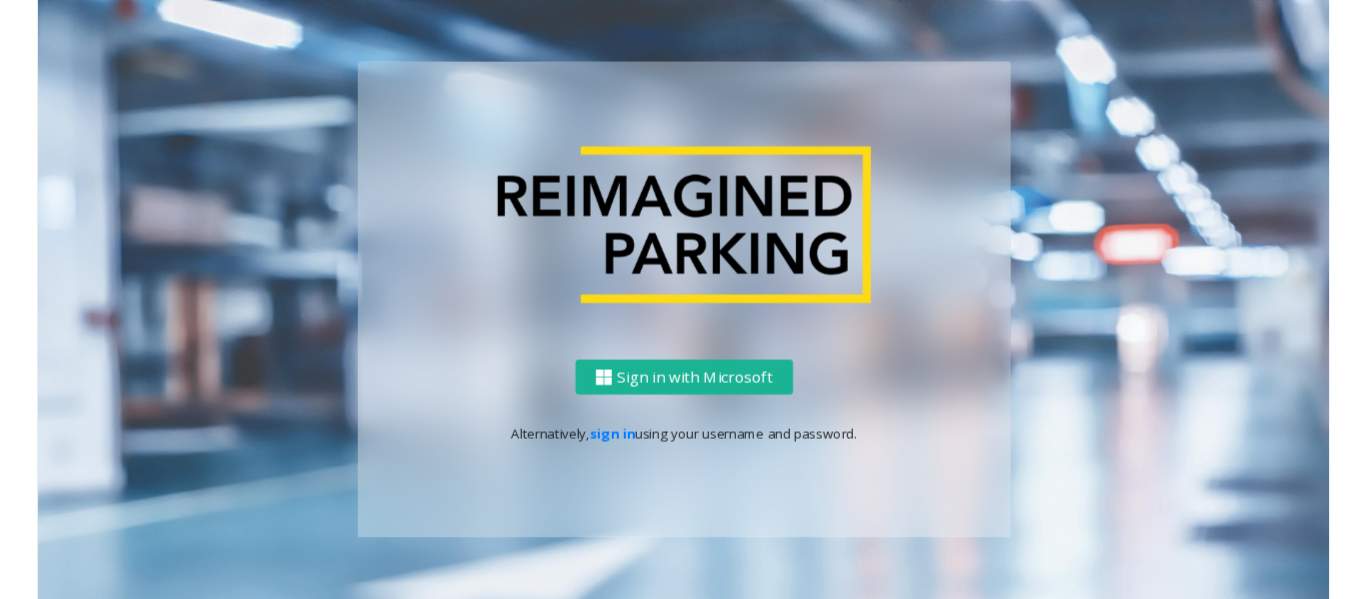 scroll, scrollTop: 0, scrollLeft: 0, axis: both 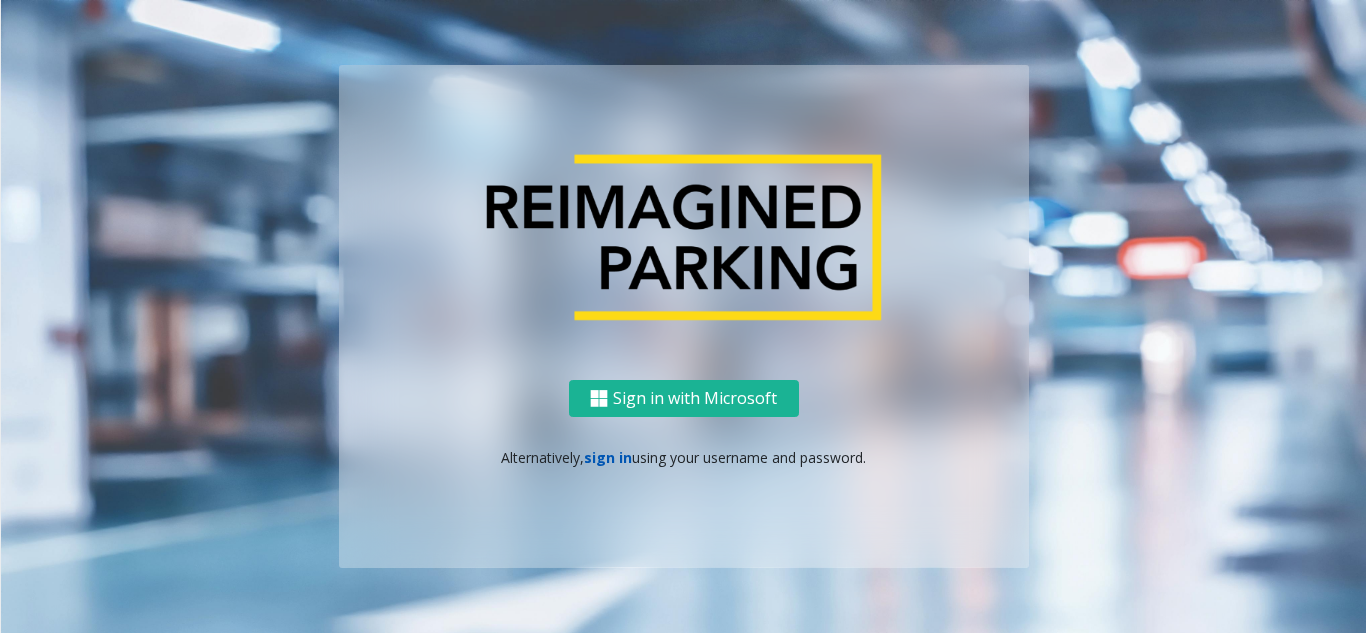 click on "sign in" 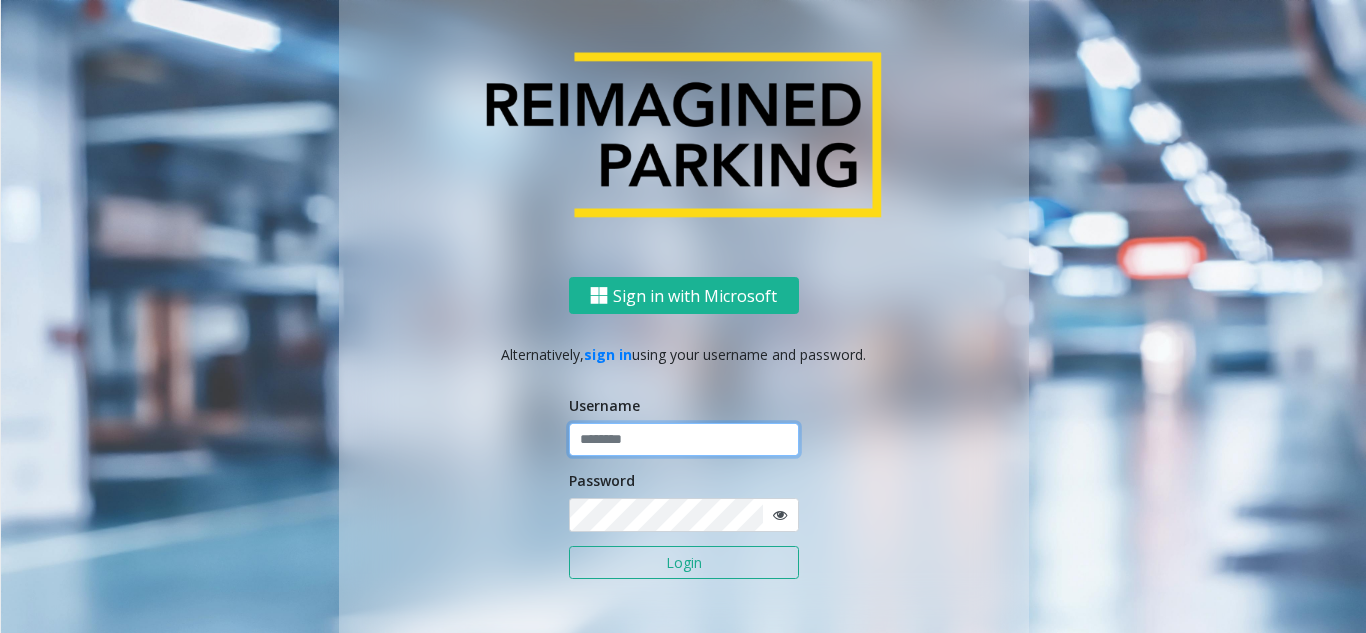 click 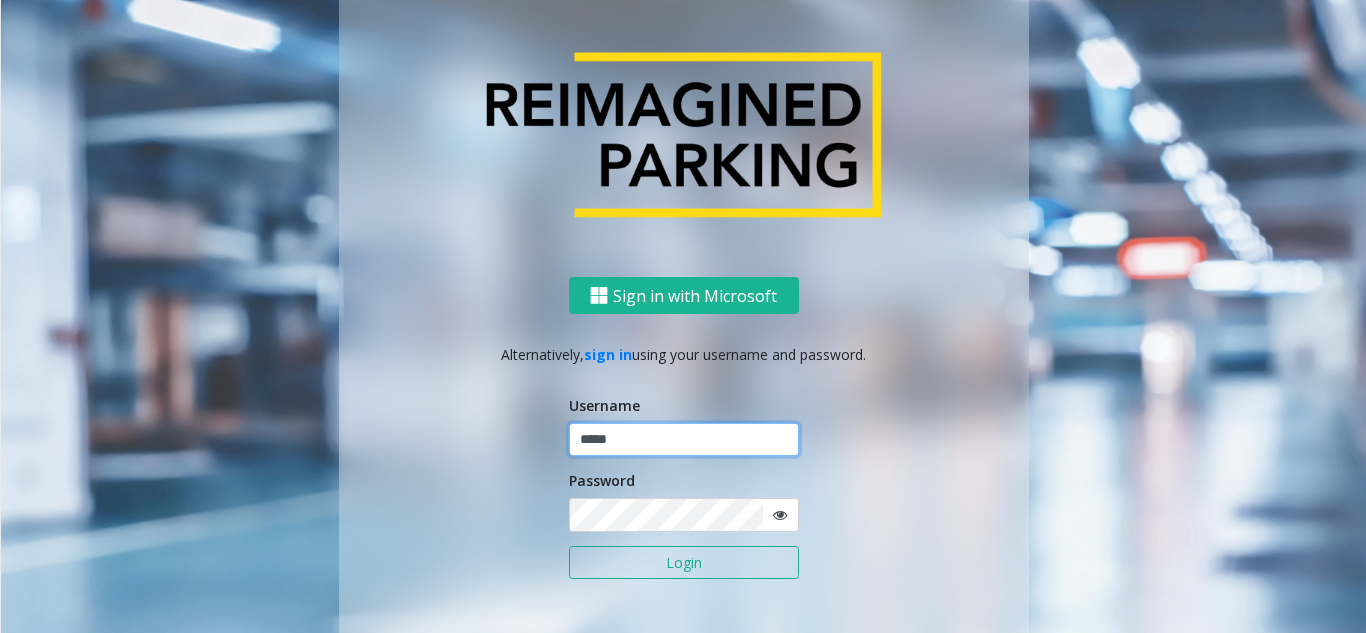 type on "*****" 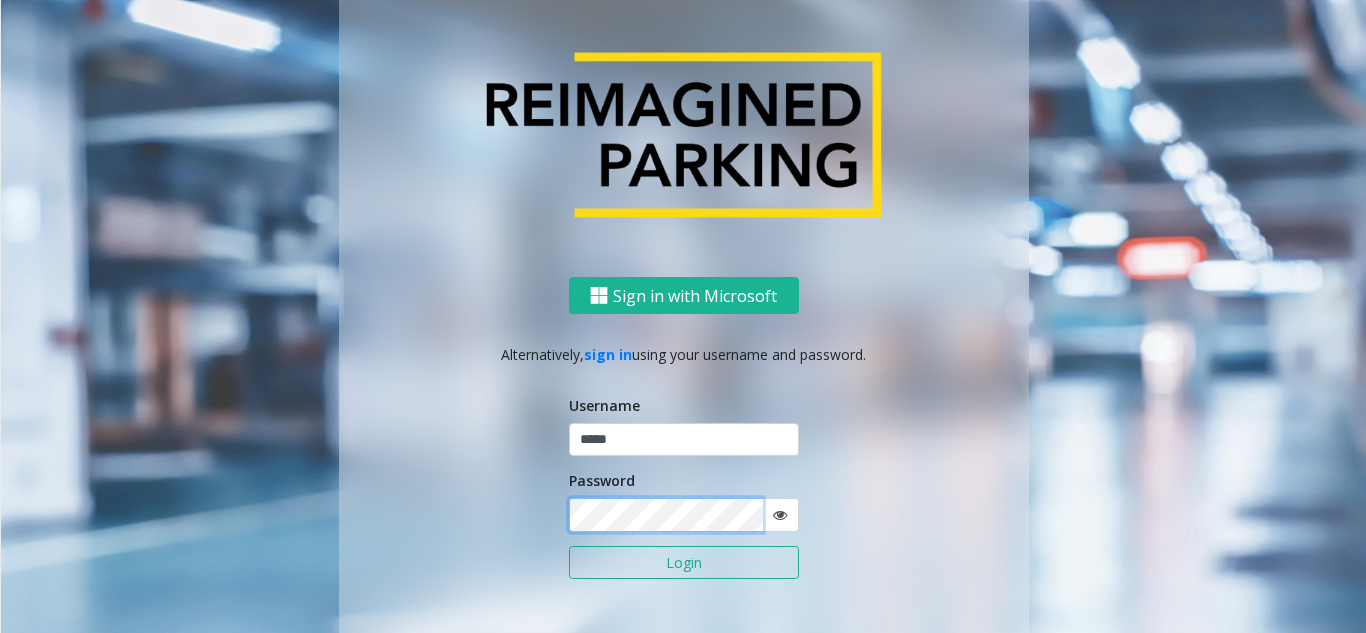 click on "Login" 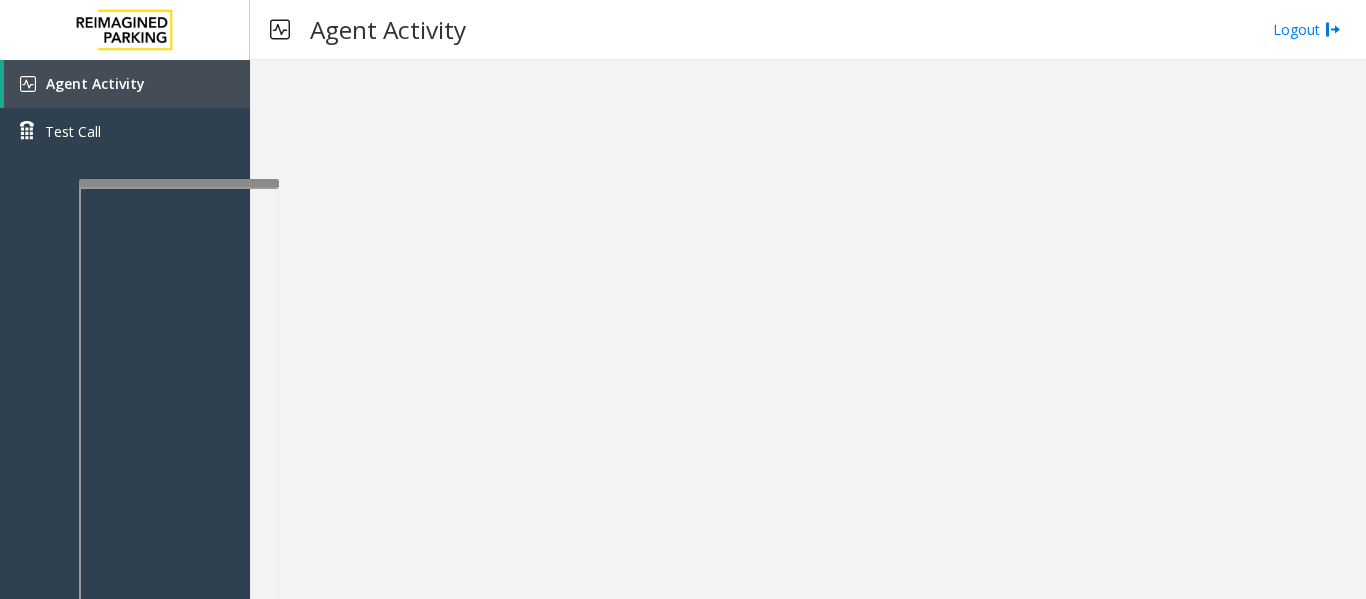 click at bounding box center [179, 183] 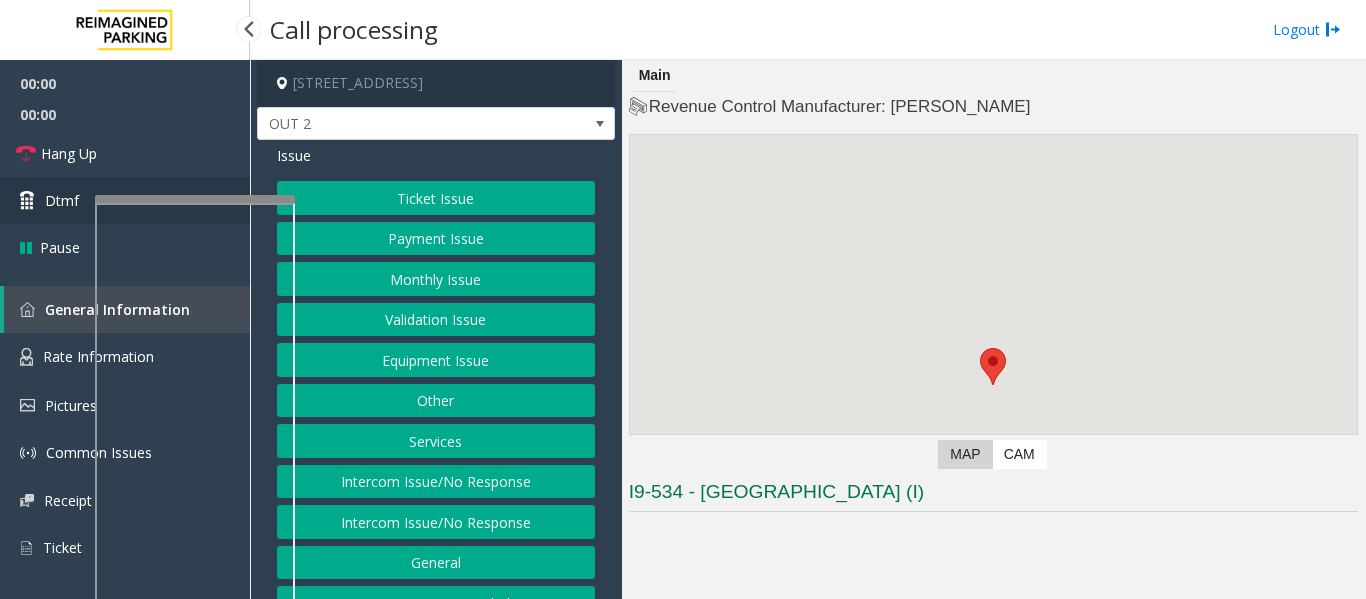 click on "Dtmf" at bounding box center [125, 200] 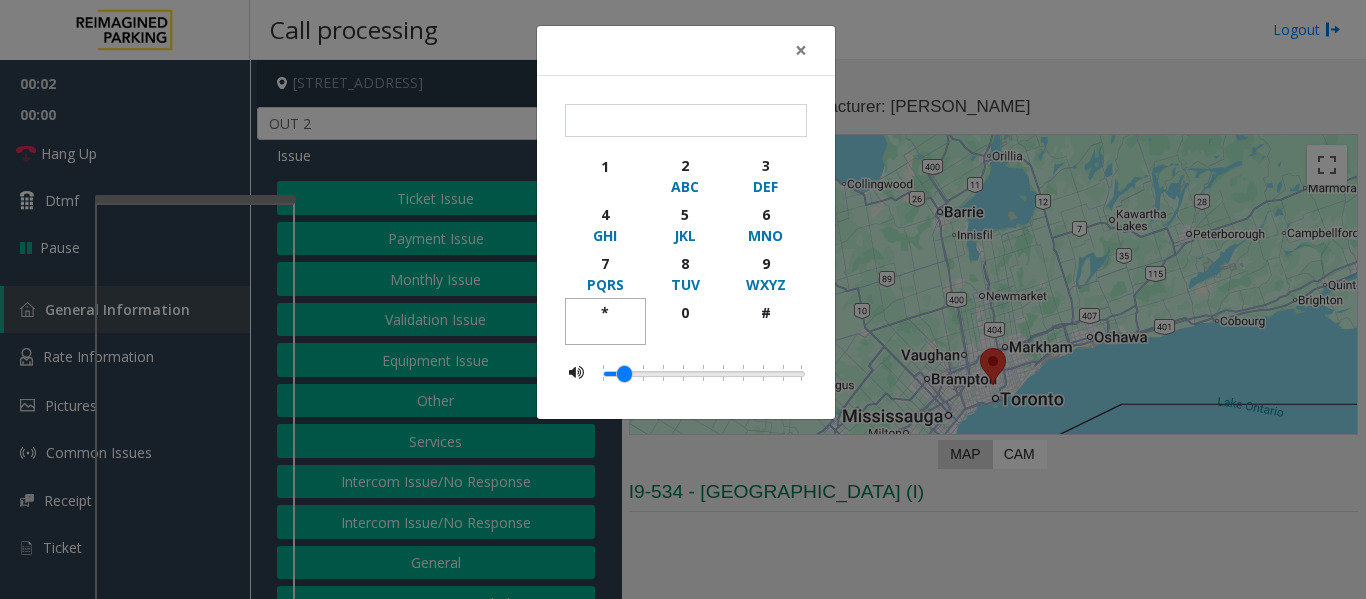 drag, startPoint x: 627, startPoint y: 318, endPoint x: 605, endPoint y: 312, distance: 22.803509 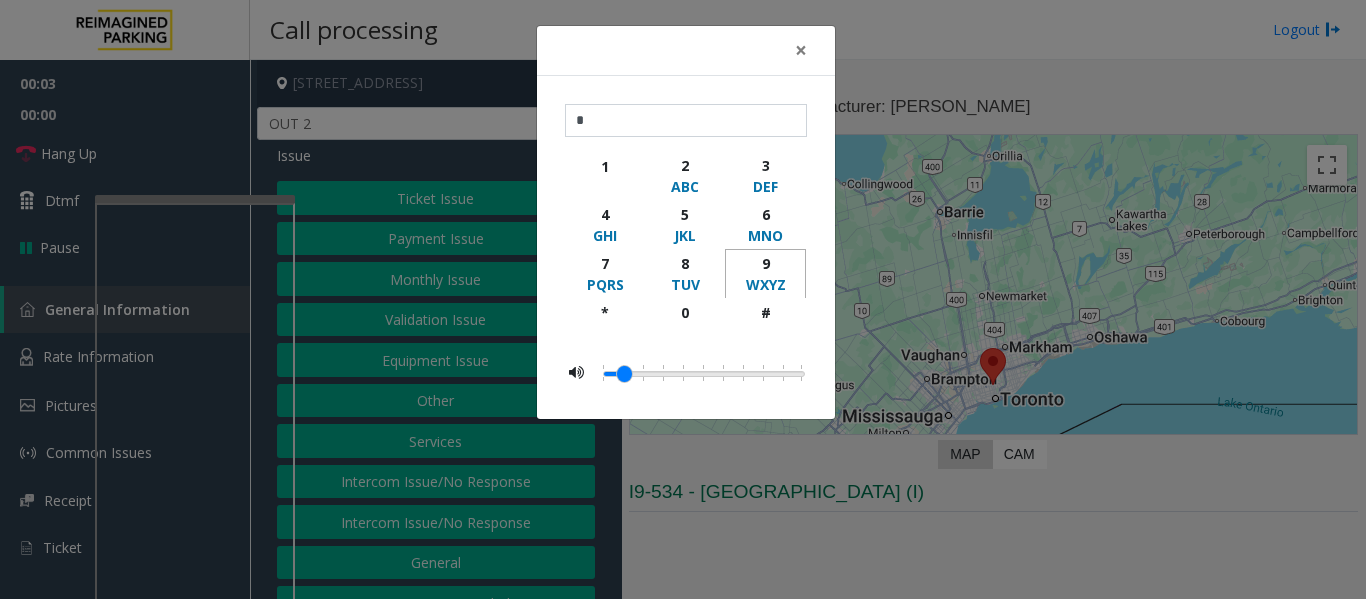 click on "WXYZ" 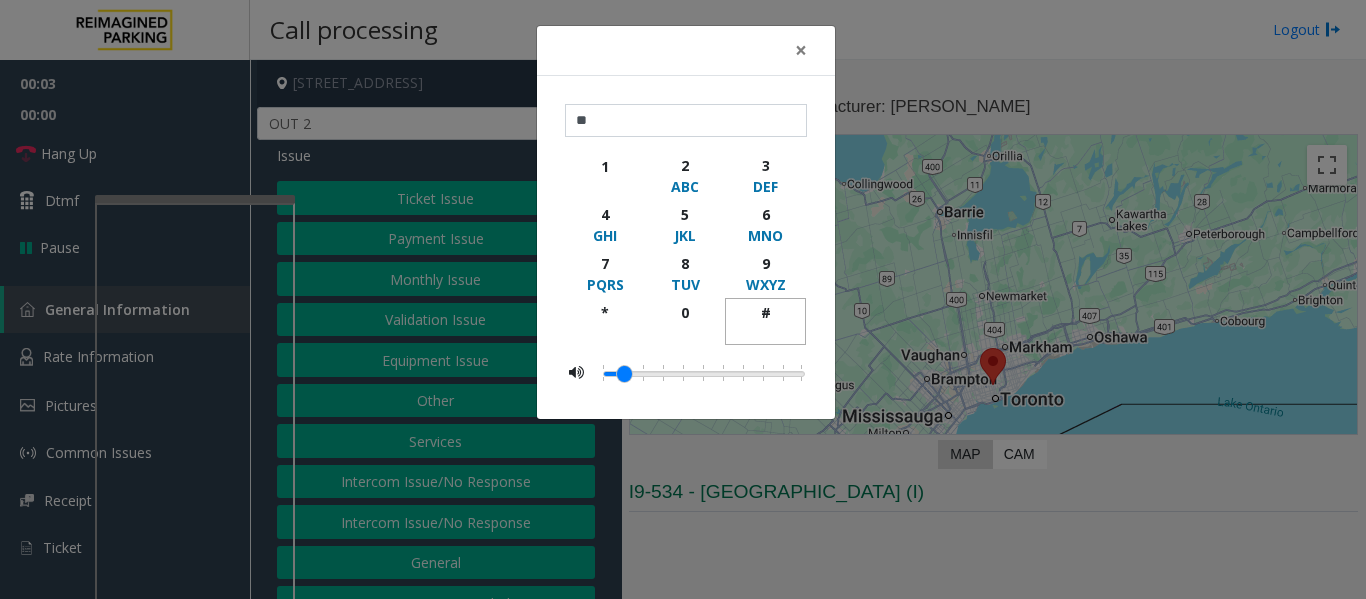 drag, startPoint x: 773, startPoint y: 302, endPoint x: 783, endPoint y: 205, distance: 97.5141 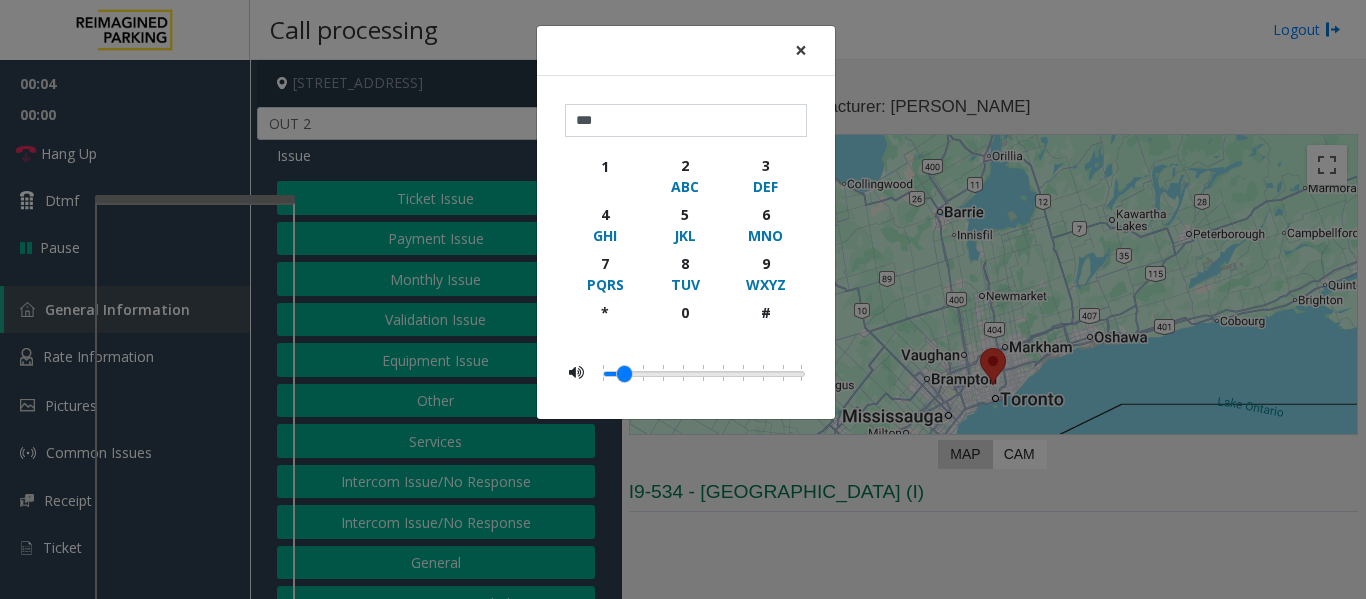 click on "×" 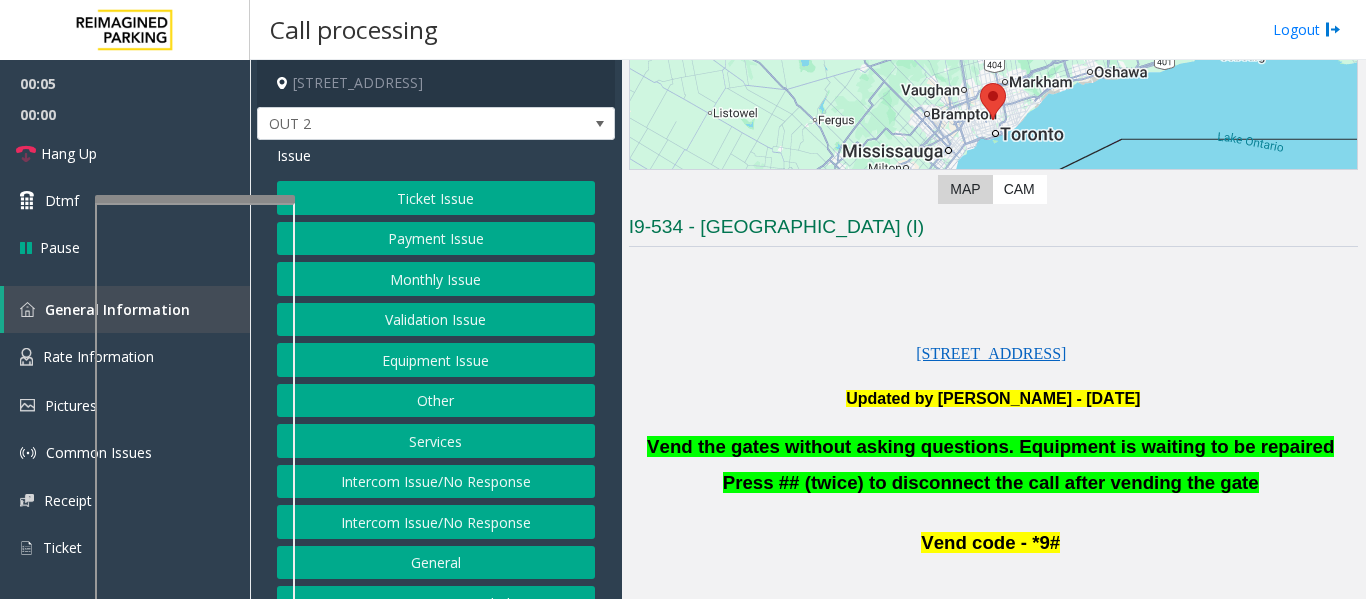 scroll, scrollTop: 300, scrollLeft: 0, axis: vertical 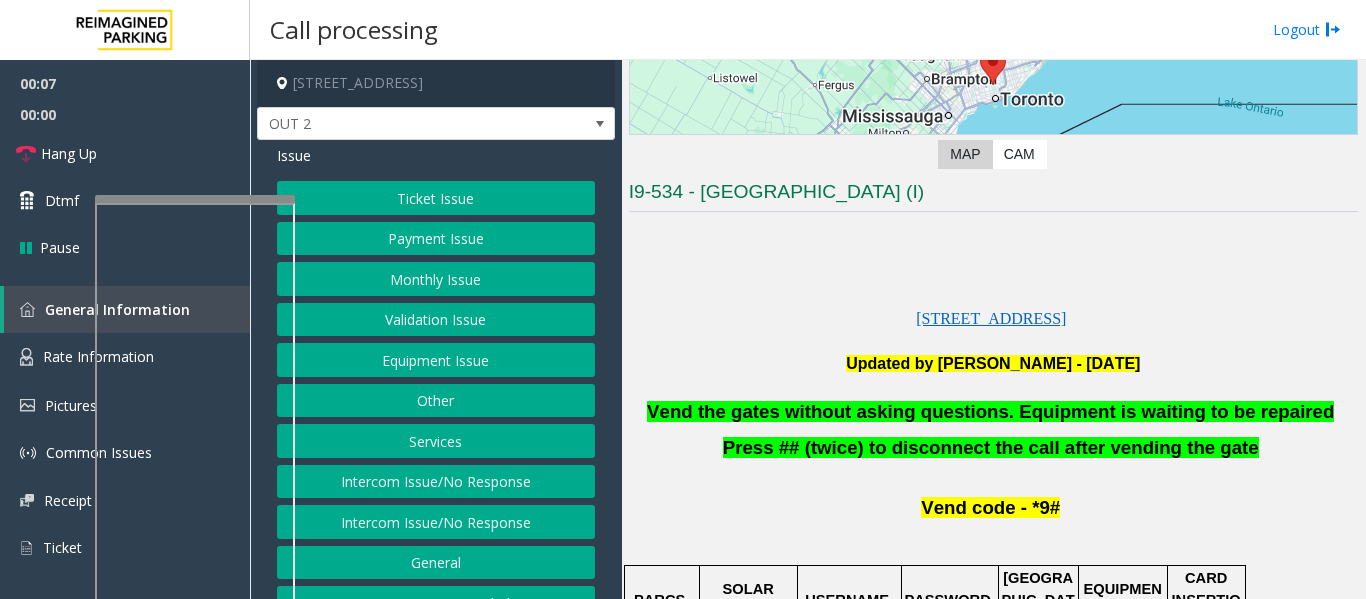 click on "Equipment Issue" 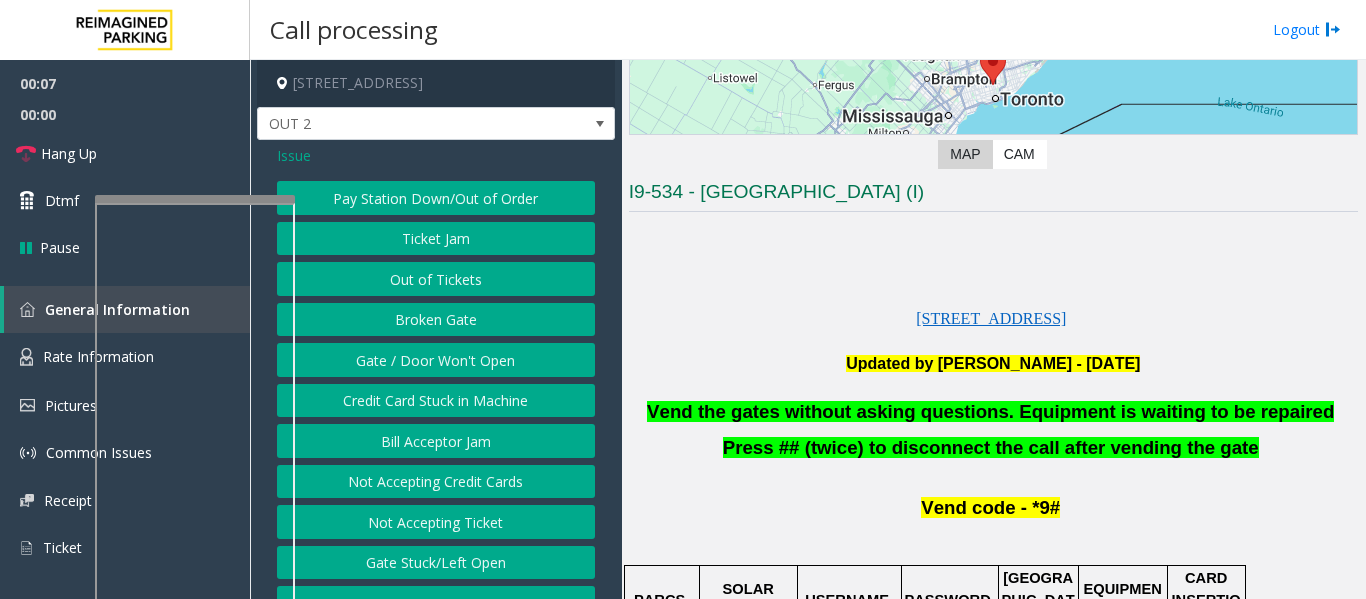 click on "Gate / Door Won't Open" 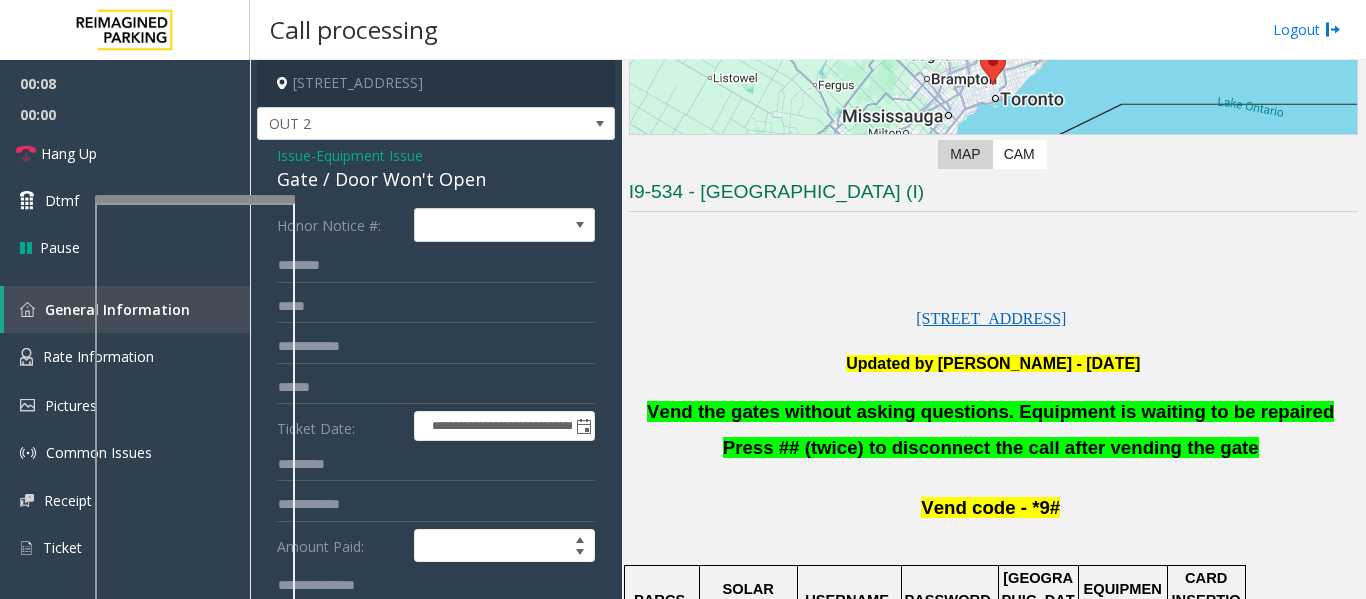 click on "Vend the gates without asking questions. Equipment is waiting to be repaired" 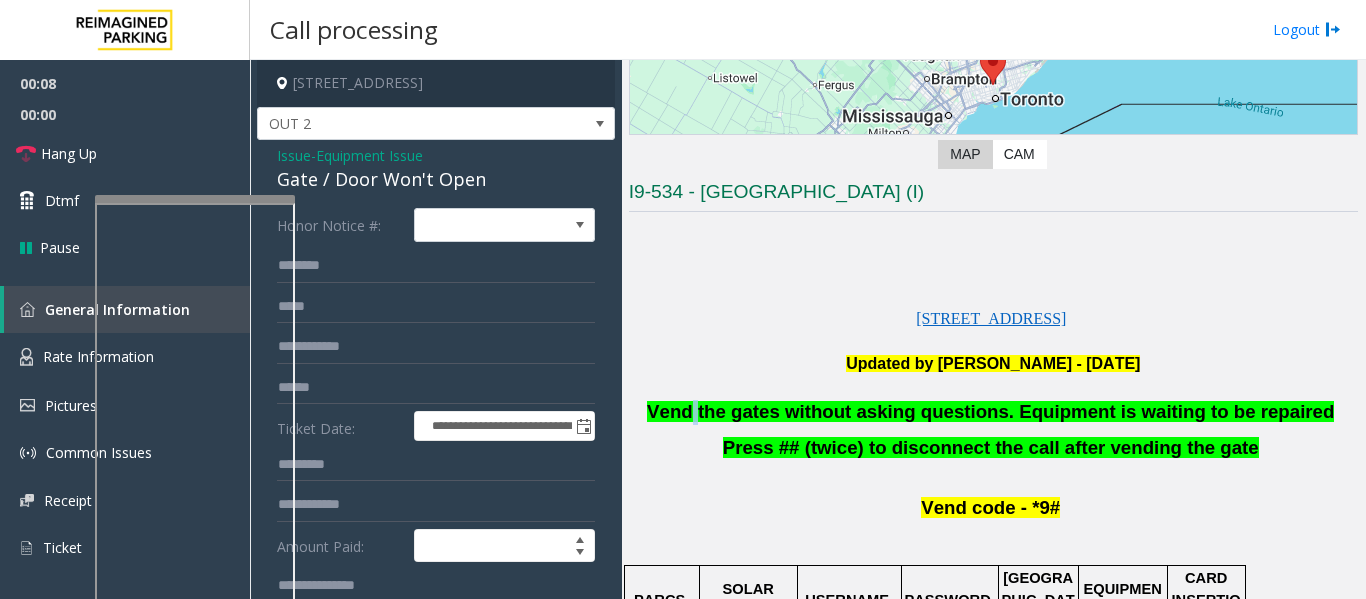click on "Vend the gates without asking questions. Equipment is waiting to be repaired" 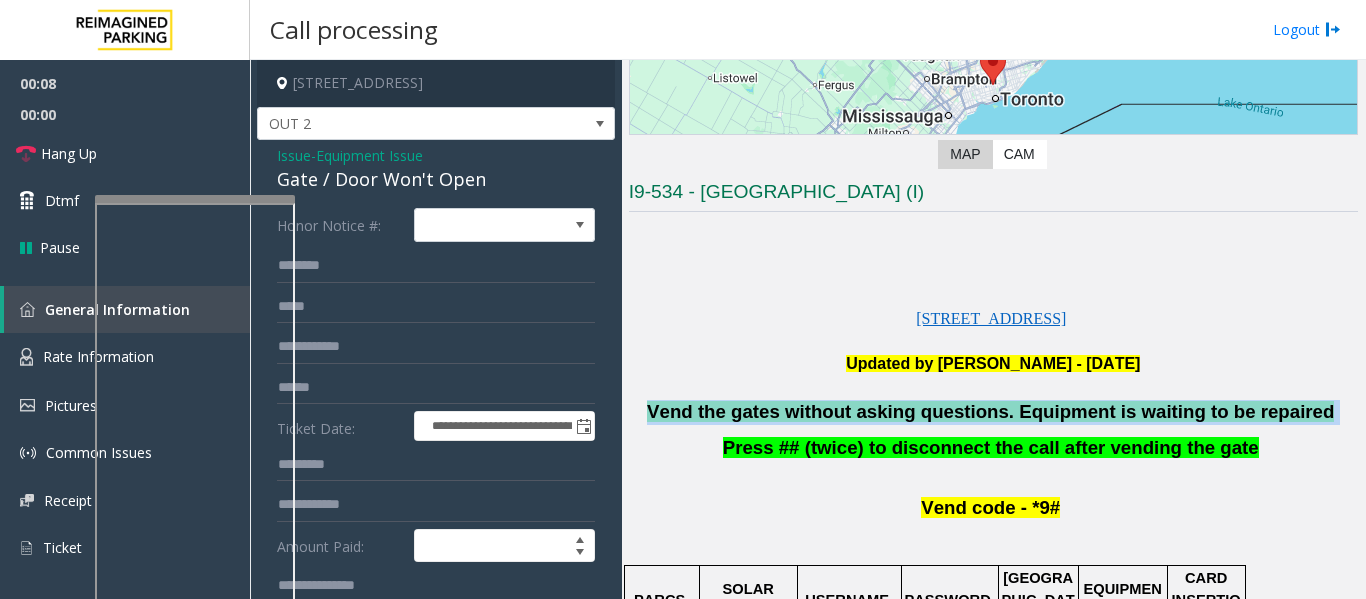 click on "Vend the gates without asking questions. Equipment is waiting to be repaired" 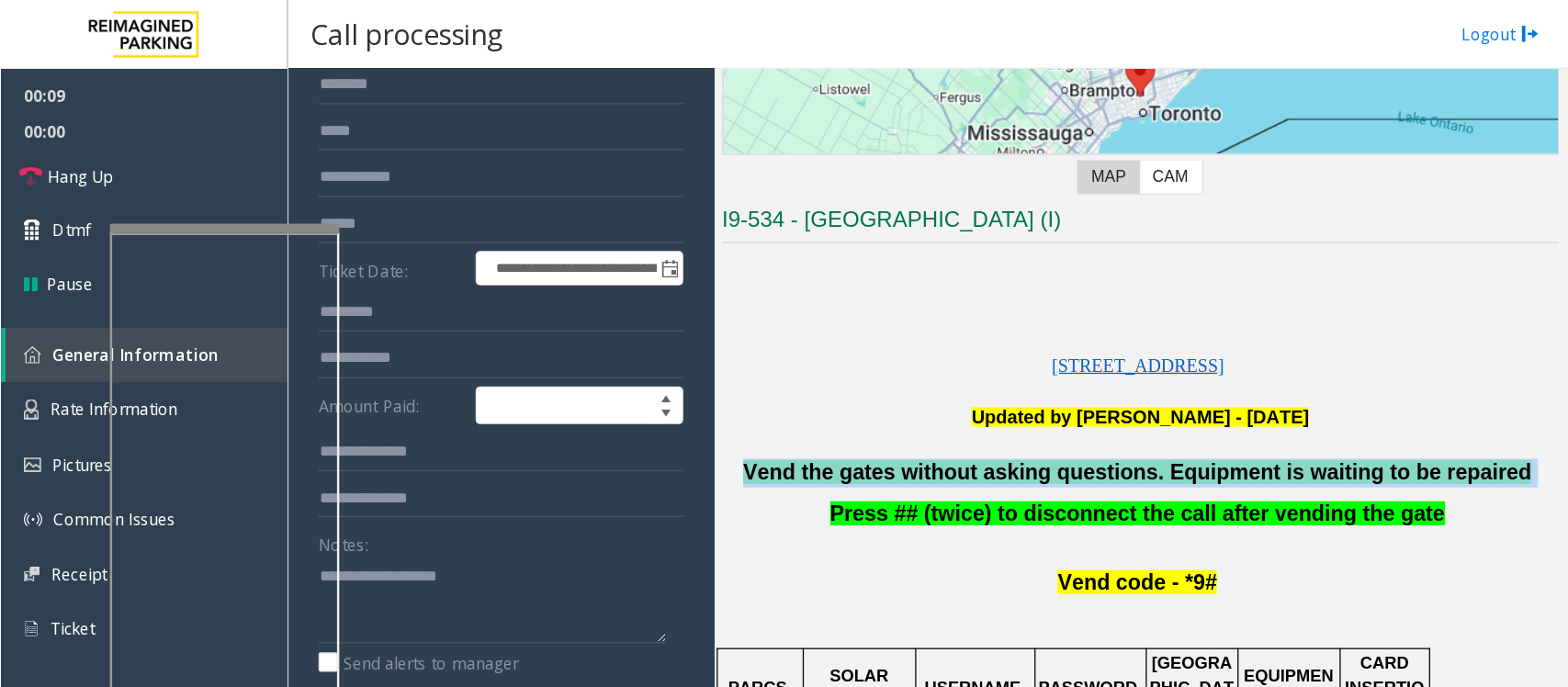 scroll, scrollTop: 184, scrollLeft: 0, axis: vertical 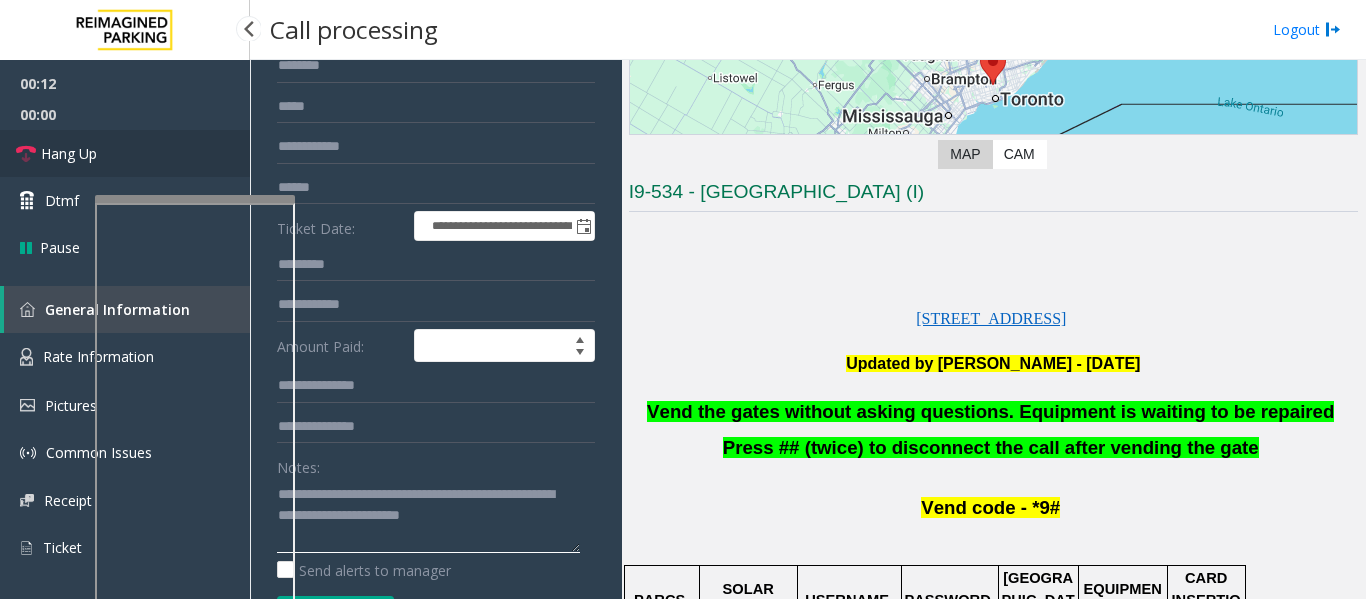 type on "**********" 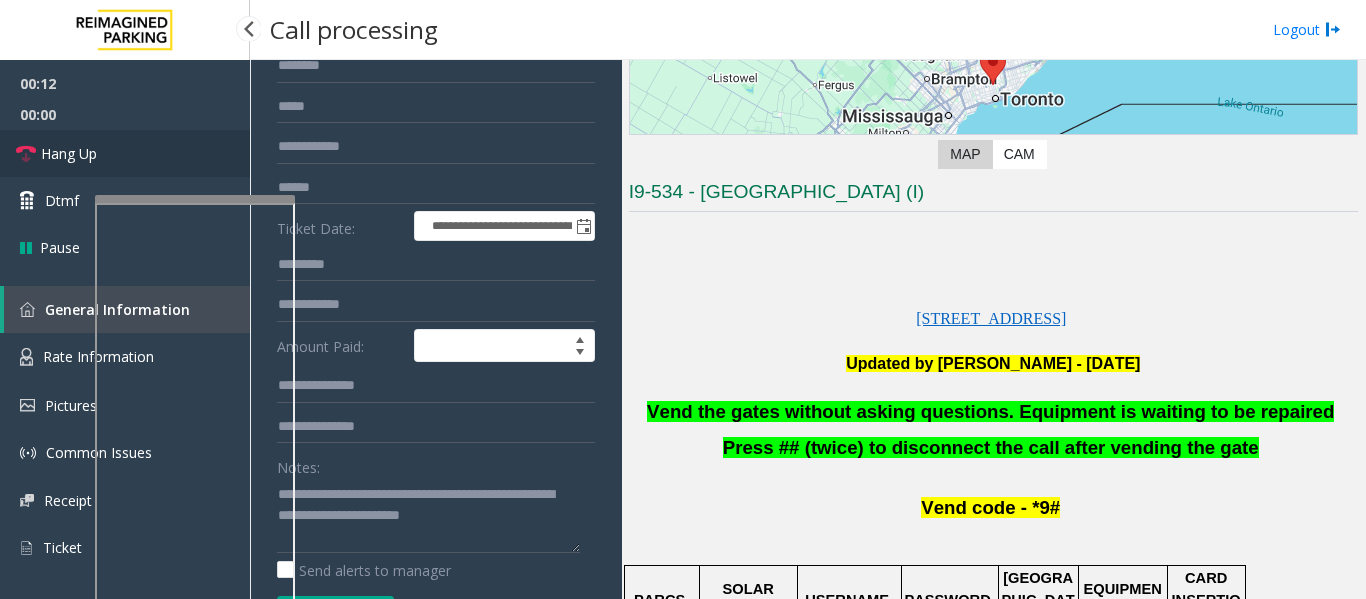 click on "Hang Up" at bounding box center [69, 153] 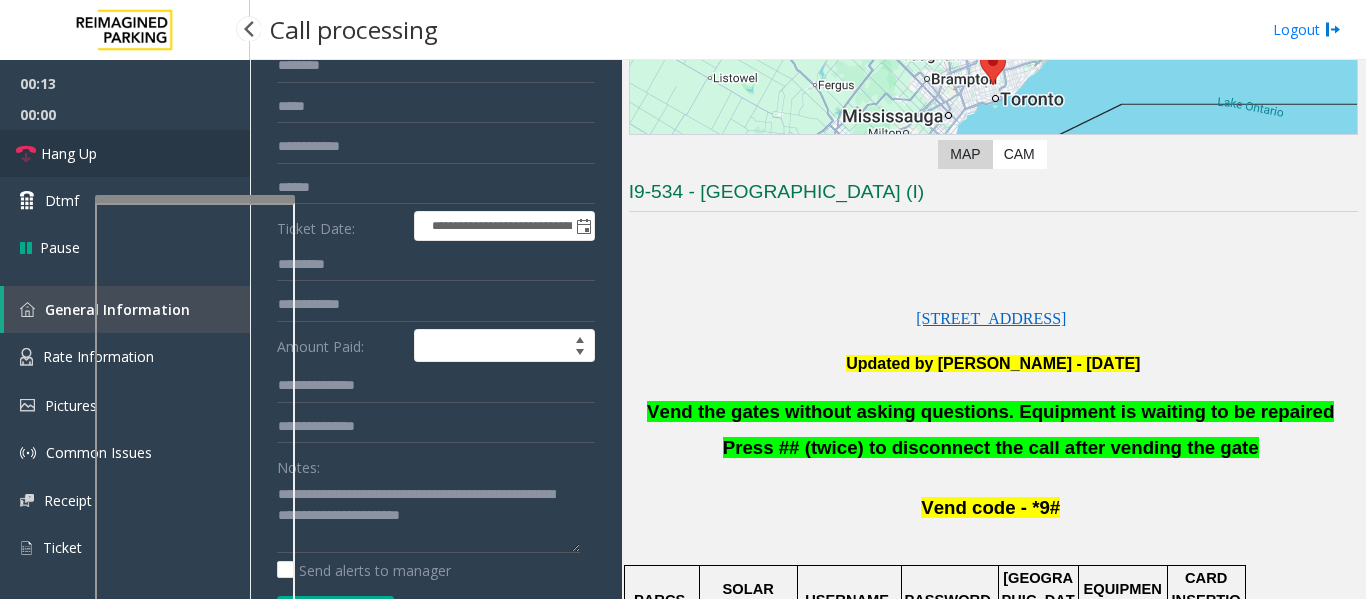 click on "Hang Up" at bounding box center [69, 153] 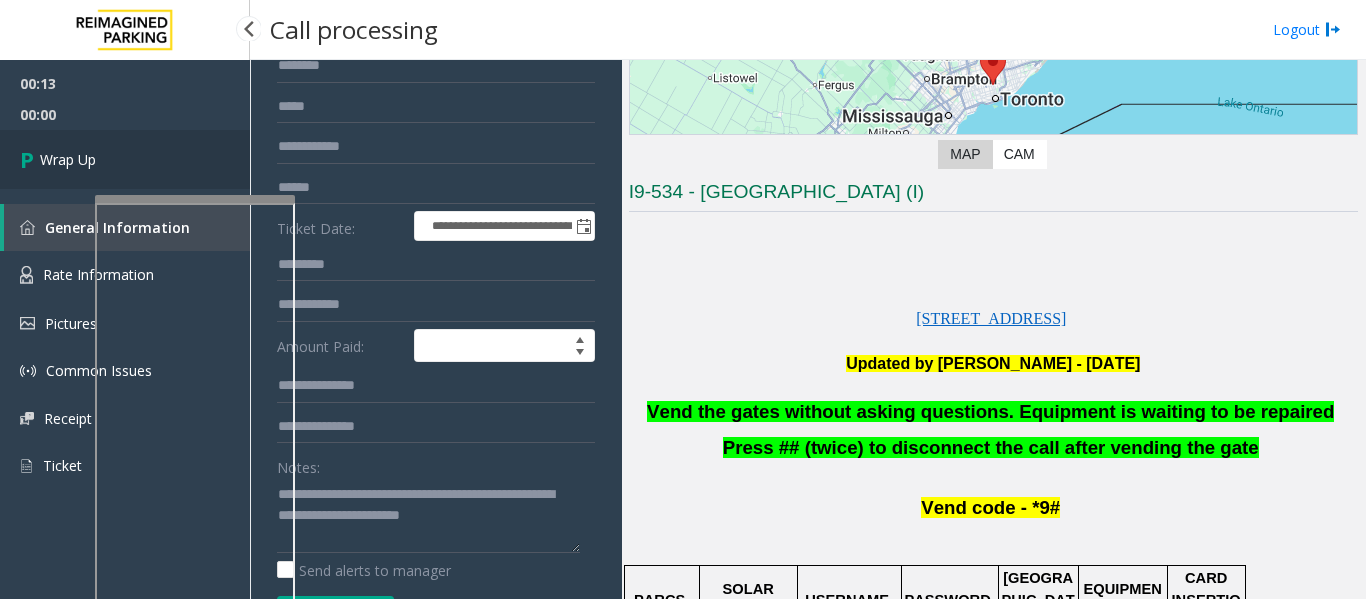 click on "Wrap Up" at bounding box center [68, 159] 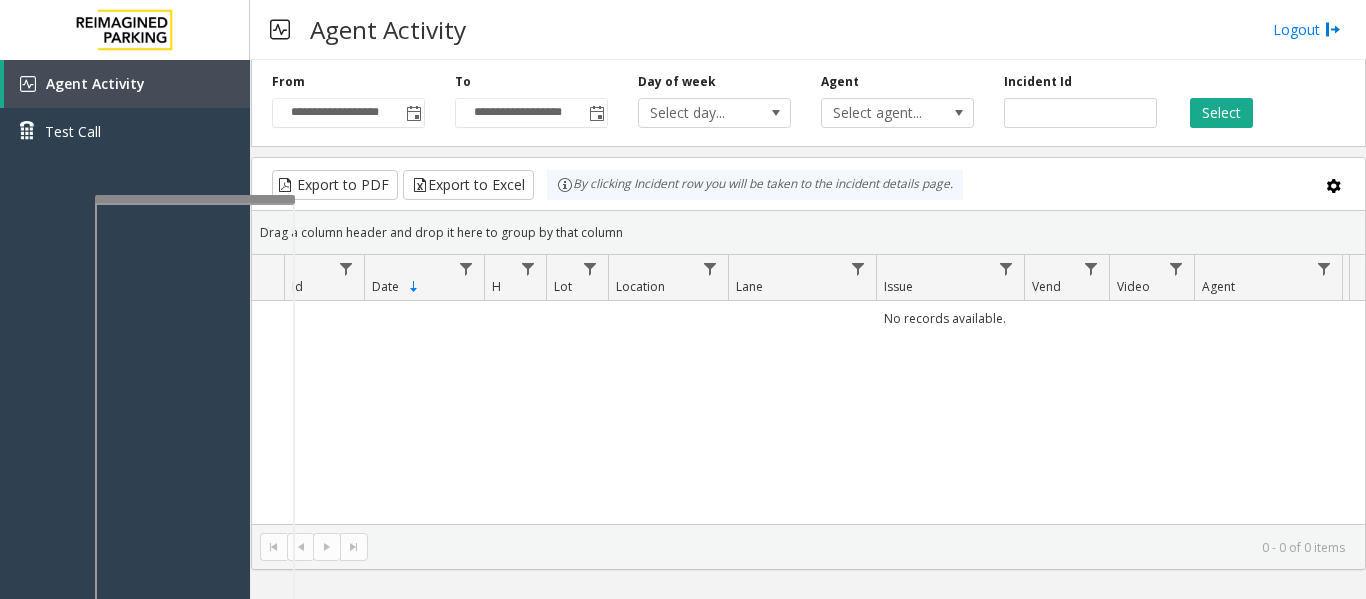 click on "No records available." 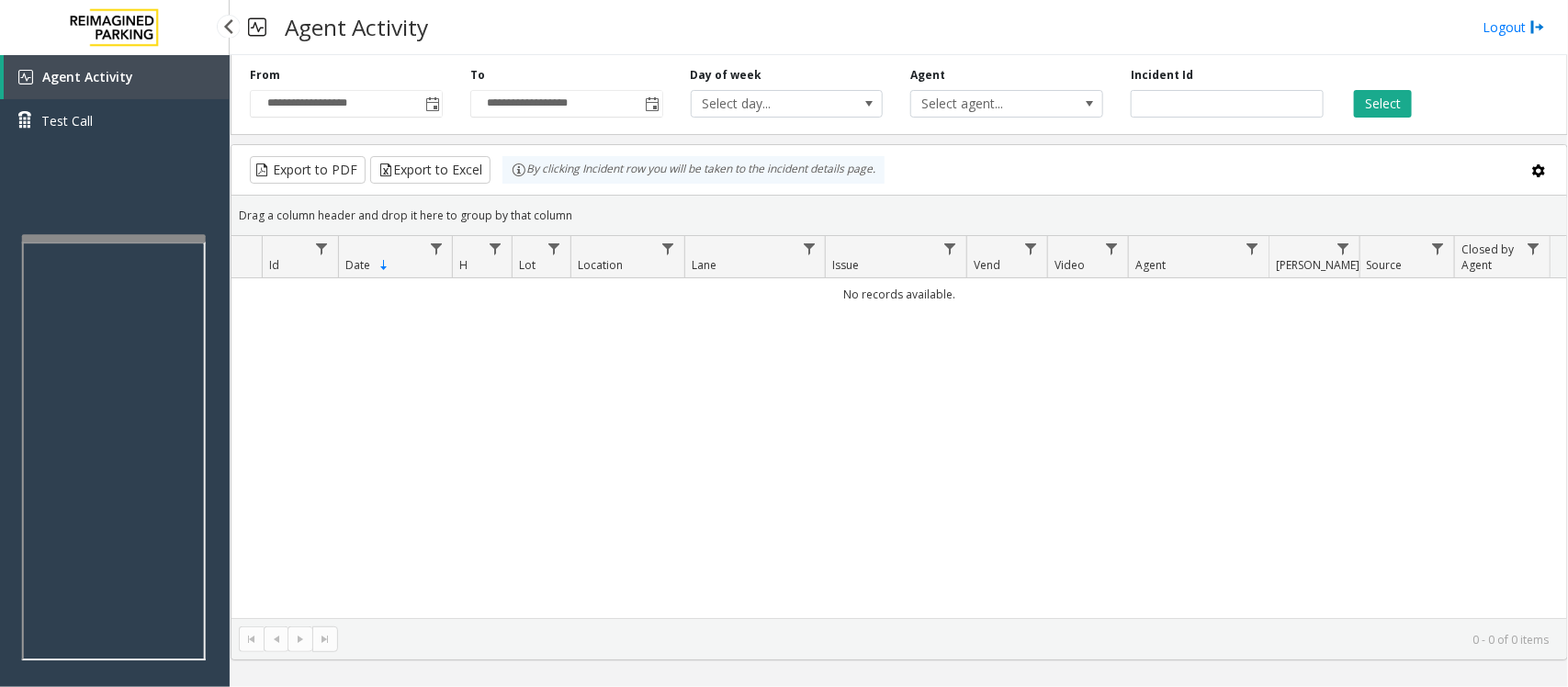 click on "**********" at bounding box center (784, 344) 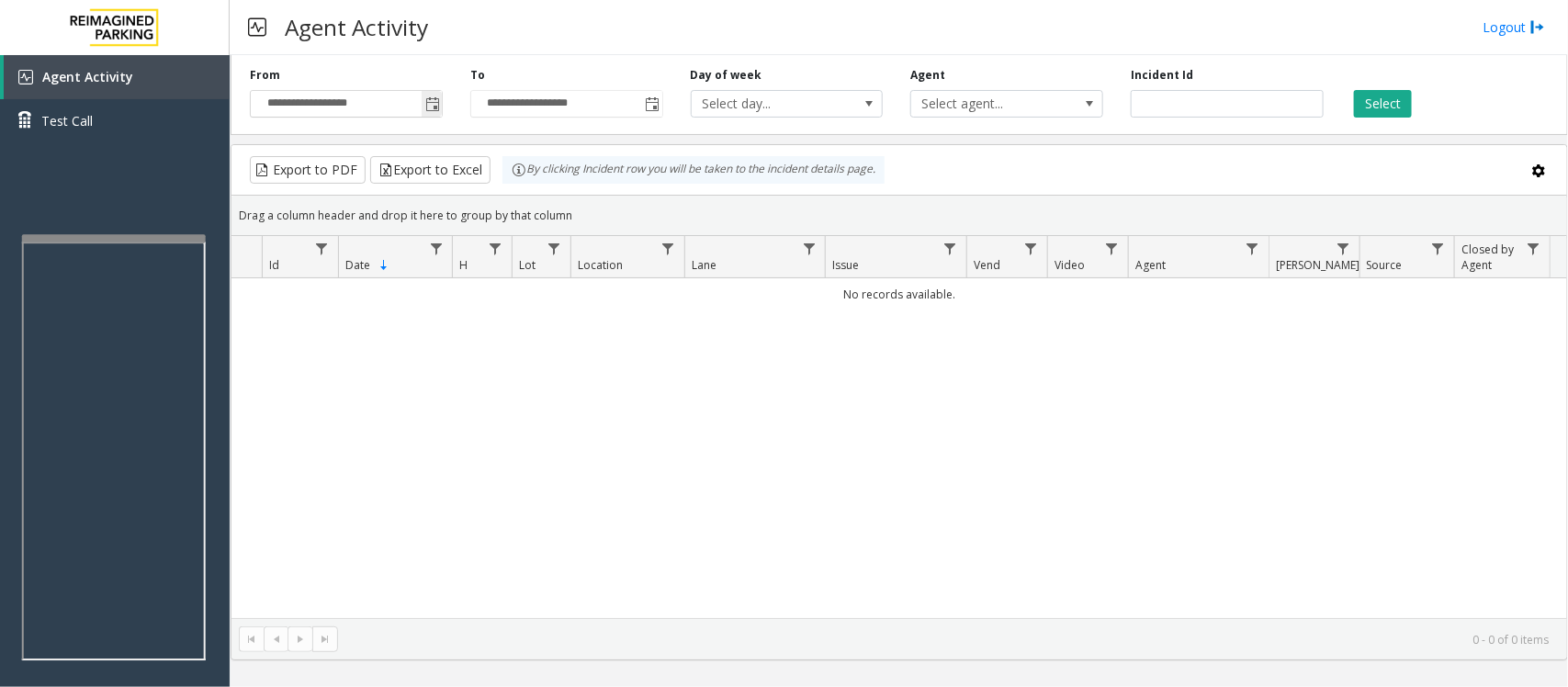 click 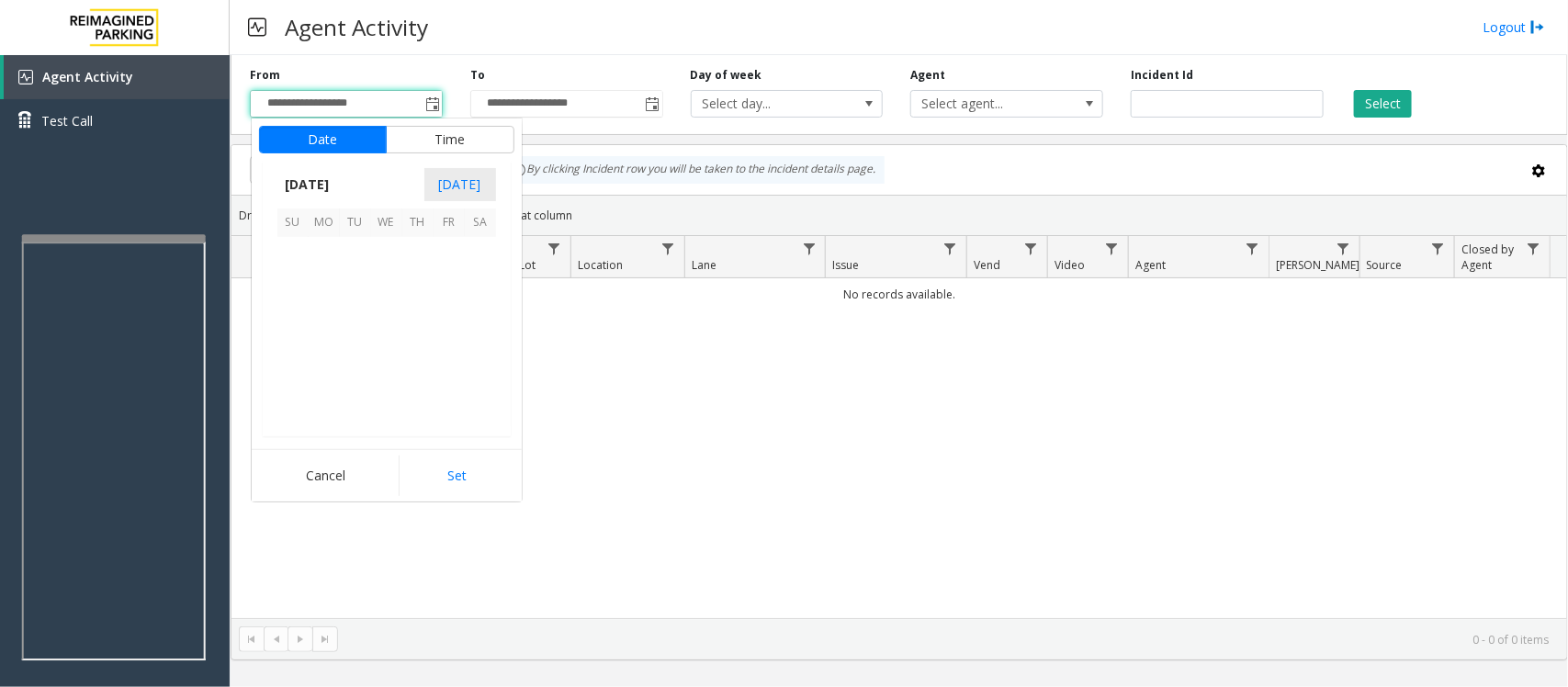 scroll, scrollTop: 329046, scrollLeft: 0, axis: vertical 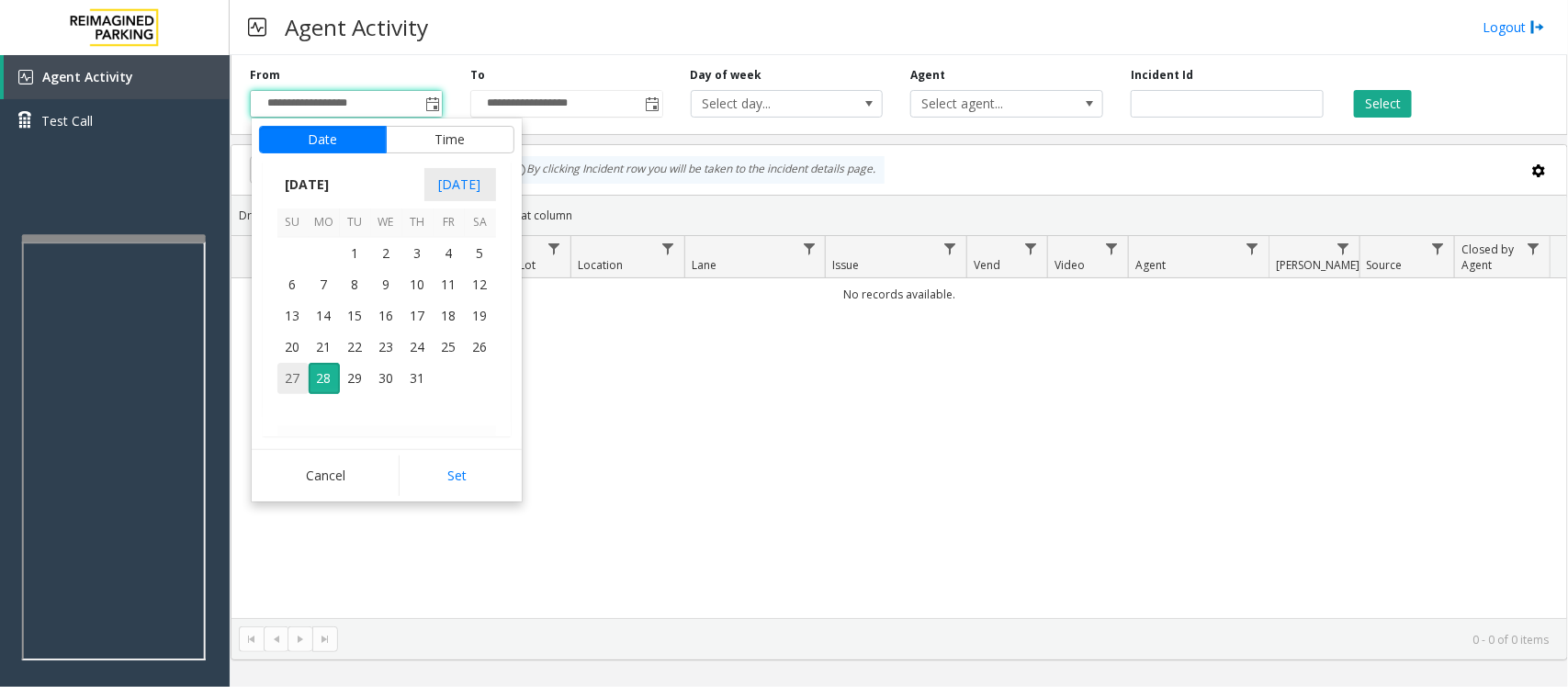 click on "27" at bounding box center [293, 378] 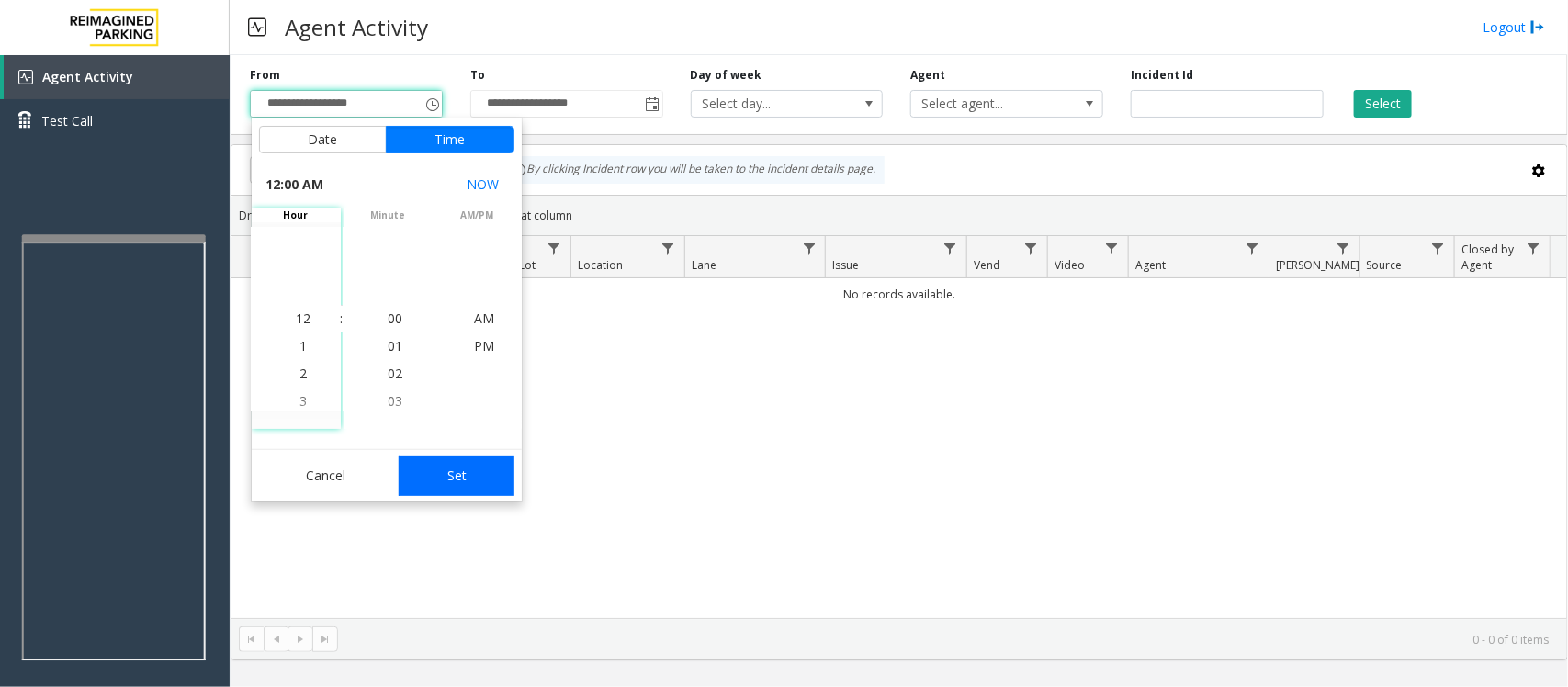 drag, startPoint x: 453, startPoint y: 459, endPoint x: 965, endPoint y: 264, distance: 547.8768 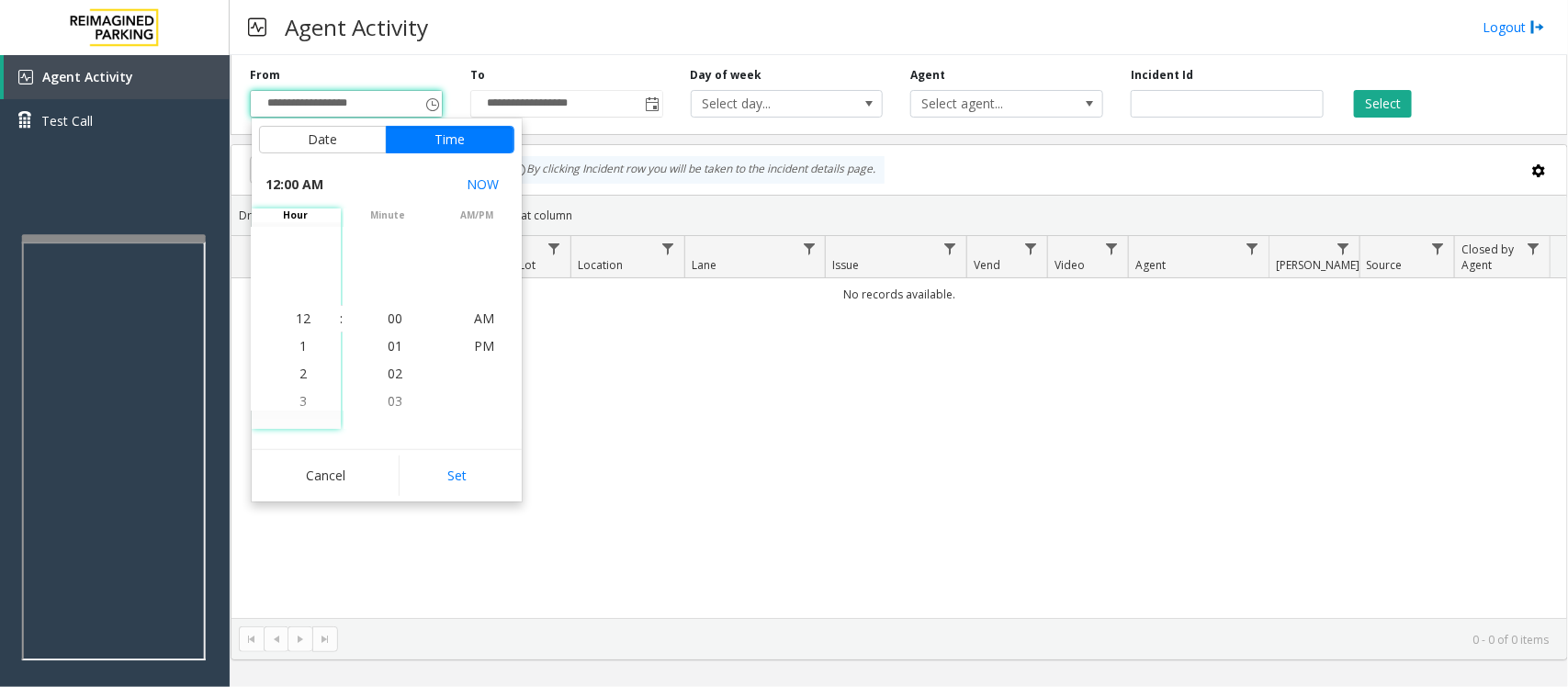 type on "**********" 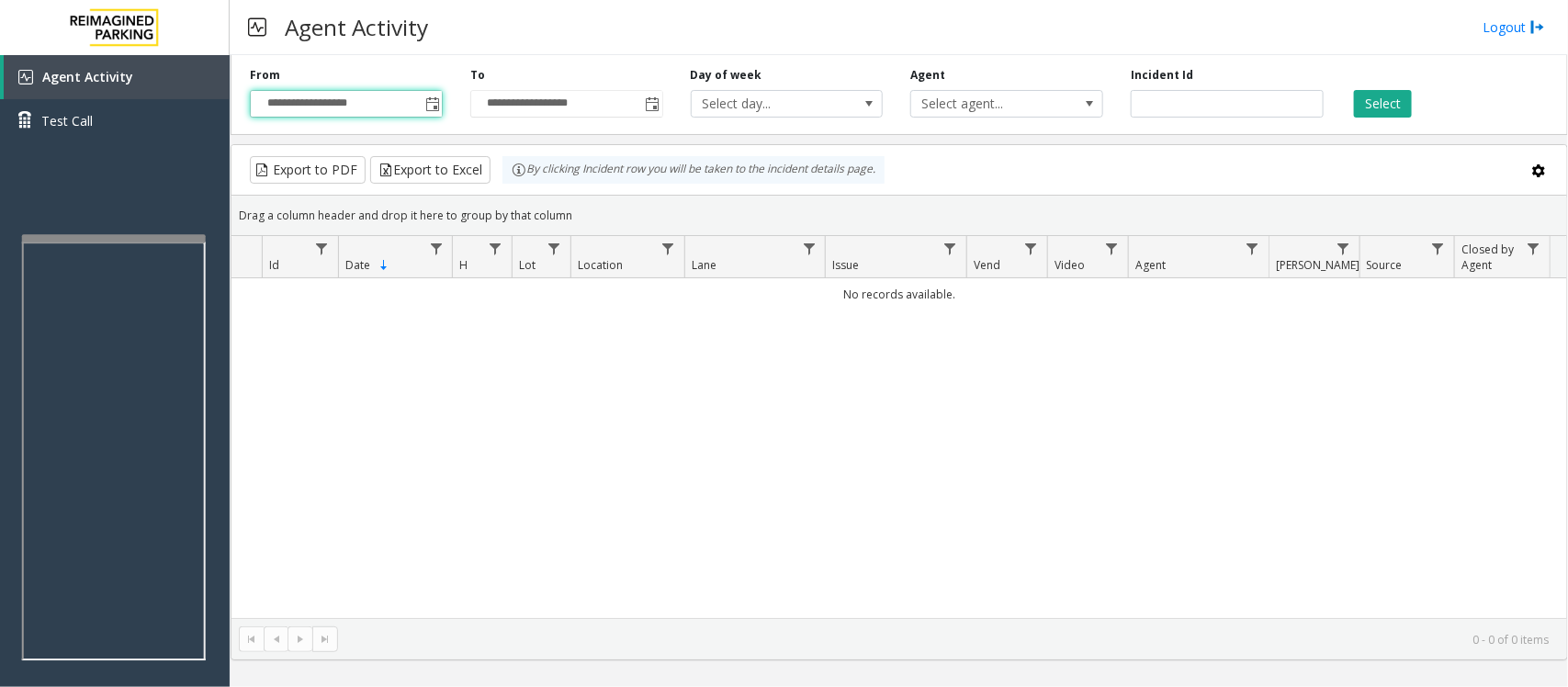 click on "Select" 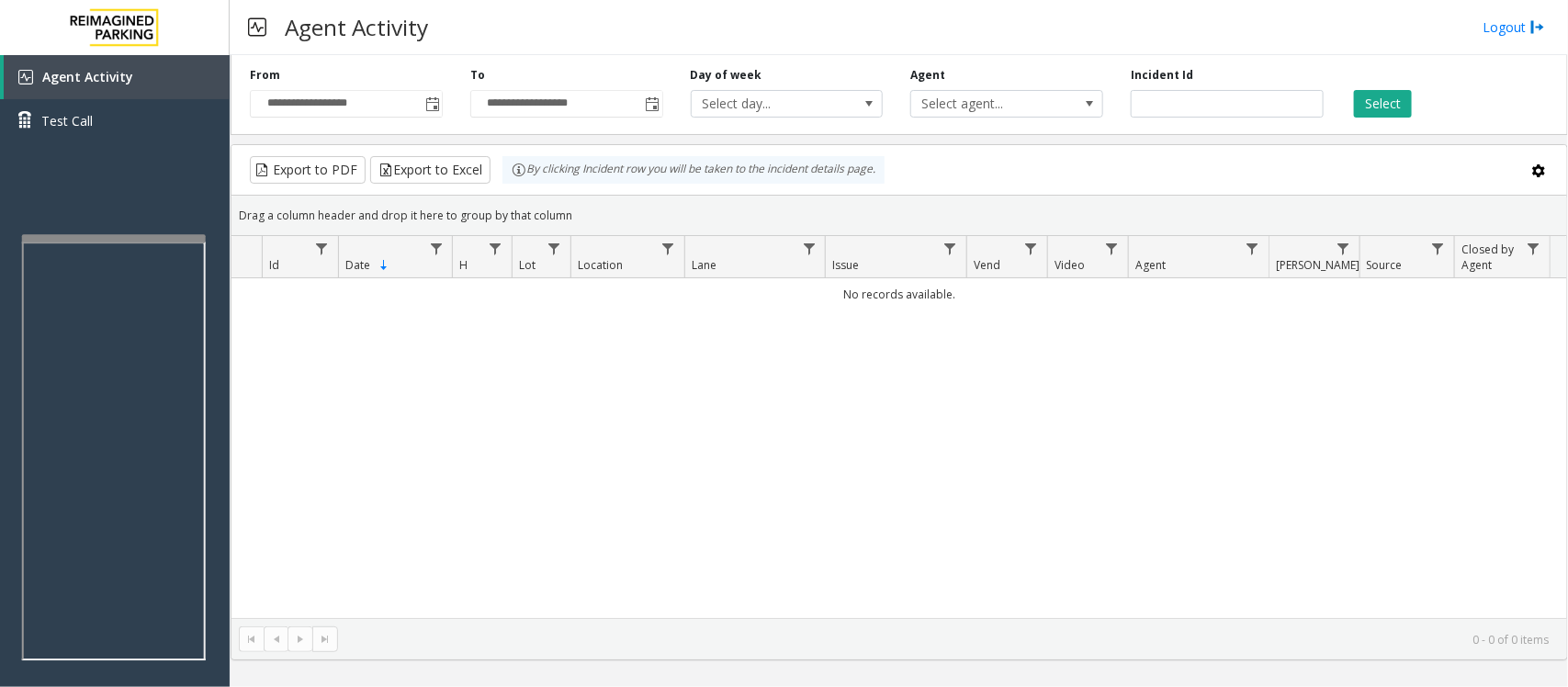 click on "Select" 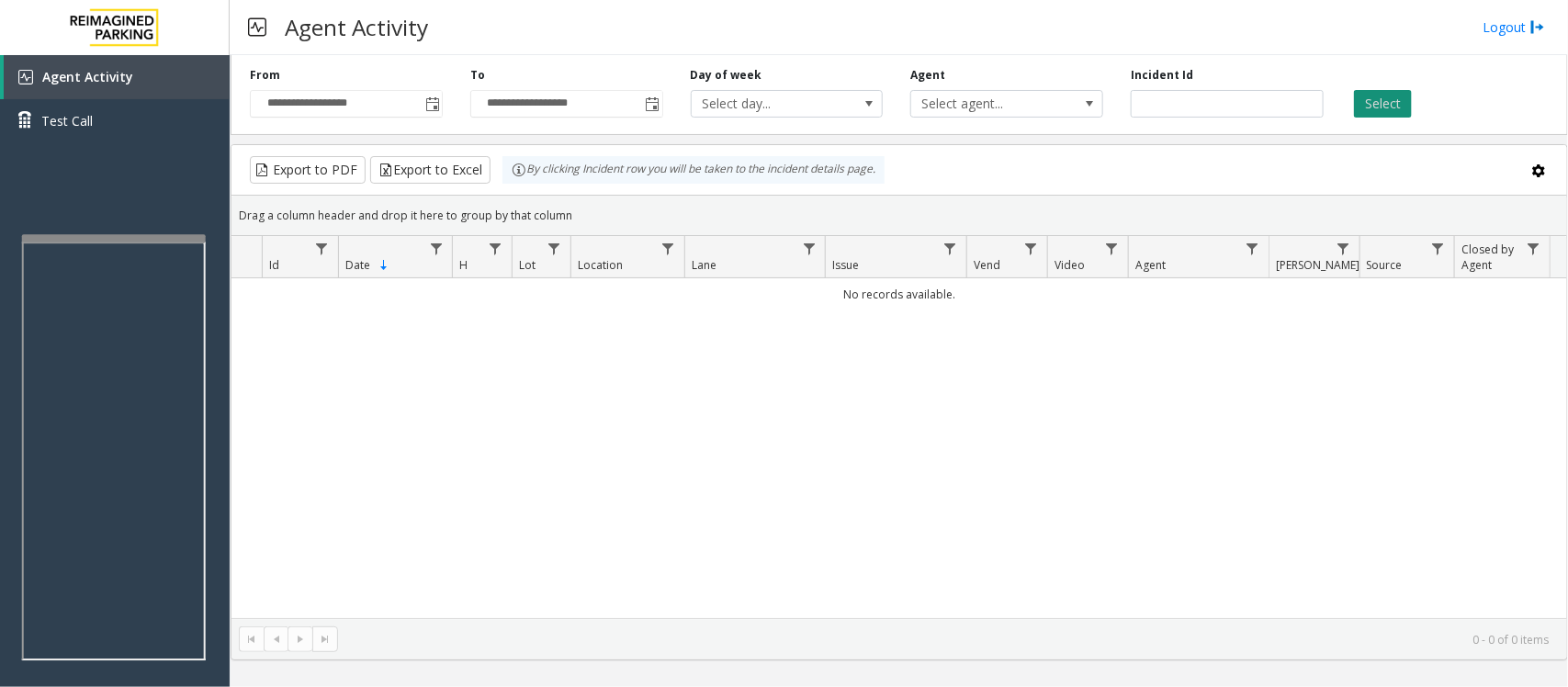 click on "Select" 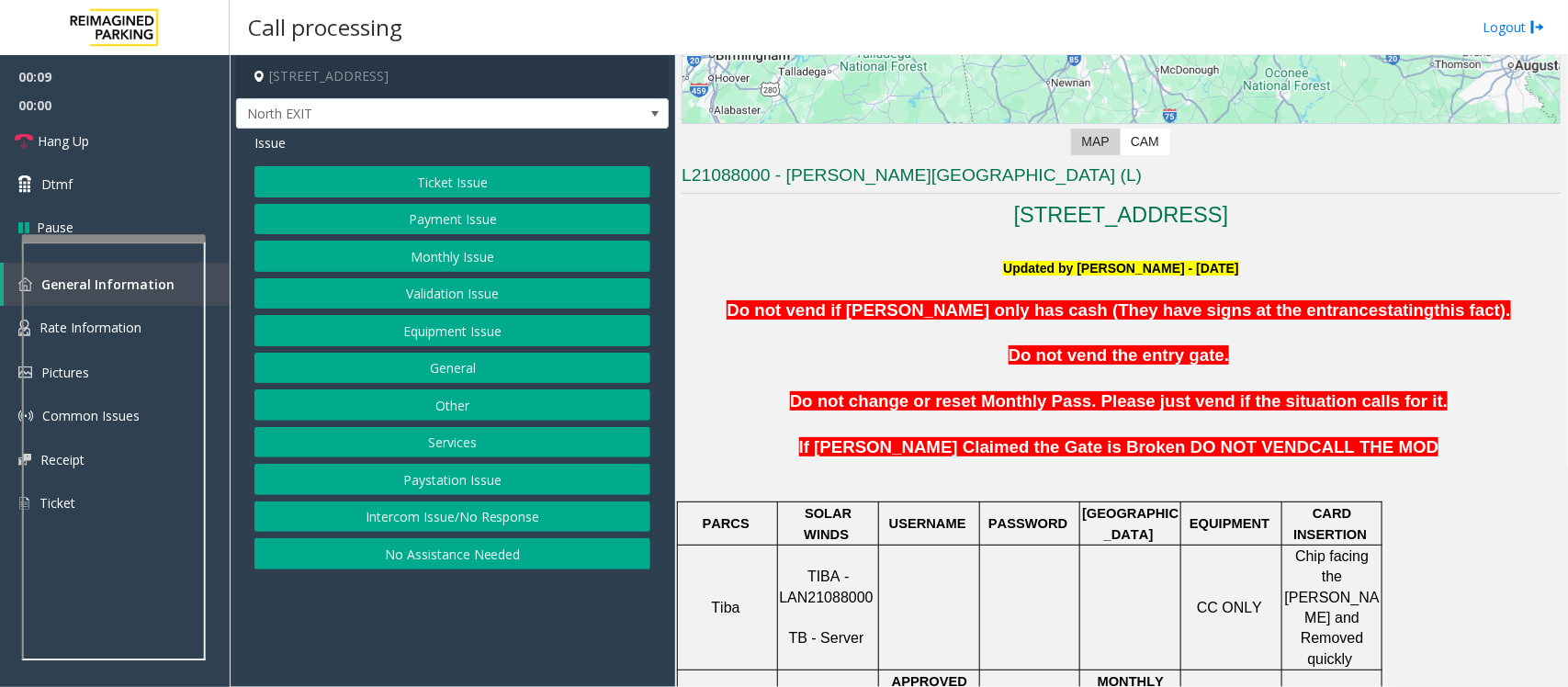 scroll, scrollTop: 459, scrollLeft: 0, axis: vertical 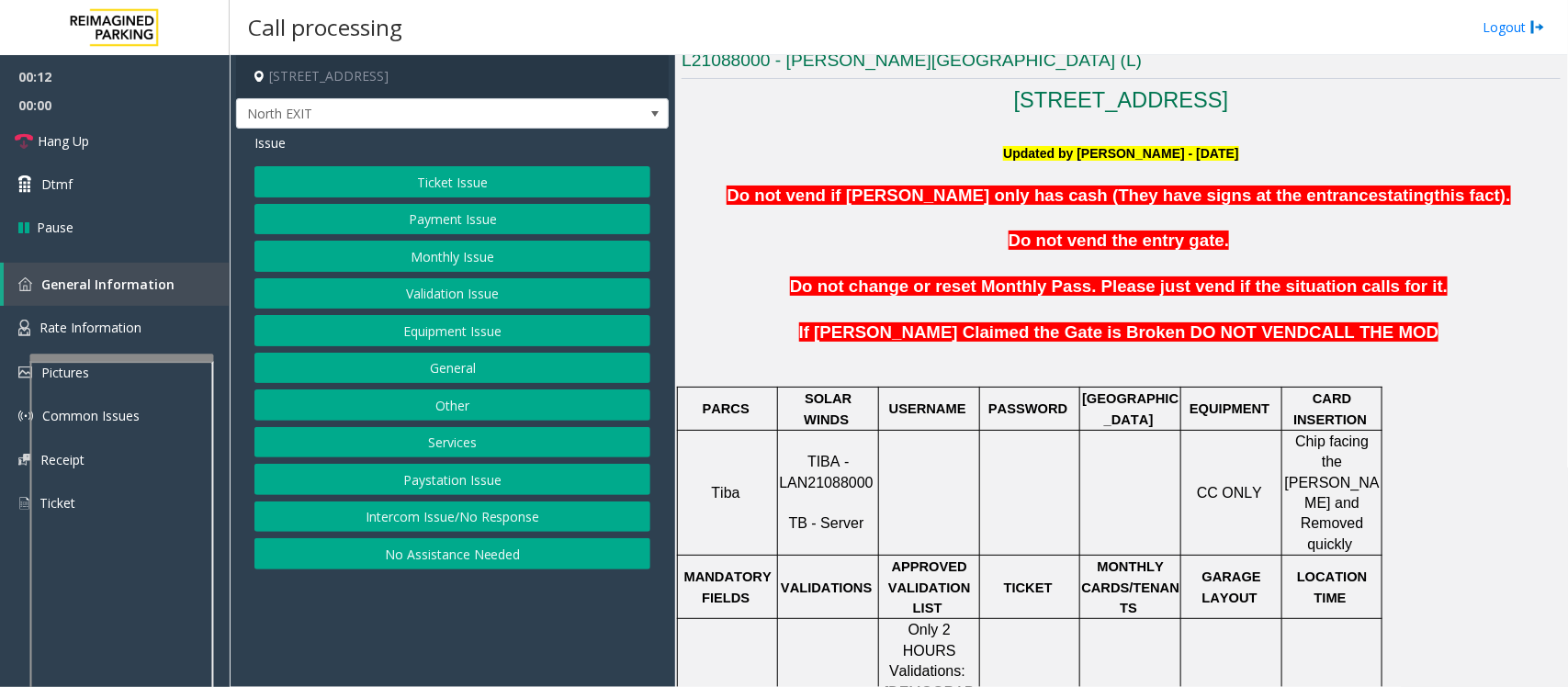 click at bounding box center [122, 357] 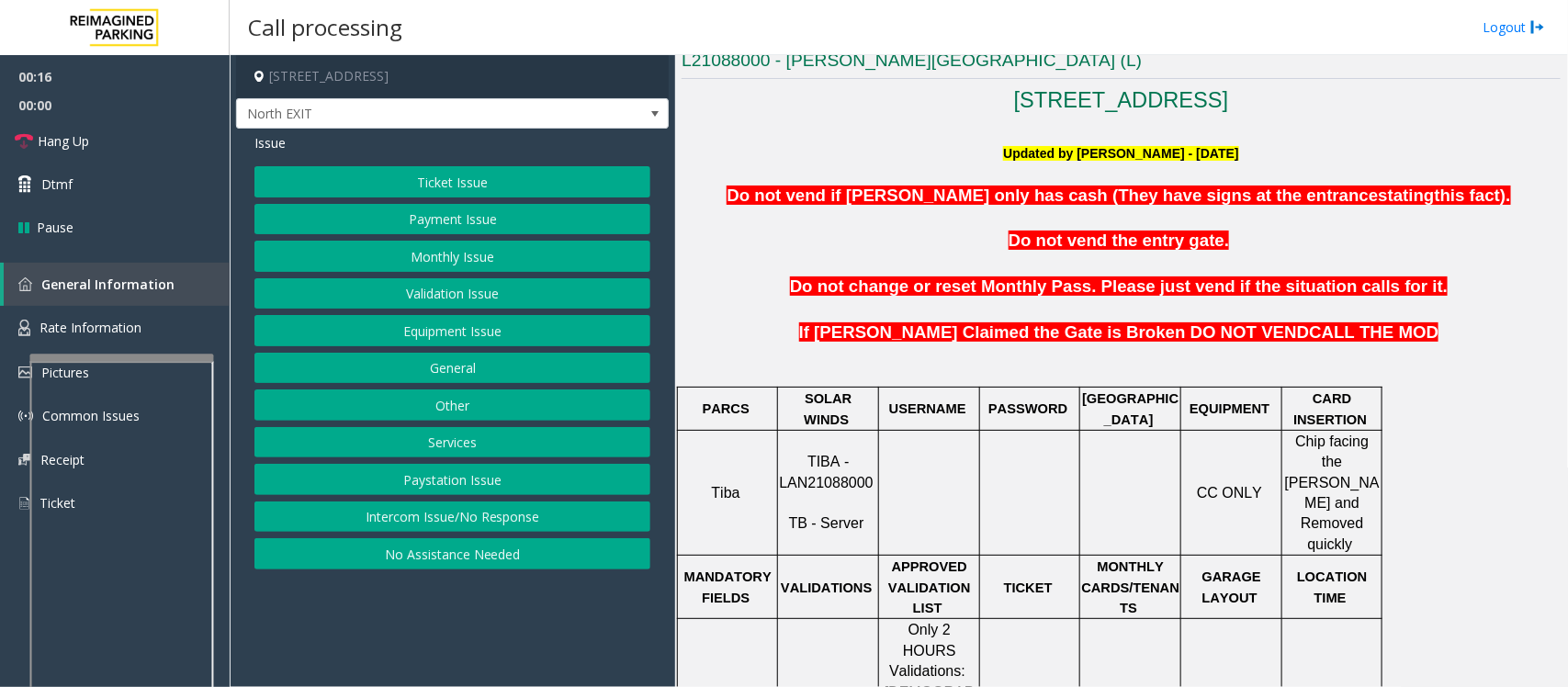 click on "Intercom Issue/No Response" 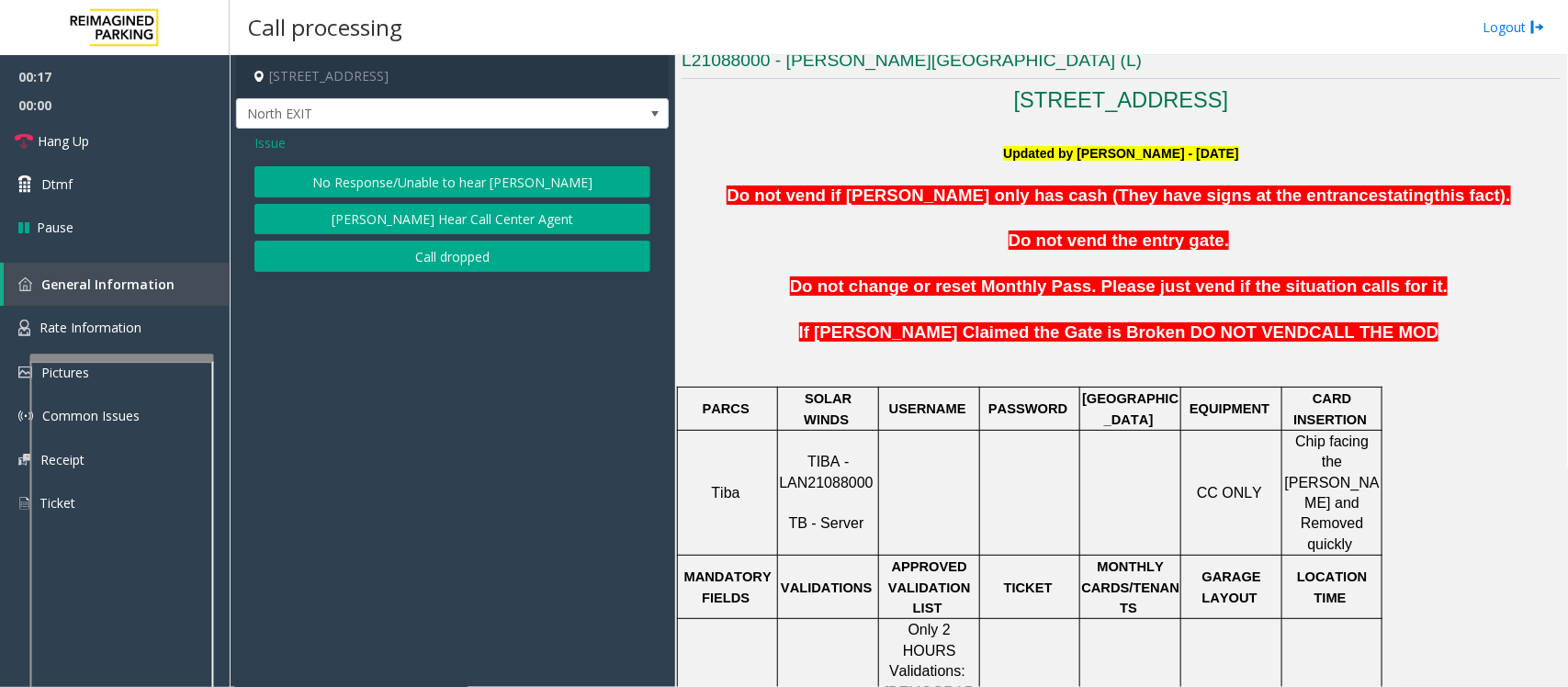 click on "No Response/Unable to hear [PERSON_NAME]" 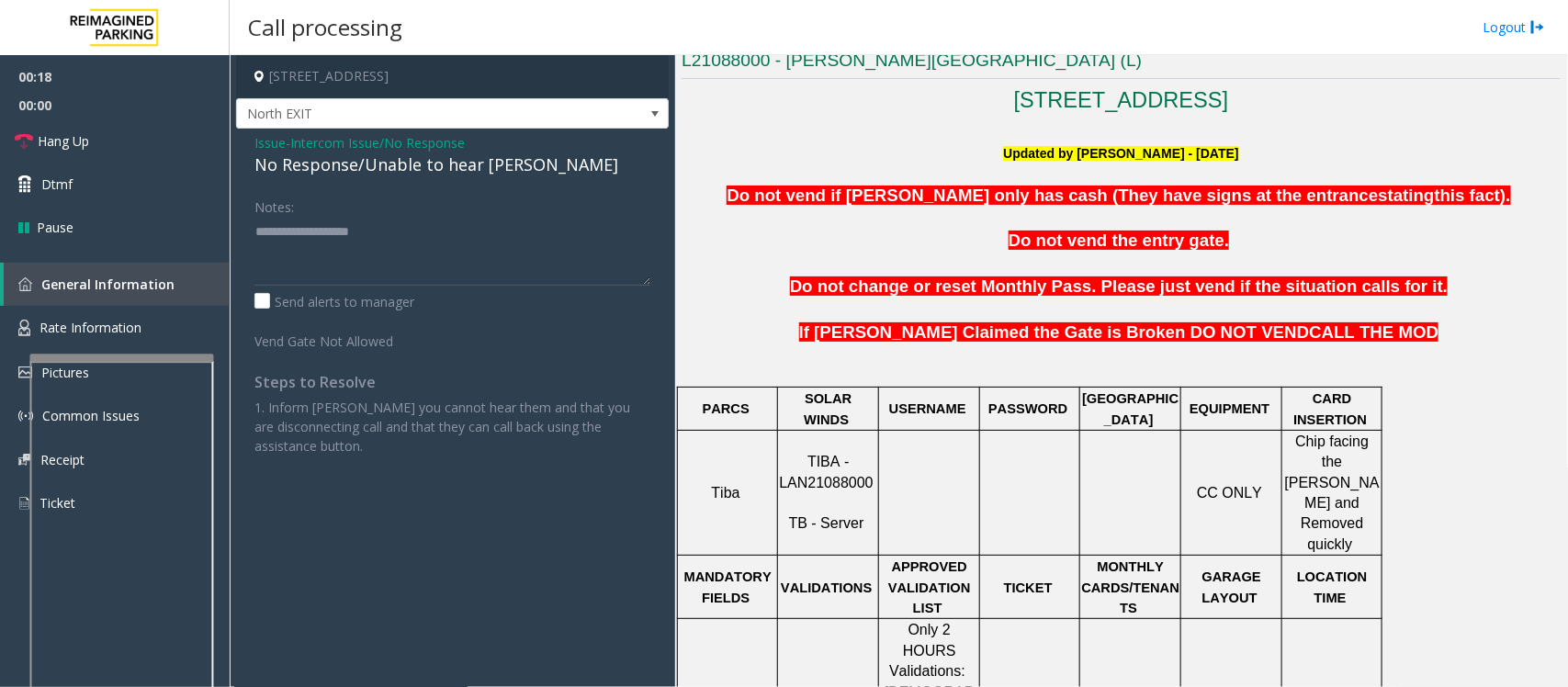 click on "No Response/Unable to hear [PERSON_NAME]" 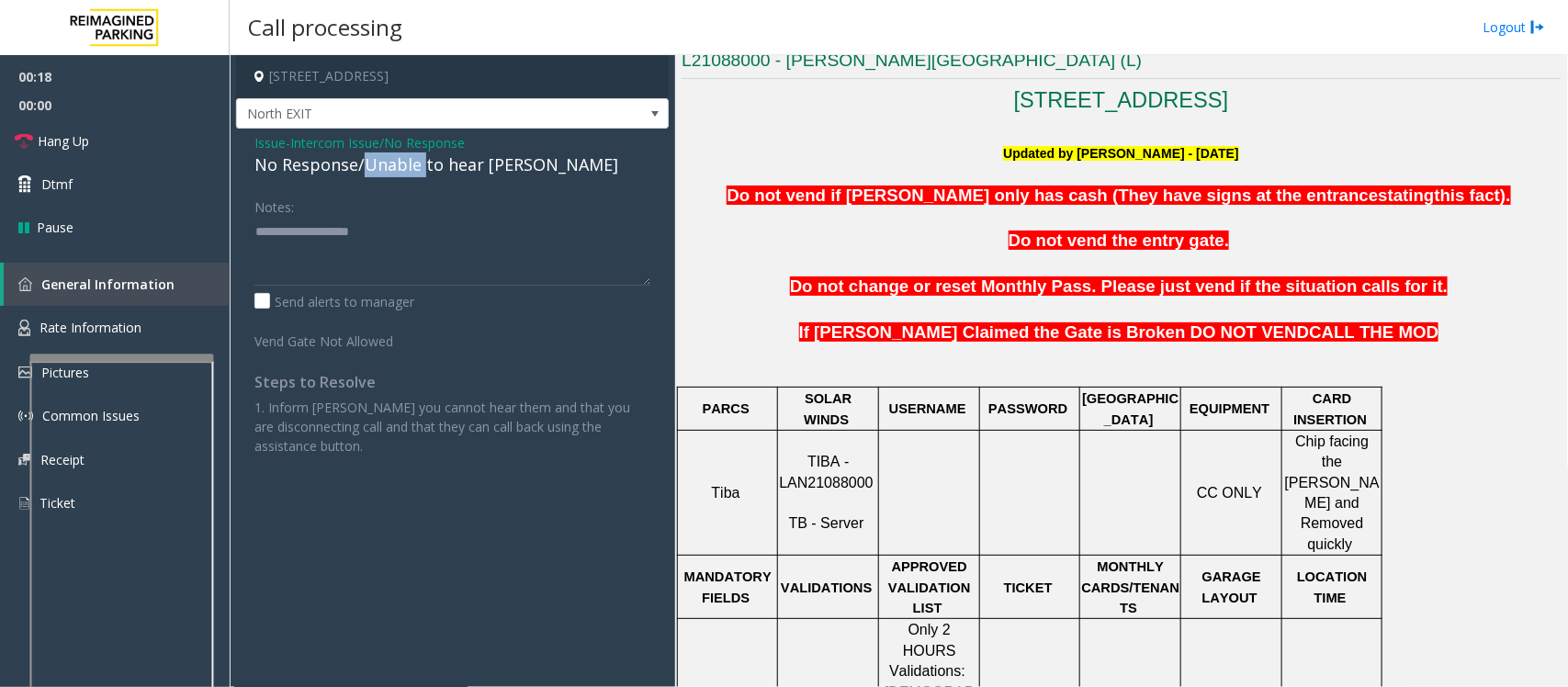 click on "No Response/Unable to hear [PERSON_NAME]" 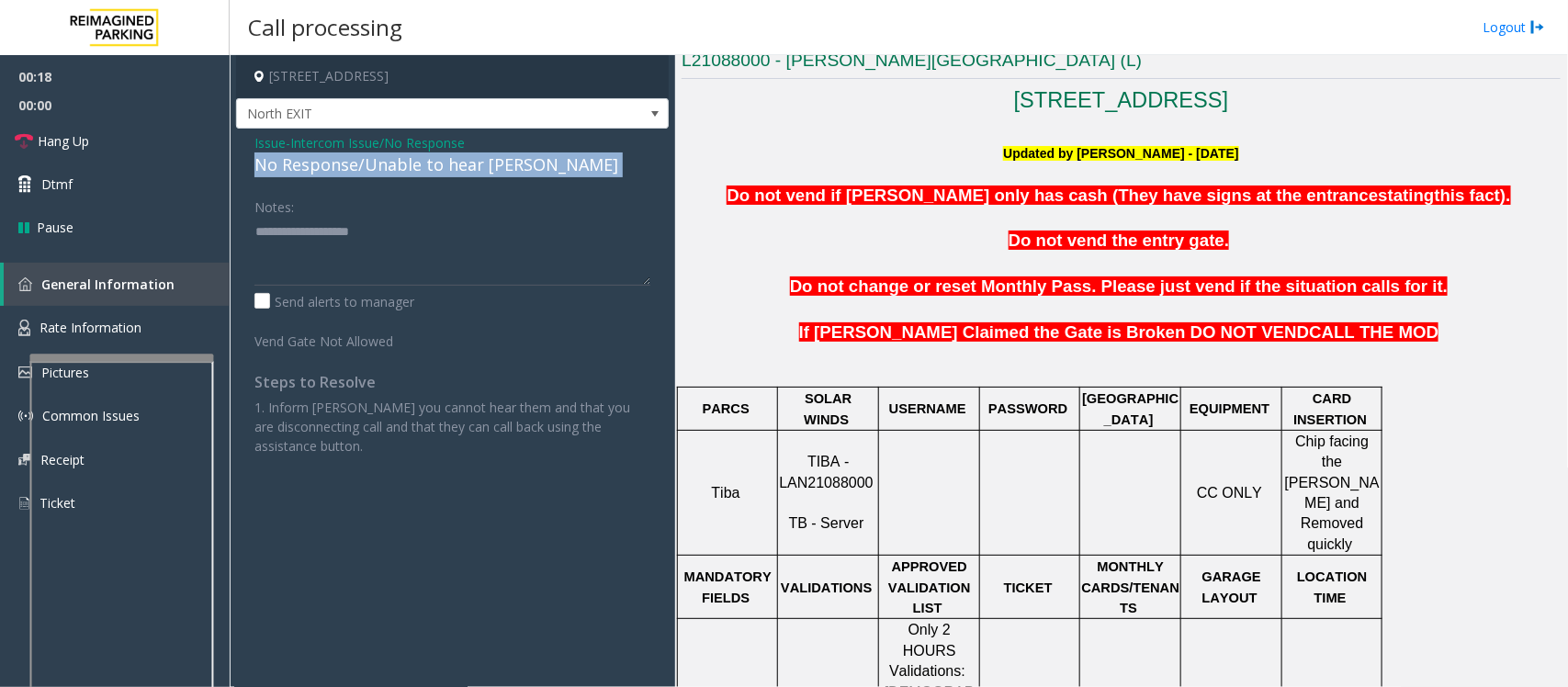 click on "No Response/Unable to hear [PERSON_NAME]" 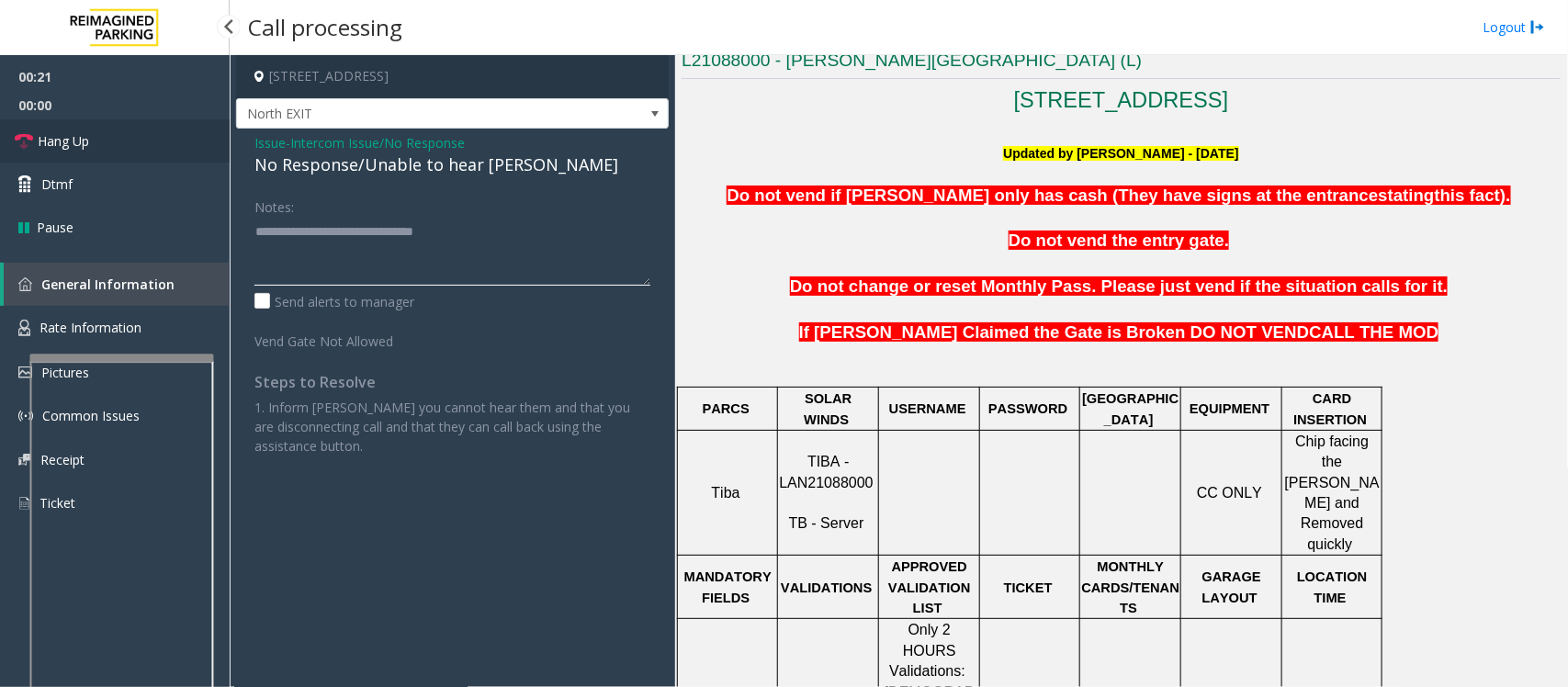 type on "**********" 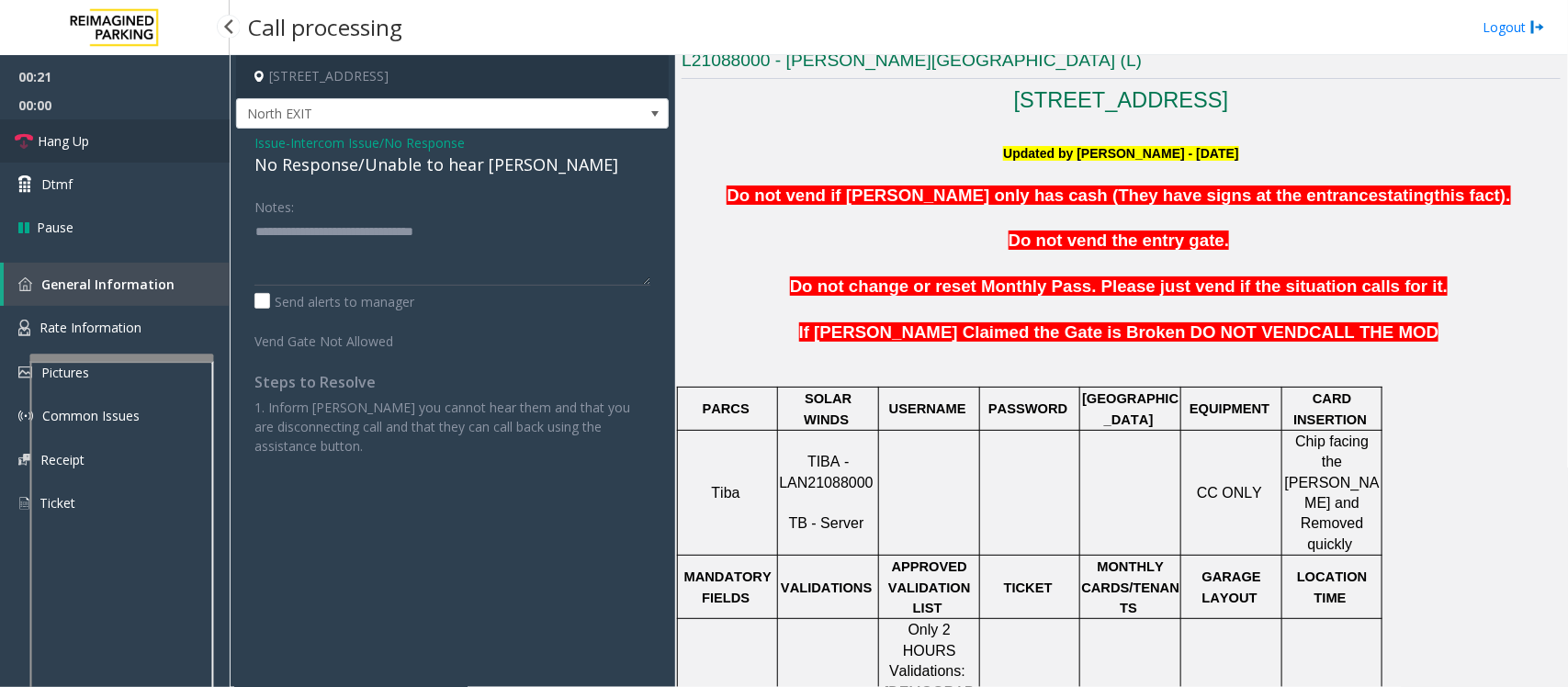 click on "Hang Up" at bounding box center [63, 141] 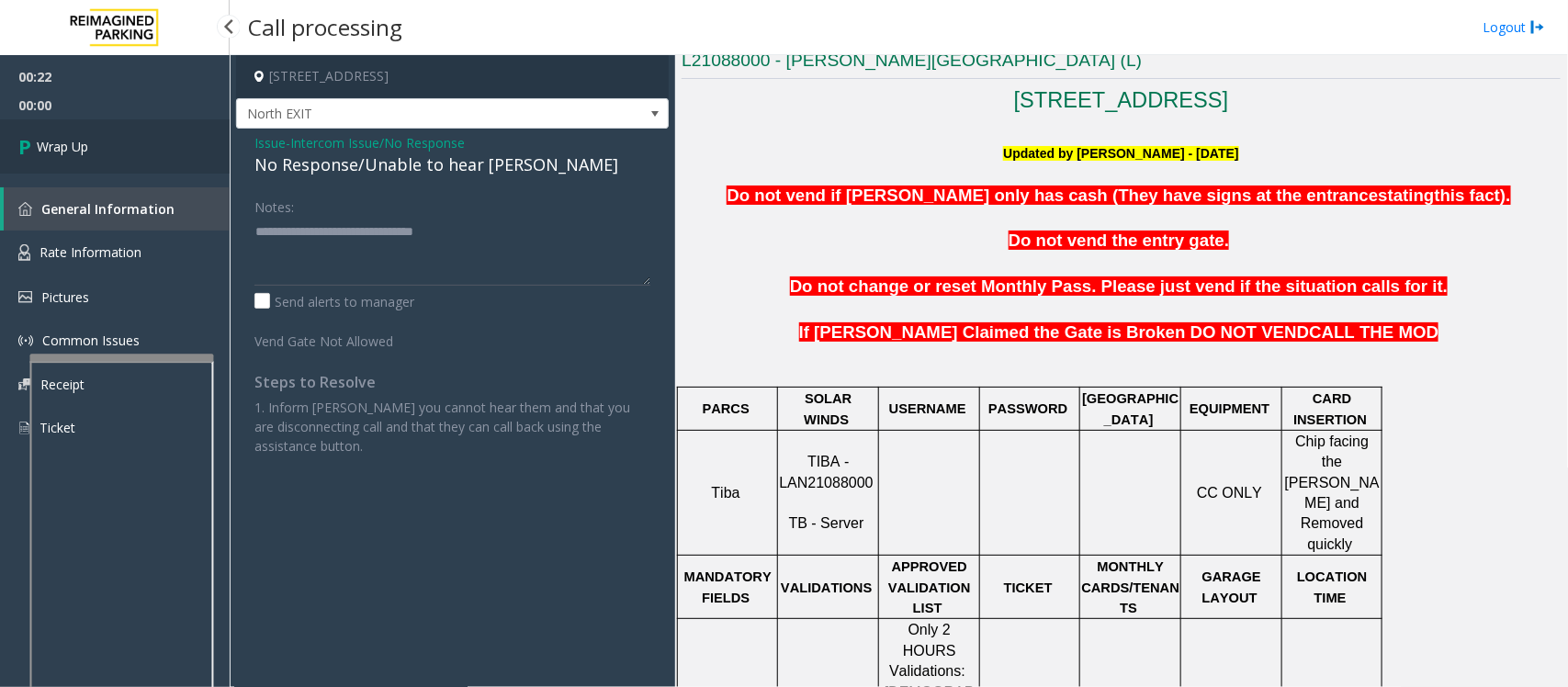 click on "Wrap Up" at bounding box center [115, 146] 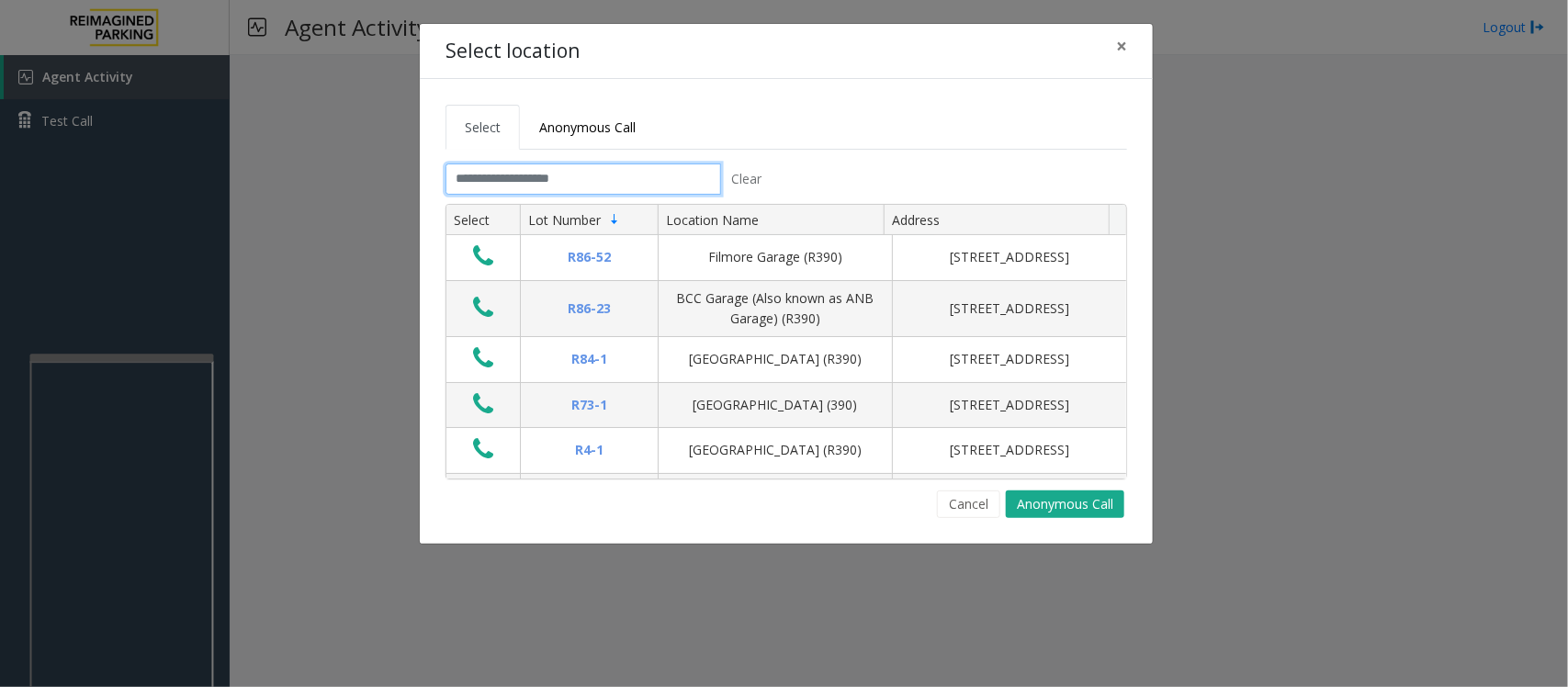 click 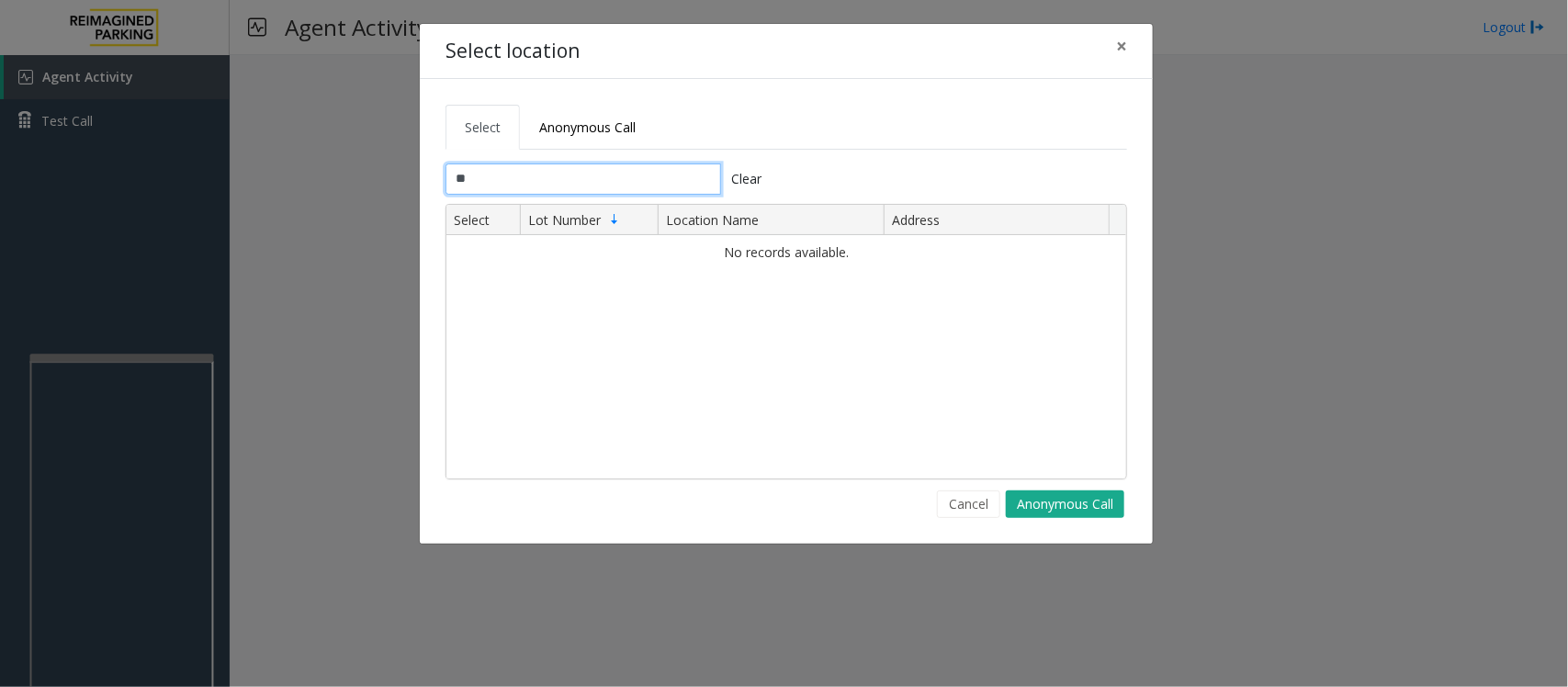 type on "*" 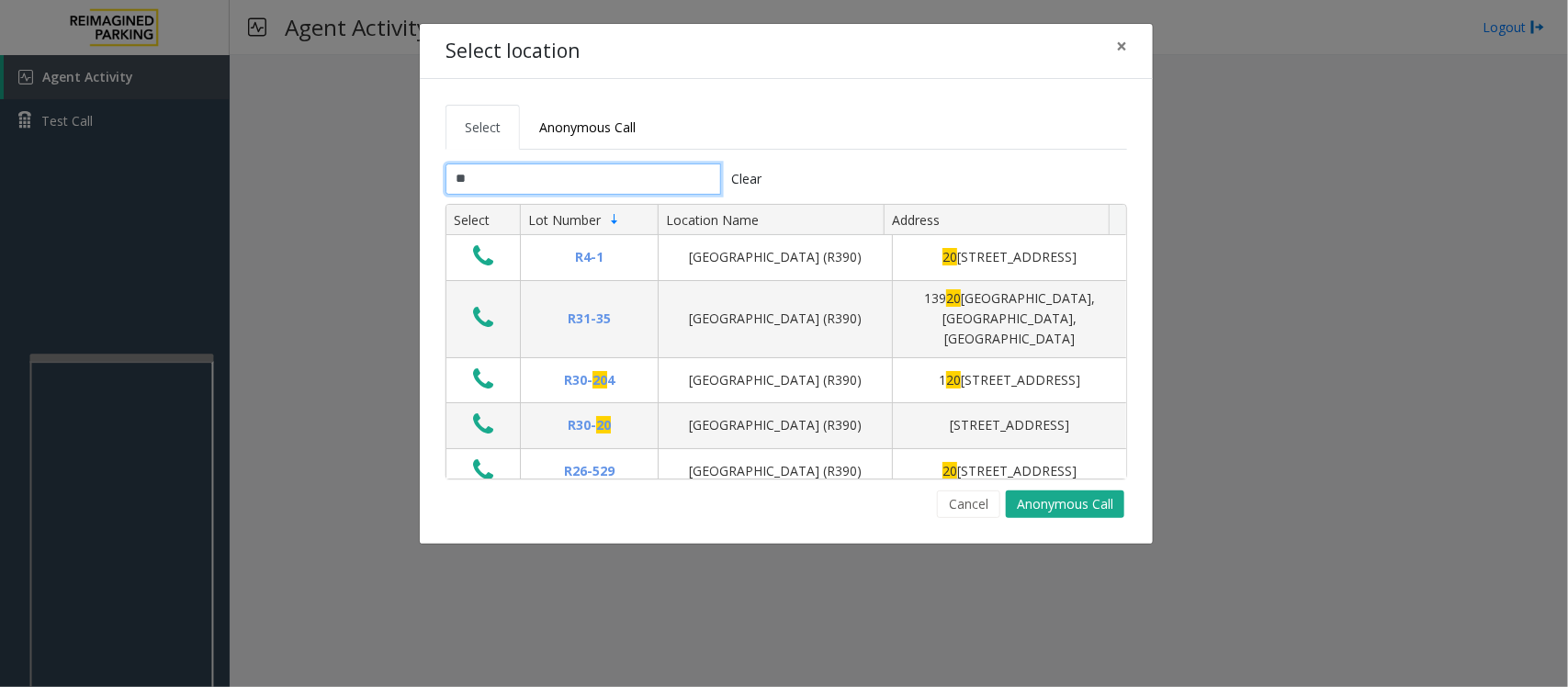 type on "*" 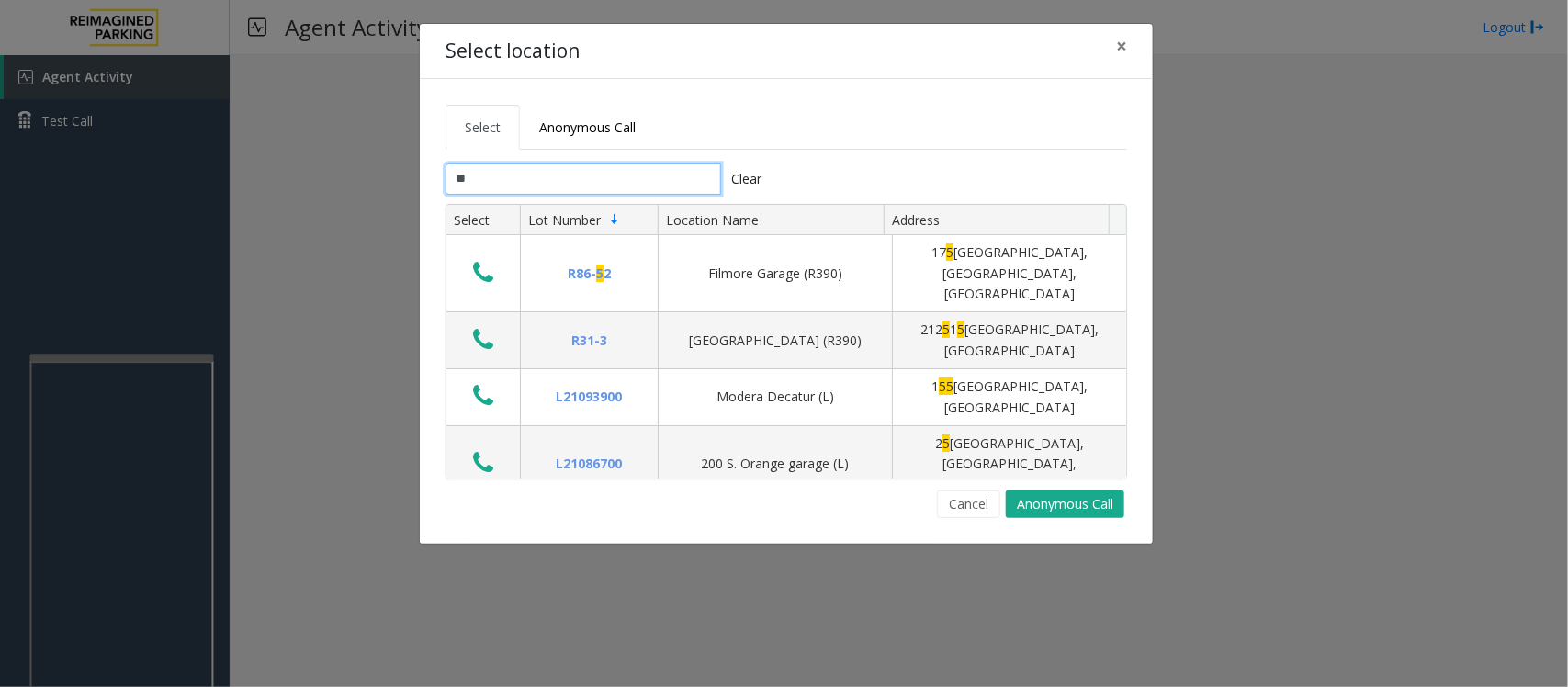 type on "*" 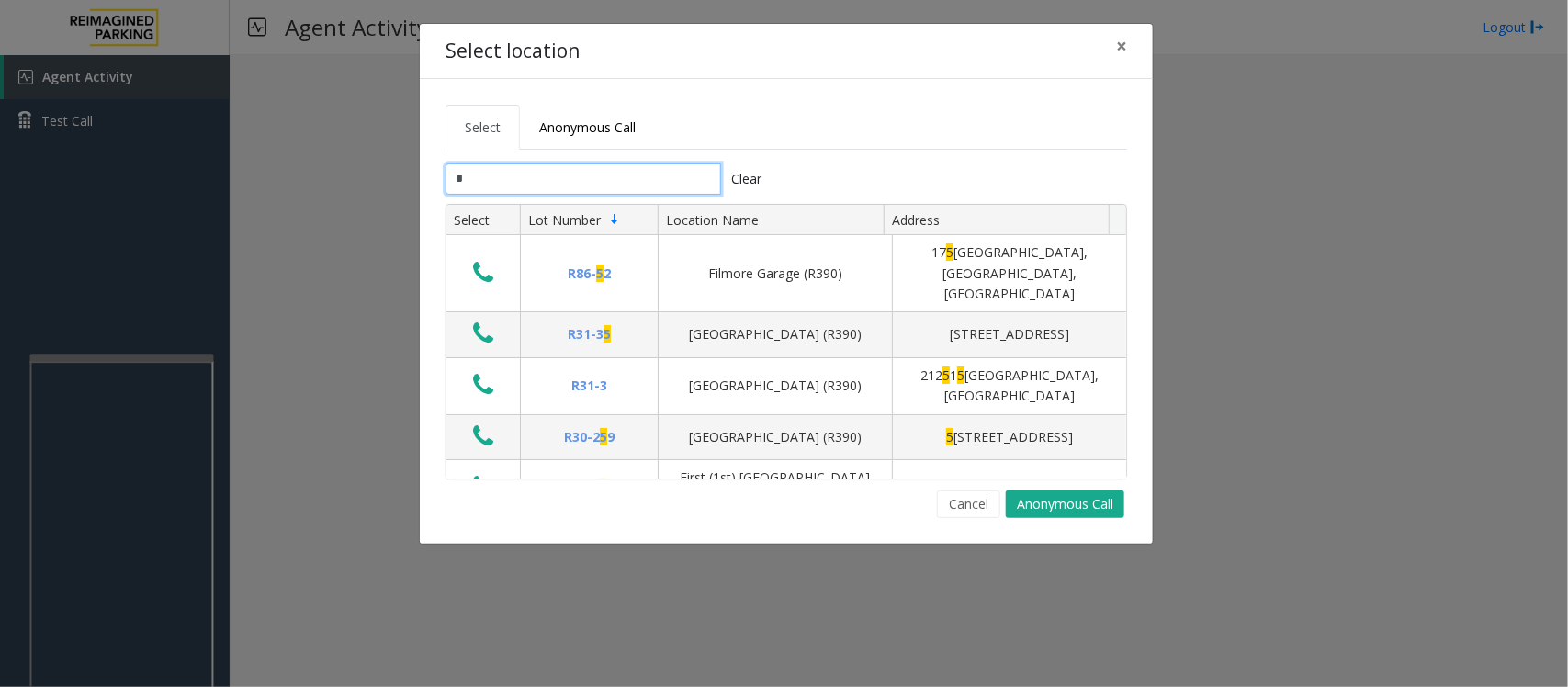 type 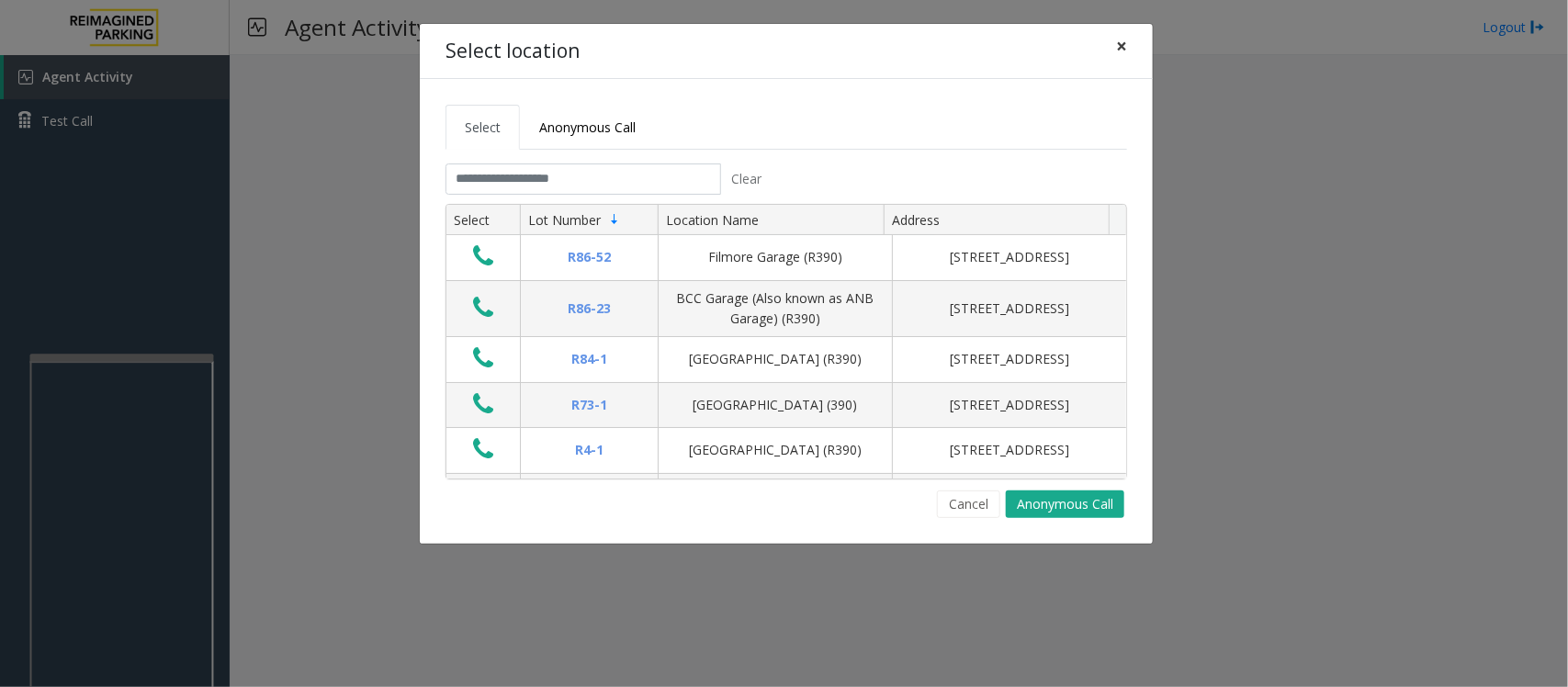 click on "×" 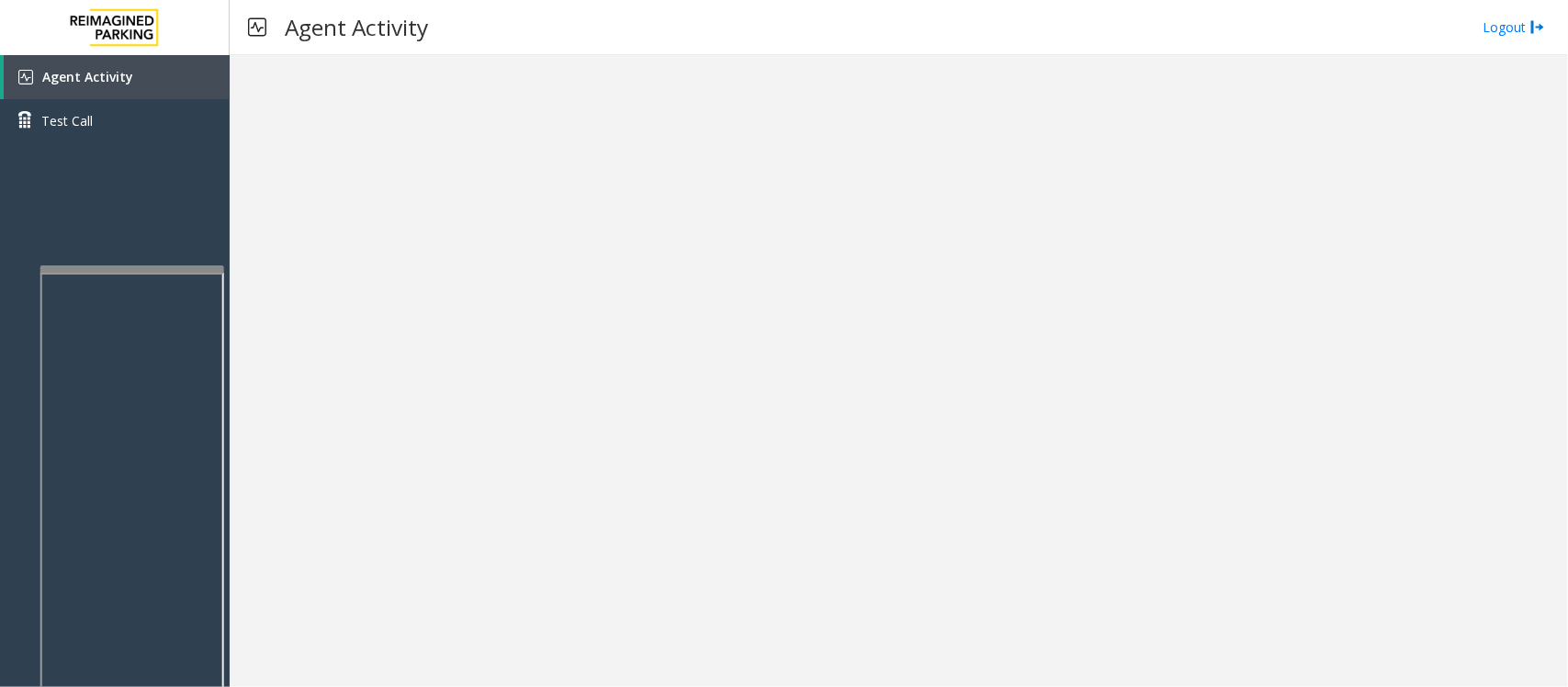 click at bounding box center [132, 269] 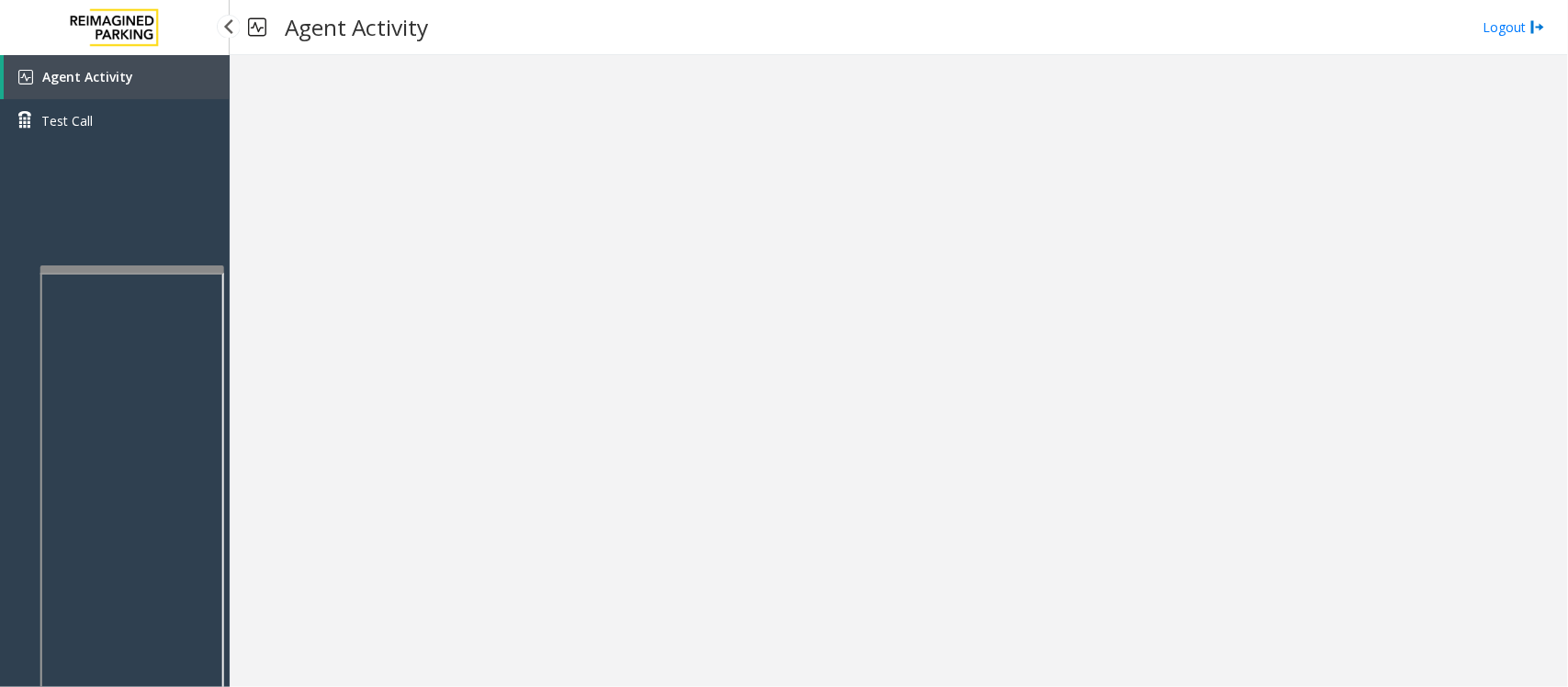click on "Agent Activity" at bounding box center (87, 76) 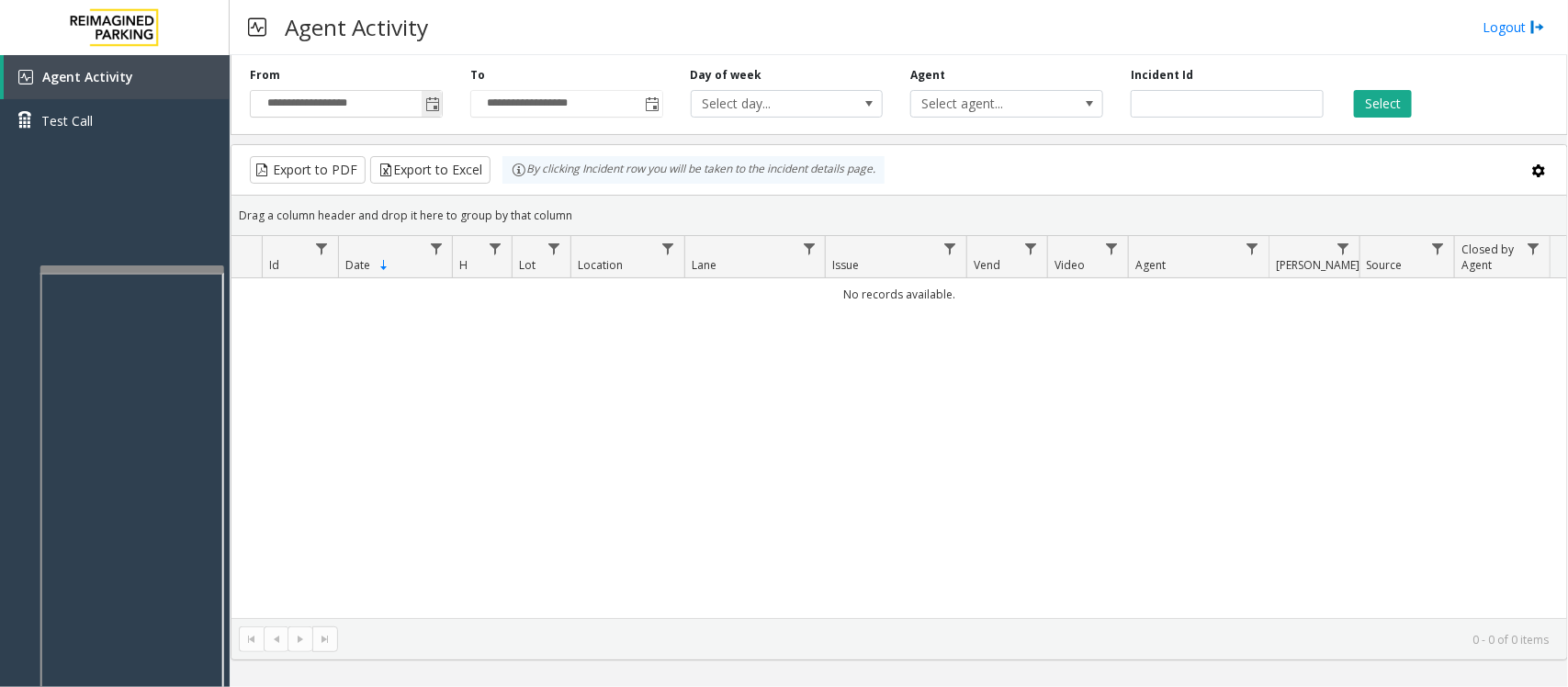click 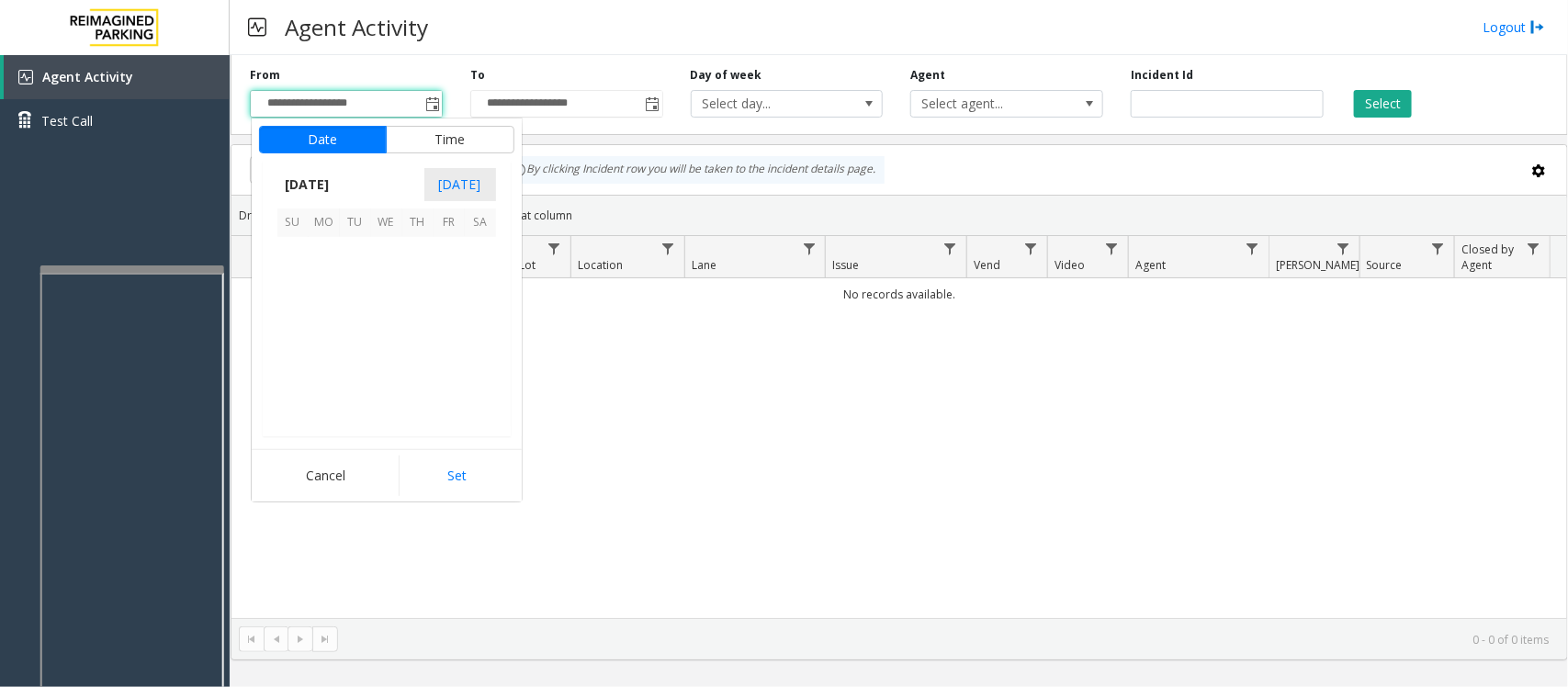 scroll, scrollTop: 329046, scrollLeft: 0, axis: vertical 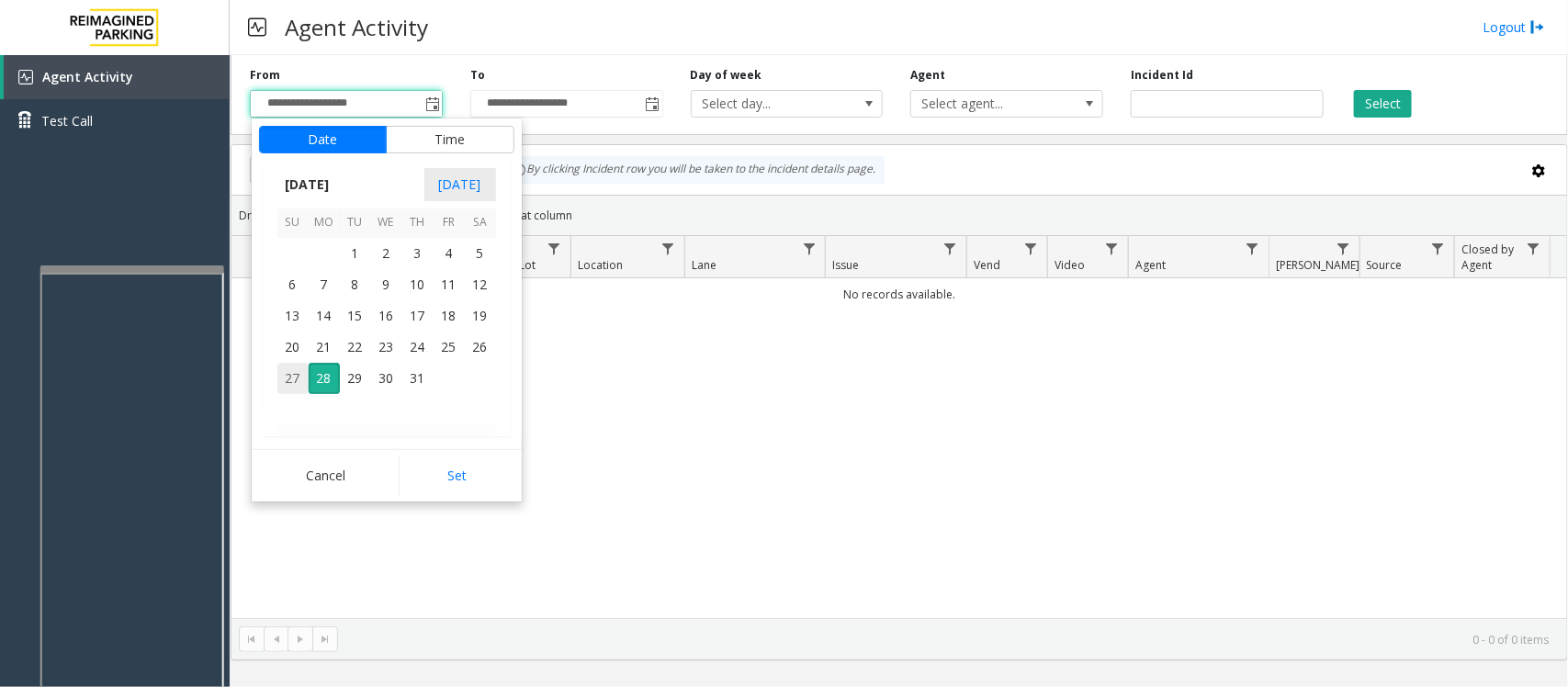 click on "27" at bounding box center [293, 378] 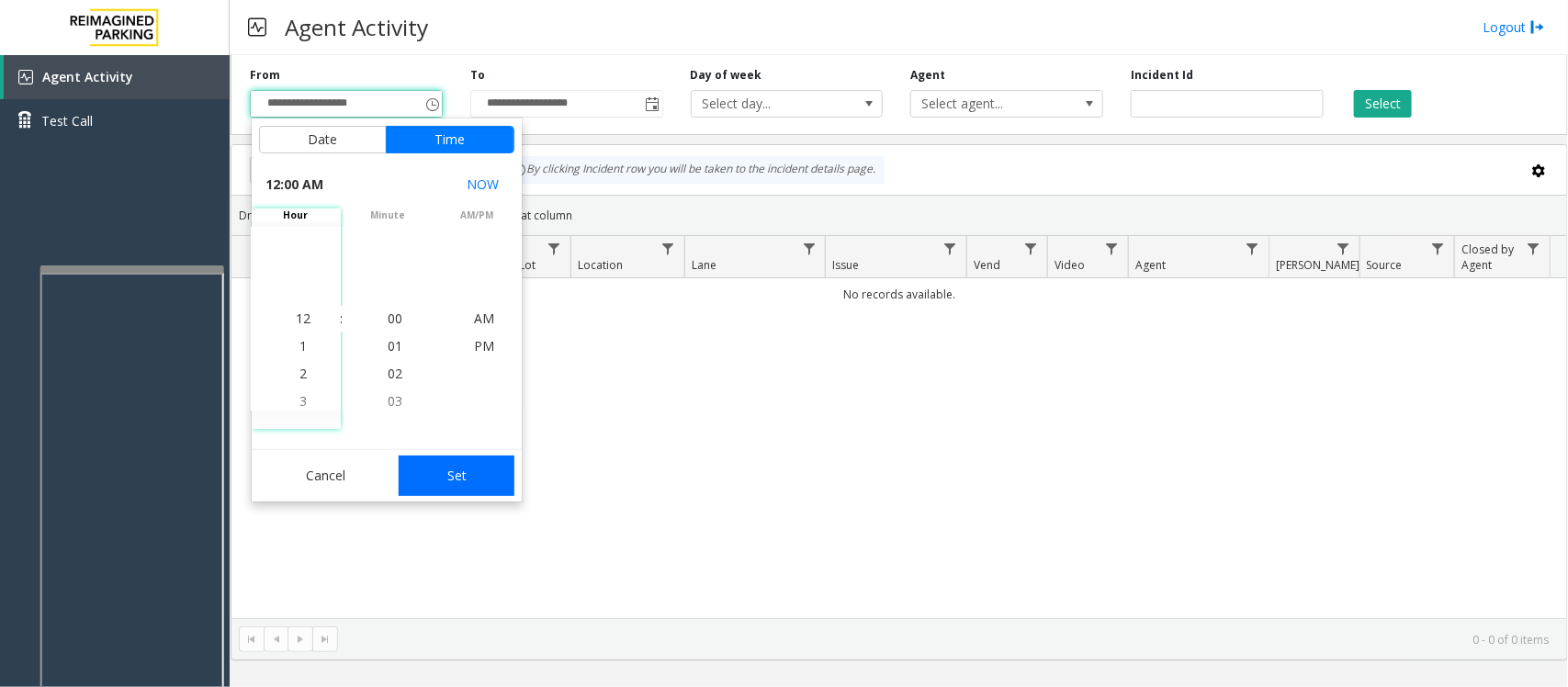 click on "Set" 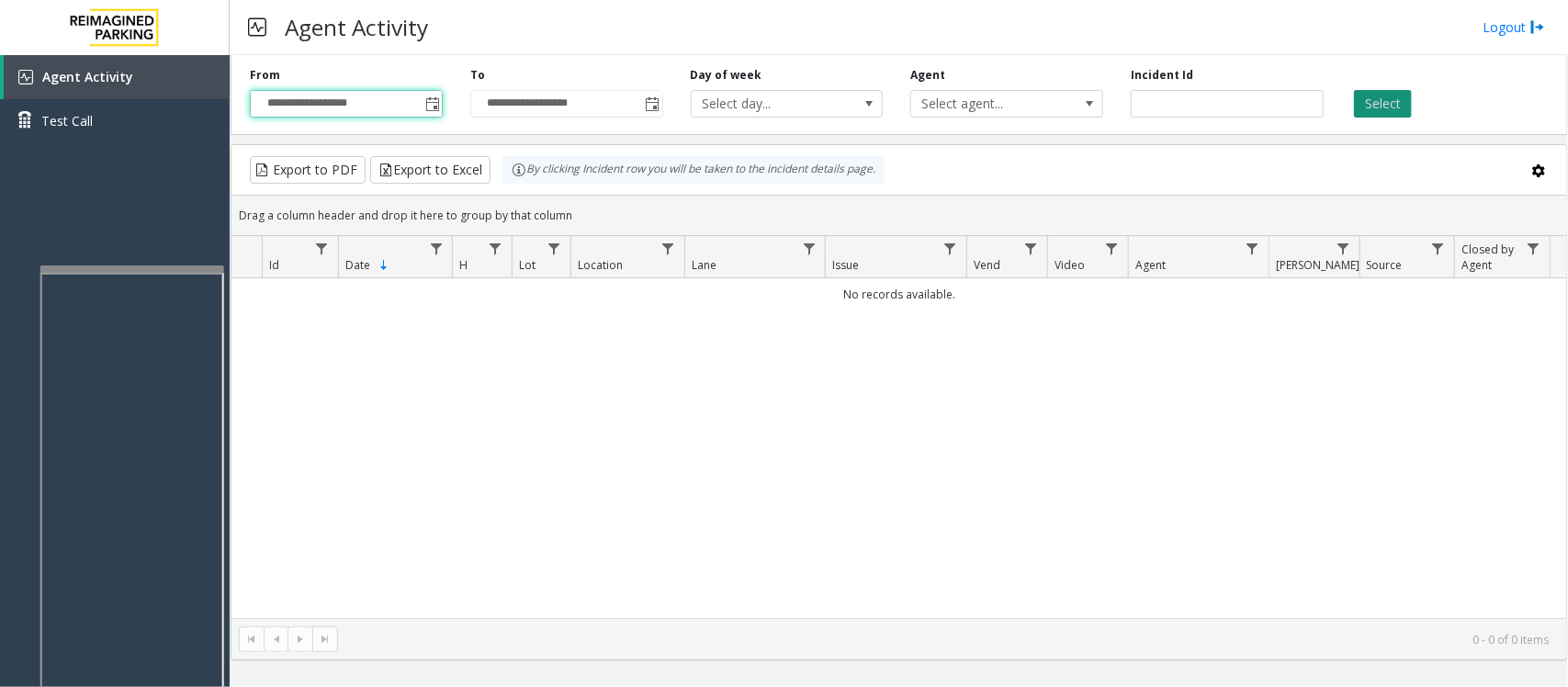 click on "Select" 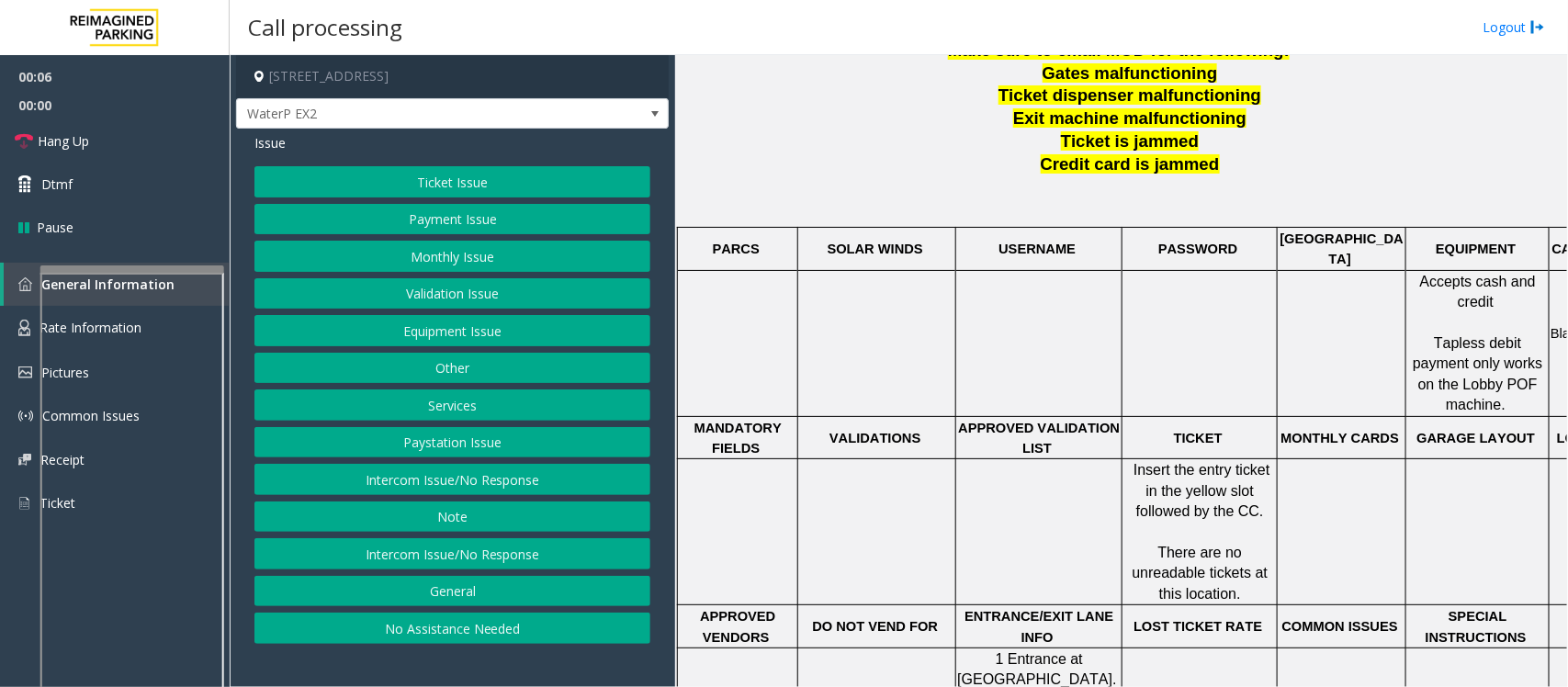 scroll, scrollTop: 804, scrollLeft: 0, axis: vertical 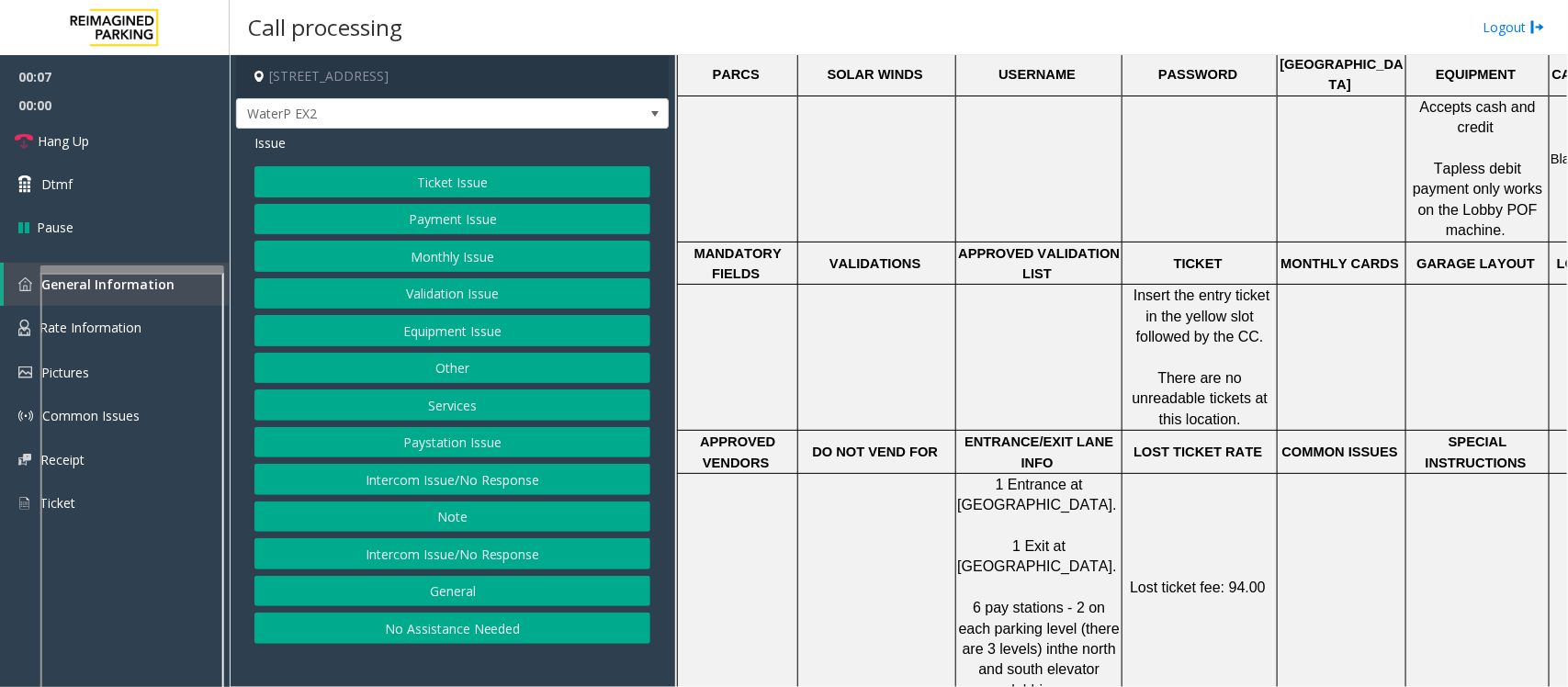 click on "No Assistance Needed" 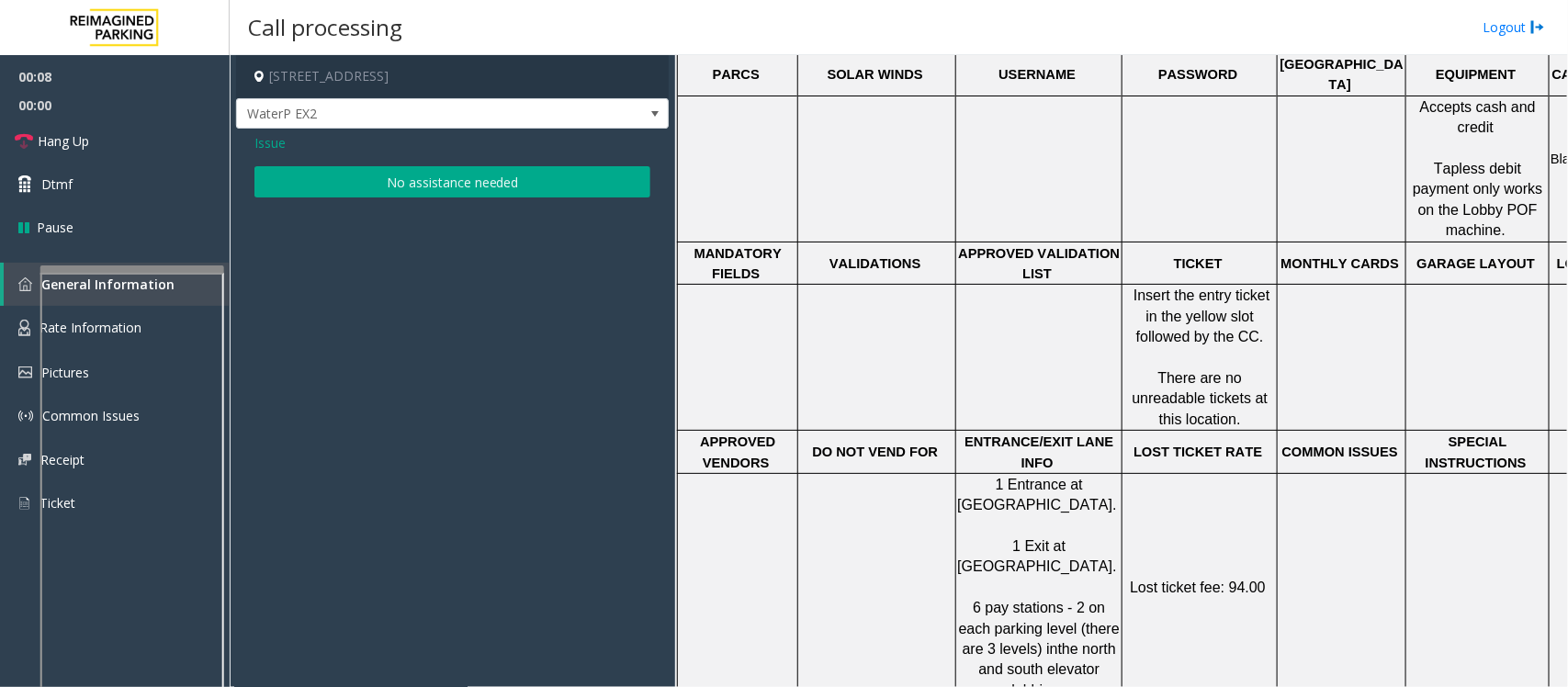 click on "No assistance needed" 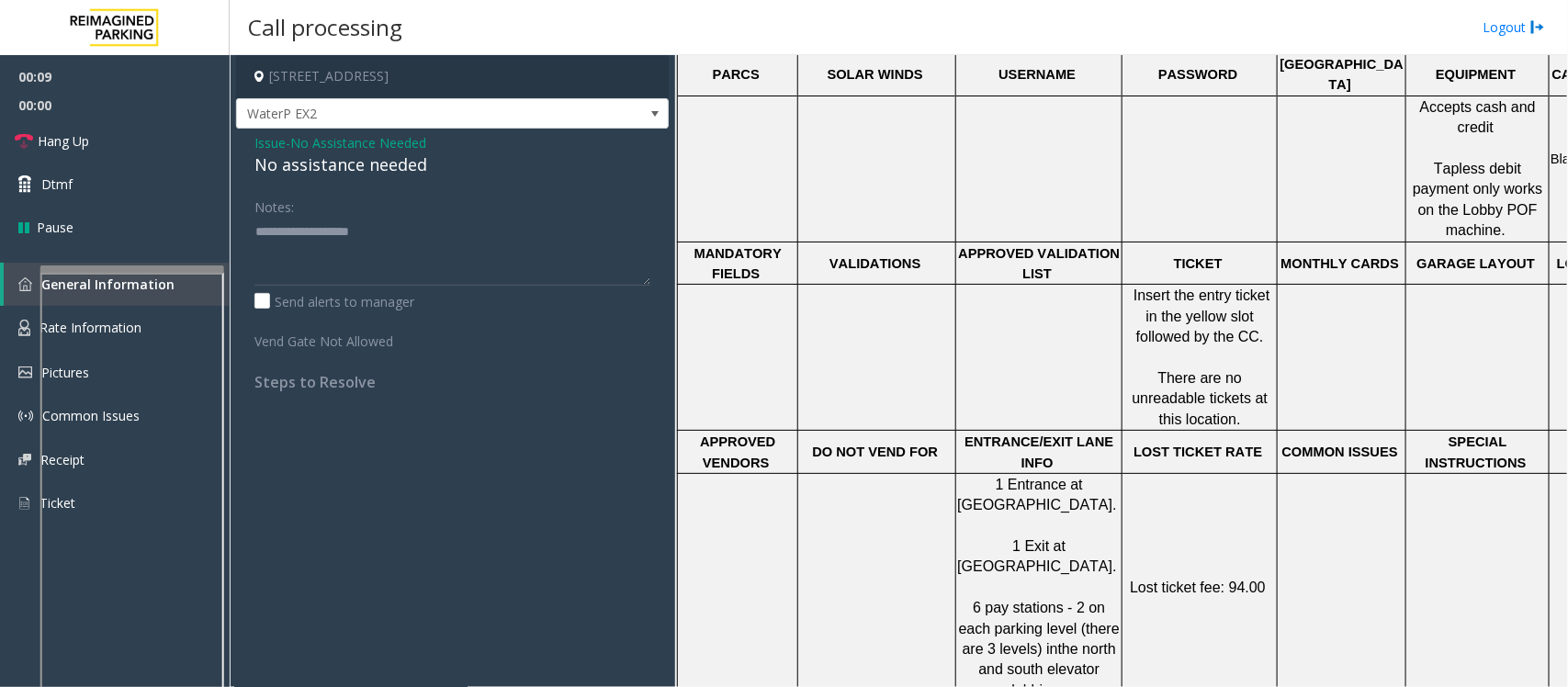 click on "No assistance needed" 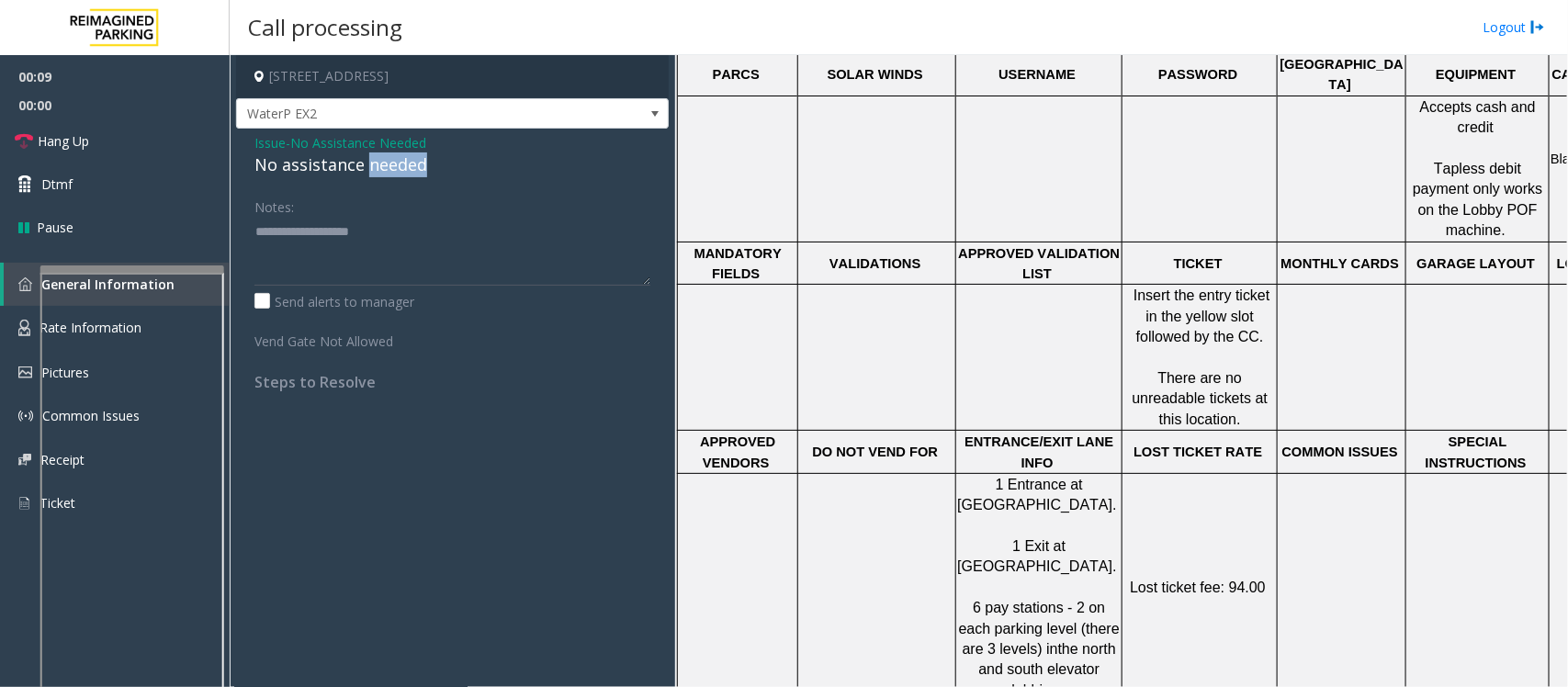 click on "No assistance needed" 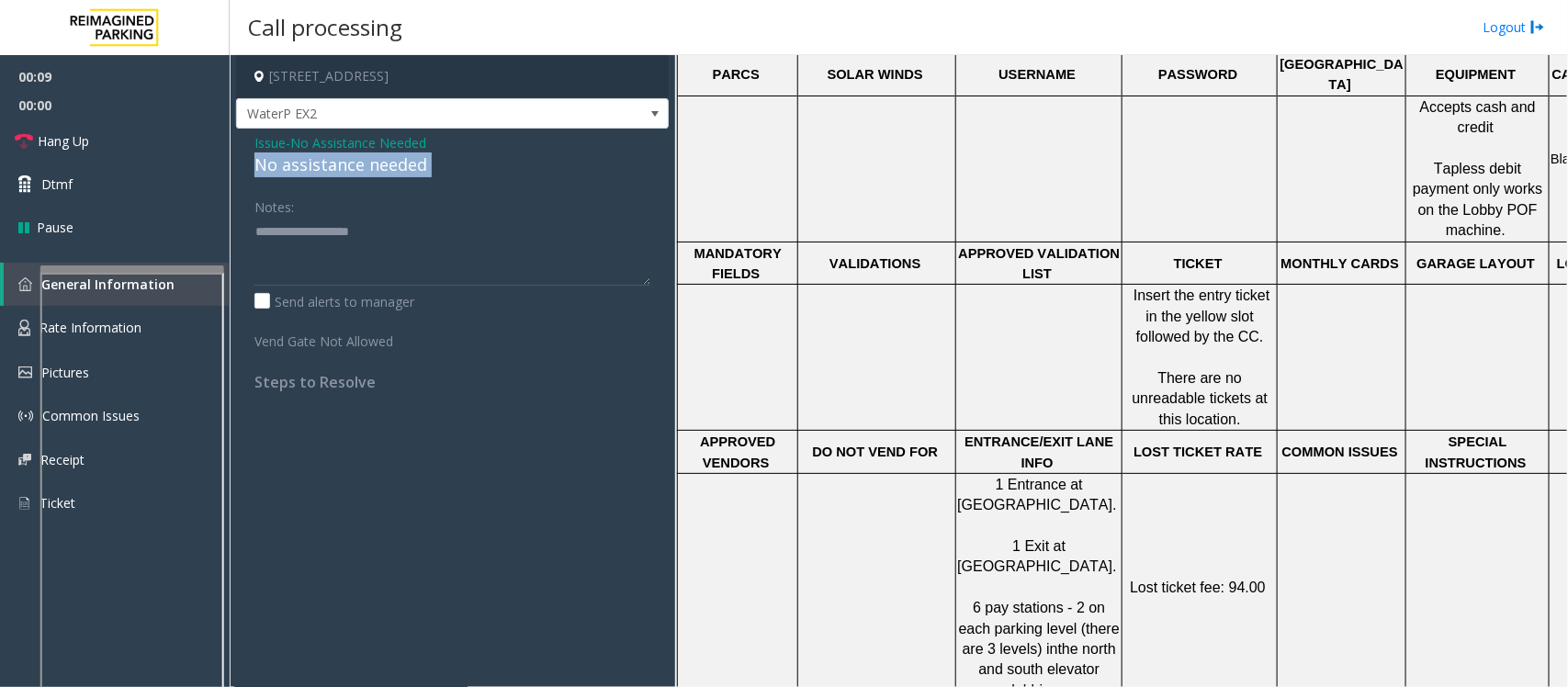 click on "No assistance needed" 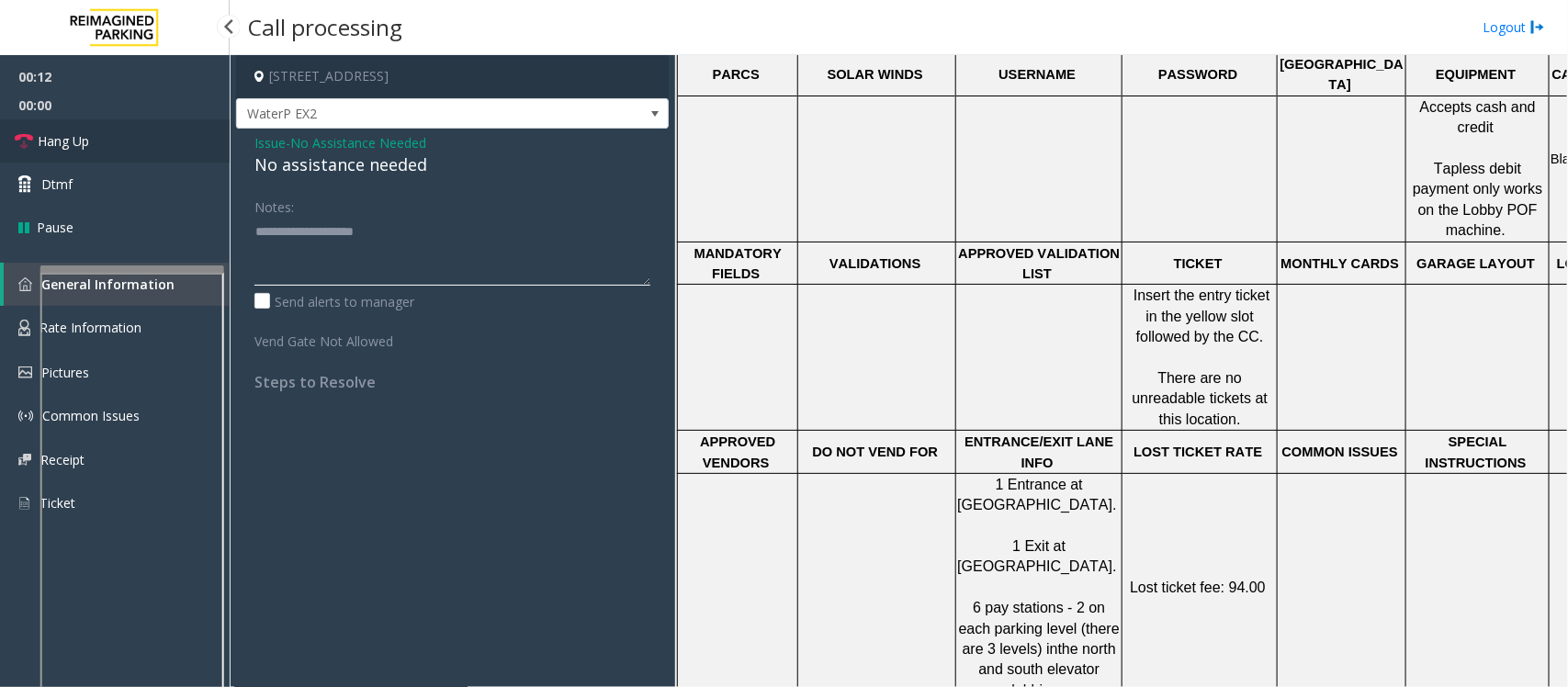type on "**********" 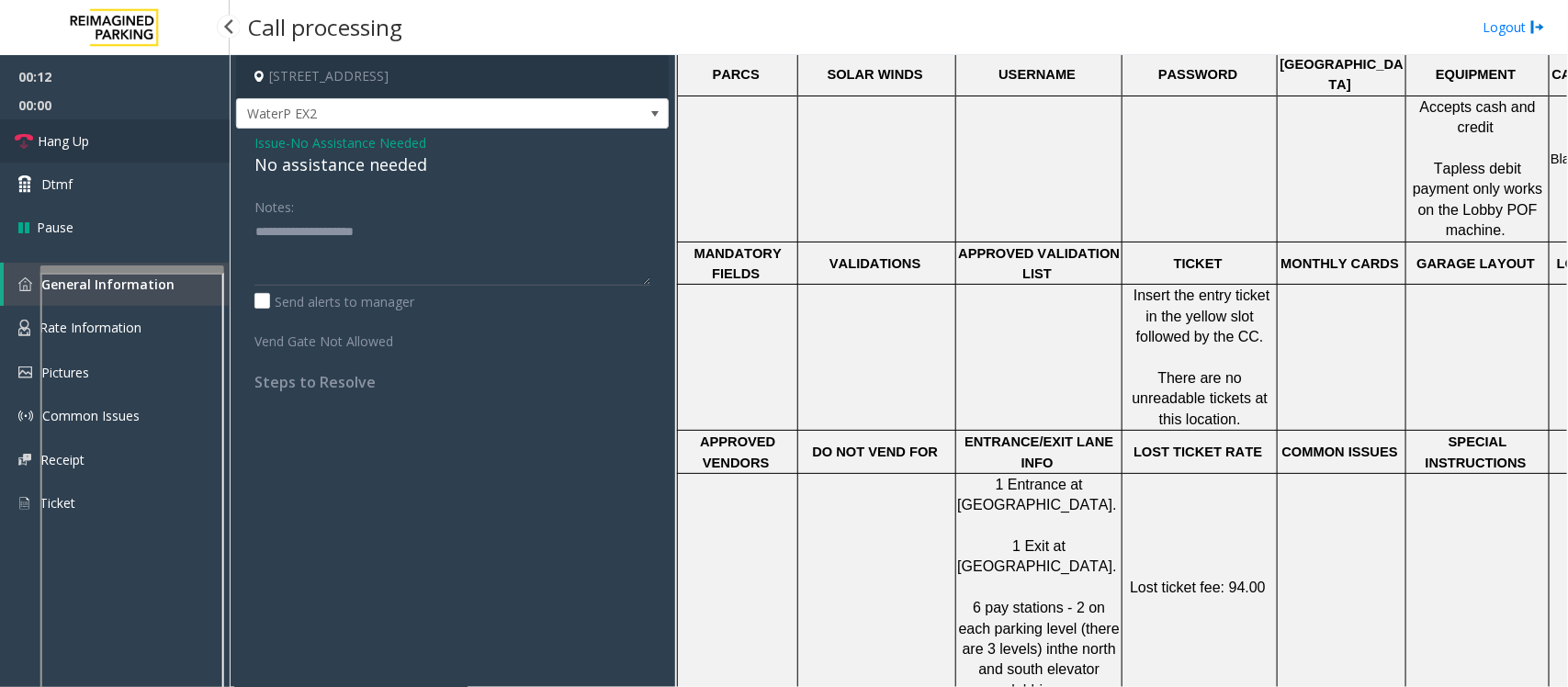 click on "Hang Up" at bounding box center [63, 141] 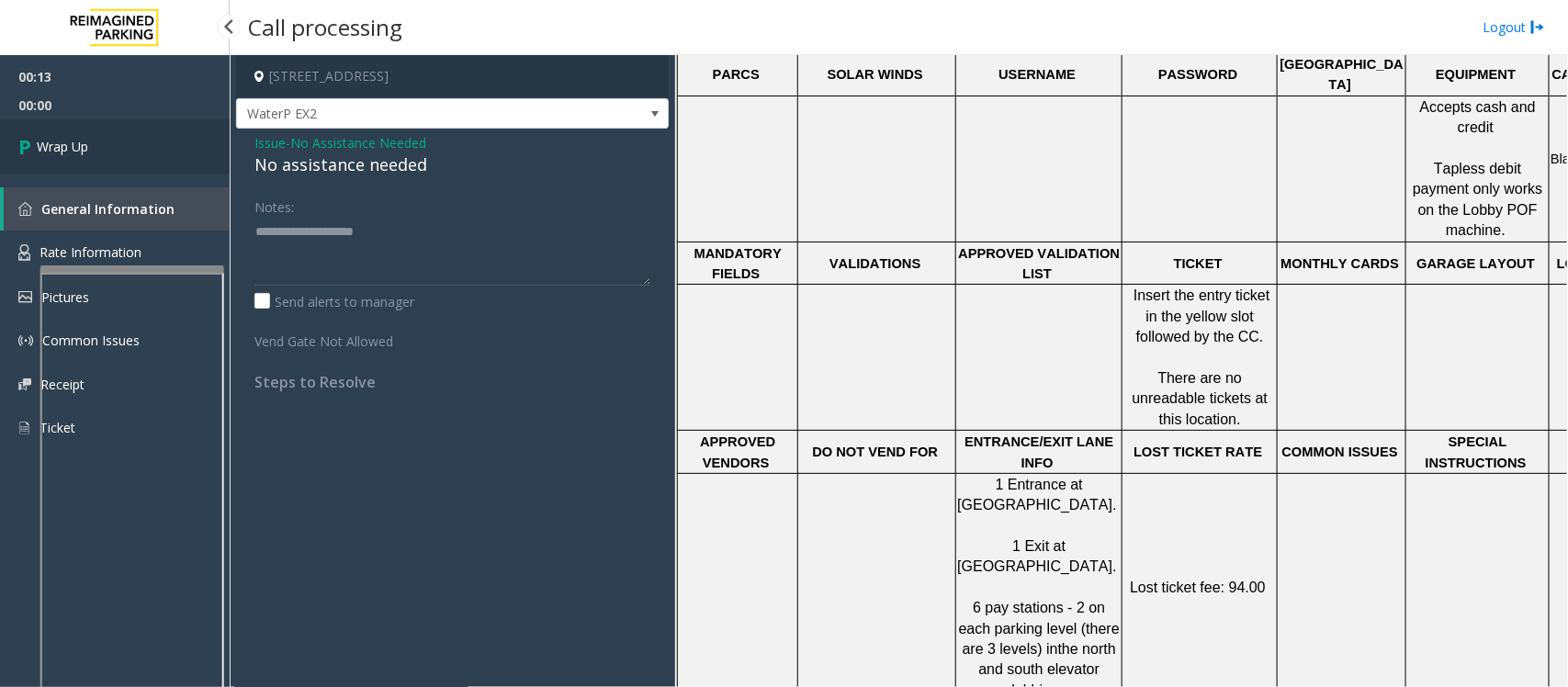 click on "Wrap Up" at bounding box center (115, 146) 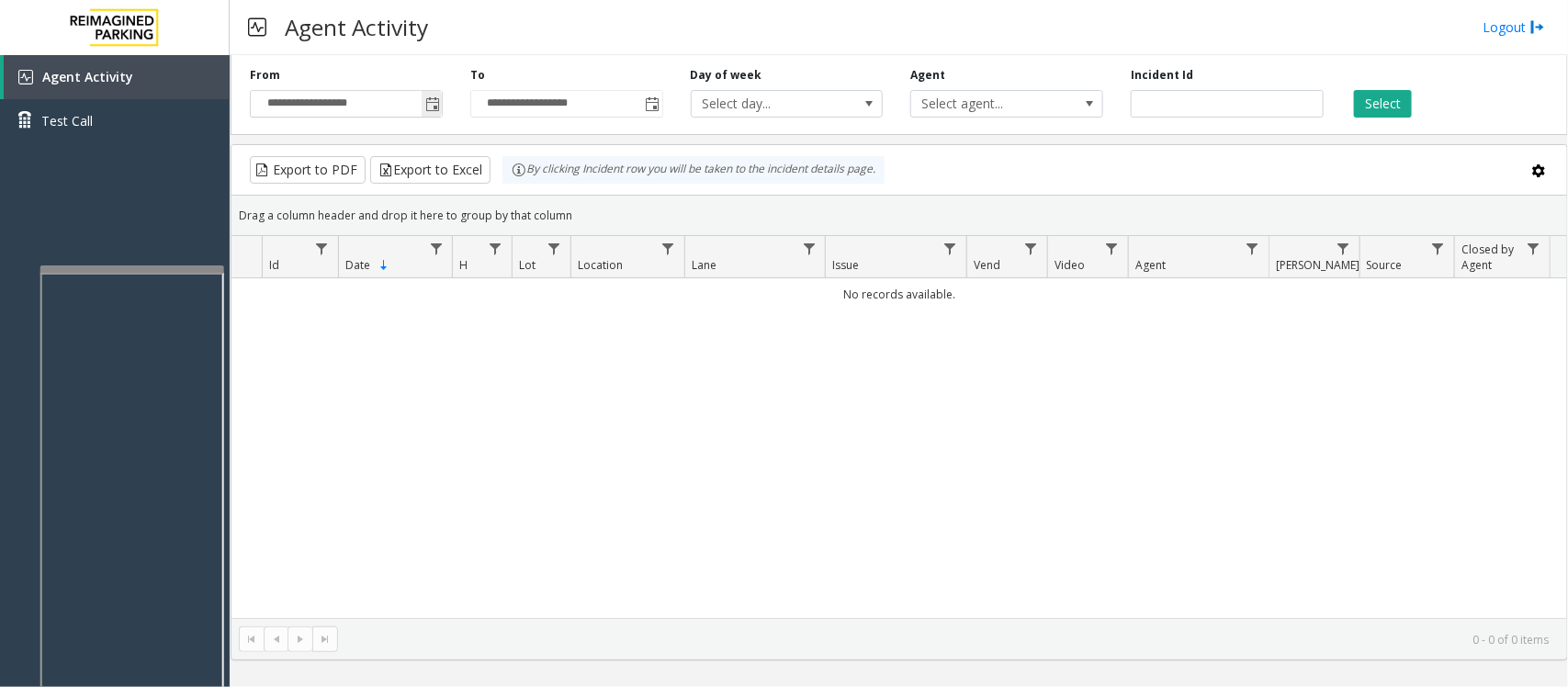 click 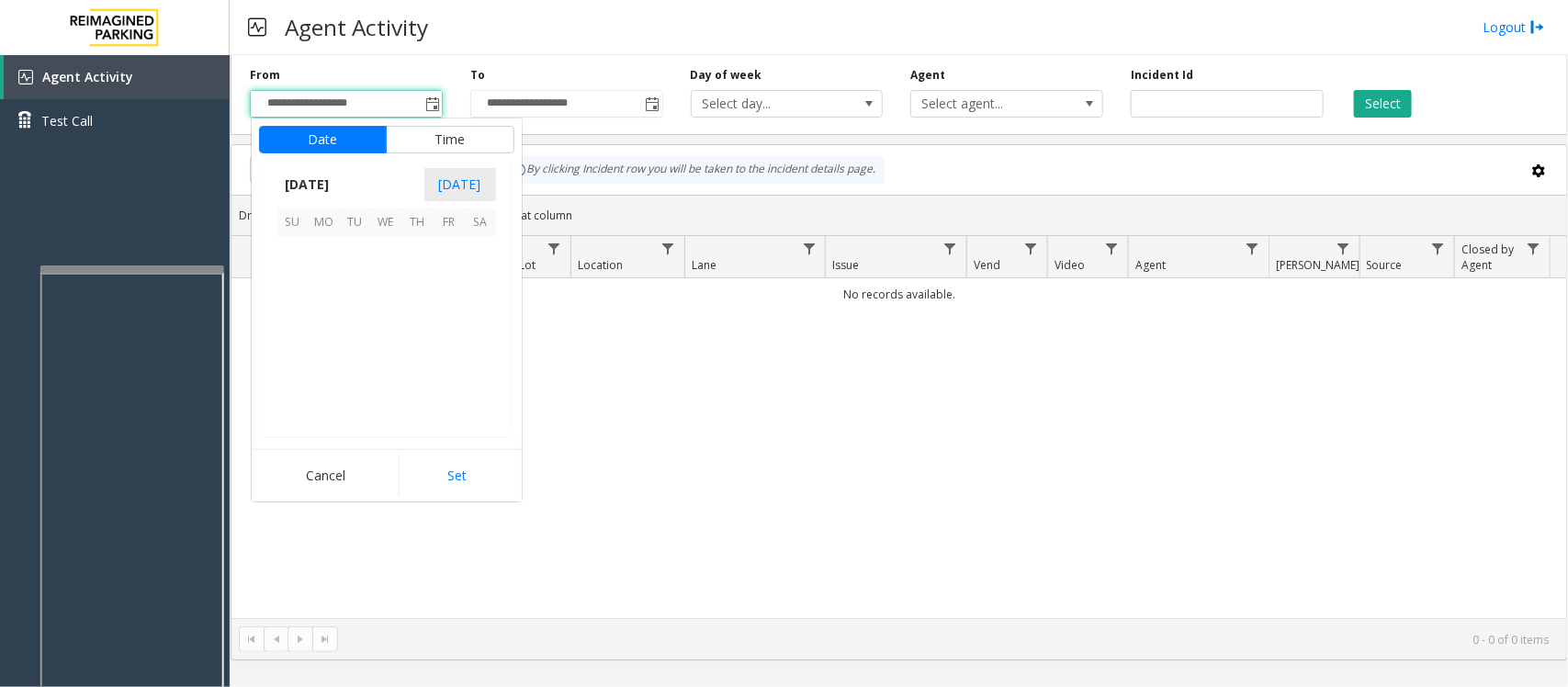 scroll, scrollTop: 329046, scrollLeft: 0, axis: vertical 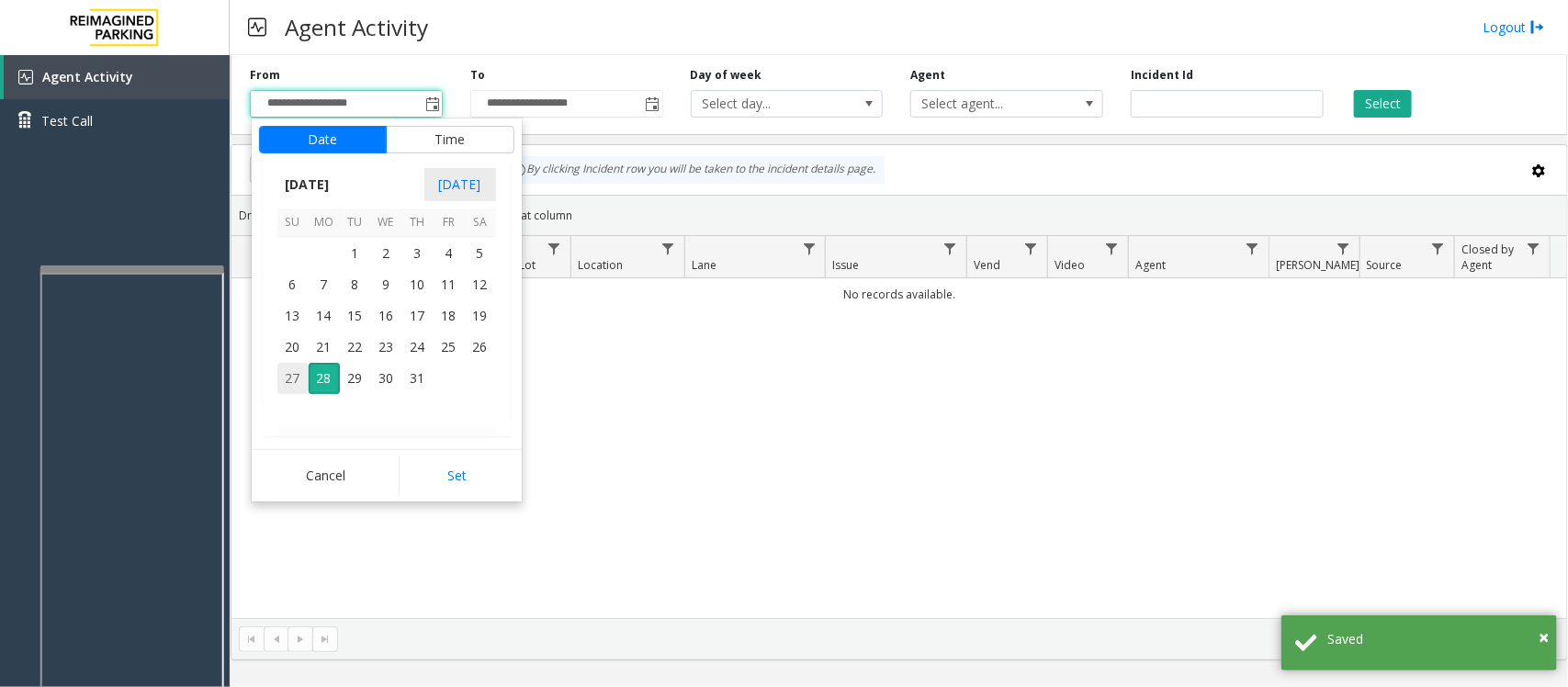click on "27" at bounding box center (293, 378) 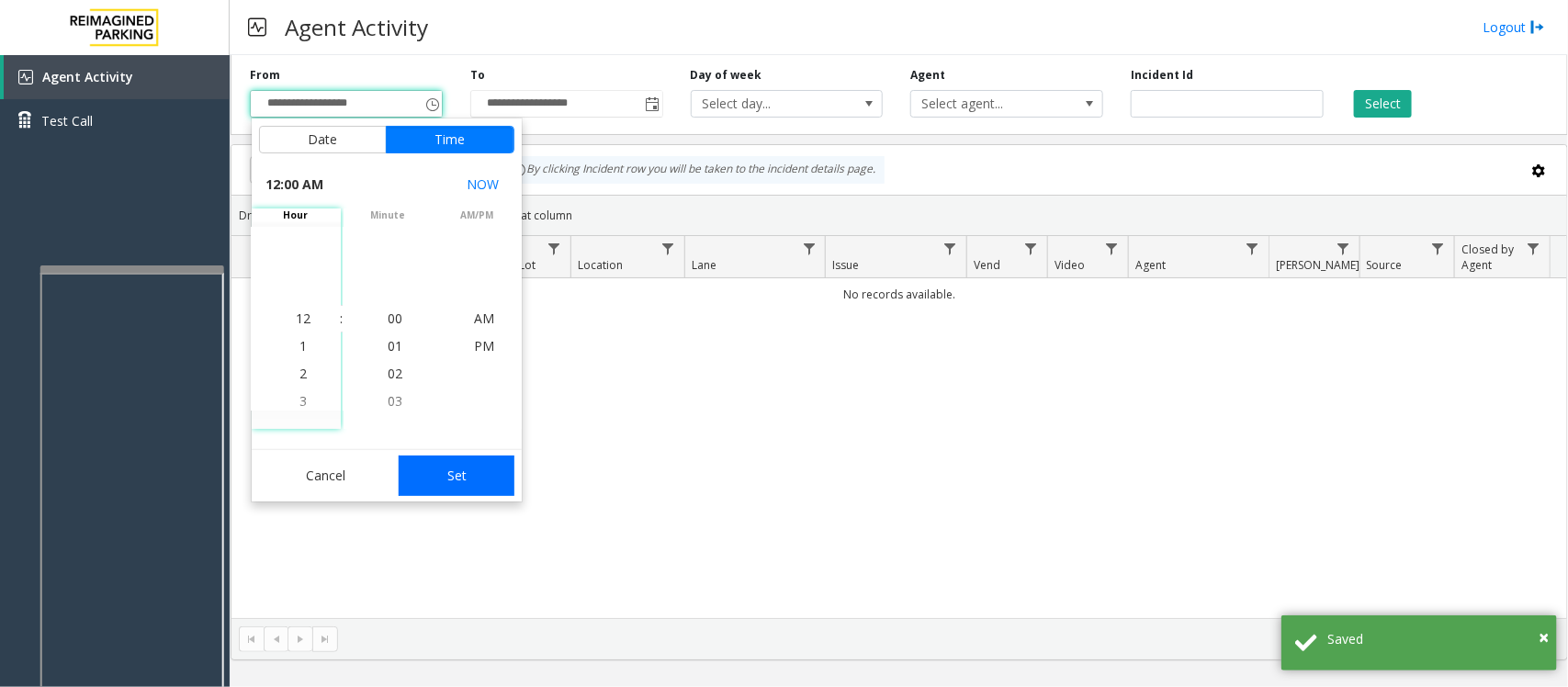 click on "Set" 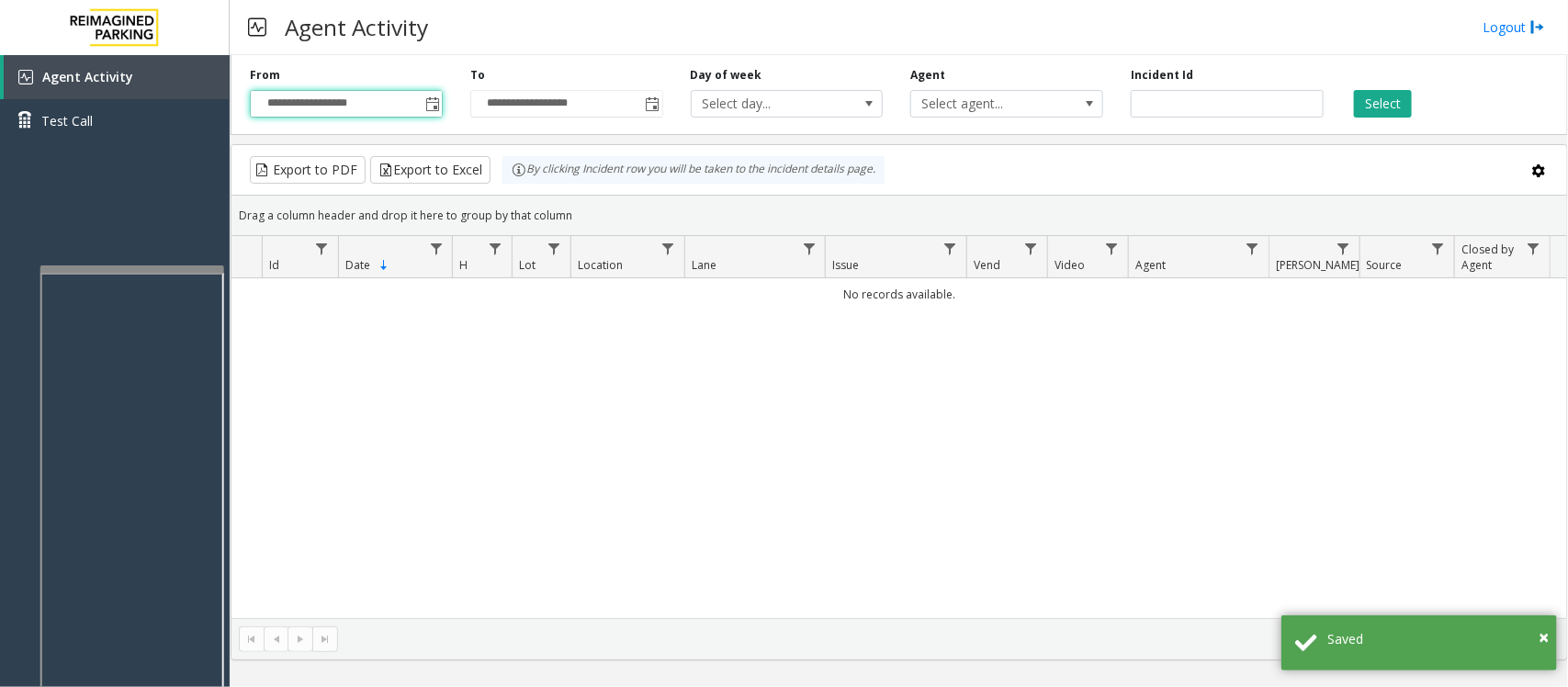 drag, startPoint x: 1369, startPoint y: 103, endPoint x: 1560, endPoint y: 159, distance: 199.0402 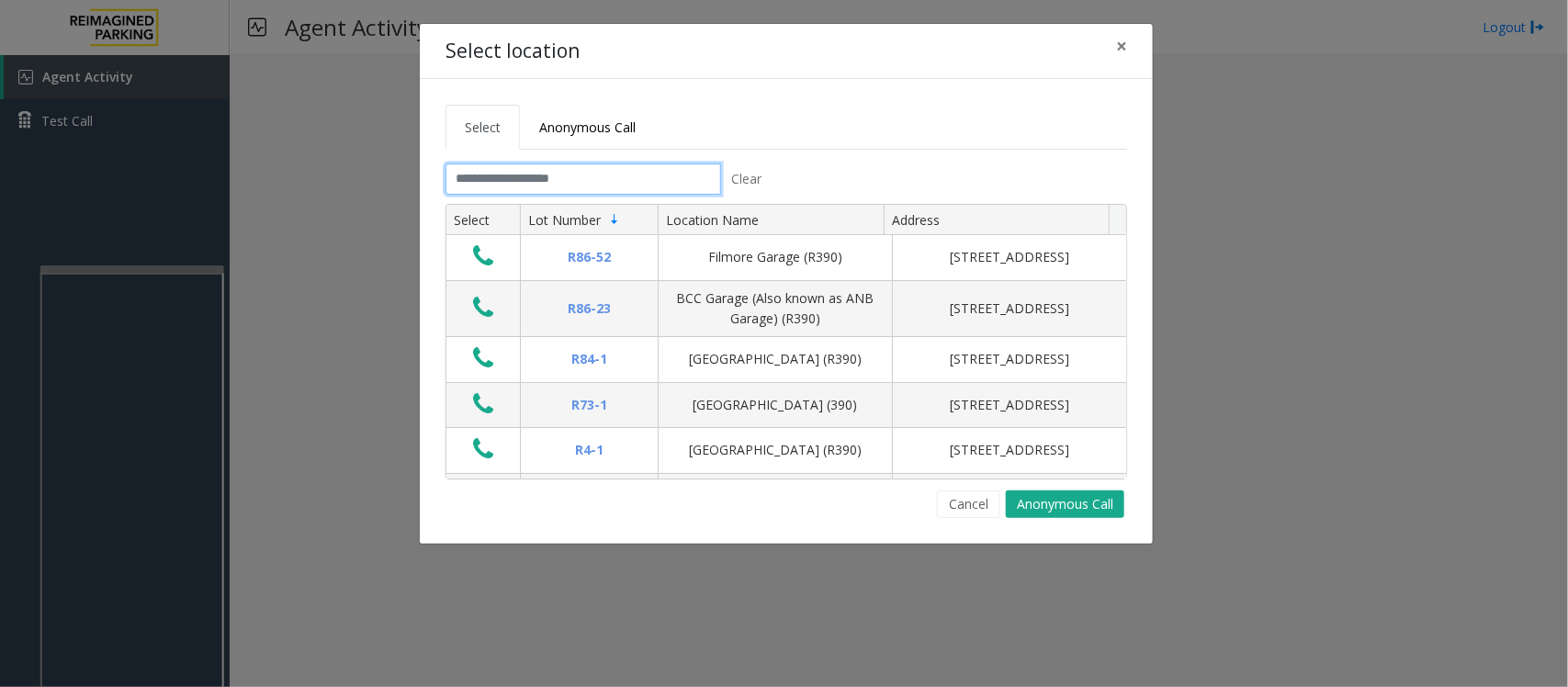 click 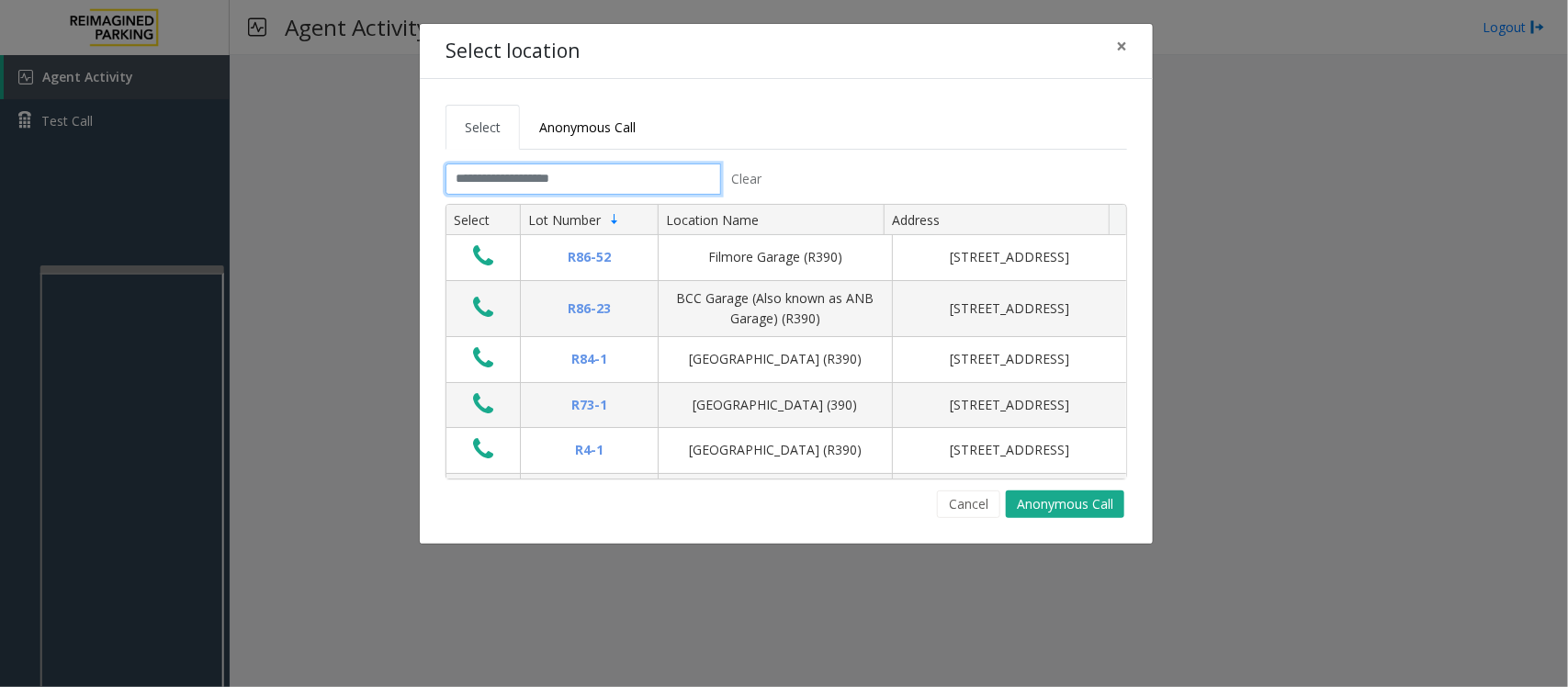 click 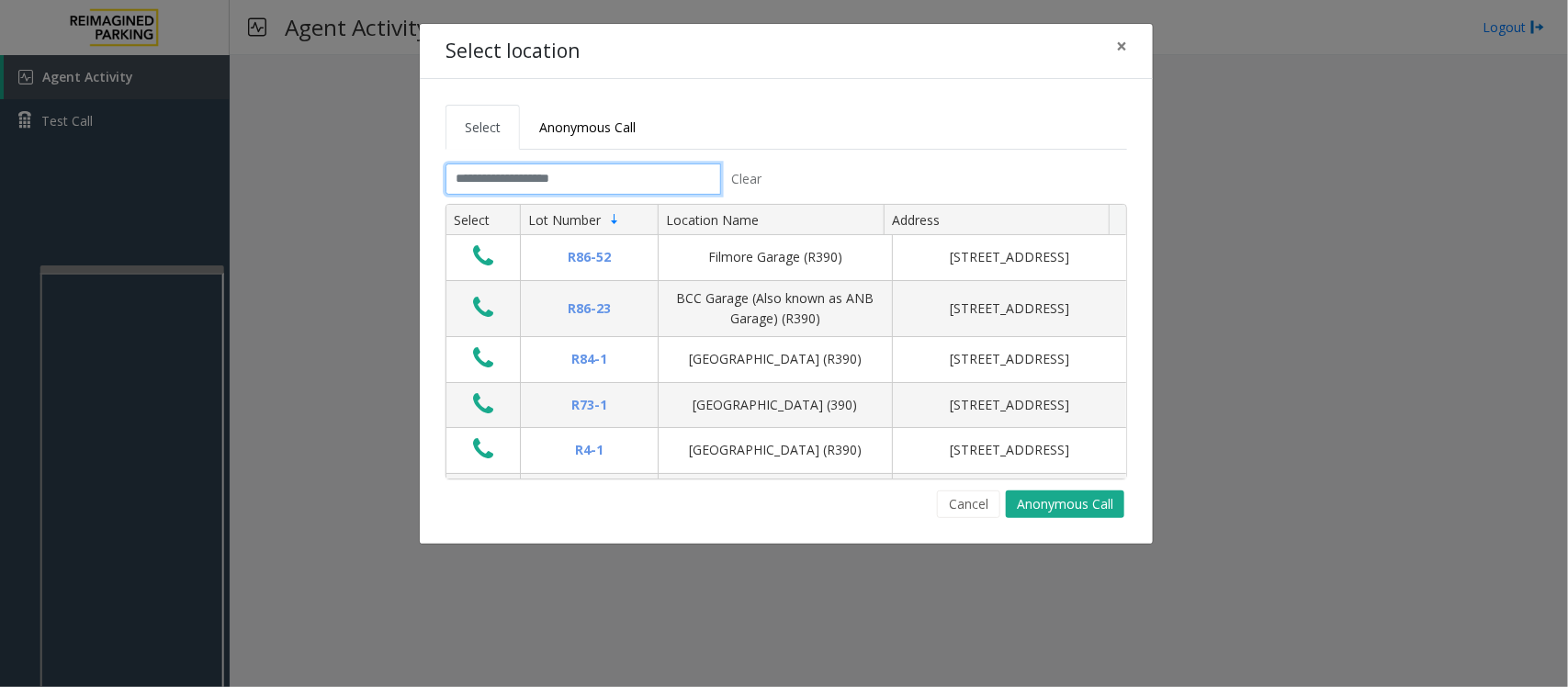 click 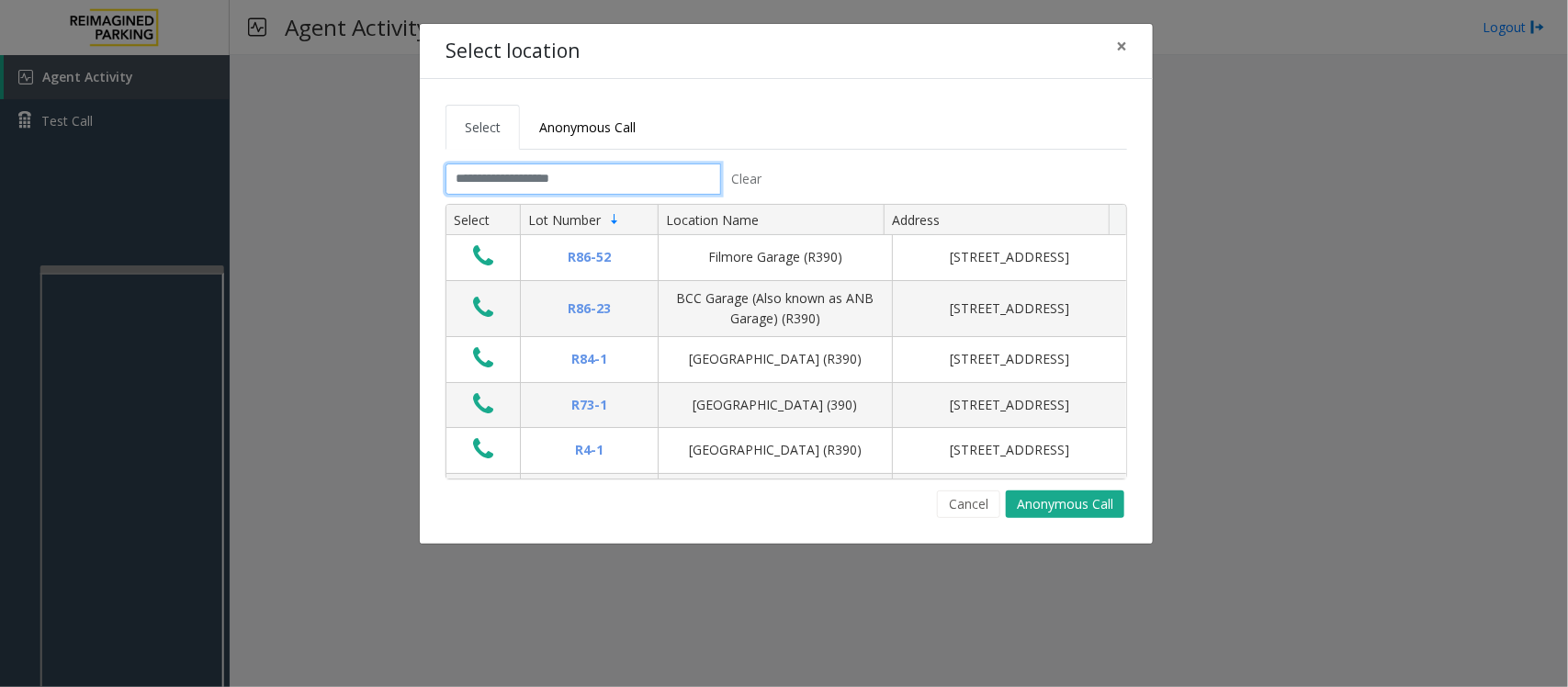 click 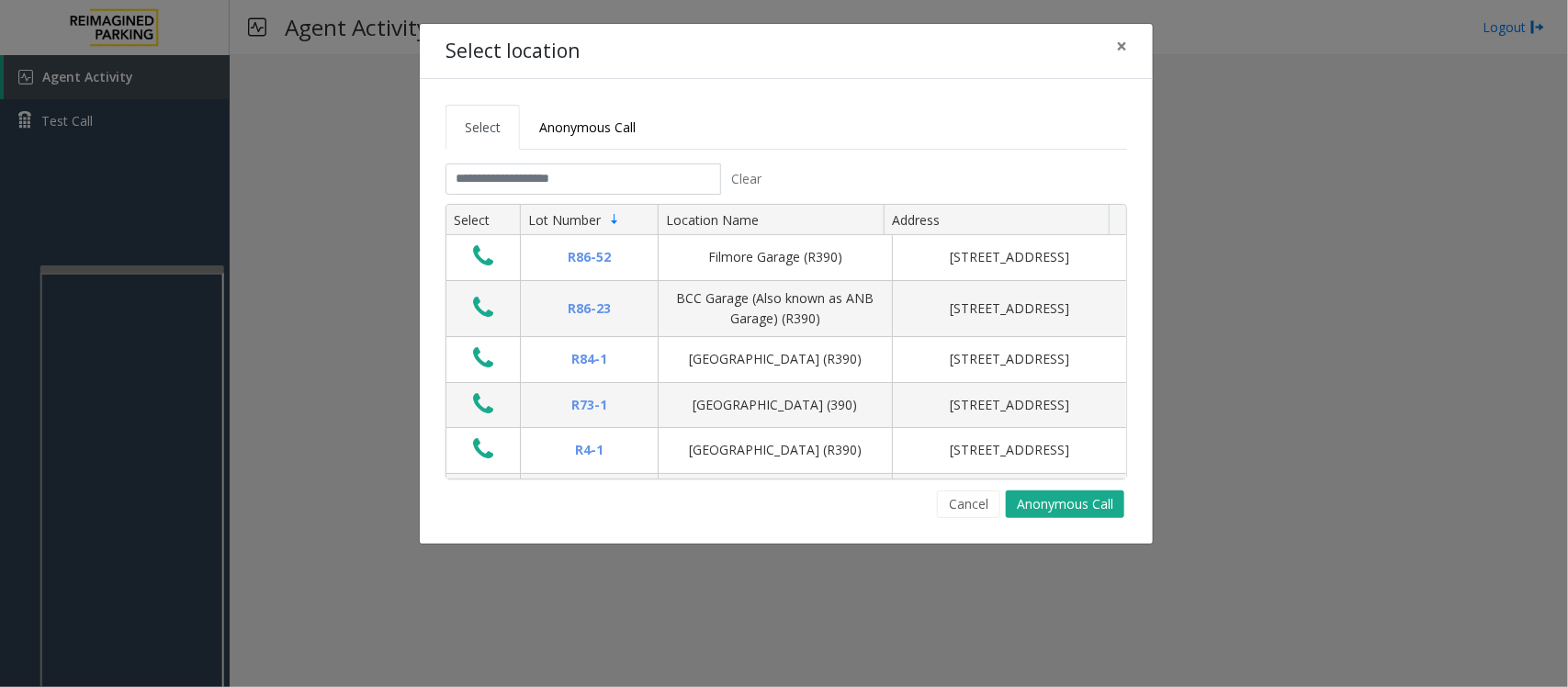 click on "Select location × Select Anonymous Call Clear Select Lot Number Location Name Address R86-[GEOGRAPHIC_DATA][STREET_ADDRESS] BCC Garage (Also known as ANB Garage) (R390)  [STREET_ADDRESS][GEOGRAPHIC_DATA] (R390) [STREET_ADDRESS][GEOGRAPHIC_DATA] (390) [STREET_ADDRESS]-[GEOGRAPHIC_DATA] (R390) [STREET_ADDRESS][GEOGRAPHIC_DATA] (R390) [STREET_ADDRESS][GEOGRAPHIC_DATA][STREET_ADDRESS][PERSON_NAME] (R390) [STREET_ADDRESS]-[GEOGRAPHIC_DATA] (MBC)(R390) [STREET_ADDRESS][GEOGRAPHIC_DATA]-[GEOGRAPHIC_DATA]) [STREET_ADDRESS] First ([GEOGRAPHIC_DATA][STREET_ADDRESS] G2 Garage (R390) [STREET_ADDRESS] Pacific Tower West Garage (R390) R30-20 R26-529 R26-509 2 1" 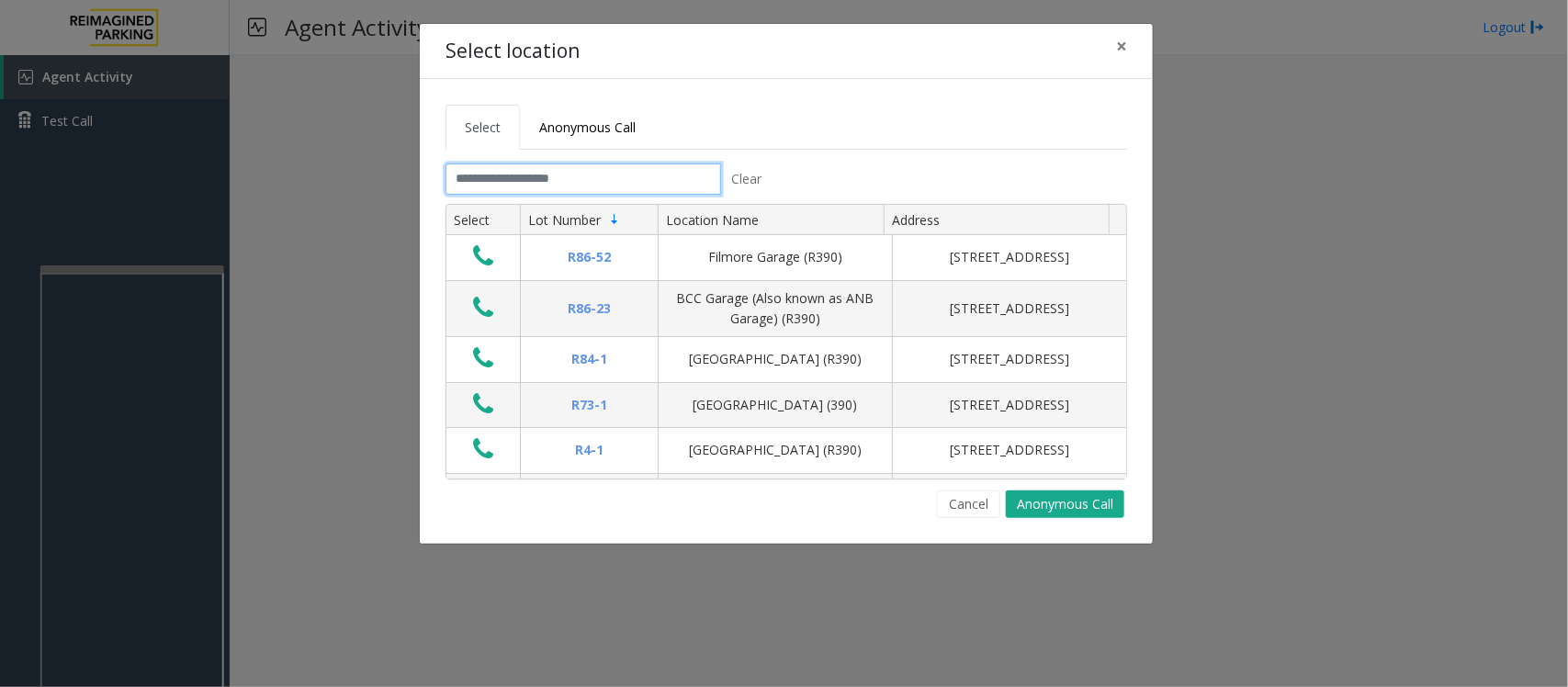 click 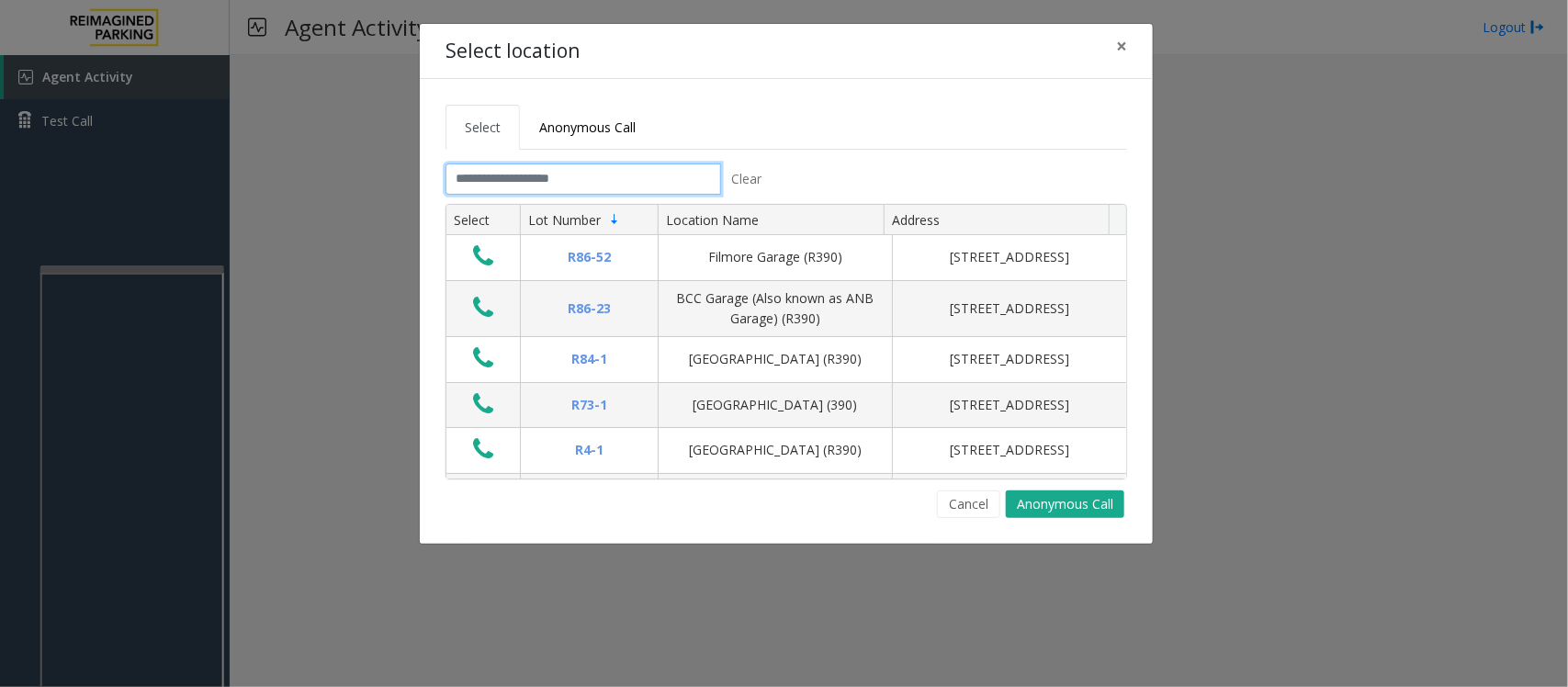 click 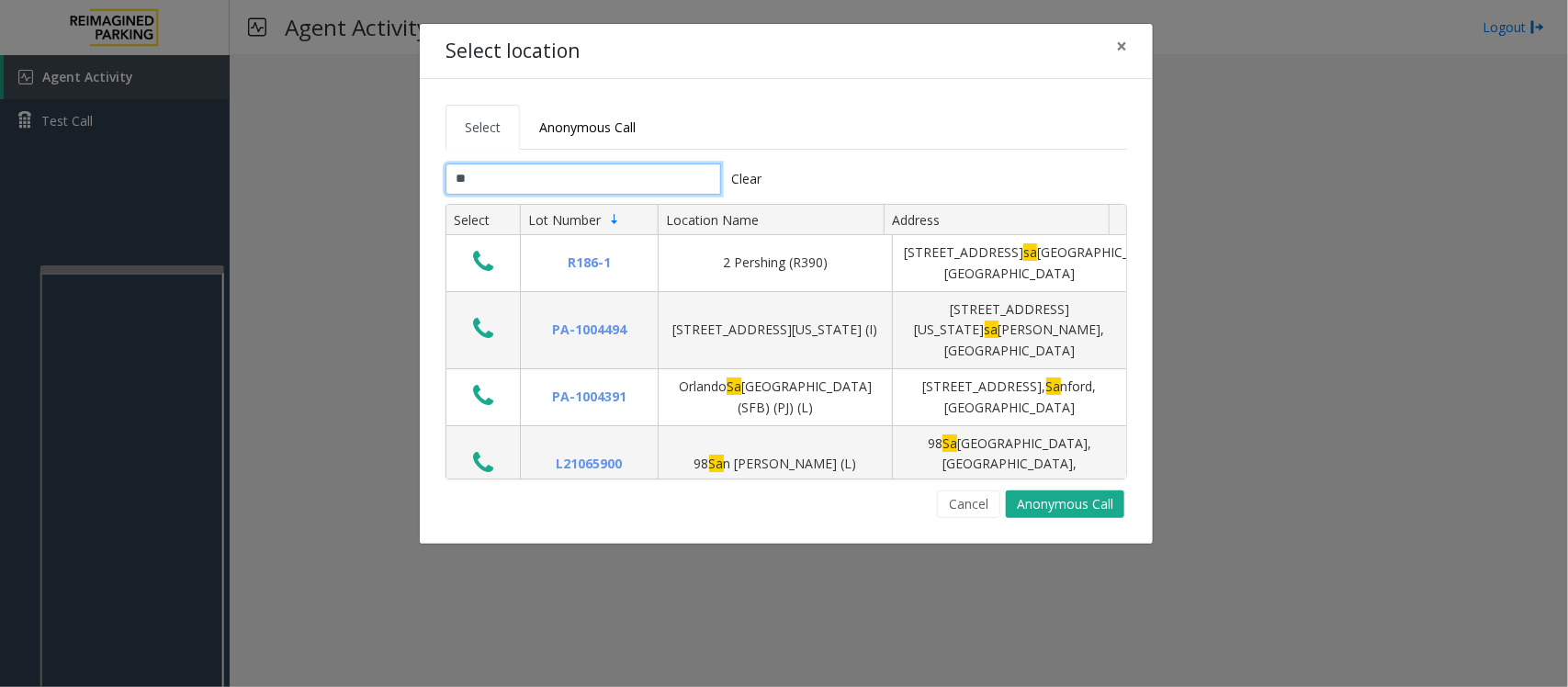 type on "*" 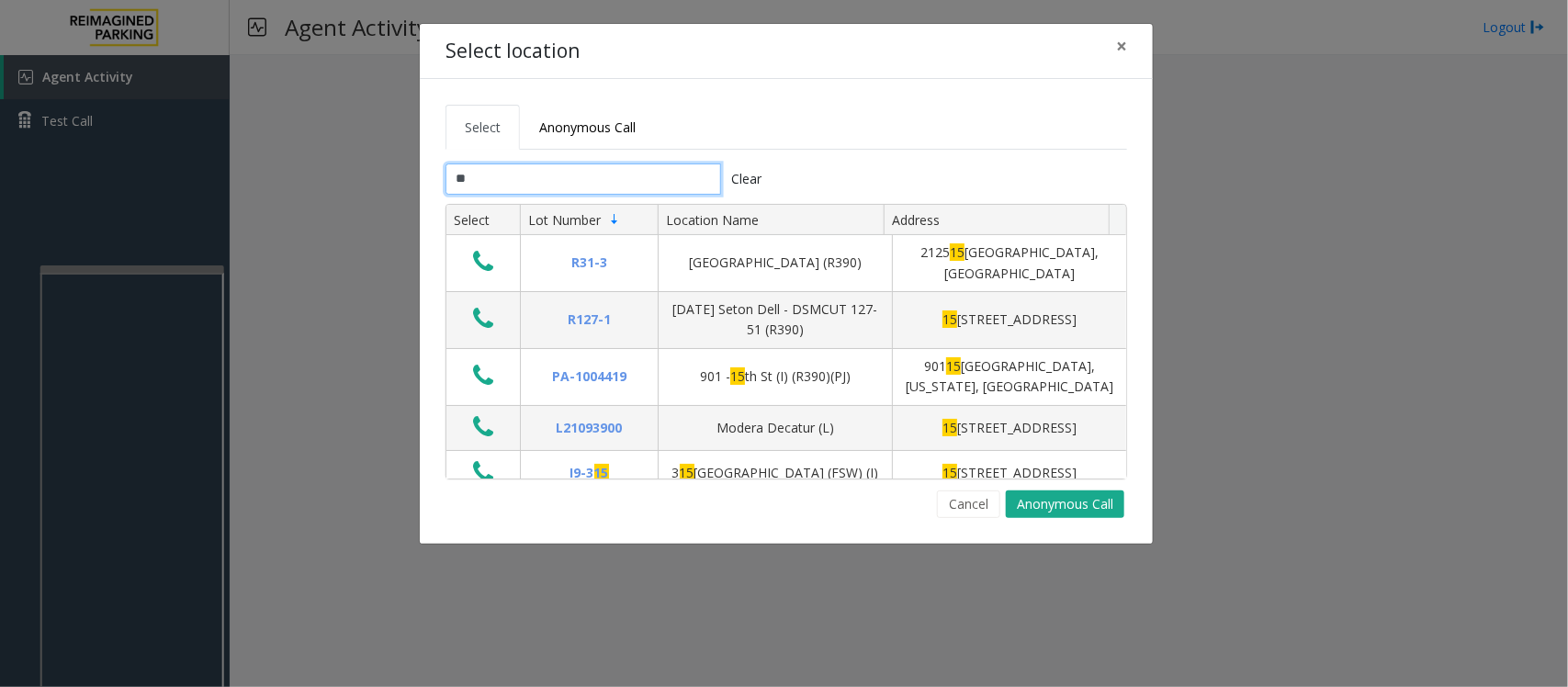 type on "*" 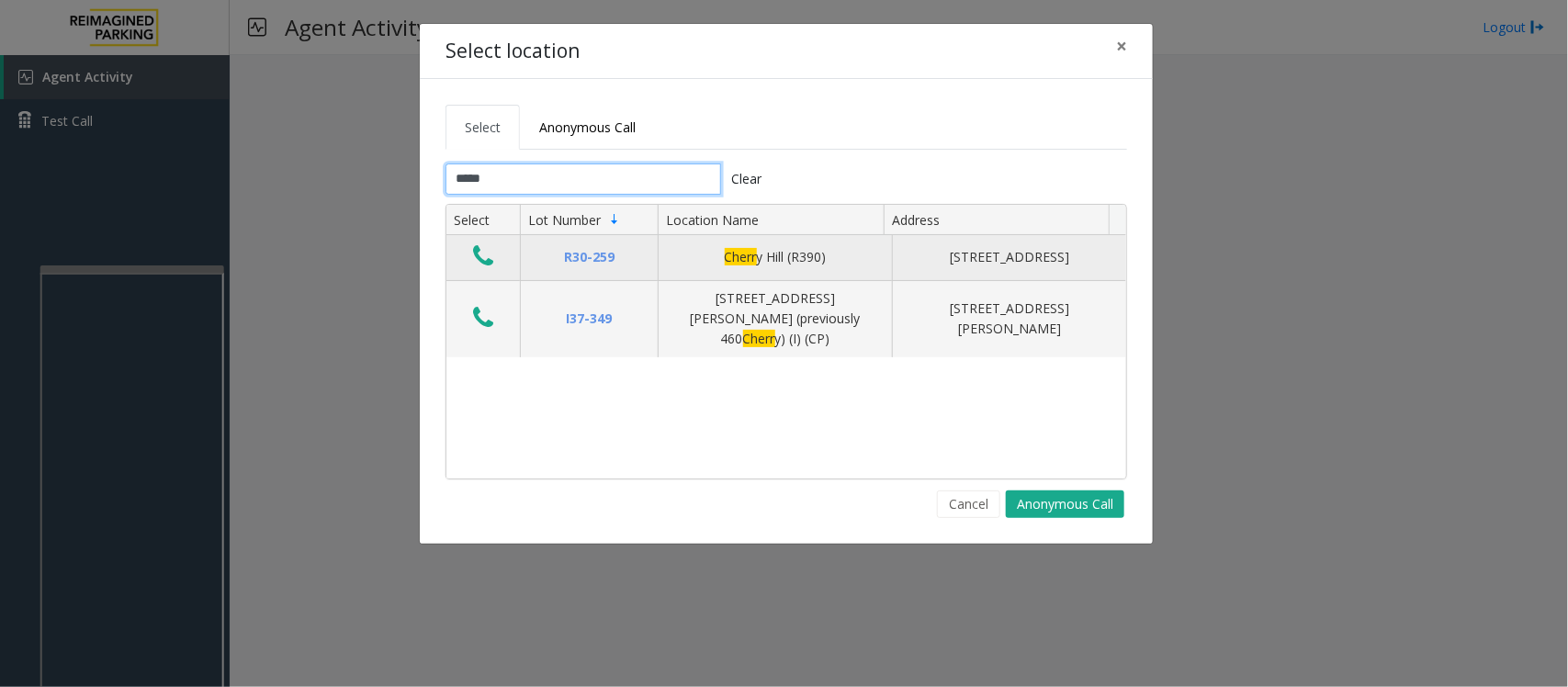 type on "*****" 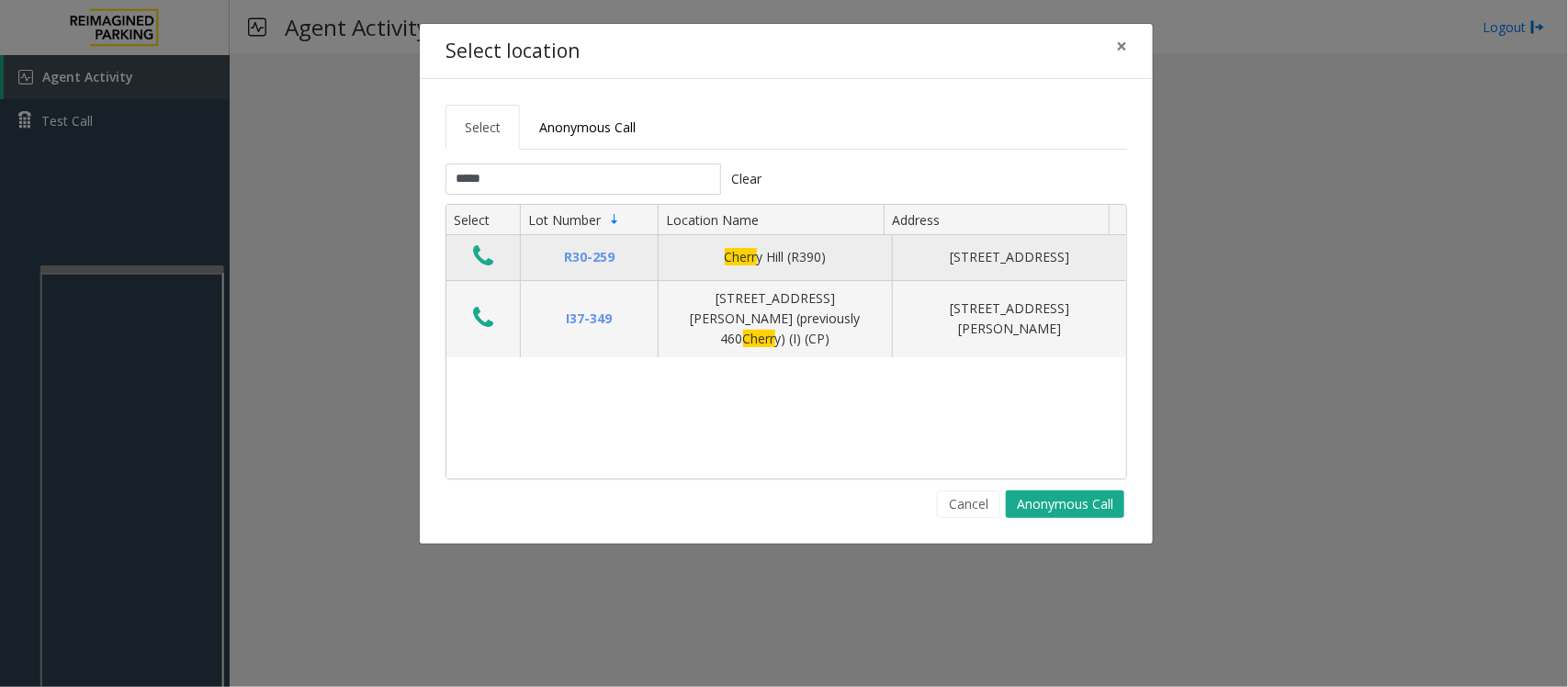 click 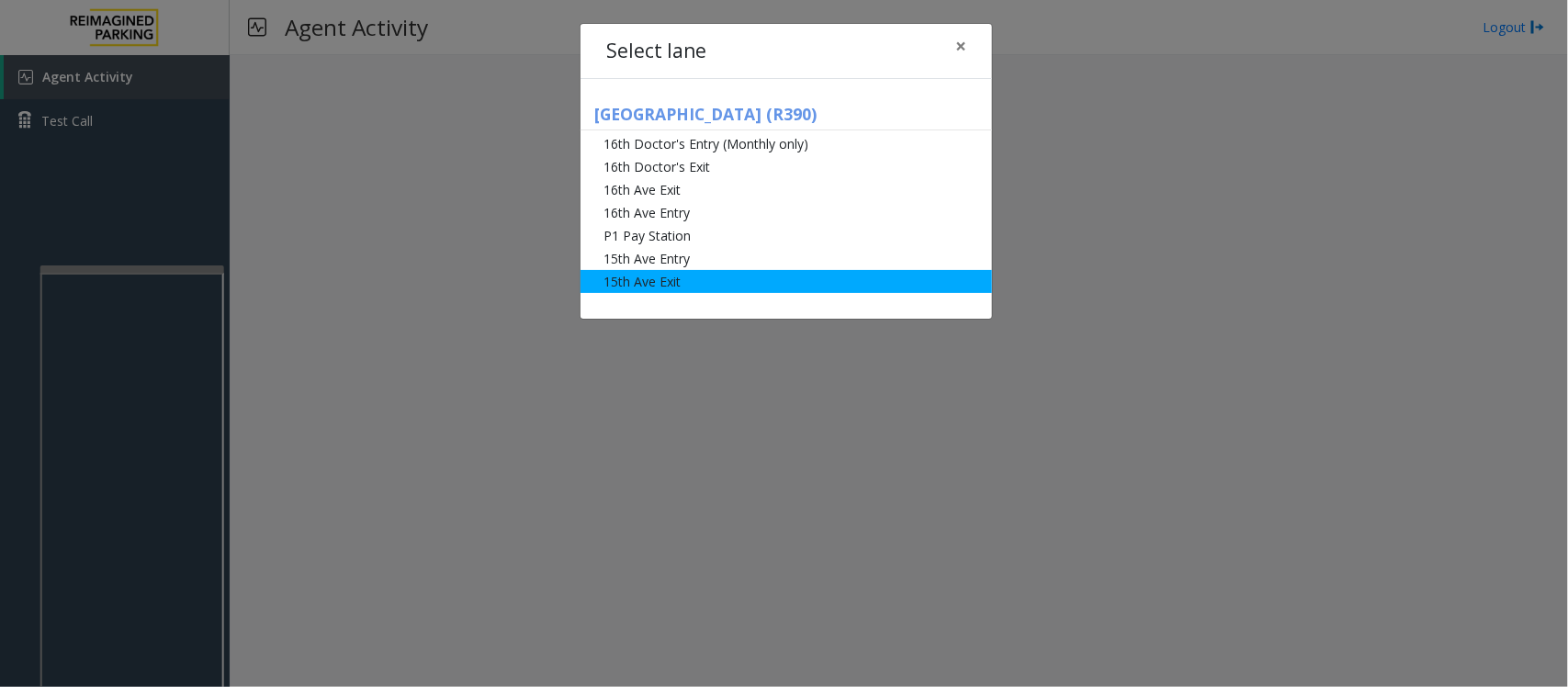 click on "15th Ave Exit" 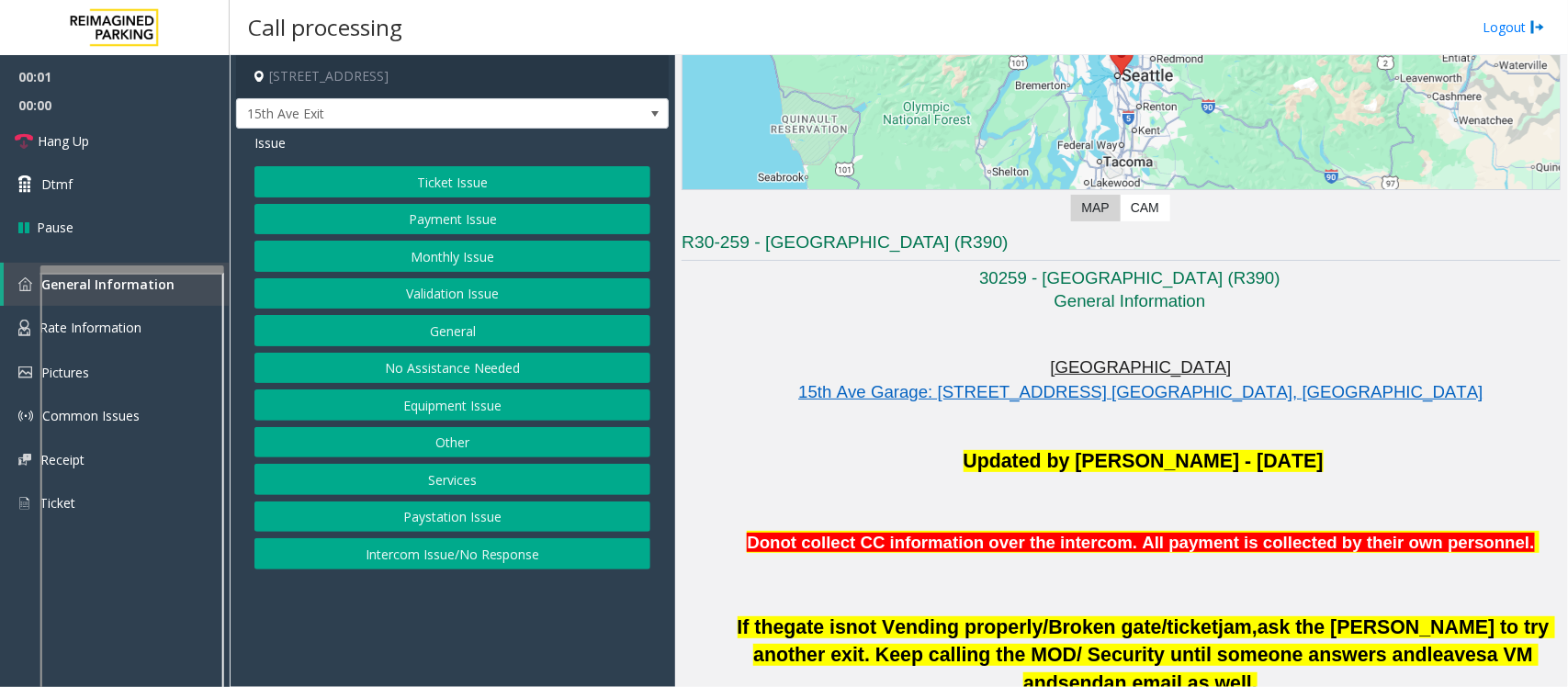 scroll, scrollTop: 459, scrollLeft: 0, axis: vertical 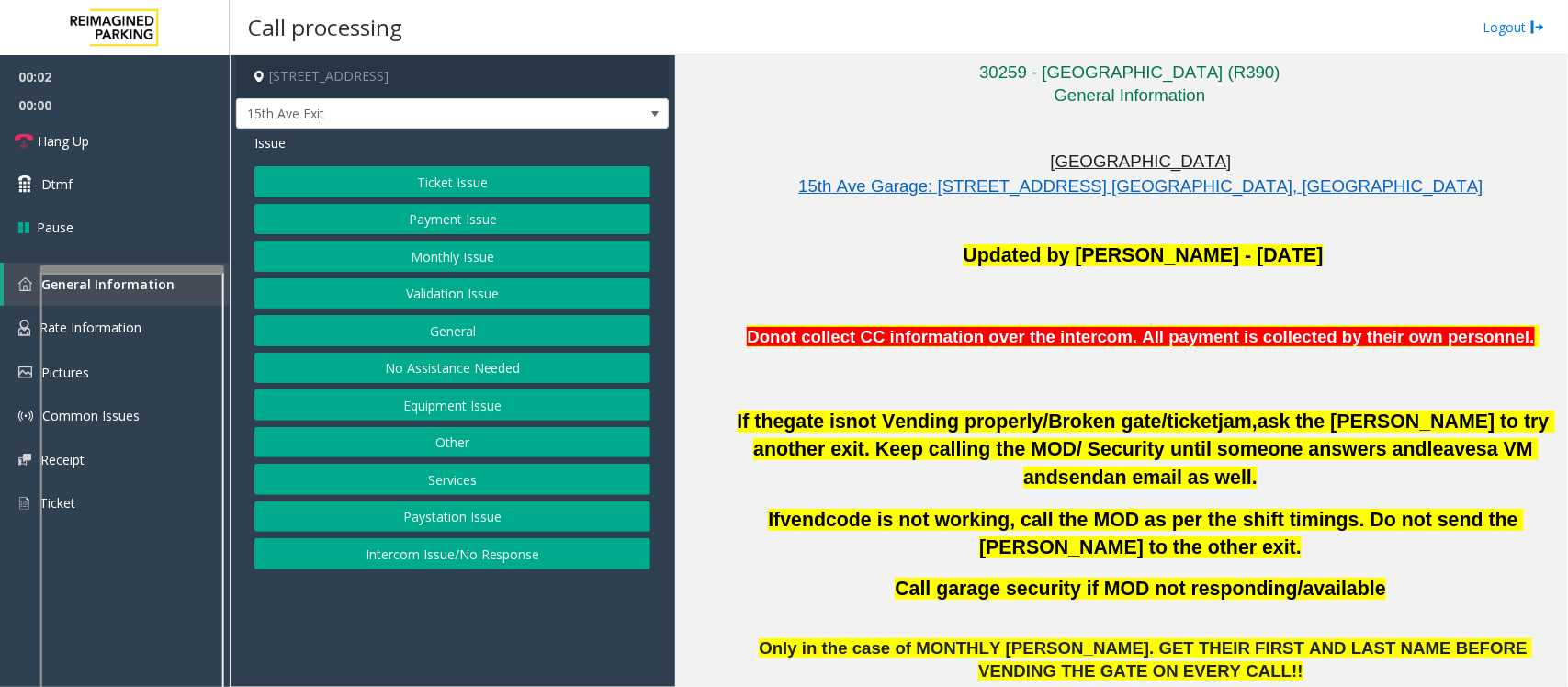 click on "Monthly Issue" 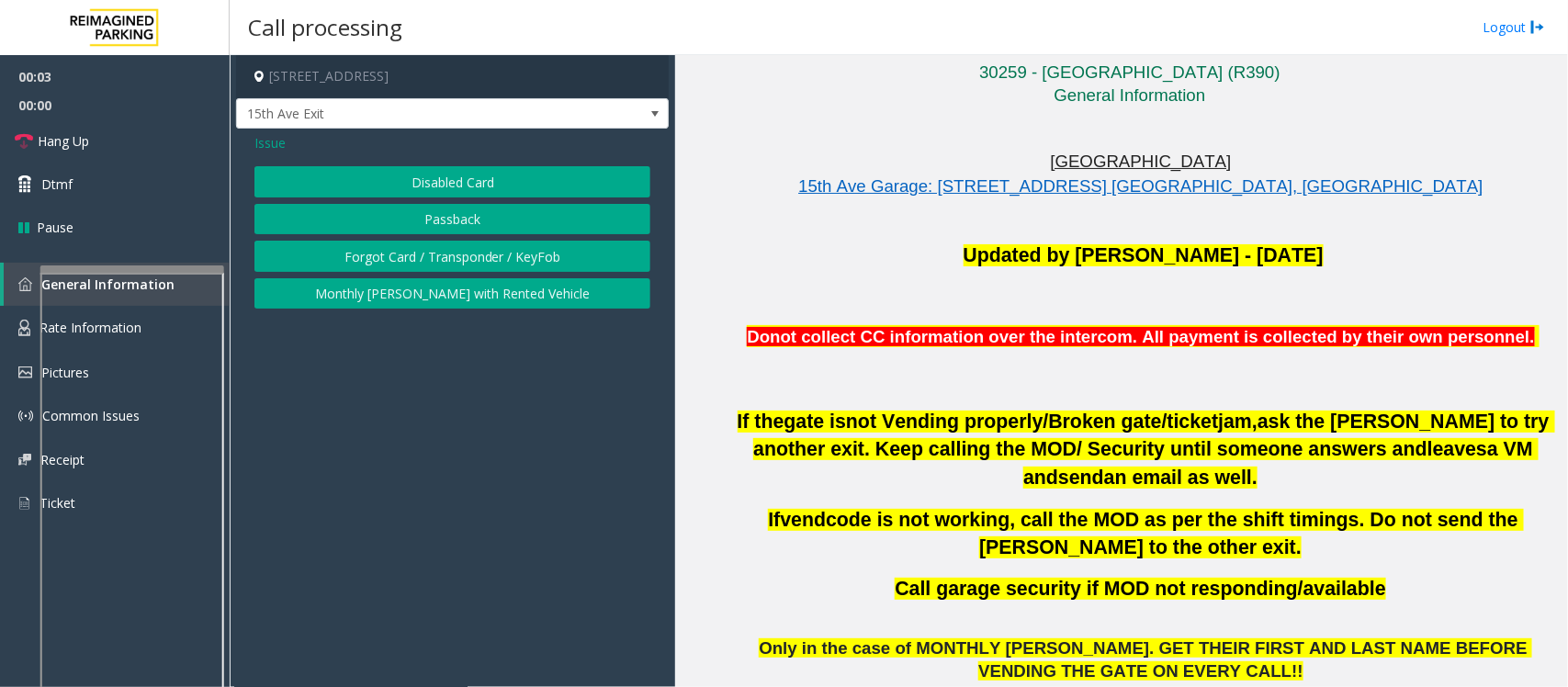 click on "Disabled Card" 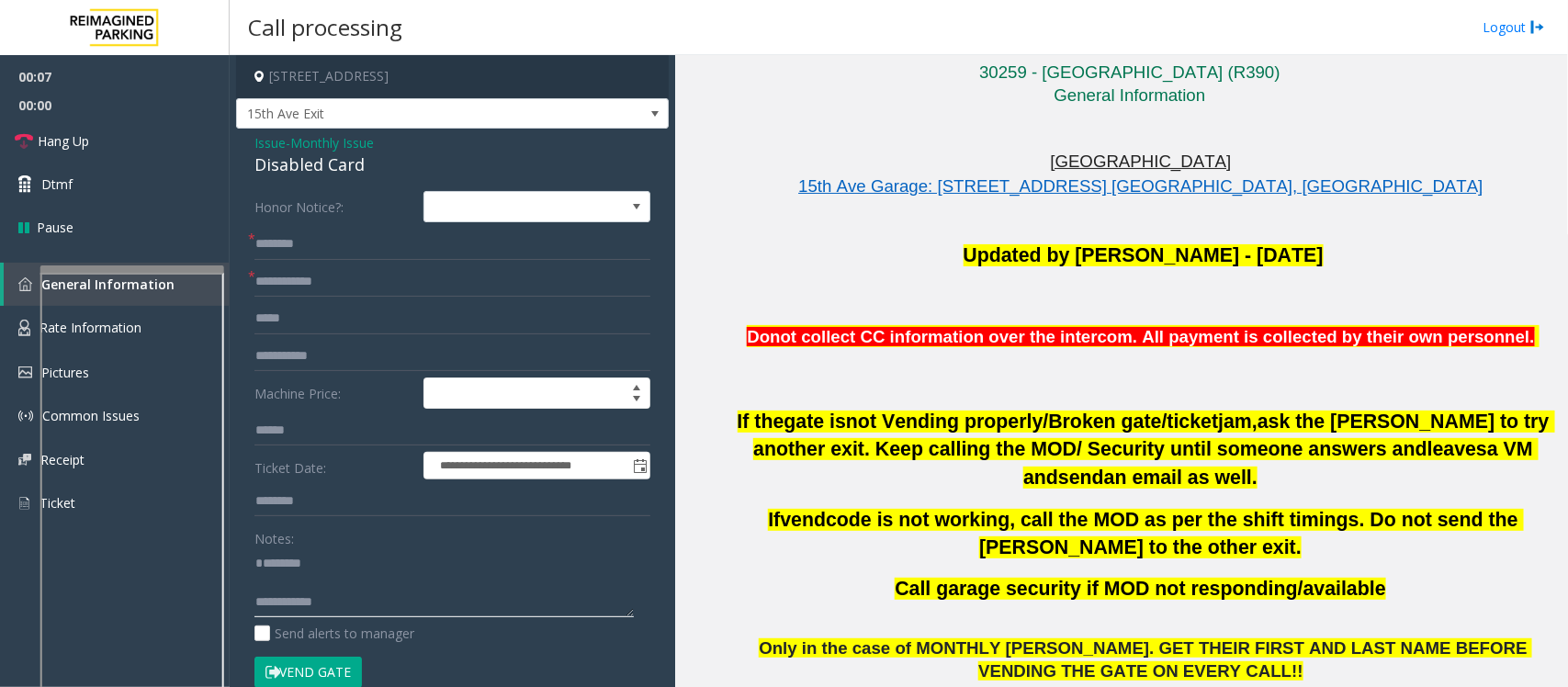 click 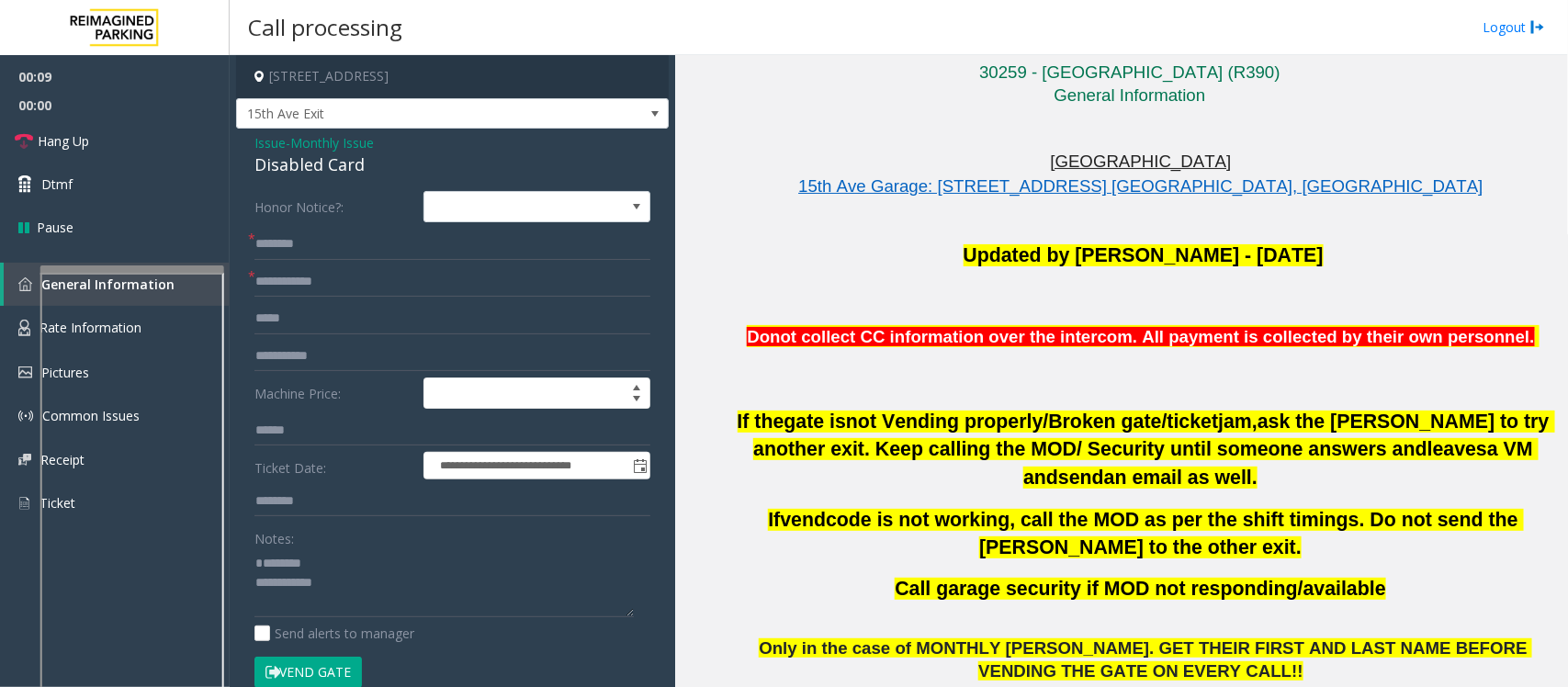 click on "Disabled Card" 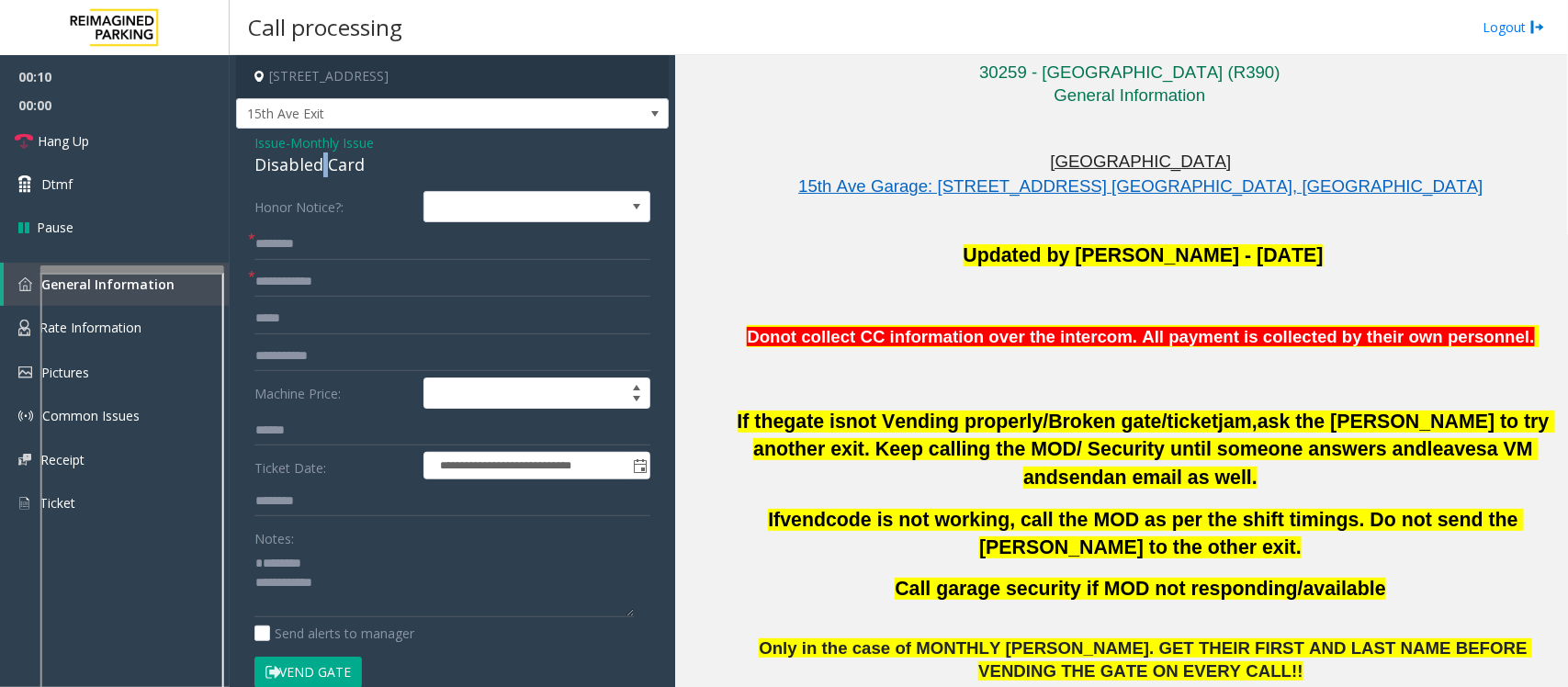 click on "Disabled Card" 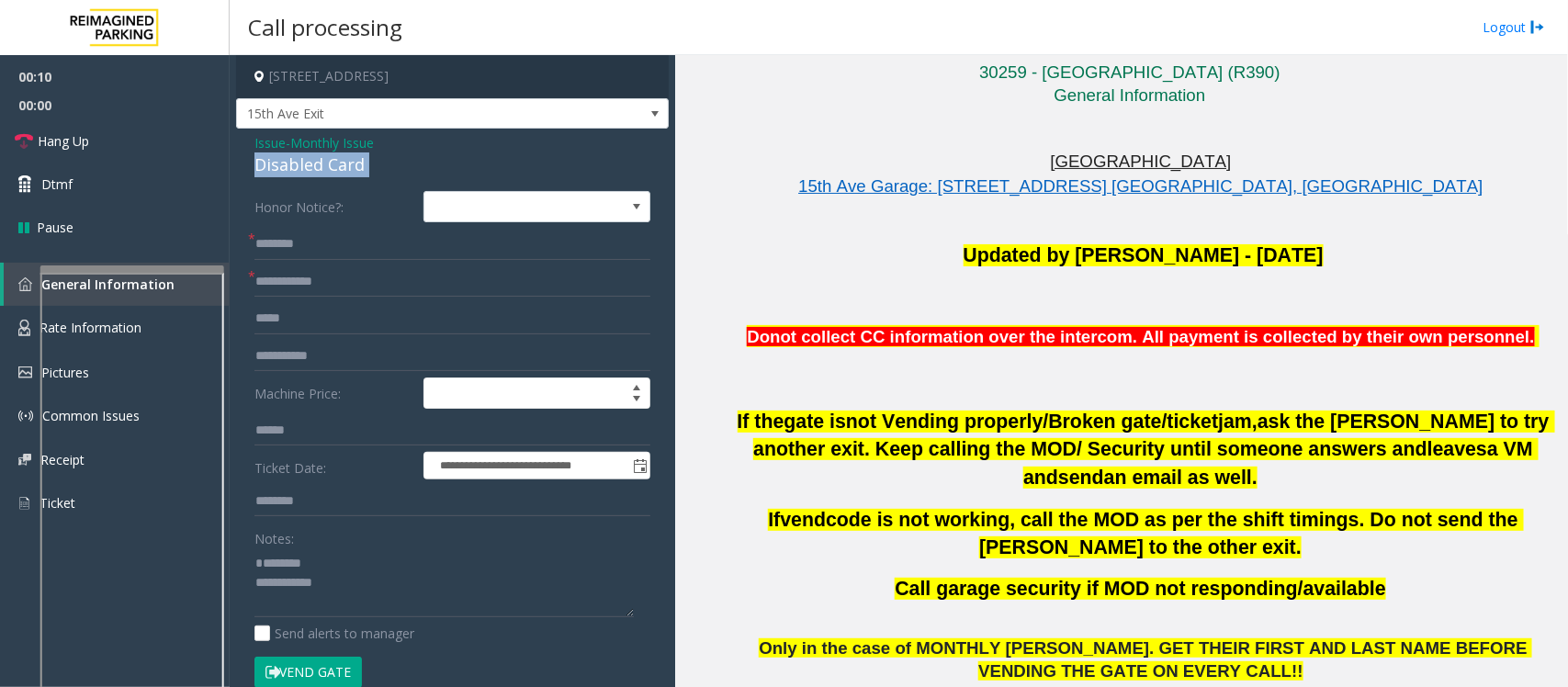 click on "Disabled Card" 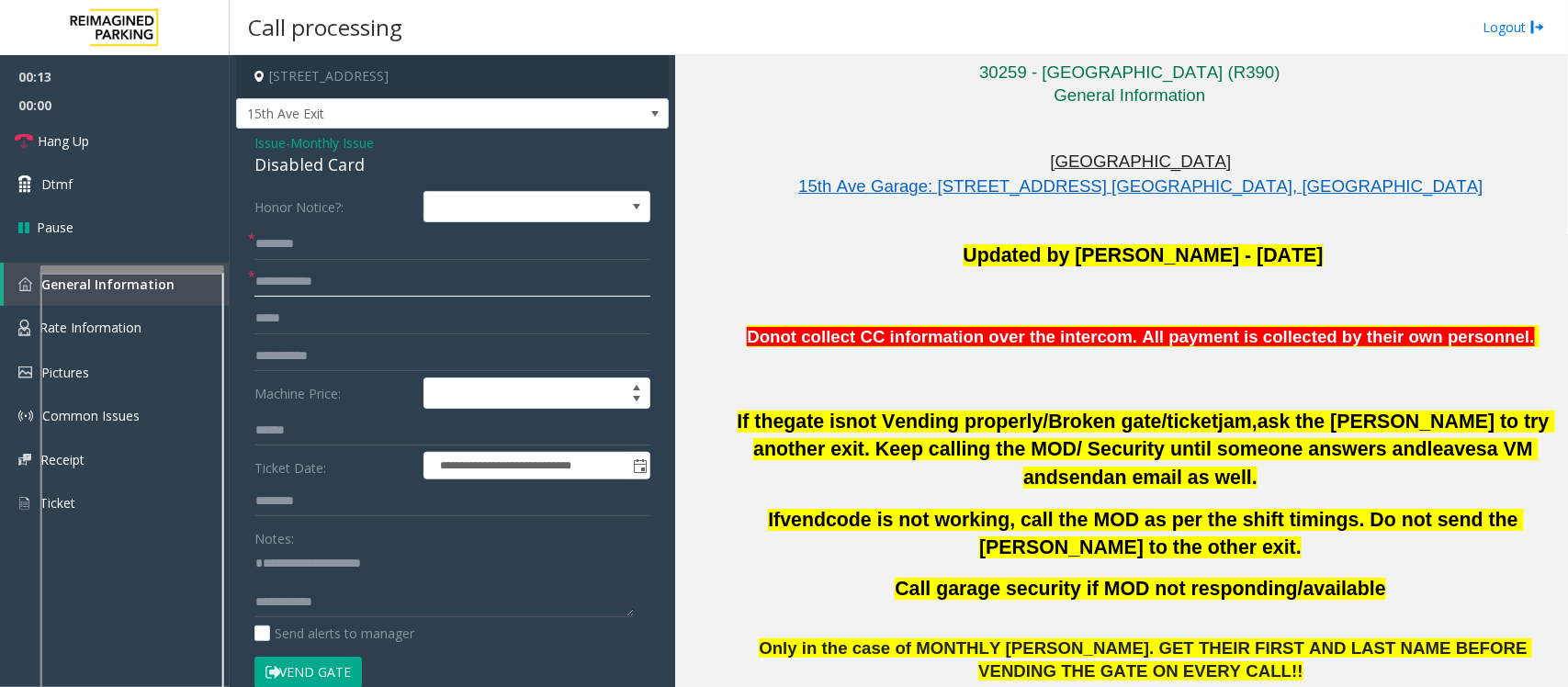 click 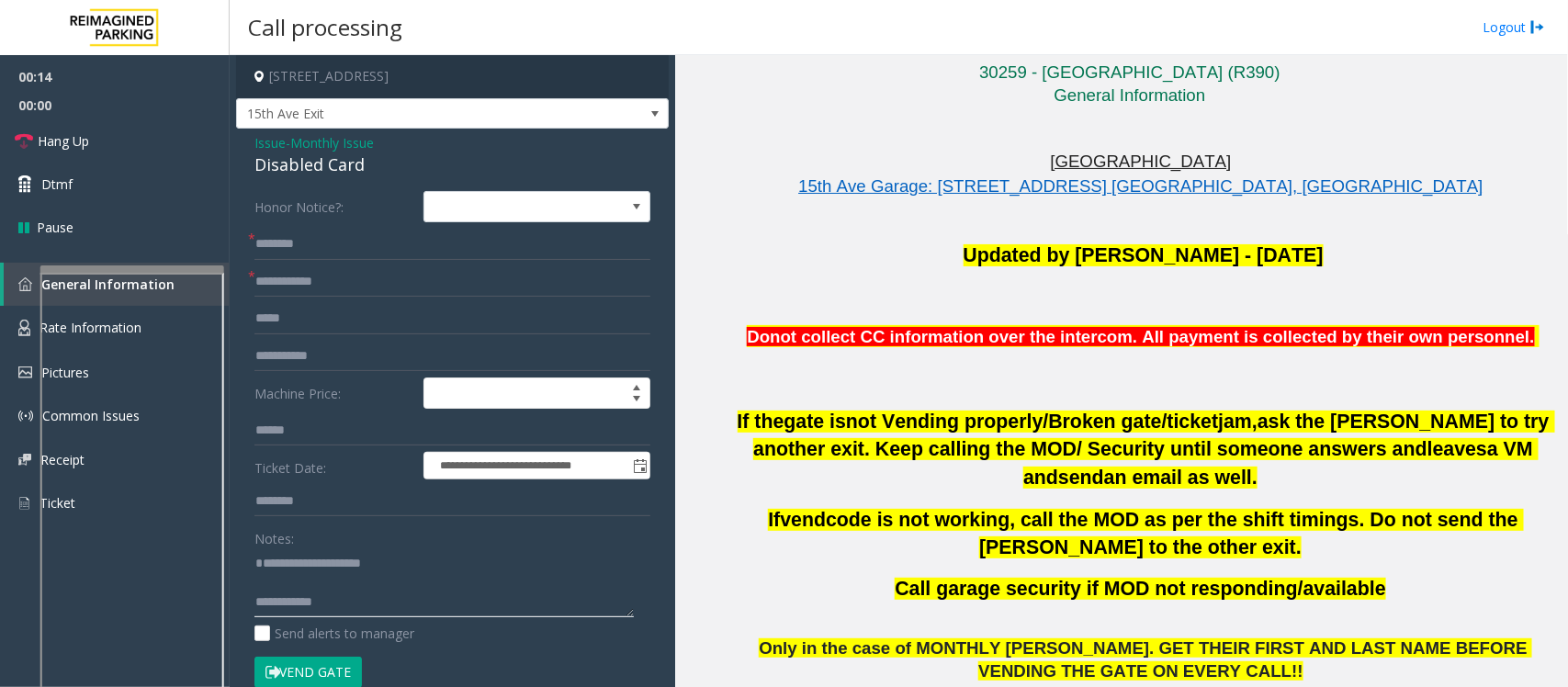 click 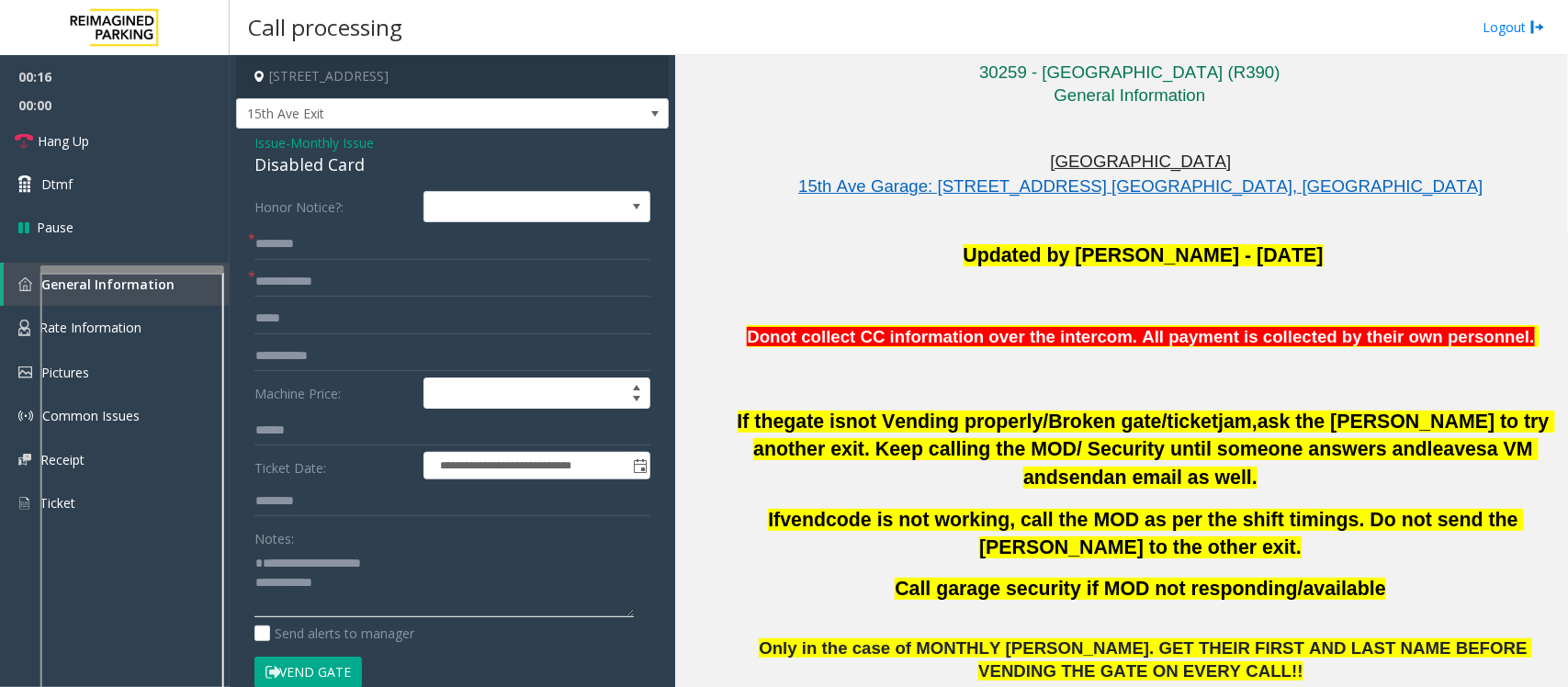 type on "**********" 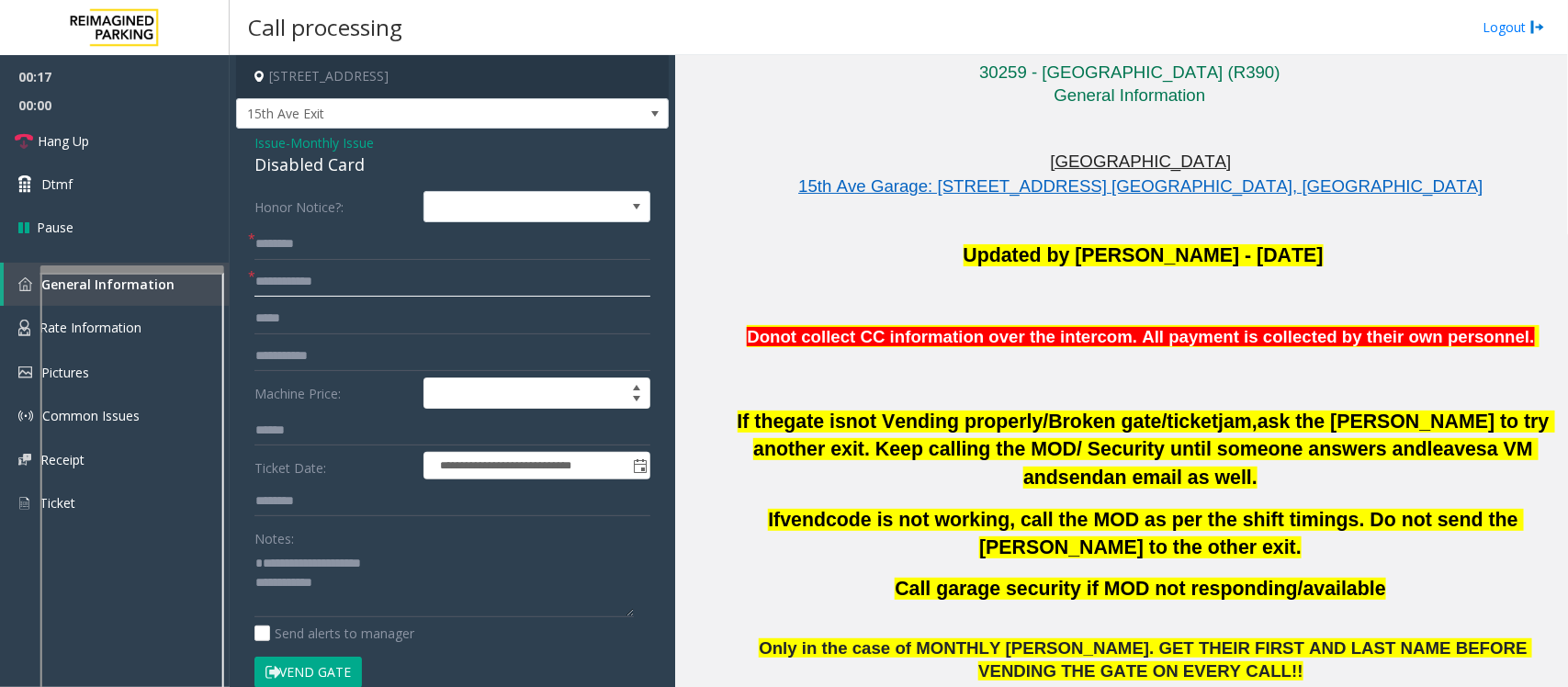 click 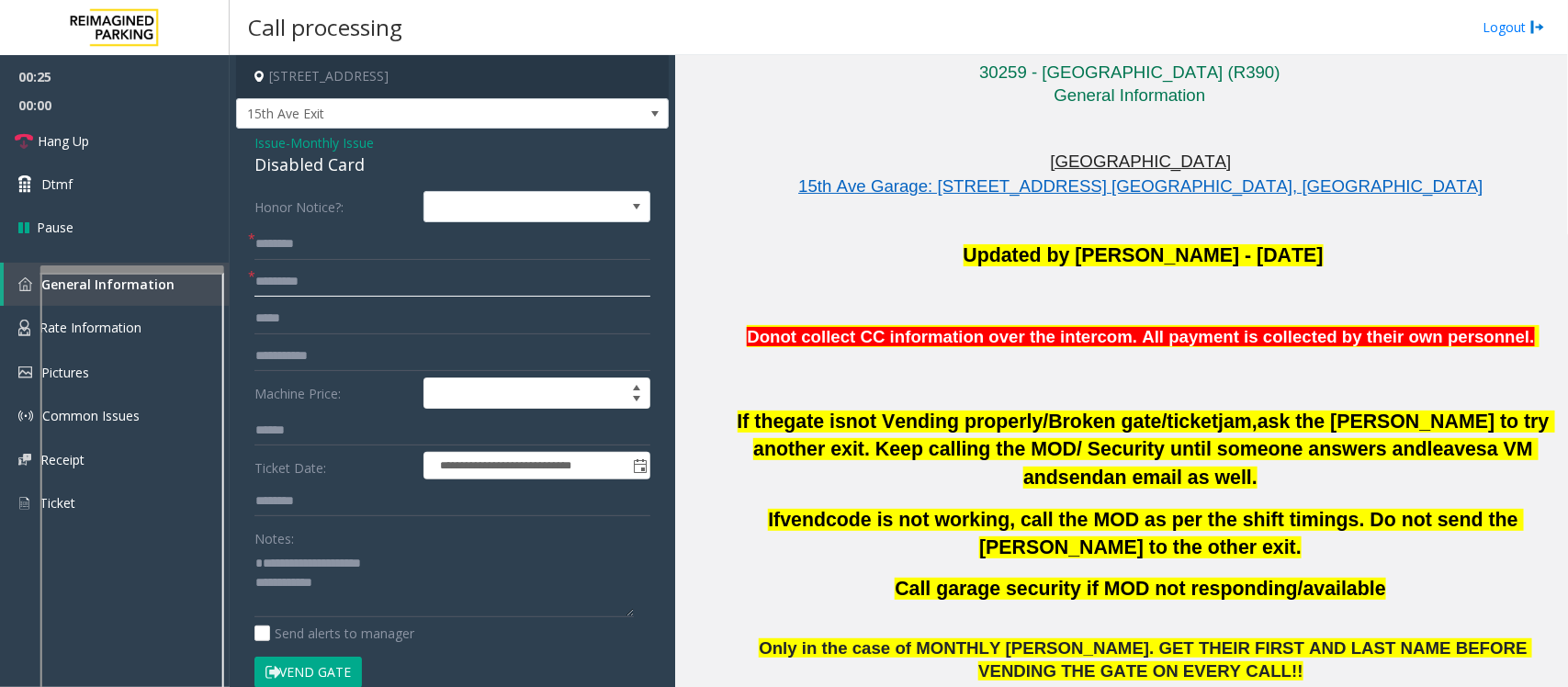 type on "*********" 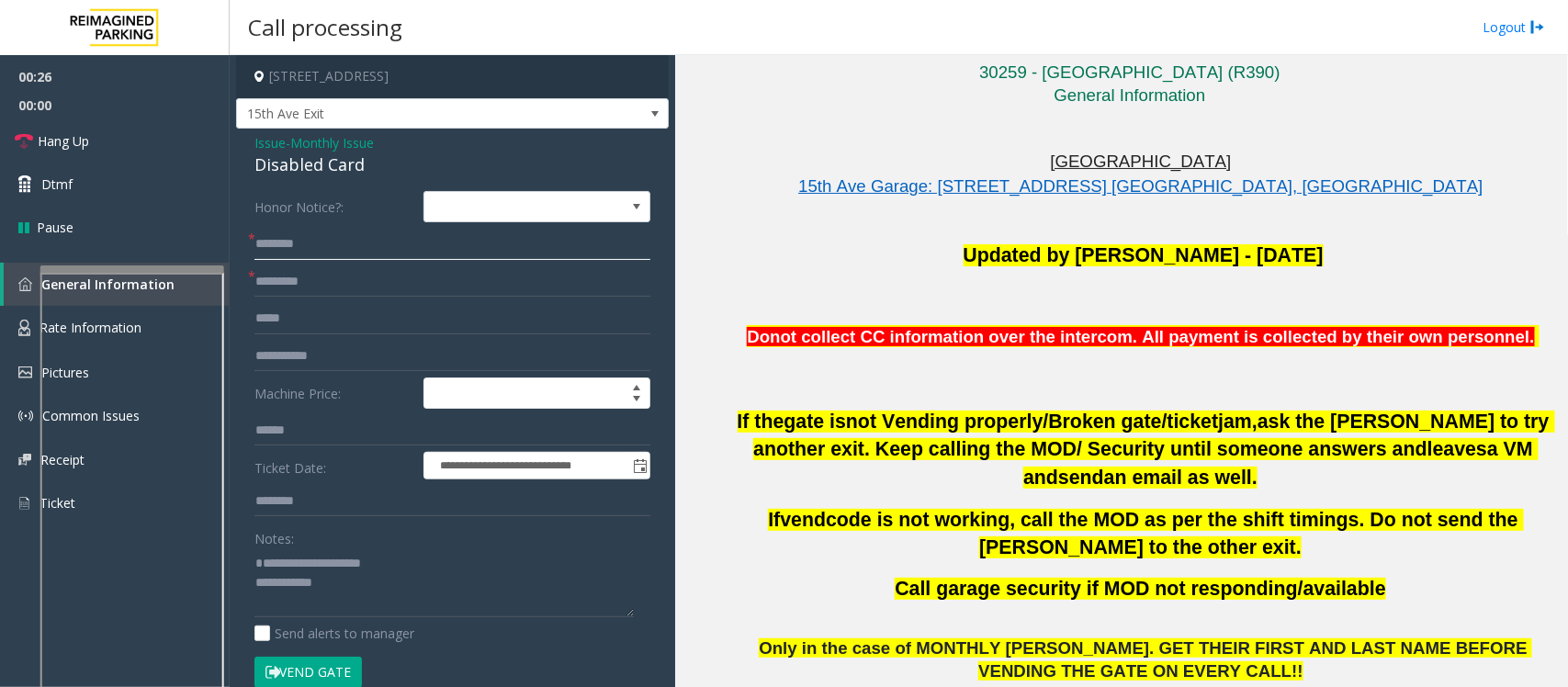 click 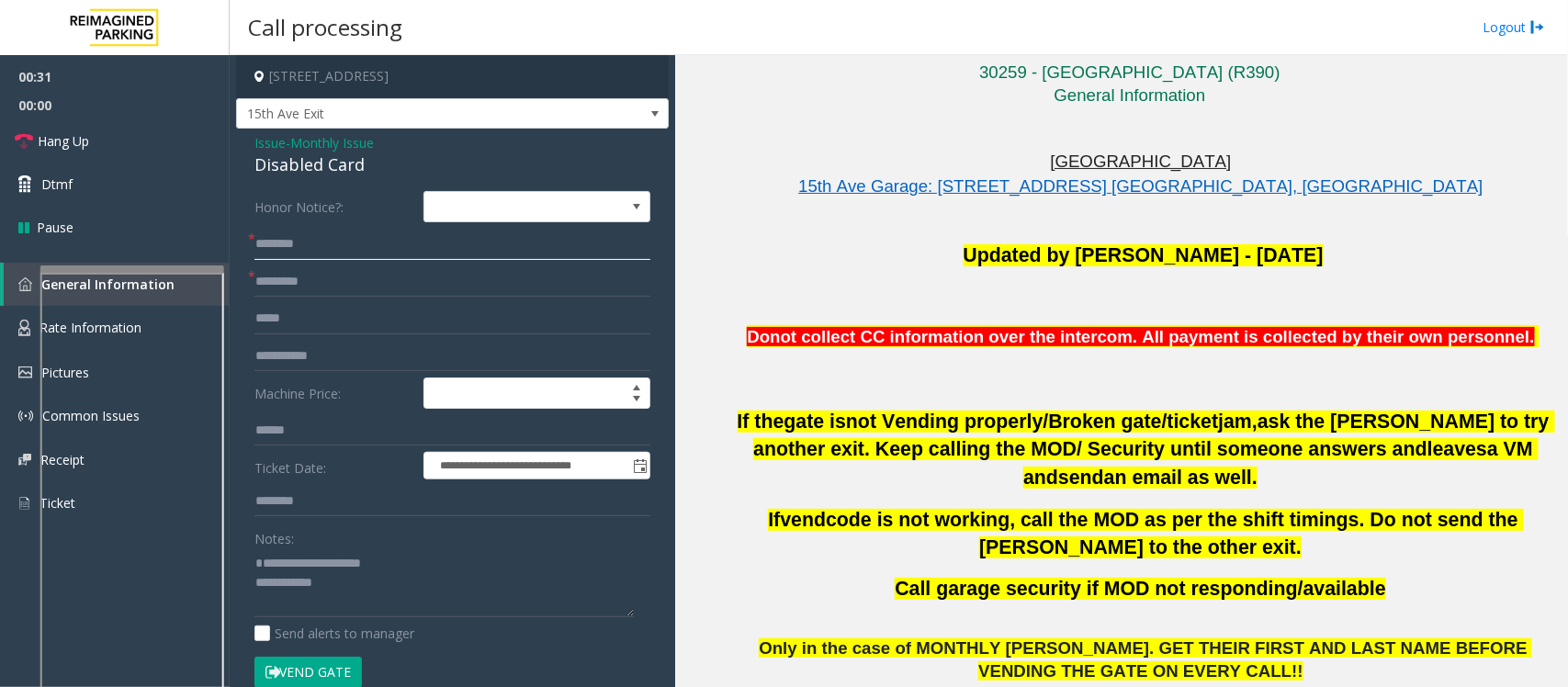 click 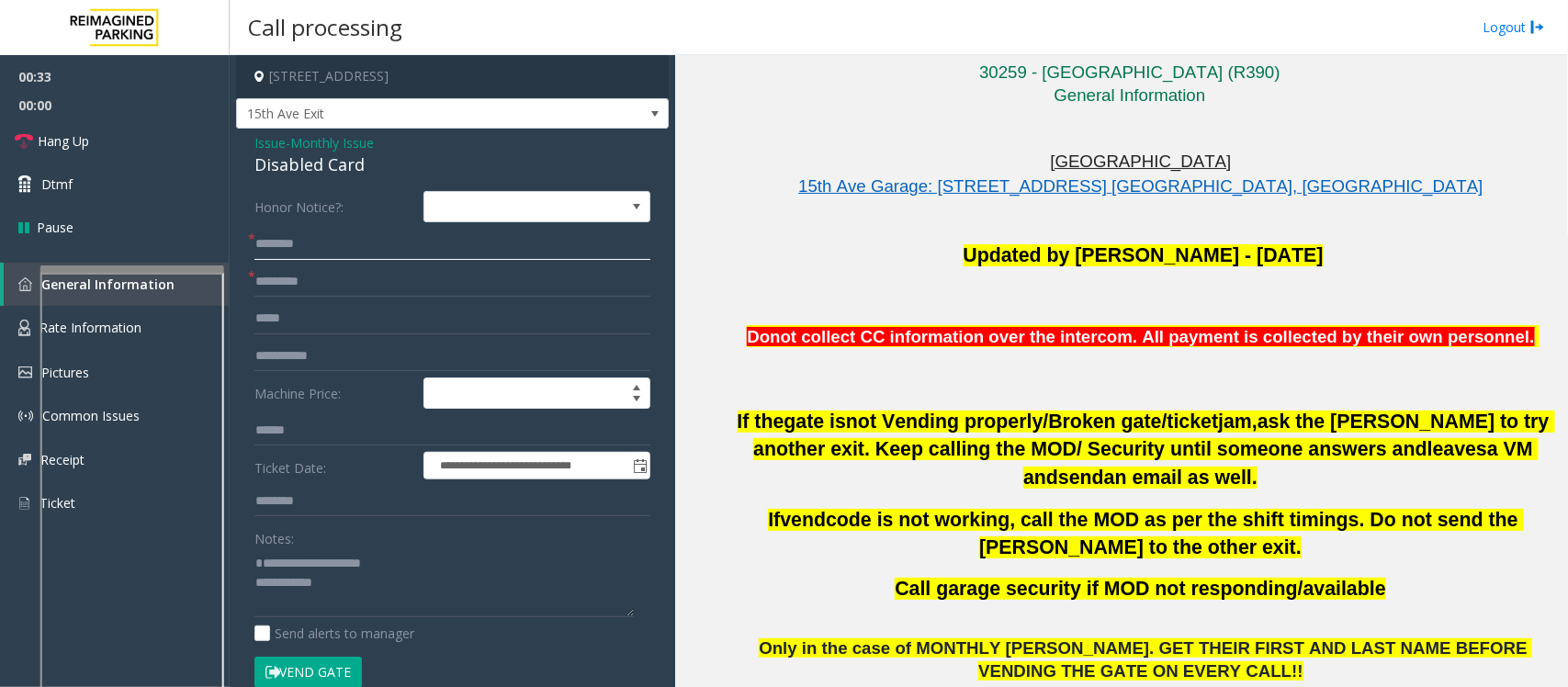 type on "*" 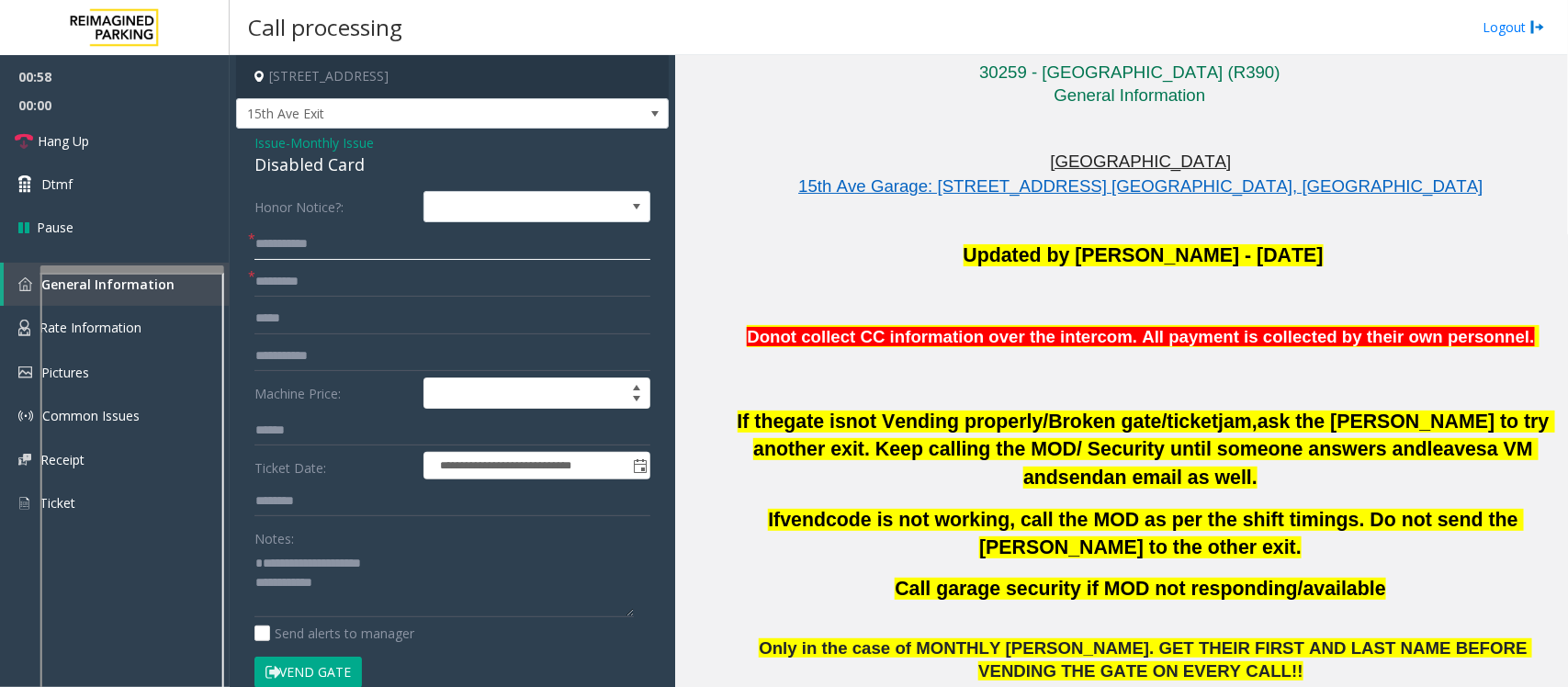 click on "**********" 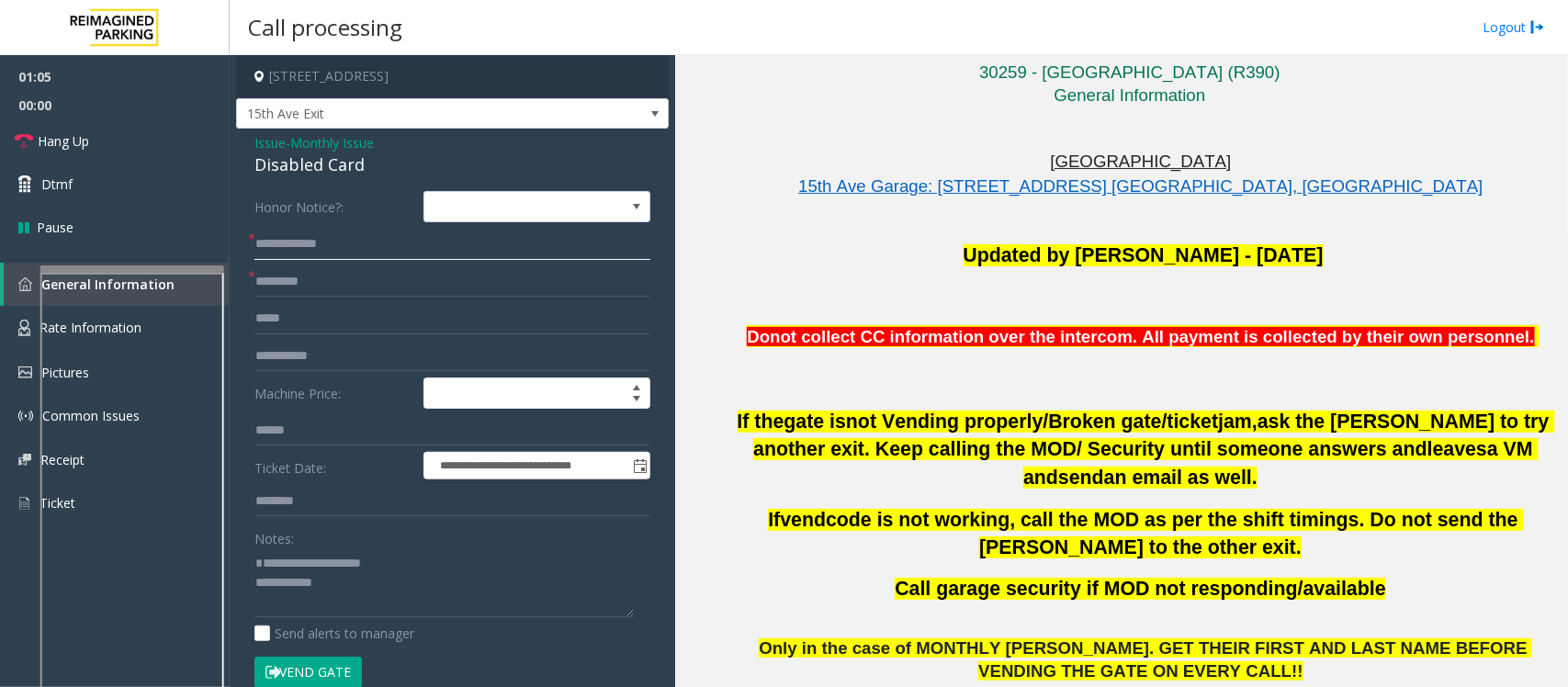 type on "**********" 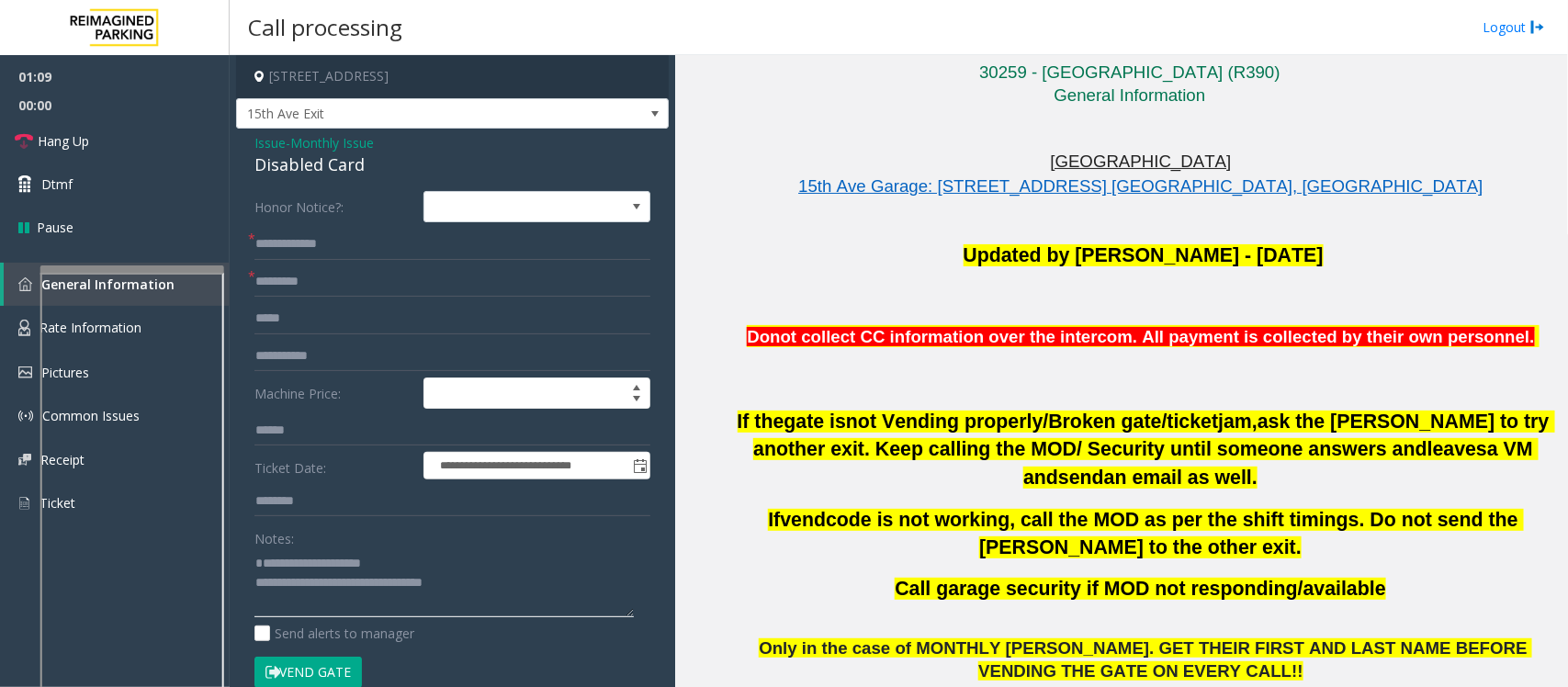 scroll, scrollTop: 19, scrollLeft: 0, axis: vertical 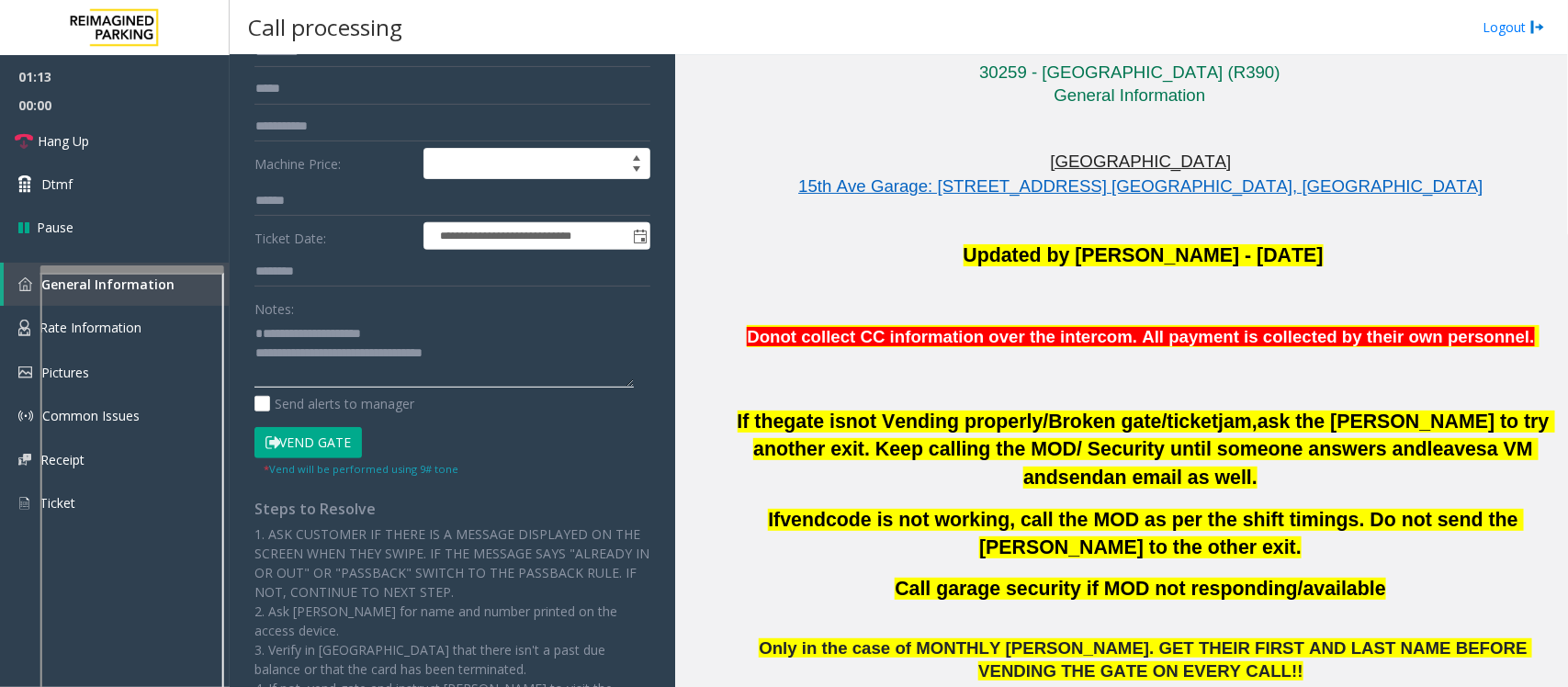 type on "**********" 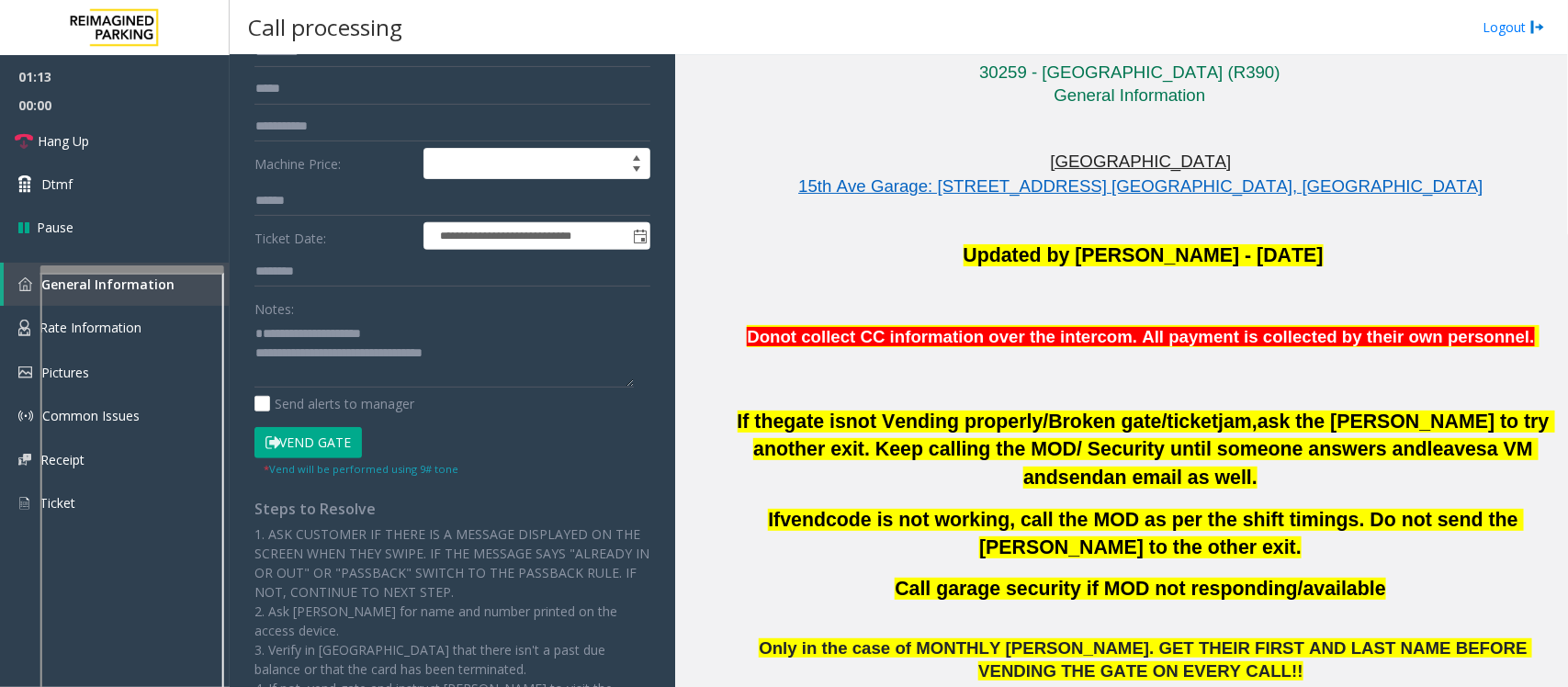 click on "Vend Gate" 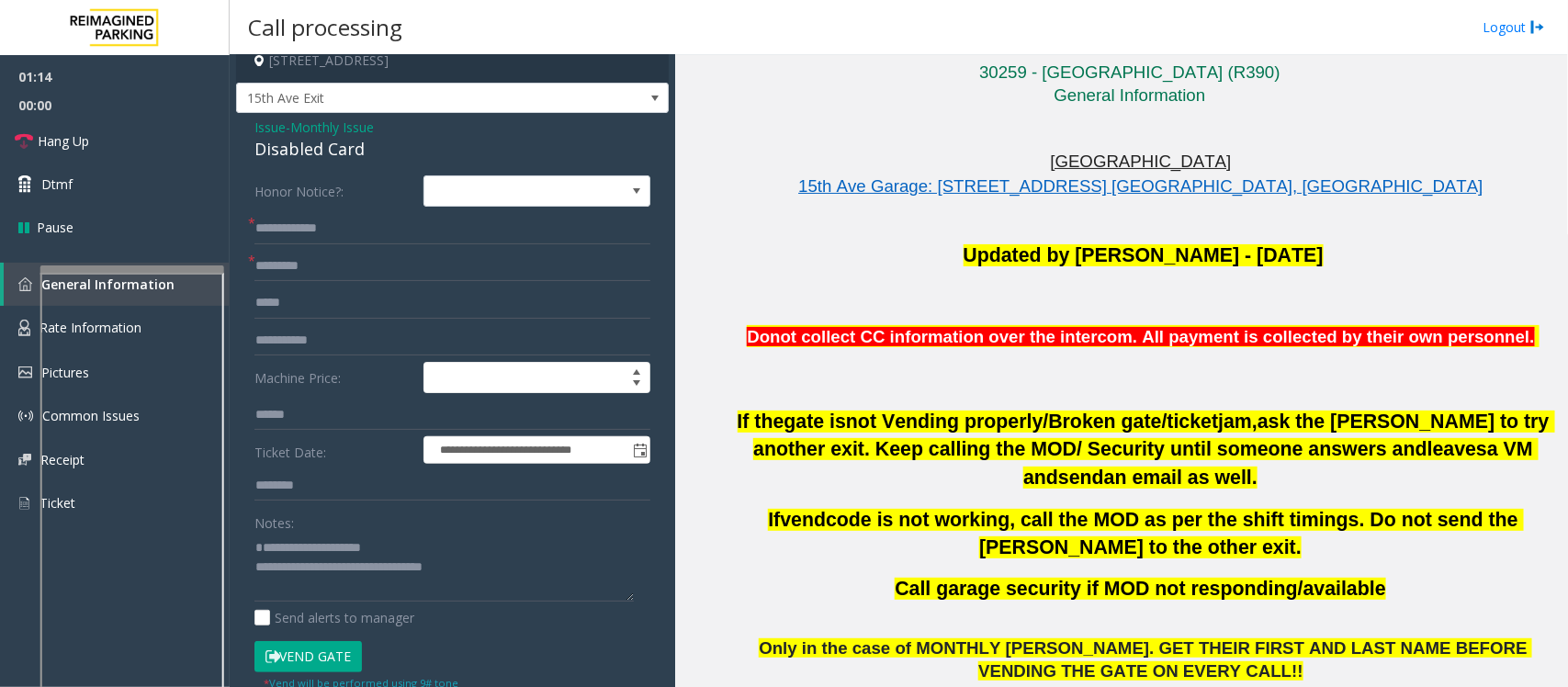 scroll, scrollTop: 0, scrollLeft: 0, axis: both 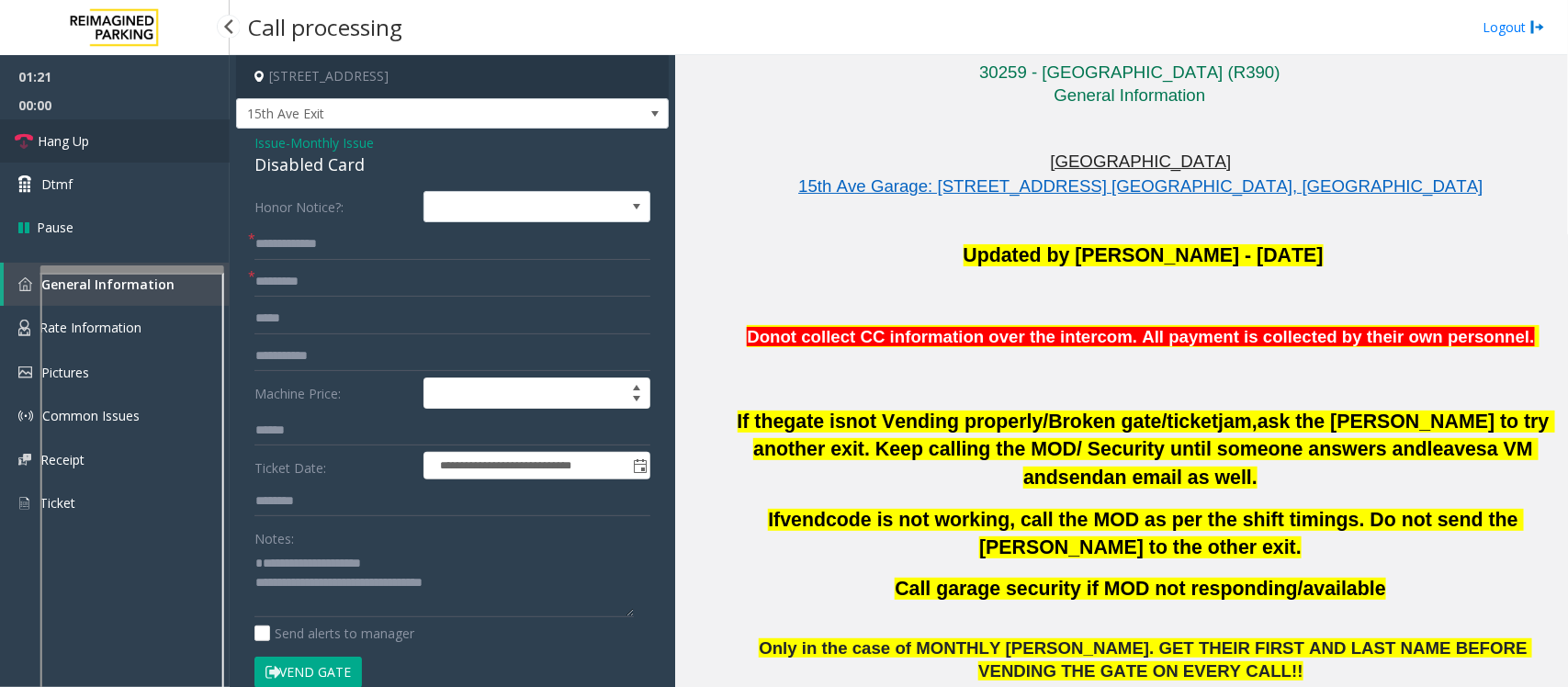 click on "Hang Up" at bounding box center (115, 141) 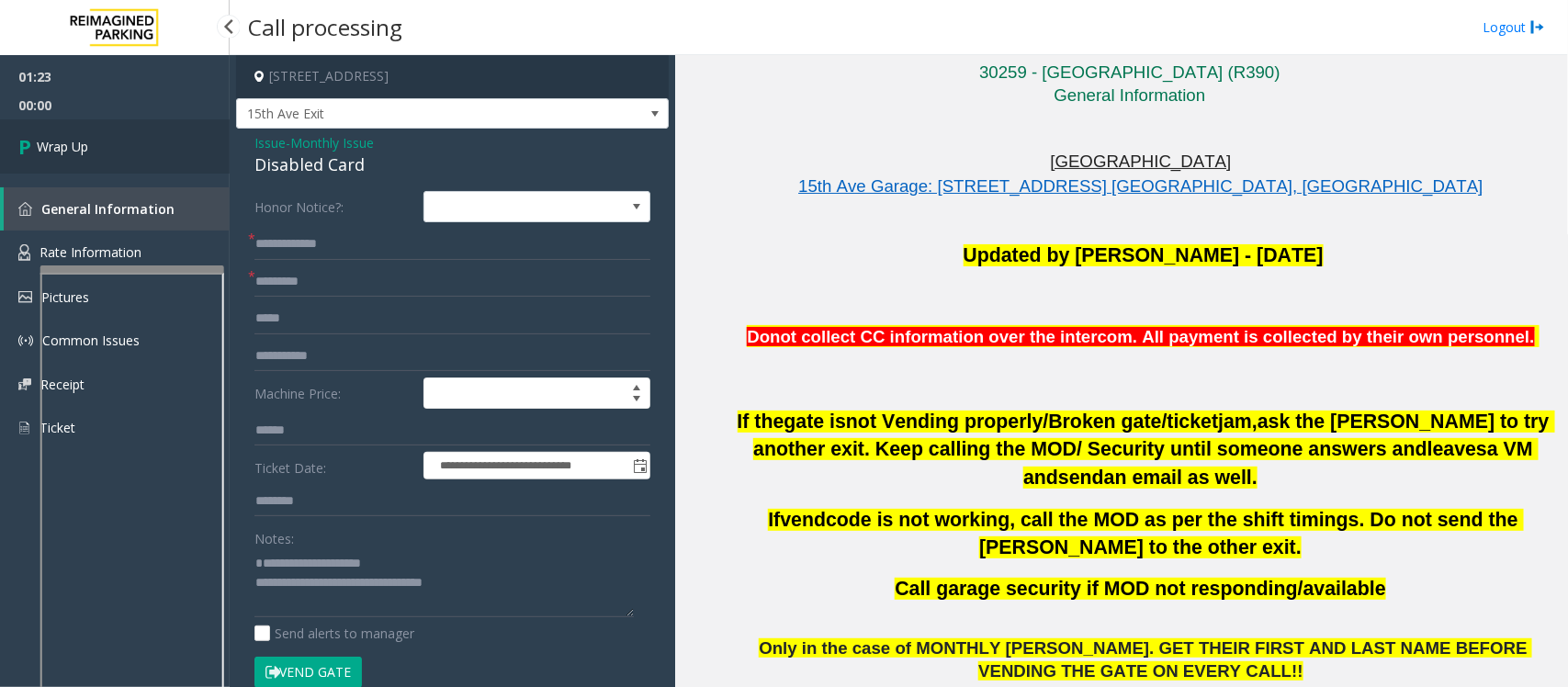 click on "Wrap Up" at bounding box center (115, 146) 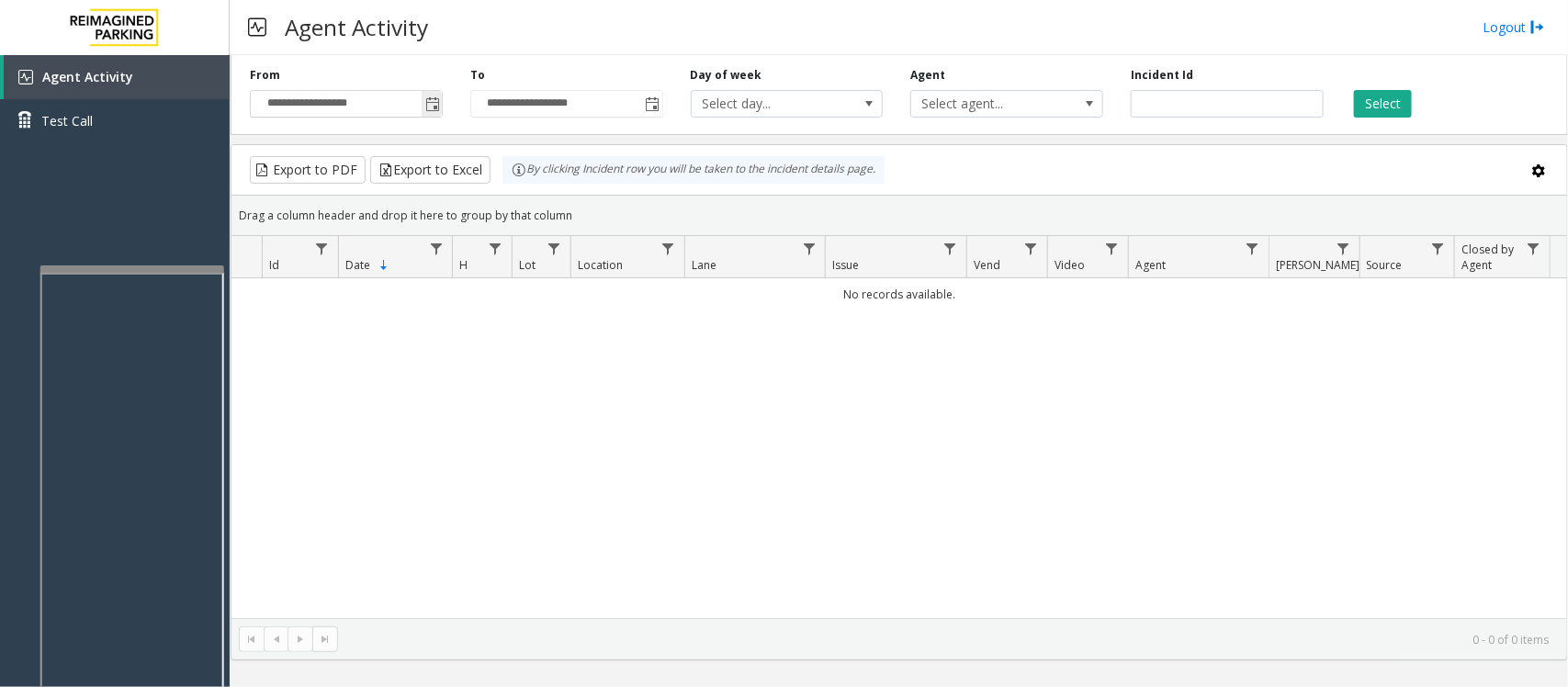 click 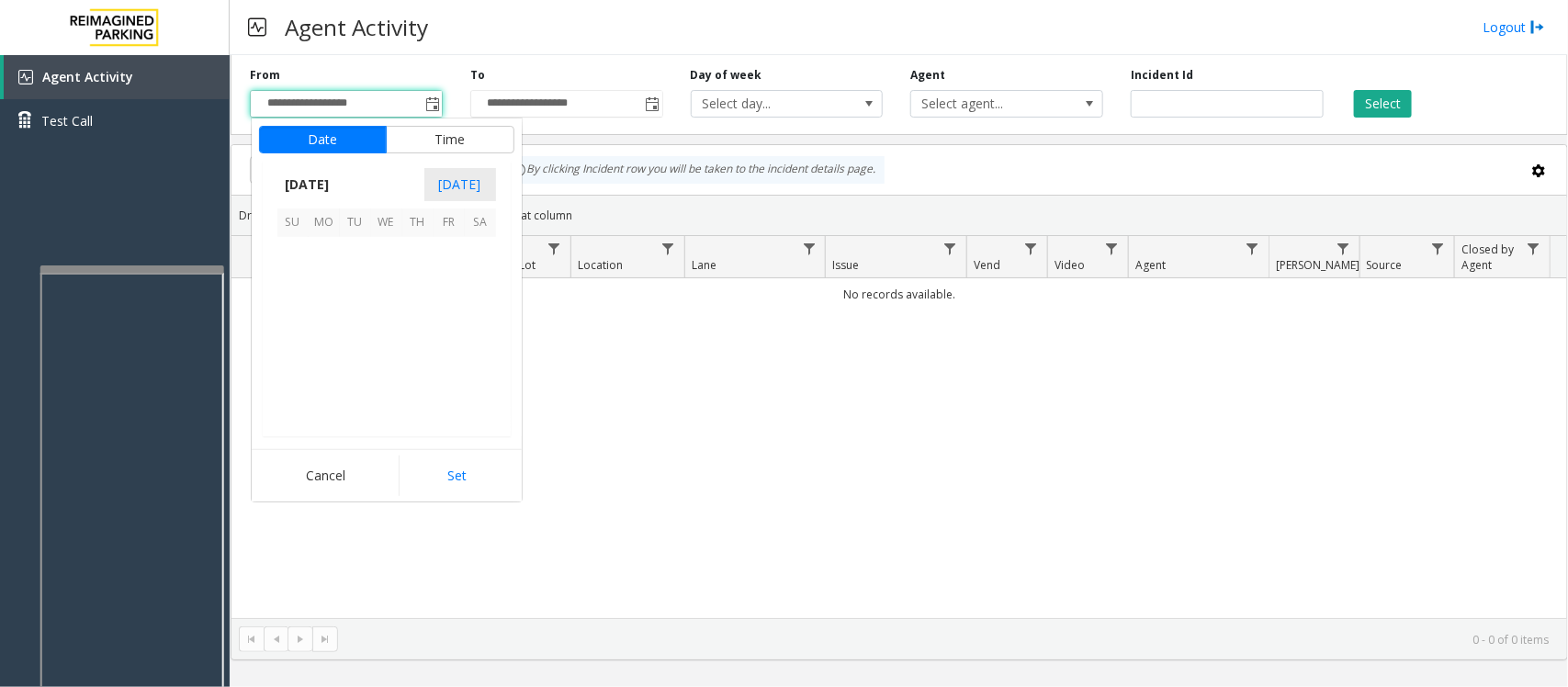 scroll, scrollTop: 329046, scrollLeft: 0, axis: vertical 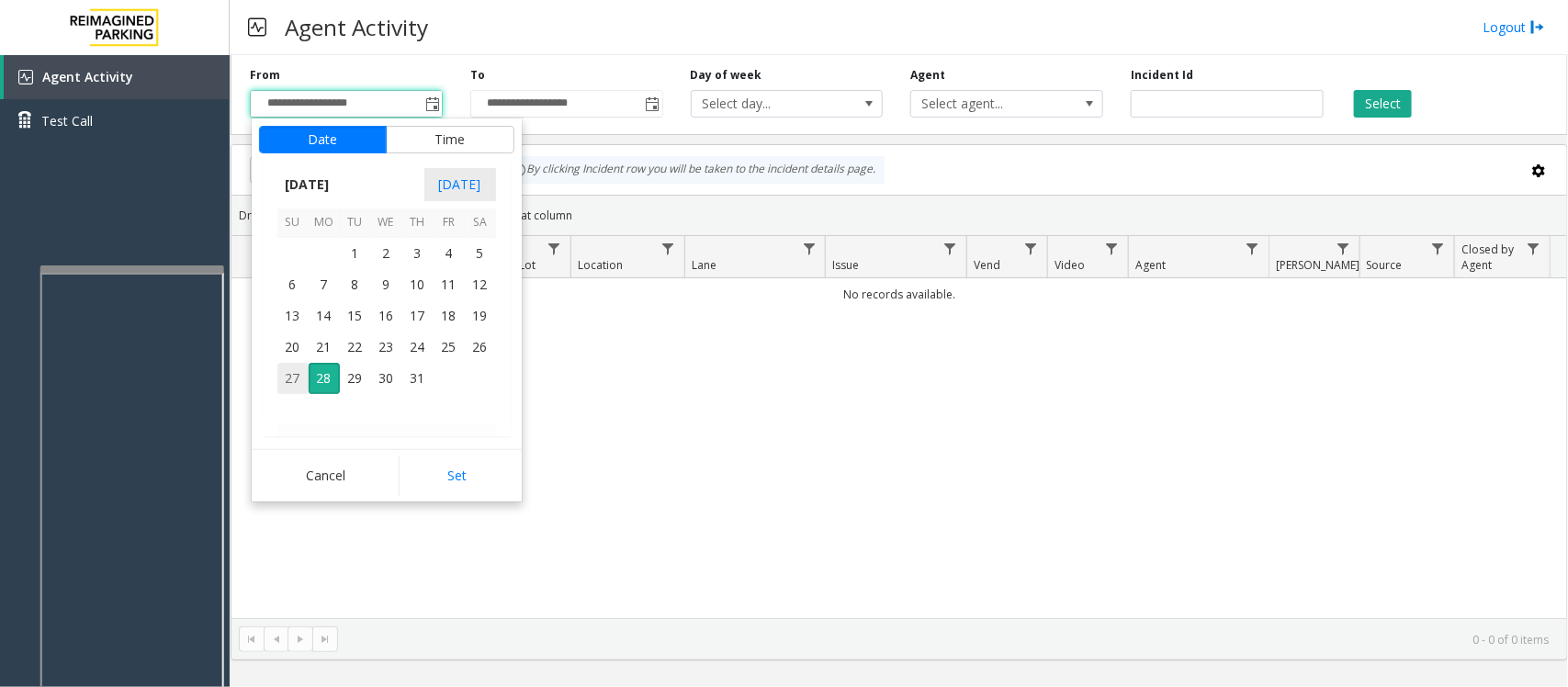 drag, startPoint x: 290, startPoint y: 382, endPoint x: 300, endPoint y: 382, distance: 10 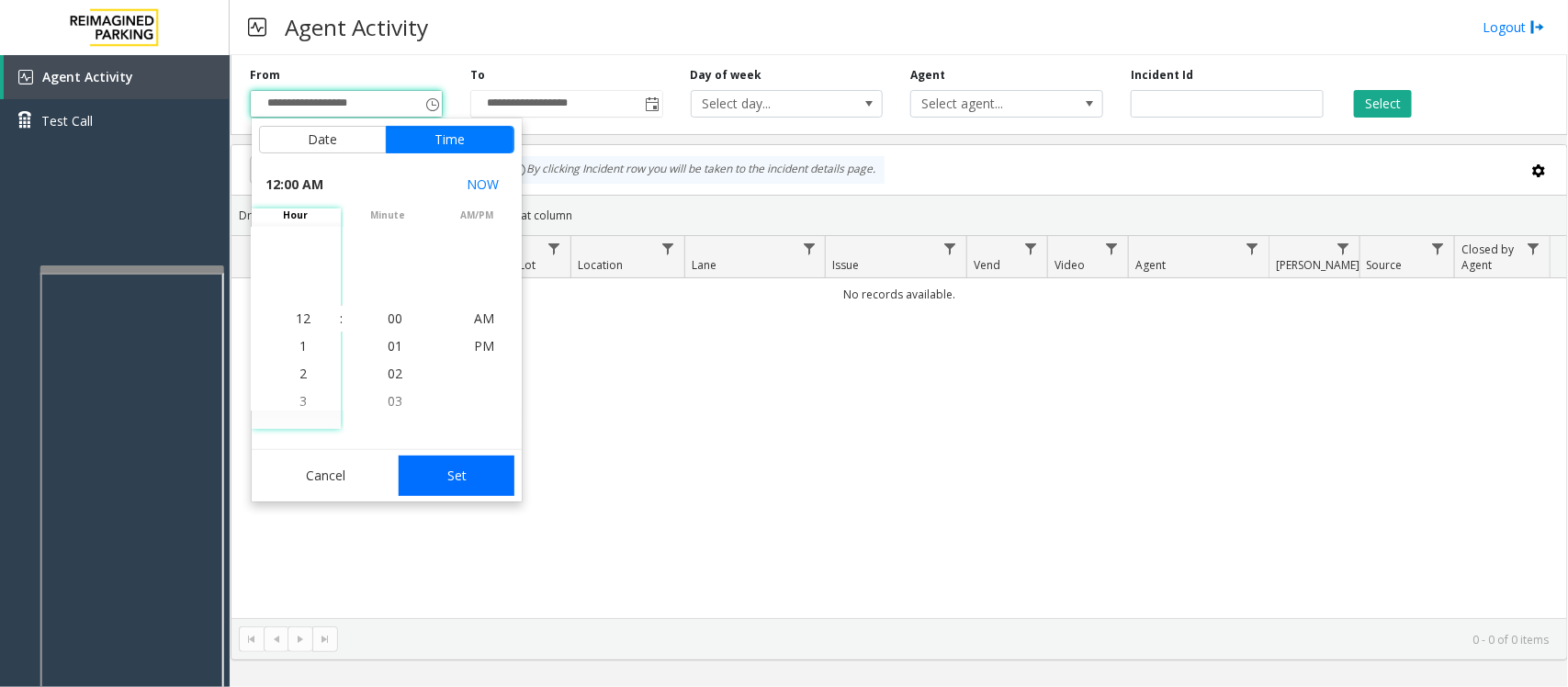 click on "Set" 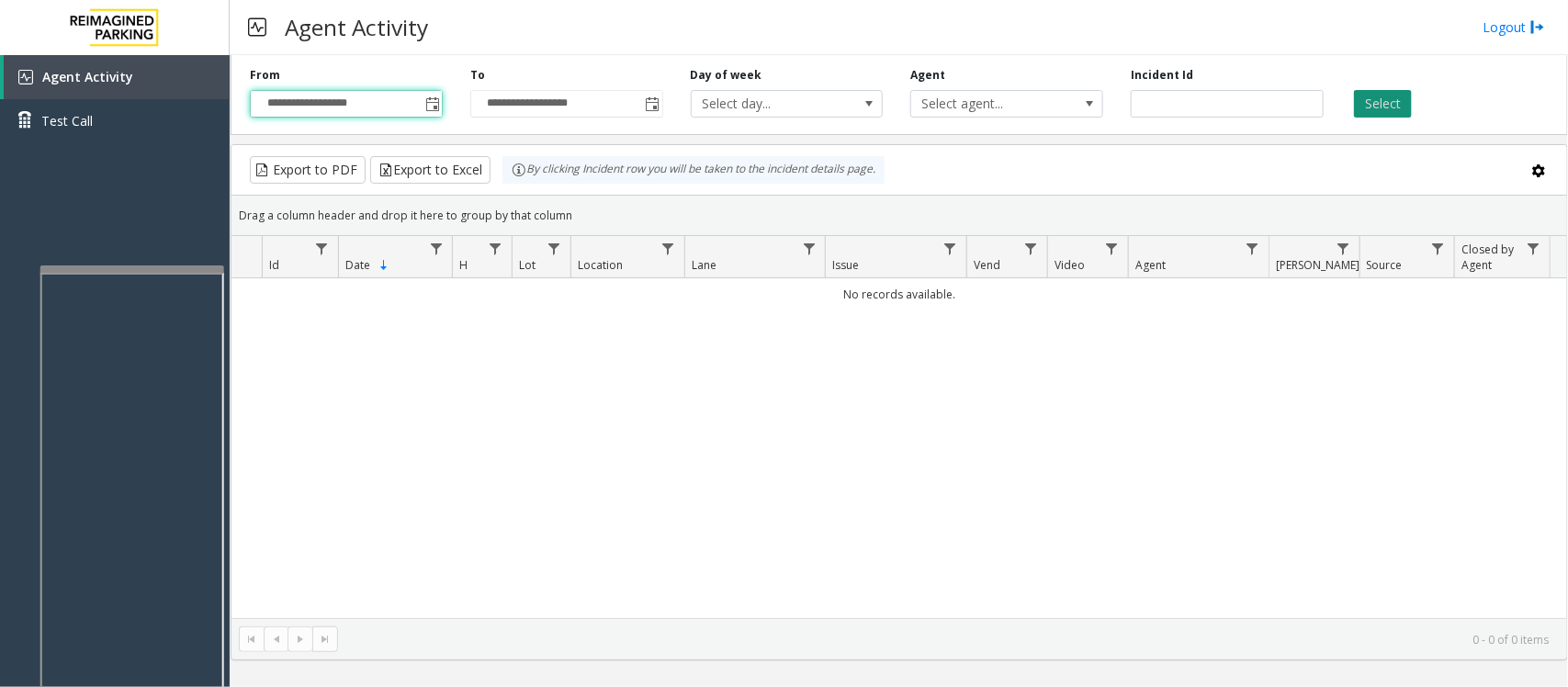 click on "Select" 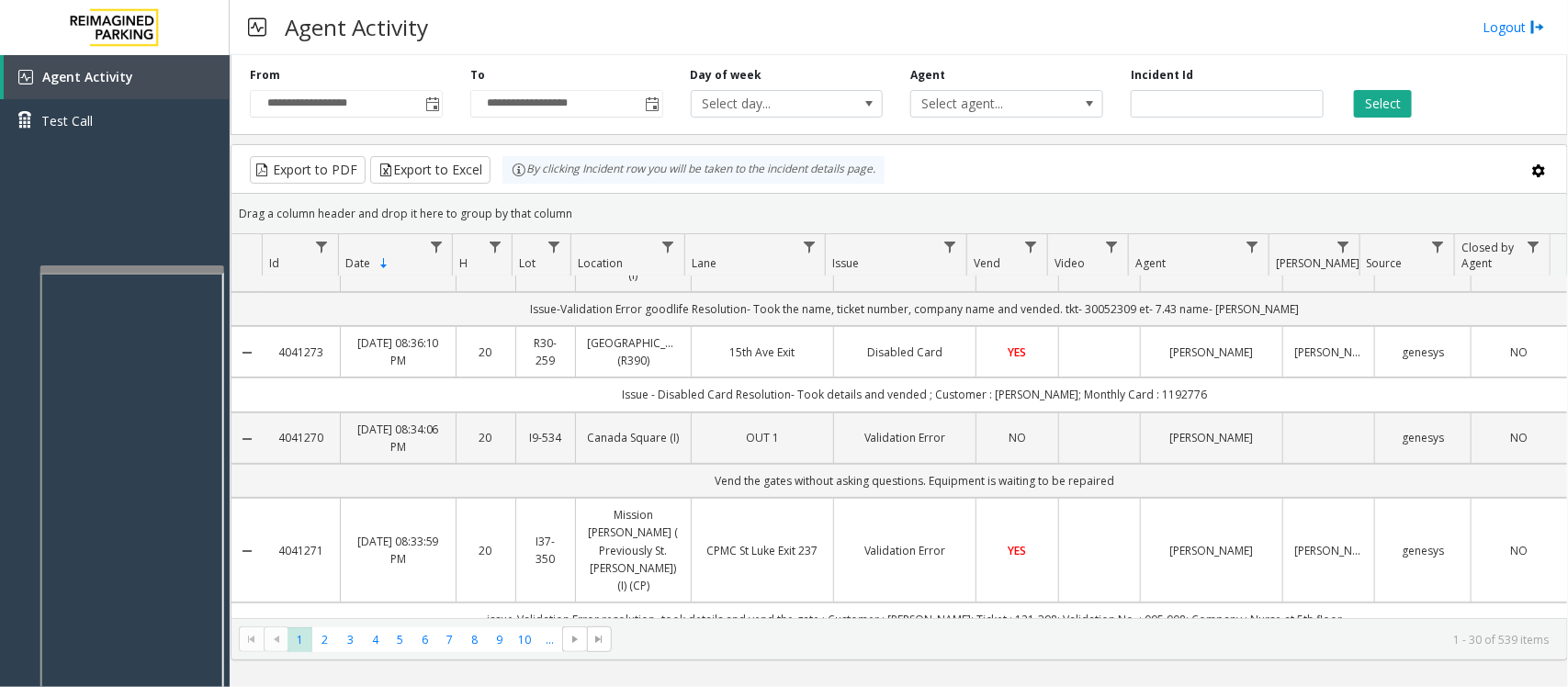 scroll, scrollTop: 230, scrollLeft: 0, axis: vertical 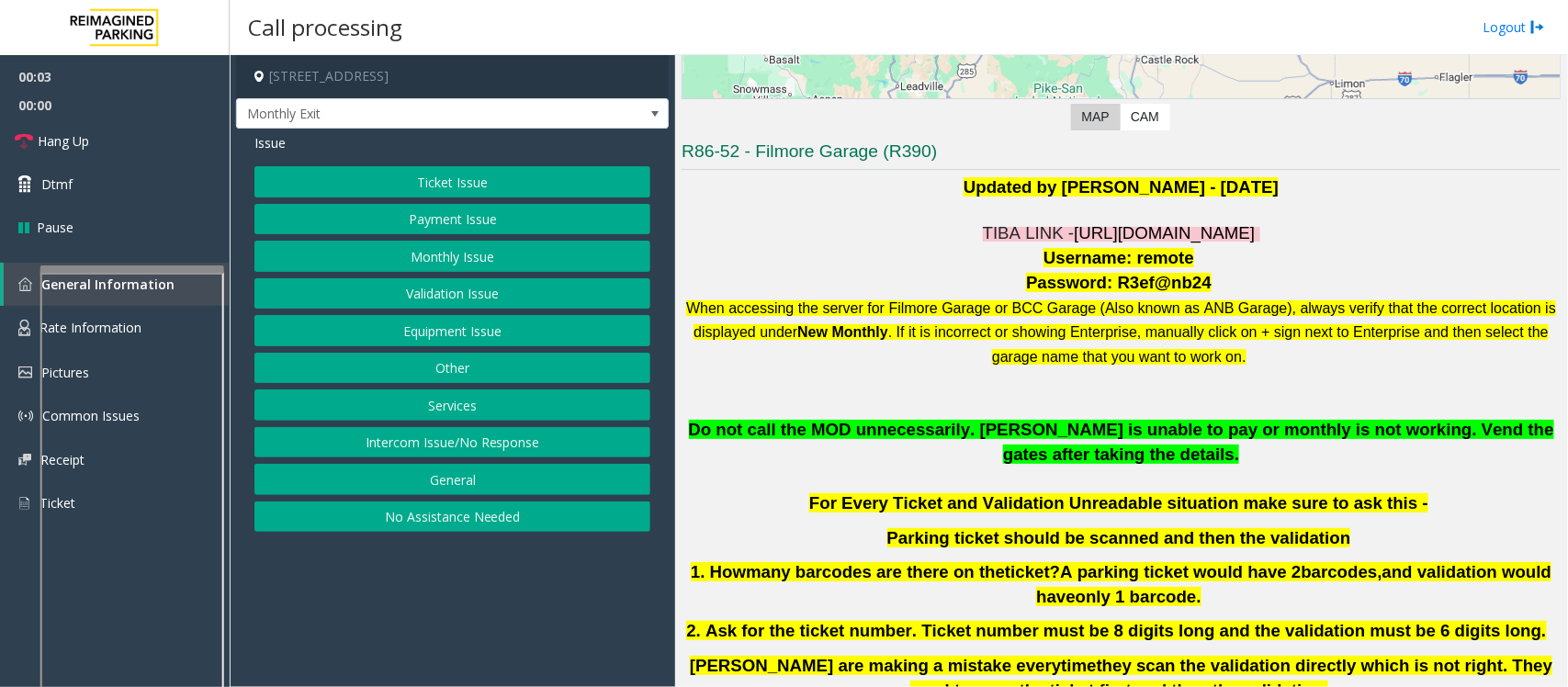 click on "[URL][DOMAIN_NAME]" 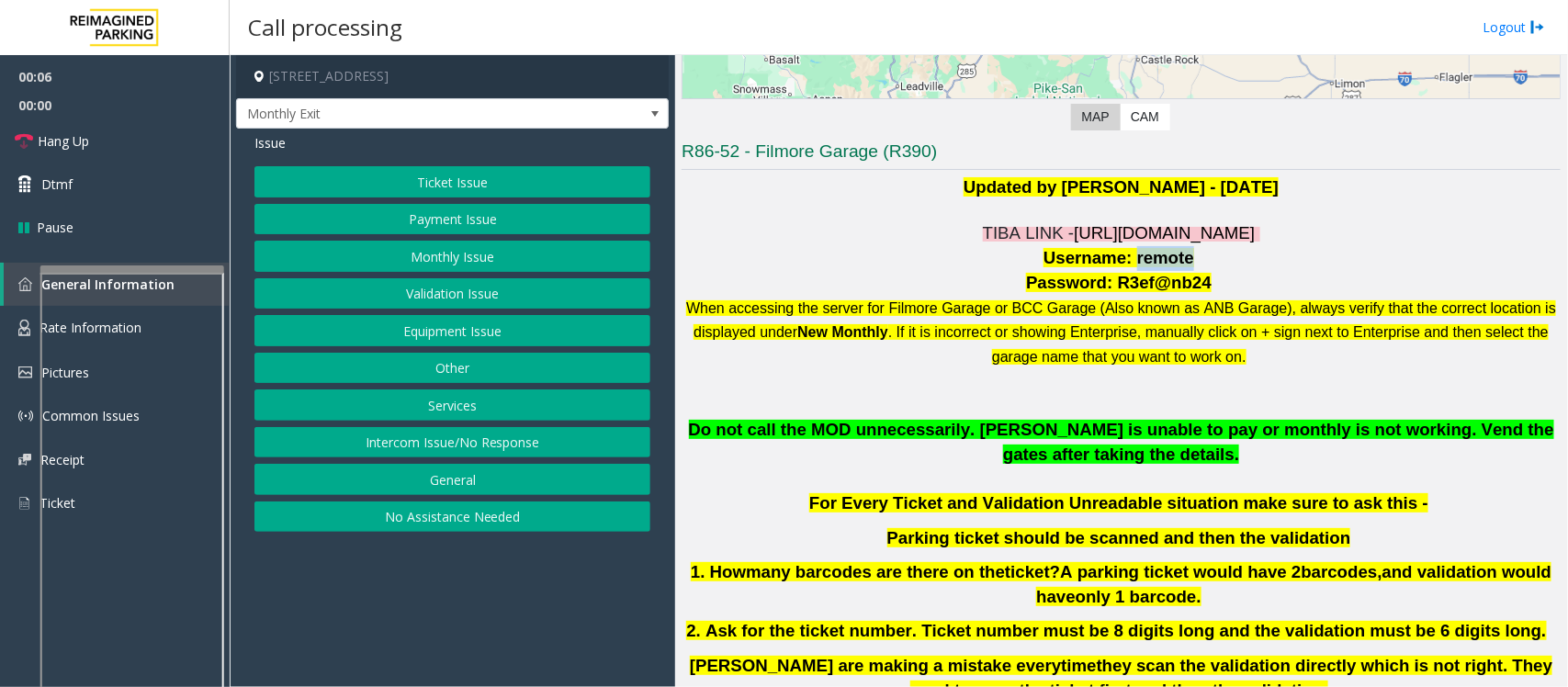 drag, startPoint x: 1126, startPoint y: 257, endPoint x: 1176, endPoint y: 257, distance: 50 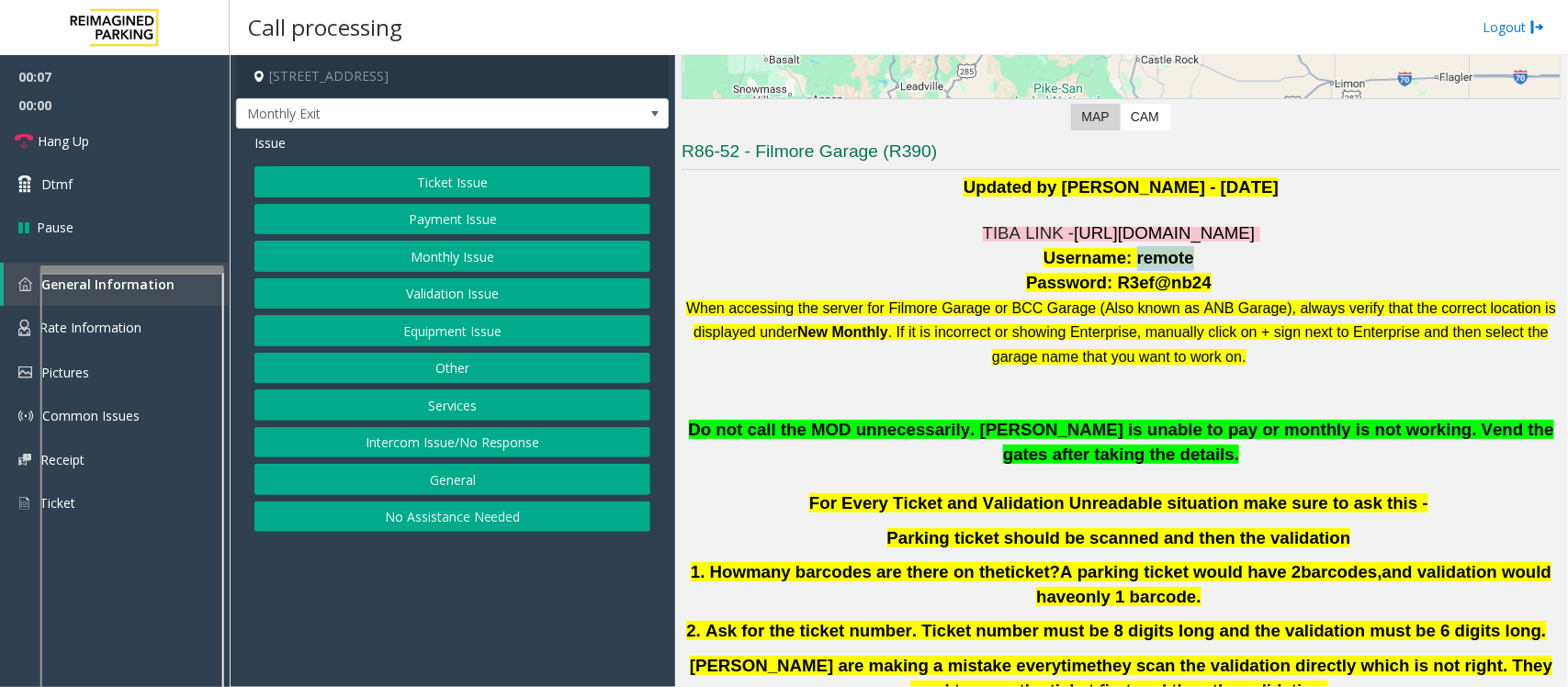 copy on "remote" 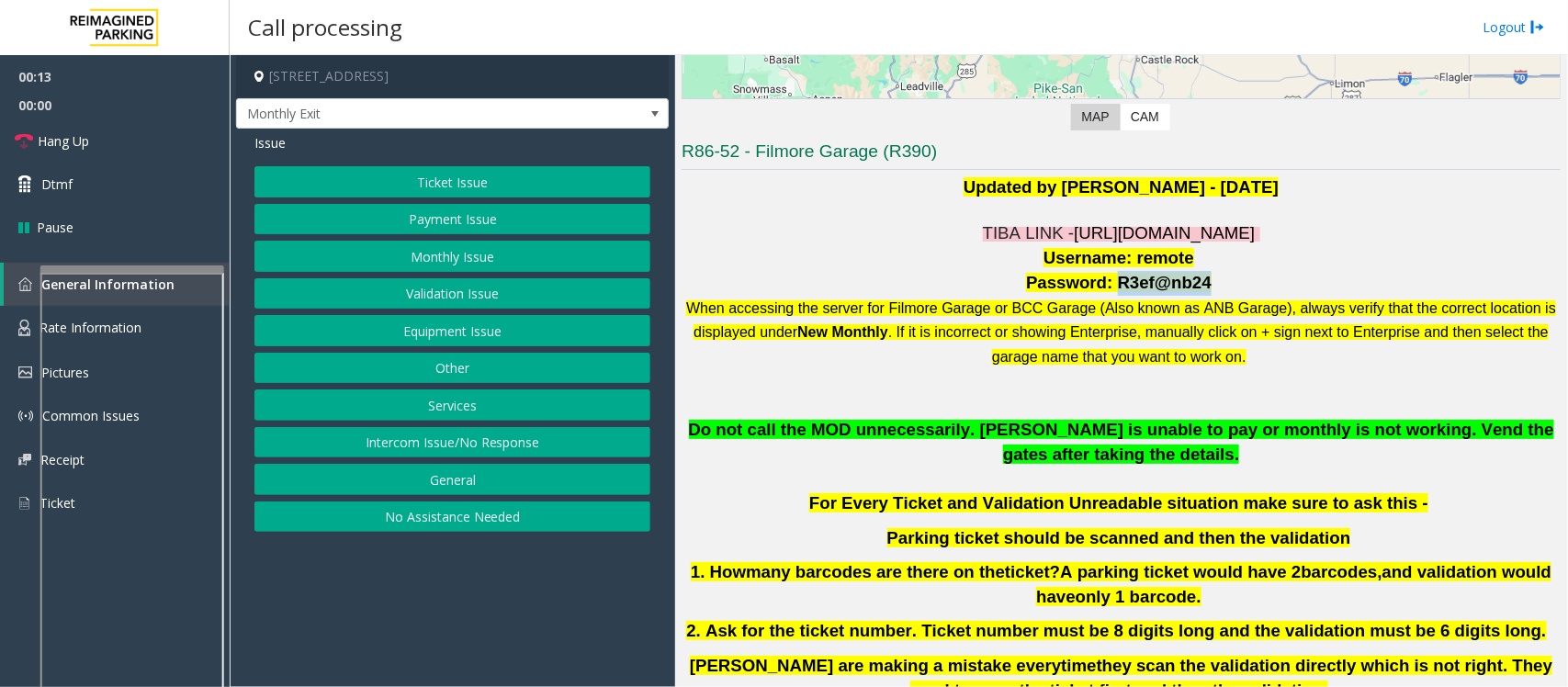 drag, startPoint x: 1108, startPoint y: 287, endPoint x: 1188, endPoint y: 285, distance: 80.025 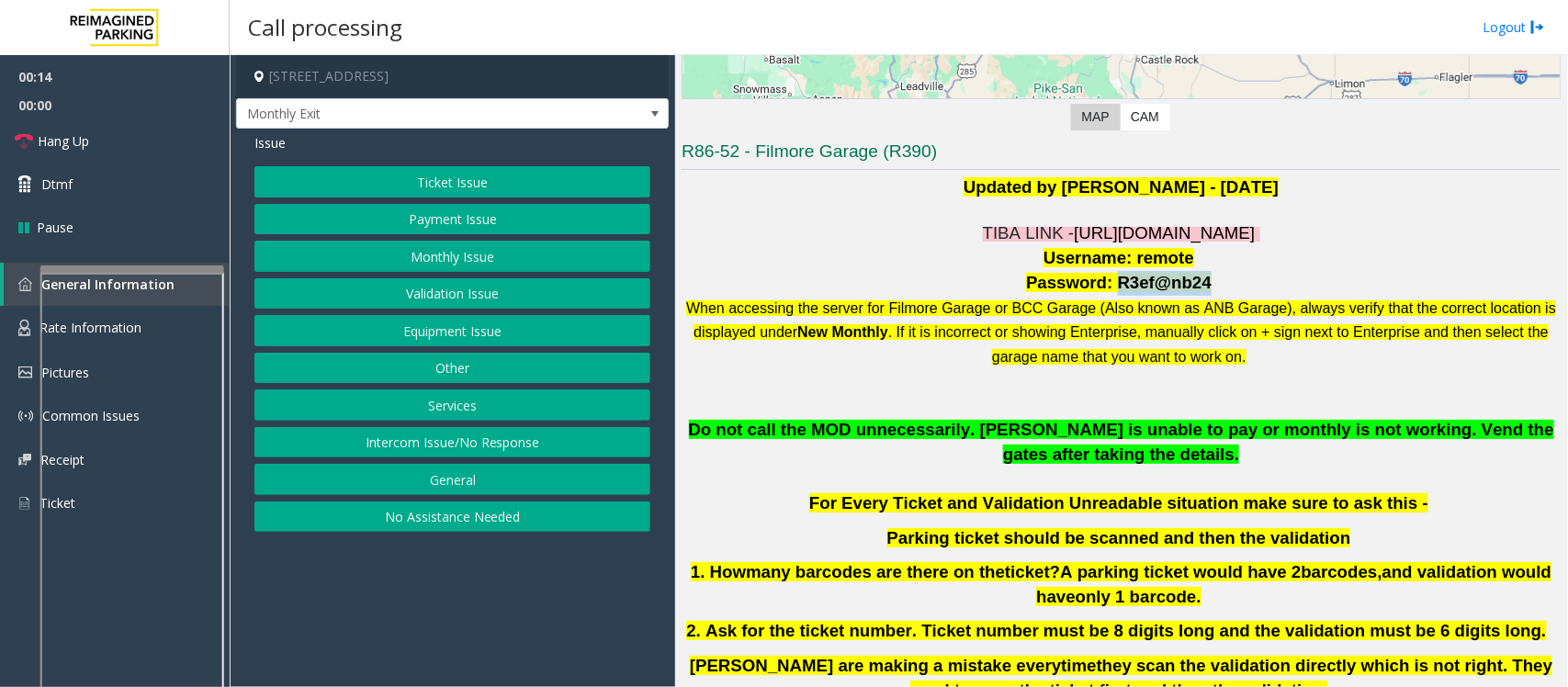 copy on "R3ef@nb24" 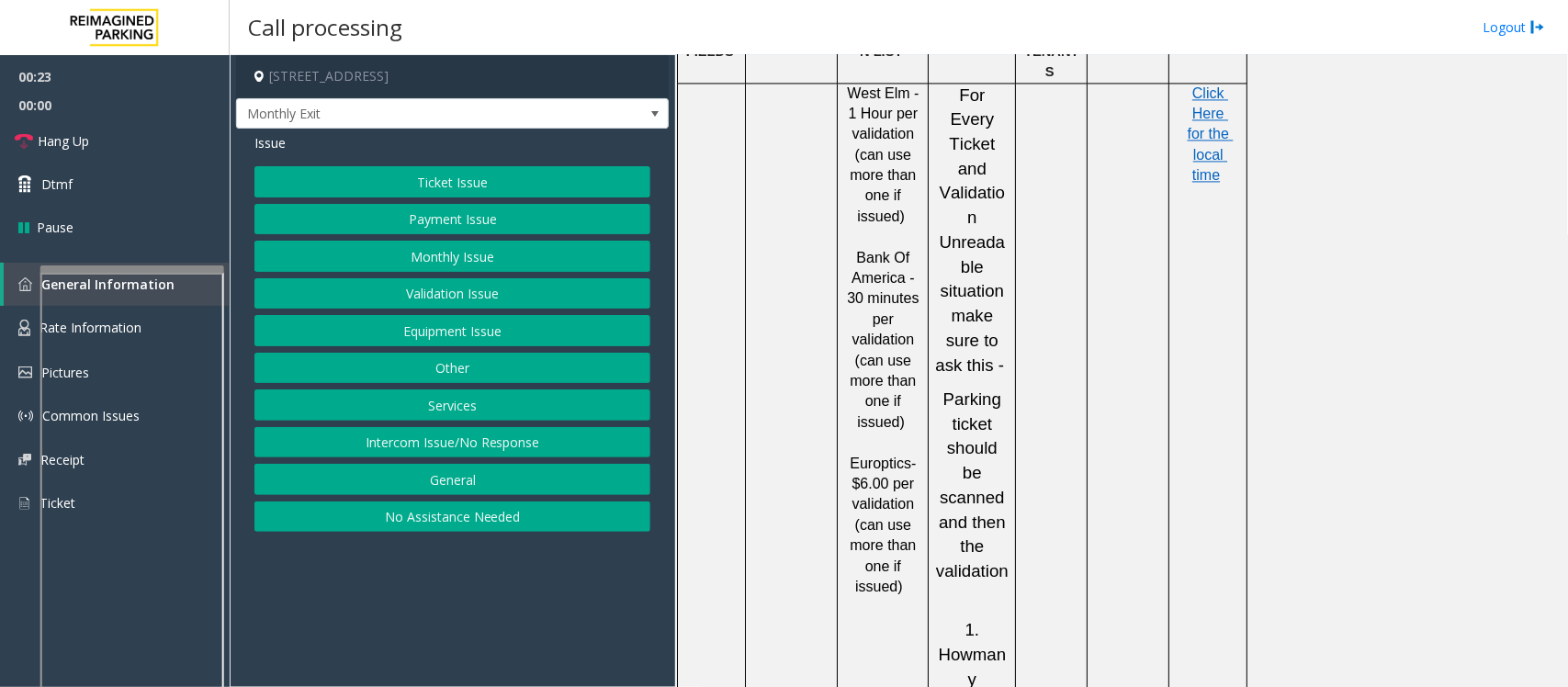 scroll, scrollTop: 1837, scrollLeft: 0, axis: vertical 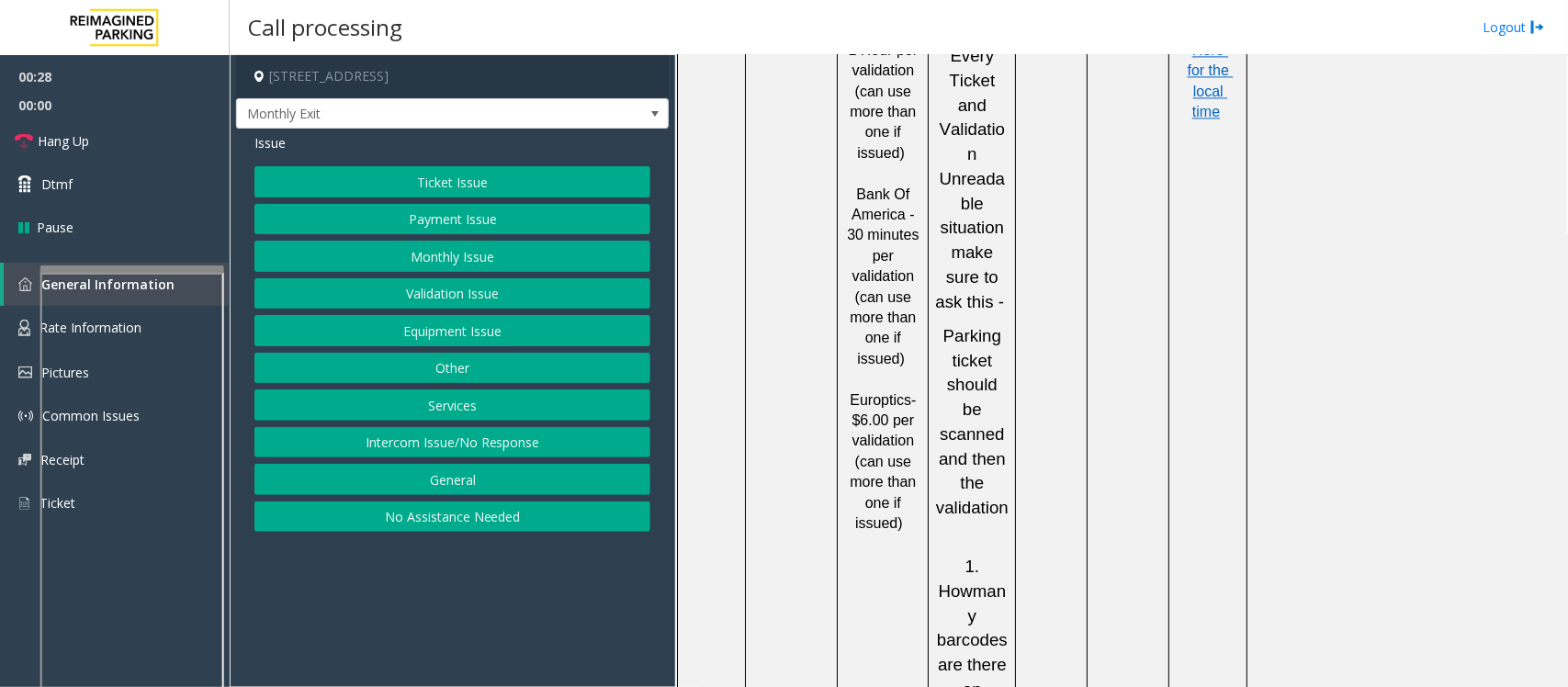 click on "No Assistance Needed" 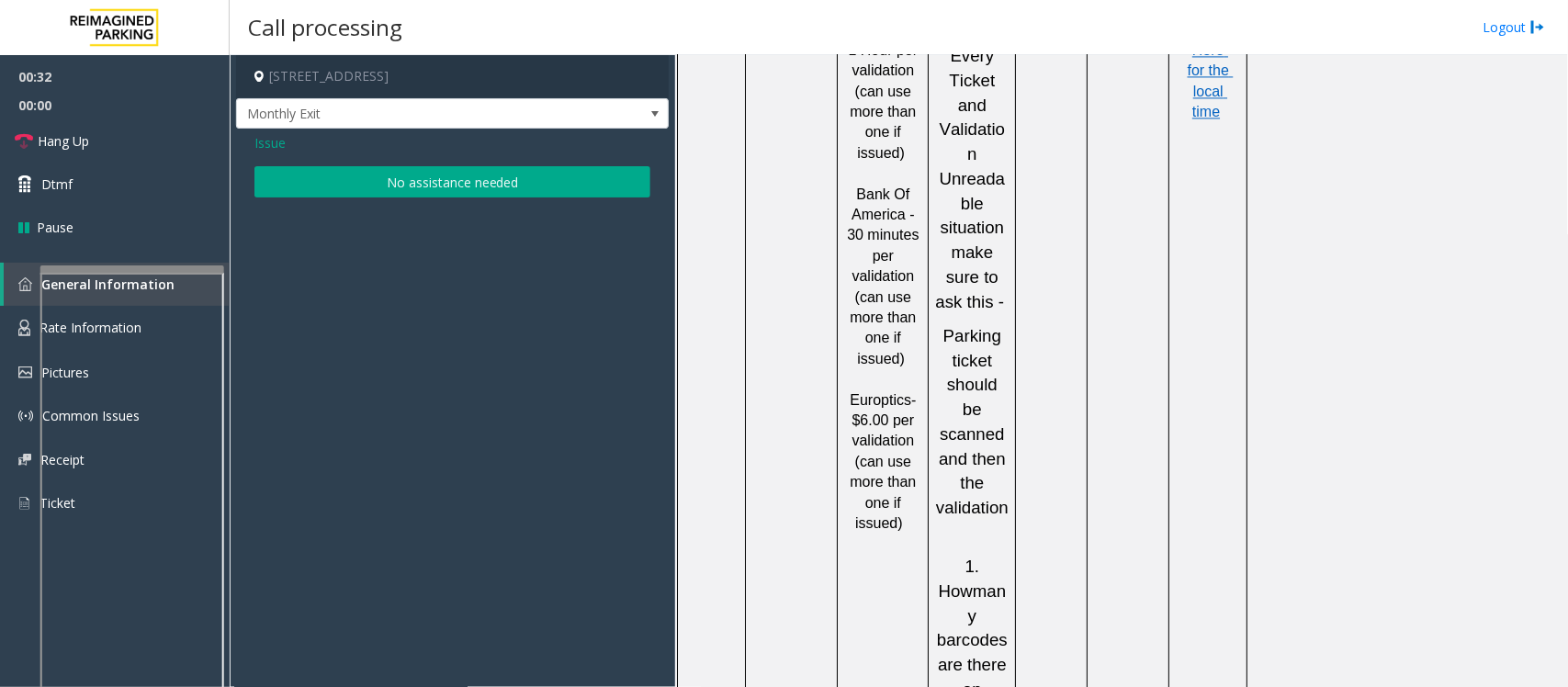 click on "No assistance needed" 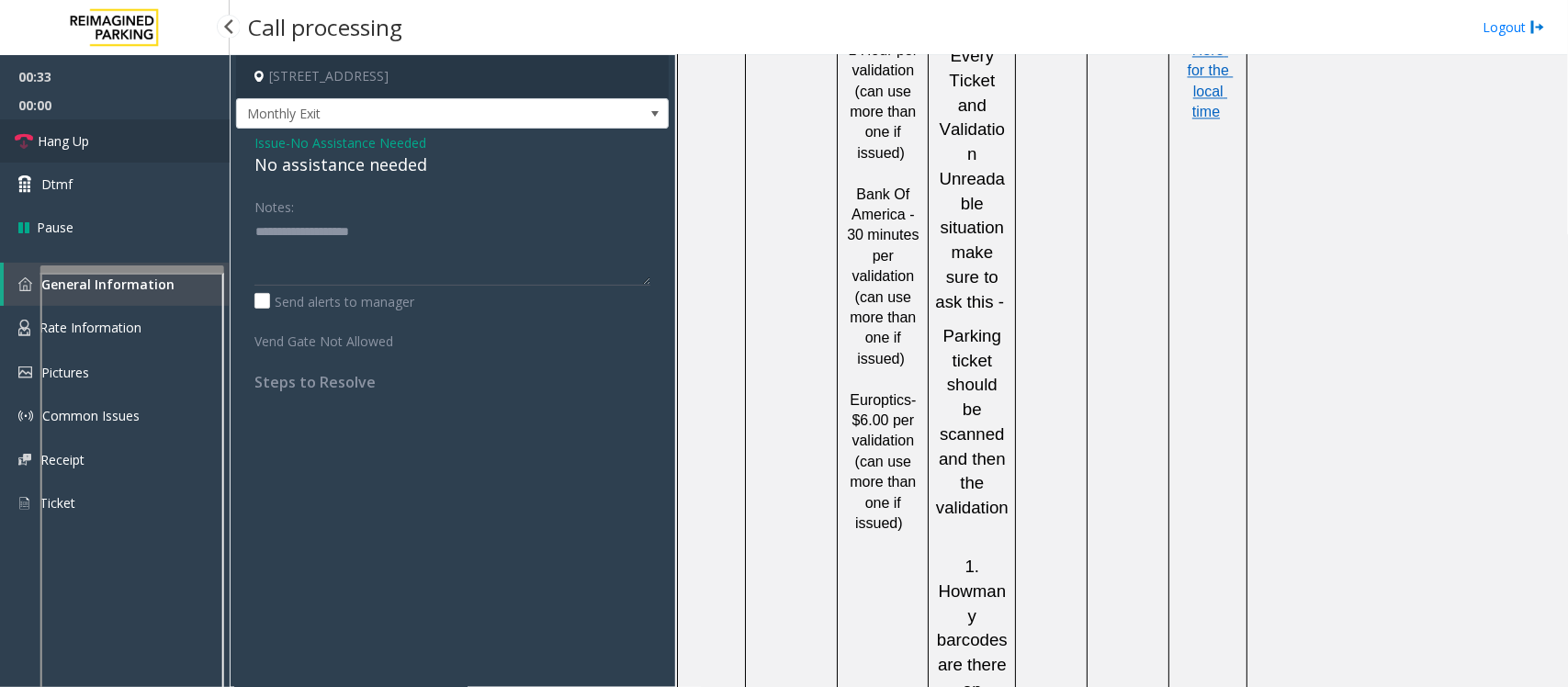 click on "Hang Up" at bounding box center [63, 141] 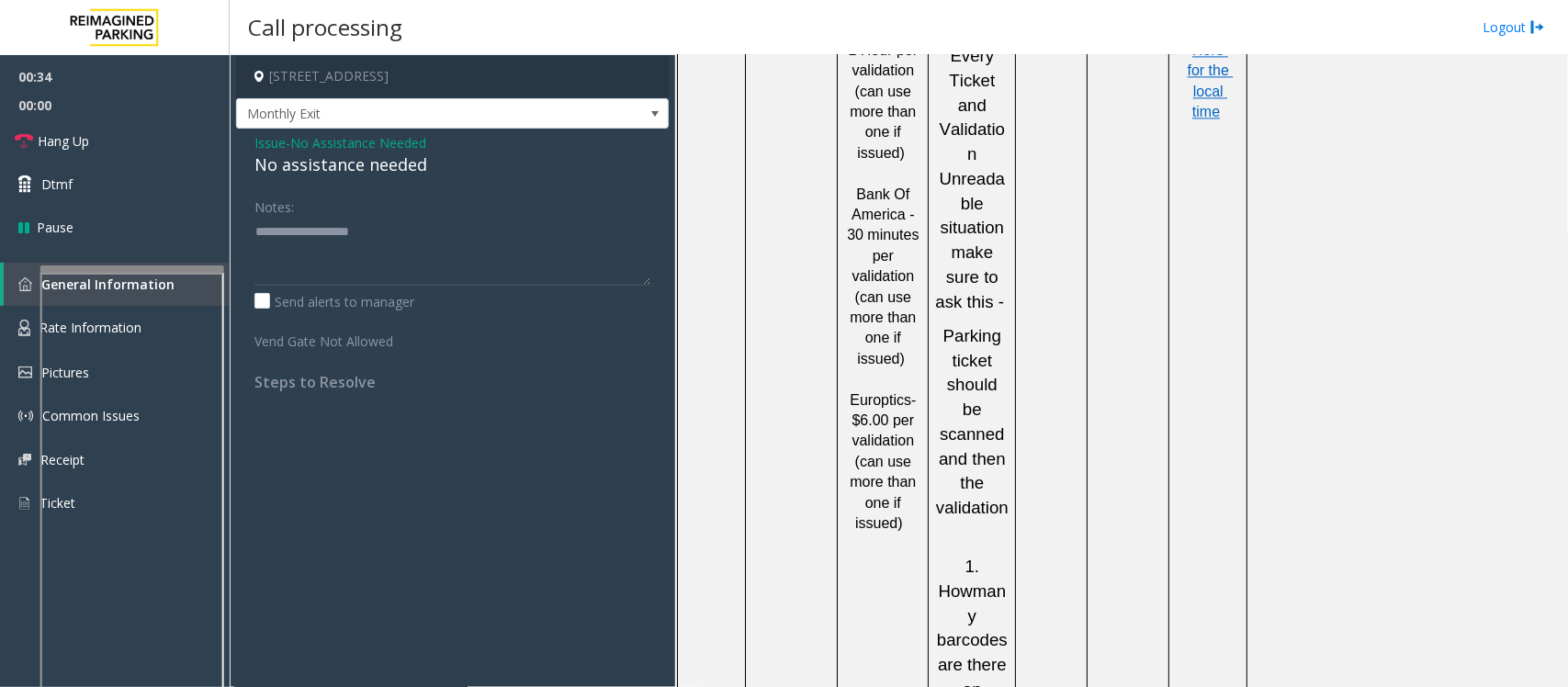 click on "No assistance needed" 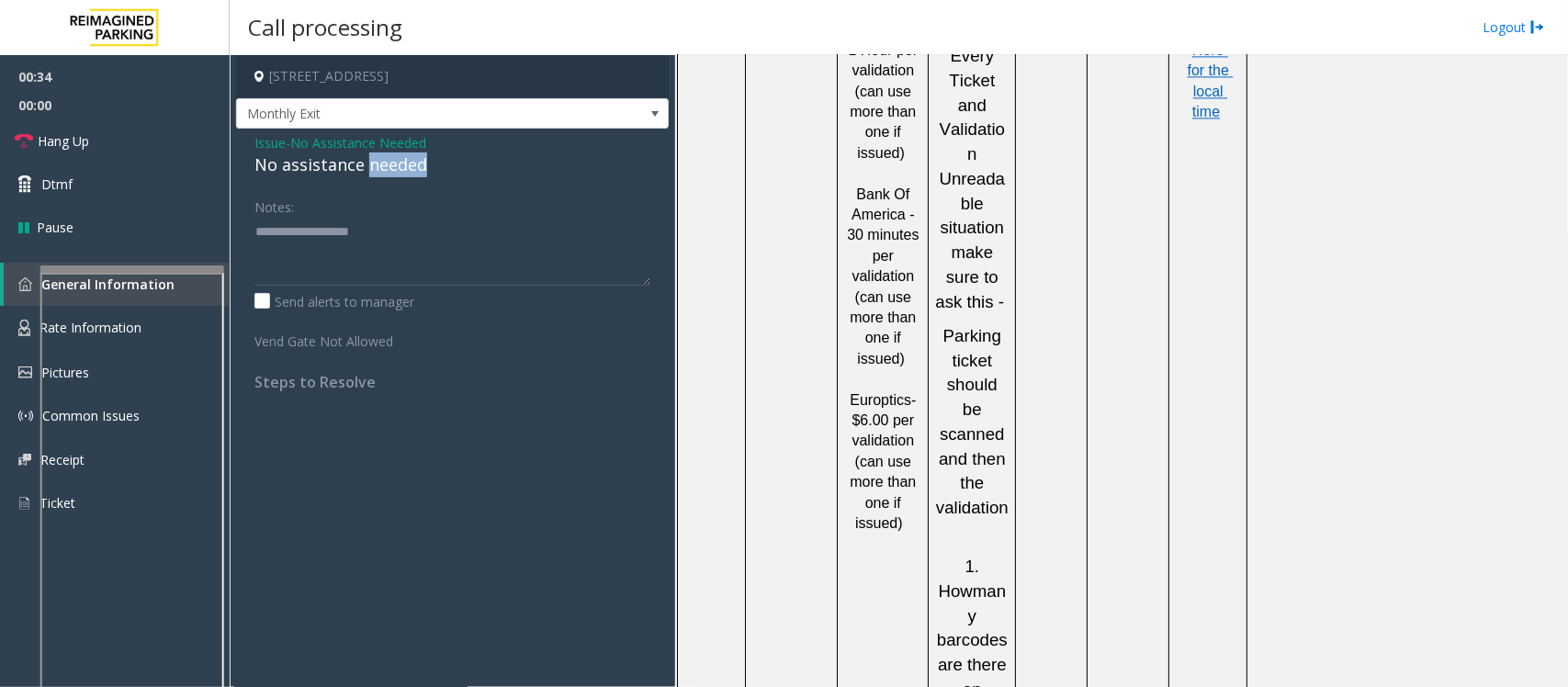 click on "No assistance needed" 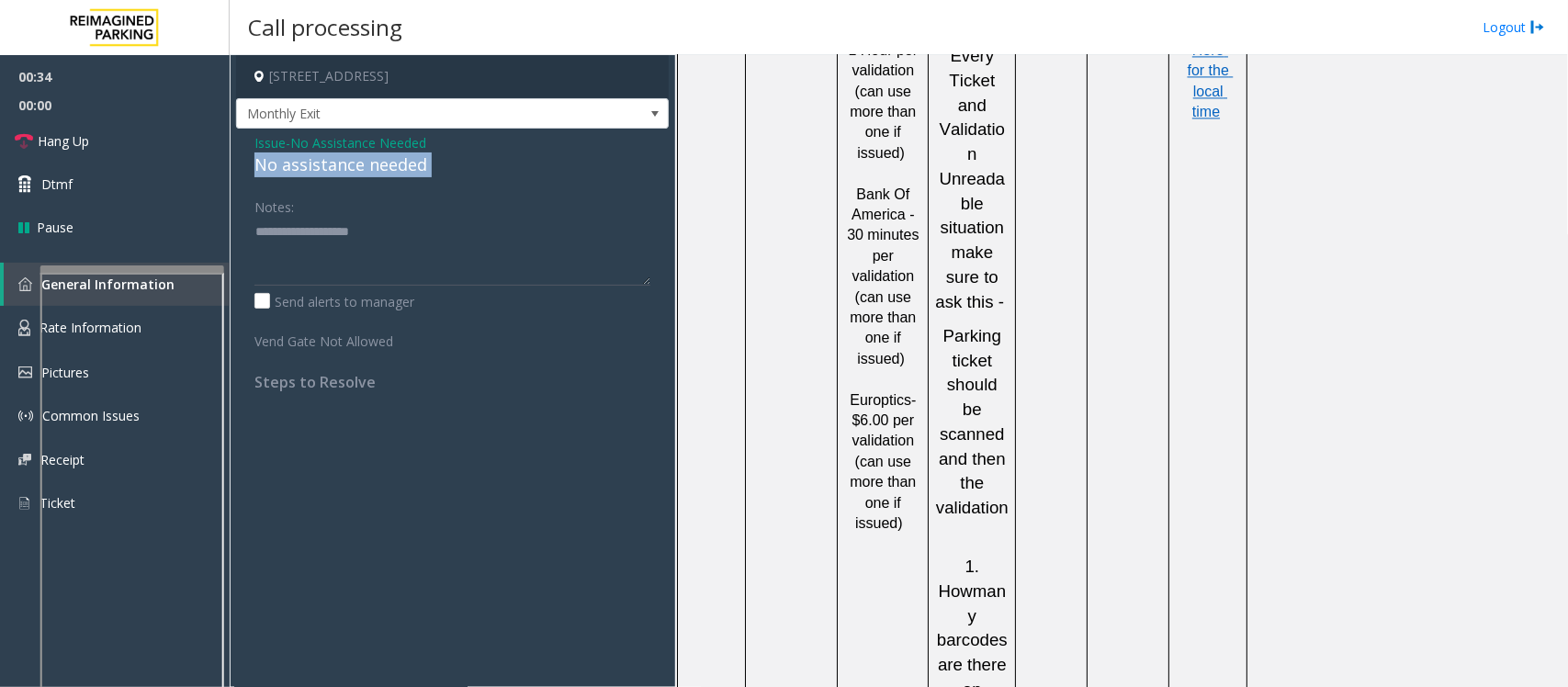 click on "No assistance needed" 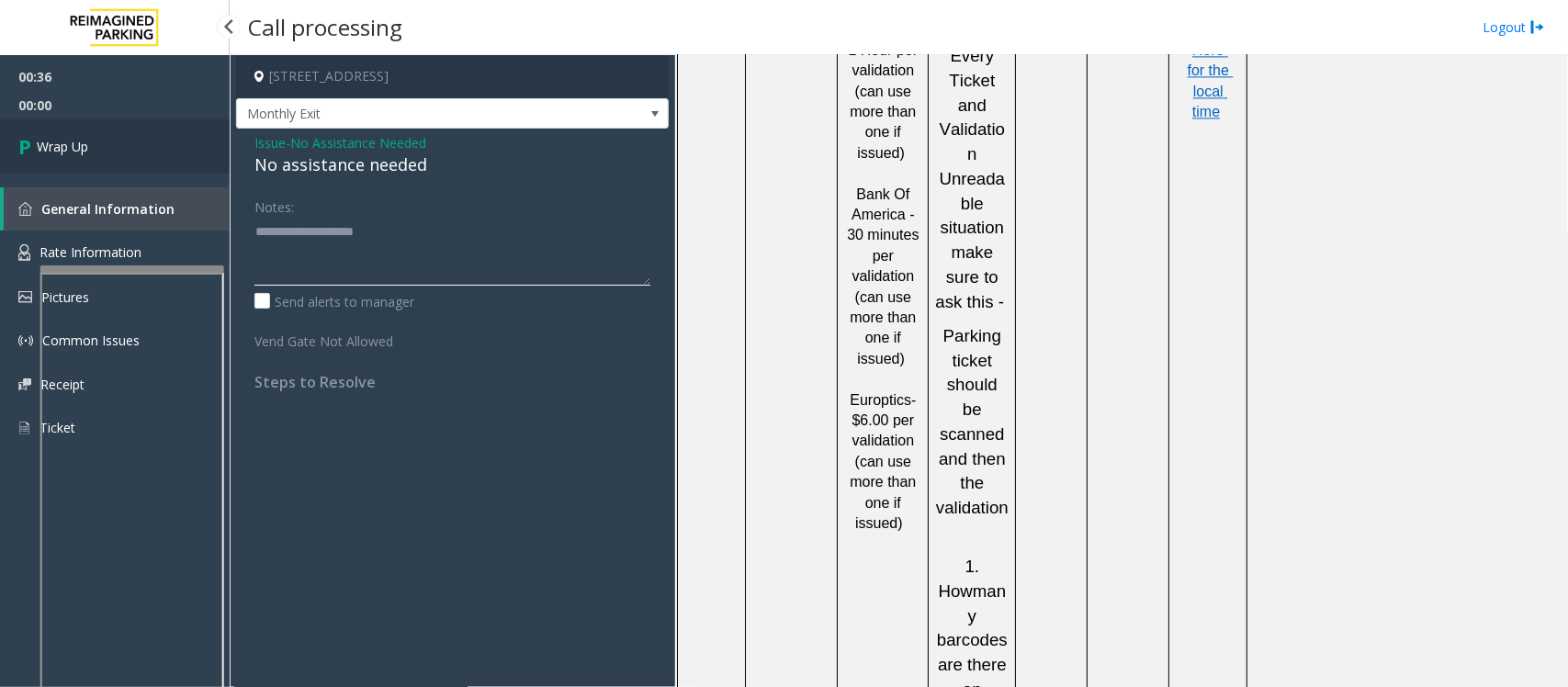 type on "**********" 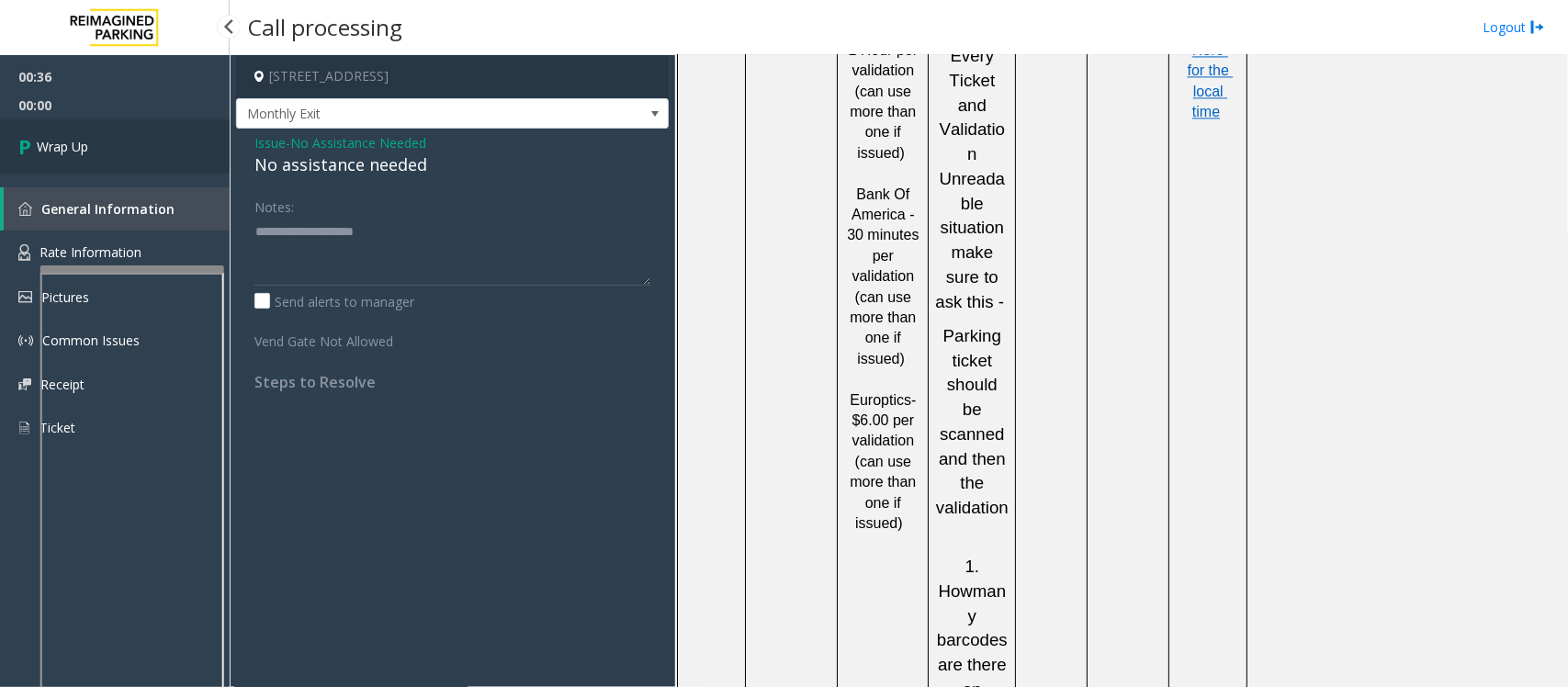 click on "Wrap Up" at bounding box center (115, 146) 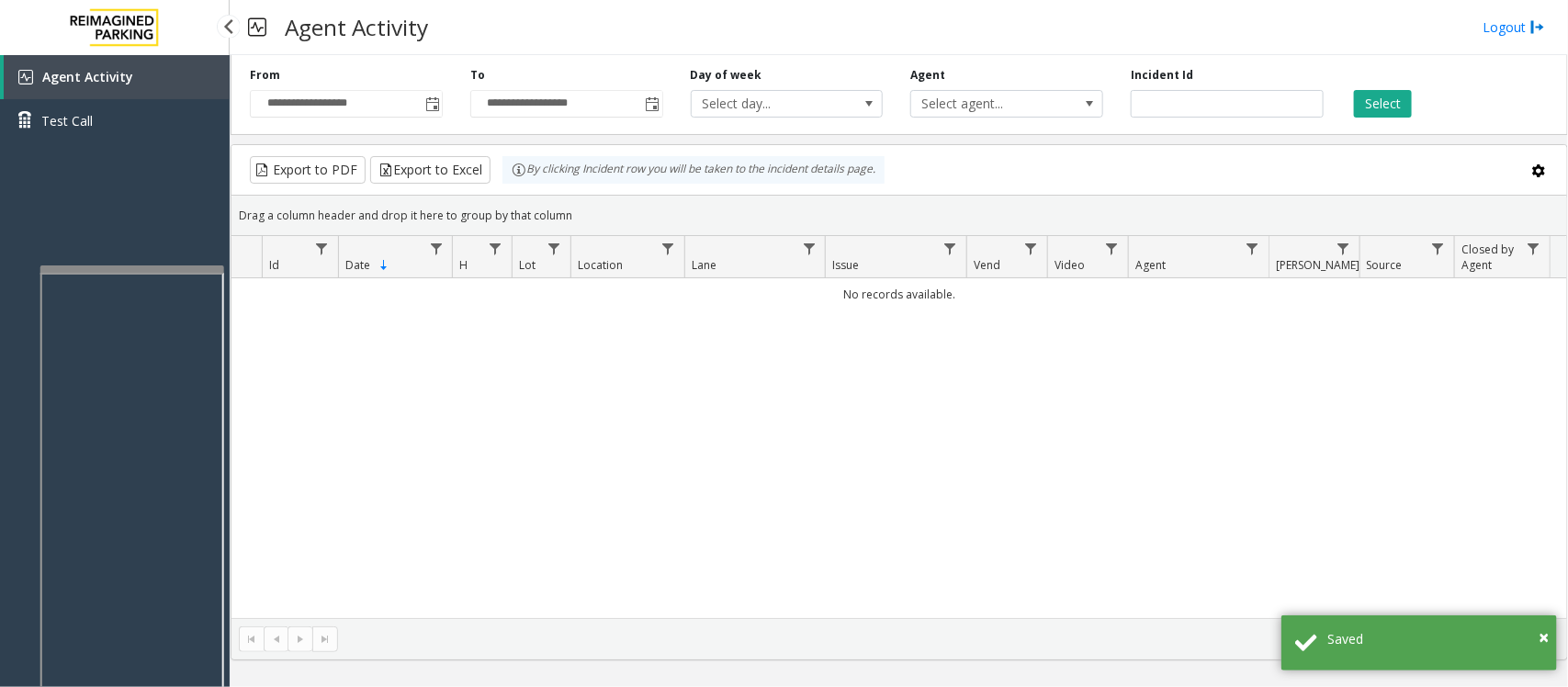 click on "Agent Activity" at bounding box center [87, 76] 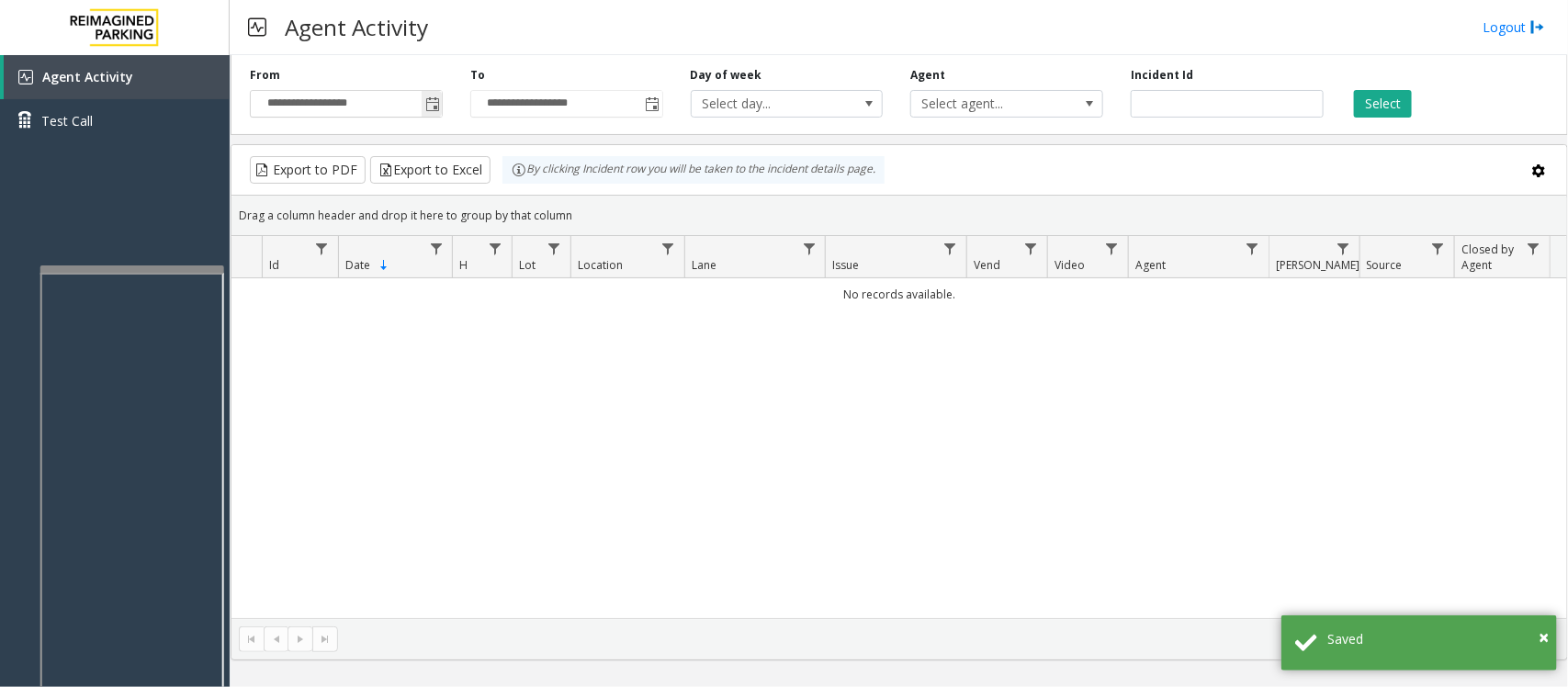 click 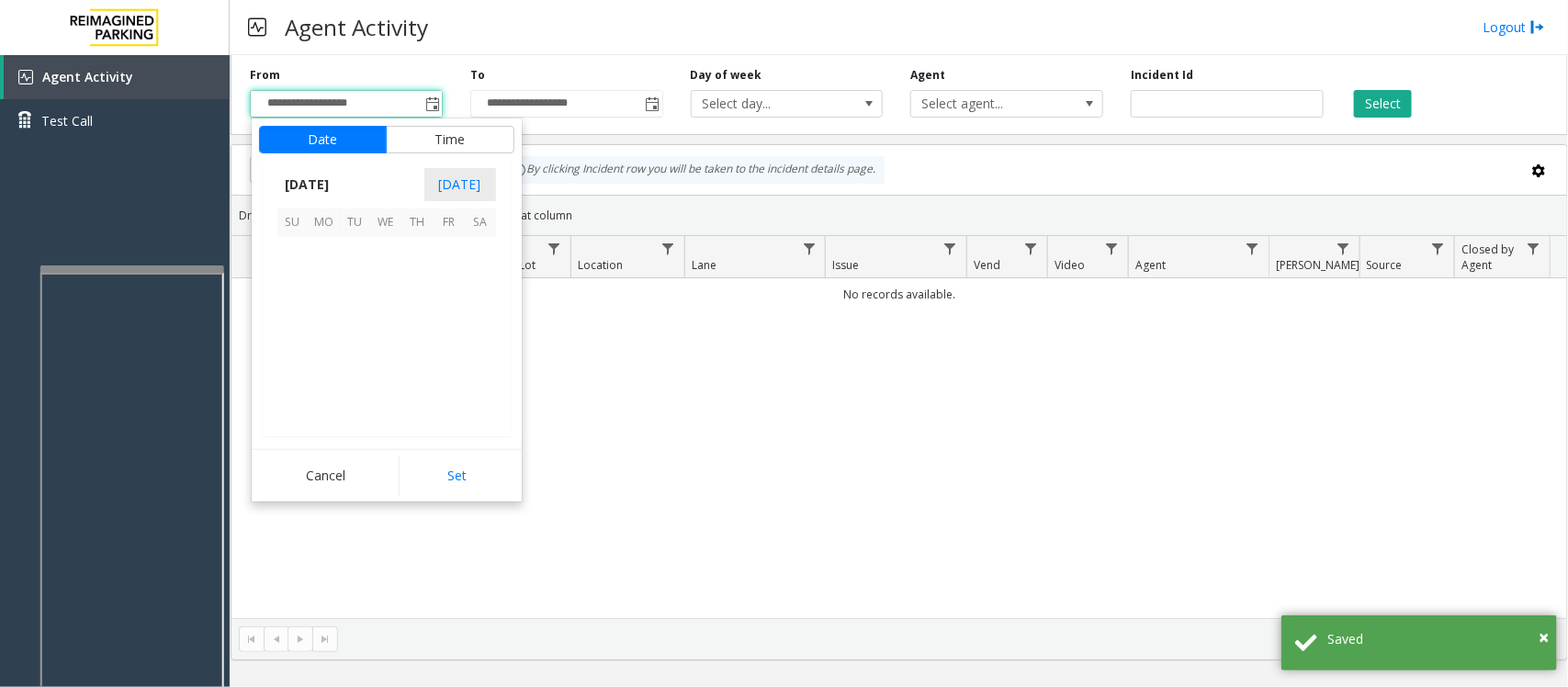 scroll, scrollTop: 329046, scrollLeft: 0, axis: vertical 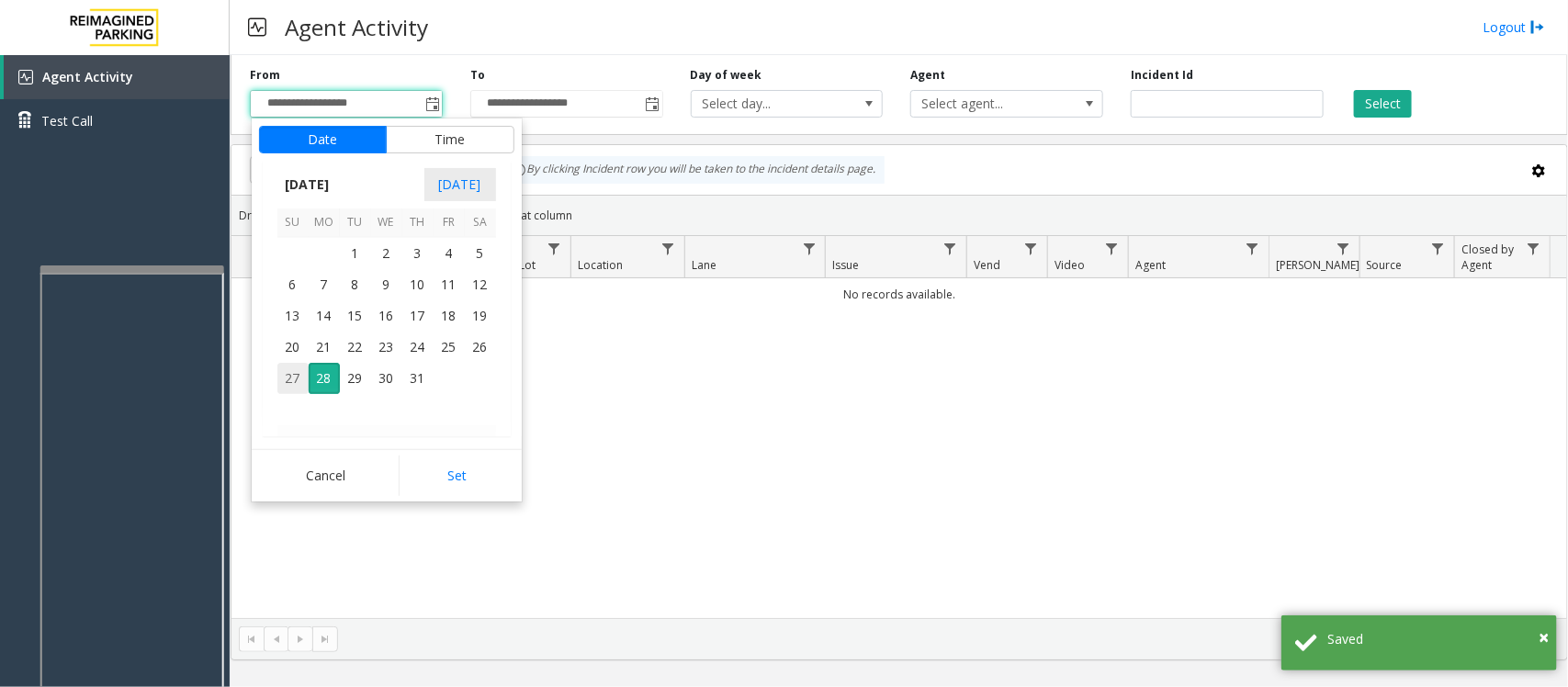click on "27" at bounding box center [293, 378] 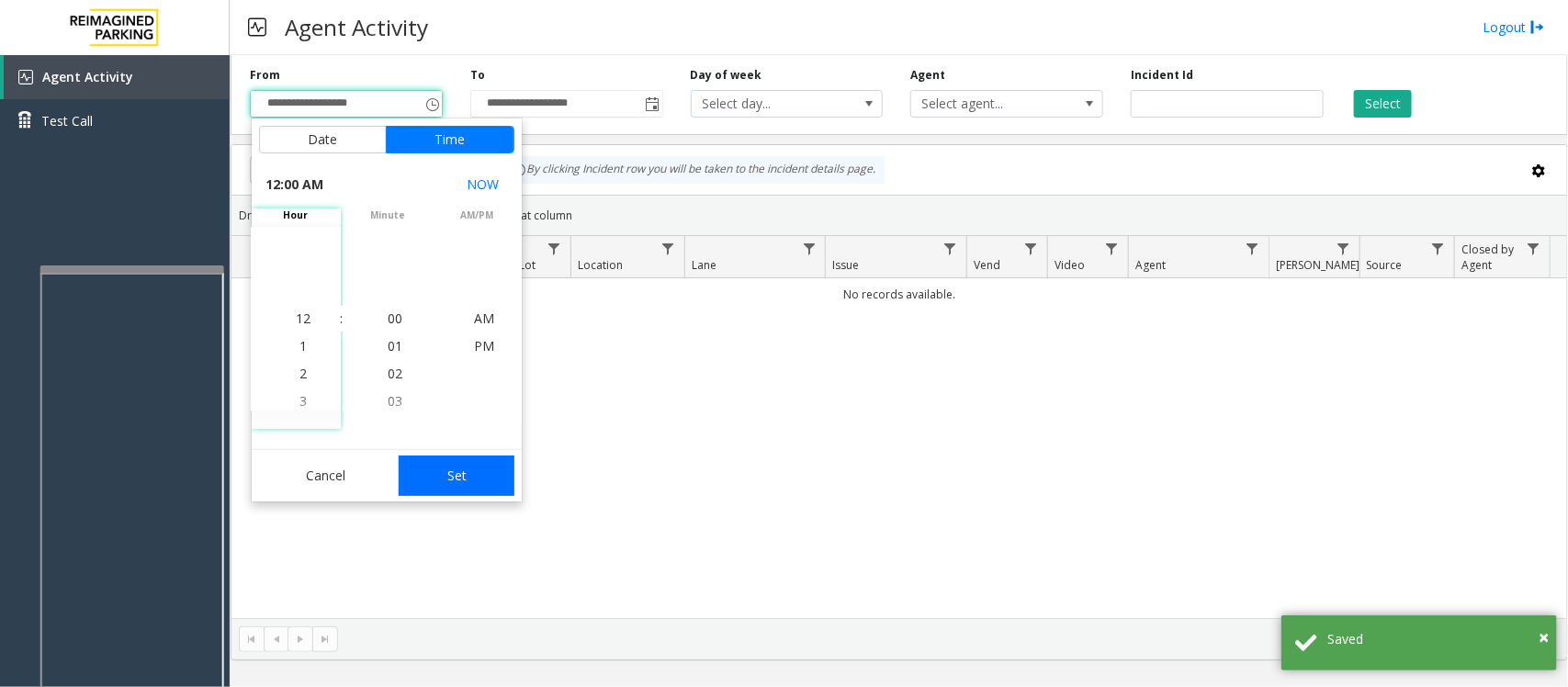 click on "Set" 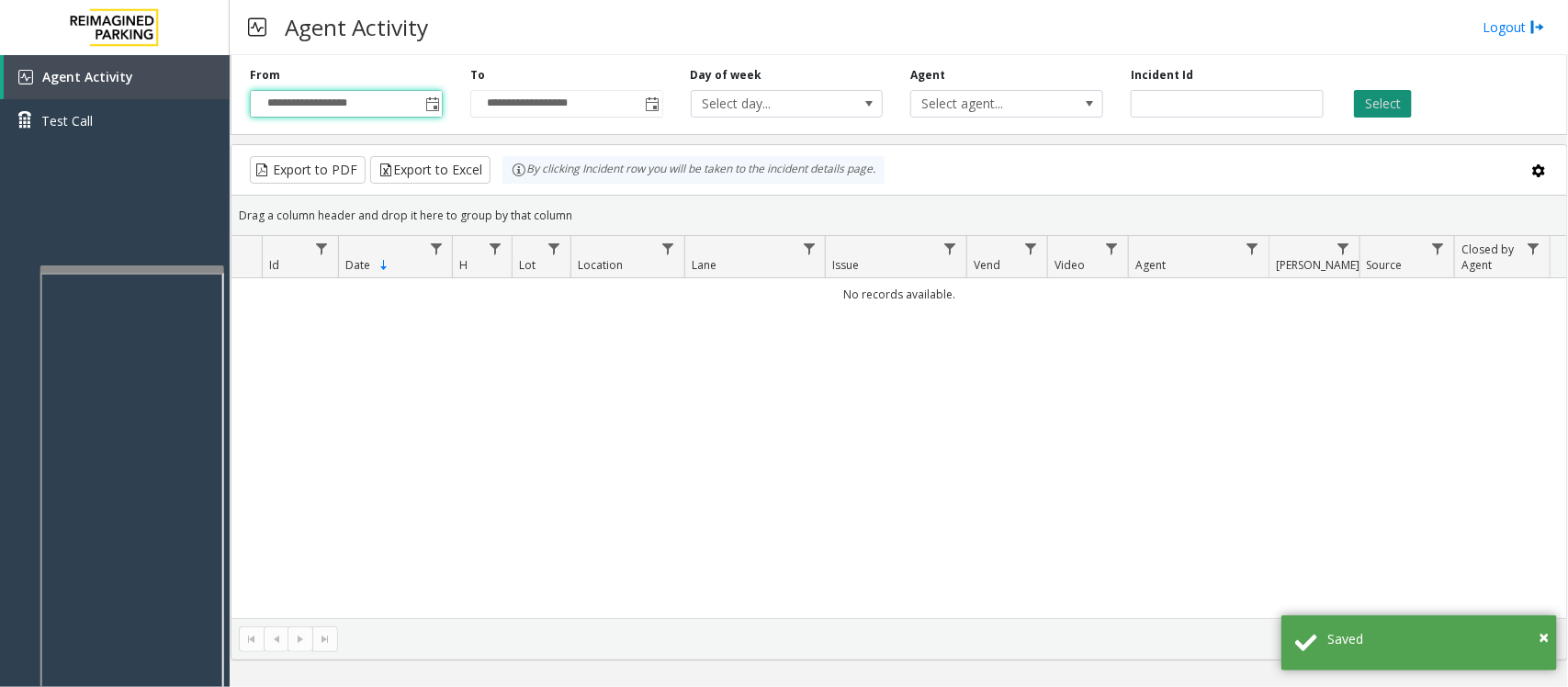 click on "Select" 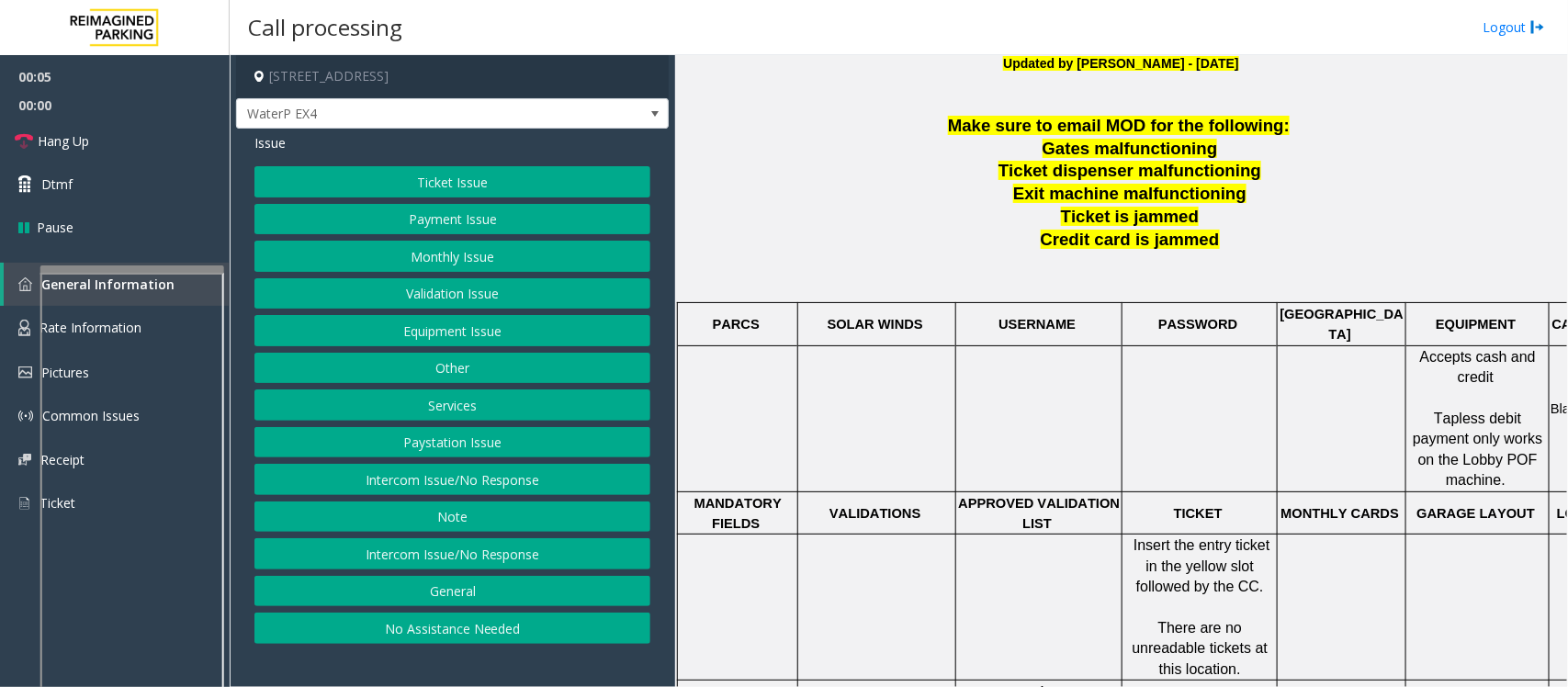 scroll, scrollTop: 574, scrollLeft: 0, axis: vertical 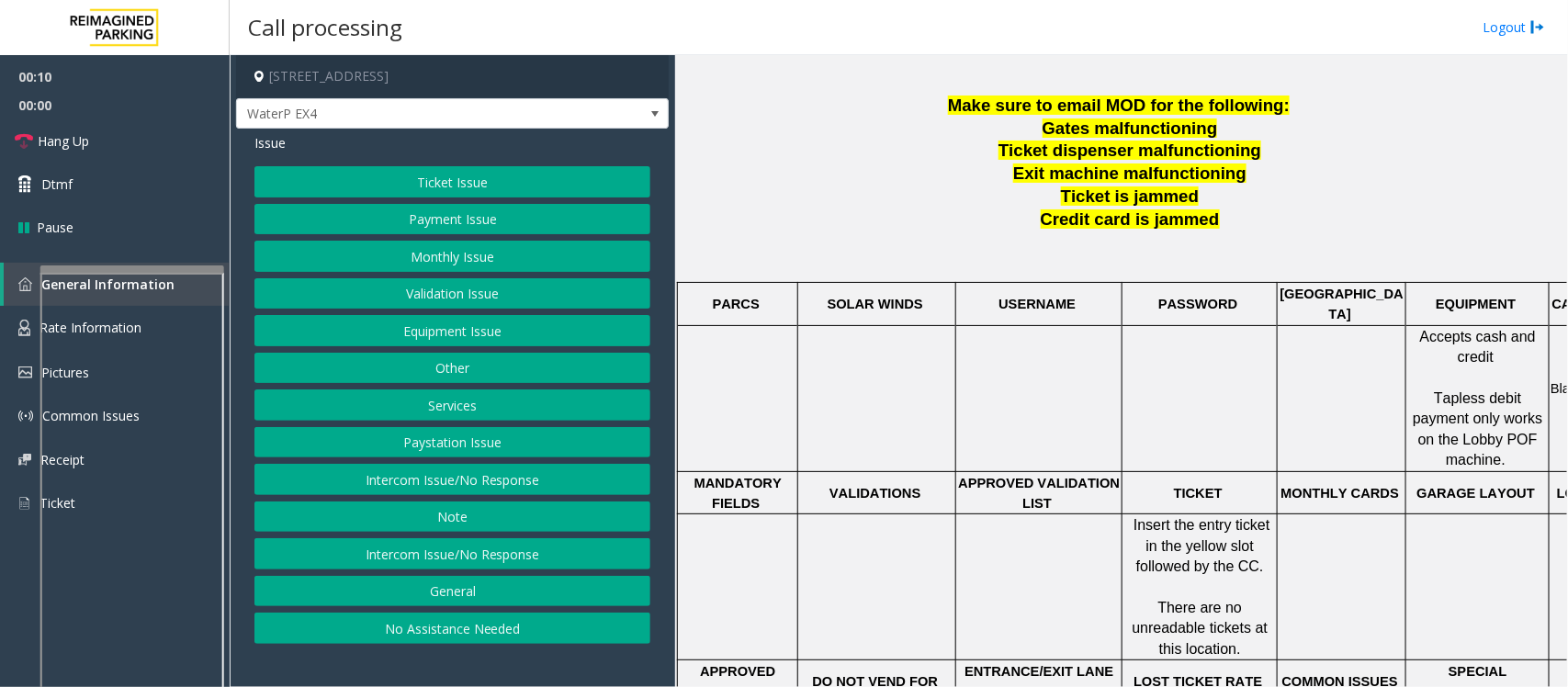 click on "Intercom Issue/No Response" 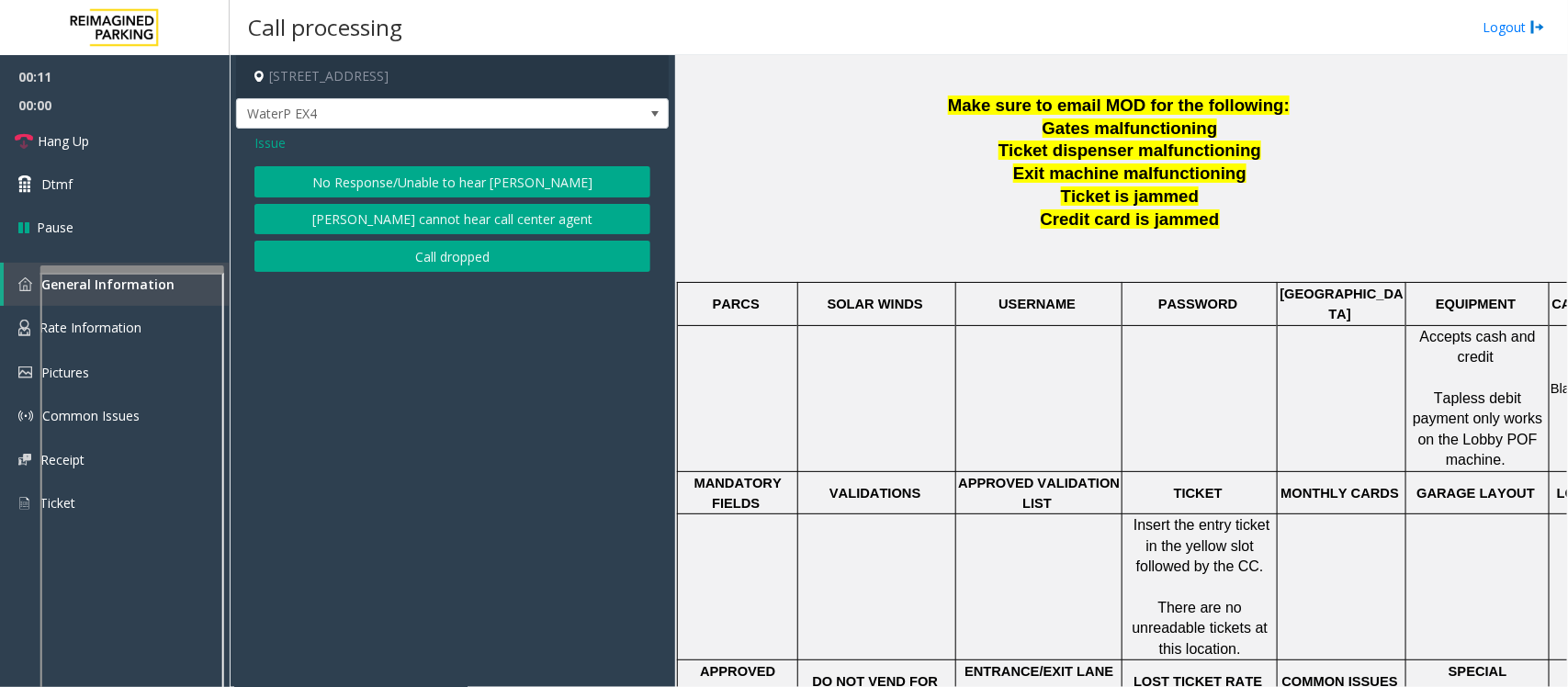 click on "No Response/Unable to hear [PERSON_NAME]" 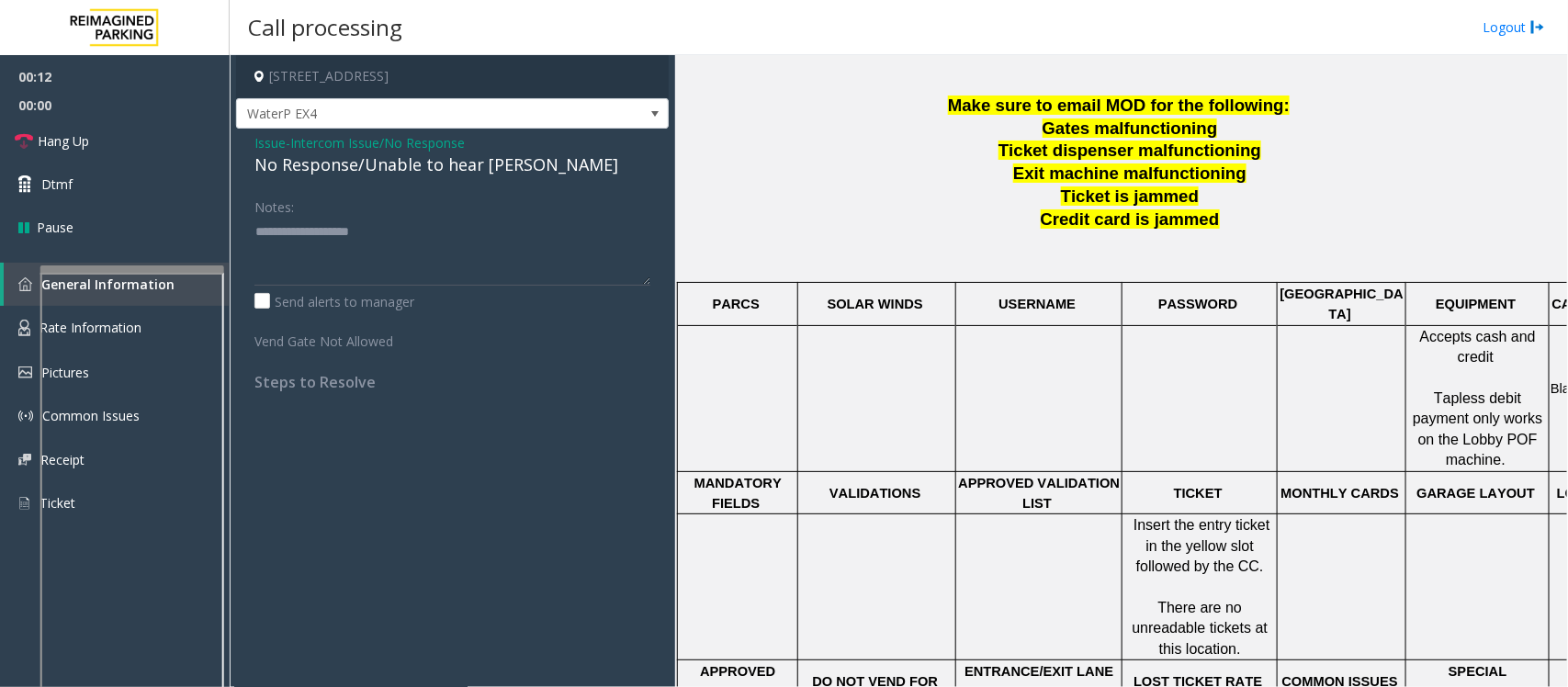 click on "No Response/Unable to hear [PERSON_NAME]" 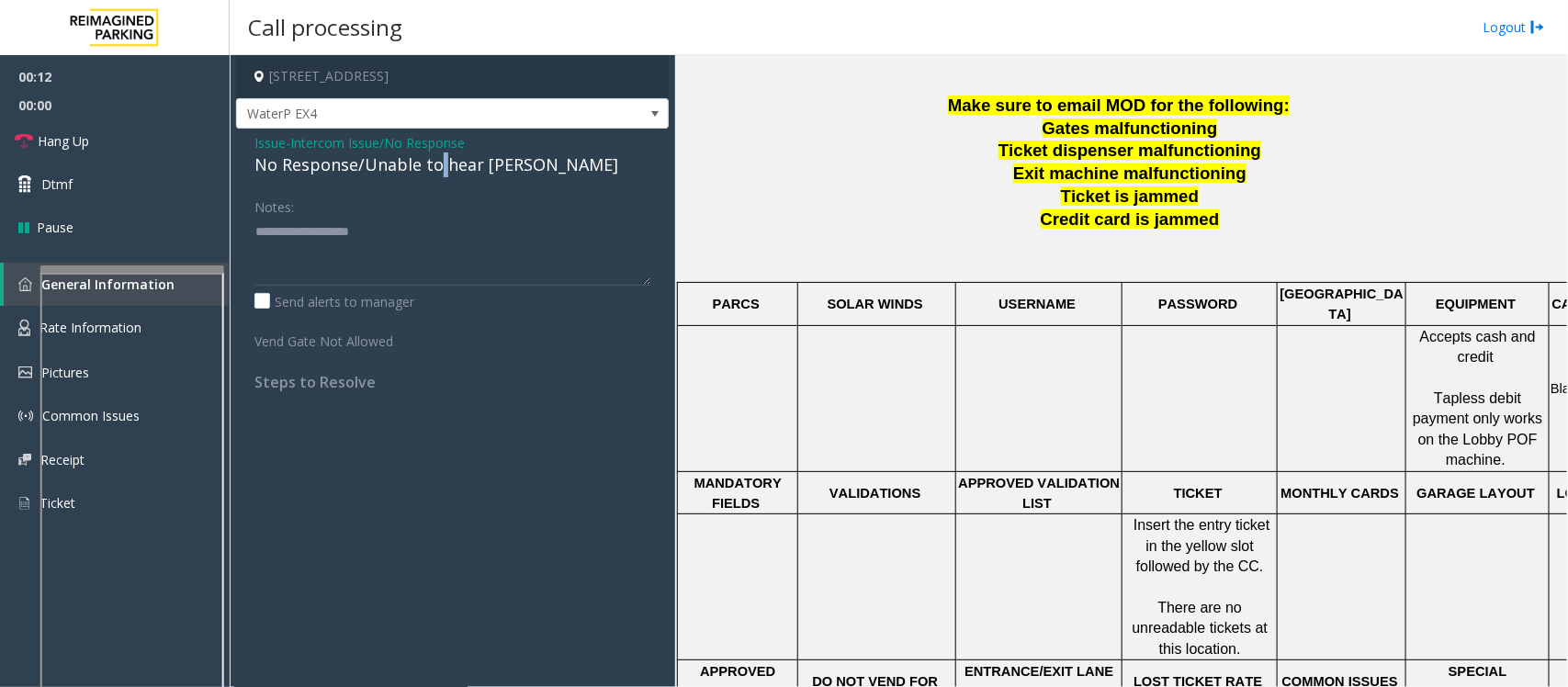 click on "No Response/Unable to hear [PERSON_NAME]" 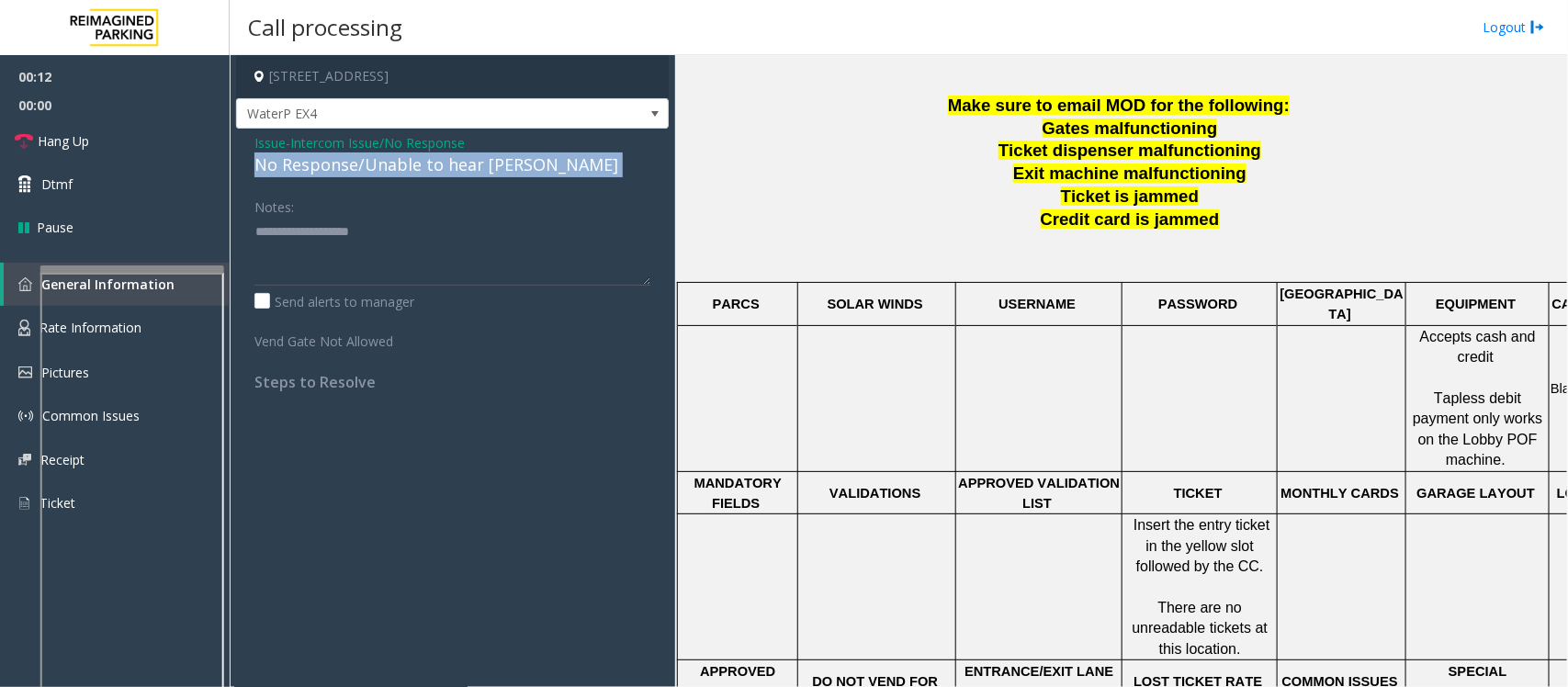 click on "No Response/Unable to hear [PERSON_NAME]" 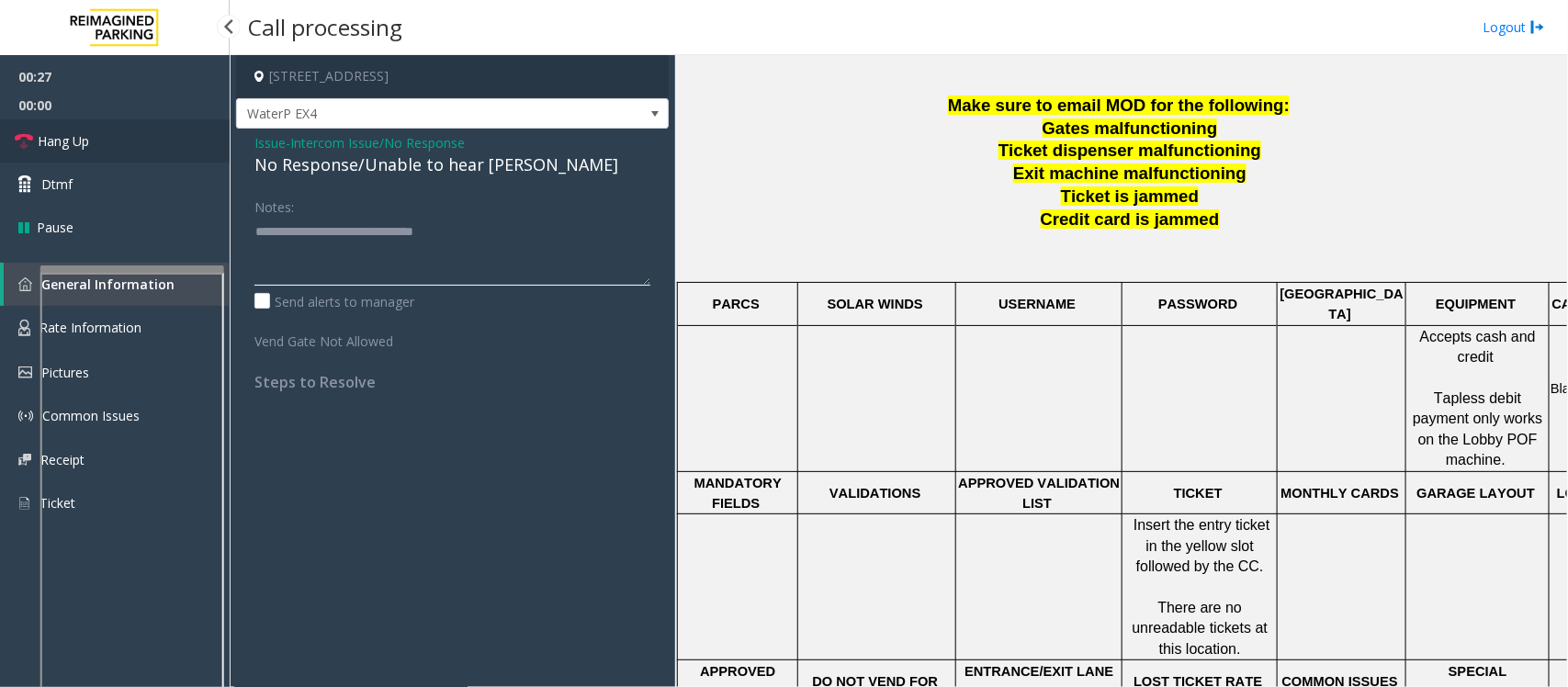 type on "**********" 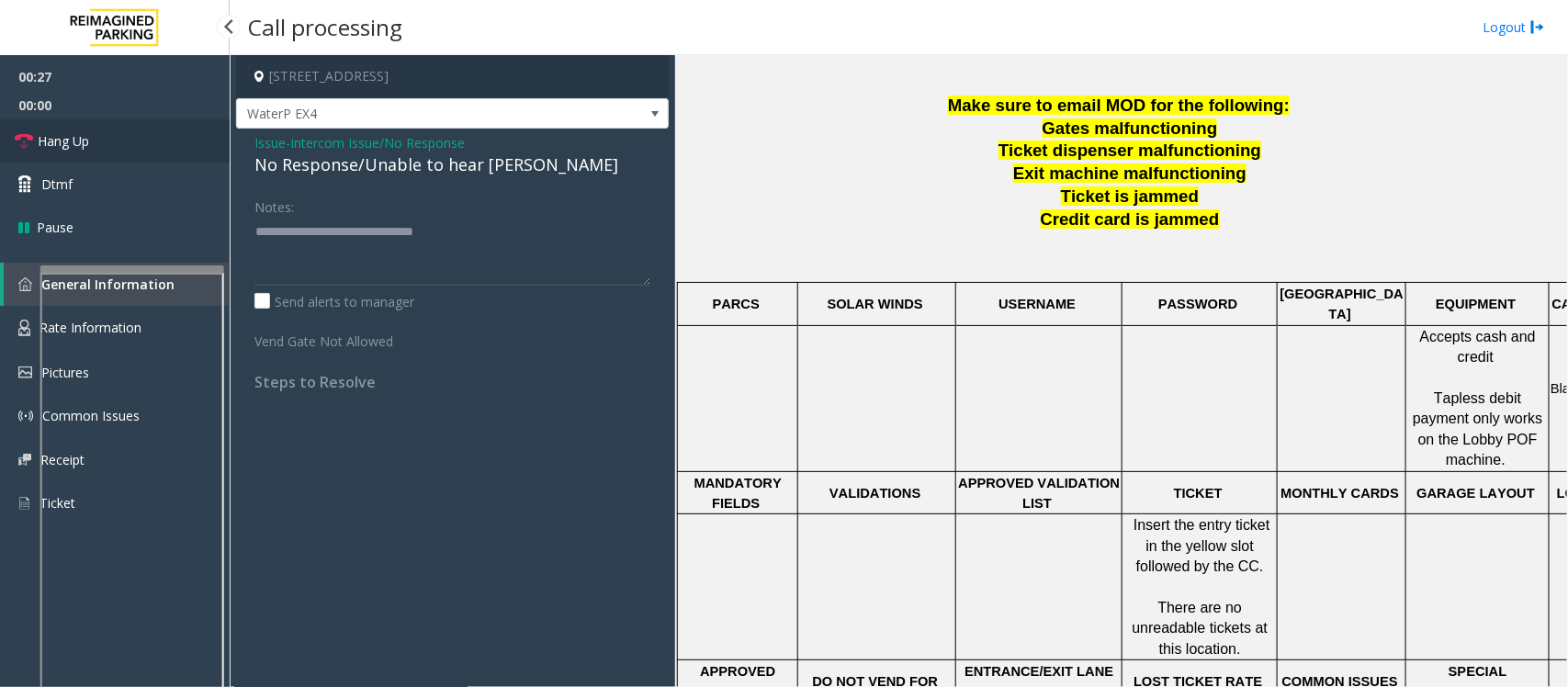 click on "Hang Up" at bounding box center (115, 141) 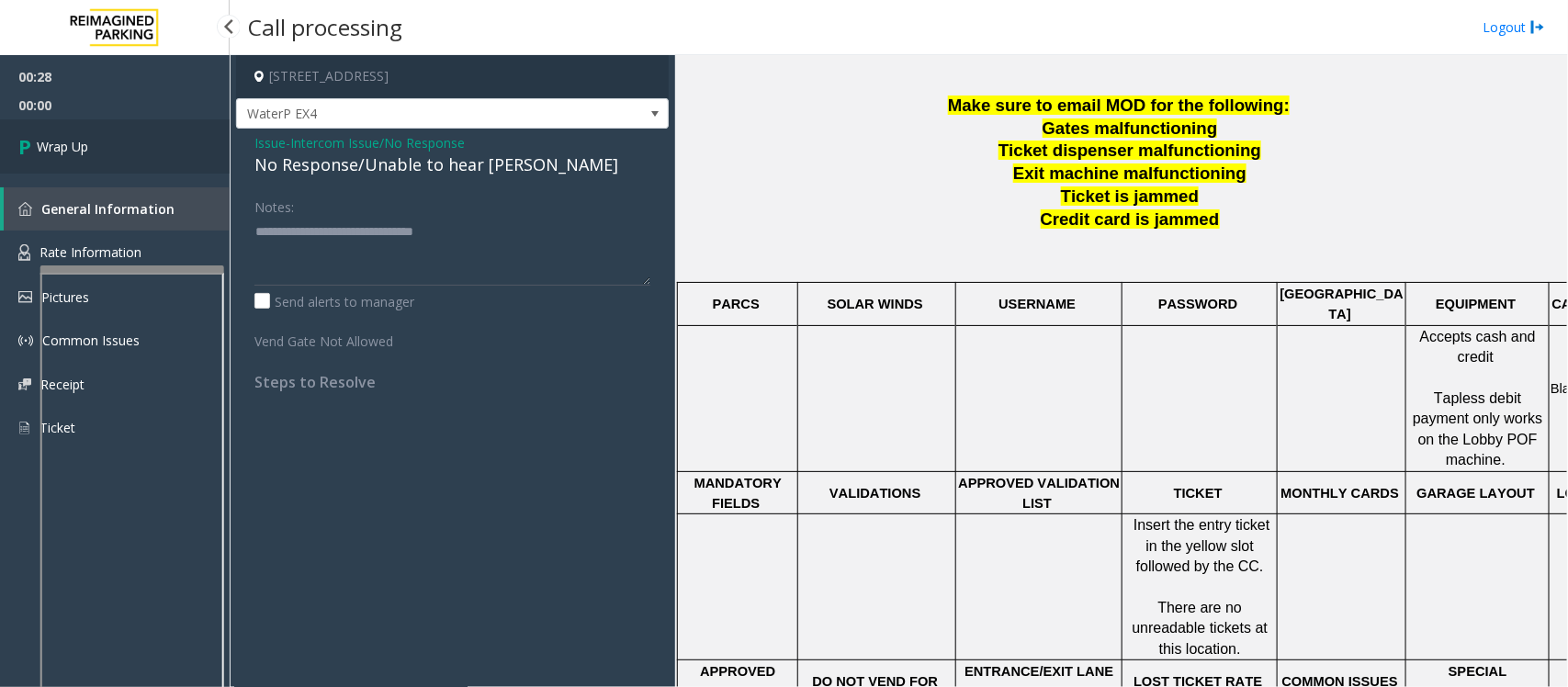 click on "Wrap Up" at bounding box center (115, 146) 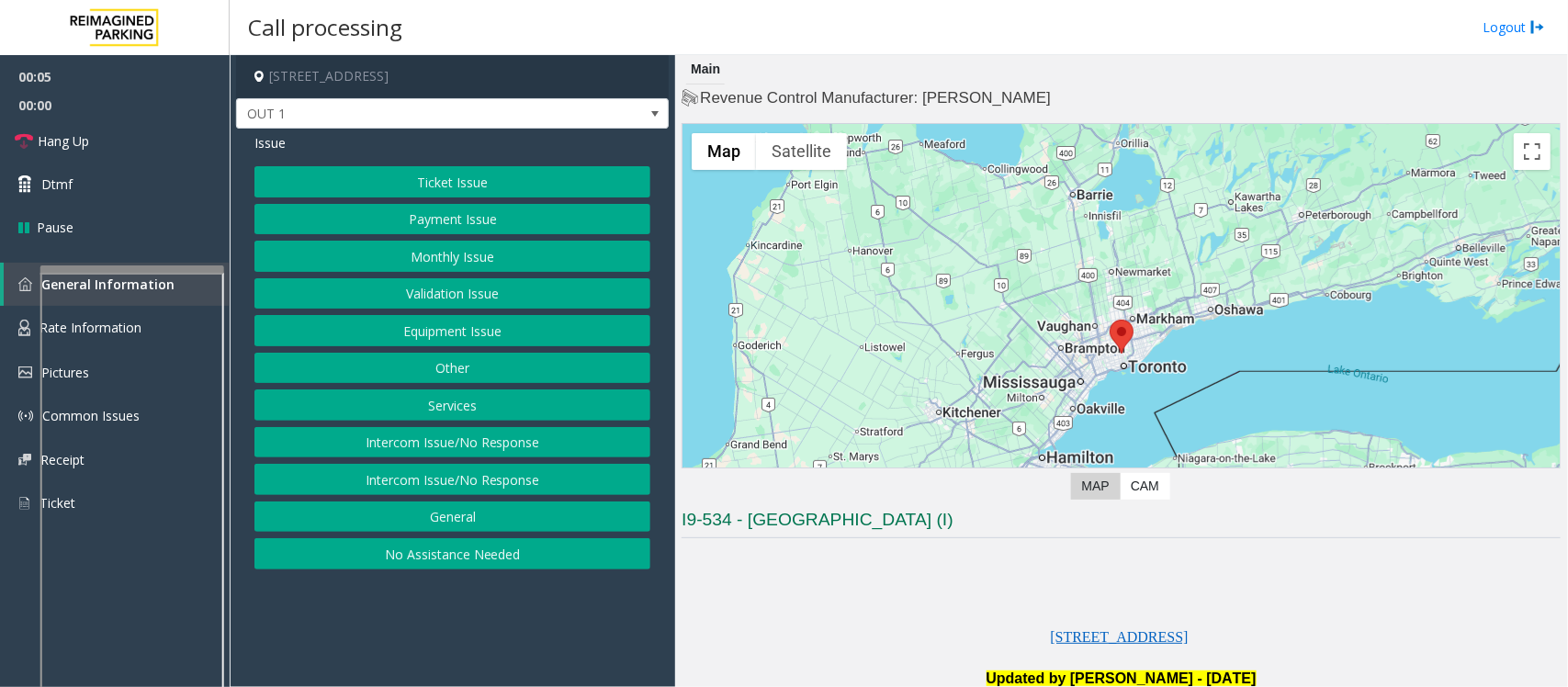 click on "Equipment Issue" 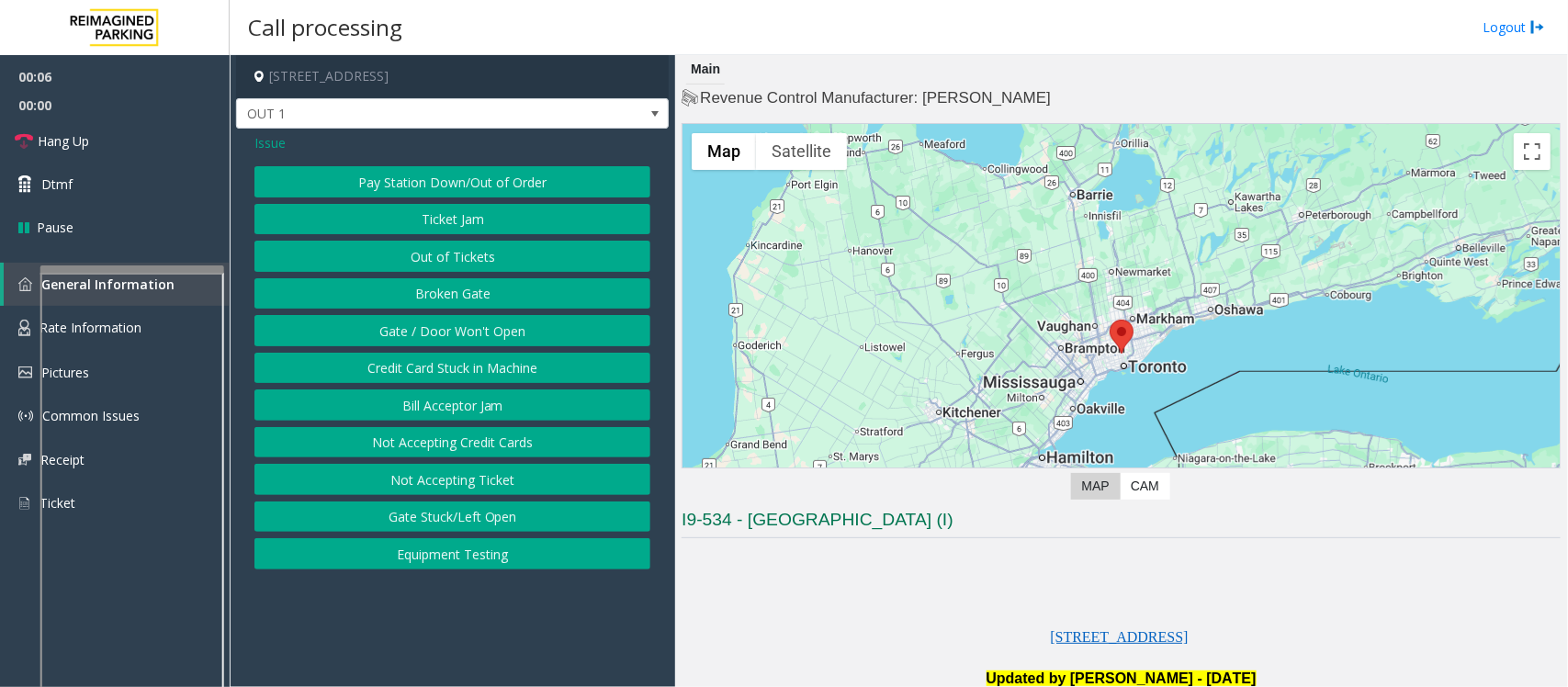 click on "Gate / Door Won't Open" 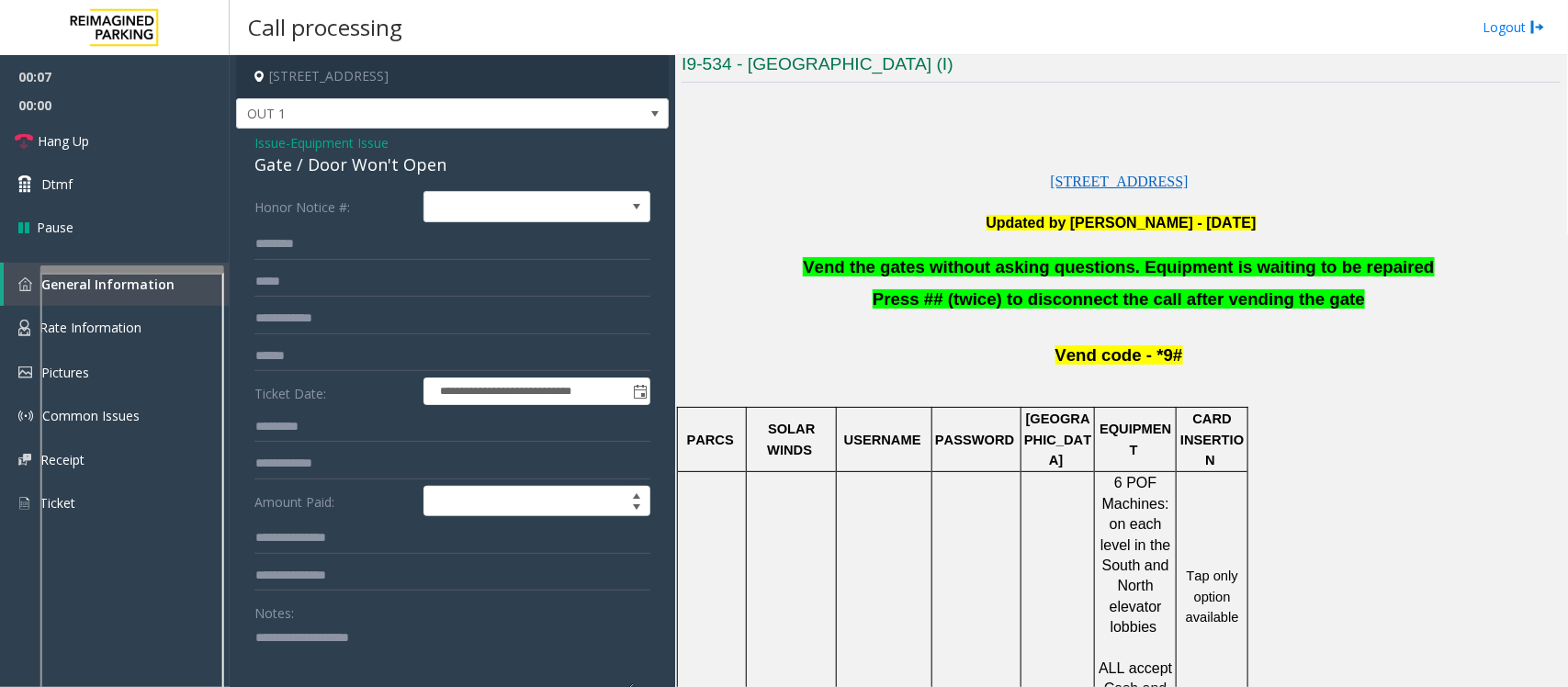 scroll, scrollTop: 459, scrollLeft: 0, axis: vertical 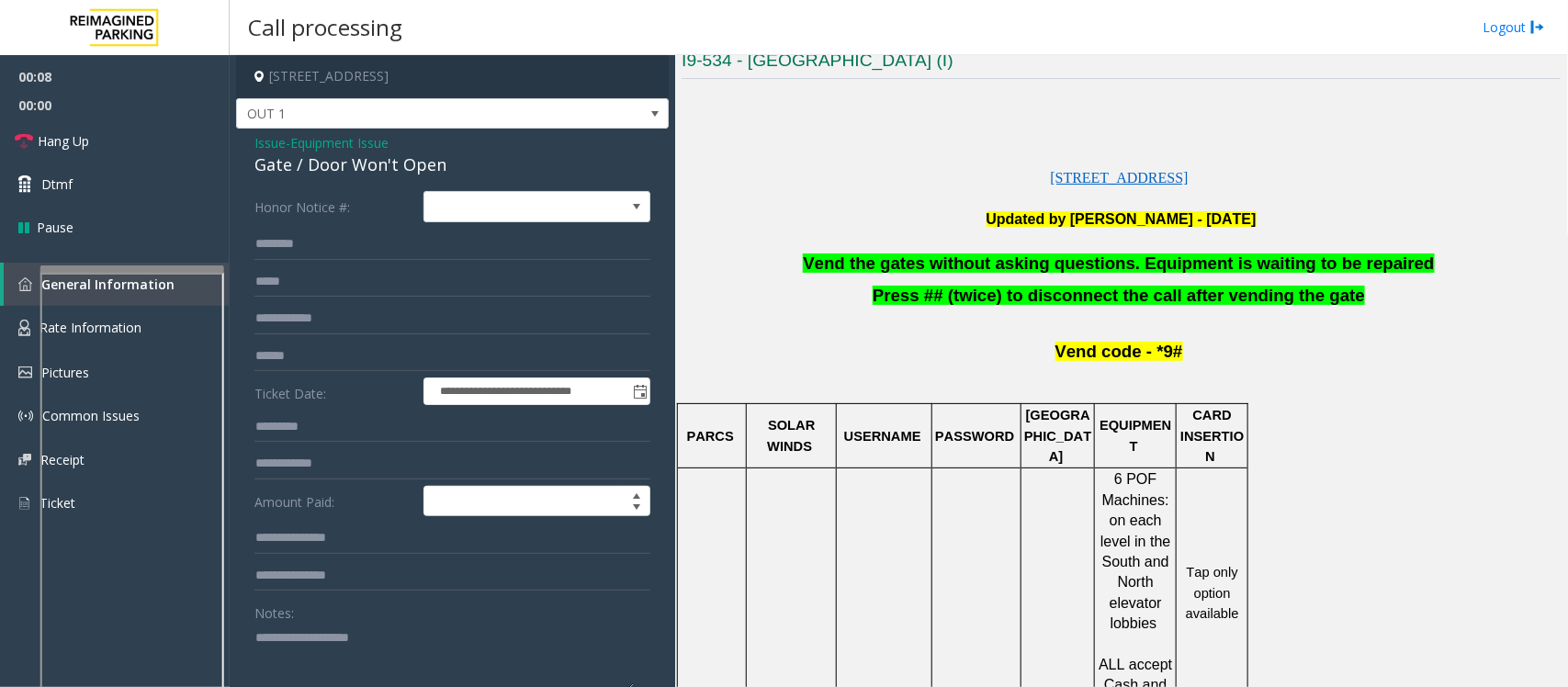 click on "Vend the gates without asking questions. Equipment is waiting to be repaired" 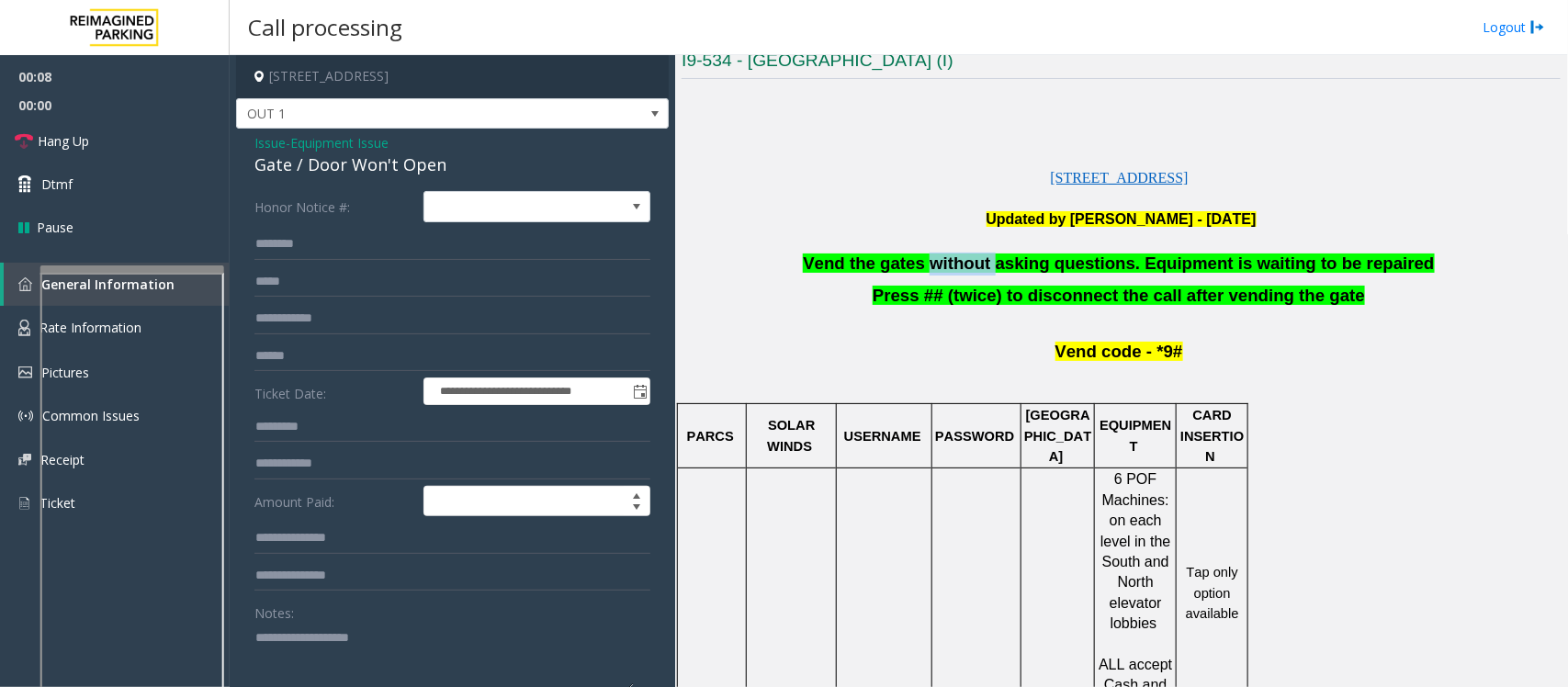 click on "Vend the gates without asking questions. Equipment is waiting to be repaired" 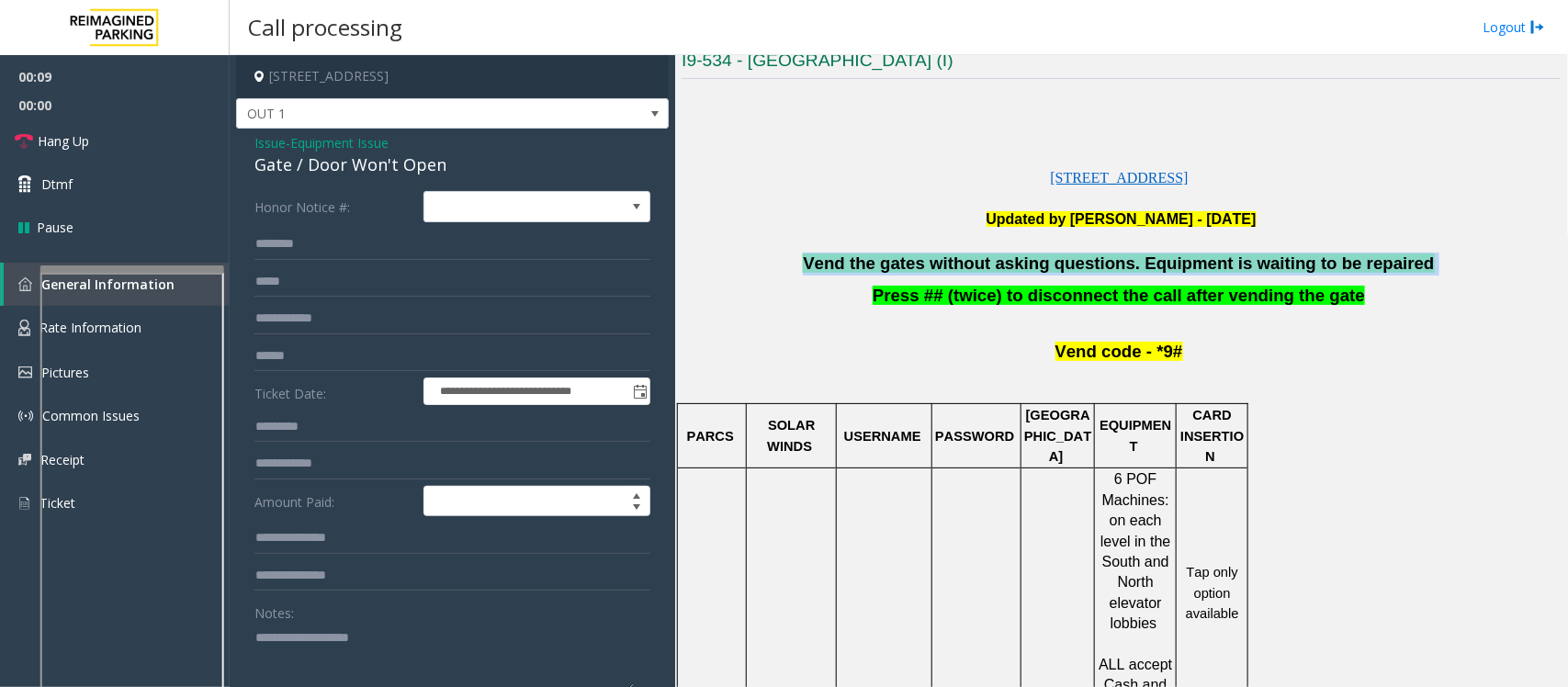 click on "Vend the gates without asking questions. Equipment is waiting to be repaired" 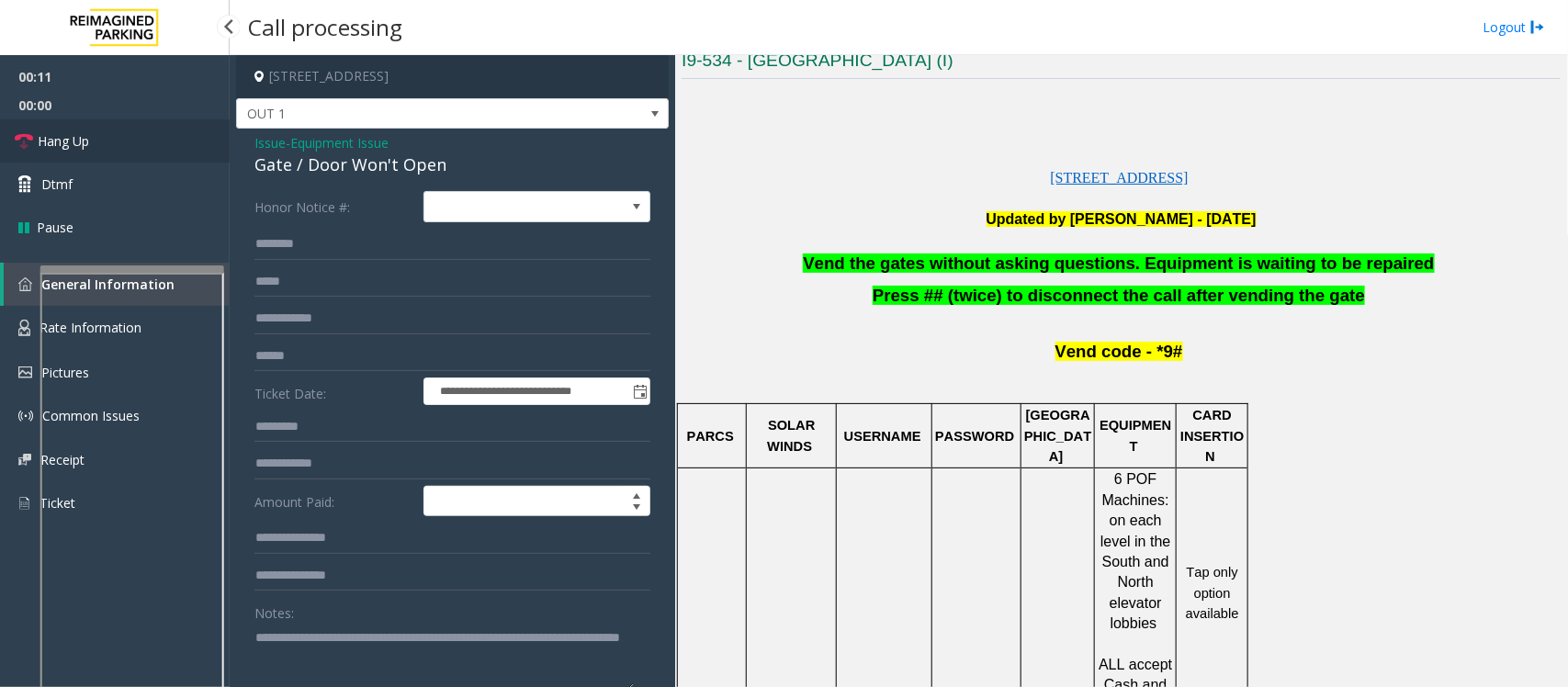 type on "**********" 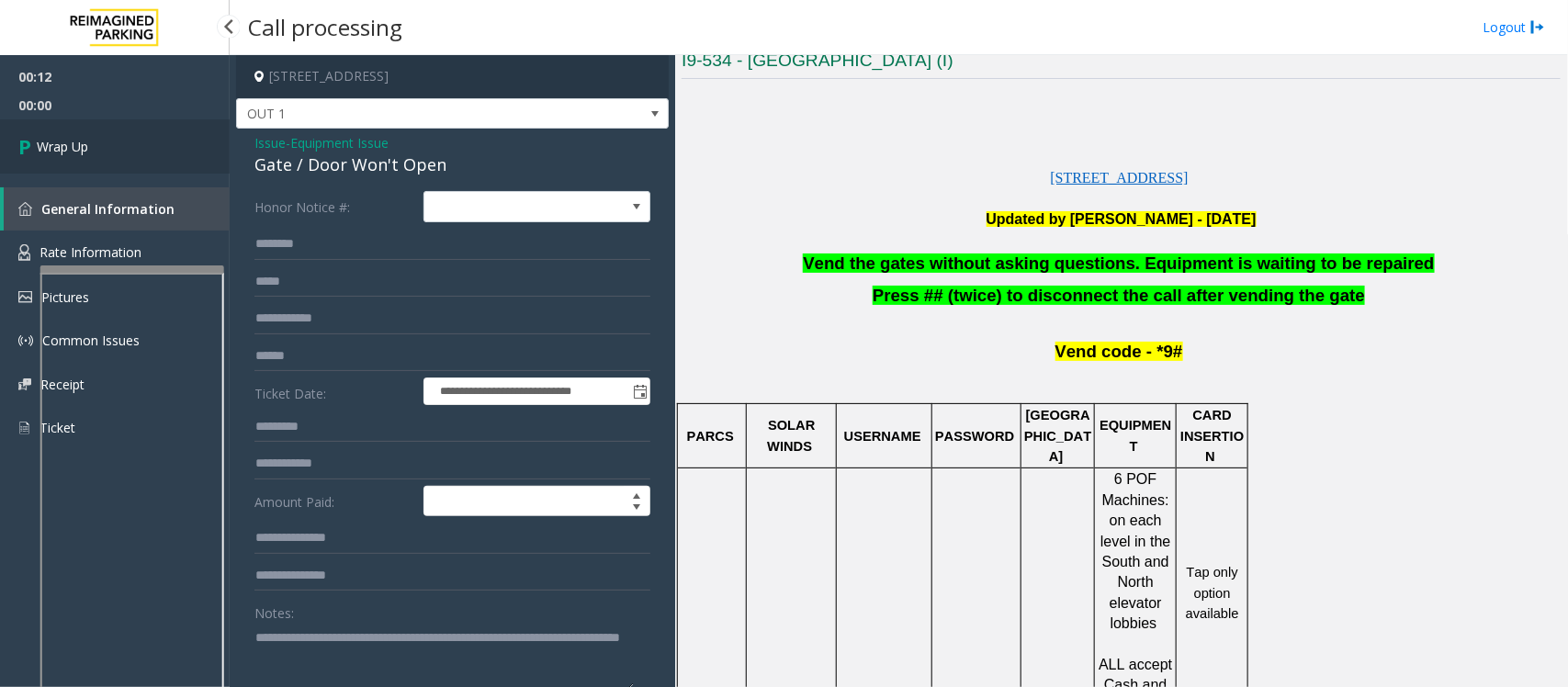 click on "Wrap Up" at bounding box center (115, 146) 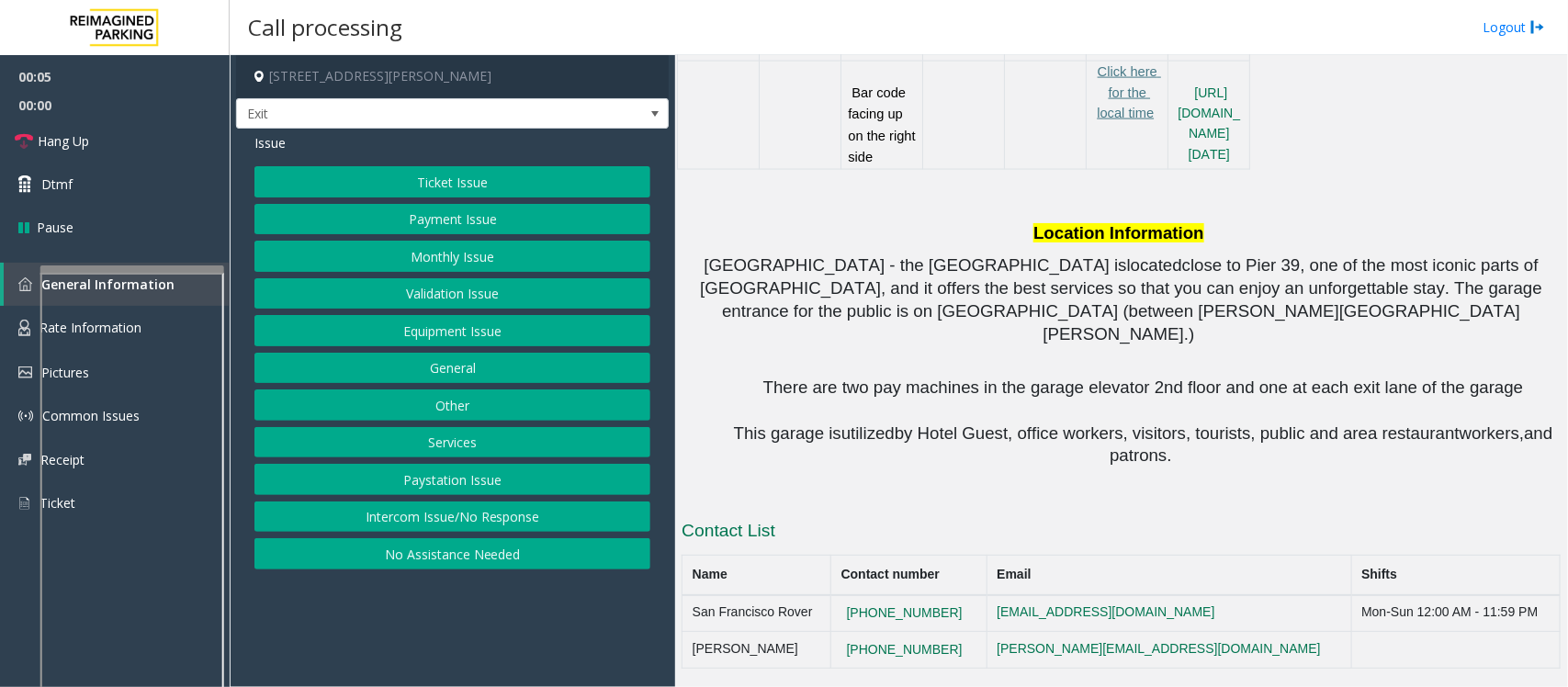 scroll, scrollTop: 1661, scrollLeft: 0, axis: vertical 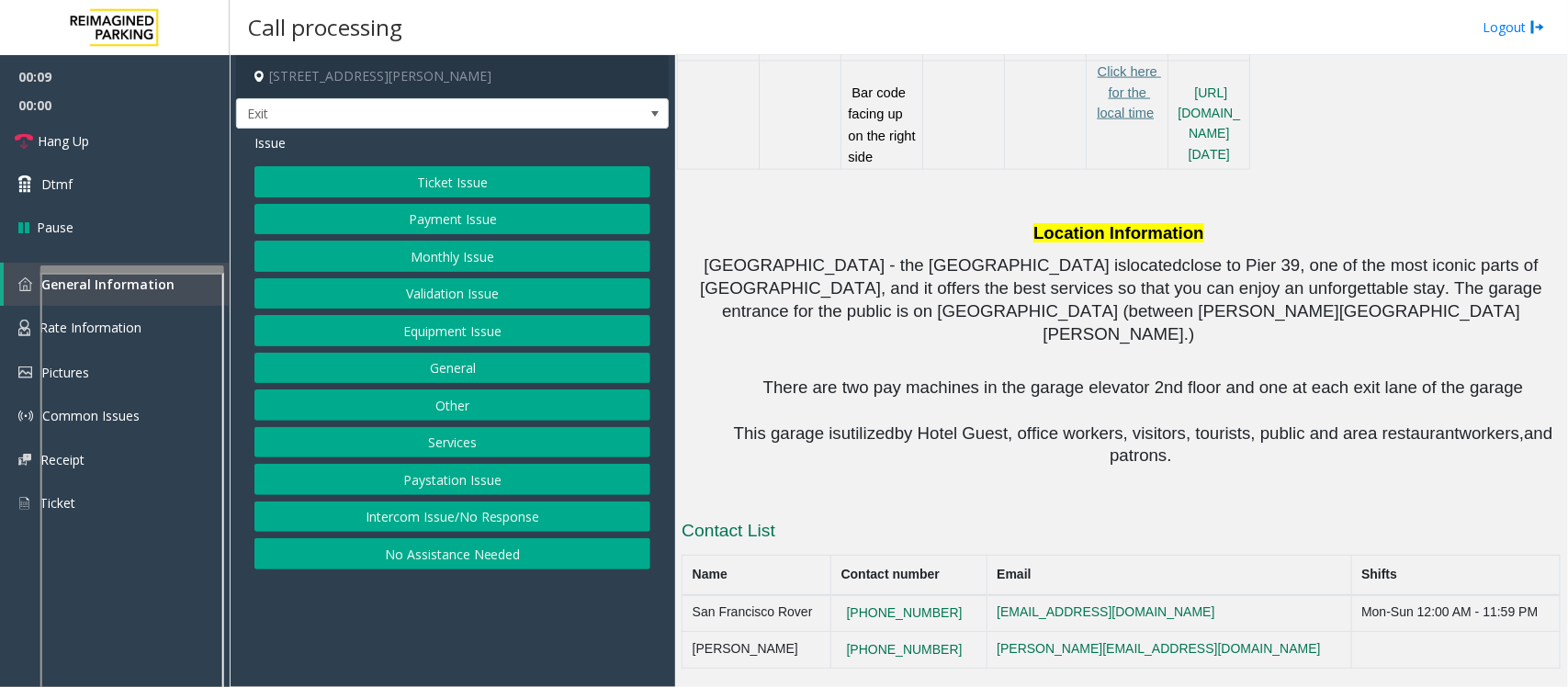 click on "Services" 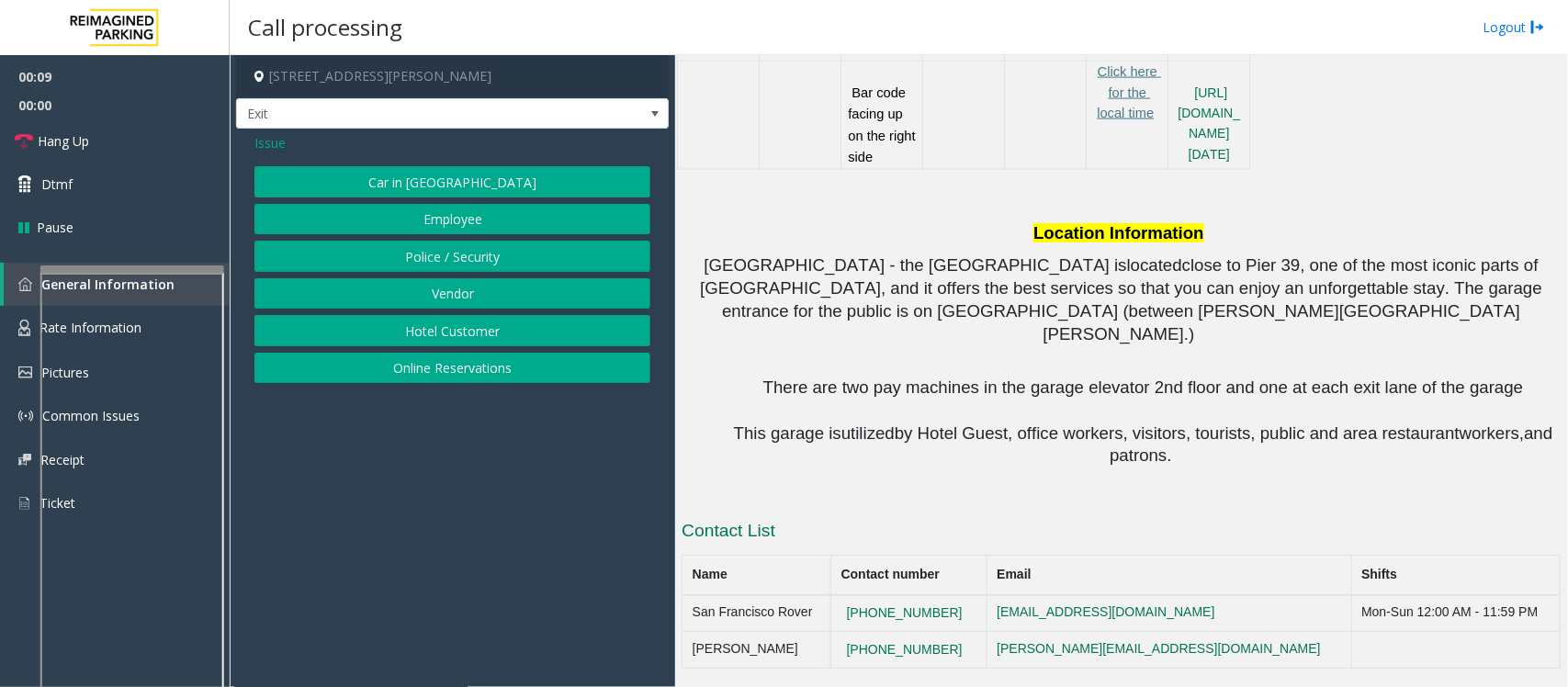click on "Car in Tow   Employee   Police / Security   Vendor   Hotel Customer   Online Reservations" 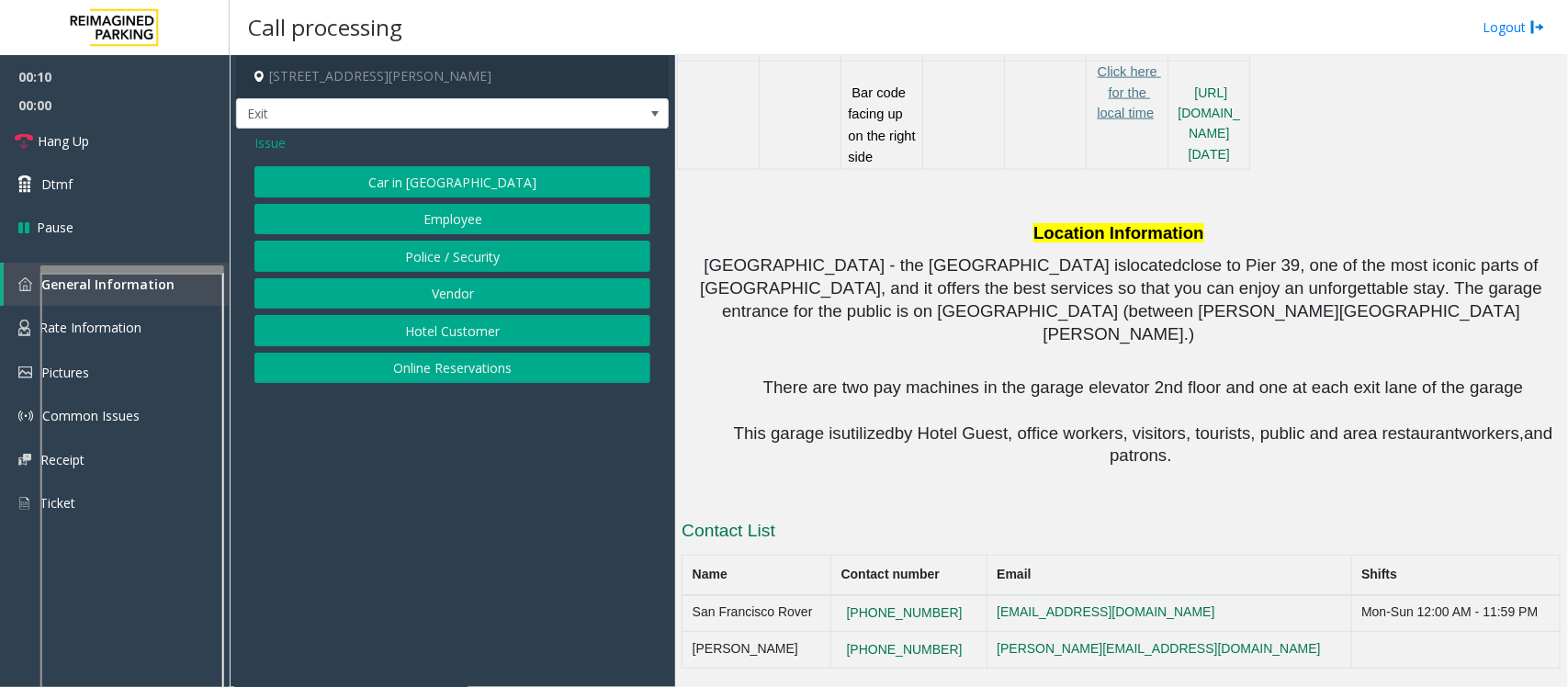 click on "Online Reservations" 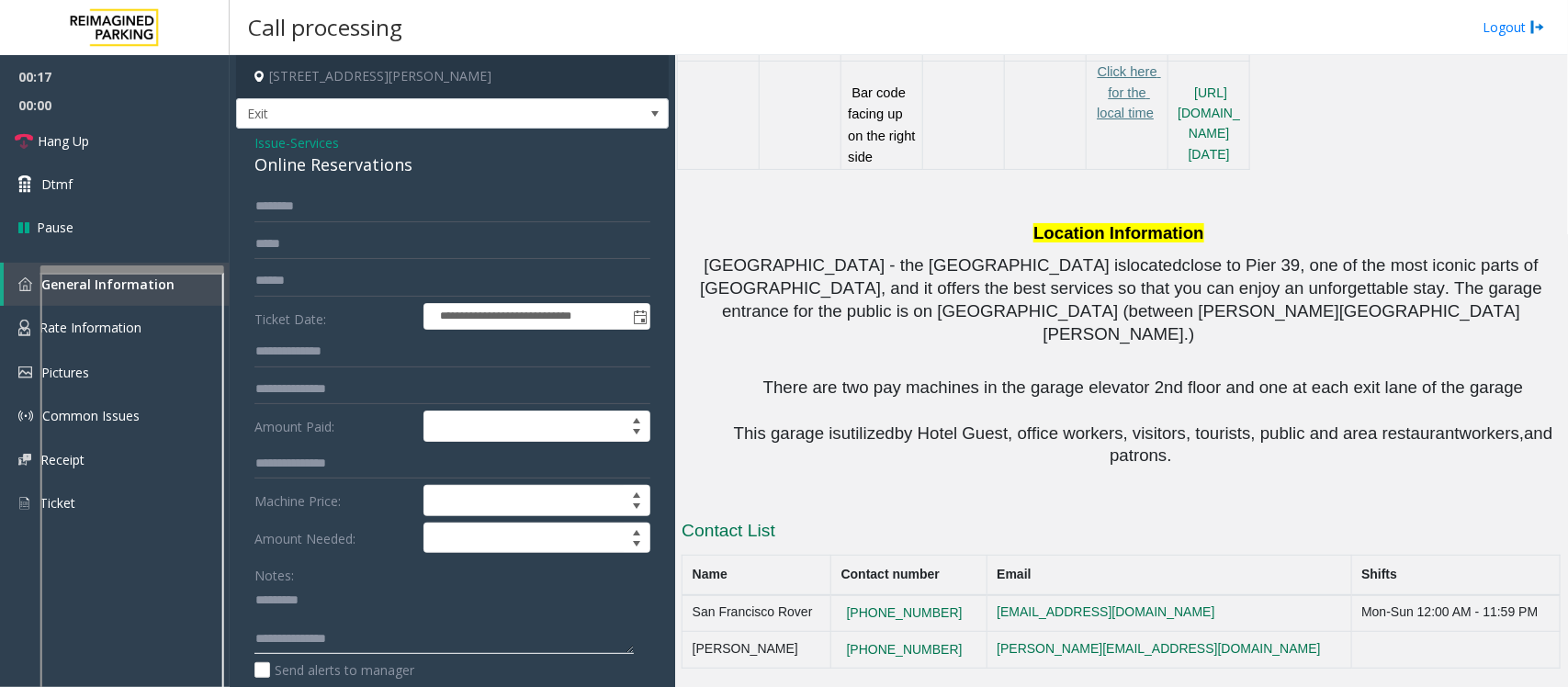 click 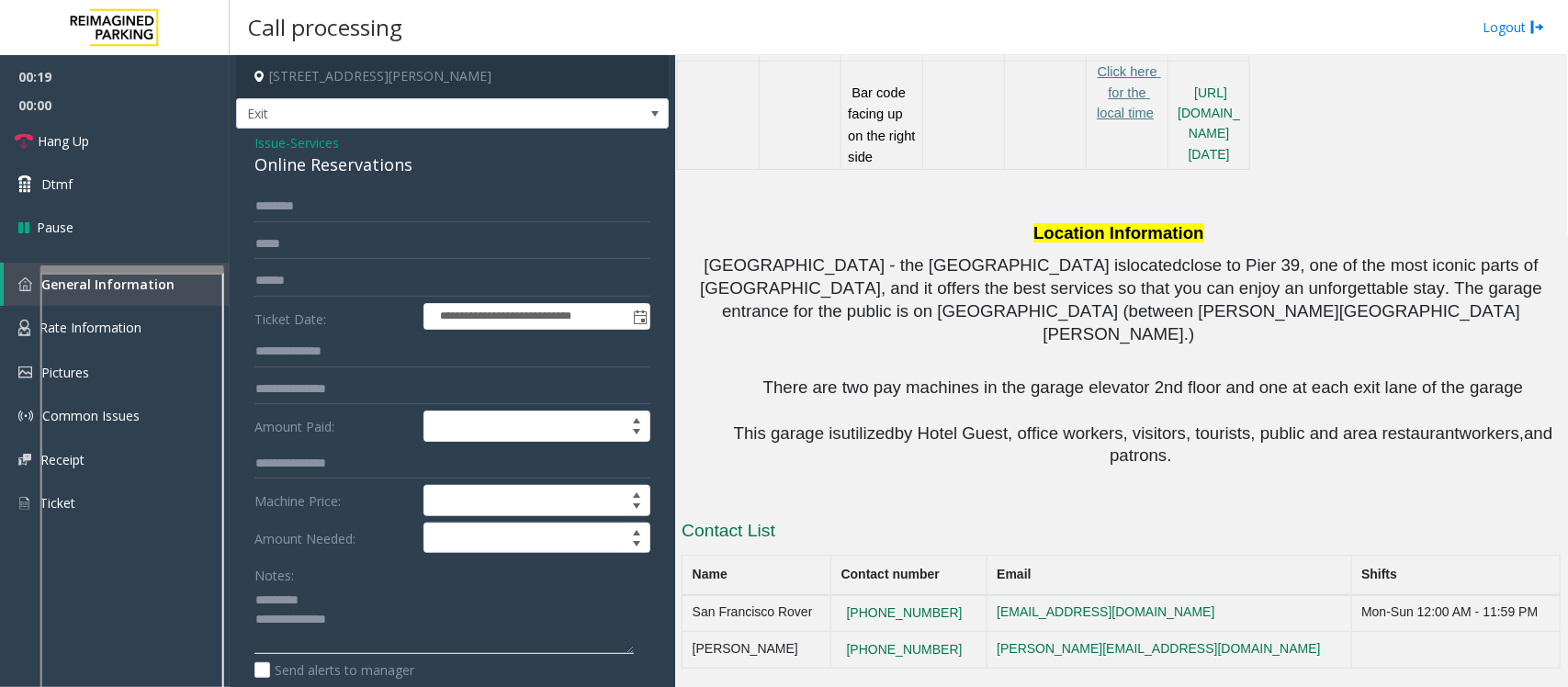 click 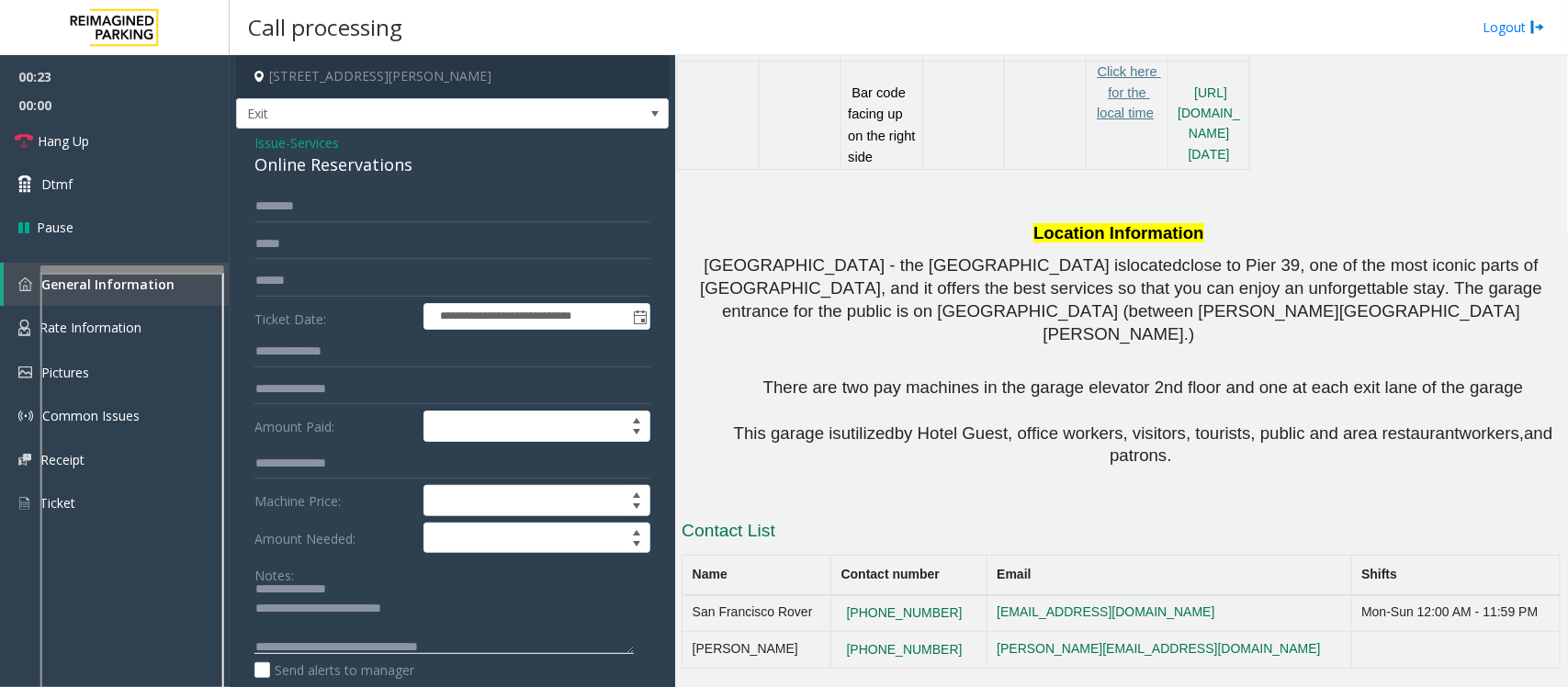 scroll, scrollTop: 38, scrollLeft: 0, axis: vertical 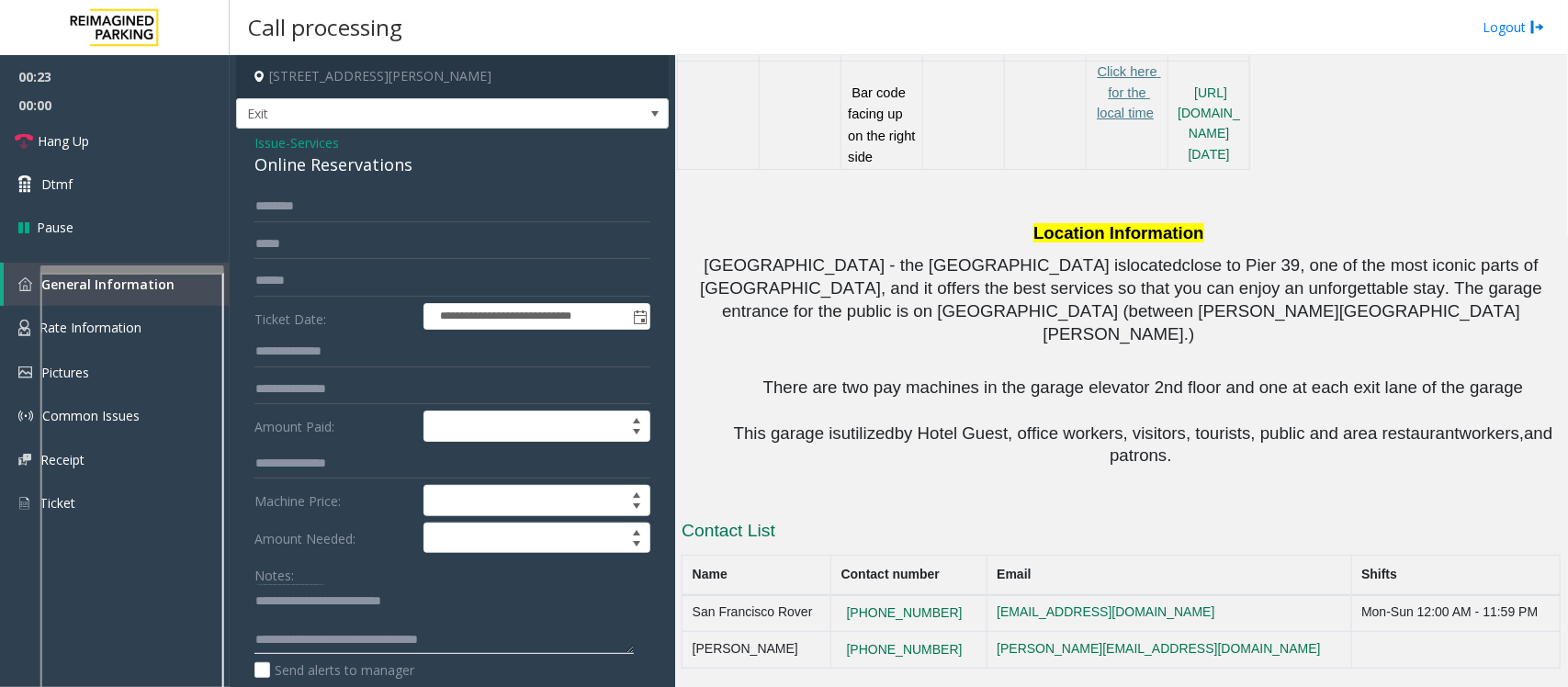 click 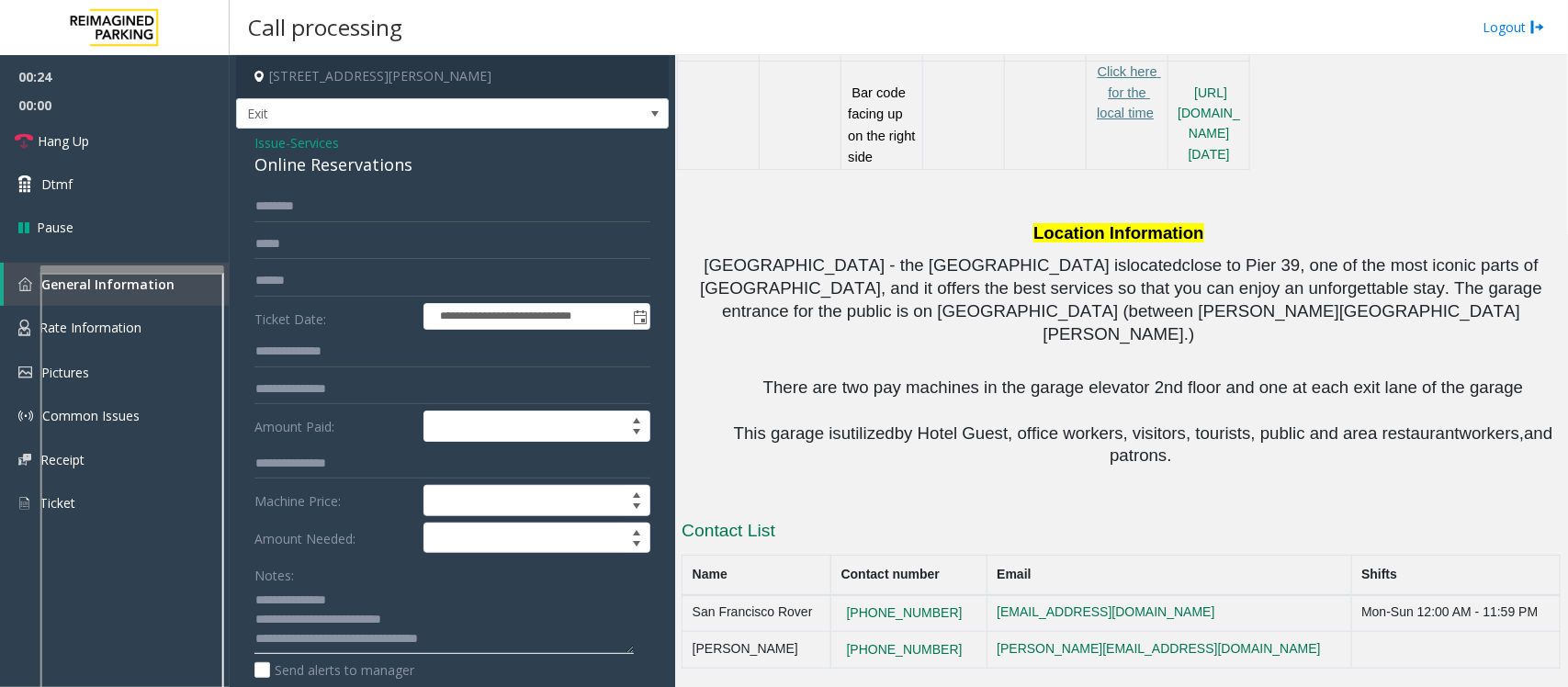 scroll, scrollTop: 19, scrollLeft: 0, axis: vertical 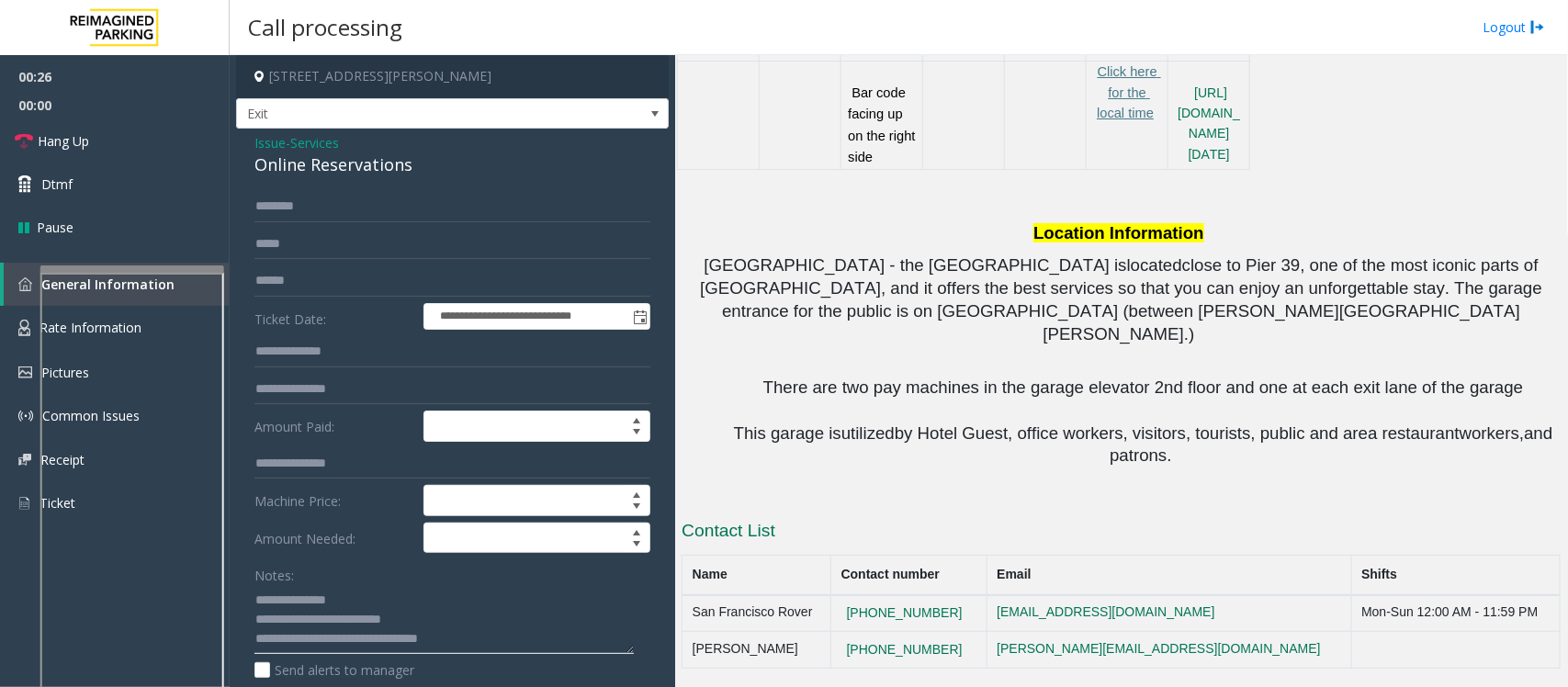 click 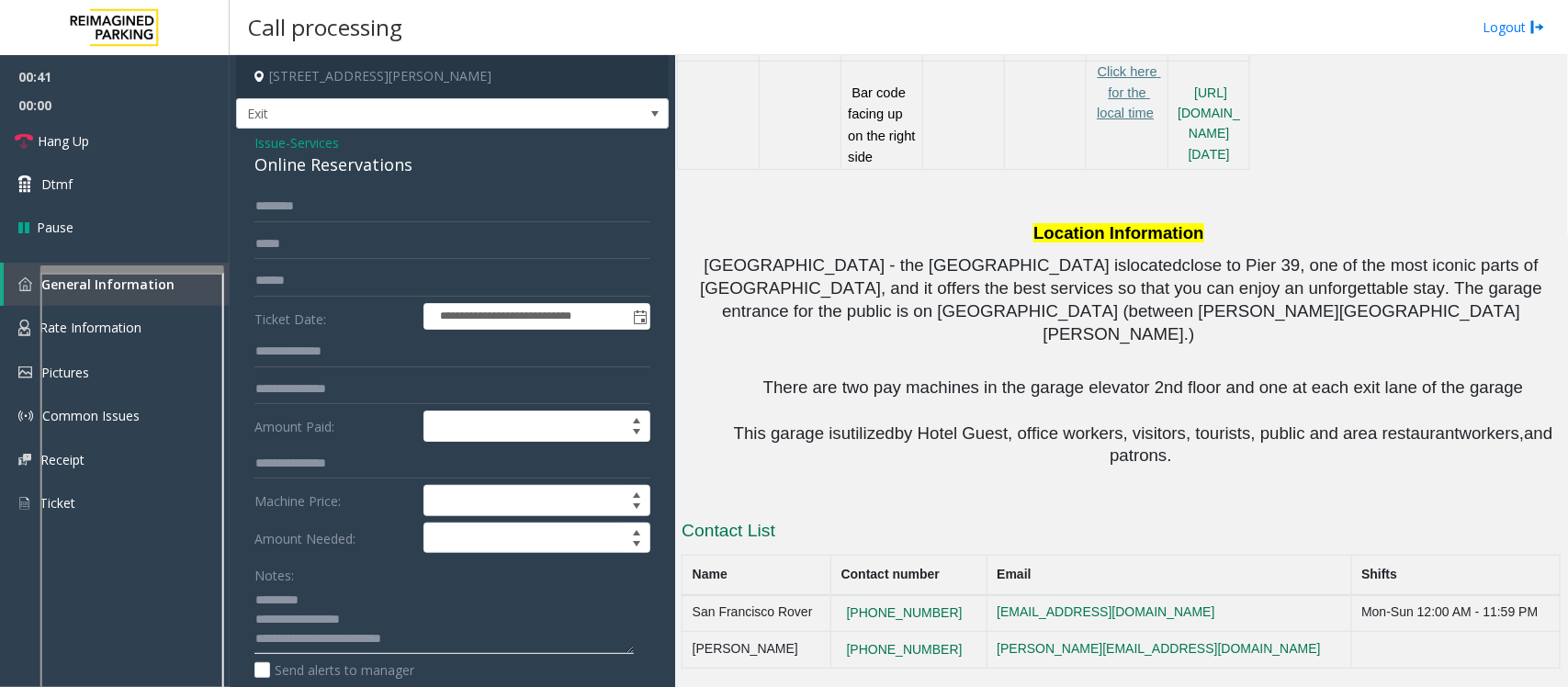 click 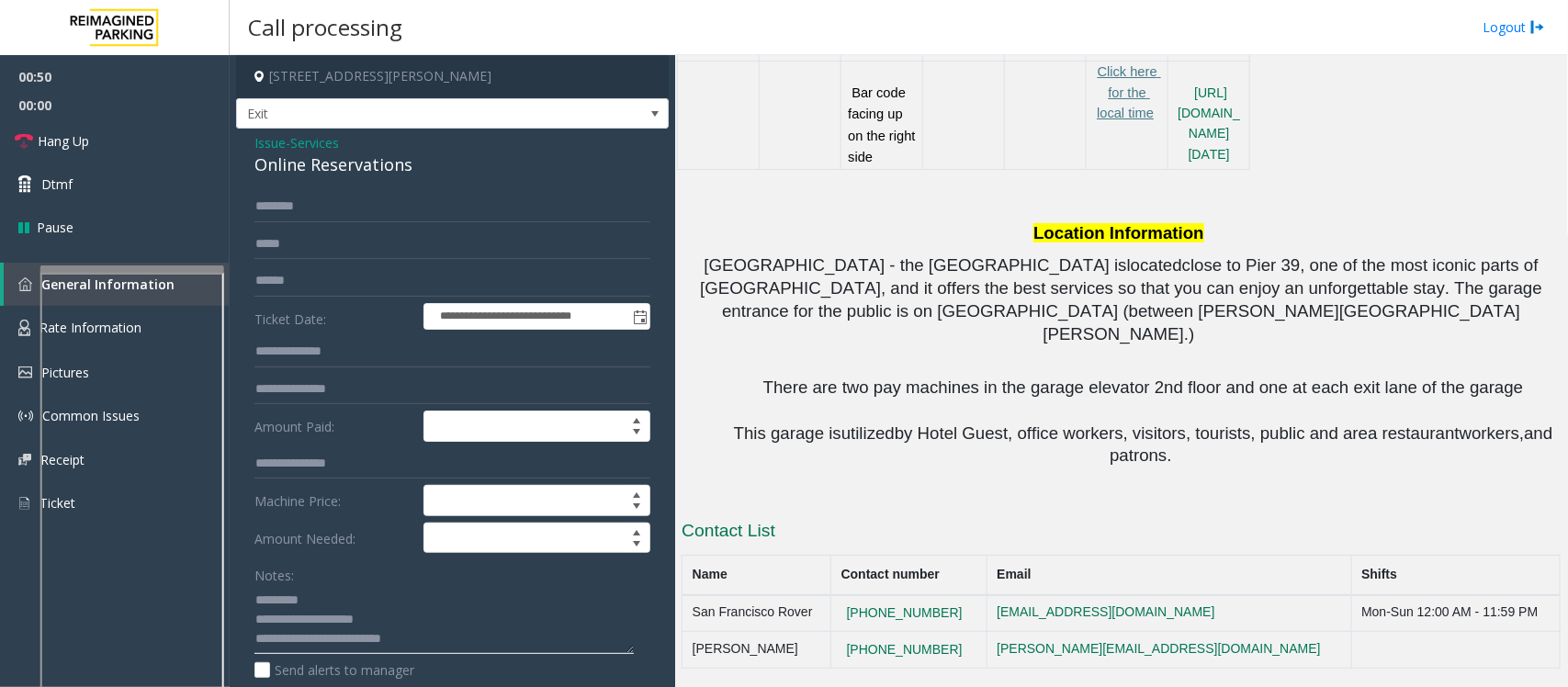 type on "**********" 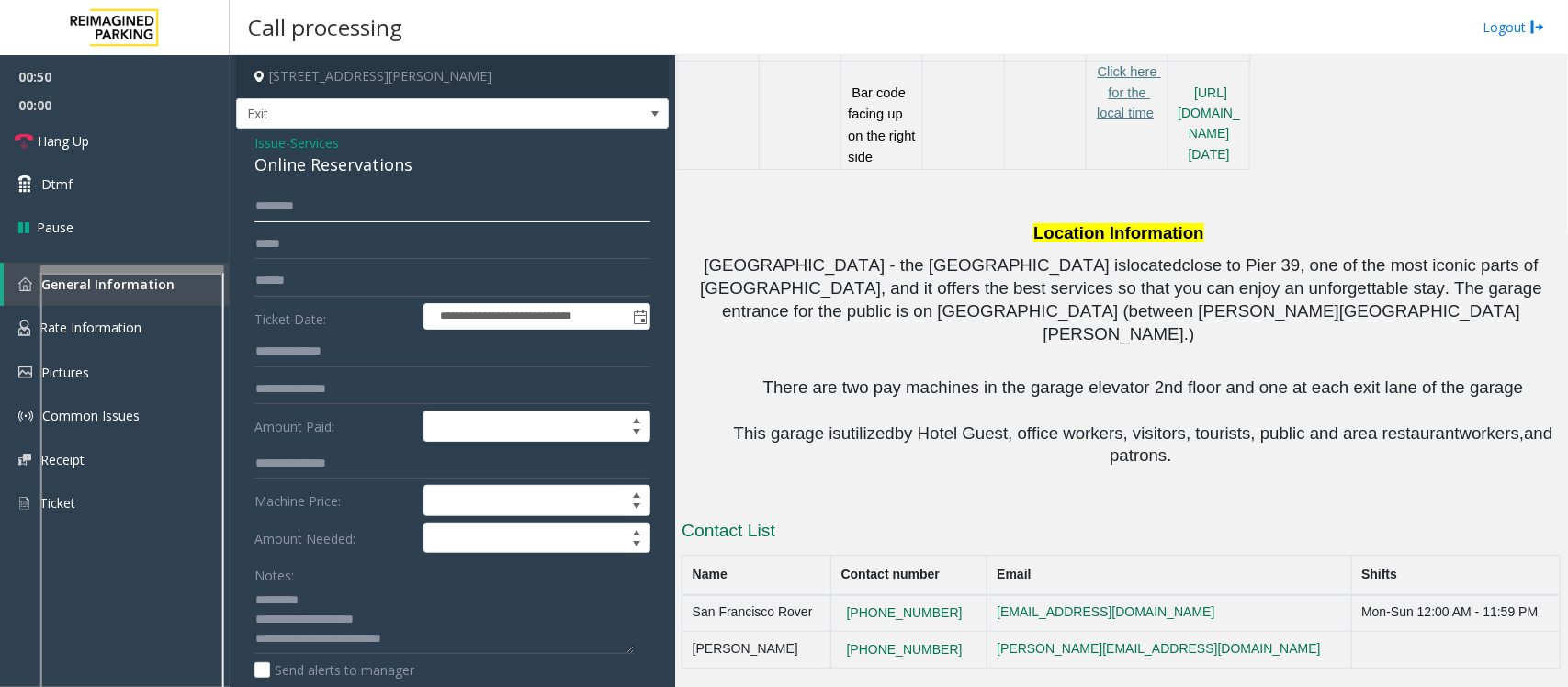 click 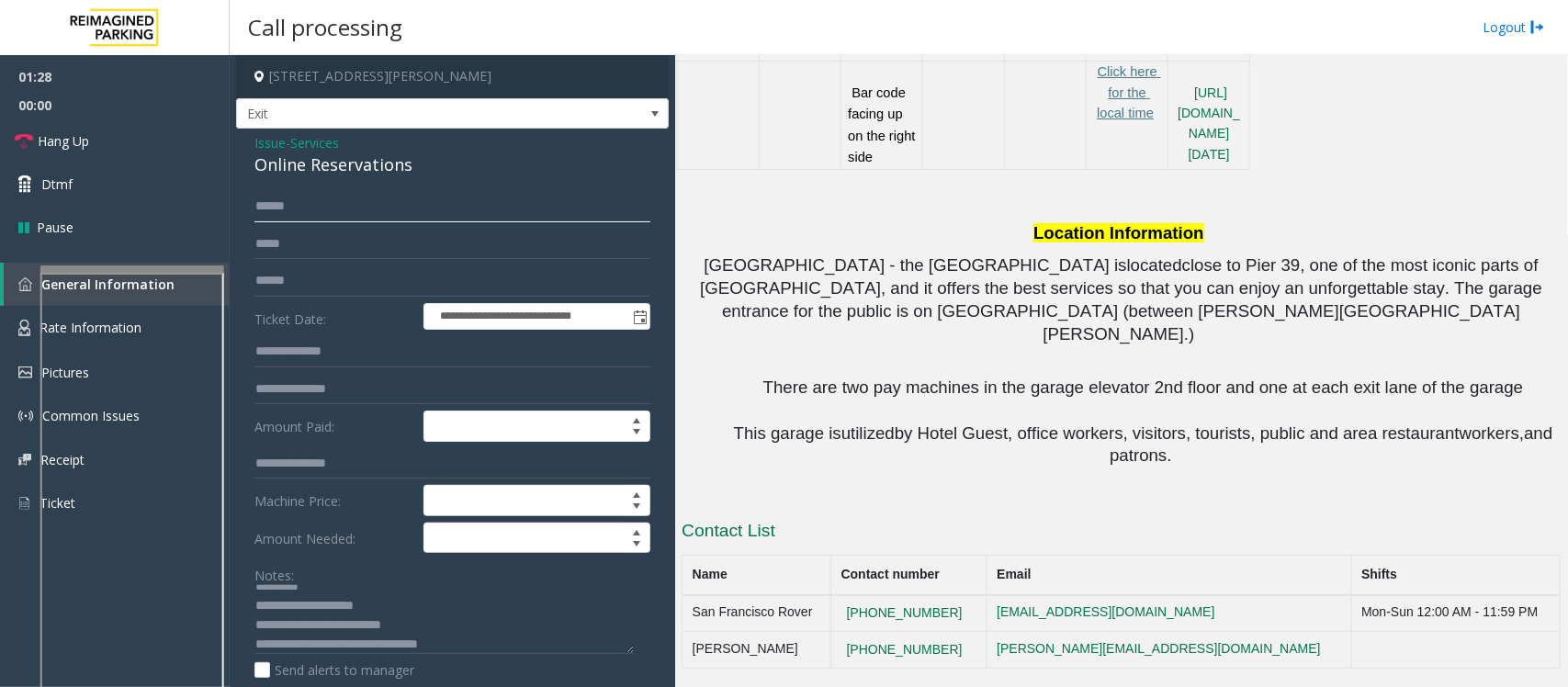 scroll, scrollTop: 18, scrollLeft: 0, axis: vertical 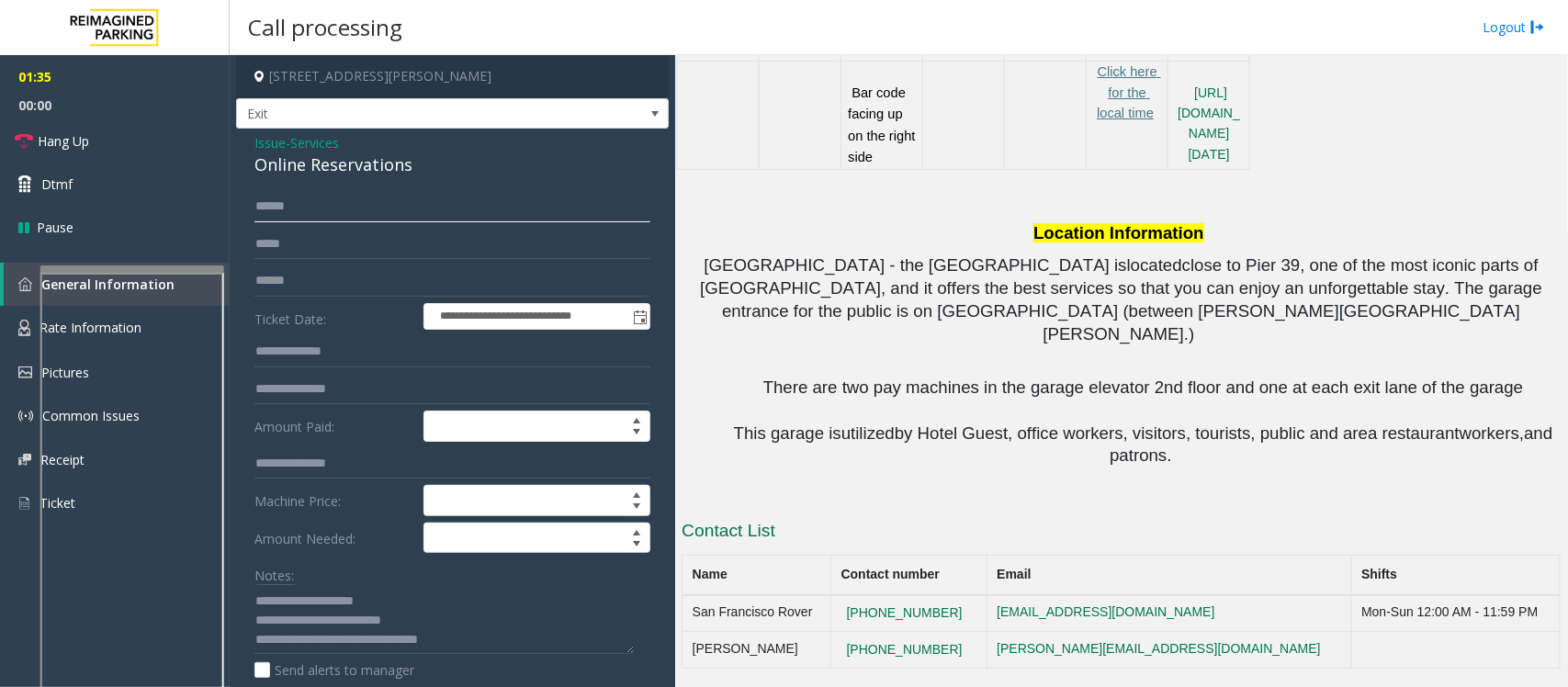 type on "******" 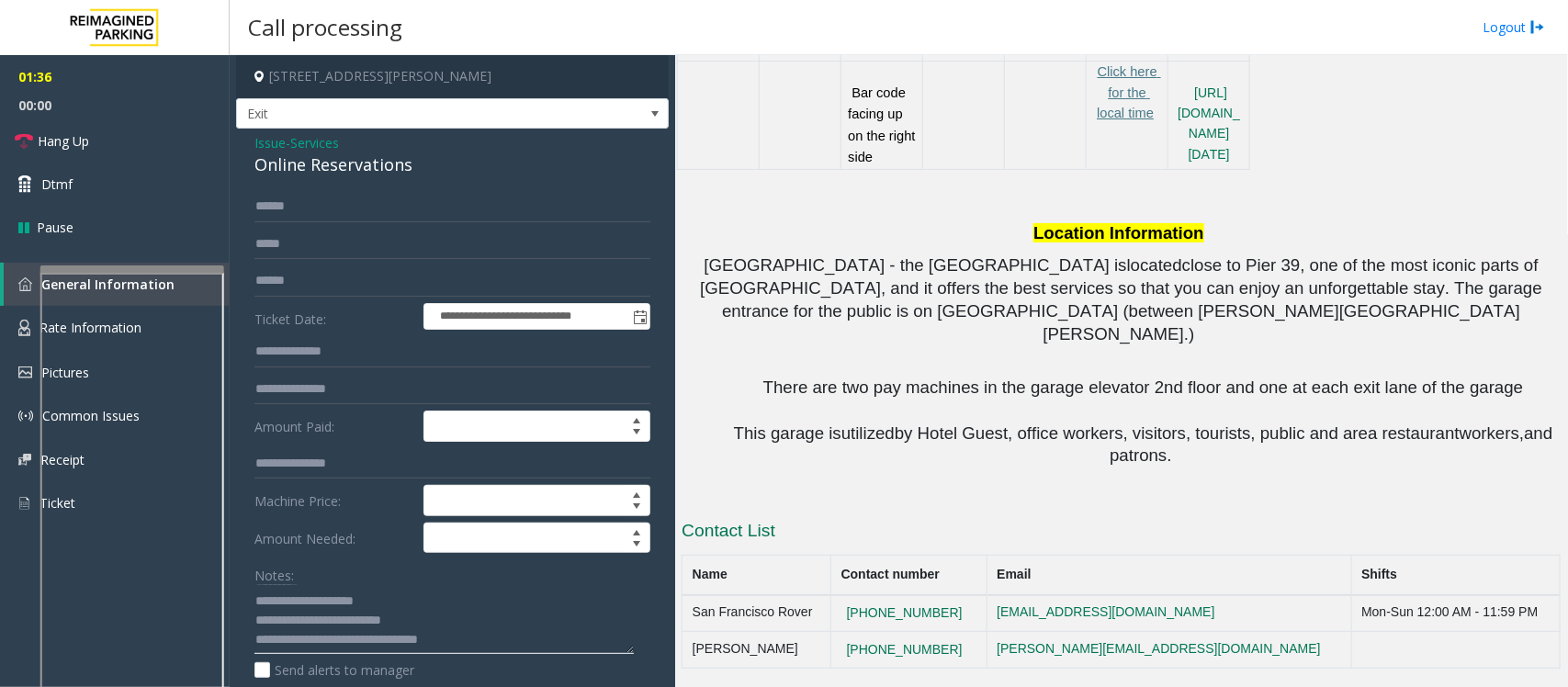 click 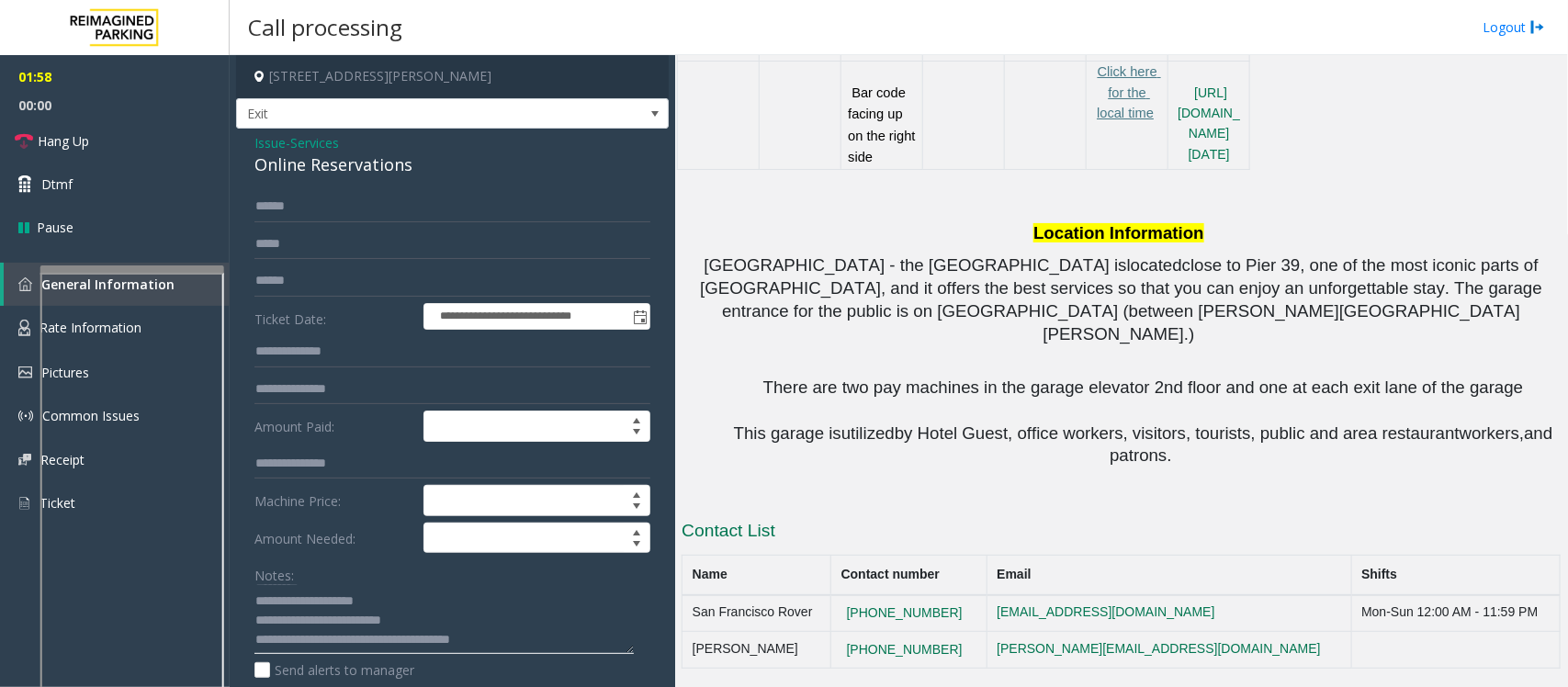 scroll, scrollTop: 459, scrollLeft: 0, axis: vertical 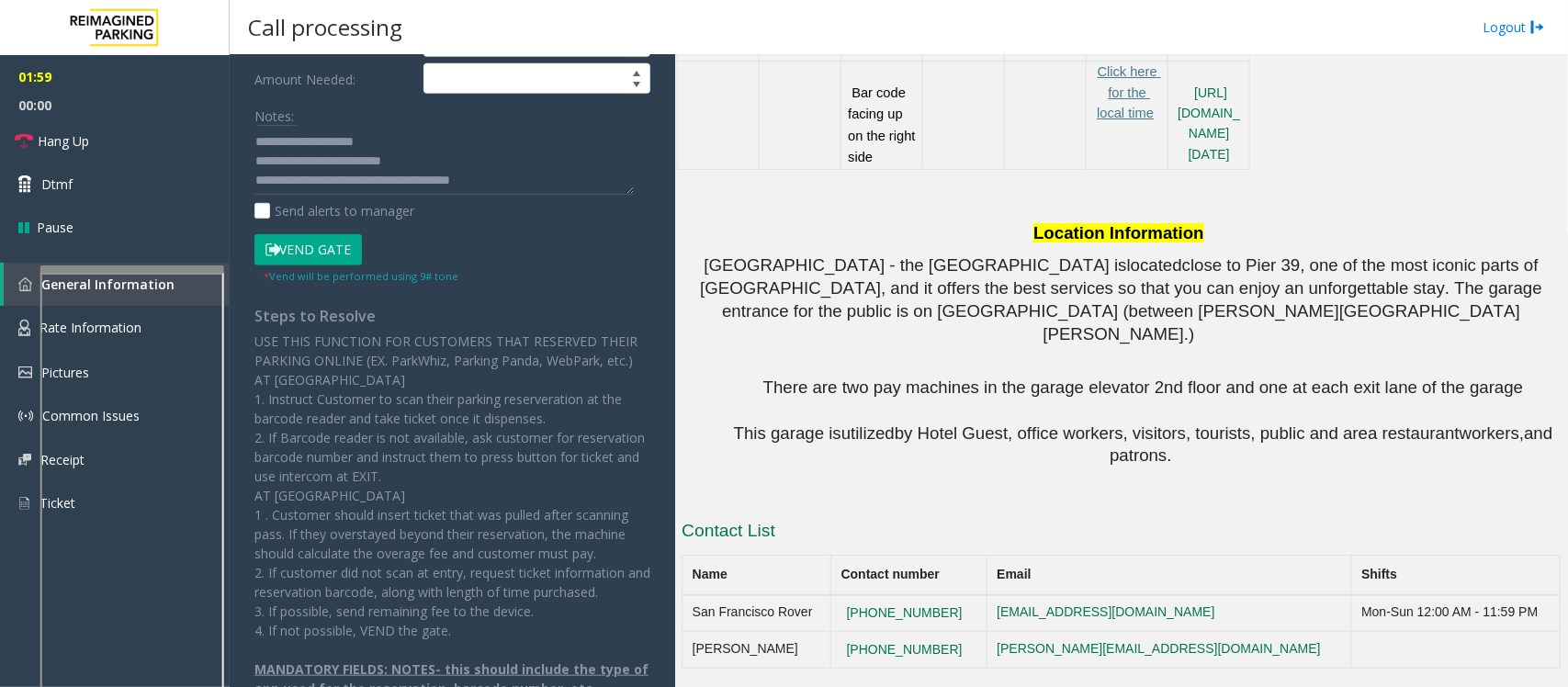 click on "Vend Gate" 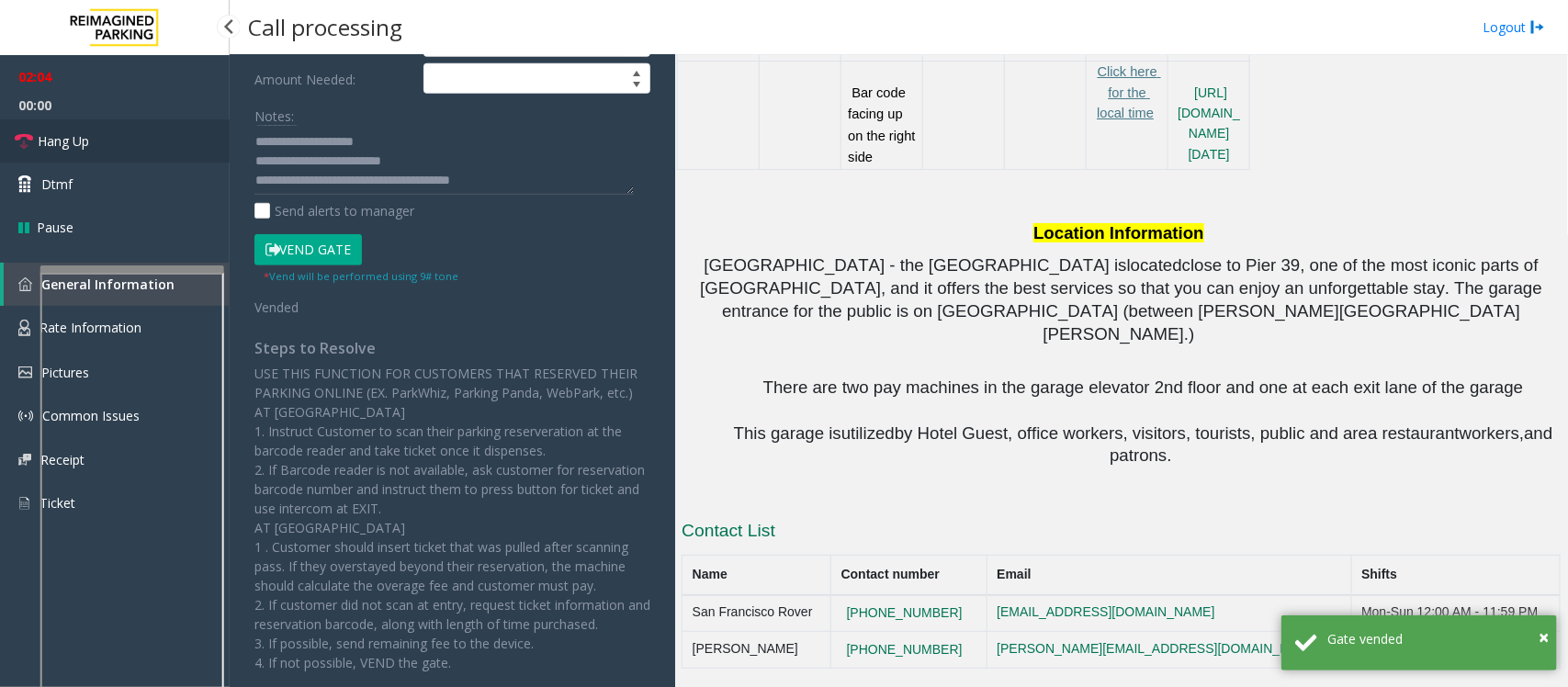 click on "Hang Up" at bounding box center [115, 141] 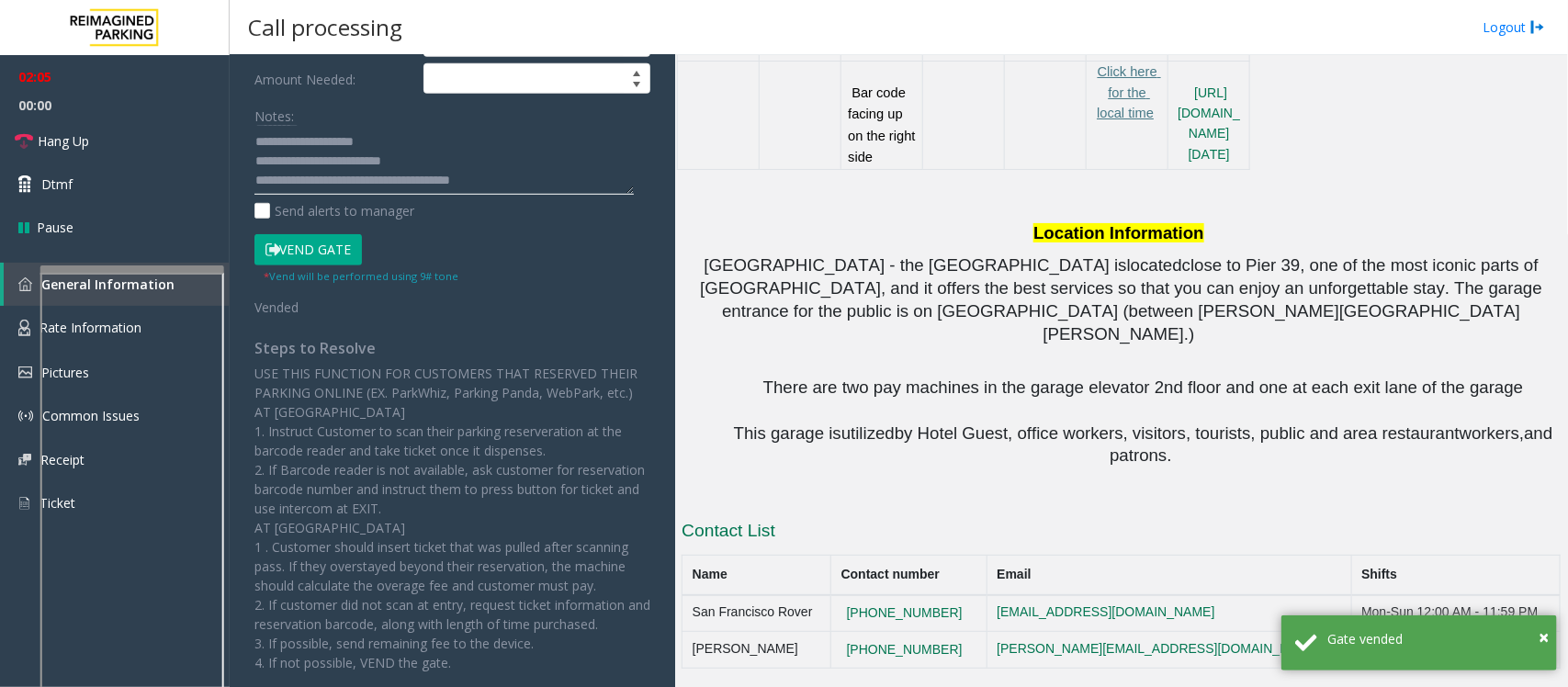 click 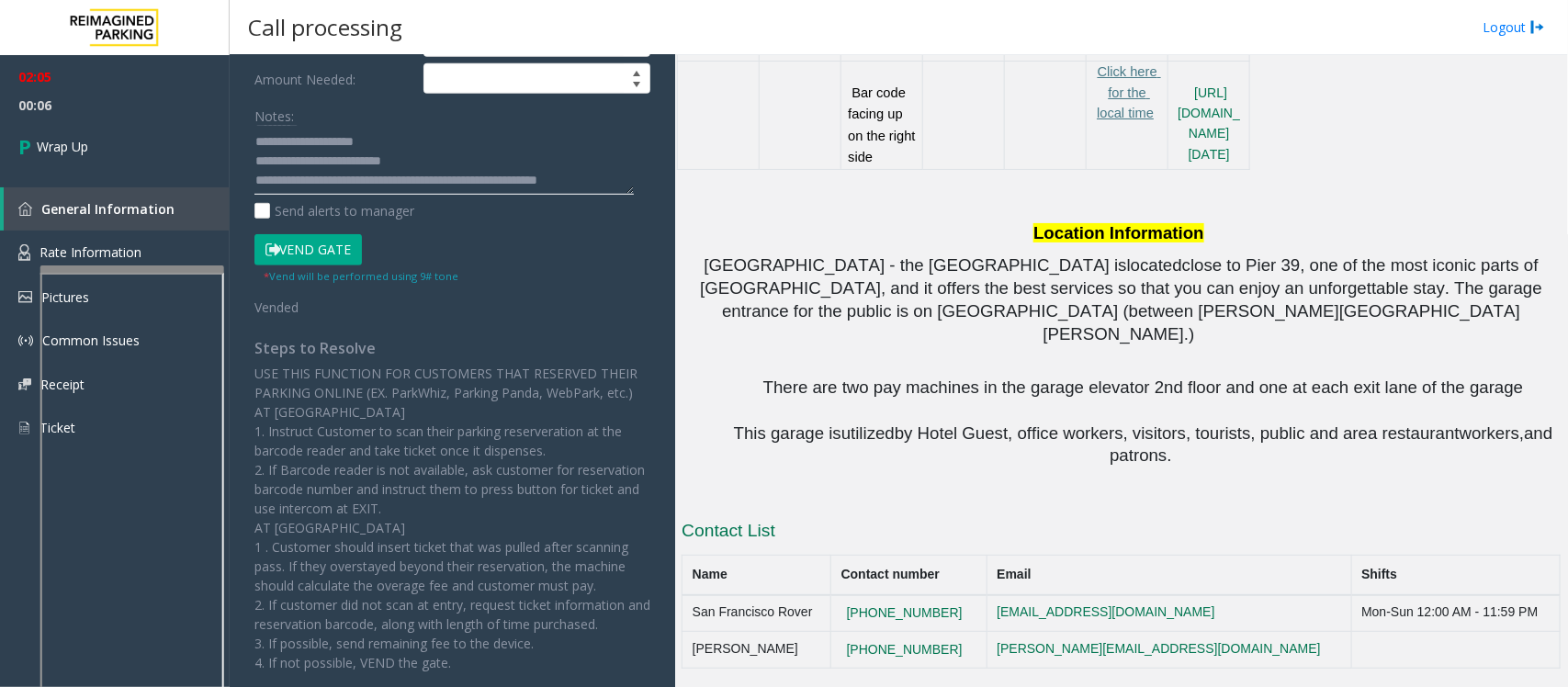 scroll, scrollTop: 33, scrollLeft: 0, axis: vertical 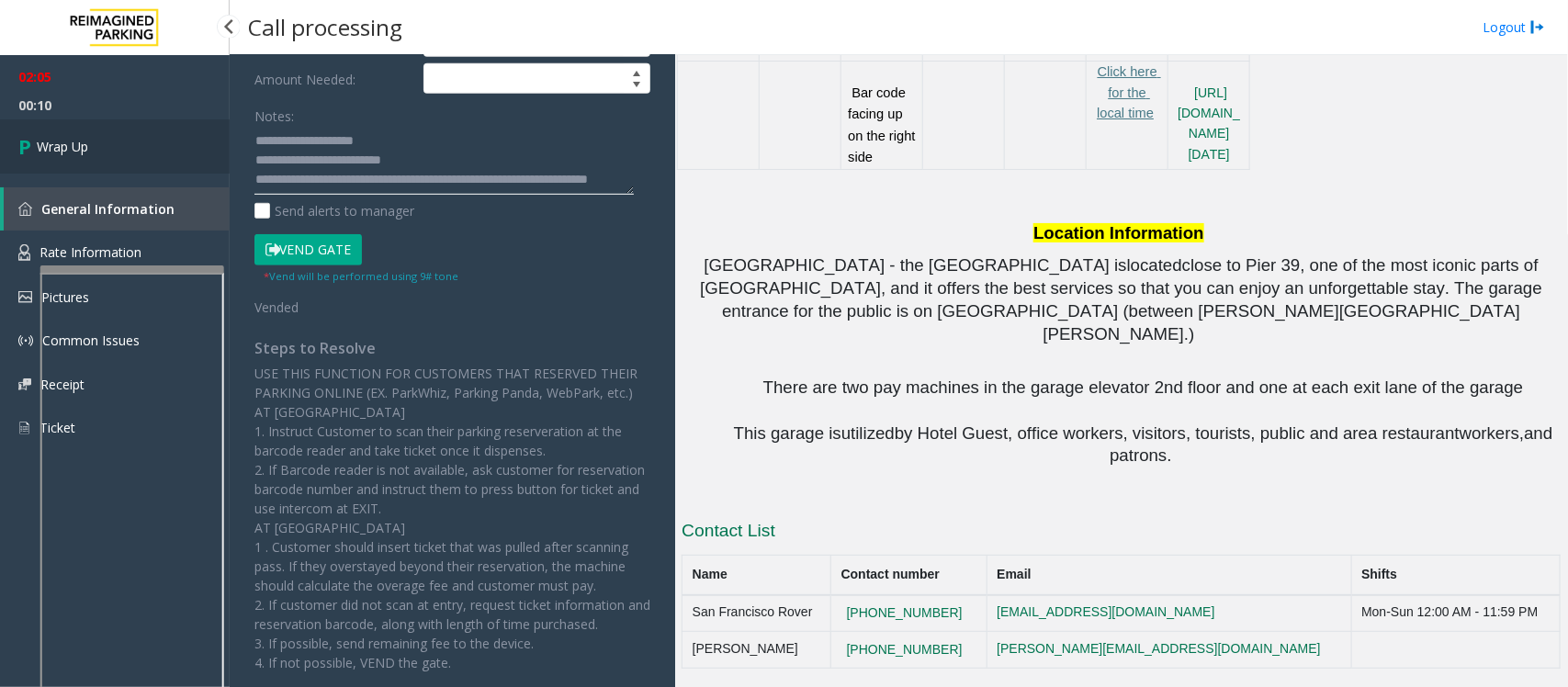type on "**********" 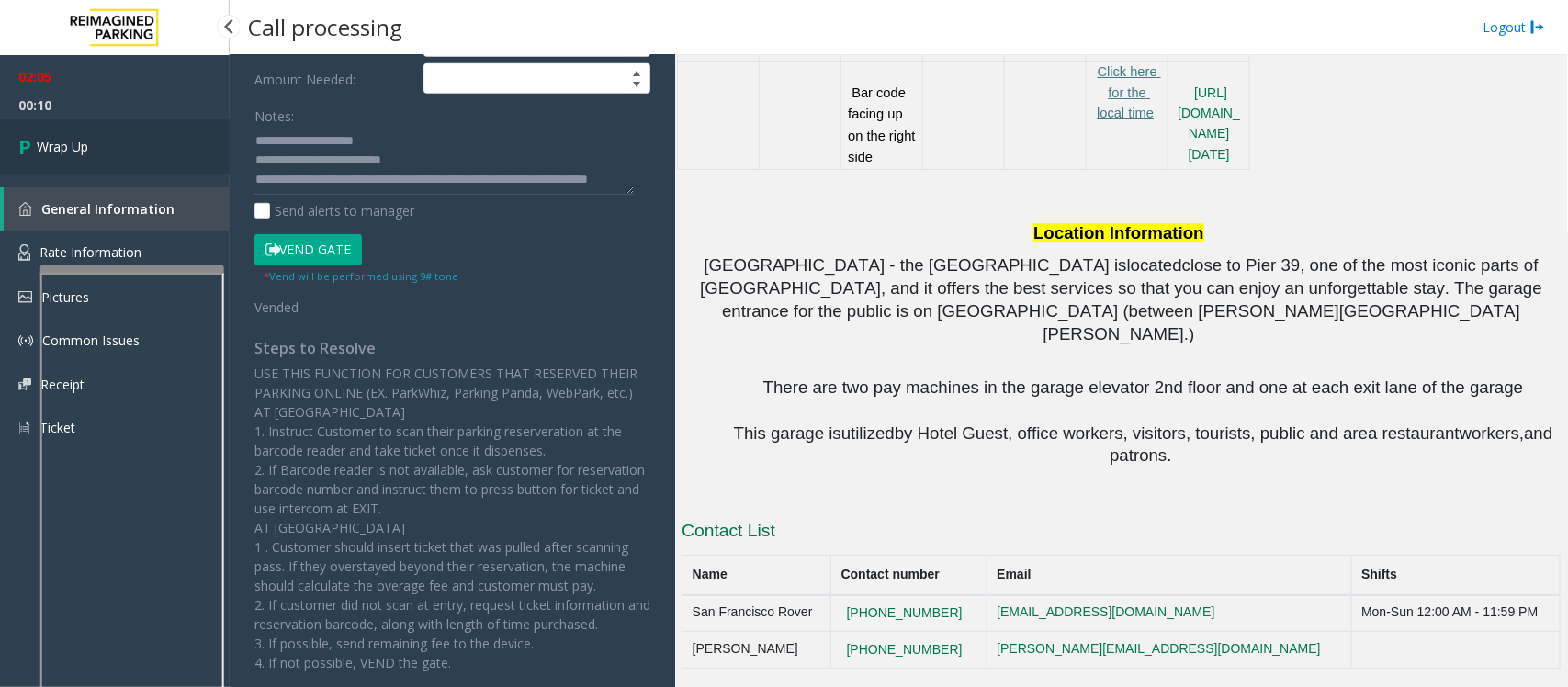 click on "Wrap Up" at bounding box center (115, 146) 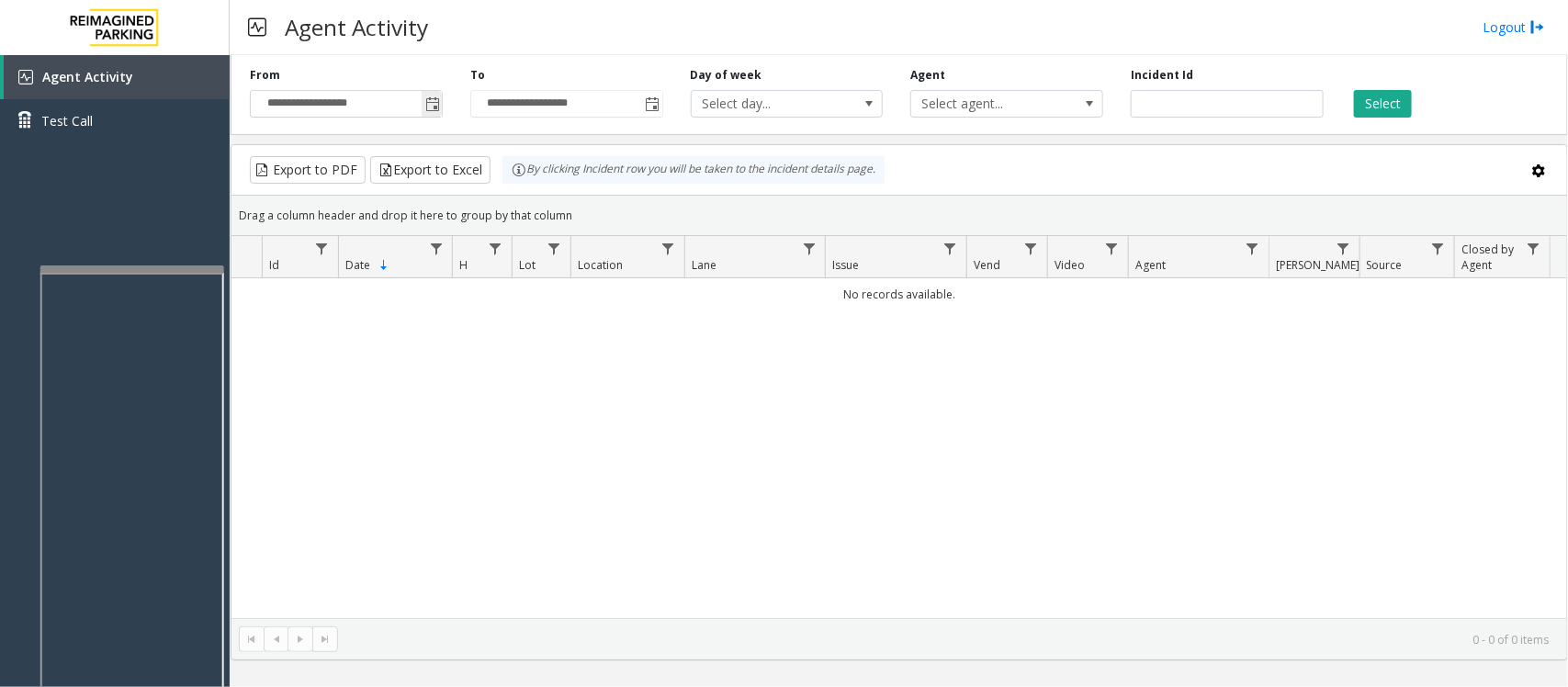click 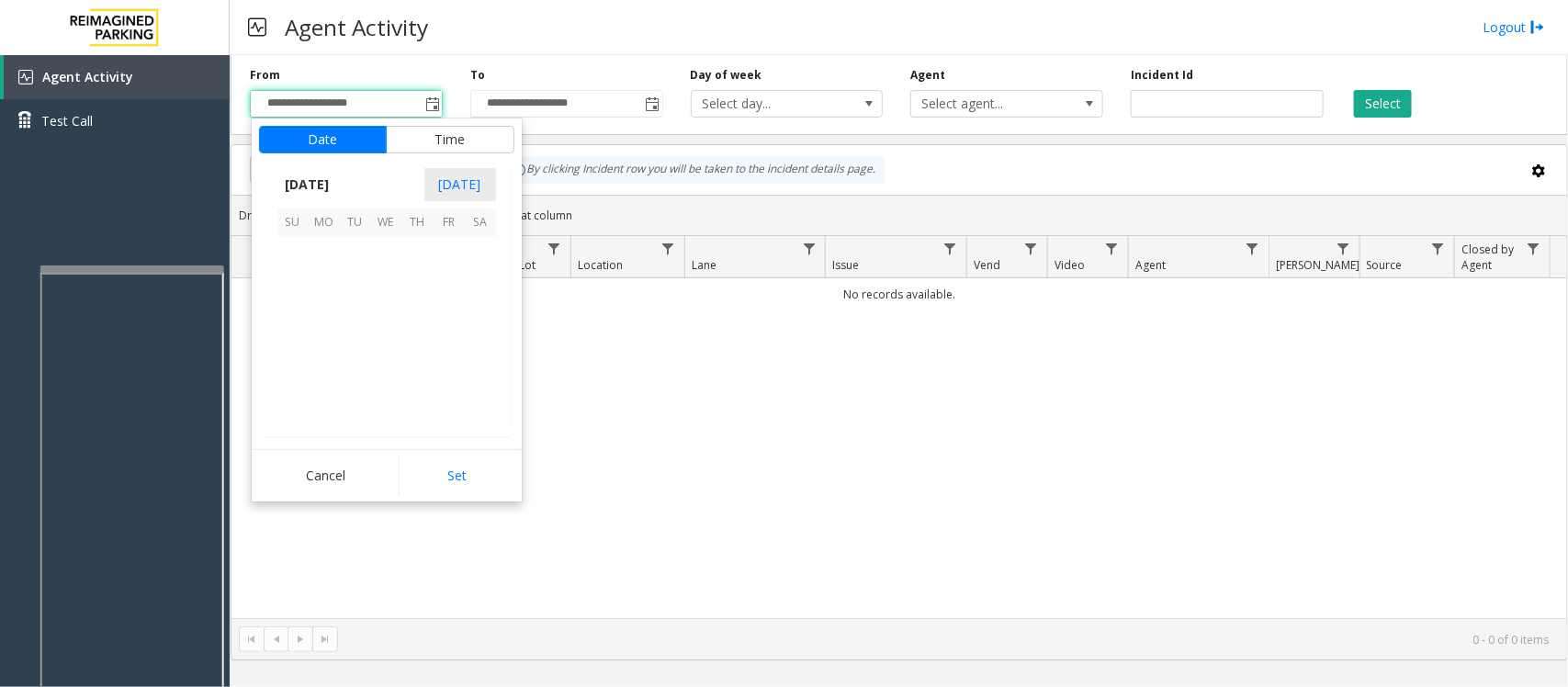 scroll, scrollTop: 329046, scrollLeft: 0, axis: vertical 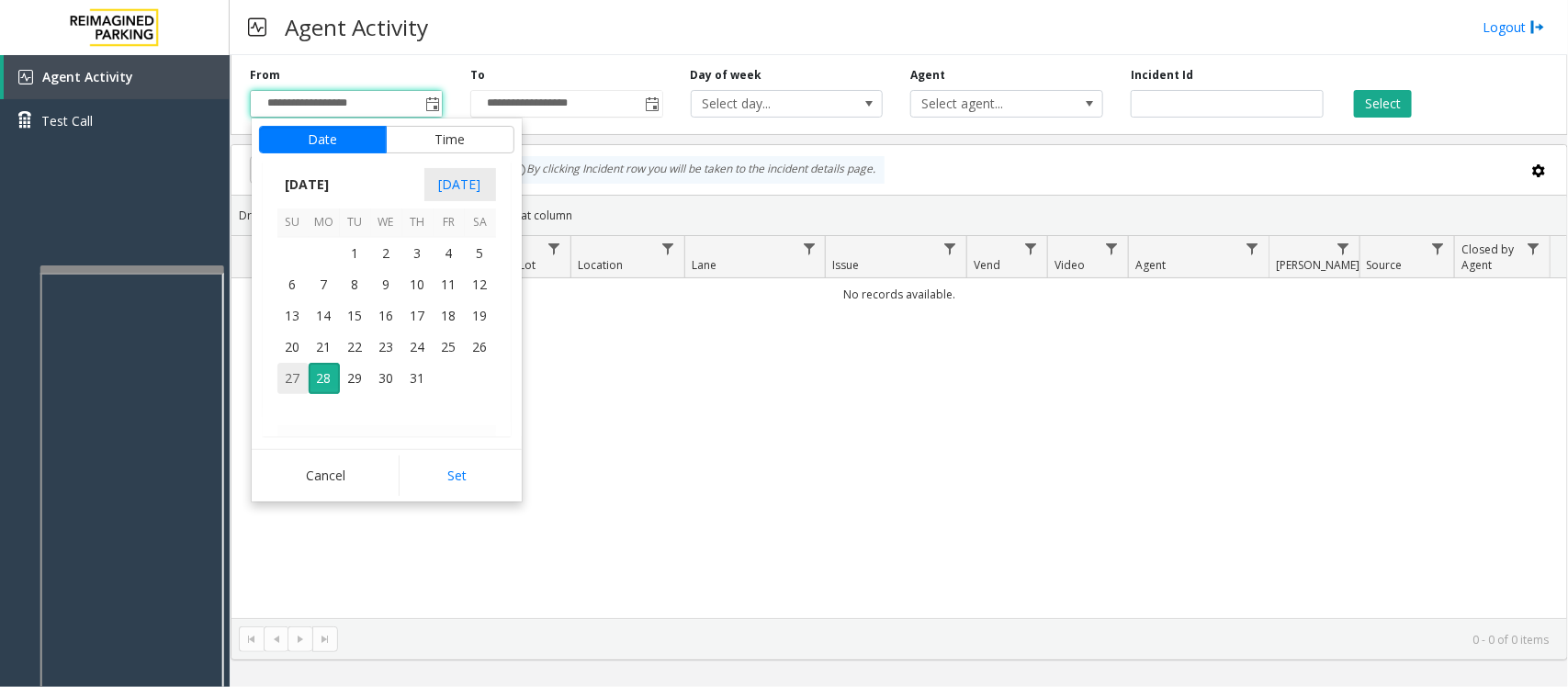 click on "27" at bounding box center [293, 378] 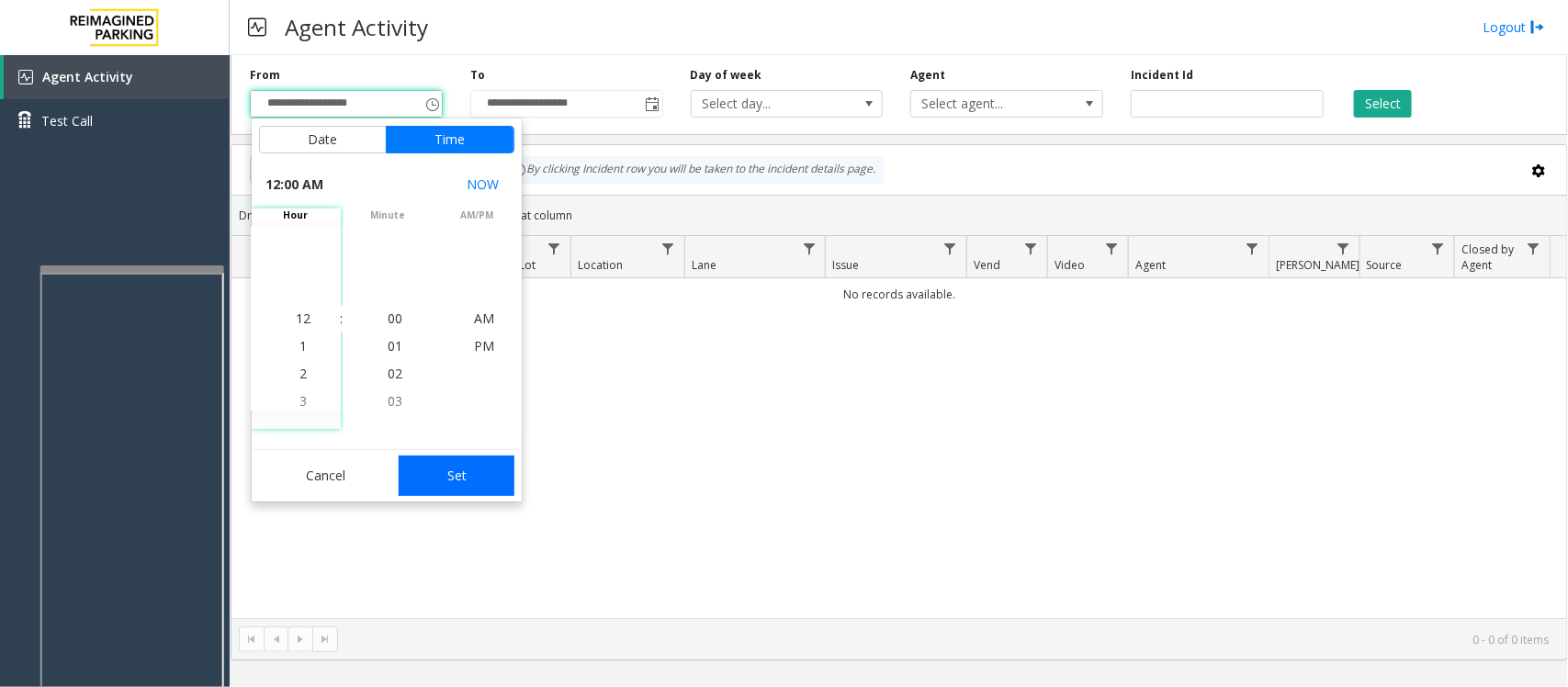 click on "Set" 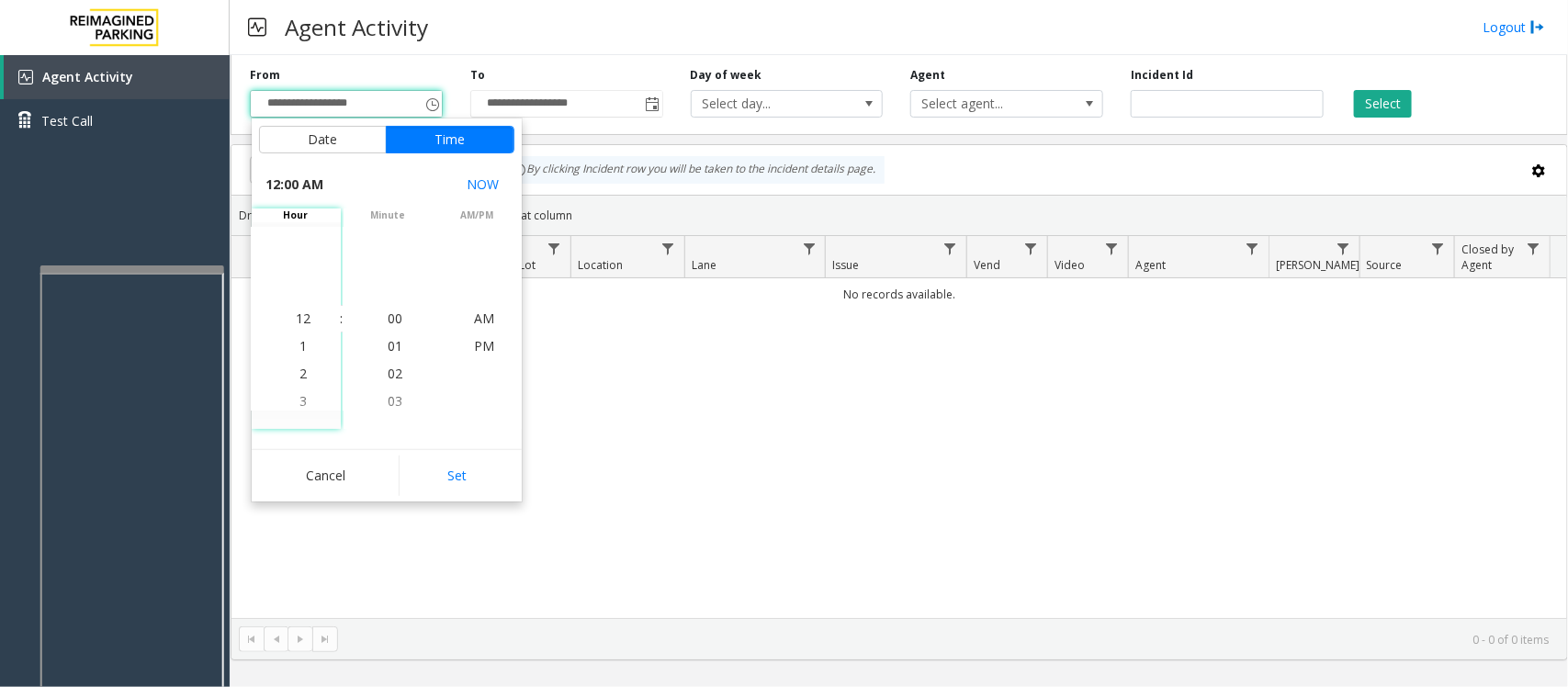 type on "**********" 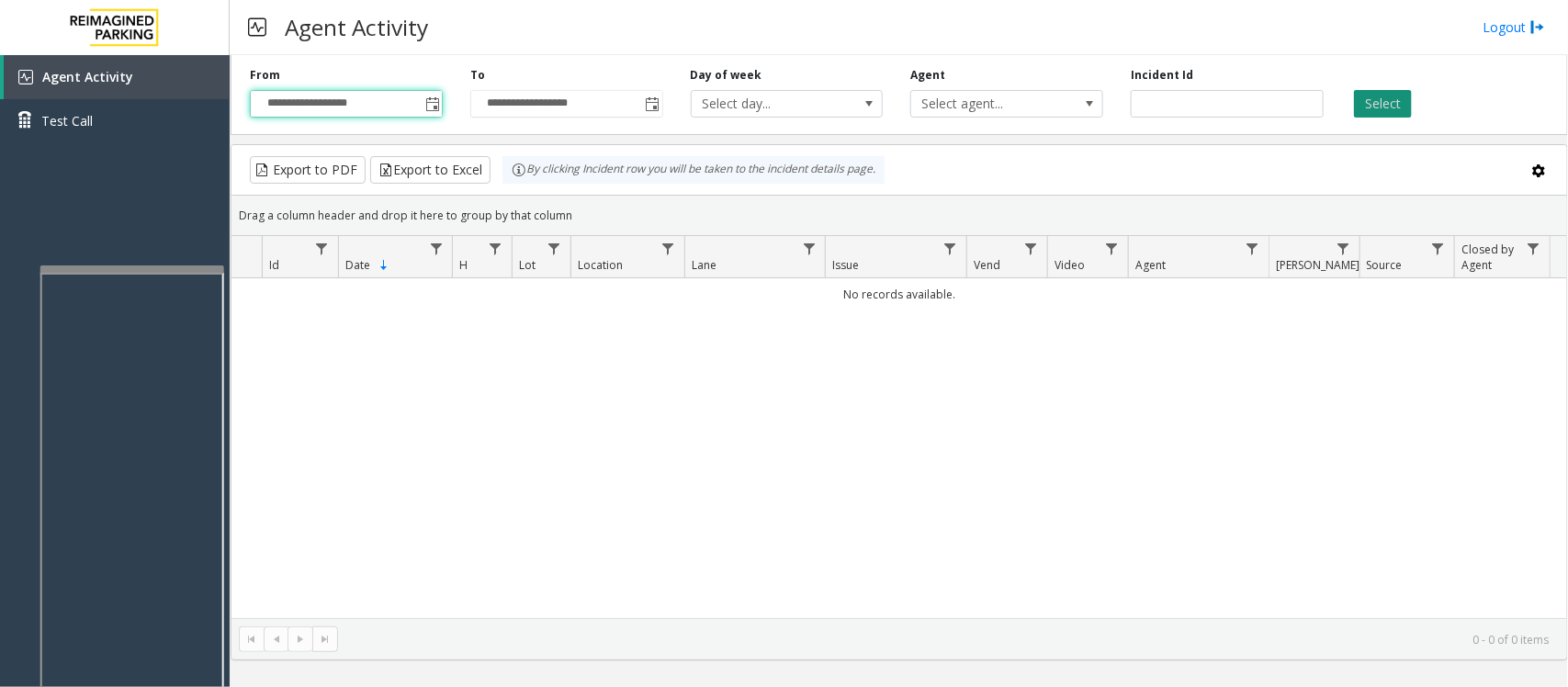 click on "Select" 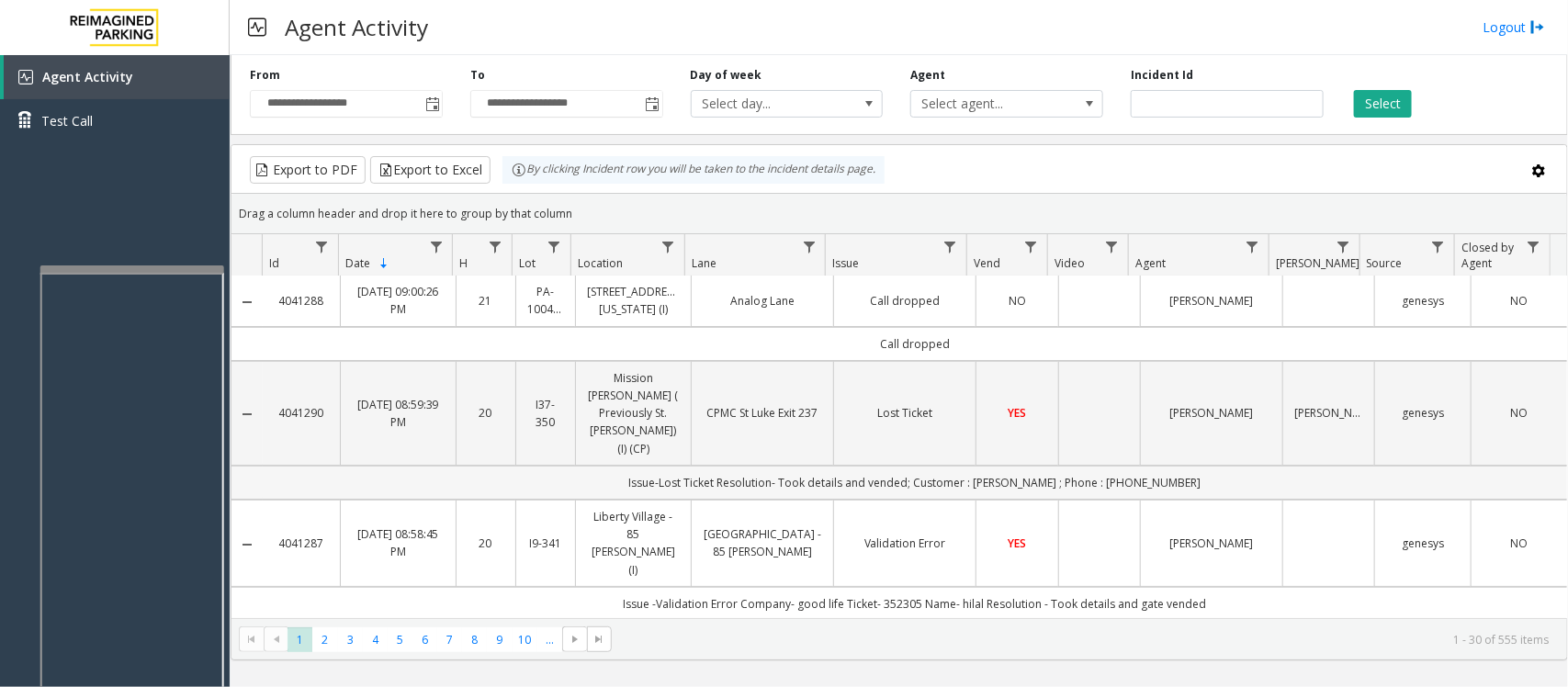 scroll, scrollTop: 0, scrollLeft: 0, axis: both 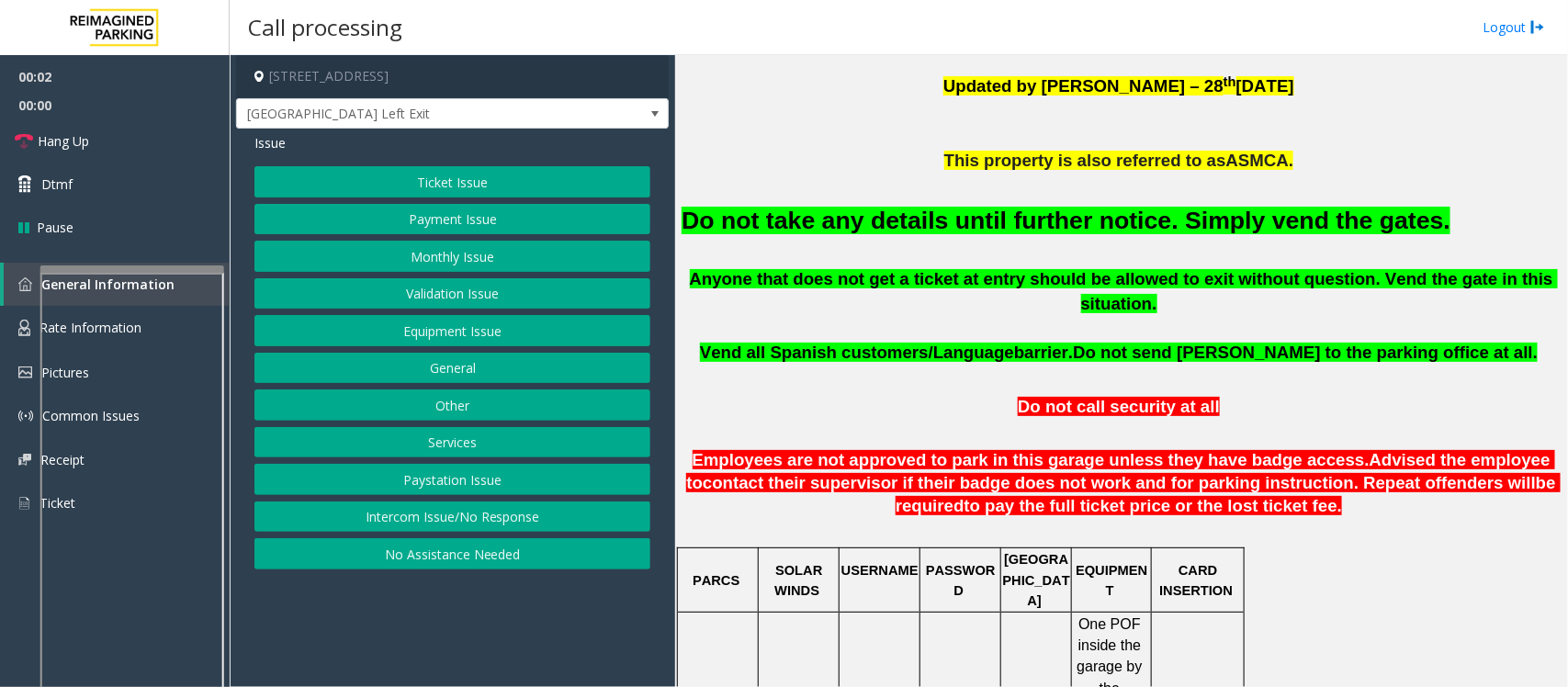 click on "Equipment Issue" 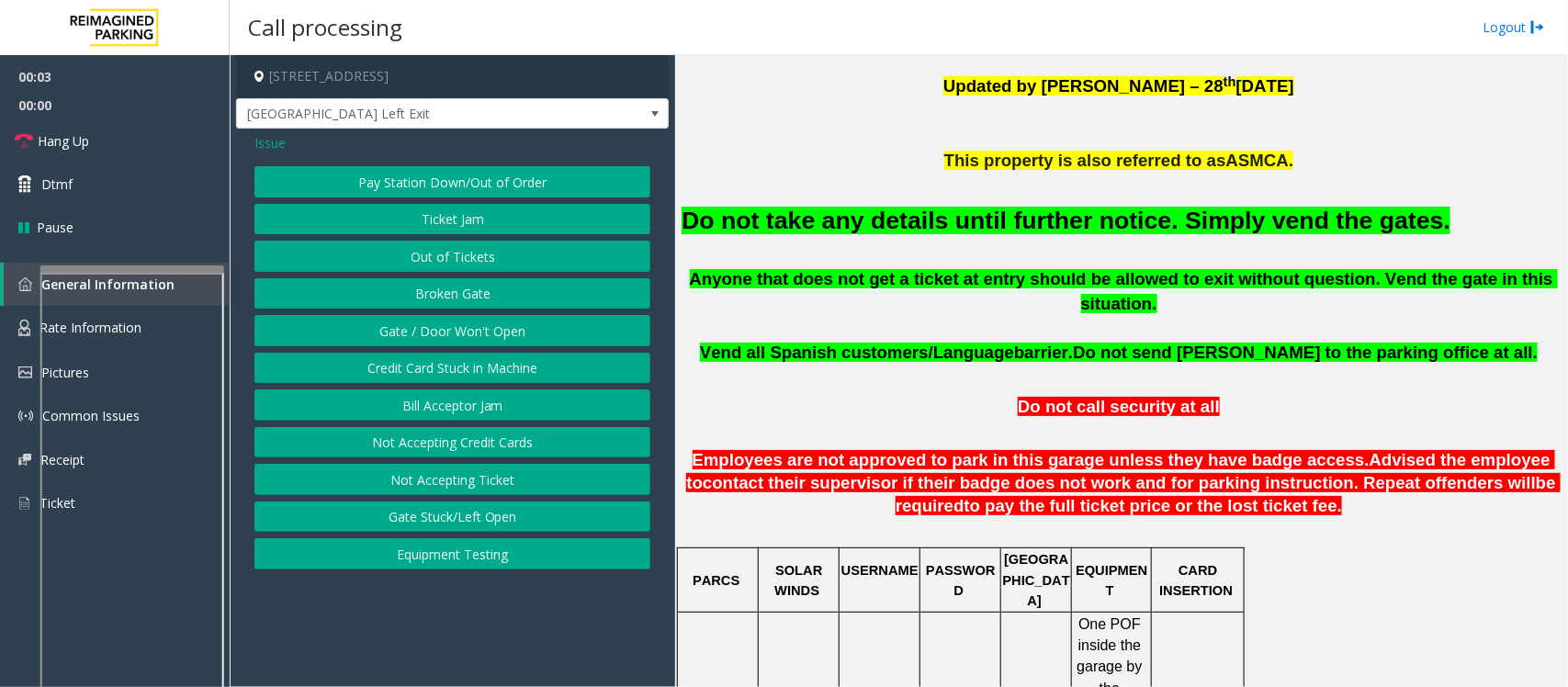 click on "Gate / Door Won't Open" 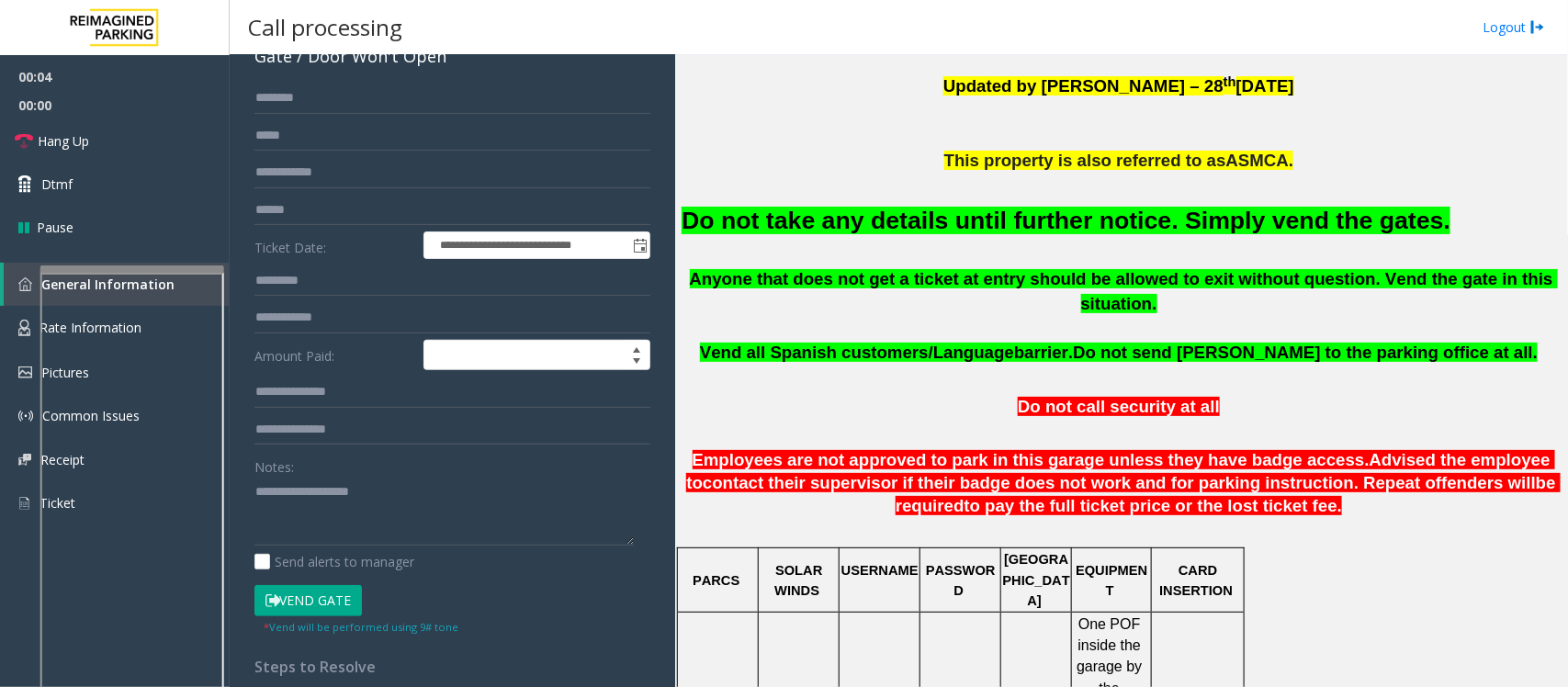 scroll, scrollTop: 315, scrollLeft: 0, axis: vertical 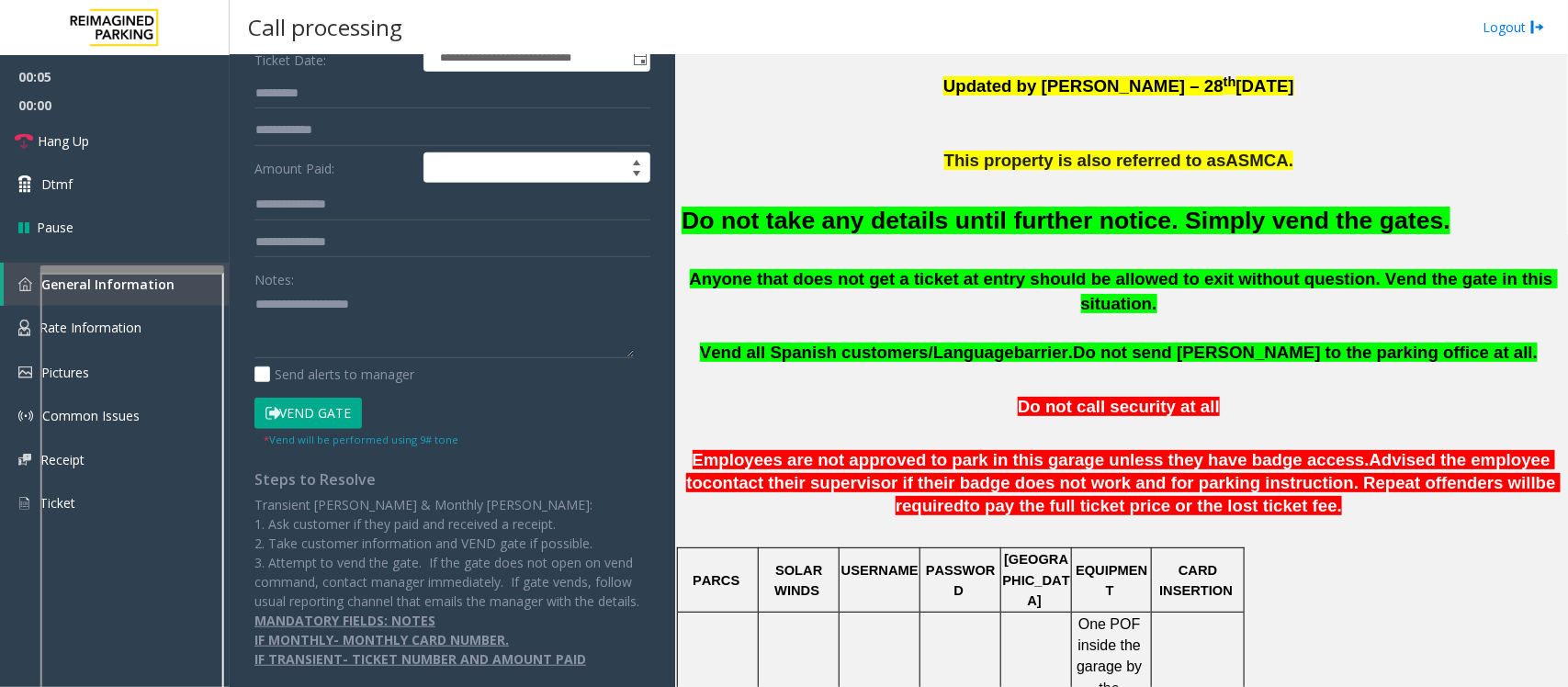 click on "Vend Gate" 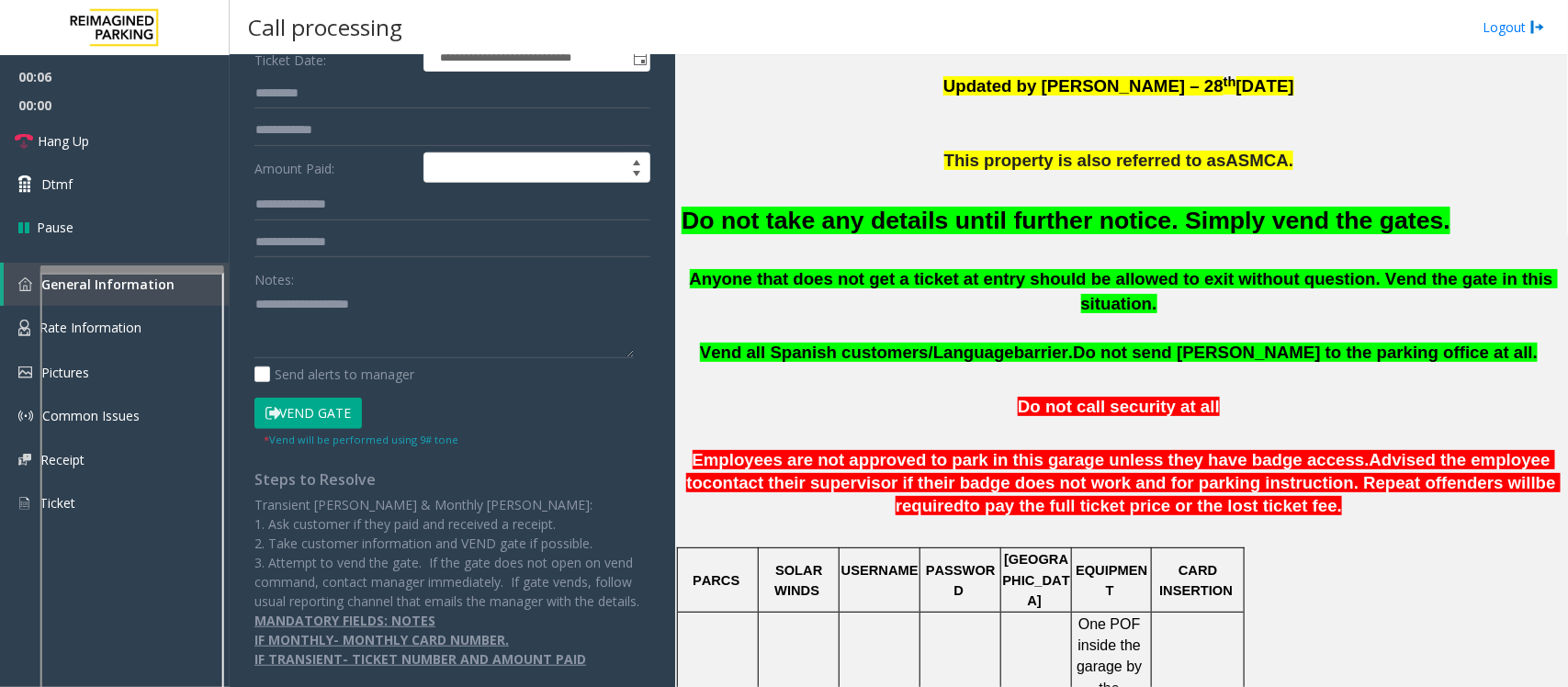 click on "Do not take any details until further notice. Simply vend the gates." 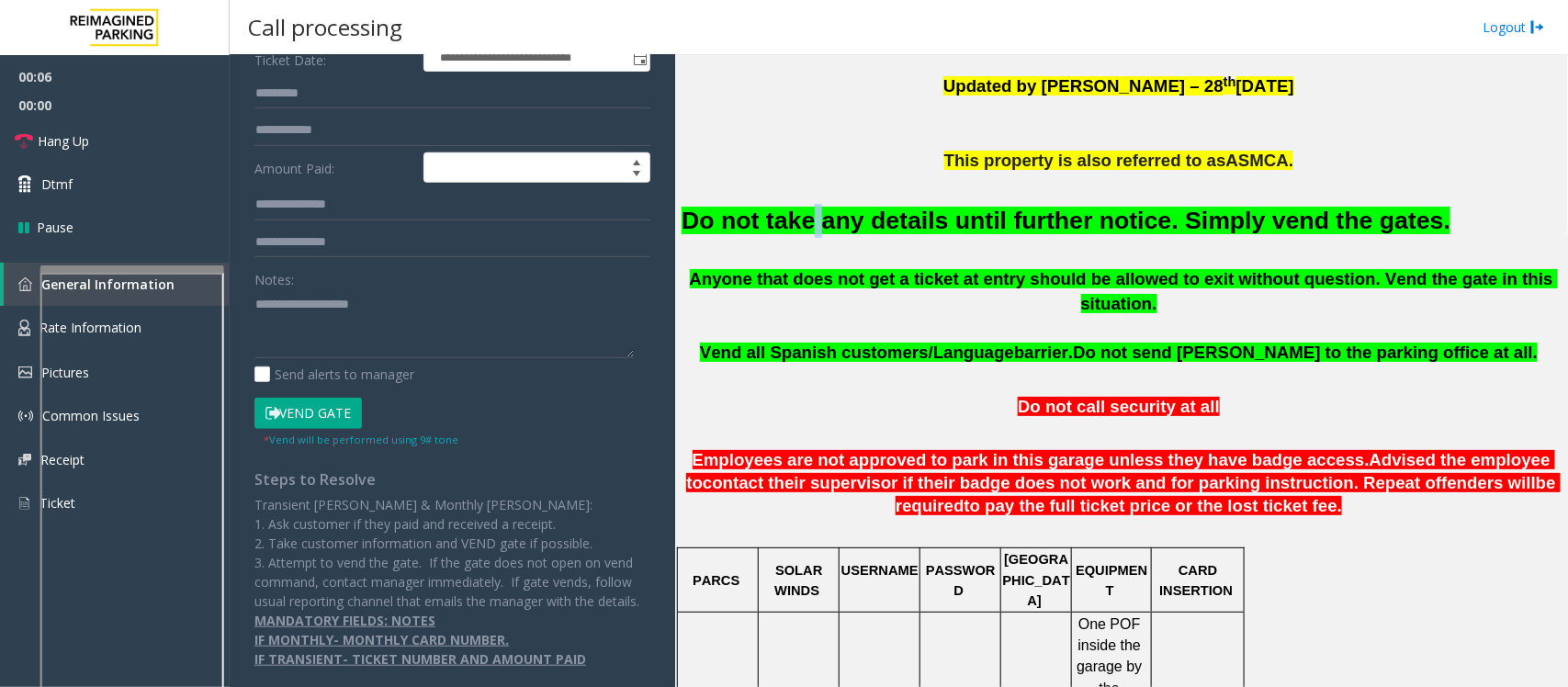 click on "Do not take any details until further notice. Simply vend the gates." 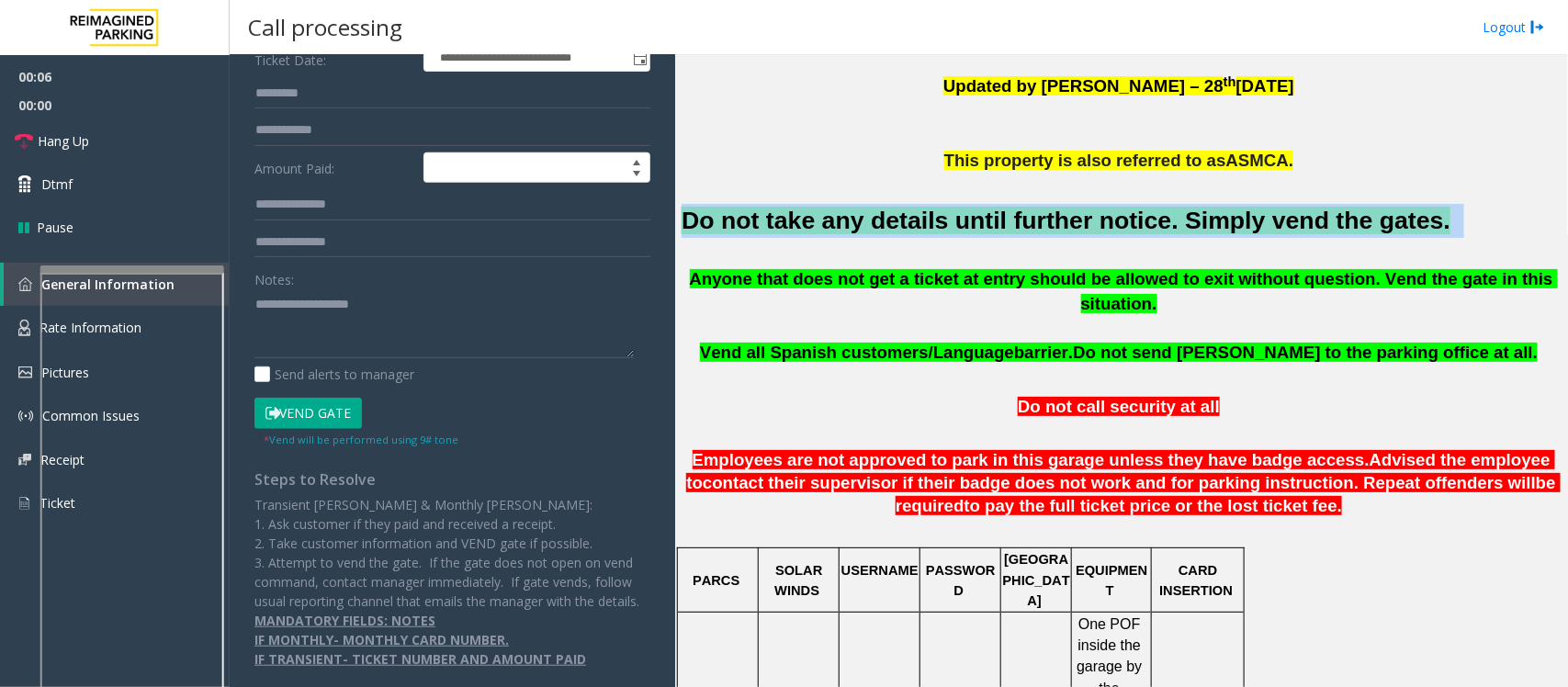 click on "Do not take any details until further notice. Simply vend the gates." 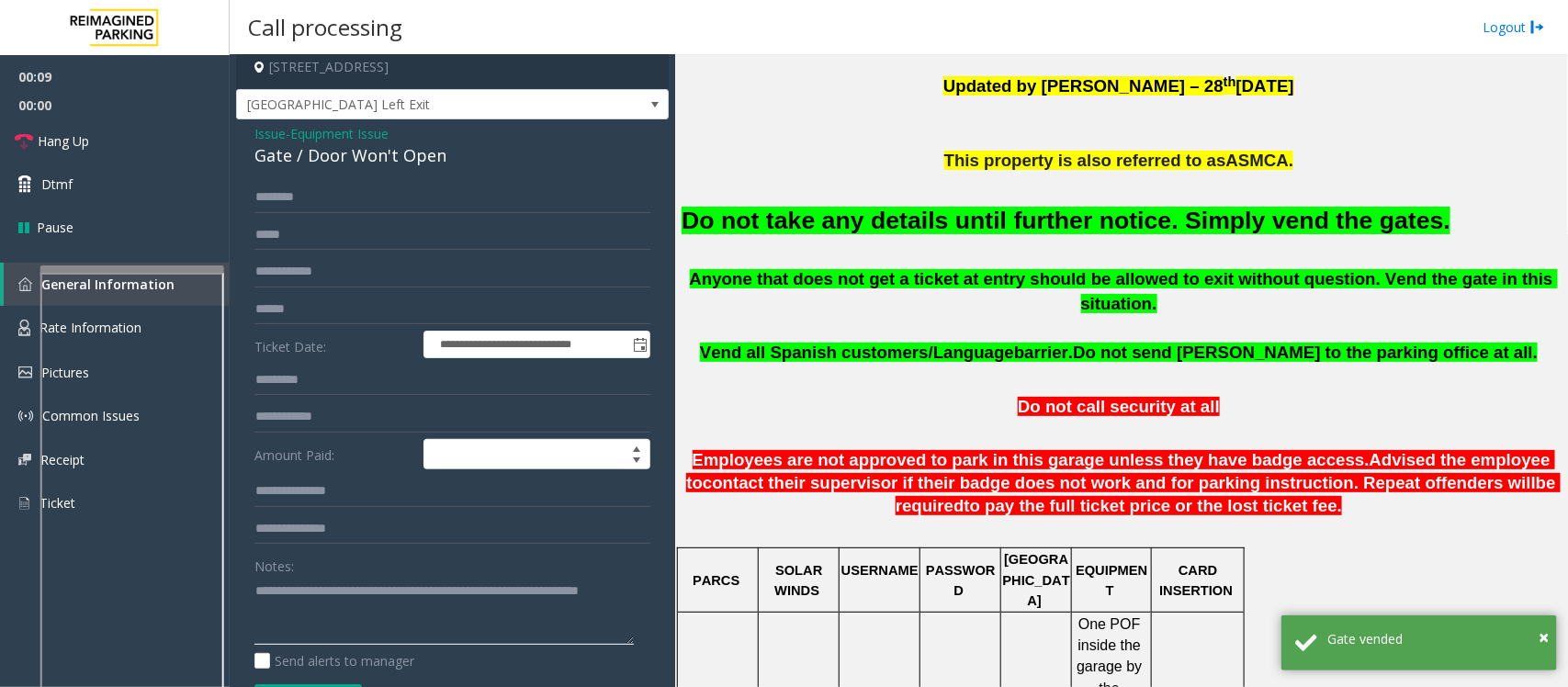 scroll, scrollTop: 0, scrollLeft: 0, axis: both 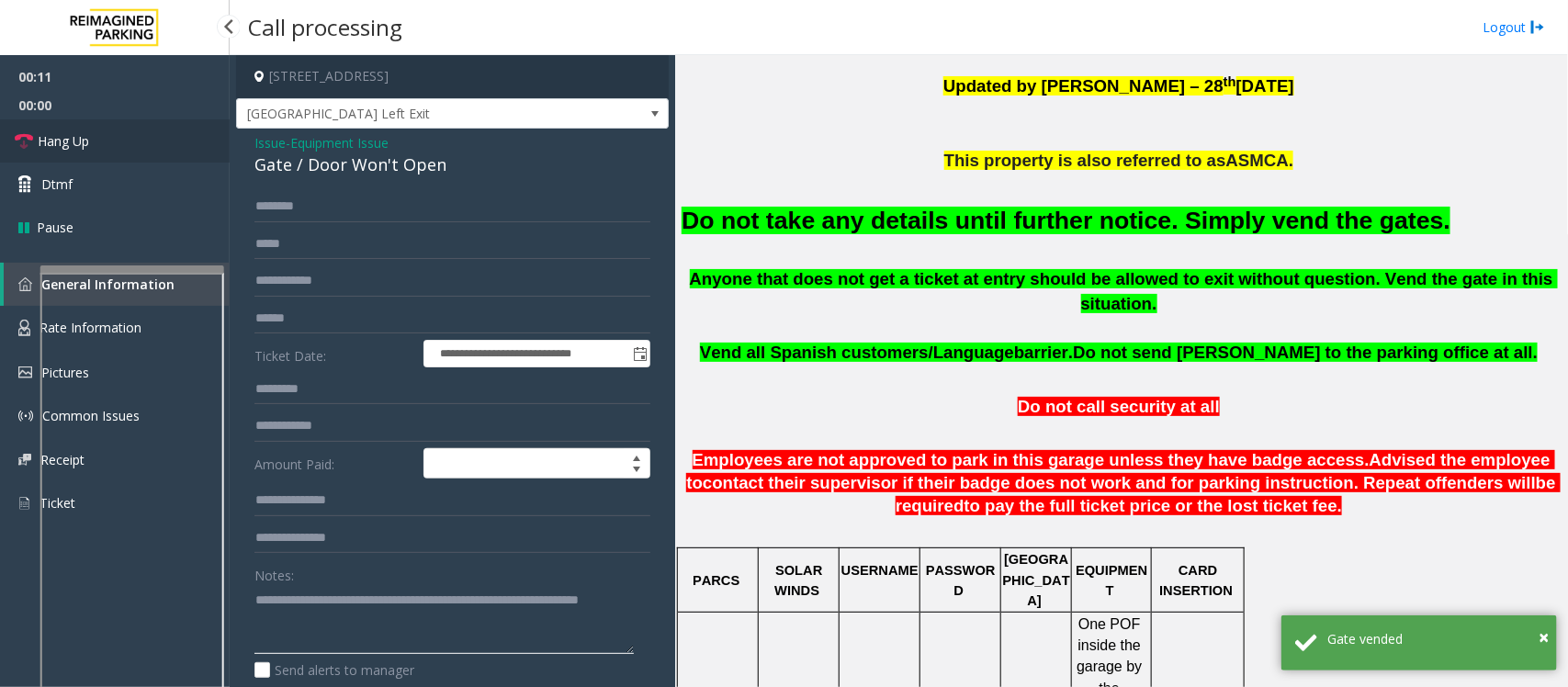 type on "**********" 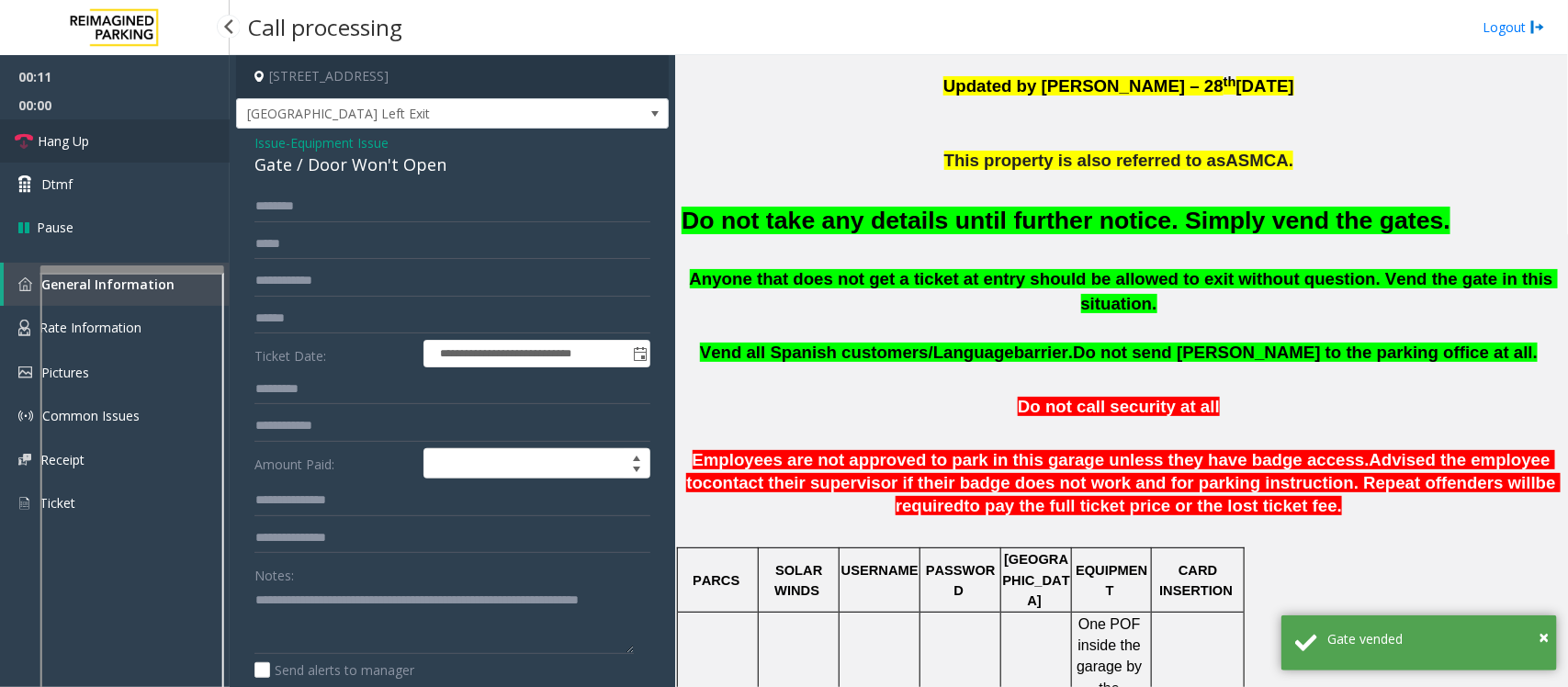 click on "Hang Up" at bounding box center (63, 141) 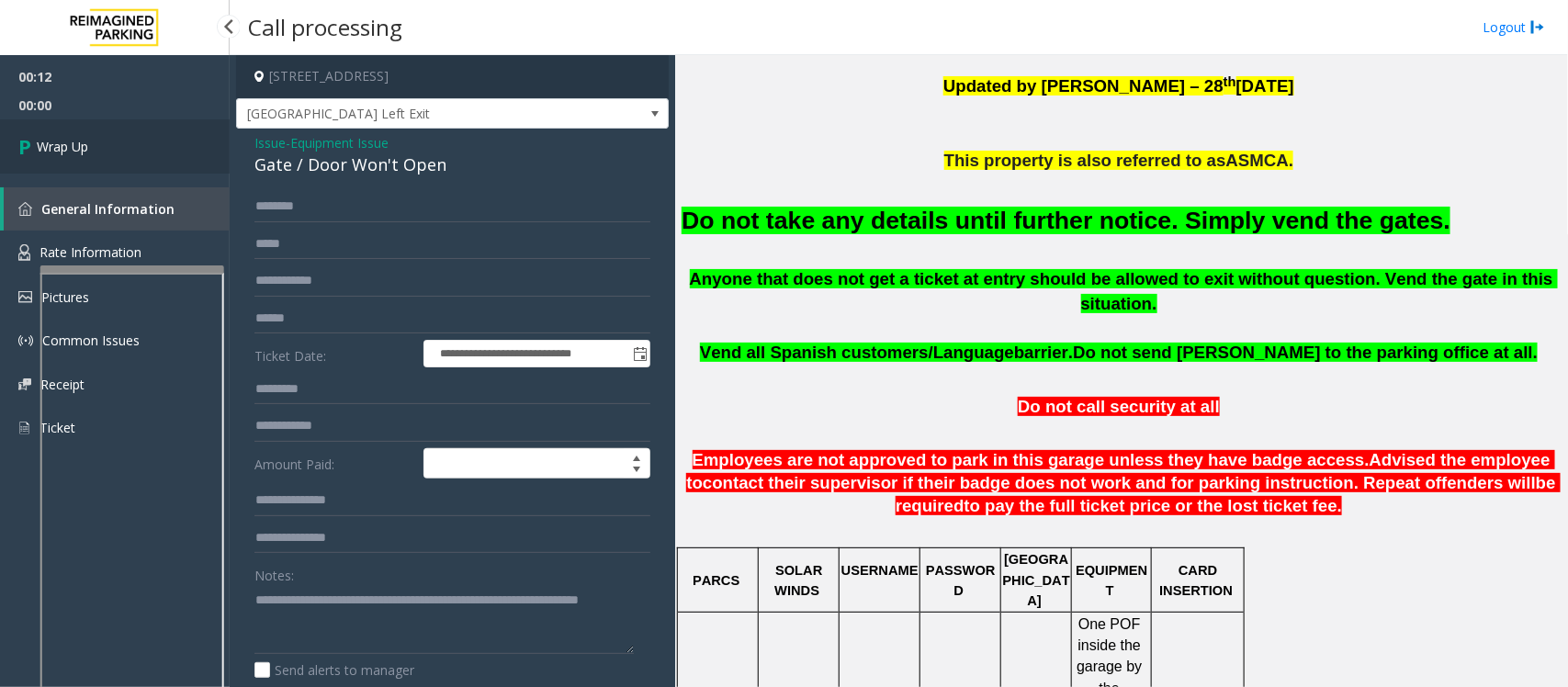 click on "Wrap Up" at bounding box center [62, 146] 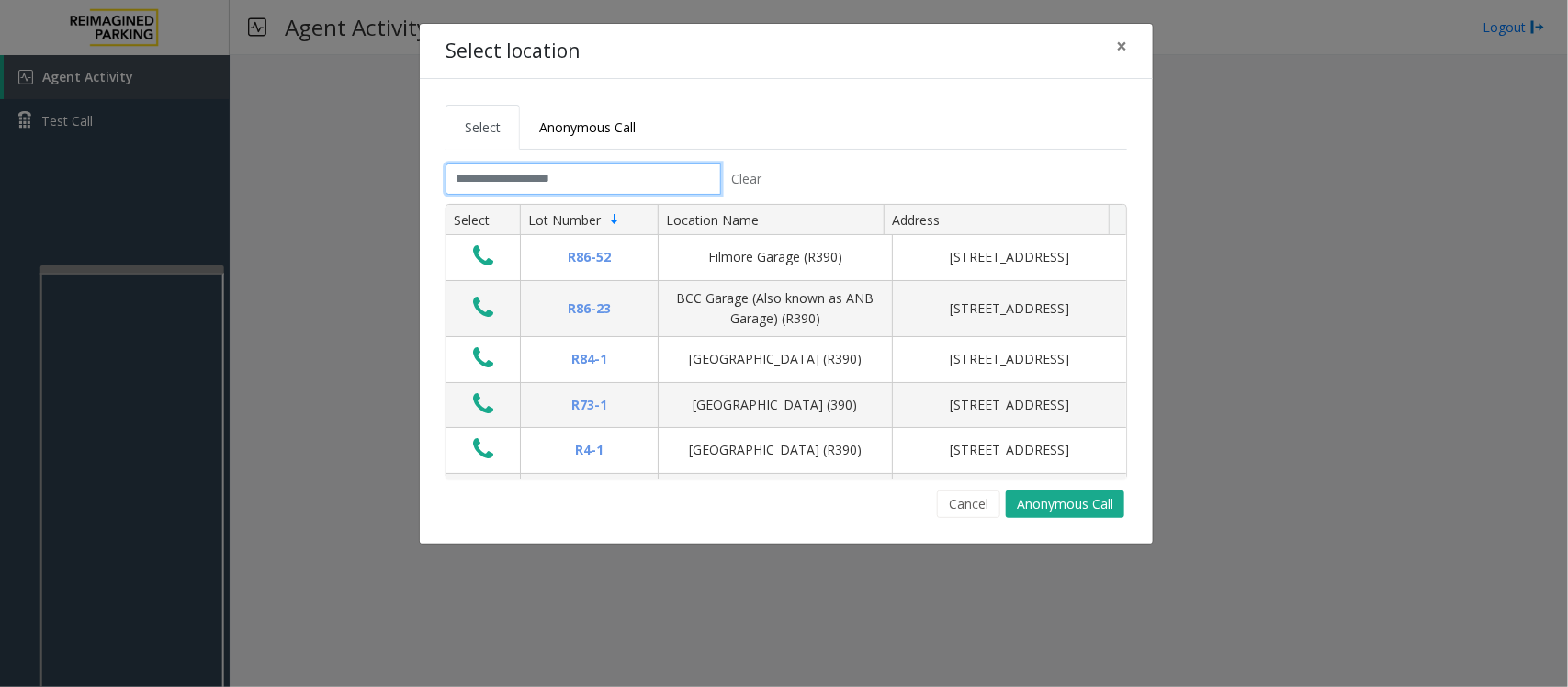 click 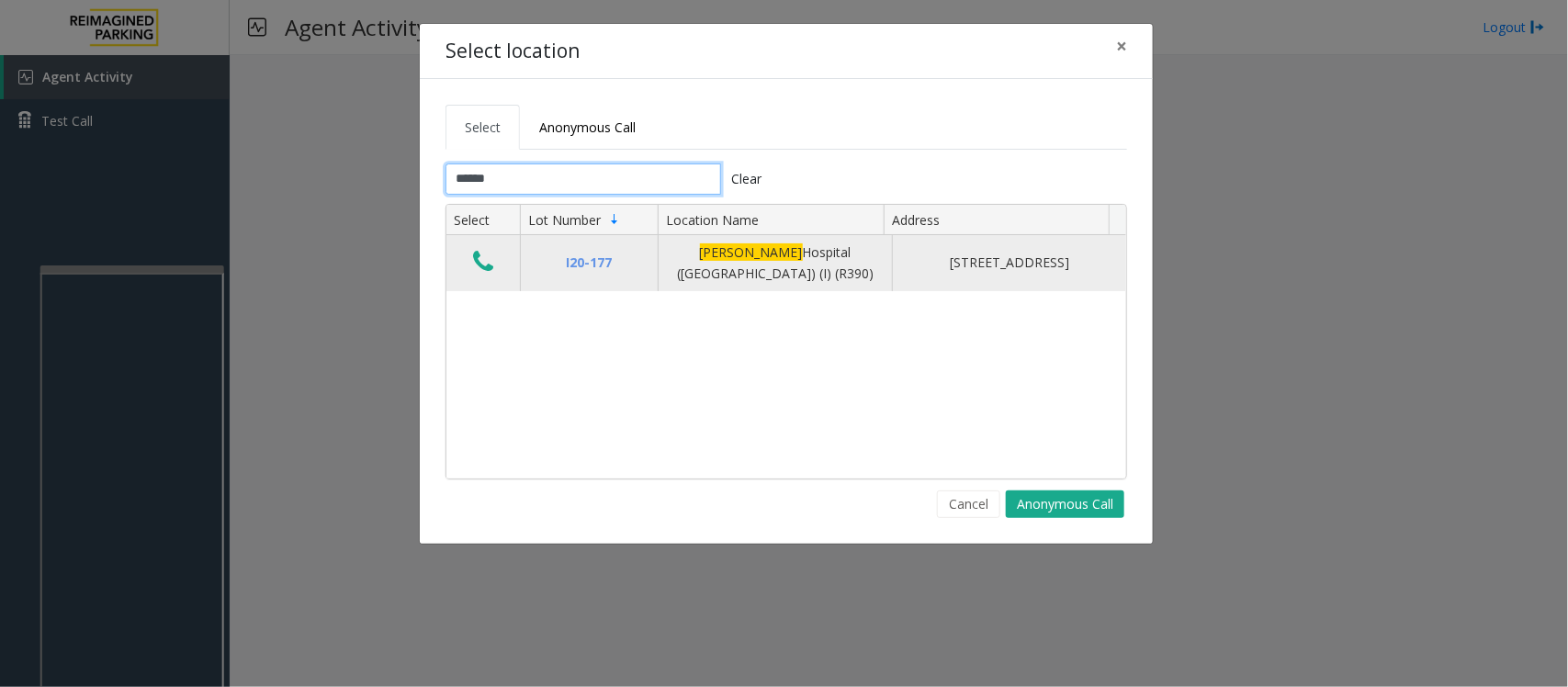type on "******" 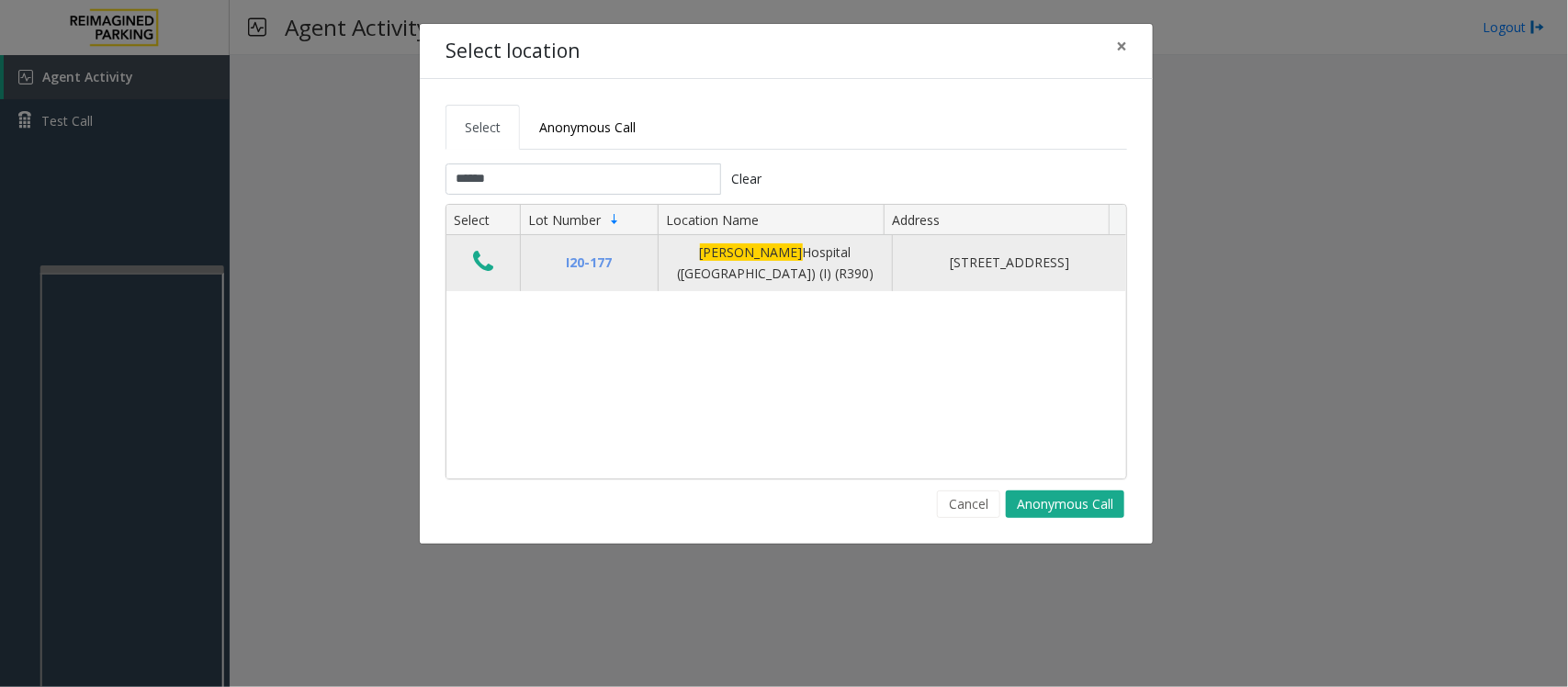click 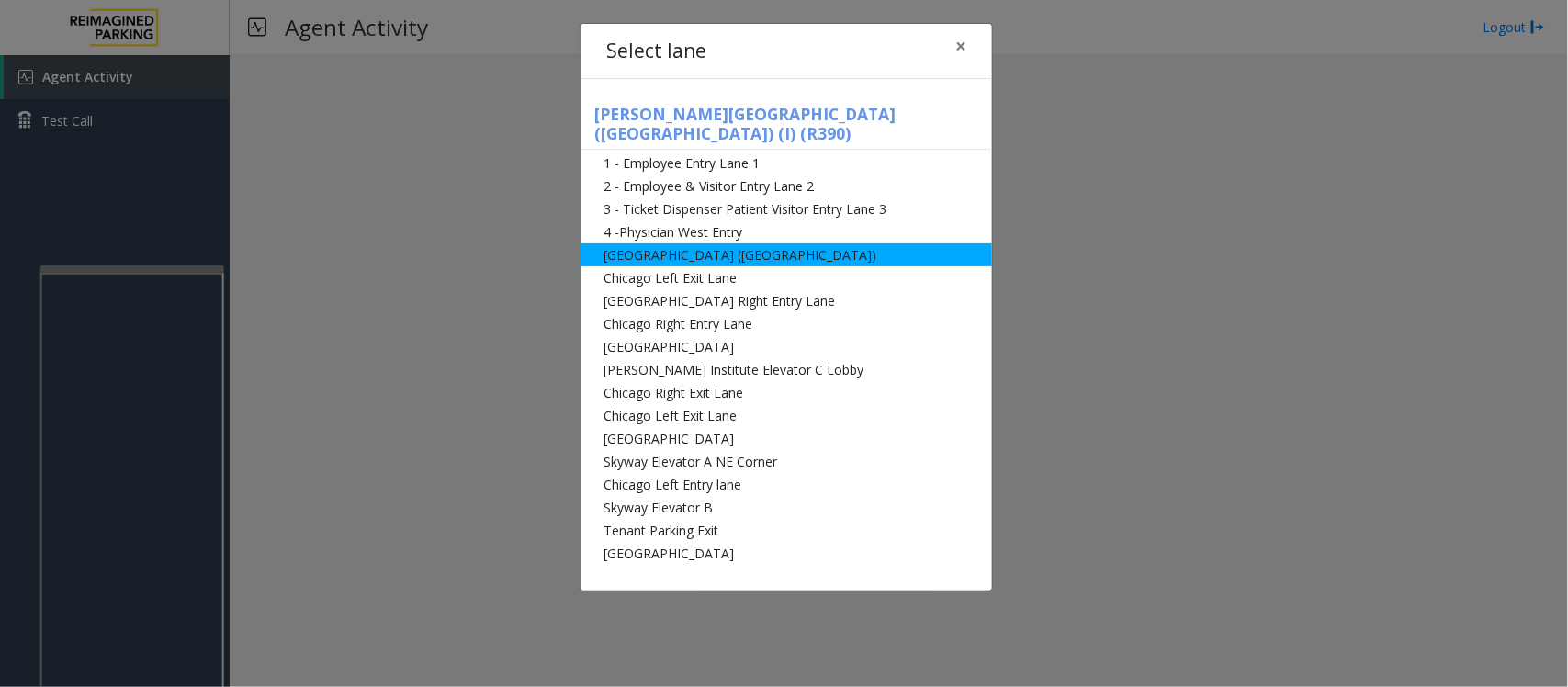 click on "[GEOGRAPHIC_DATA] ([GEOGRAPHIC_DATA])" 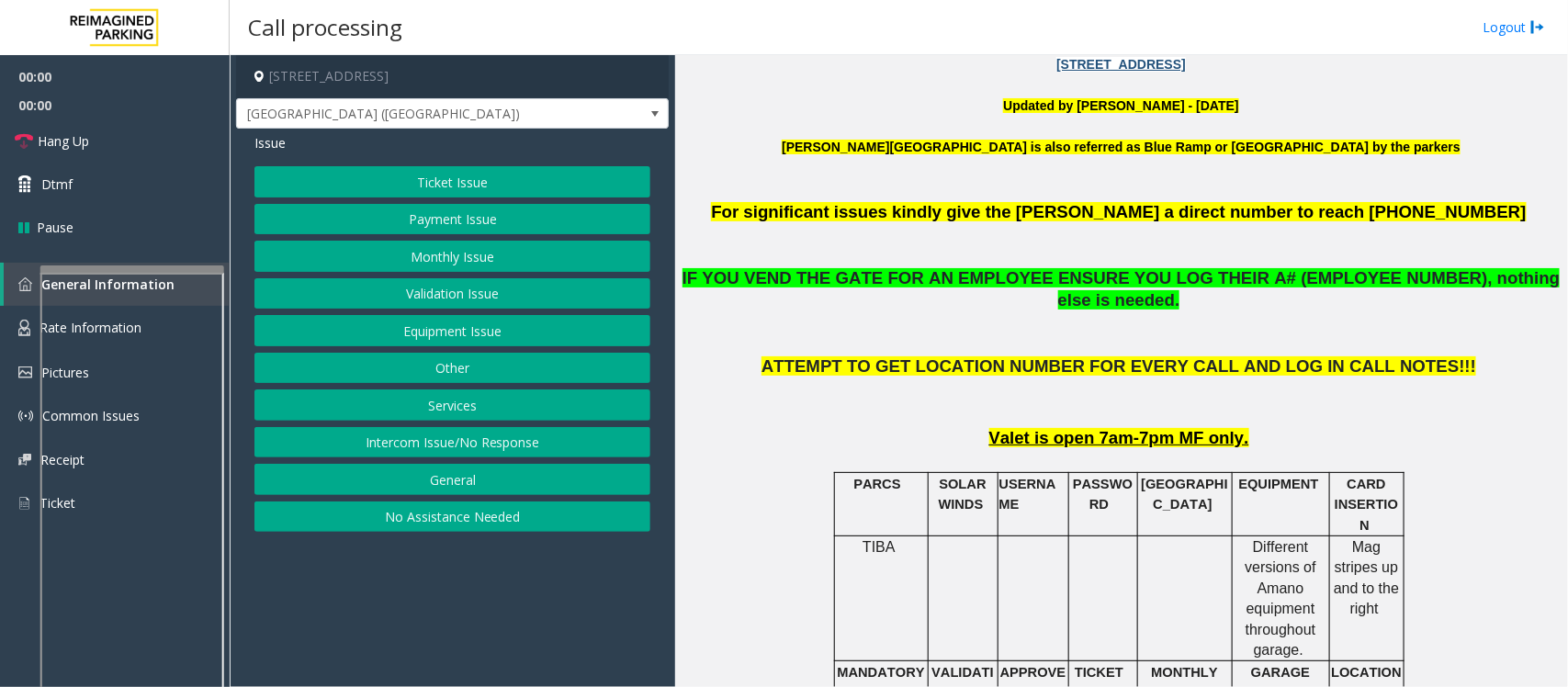 scroll, scrollTop: 574, scrollLeft: 0, axis: vertical 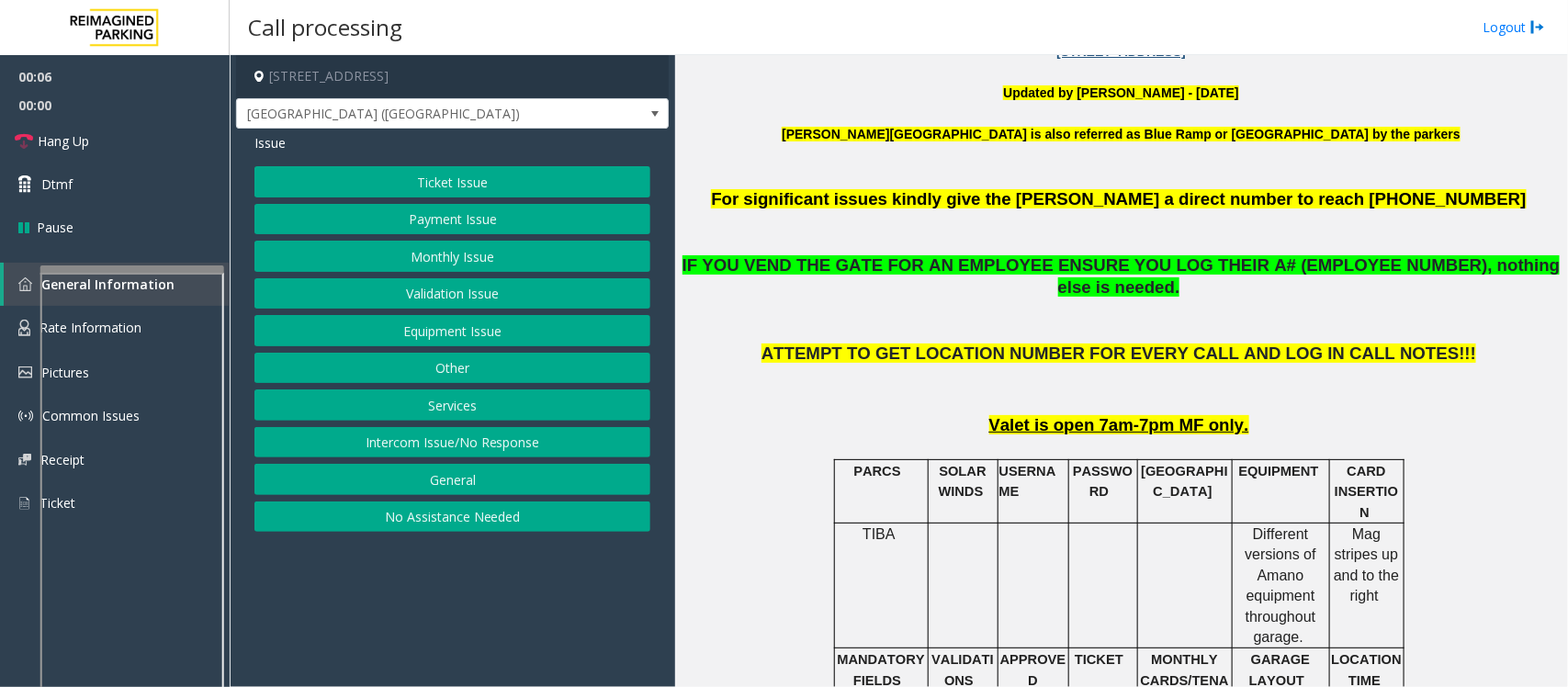 click on "Equipment Issue" 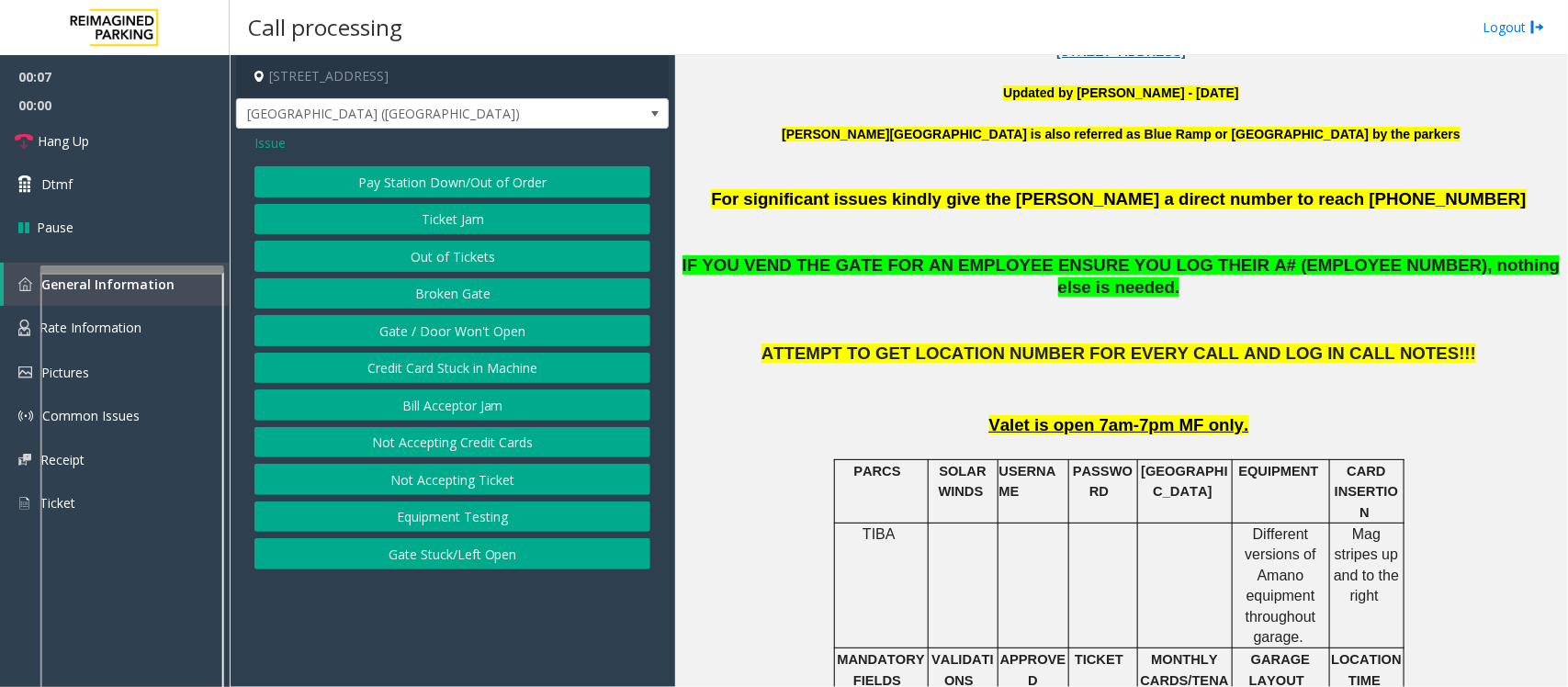 click on "Gate / Door Won't Open" 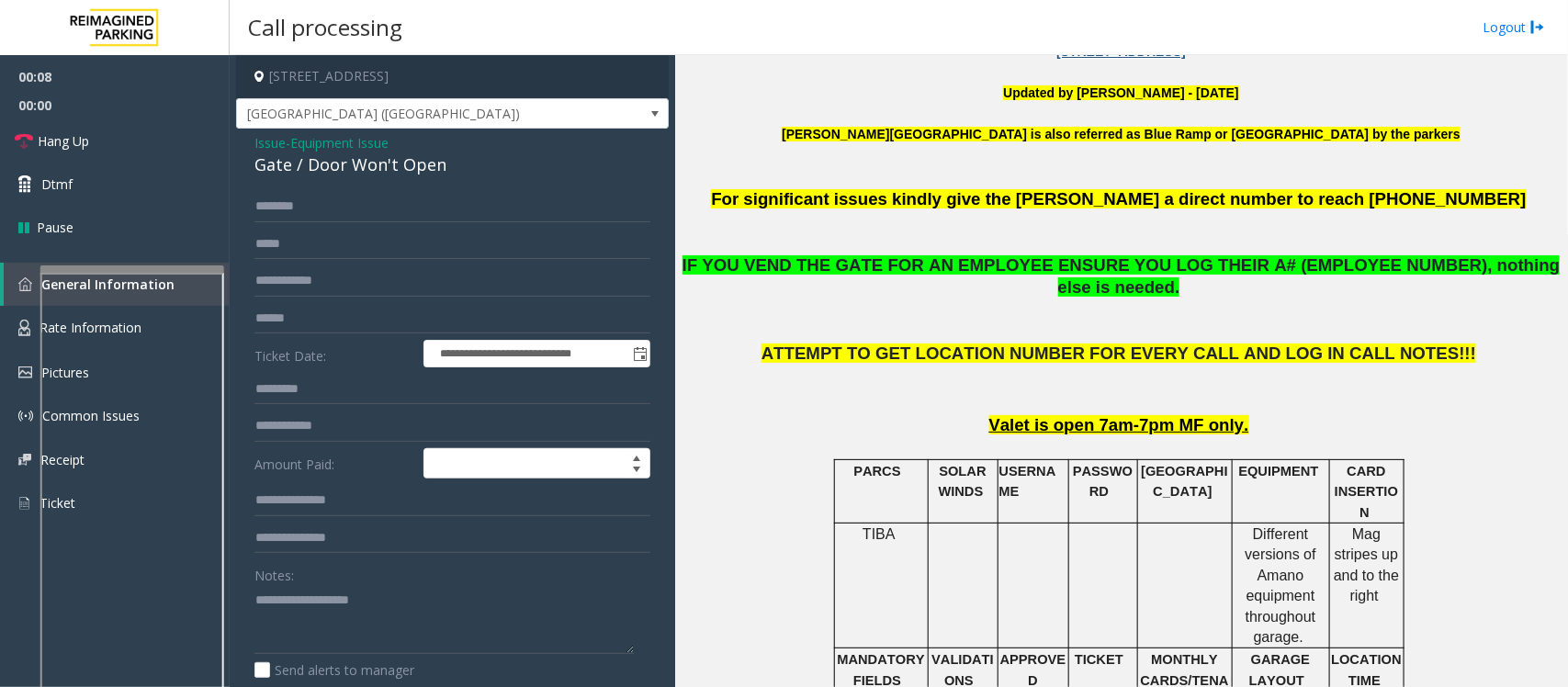 scroll, scrollTop: 373, scrollLeft: 0, axis: vertical 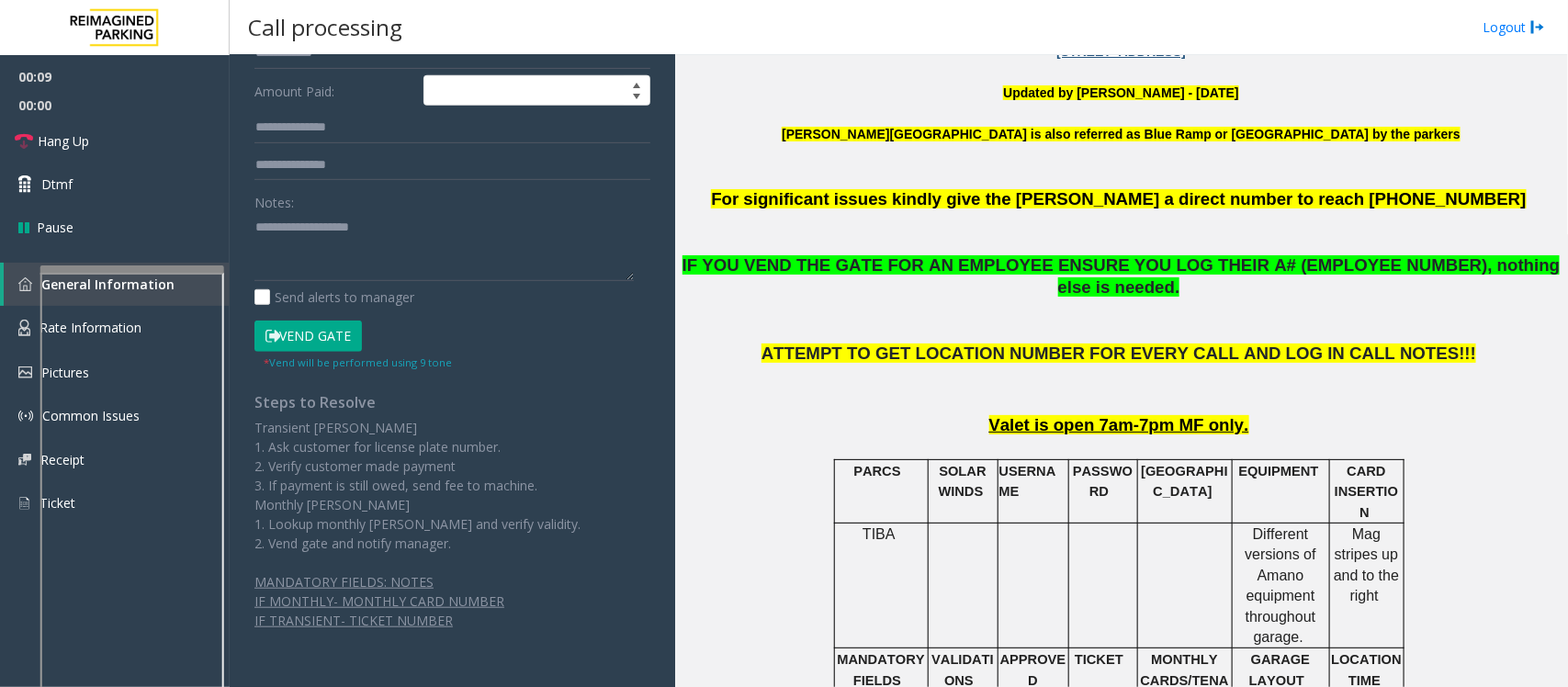 click on "Vend Gate" 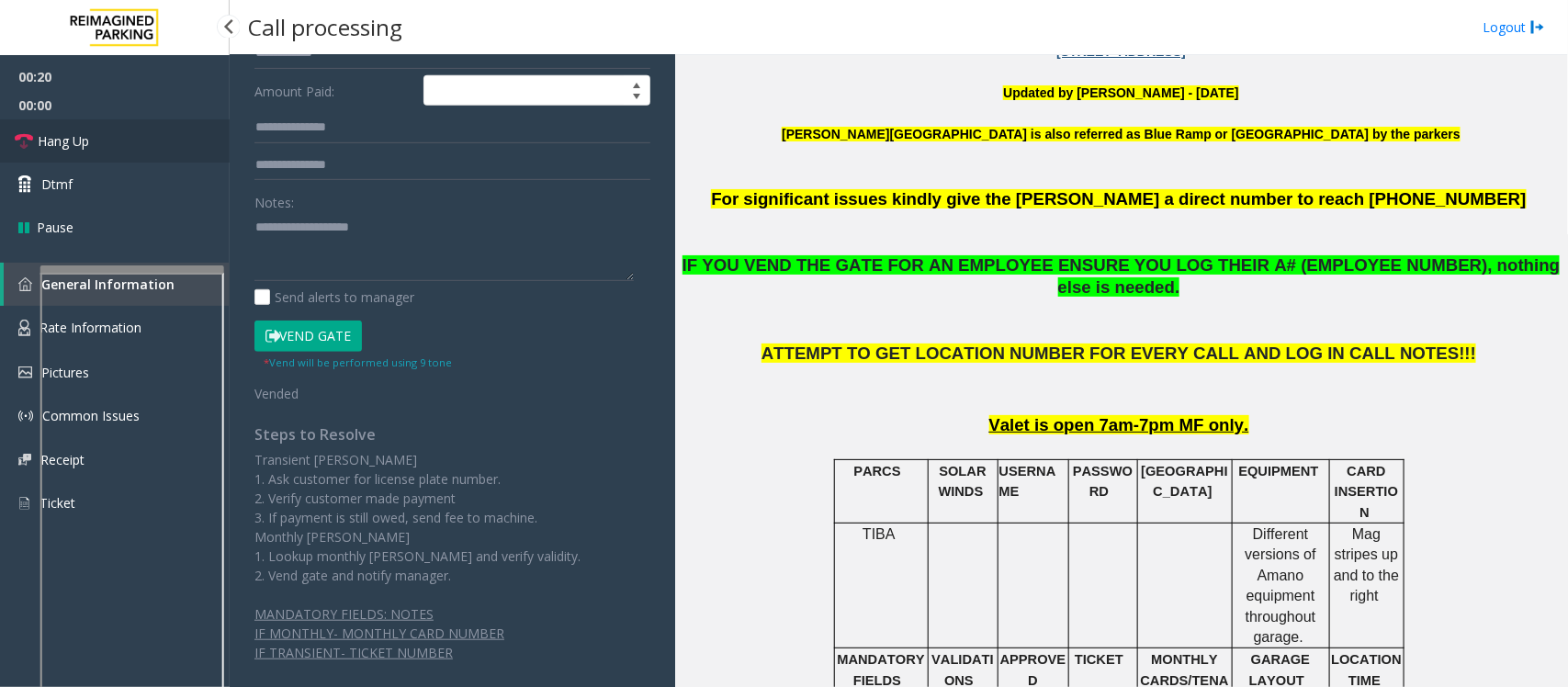 drag, startPoint x: 73, startPoint y: 138, endPoint x: 237, endPoint y: 217, distance: 182.03571 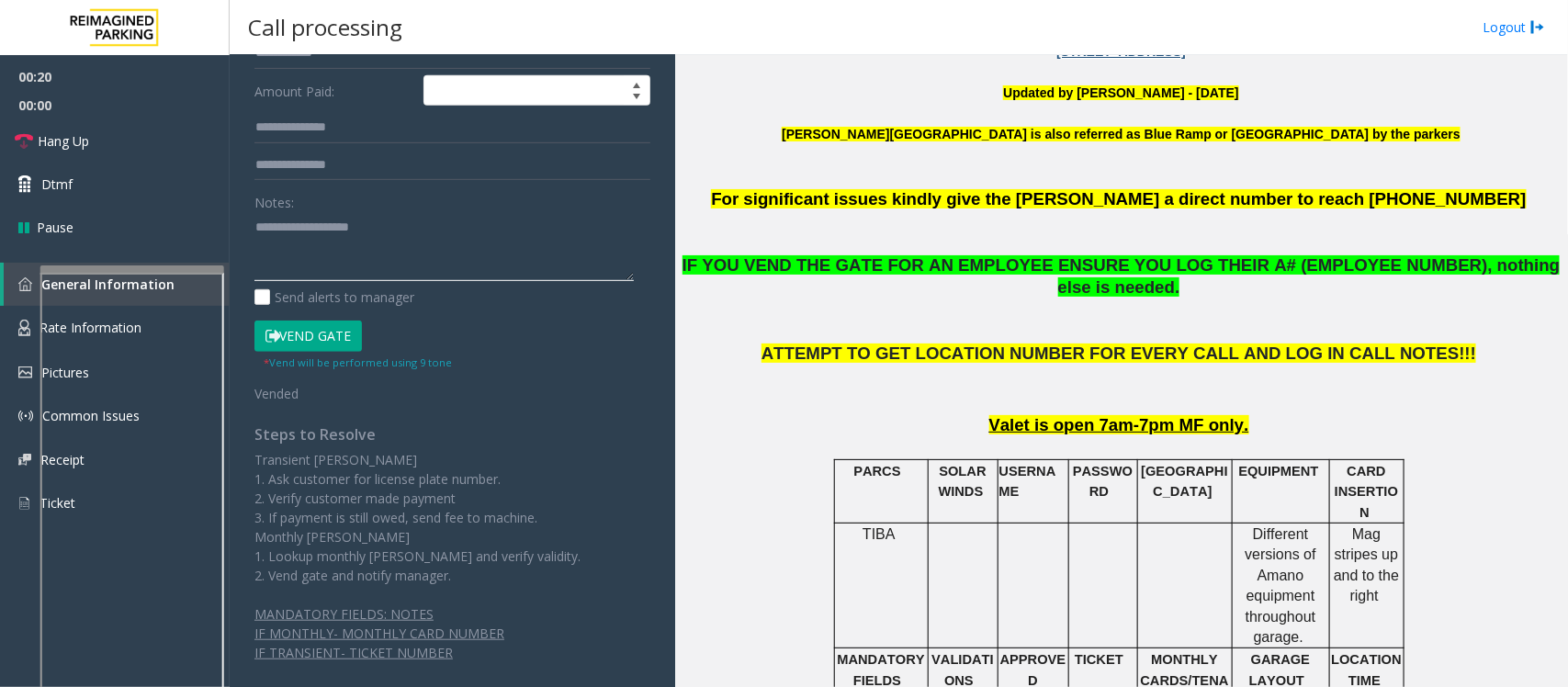 click 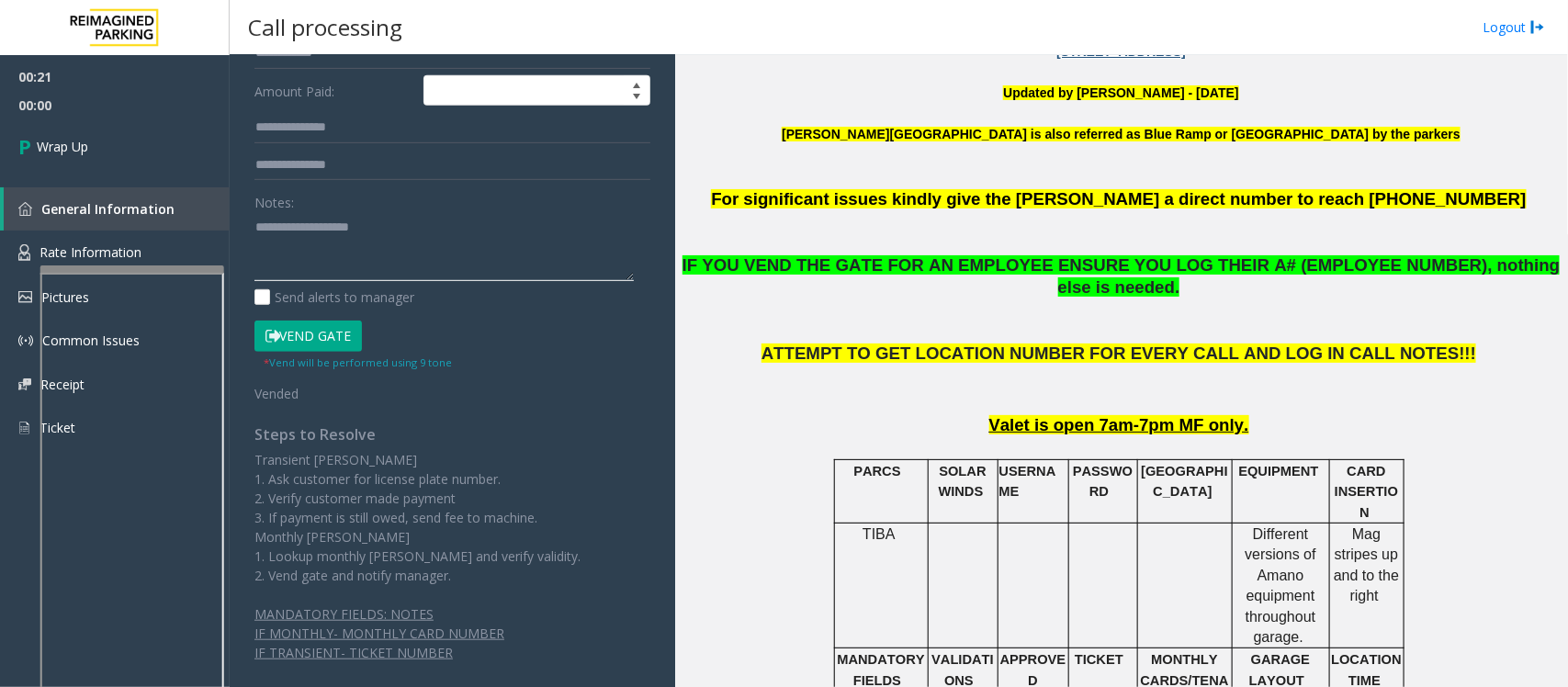 paste on "**********" 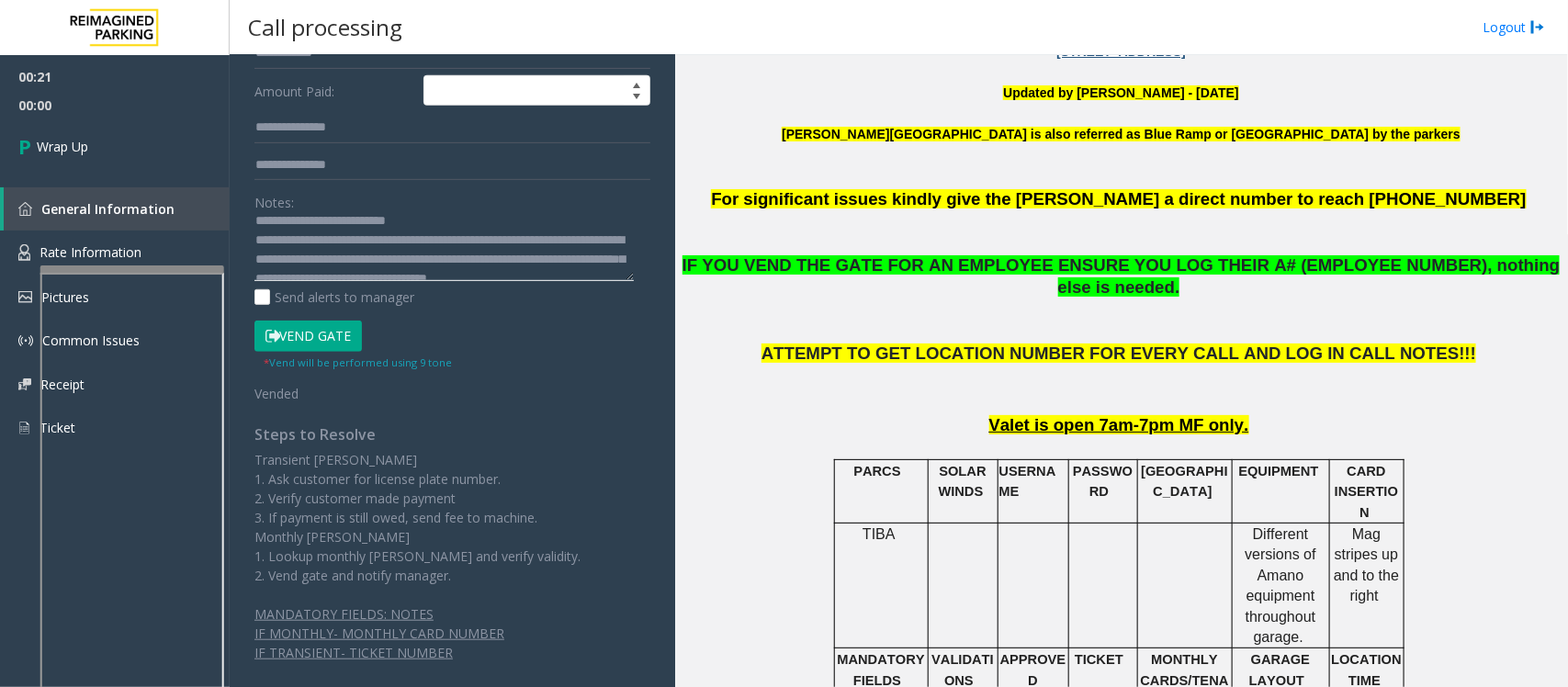 scroll, scrollTop: 0, scrollLeft: 0, axis: both 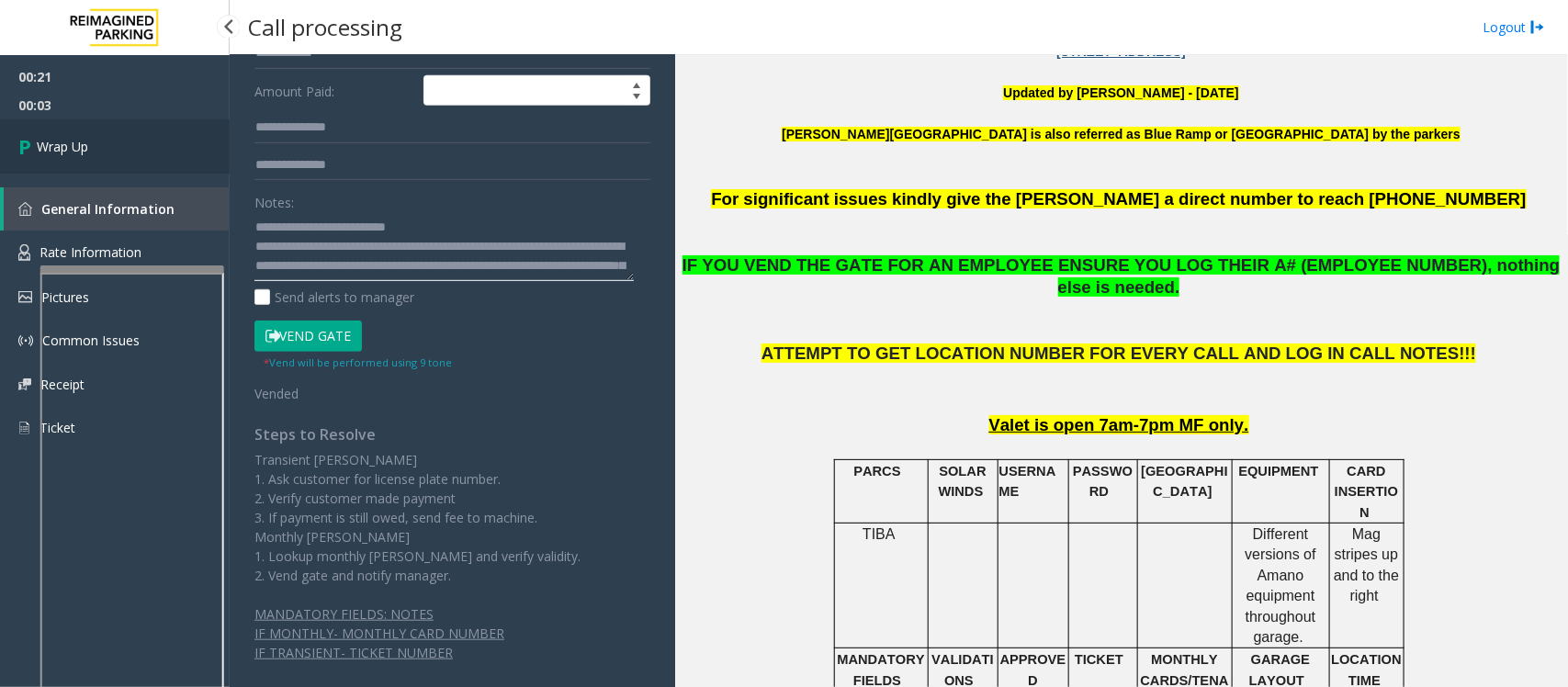 type on "**********" 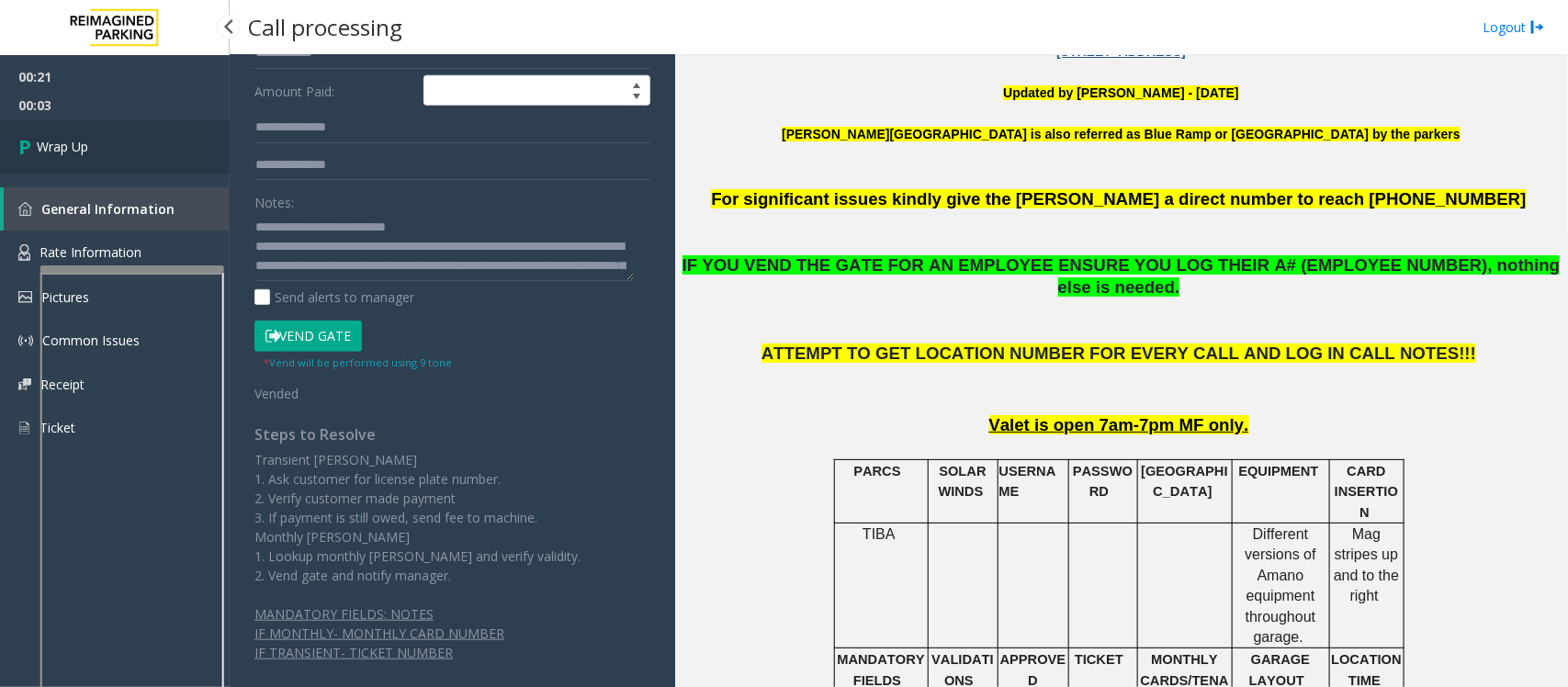 click on "Wrap Up" at bounding box center [62, 146] 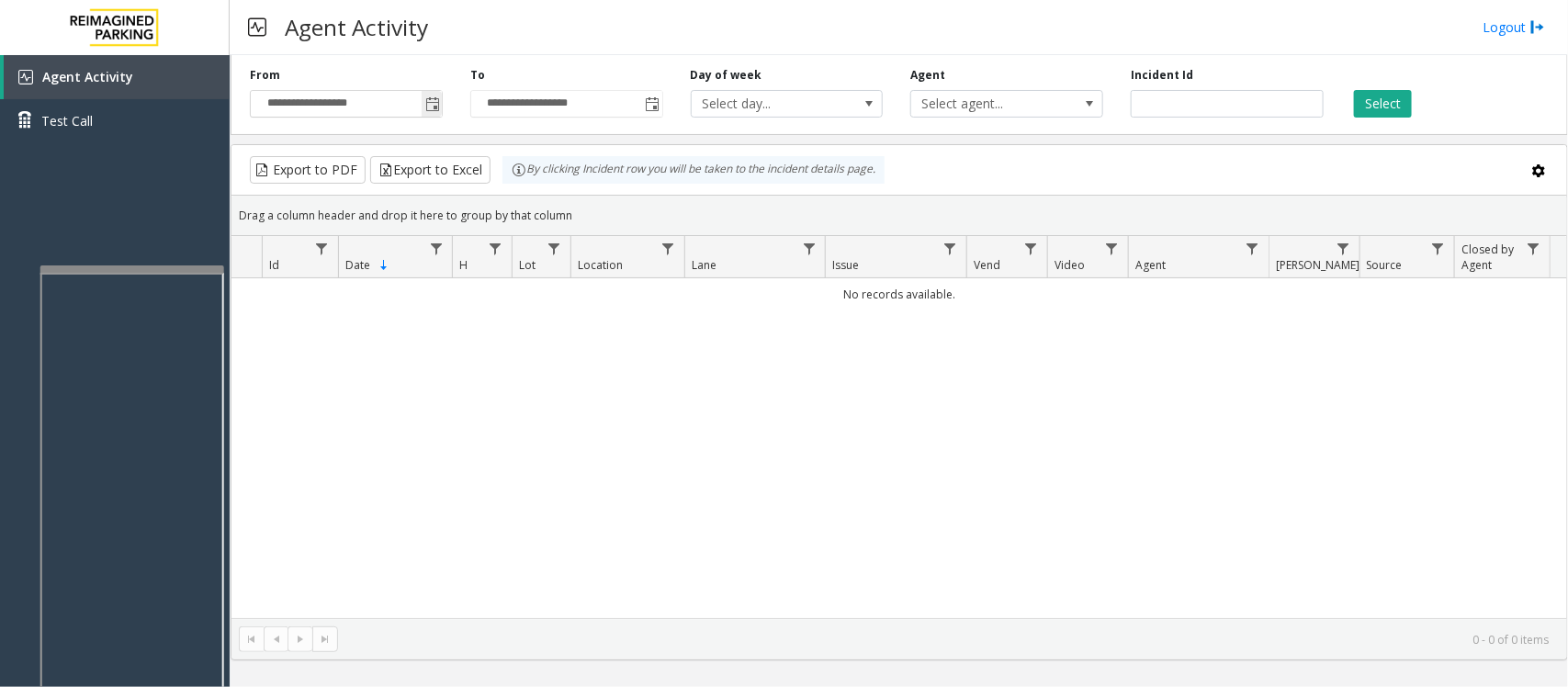 click 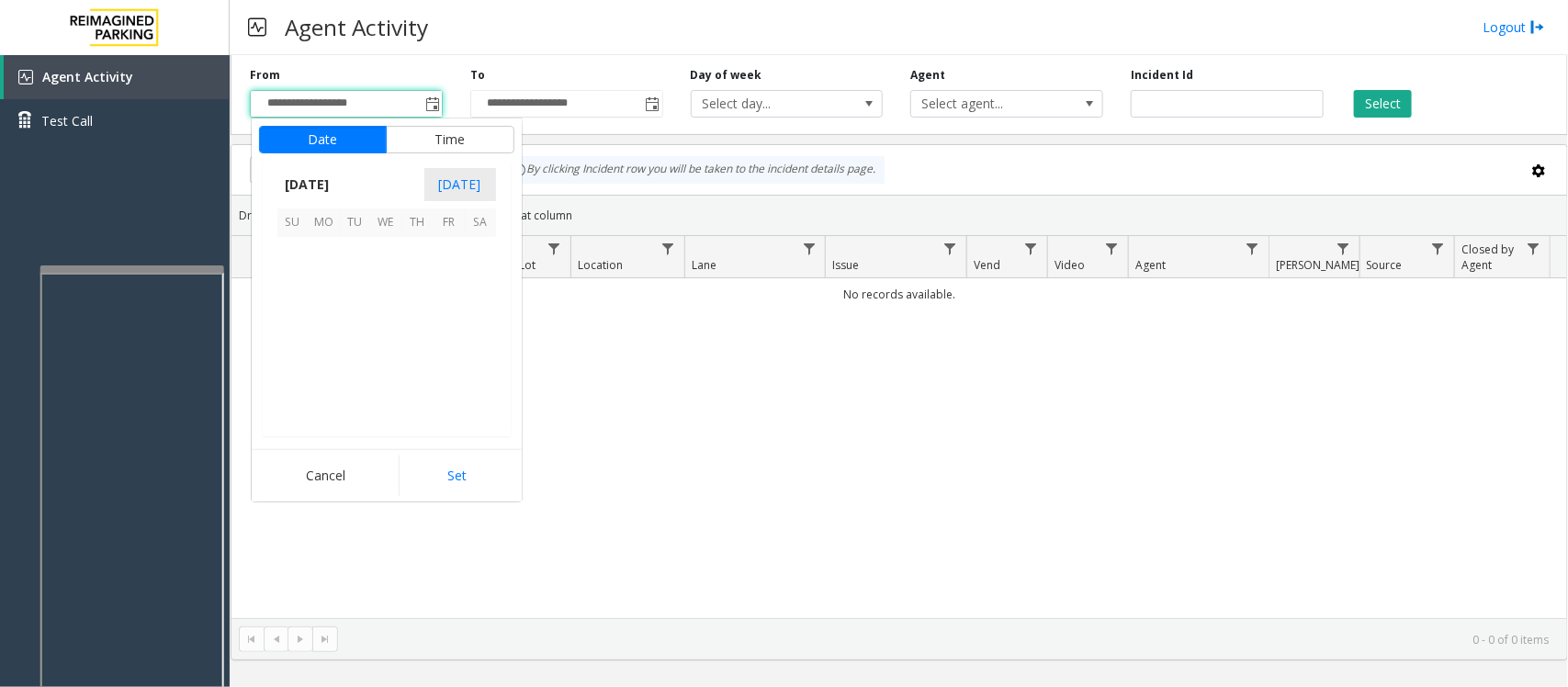 scroll, scrollTop: 329046, scrollLeft: 0, axis: vertical 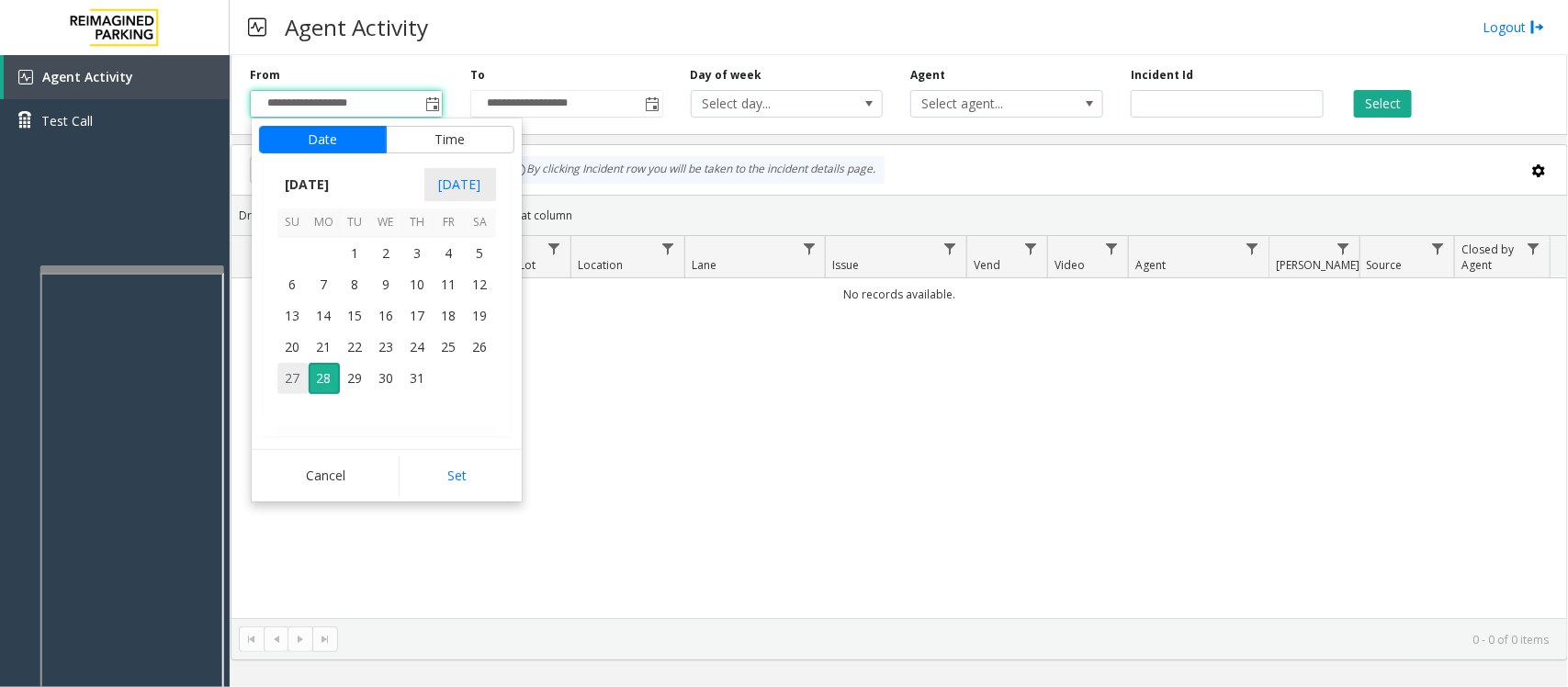 drag, startPoint x: 287, startPoint y: 373, endPoint x: 420, endPoint y: 452, distance: 154.6932 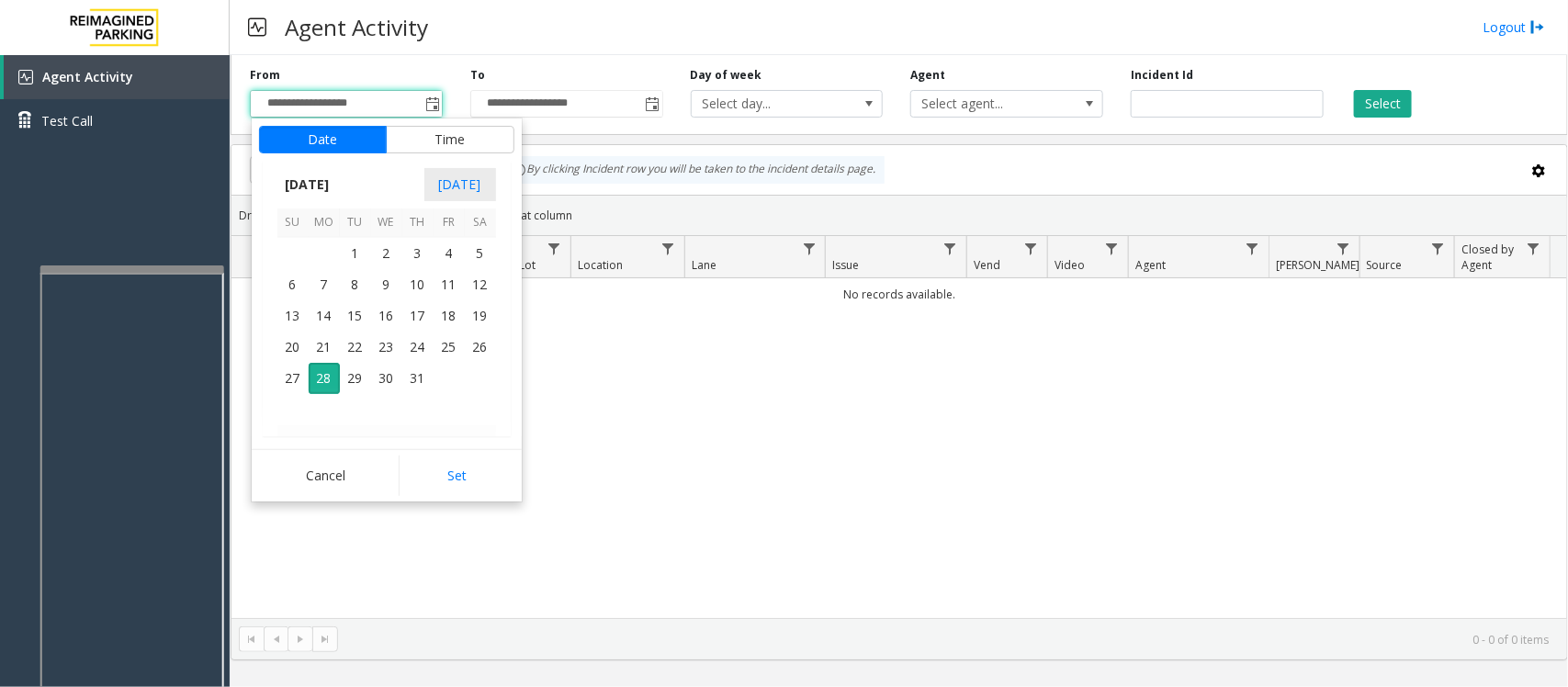 click on "27" at bounding box center (293, 378) 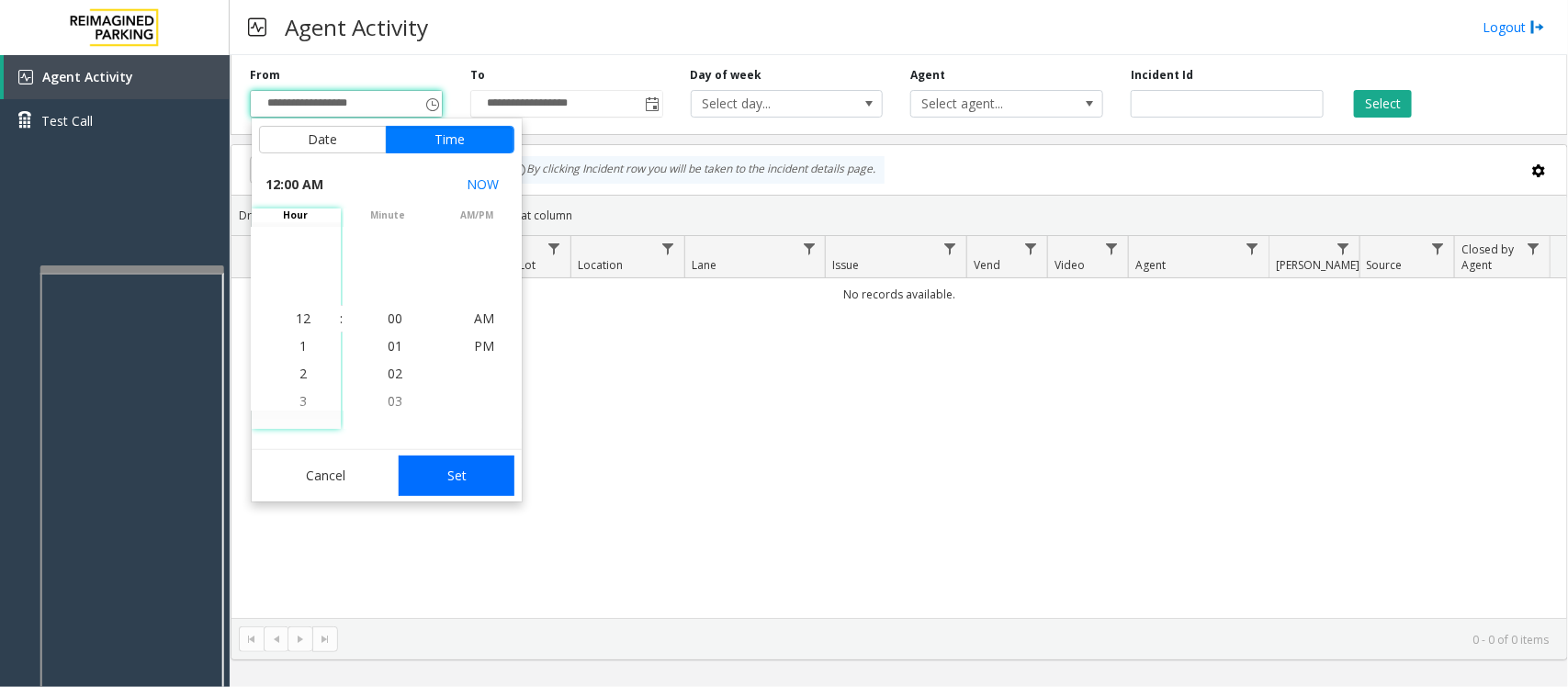 click on "Set" 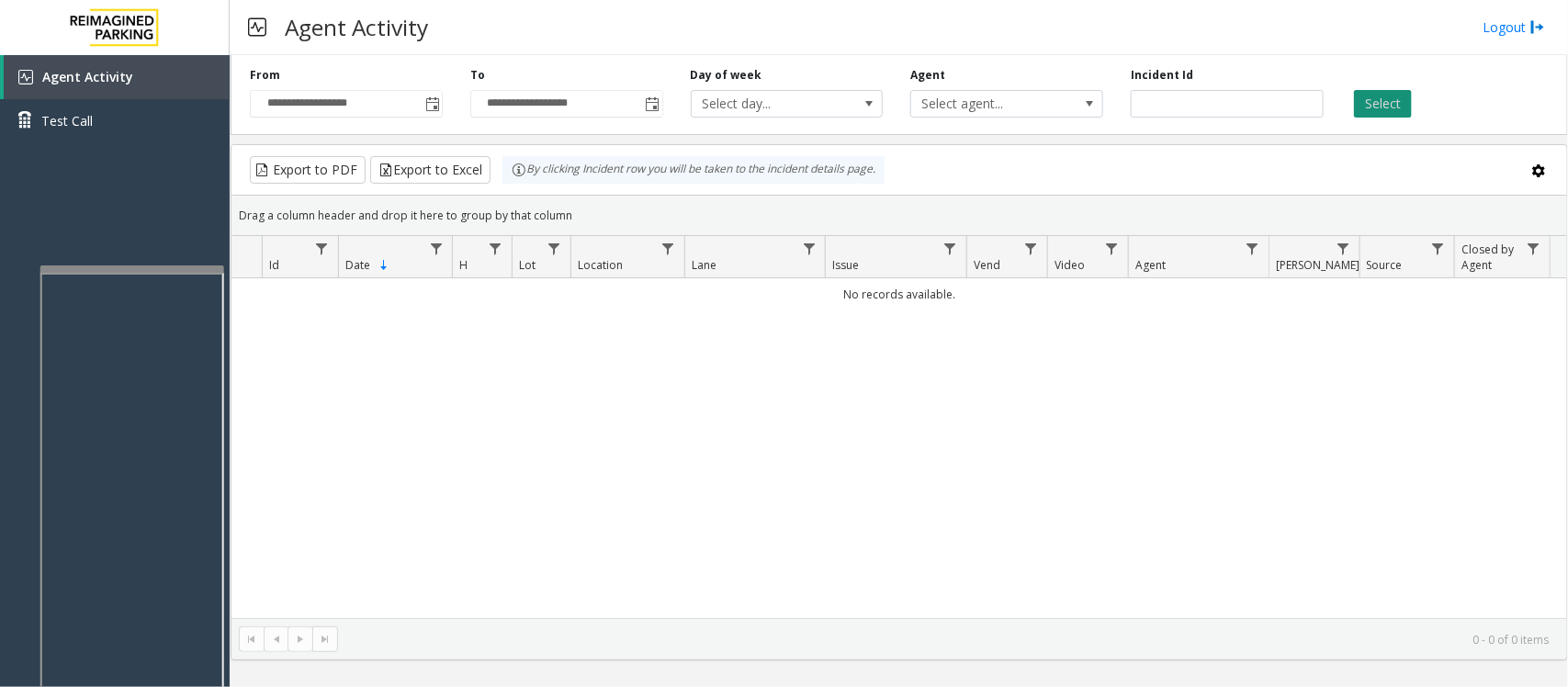 click on "Select" 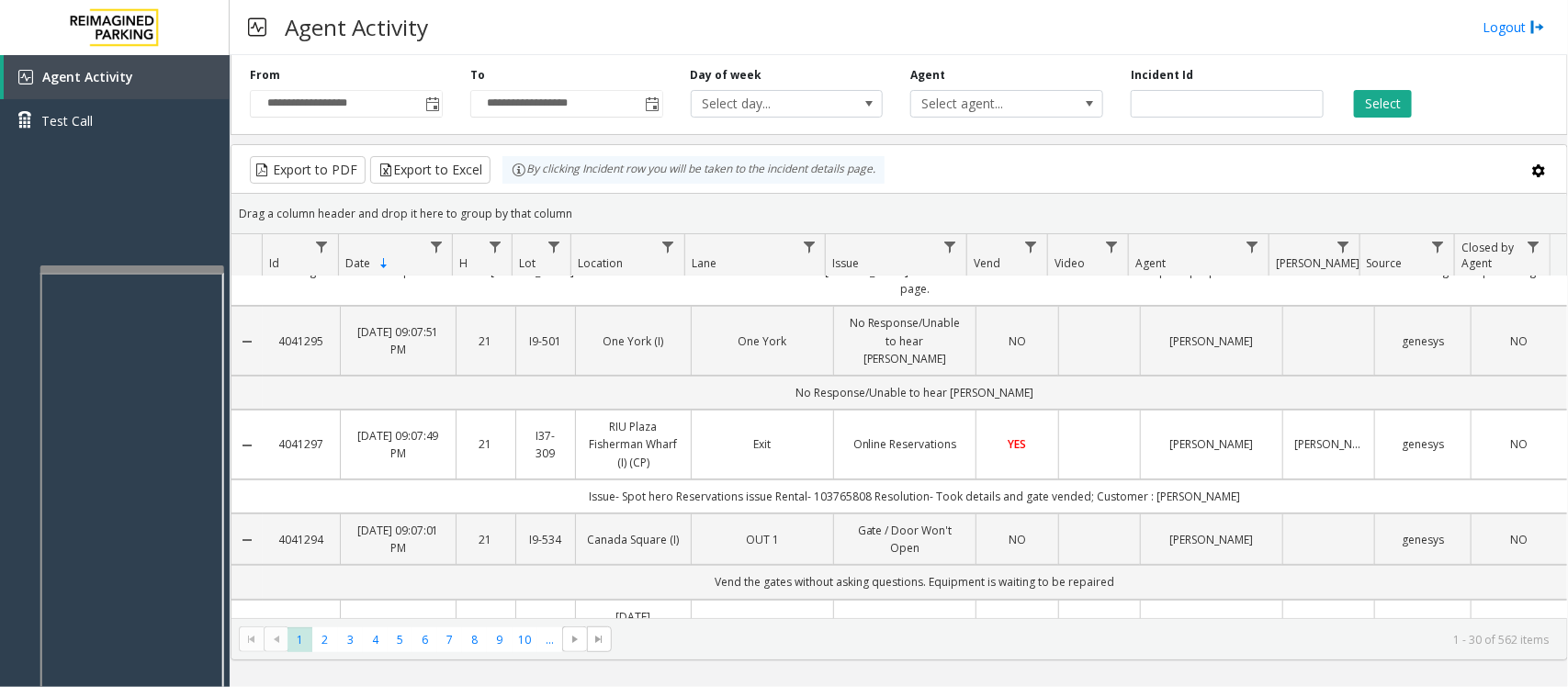 scroll, scrollTop: 0, scrollLeft: 0, axis: both 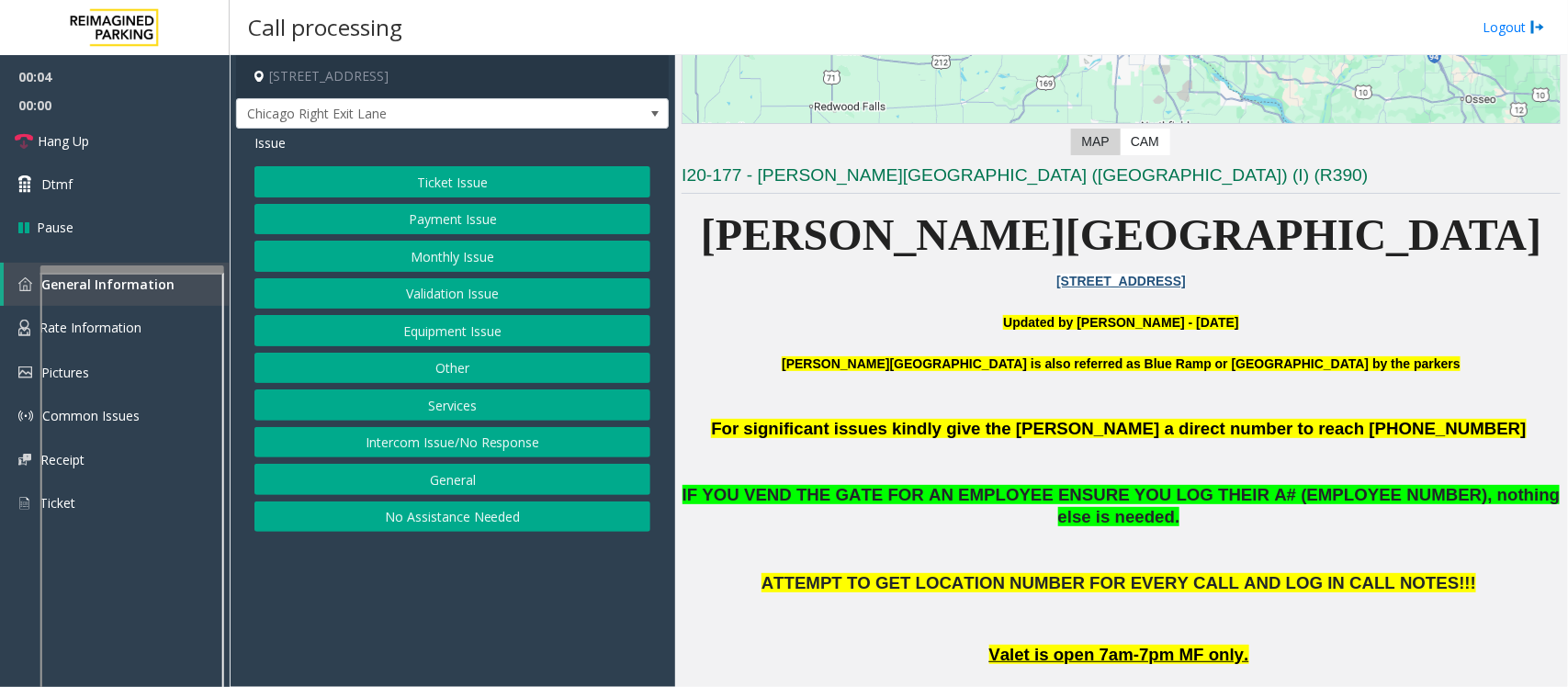 click on "Monthly Issue" 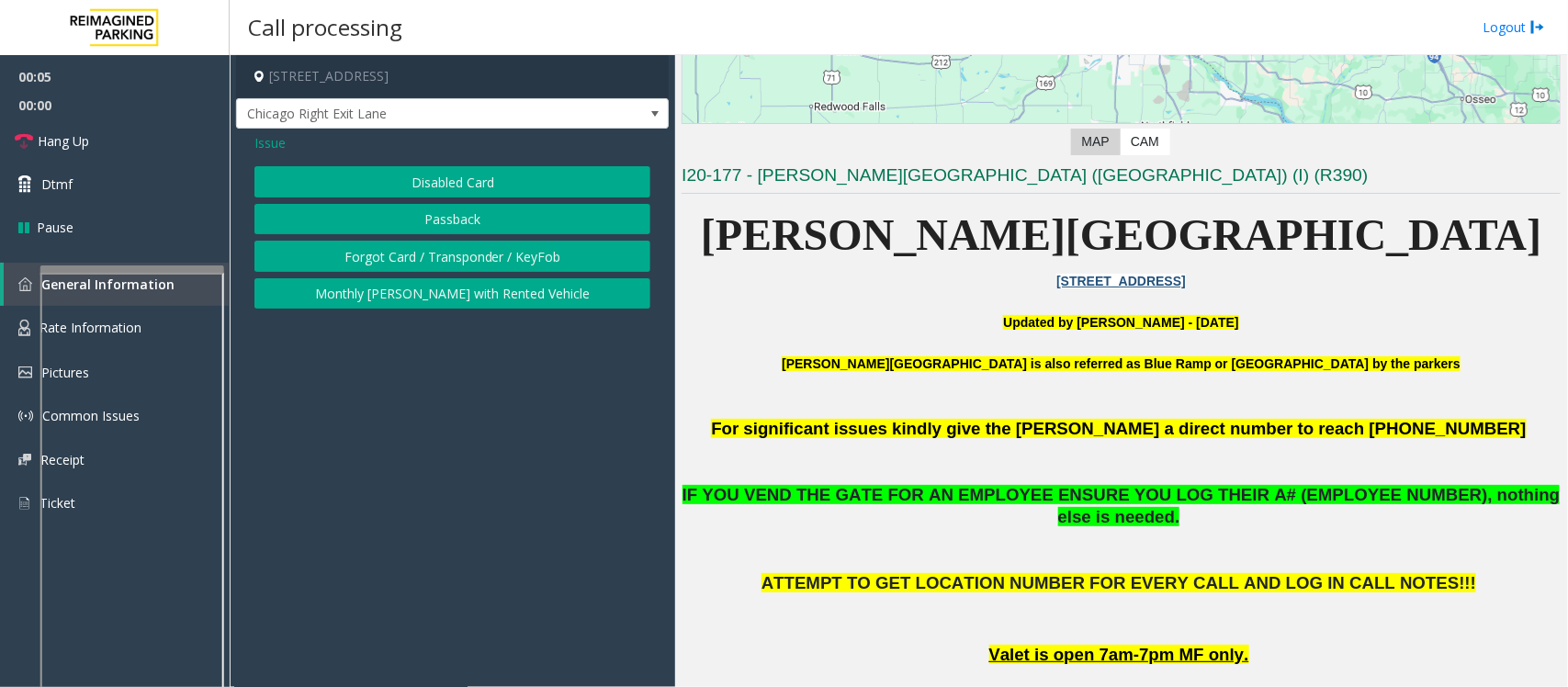 click on "Disabled Card" 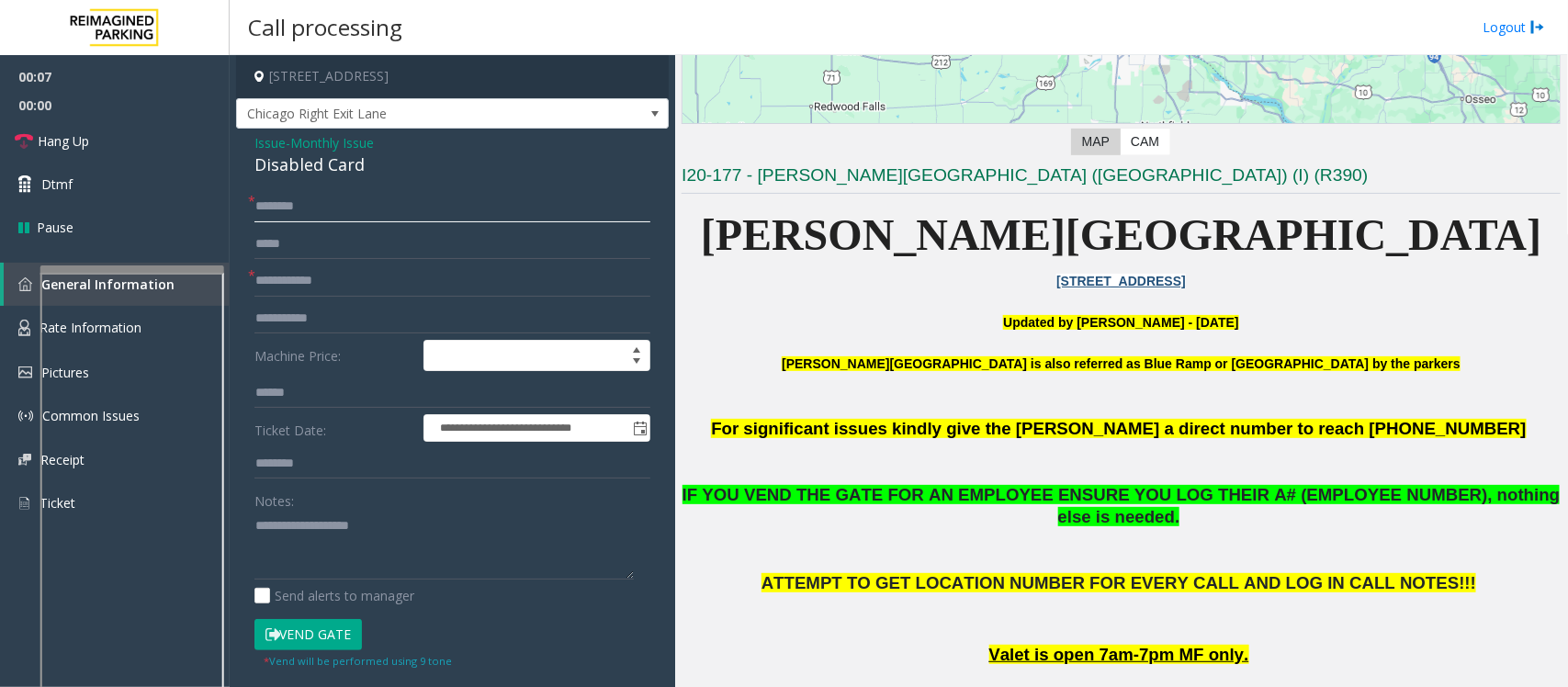 click 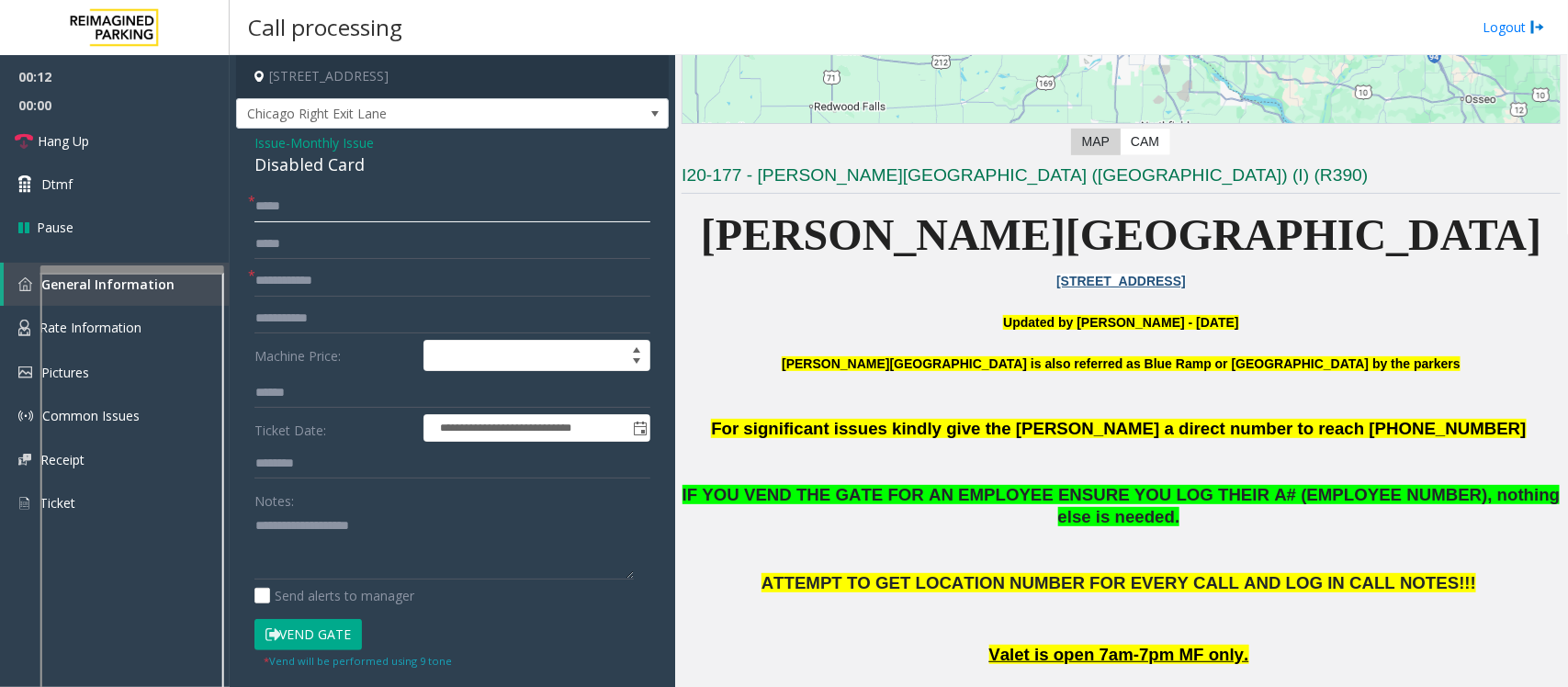 type on "*****" 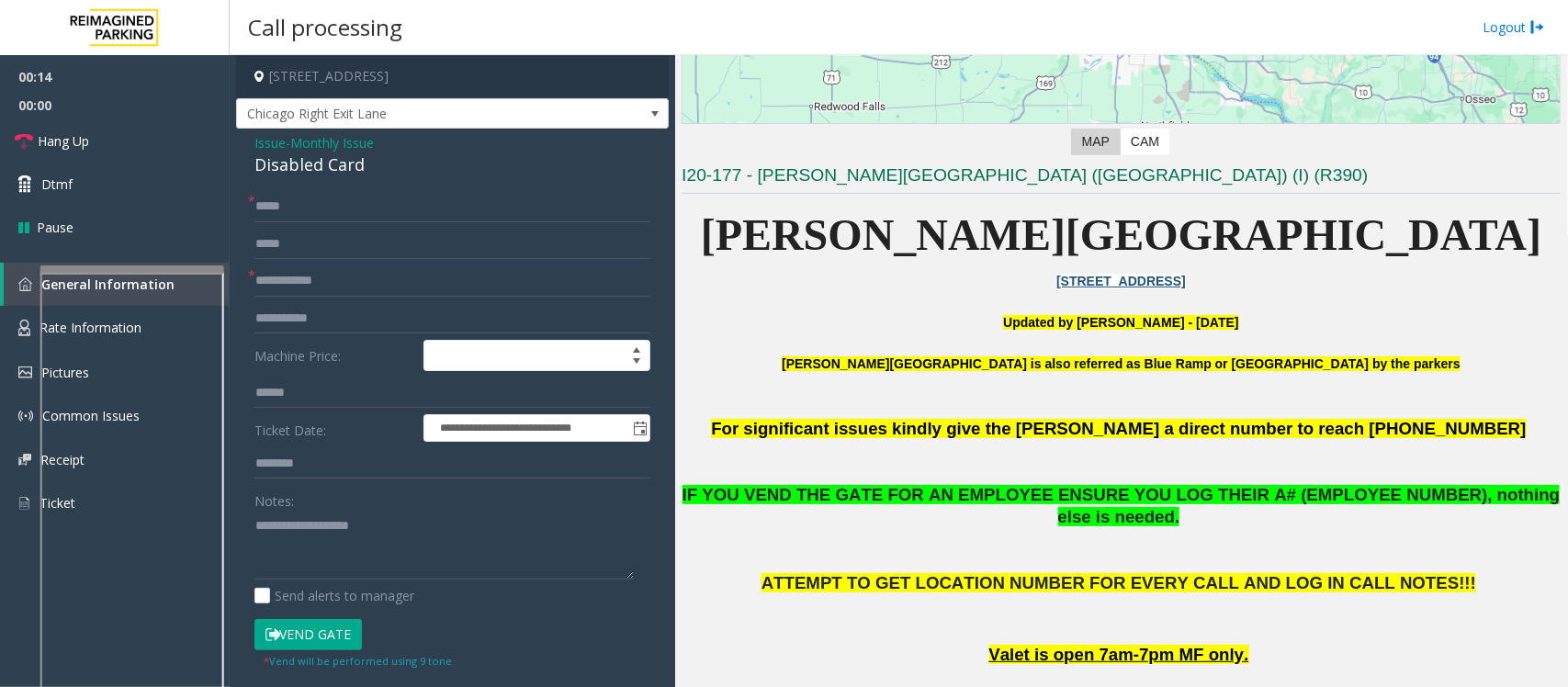 scroll, scrollTop: 305, scrollLeft: 0, axis: vertical 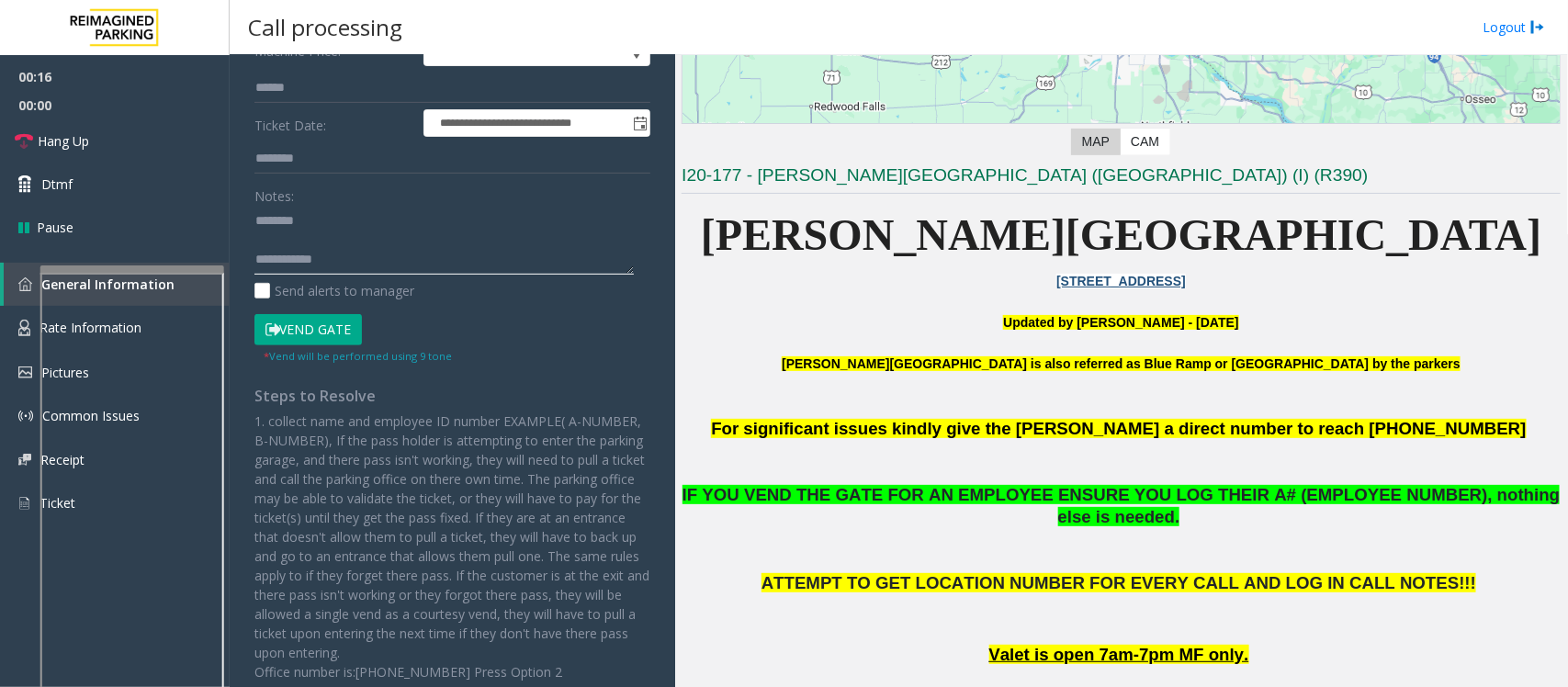 click 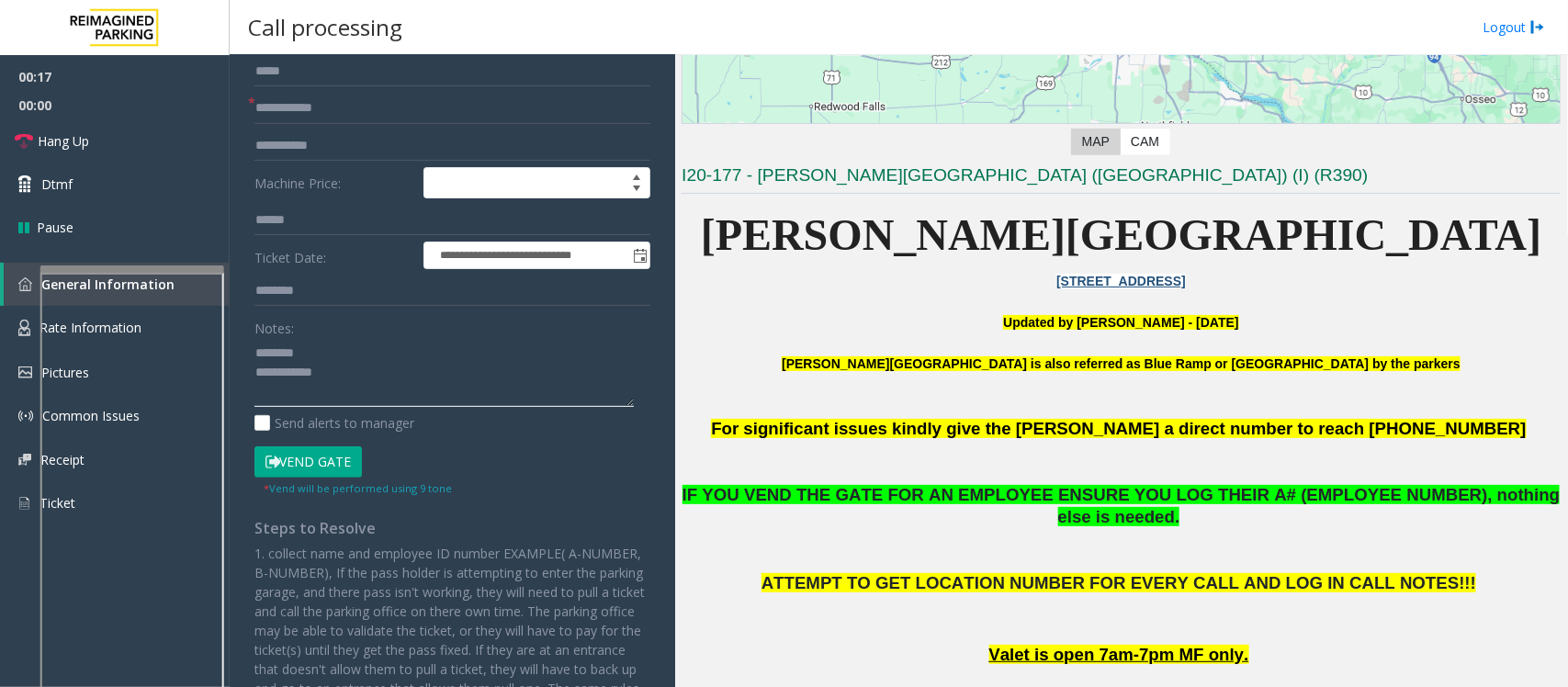 scroll, scrollTop: 75, scrollLeft: 0, axis: vertical 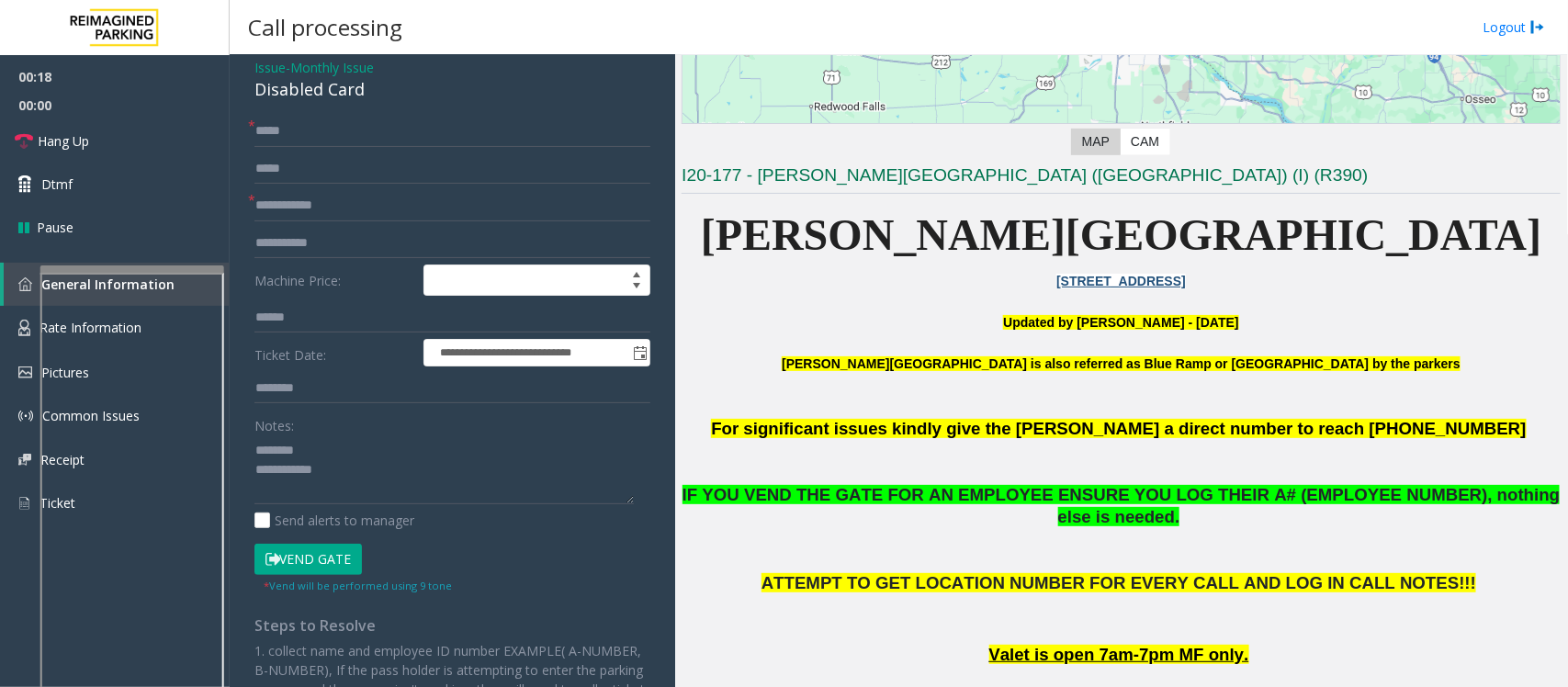 click on "Disabled Card" 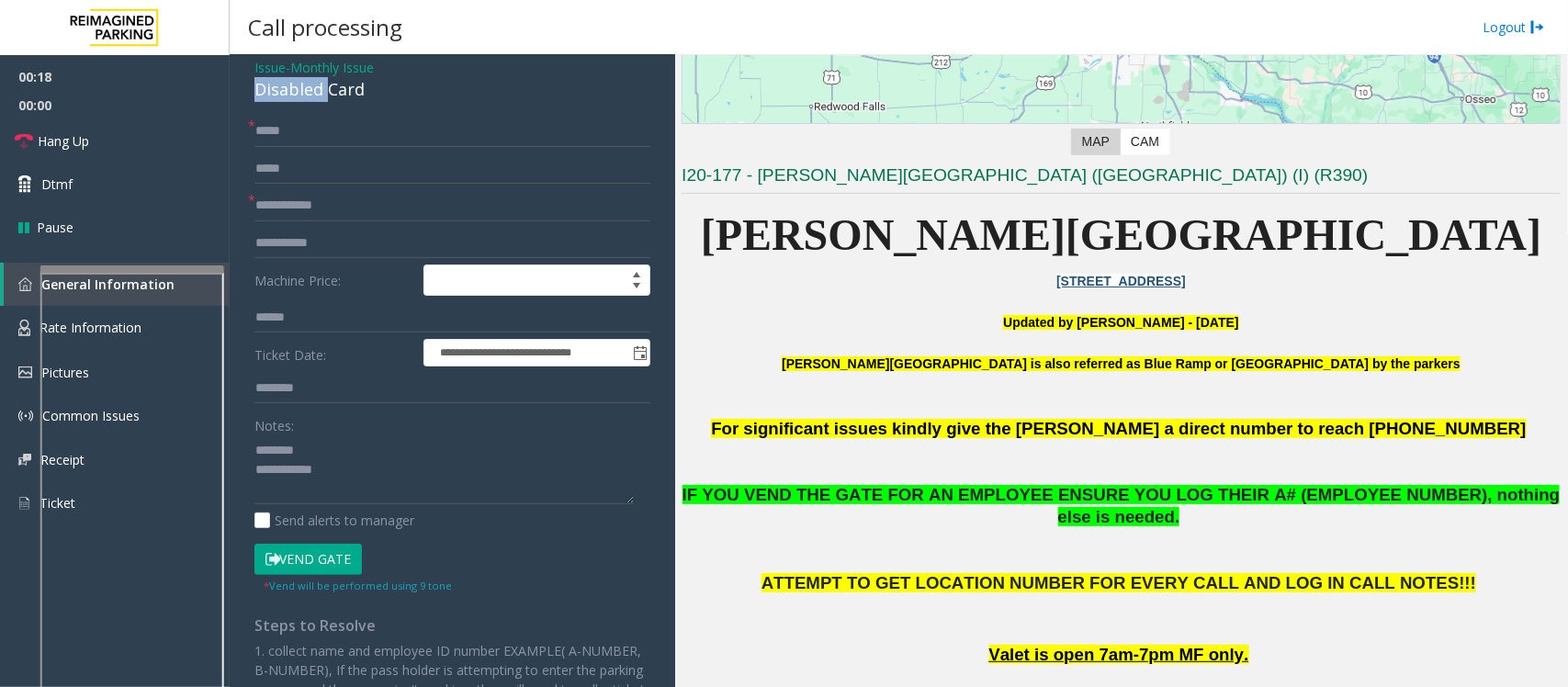 click on "Disabled Card" 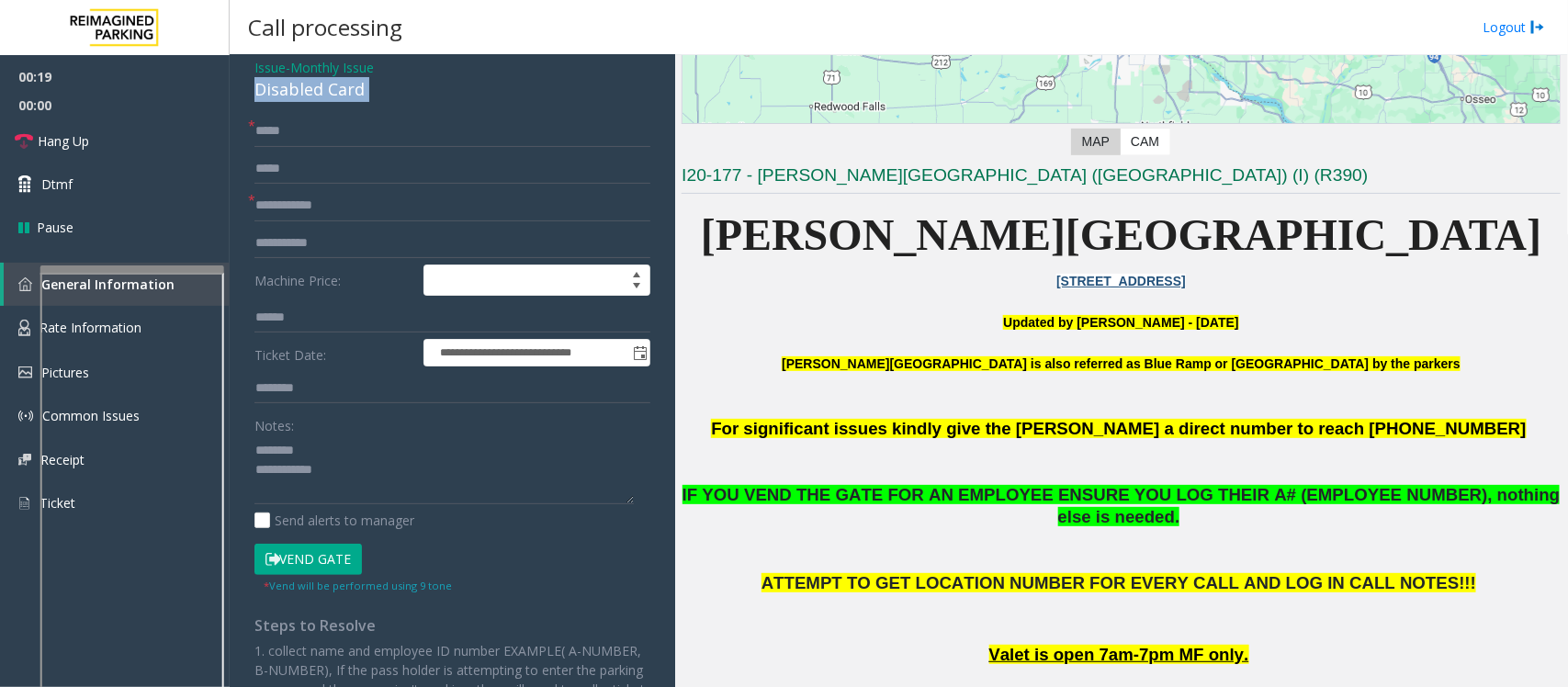 click on "Disabled Card" 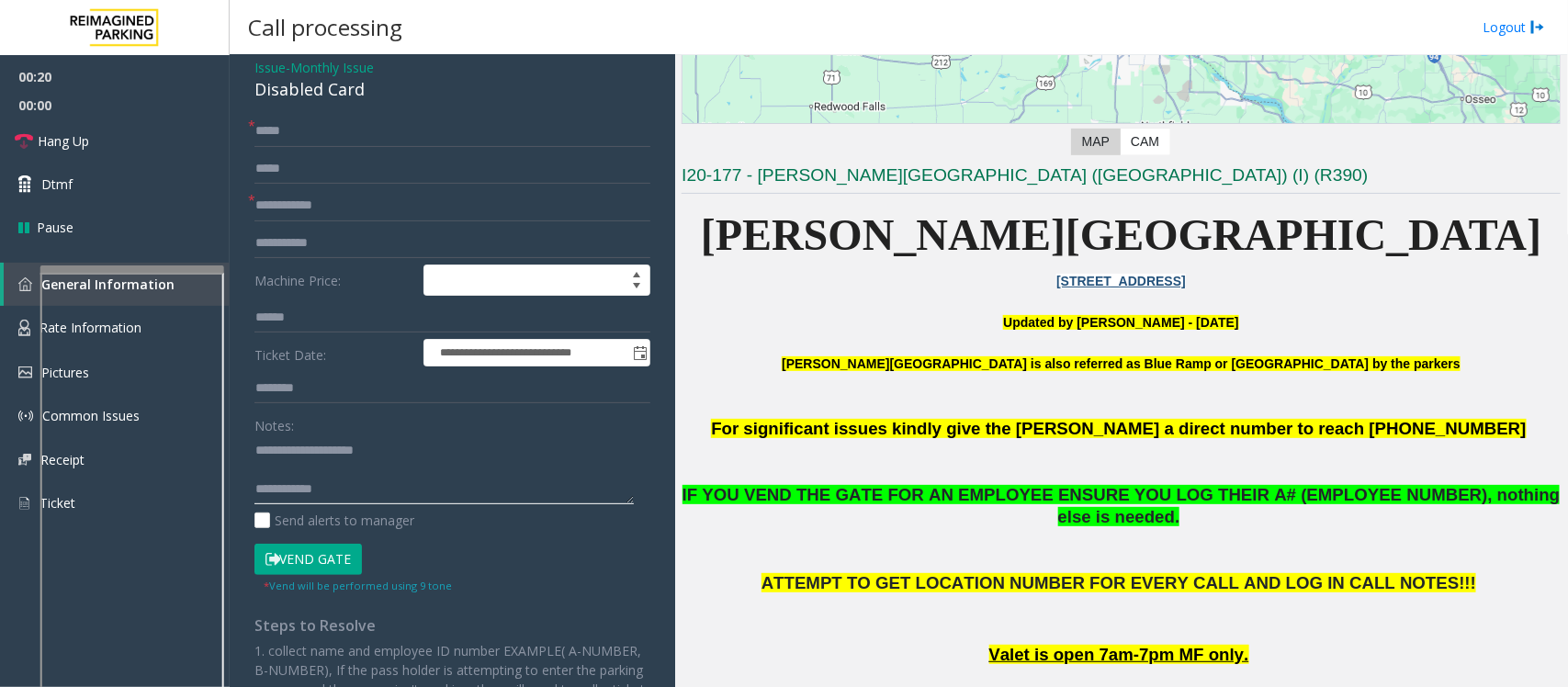 click 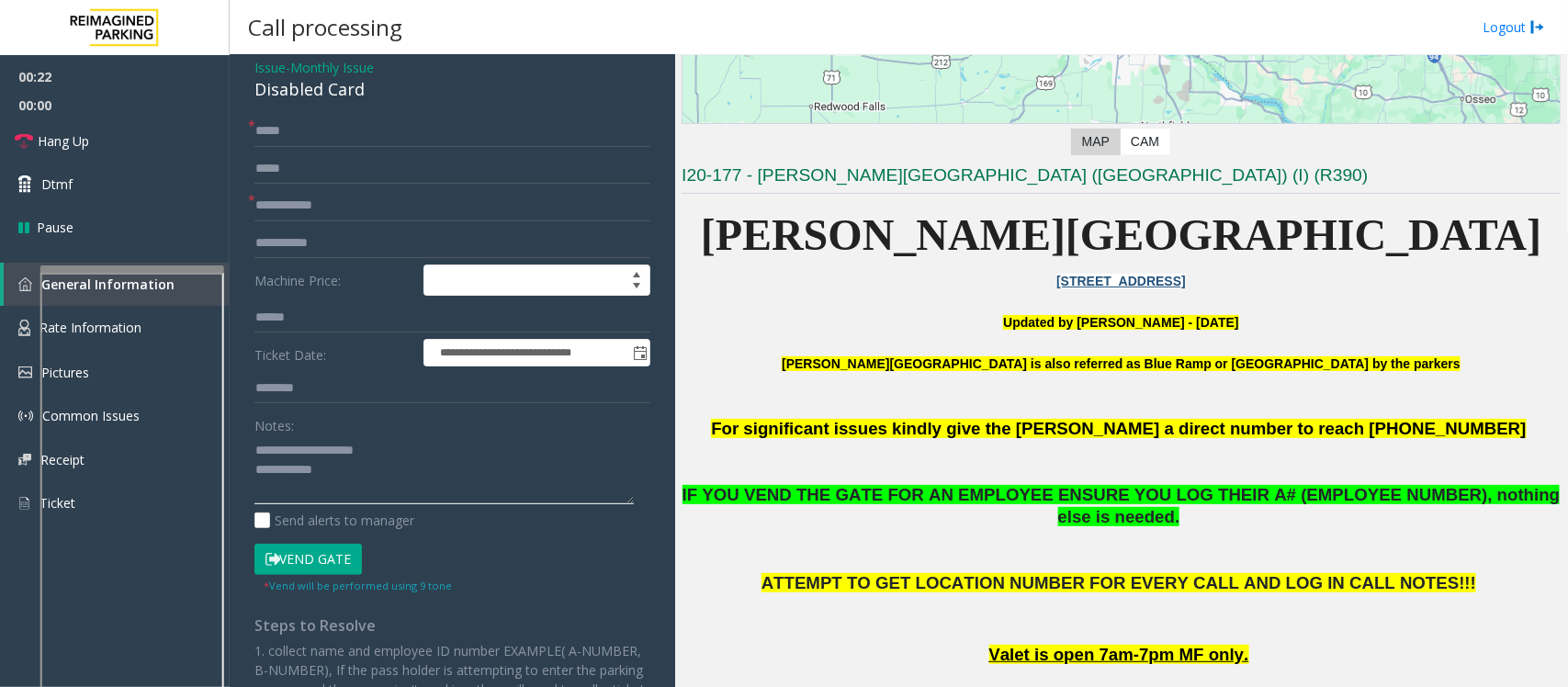 type on "**********" 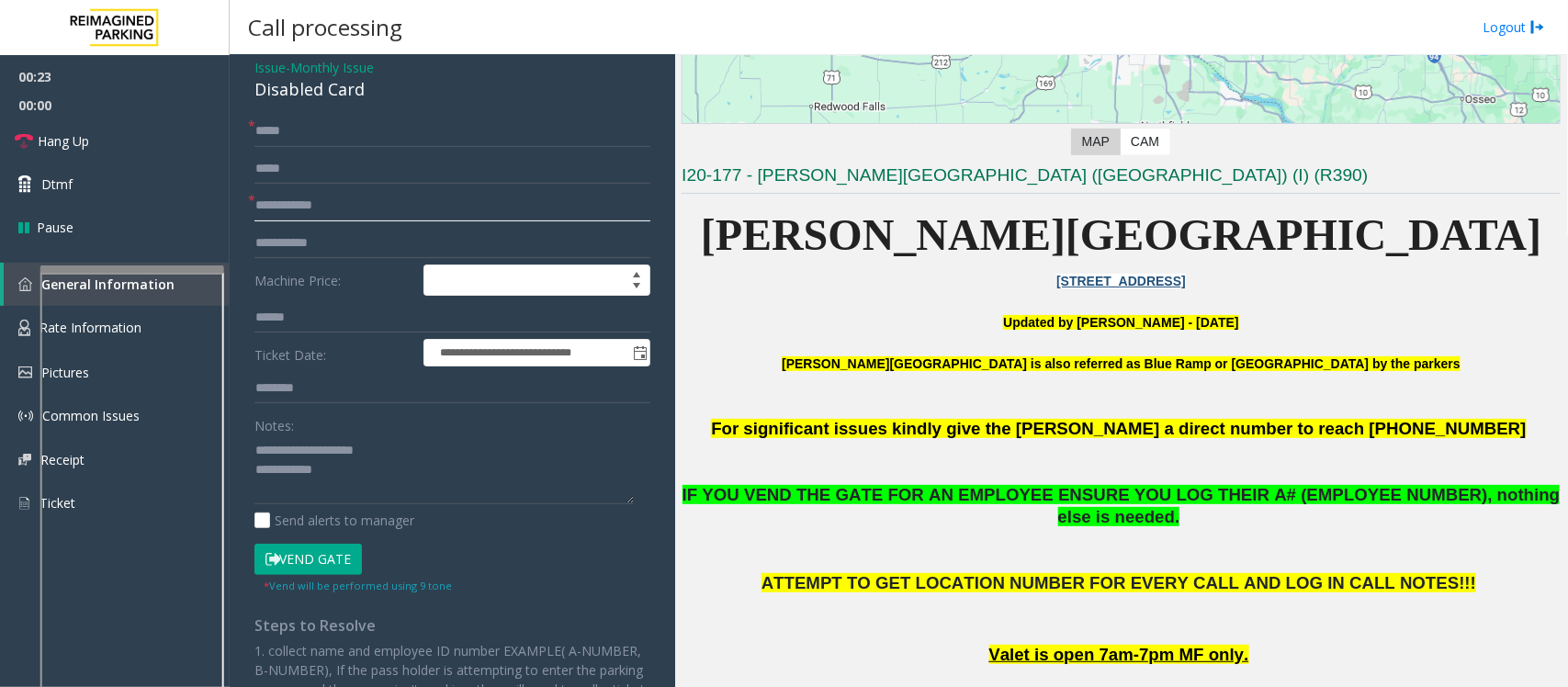 click 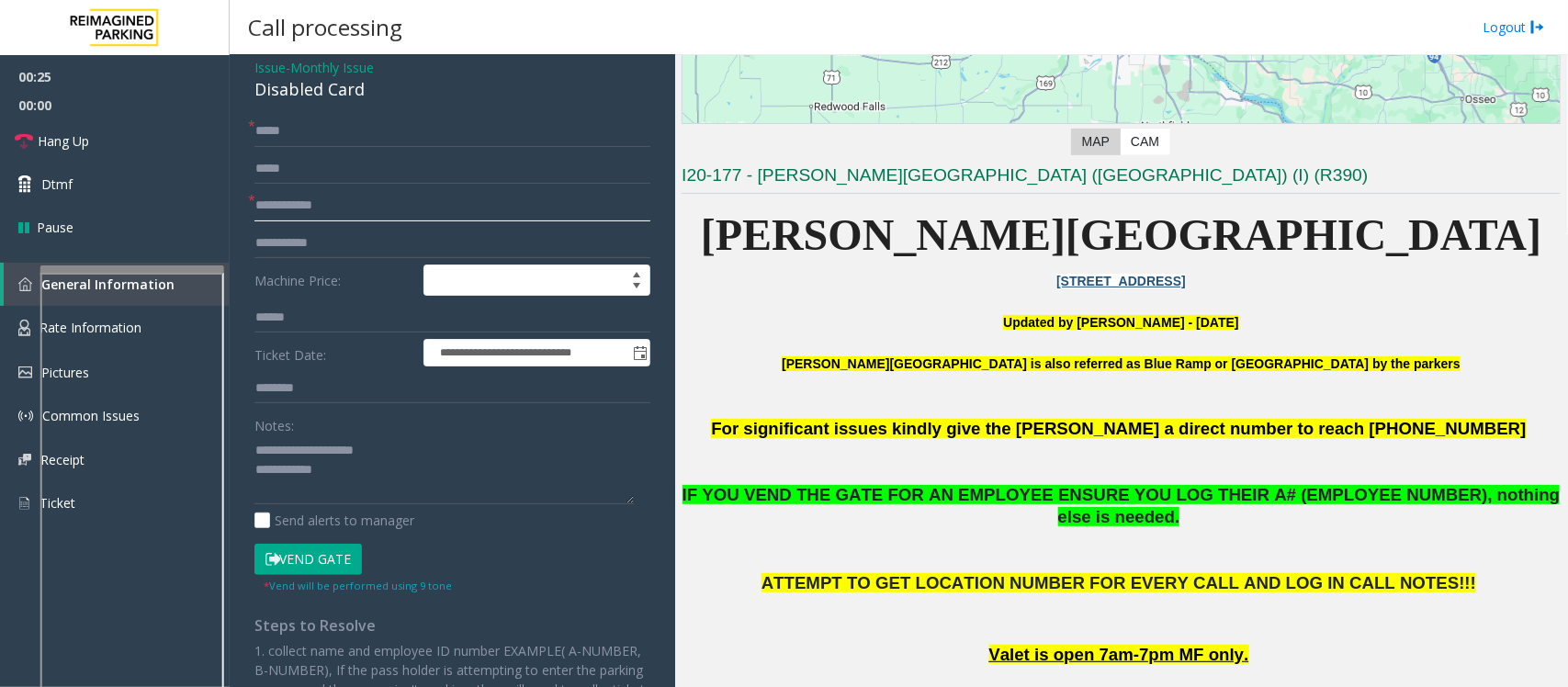 click 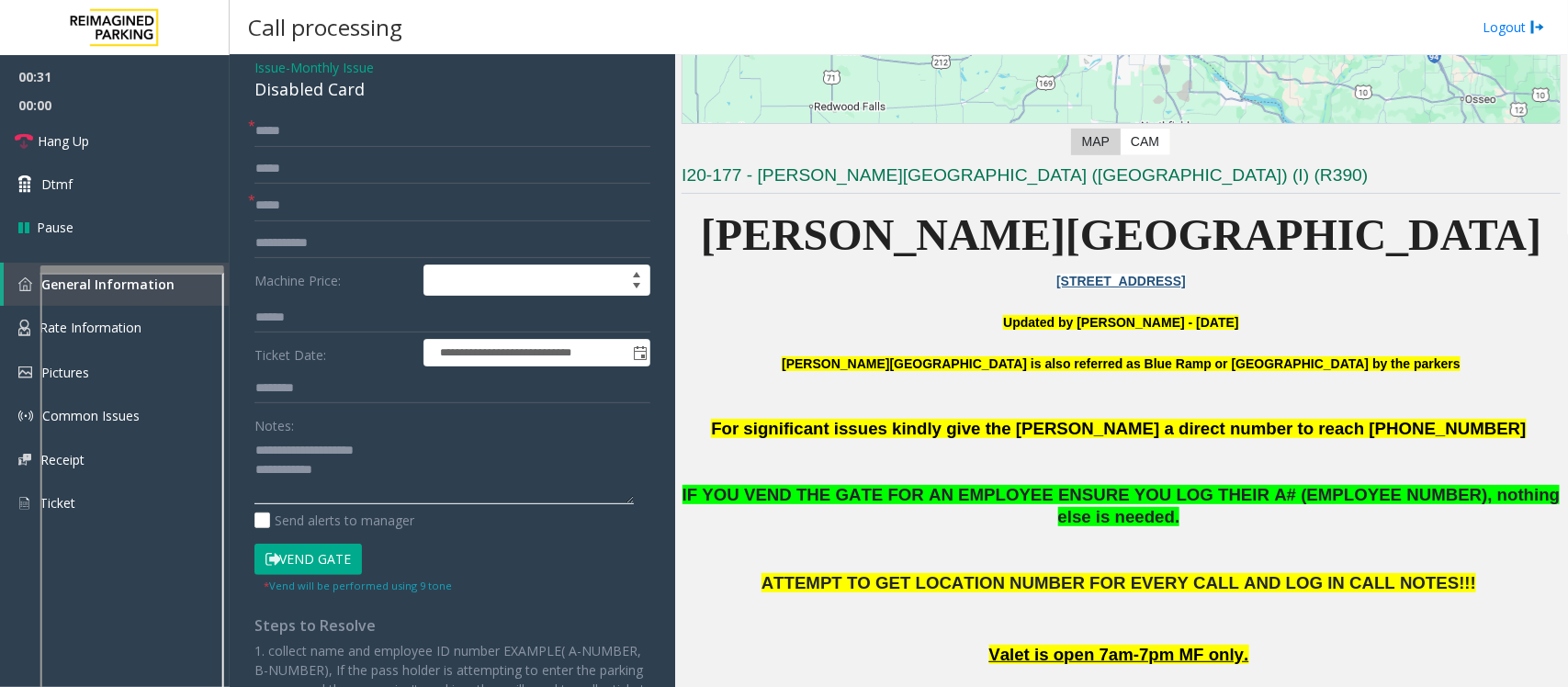 click 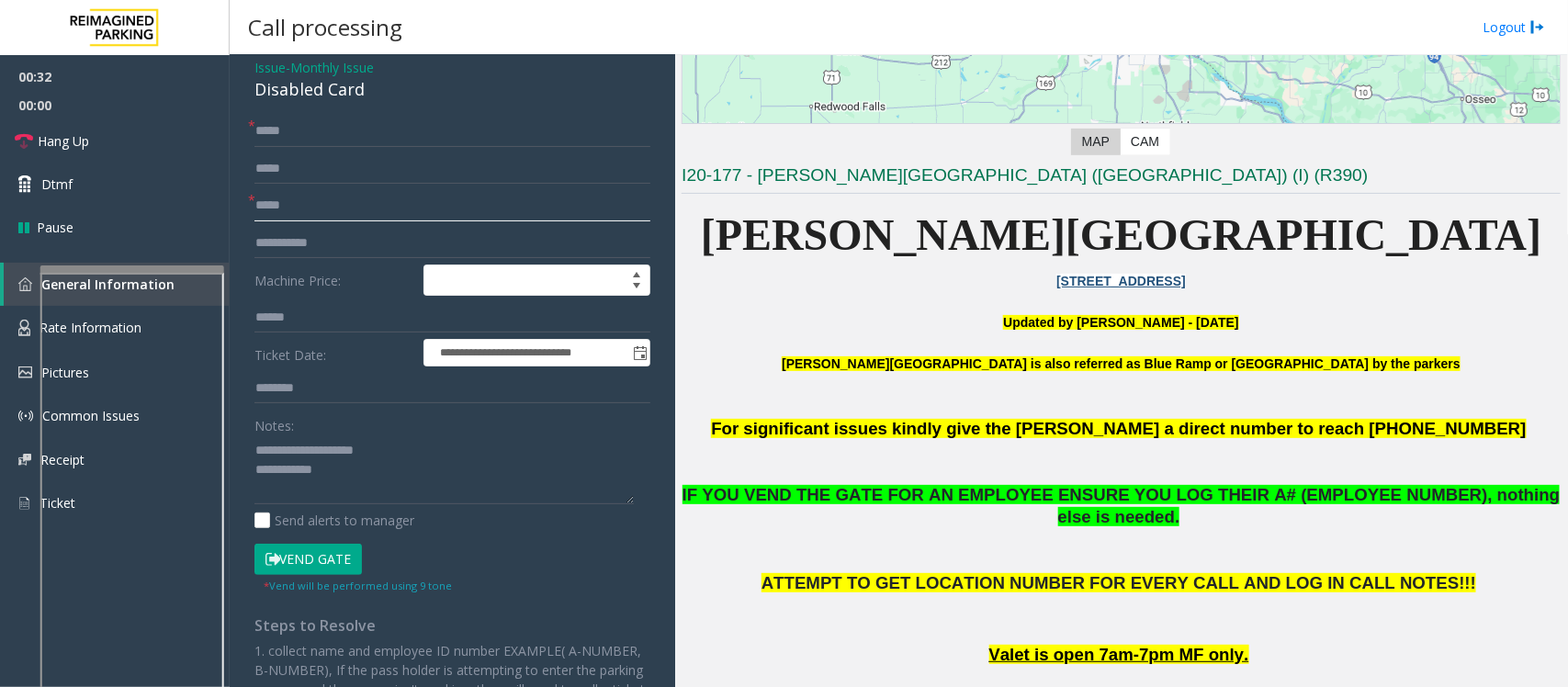 click on "*****" 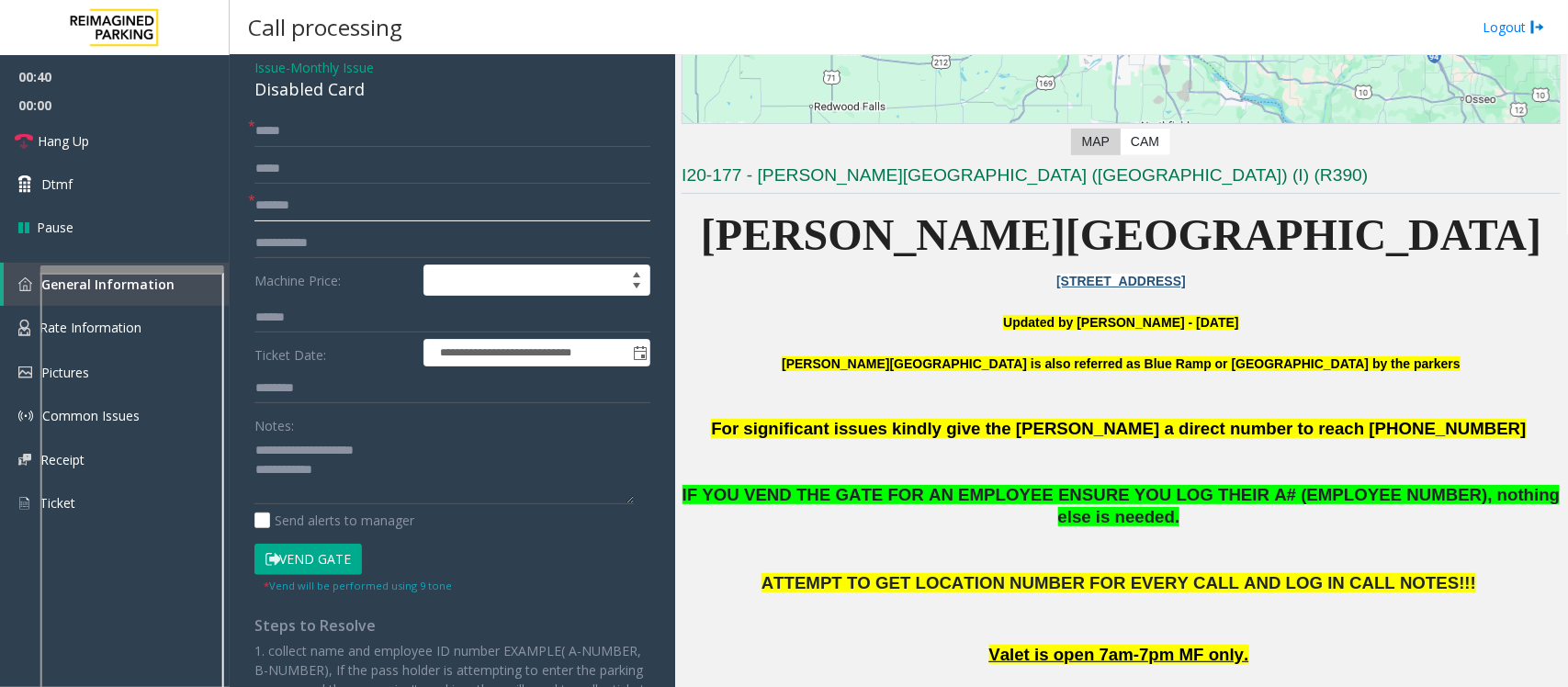 type on "*******" 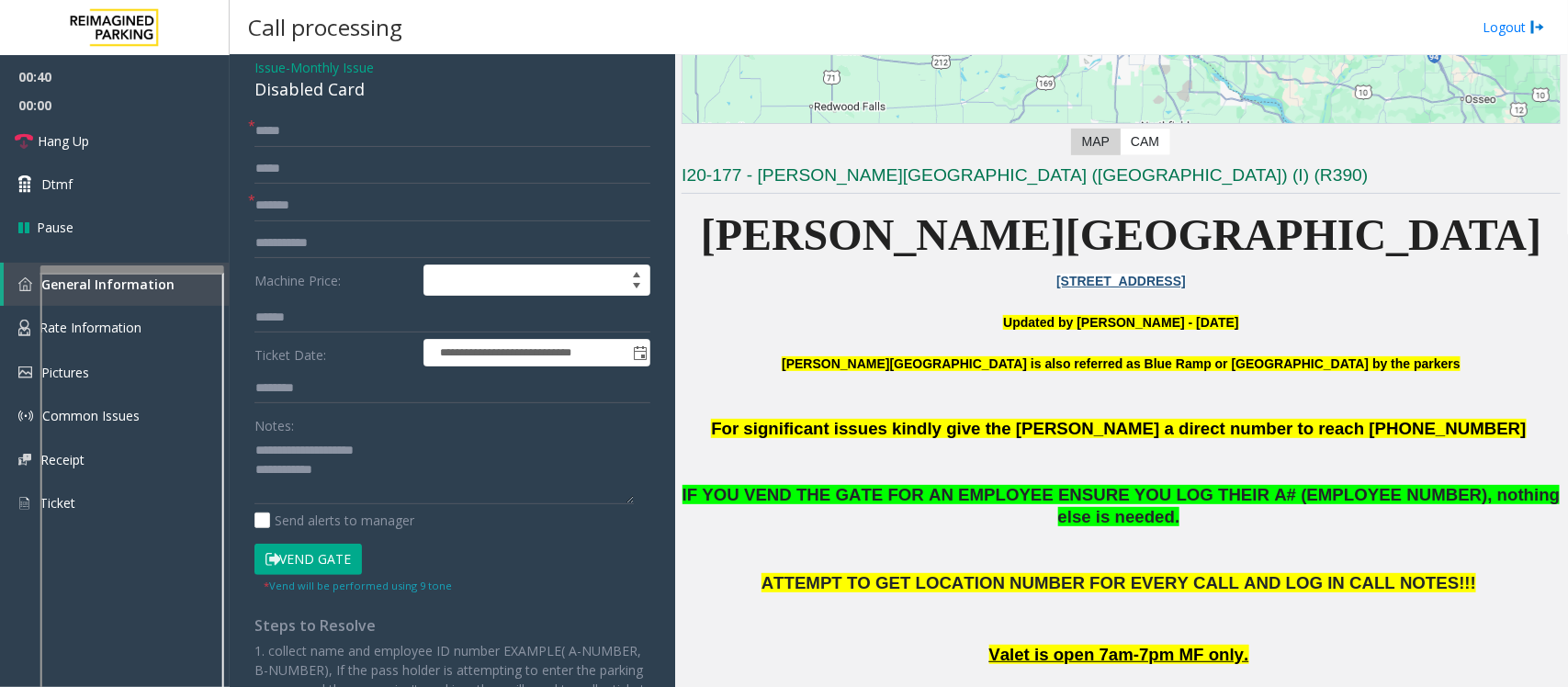 click on "Vend Gate" 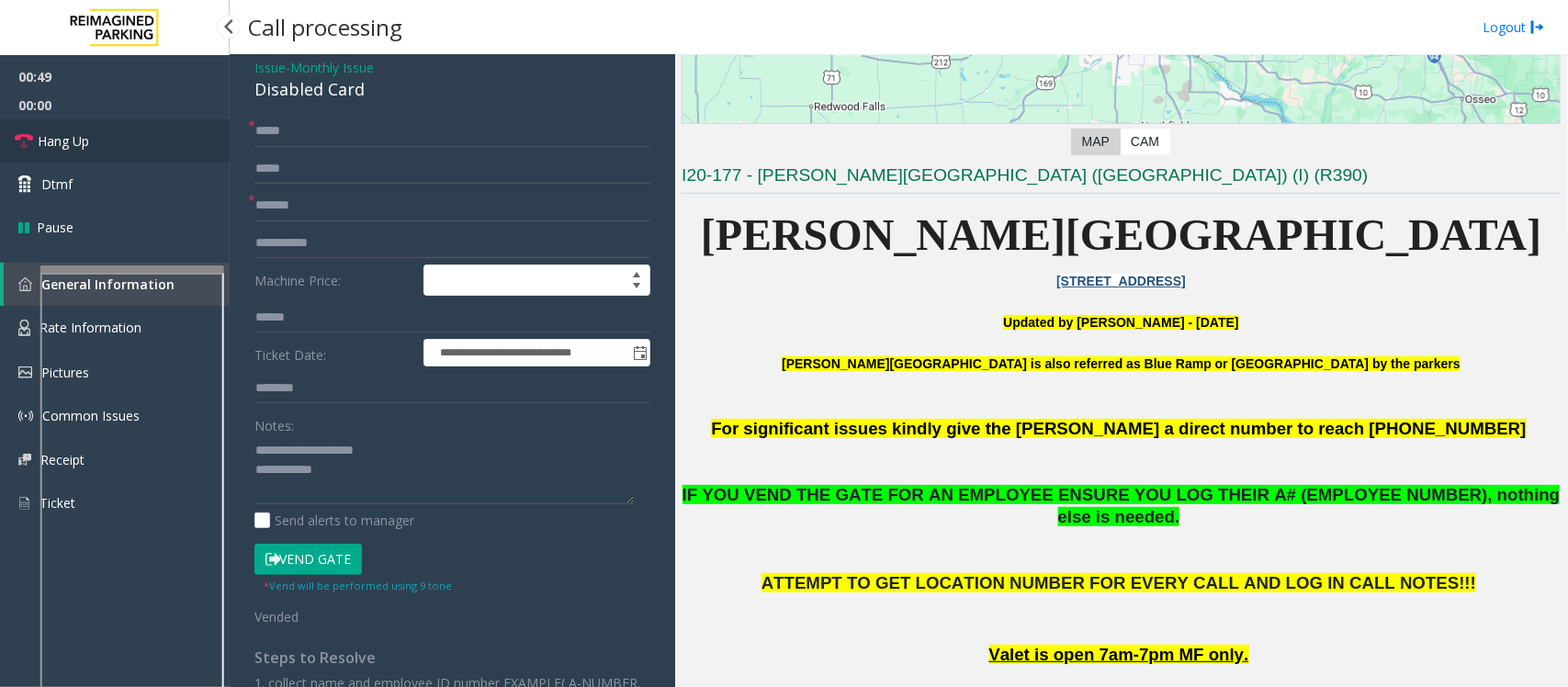 click on "Hang Up" at bounding box center (63, 141) 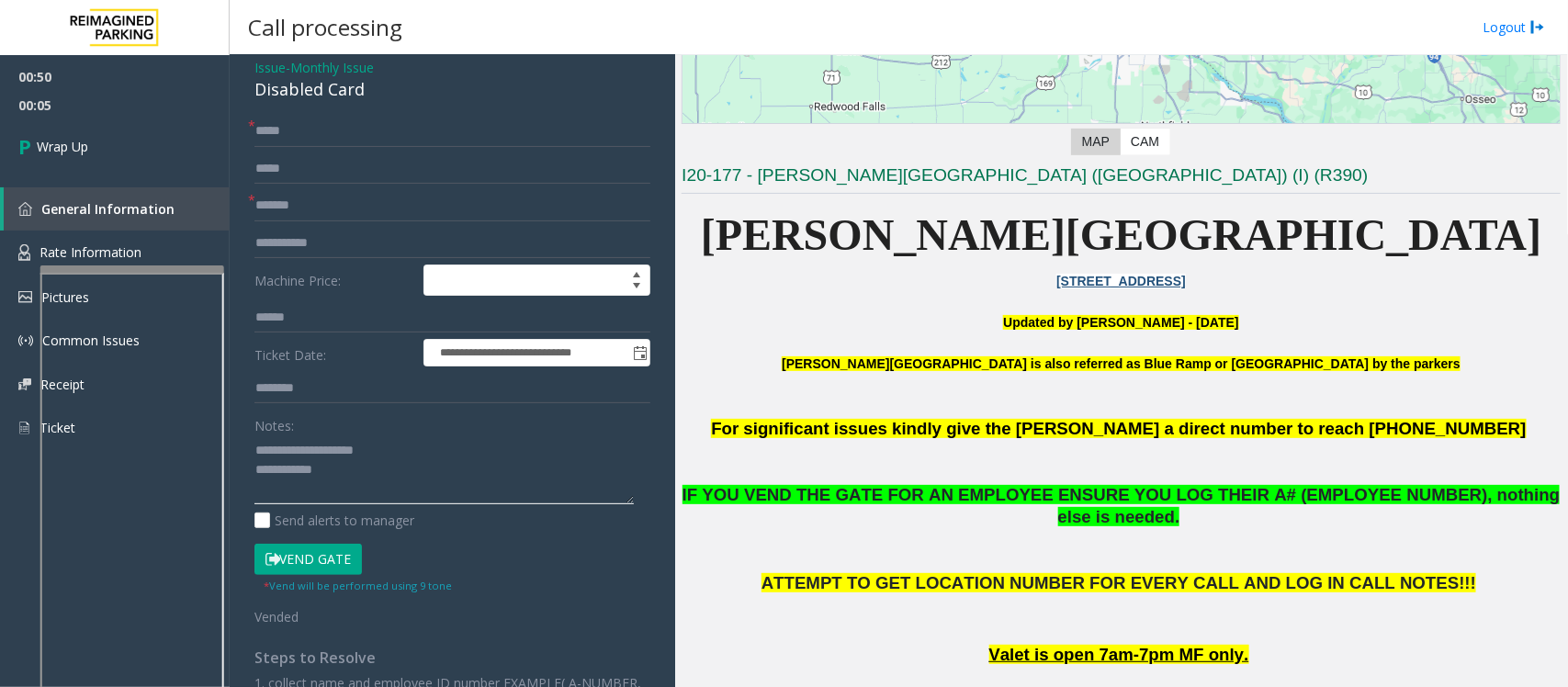 click 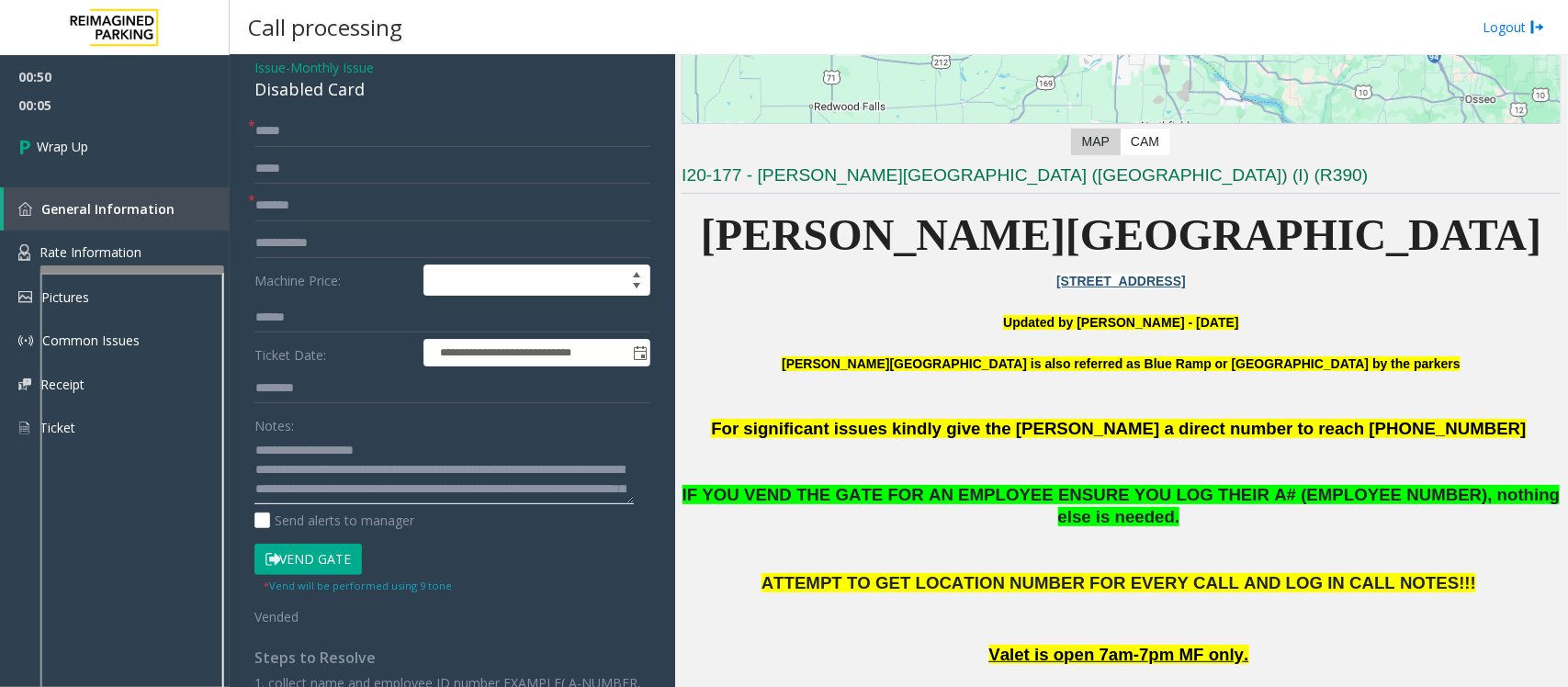 scroll, scrollTop: 32, scrollLeft: 0, axis: vertical 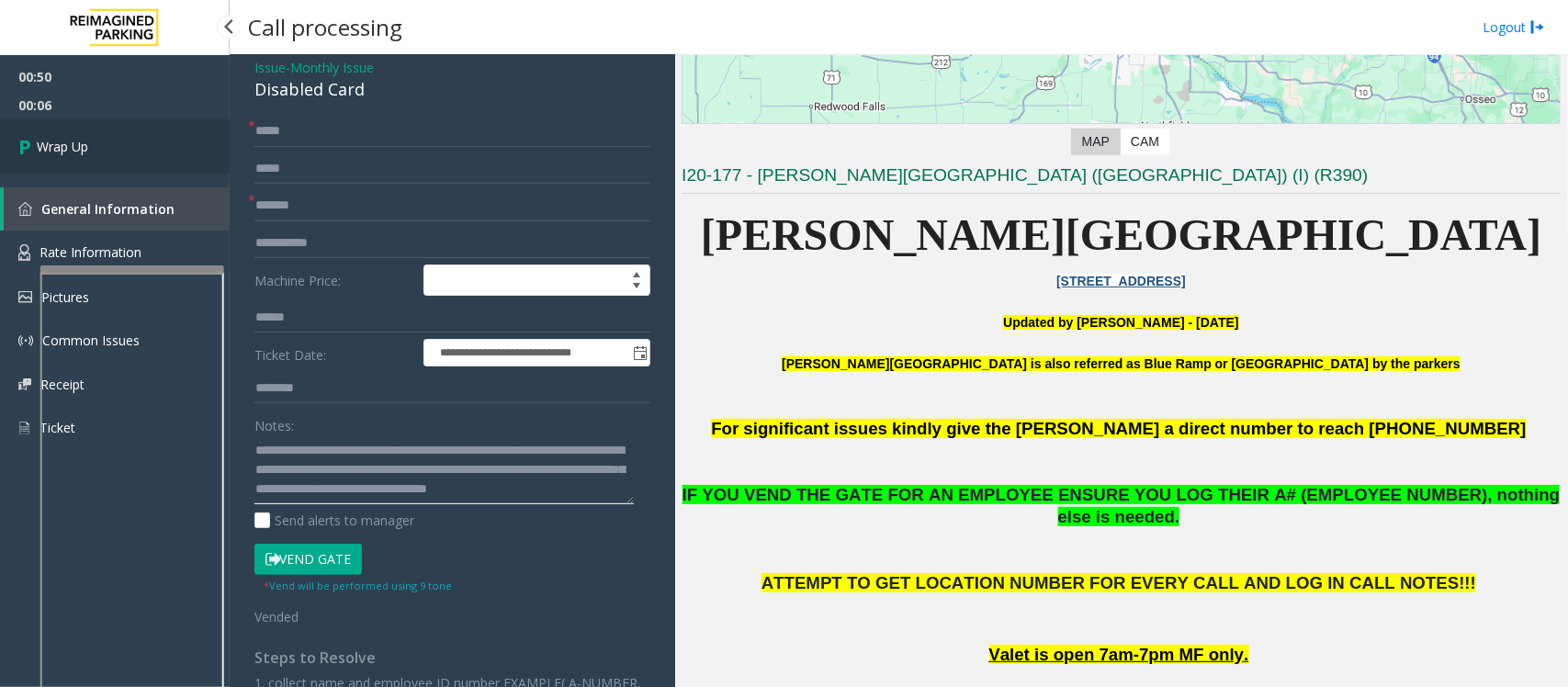 type on "**********" 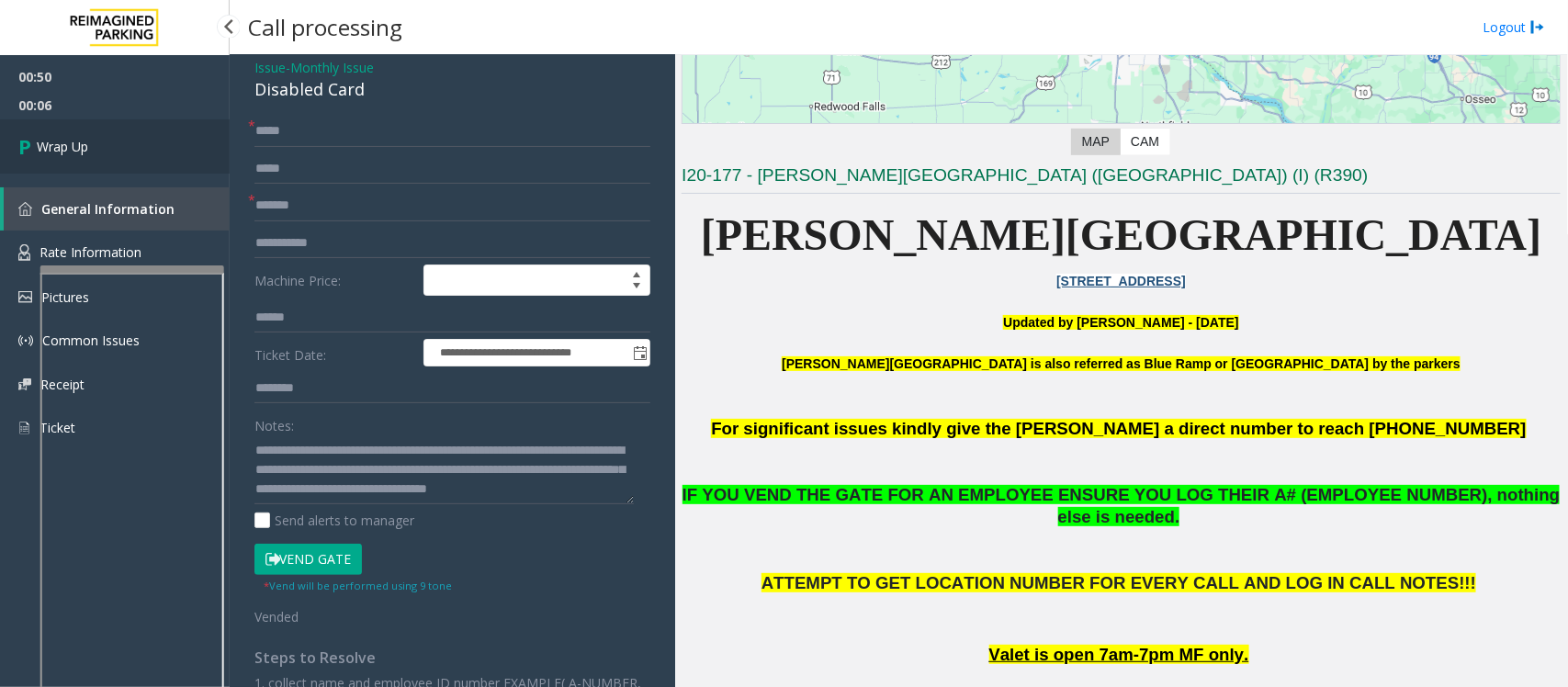 click on "Wrap Up" at bounding box center [62, 146] 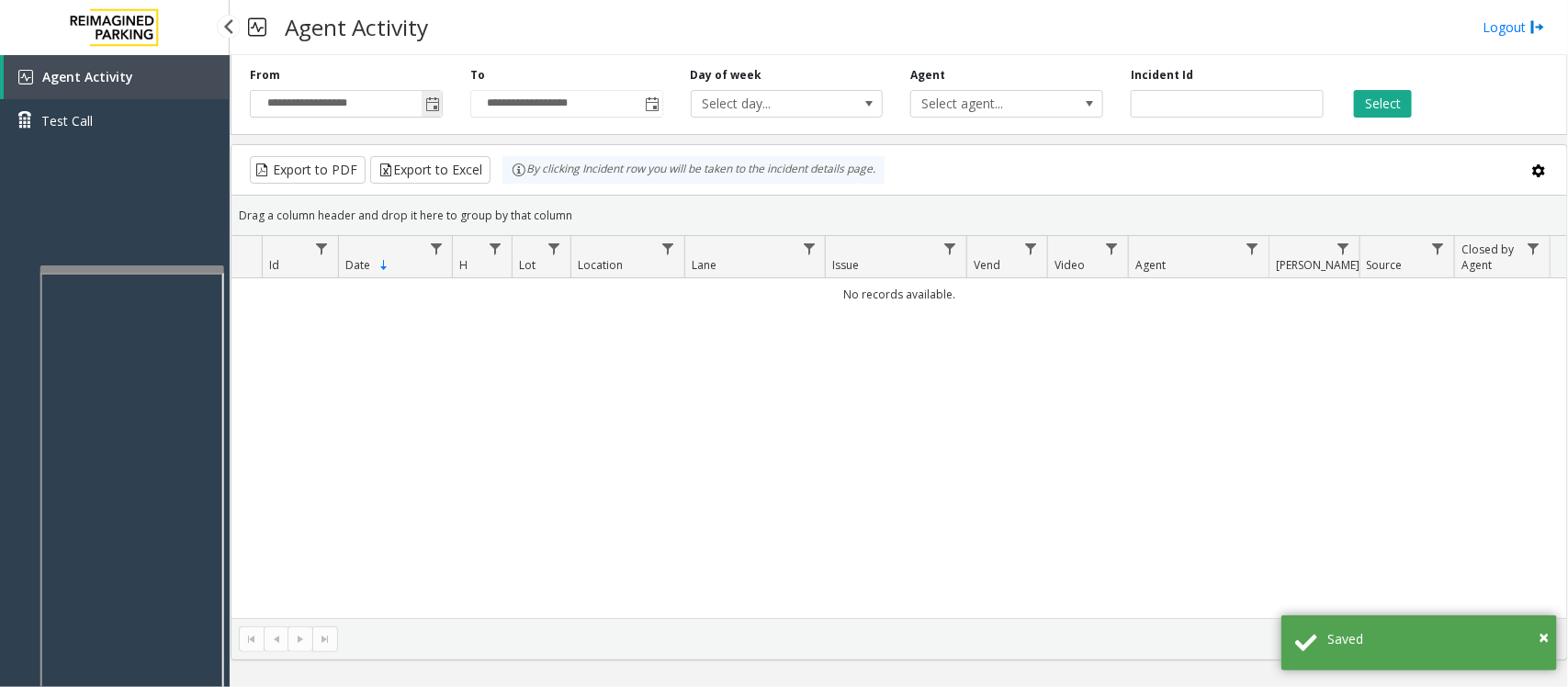 click 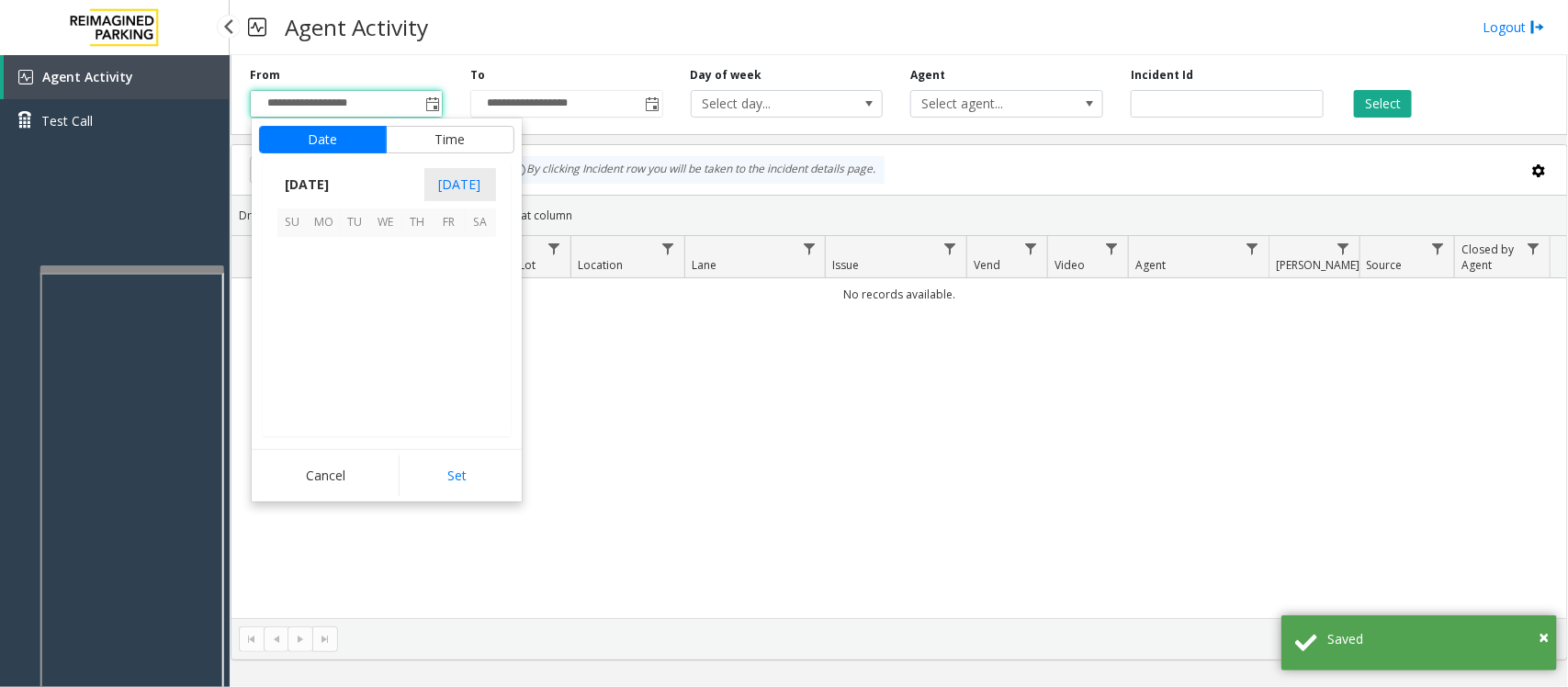 scroll, scrollTop: 329046, scrollLeft: 0, axis: vertical 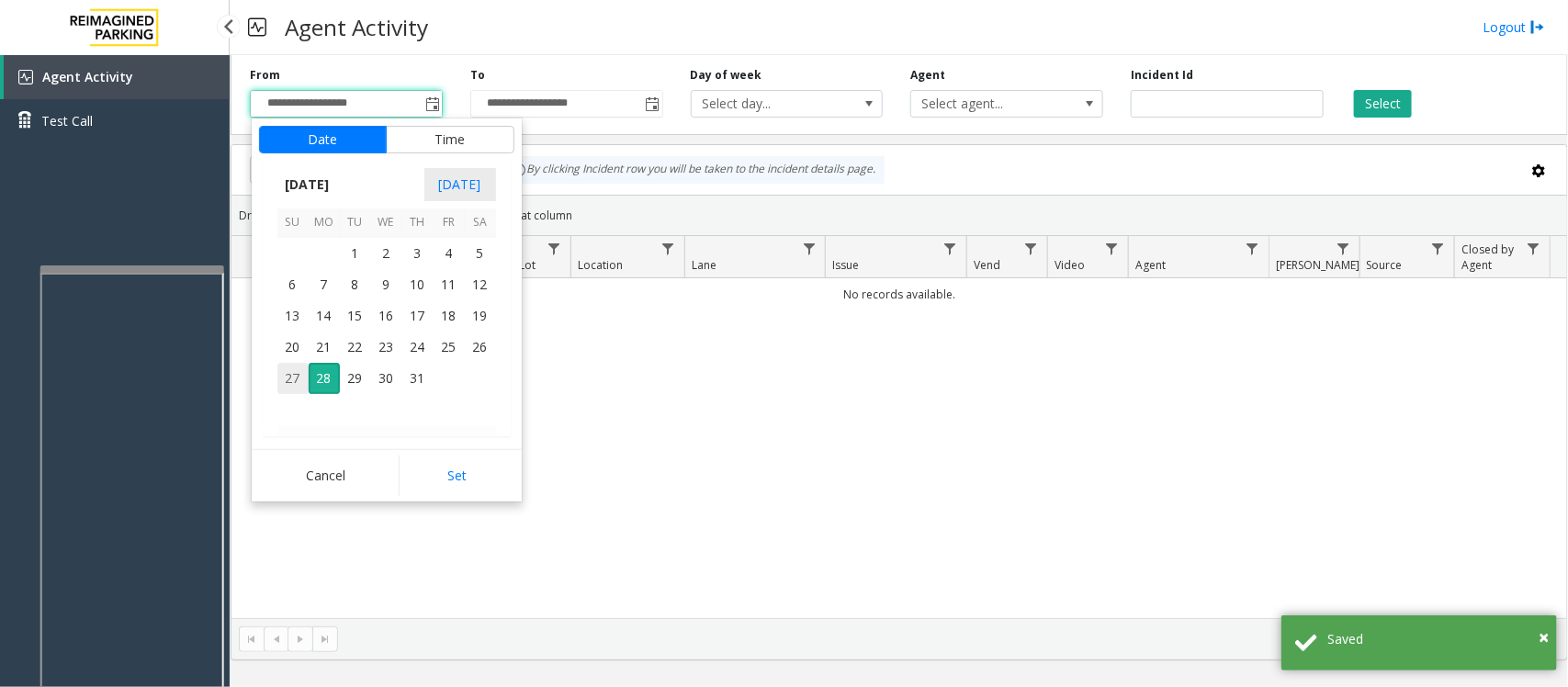 click on "27" at bounding box center [293, 378] 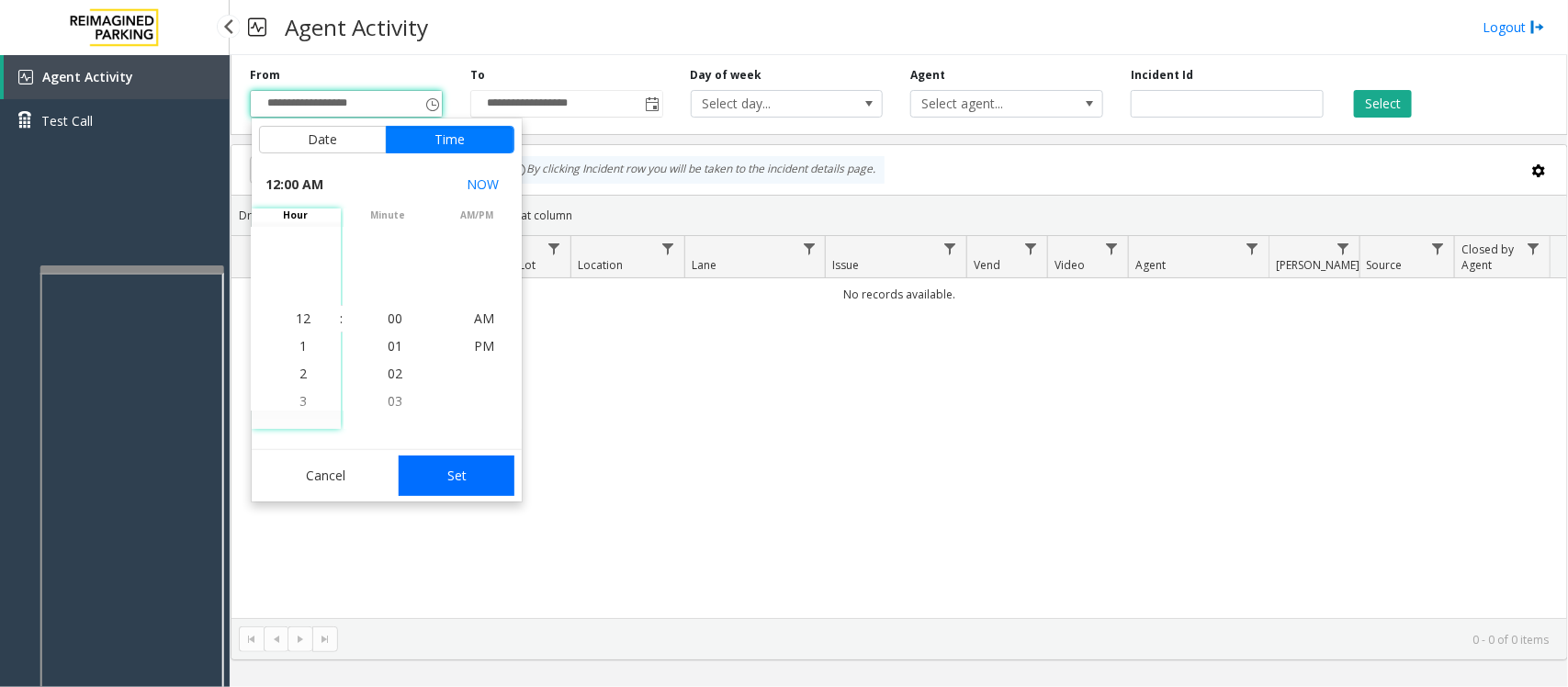 click on "Set" 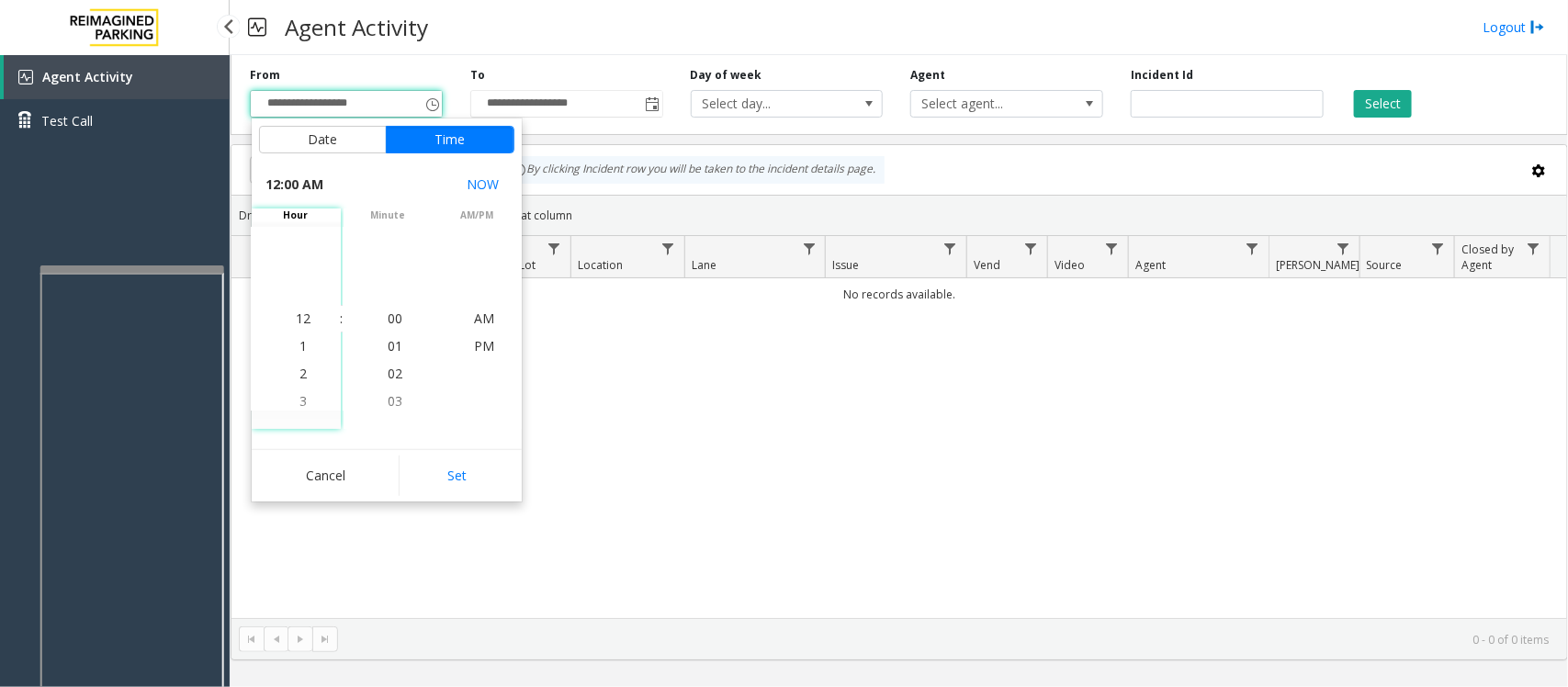 type on "**********" 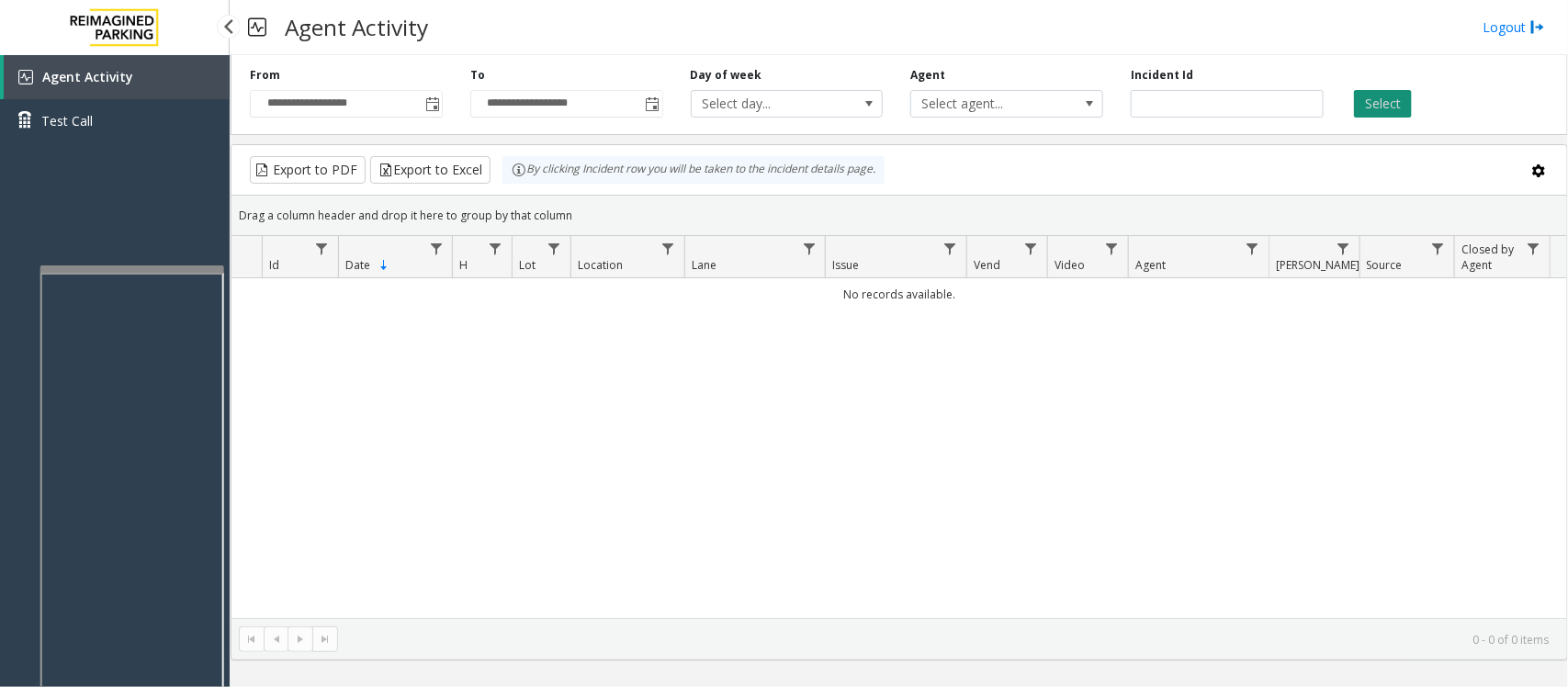 click on "Select" 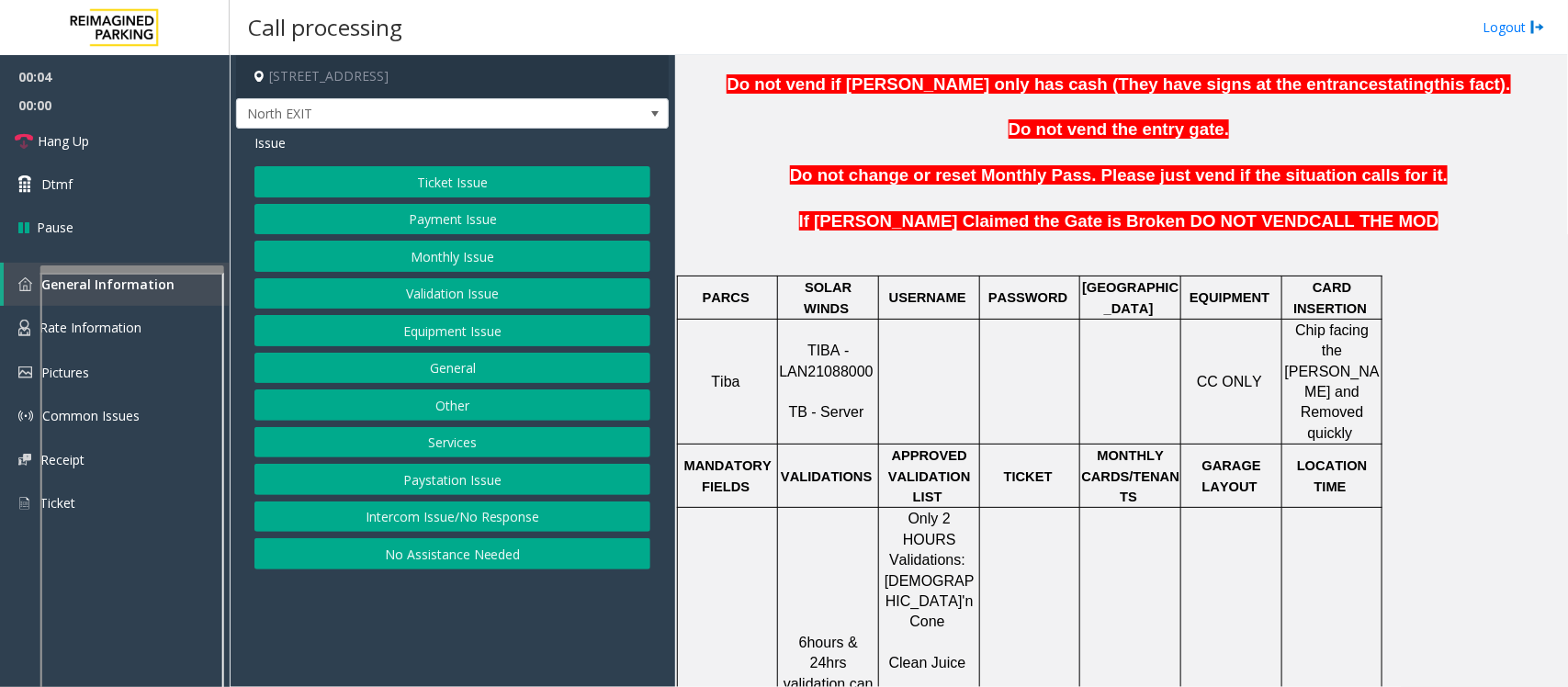 scroll, scrollTop: 574, scrollLeft: 0, axis: vertical 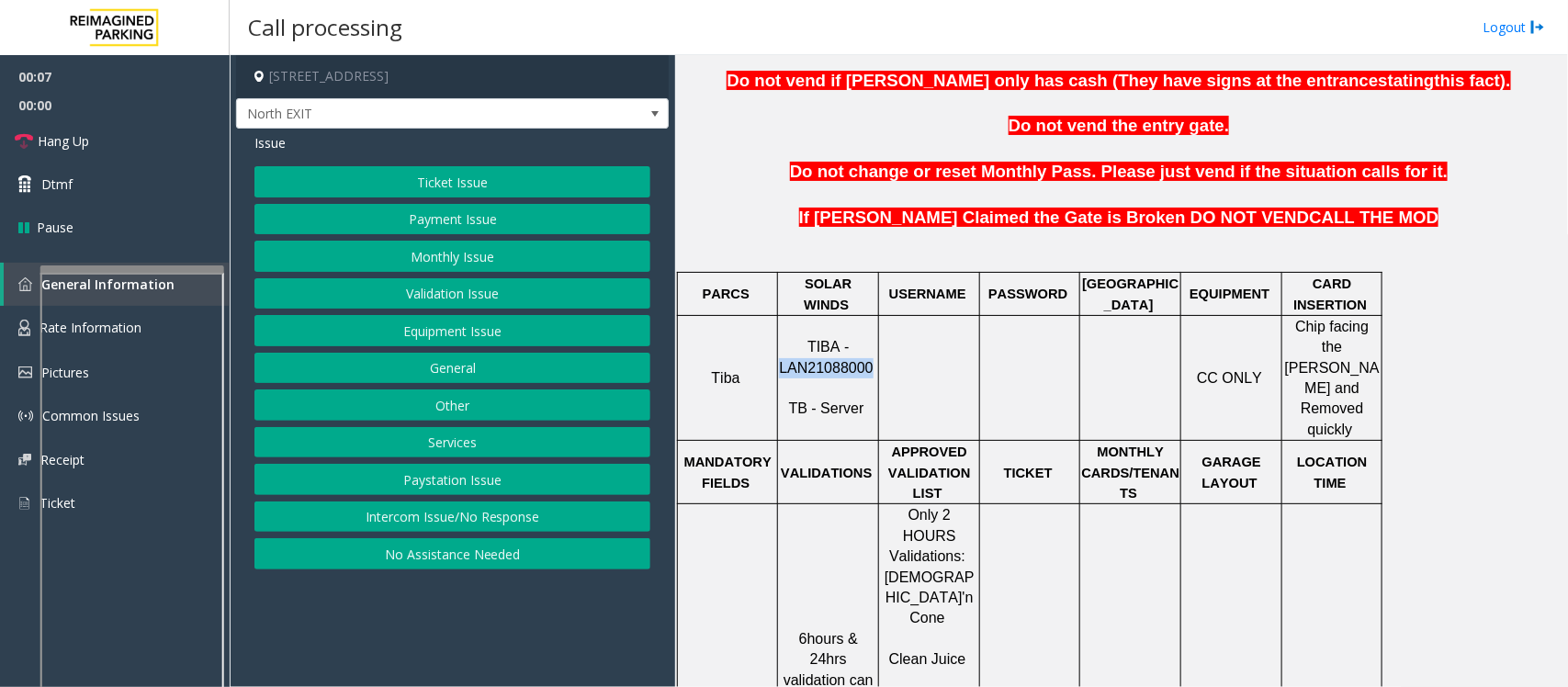 drag, startPoint x: 784, startPoint y: 350, endPoint x: 866, endPoint y: 347, distance: 82.05486 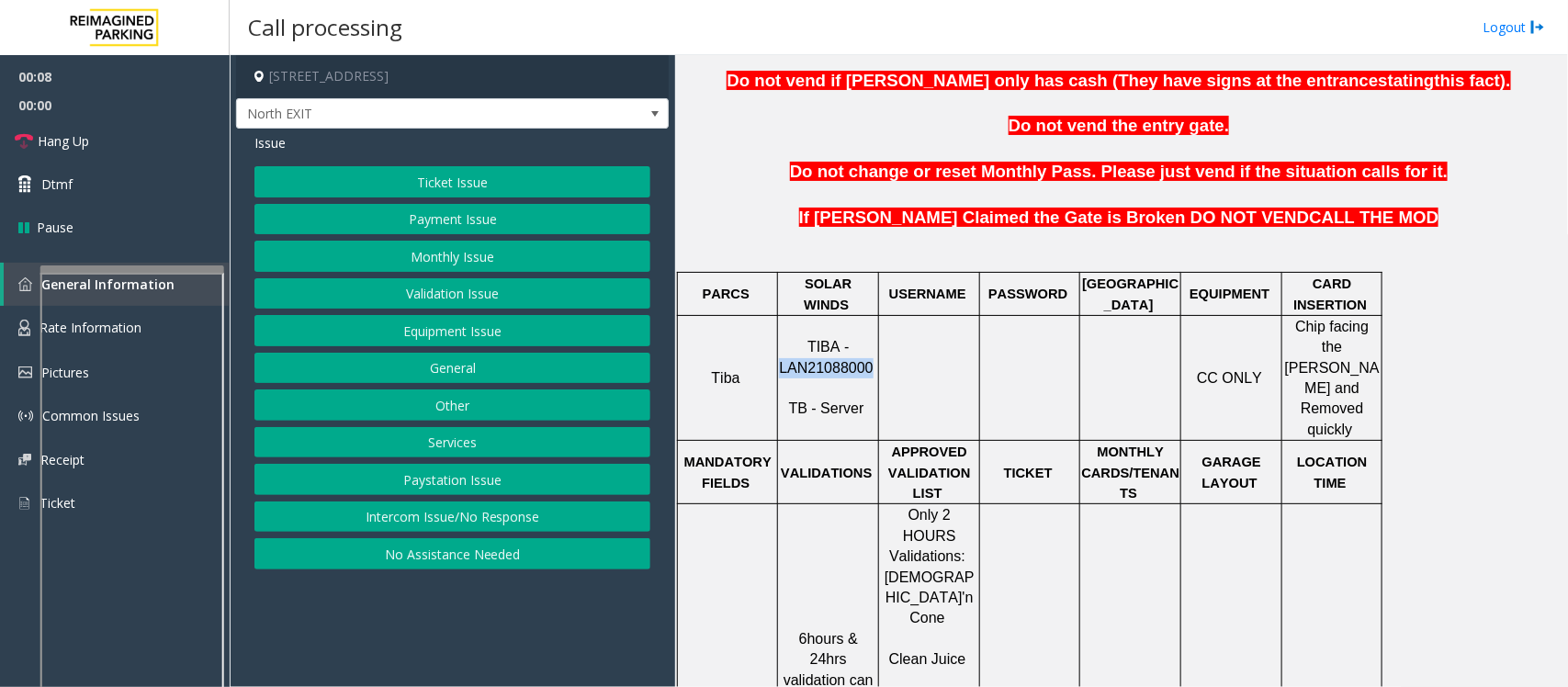 copy on "LAN21088000" 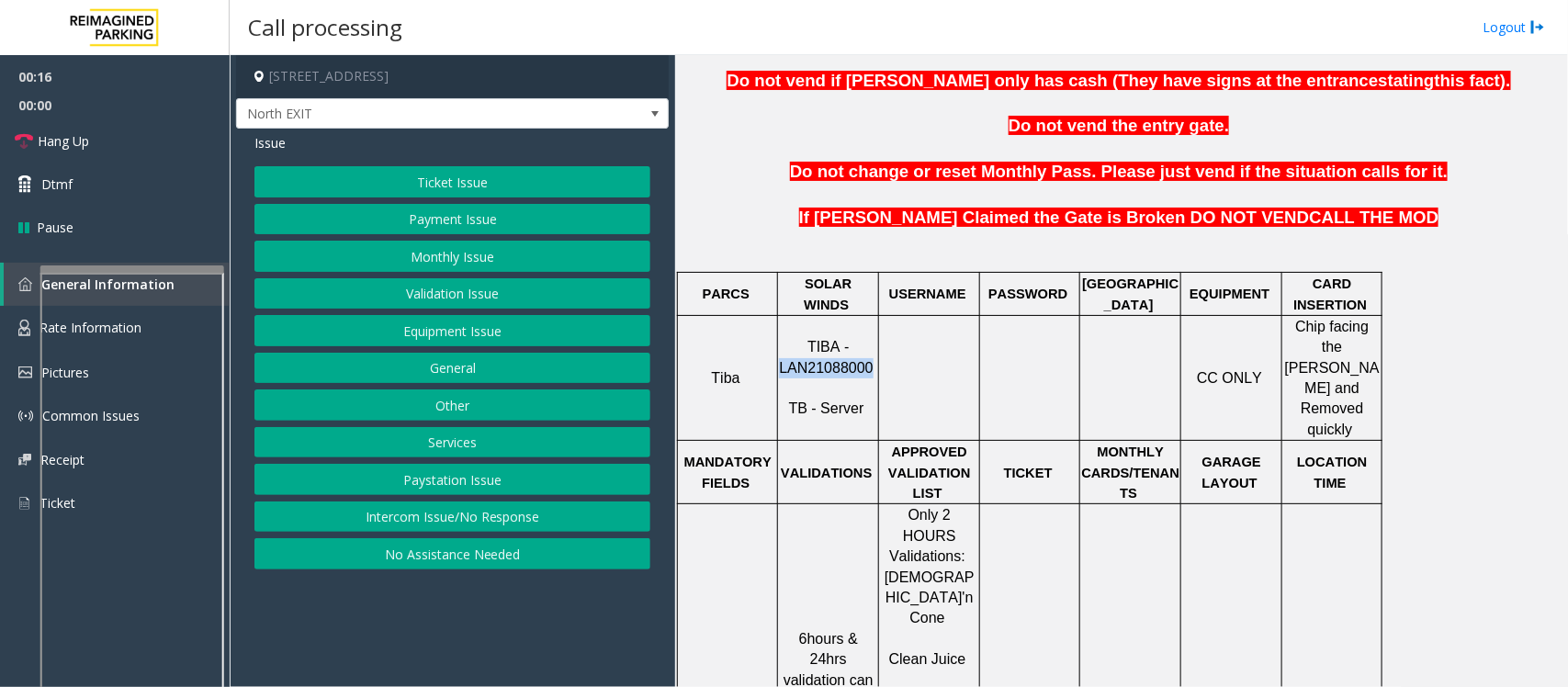 click on "Ticket Issue" 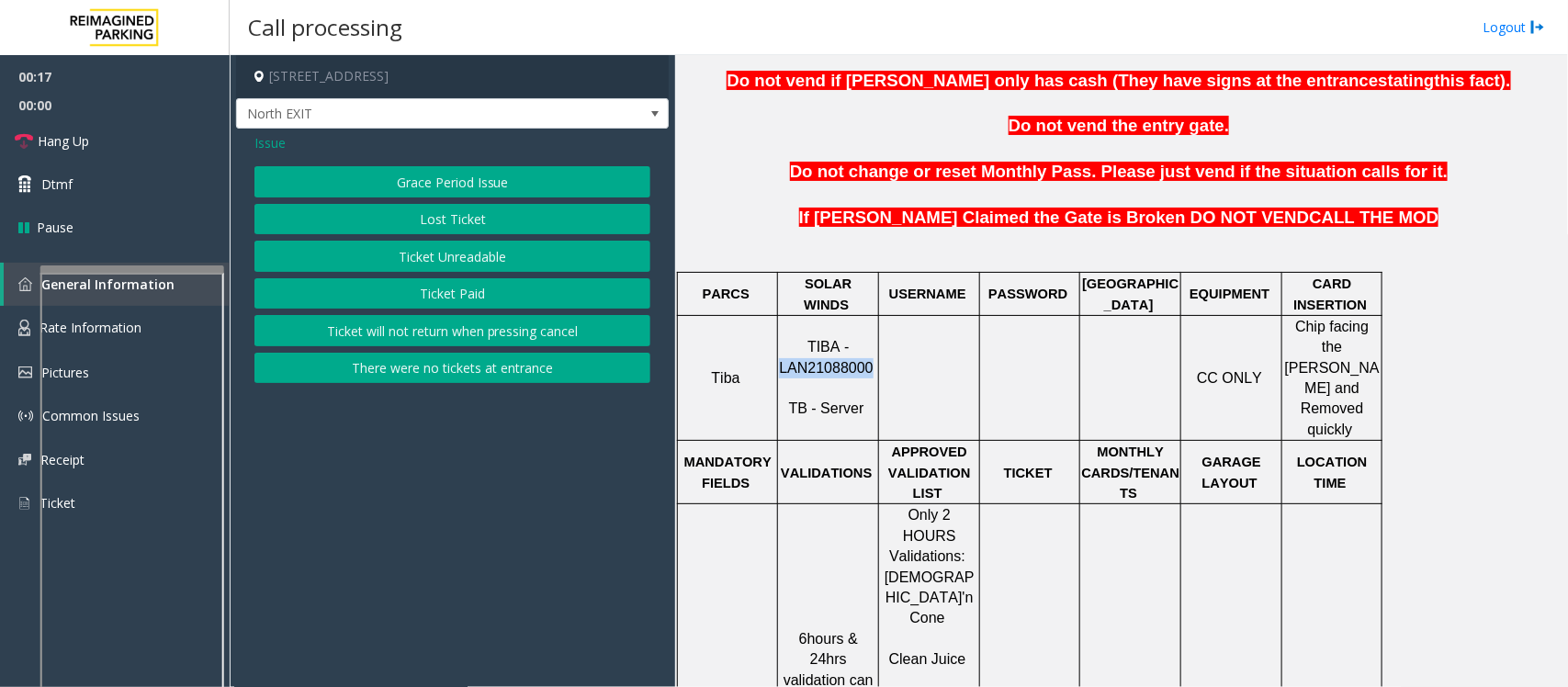 click on "Ticket Paid" 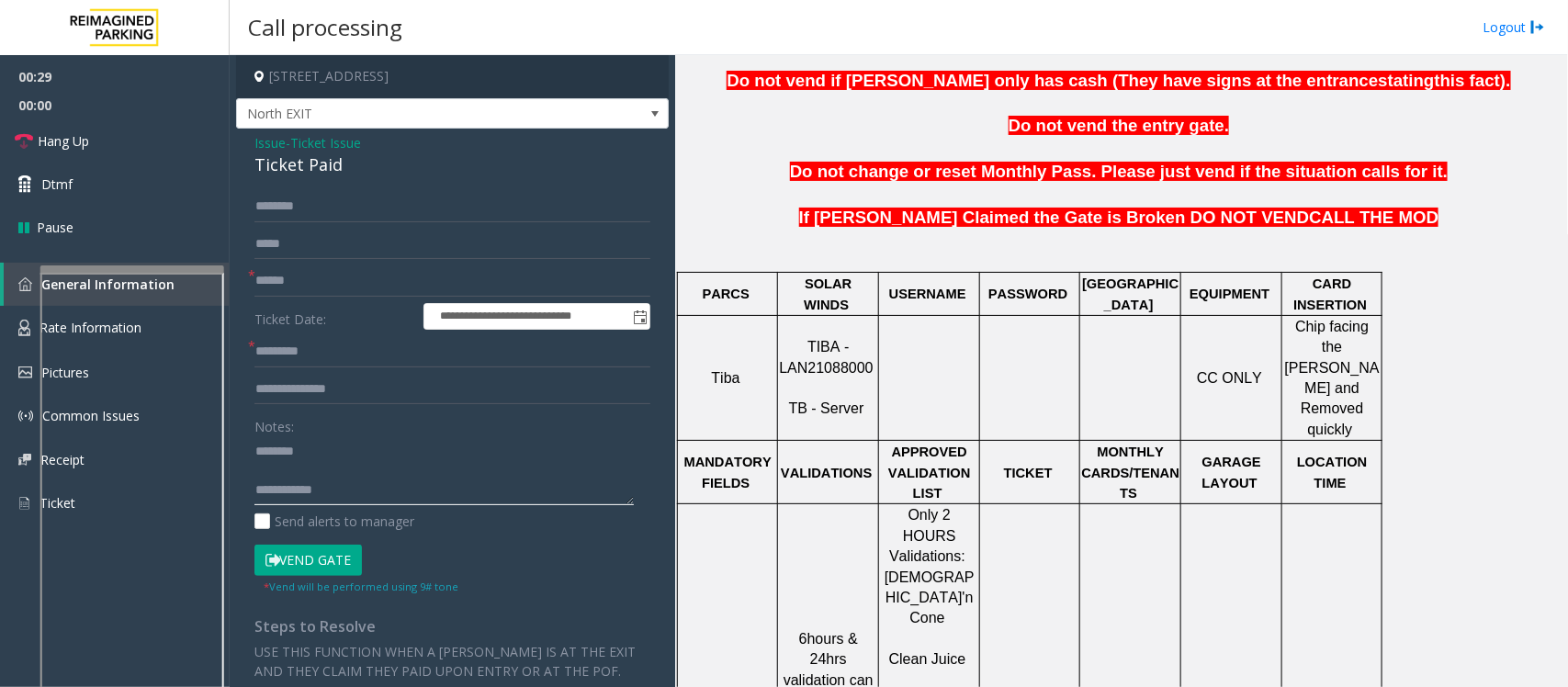 click 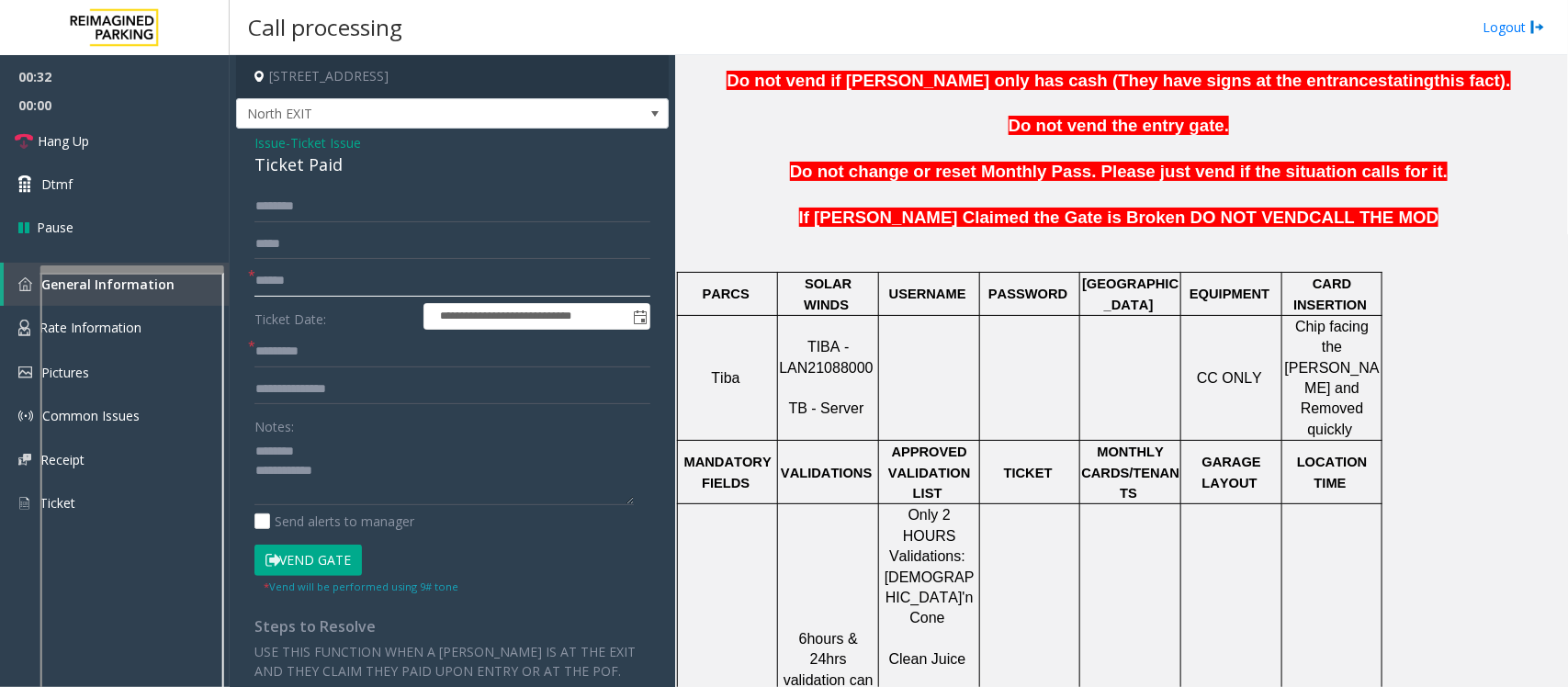 click 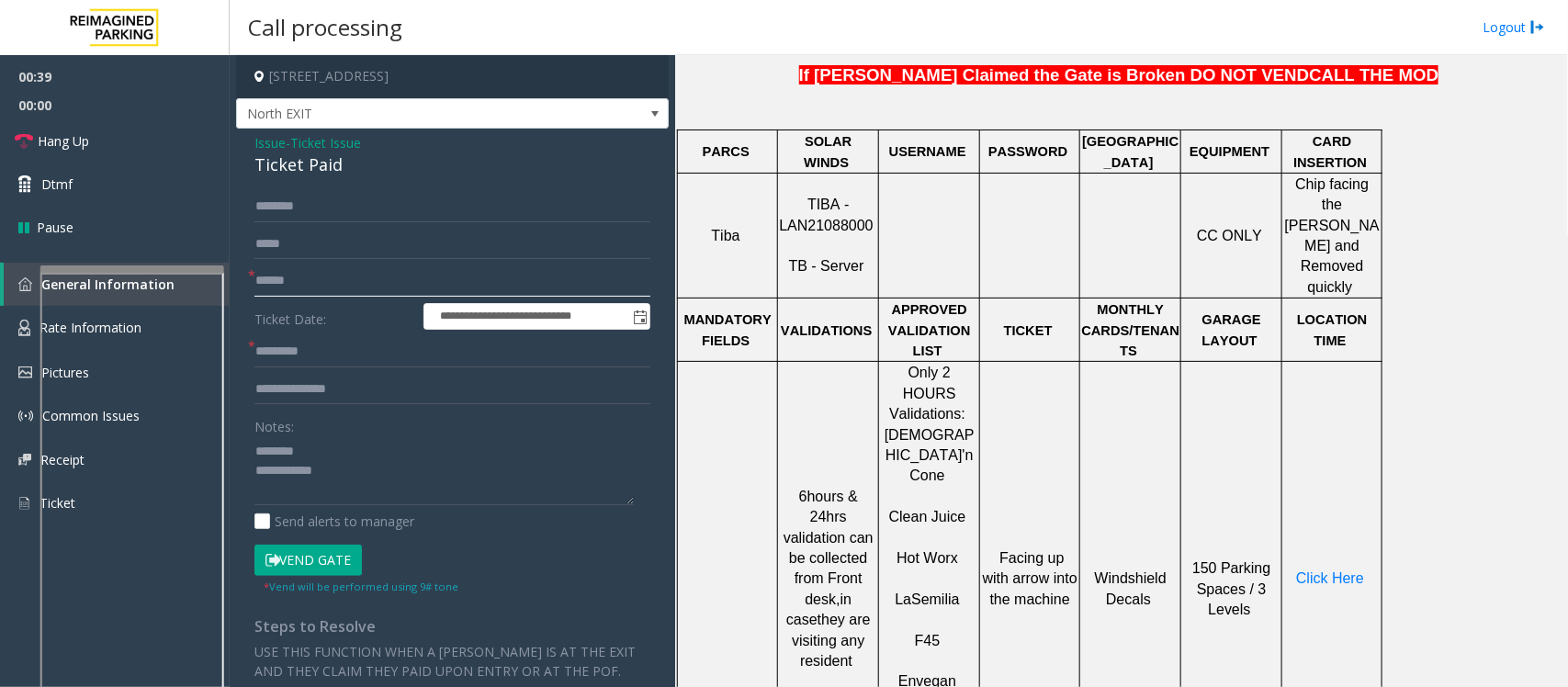 scroll, scrollTop: 804, scrollLeft: 0, axis: vertical 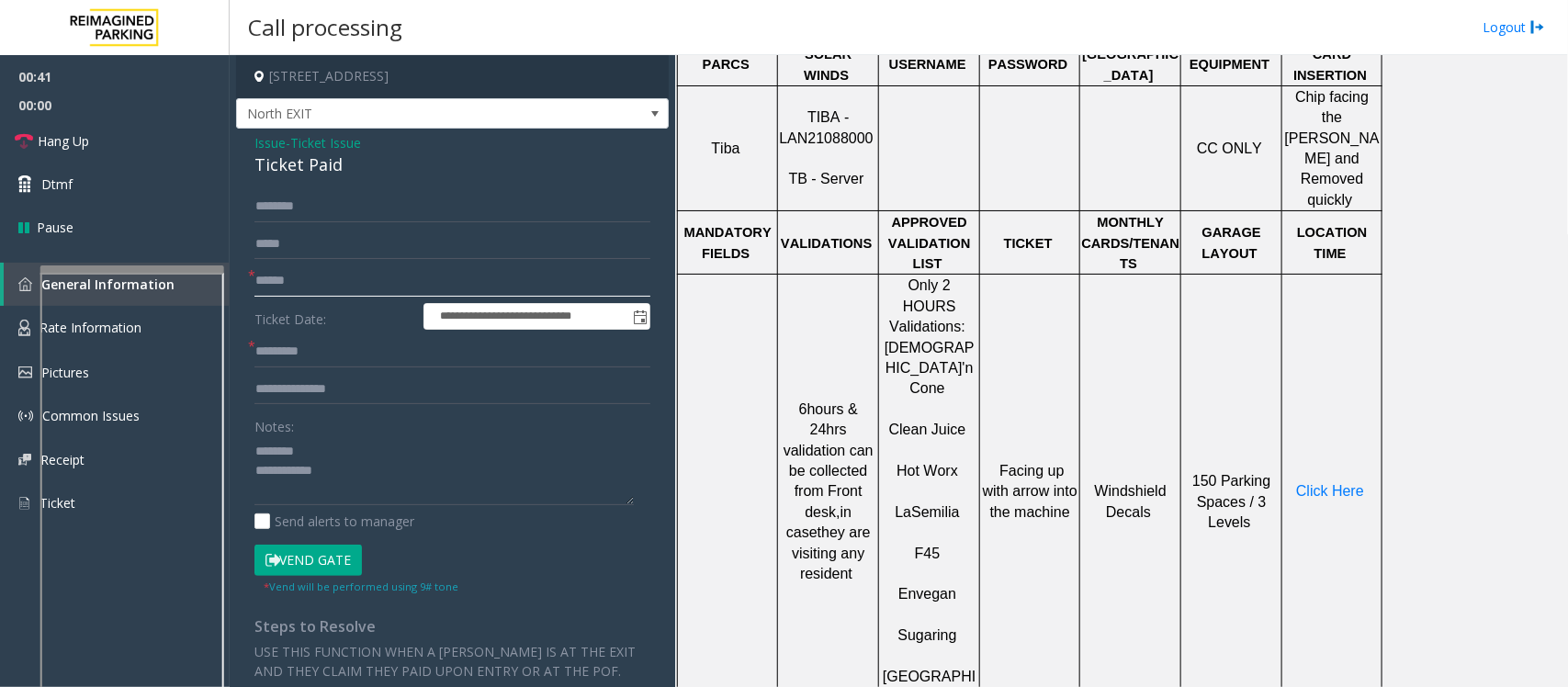 click 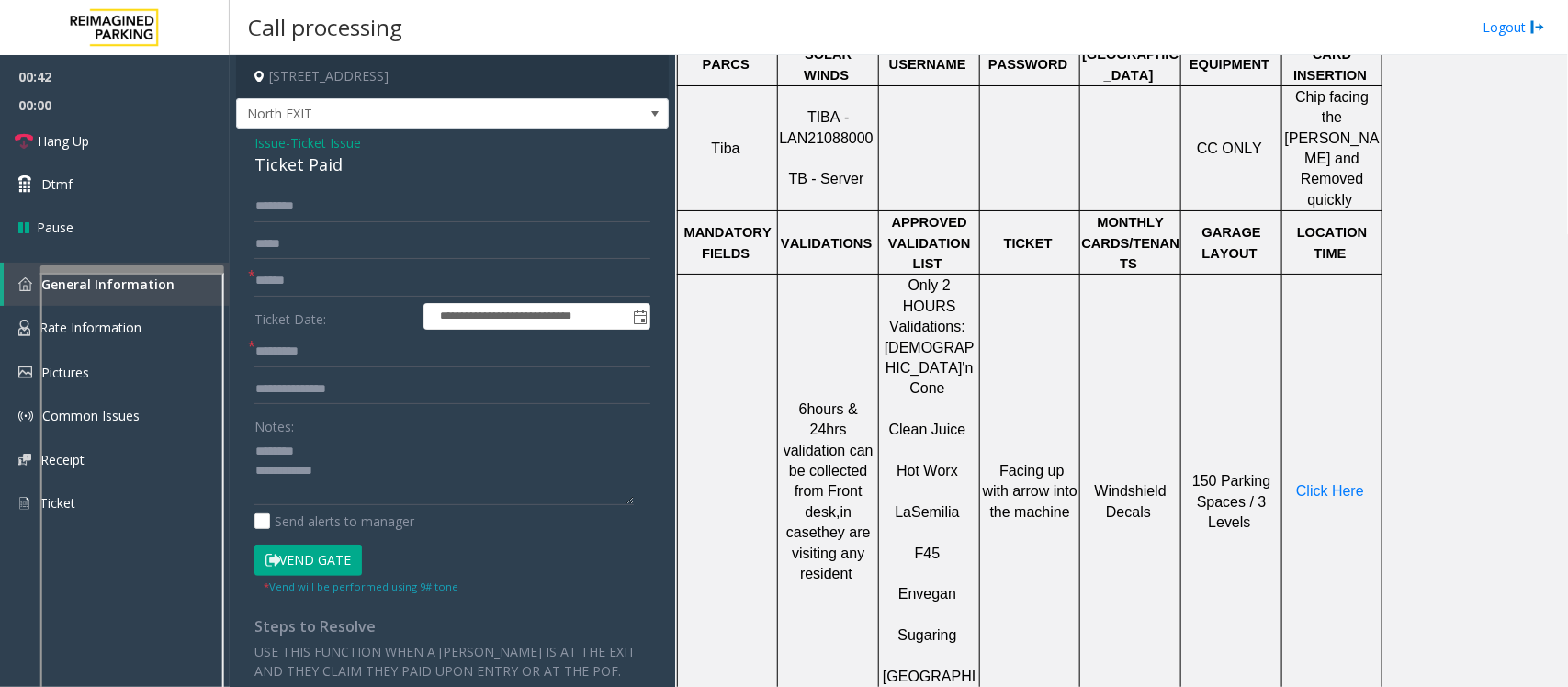 click on "Ticket Paid" 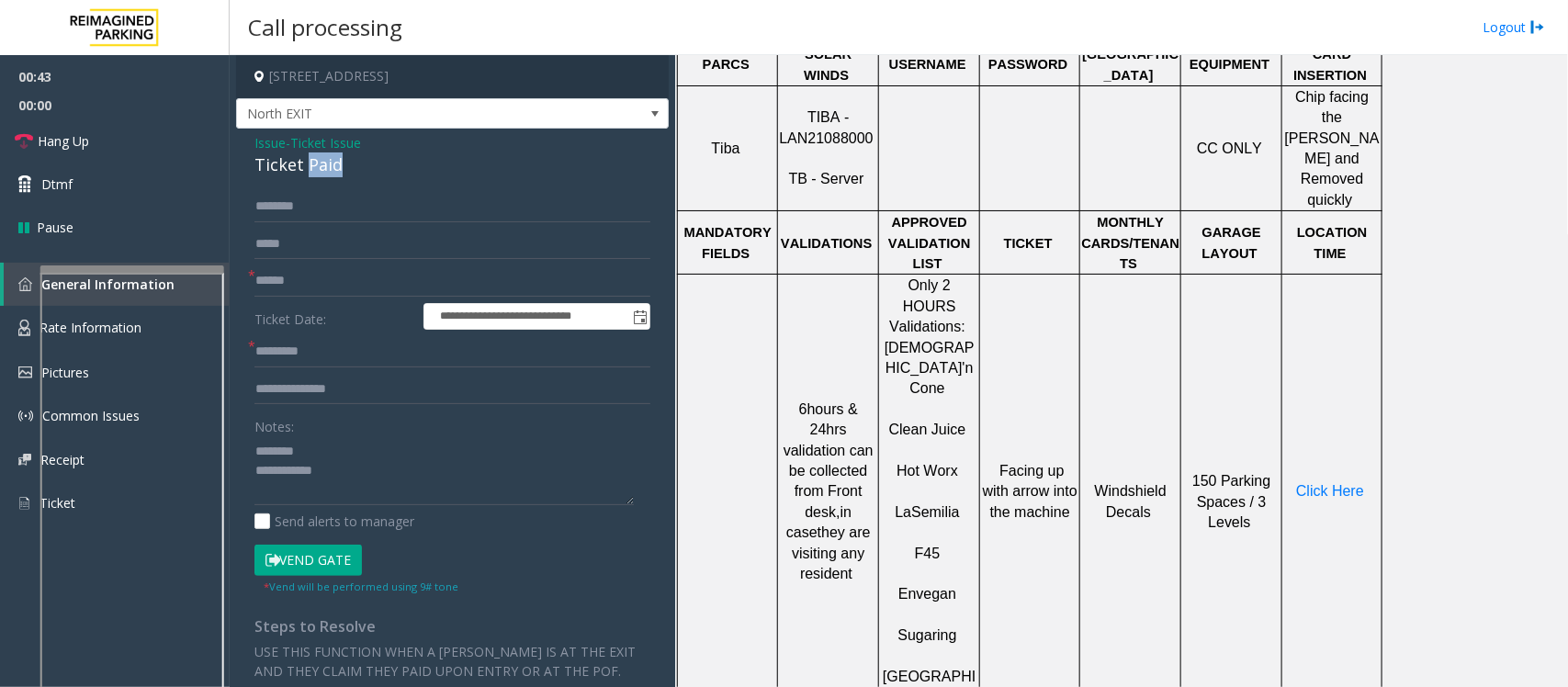 click on "Ticket Paid" 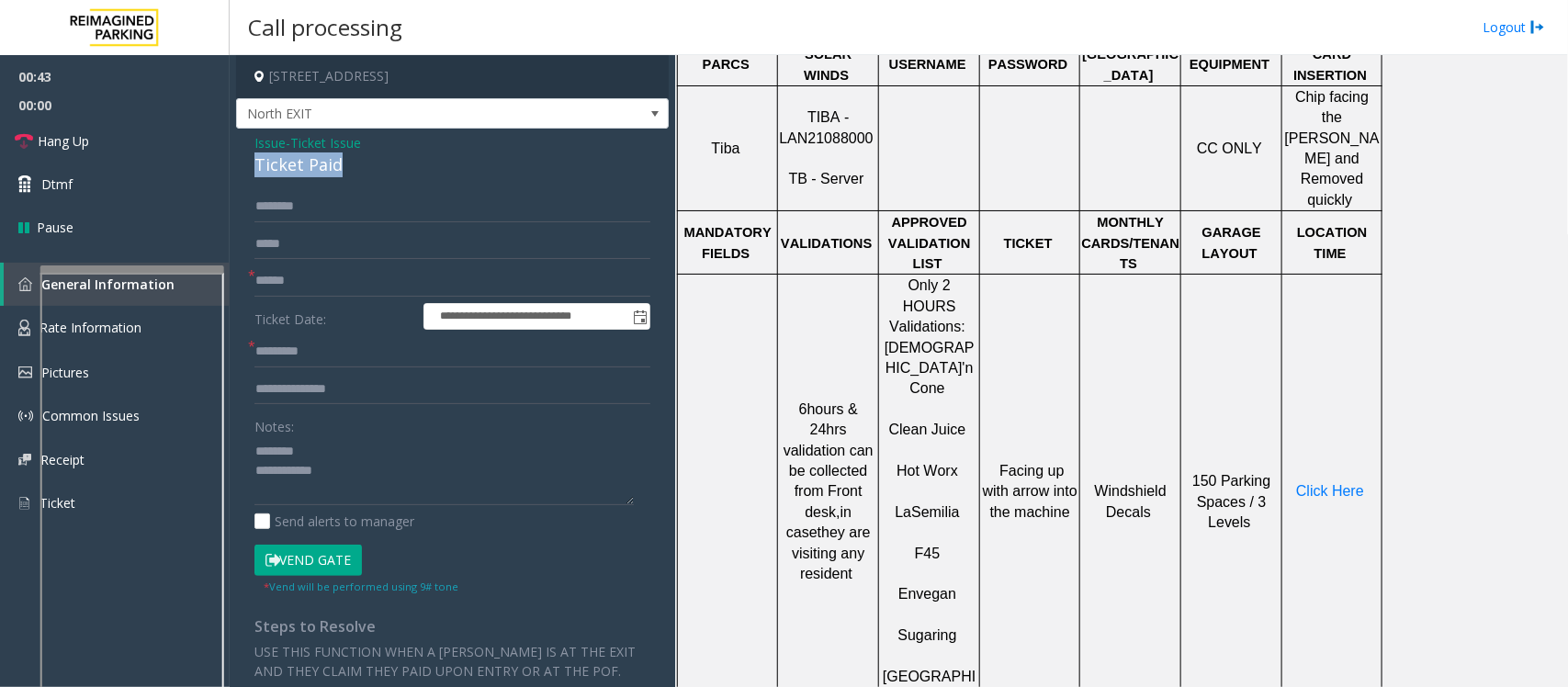 click on "Ticket Paid" 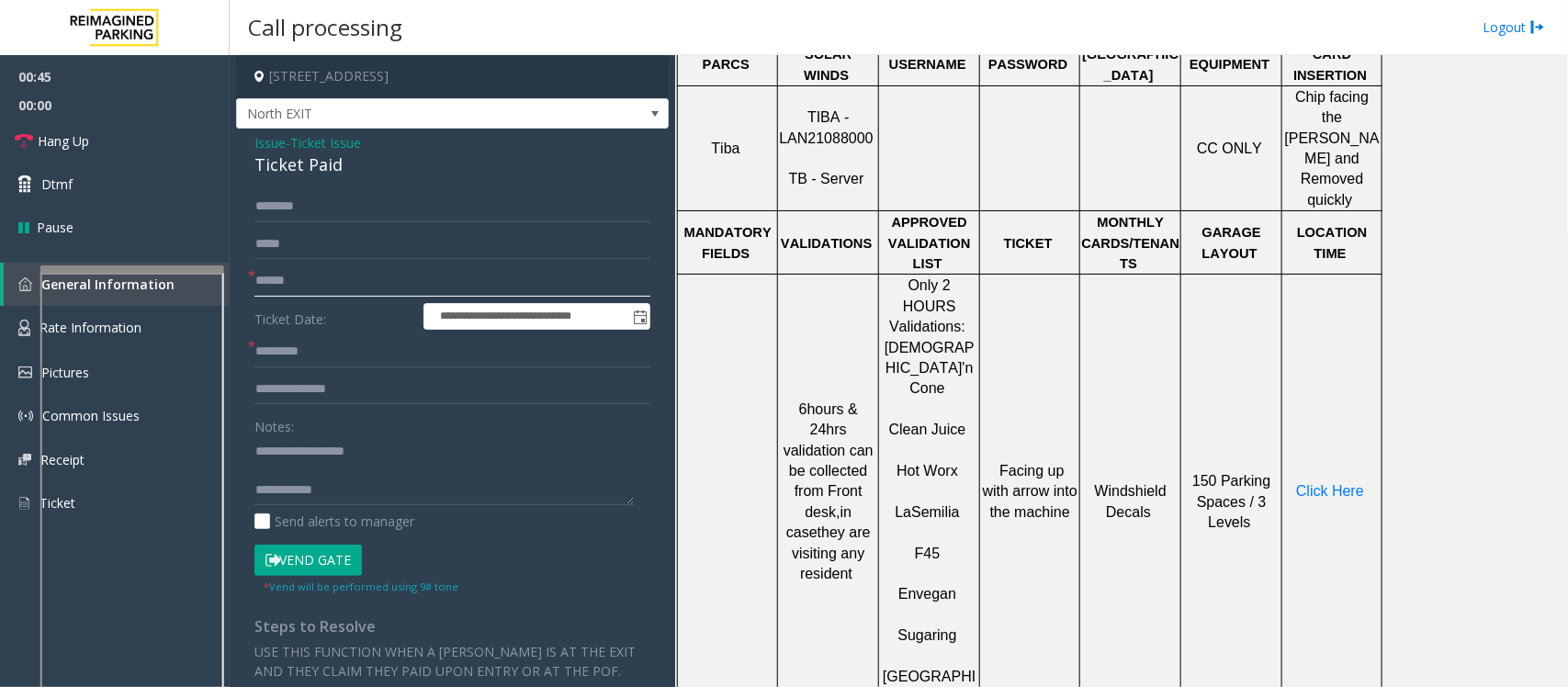 click 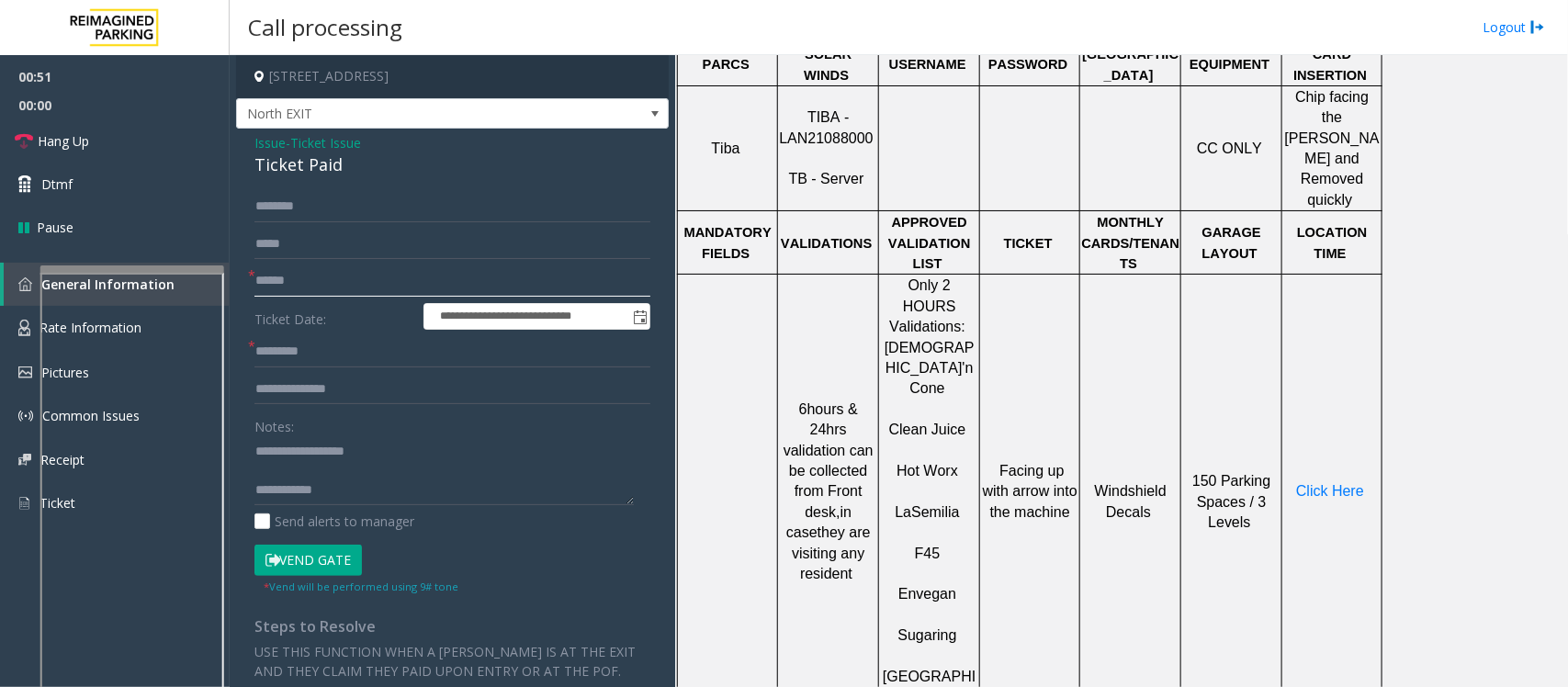 click 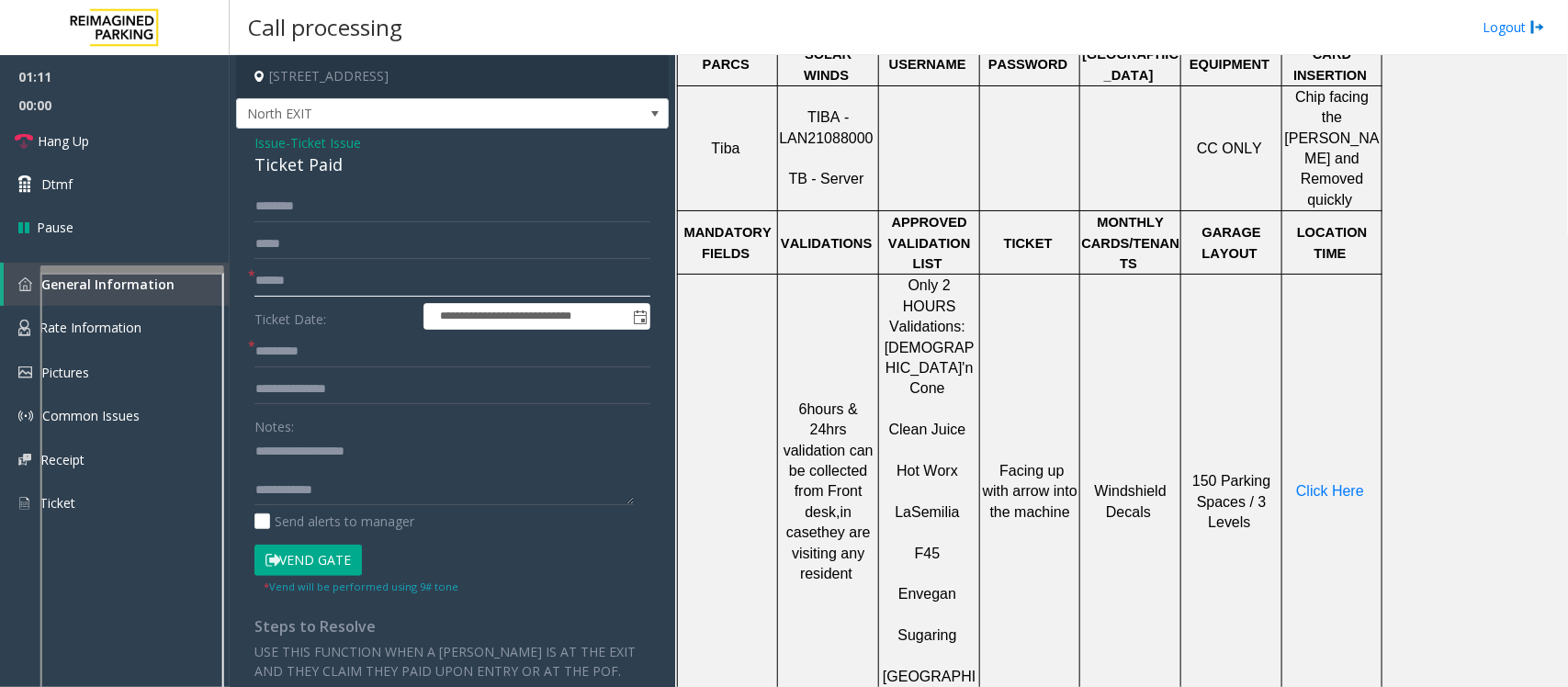 click 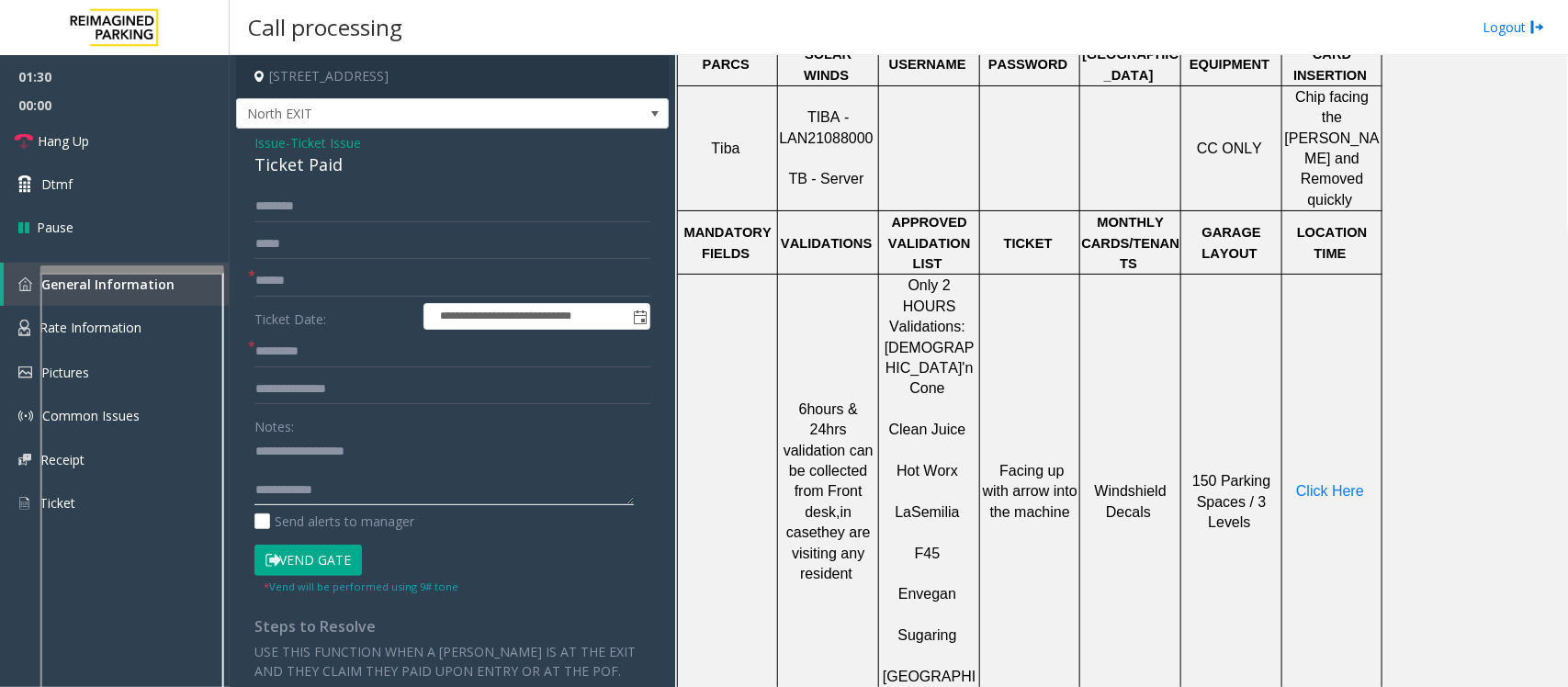 click 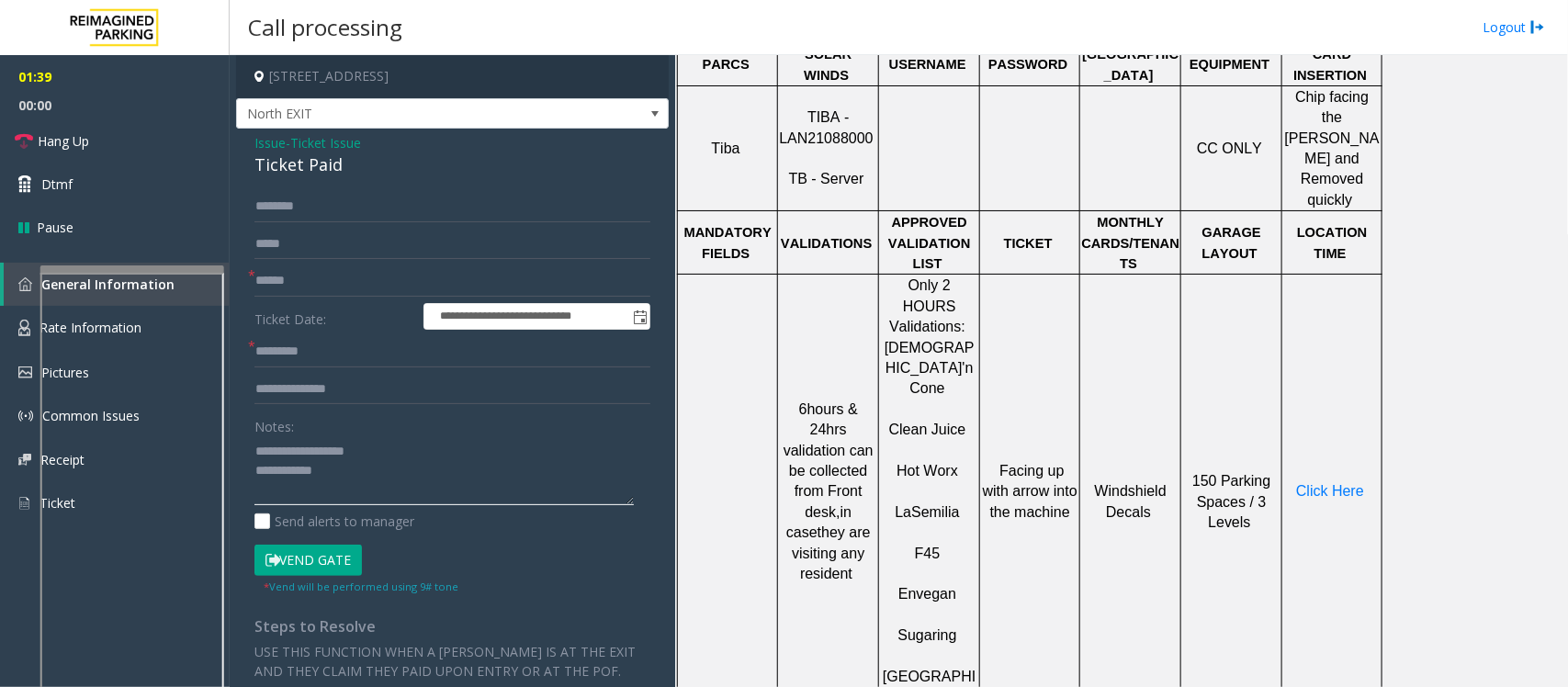click 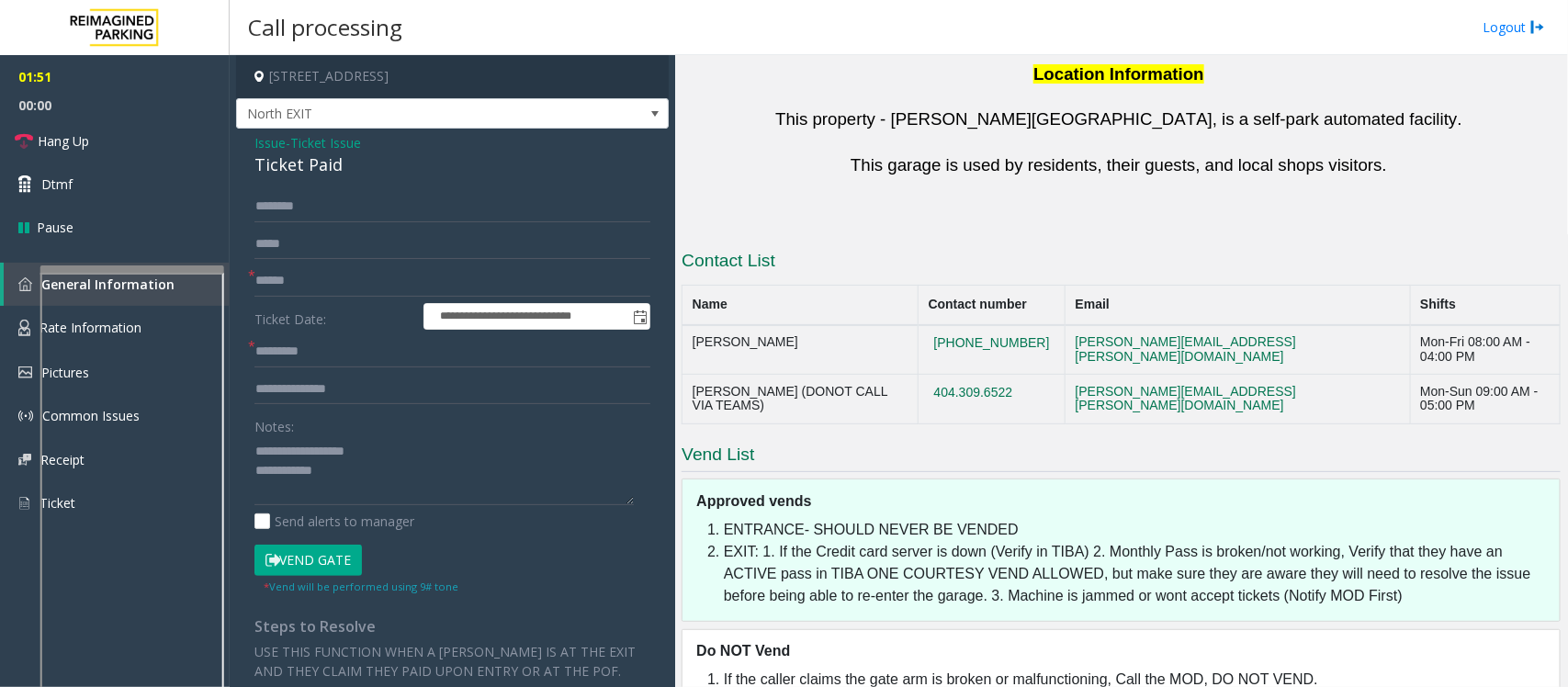 scroll, scrollTop: 1766, scrollLeft: 0, axis: vertical 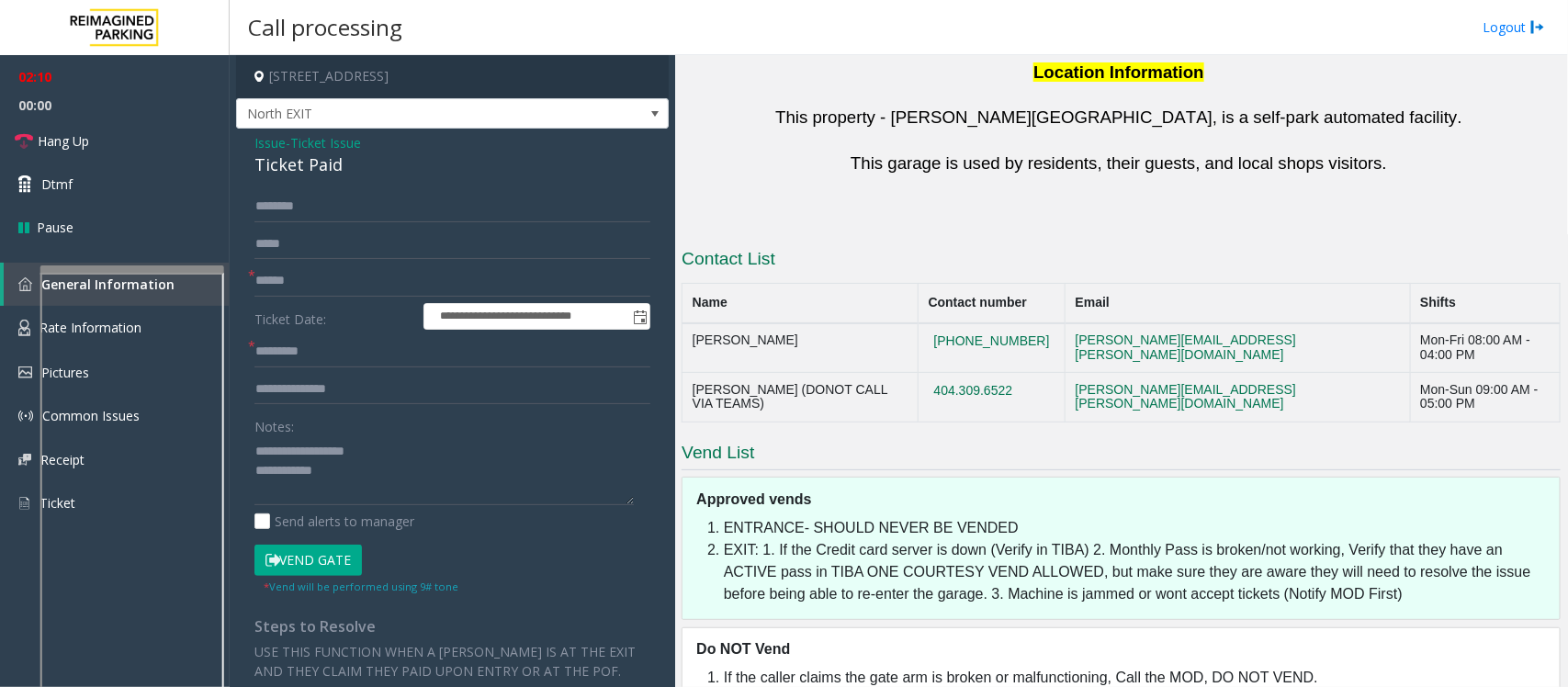 drag, startPoint x: 1076, startPoint y: 234, endPoint x: 1017, endPoint y: 266, distance: 67.1193 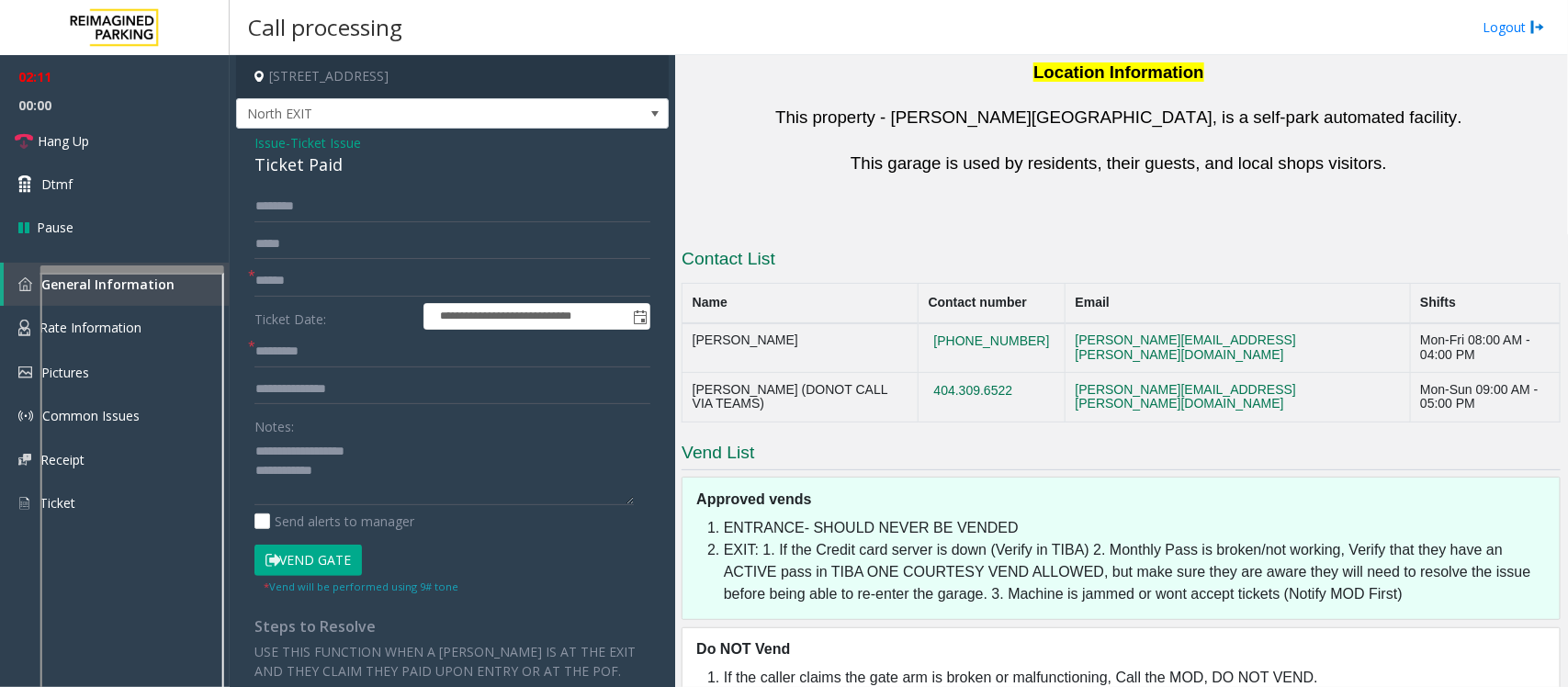copy on "404.309.6522" 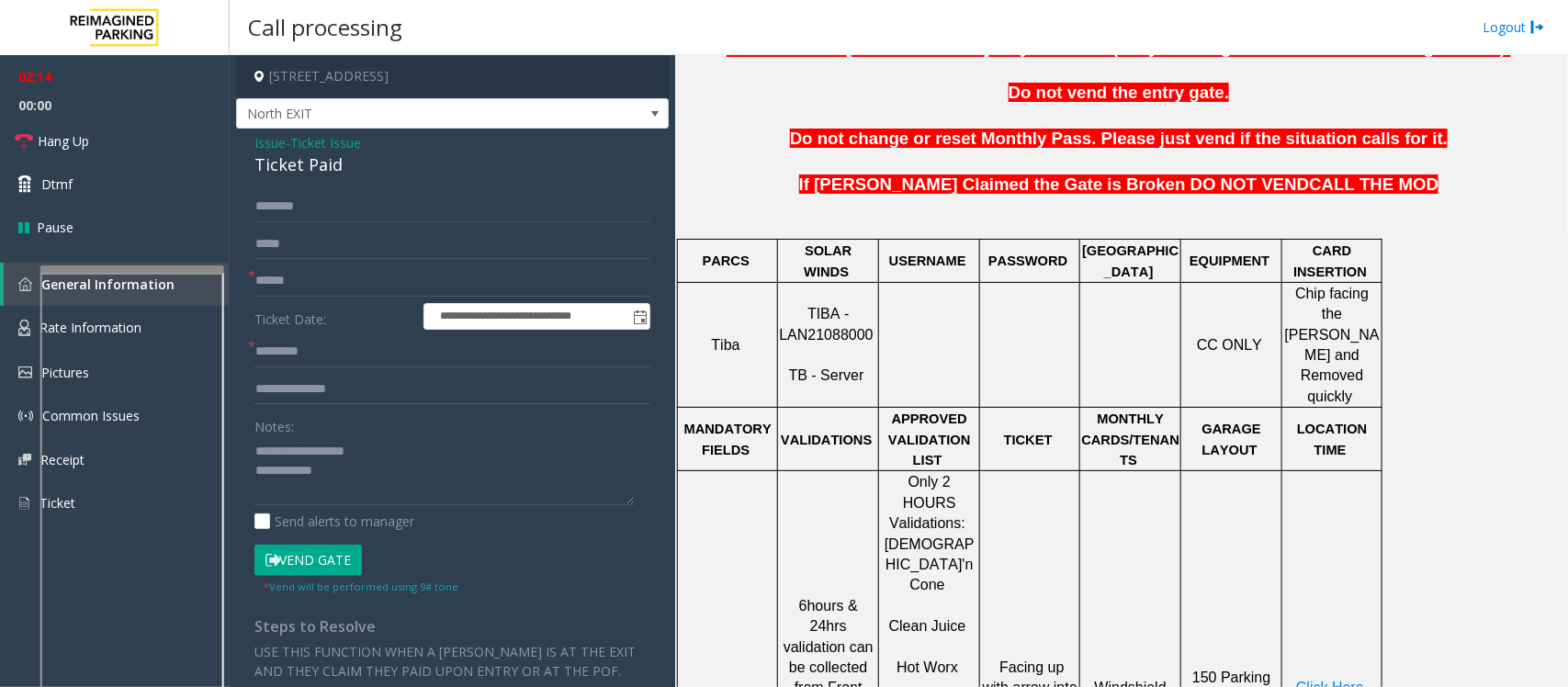 scroll, scrollTop: 389, scrollLeft: 0, axis: vertical 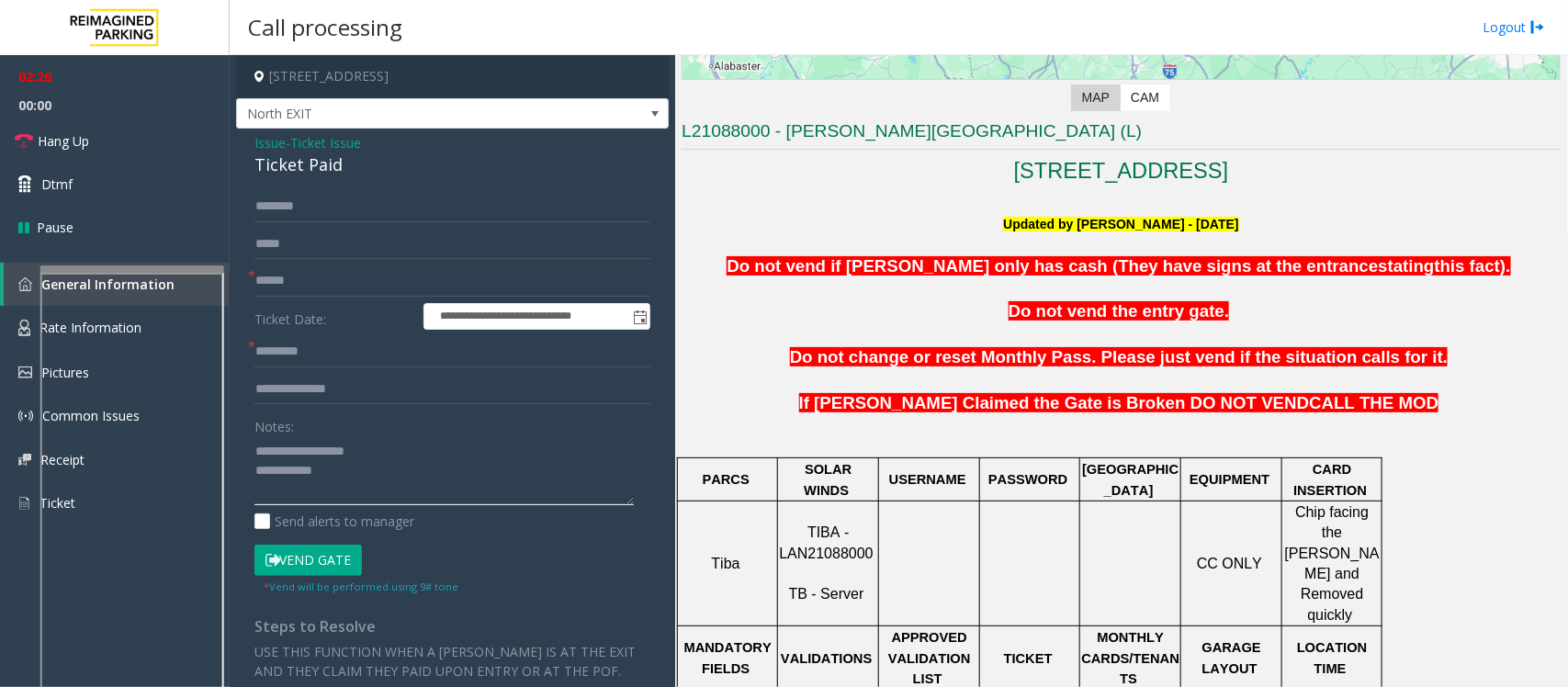 click 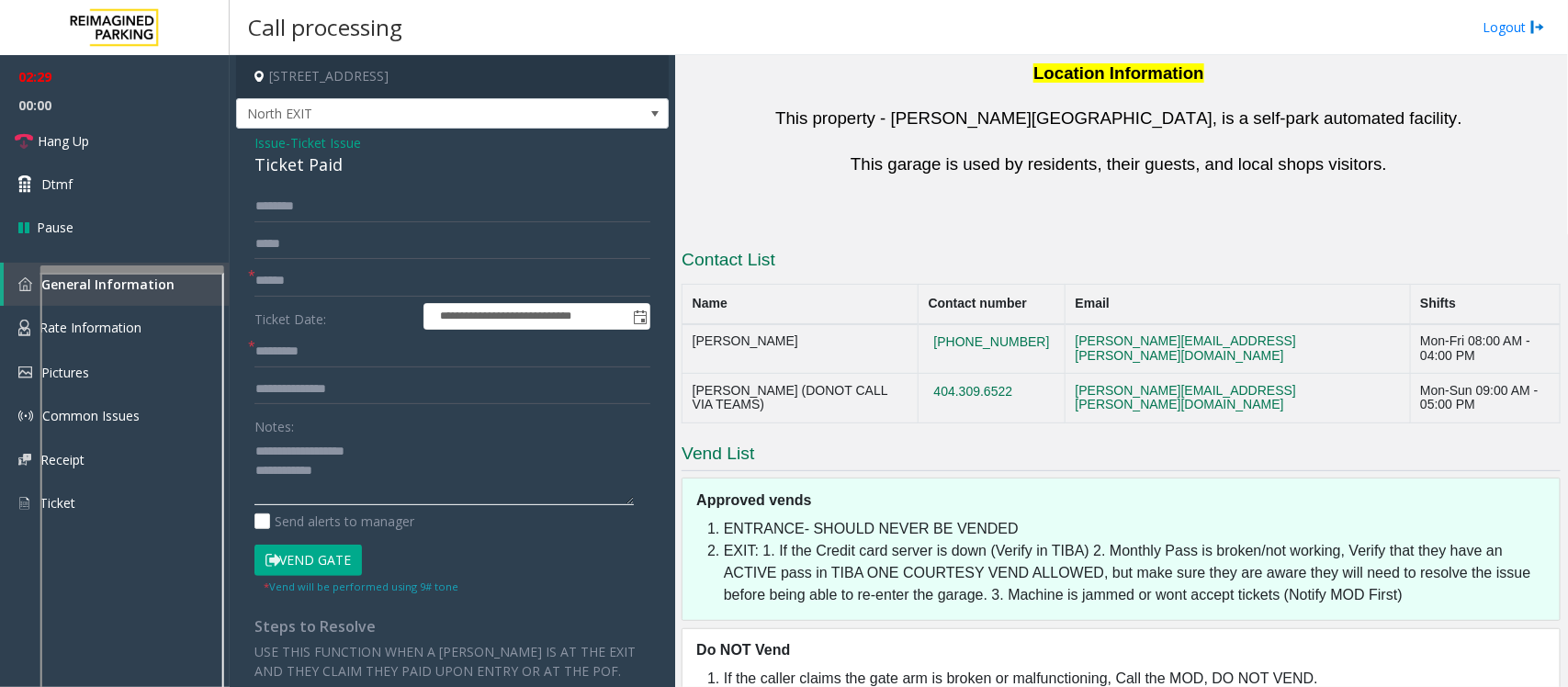 scroll, scrollTop: 1766, scrollLeft: 0, axis: vertical 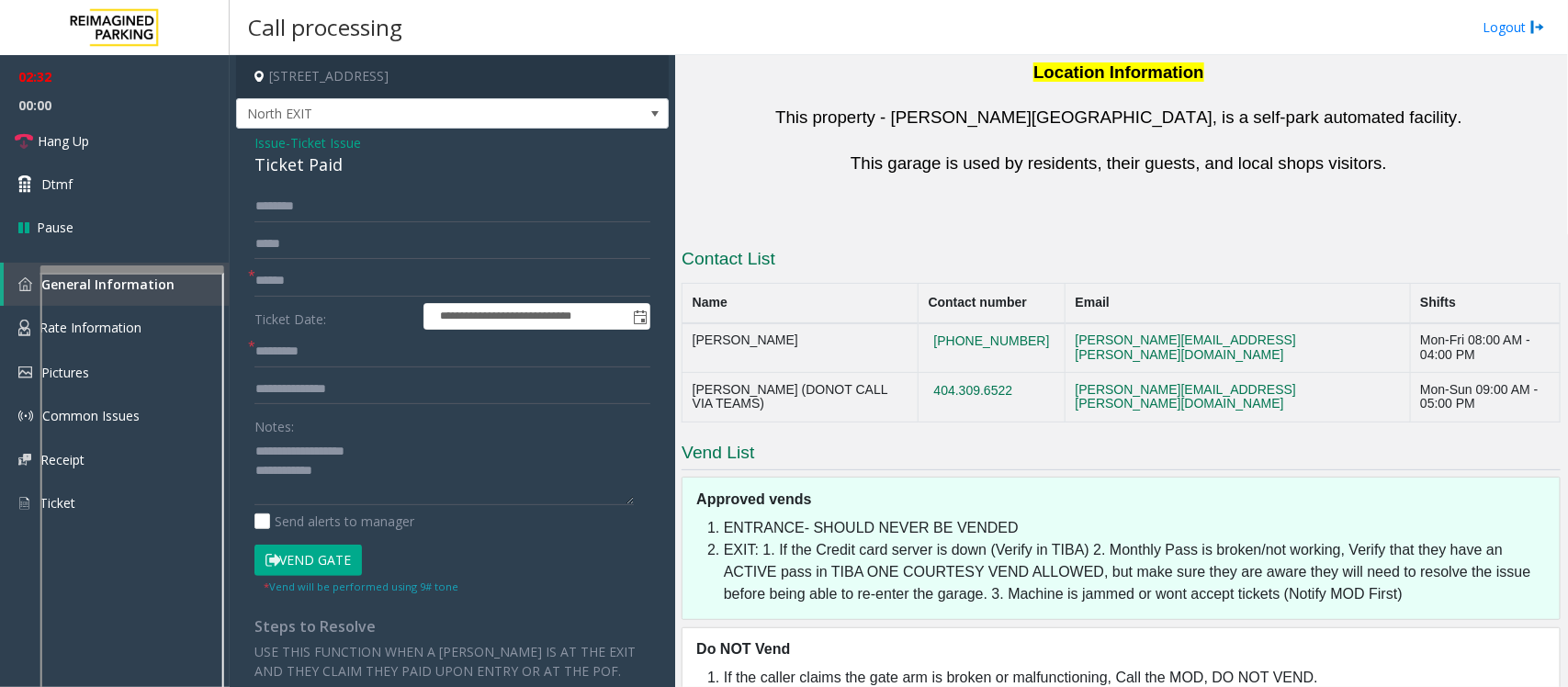 drag, startPoint x: 1072, startPoint y: 237, endPoint x: 690, endPoint y: 246, distance: 382.10601 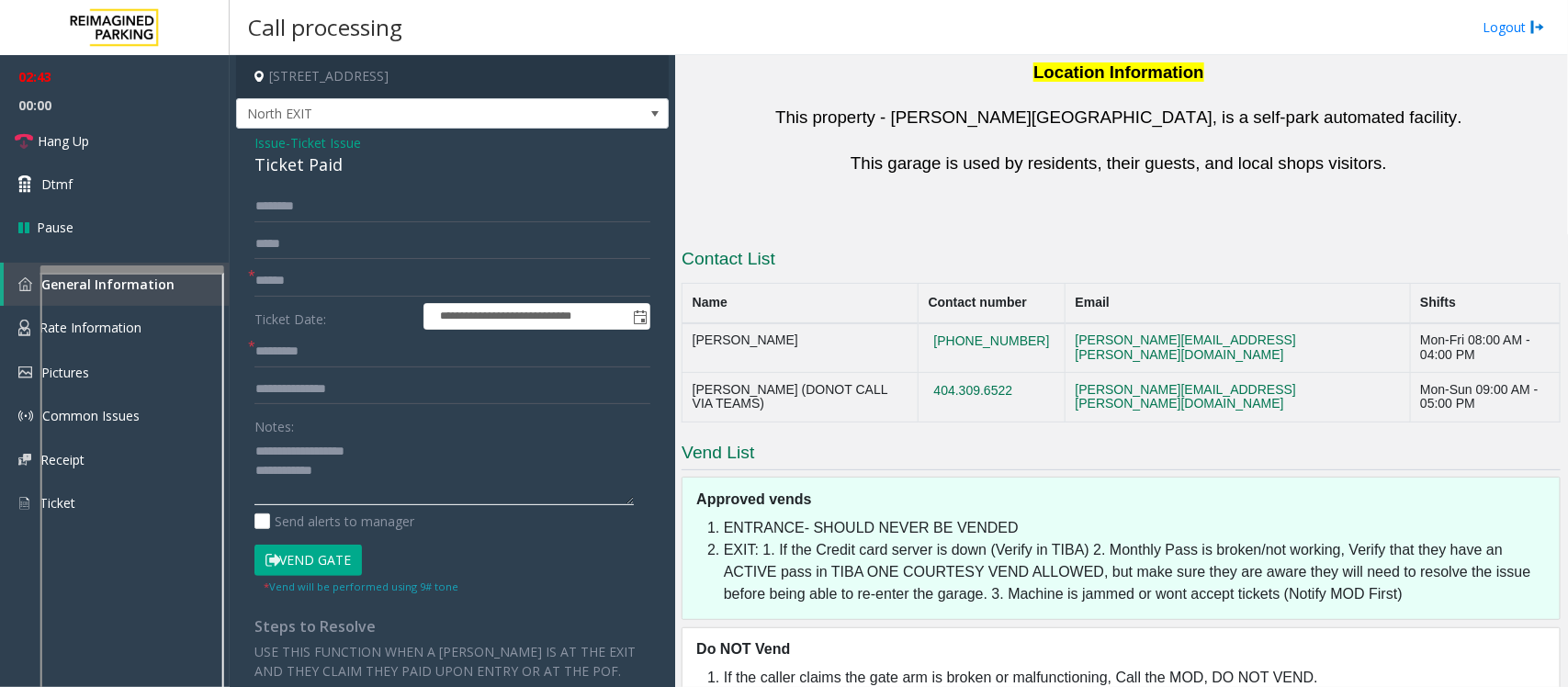 click 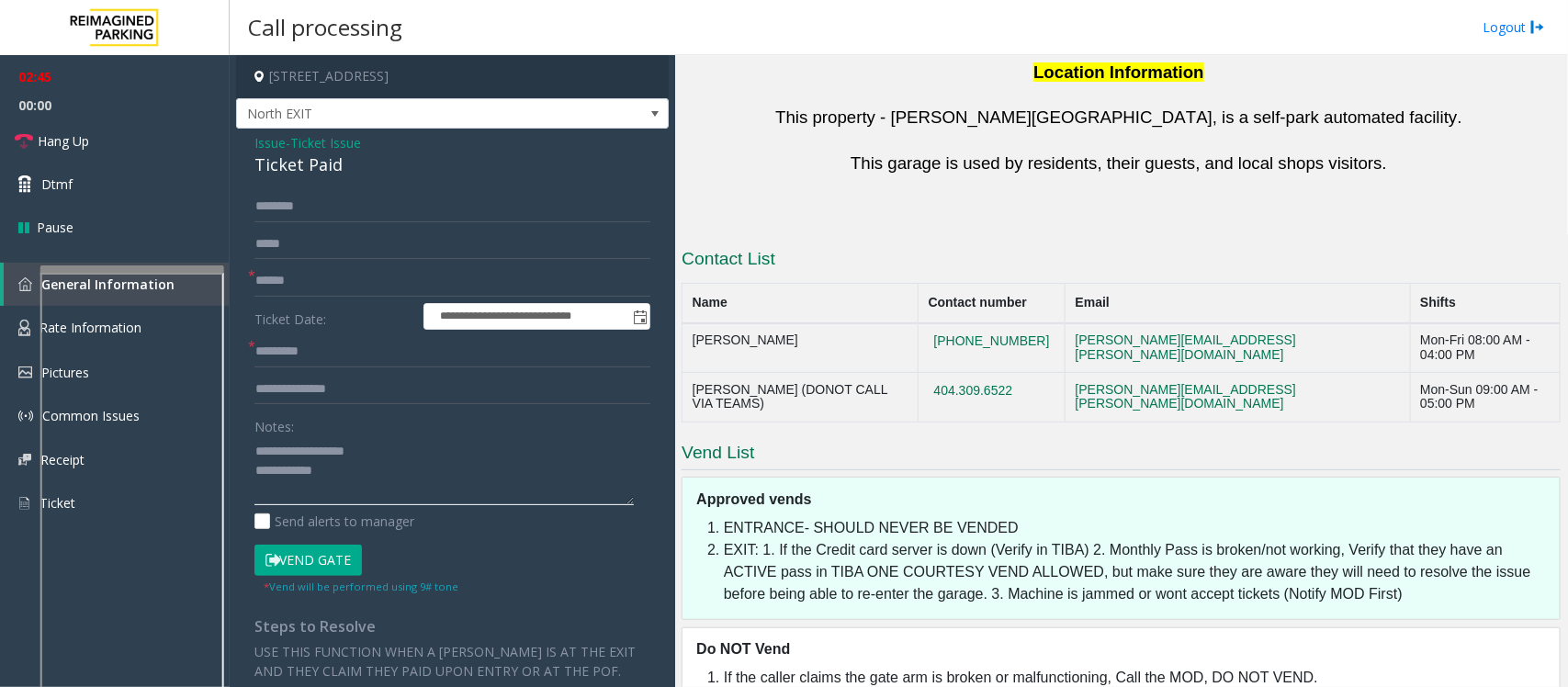 paste on "**********" 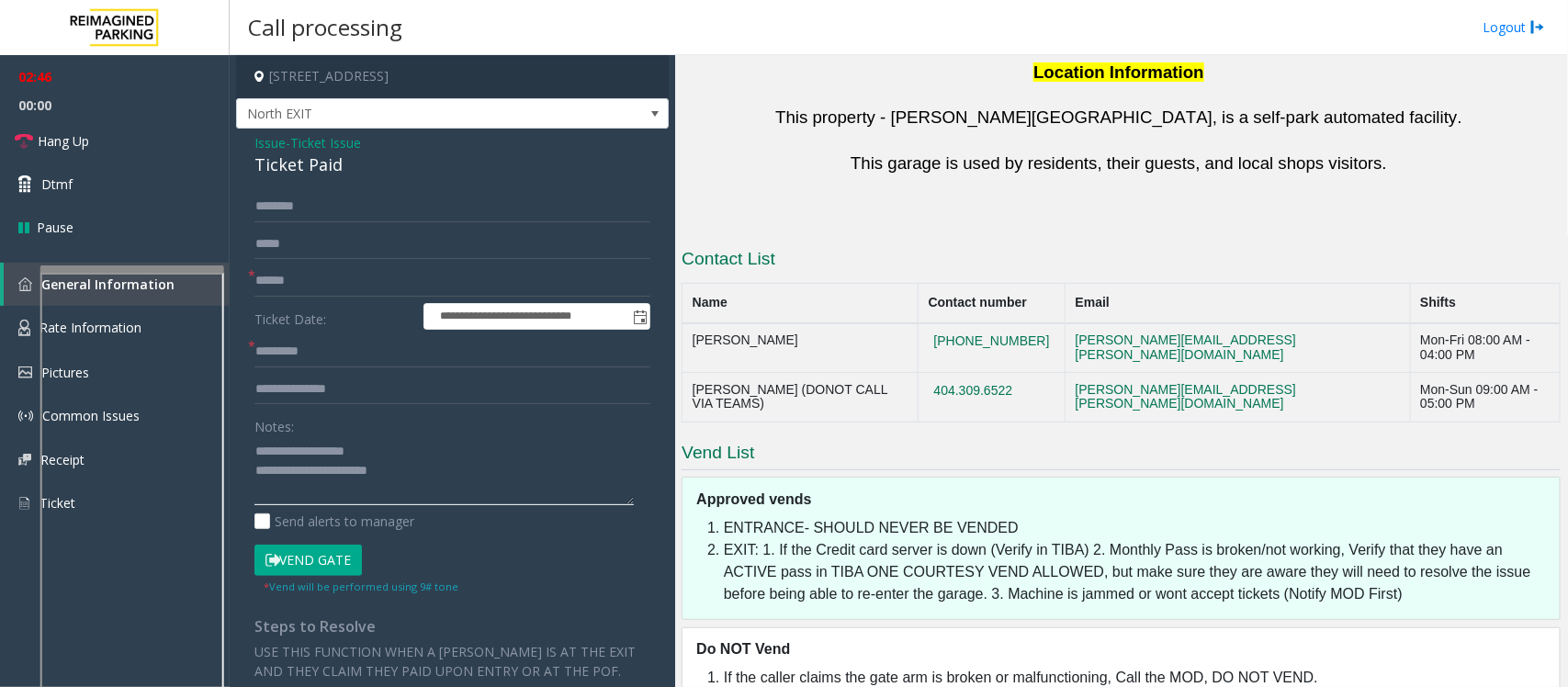 click 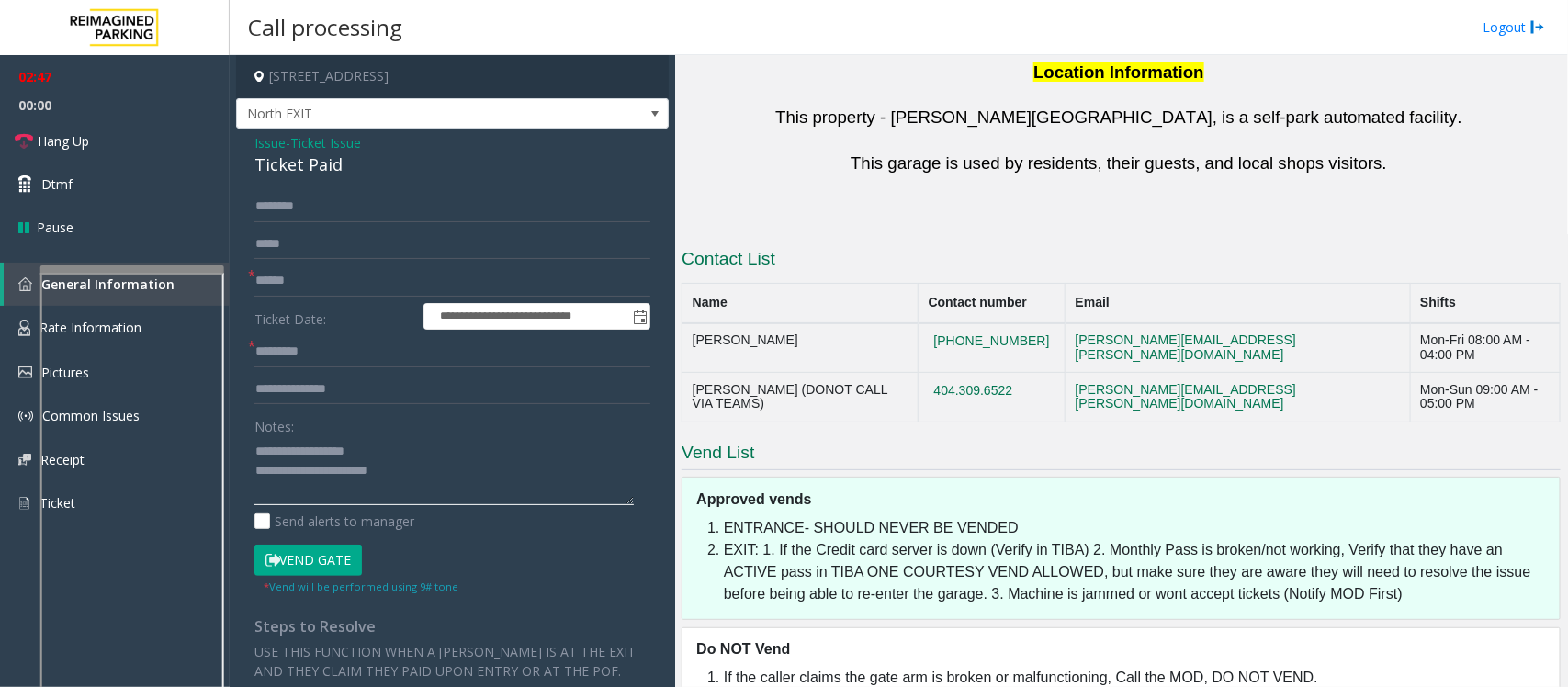 click 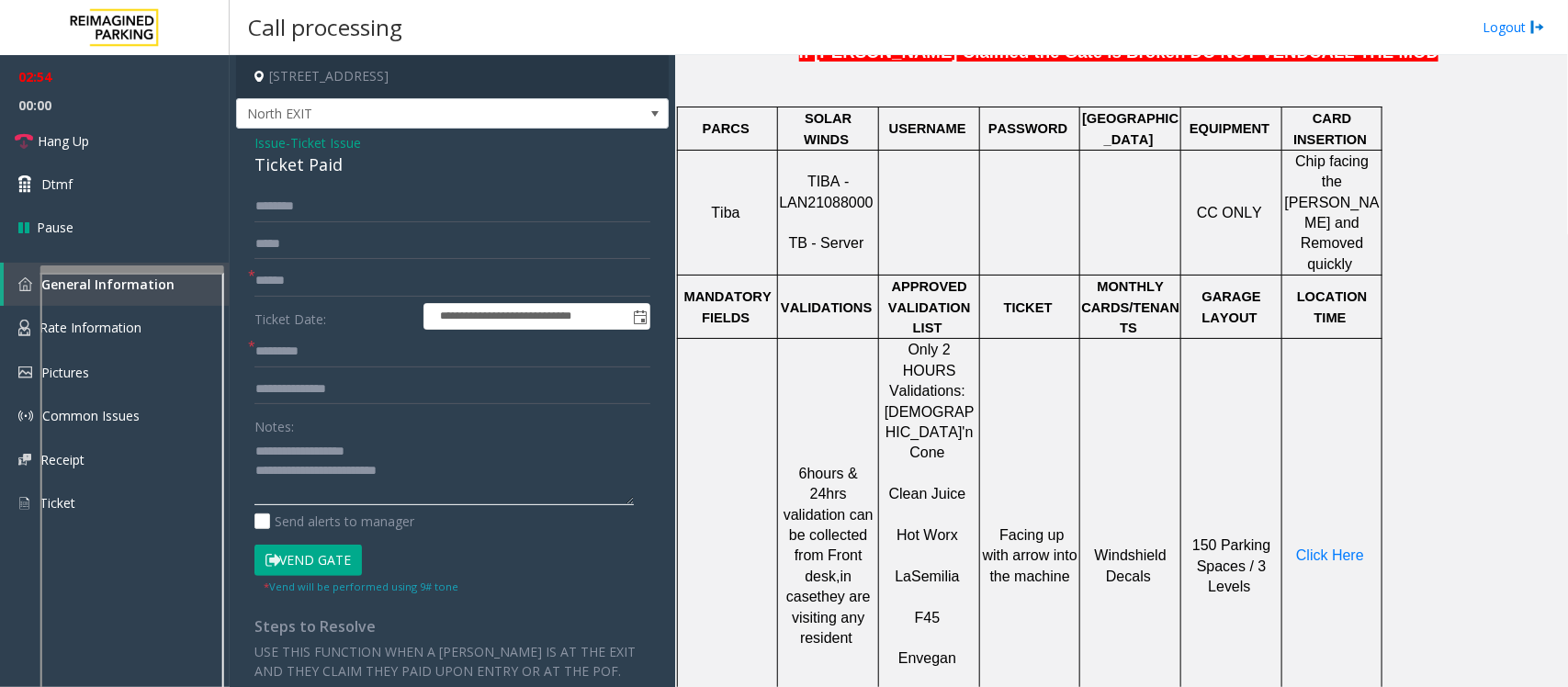 scroll, scrollTop: 503, scrollLeft: 0, axis: vertical 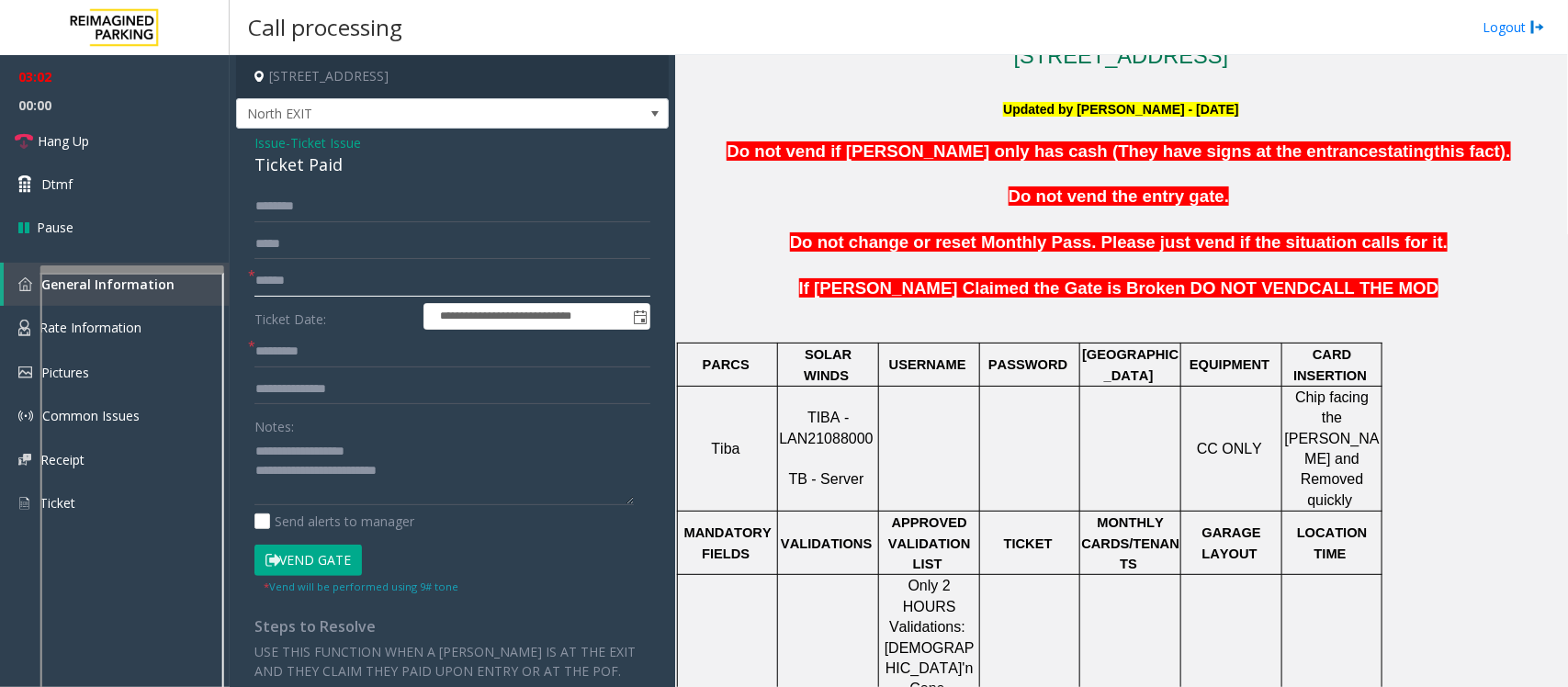 click 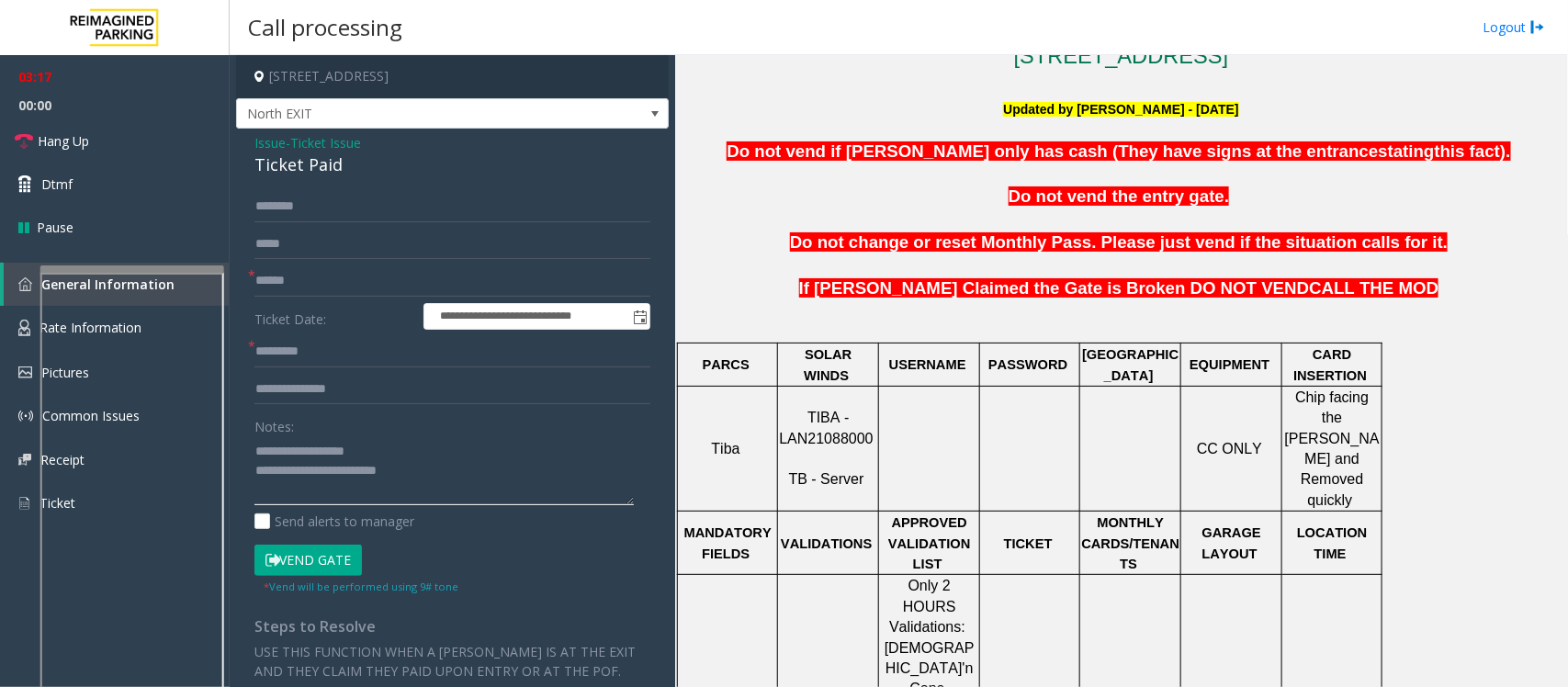 click 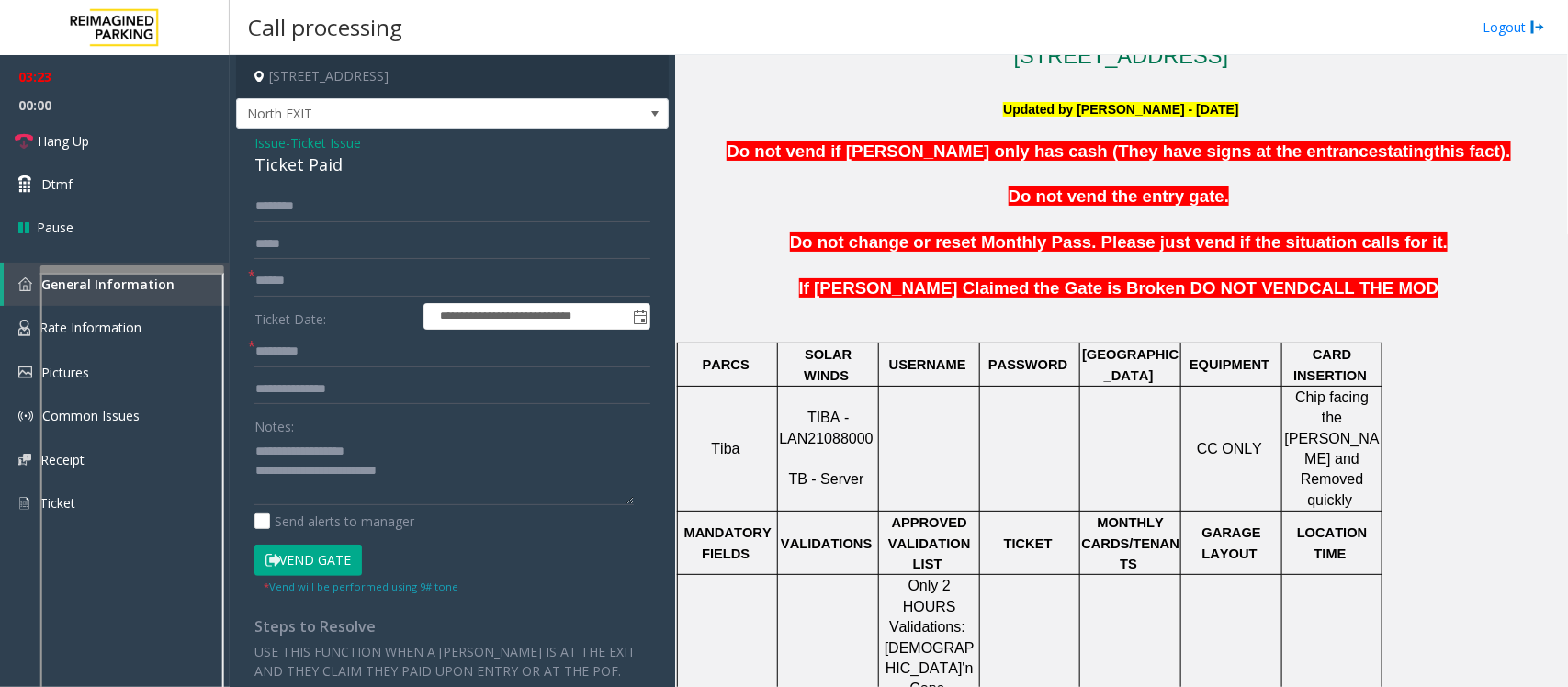 click on "Vend Gate" 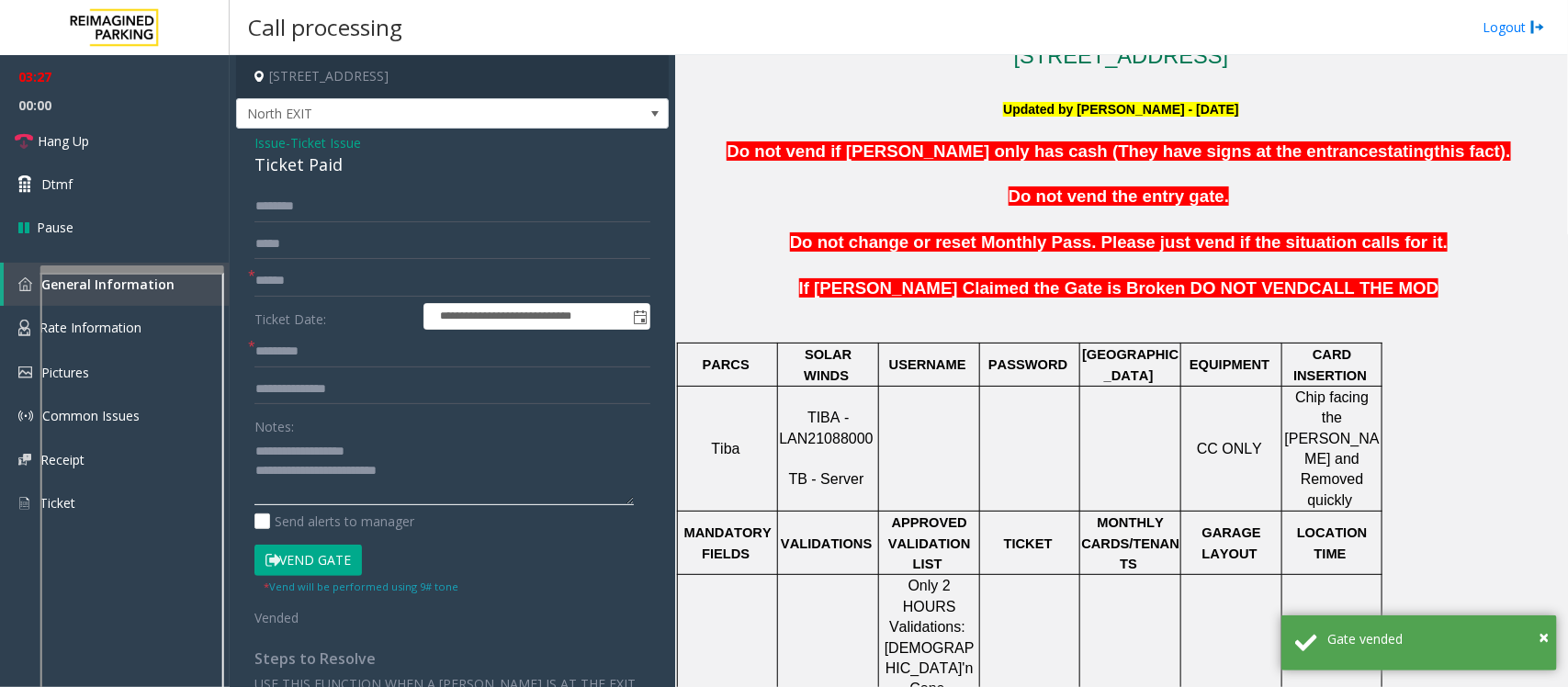 drag, startPoint x: 333, startPoint y: 475, endPoint x: 386, endPoint y: 470, distance: 53.23533 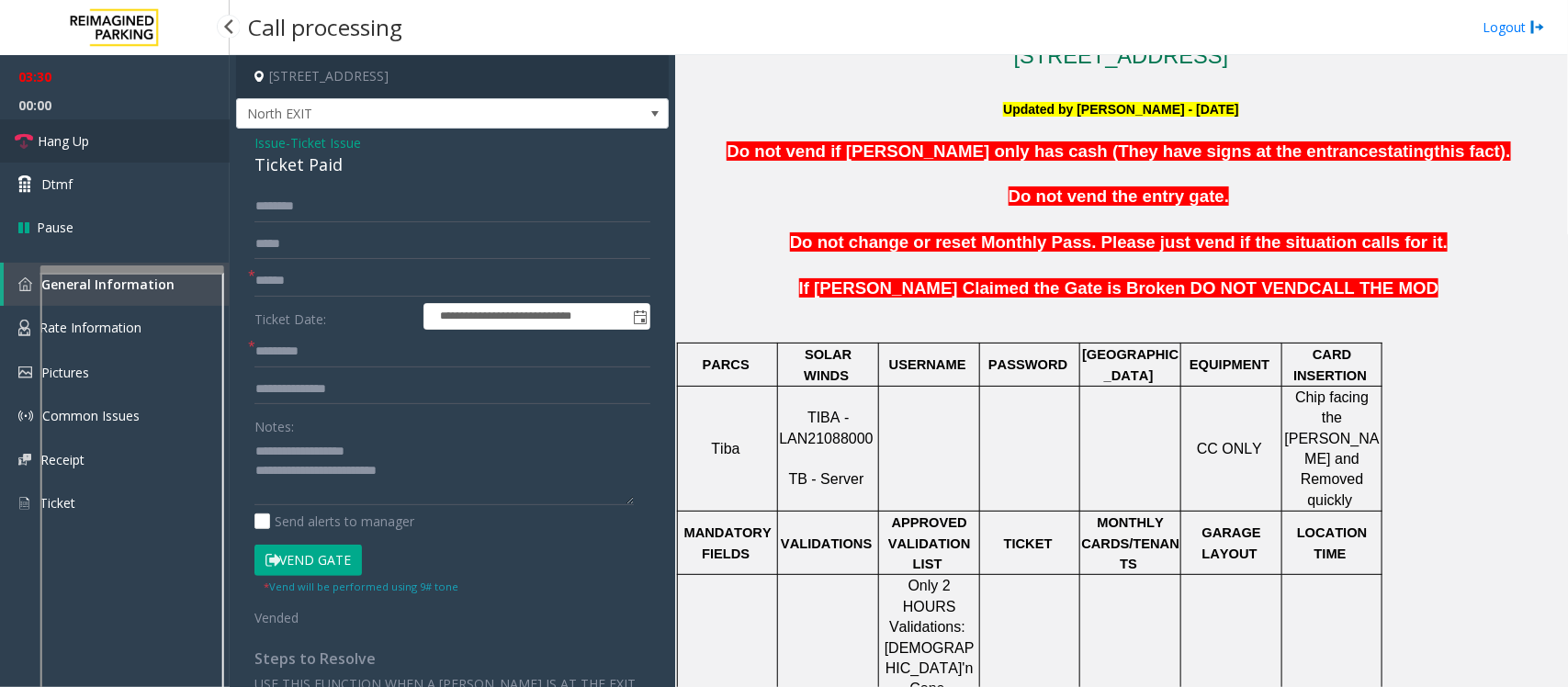click on "Hang Up" at bounding box center (63, 141) 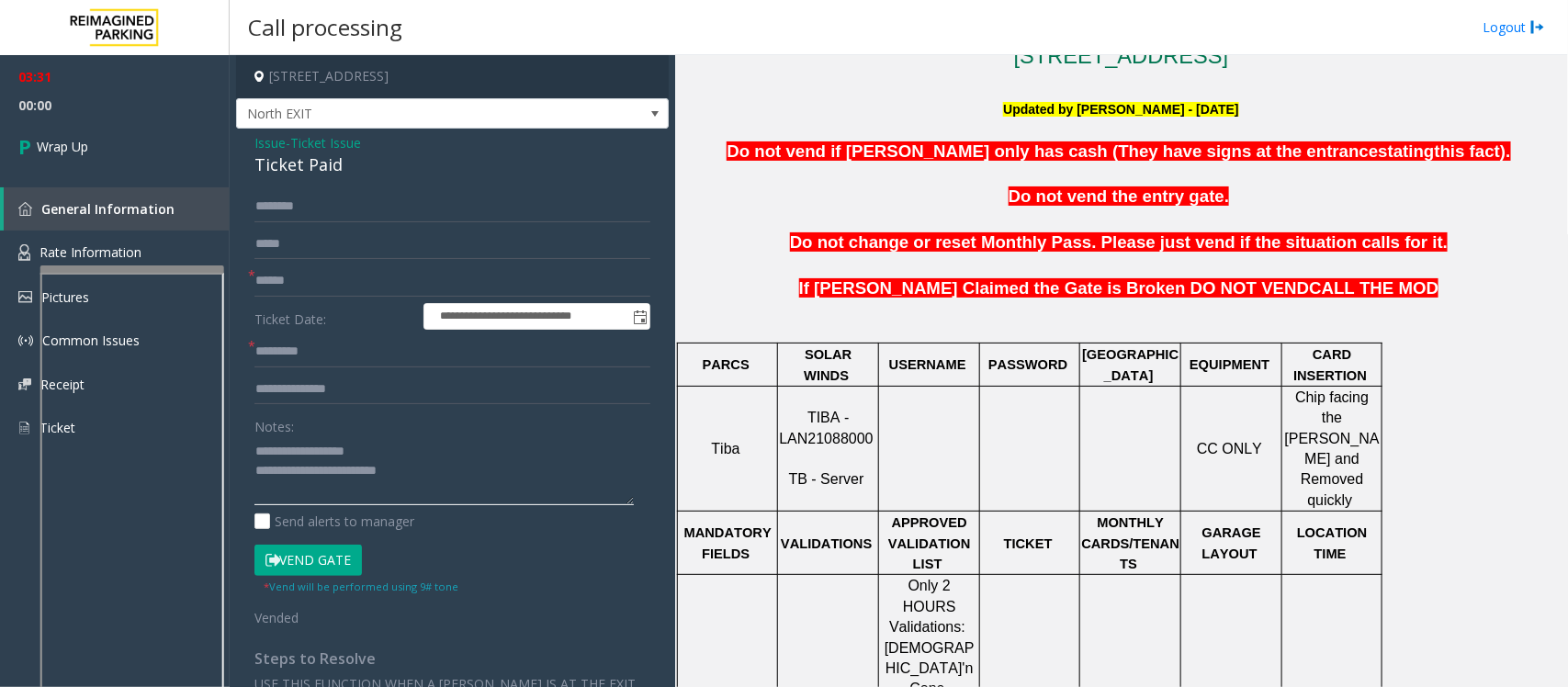 click 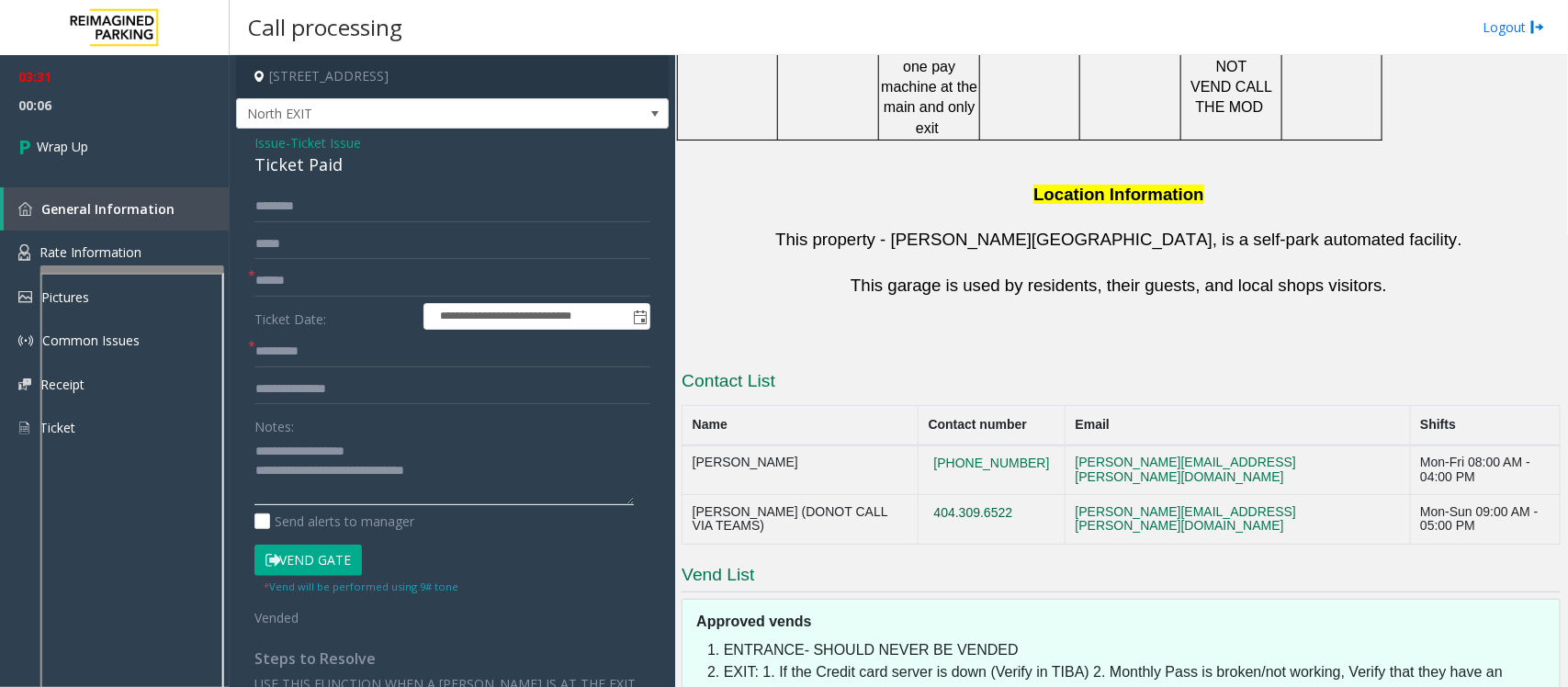 scroll, scrollTop: 1766, scrollLeft: 0, axis: vertical 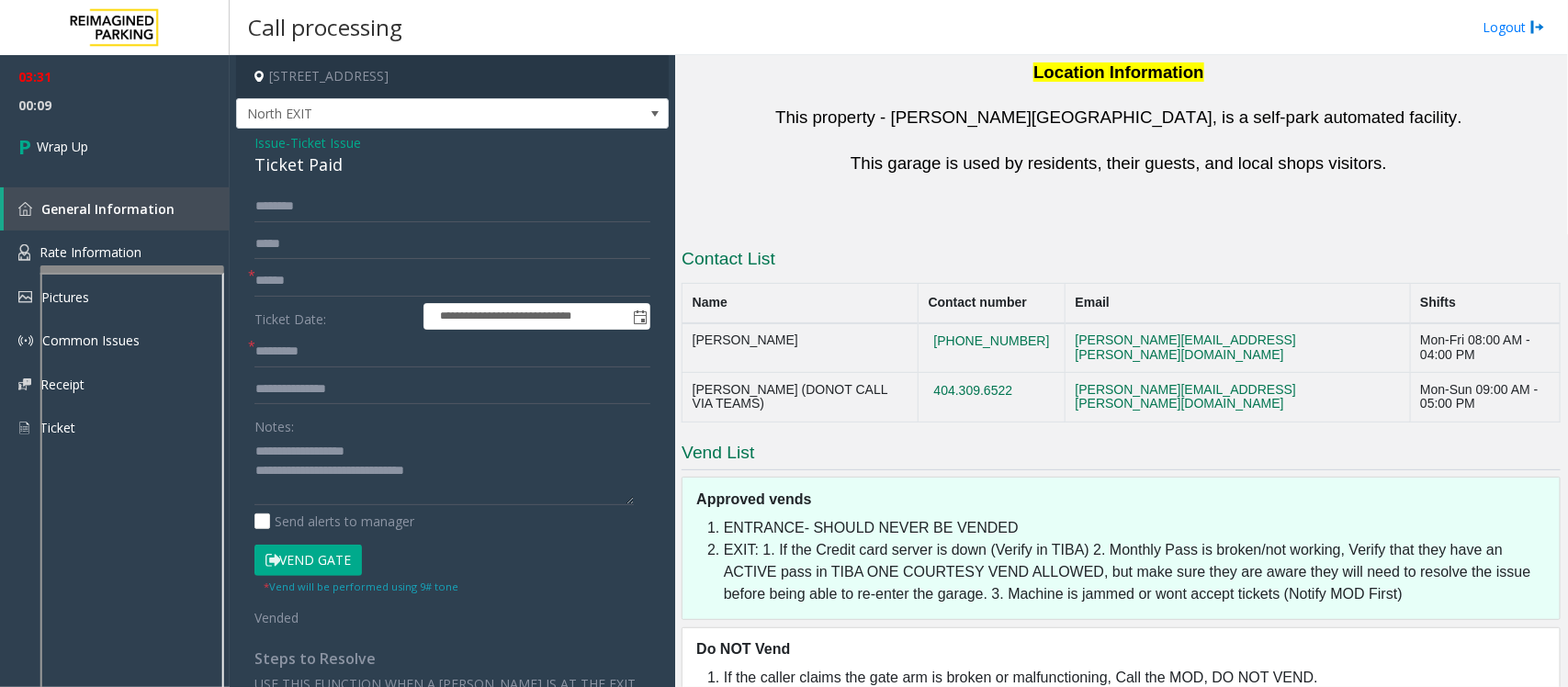 drag, startPoint x: 957, startPoint y: 235, endPoint x: 703, endPoint y: 250, distance: 254.4425 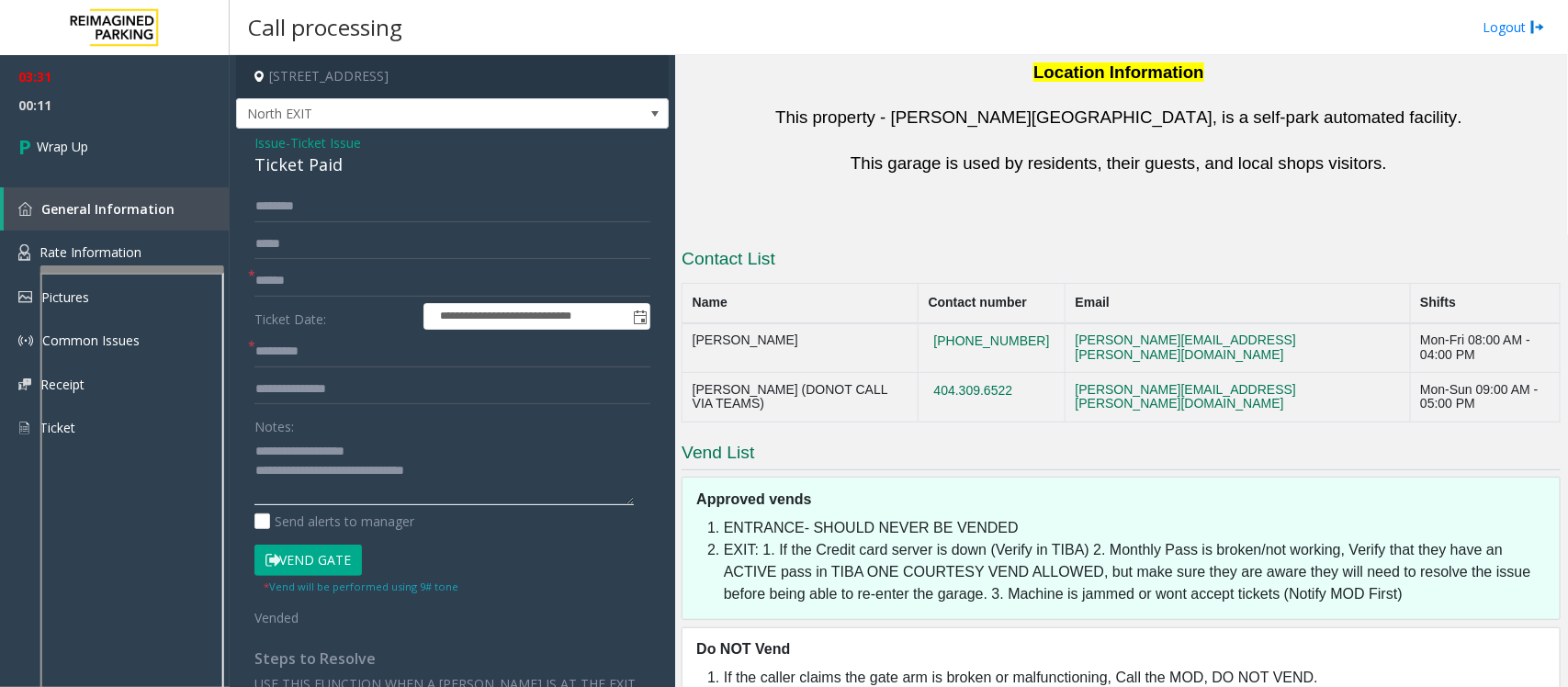 click 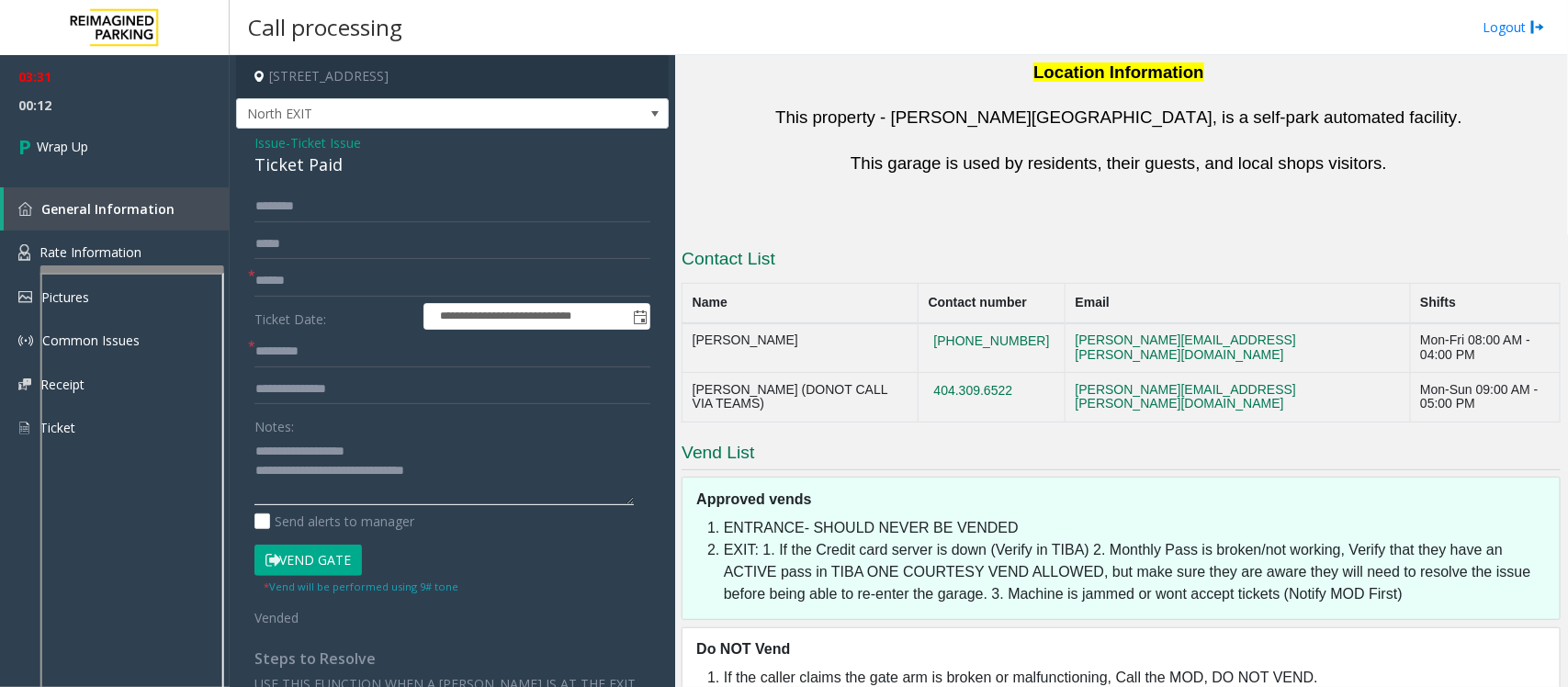 click 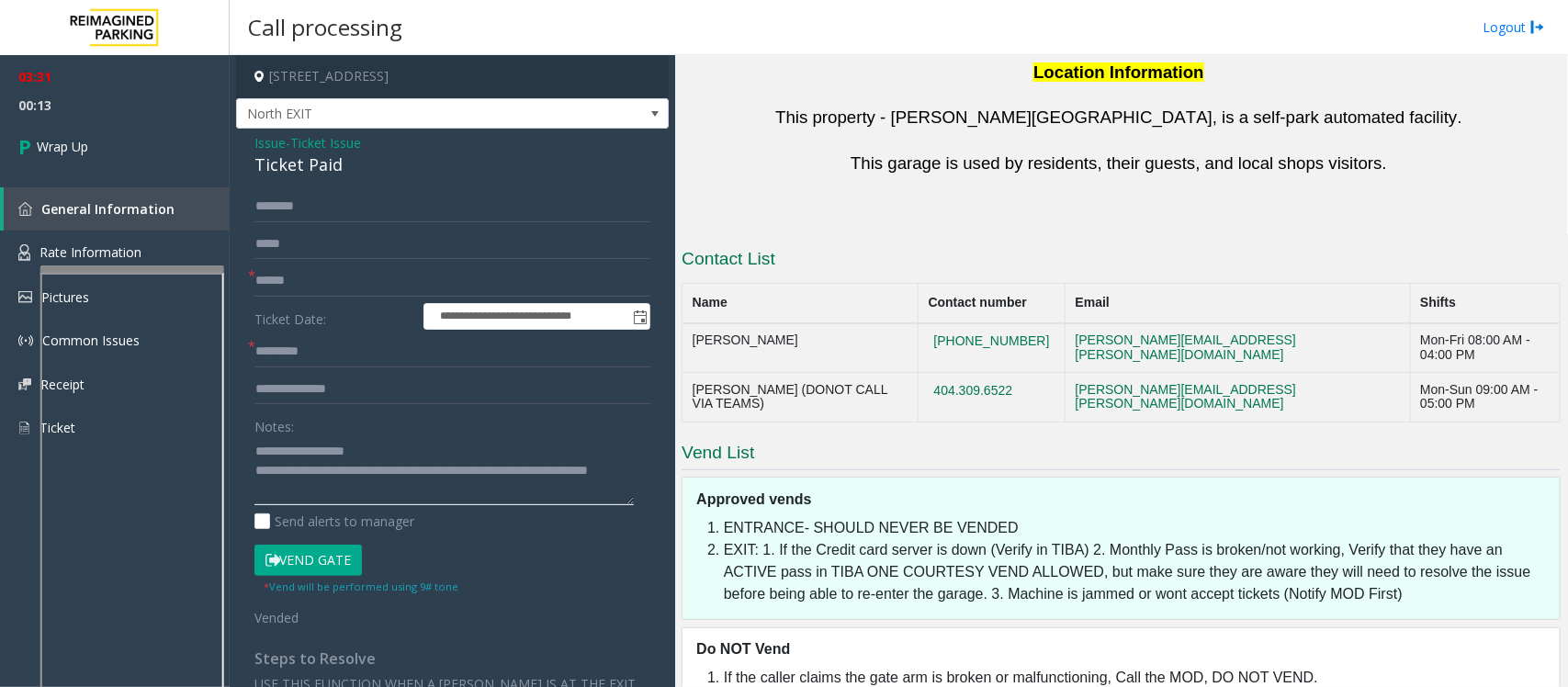 click 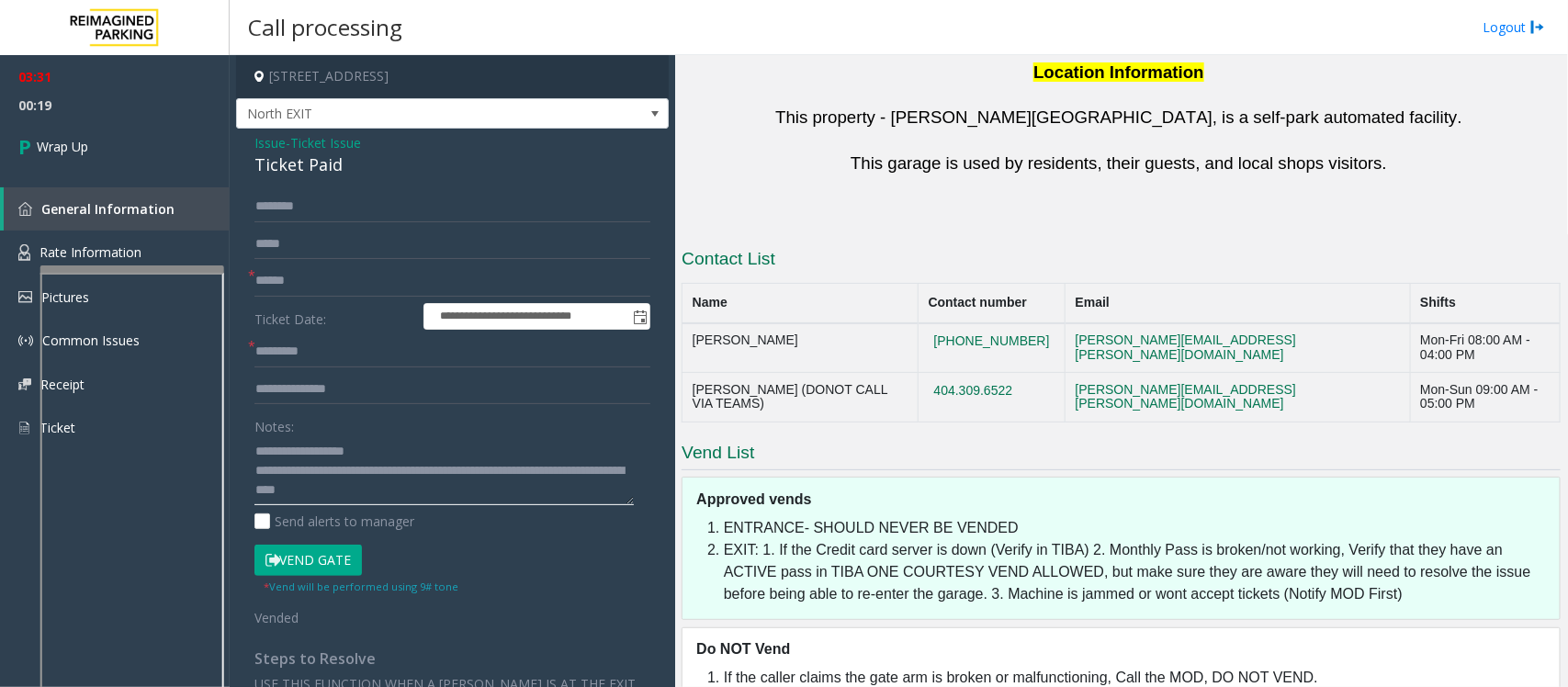 click 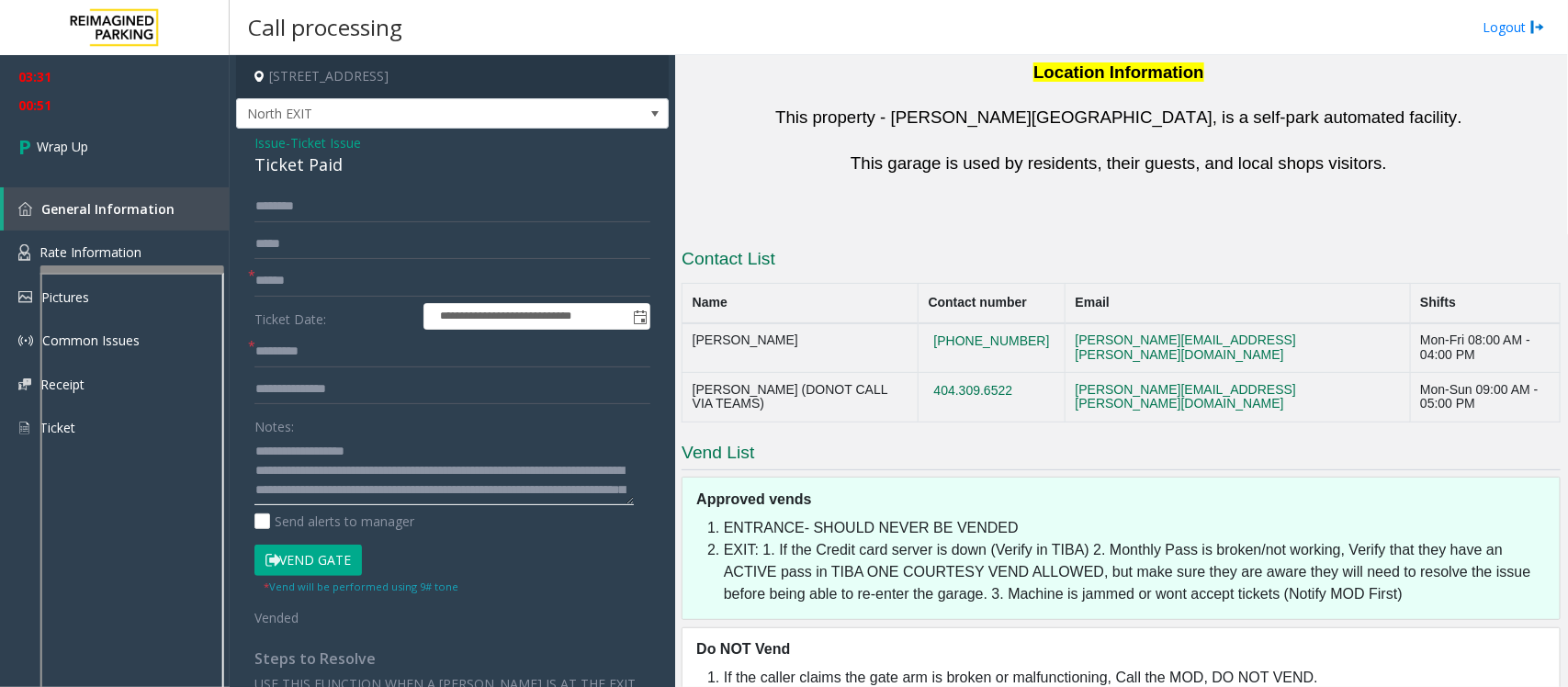 scroll, scrollTop: 12, scrollLeft: 0, axis: vertical 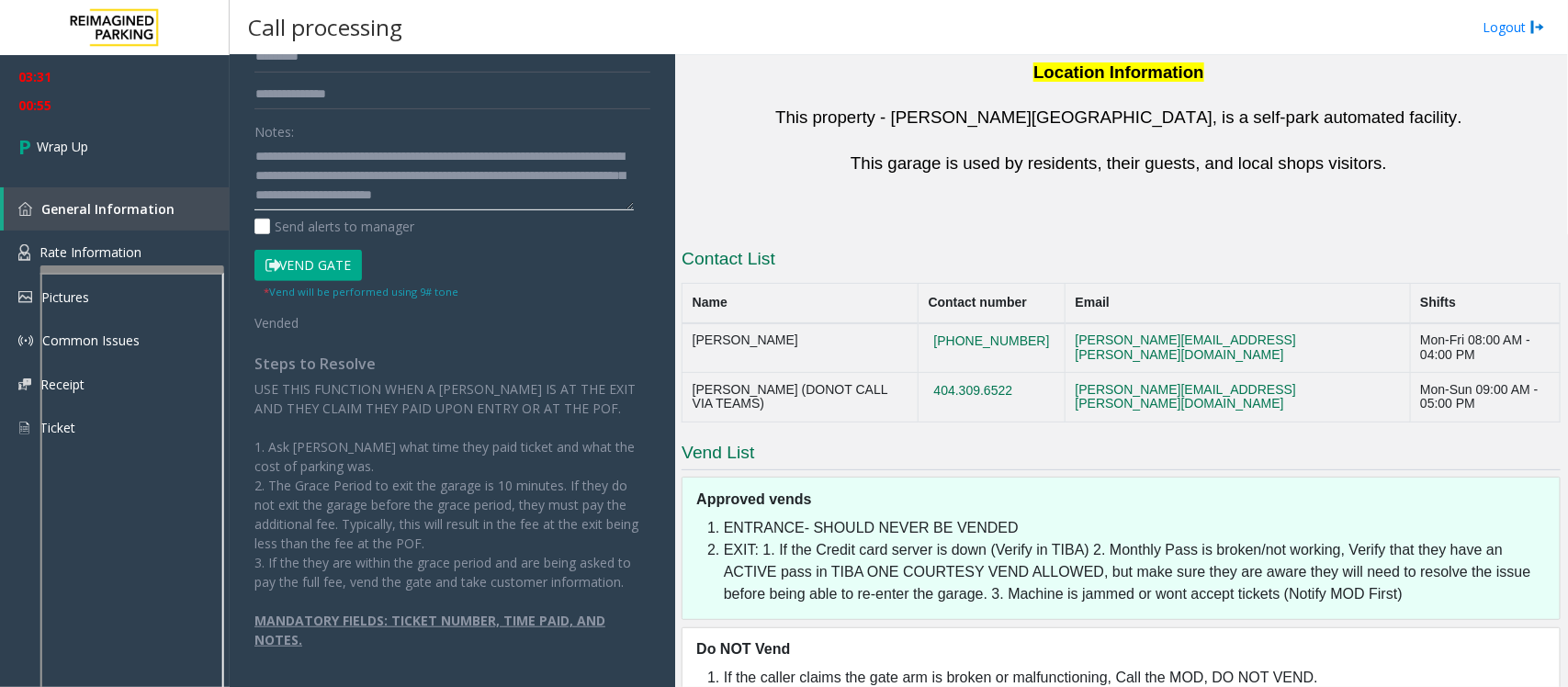 click 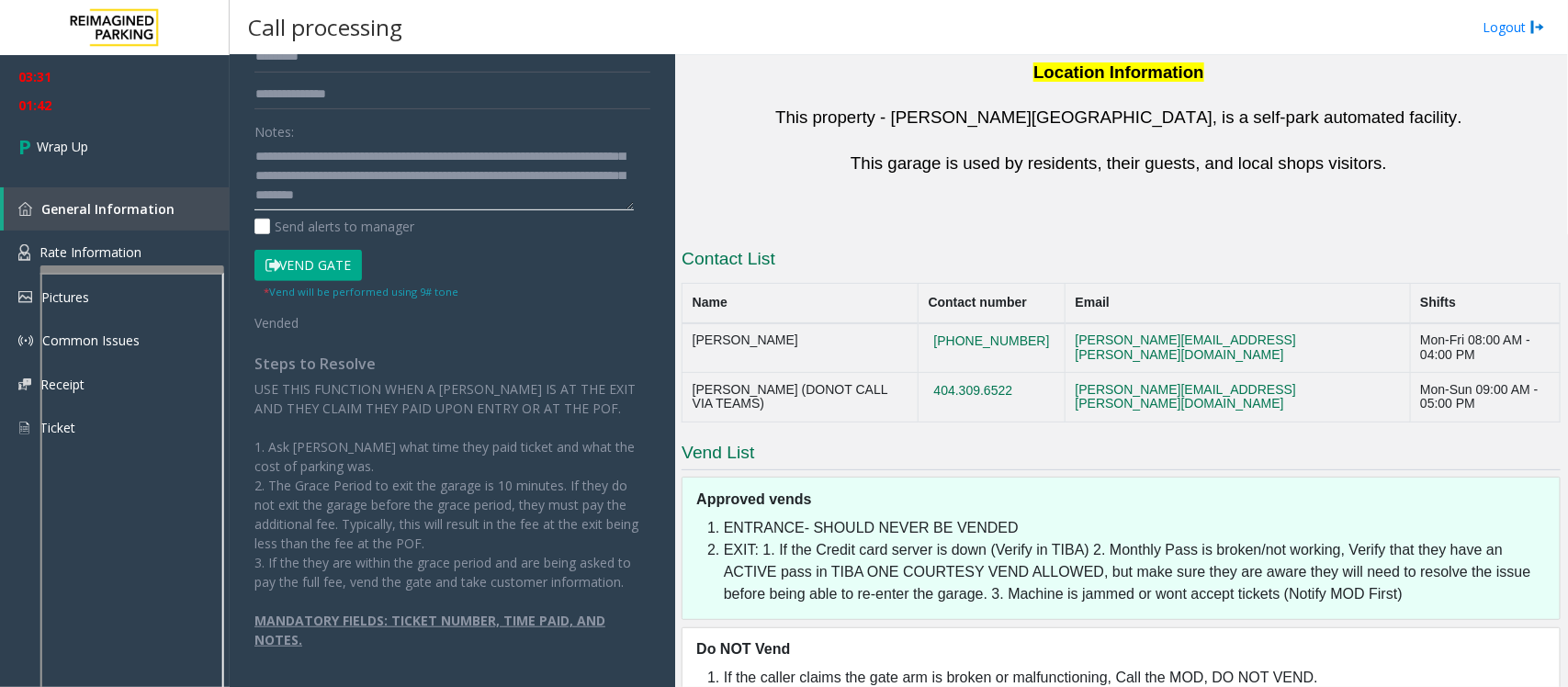 scroll, scrollTop: 89, scrollLeft: 0, axis: vertical 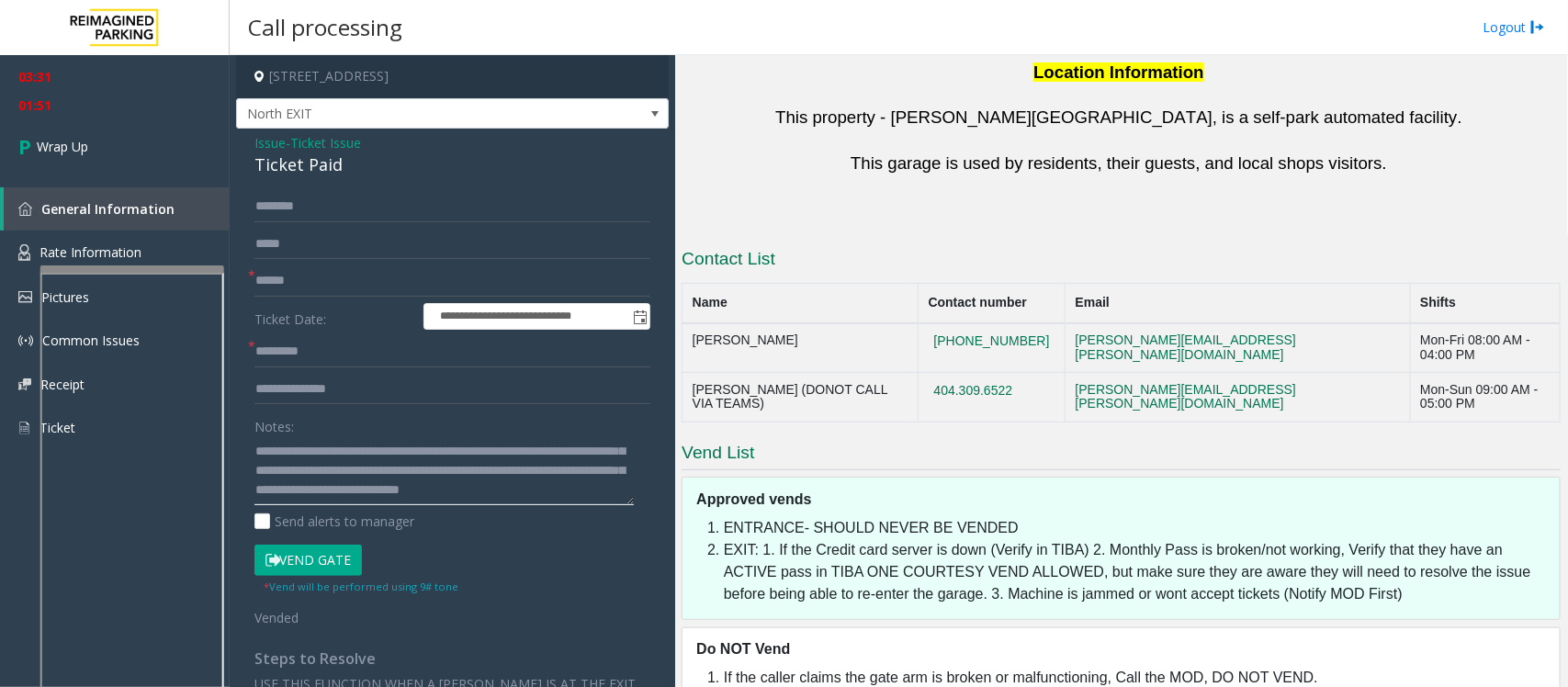 type on "**********" 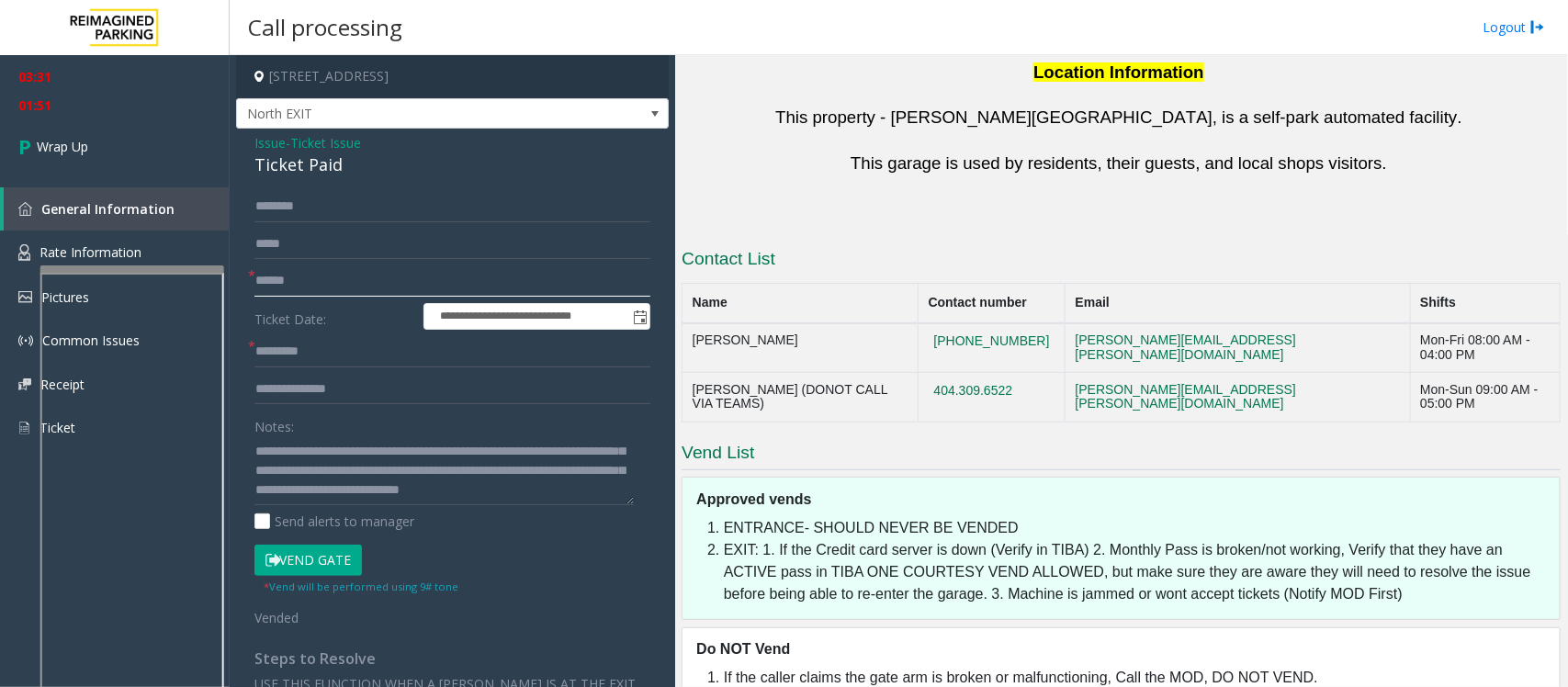click 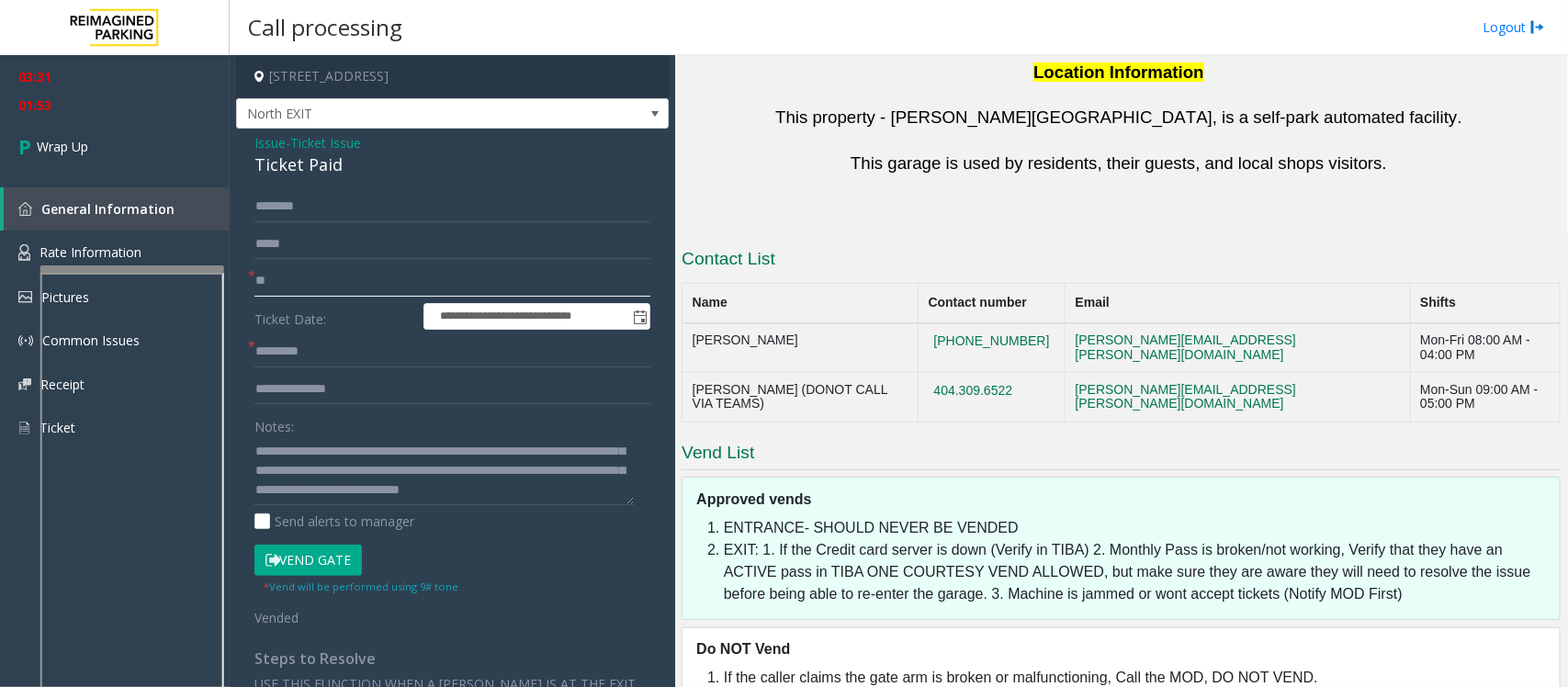type on "**" 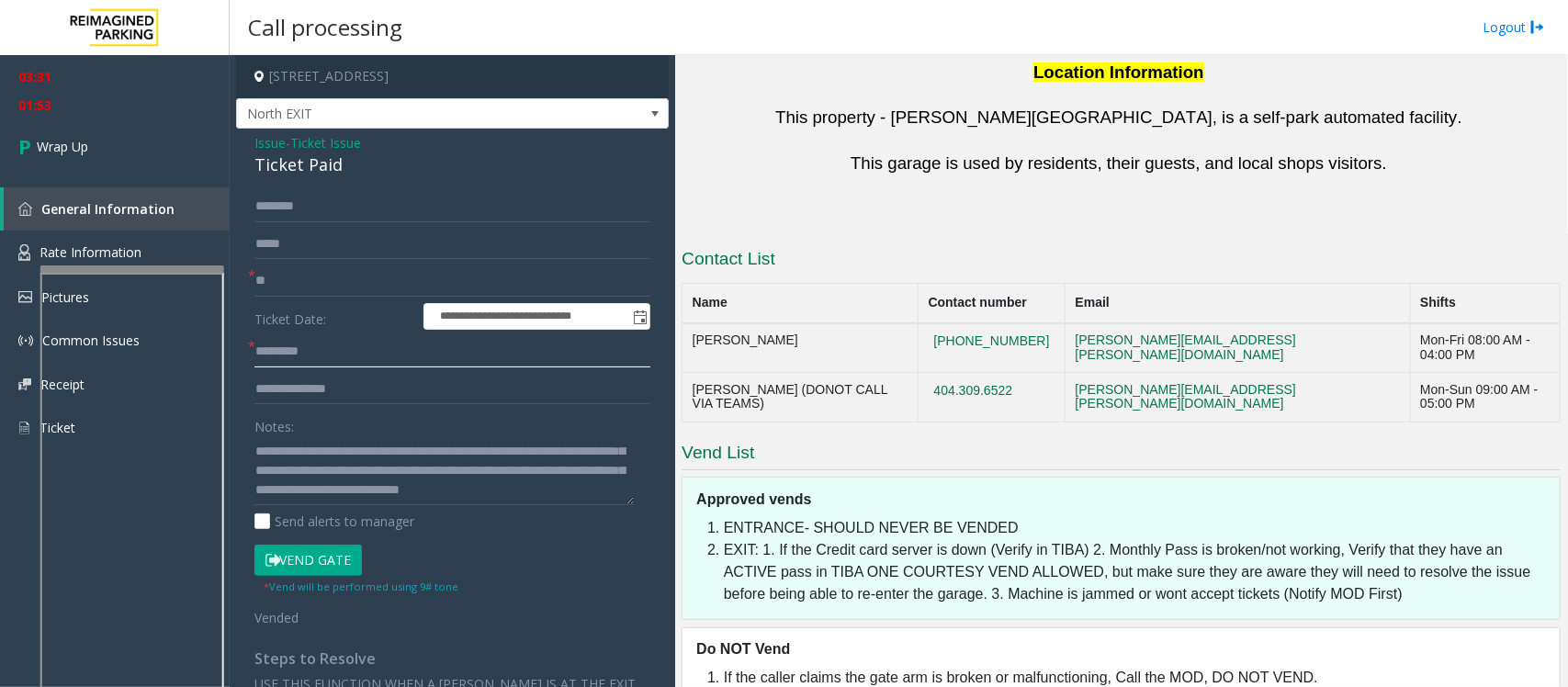 click 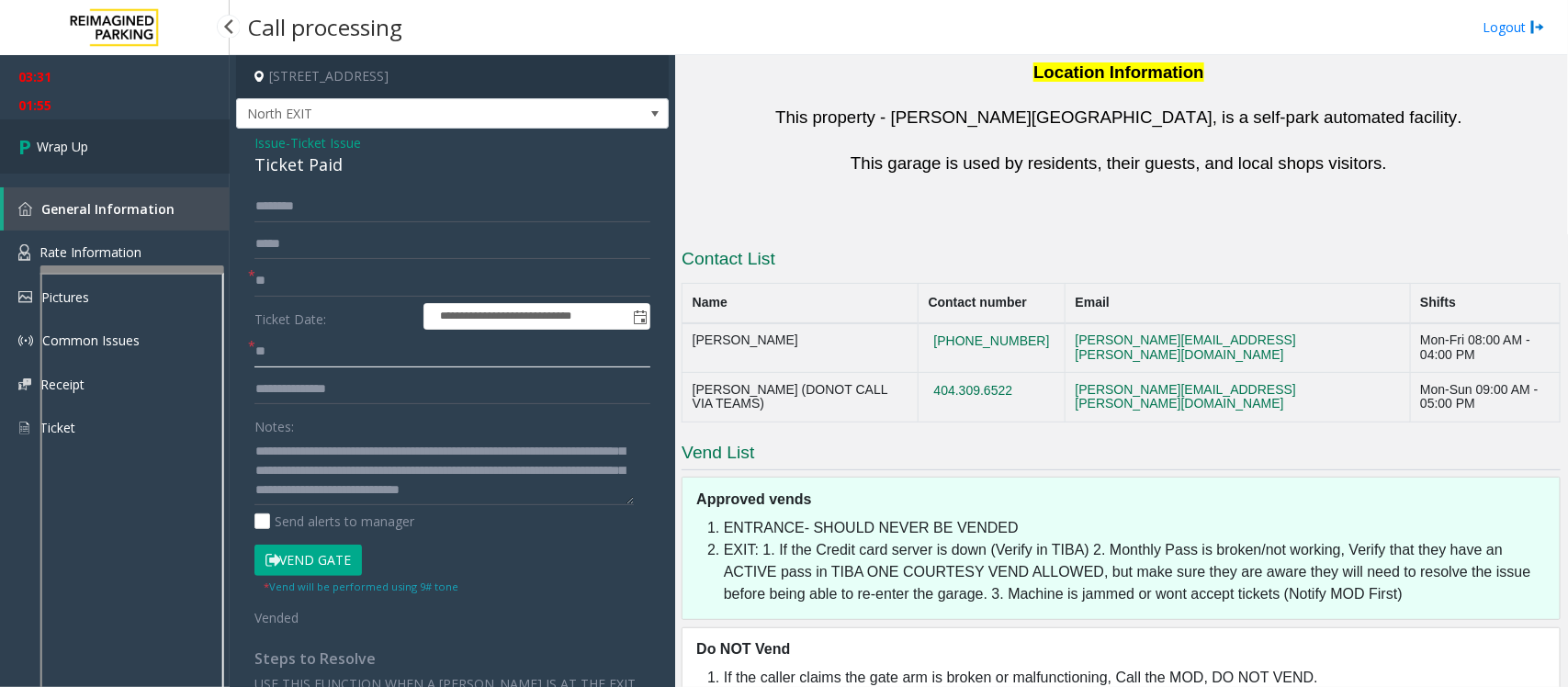 type on "**" 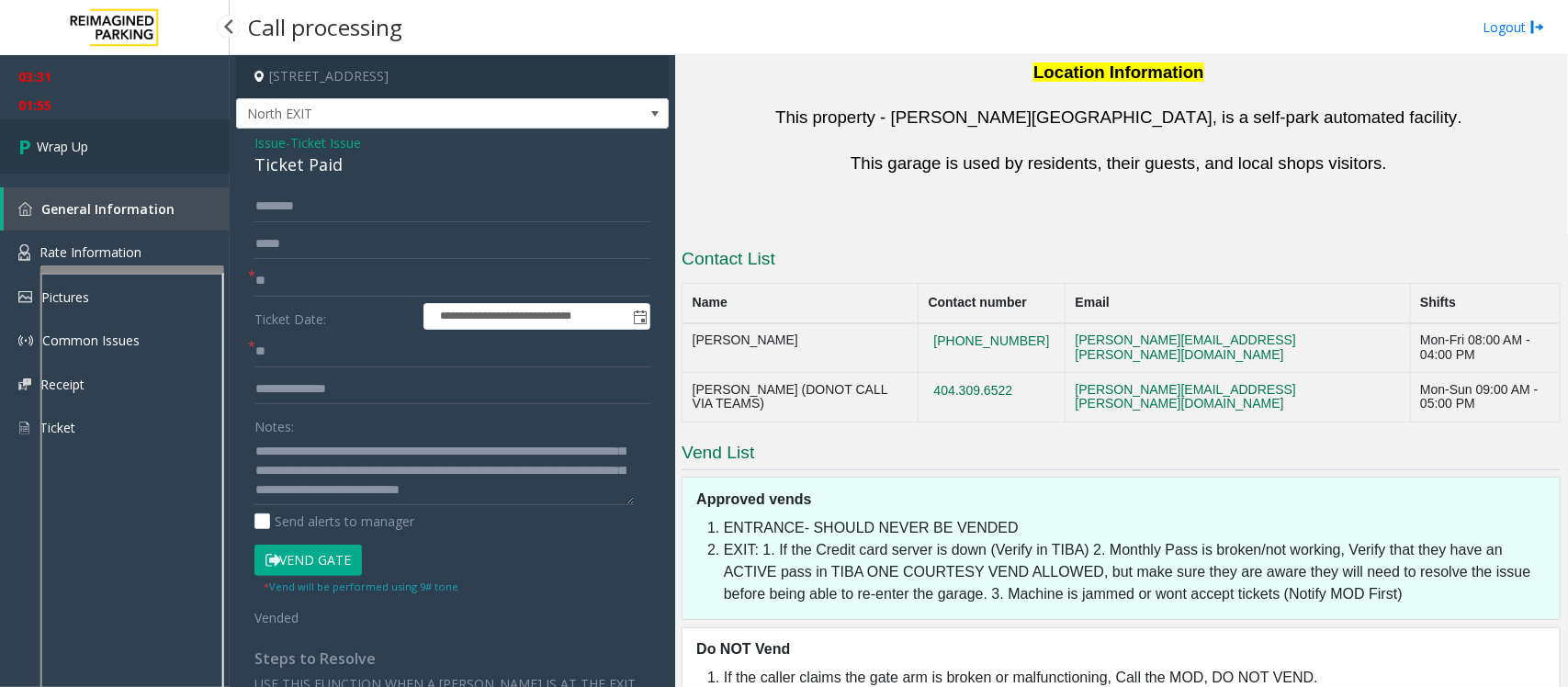 click on "Wrap Up" at bounding box center [115, 146] 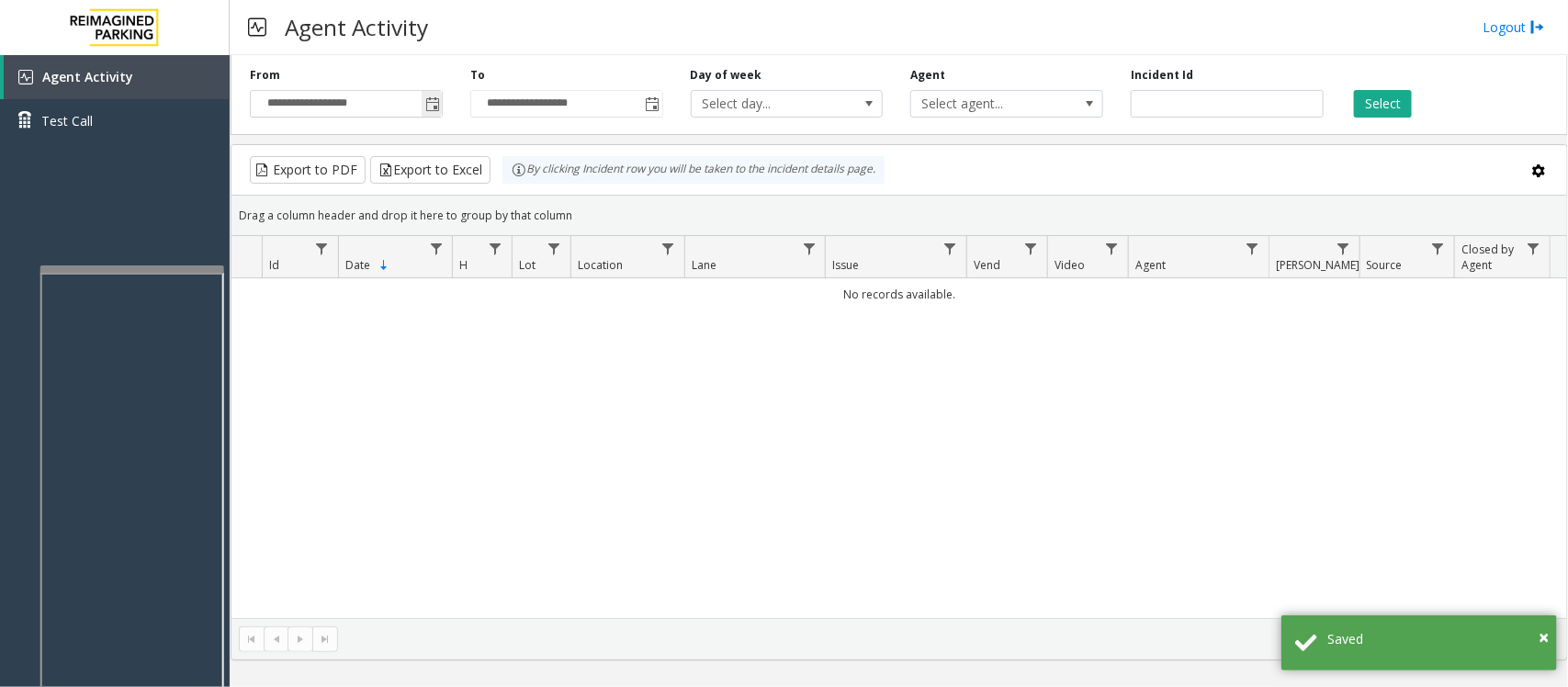 click 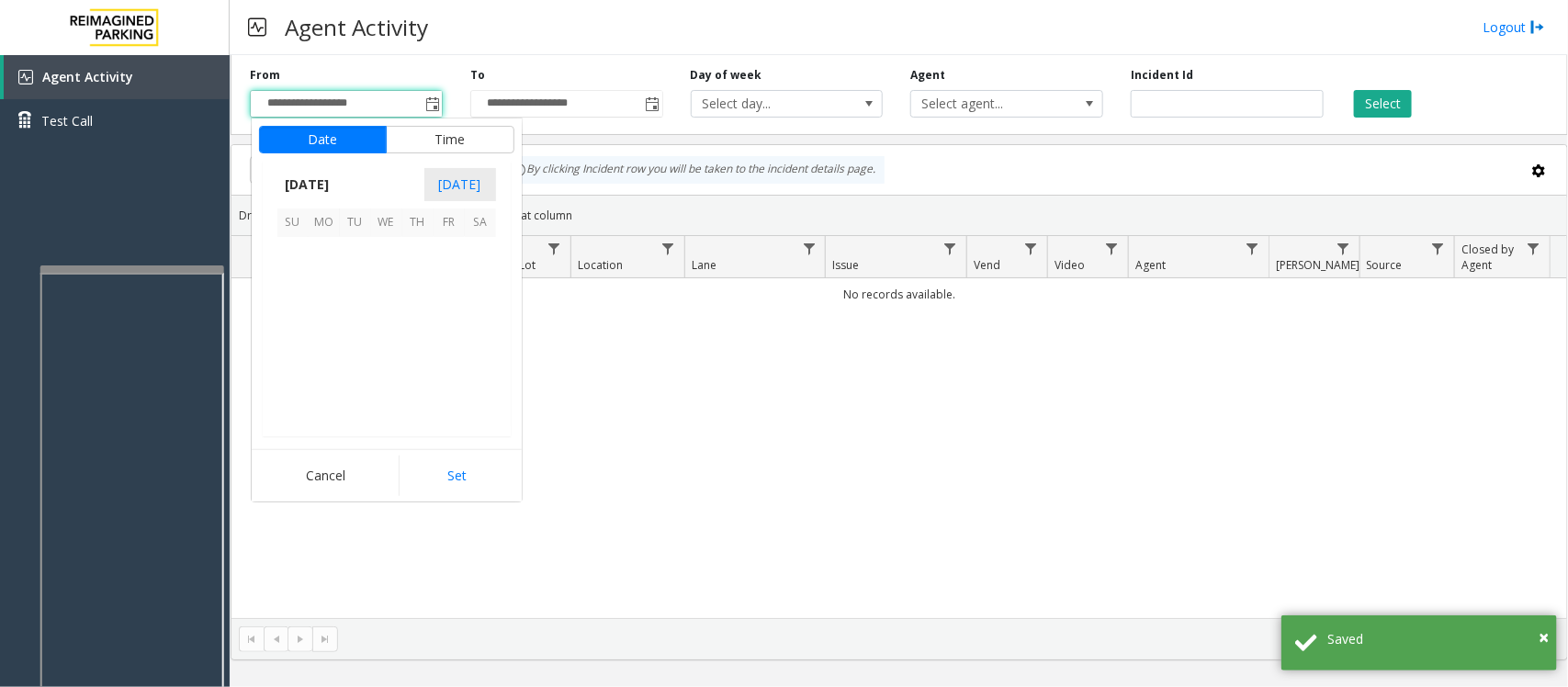 scroll, scrollTop: 329046, scrollLeft: 0, axis: vertical 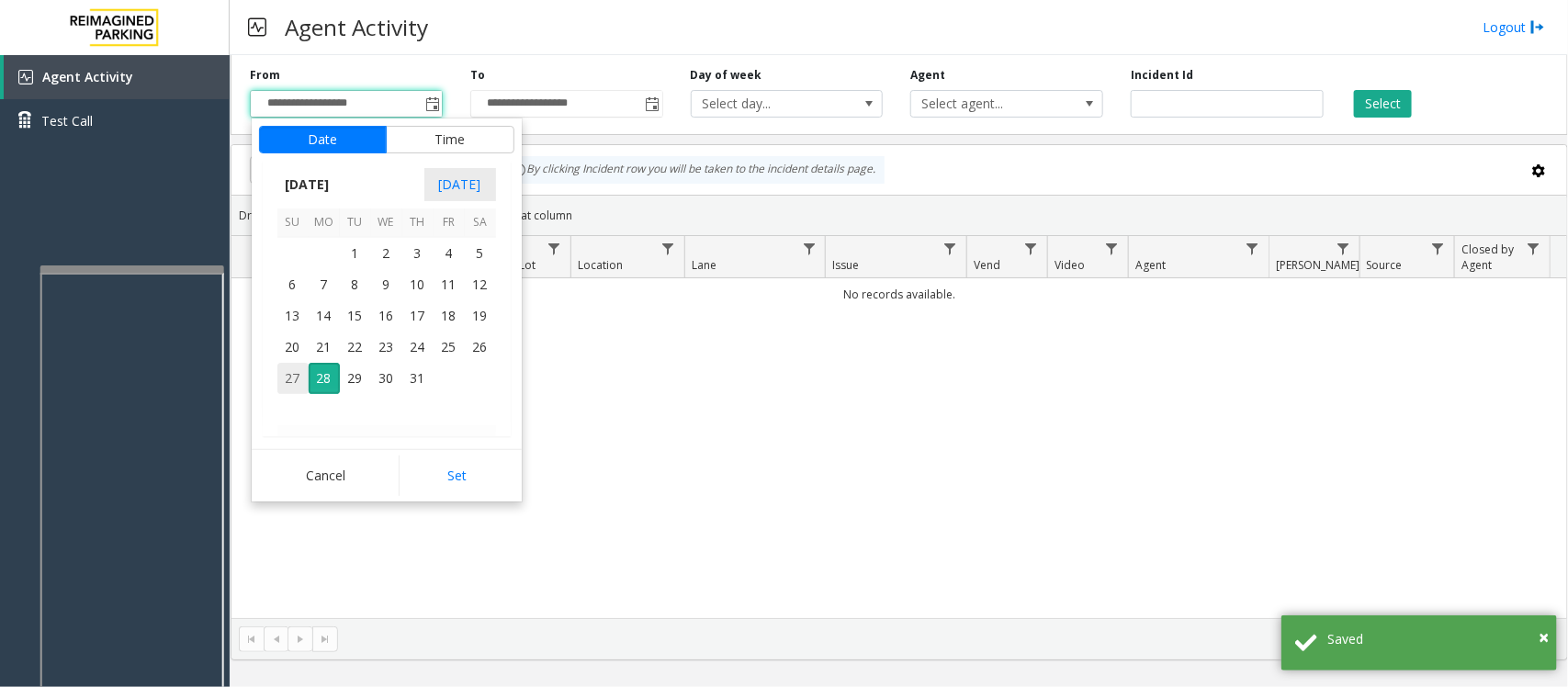 click on "27" at bounding box center [293, 378] 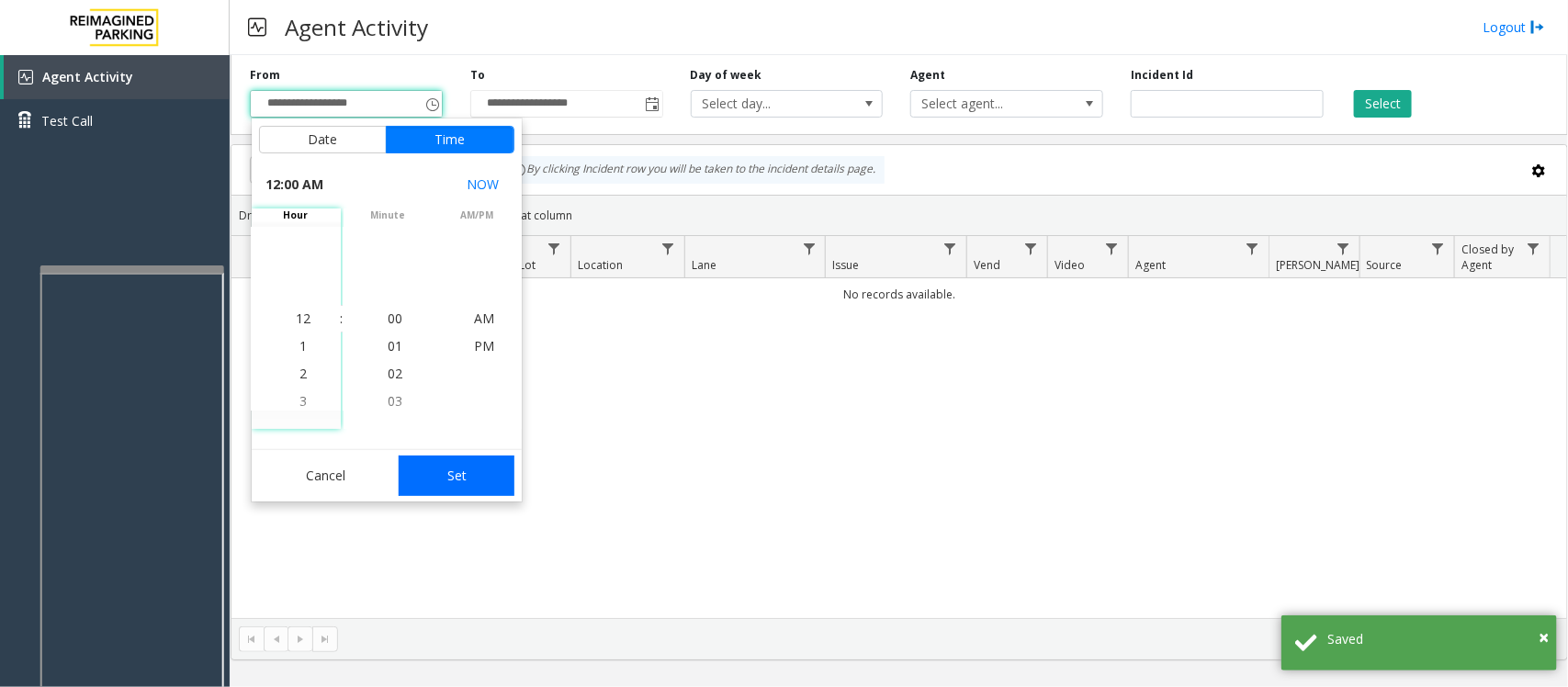 click on "Set" 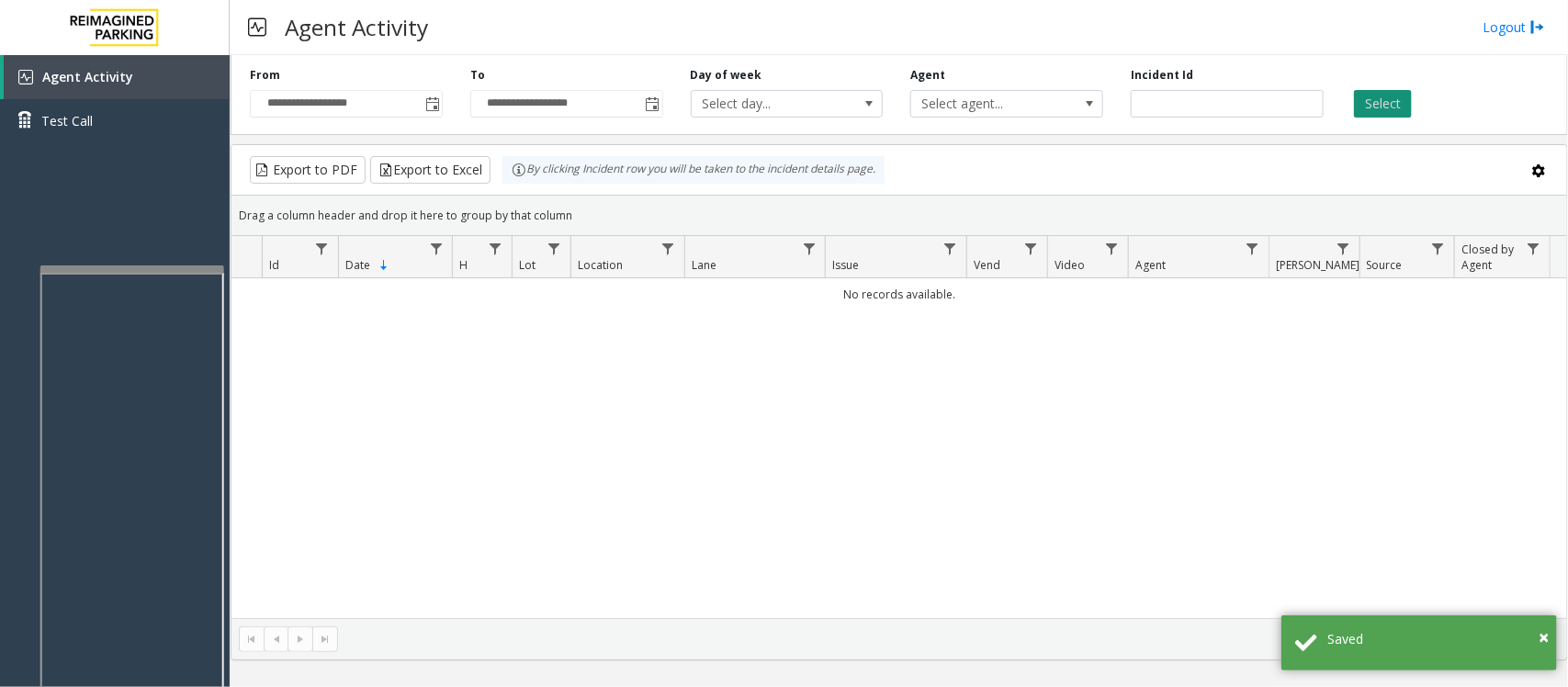 click on "Select" 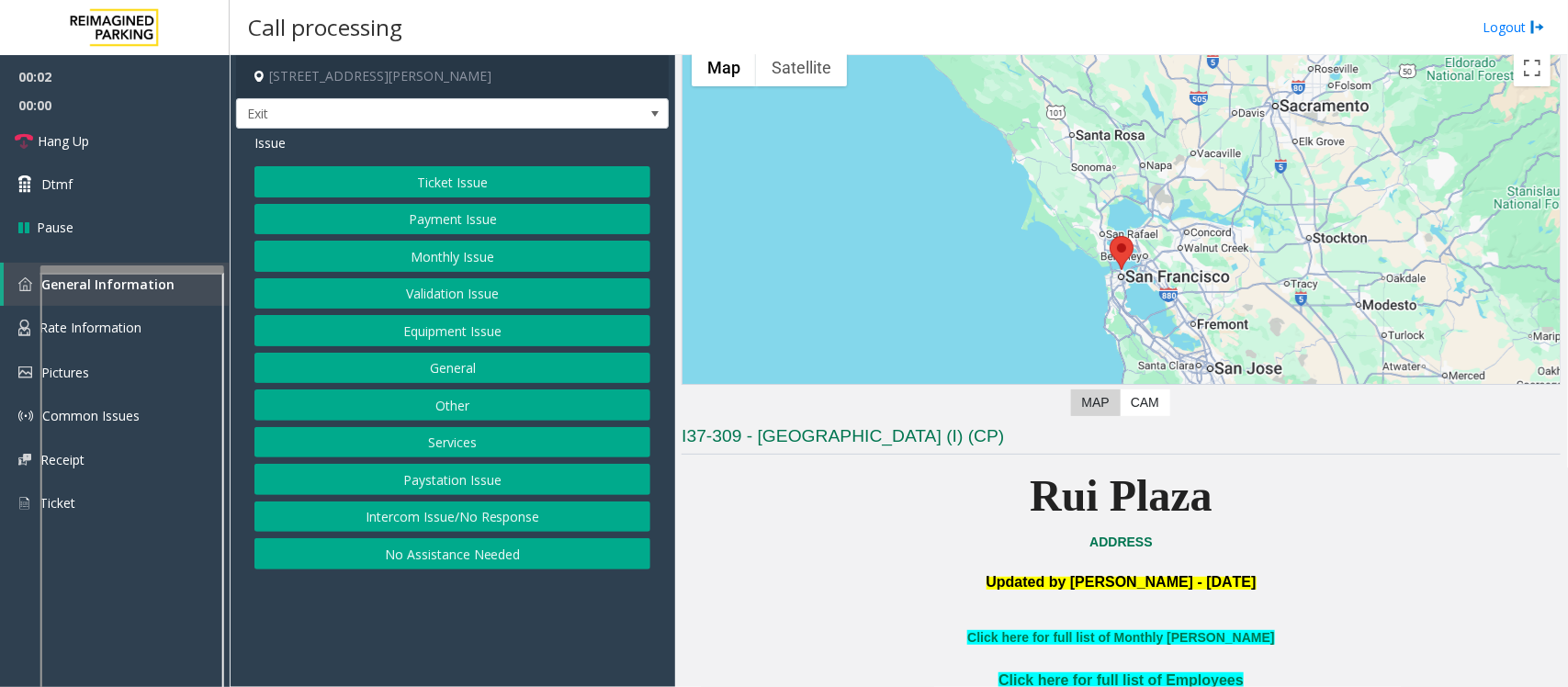 scroll, scrollTop: 344, scrollLeft: 0, axis: vertical 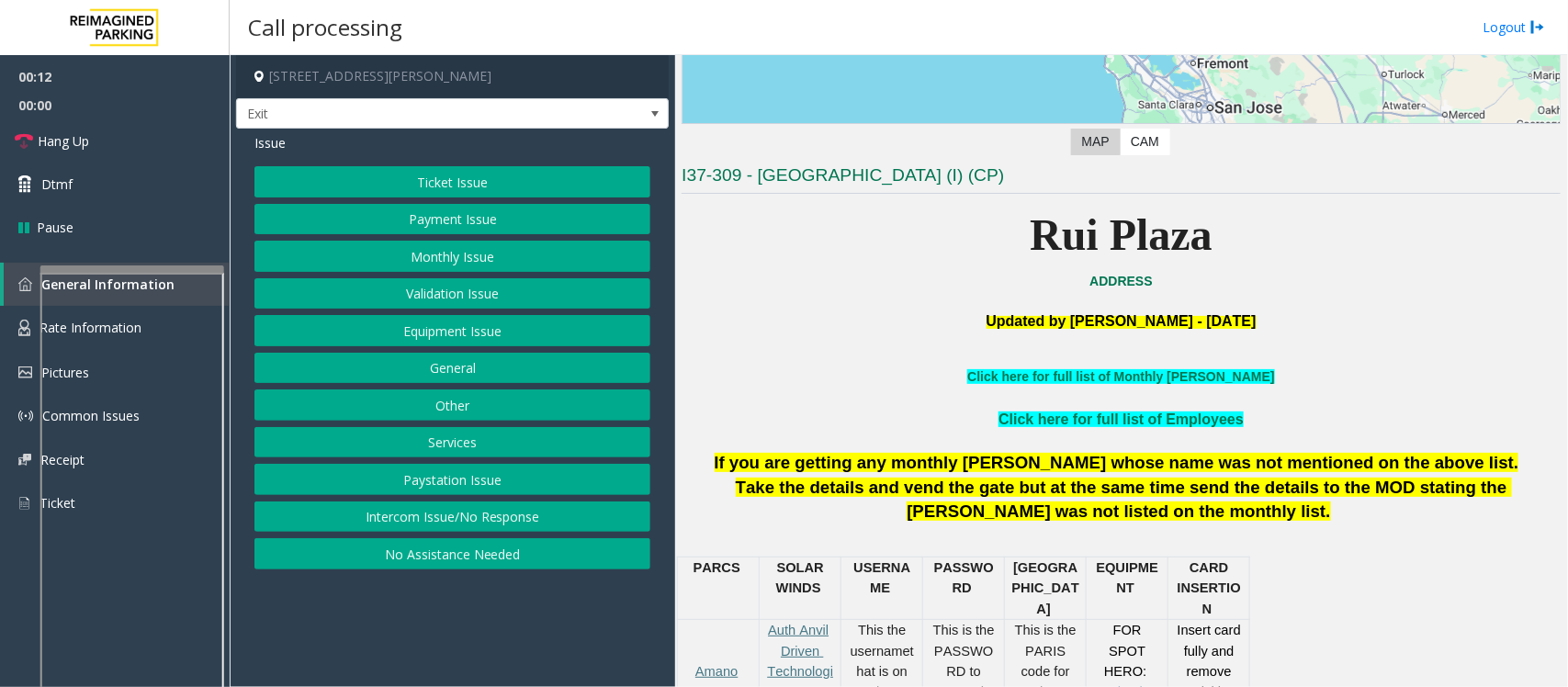 click on "Ticket Issue" 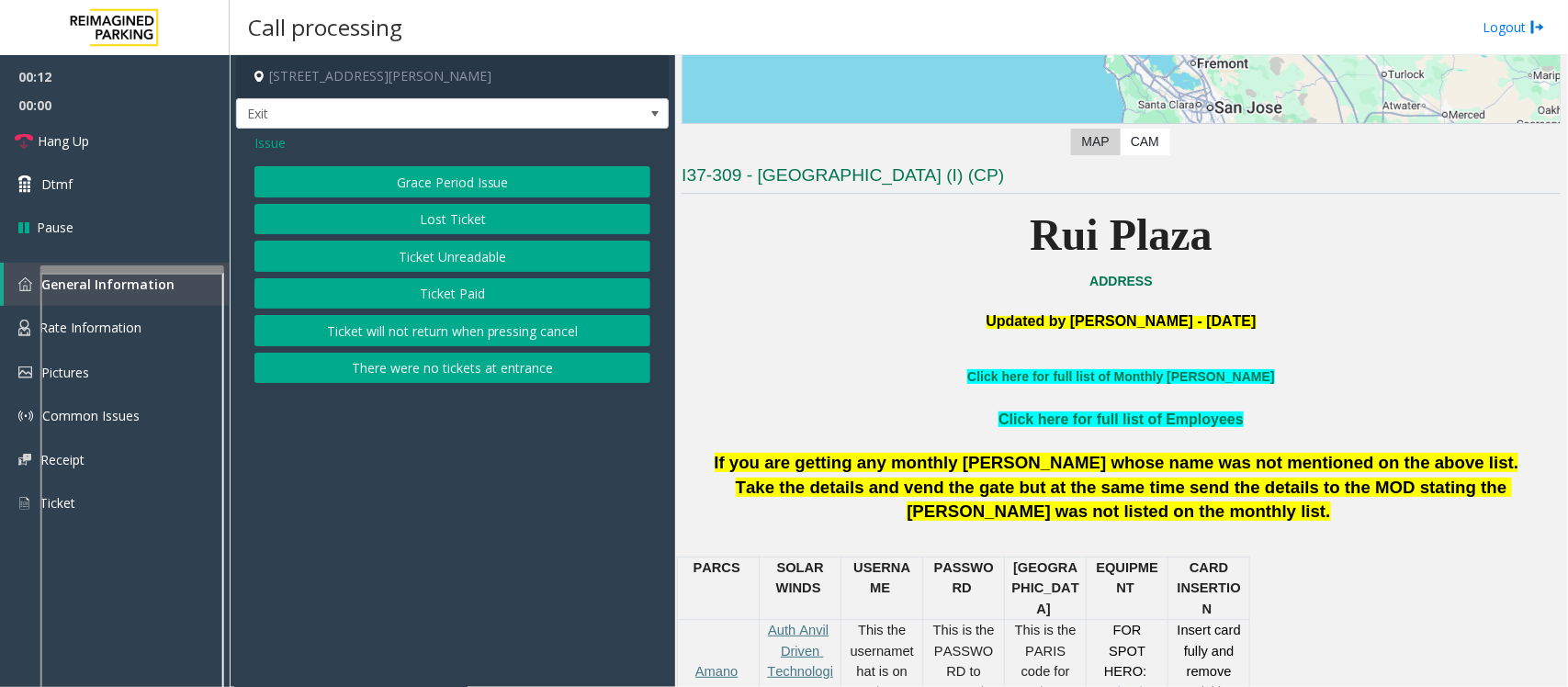 click on "Ticket Unreadable" 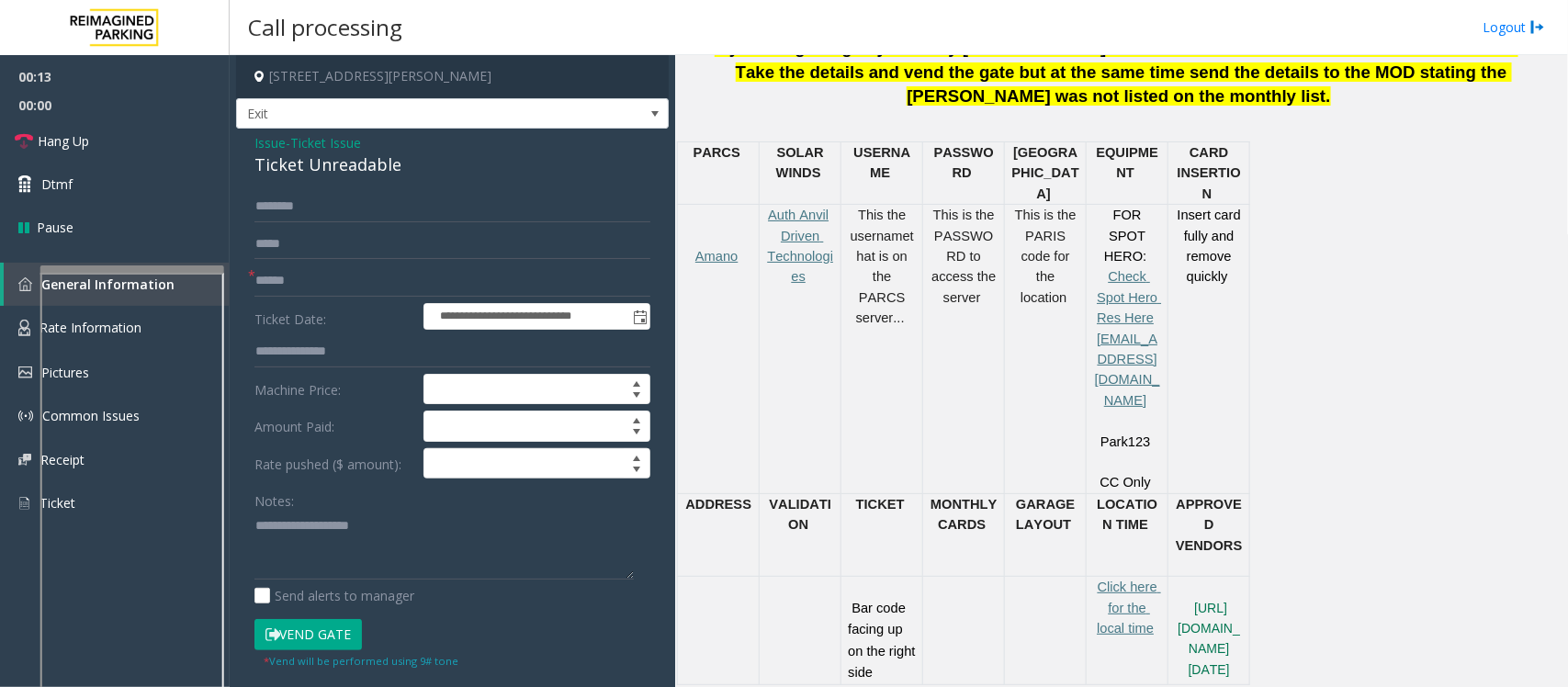 scroll, scrollTop: 804, scrollLeft: 0, axis: vertical 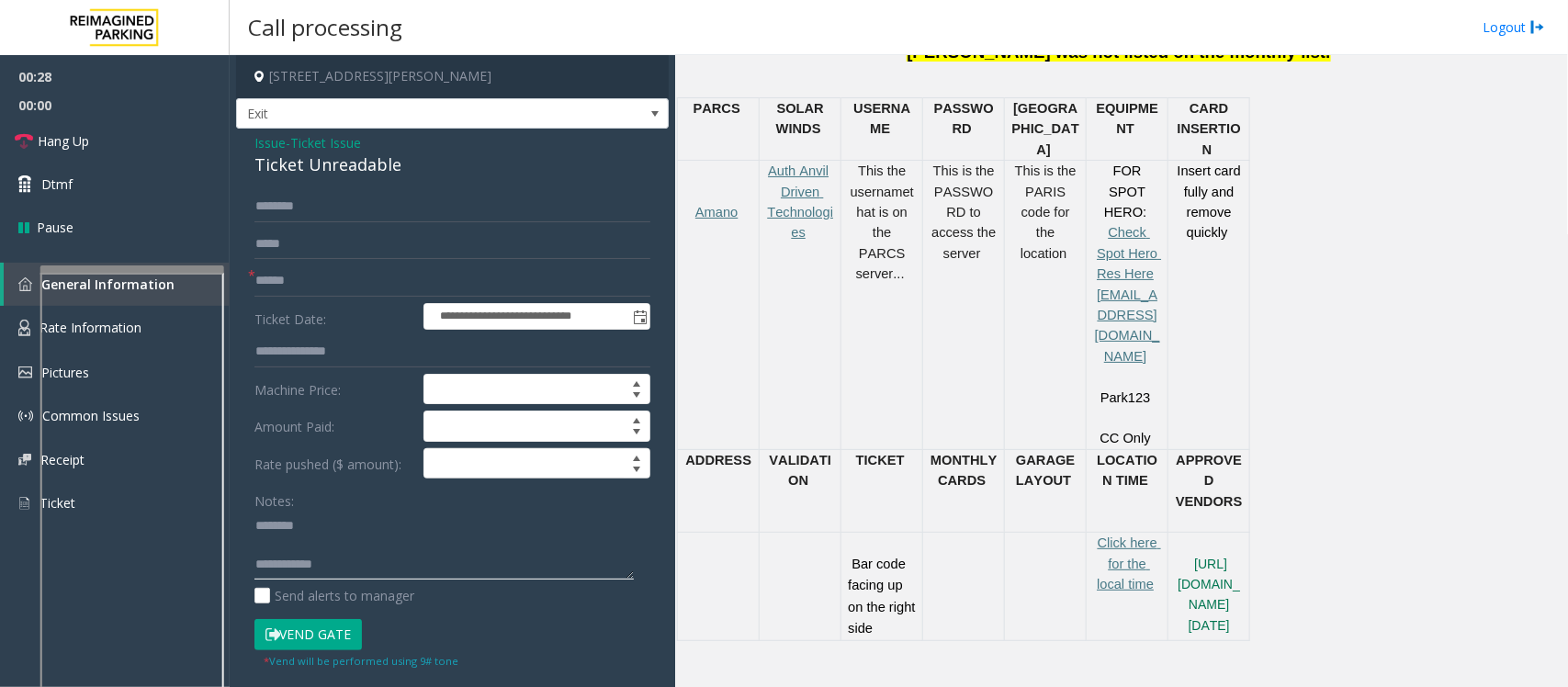 type on "**********" 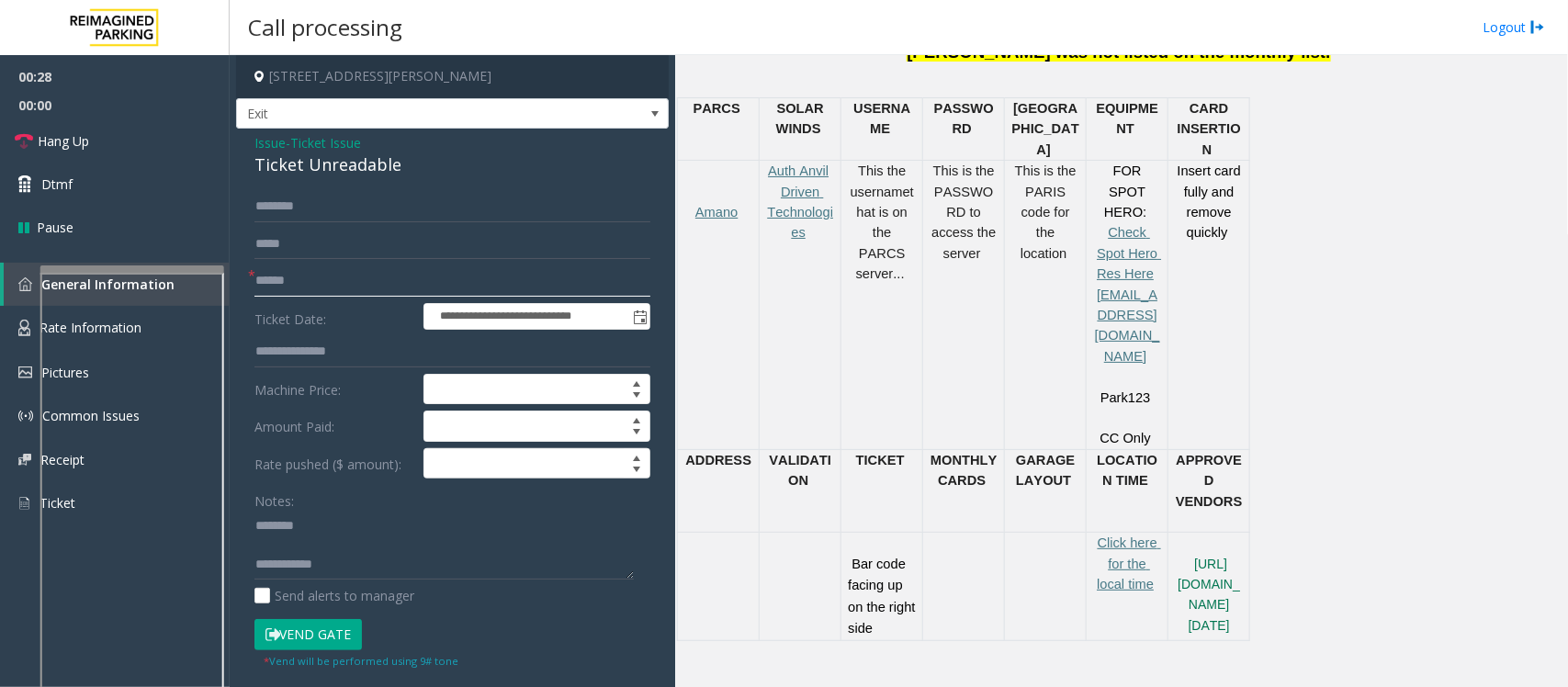 click 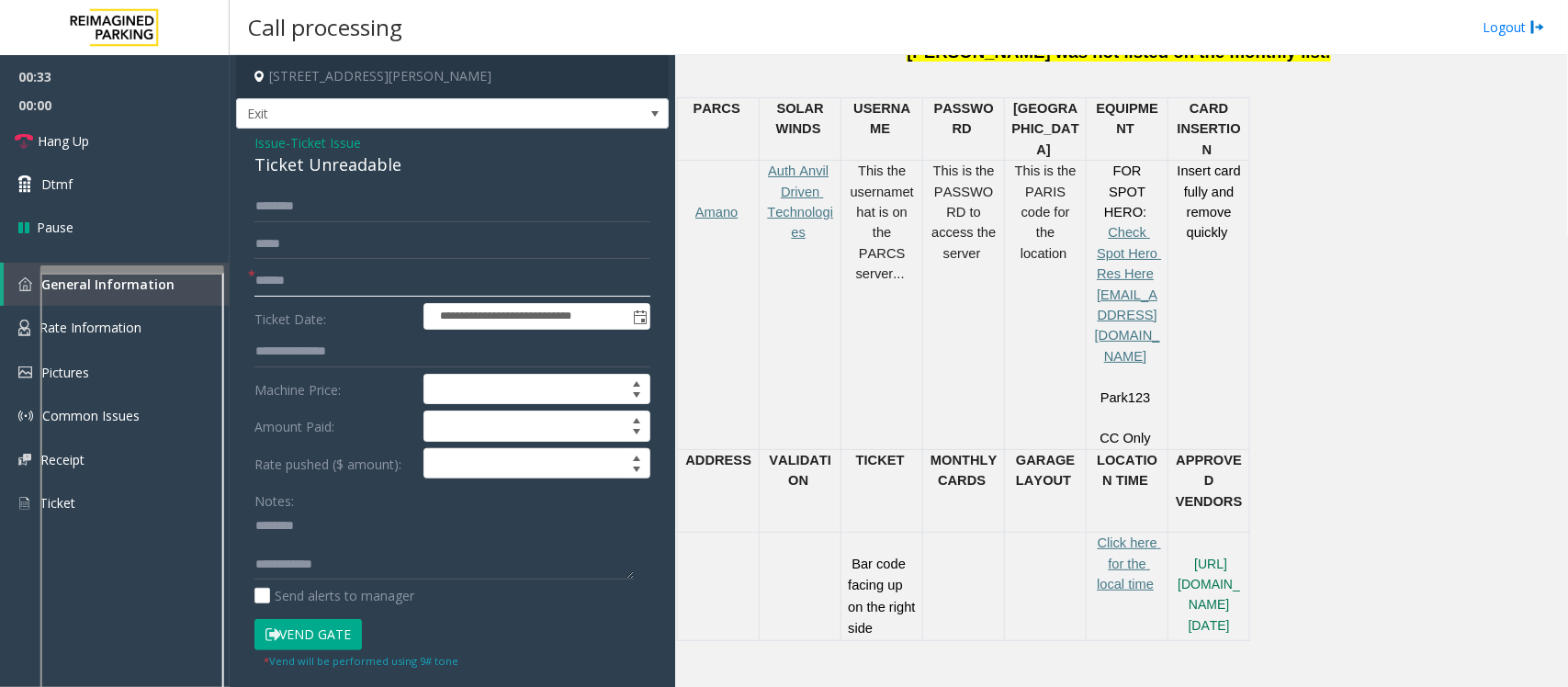 type on "******" 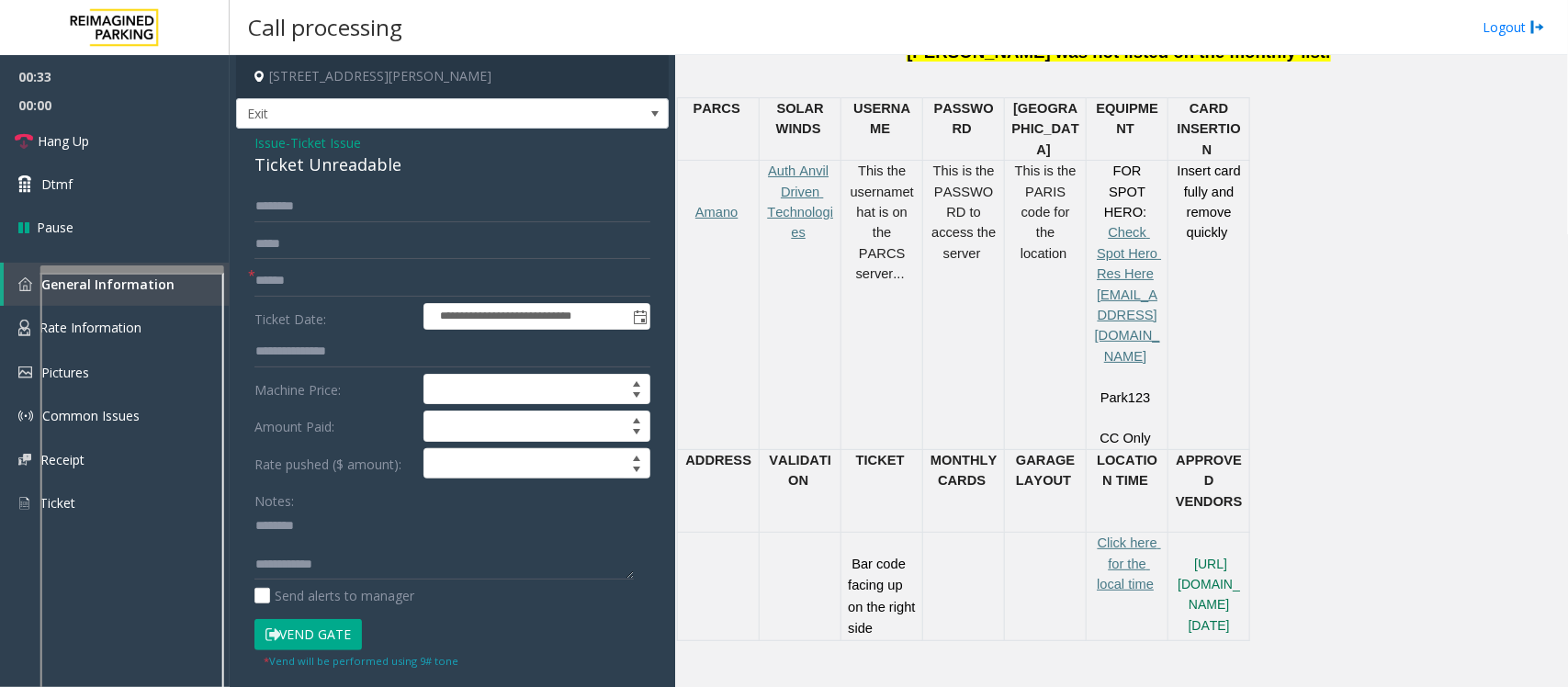 click on "Ticket Unreadable" 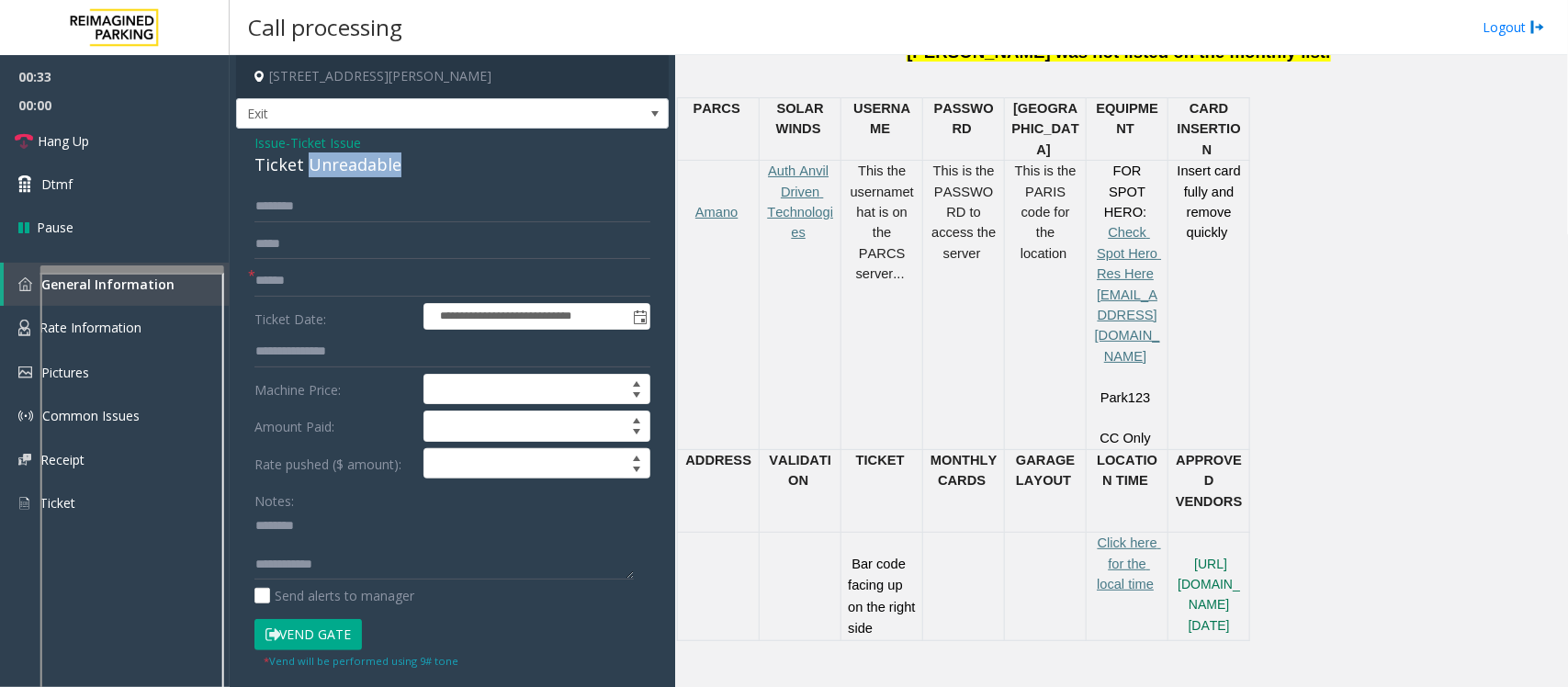 click on "Ticket Unreadable" 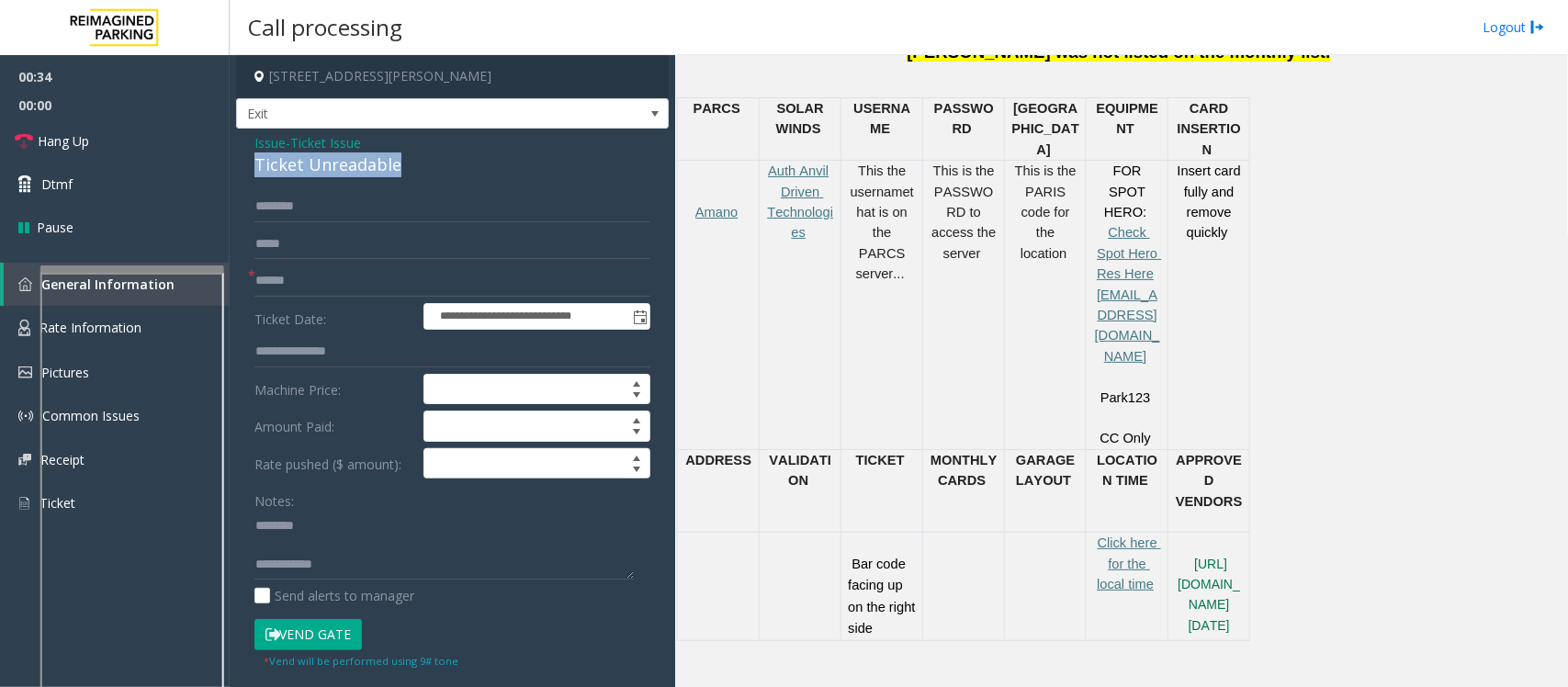 click on "Ticket Unreadable" 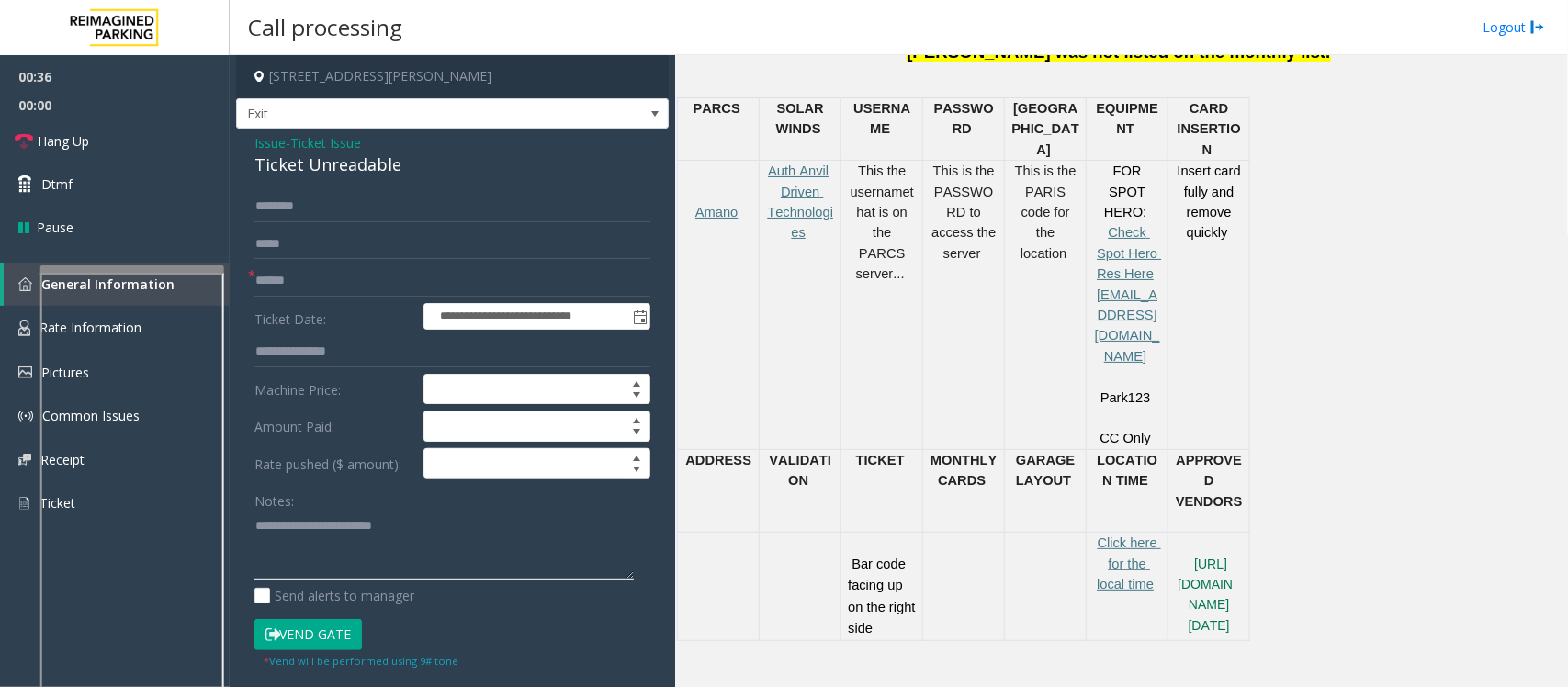 click 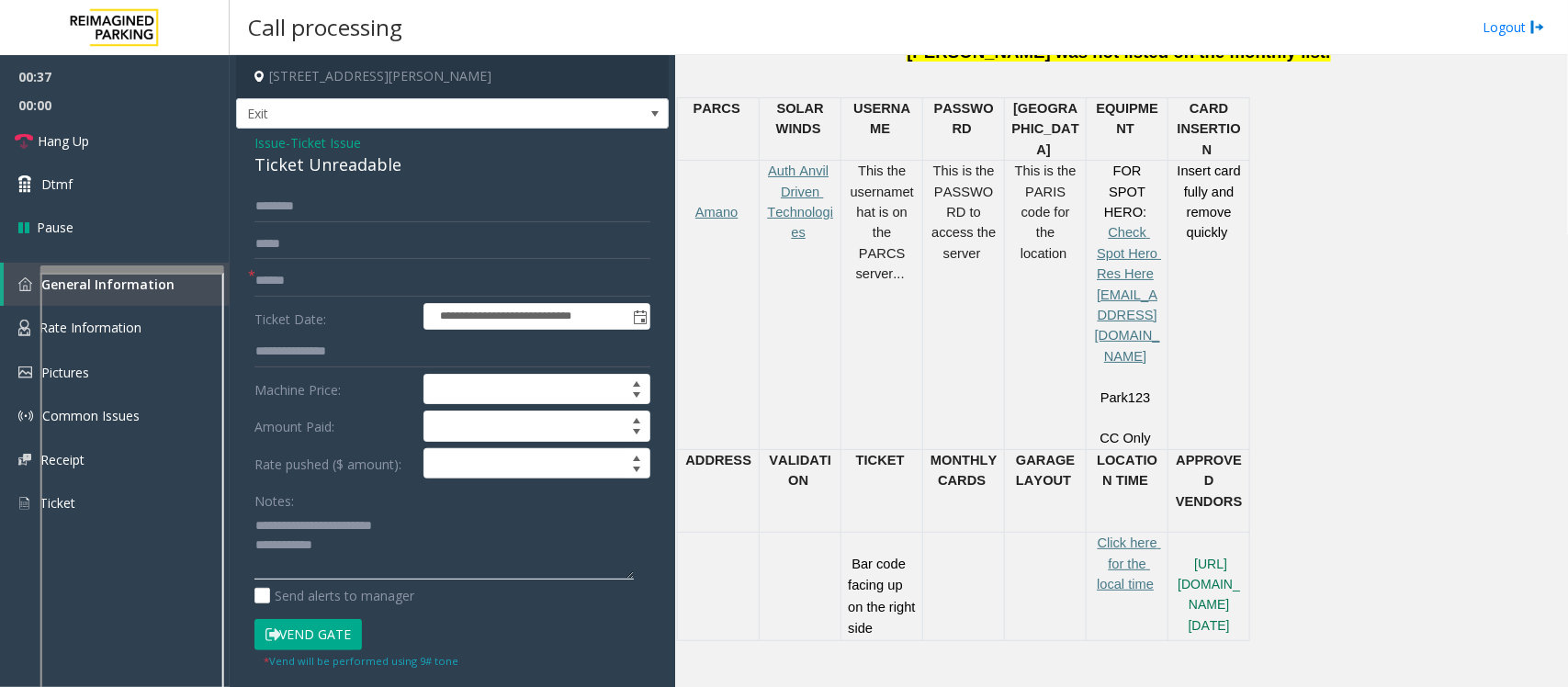 click 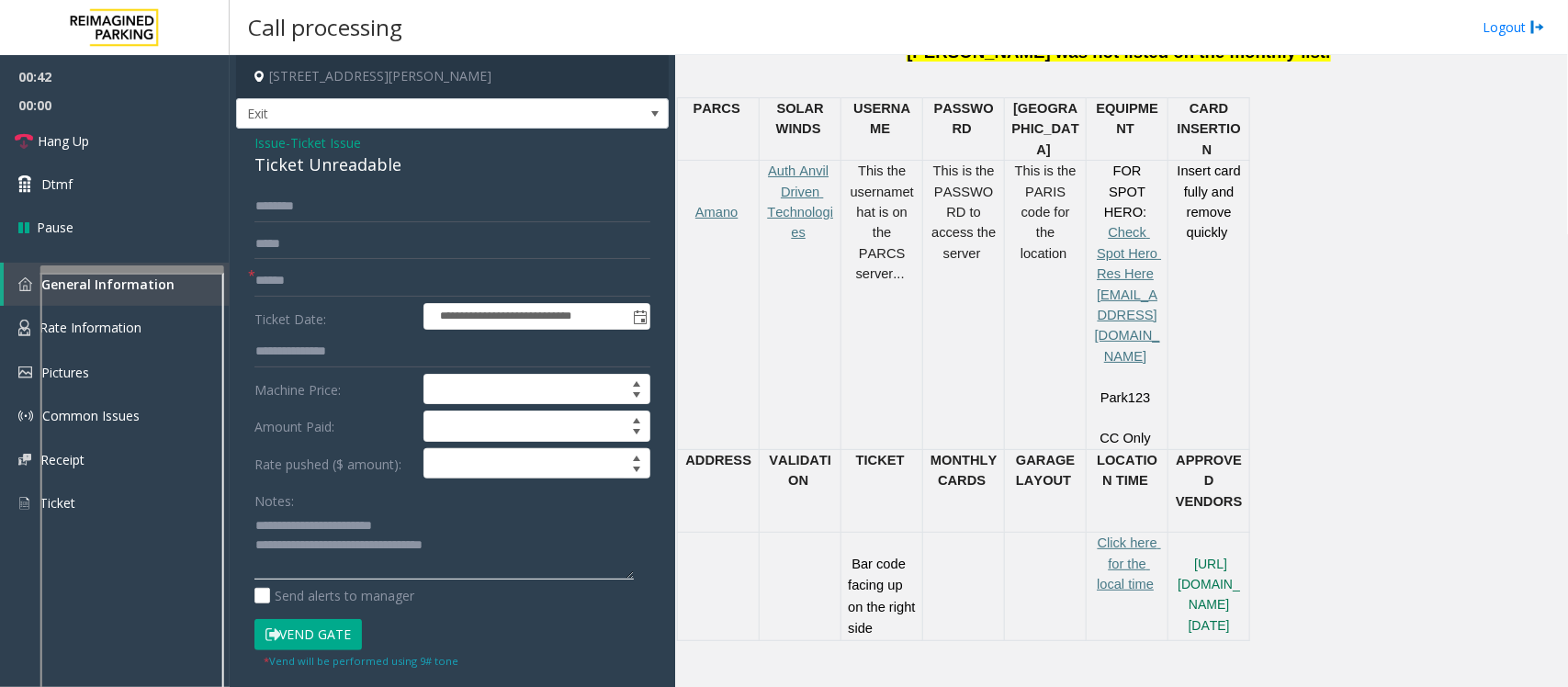 type on "**********" 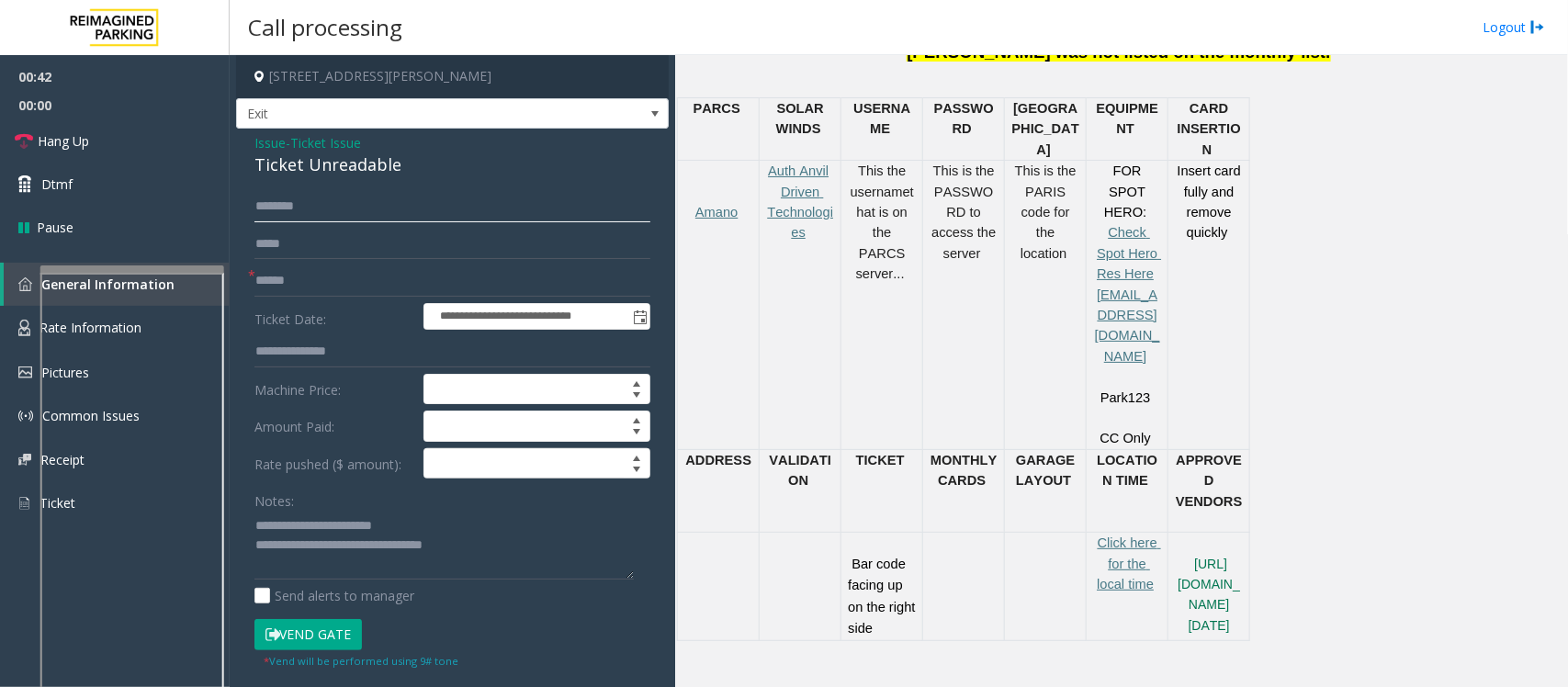 click 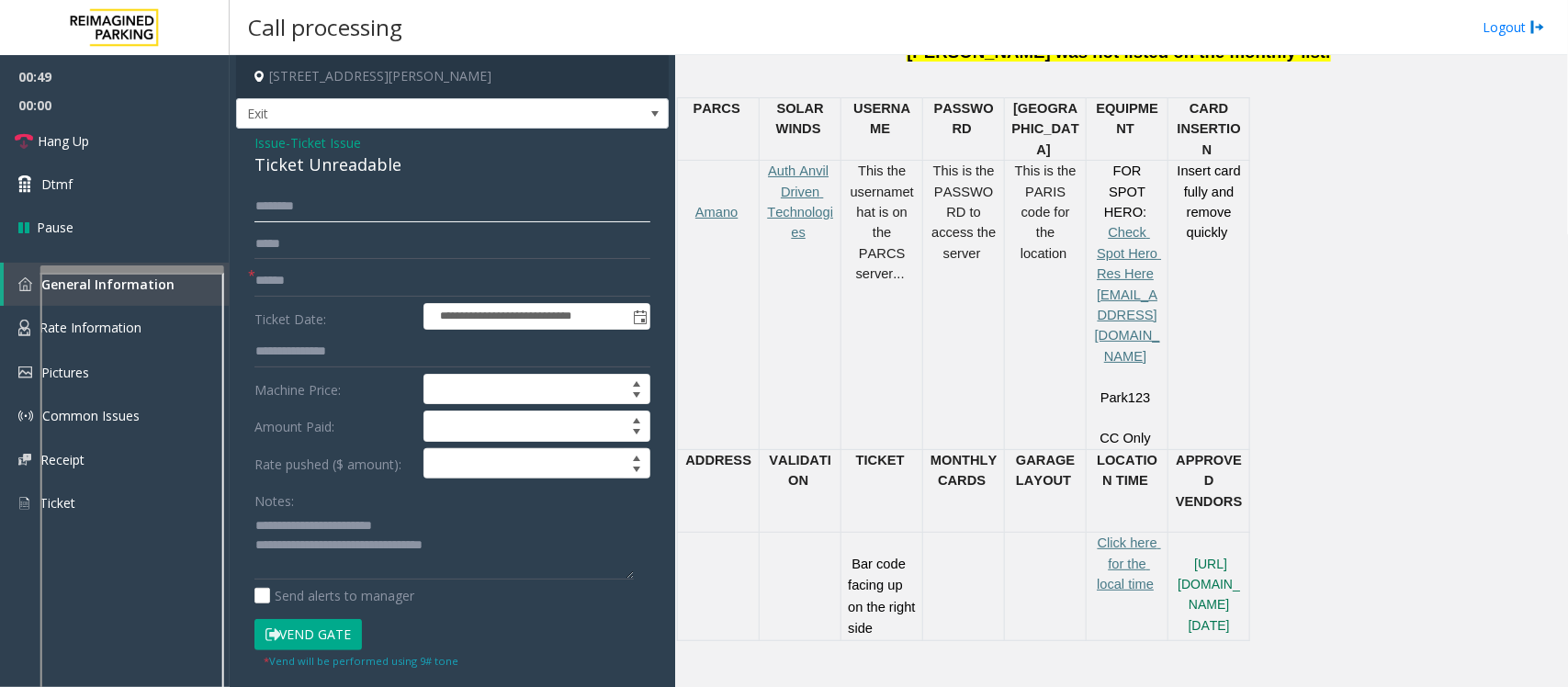 type on "*" 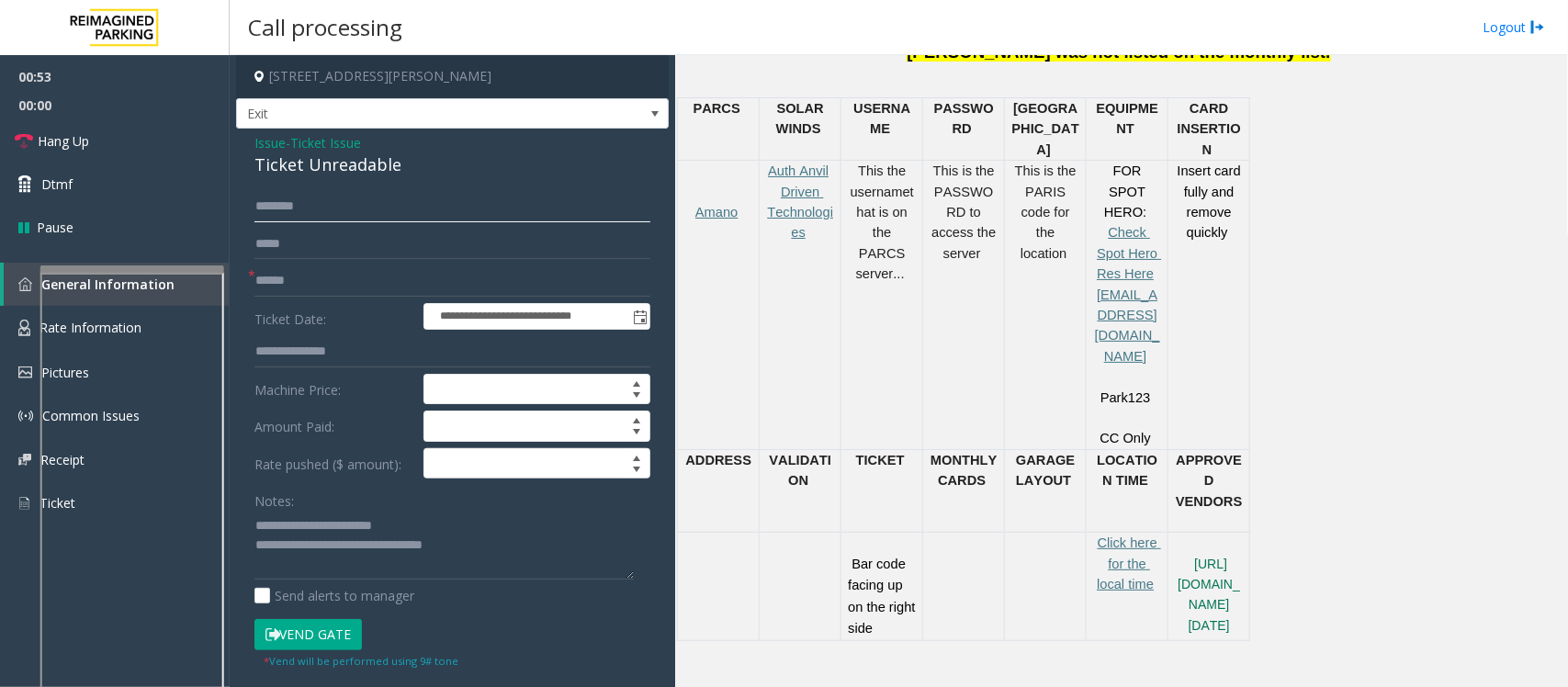 type on "*" 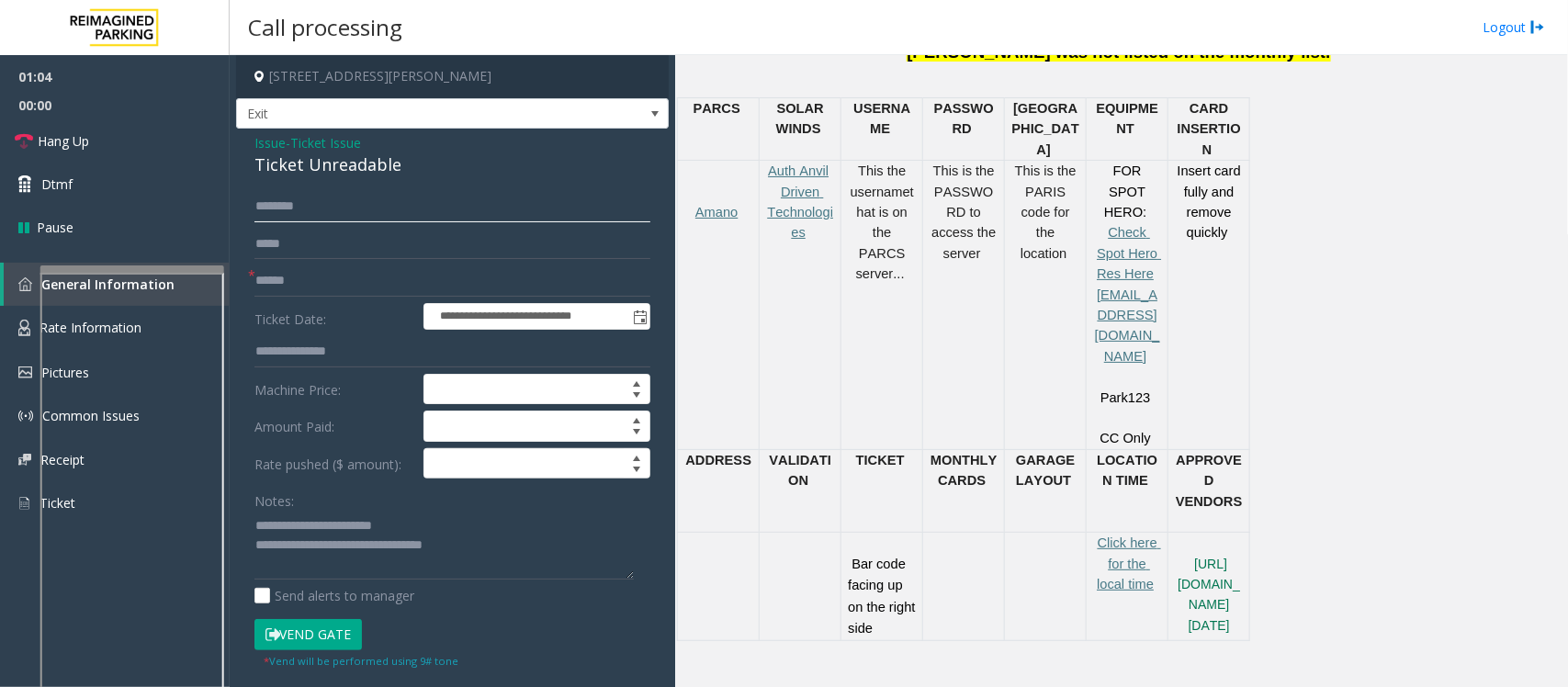 type on "*" 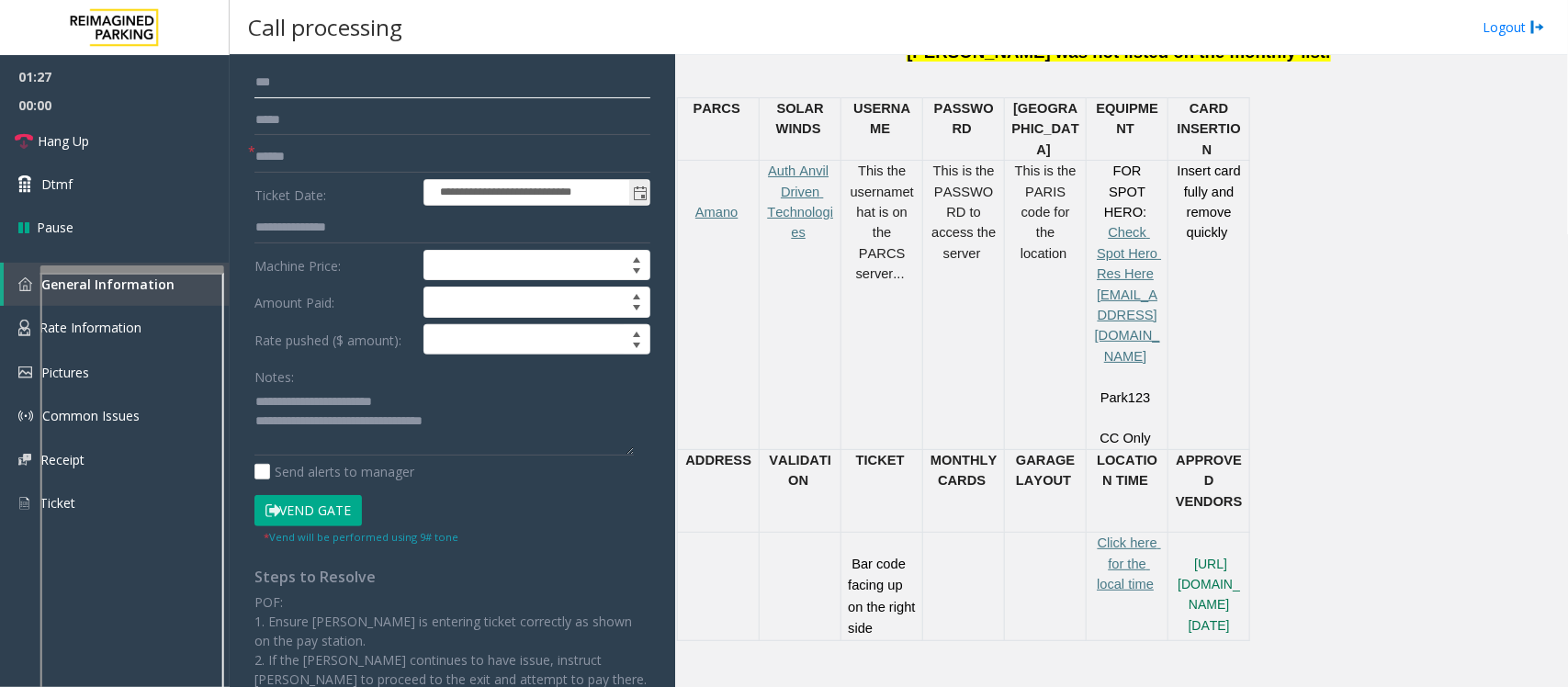scroll, scrollTop: 115, scrollLeft: 0, axis: vertical 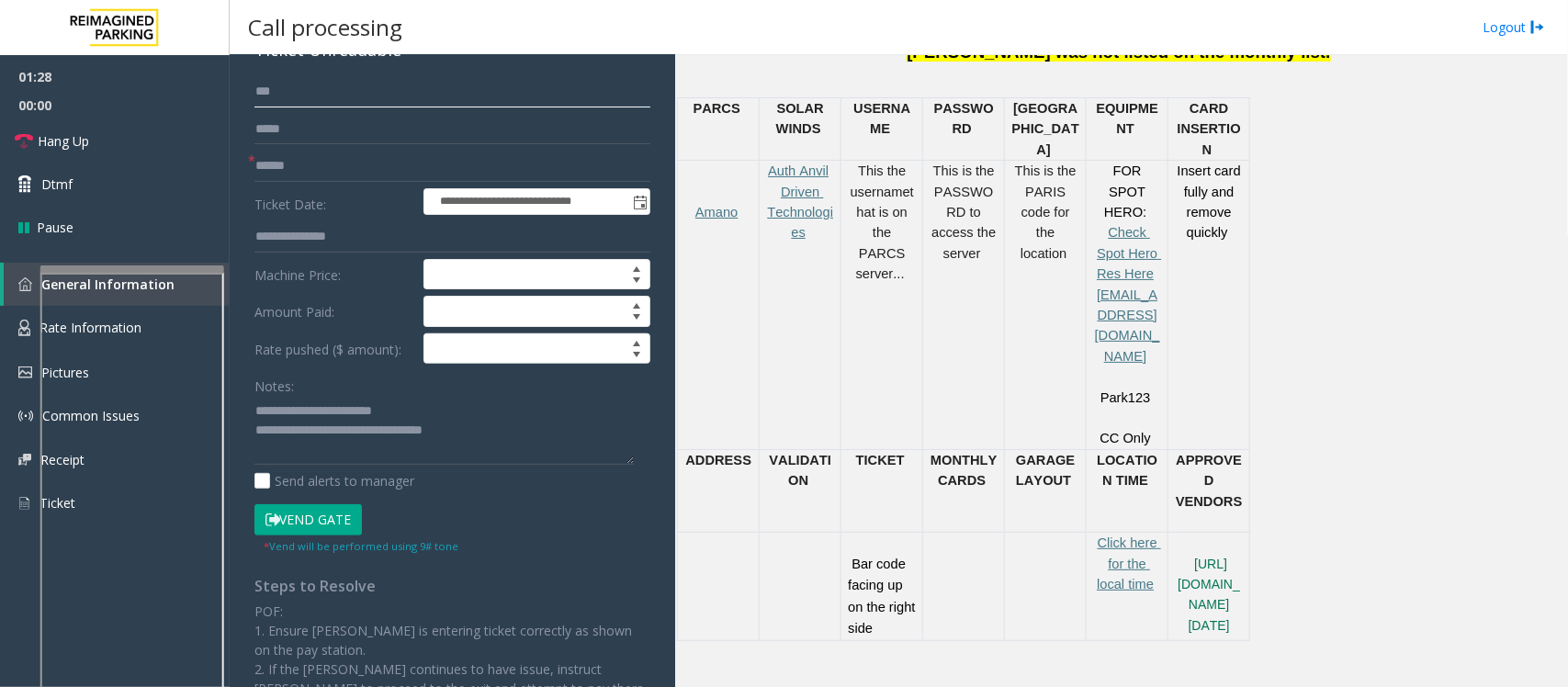 type on "***" 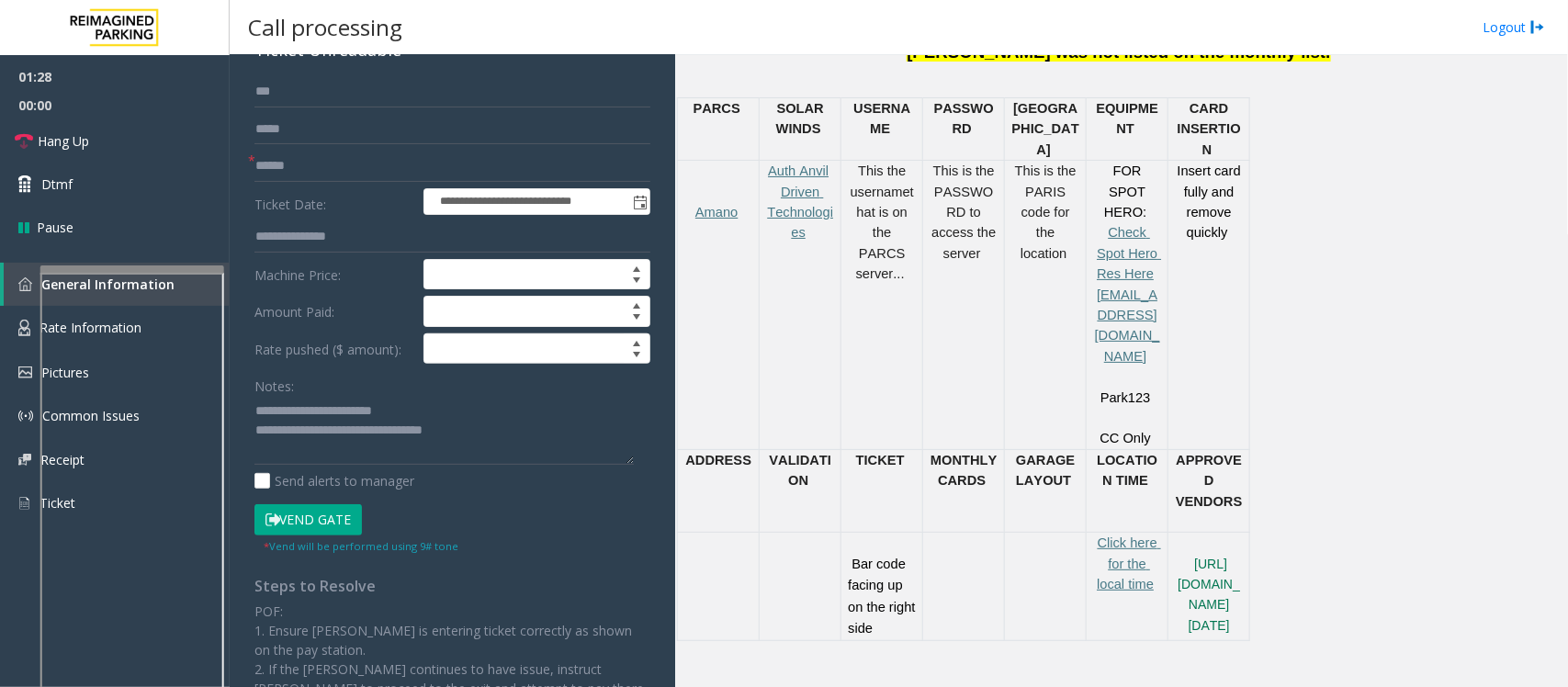 click on "Vend Gate" 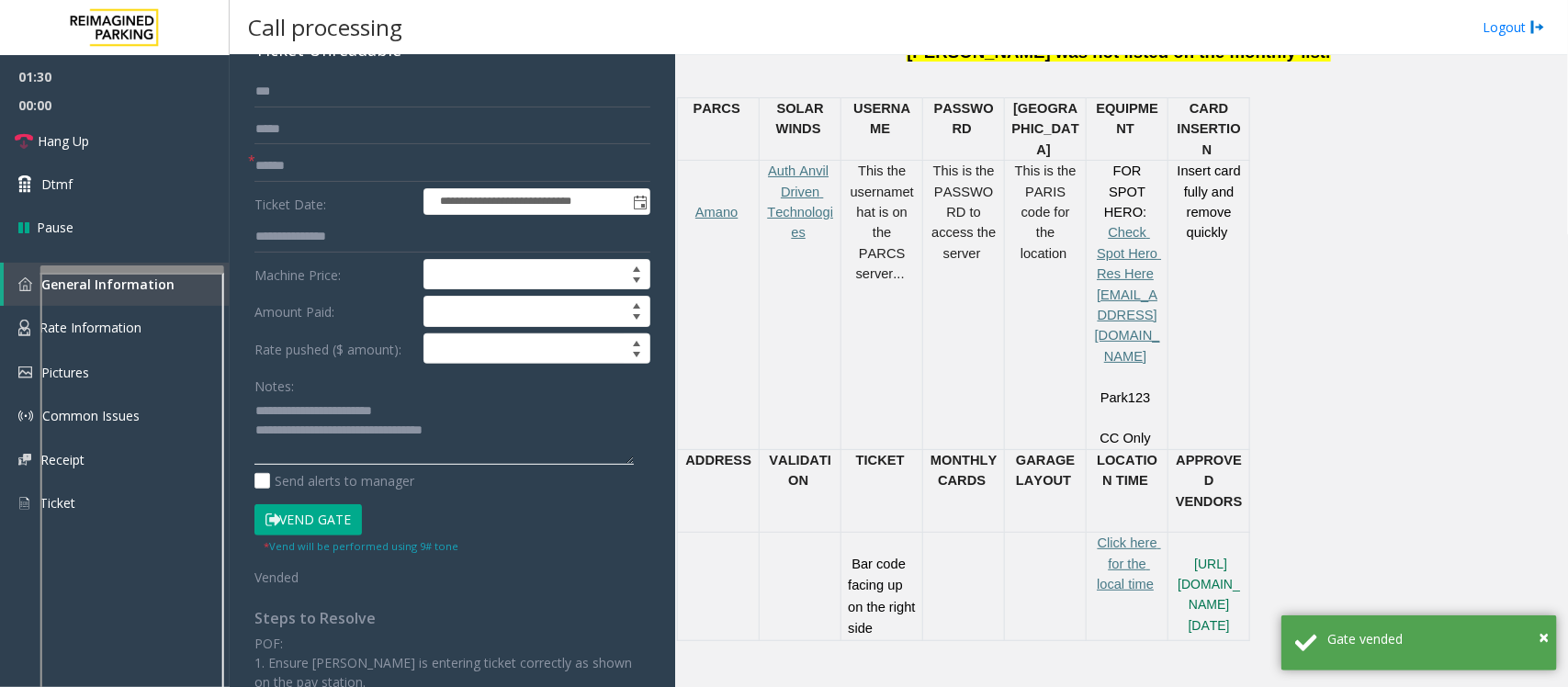 click 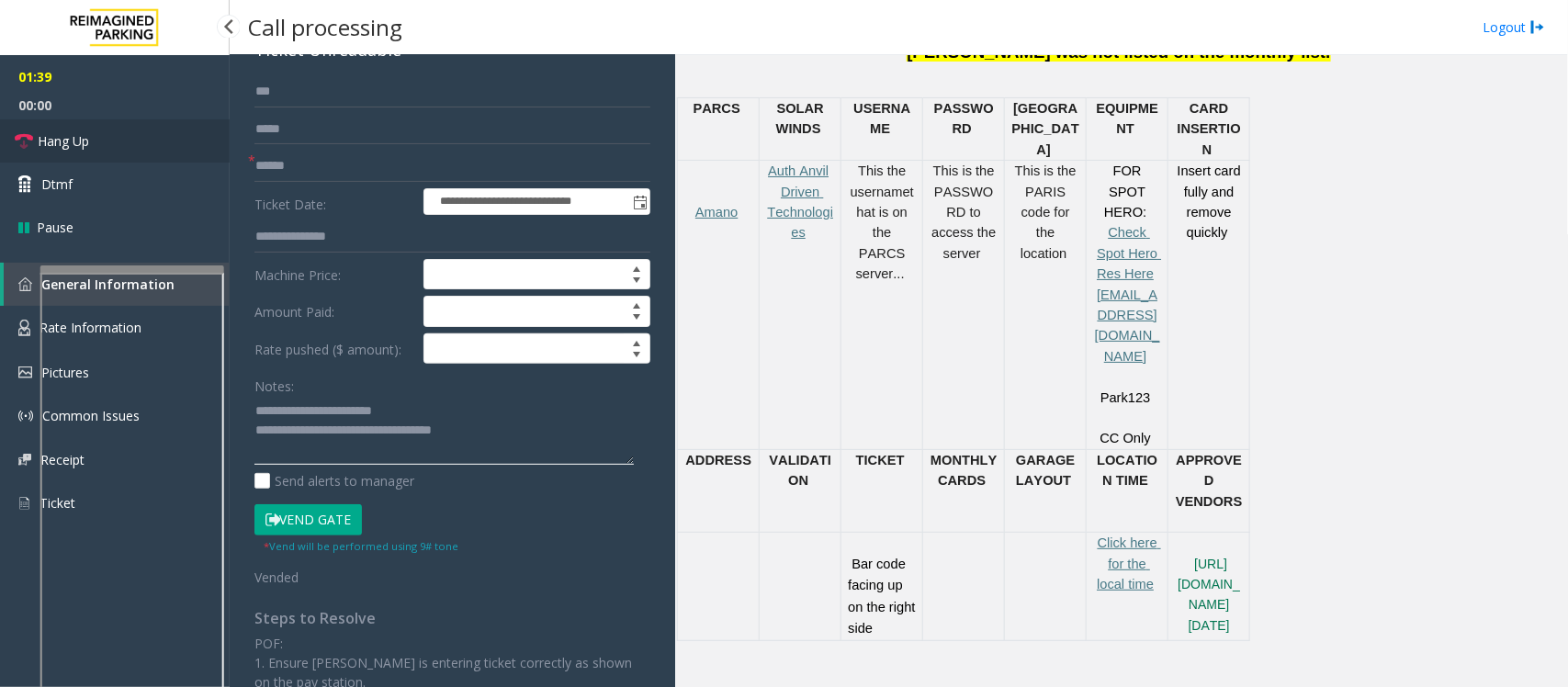 type on "**********" 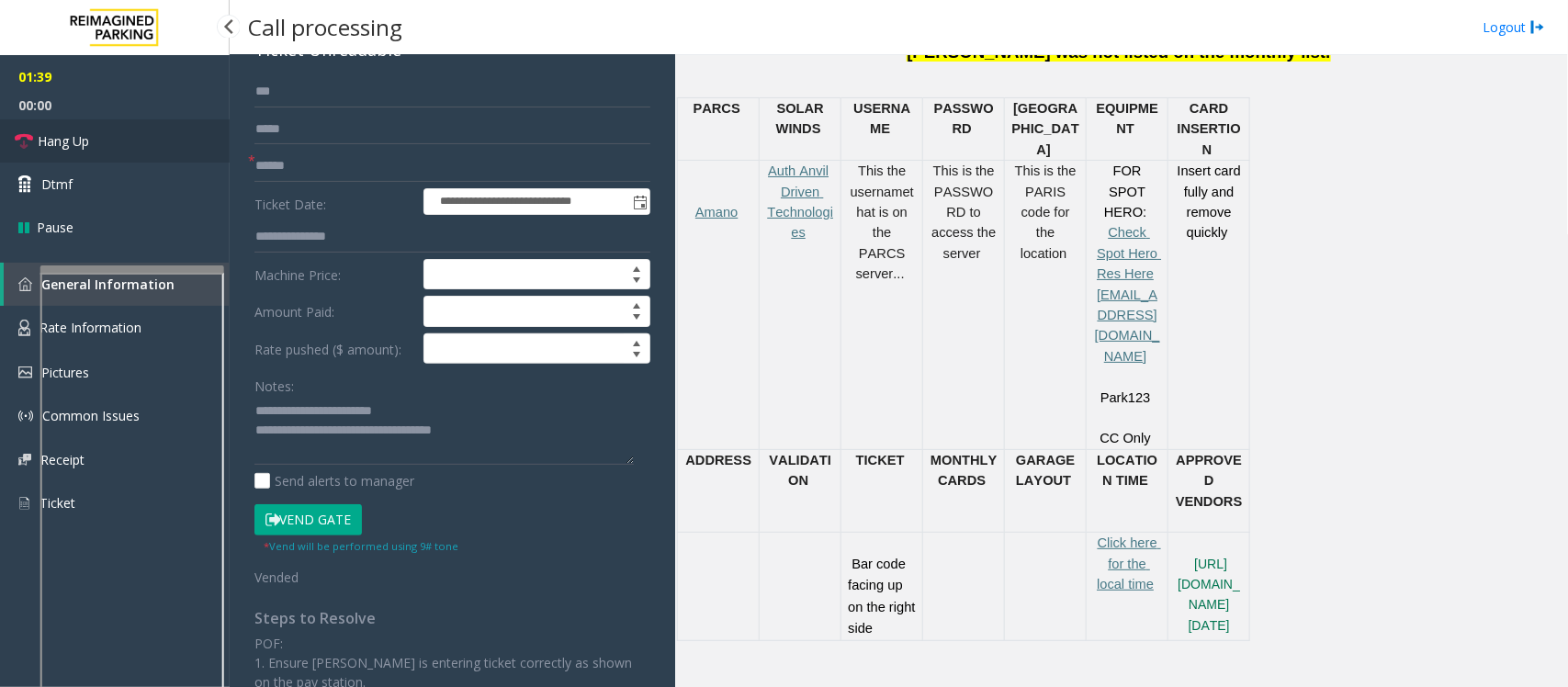click on "Hang Up" at bounding box center [115, 141] 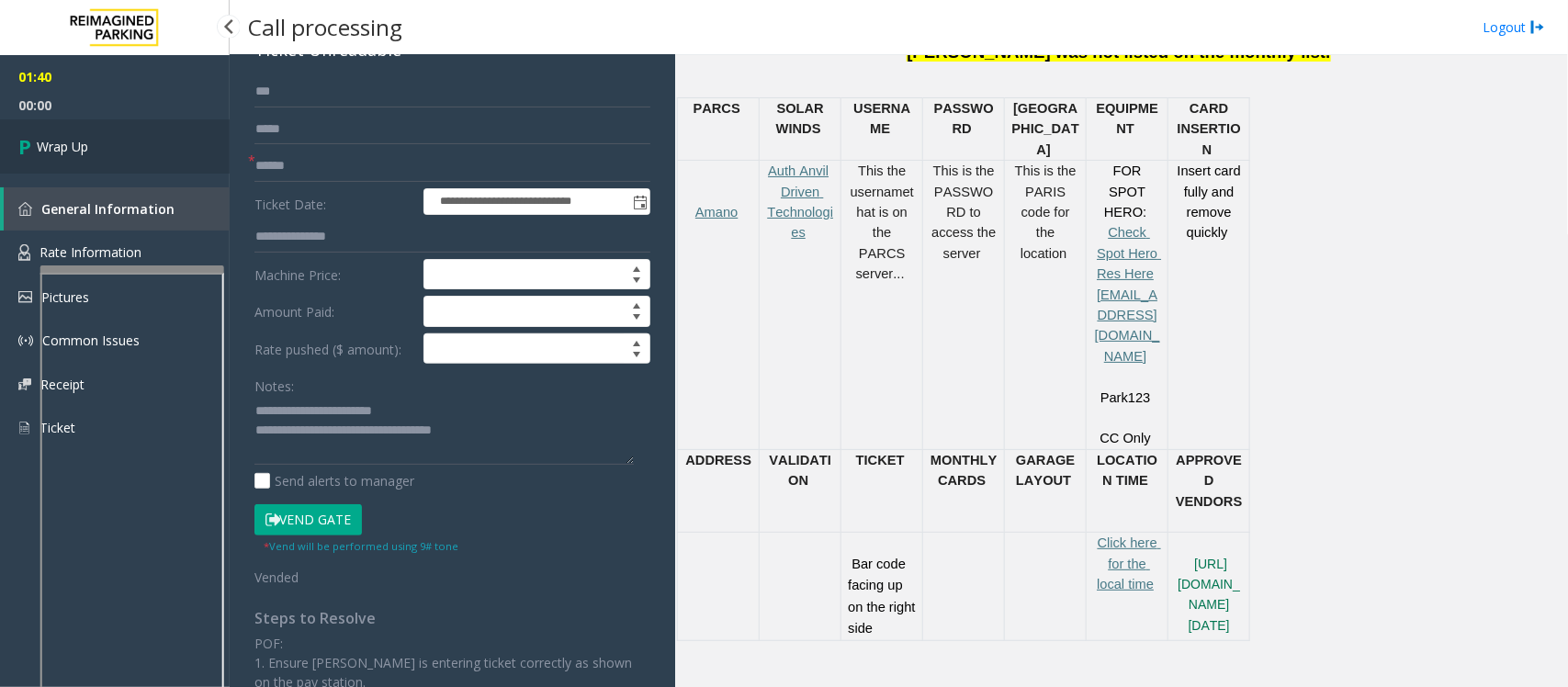 click on "Wrap Up" at bounding box center (115, 146) 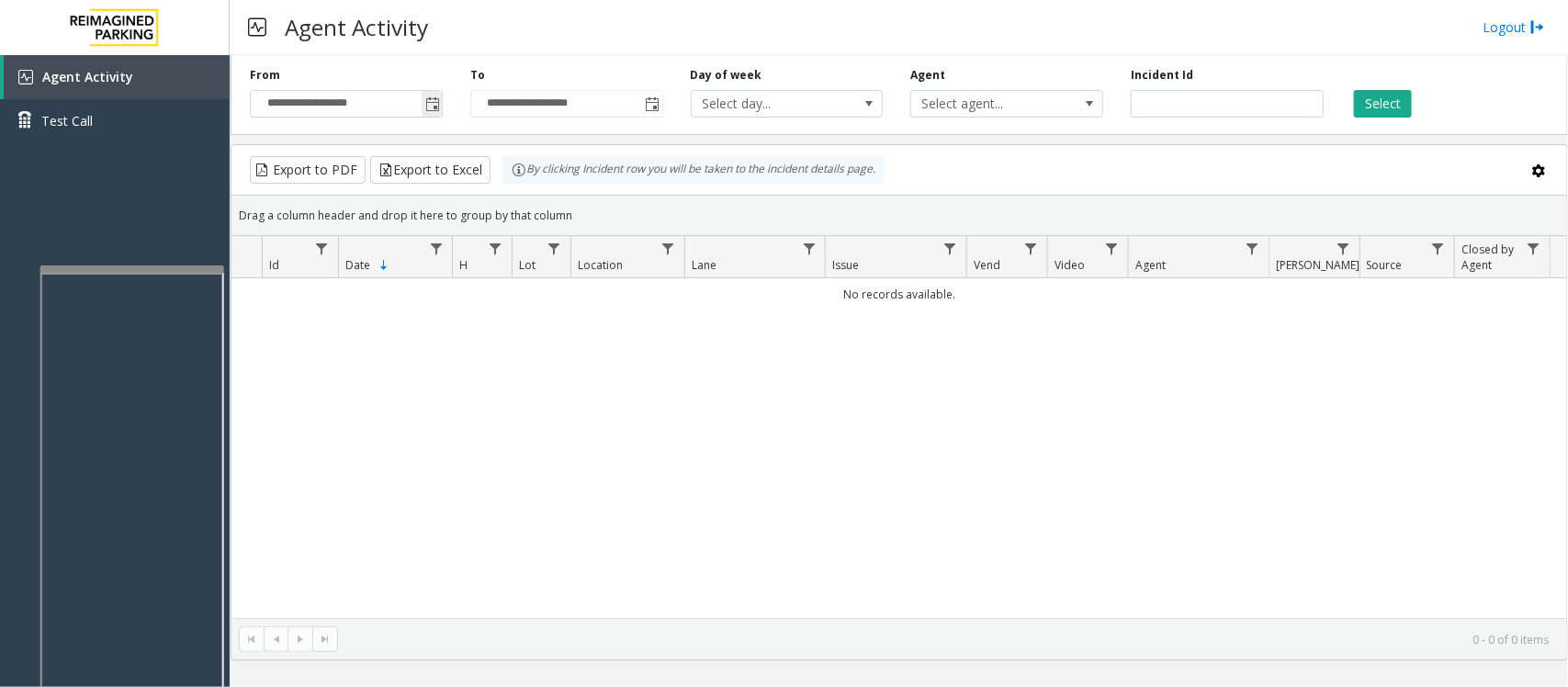 click 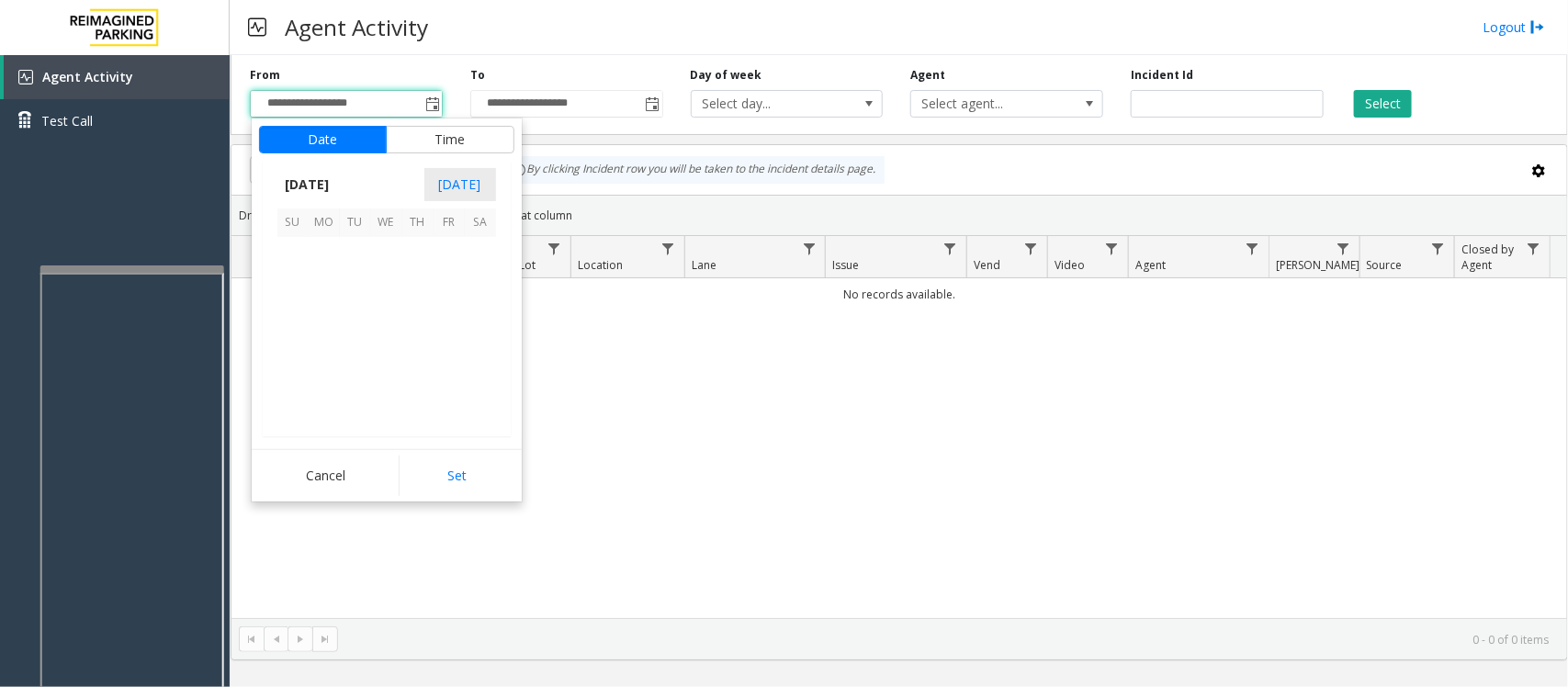 scroll, scrollTop: 329046, scrollLeft: 0, axis: vertical 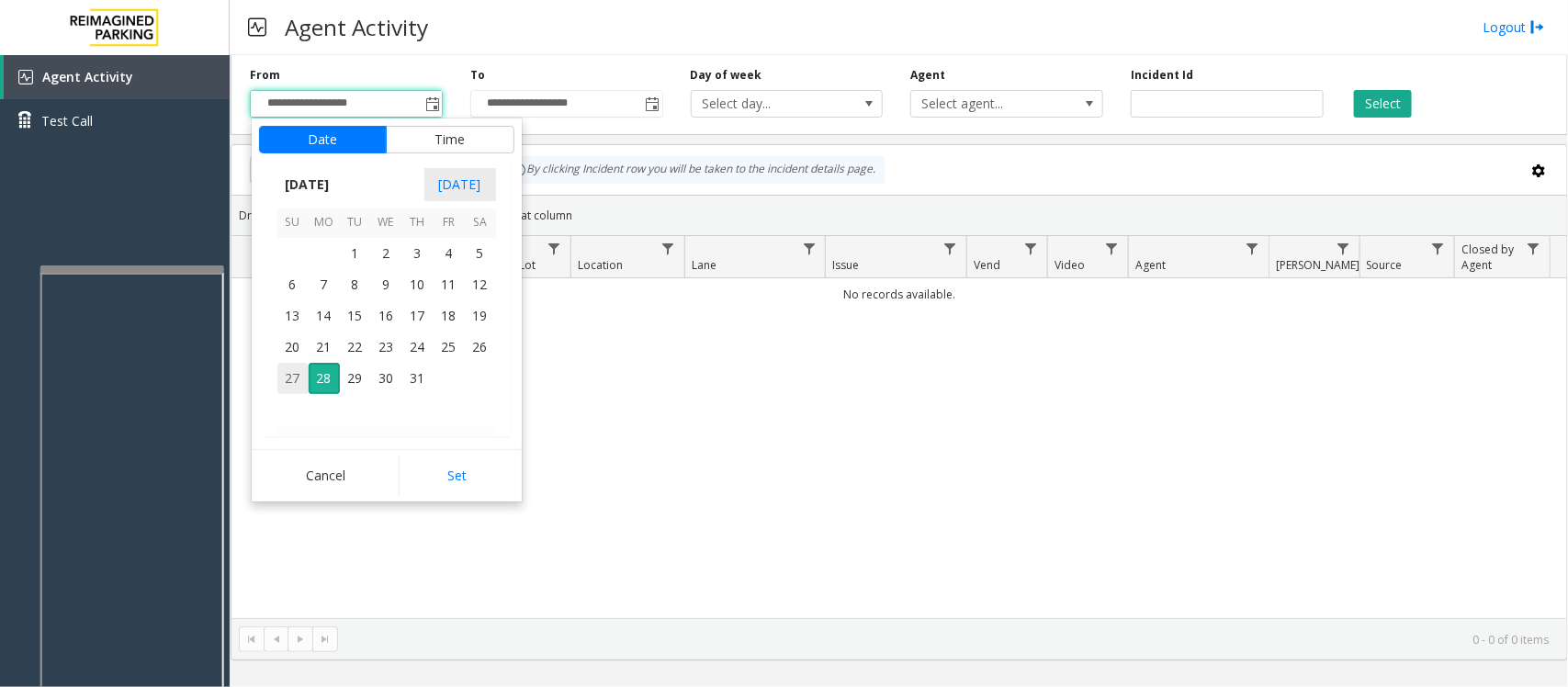 click on "27" at bounding box center [293, 378] 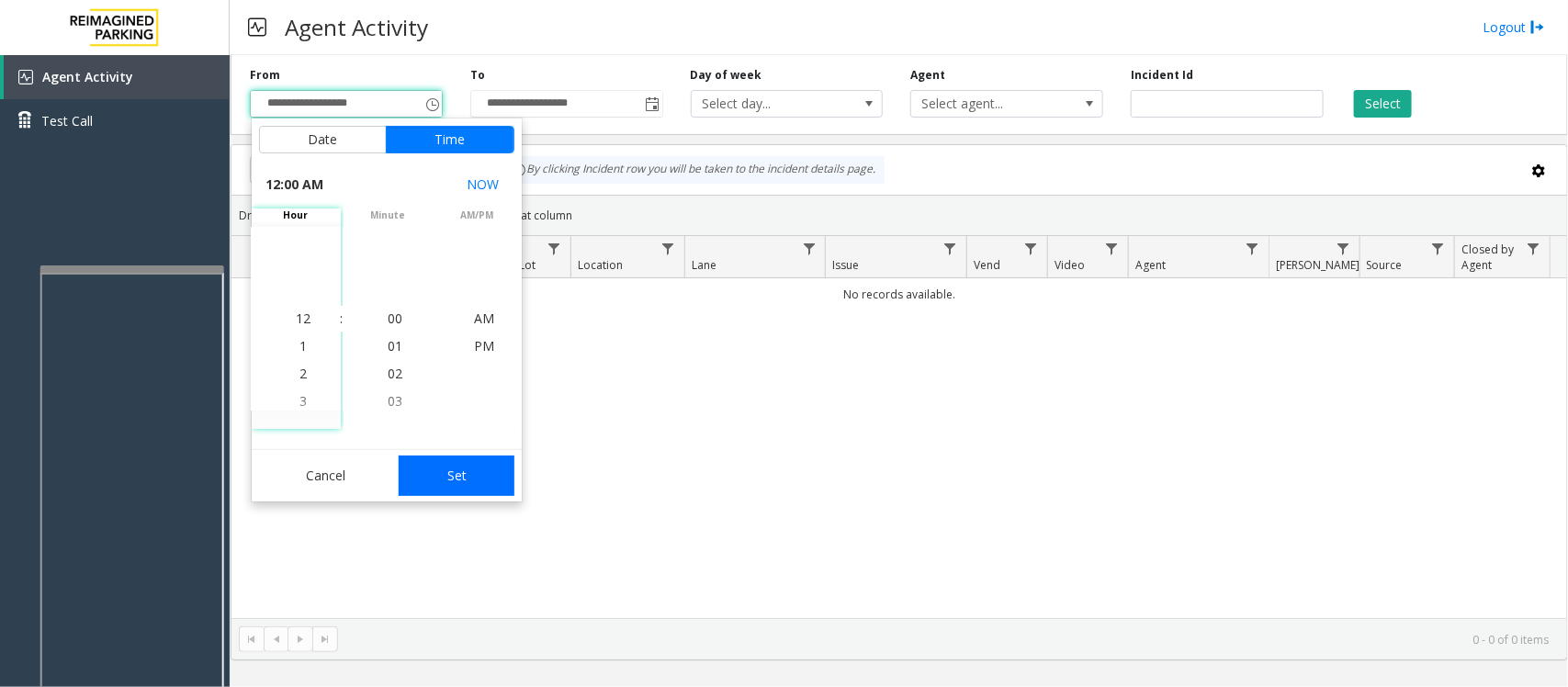 drag, startPoint x: 485, startPoint y: 470, endPoint x: 1309, endPoint y: 182, distance: 872.88 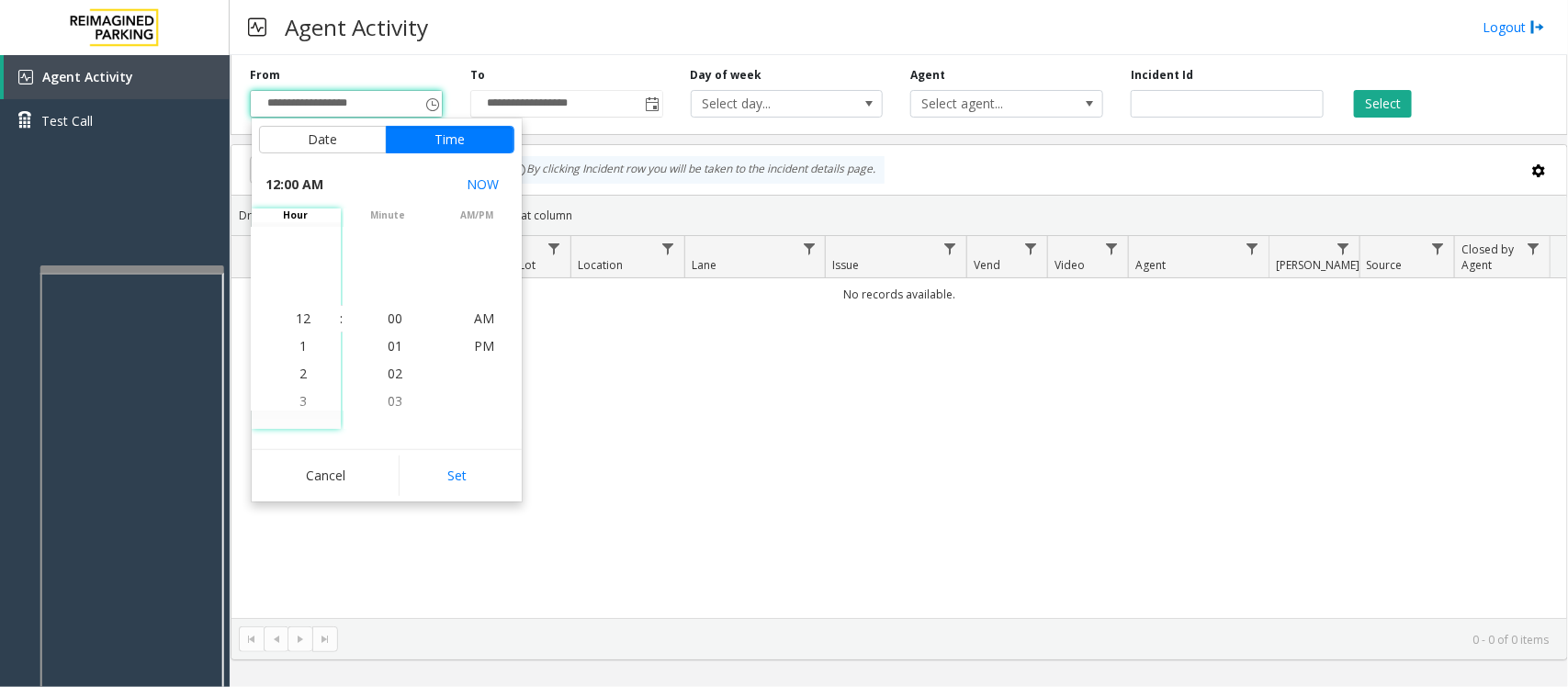 type on "**********" 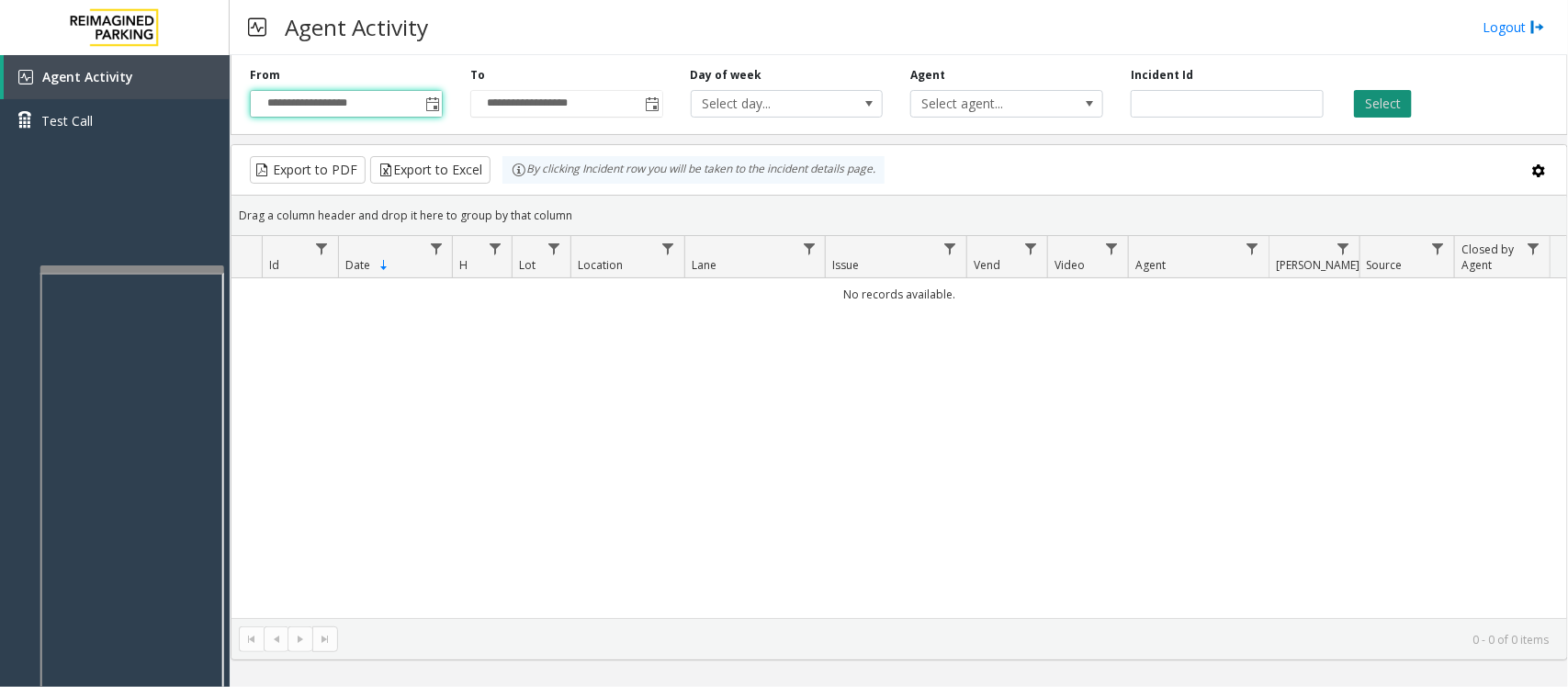 click on "Select" 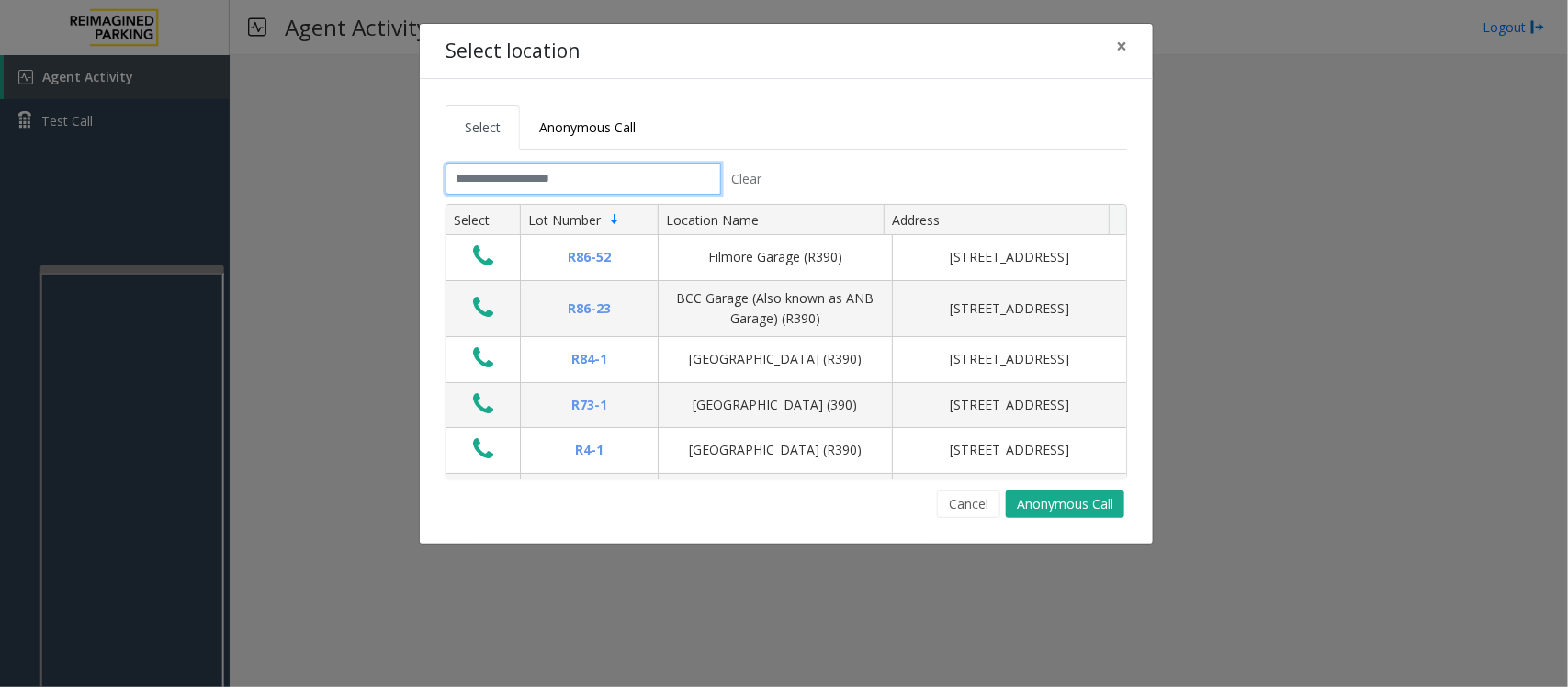 click 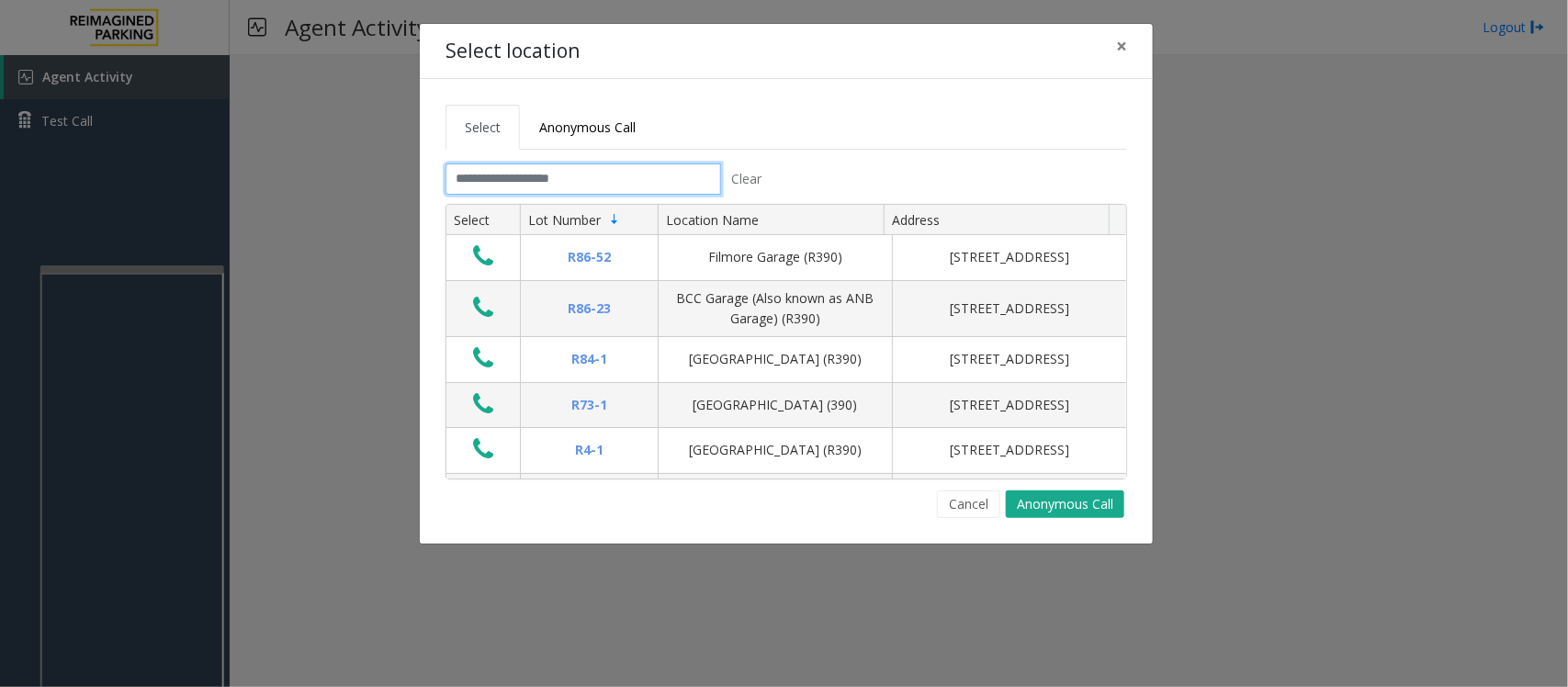 click 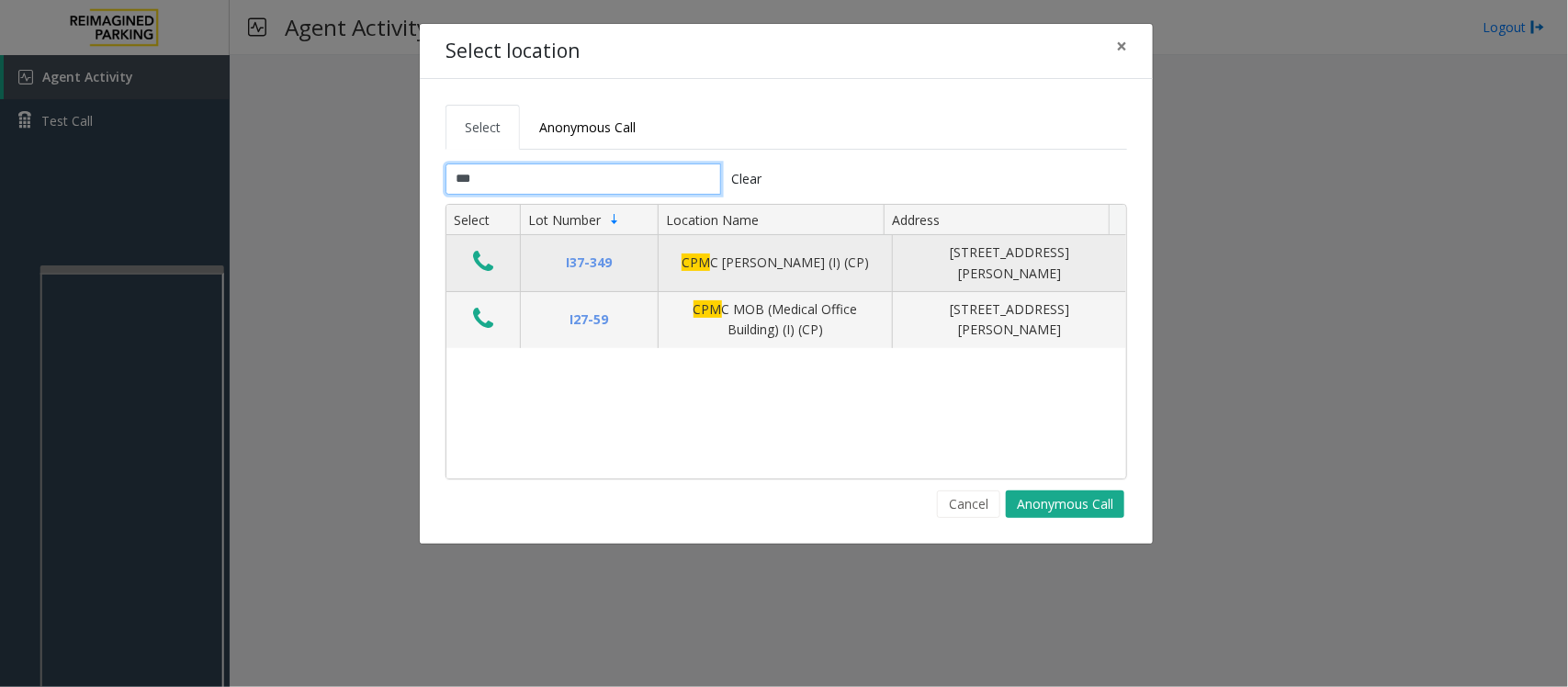 type on "***" 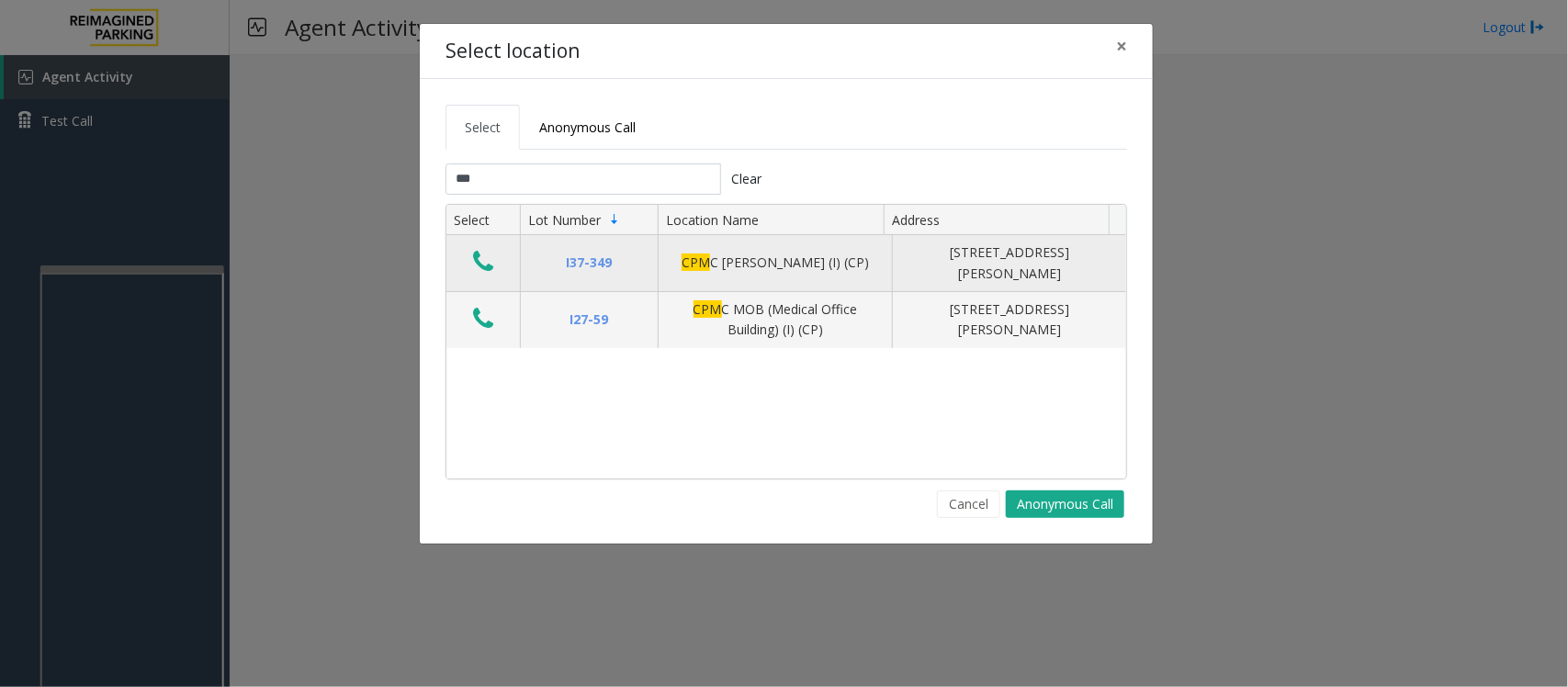 click 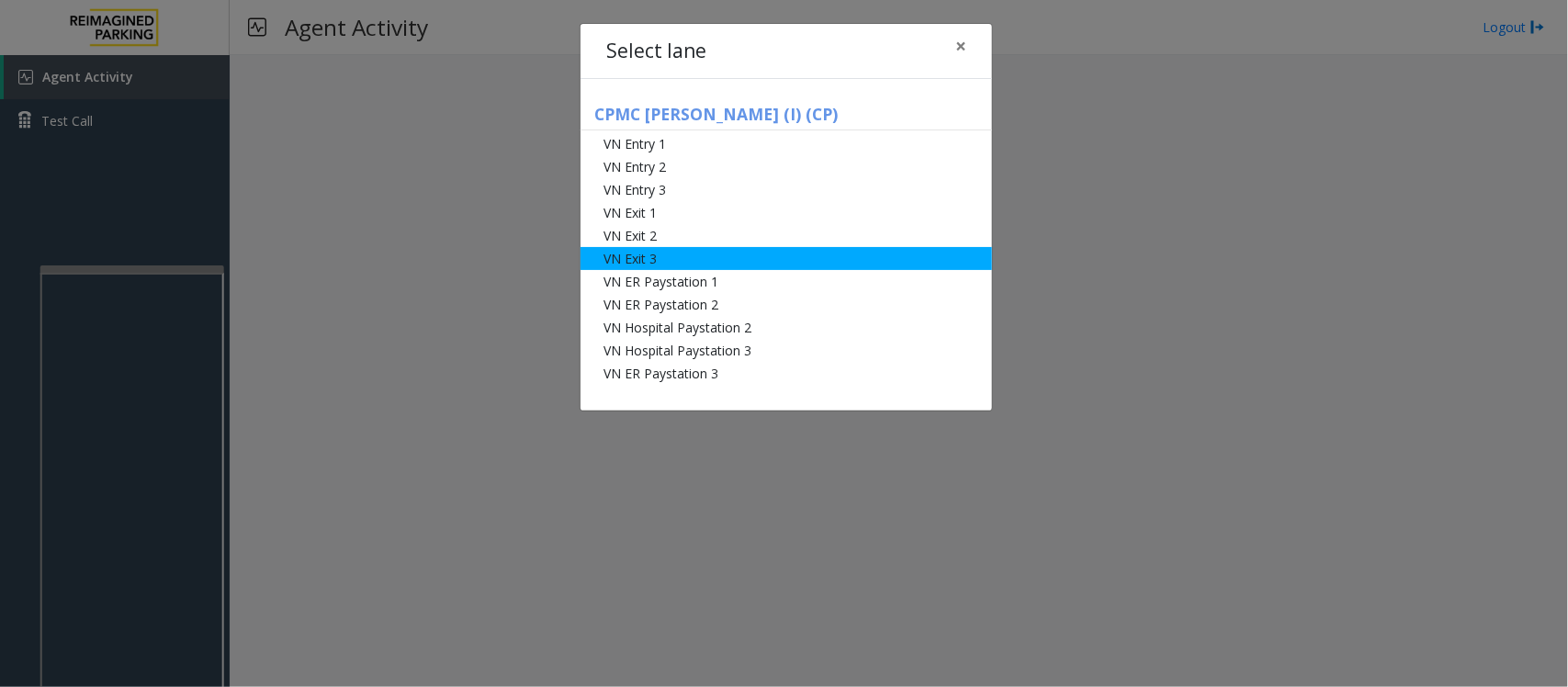 click on "VN Exit 3" 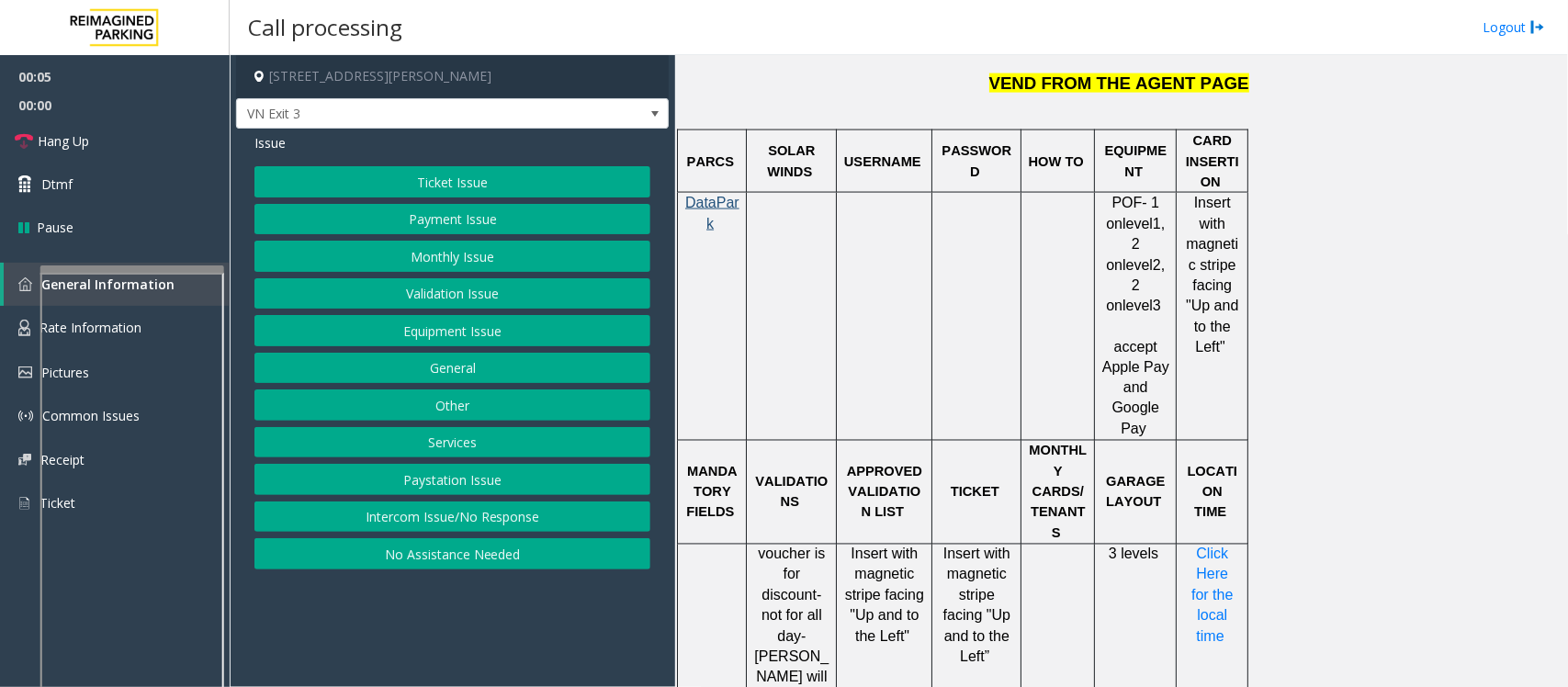 scroll, scrollTop: 1492, scrollLeft: 0, axis: vertical 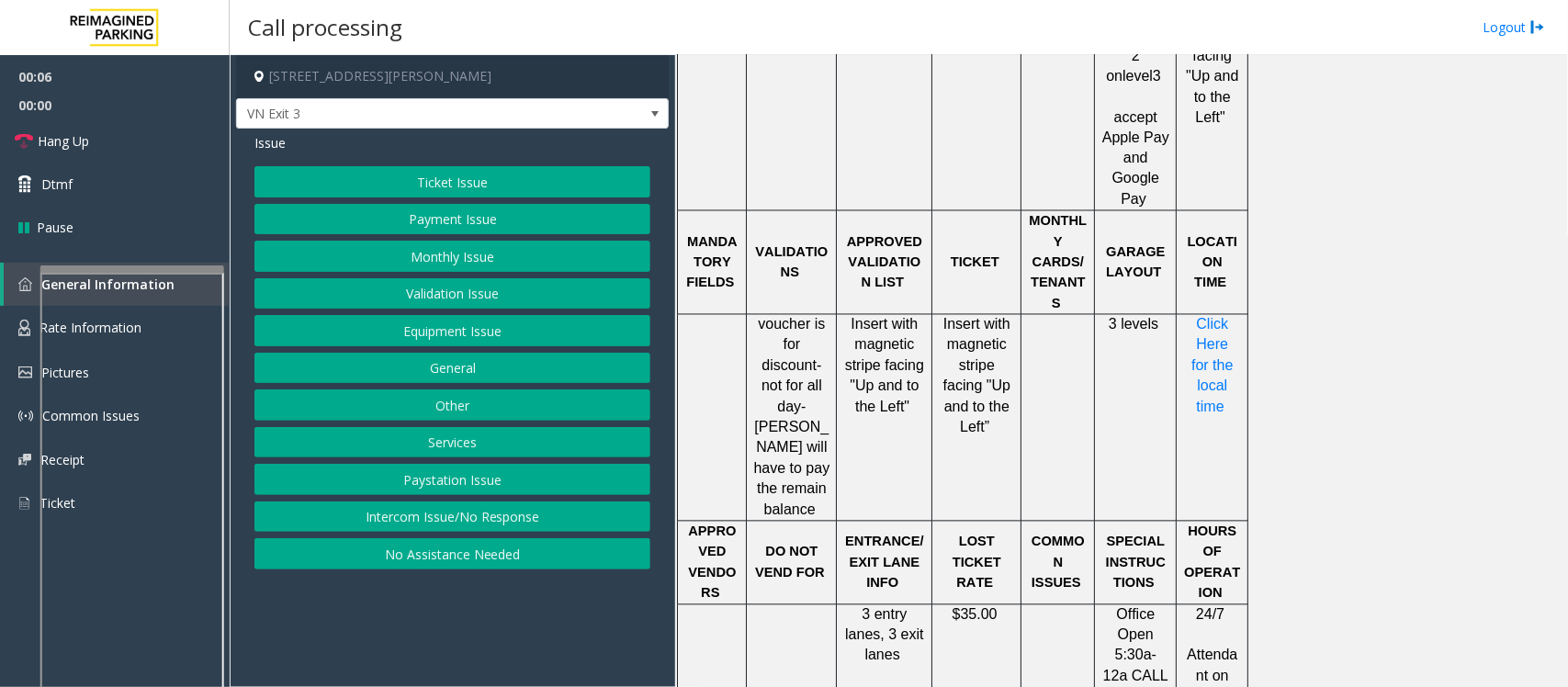 click on "Ticket Issue" 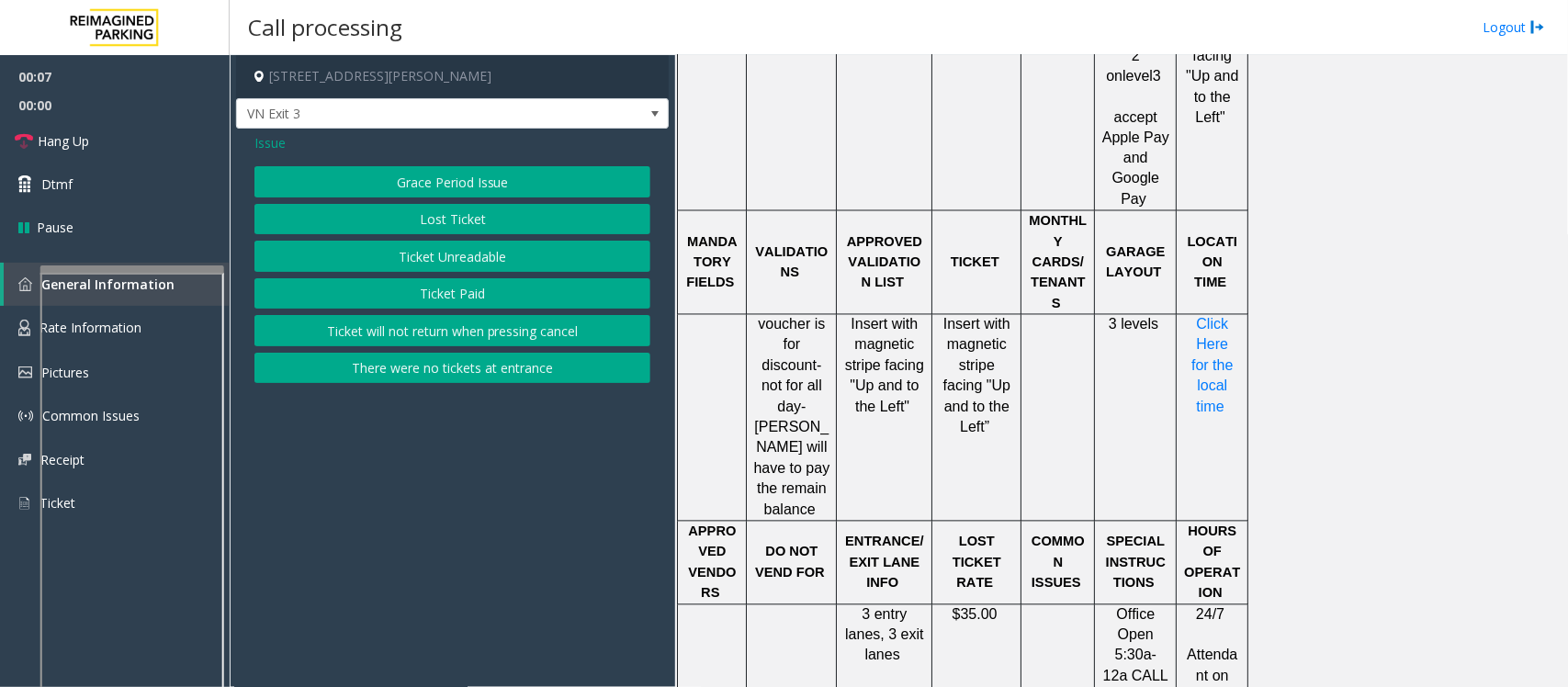 click on "Ticket Unreadable" 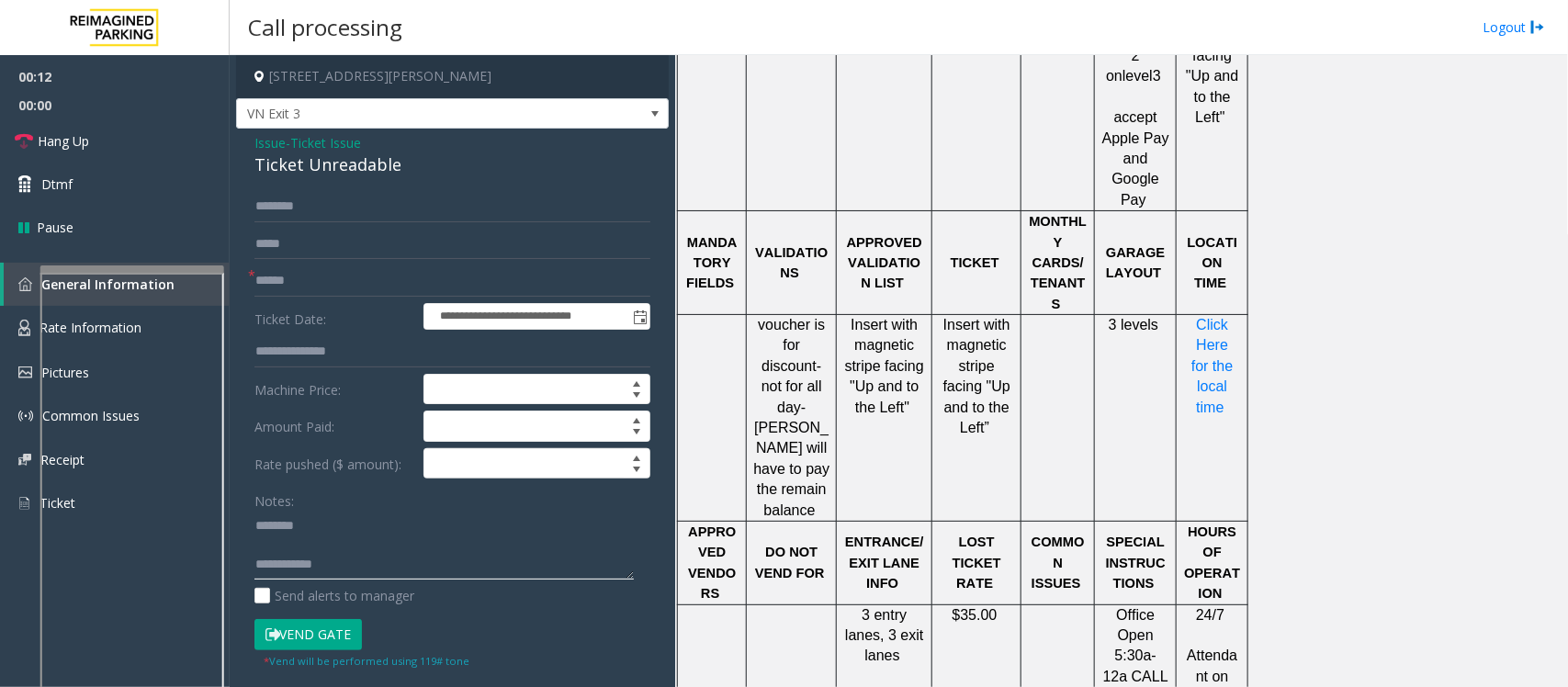 click 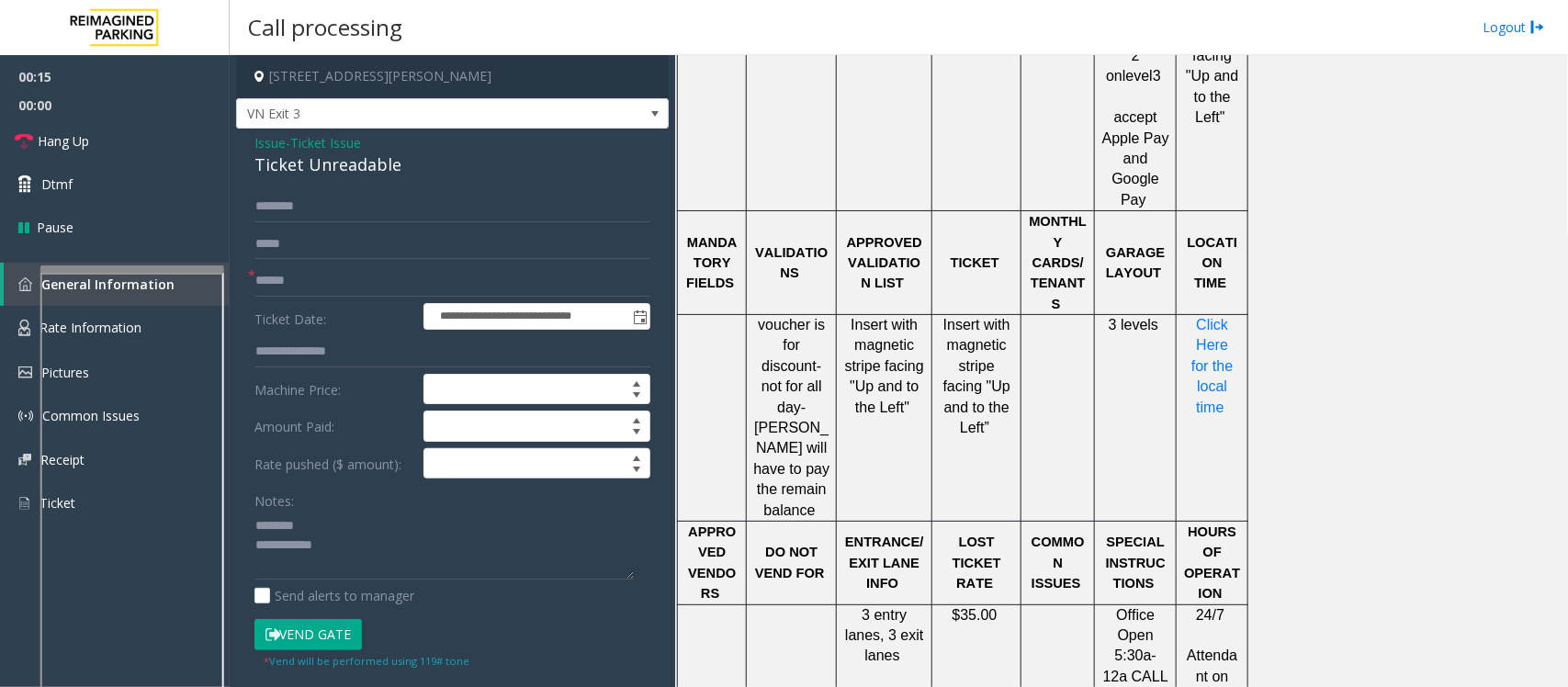 click on "Ticket Unreadable" 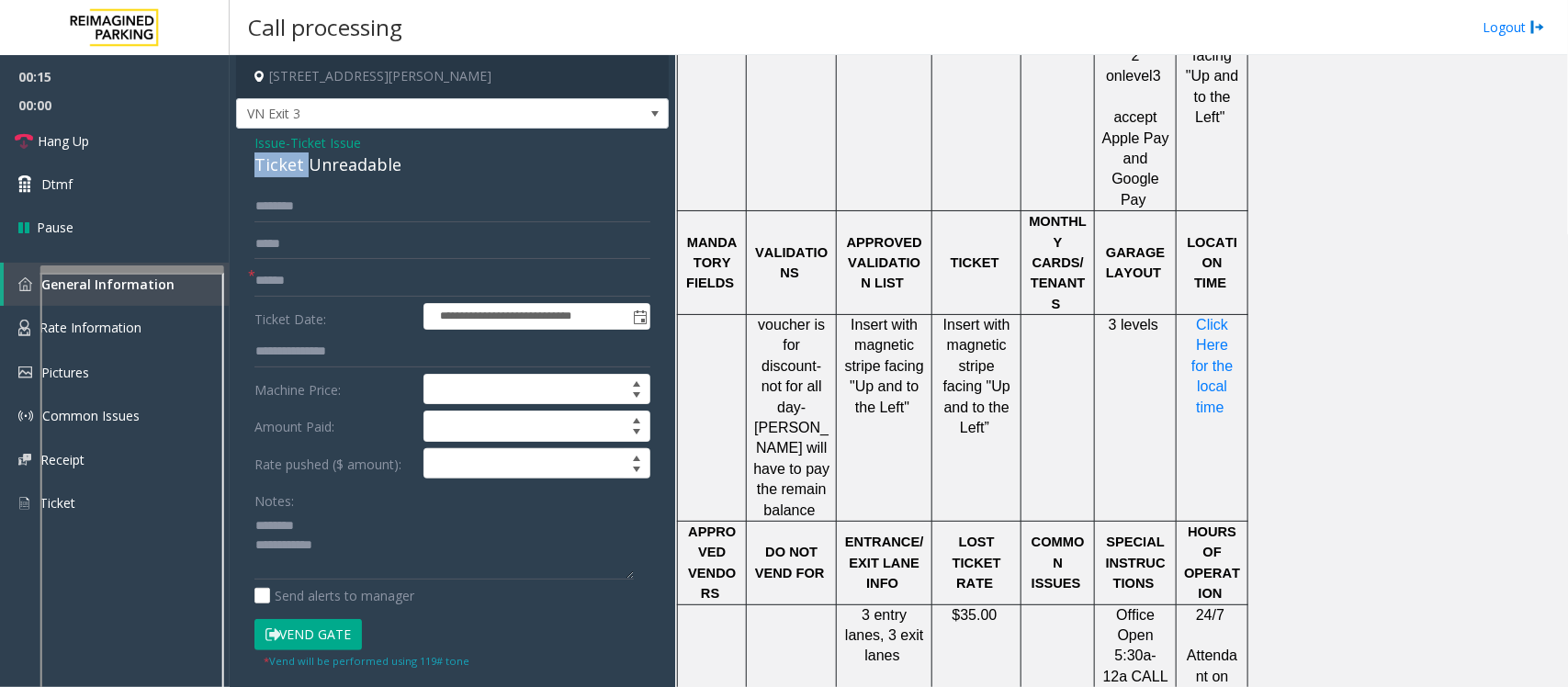 click on "Ticket Unreadable" 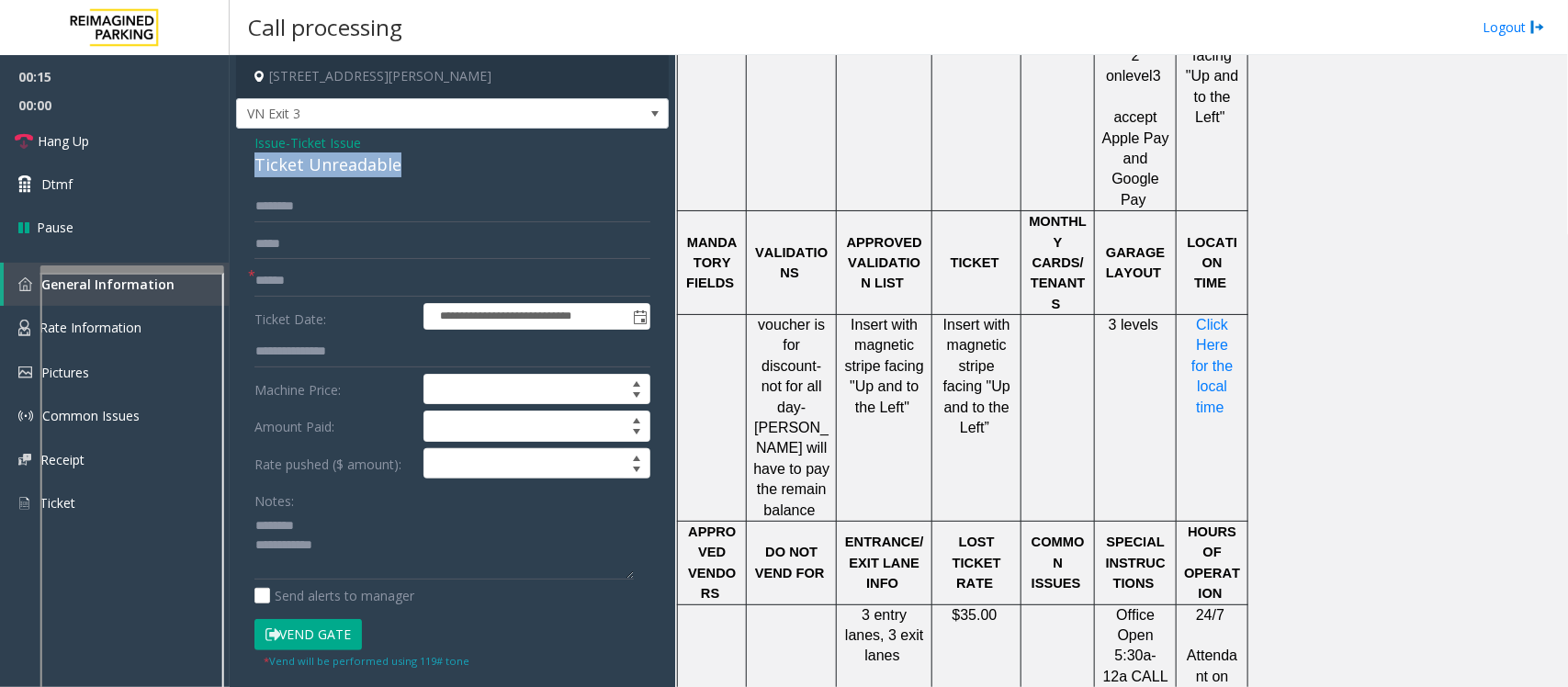 click on "Ticket Unreadable" 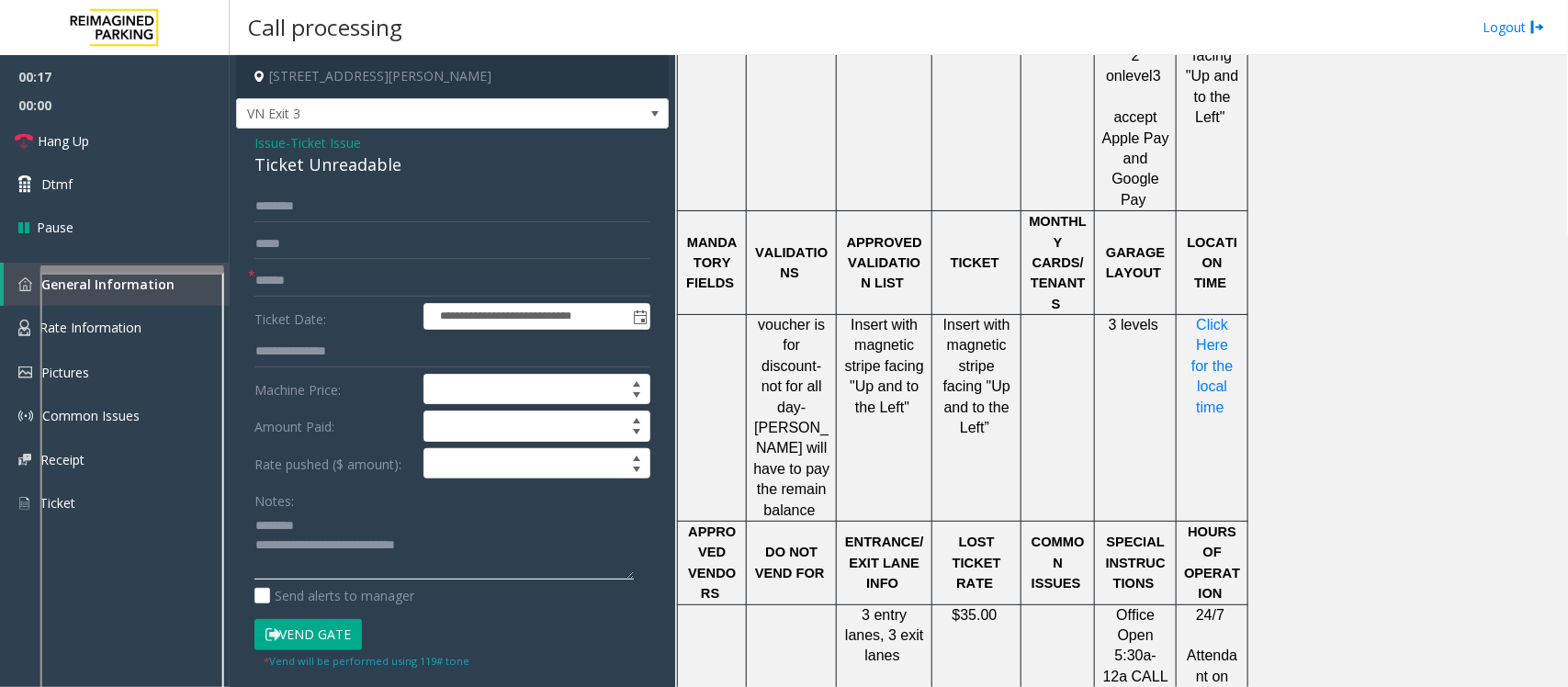 type on "**********" 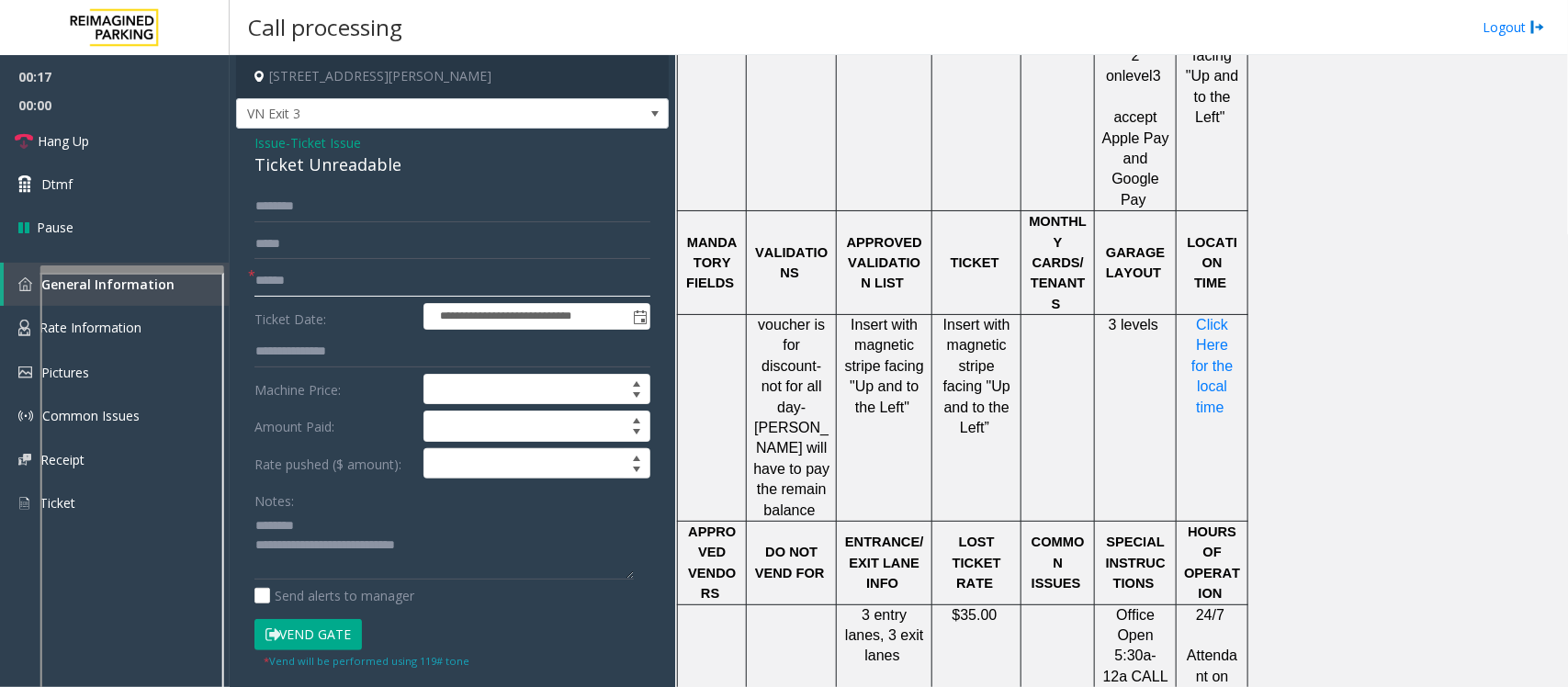 click 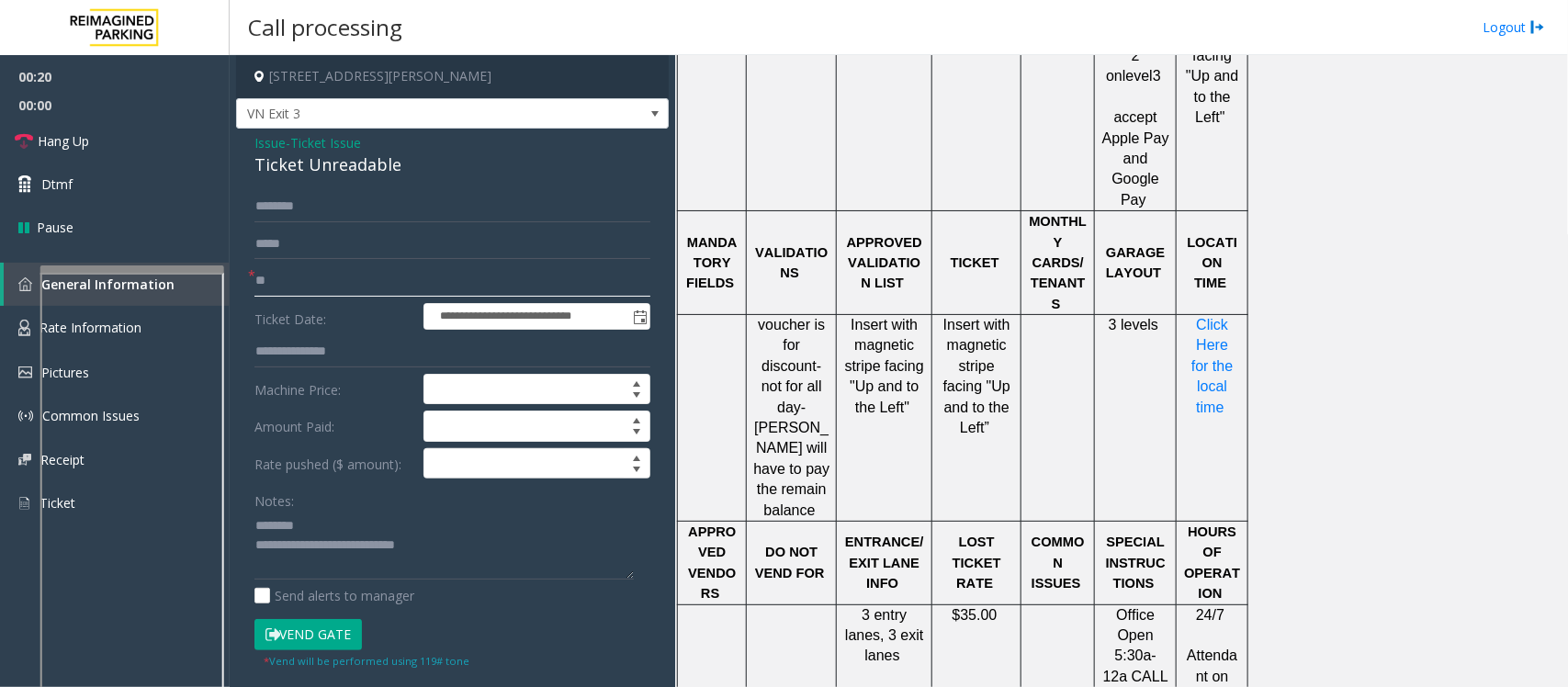 type on "**" 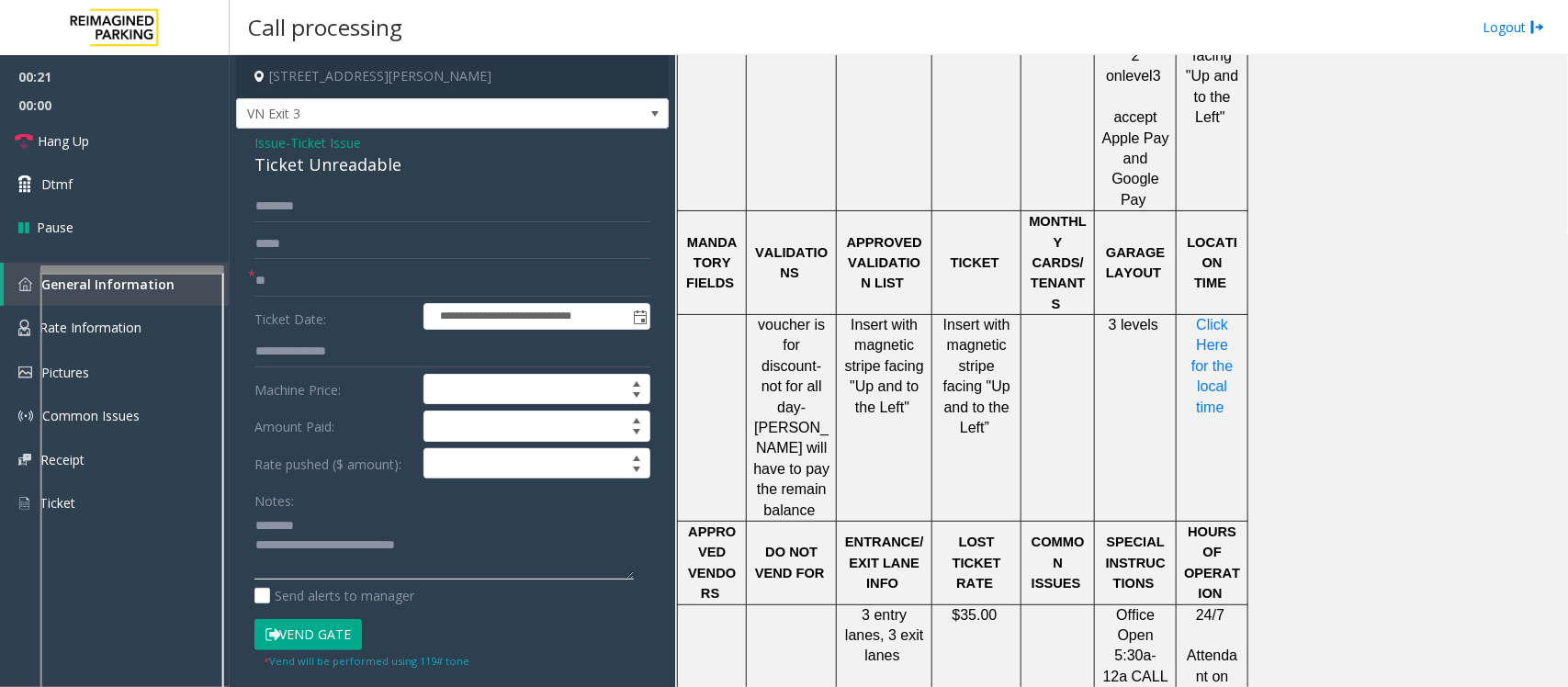 click 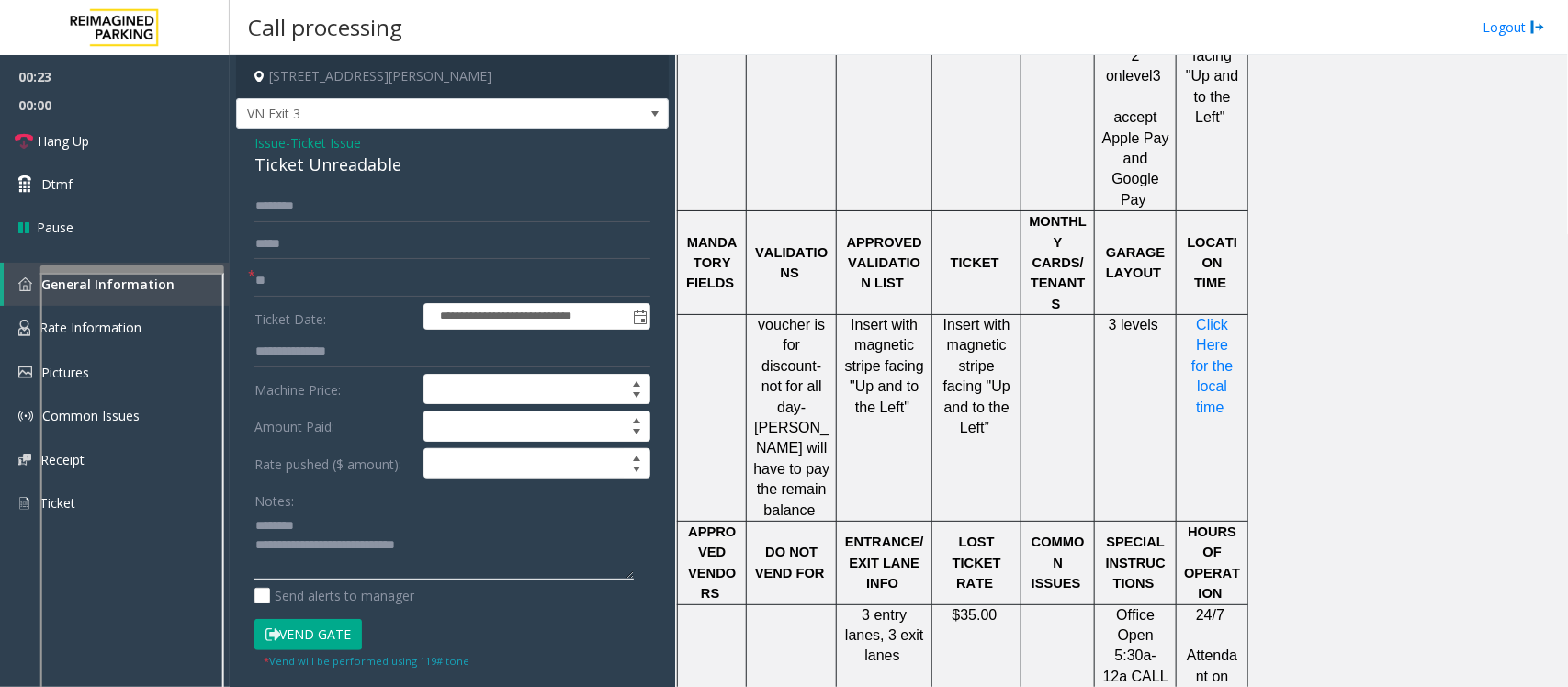 drag, startPoint x: 327, startPoint y: 546, endPoint x: 452, endPoint y: 548, distance: 125.016 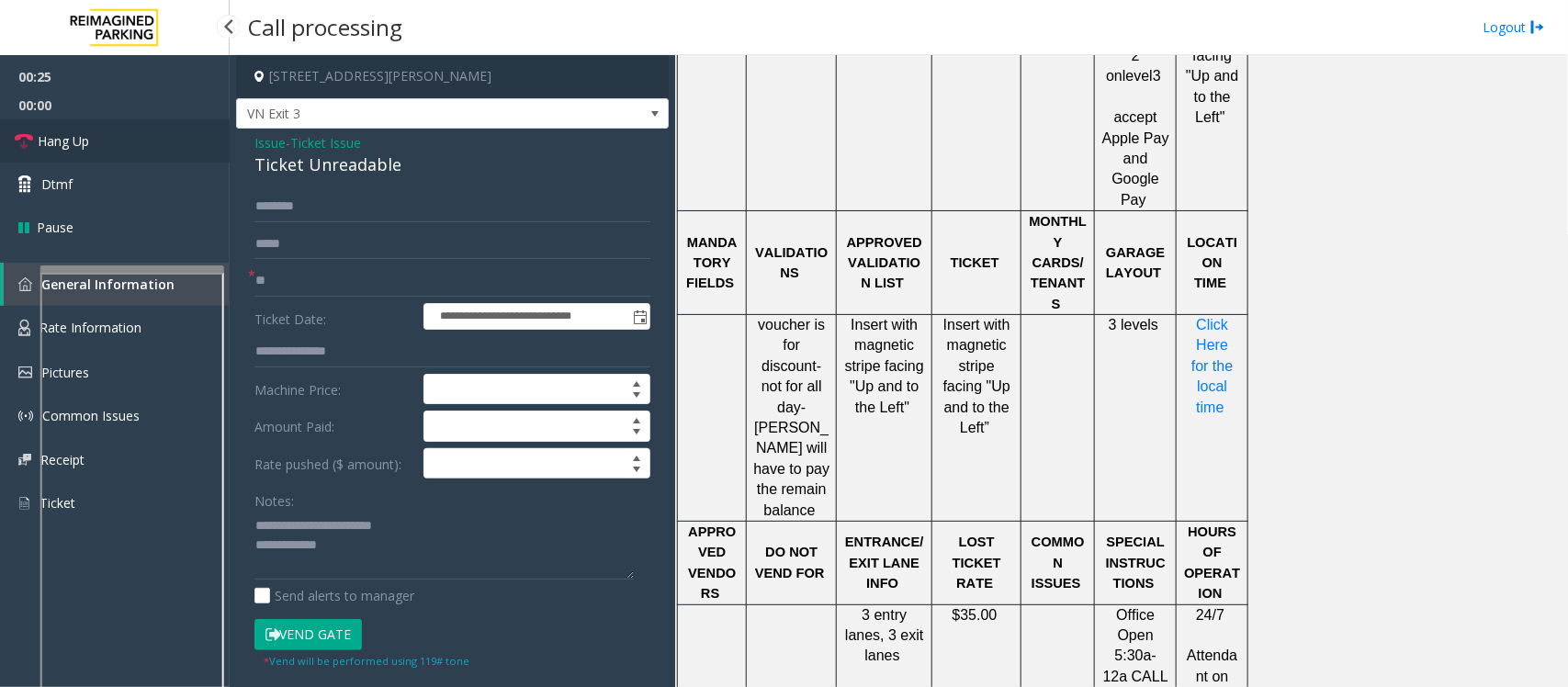 click on "Hang Up" at bounding box center [63, 141] 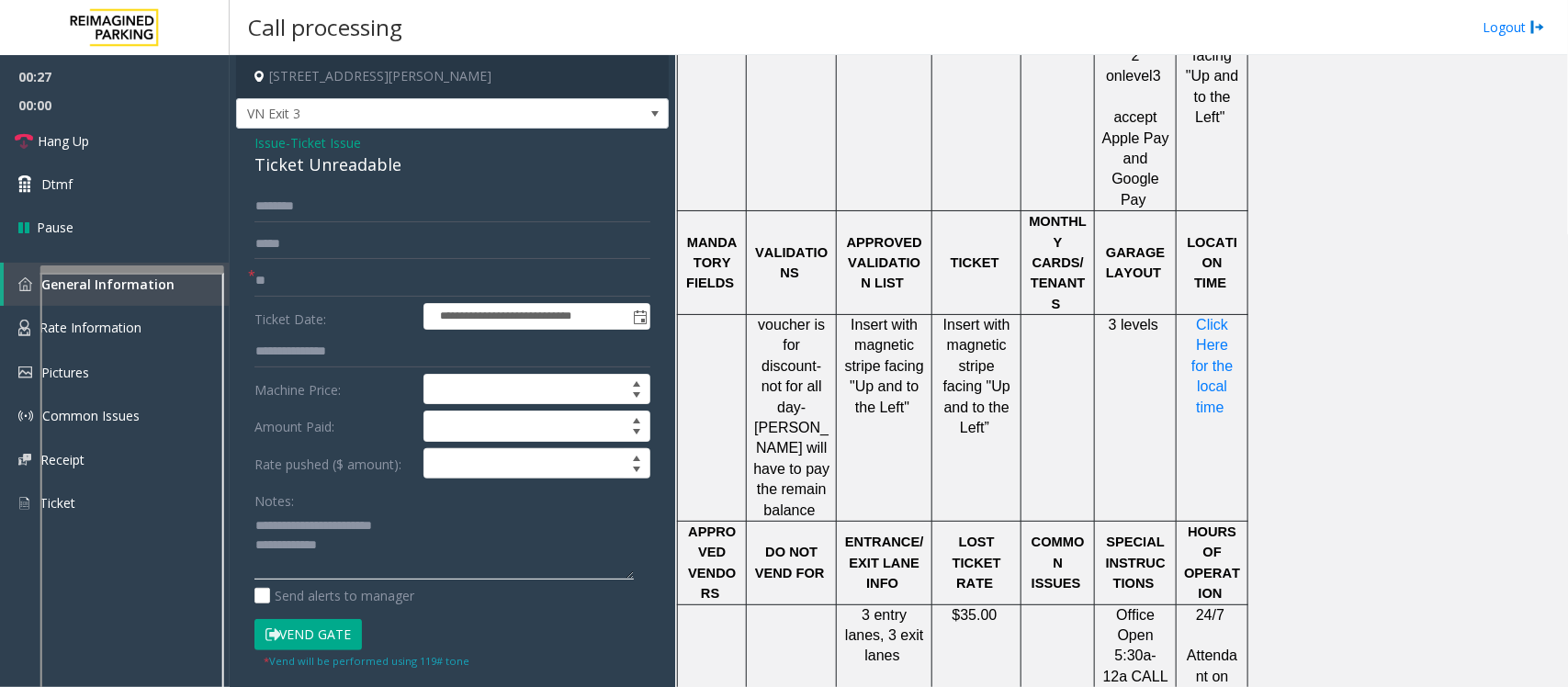 click 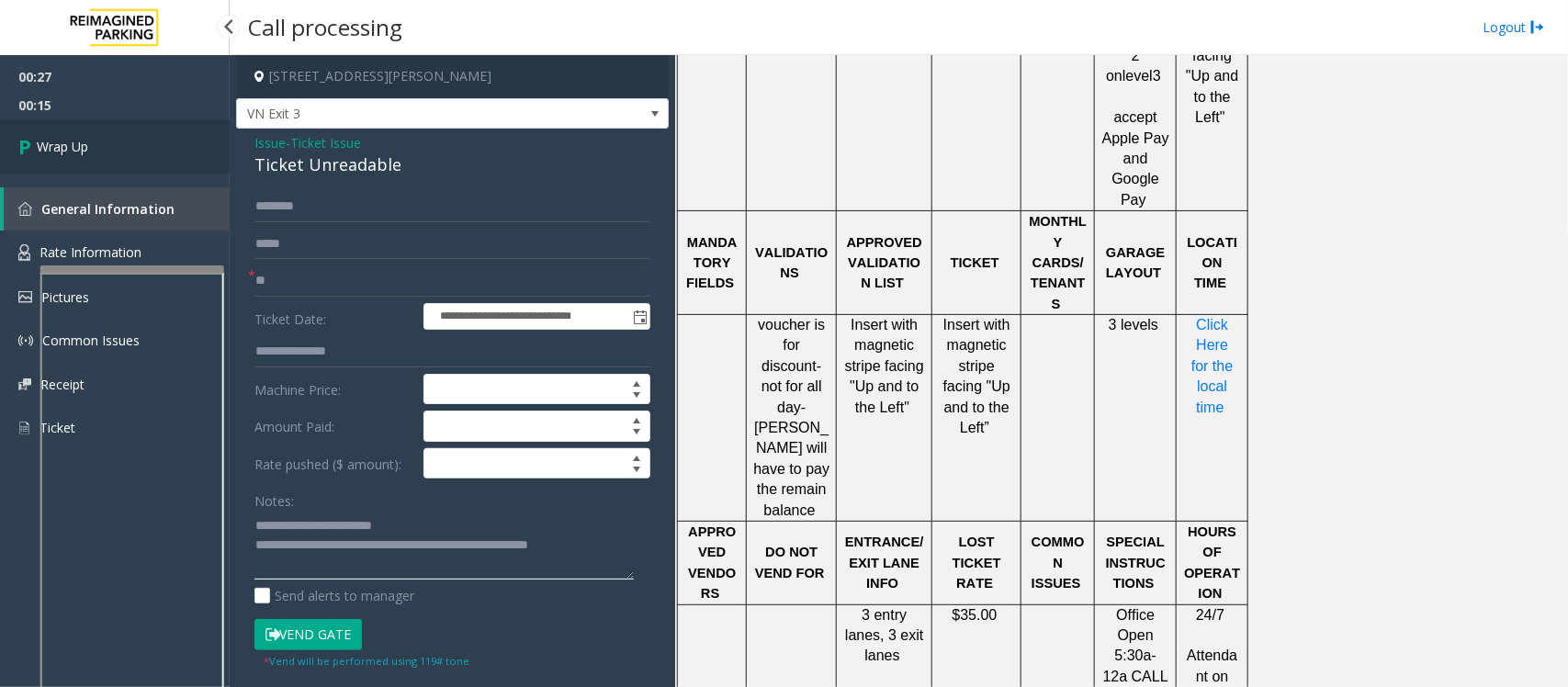 type on "**********" 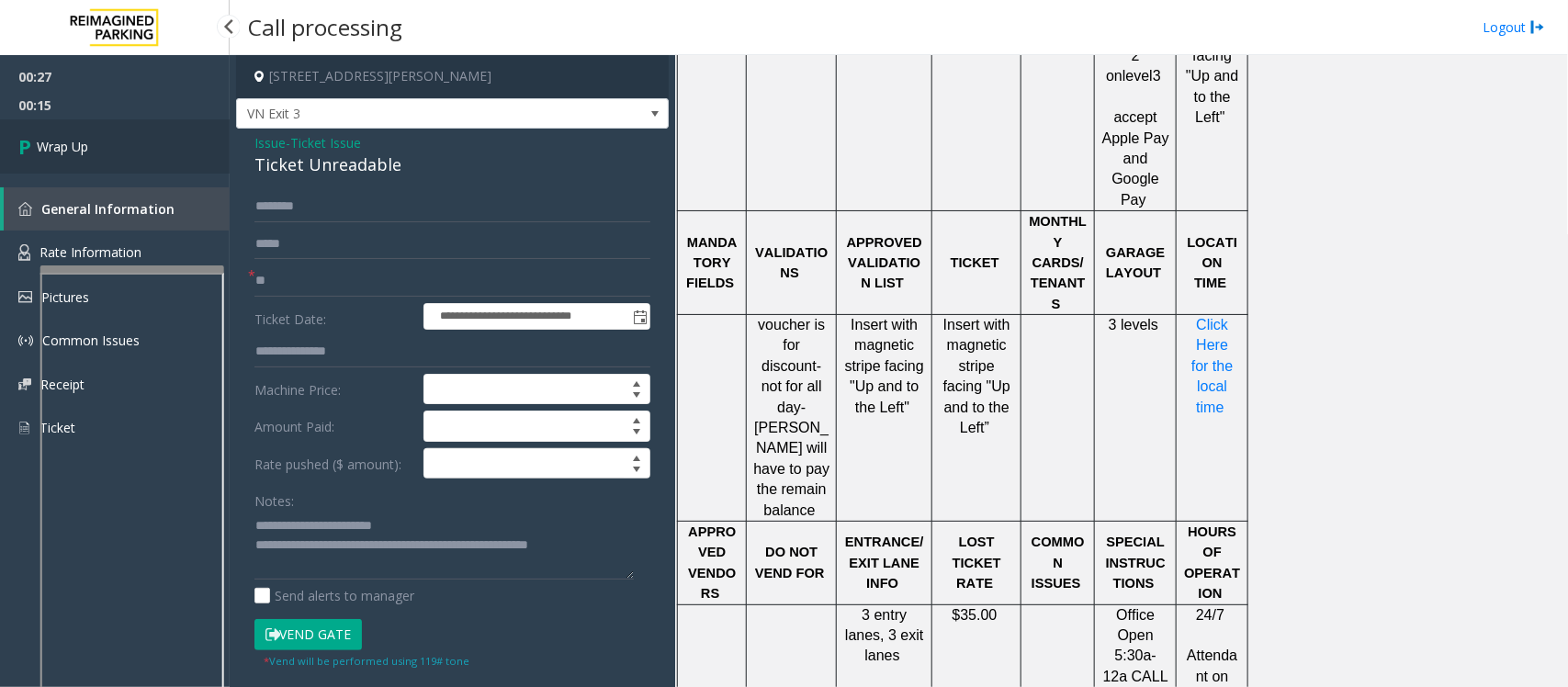 click on "Wrap Up" at bounding box center (62, 146) 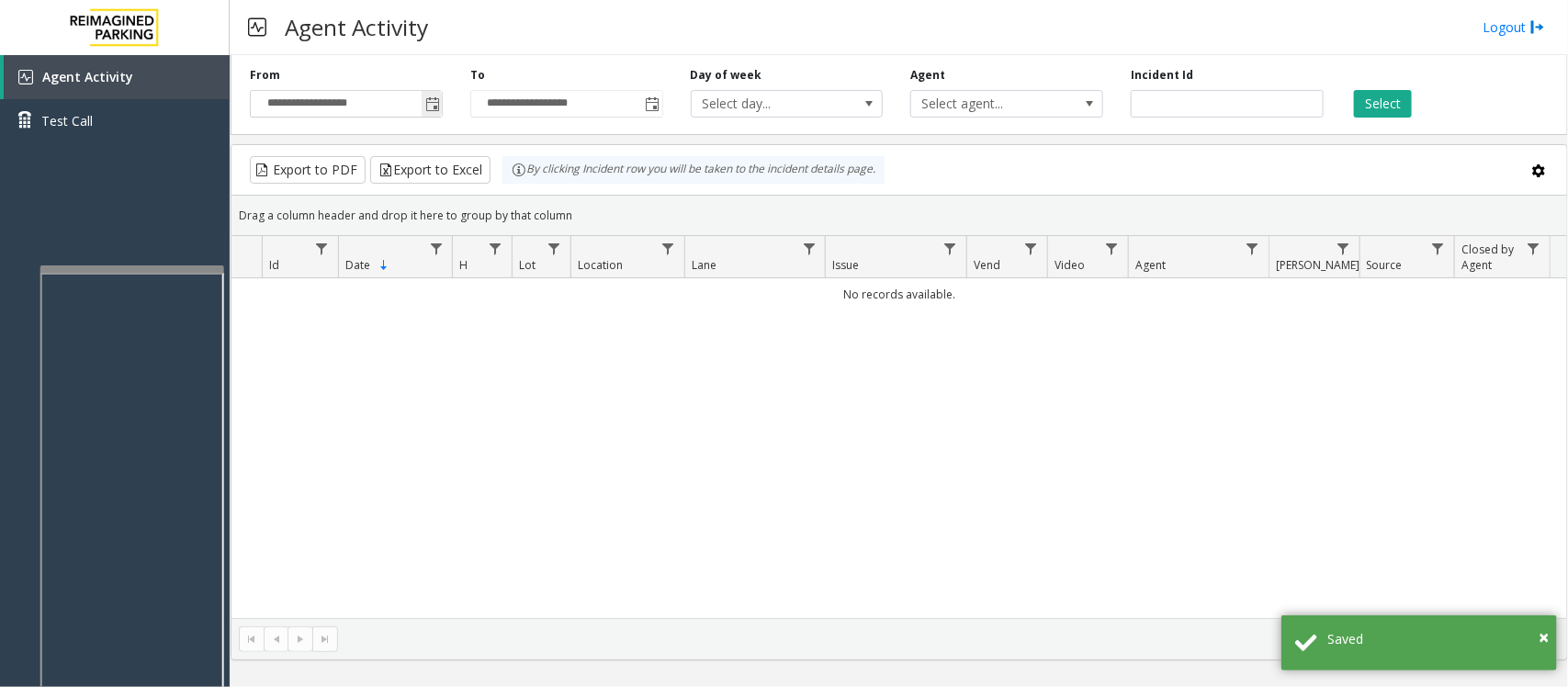 click 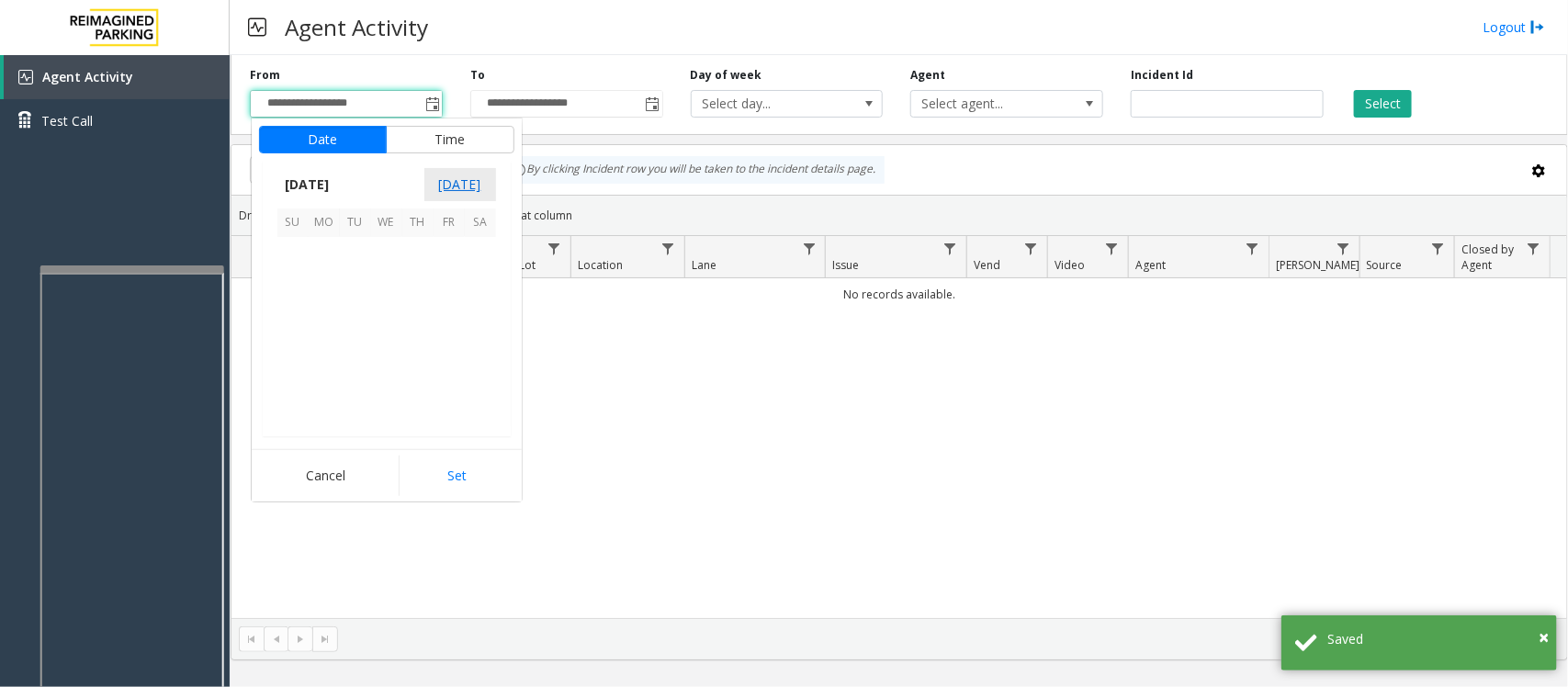 scroll, scrollTop: 329046, scrollLeft: 0, axis: vertical 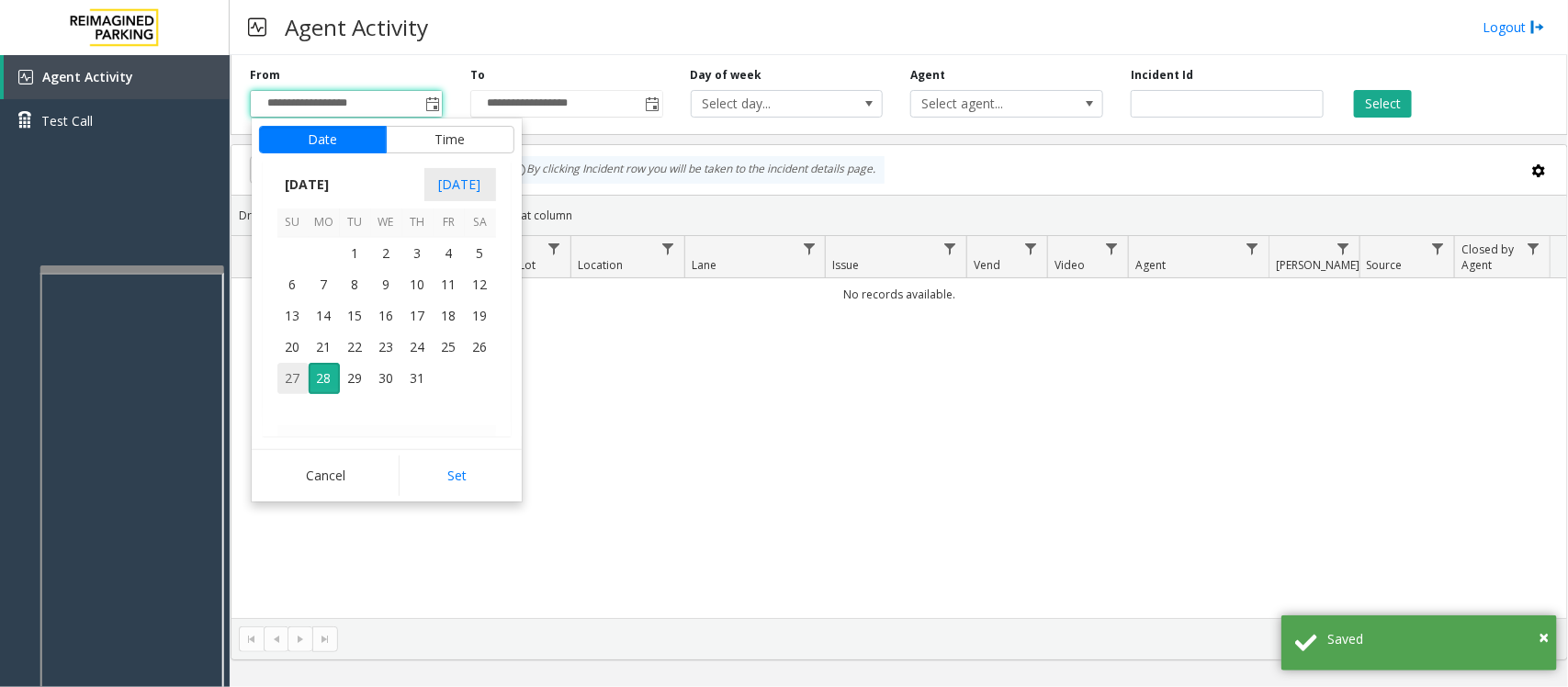 click on "27" at bounding box center [293, 378] 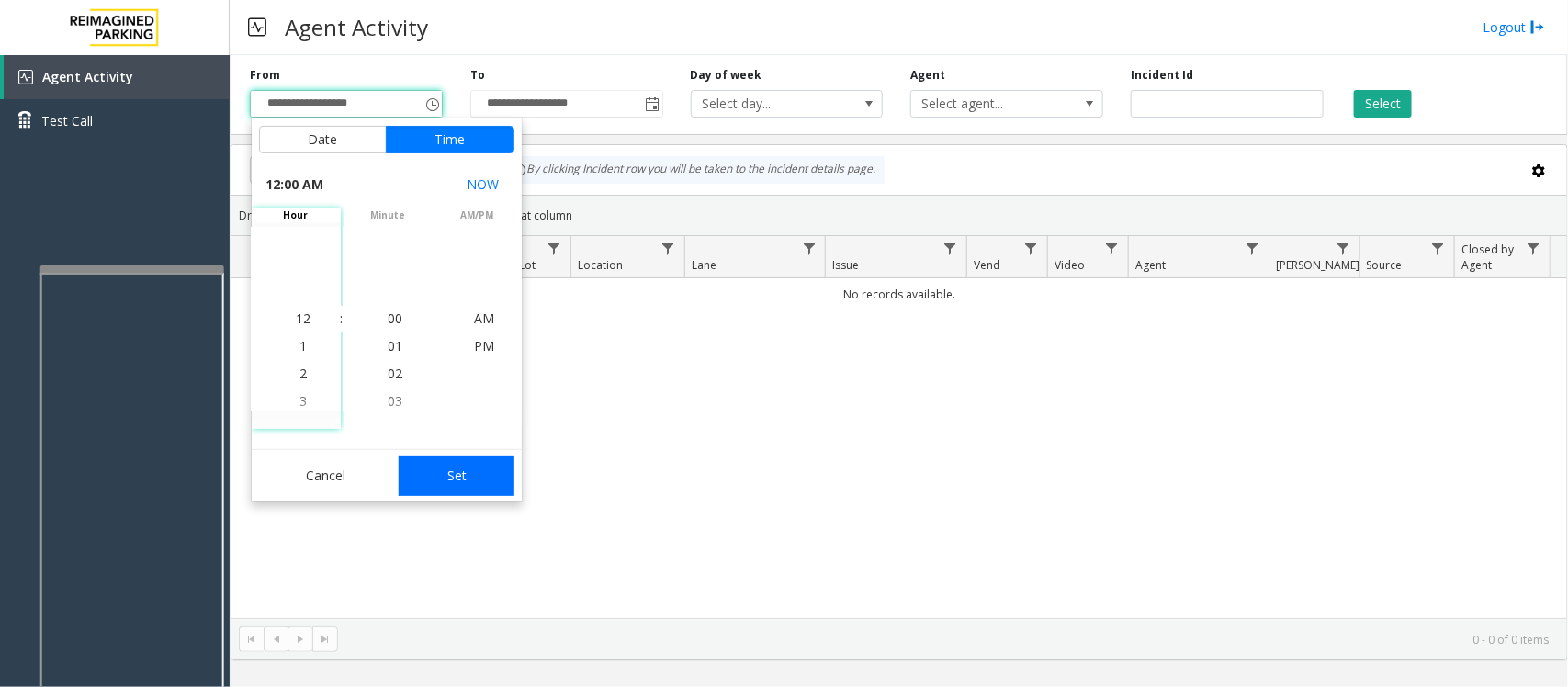 click on "Set" 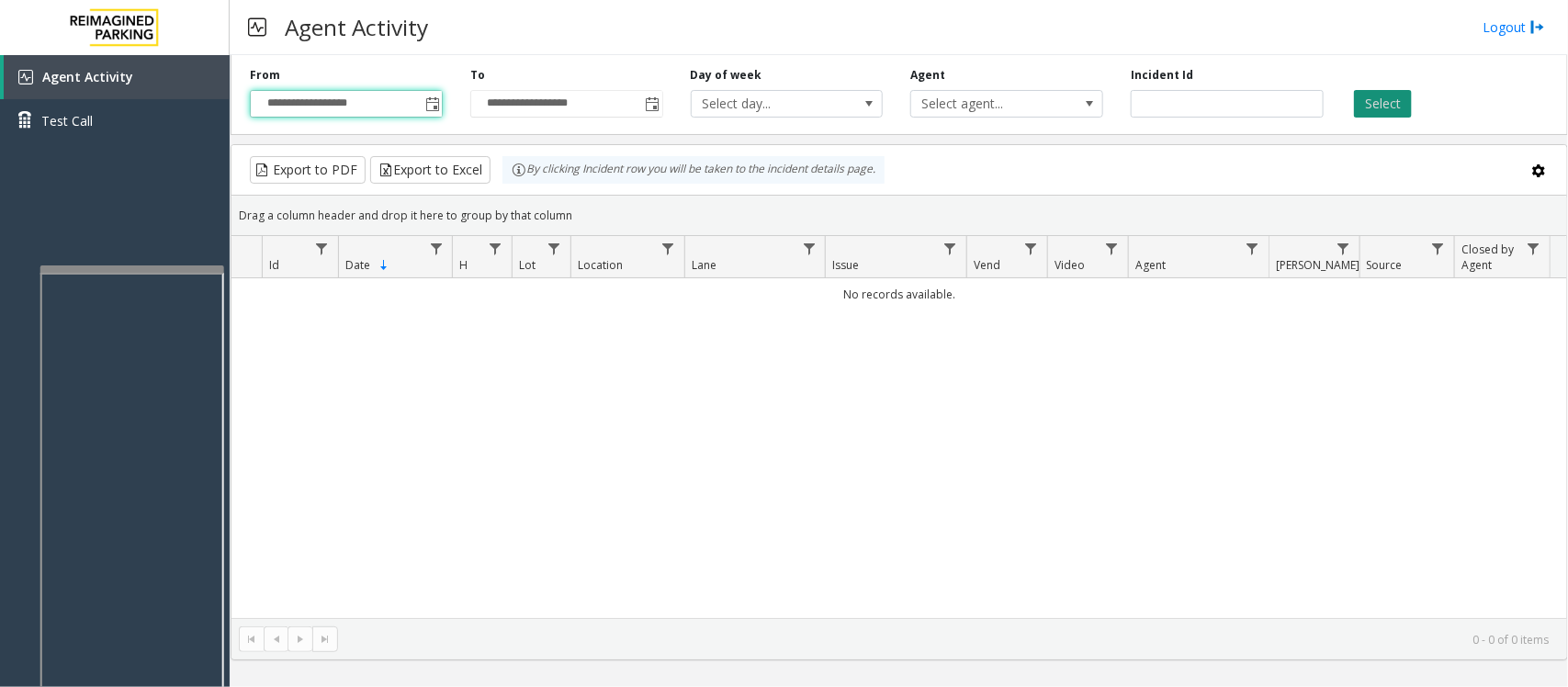 click on "Select" 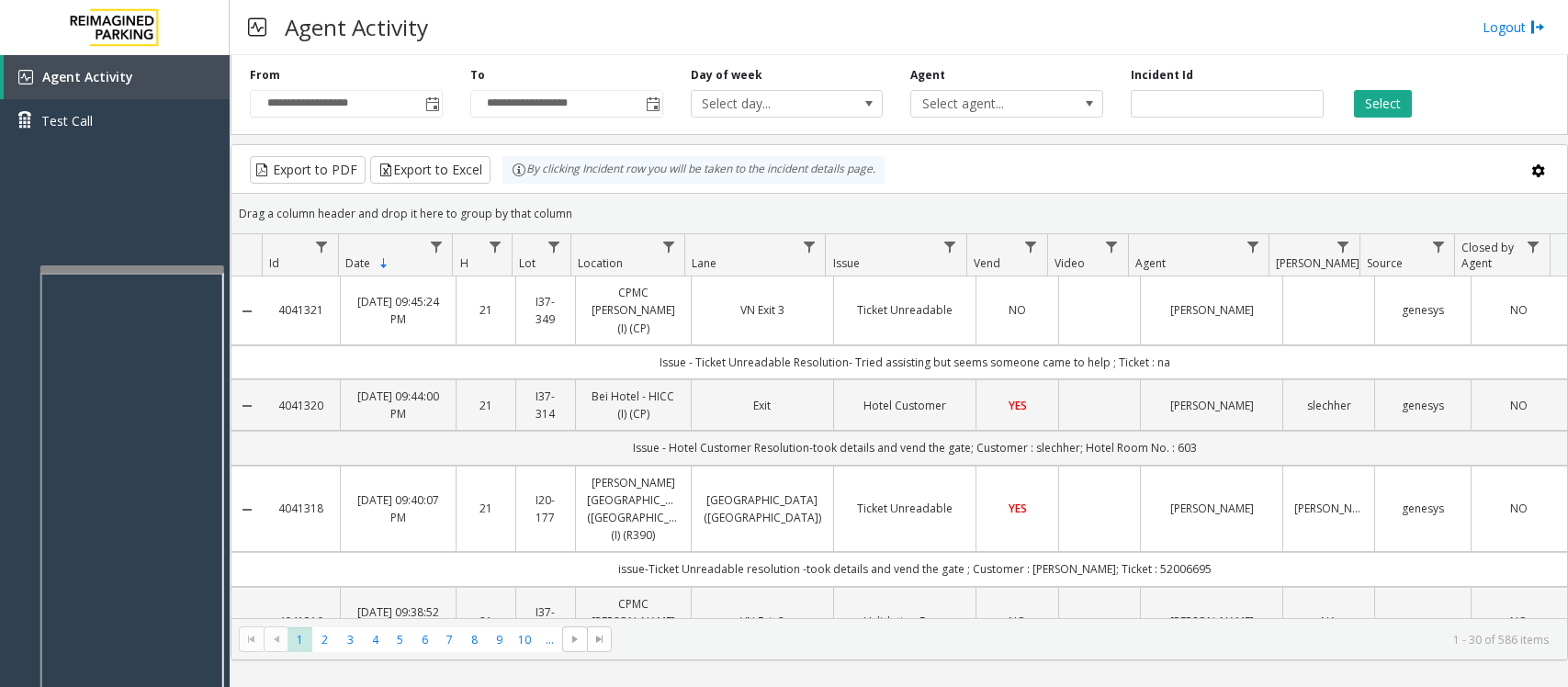 scroll, scrollTop: 0, scrollLeft: 0, axis: both 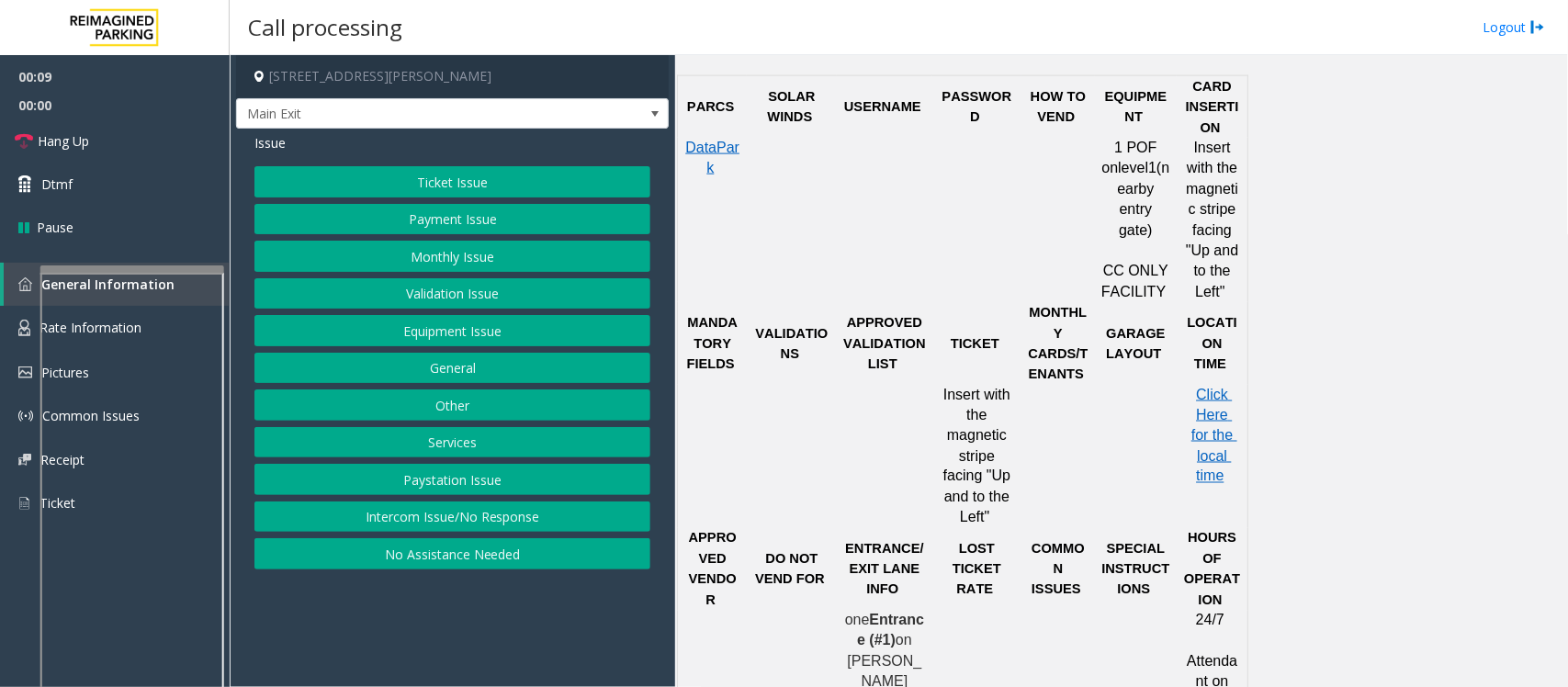 click on "Payment Issue" 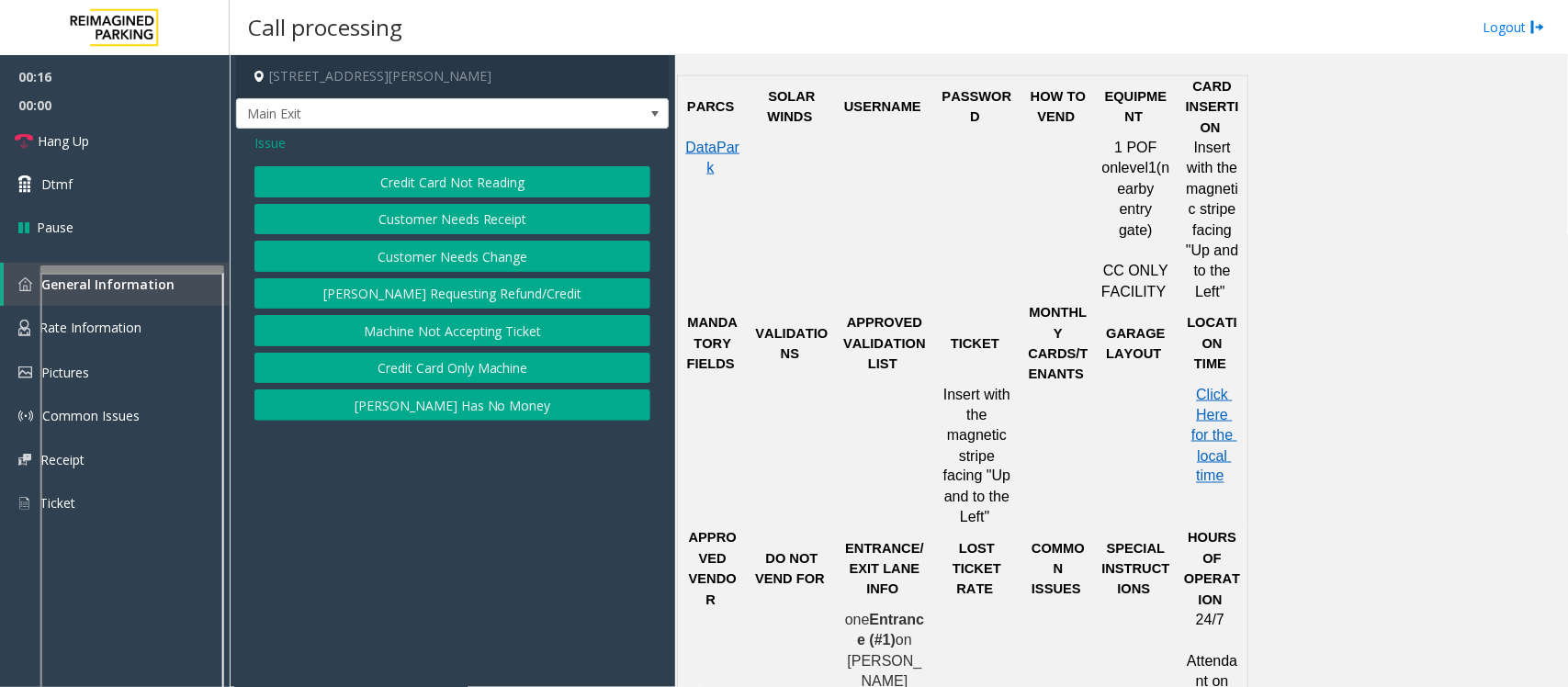 click on "Issue" 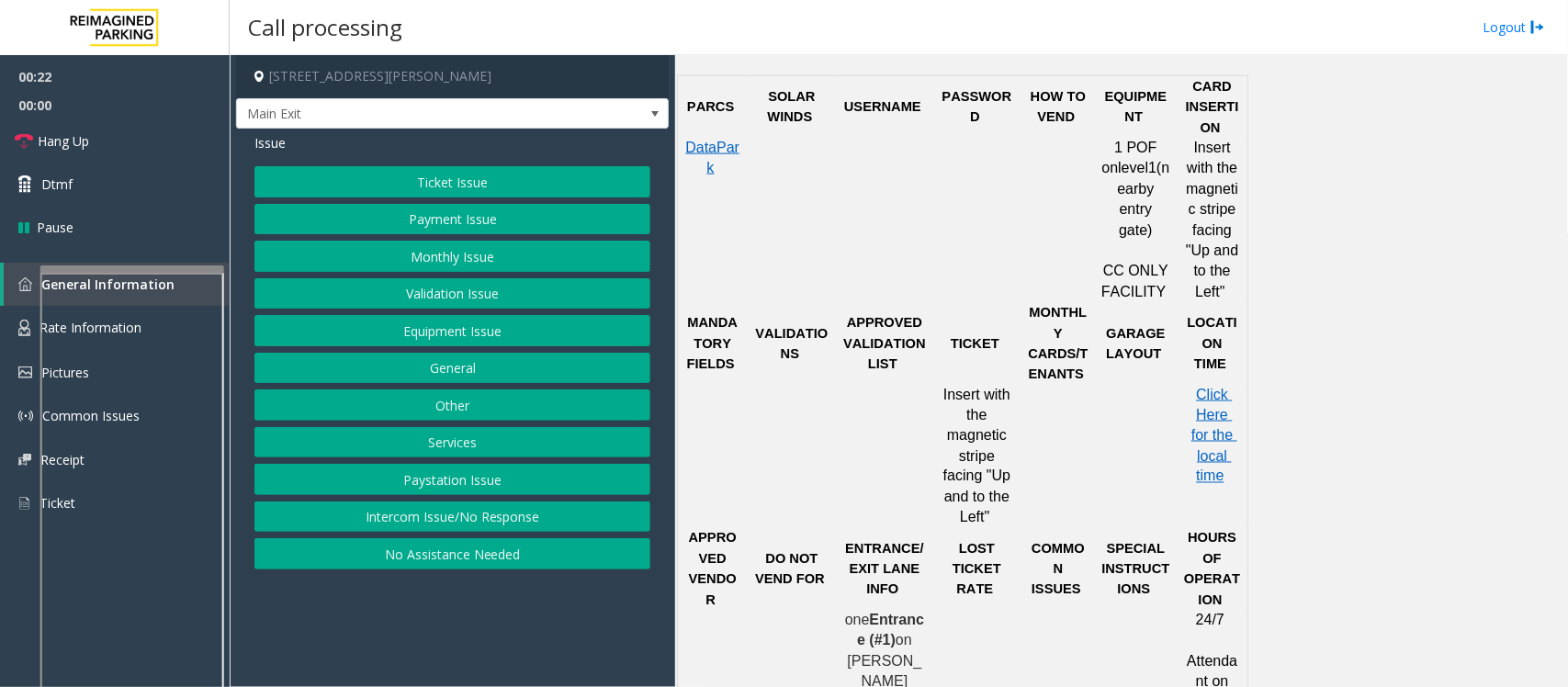click on "Validation Issue" 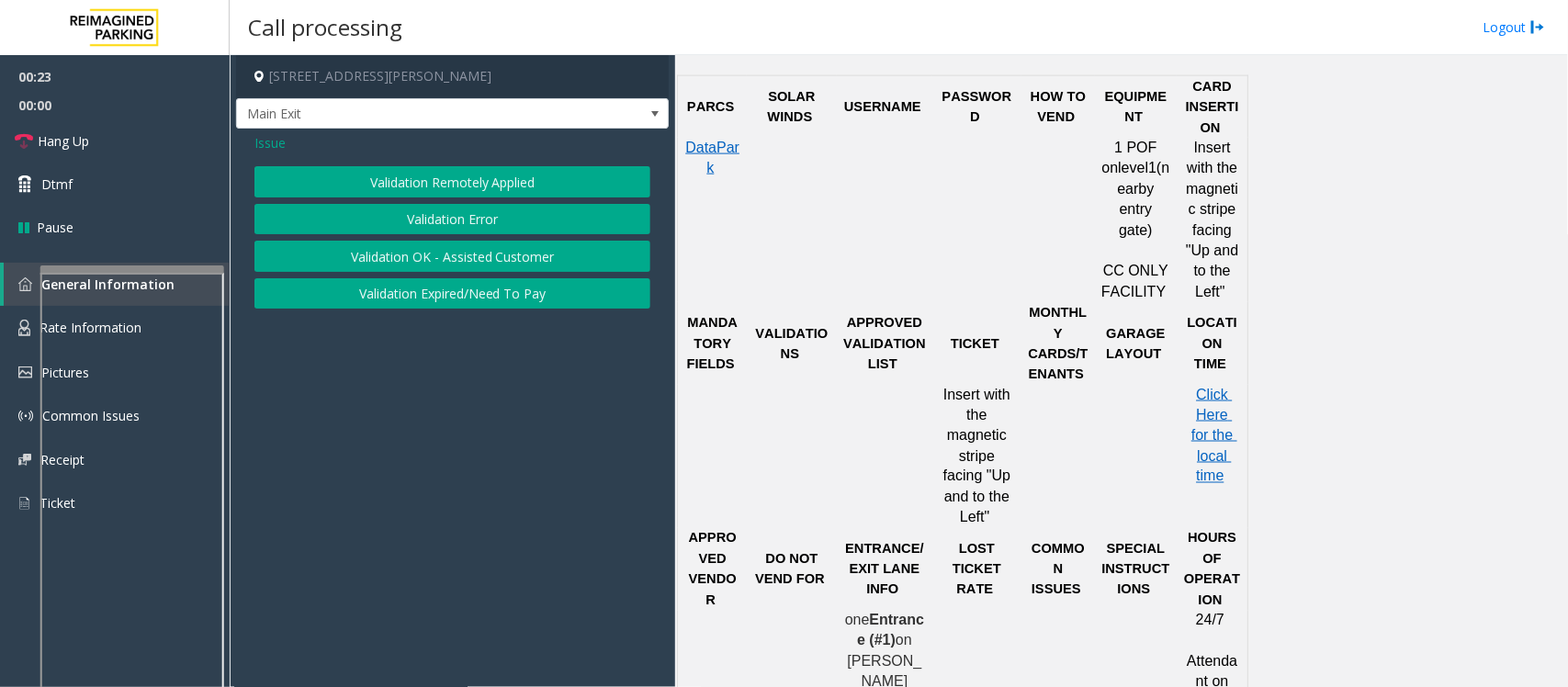 click on "Validation Error" 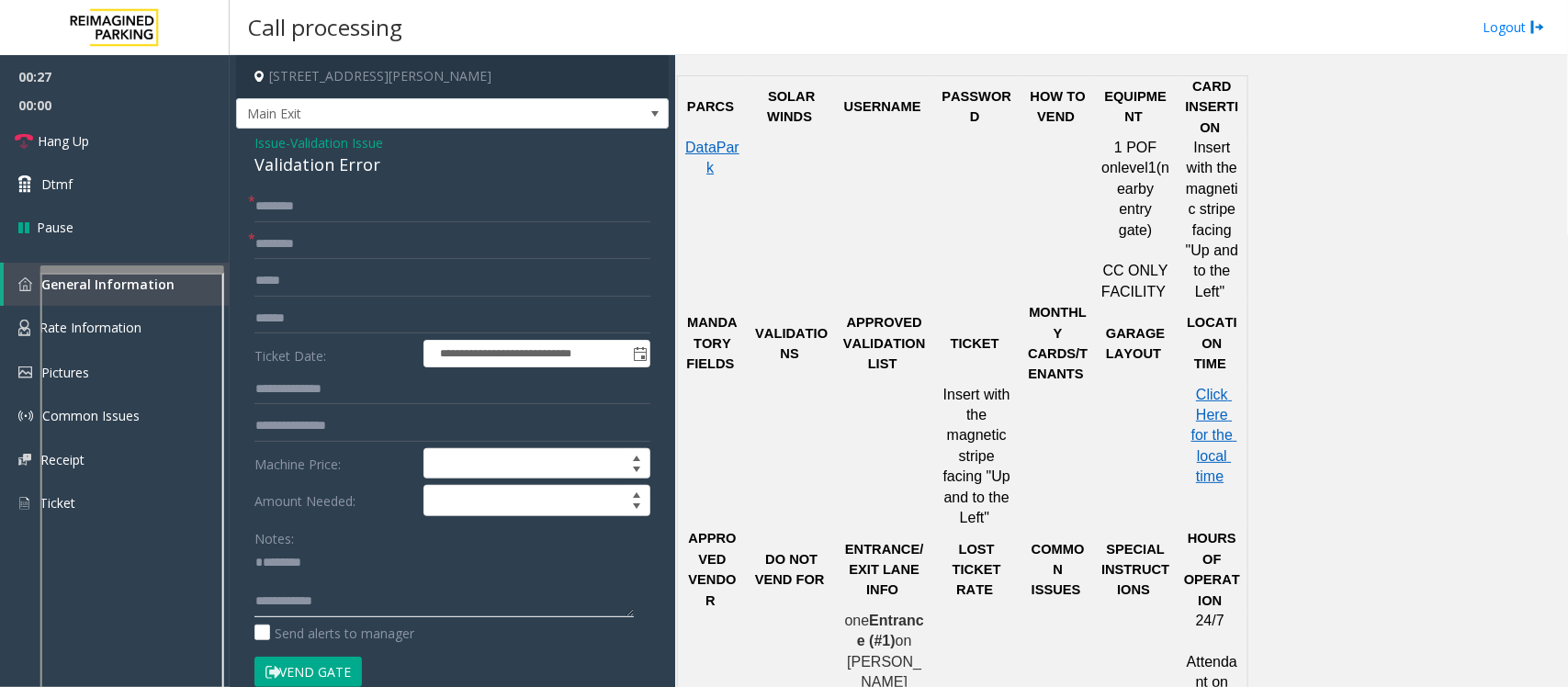 click 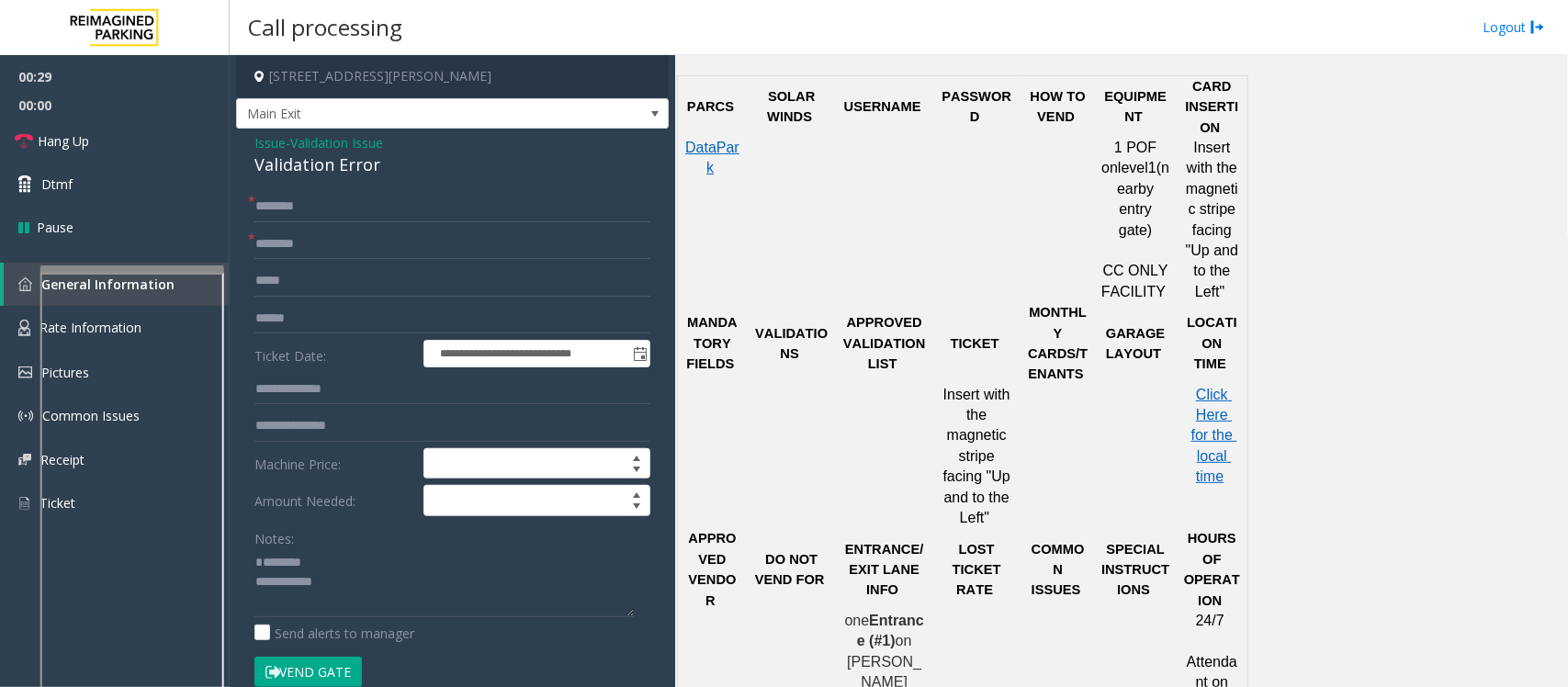 click on "Validation Error" 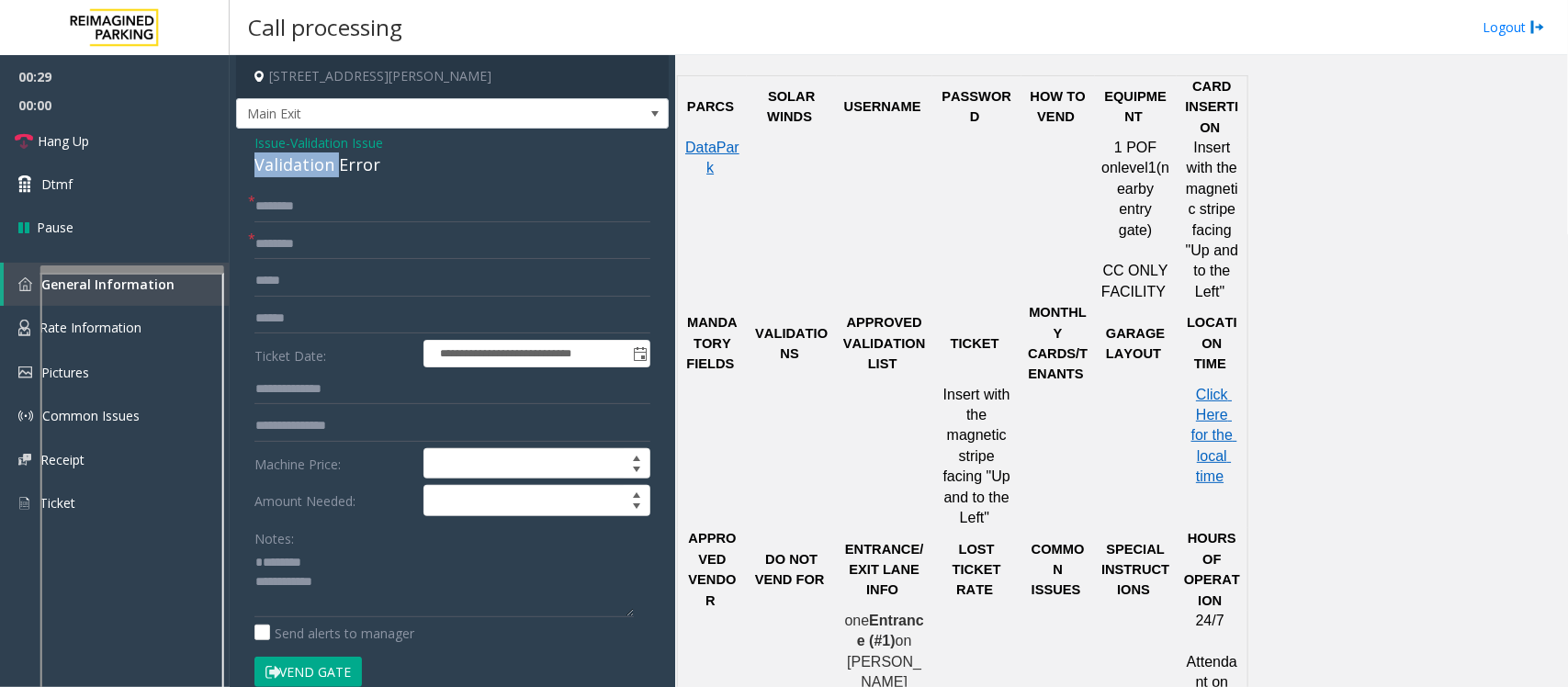 click on "Validation Error" 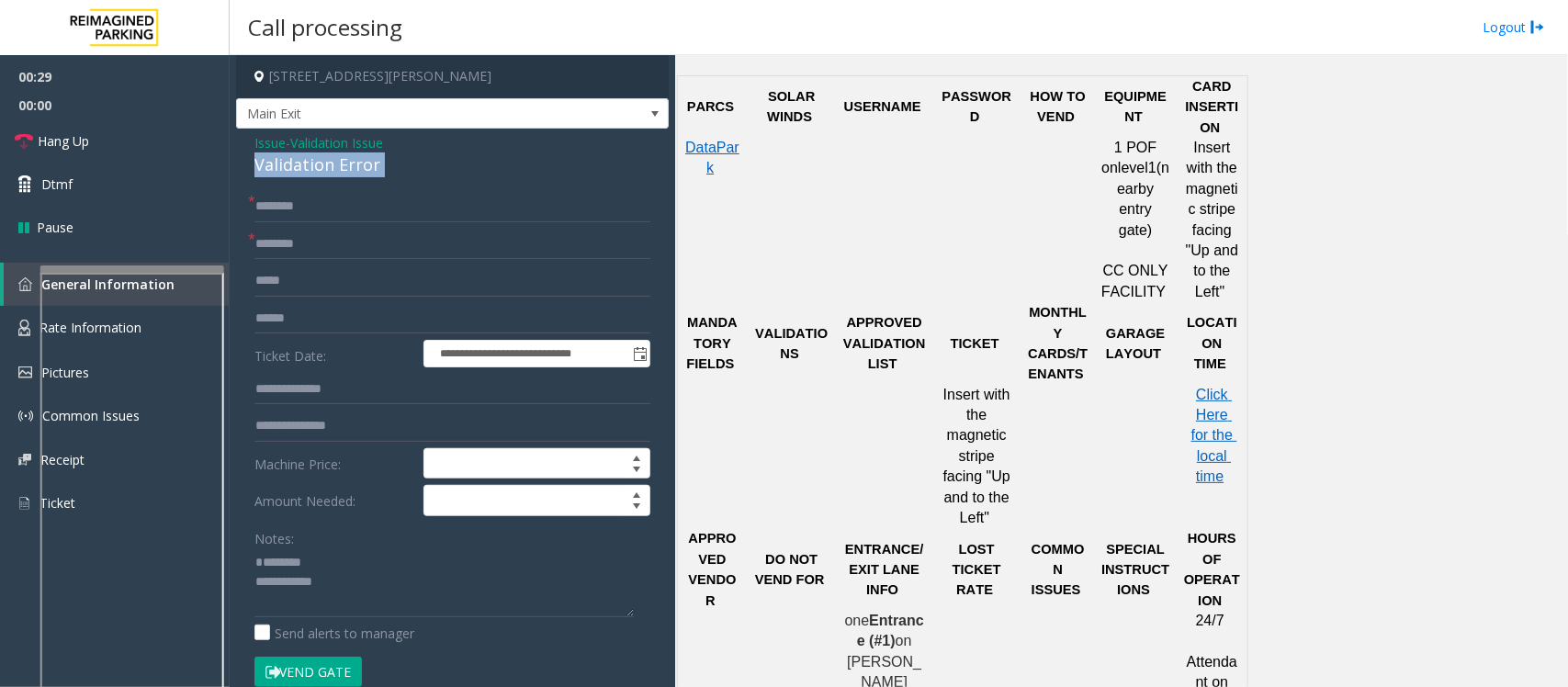 click on "Validation Error" 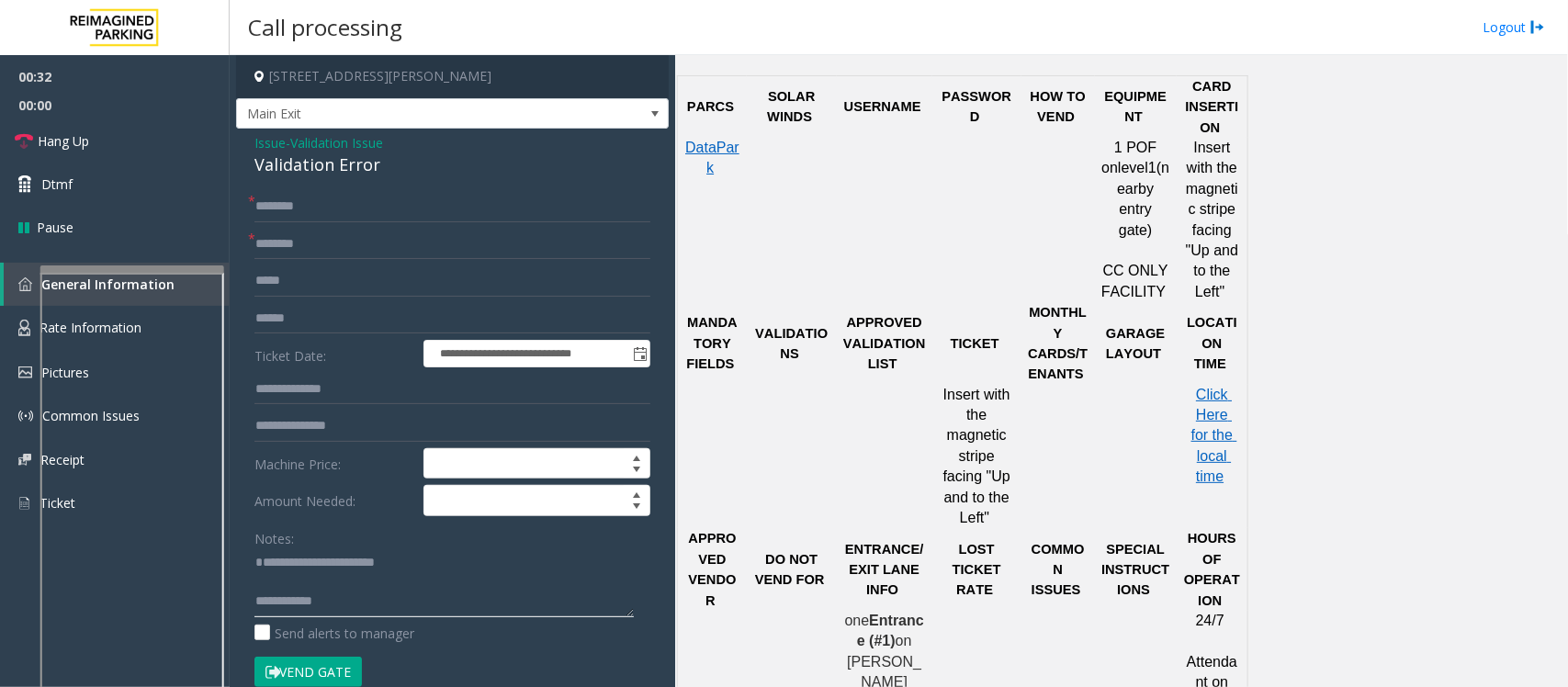 click 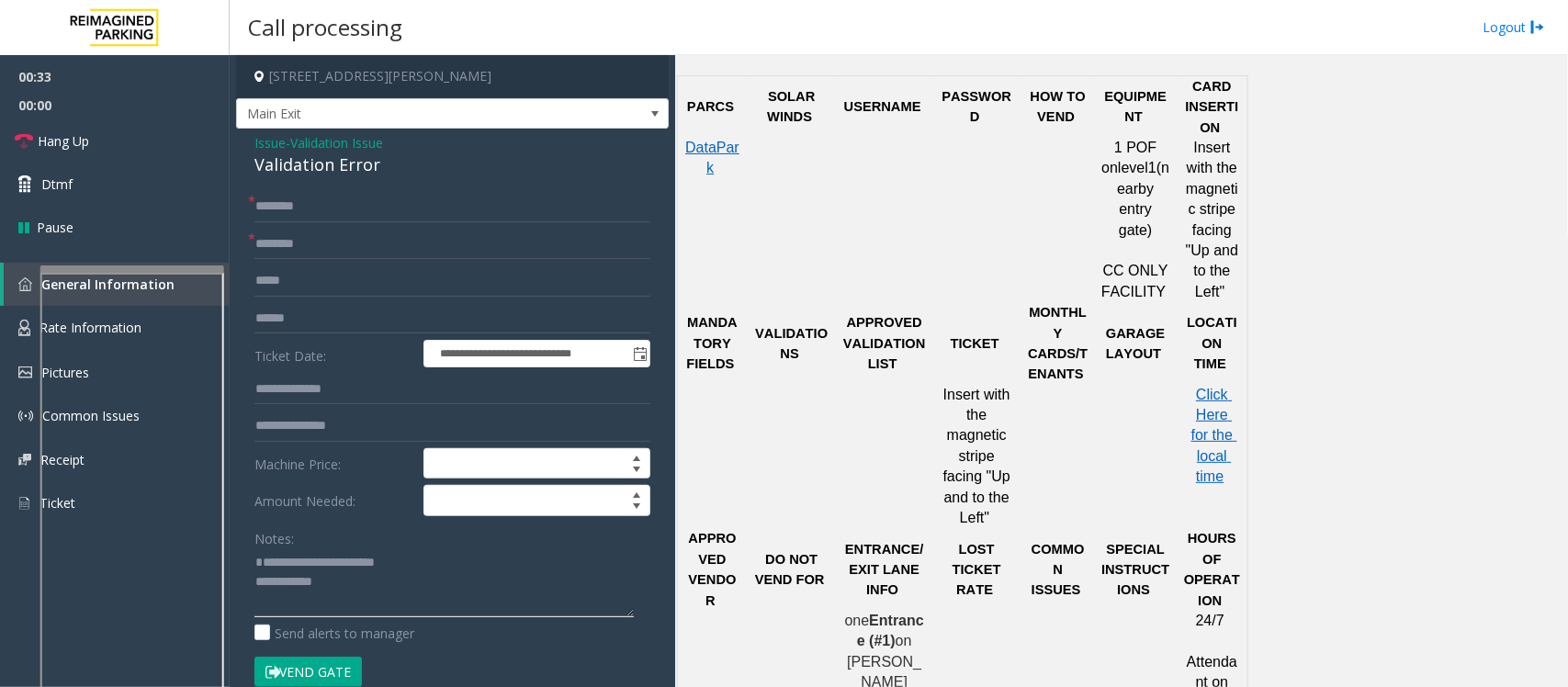 type on "**********" 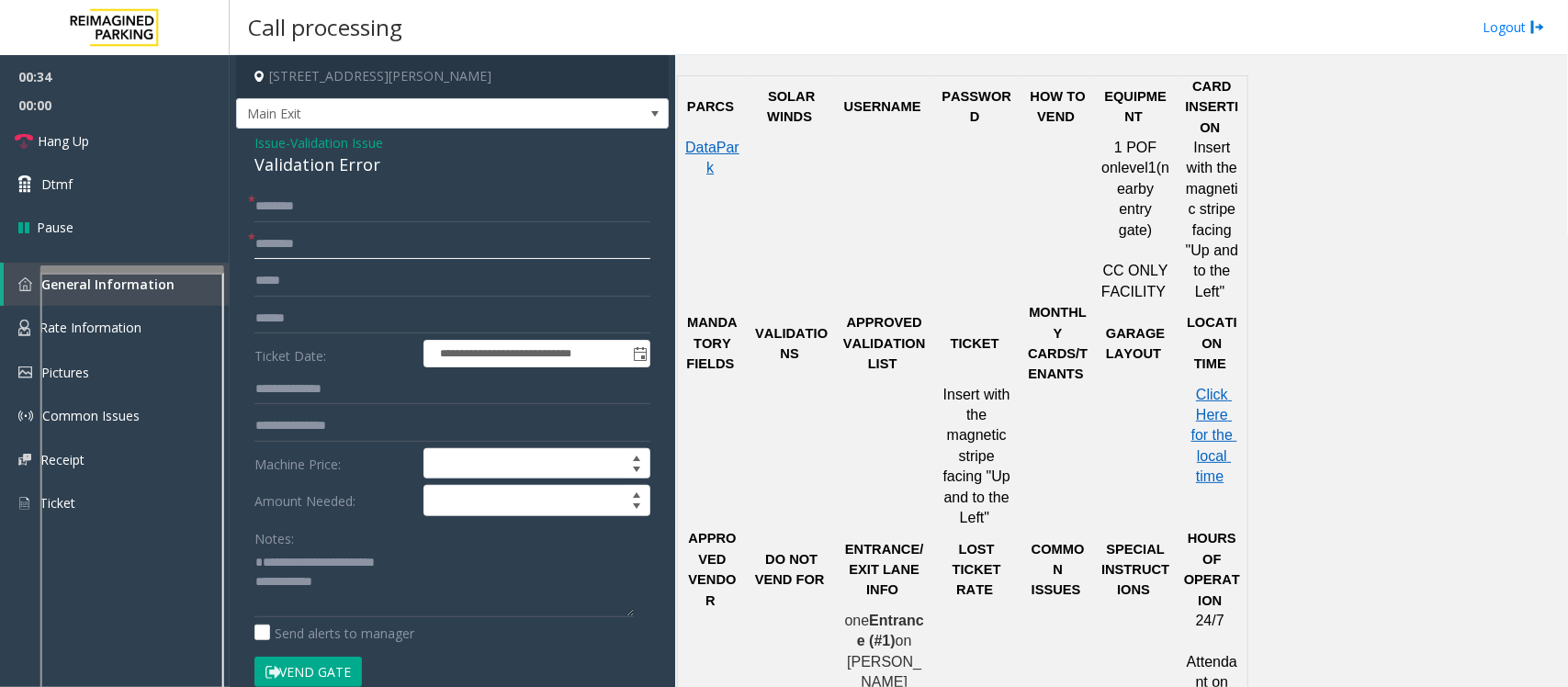 click 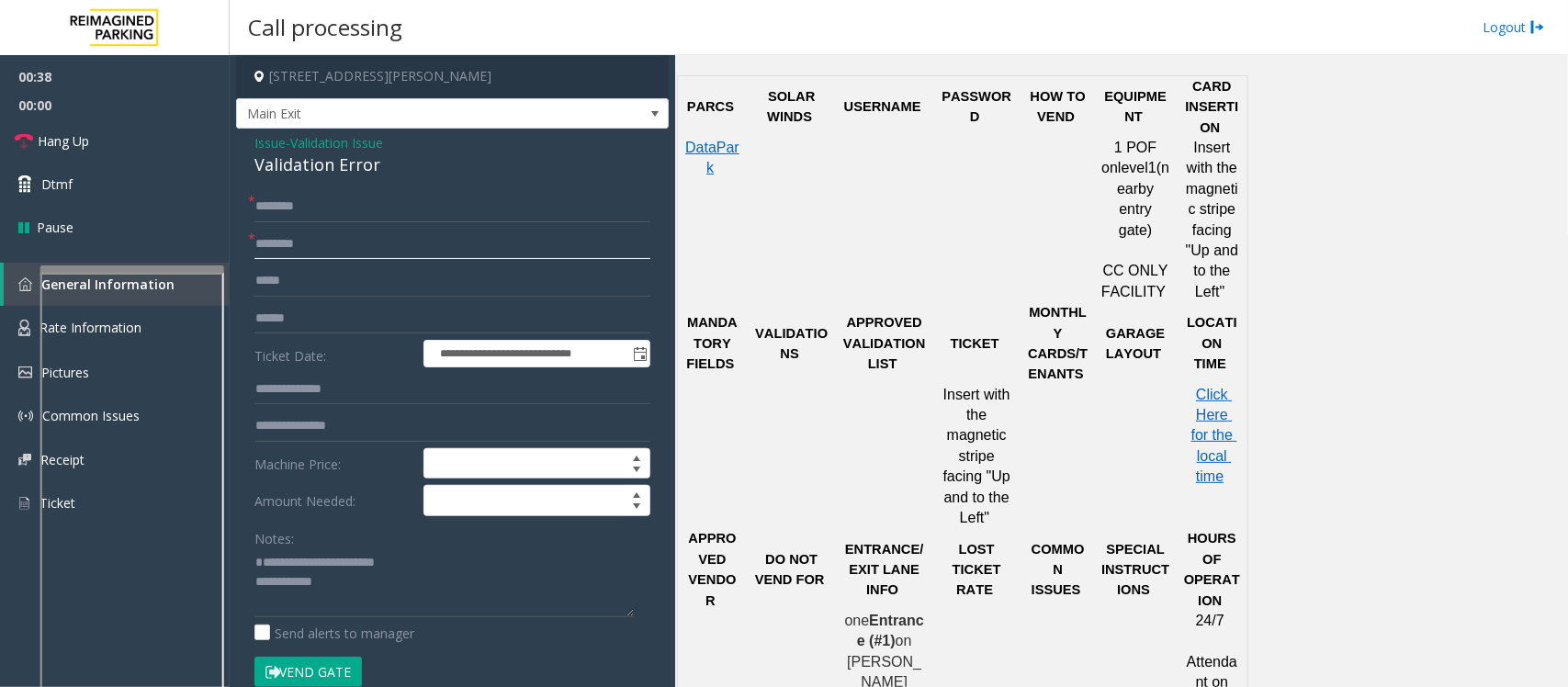 click 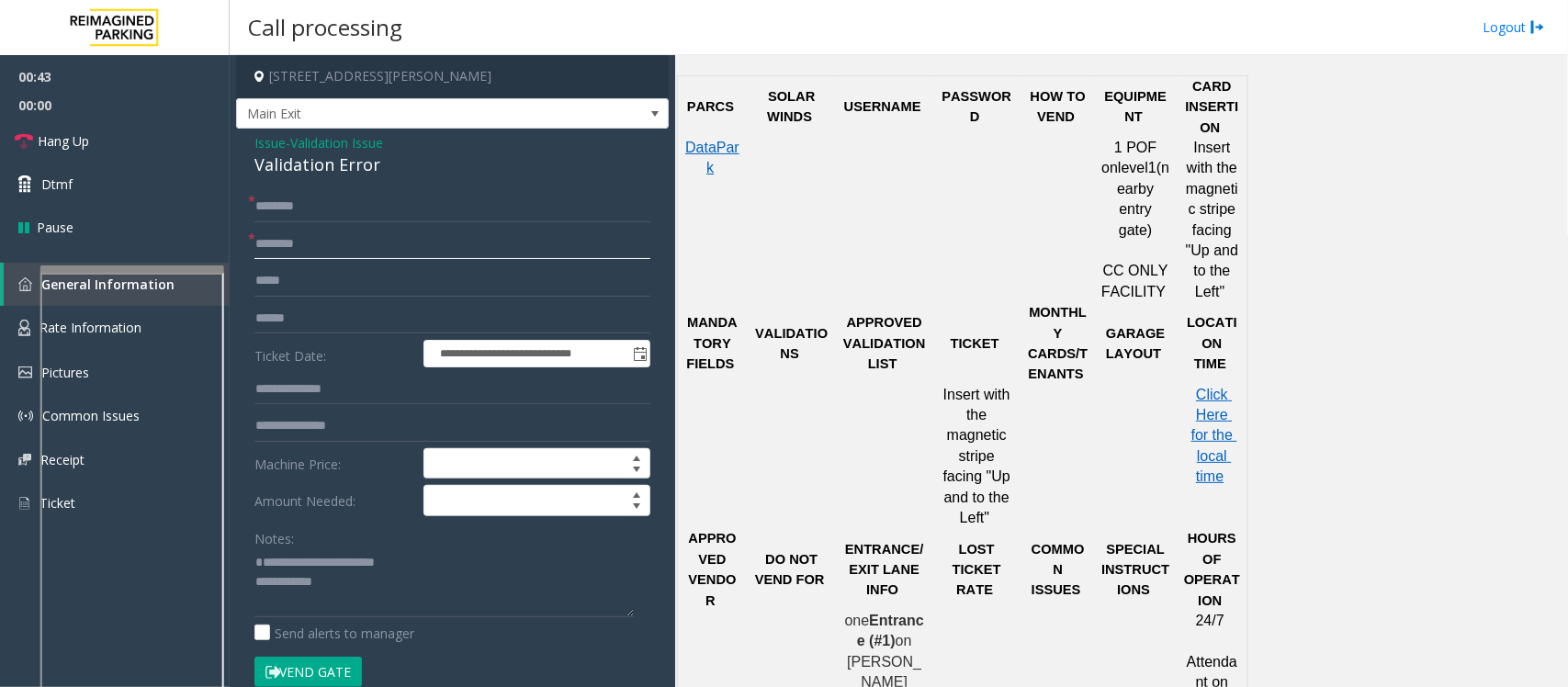 click 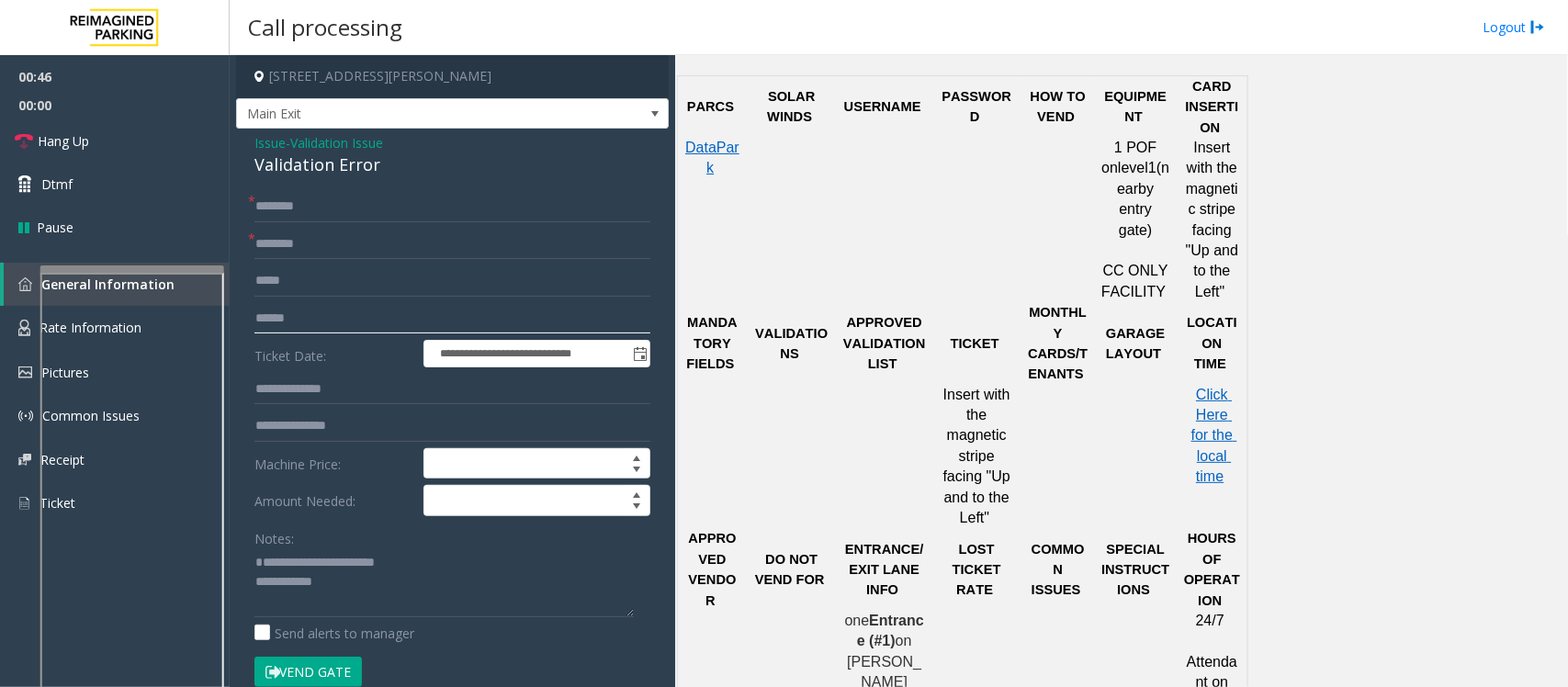 click 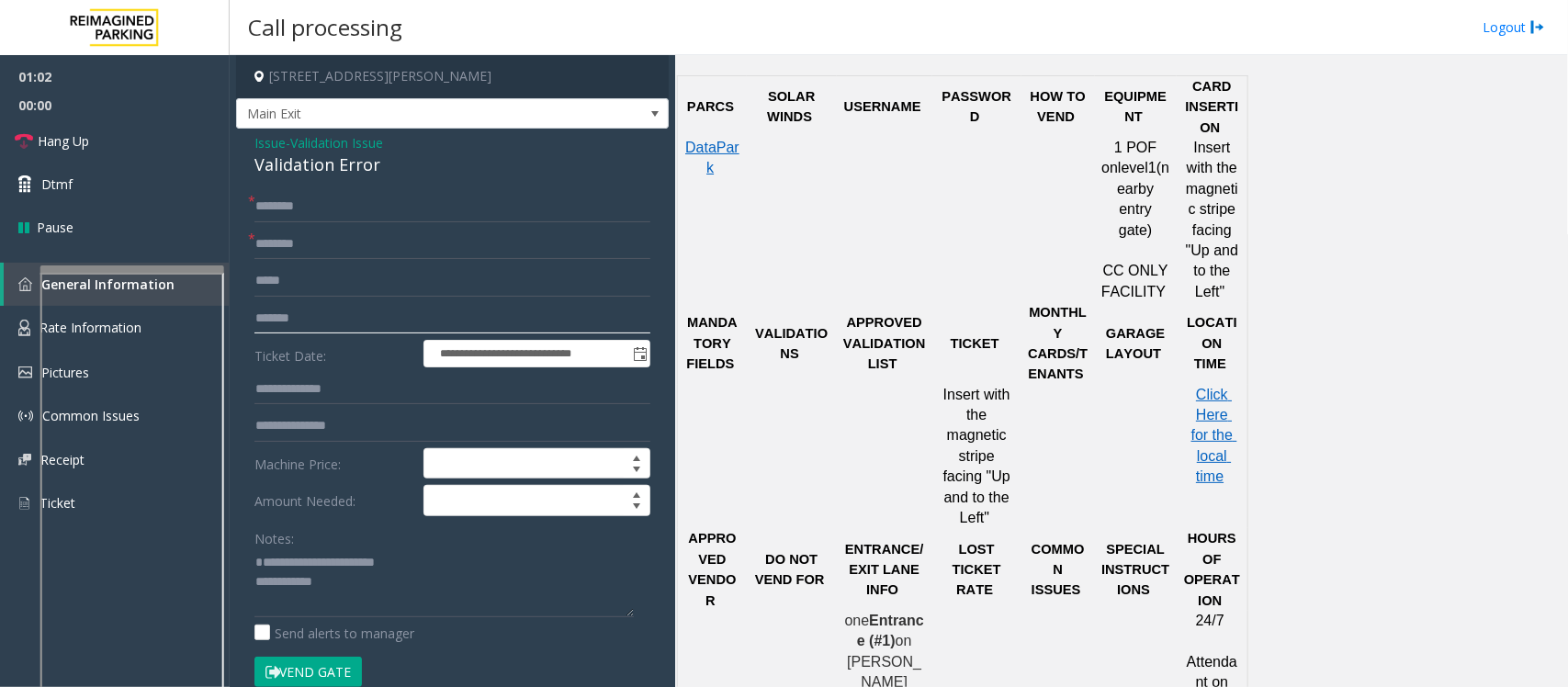 type on "*******" 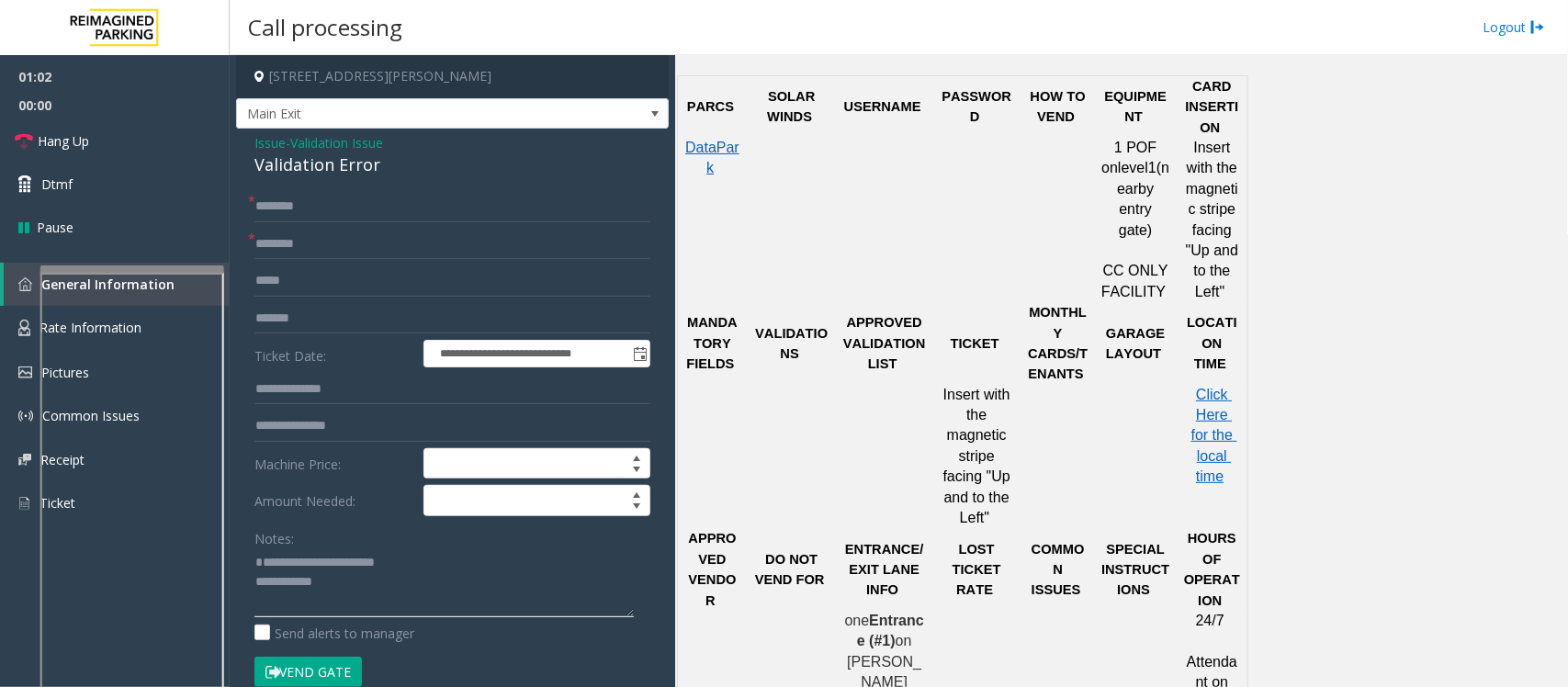 click 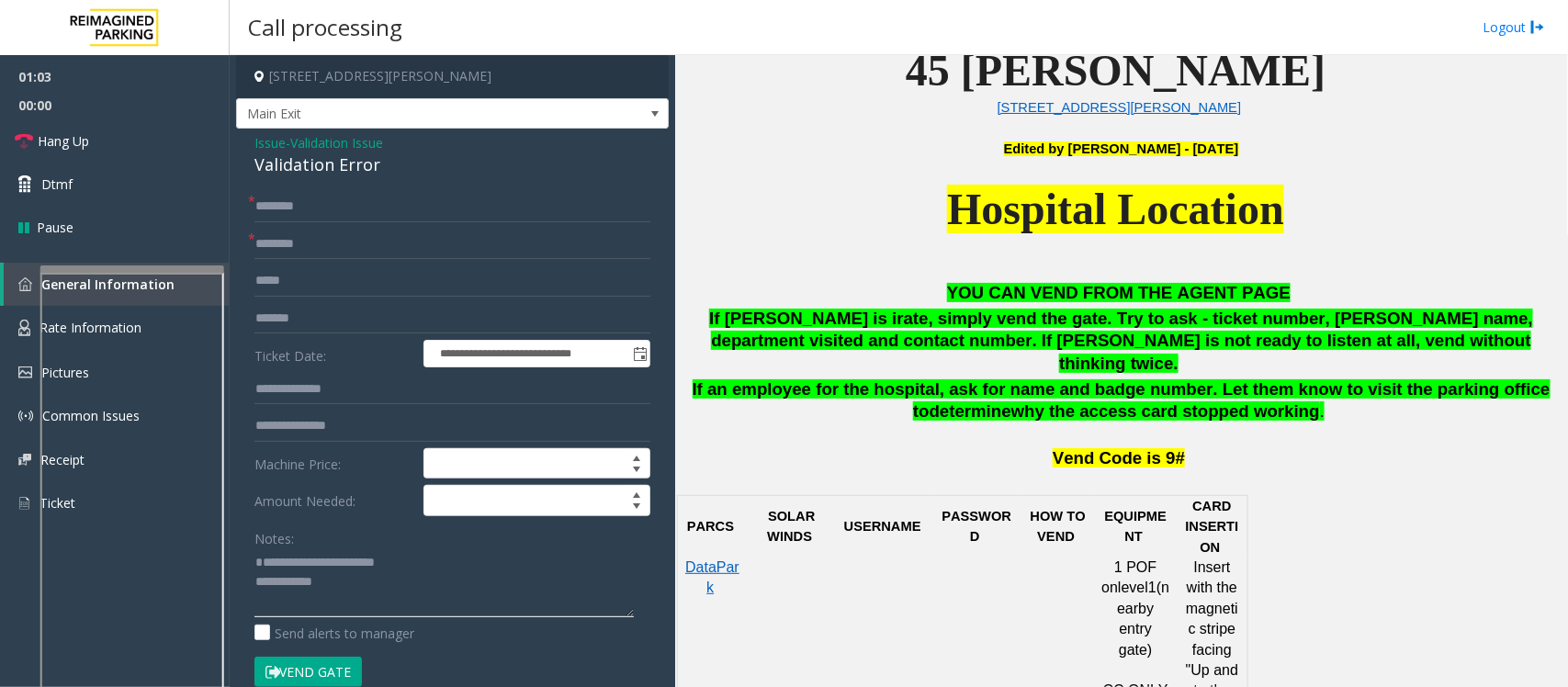 scroll, scrollTop: 689, scrollLeft: 0, axis: vertical 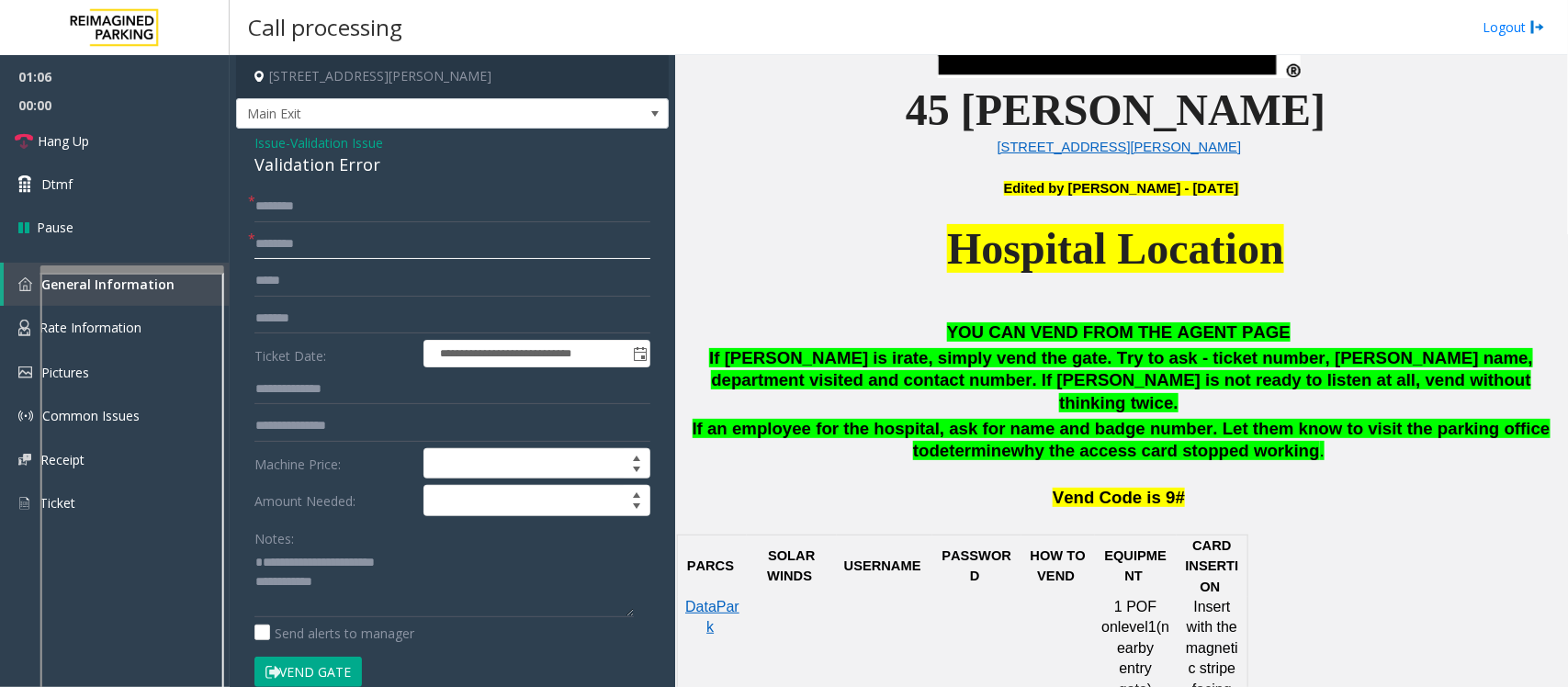 click 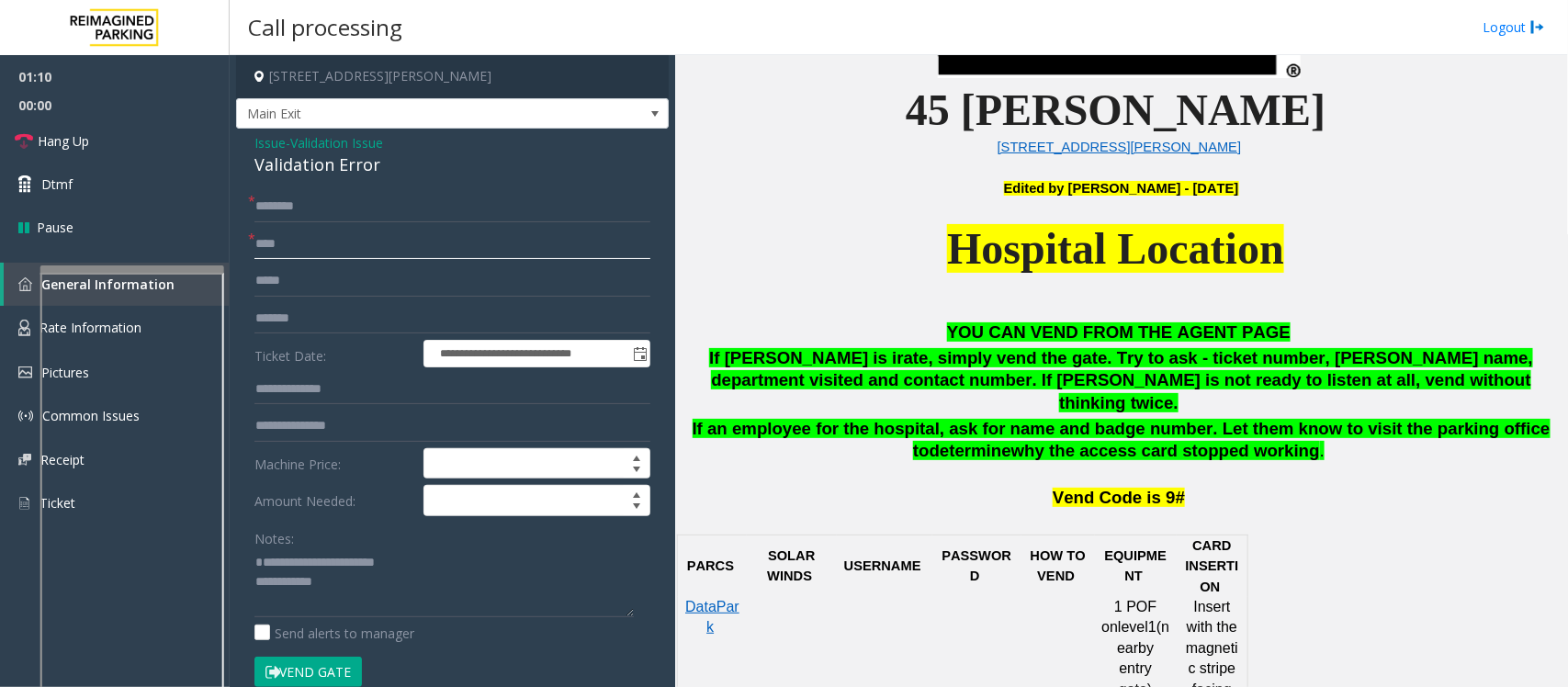 type on "****" 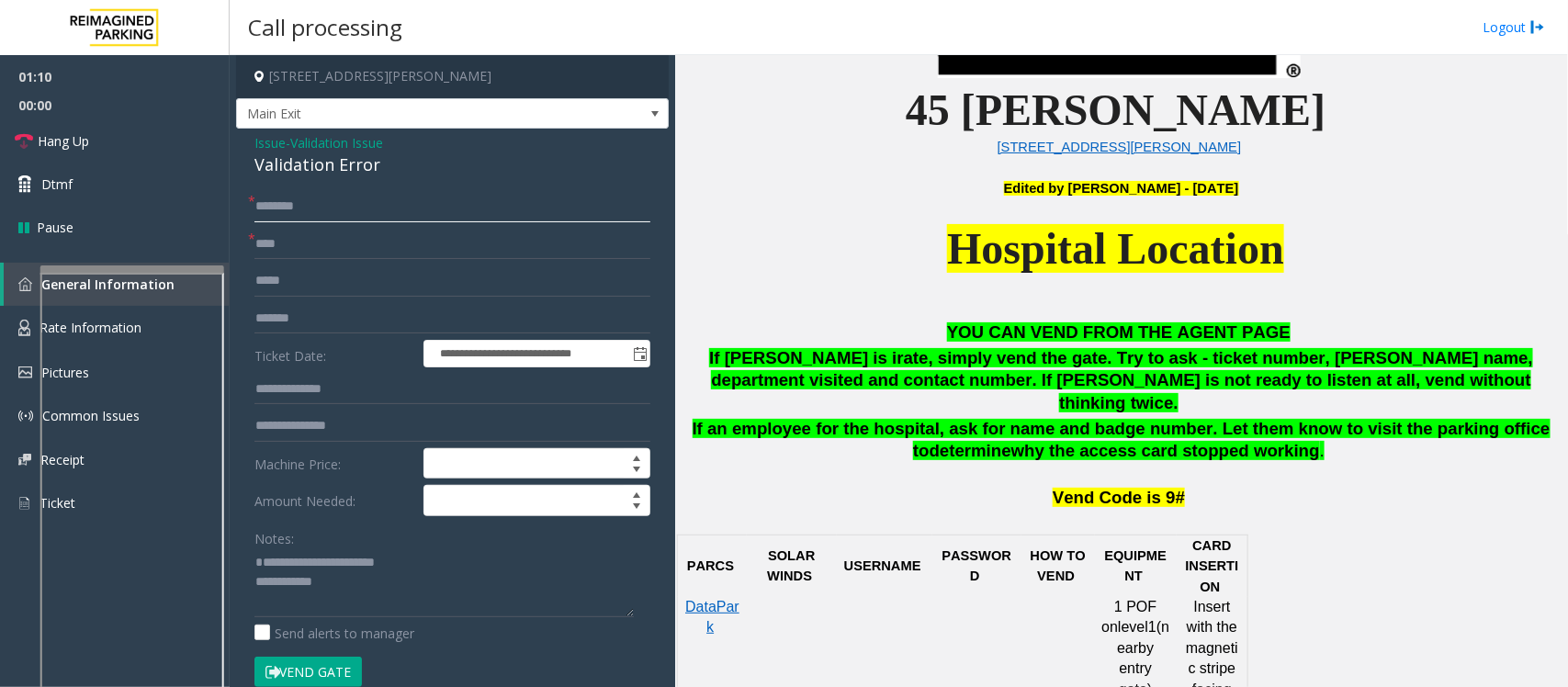 click 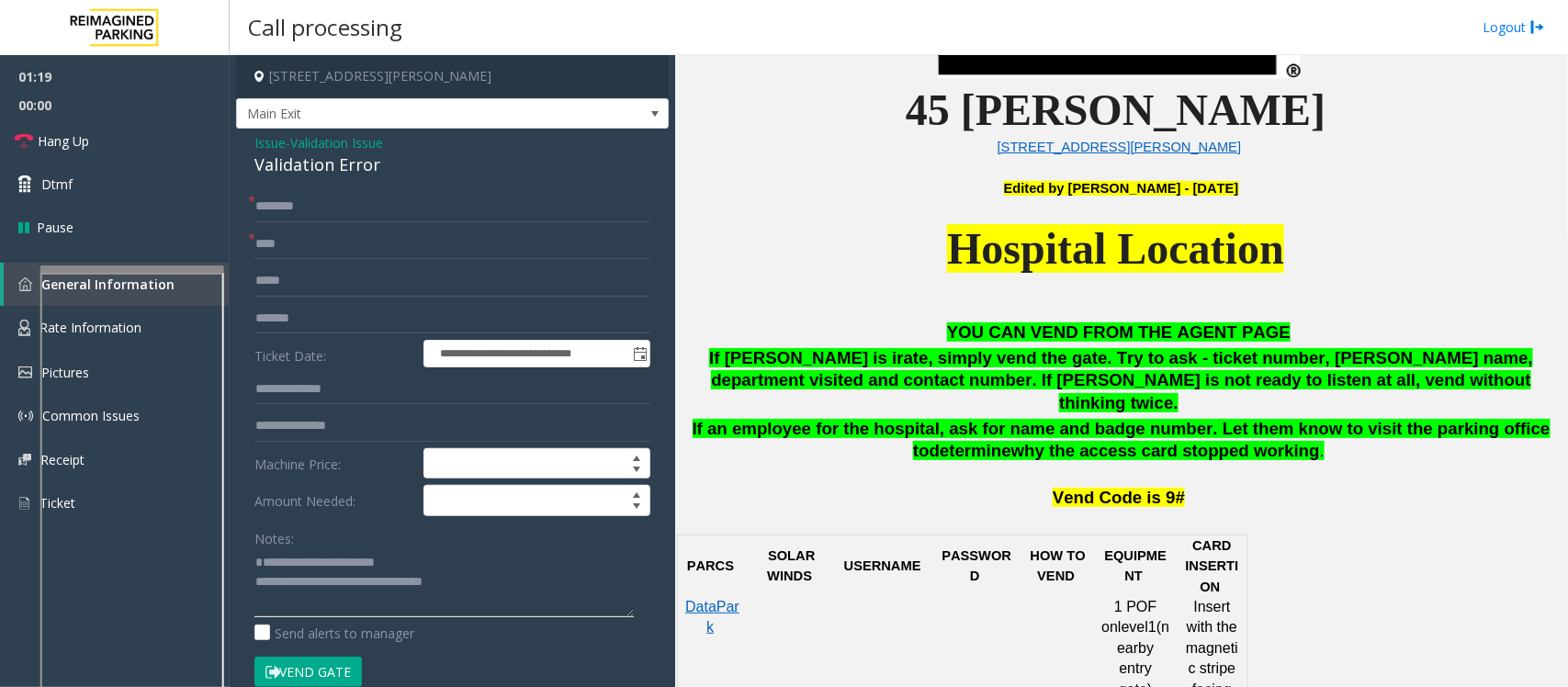 type on "**********" 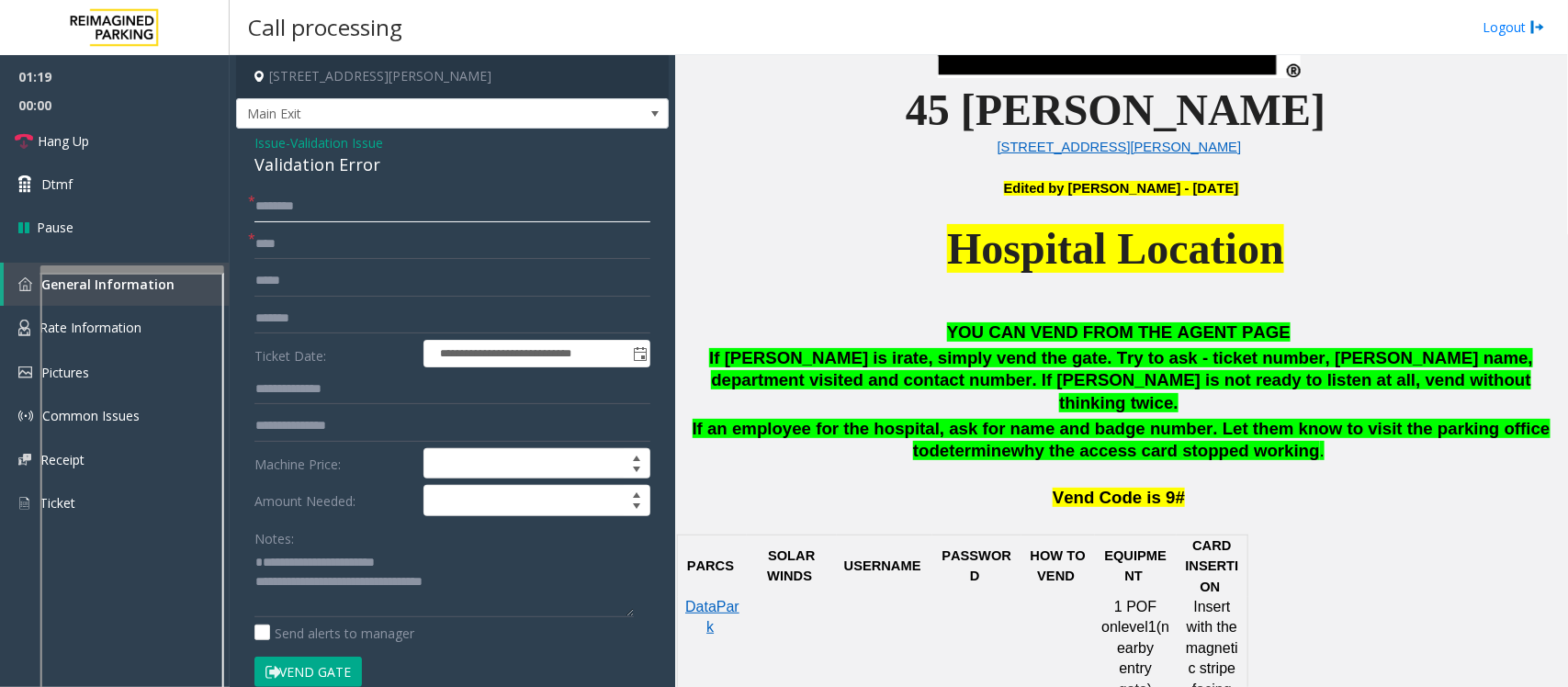 click 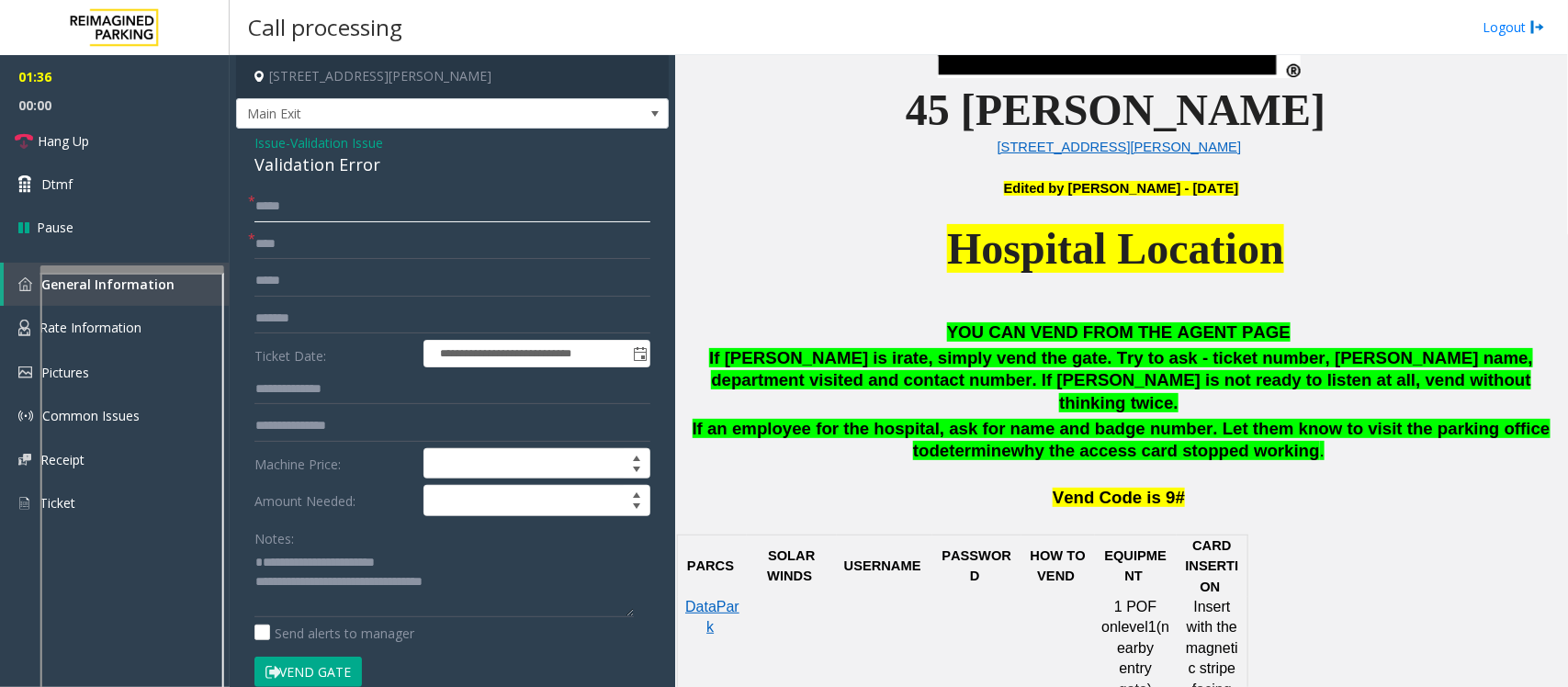 click on "*****" 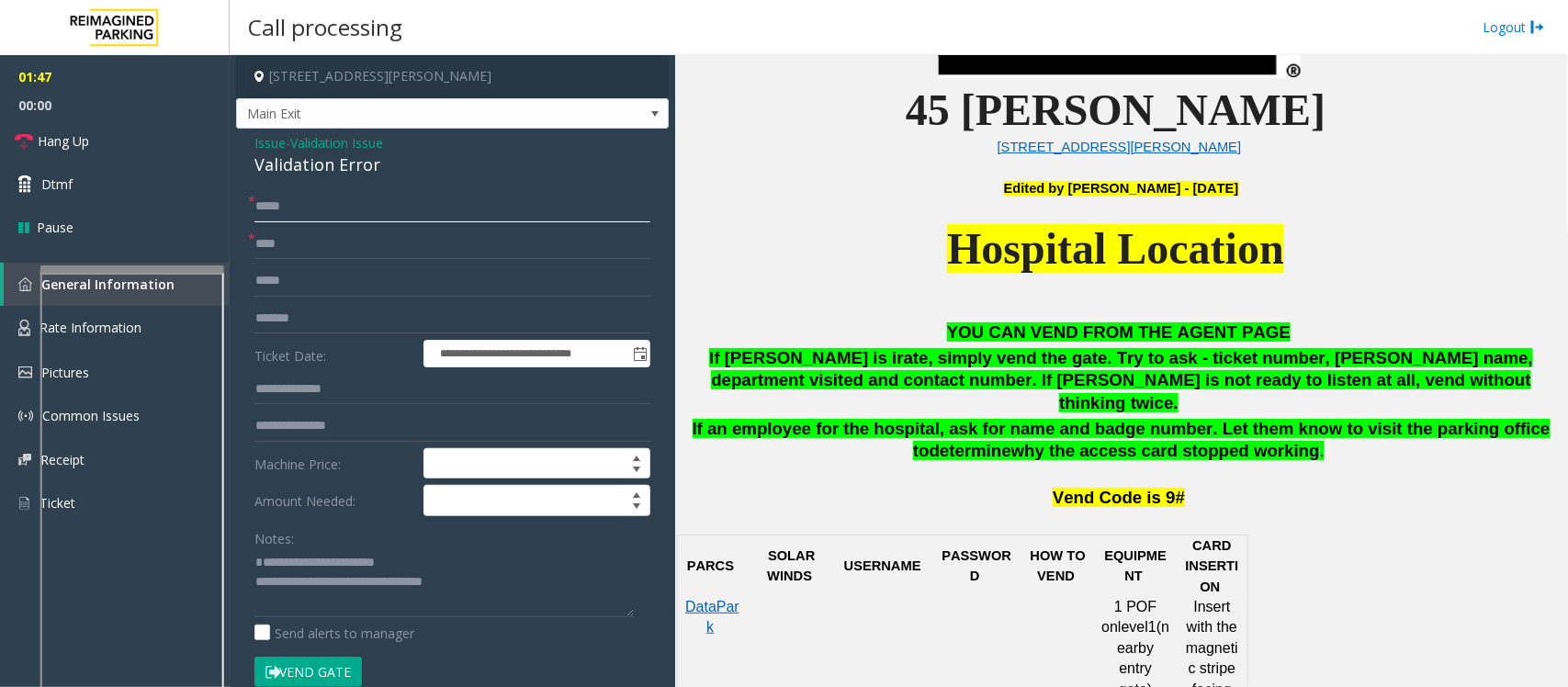 type on "*****" 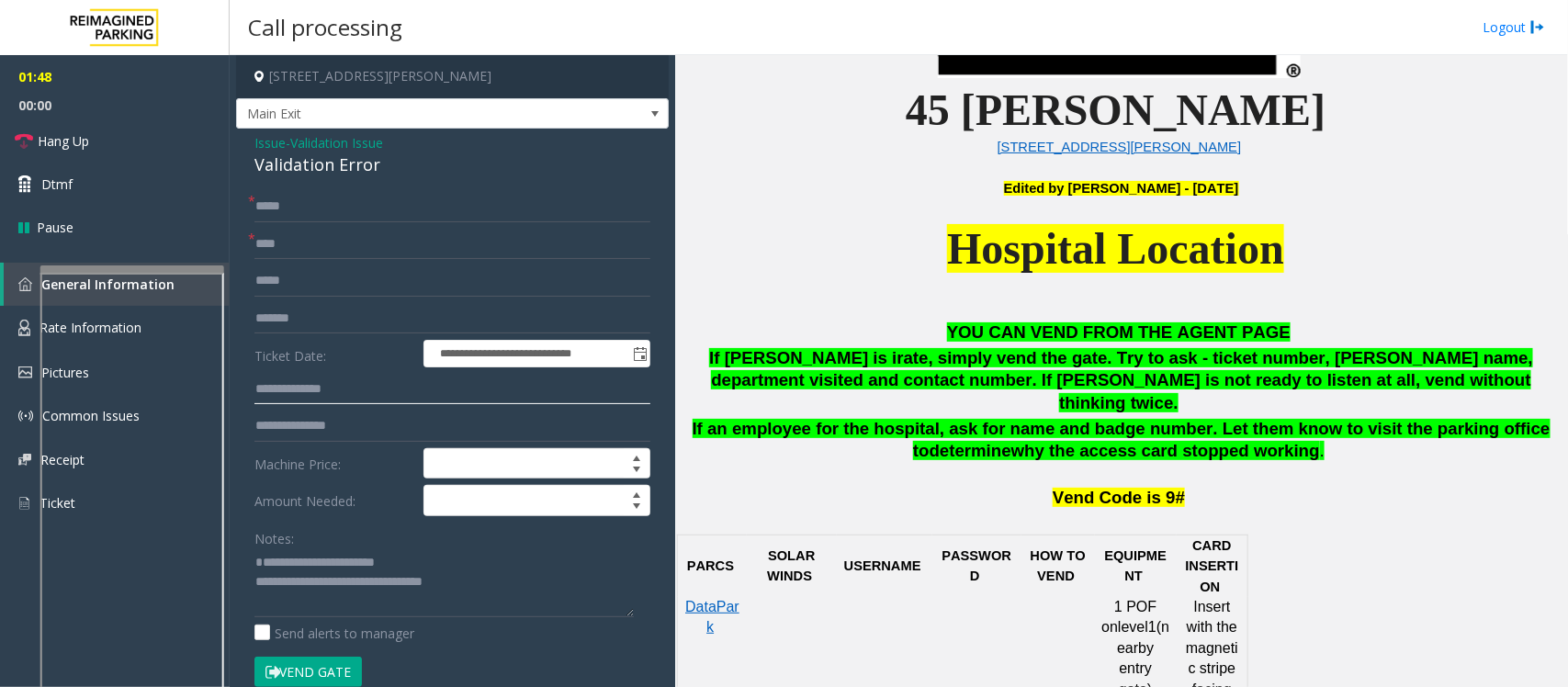 click 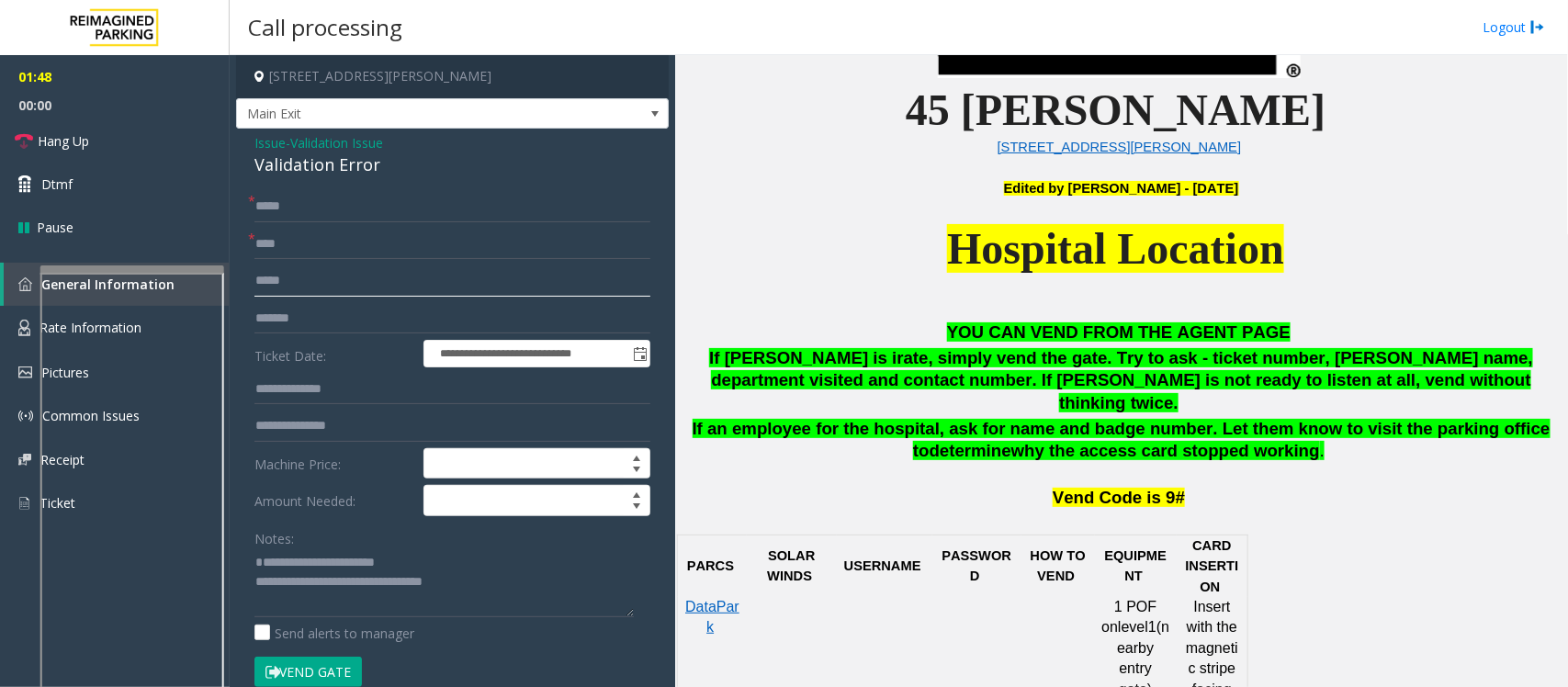 click 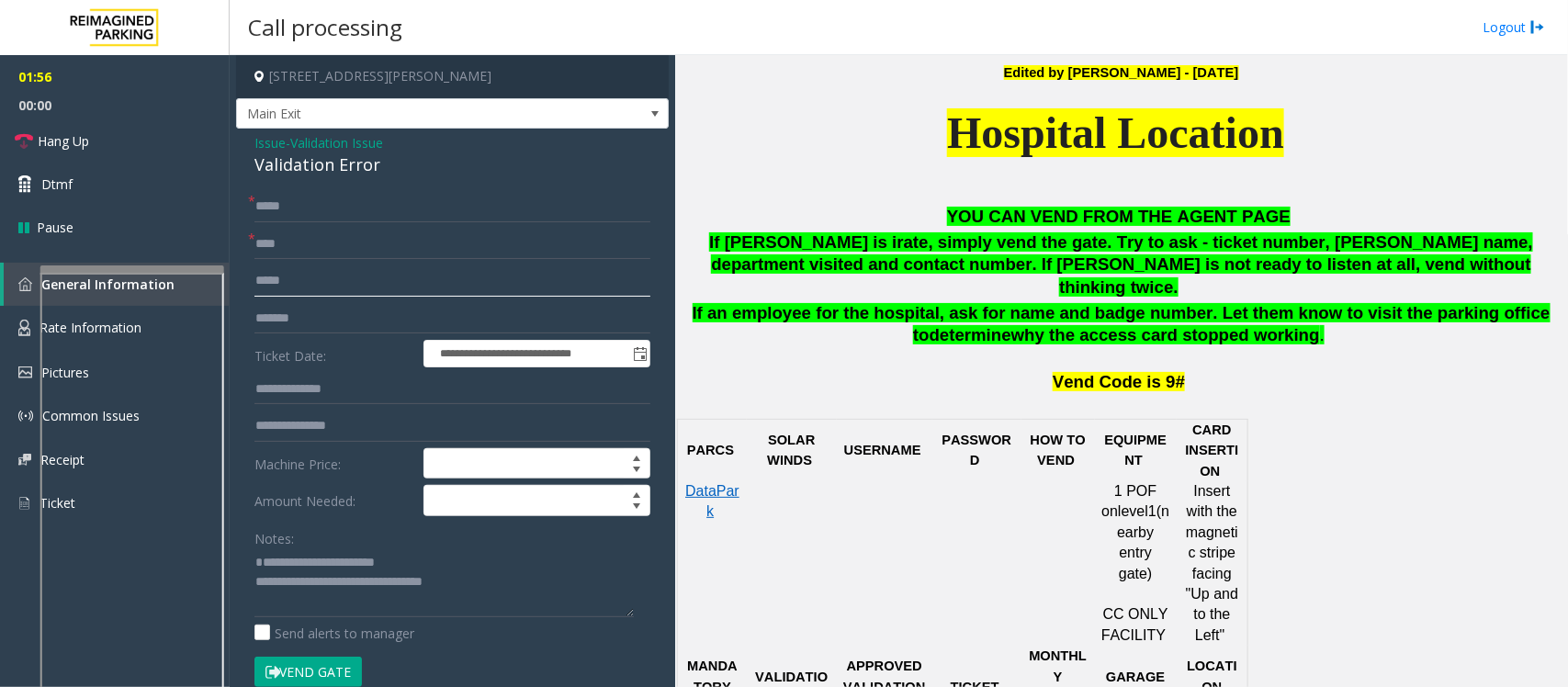 scroll, scrollTop: 804, scrollLeft: 0, axis: vertical 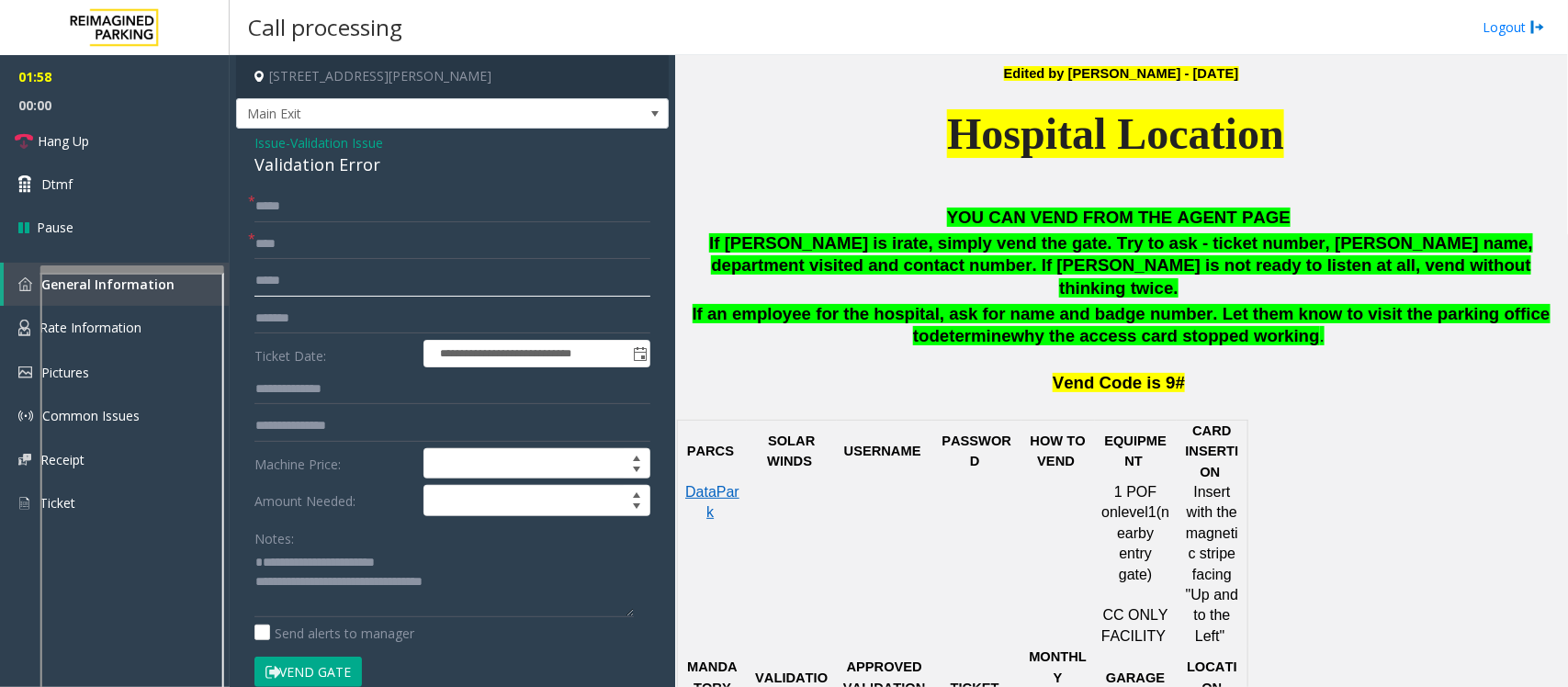 click 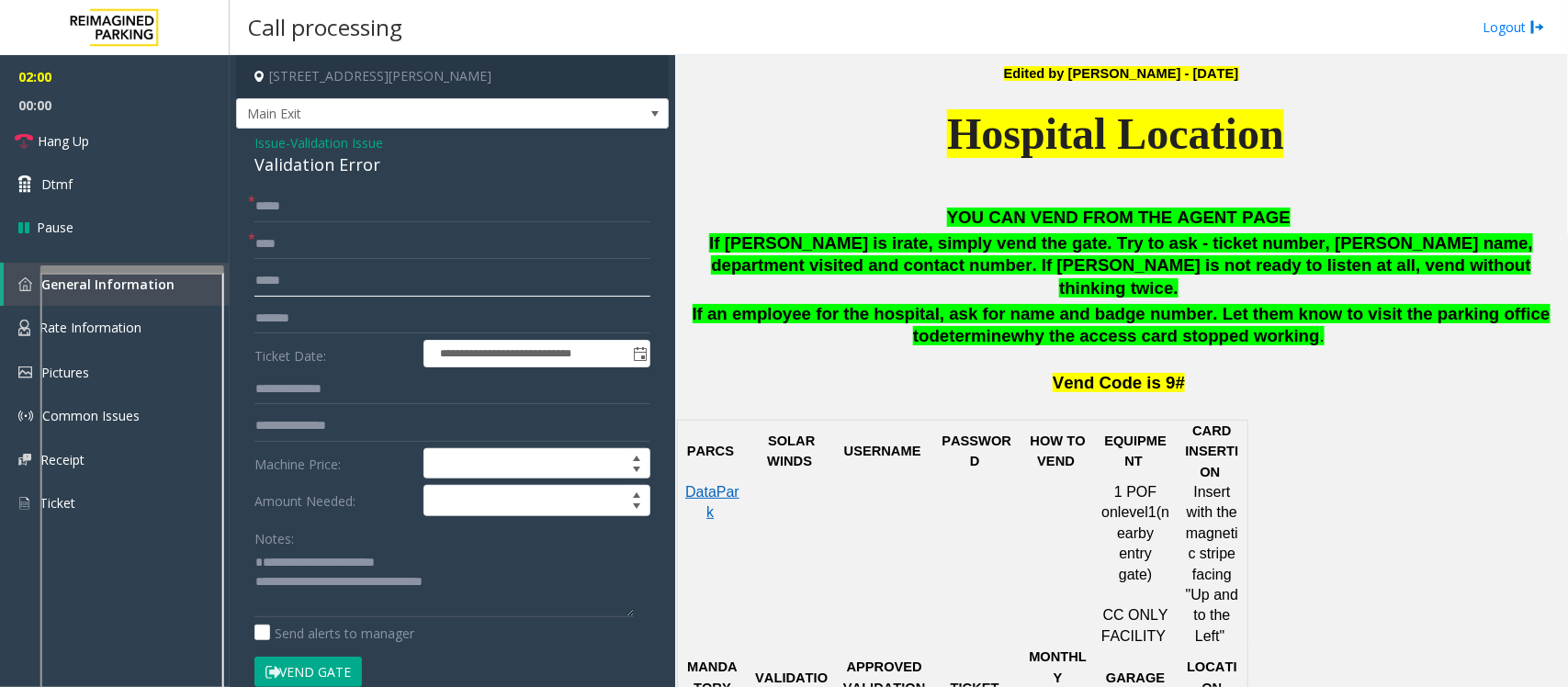 click 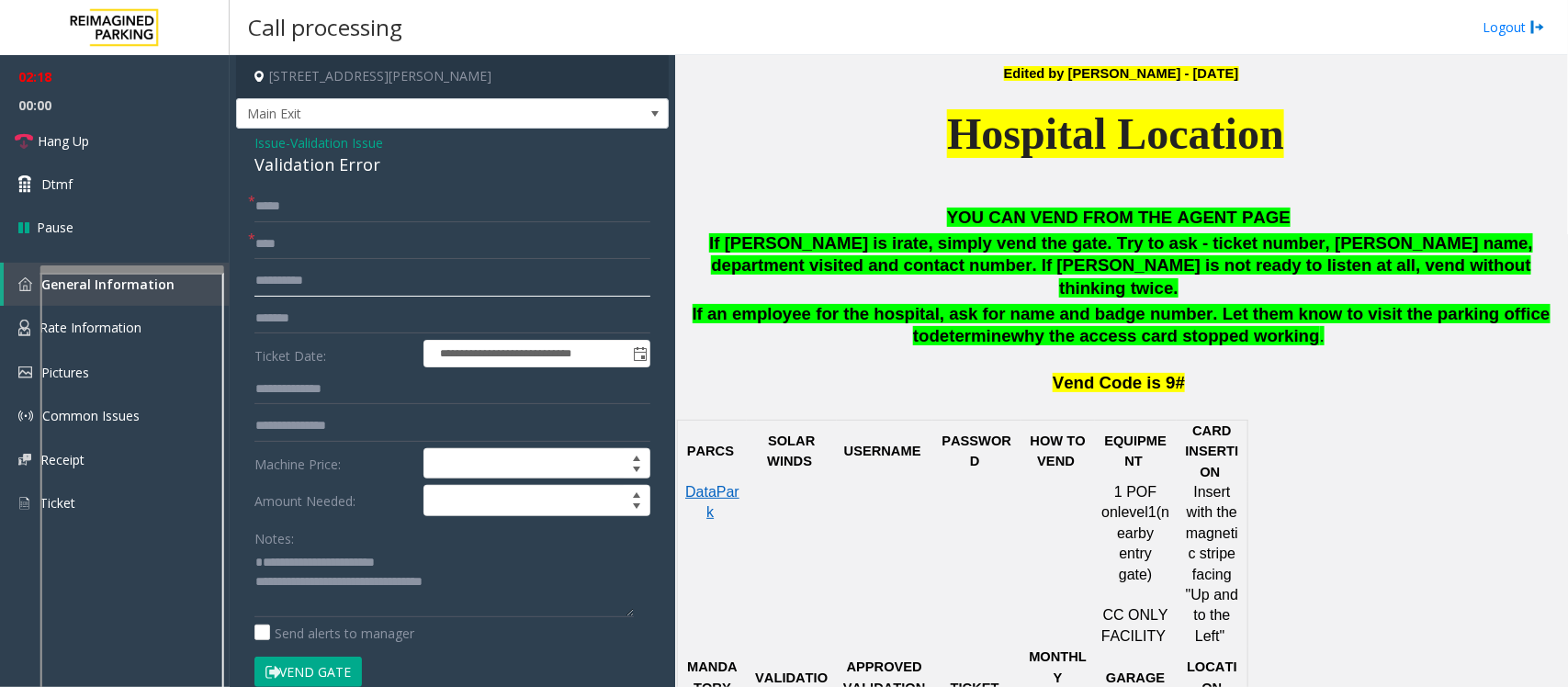 type on "**********" 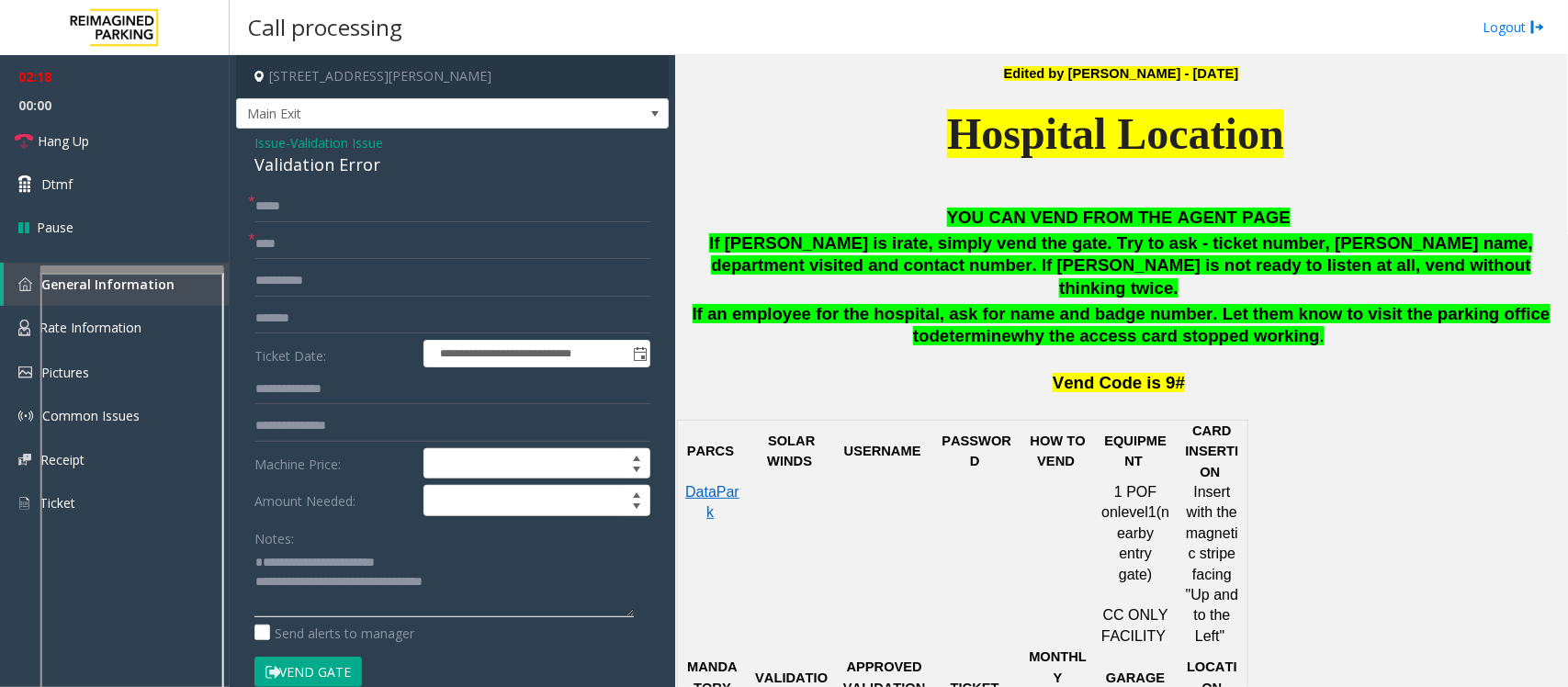 click 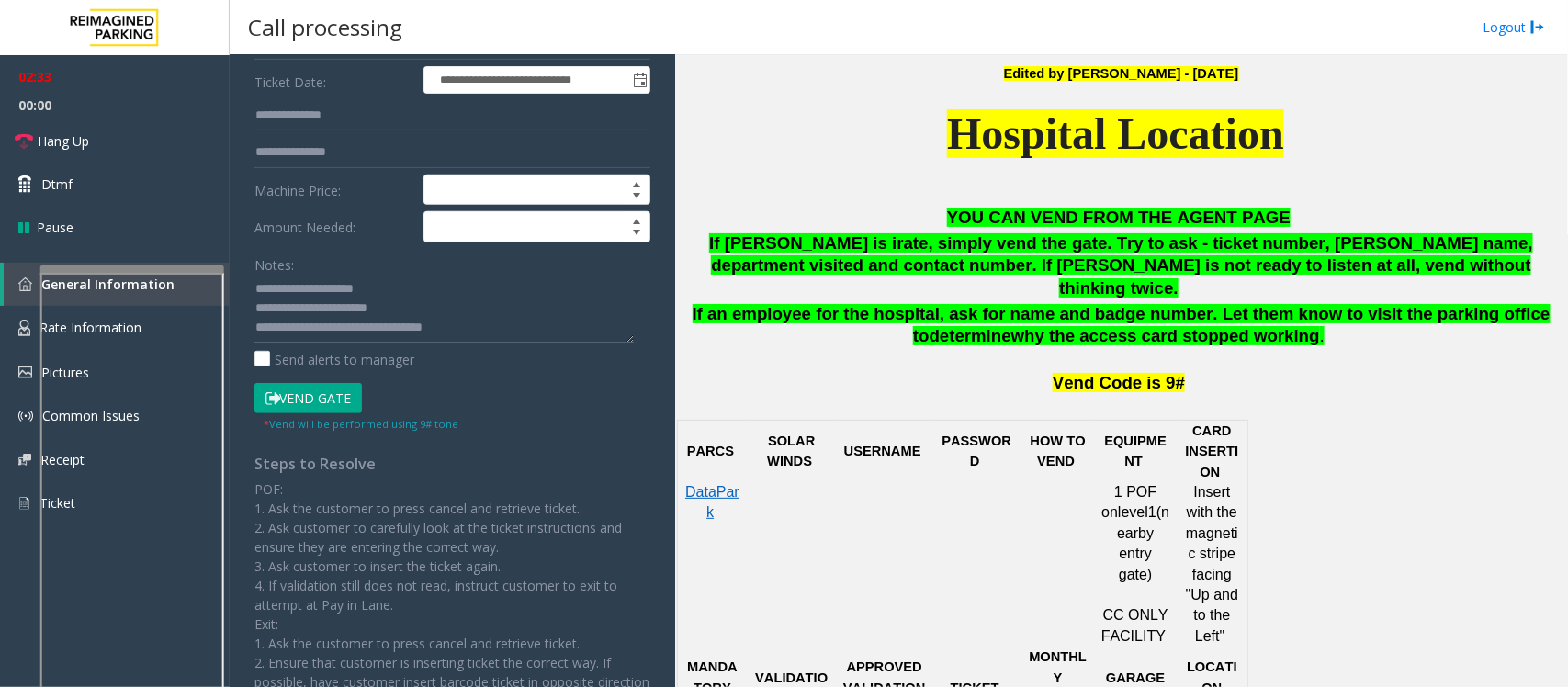 scroll, scrollTop: 344, scrollLeft: 0, axis: vertical 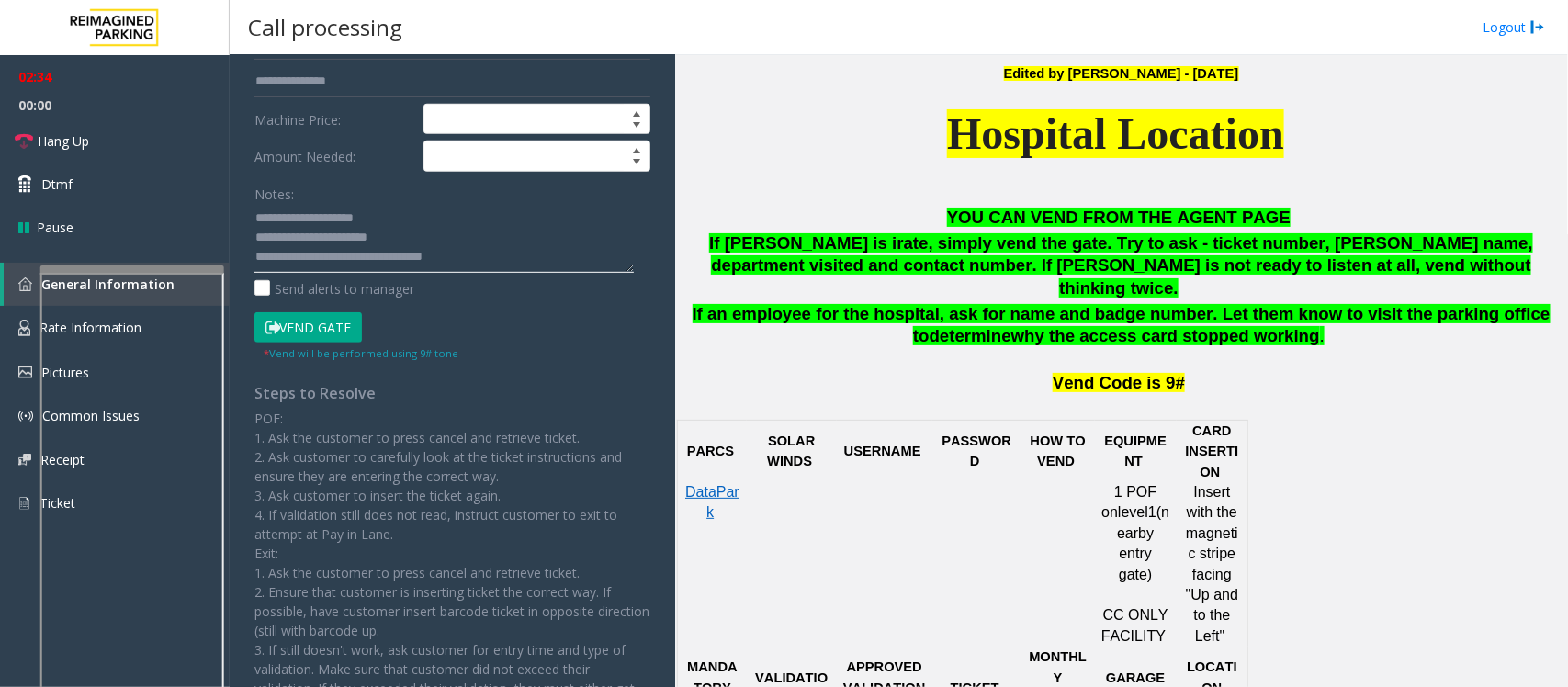 type on "**********" 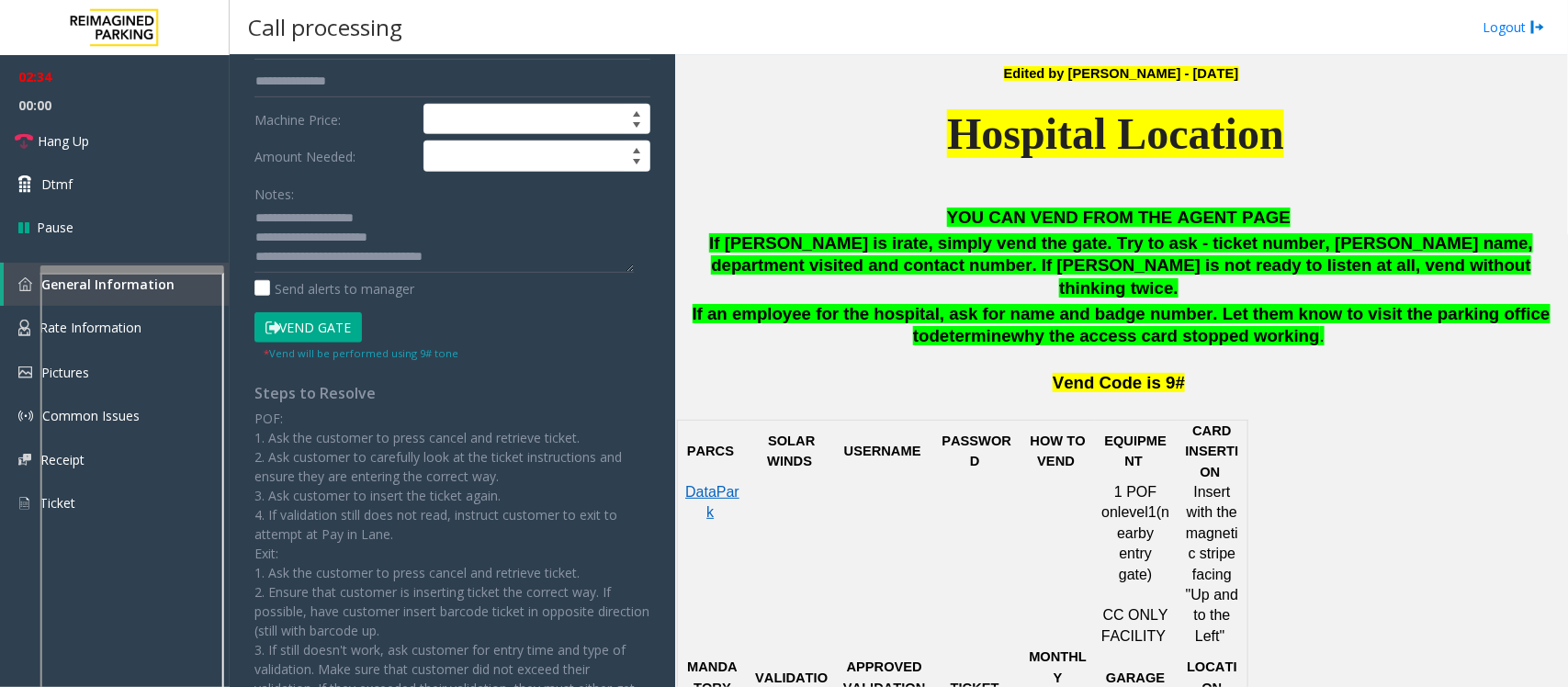 click on "Vend Gate" 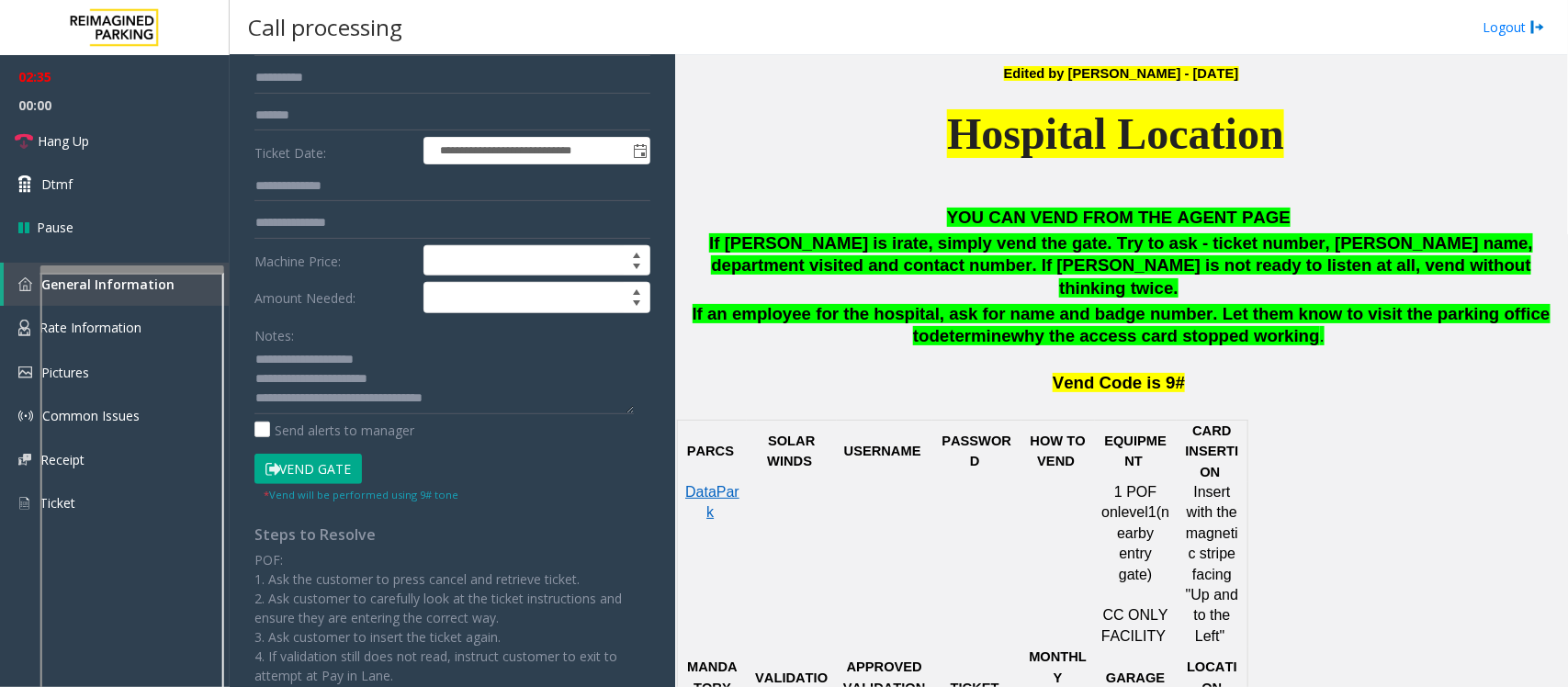 scroll, scrollTop: 0, scrollLeft: 0, axis: both 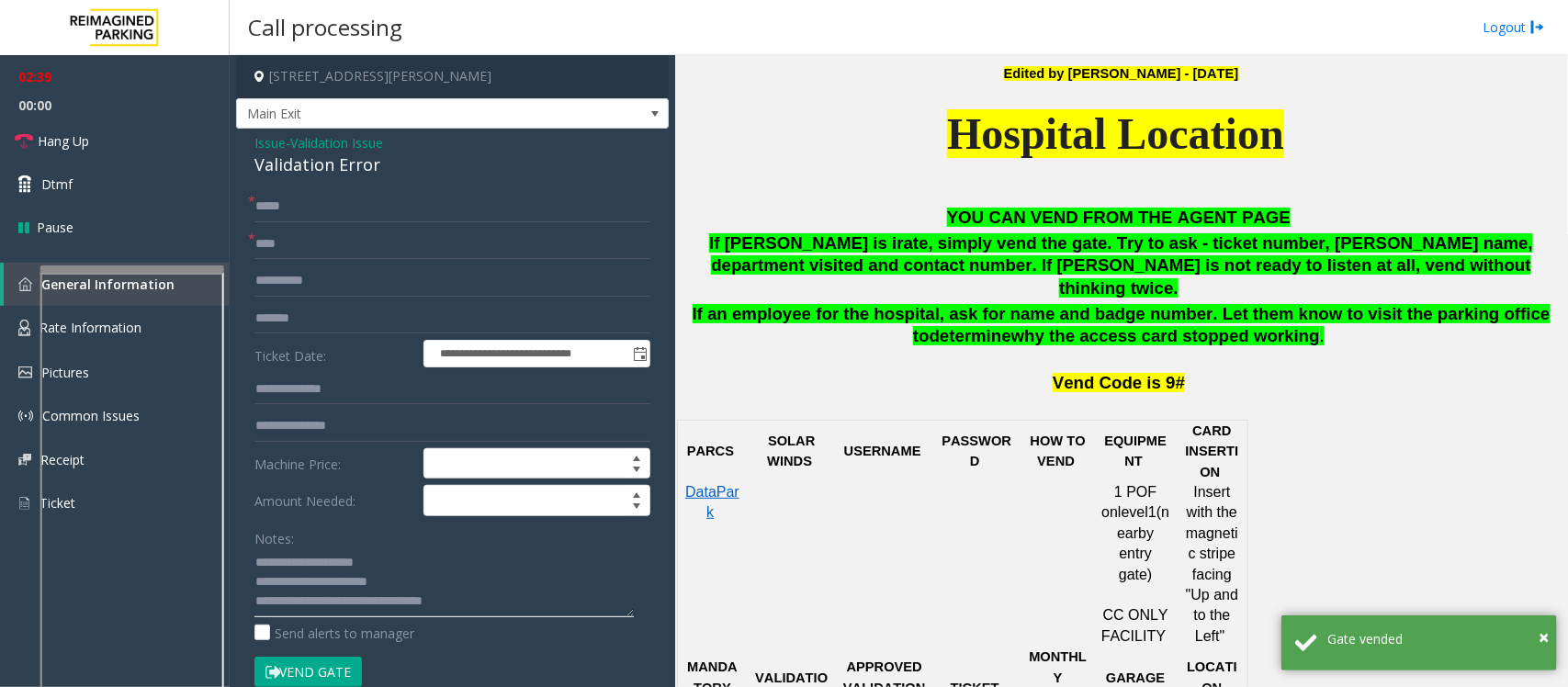 click 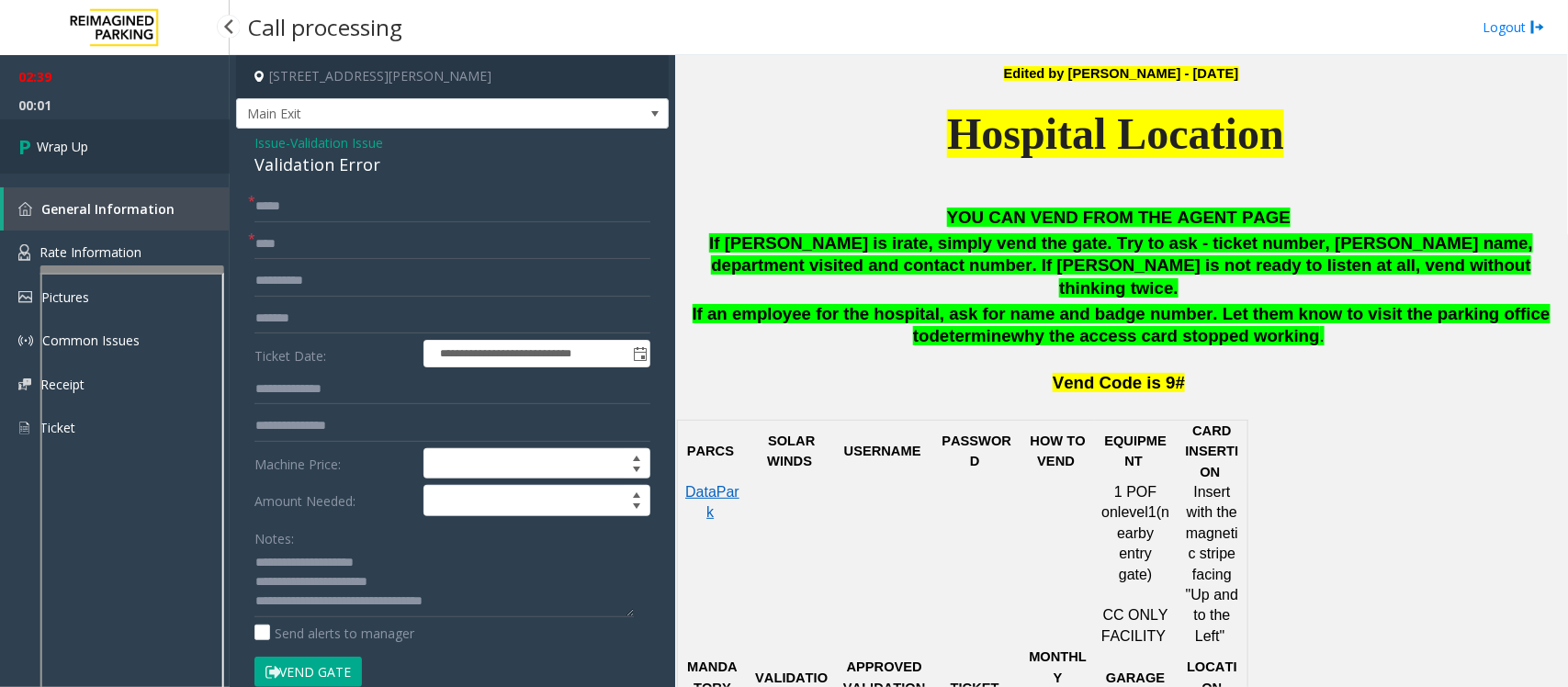 click on "Wrap Up" at bounding box center (115, 146) 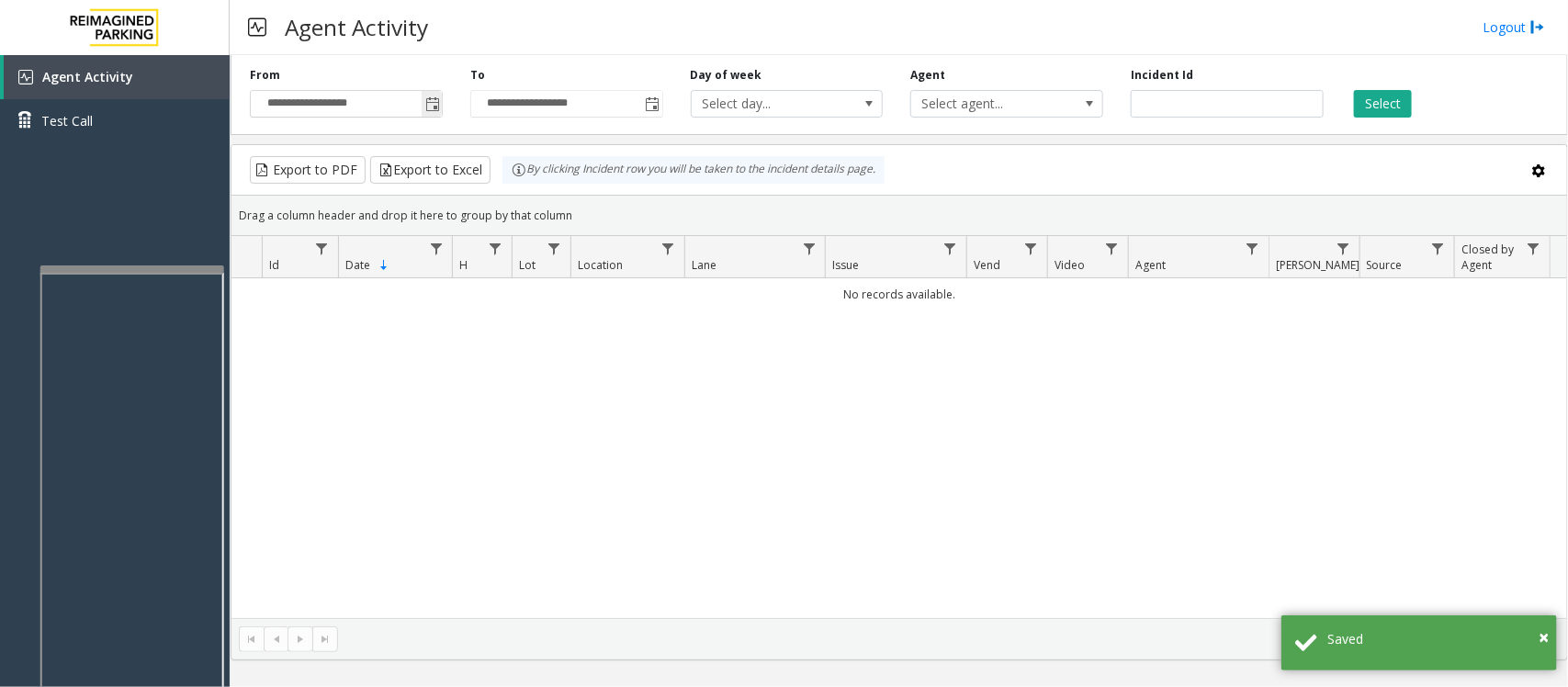 click 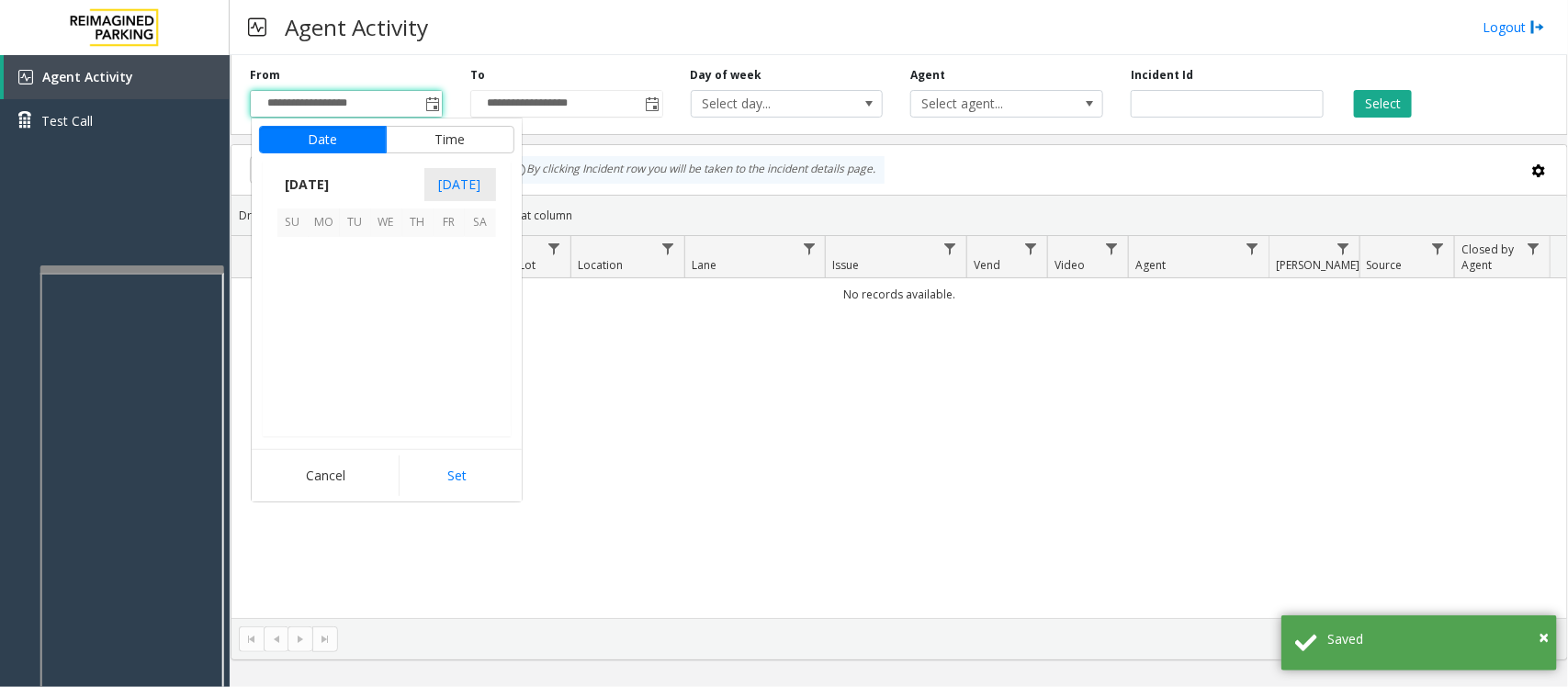 scroll, scrollTop: 329046, scrollLeft: 0, axis: vertical 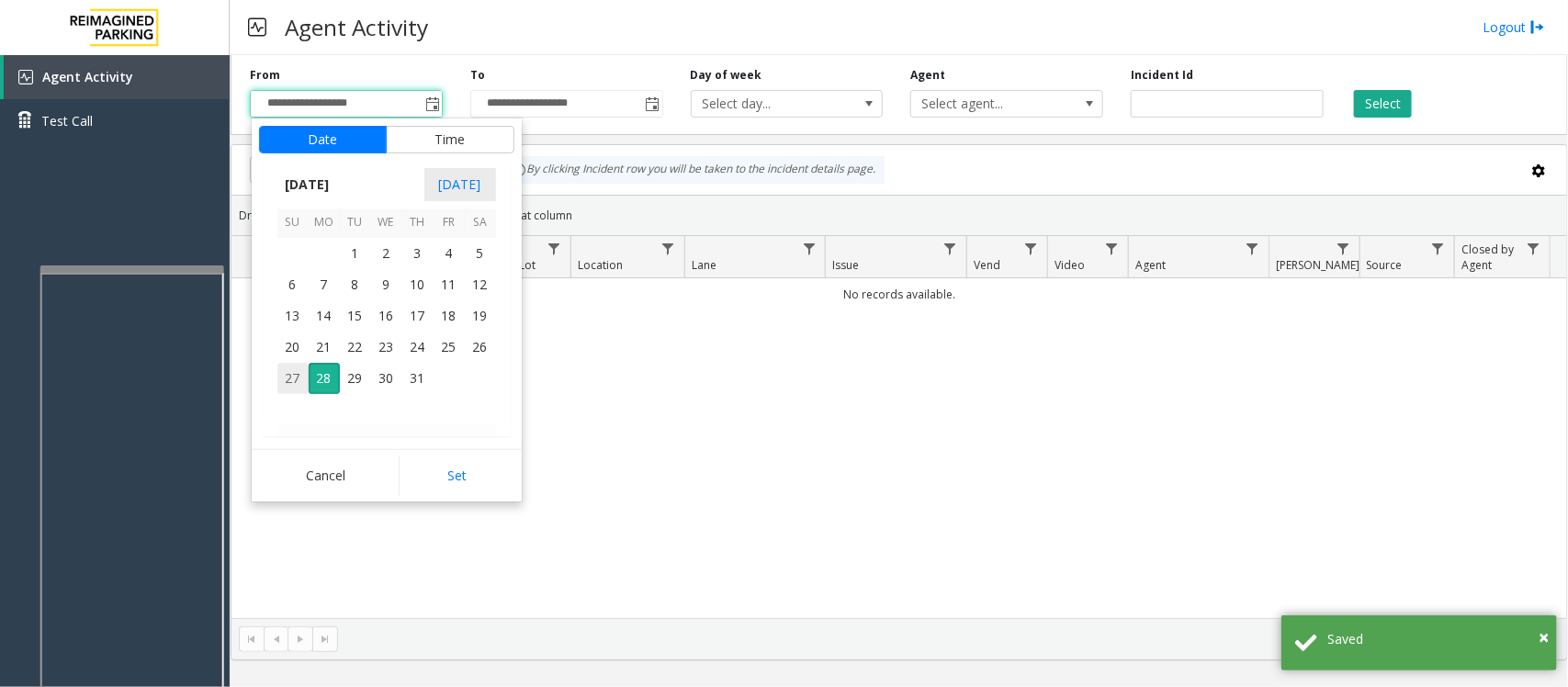 click on "27" at bounding box center [293, 378] 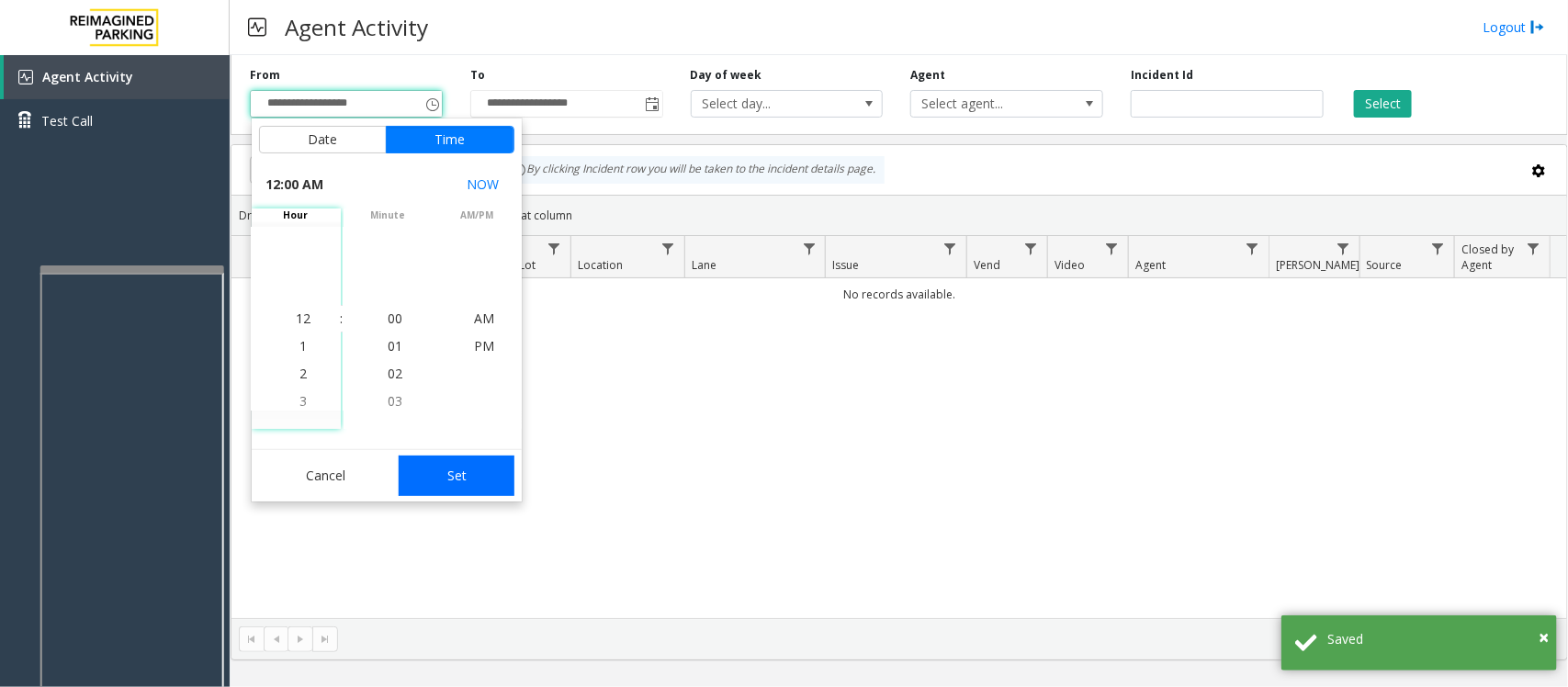 drag, startPoint x: 437, startPoint y: 479, endPoint x: 1268, endPoint y: 411, distance: 833.7775 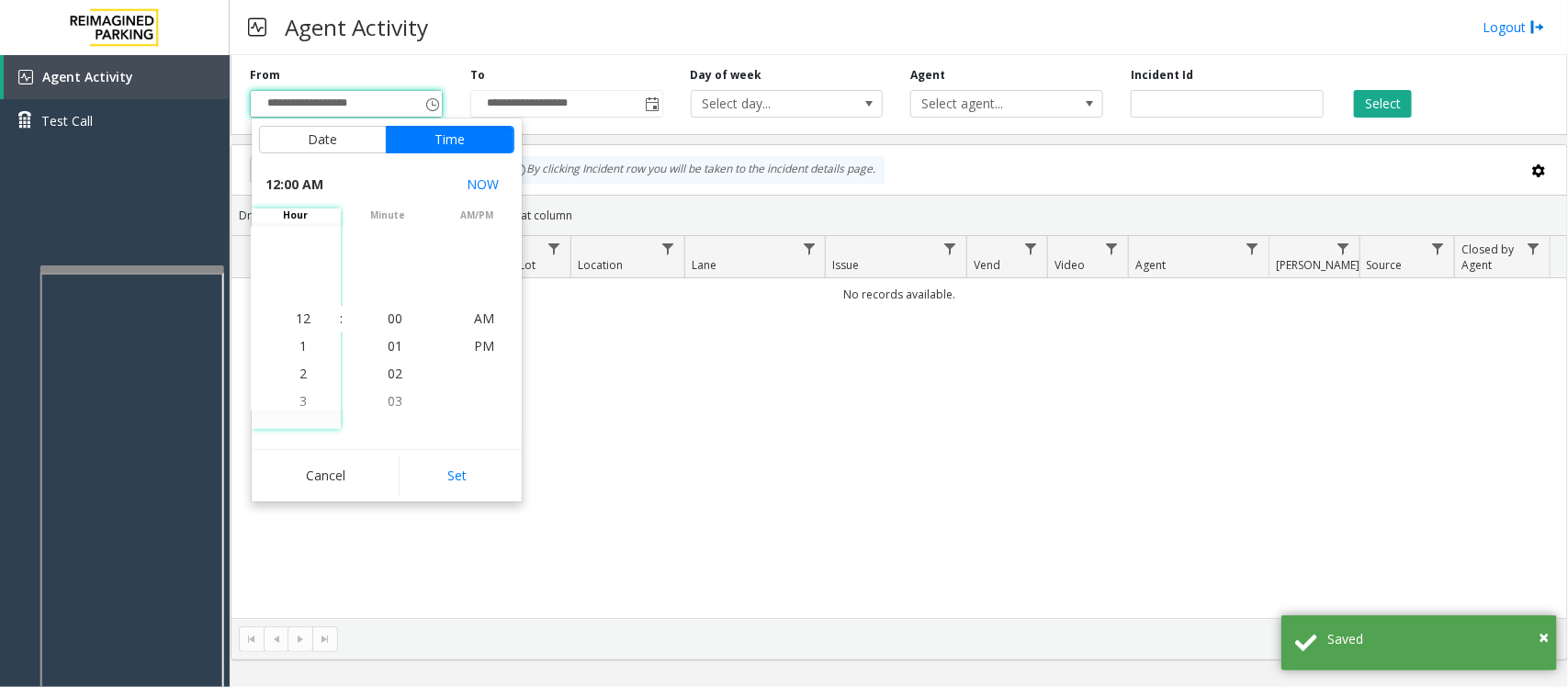 type on "**********" 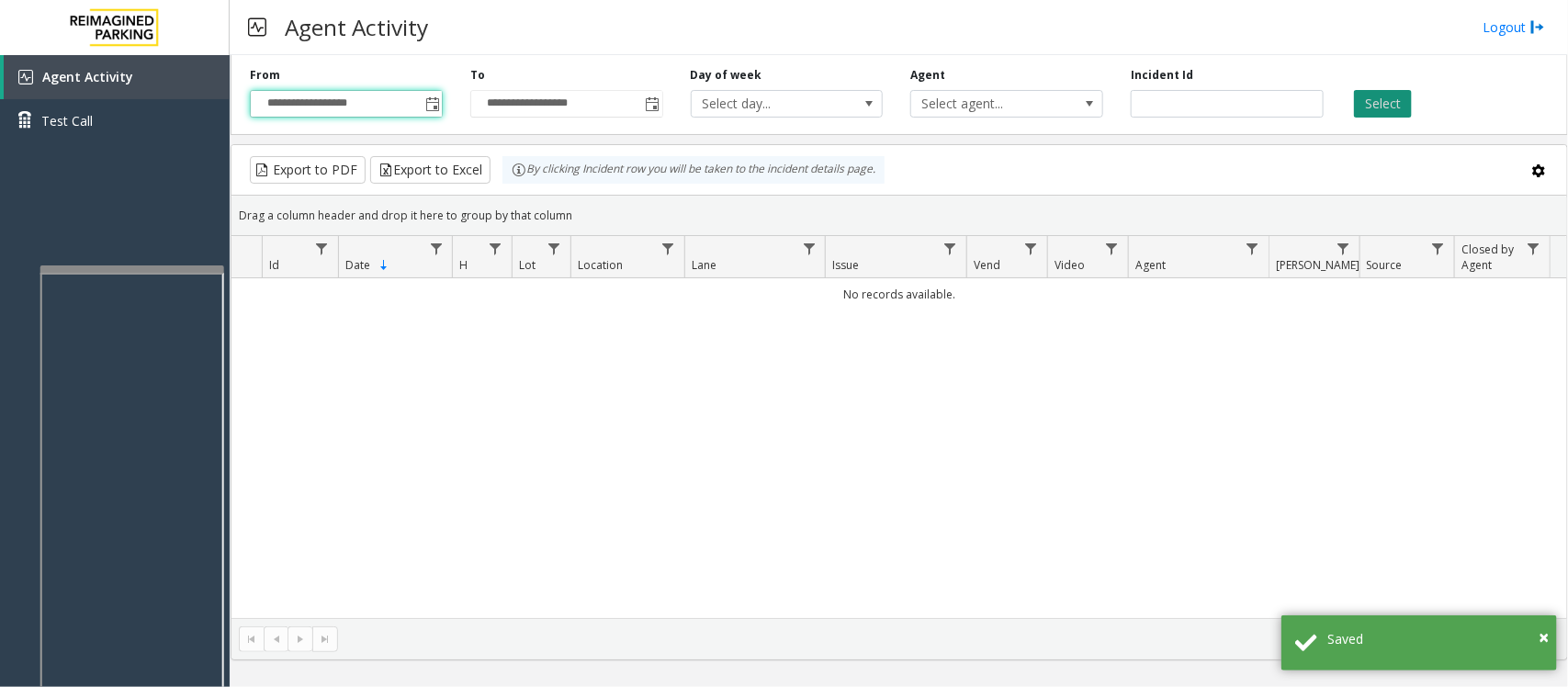 click on "Select" 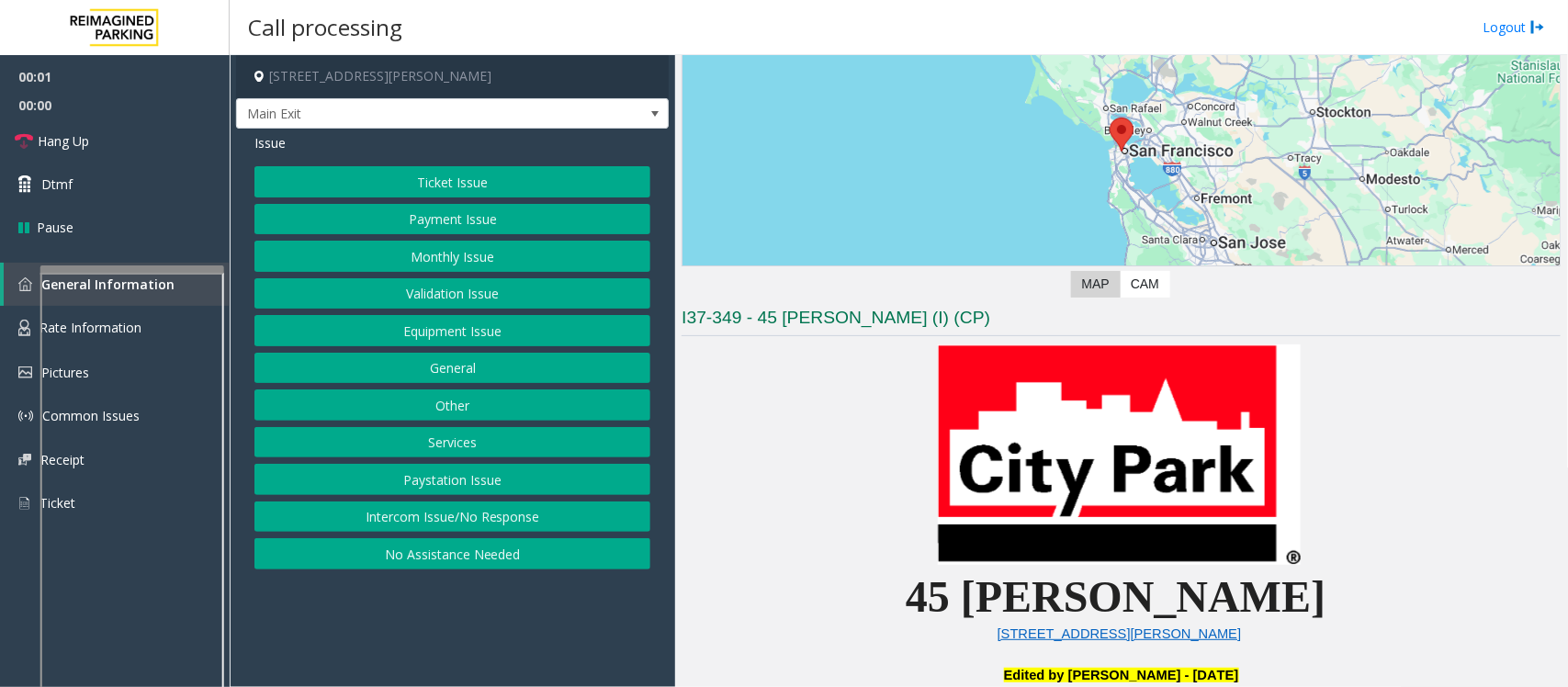 scroll, scrollTop: 344, scrollLeft: 0, axis: vertical 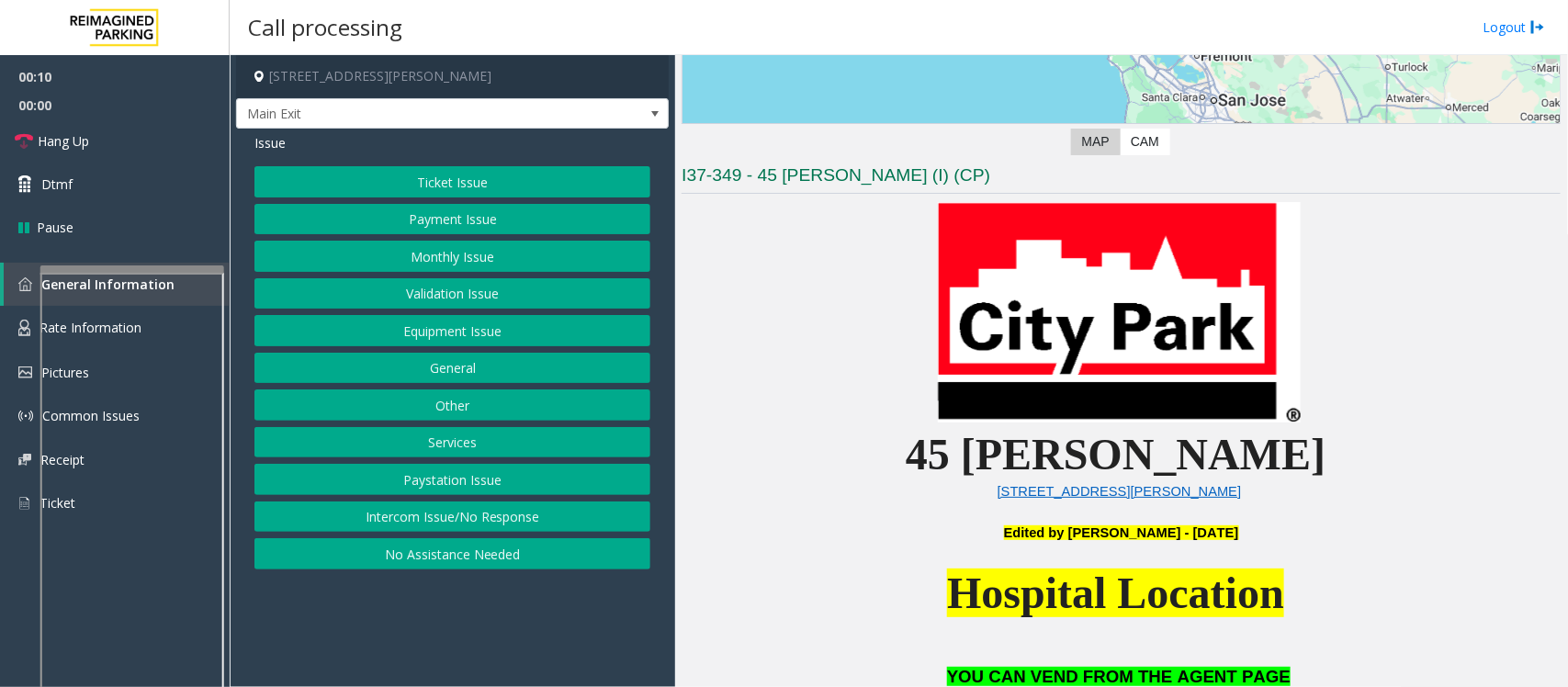 click on "Intercom Issue/No Response" 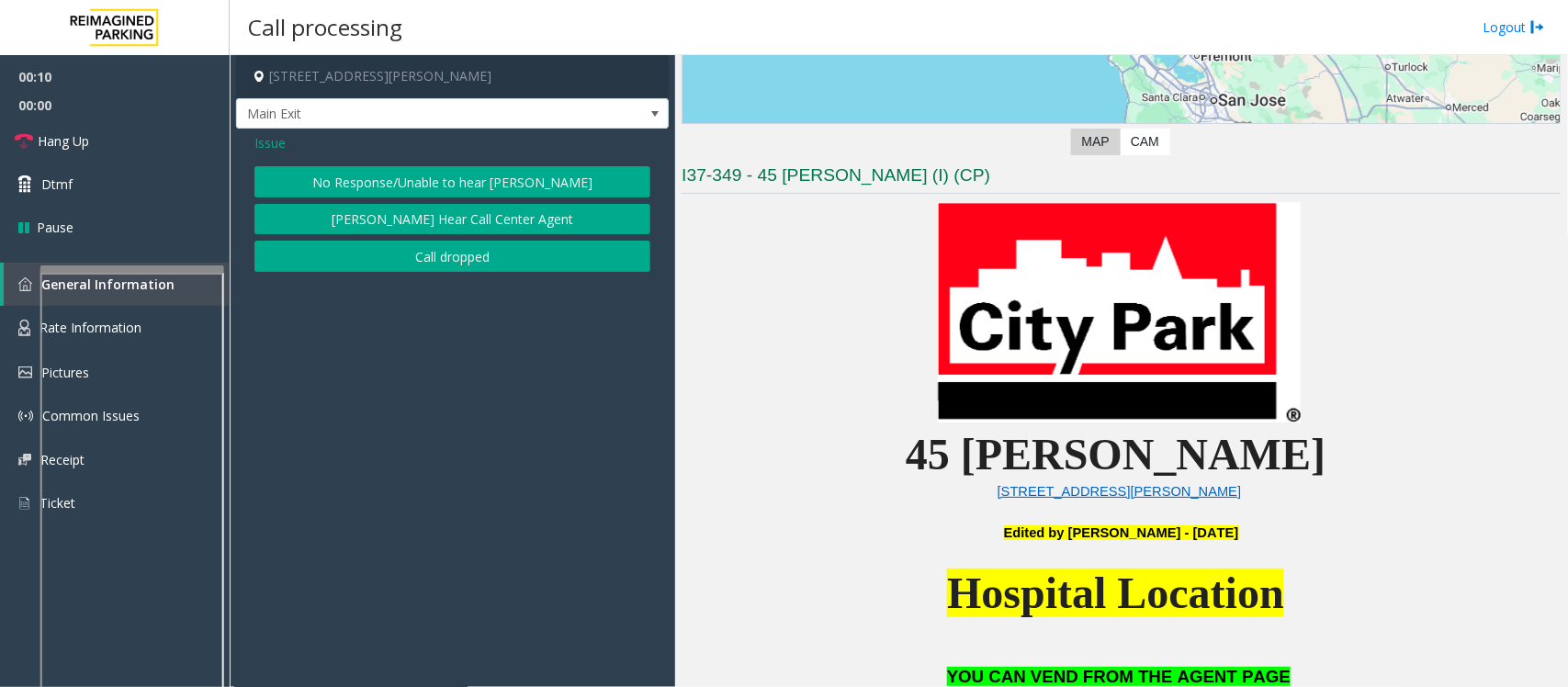 click on "No Response/Unable to hear [PERSON_NAME]" 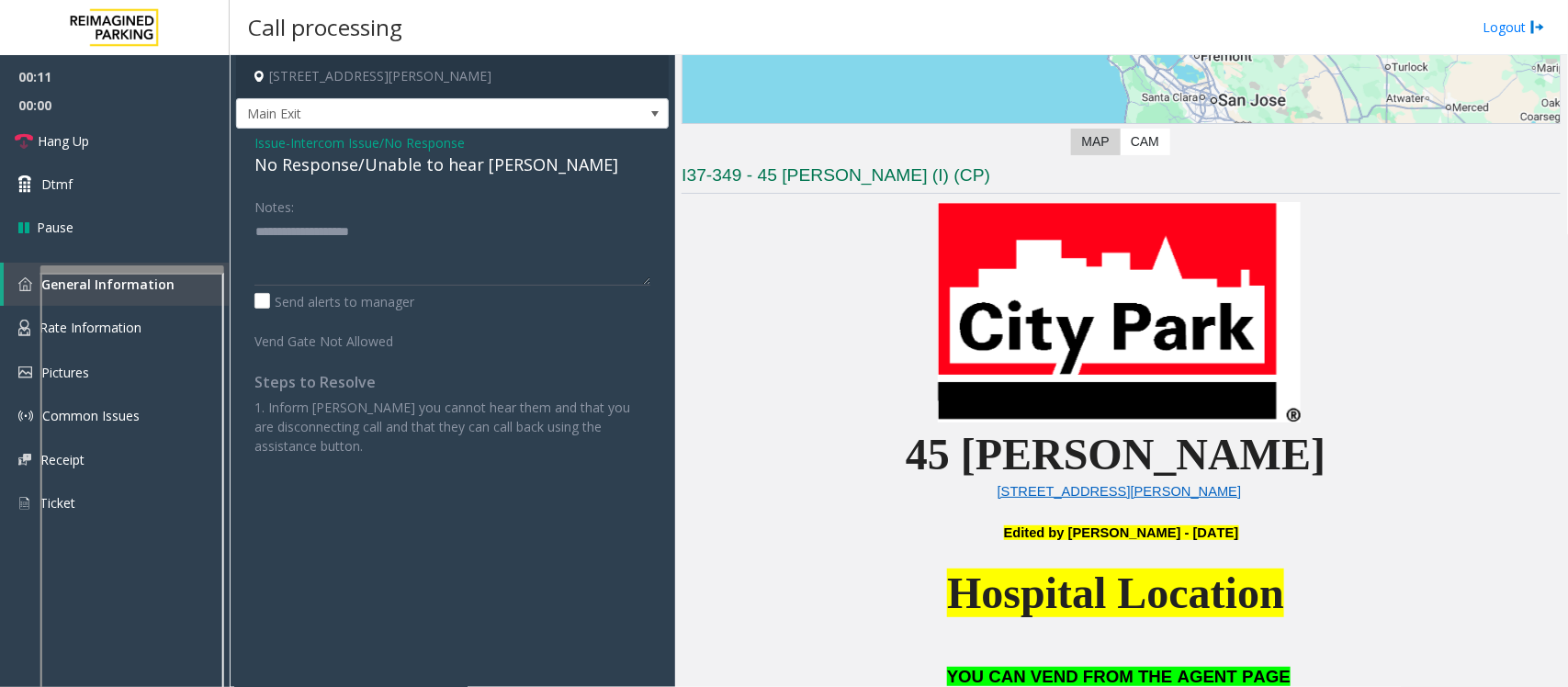 click on "No Response/Unable to hear [PERSON_NAME]" 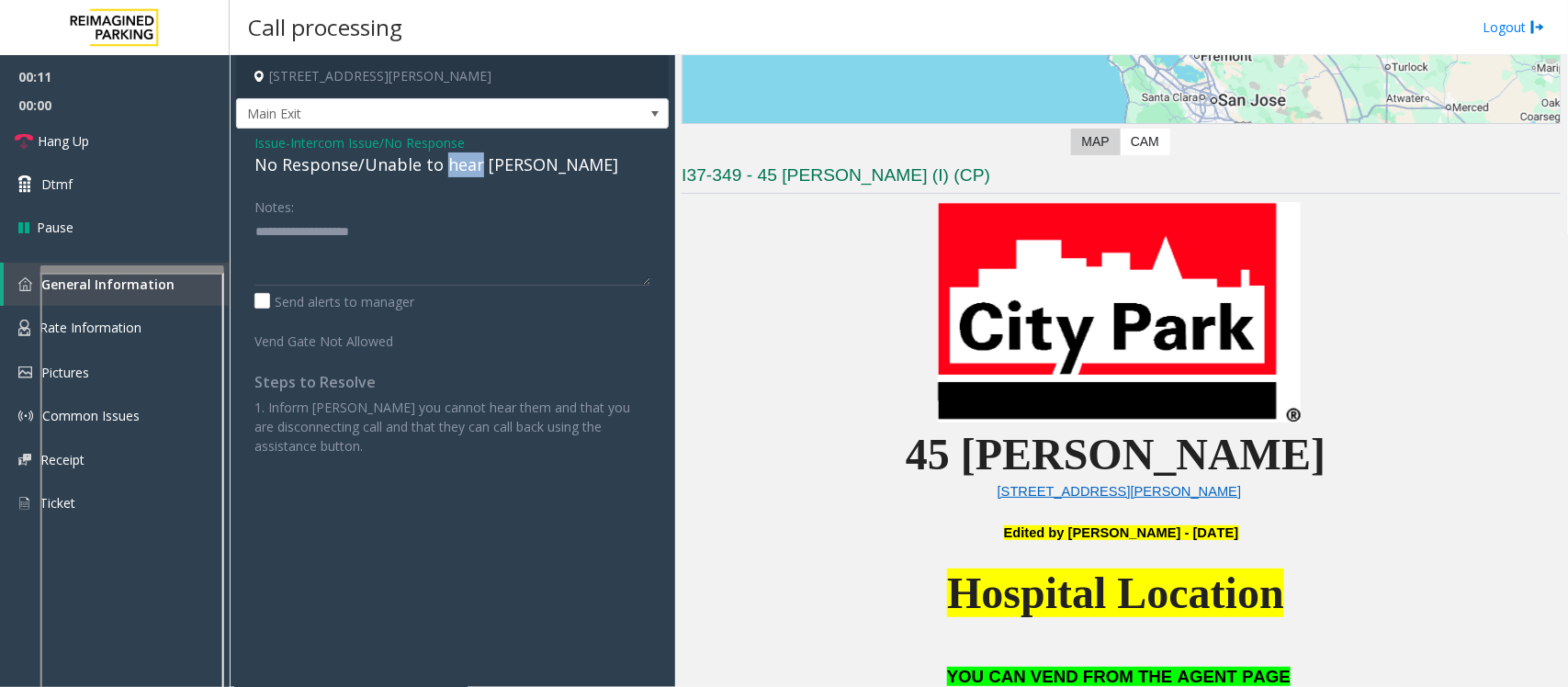 click on "No Response/Unable to hear [PERSON_NAME]" 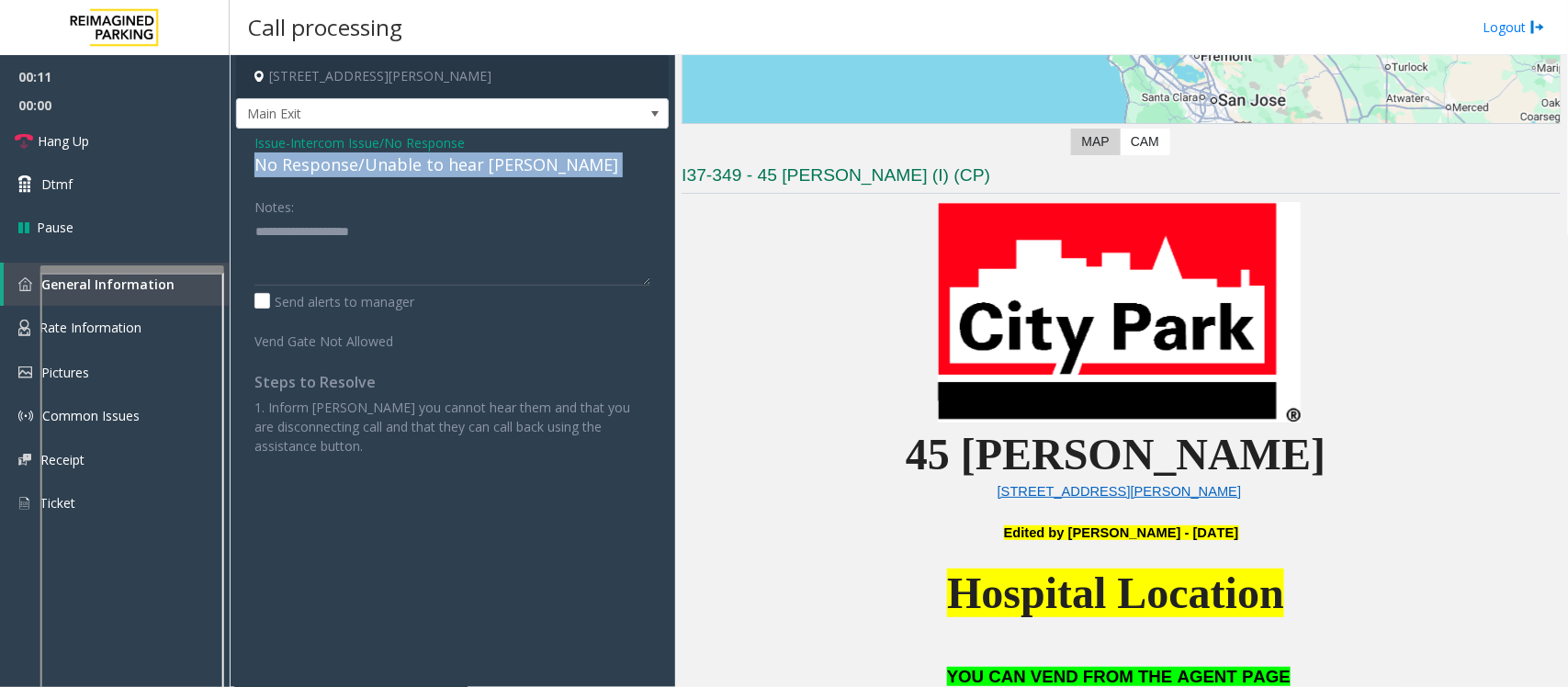 click on "No Response/Unable to hear [PERSON_NAME]" 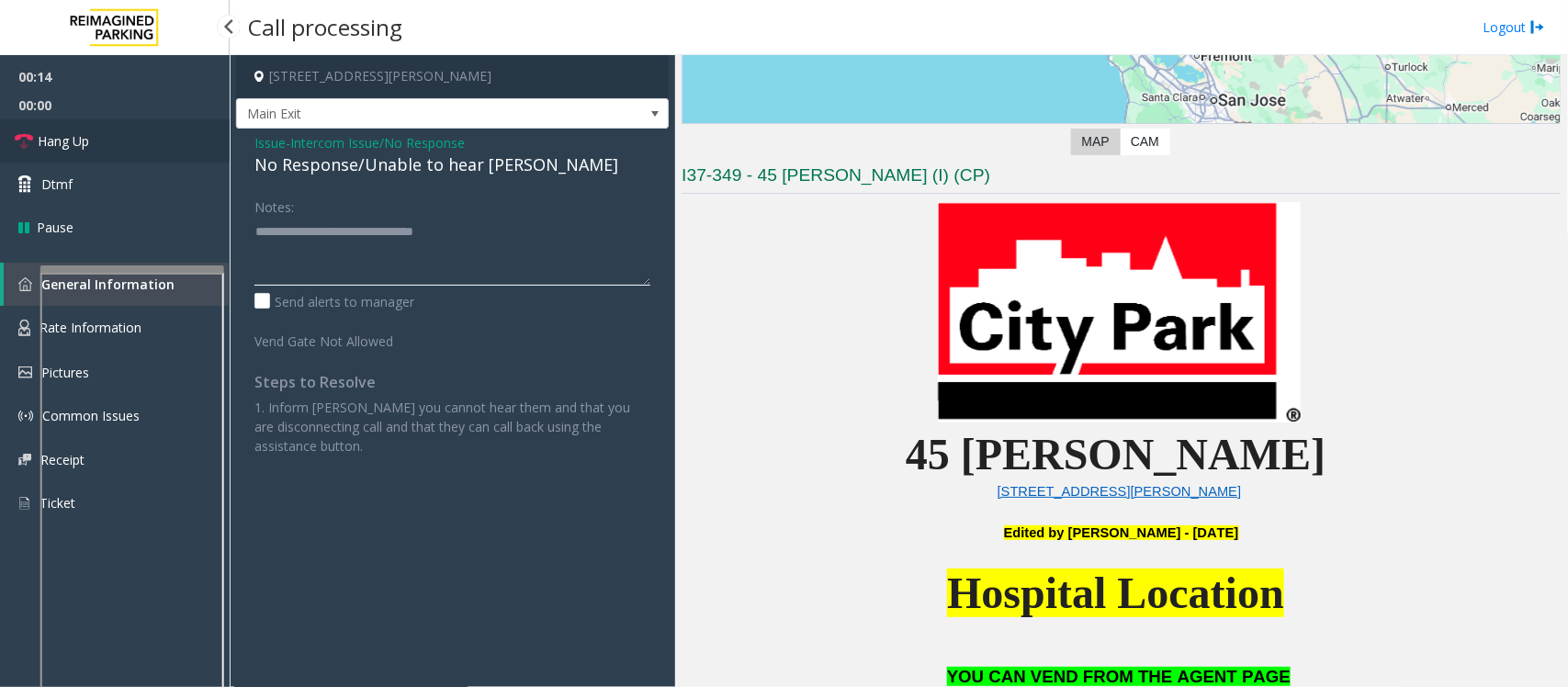 type on "**********" 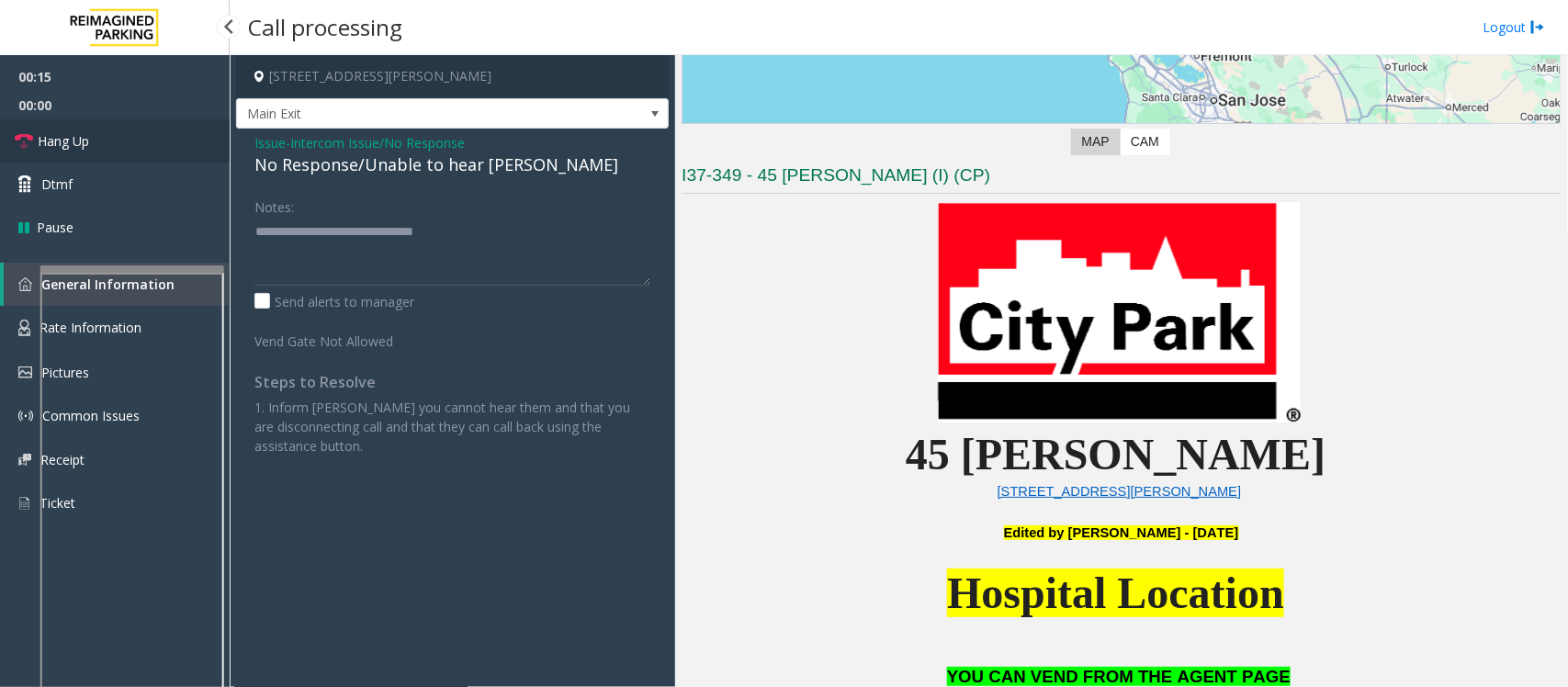 click on "Hang Up" at bounding box center [115, 141] 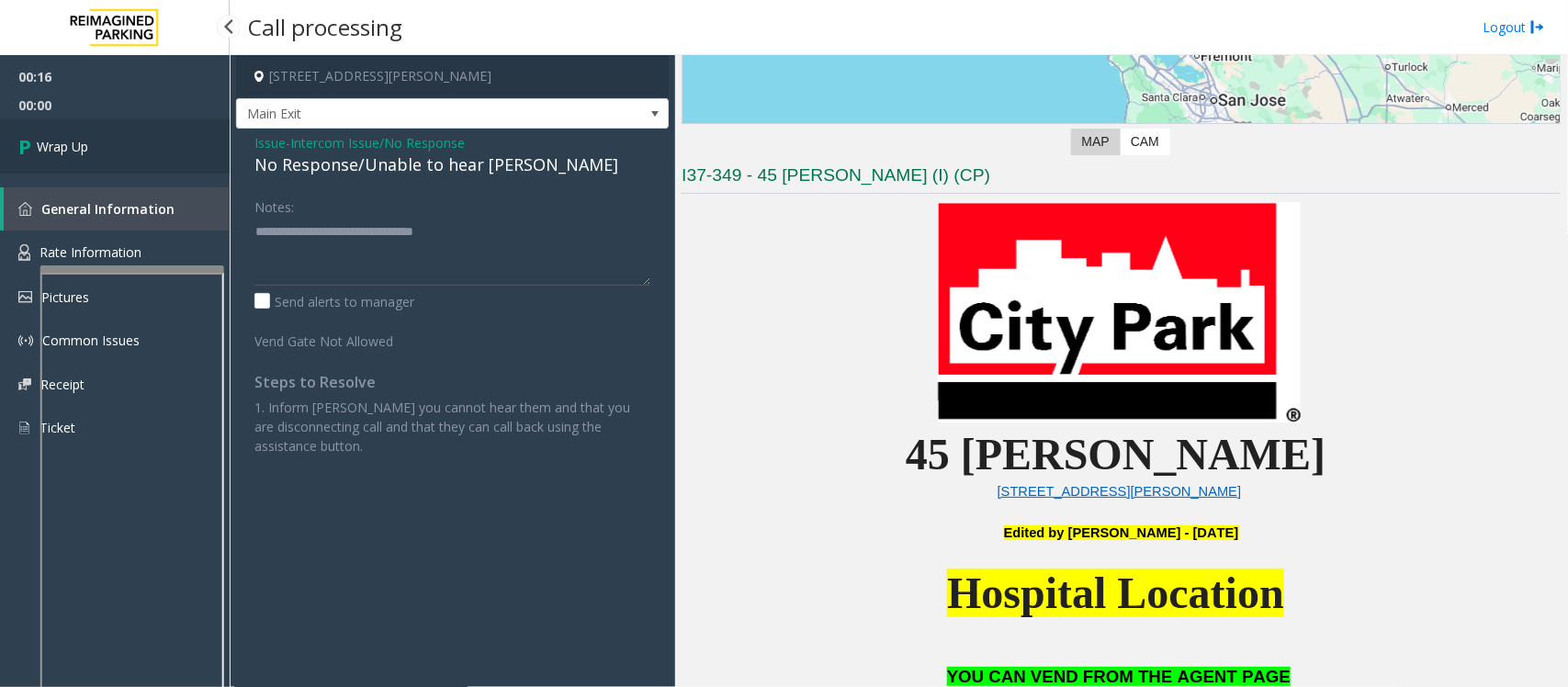 click on "Wrap Up" at bounding box center [115, 146] 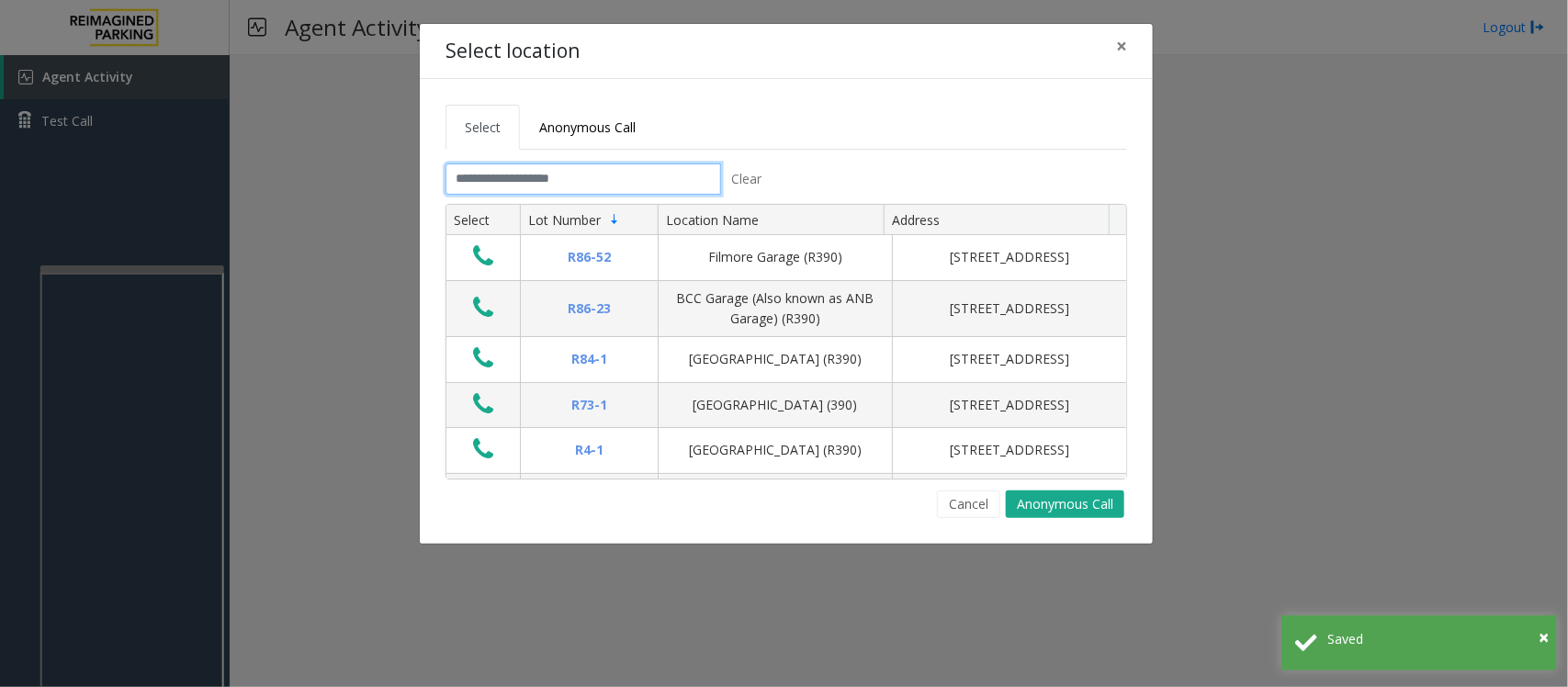 click 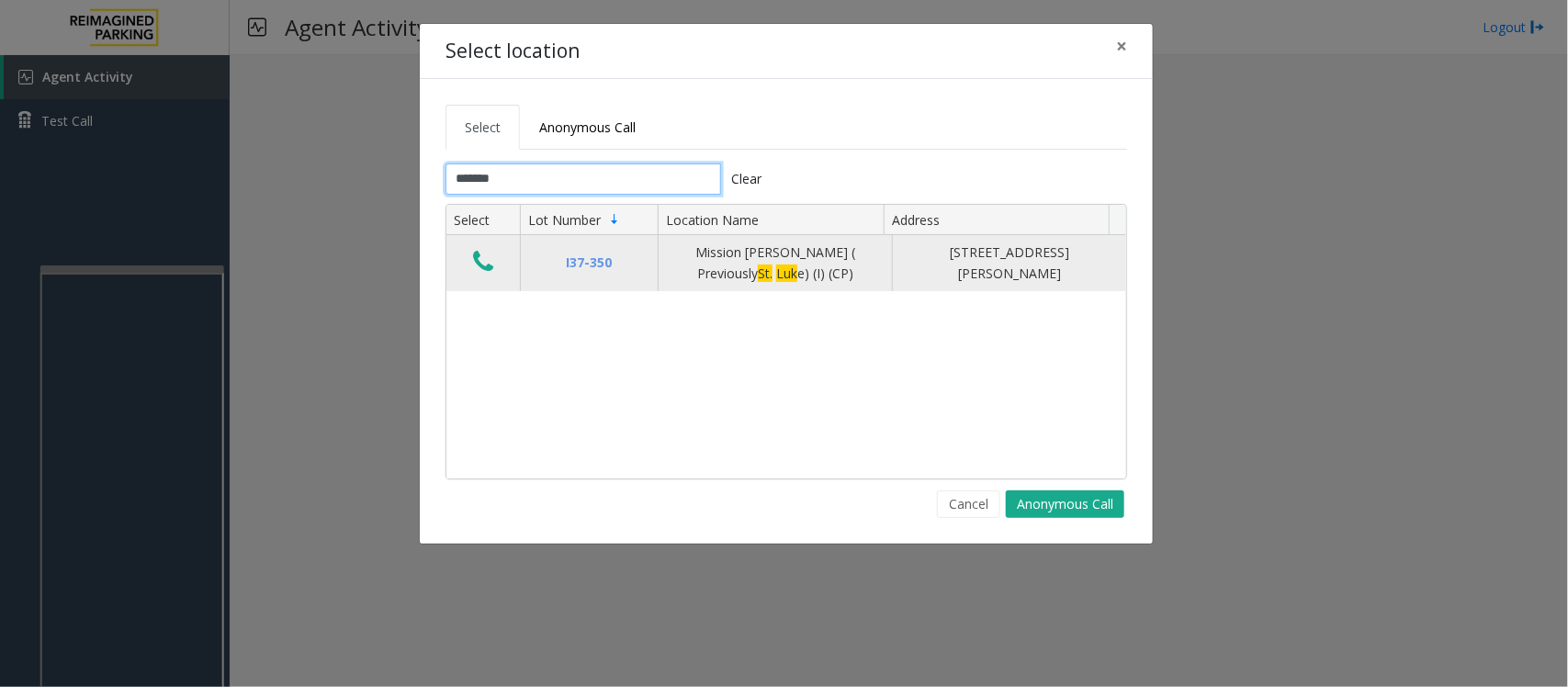 type on "*******" 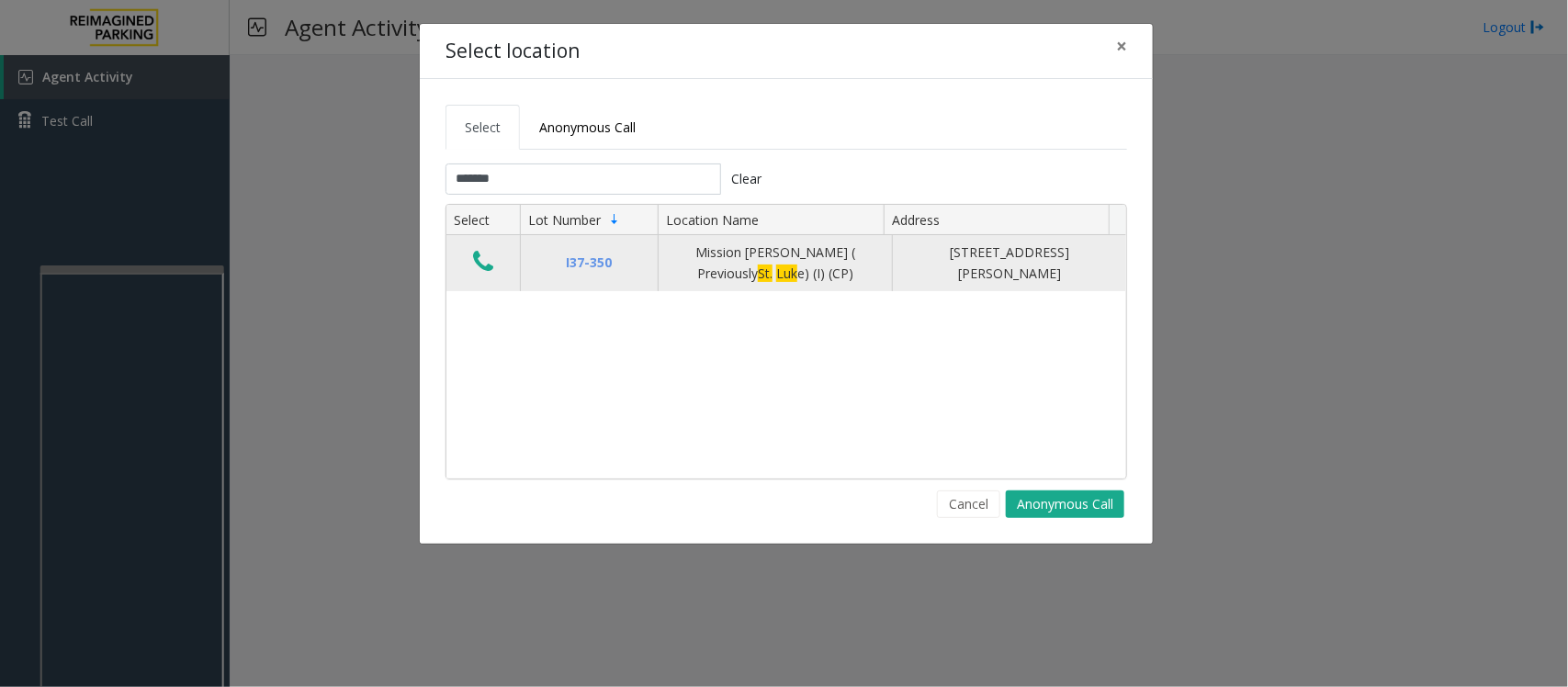 click 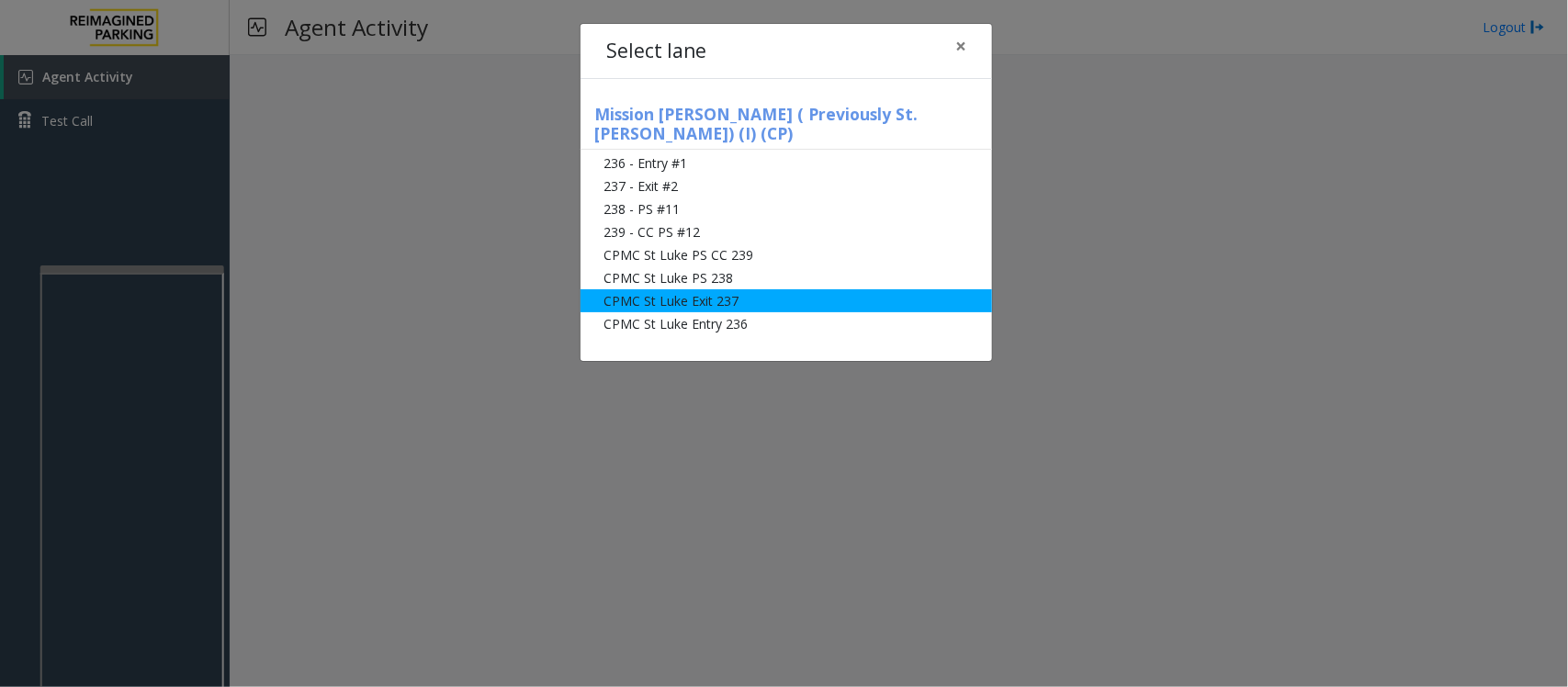 click on "CPMC St Luke Exit 237" 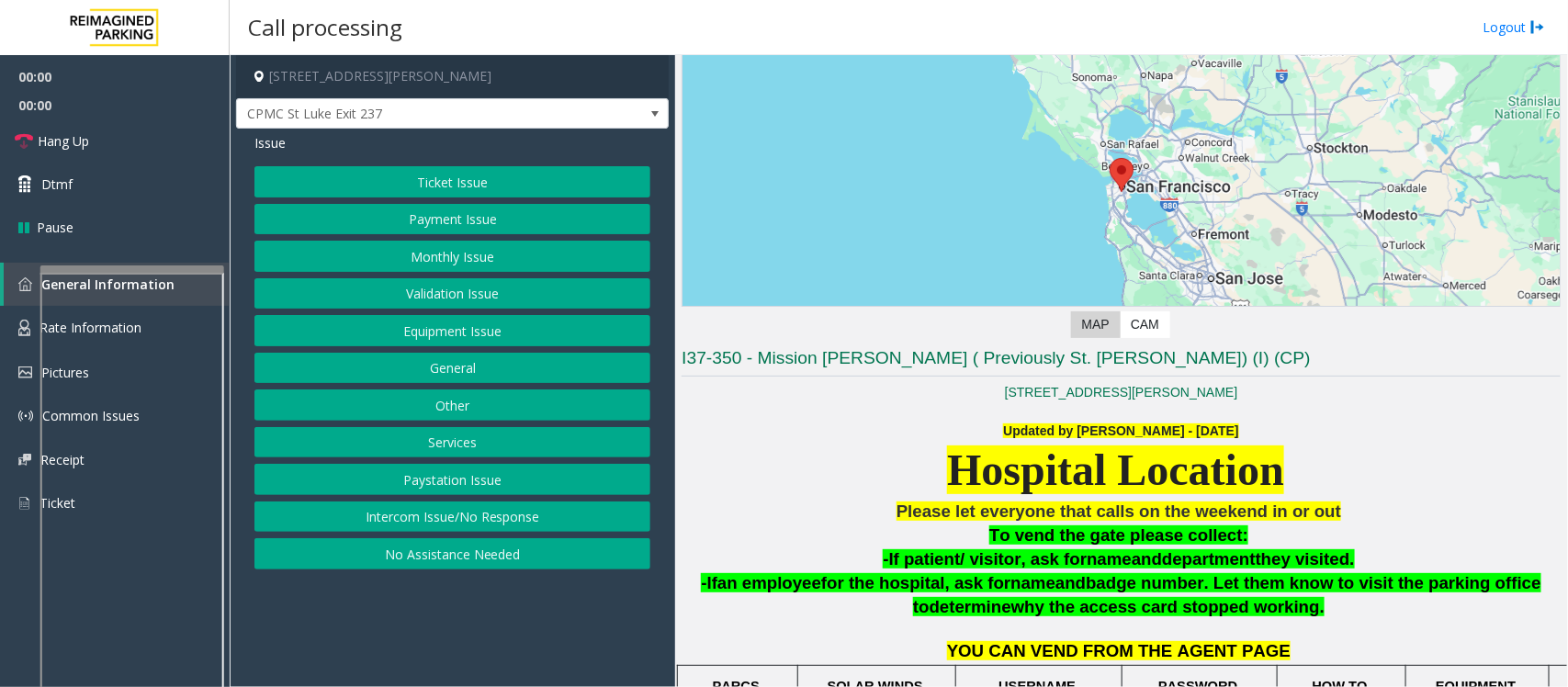 scroll, scrollTop: 459, scrollLeft: 0, axis: vertical 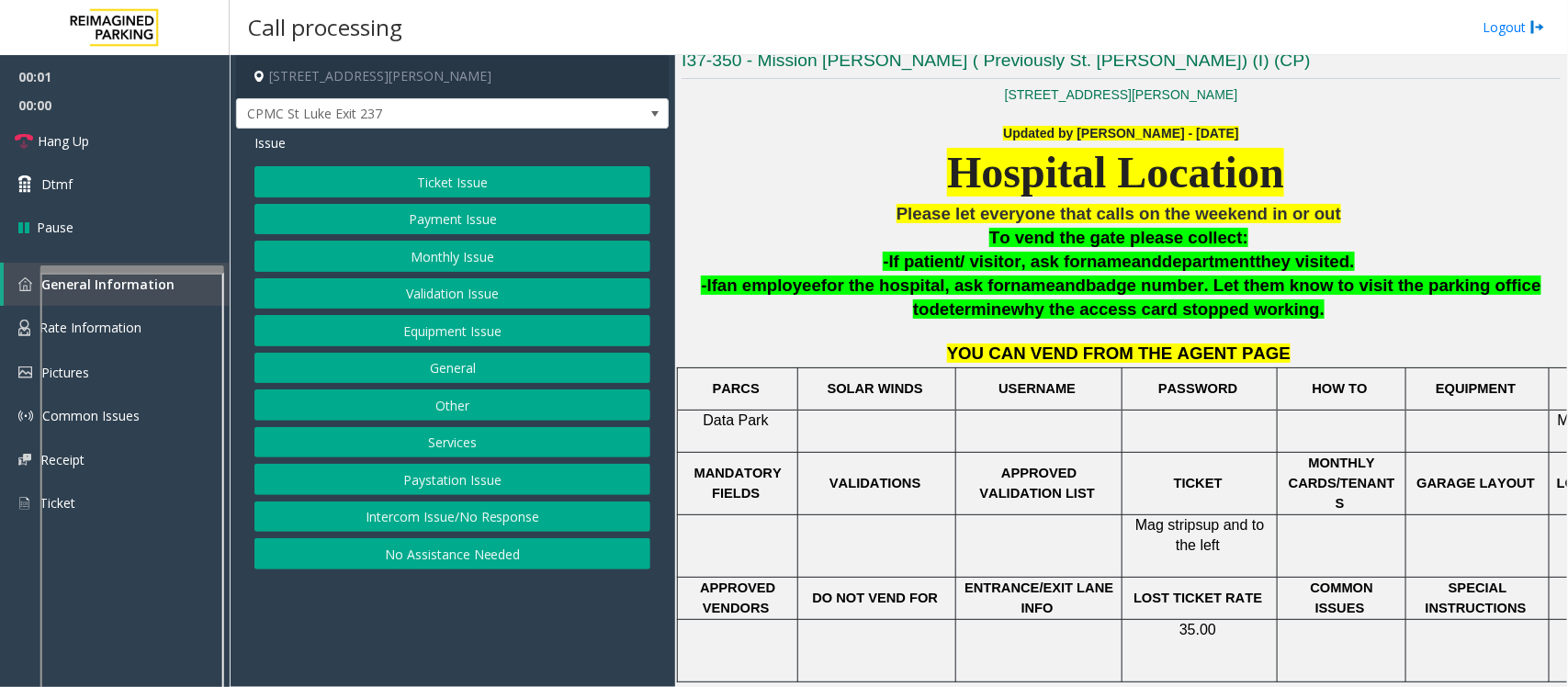 click on "Ticket Issue" 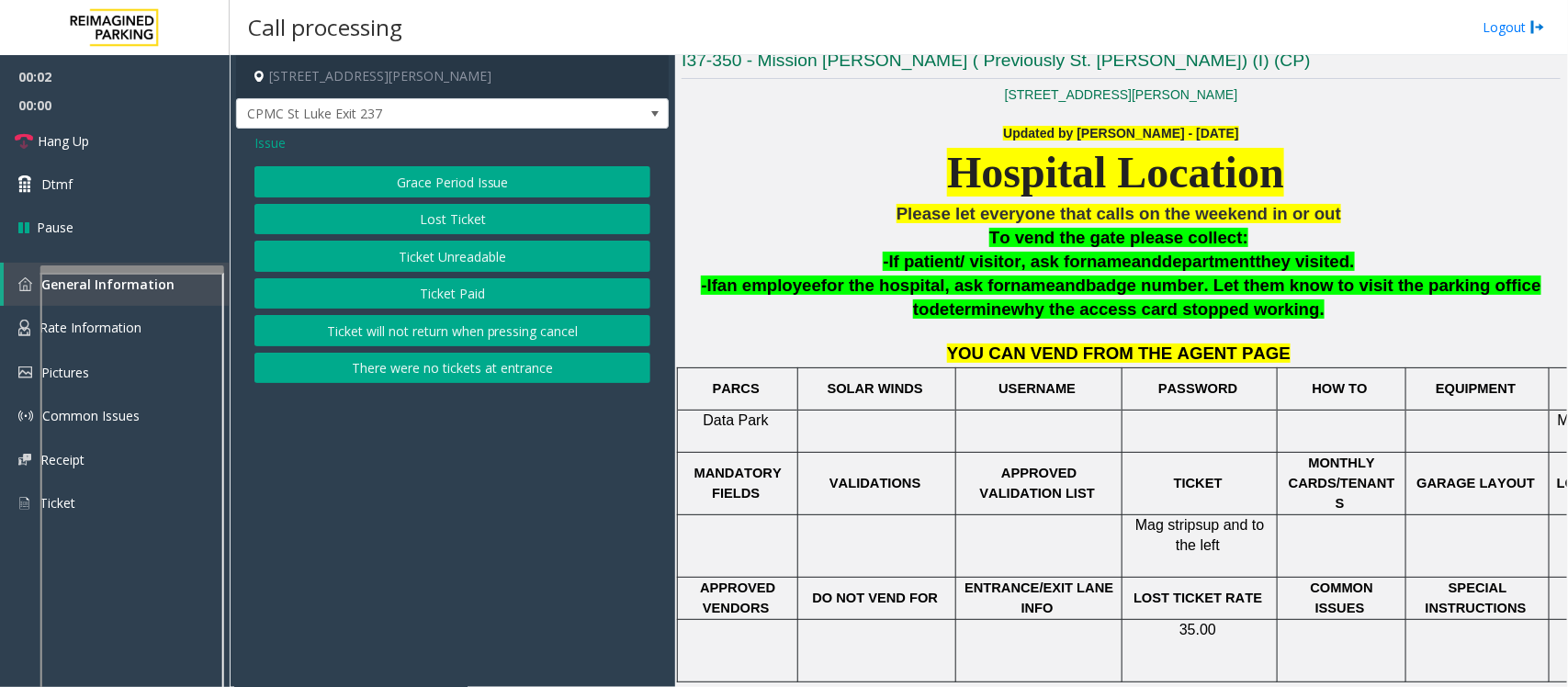 click on "Ticket Unreadable" 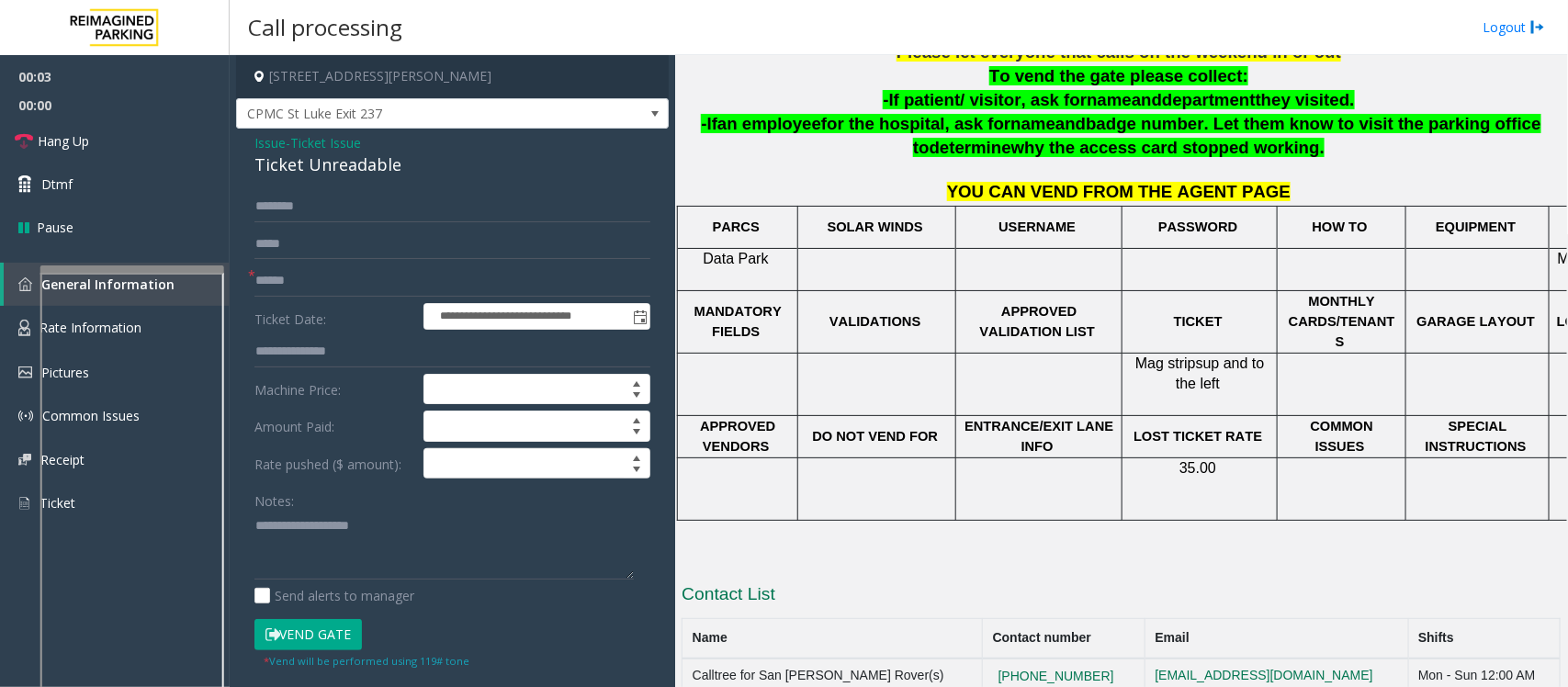 scroll, scrollTop: 632, scrollLeft: 0, axis: vertical 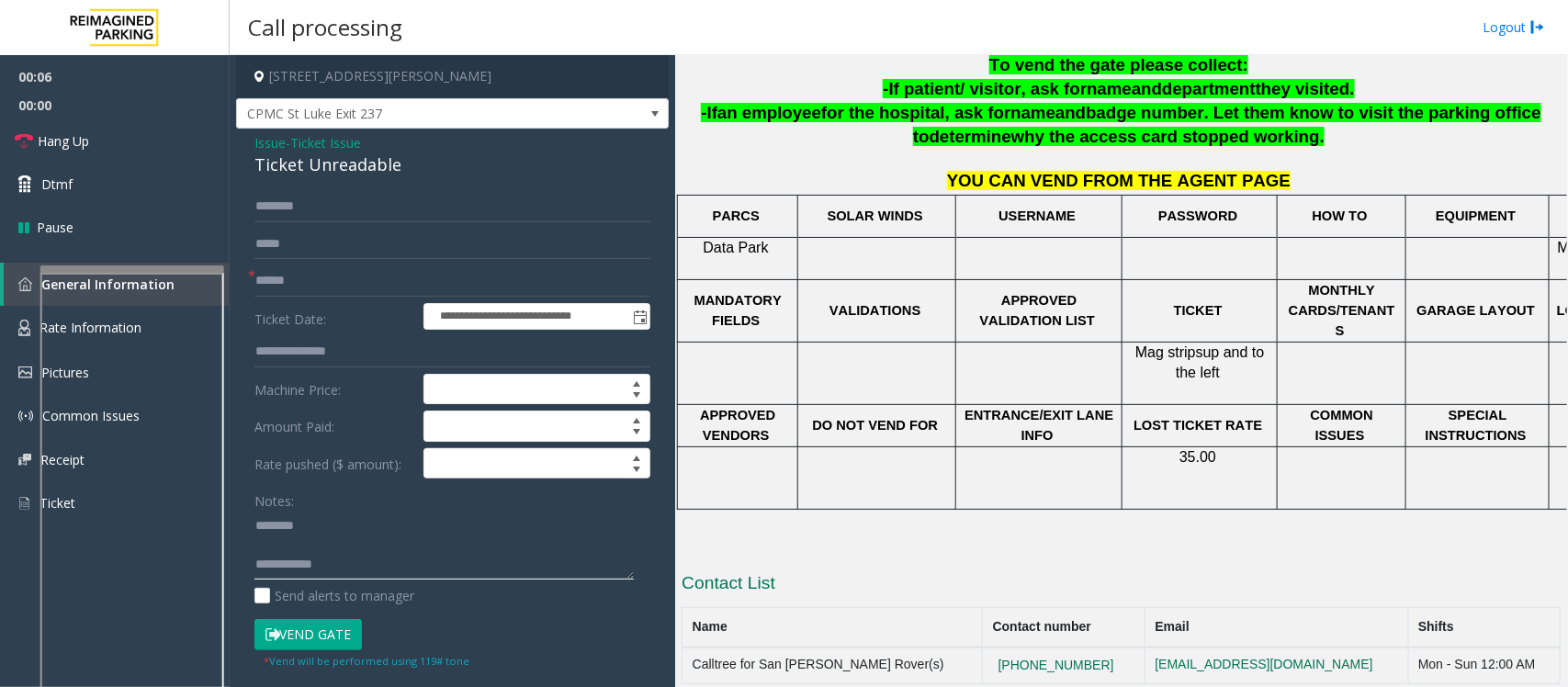 click 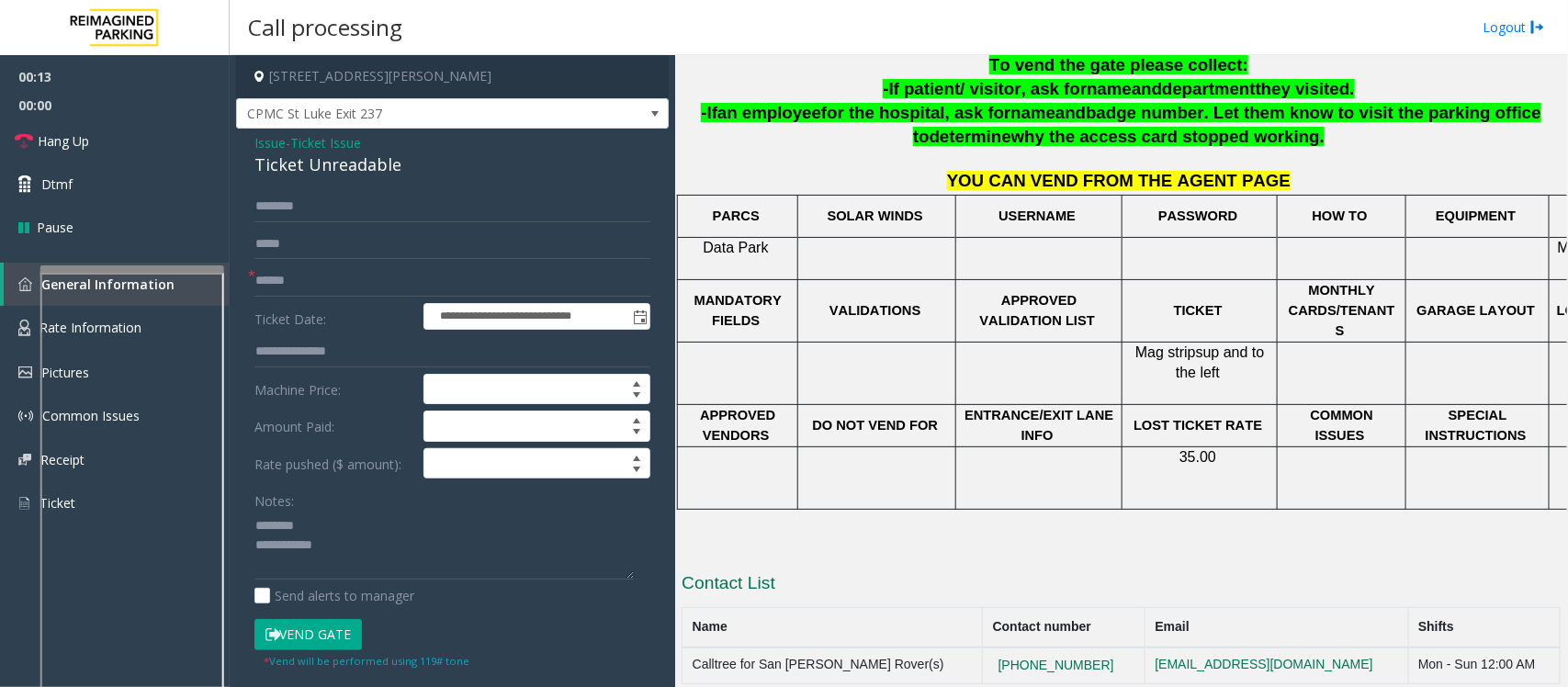 click on "Ticket Unreadable" 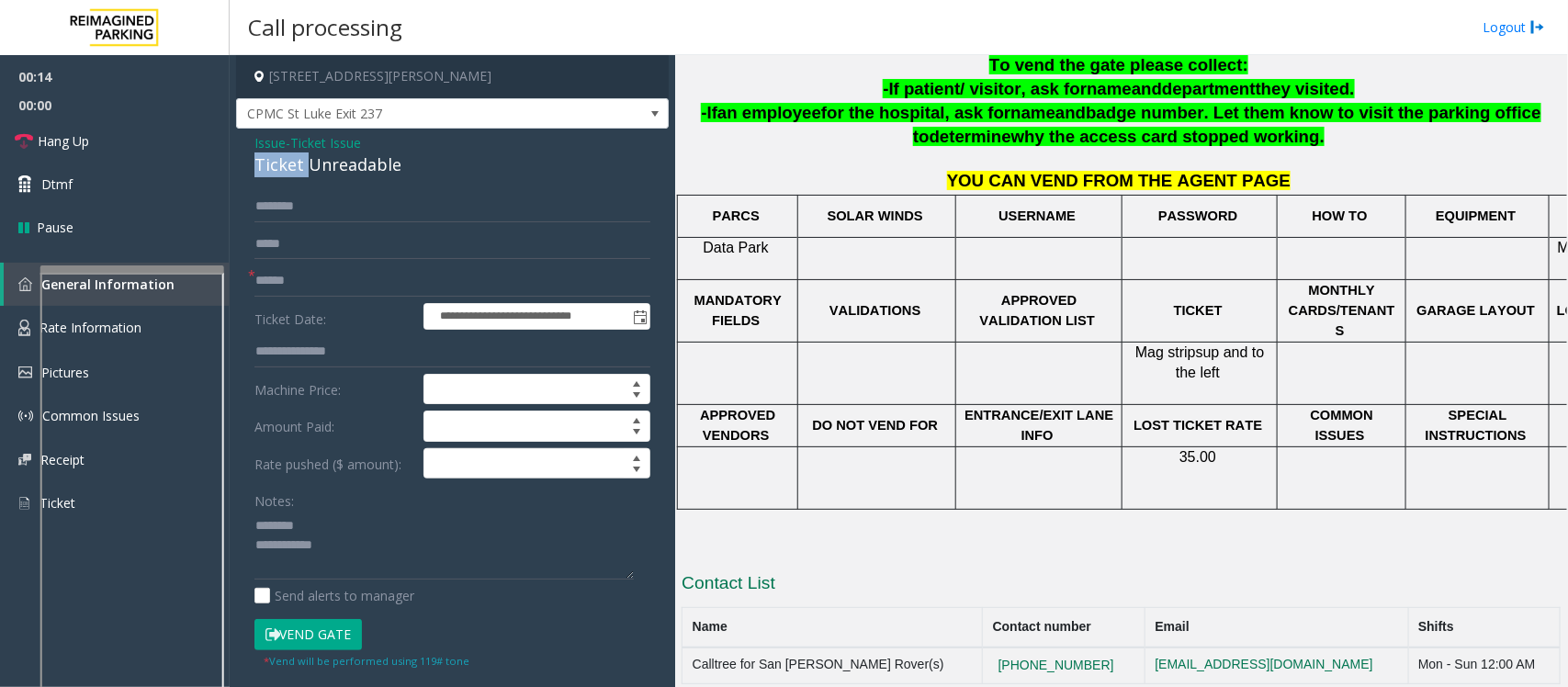 click on "Ticket Unreadable" 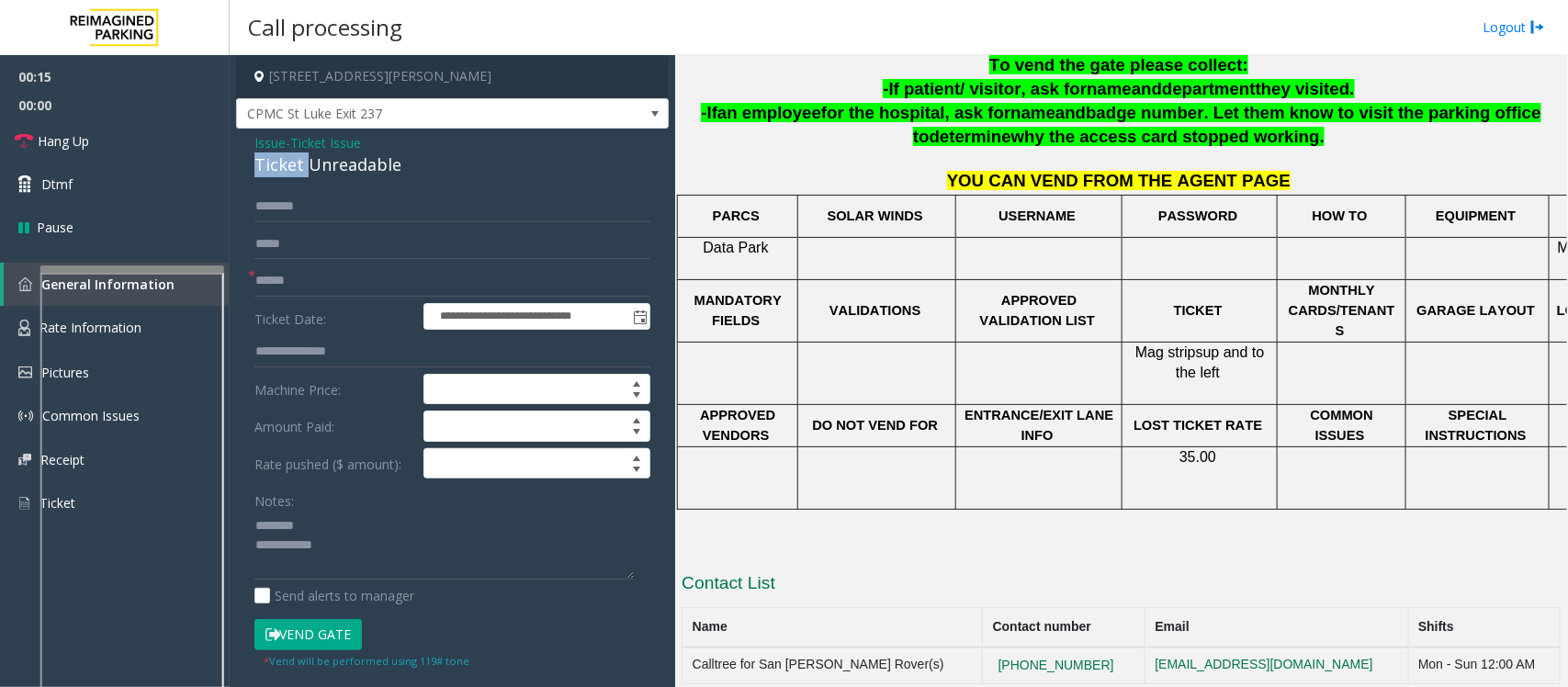 click on "Ticket Unreadable" 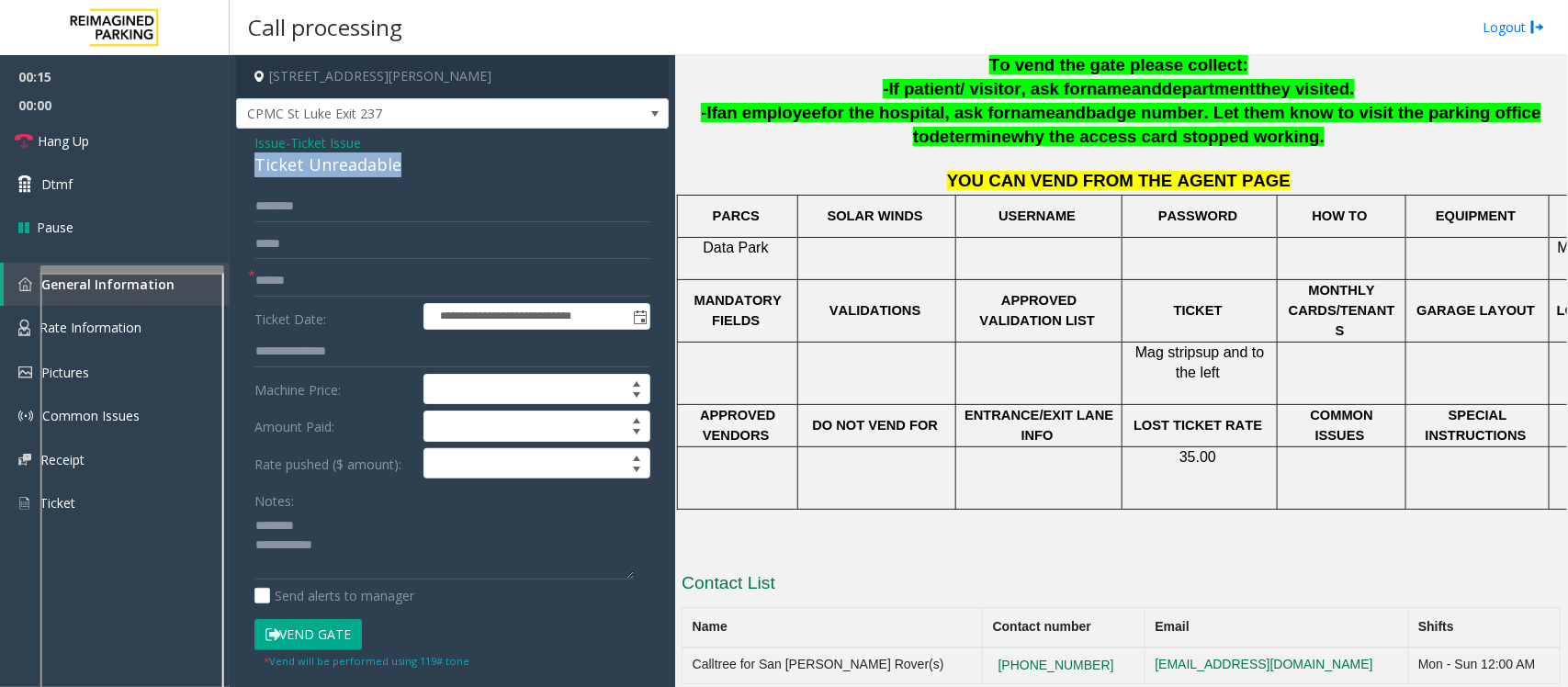 click on "Ticket Unreadable" 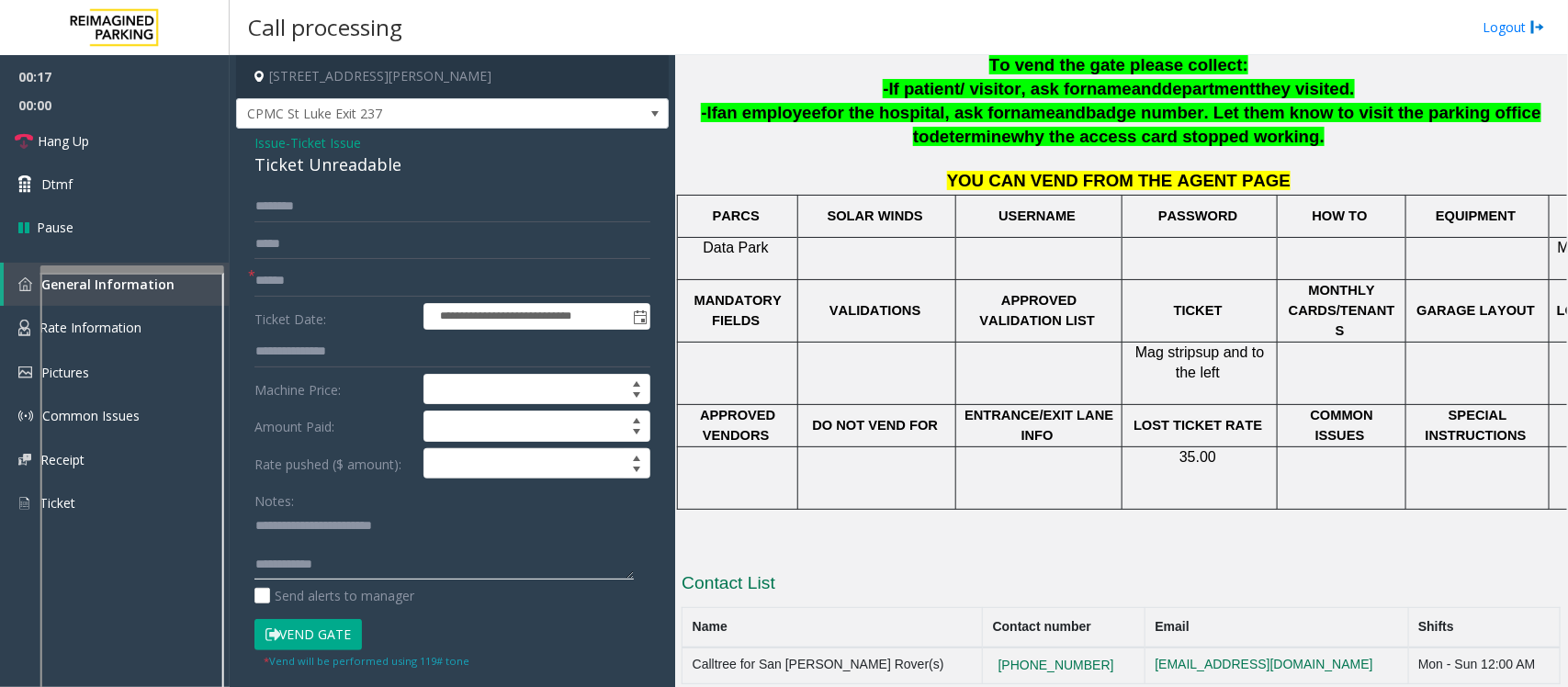 click 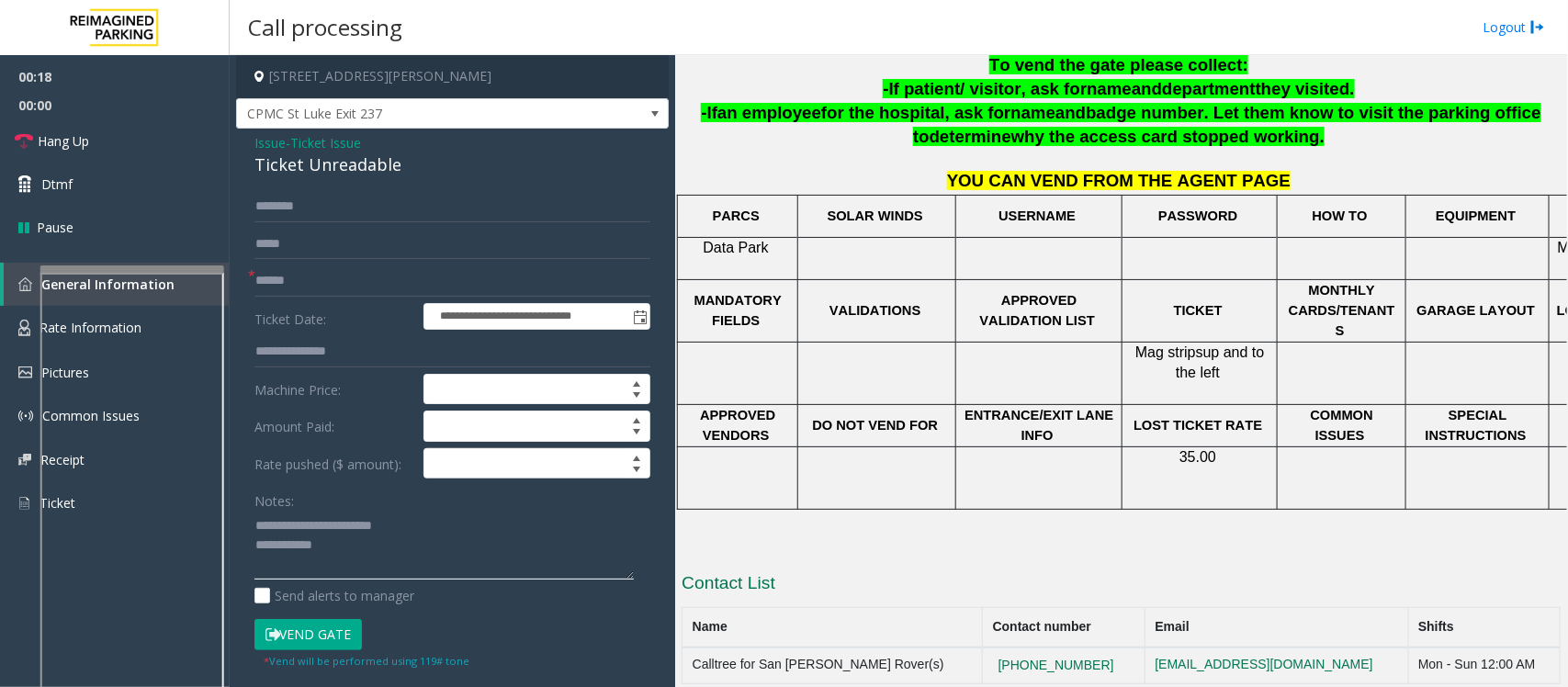 click 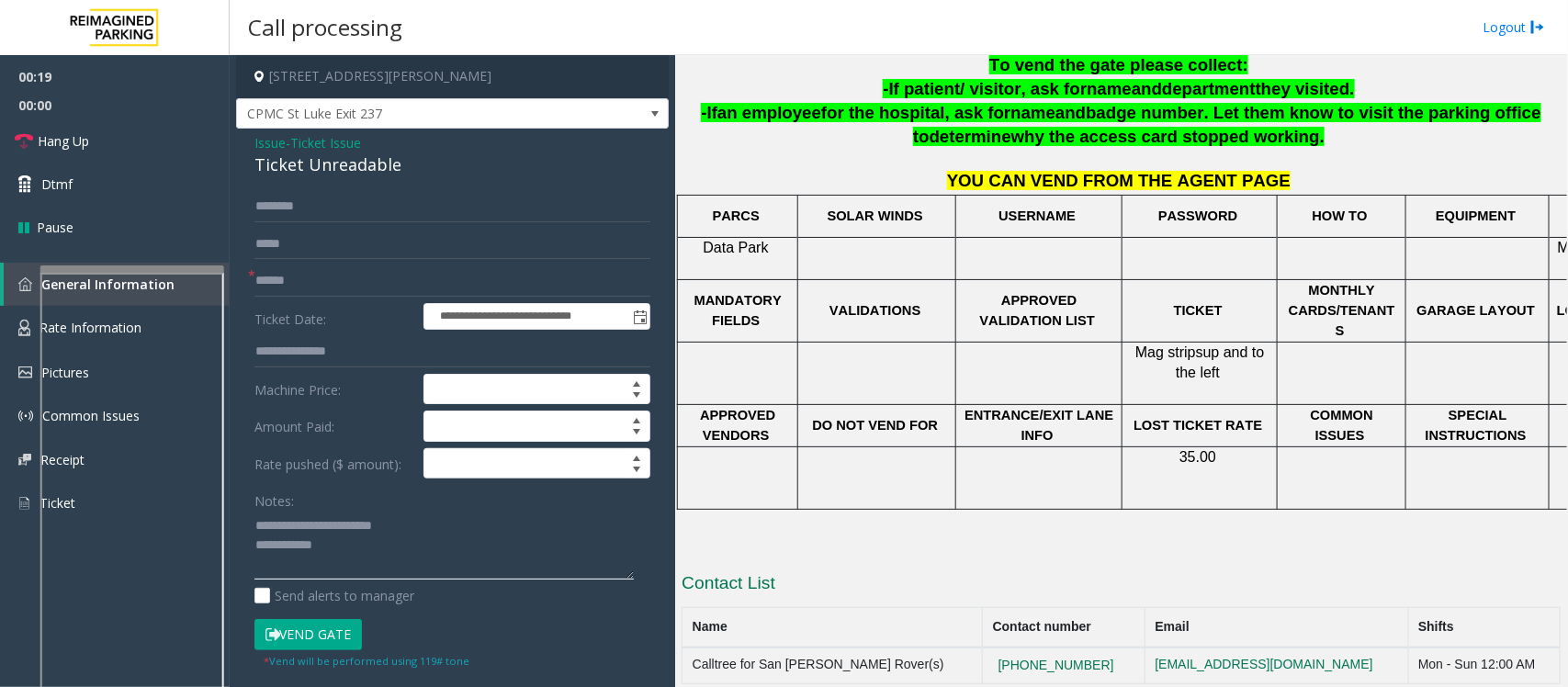 type on "**********" 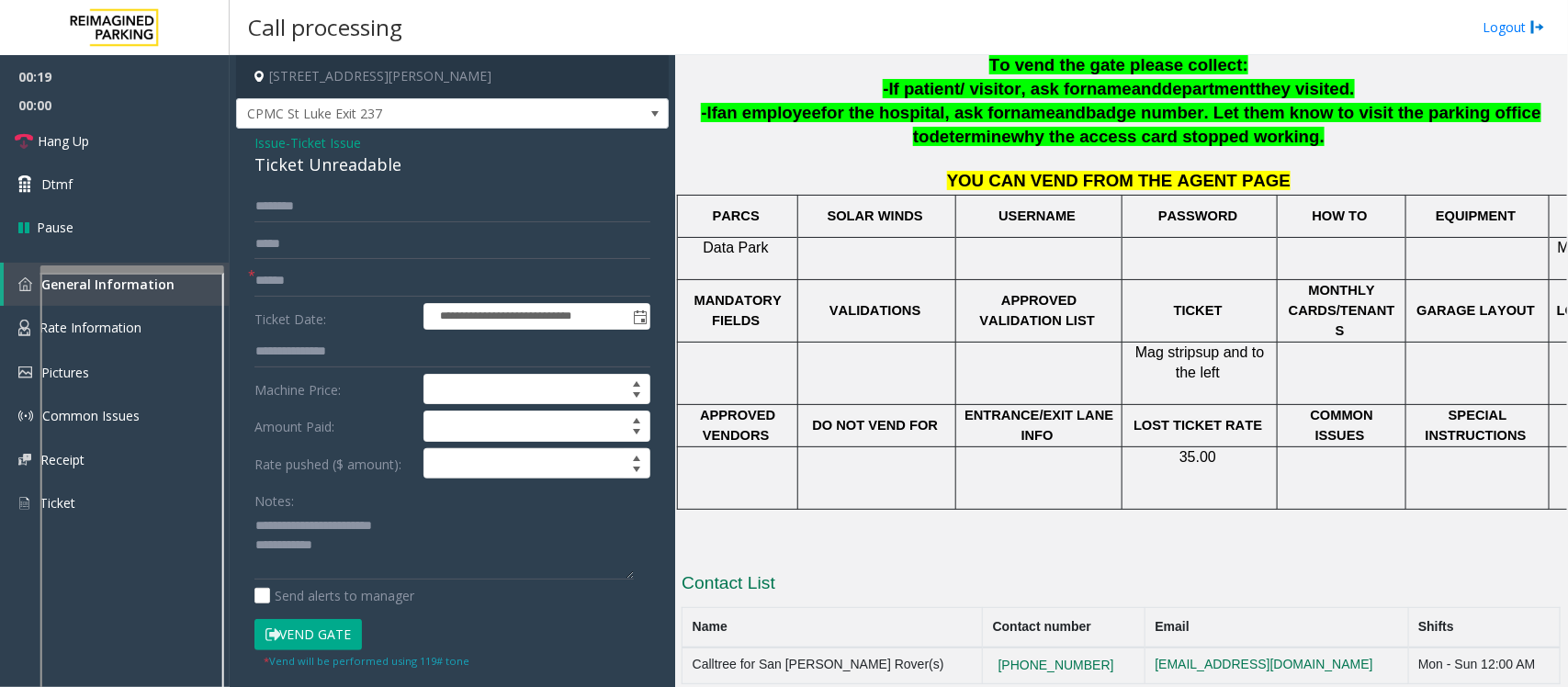 click on "**********" 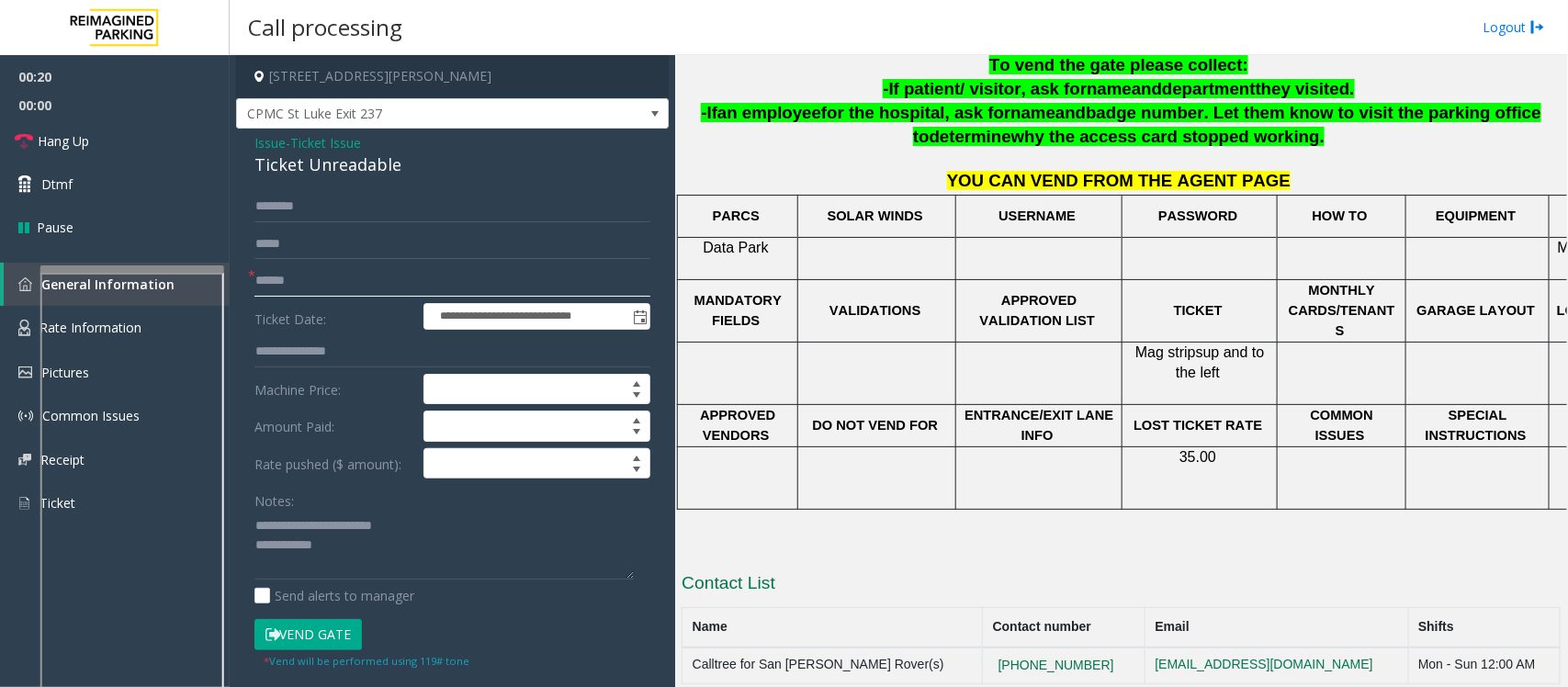 click 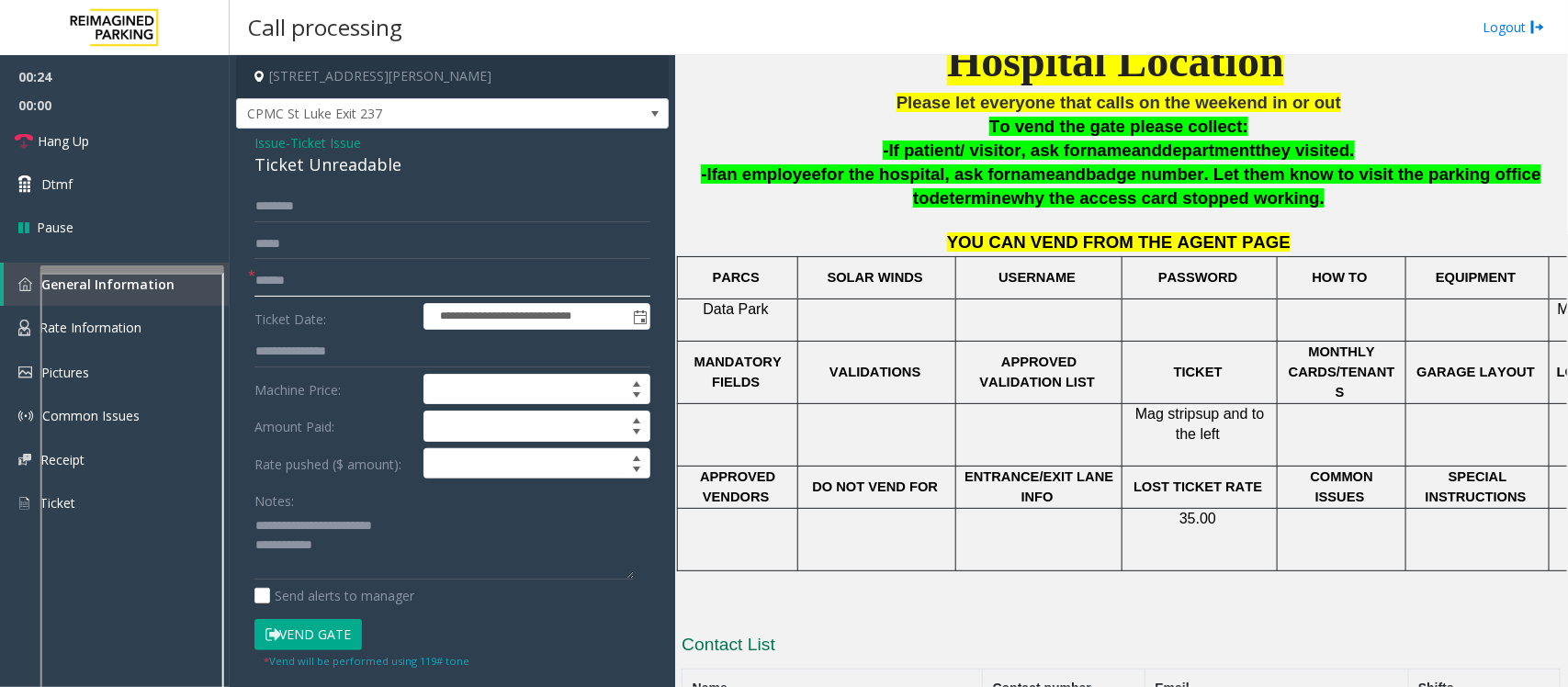 scroll, scrollTop: 517, scrollLeft: 0, axis: vertical 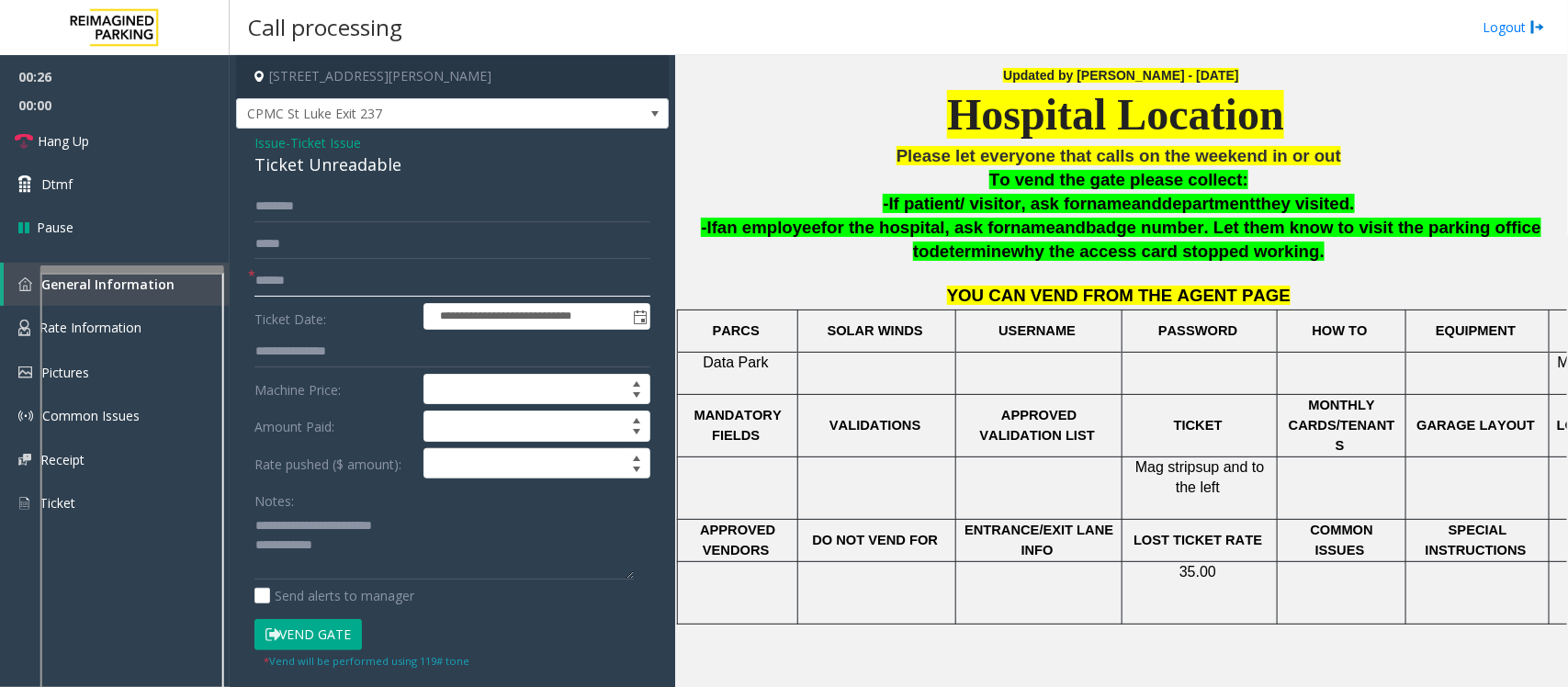 click 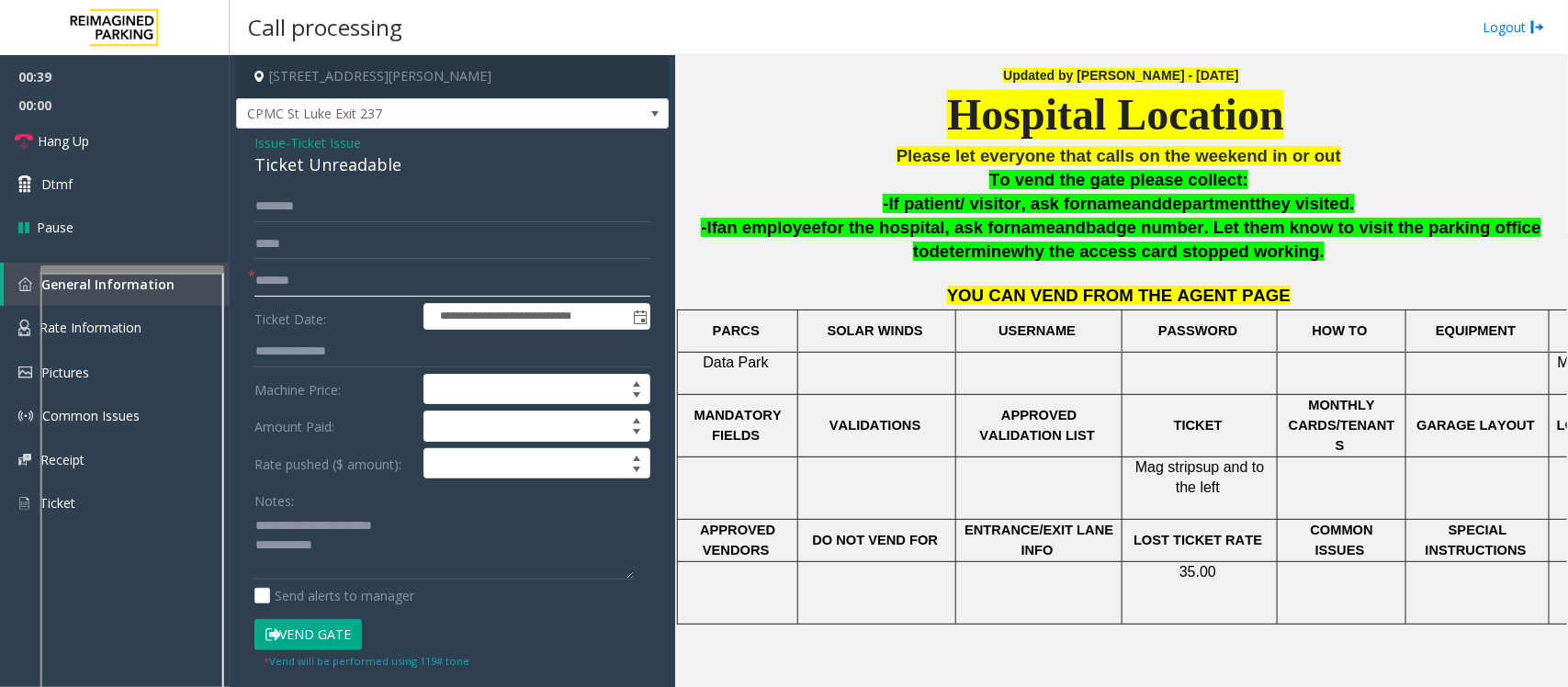 type on "*******" 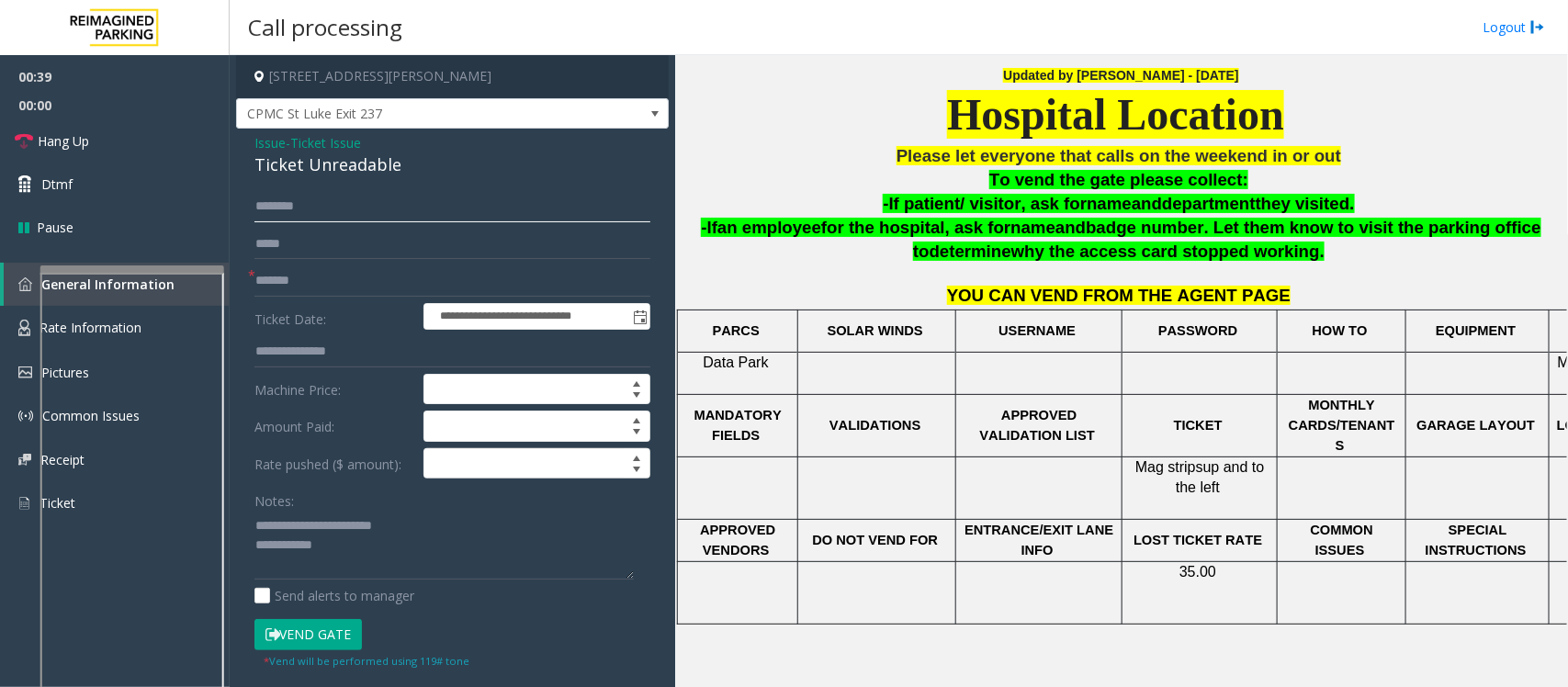 click 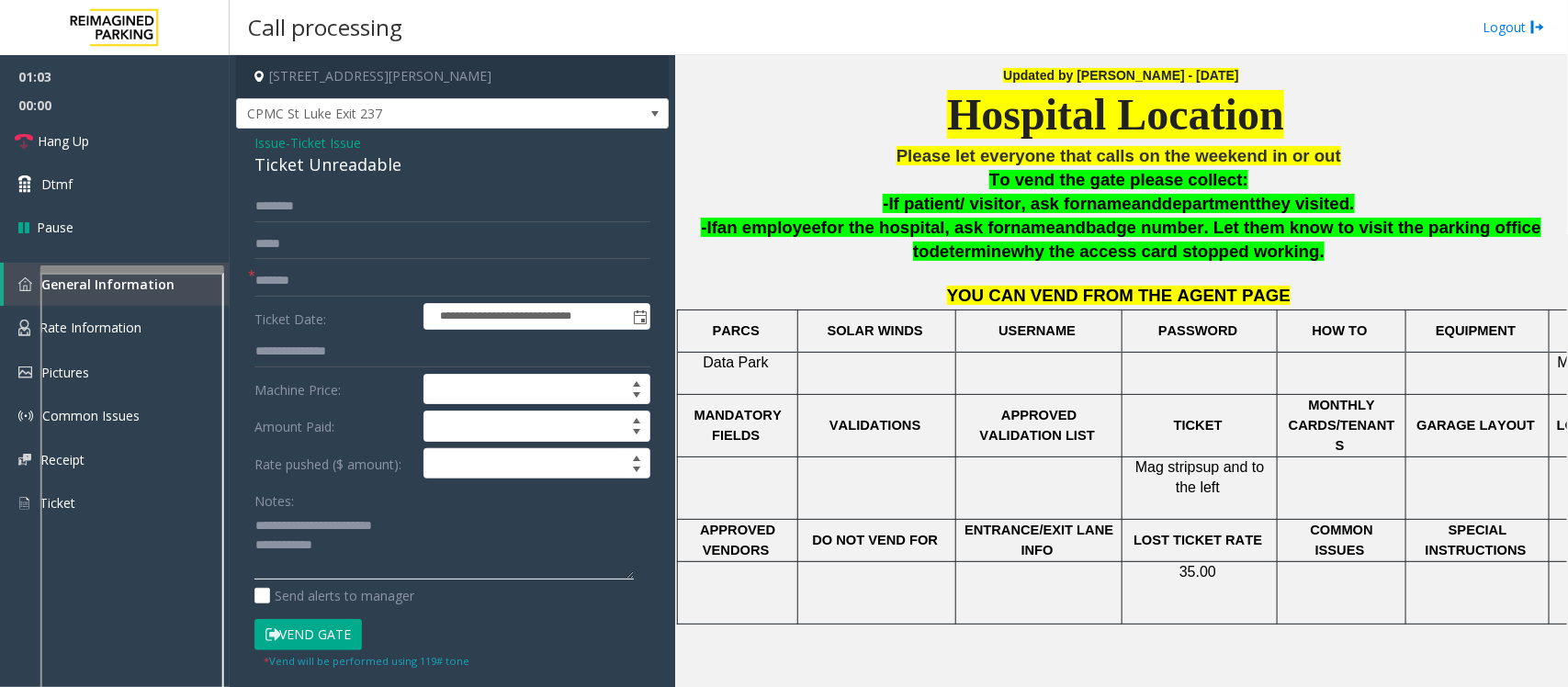 click 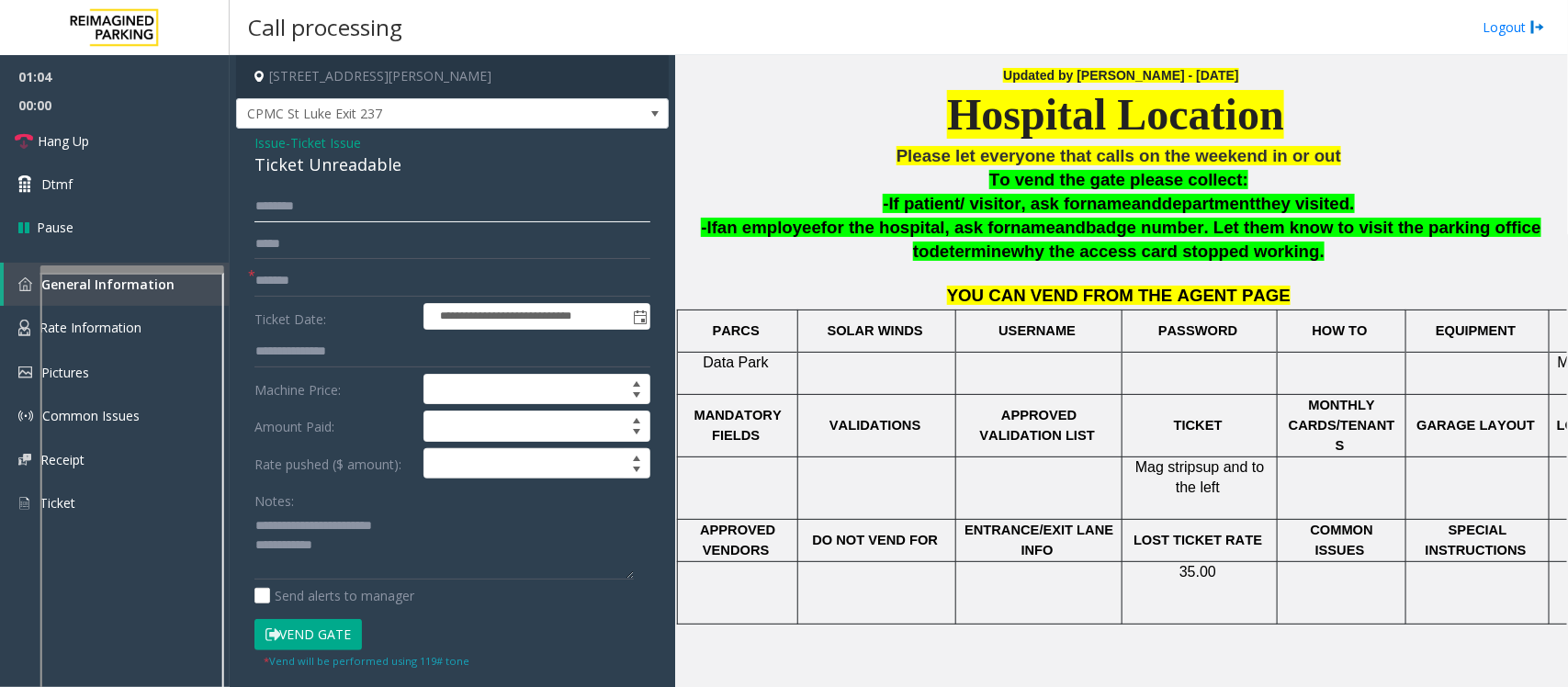 click 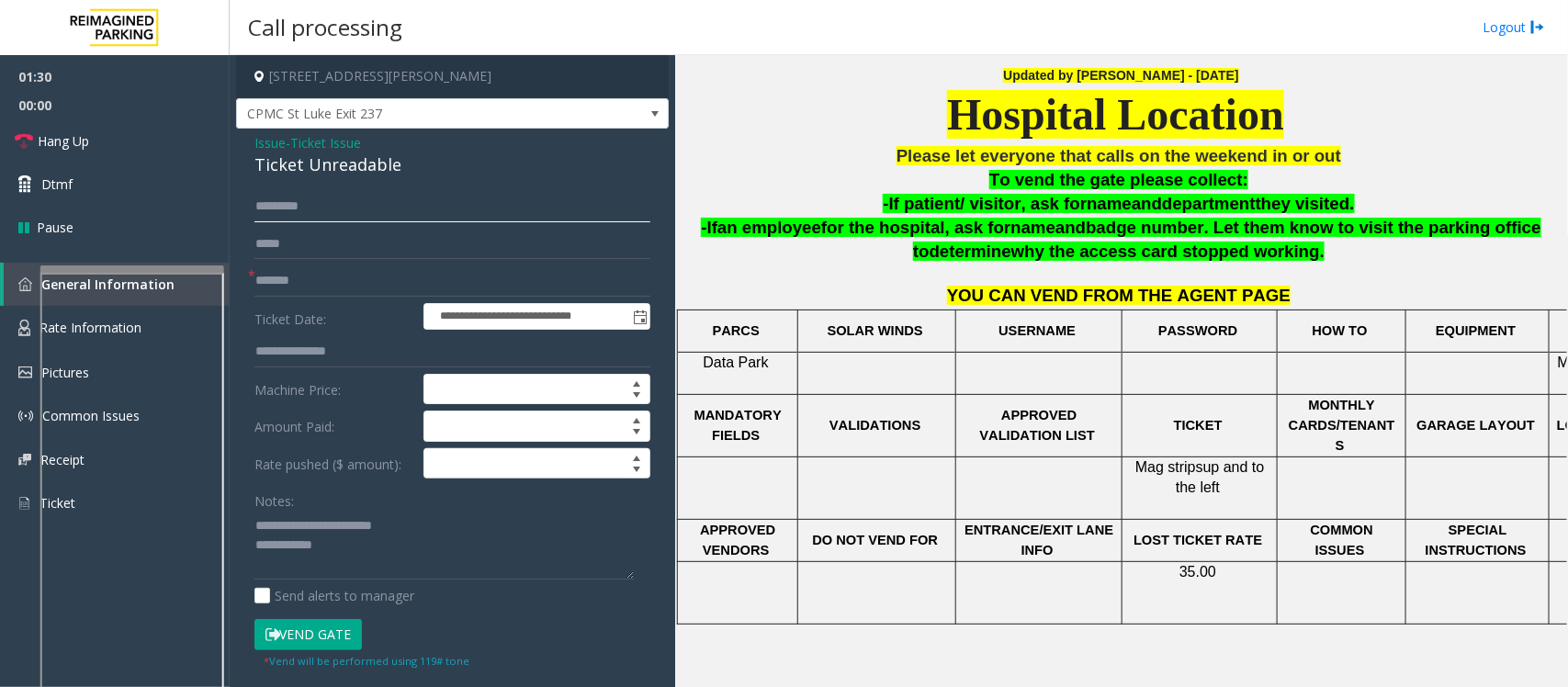 type on "*********" 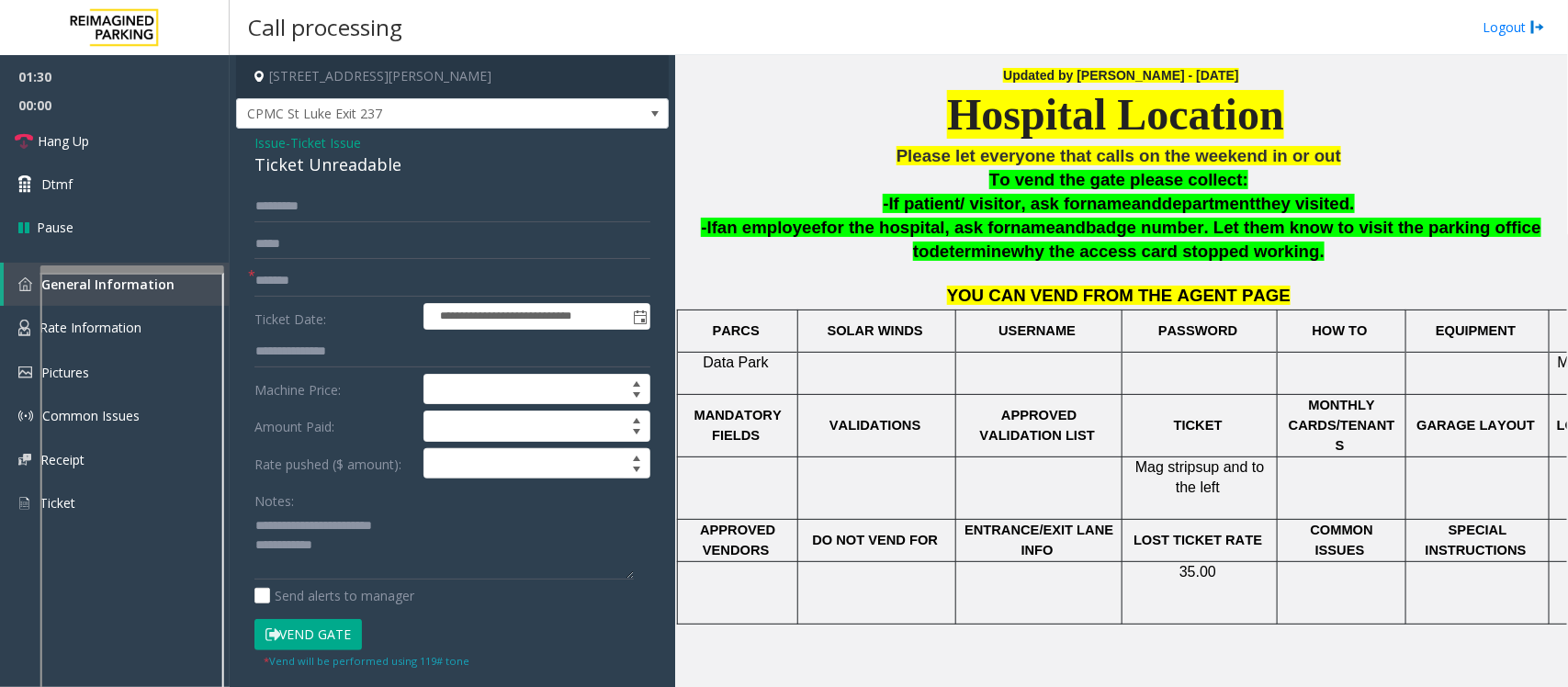 click on "Notes:" 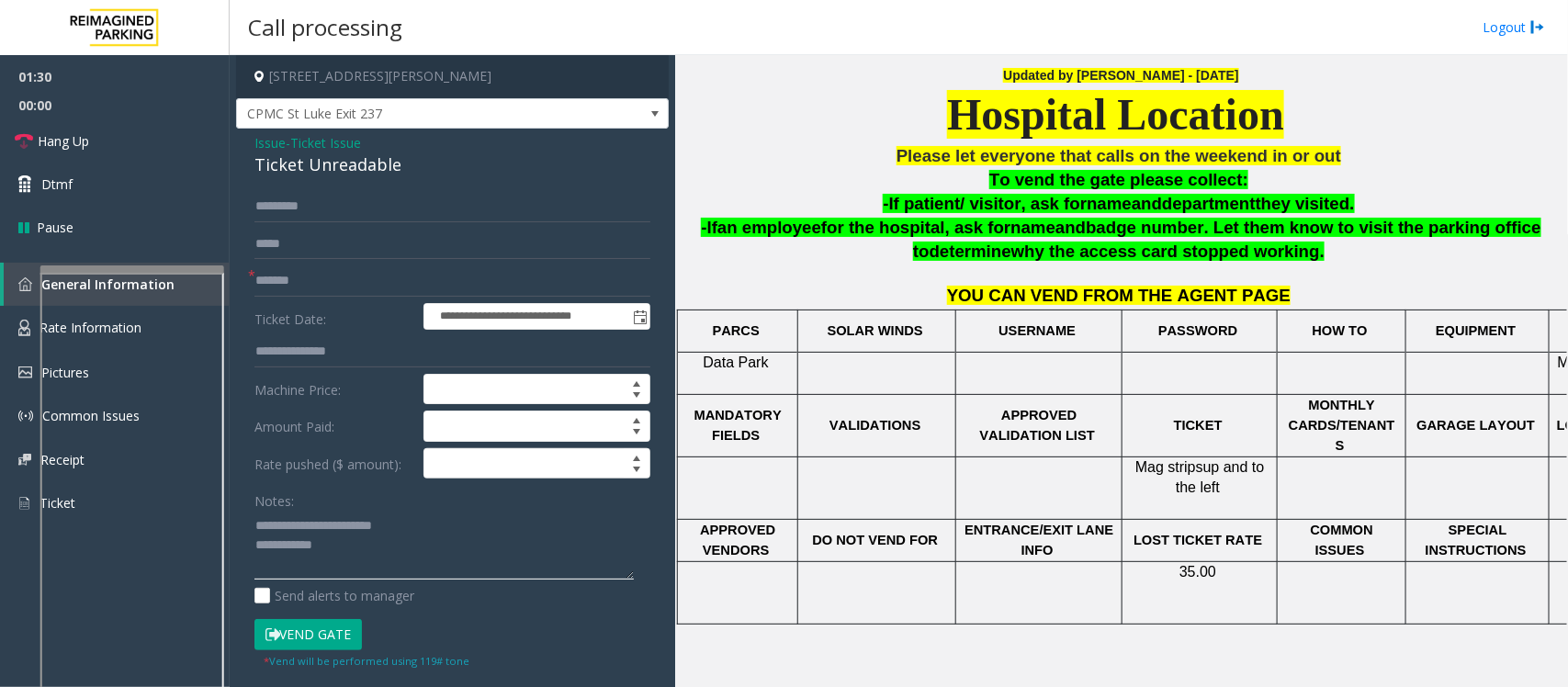 click 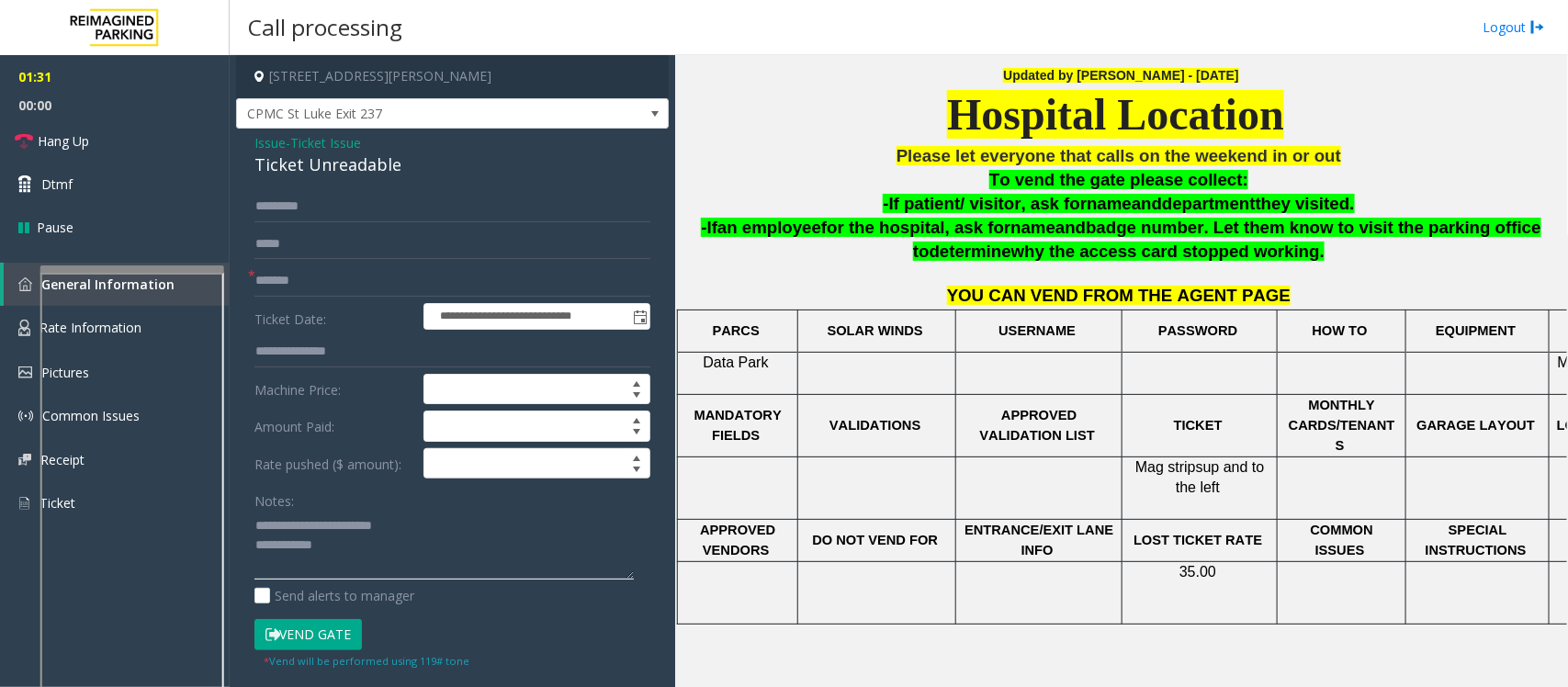 click 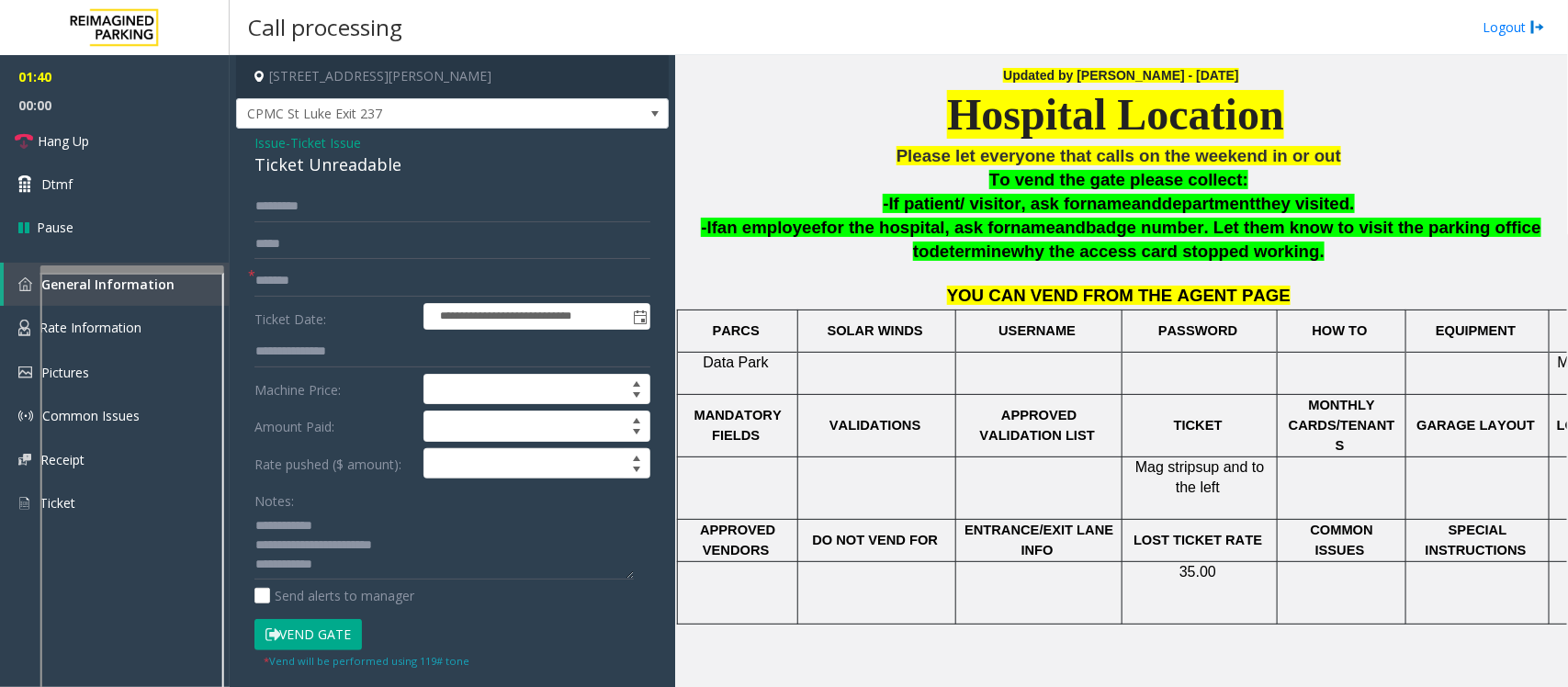 click on "Vend Gate" 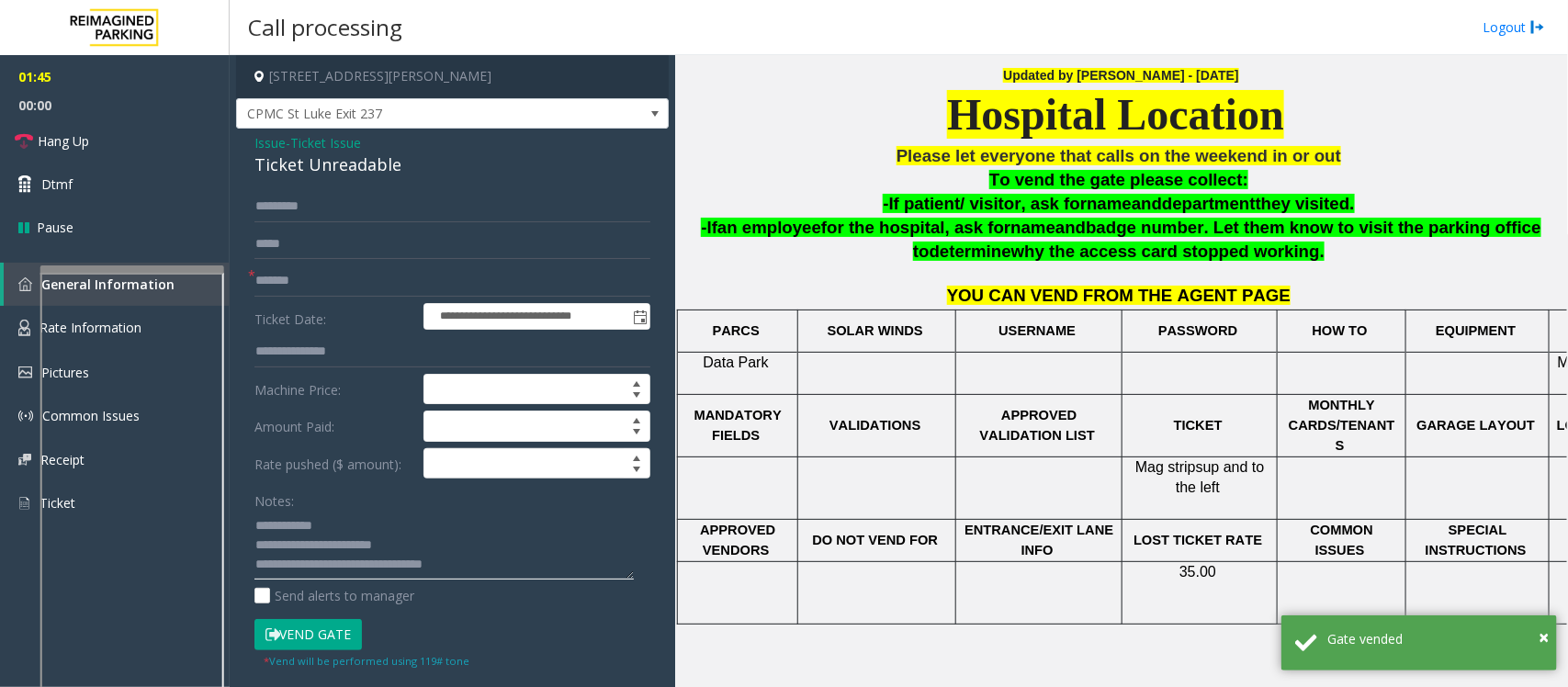 click 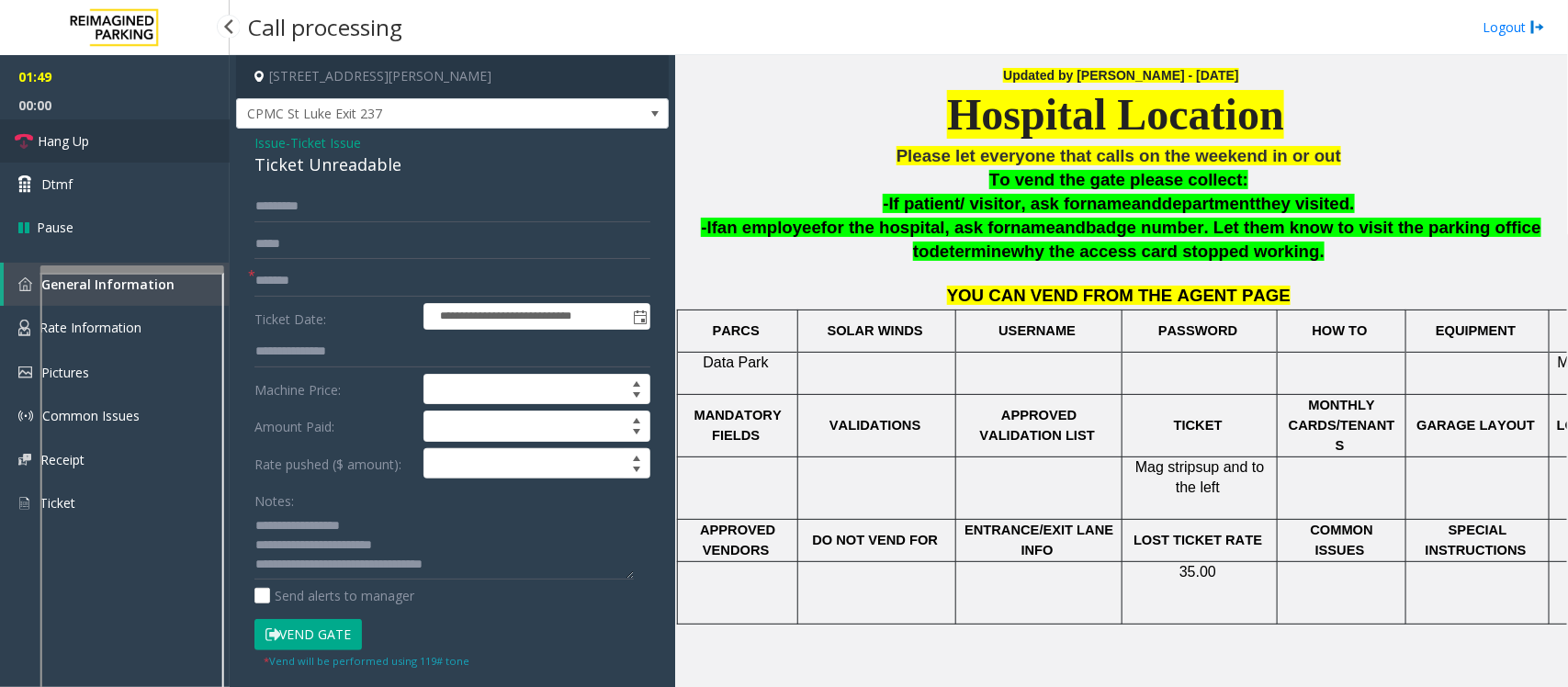 click on "Hang Up" at bounding box center (63, 141) 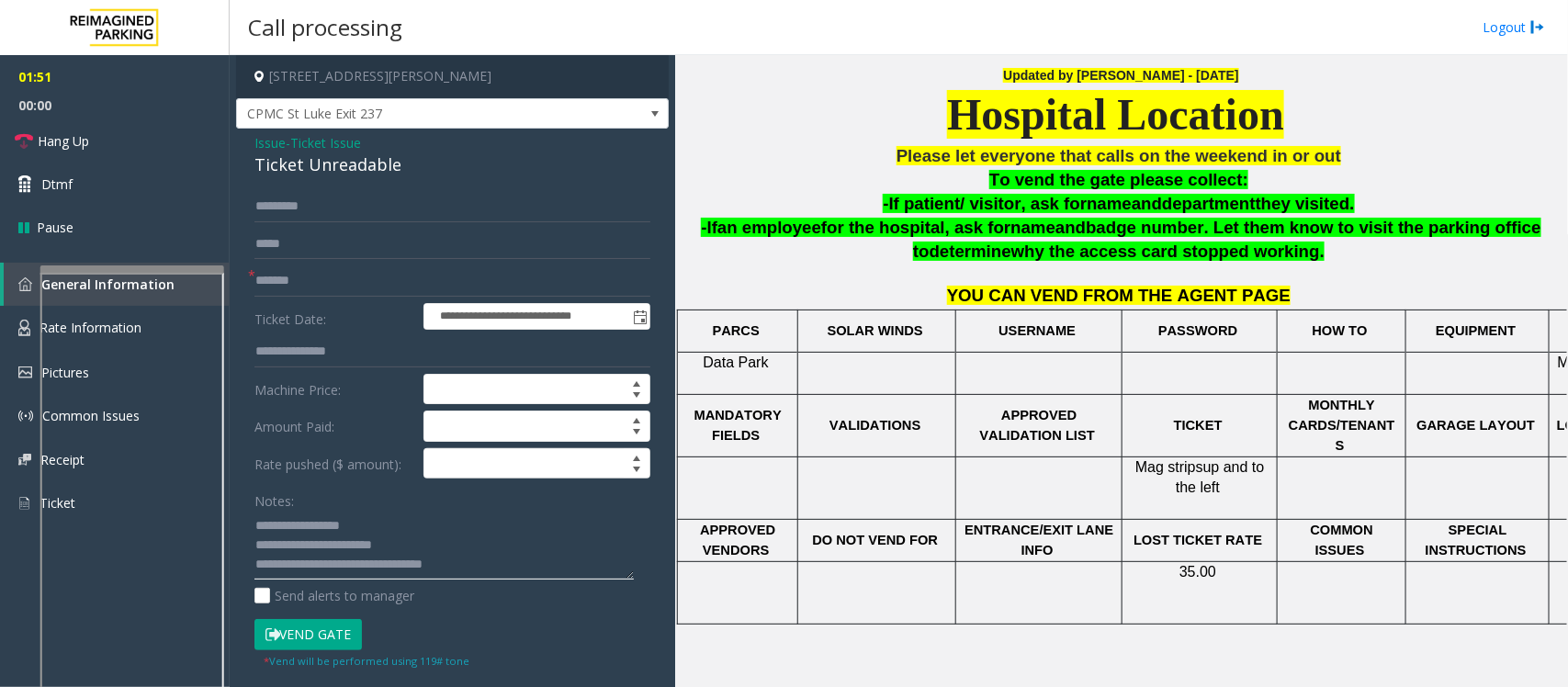 click 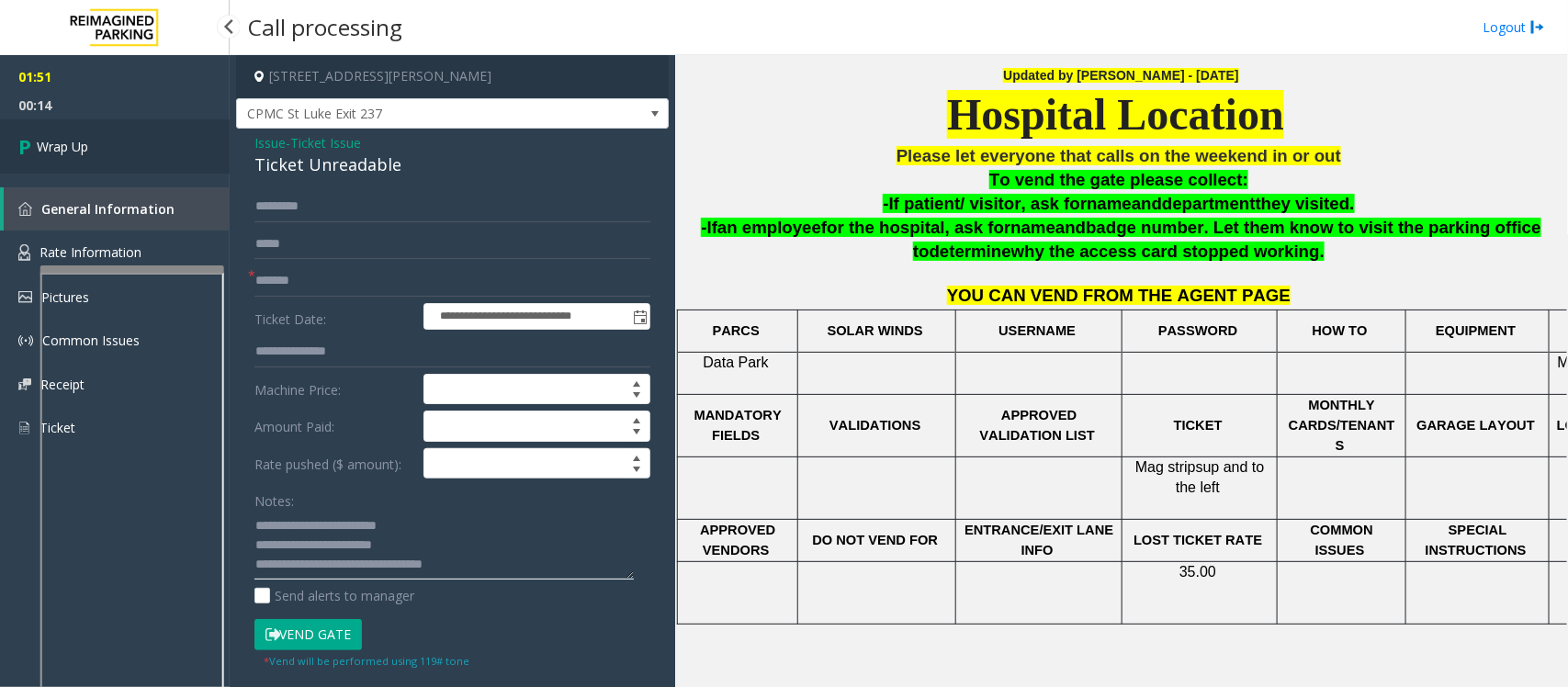 type on "**********" 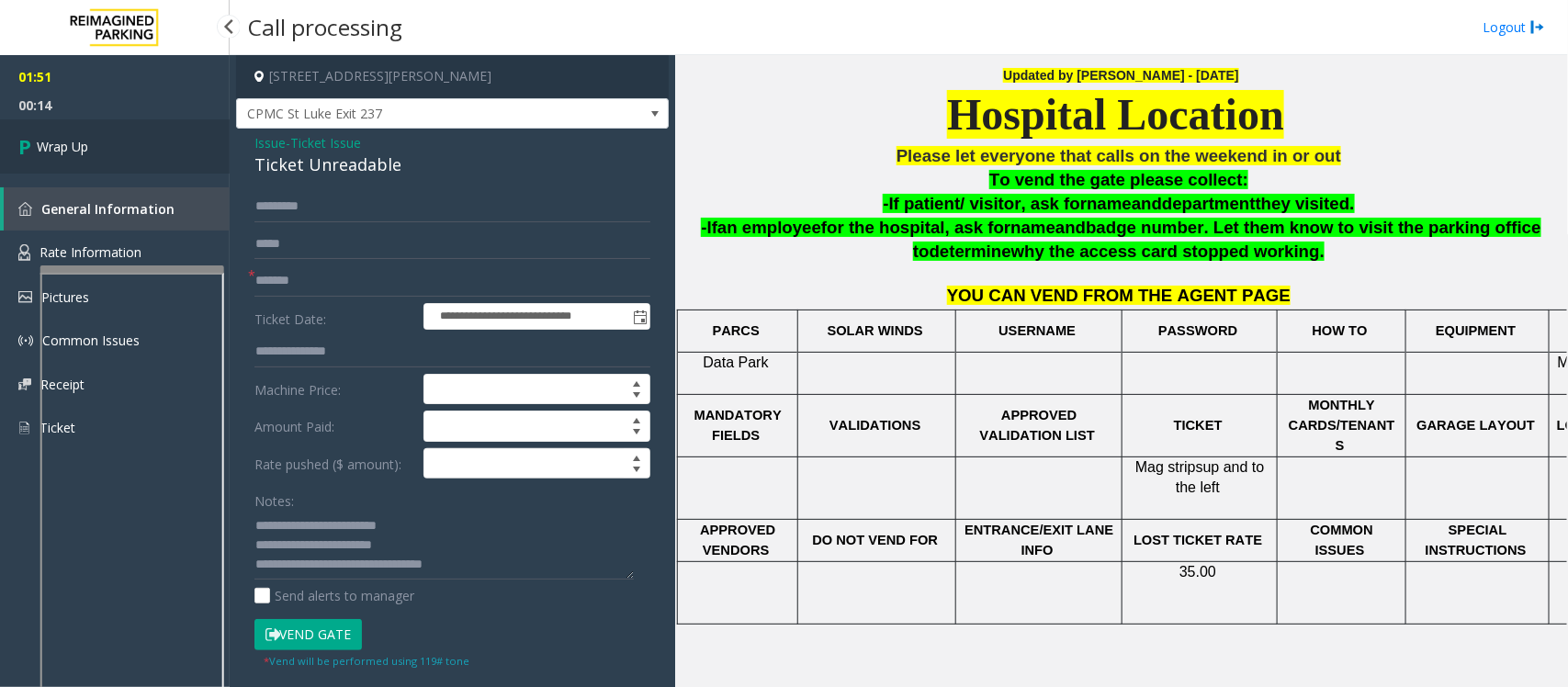 click on "Wrap Up" at bounding box center [115, 146] 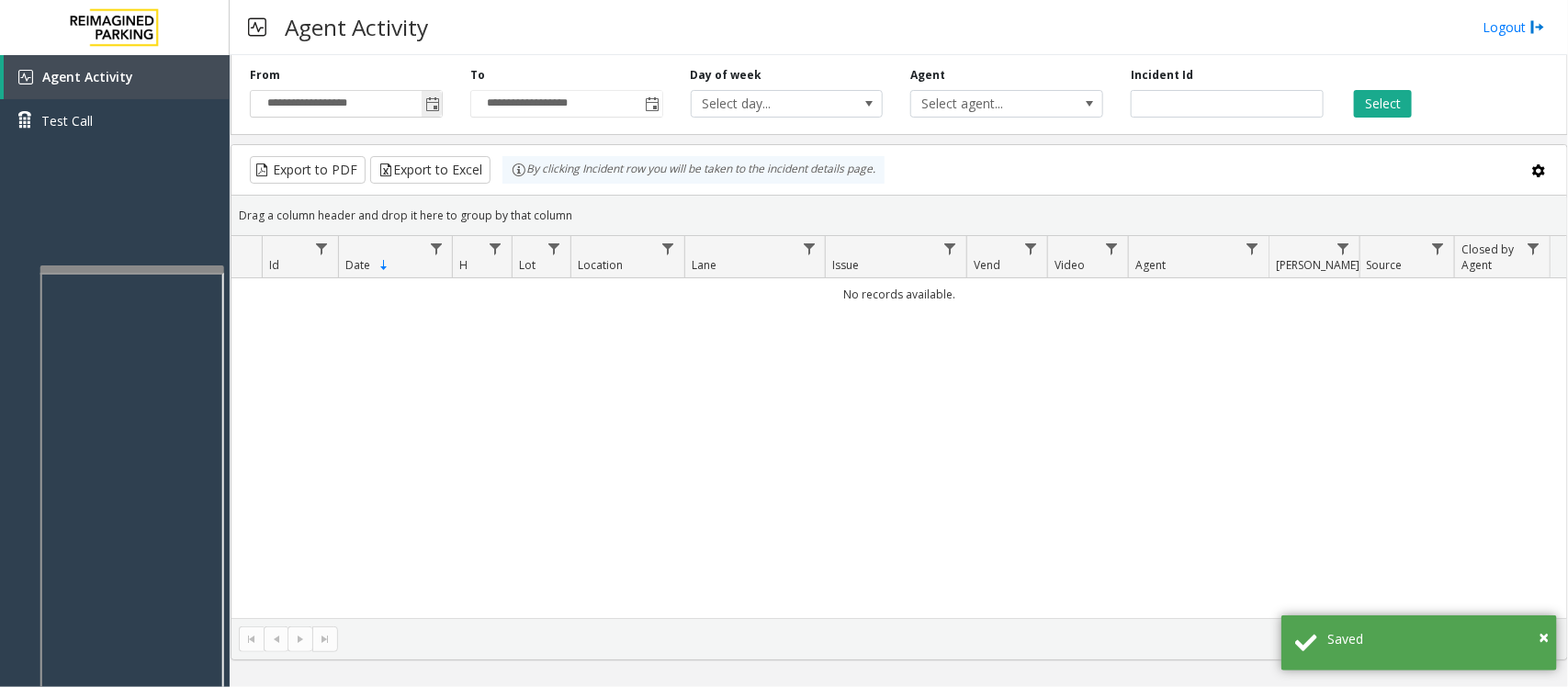 click 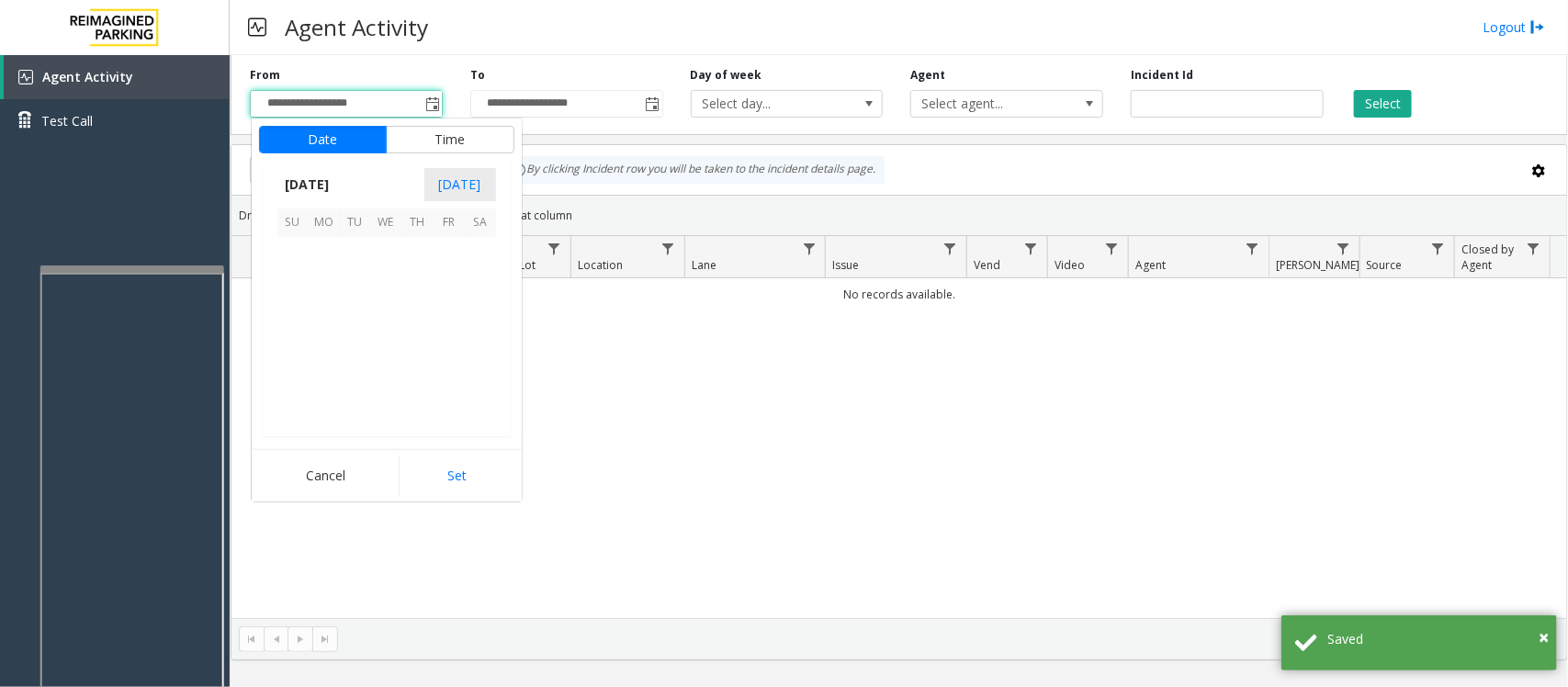 scroll, scrollTop: 329046, scrollLeft: 0, axis: vertical 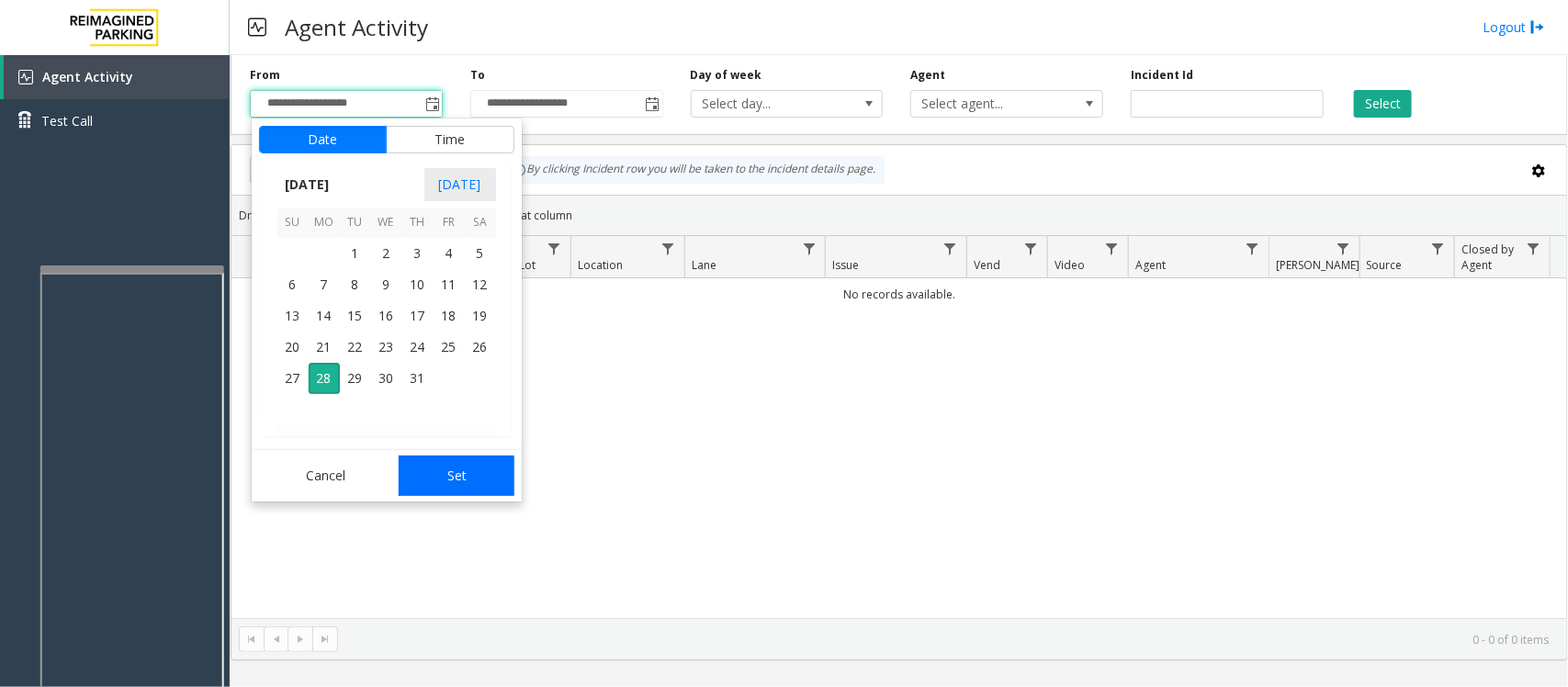 drag, startPoint x: 292, startPoint y: 377, endPoint x: 433, endPoint y: 488, distance: 179.44916 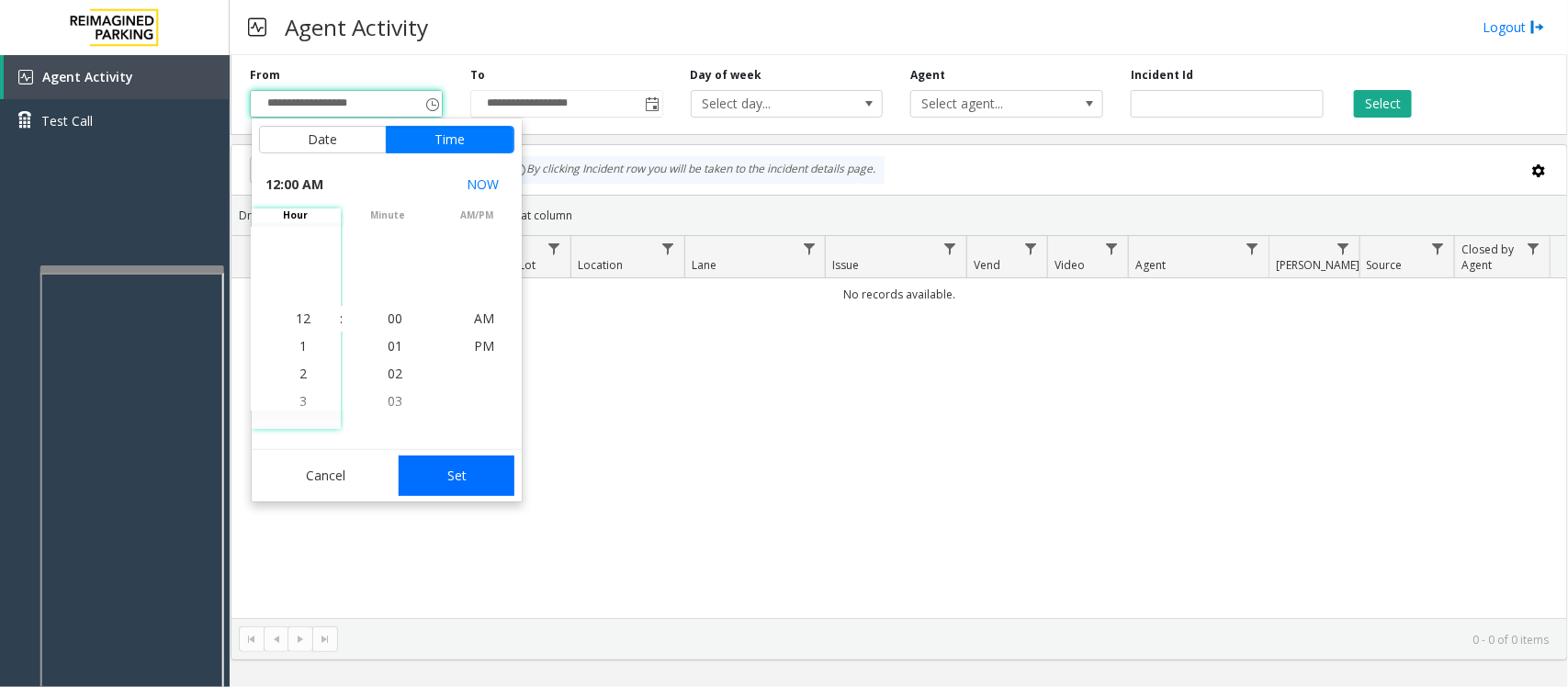 drag, startPoint x: 479, startPoint y: 488, endPoint x: 553, endPoint y: 483, distance: 74.168727 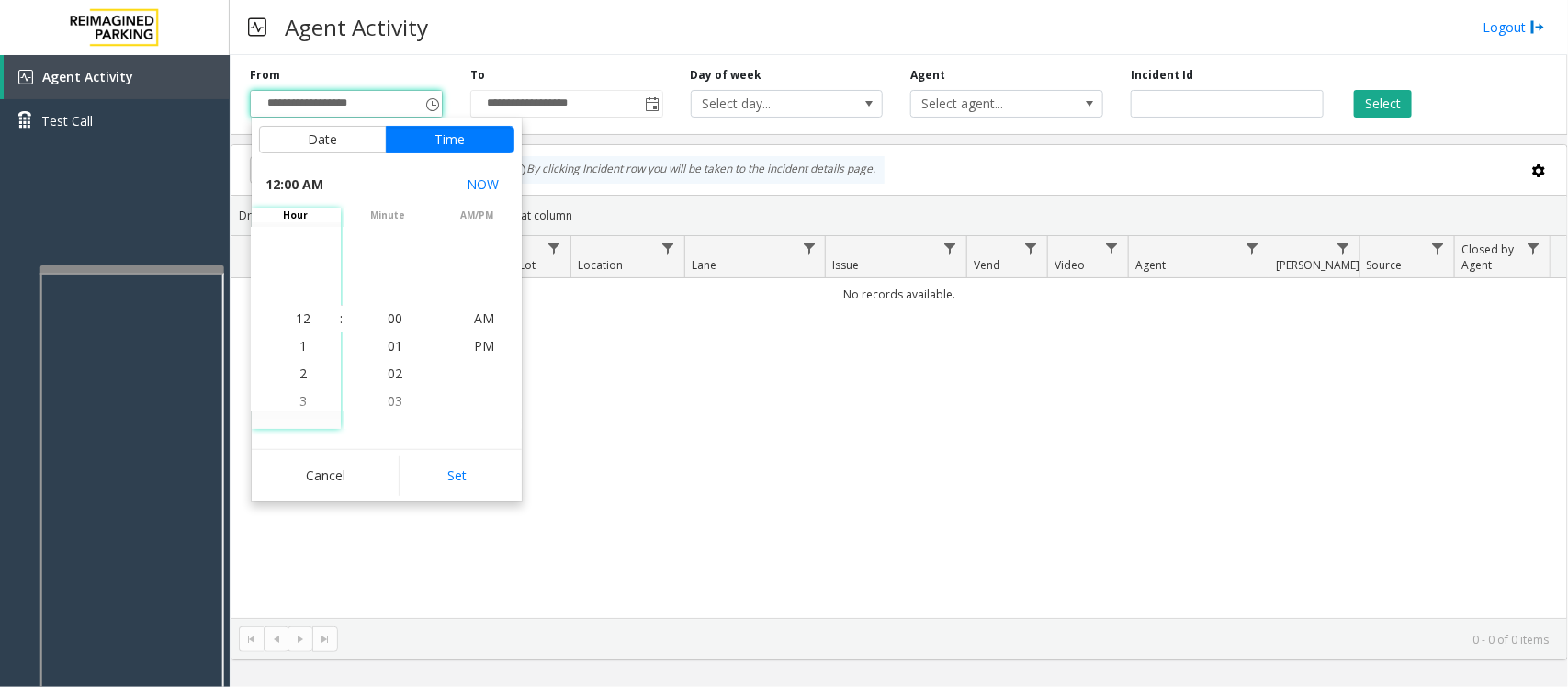 type on "**********" 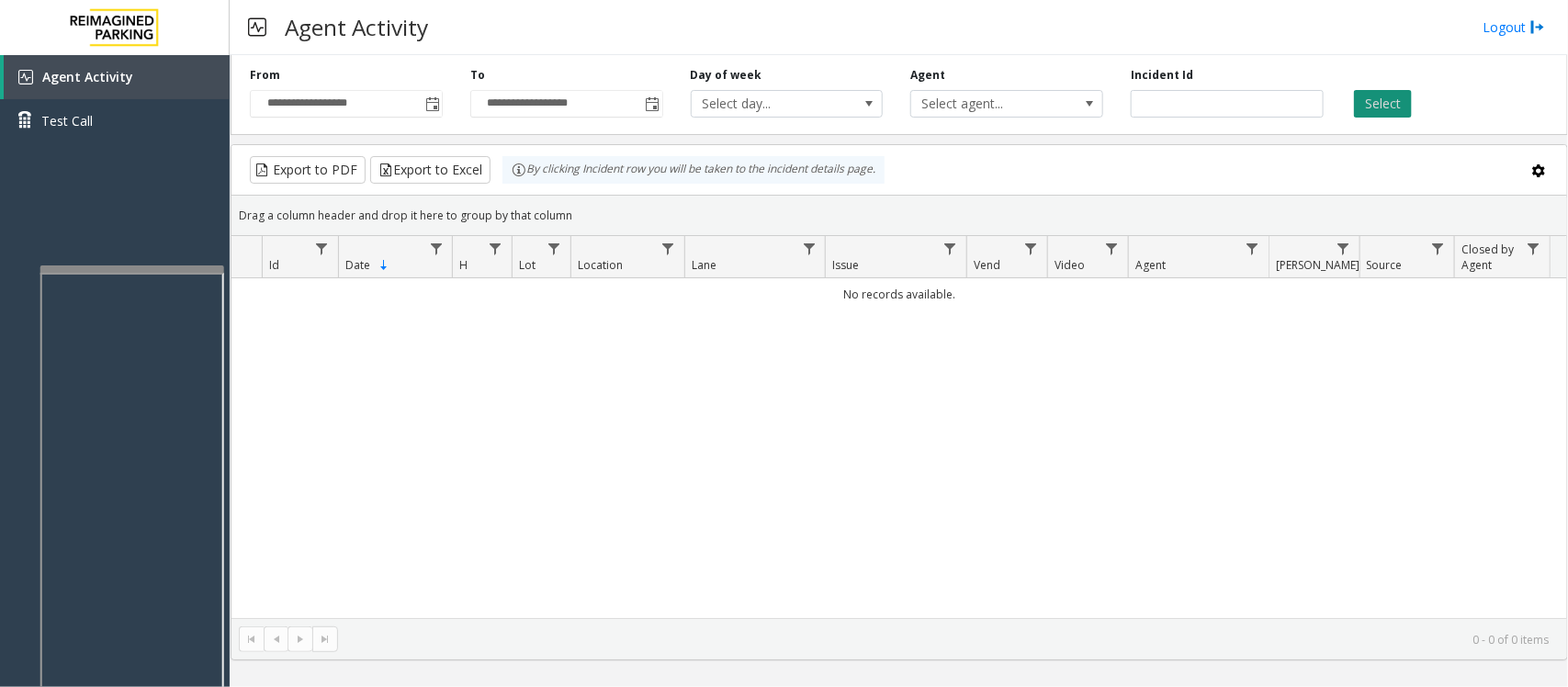 click on "Select" 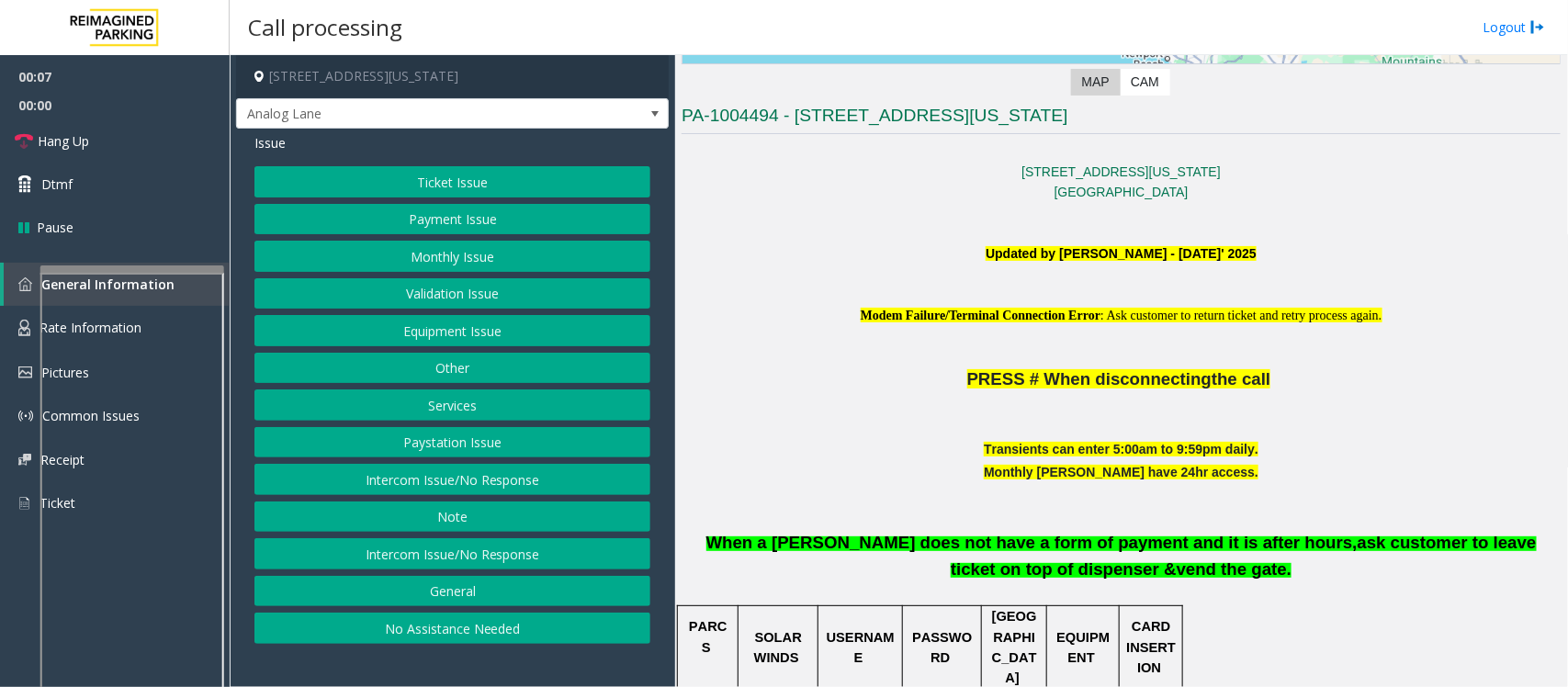 scroll, scrollTop: 459, scrollLeft: 0, axis: vertical 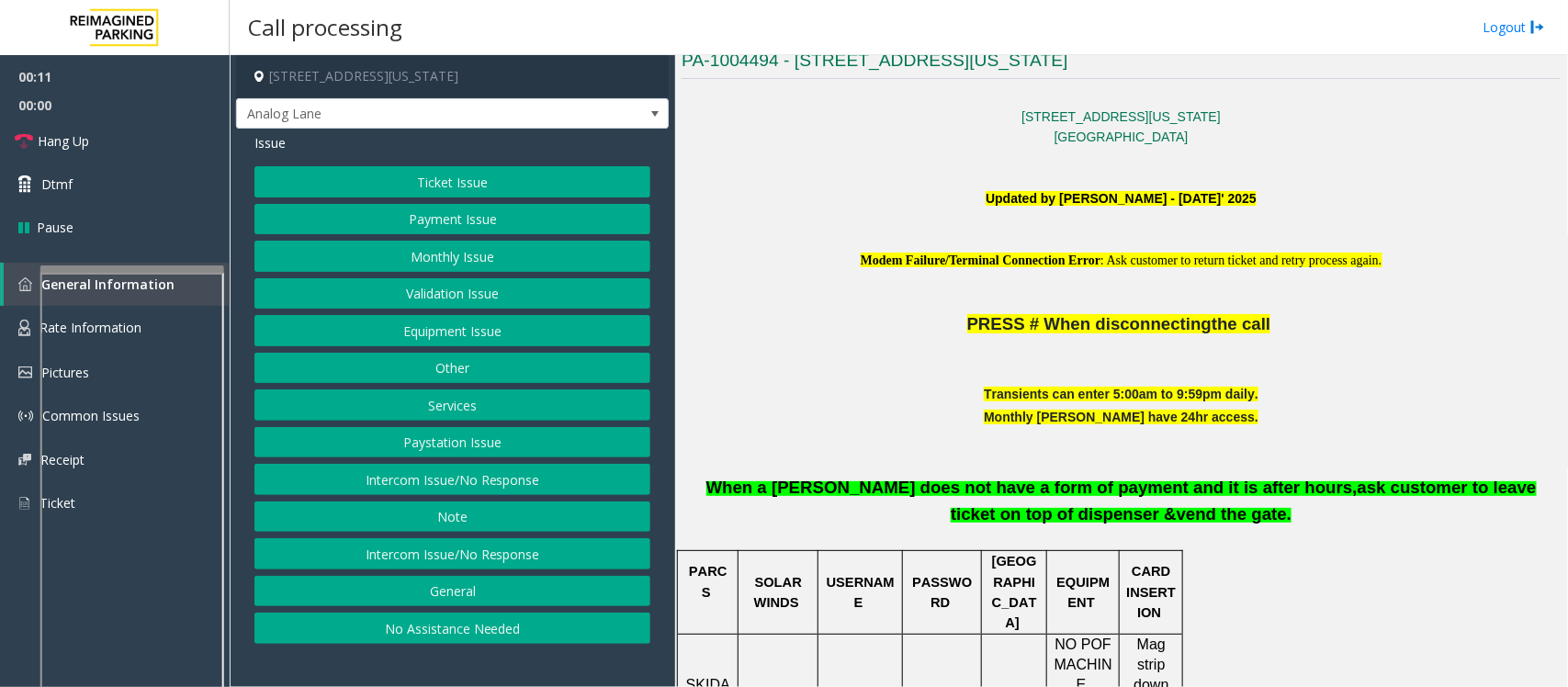 click on "Validation Issue" 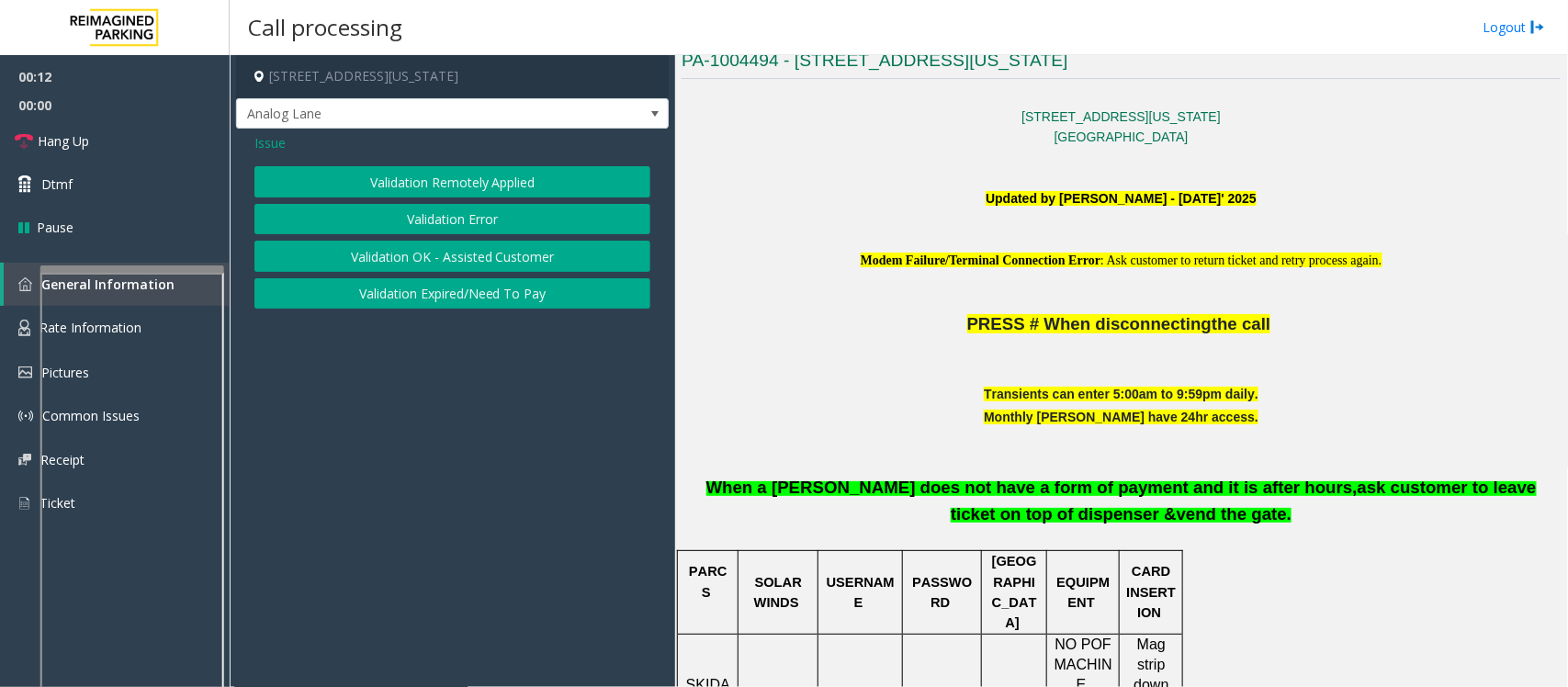 click on "Validation Error" 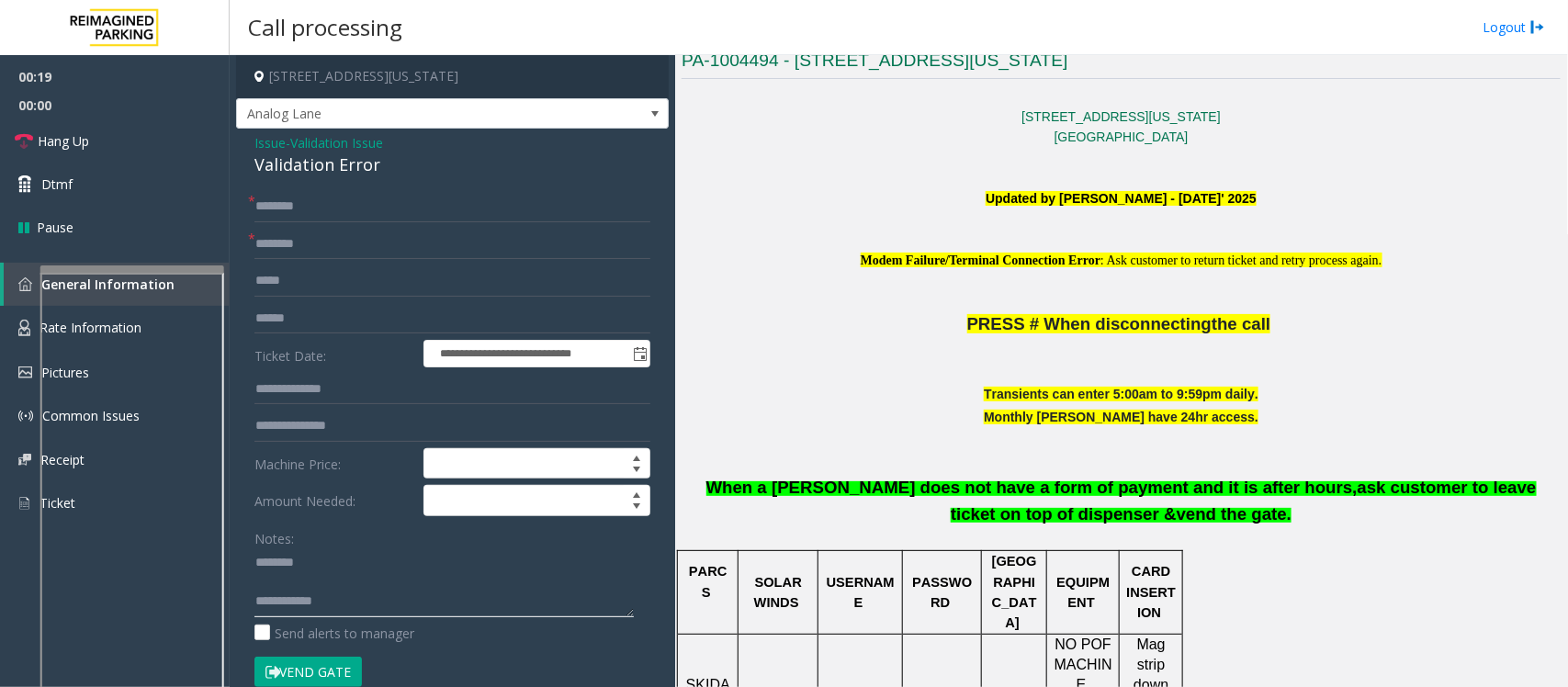 click 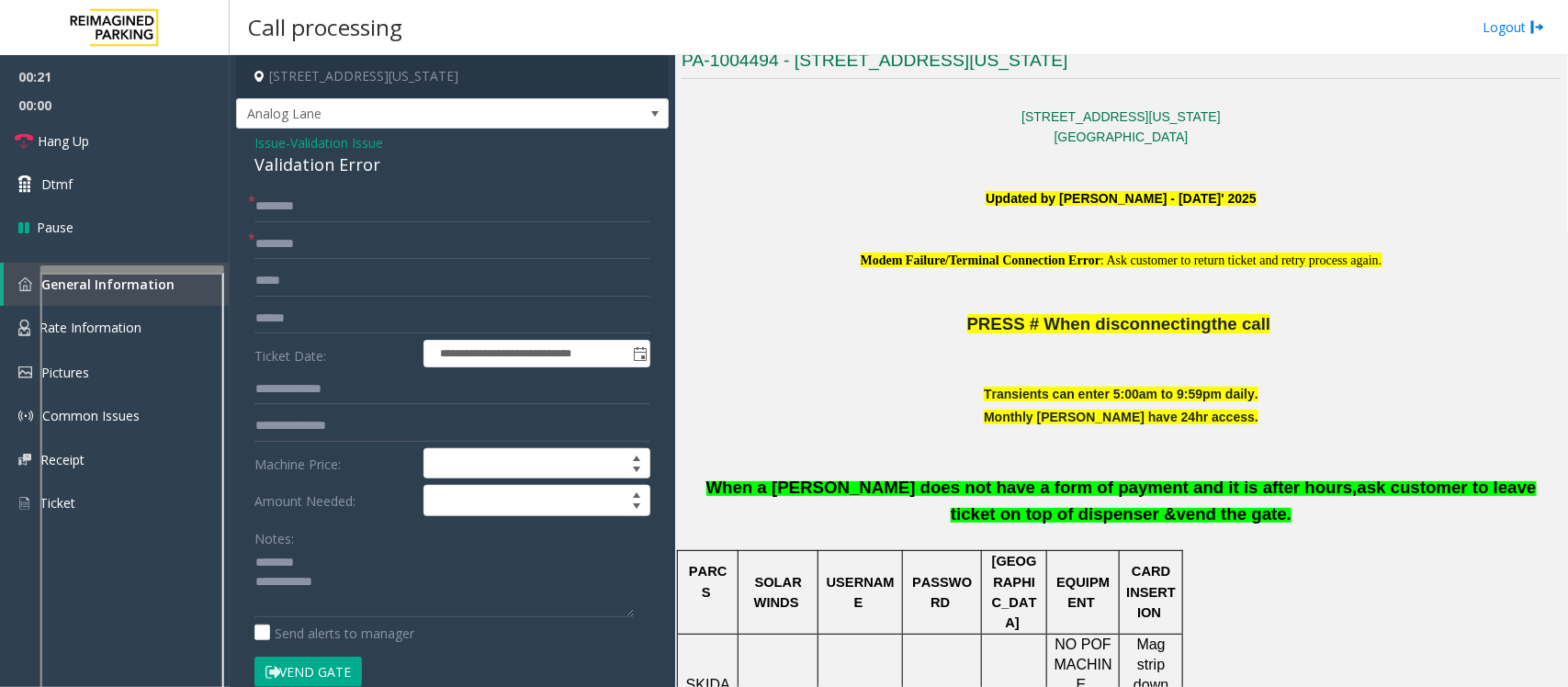 click on "Validation Error" 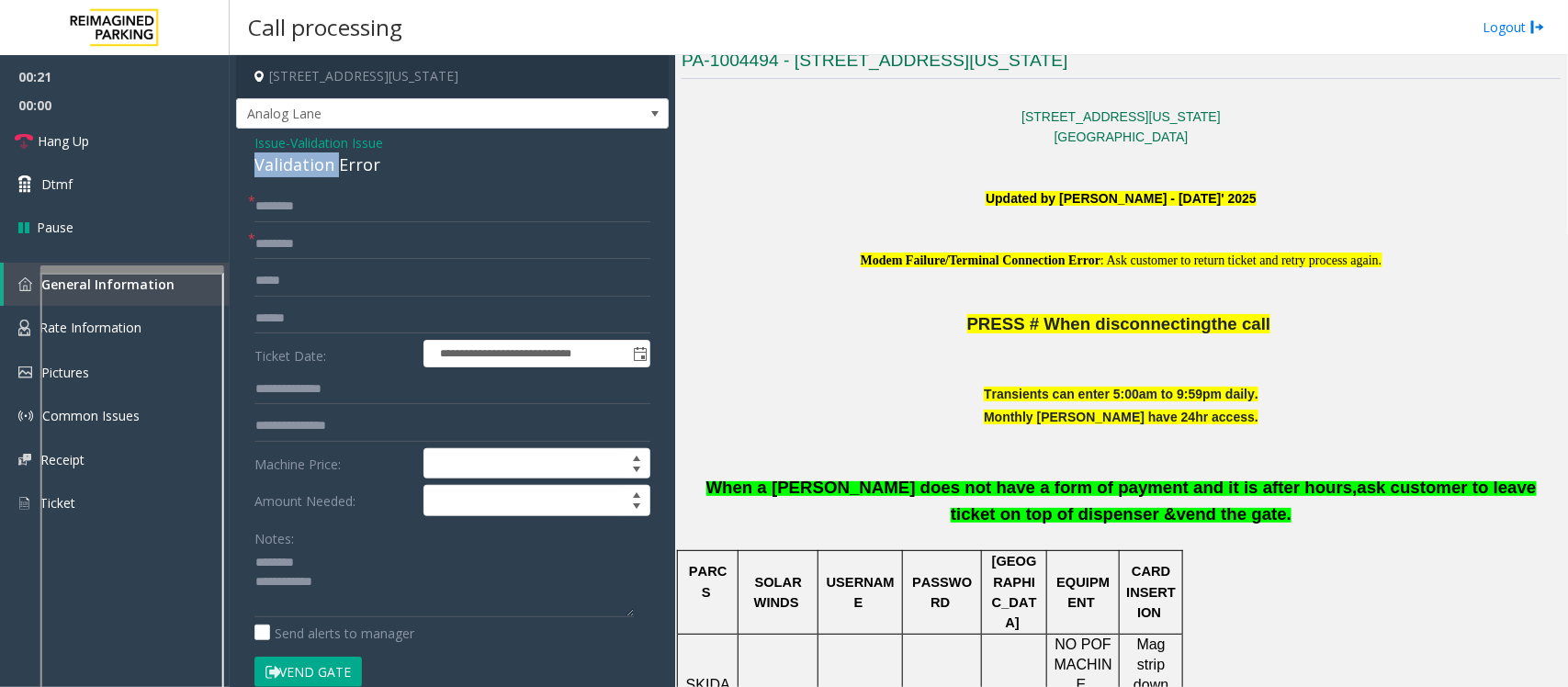 click on "Validation Error" 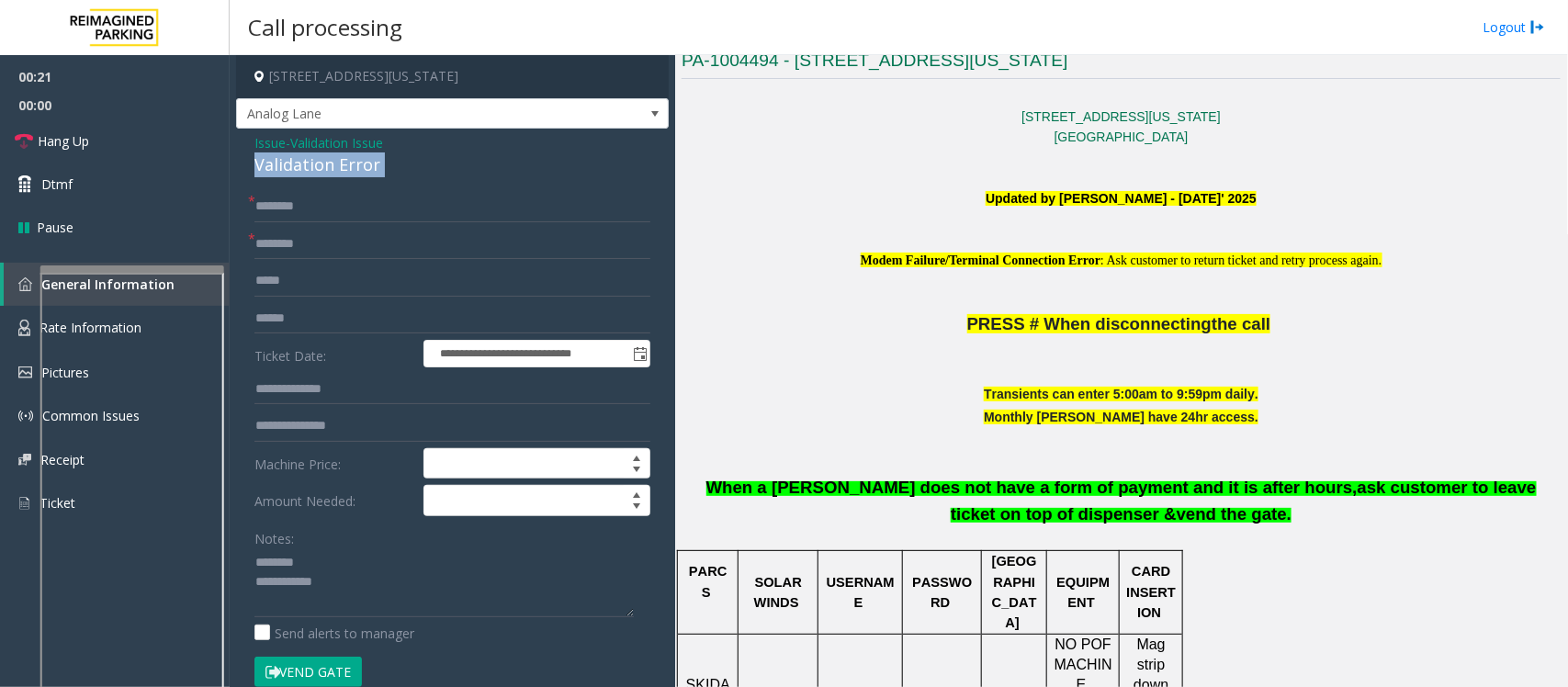 click on "Validation Error" 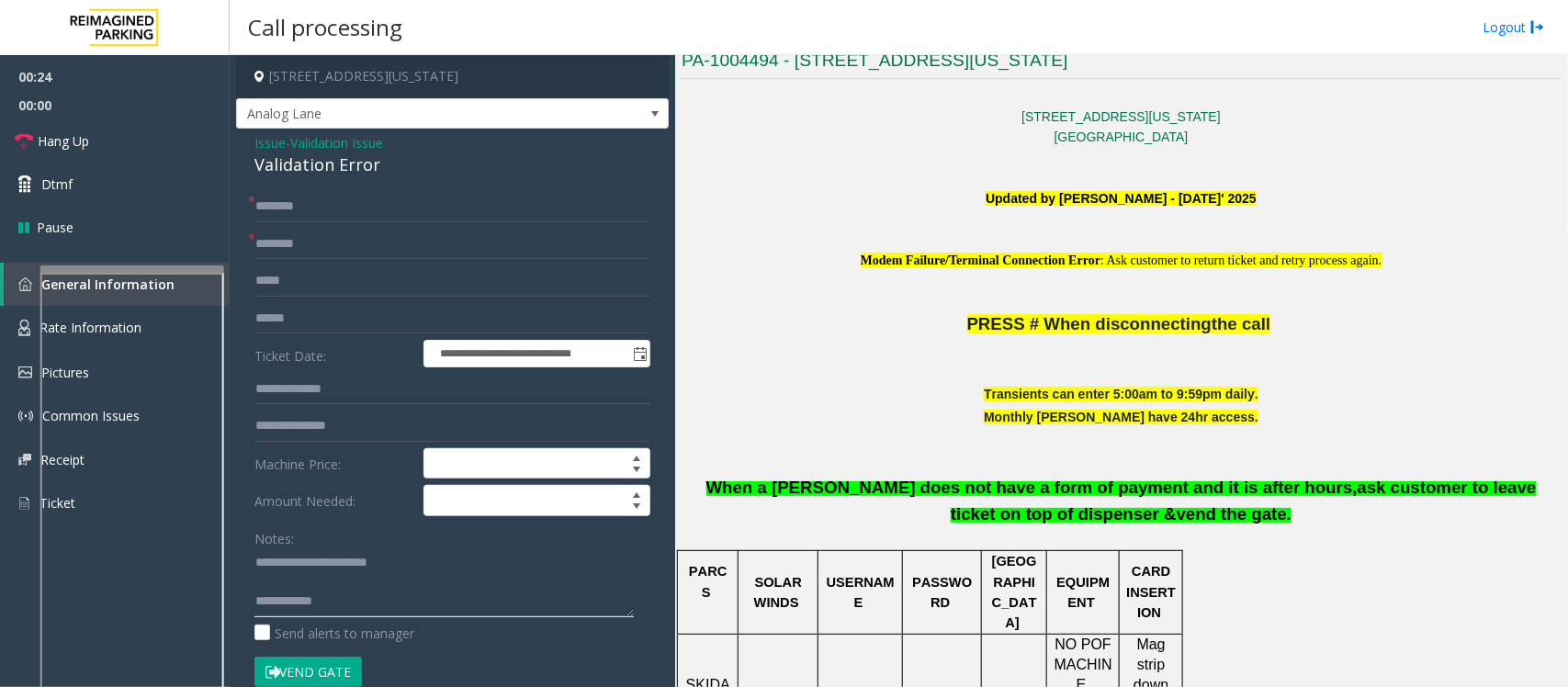 click 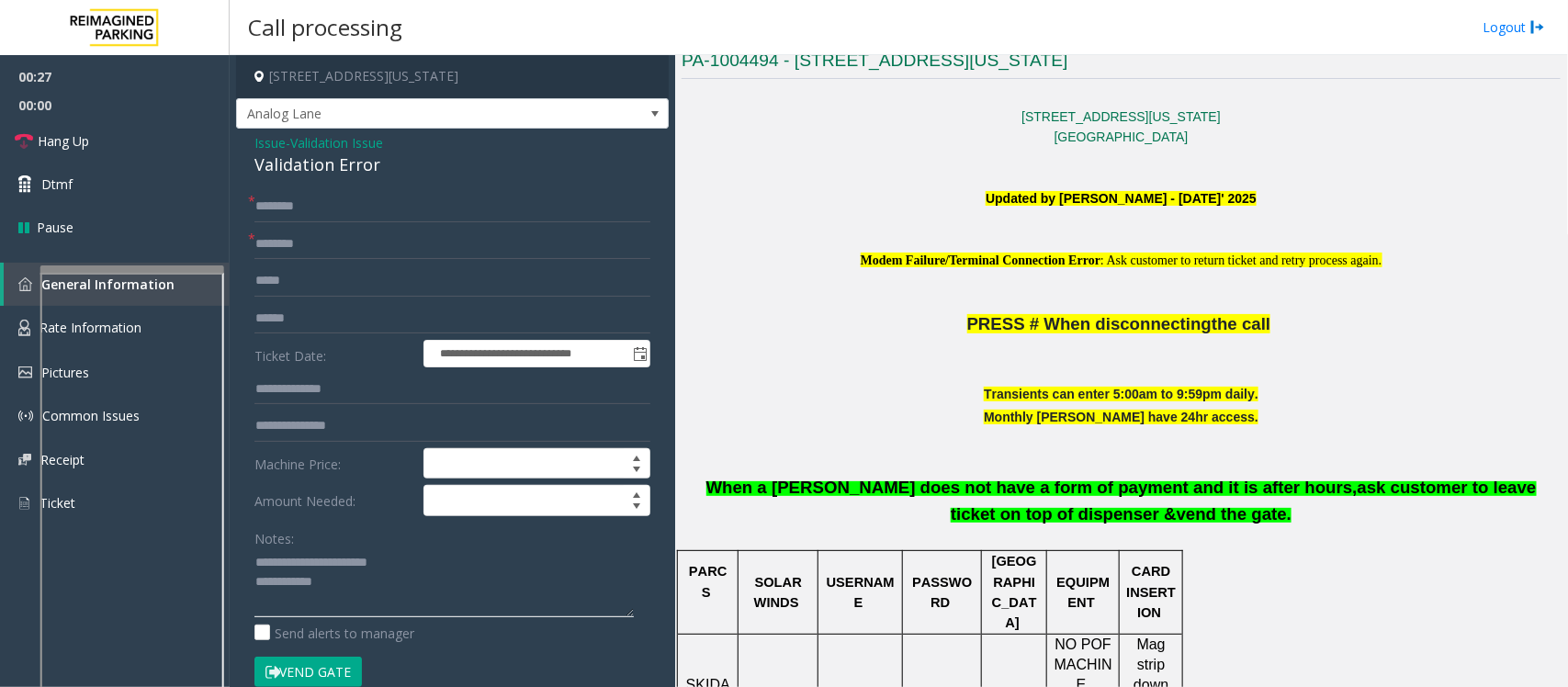 type on "**********" 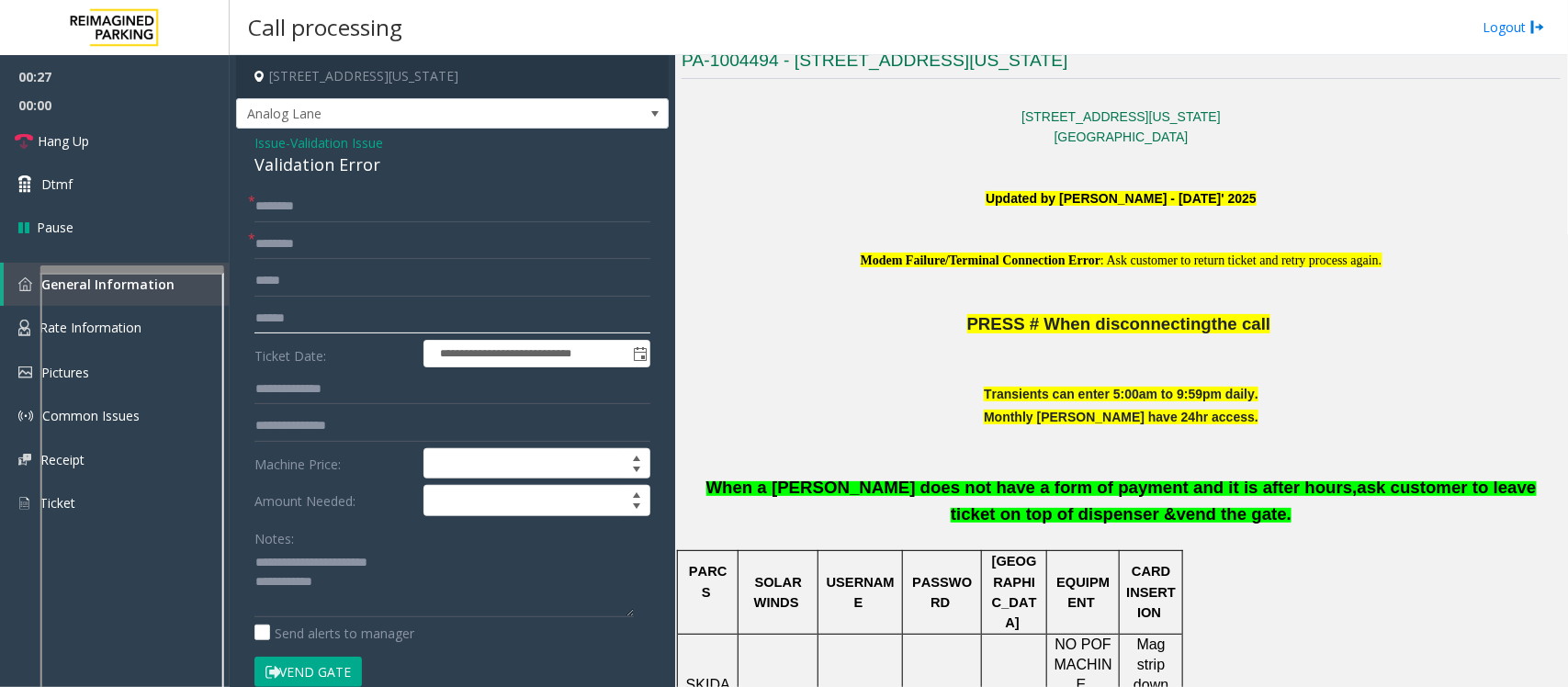 click 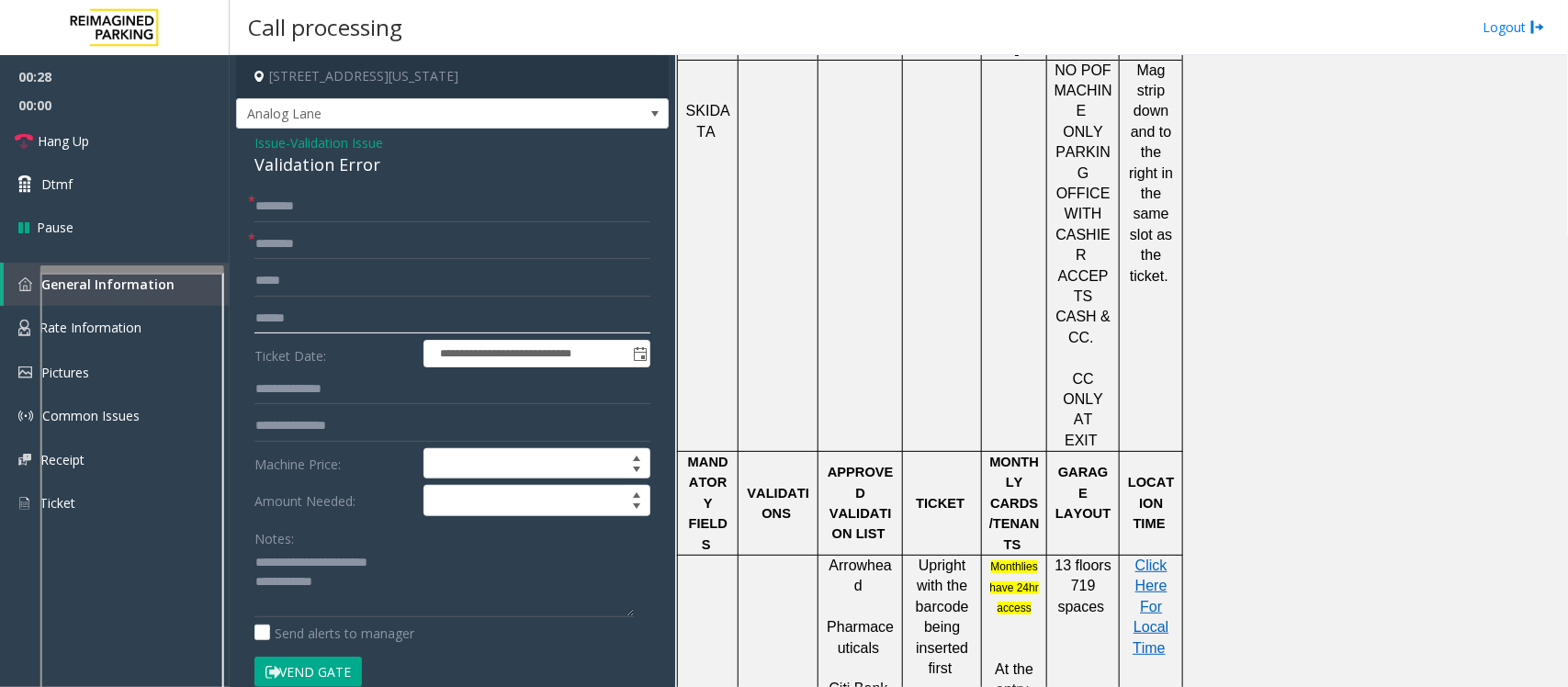 scroll, scrollTop: 574, scrollLeft: 0, axis: vertical 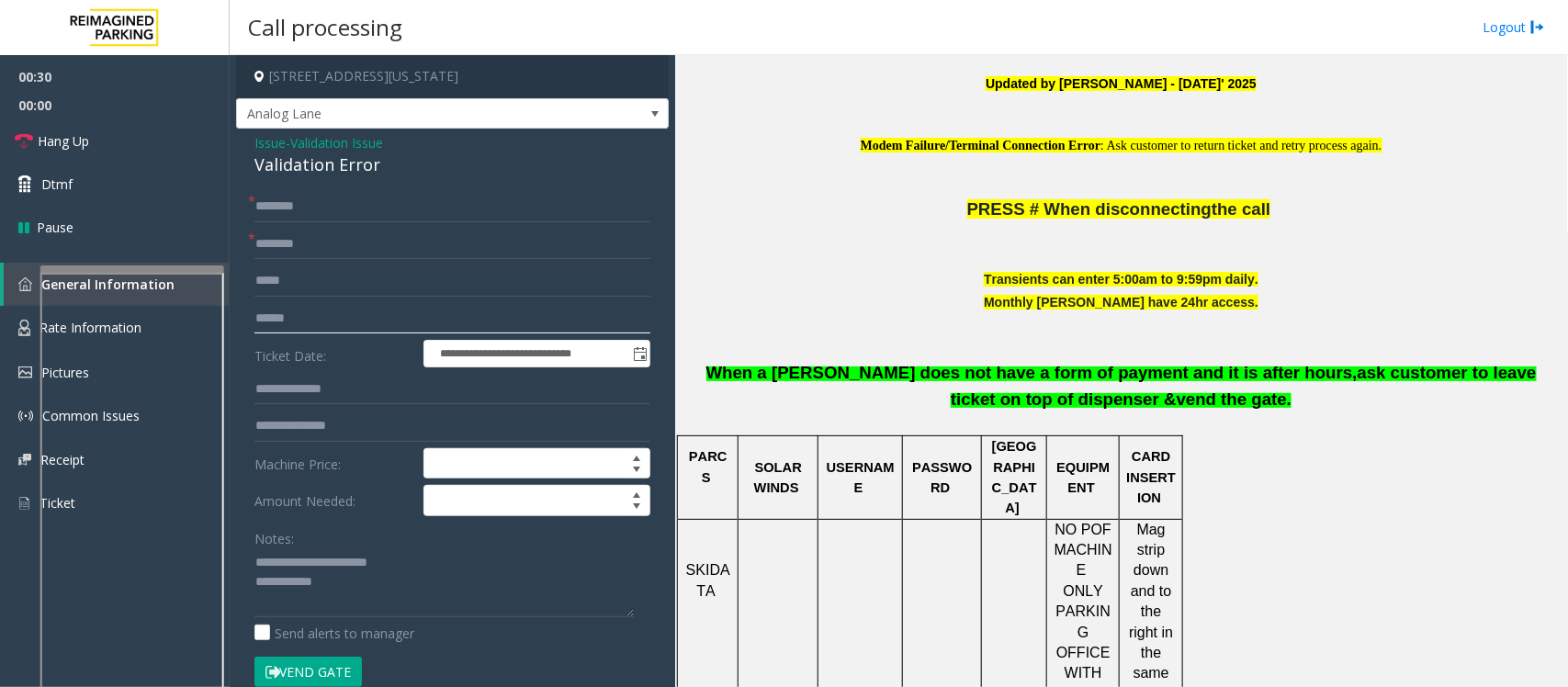 click 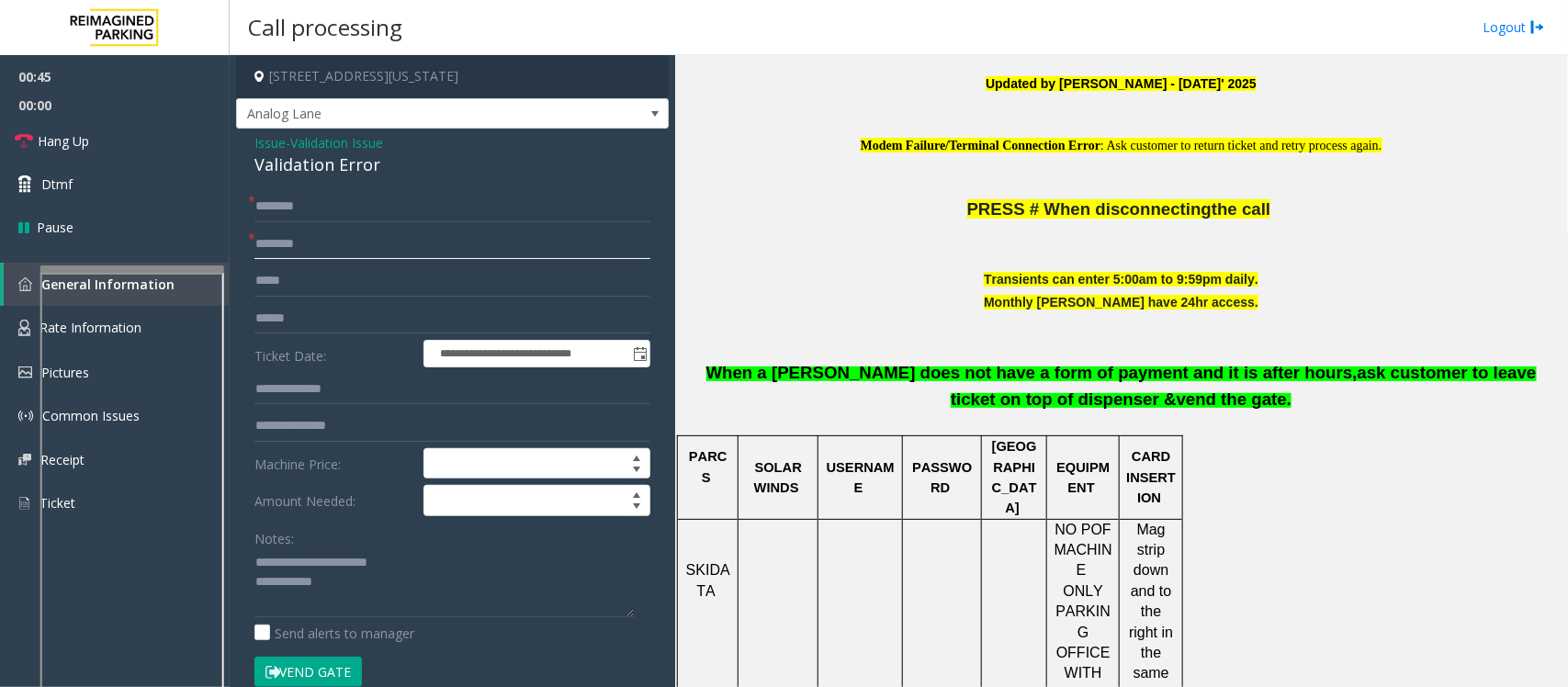 click 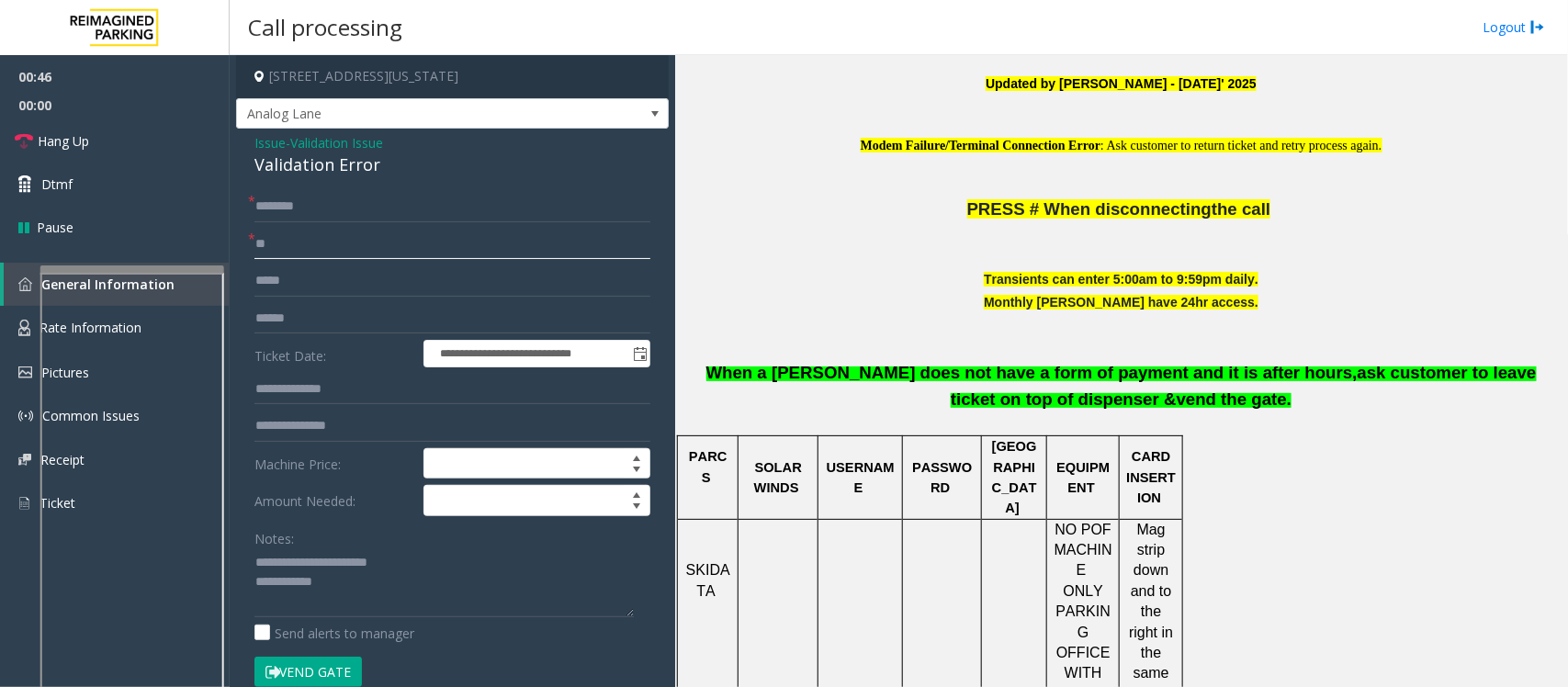 type on "**" 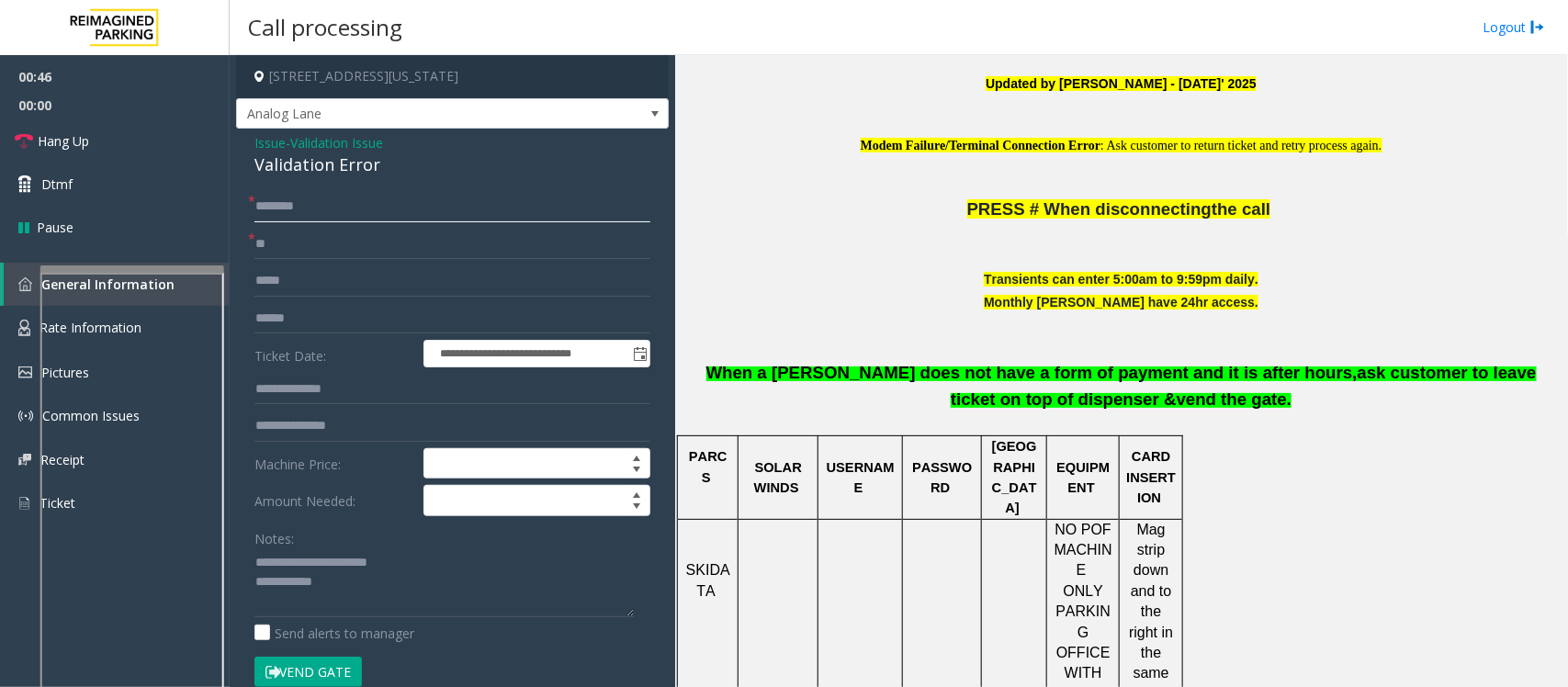 drag, startPoint x: 329, startPoint y: 205, endPoint x: 331, endPoint y: 196, distance: 9.219544 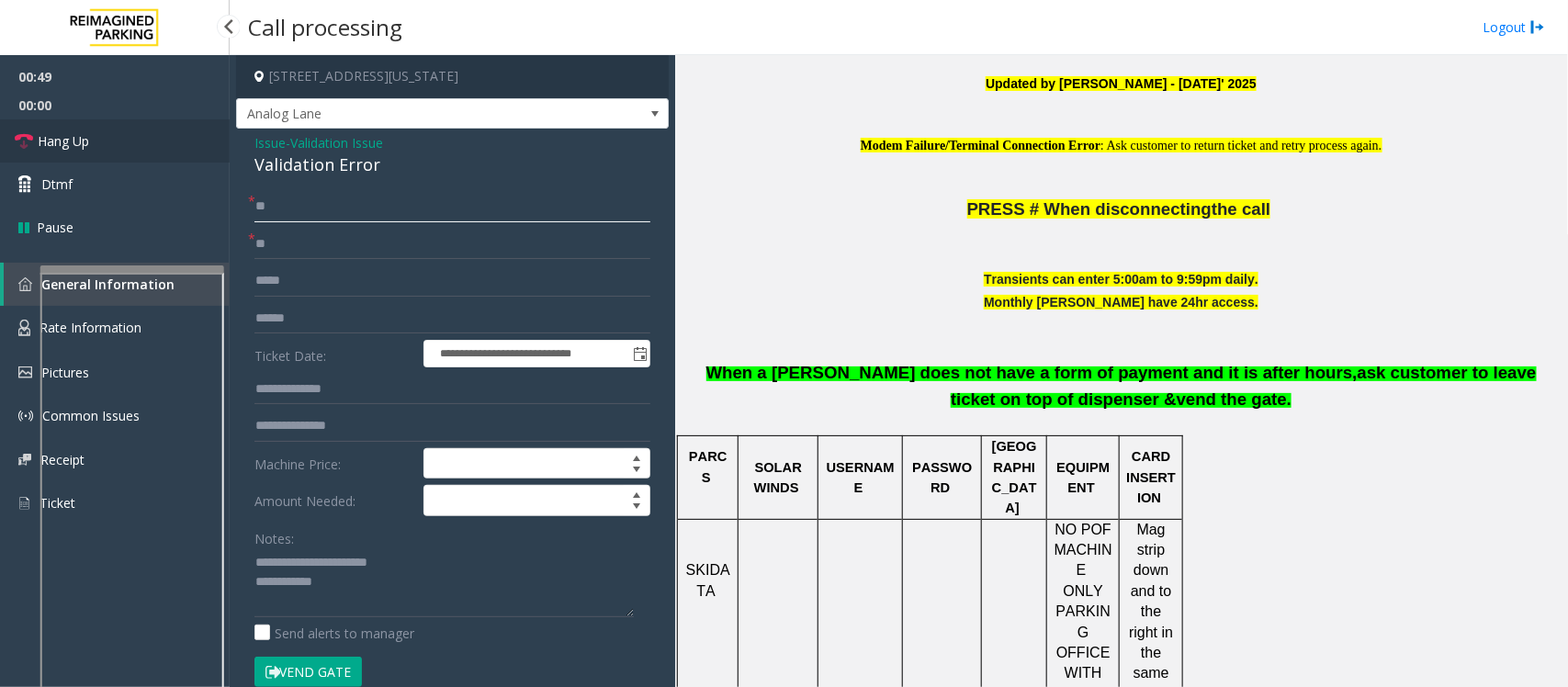 type on "**" 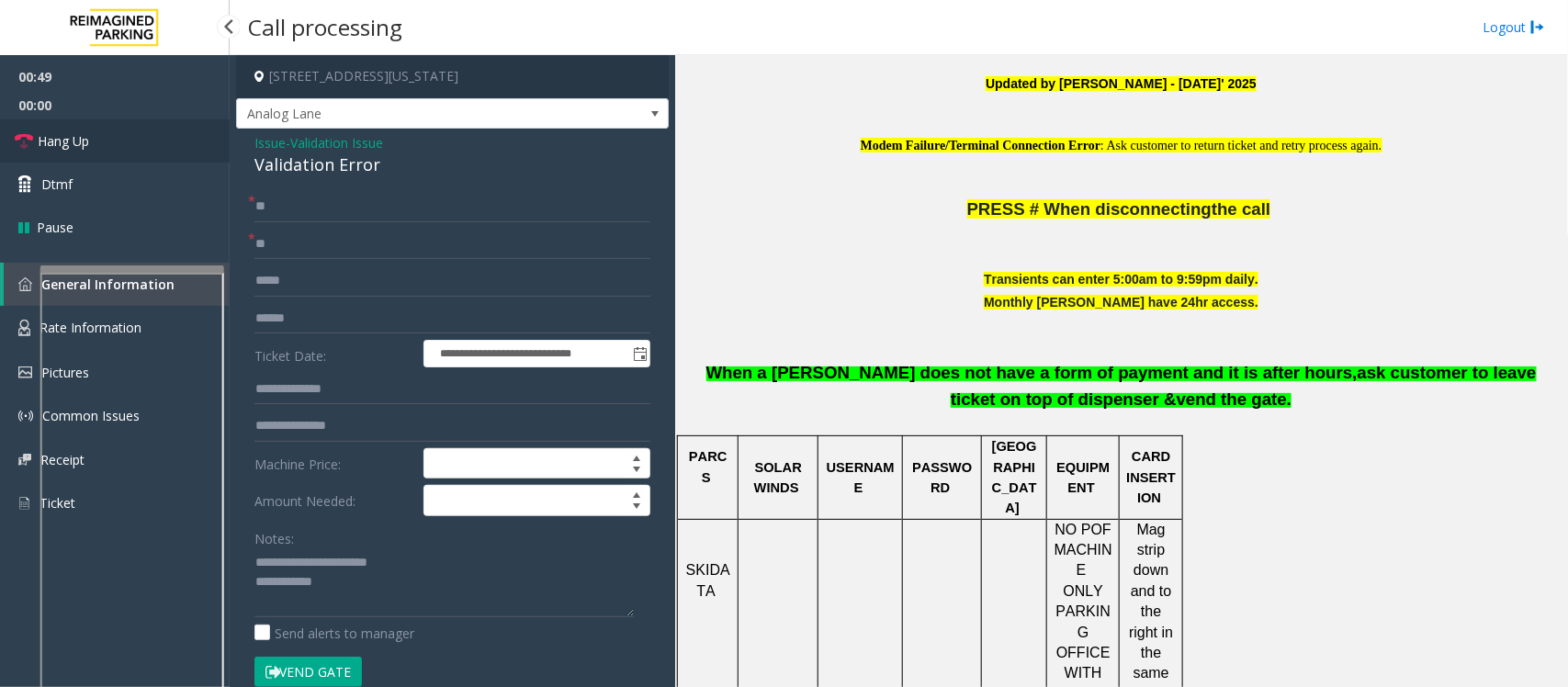 click on "Hang Up" at bounding box center (115, 141) 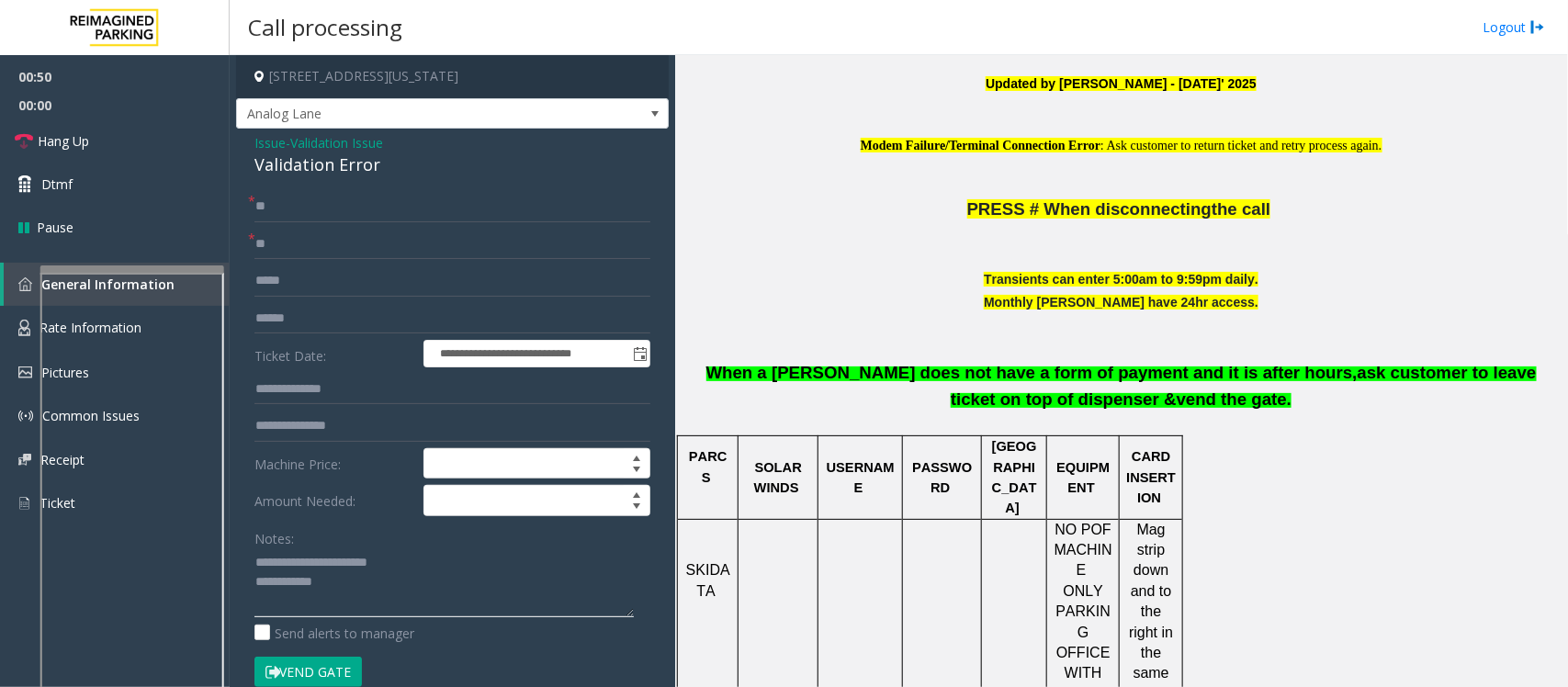 click 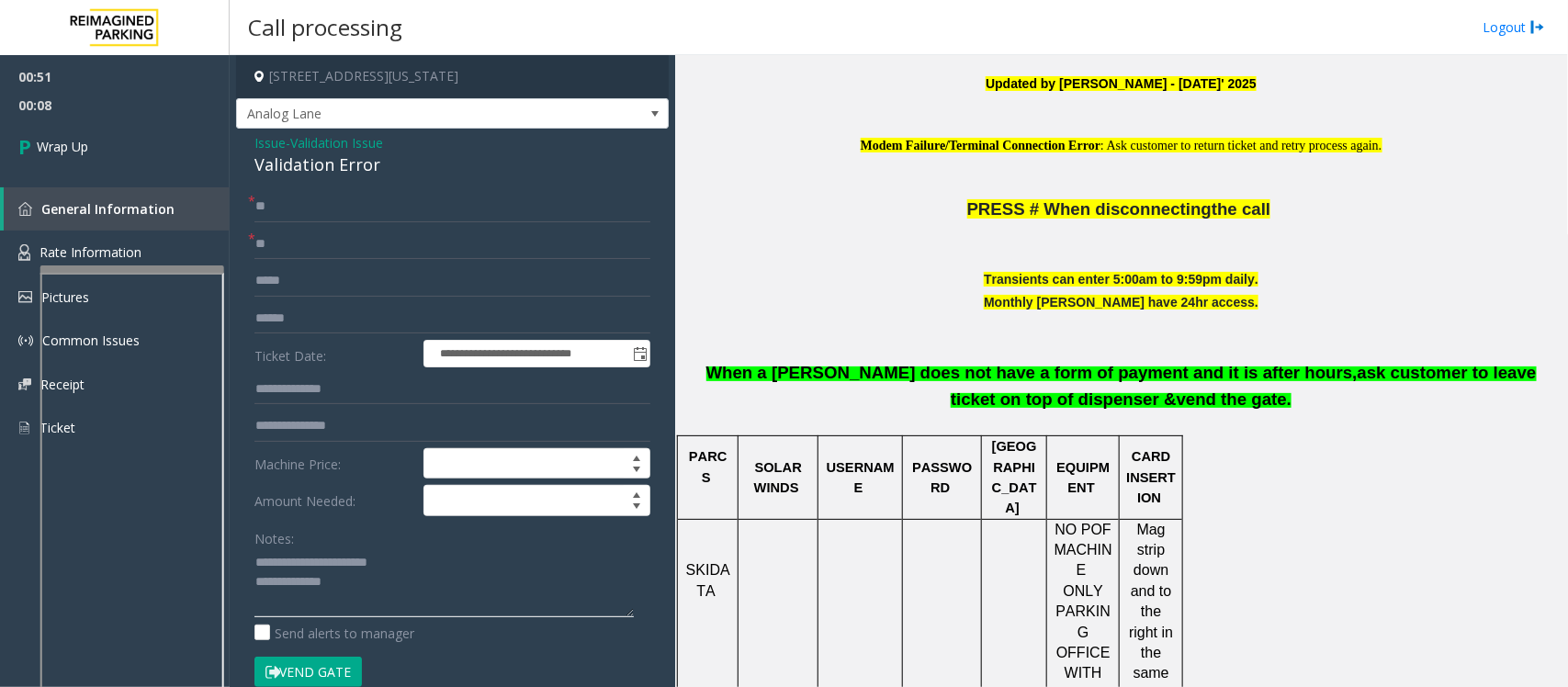 drag, startPoint x: 326, startPoint y: 589, endPoint x: 401, endPoint y: 588, distance: 75.006666 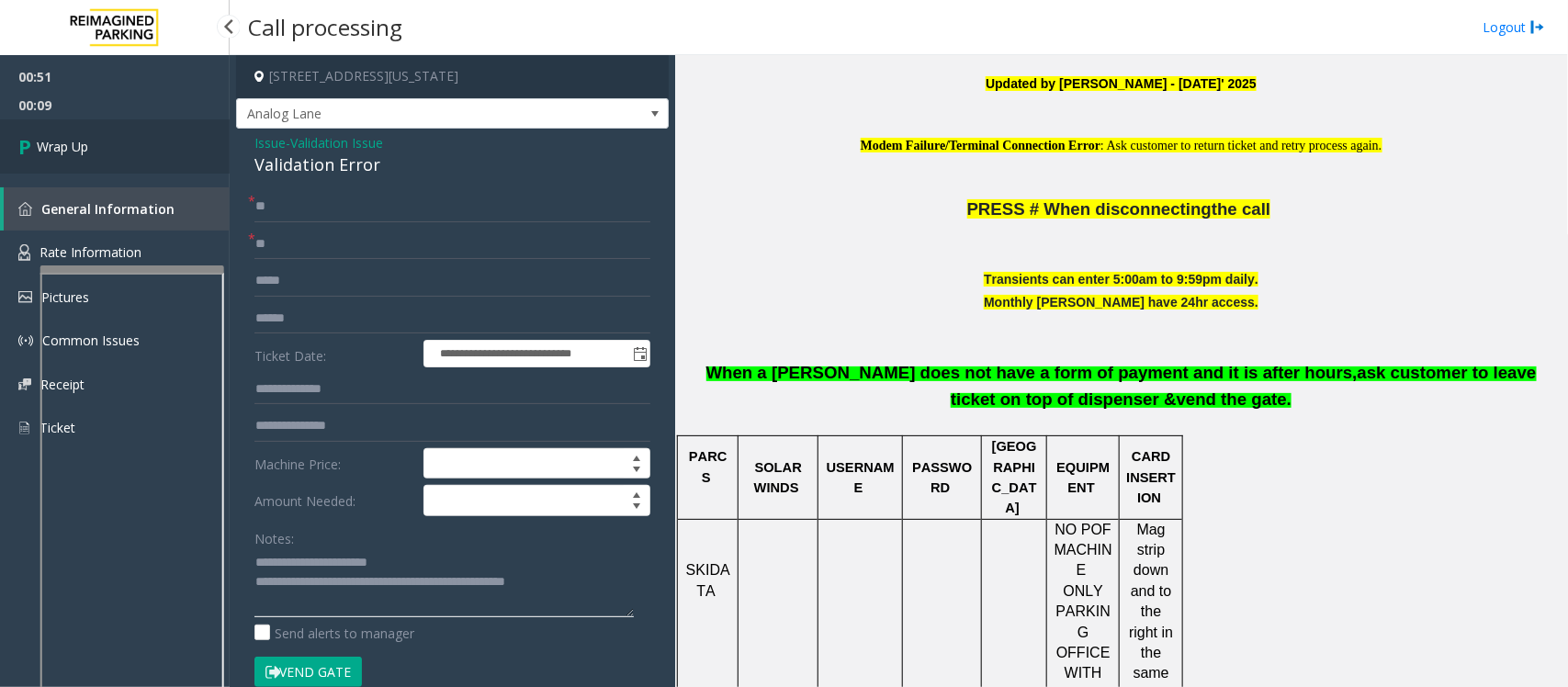 type on "**********" 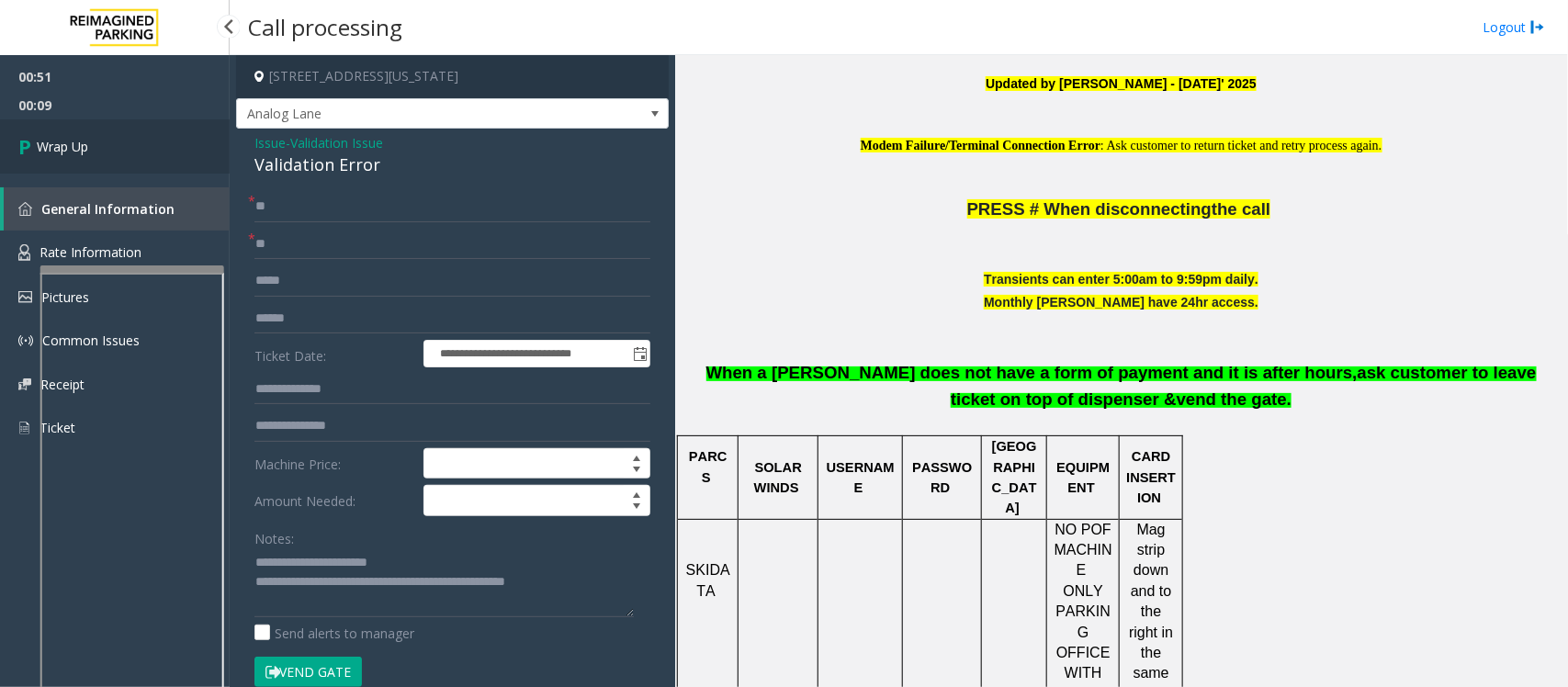 click on "Wrap Up" at bounding box center (62, 146) 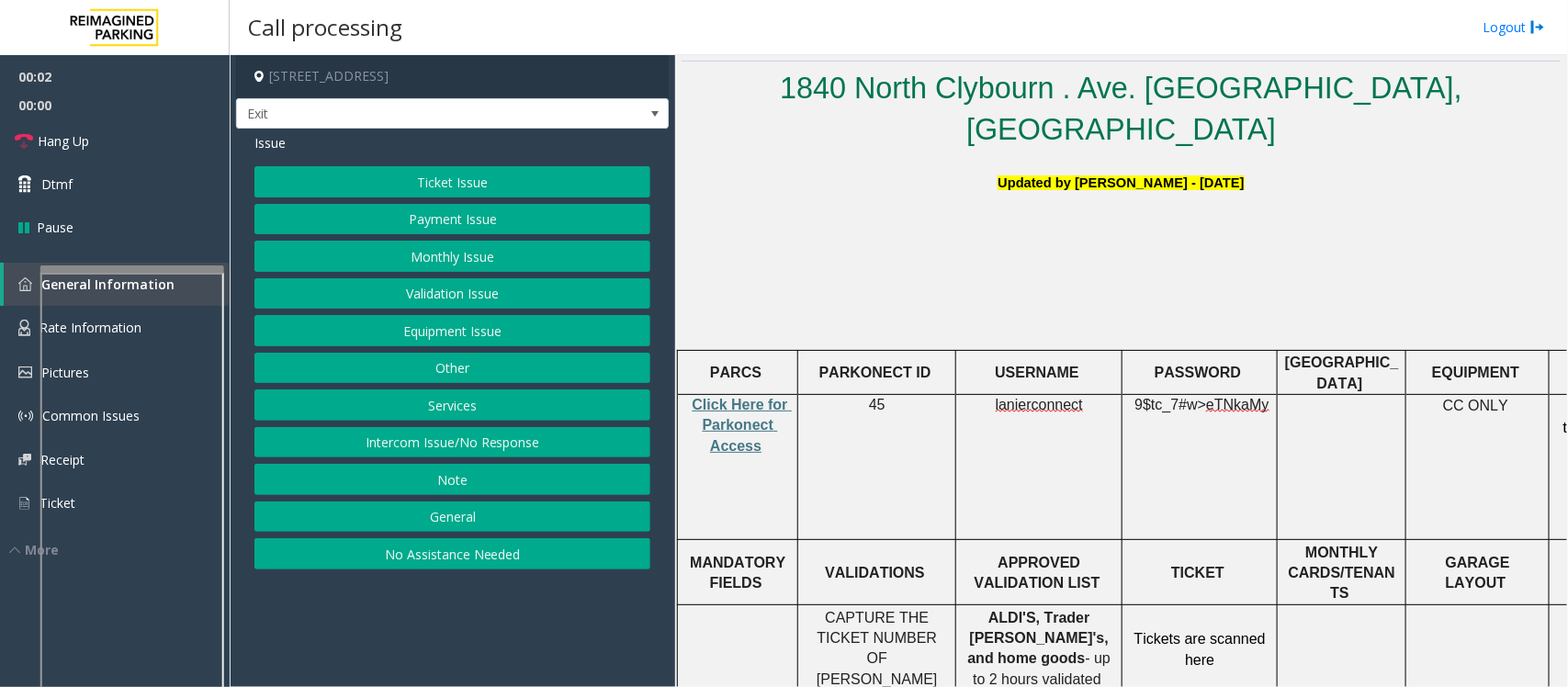 scroll, scrollTop: 459, scrollLeft: 0, axis: vertical 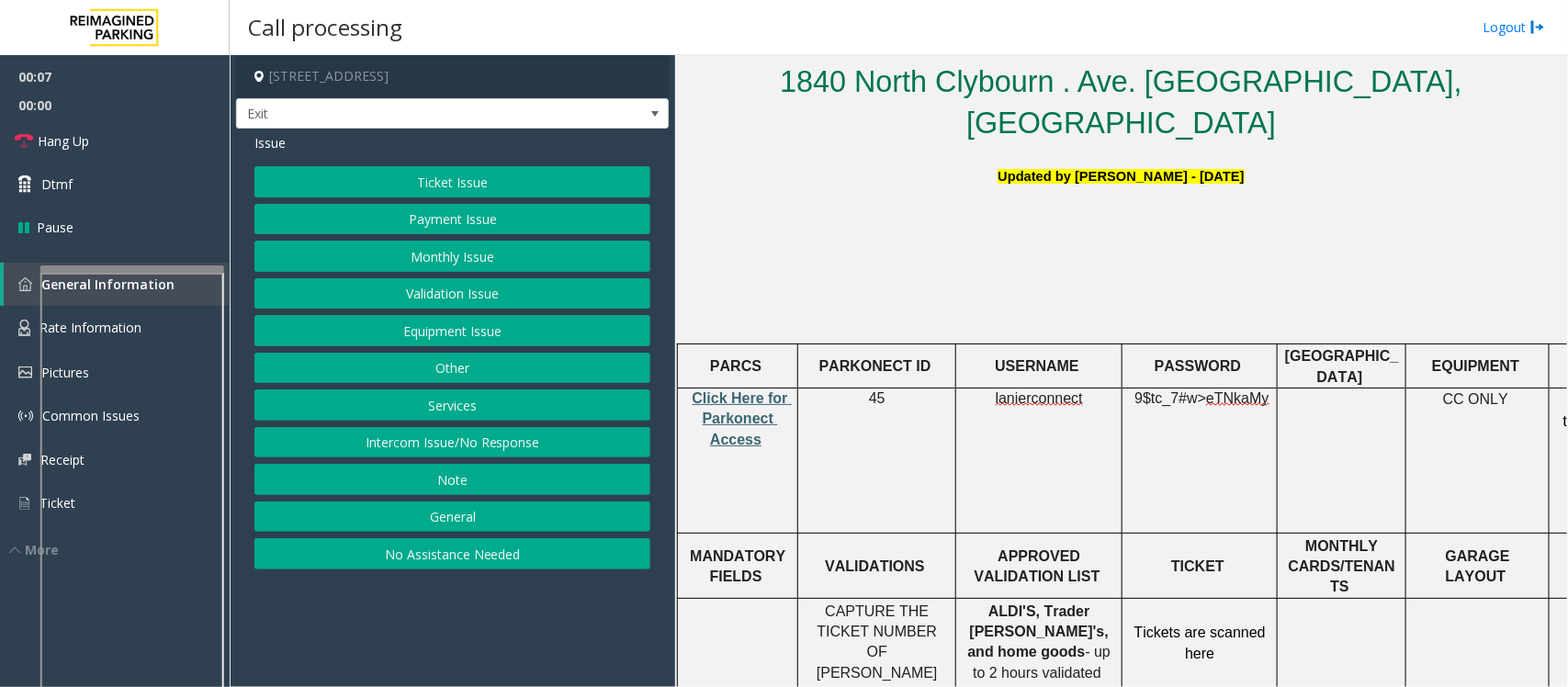click on "Click Here for Parkonect Access" 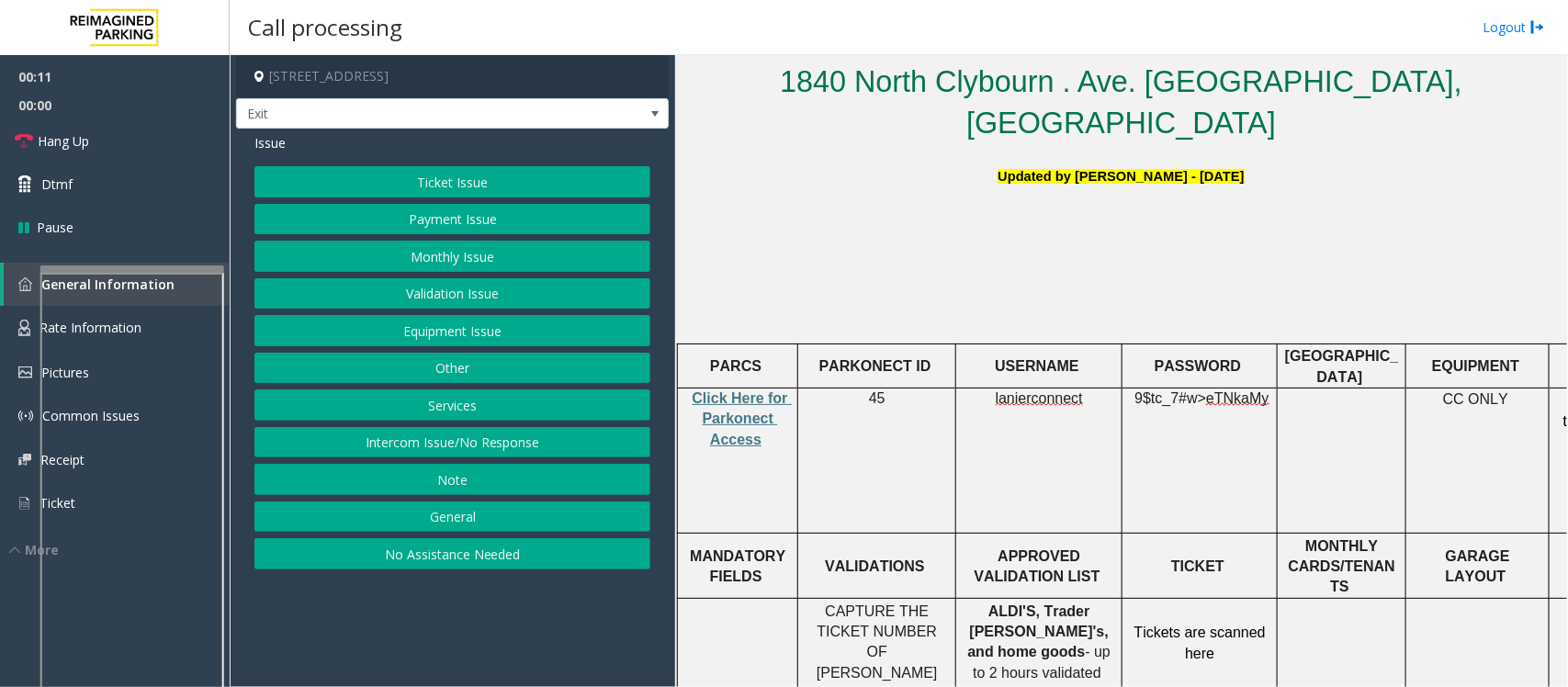 click on "lanierconnect" 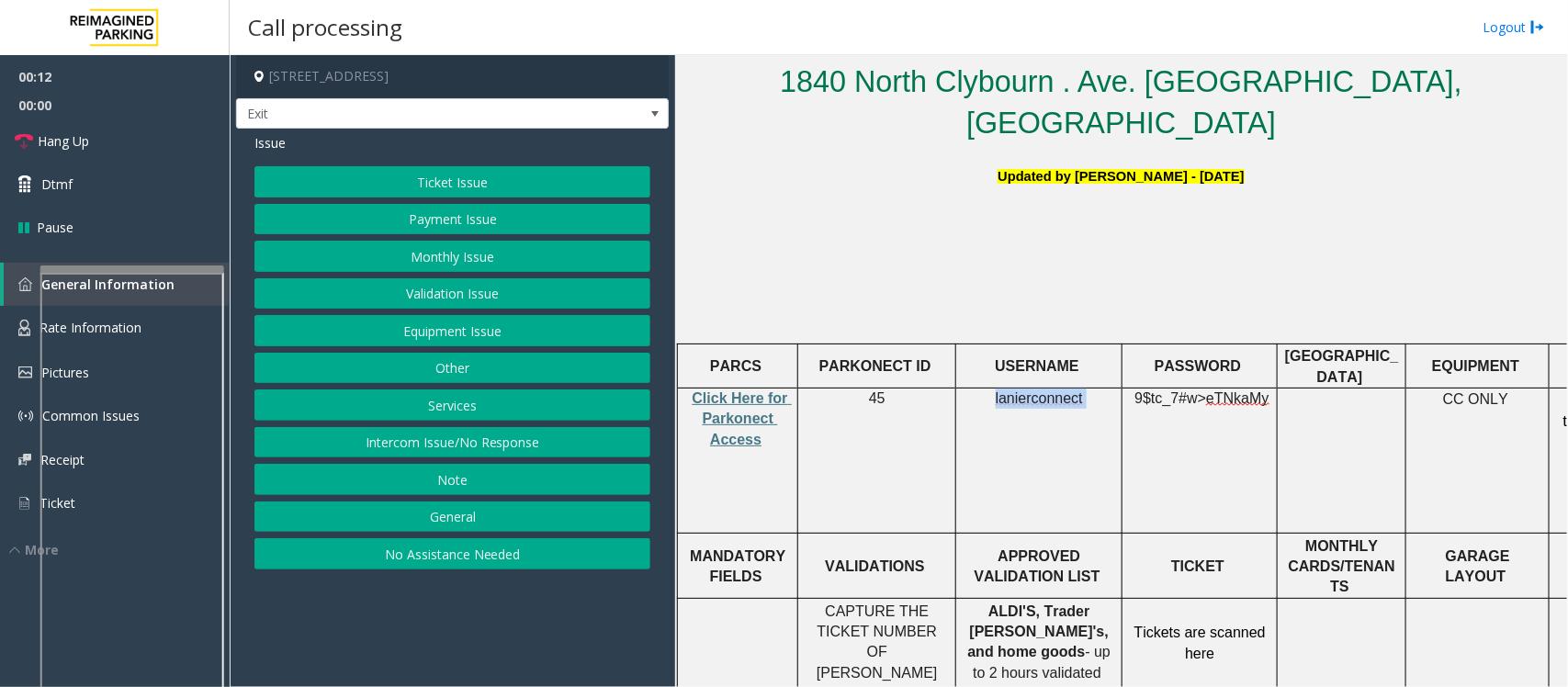 click on "lanierconnect" 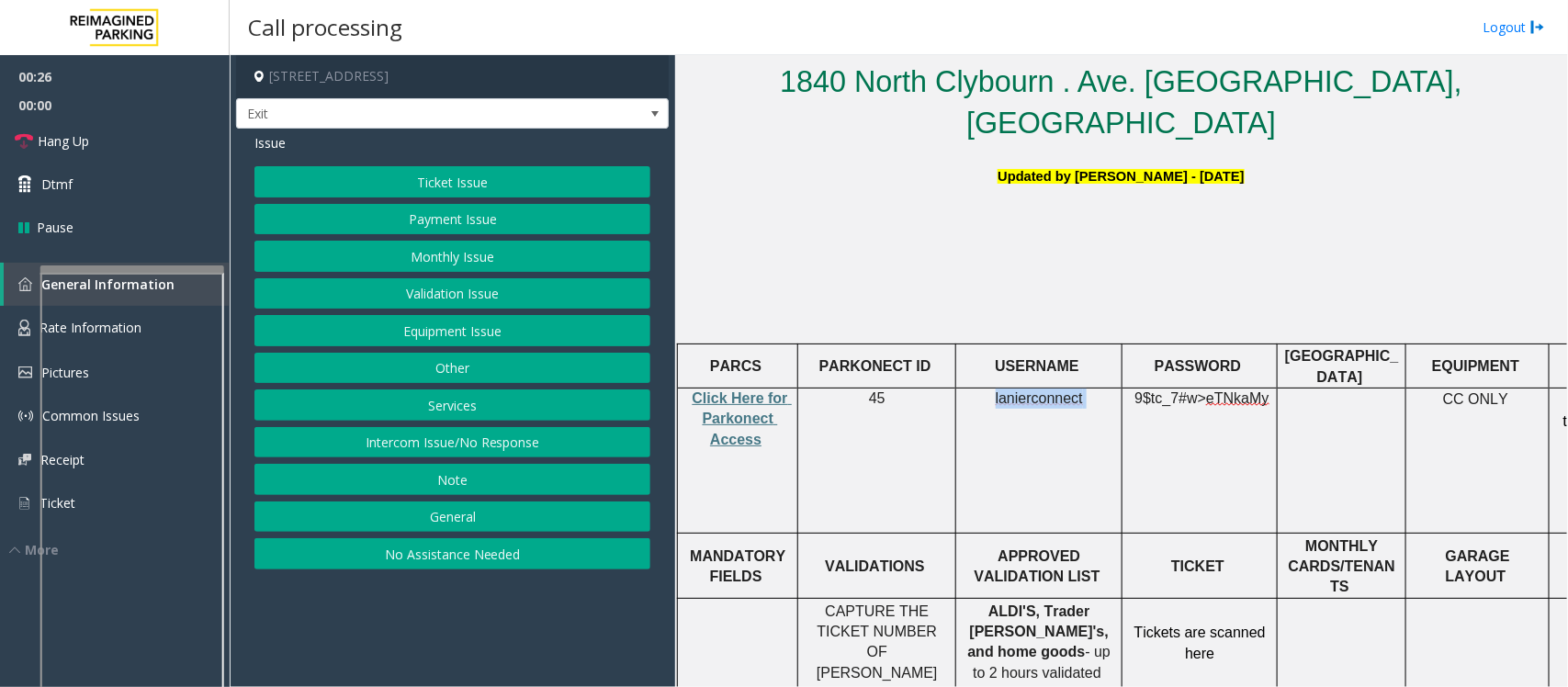 click on "Services" 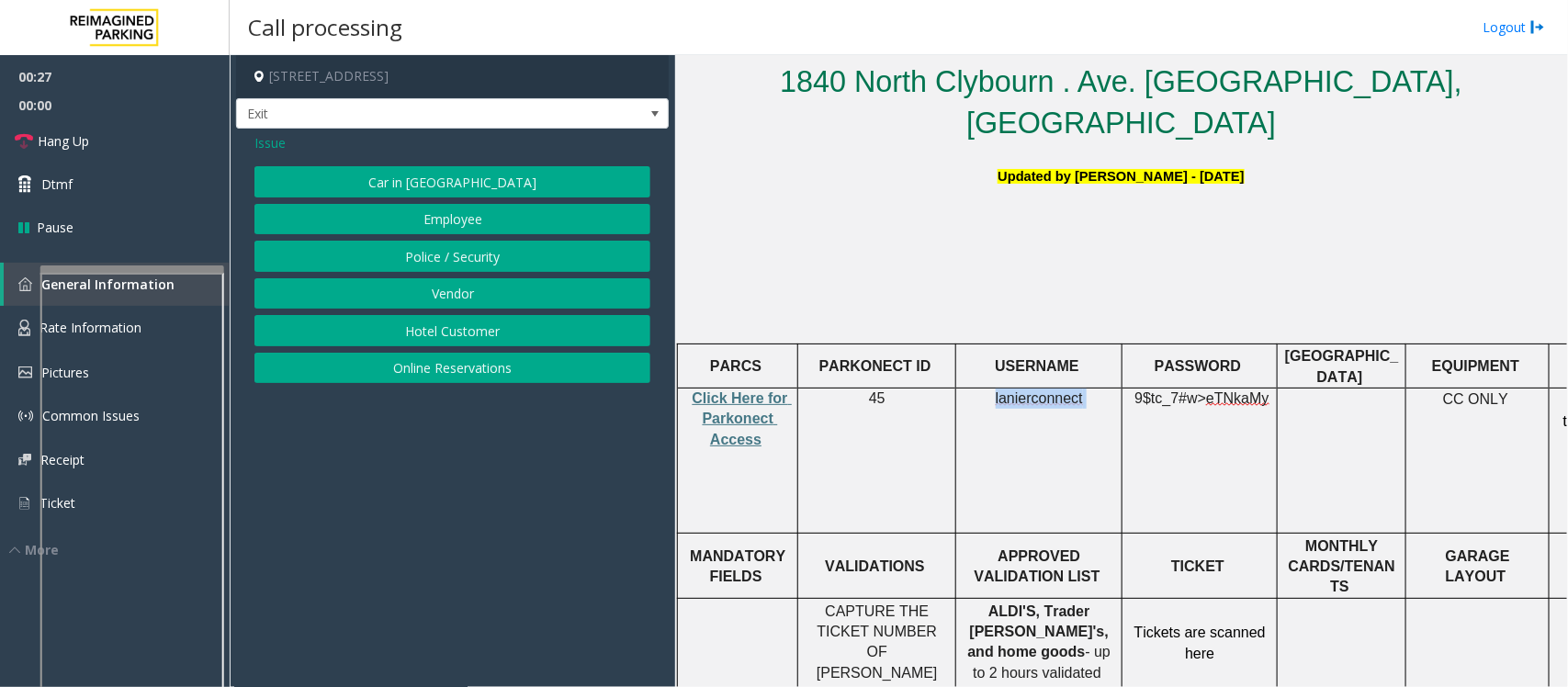 click on "Online Reservations" 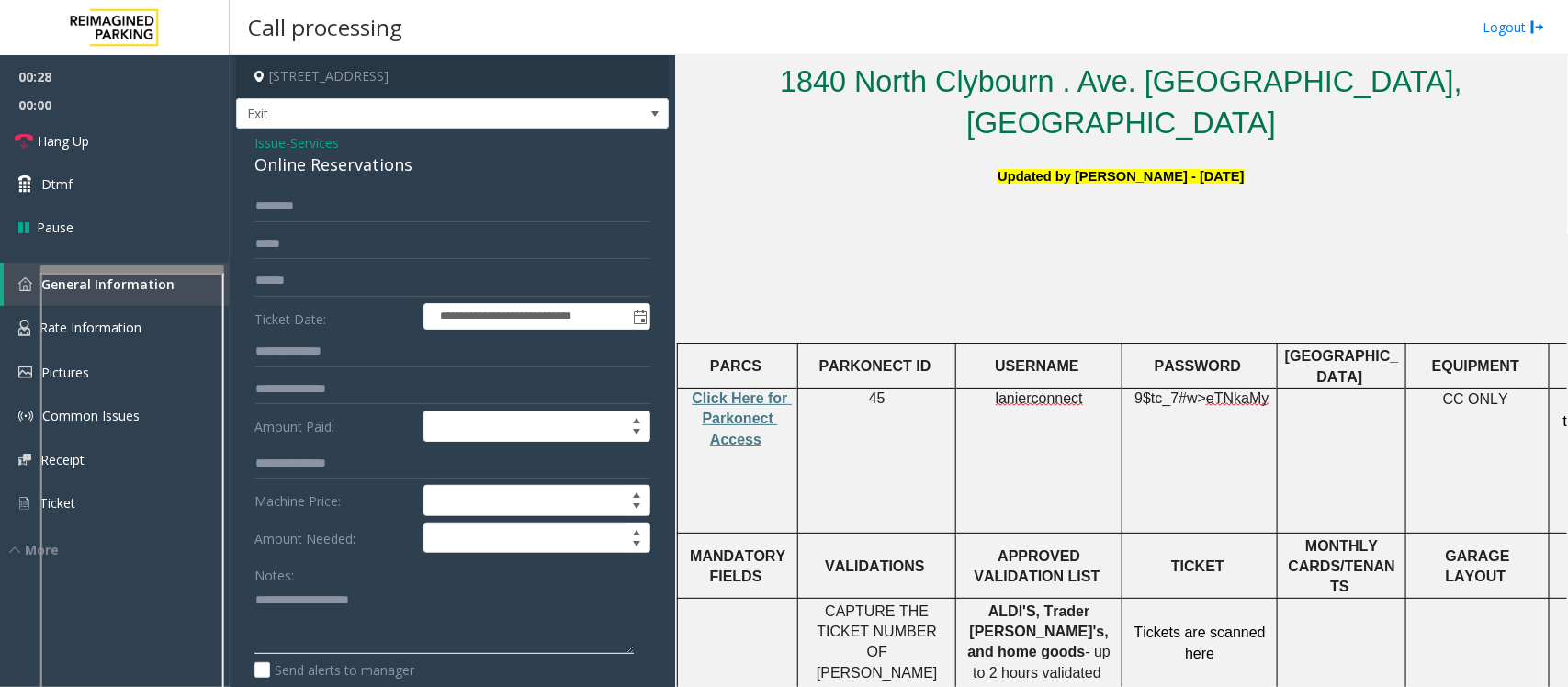 click 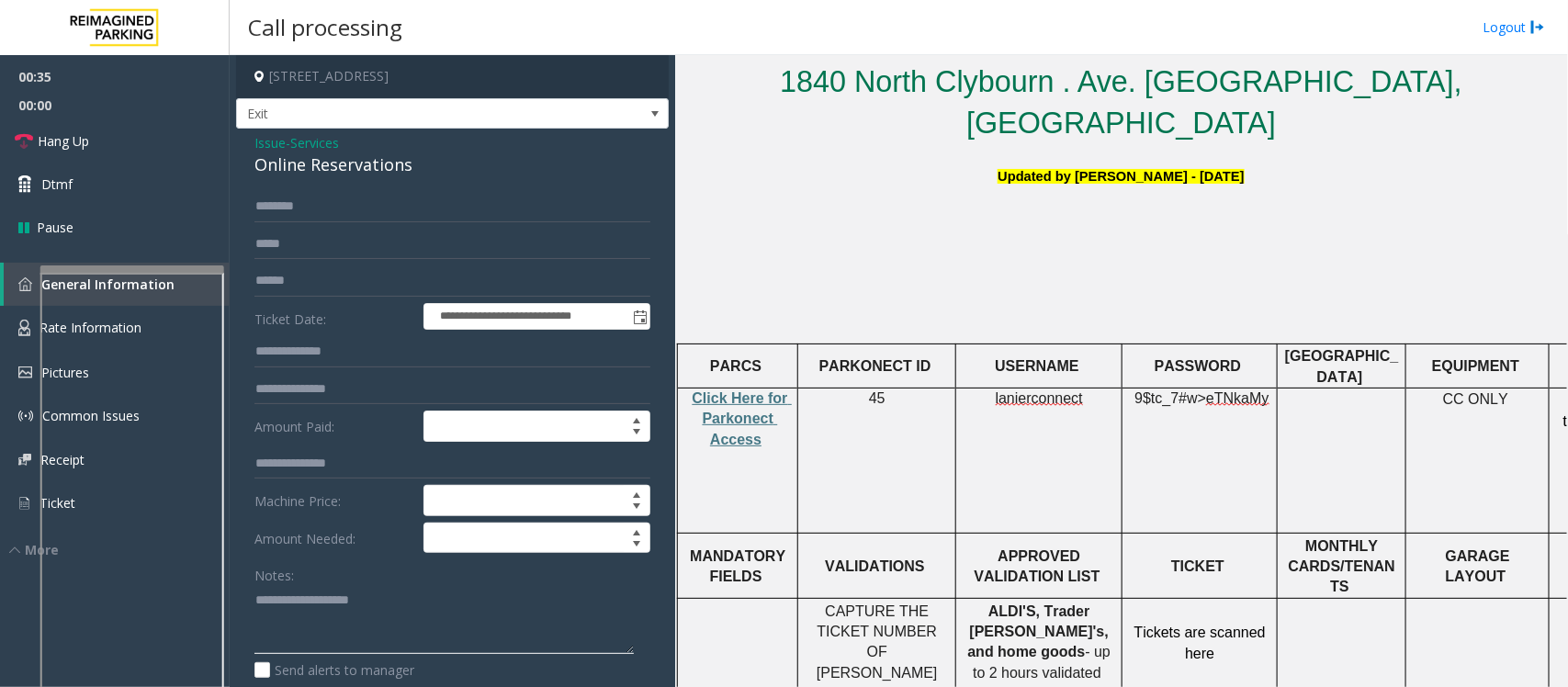 click 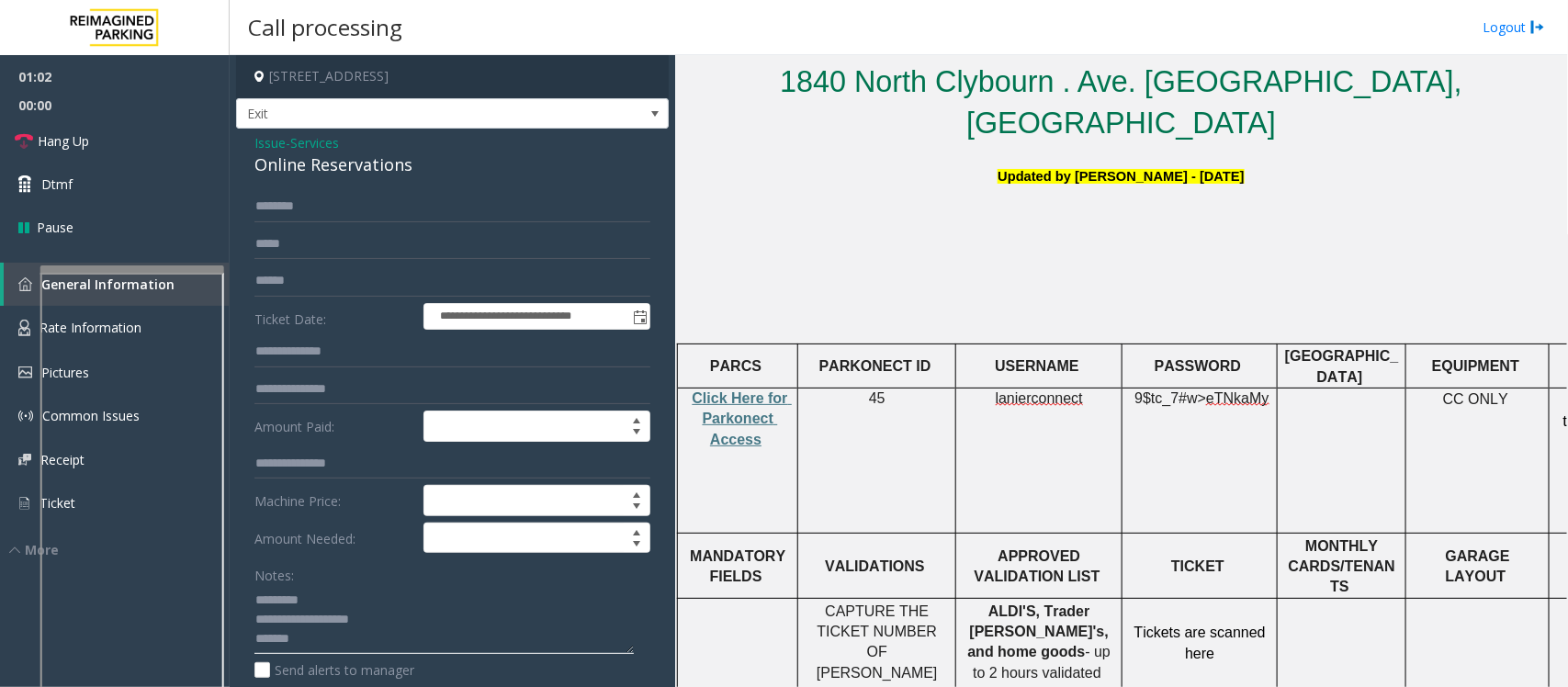 drag, startPoint x: 289, startPoint y: 639, endPoint x: 254, endPoint y: 638, distance: 35.014283 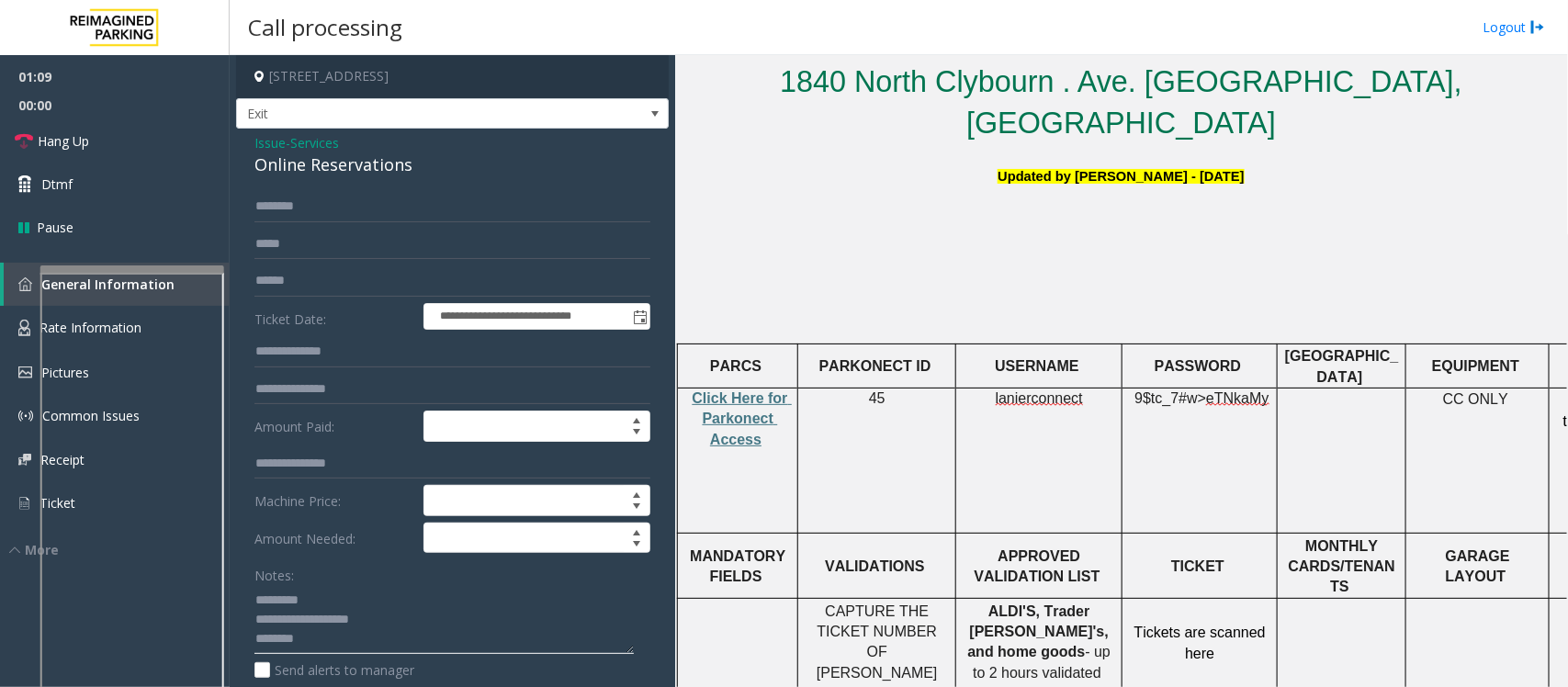 click 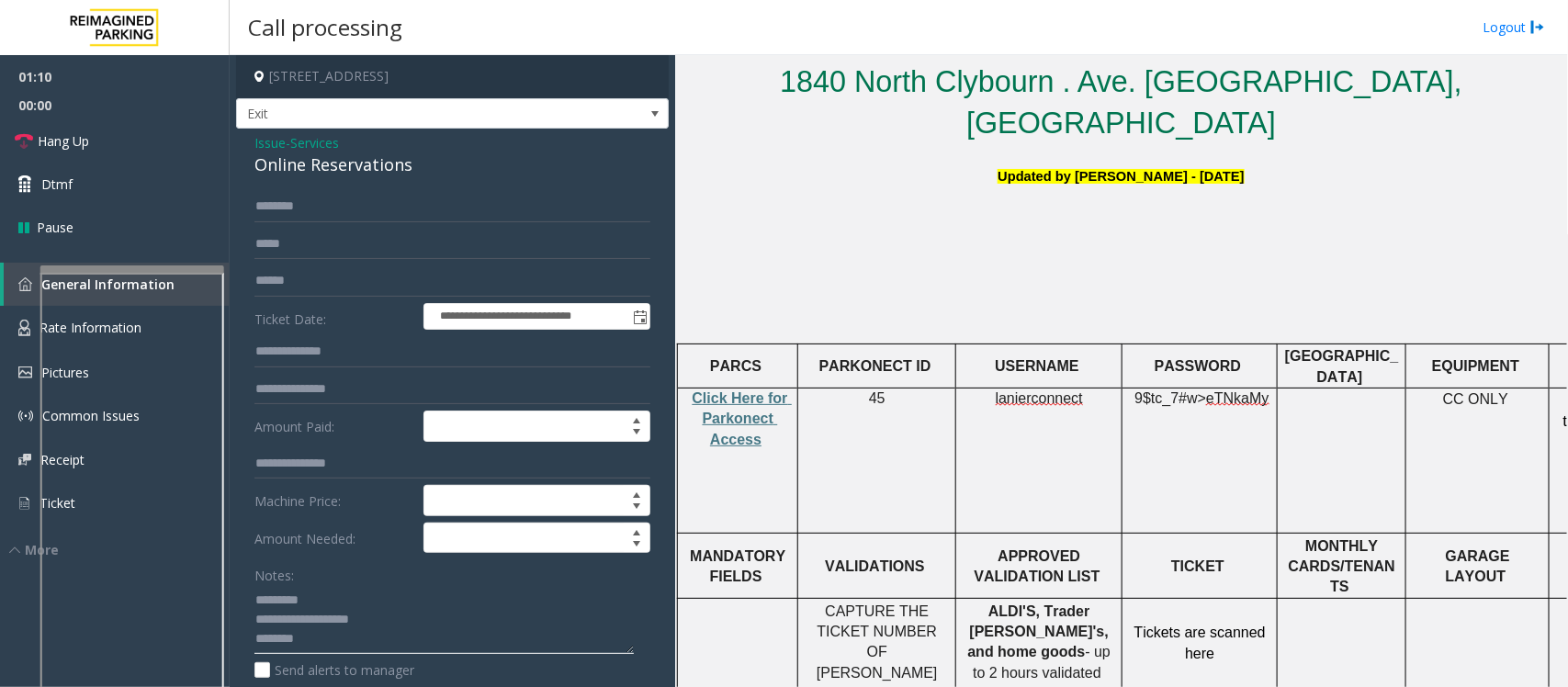 type on "**********" 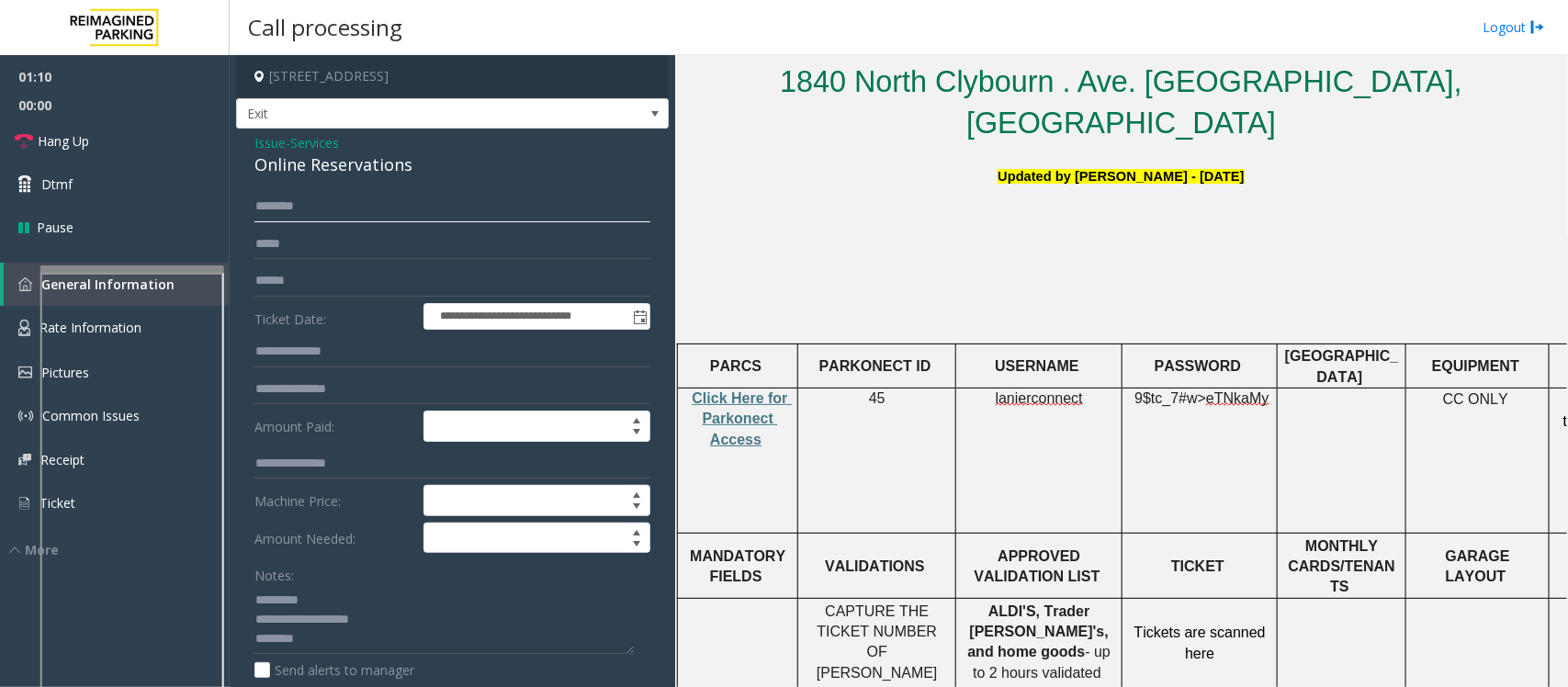 click 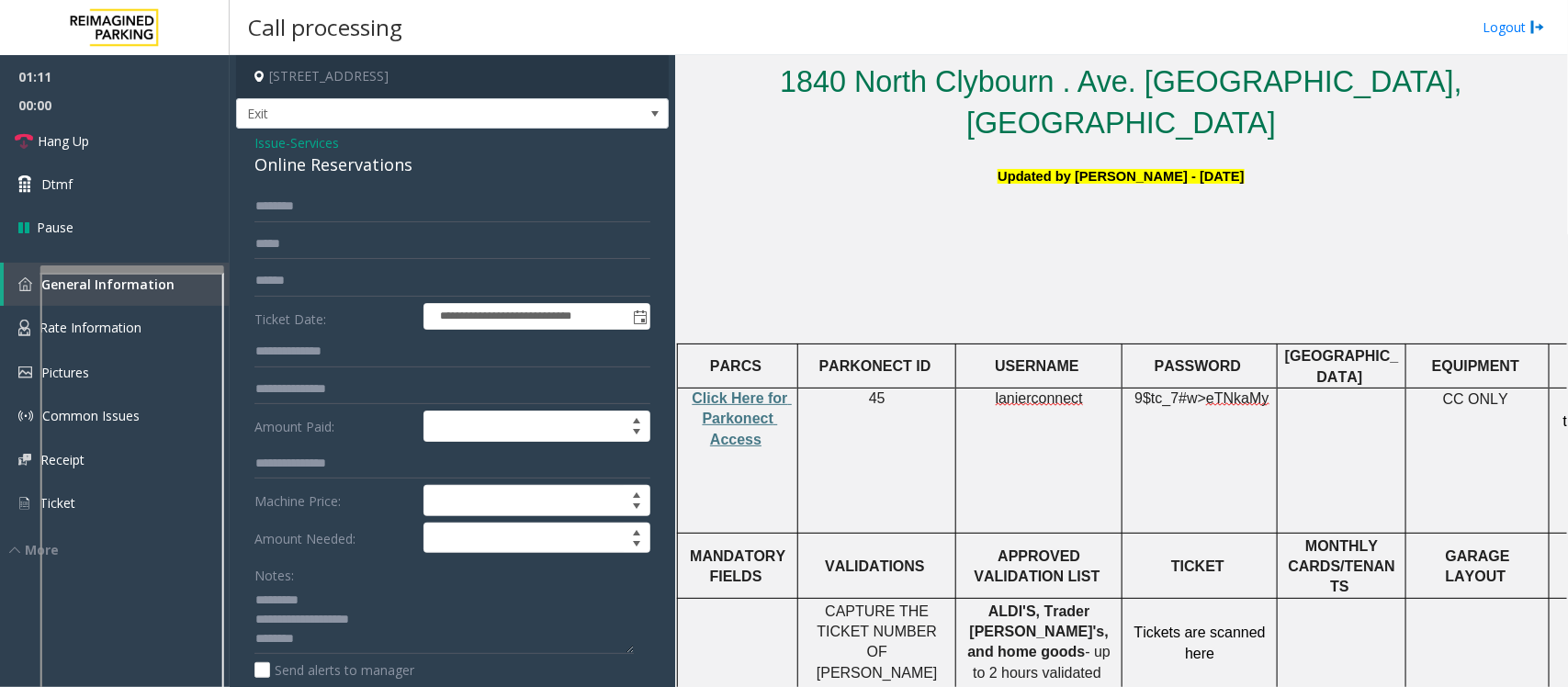 click on "lanierconnect" 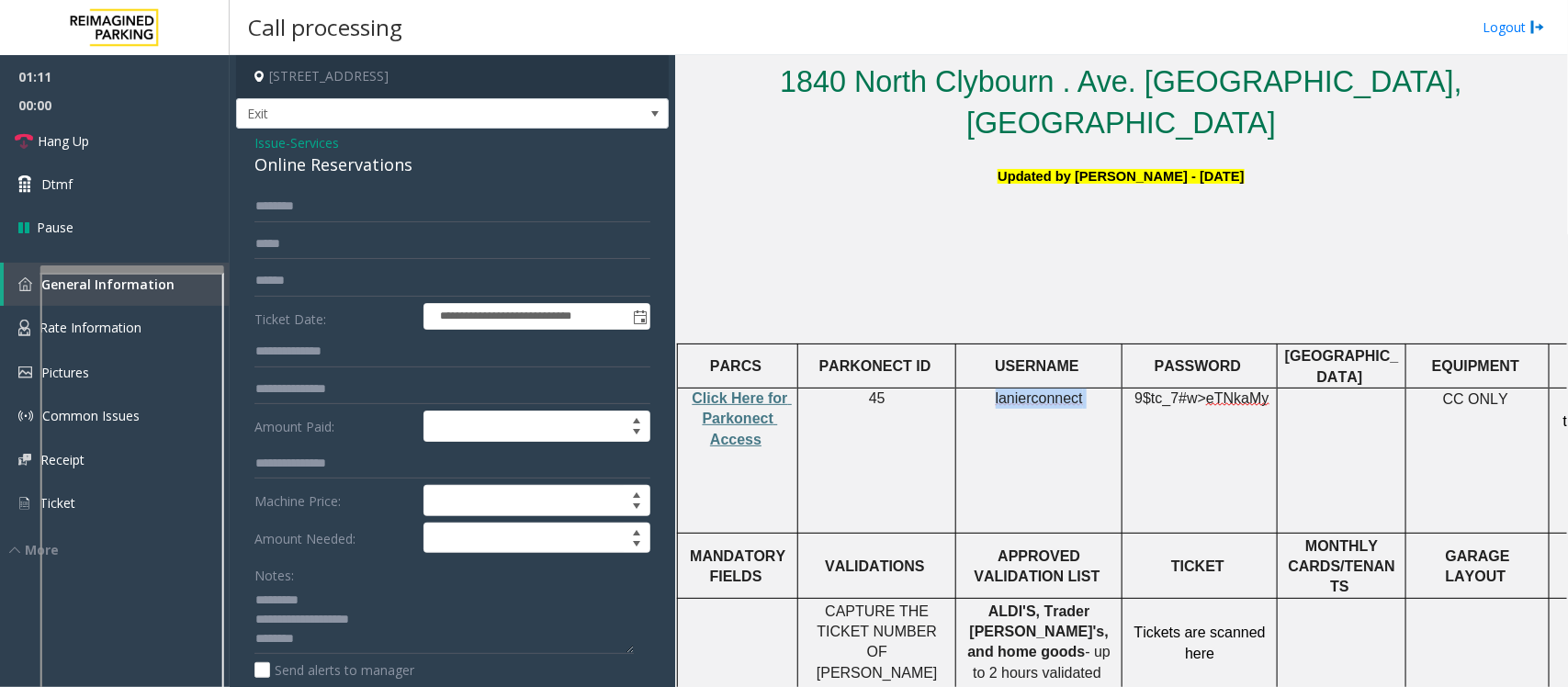 click on "lanierconnect" 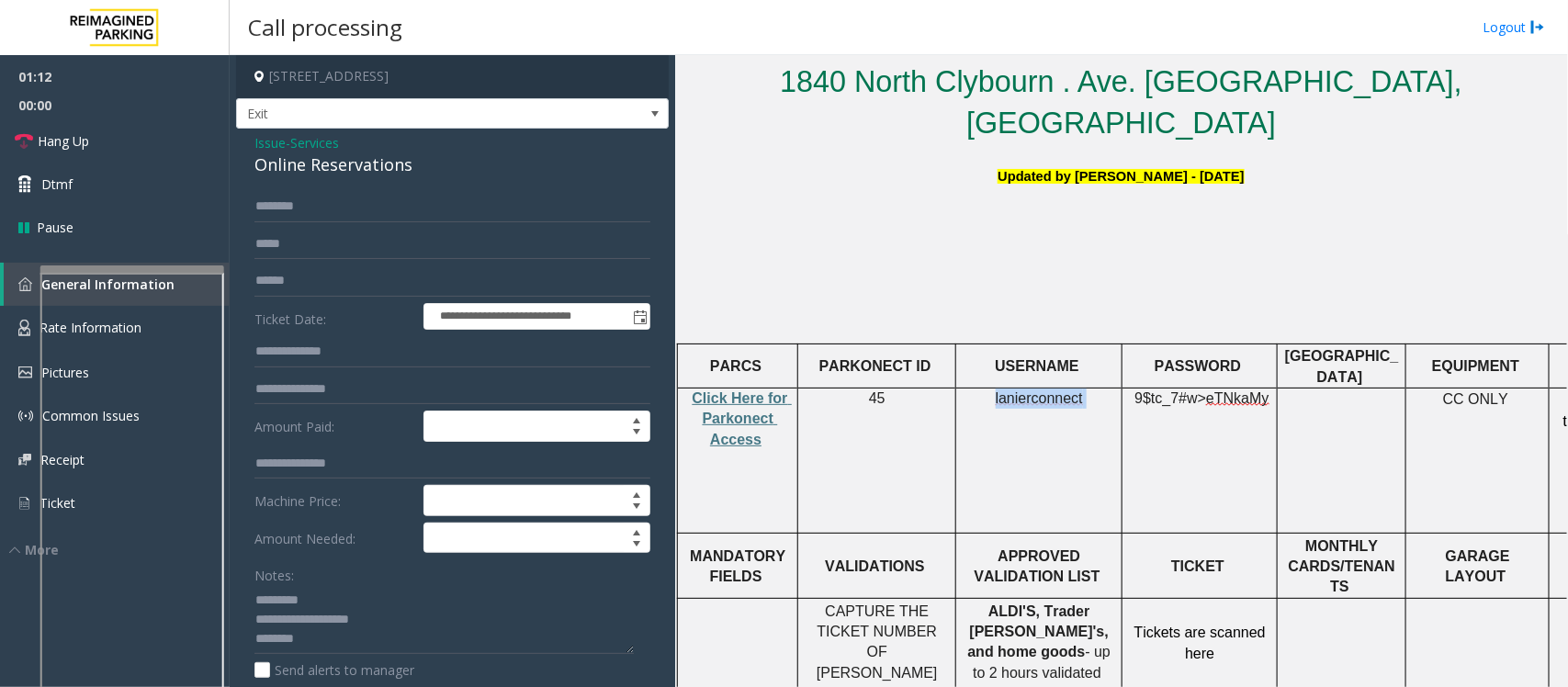 copy on "lanierconnect" 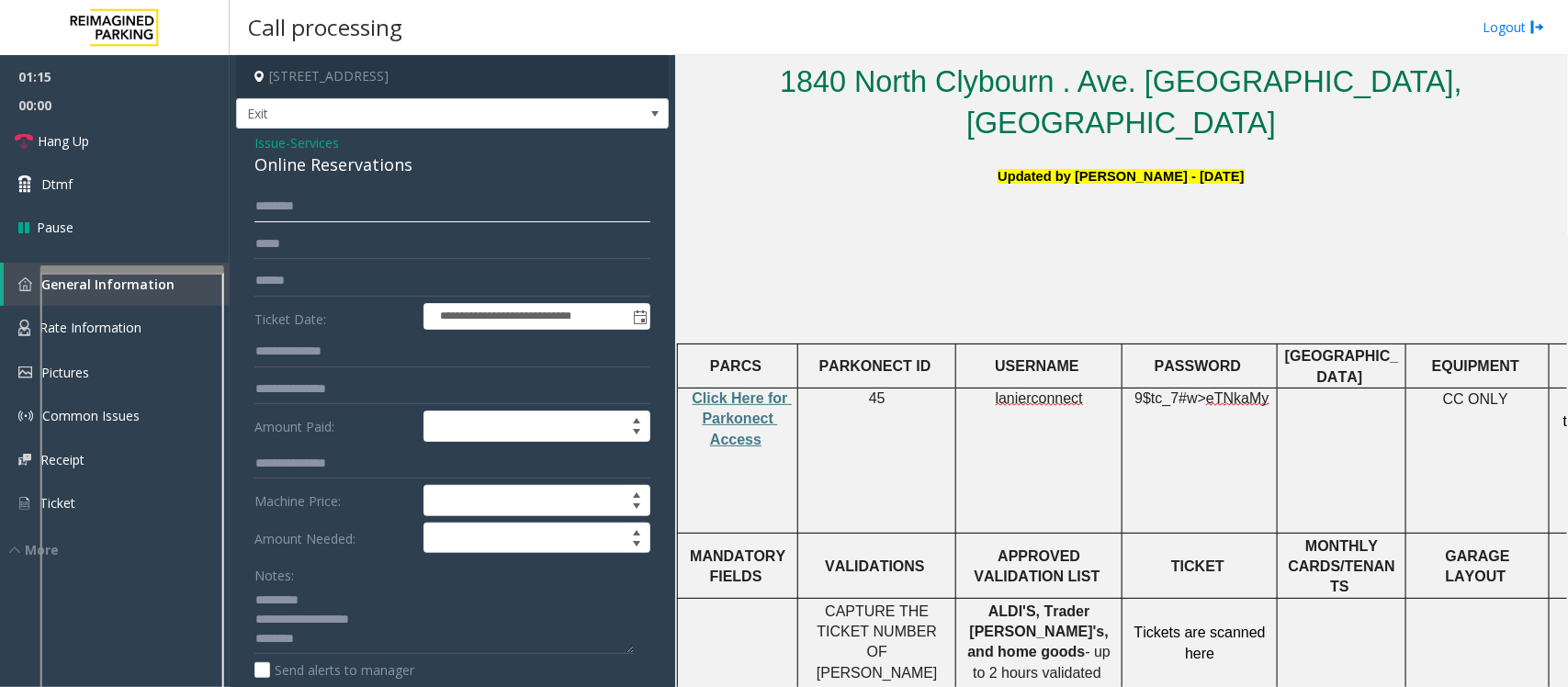 click 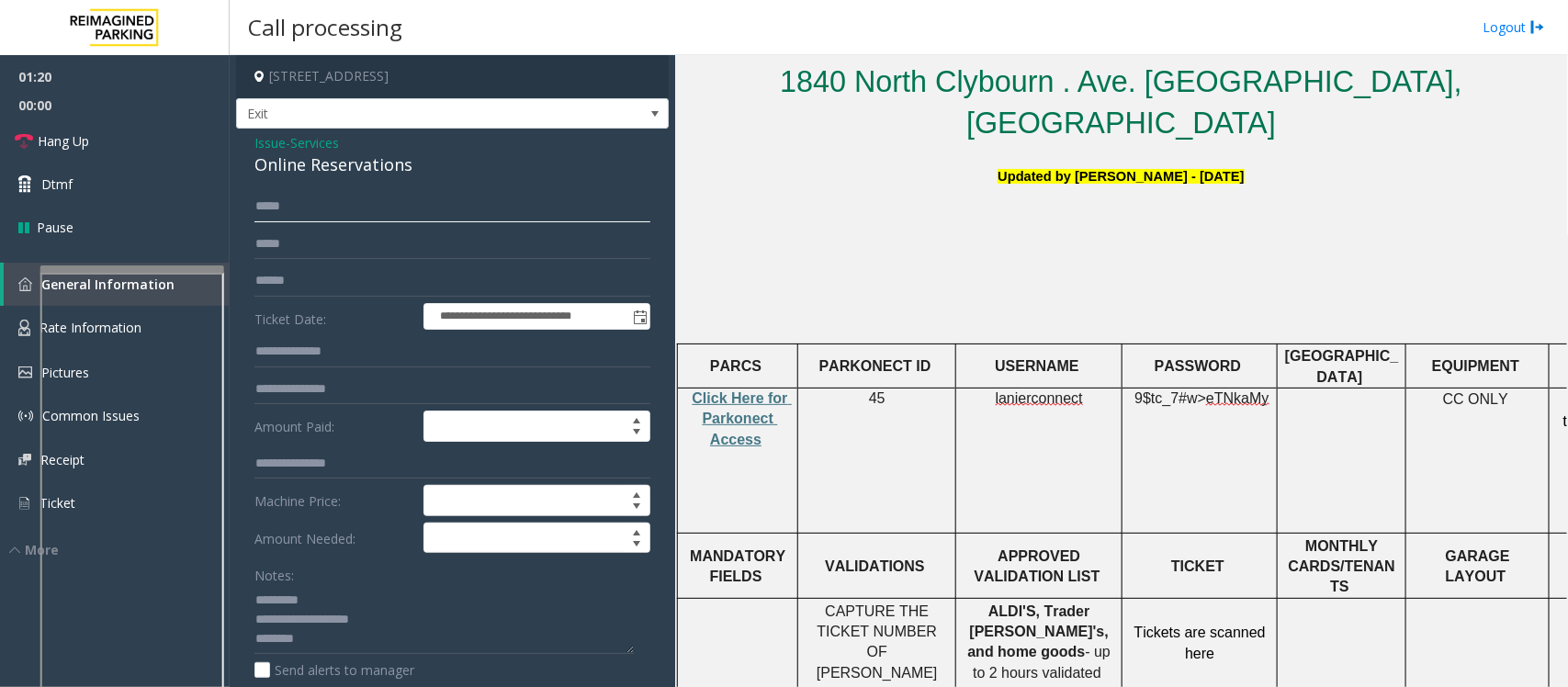 type on "*****" 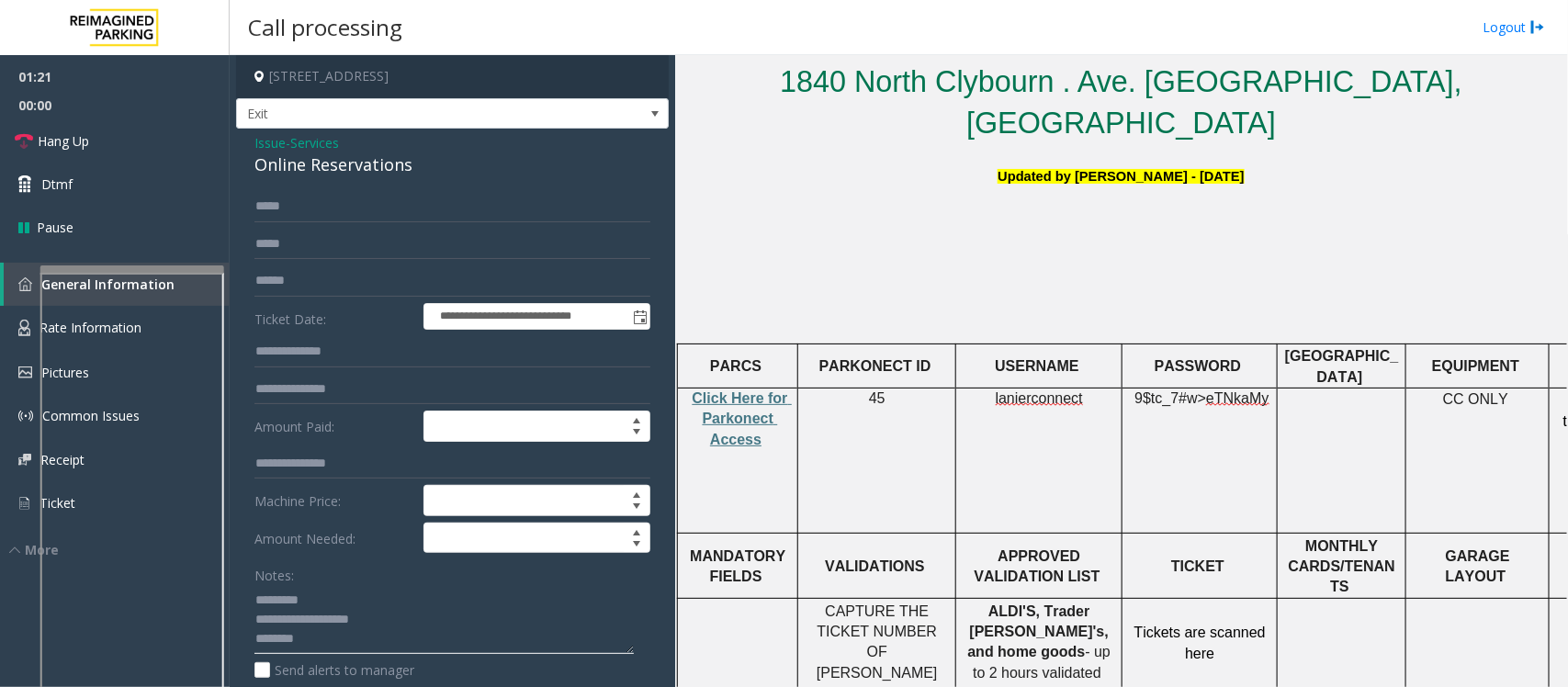click 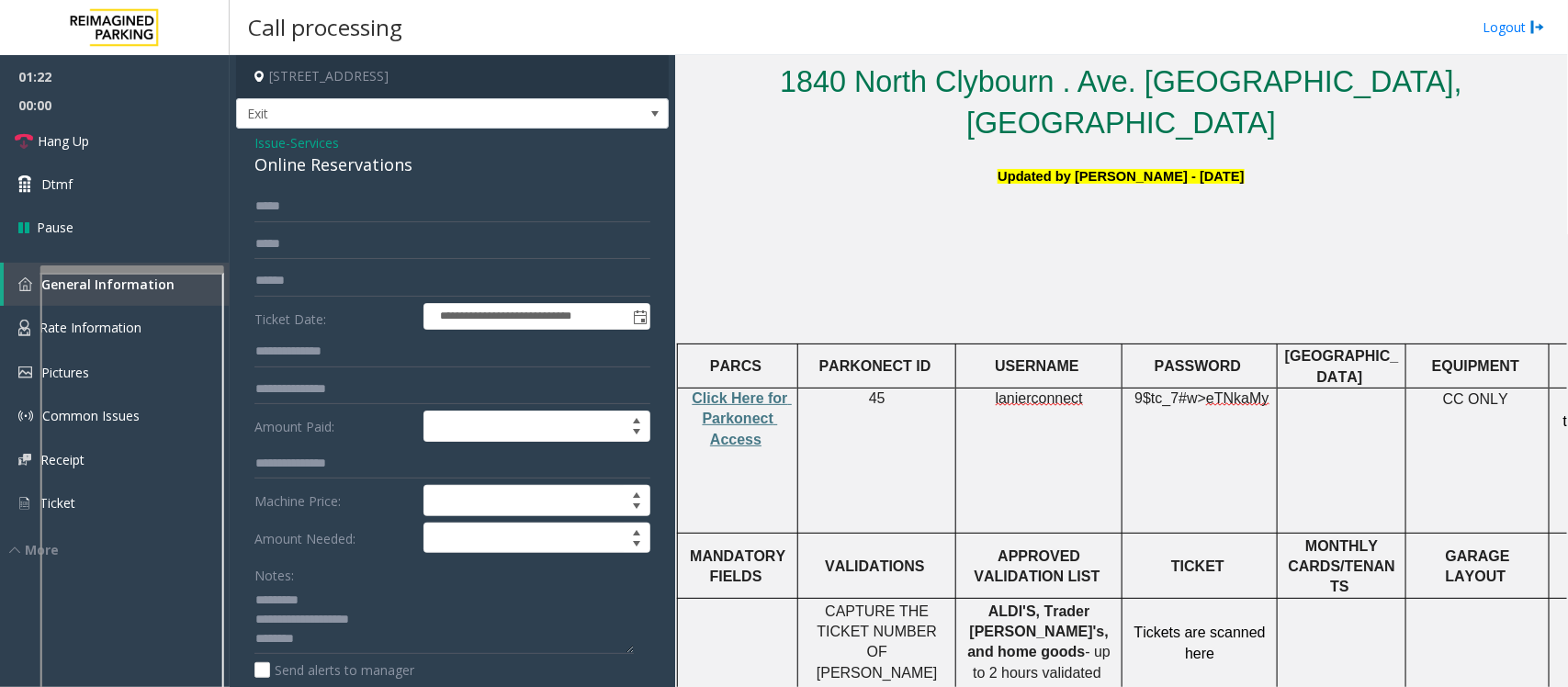 click on "Services" 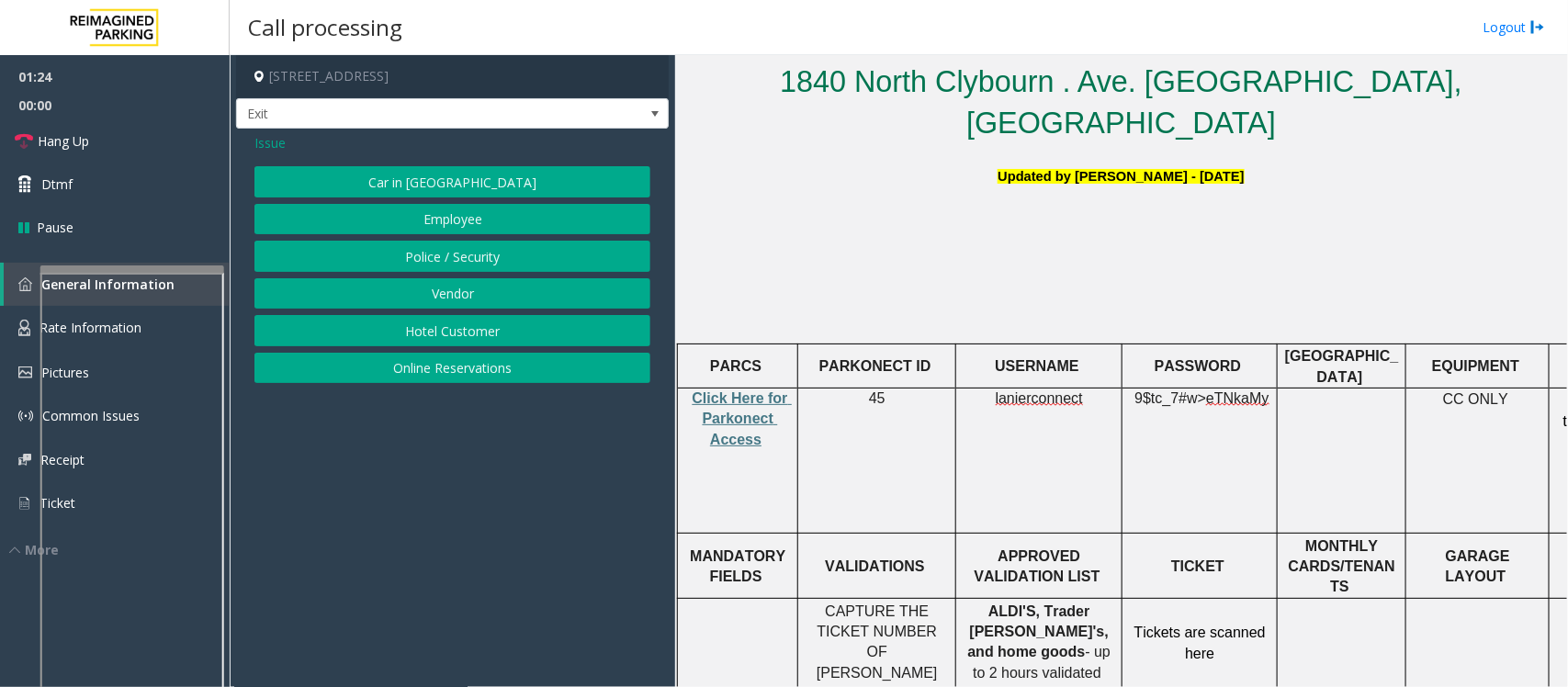 click on "Online Reservations" 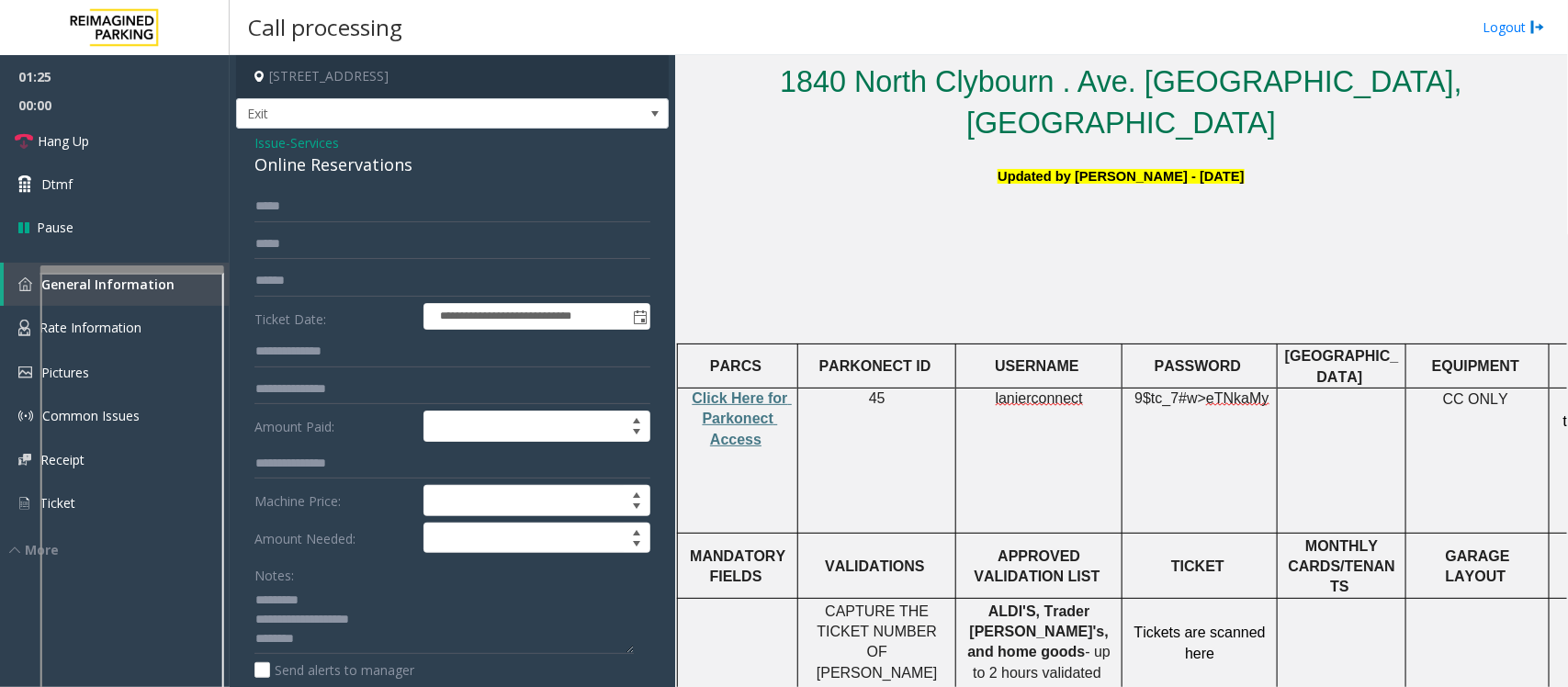 click on "Online Reservations" 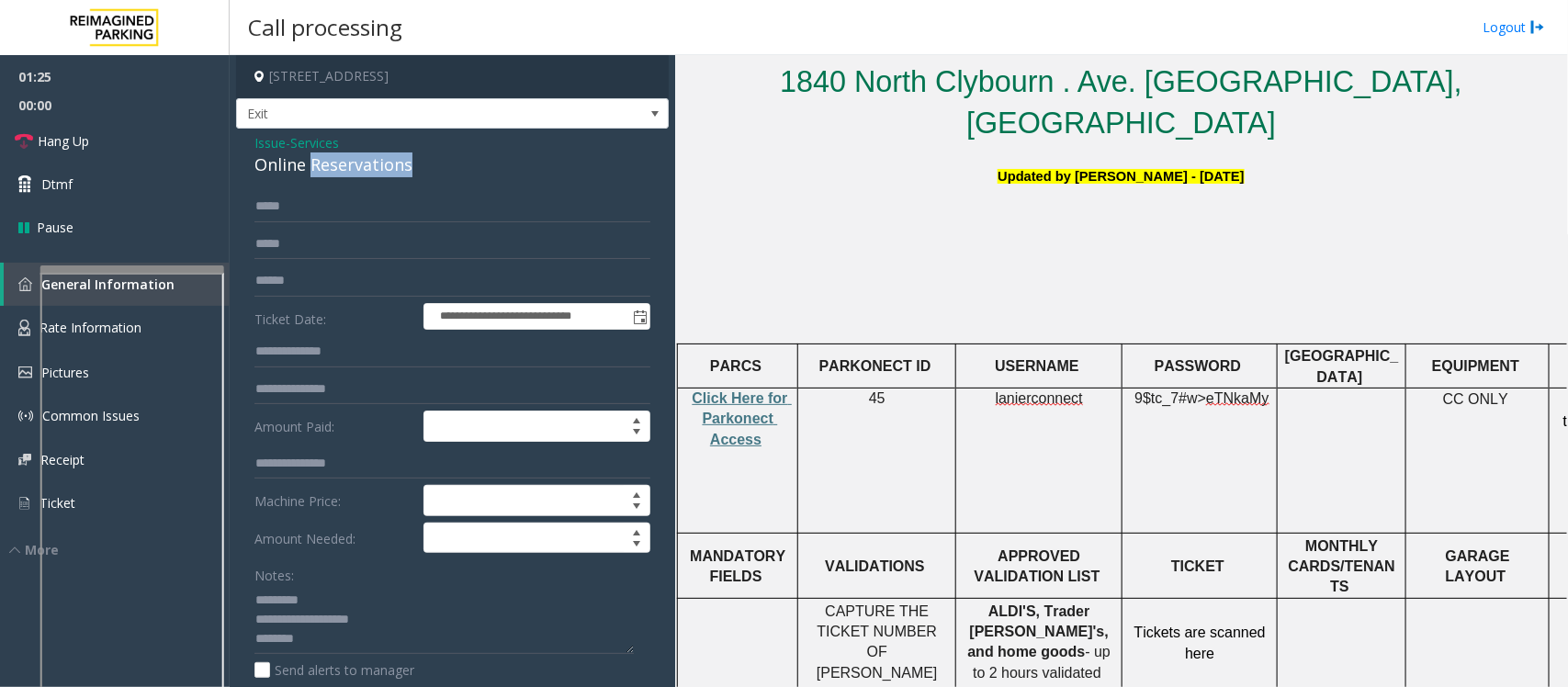 click on "Online Reservations" 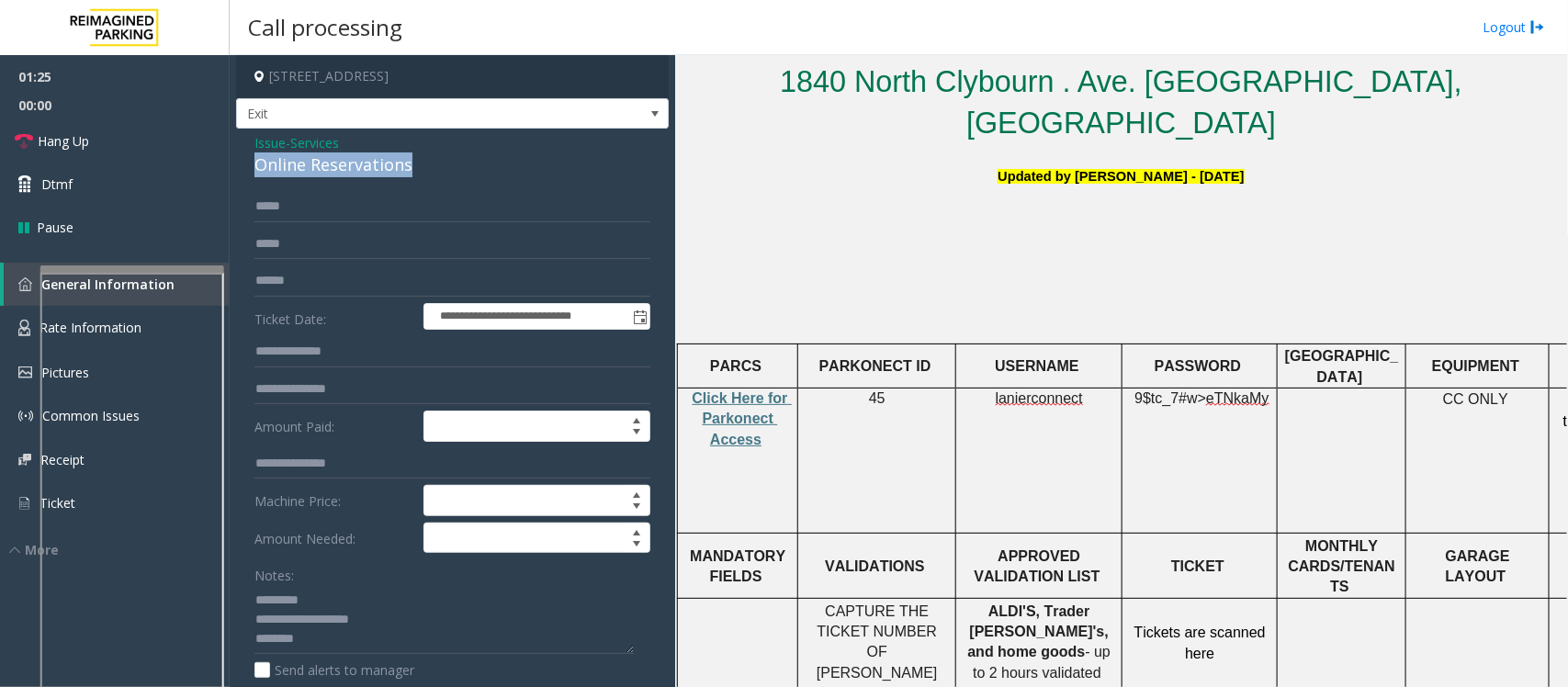 click on "Online Reservations" 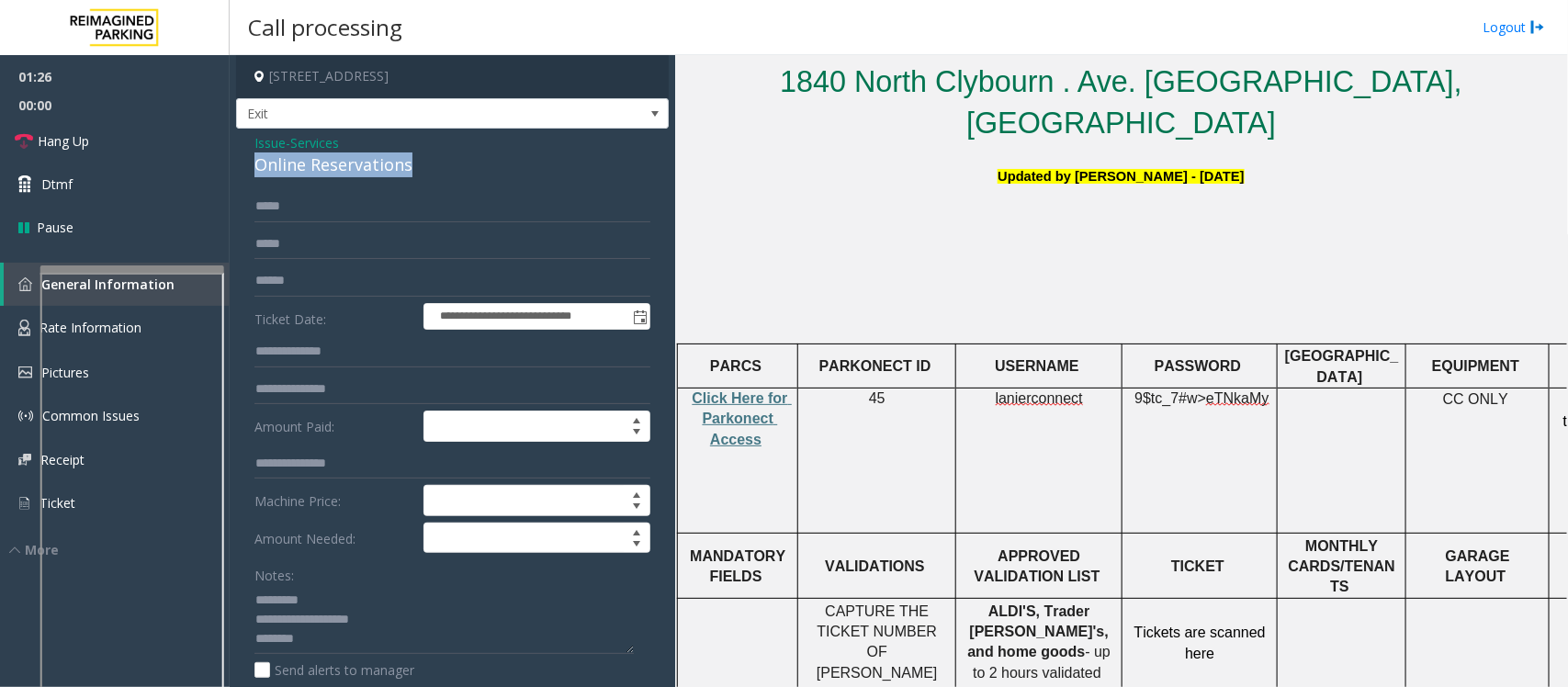 copy on "Online Reservations" 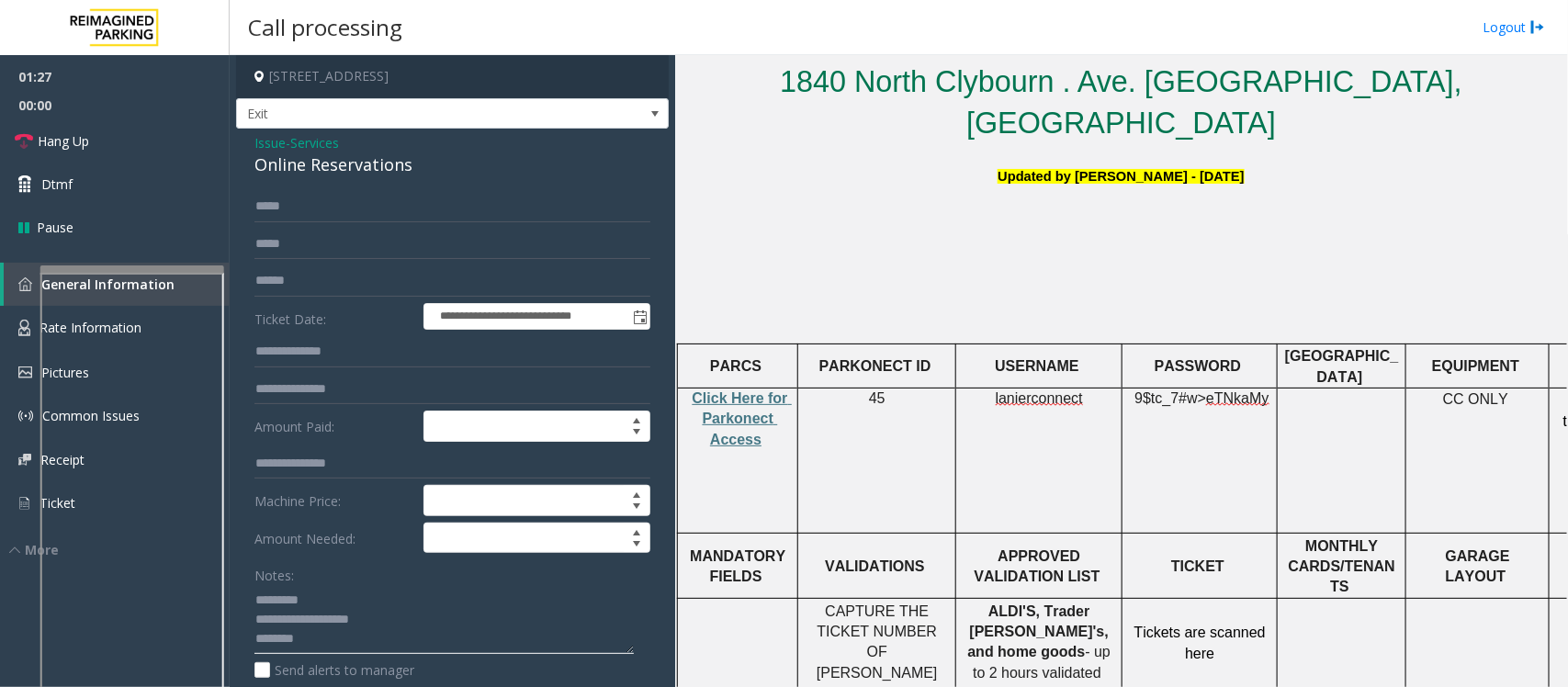 click 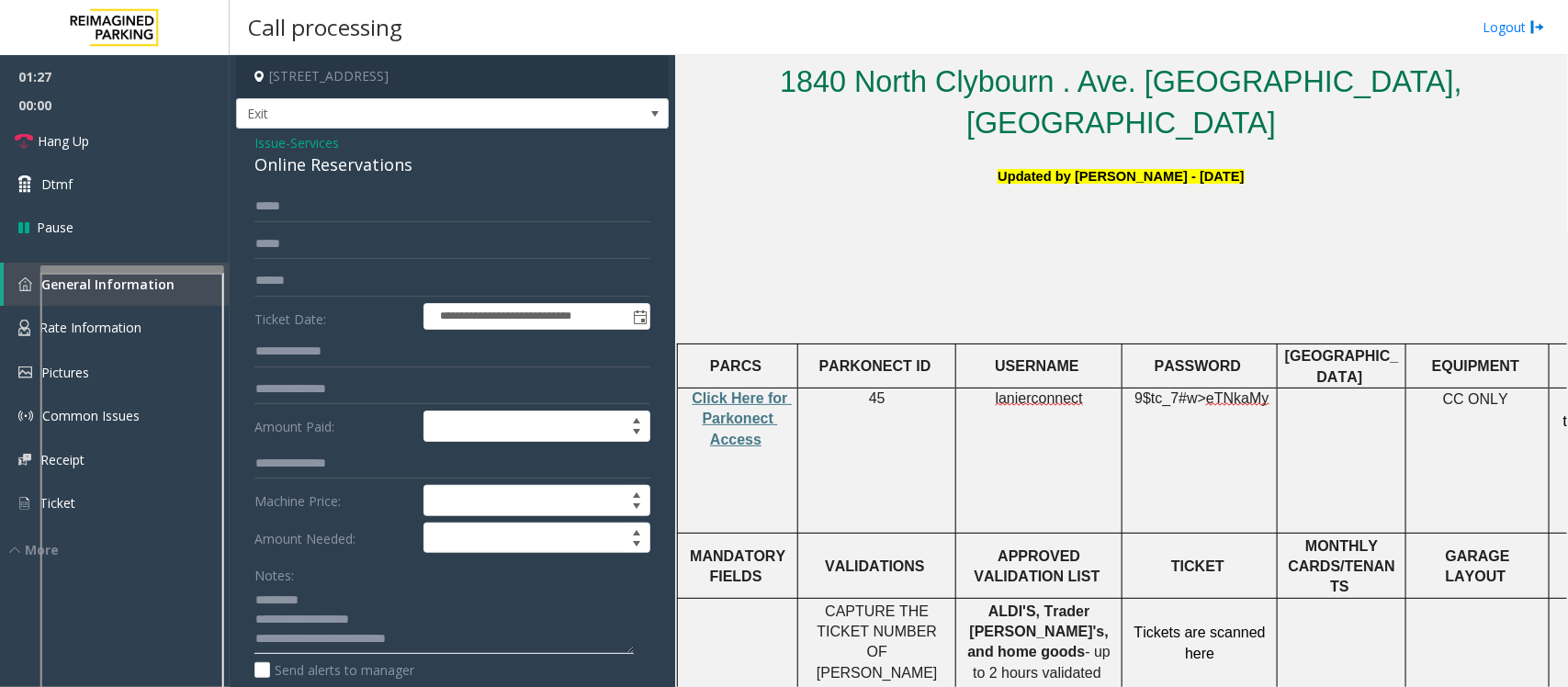 scroll, scrollTop: 14, scrollLeft: 0, axis: vertical 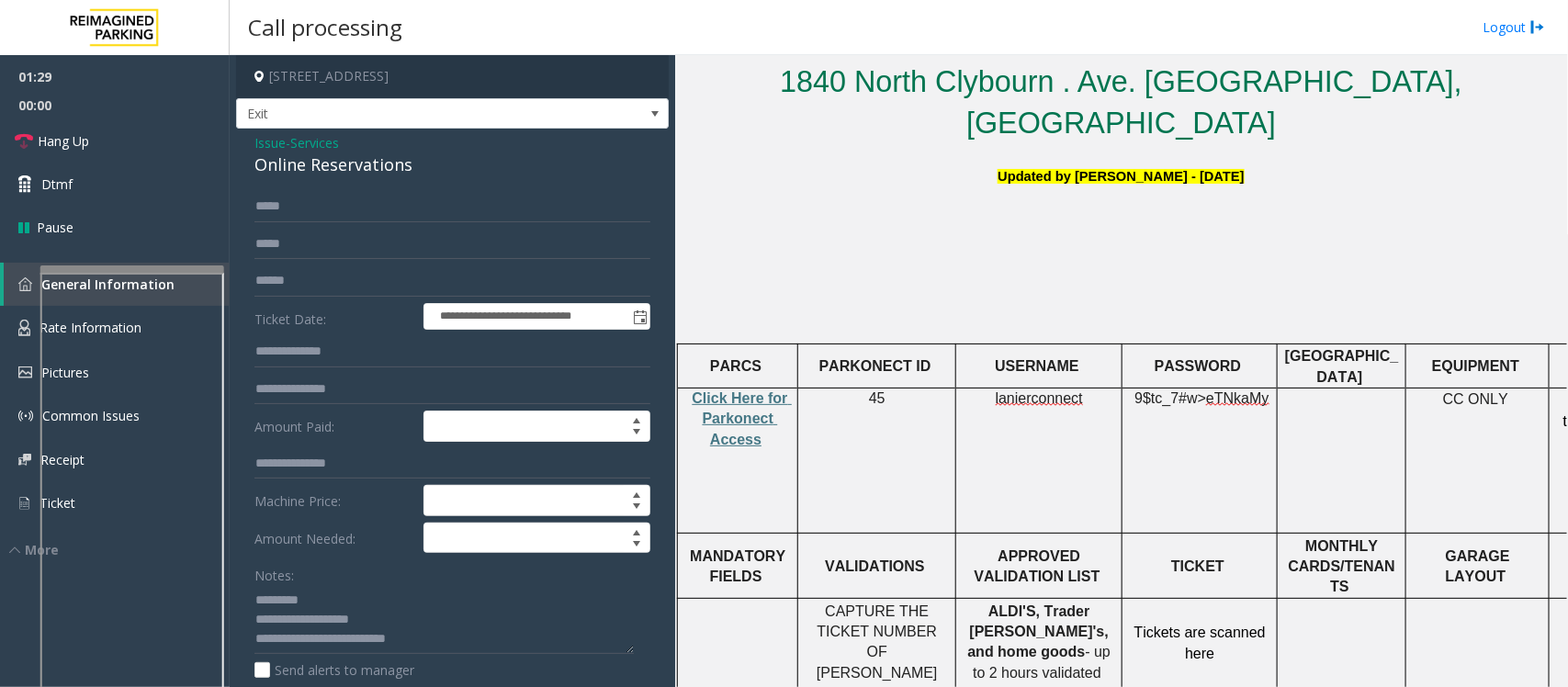 click on "9$tc_7#w> eTNkaMy" 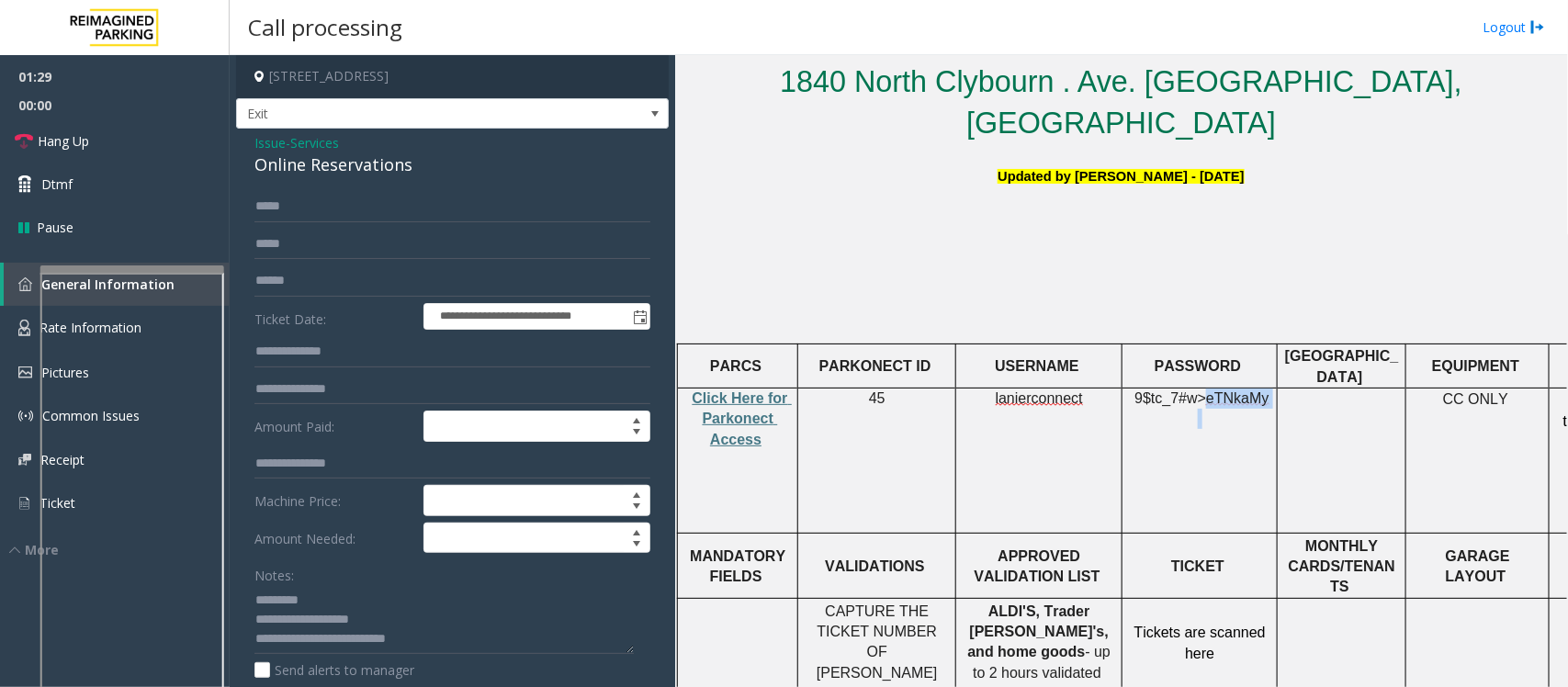 click on "9$tc_7#w> eTNkaMy" 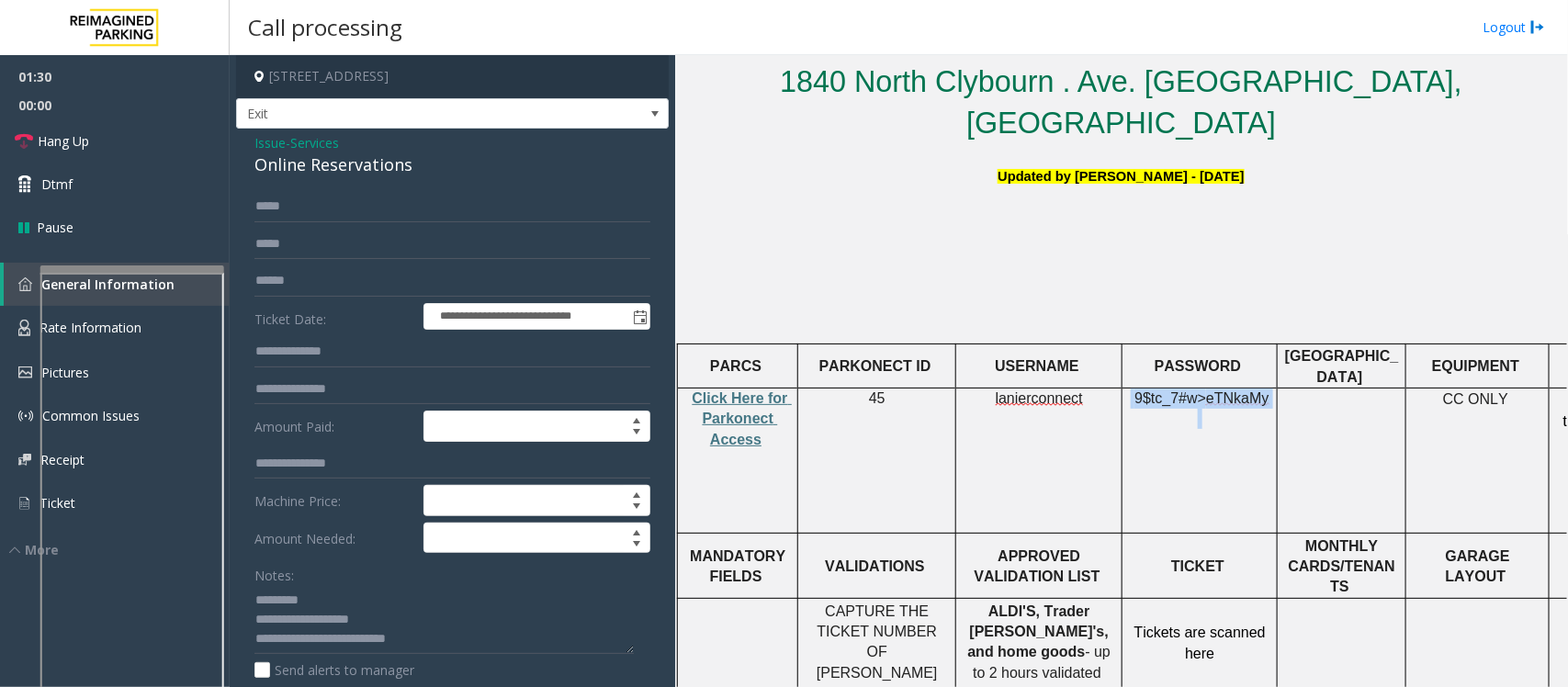 click on "9$tc_7#w> eTNkaMy" 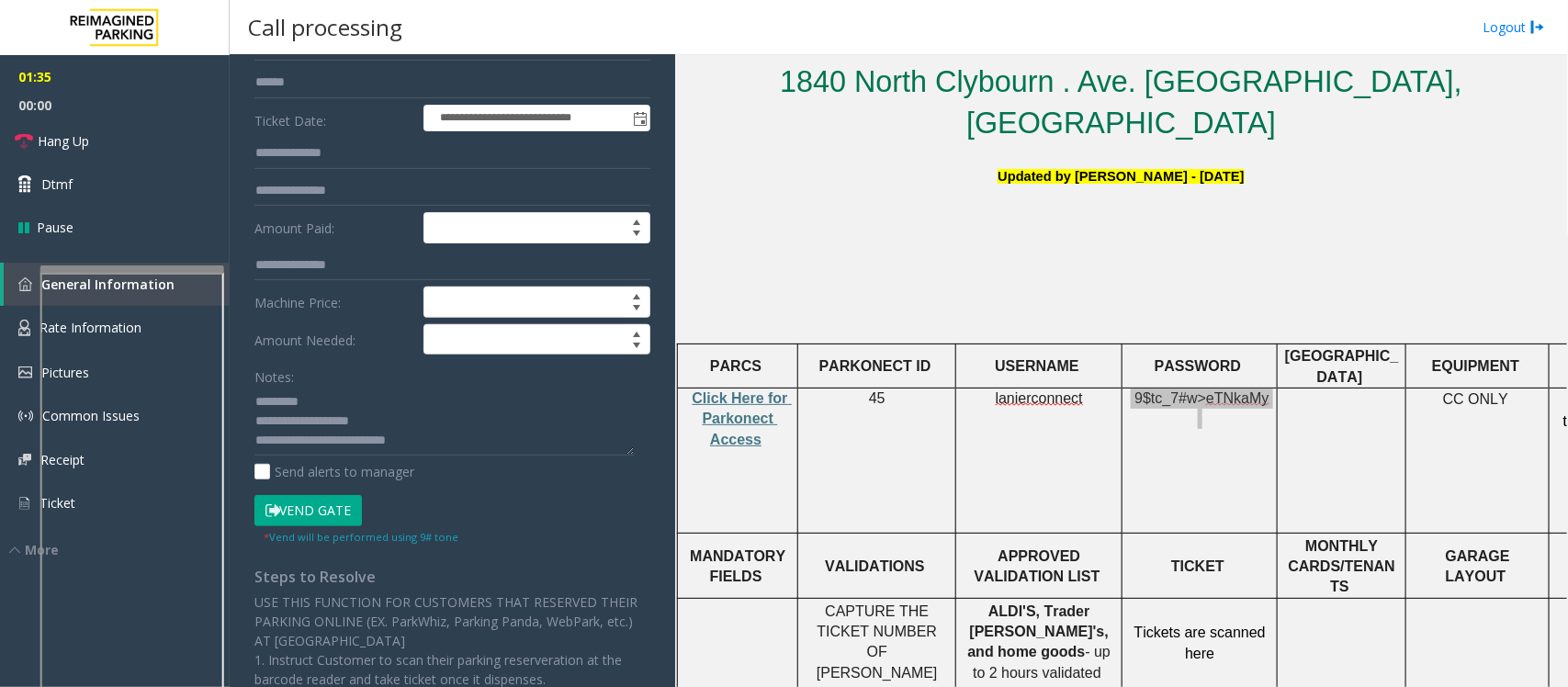 scroll, scrollTop: 230, scrollLeft: 0, axis: vertical 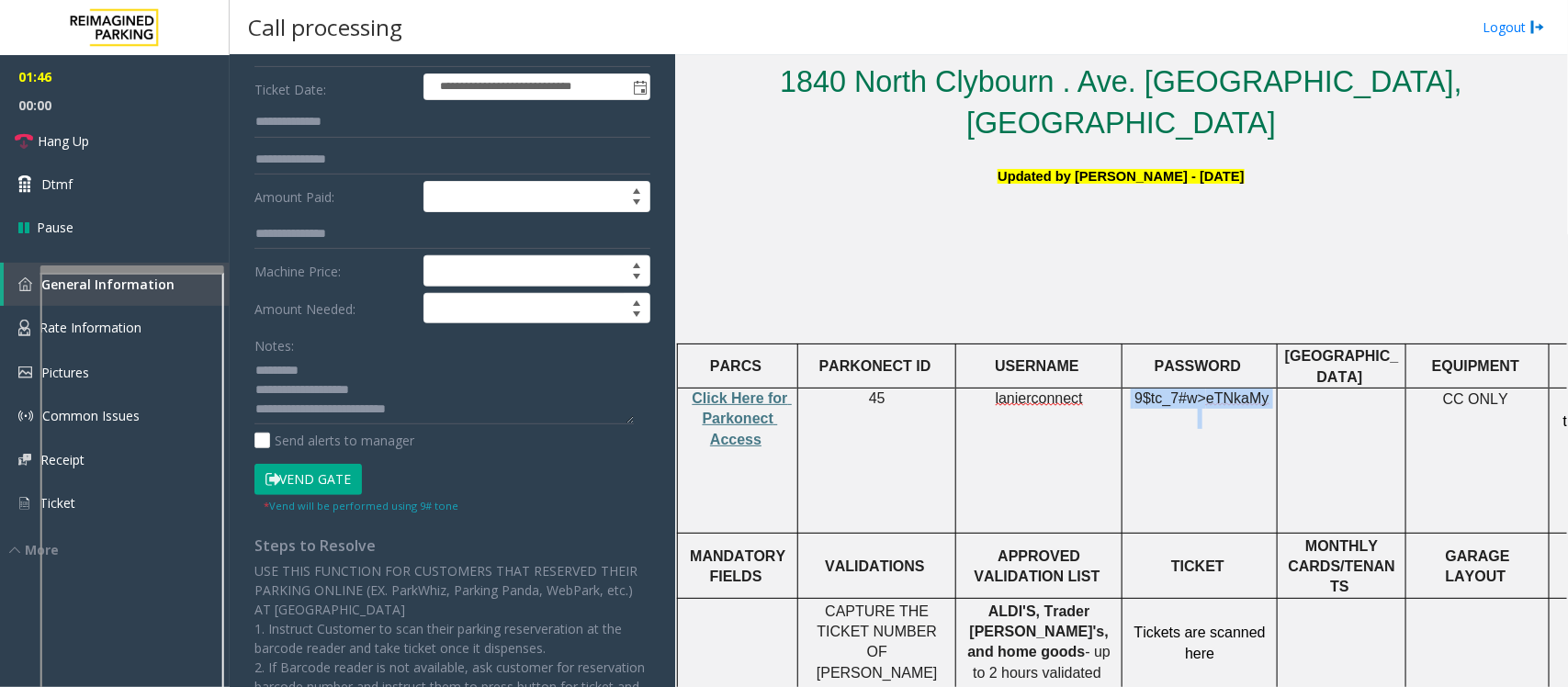 click on "Vend Gate" 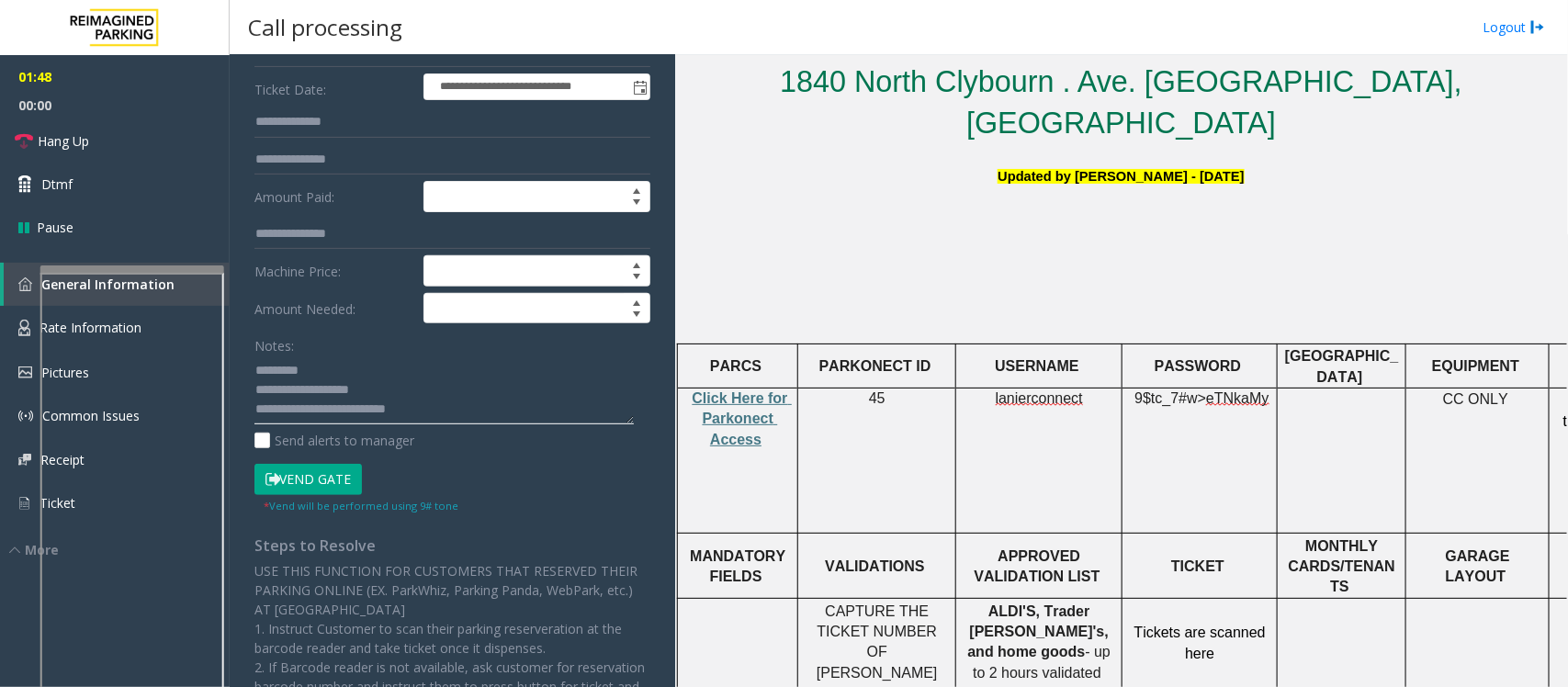 click 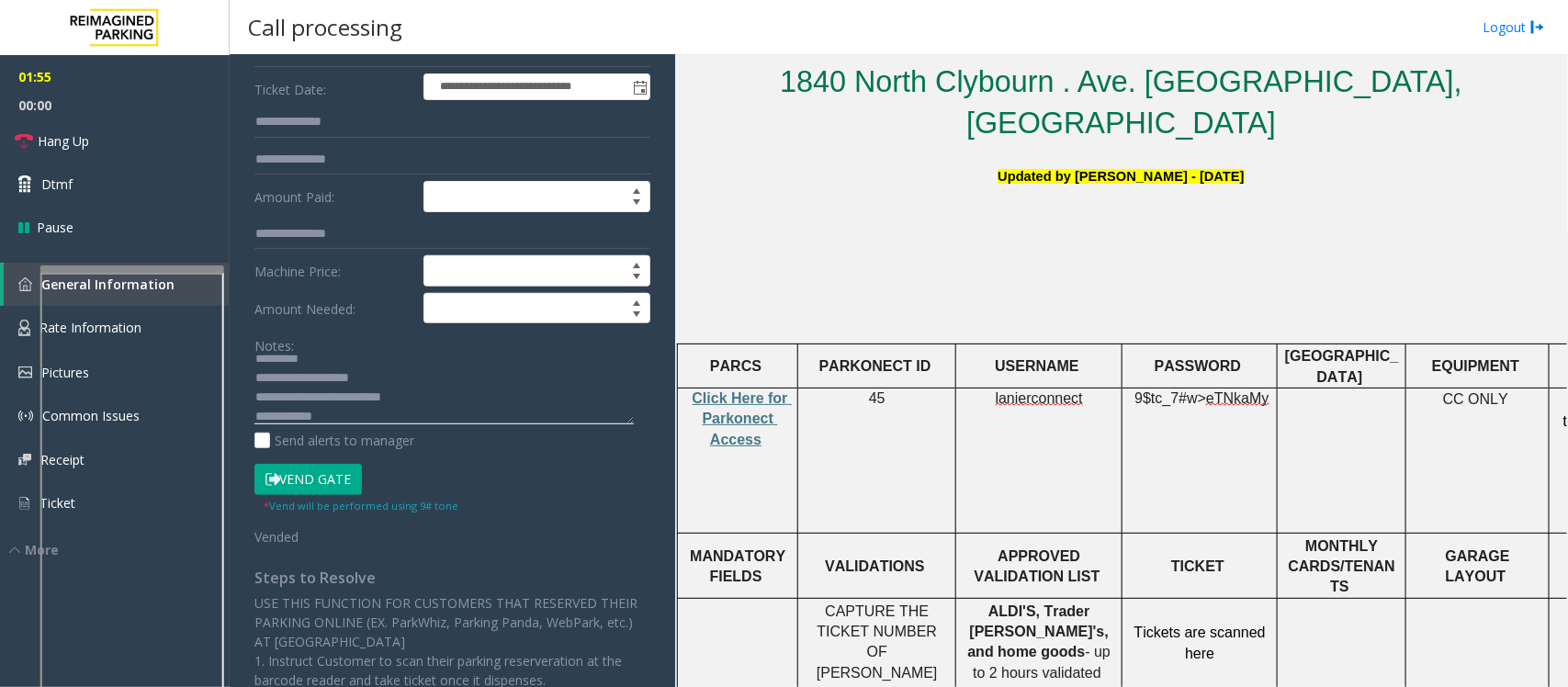 scroll, scrollTop: 18, scrollLeft: 0, axis: vertical 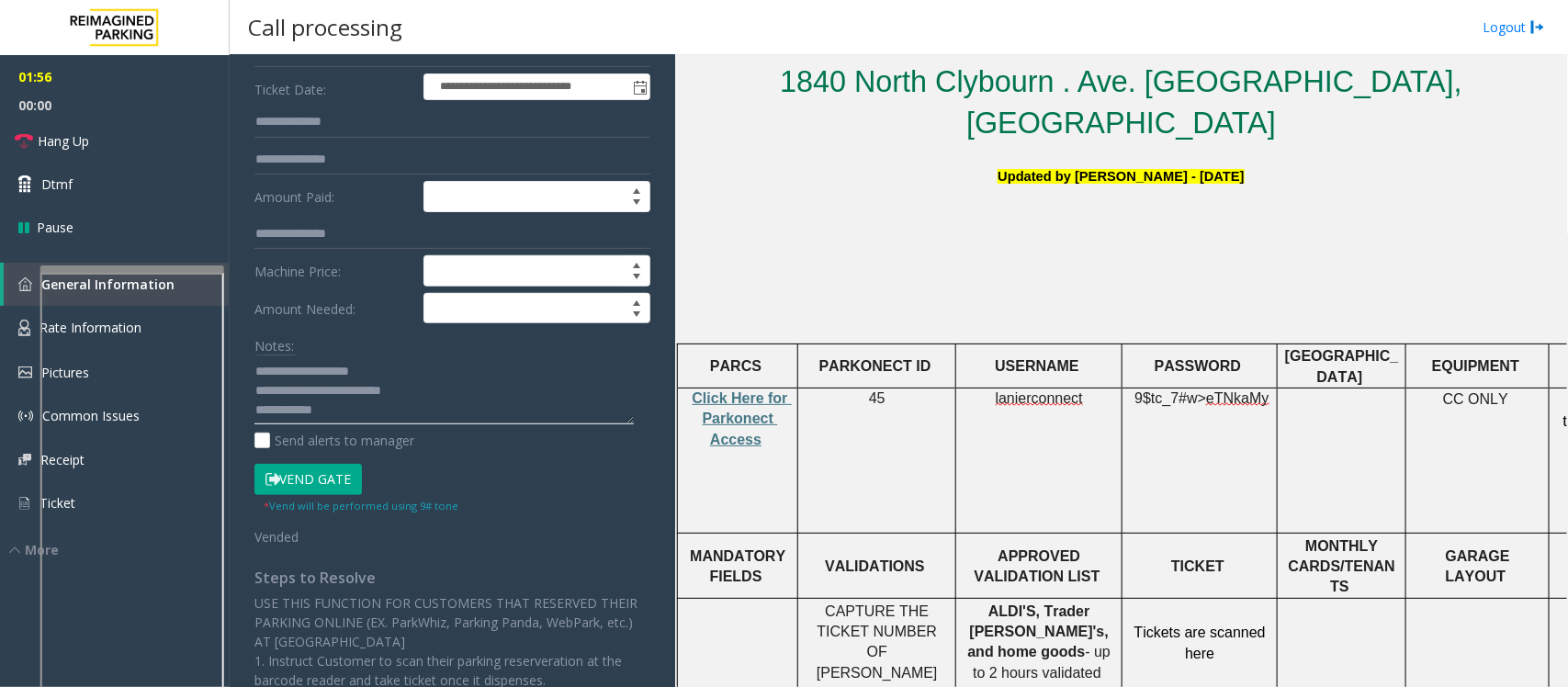 click 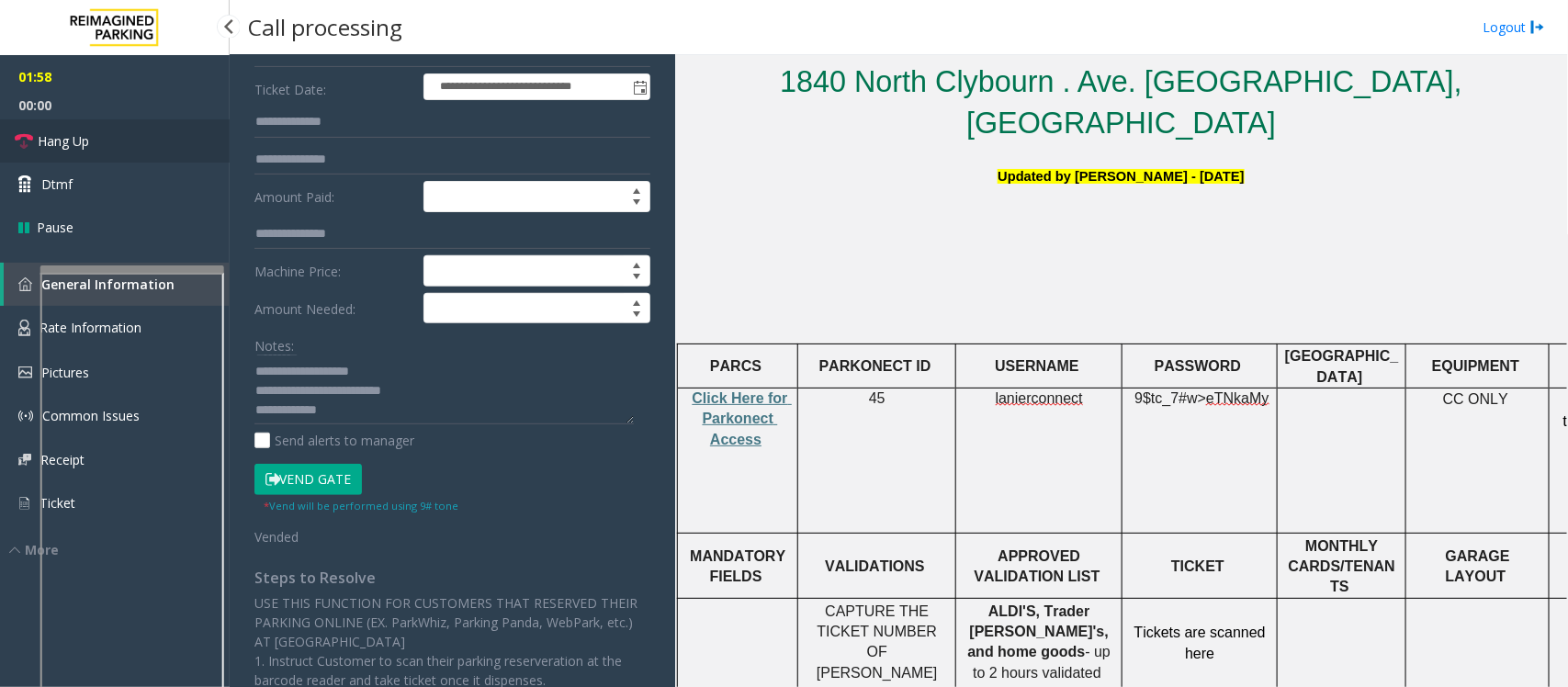 click on "Hang Up" at bounding box center [63, 141] 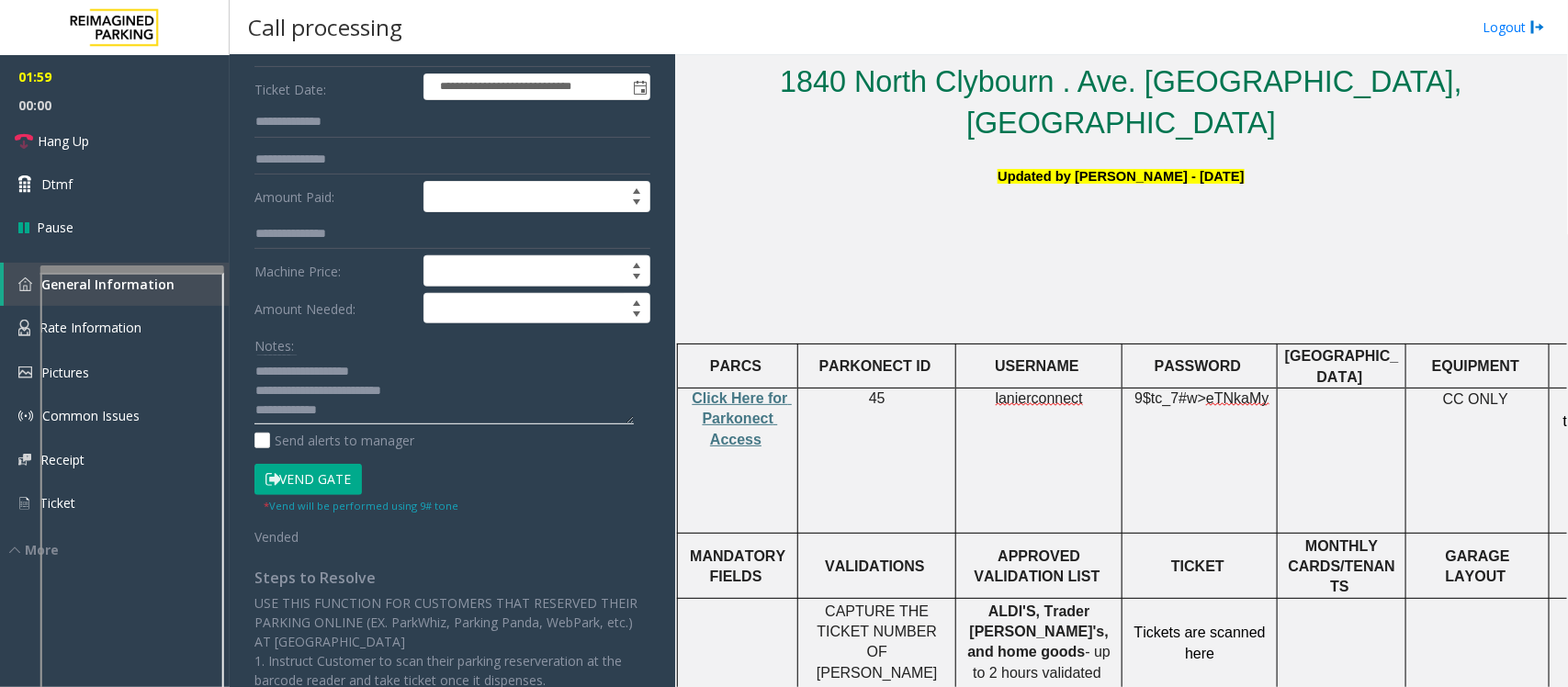 click 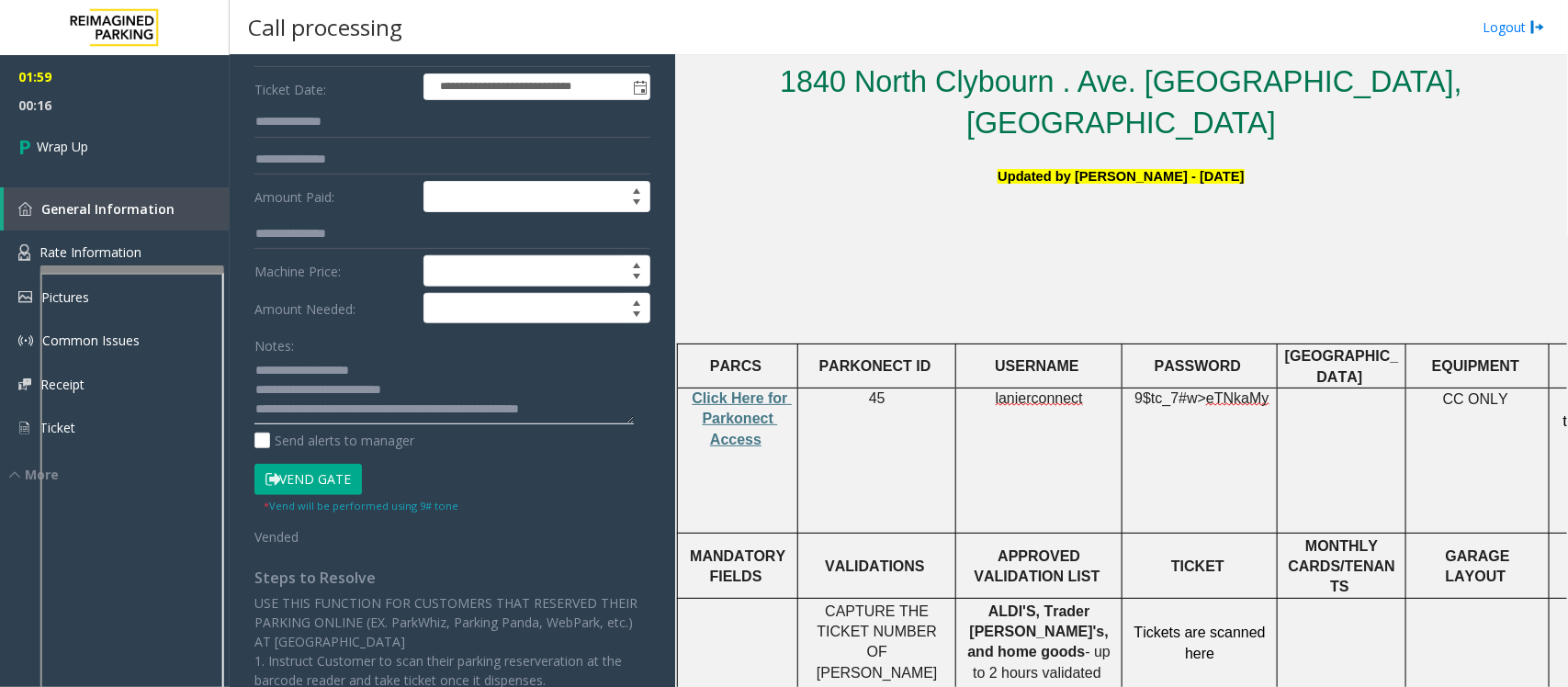 scroll, scrollTop: 19, scrollLeft: 0, axis: vertical 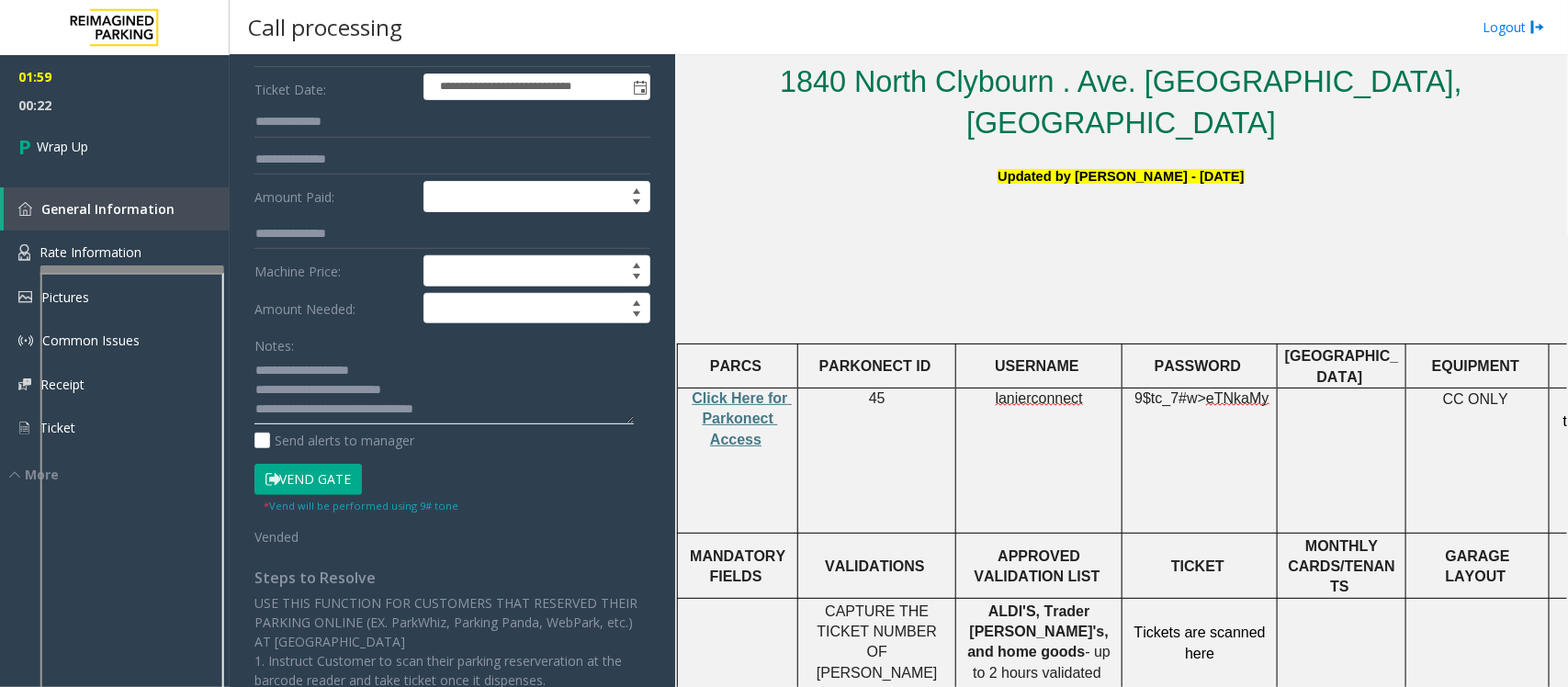 click 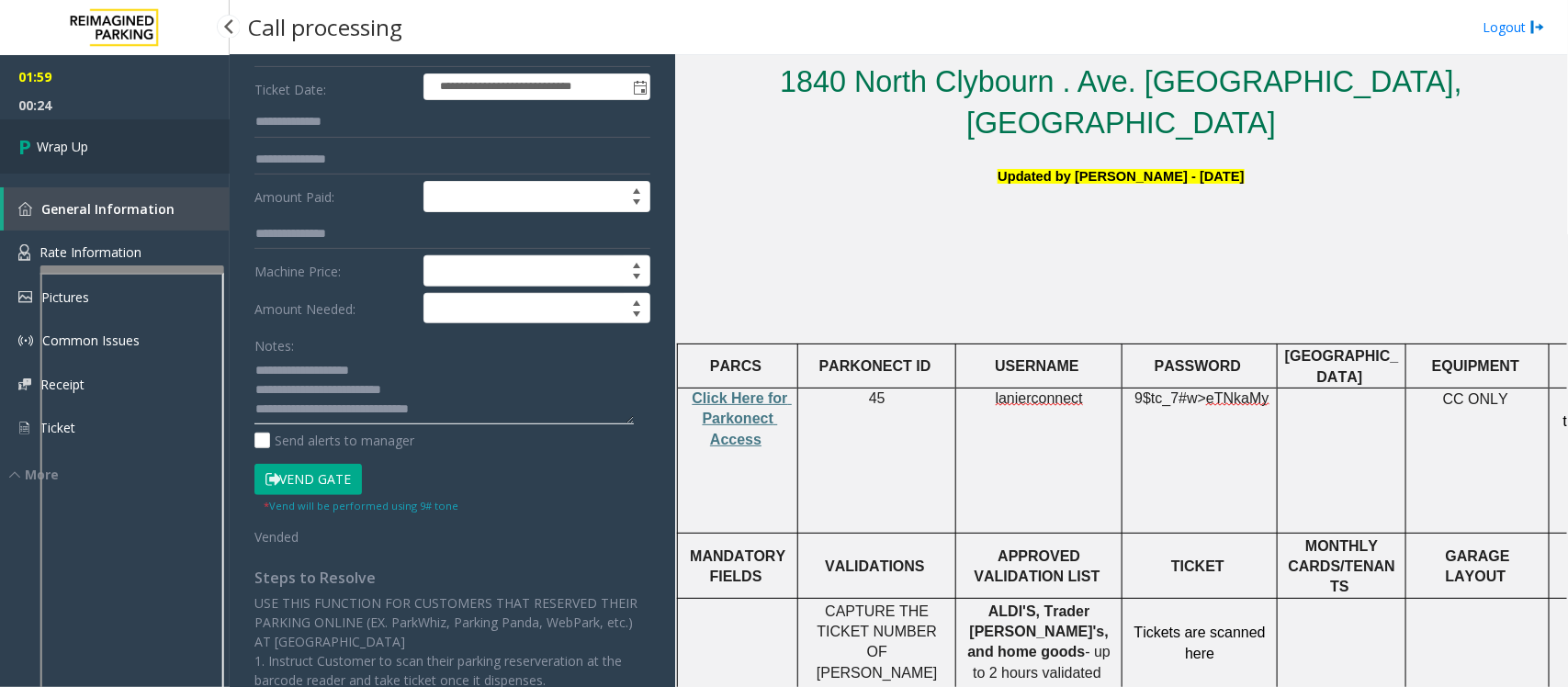 type on "**********" 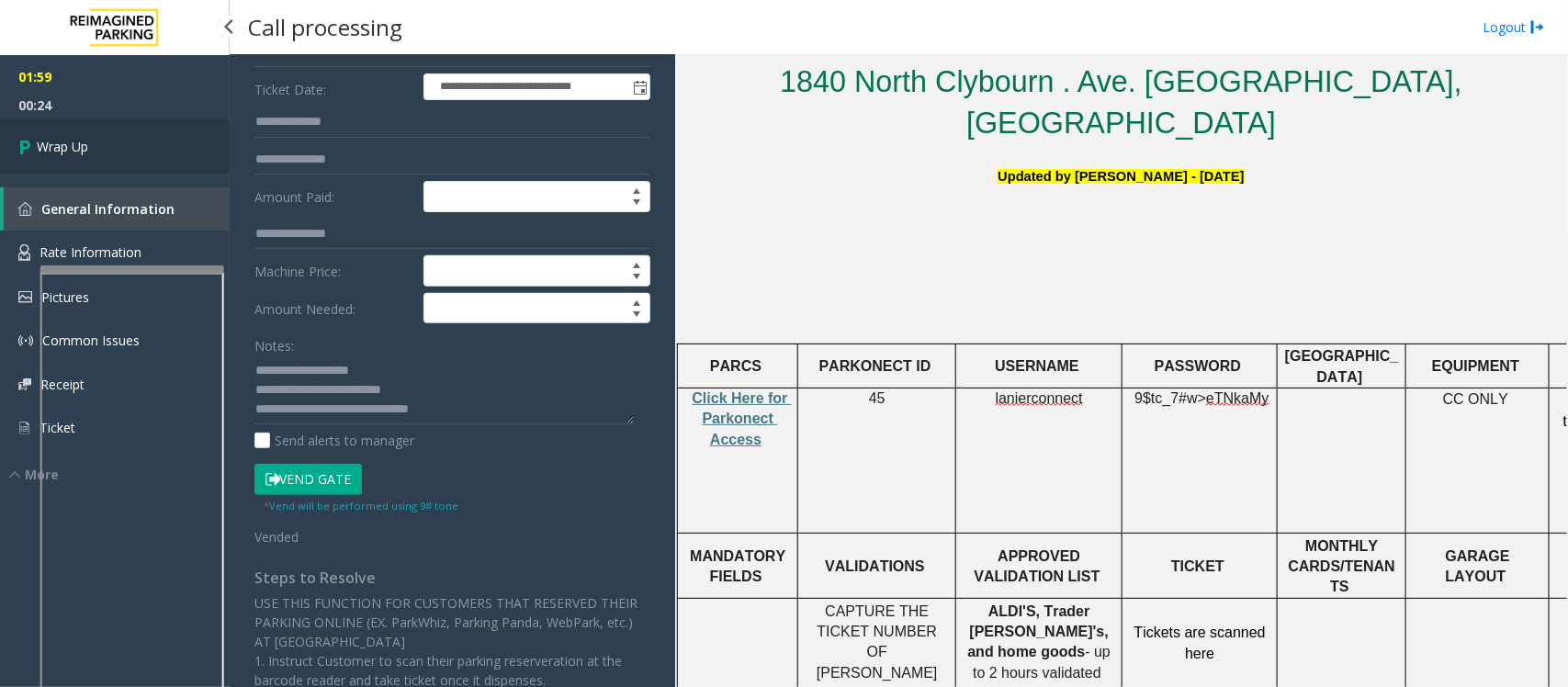 click on "Wrap Up" at bounding box center (62, 146) 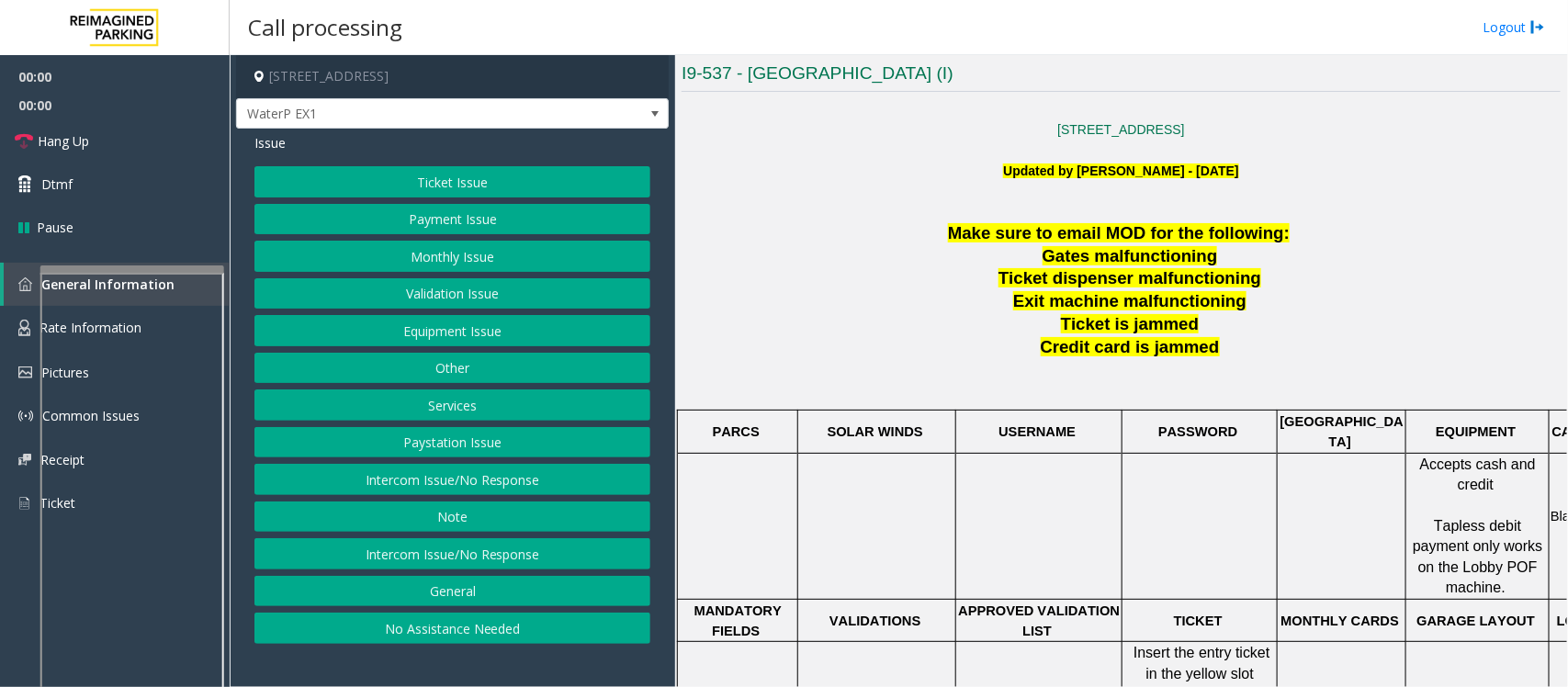 scroll, scrollTop: 459, scrollLeft: 0, axis: vertical 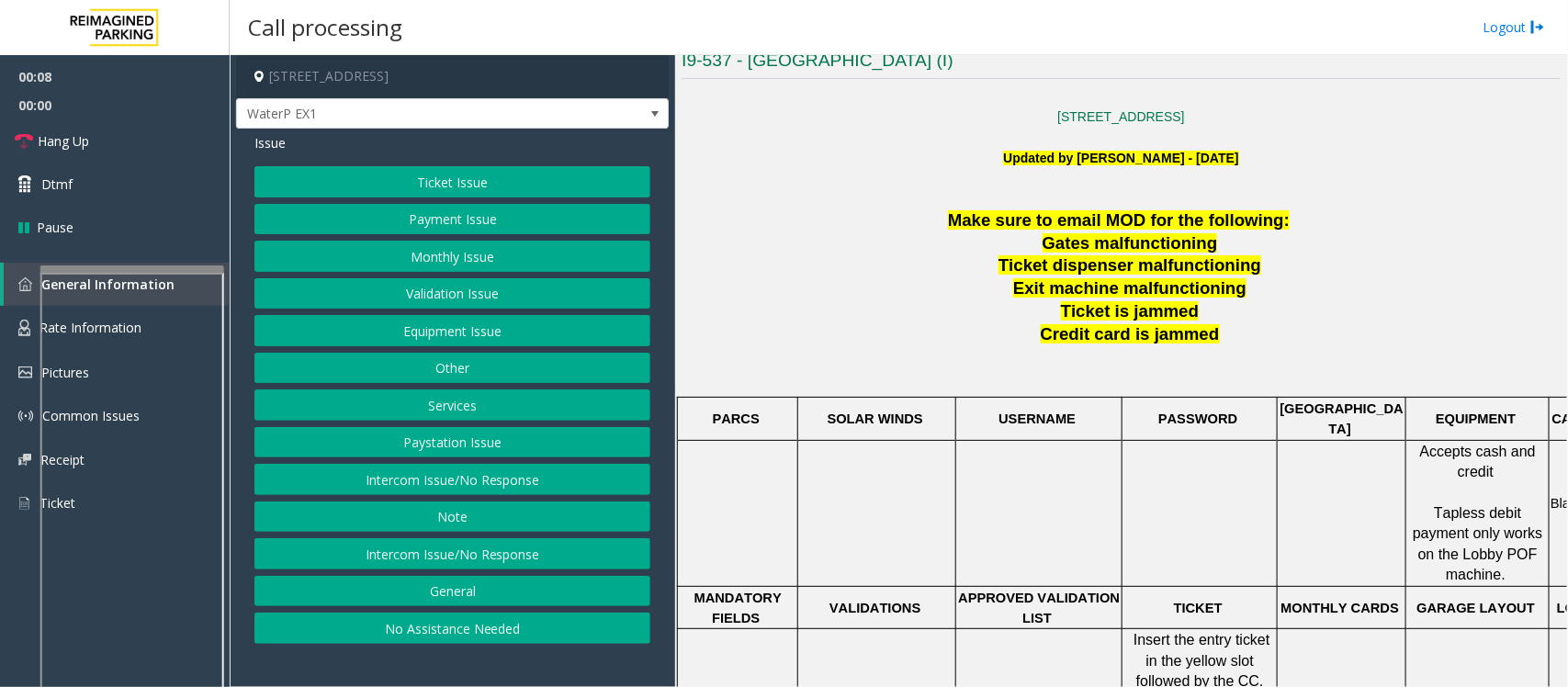click on "Intercom Issue/No Response" 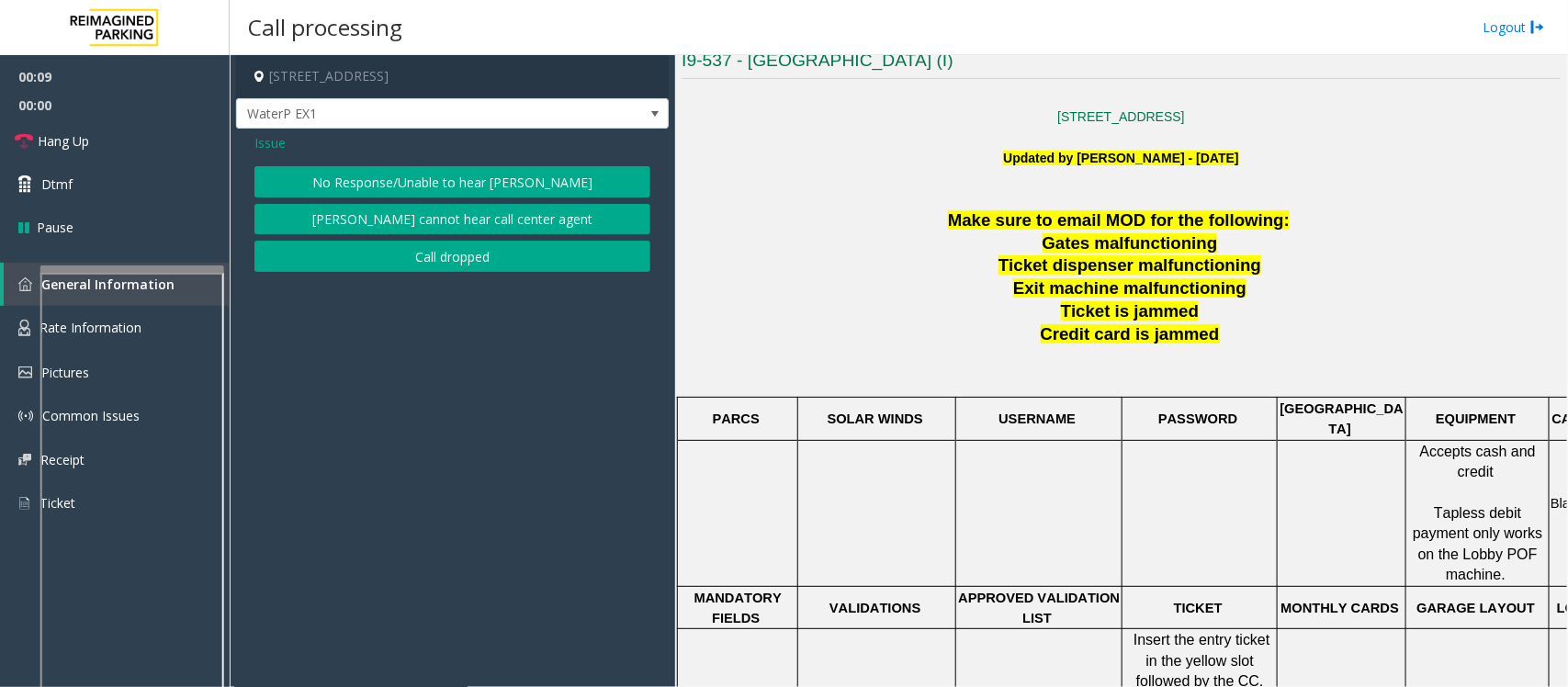 click on "No Response/Unable to hear [PERSON_NAME]" 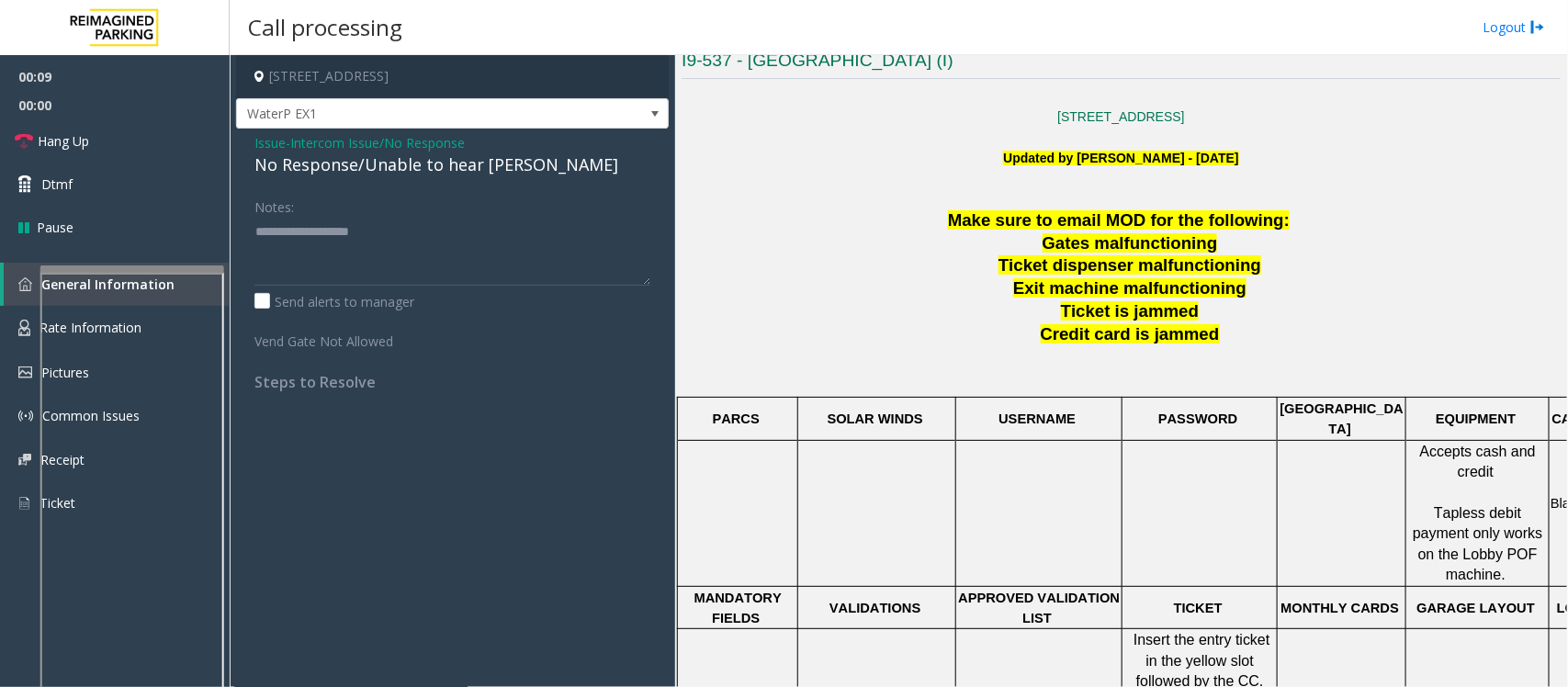 click on "No Response/Unable to hear [PERSON_NAME]" 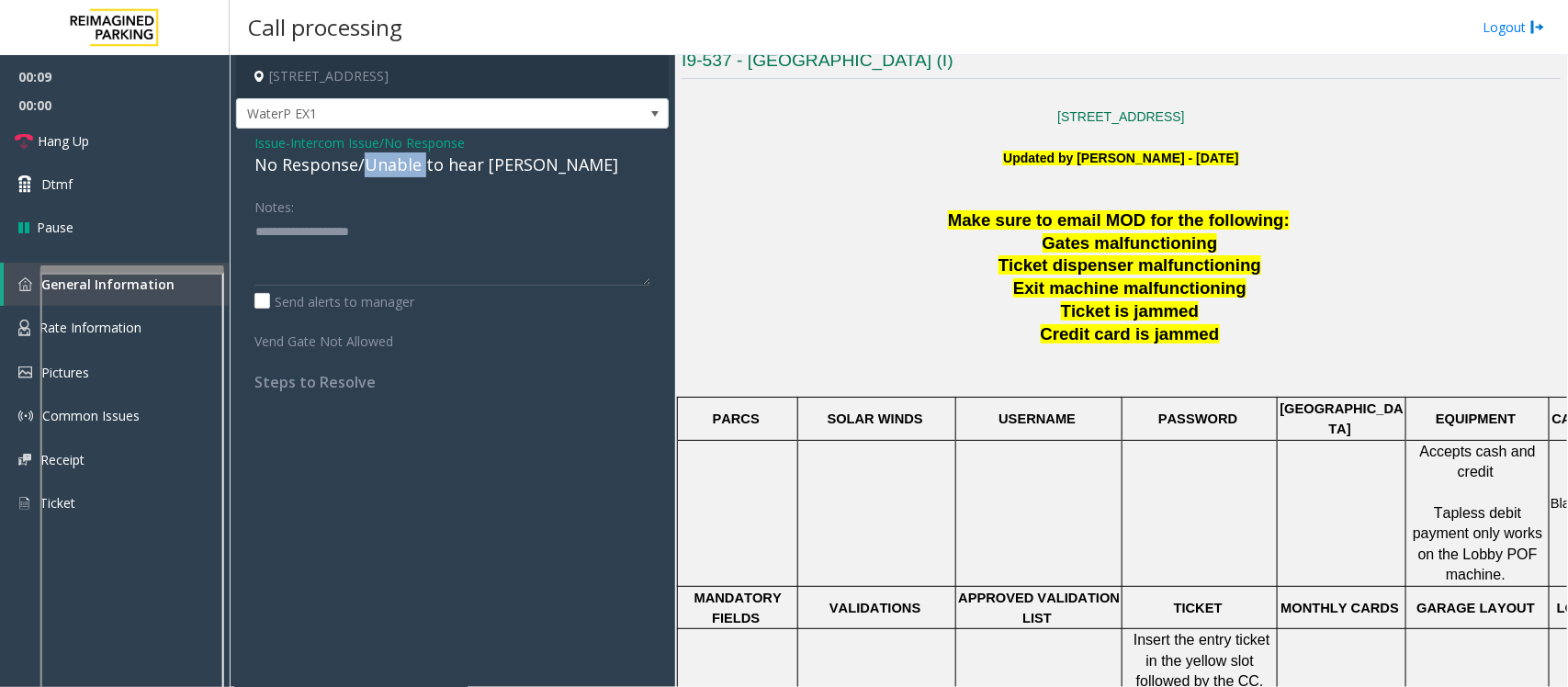 click on "No Response/Unable to hear [PERSON_NAME]" 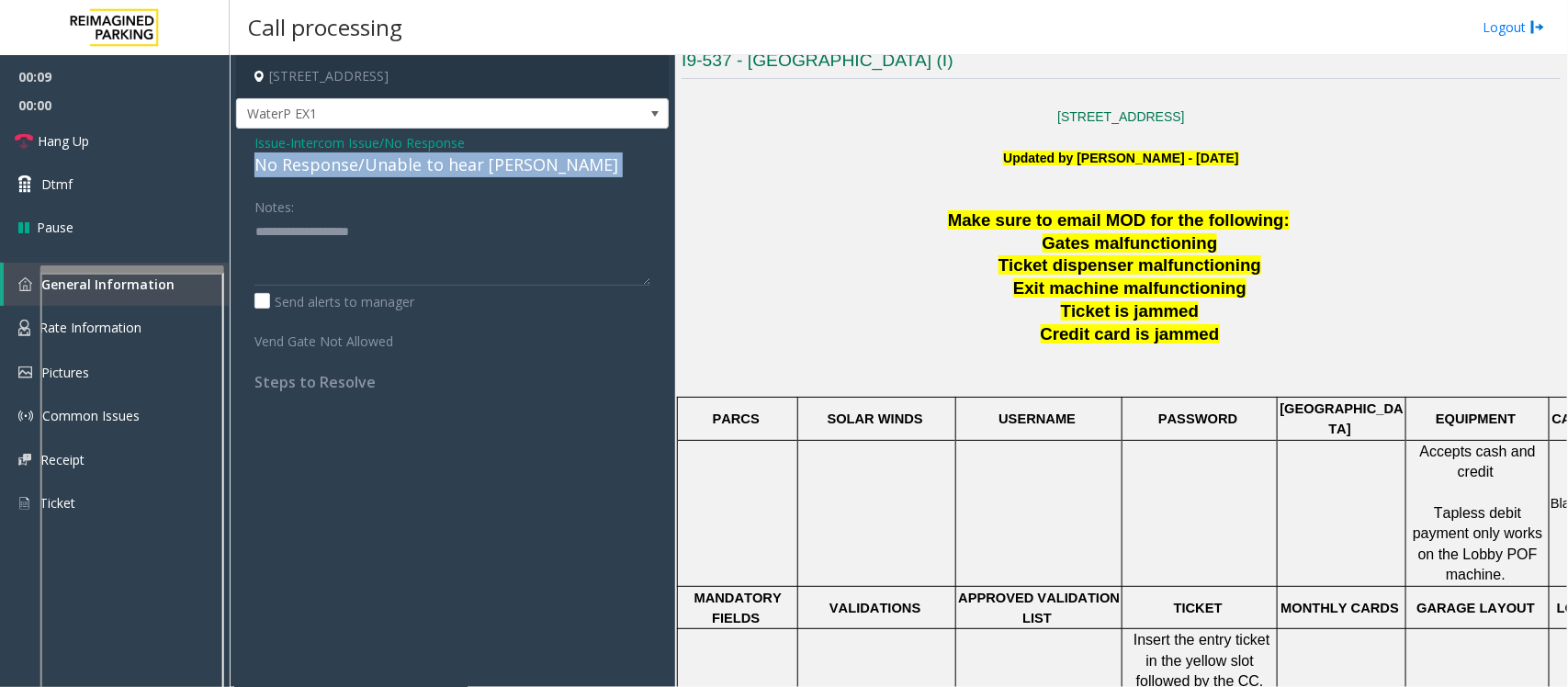 click on "No Response/Unable to hear [PERSON_NAME]" 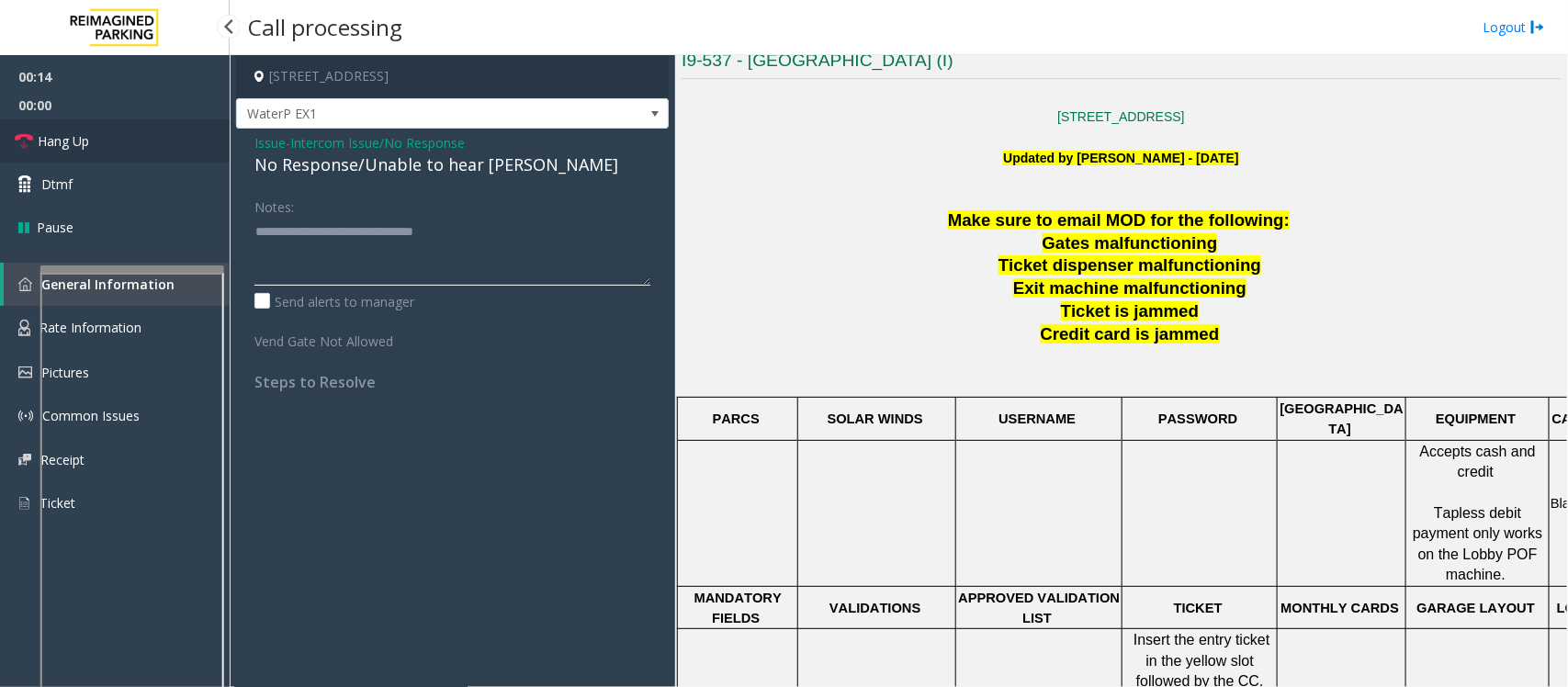 type on "**********" 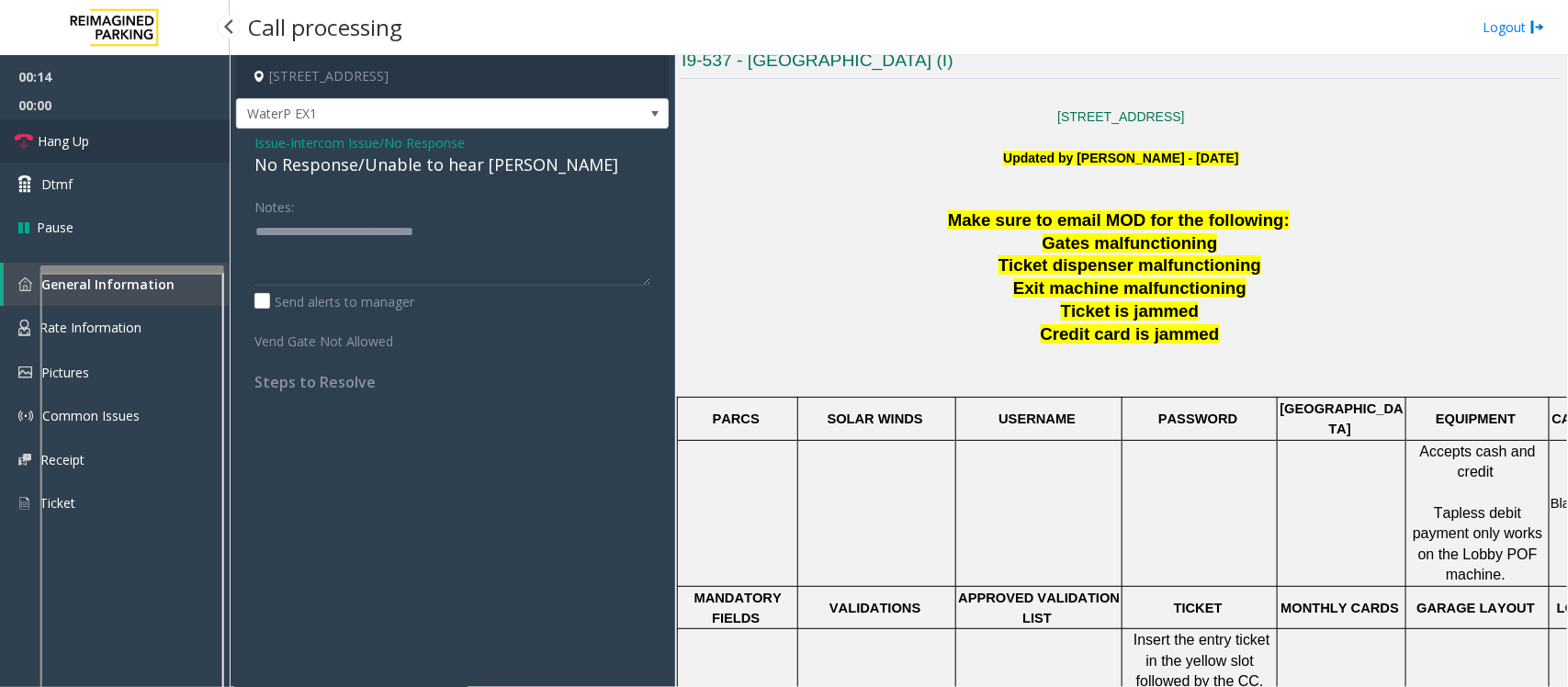 click on "Hang Up" at bounding box center [115, 141] 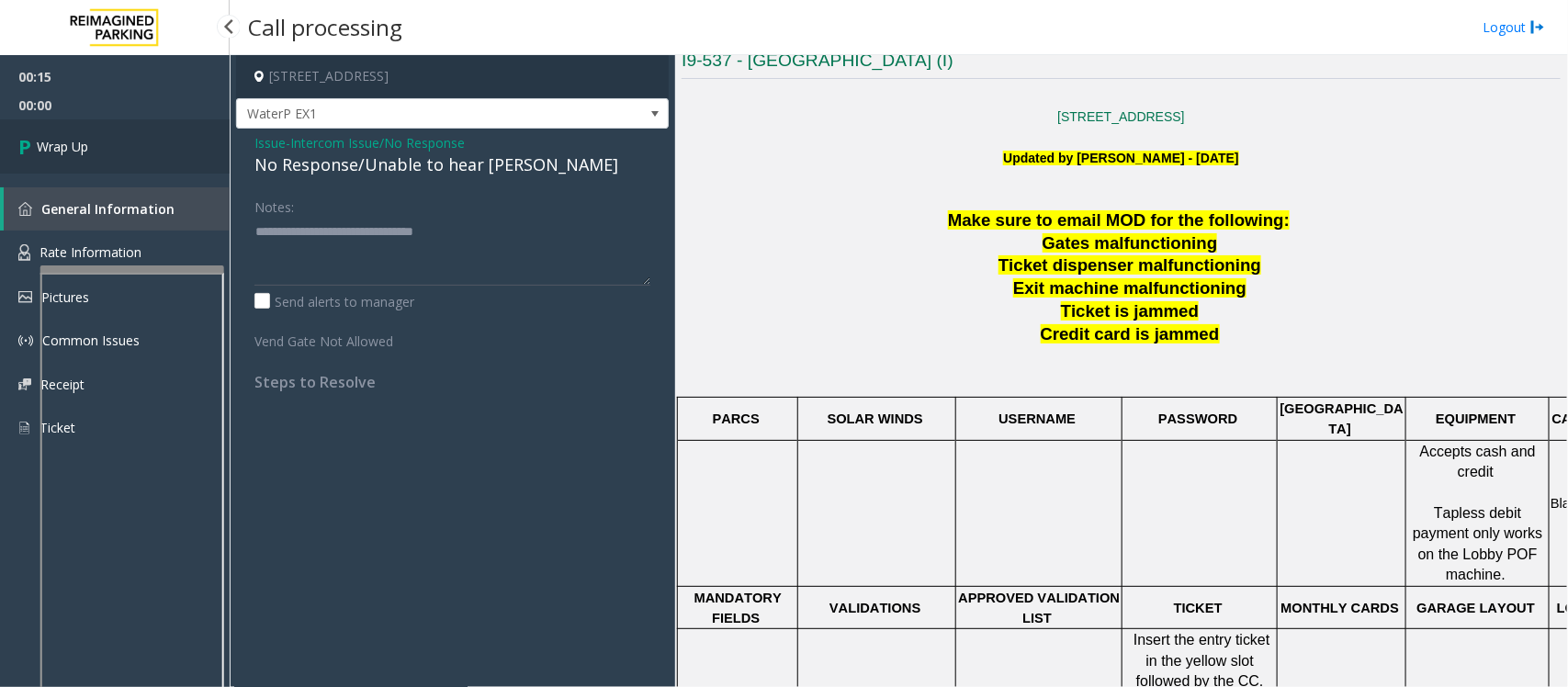 click on "Wrap Up" at bounding box center (115, 146) 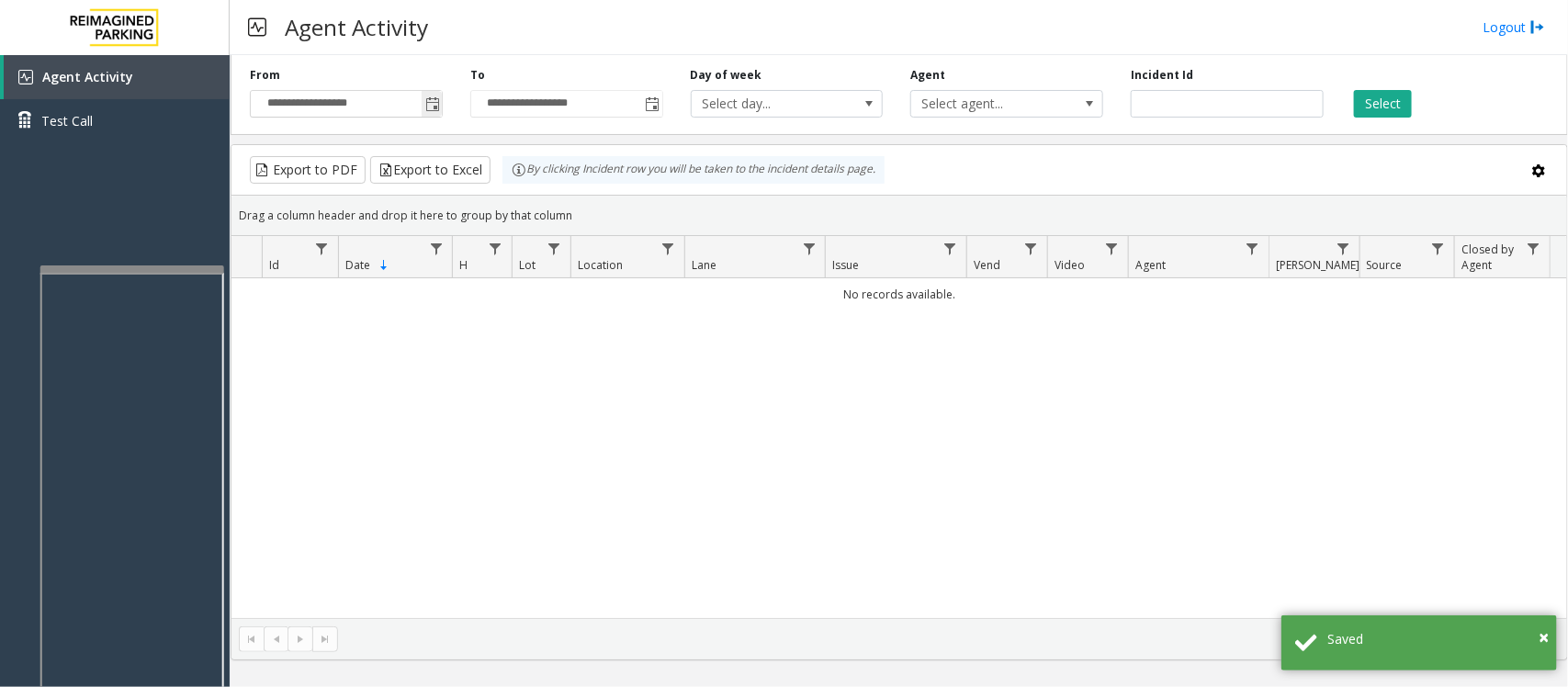 click 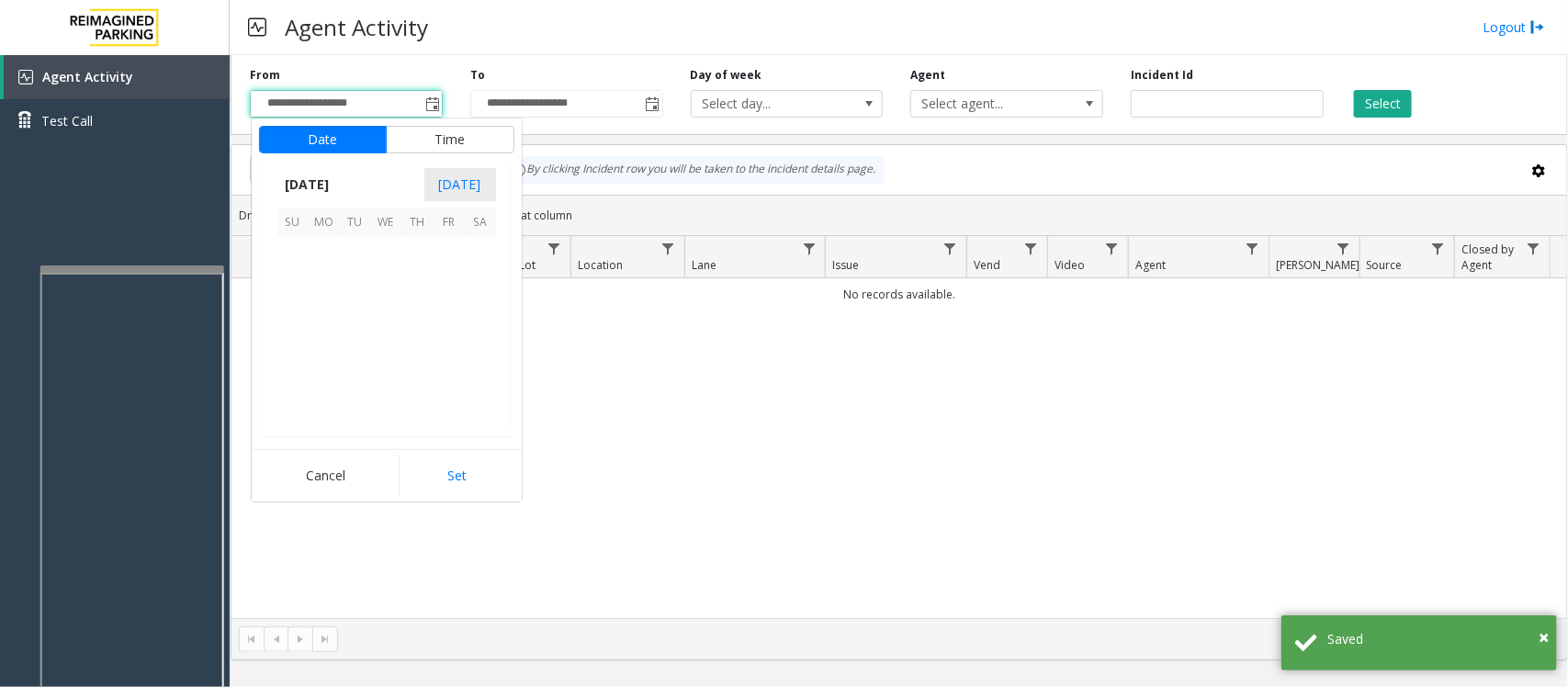 scroll, scrollTop: 329046, scrollLeft: 0, axis: vertical 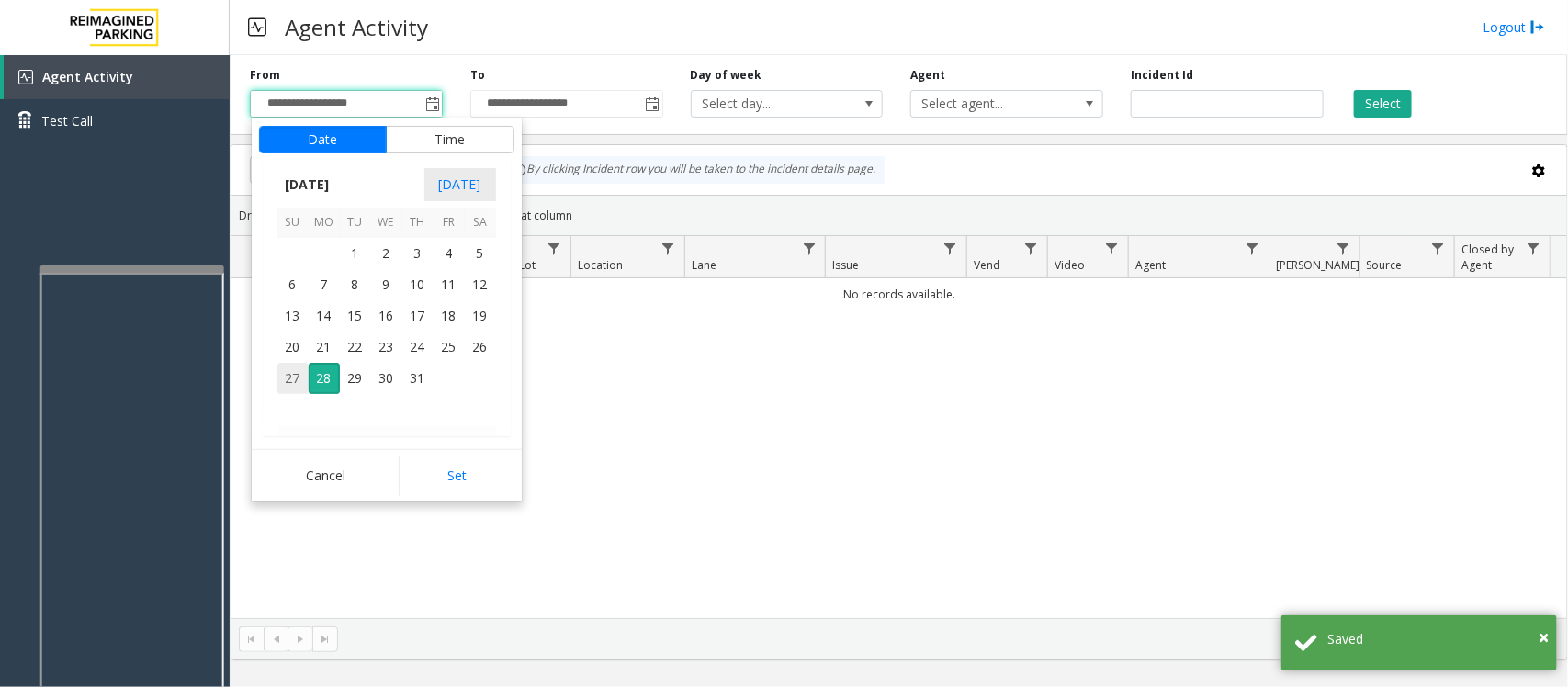 click on "27" at bounding box center [293, 378] 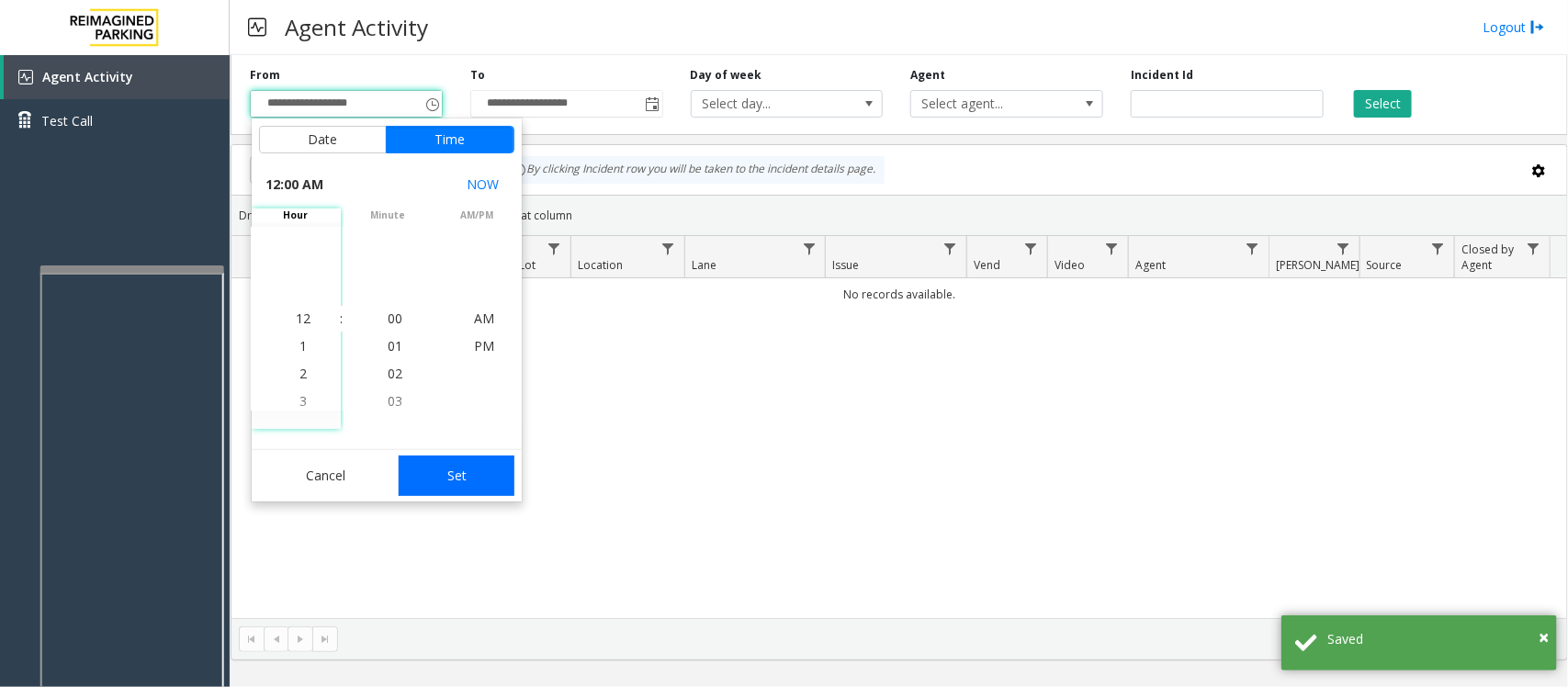 click on "Set" 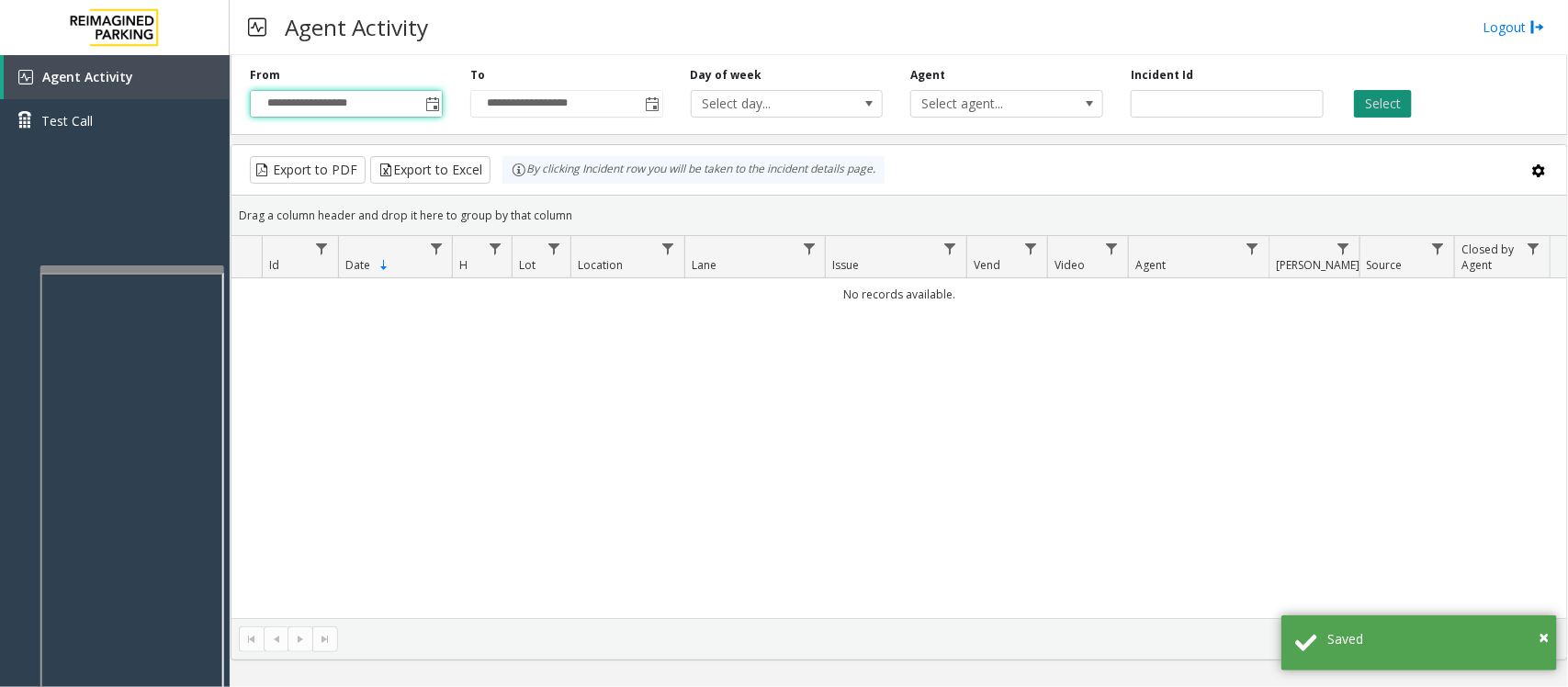 click on "Select" 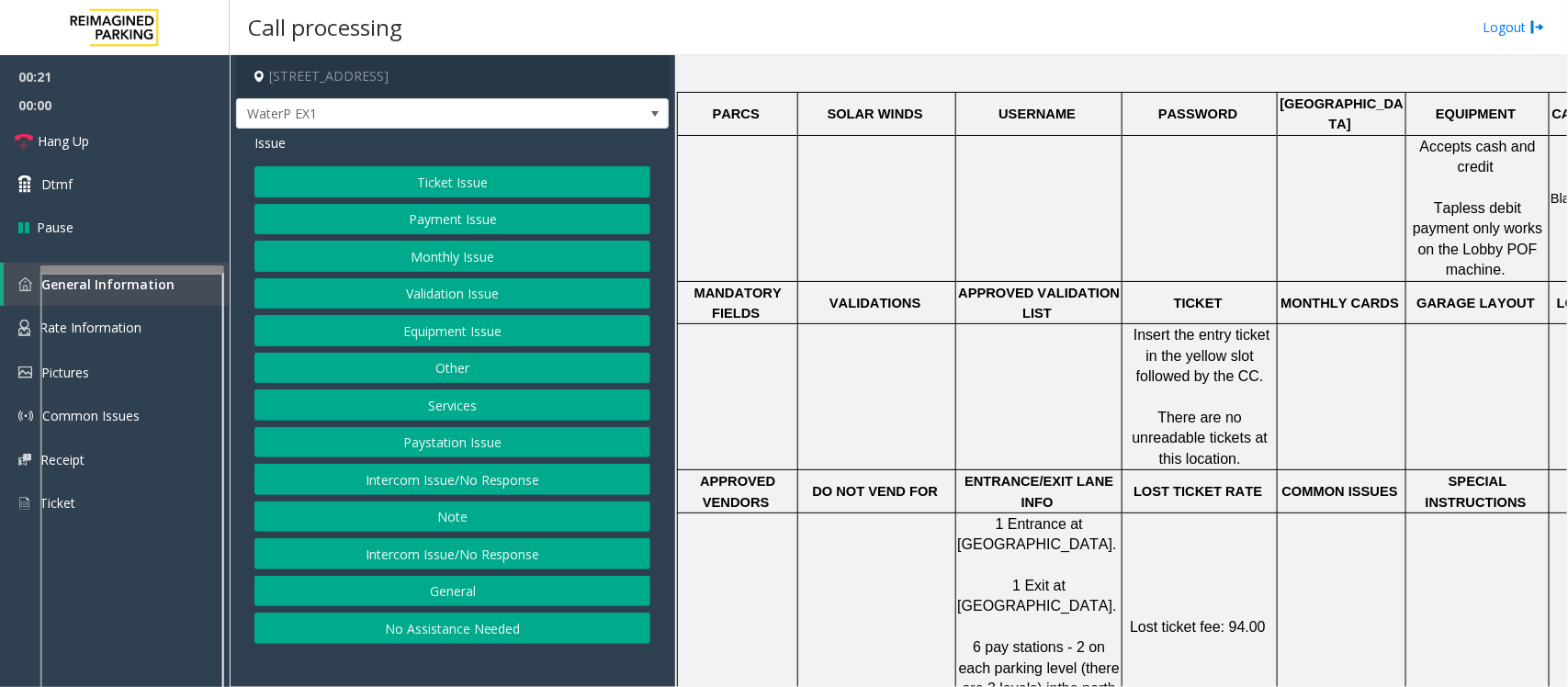 scroll, scrollTop: 689, scrollLeft: 0, axis: vertical 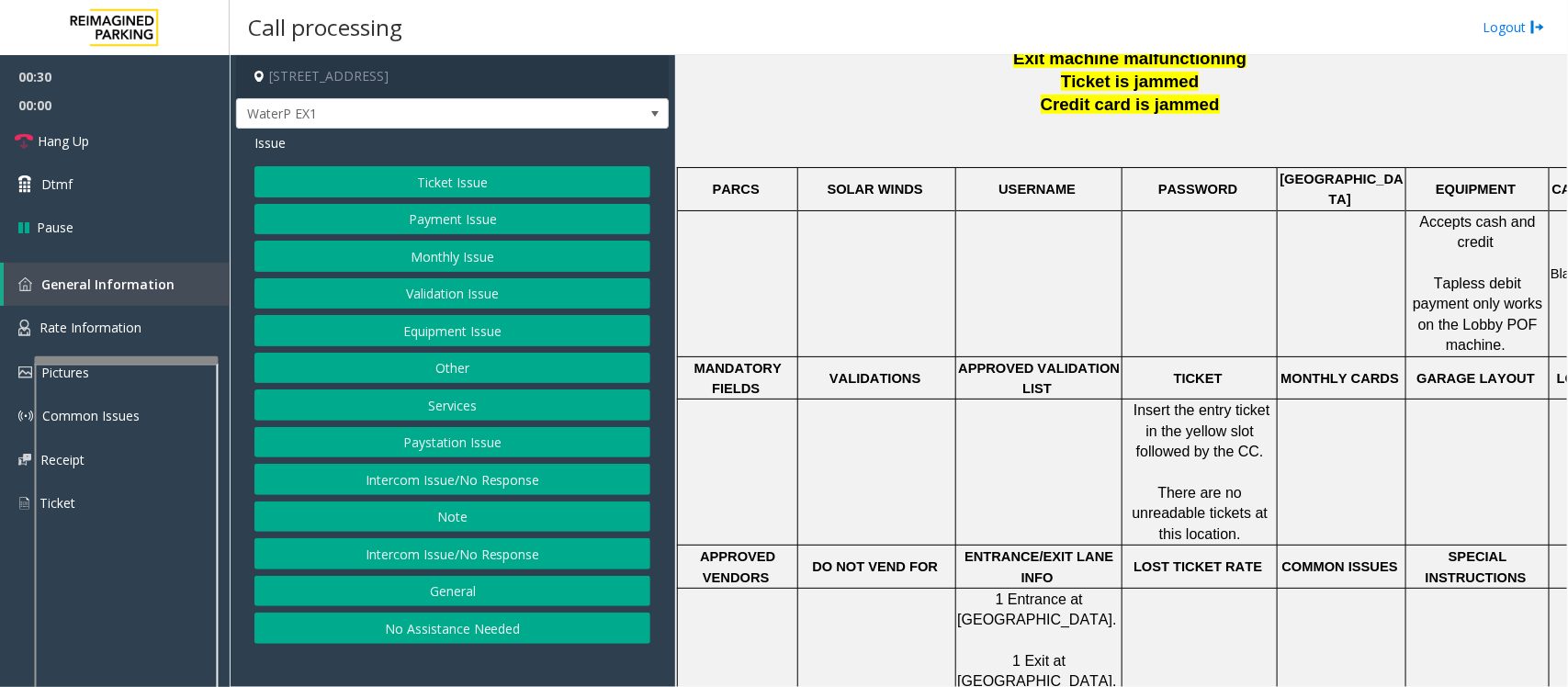 click at bounding box center [127, 571] 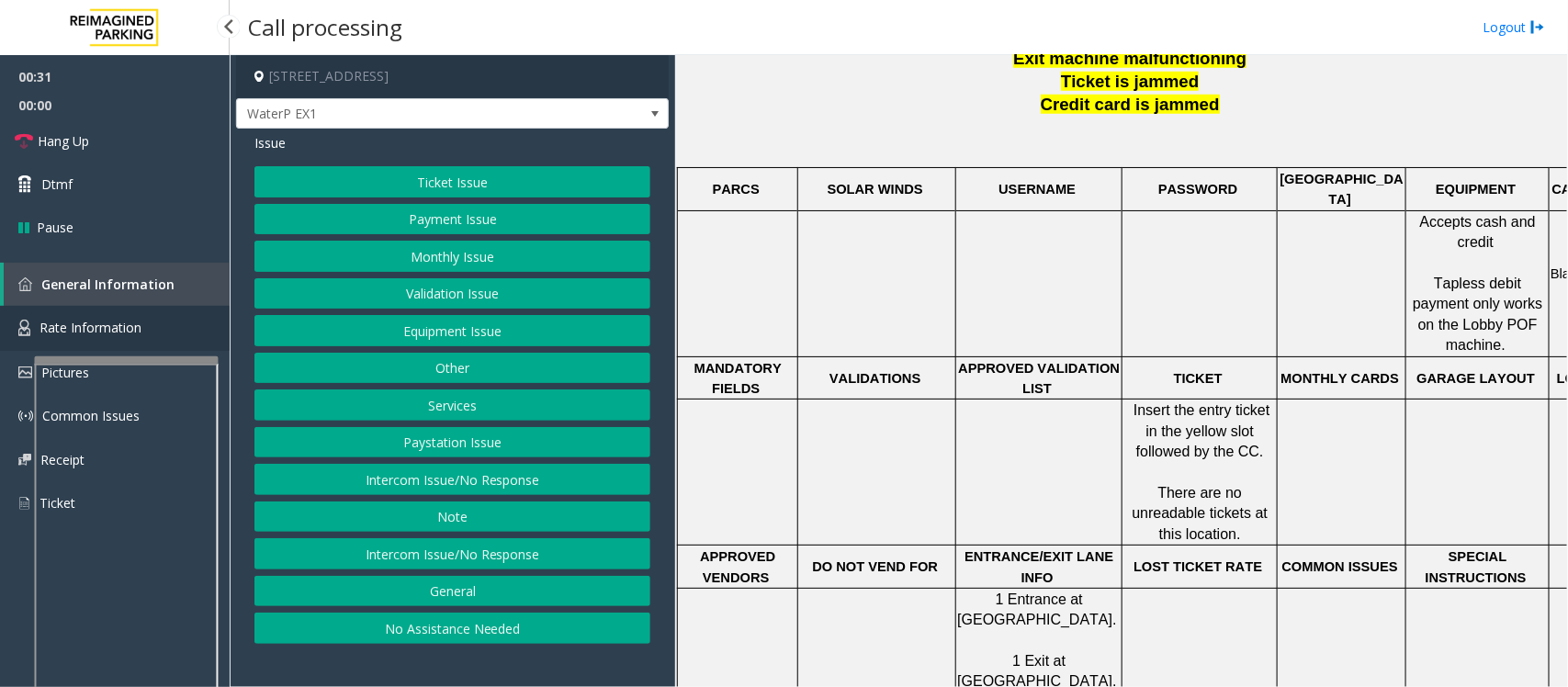 click on "Rate Information" at bounding box center [90, 327] 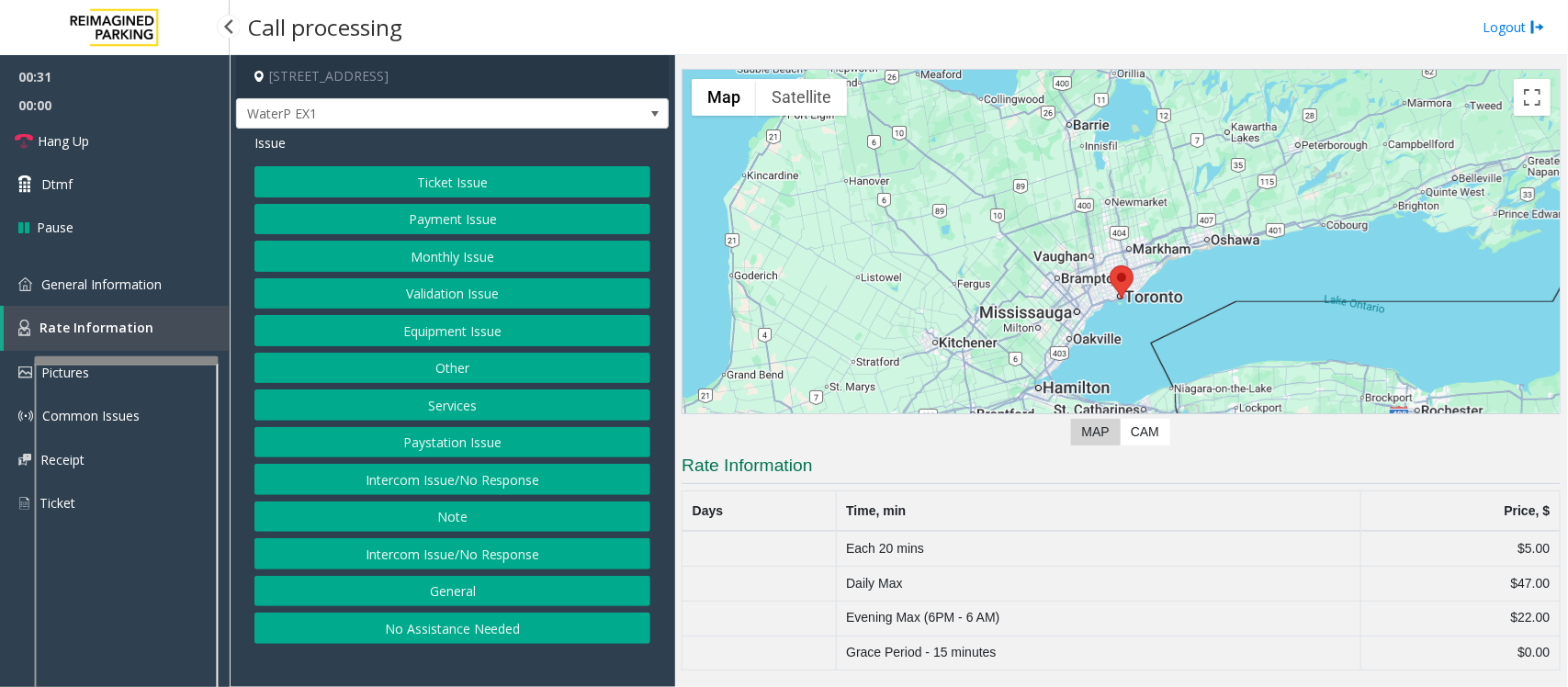 scroll, scrollTop: 55, scrollLeft: 0, axis: vertical 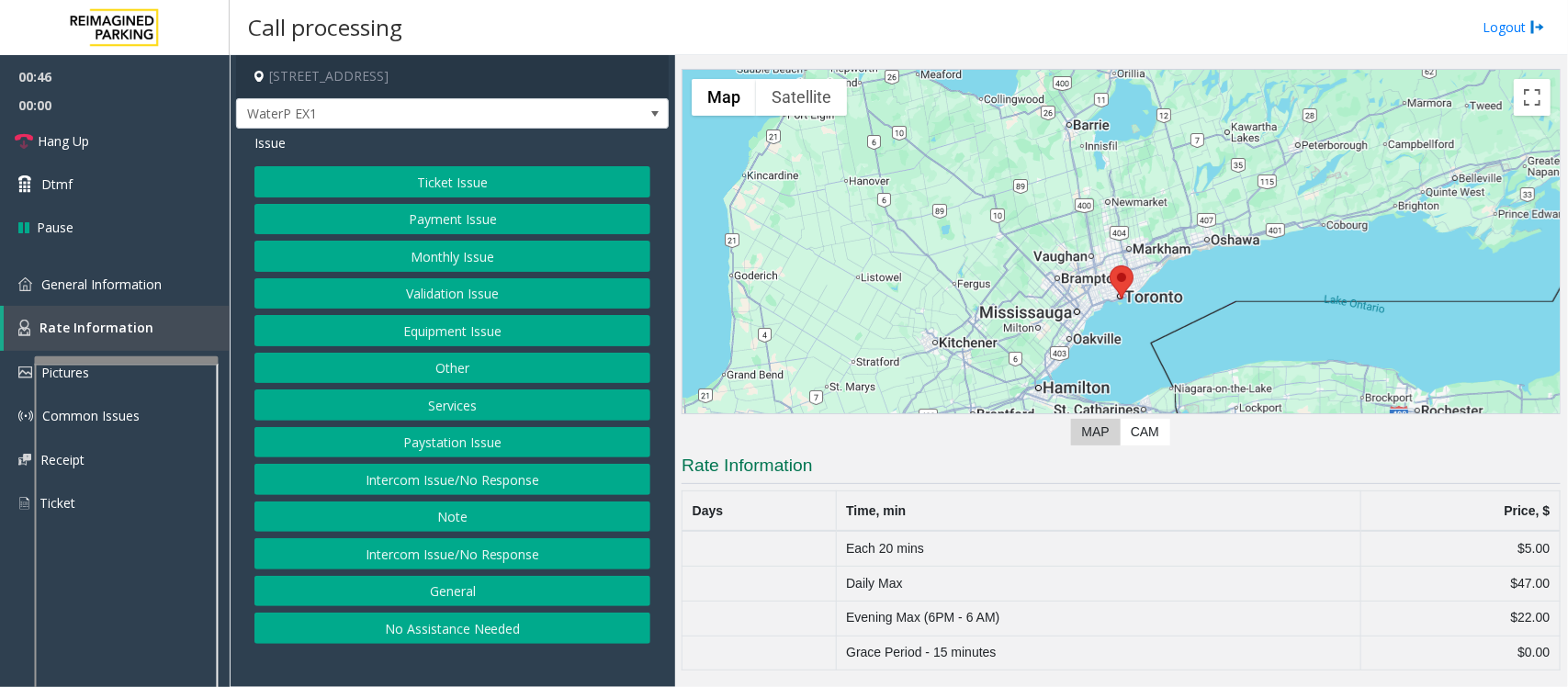 click on "General" 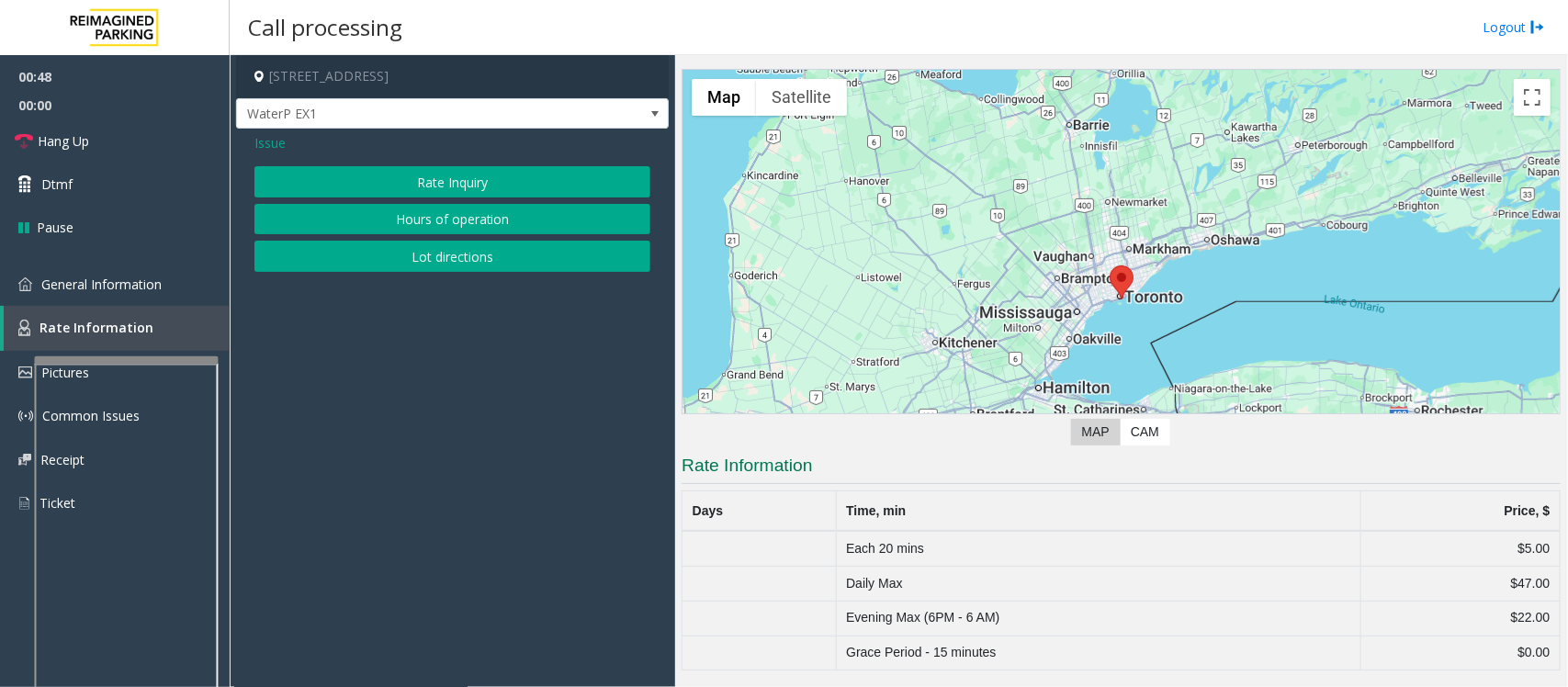 click on "Rate Inquiry" 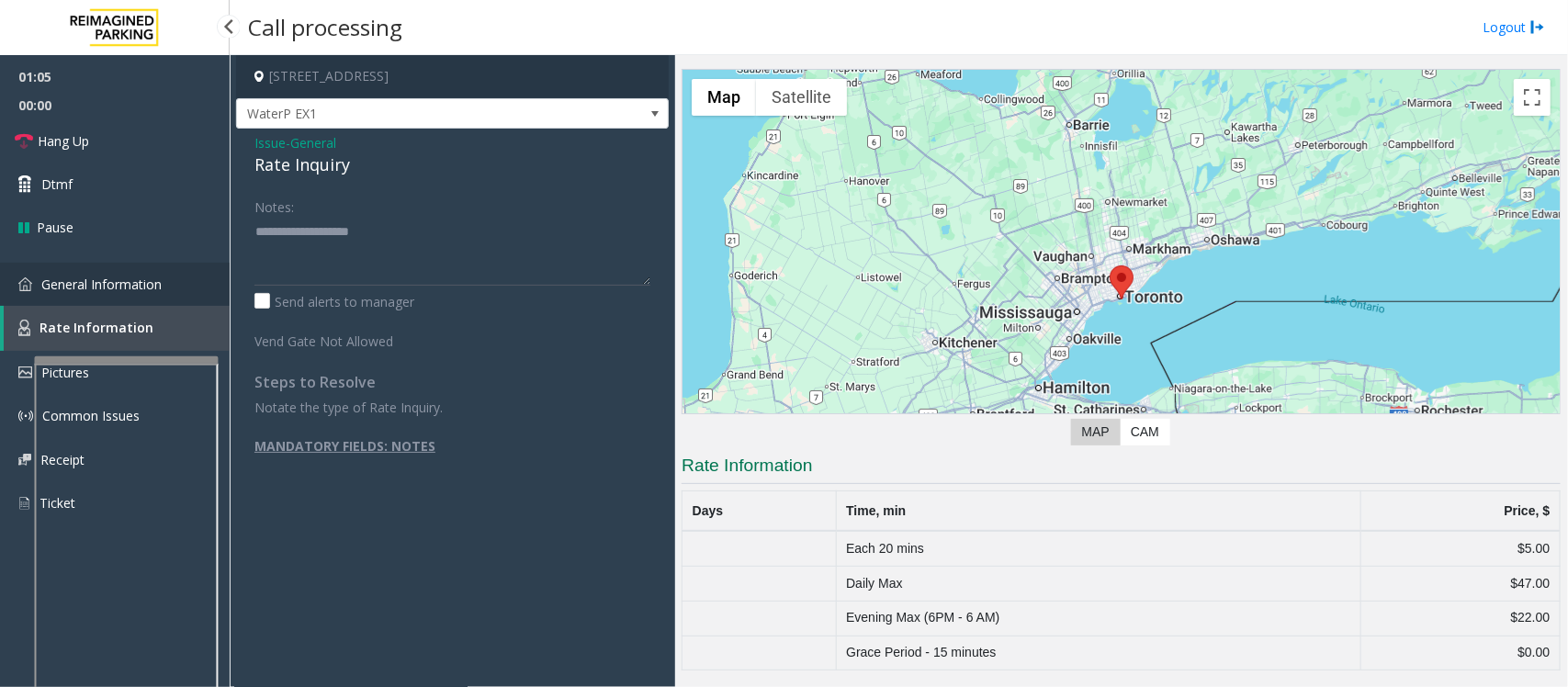 click on "General Information" at bounding box center (101, 284) 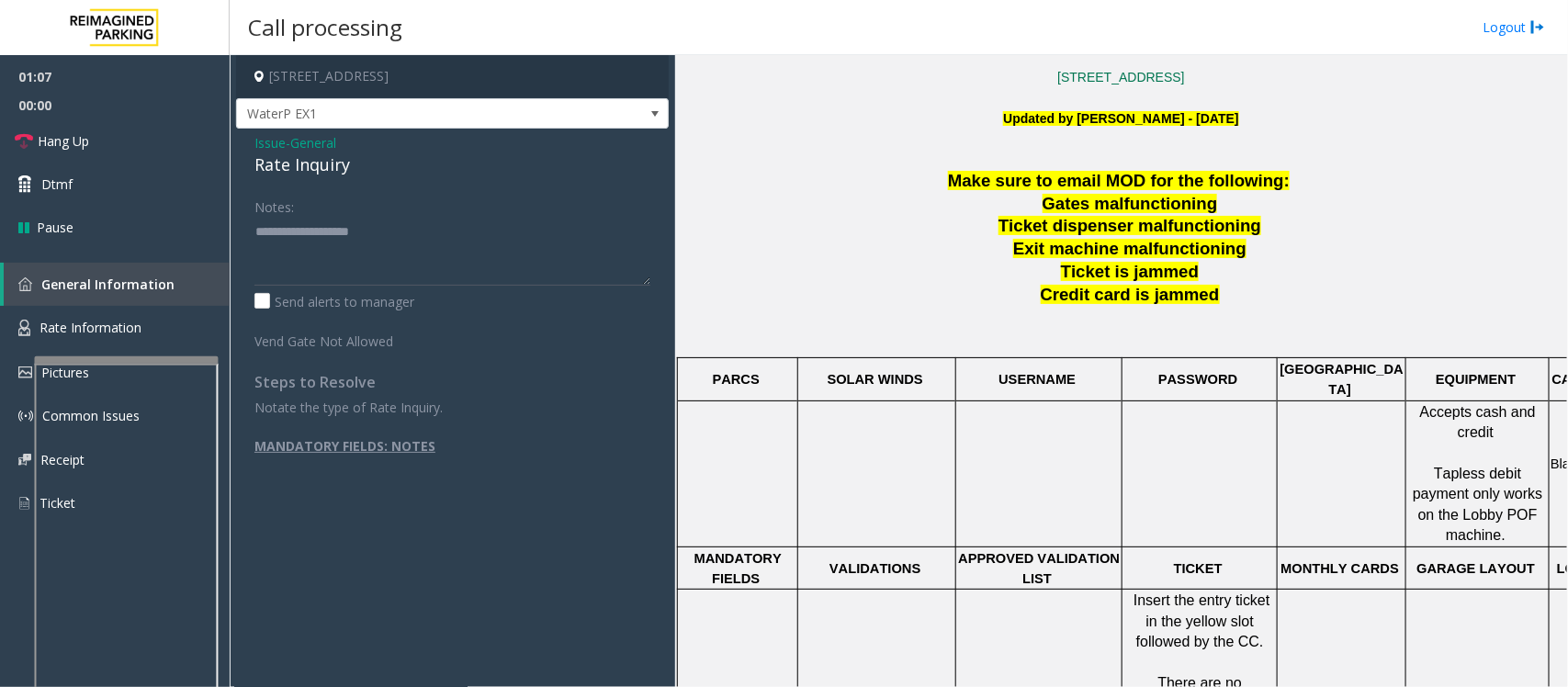 scroll, scrollTop: 459, scrollLeft: 0, axis: vertical 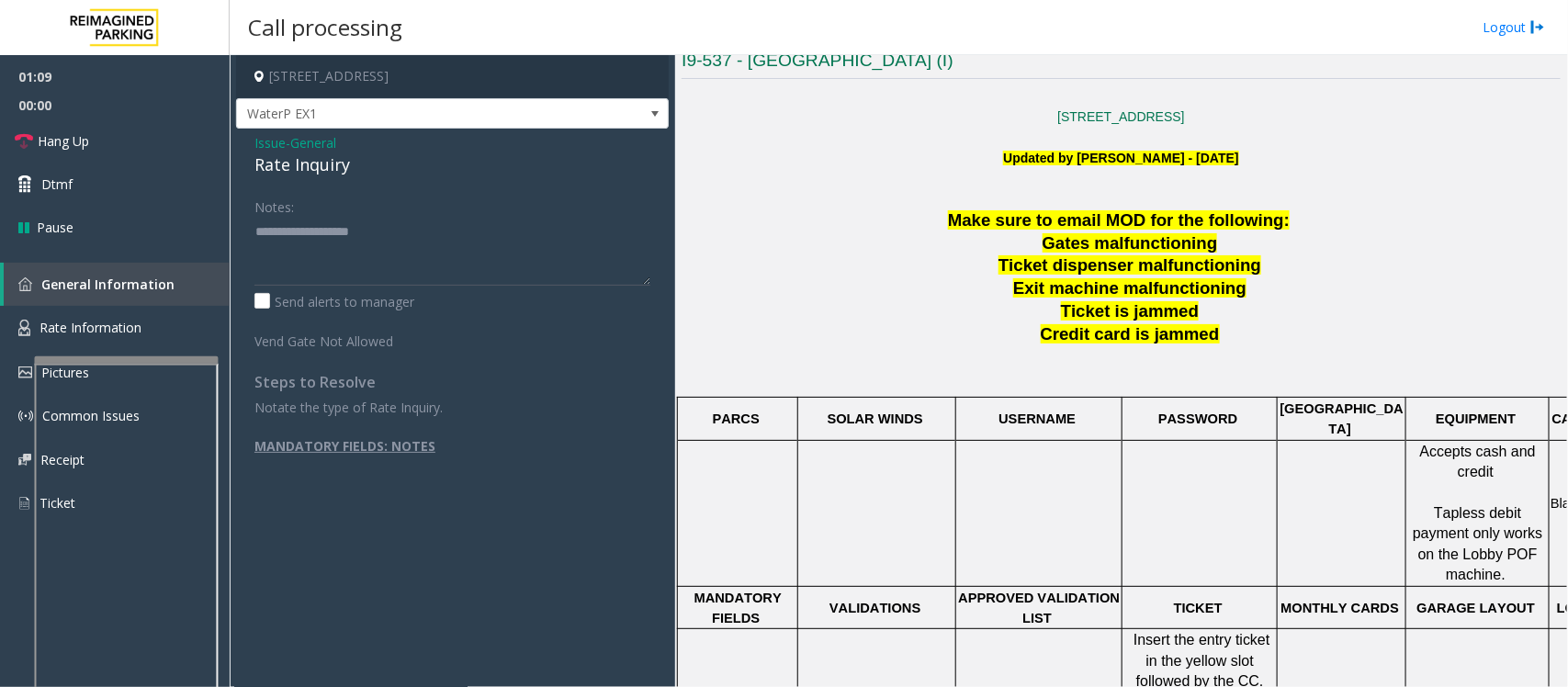 drag, startPoint x: 446, startPoint y: 78, endPoint x: 358, endPoint y: 78, distance: 88 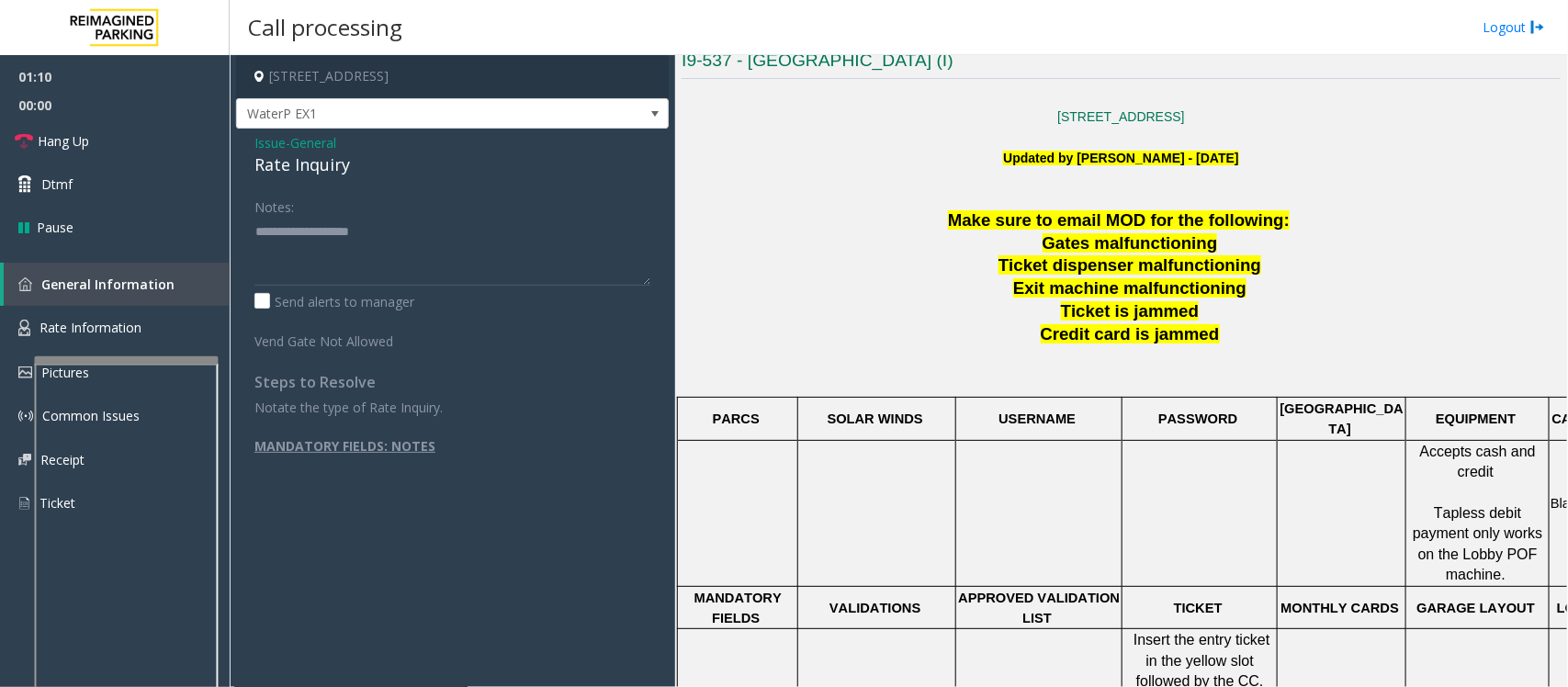copy on "Toronto, ON" 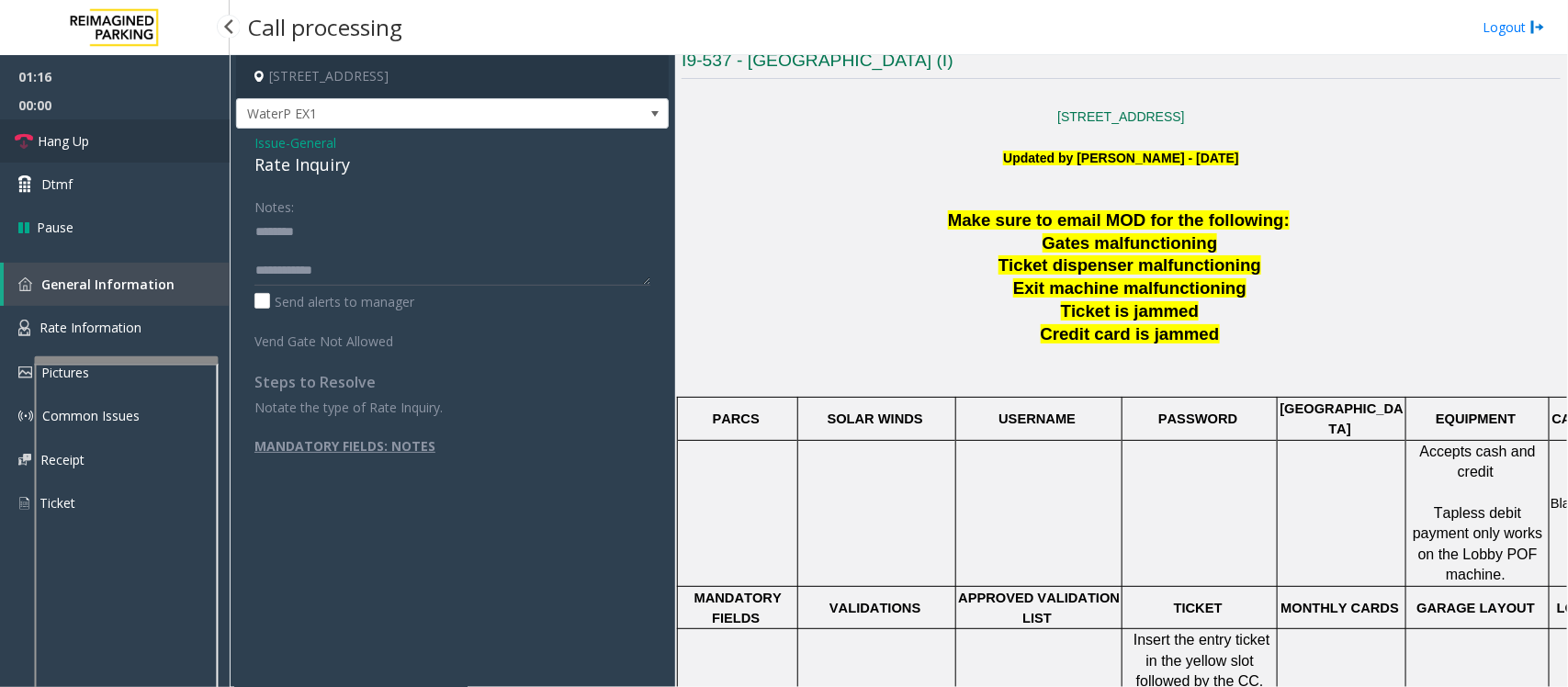 click on "Hang Up" at bounding box center (115, 141) 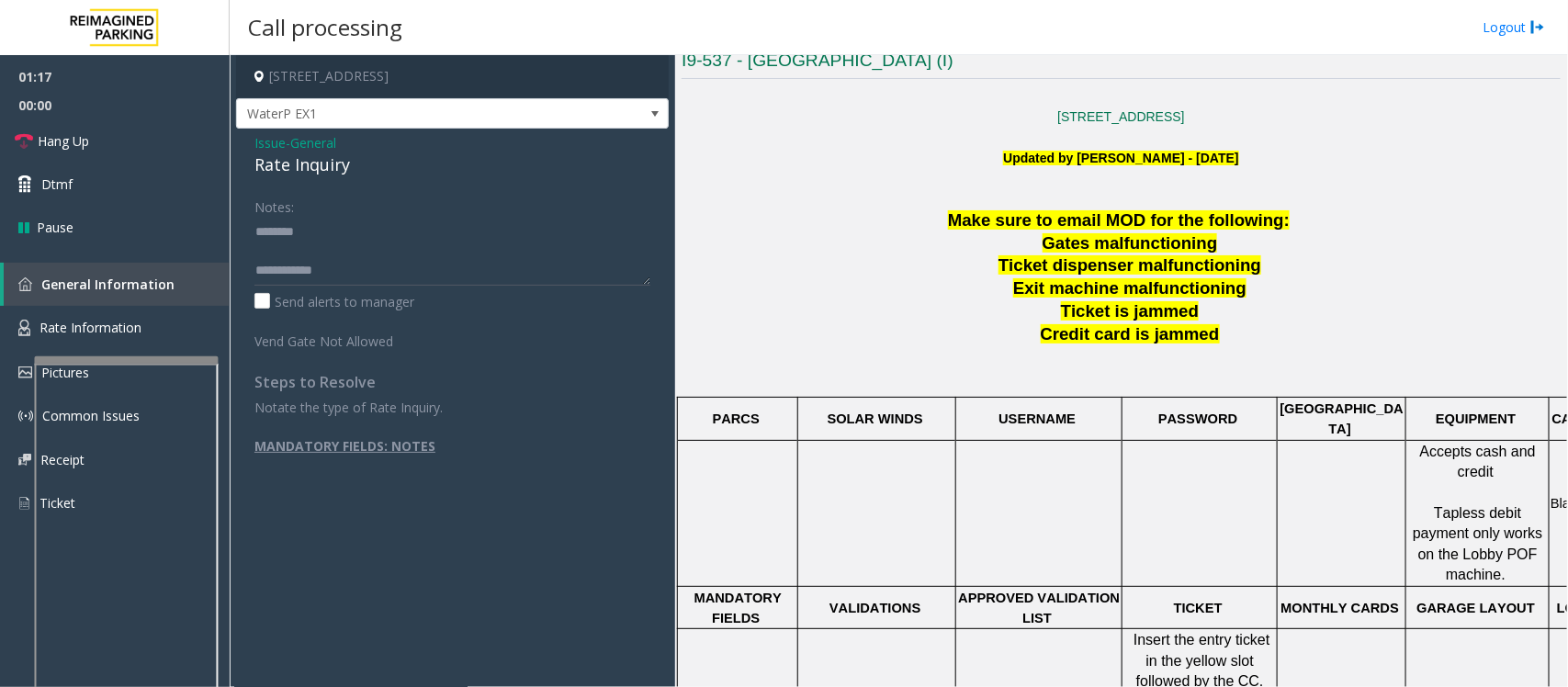 click on "Rate Inquiry" 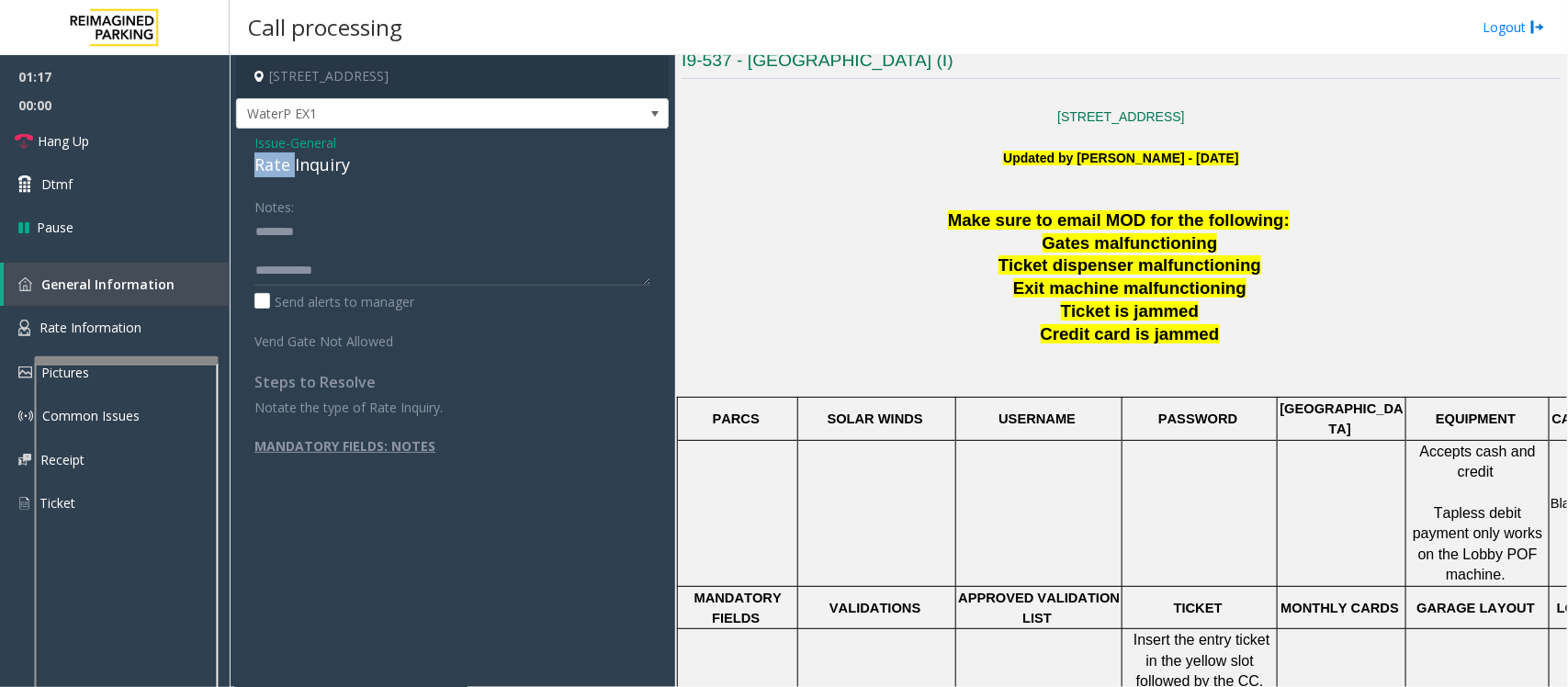 click on "Rate Inquiry" 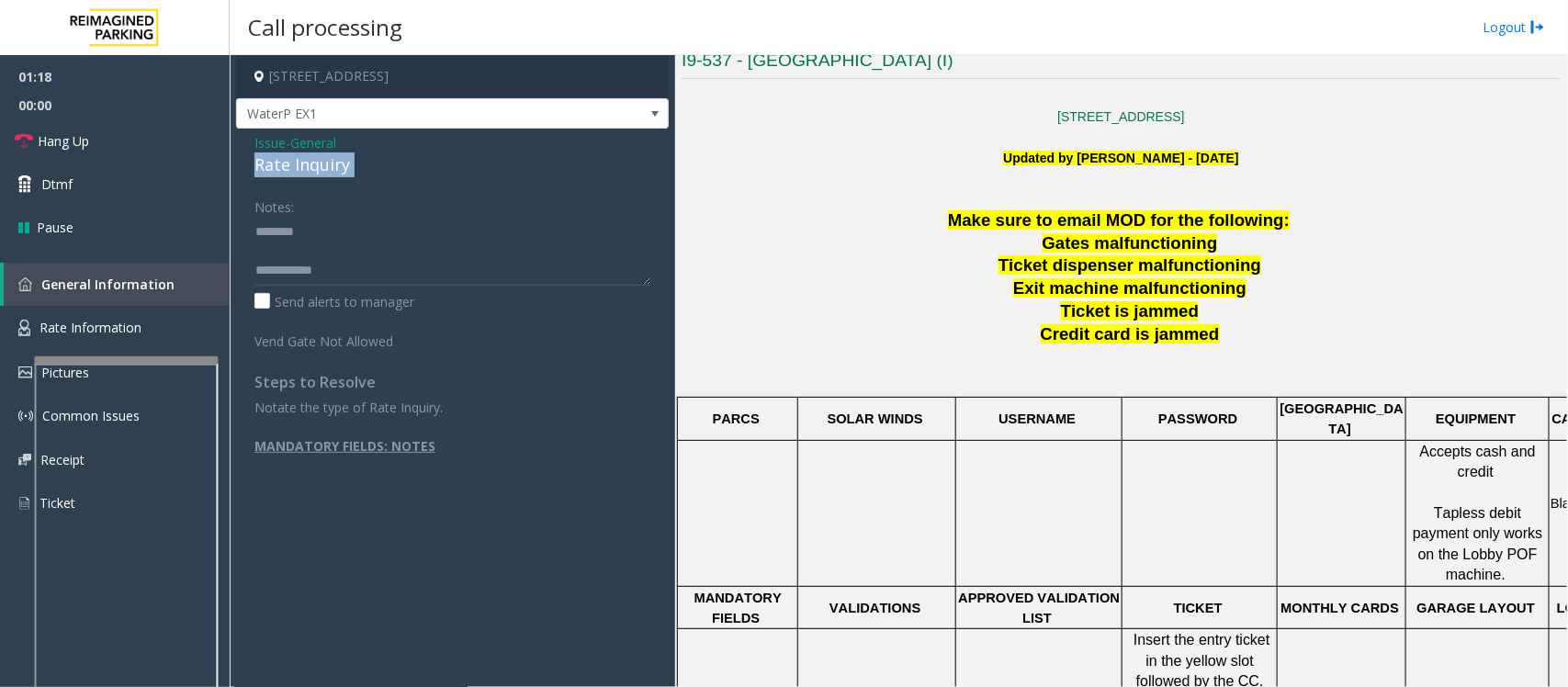 click on "Rate Inquiry" 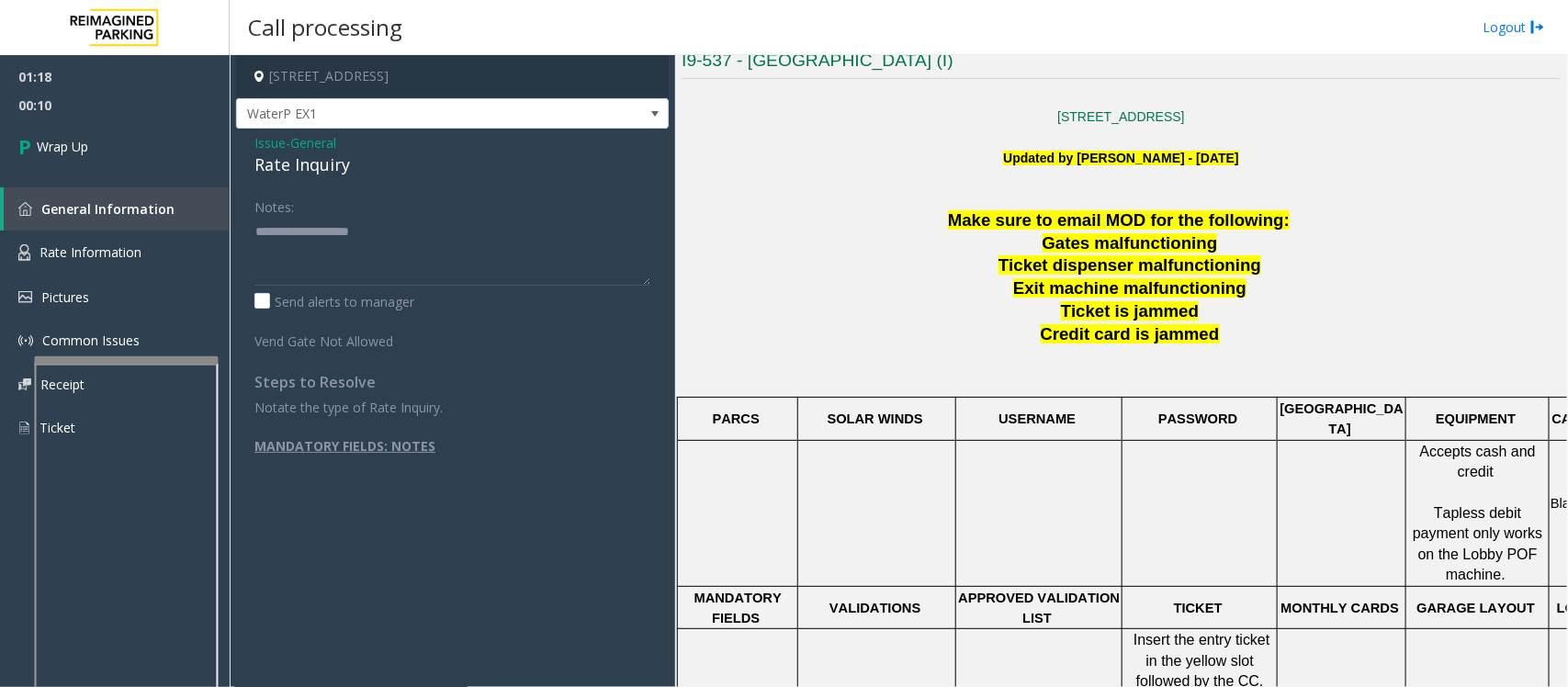 scroll, scrollTop: 19, scrollLeft: 0, axis: vertical 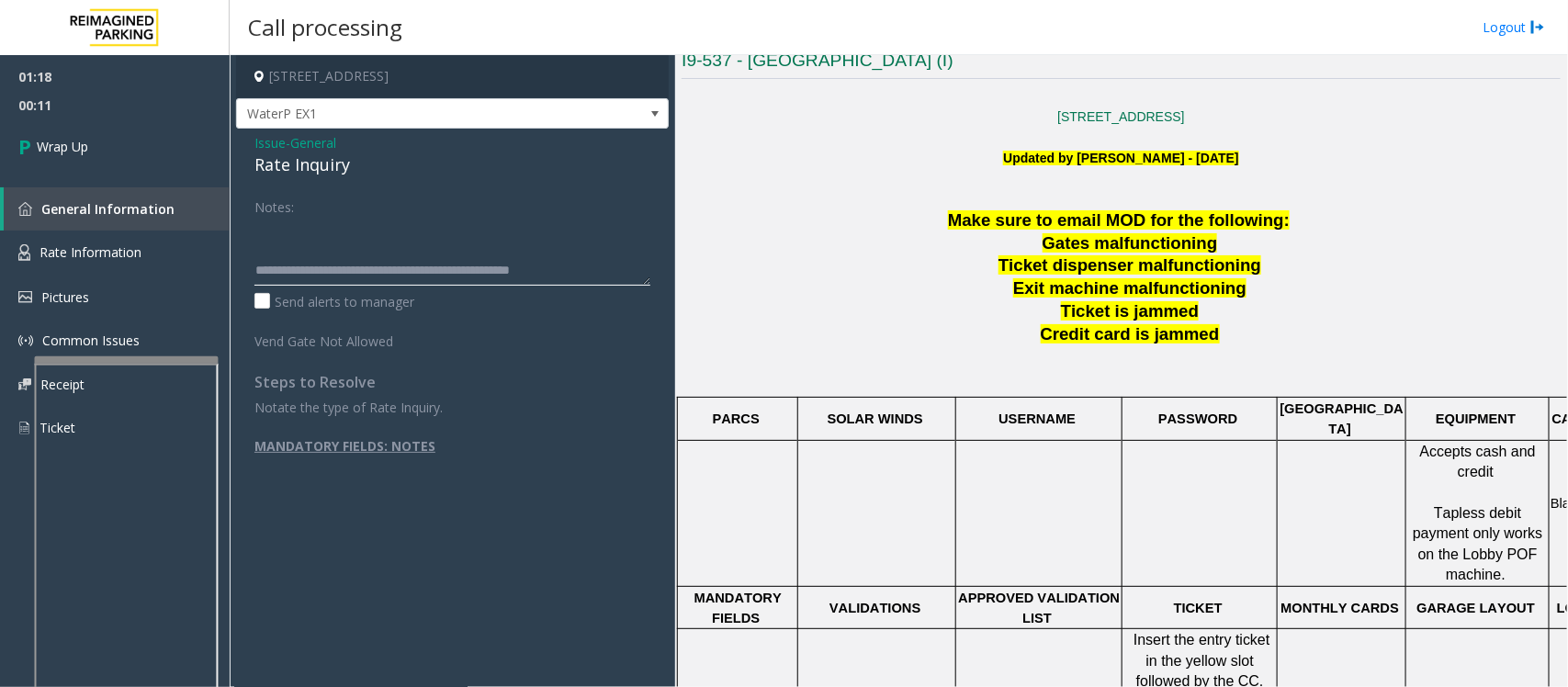 click 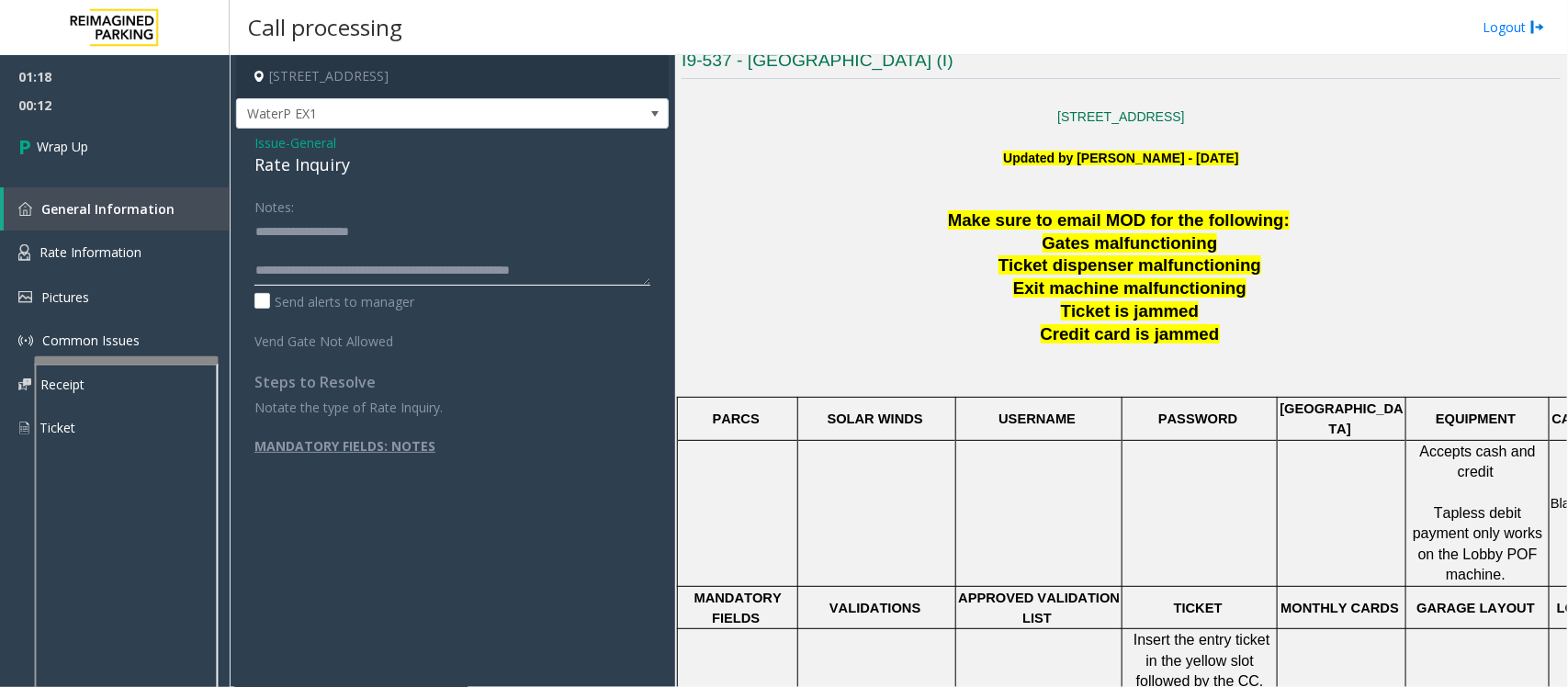 scroll, scrollTop: 0, scrollLeft: 0, axis: both 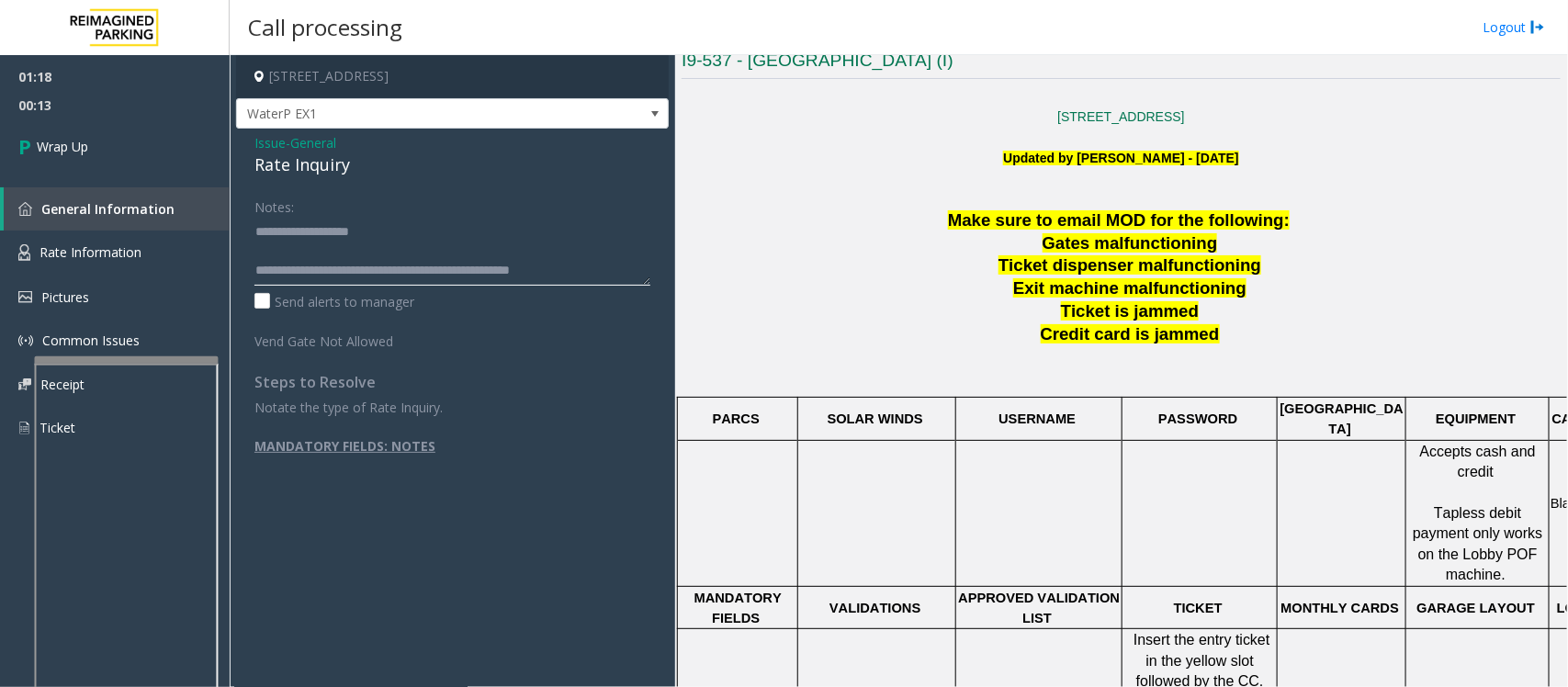 click 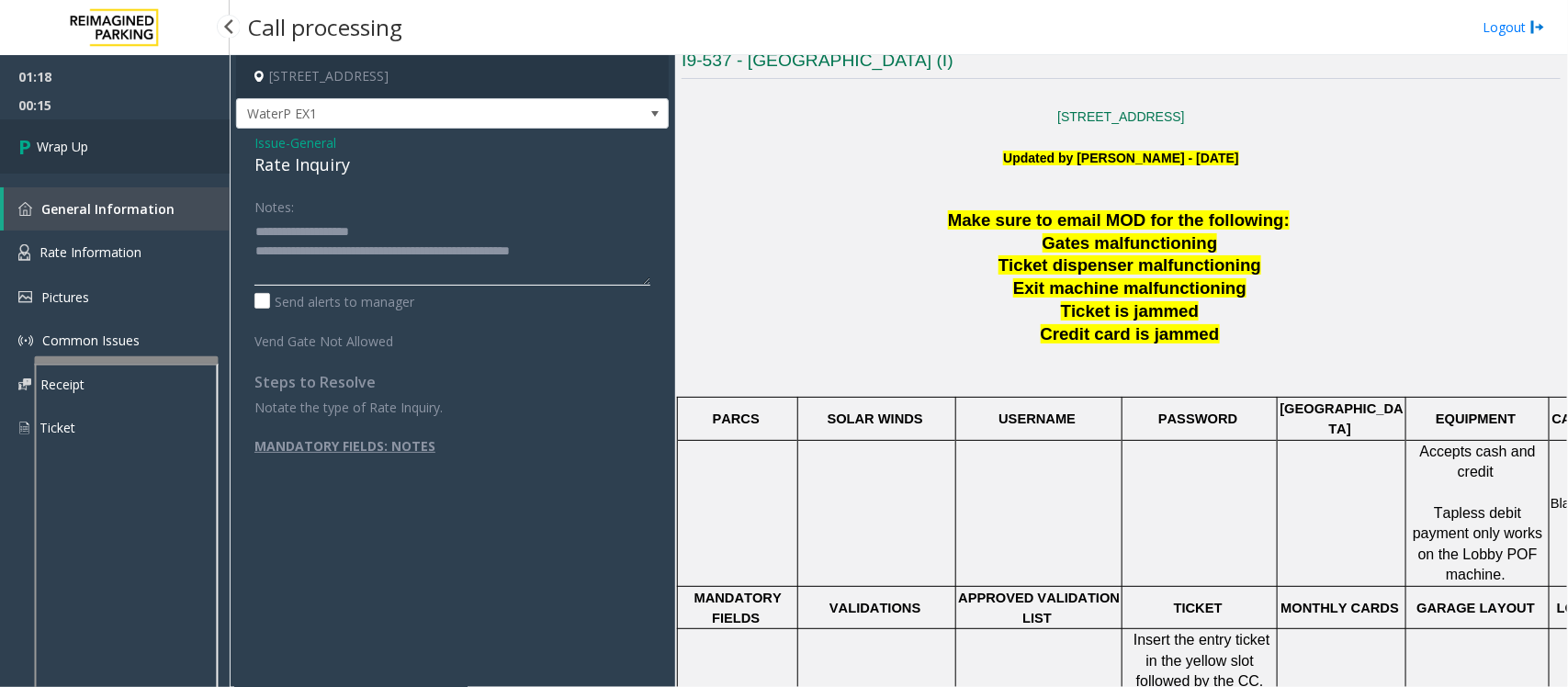 type on "**********" 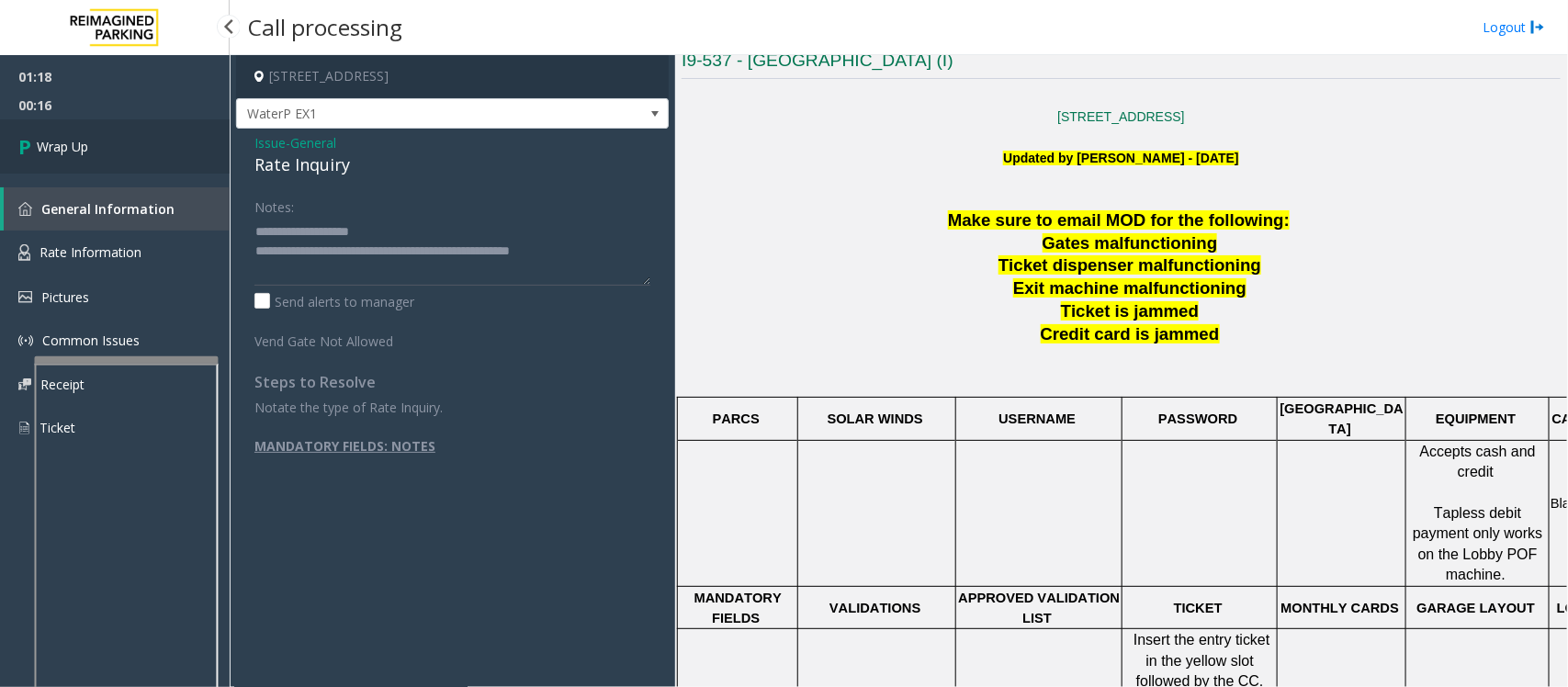 click on "Wrap Up" at bounding box center [62, 146] 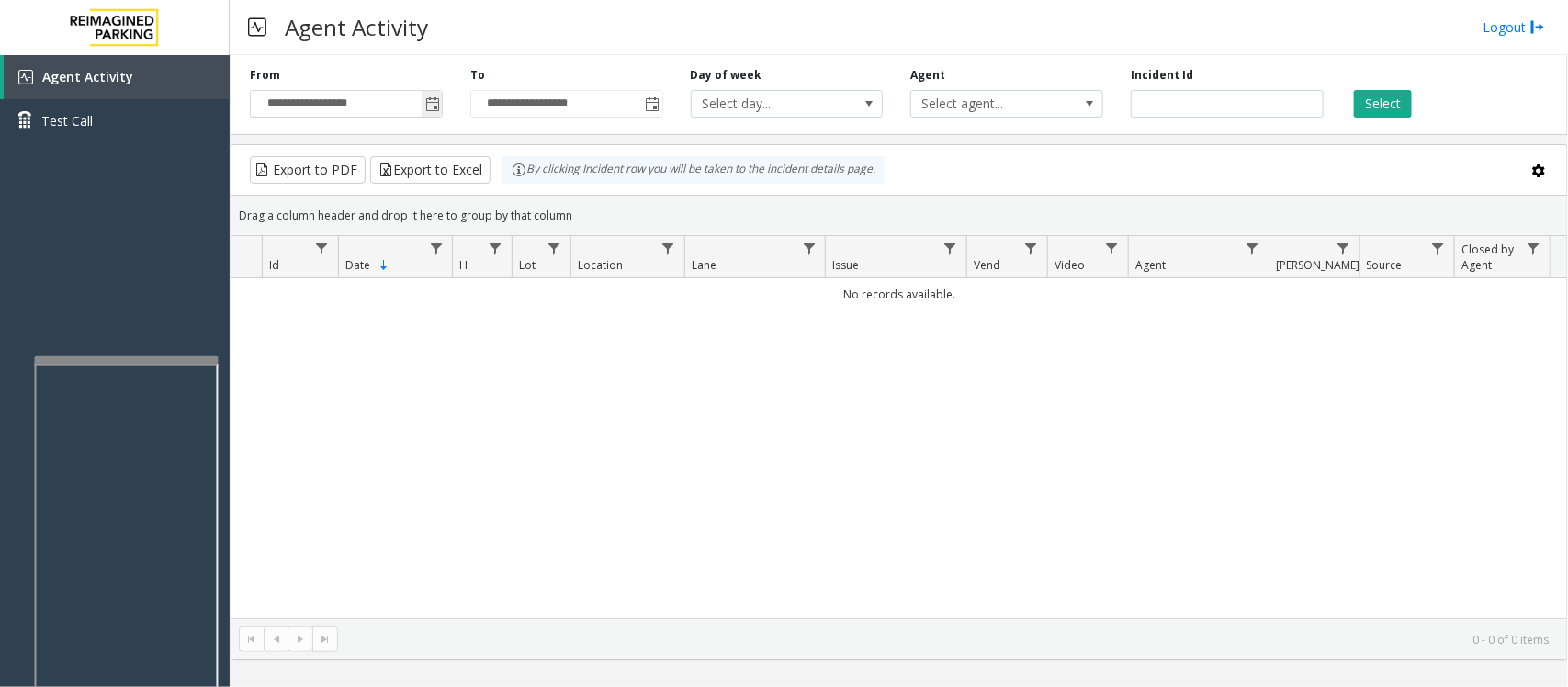 drag, startPoint x: 434, startPoint y: 103, endPoint x: 429, endPoint y: 113, distance: 11.18034 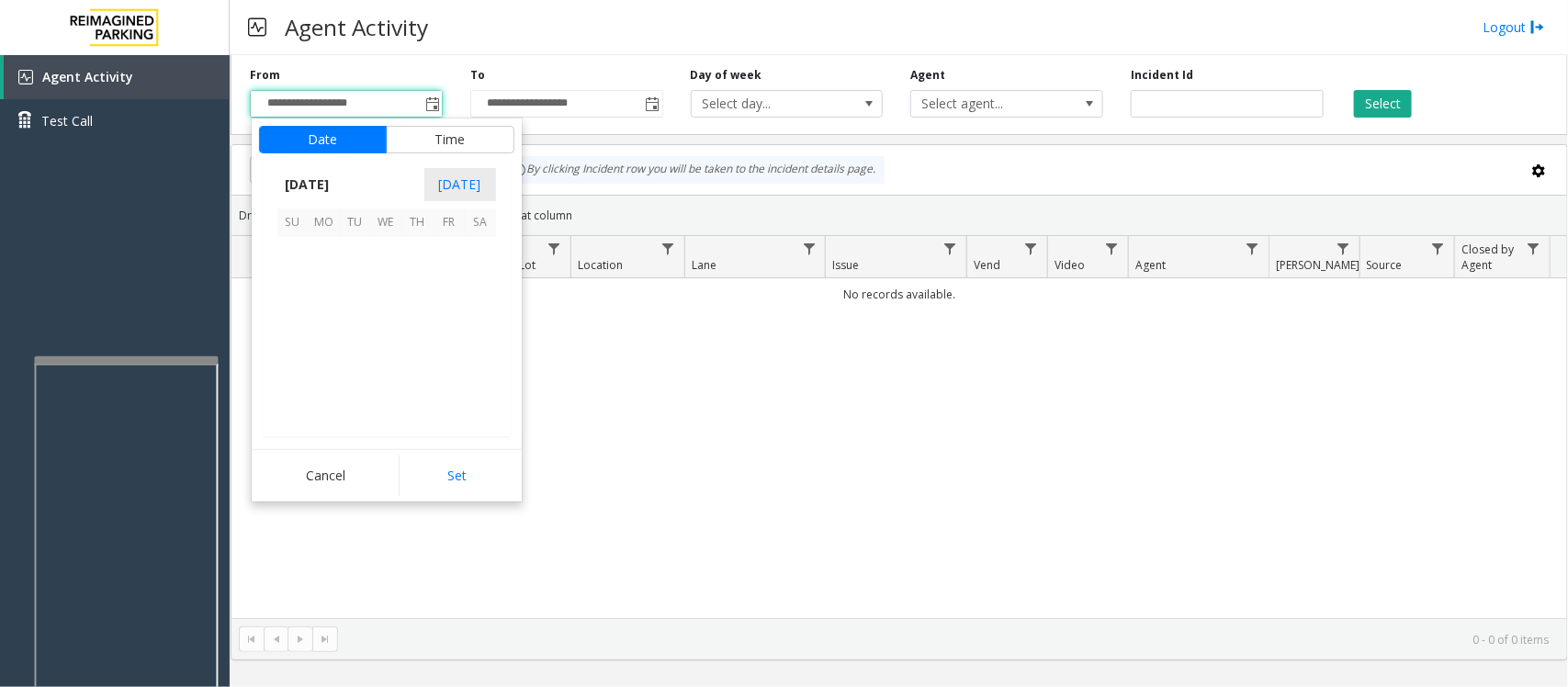 scroll, scrollTop: 329046, scrollLeft: 0, axis: vertical 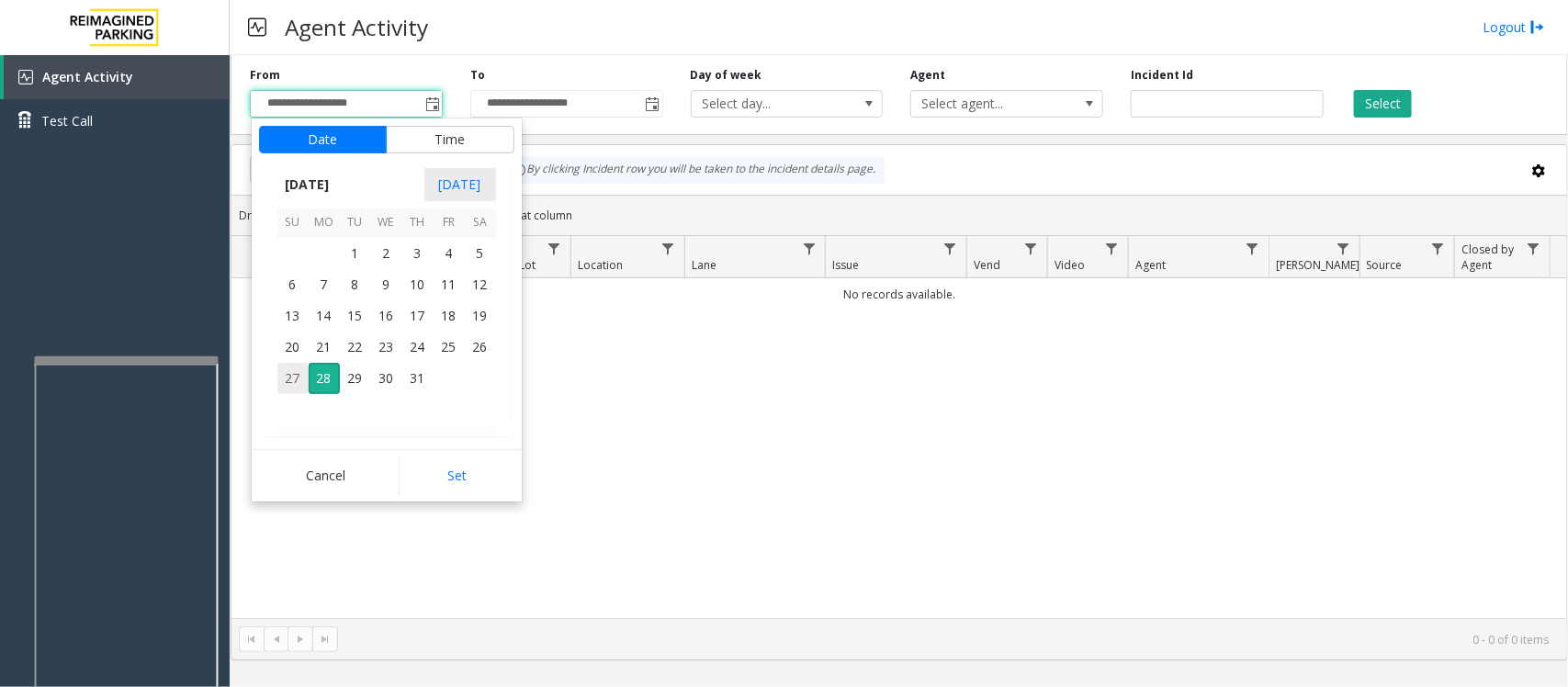 click on "27" at bounding box center [293, 378] 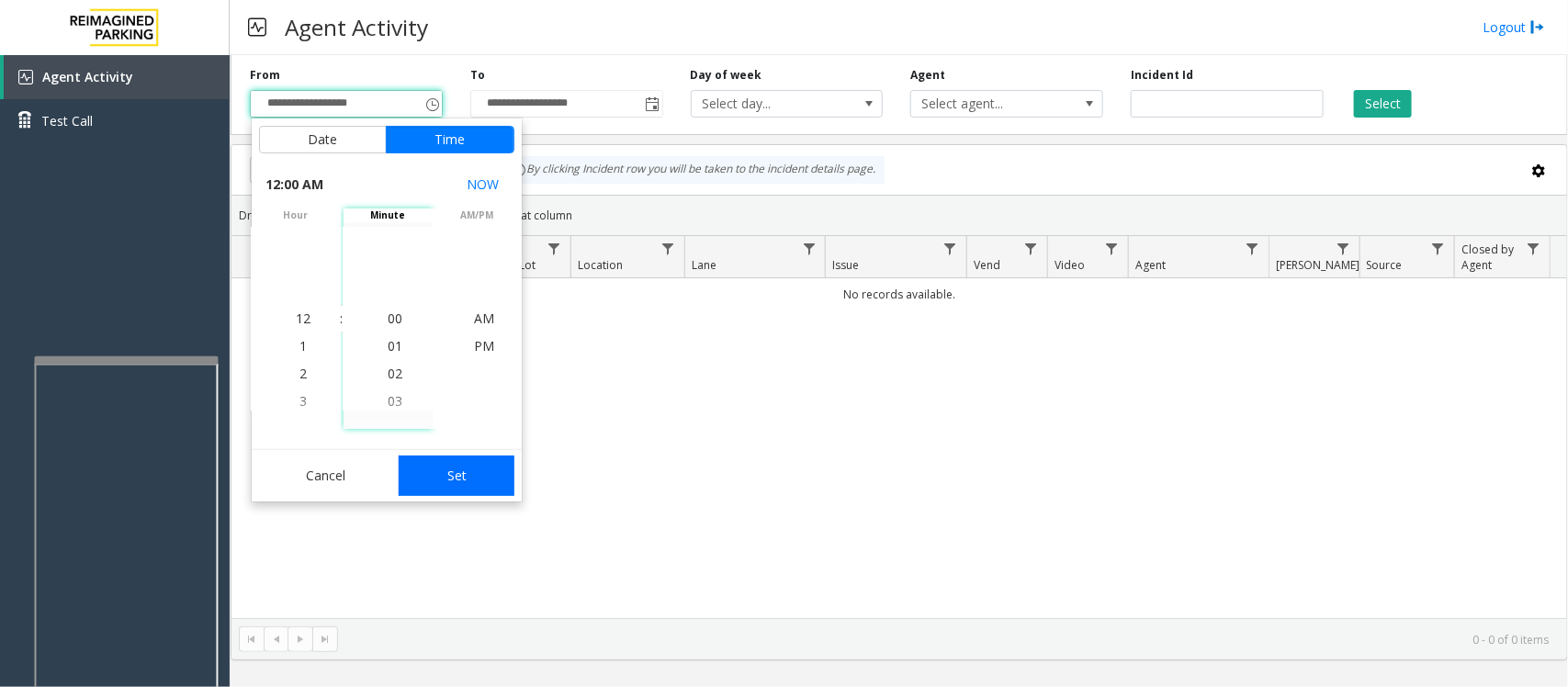 drag, startPoint x: 450, startPoint y: 469, endPoint x: 511, endPoint y: 461, distance: 61.52235 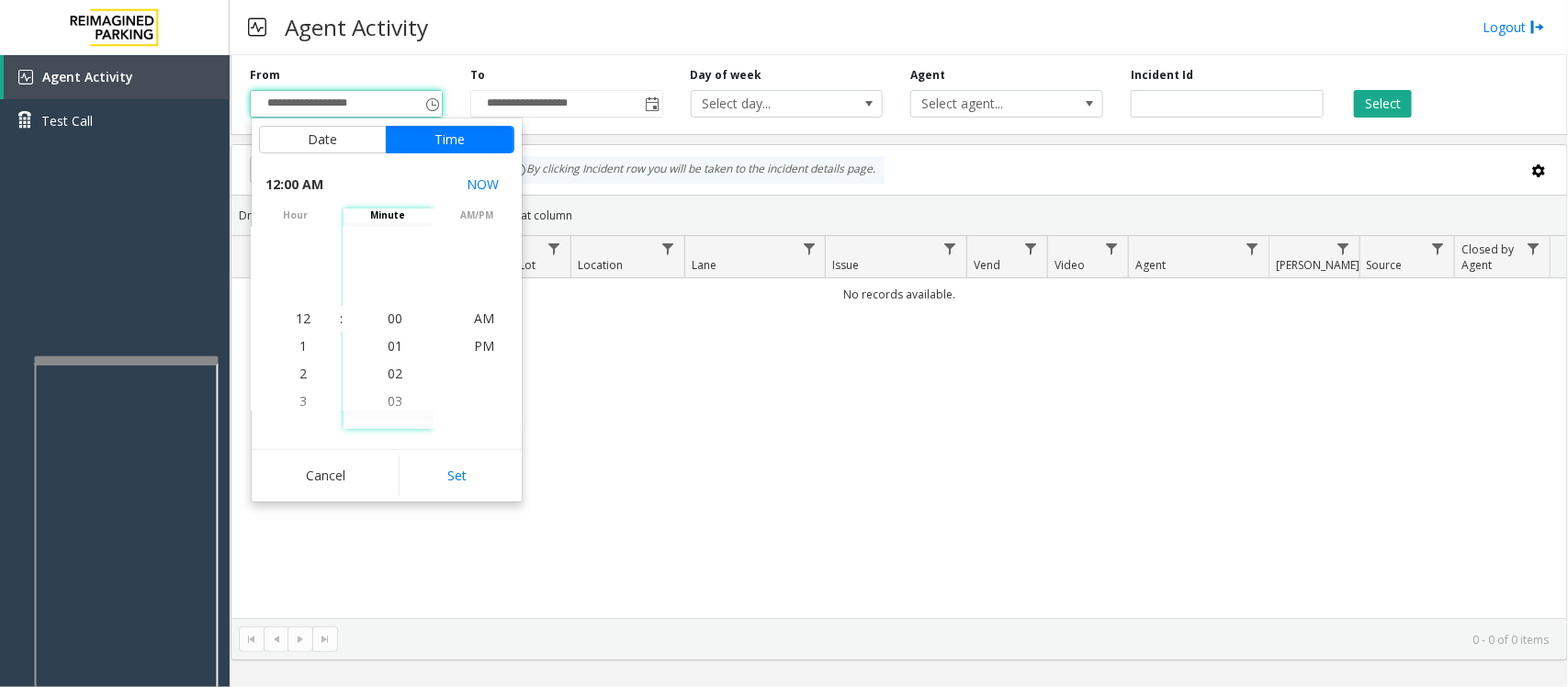 type on "**********" 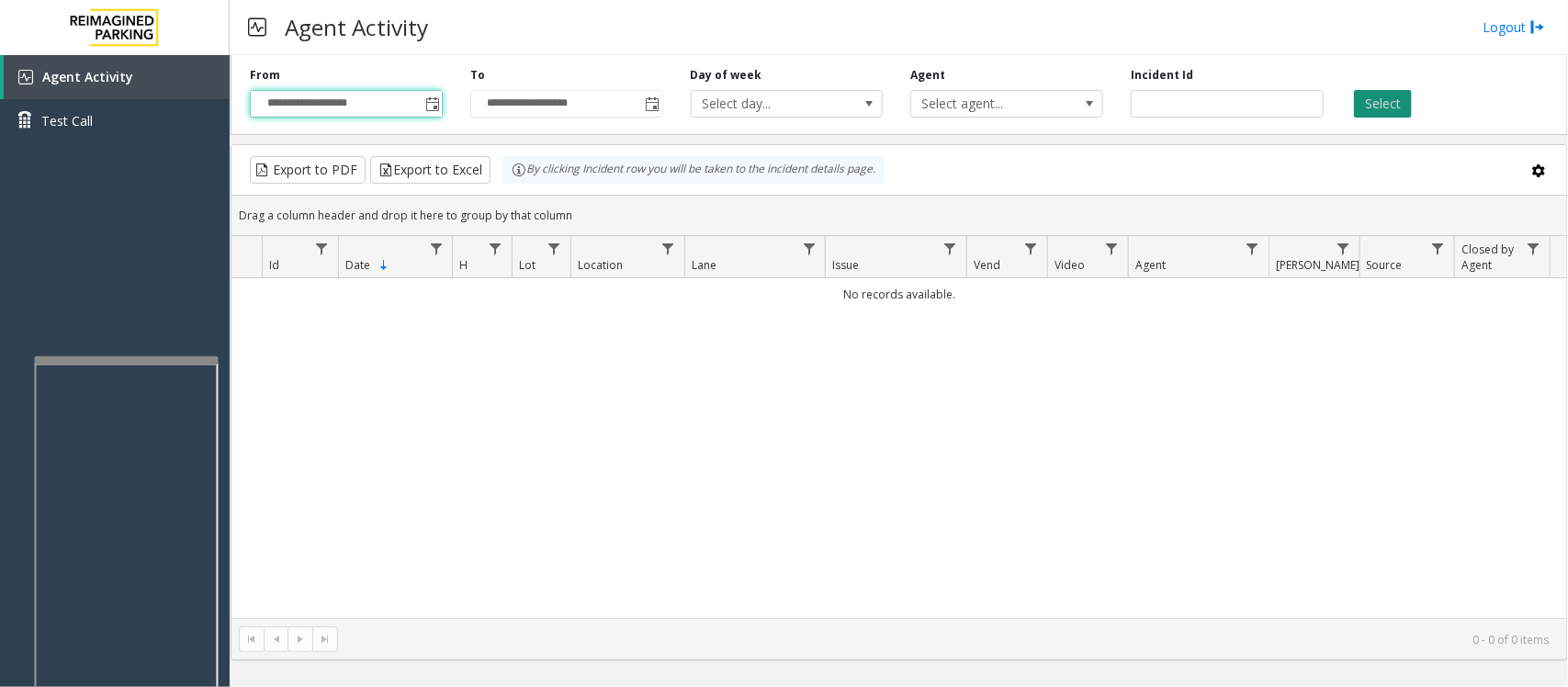 click on "Select" 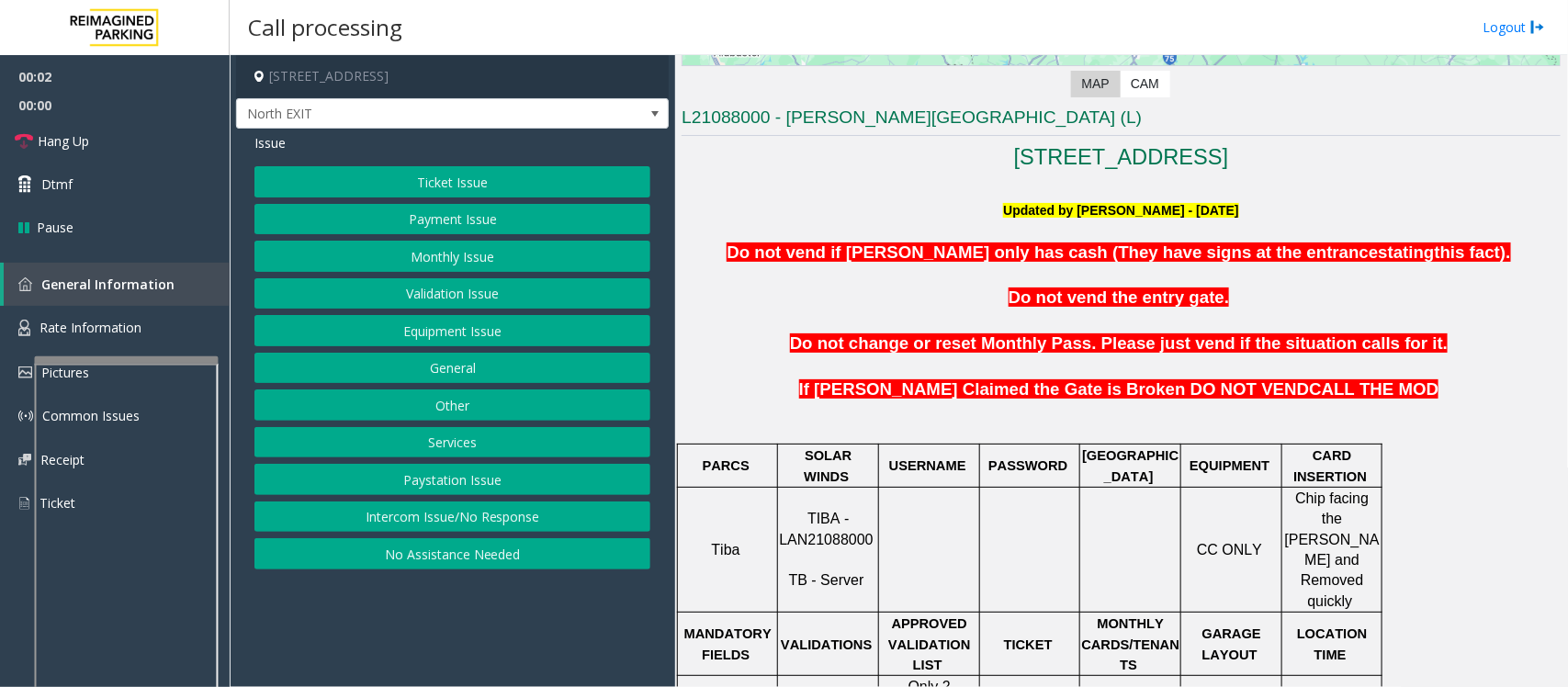 scroll, scrollTop: 459, scrollLeft: 0, axis: vertical 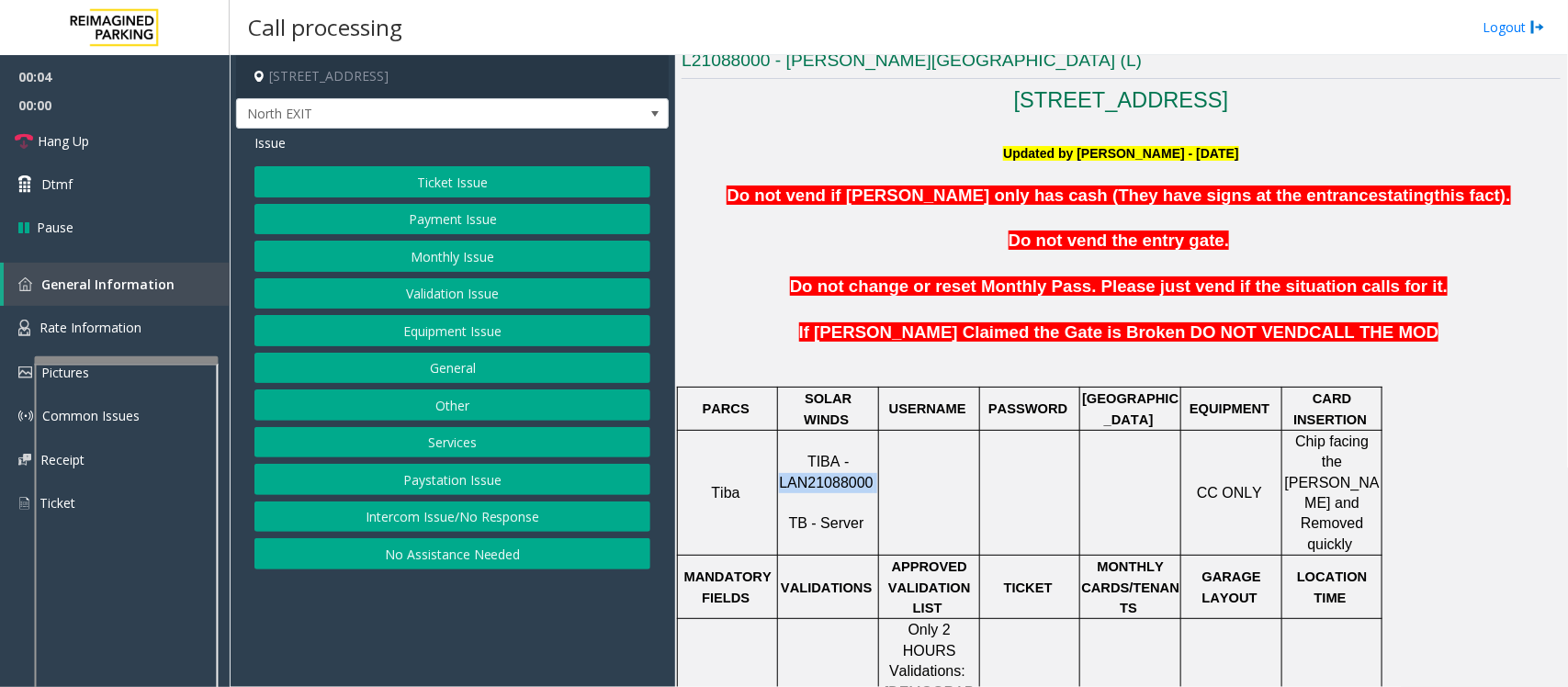 drag, startPoint x: 784, startPoint y: 462, endPoint x: 871, endPoint y: 466, distance: 87.091905 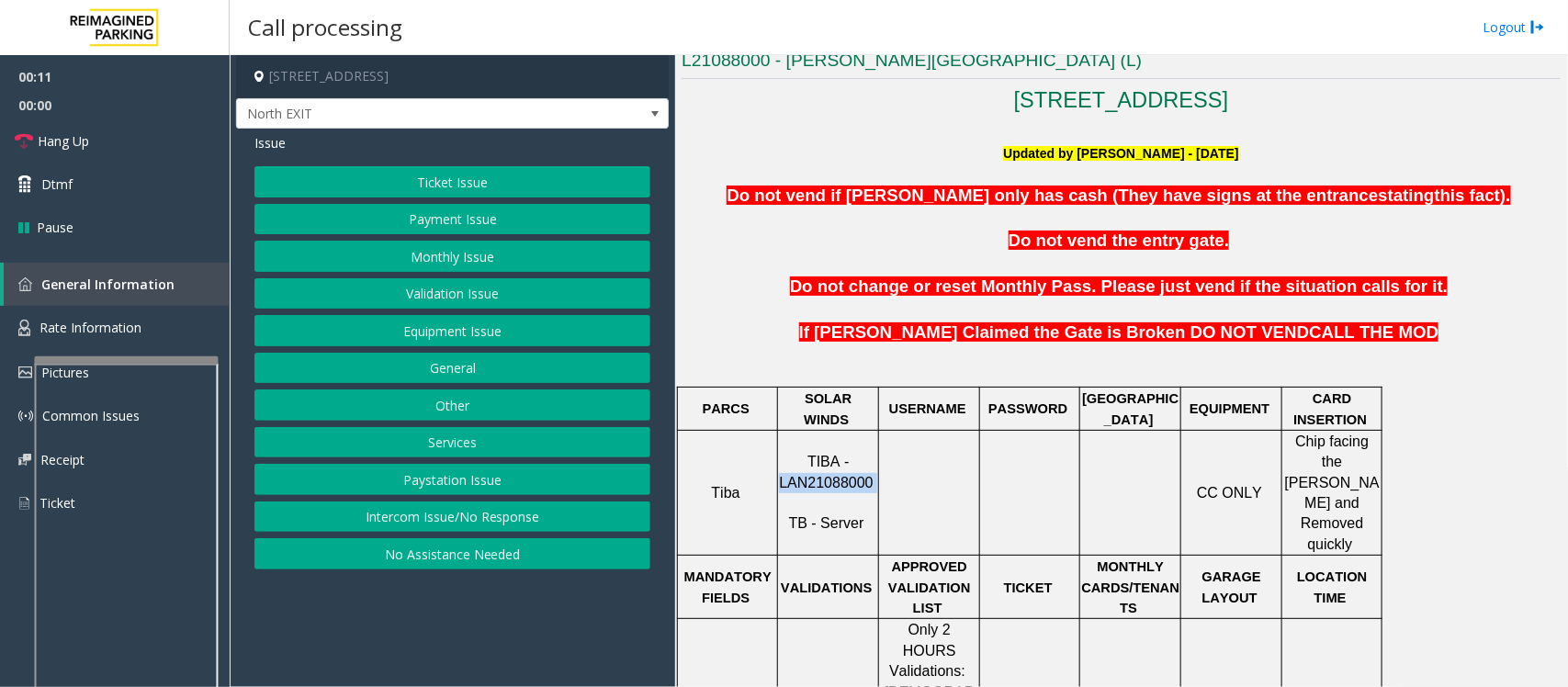 click on "Equipment Issue" 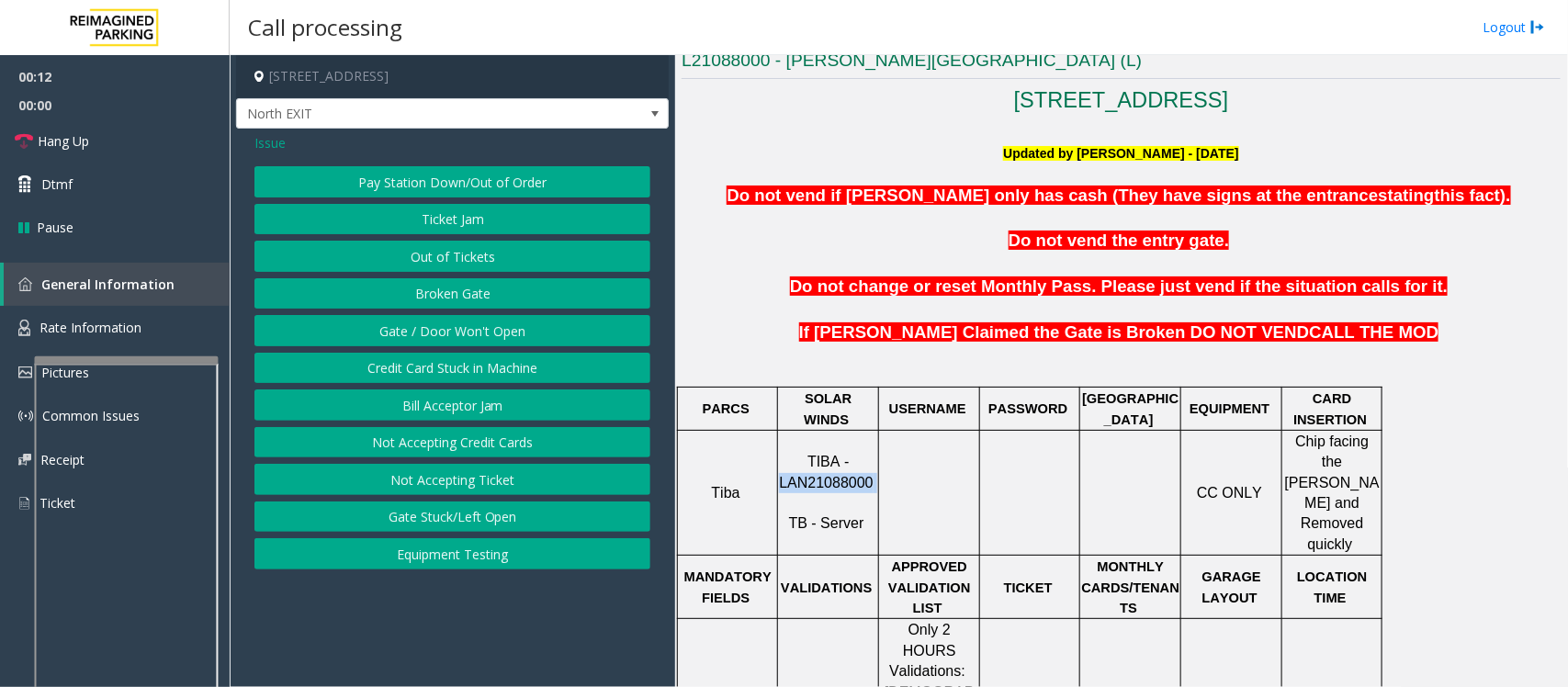 click on "Ticket Jam" 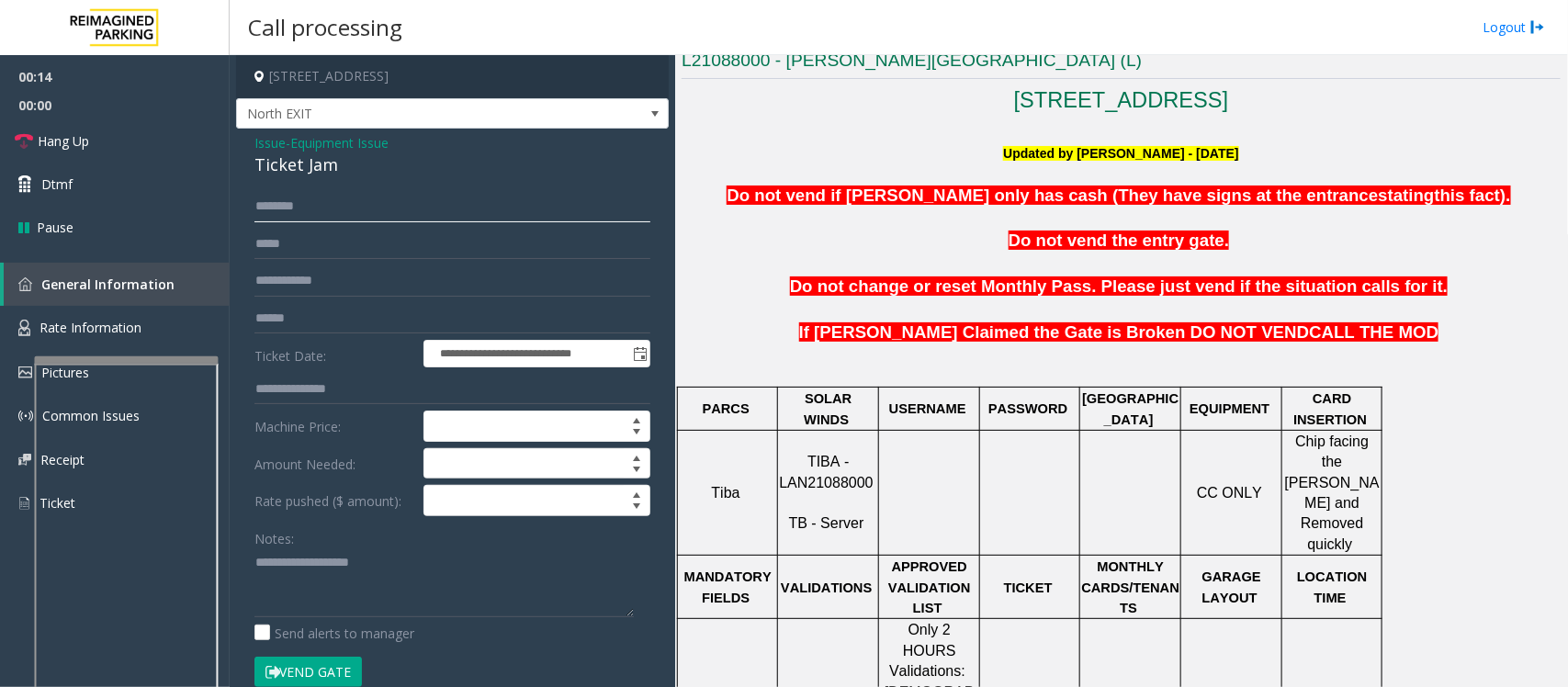 click 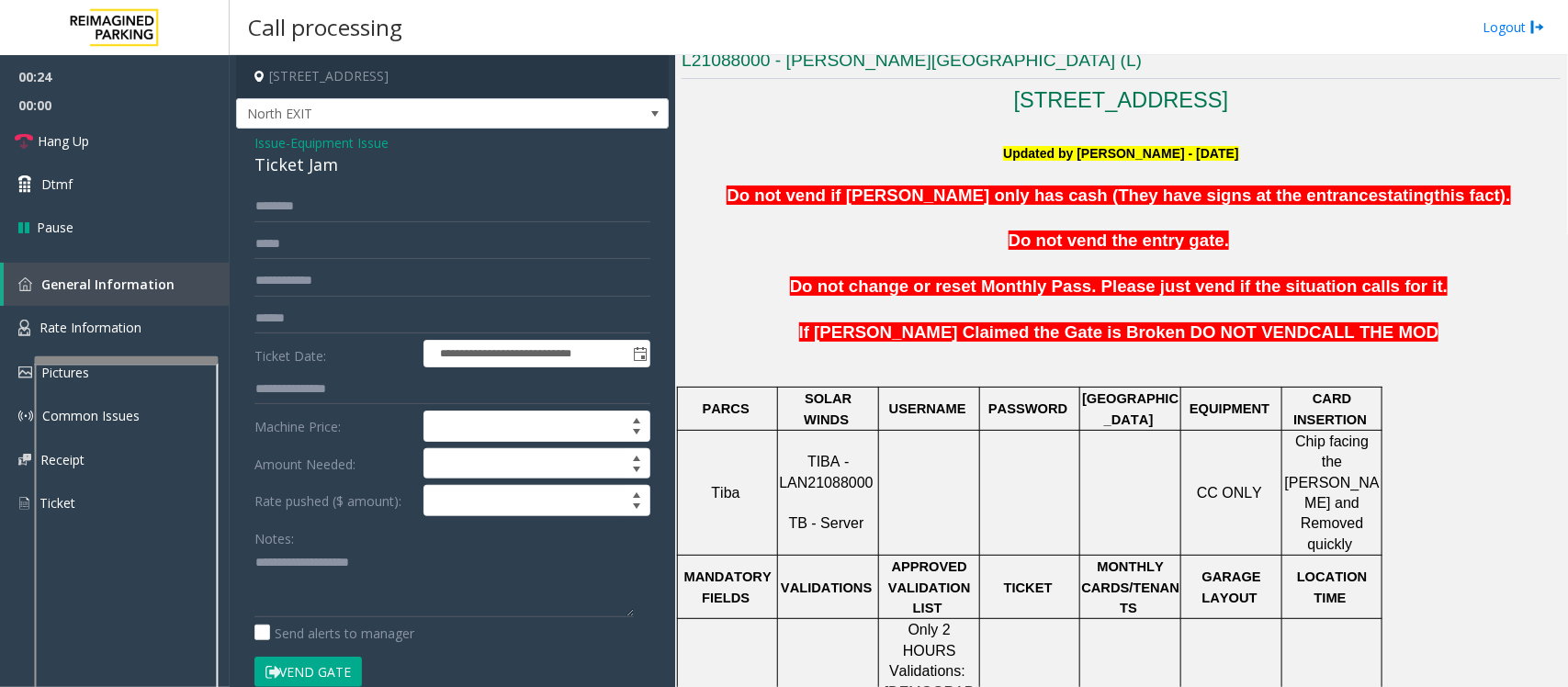 click on "Equipment Issue" 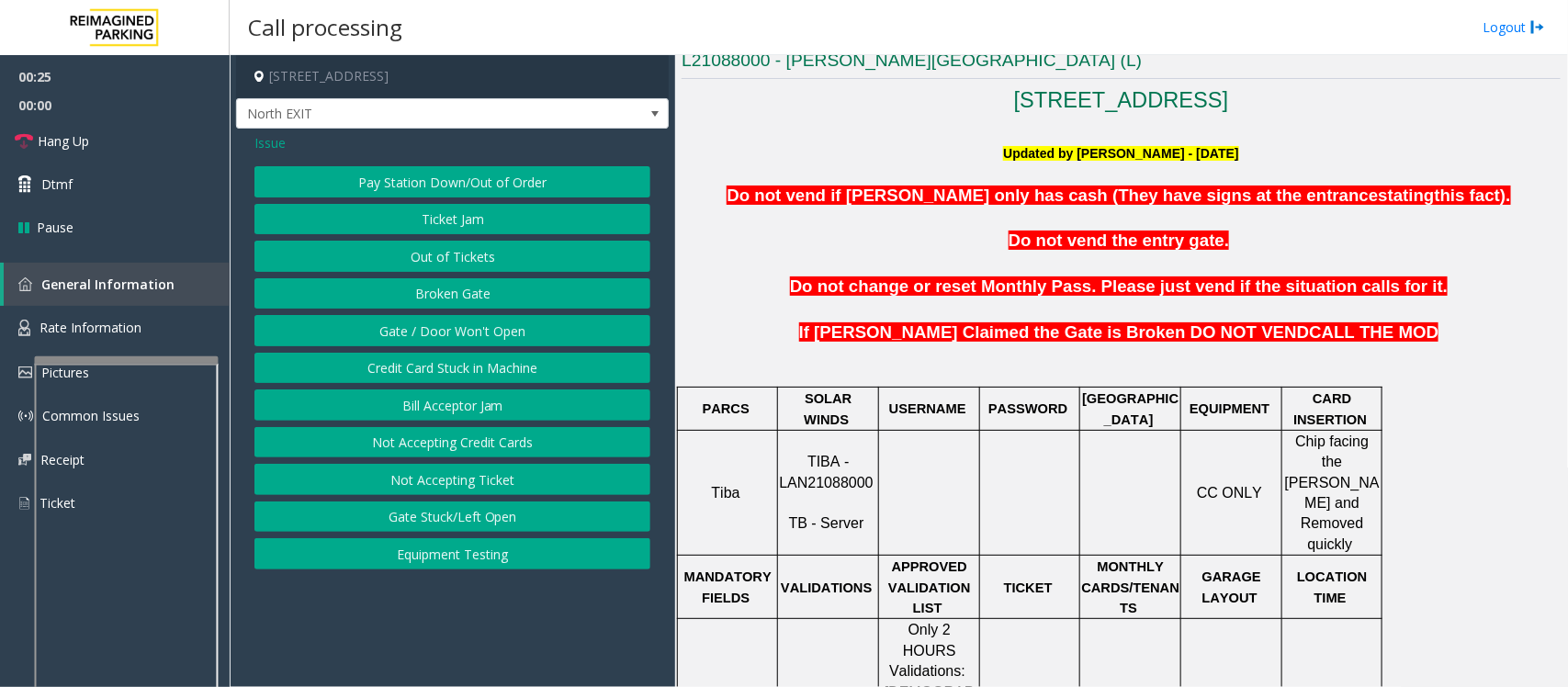 click on "Issue" 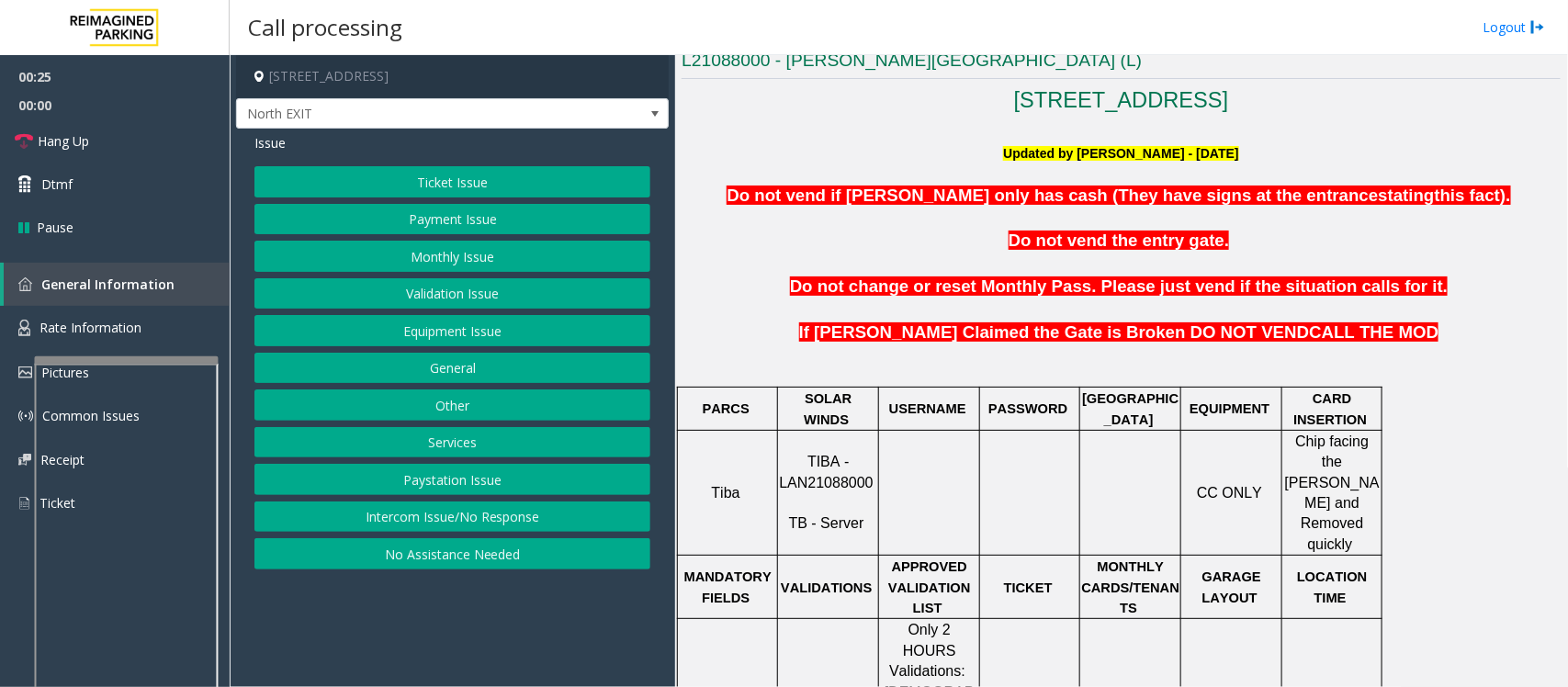 click on "Payment Issue" 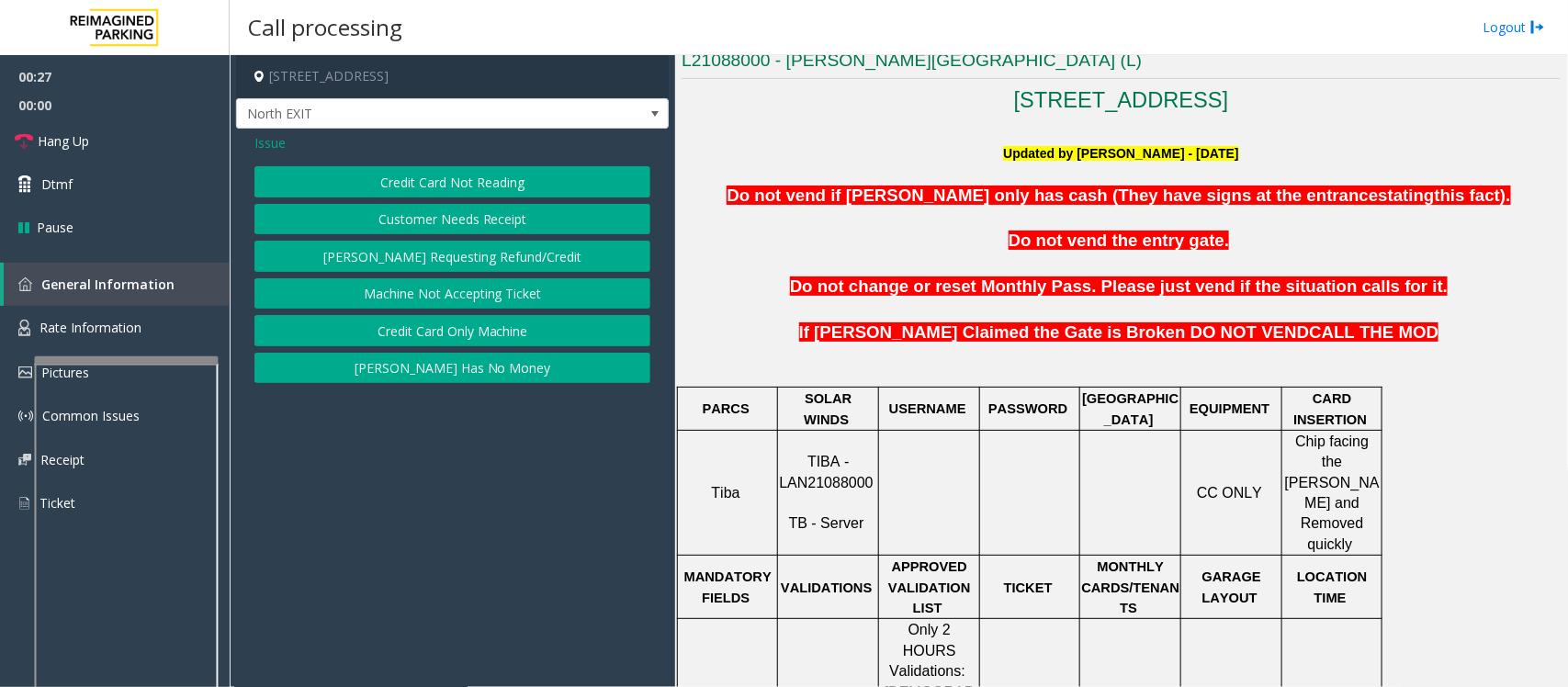 click on "Machine Not Accepting Ticket" 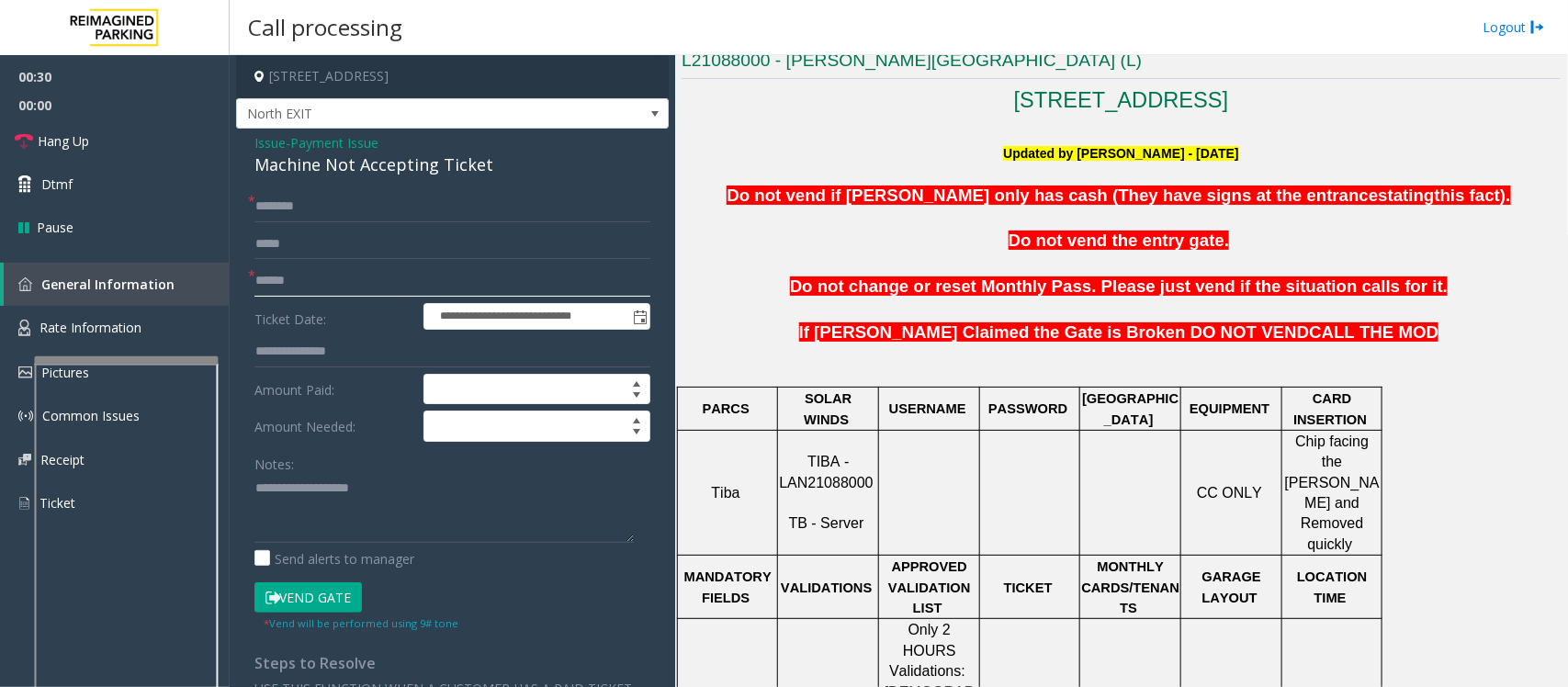 drag, startPoint x: 326, startPoint y: 285, endPoint x: 340, endPoint y: 282, distance: 14.317821 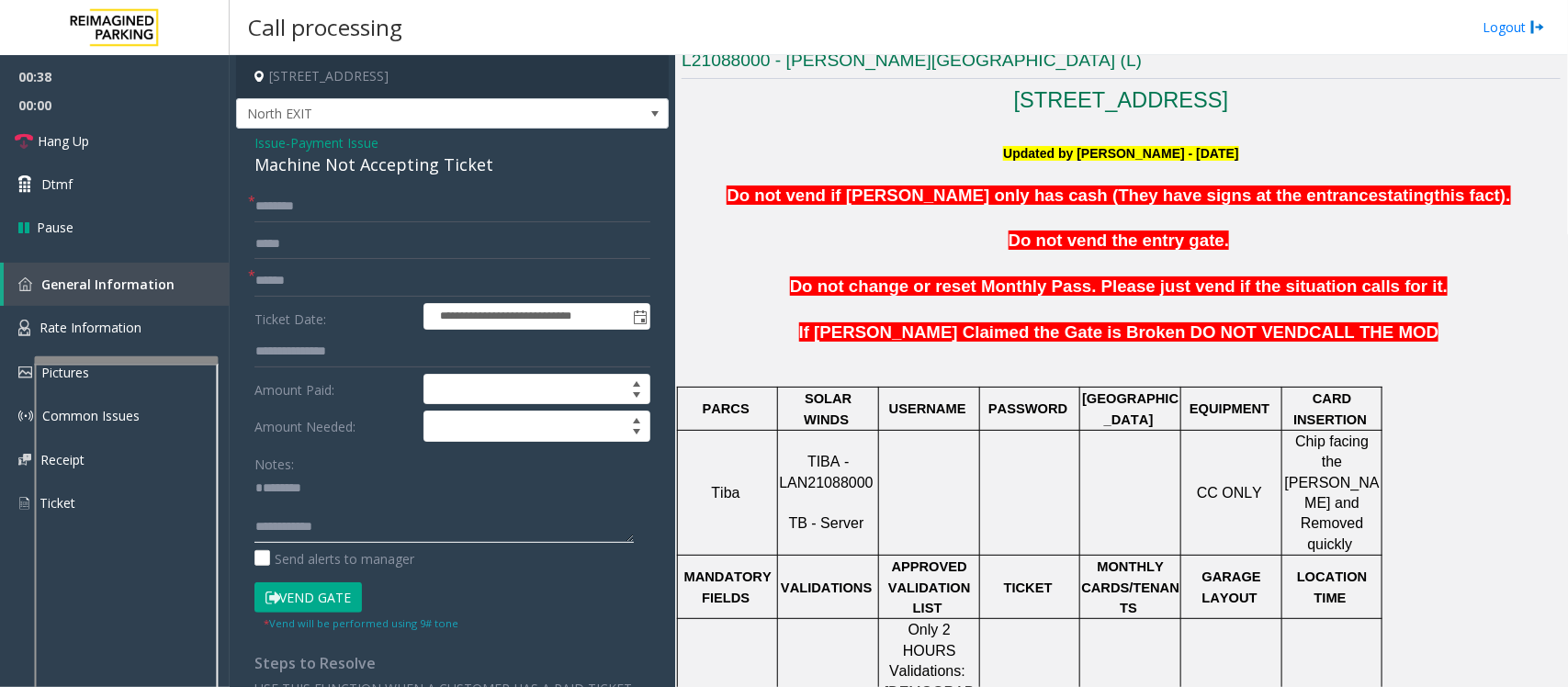 type on "**********" 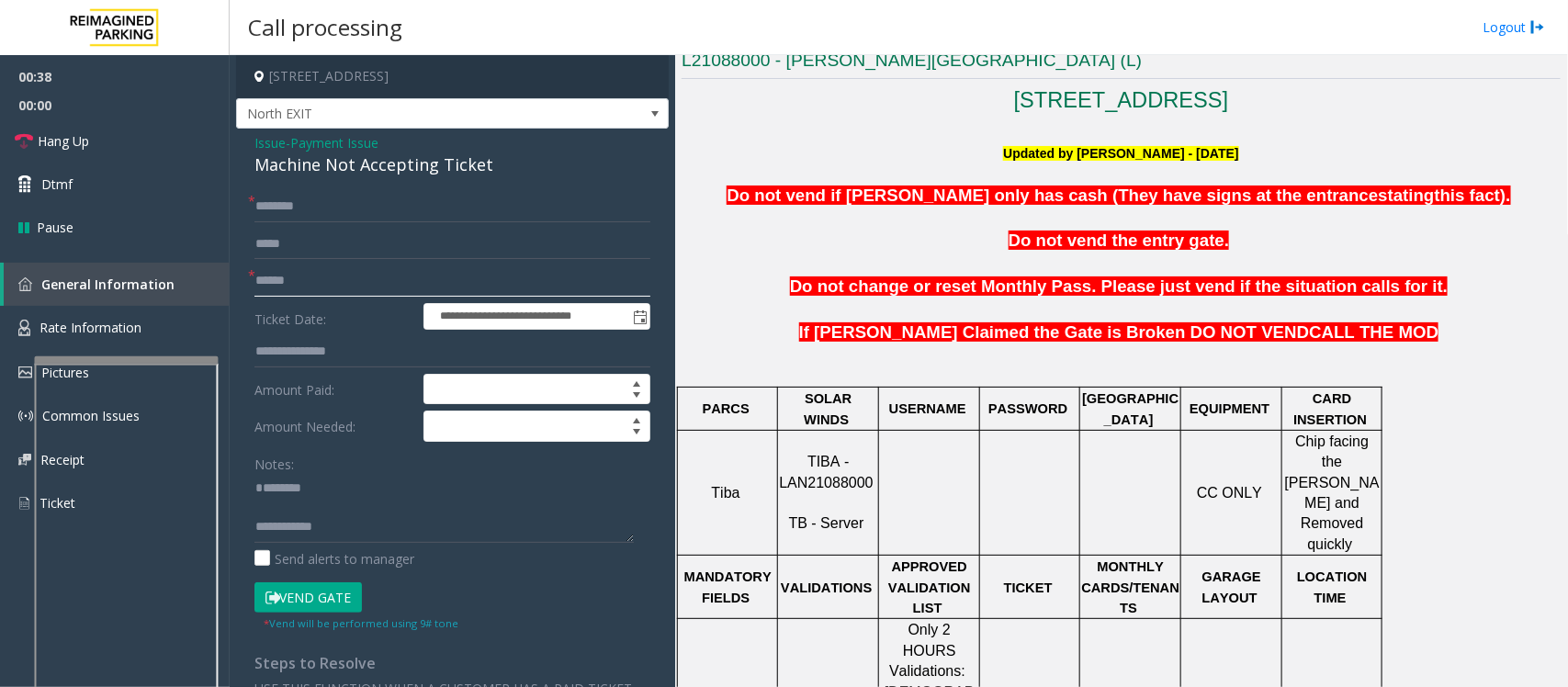 click 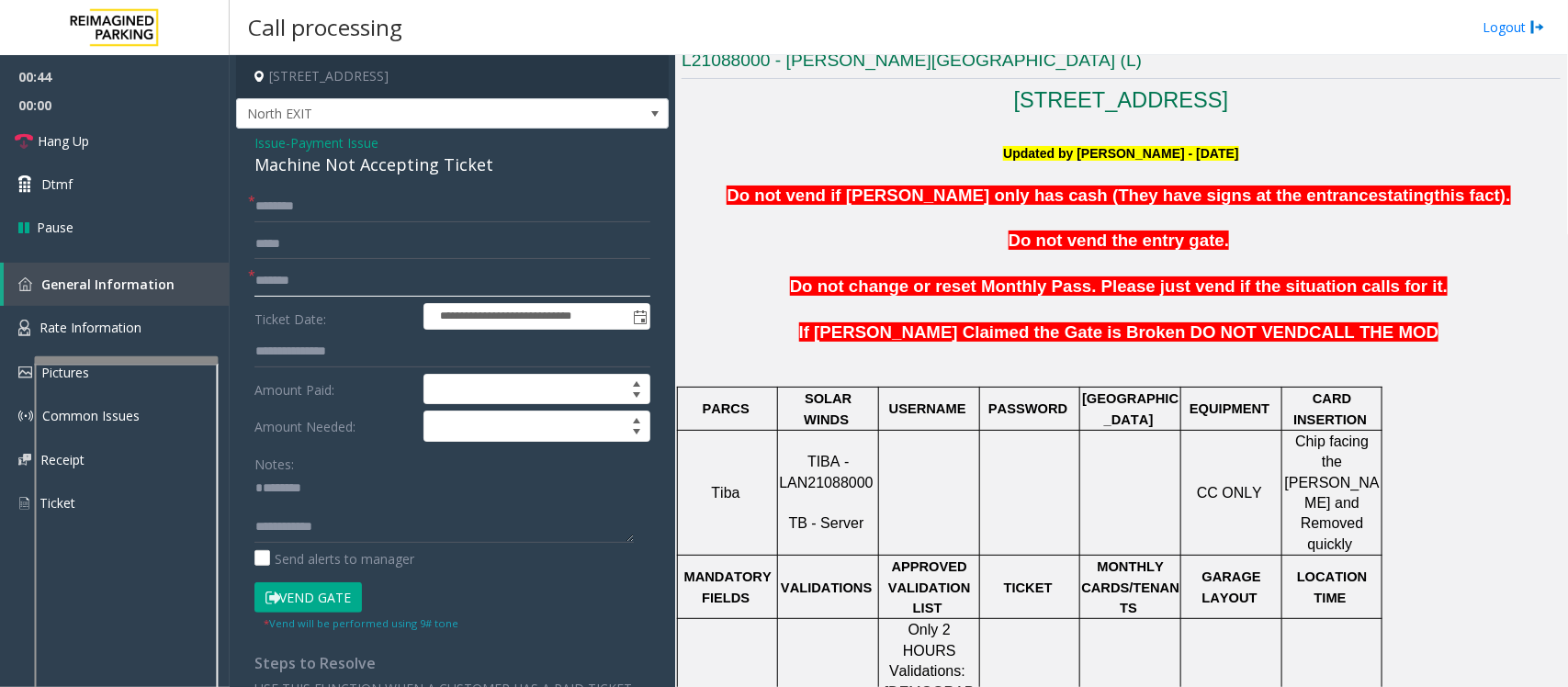 type on "*******" 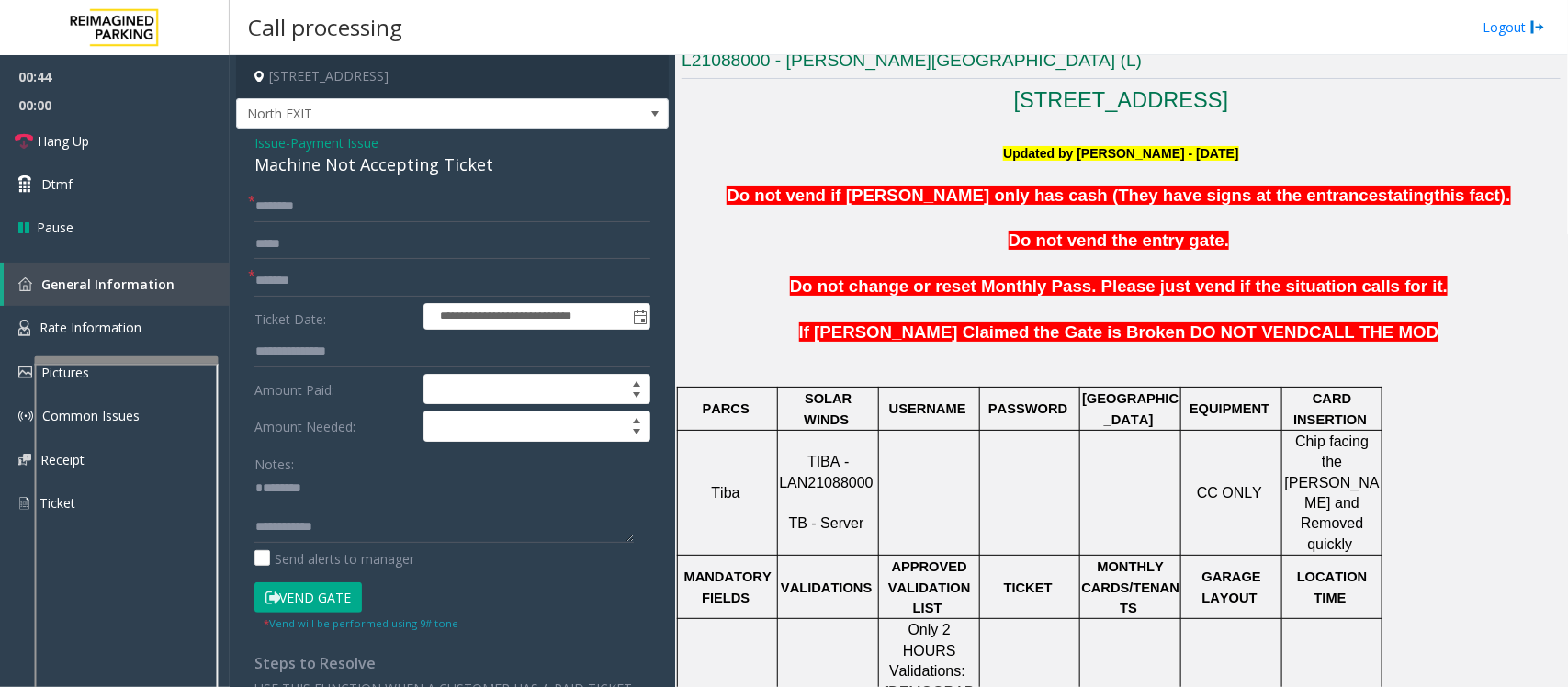 click on "Machine Not Accepting Ticket" 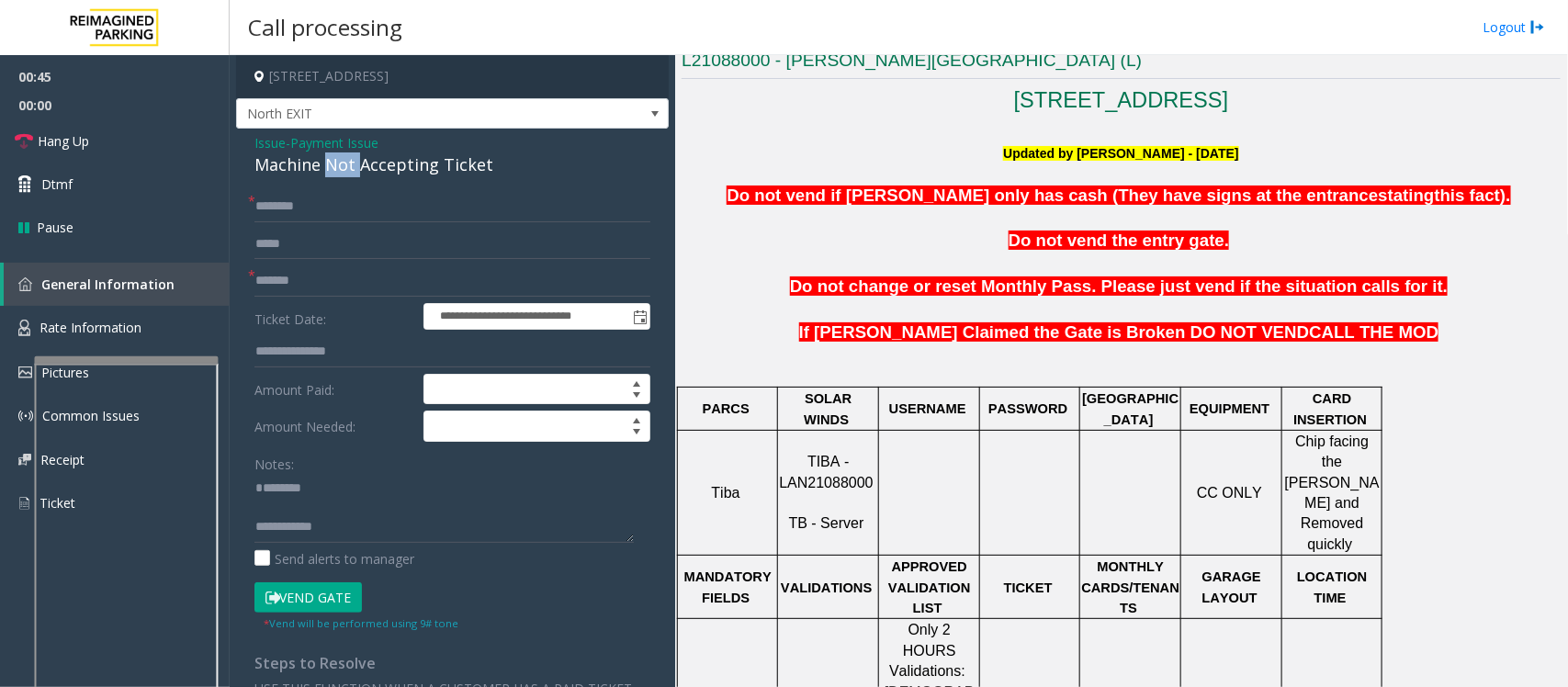 click on "Machine Not Accepting Ticket" 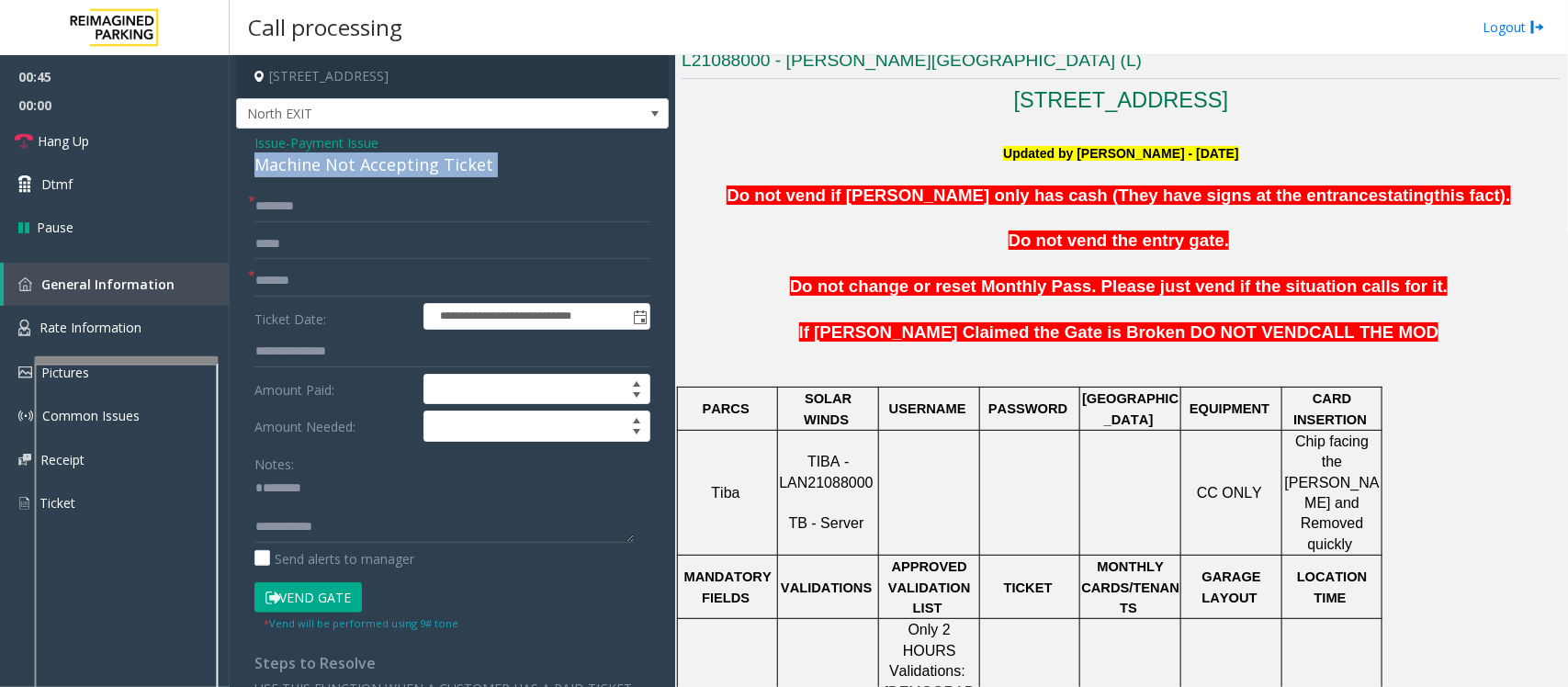 click on "Machine Not Accepting Ticket" 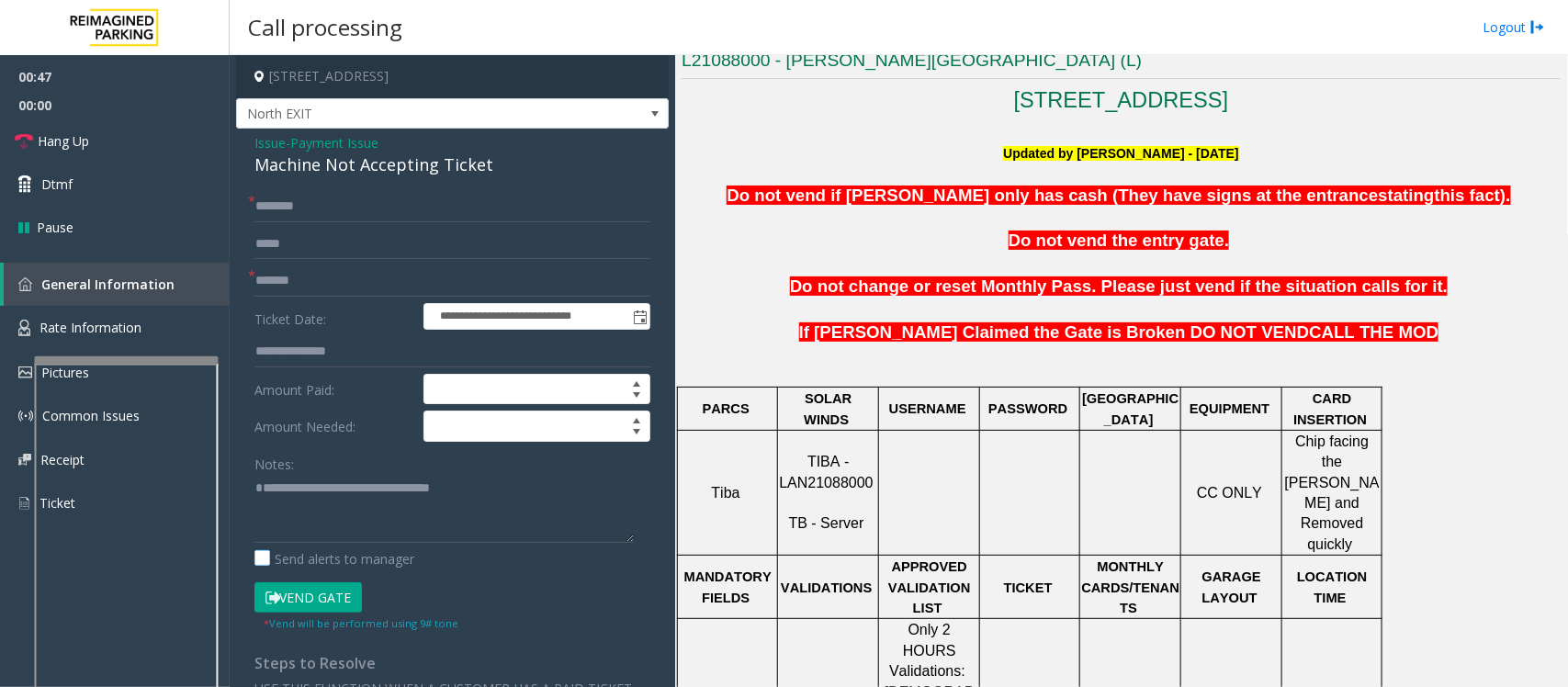 click on "Send alerts to manager" 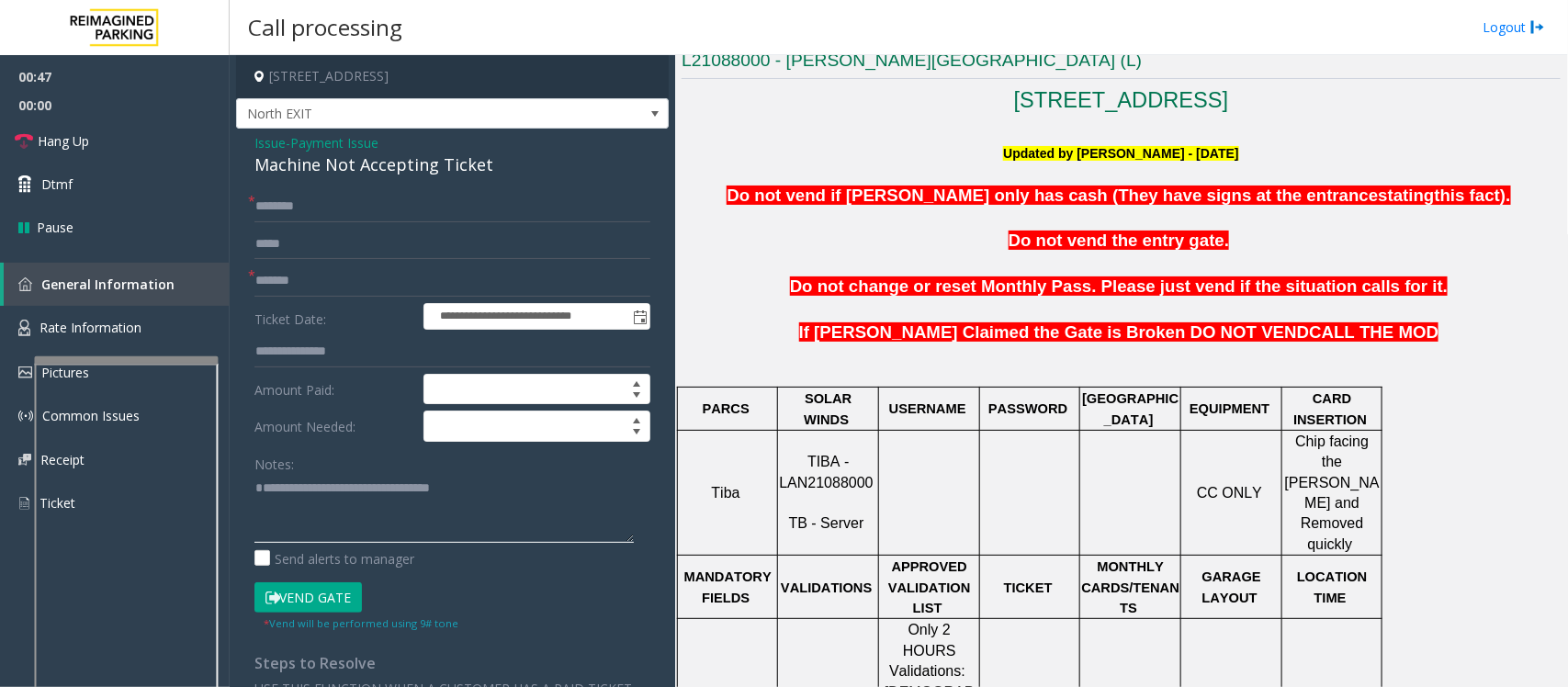 click 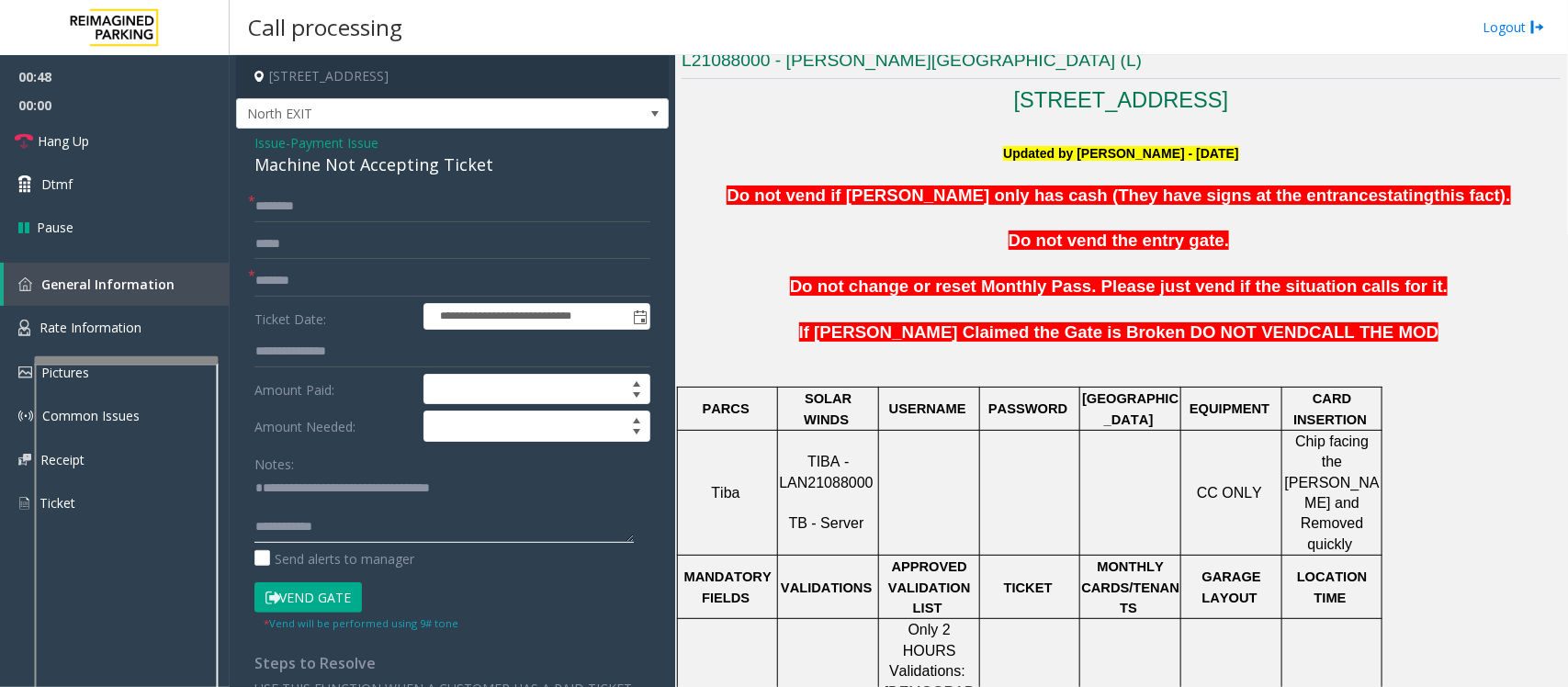 click 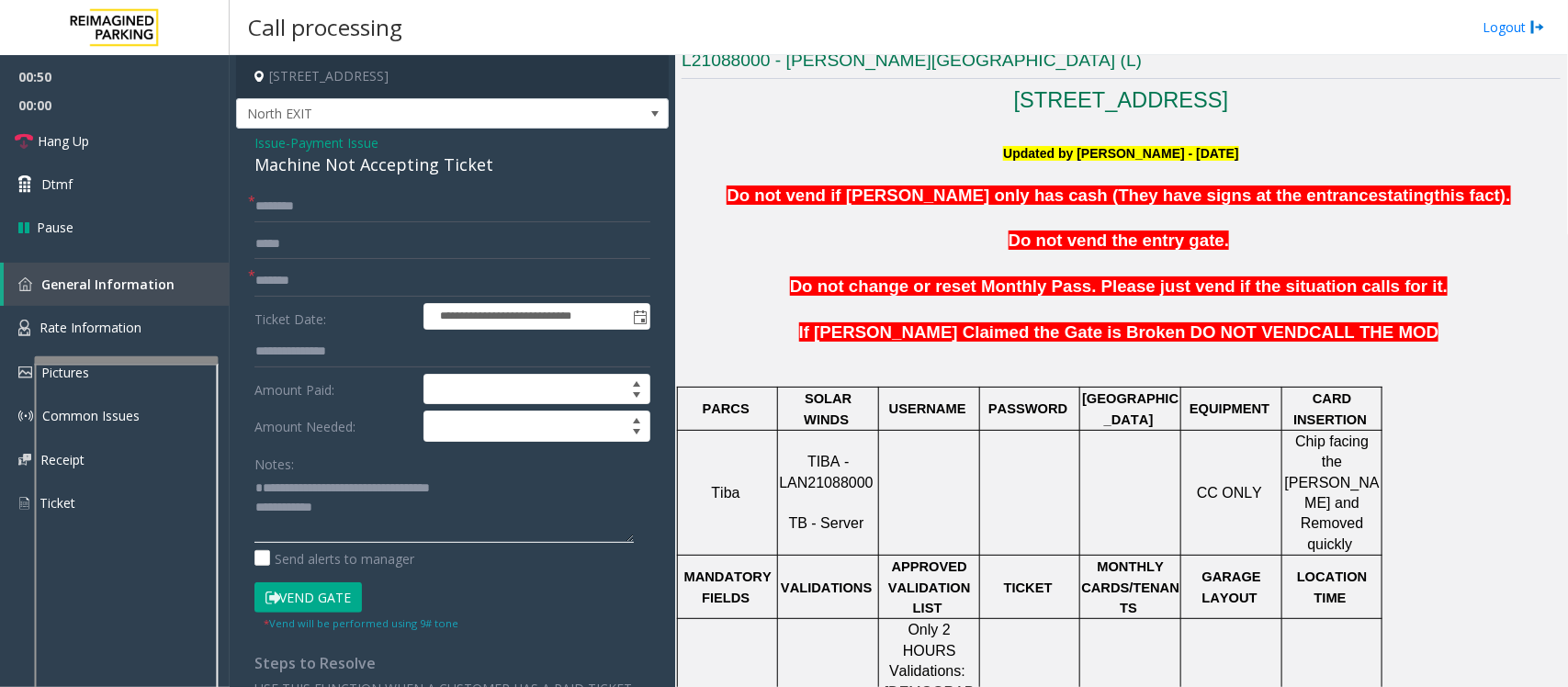 type on "**********" 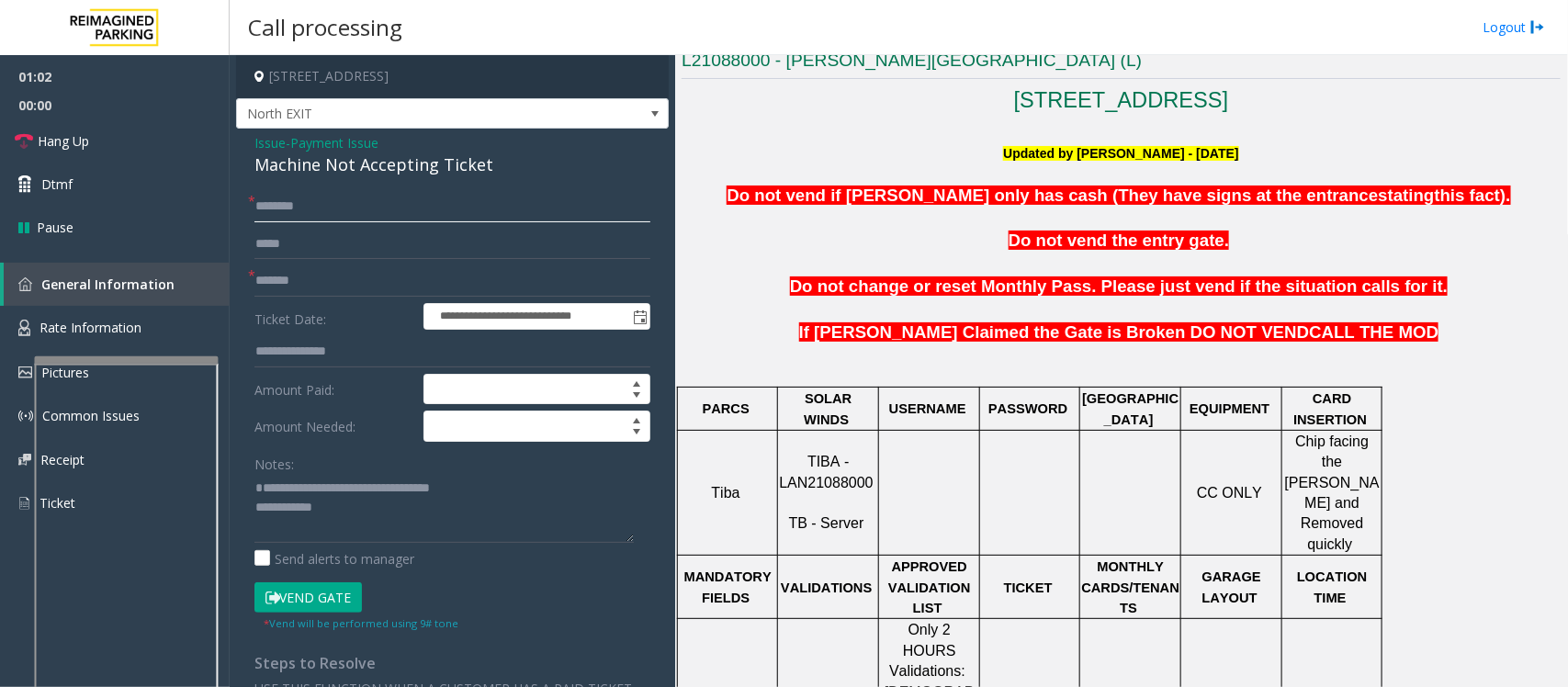 click 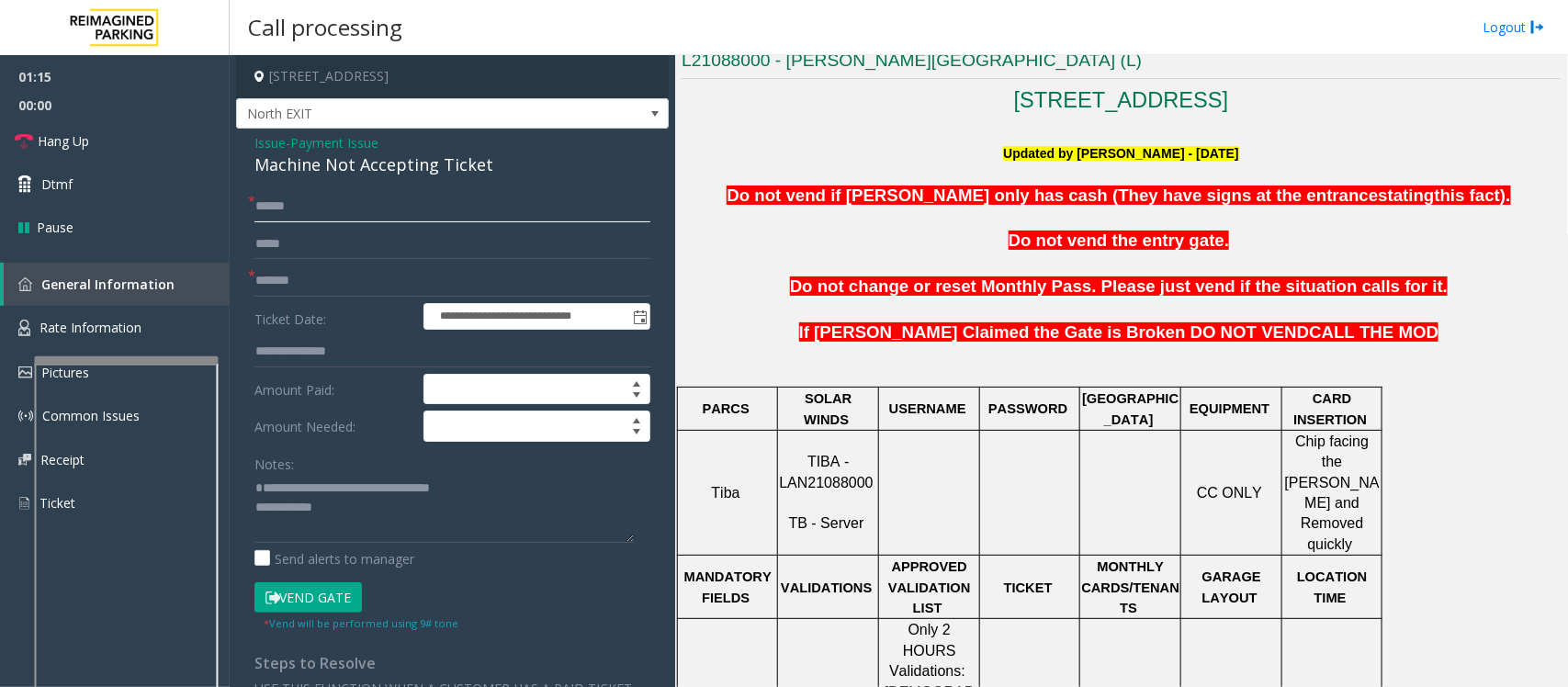 type on "******" 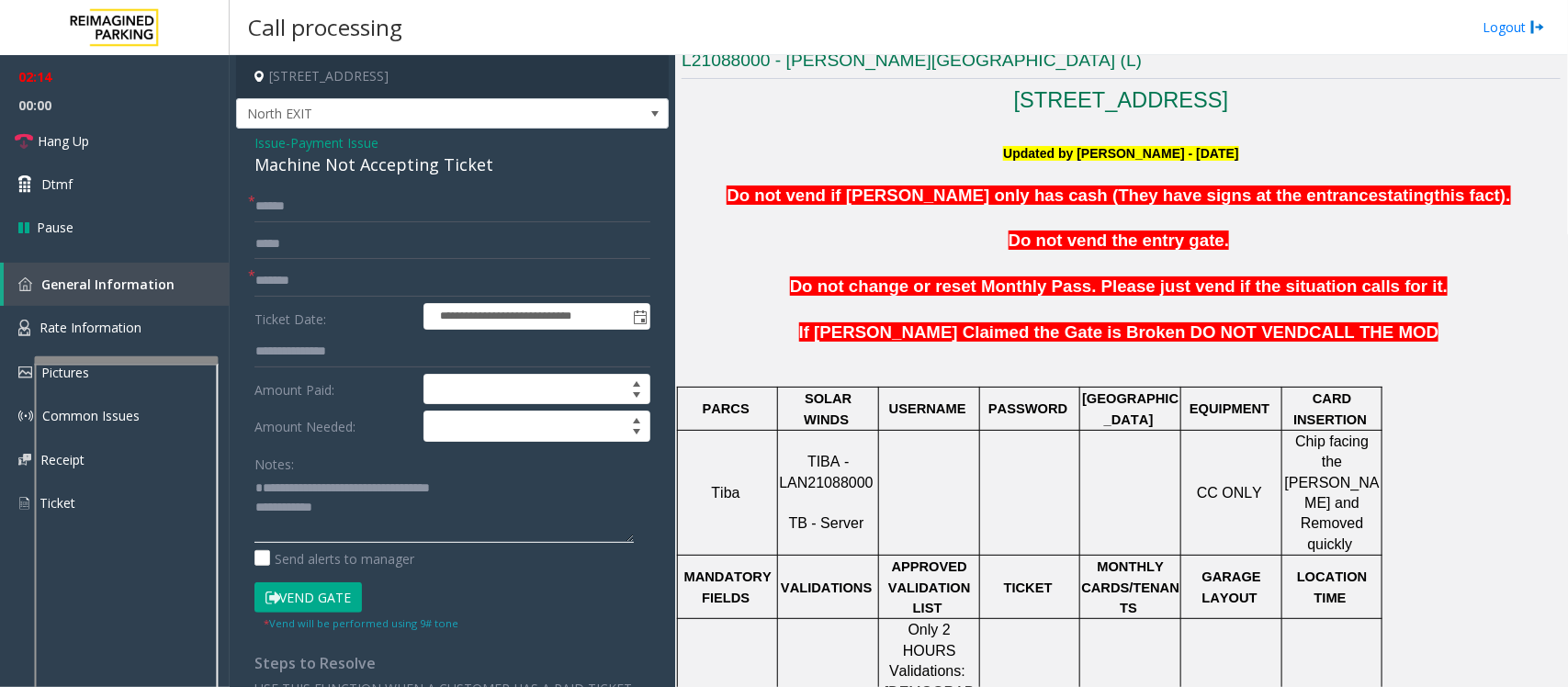 click 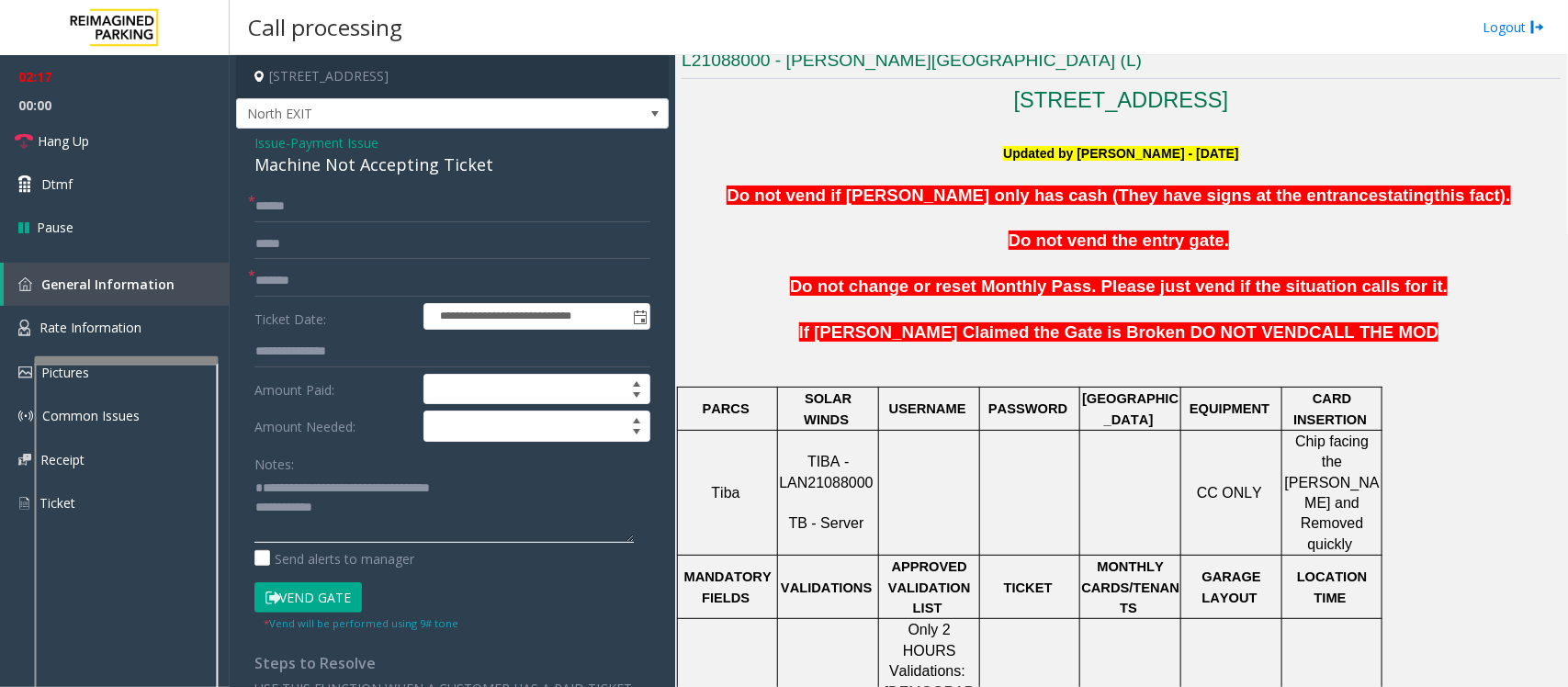 scroll, scrollTop: 574, scrollLeft: 0, axis: vertical 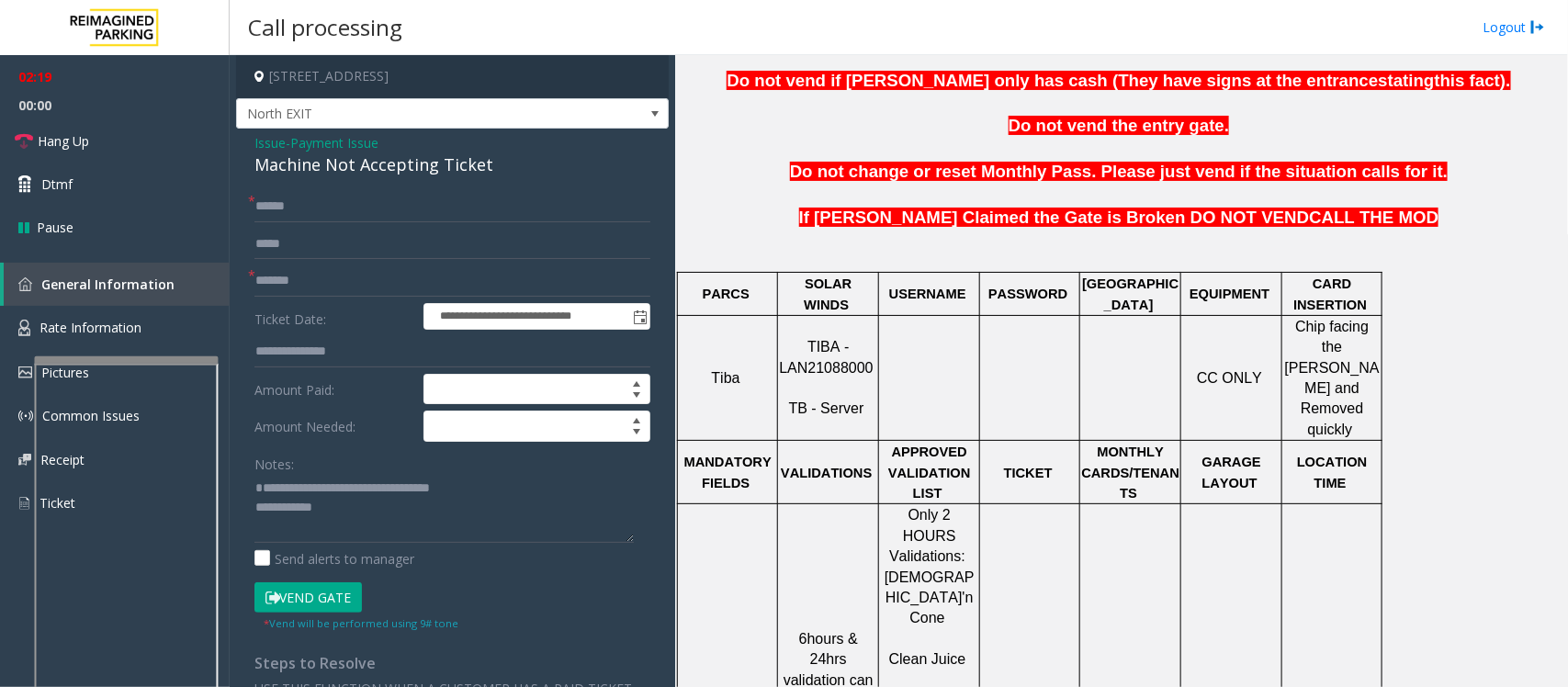 click on "Vend Gate" 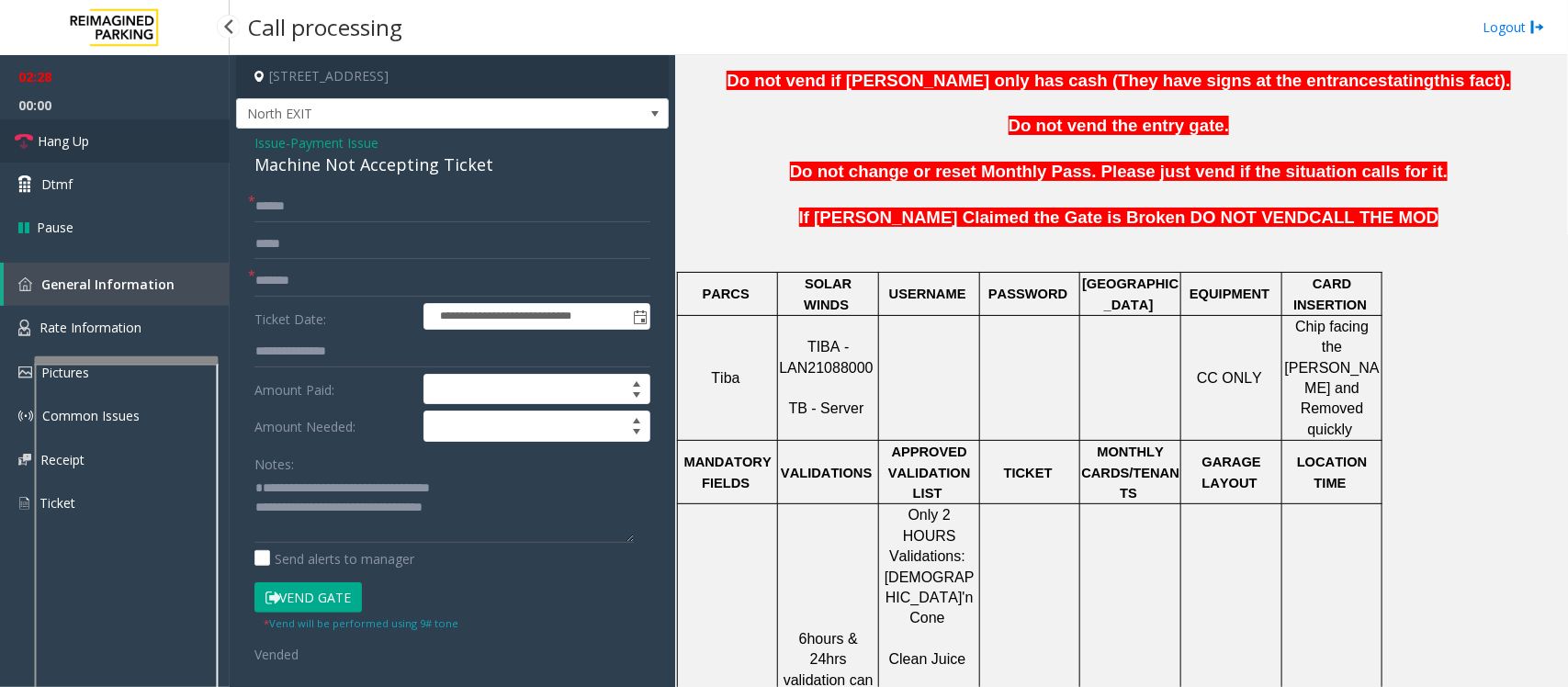 click on "Hang Up" at bounding box center (63, 141) 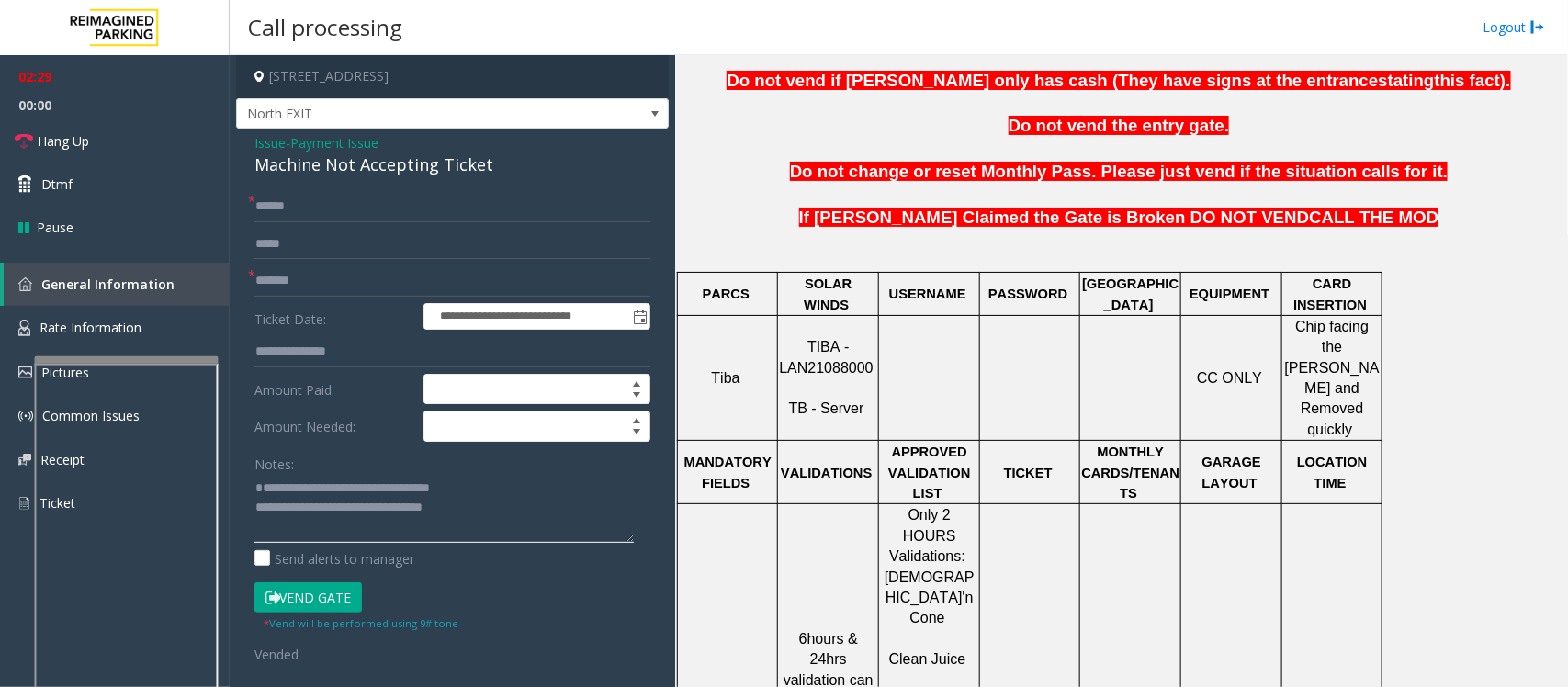 click 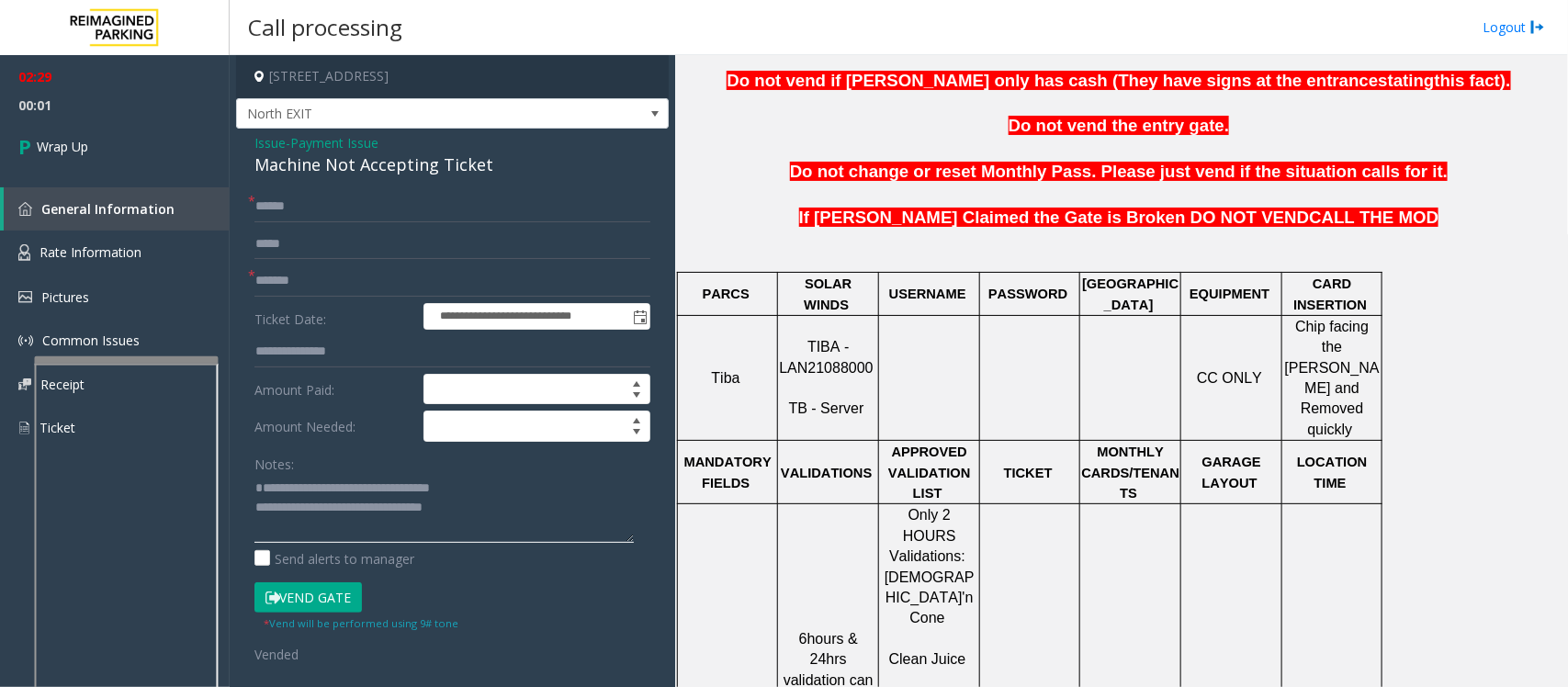 click 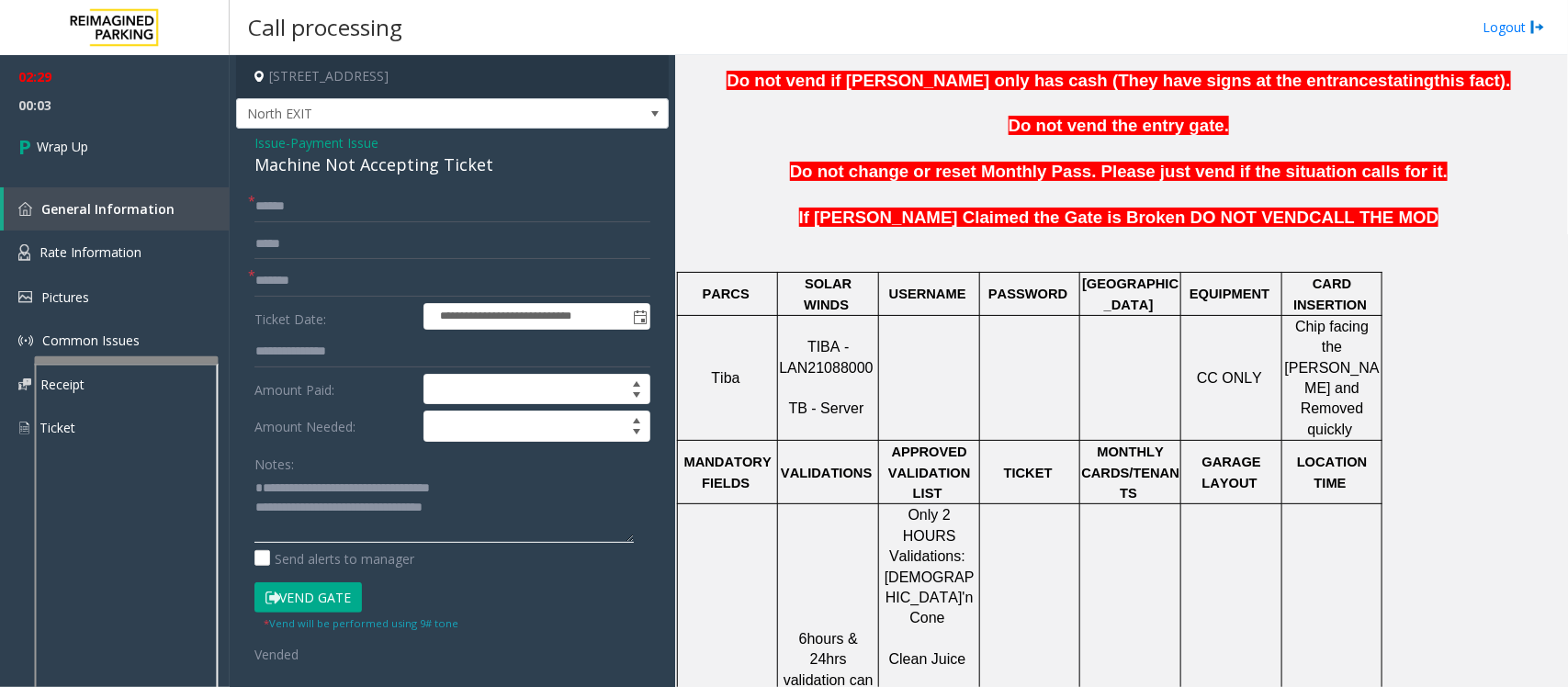 drag, startPoint x: 324, startPoint y: 526, endPoint x: 333, endPoint y: 531, distance: 10.29563 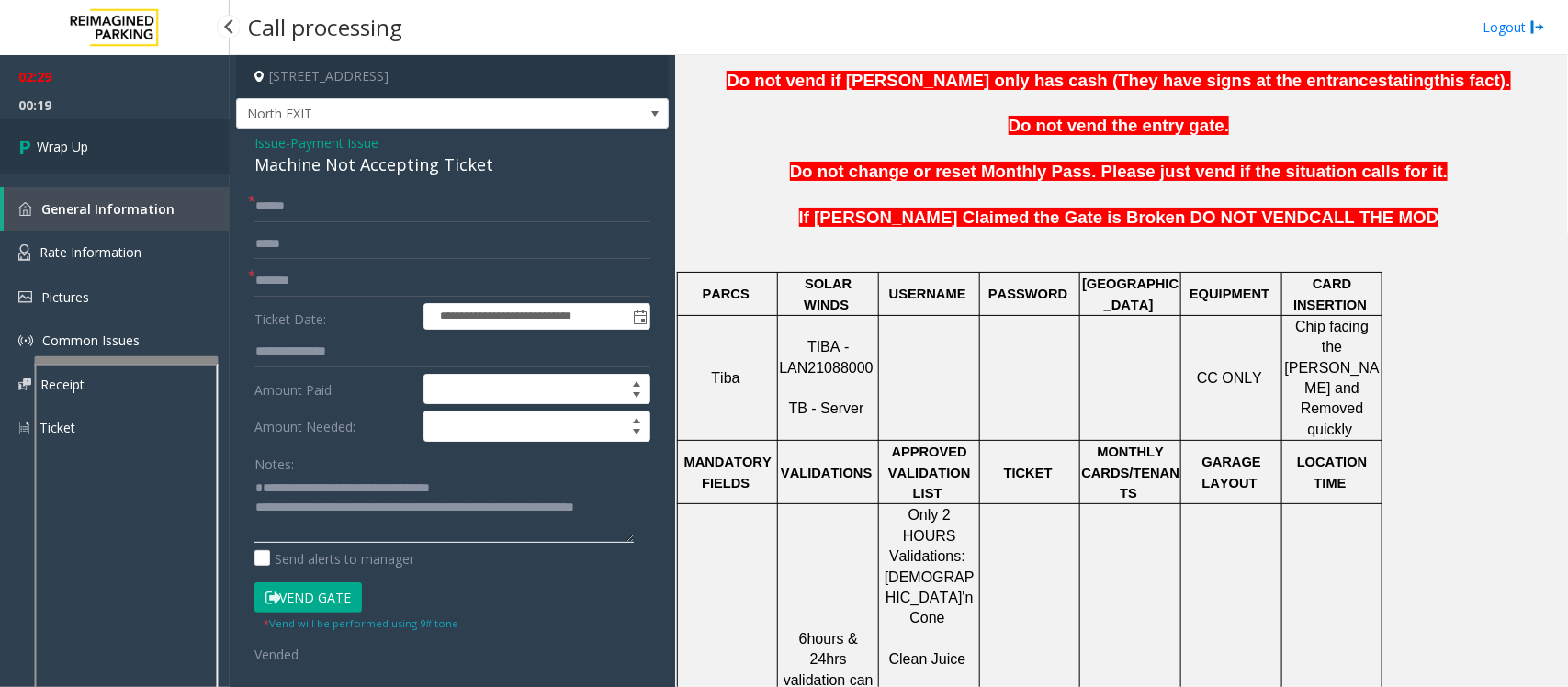 type on "**********" 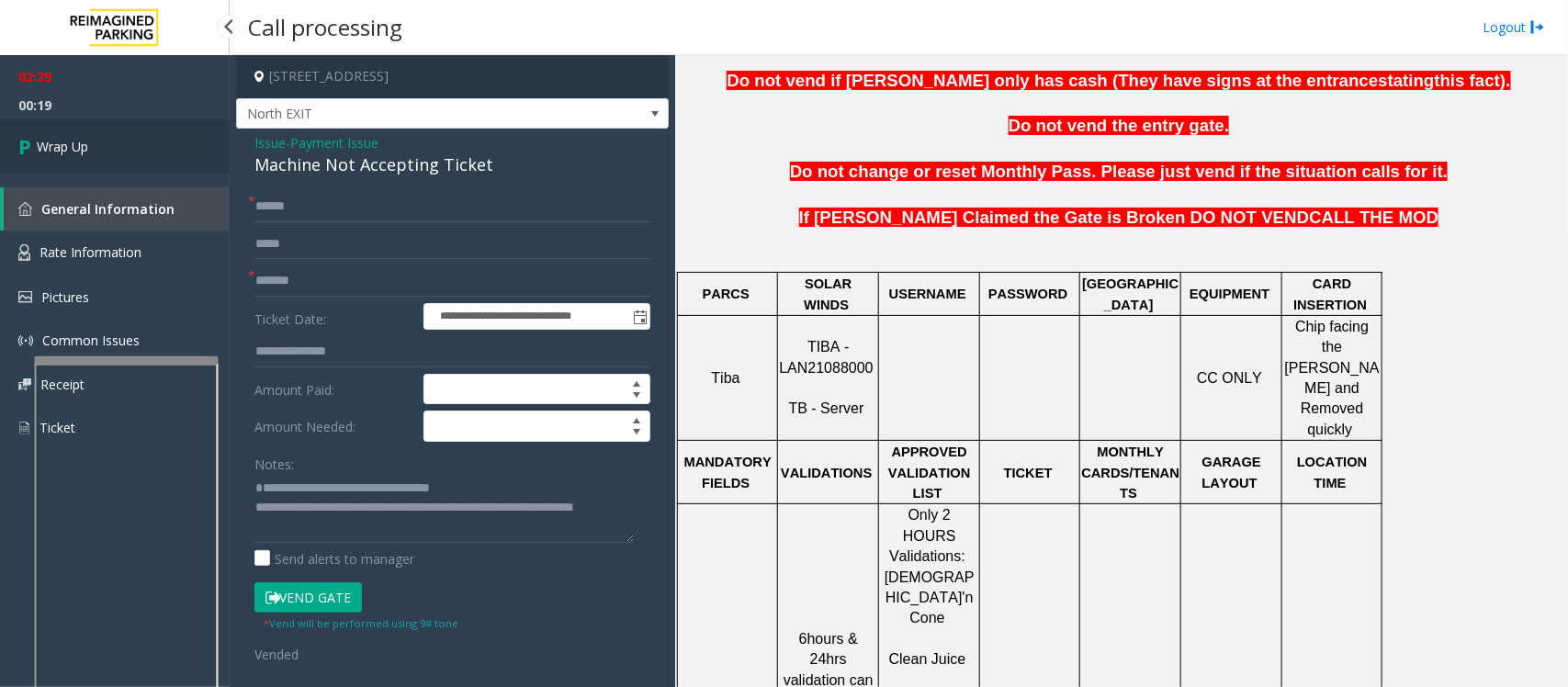 click on "Wrap Up" at bounding box center (115, 146) 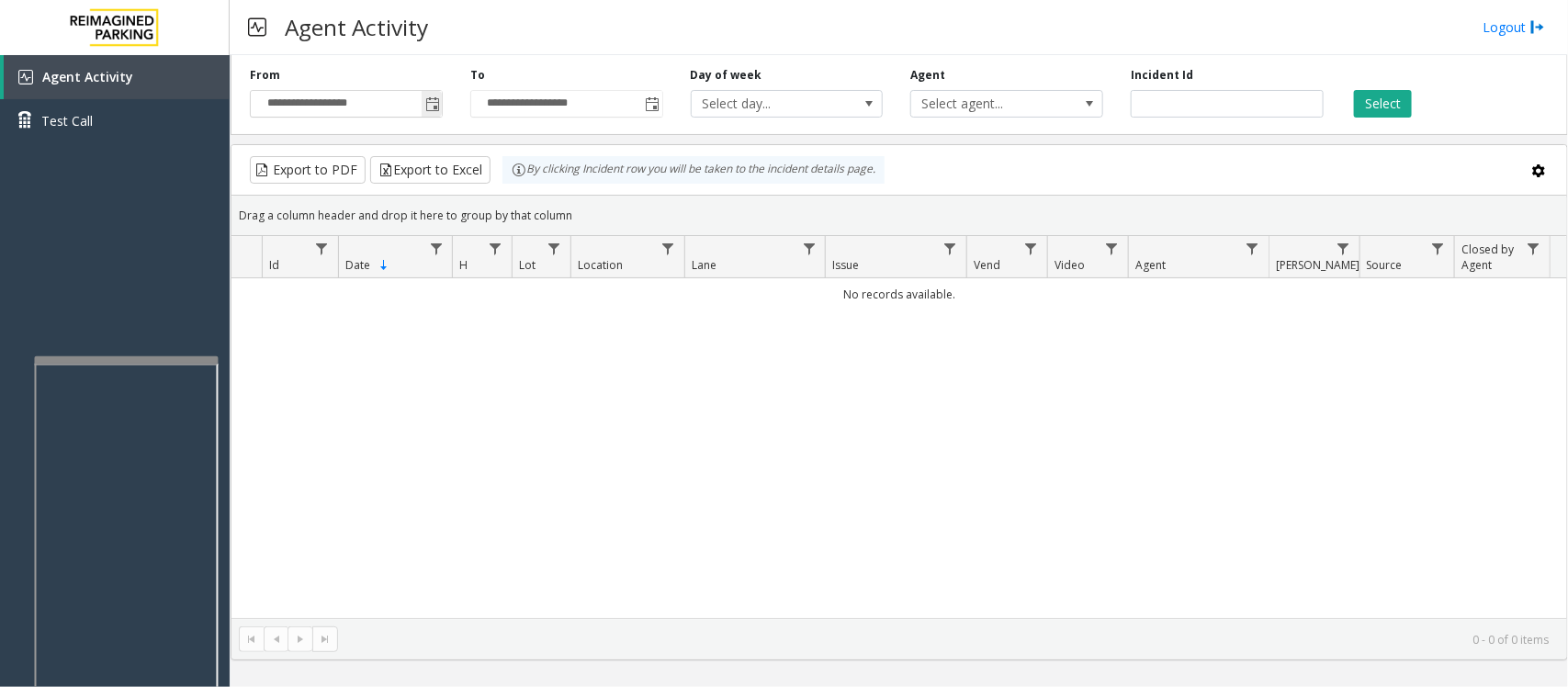 click 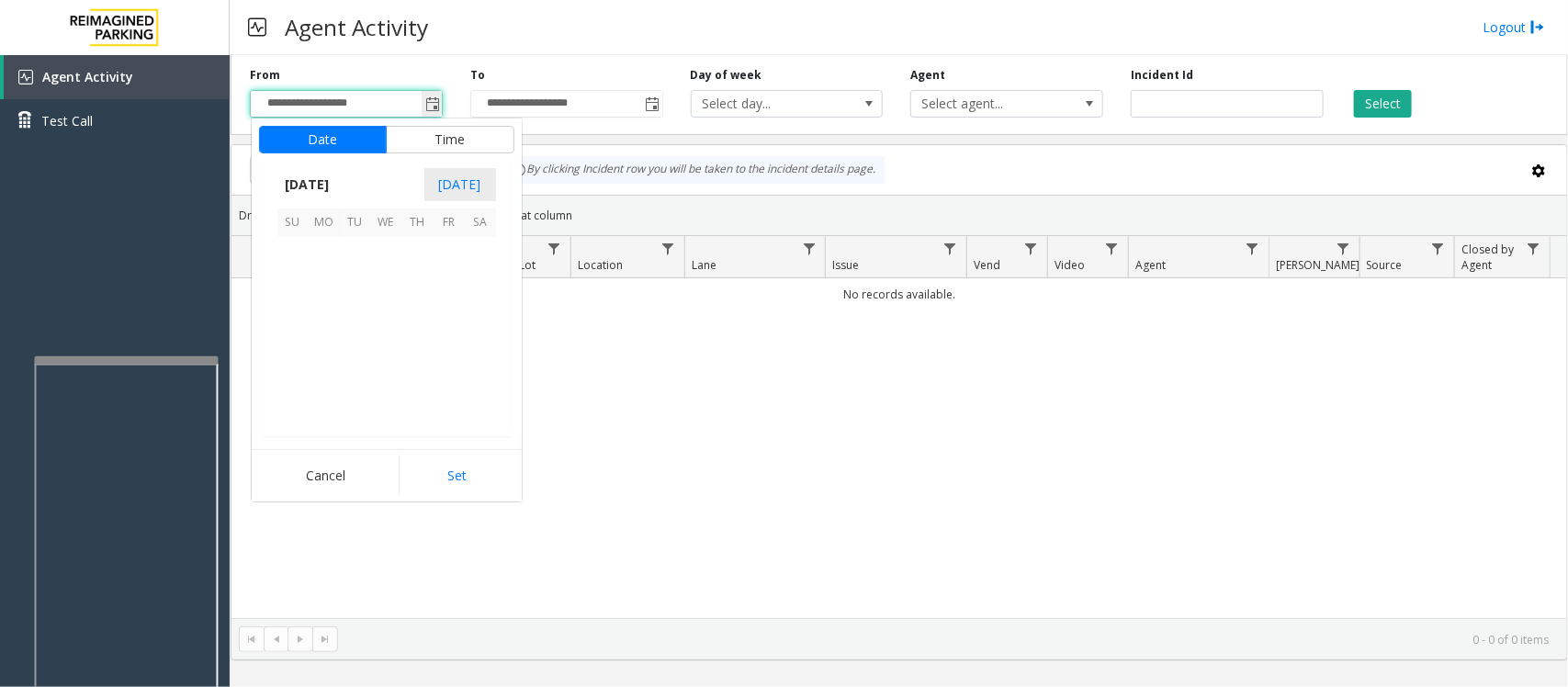 scroll, scrollTop: 329046, scrollLeft: 0, axis: vertical 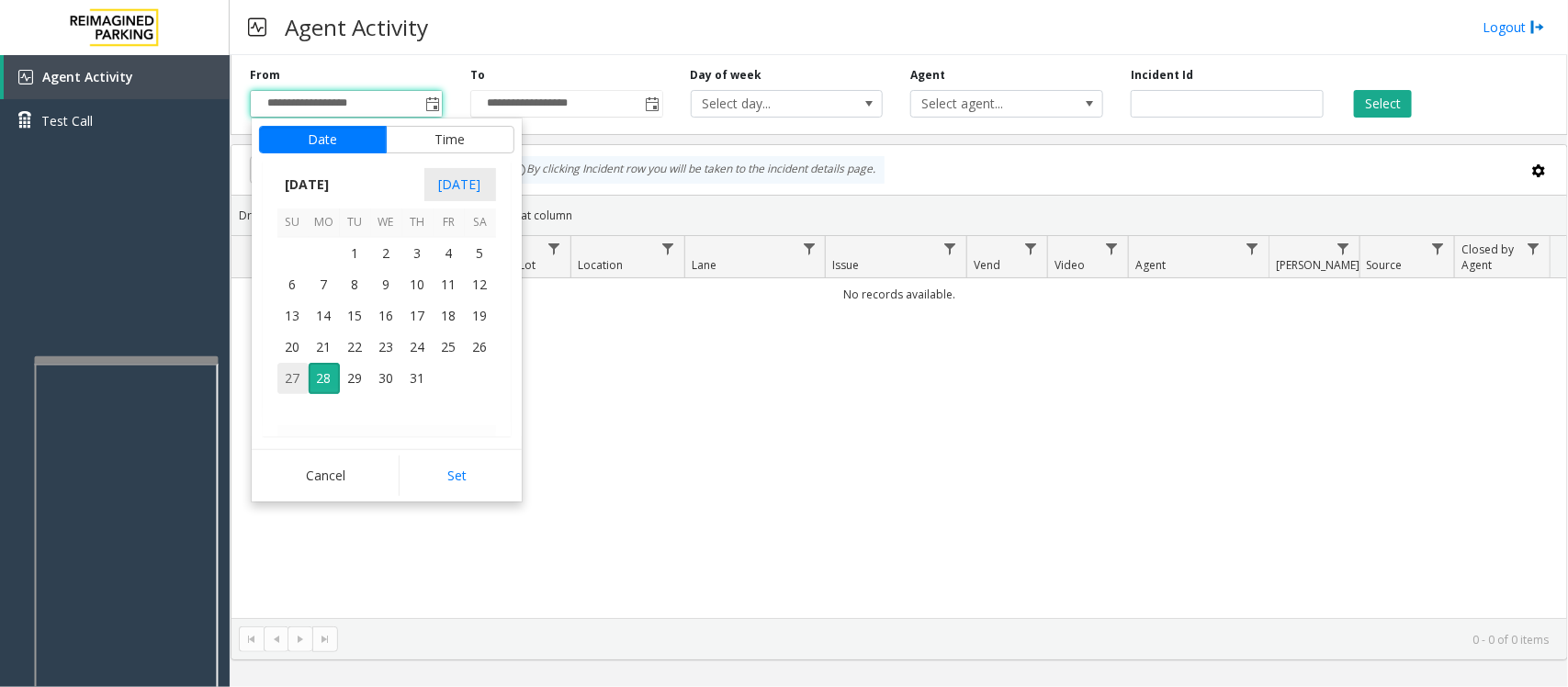 click on "27" at bounding box center (293, 378) 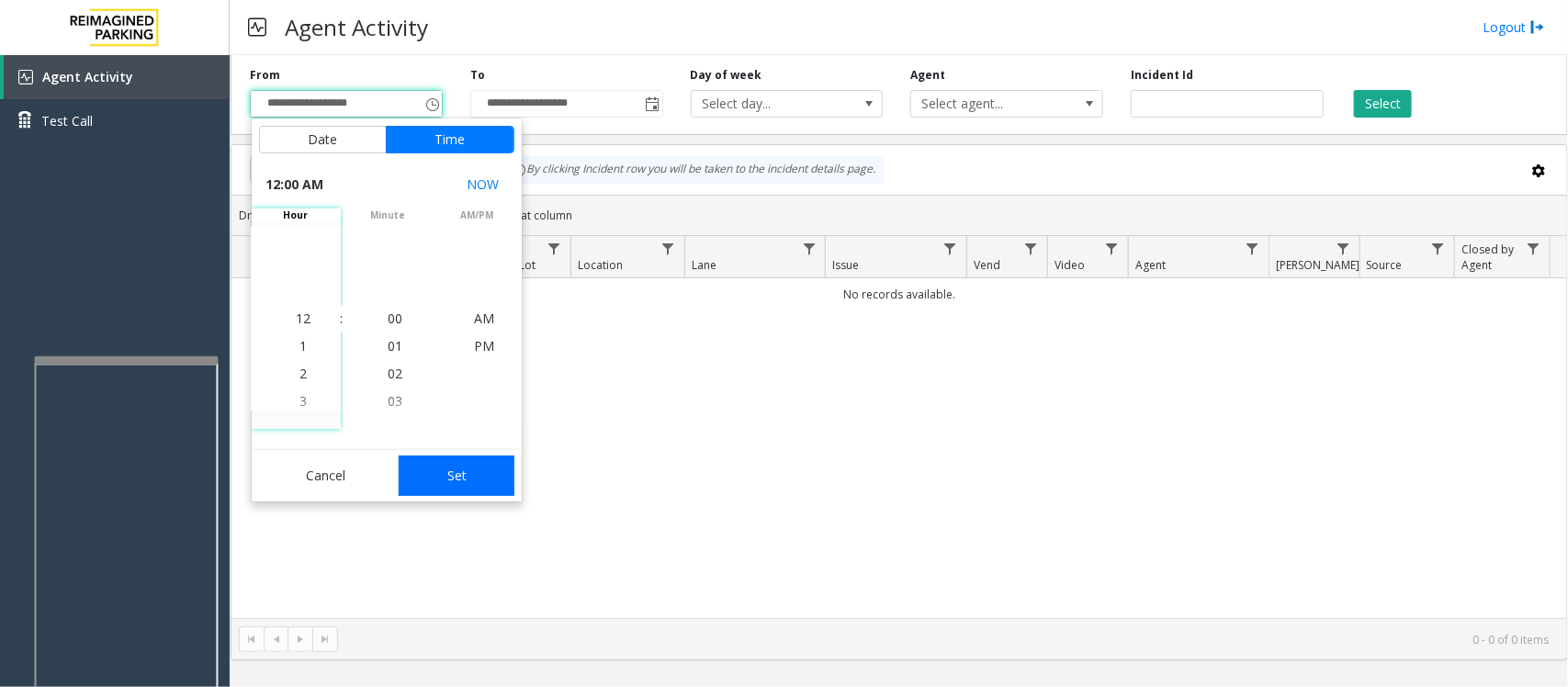 click on "Set" 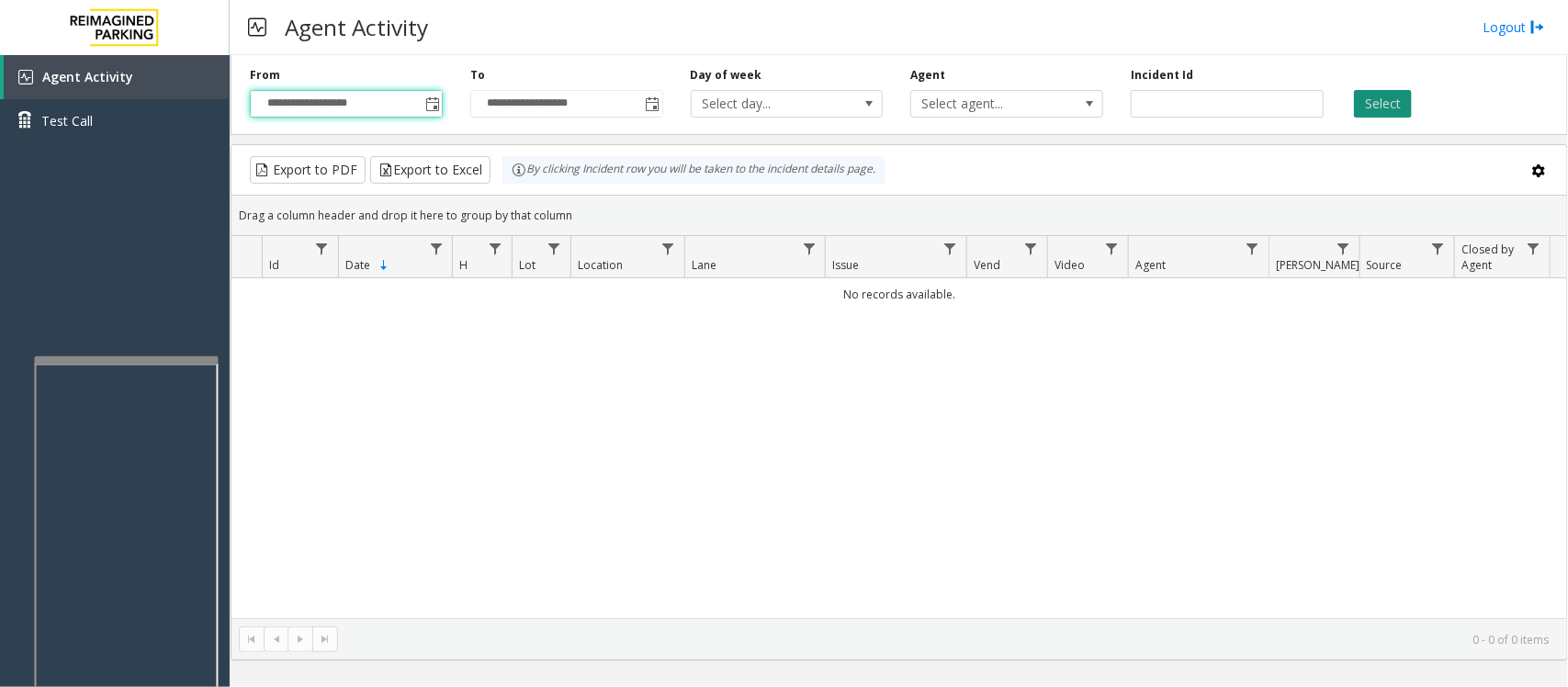click on "Select" 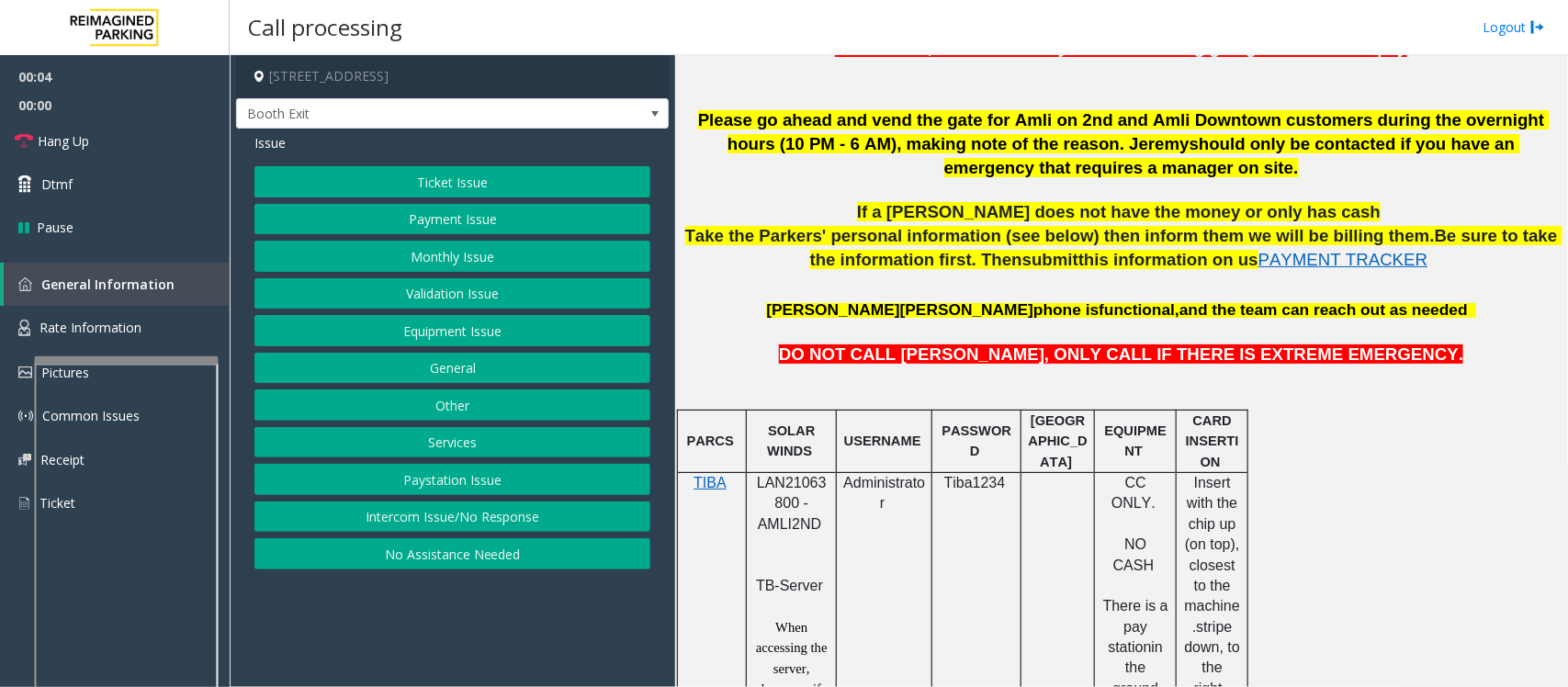 scroll, scrollTop: 918, scrollLeft: 0, axis: vertical 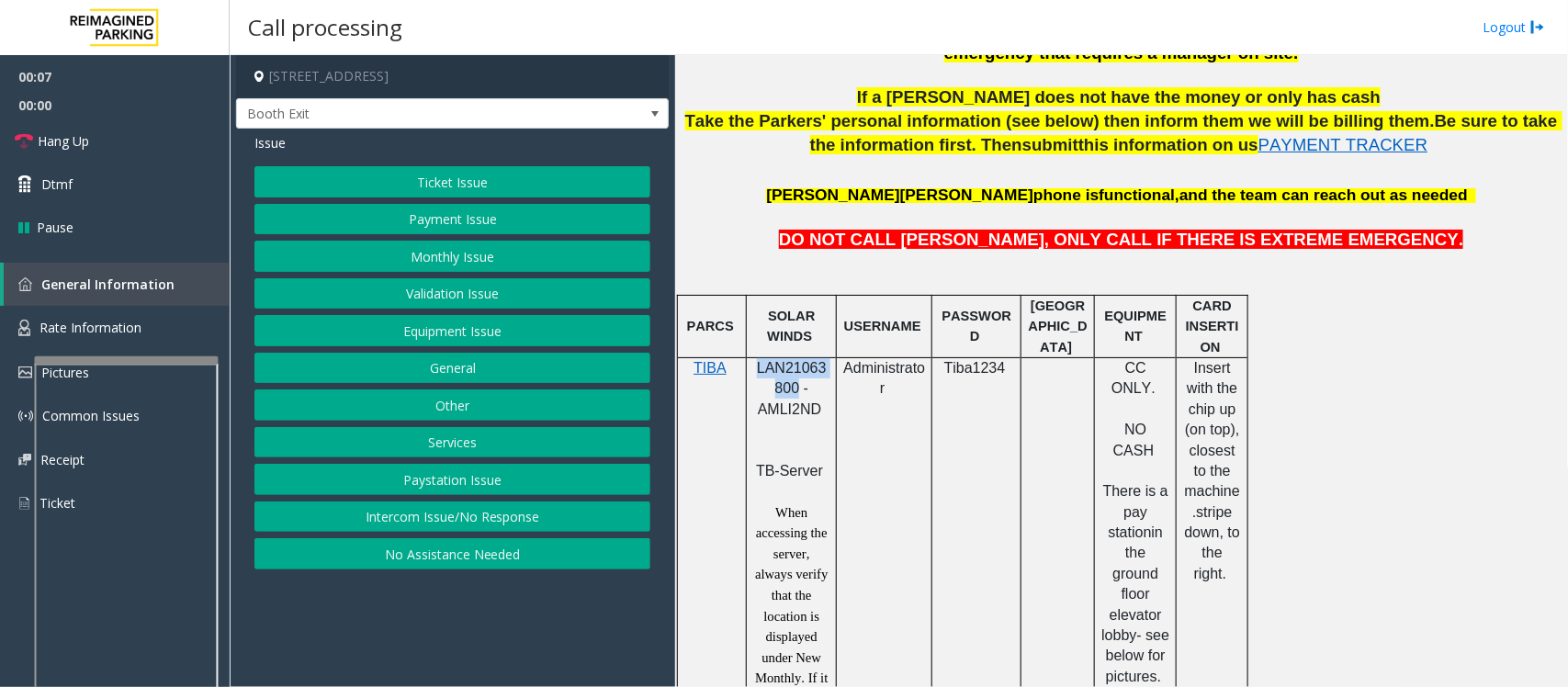 drag, startPoint x: 759, startPoint y: 370, endPoint x: 795, endPoint y: 397, distance: 45 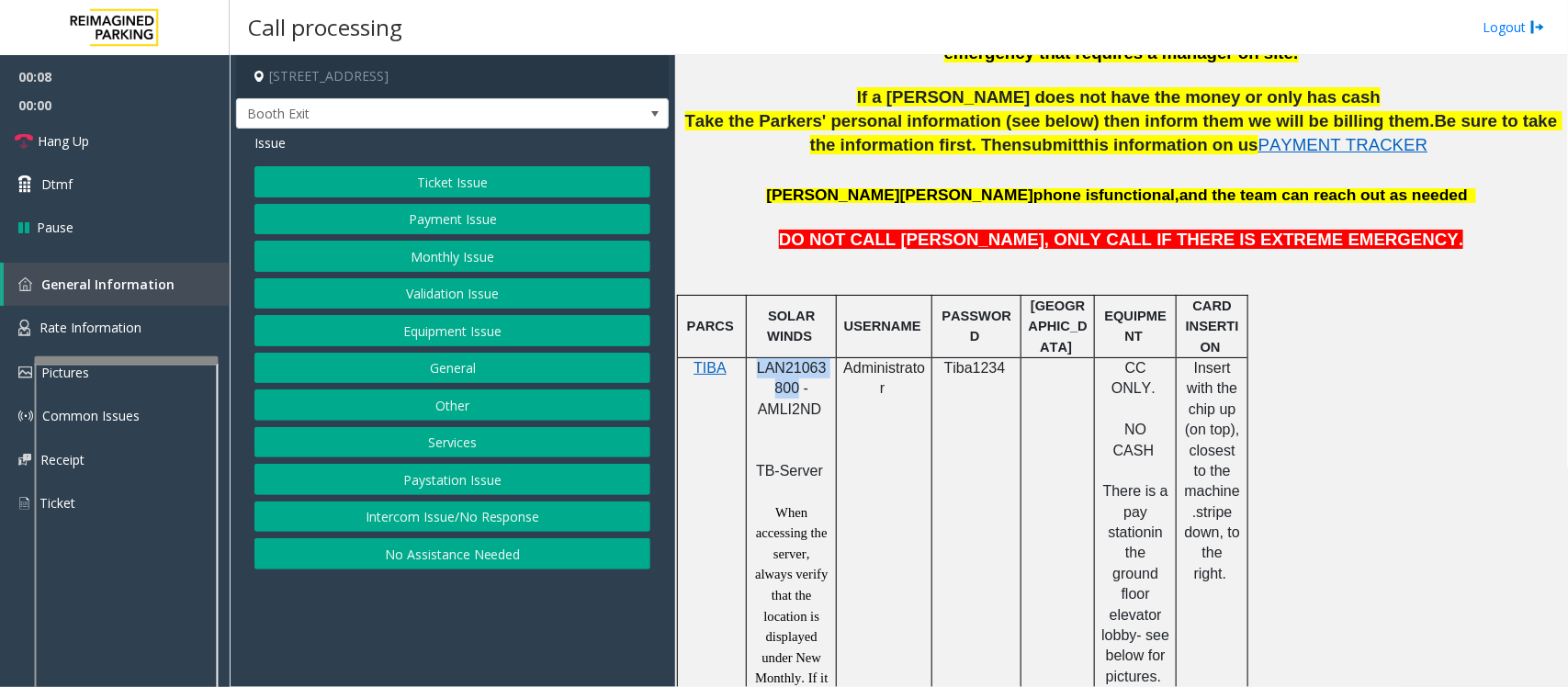 copy on "LAN21063800" 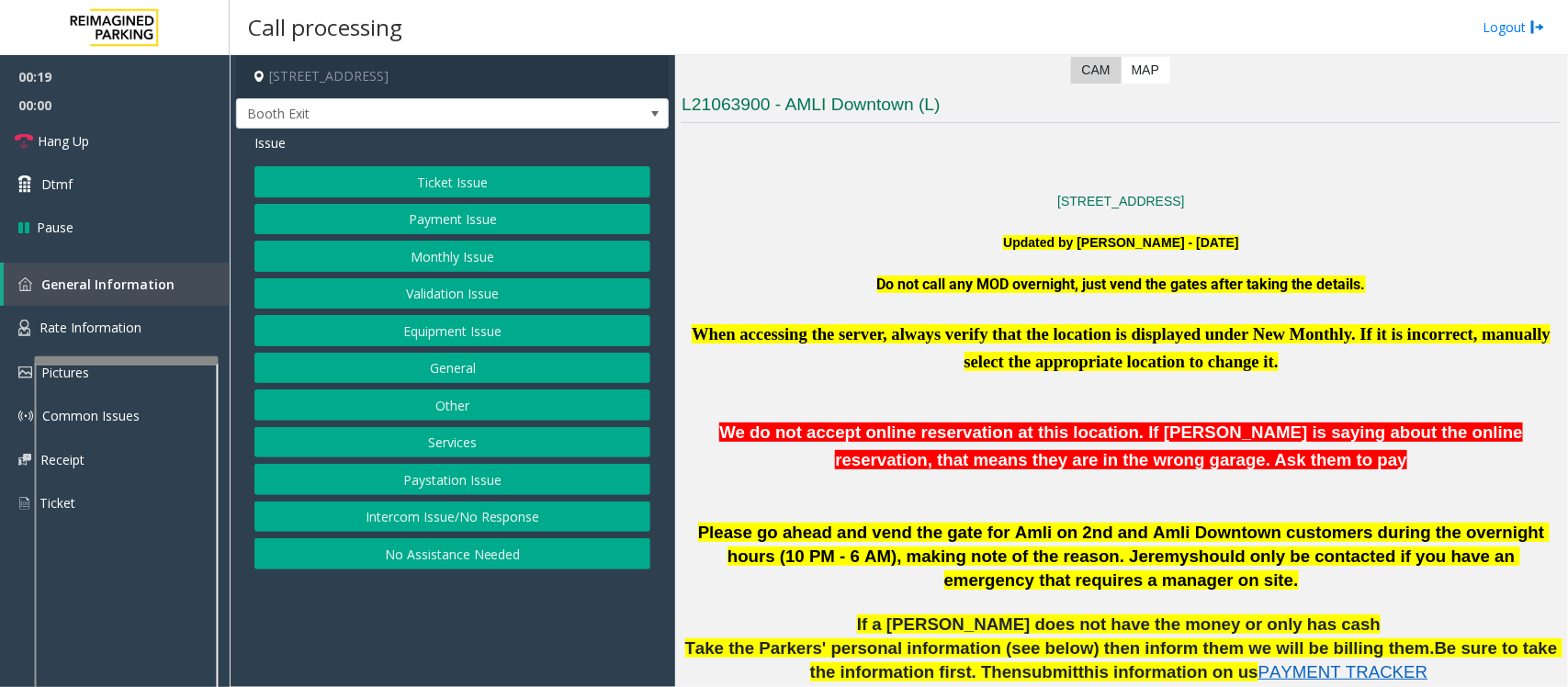 scroll, scrollTop: 115, scrollLeft: 0, axis: vertical 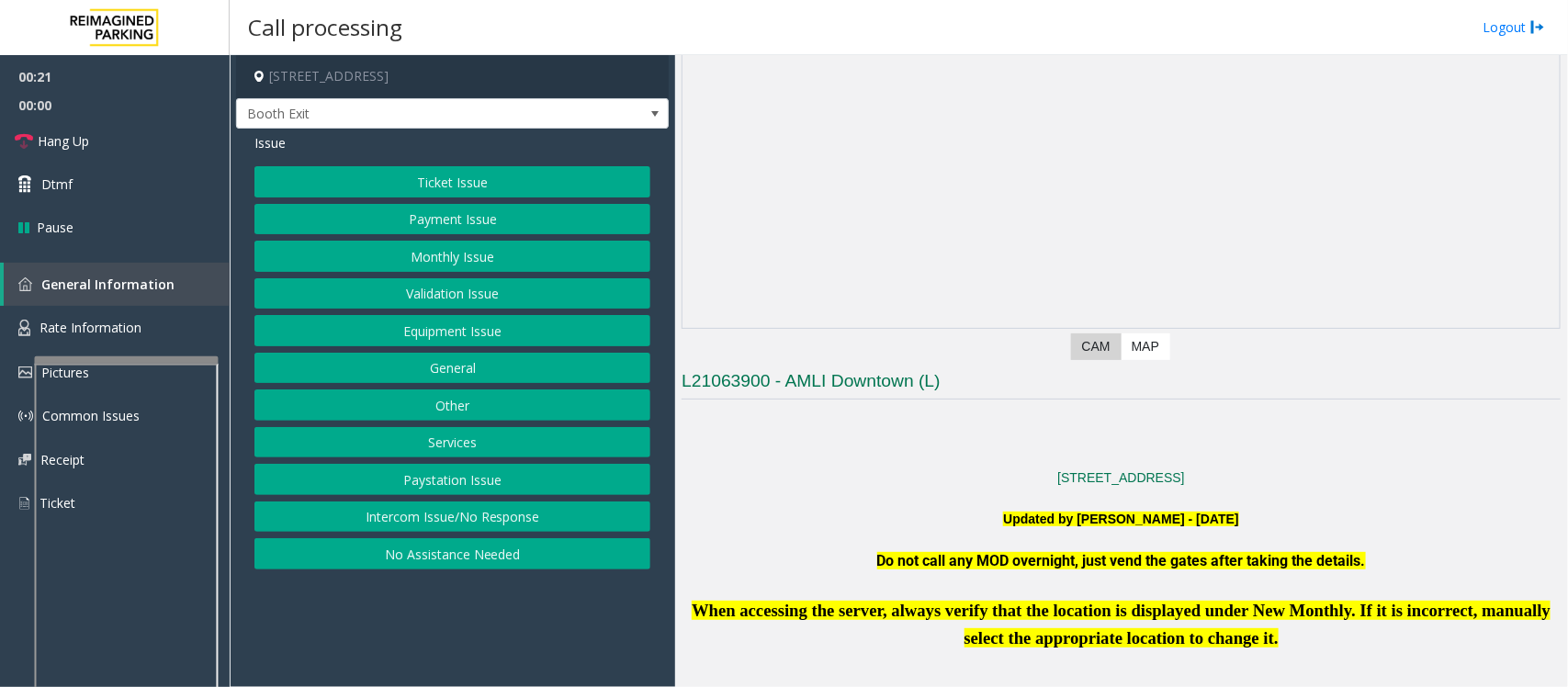 click on "Validation Issue" 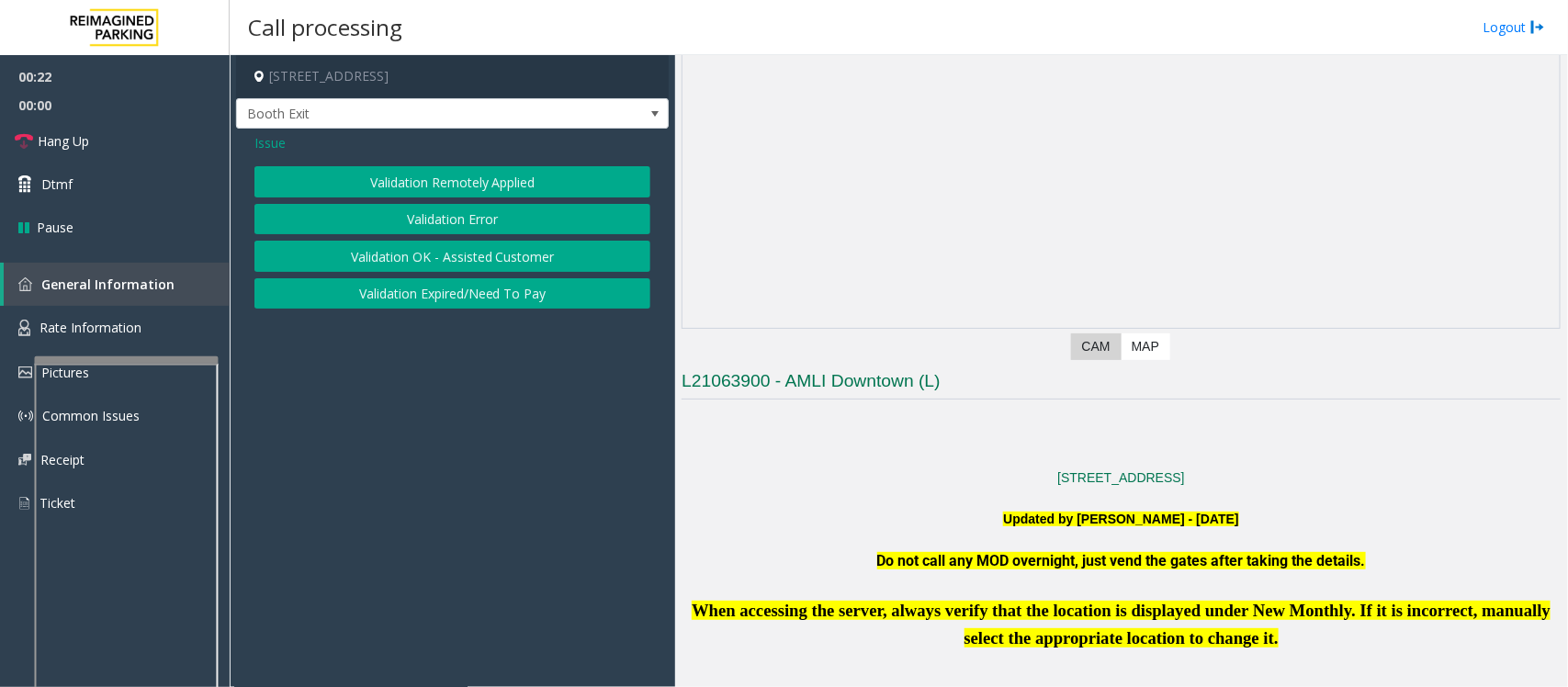 click on "Validation Error" 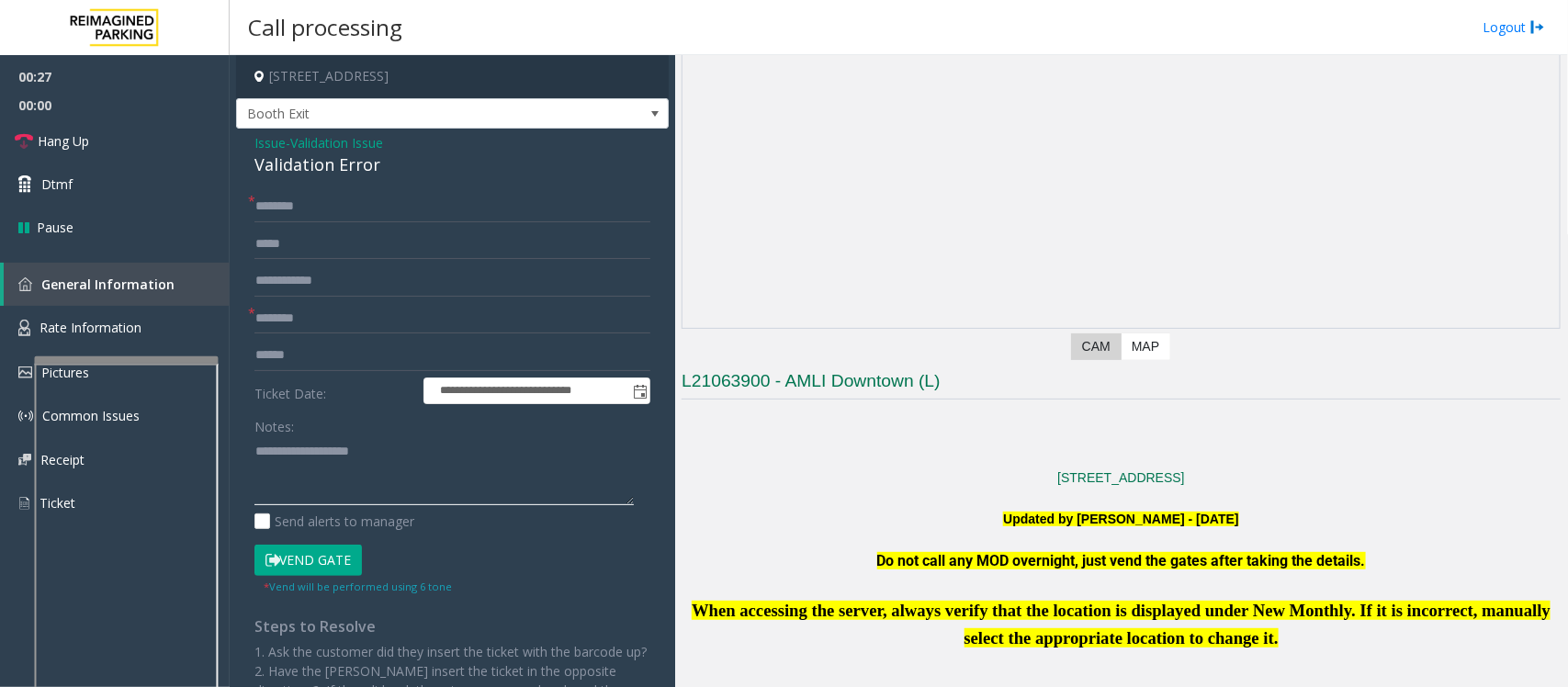 click 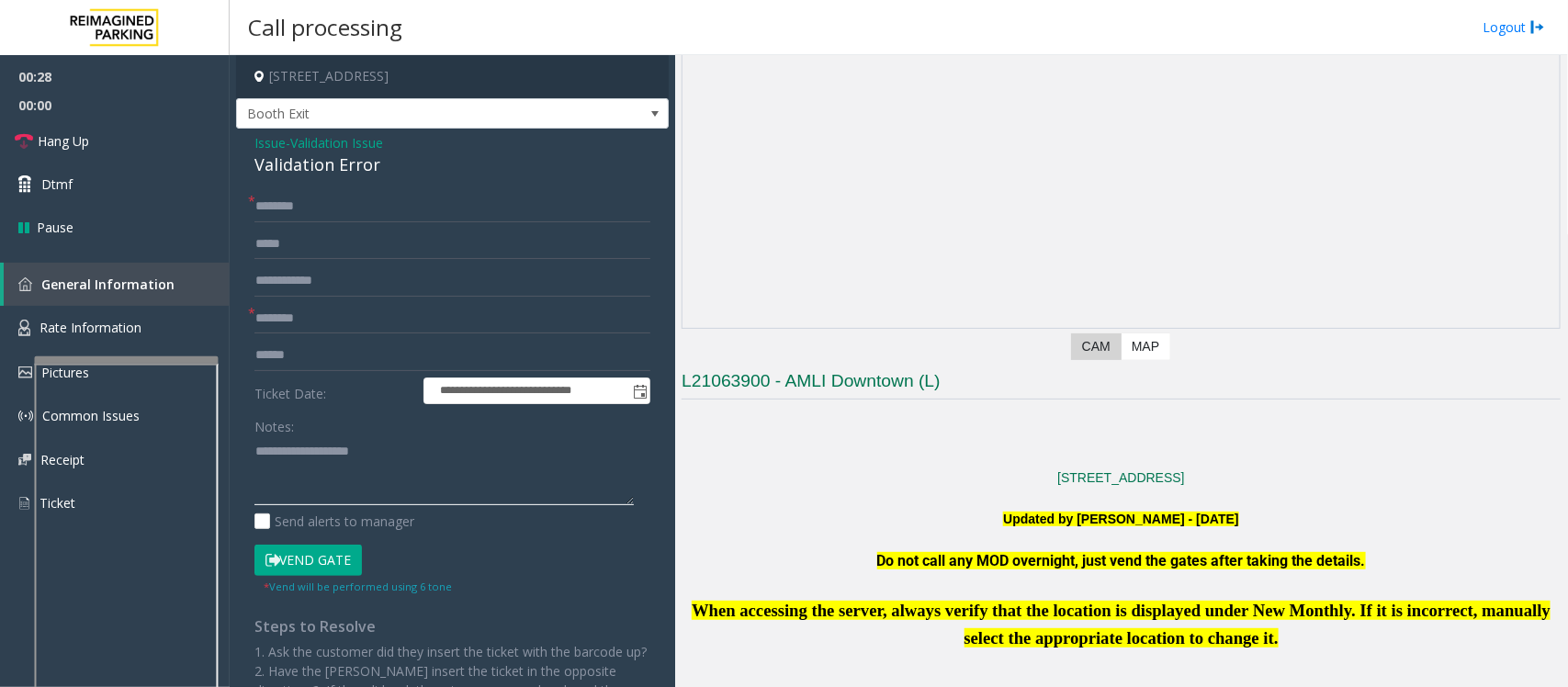 paste on "**********" 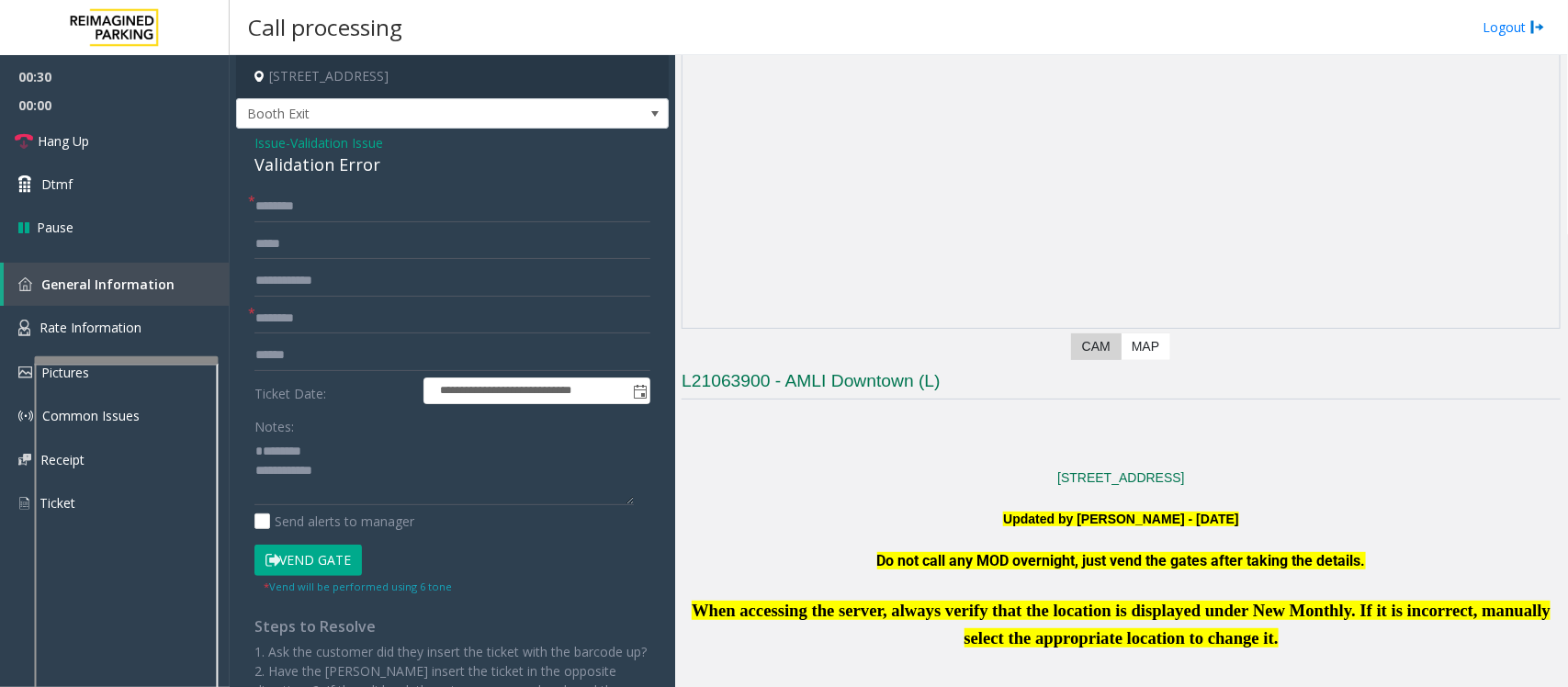 click on "Validation Error" 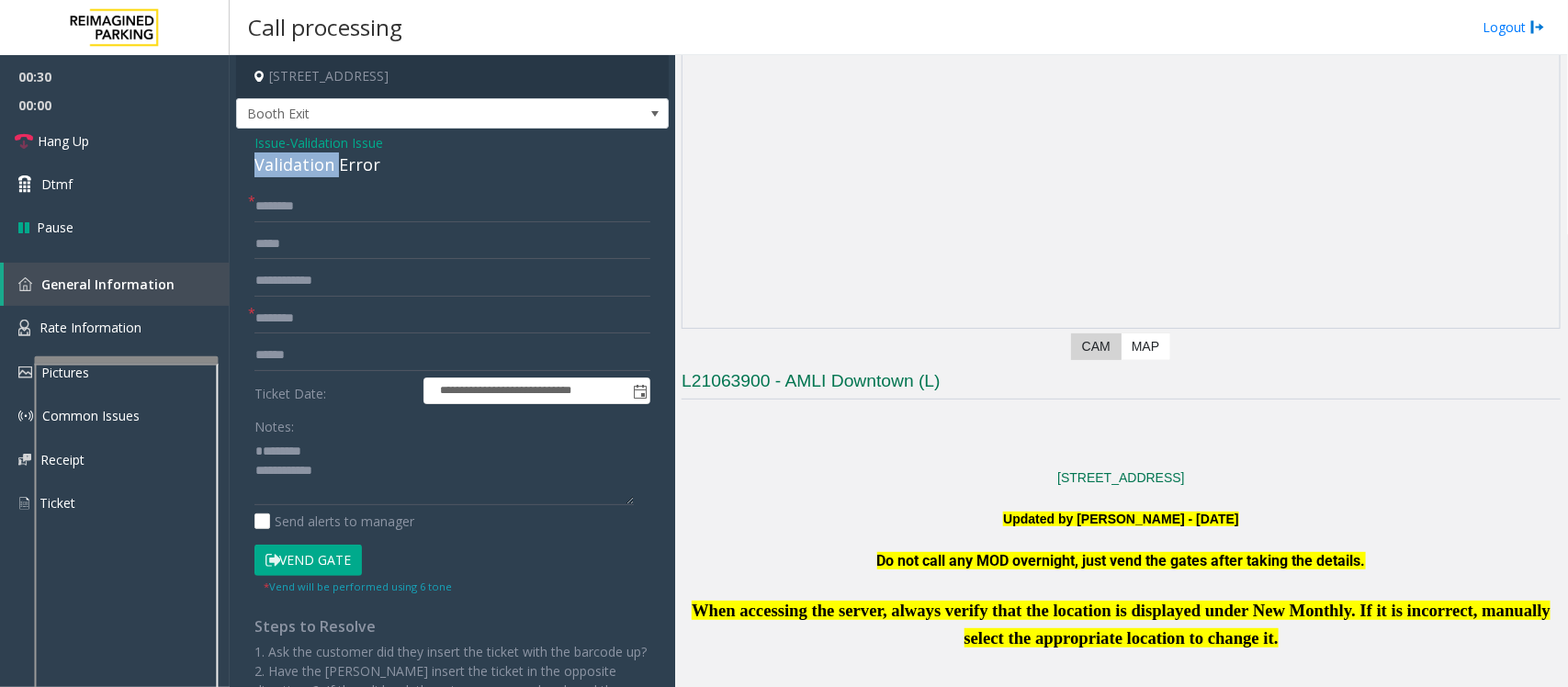click on "Validation Error" 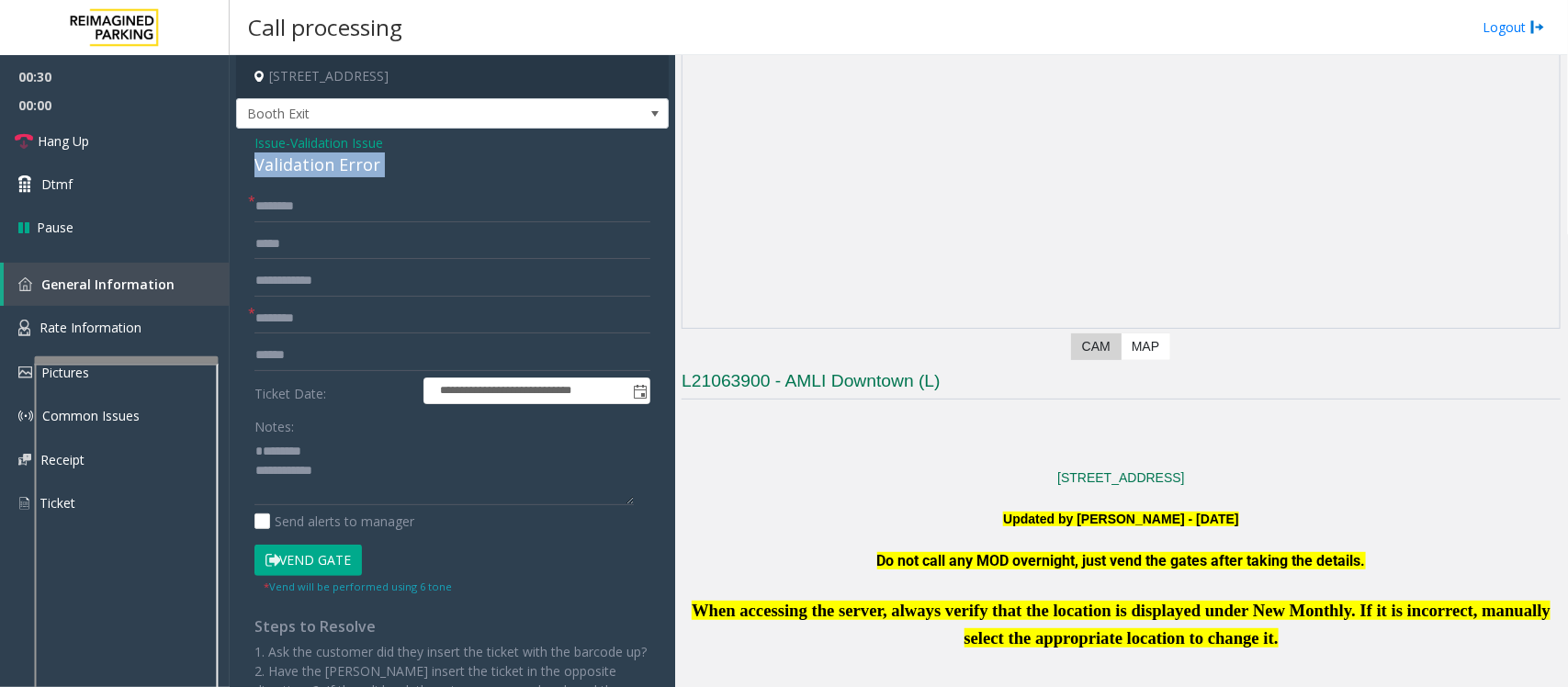 click on "Validation Error" 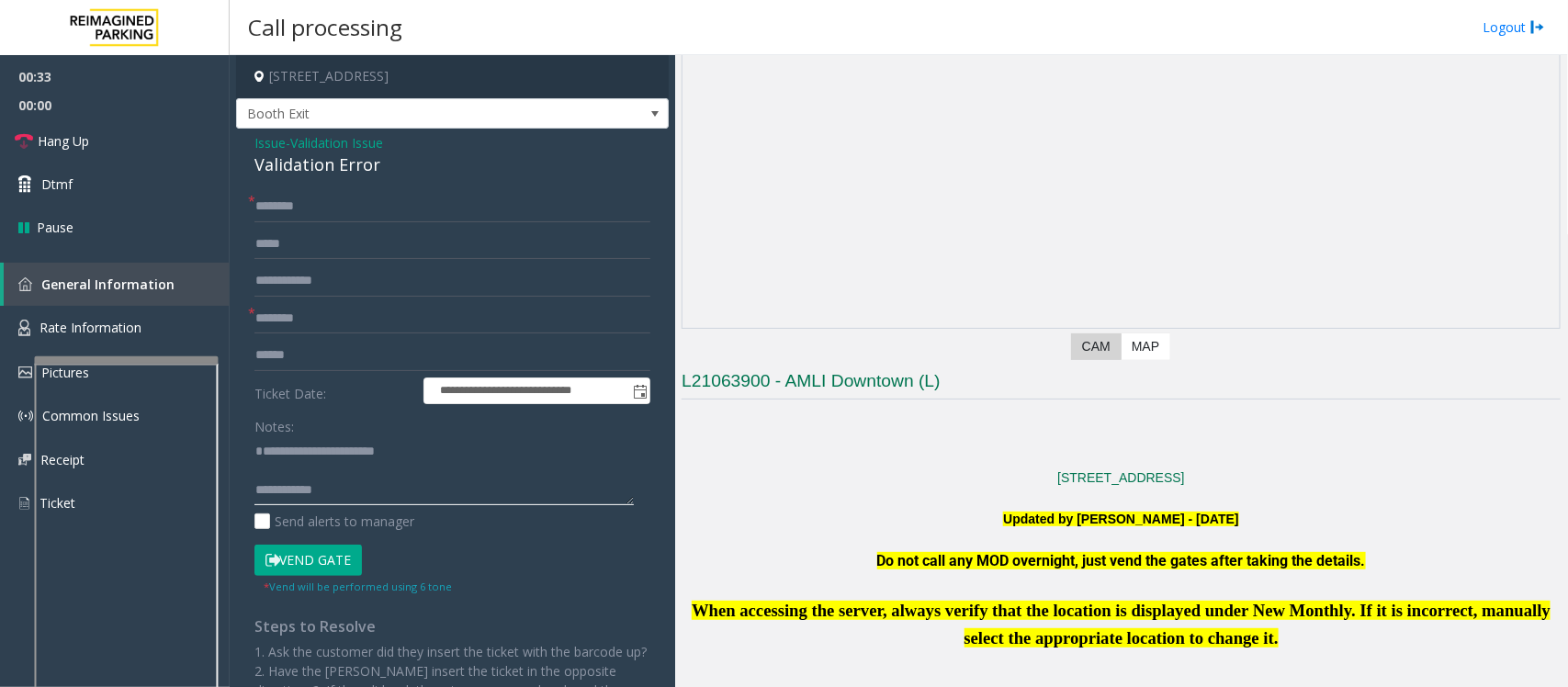 click 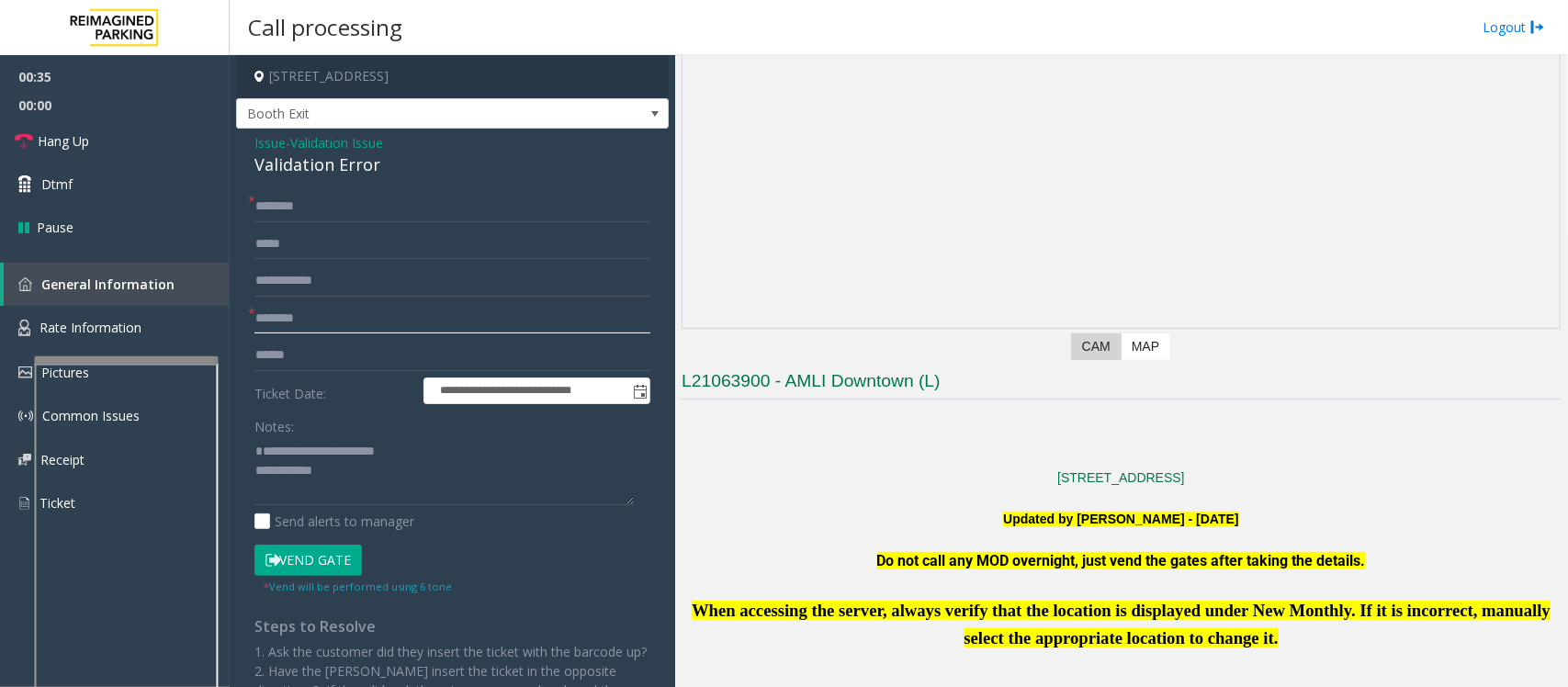 click 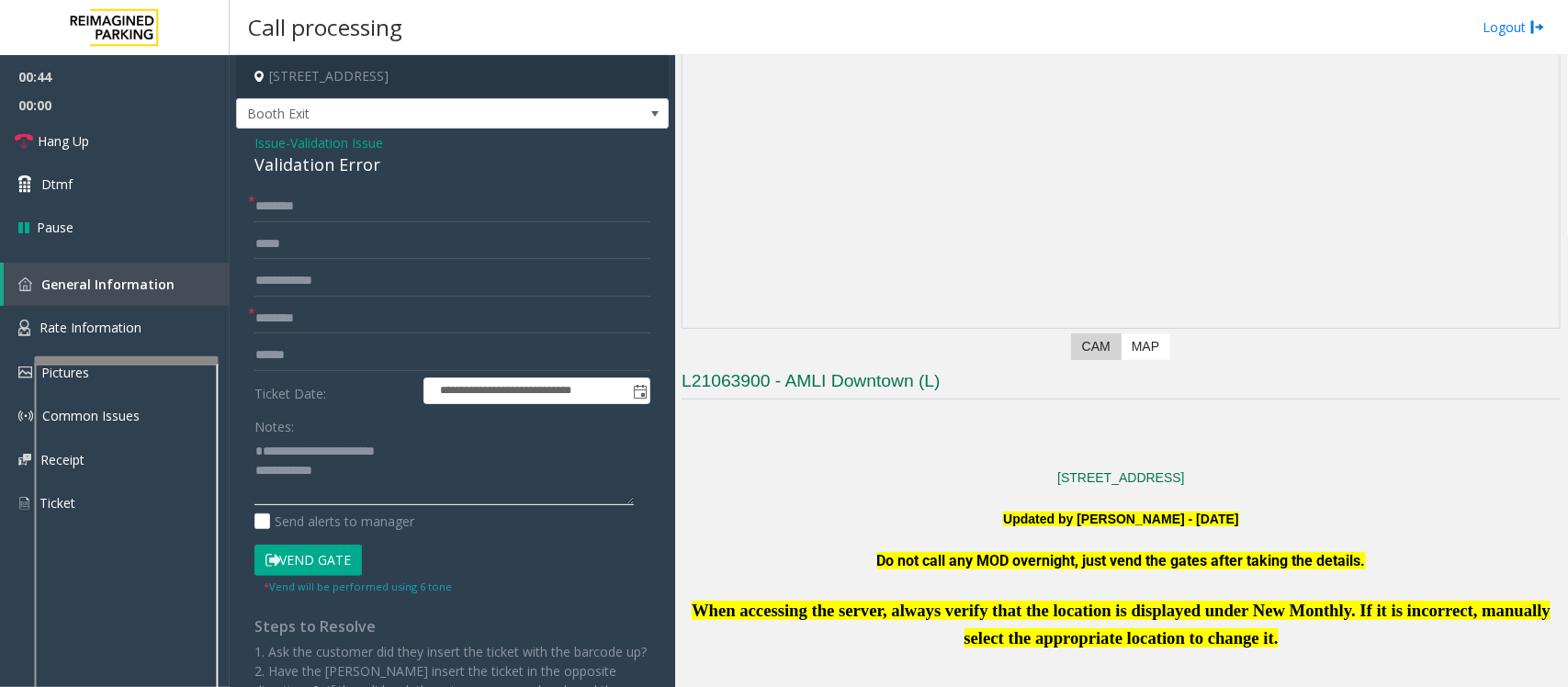 click 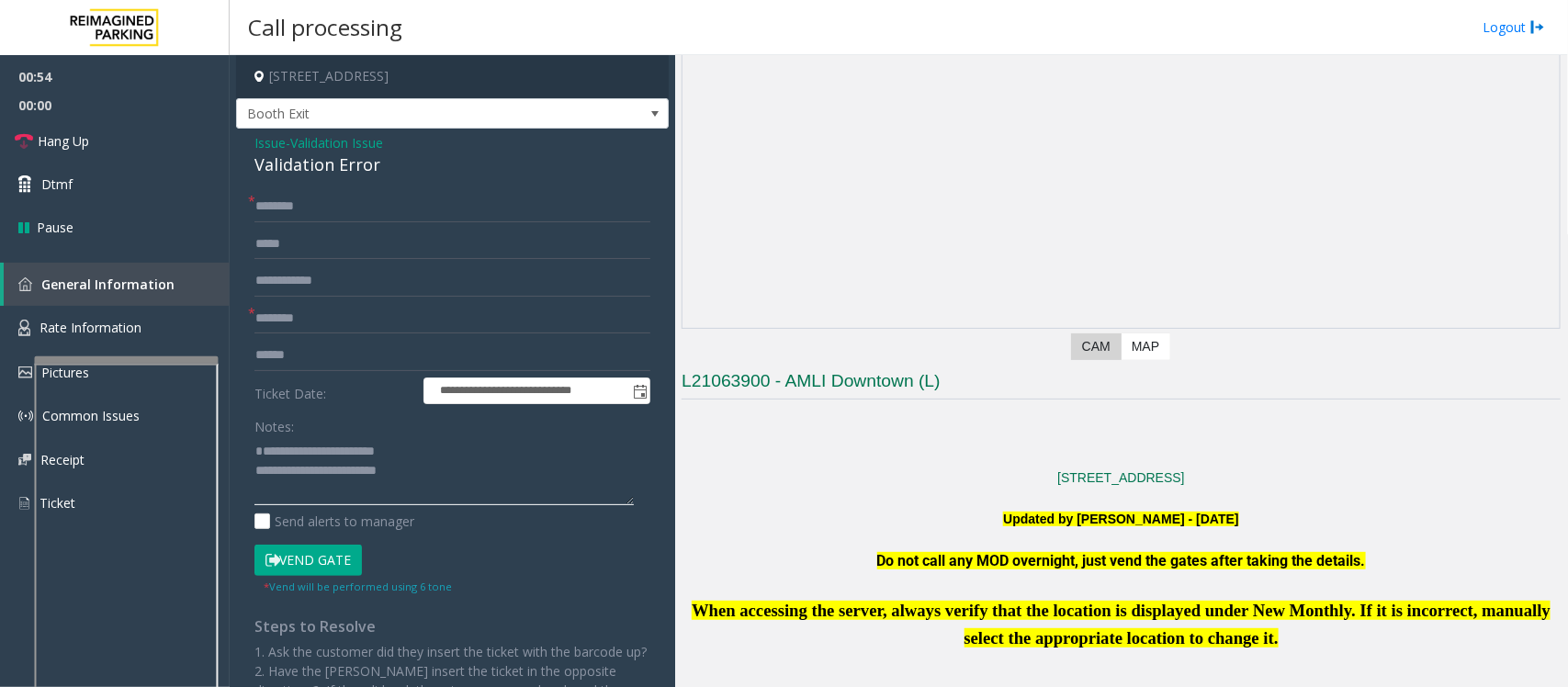 type on "**********" 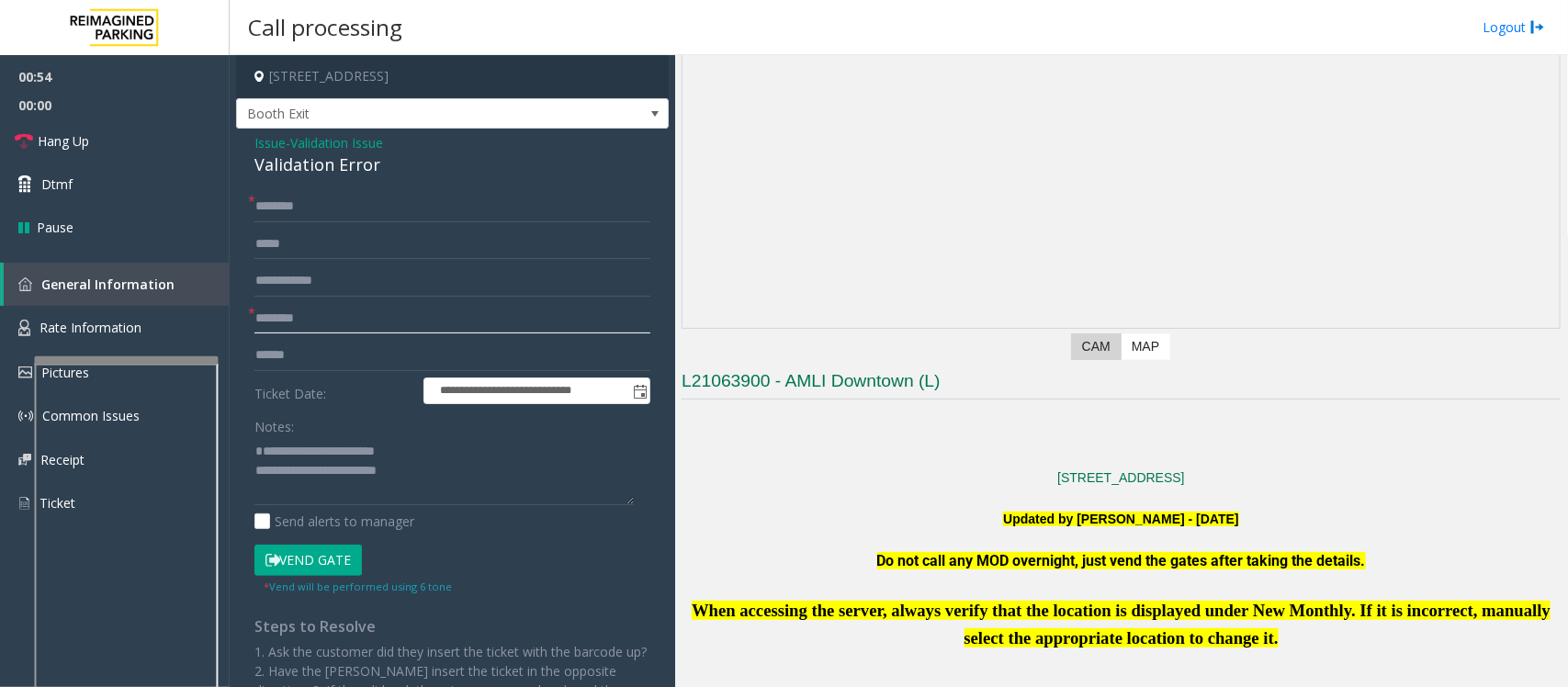 click 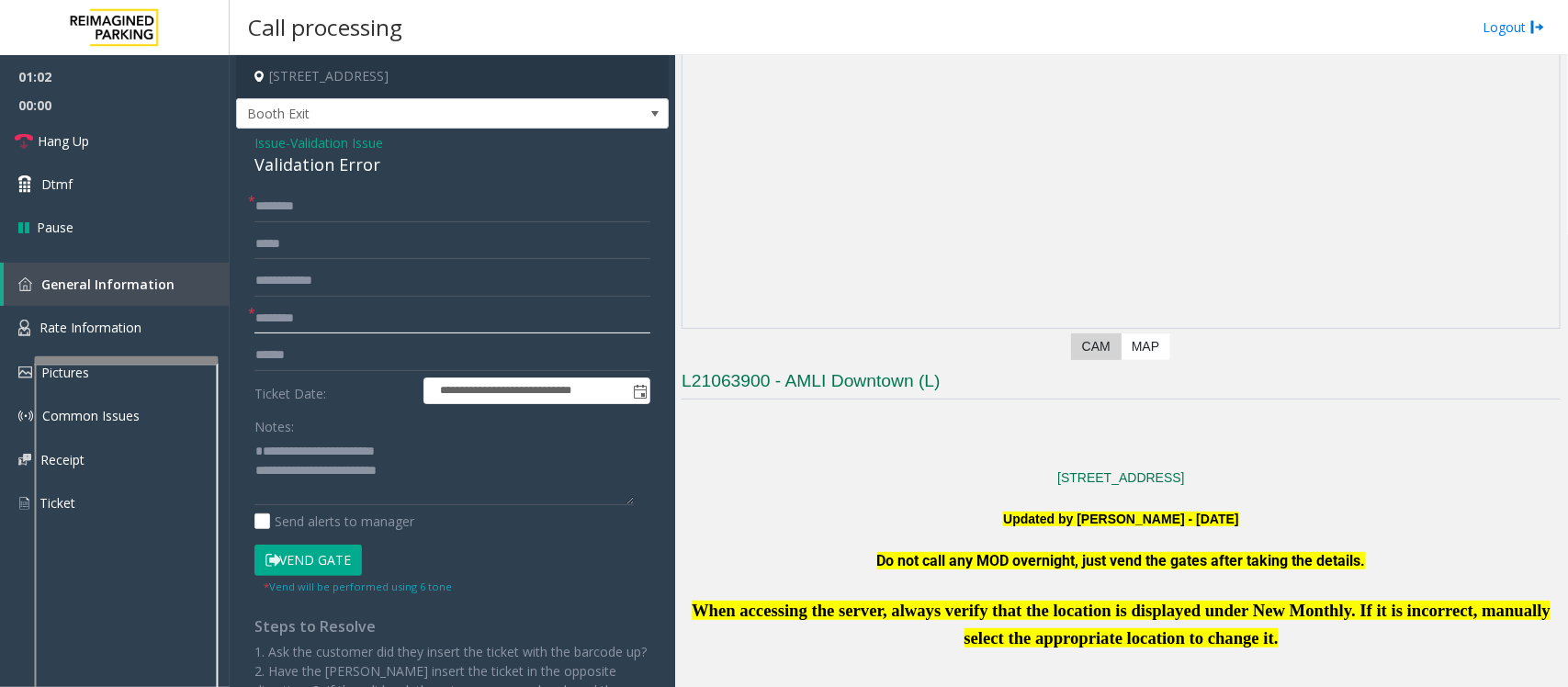 click 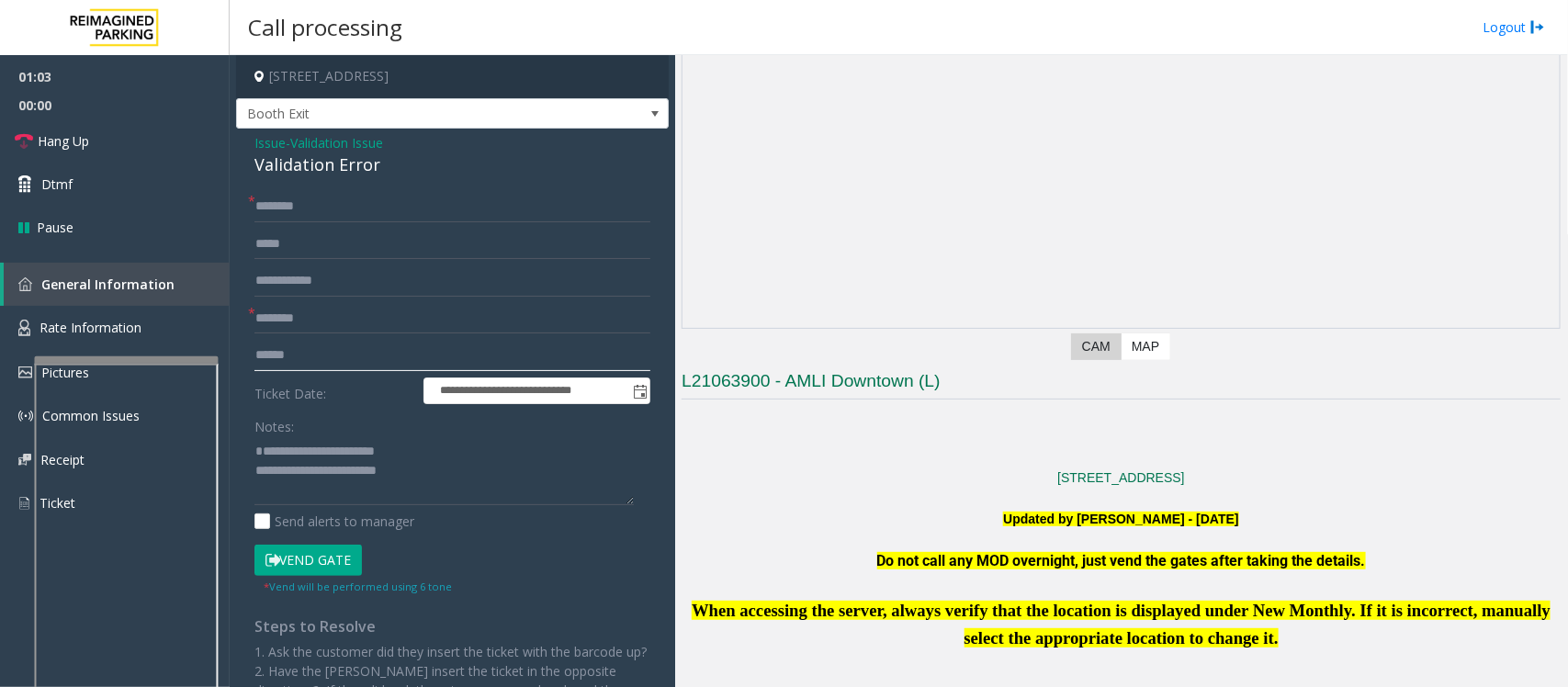 click 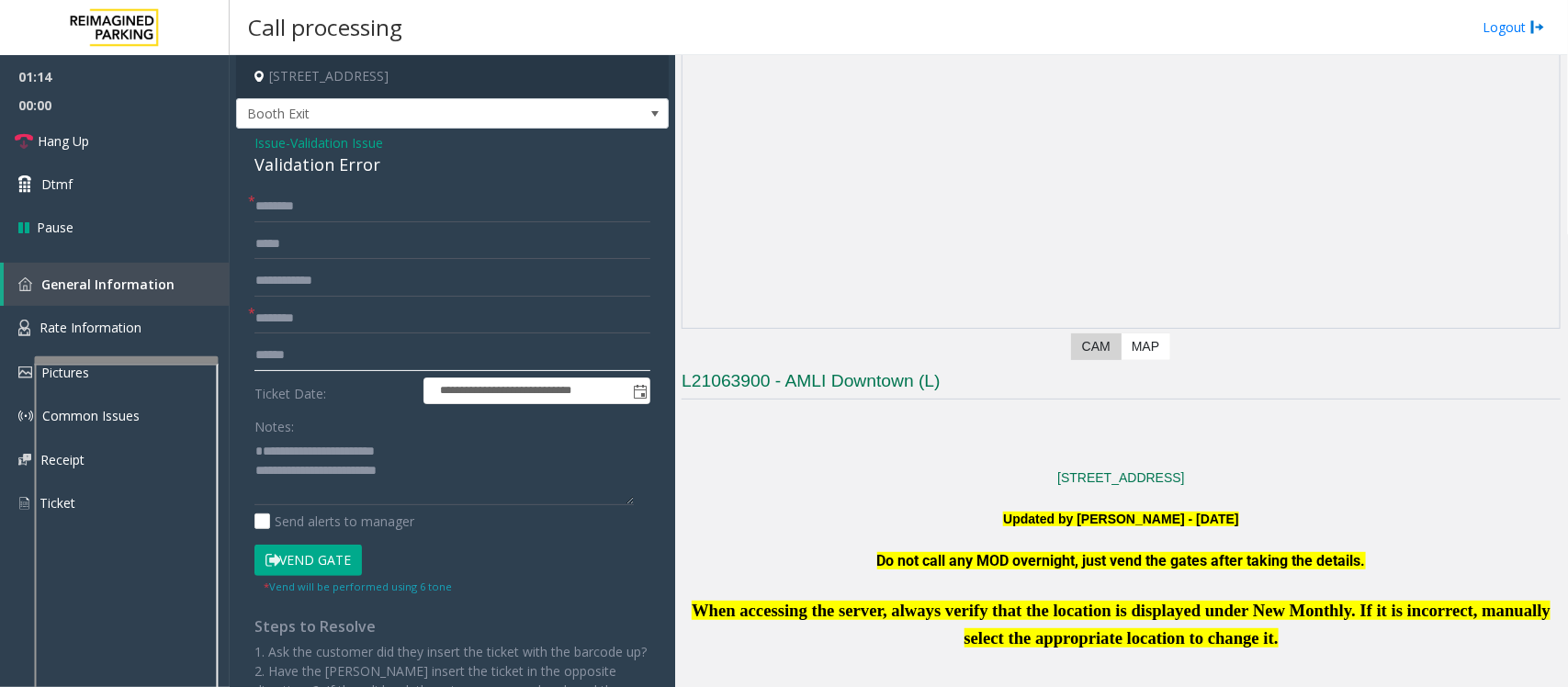 type on "******" 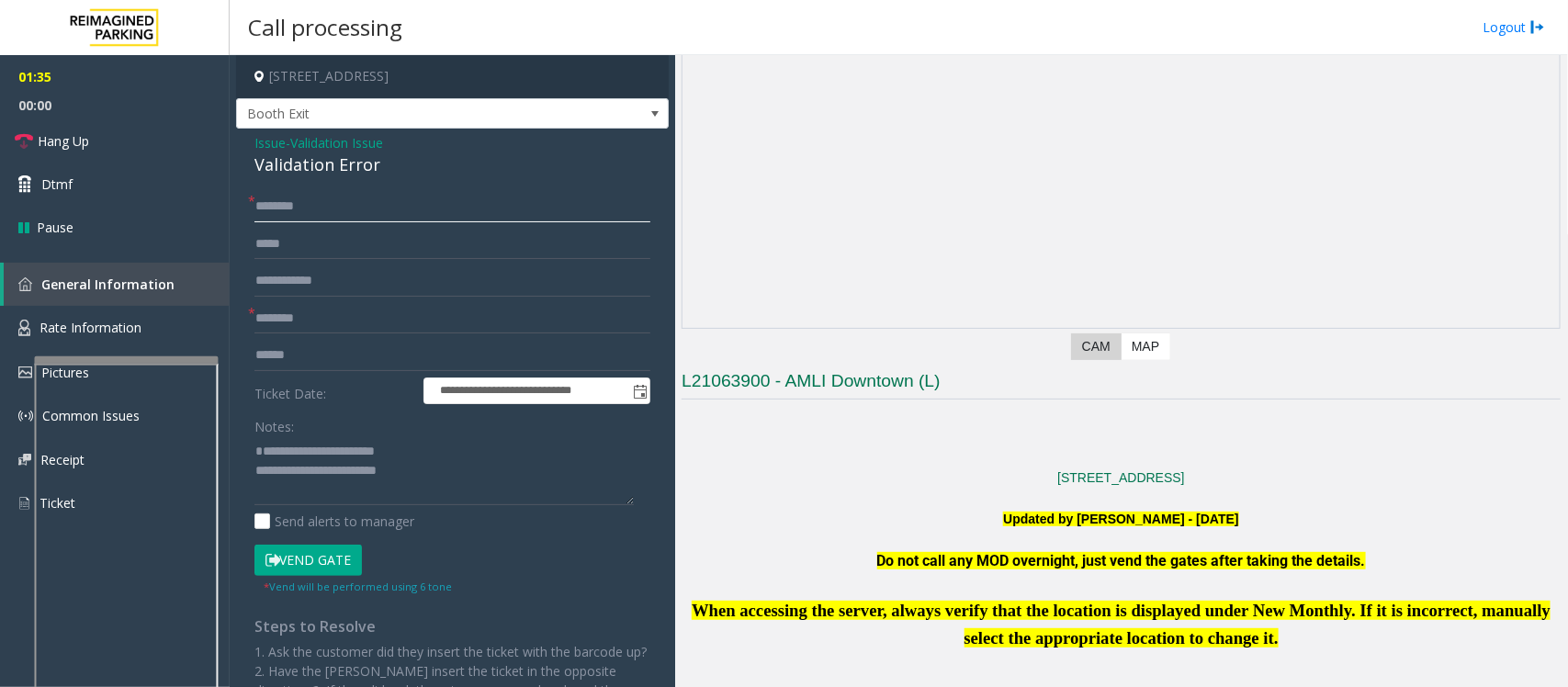 click 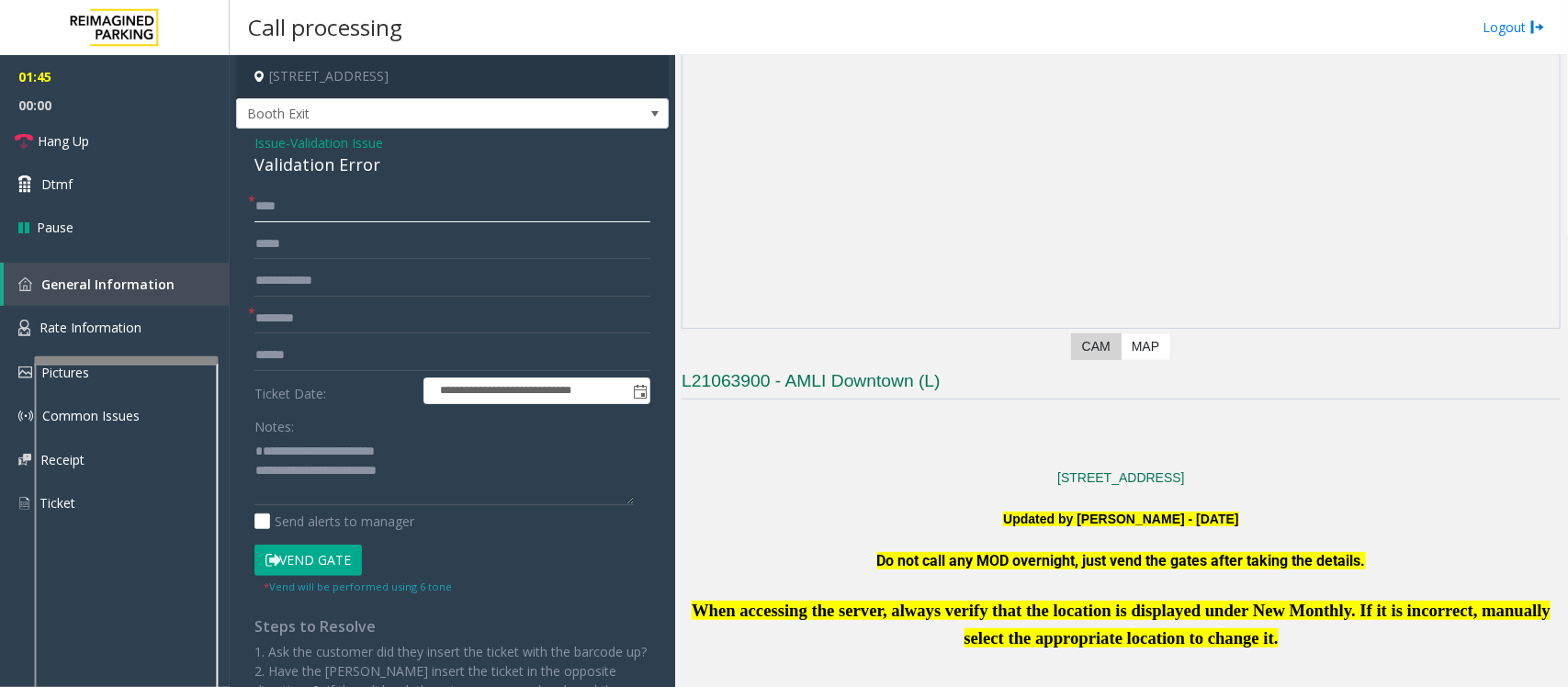 click on "****" 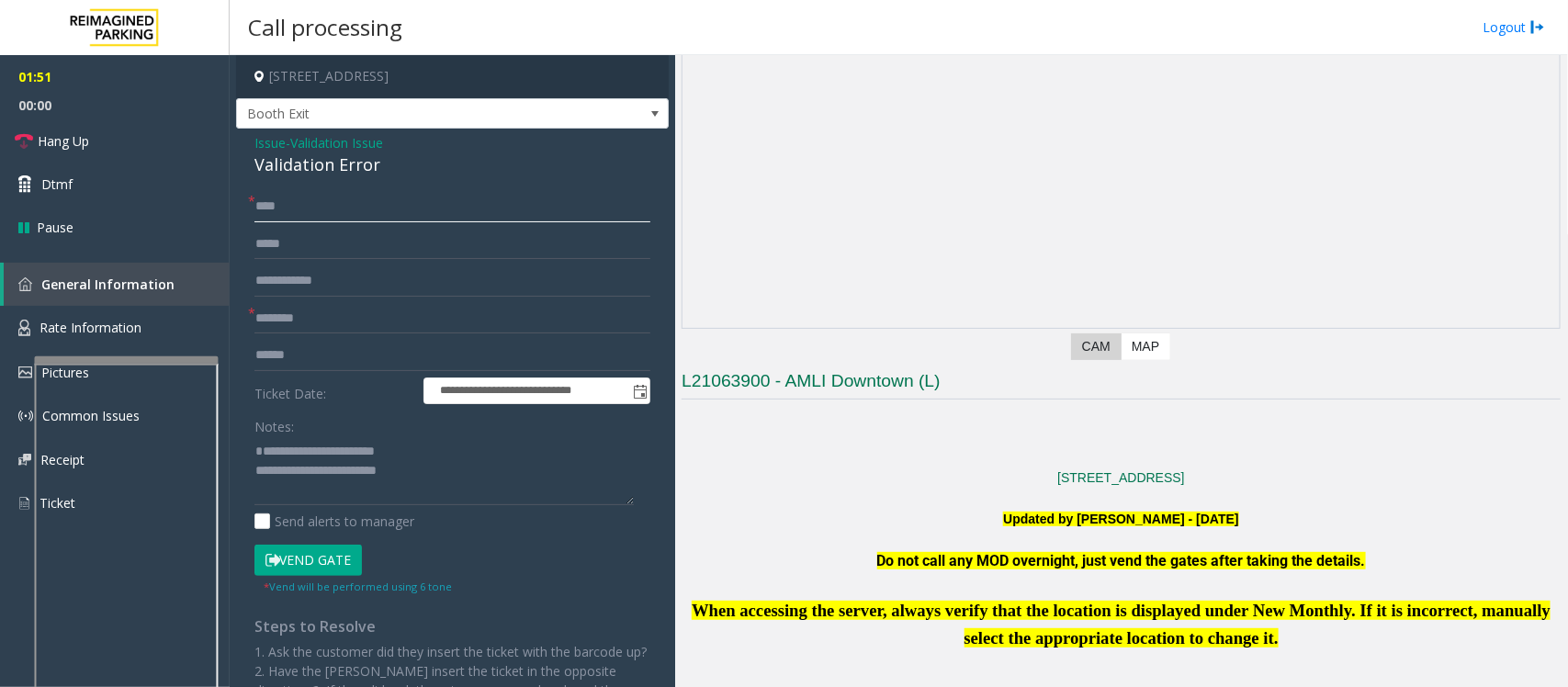 drag, startPoint x: 264, startPoint y: 208, endPoint x: 326, endPoint y: 249, distance: 74.3303 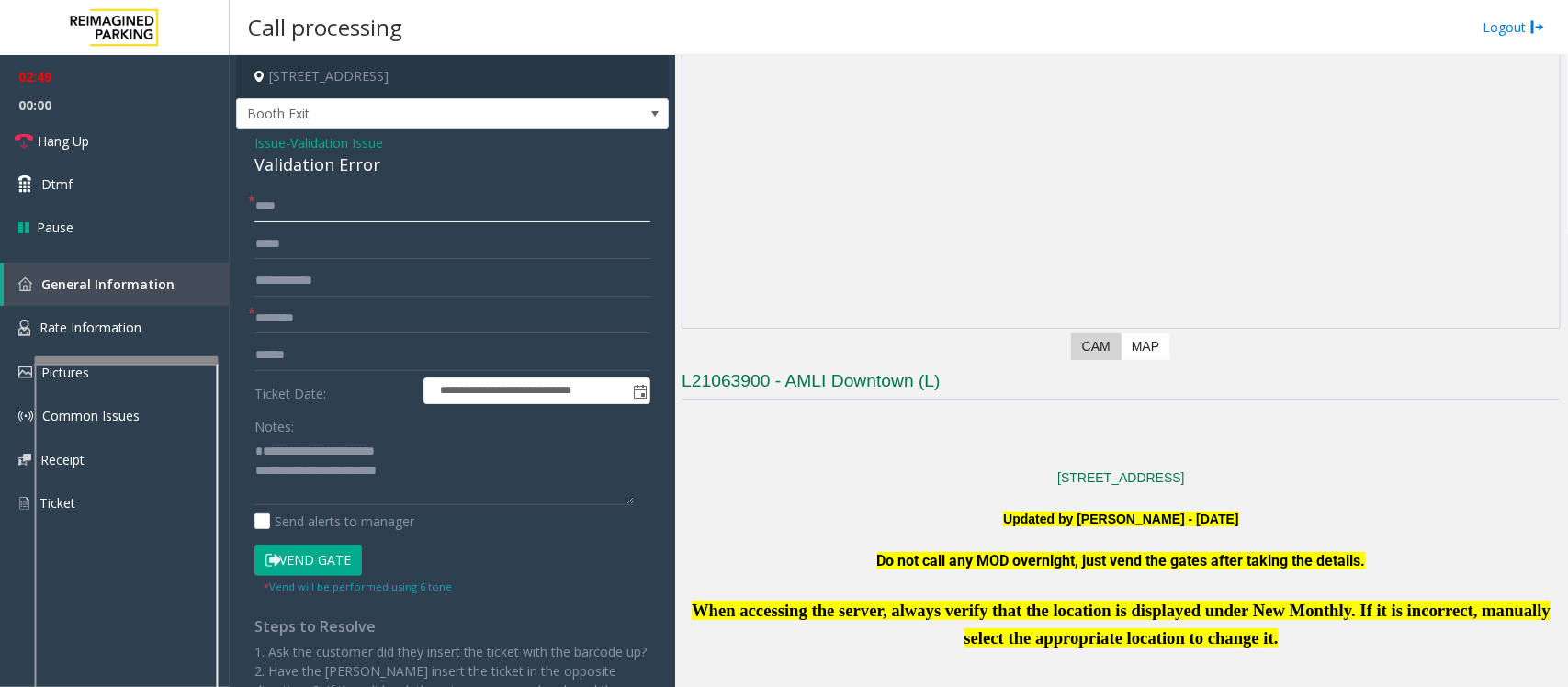 drag, startPoint x: 292, startPoint y: 204, endPoint x: 246, endPoint y: 208, distance: 46.173586 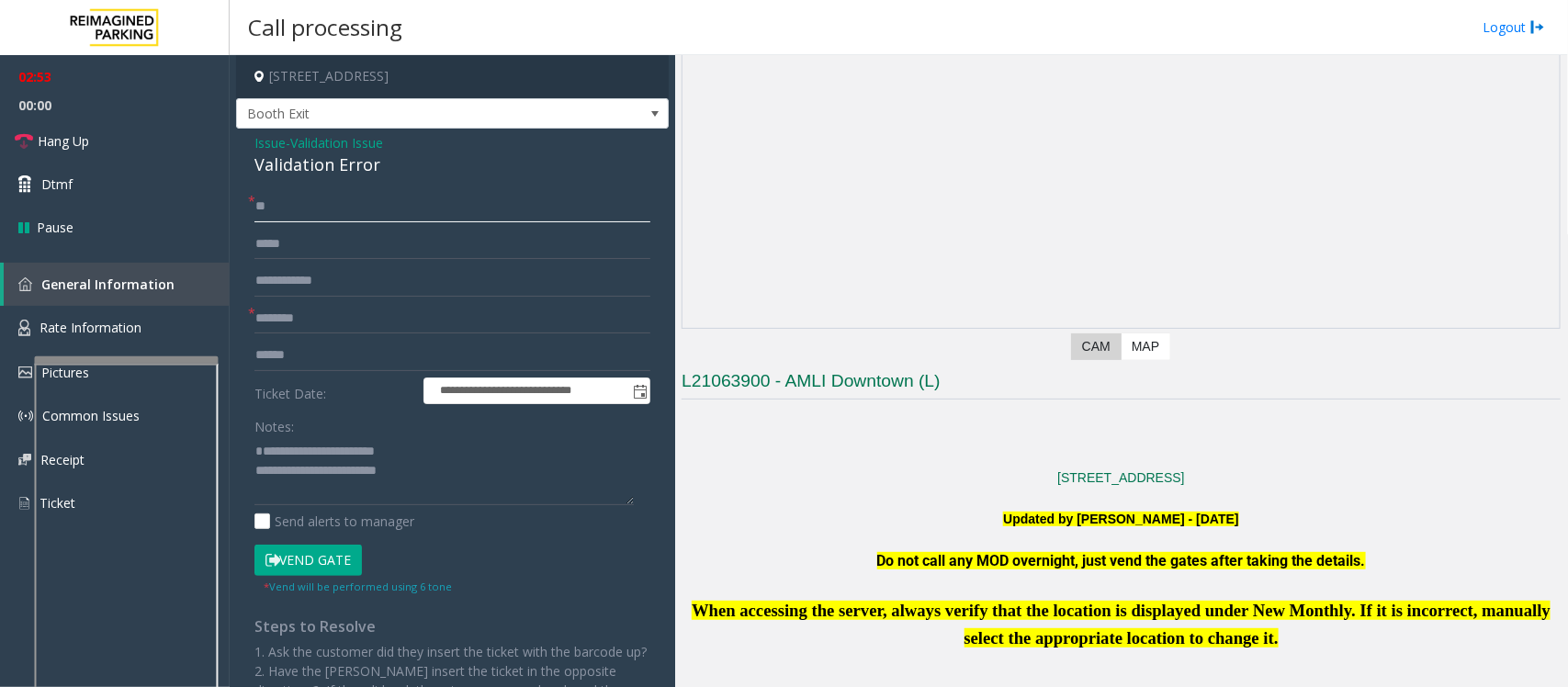 type on "*" 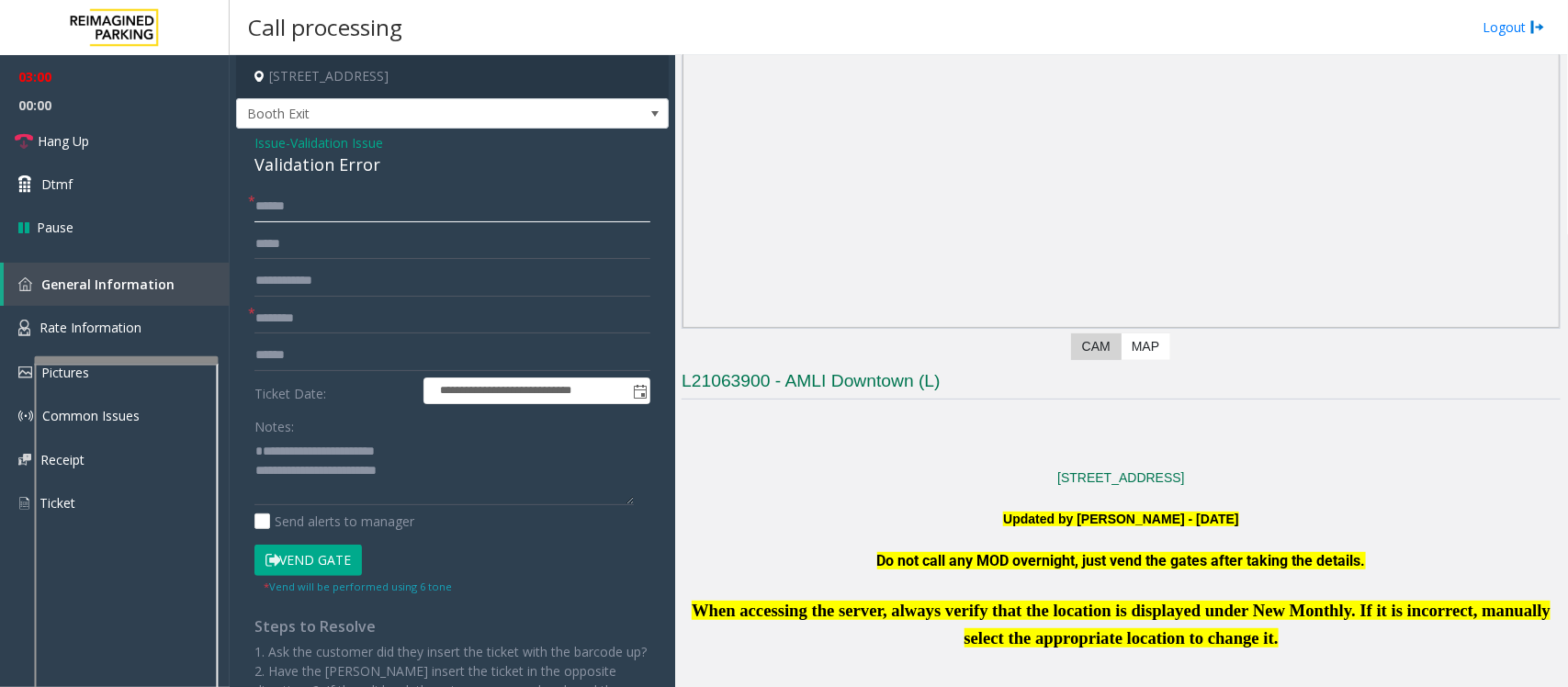 type on "*******" 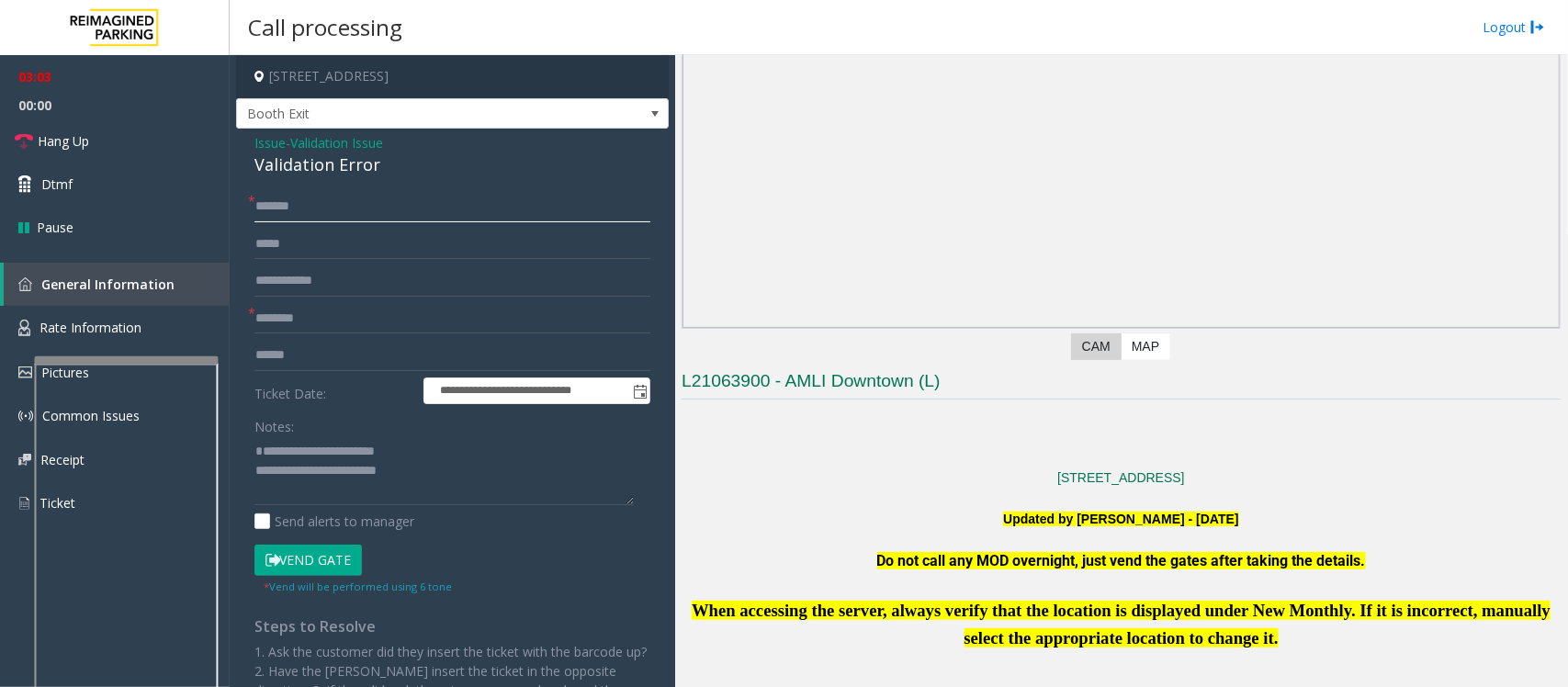 drag, startPoint x: 308, startPoint y: 205, endPoint x: 244, endPoint y: 211, distance: 64.280635 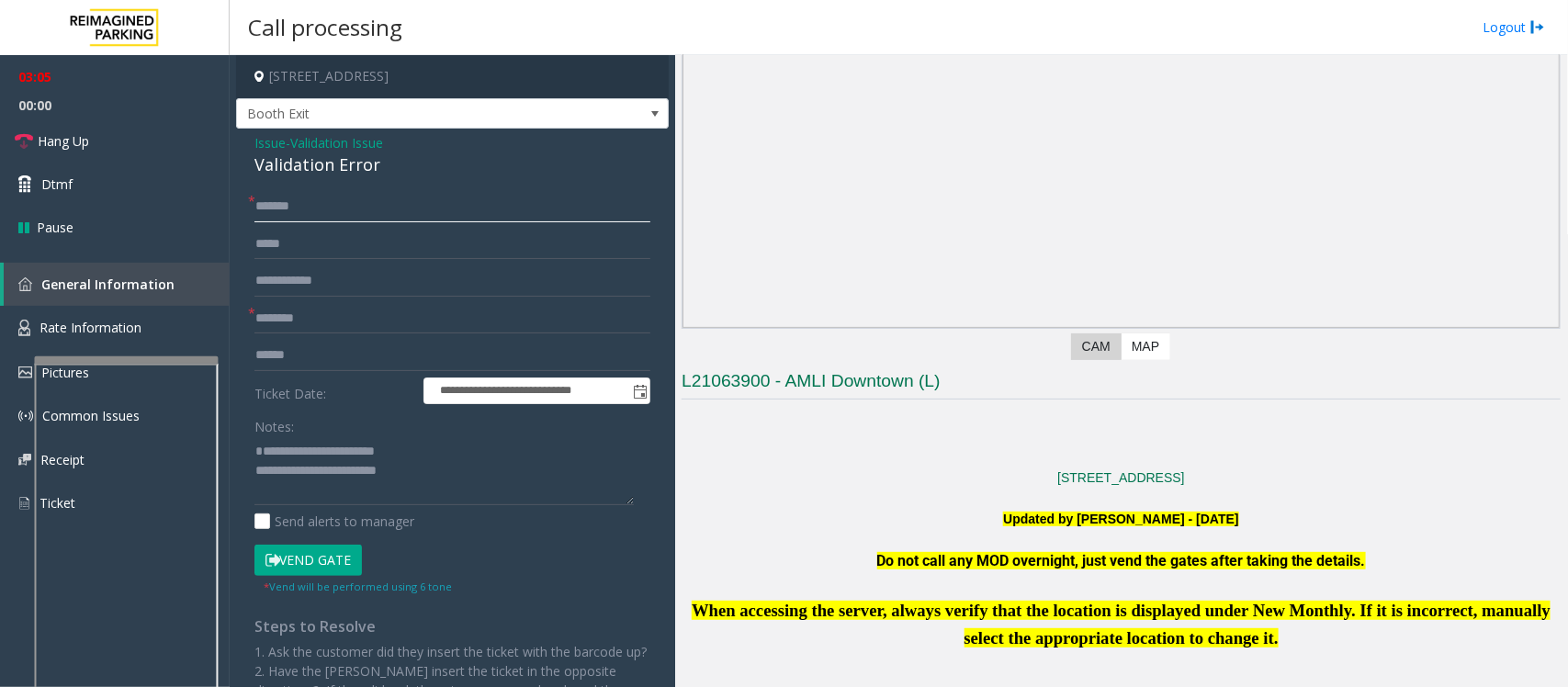 type 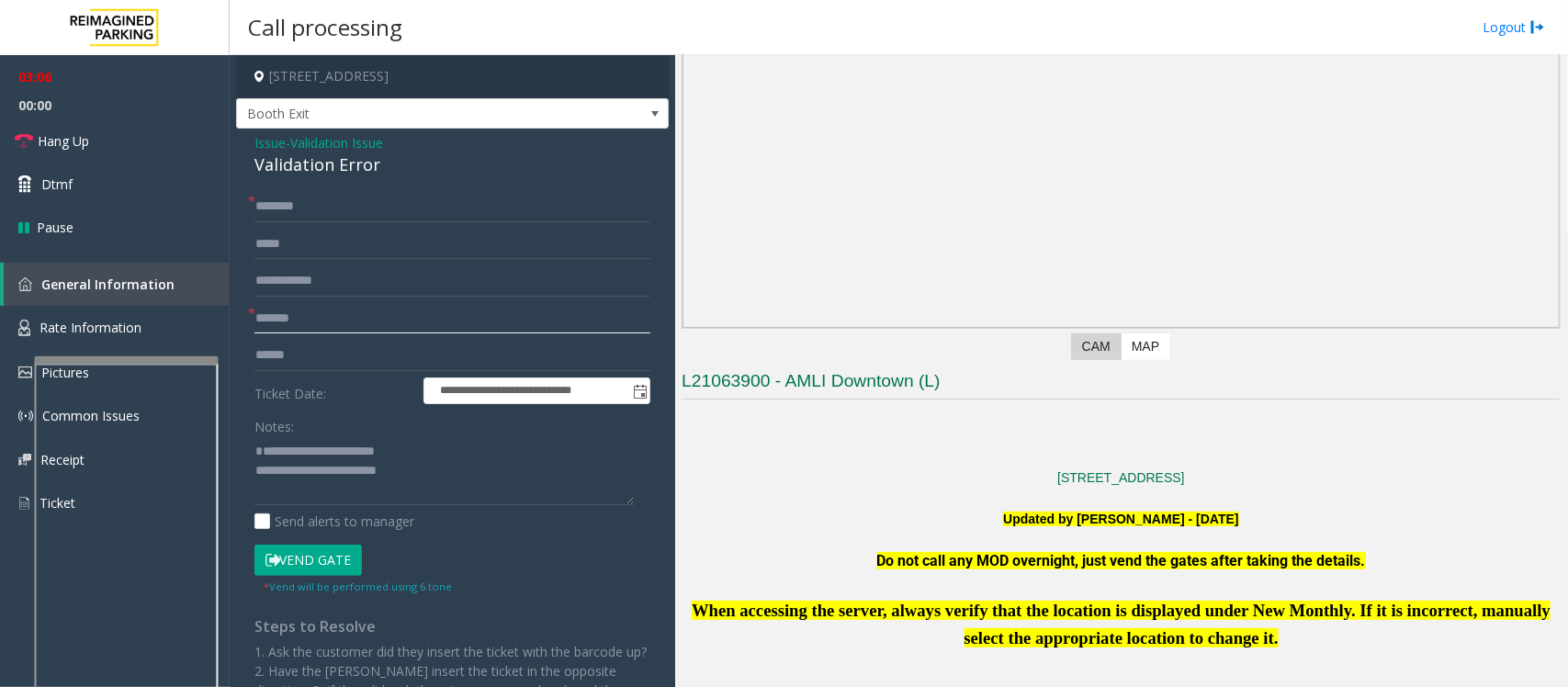 type on "*******" 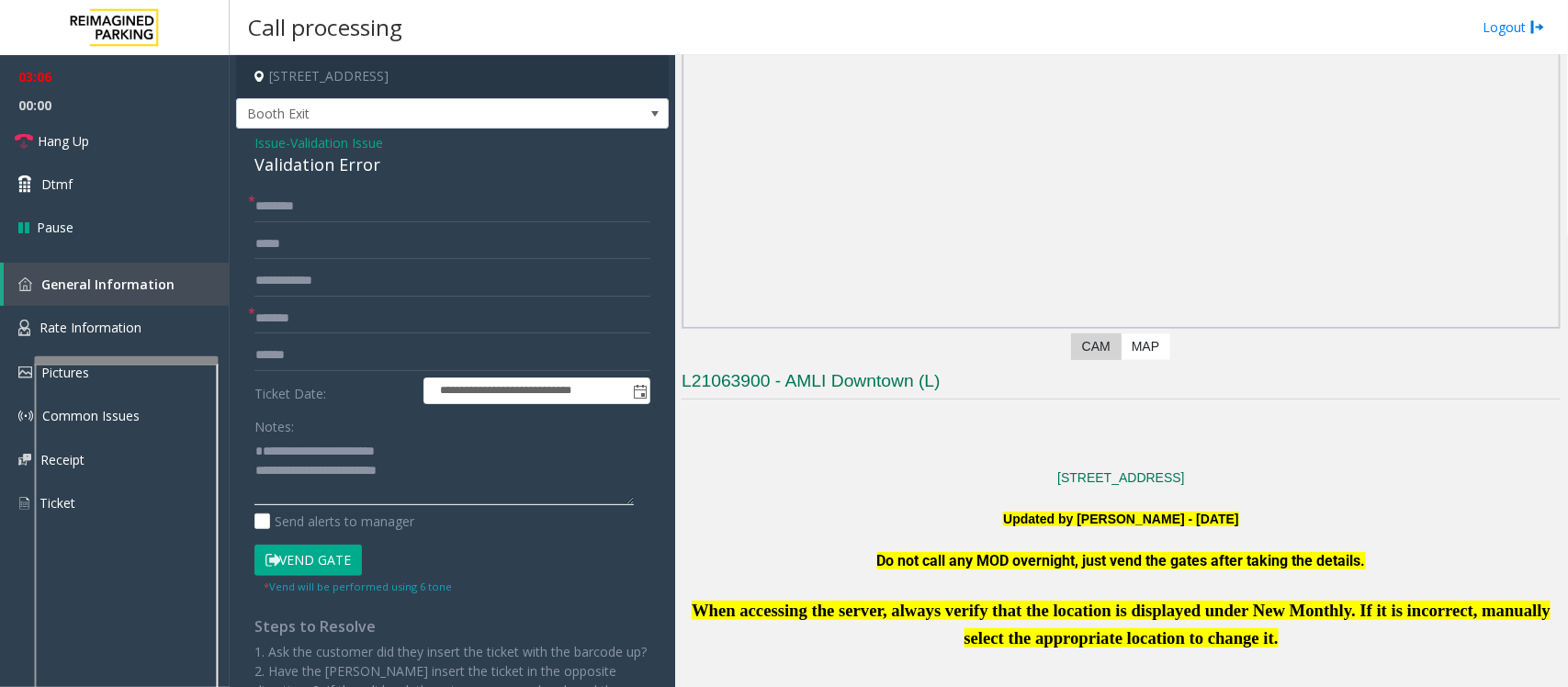 click 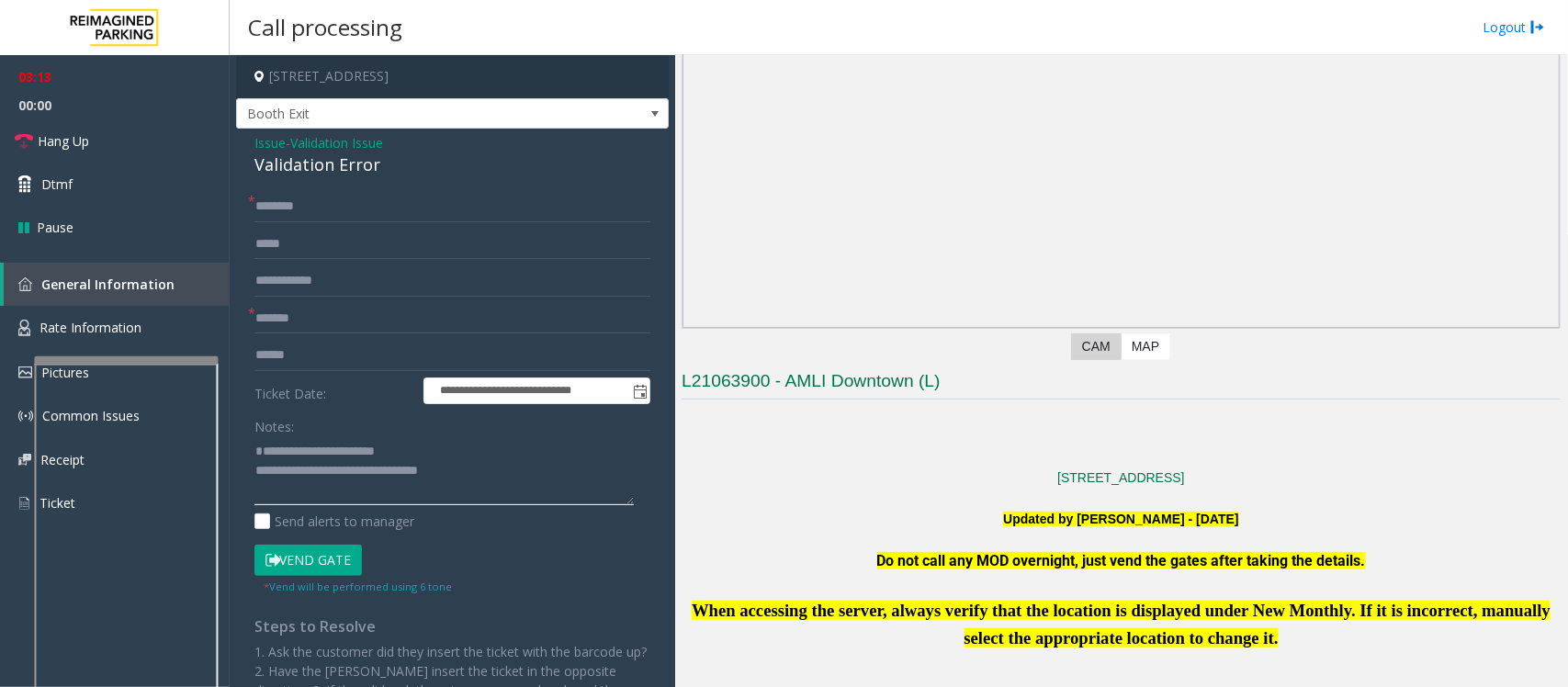 type on "**********" 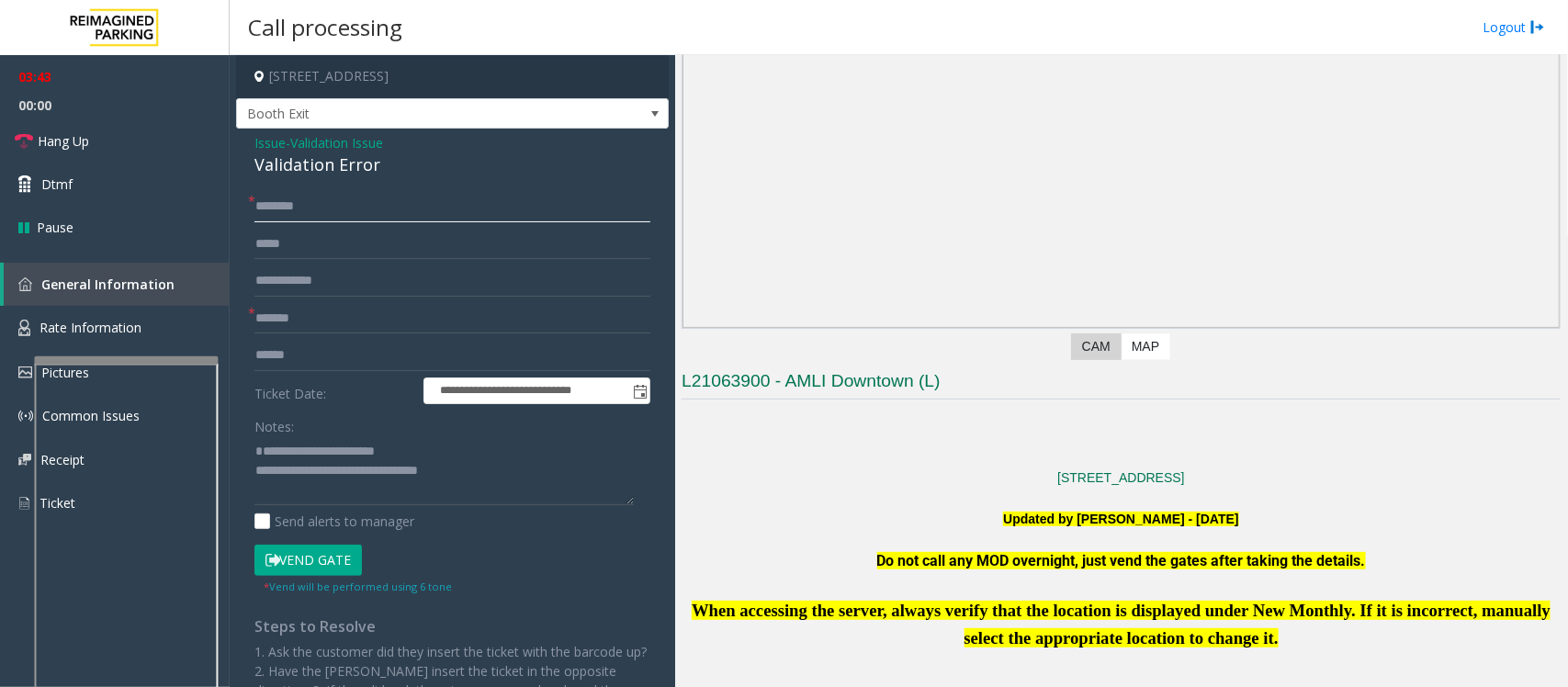 click 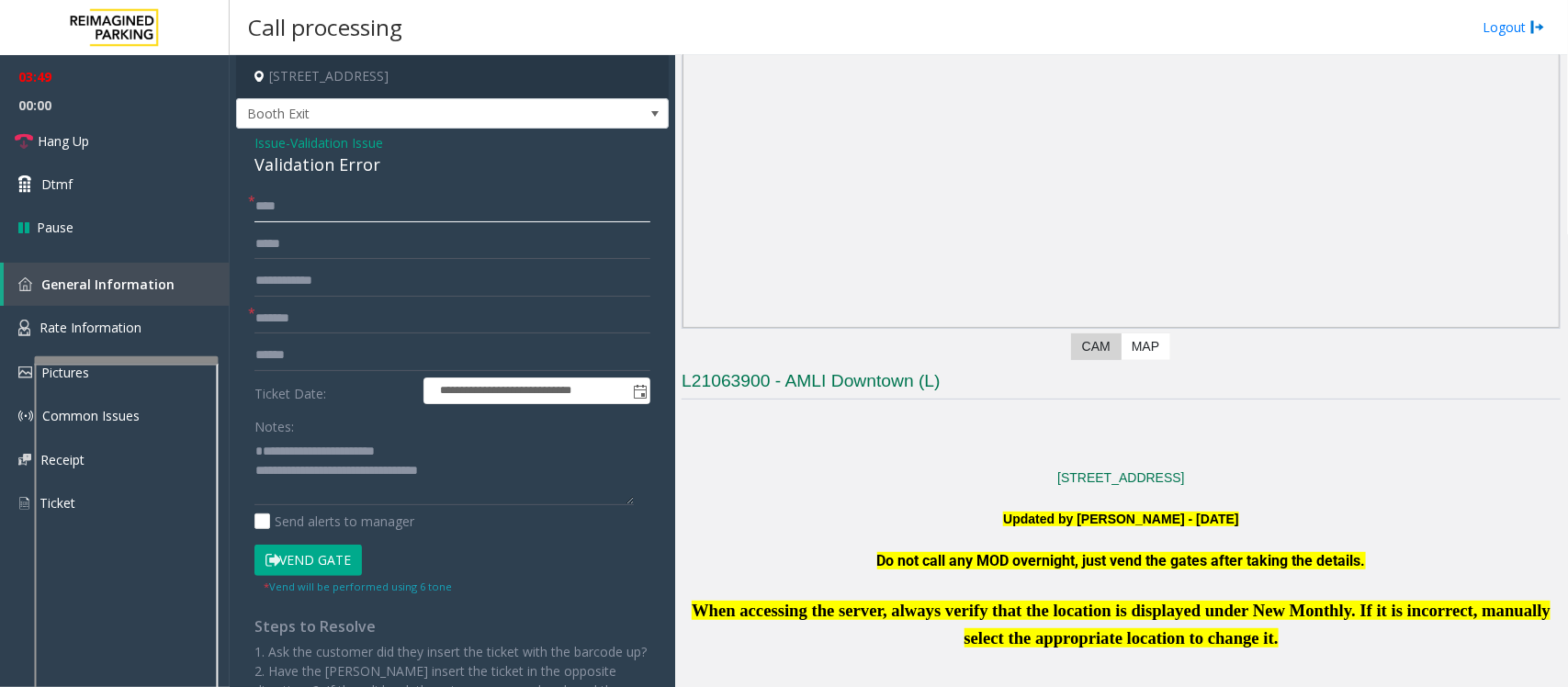 type on "****" 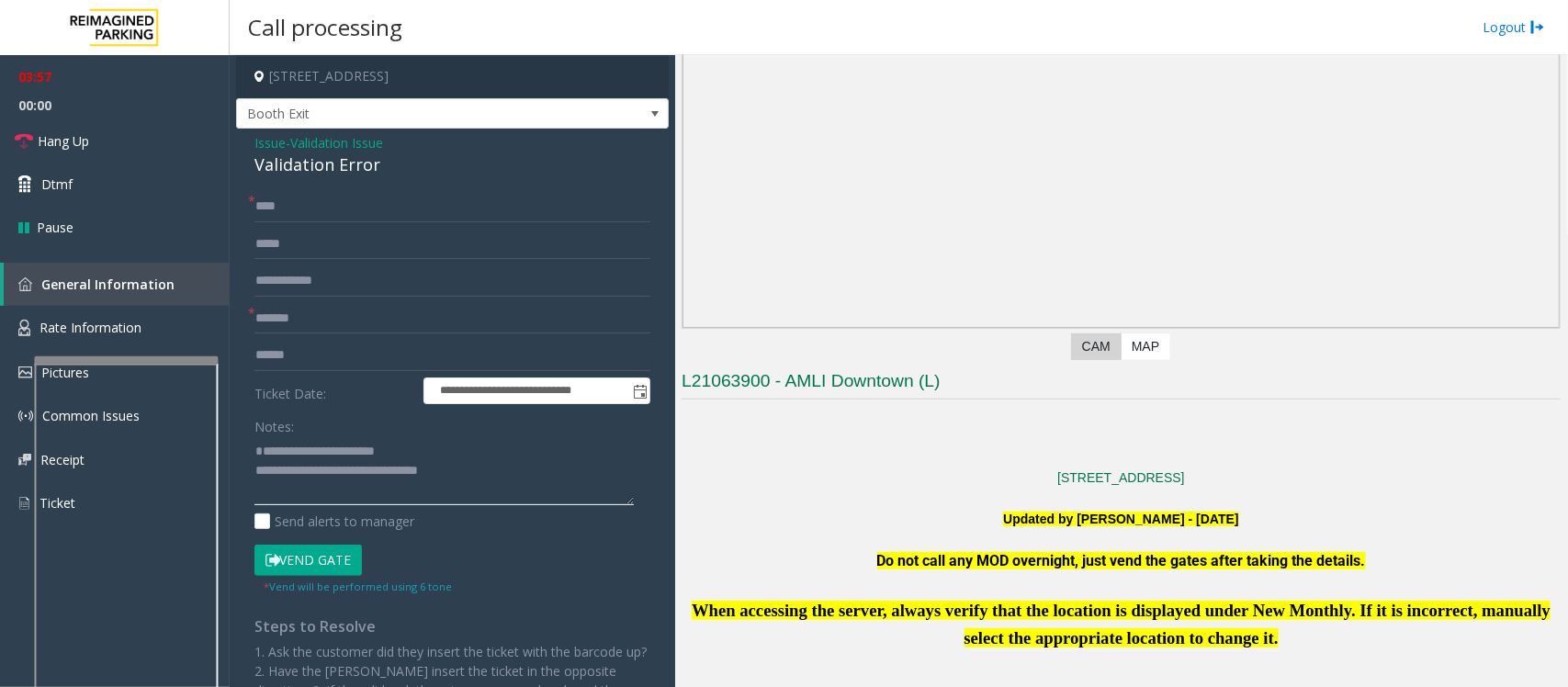 click 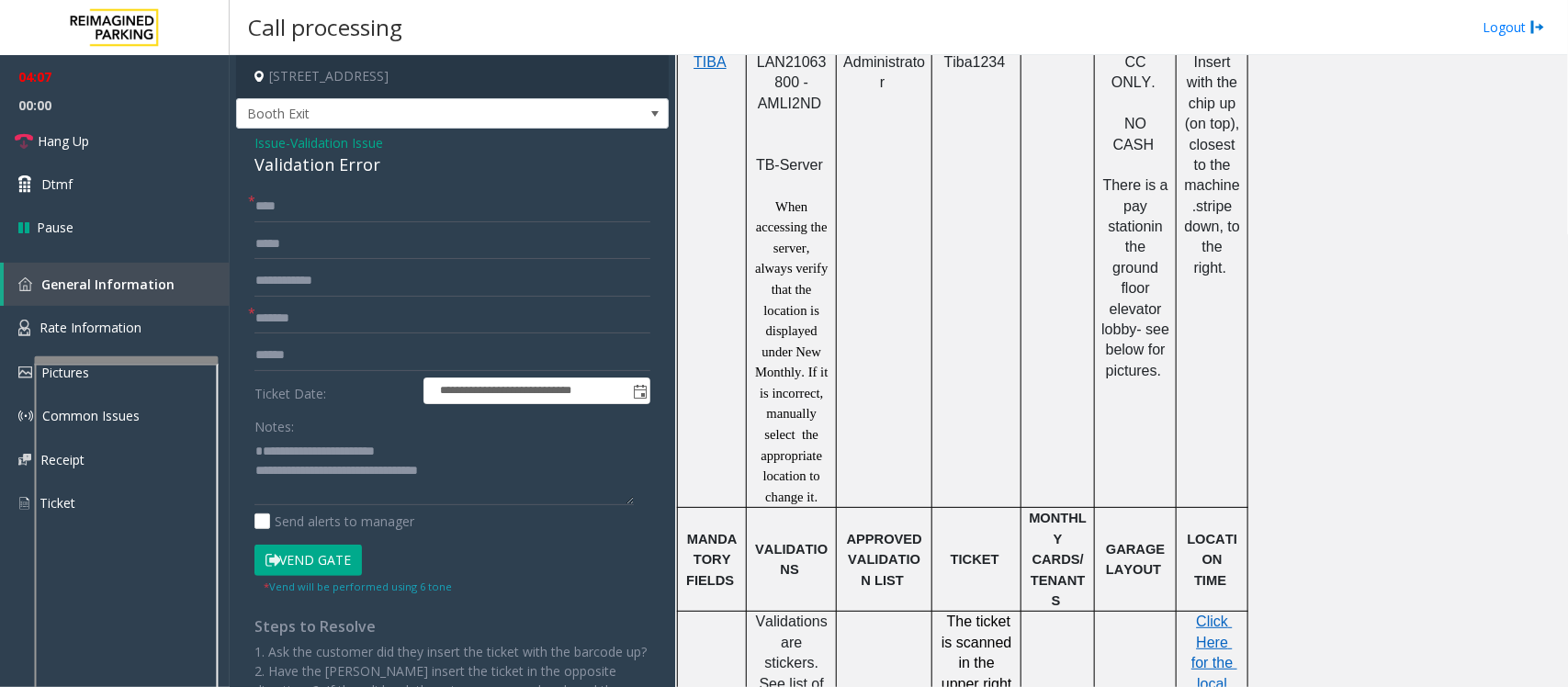 scroll, scrollTop: 1263, scrollLeft: 0, axis: vertical 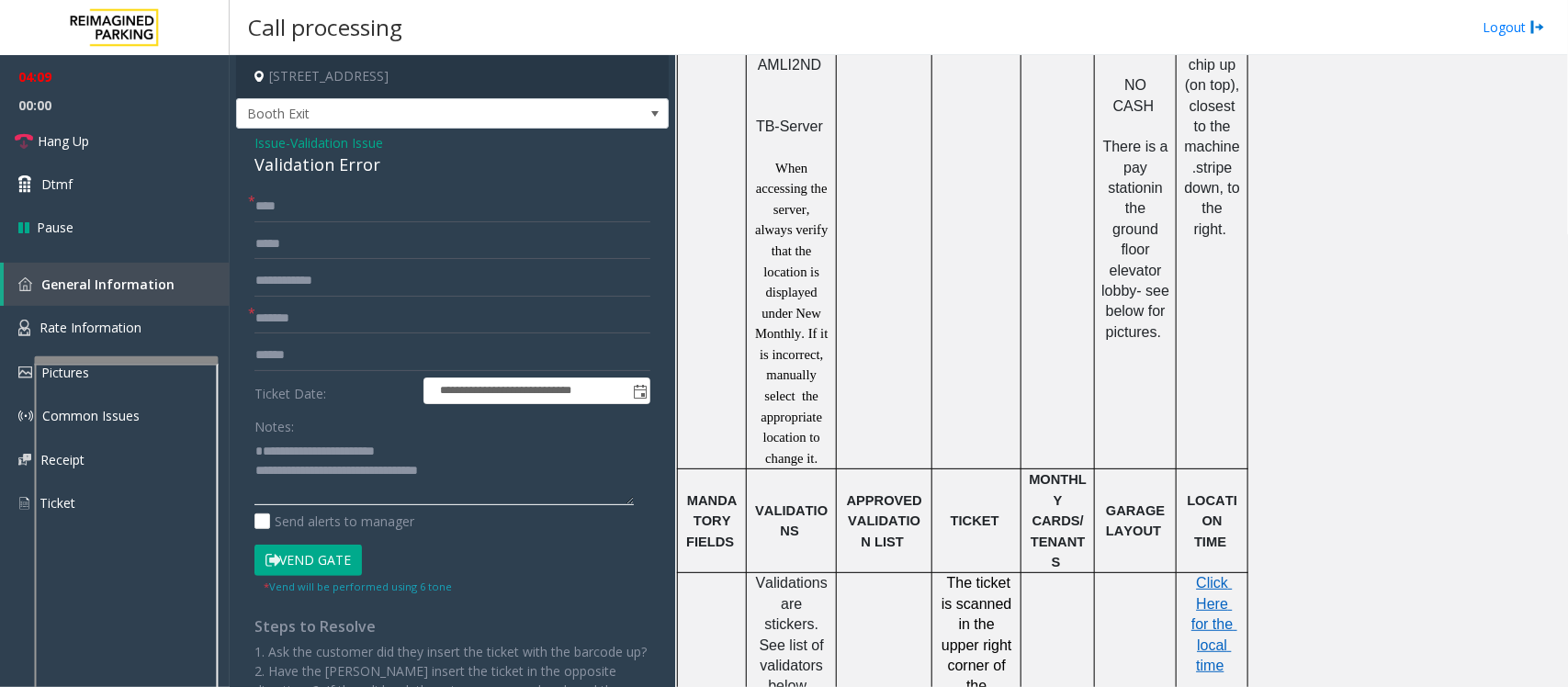 click 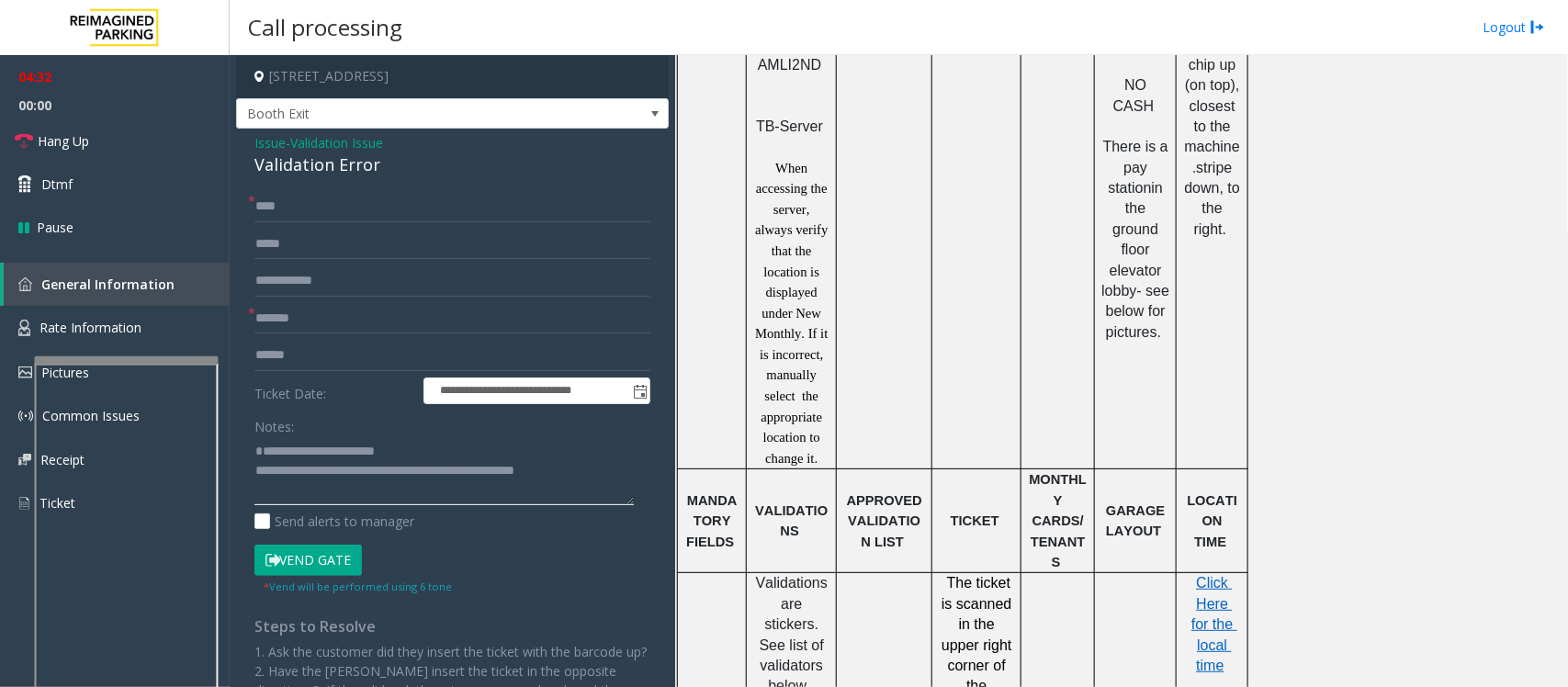 click 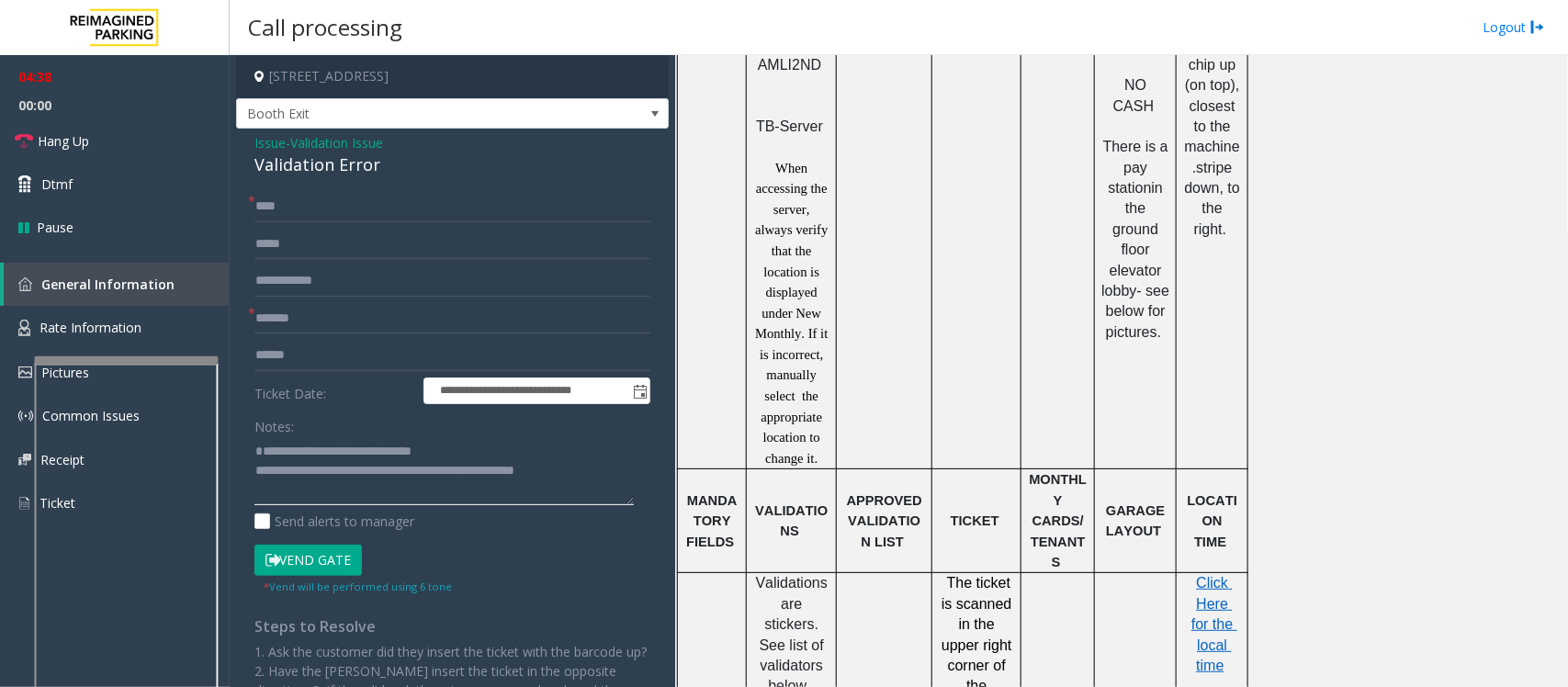 drag, startPoint x: 397, startPoint y: 462, endPoint x: 446, endPoint y: 464, distance: 49.040799 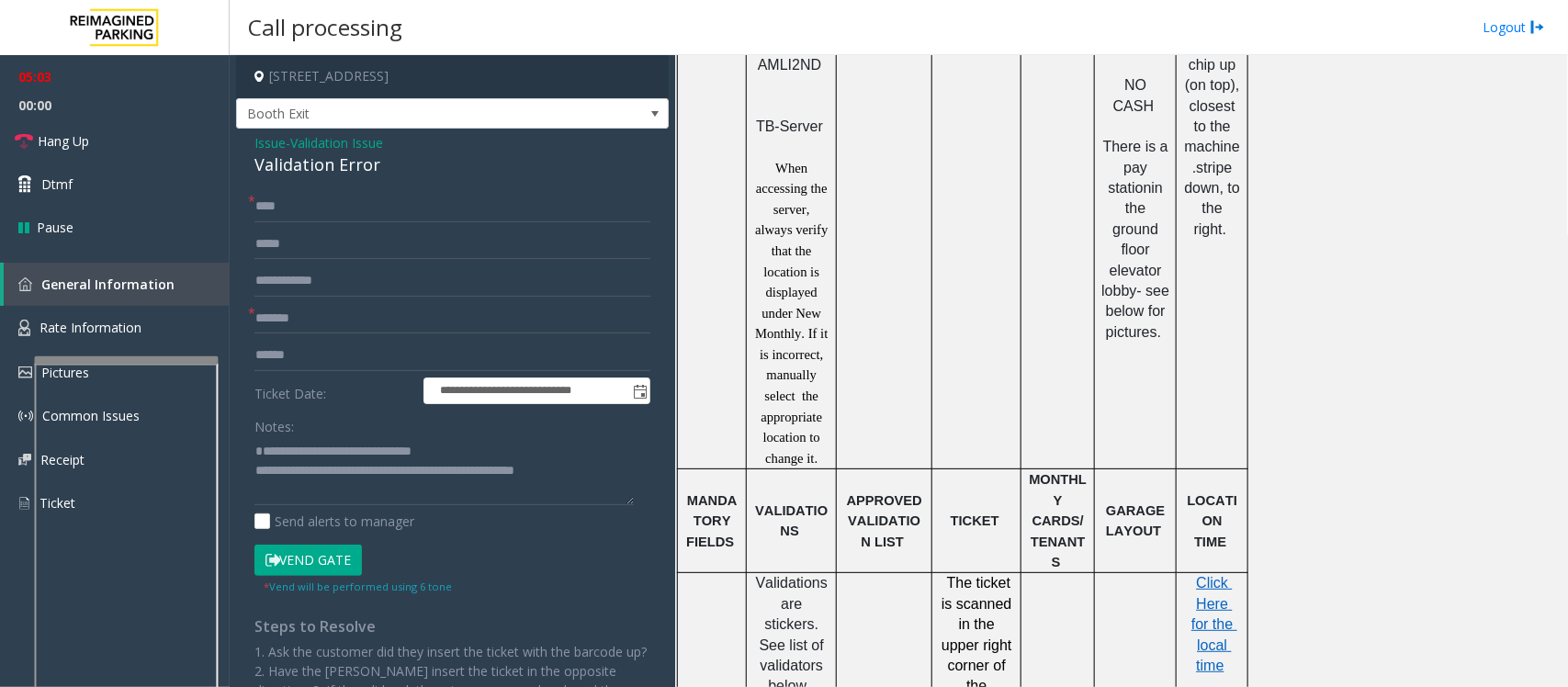 click on "Click Here for the local time" 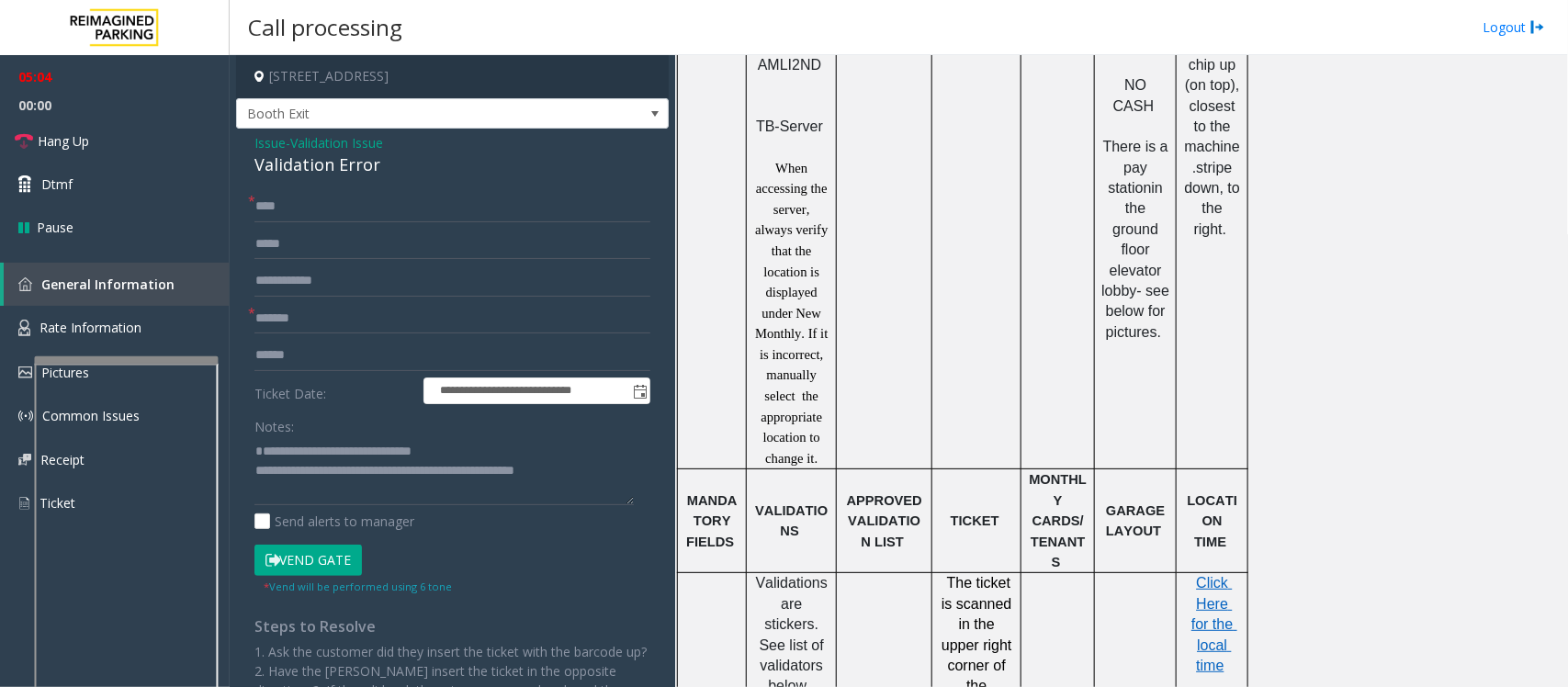 click on "Click Here for the local time" 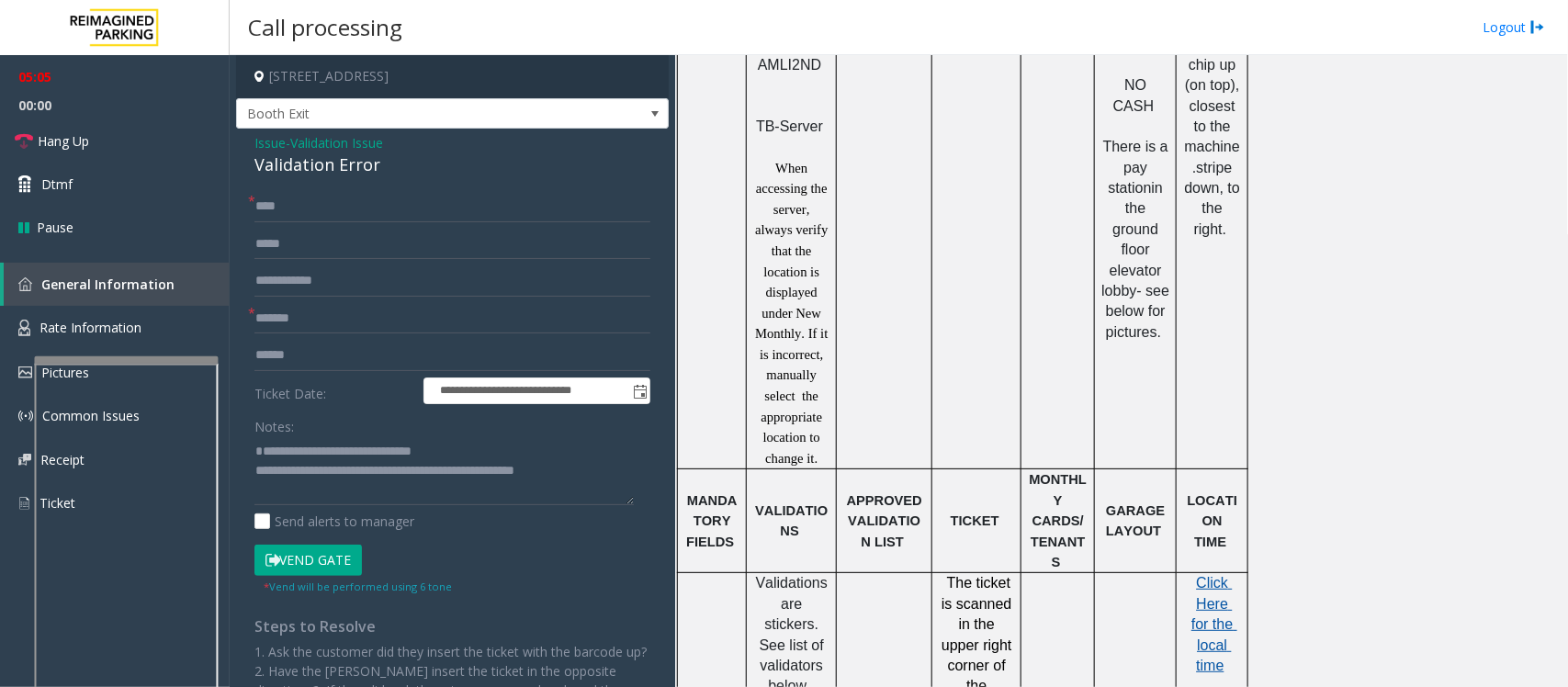 click on "Click Here for the local time" 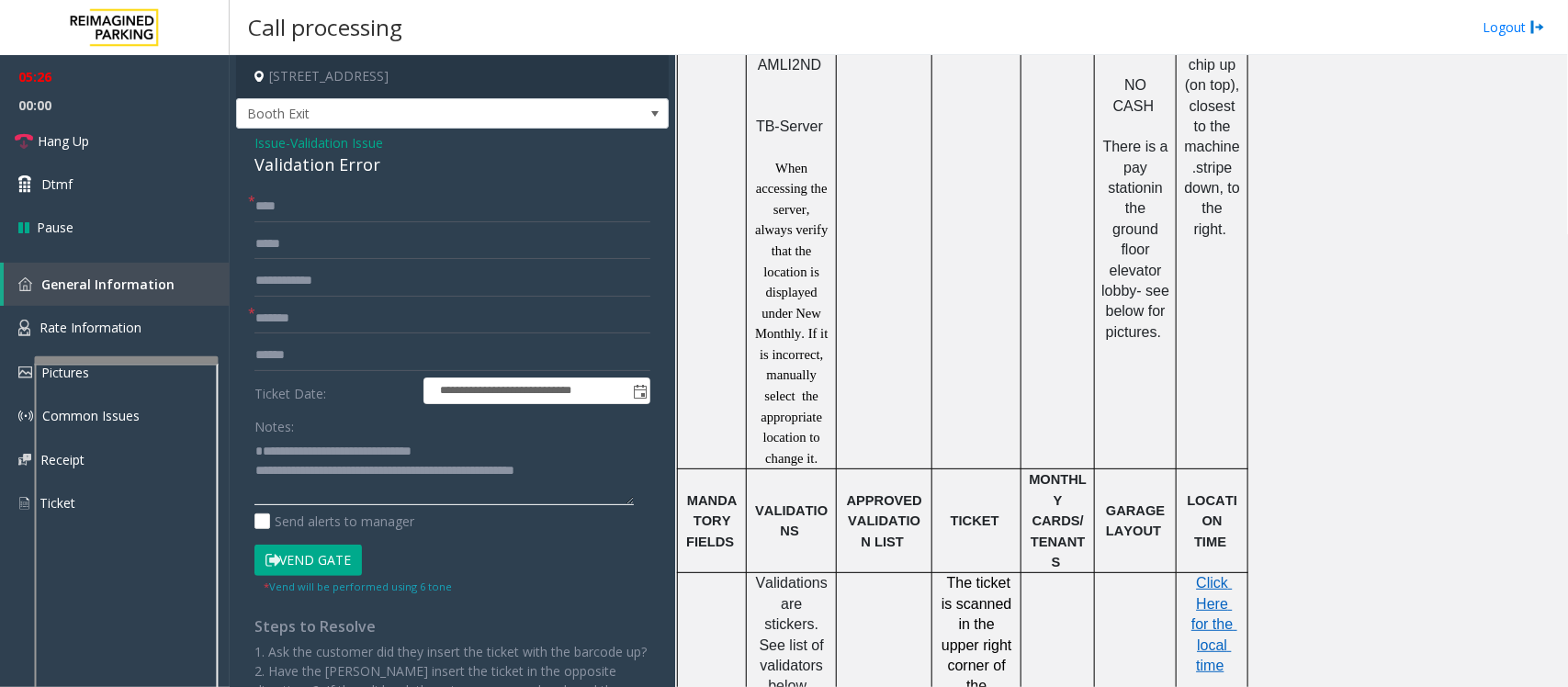 drag, startPoint x: 457, startPoint y: 467, endPoint x: 397, endPoint y: 468, distance: 60.0083 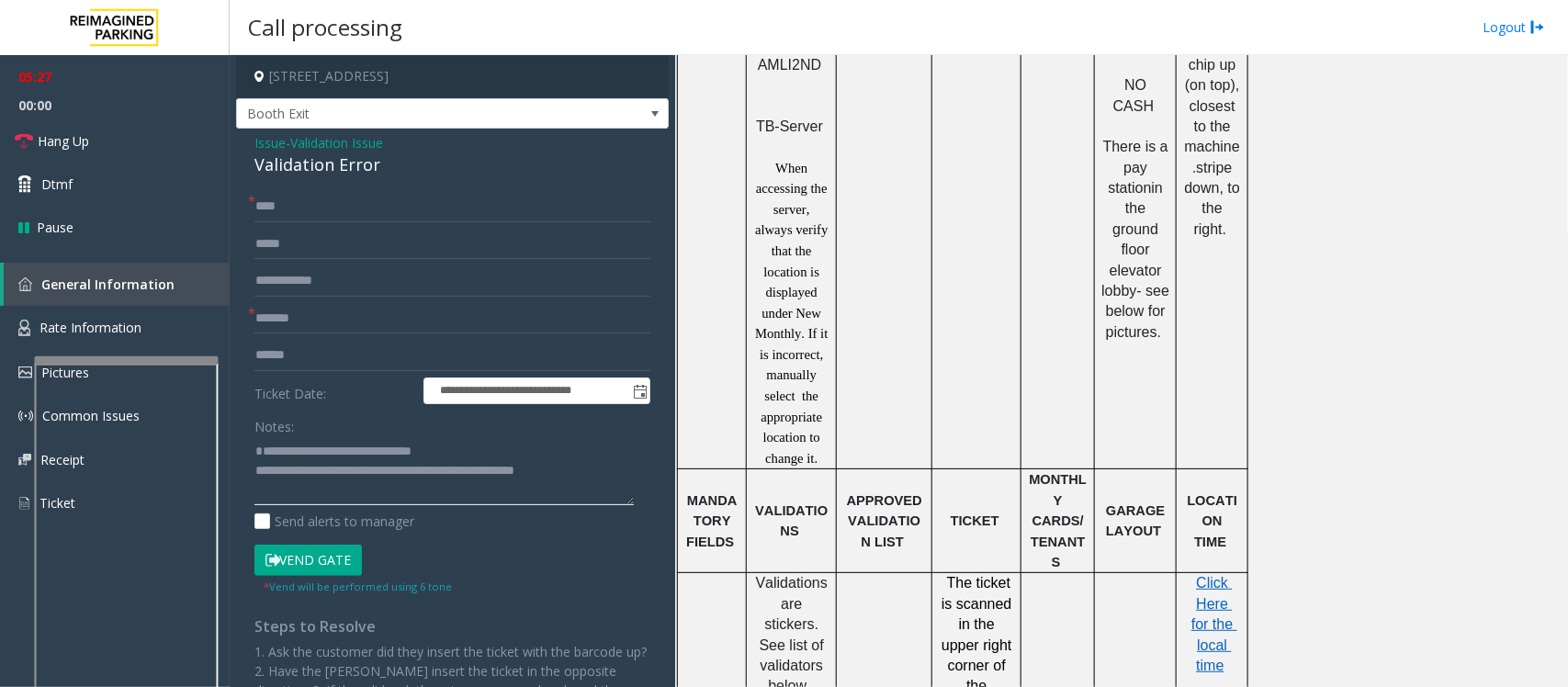 click 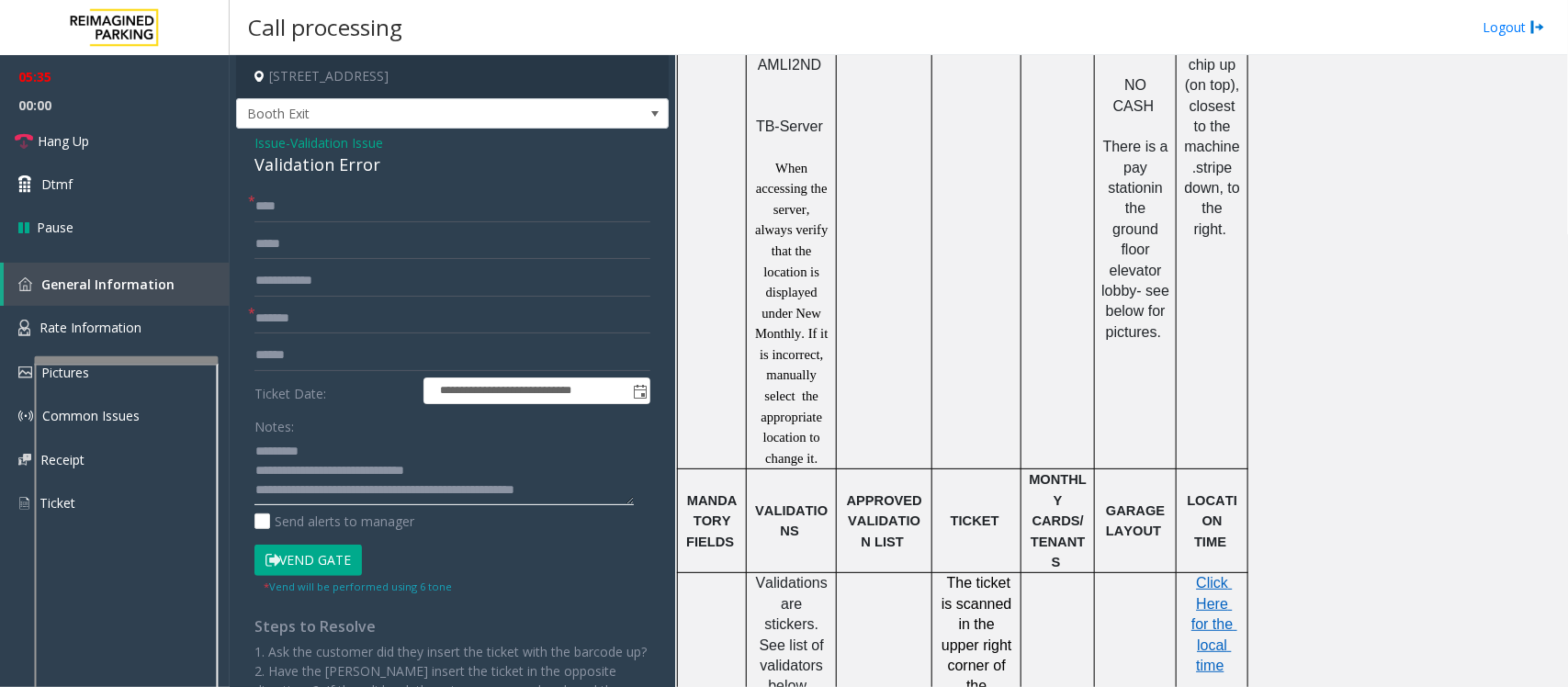 paste on "*******" 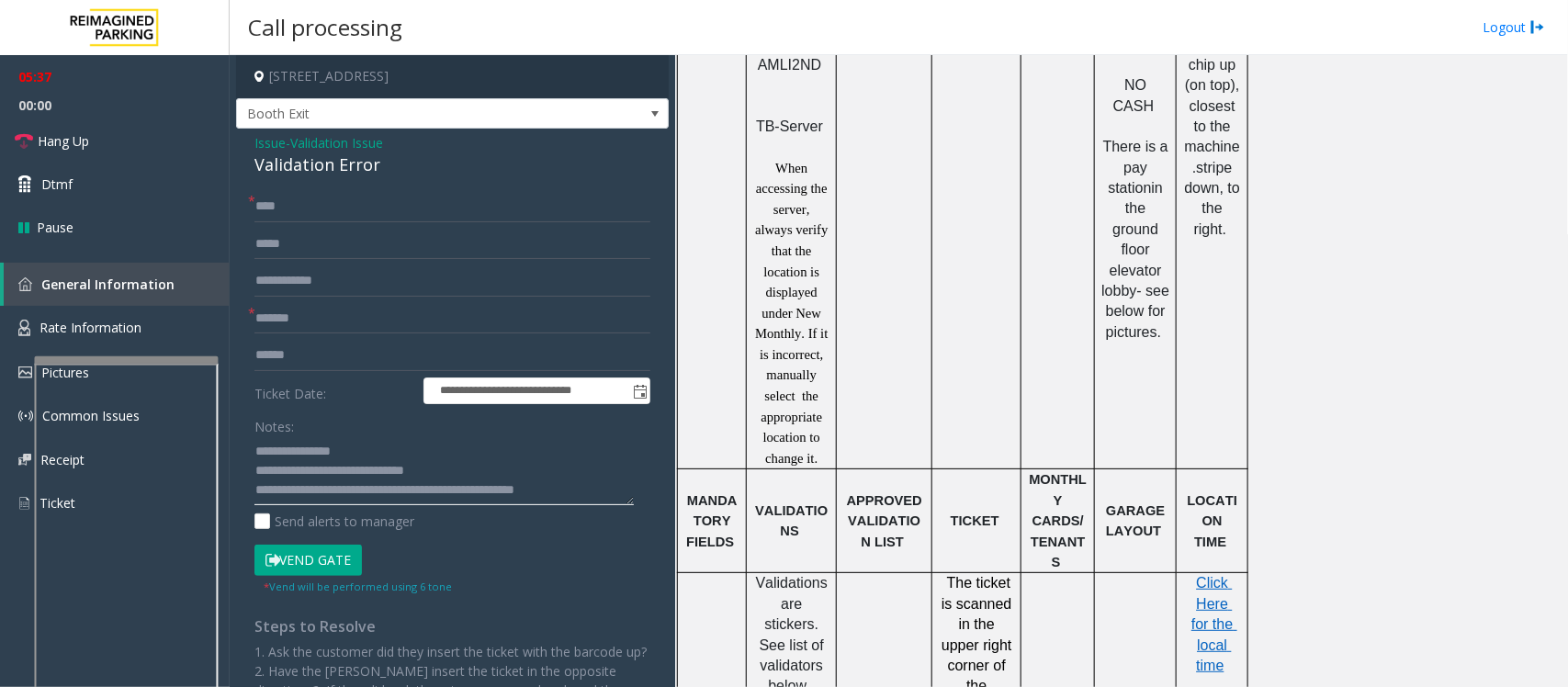 drag, startPoint x: 392, startPoint y: 468, endPoint x: 474, endPoint y: 459, distance: 82.492424 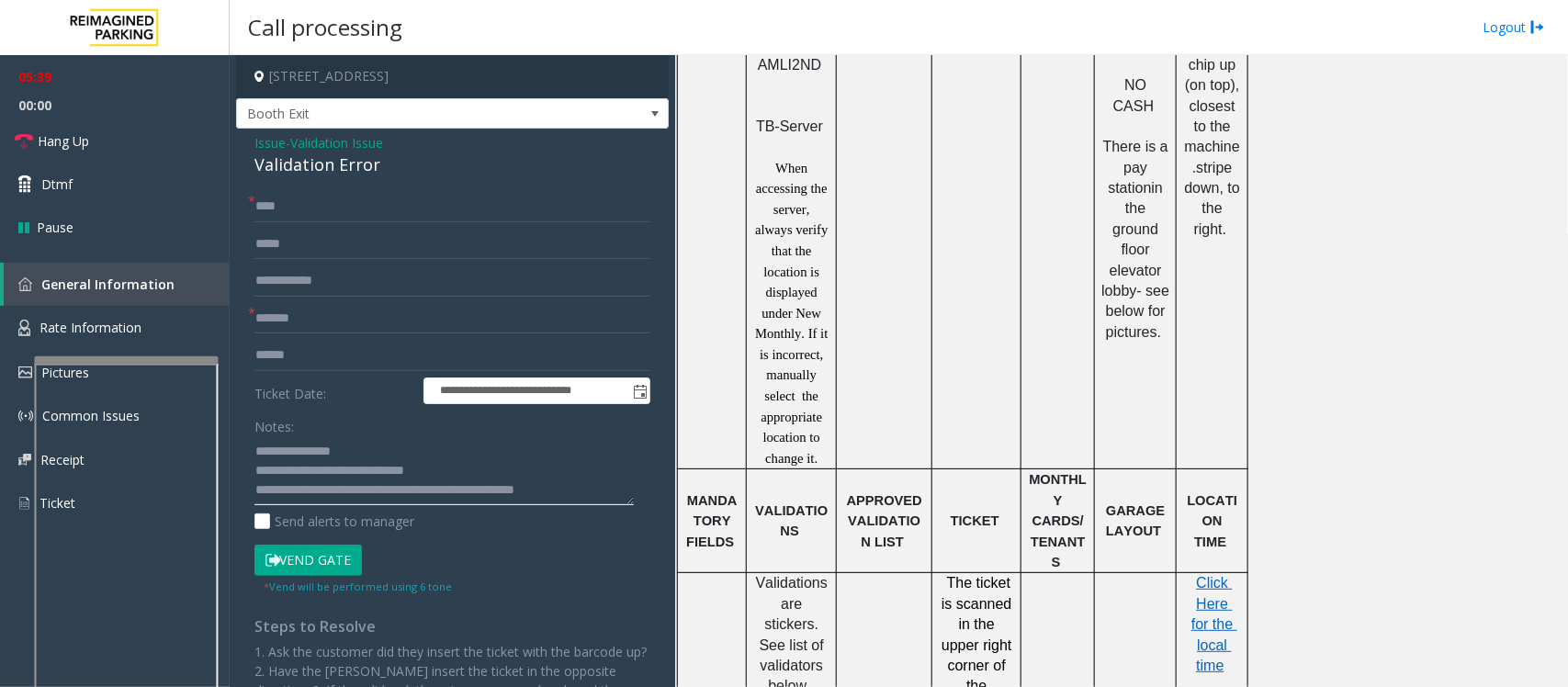 drag, startPoint x: 452, startPoint y: 473, endPoint x: 397, endPoint y: 465, distance: 55.578773 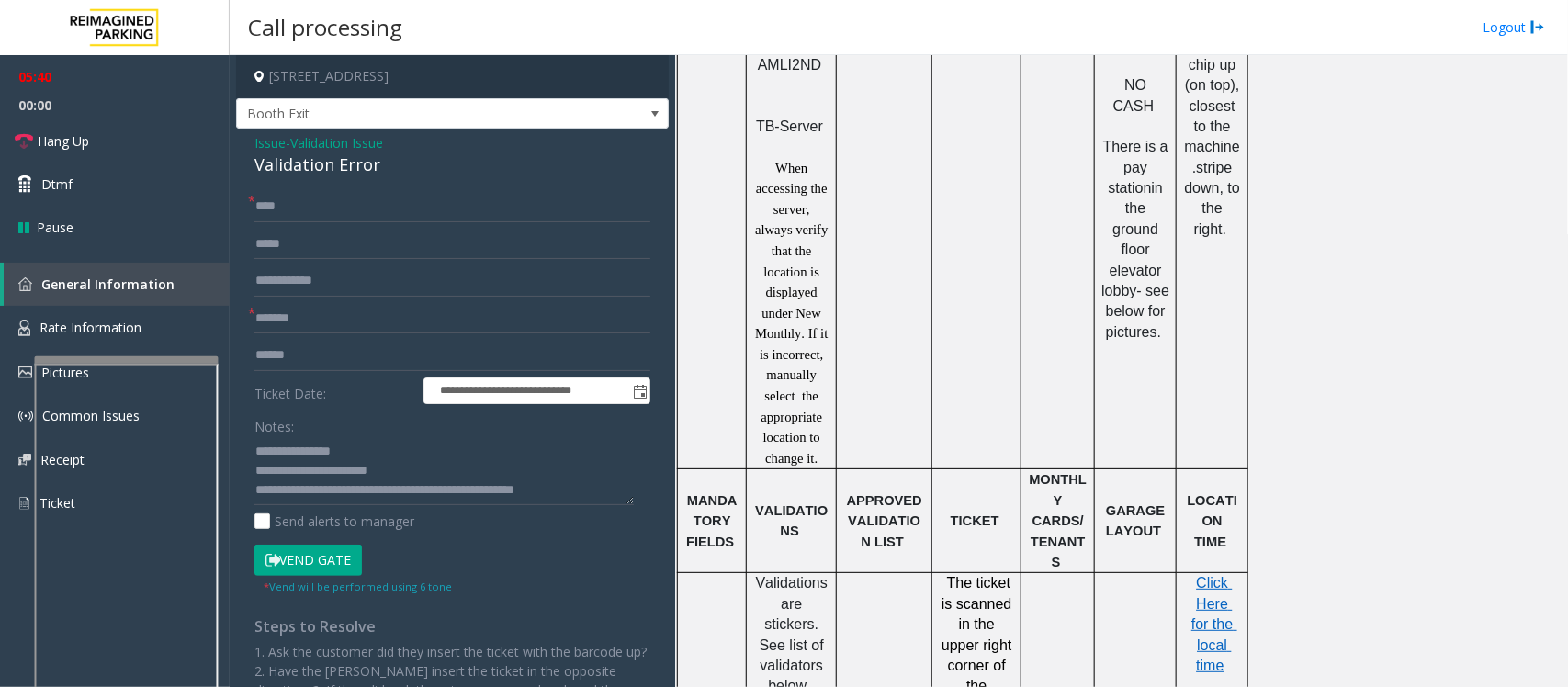 click on "Vend Gate" 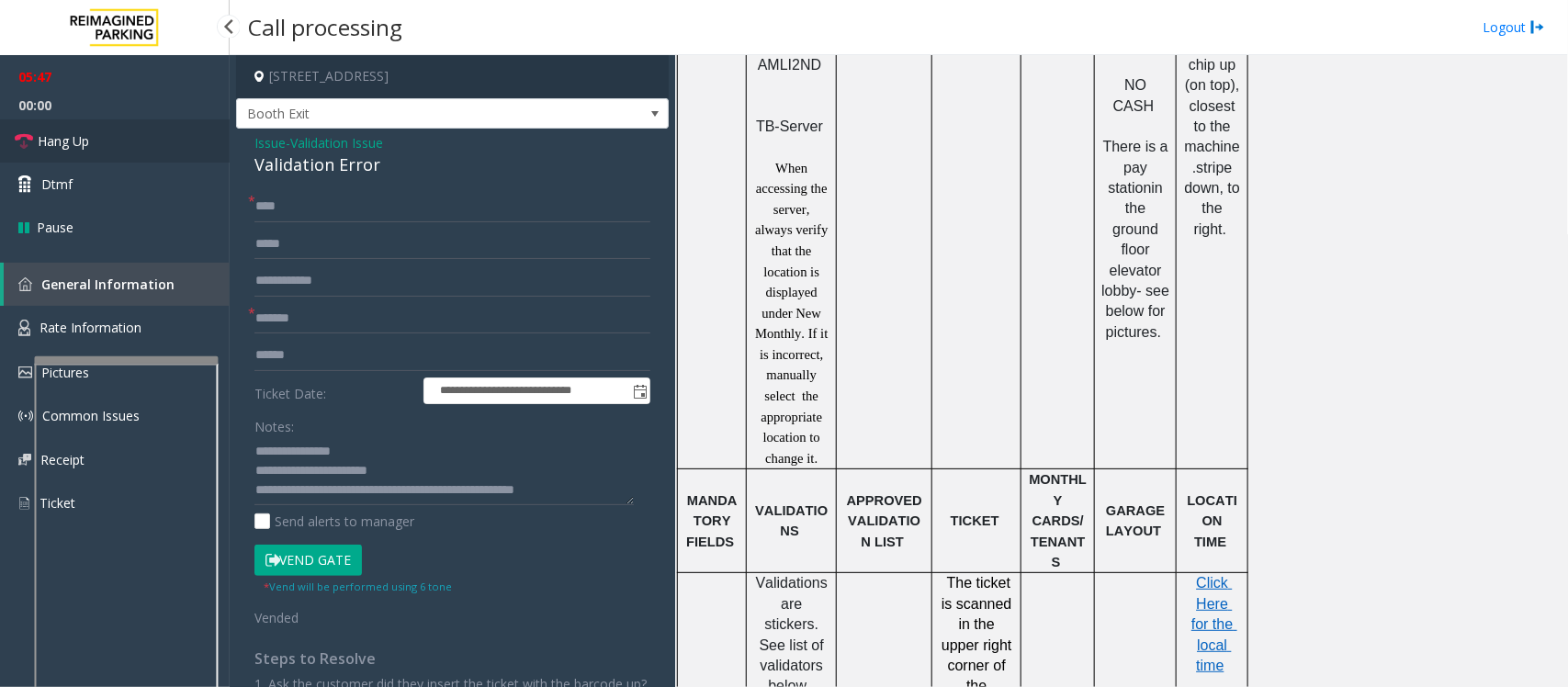 click on "Hang Up" at bounding box center (63, 141) 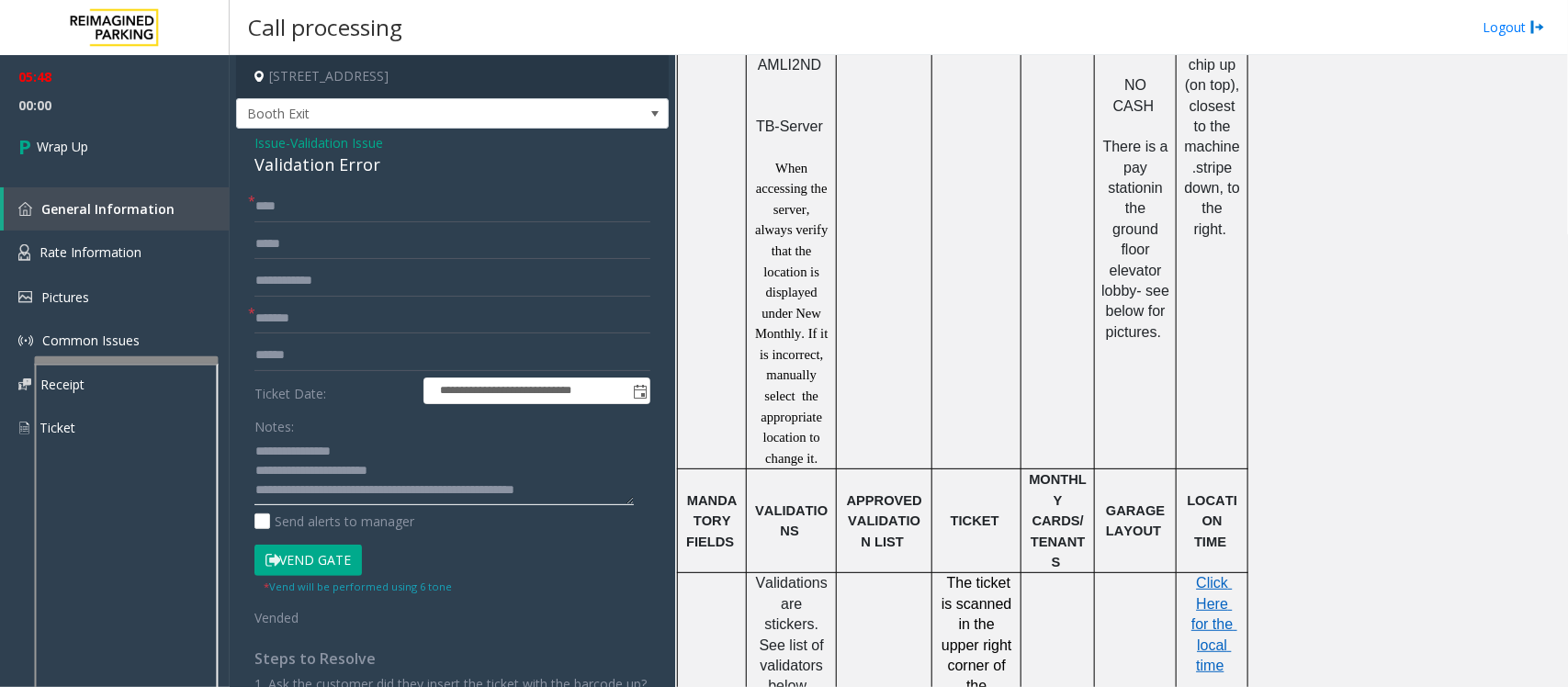 click 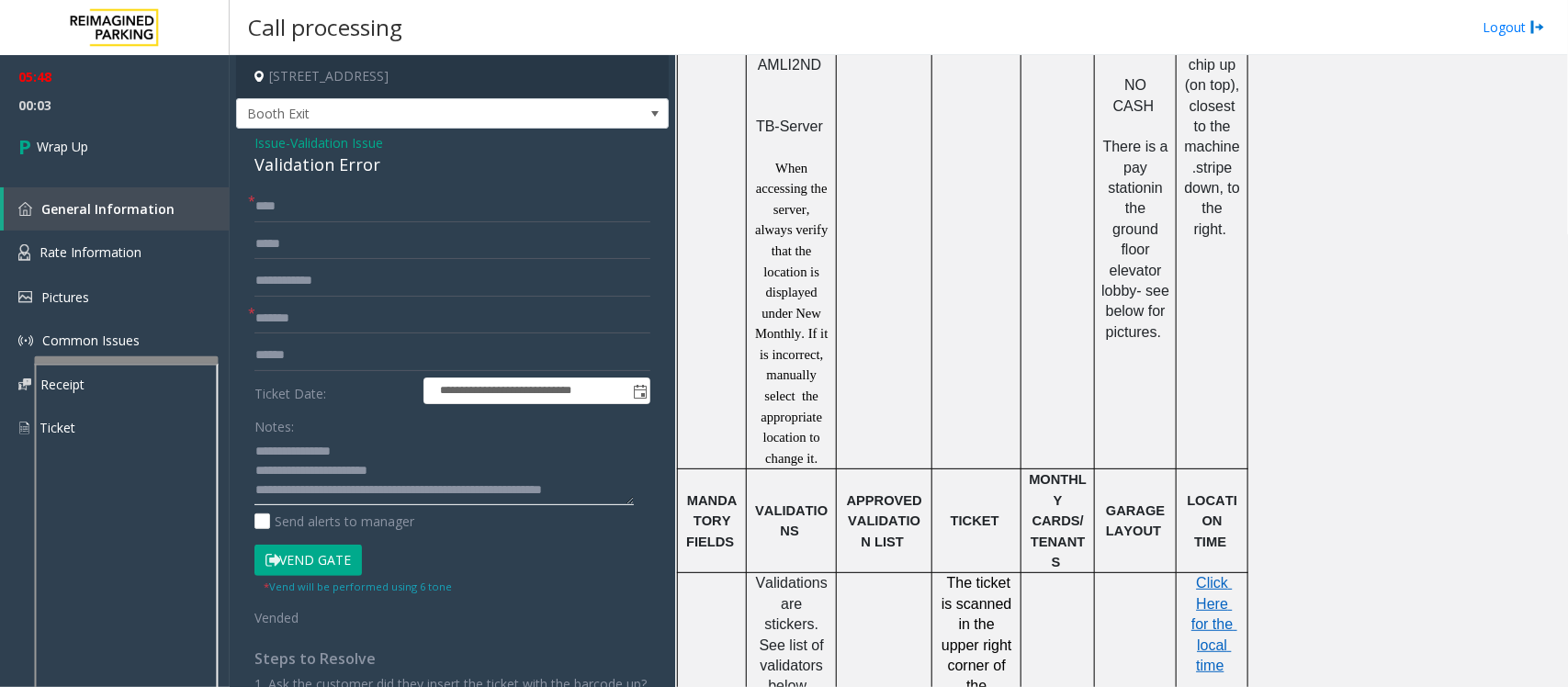 scroll, scrollTop: 12, scrollLeft: 0, axis: vertical 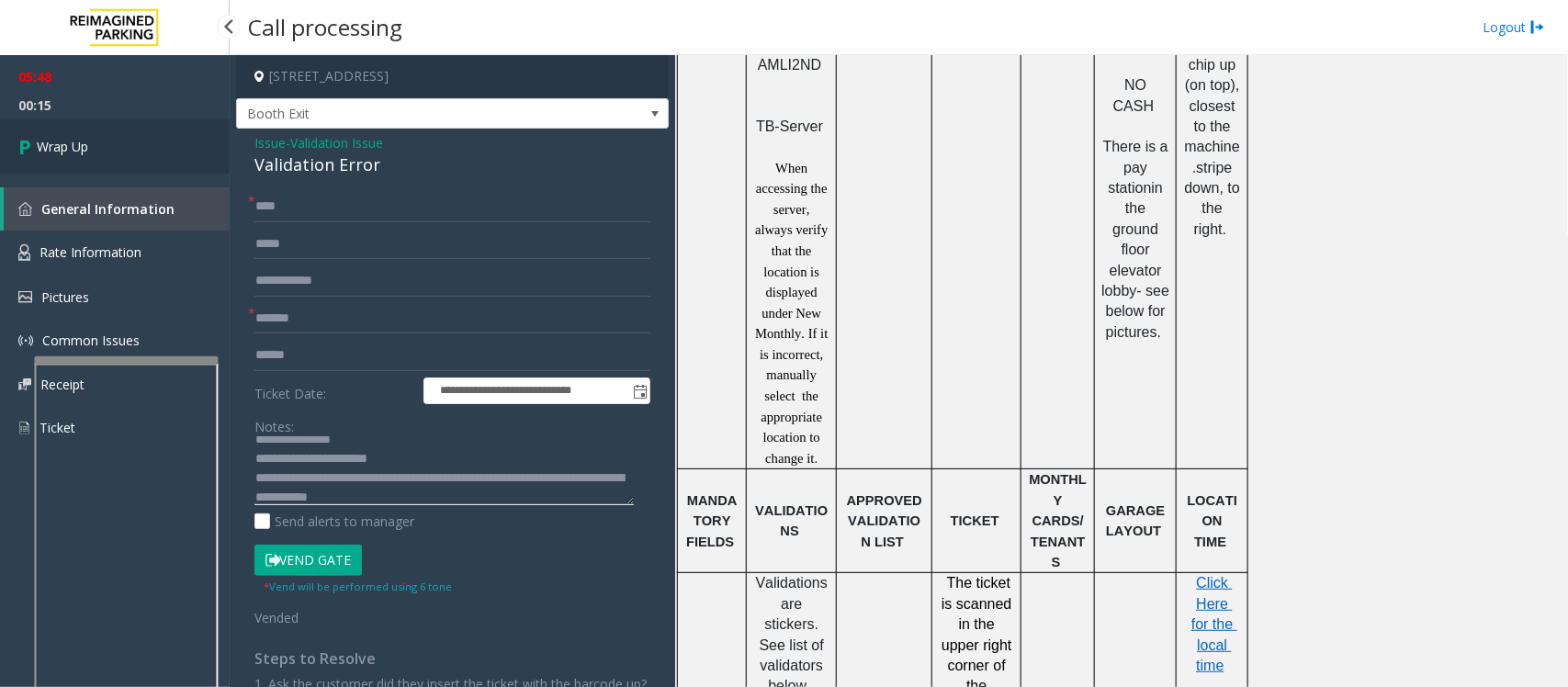 type on "**********" 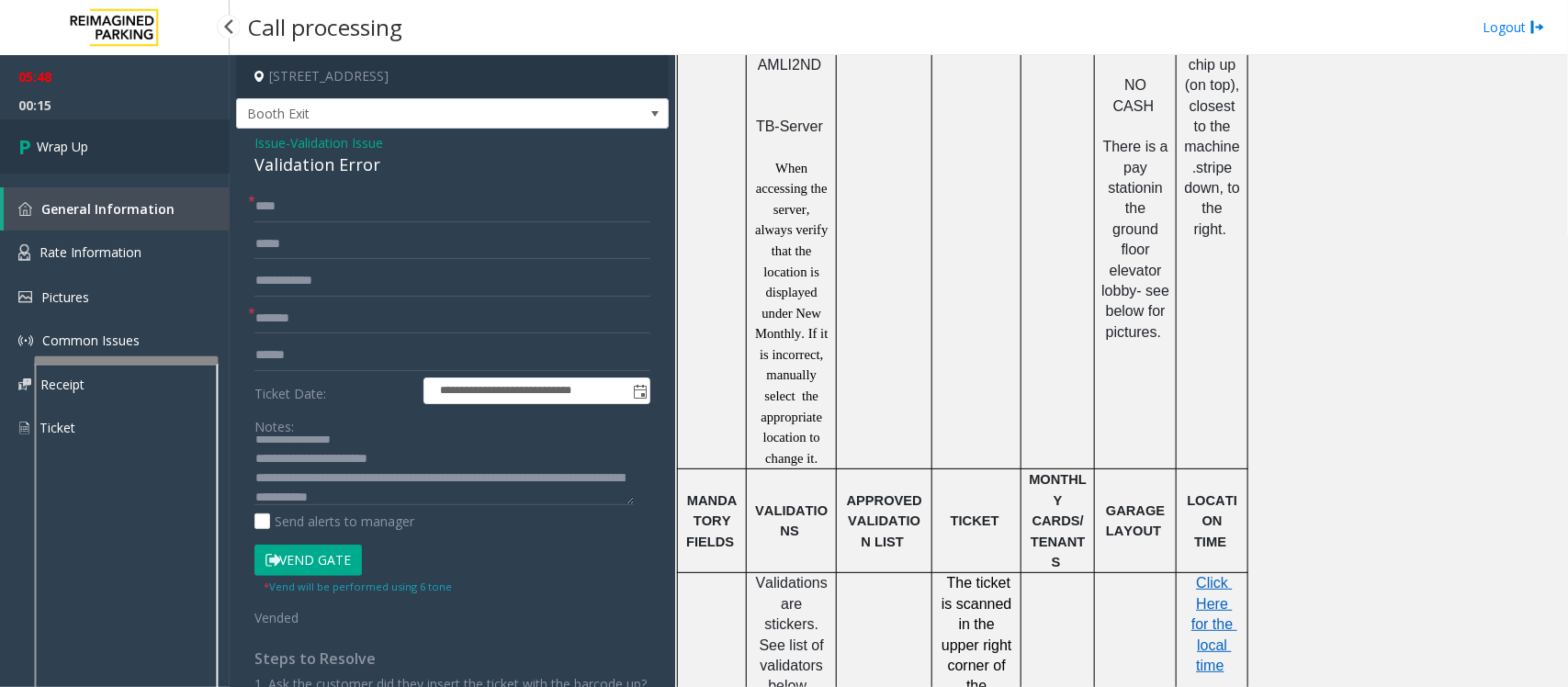 click on "Wrap Up" at bounding box center [115, 146] 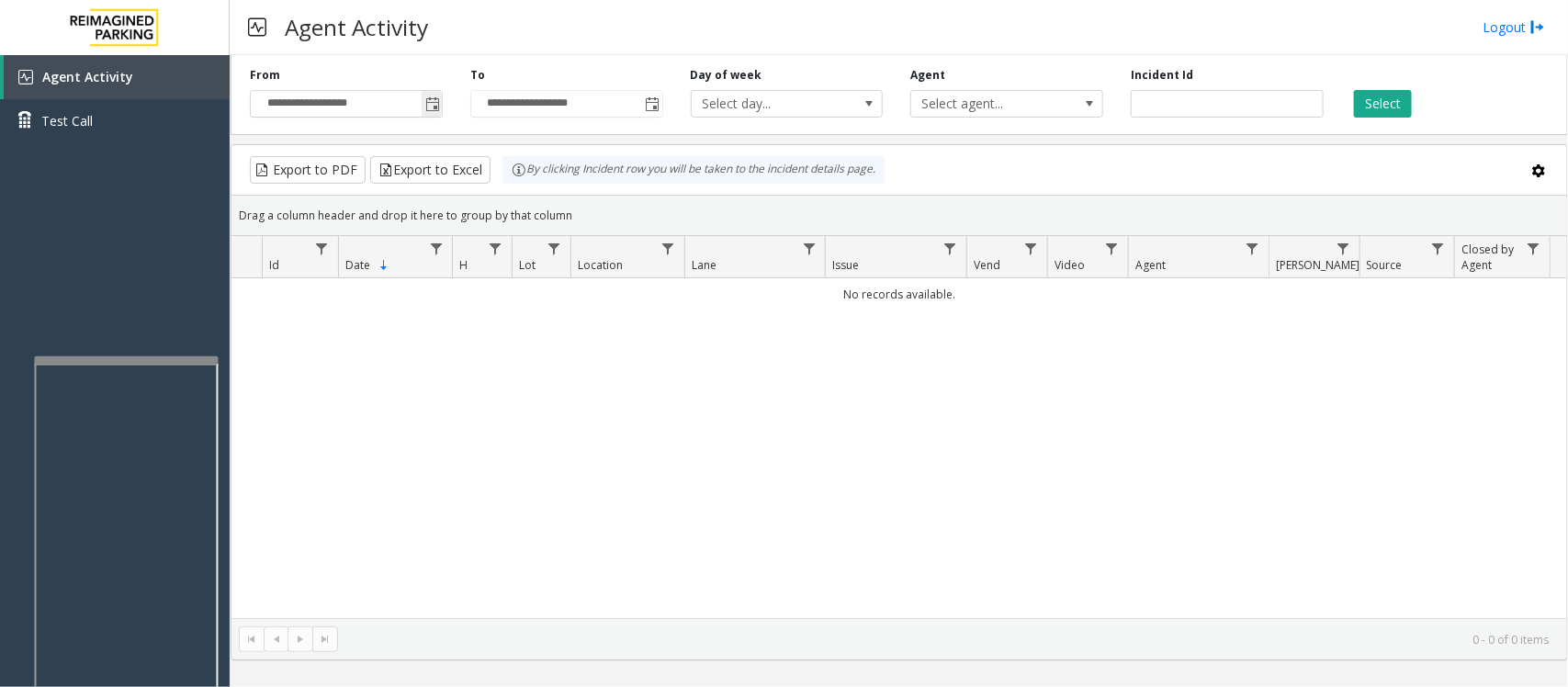 click 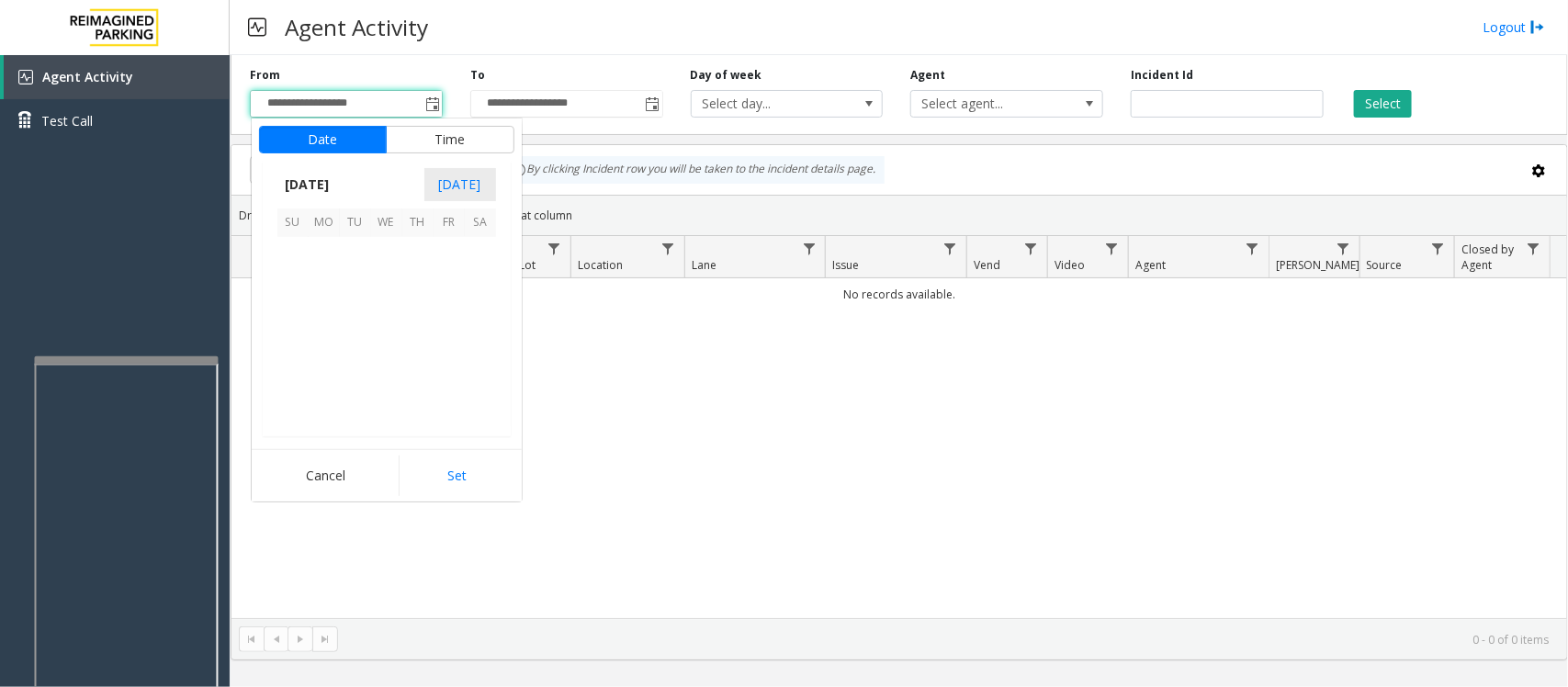 scroll, scrollTop: 329046, scrollLeft: 0, axis: vertical 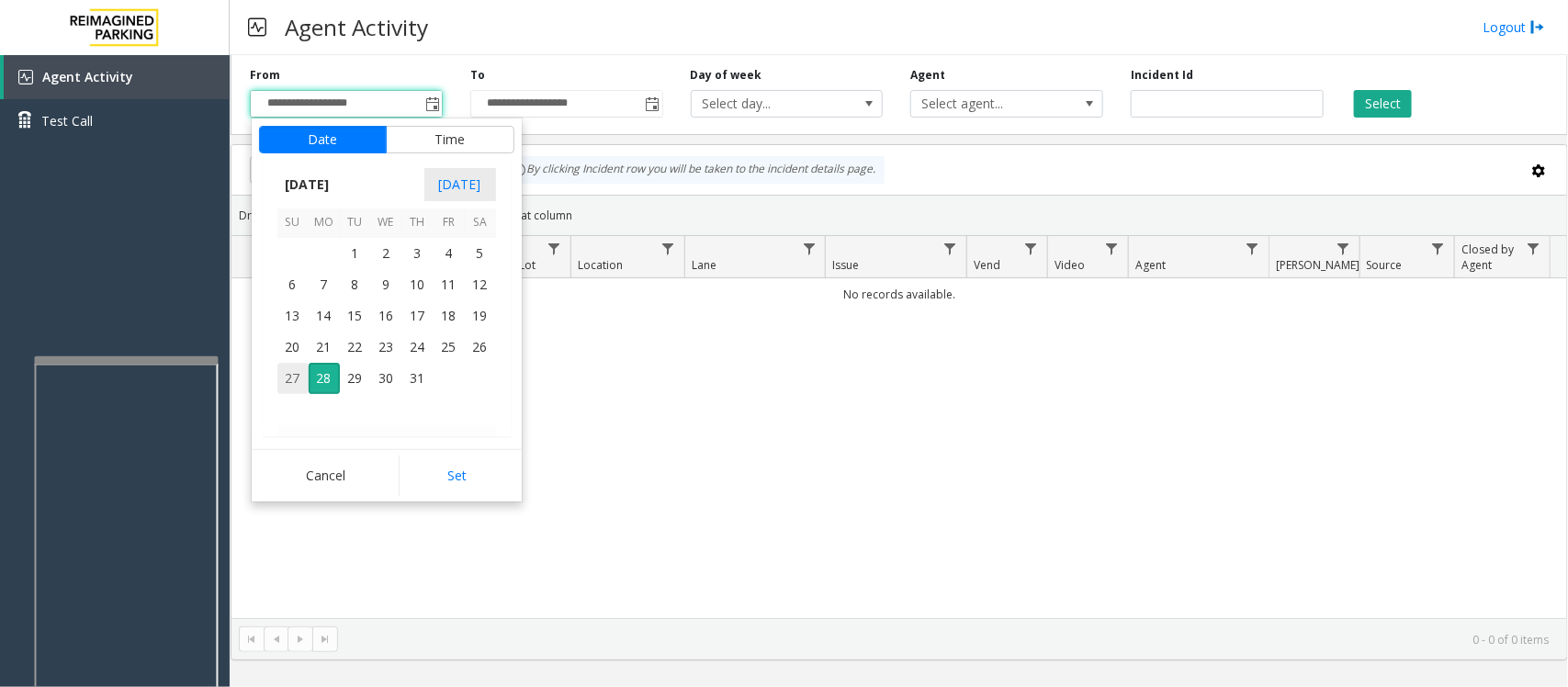 click on "27" at bounding box center (293, 378) 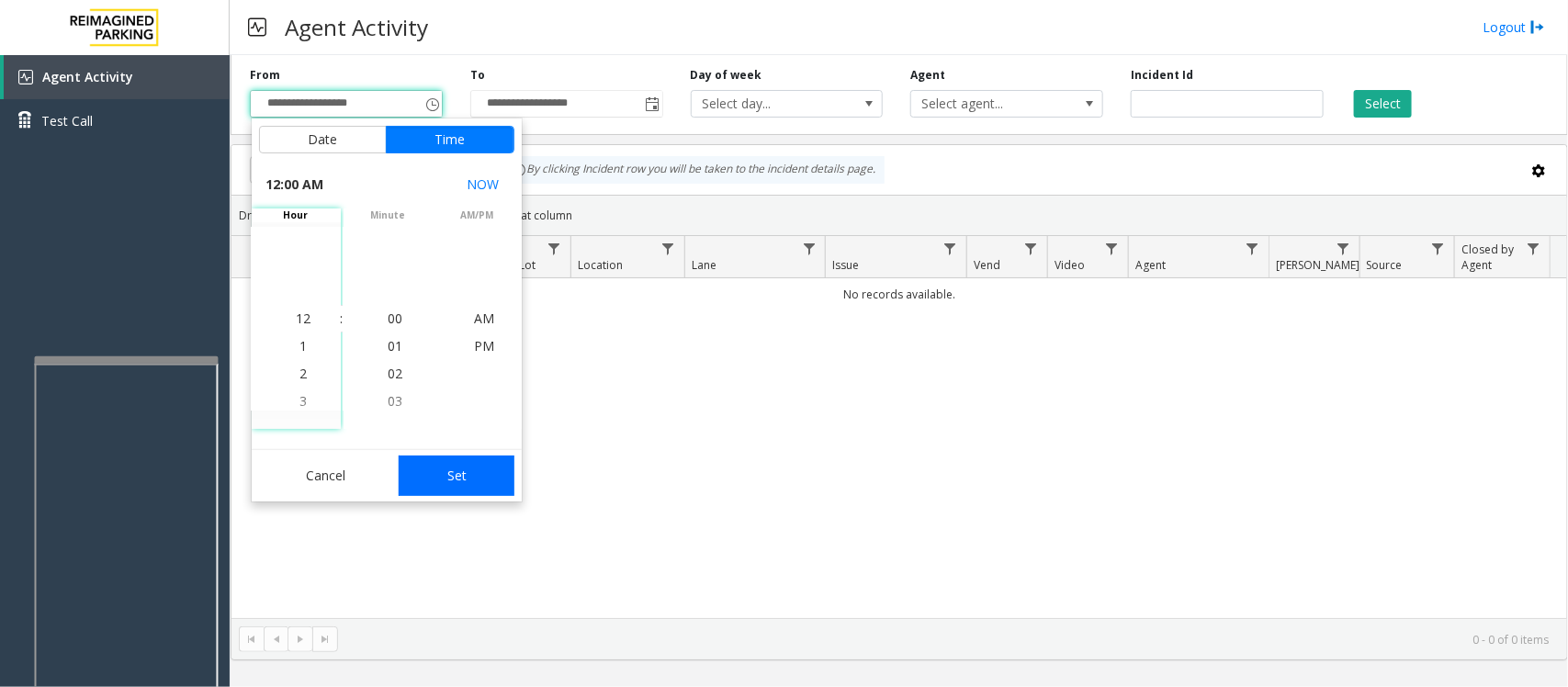 click on "Set" 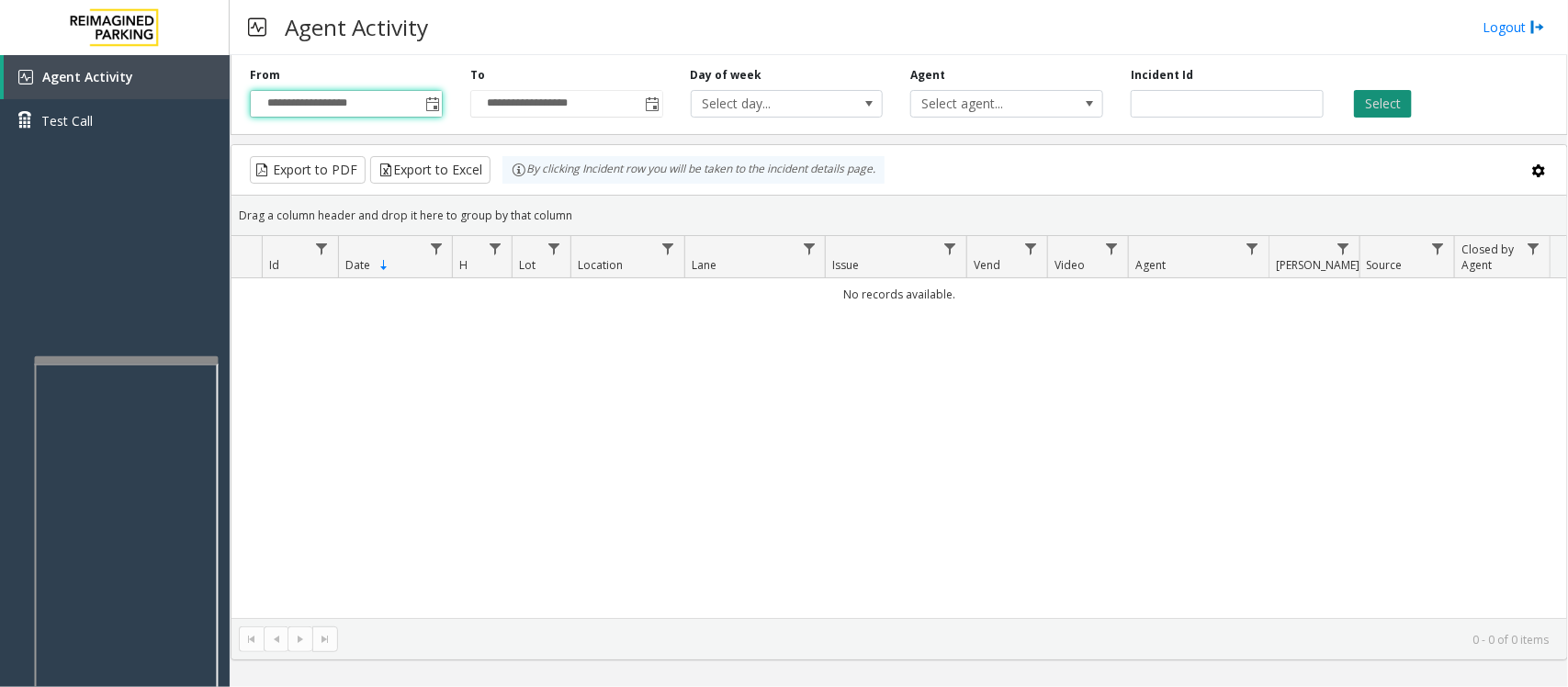 click on "Select" 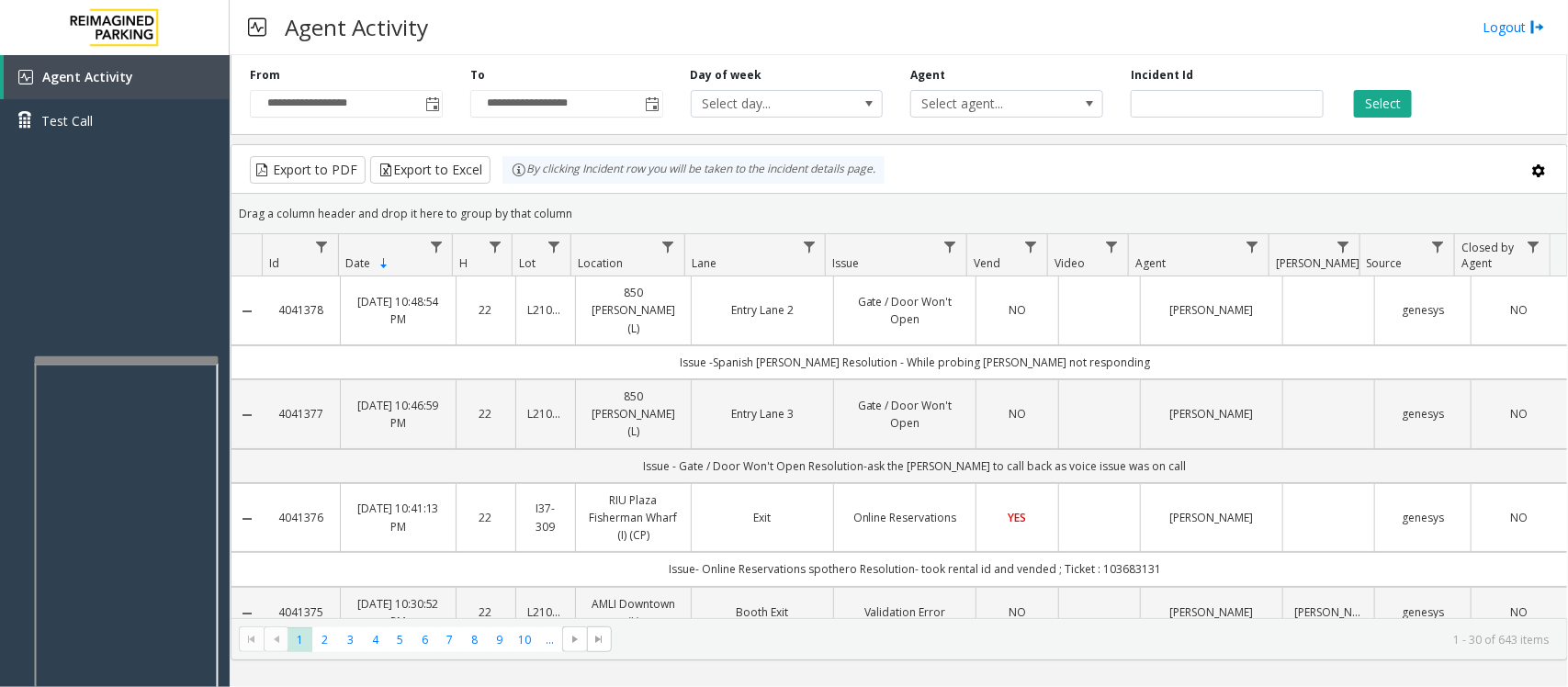 type 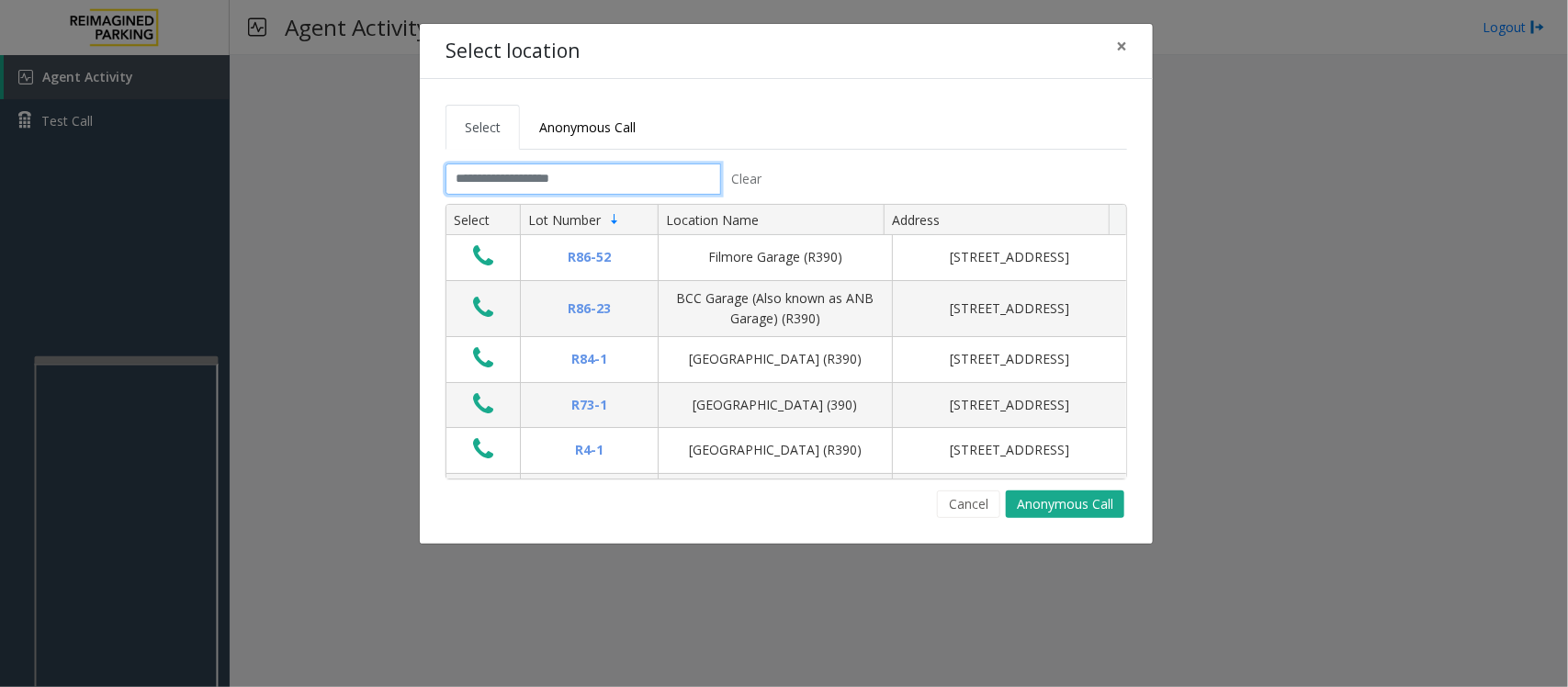 click 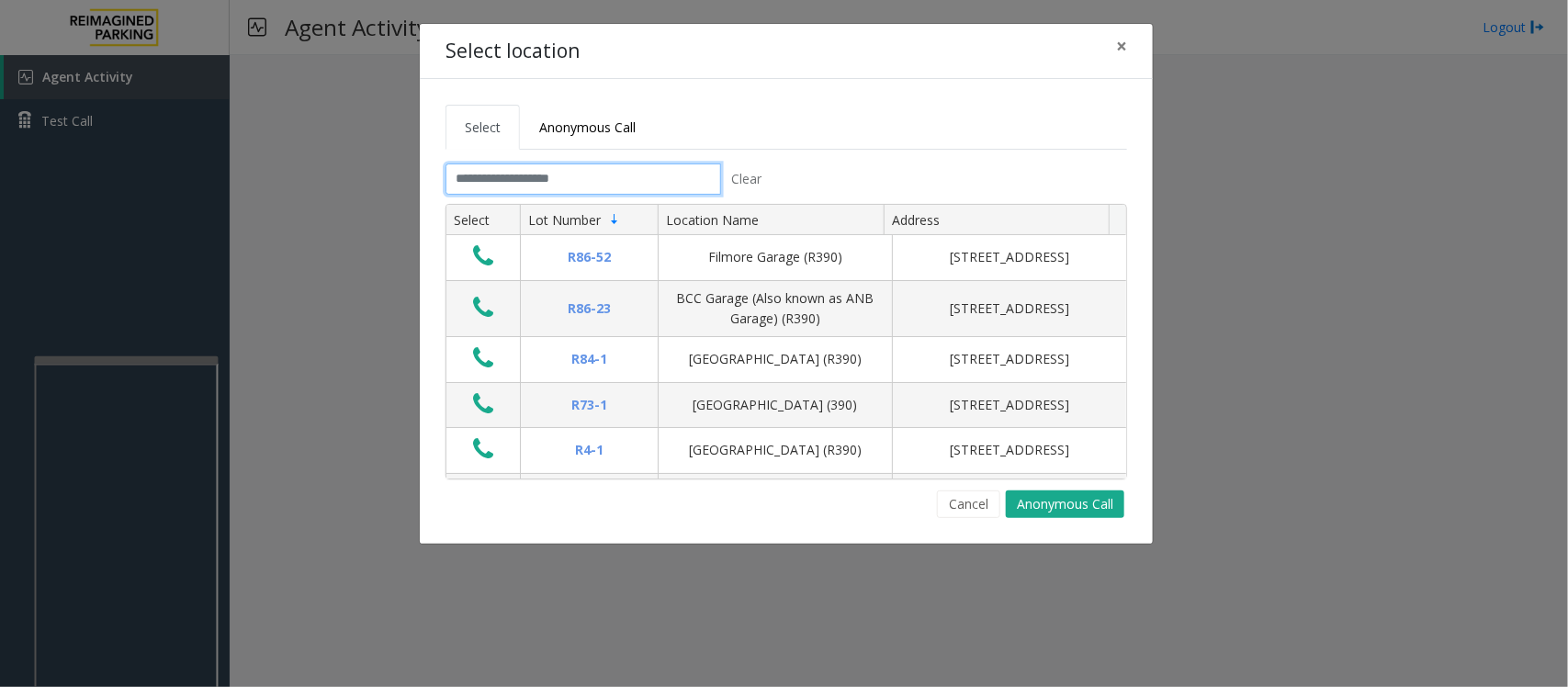 click 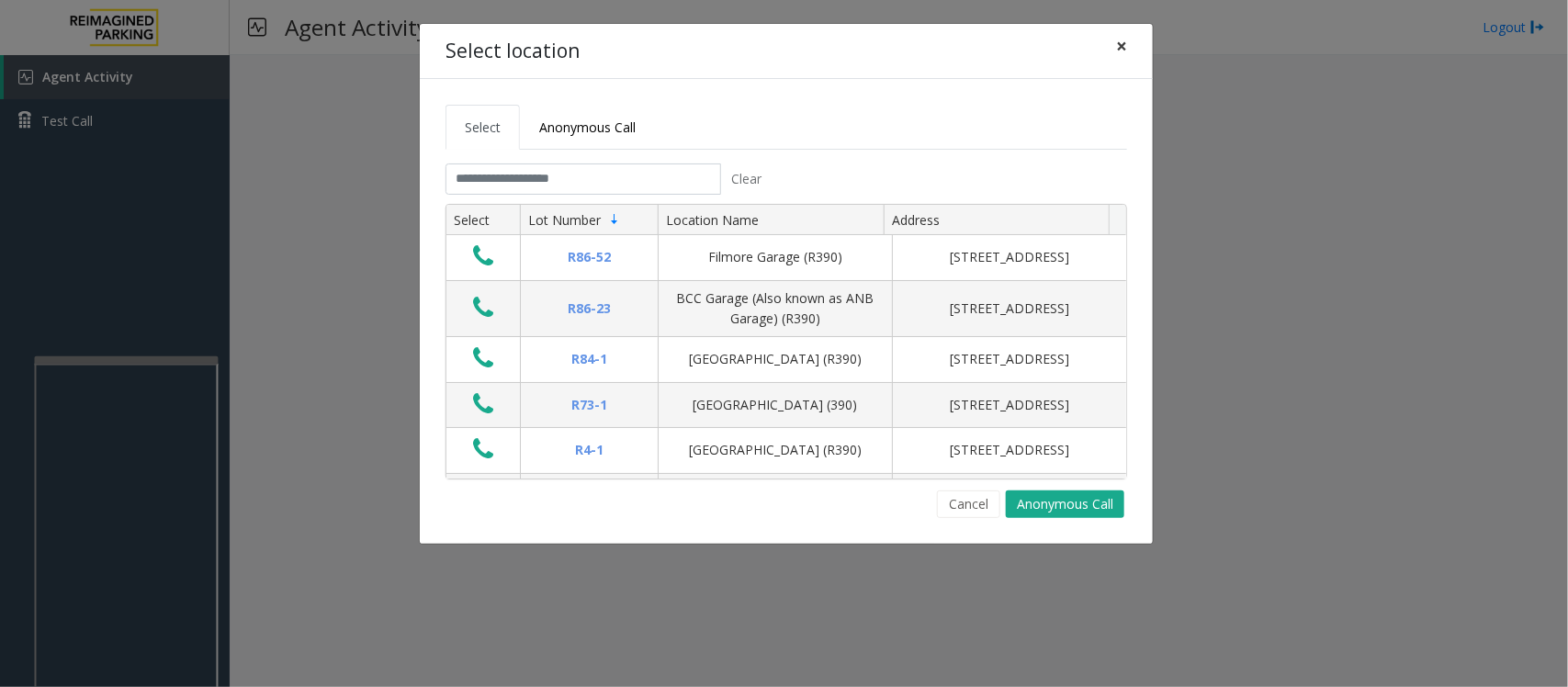 click on "×" 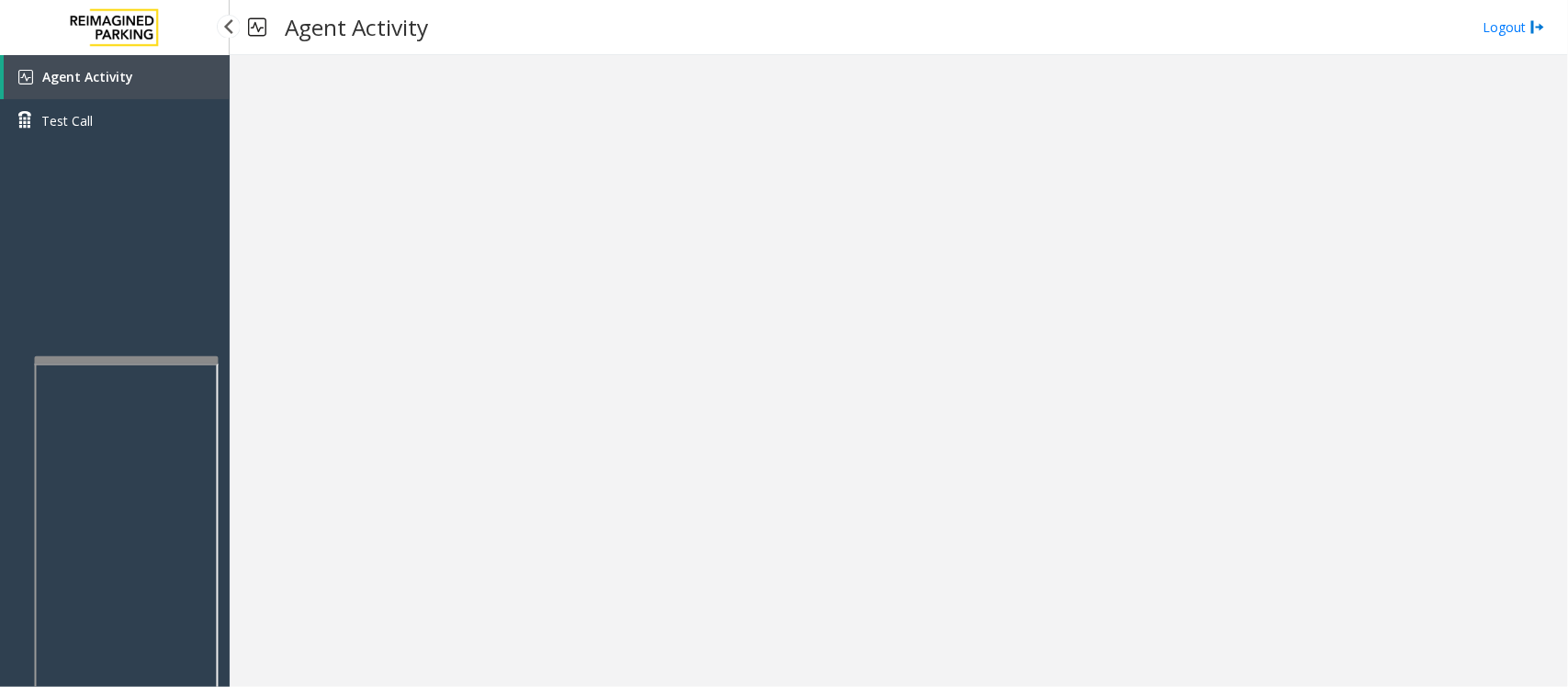click on "Agent Activity" at bounding box center [87, 76] 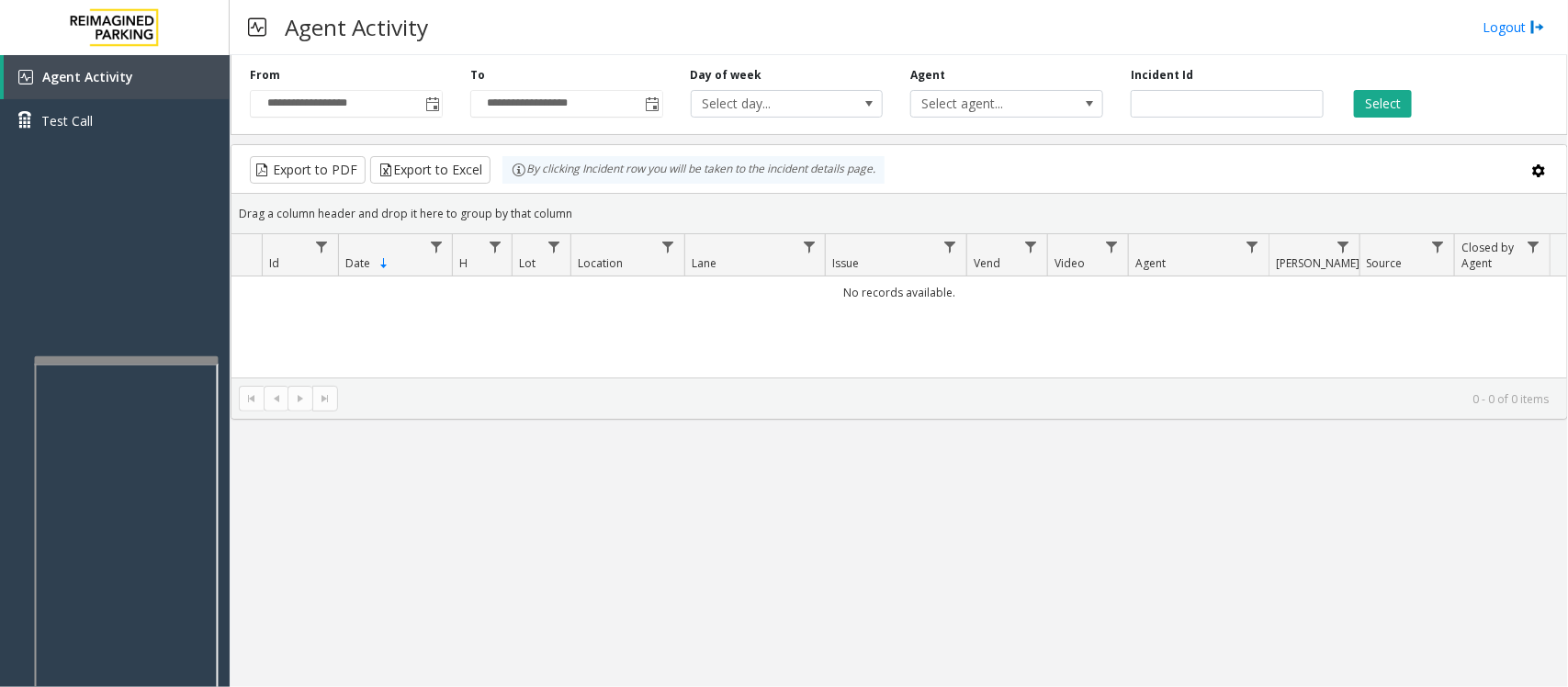 click on "**********" 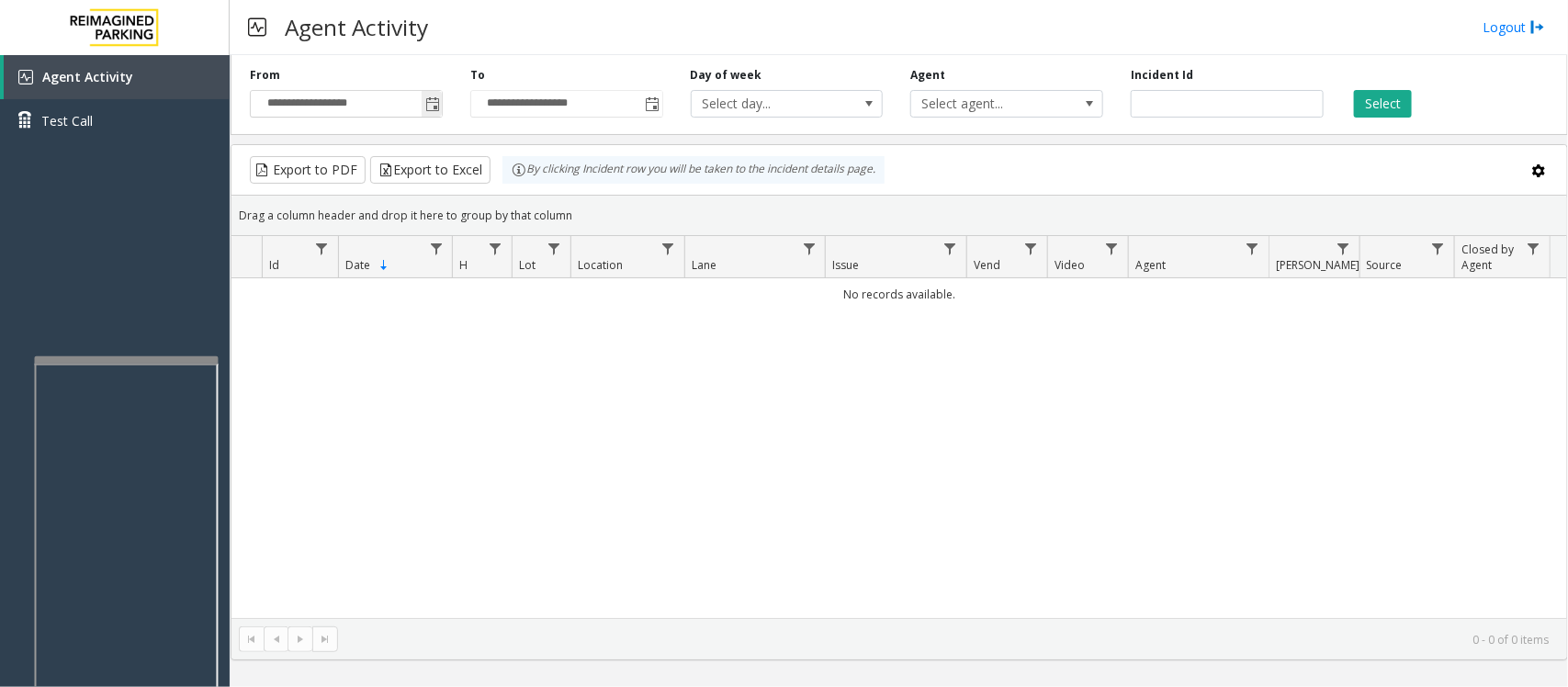 click 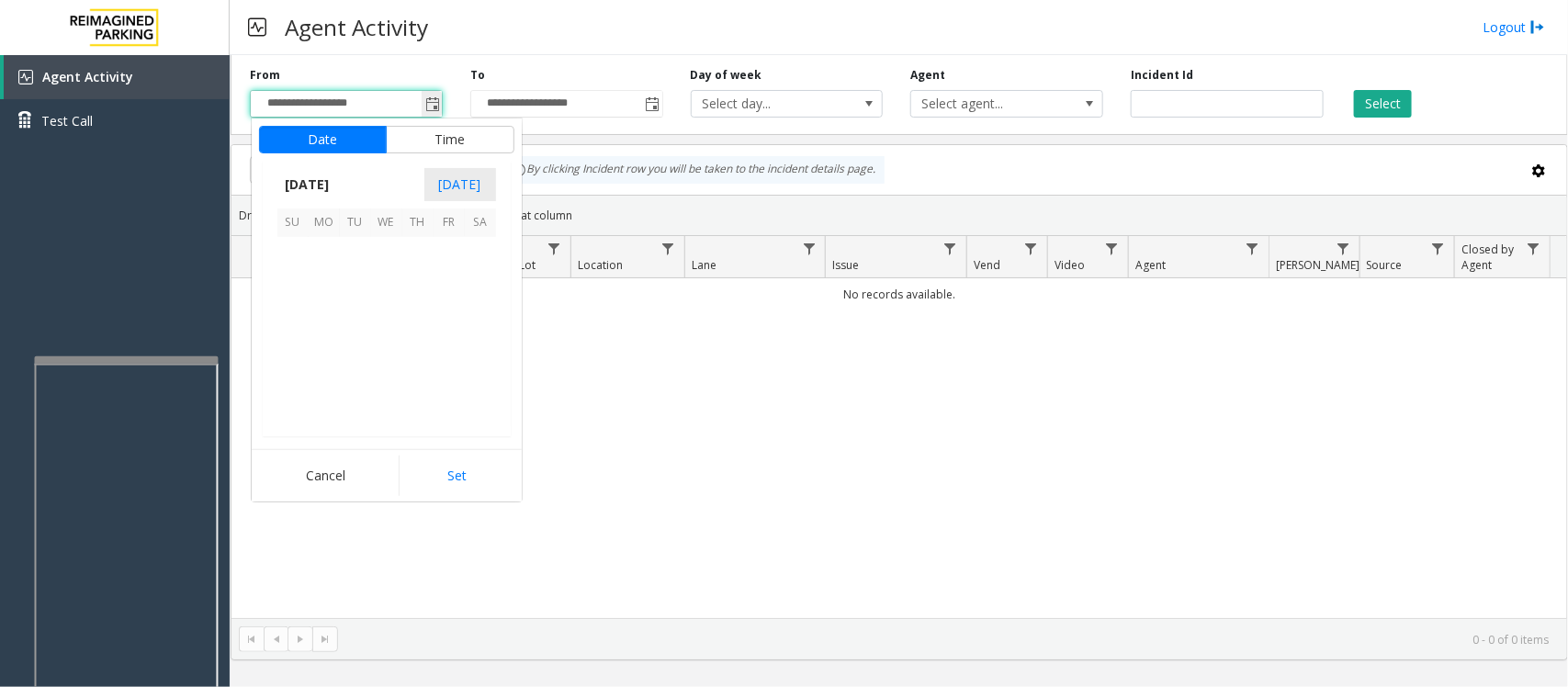 scroll, scrollTop: 329046, scrollLeft: 0, axis: vertical 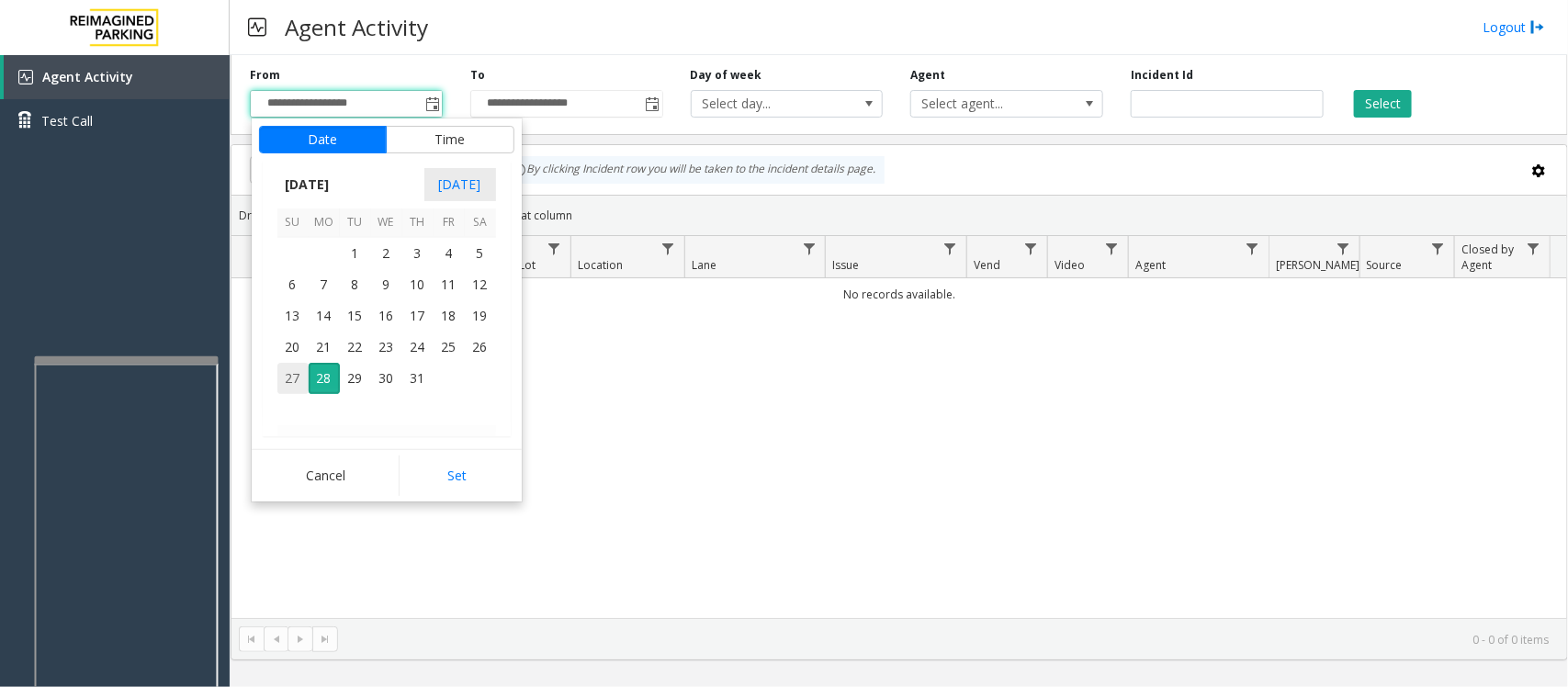 click on "27" at bounding box center [293, 378] 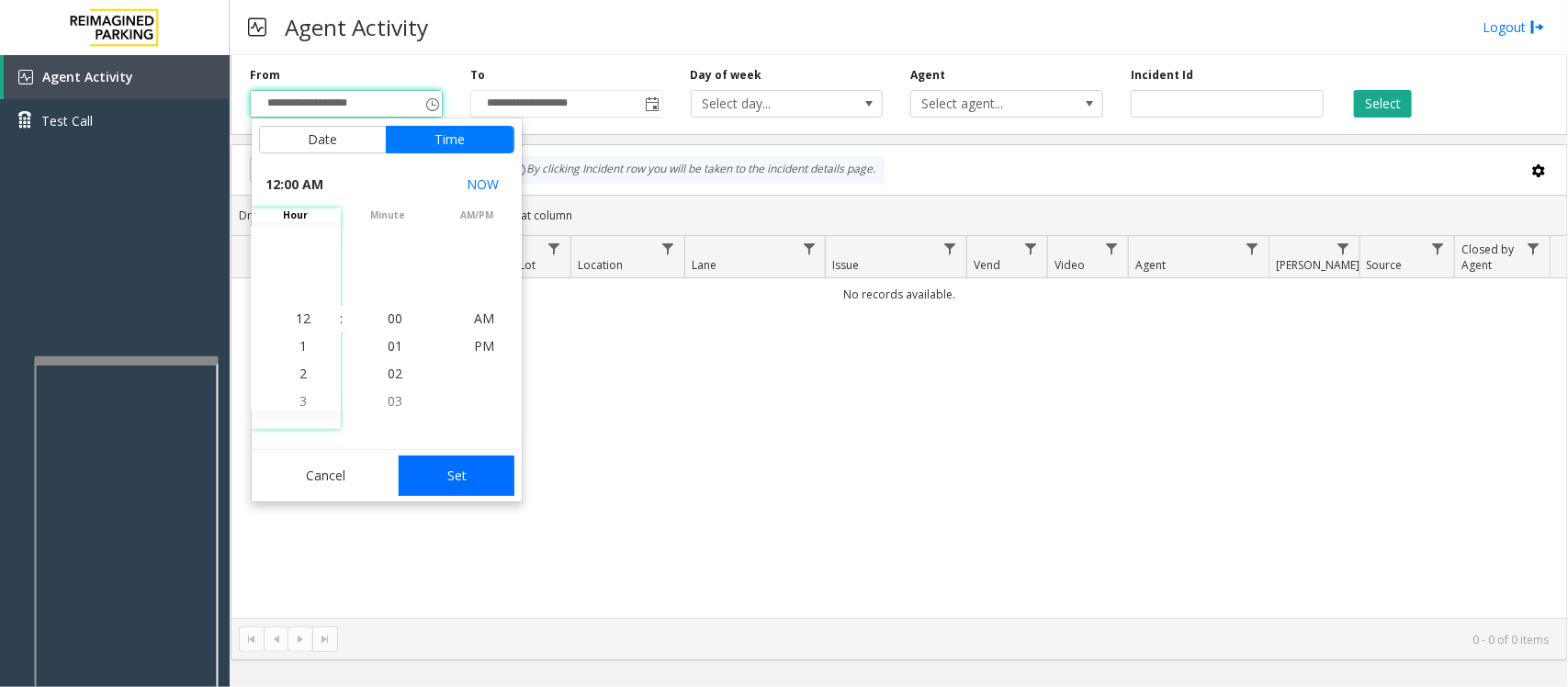 click on "Set" 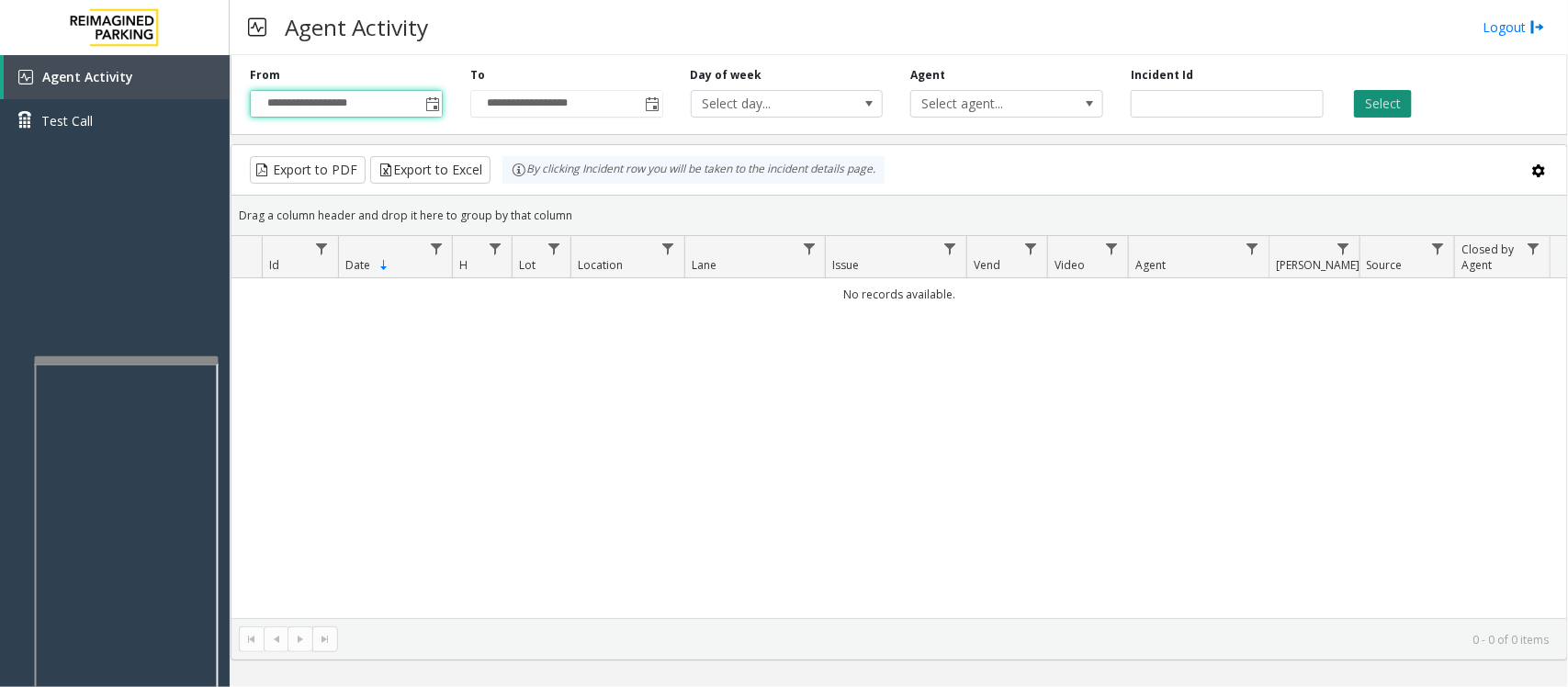click on "Select" 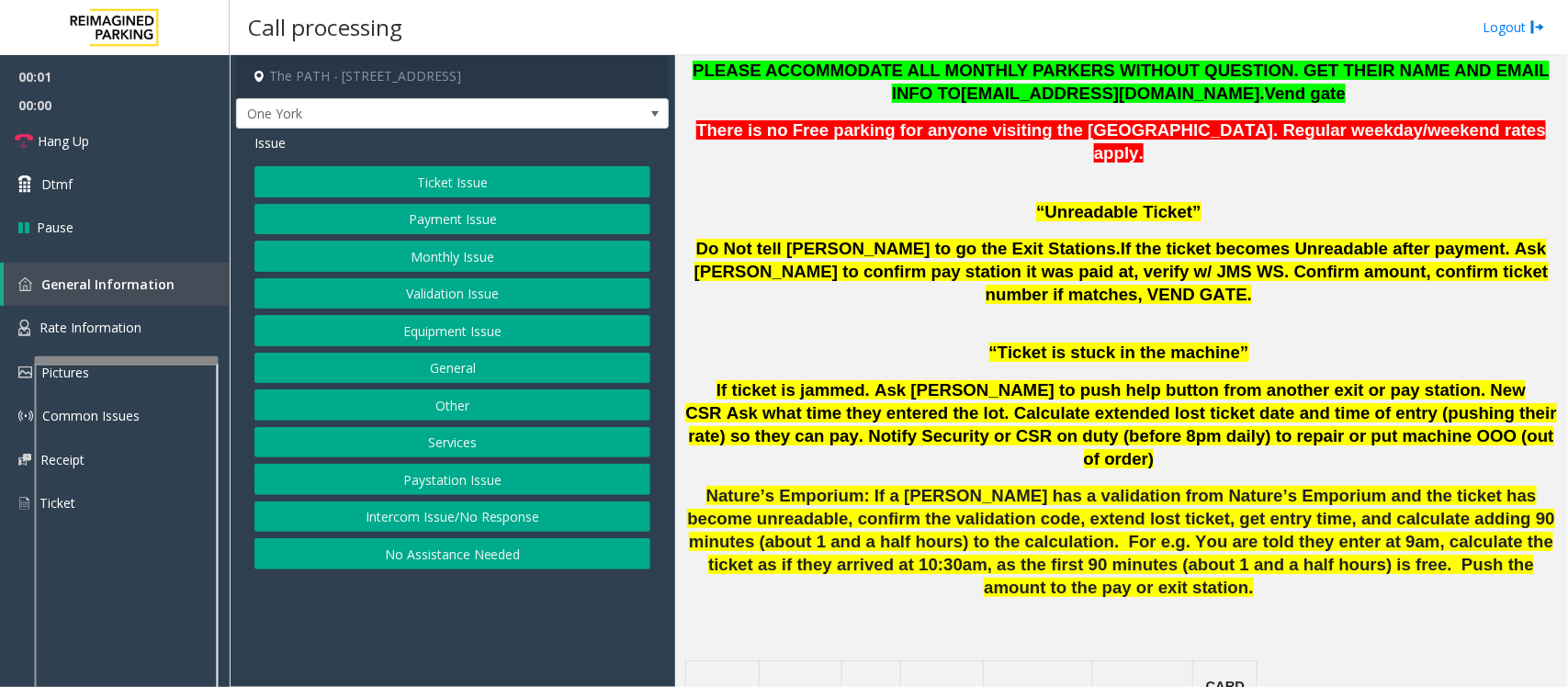 scroll, scrollTop: 1263, scrollLeft: 0, axis: vertical 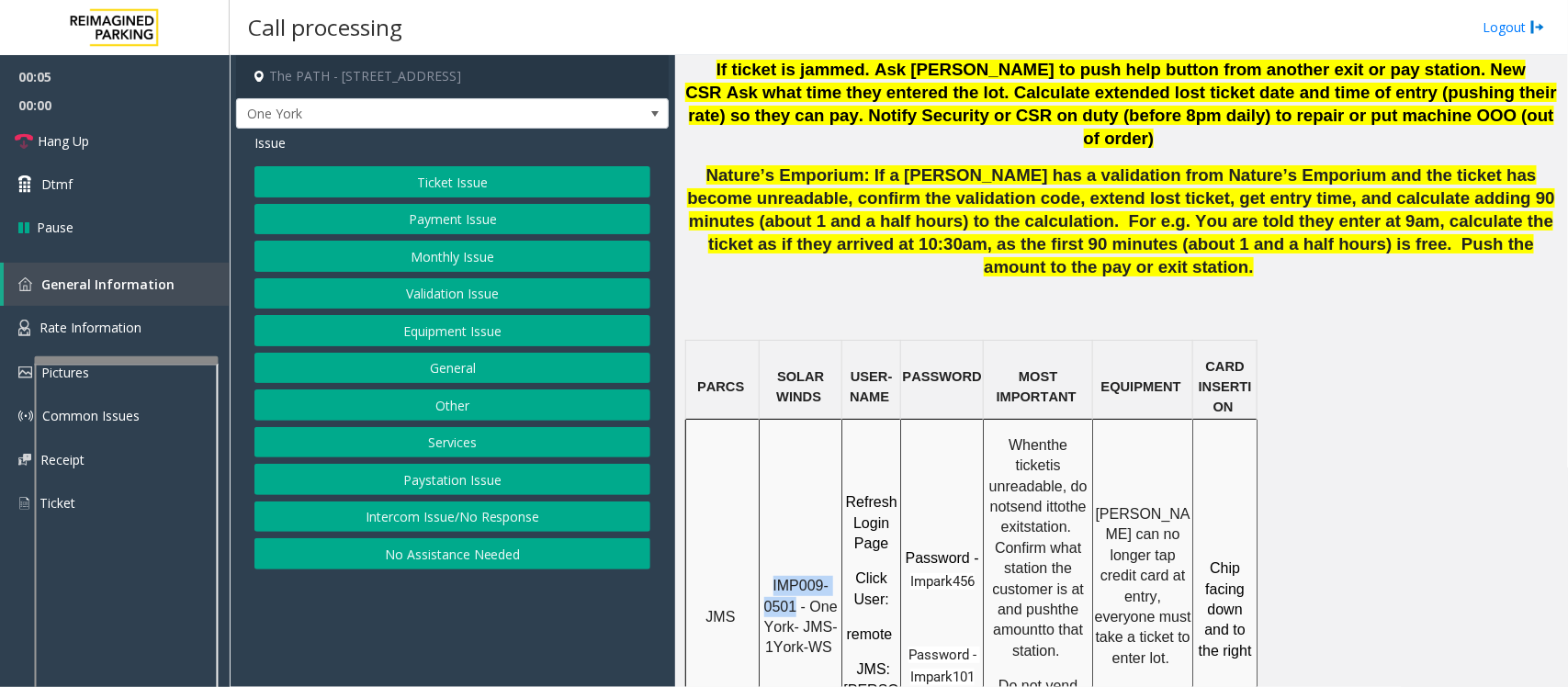 drag, startPoint x: 777, startPoint y: 447, endPoint x: 797, endPoint y: 467, distance: 28.284271 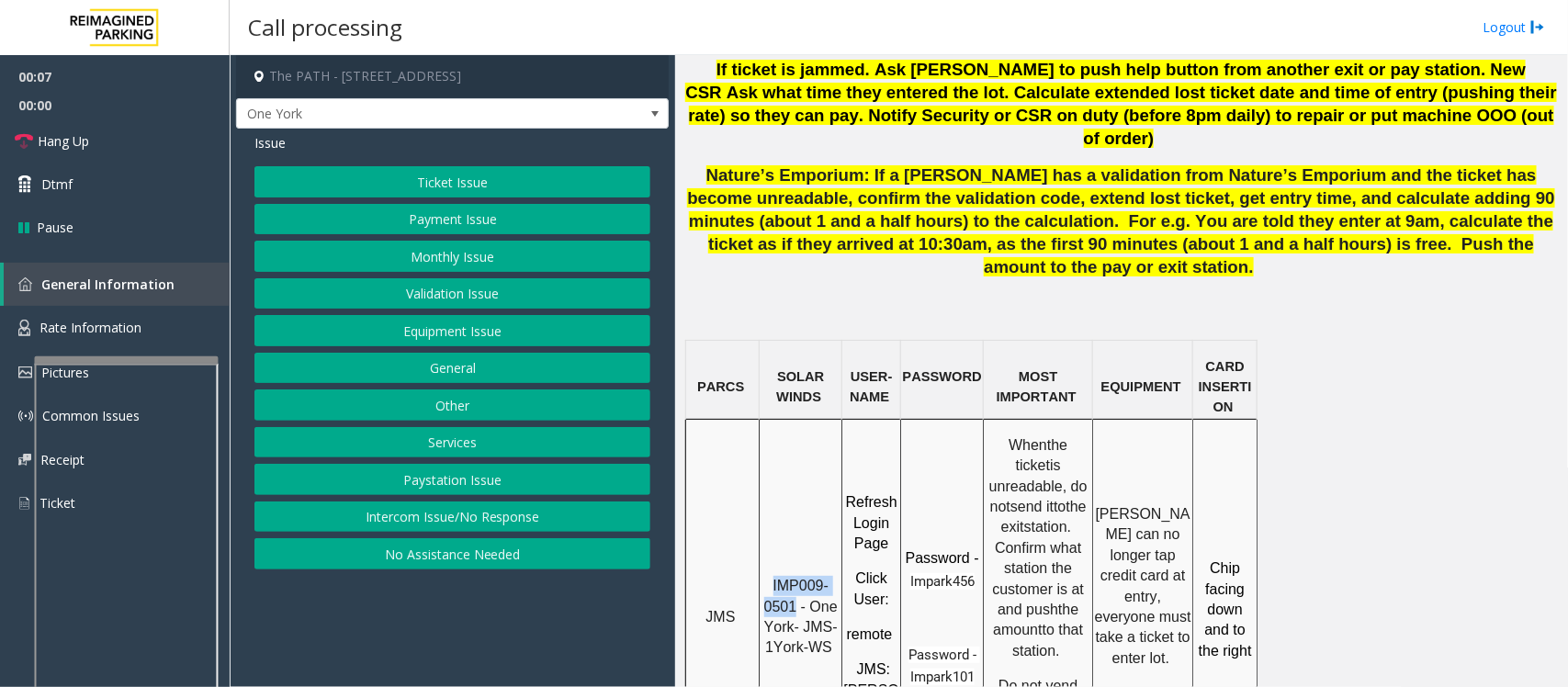 copy on "IMP009-0501" 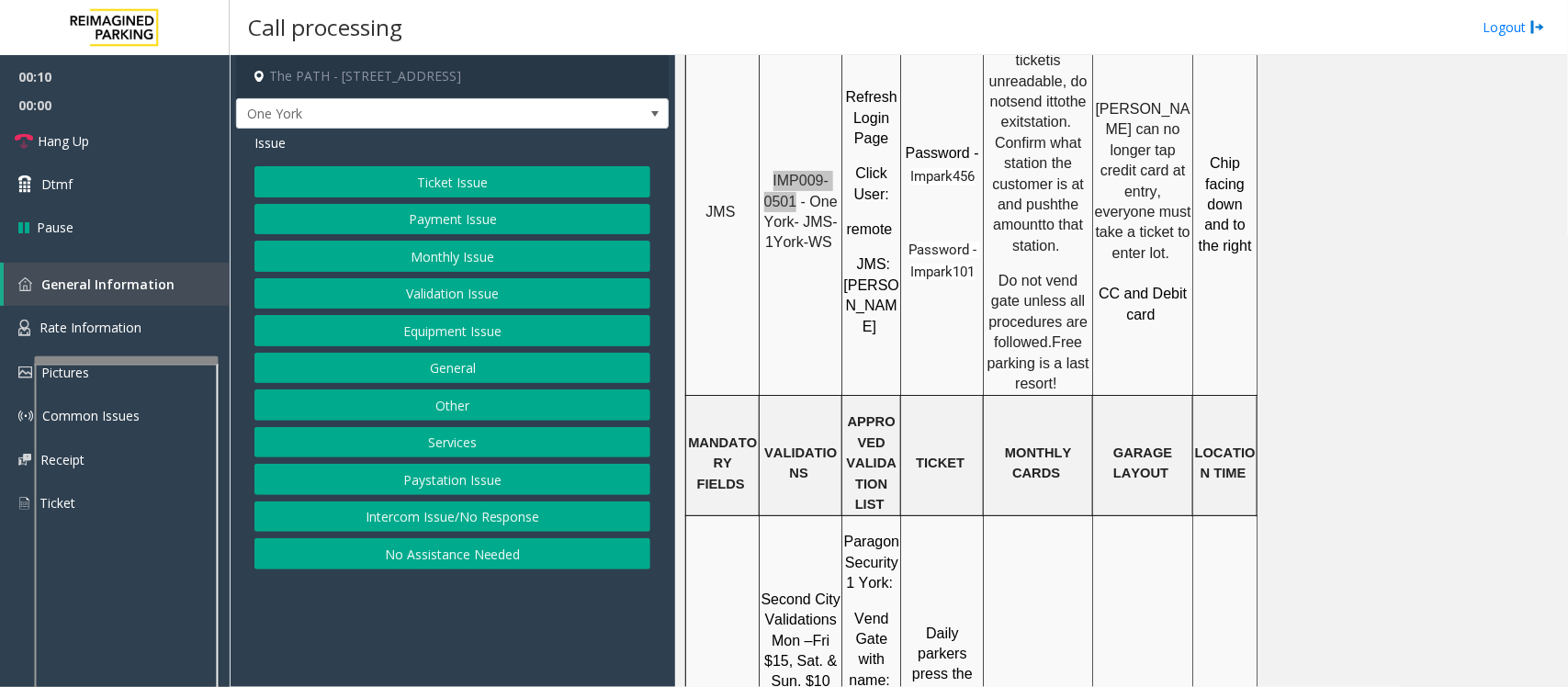 scroll, scrollTop: 1722, scrollLeft: 0, axis: vertical 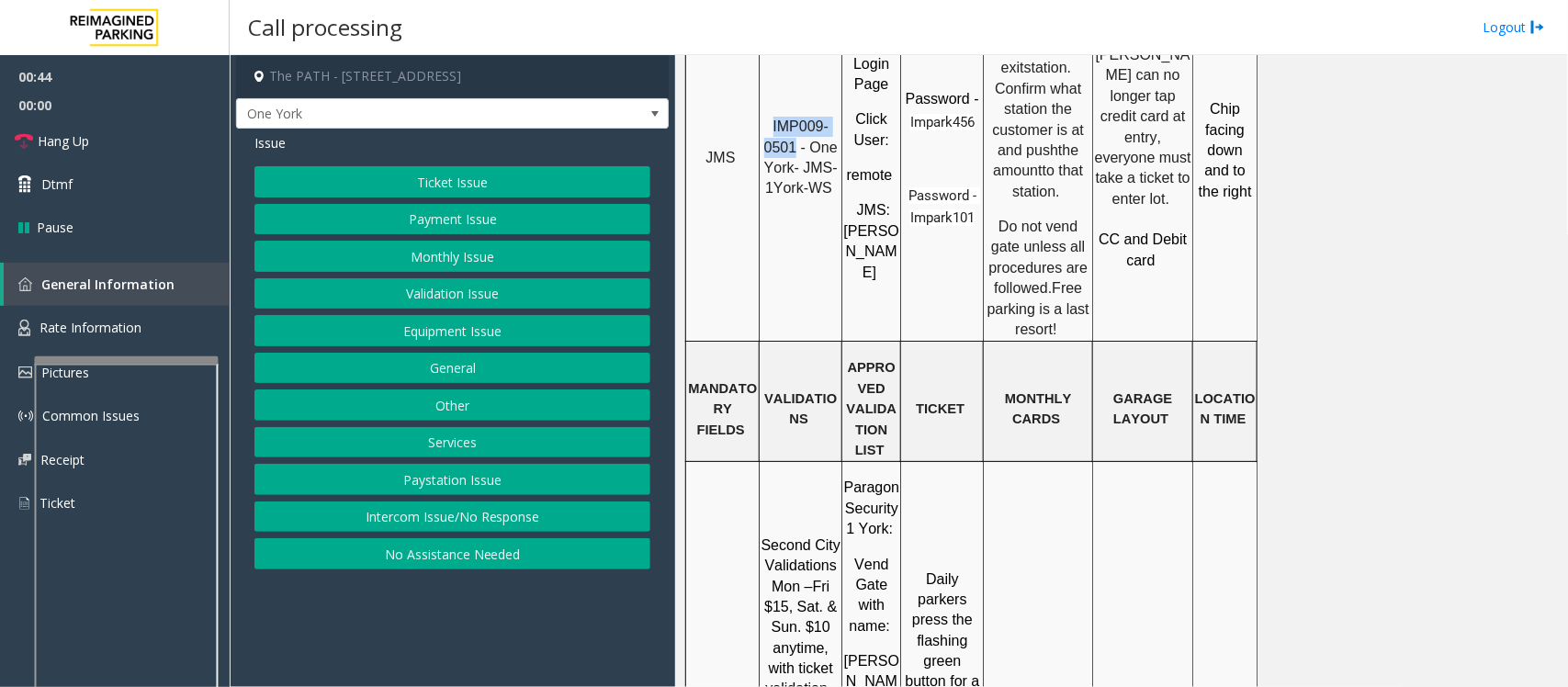 click on "Ticket Issue" 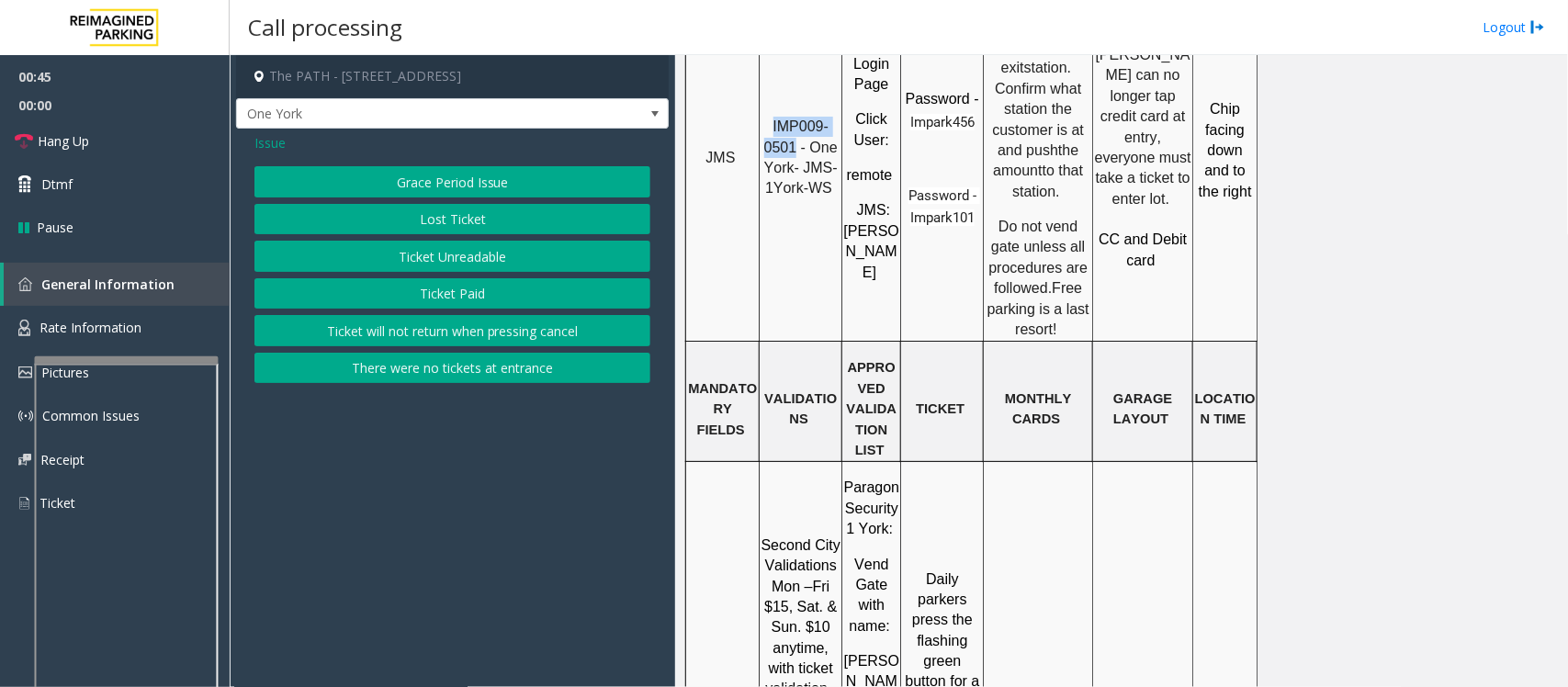 click on "Ticket Unreadable" 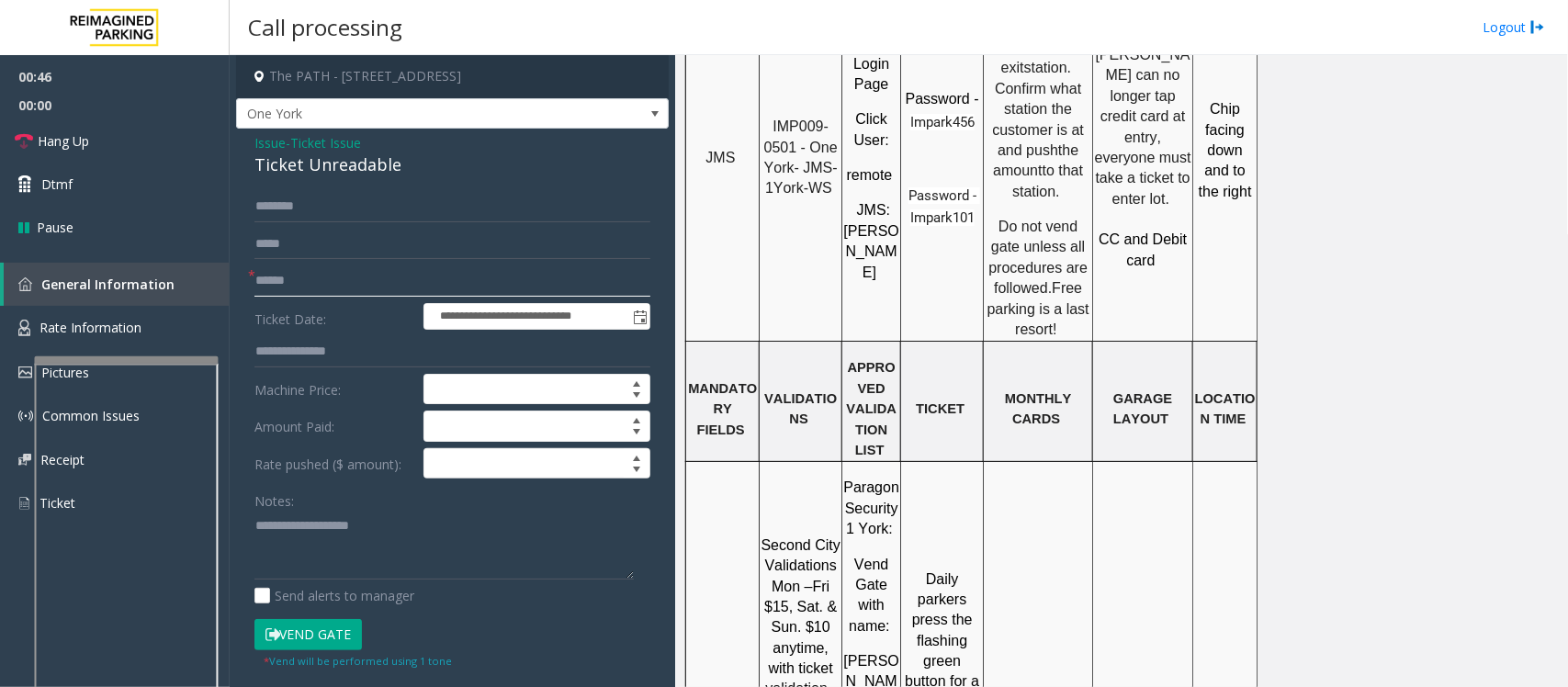click 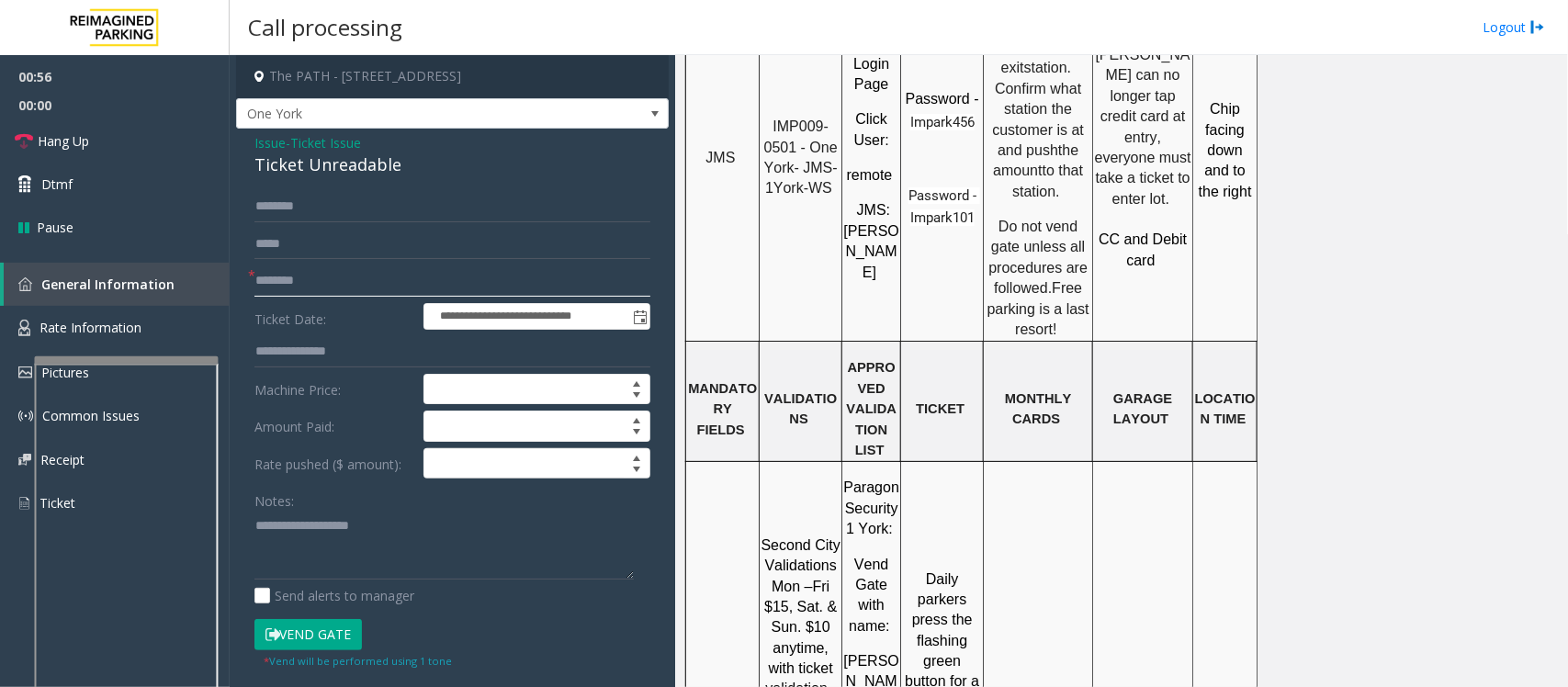 type on "********" 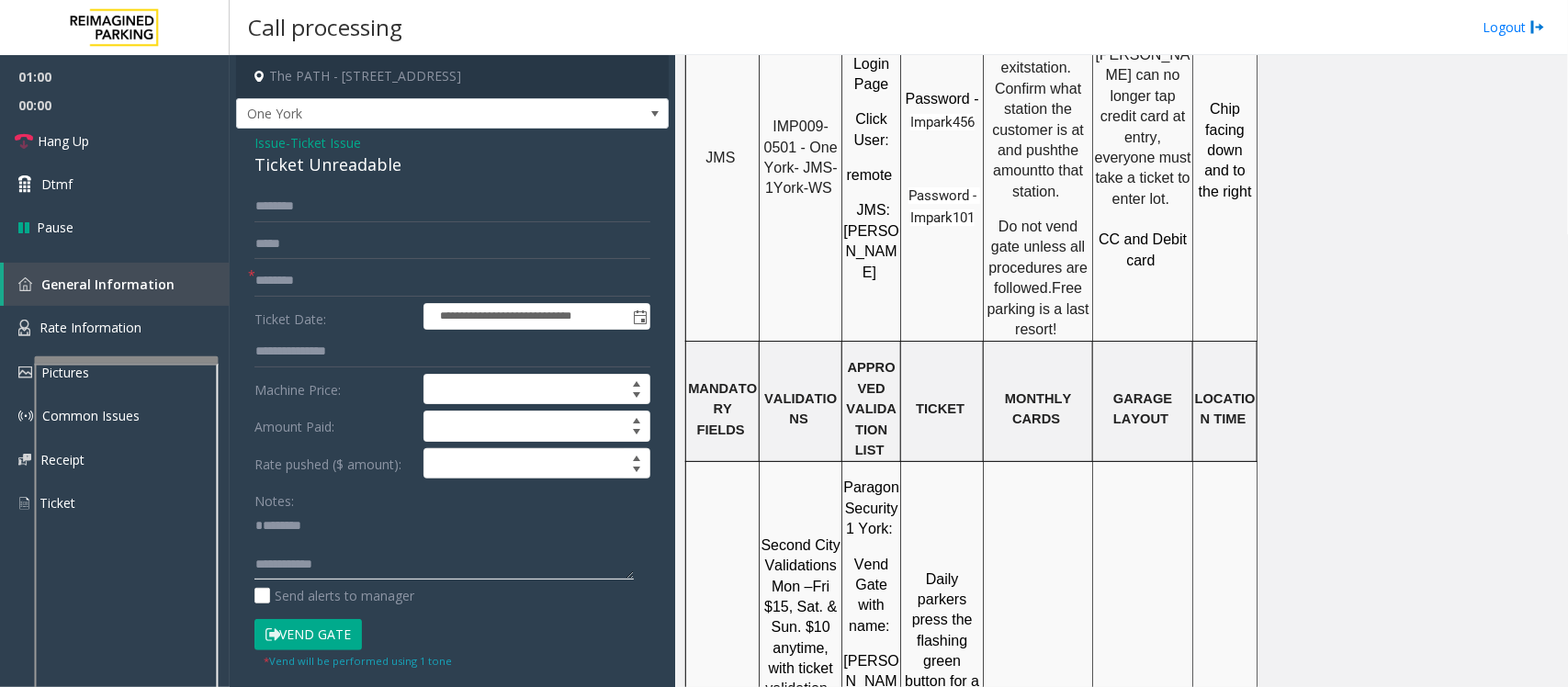 click 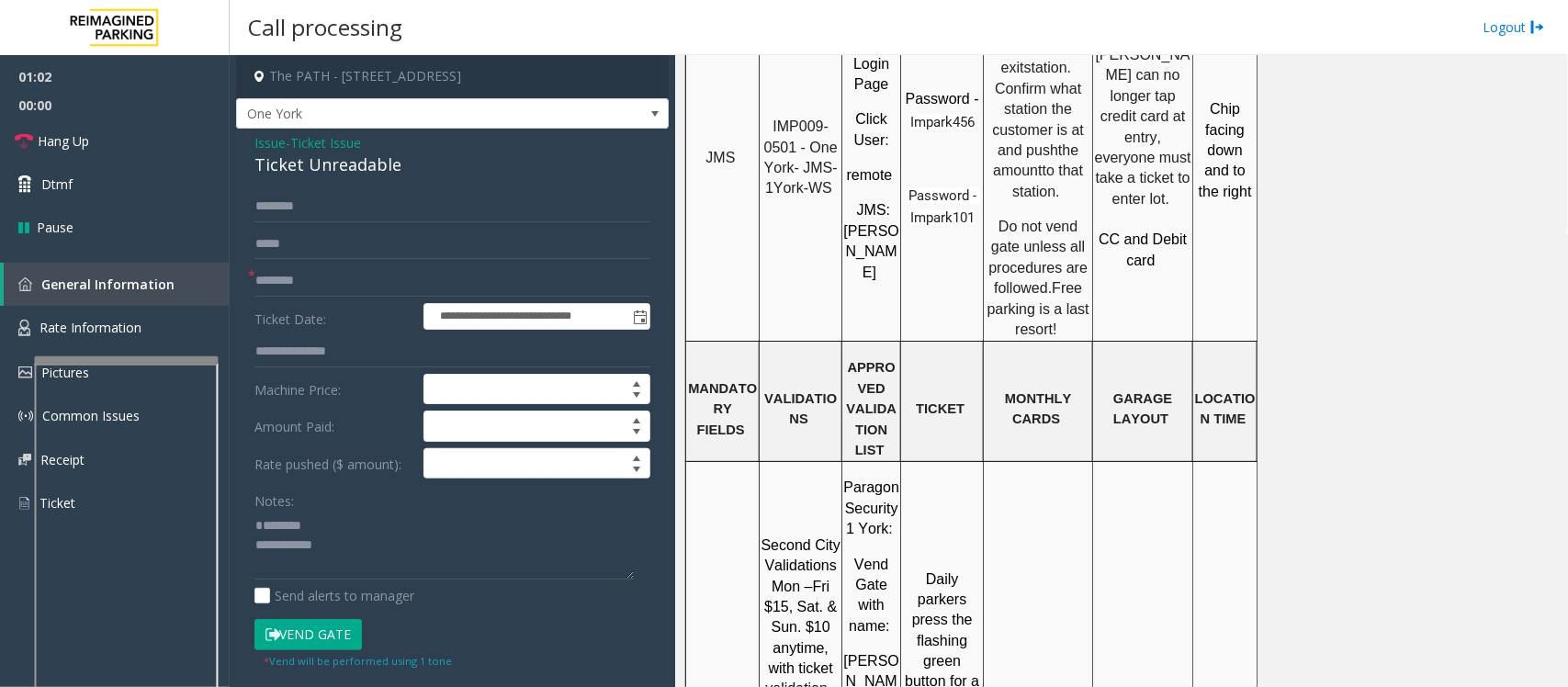 click on "Ticket Unreadable" 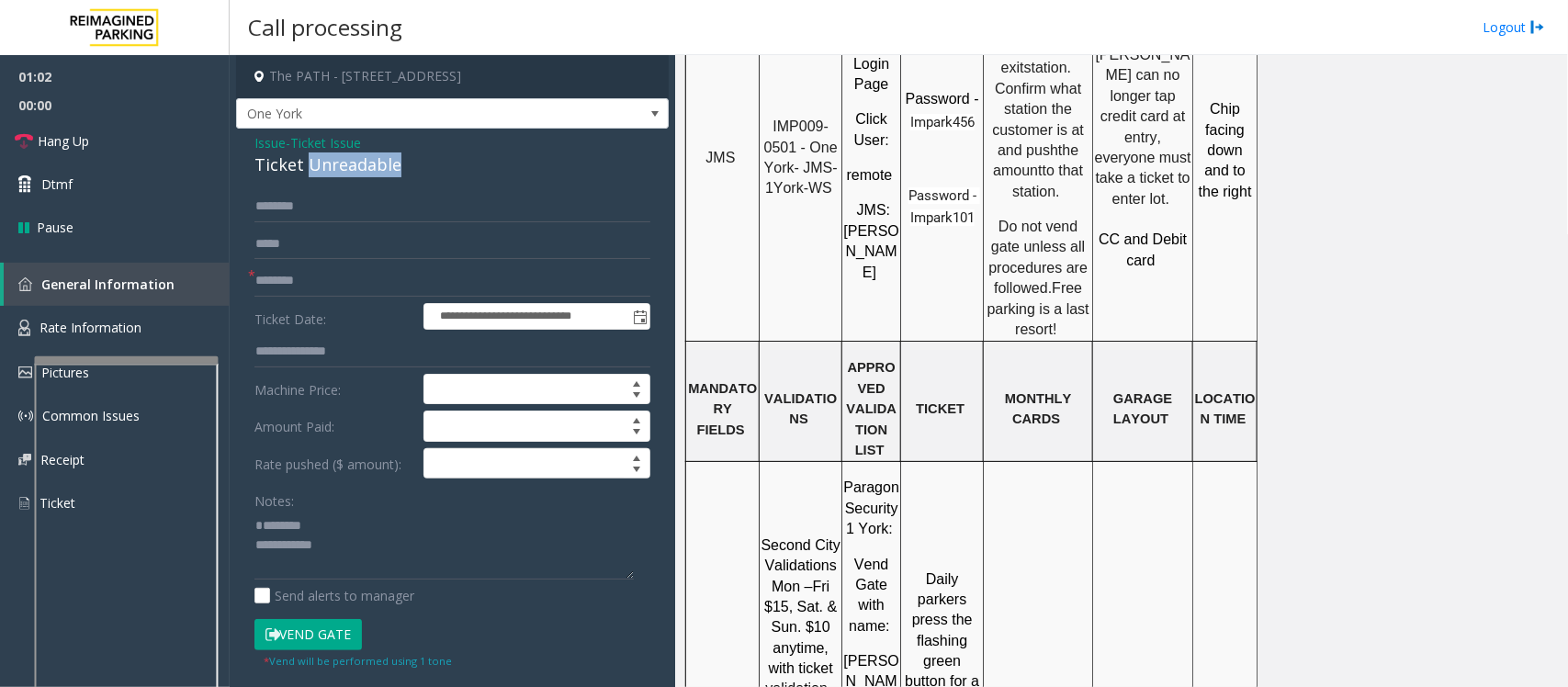click on "Ticket Unreadable" 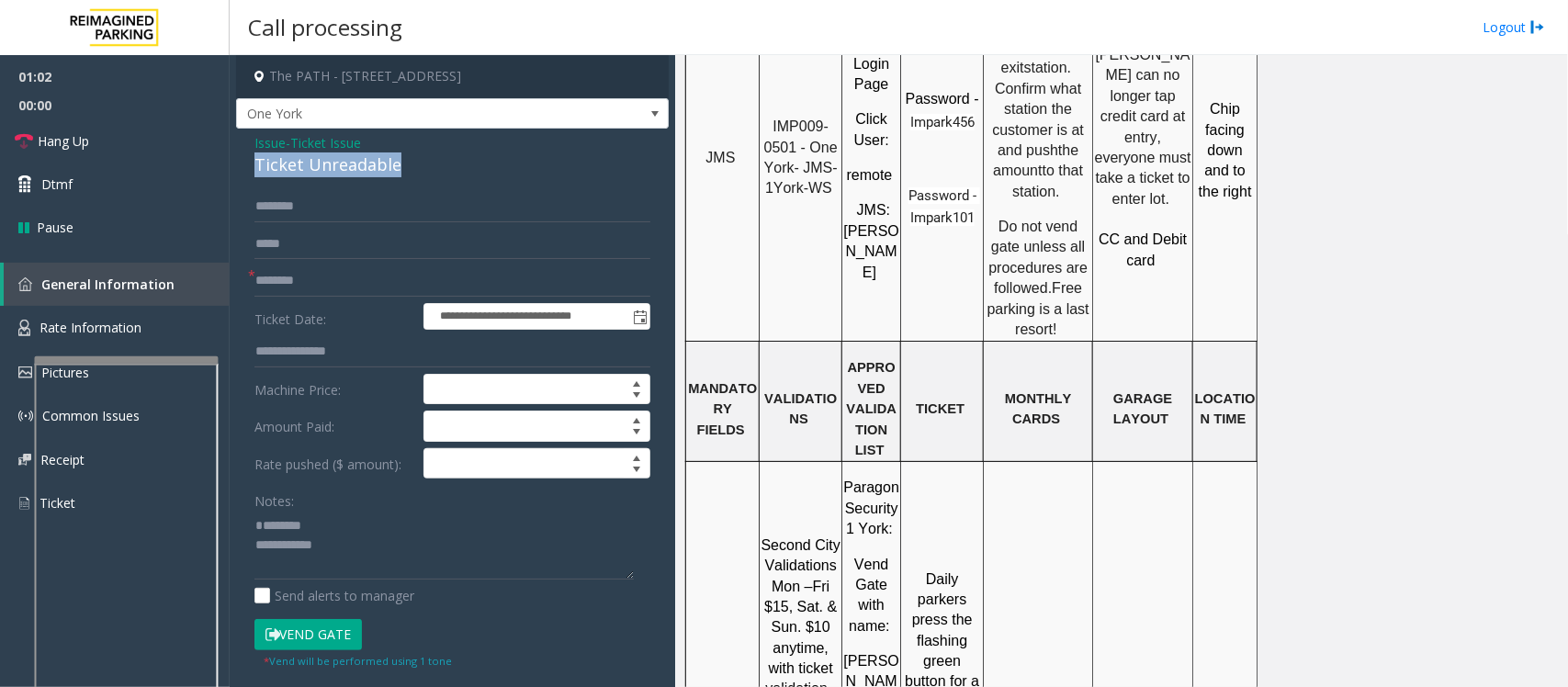 click on "Ticket Unreadable" 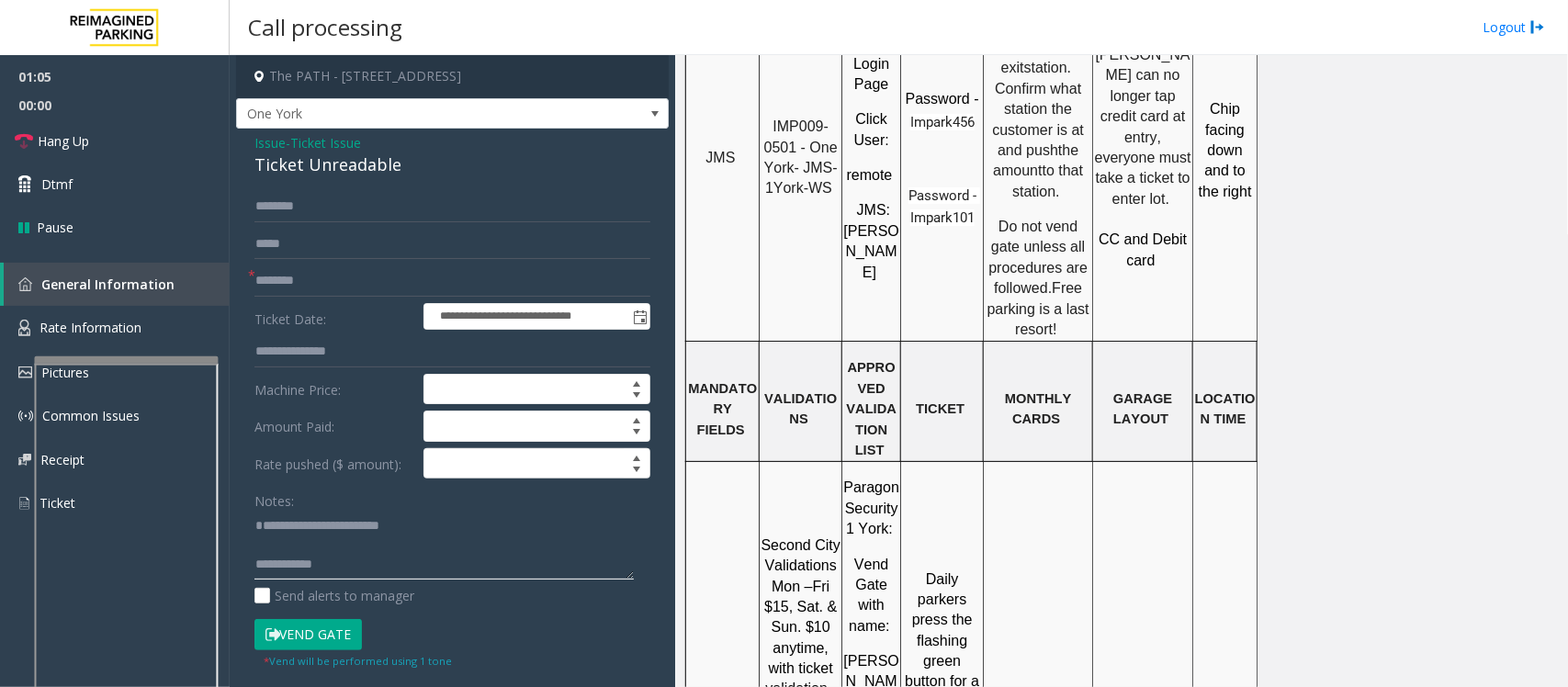 type on "**********" 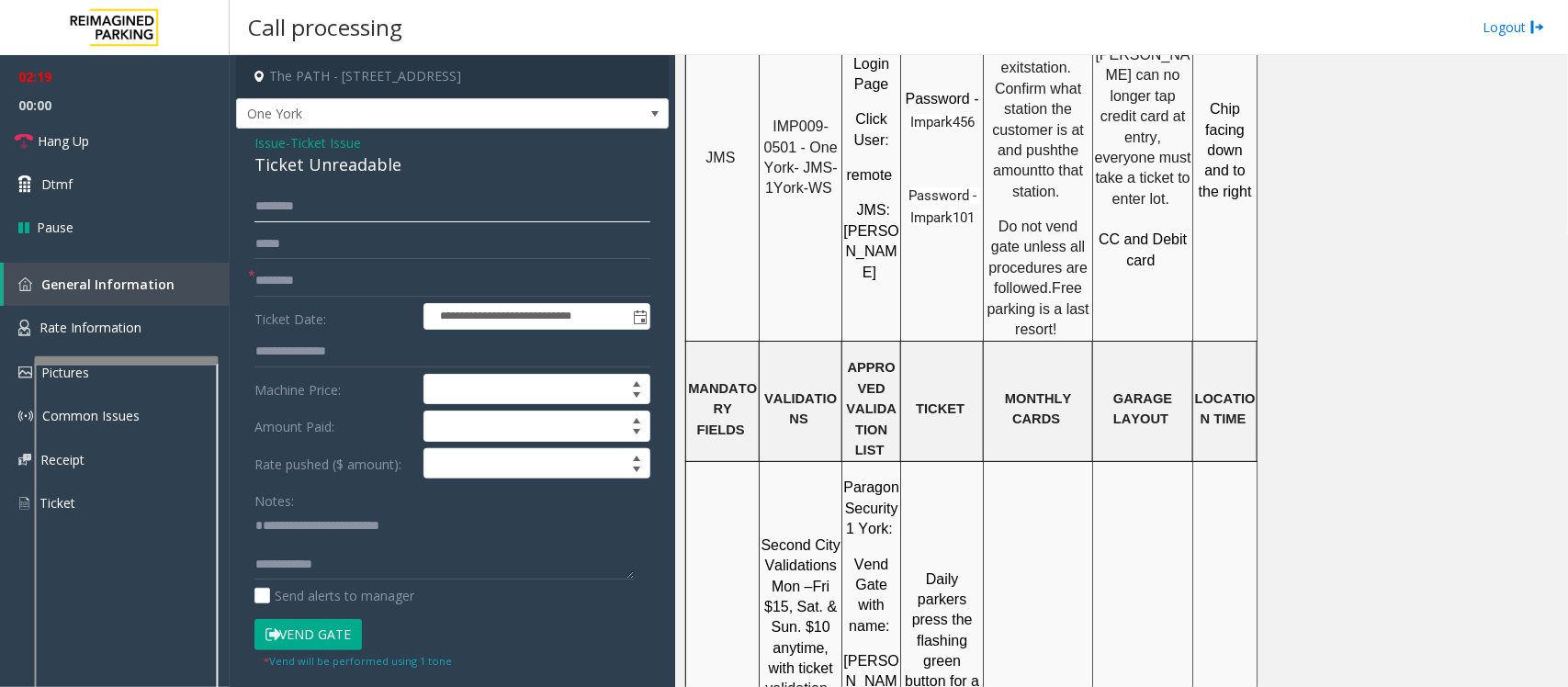 click 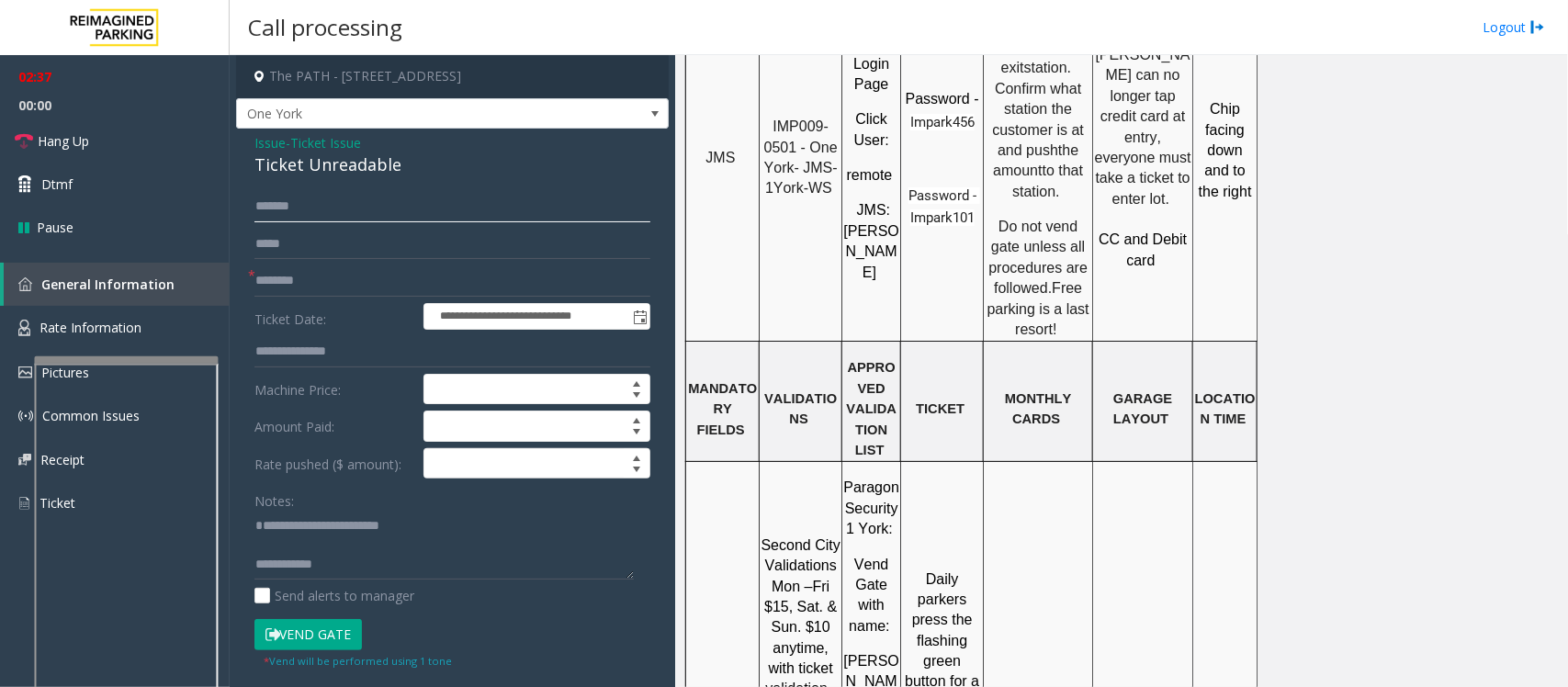 click on "*******" 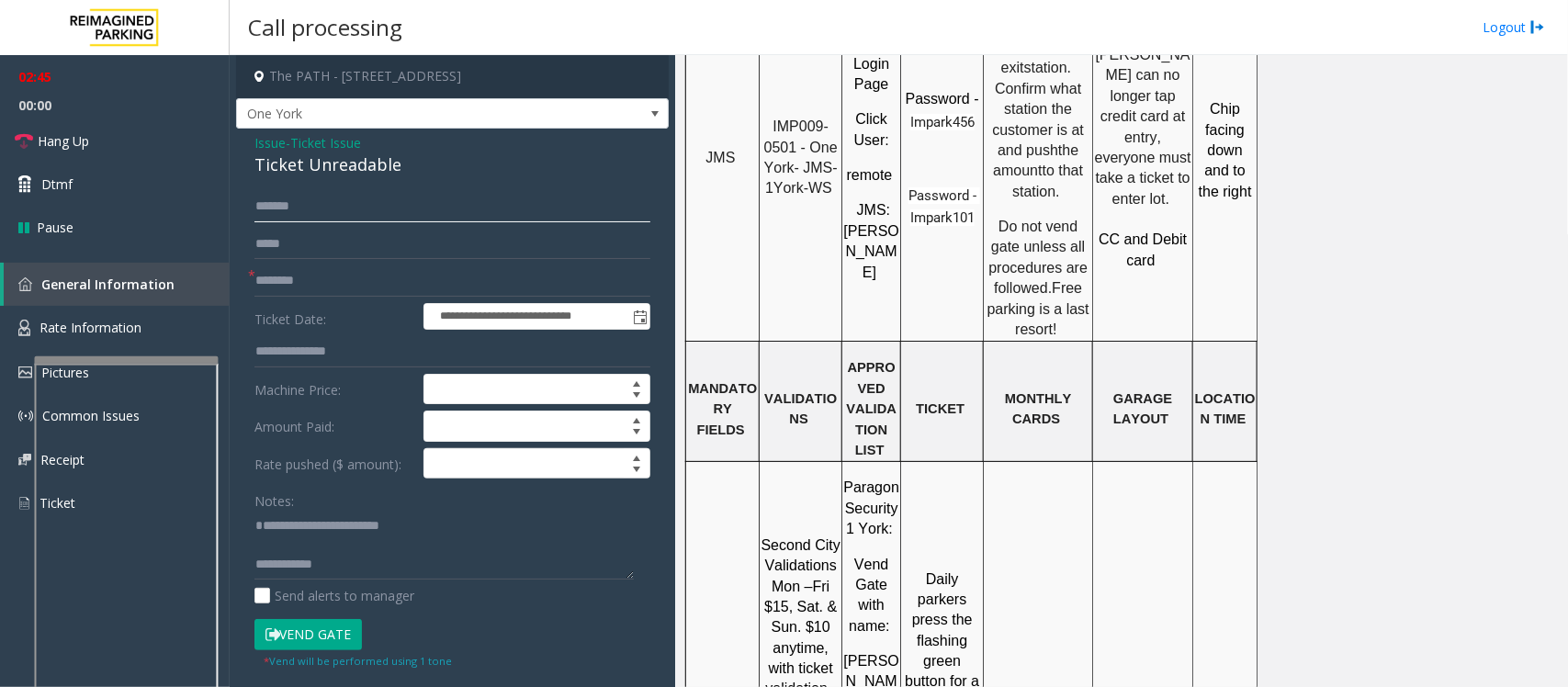 type on "*******" 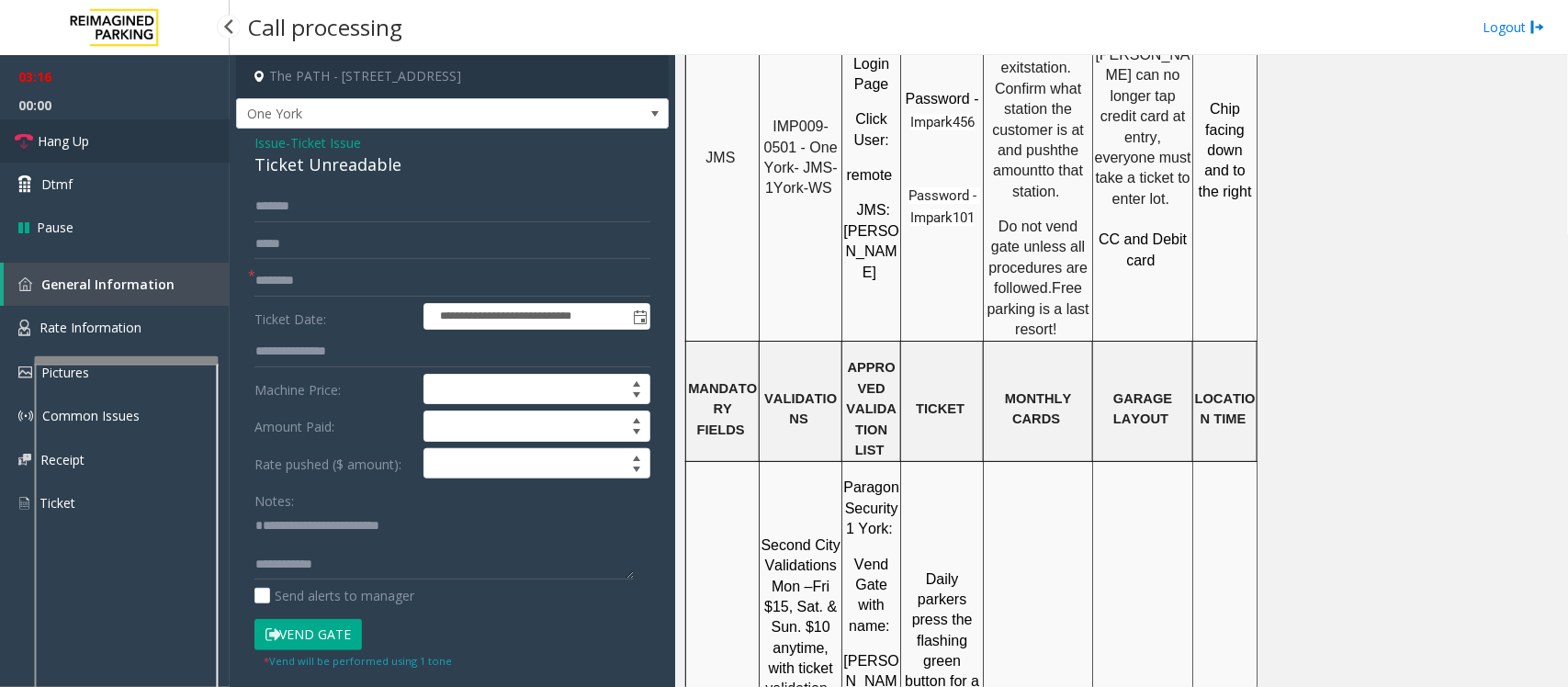 drag, startPoint x: 44, startPoint y: 131, endPoint x: 120, endPoint y: 258, distance: 148.00338 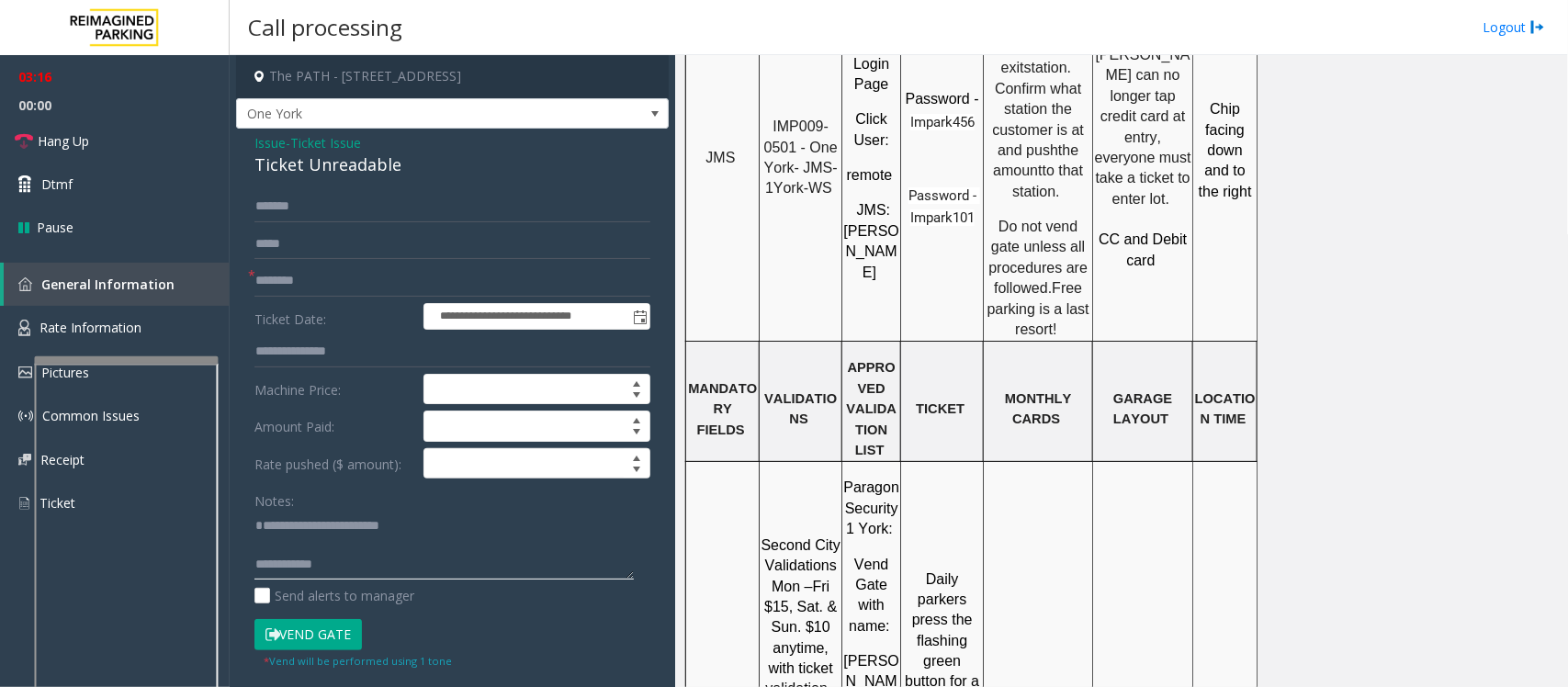 click 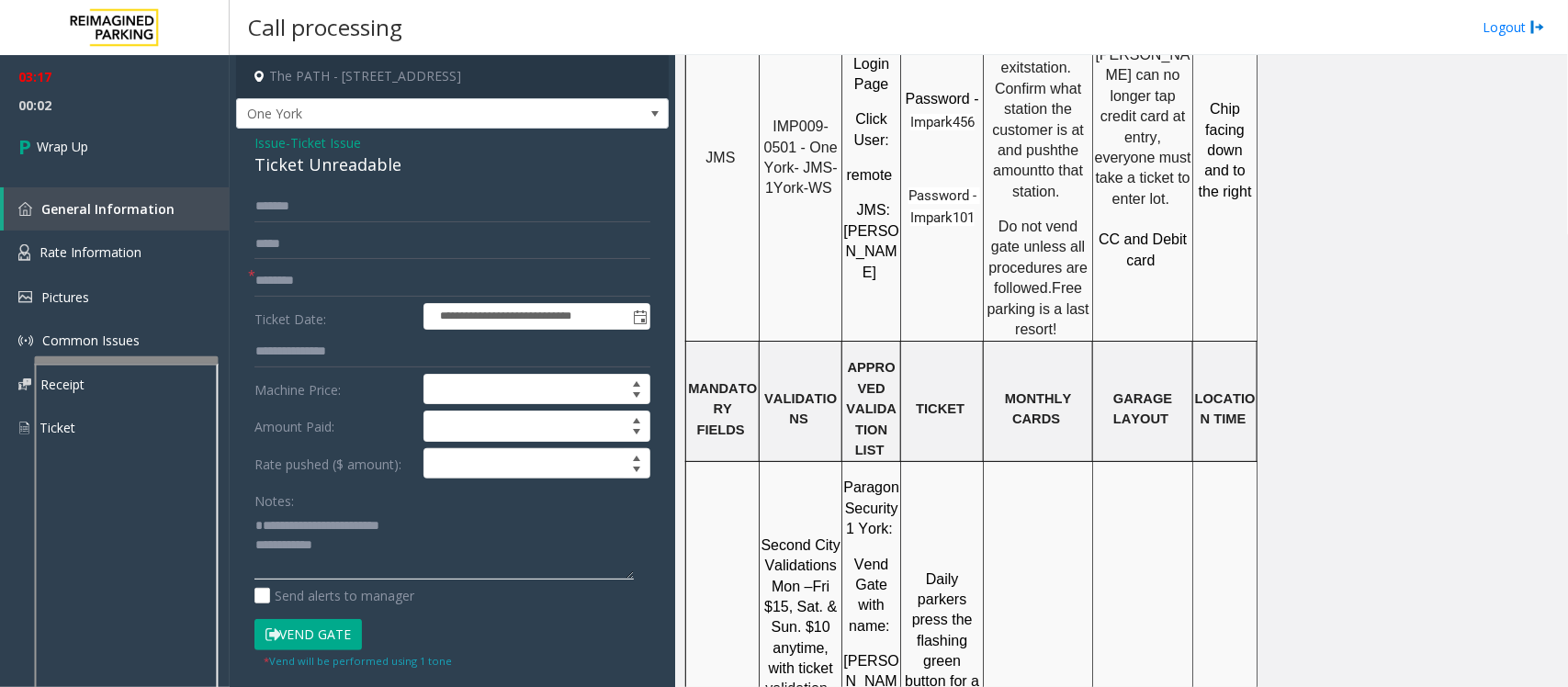 click 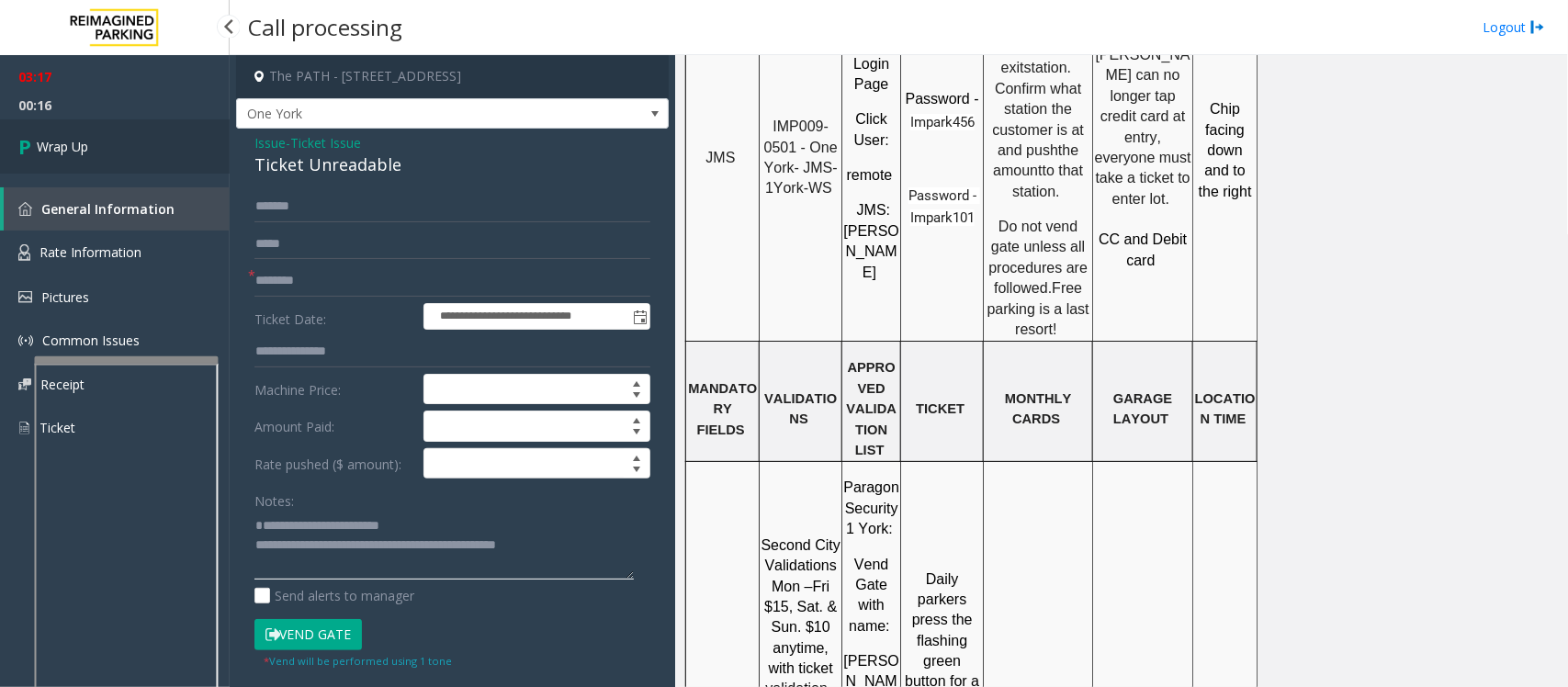 type on "**********" 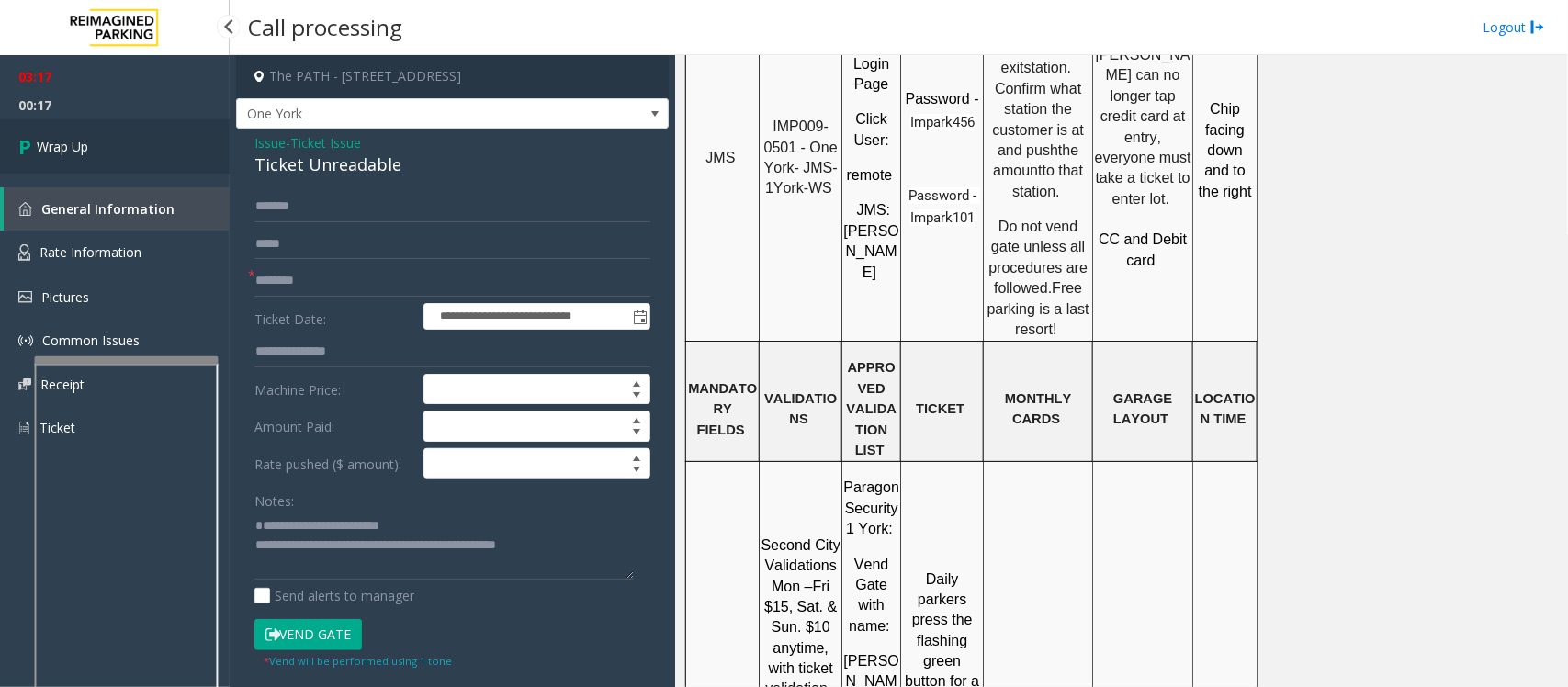 click on "Wrap Up" at bounding box center (62, 146) 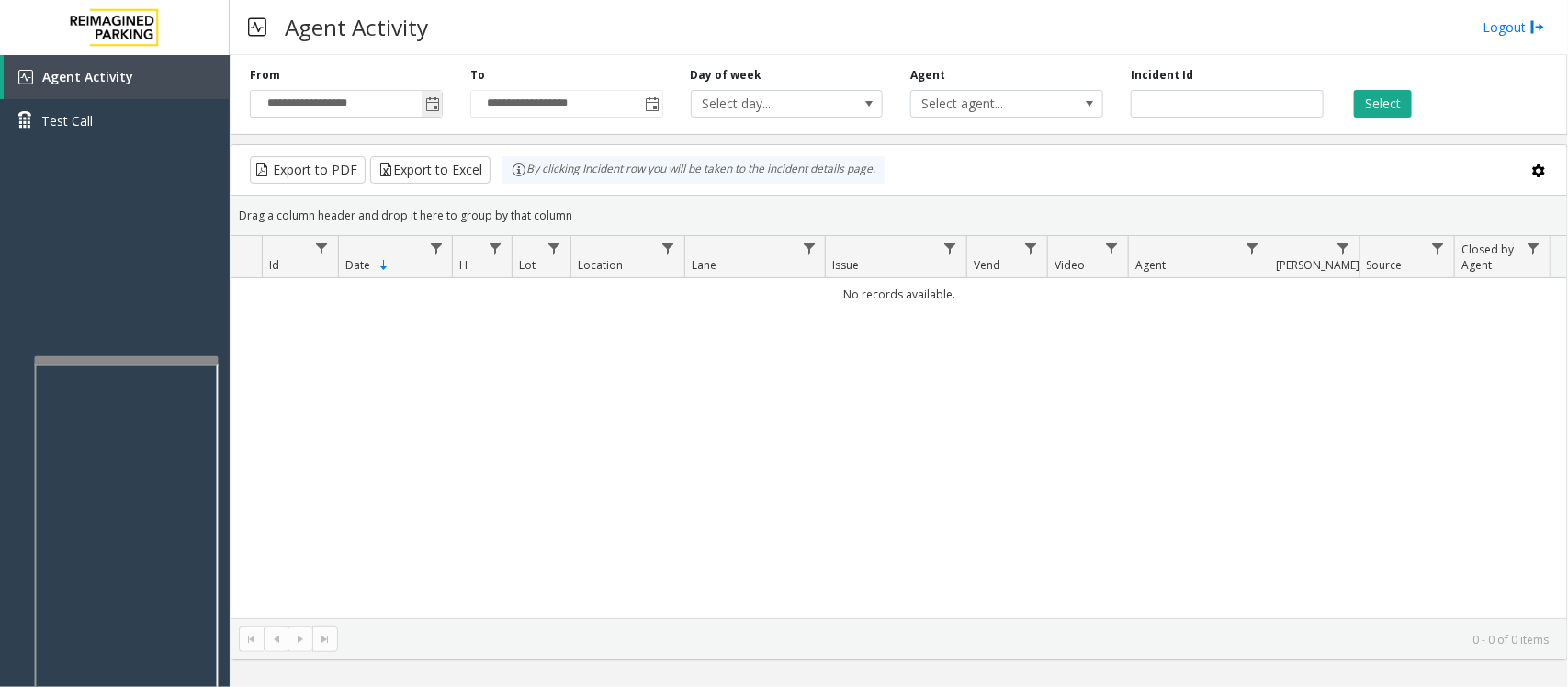 click 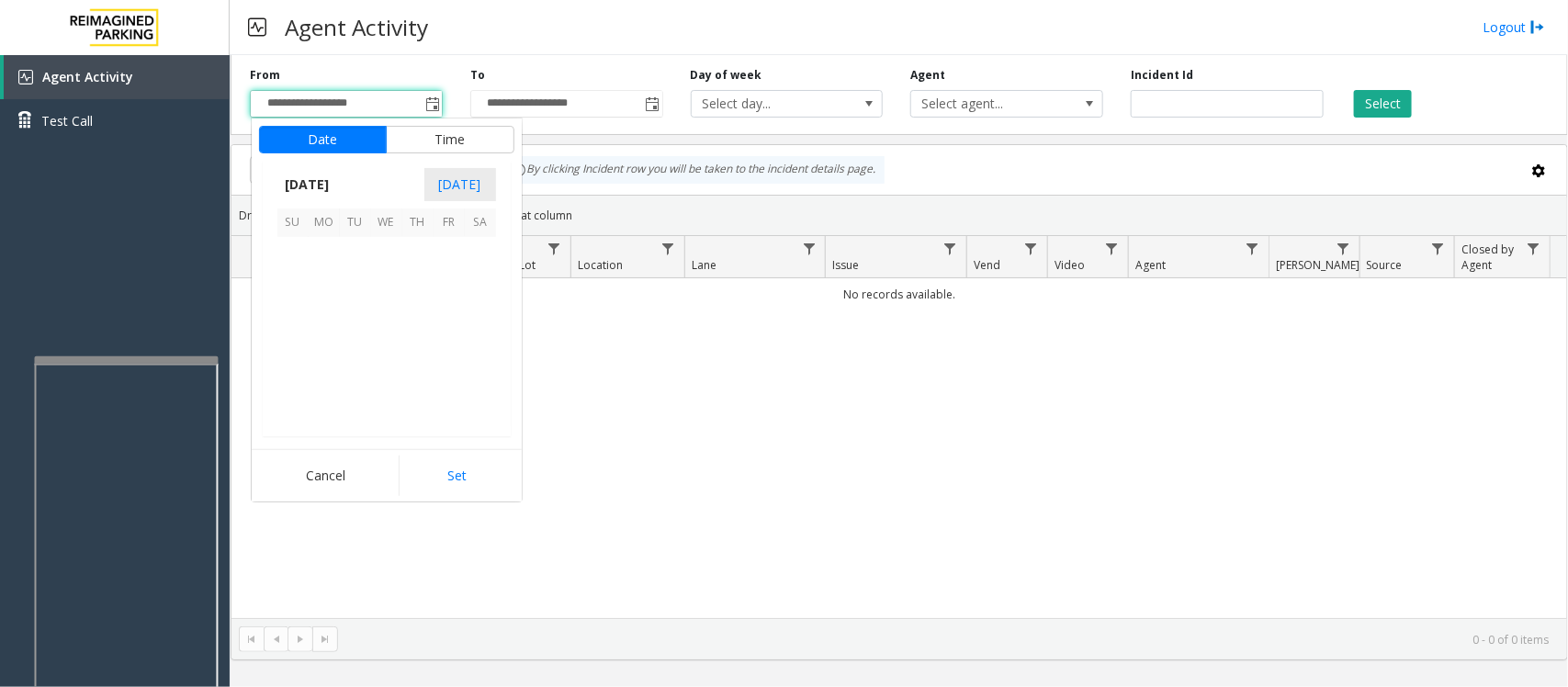 scroll, scrollTop: 329046, scrollLeft: 0, axis: vertical 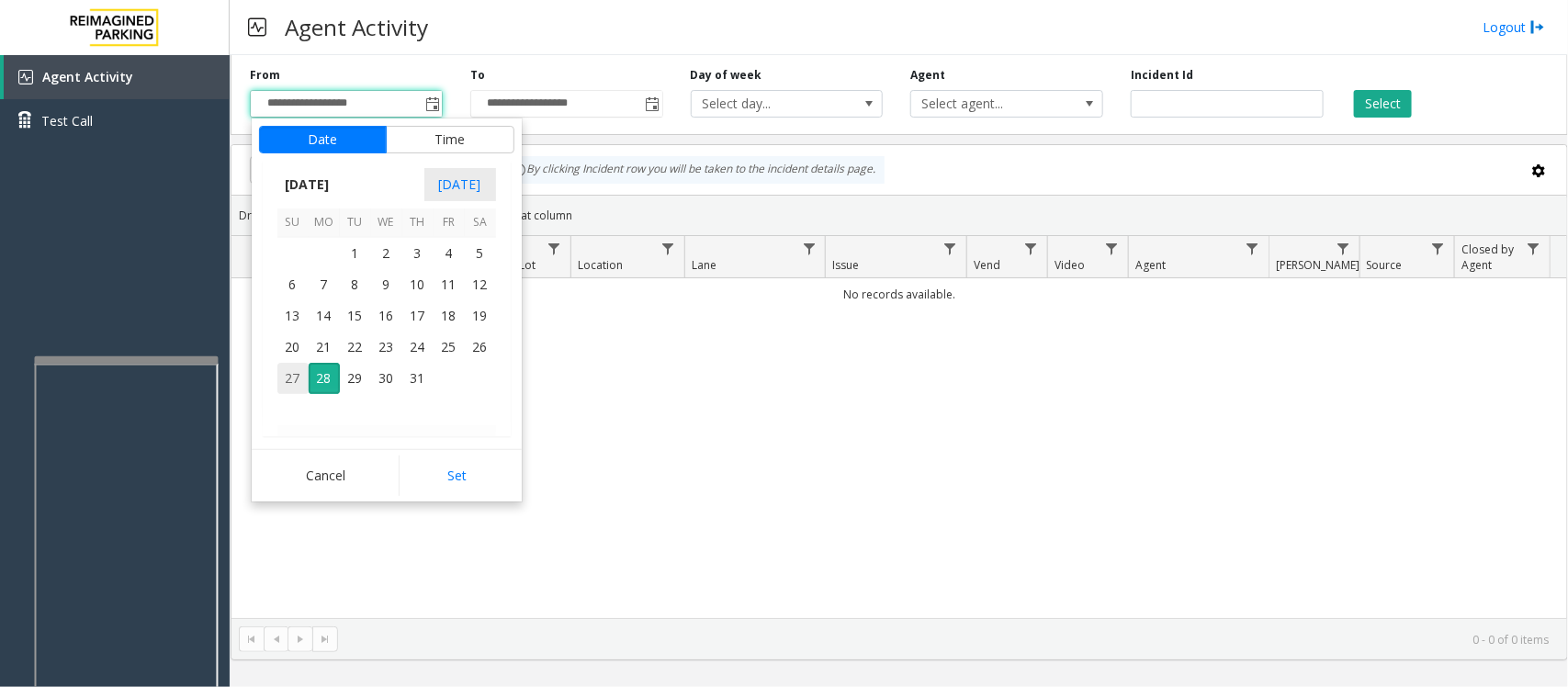 click on "27" at bounding box center (293, 378) 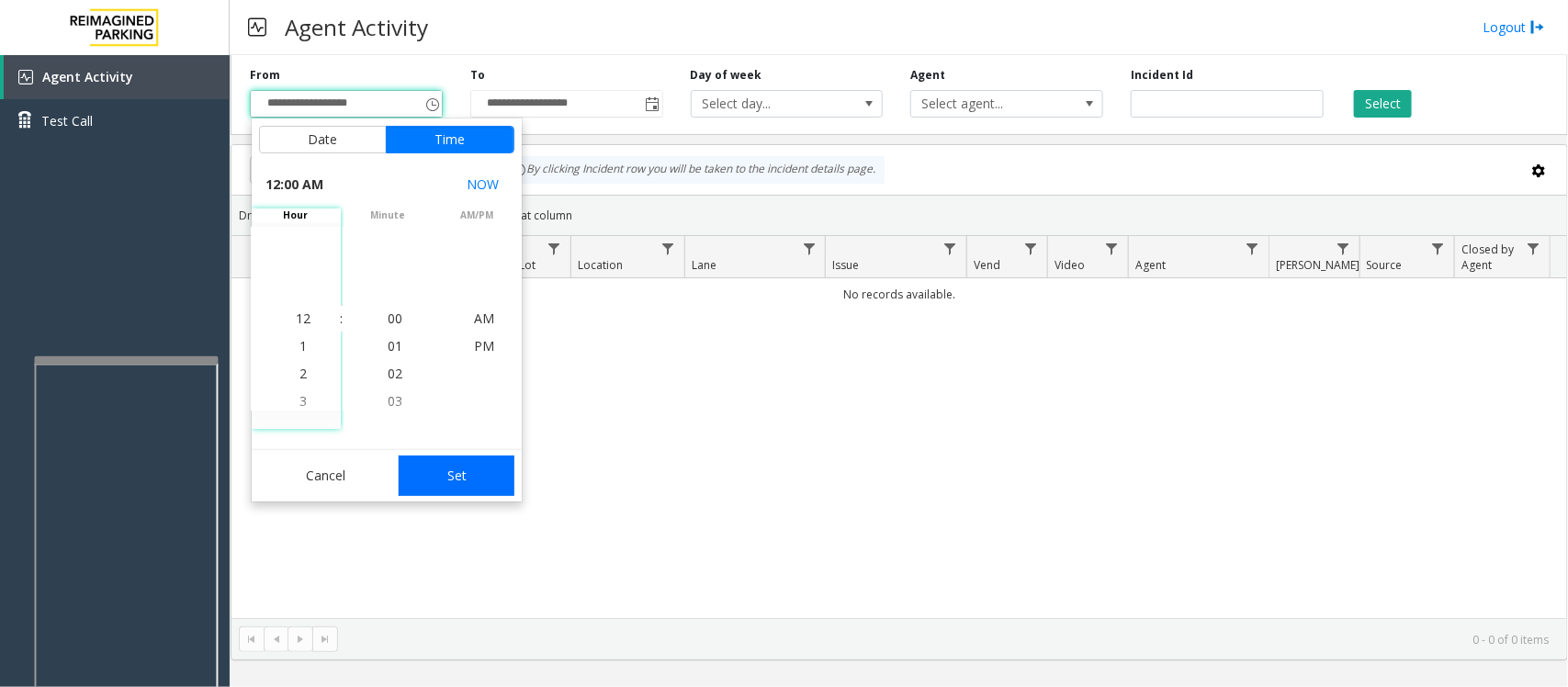 click on "Set" 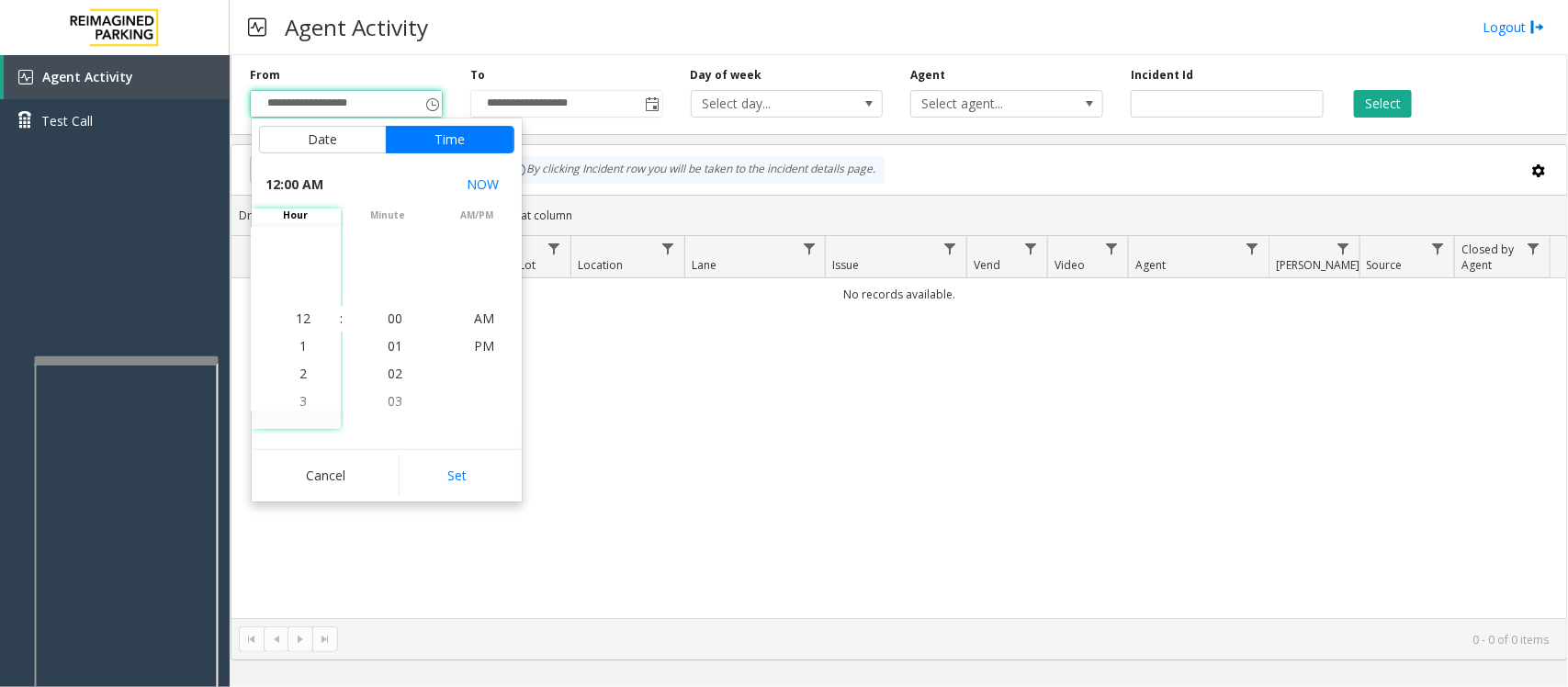 type on "**********" 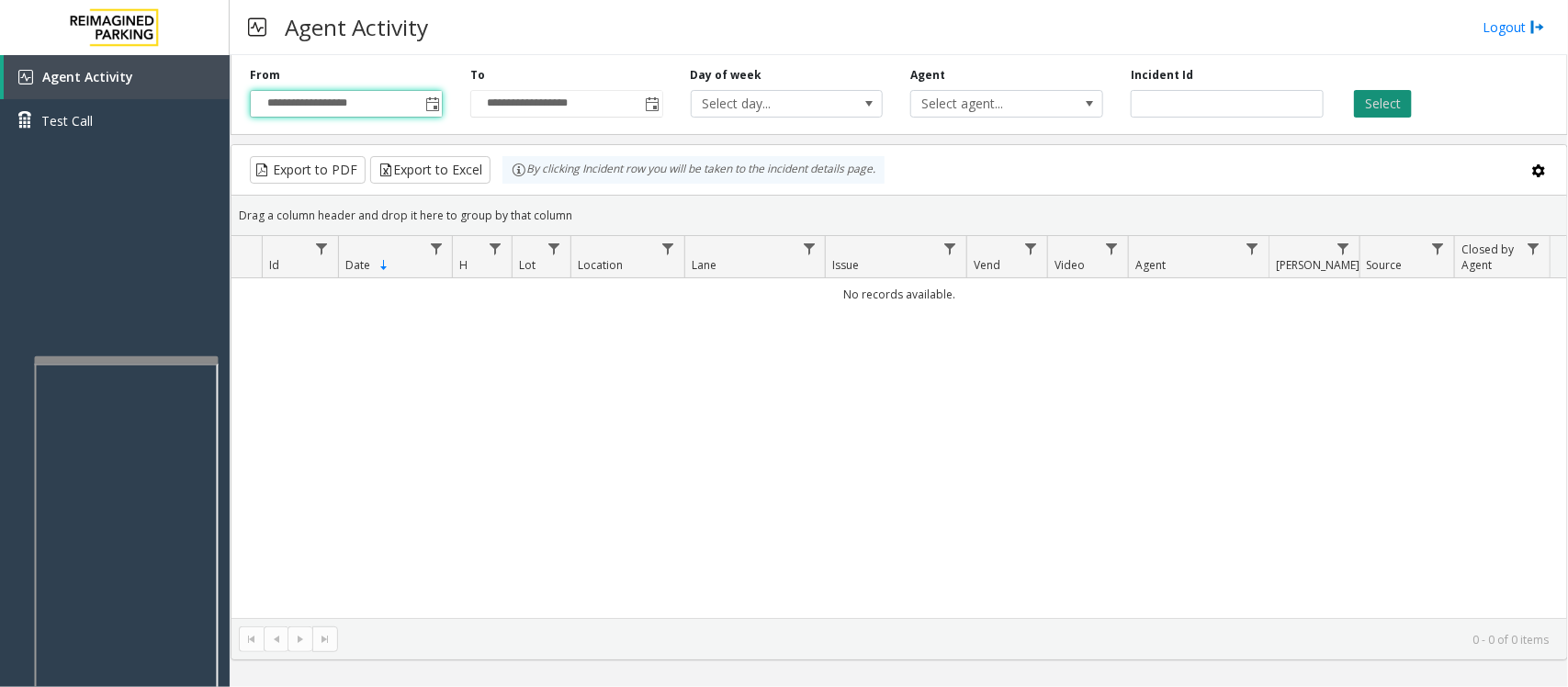 click on "Select" 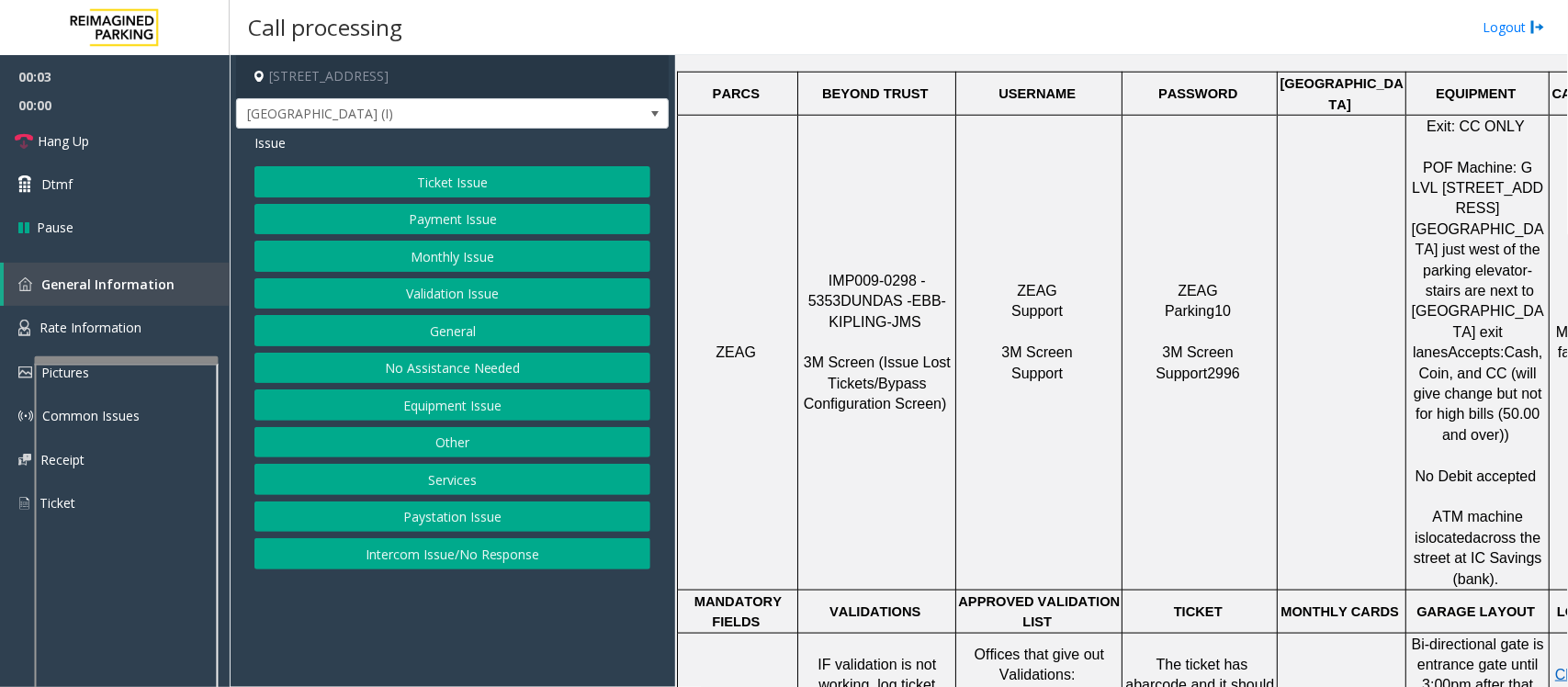 scroll, scrollTop: 804, scrollLeft: 0, axis: vertical 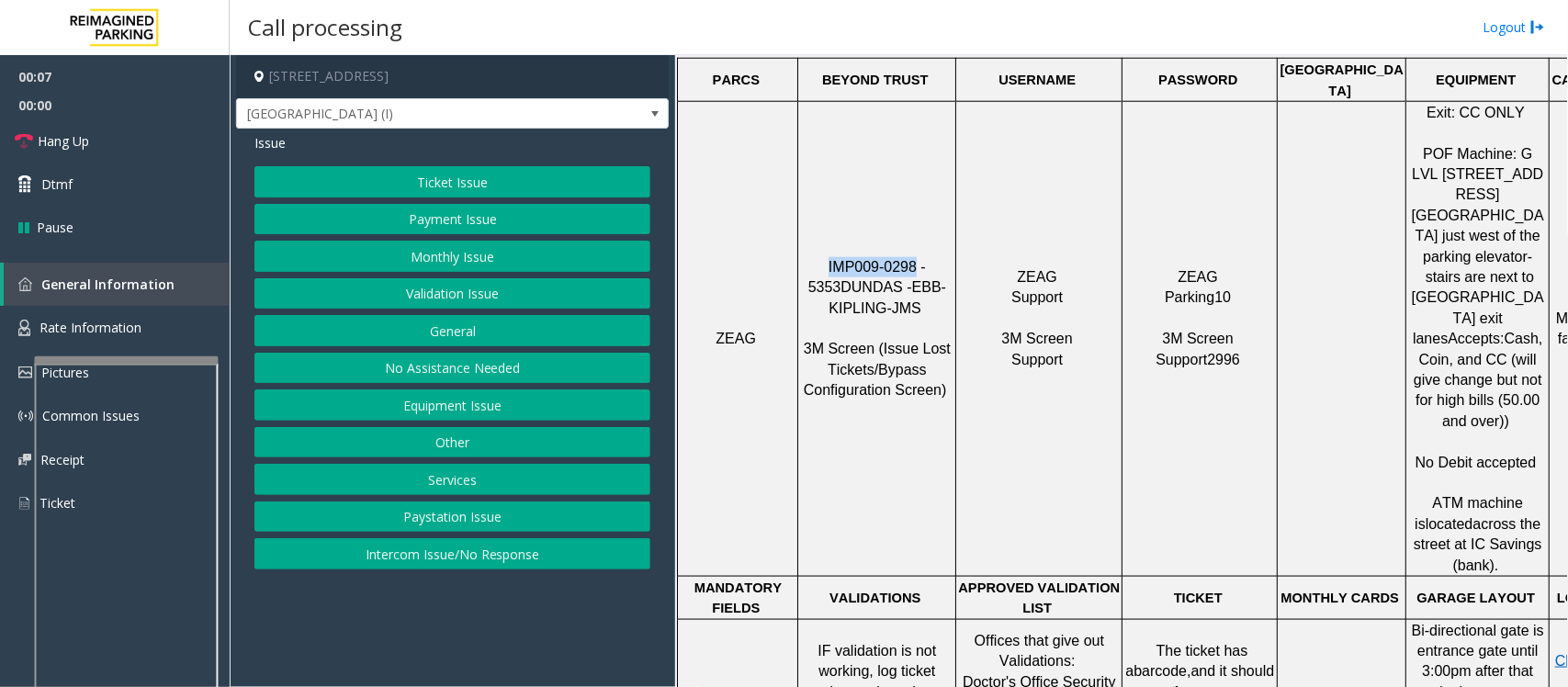 drag, startPoint x: 818, startPoint y: 195, endPoint x: 897, endPoint y: 194, distance: 79.006329 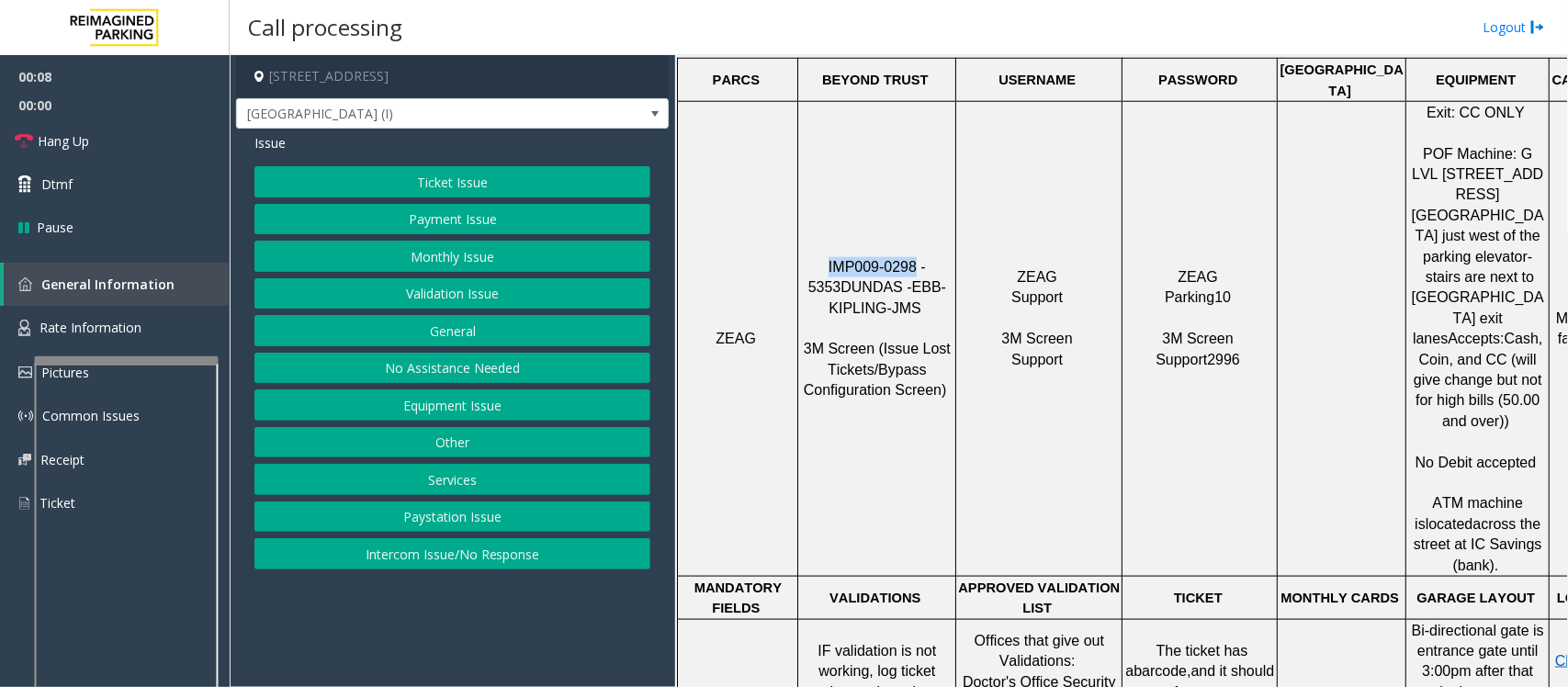 copy on "IMP009-0298" 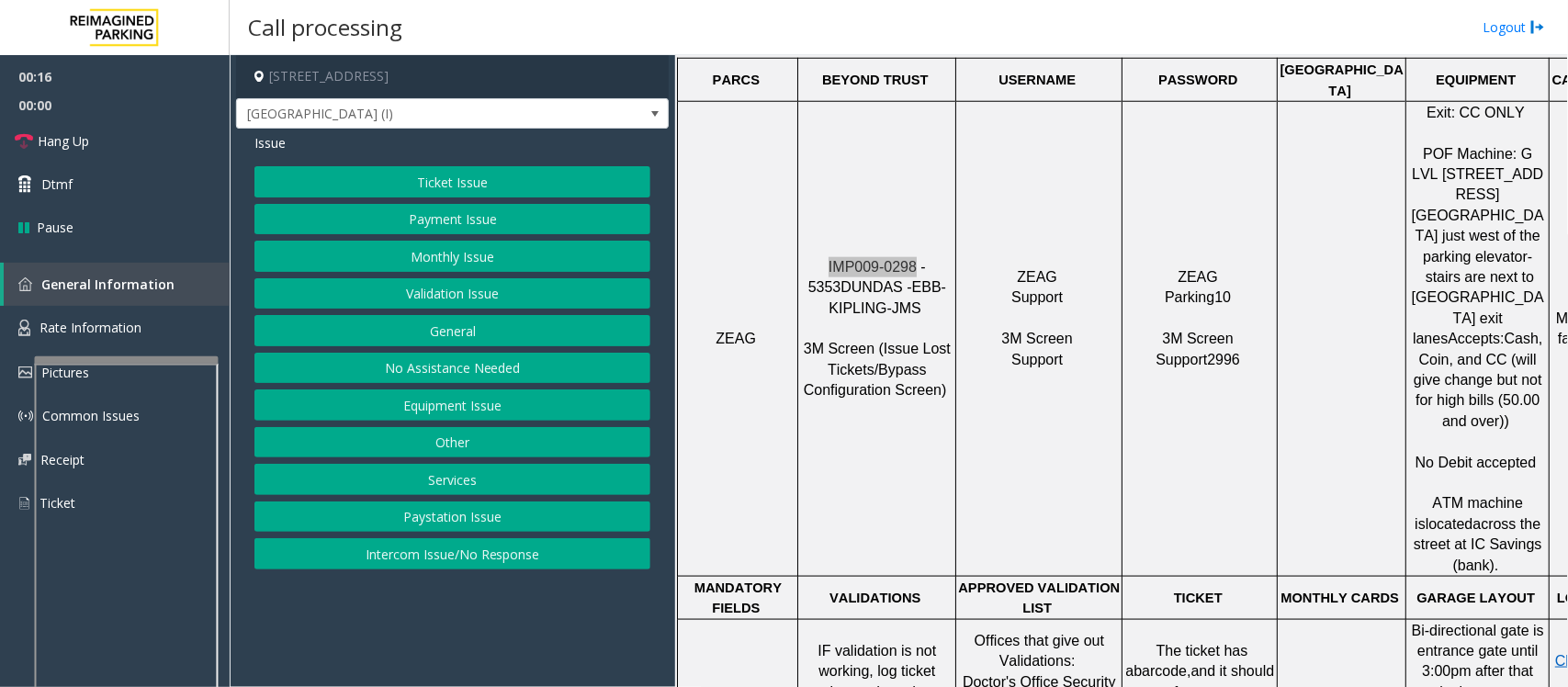 scroll, scrollTop: 918, scrollLeft: 0, axis: vertical 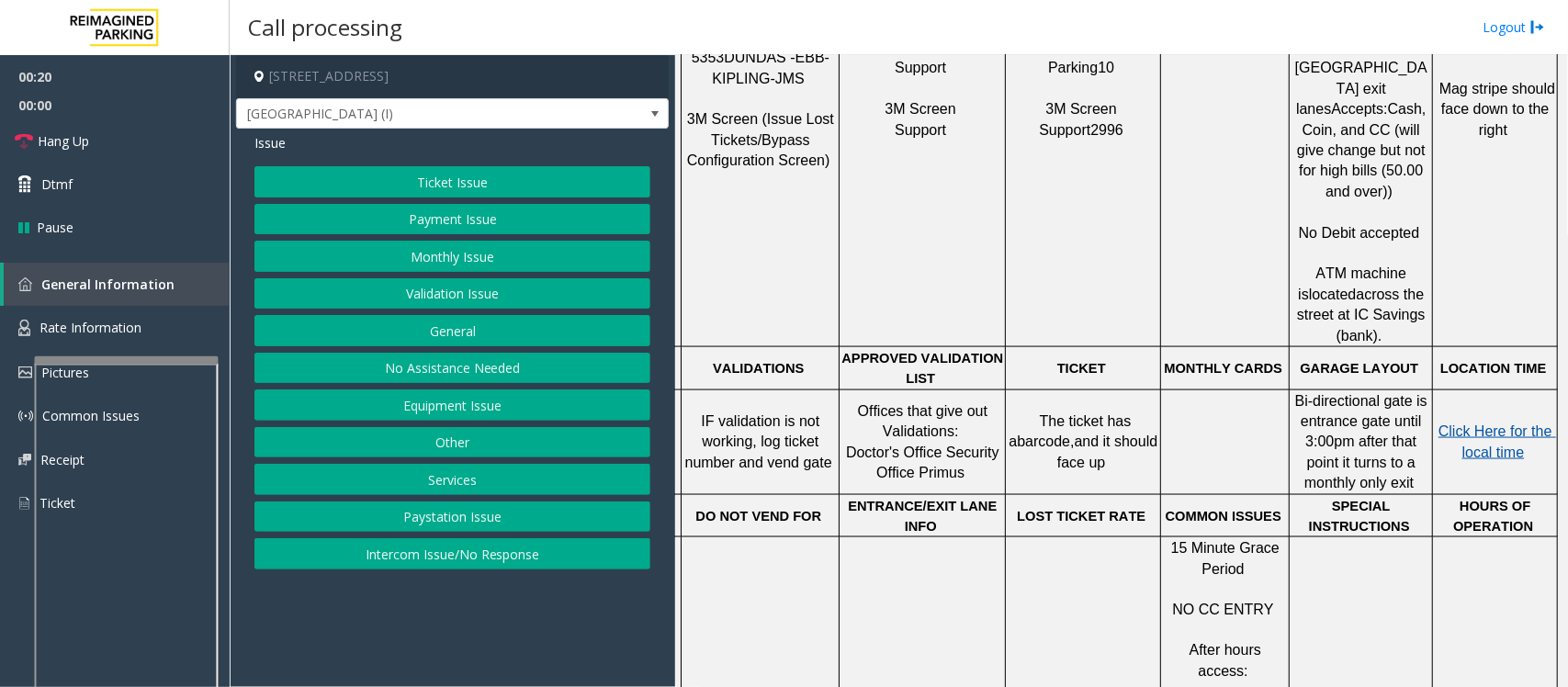 click on "Click Here for the local time" 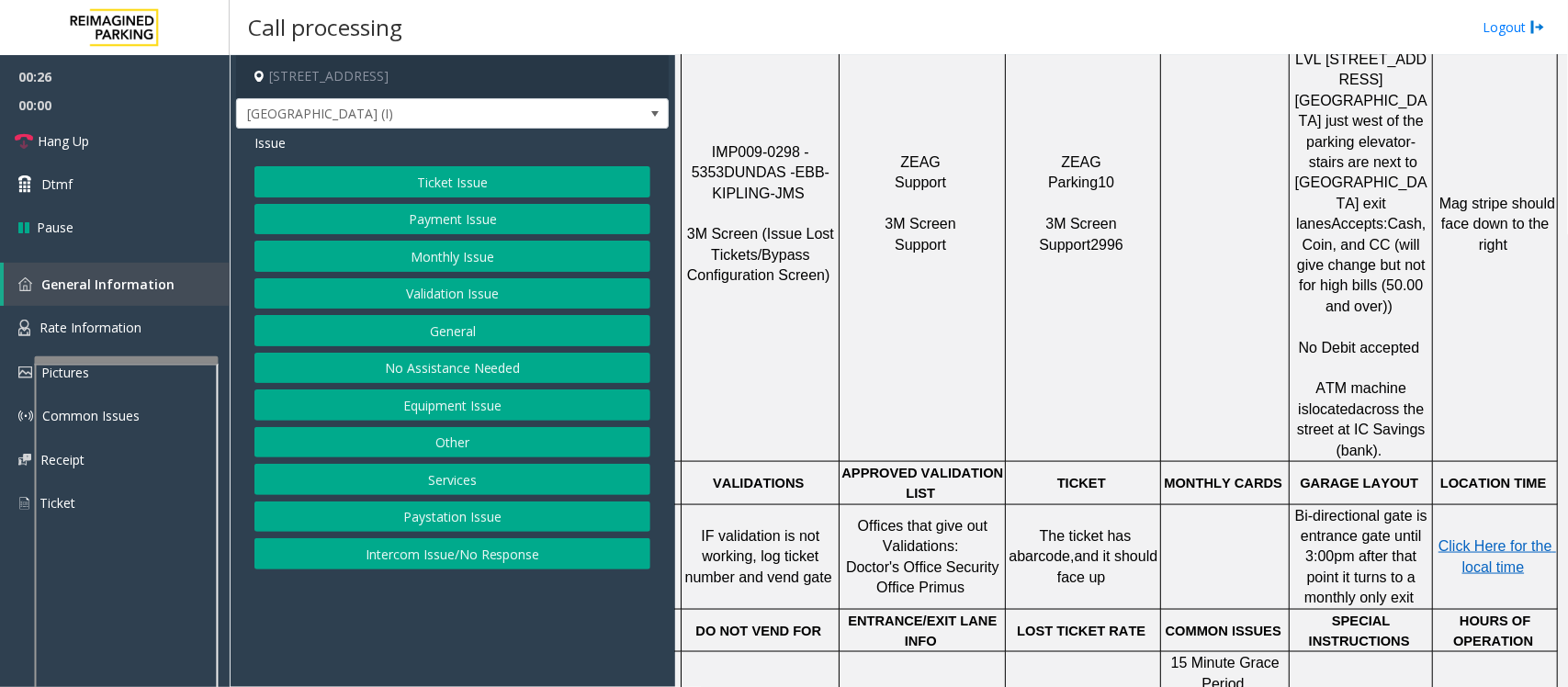 scroll, scrollTop: 1378, scrollLeft: 133, axis: both 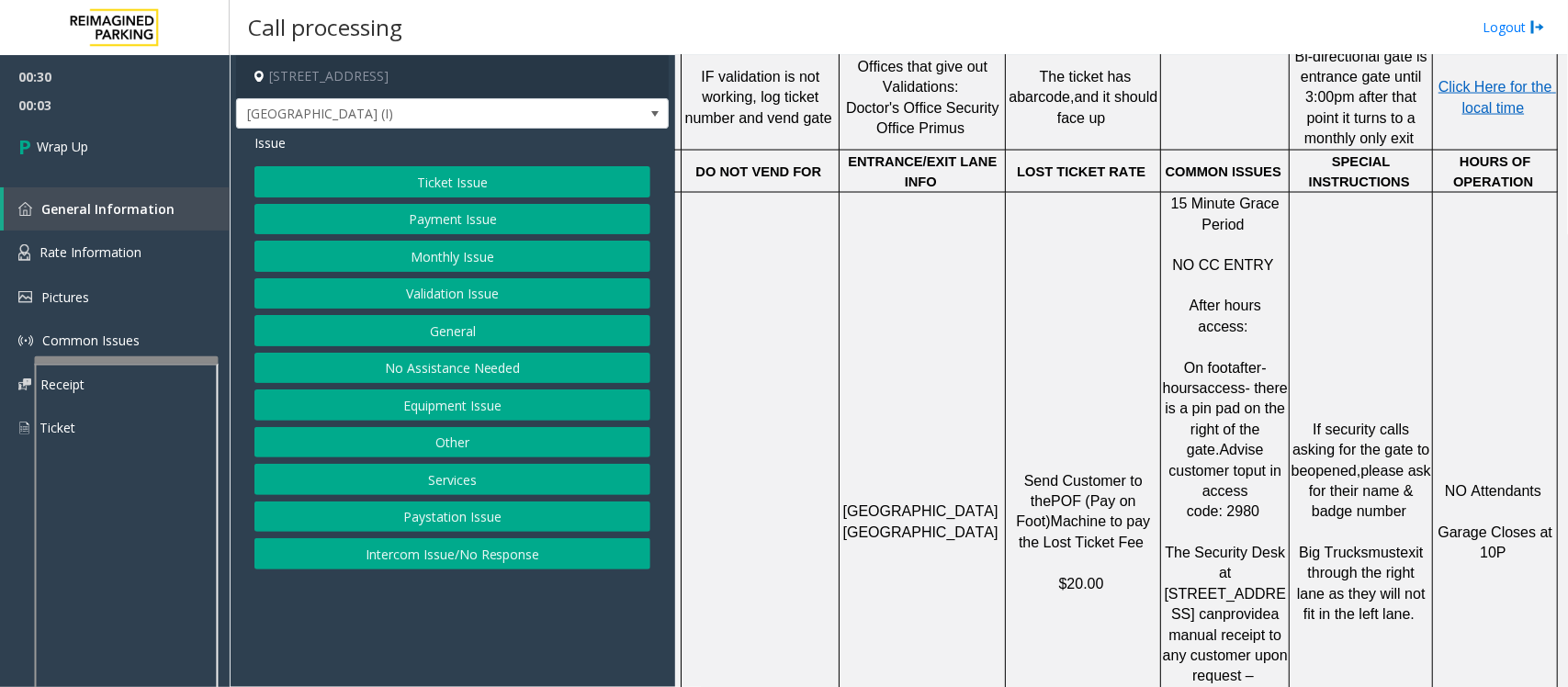 click on "Intercom Issue/No Response" 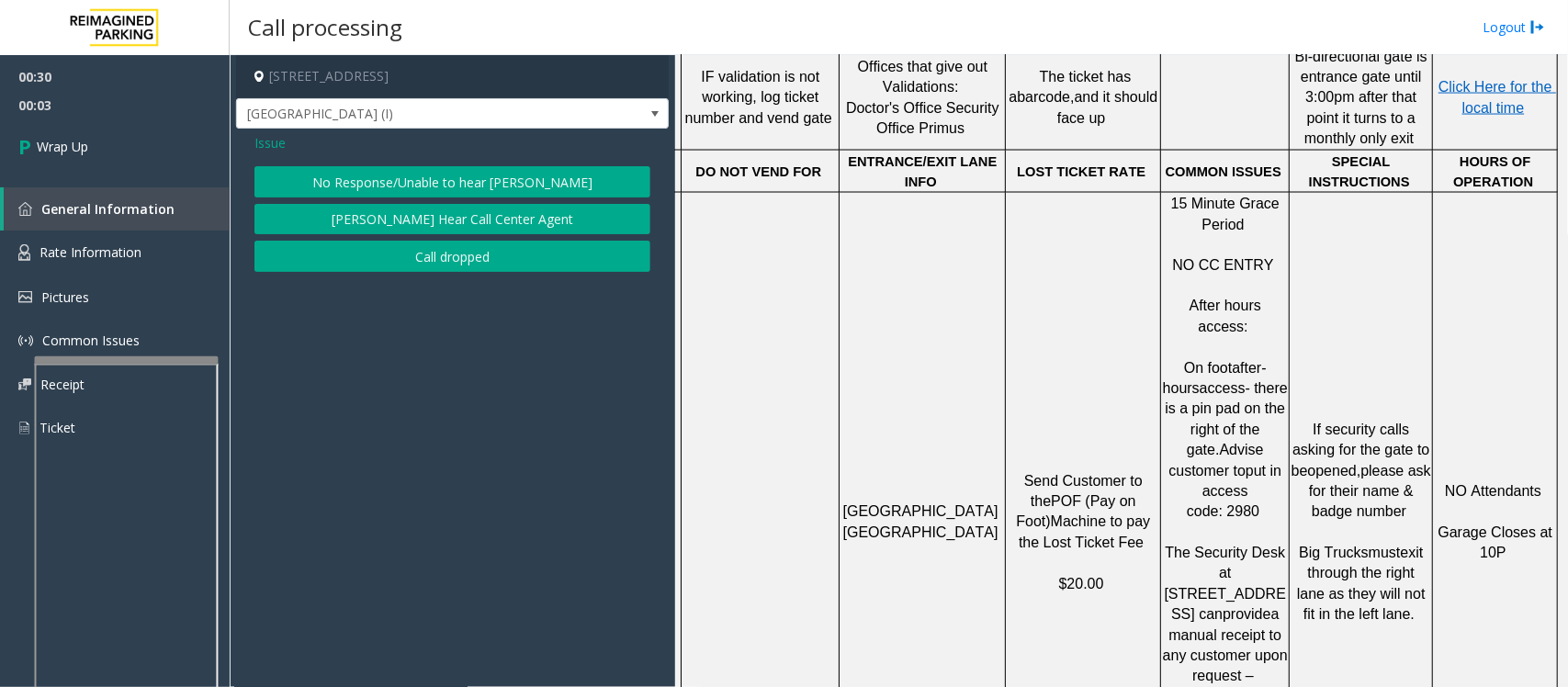click on "Call dropped" 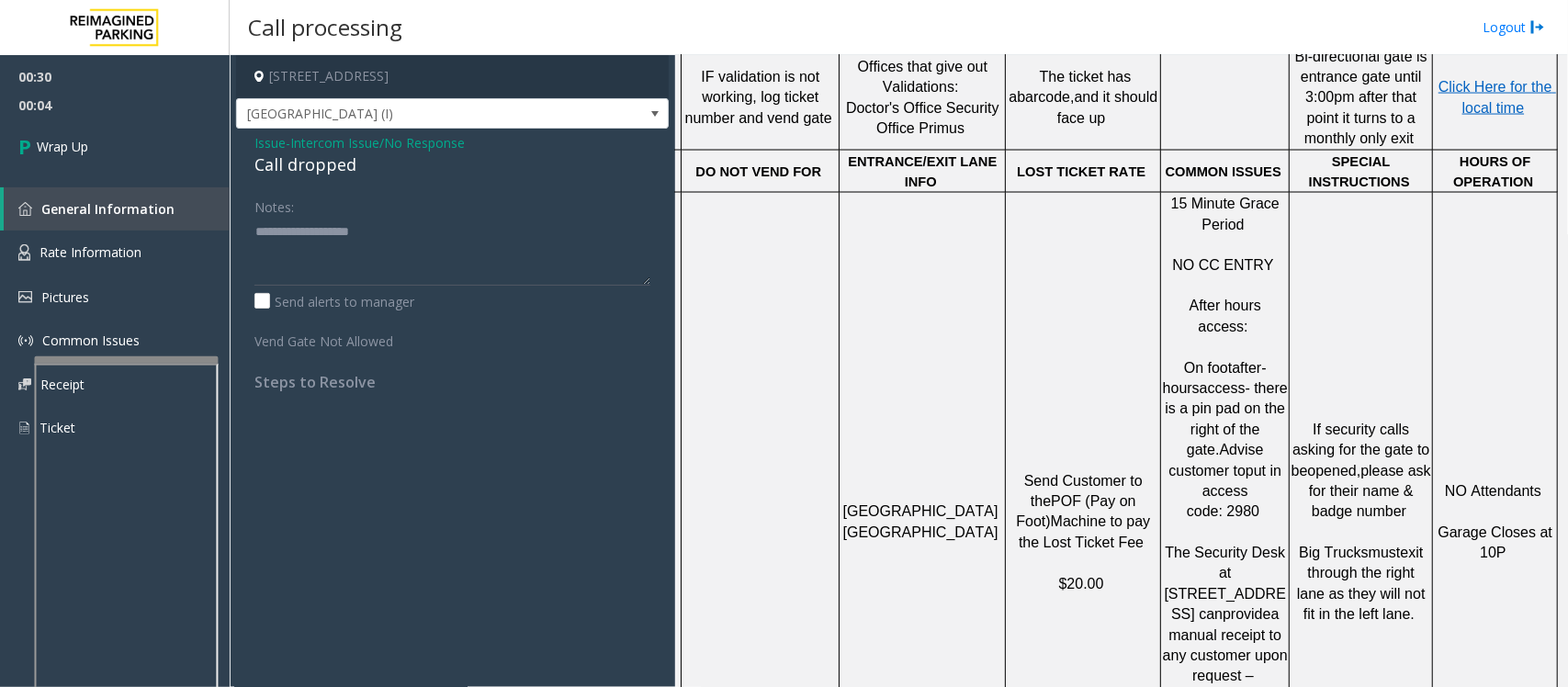 click on "Call dropped" 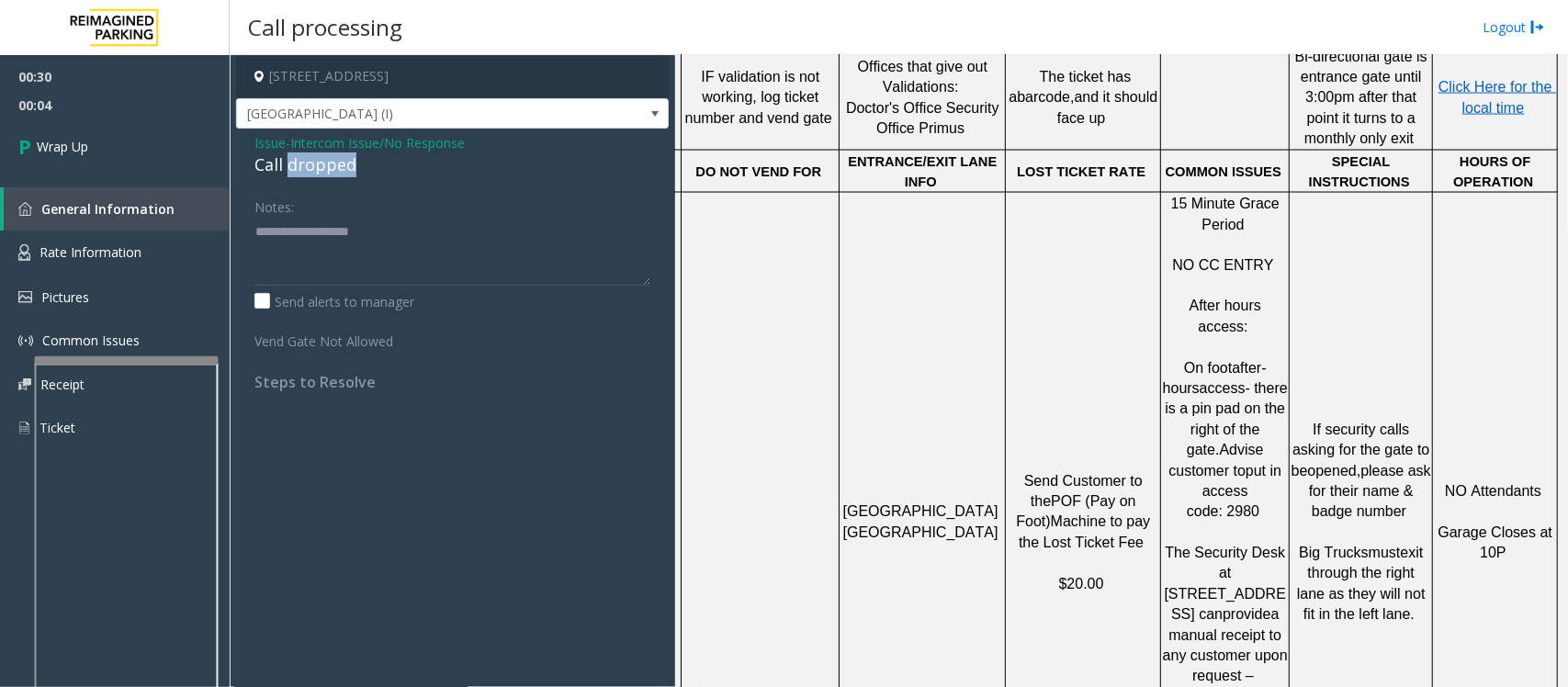 click on "Call dropped" 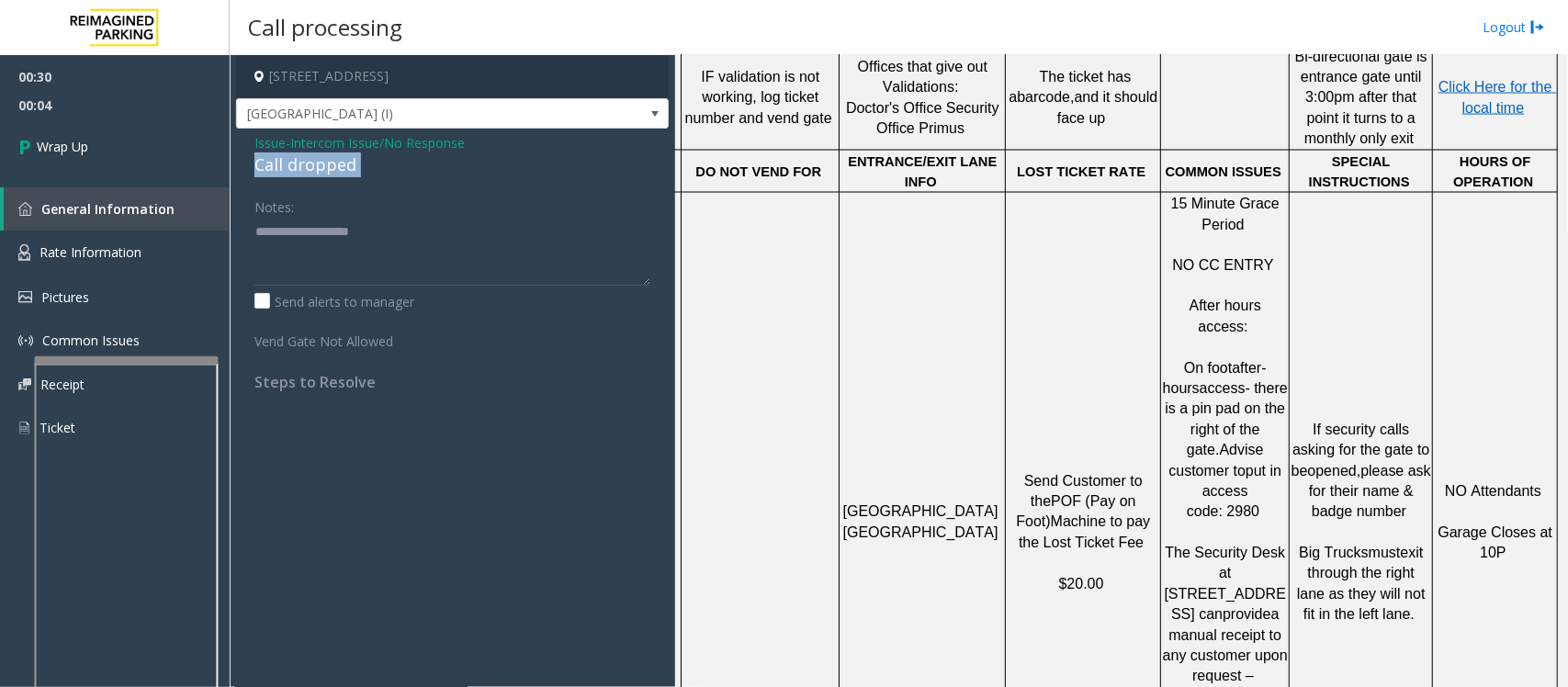 click on "Call dropped" 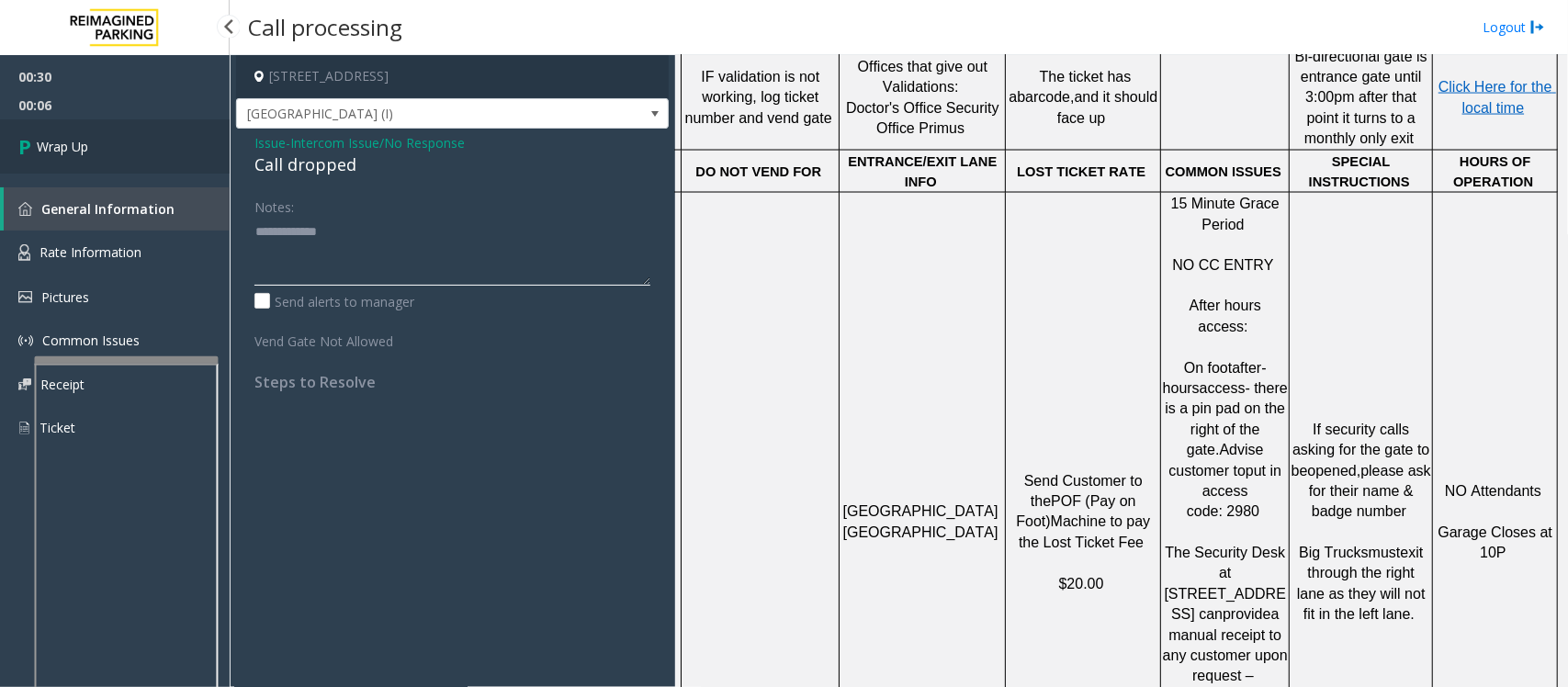 type on "**********" 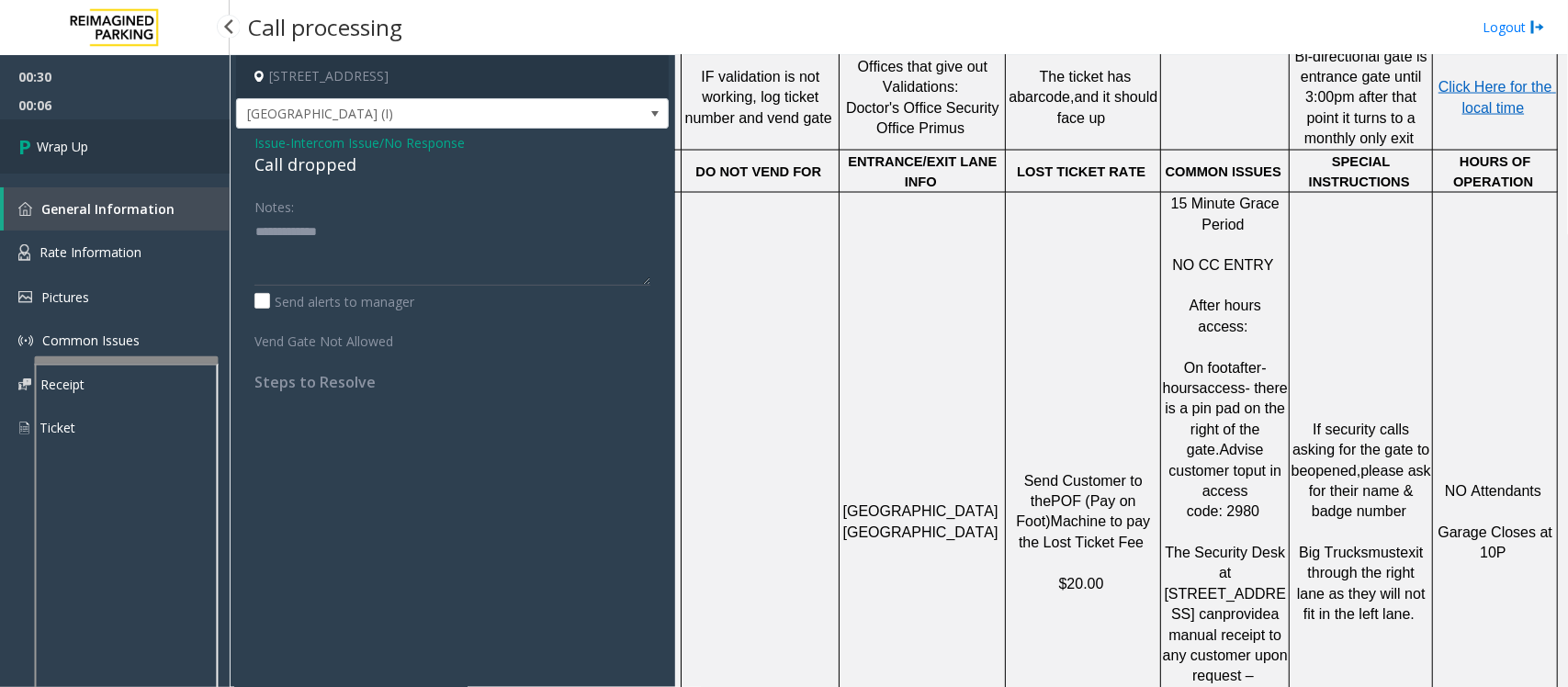 click on "Wrap Up" at bounding box center [115, 146] 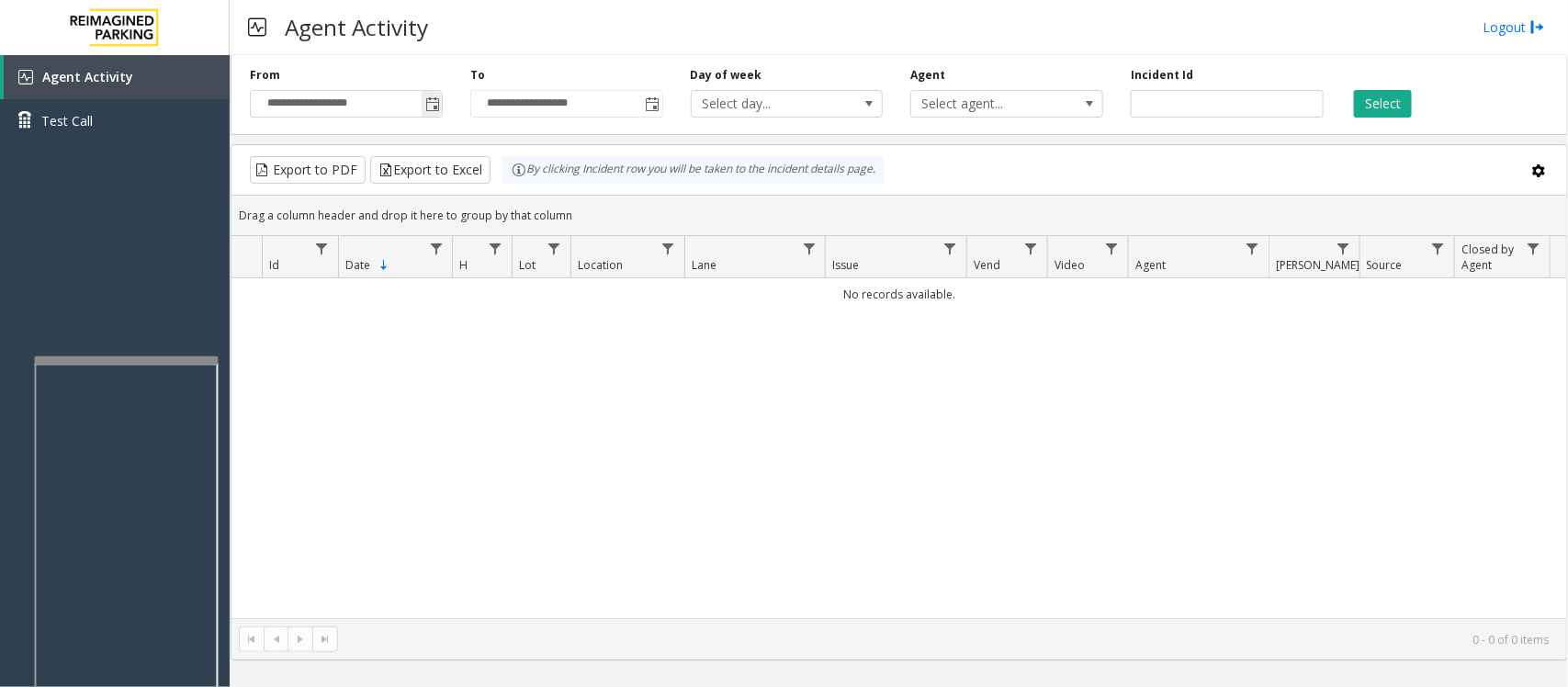 click 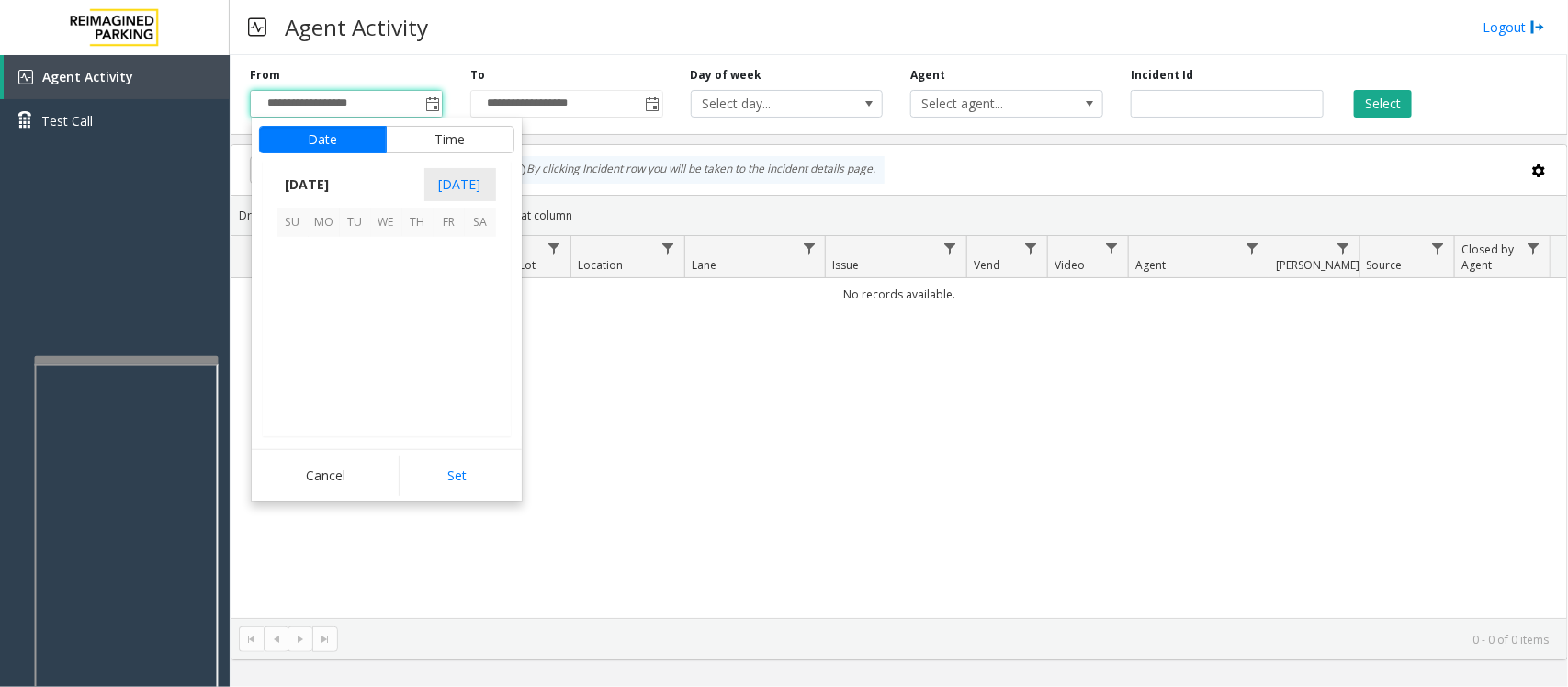 scroll, scrollTop: 329046, scrollLeft: 0, axis: vertical 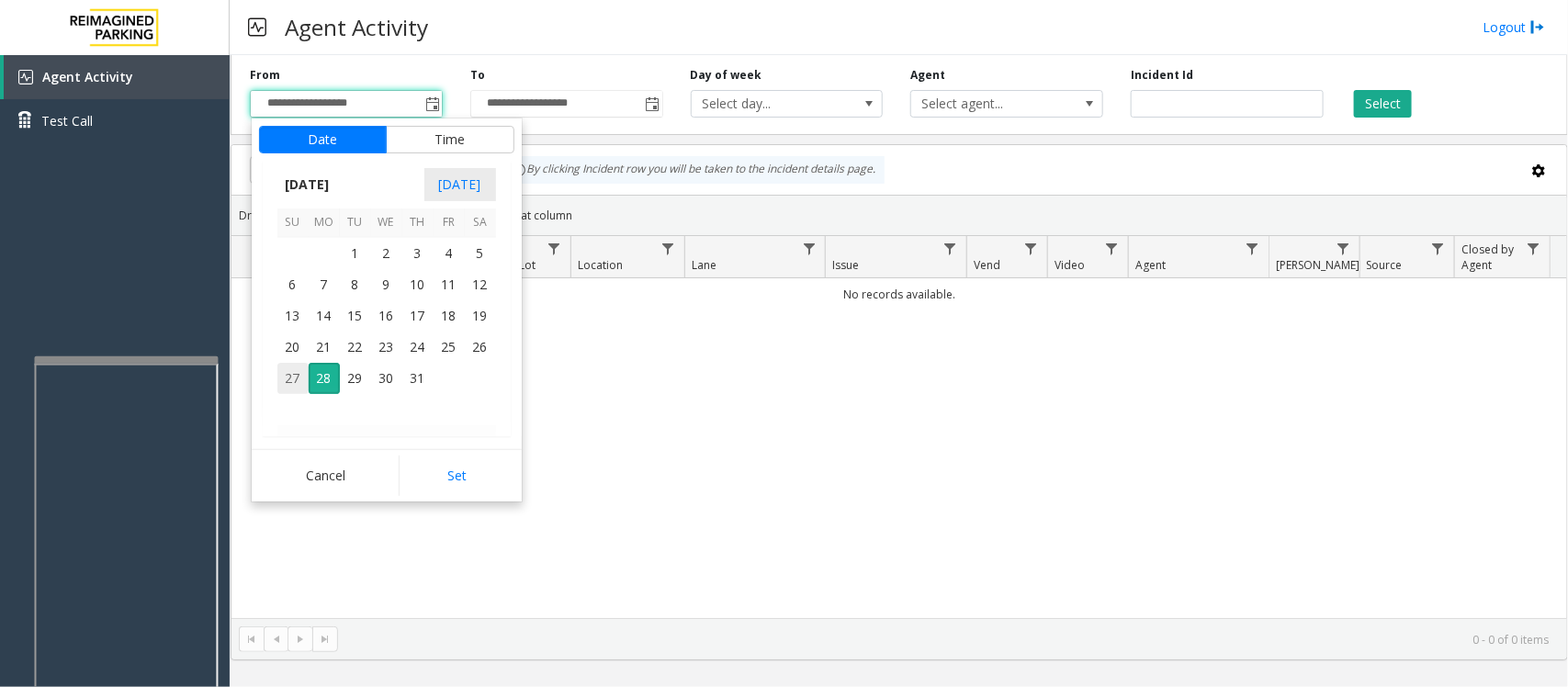 click on "27" at bounding box center [293, 378] 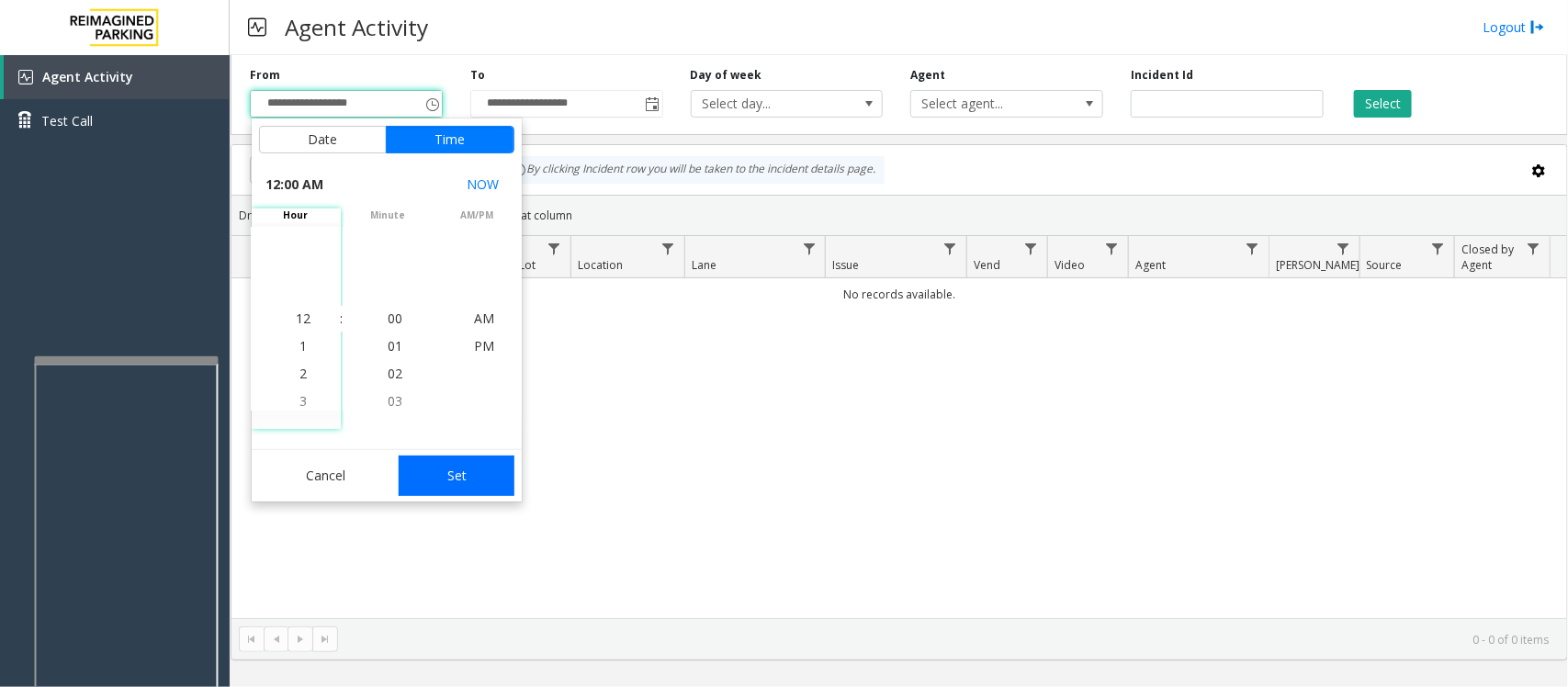click on "Set" 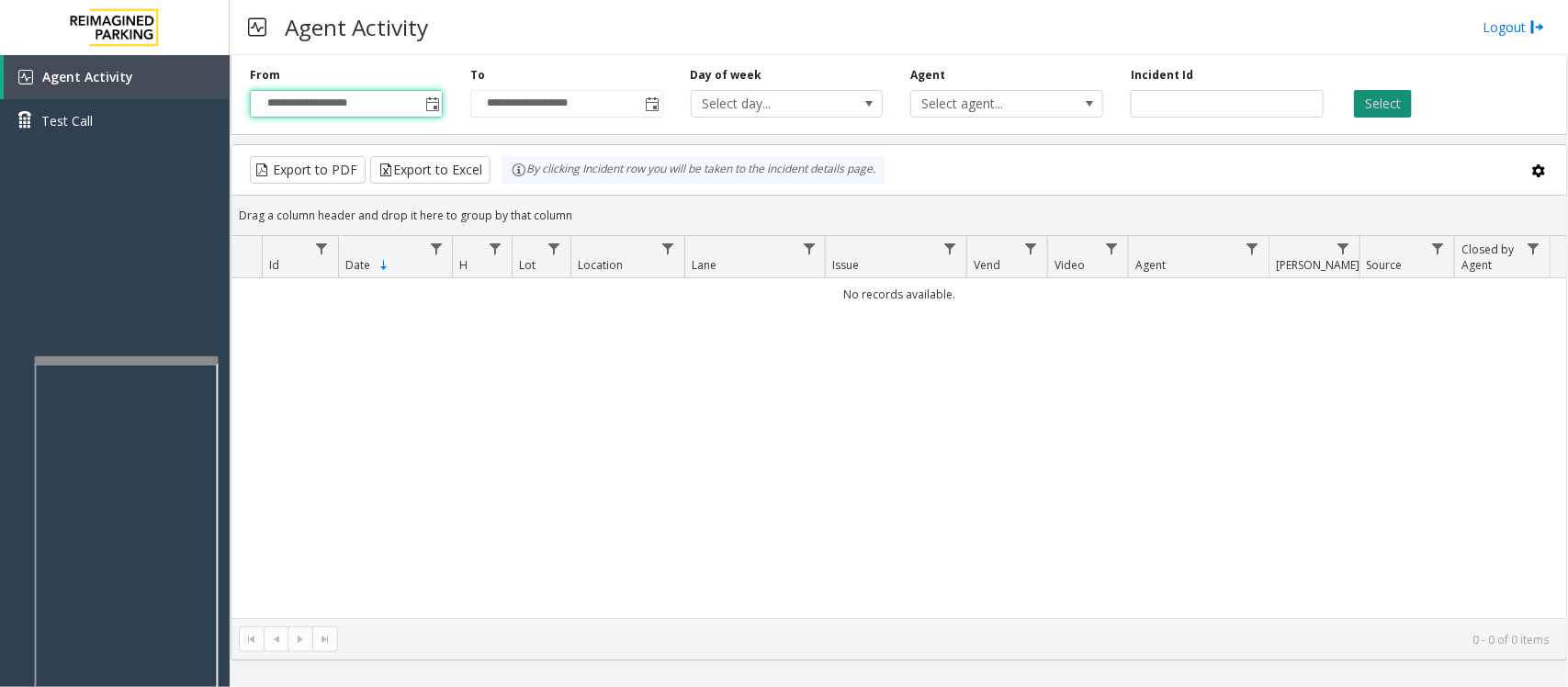 click on "Select" 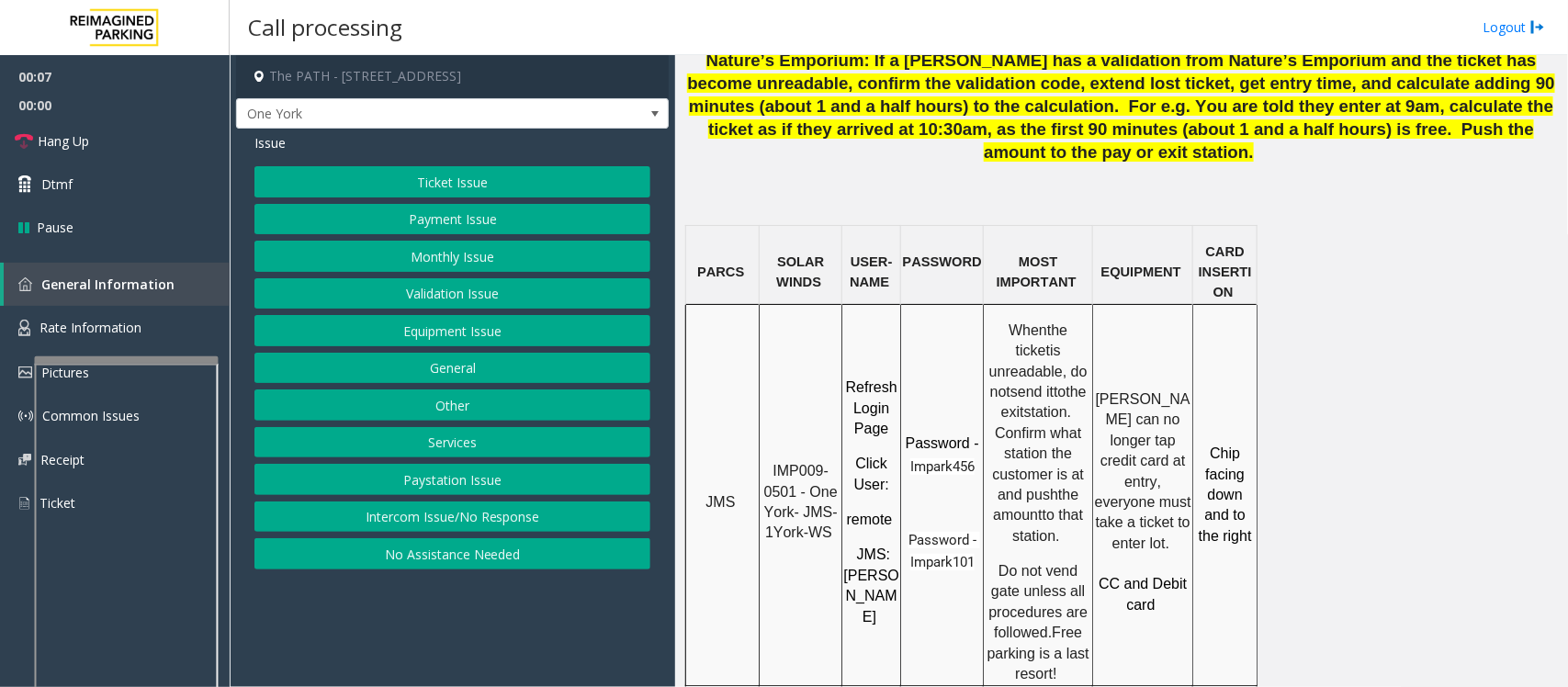 scroll, scrollTop: 1492, scrollLeft: 0, axis: vertical 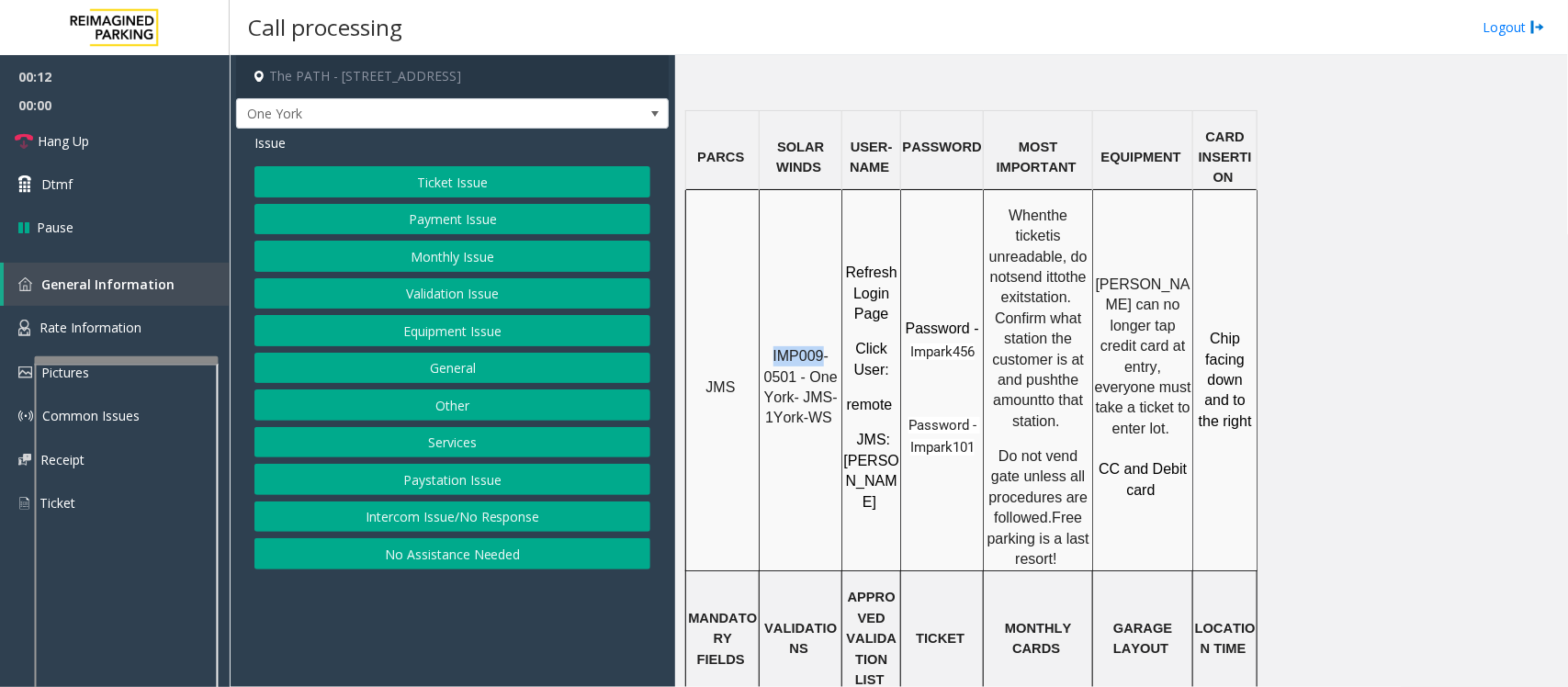 drag, startPoint x: 773, startPoint y: 217, endPoint x: 822, endPoint y: 225, distance: 49.64877 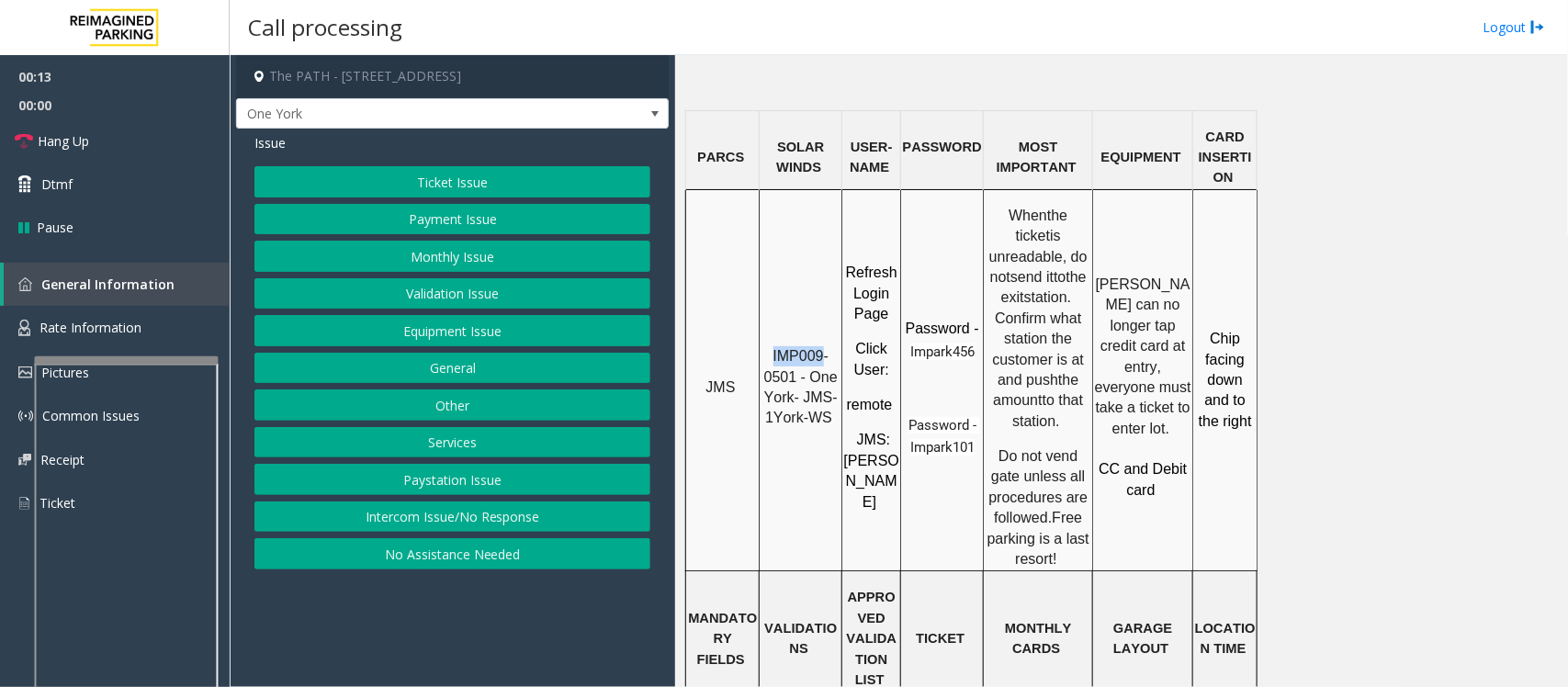 copy on "IMP009" 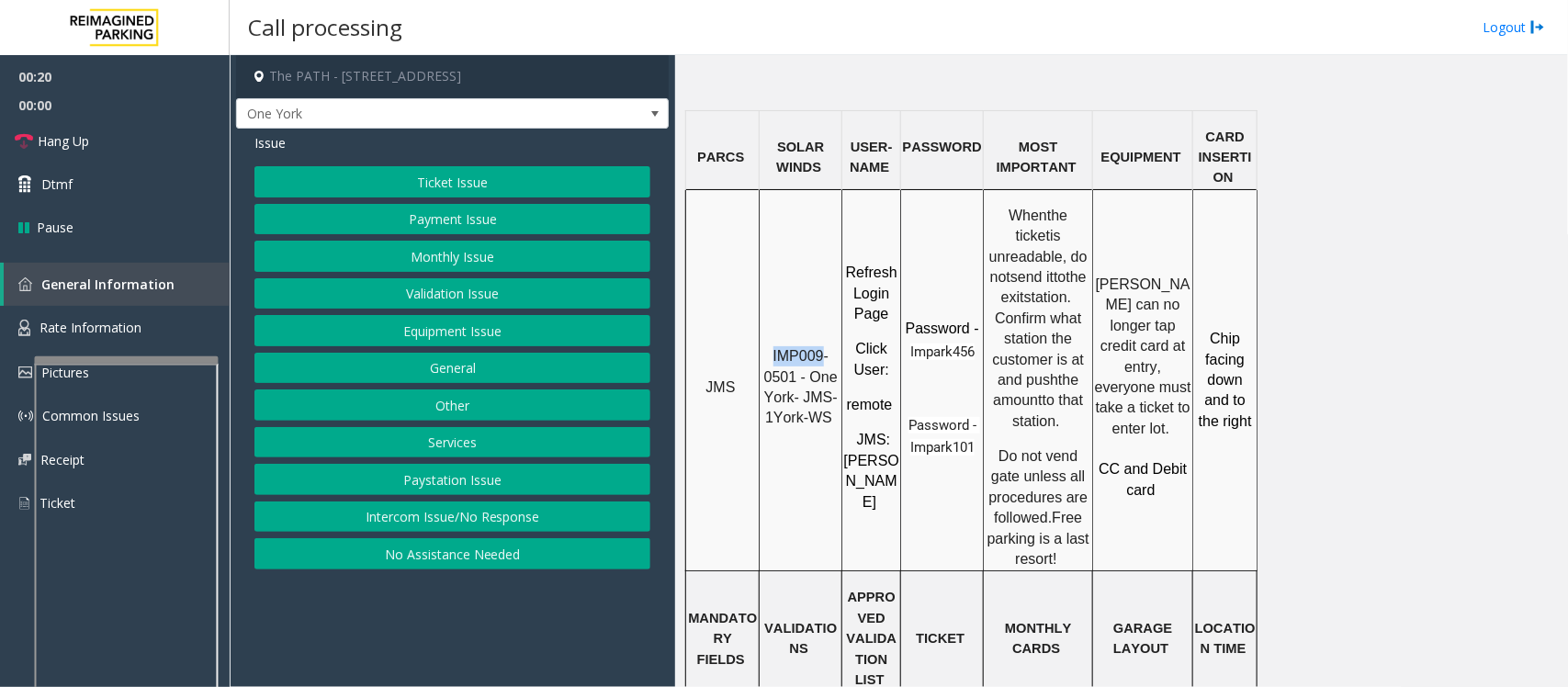 click on "IMP009-0501 - One York- JMS-1York-WS" 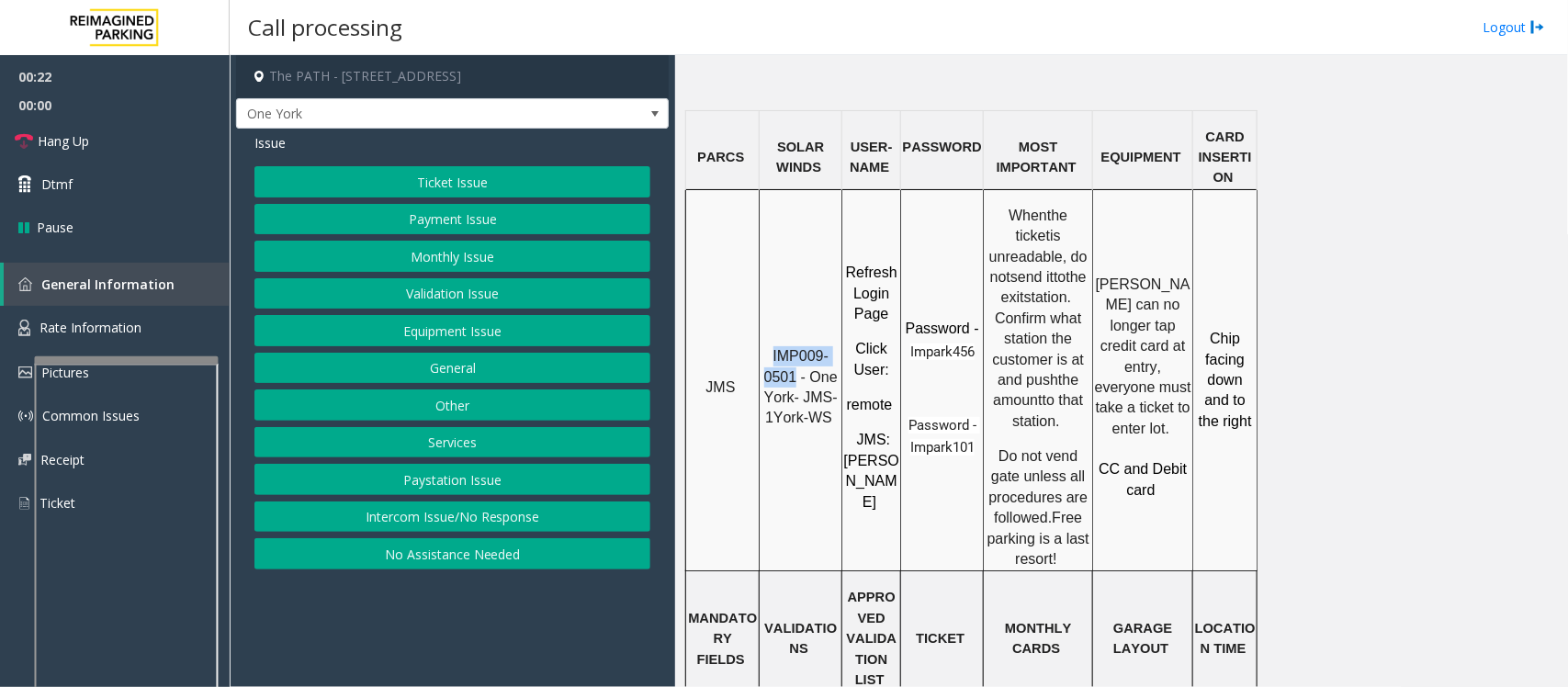 drag, startPoint x: 773, startPoint y: 208, endPoint x: 795, endPoint y: 235, distance: 34.82815 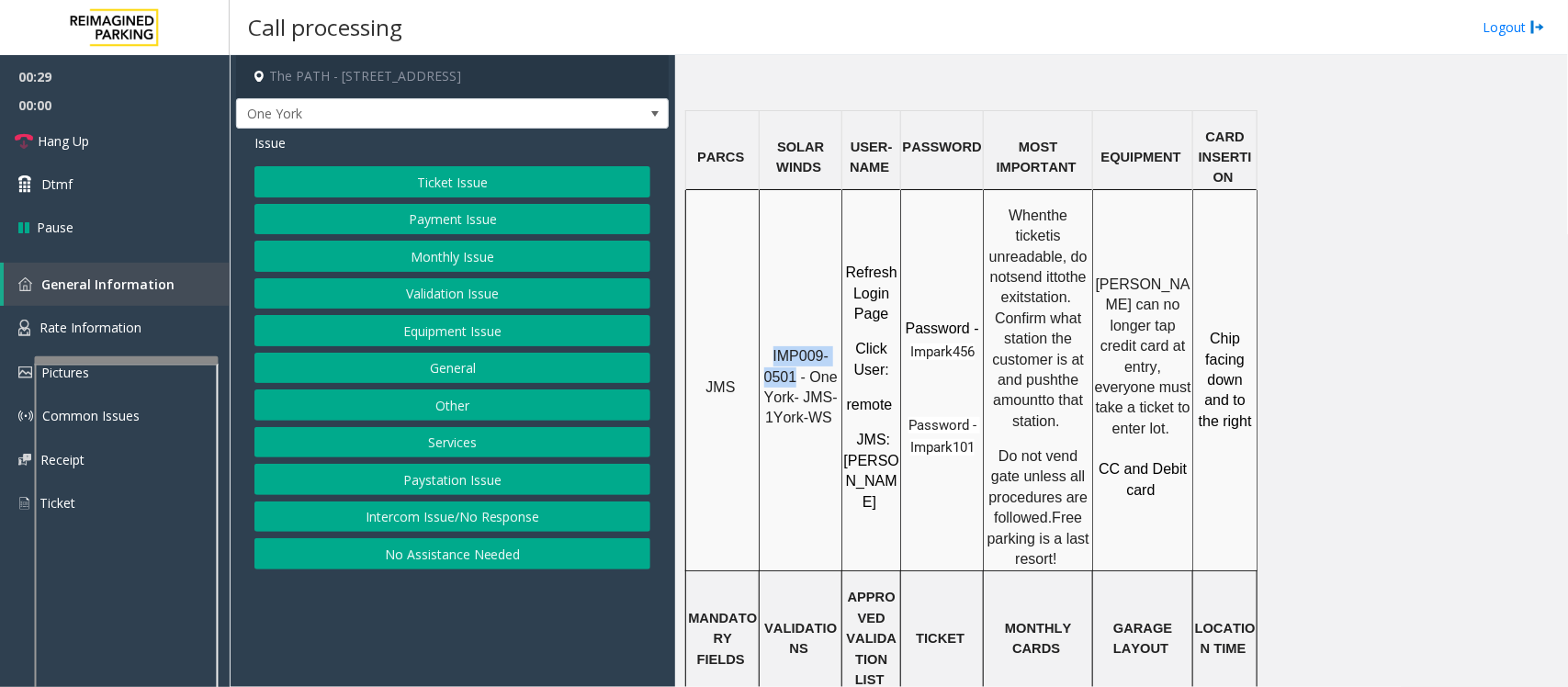 click on "Ticket Issue" 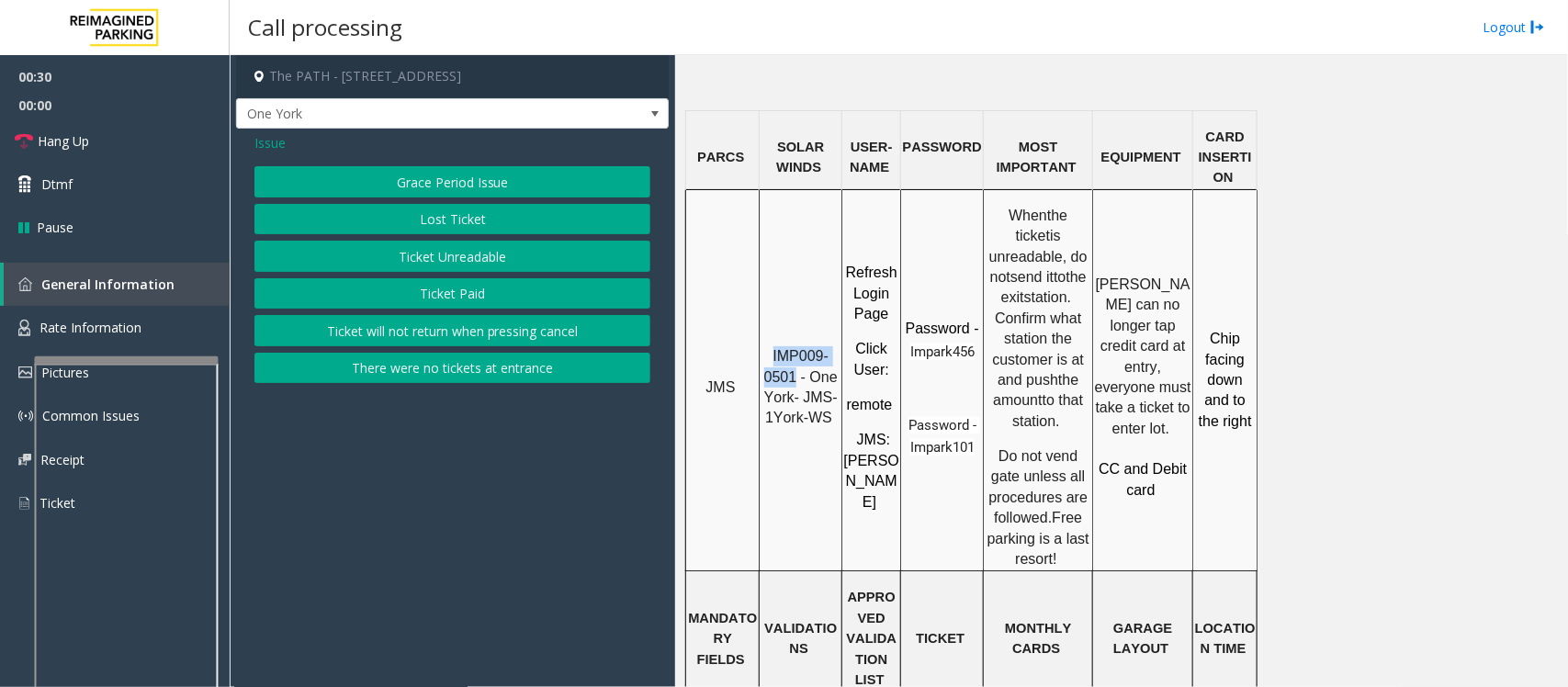 click on "Ticket Unreadable" 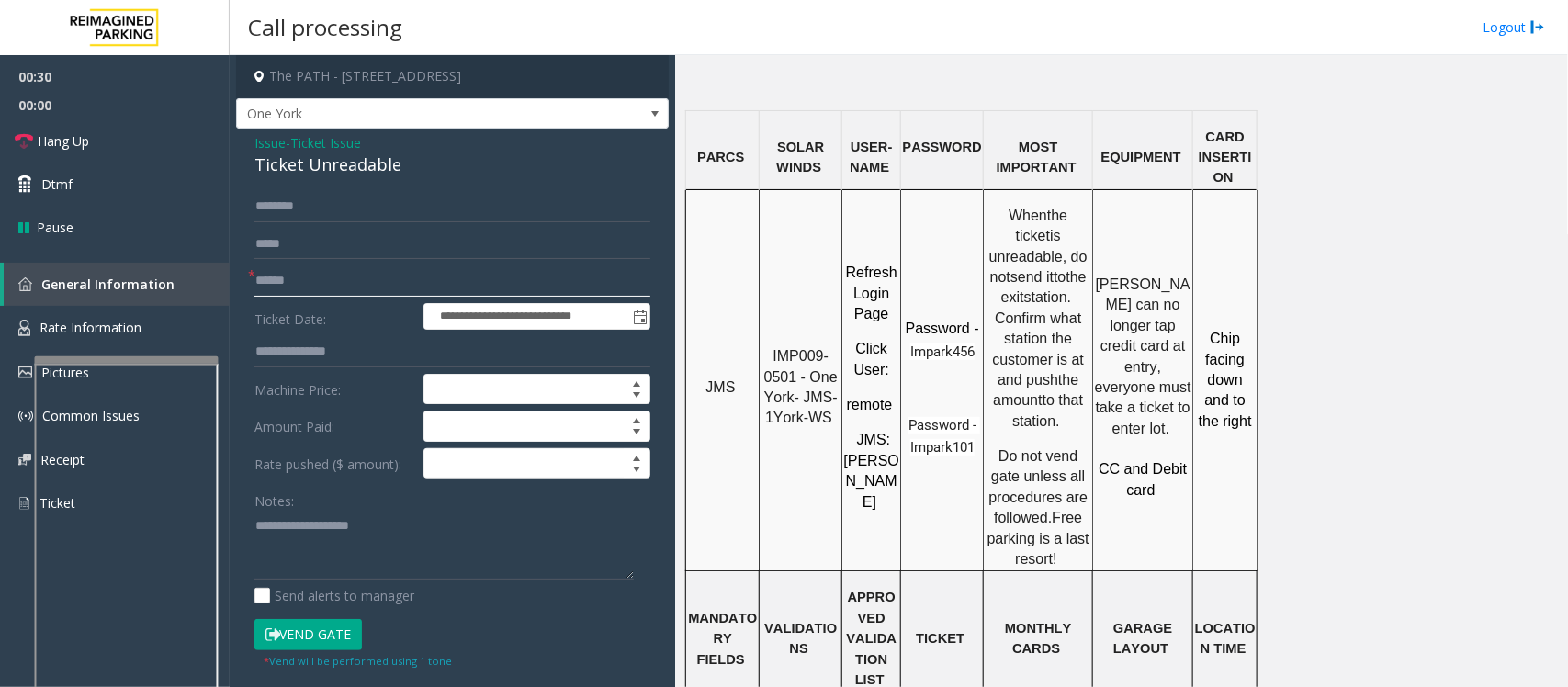 click 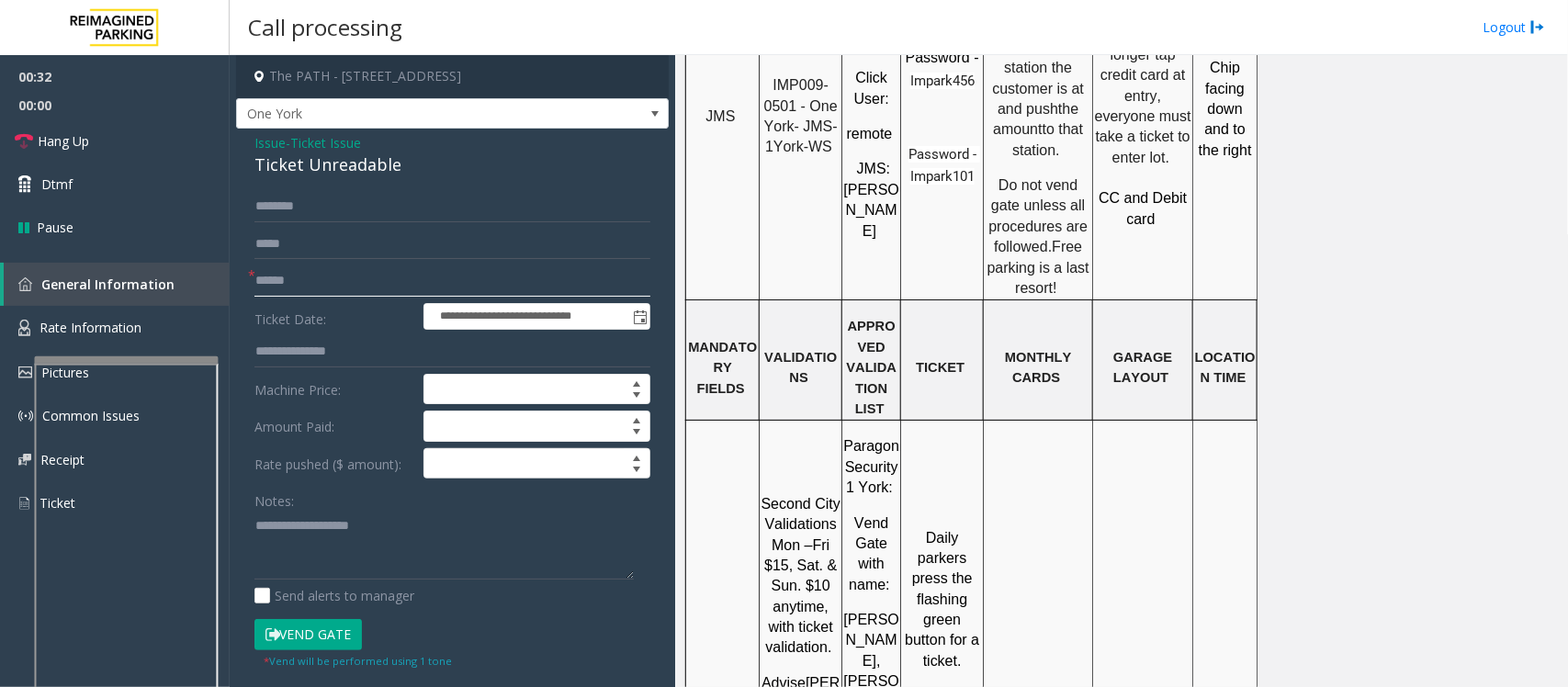 scroll, scrollTop: 1837, scrollLeft: 0, axis: vertical 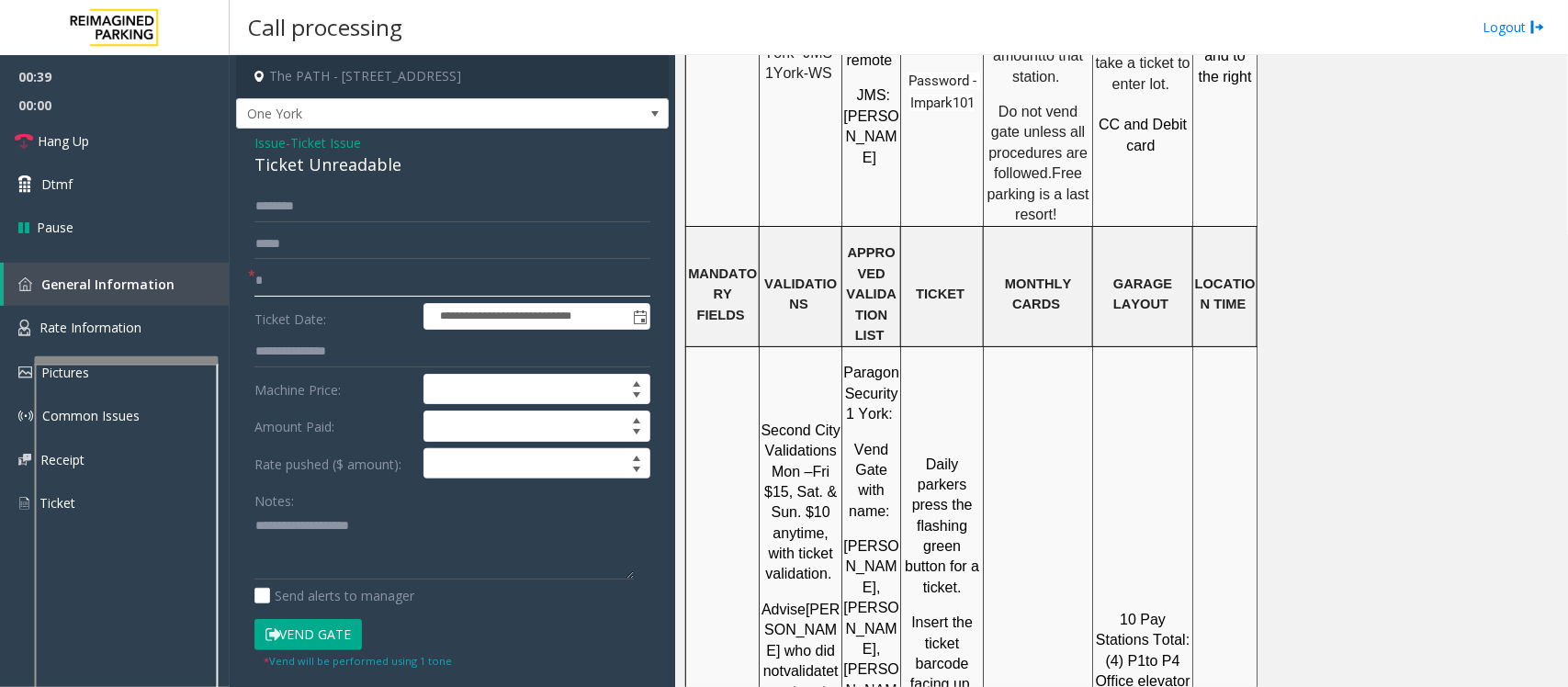 click on "*" 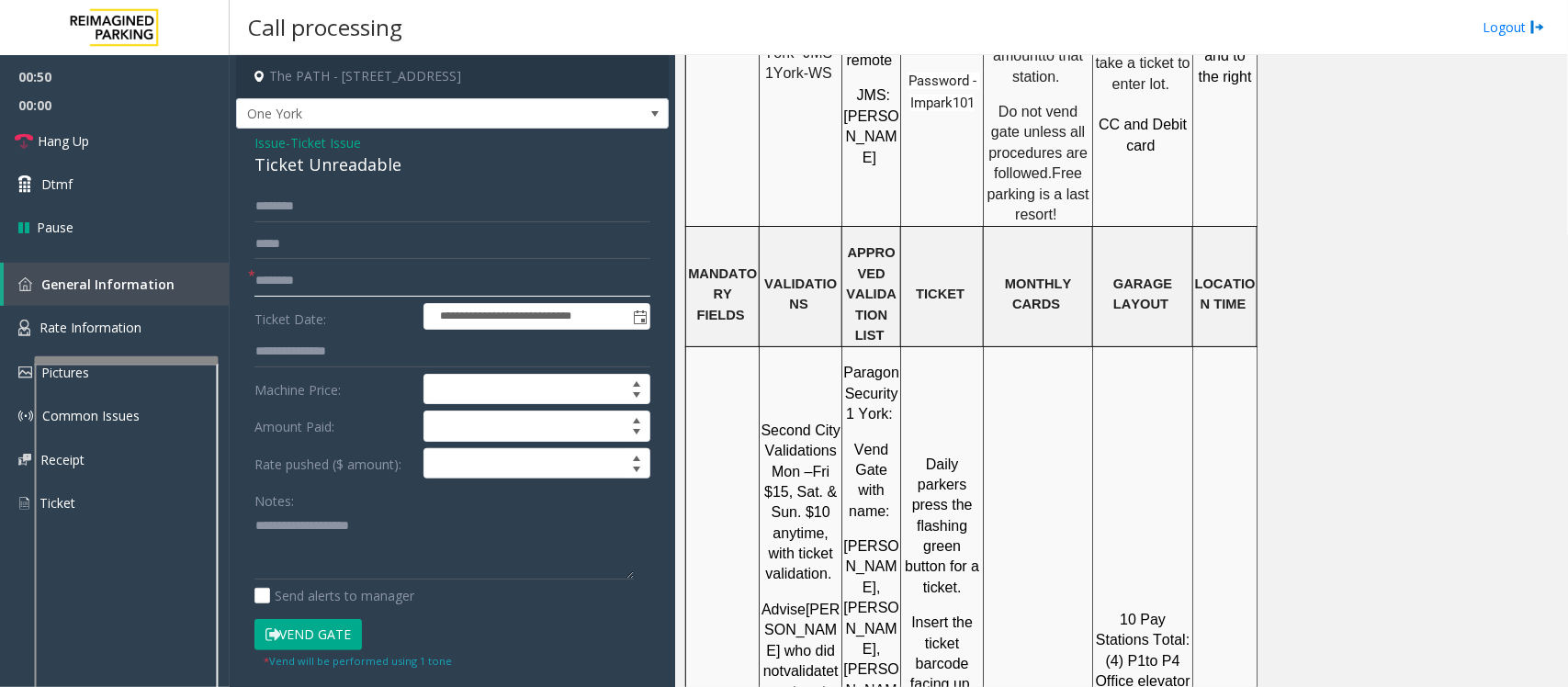 type on "********" 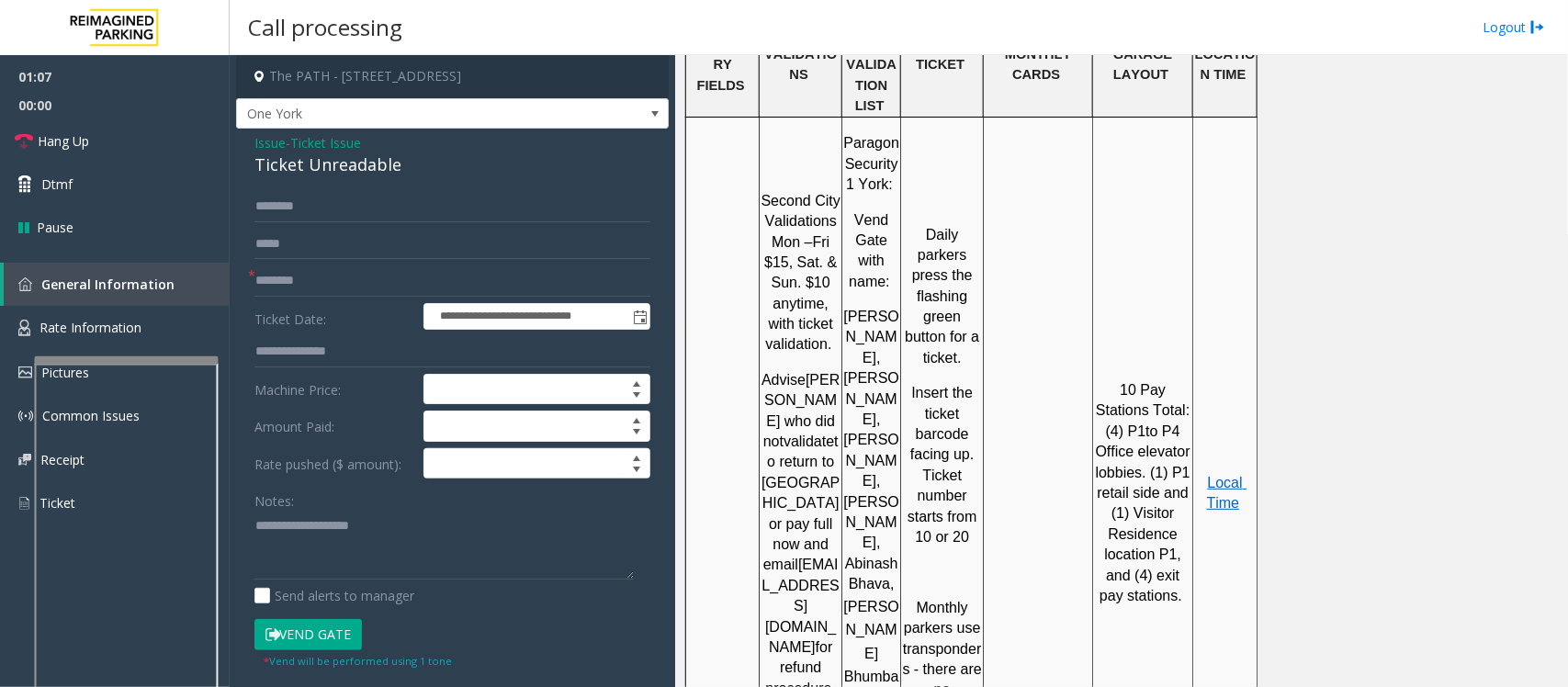 scroll, scrollTop: 1952, scrollLeft: 0, axis: vertical 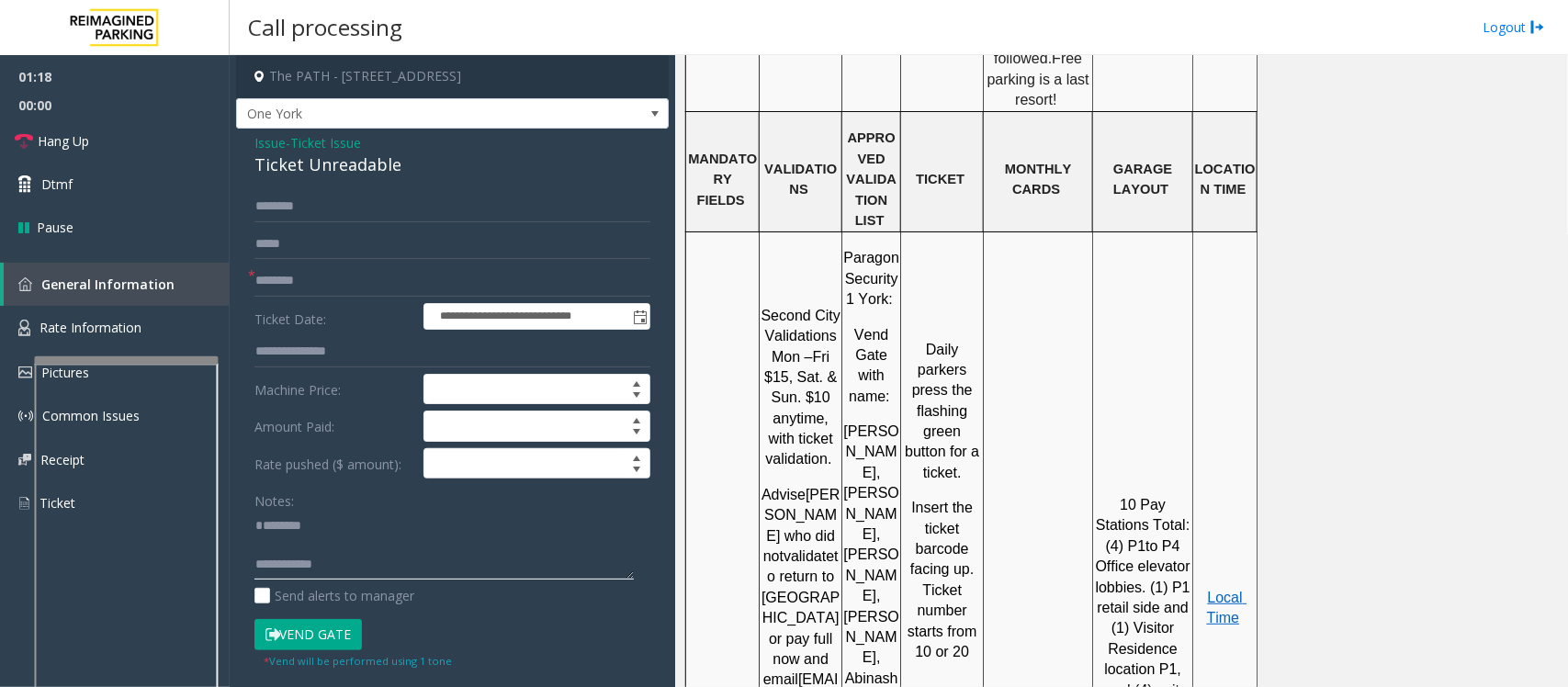 click 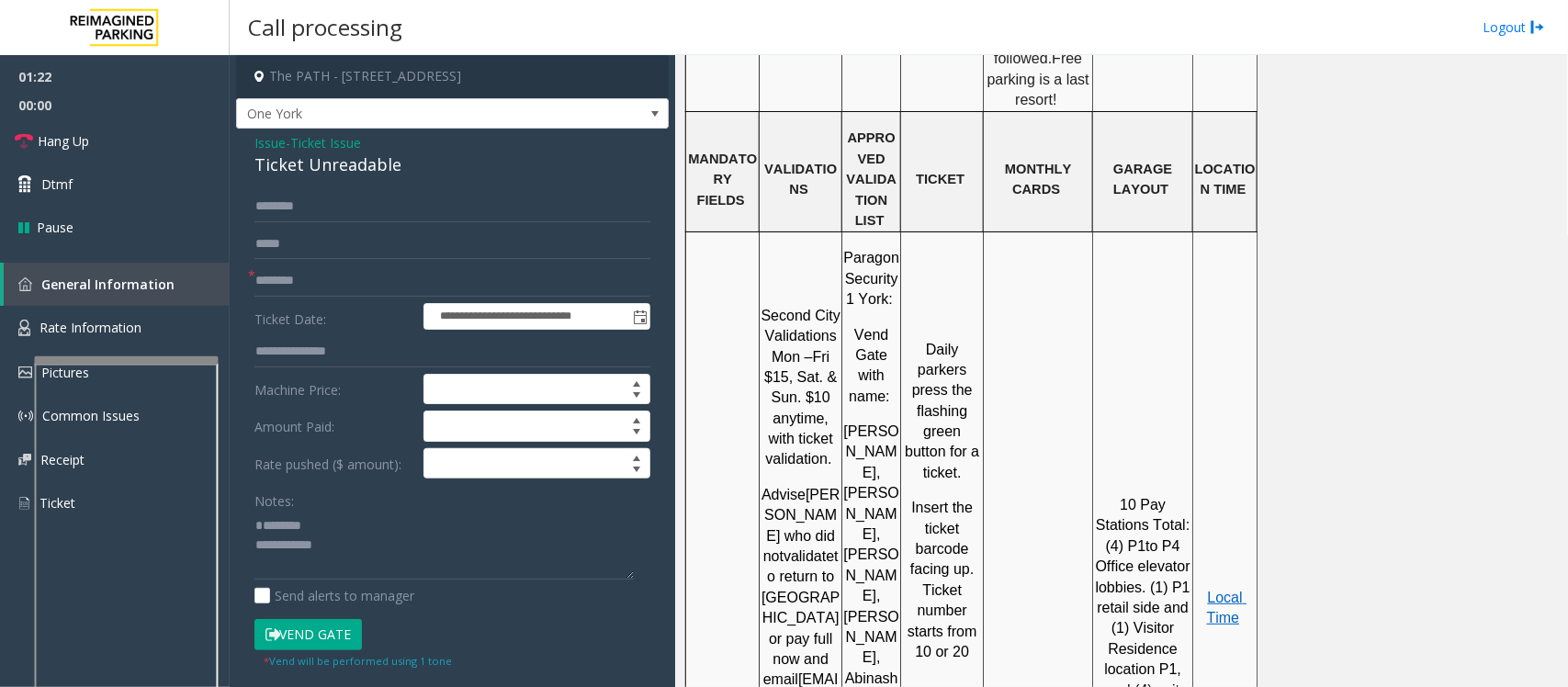 click on "Ticket Unreadable" 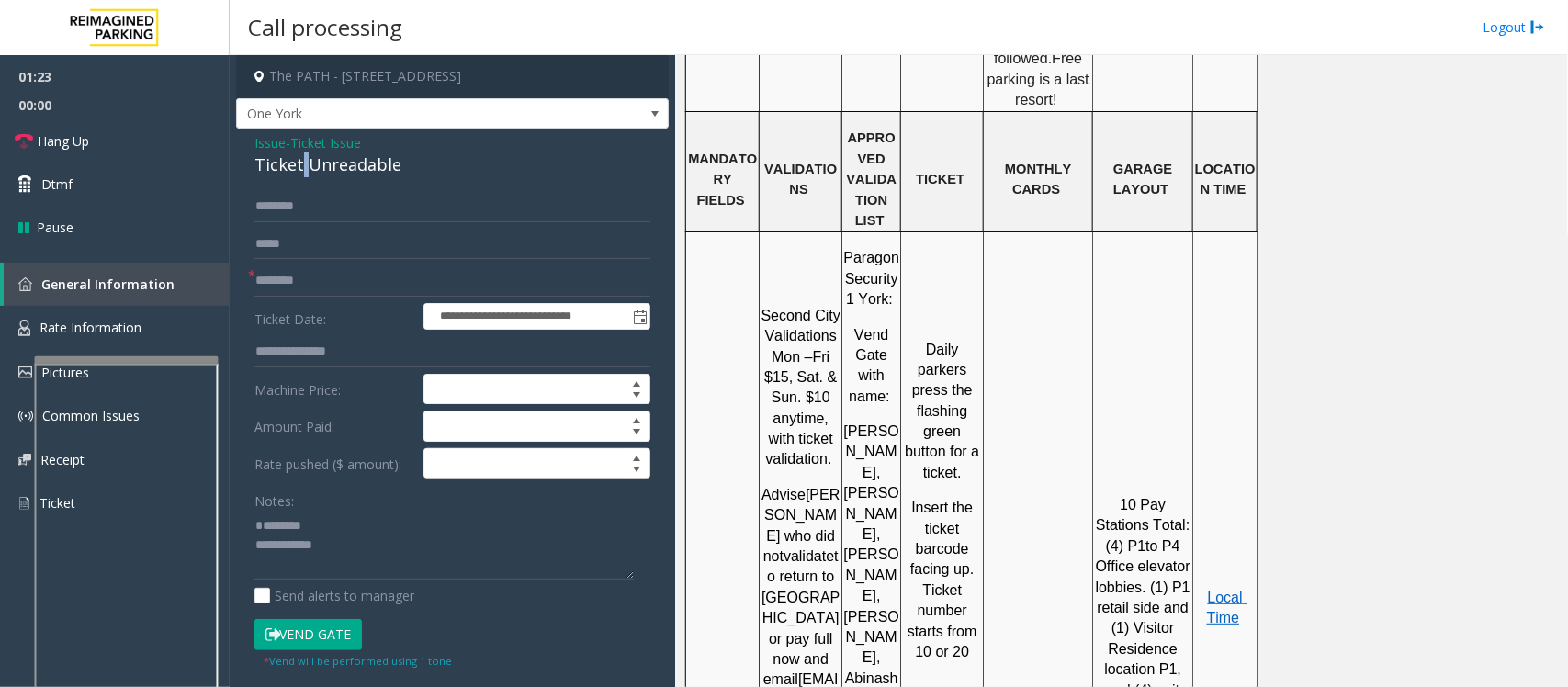 click on "Ticket Unreadable" 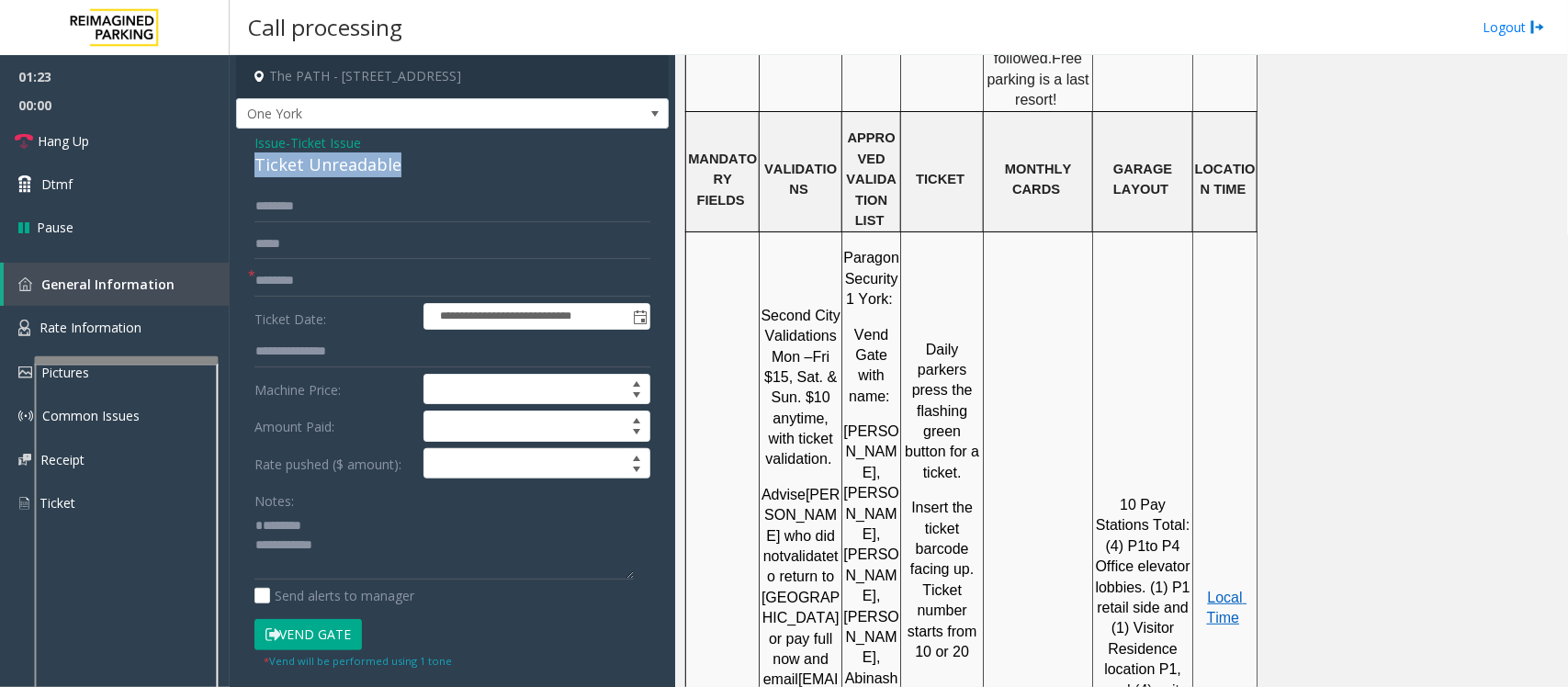 click on "Ticket Unreadable" 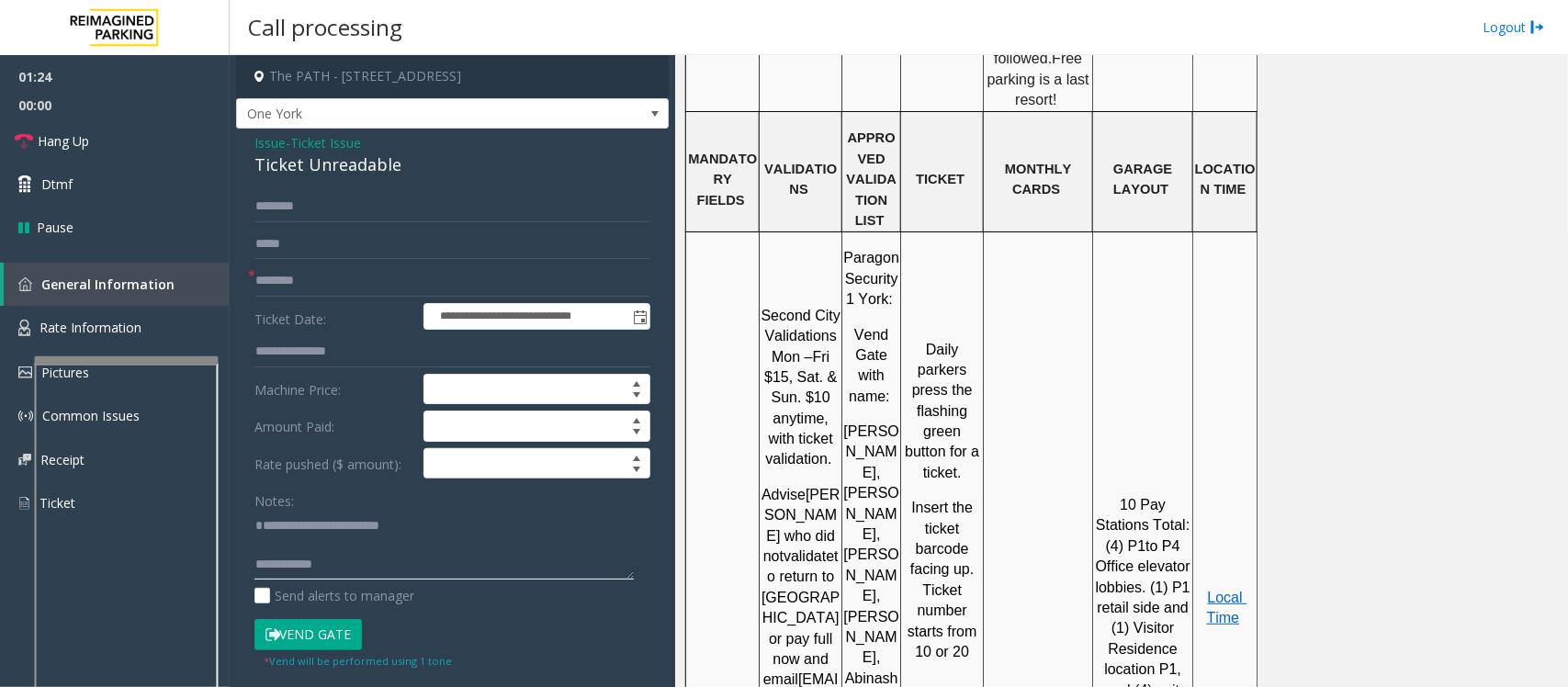 click 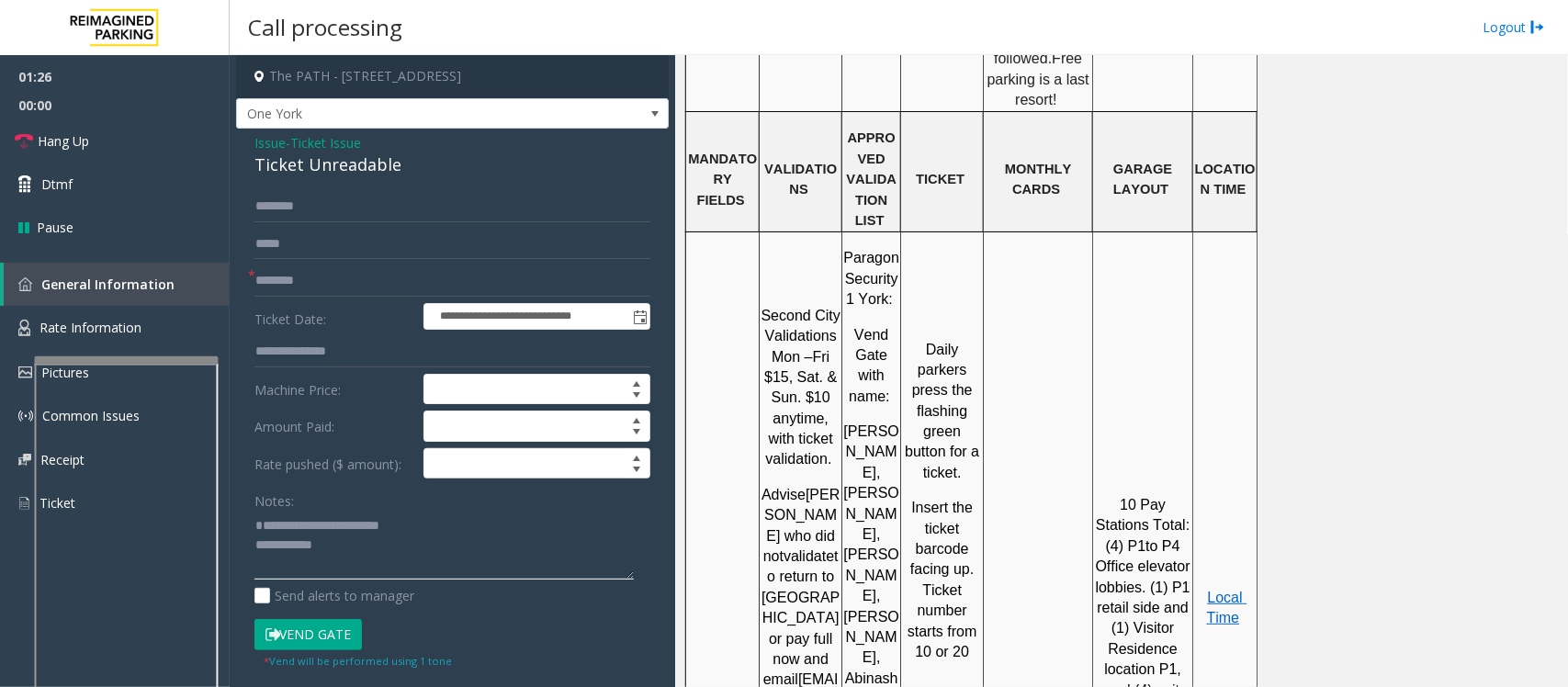 click 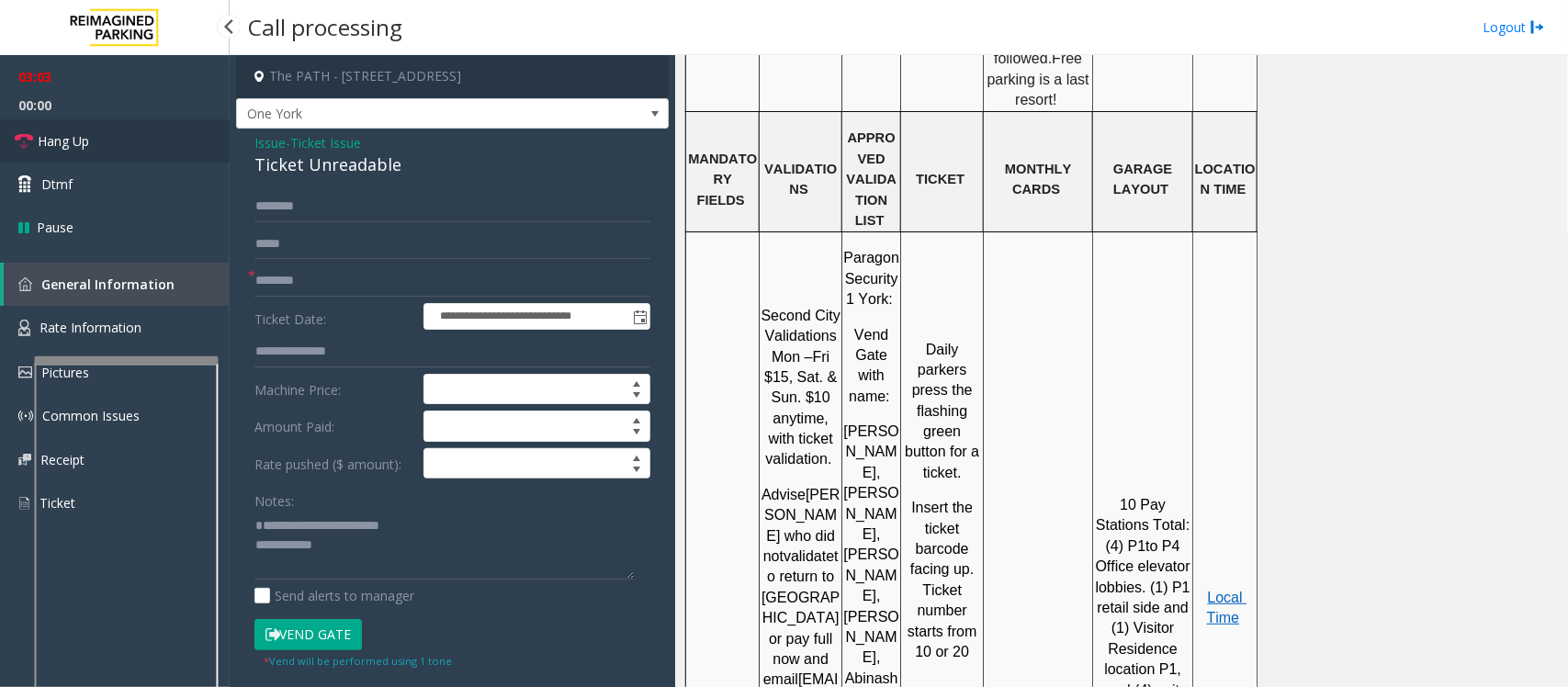 click on "Hang Up" at bounding box center [63, 141] 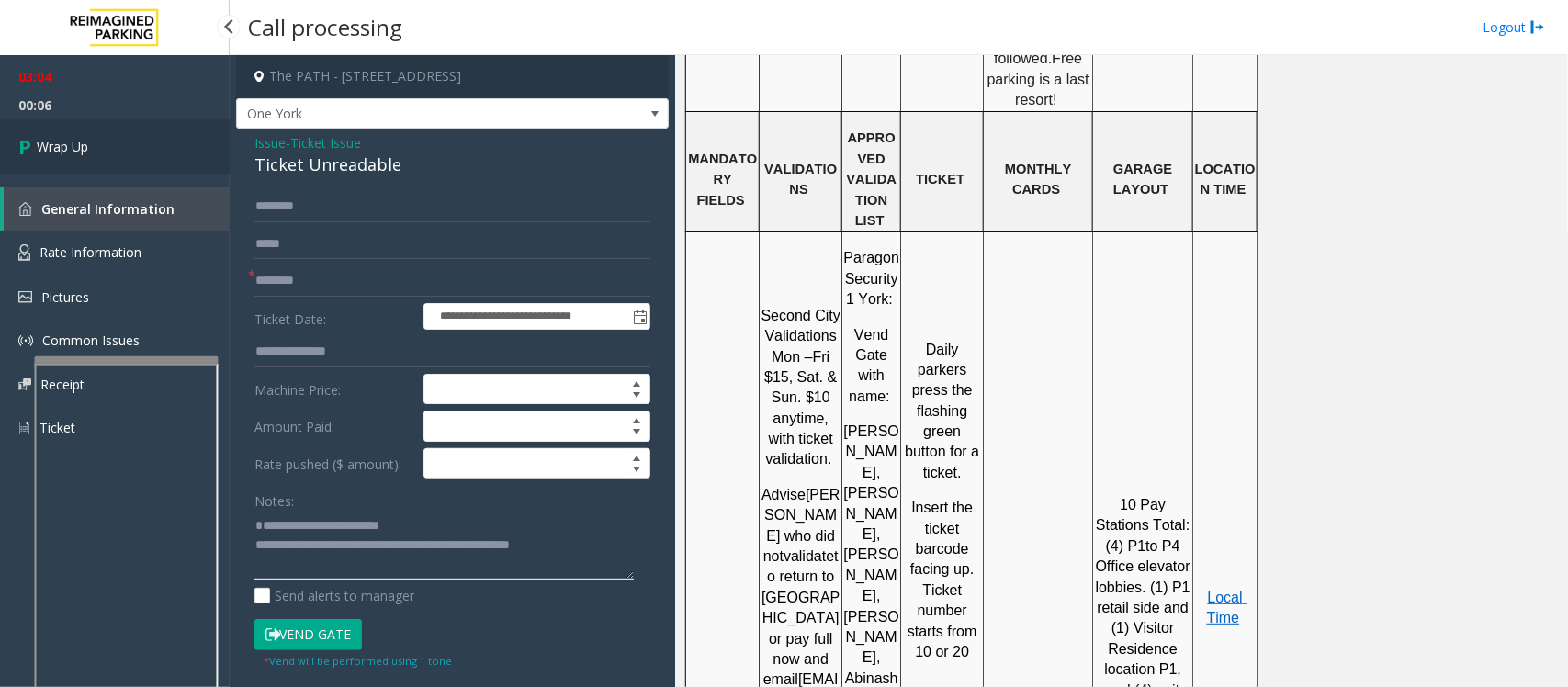 type on "**********" 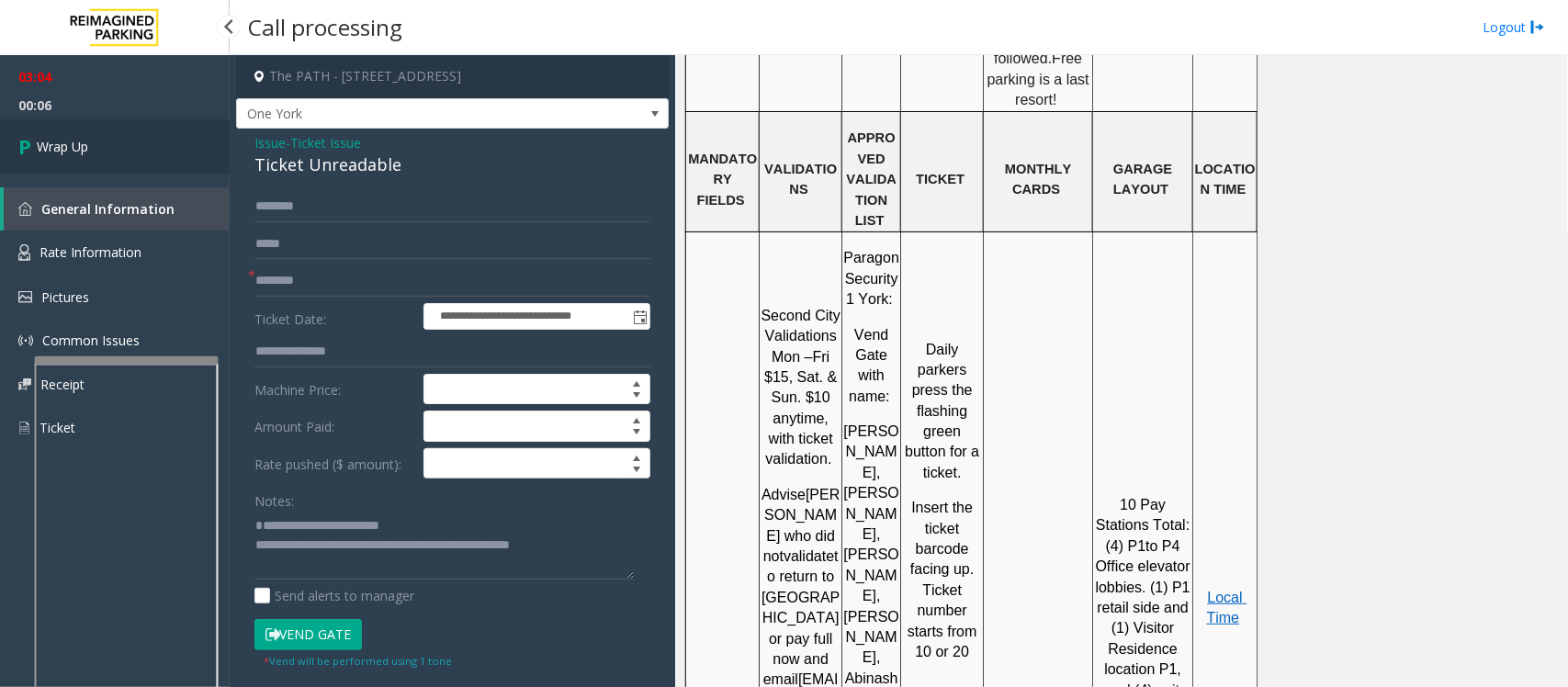 click on "Wrap Up" at bounding box center [62, 146] 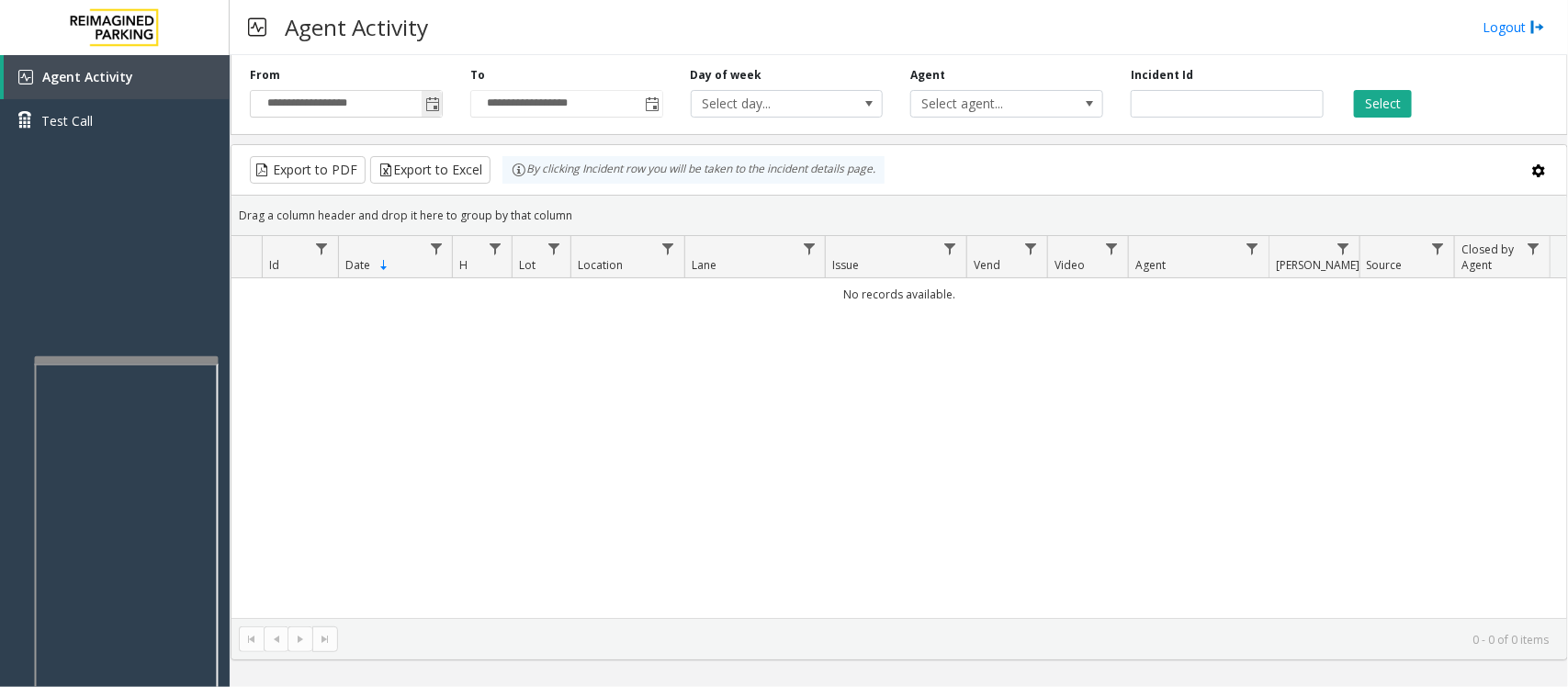 click 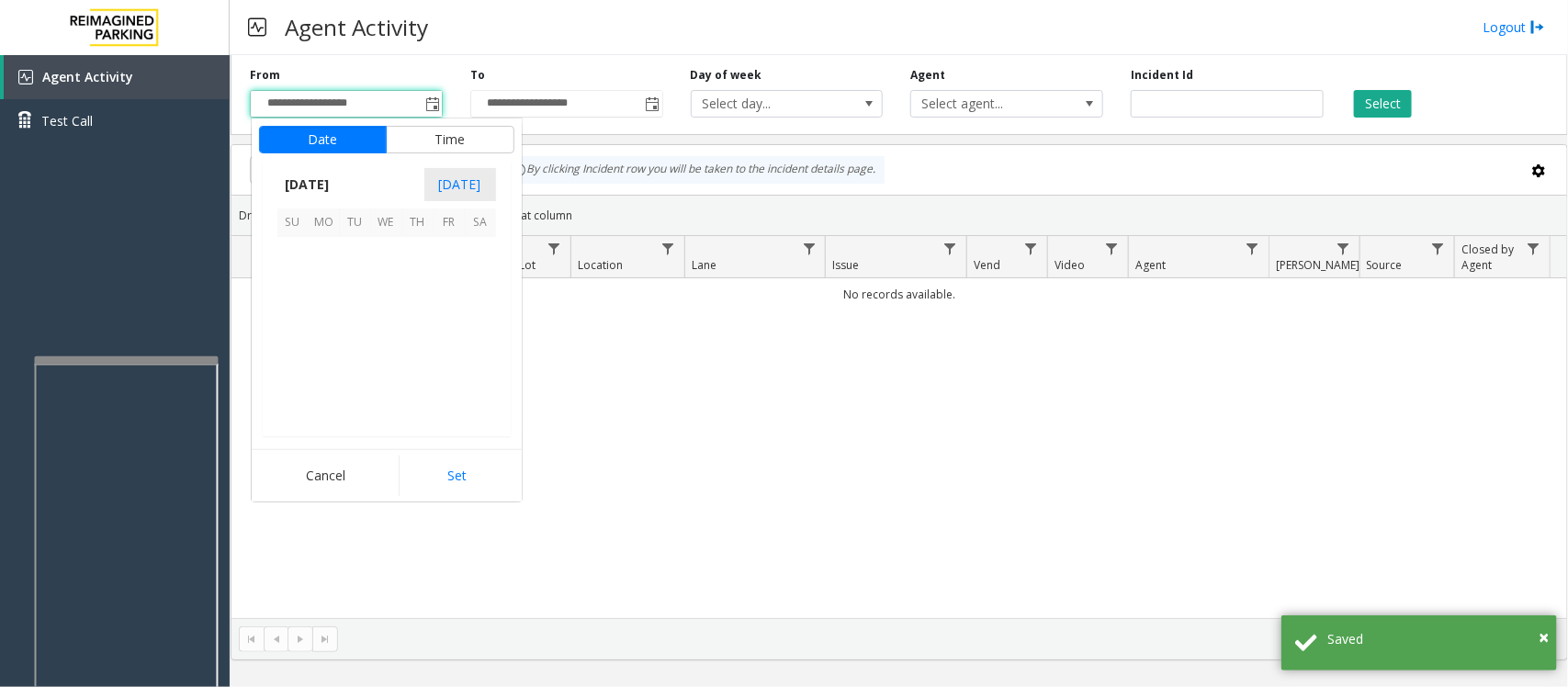 scroll, scrollTop: 329046, scrollLeft: 0, axis: vertical 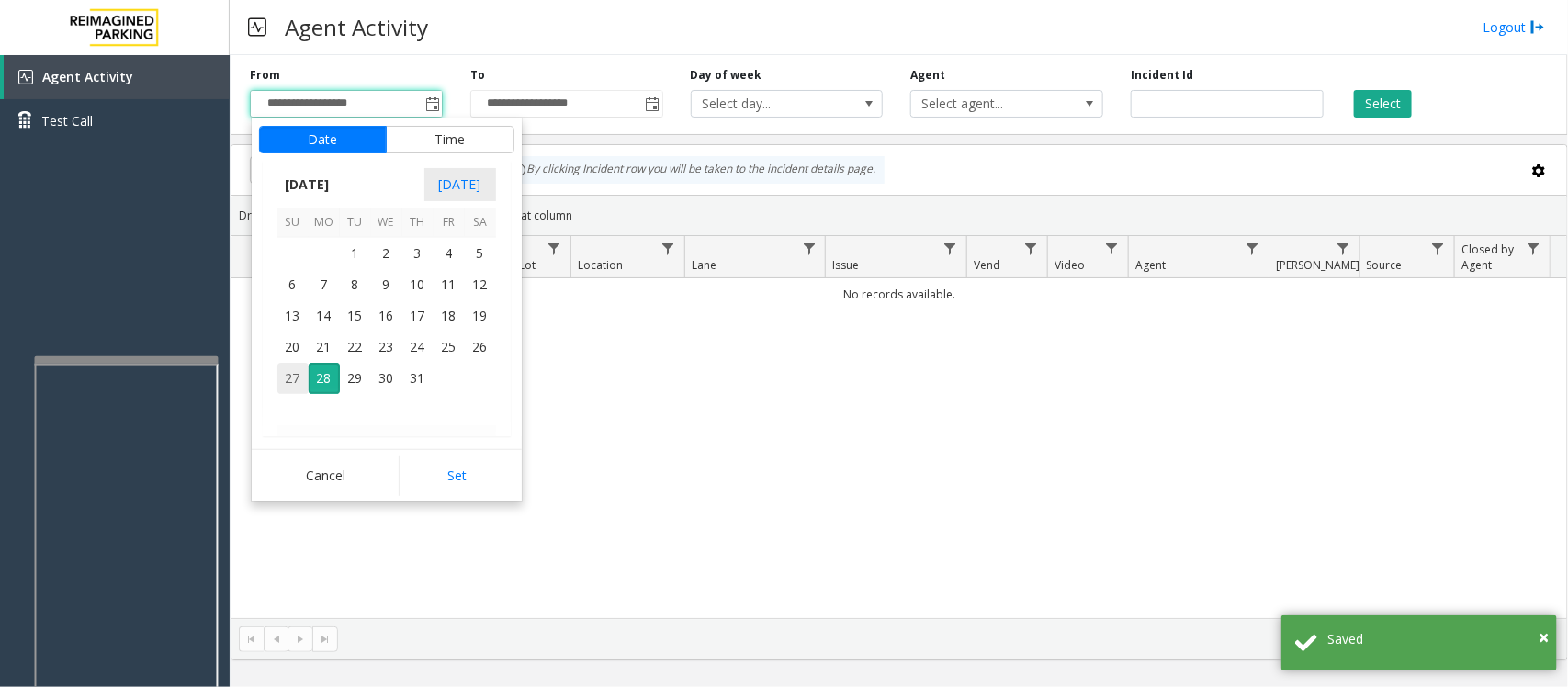 click on "27" at bounding box center (293, 378) 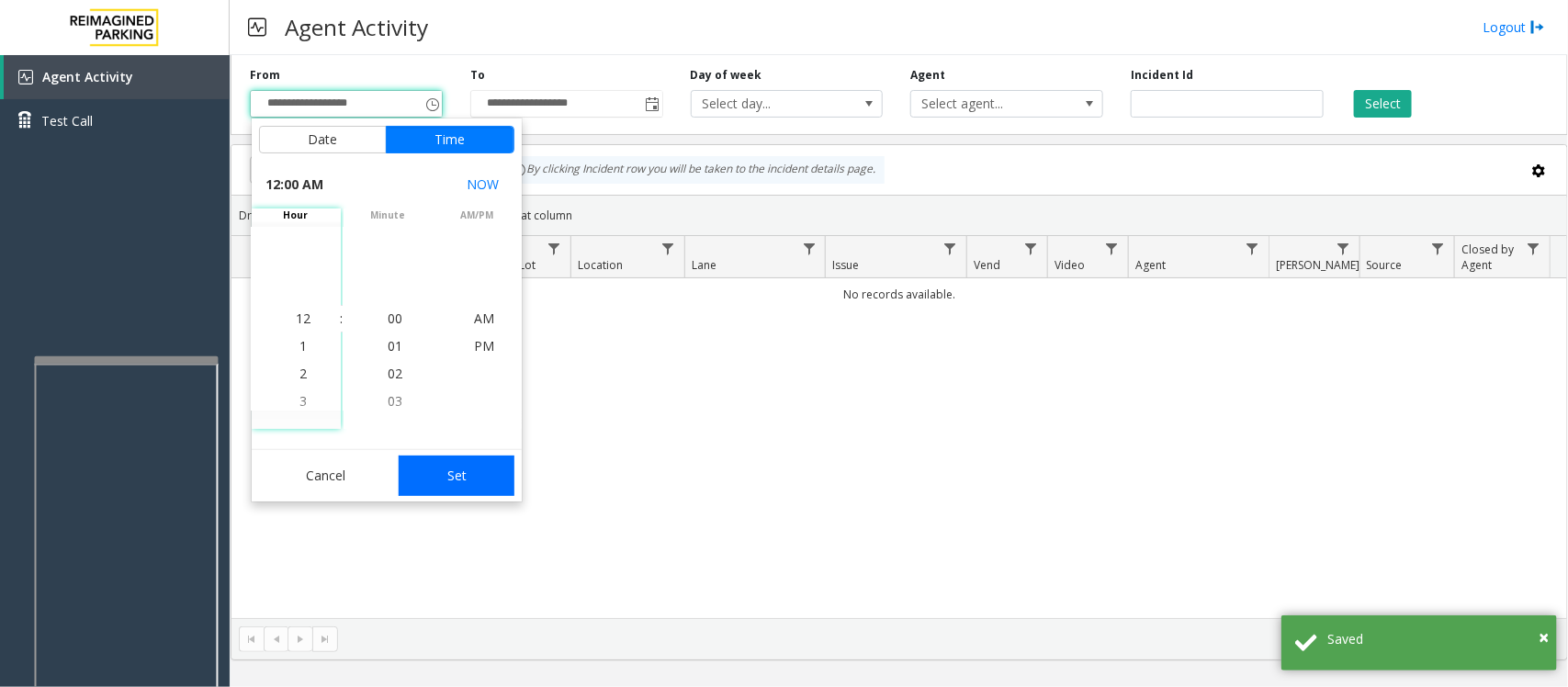 click on "Set" 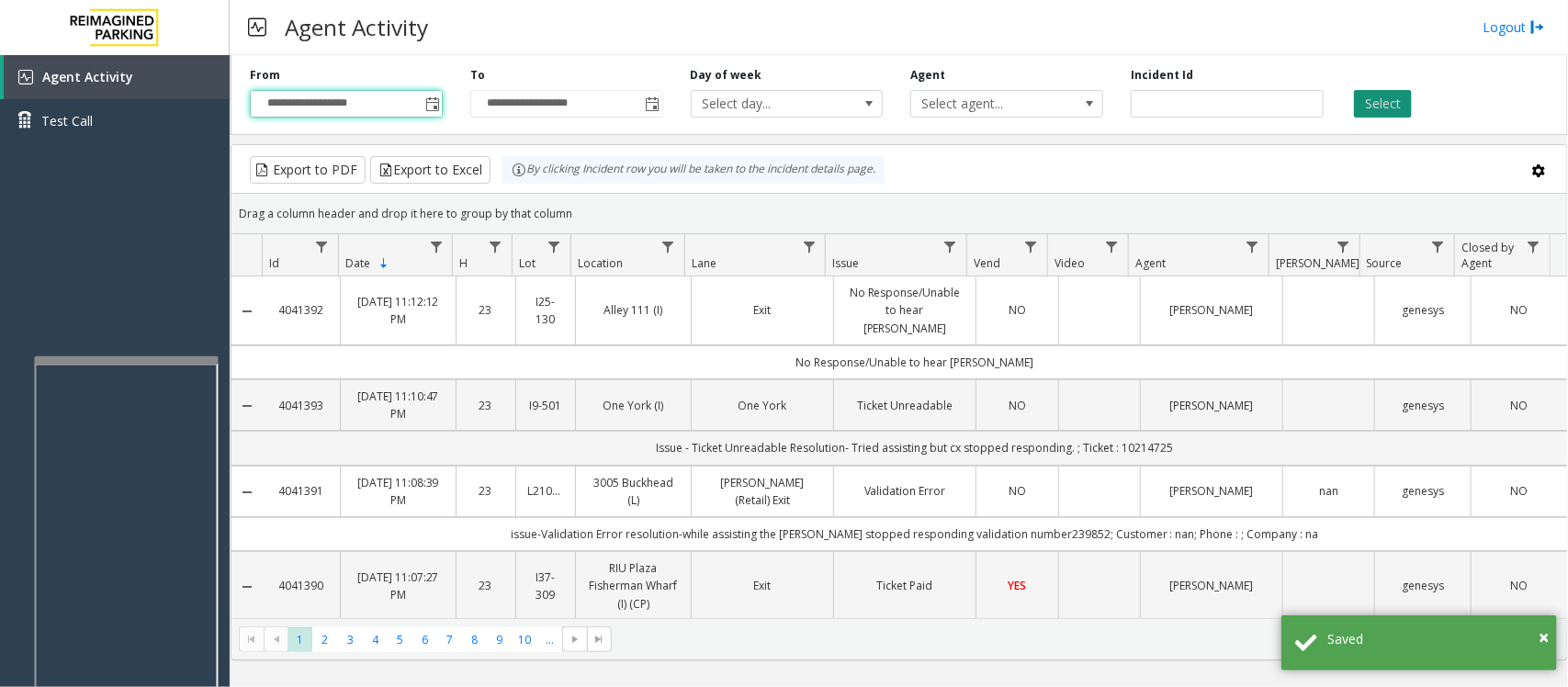 click on "Select" 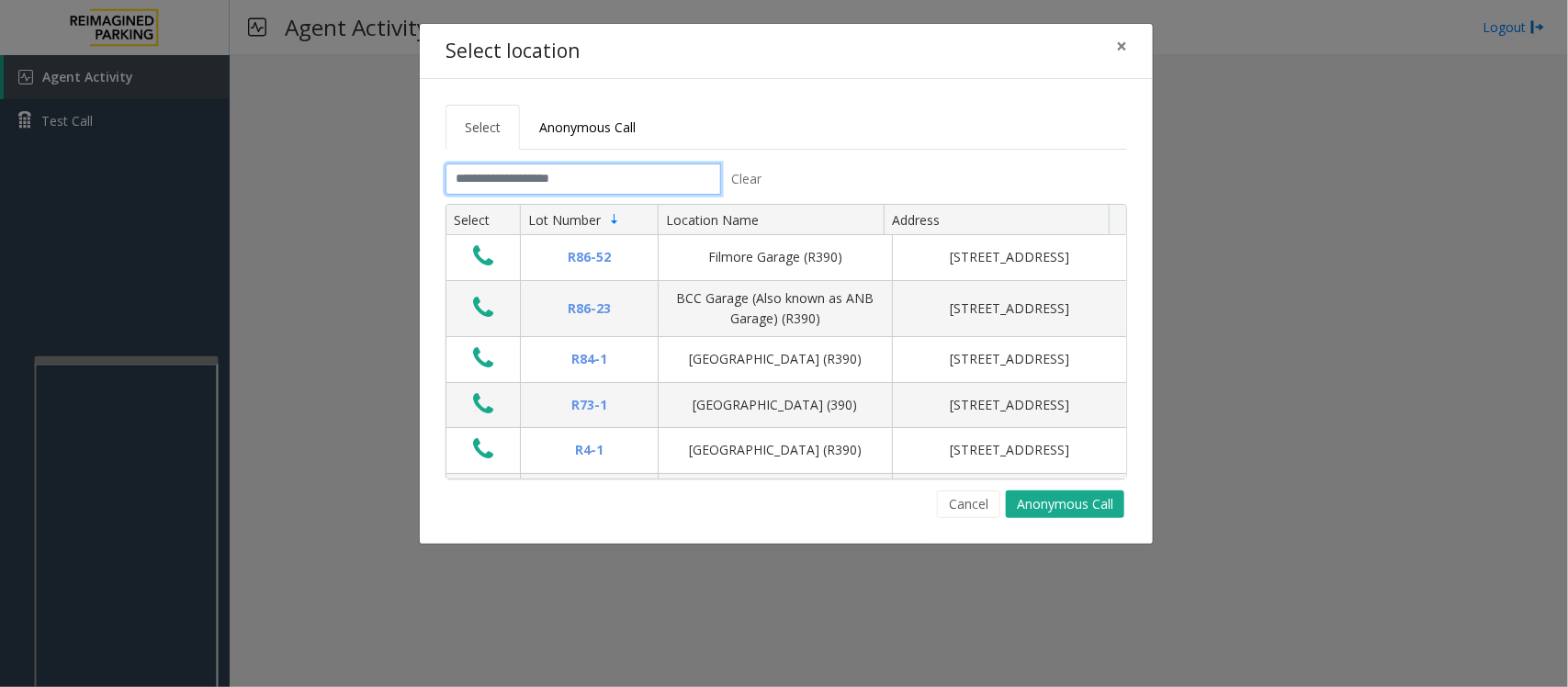 click 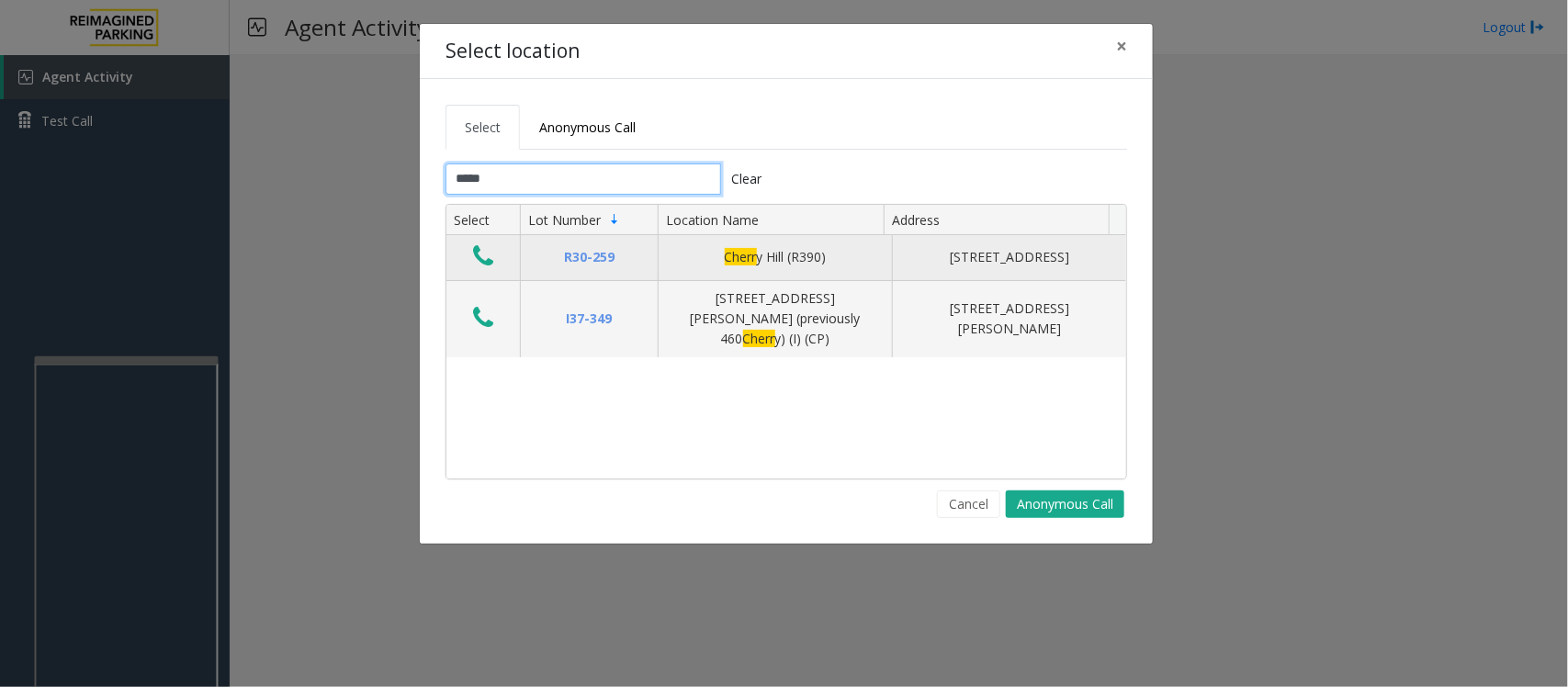 type on "*****" 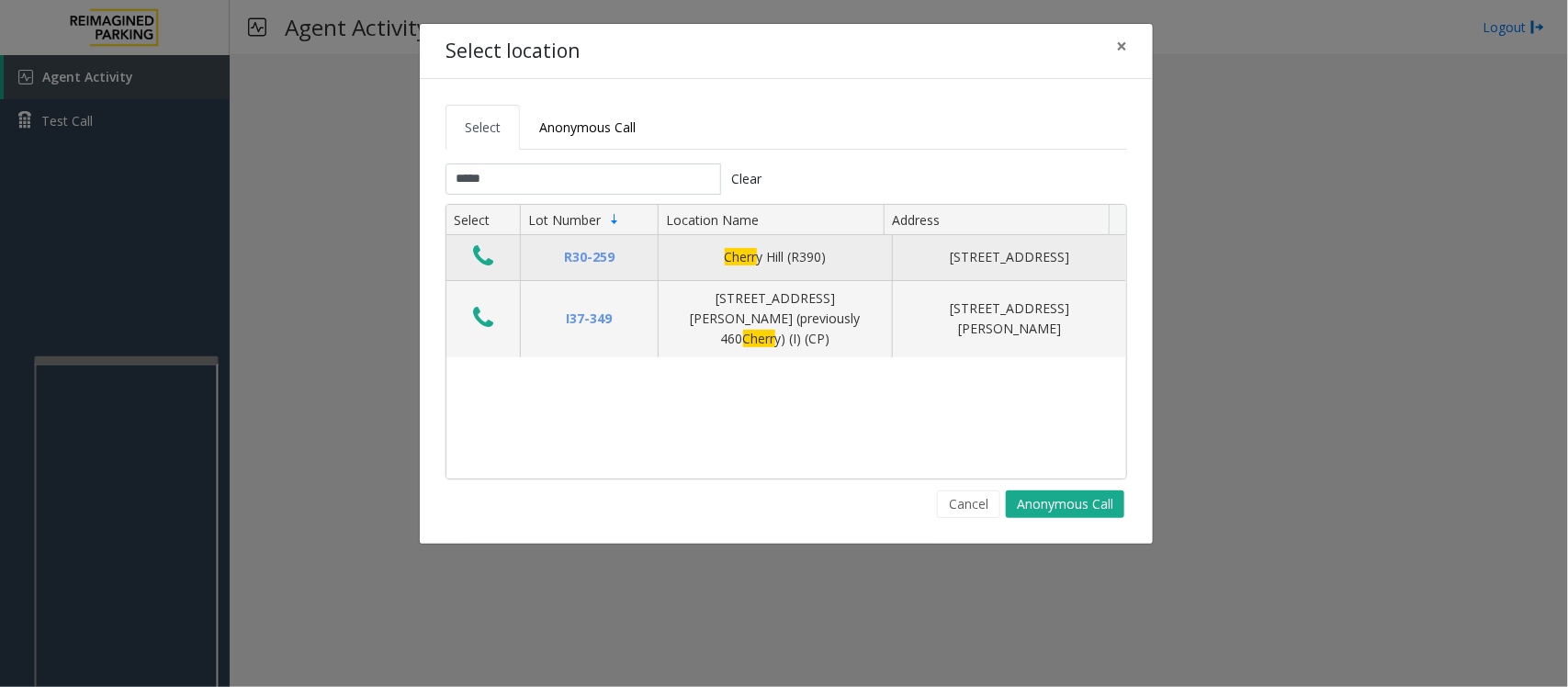 click 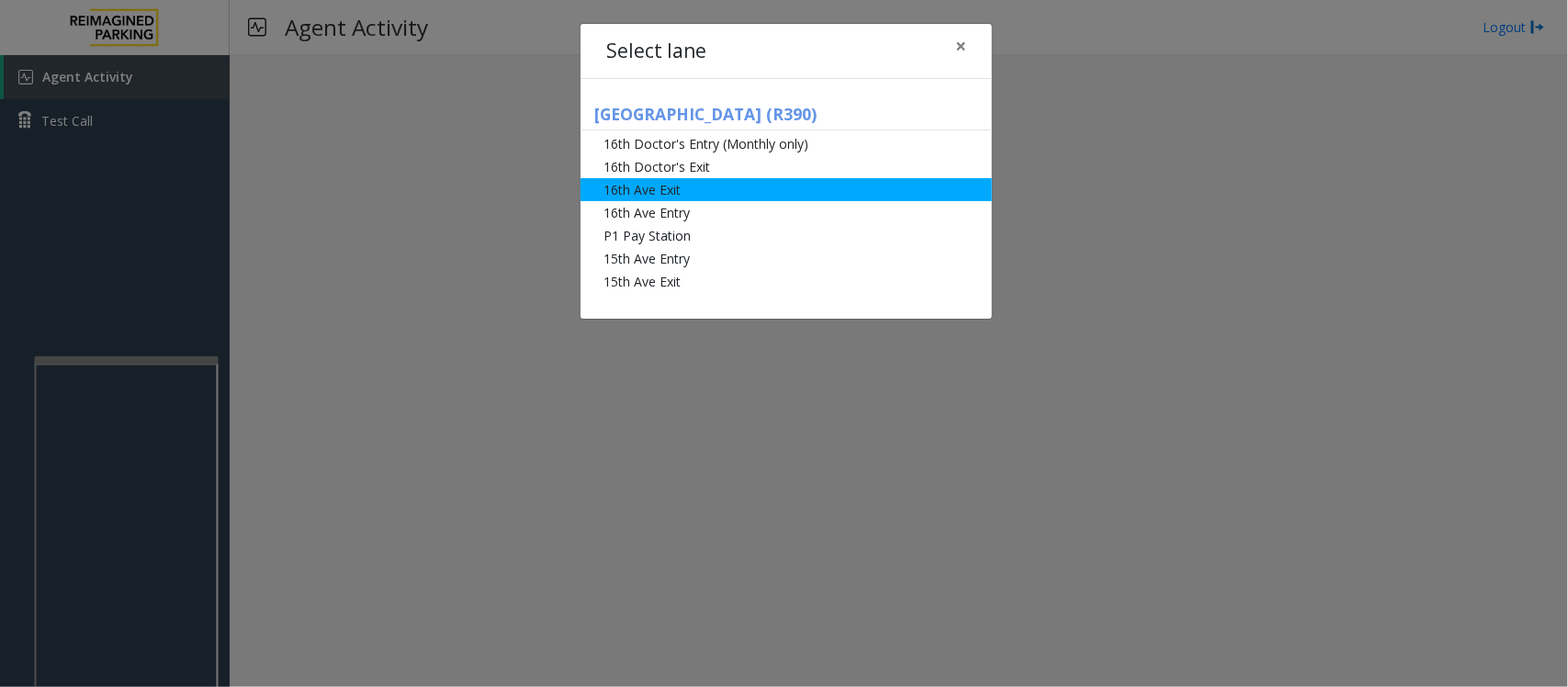 click on "16th Ave Exit" 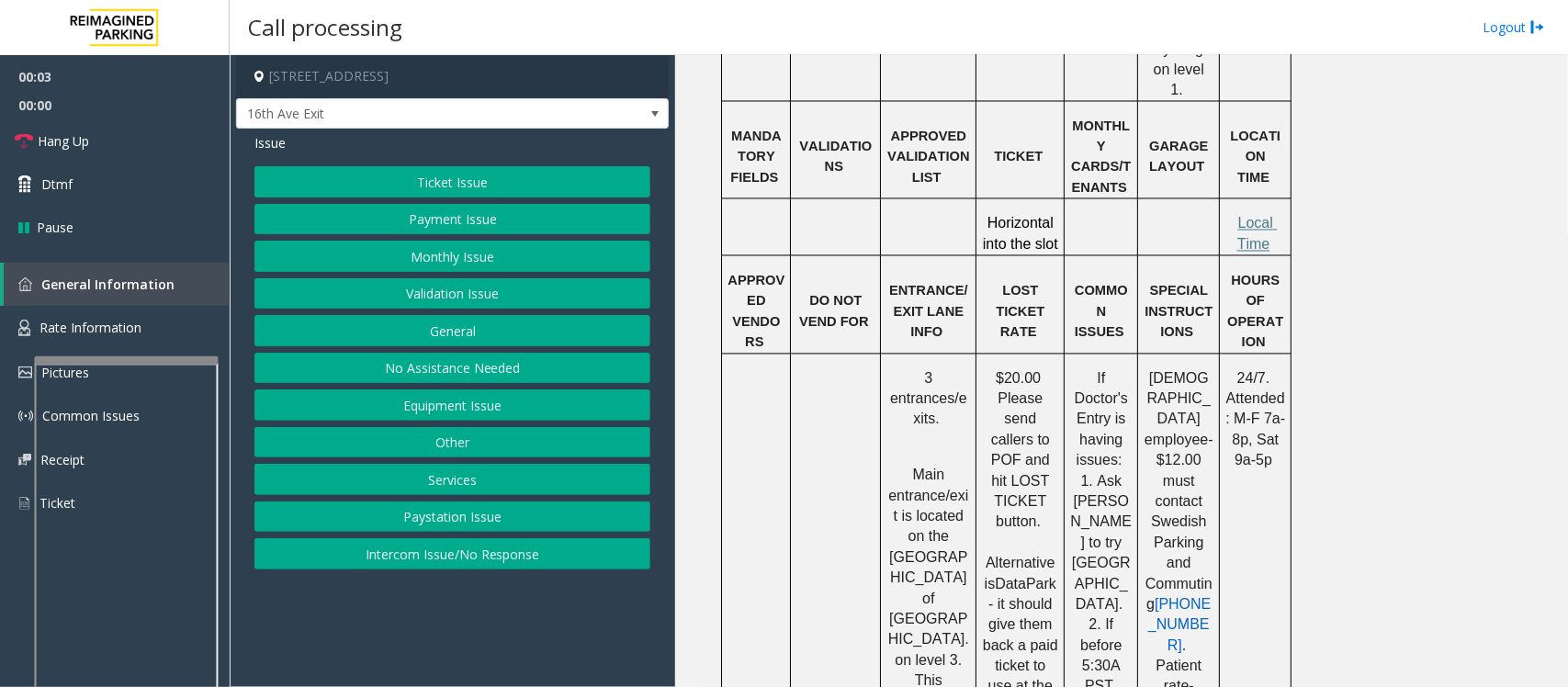 scroll, scrollTop: 1378, scrollLeft: 0, axis: vertical 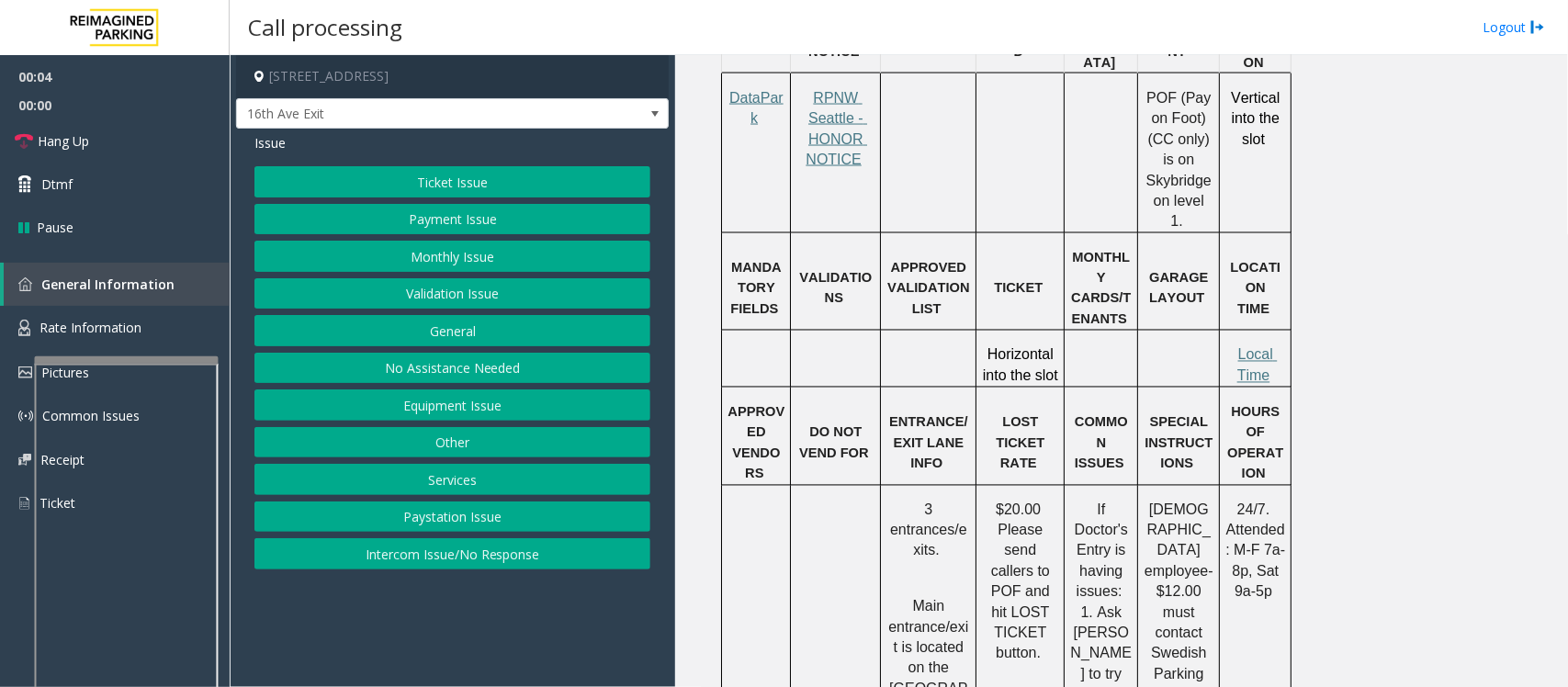 click on "Ticket Issue" 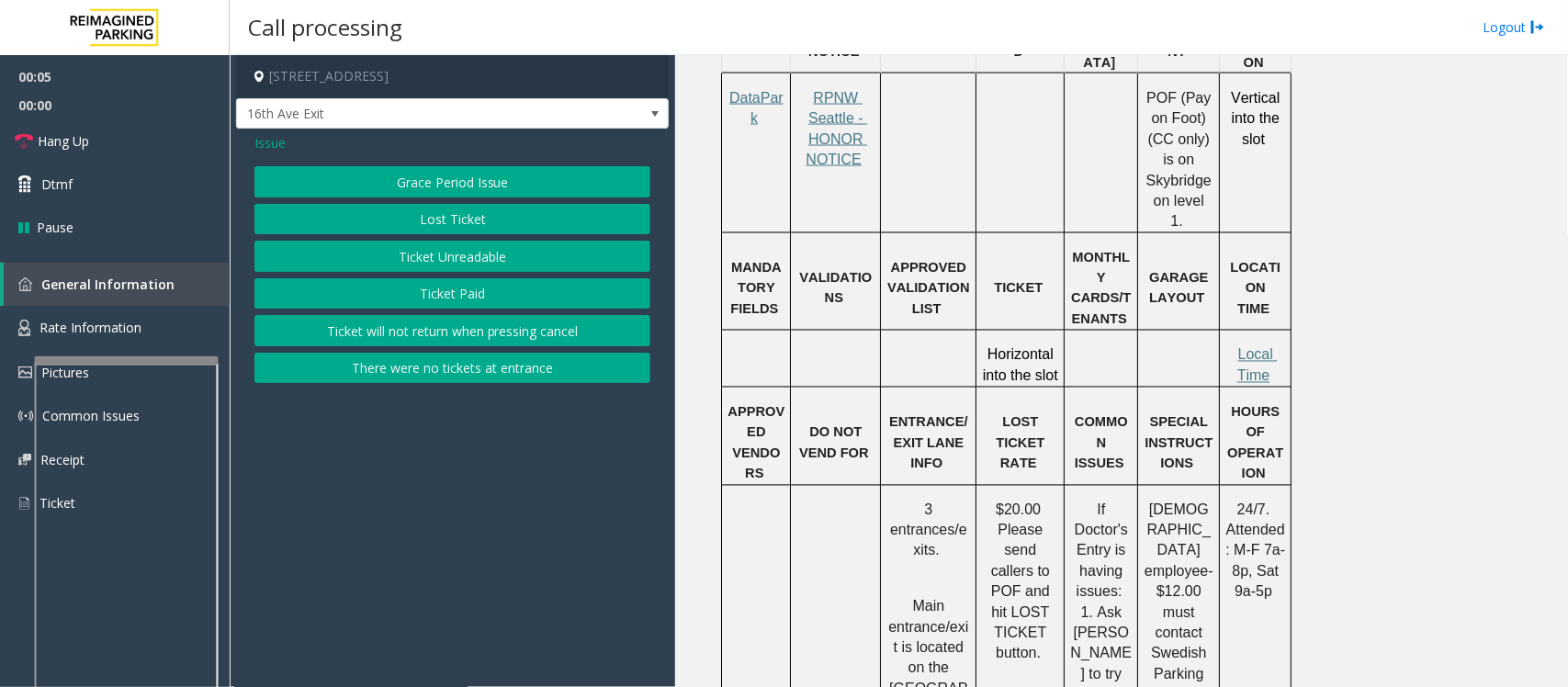 click on "Ticket Unreadable" 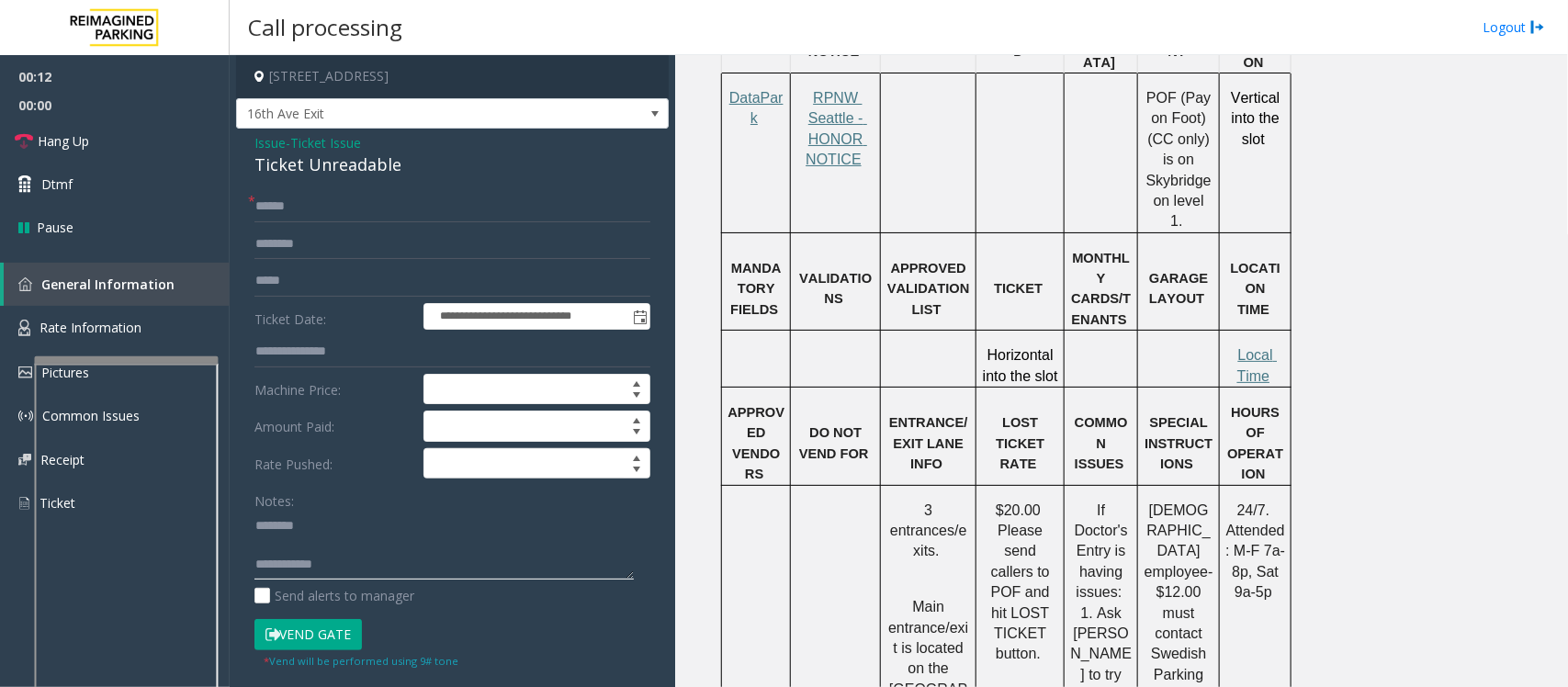 click 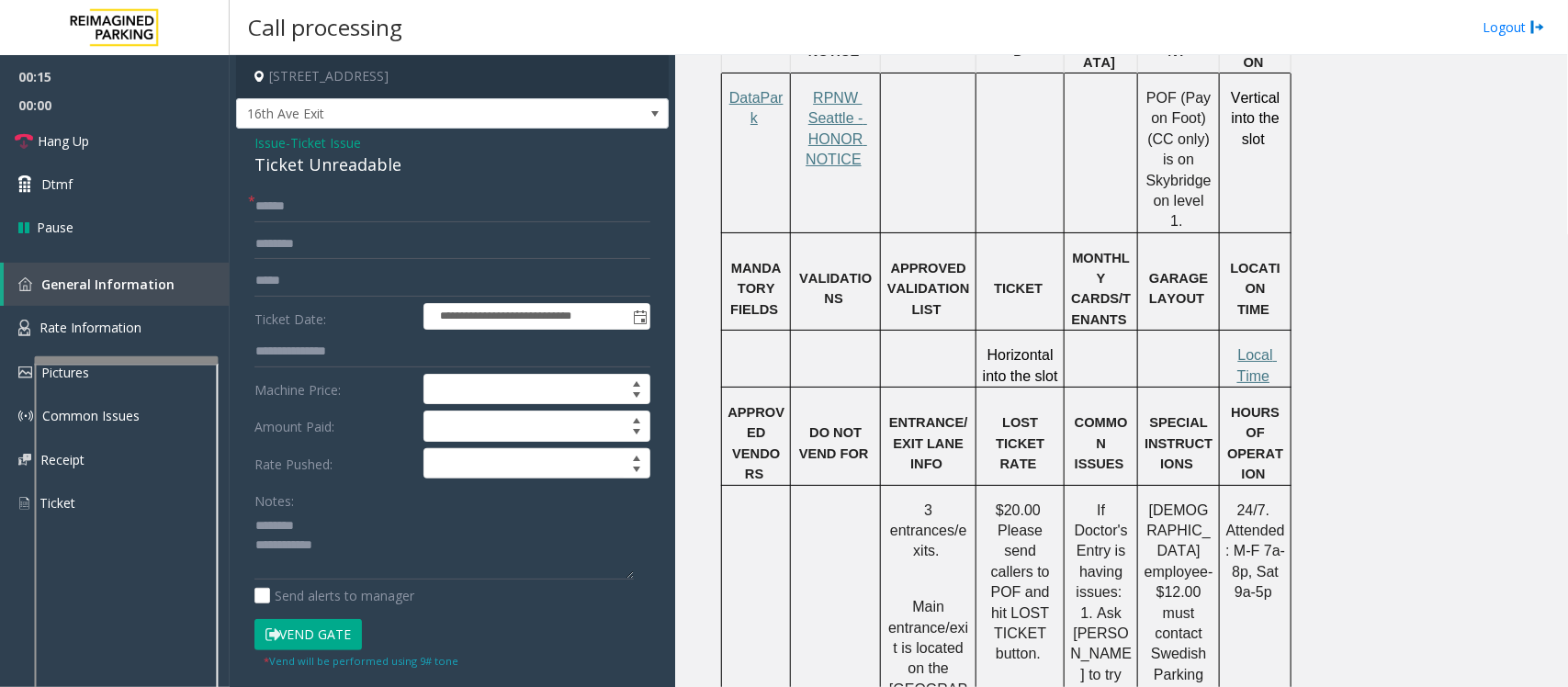 click on "Ticket Unreadable" 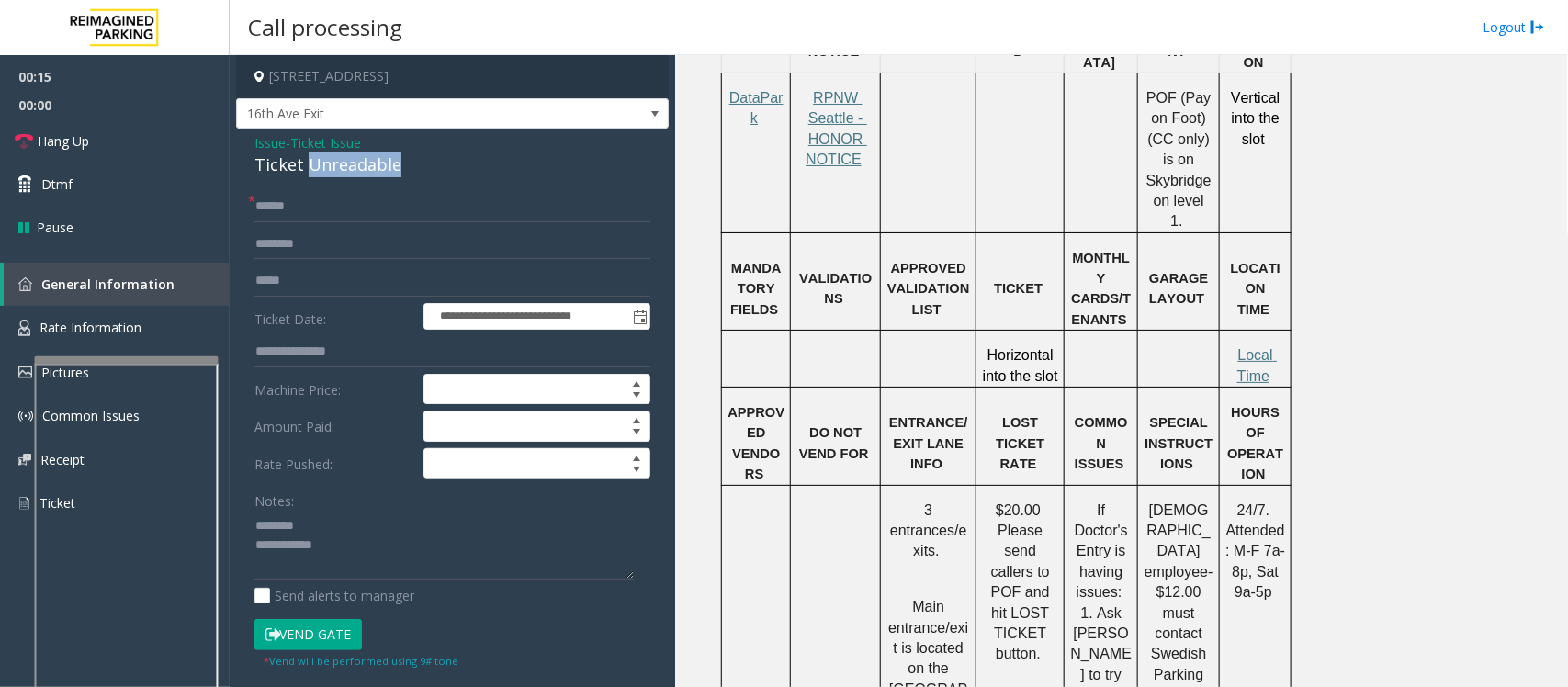 click on "Ticket Unreadable" 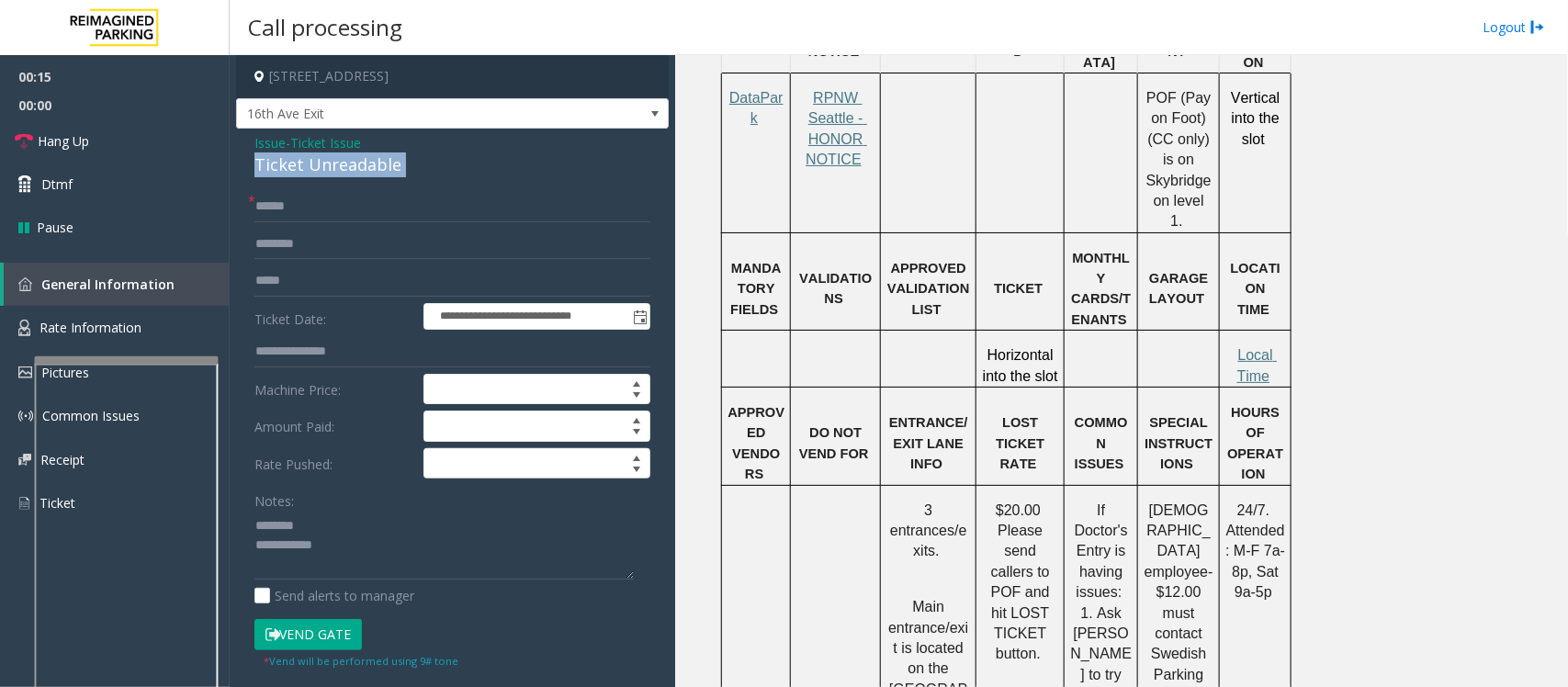 click on "Ticket Unreadable" 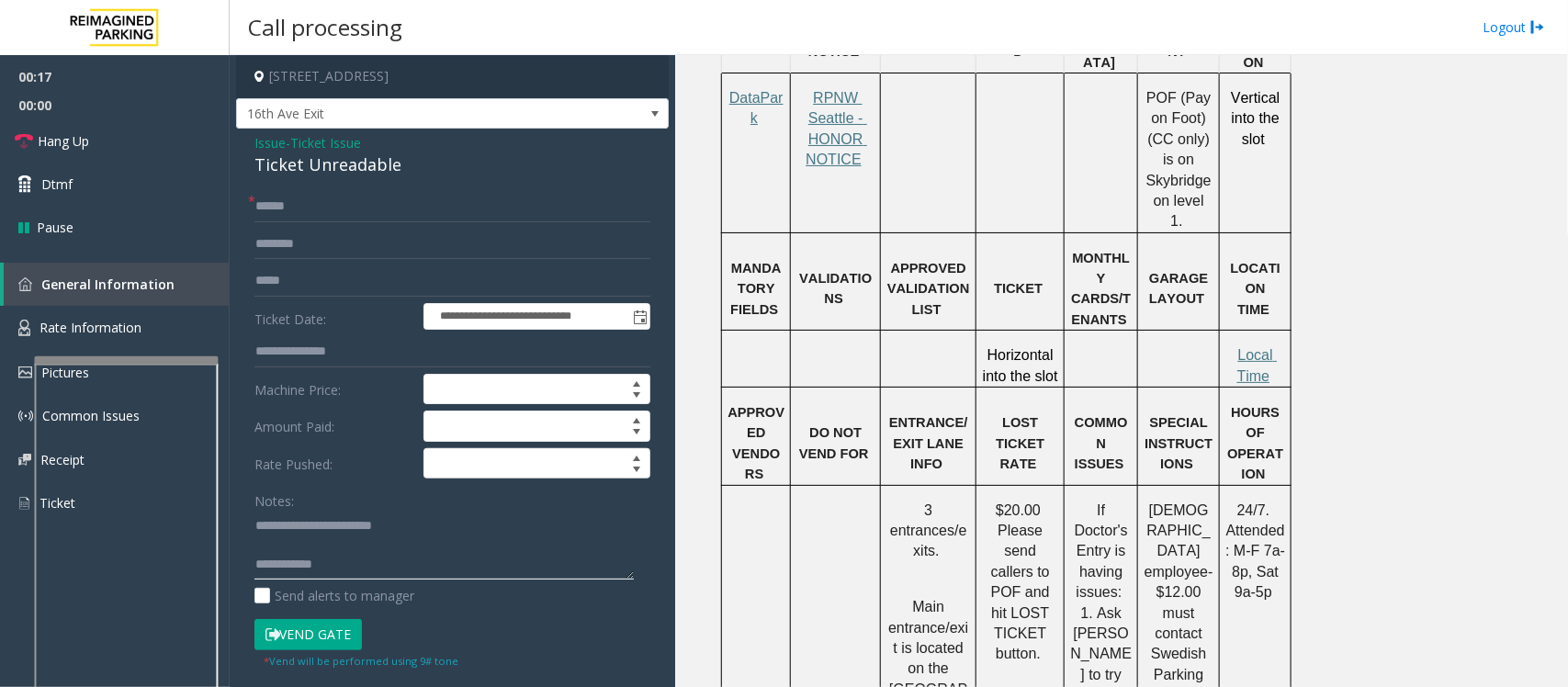 type on "**********" 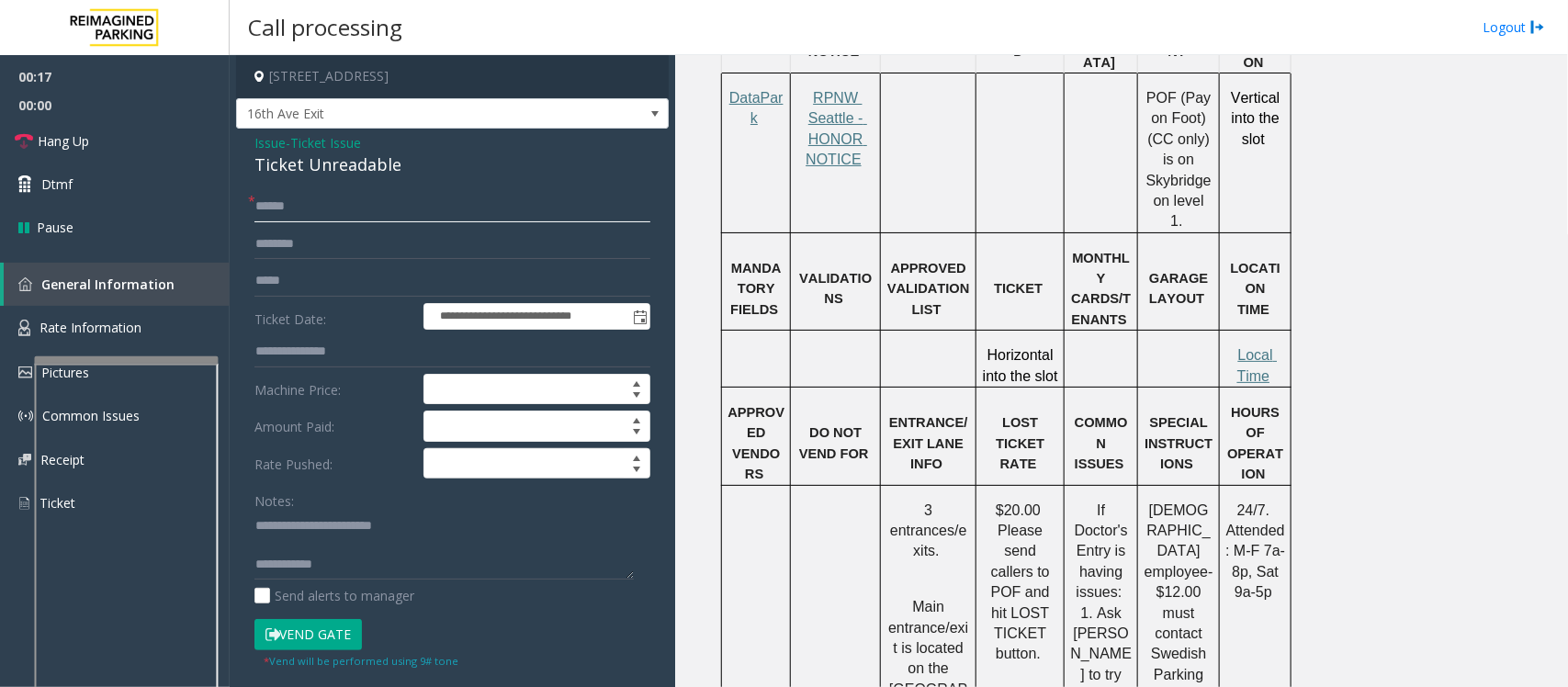 click 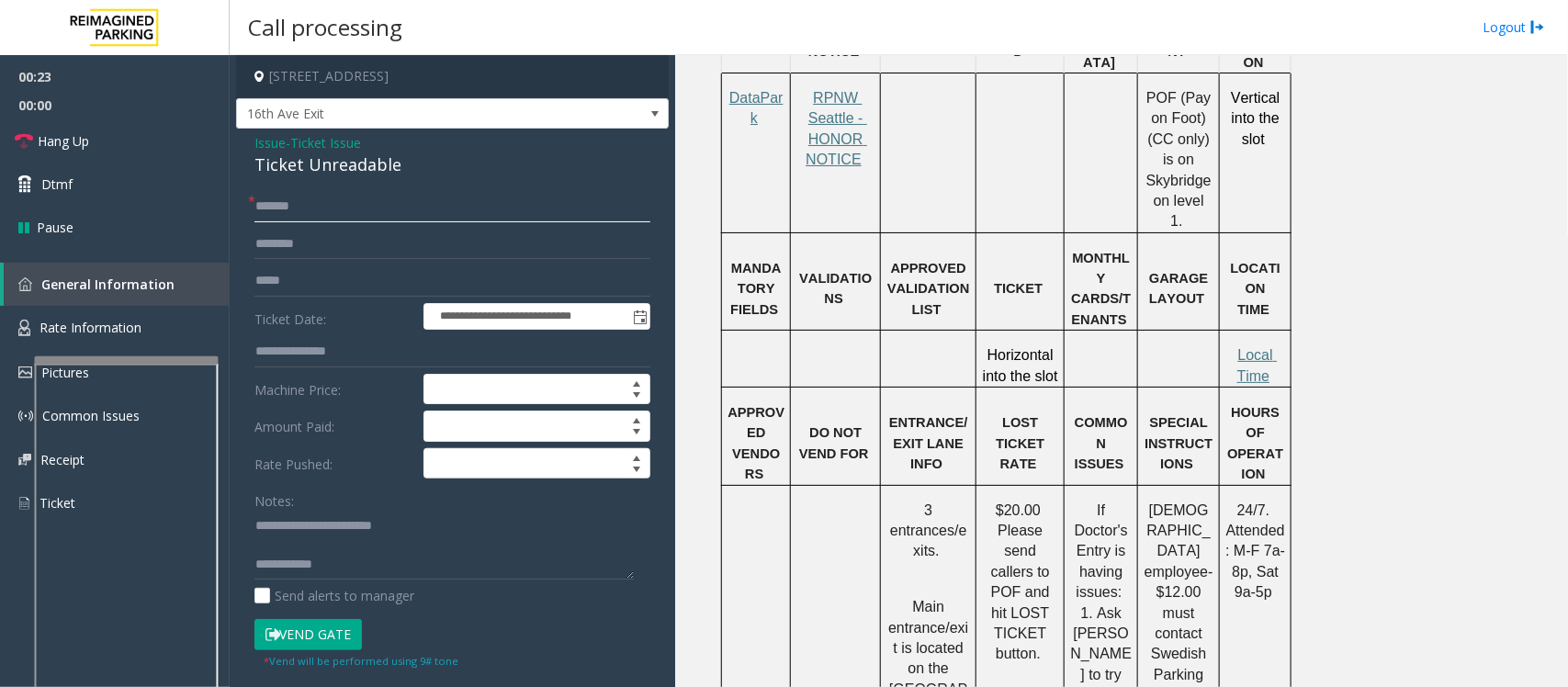 type on "*******" 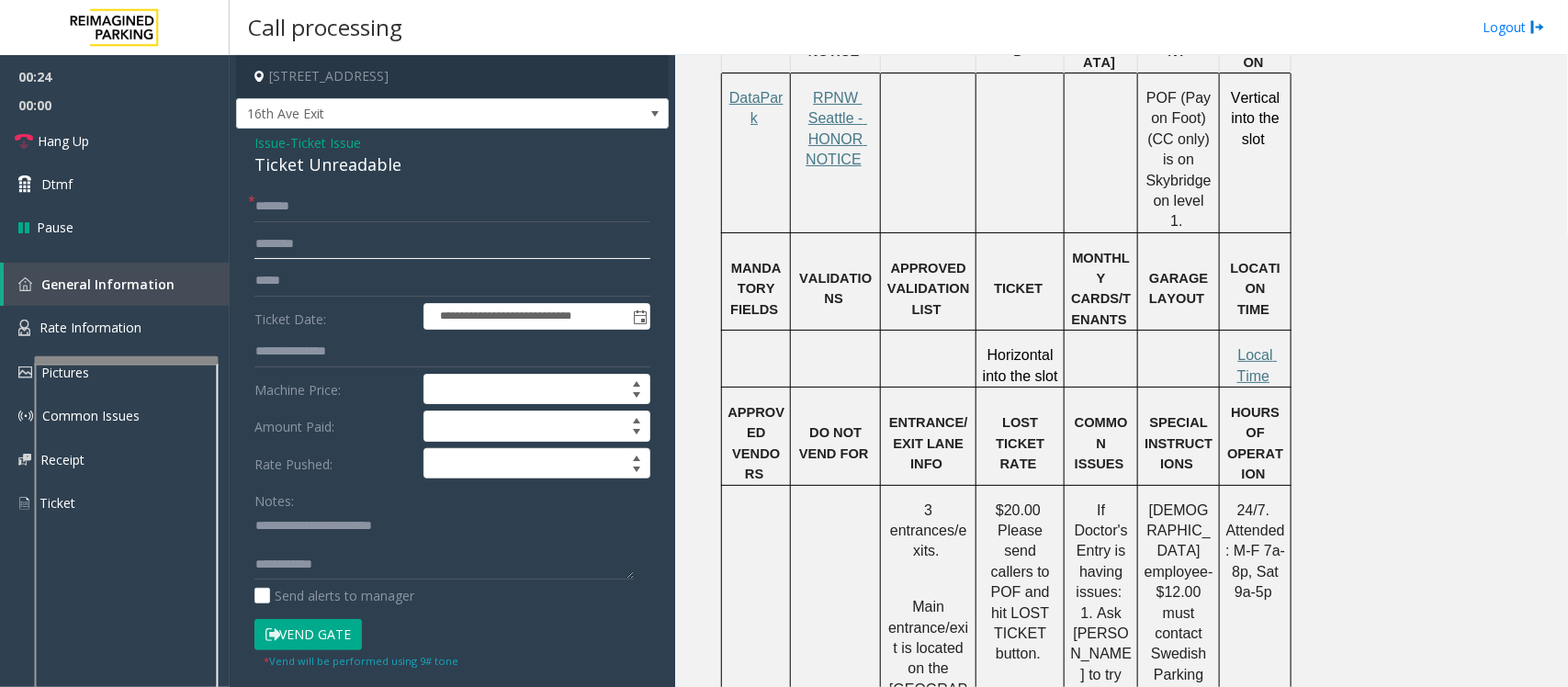 click 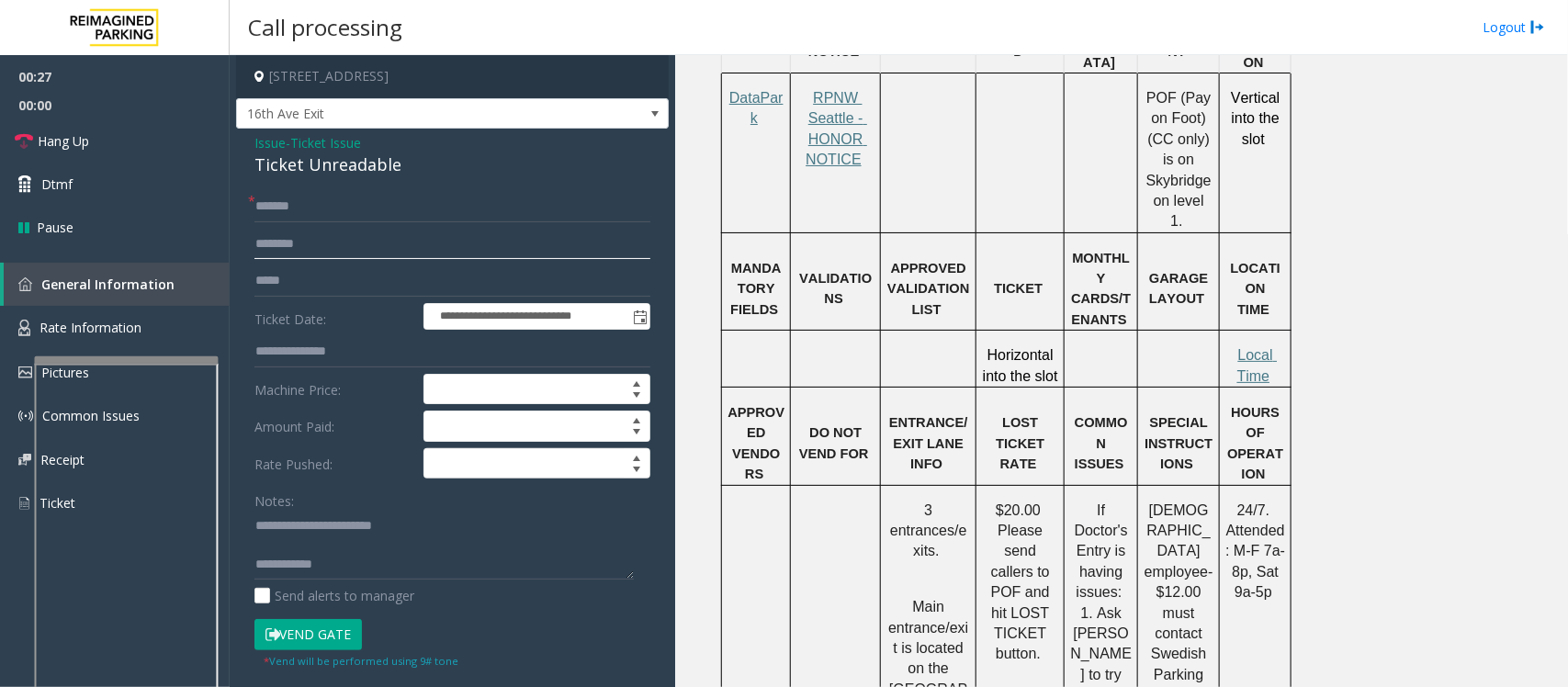 click 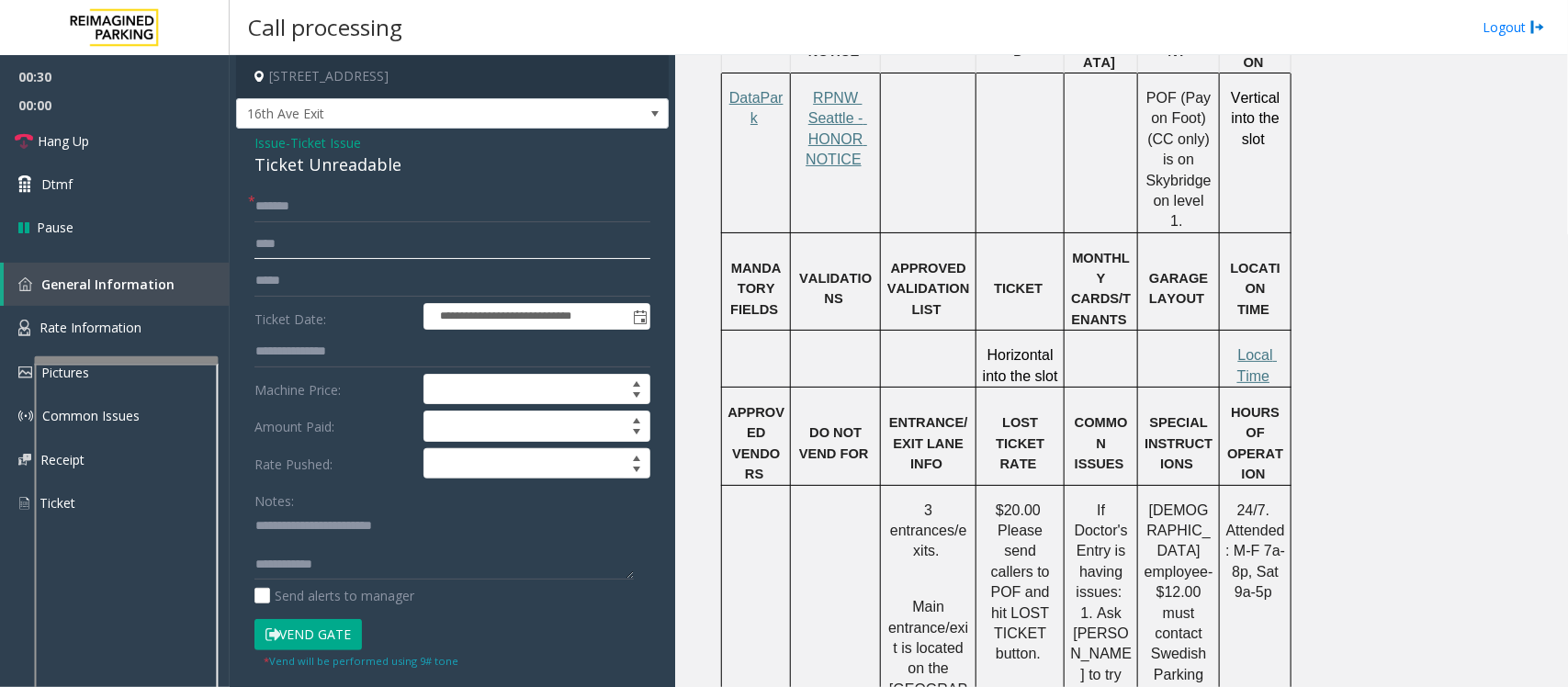 drag, startPoint x: 326, startPoint y: 232, endPoint x: 236, endPoint y: 237, distance: 90.13878 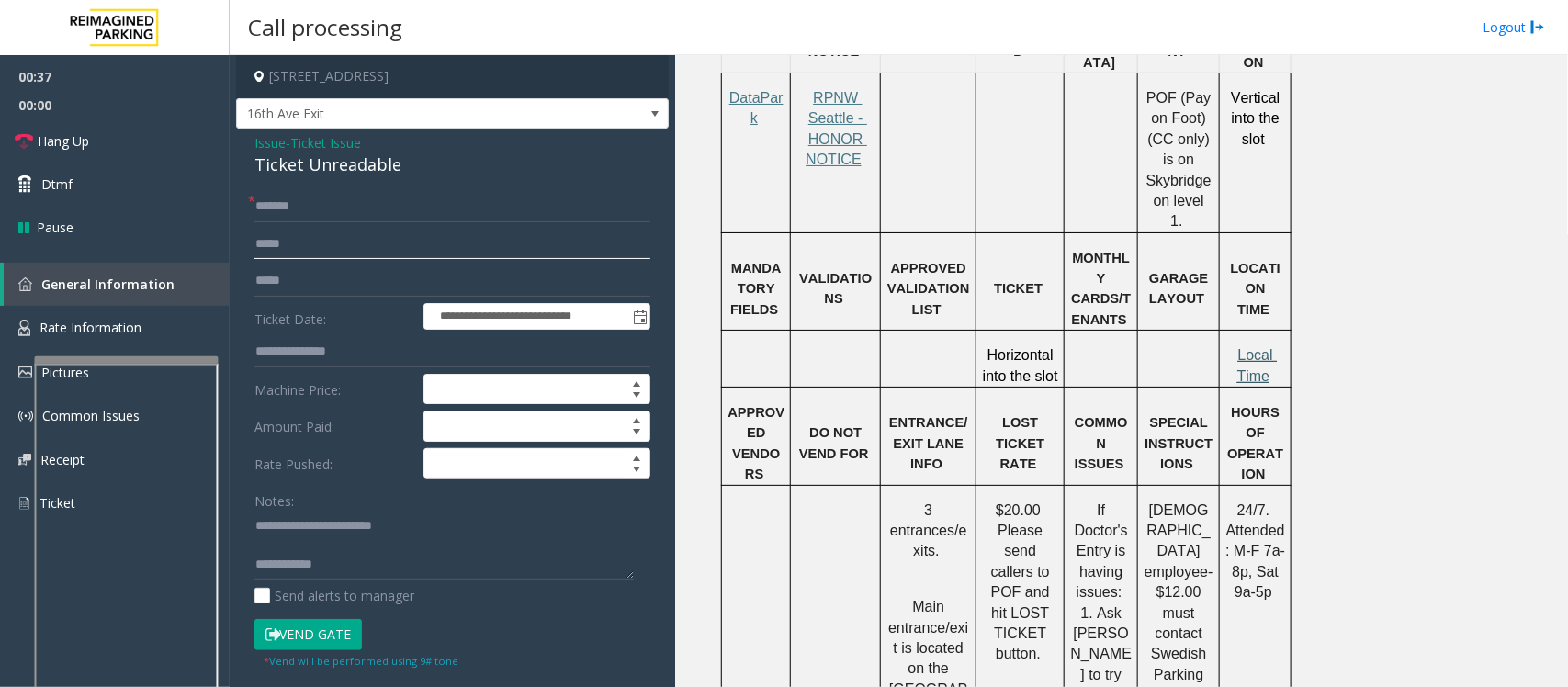type on "*****" 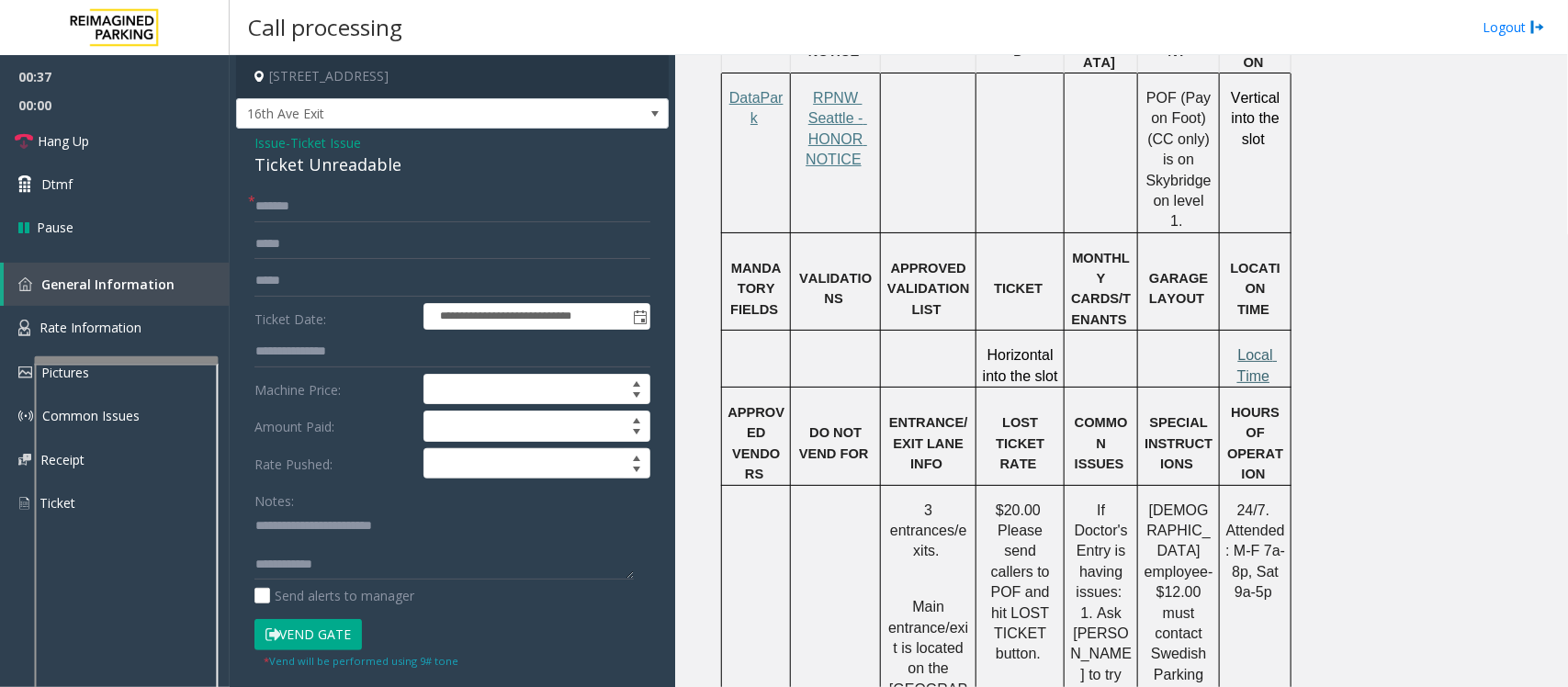 click on "Local Time" 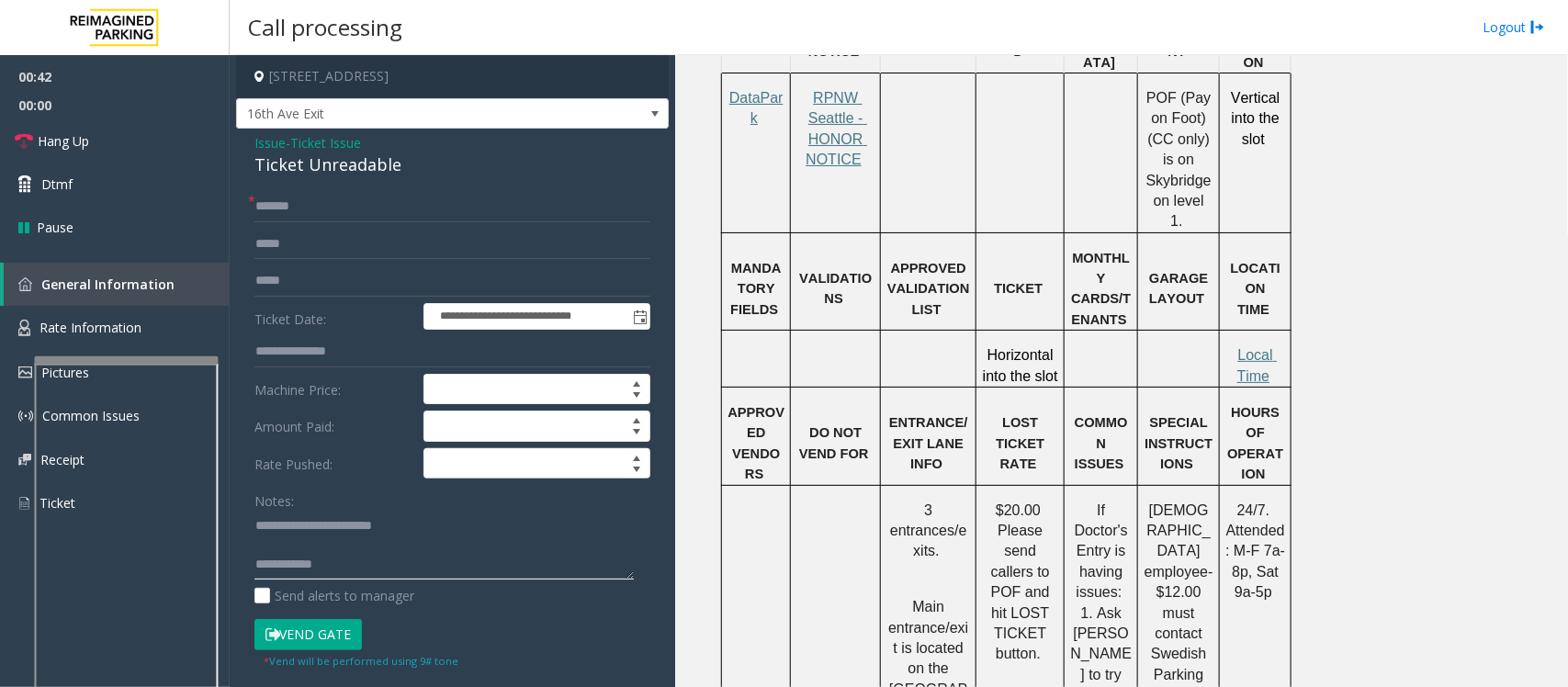 click 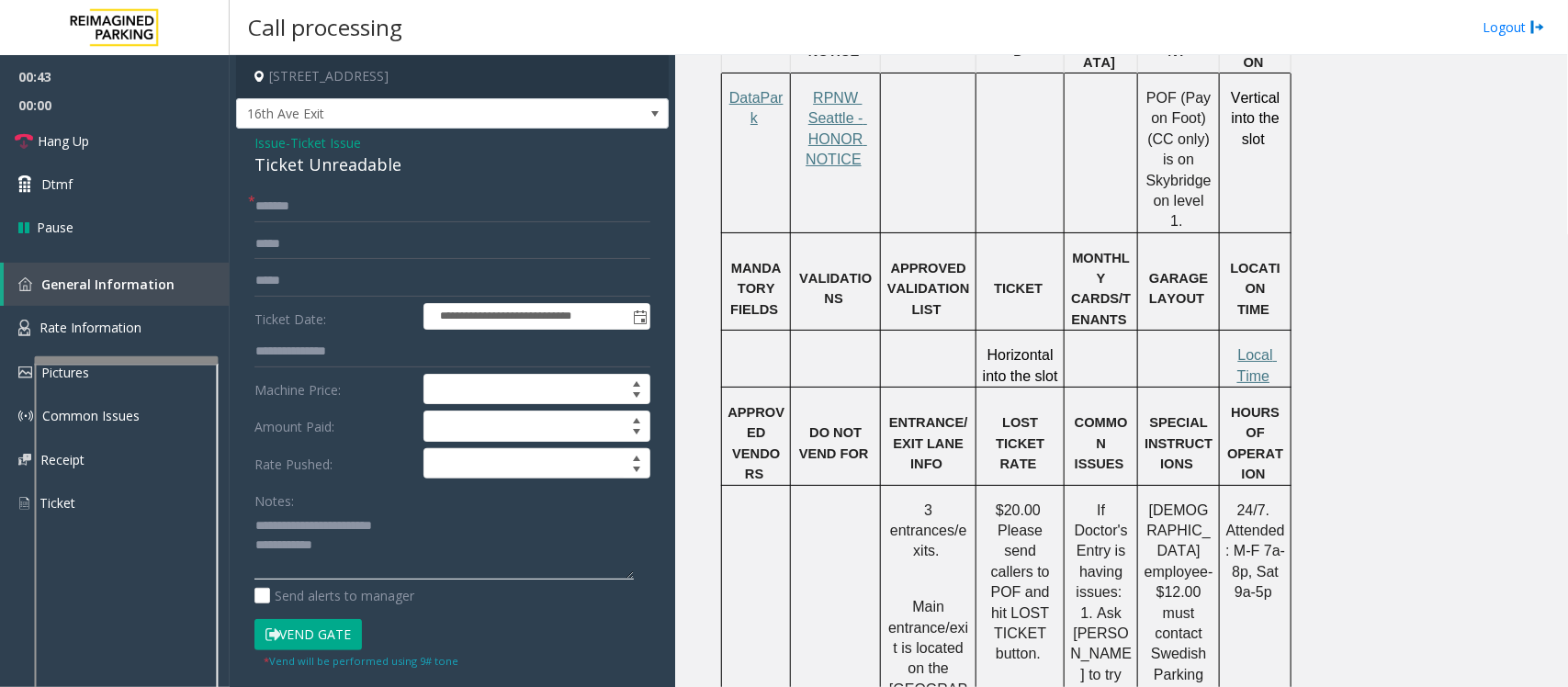 click 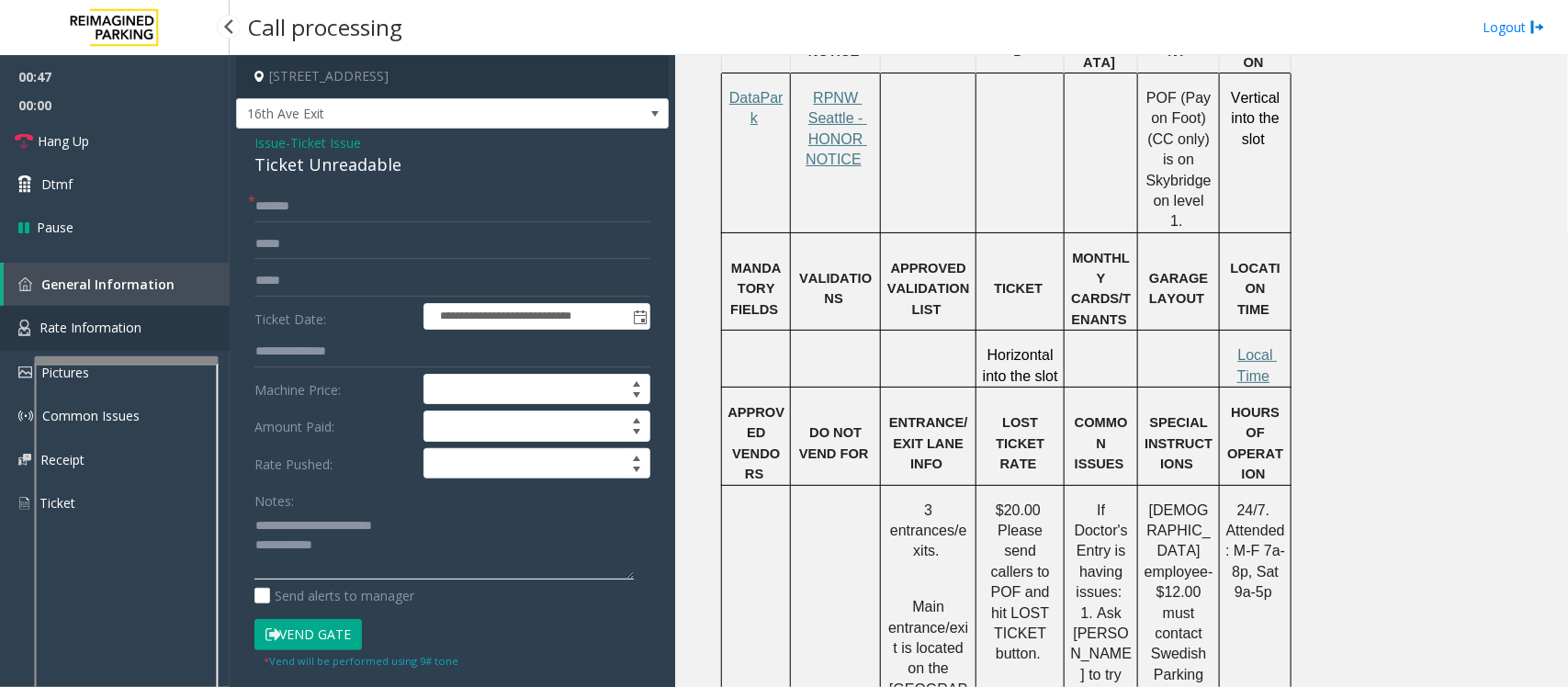 type on "**********" 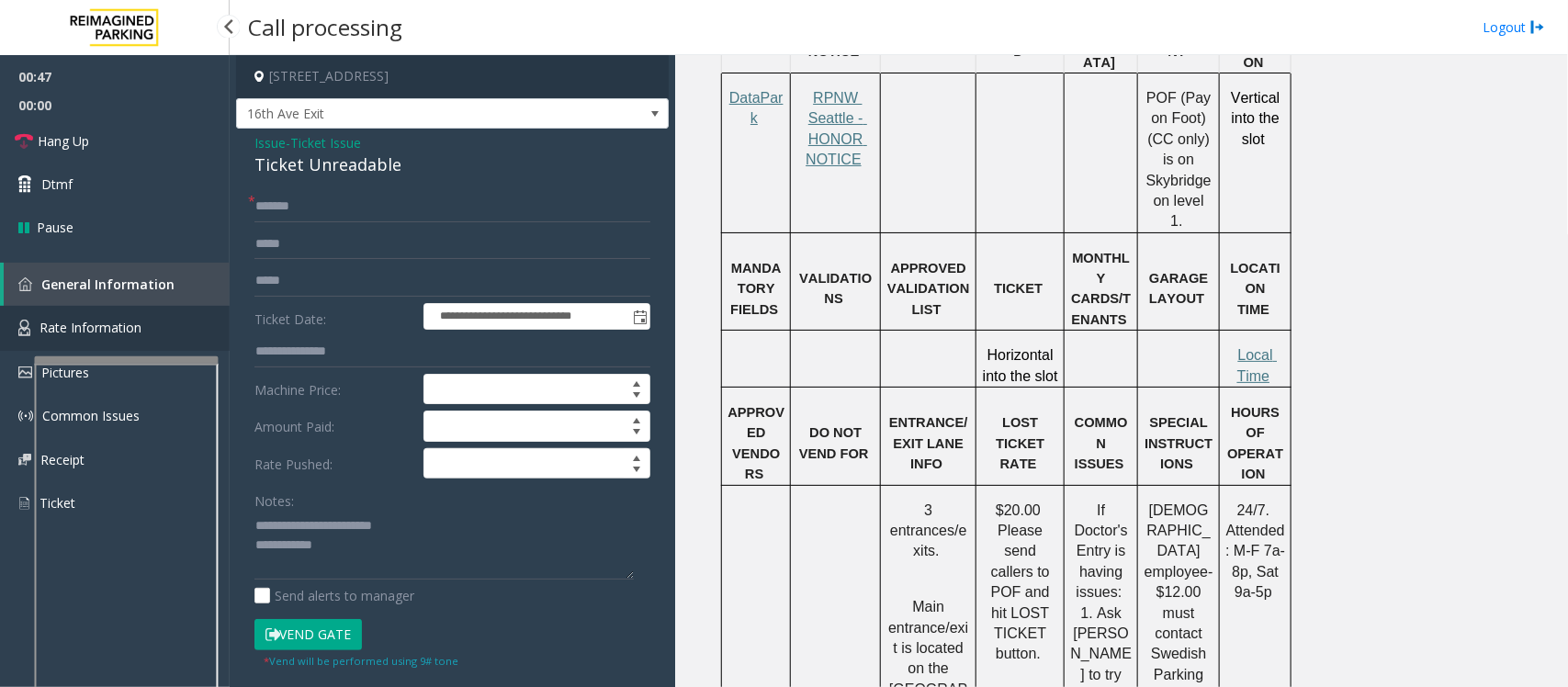 click on "Rate Information" at bounding box center (90, 327) 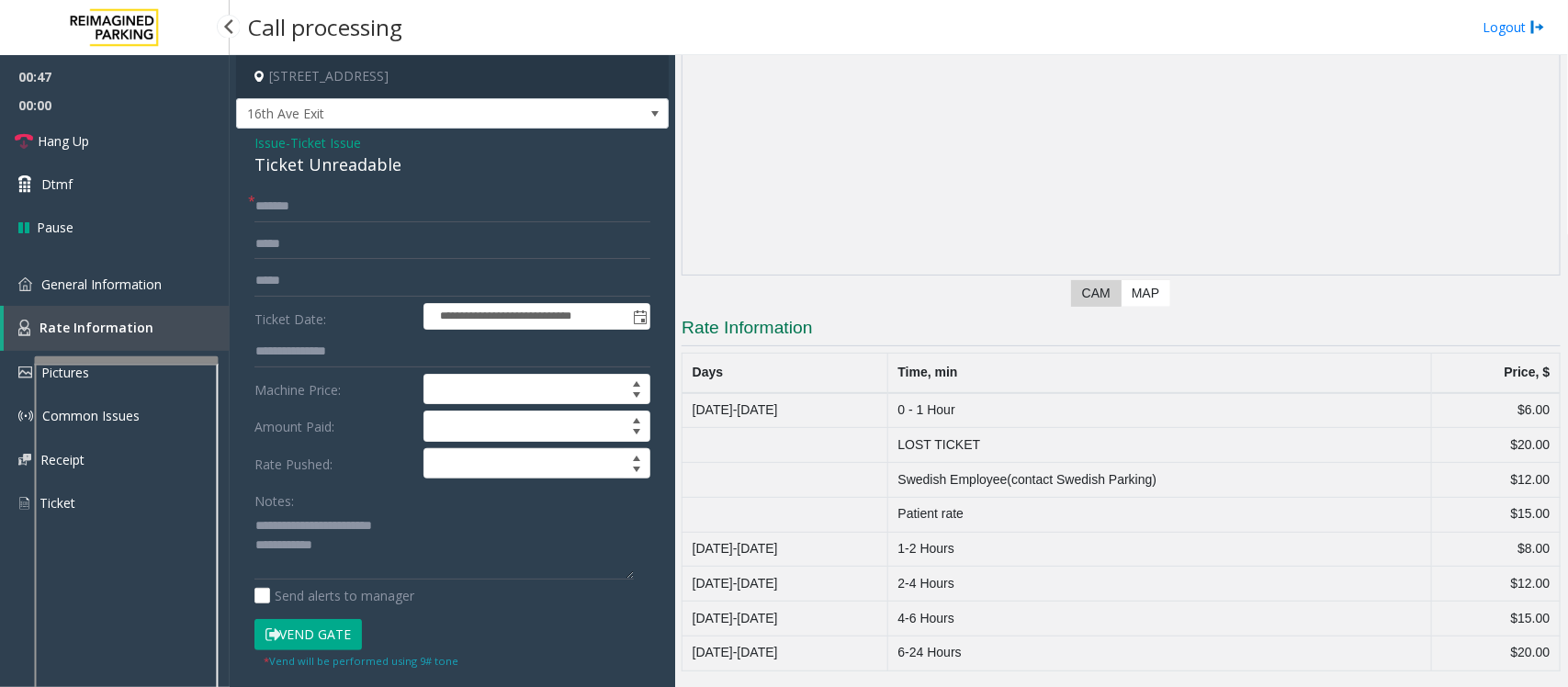 scroll, scrollTop: 170, scrollLeft: 0, axis: vertical 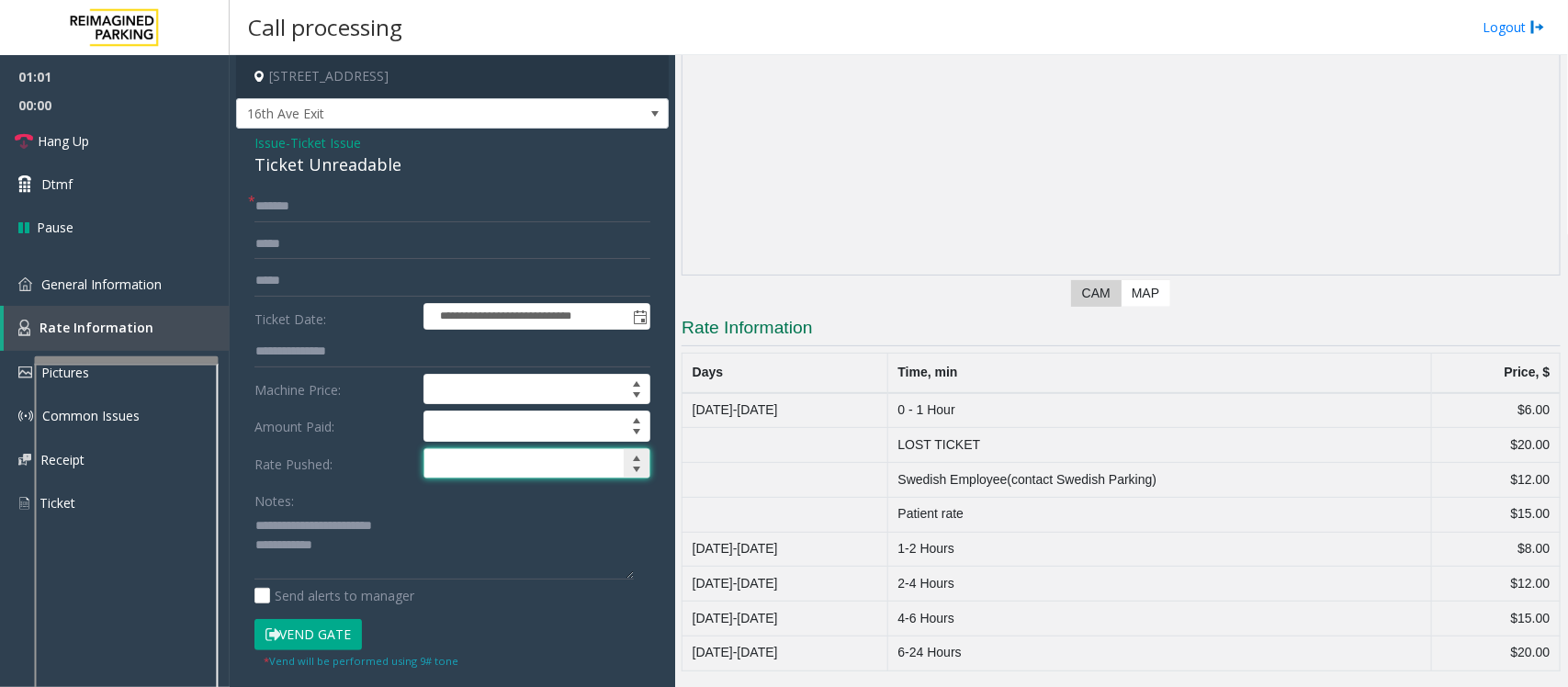 click at bounding box center [536, 464] 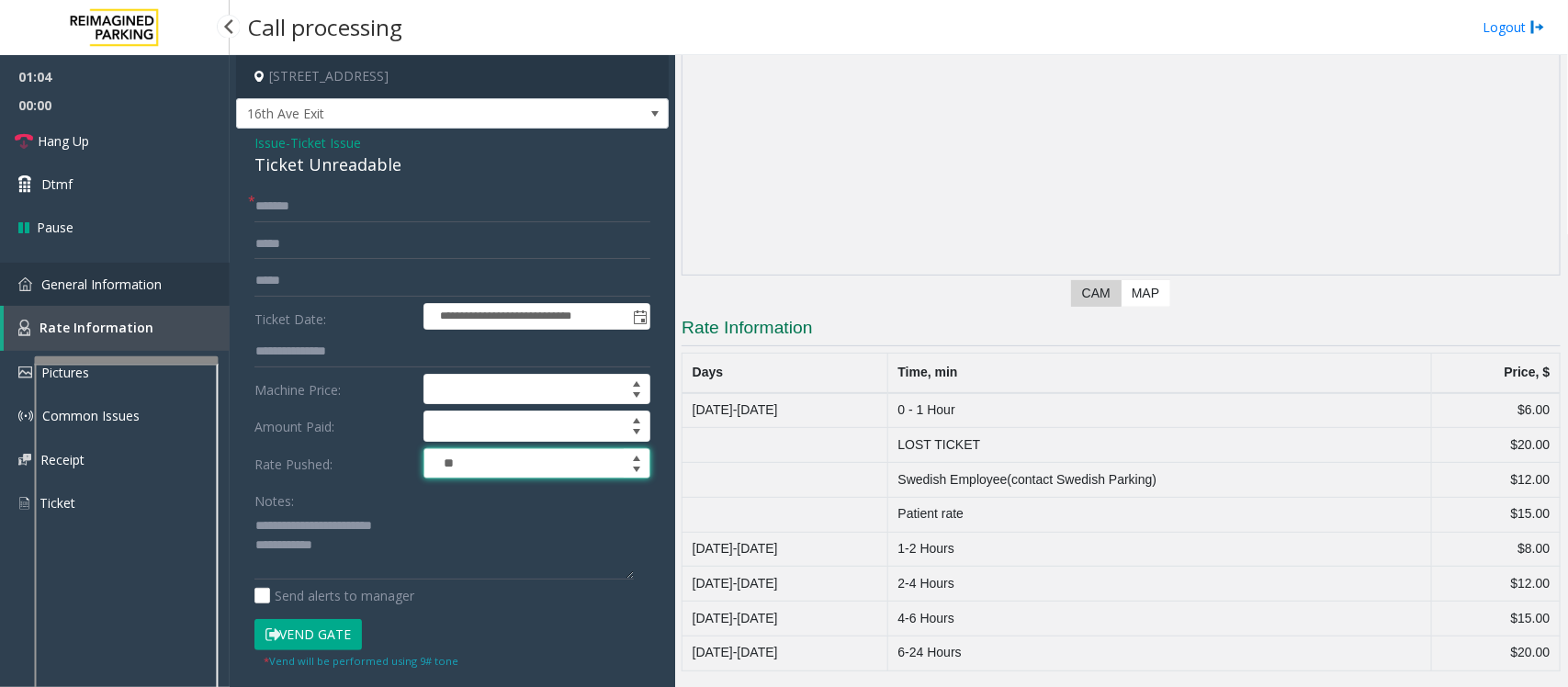 type on "*****" 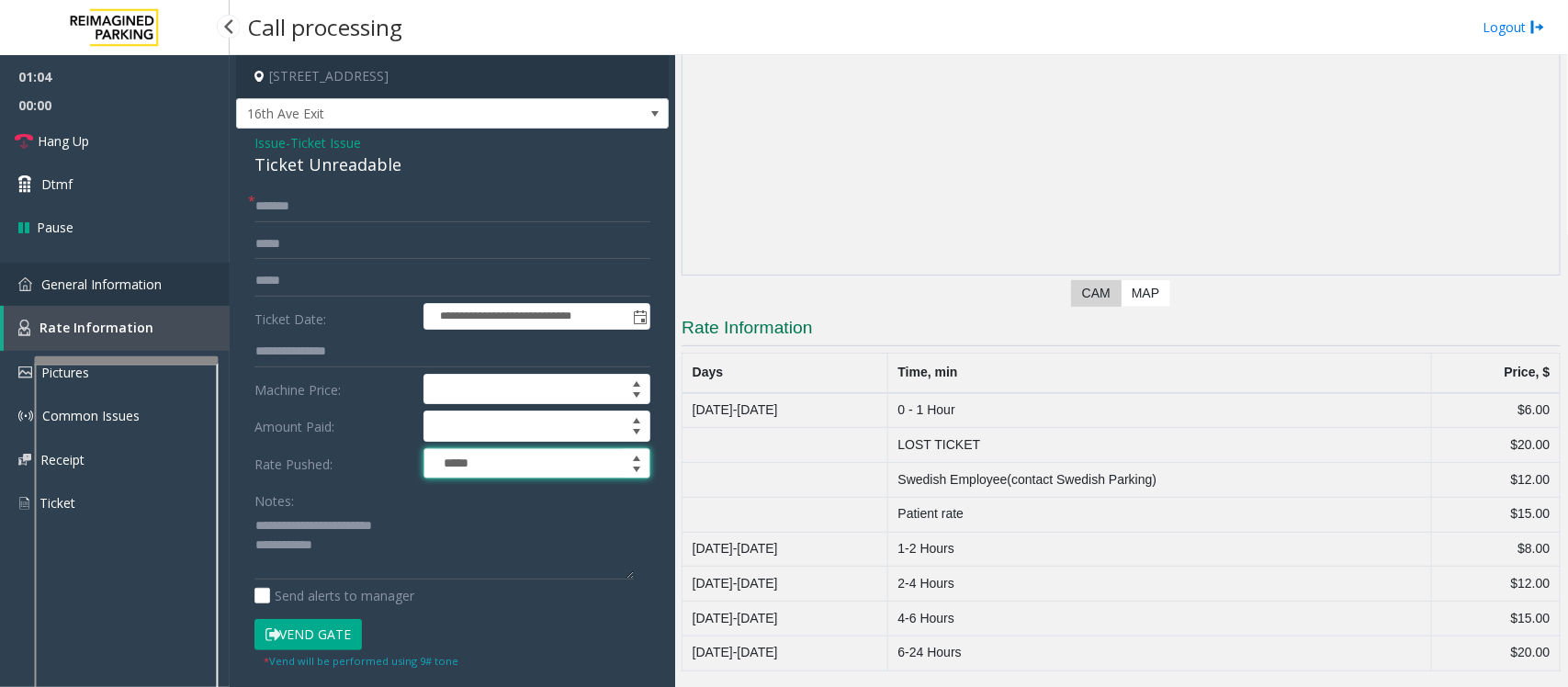click on "General Information" at bounding box center (101, 284) 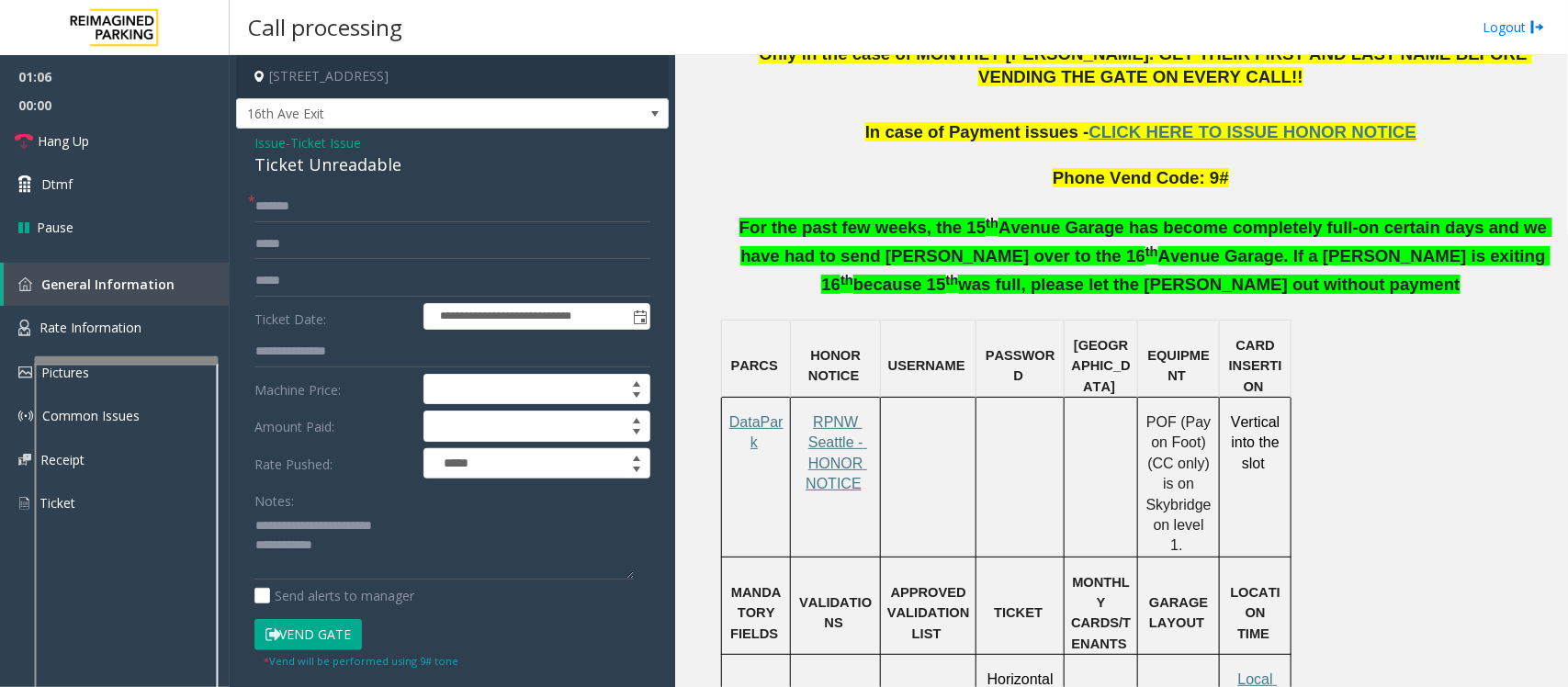 scroll, scrollTop: 1033, scrollLeft: 0, axis: vertical 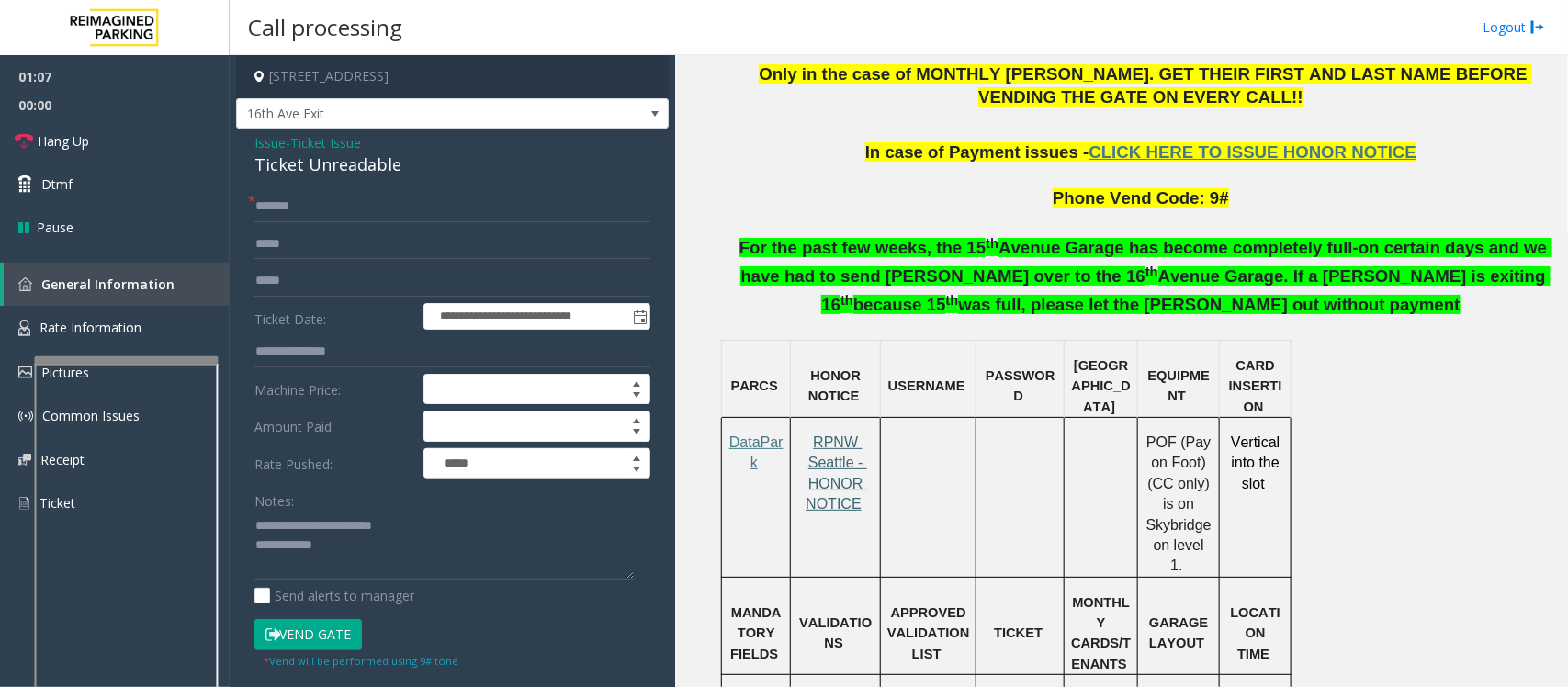 click on "RPNW Seattle - HONOR NOTICE" 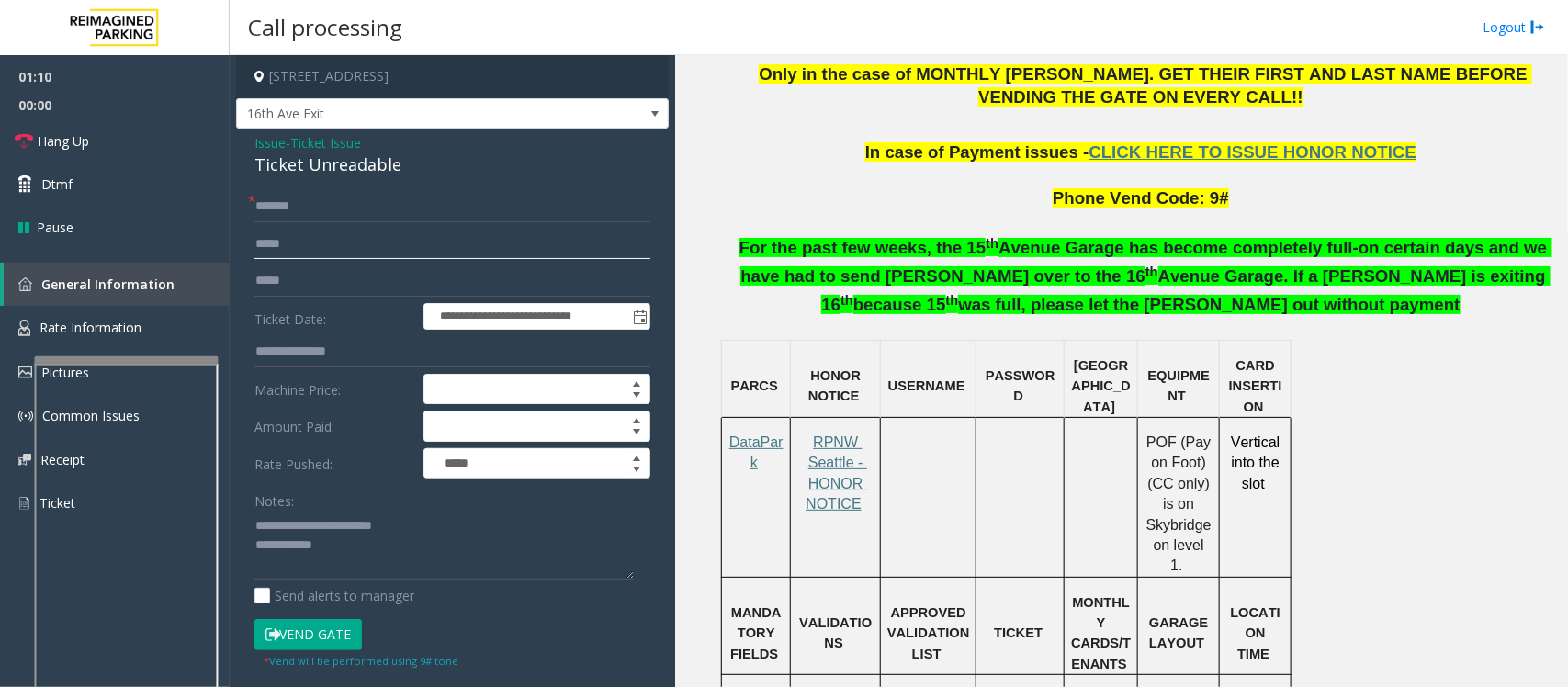 drag, startPoint x: 329, startPoint y: 239, endPoint x: 244, endPoint y: 260, distance: 87.5557 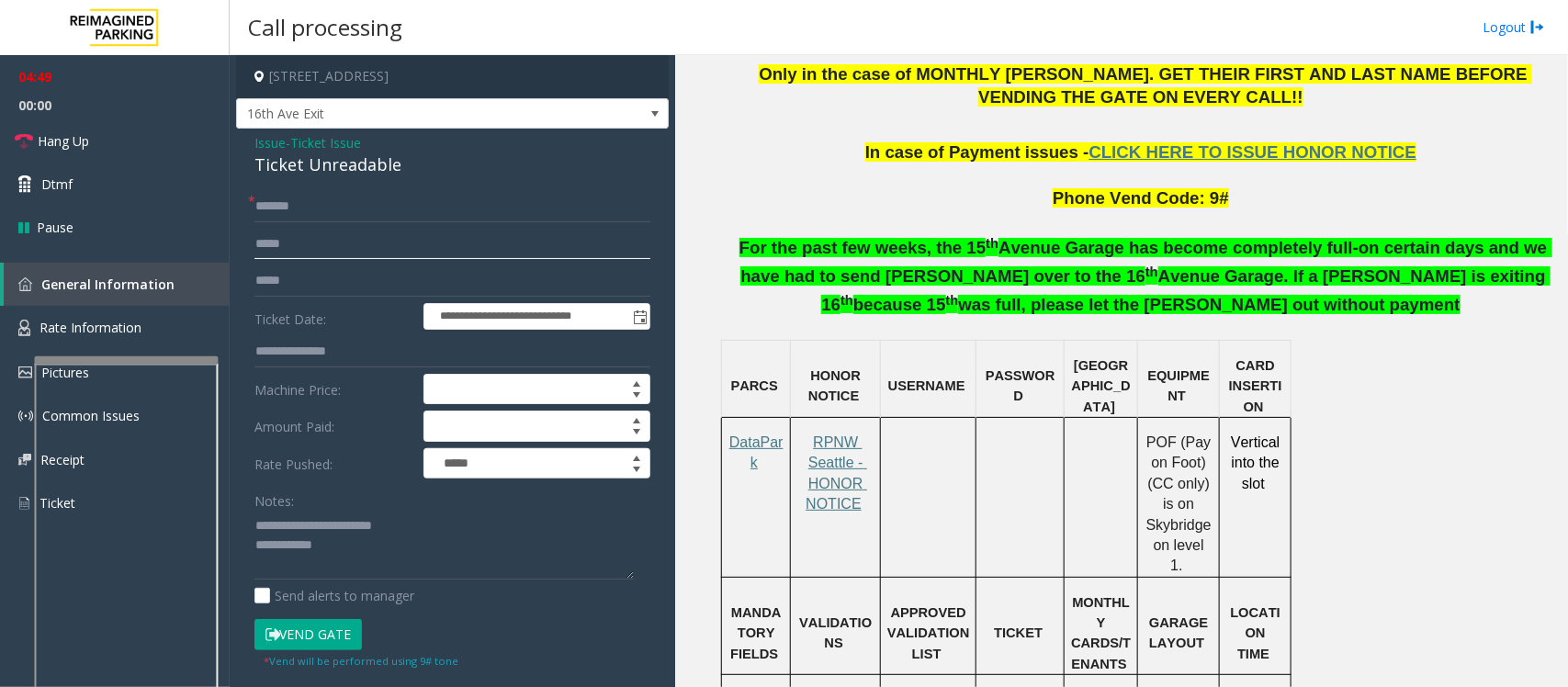 scroll, scrollTop: 115, scrollLeft: 0, axis: vertical 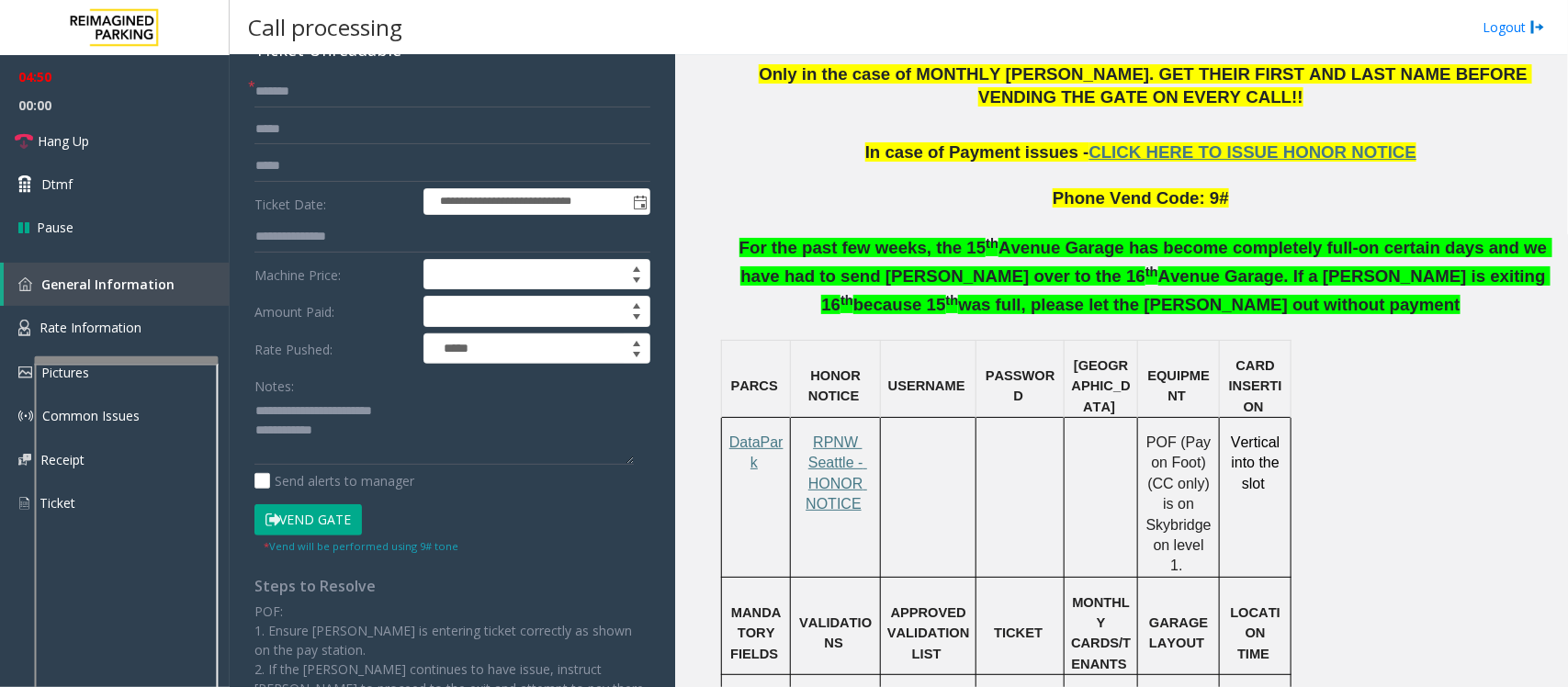 click on "Vend Gate" 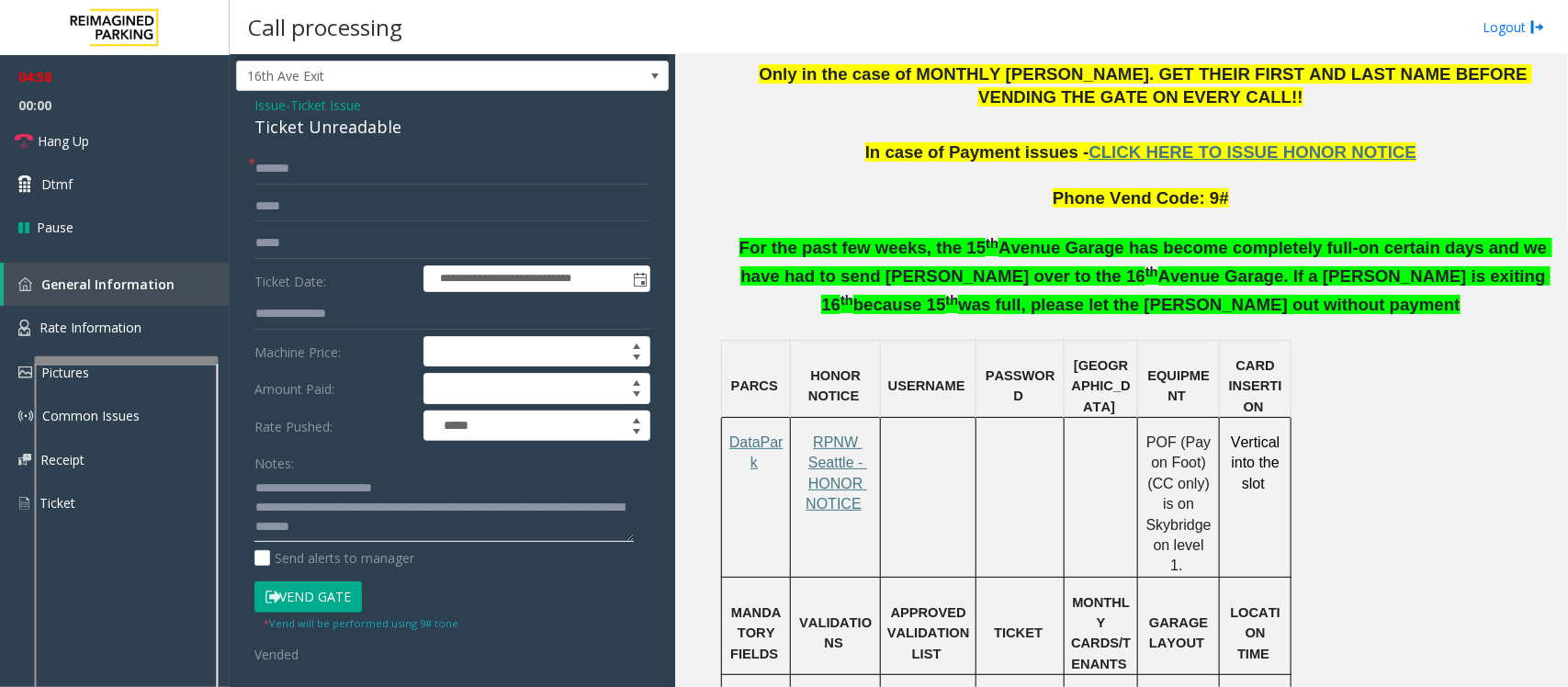 scroll, scrollTop: 0, scrollLeft: 0, axis: both 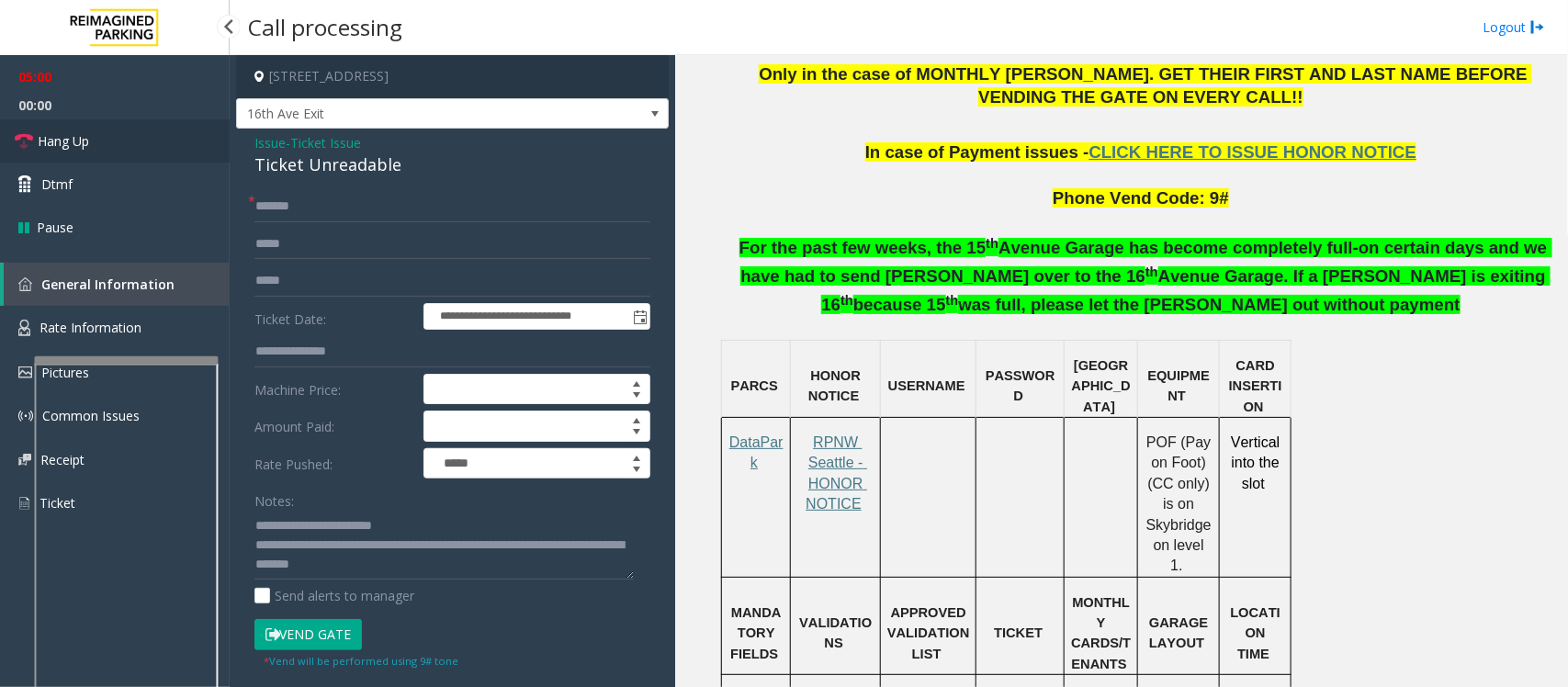 click on "Hang Up" at bounding box center [63, 141] 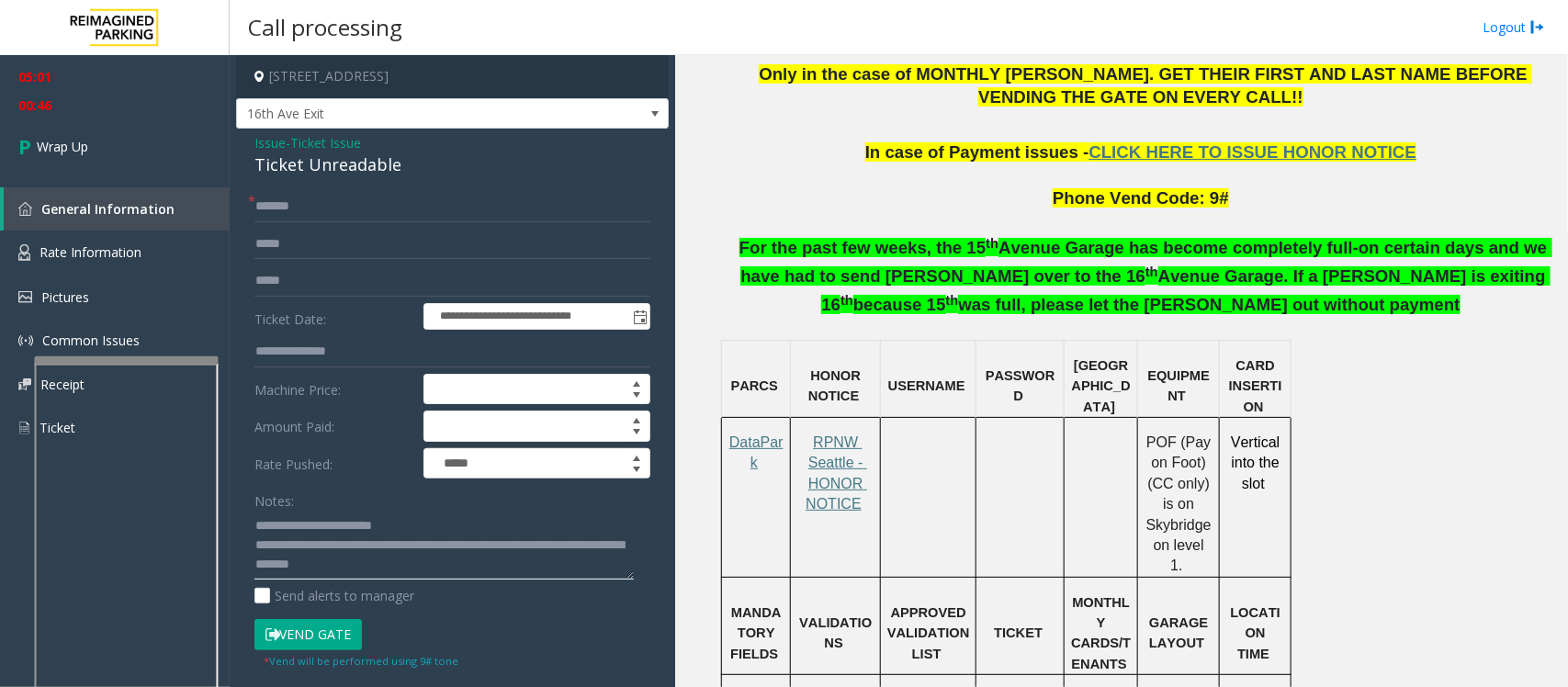 click 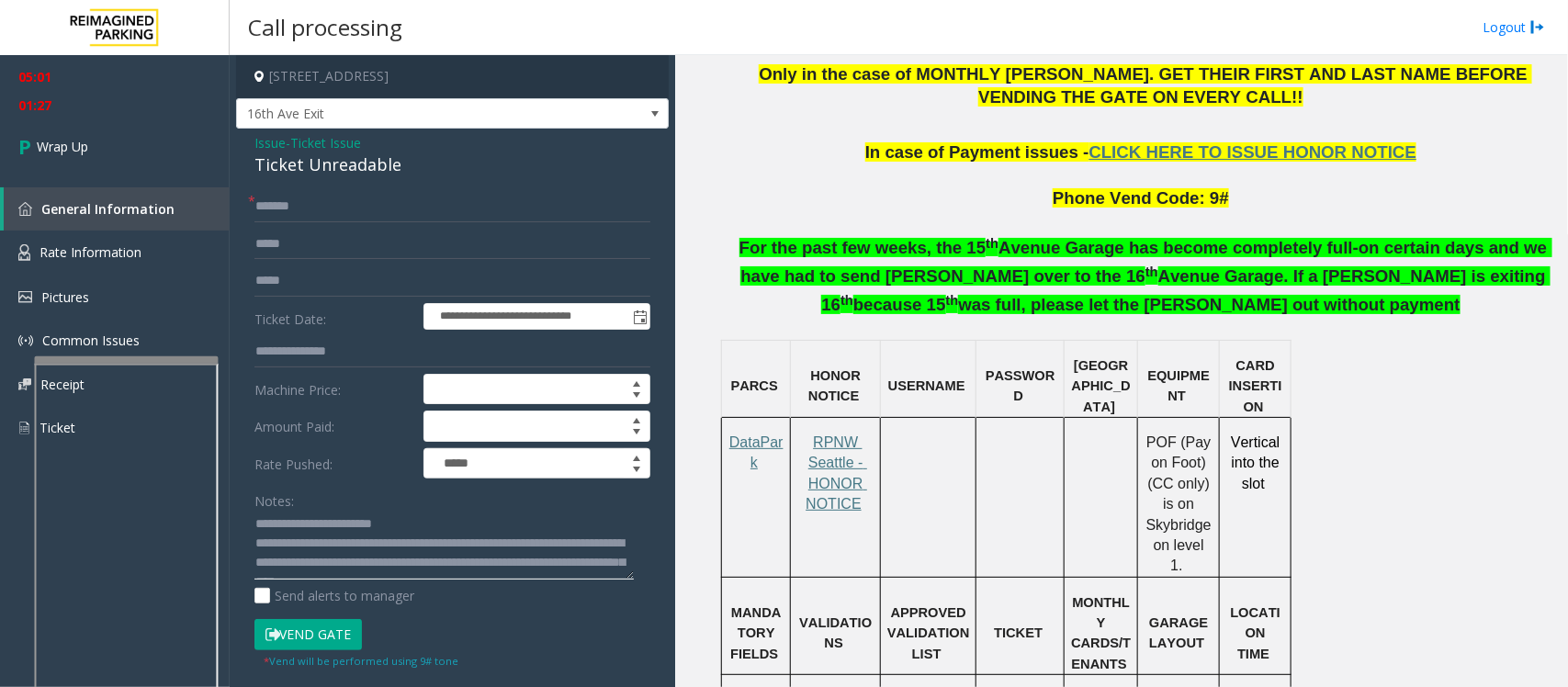 scroll, scrollTop: 0, scrollLeft: 0, axis: both 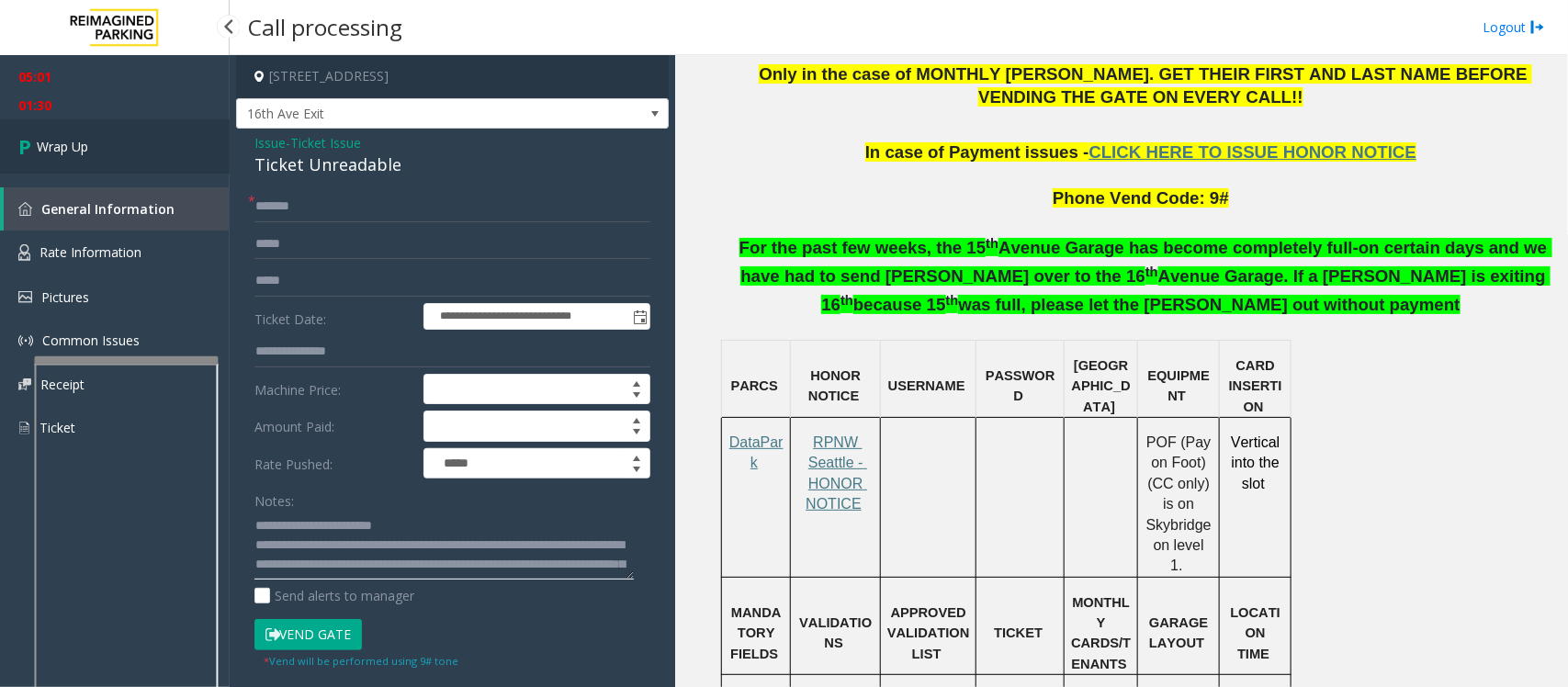 type on "**********" 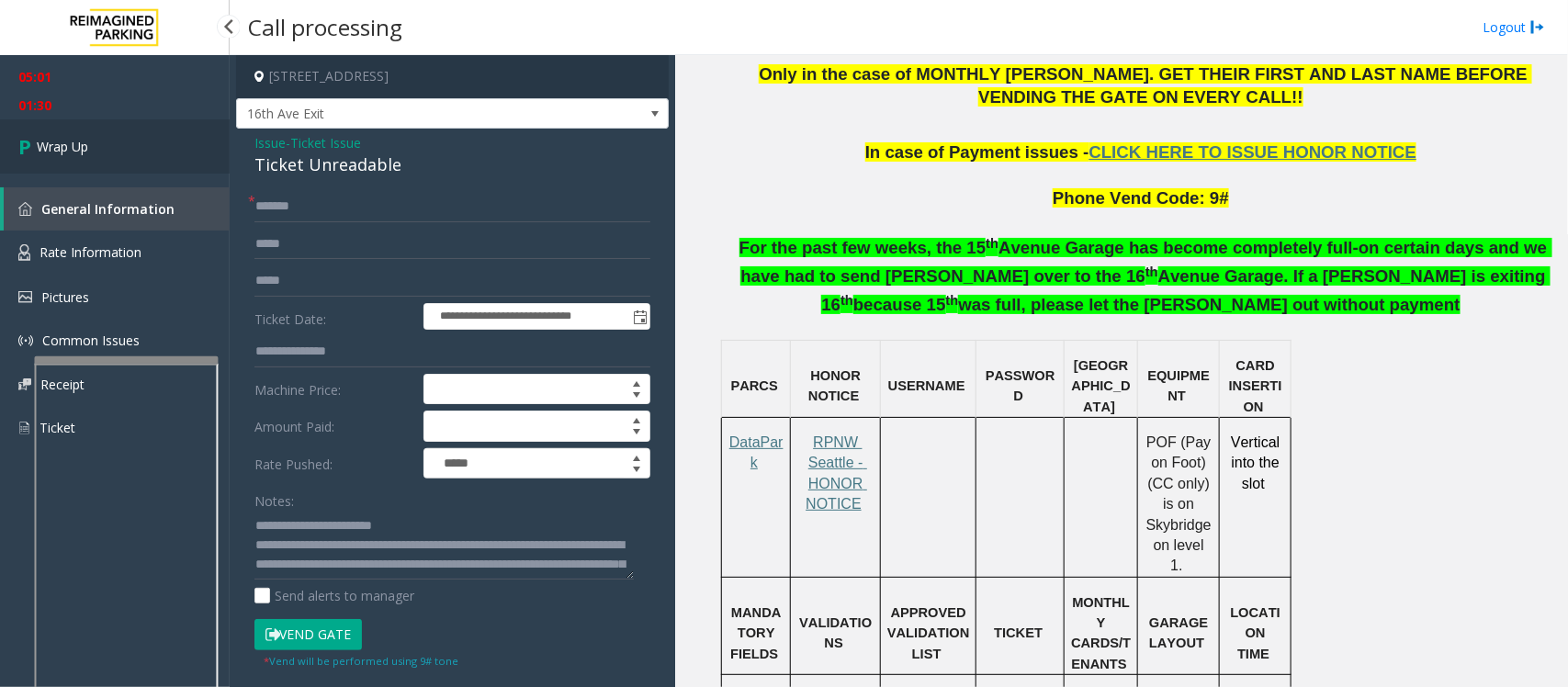 click on "Wrap Up" at bounding box center [62, 146] 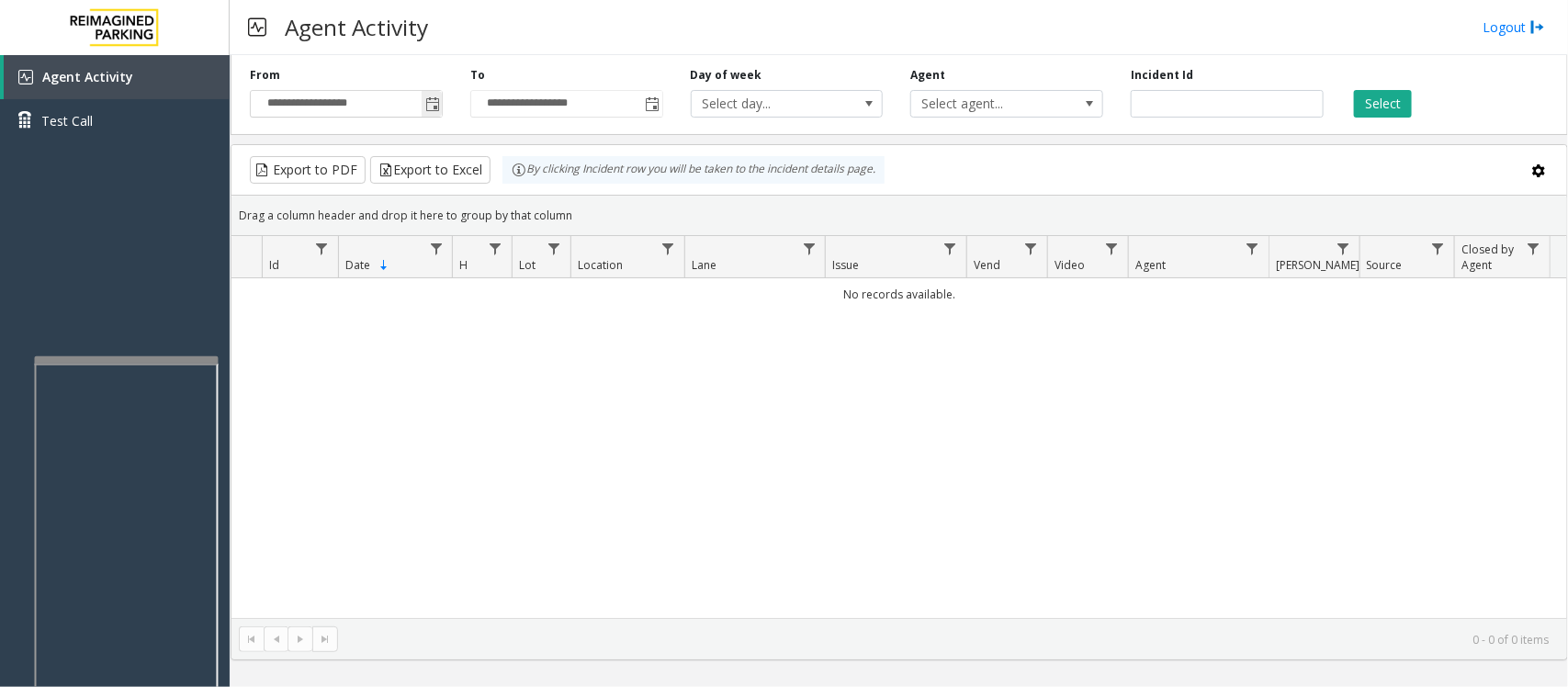 click 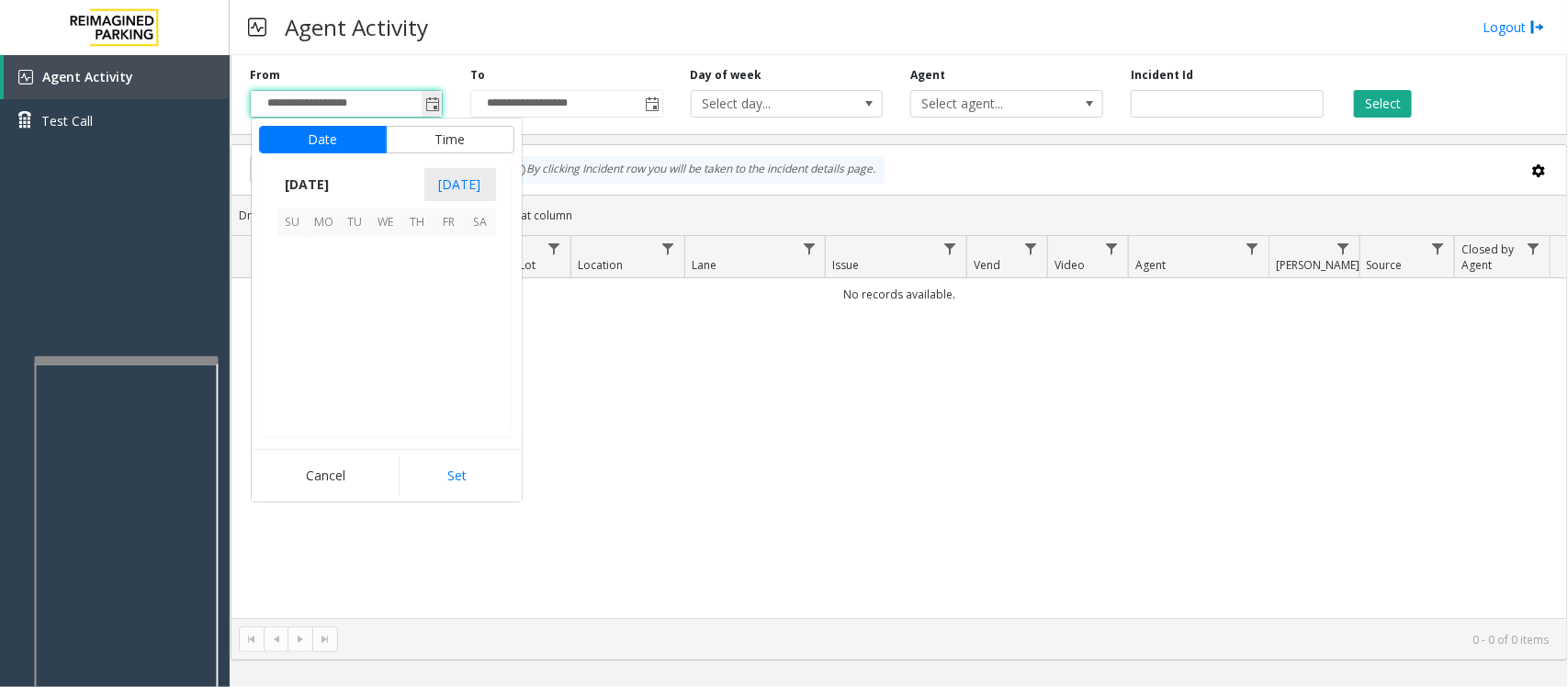 scroll, scrollTop: 329046, scrollLeft: 0, axis: vertical 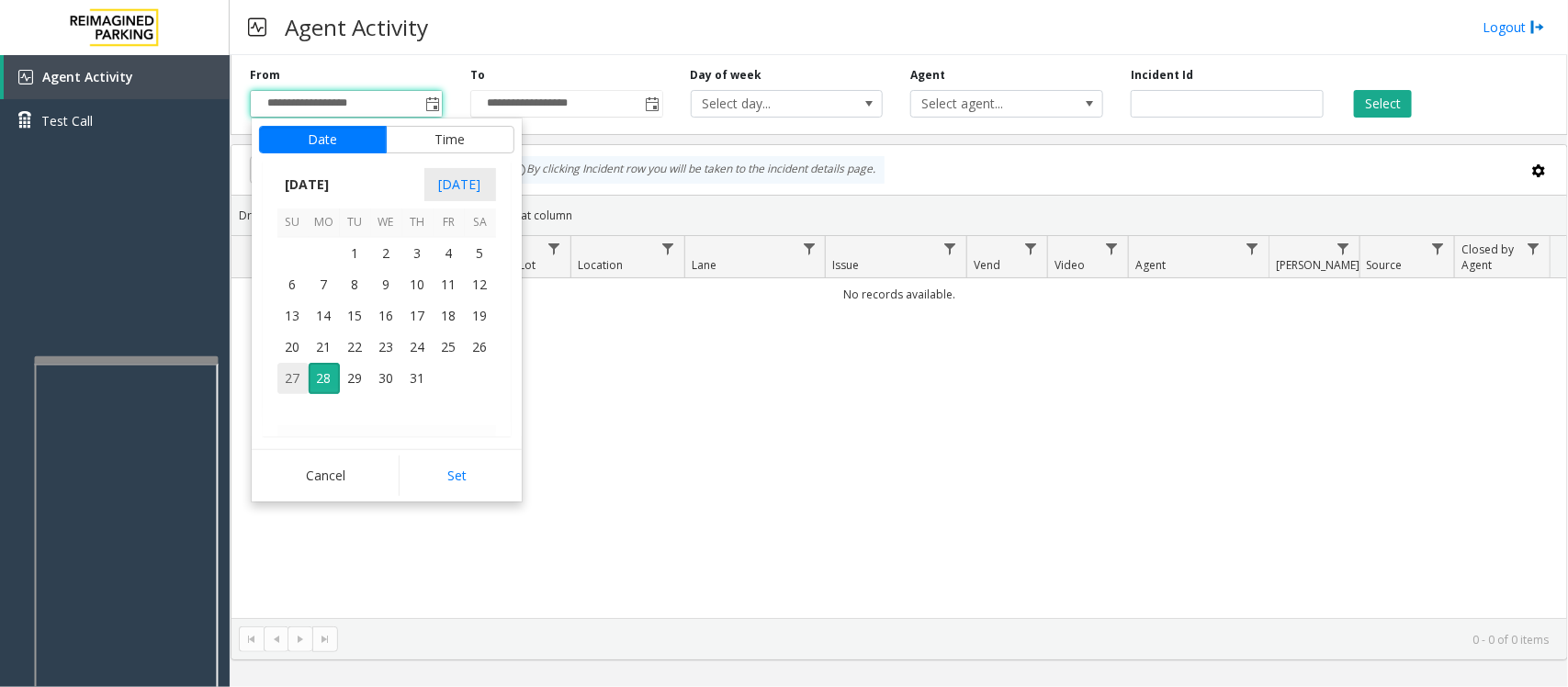 click on "27" at bounding box center (293, 378) 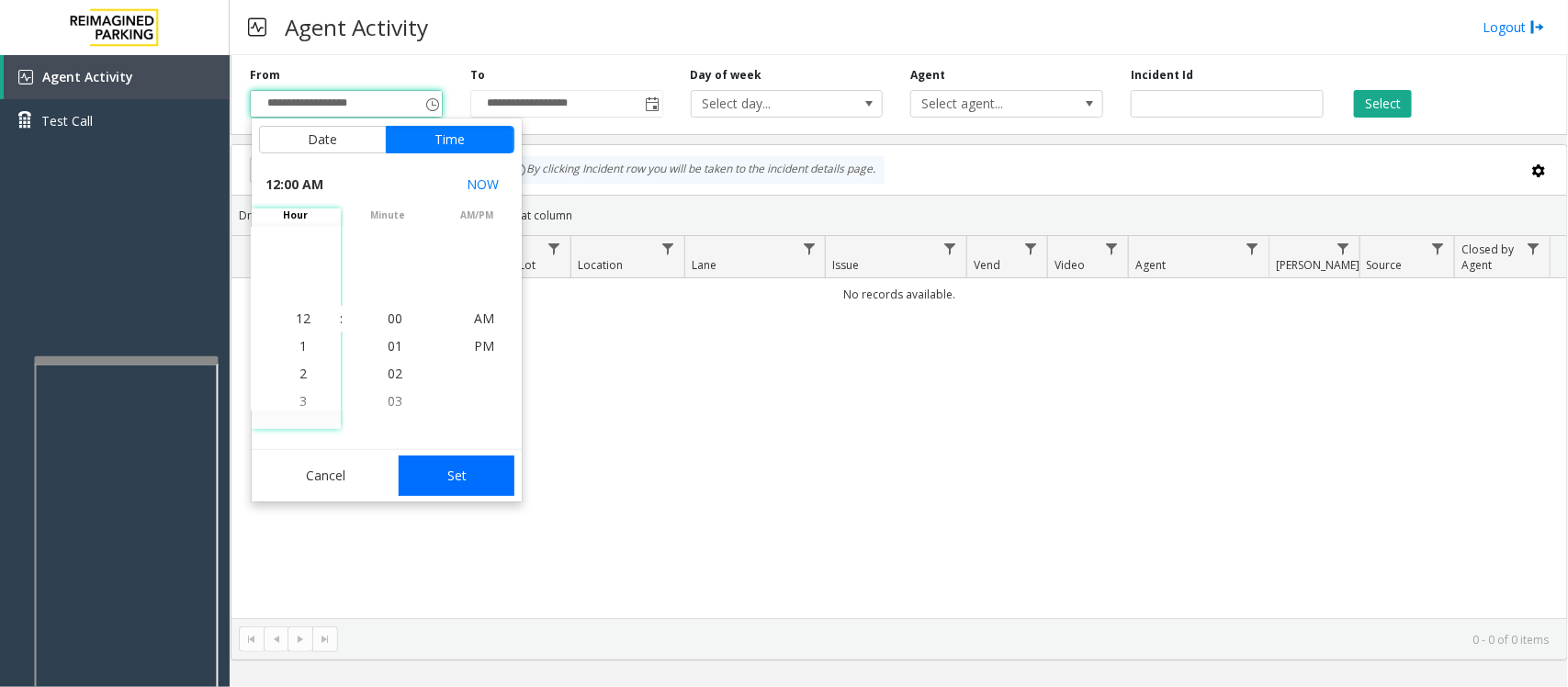 click on "Set" 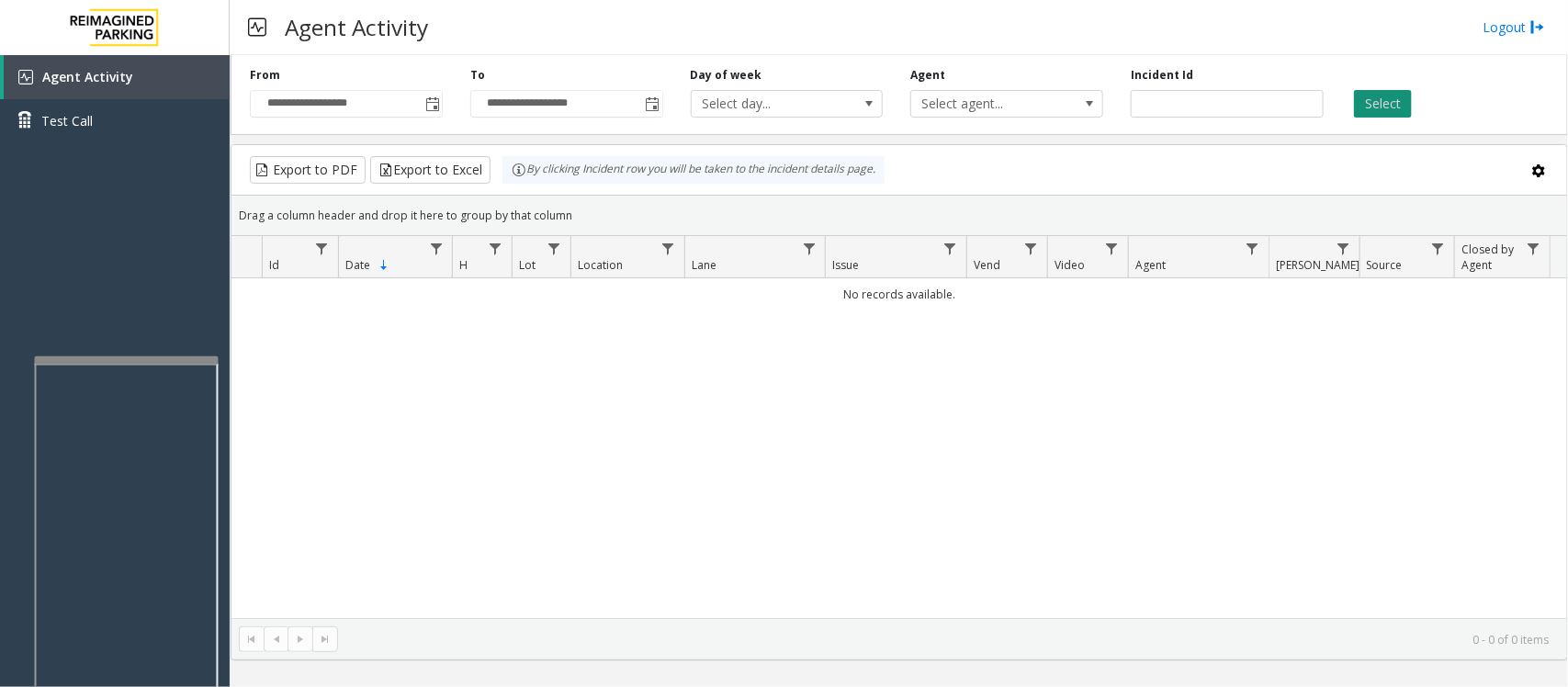 click on "Select" 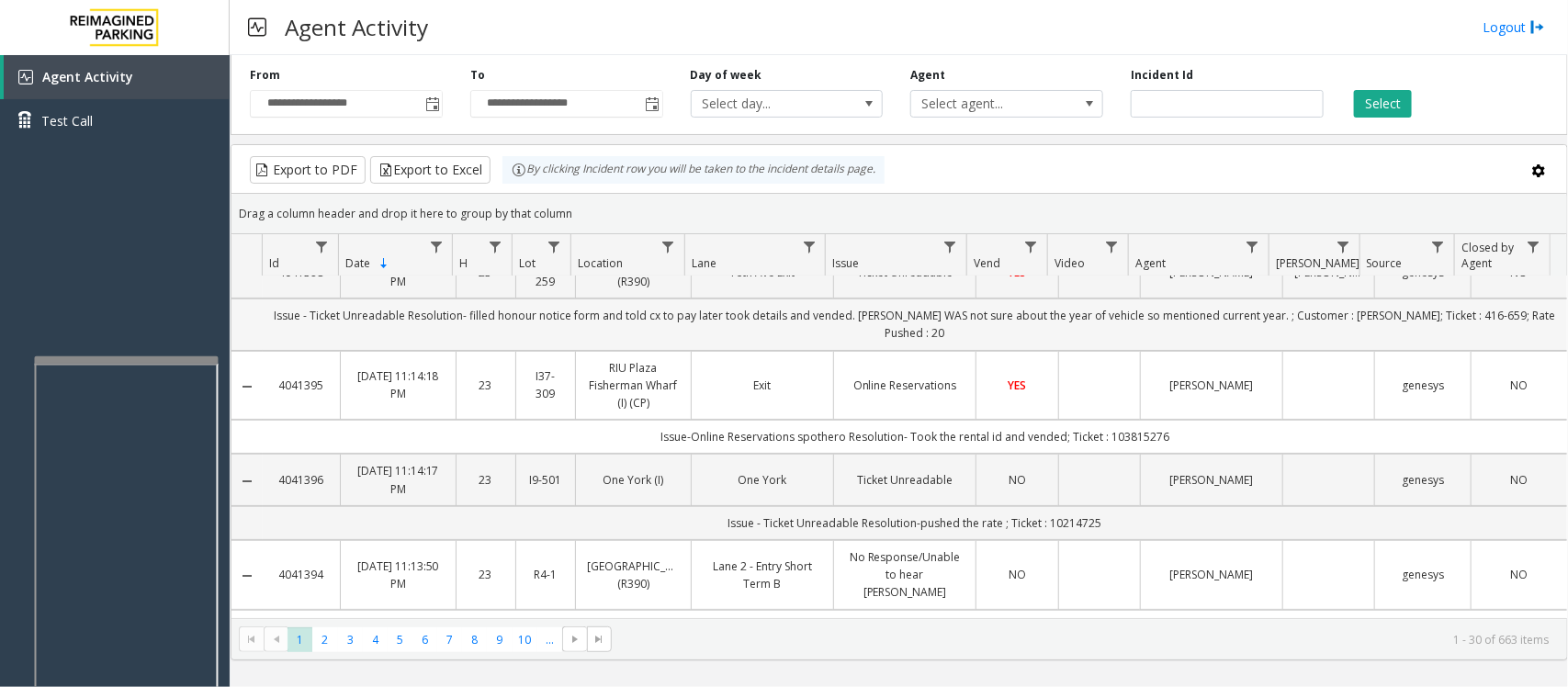 scroll, scrollTop: 0, scrollLeft: 0, axis: both 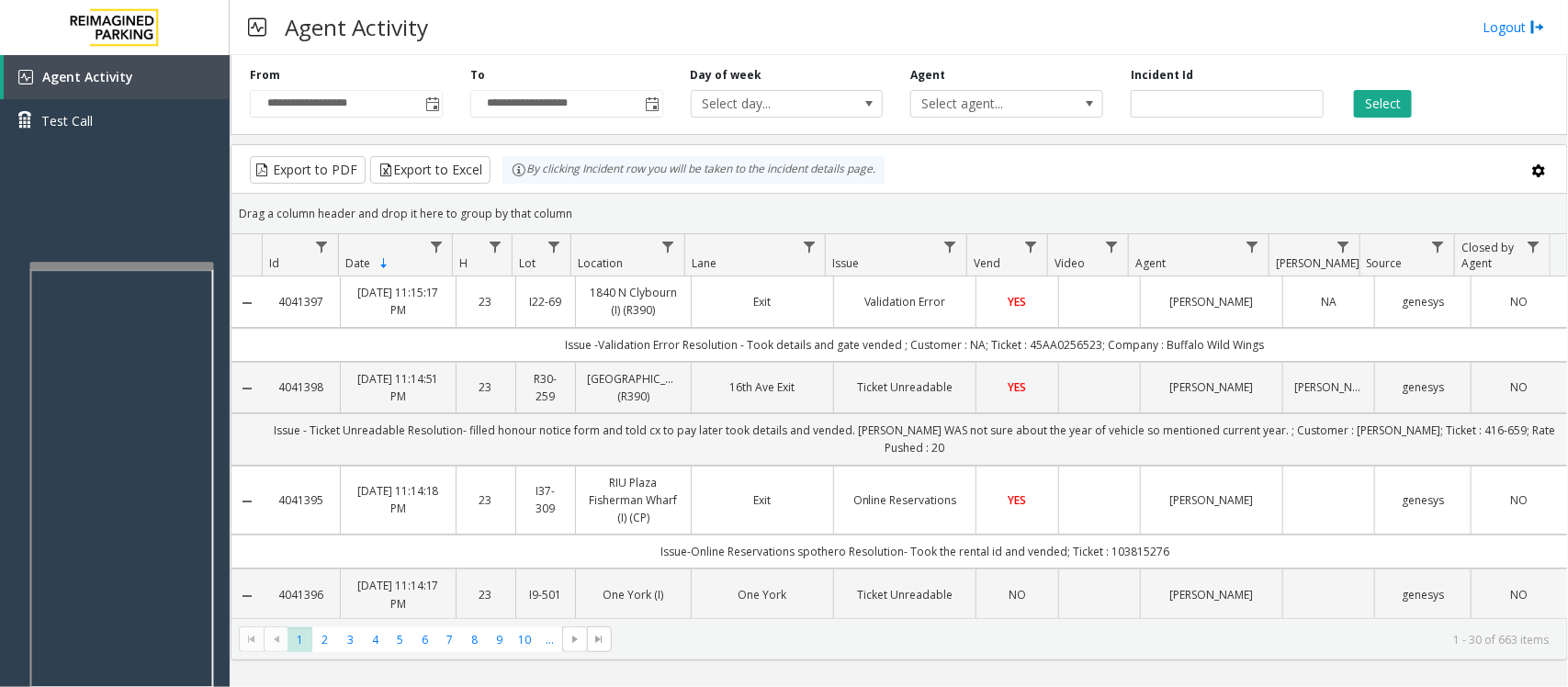 click at bounding box center (122, 265) 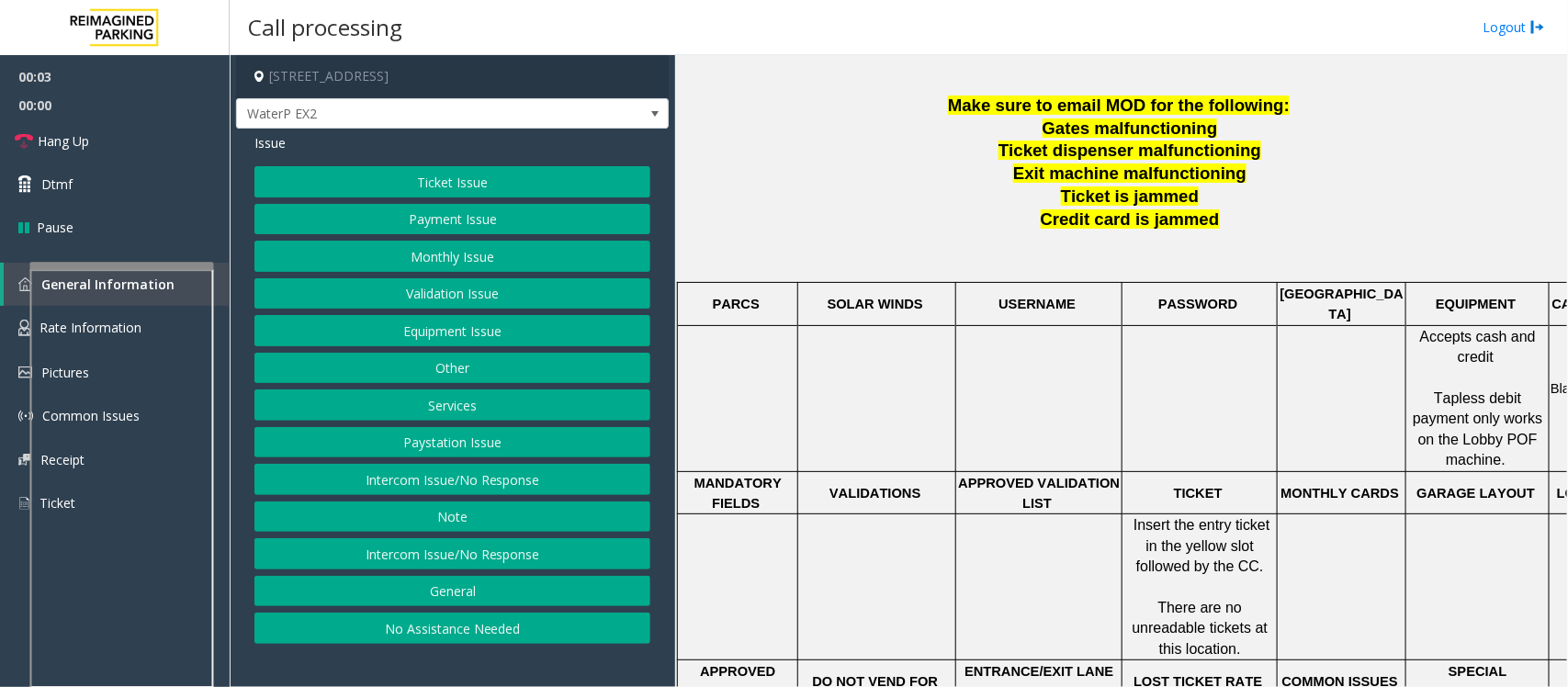 scroll, scrollTop: 459, scrollLeft: 0, axis: vertical 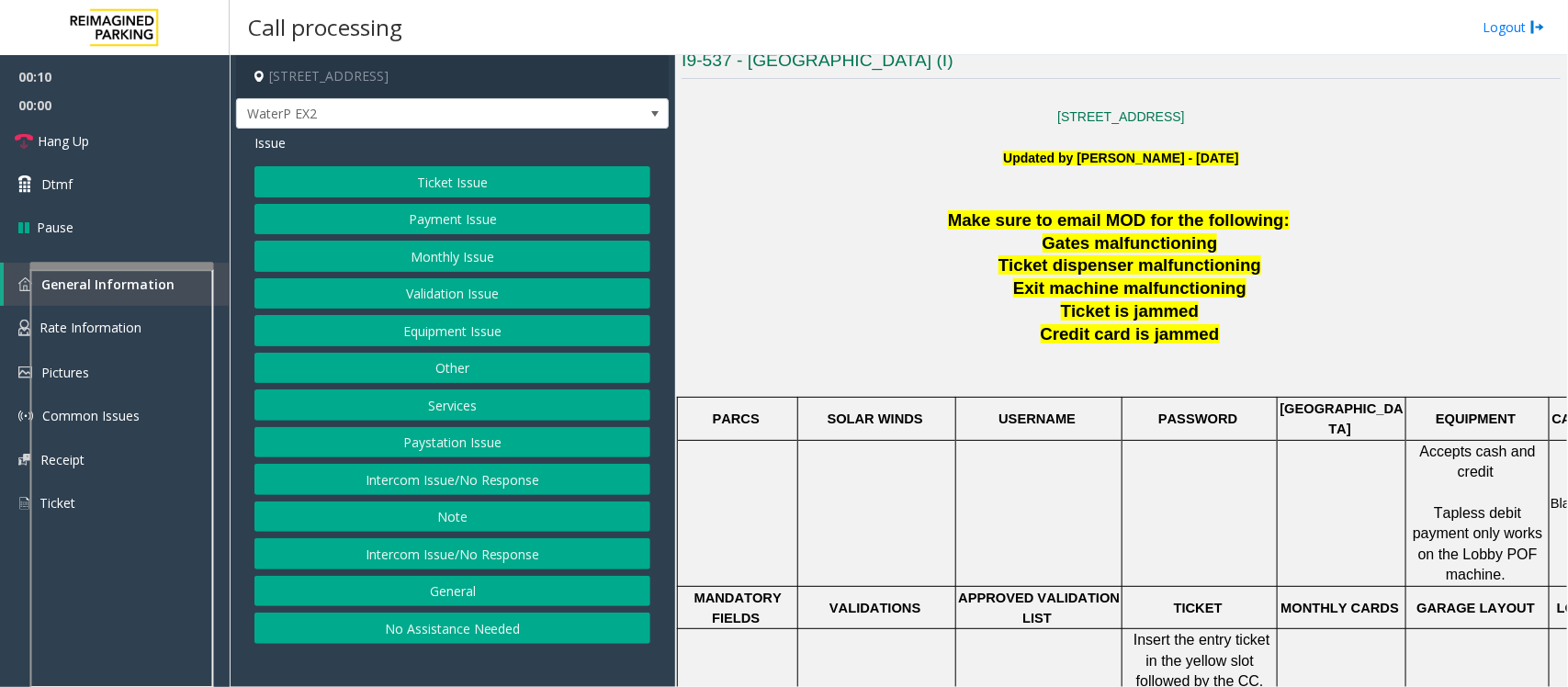 click on "Intercom Issue/No Response" 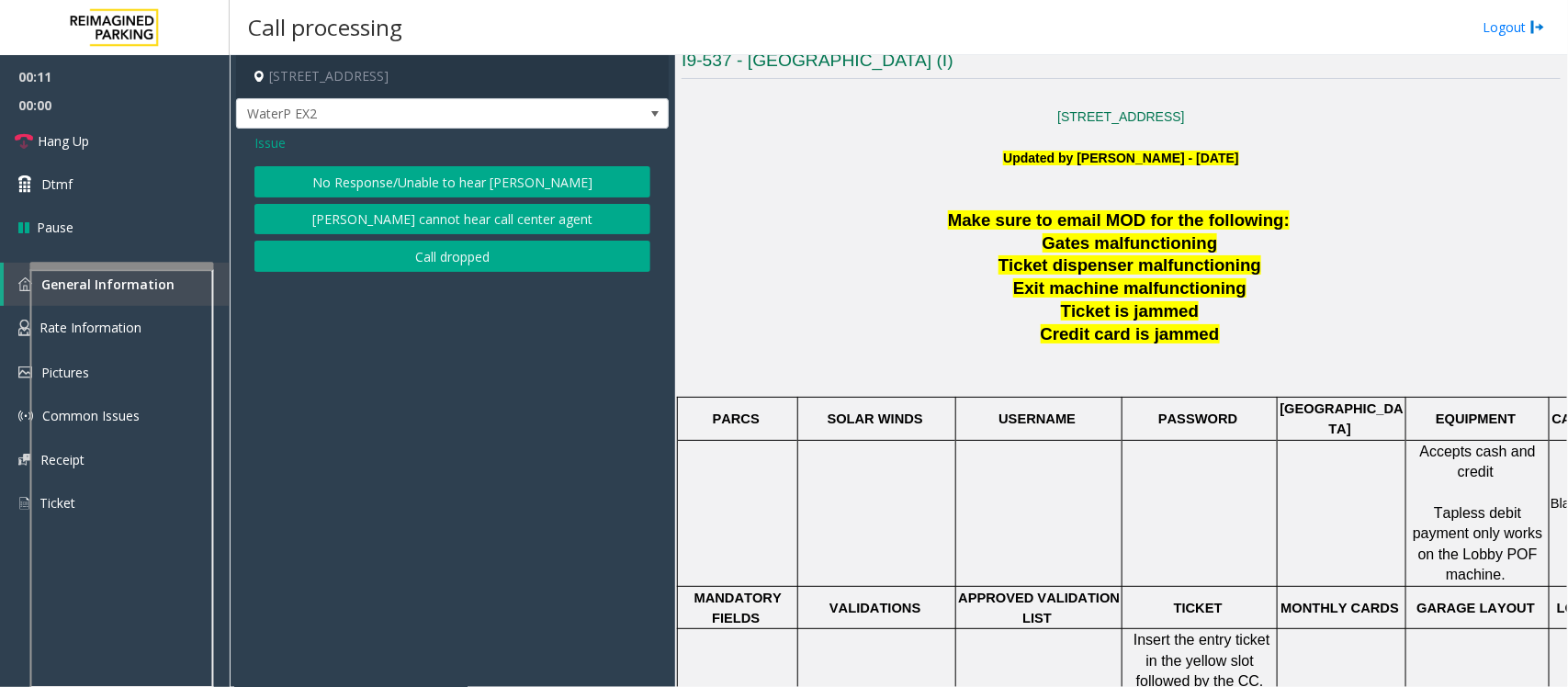 click on "No Response/Unable to hear [PERSON_NAME]" 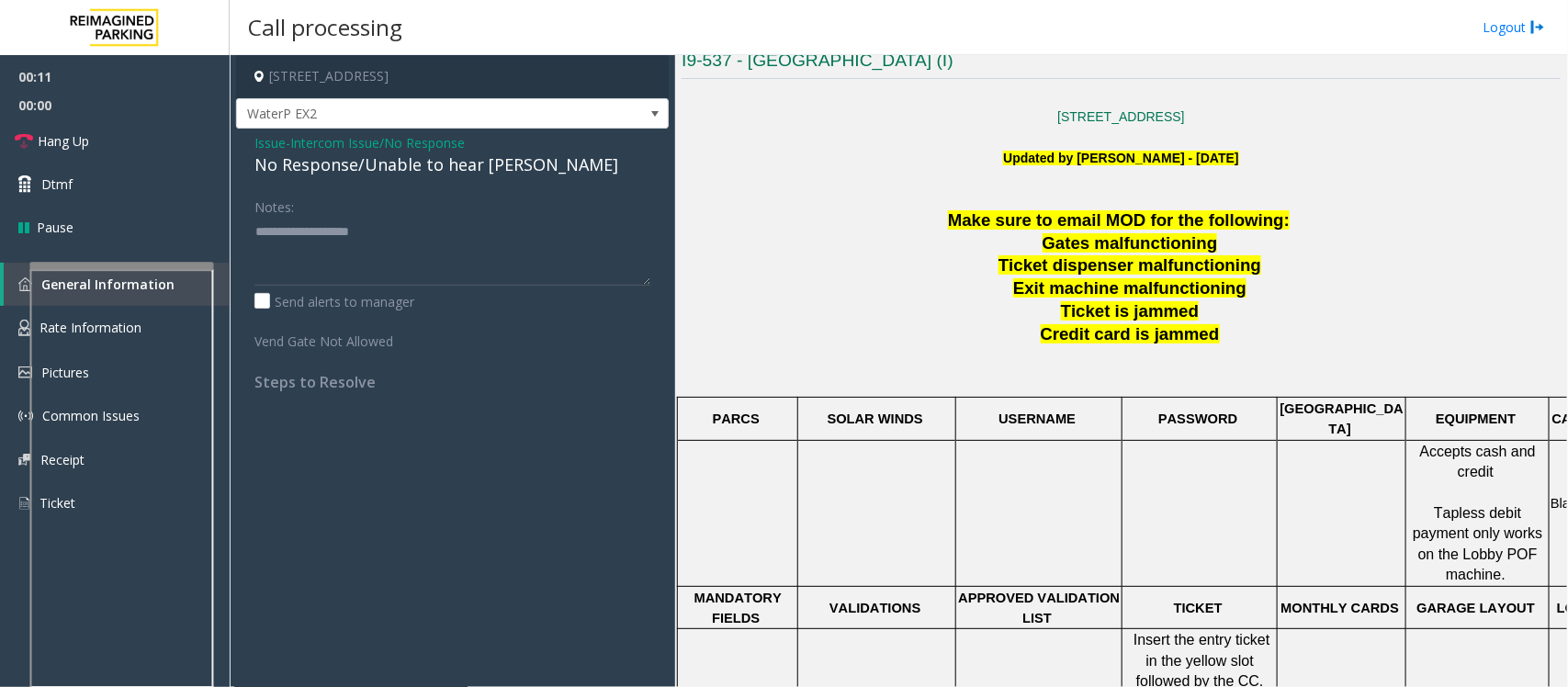 click on "No Response/Unable to hear [PERSON_NAME]" 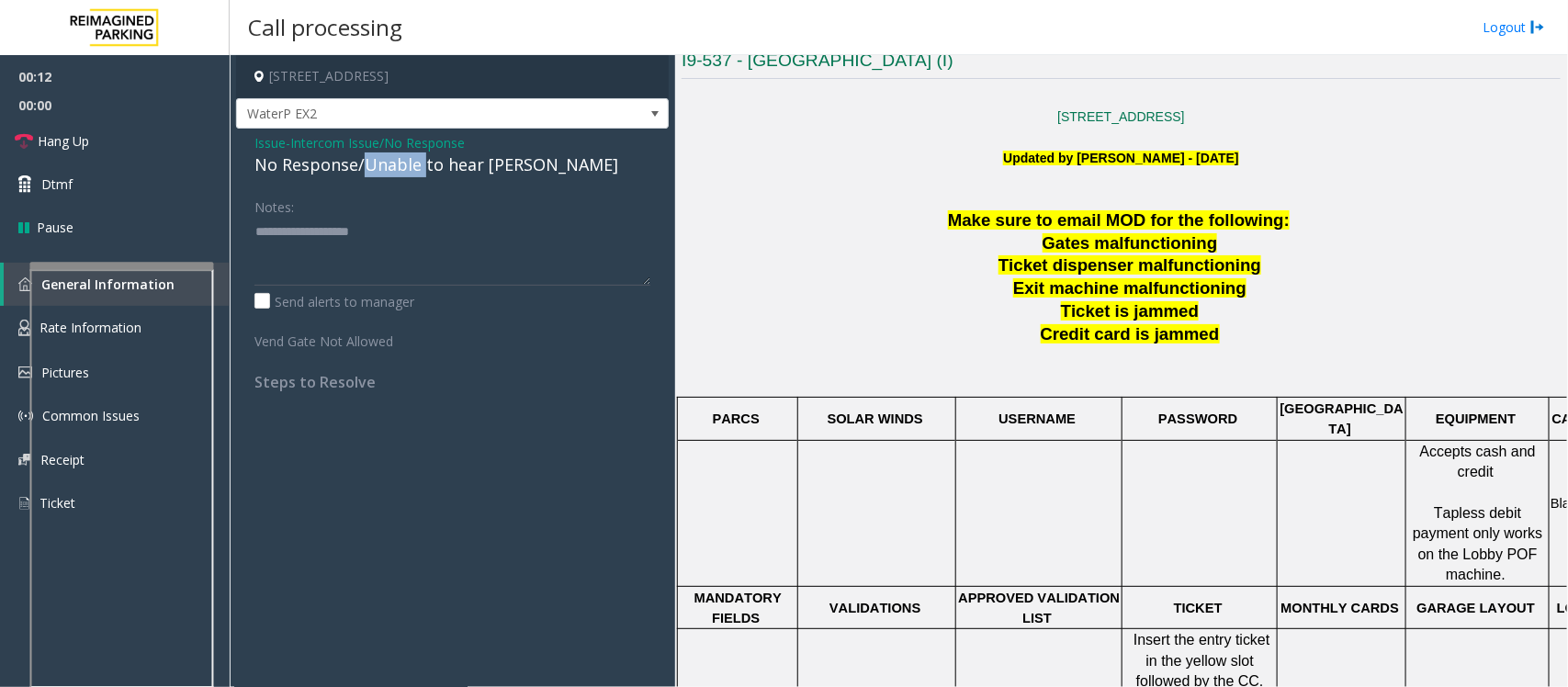 click on "No Response/Unable to hear [PERSON_NAME]" 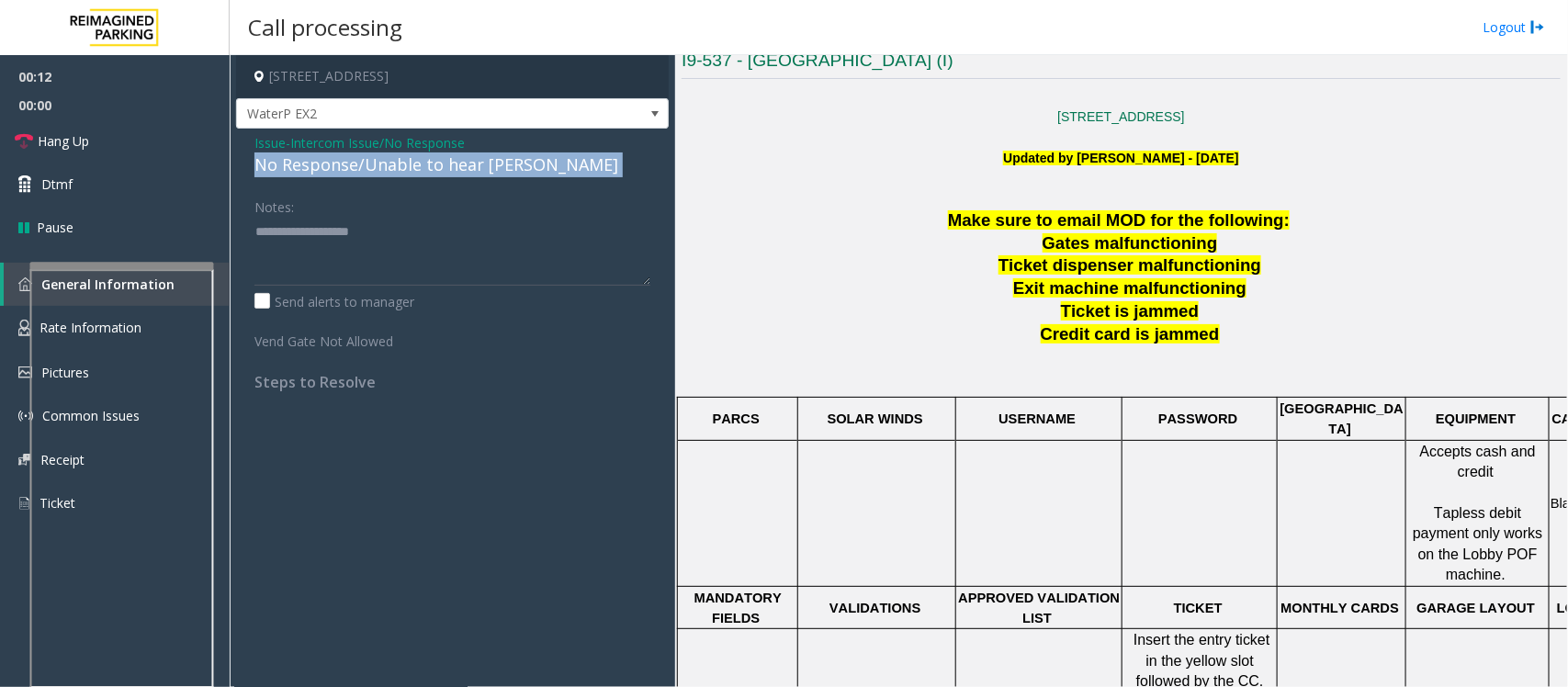 drag, startPoint x: 391, startPoint y: 163, endPoint x: 410, endPoint y: 171, distance: 20.615528 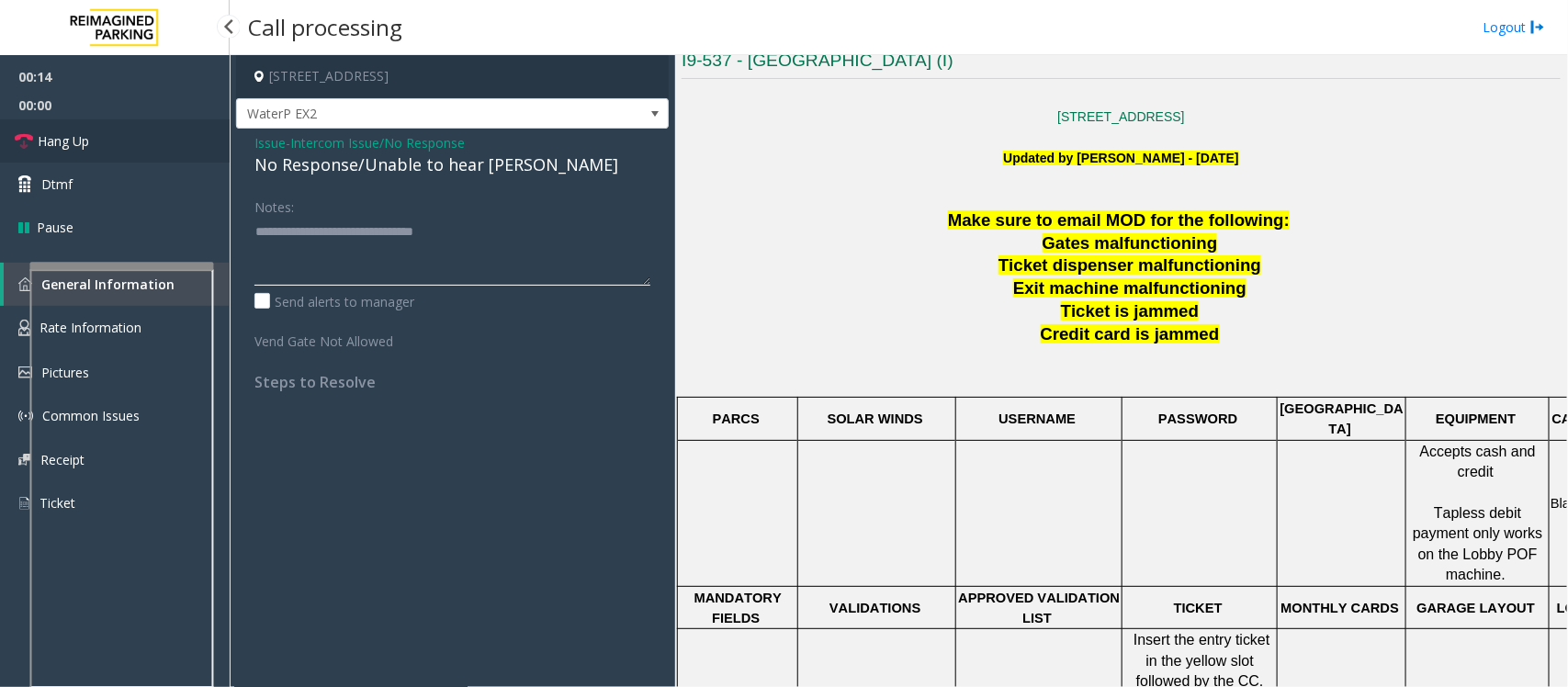 type on "**********" 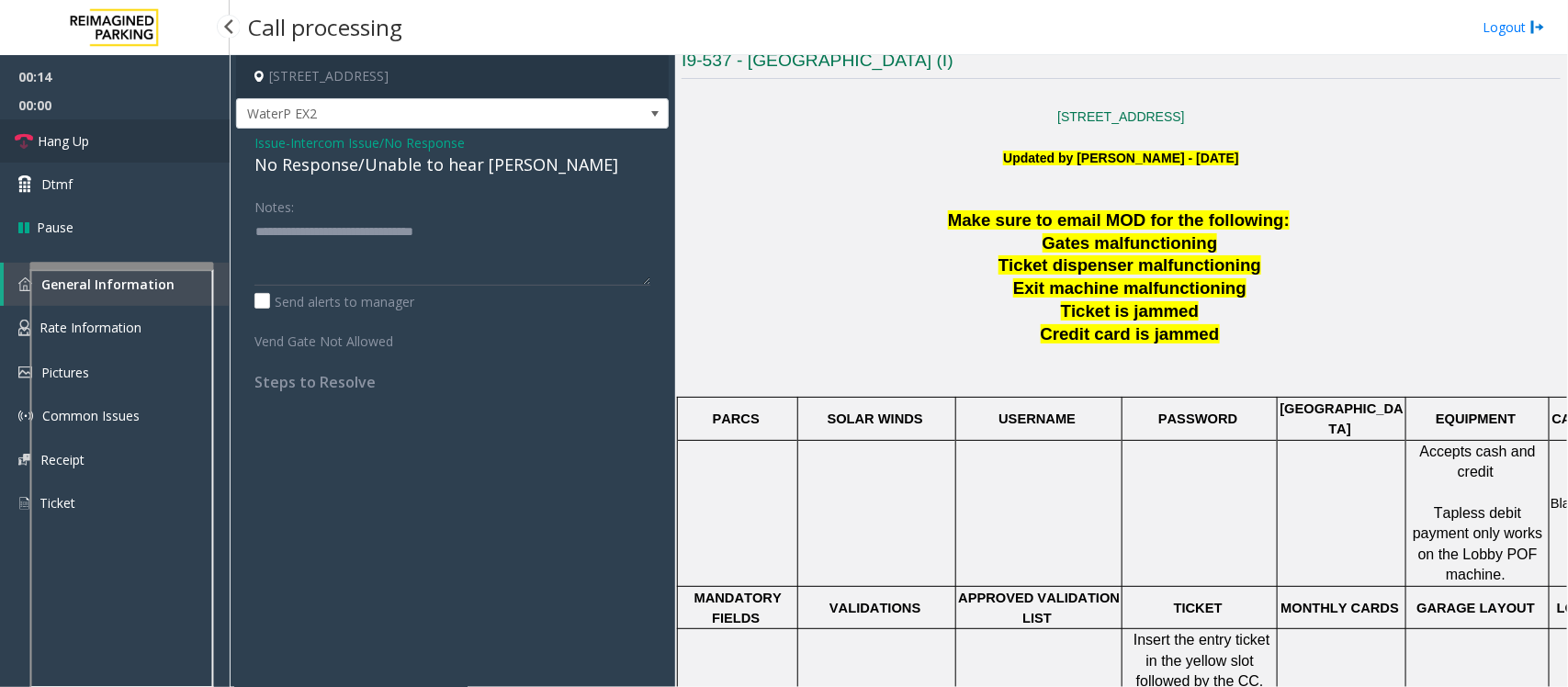 click on "Hang Up" at bounding box center [63, 141] 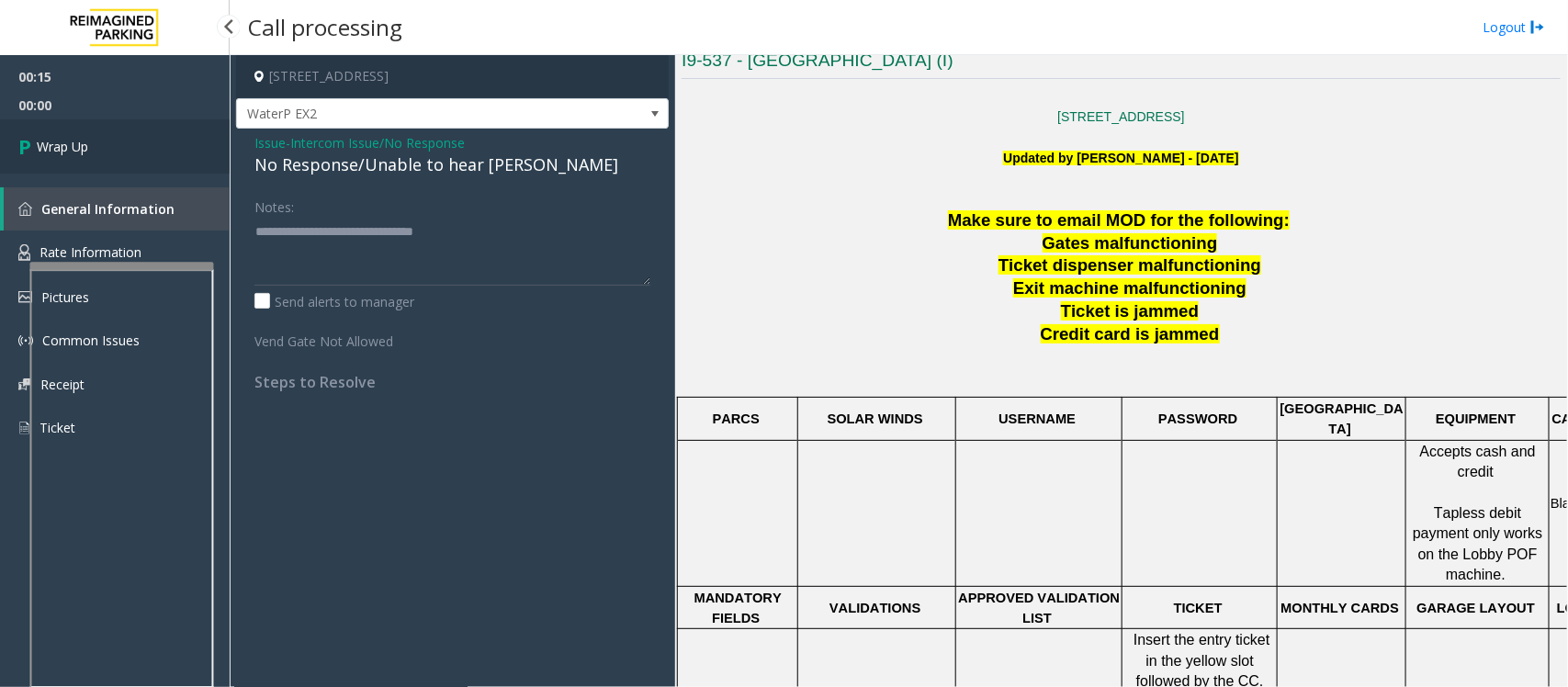click on "Wrap Up" at bounding box center (62, 146) 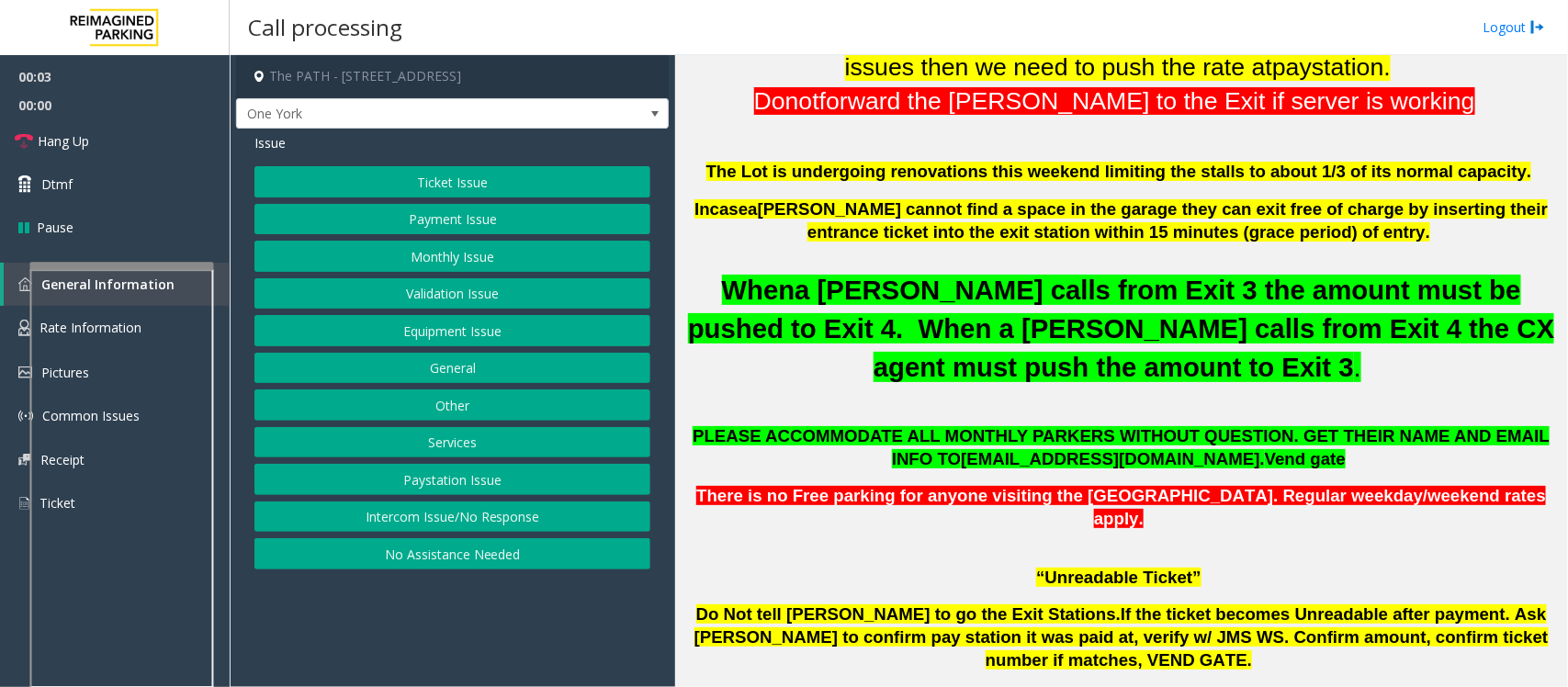 scroll, scrollTop: 804, scrollLeft: 0, axis: vertical 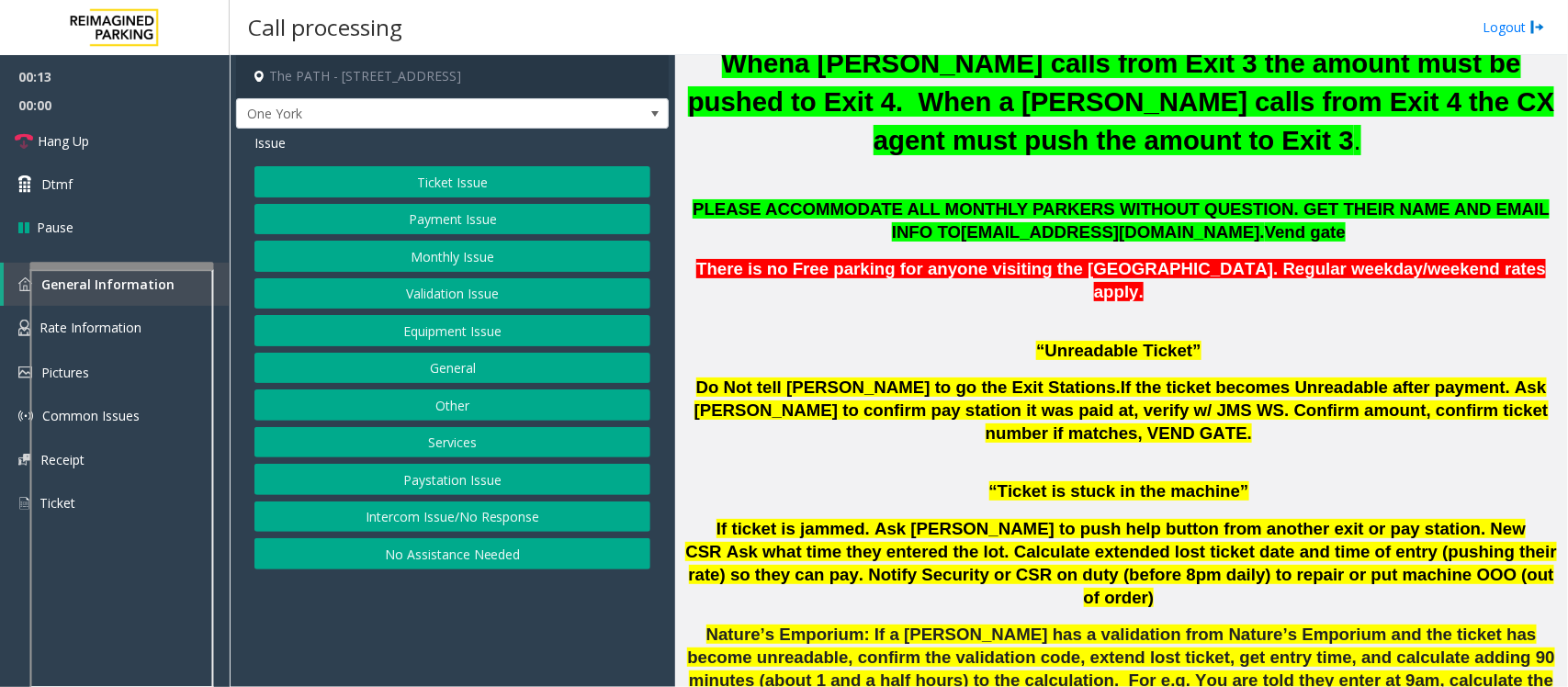 click on "Issue  Ticket Issue   Payment Issue   Monthly Issue   Validation Issue   Equipment Issue   General   Other   Services   Paystation Issue   Intercom Issue/No Response   No Assistance Needed" 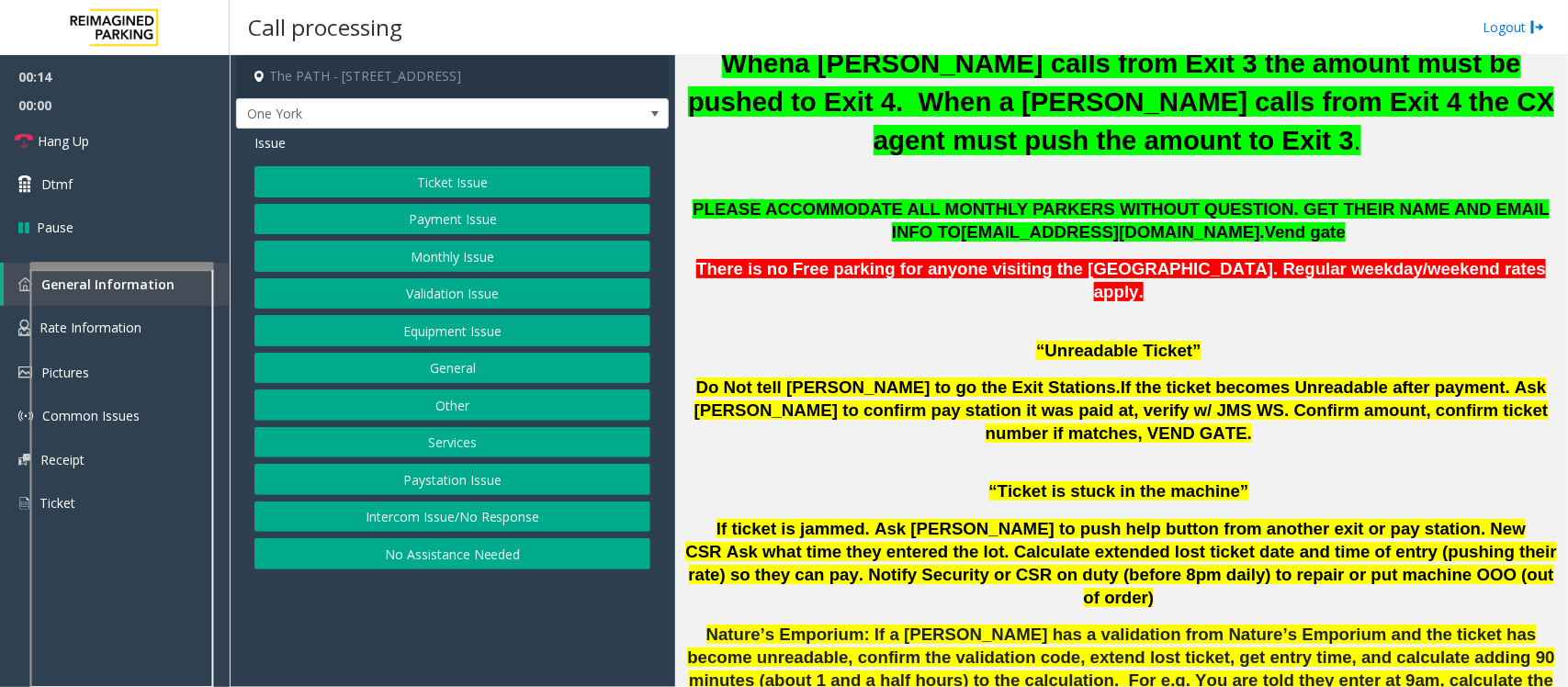 click on "Ticket Issue" 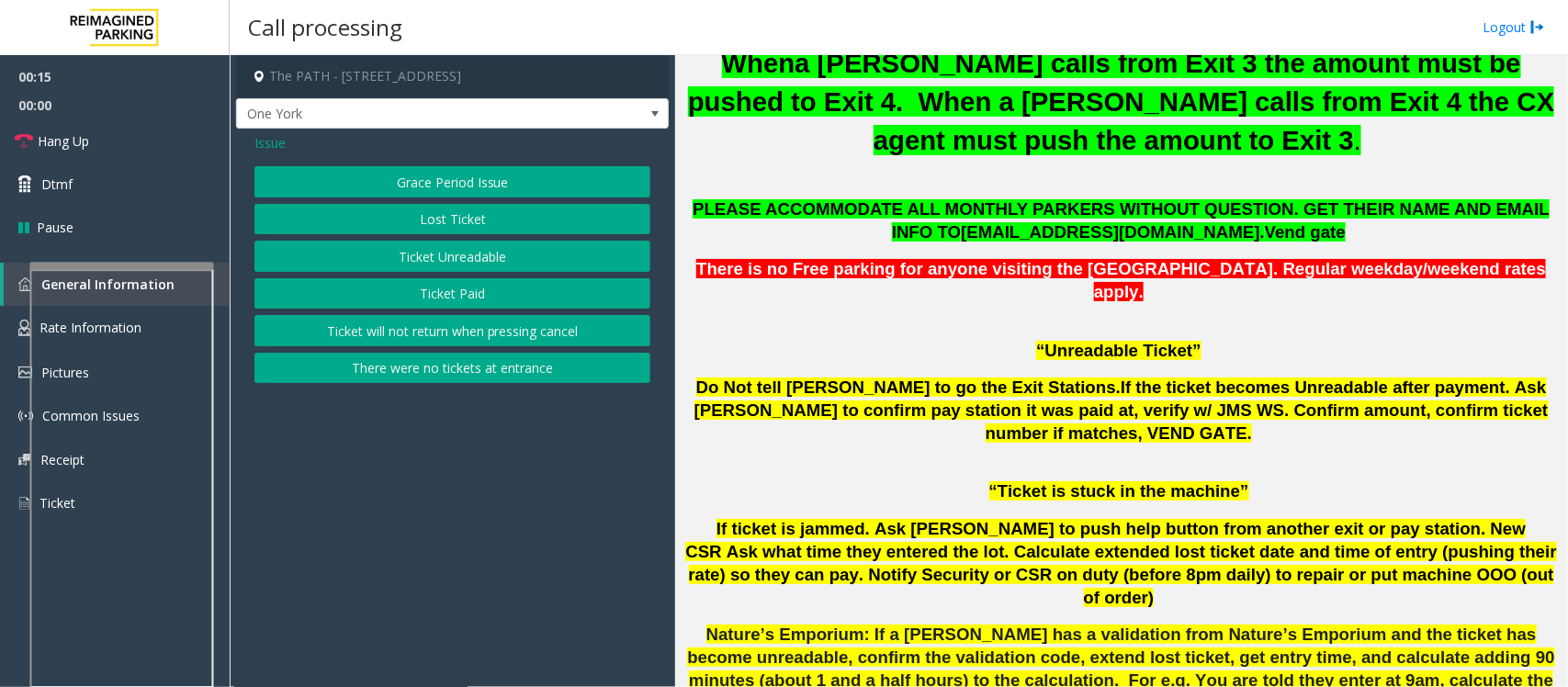 click on "Ticket Unreadable" 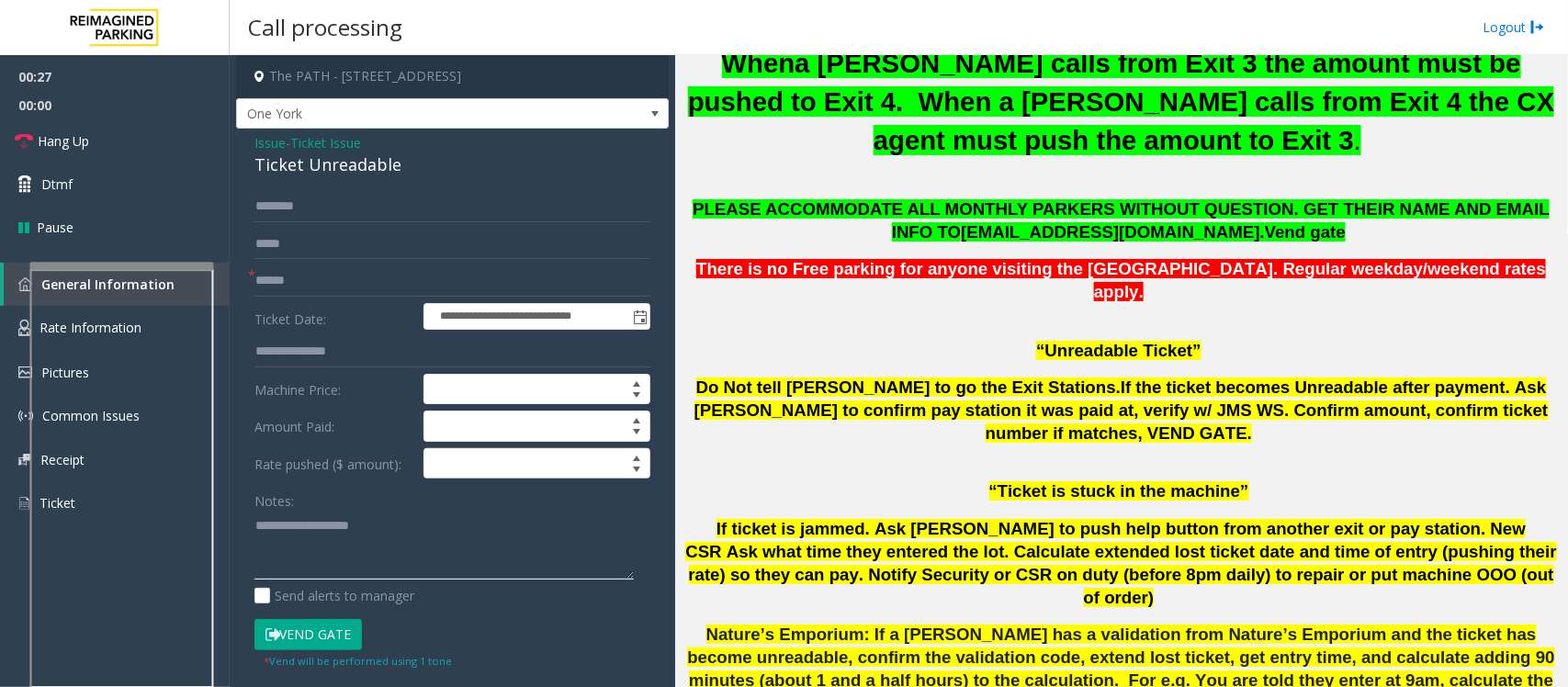 click 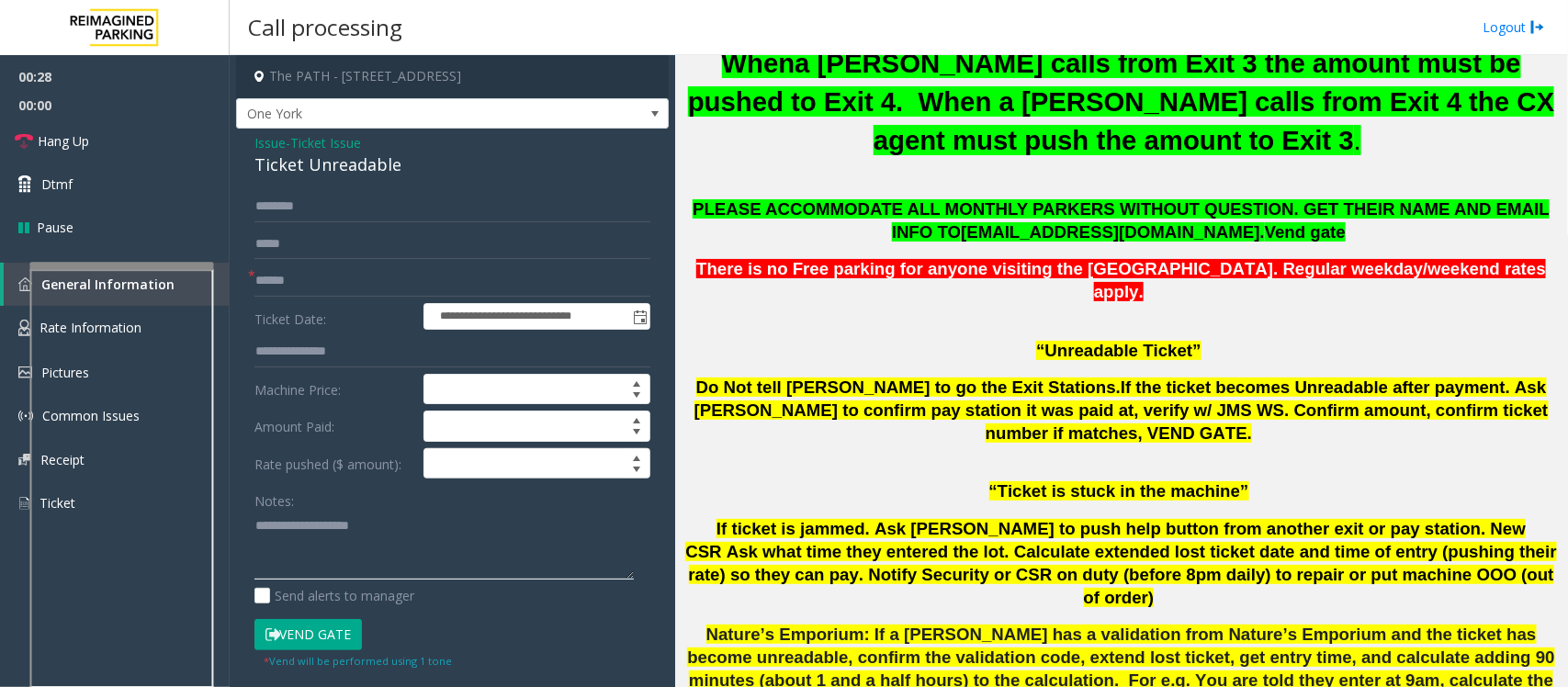 paste on "**********" 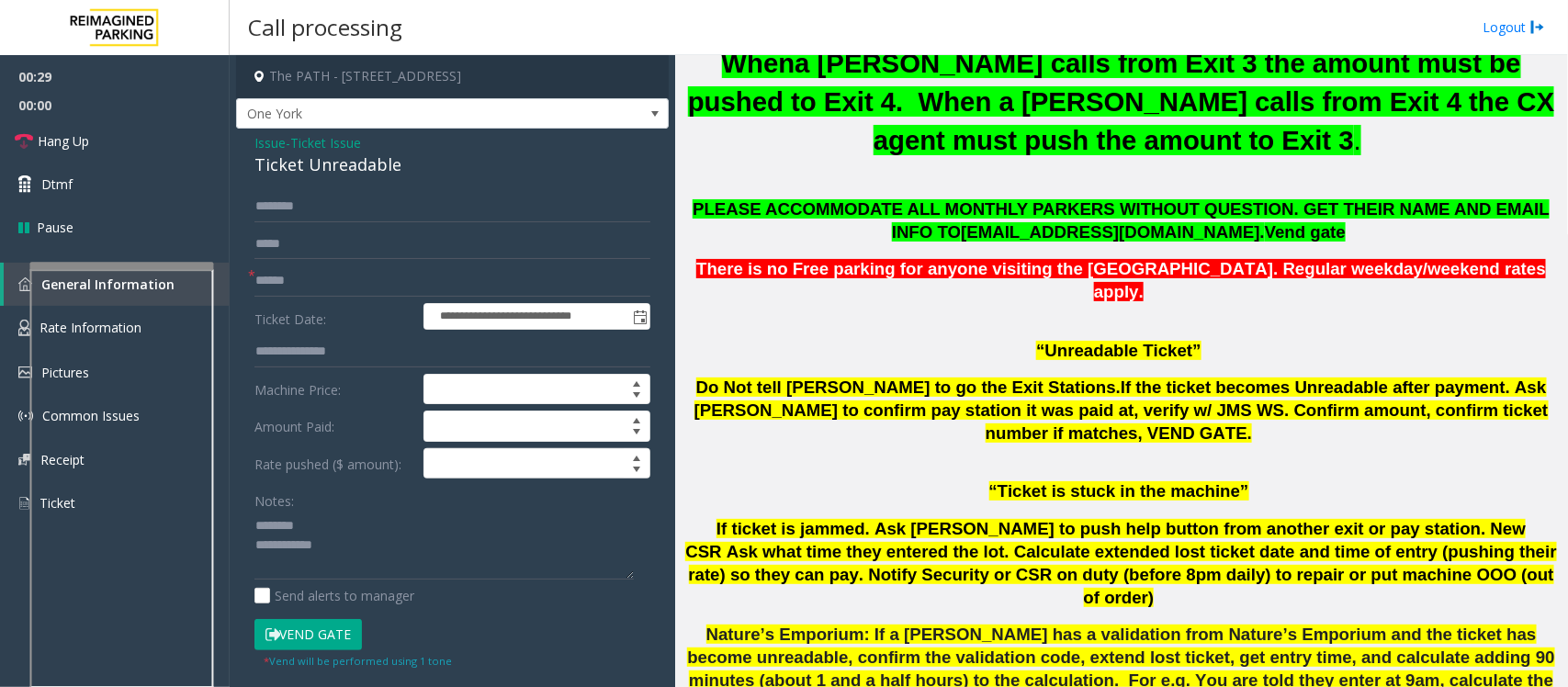 click on "Ticket Unreadable" 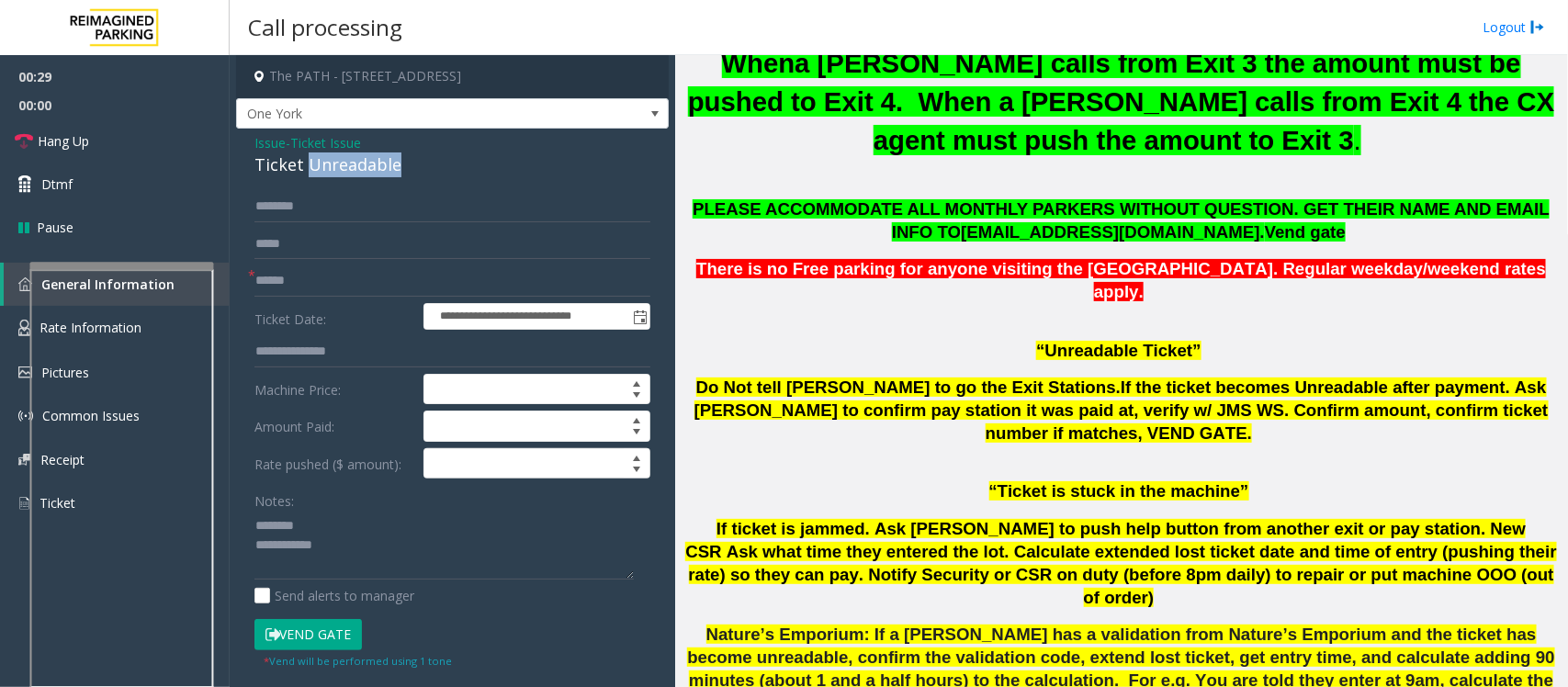 click on "Ticket Unreadable" 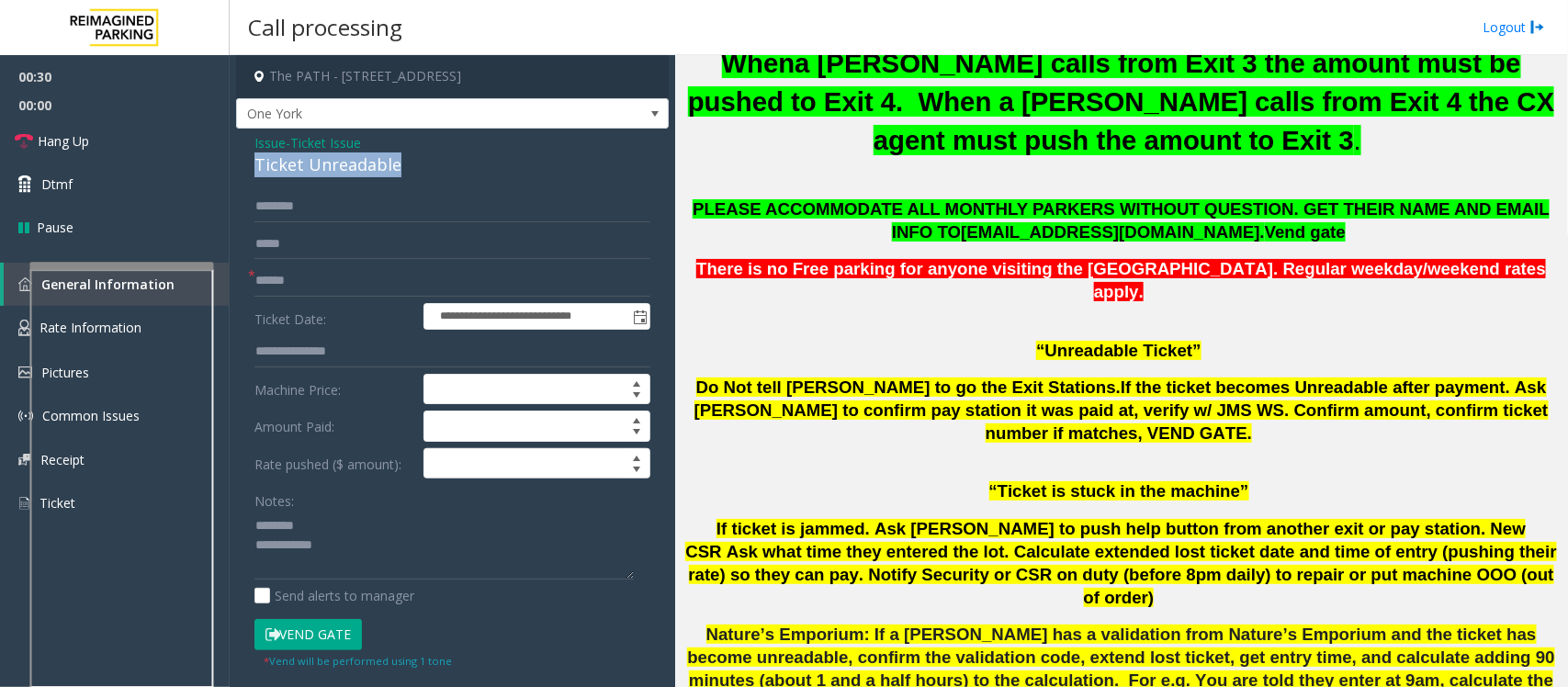 click on "Ticket Unreadable" 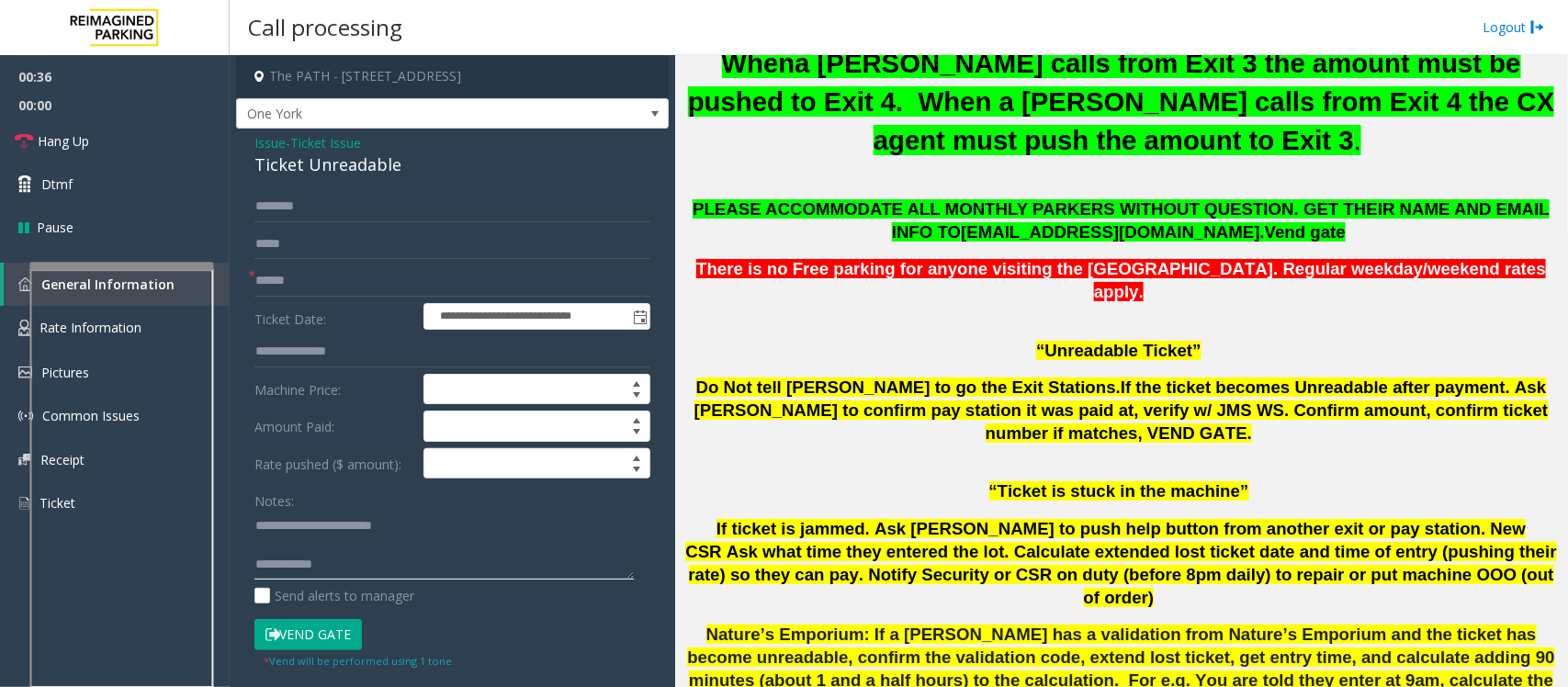 type on "**********" 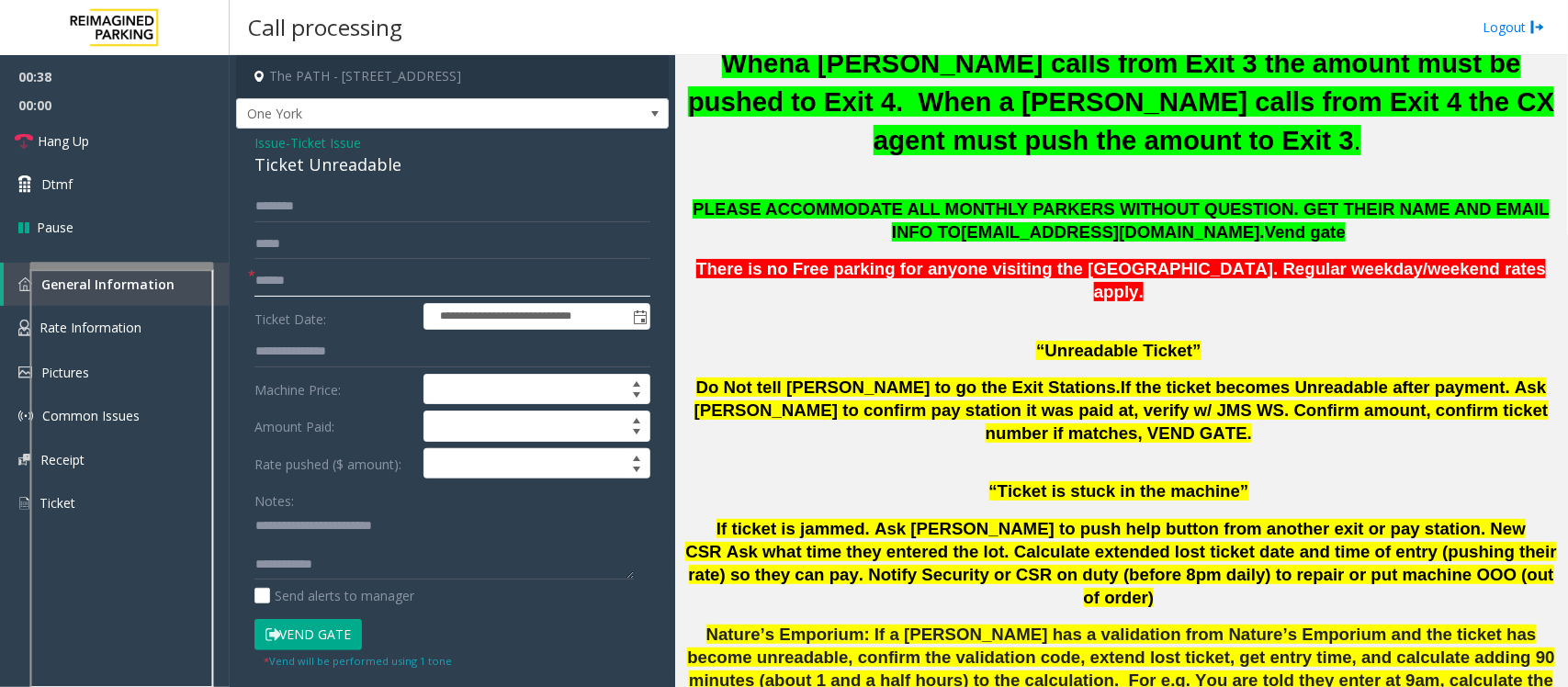 click 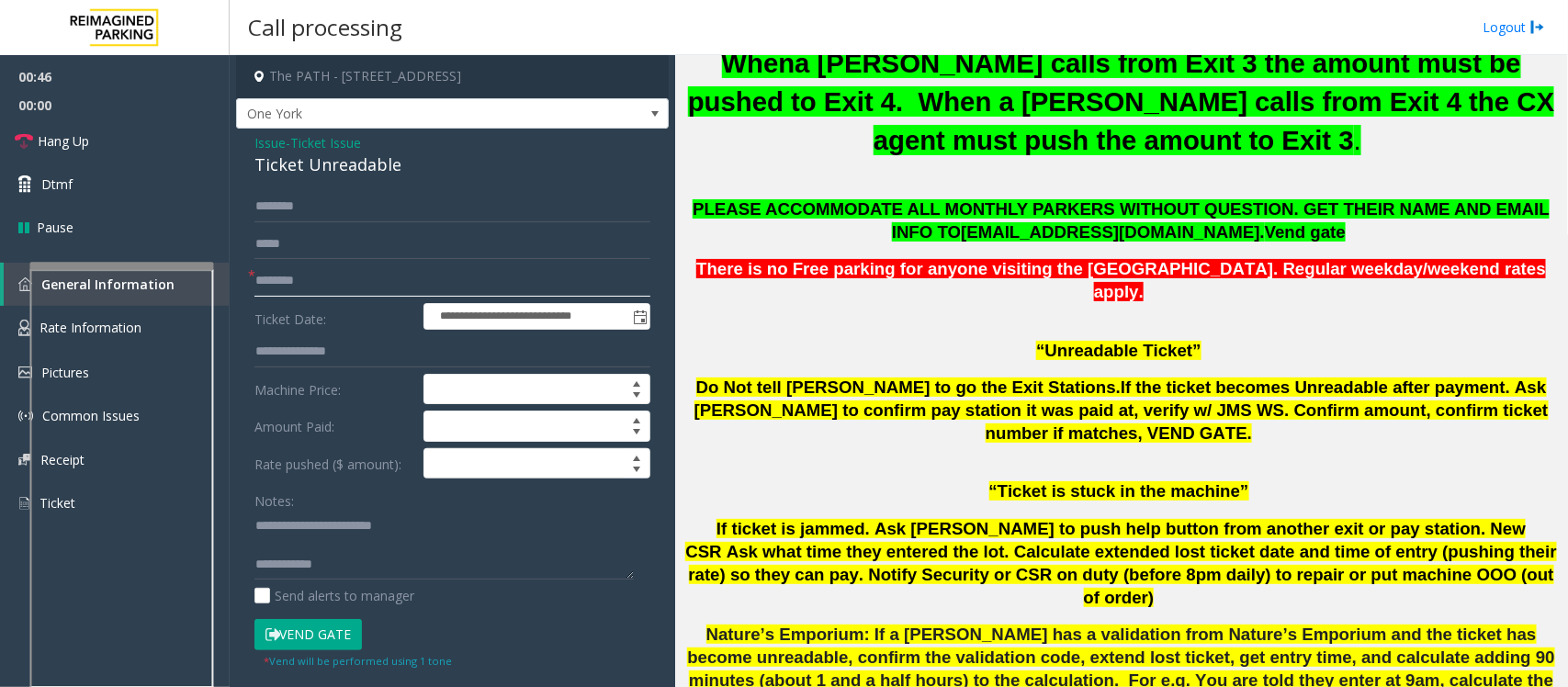 type on "********" 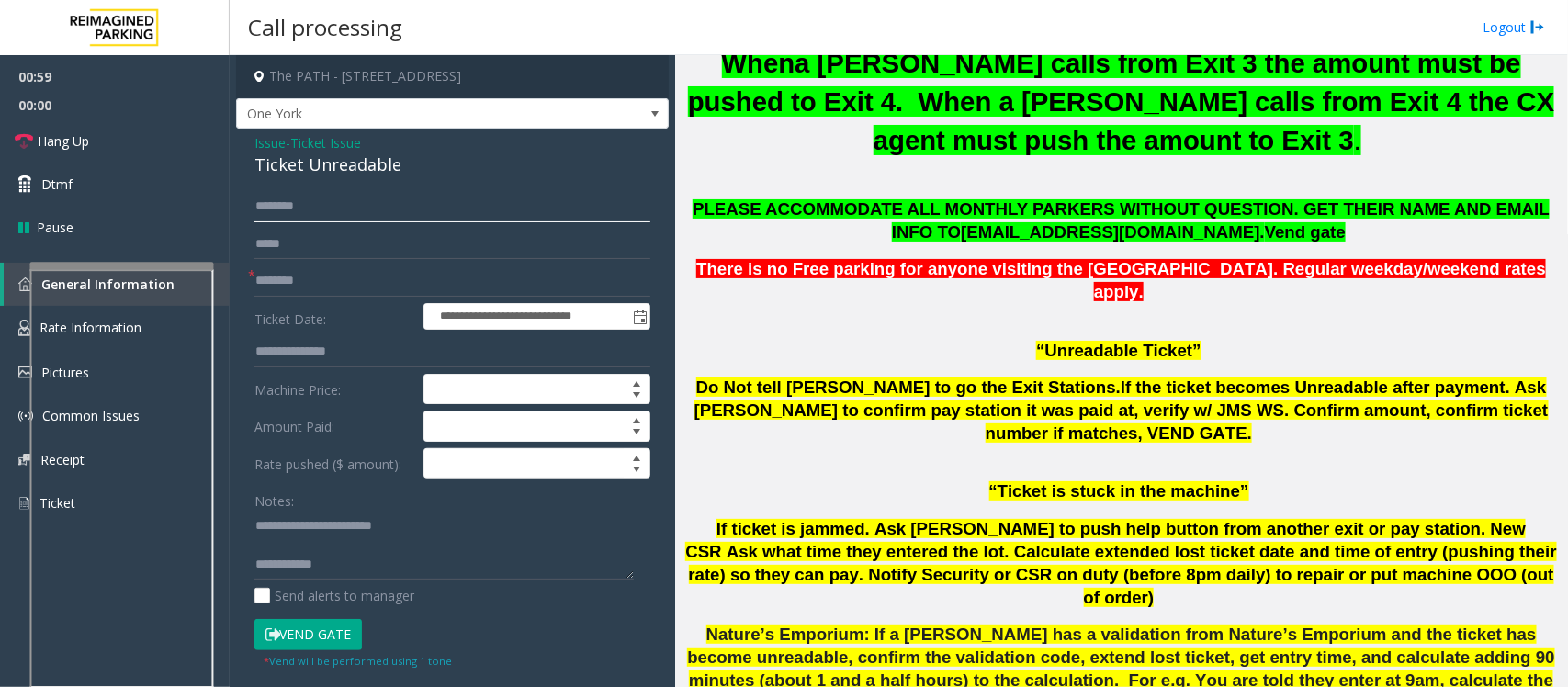 click 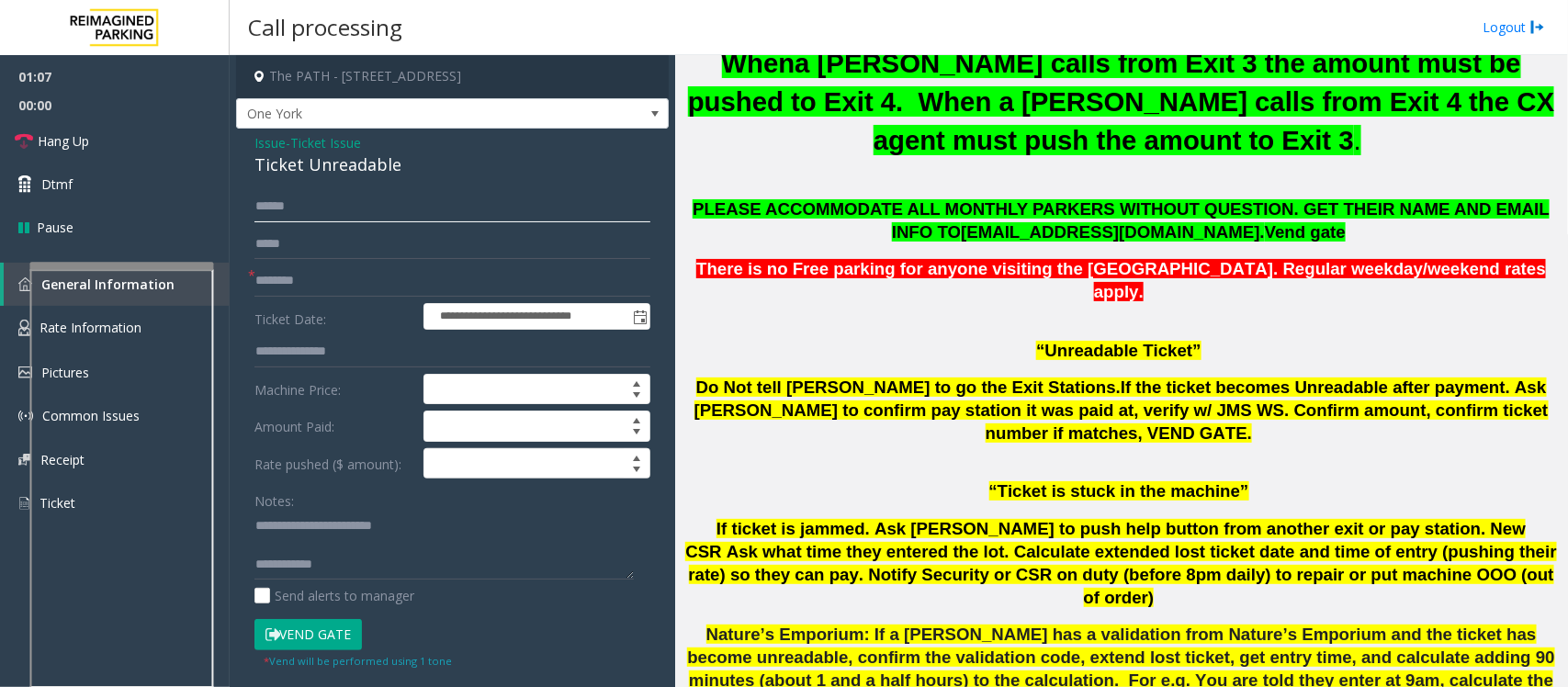 type on "******" 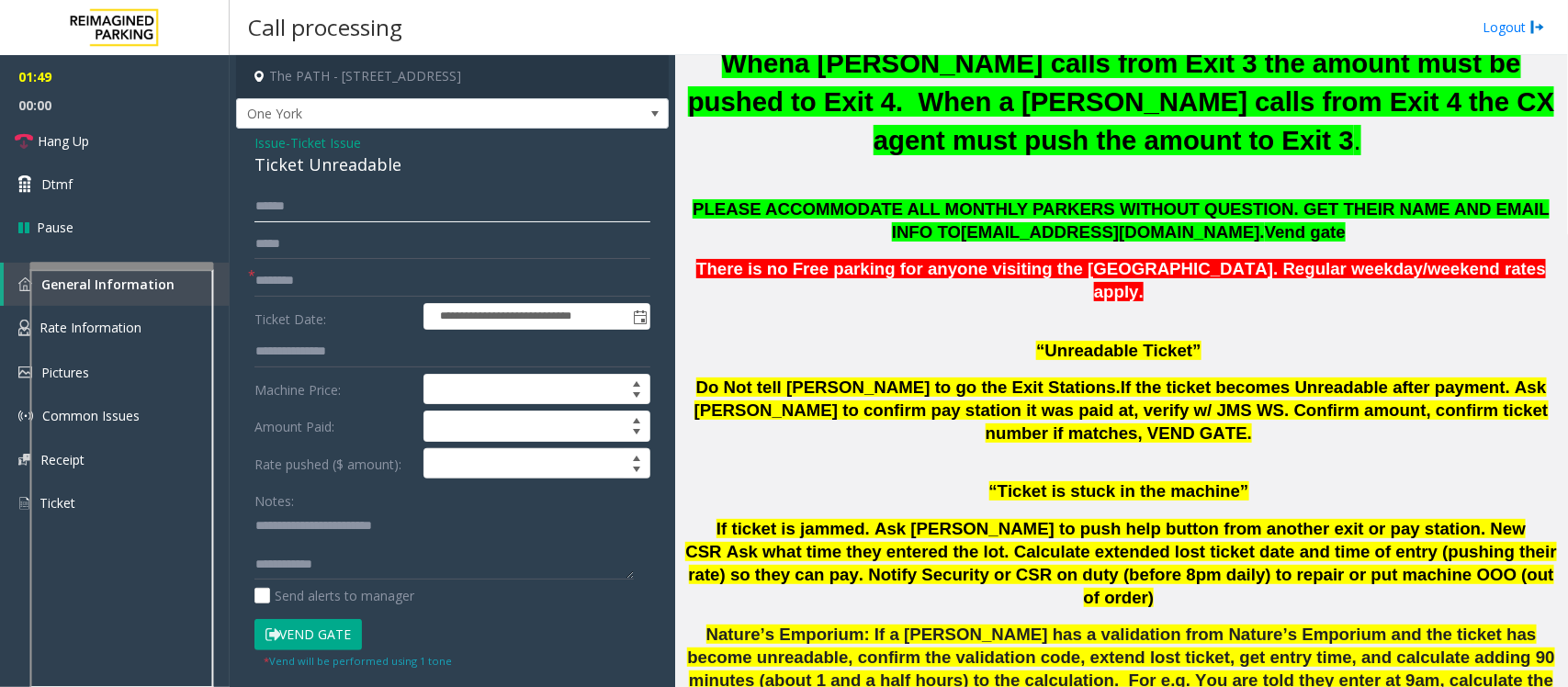 click on "******" 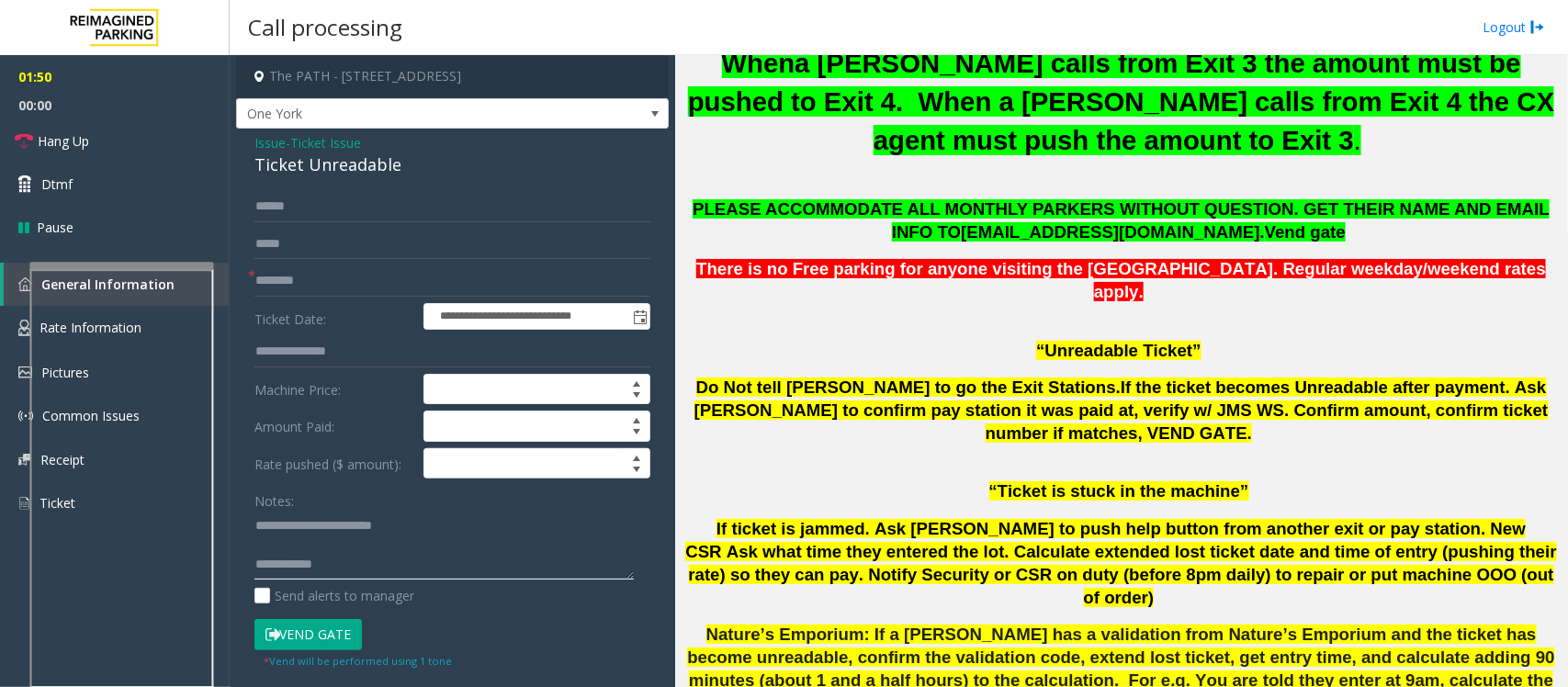 click 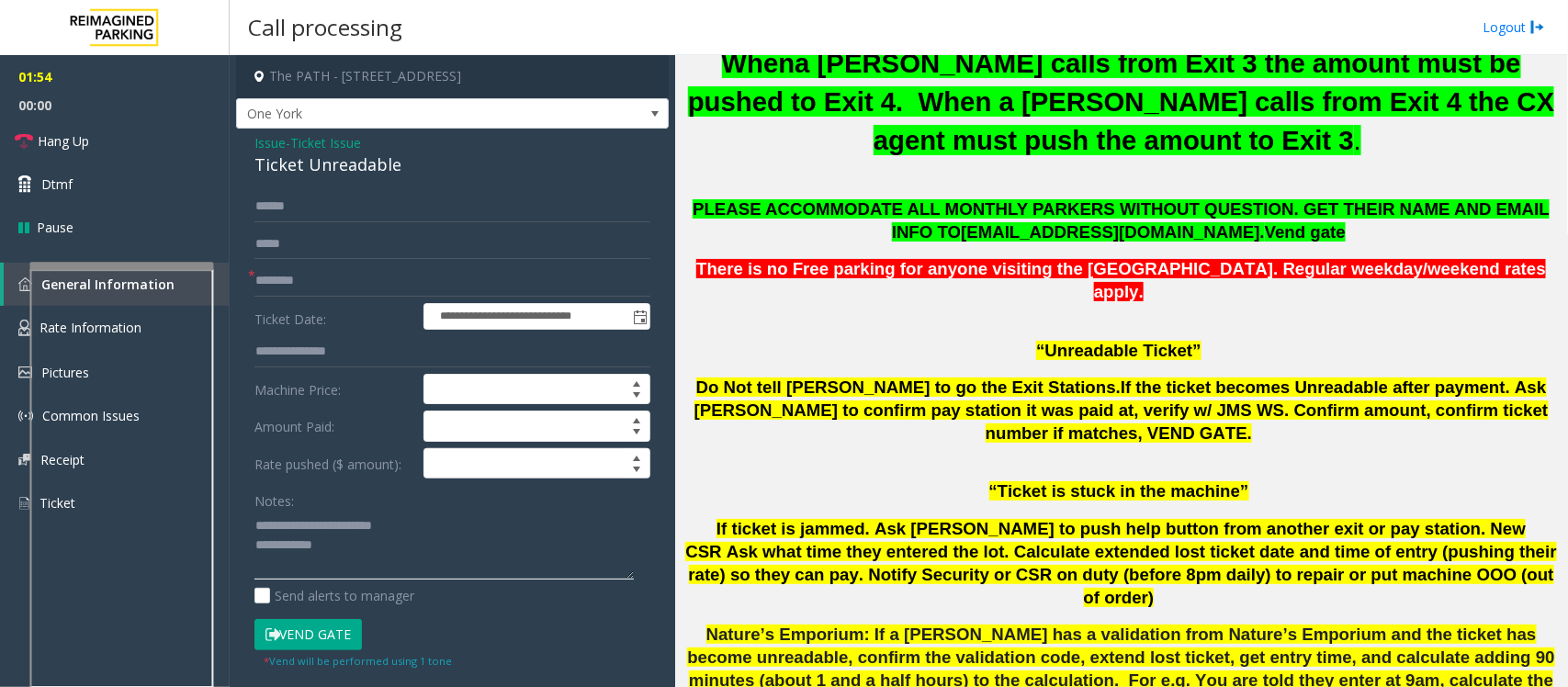 click 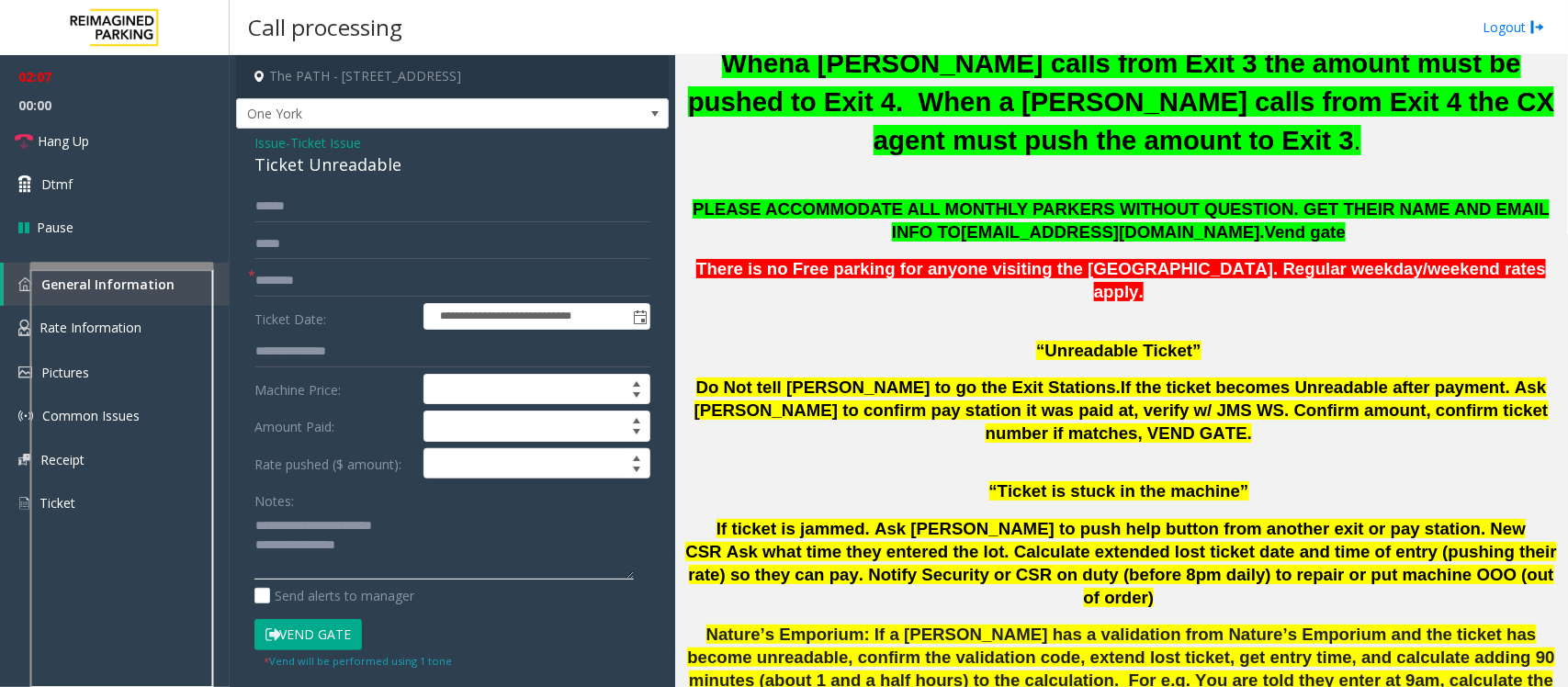 drag, startPoint x: 360, startPoint y: 557, endPoint x: 374, endPoint y: 556, distance: 14.035669 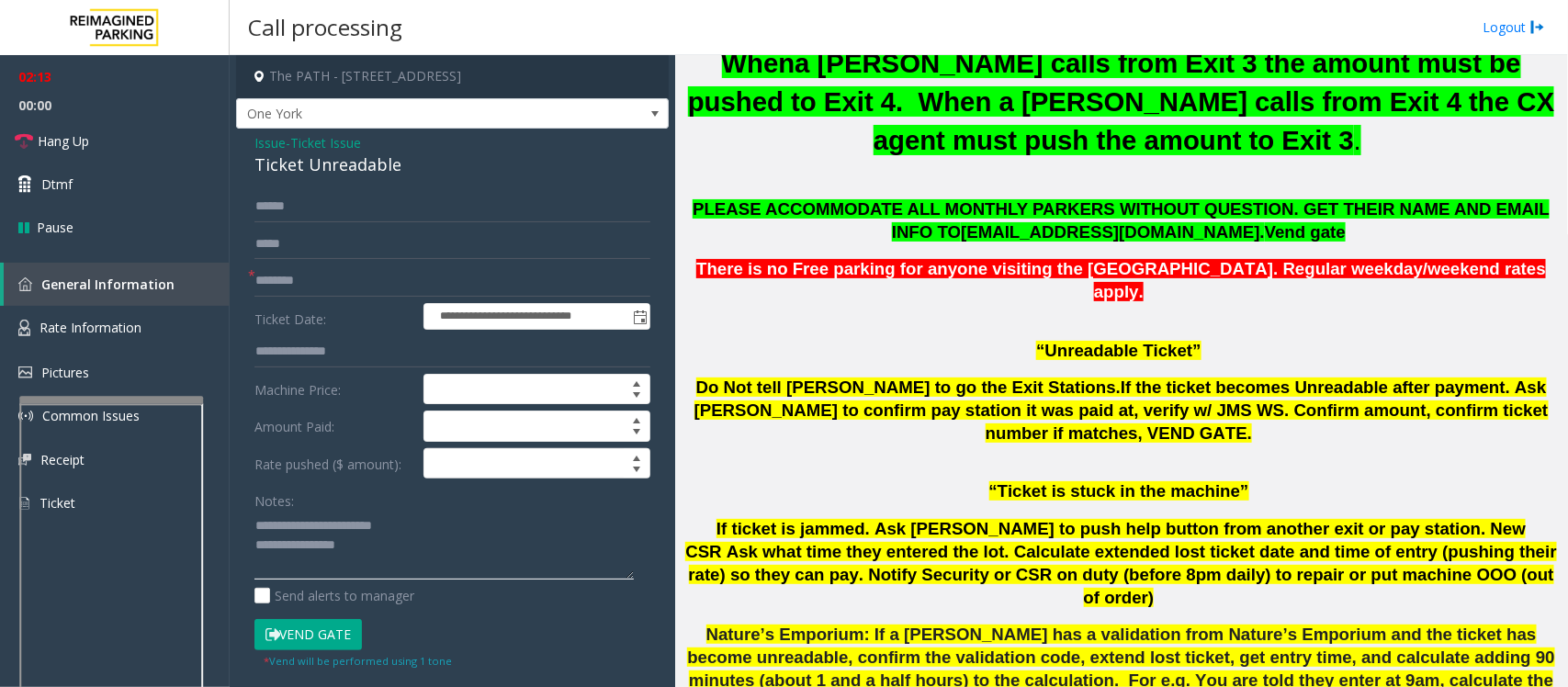 click at bounding box center (111, 400) 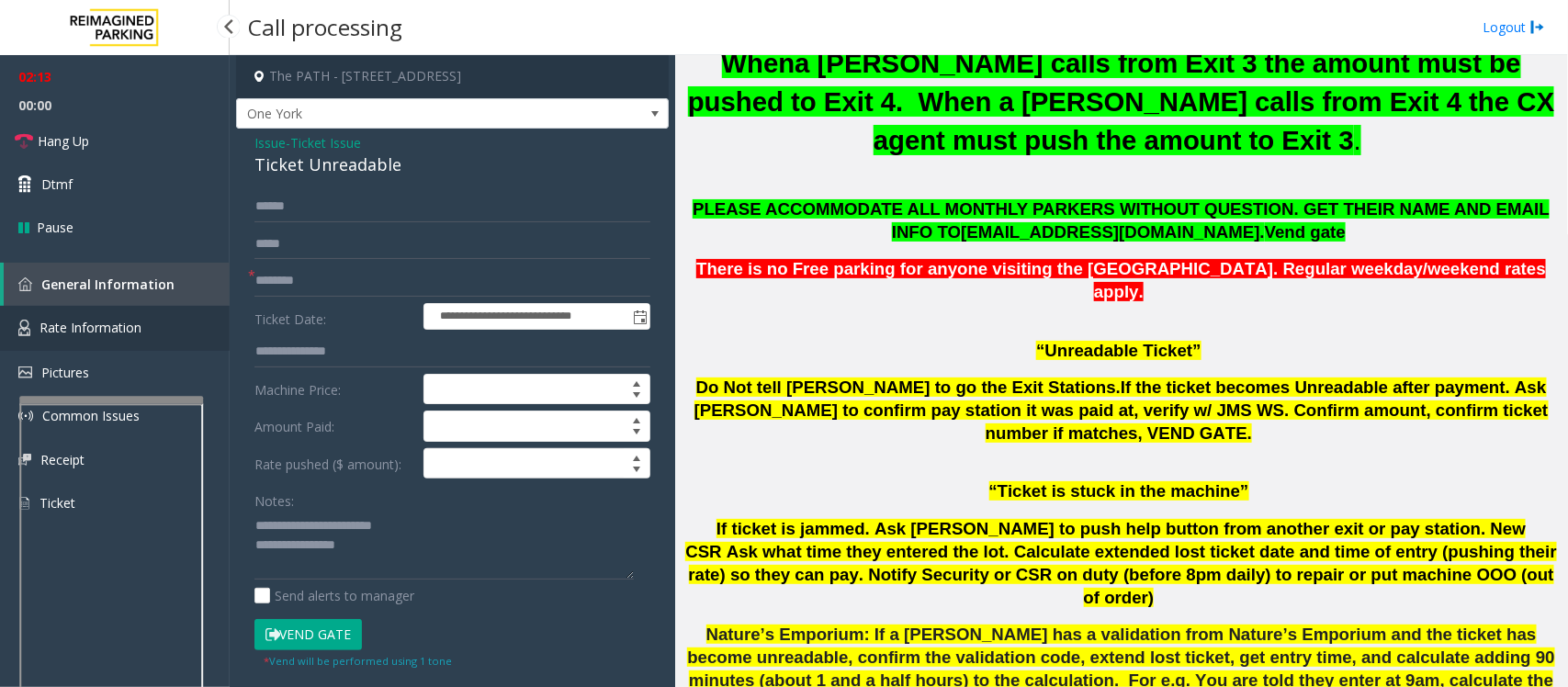 click on "Rate Information" at bounding box center (90, 327) 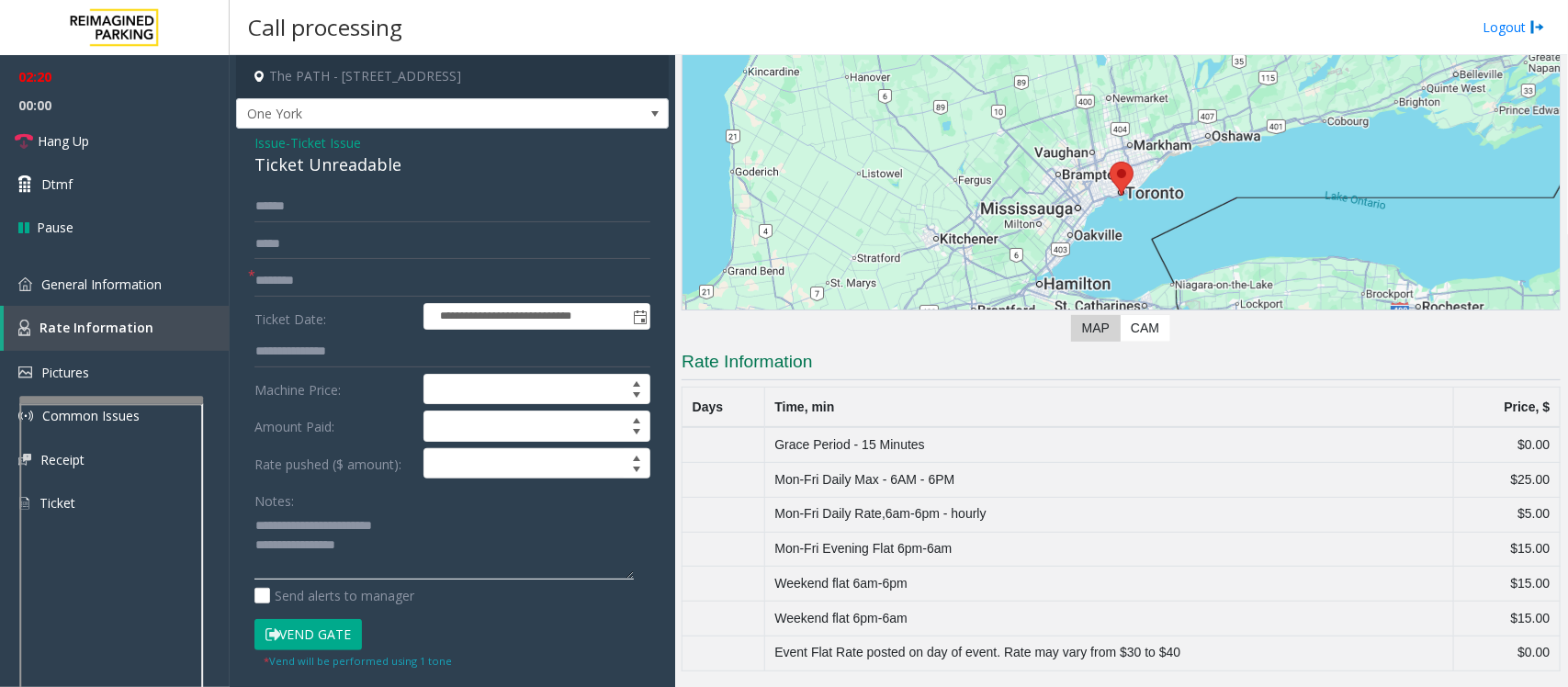 click 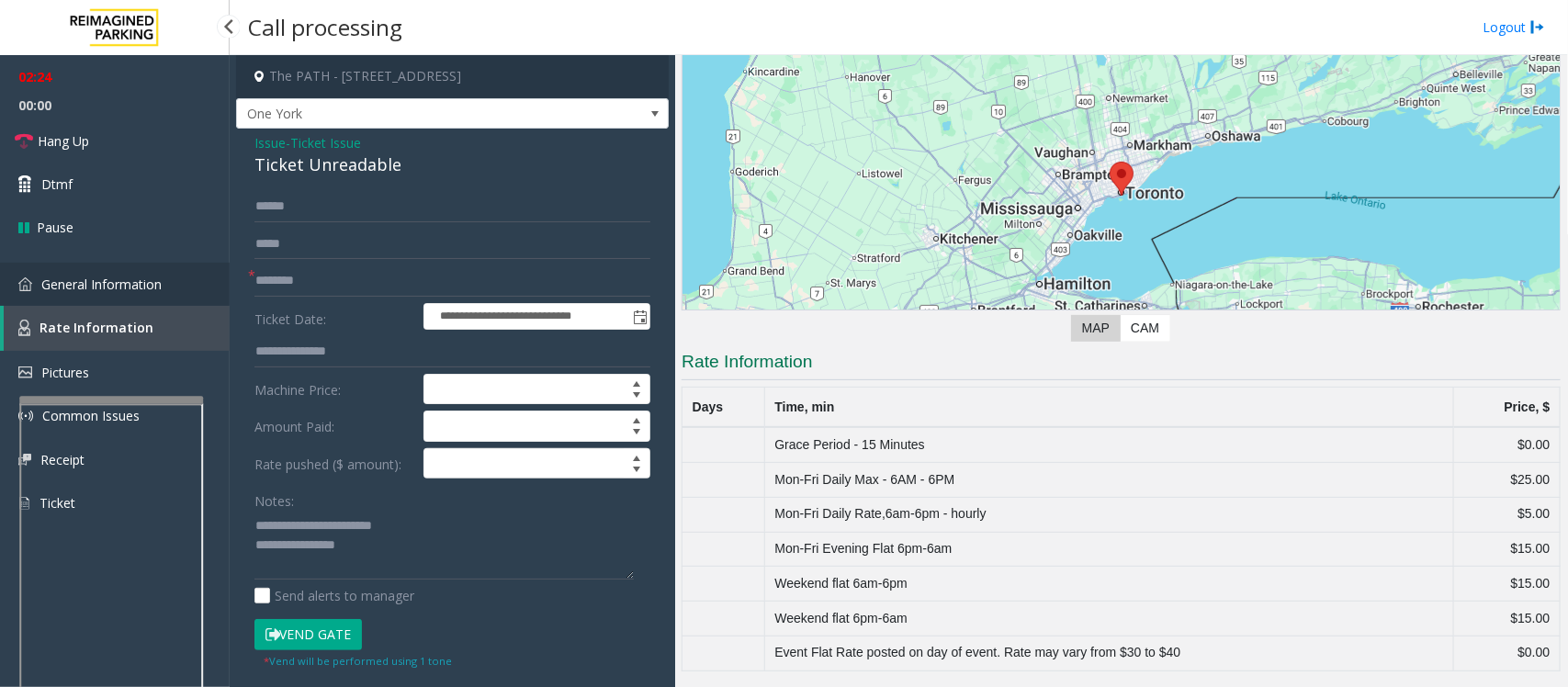 click on "General Information" at bounding box center (115, 284) 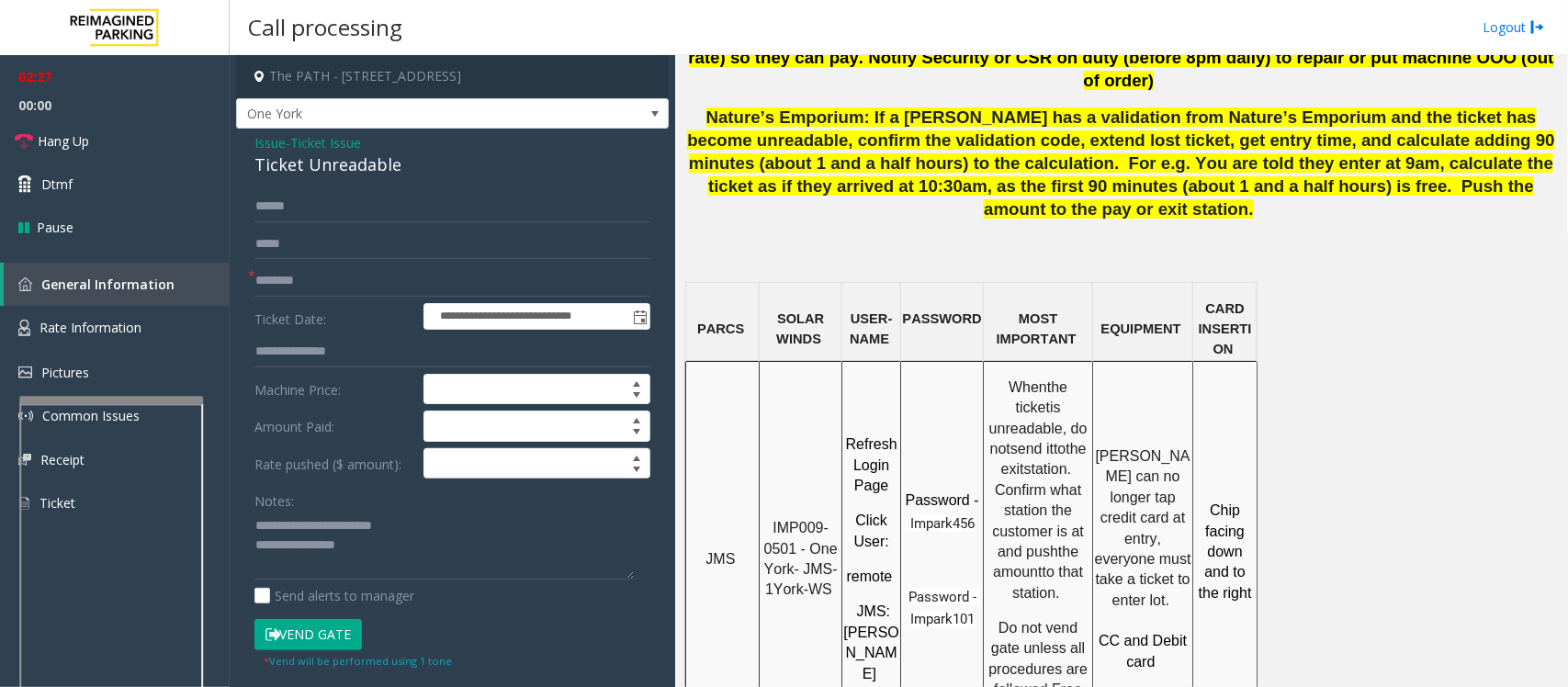 scroll, scrollTop: 1378, scrollLeft: 0, axis: vertical 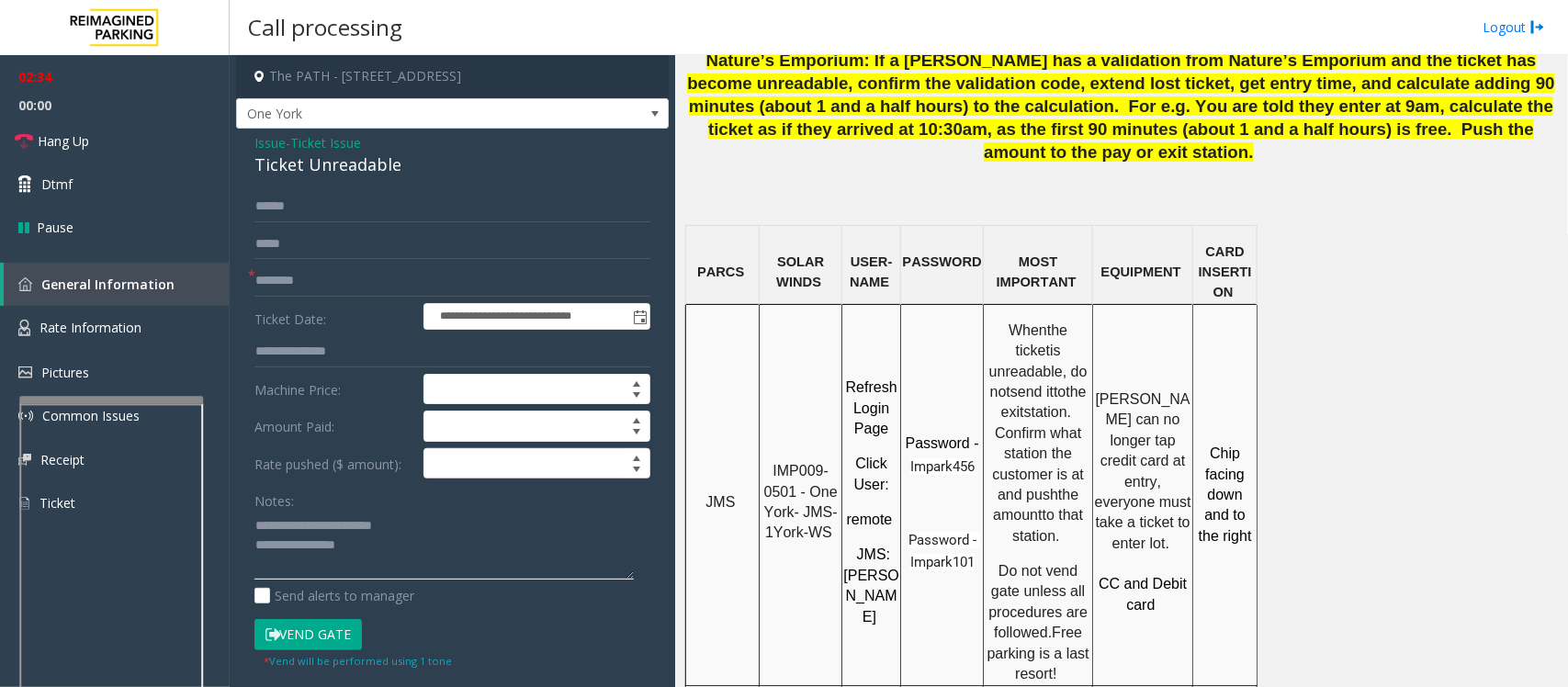 click 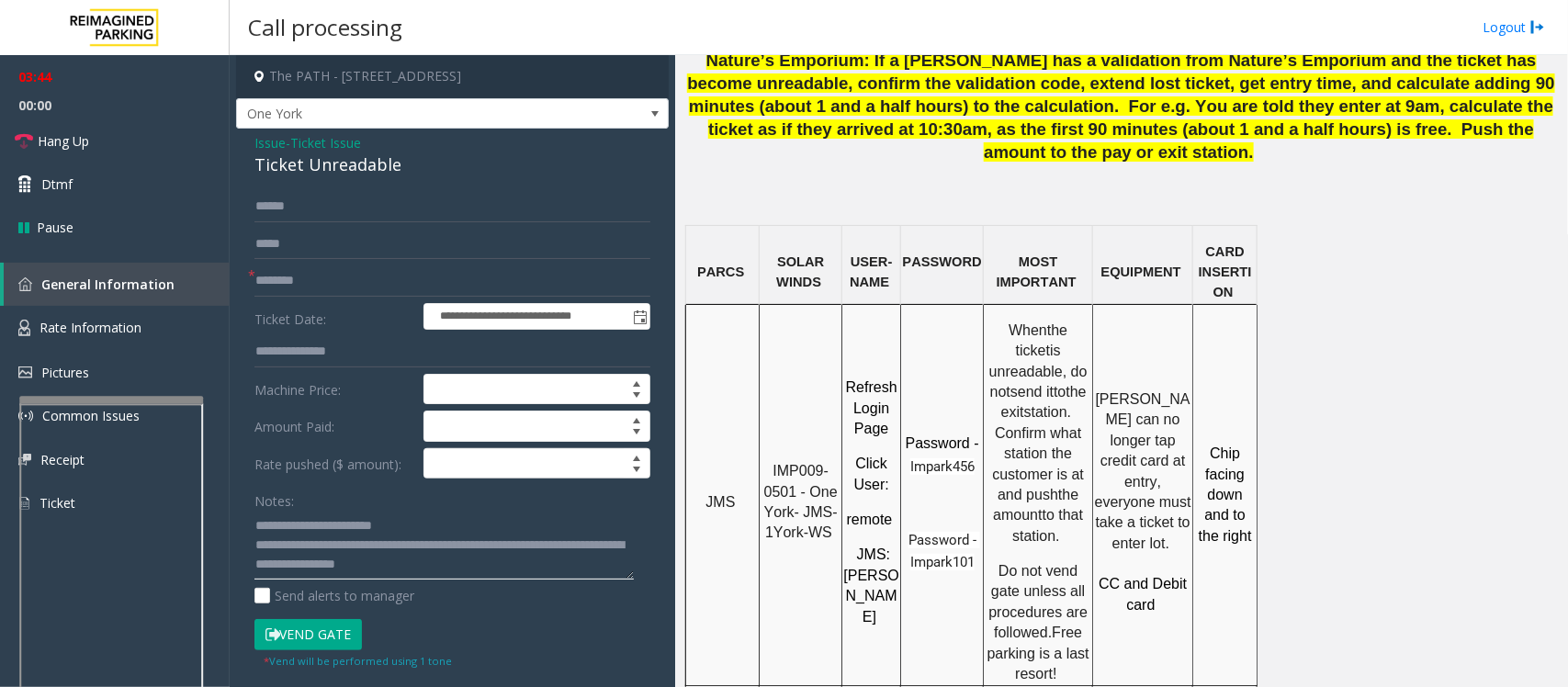 click 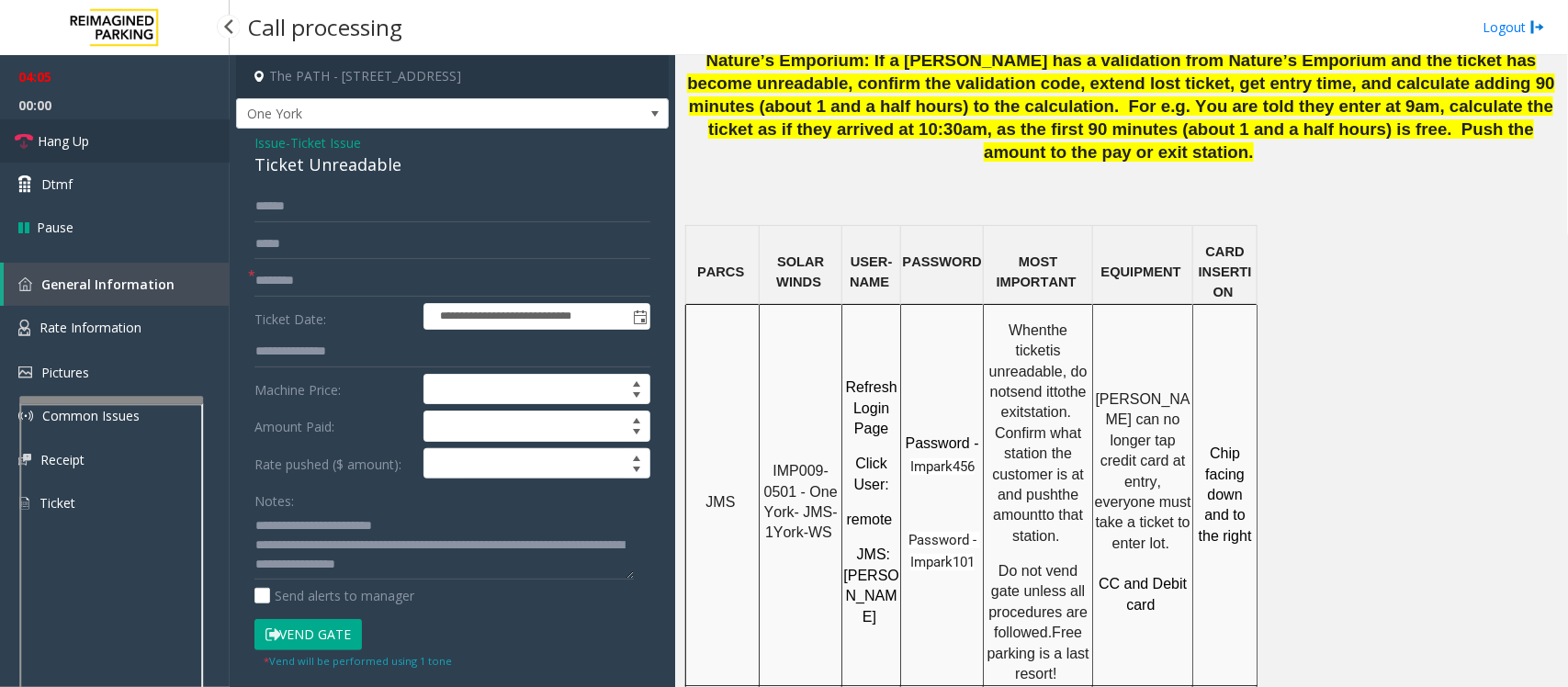 click on "Hang Up" at bounding box center [115, 141] 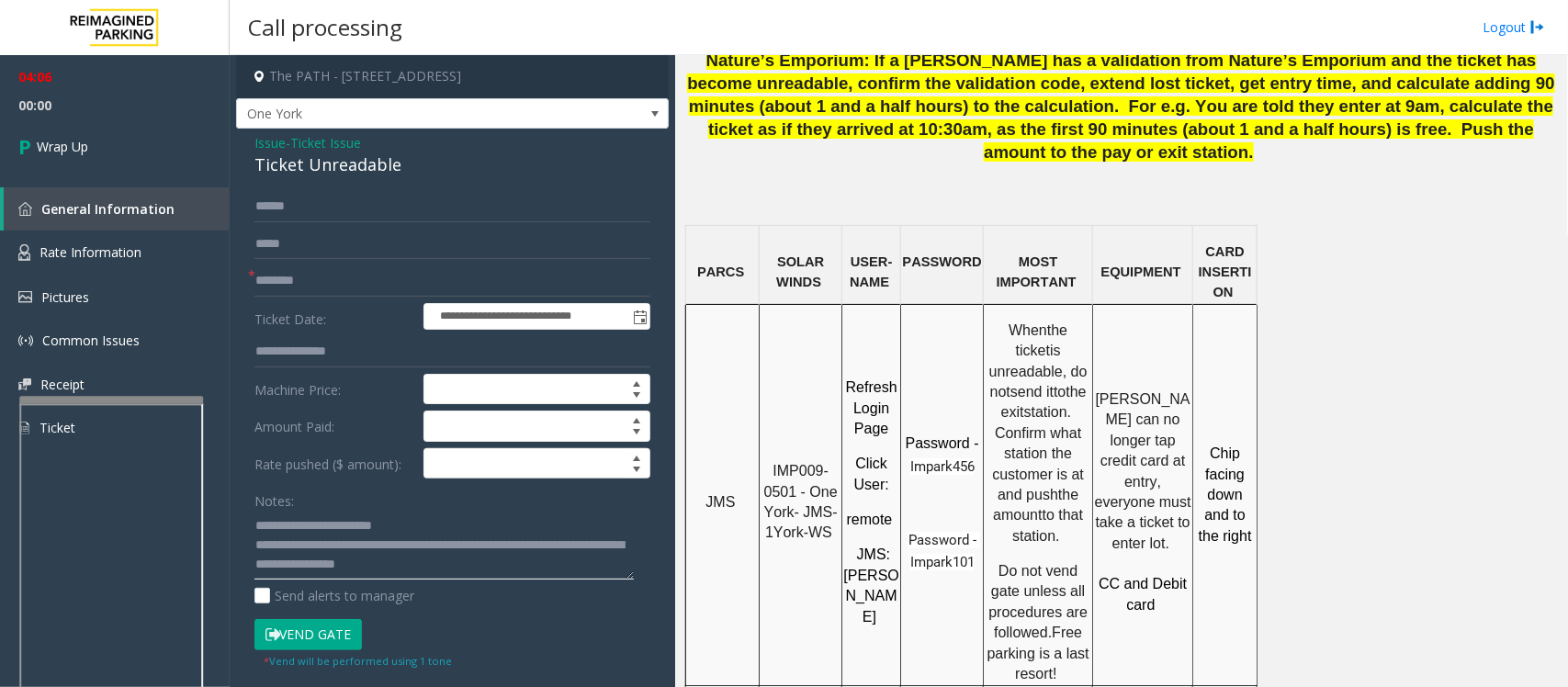 click 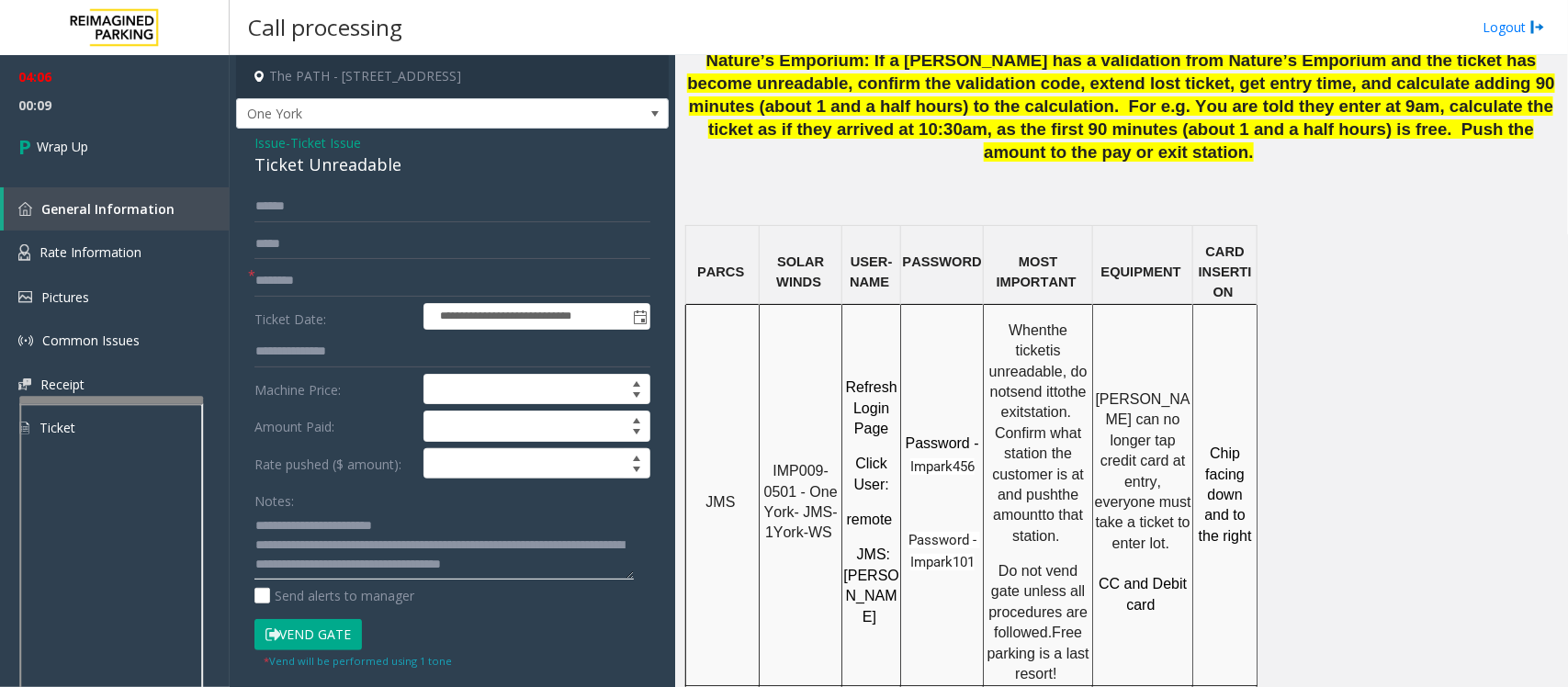 scroll, scrollTop: 12, scrollLeft: 0, axis: vertical 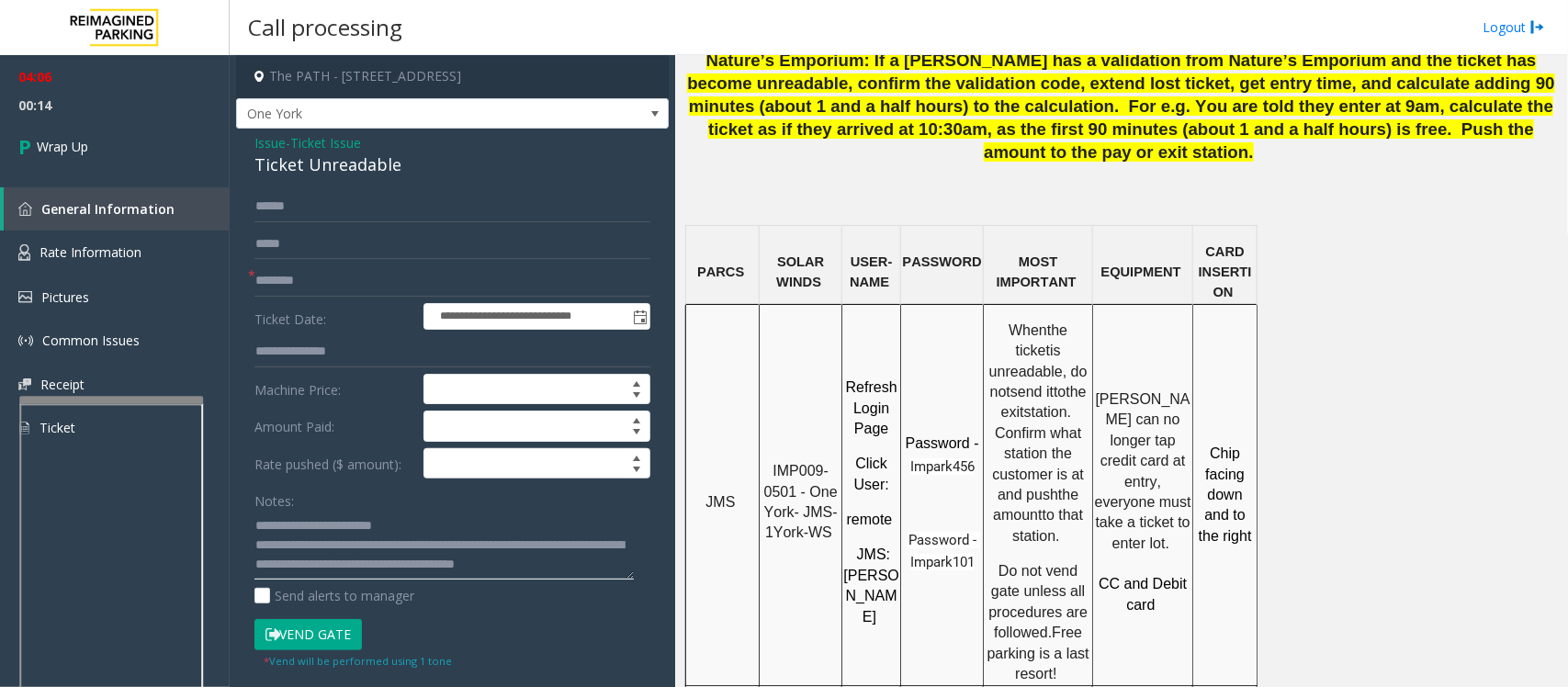 click 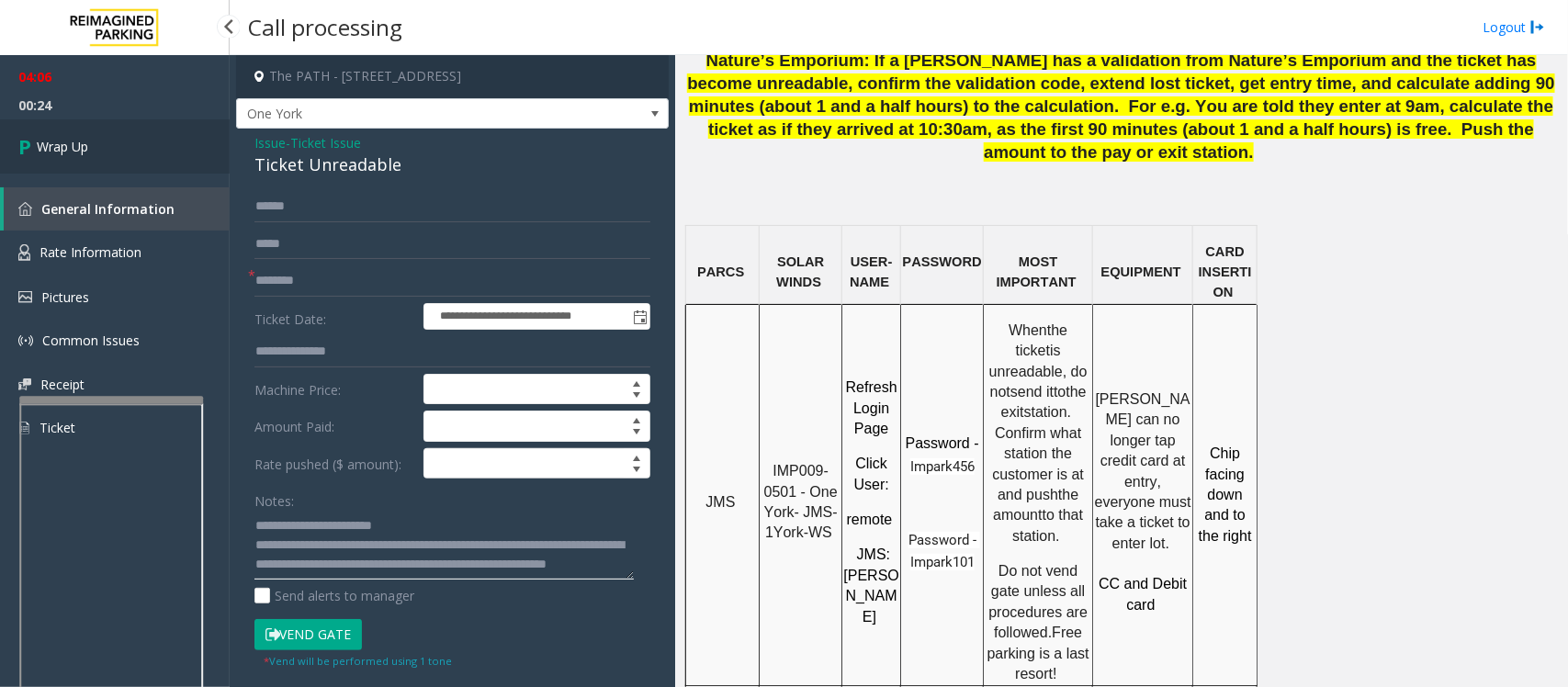 type on "**********" 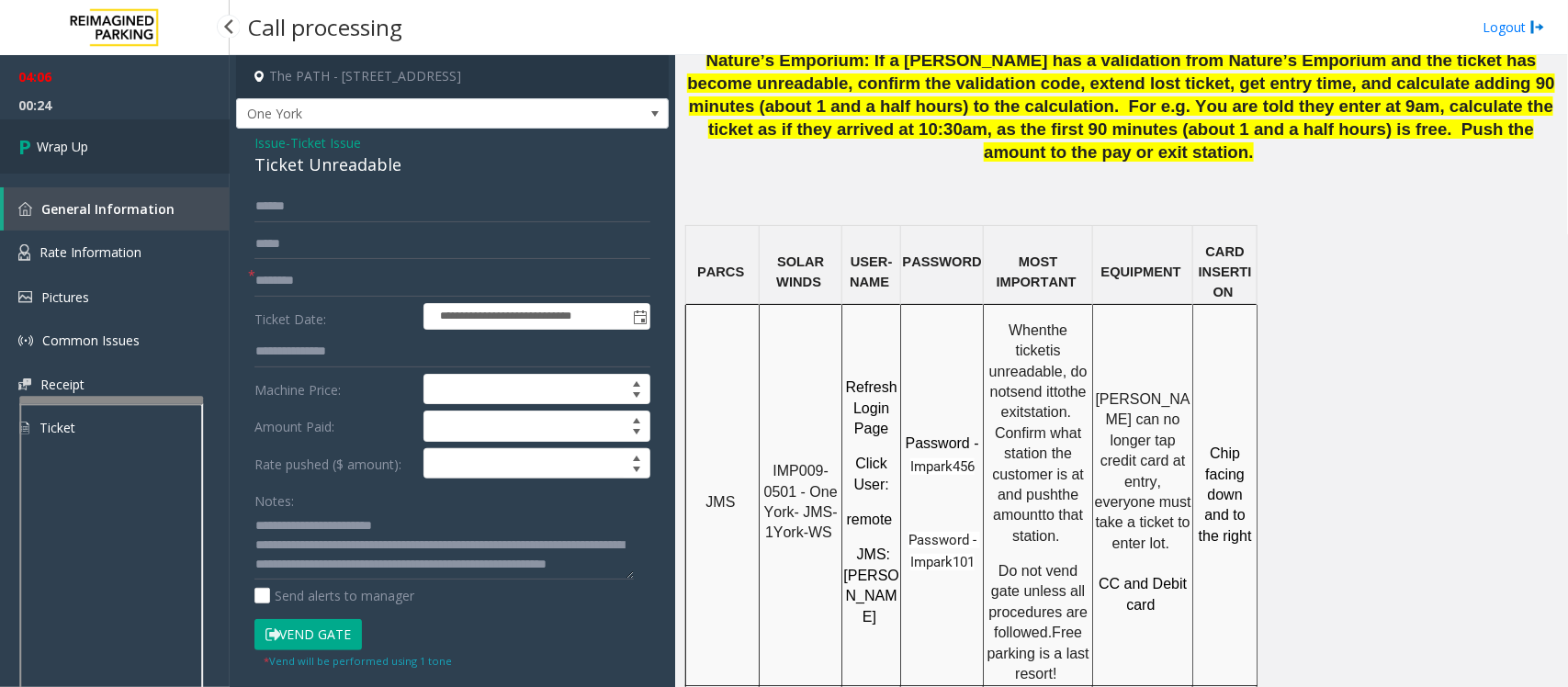 click on "Wrap Up" at bounding box center [62, 146] 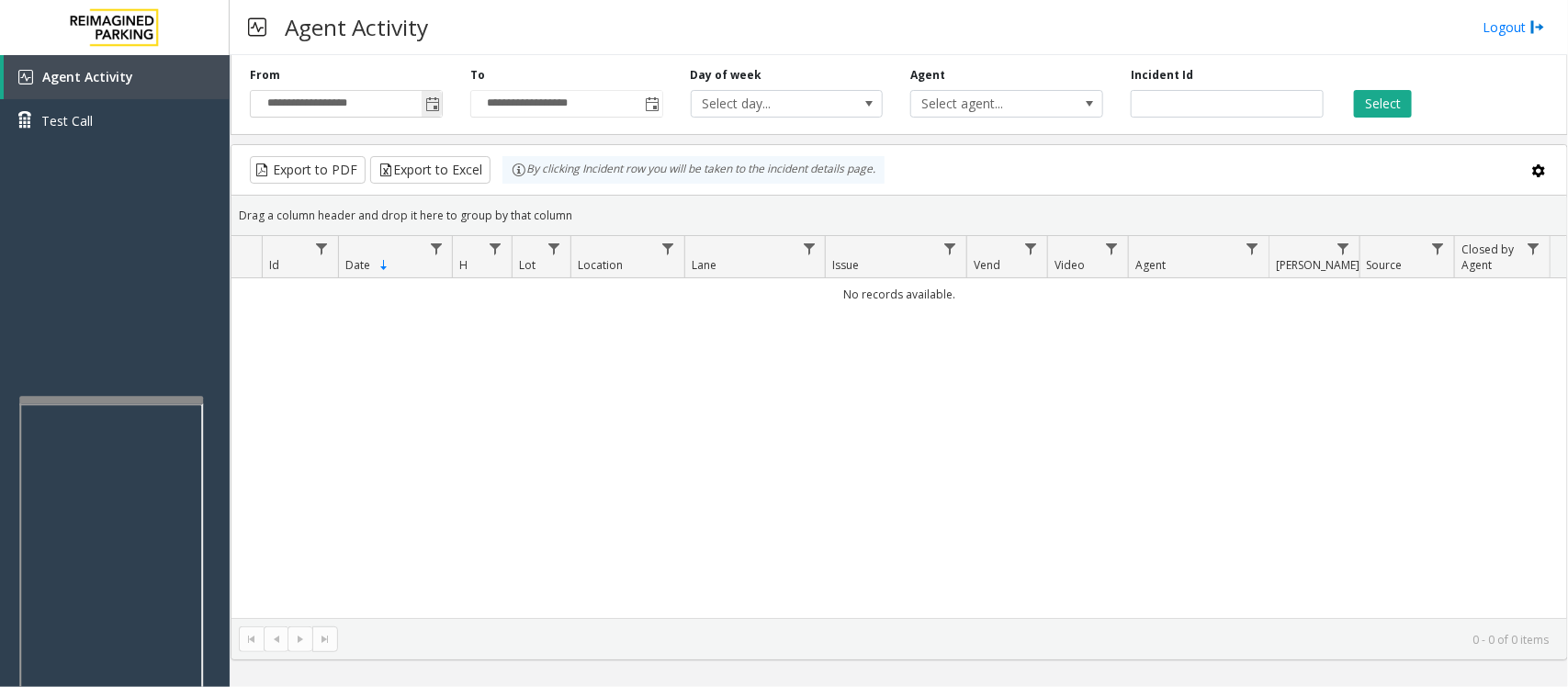 click 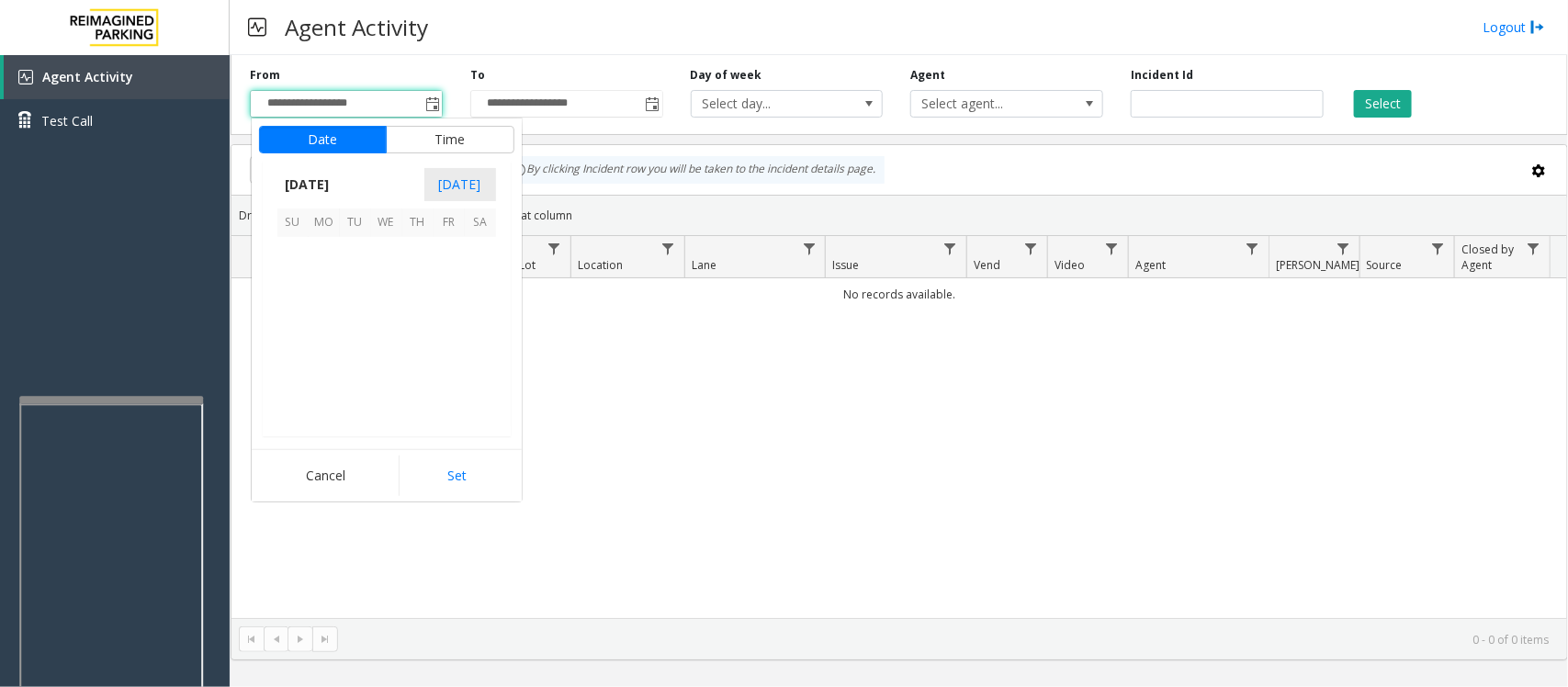 scroll, scrollTop: 329046, scrollLeft: 0, axis: vertical 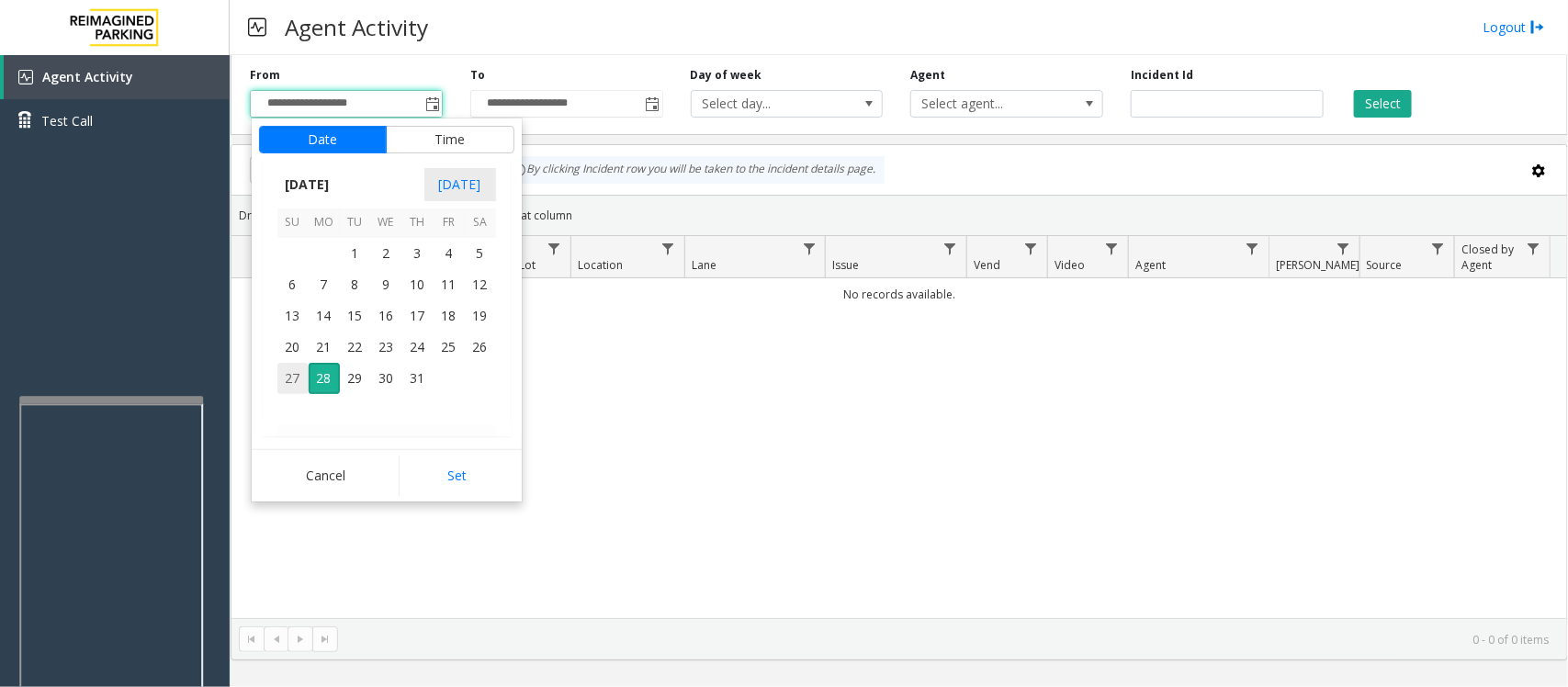 click on "27" at bounding box center (293, 378) 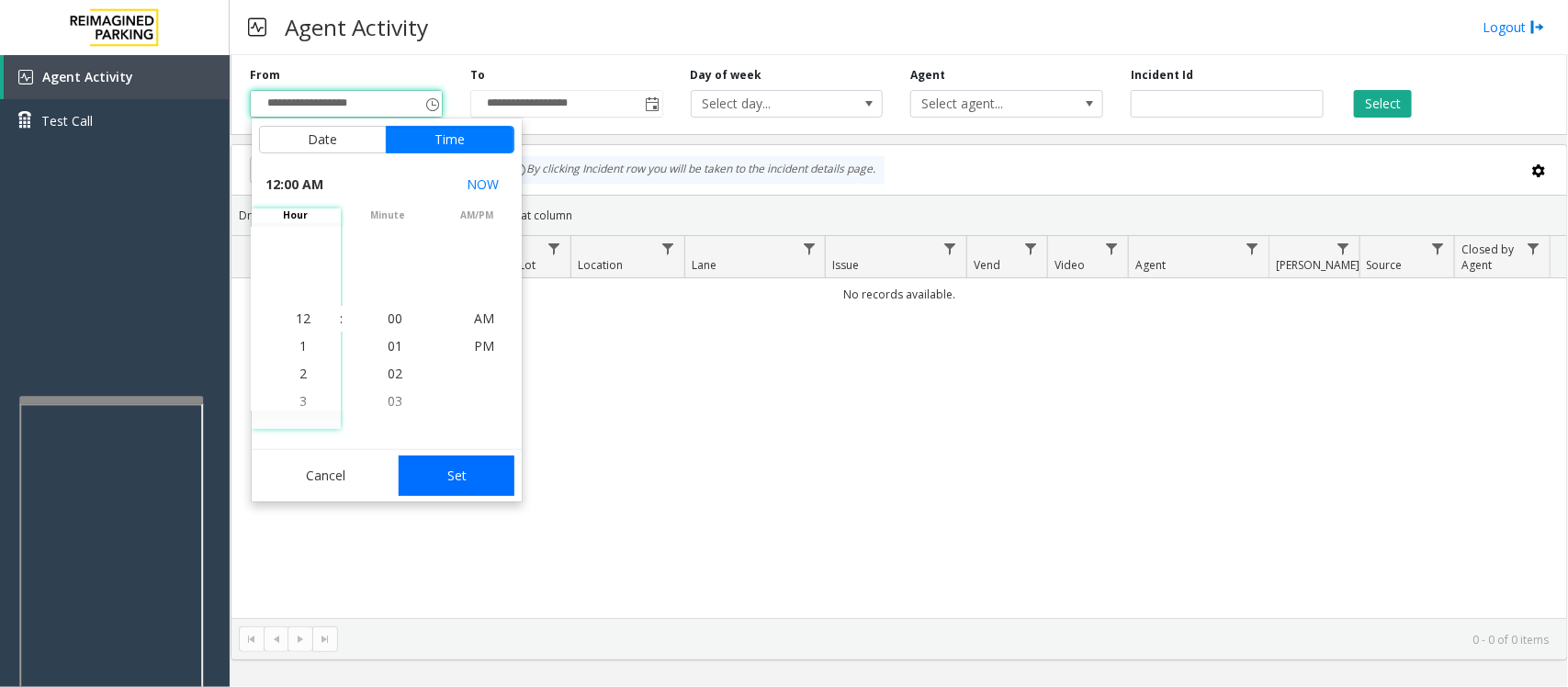 click on "Set" 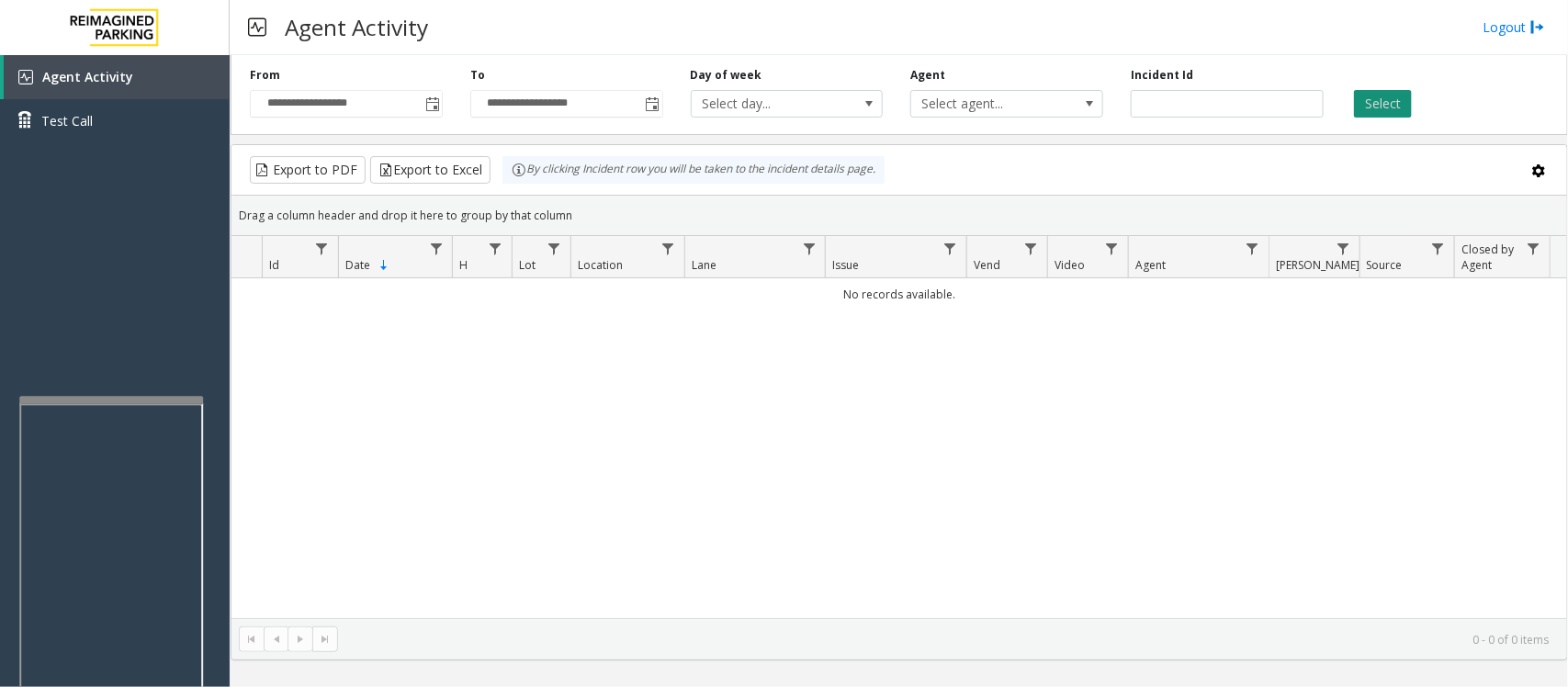 click on "Select" 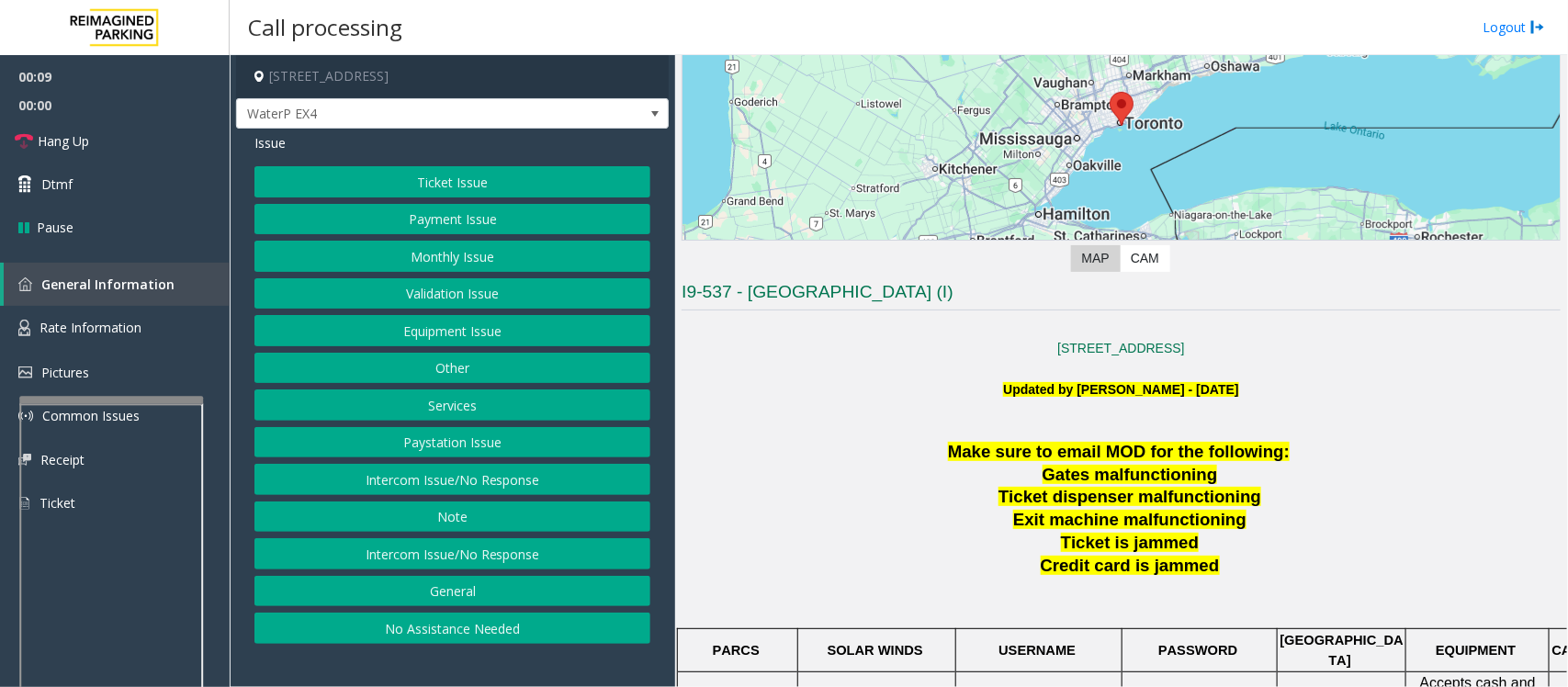scroll, scrollTop: 230, scrollLeft: 0, axis: vertical 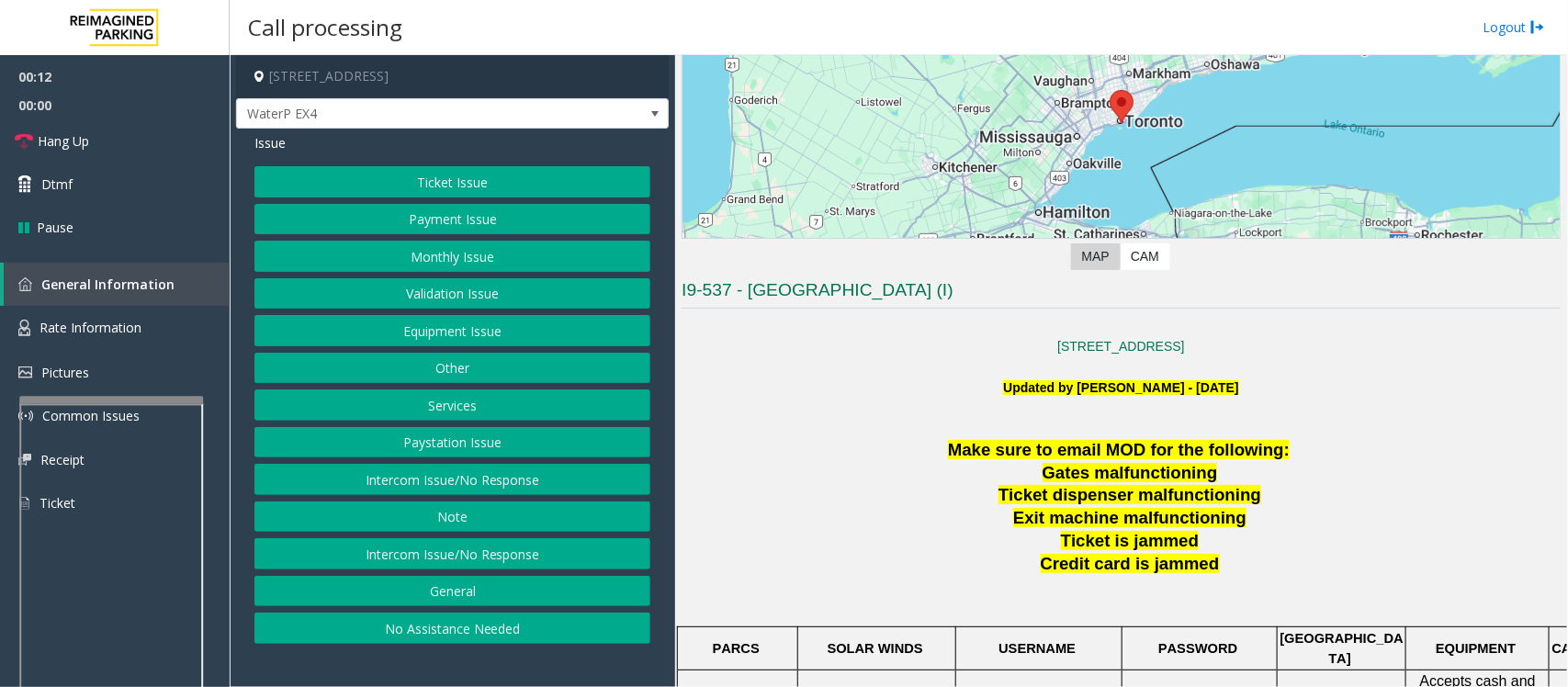 click on "Ticket Issue" 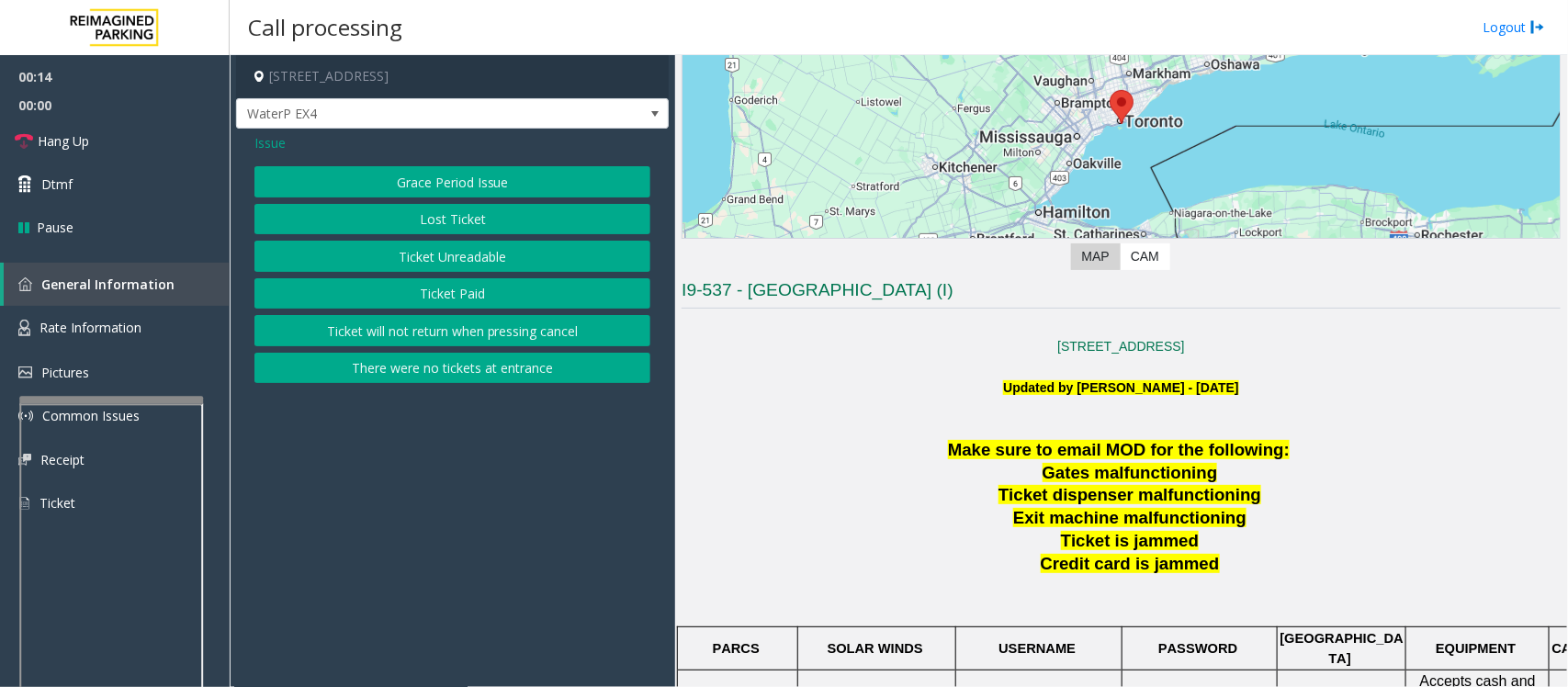 click on "Ticket Unreadable" 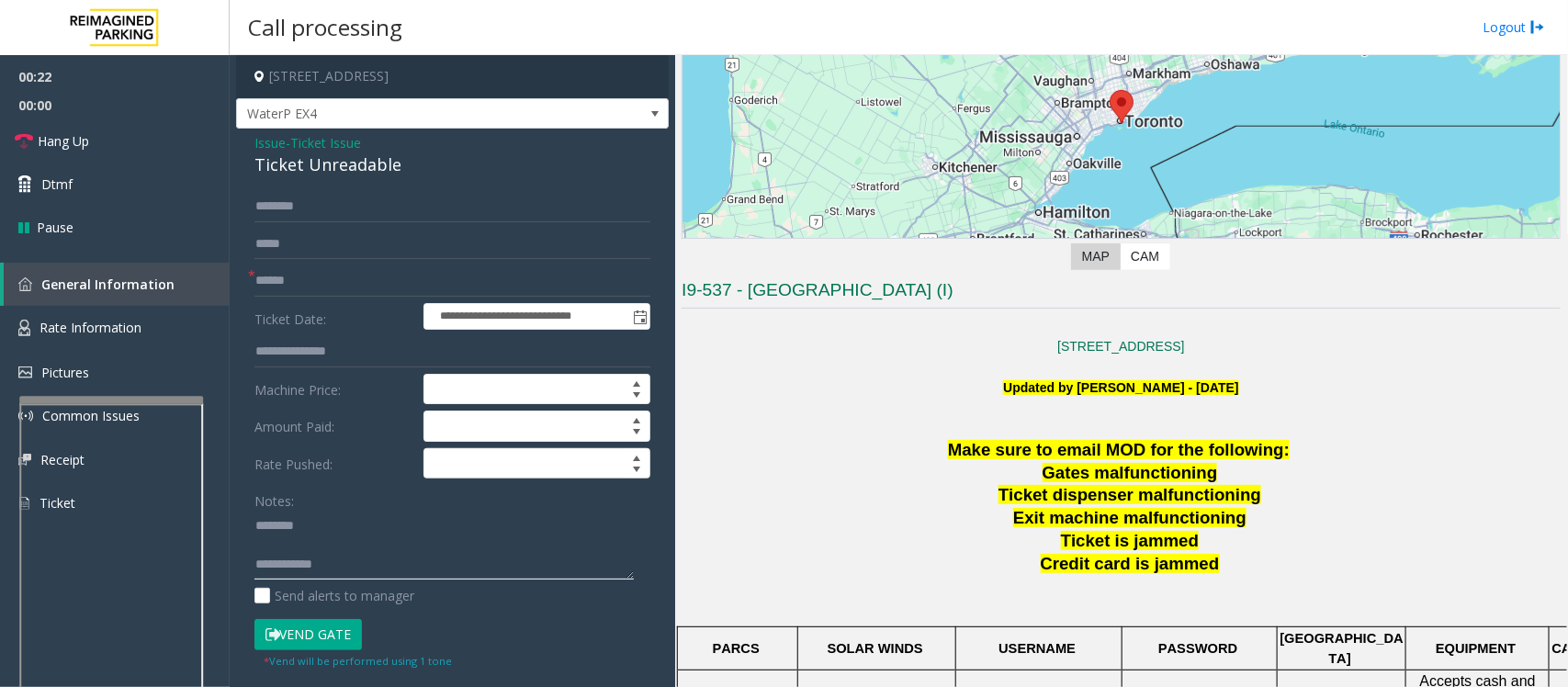 type on "**********" 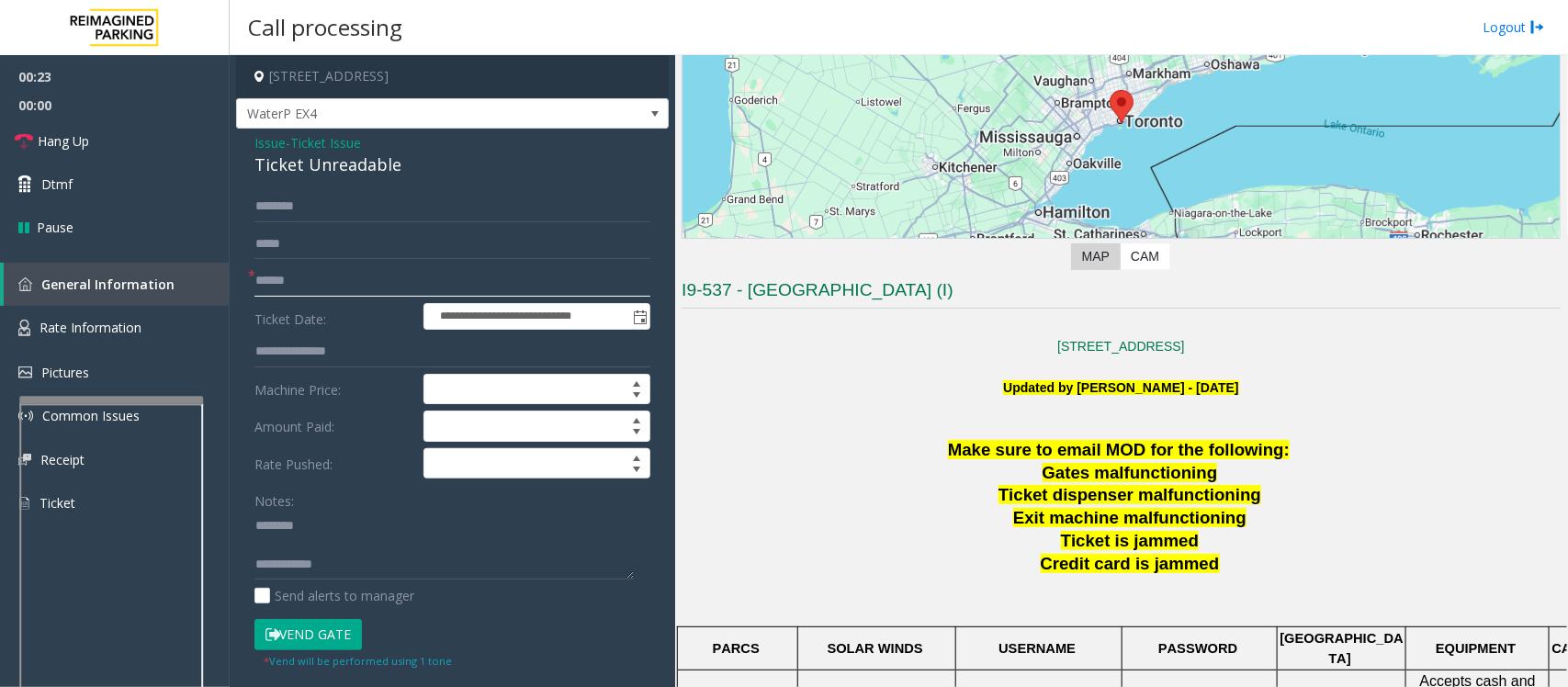 click 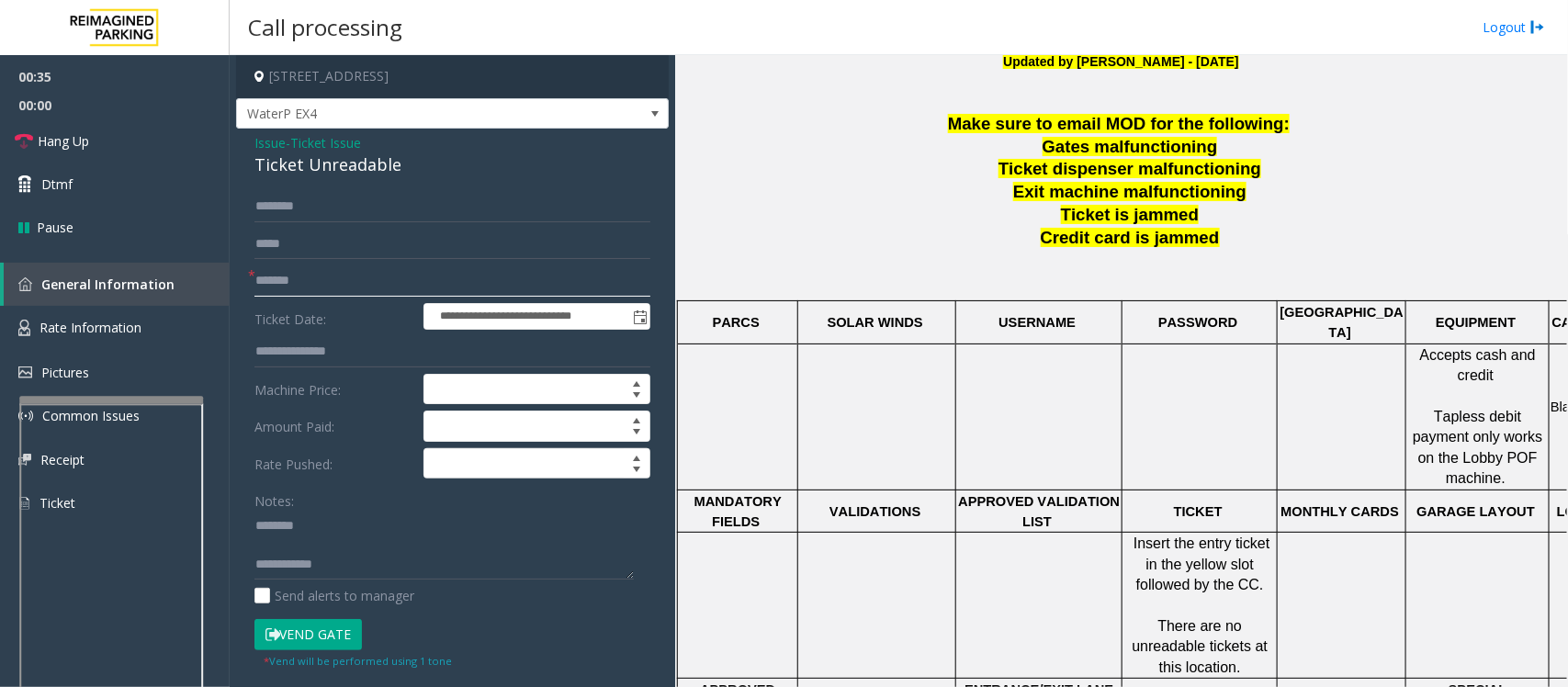 scroll, scrollTop: 574, scrollLeft: 0, axis: vertical 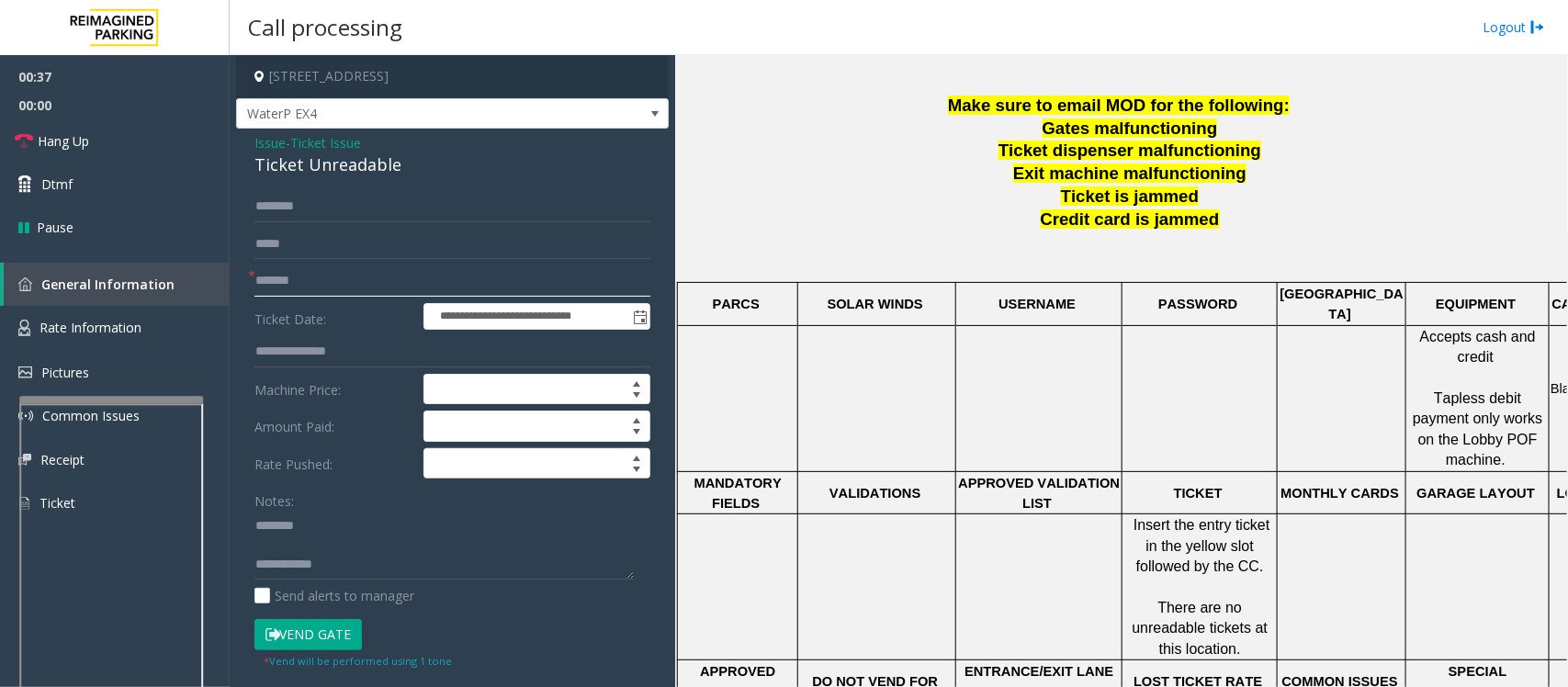 click on "*******" 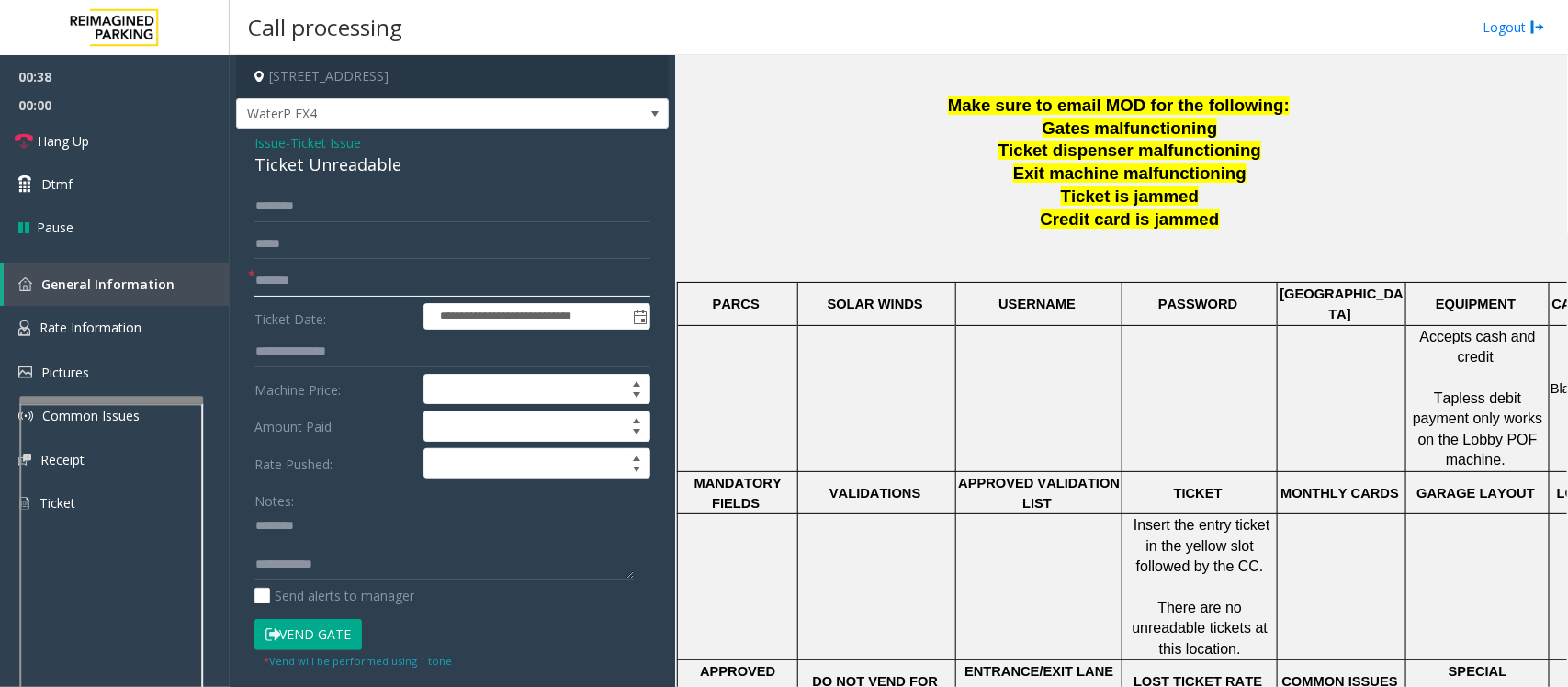 type on "*******" 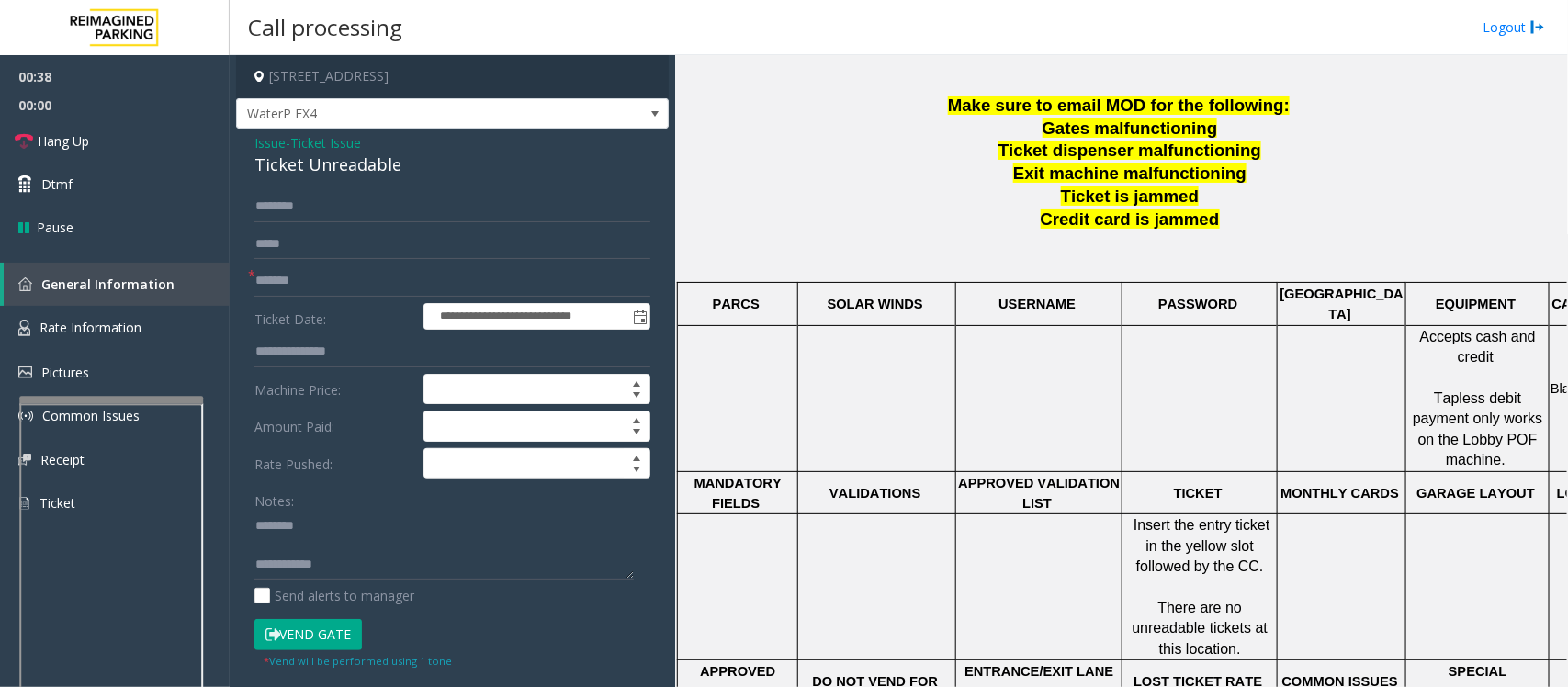 click on "Ticket Unreadable" 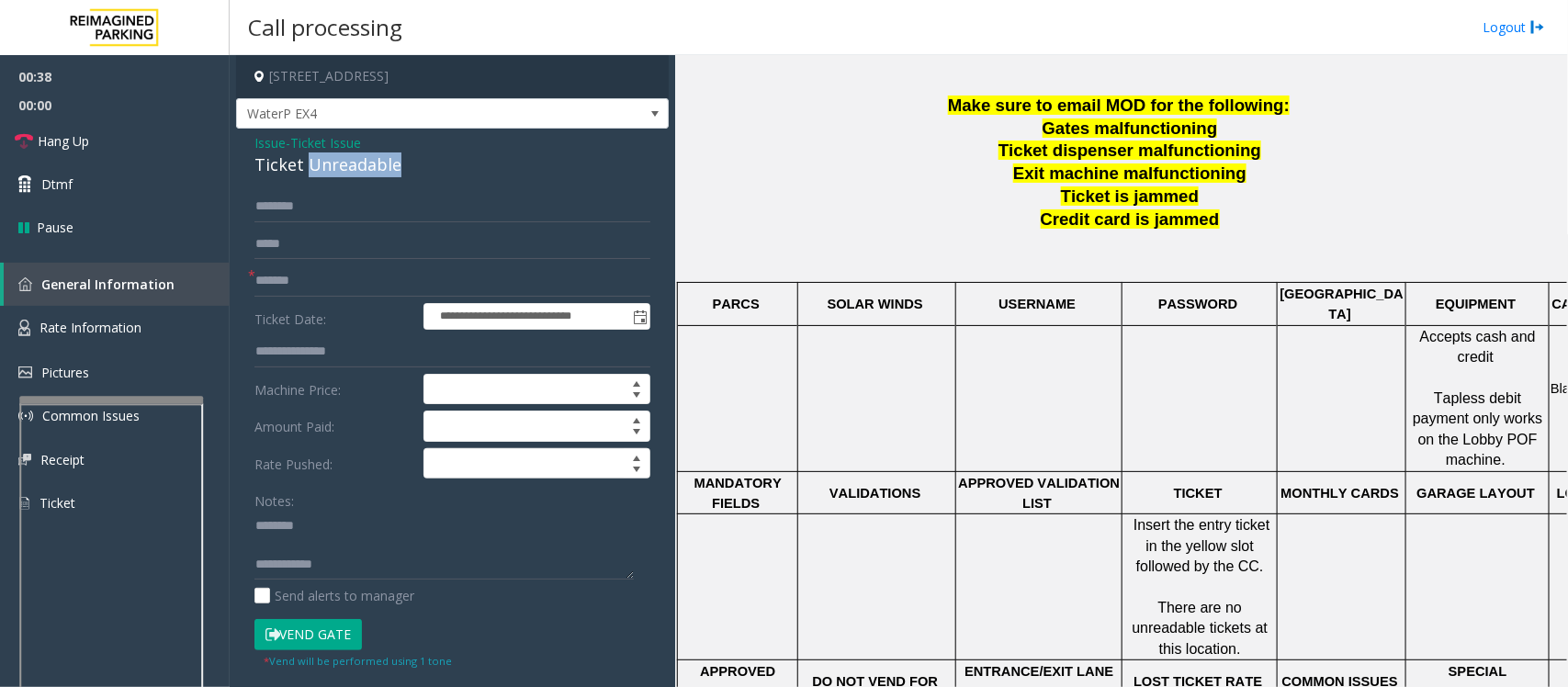 click on "Ticket Unreadable" 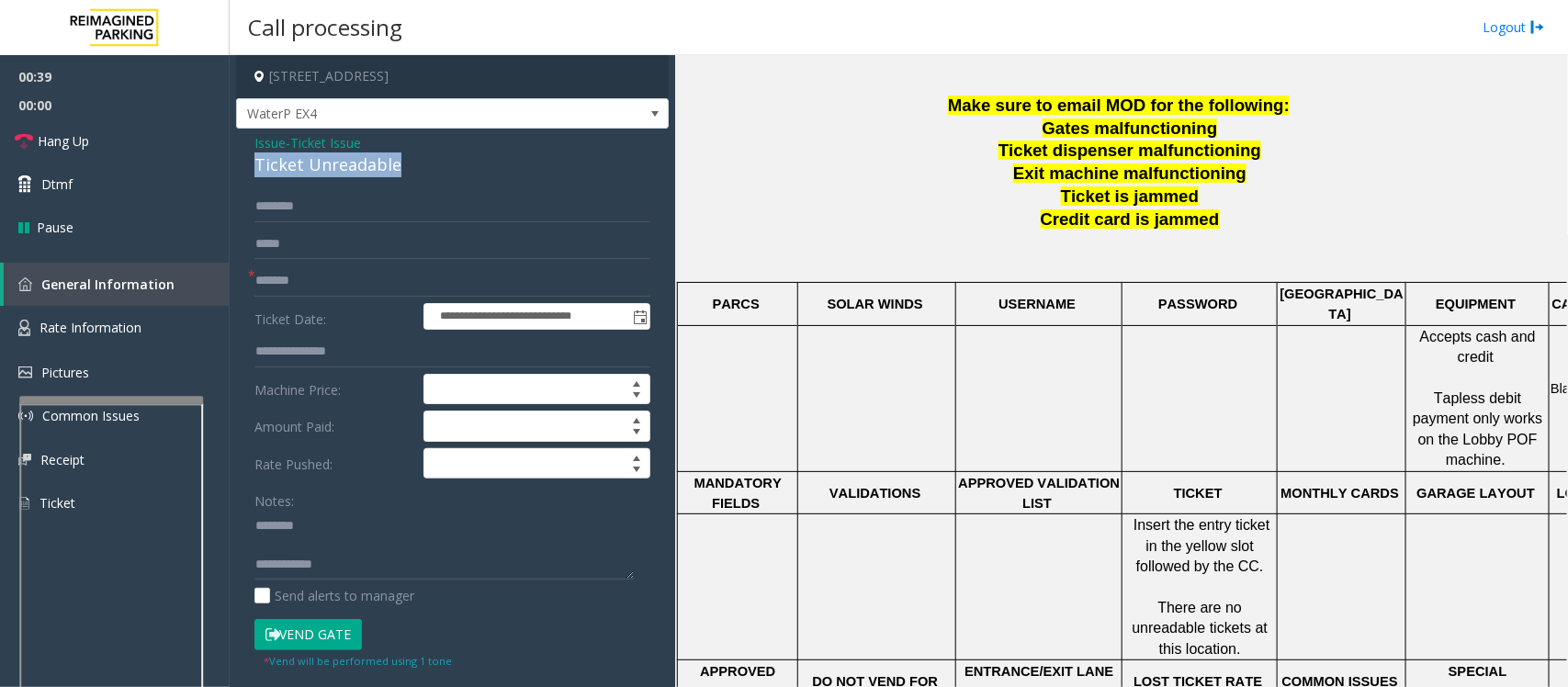 click on "Ticket Unreadable" 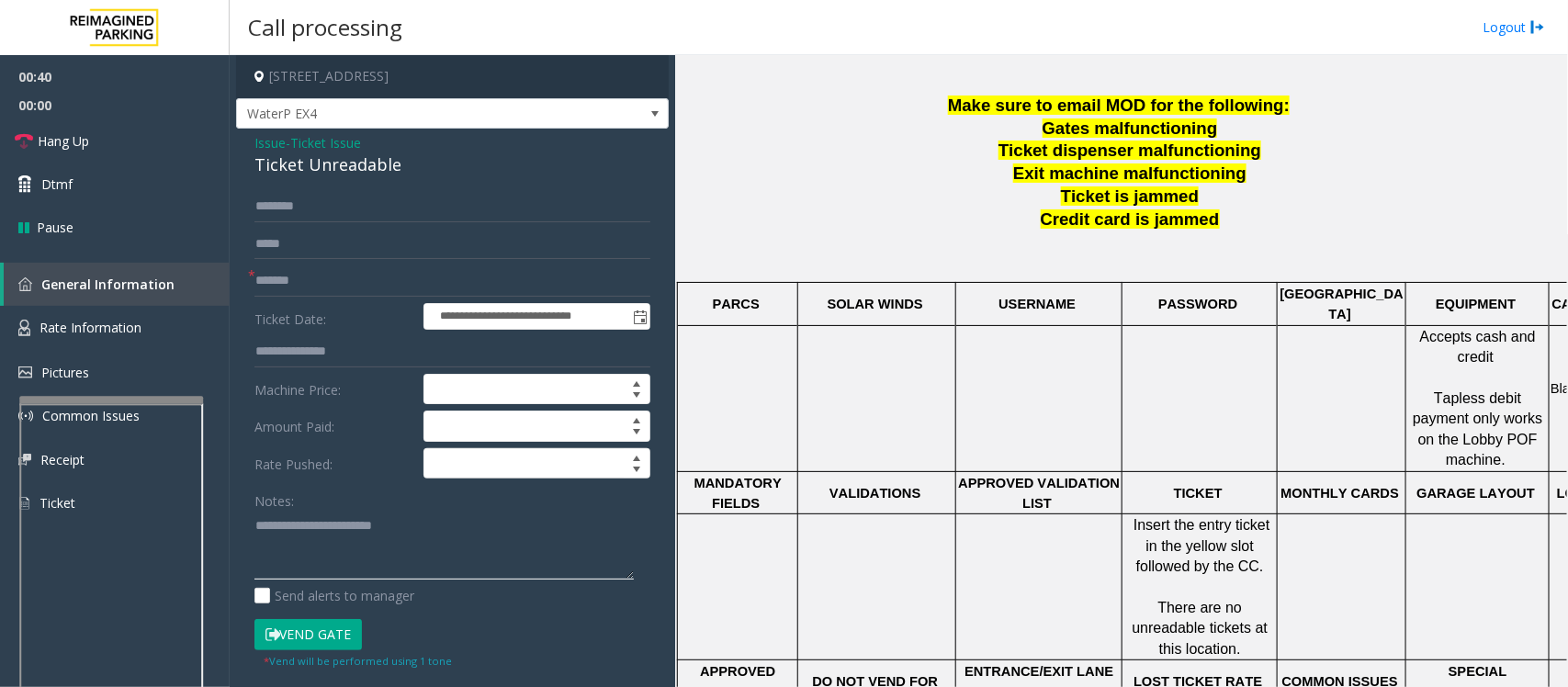 click 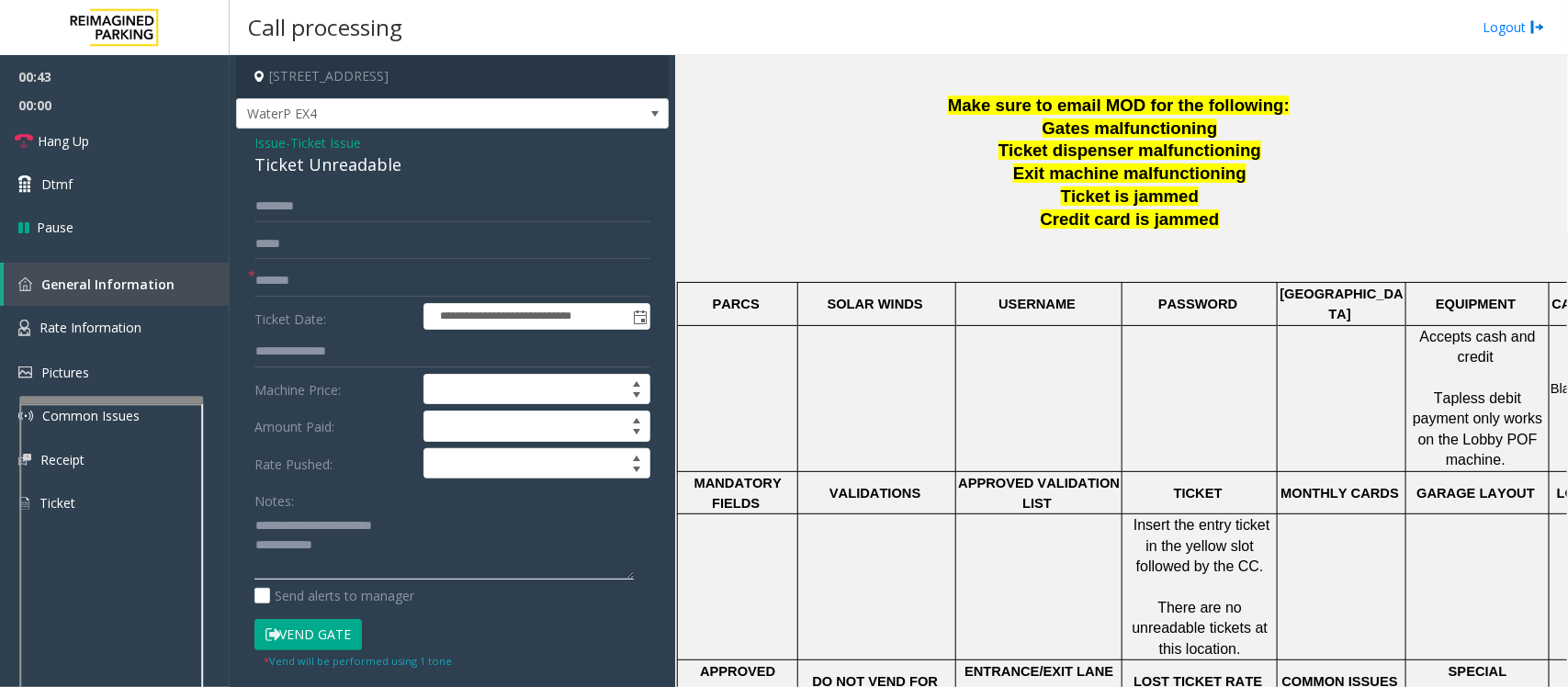 click 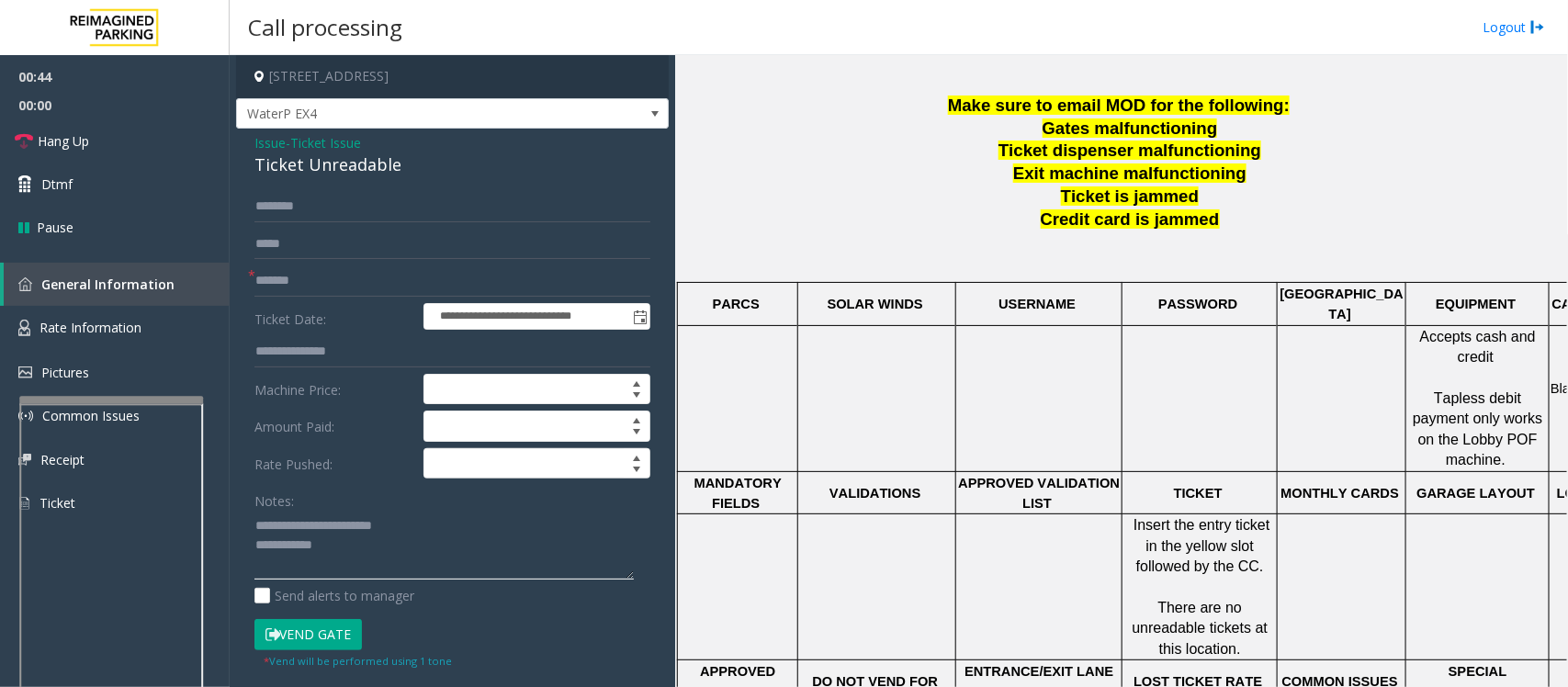 type on "**********" 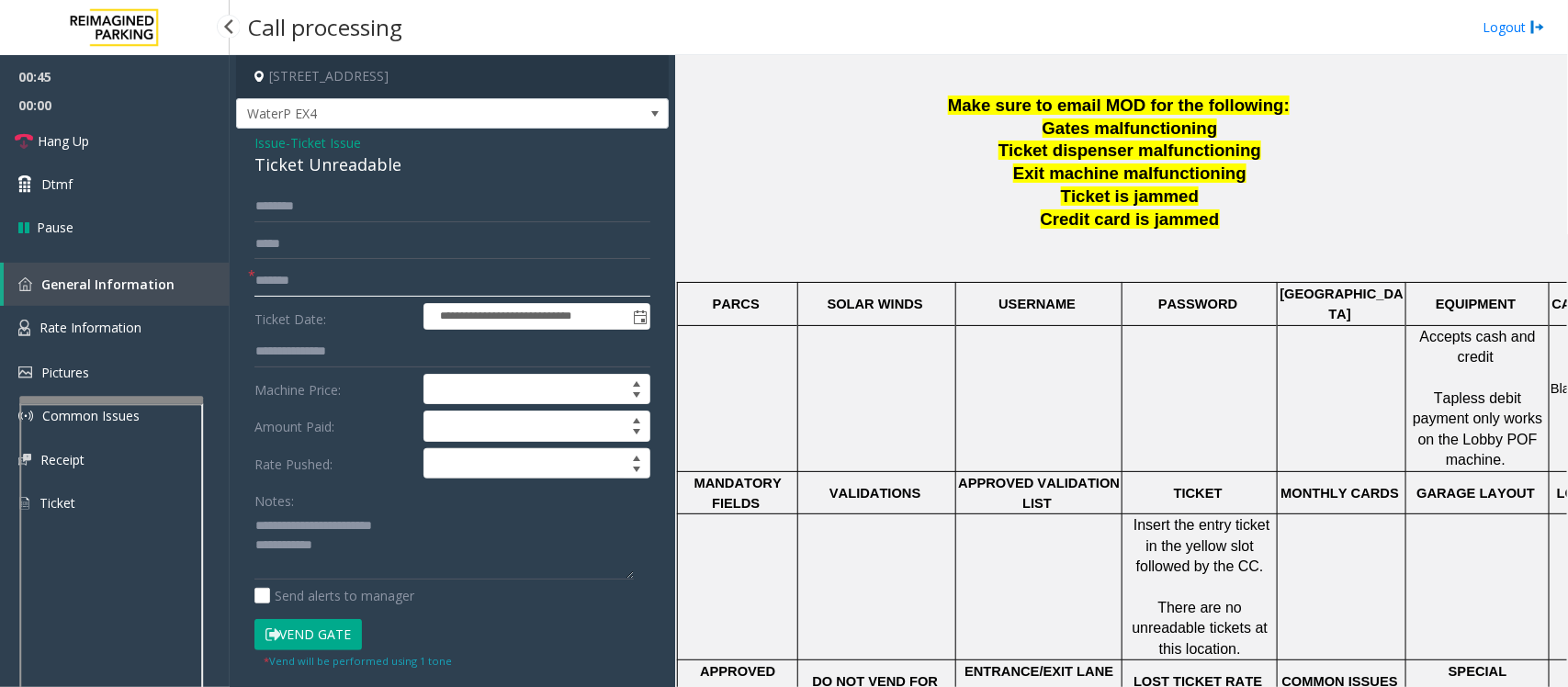 drag, startPoint x: 308, startPoint y: 280, endPoint x: 166, endPoint y: 266, distance: 142.68847 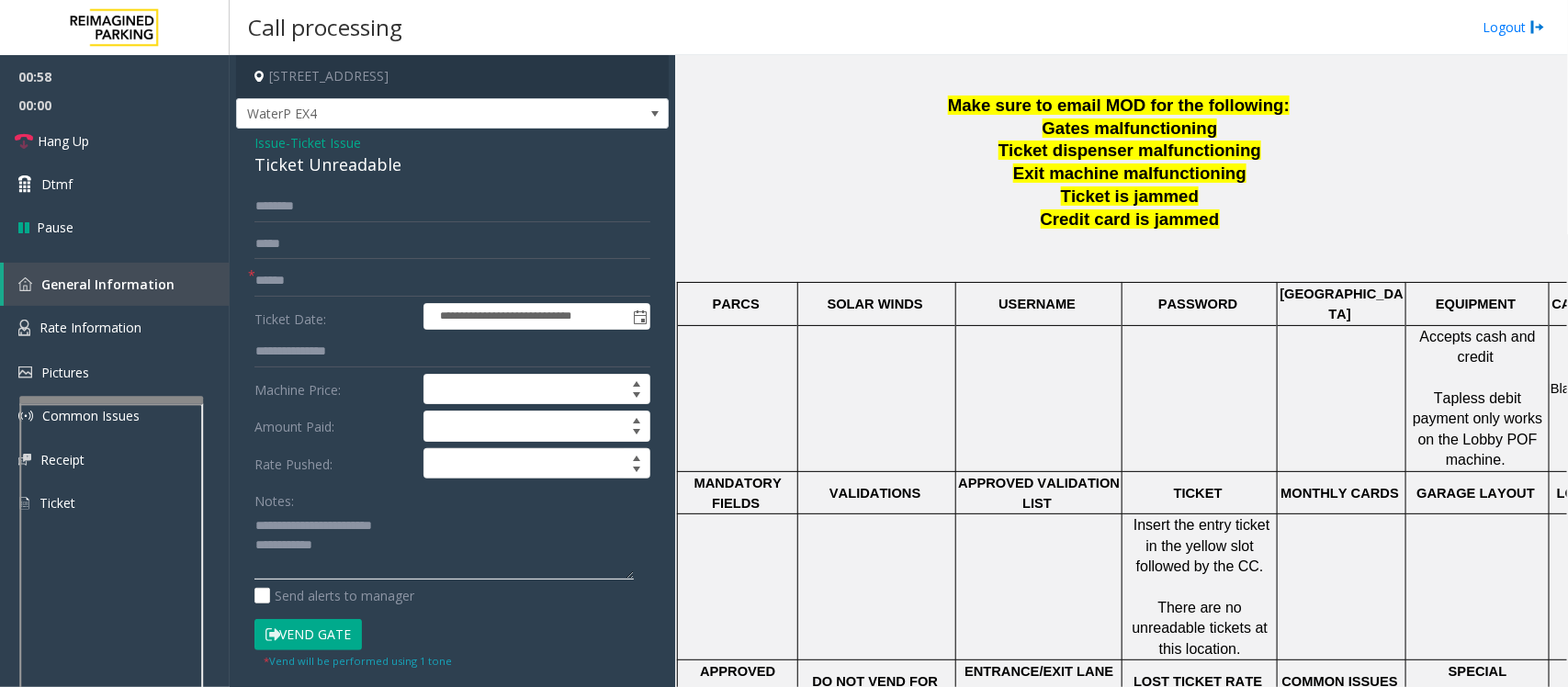 click 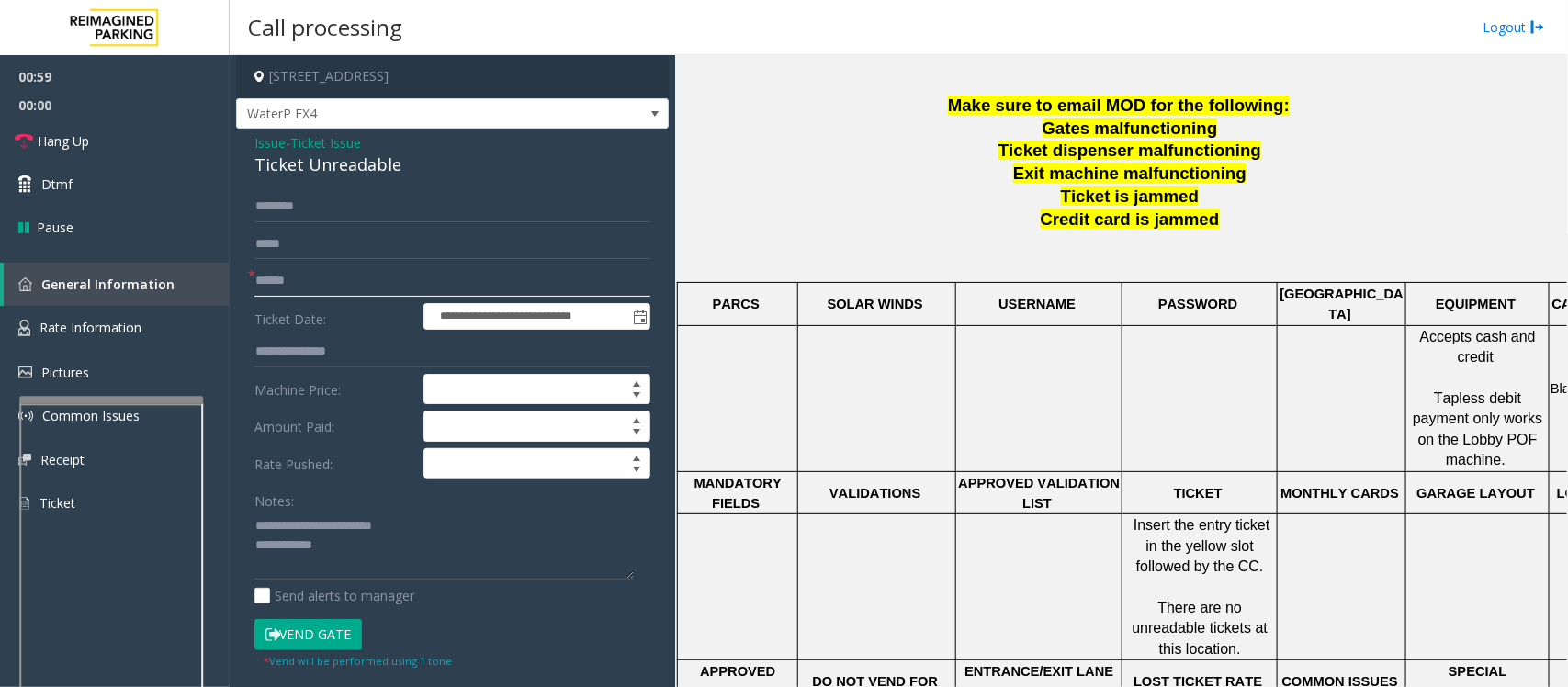 click 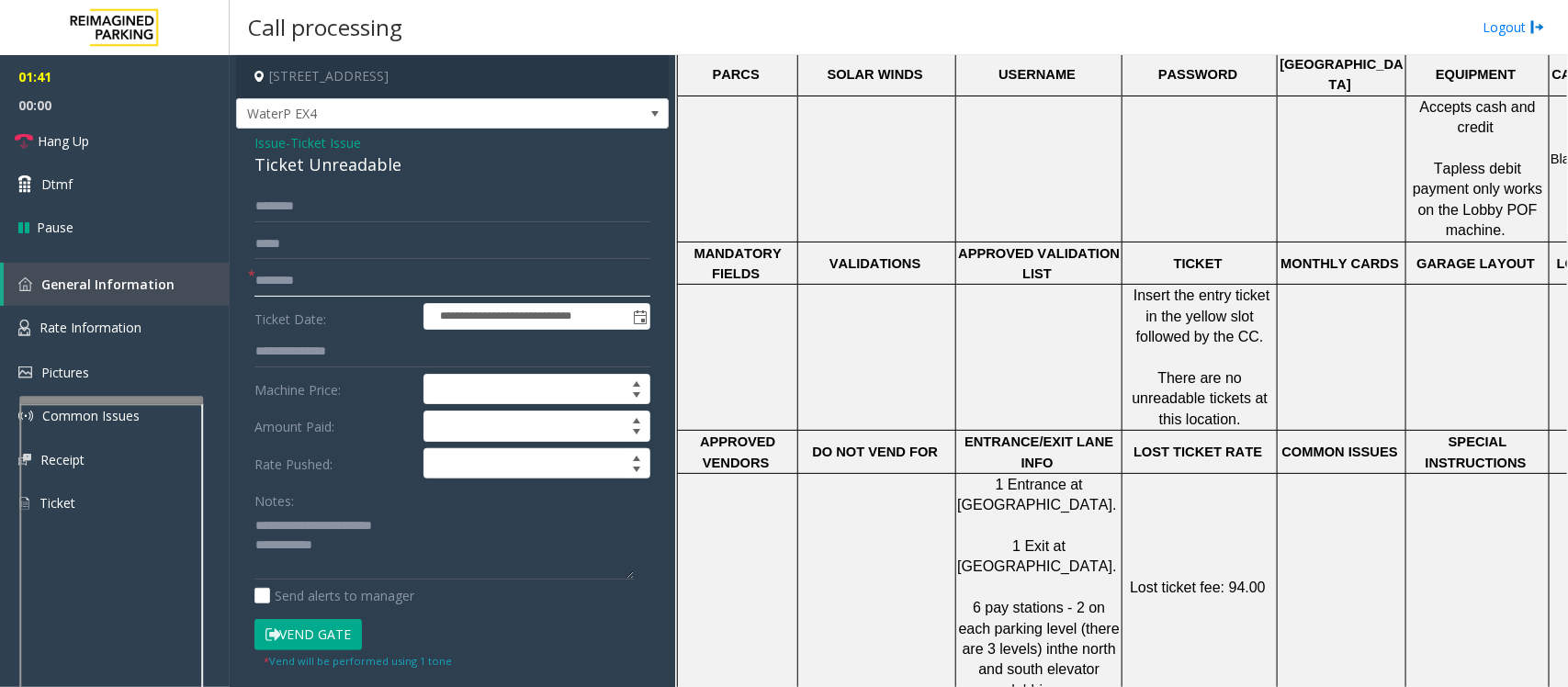 scroll, scrollTop: 689, scrollLeft: 0, axis: vertical 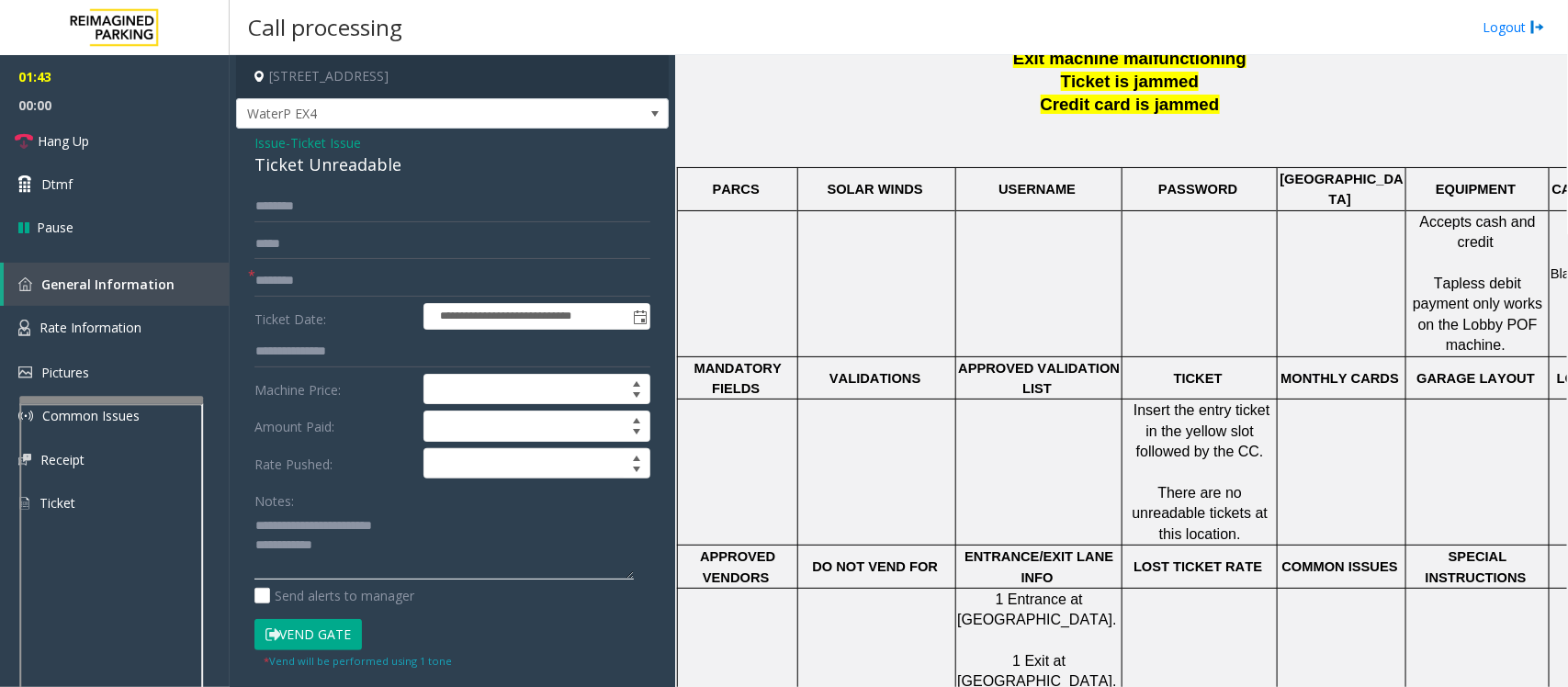 click 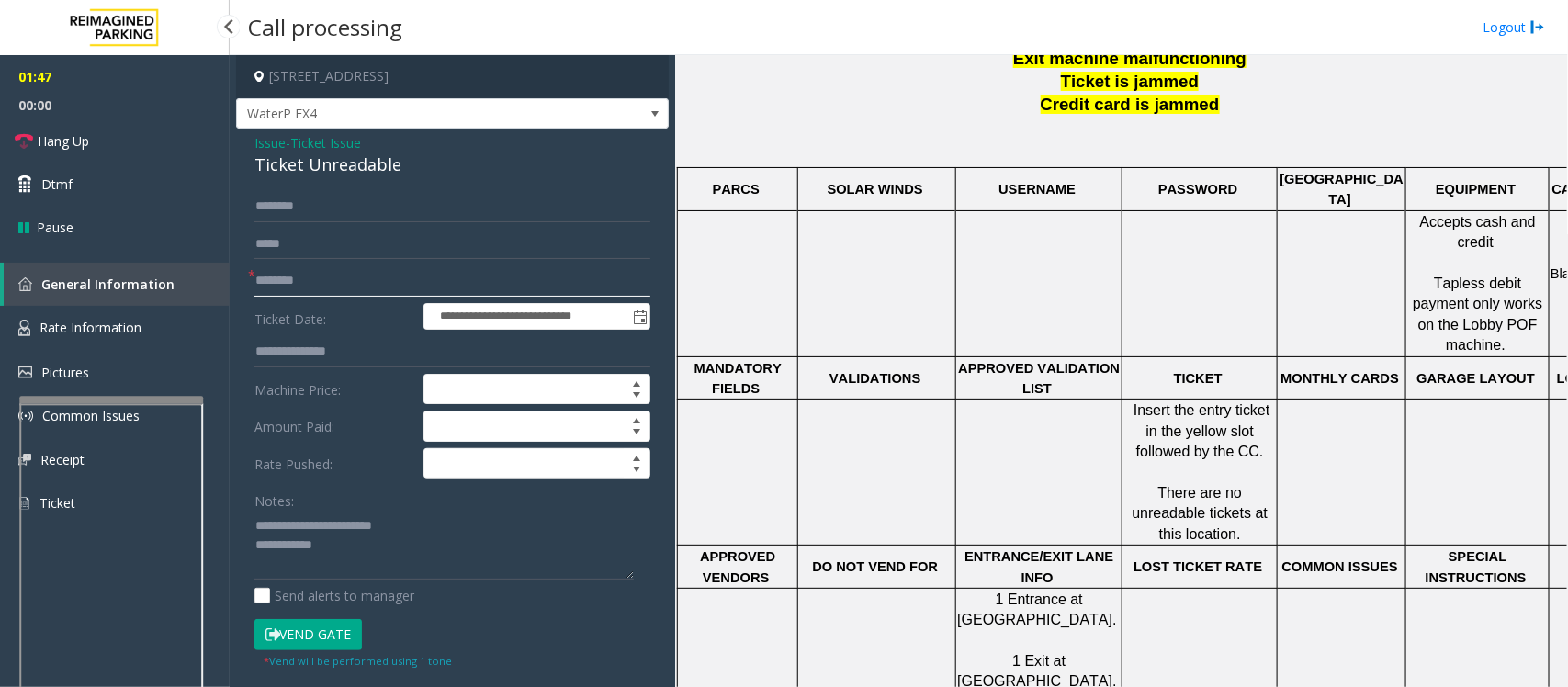 drag, startPoint x: 323, startPoint y: 276, endPoint x: 227, endPoint y: 283, distance: 96.25487 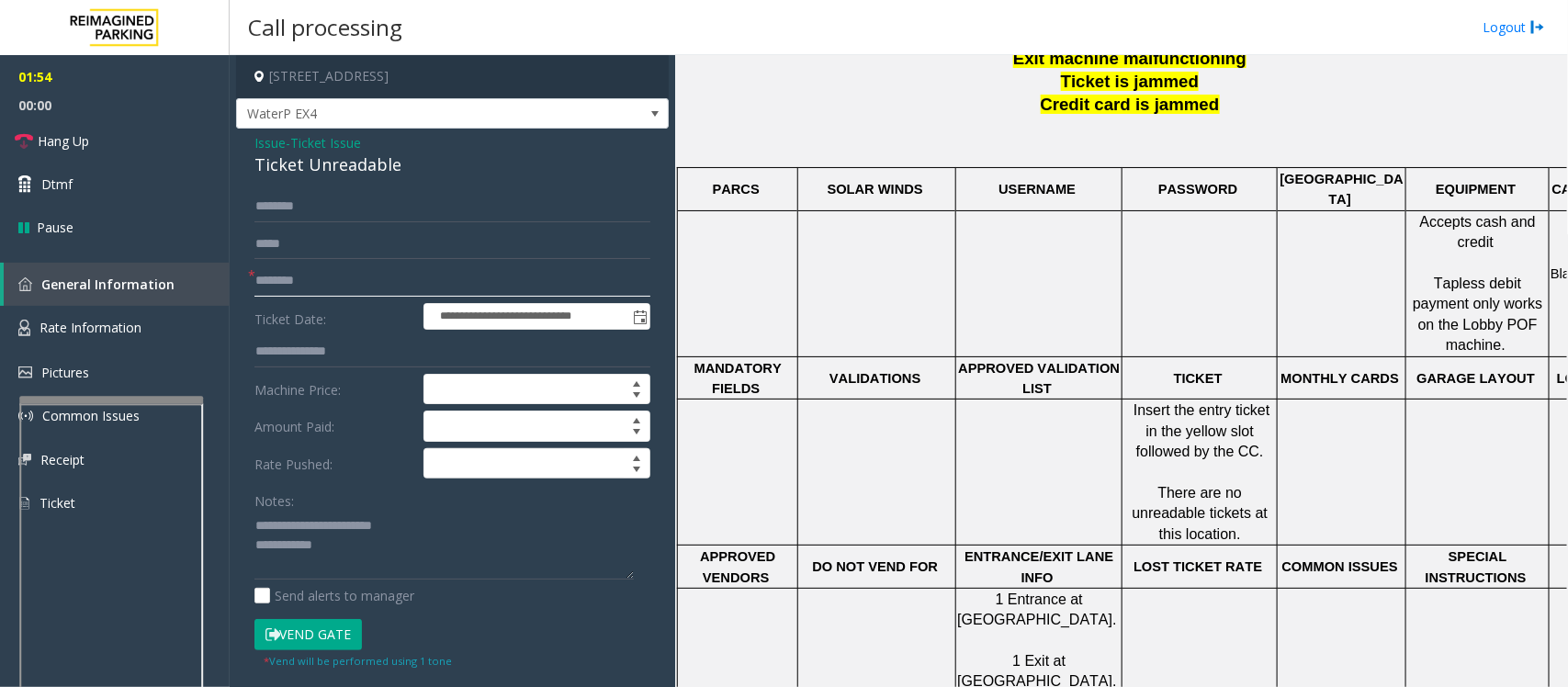 click on "********" 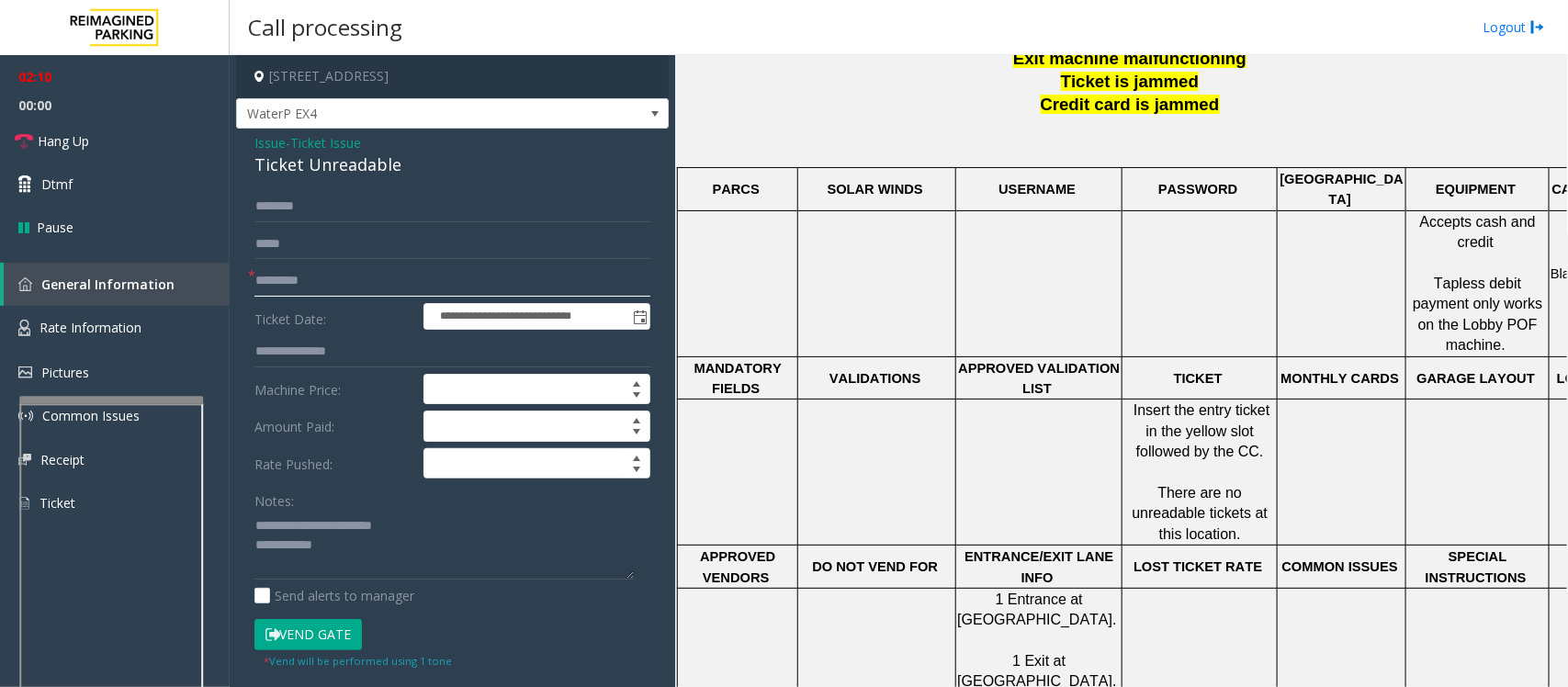type on "********" 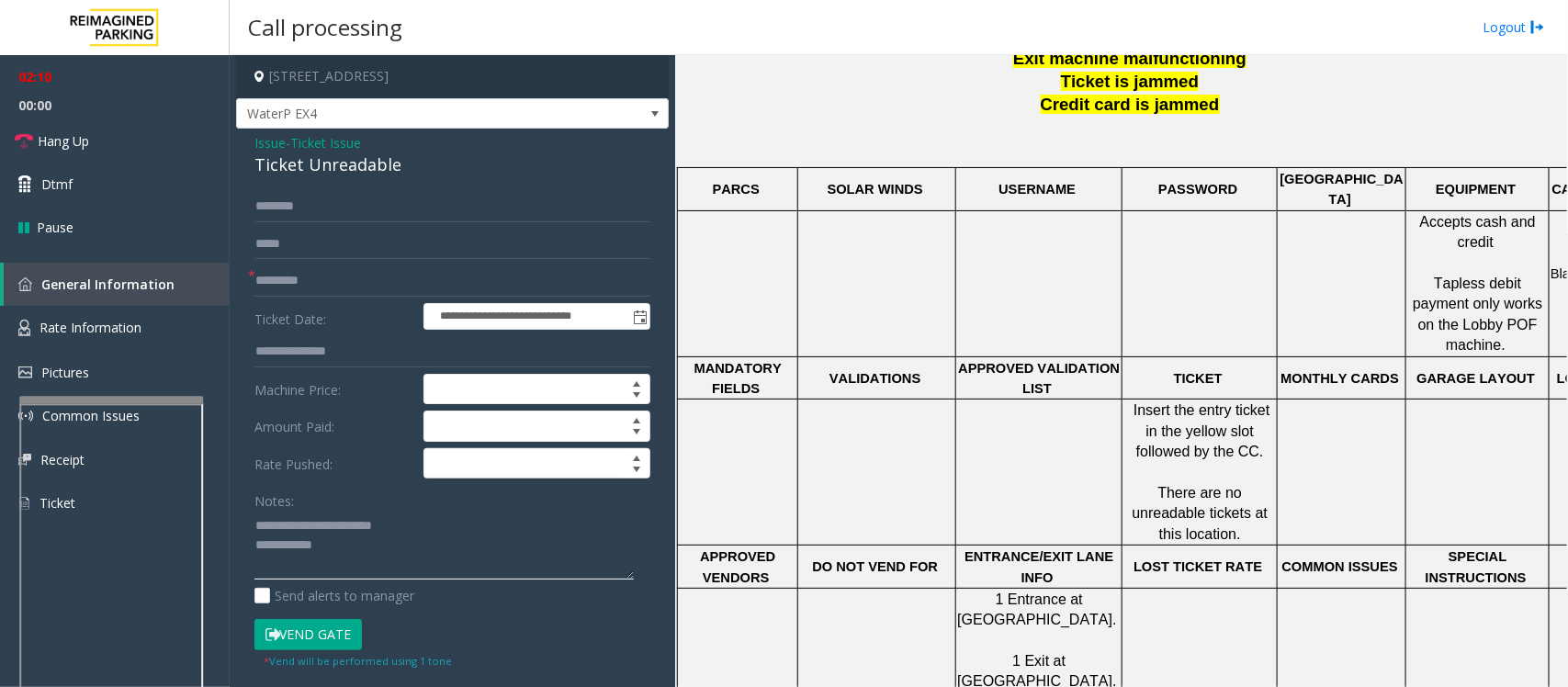 click 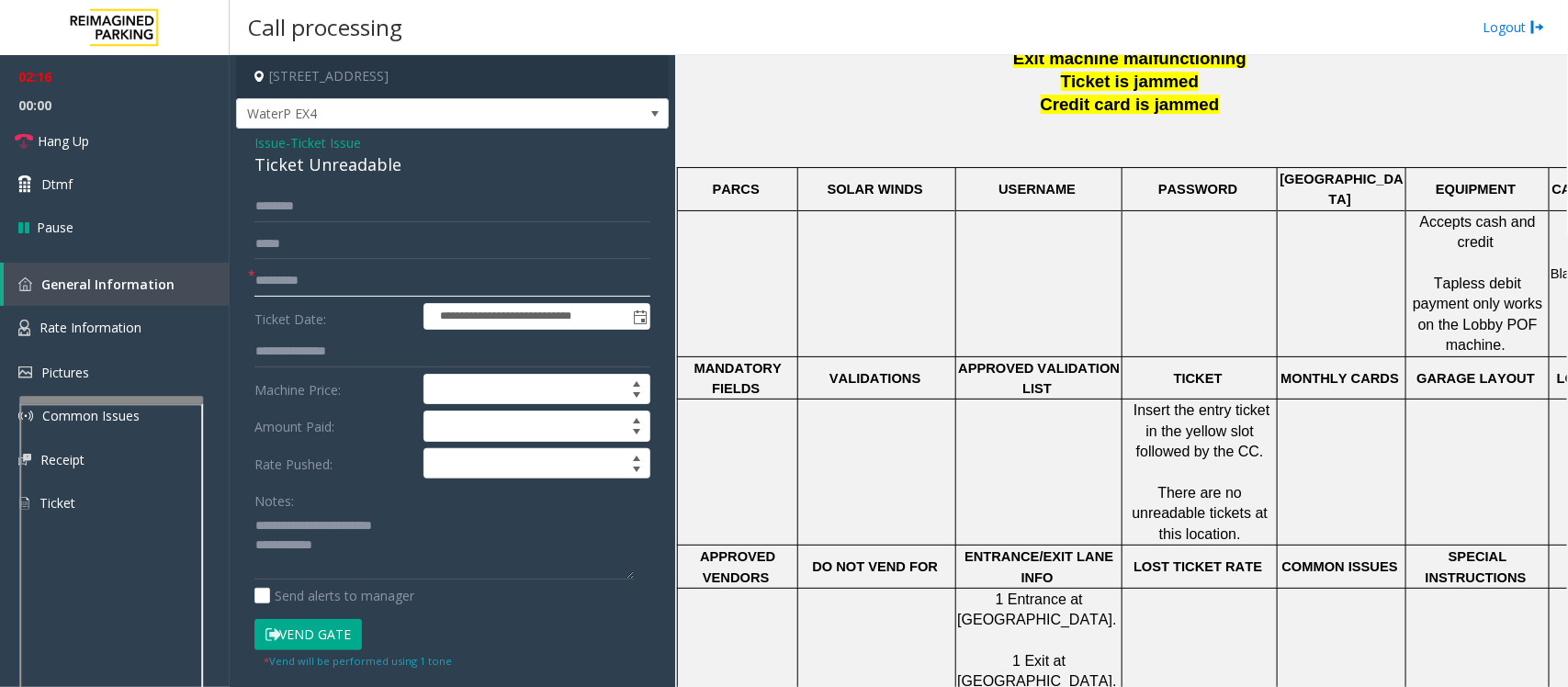 click on "********" 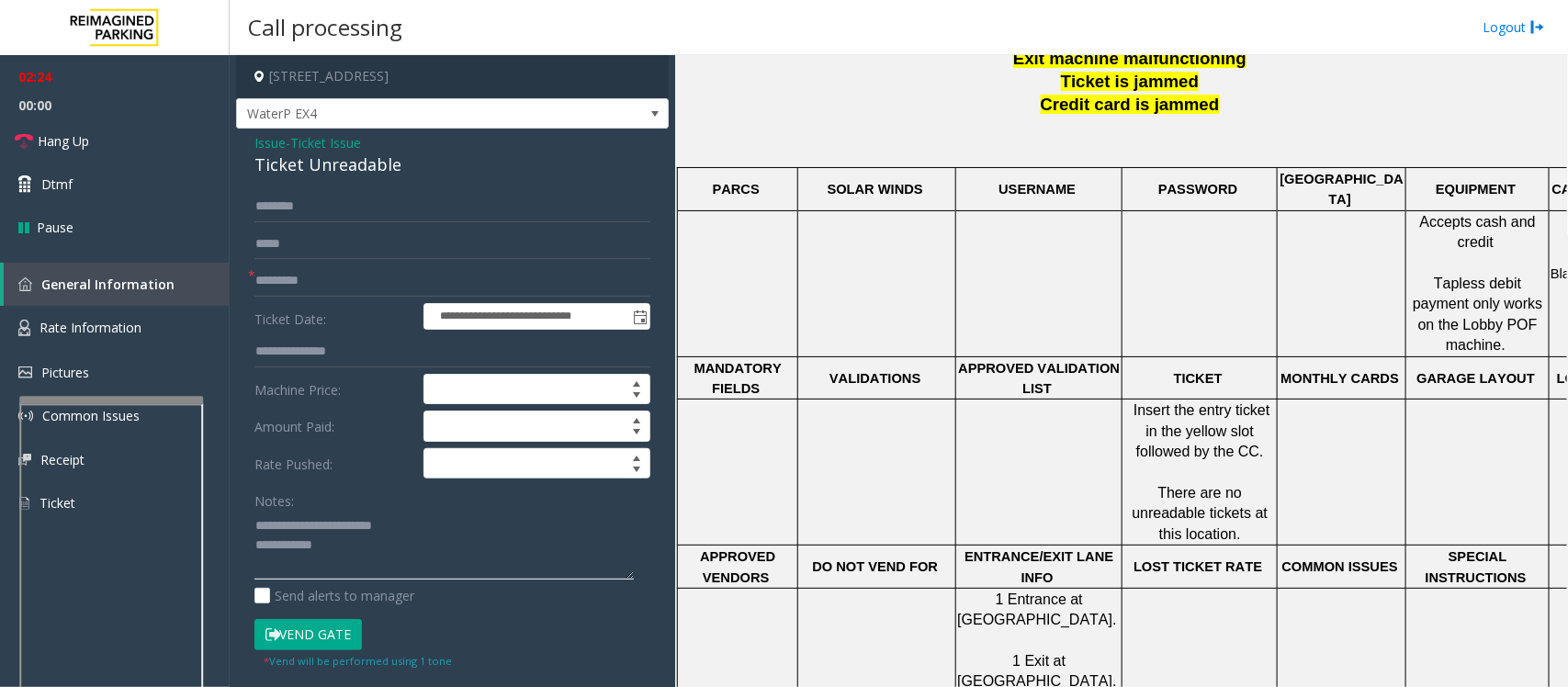 click 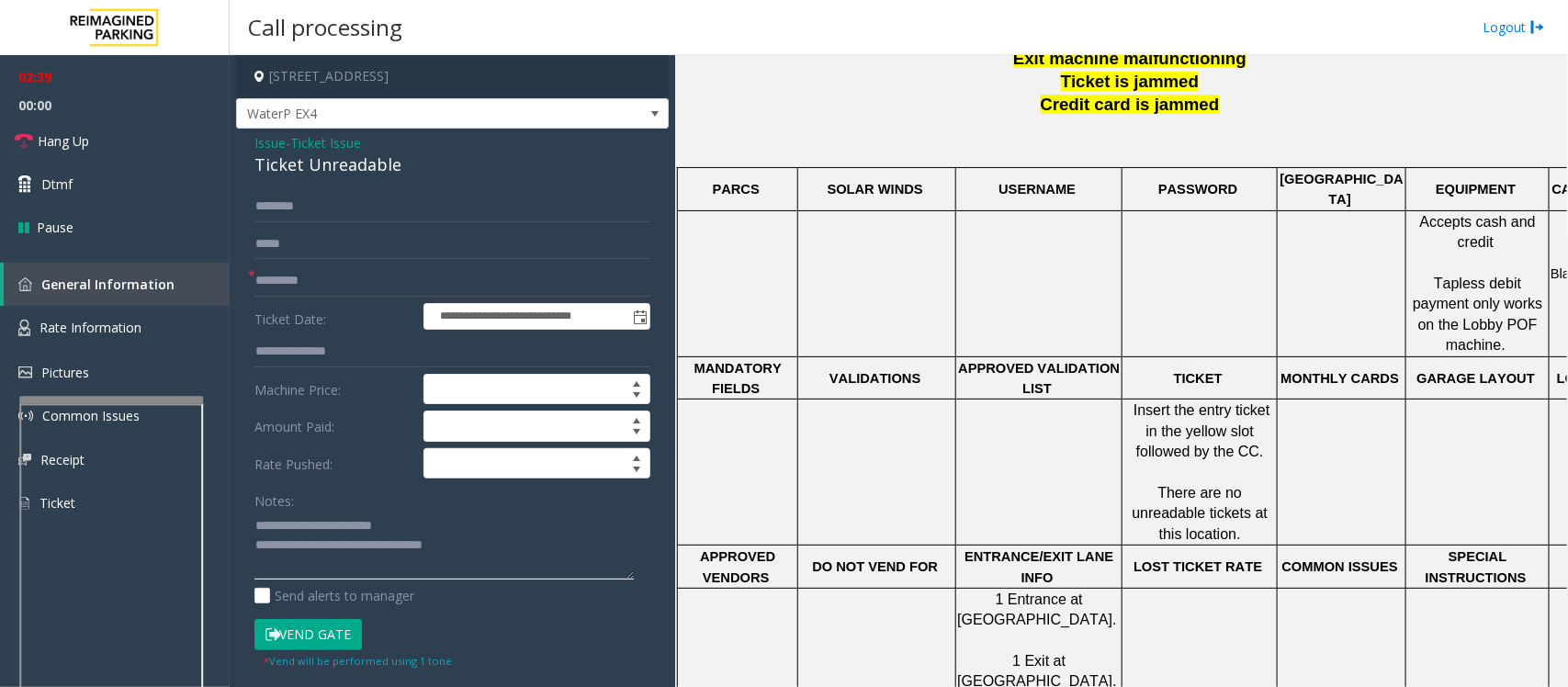 click 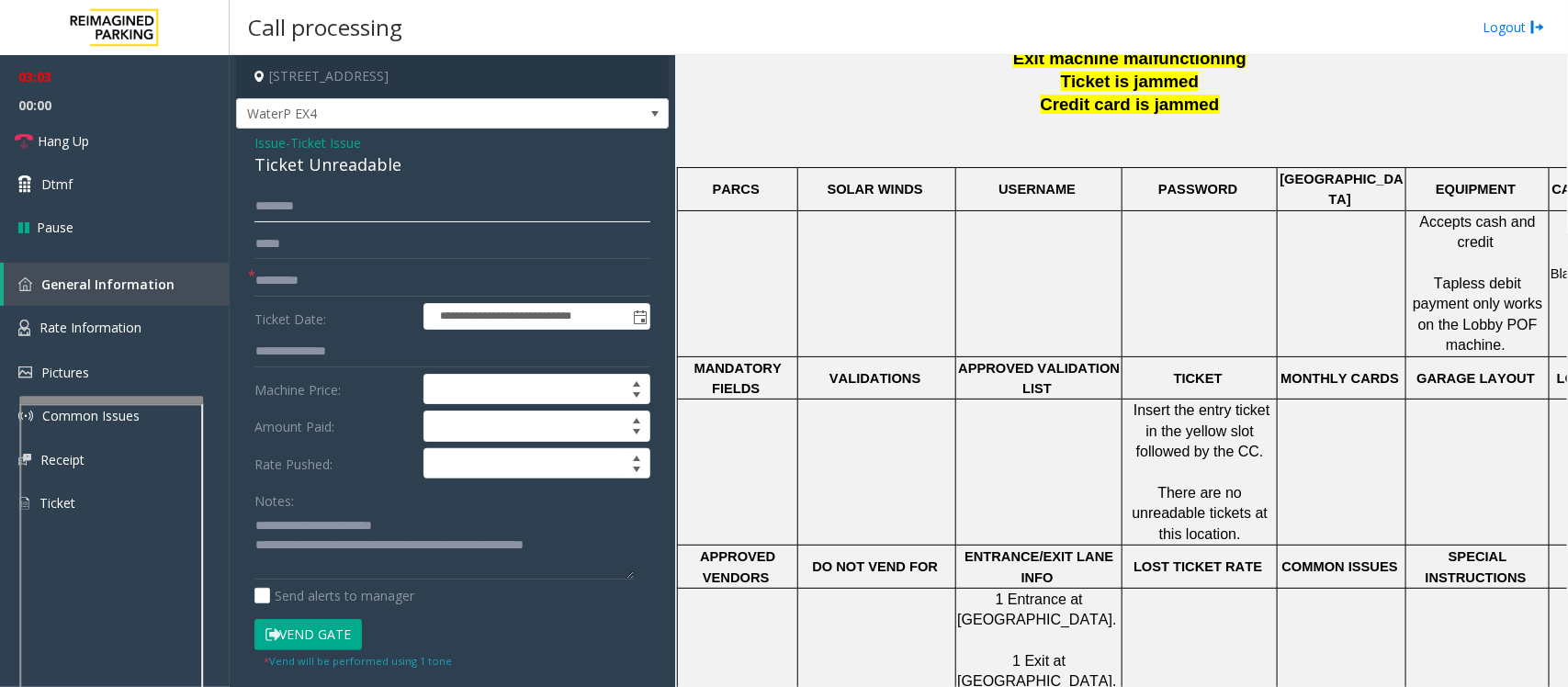 click 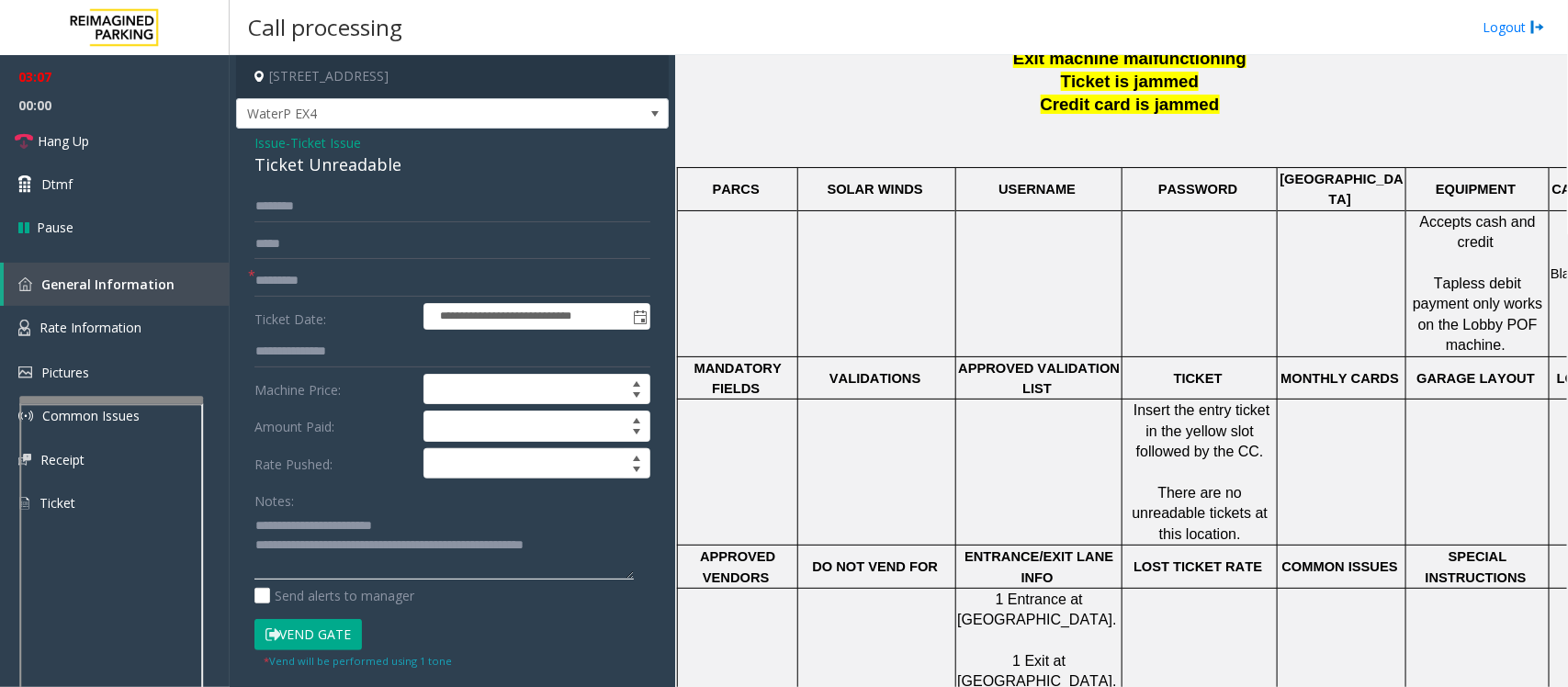 click 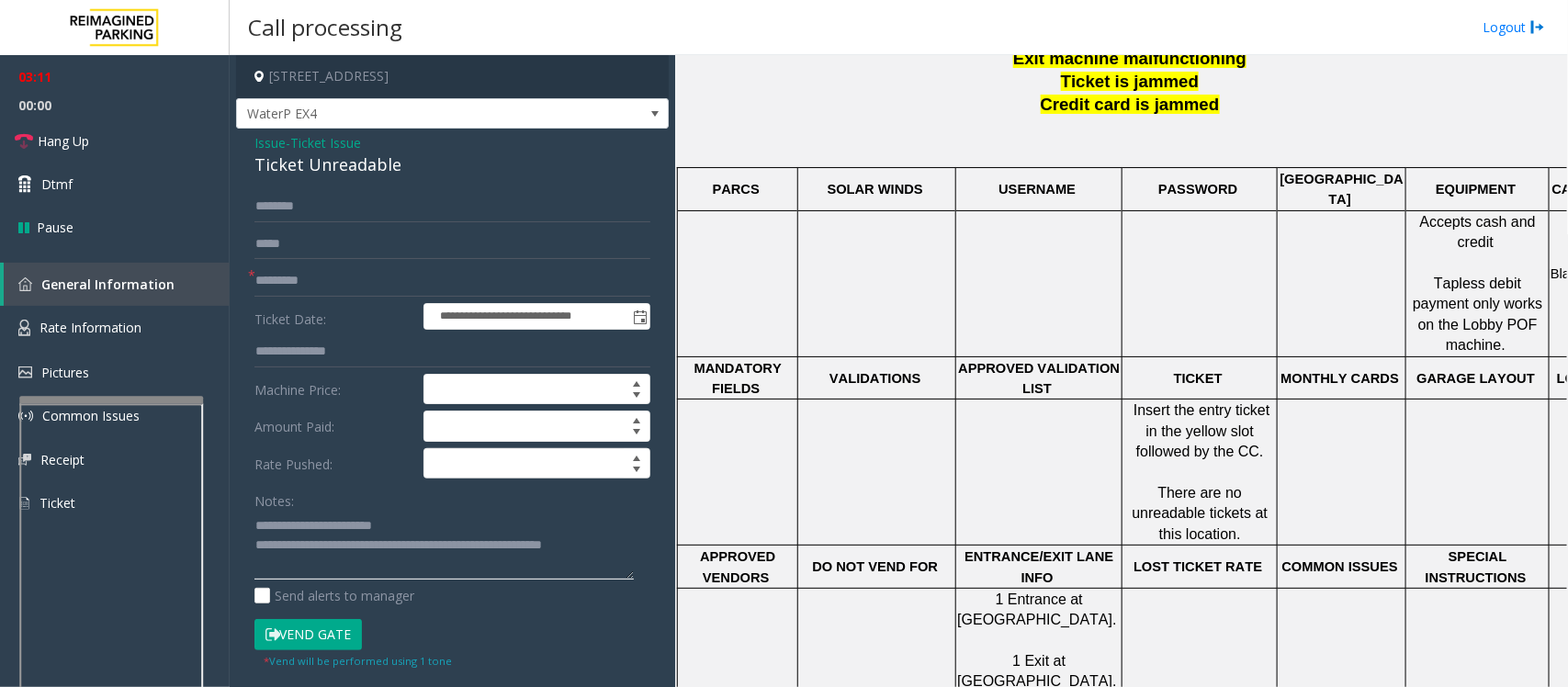 type on "**********" 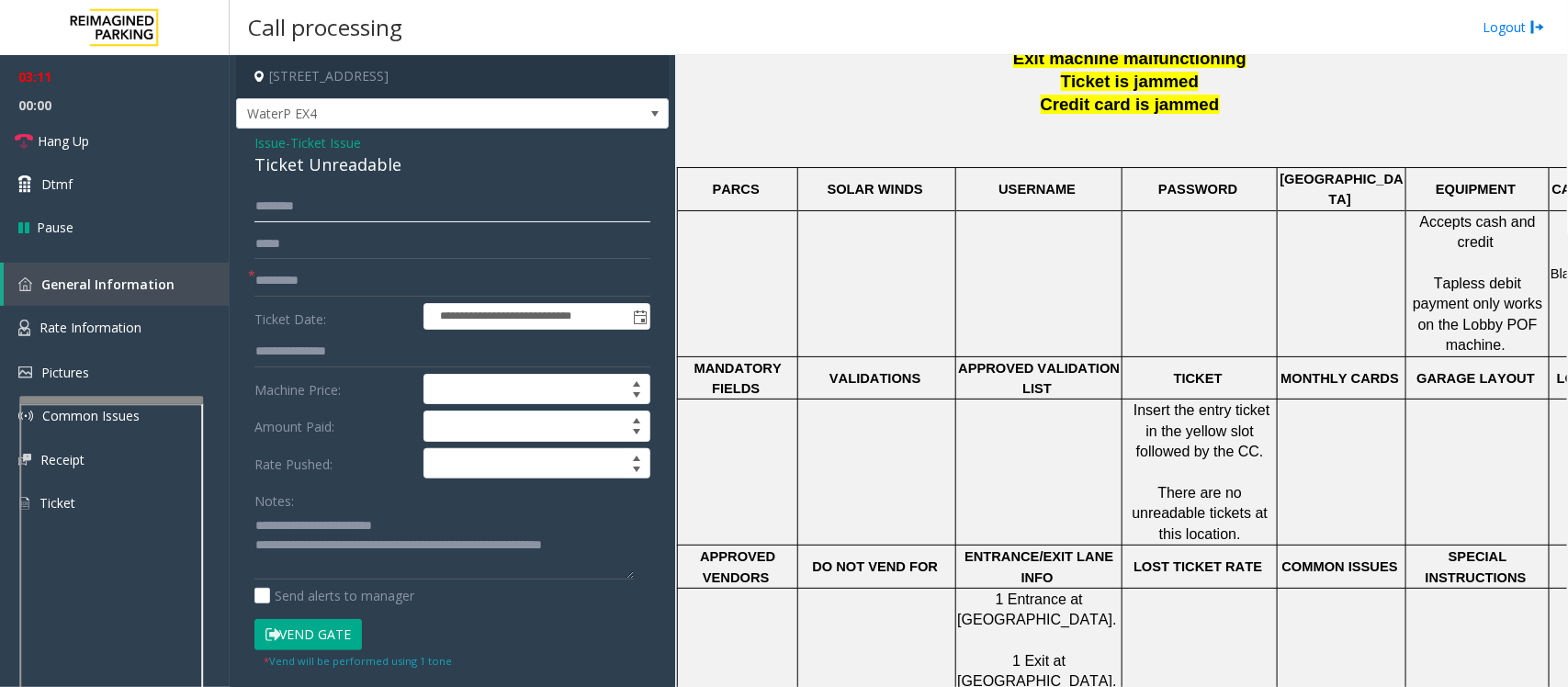 click 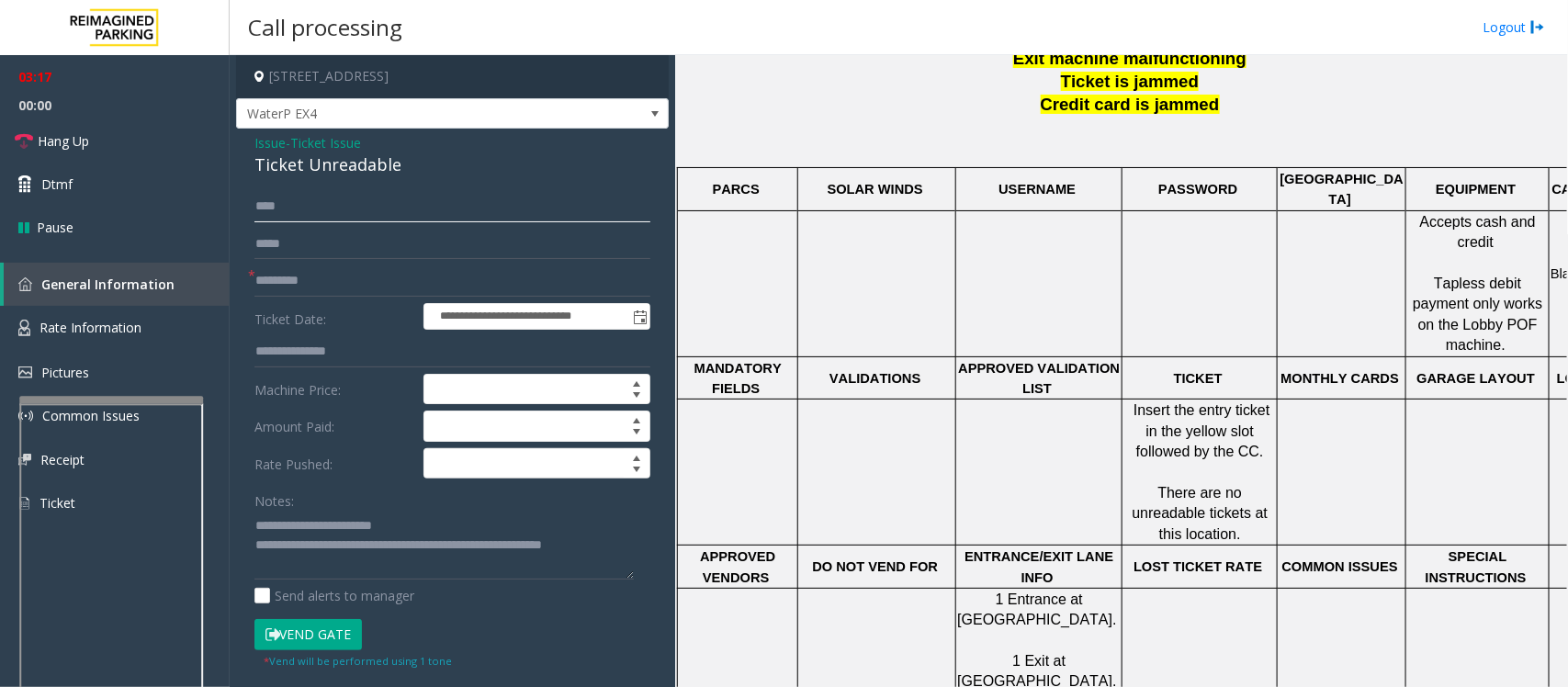 type on "****" 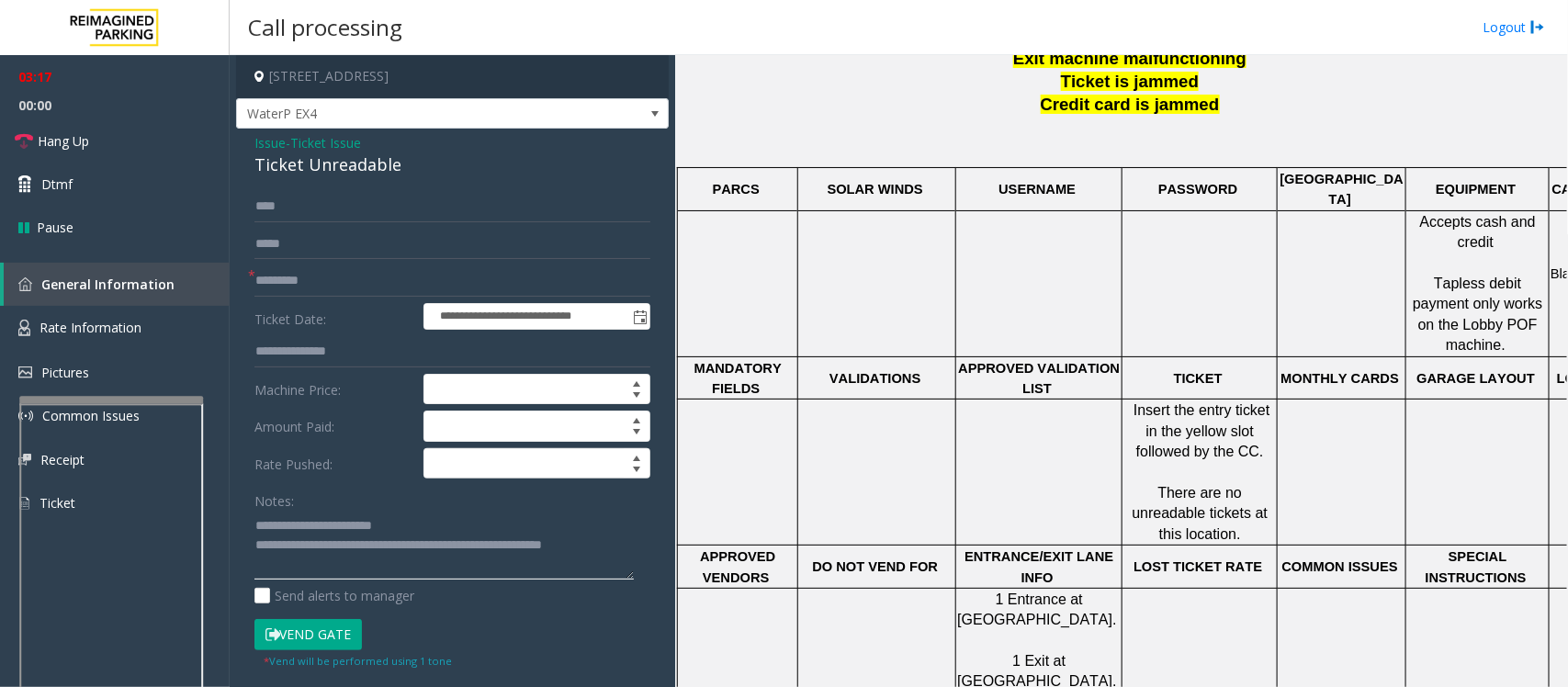 drag, startPoint x: 473, startPoint y: 544, endPoint x: 528, endPoint y: 554, distance: 56 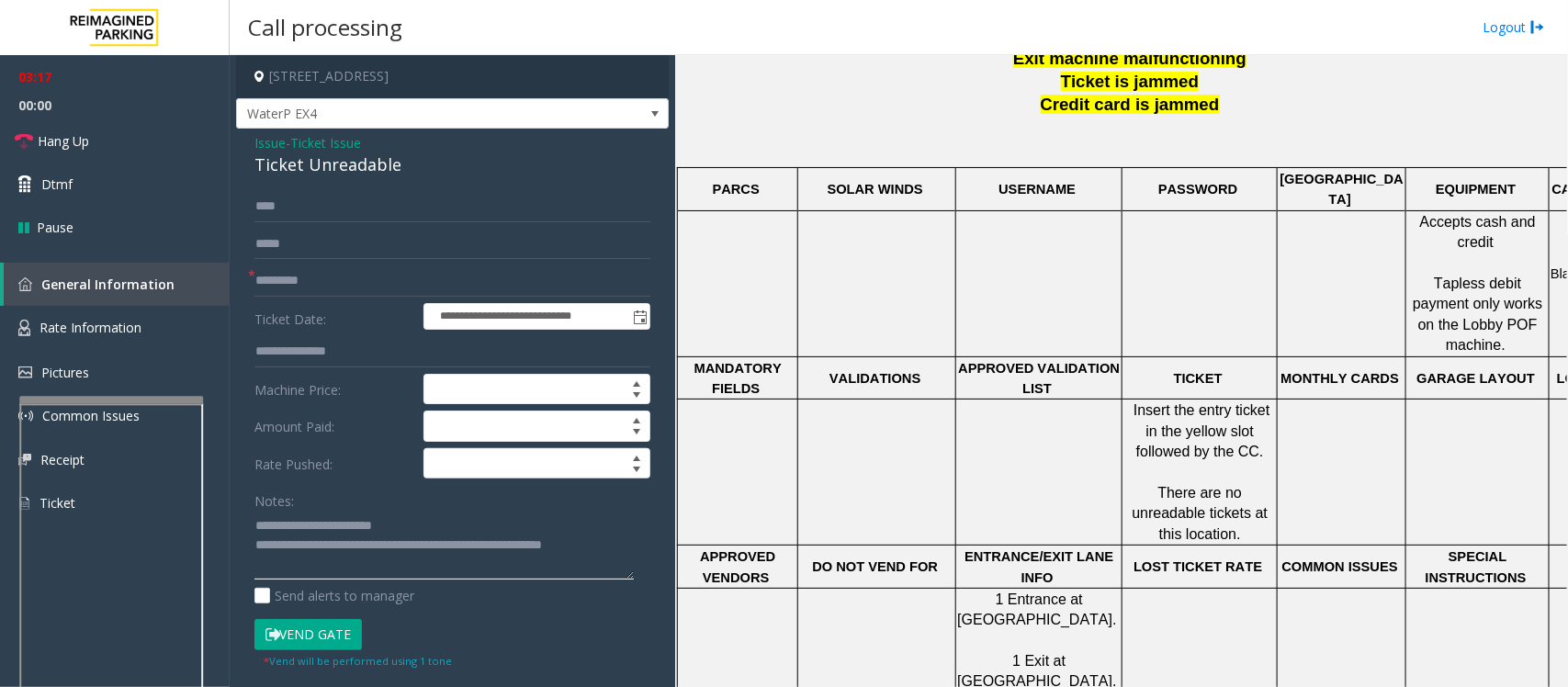 click 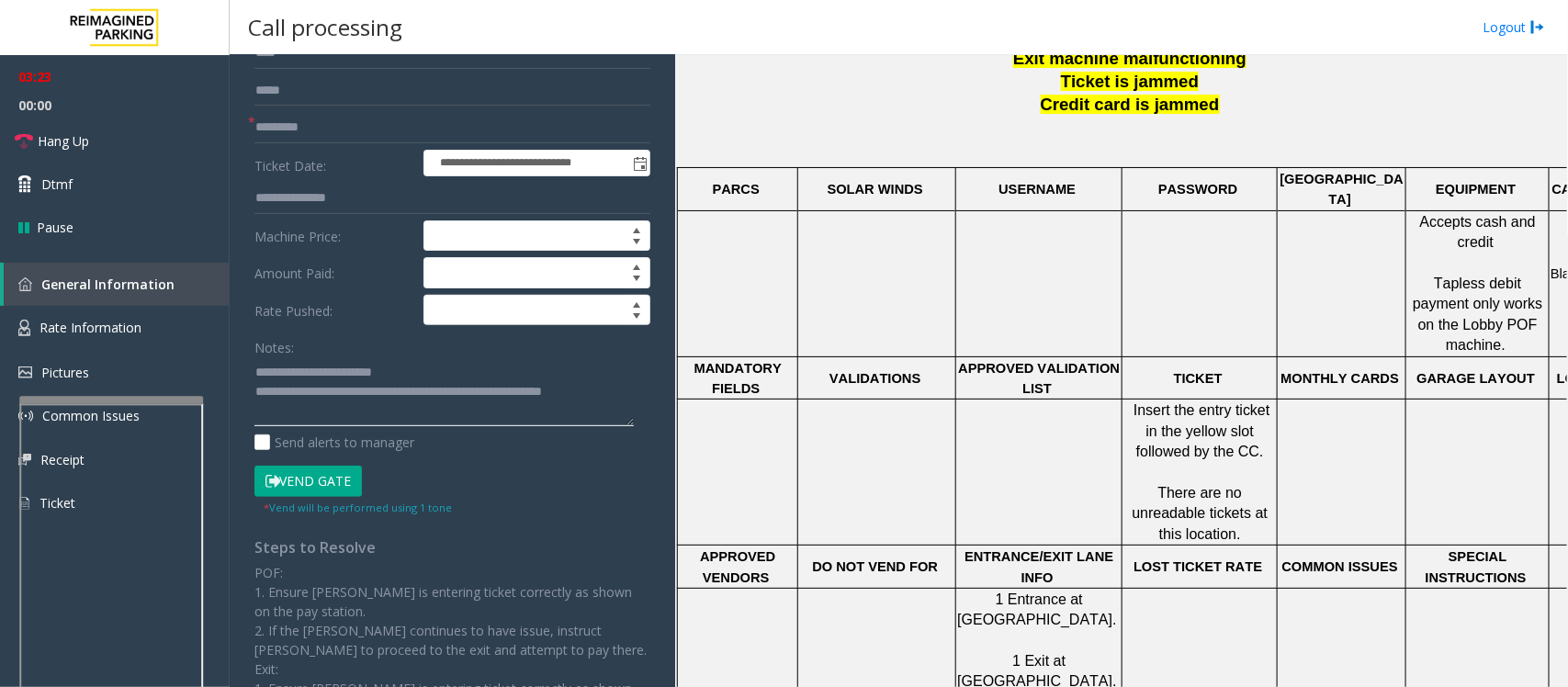 scroll, scrollTop: 230, scrollLeft: 0, axis: vertical 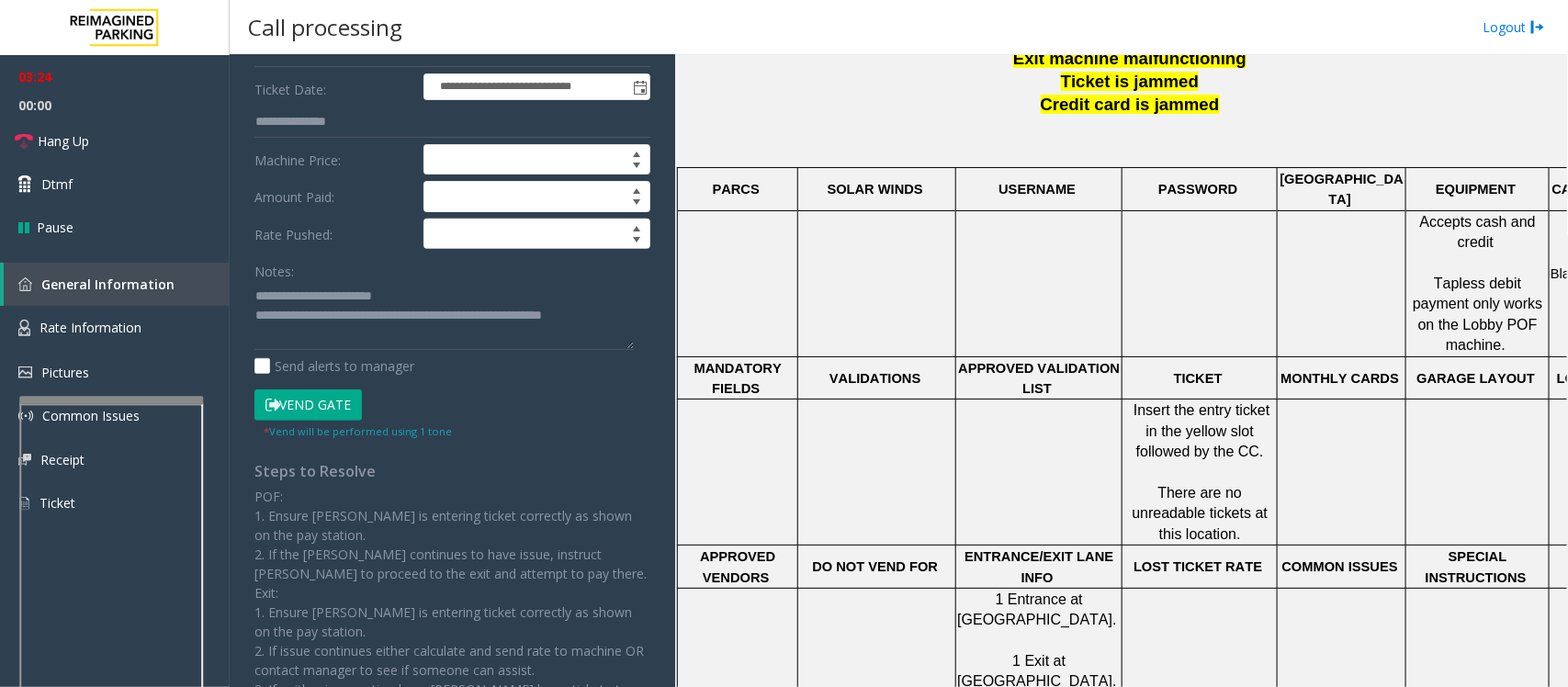 click on "Vend Gate" 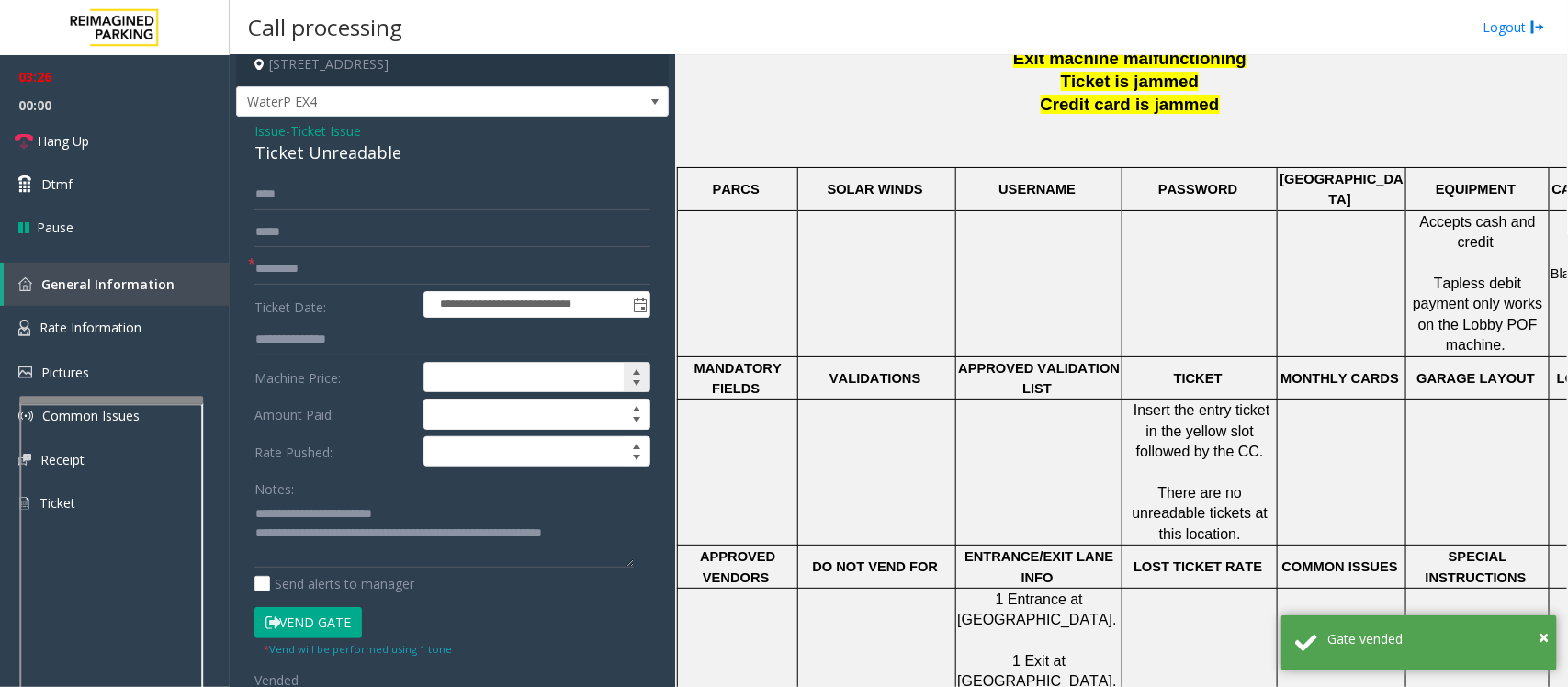 scroll, scrollTop: 0, scrollLeft: 0, axis: both 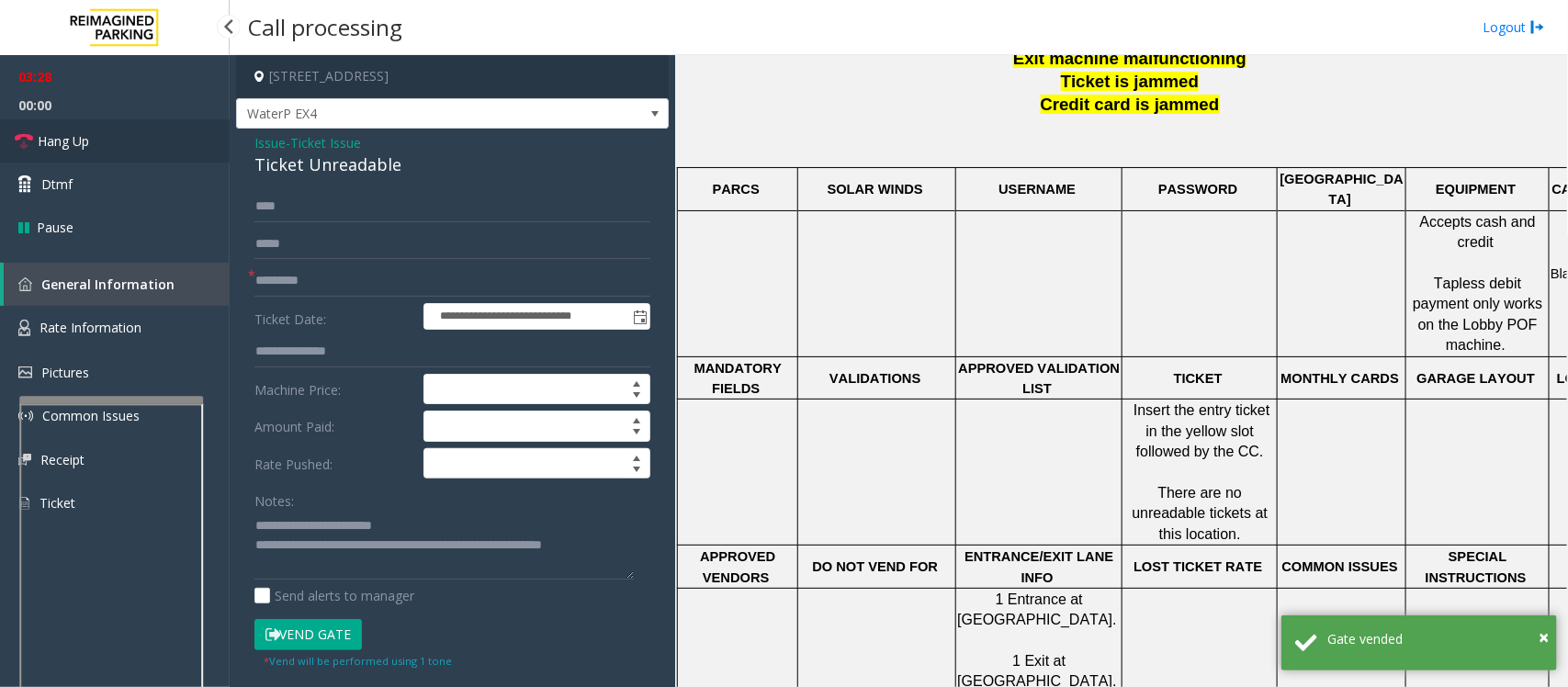 click on "Hang Up" at bounding box center [115, 141] 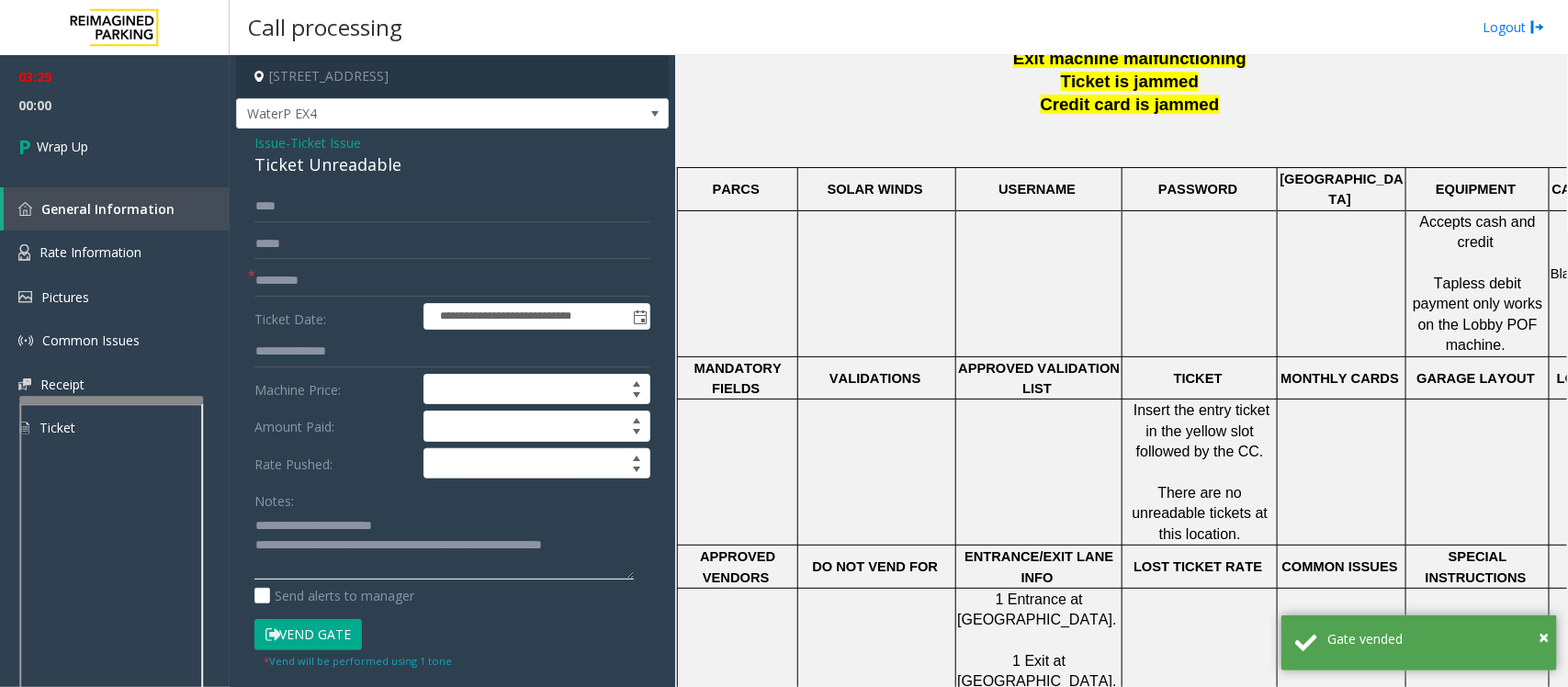 click 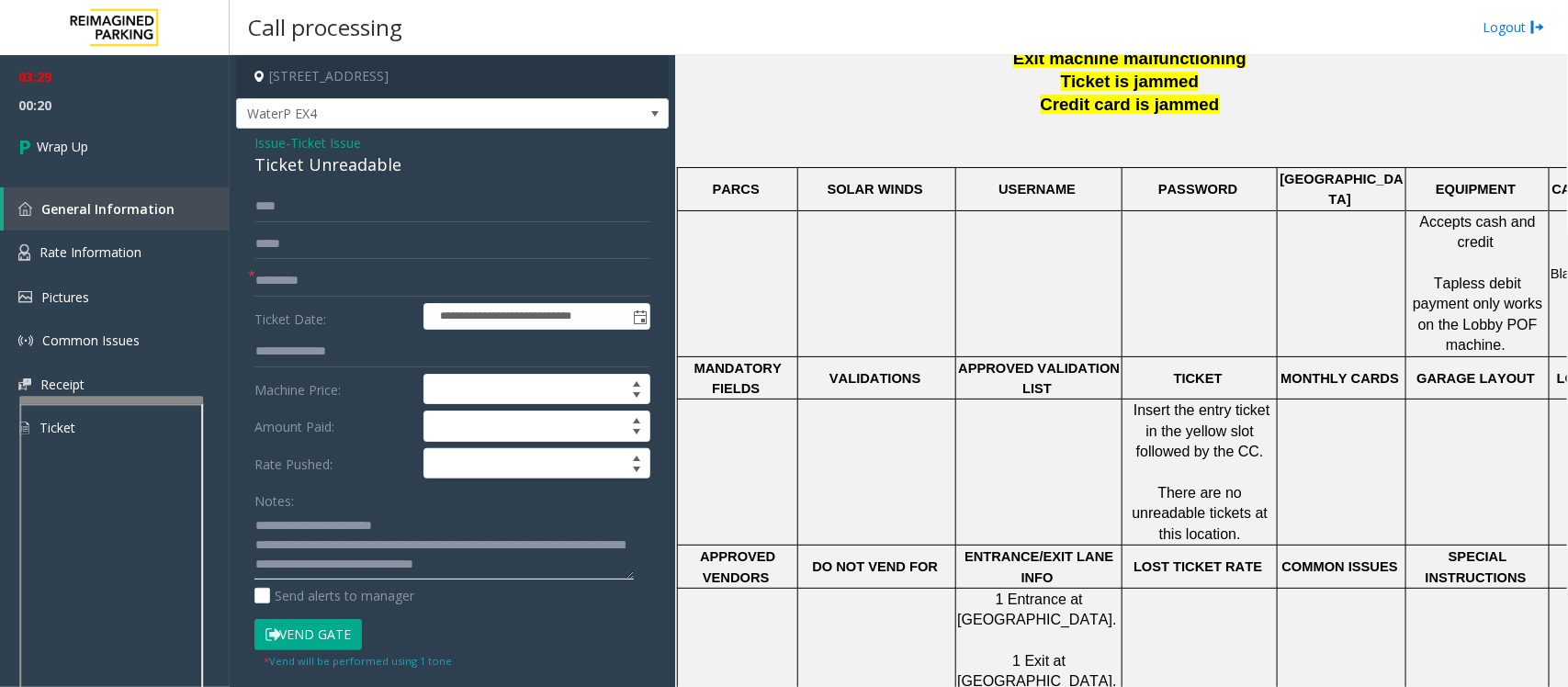 click 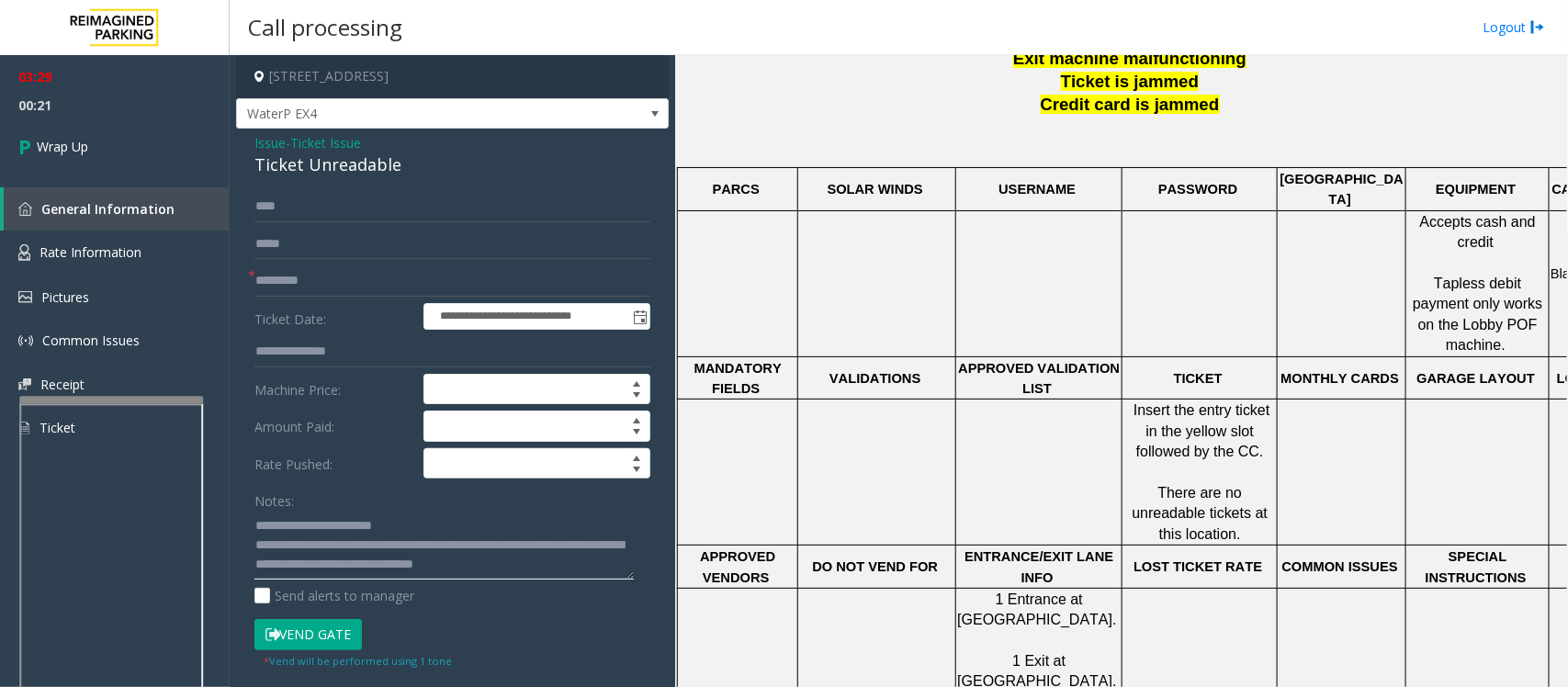 scroll, scrollTop: 38, scrollLeft: 0, axis: vertical 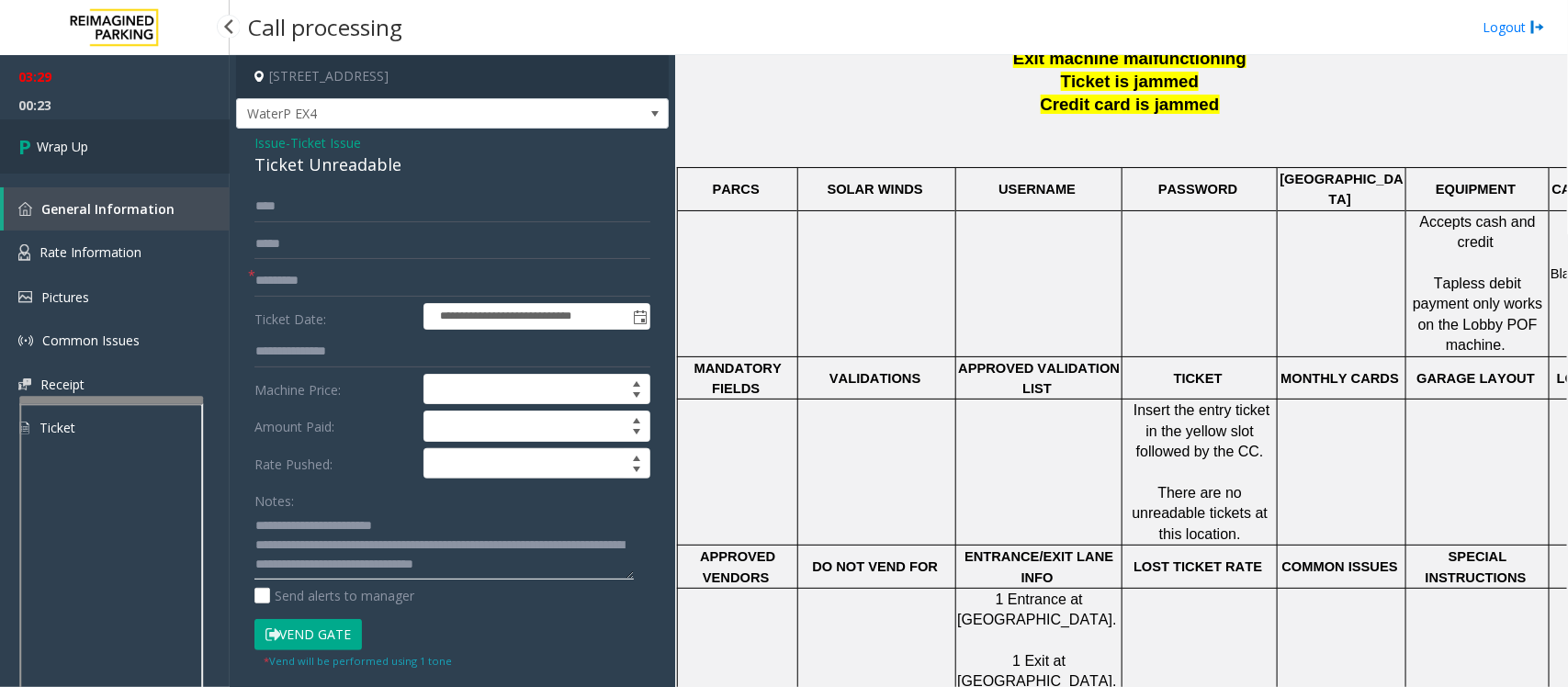 type on "**********" 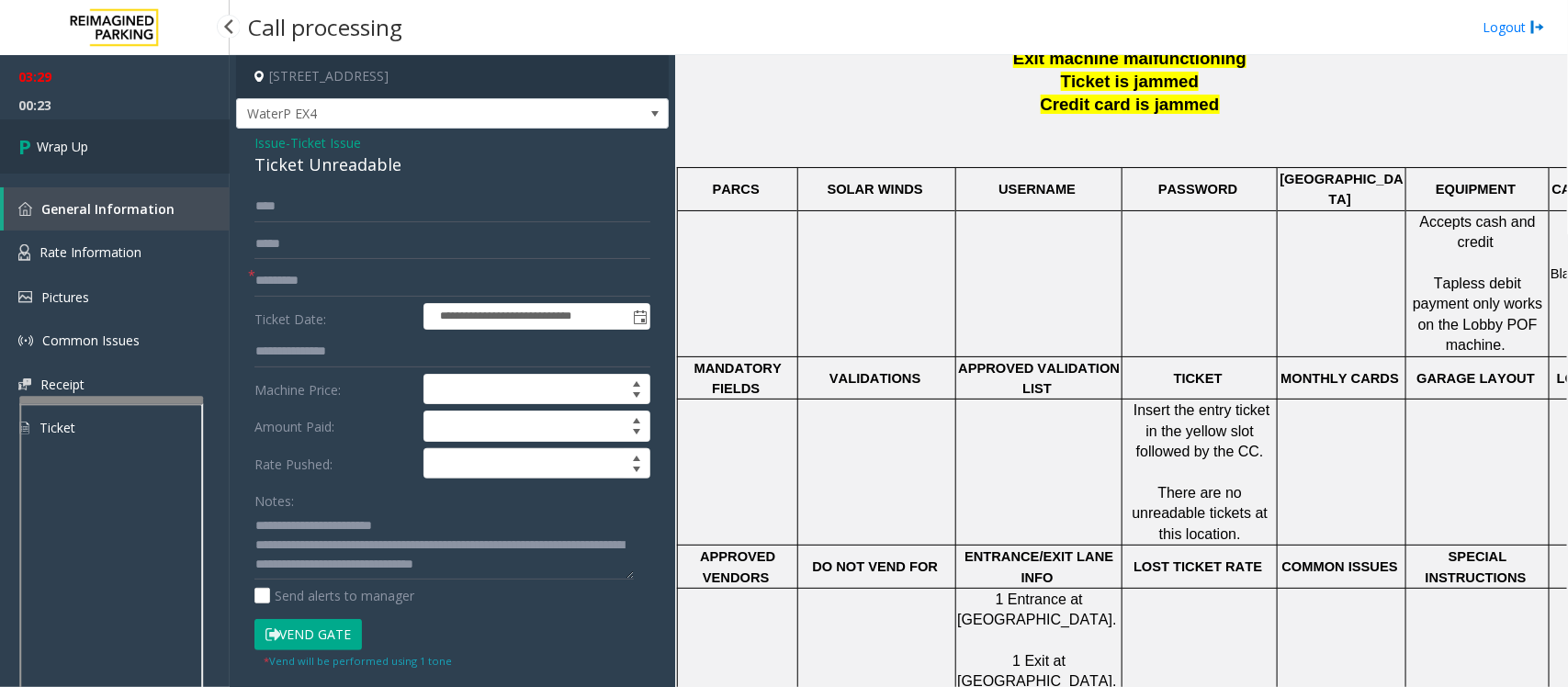 click on "Wrap Up" at bounding box center [62, 146] 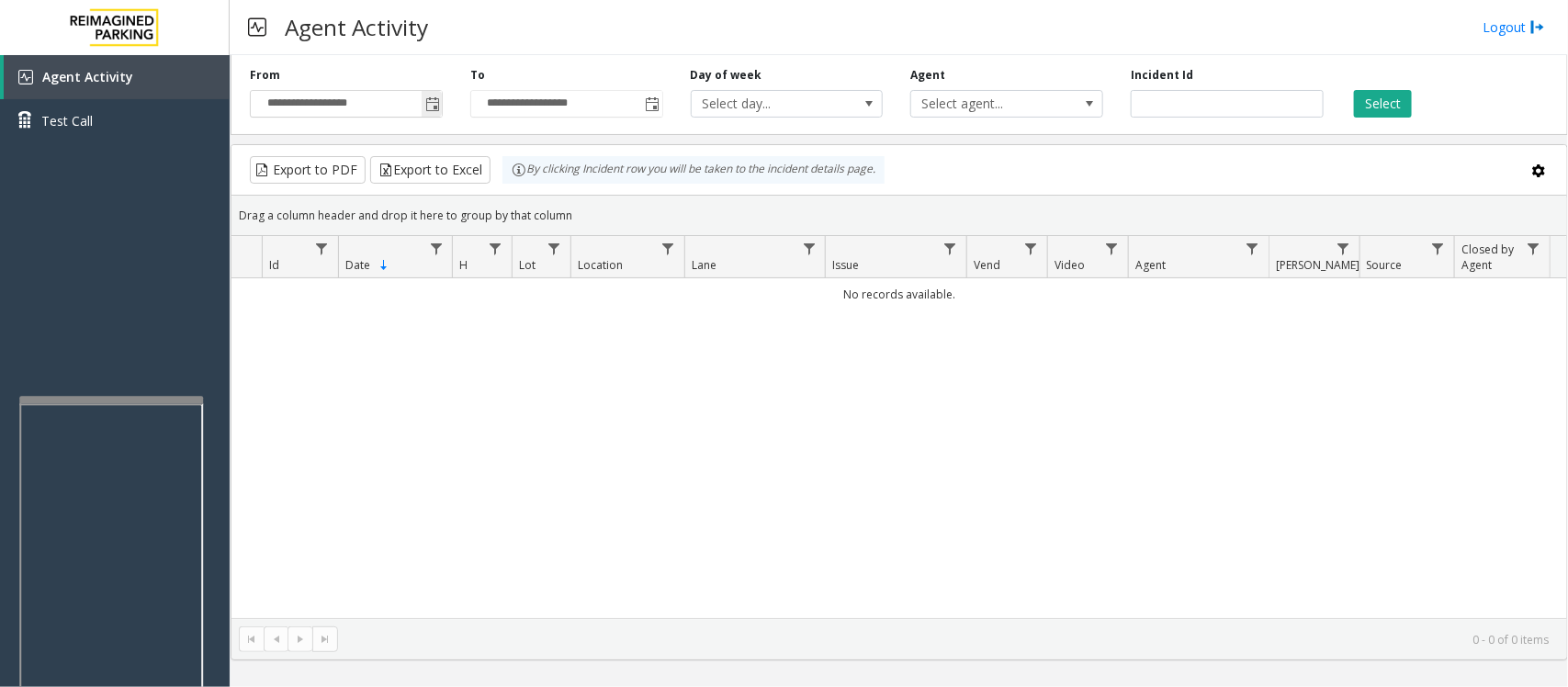 click 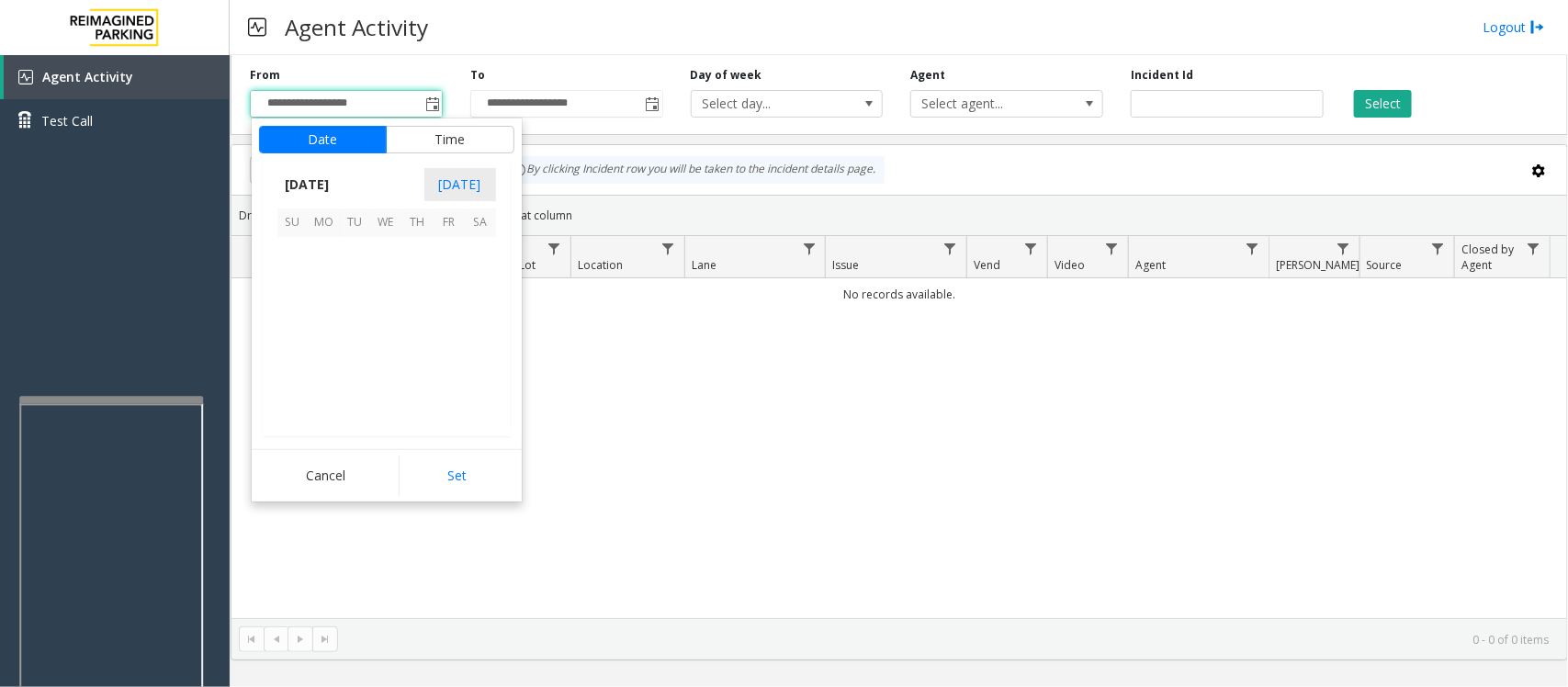 scroll, scrollTop: 329046, scrollLeft: 0, axis: vertical 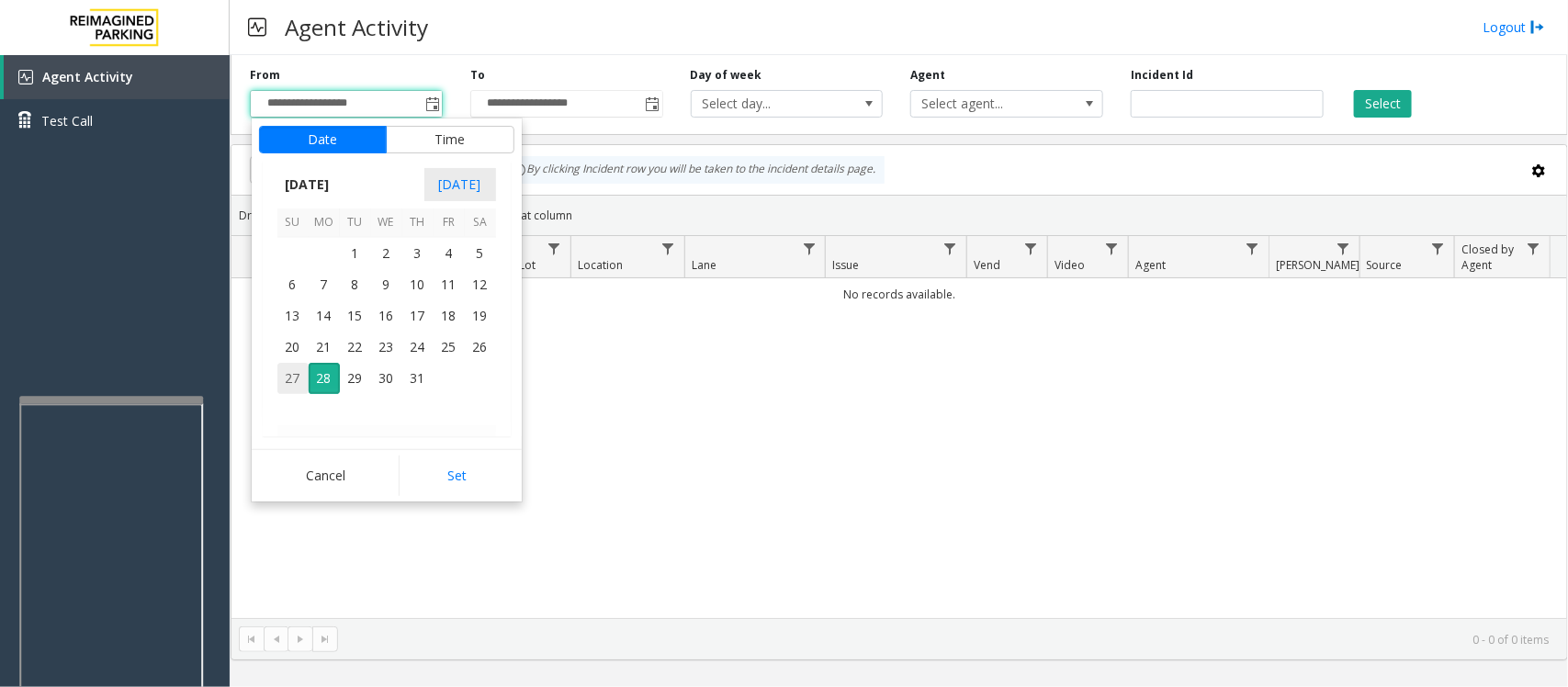 click on "27" at bounding box center [293, 378] 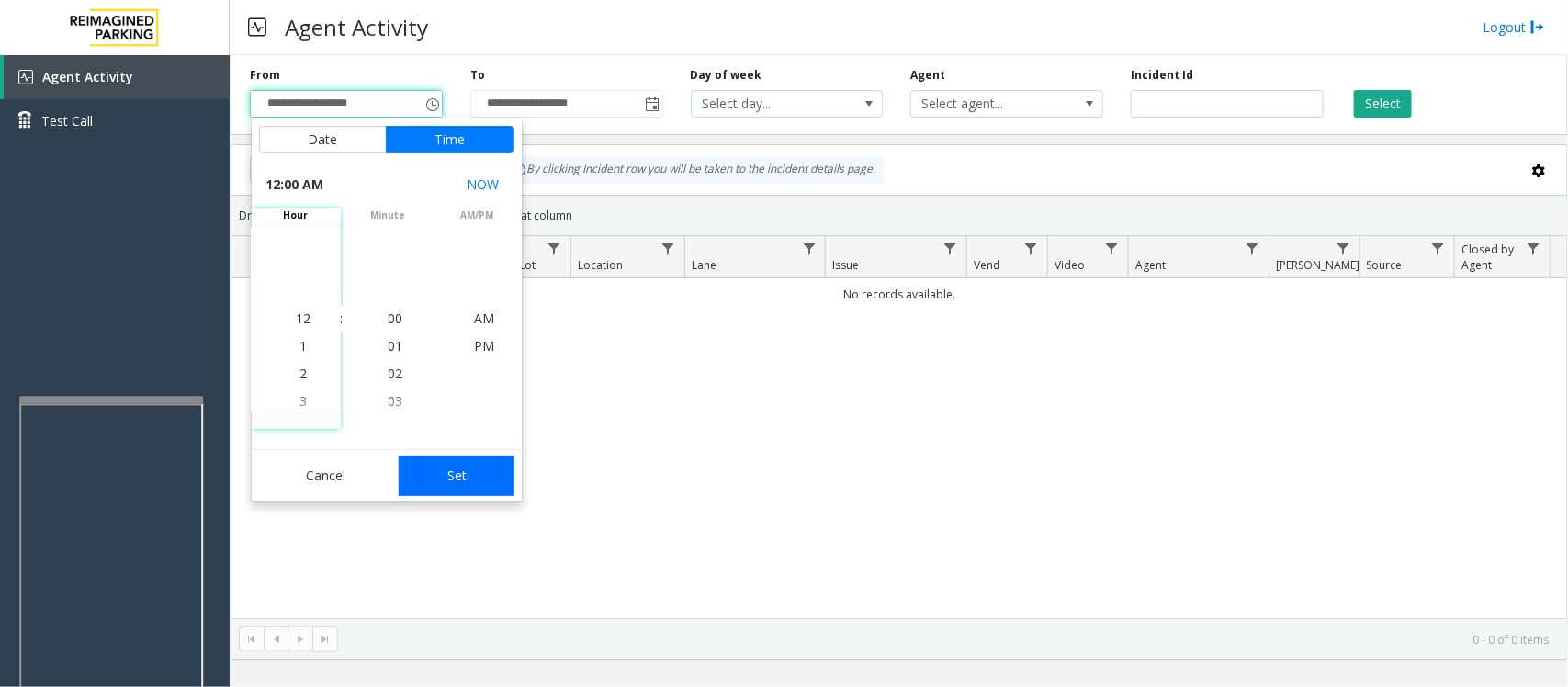 click on "Set" 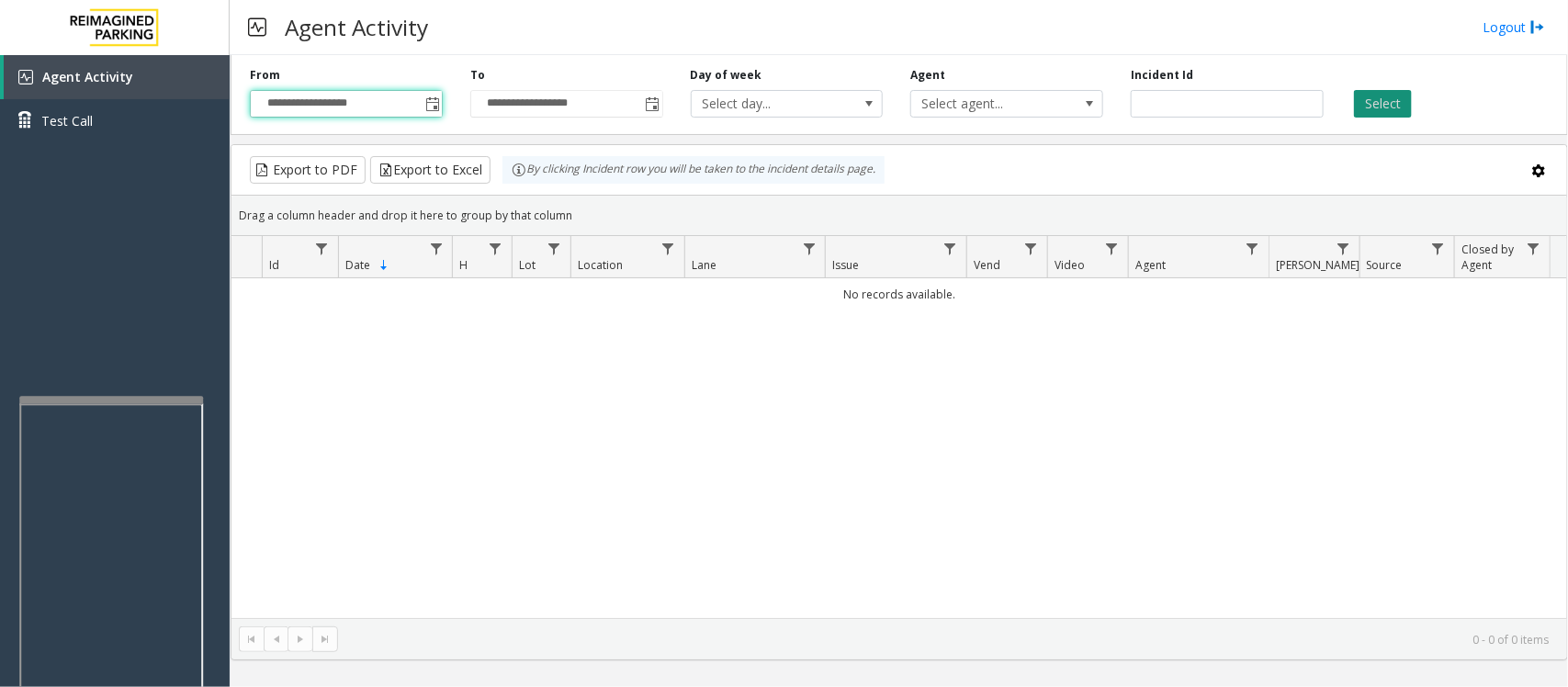 click on "Select" 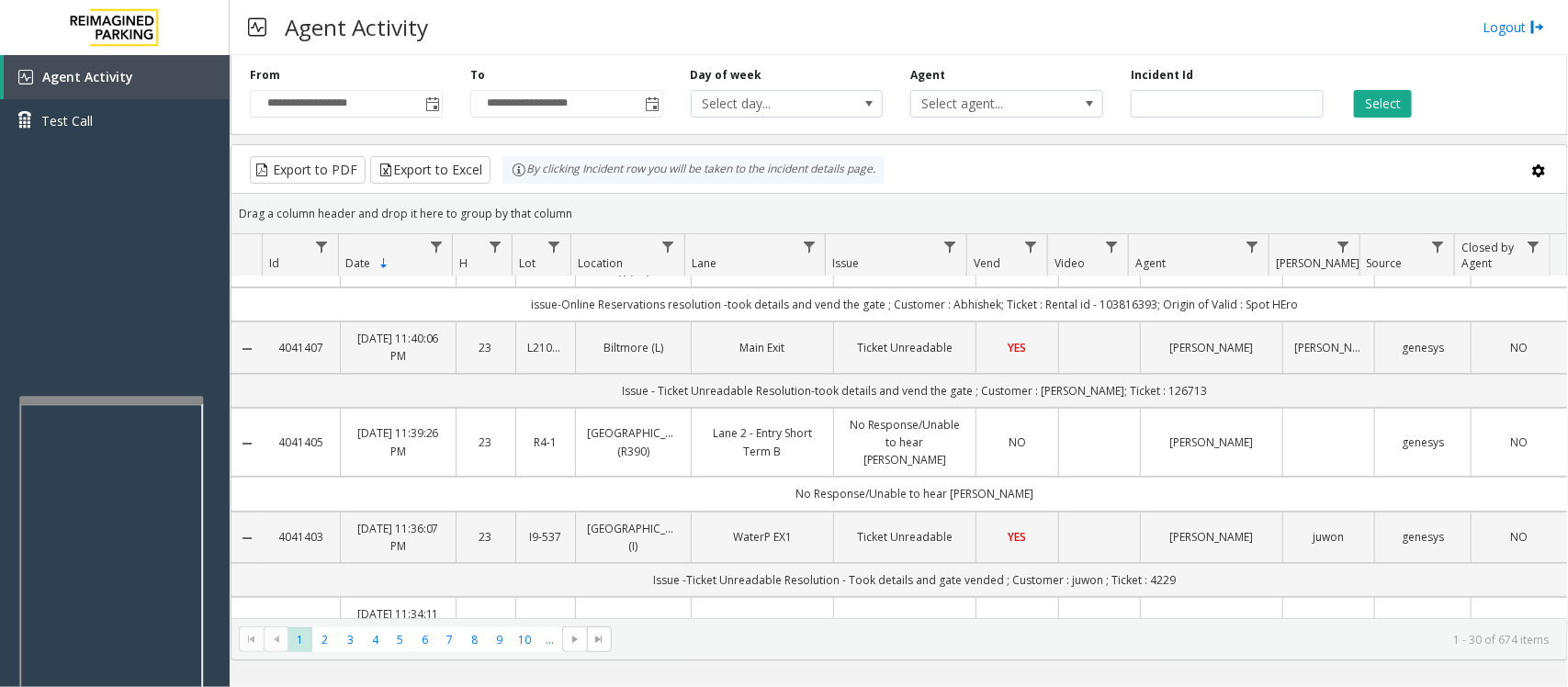 scroll, scrollTop: 0, scrollLeft: 0, axis: both 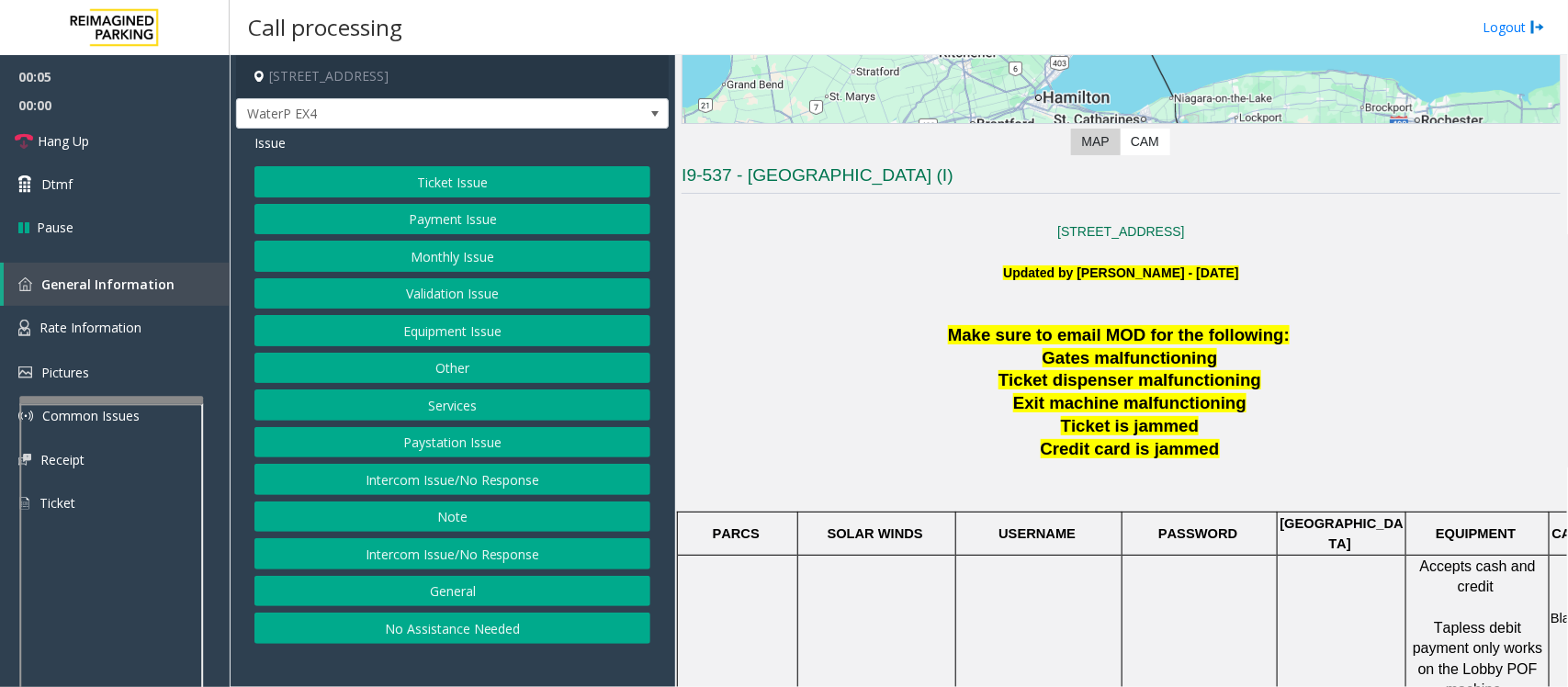 click on "Ticket Issue" 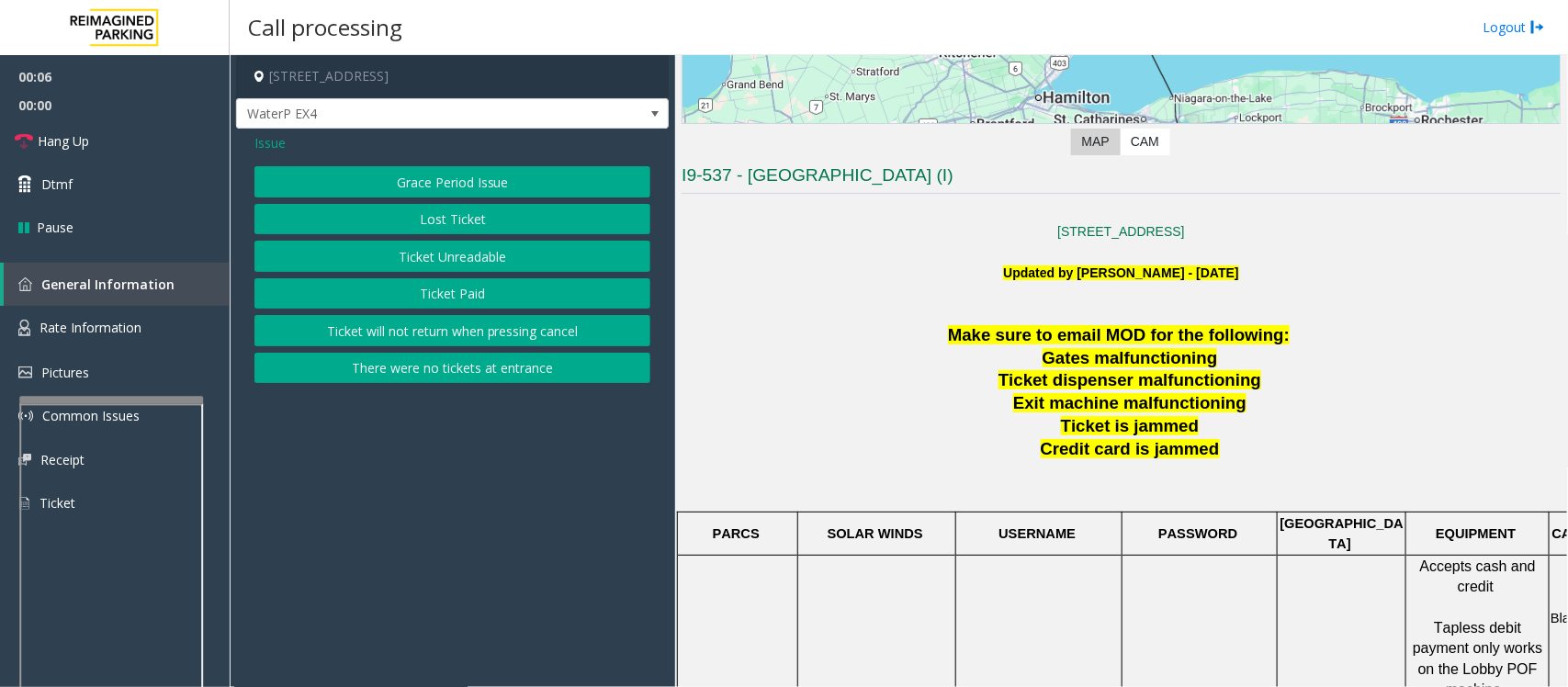 click on "Ticket Unreadable" 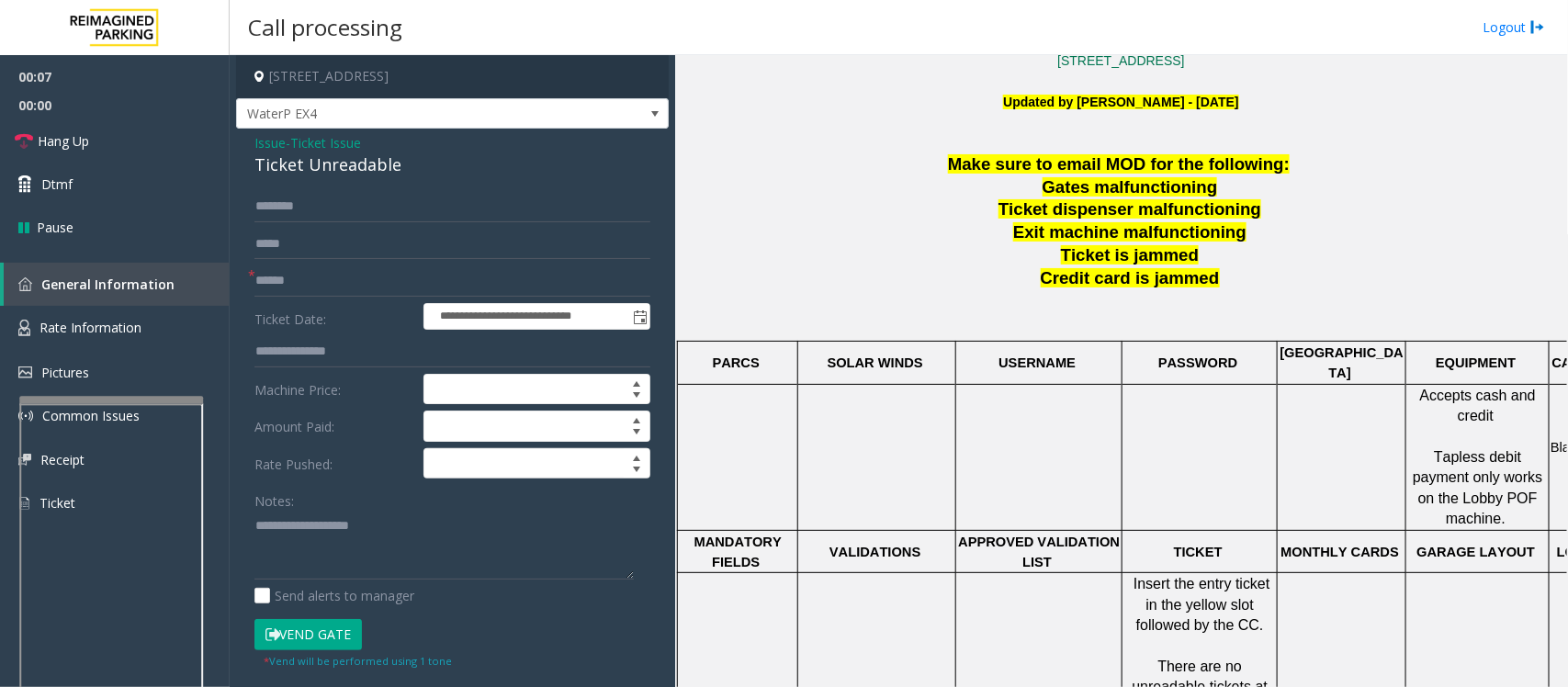 scroll, scrollTop: 804, scrollLeft: 0, axis: vertical 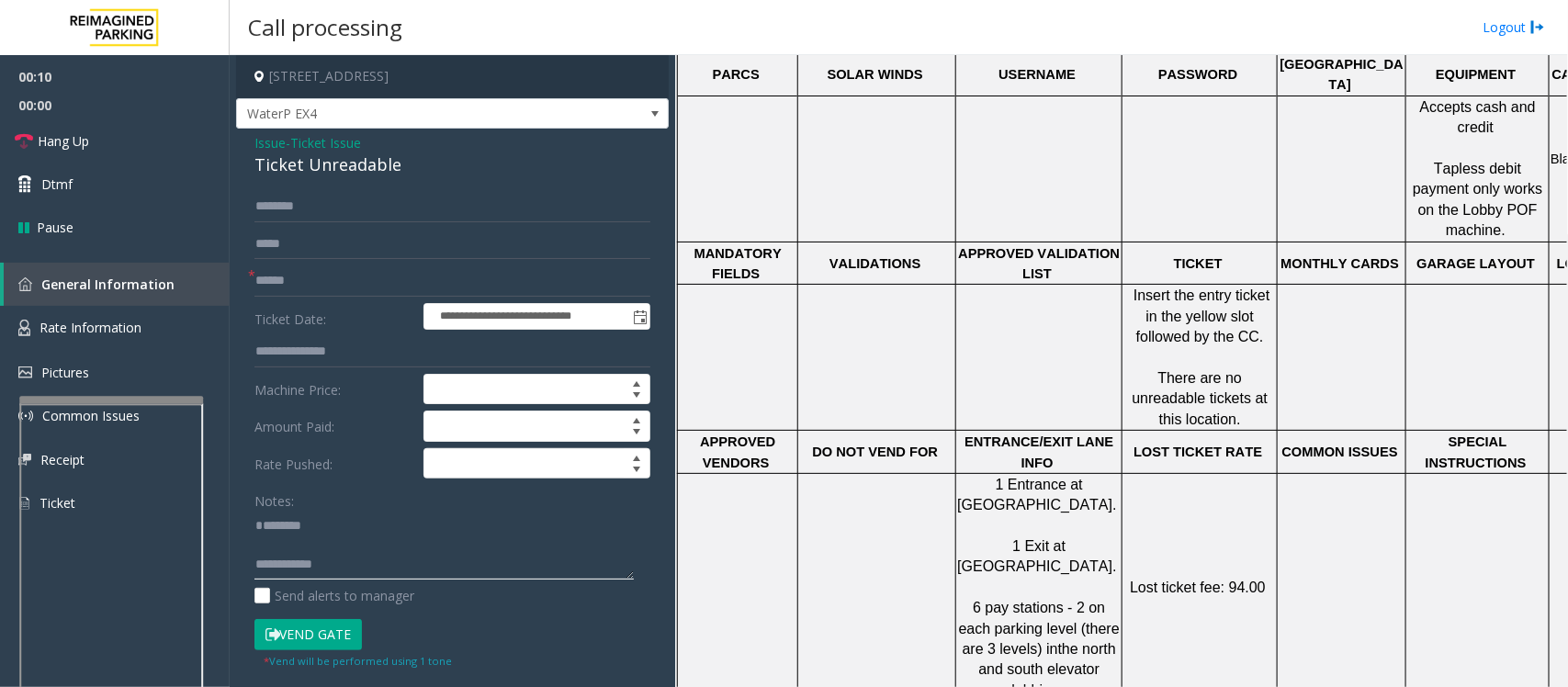 click 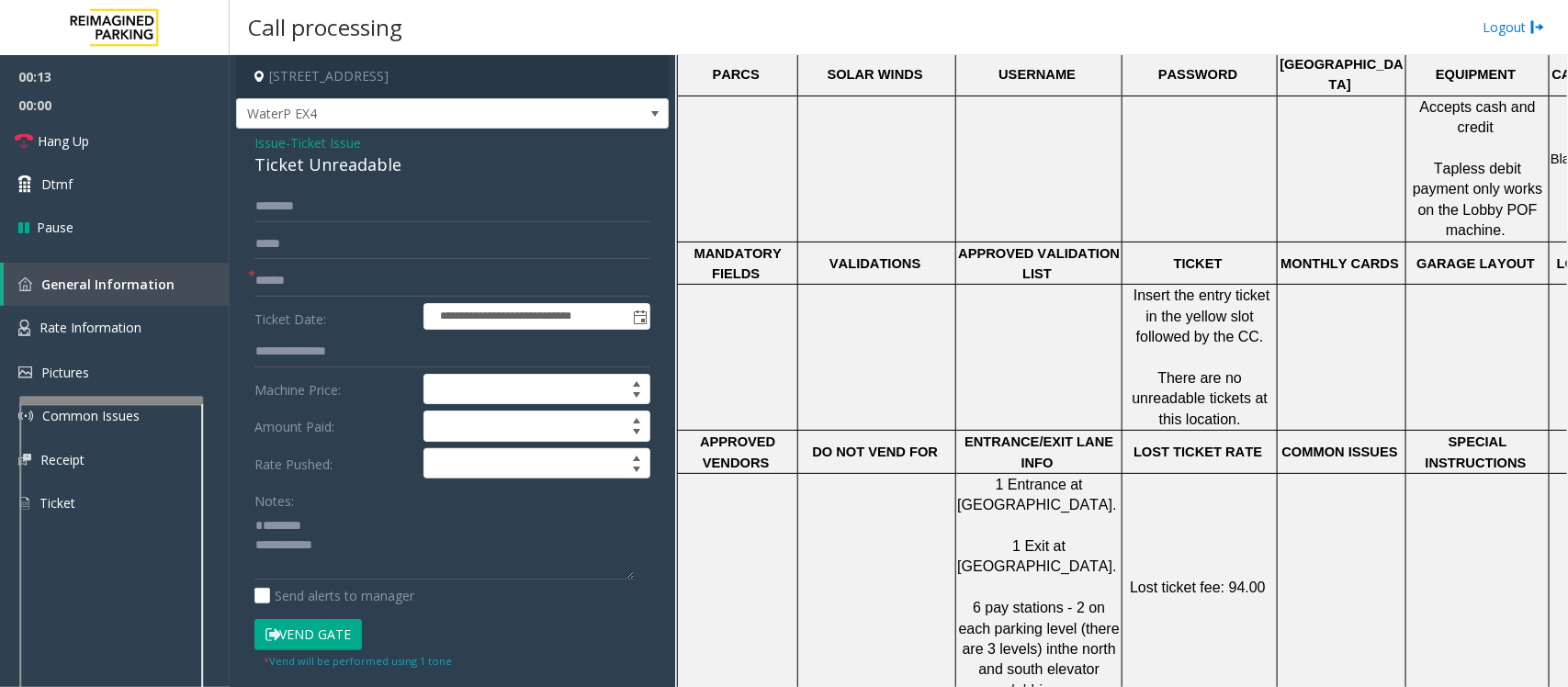 click on "Ticket Unreadable" 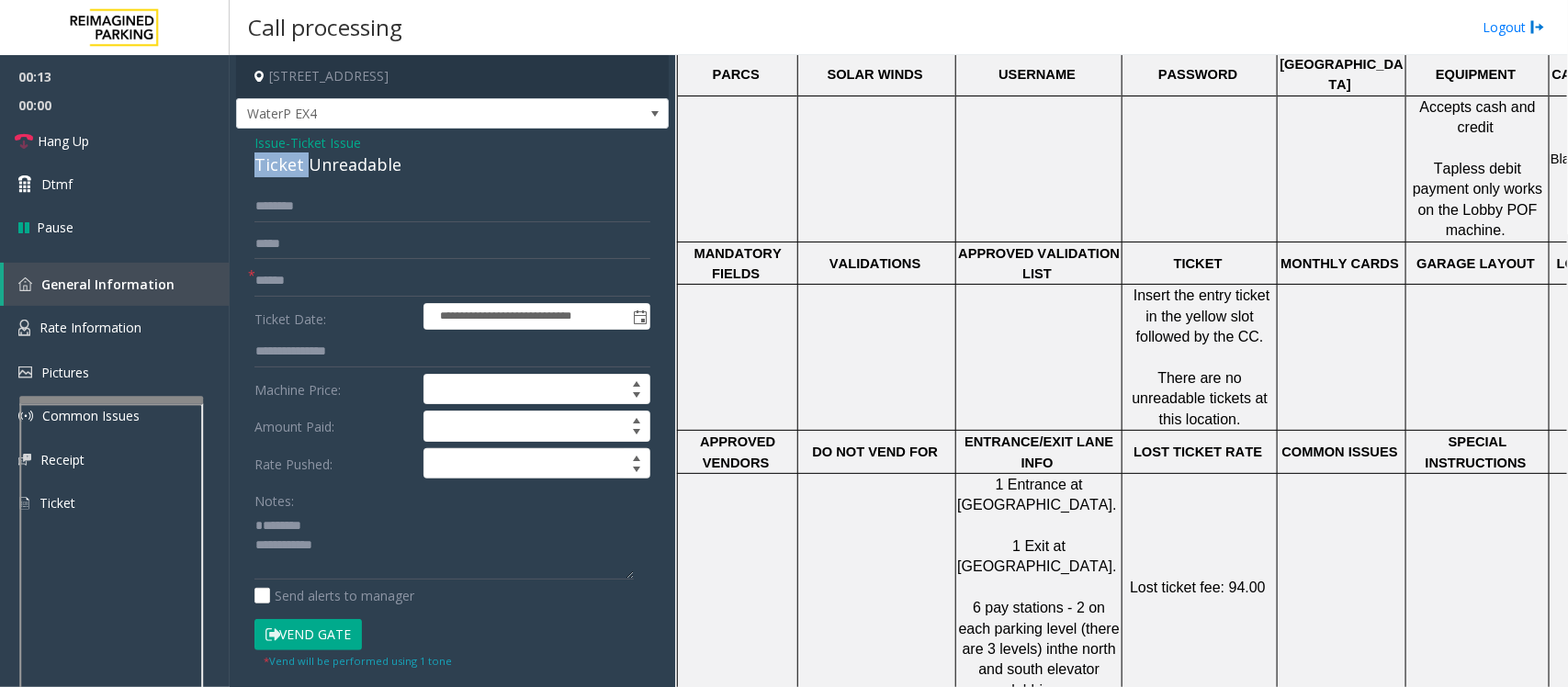 click on "Ticket Unreadable" 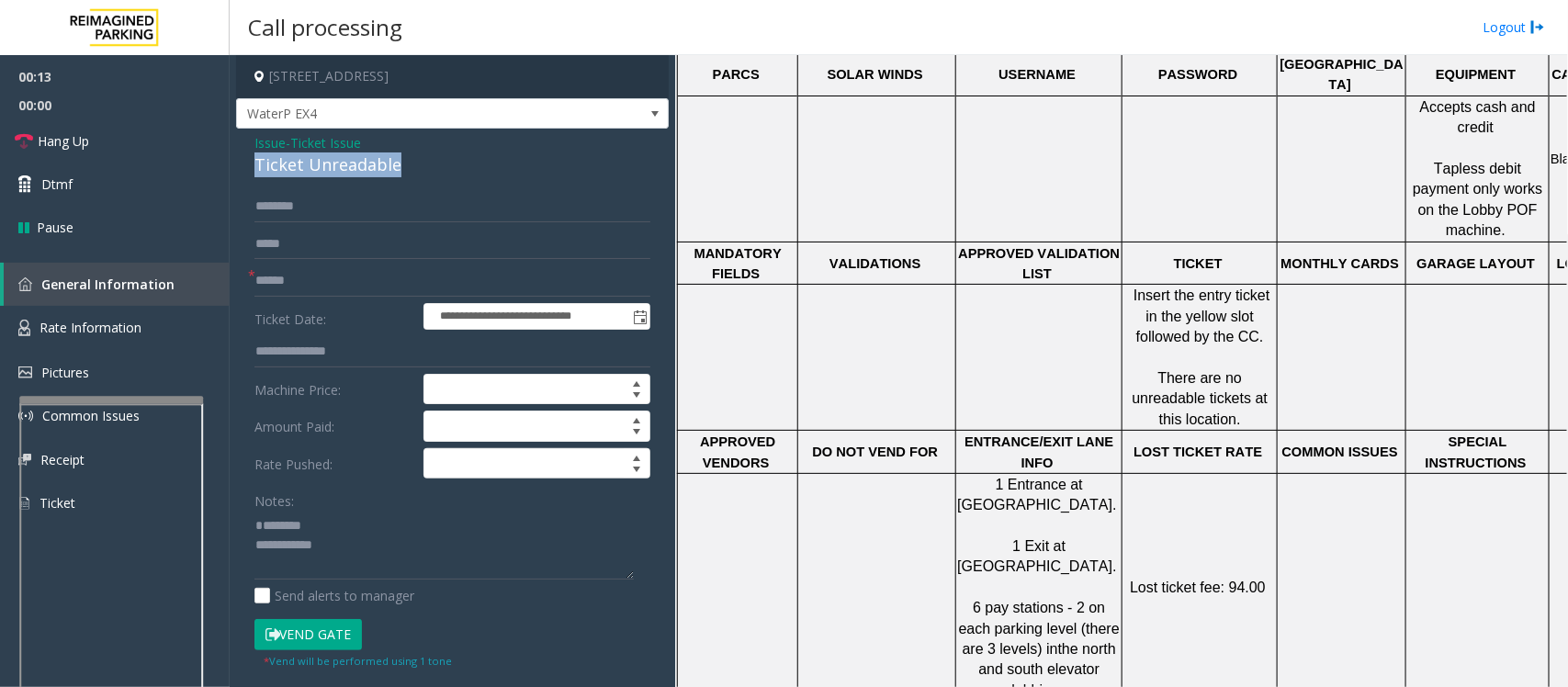 click on "Ticket Unreadable" 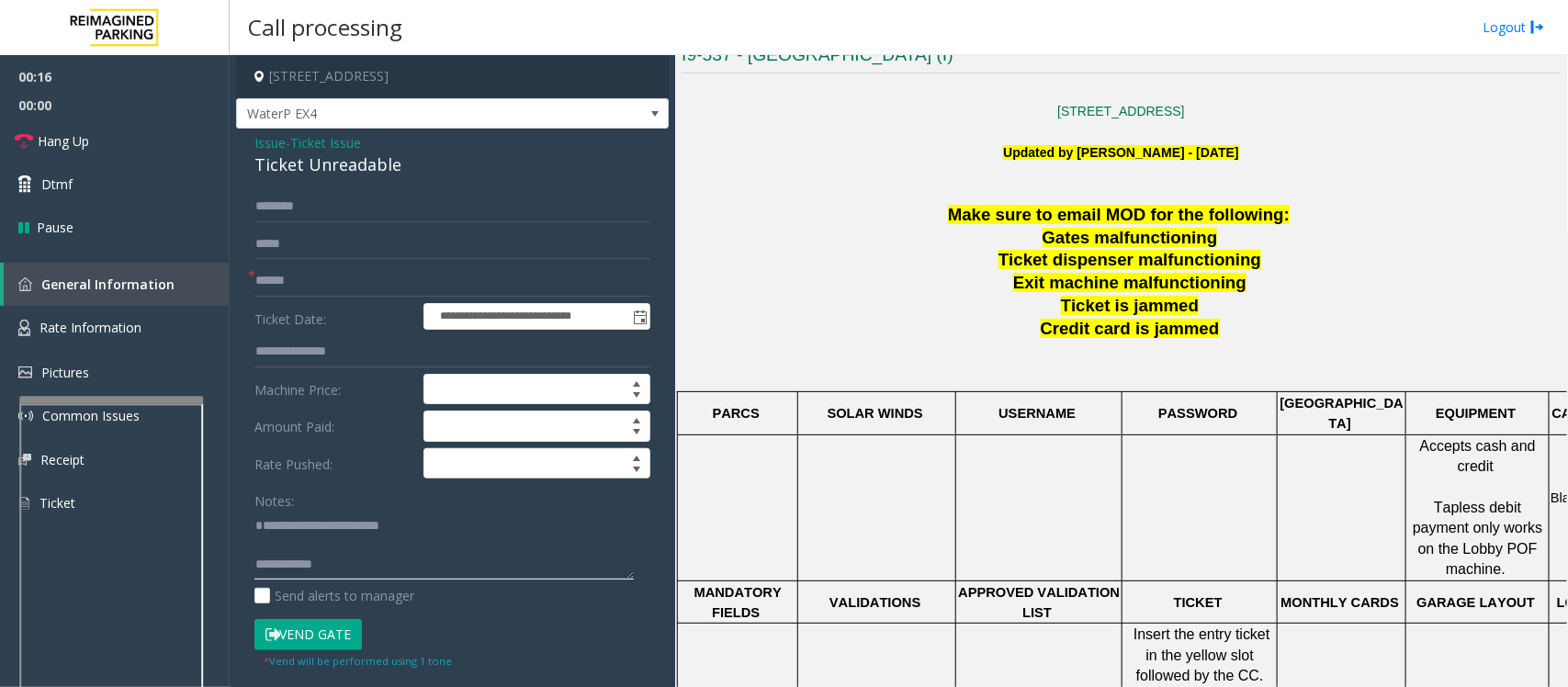 scroll, scrollTop: 459, scrollLeft: 0, axis: vertical 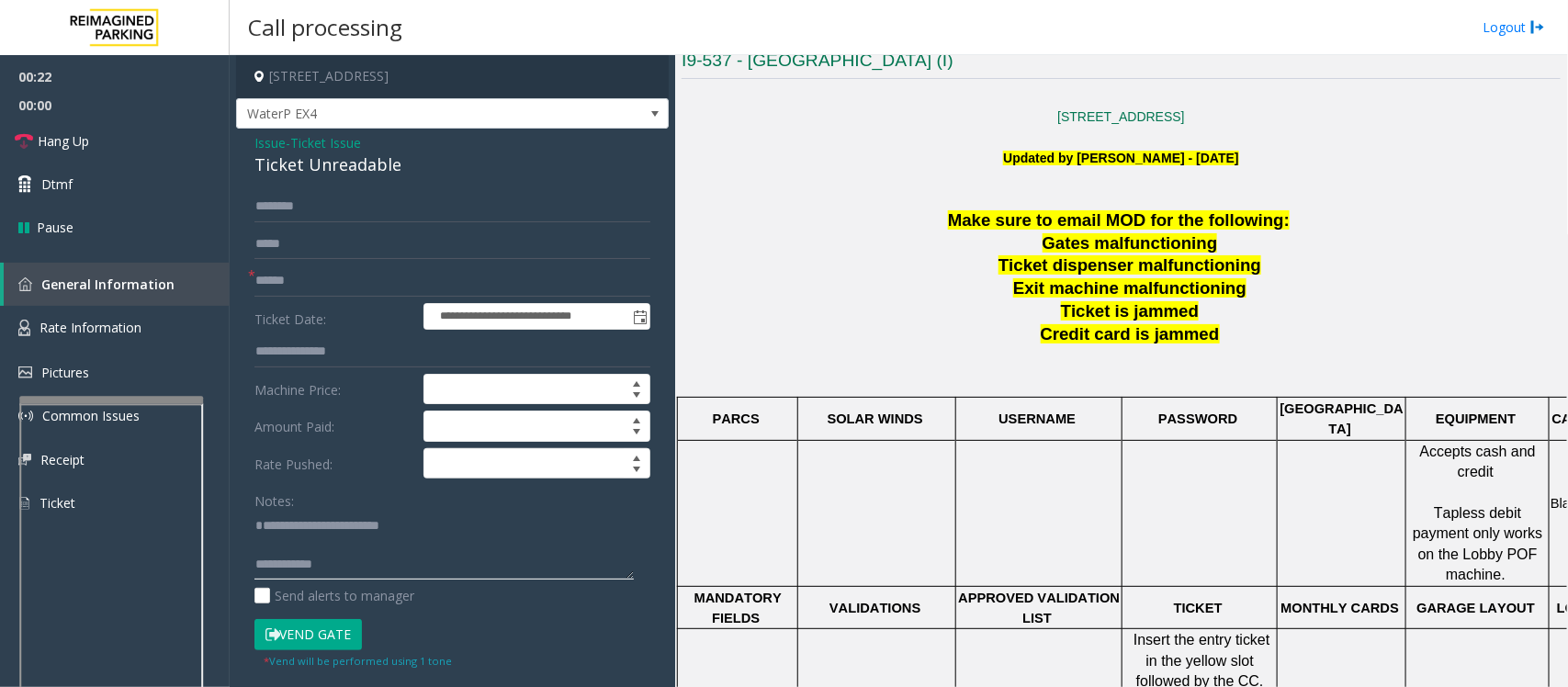 type on "**********" 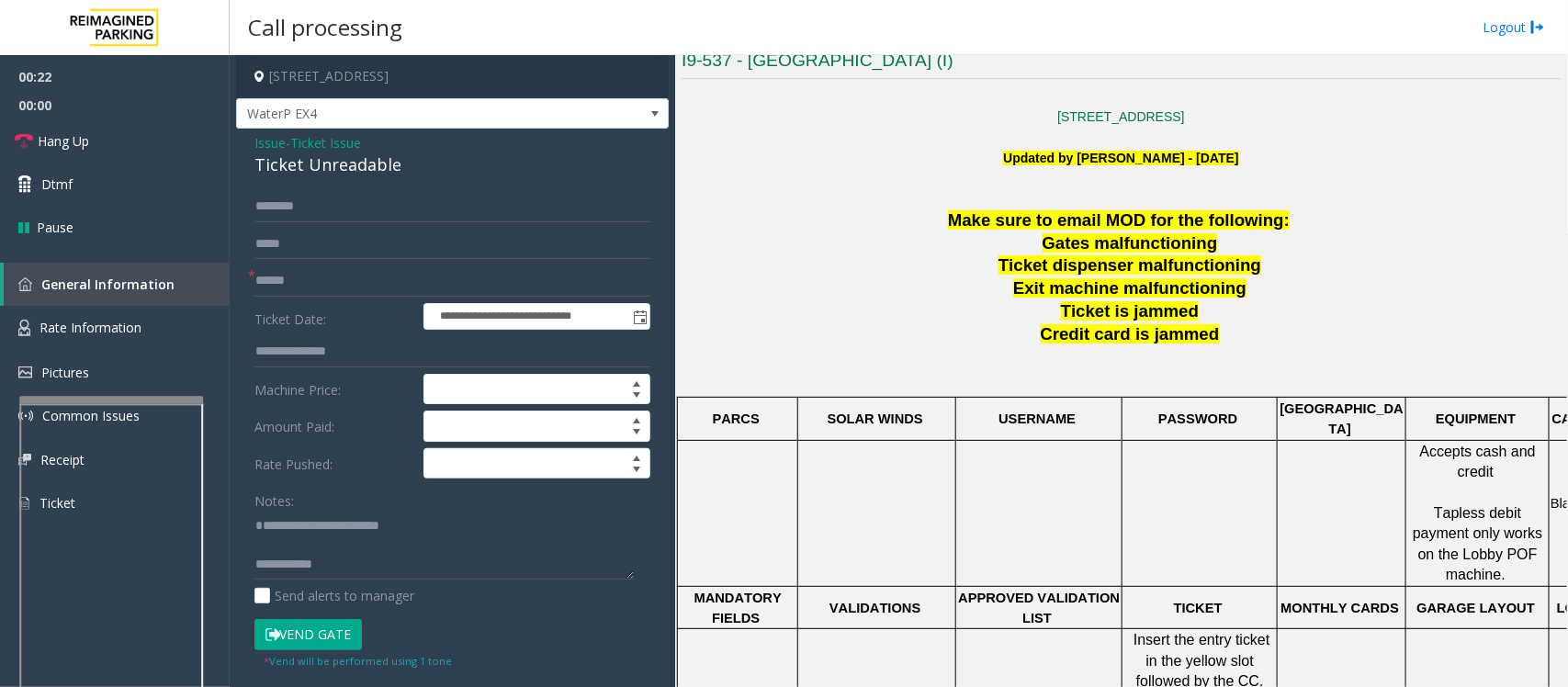 click on "Ticket Issue" 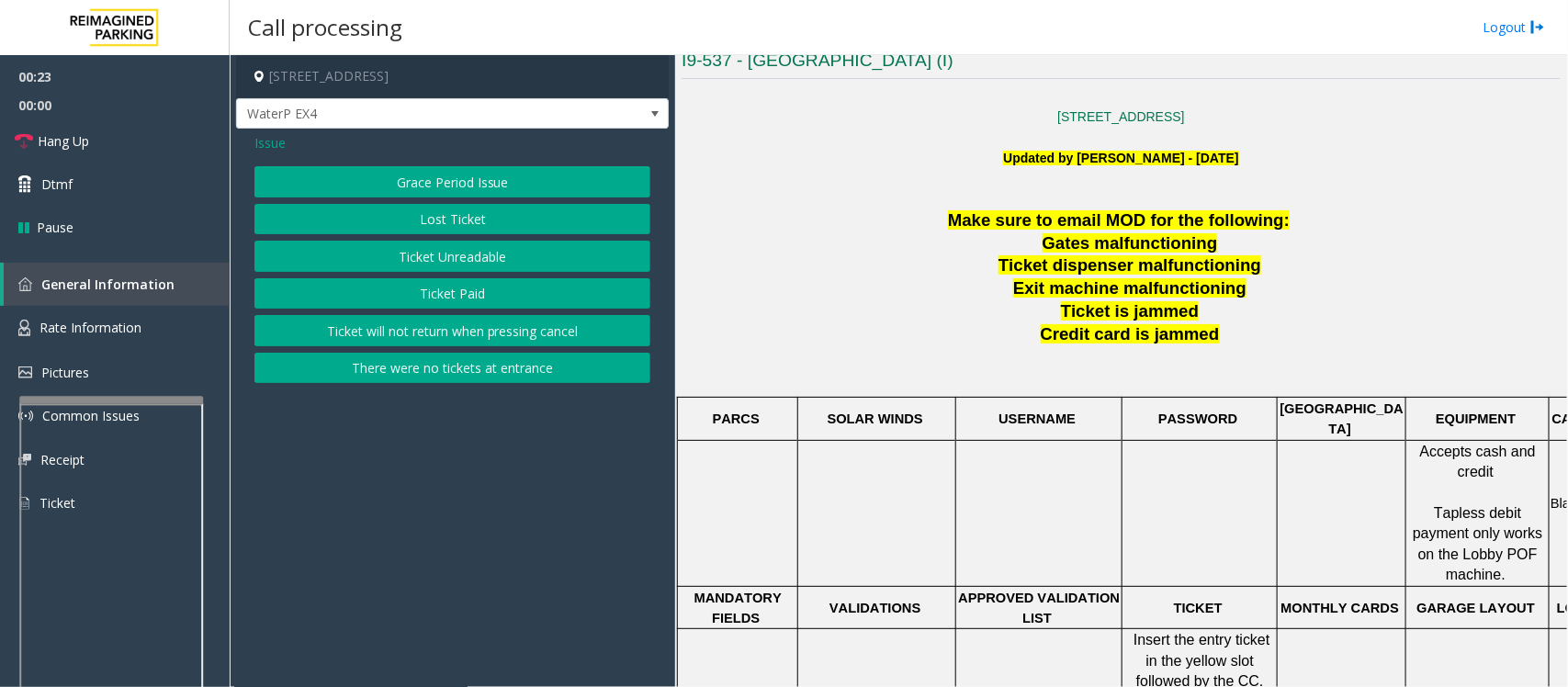 click on "Issue" 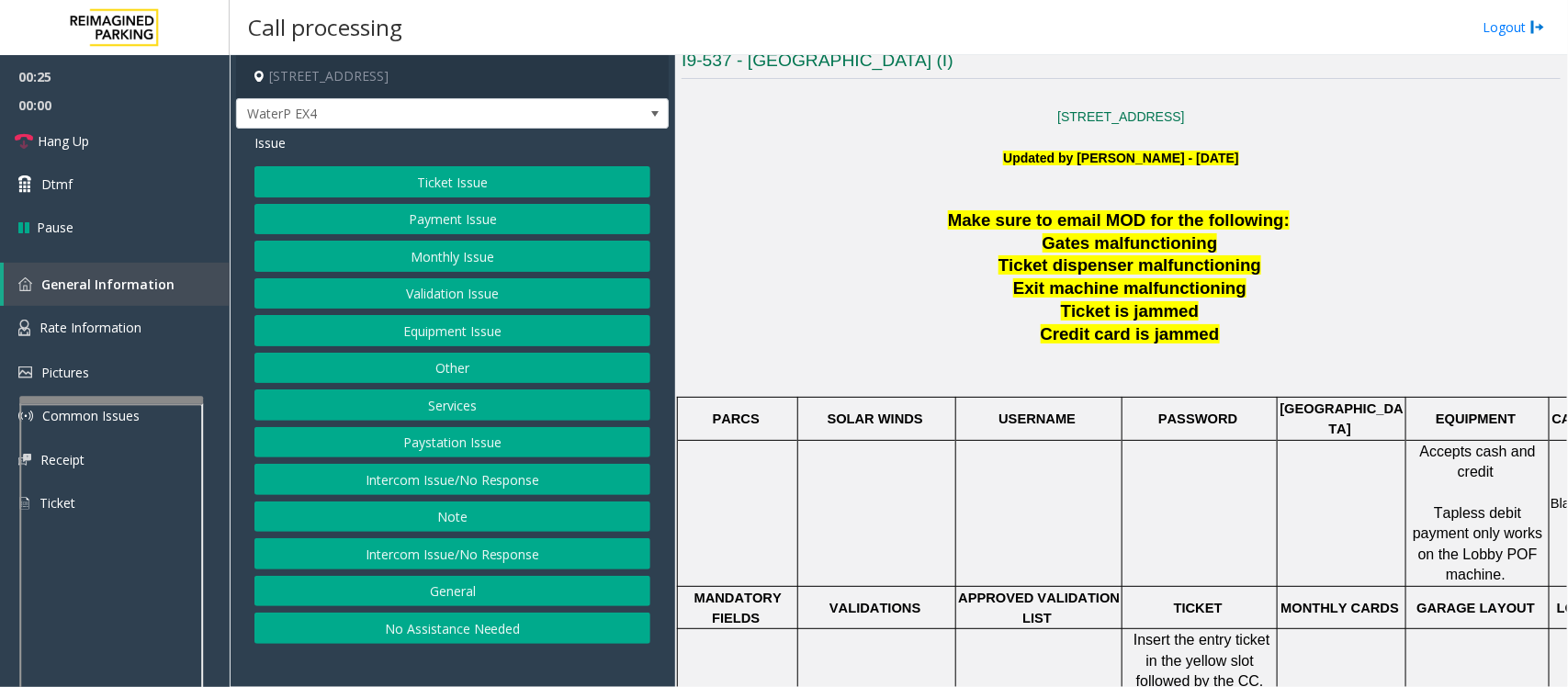click on "Intercom Issue/No Response" 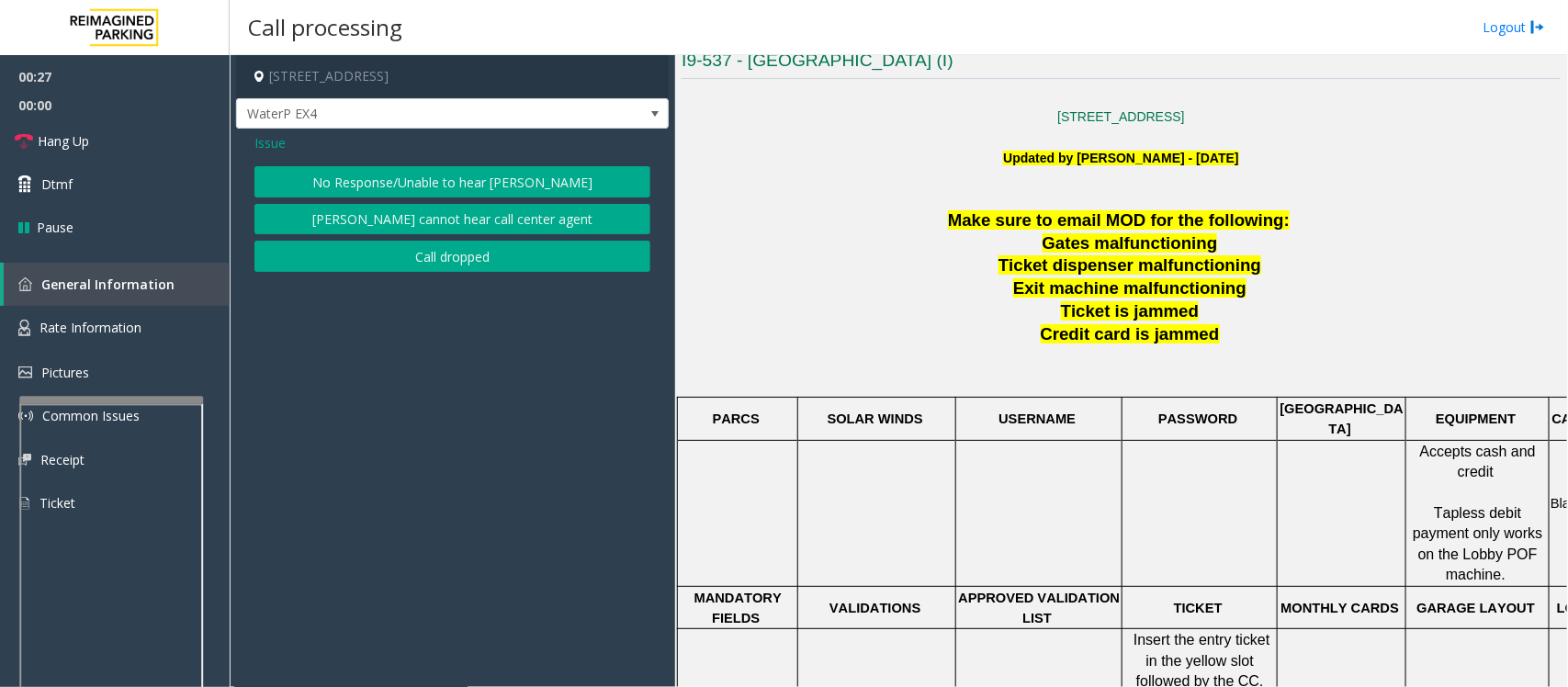 click on "[PERSON_NAME] cannot hear call center agent" 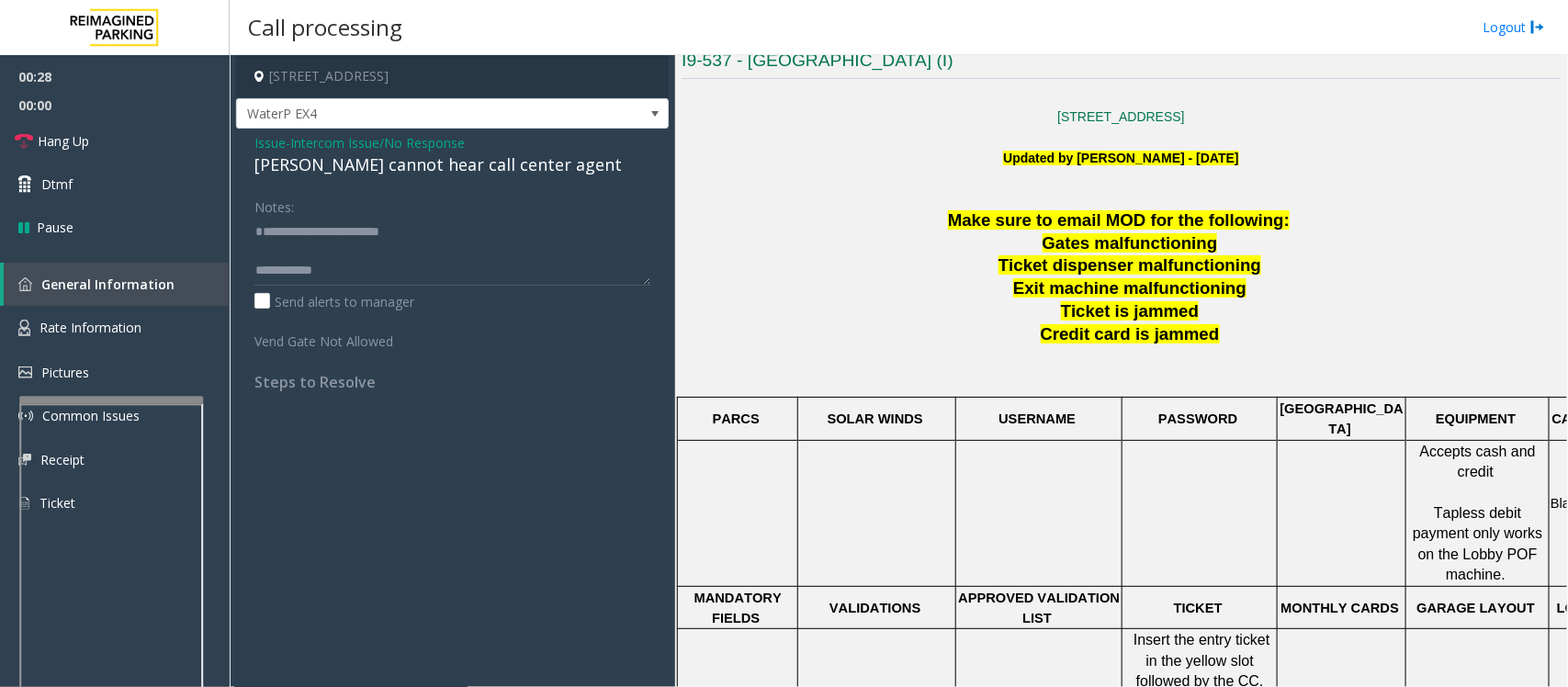 click on "[PERSON_NAME] cannot hear call center agent" 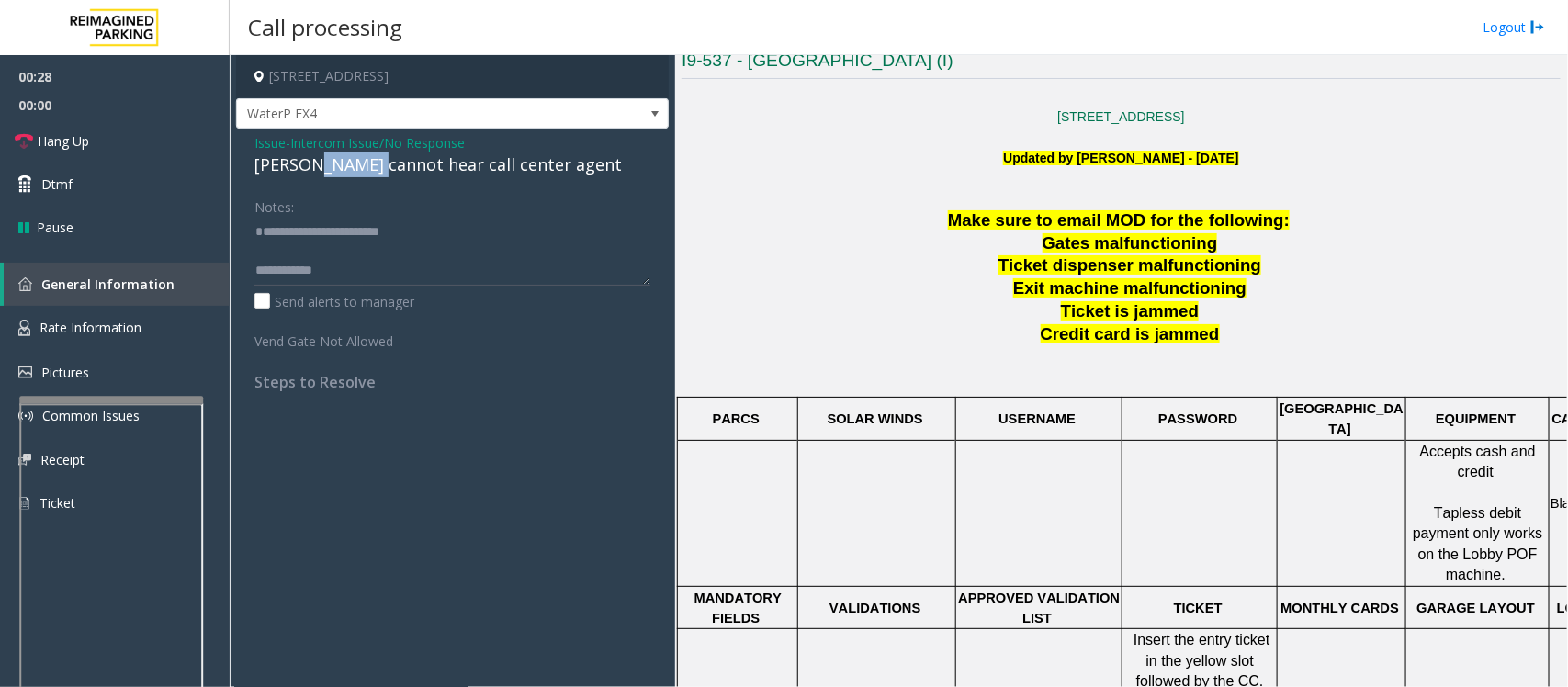 click on "[PERSON_NAME] cannot hear call center agent" 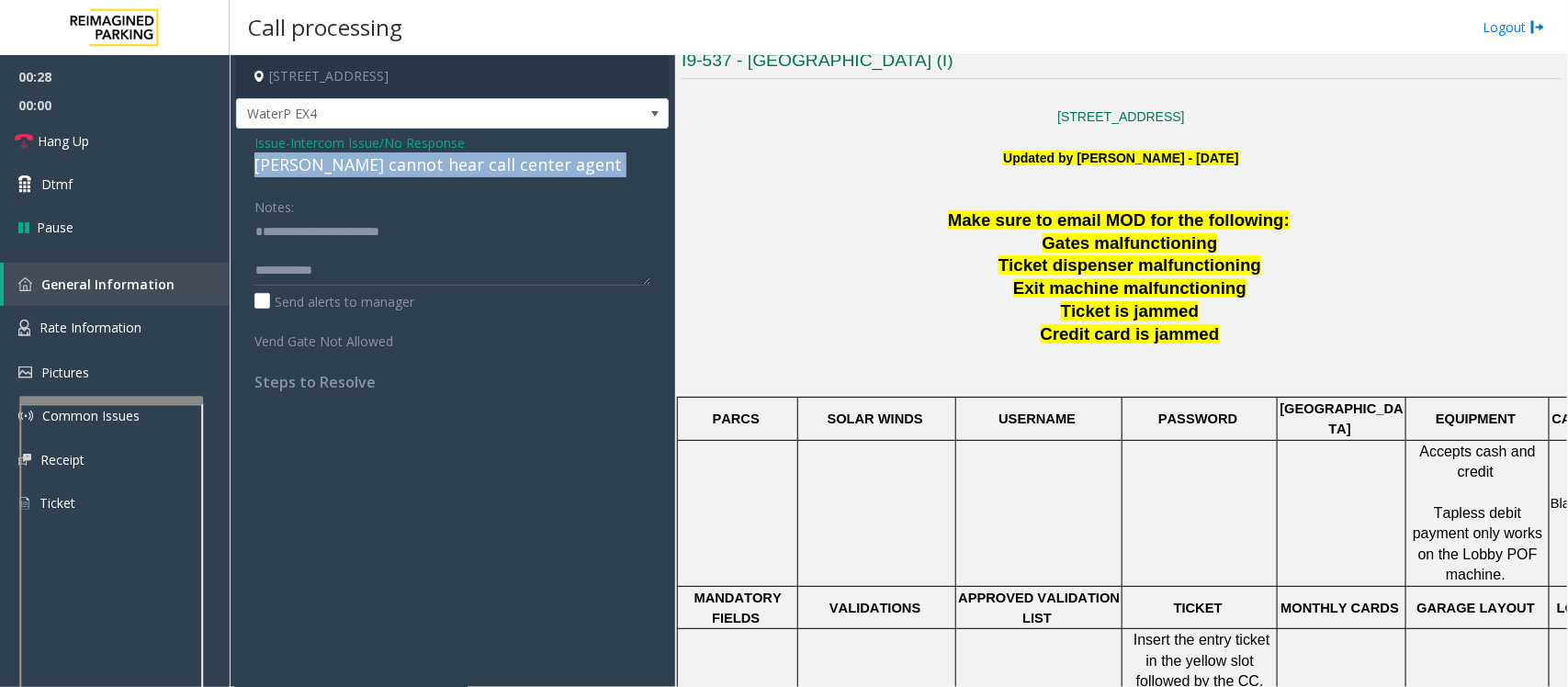 click on "[PERSON_NAME] cannot hear call center agent" 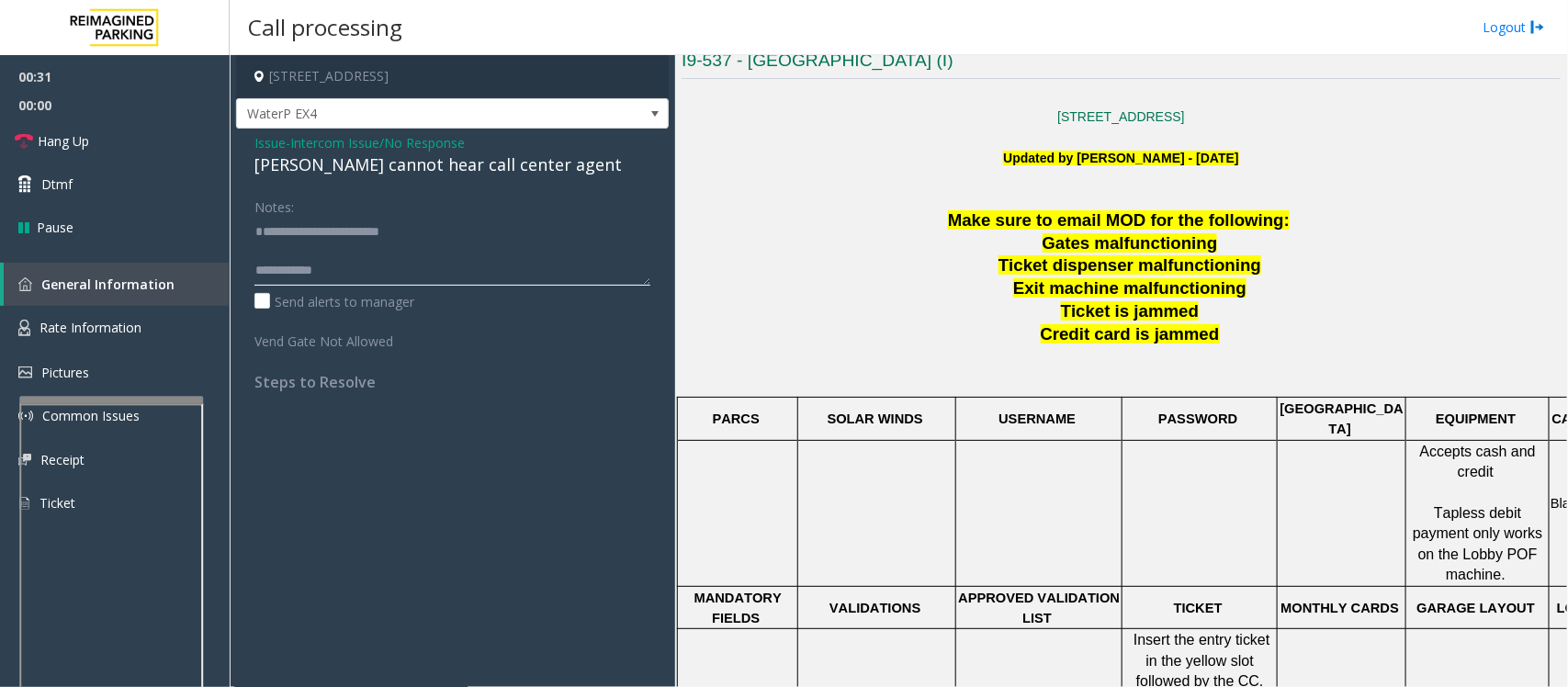 drag, startPoint x: 425, startPoint y: 251, endPoint x: 248, endPoint y: 253, distance: 177.0113 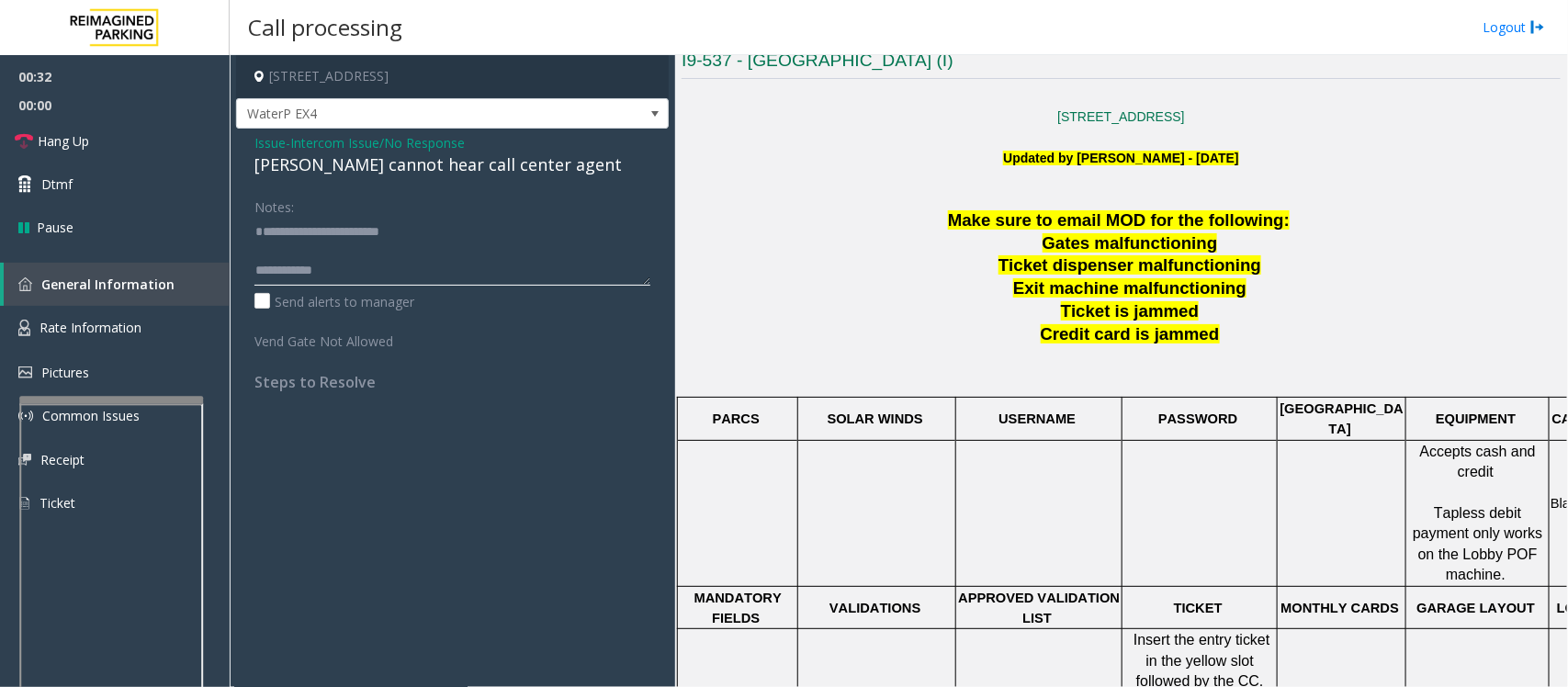 paste on "**********" 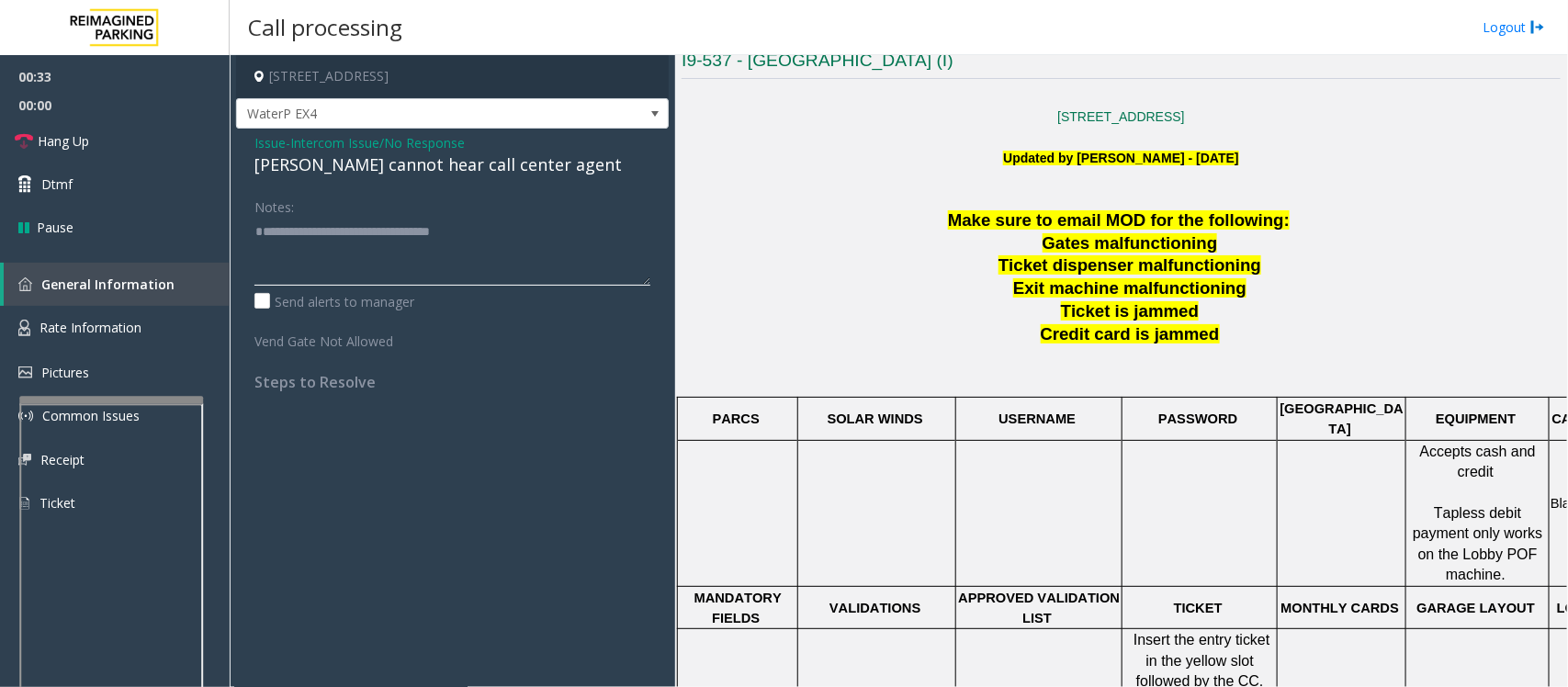 type on "**********" 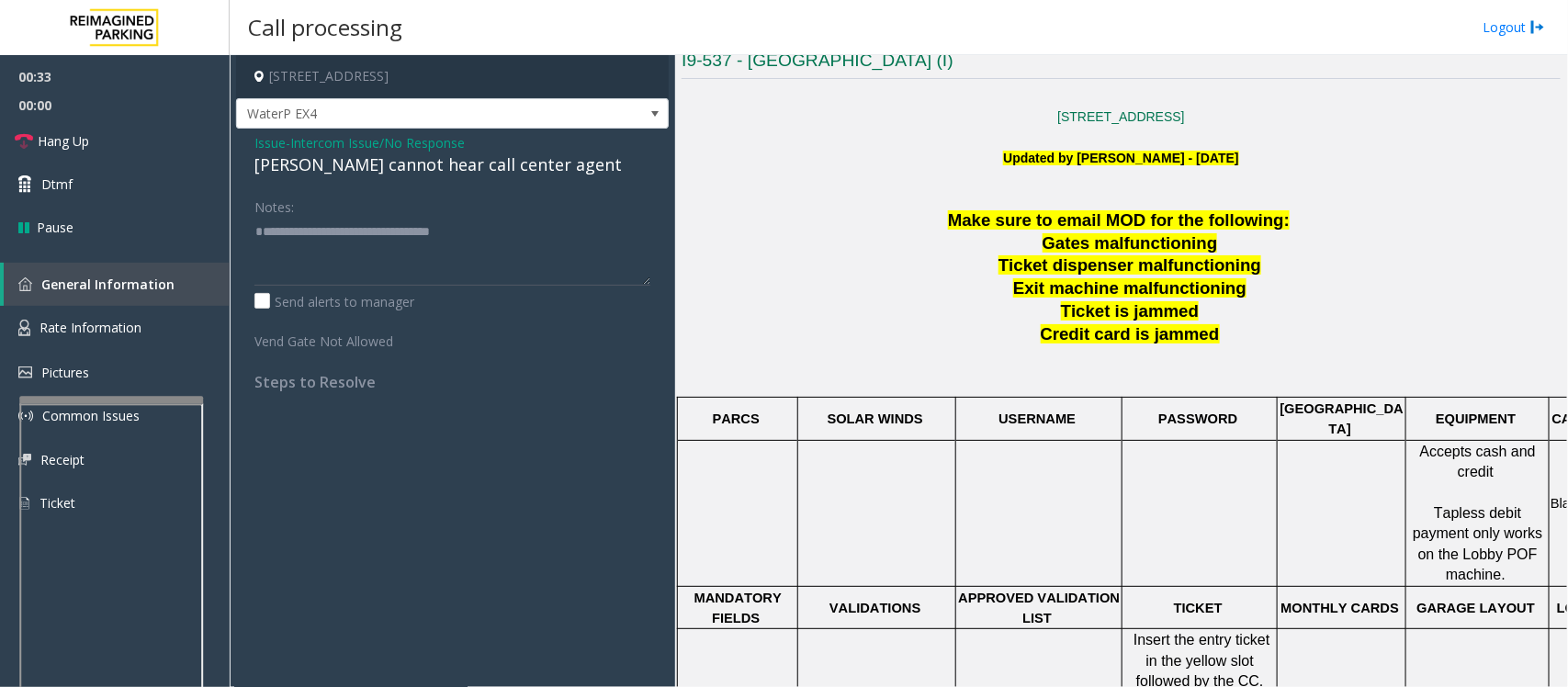 click on "[PERSON_NAME] cannot hear call center agent" 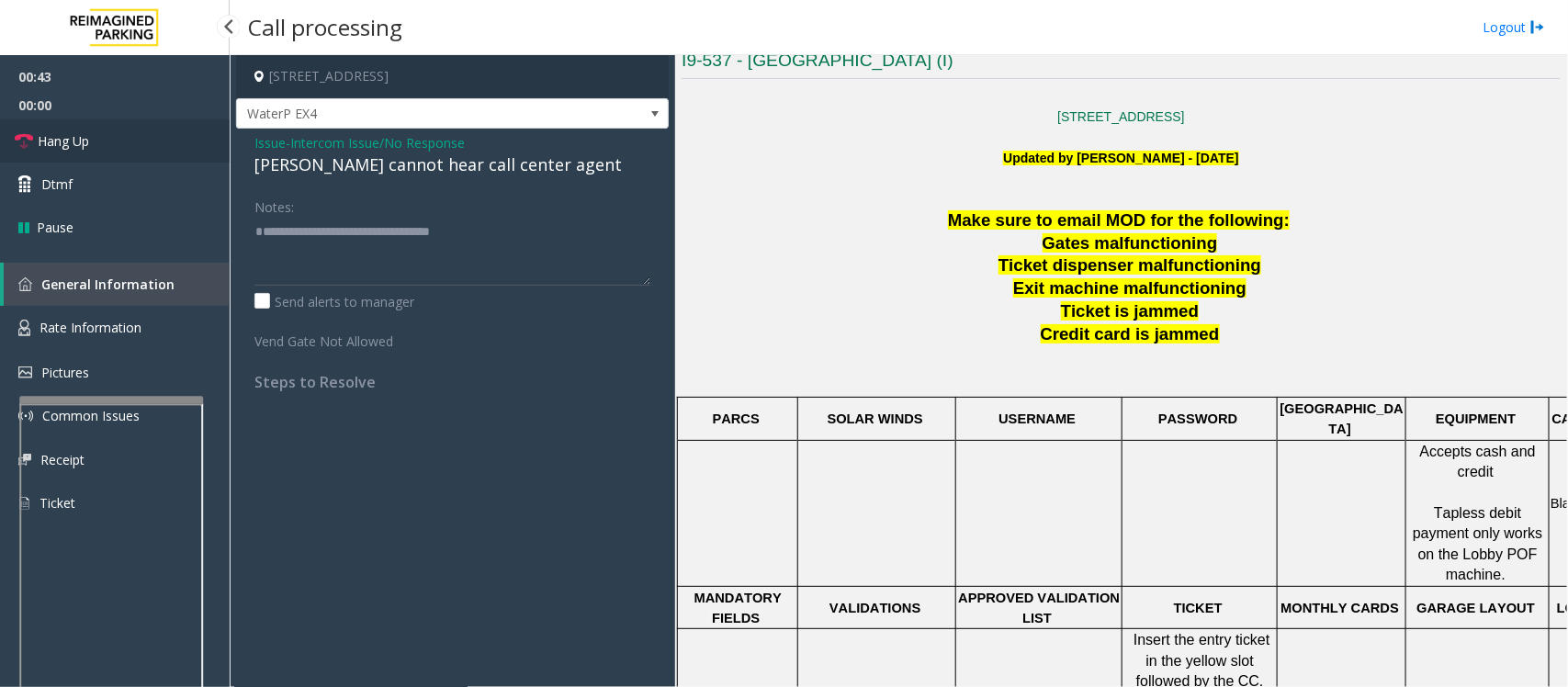 click on "Hang Up" at bounding box center (115, 141) 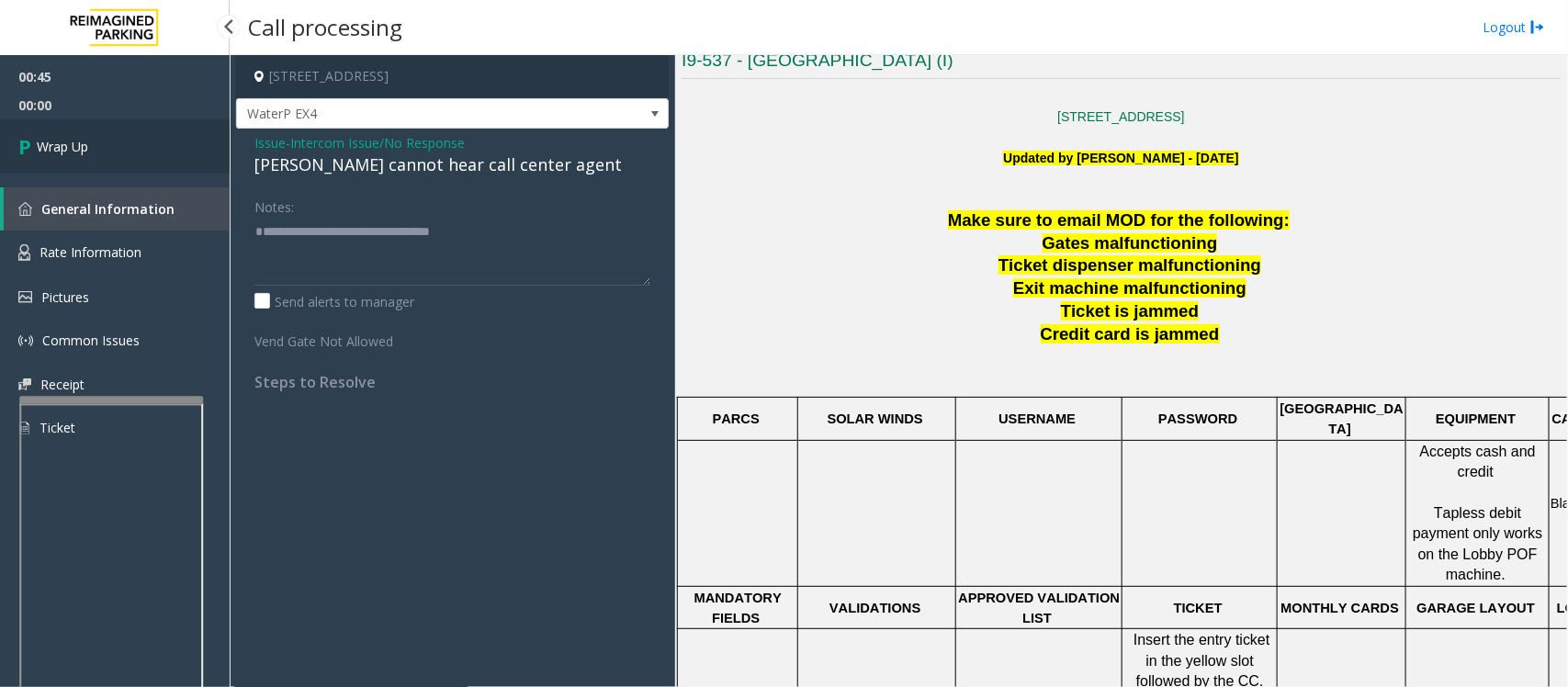 click on "Wrap Up" at bounding box center (115, 146) 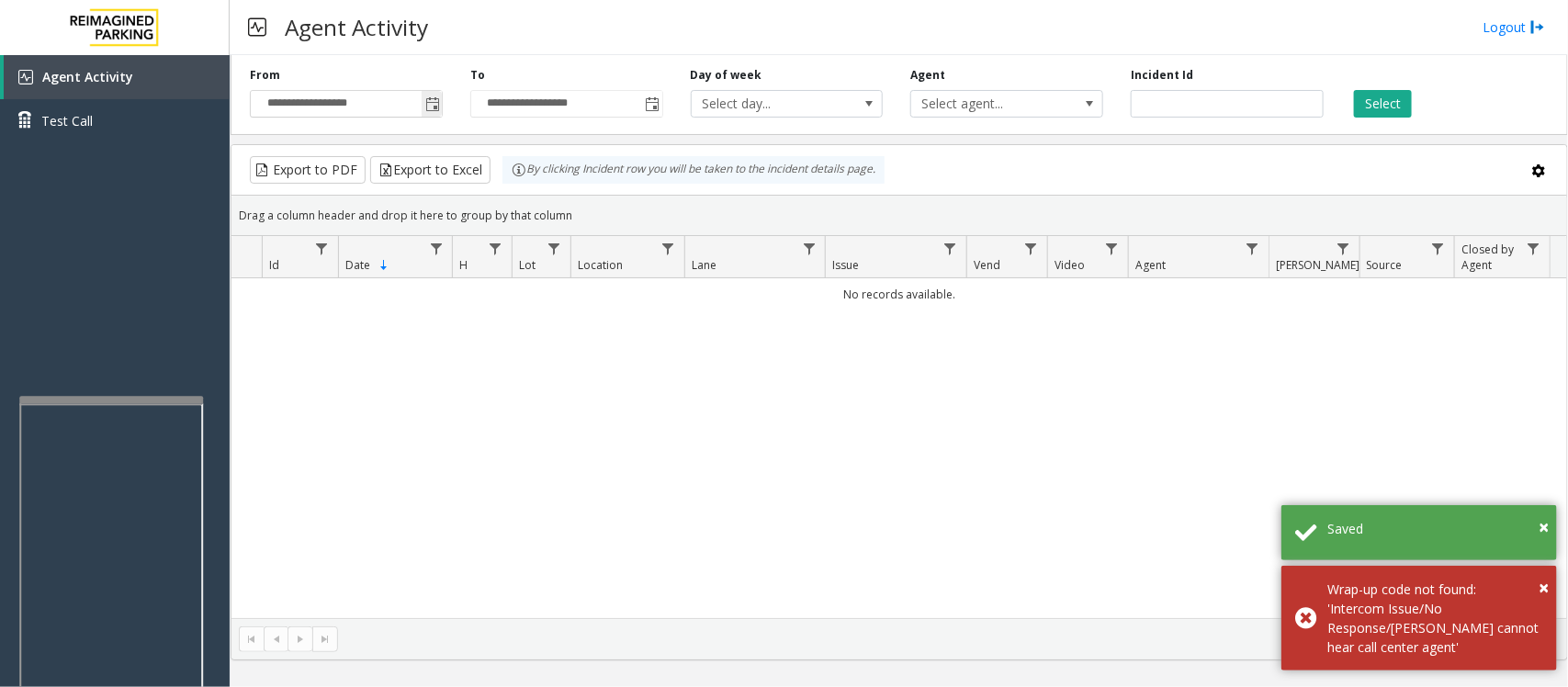 click 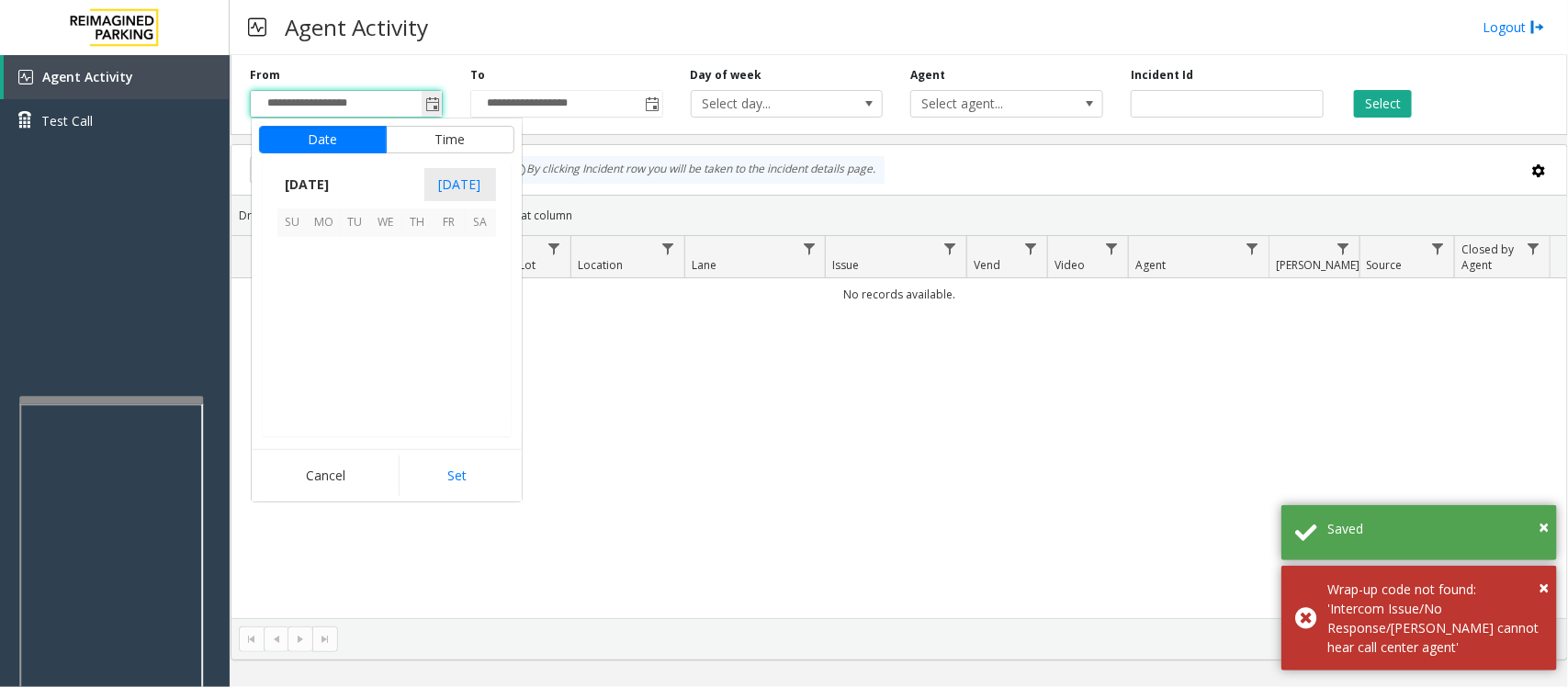 scroll, scrollTop: 329046, scrollLeft: 0, axis: vertical 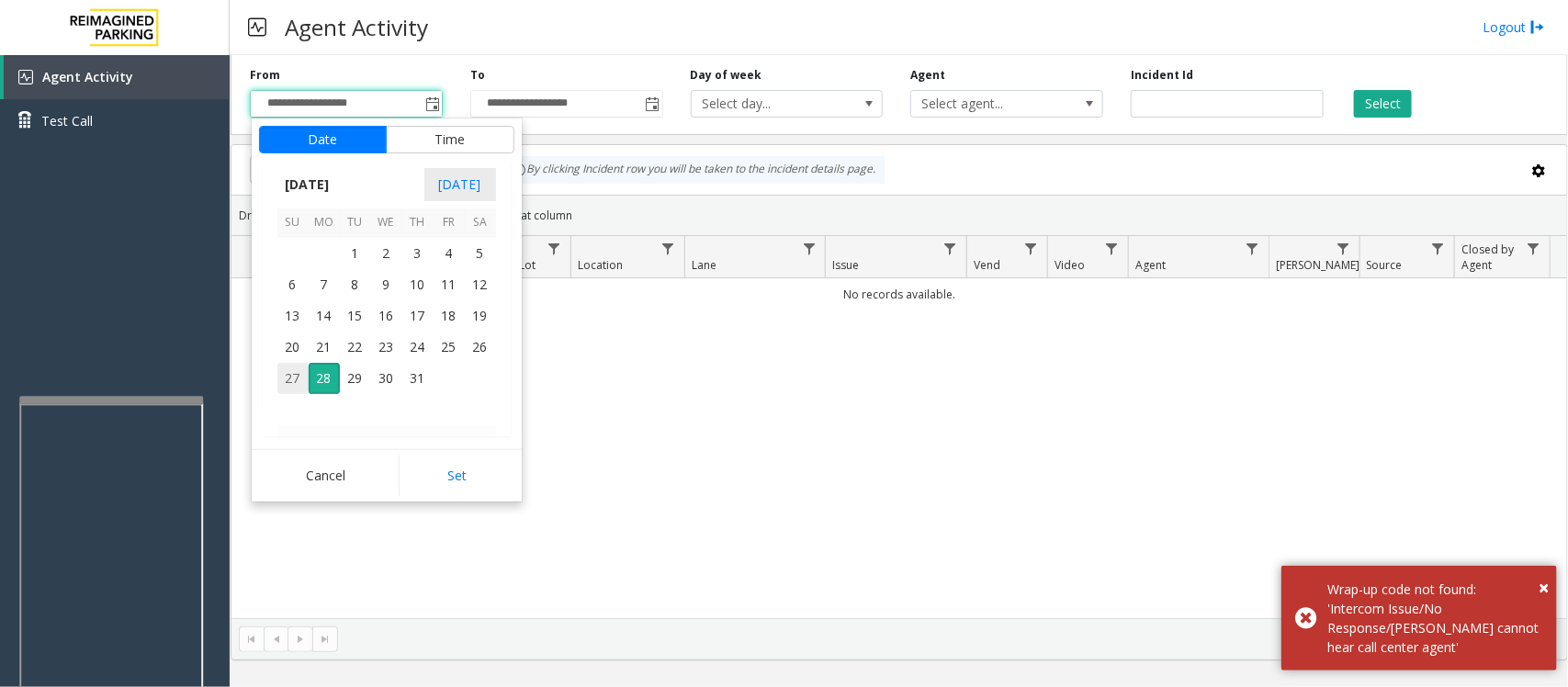 click on "27" at bounding box center [293, 378] 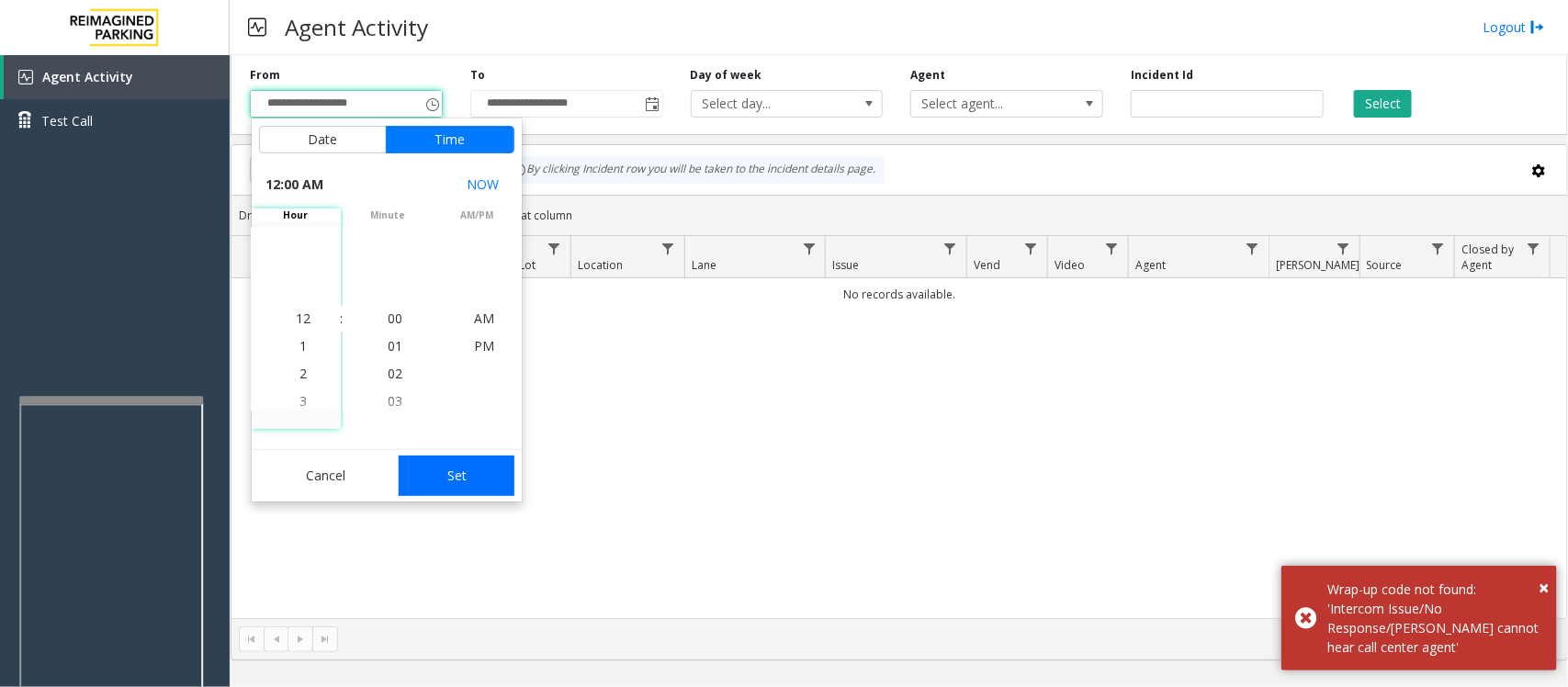 click on "Set" 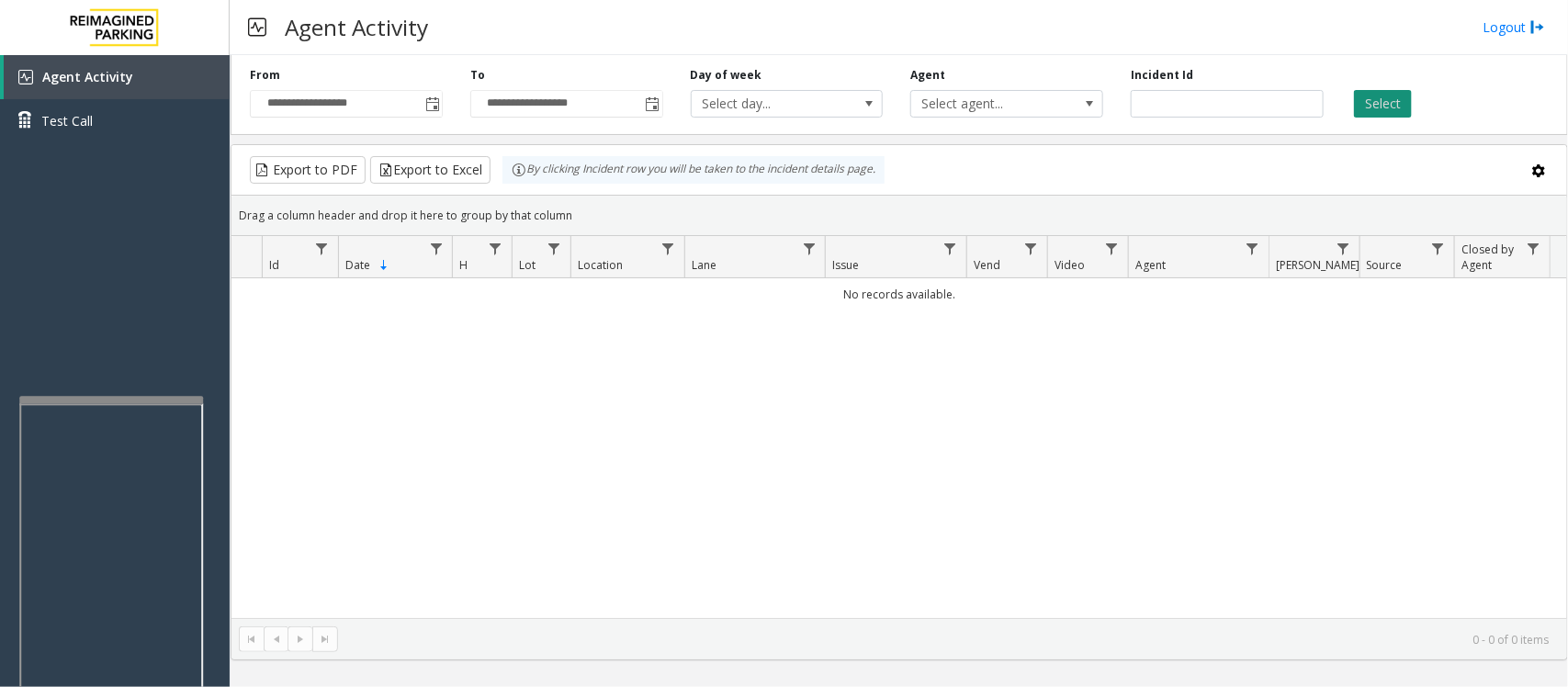 click on "Select" 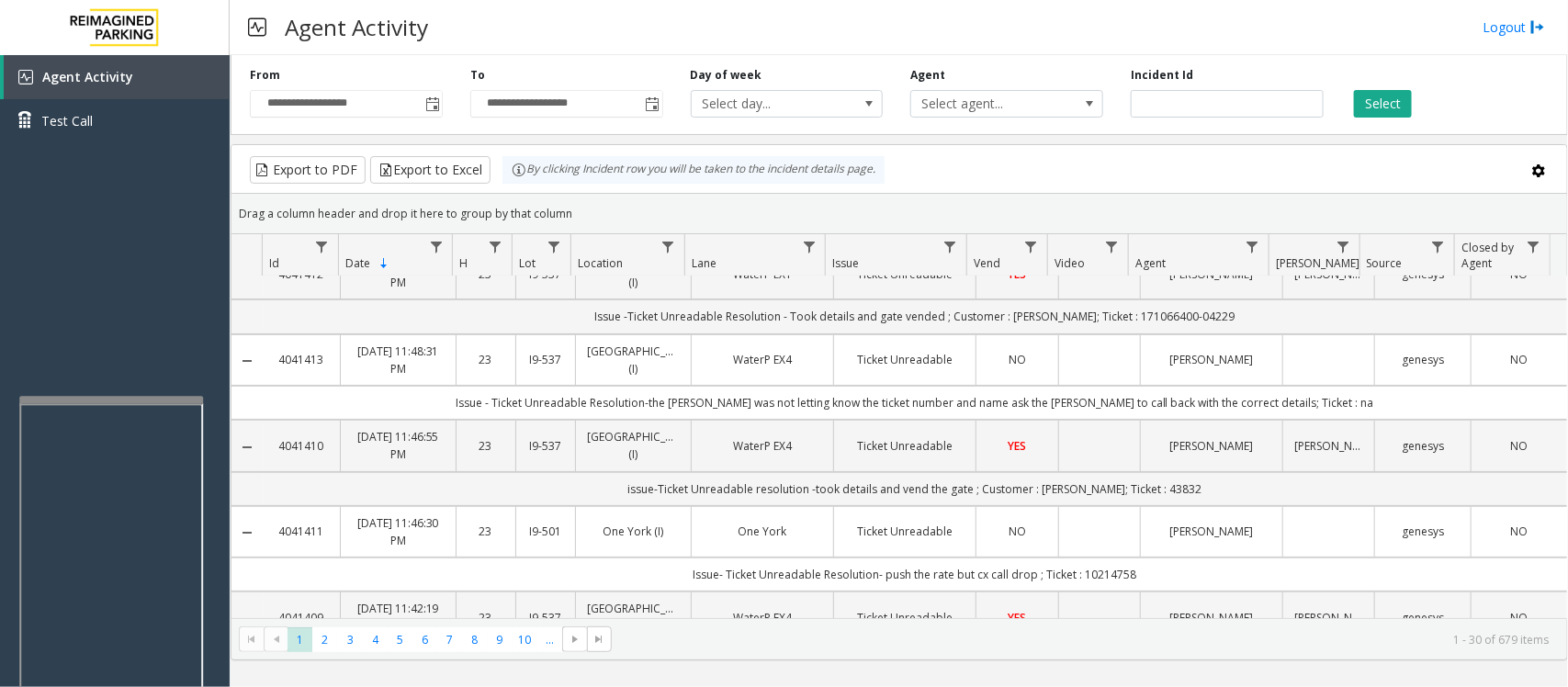 scroll, scrollTop: 0, scrollLeft: 0, axis: both 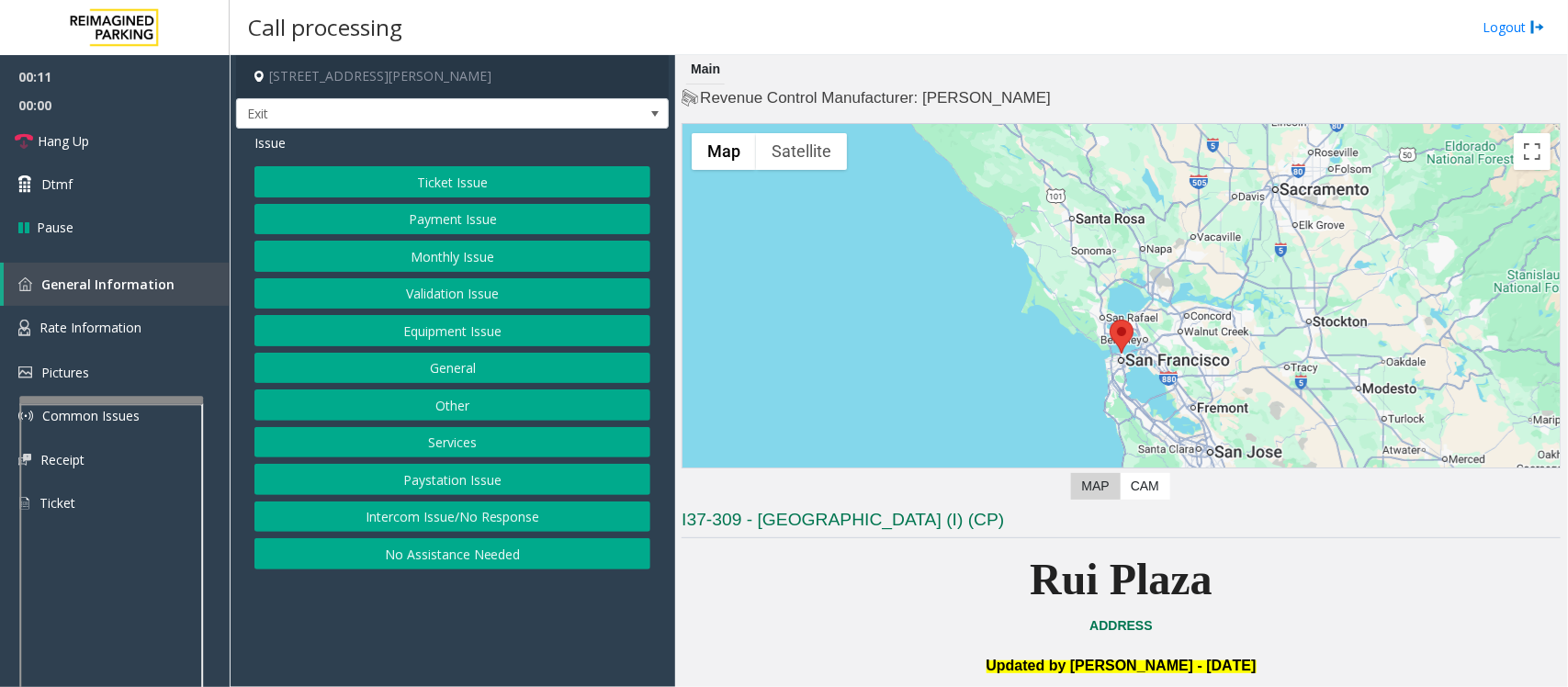 click on "Services" 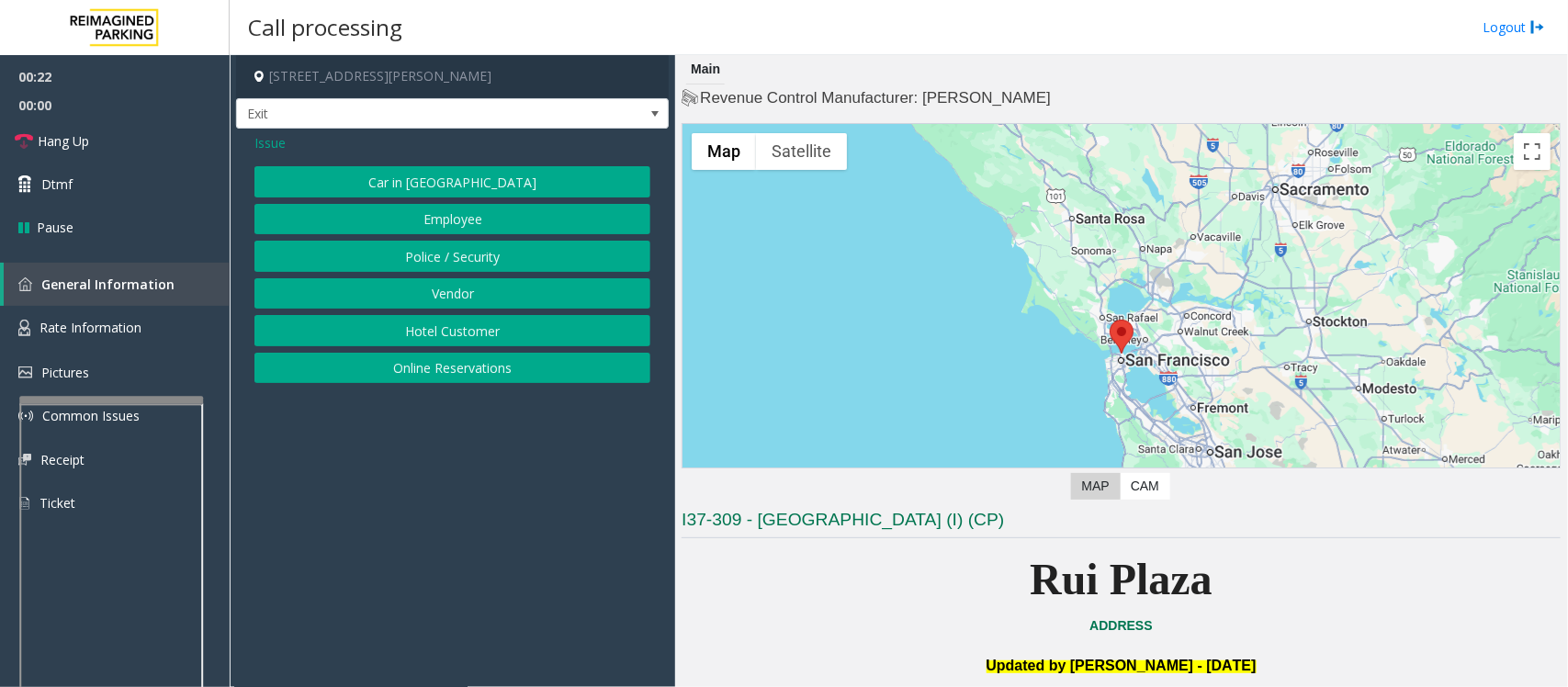 click on "Online Reservations" 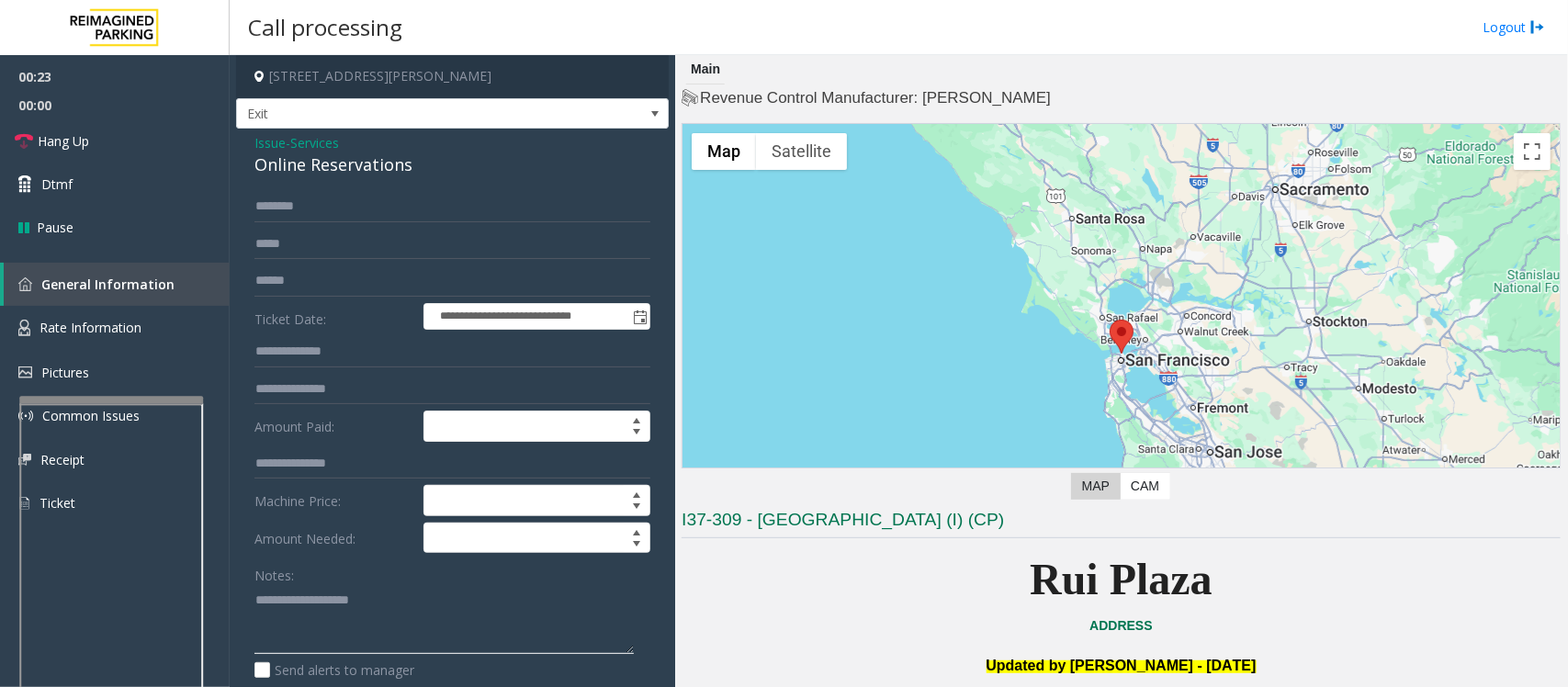 click 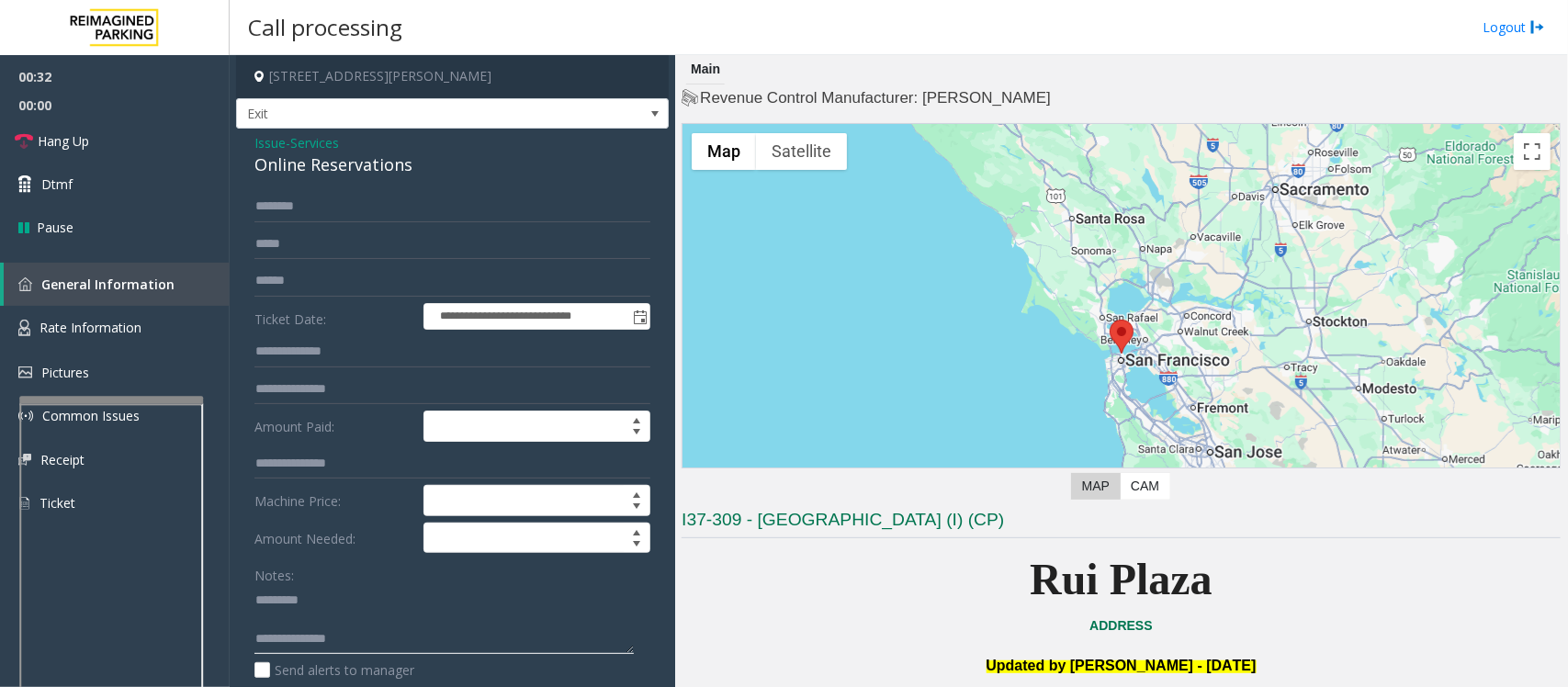 click 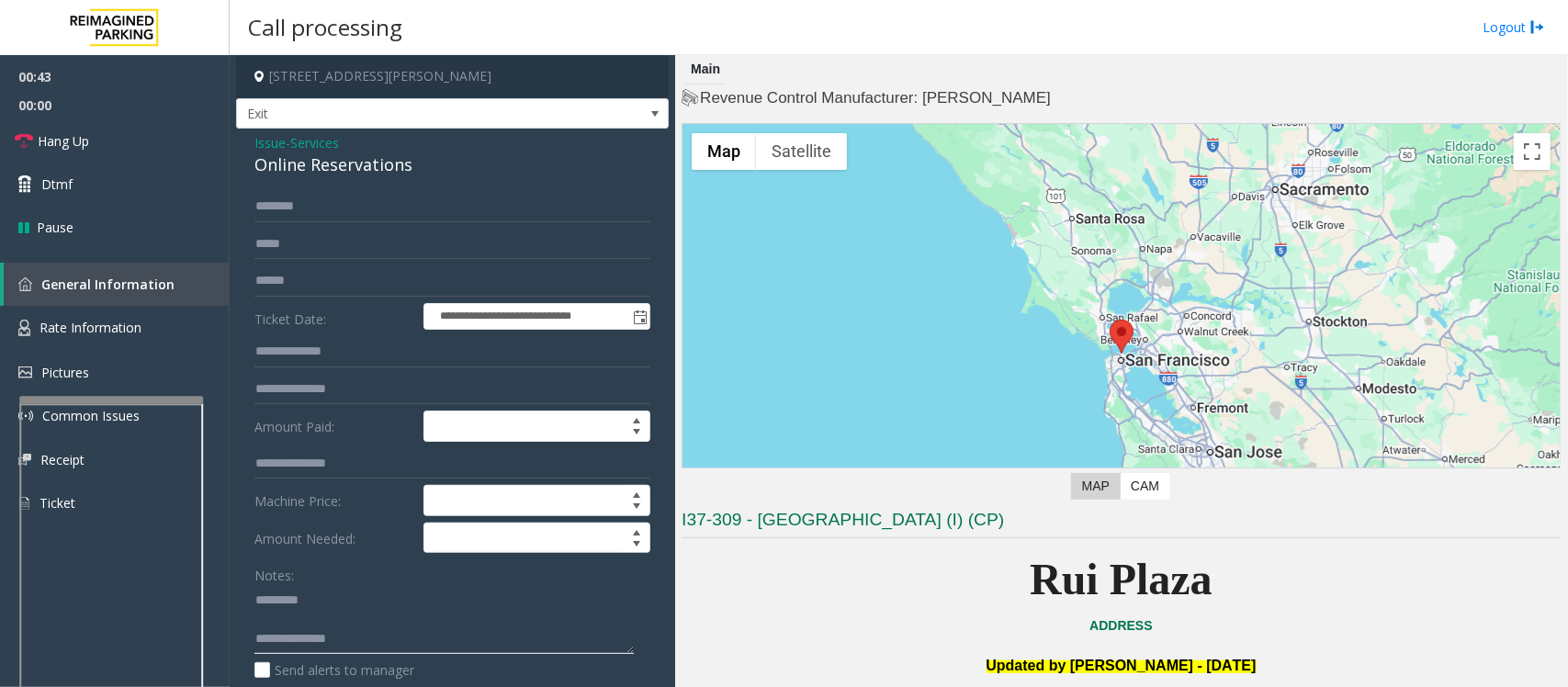type on "**********" 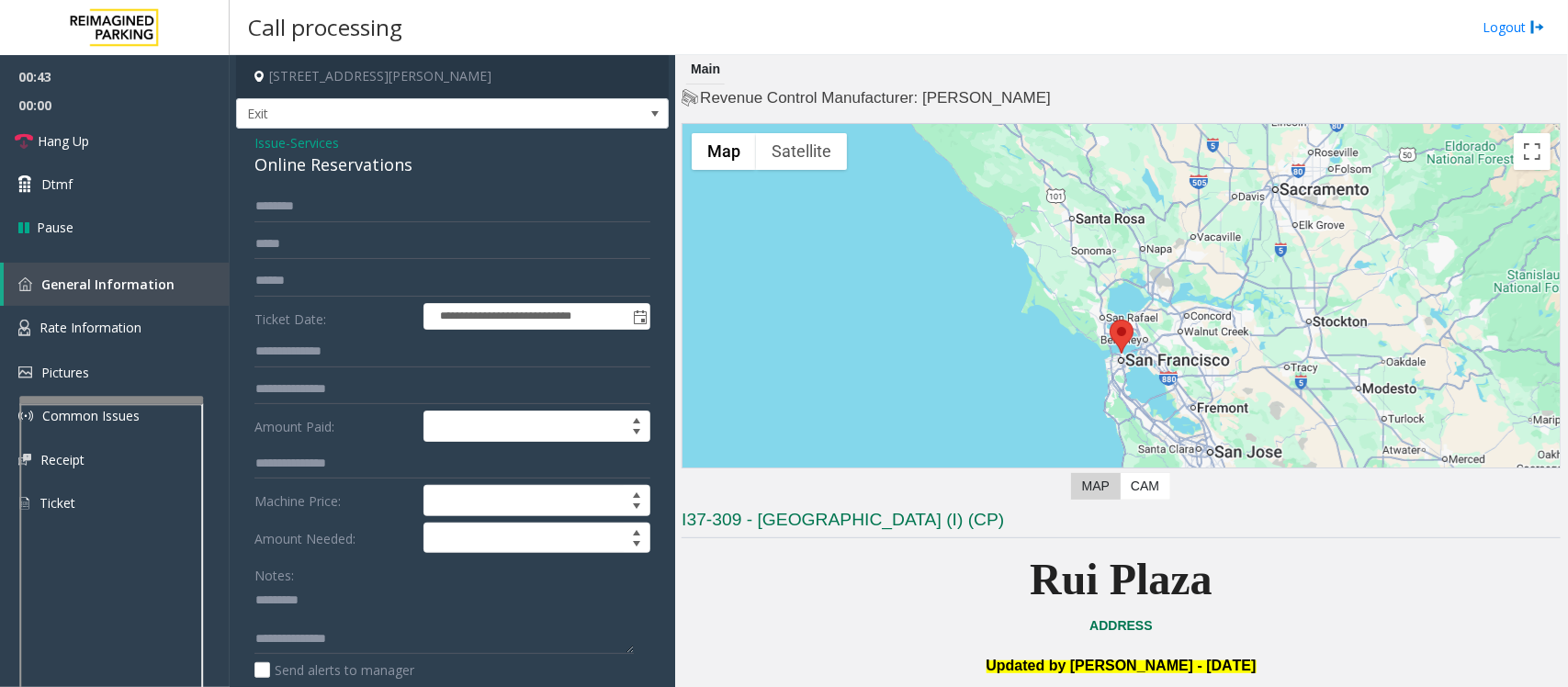 click on "Services" 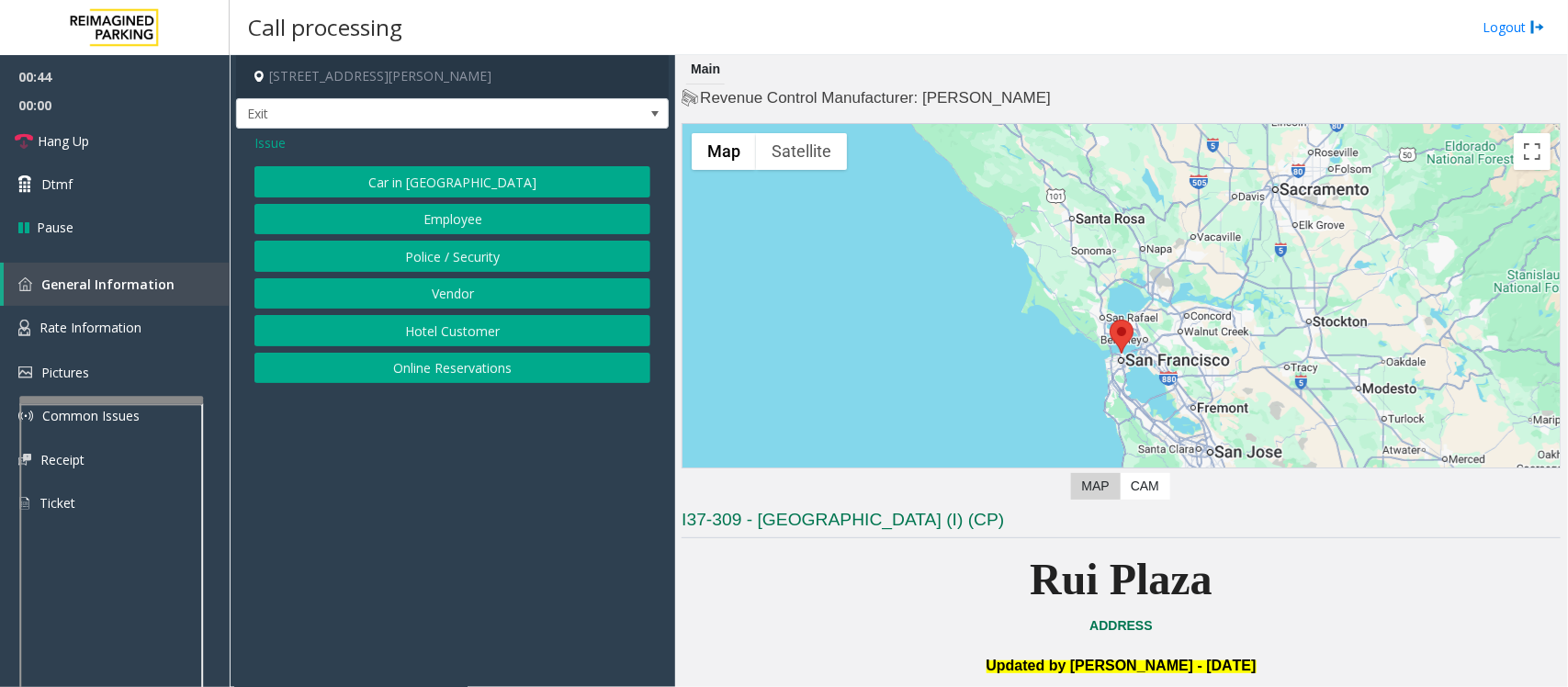 click on "Issue" 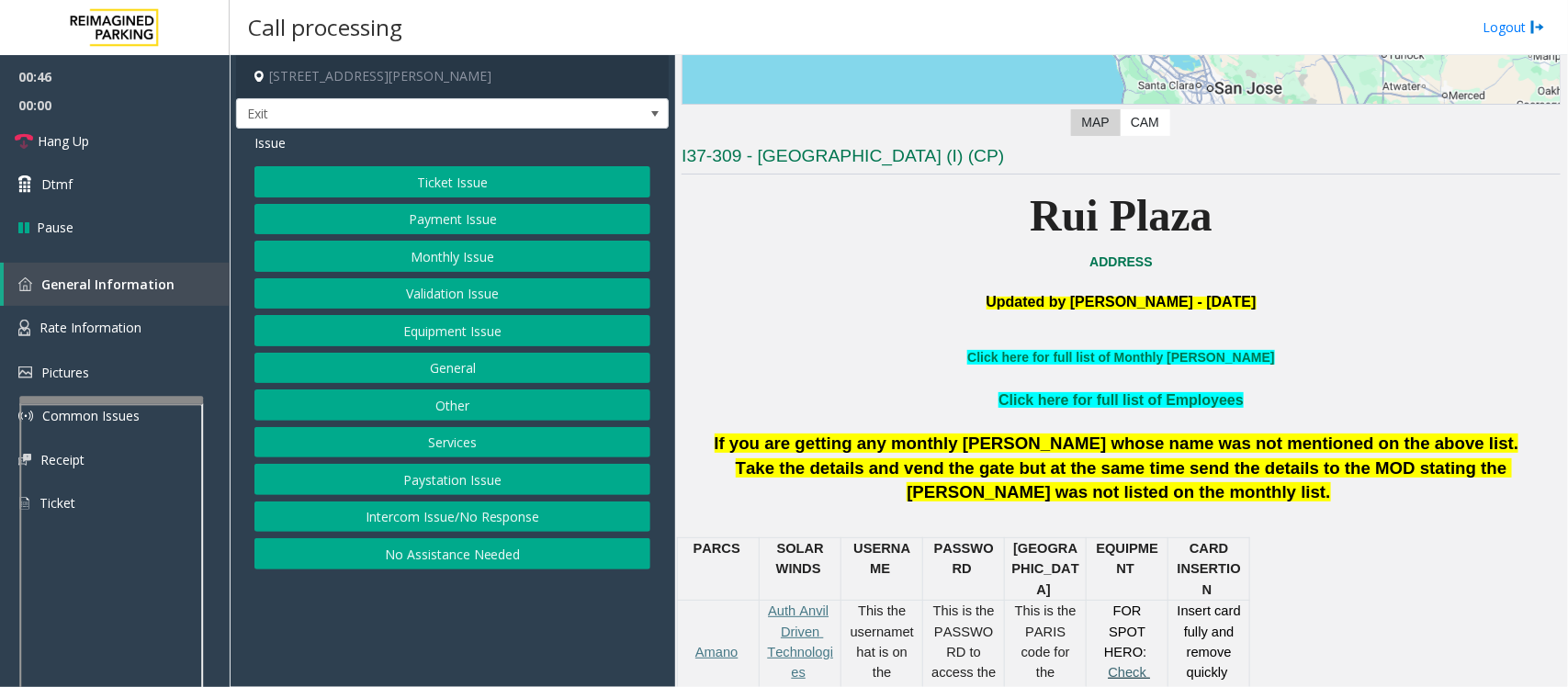 scroll, scrollTop: 459, scrollLeft: 0, axis: vertical 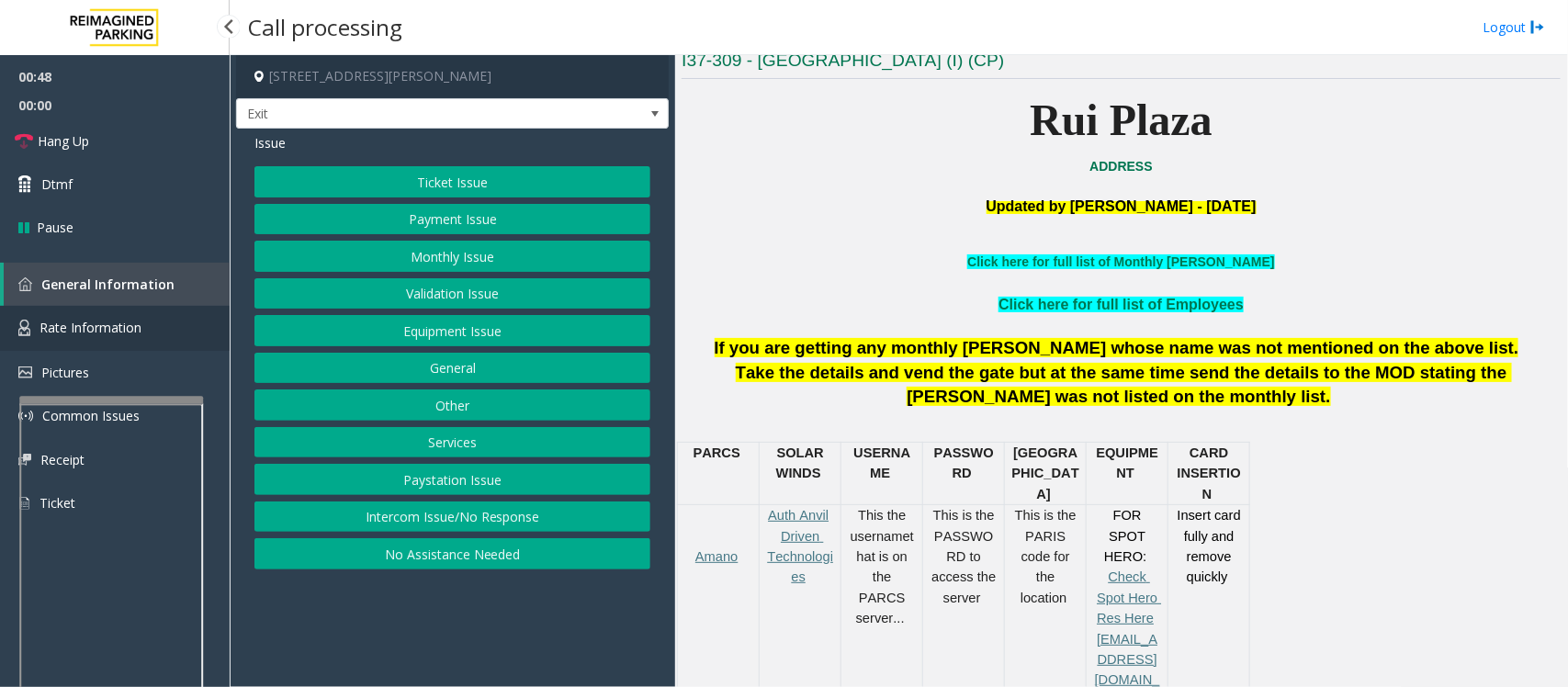 click on "Rate Information" at bounding box center (90, 327) 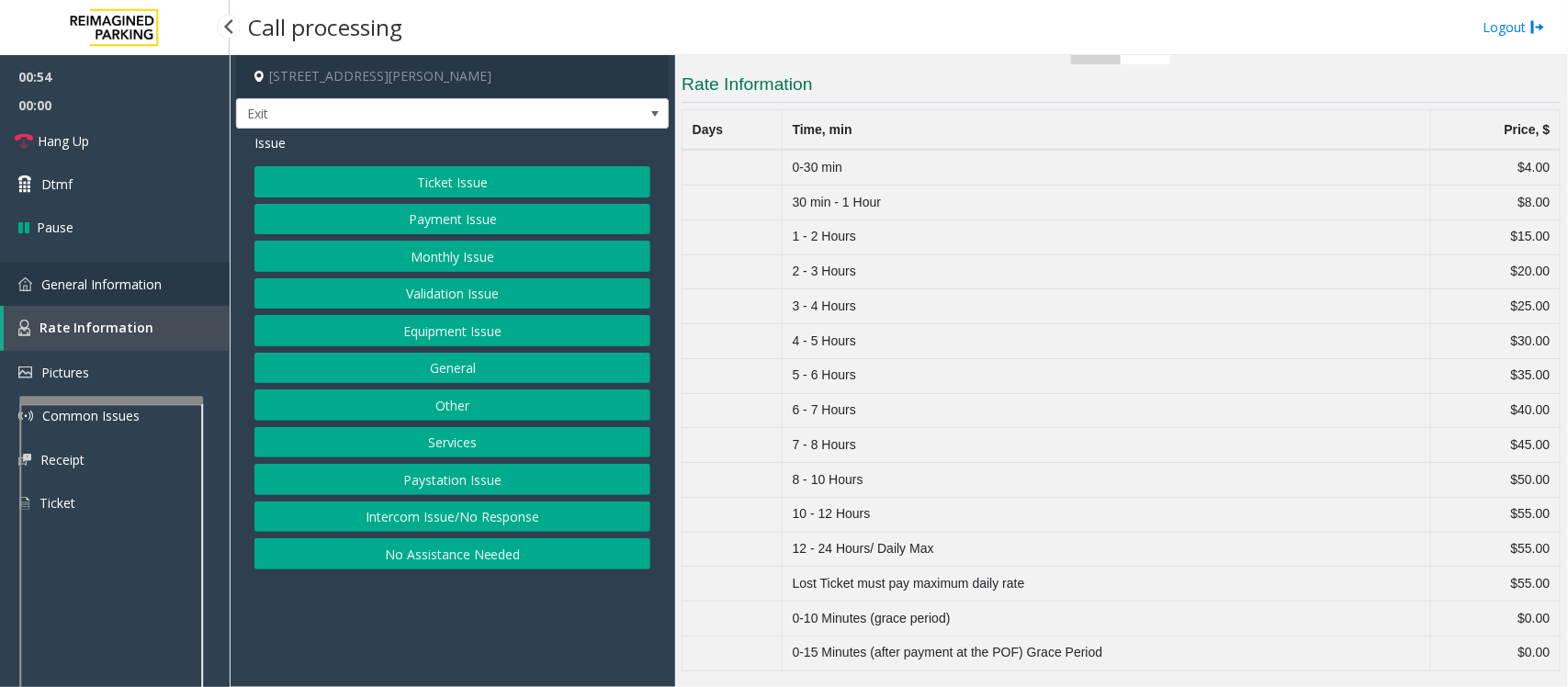 click on "General Information" at bounding box center (101, 284) 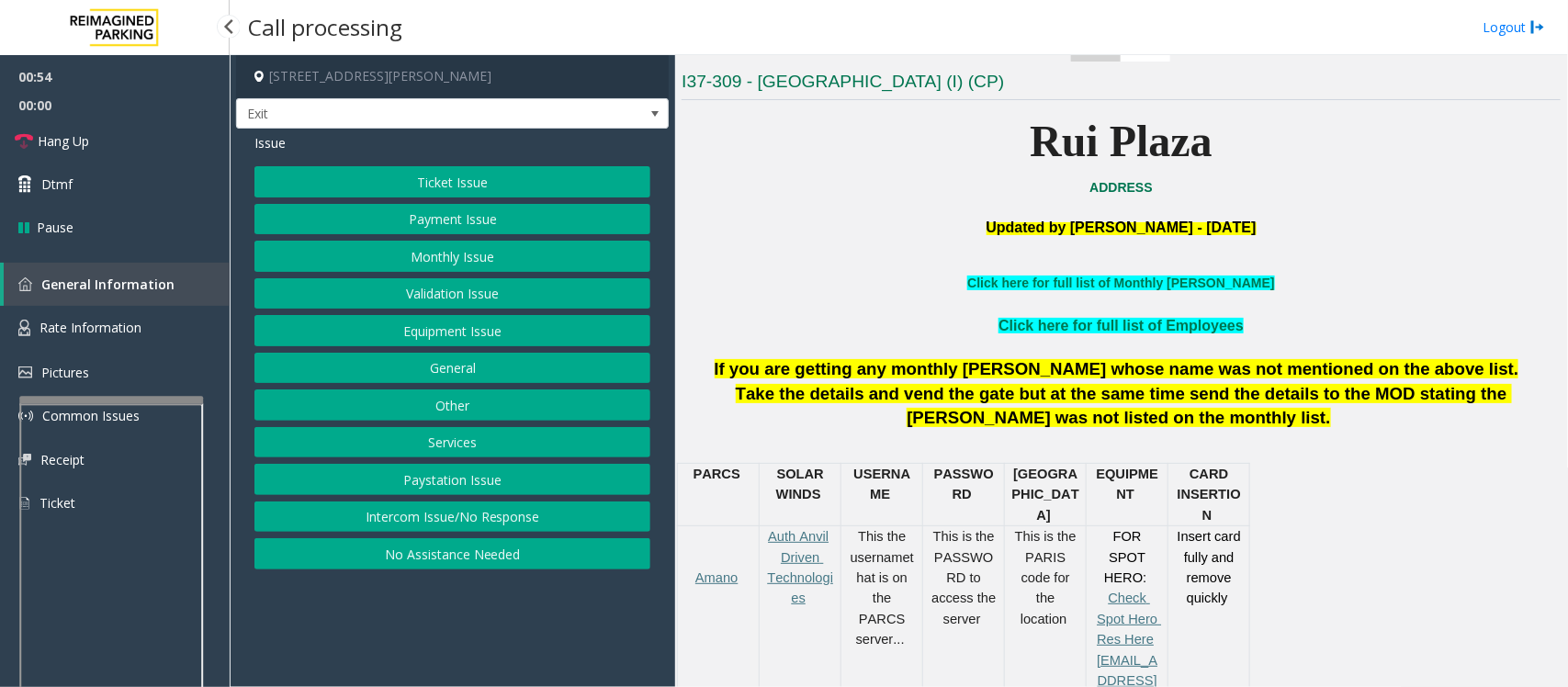 scroll, scrollTop: 459, scrollLeft: 0, axis: vertical 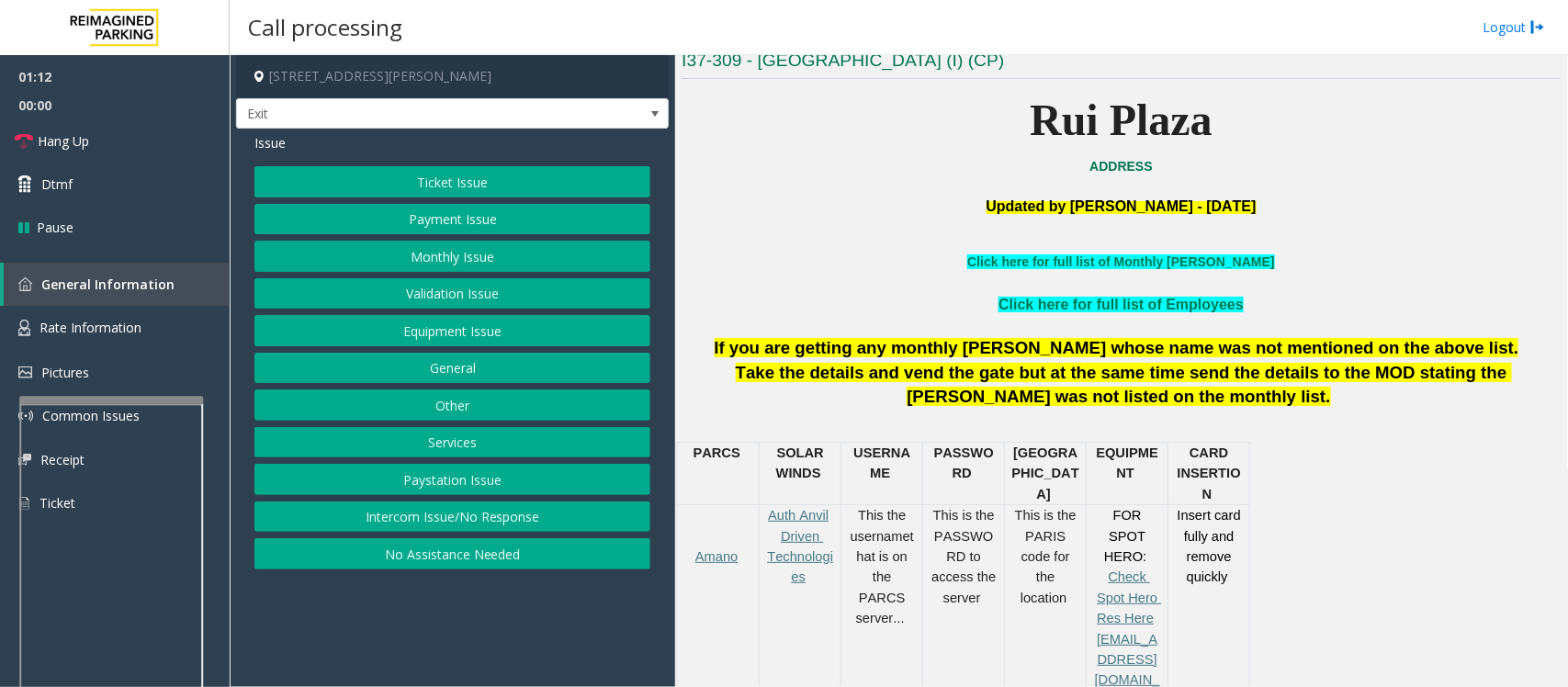click on "Services" 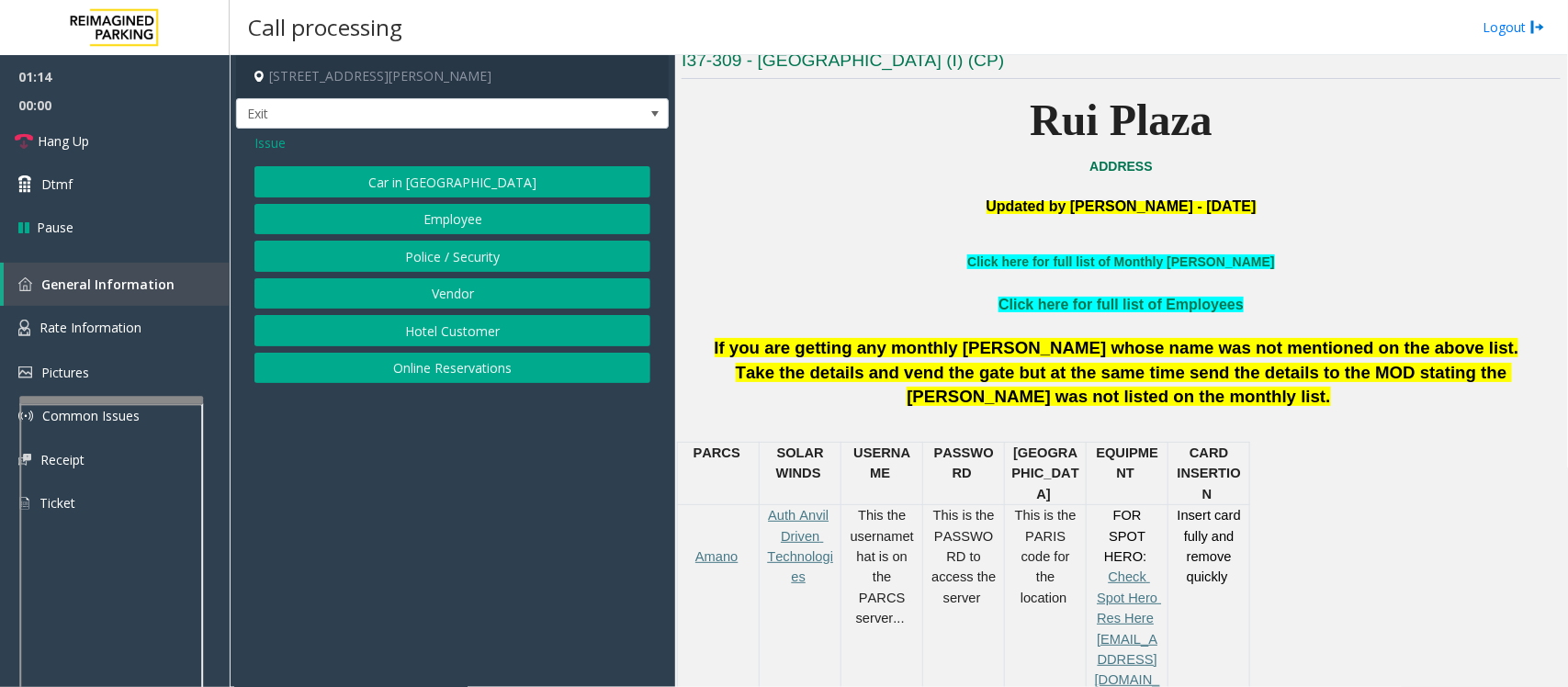 click on "Hotel Customer" 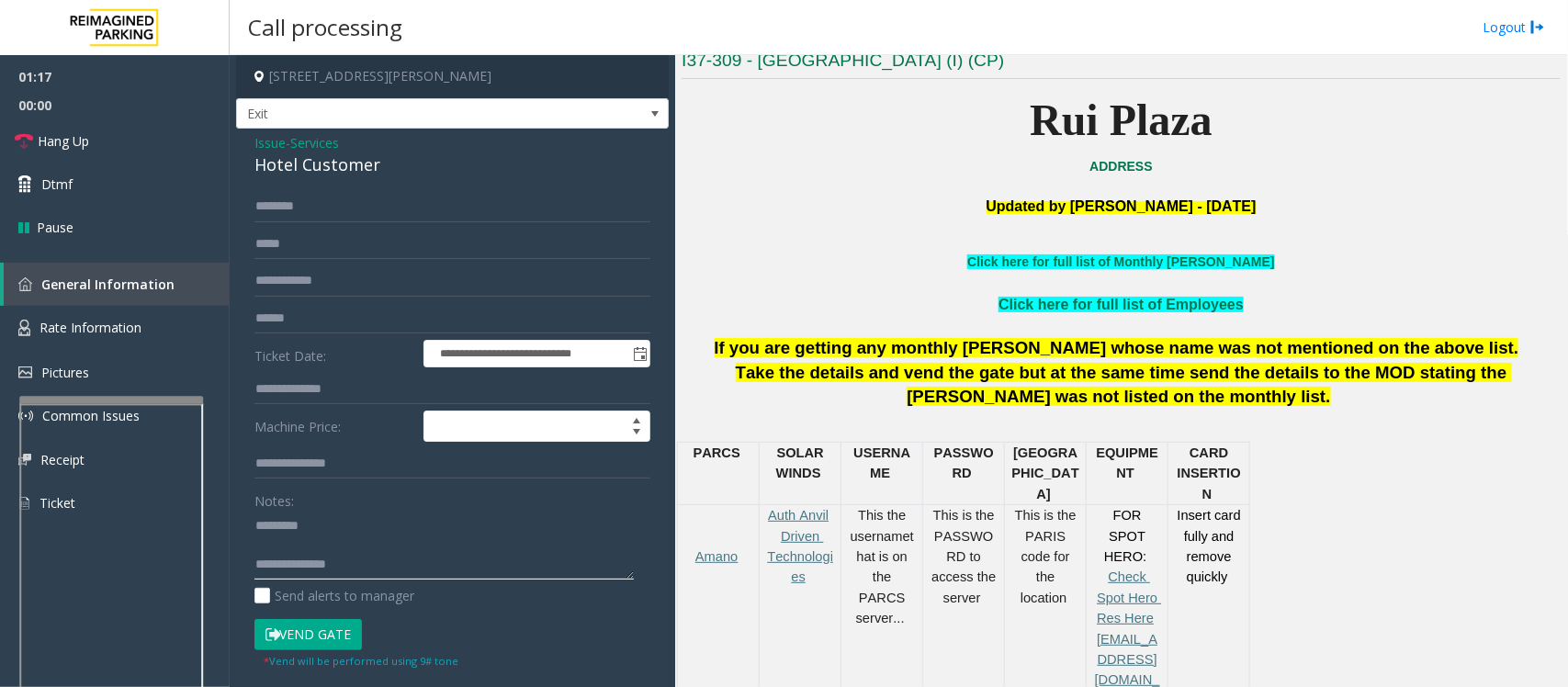 scroll, scrollTop: 76, scrollLeft: 0, axis: vertical 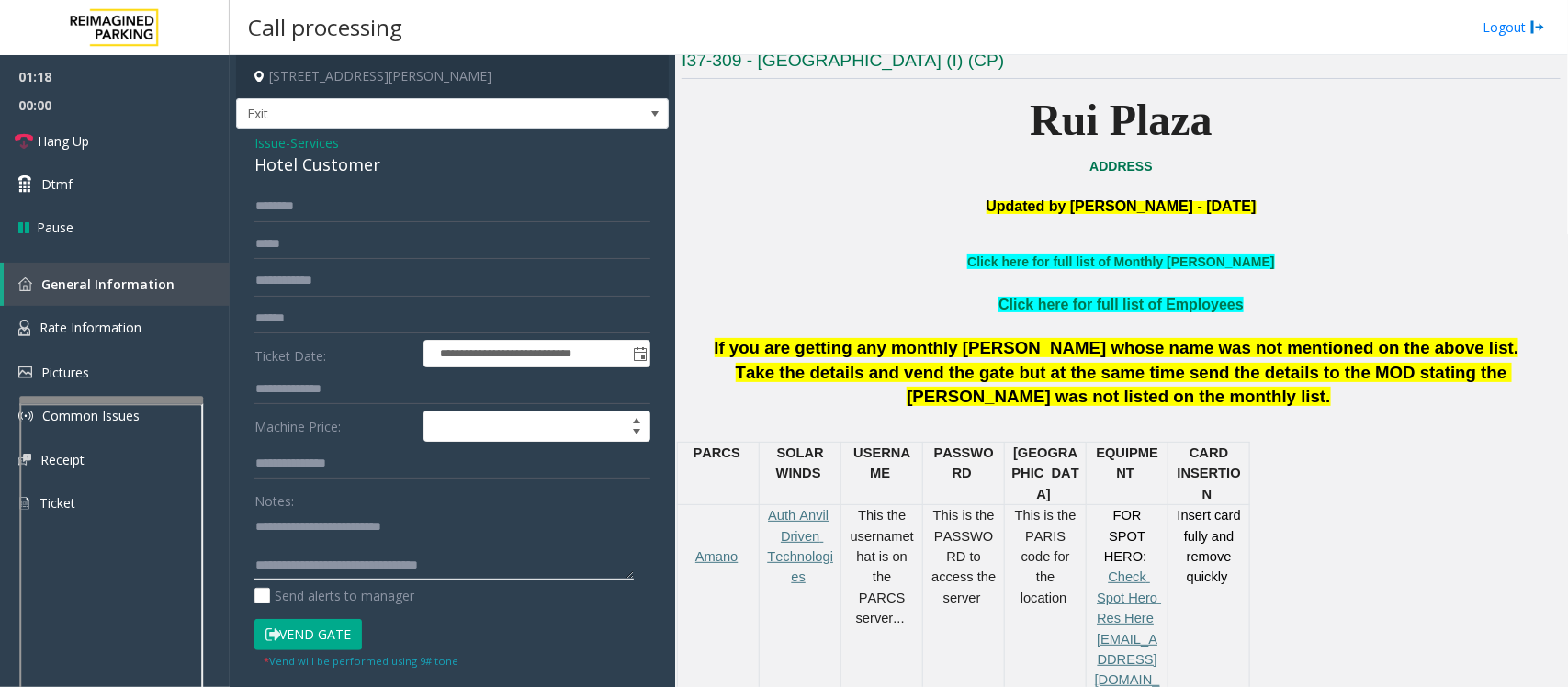 drag, startPoint x: 257, startPoint y: 524, endPoint x: 540, endPoint y: 614, distance: 296.9663 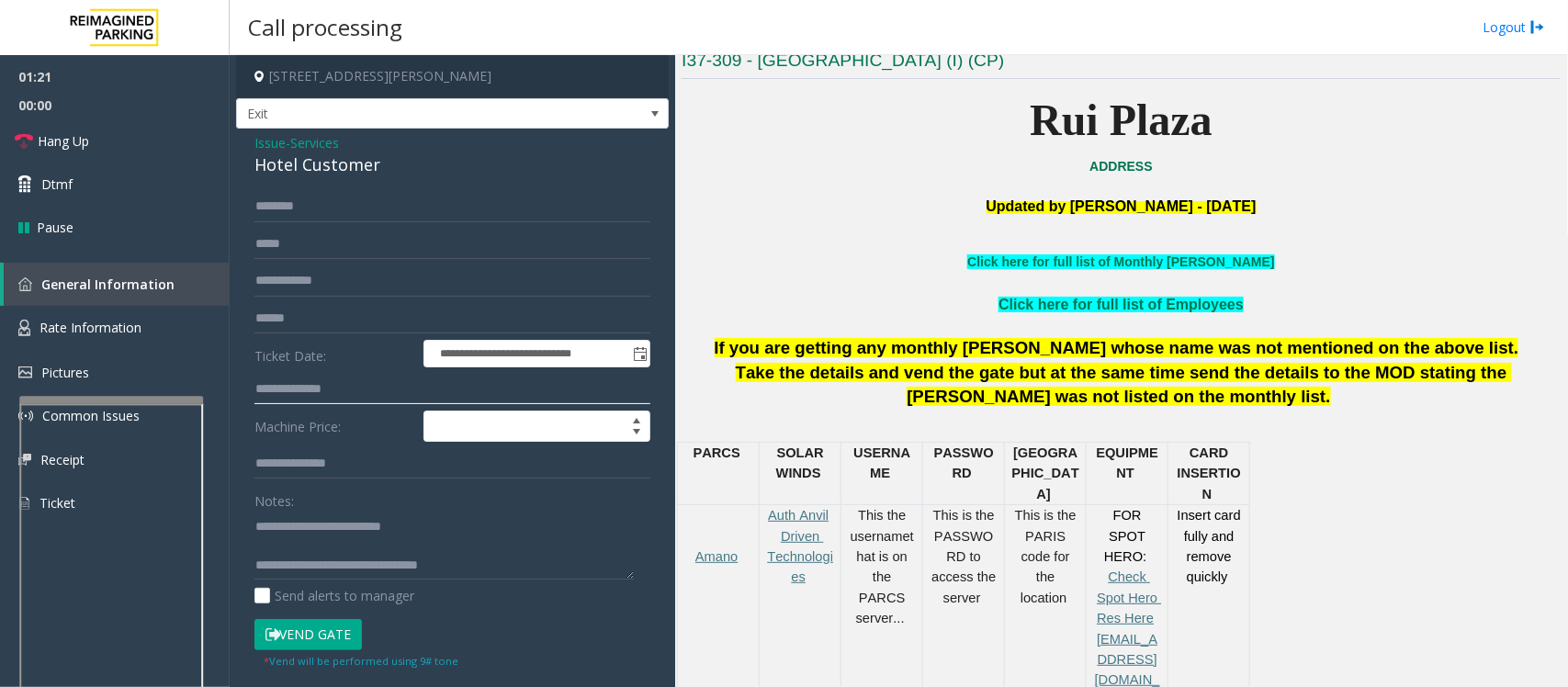 click 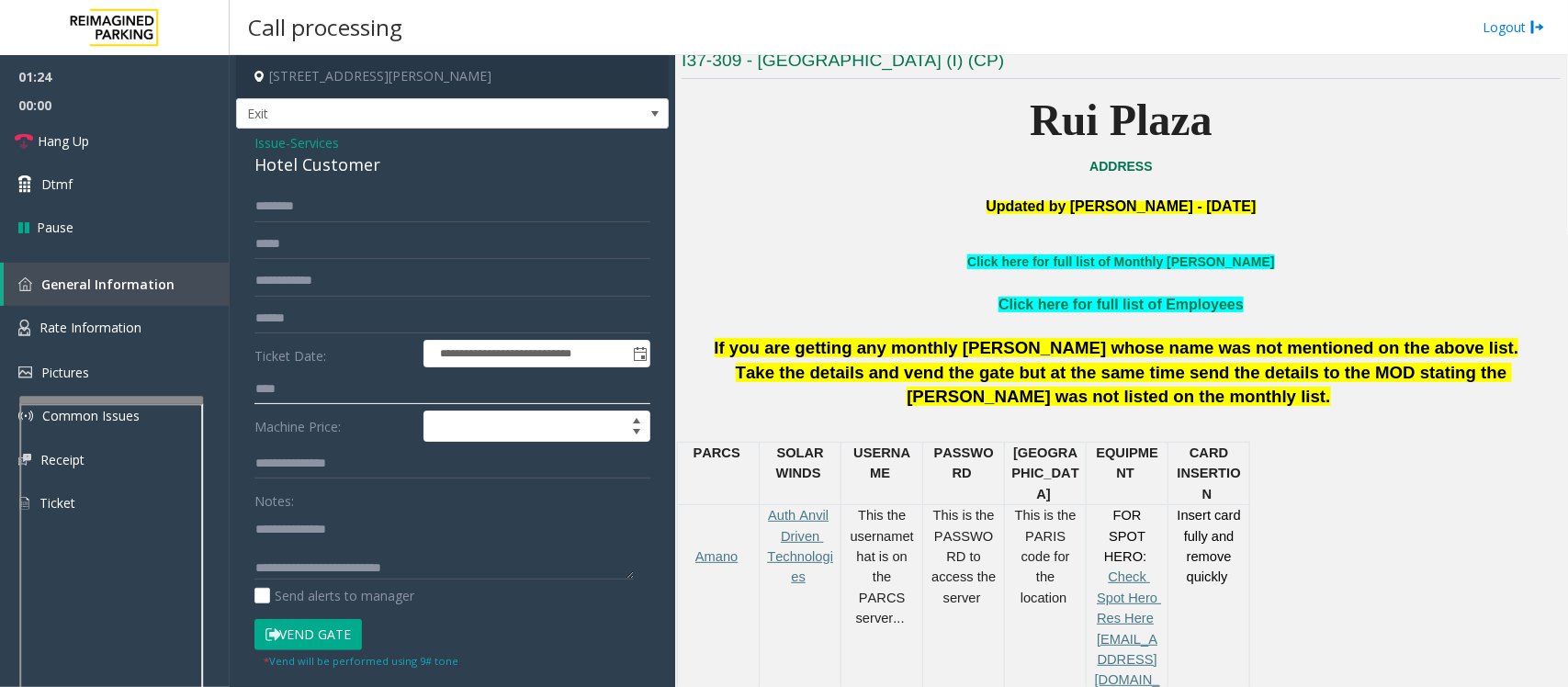 scroll, scrollTop: 0, scrollLeft: 0, axis: both 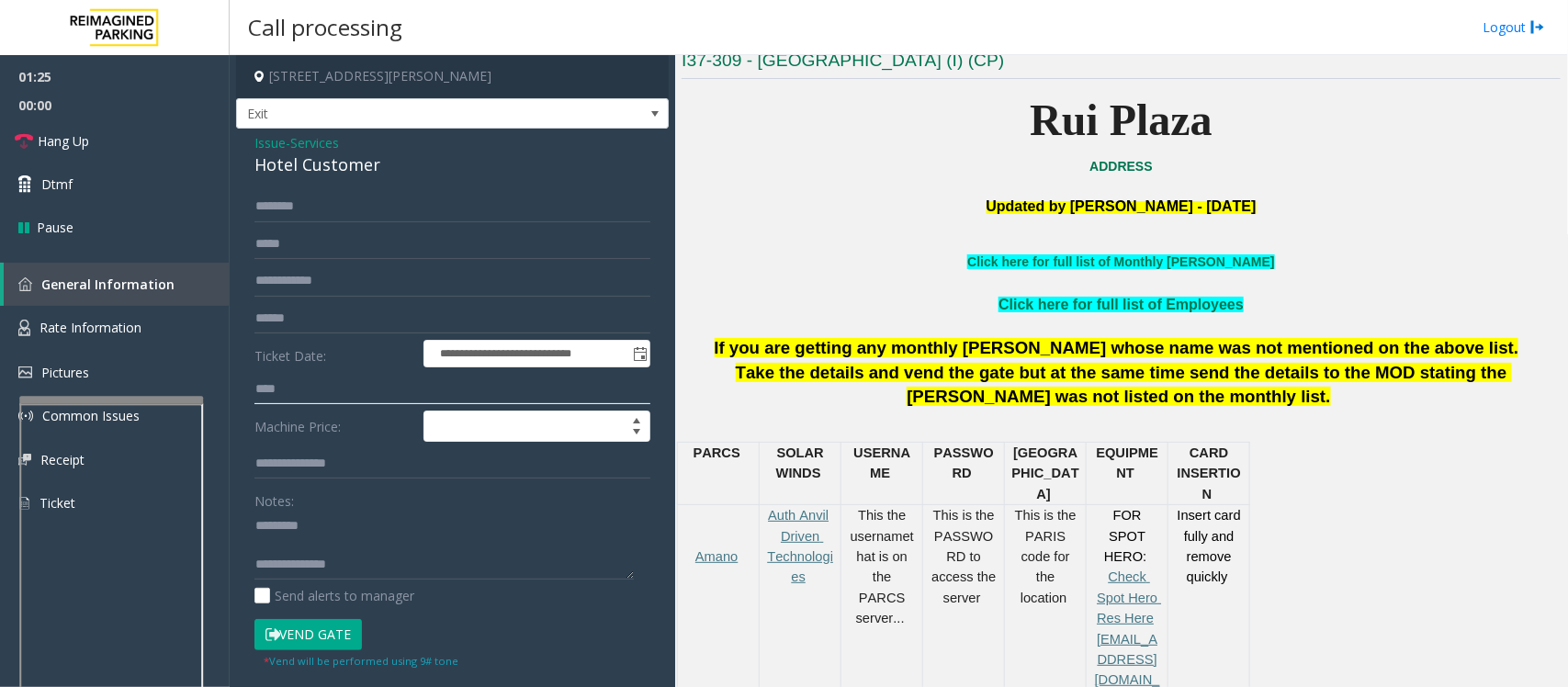 type on "****" 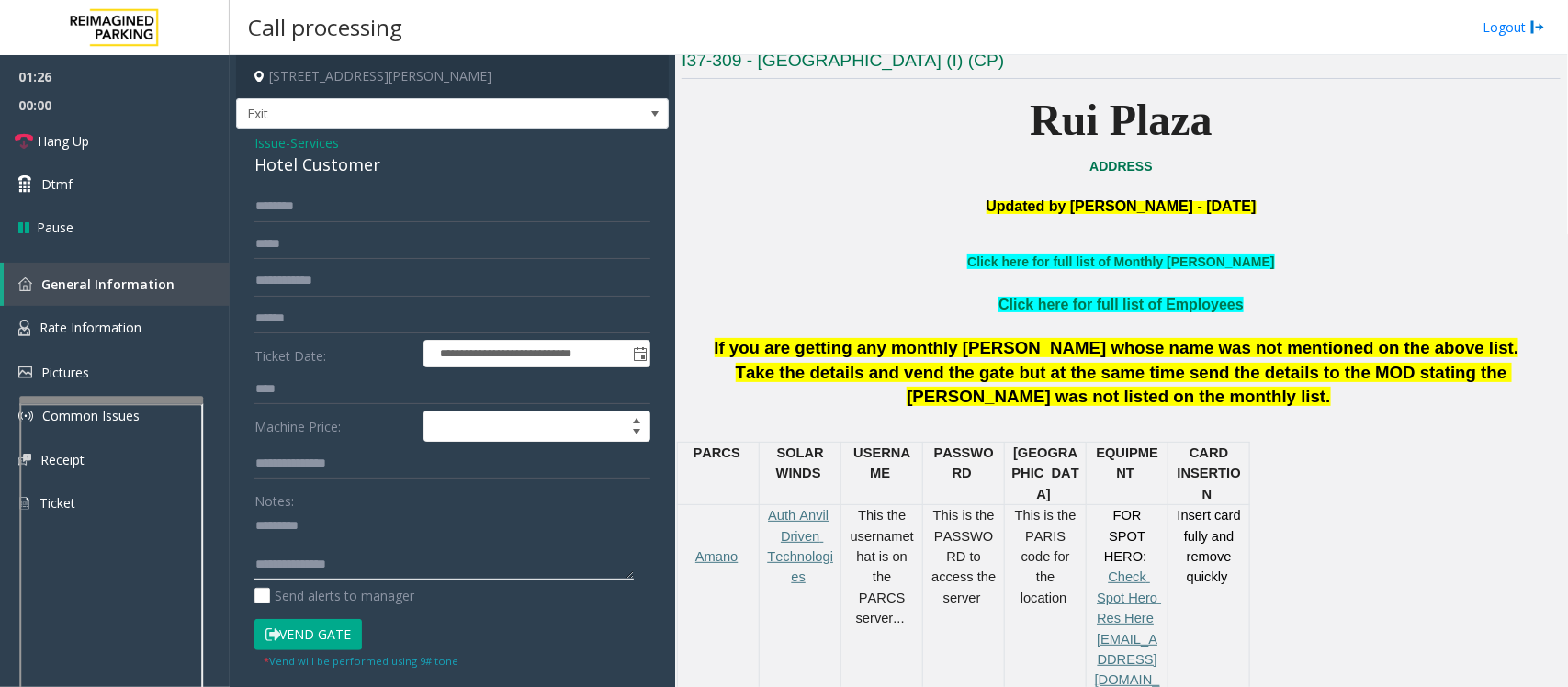 drag, startPoint x: 359, startPoint y: 563, endPoint x: 248, endPoint y: 511, distance: 122.57651 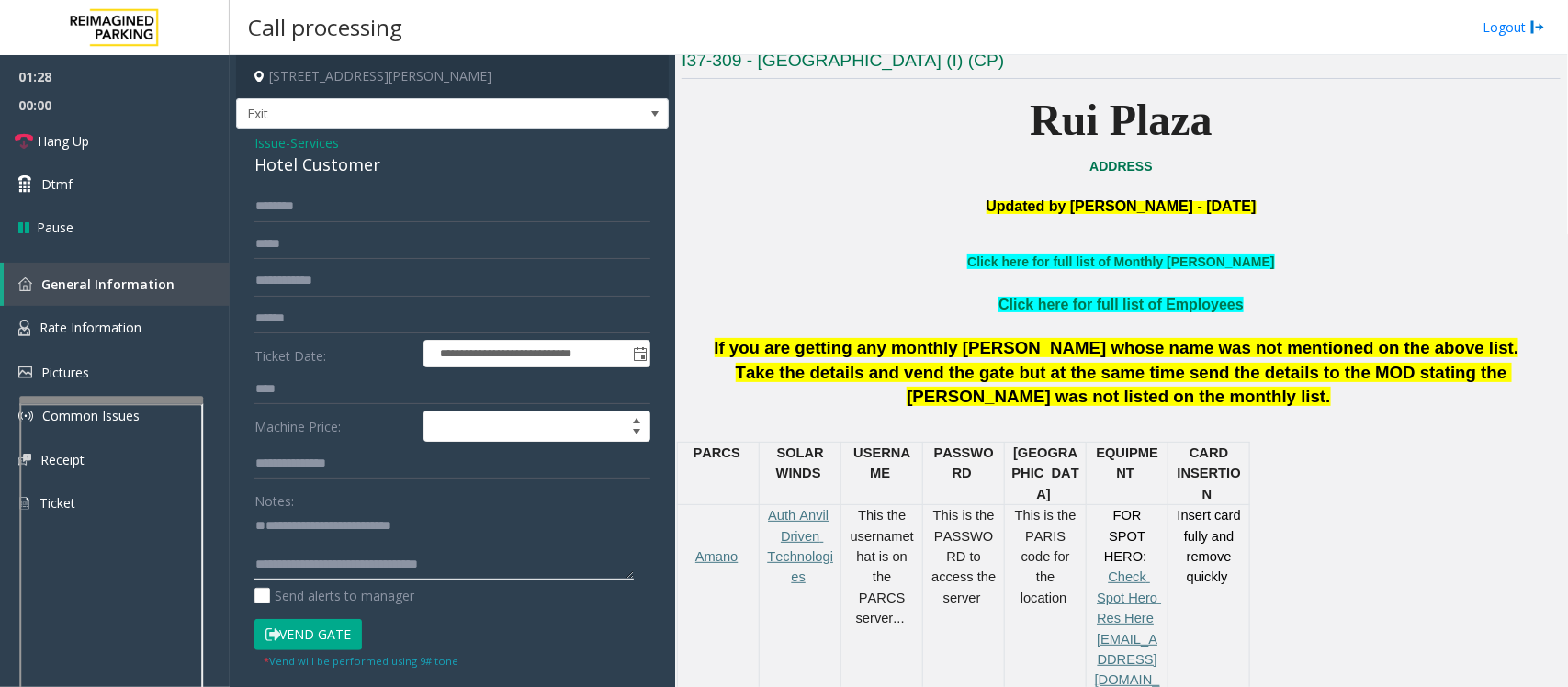 click 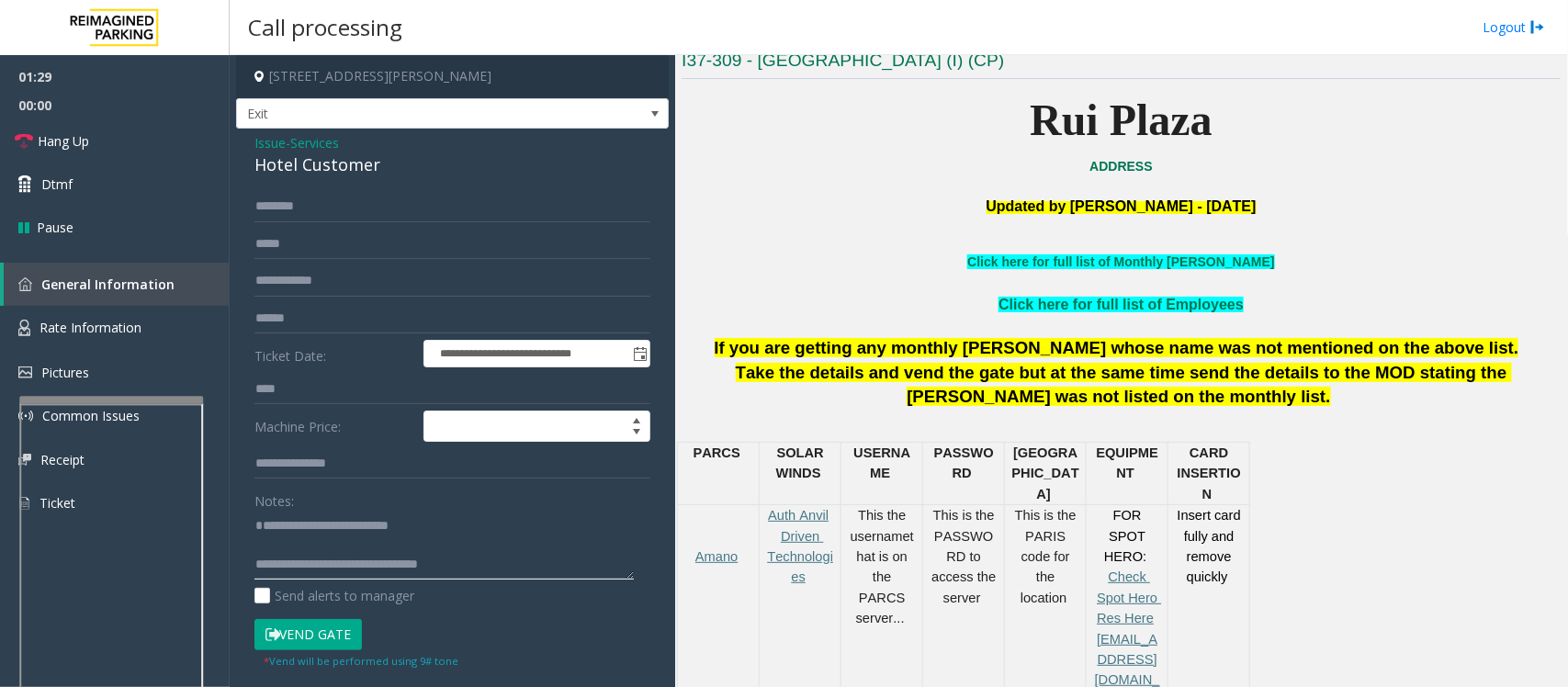type on "**********" 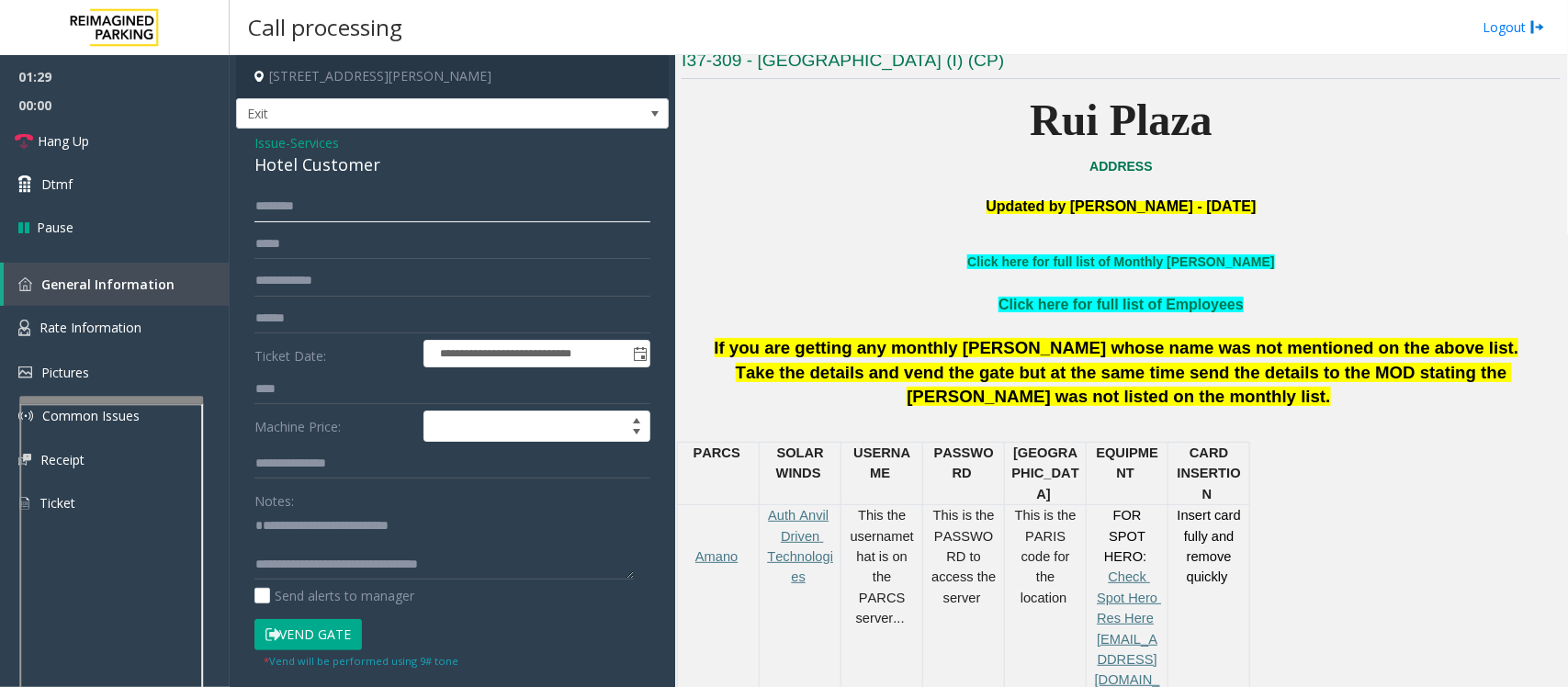 click 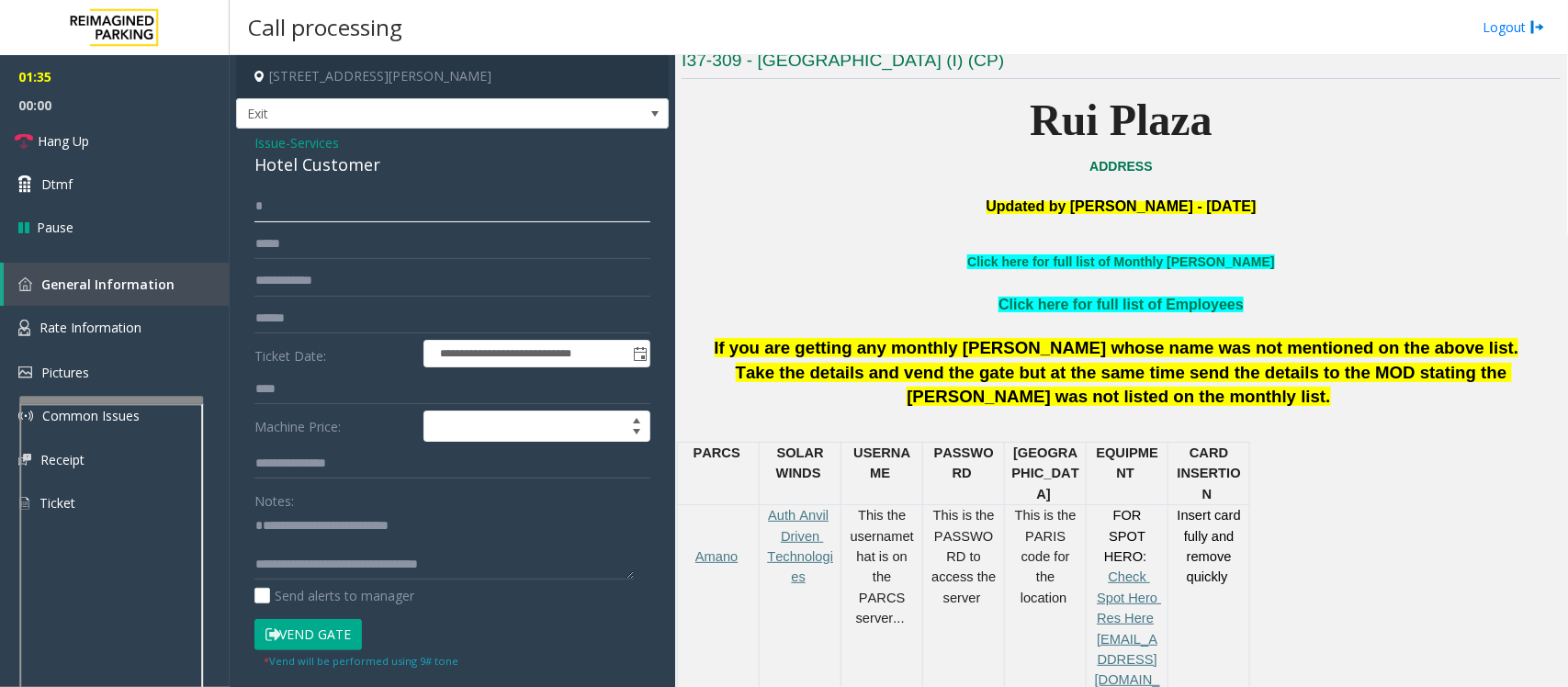 scroll, scrollTop: 19, scrollLeft: 0, axis: vertical 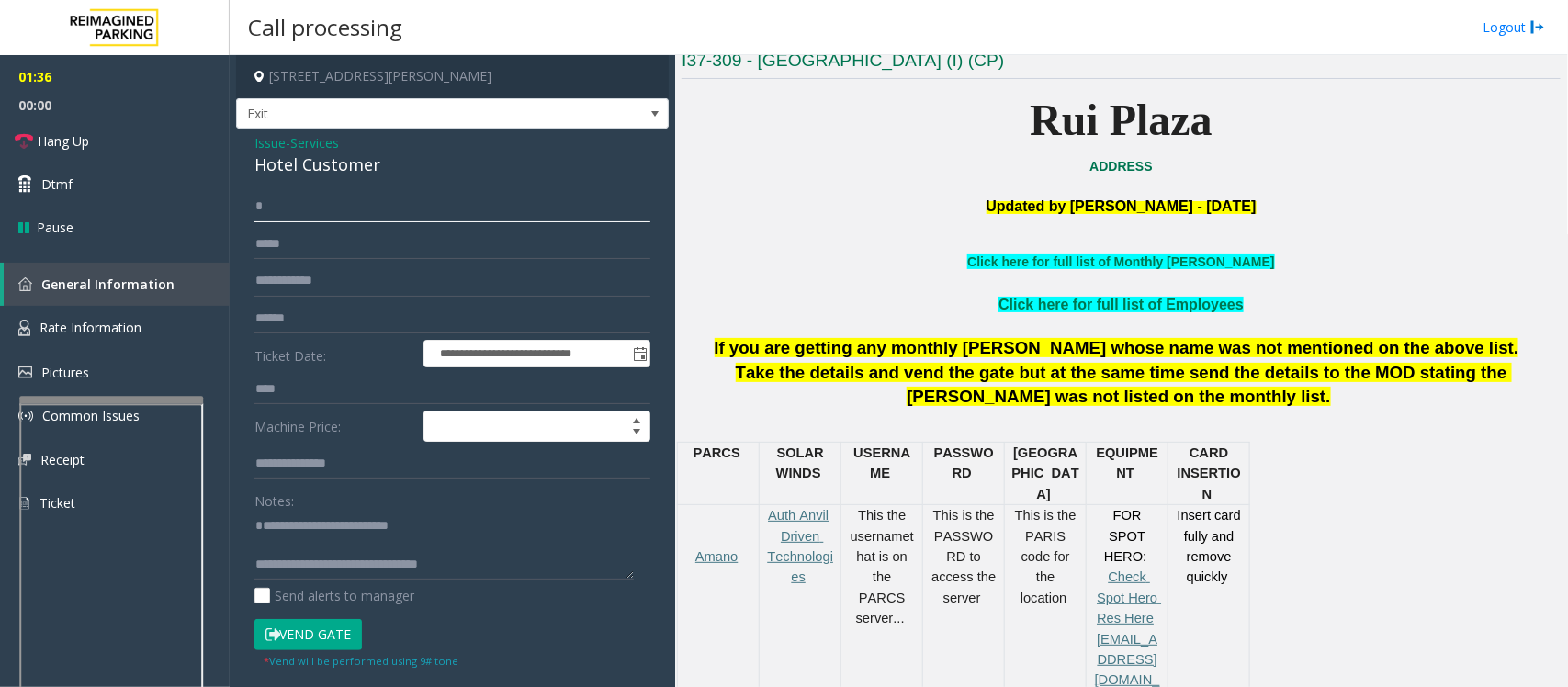 type on "*" 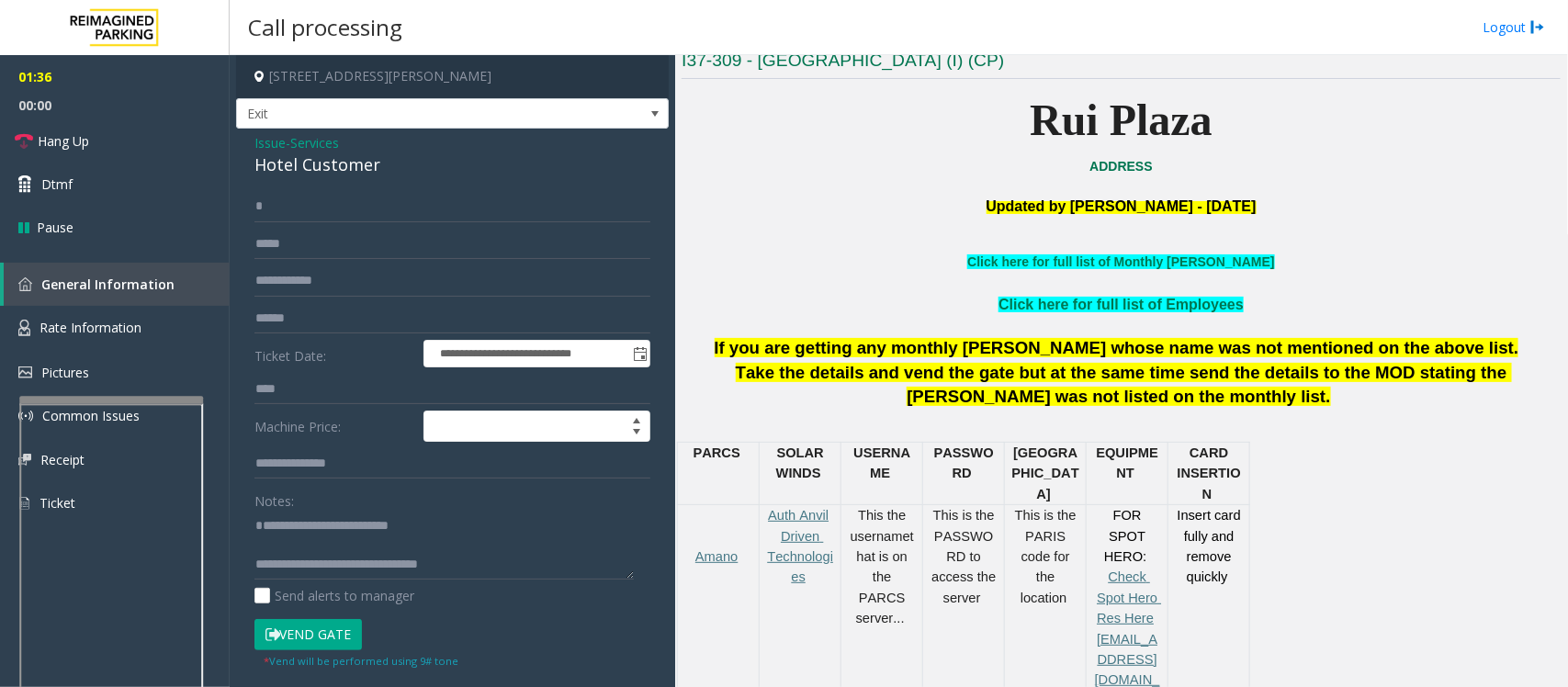 click on "Hotel Customer" 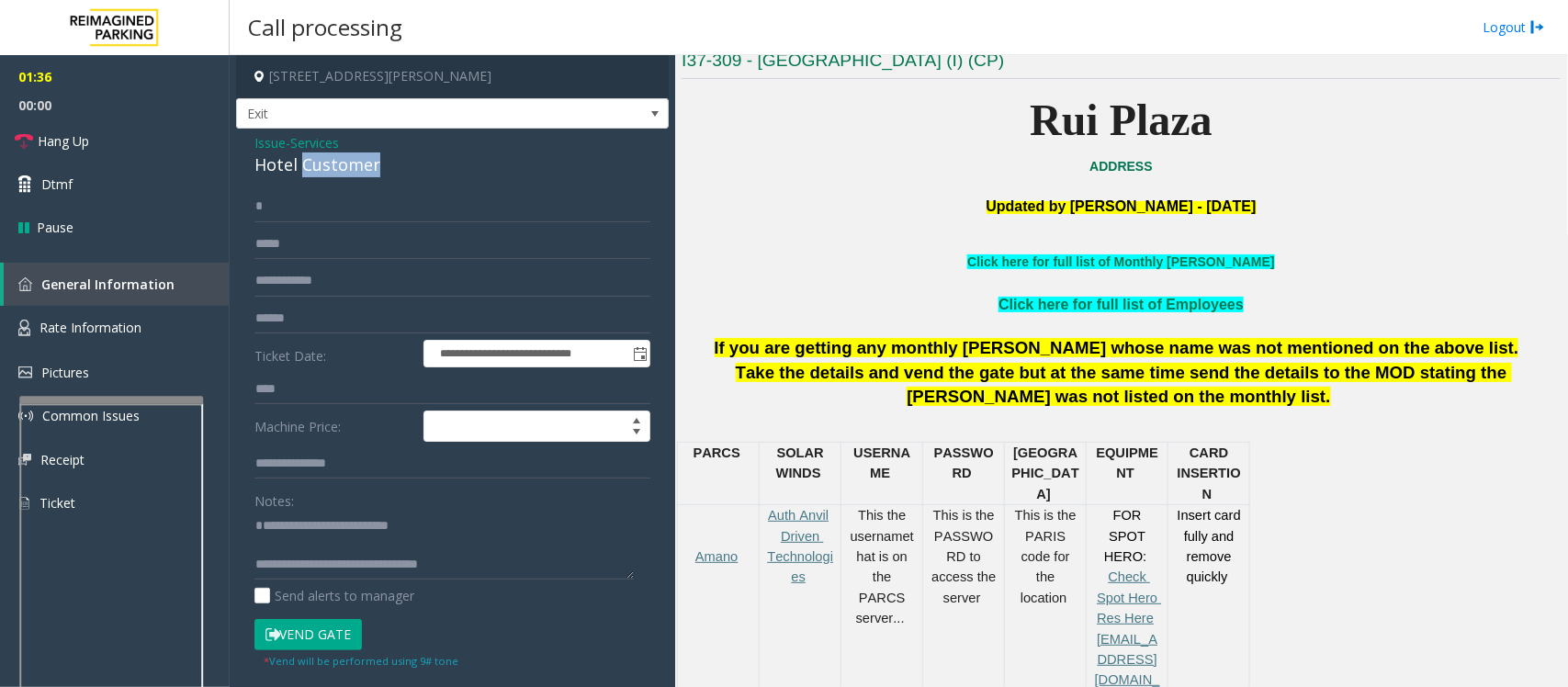 click on "Hotel Customer" 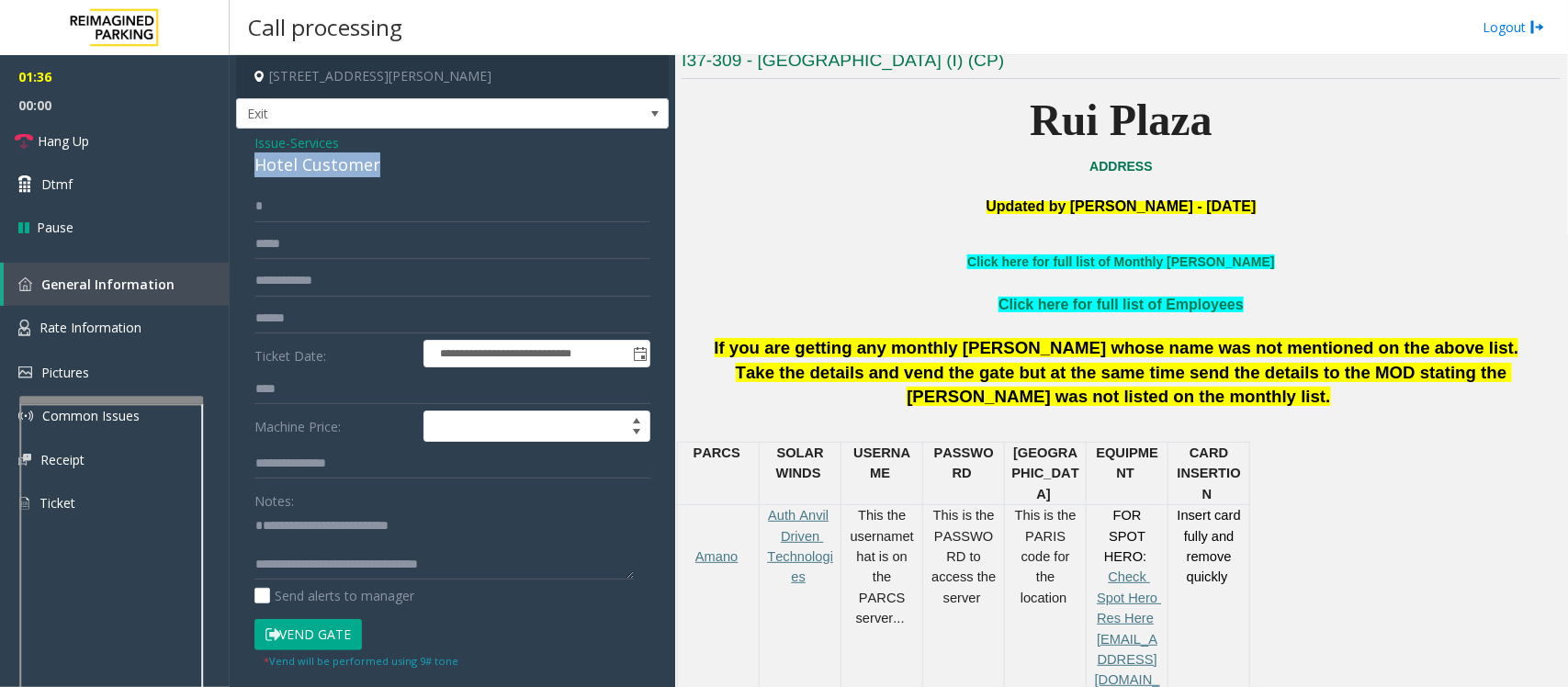 click on "Hotel Customer" 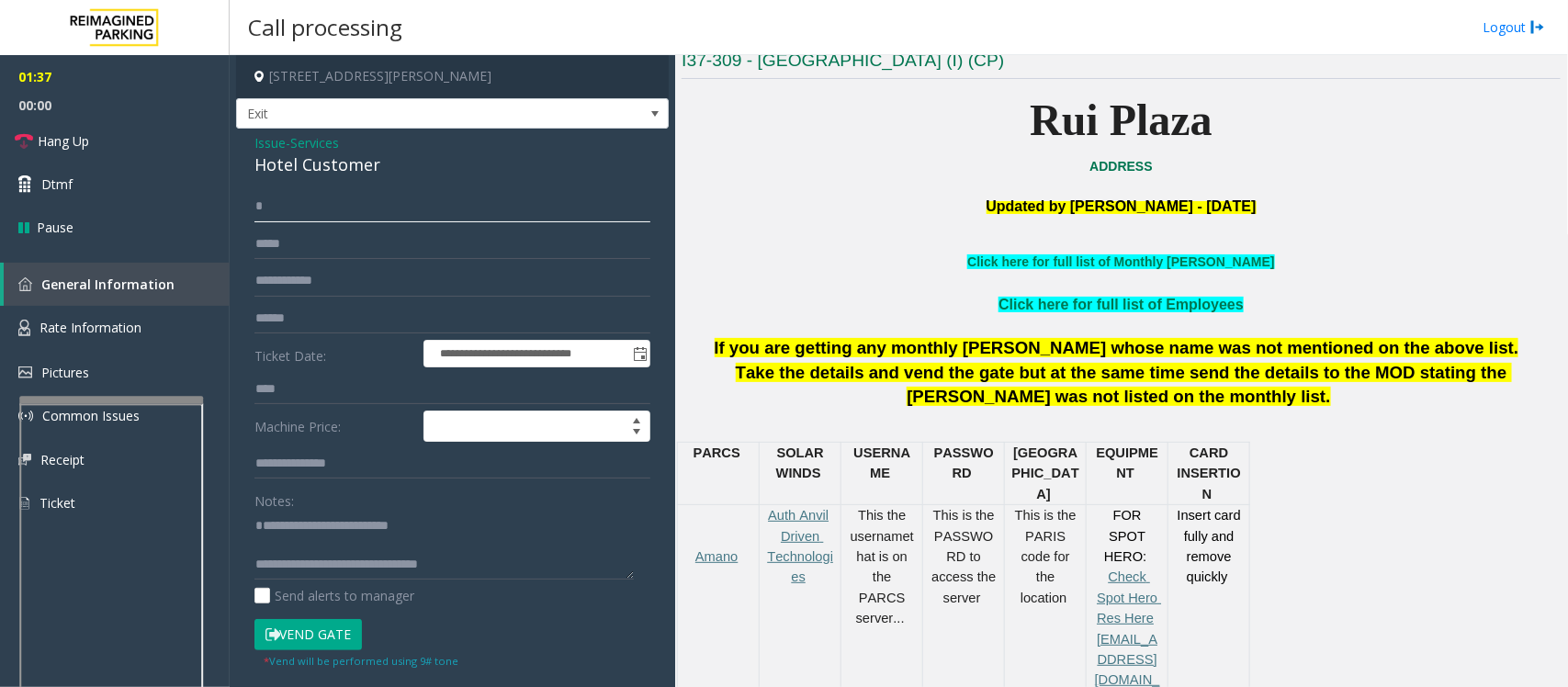 click on "*" 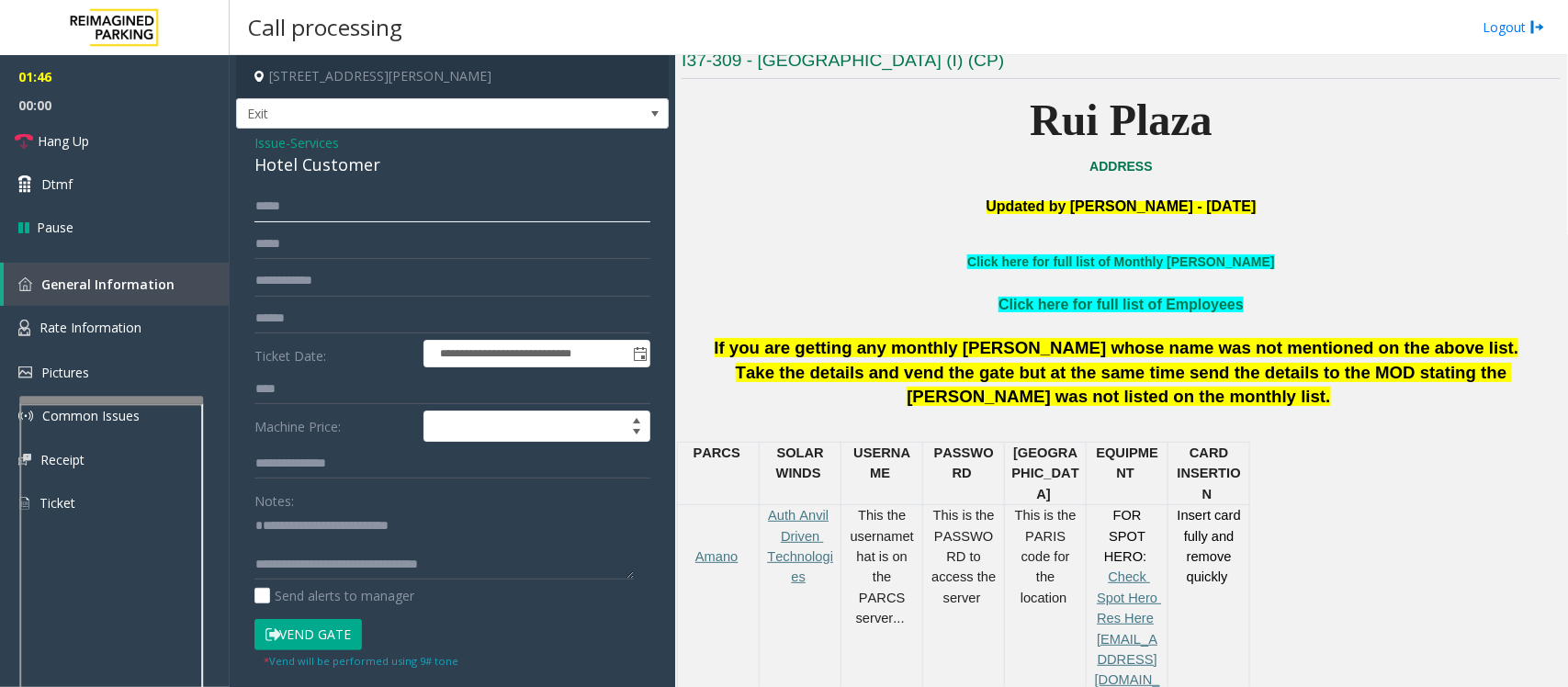 type on "*****" 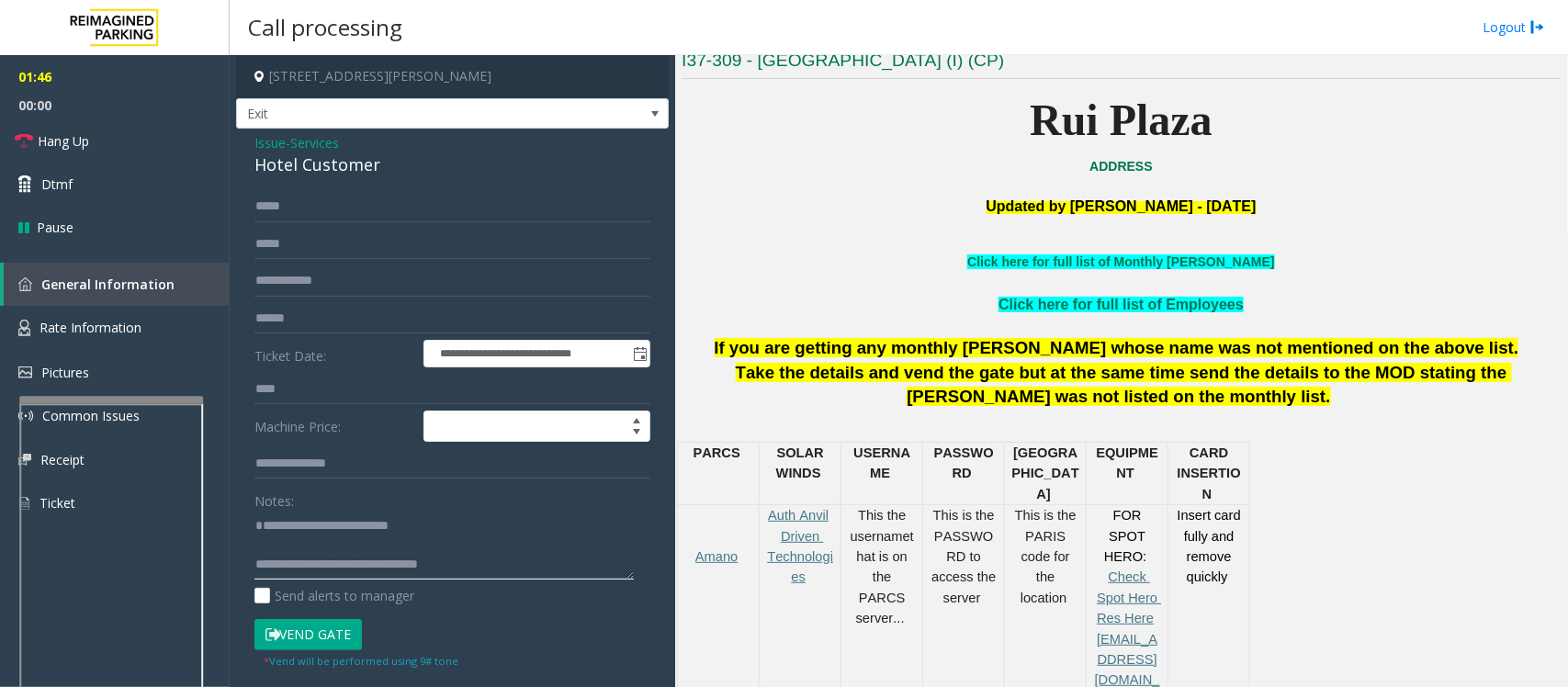 click 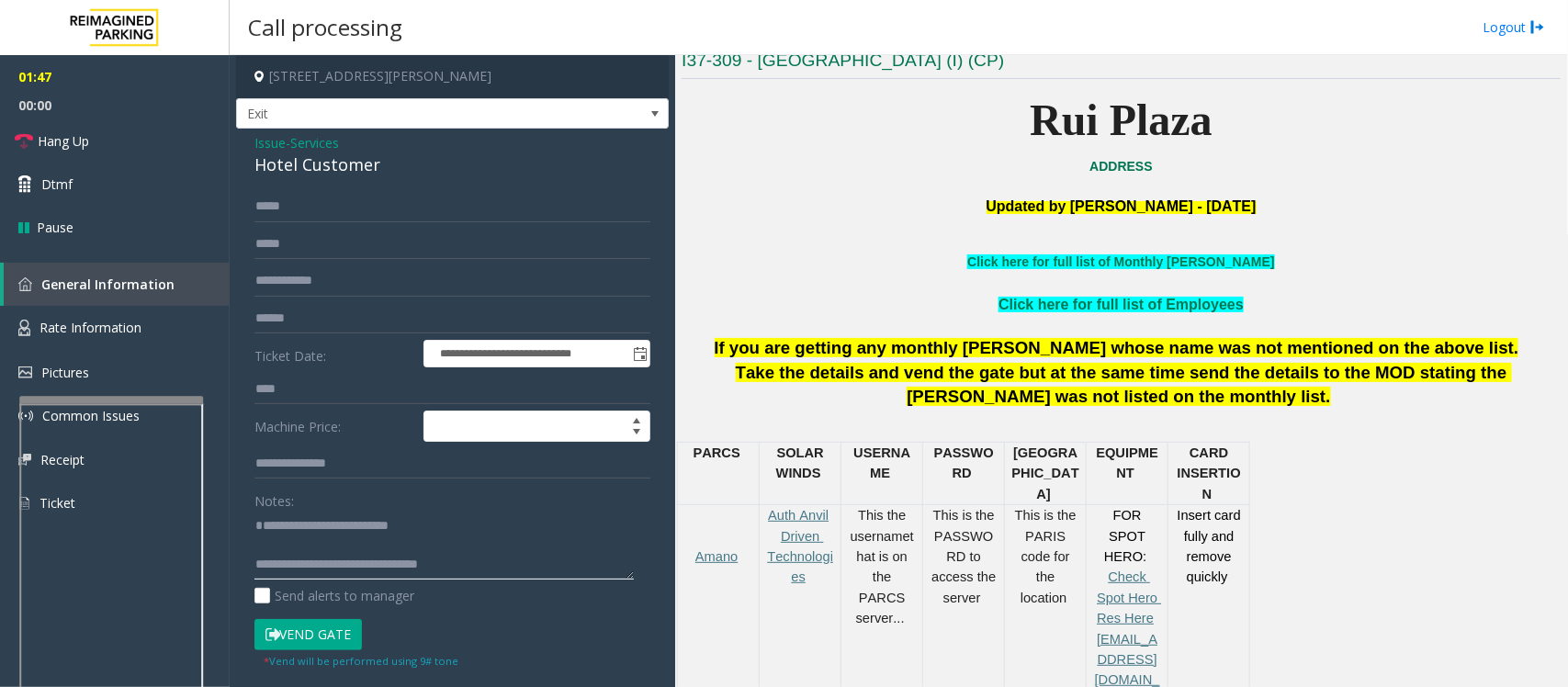 click 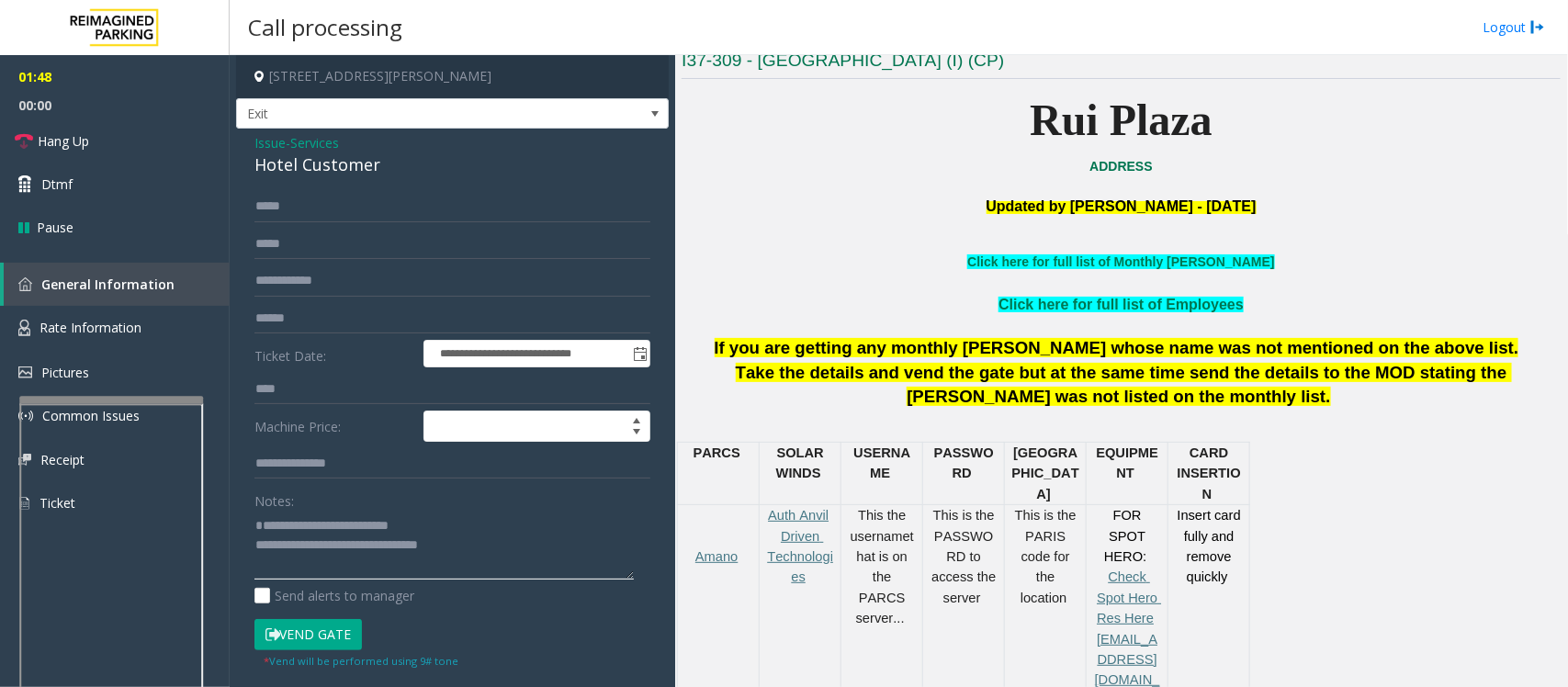 scroll, scrollTop: 0, scrollLeft: 0, axis: both 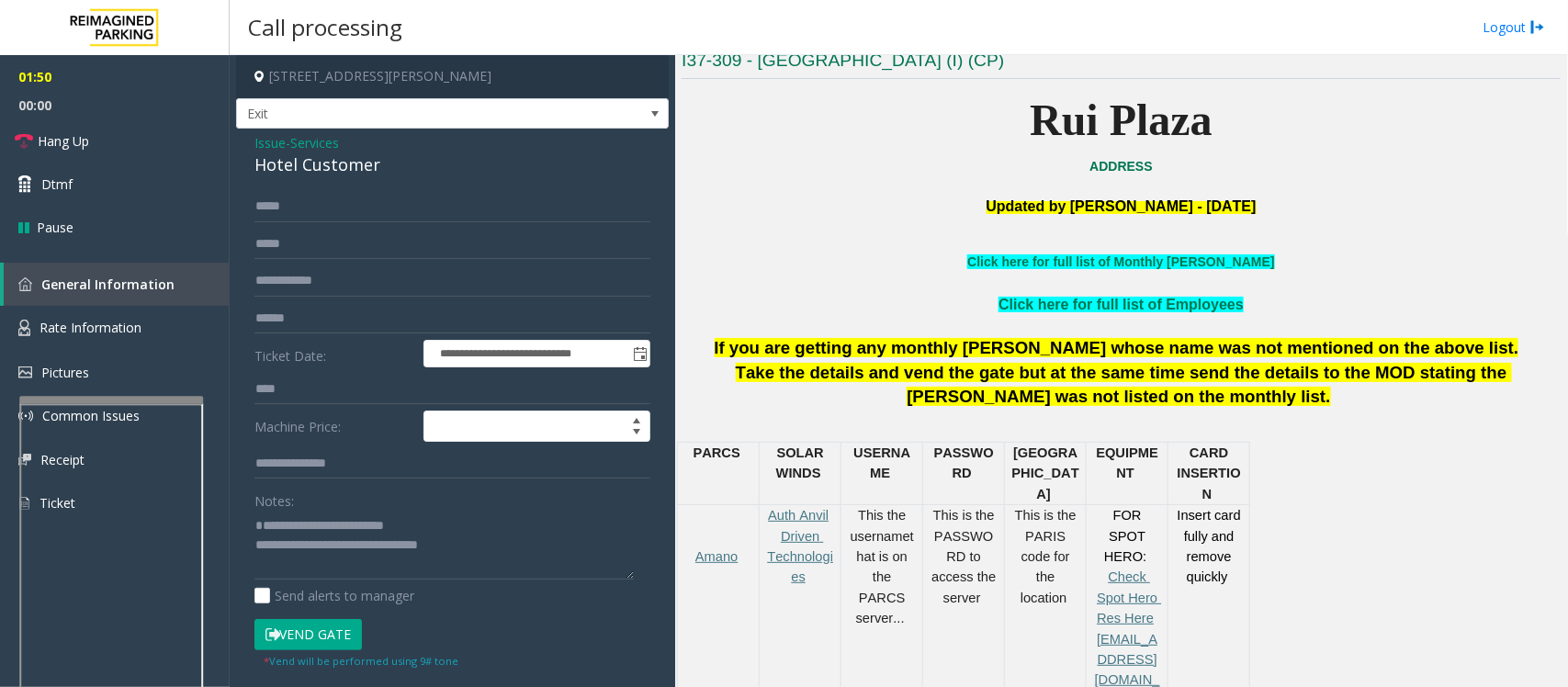 click on "Hotel Customer" 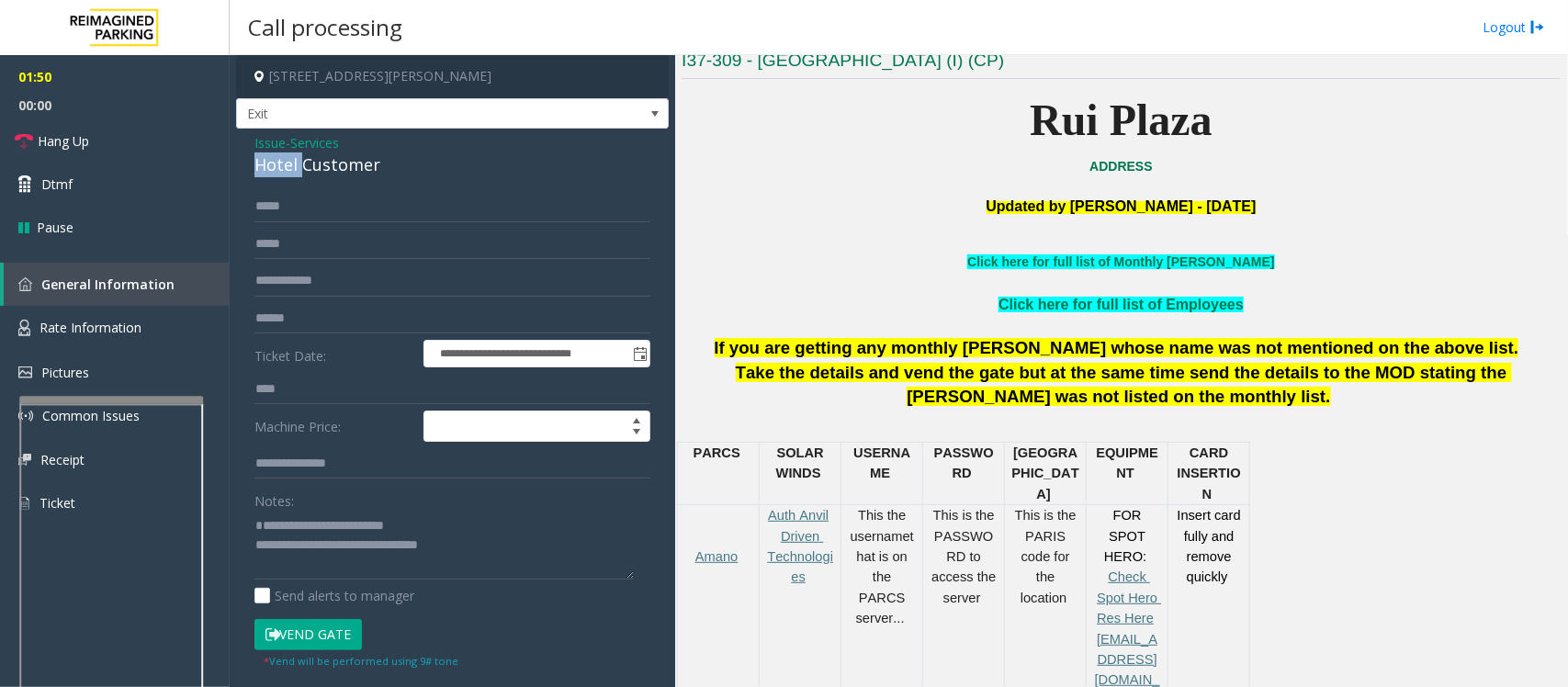 click on "Hotel Customer" 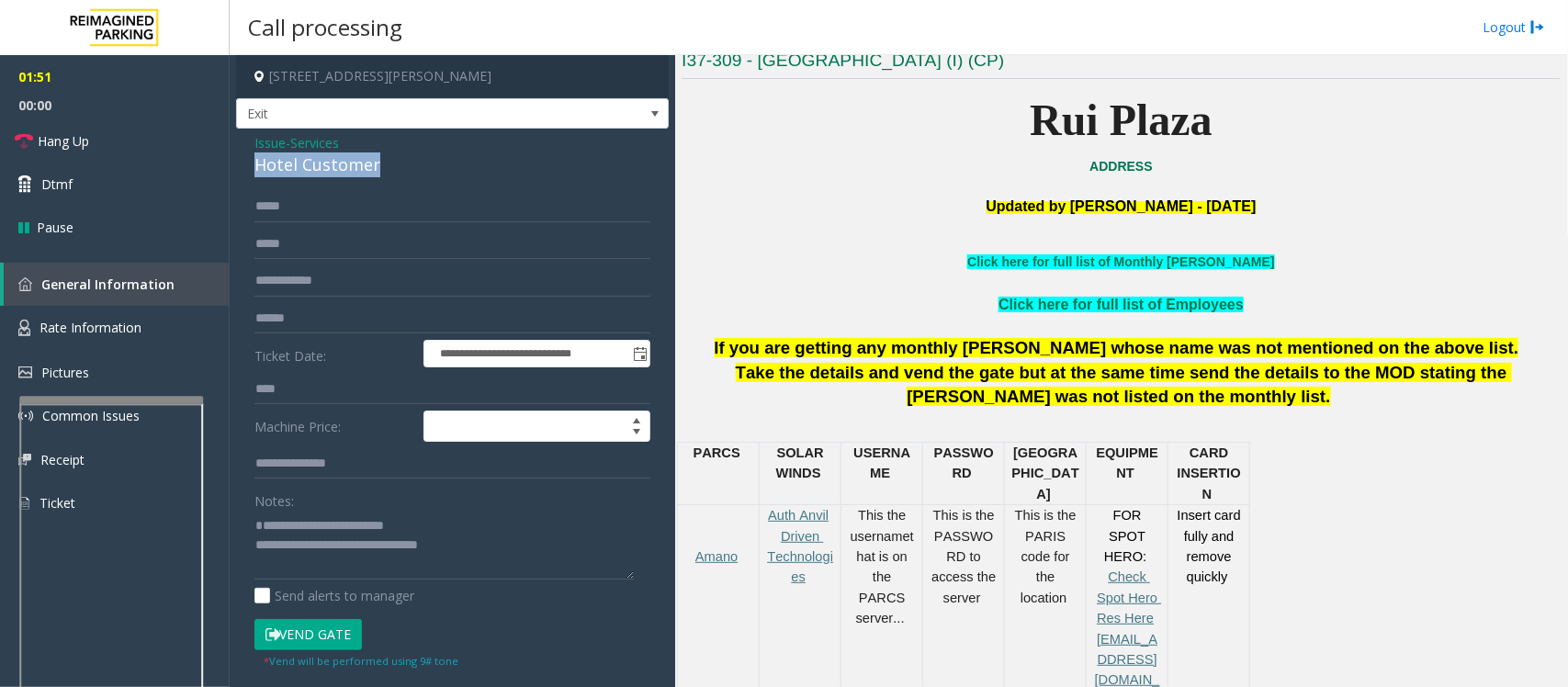 click on "Hotel Customer" 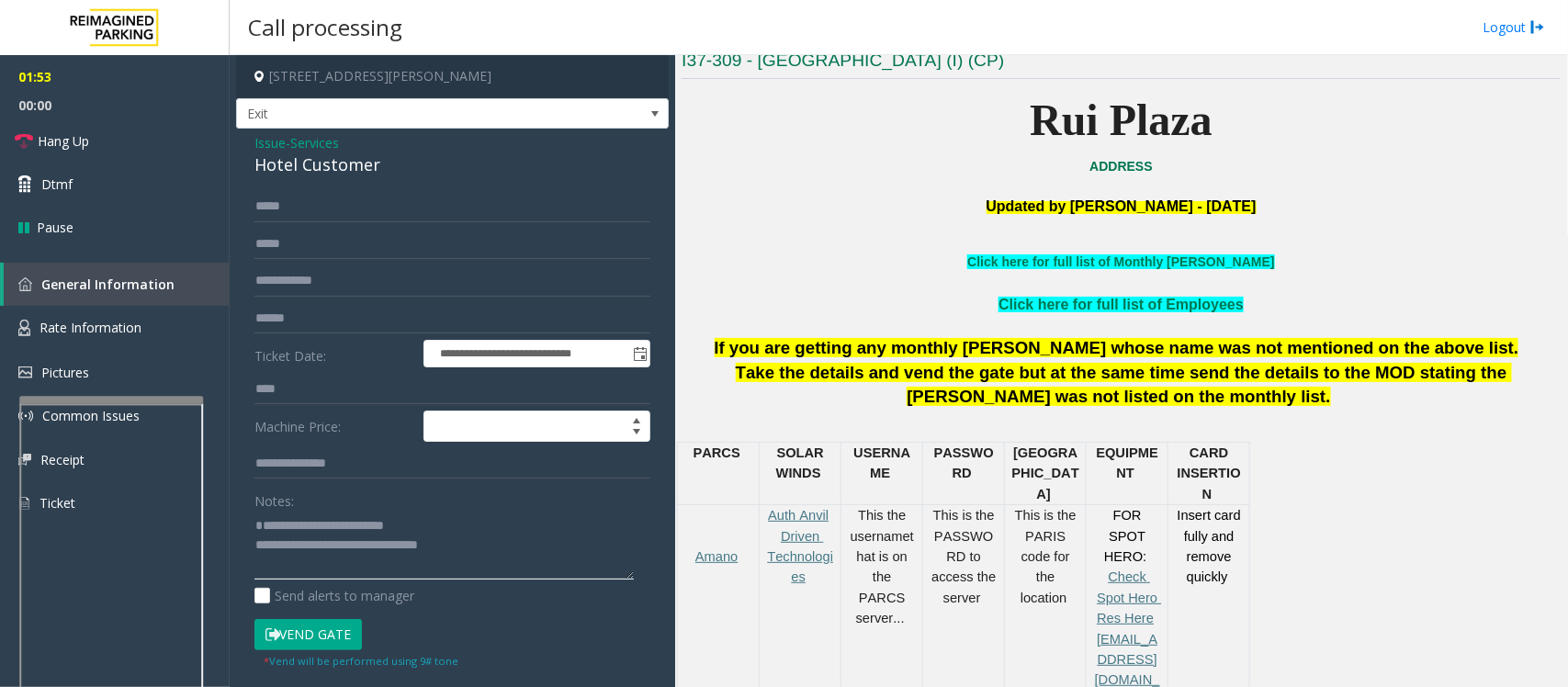 drag, startPoint x: 299, startPoint y: 542, endPoint x: 425, endPoint y: 543, distance: 126.00397 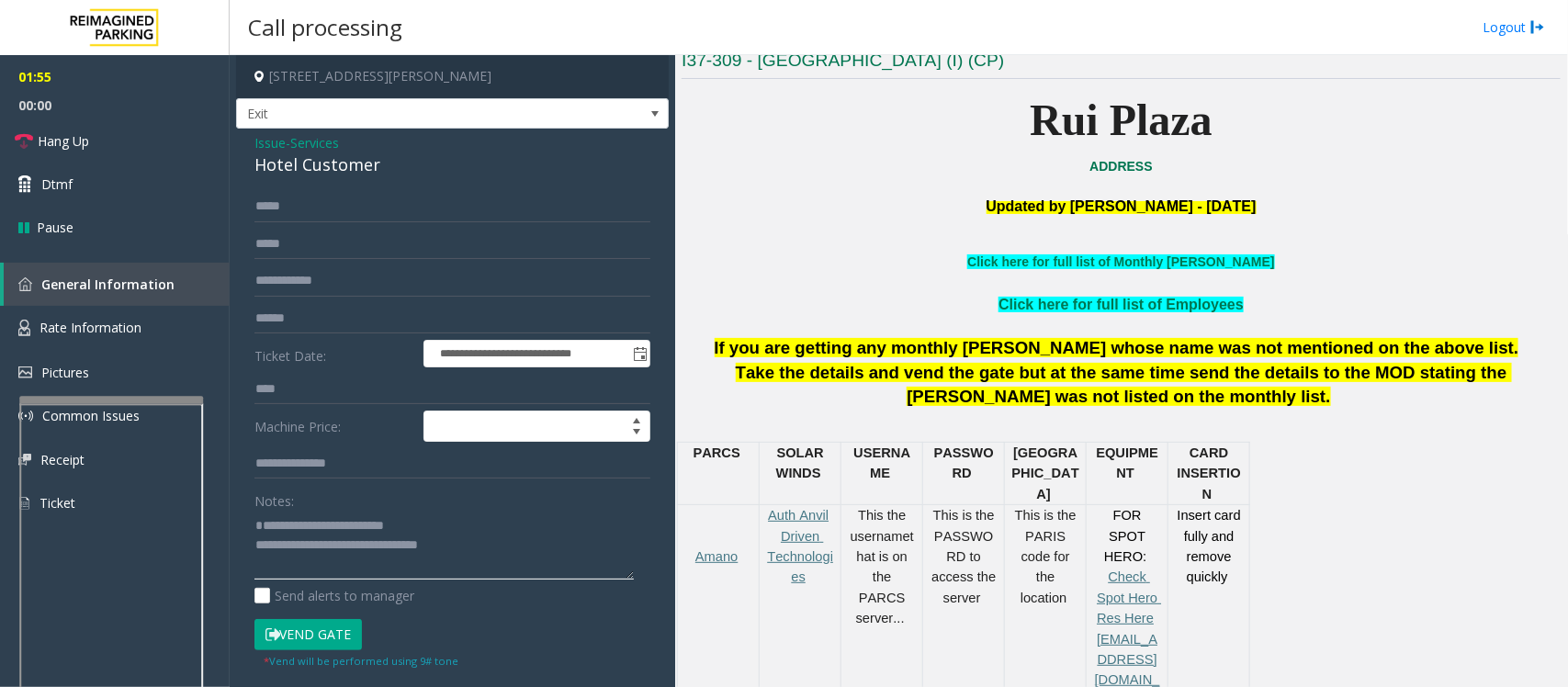 paste 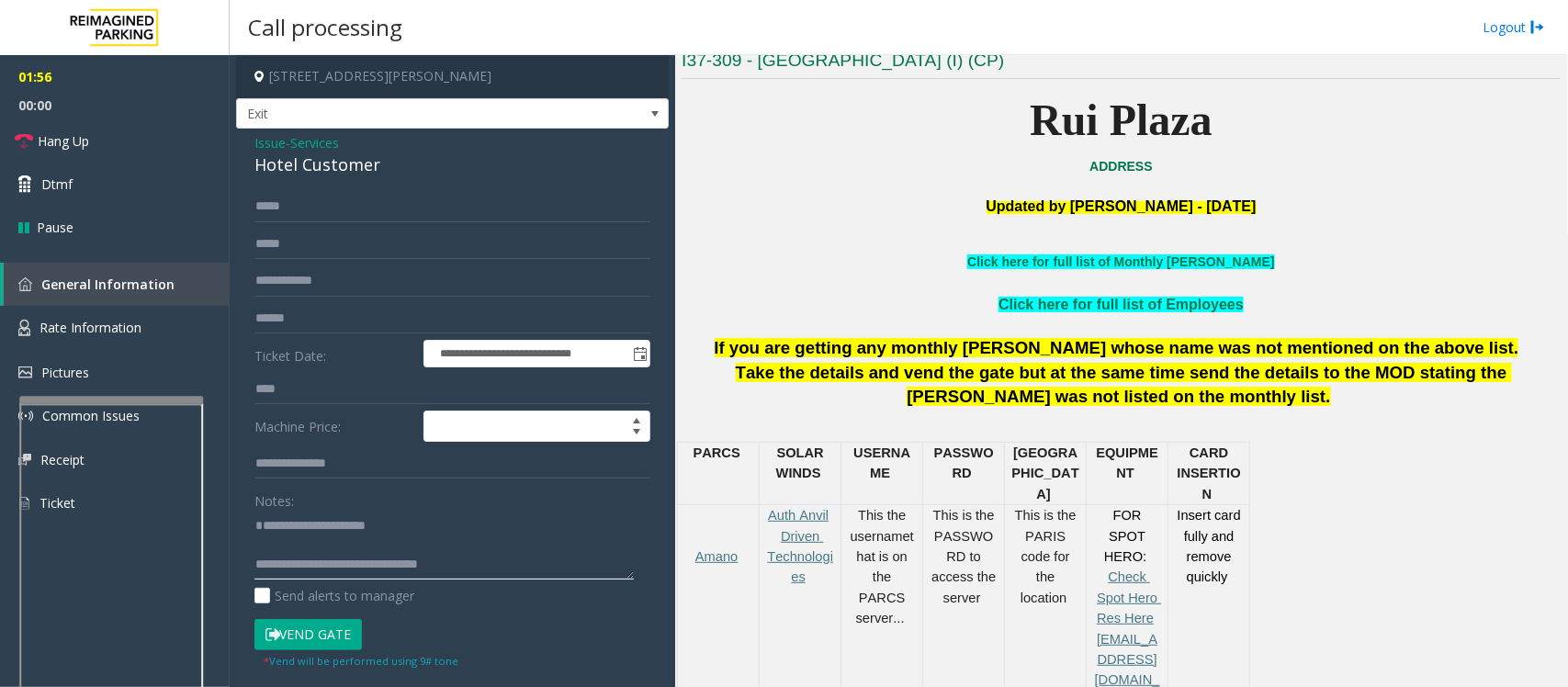 click 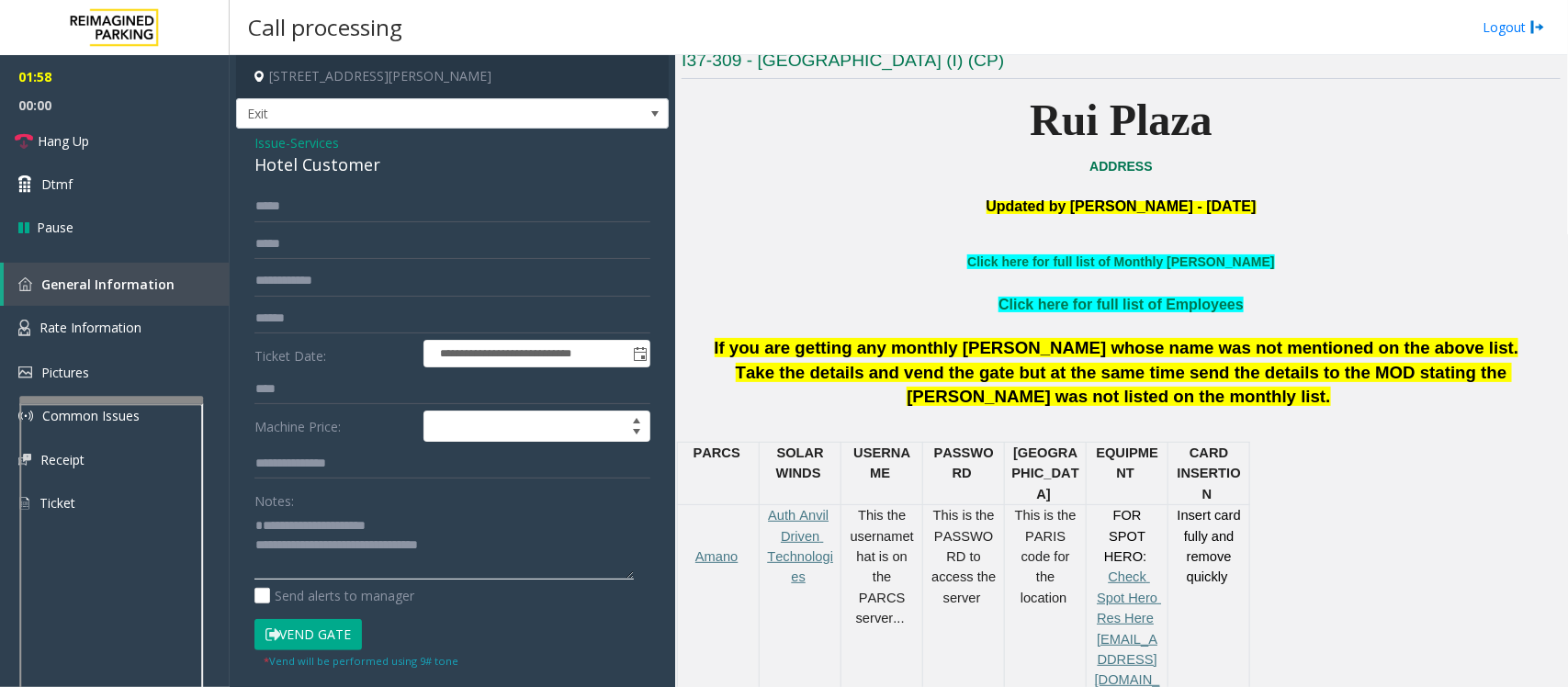 scroll, scrollTop: 107, scrollLeft: 0, axis: vertical 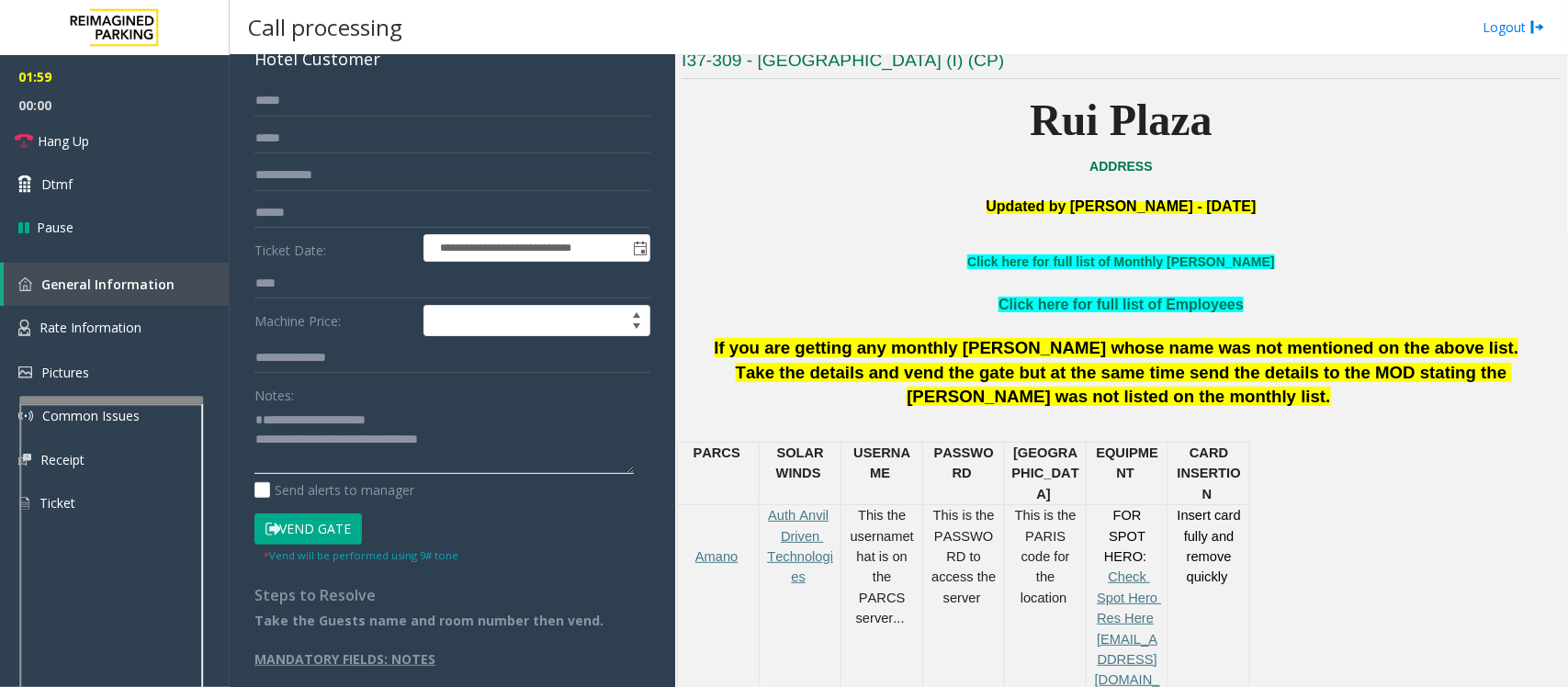 type on "**********" 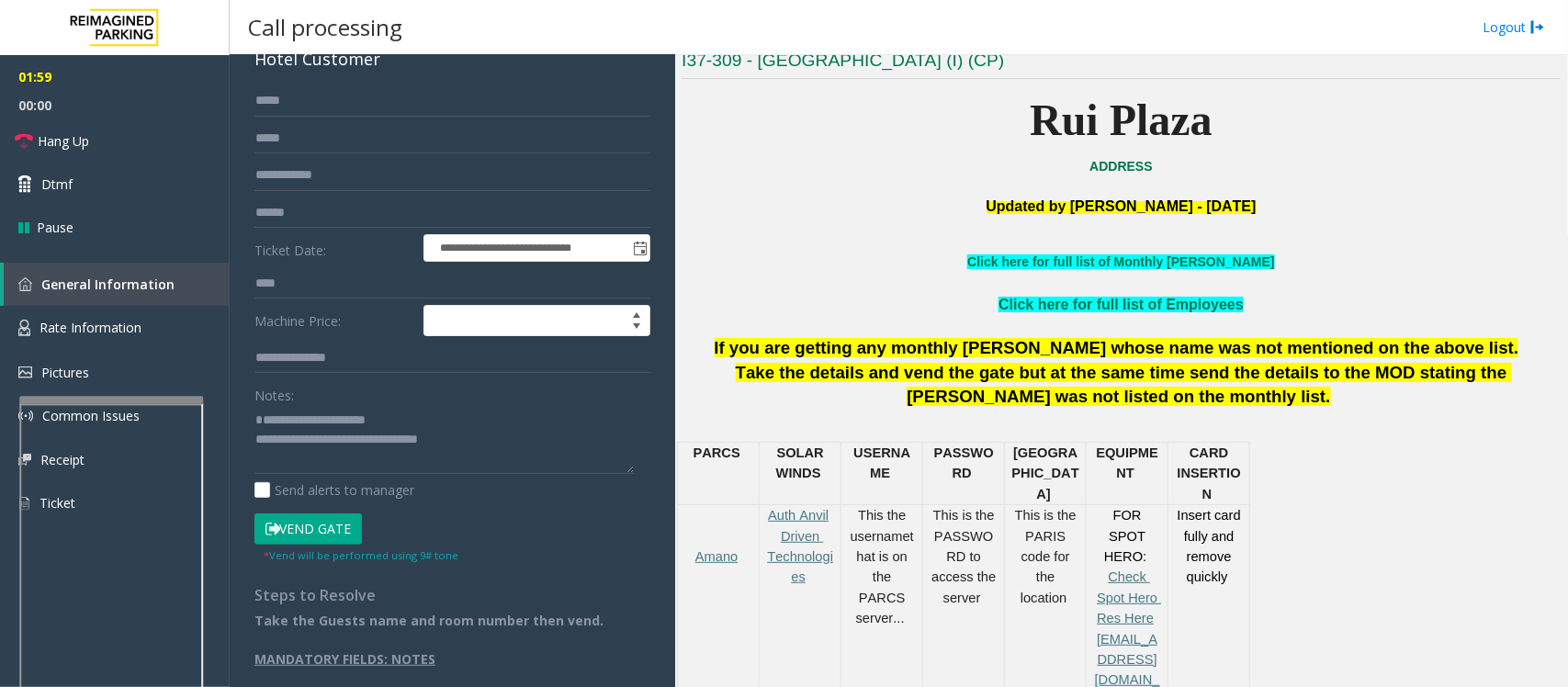 click on "Vend Gate" 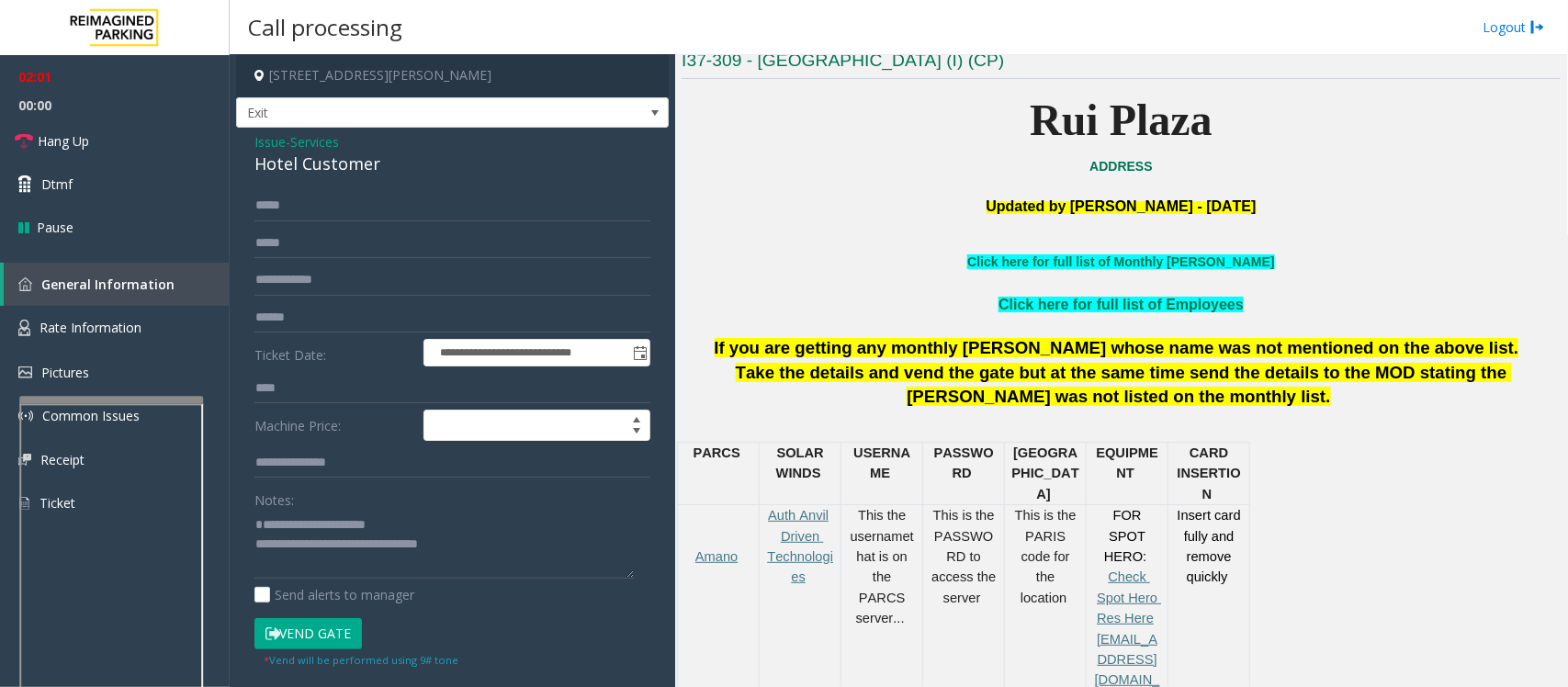 scroll, scrollTop: 0, scrollLeft: 0, axis: both 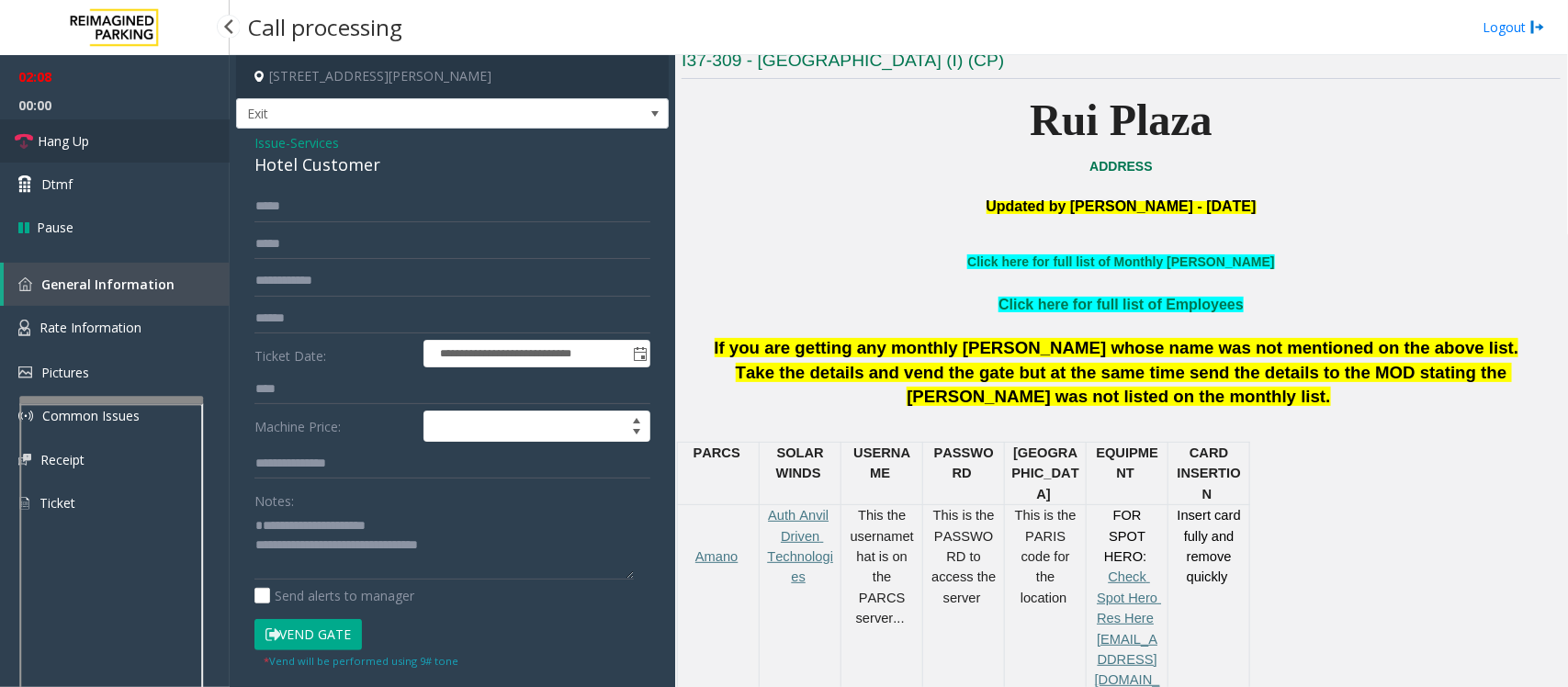 click on "Hang Up" at bounding box center [115, 141] 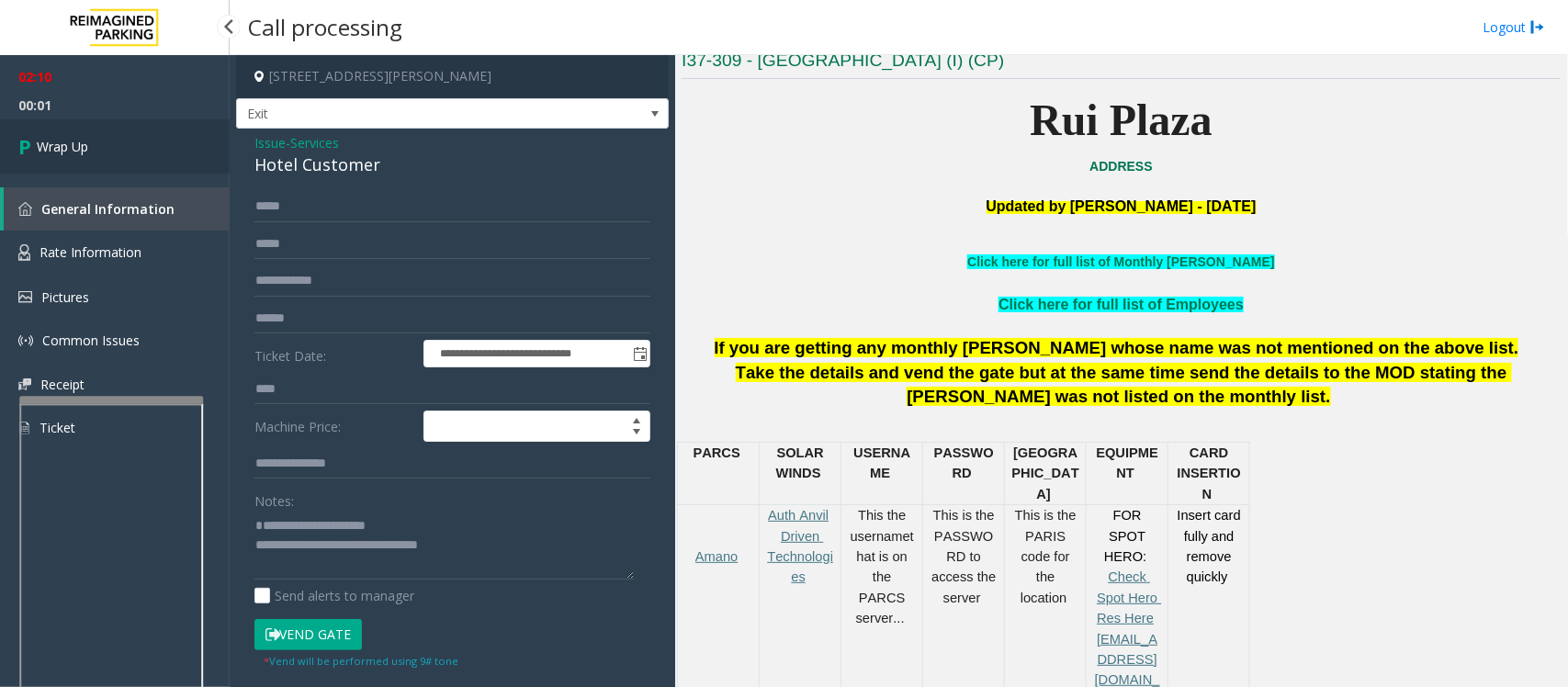 click on "Wrap Up" at bounding box center (115, 146) 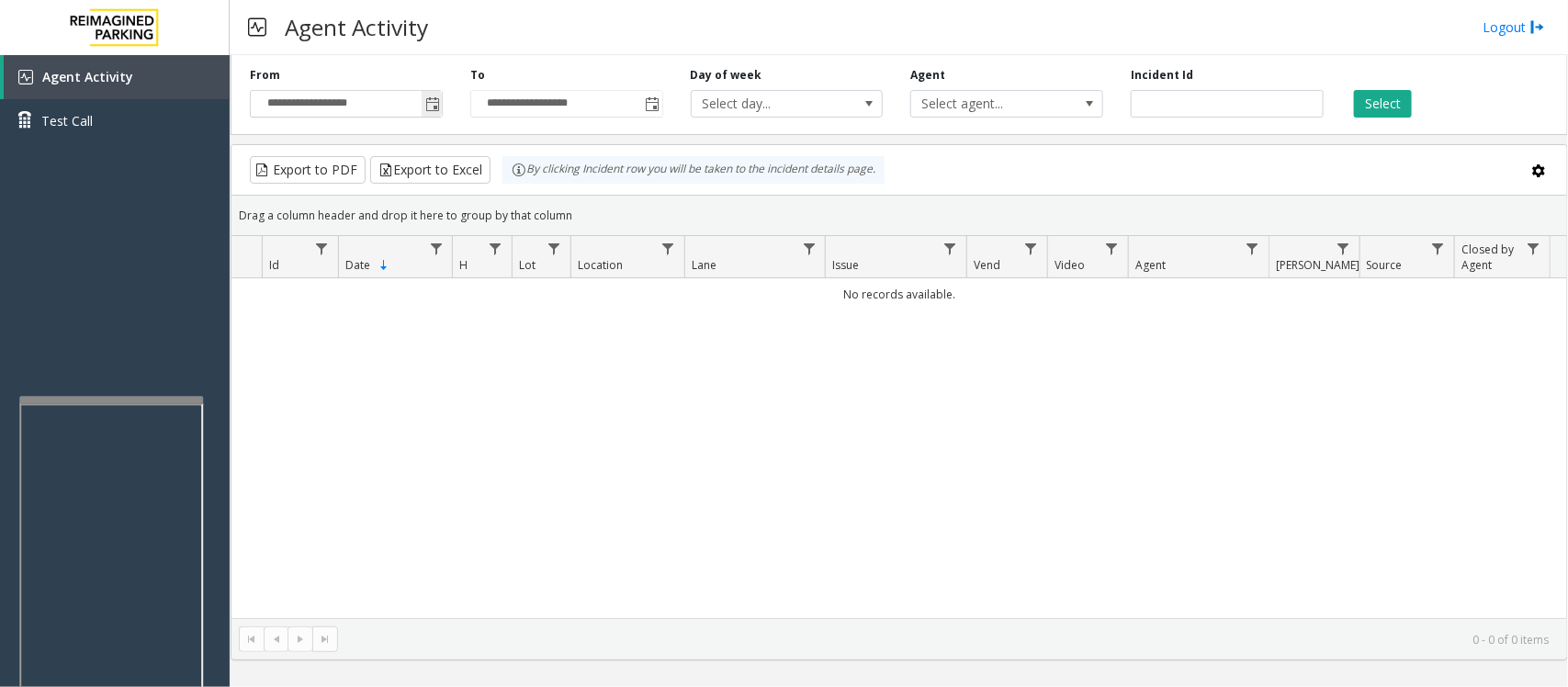 click 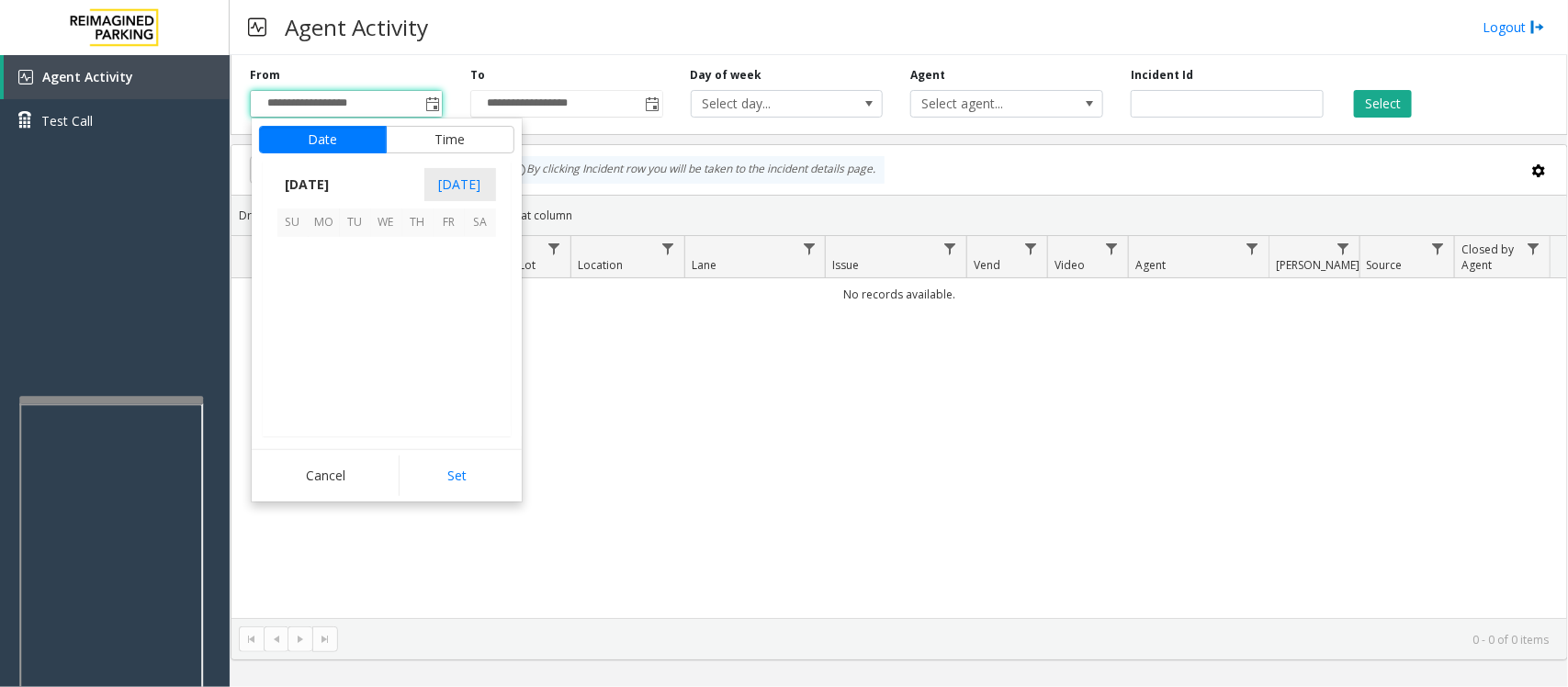 scroll, scrollTop: 329046, scrollLeft: 0, axis: vertical 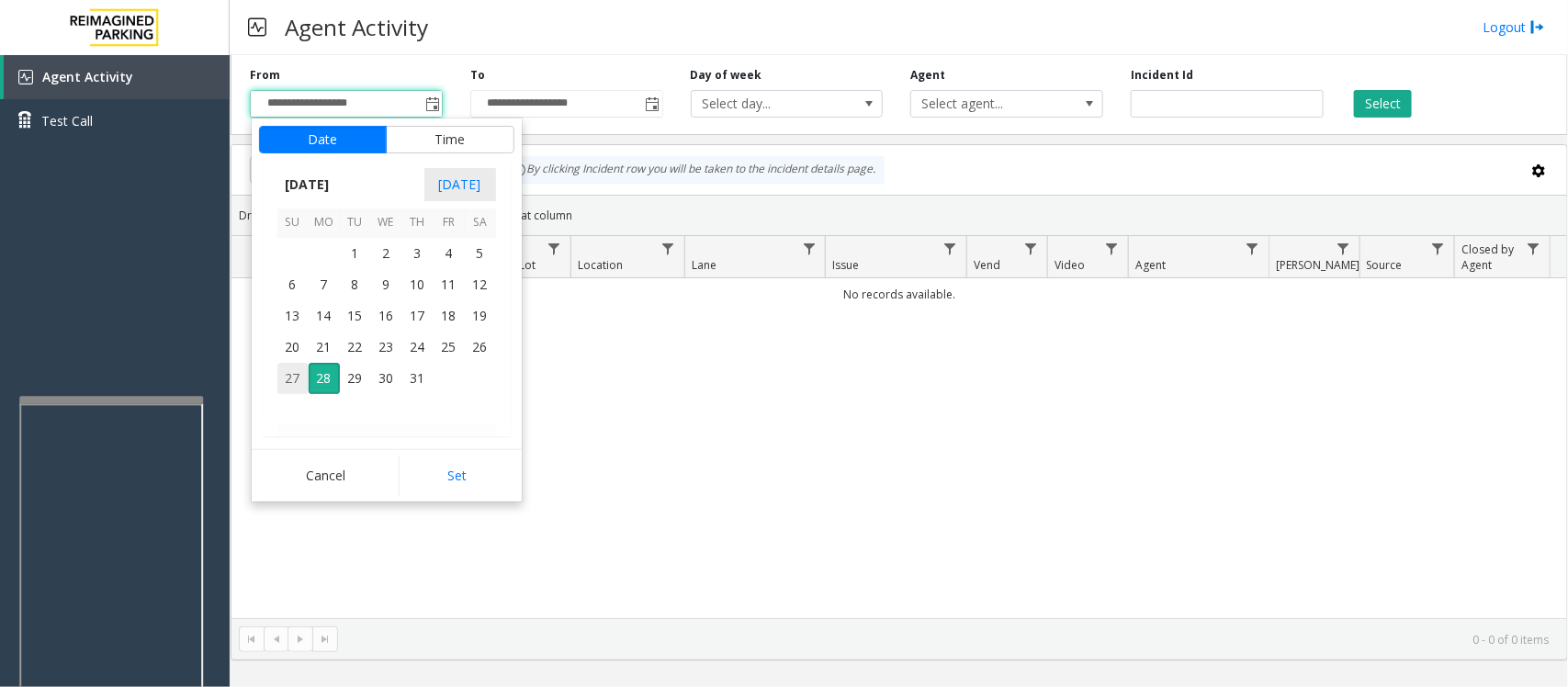 click on "27" at bounding box center (293, 378) 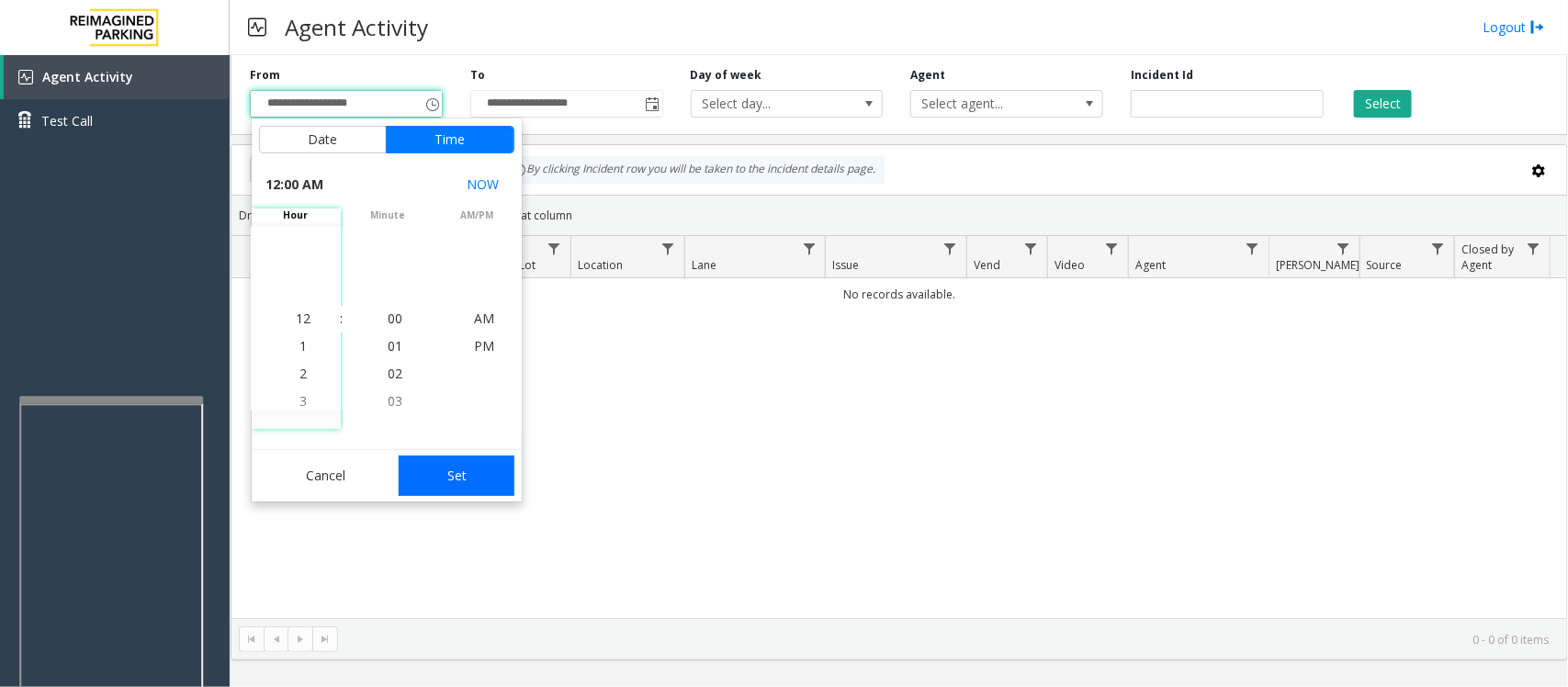 click on "Set" 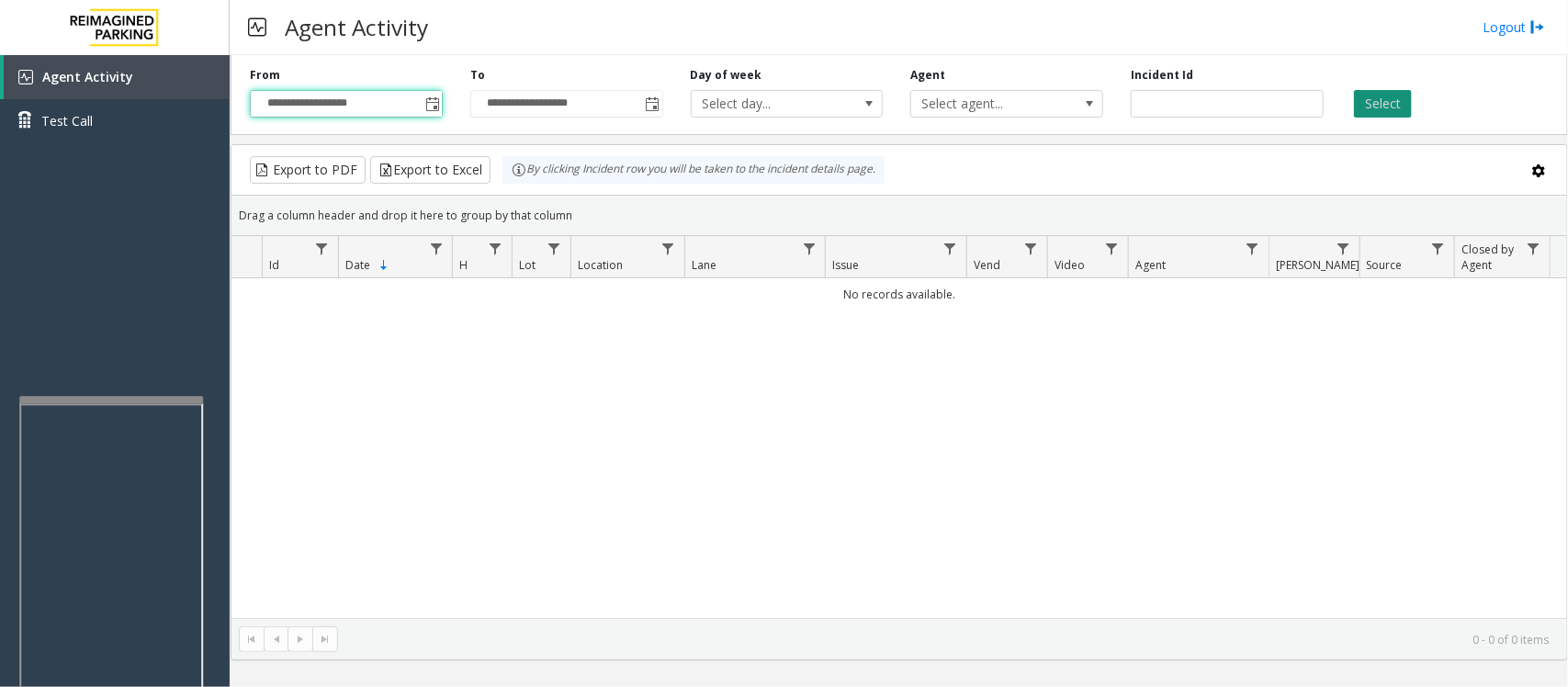 click on "Select" 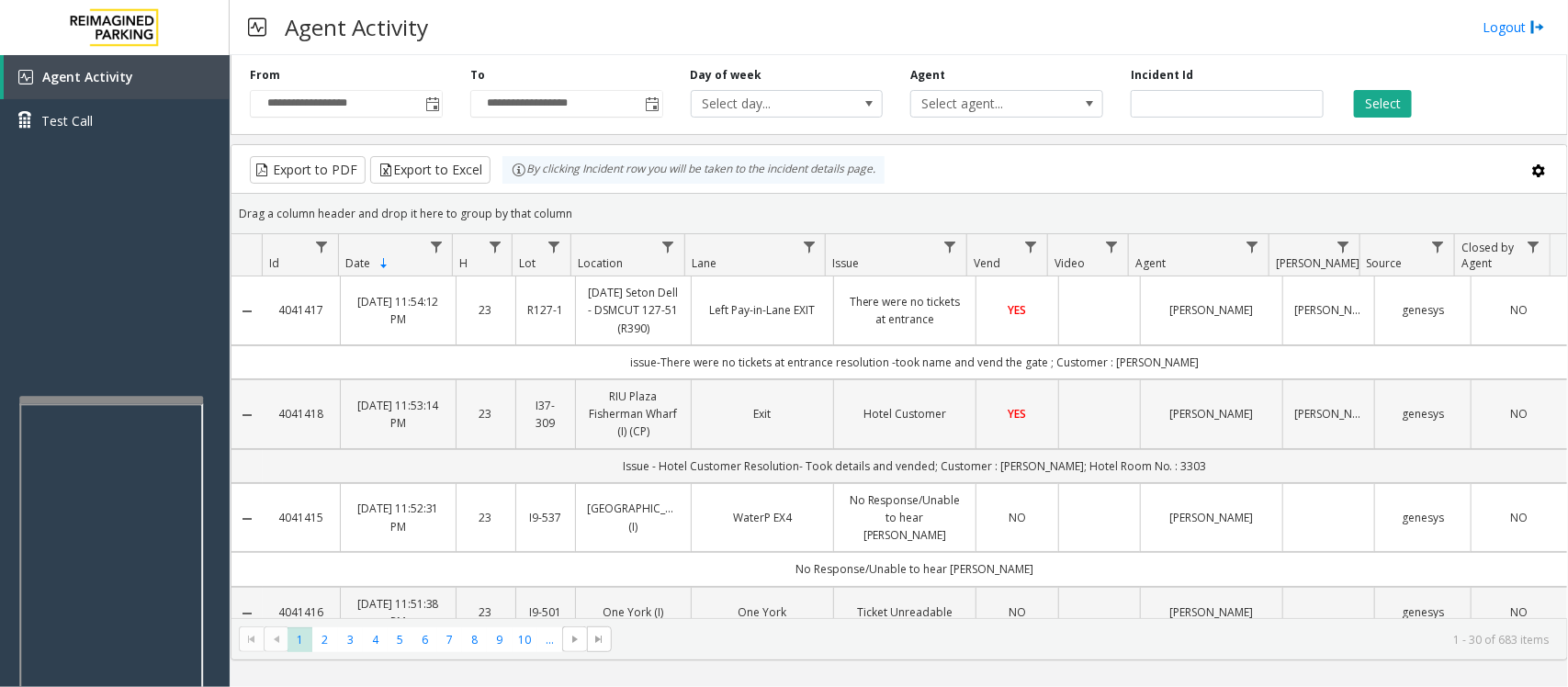 click on "Mills" 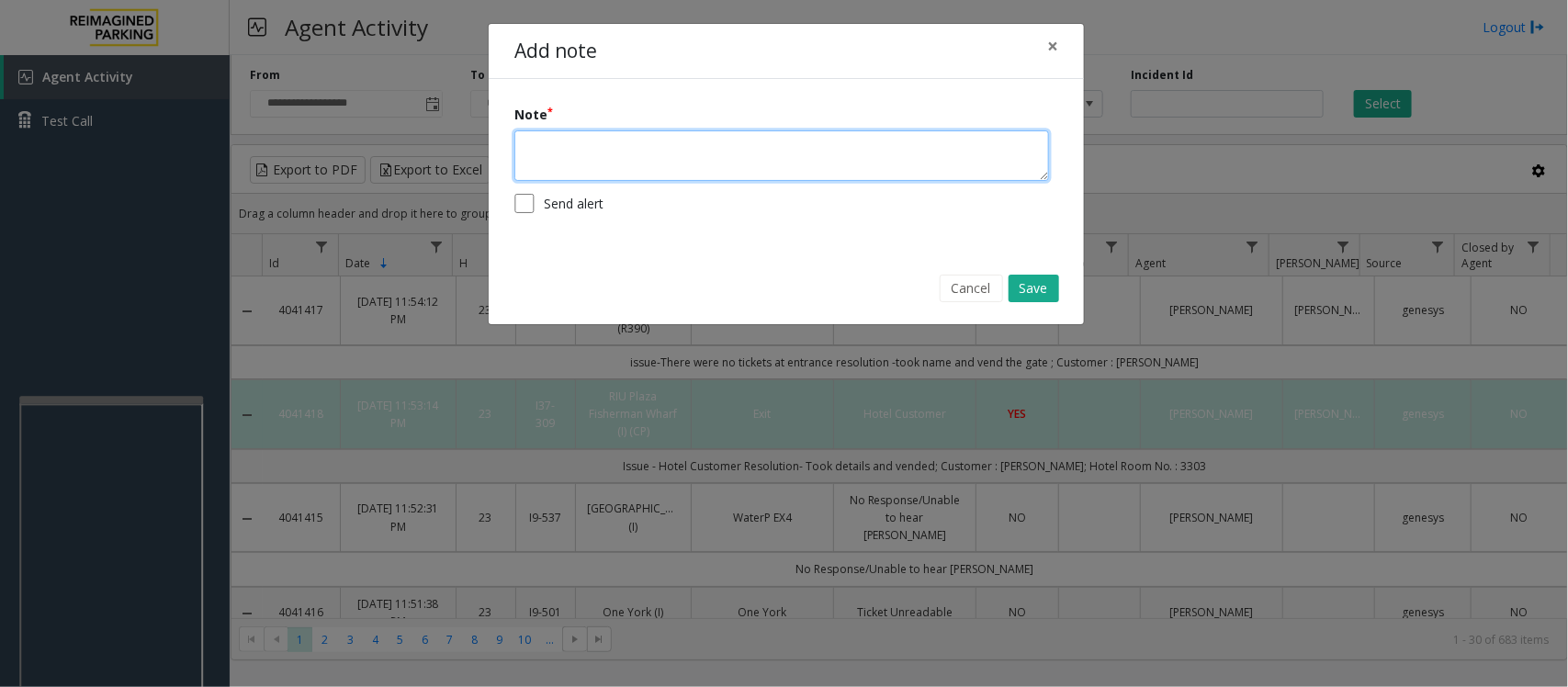 click 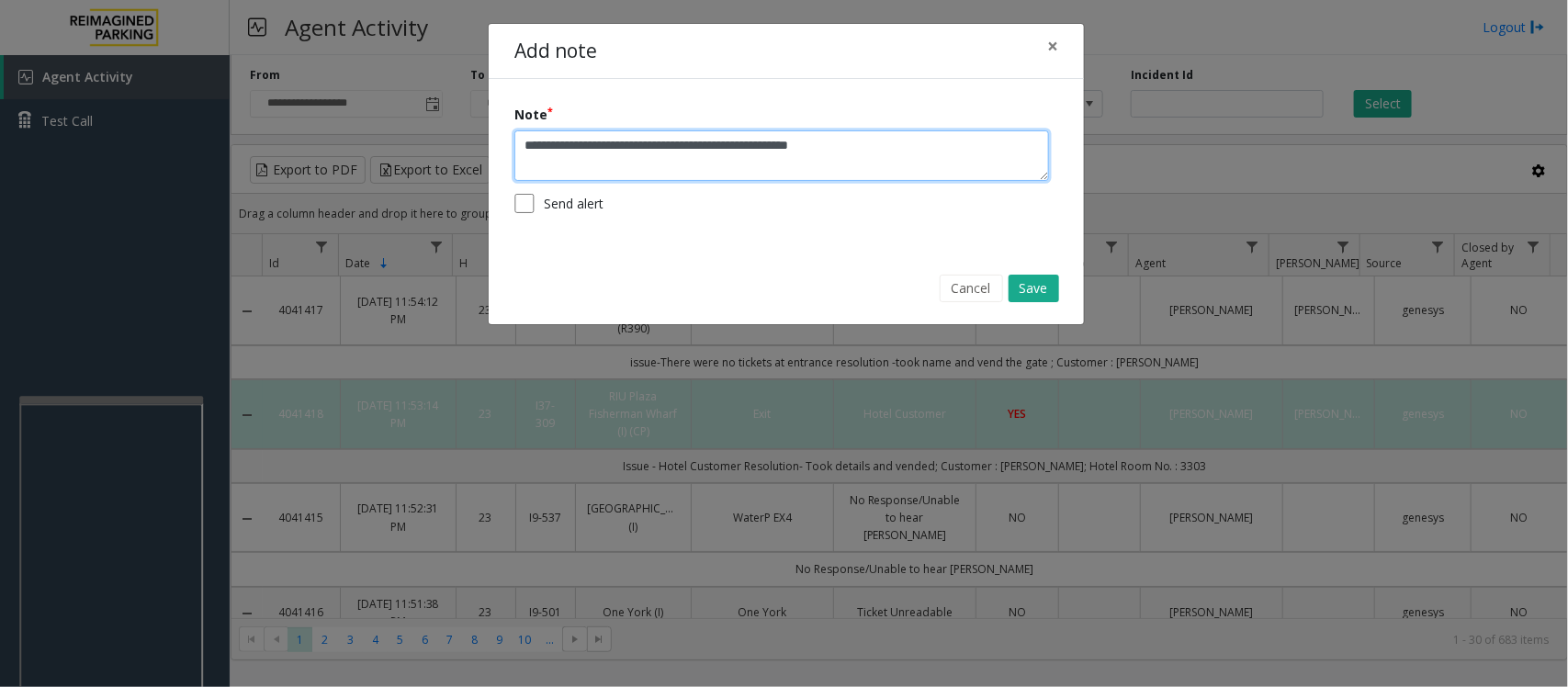 click on "**********" 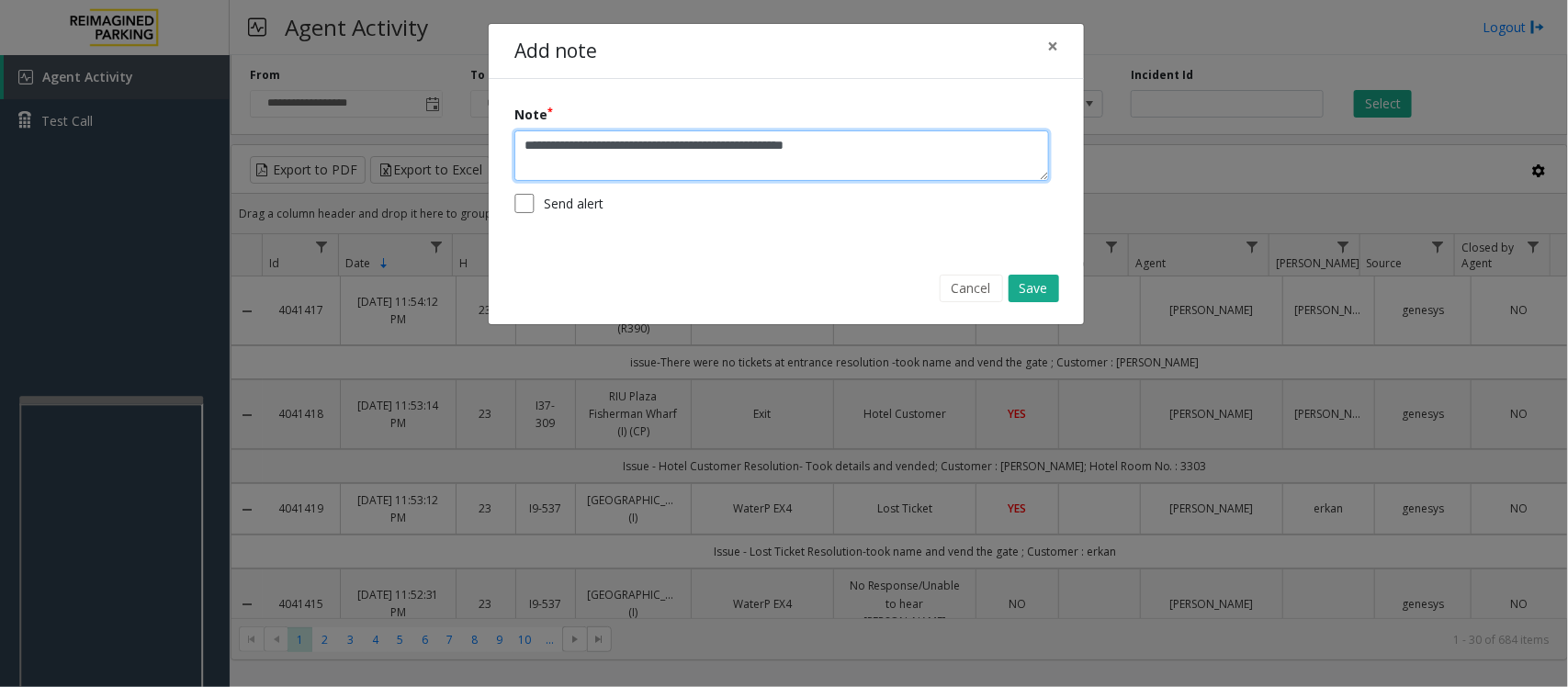 click on "**********" 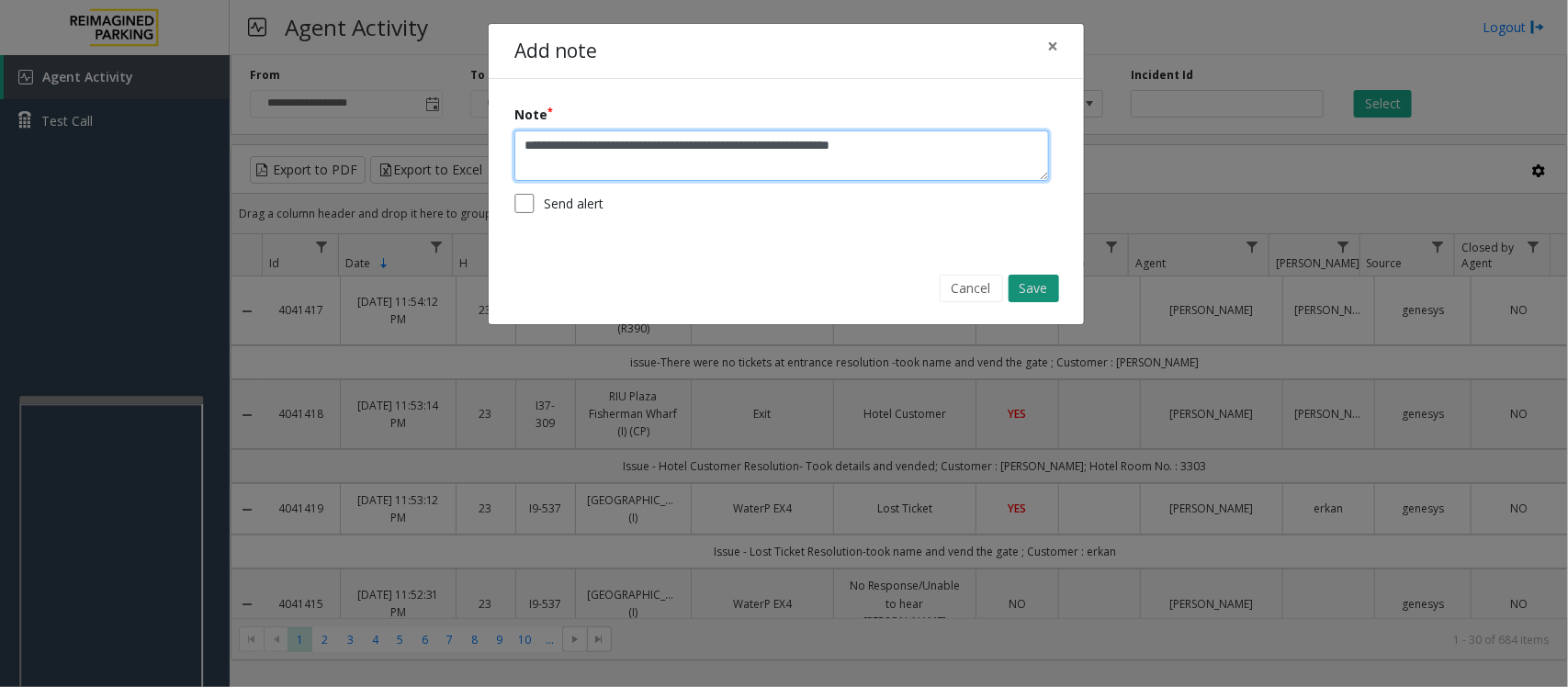 type on "**********" 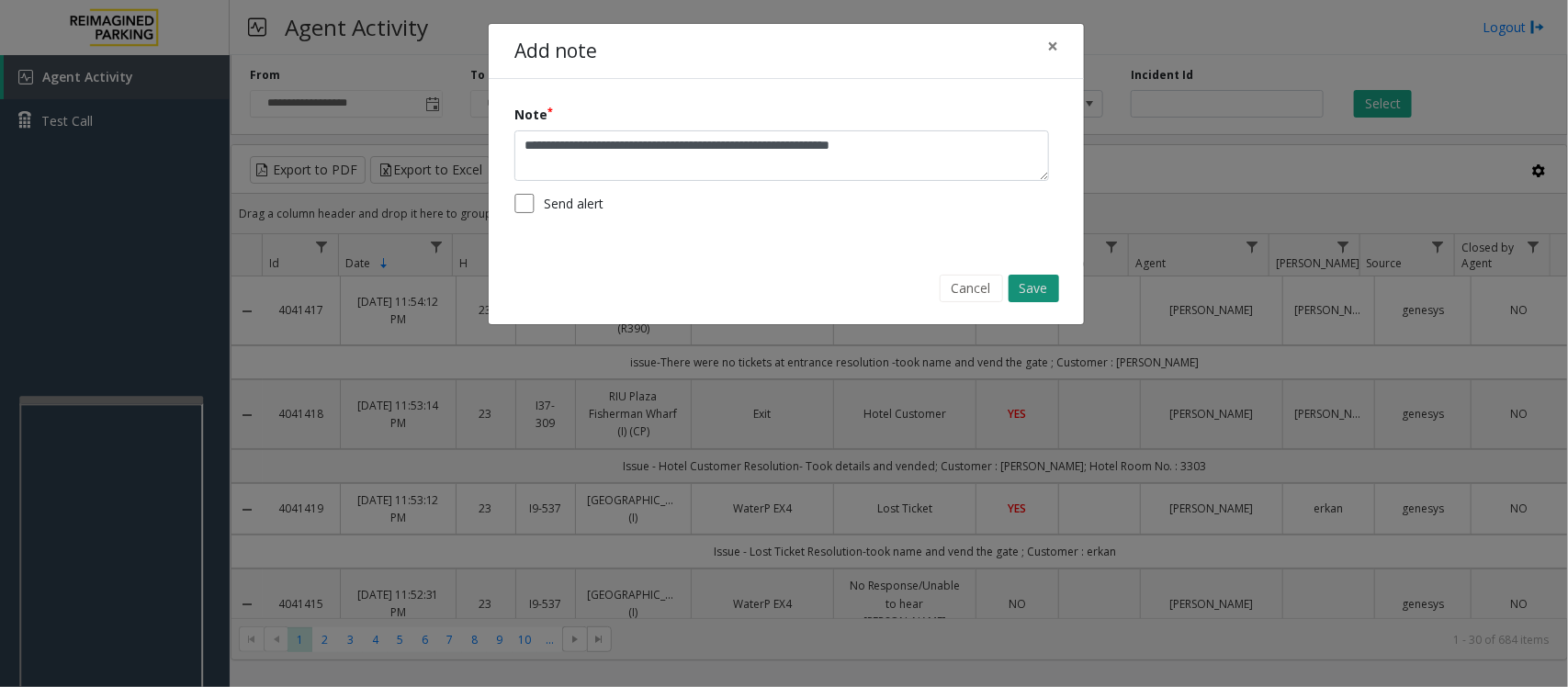 click on "Save" 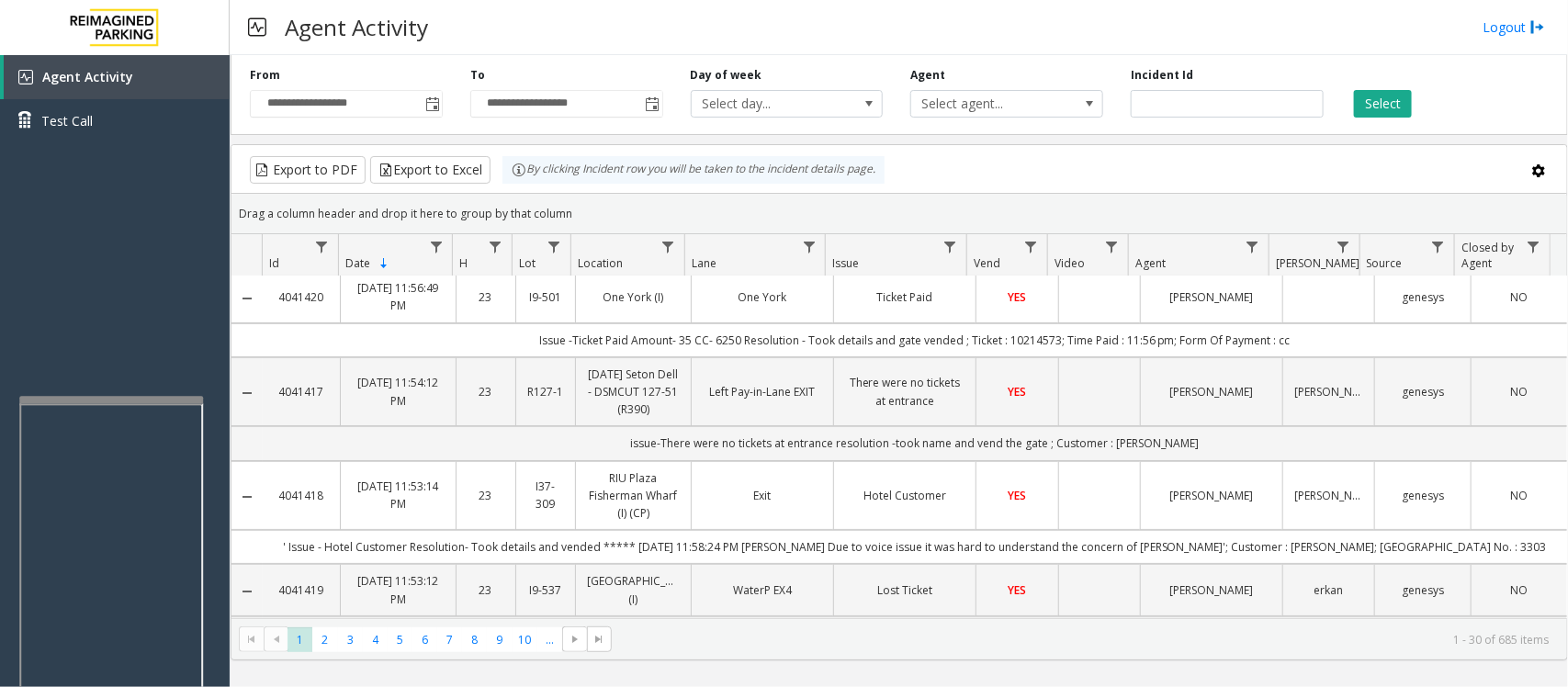 scroll, scrollTop: 0, scrollLeft: 0, axis: both 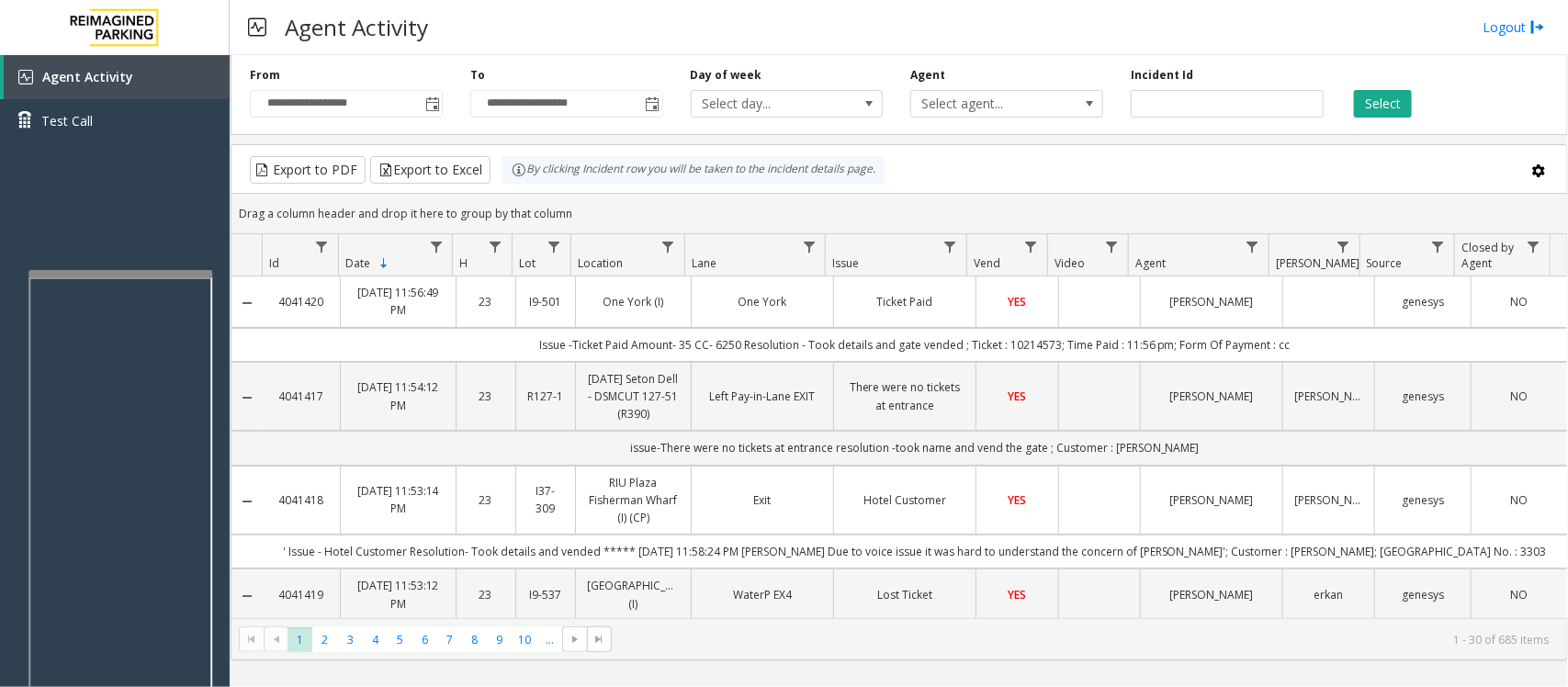 click at bounding box center [120, 274] 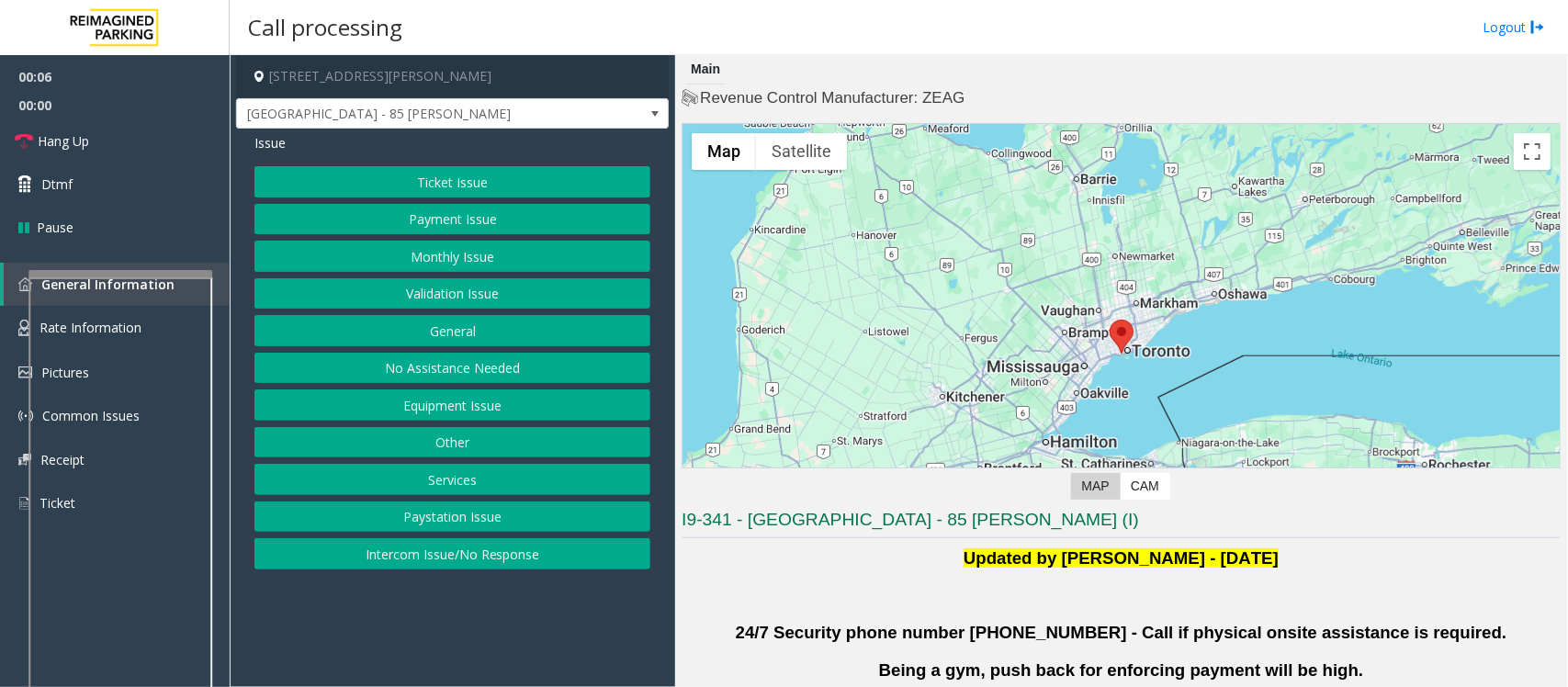 click on "Validation Issue" 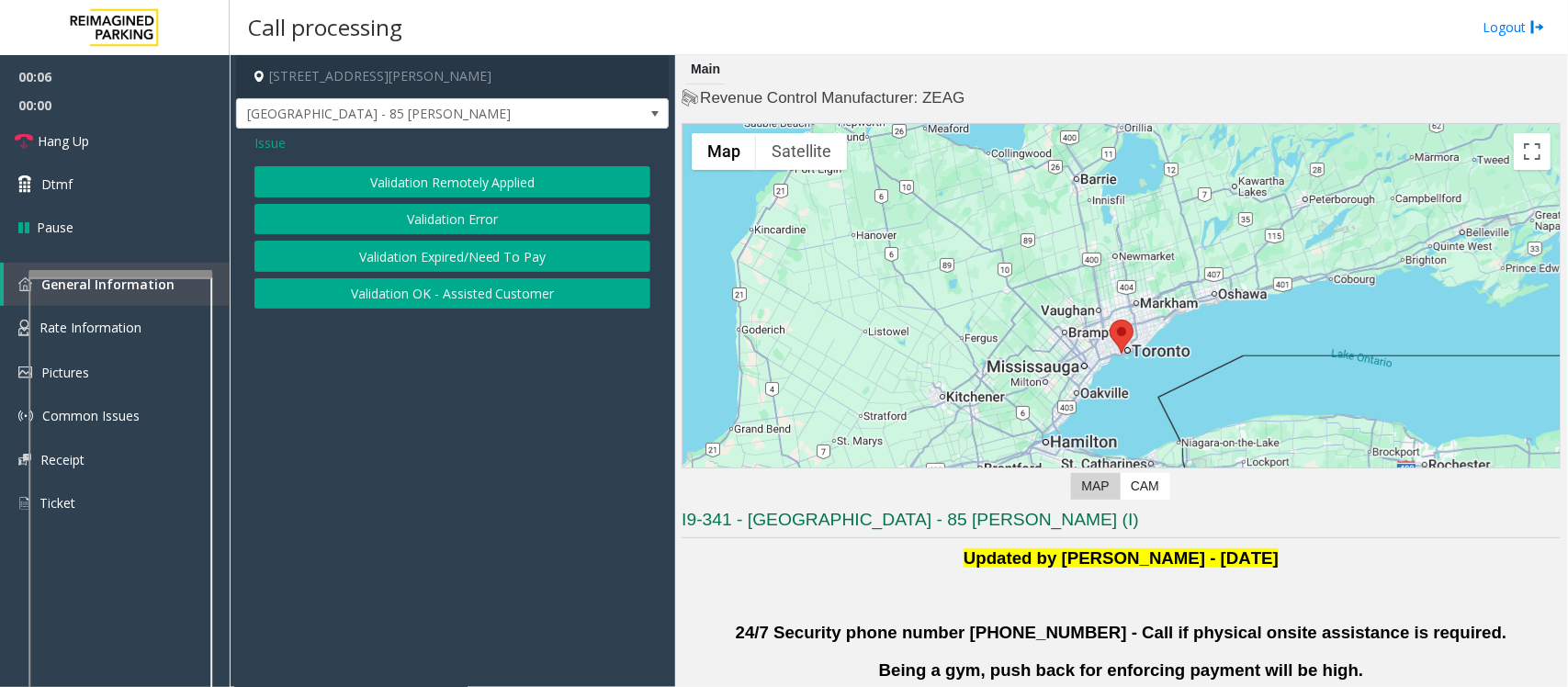 click on "Validation Error" 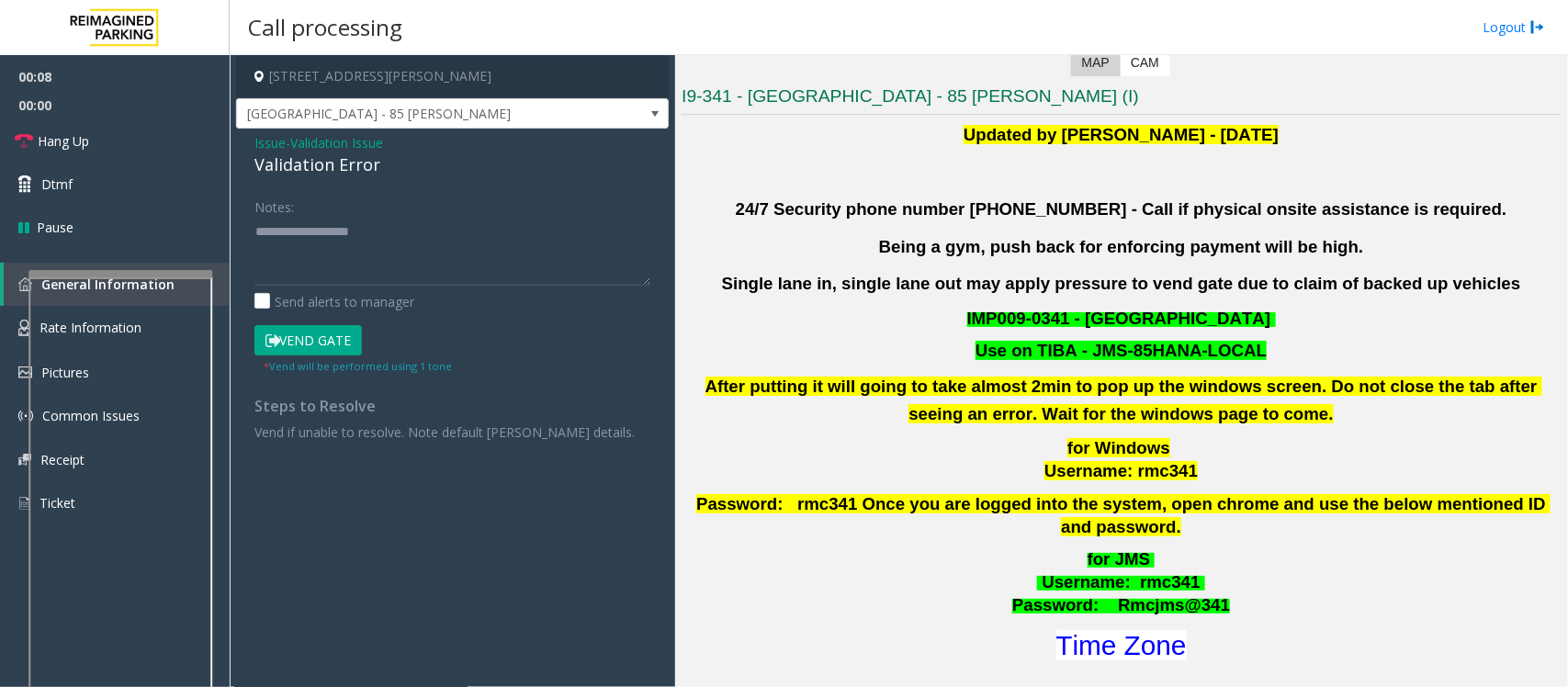 scroll, scrollTop: 574, scrollLeft: 0, axis: vertical 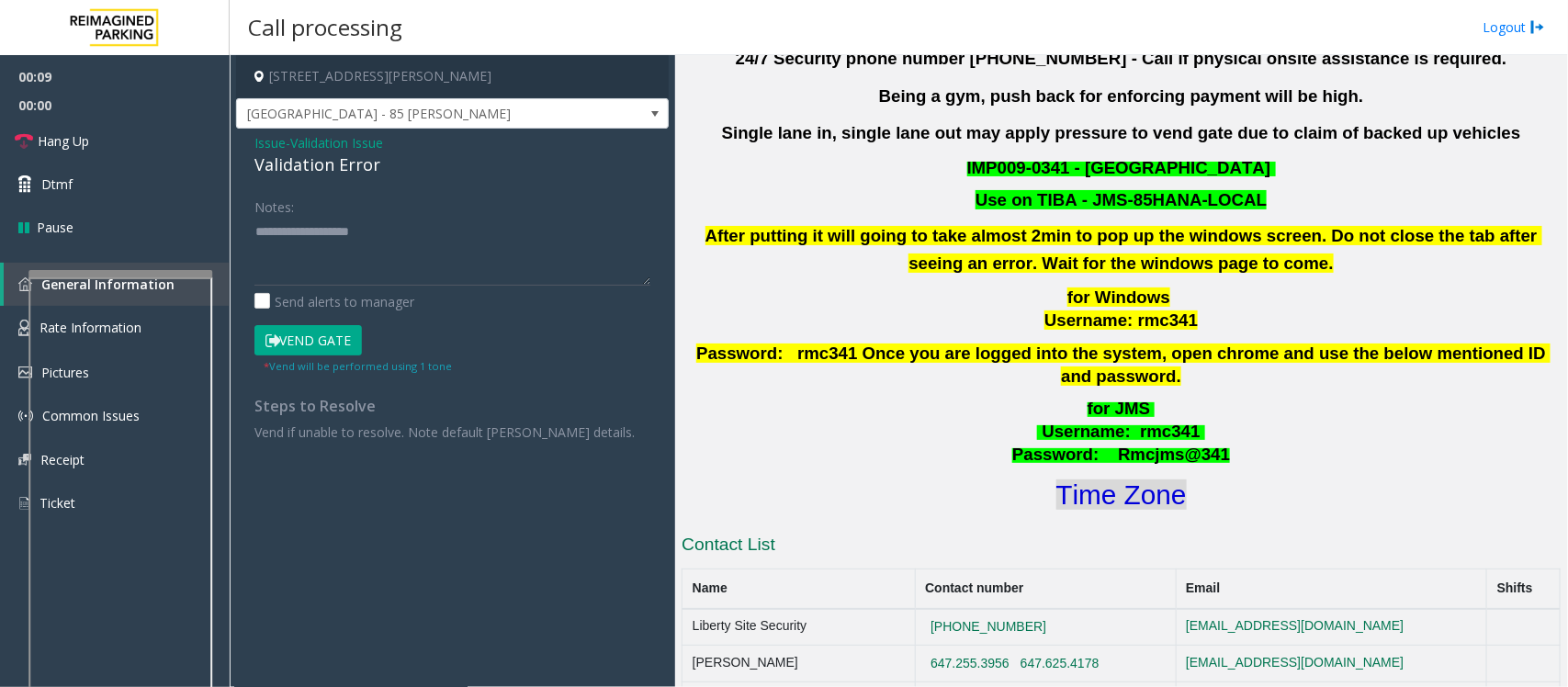click on "Time Zone" 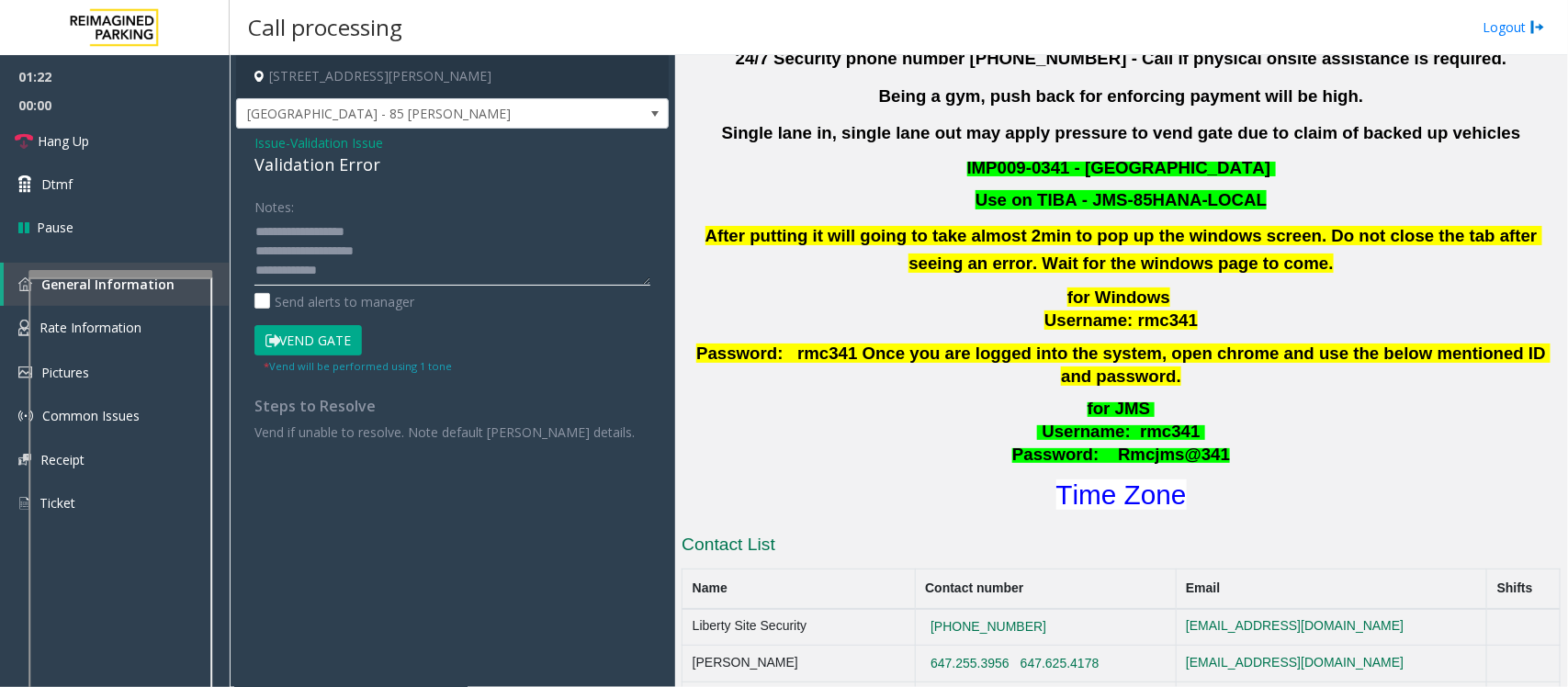 click 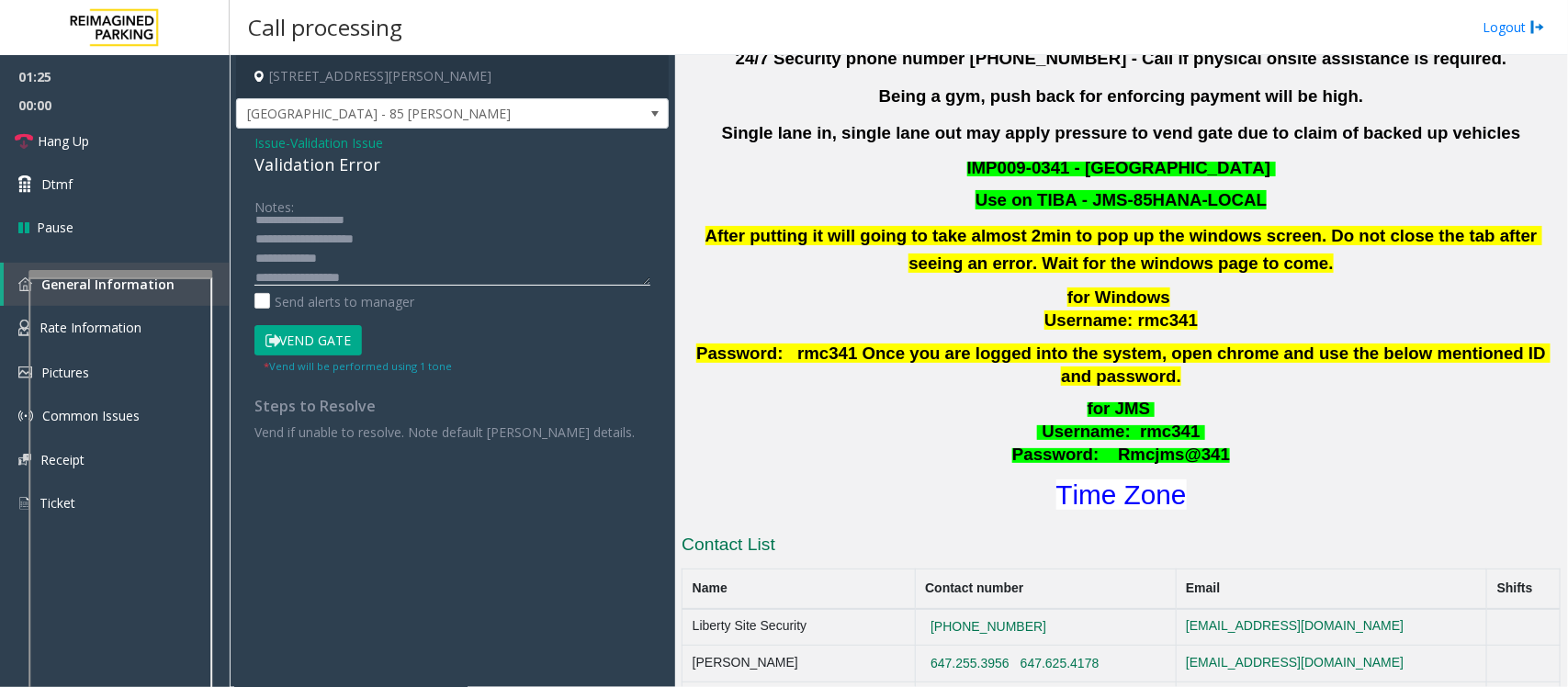 scroll, scrollTop: 0, scrollLeft: 0, axis: both 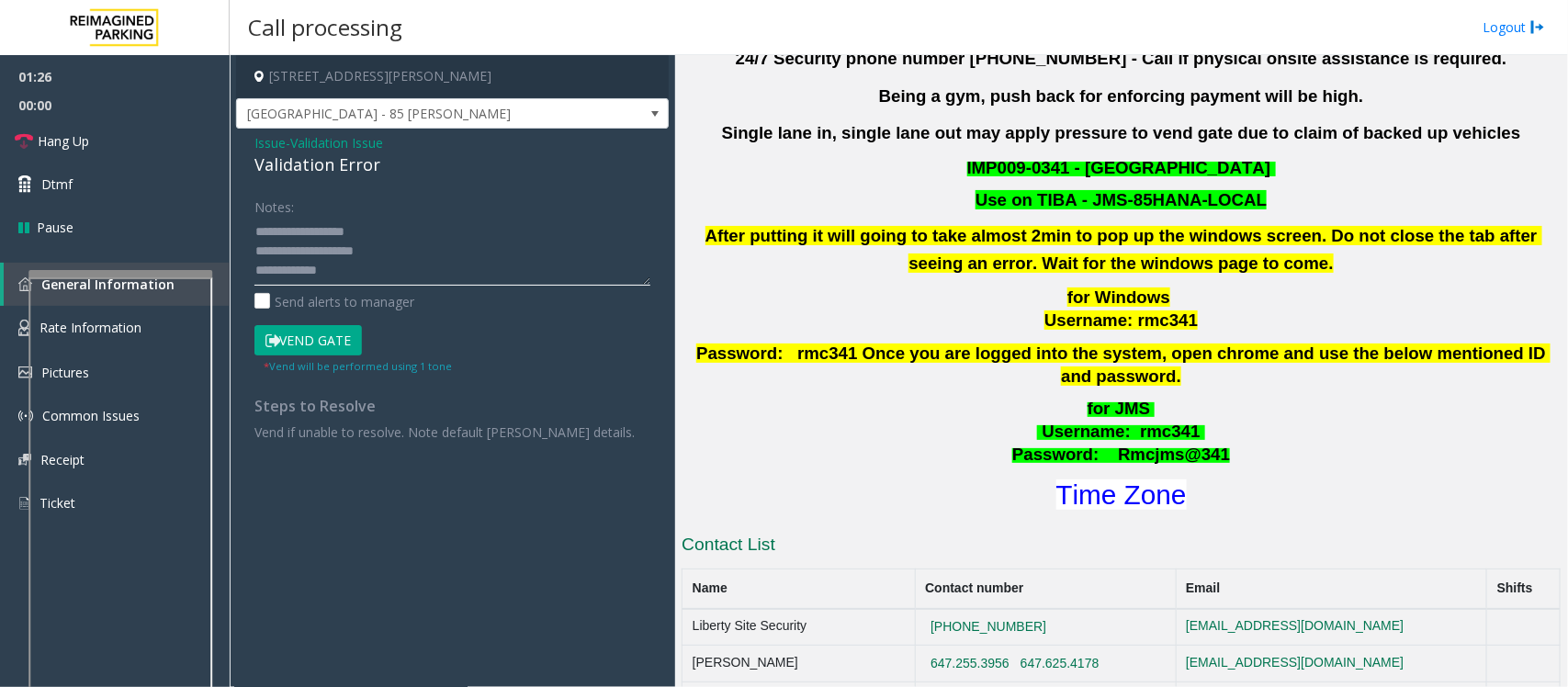 type on "**********" 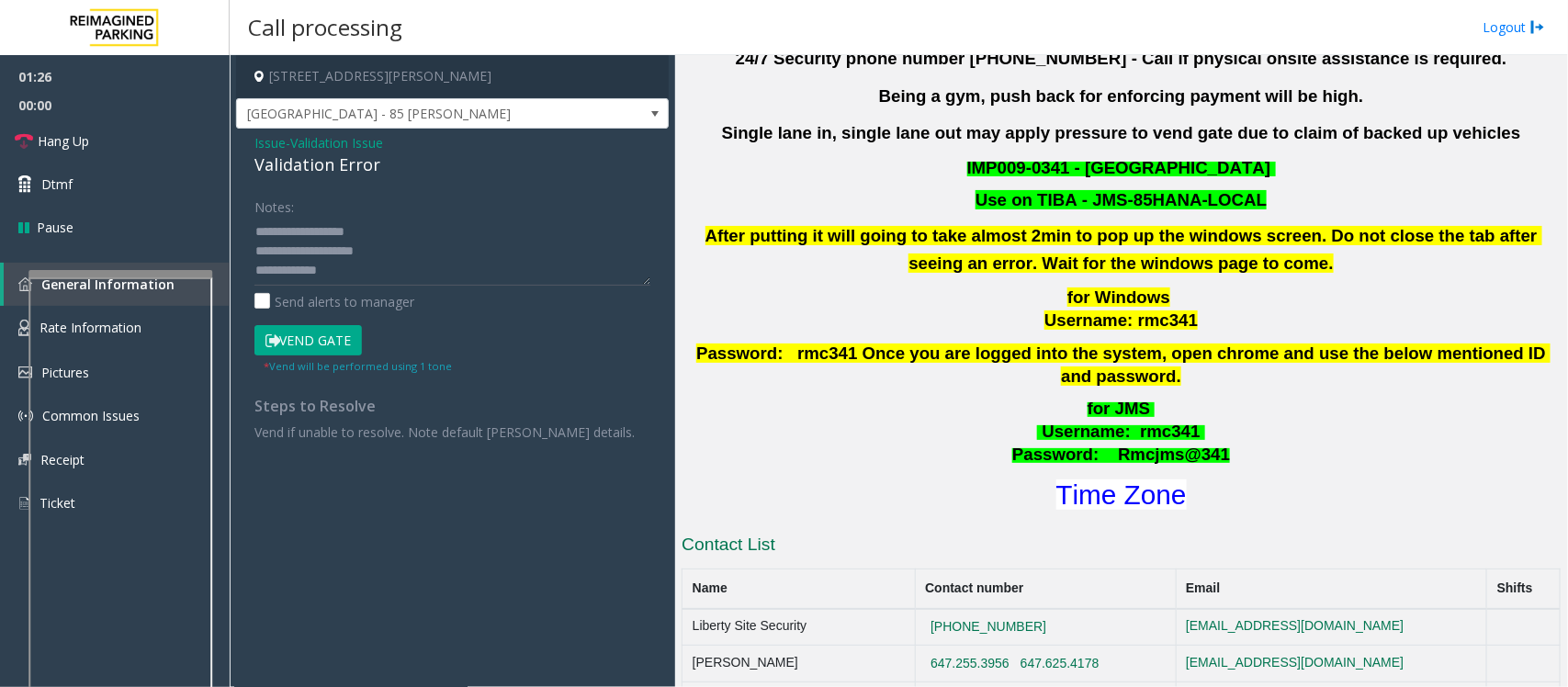 click on "Vend Gate" 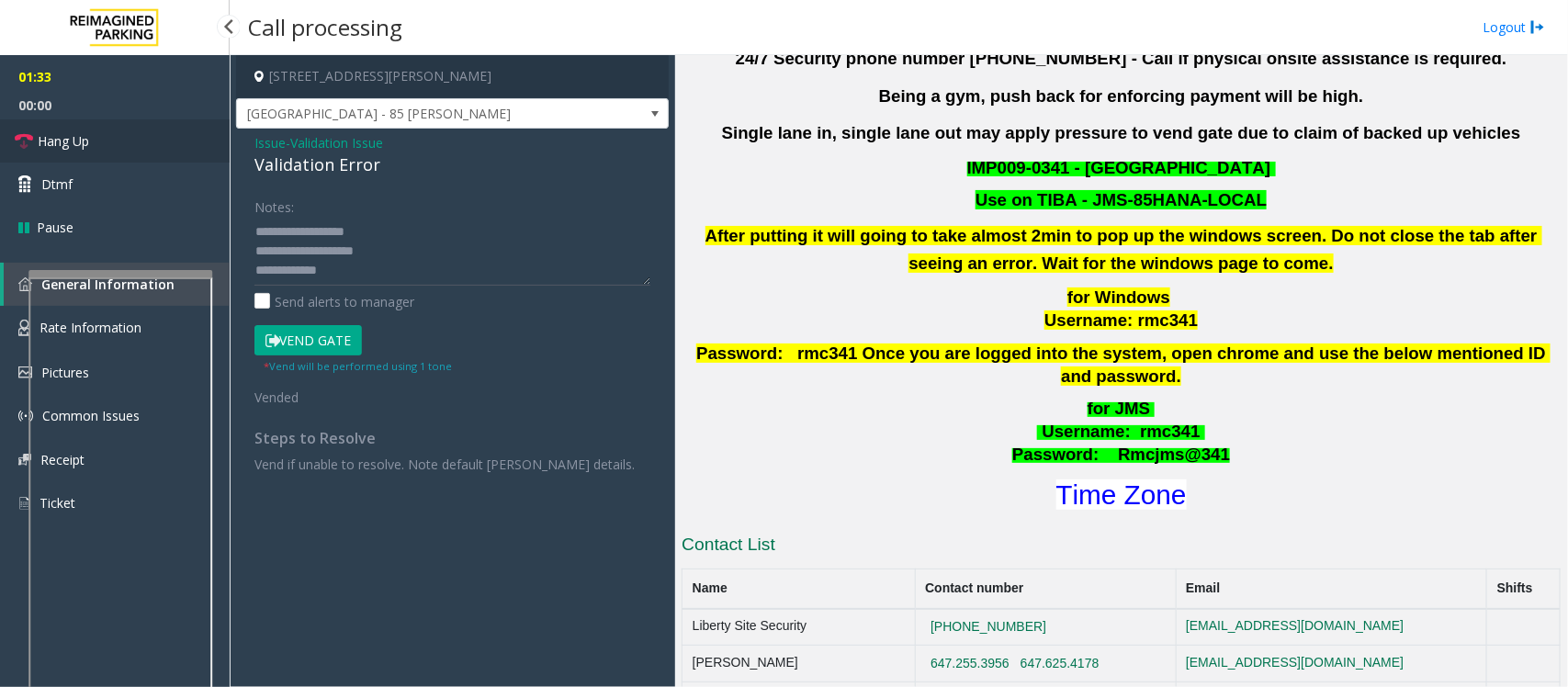 click on "Hang Up" at bounding box center [115, 141] 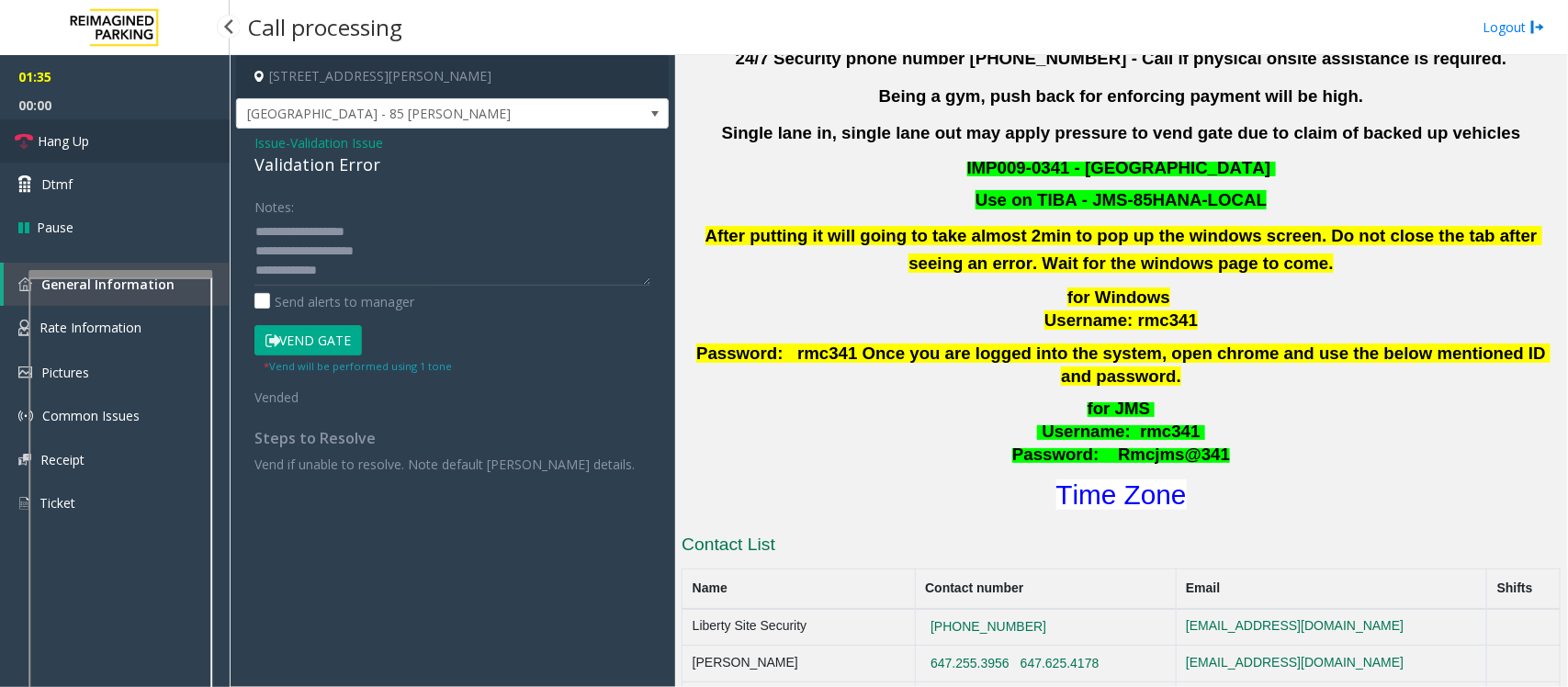 click on "Hang Up" at bounding box center [115, 141] 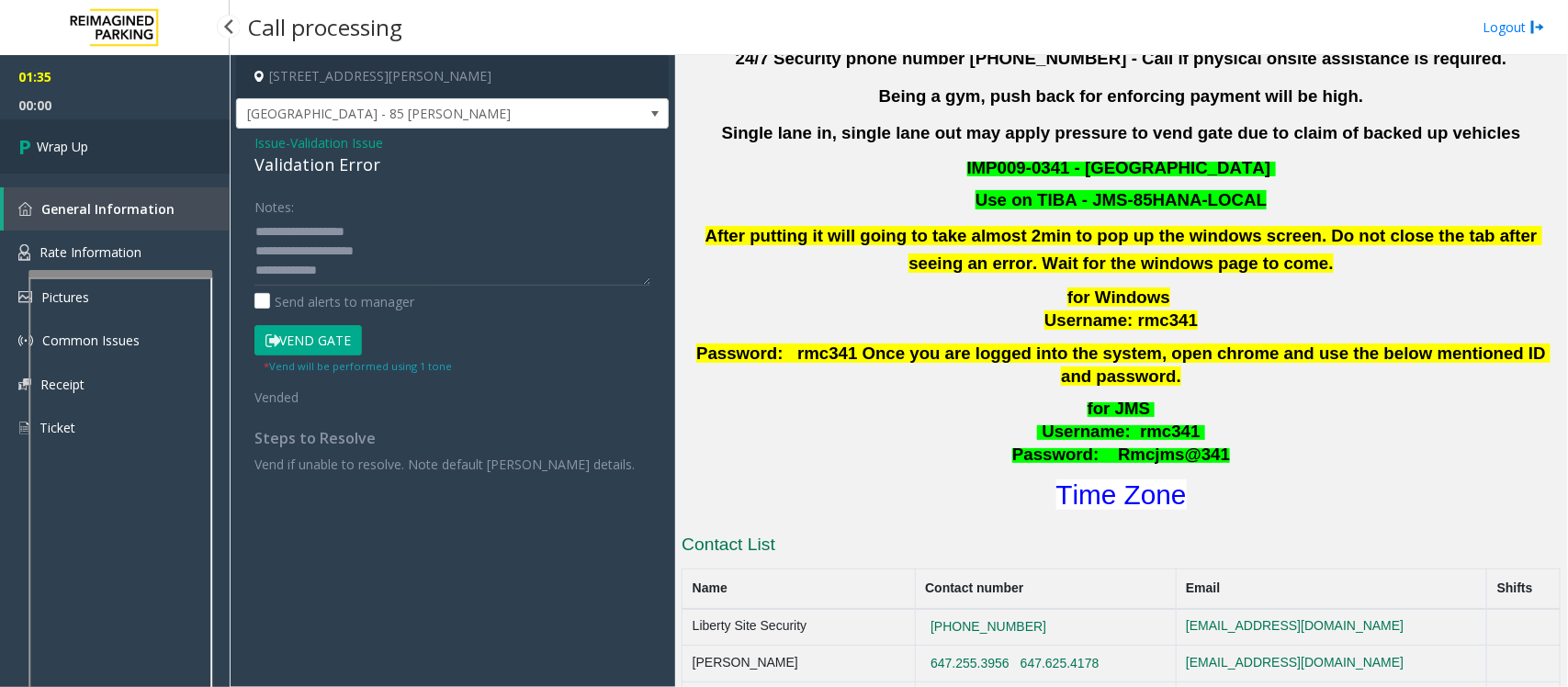 click on "Wrap Up" at bounding box center [115, 146] 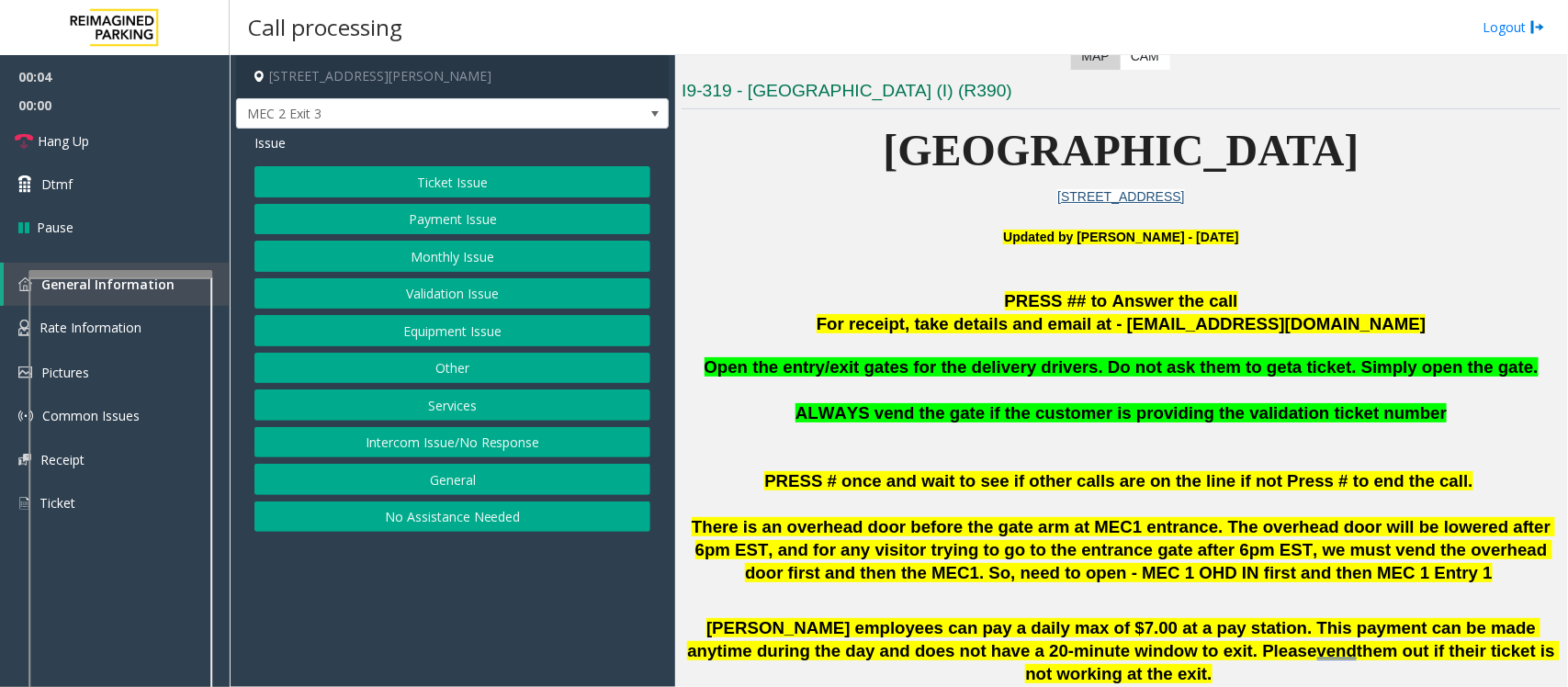 scroll, scrollTop: 459, scrollLeft: 0, axis: vertical 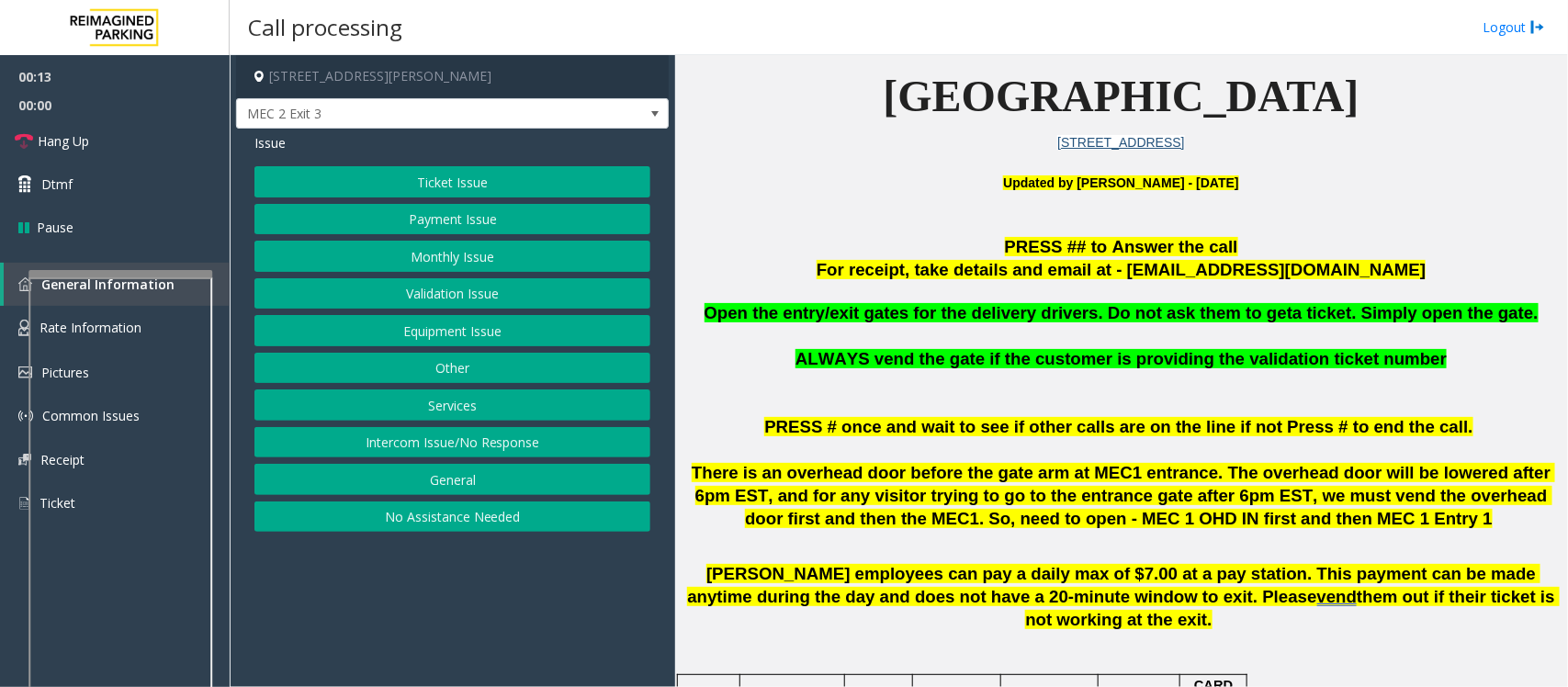 click on "Ticket Issue" 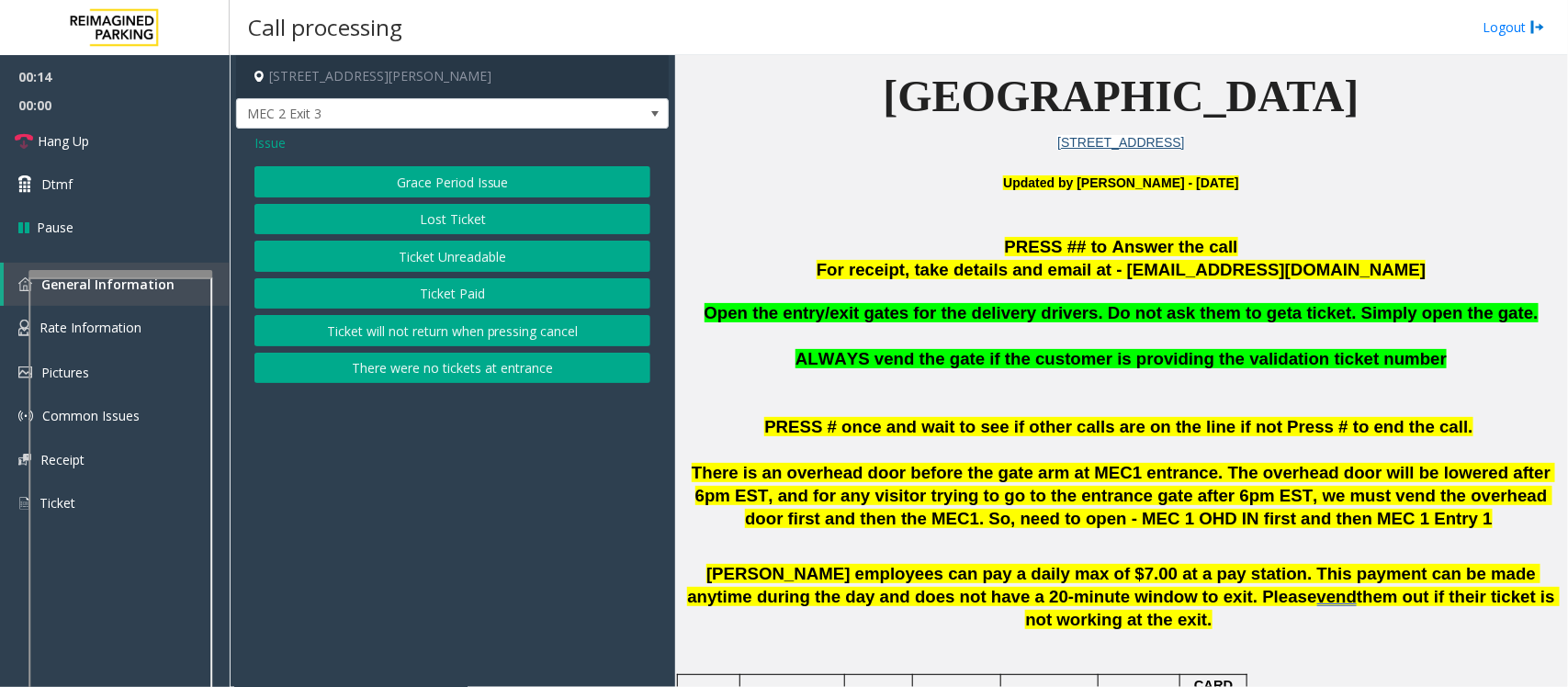 click on "Ticket Unreadable" 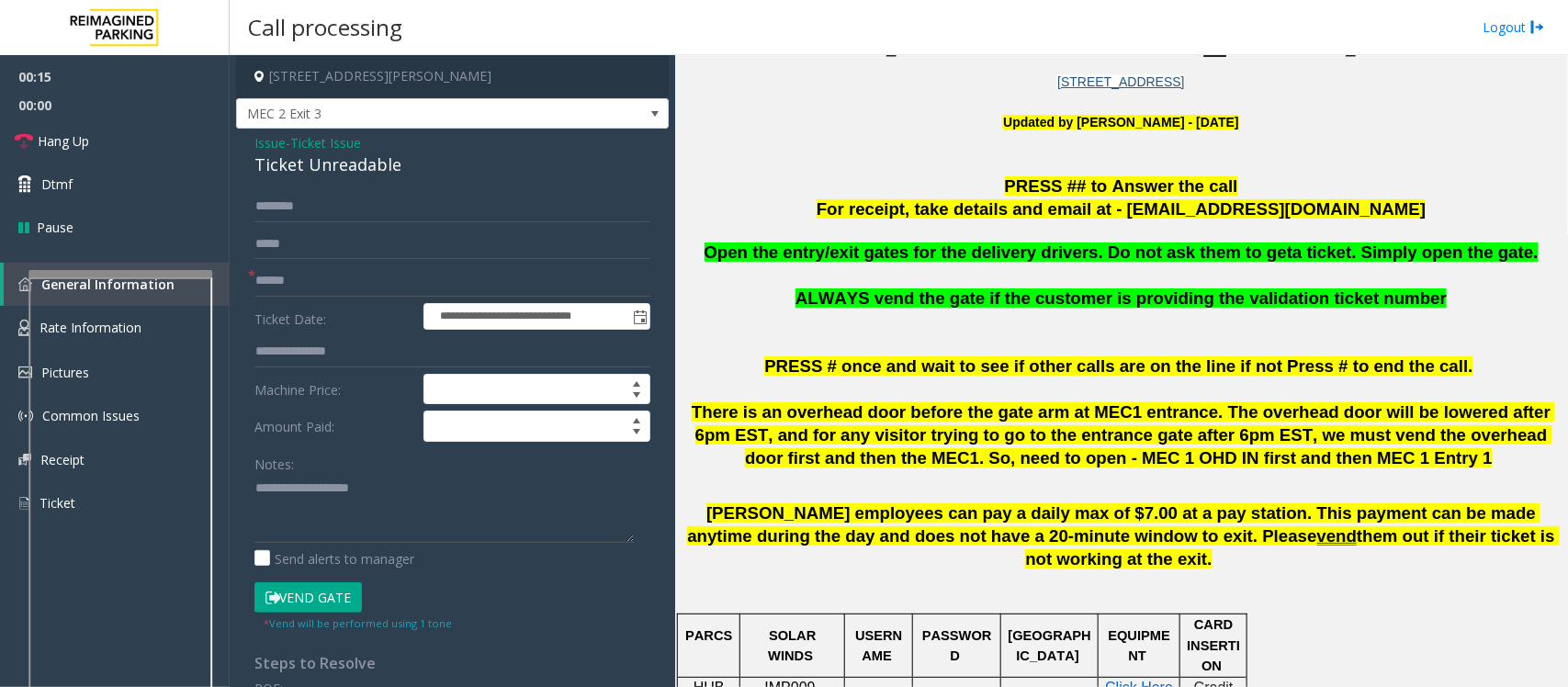 scroll, scrollTop: 689, scrollLeft: 0, axis: vertical 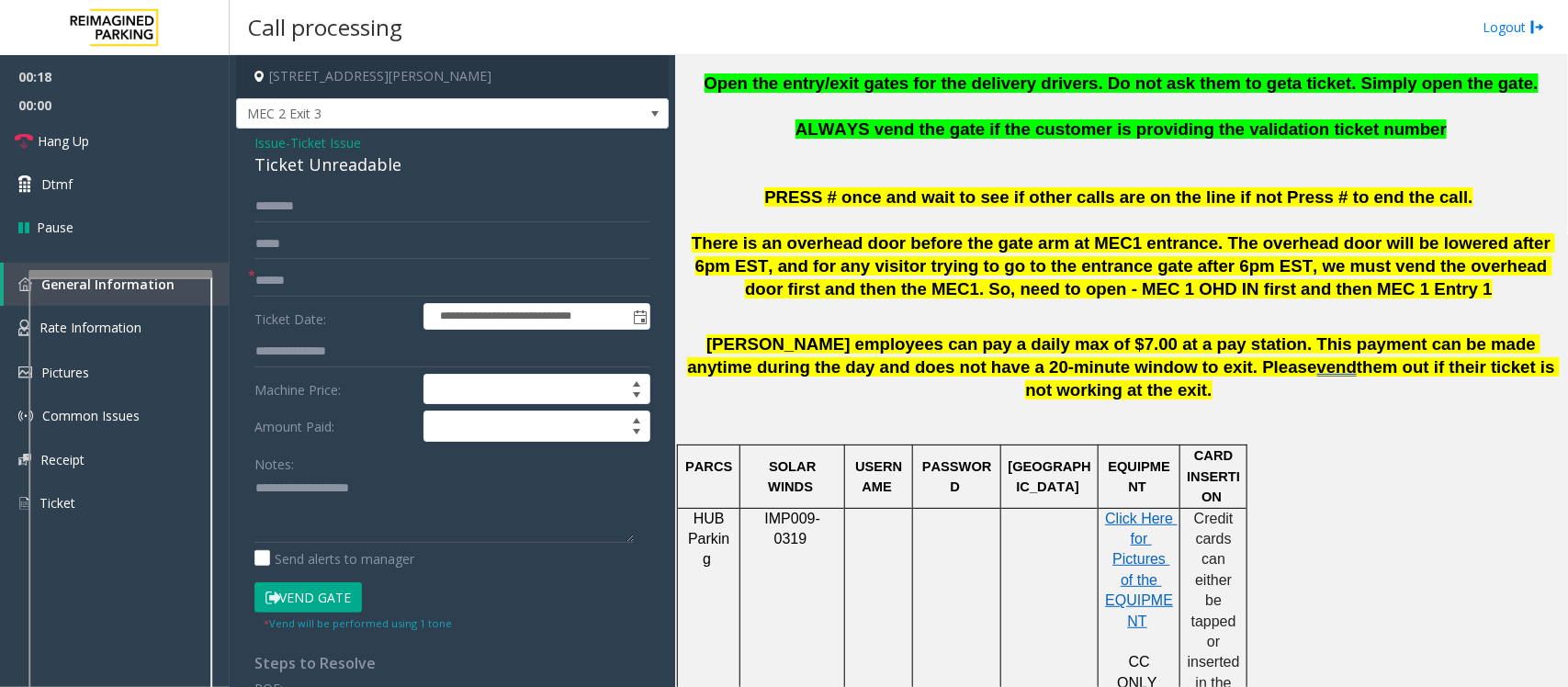 click on "Ticket Issue" 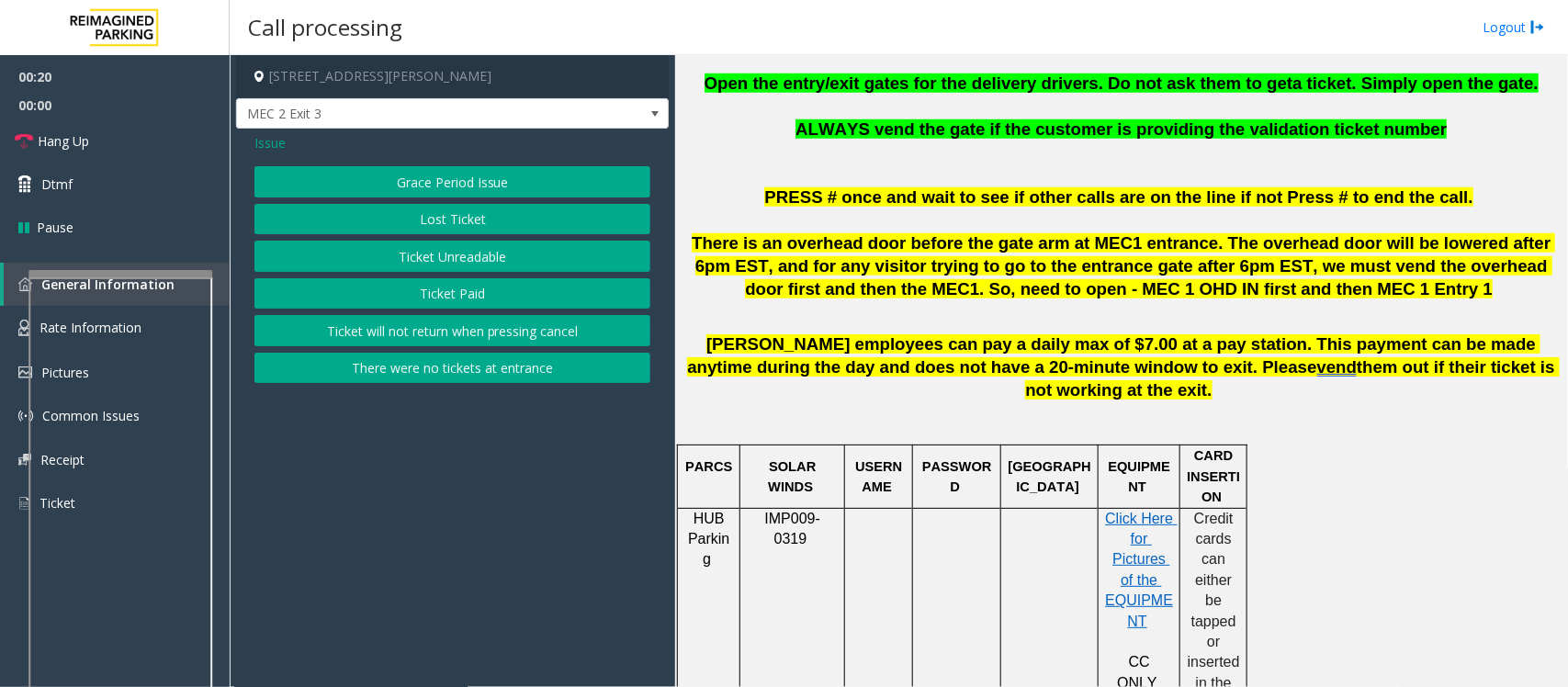 click on "Issue" 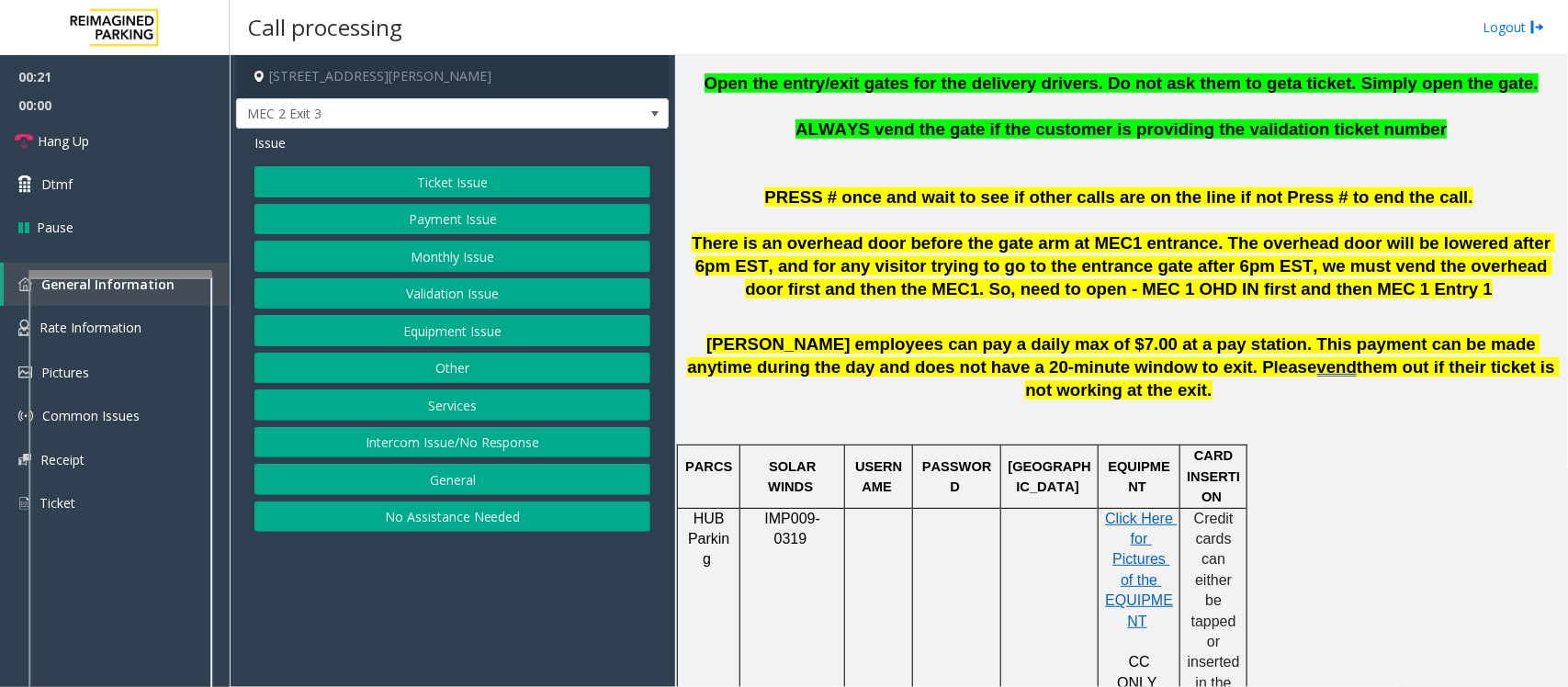 click on "Payment Issue" 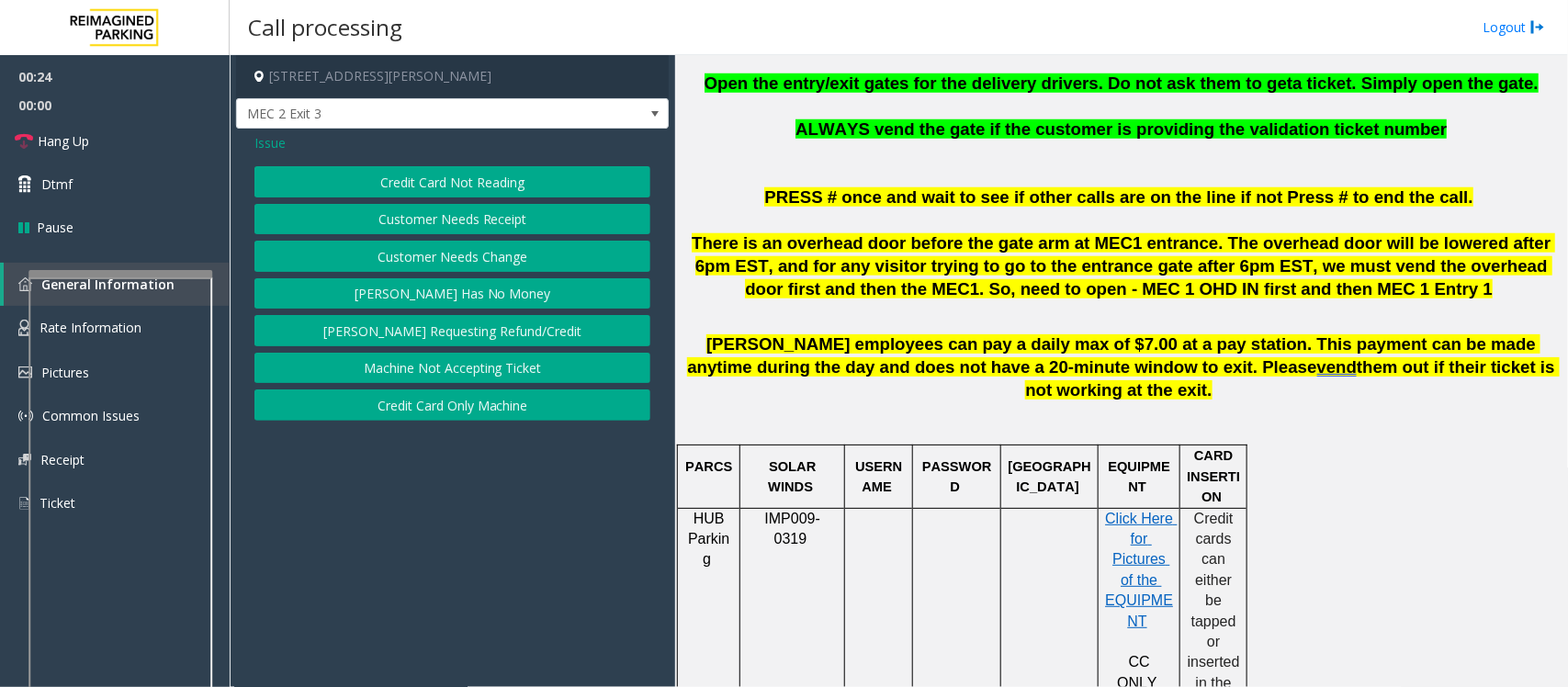 click on "Issue" 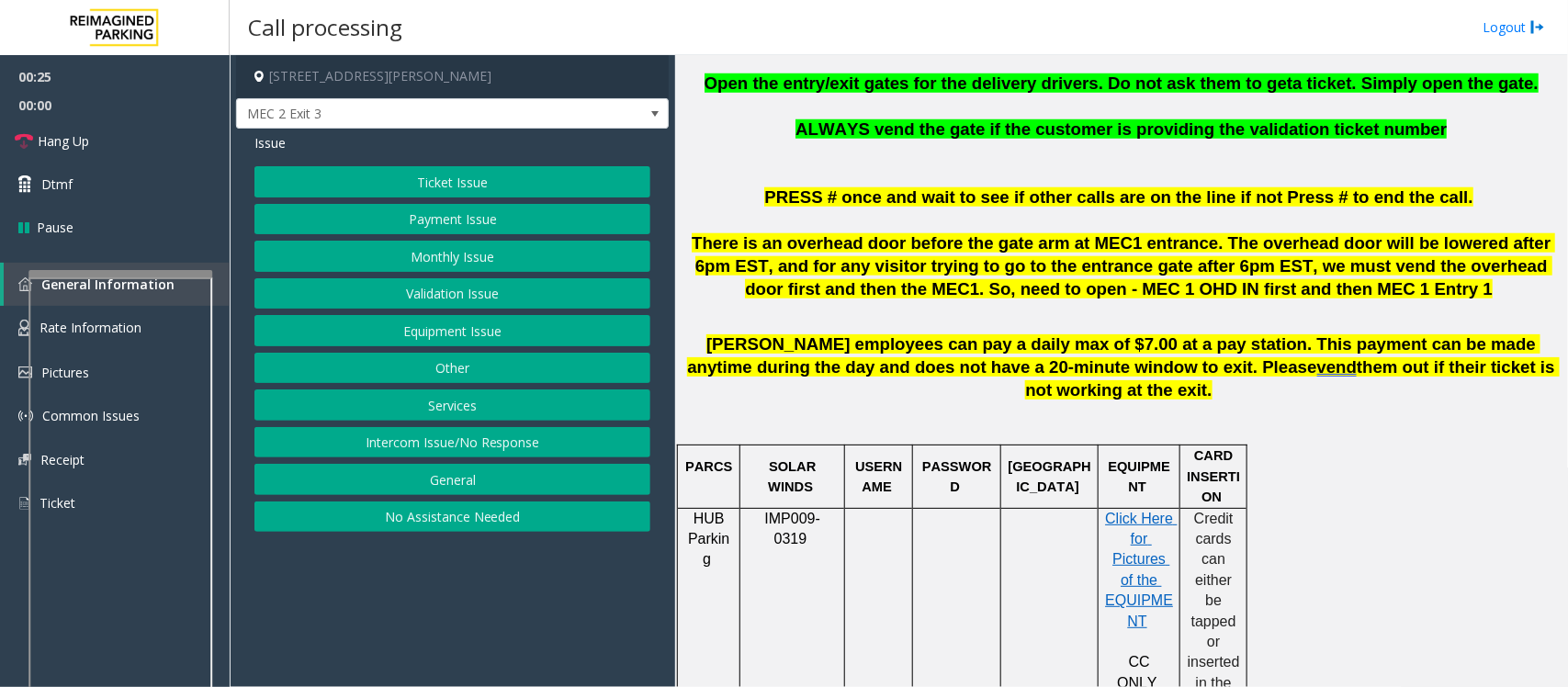 click on "Equipment Issue" 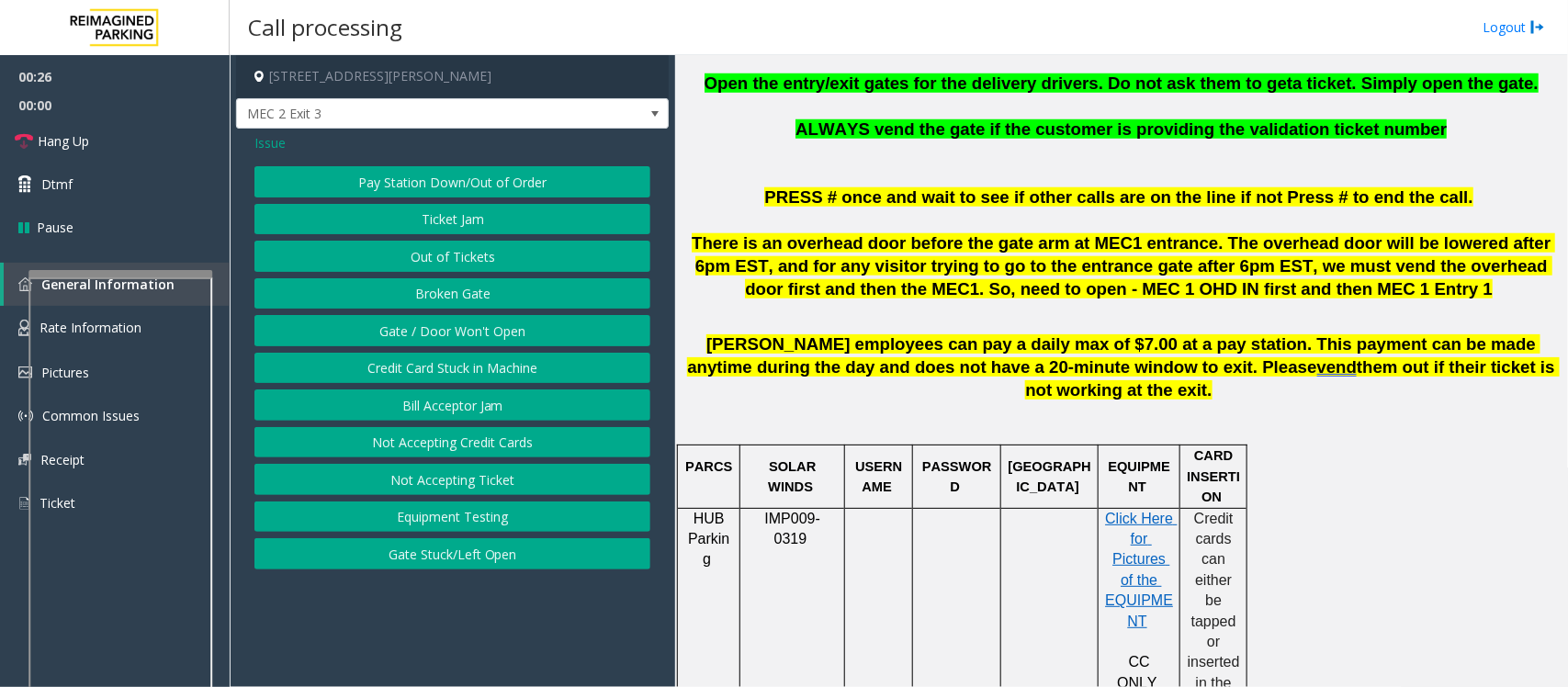 click on "Pay Station Down/Out of Order" 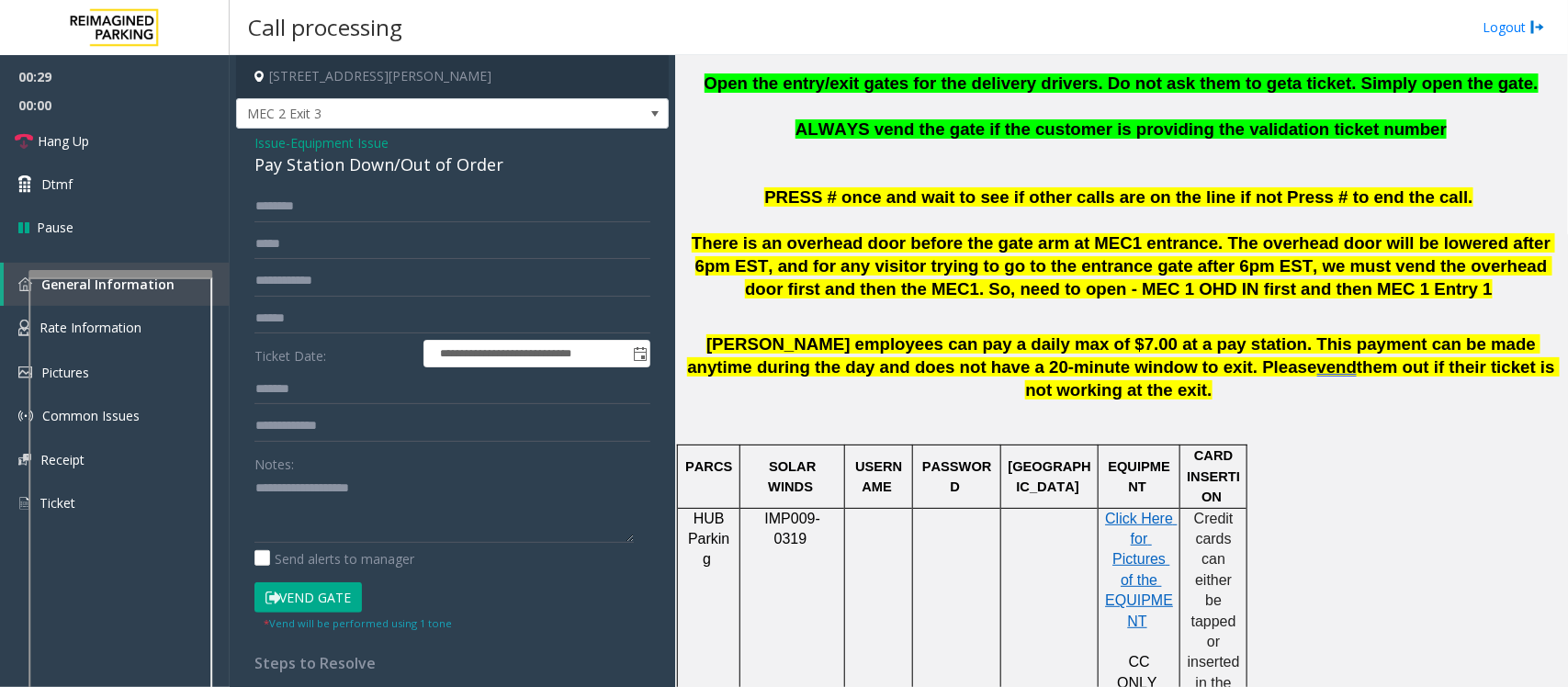 click on "Equipment Issue" 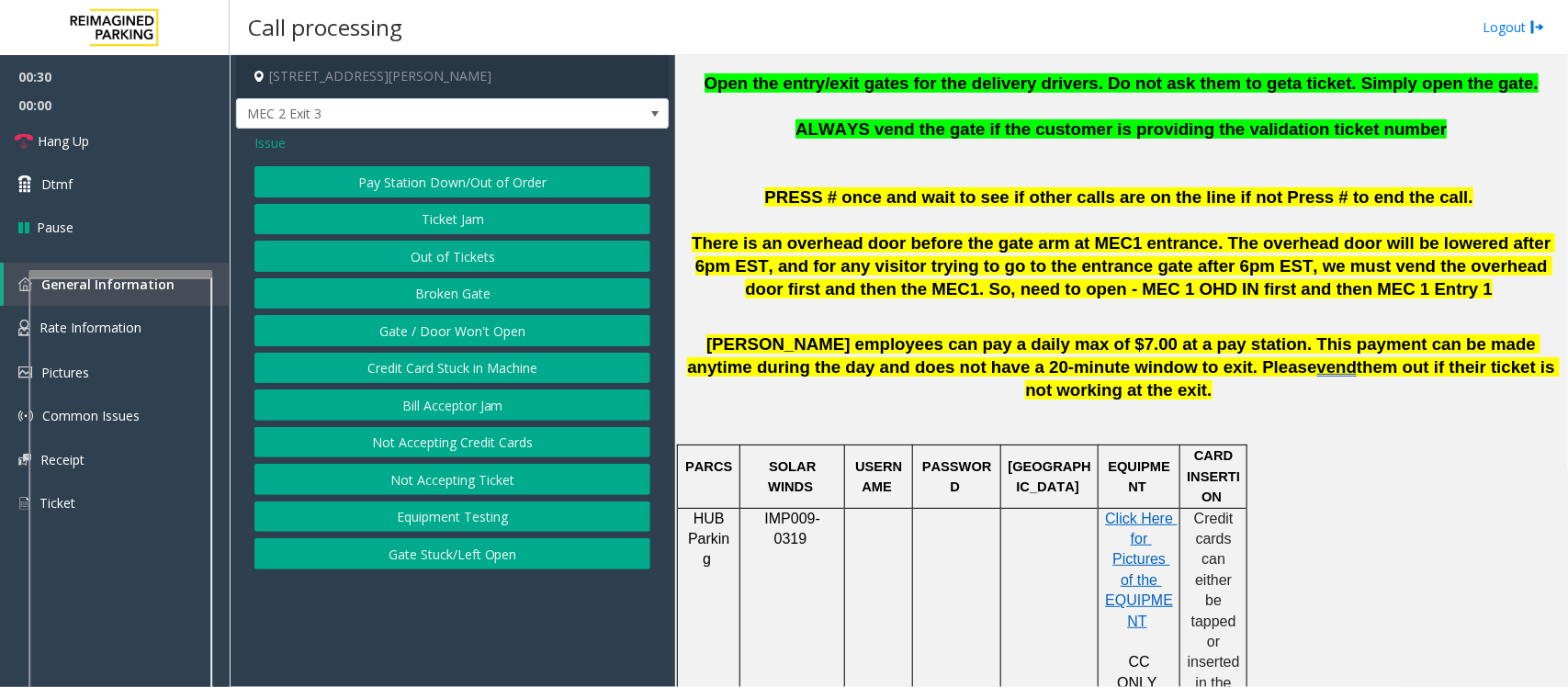 click on "Issue" 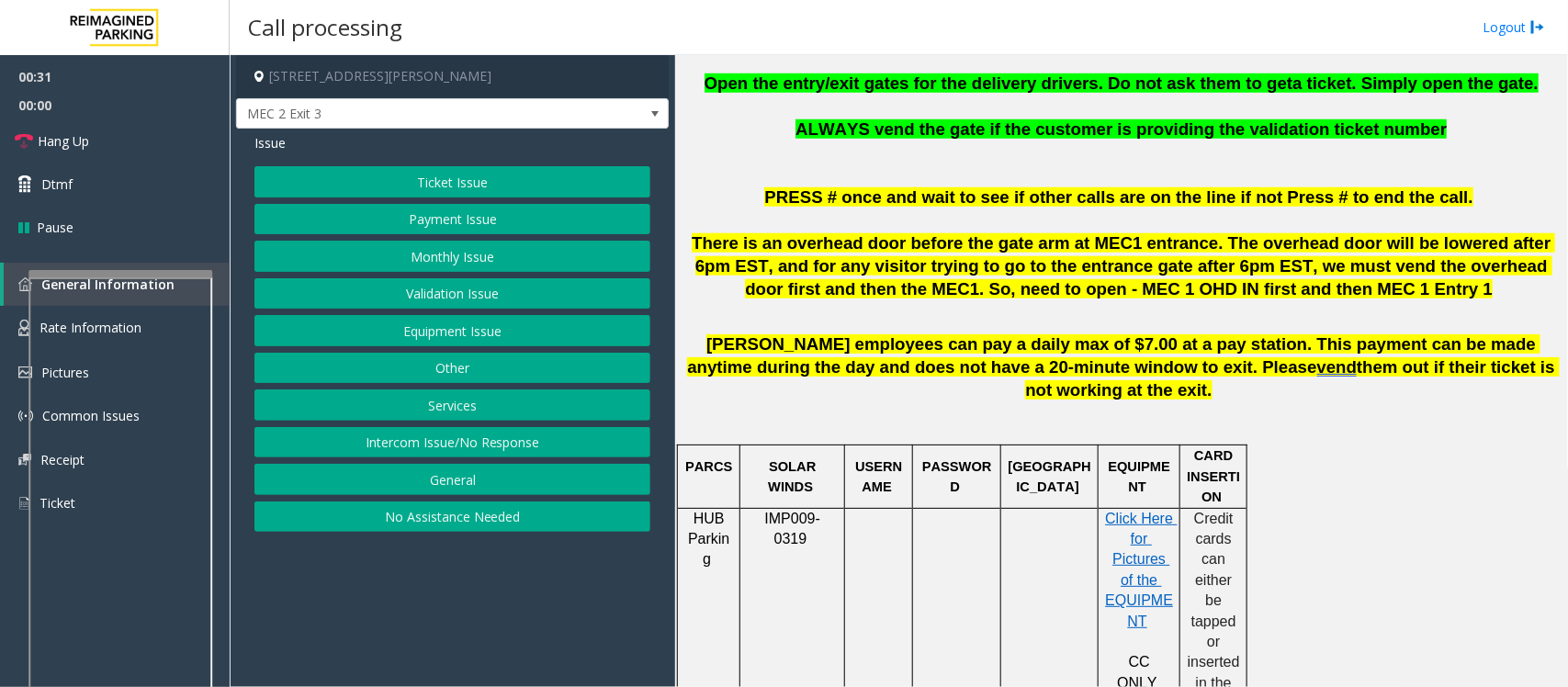 click on "Ticket Issue" 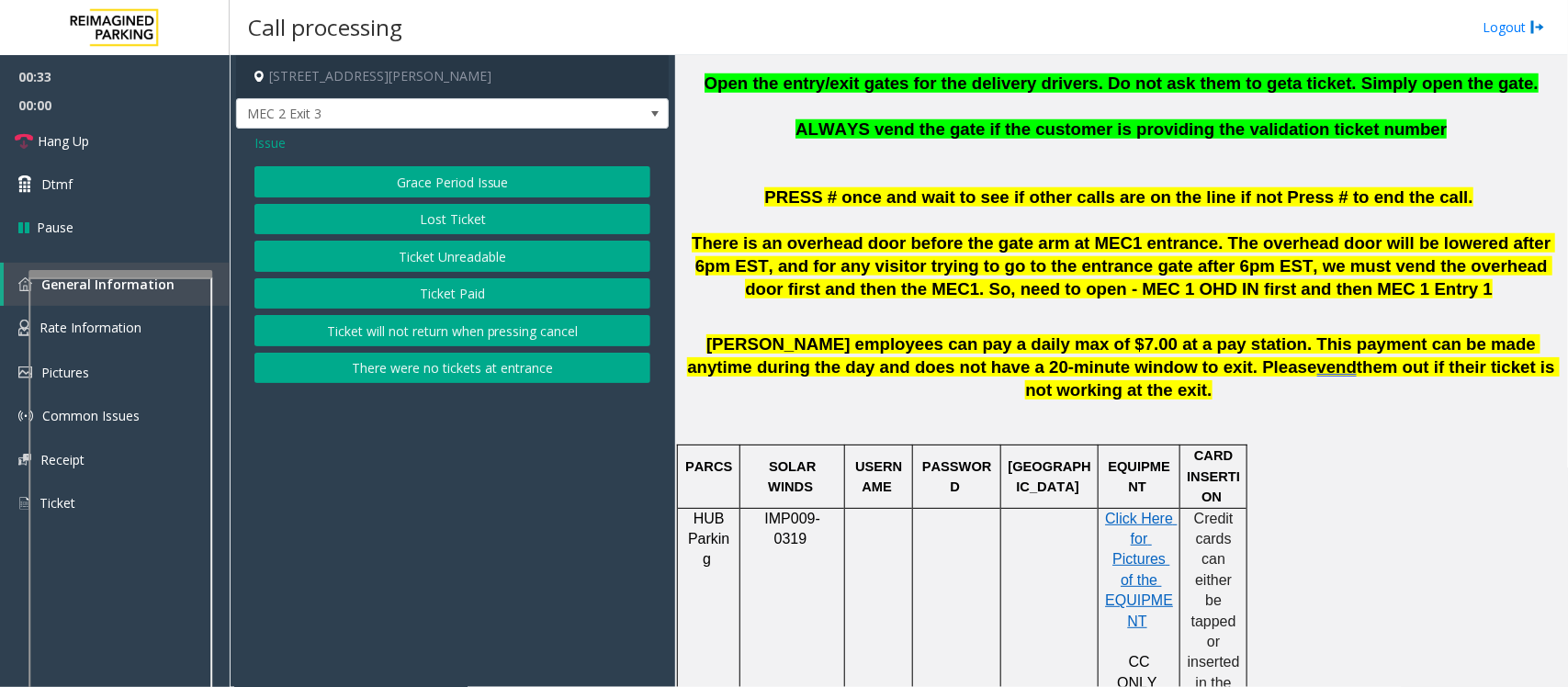 click on "Ticket Unreadable" 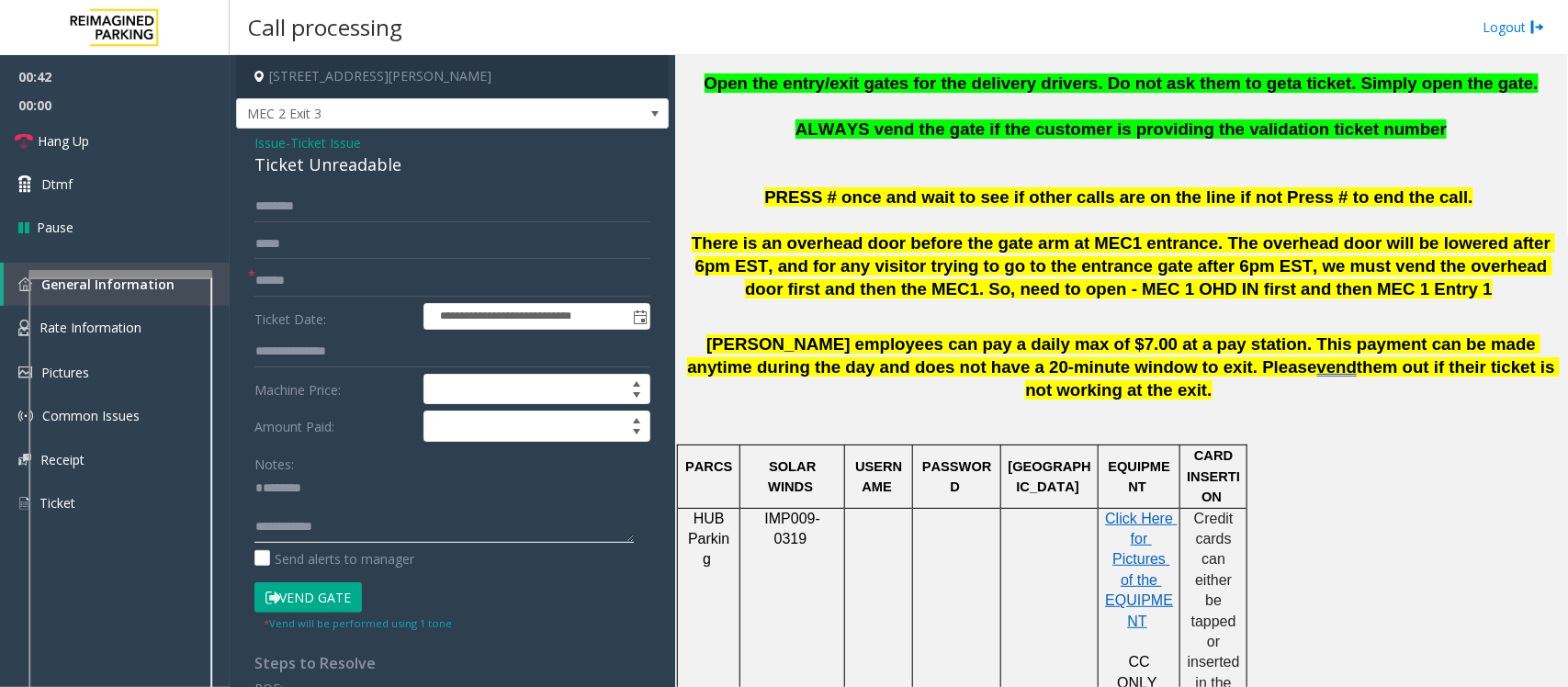 click 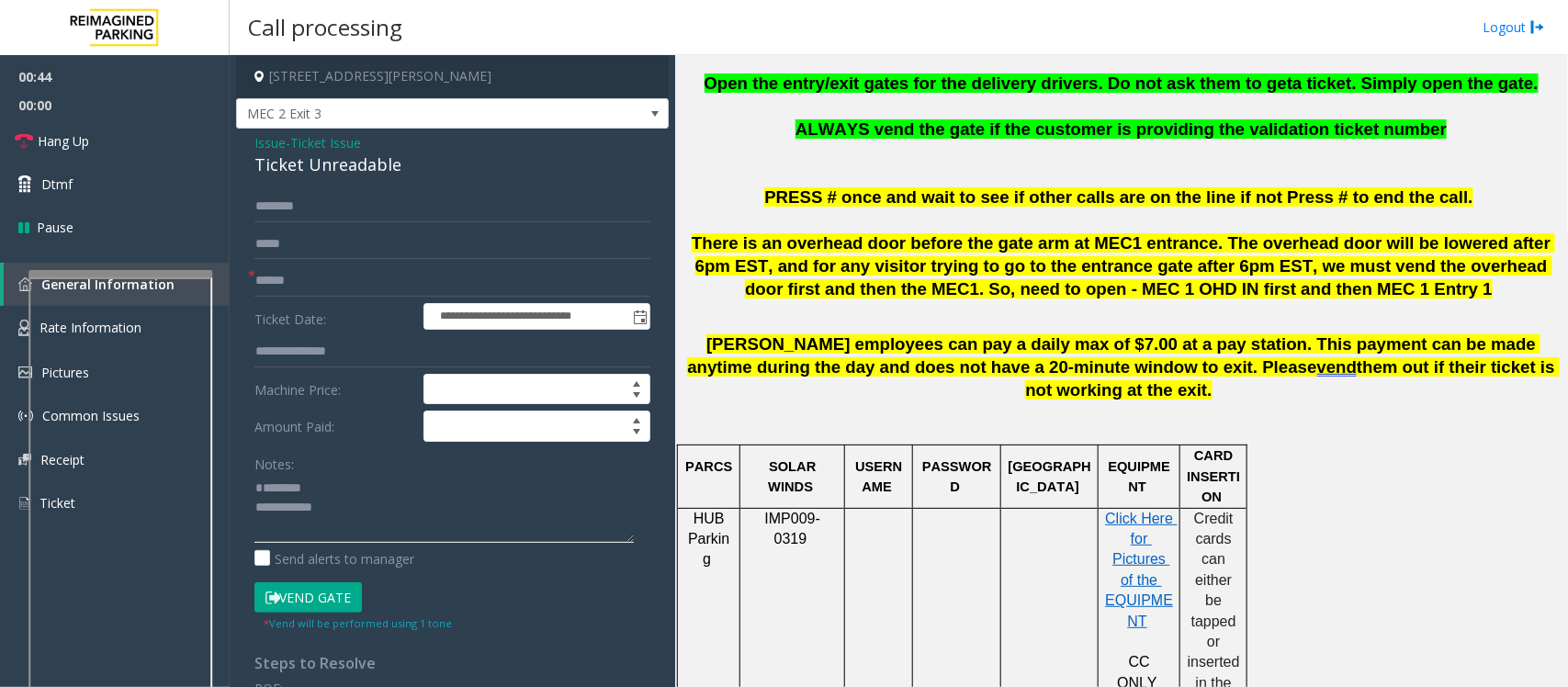 type on "**********" 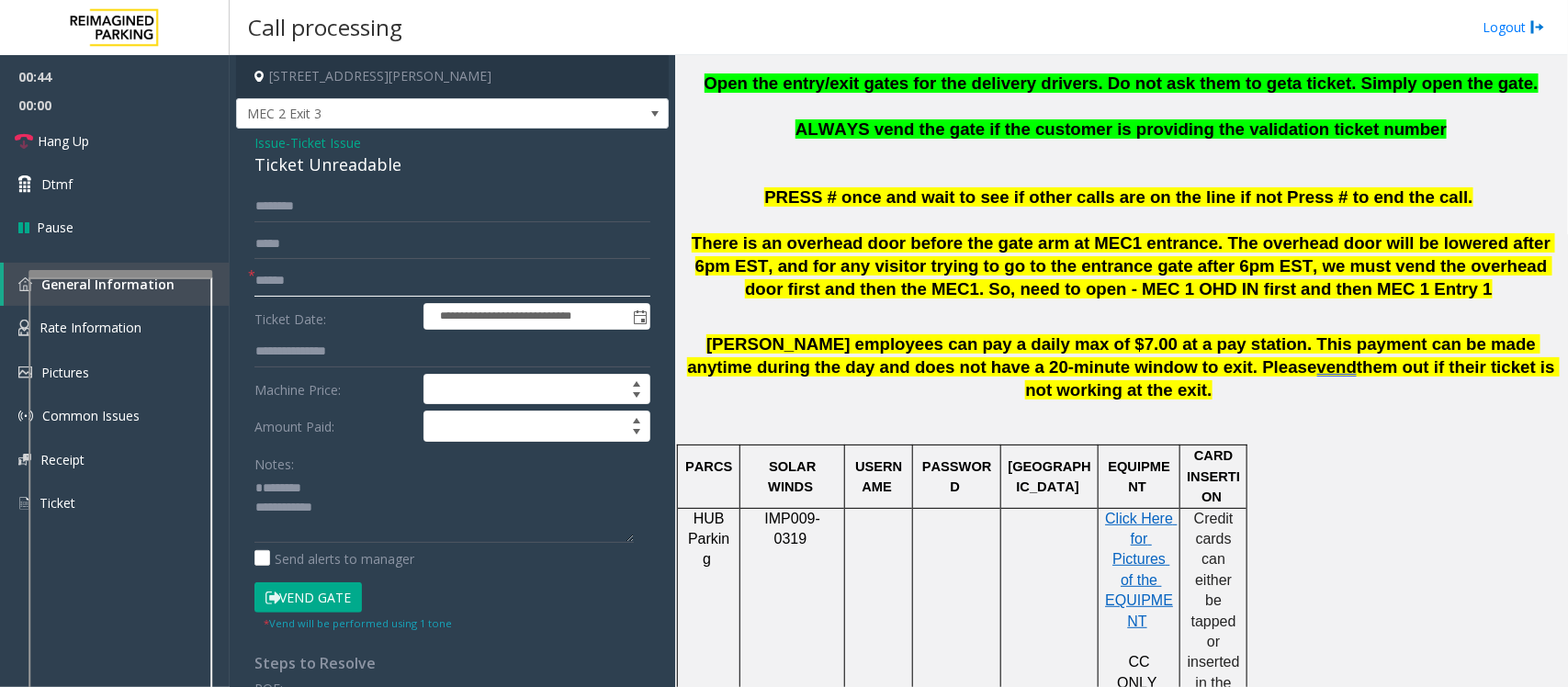 click 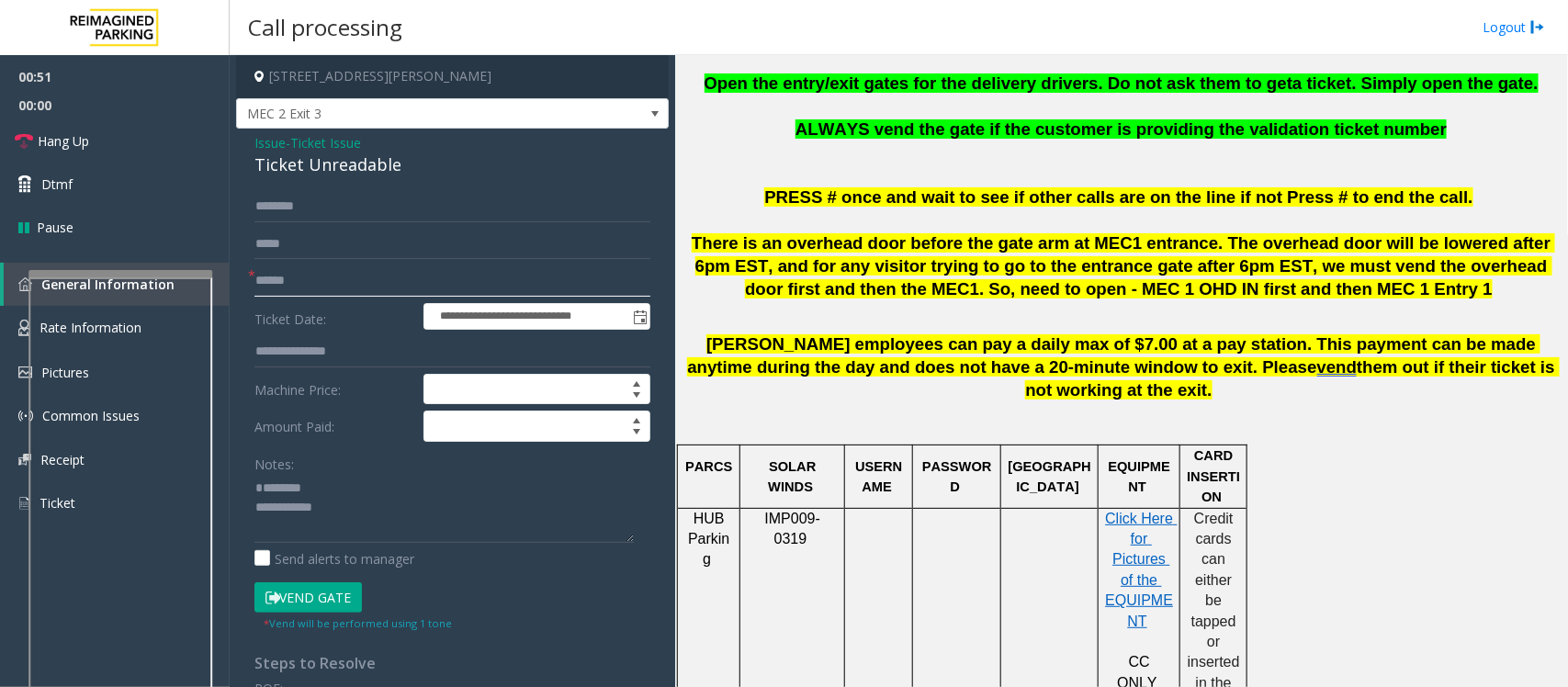 type on "******" 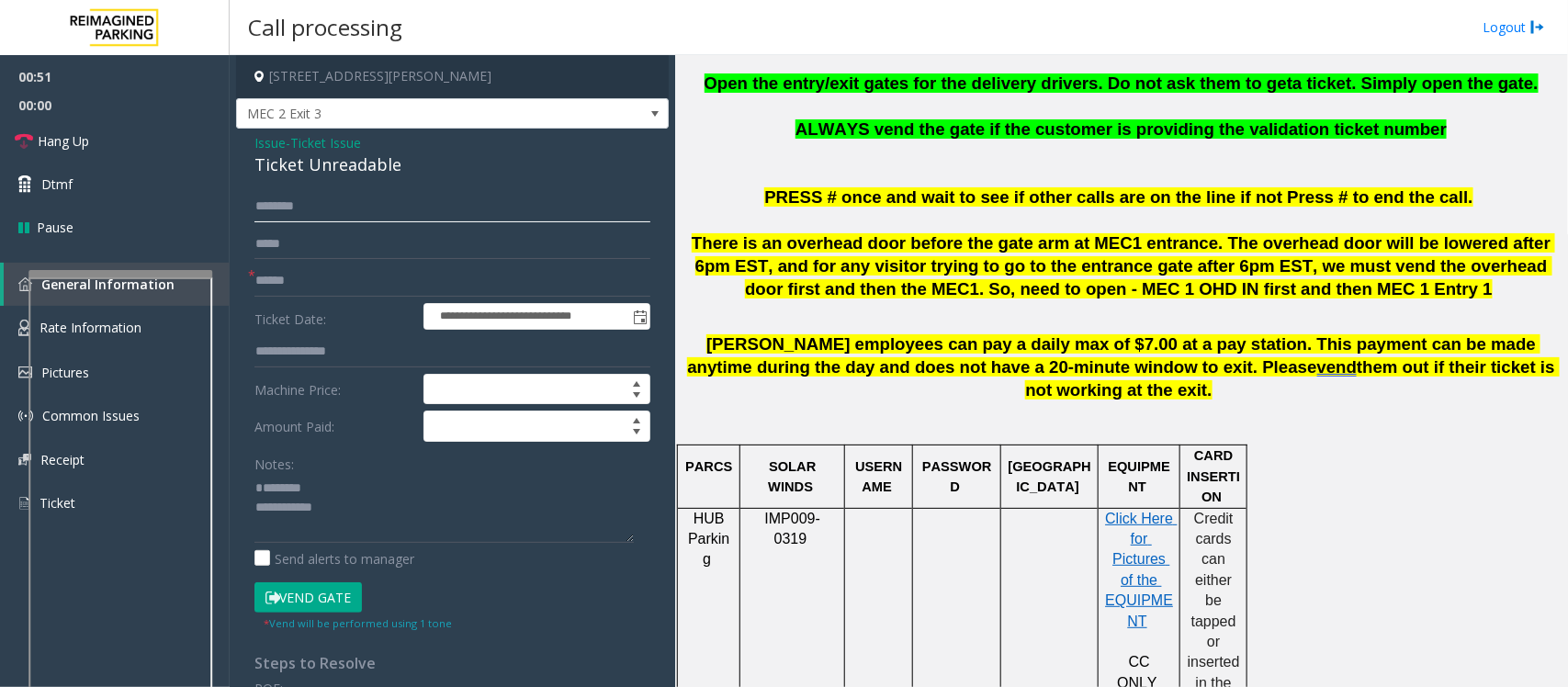 click 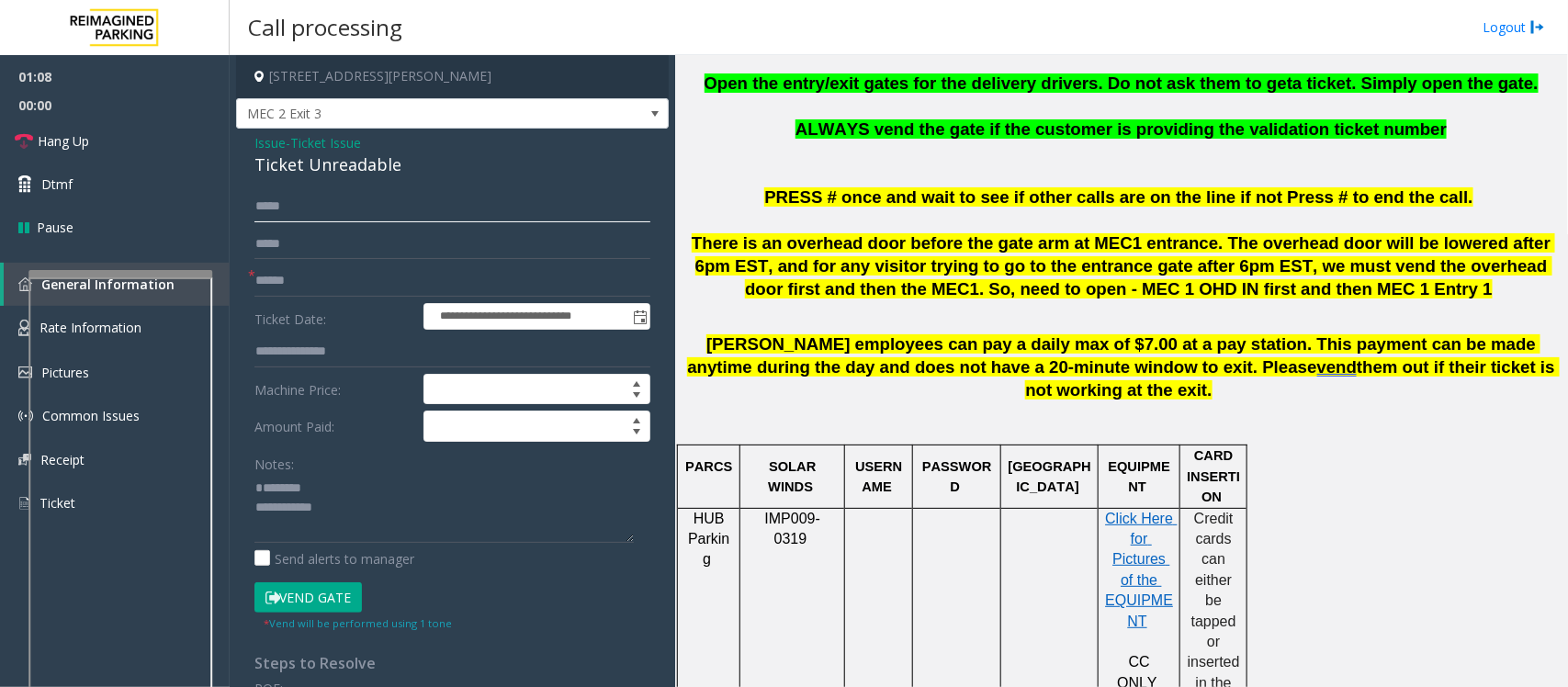 click on "*****" 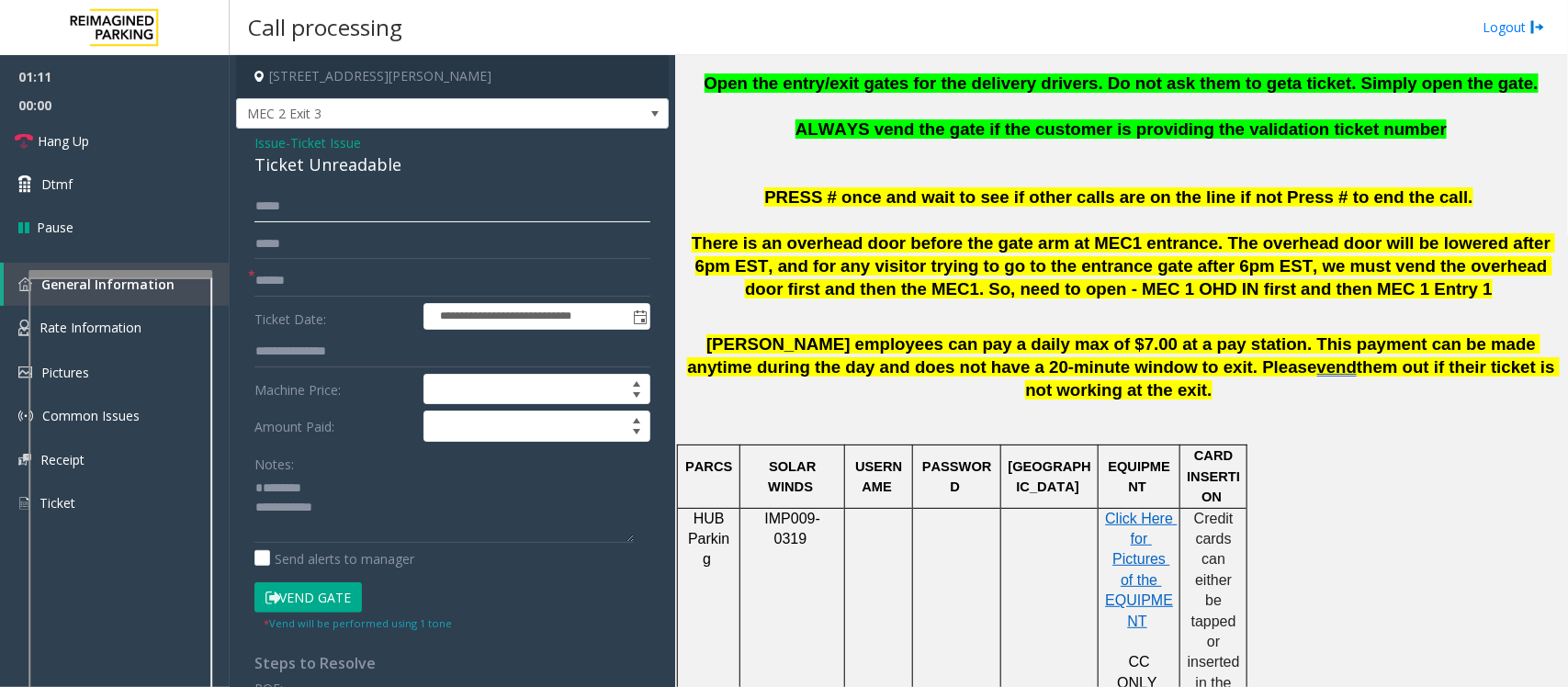 click on "*****" 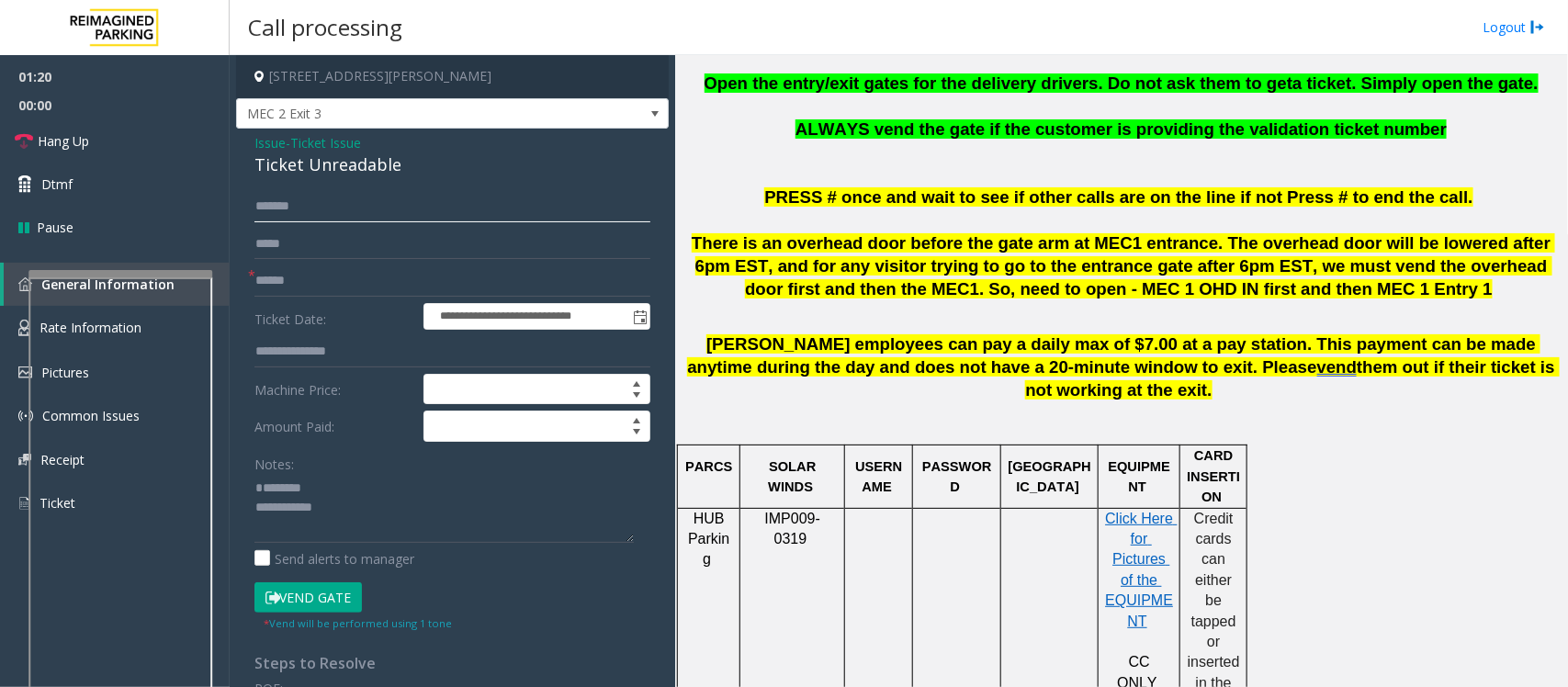 type on "*******" 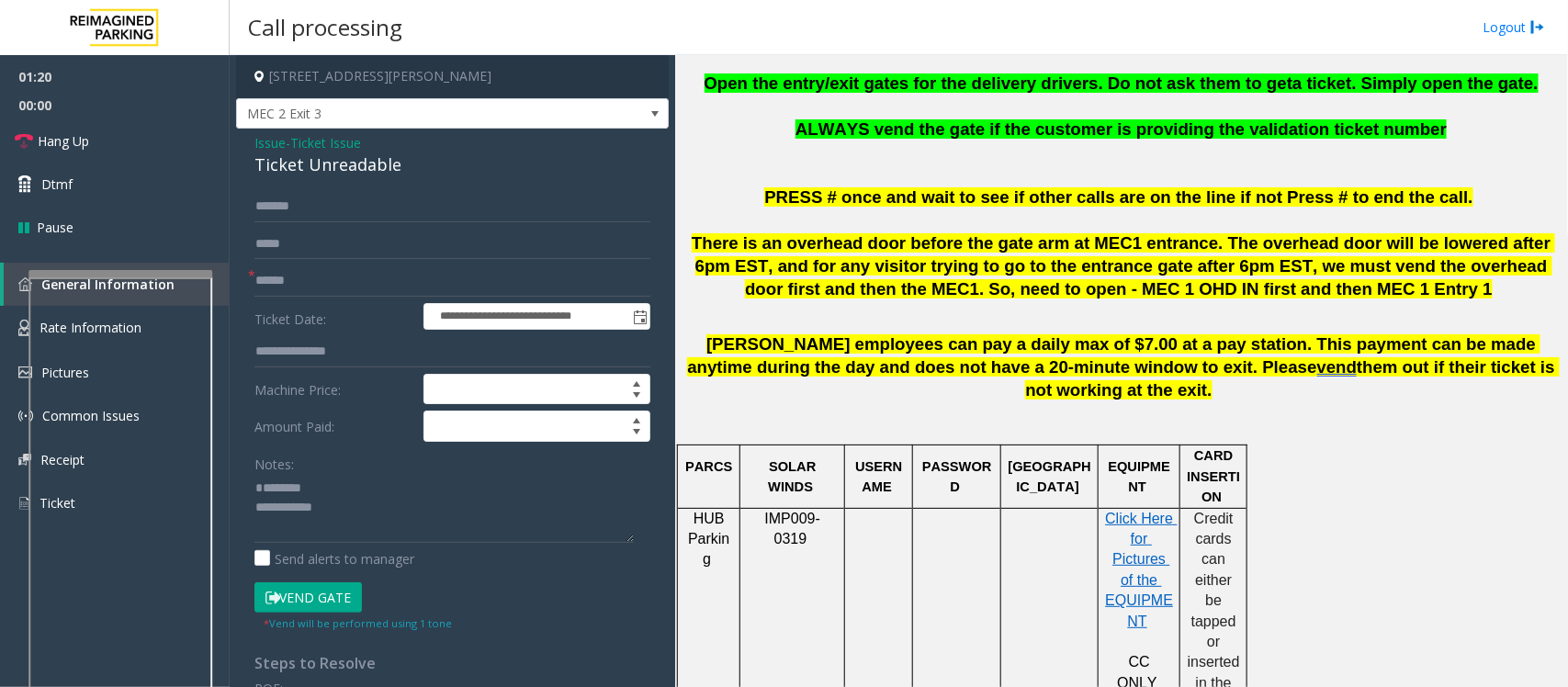 click on "Ticket Unreadable" 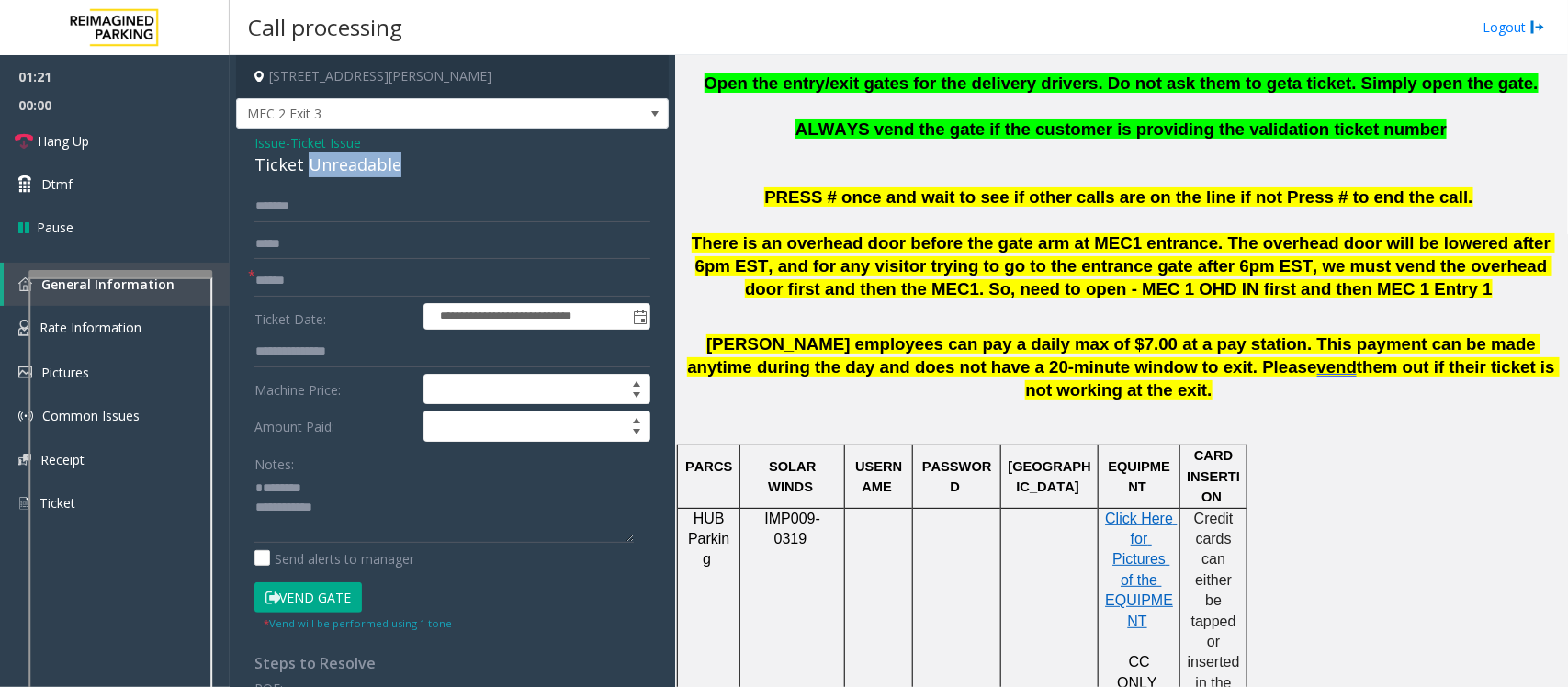 click on "Ticket Unreadable" 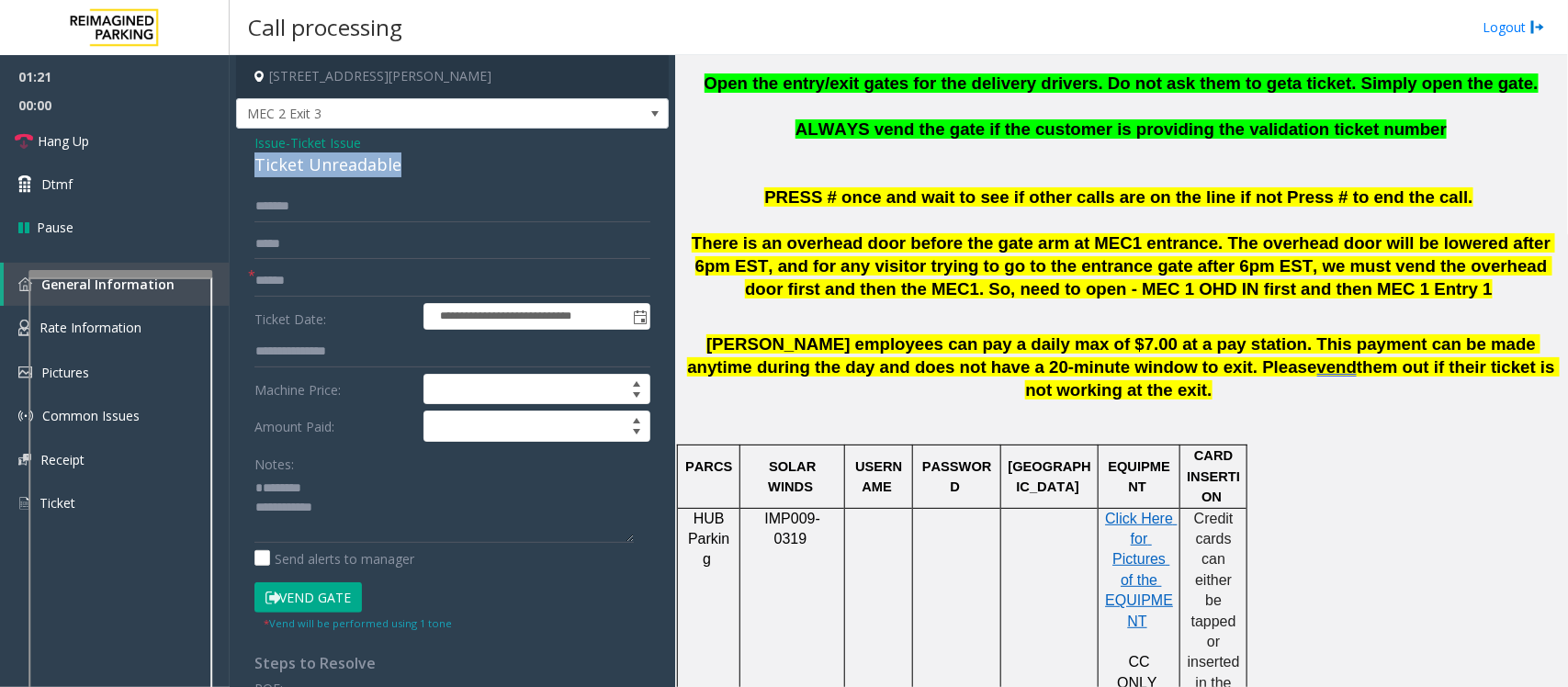 click on "Ticket Unreadable" 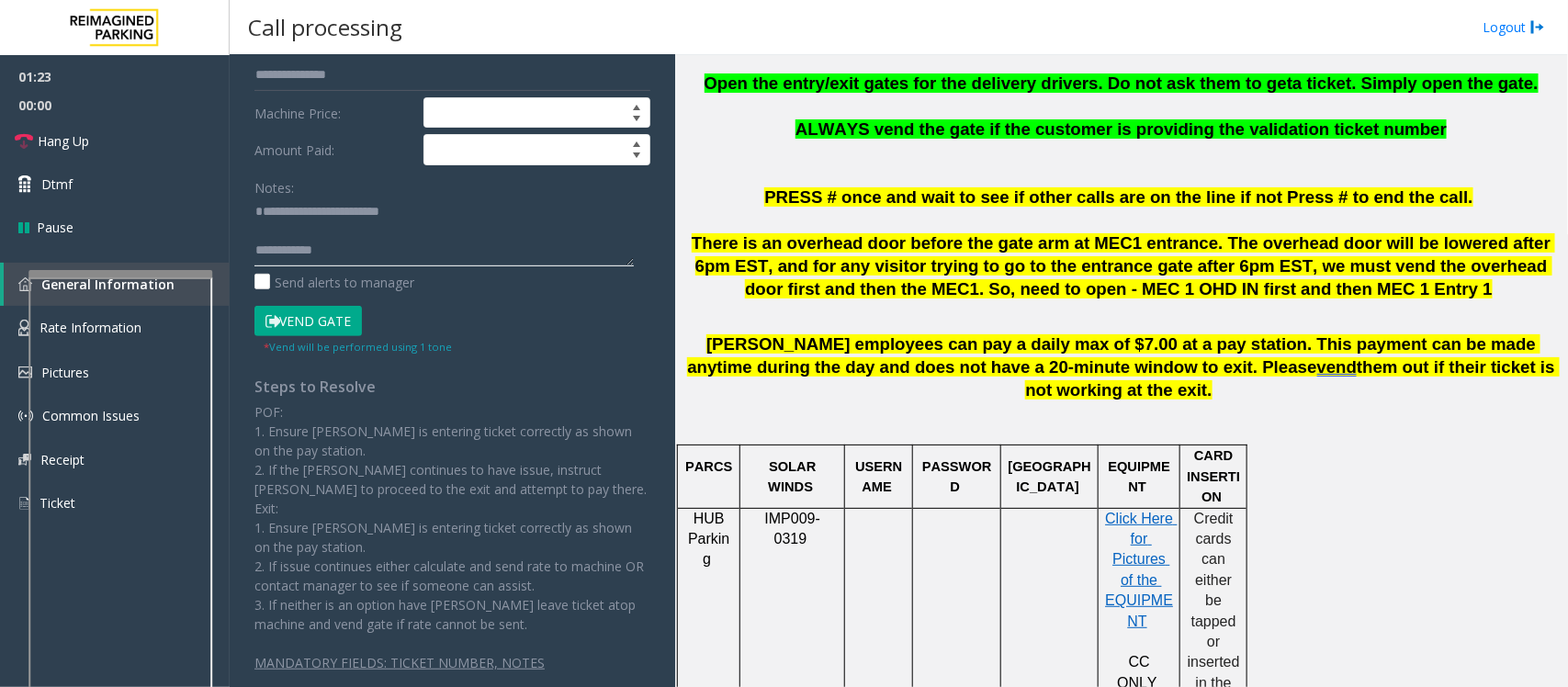 scroll, scrollTop: 281, scrollLeft: 0, axis: vertical 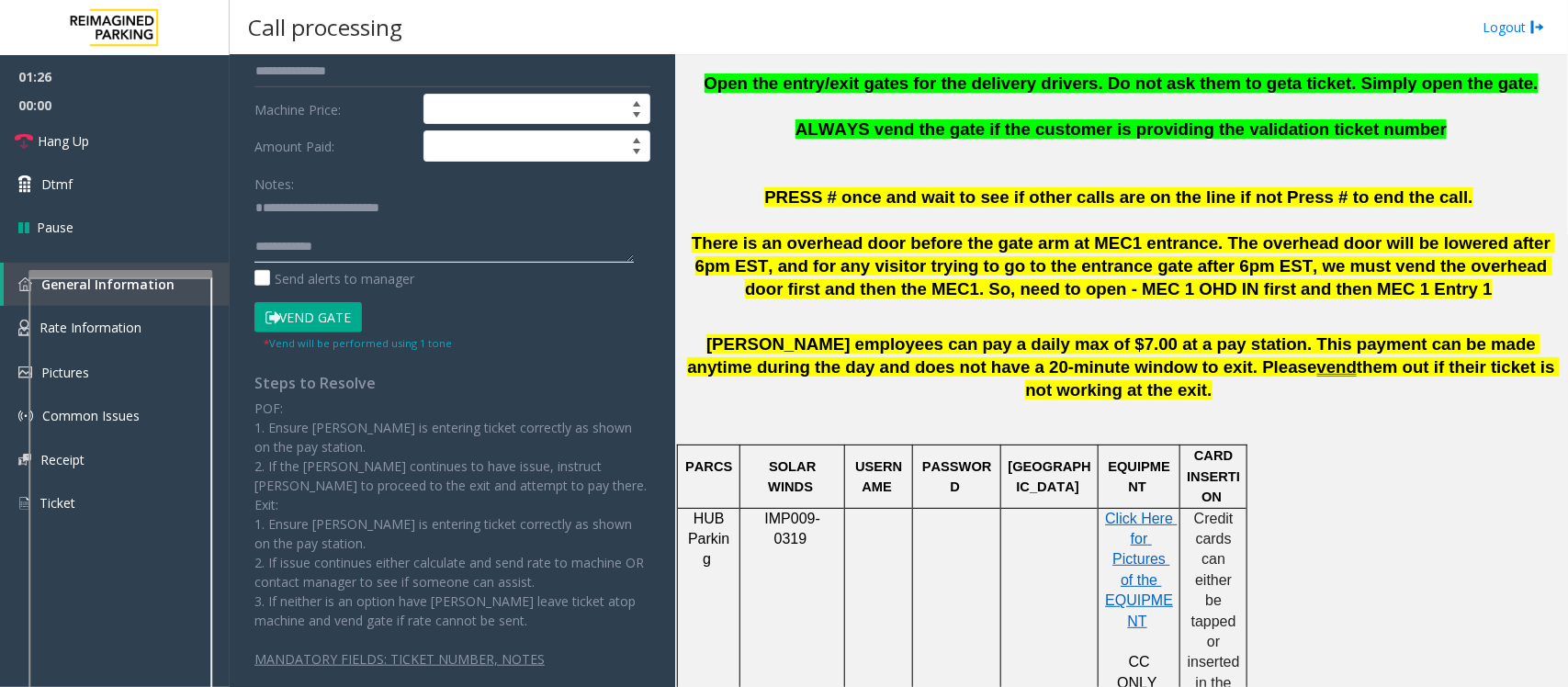 type on "**********" 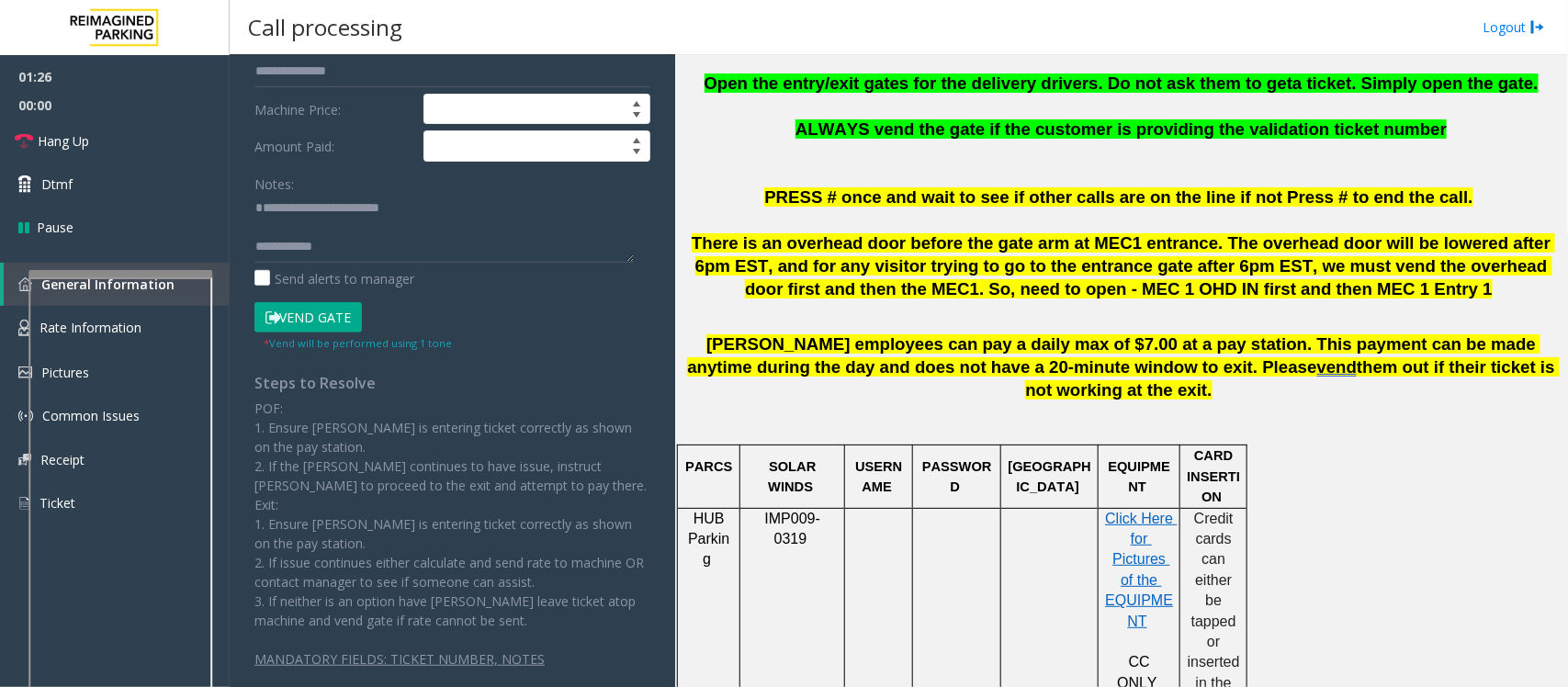 click on "Vend Gate" 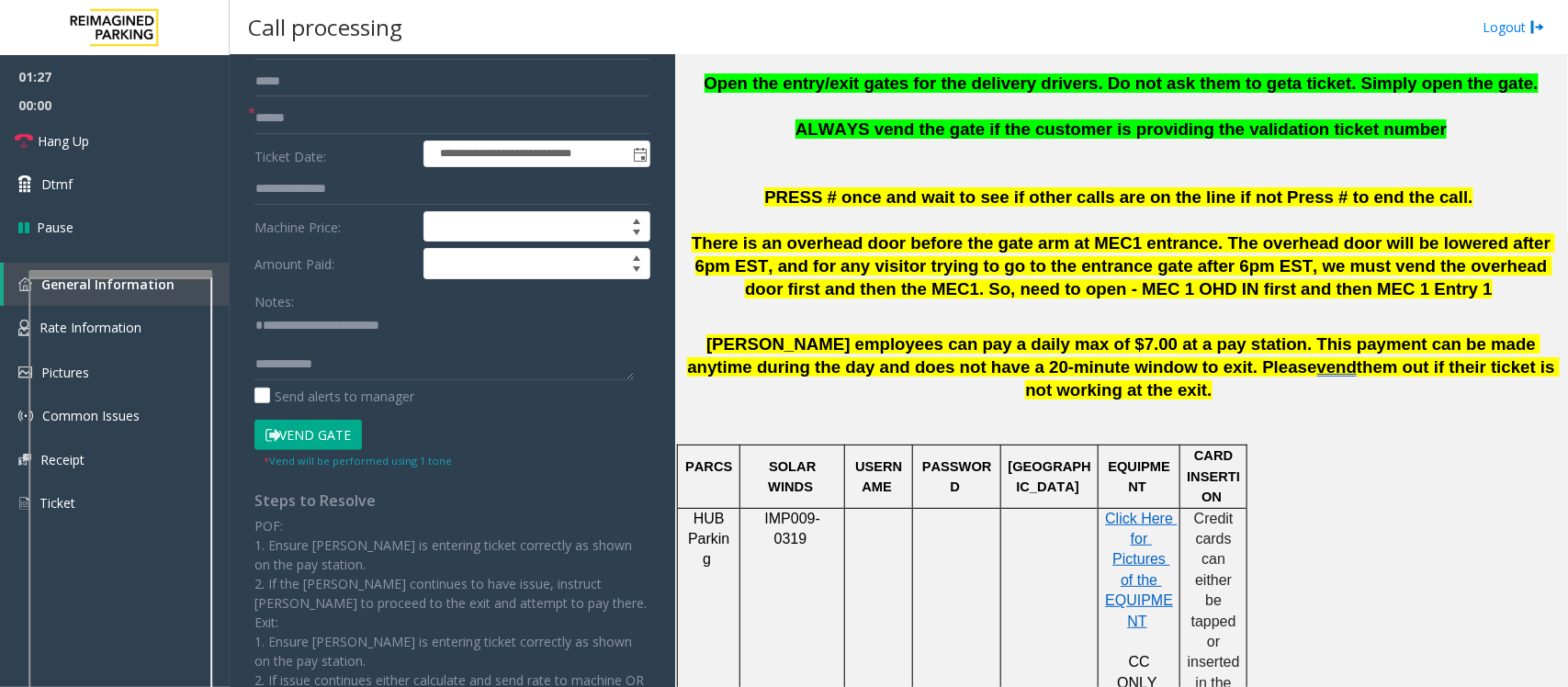 scroll, scrollTop: 0, scrollLeft: 0, axis: both 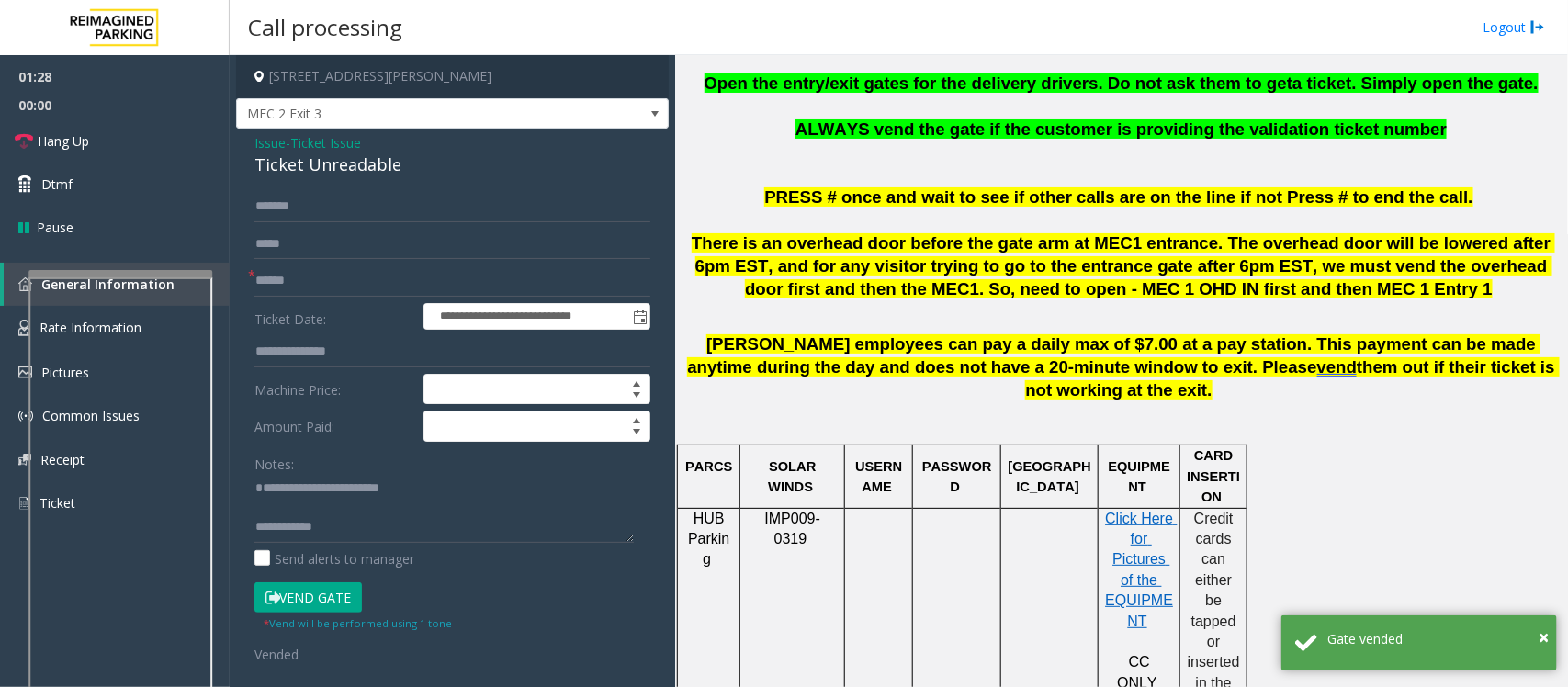 click on "Ticket Issue" 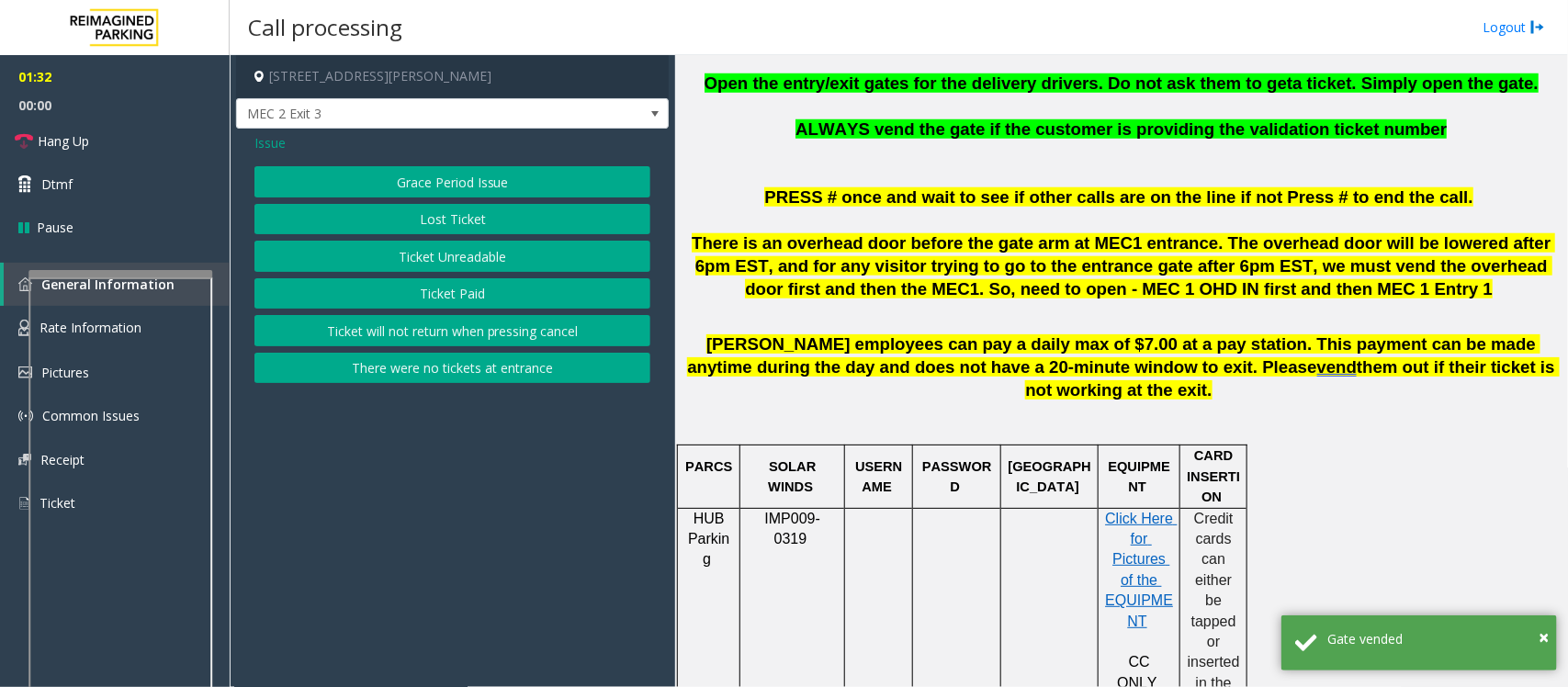 drag, startPoint x: 269, startPoint y: 138, endPoint x: 294, endPoint y: 157, distance: 31.40064 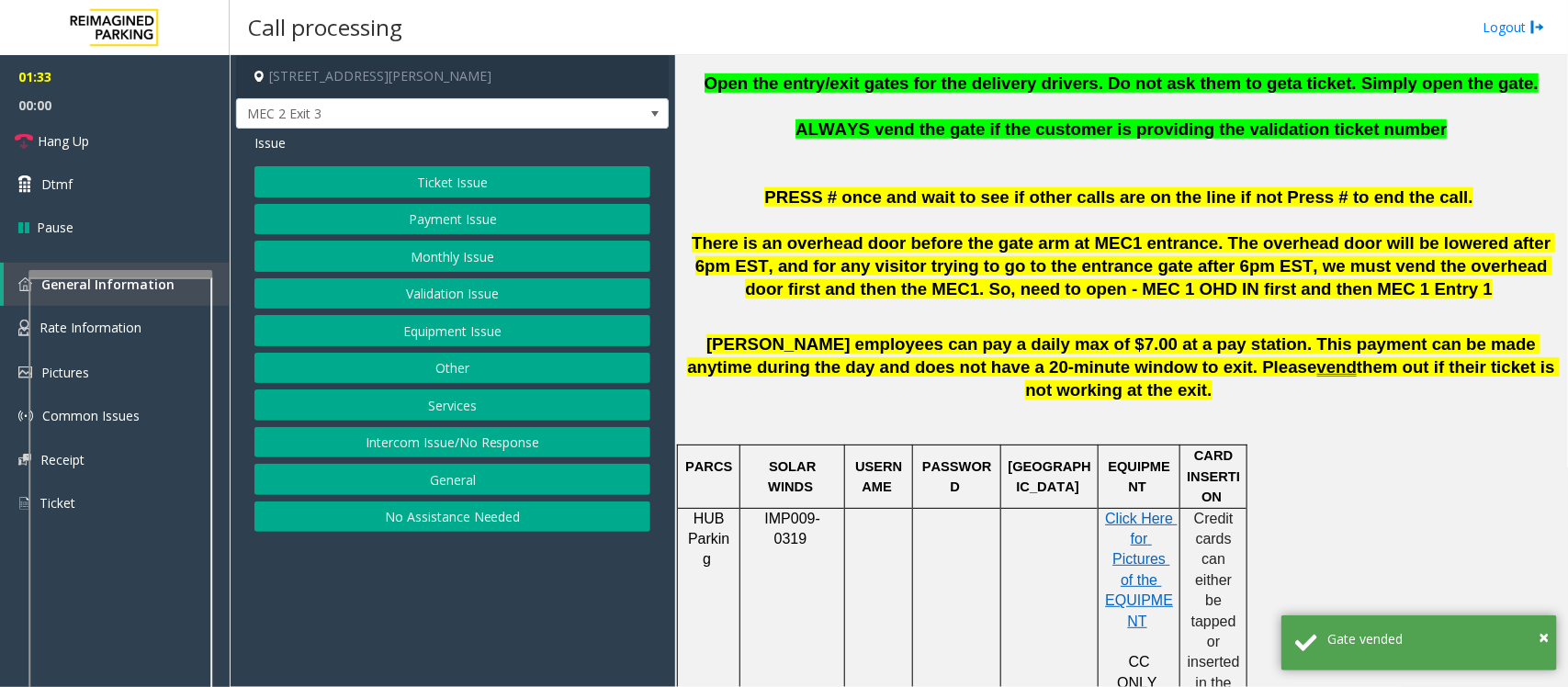 click on "Payment Issue" 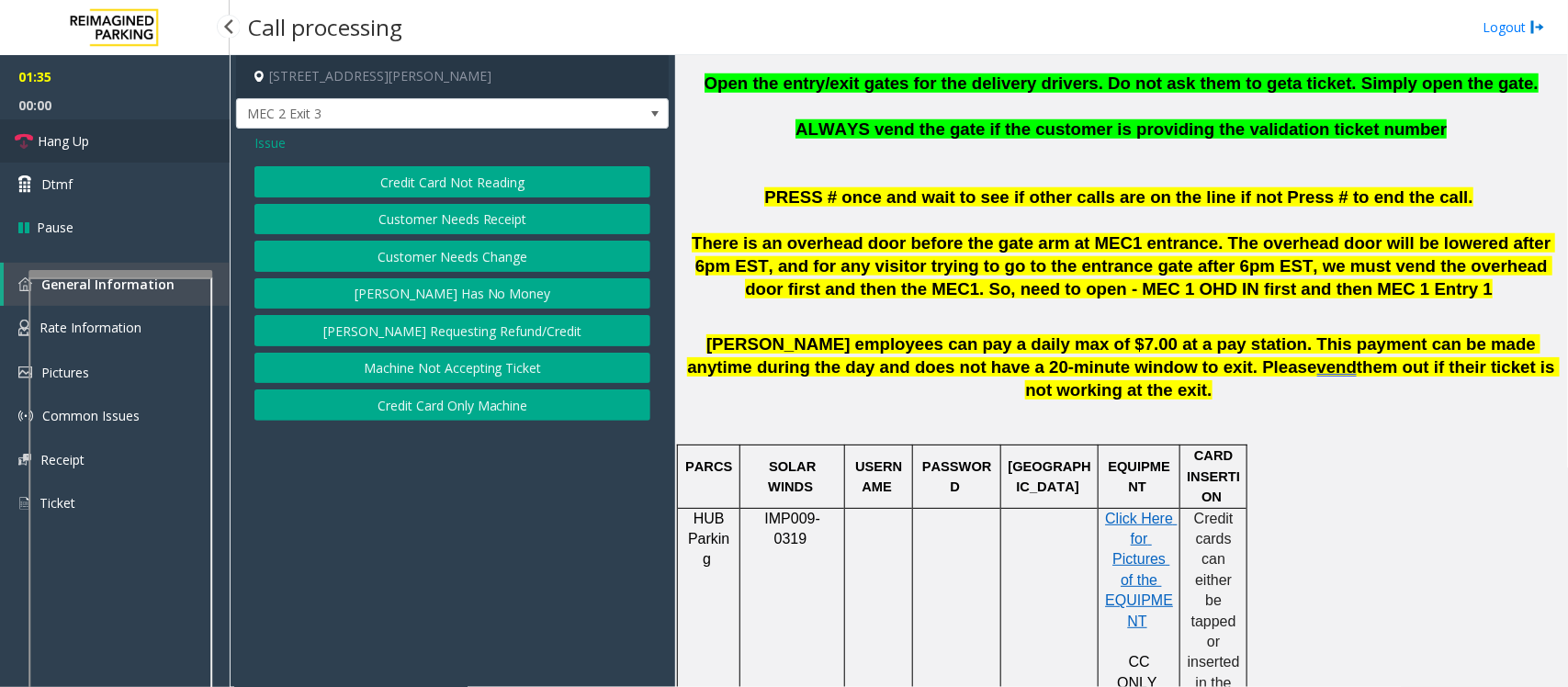 click on "Hang Up" at bounding box center [63, 141] 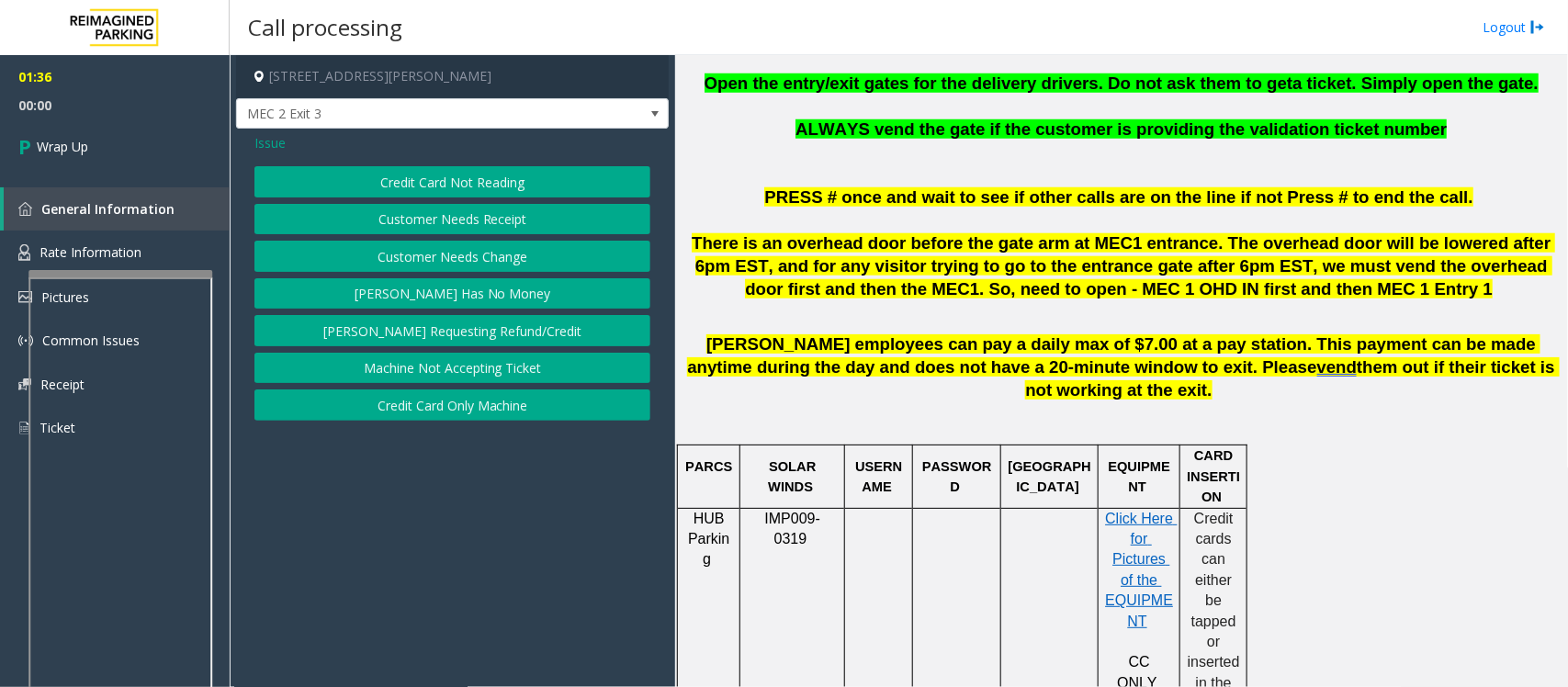 click on "Machine Not Accepting Ticket" 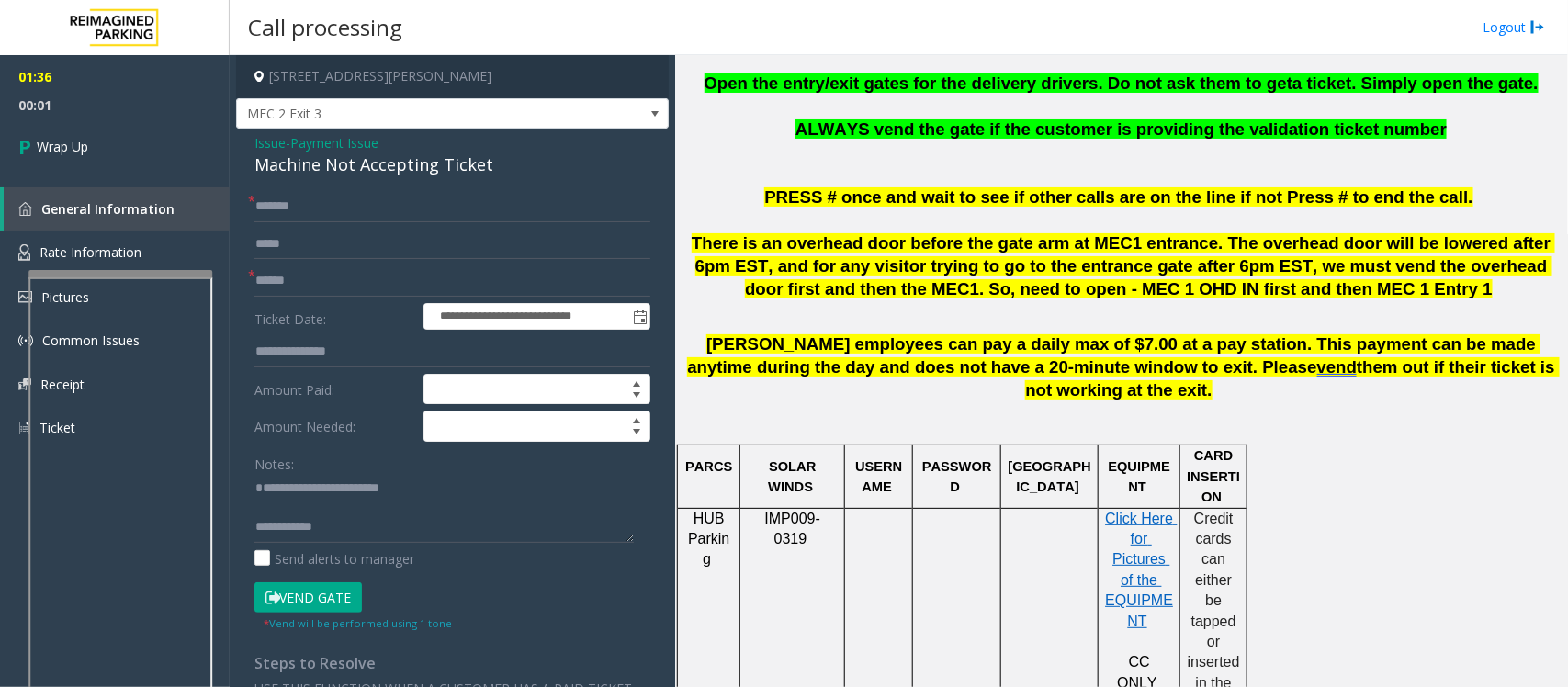 click on "Machine Not Accepting Ticket" 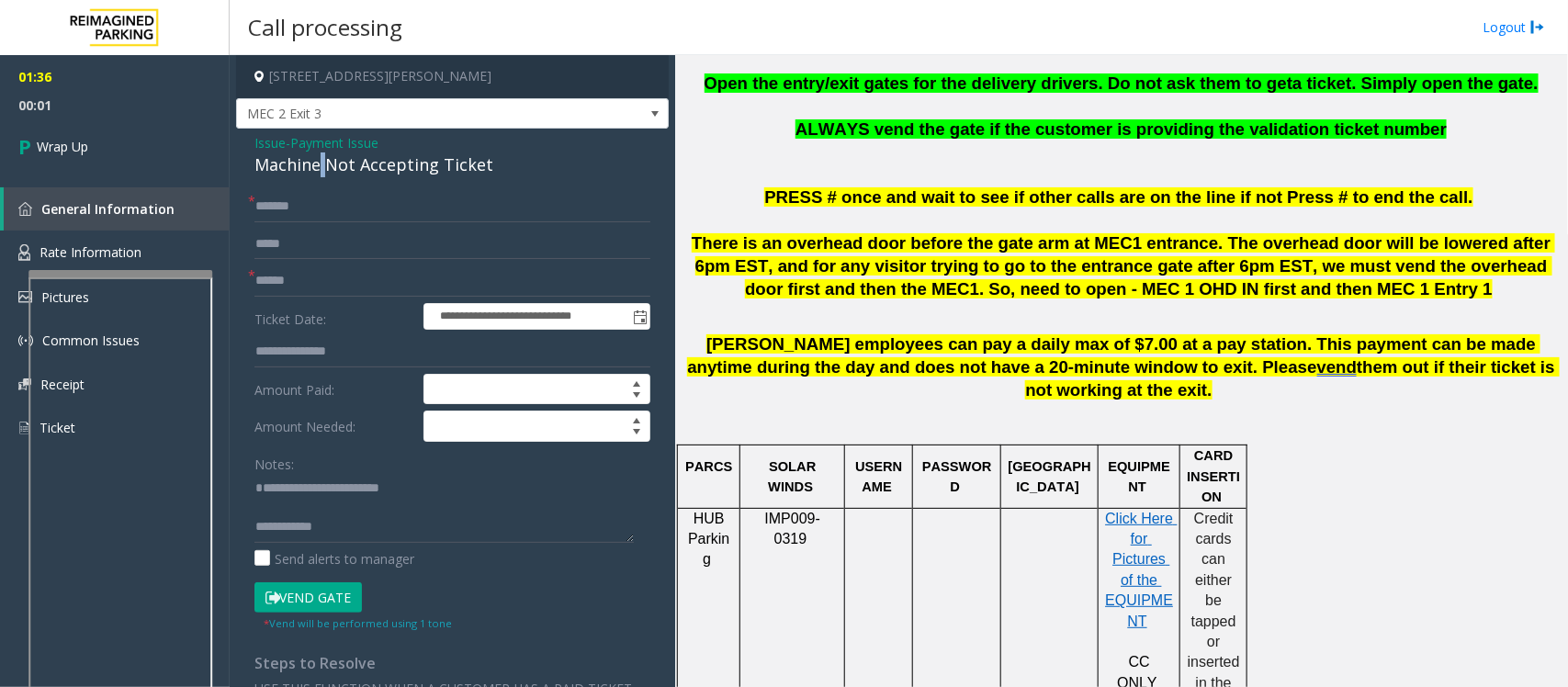 click on "Machine Not Accepting Ticket" 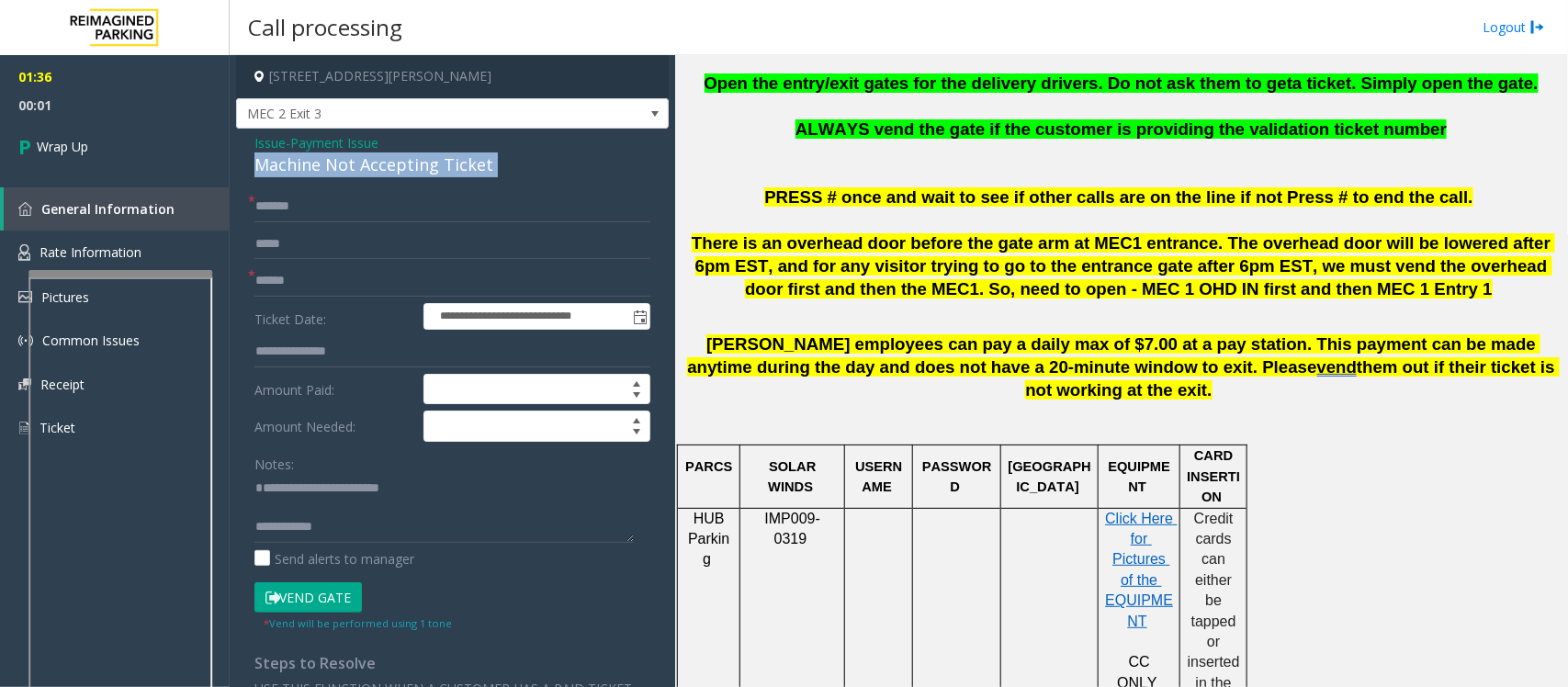 click on "Machine Not Accepting Ticket" 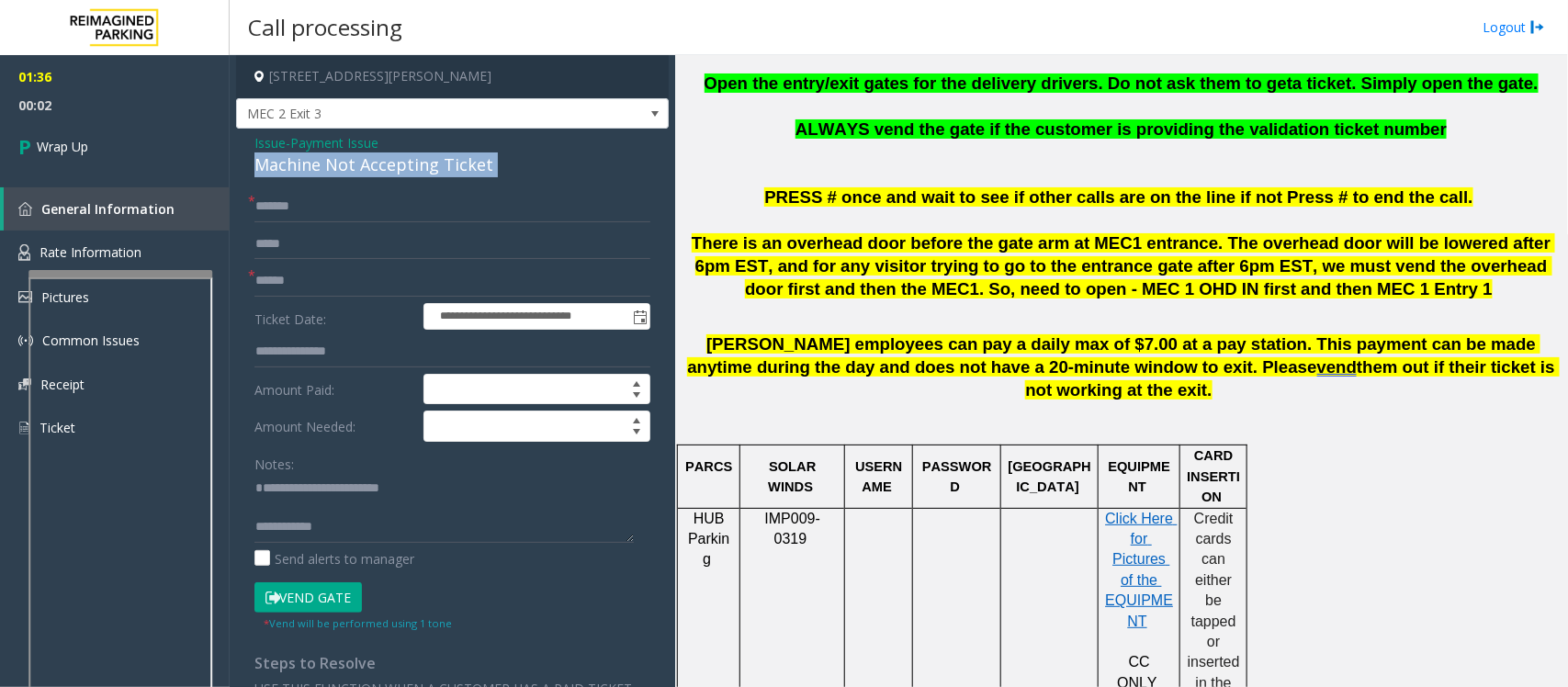 copy on "Machine Not Accepting Ticket" 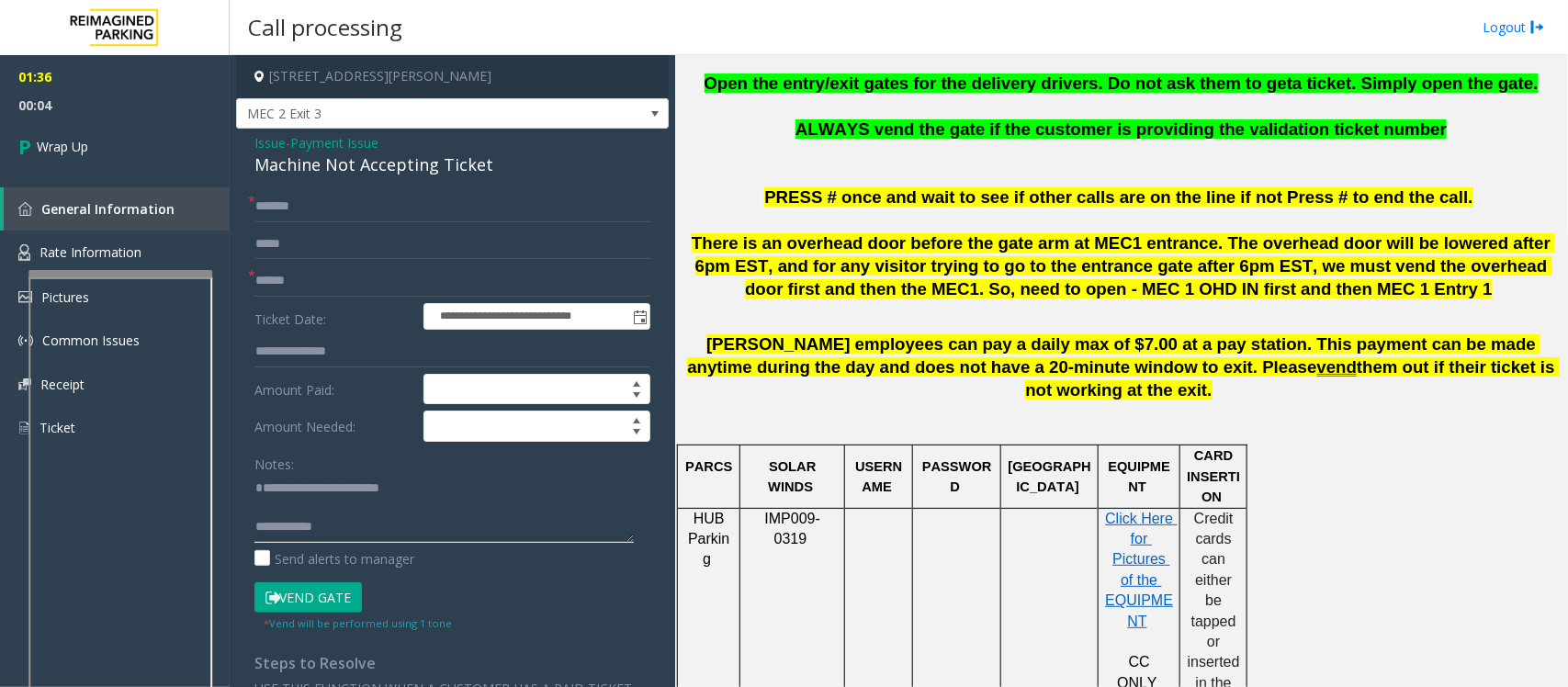 drag, startPoint x: 296, startPoint y: 508, endPoint x: 436, endPoint y: 502, distance: 140.1285 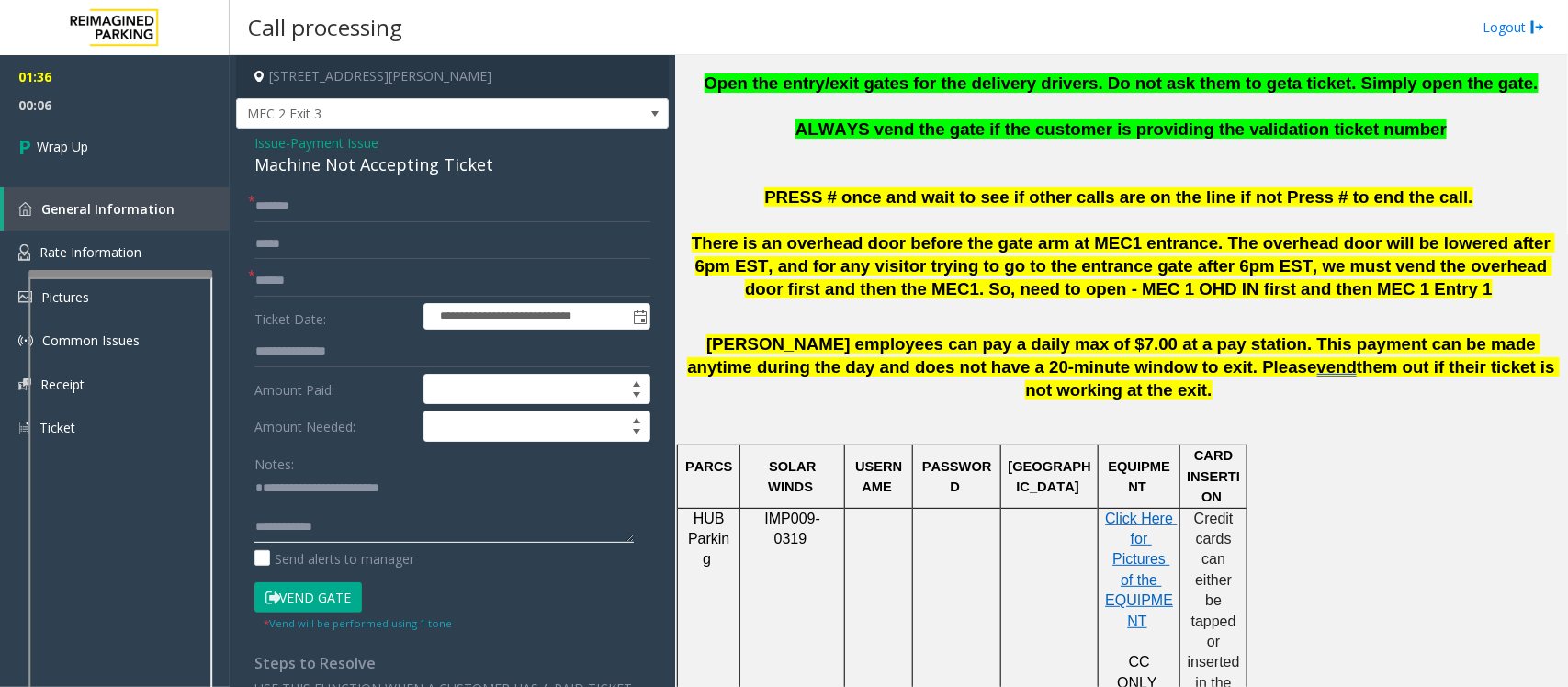 paste on "**********" 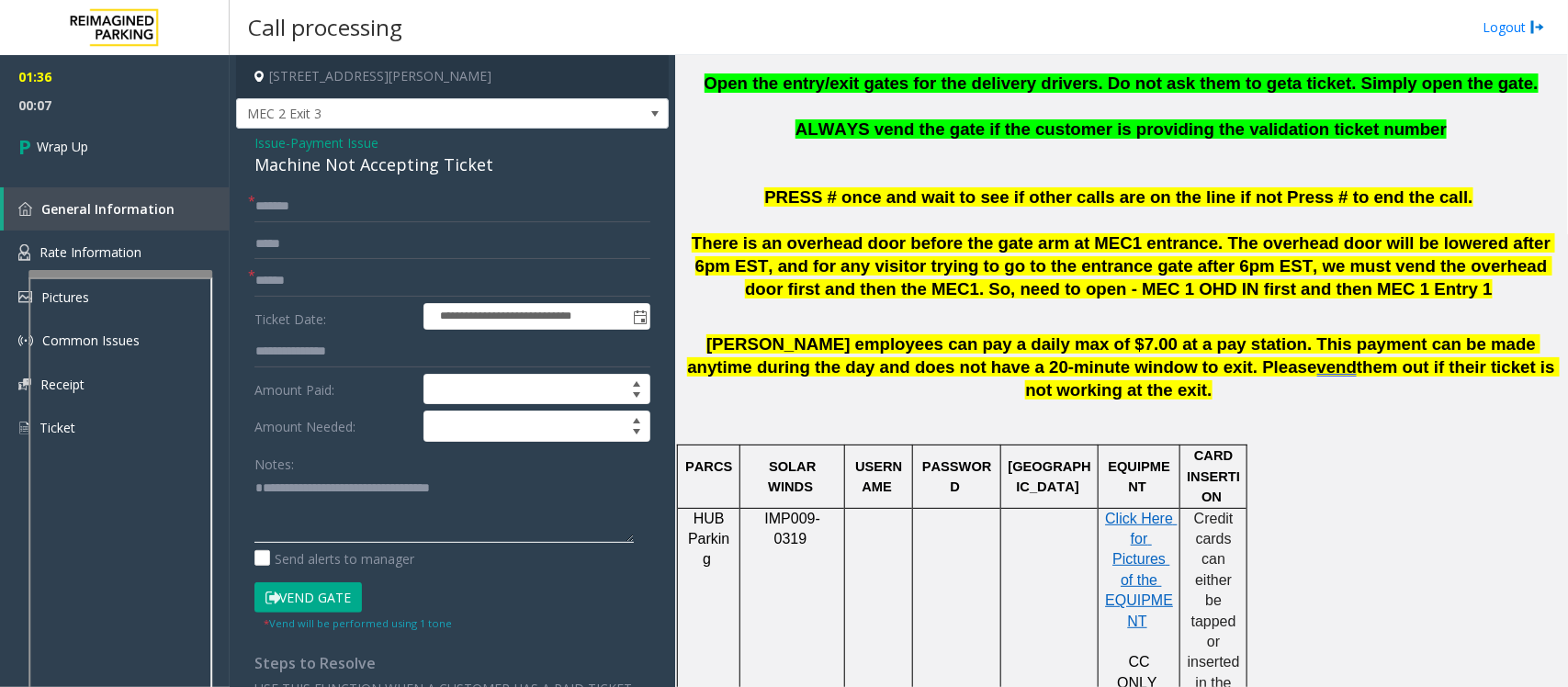 click 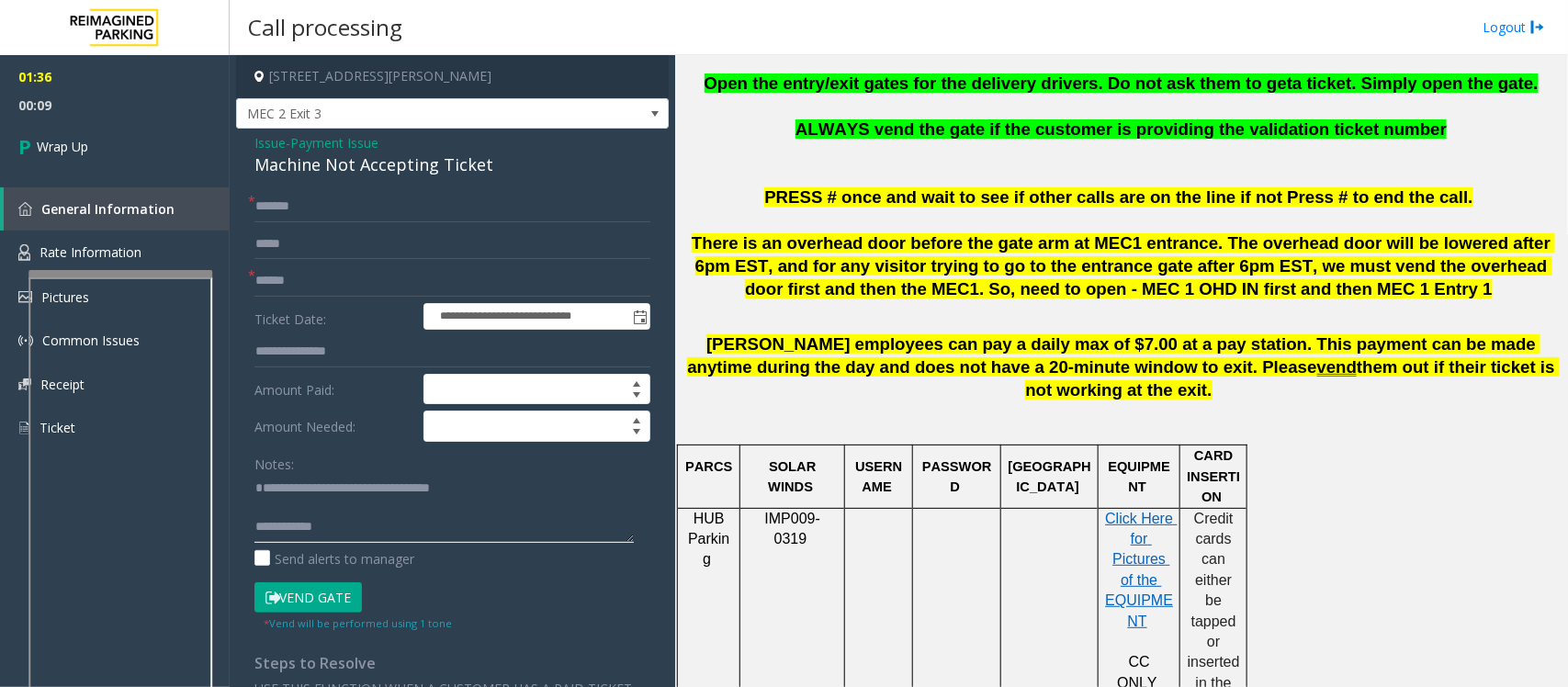click 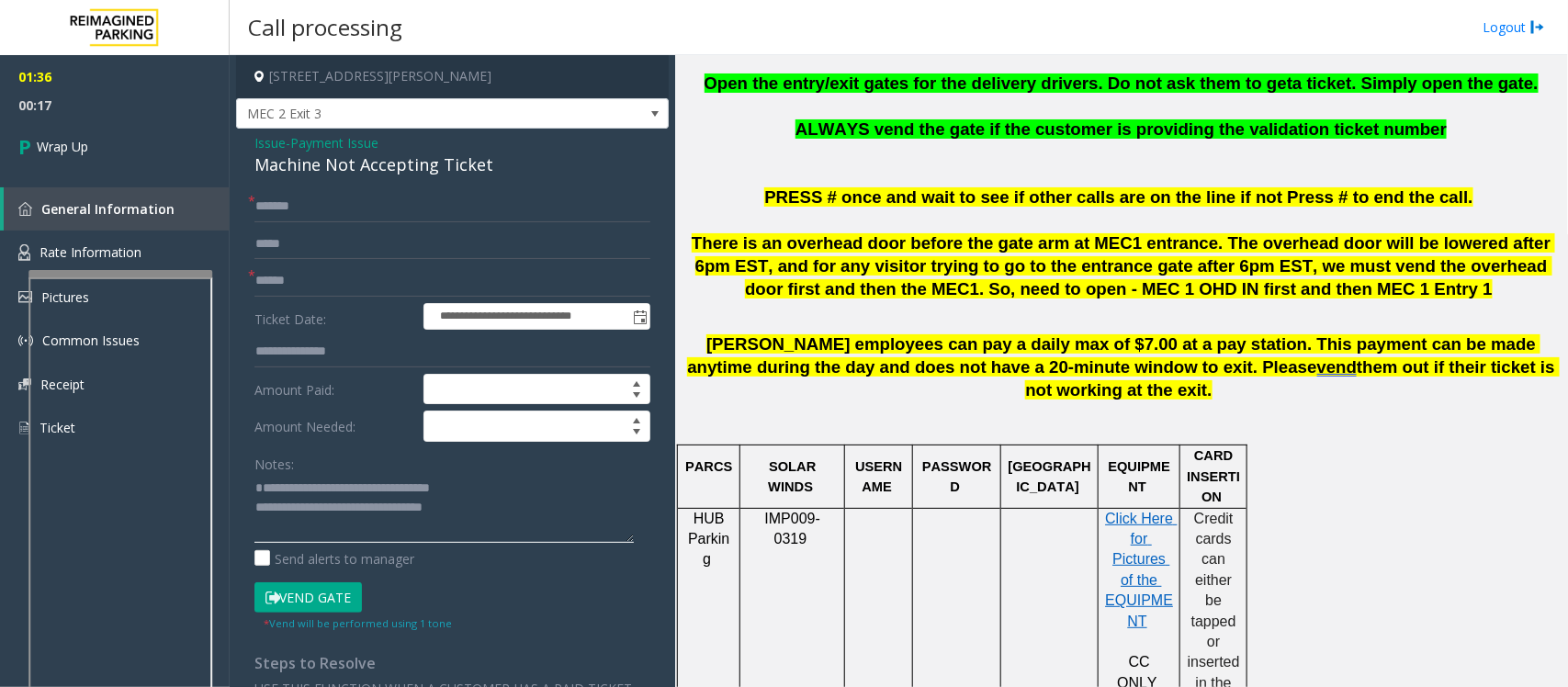 click 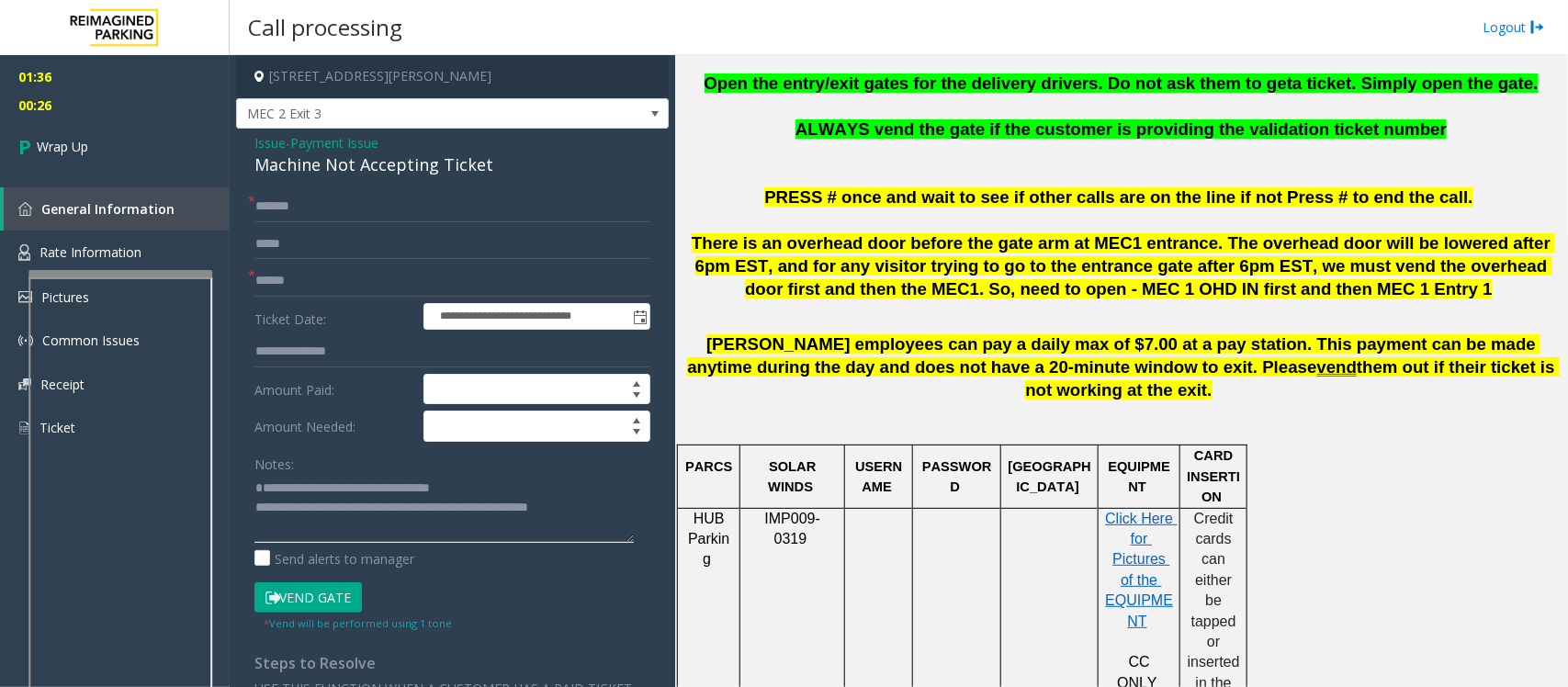 scroll, scrollTop: 12, scrollLeft: 0, axis: vertical 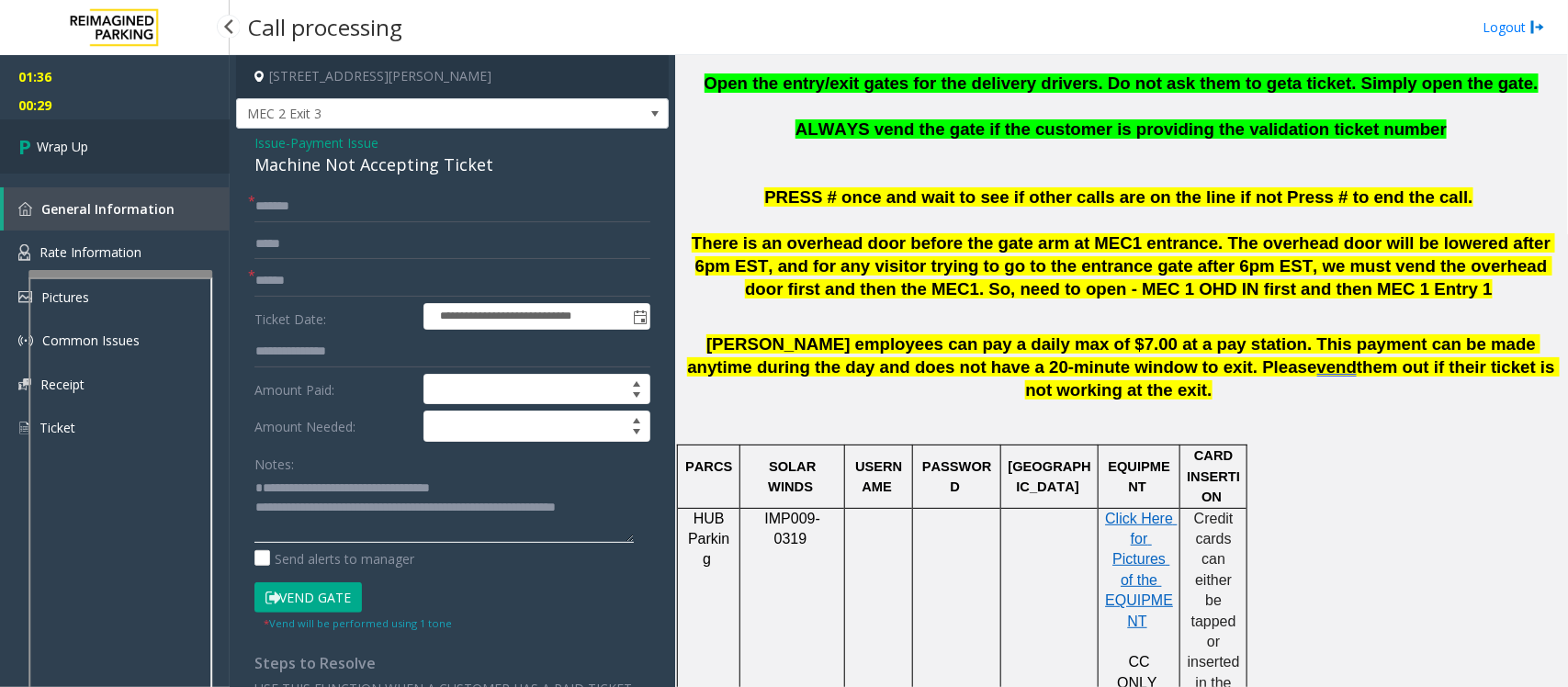 type on "**********" 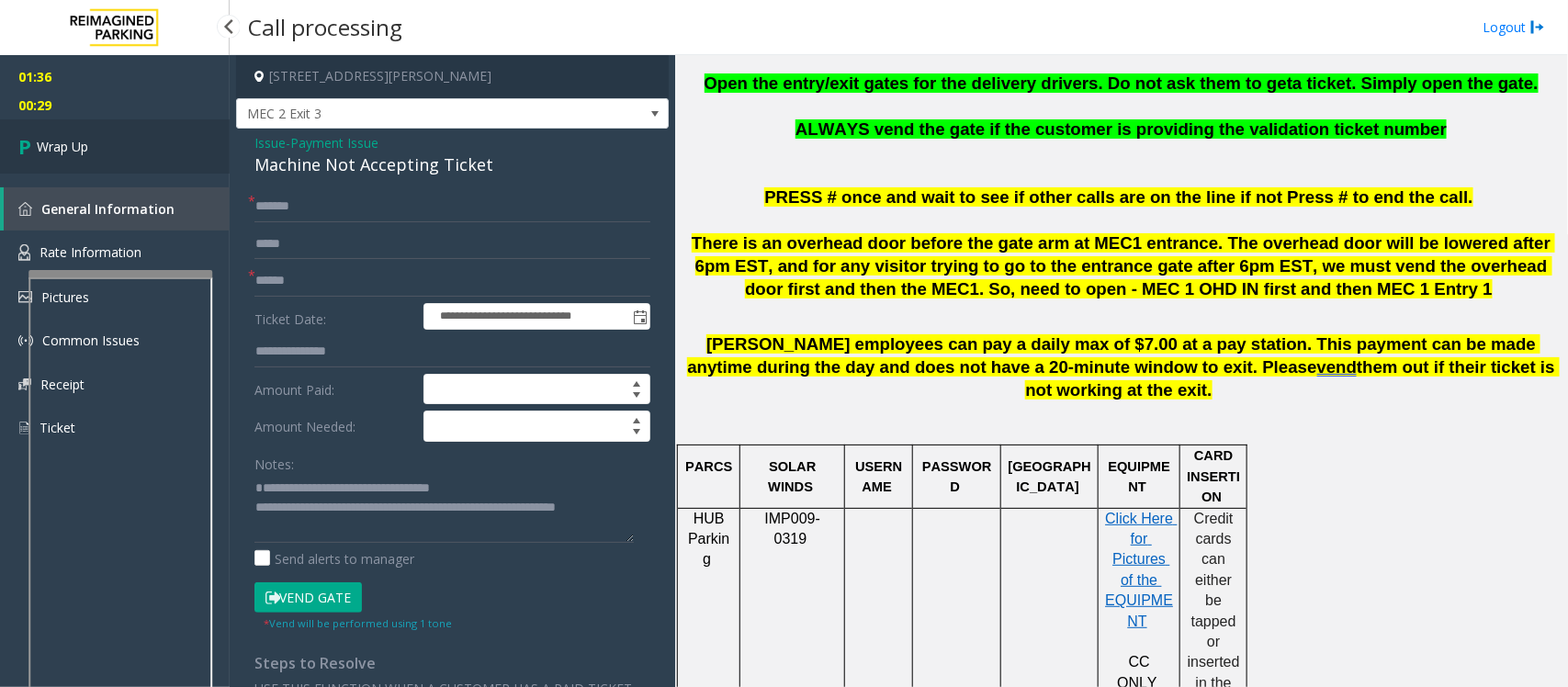 click on "Wrap Up" at bounding box center [115, 146] 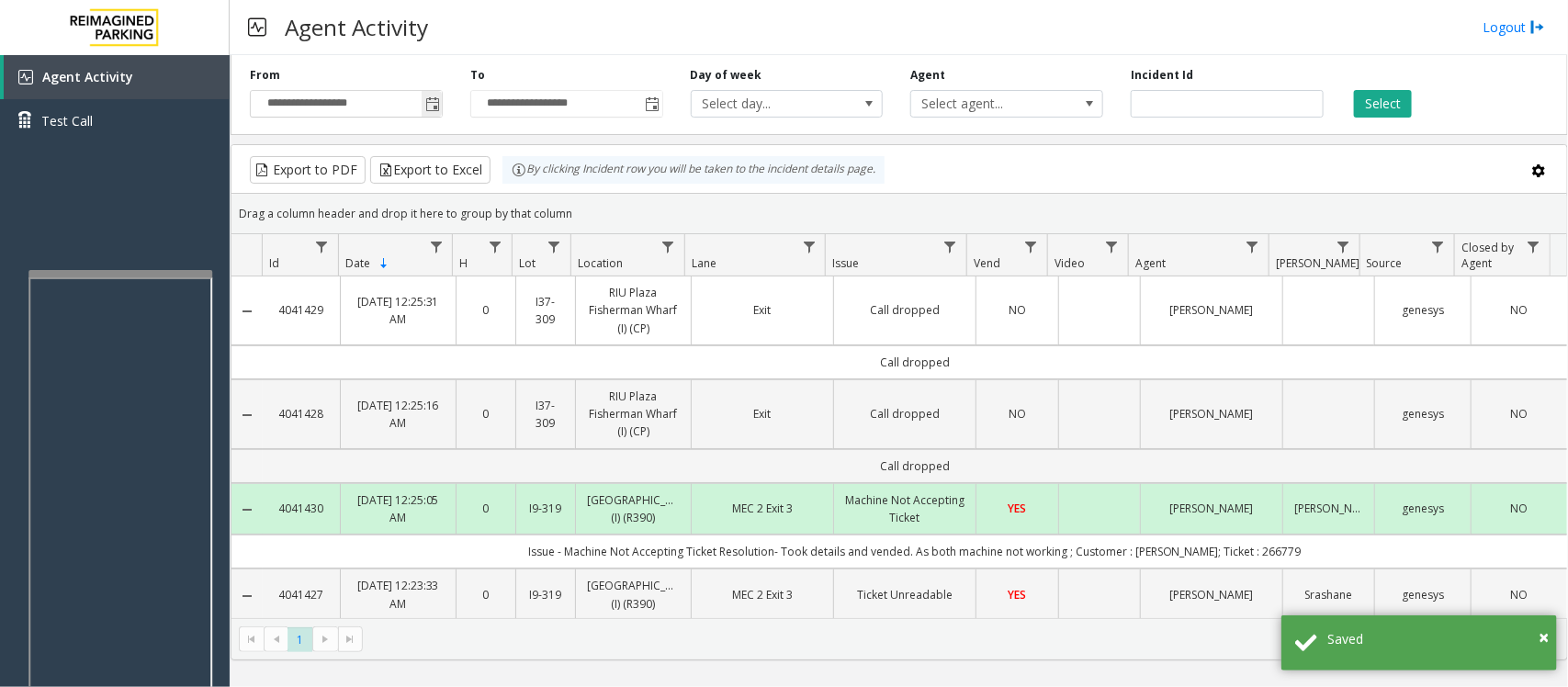 click 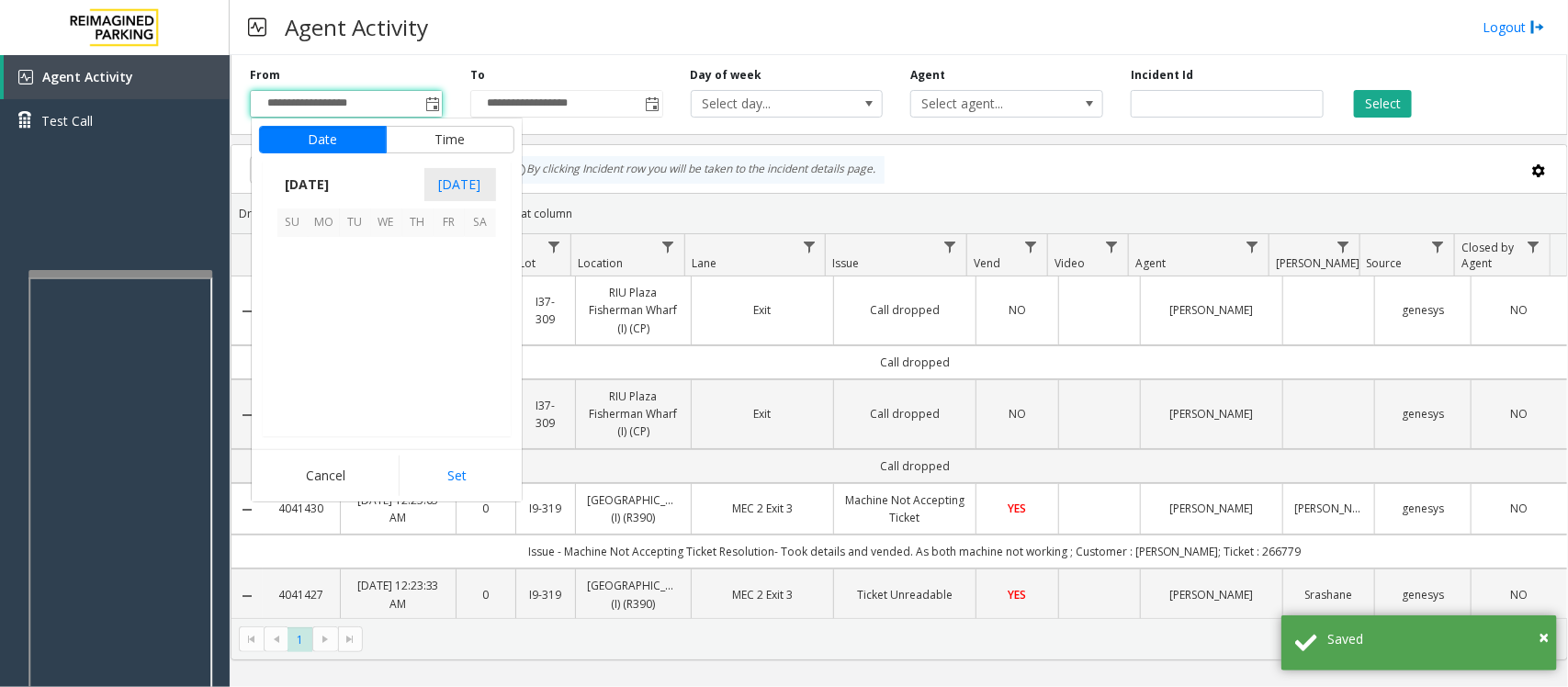 scroll, scrollTop: 329046, scrollLeft: 0, axis: vertical 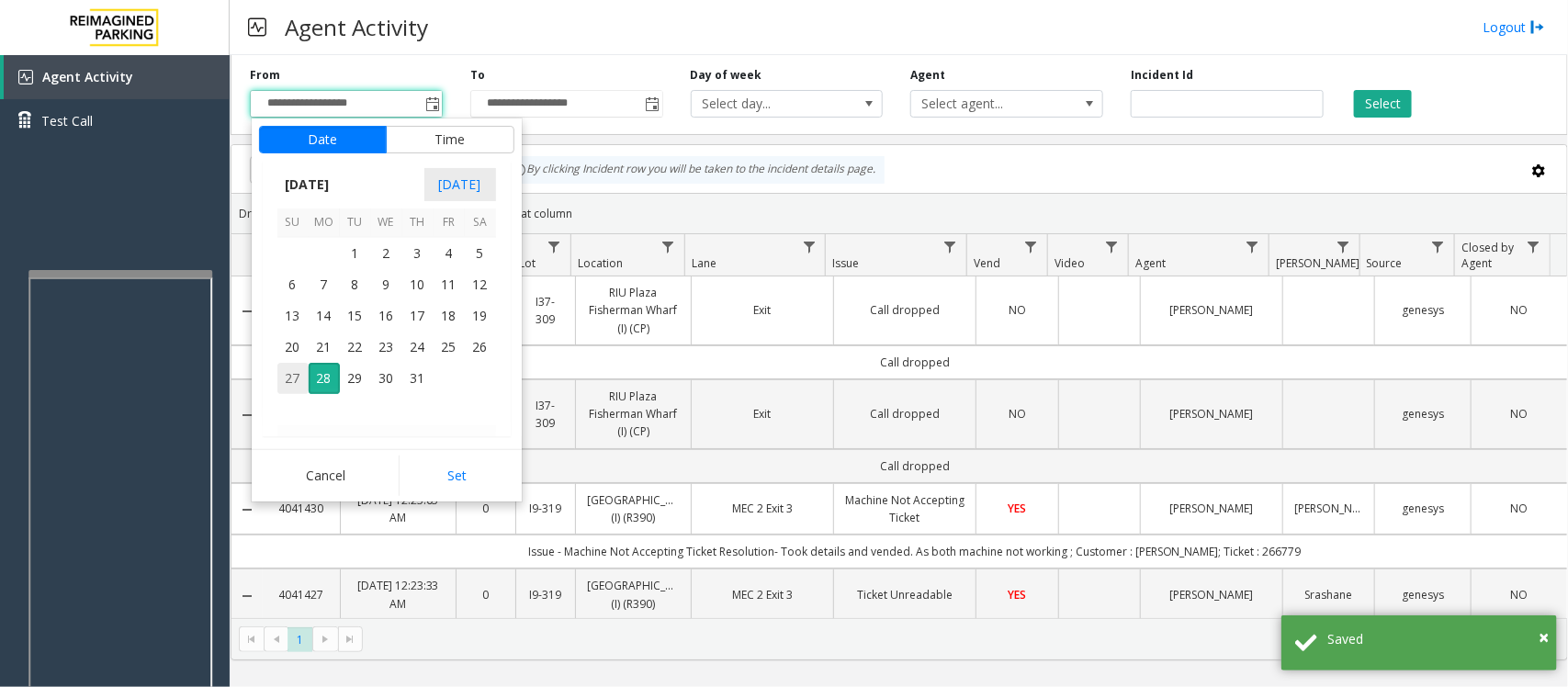 click on "27" at bounding box center [293, 378] 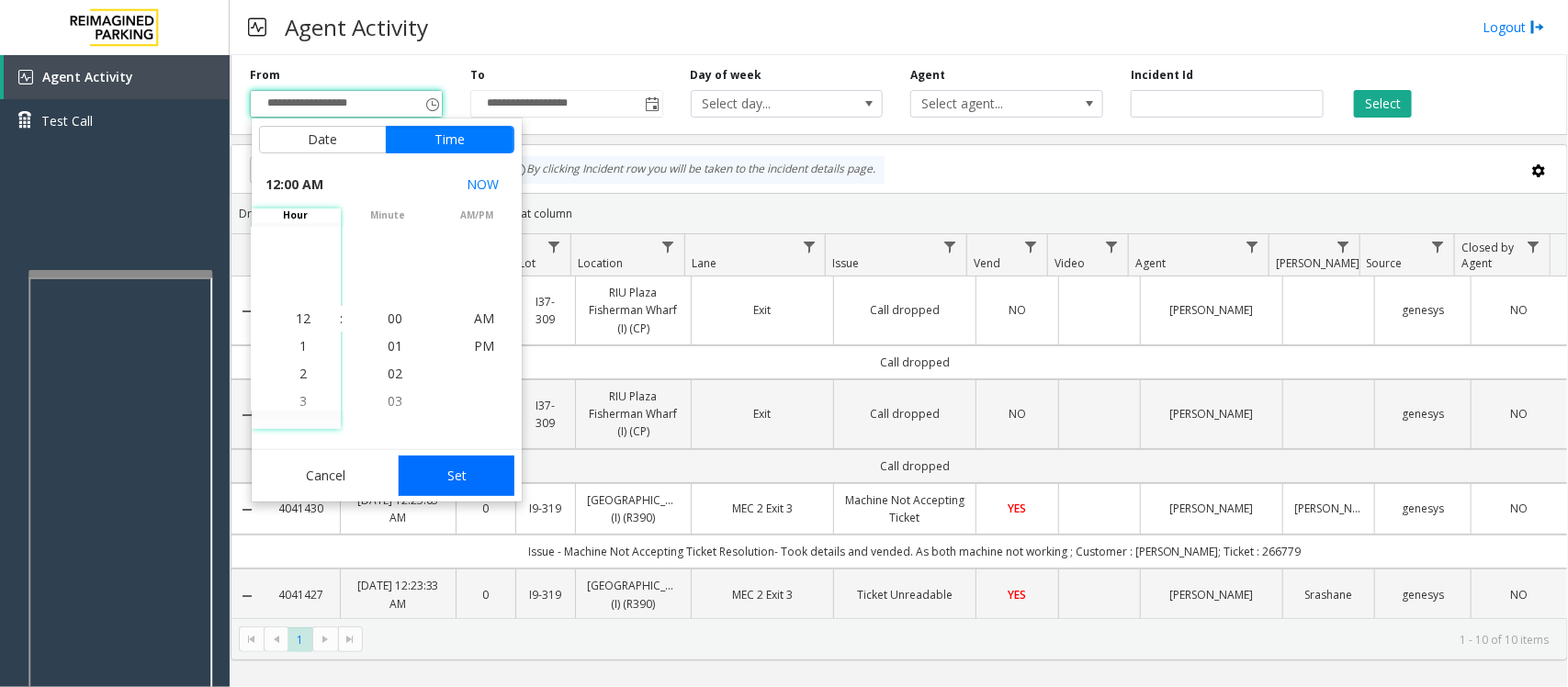 click on "Set" 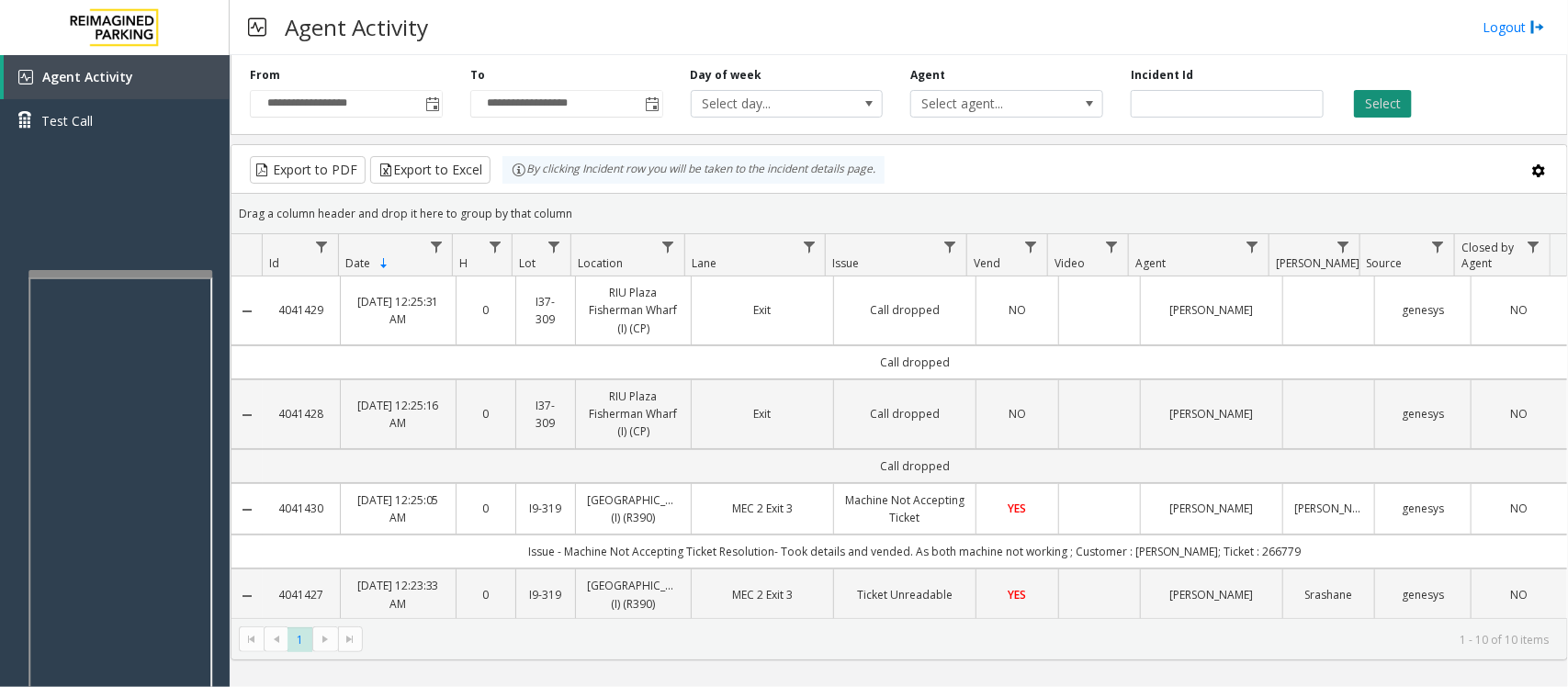 click on "Select" 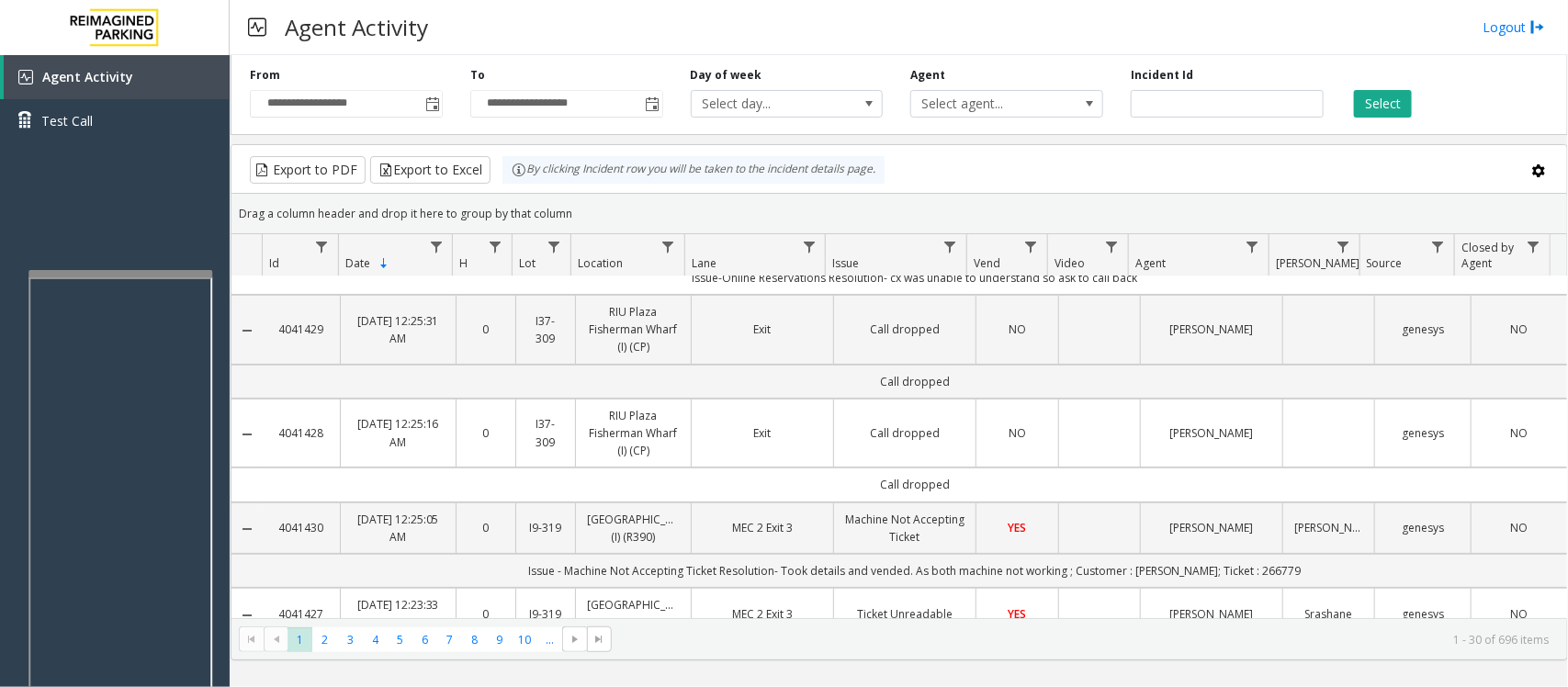 scroll, scrollTop: 0, scrollLeft: 0, axis: both 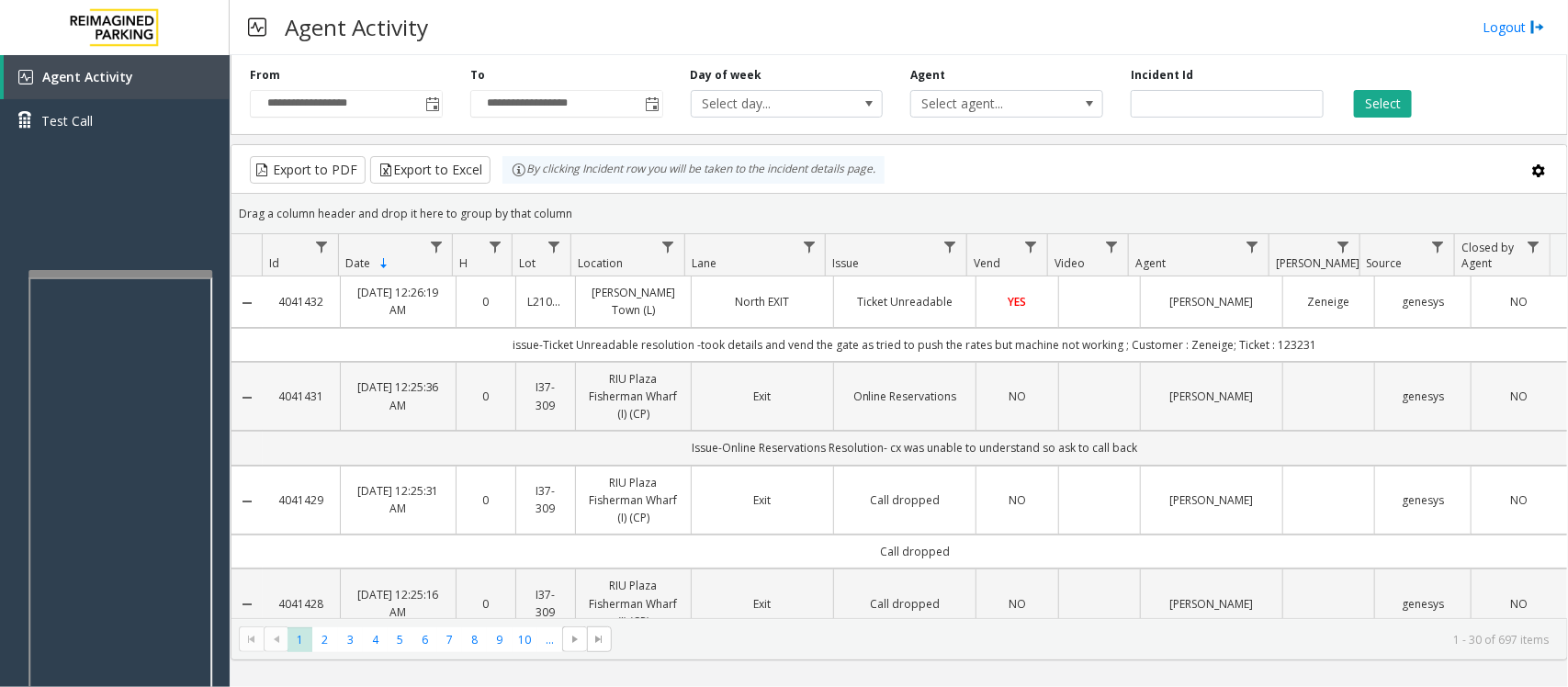 type 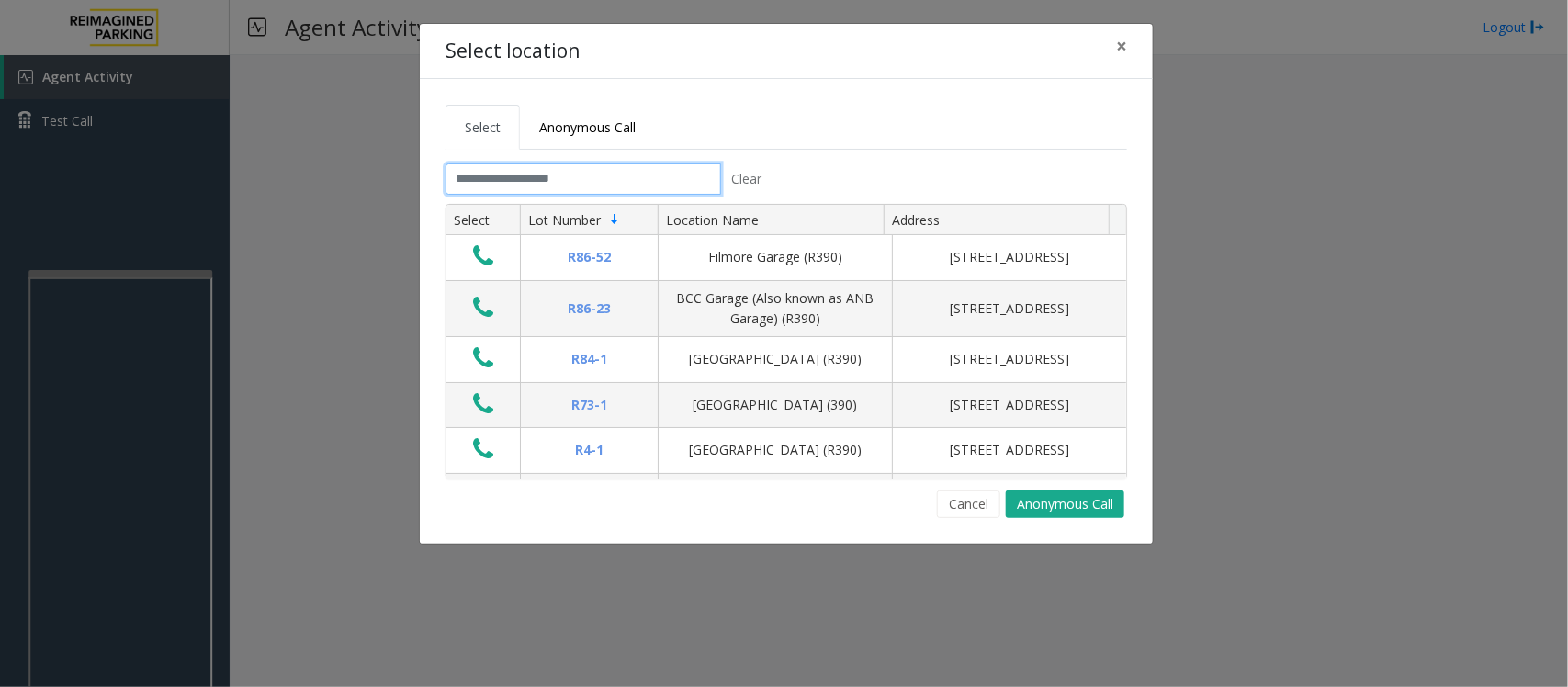 click 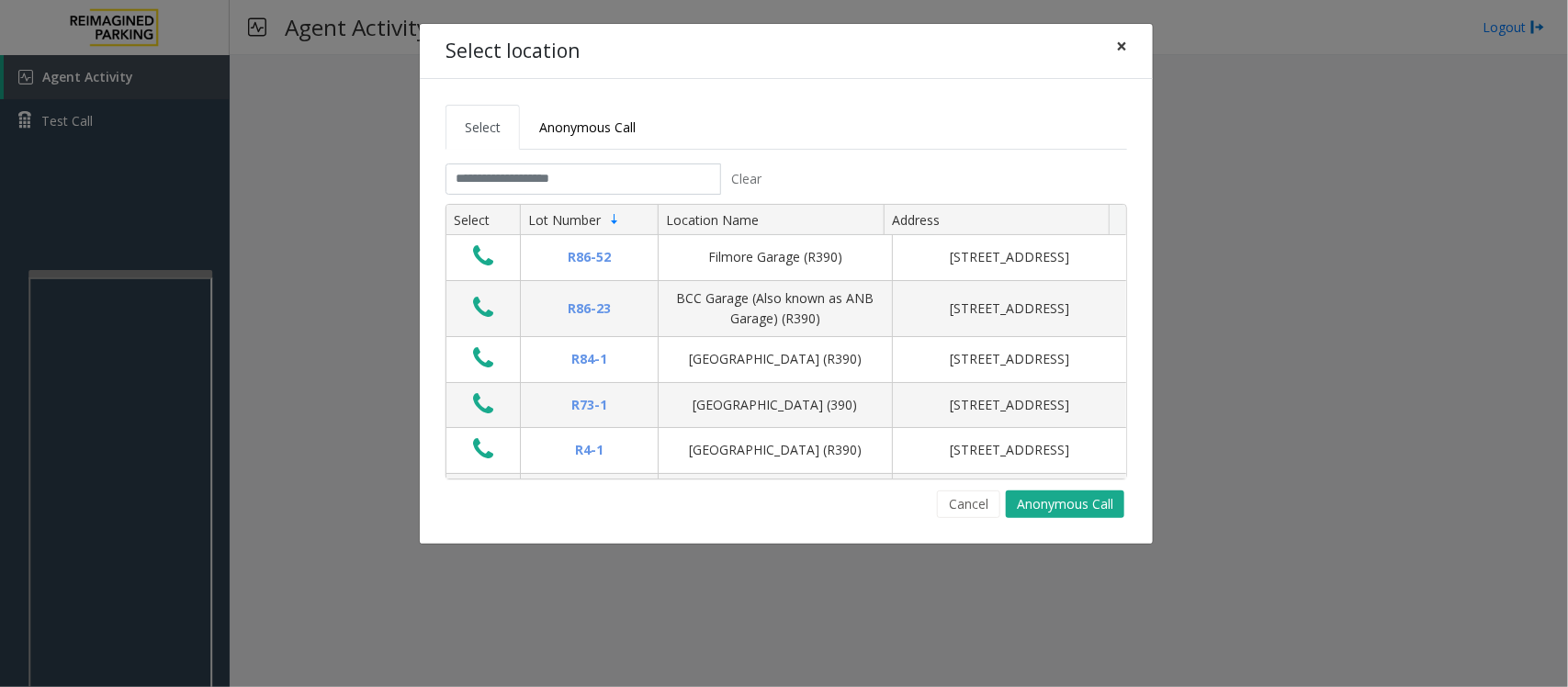 drag, startPoint x: 1119, startPoint y: 42, endPoint x: 1114, endPoint y: 51, distance: 10.29563 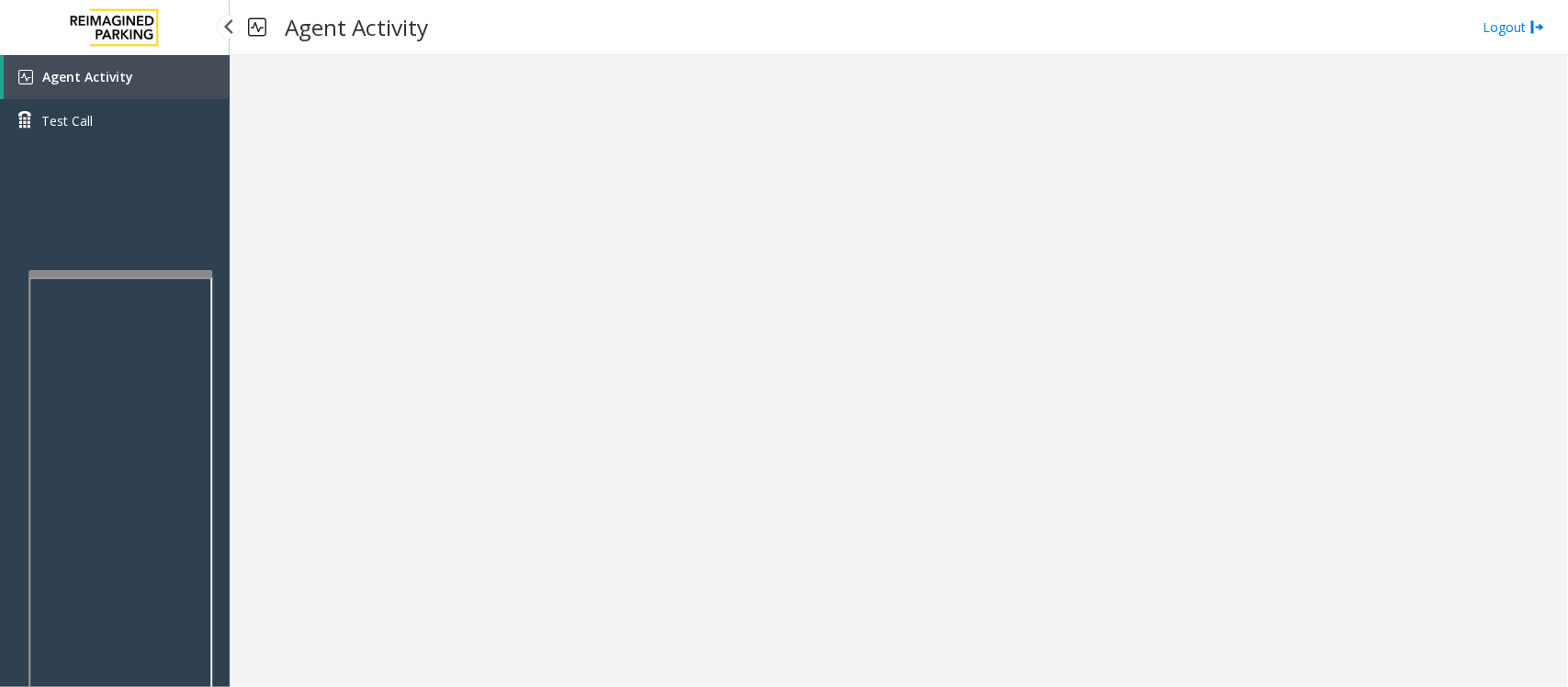 click on "Agent Activity" at bounding box center [117, 77] 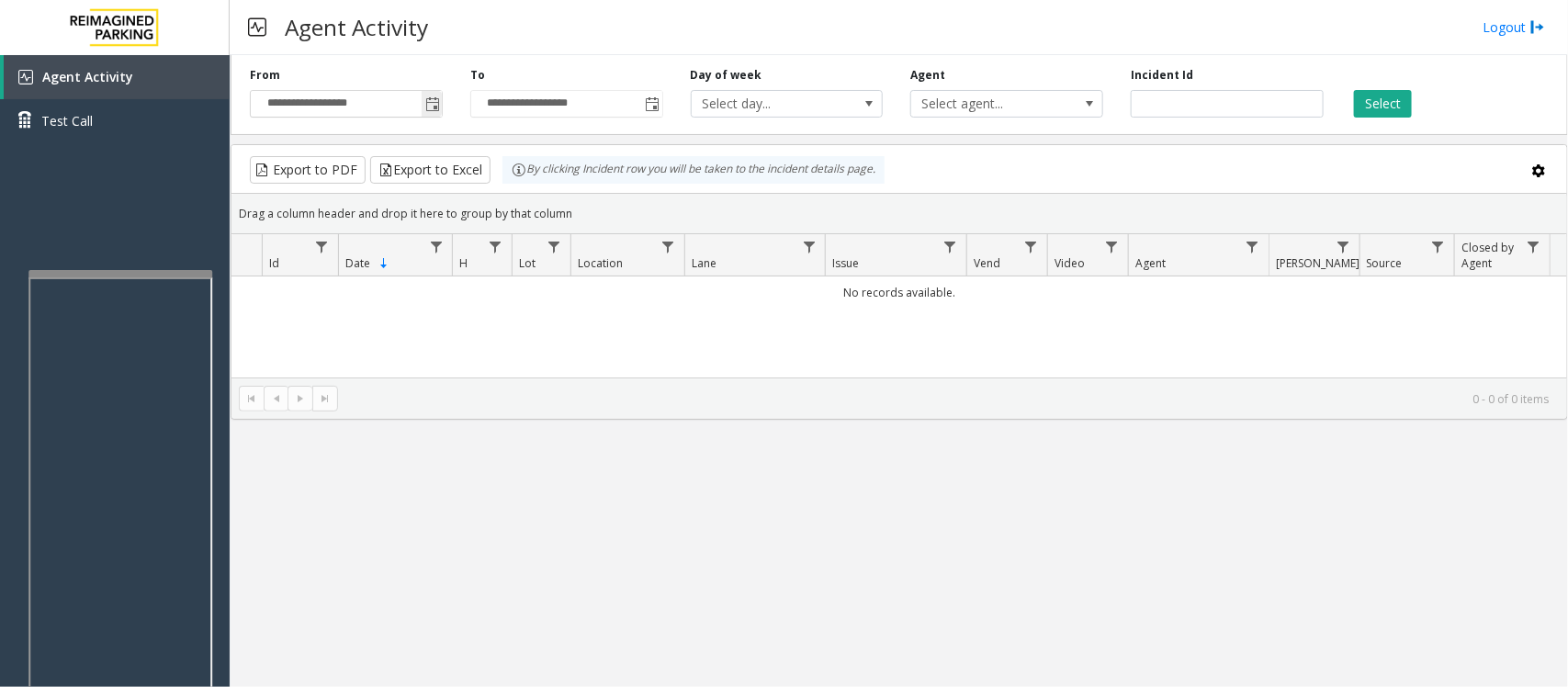 click 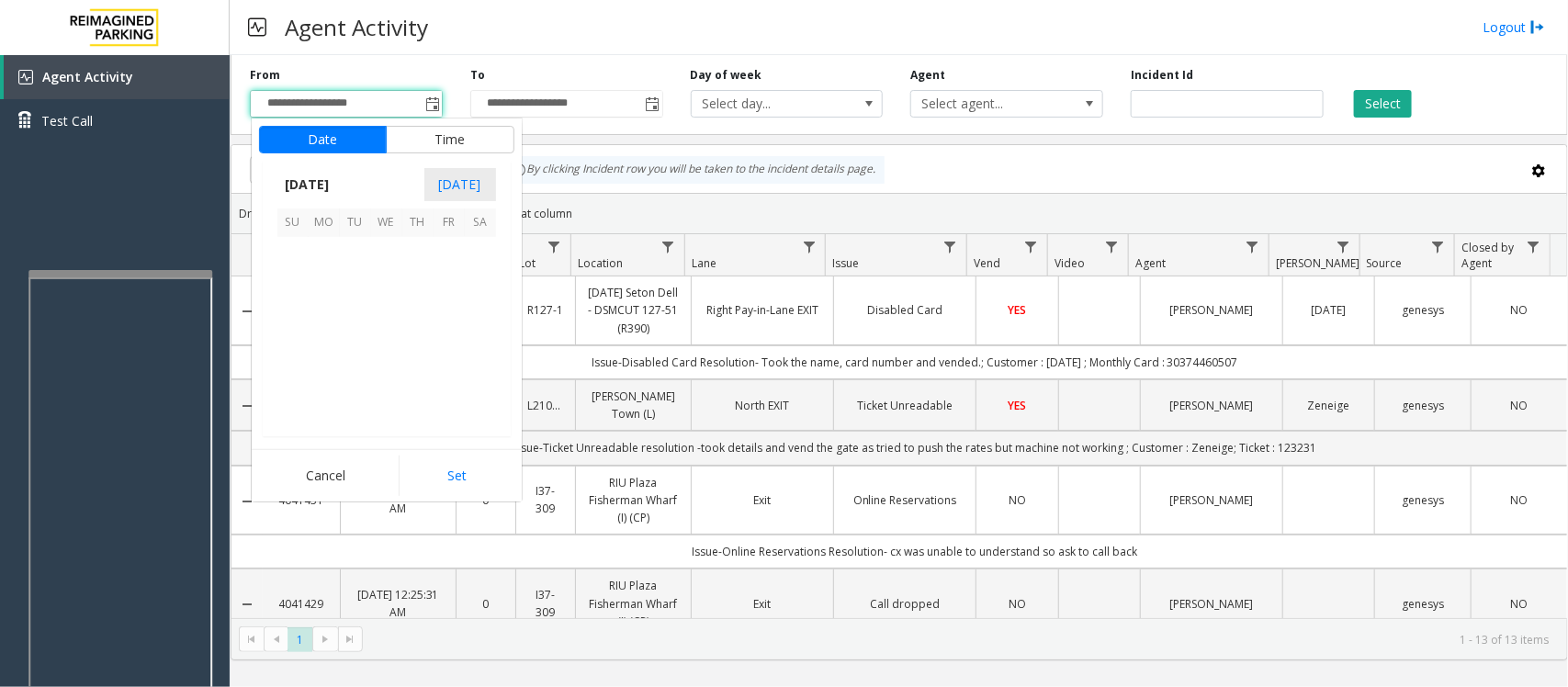 scroll, scrollTop: 329046, scrollLeft: 0, axis: vertical 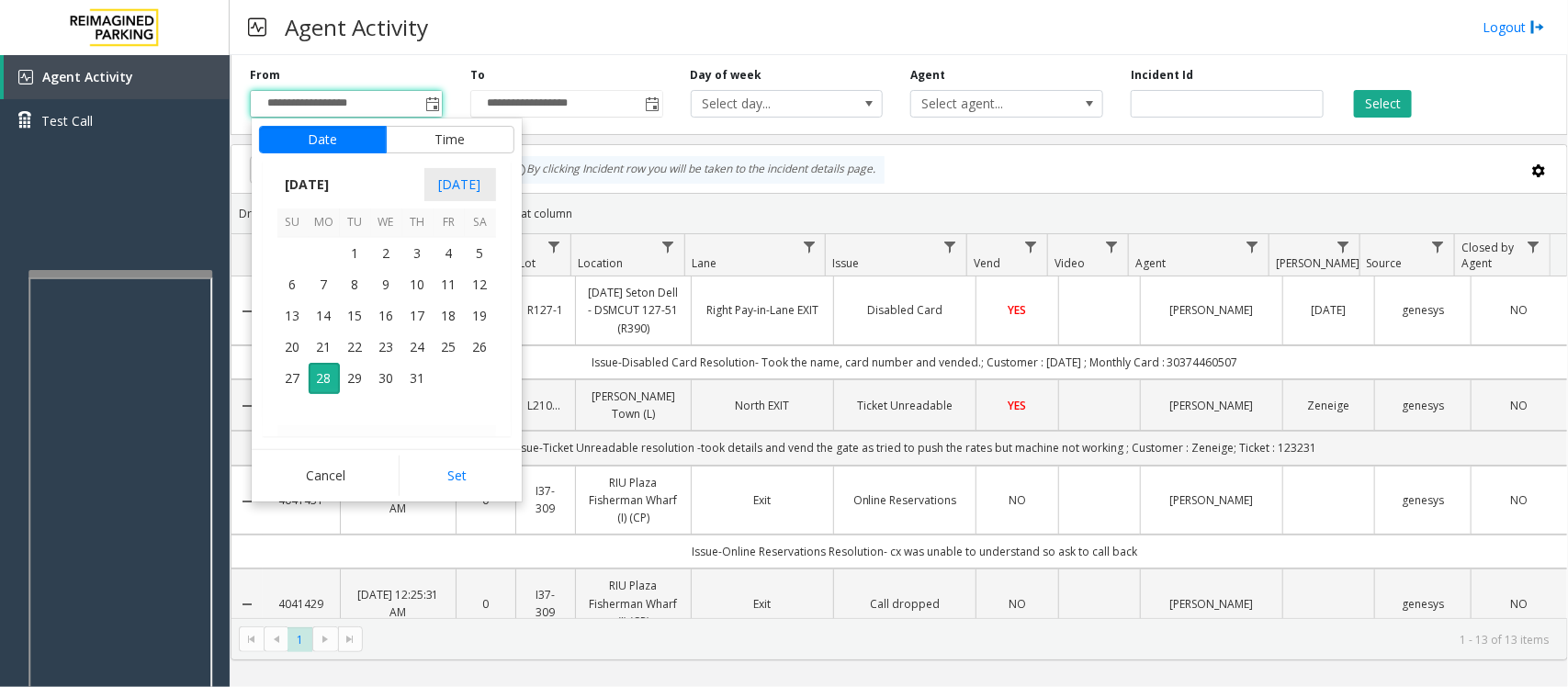 click on "Agent Activity Logout" at bounding box center [898, 28] 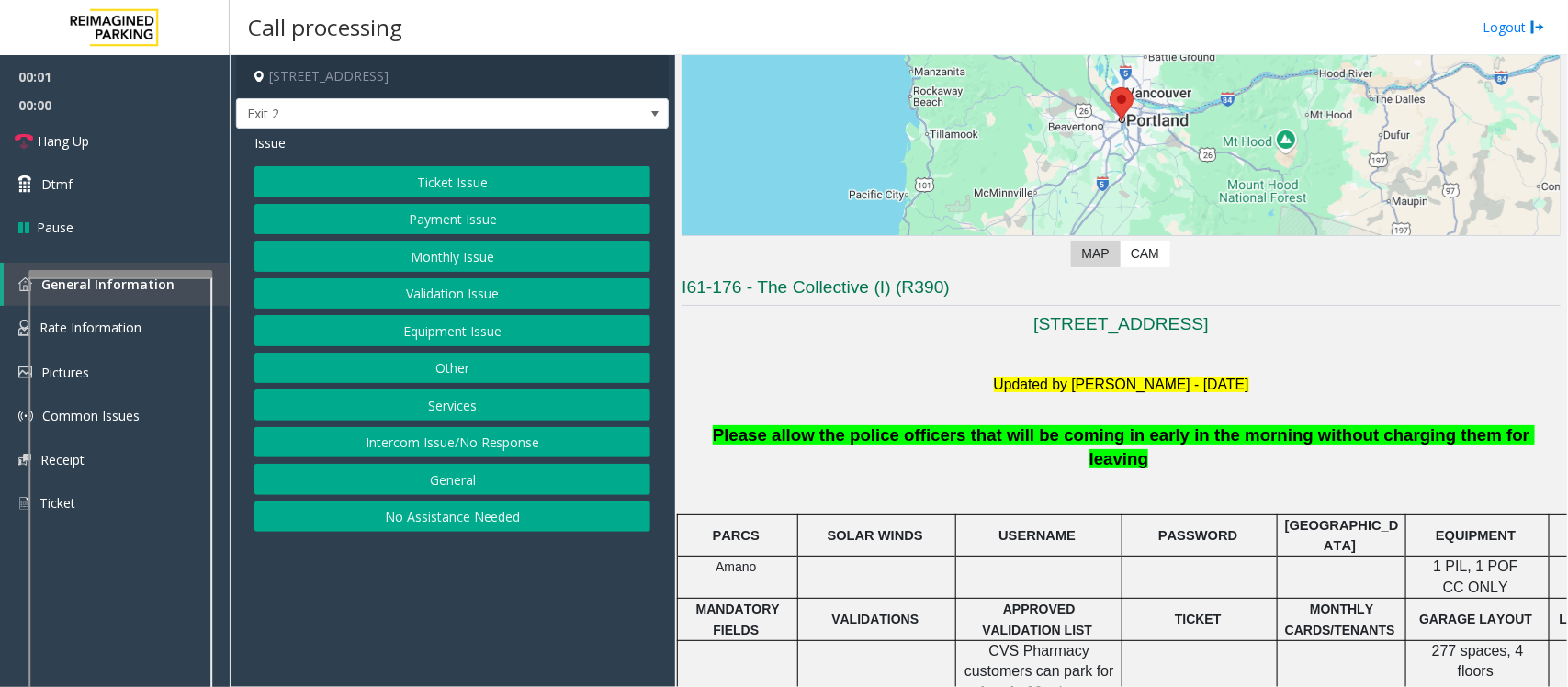 scroll, scrollTop: 344, scrollLeft: 0, axis: vertical 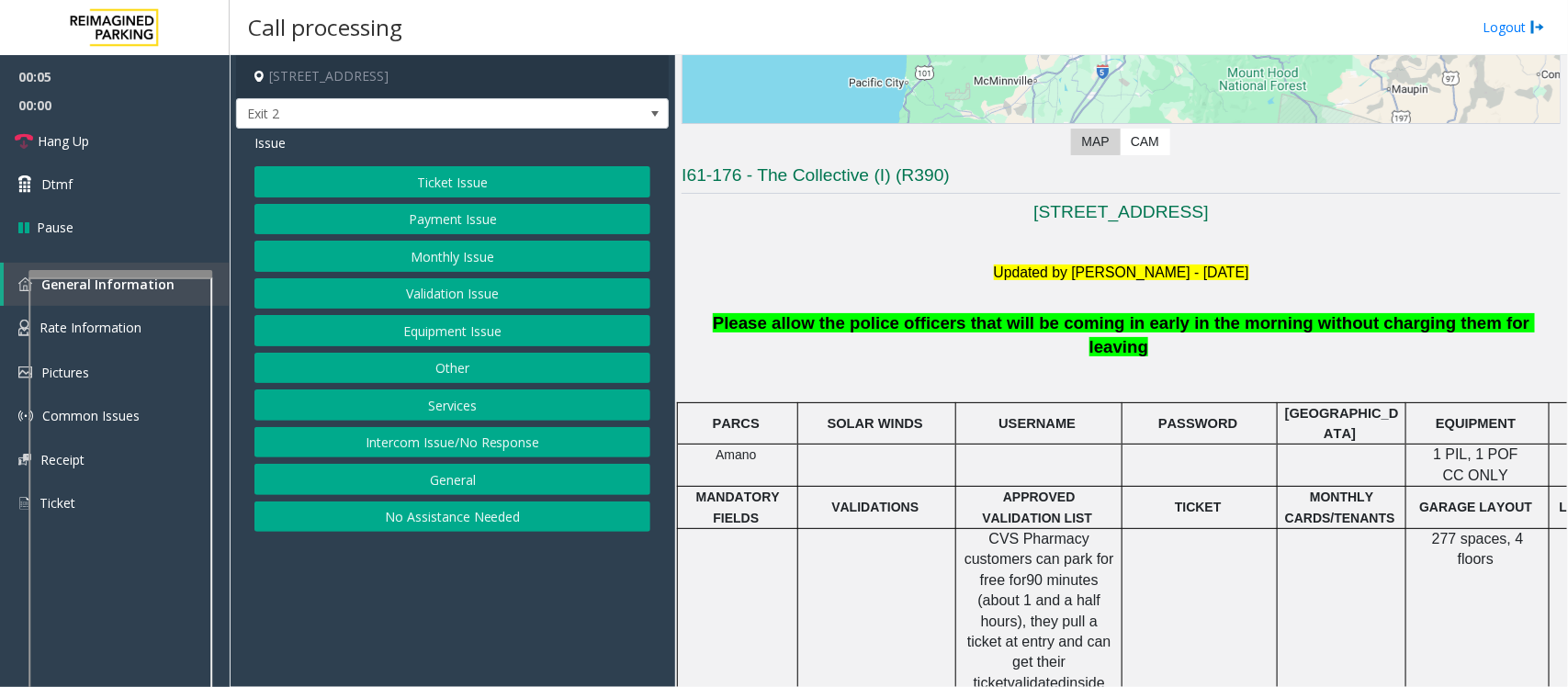 click on "Ticket Issue" 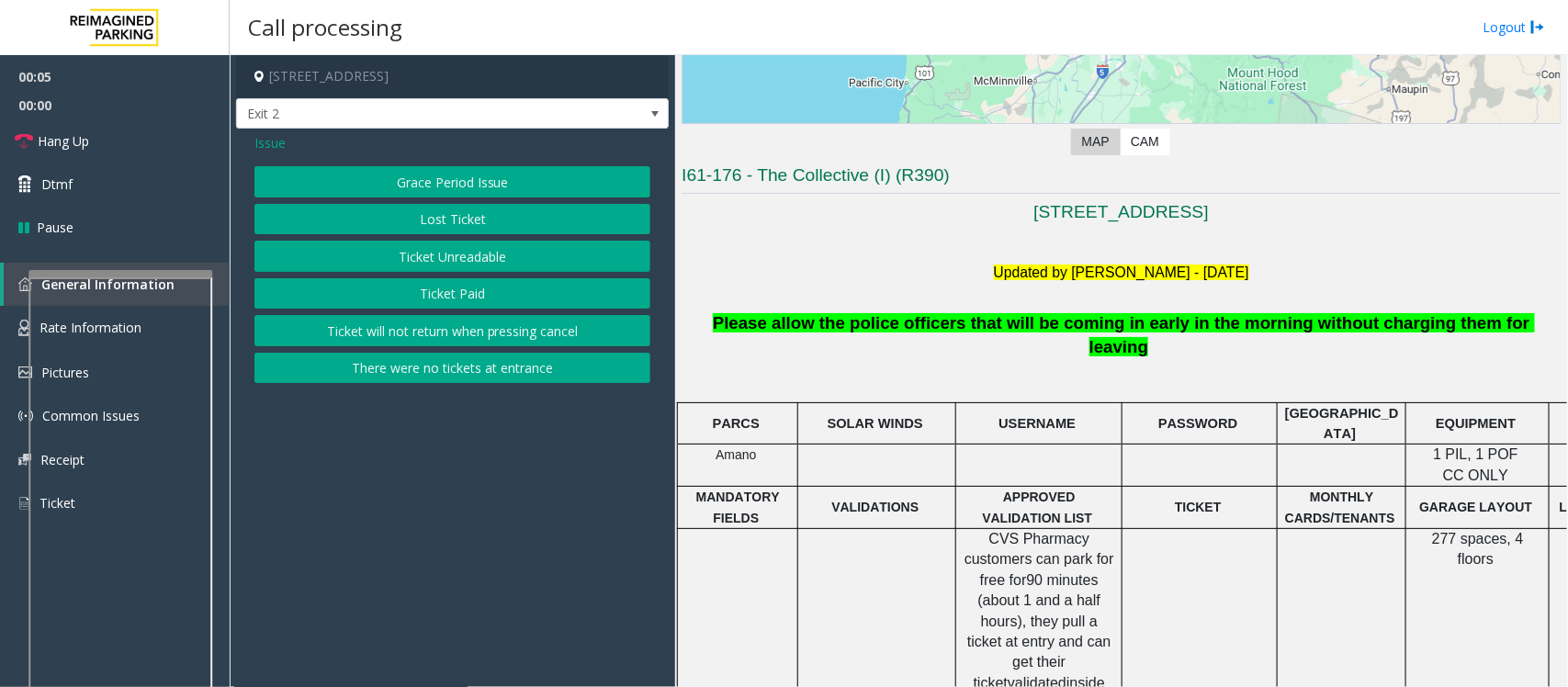 click on "Ticket Unreadable" 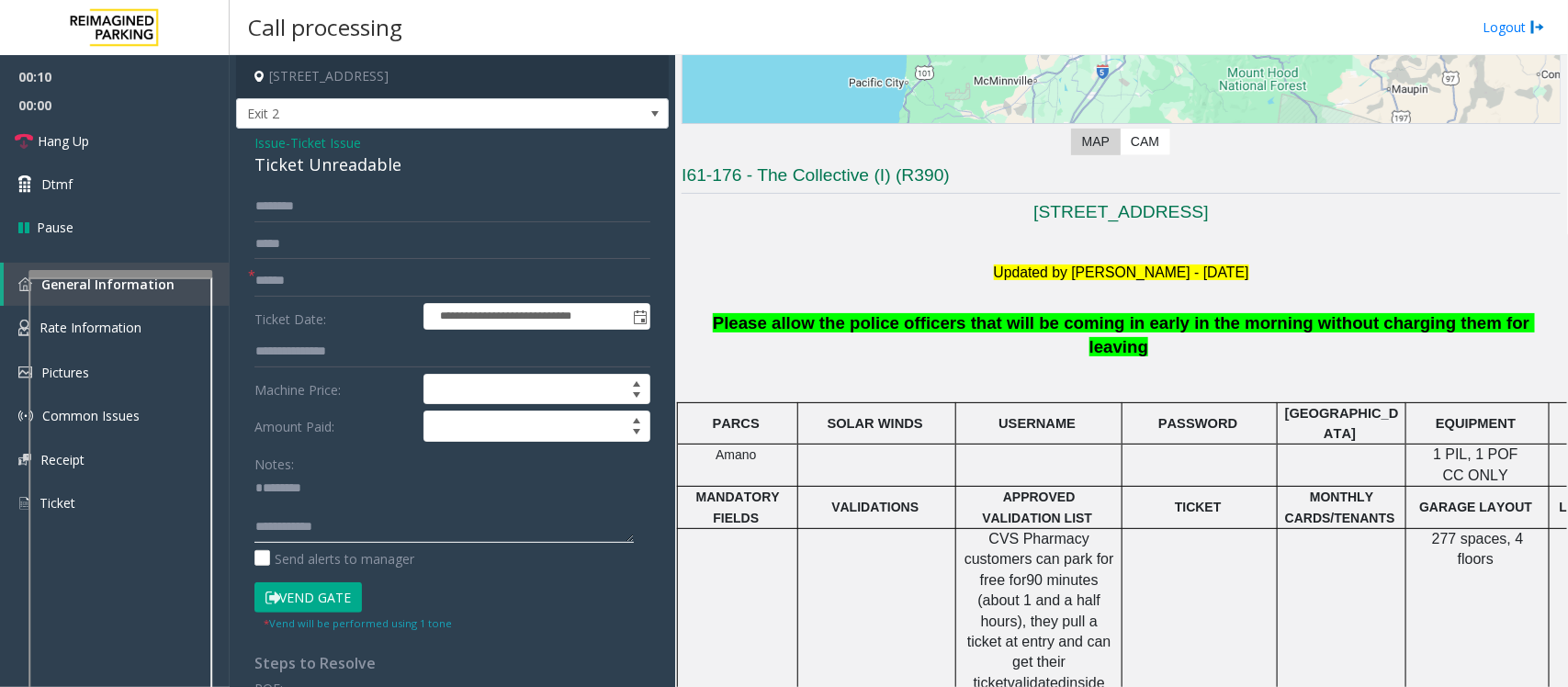 click 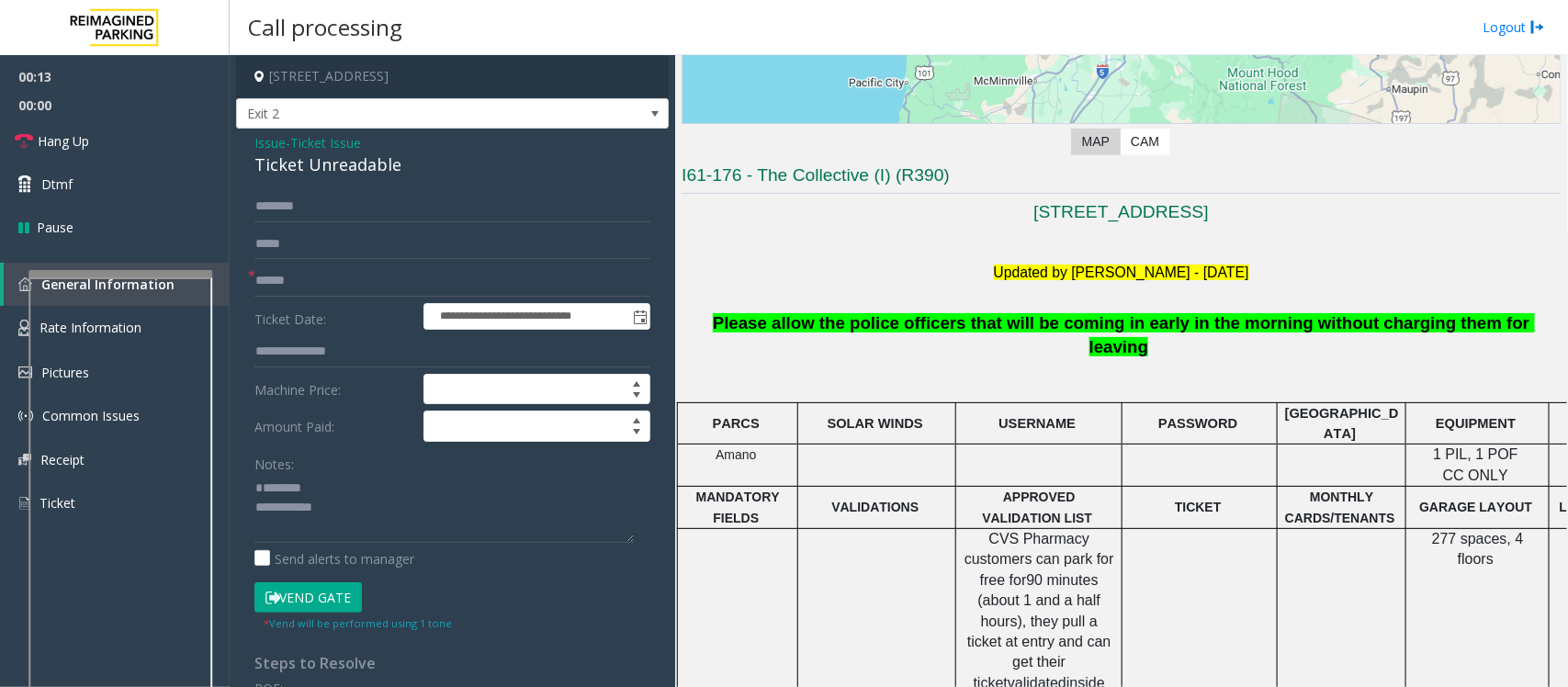 click on "Ticket Unreadable" 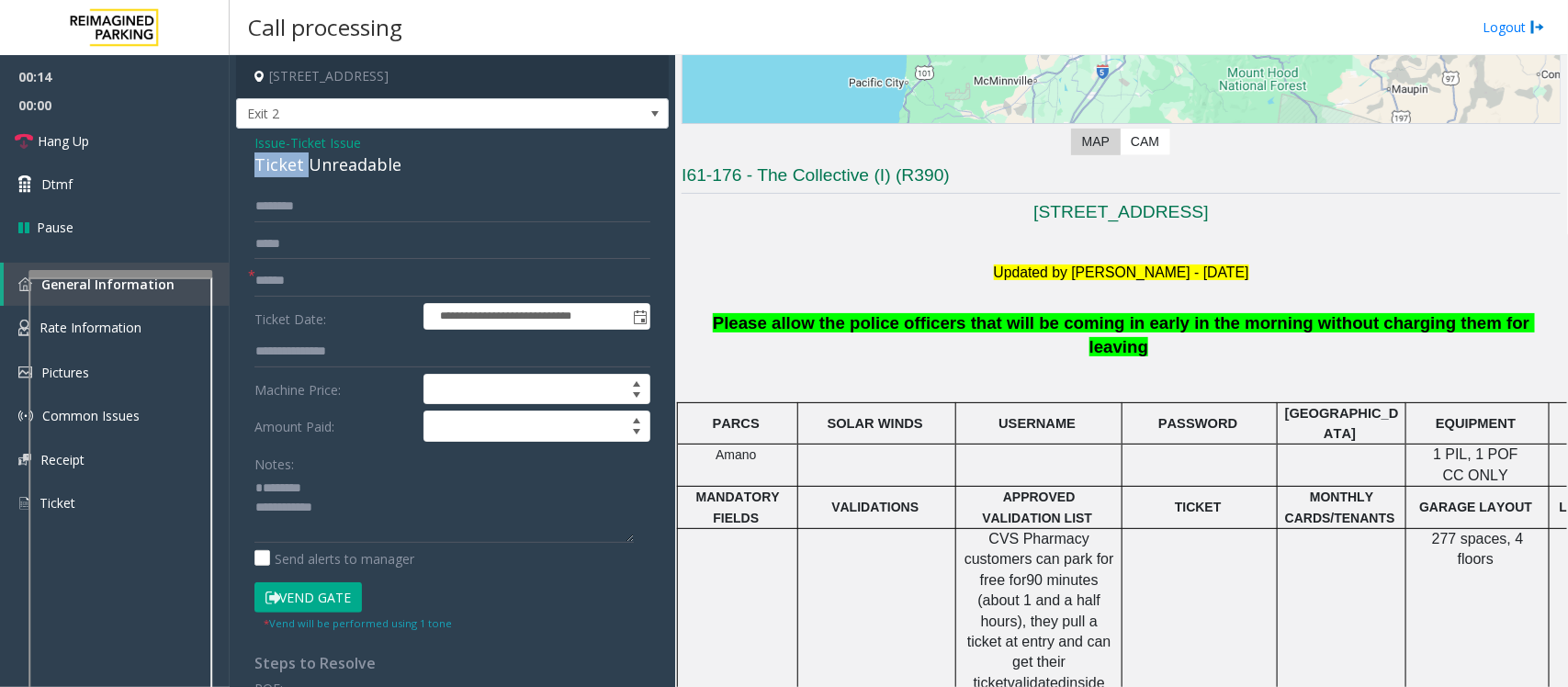 click on "Ticket Unreadable" 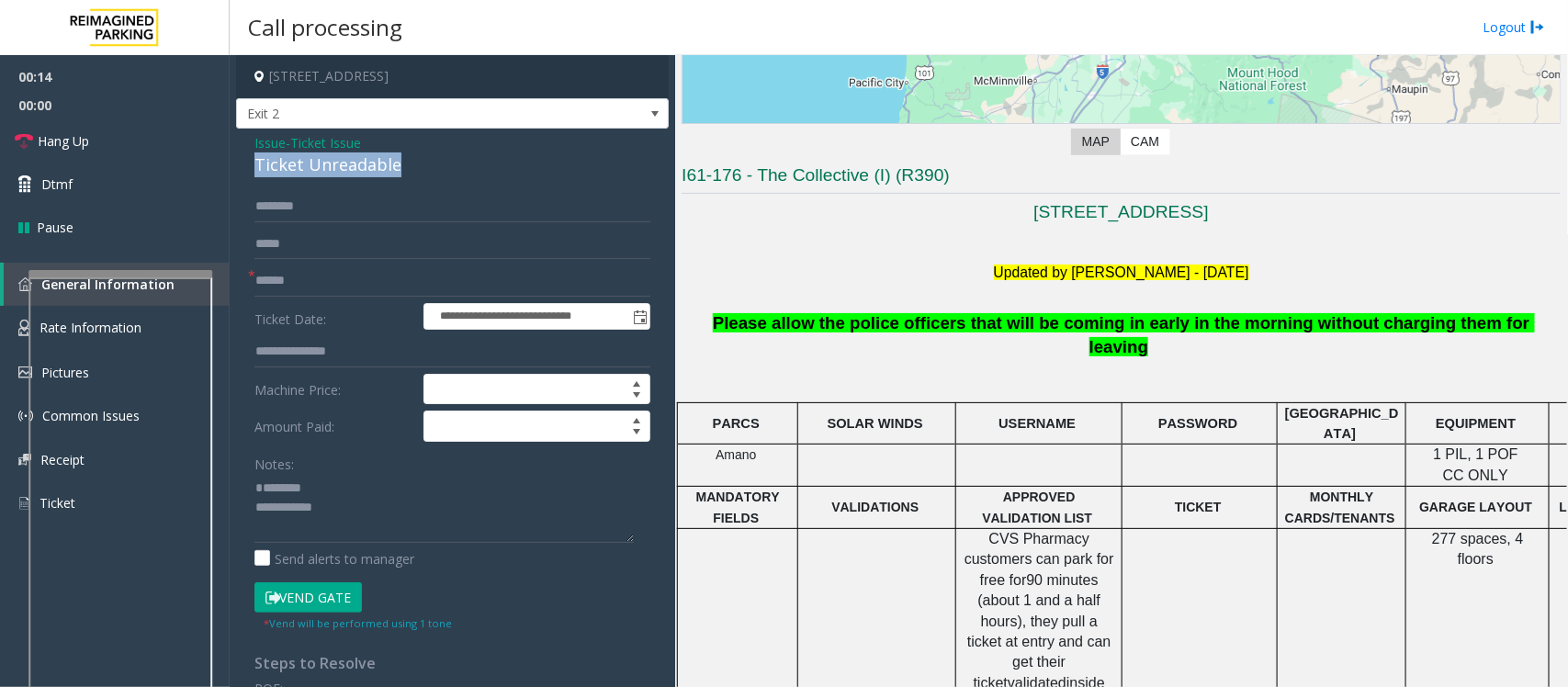 click on "Ticket Unreadable" 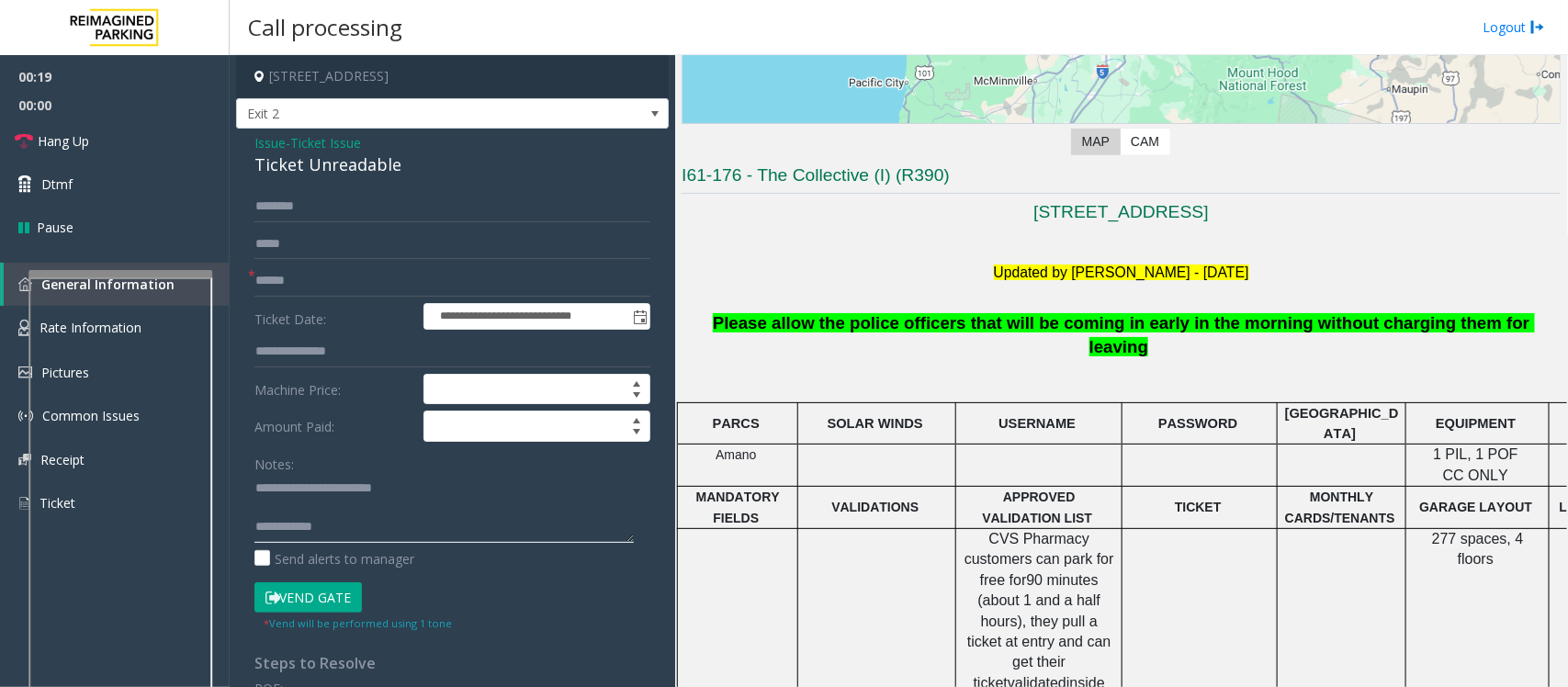 scroll, scrollTop: 0, scrollLeft: 0, axis: both 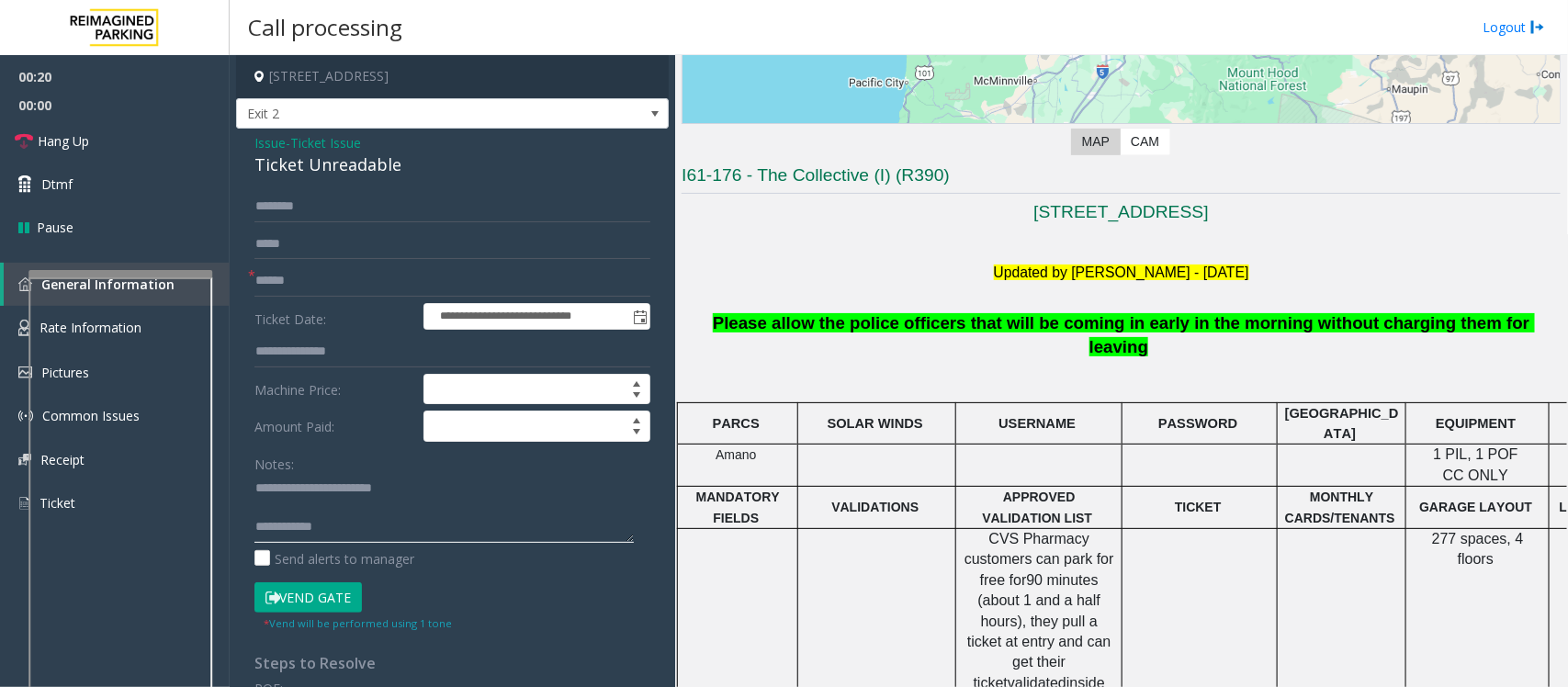 click 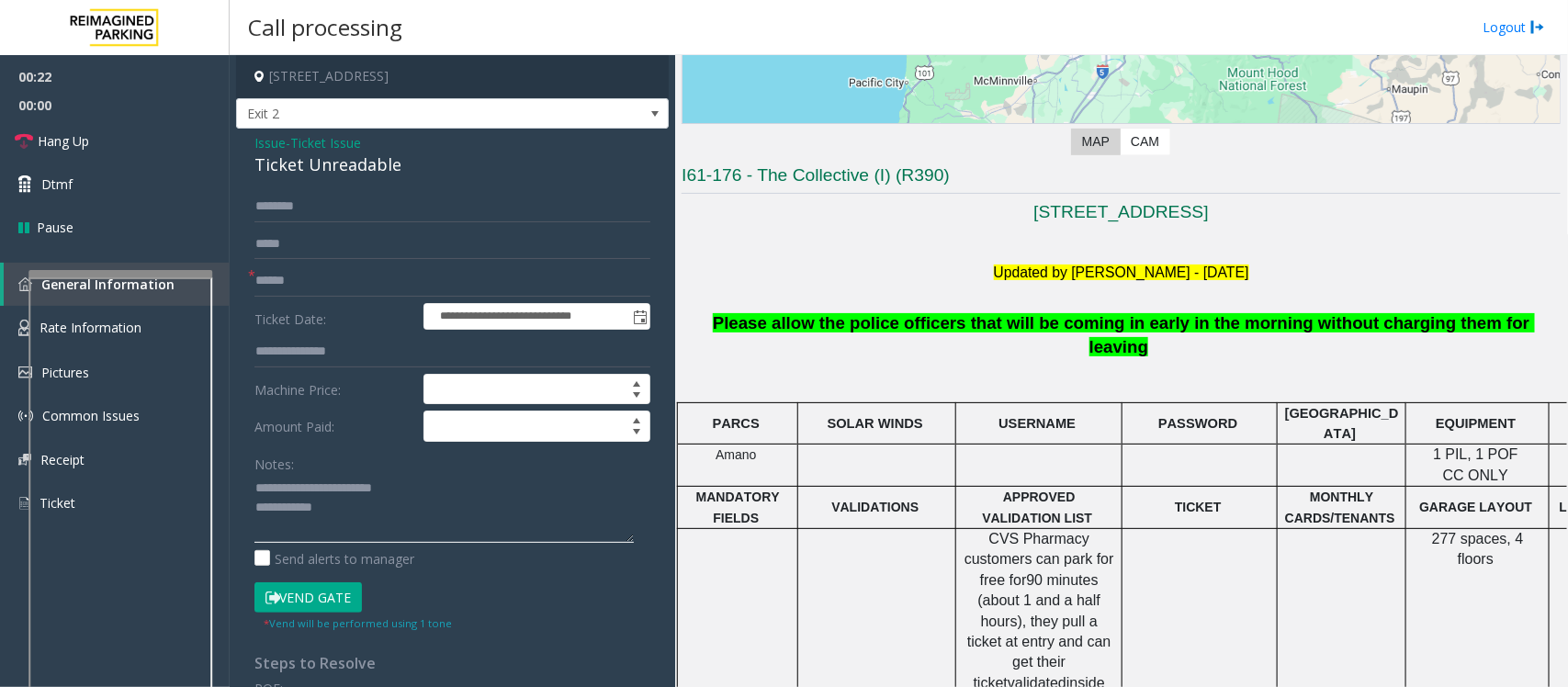 type on "**********" 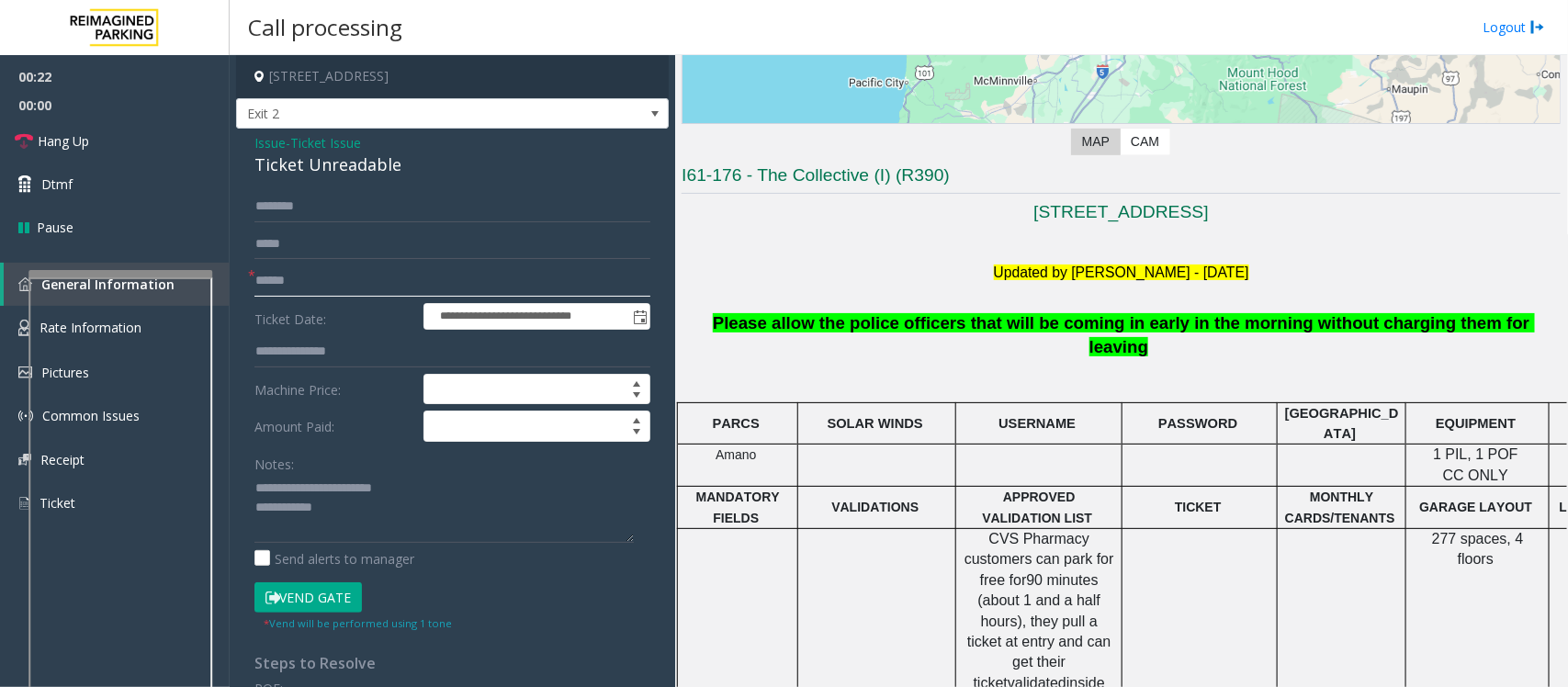 click 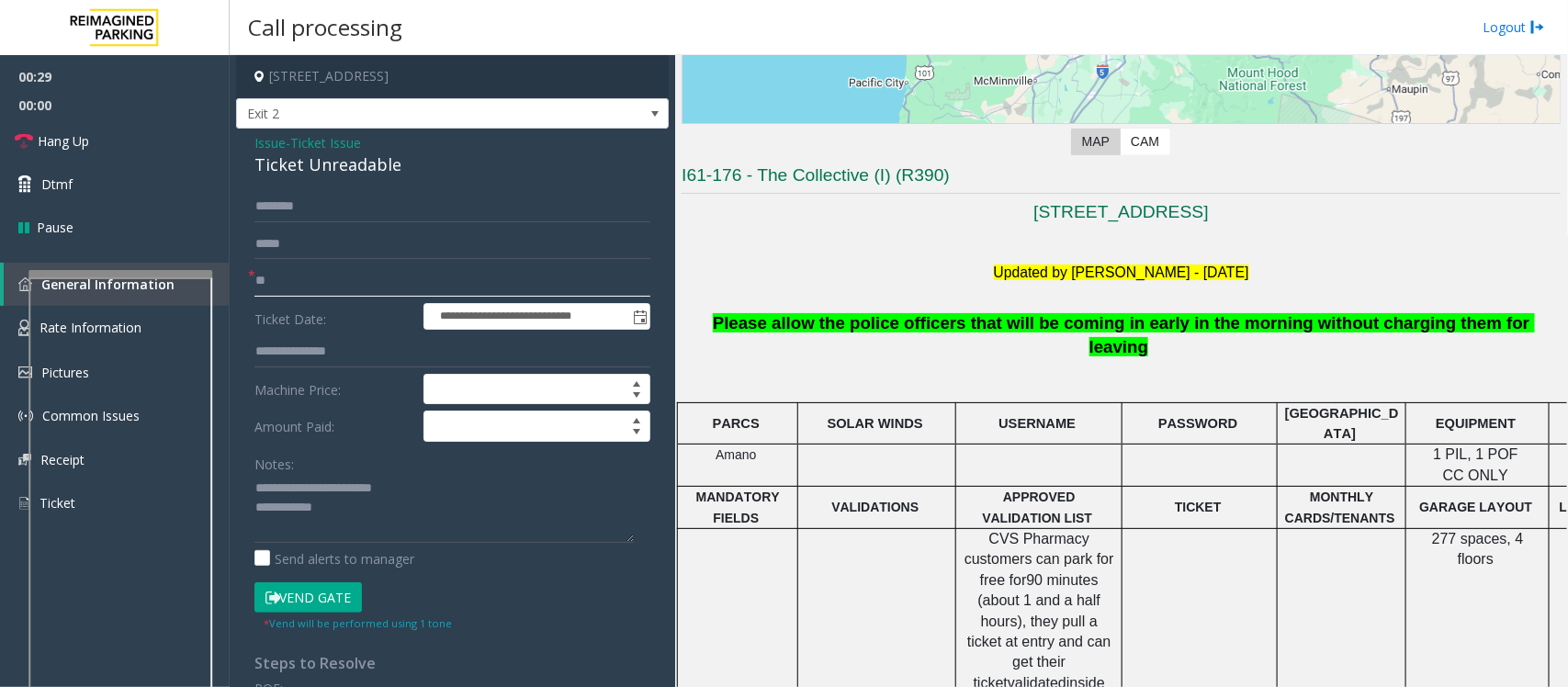 type on "**" 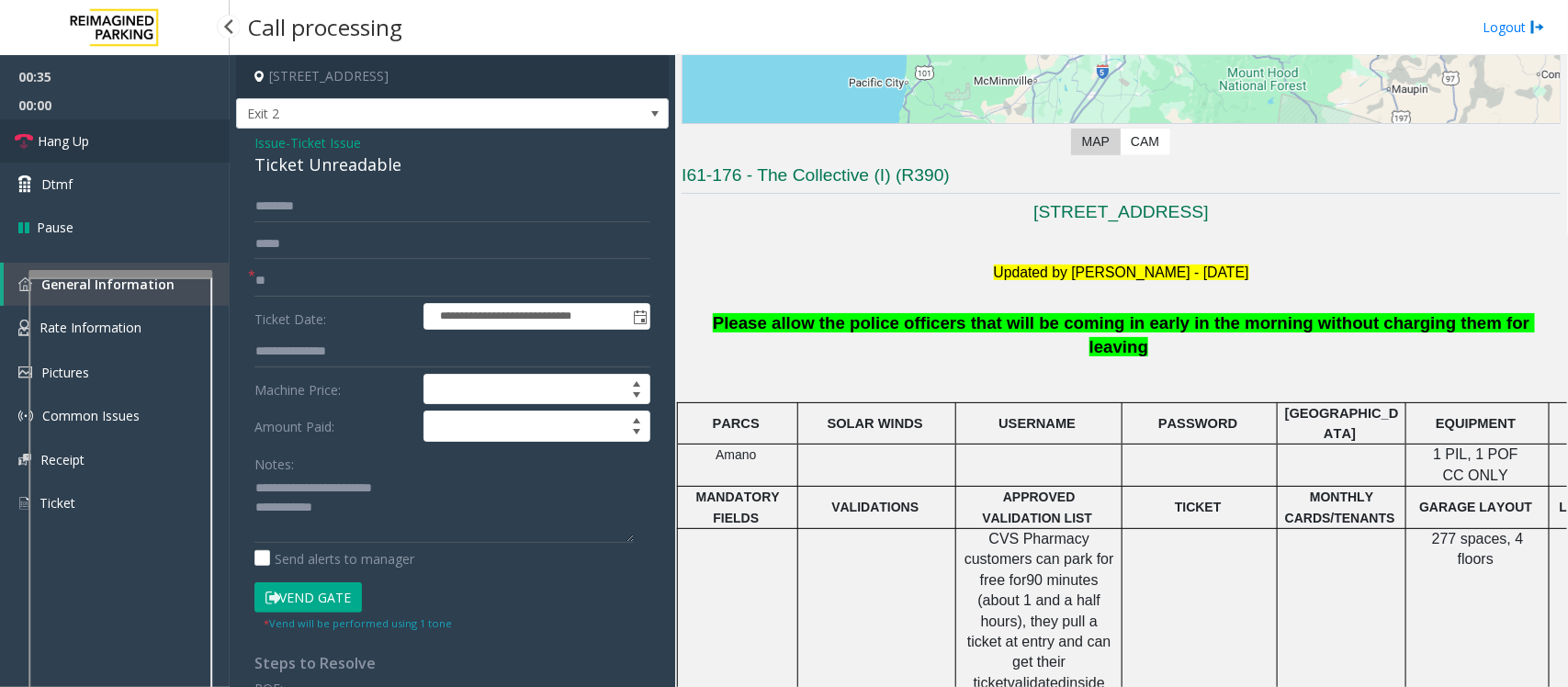 drag, startPoint x: 94, startPoint y: 143, endPoint x: 106, endPoint y: 144, distance: 12.041595 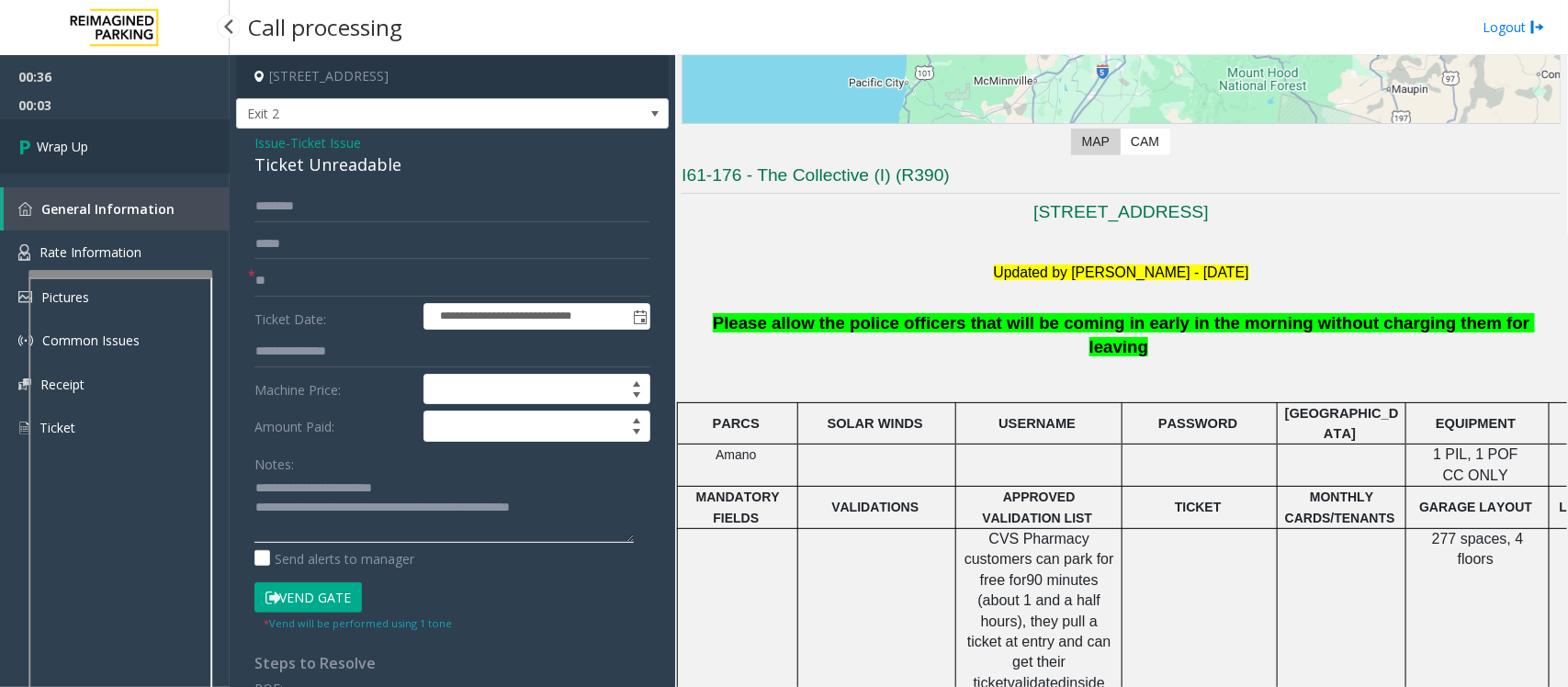 type on "**********" 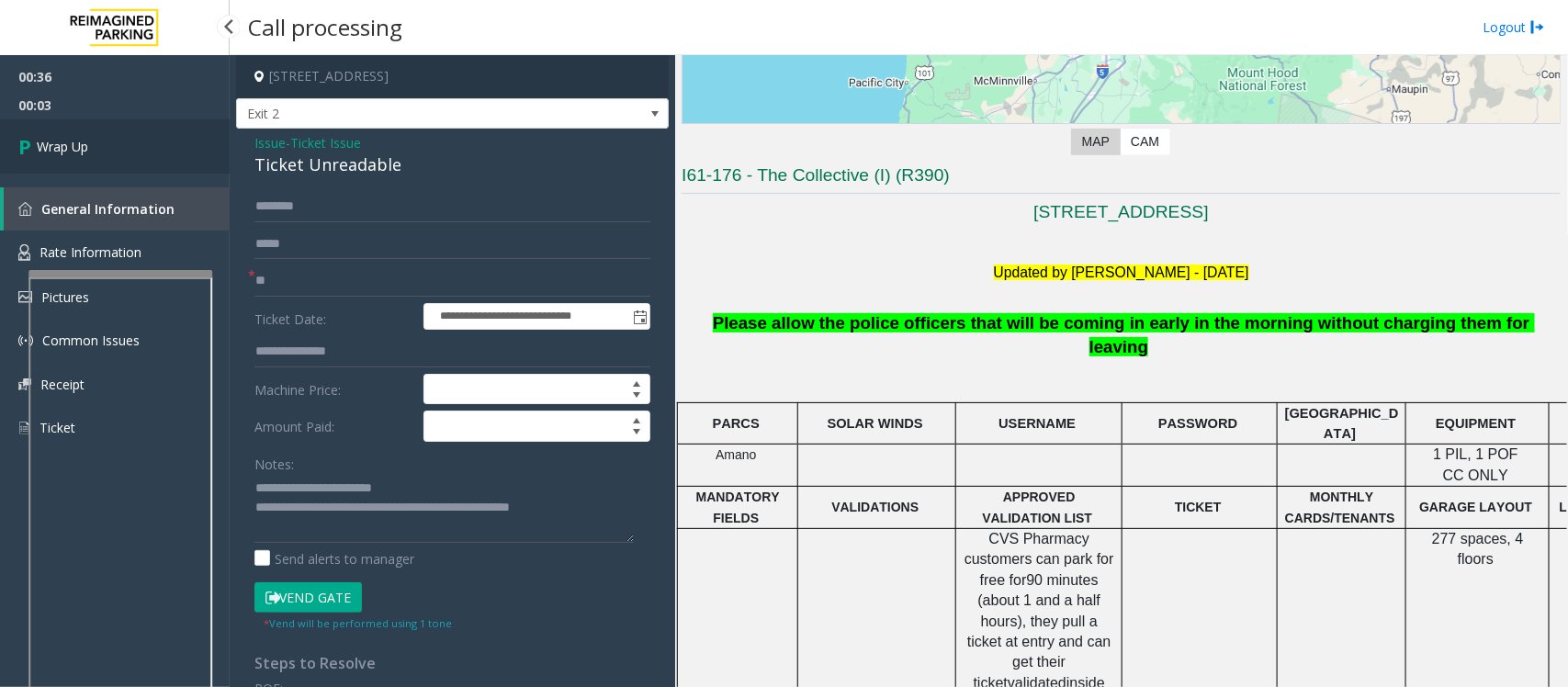 click on "Wrap Up" at bounding box center (115, 146) 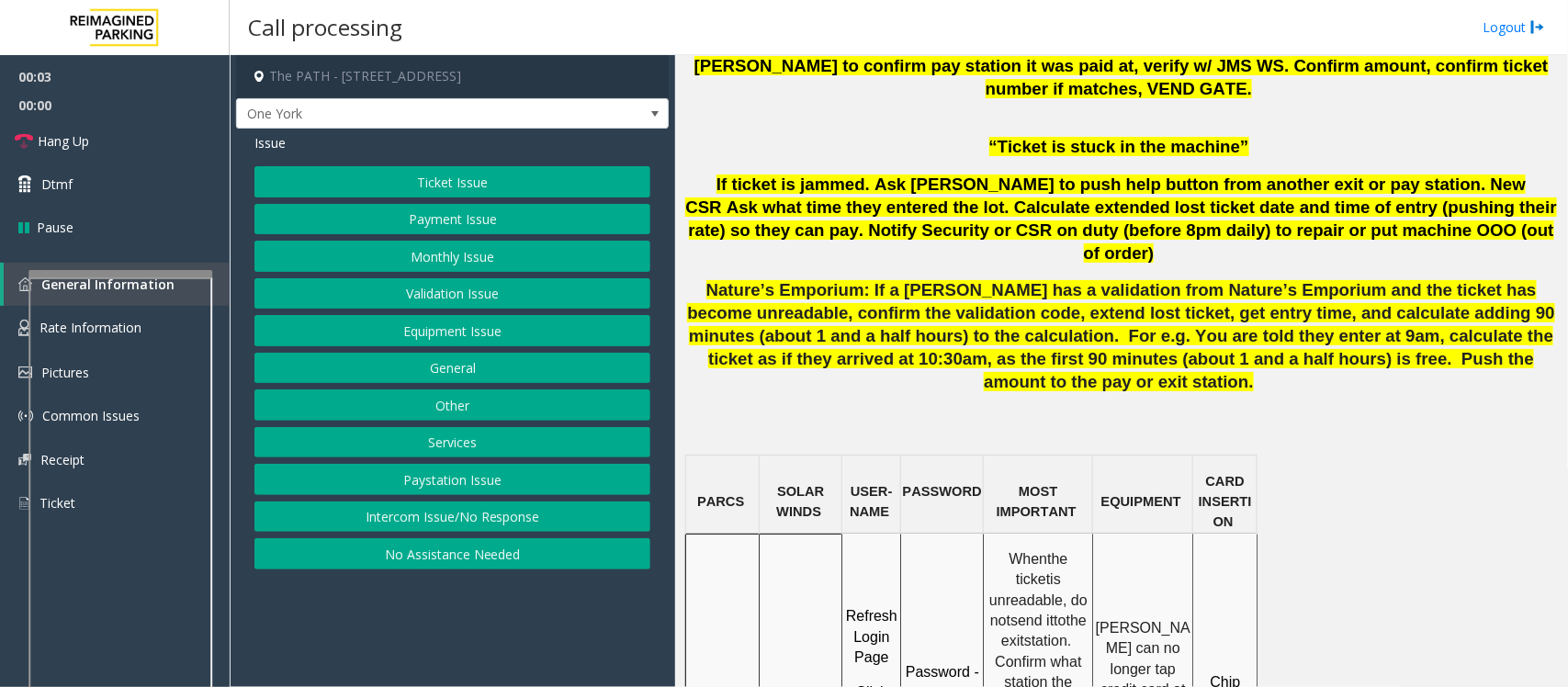 scroll, scrollTop: 1263, scrollLeft: 0, axis: vertical 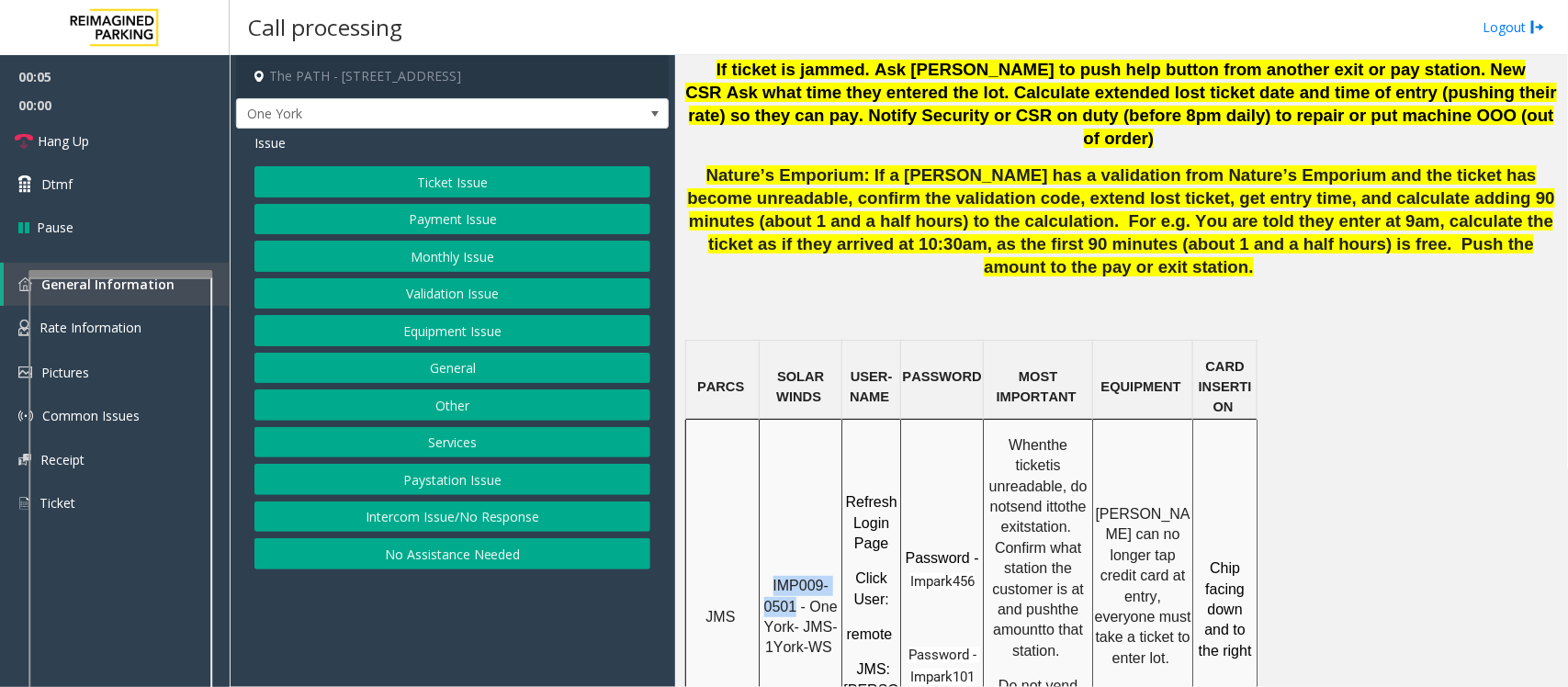 drag, startPoint x: 773, startPoint y: 451, endPoint x: 795, endPoint y: 466, distance: 26.62705 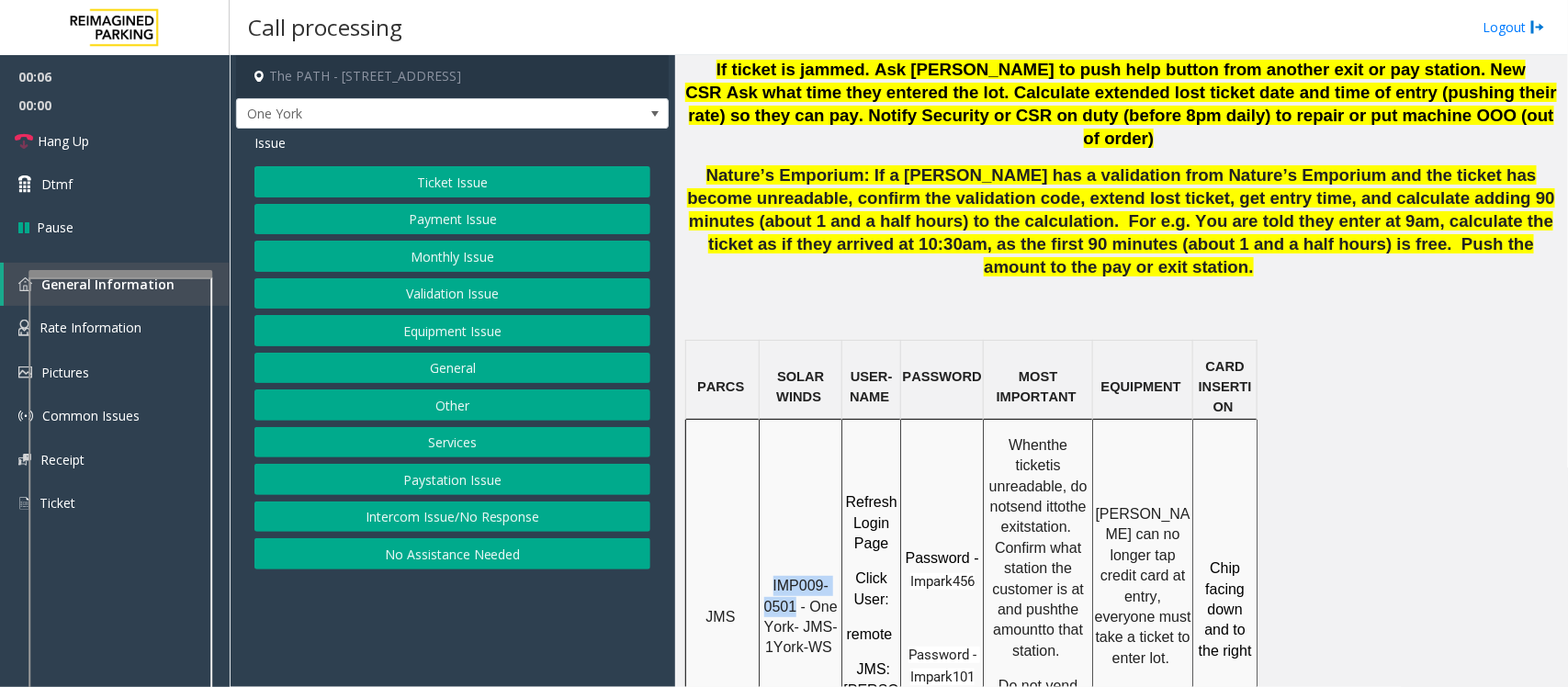 copy on "IMP009-0501" 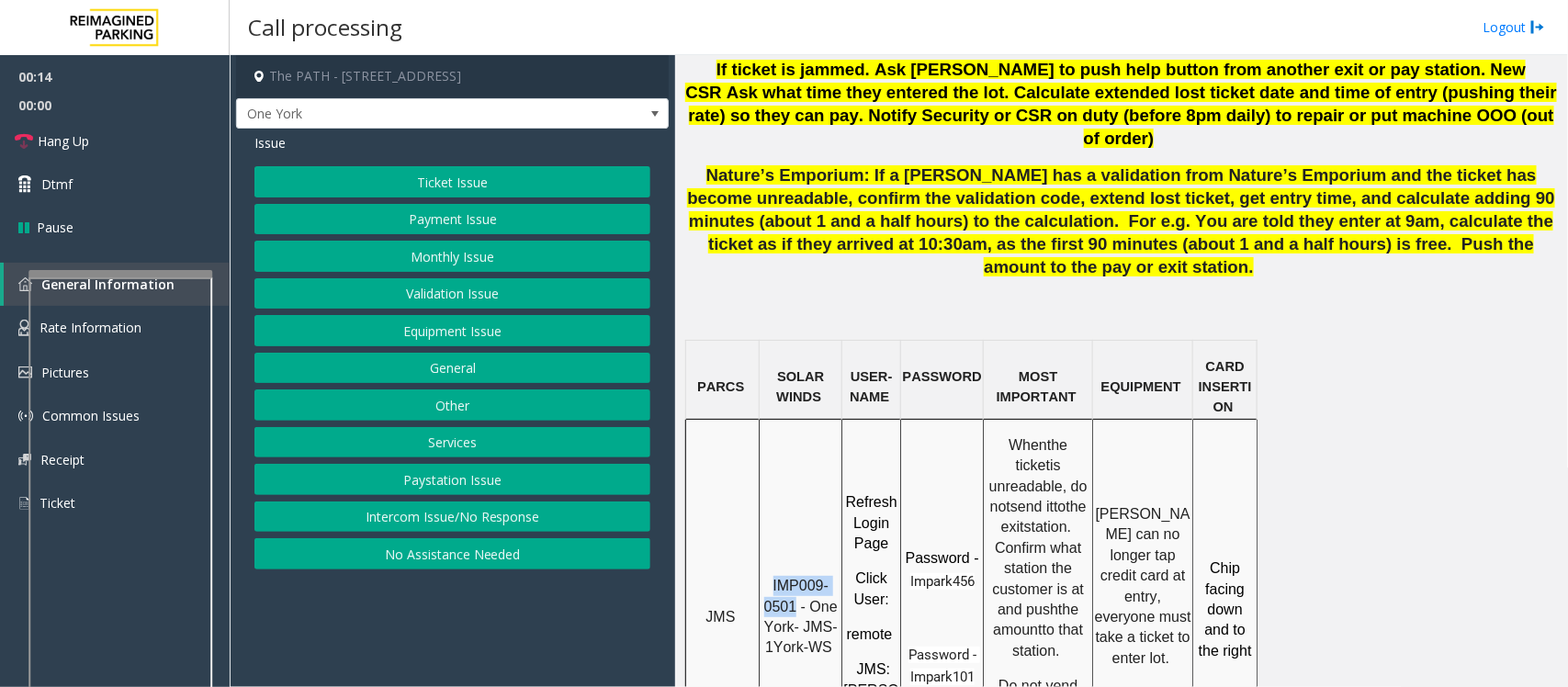 click on "Ticket Issue" 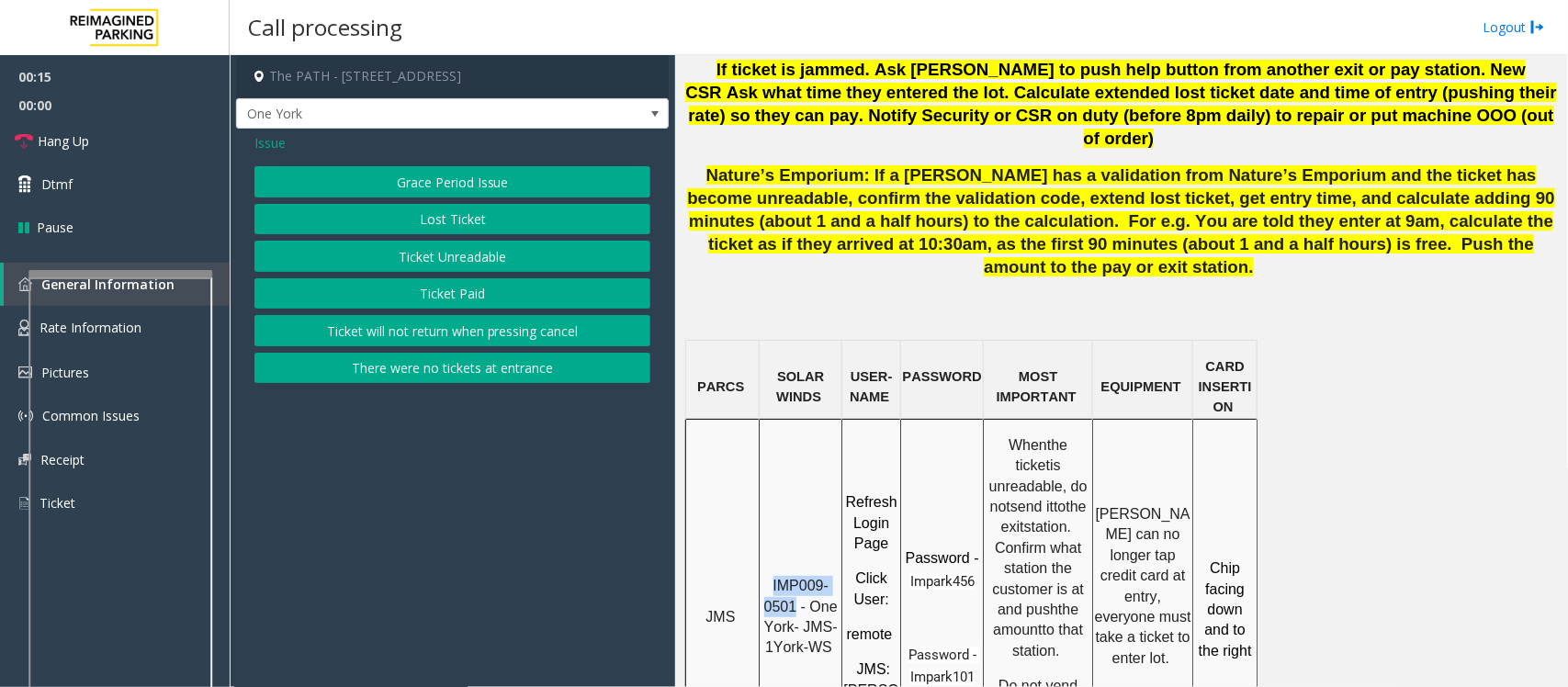 click on "Ticket Unreadable" 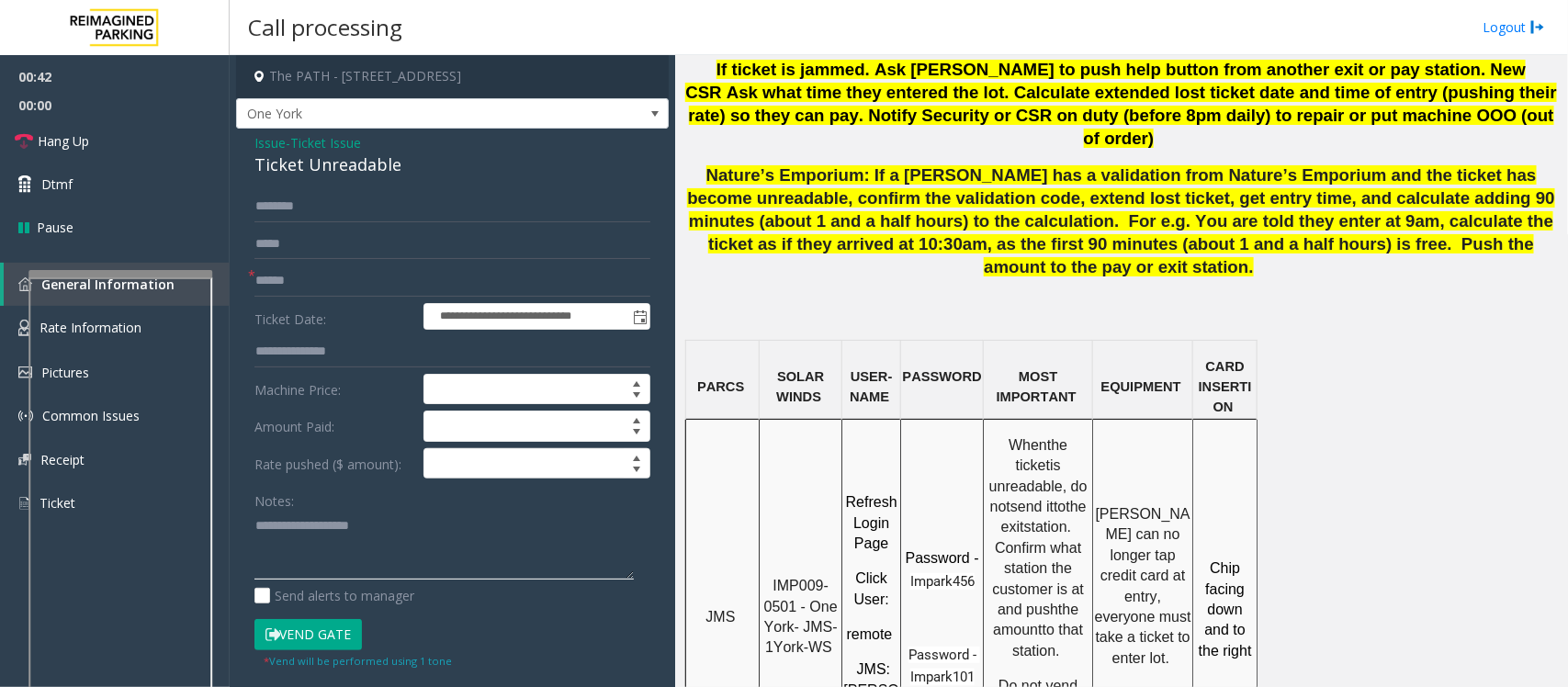 click 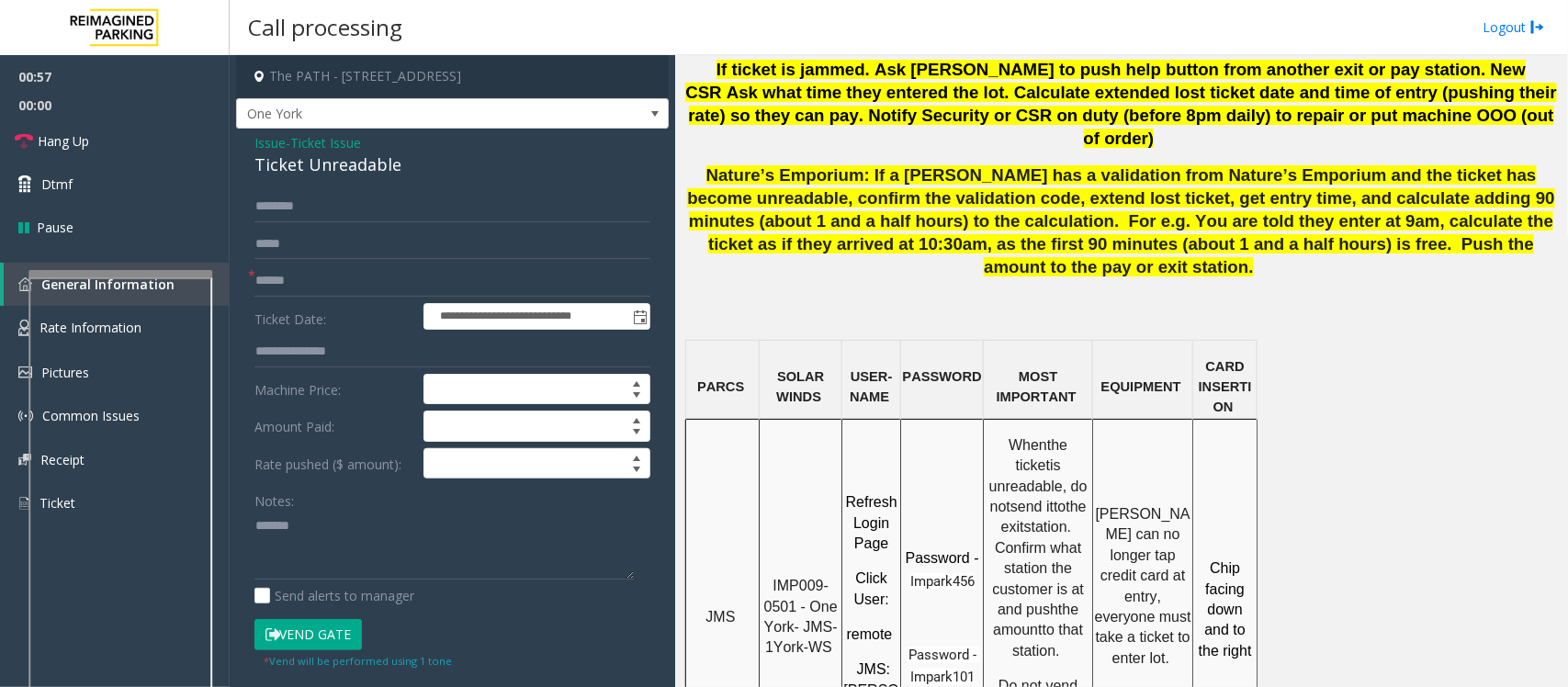 click on "Ticket Unreadable" 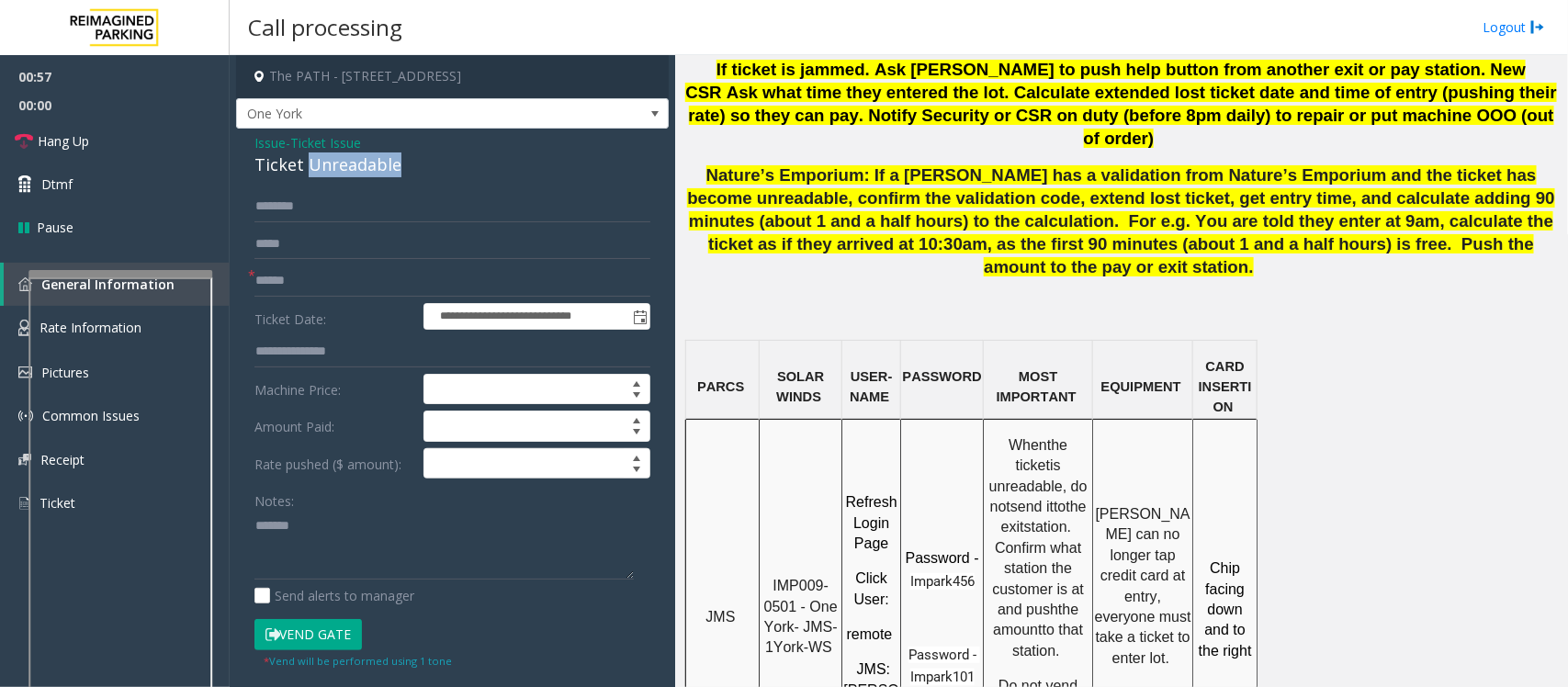 click on "Ticket Unreadable" 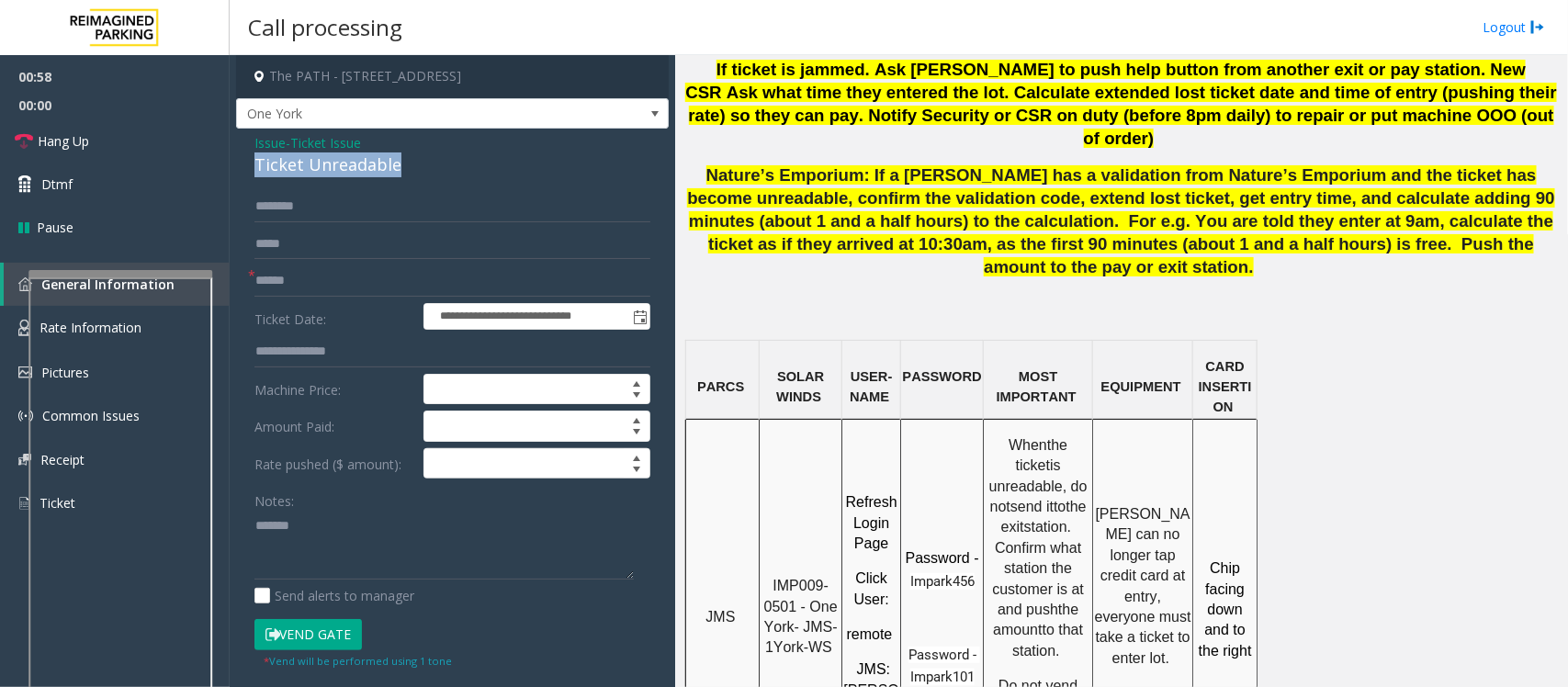 click on "Ticket Unreadable" 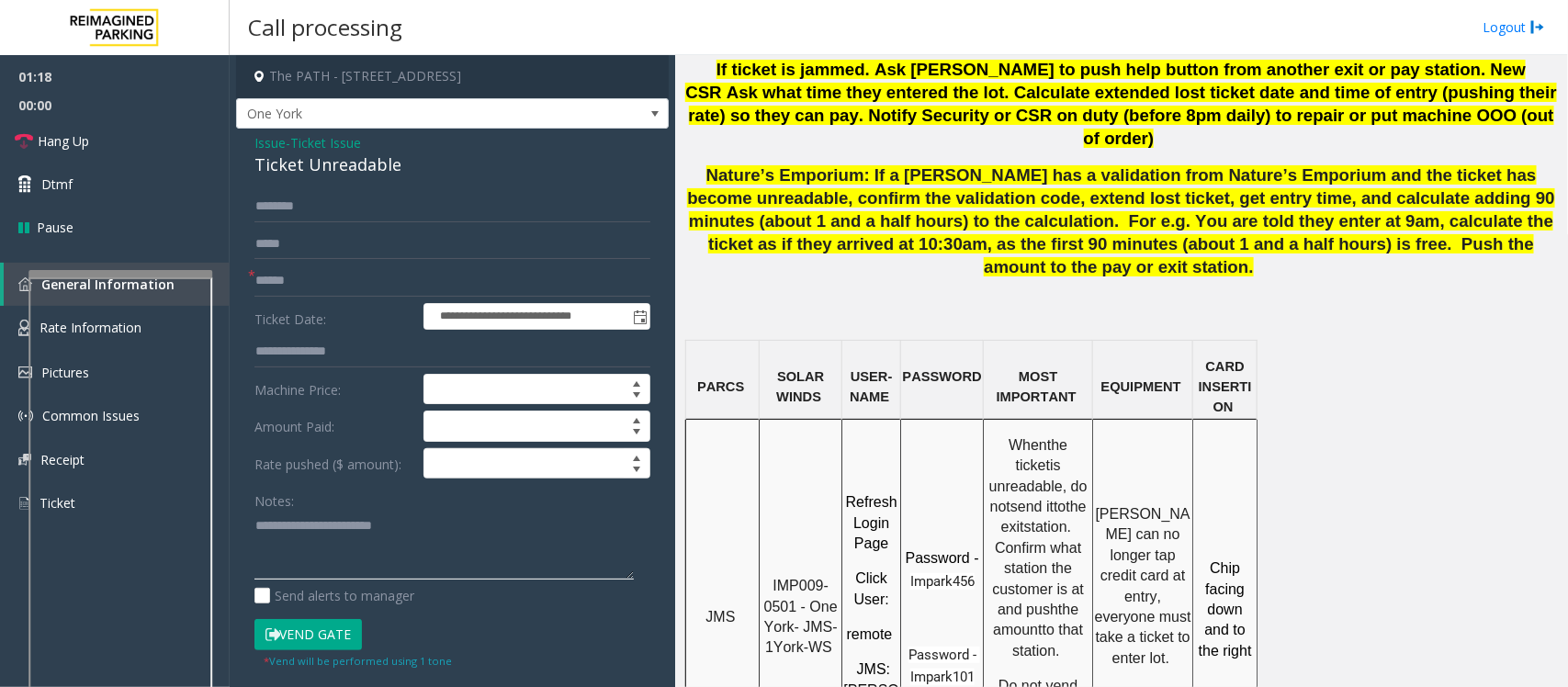 click 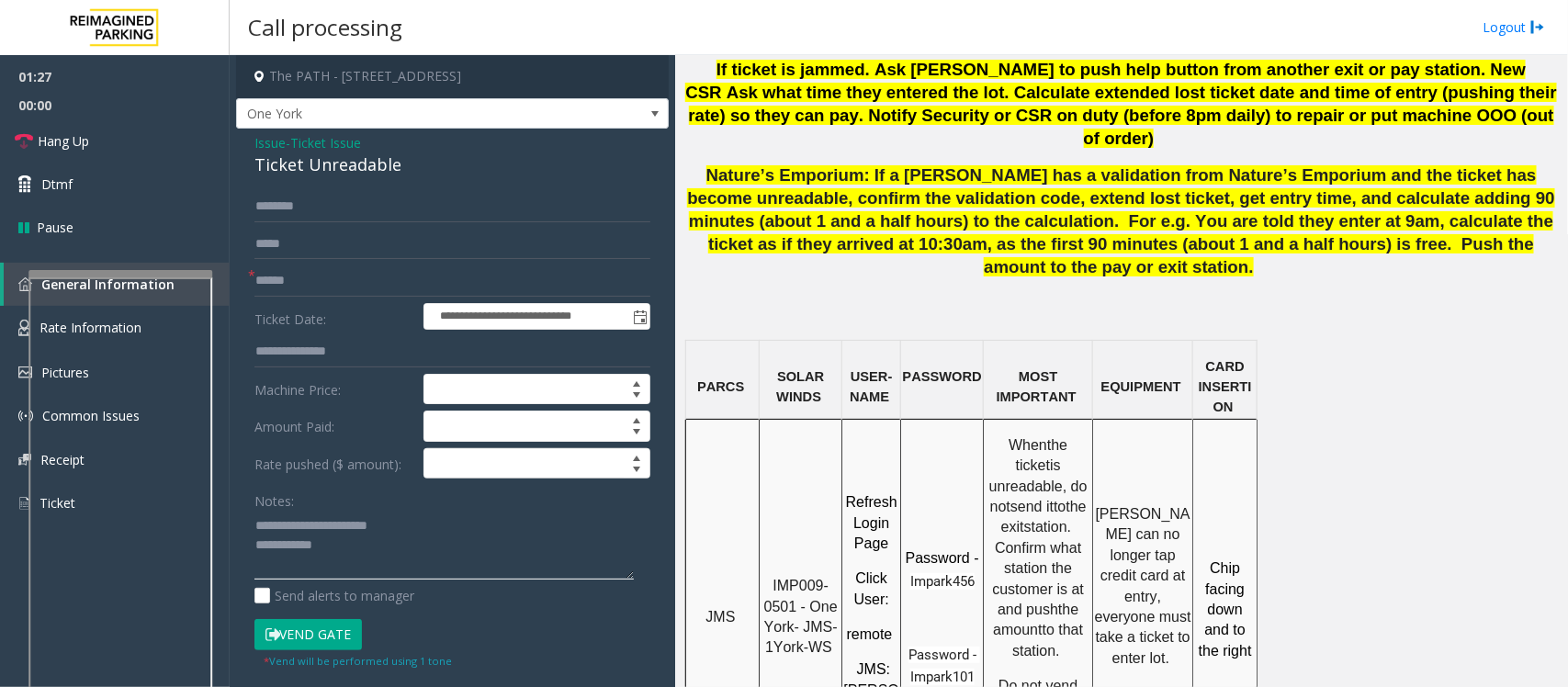 type on "**********" 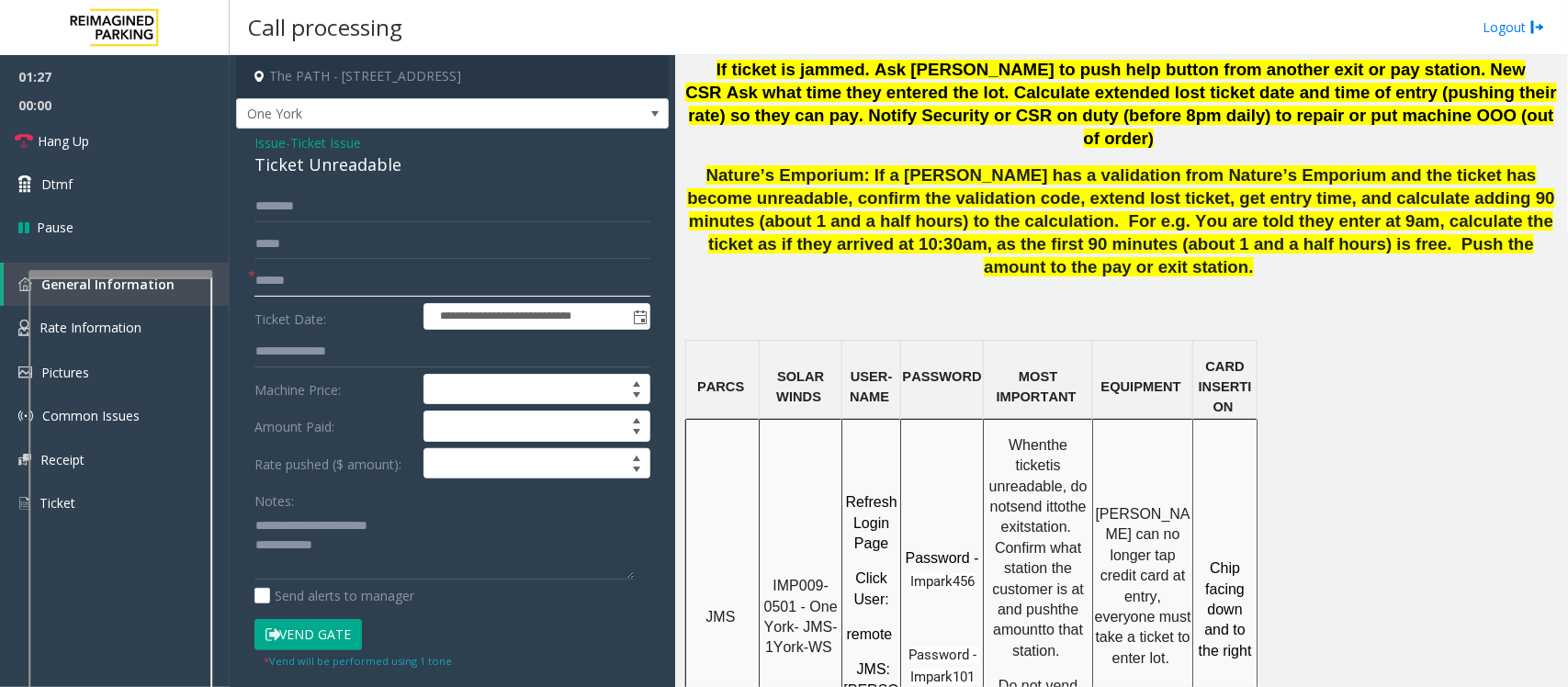 click 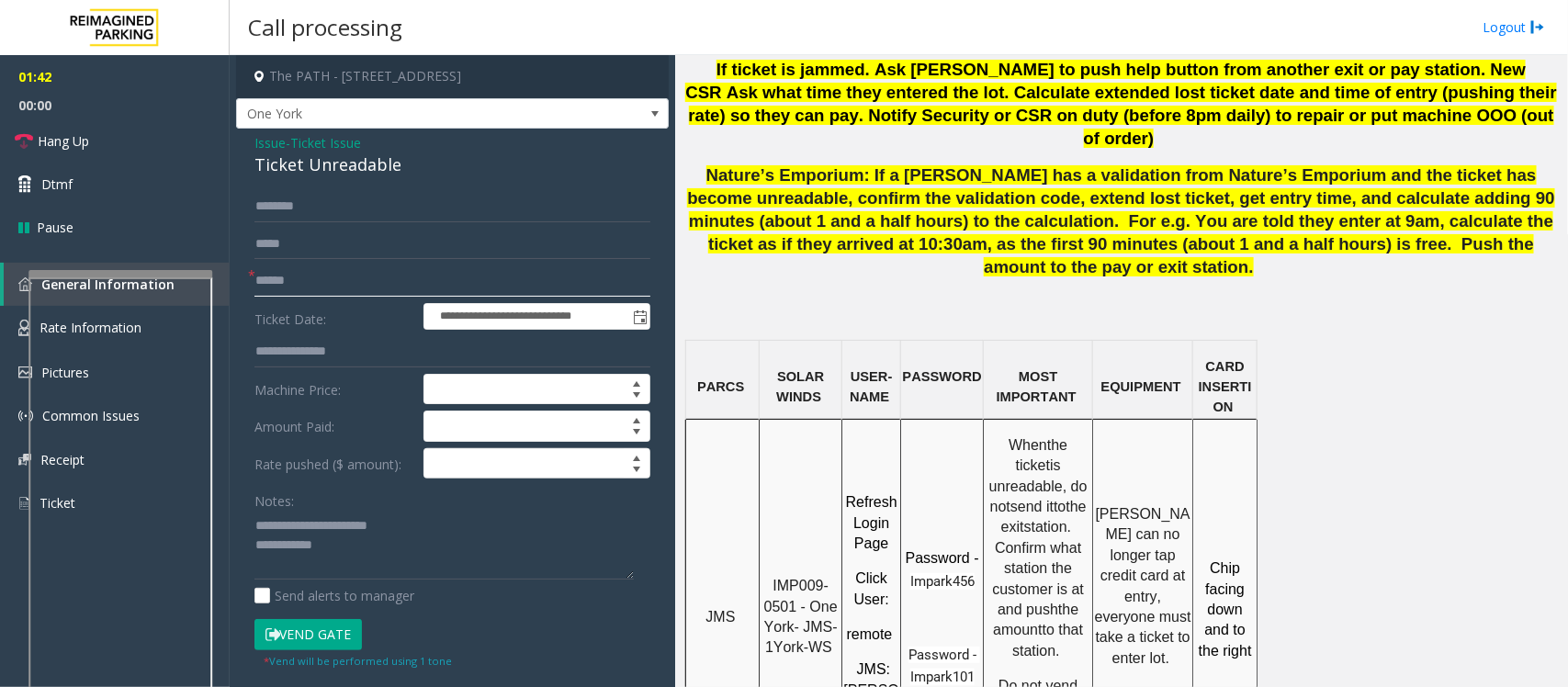 click 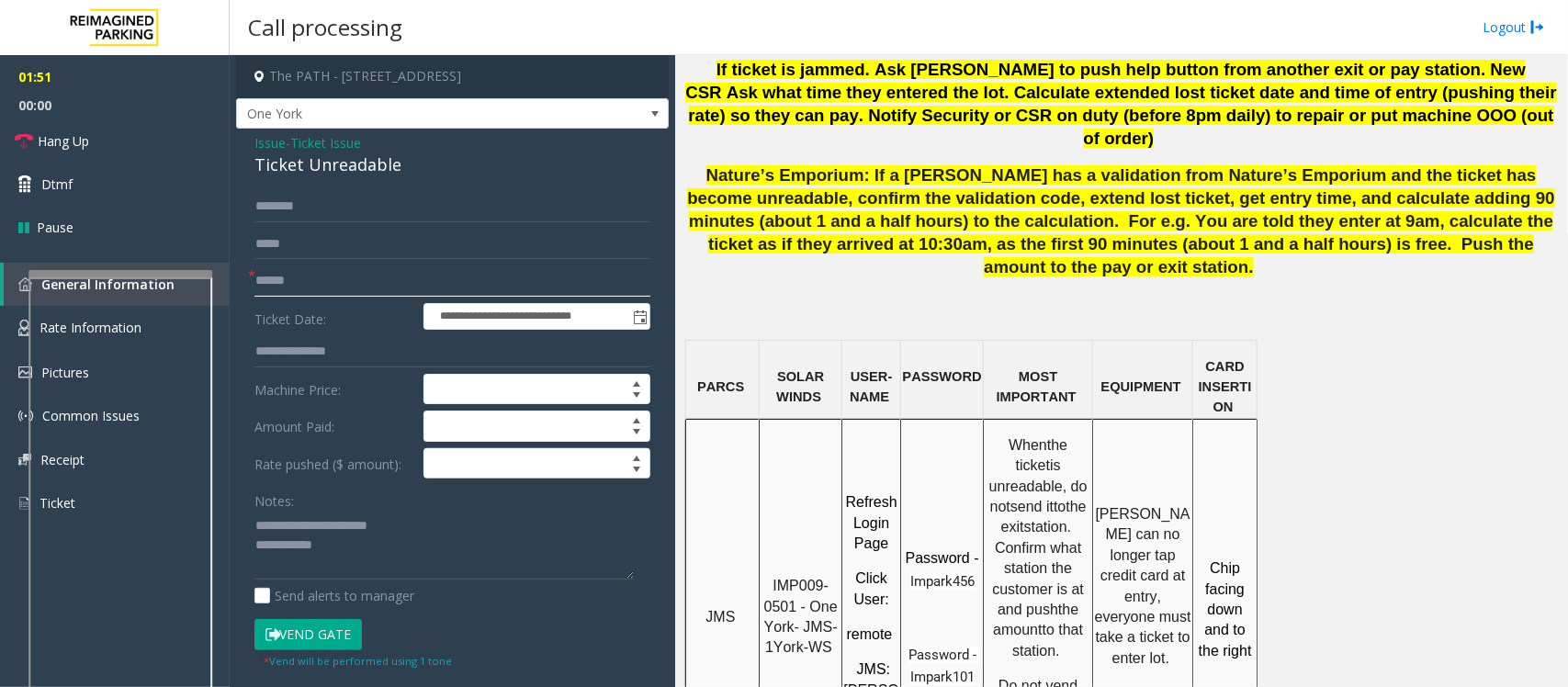 drag, startPoint x: 344, startPoint y: 290, endPoint x: 337, endPoint y: 260, distance: 30.805844 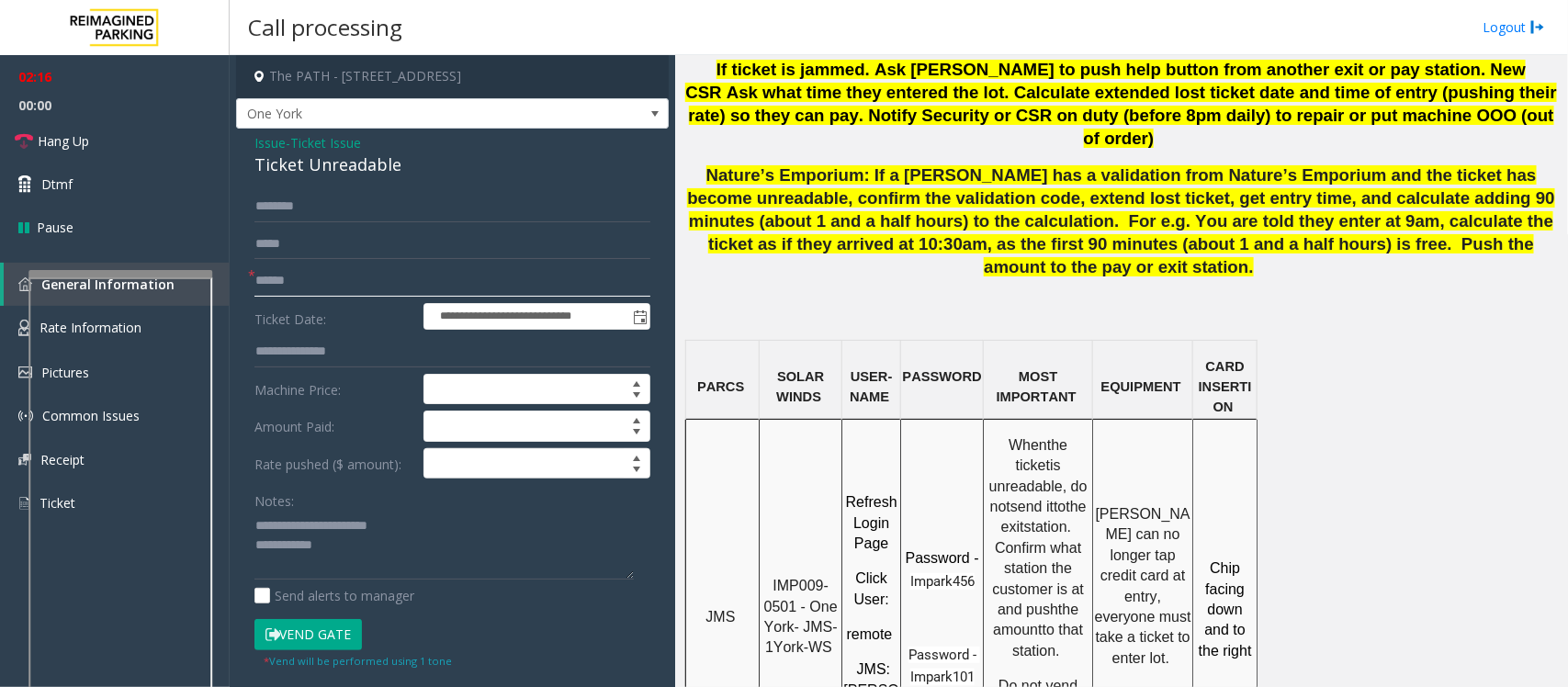 click on "******" 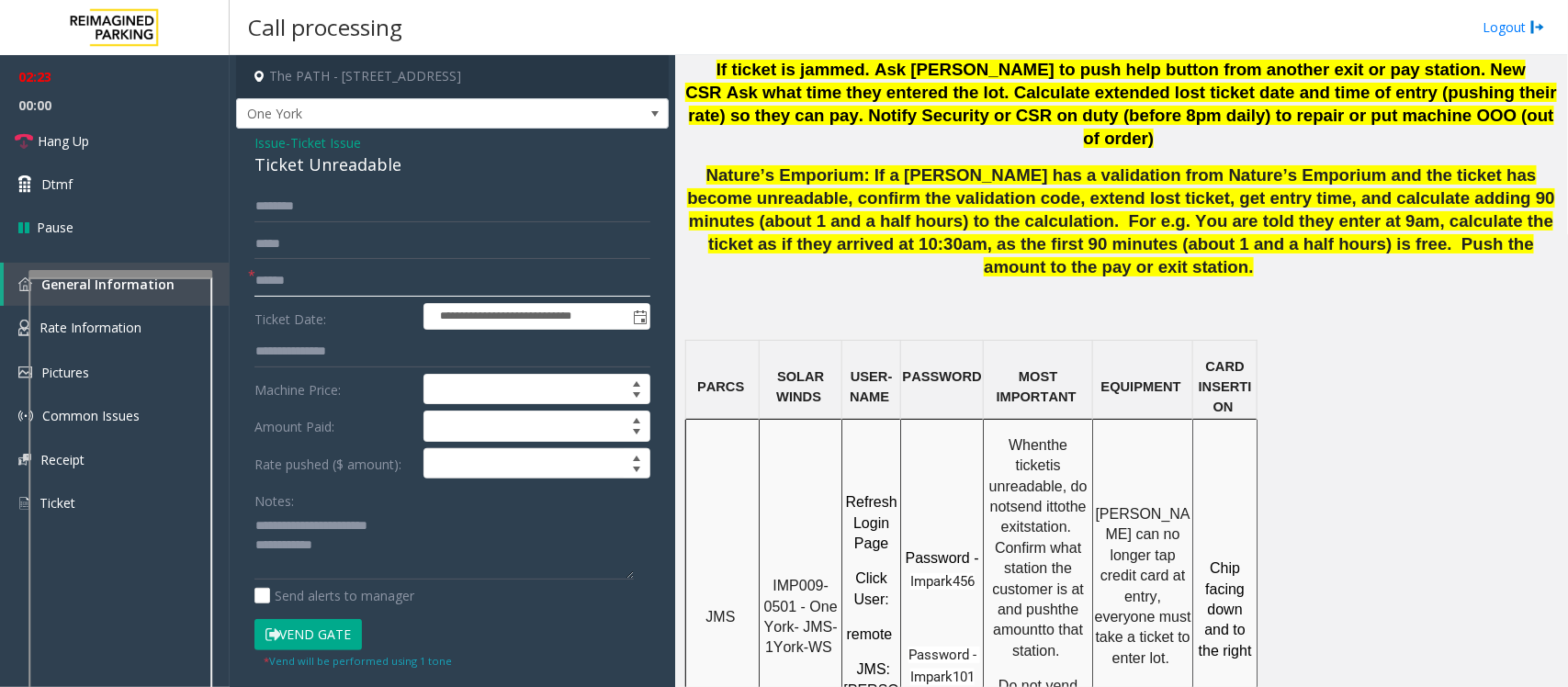 click on "******" 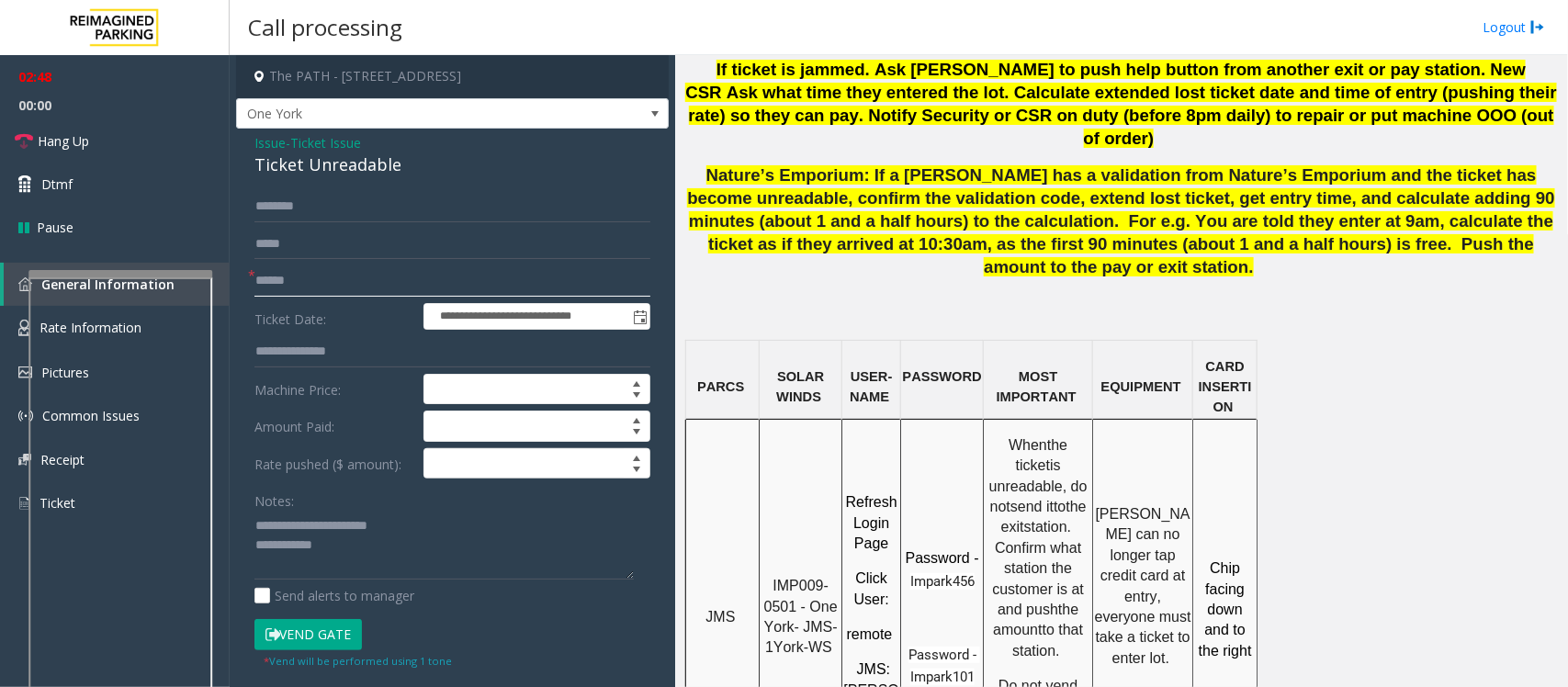 drag, startPoint x: 308, startPoint y: 277, endPoint x: 234, endPoint y: 278, distance: 74.00676 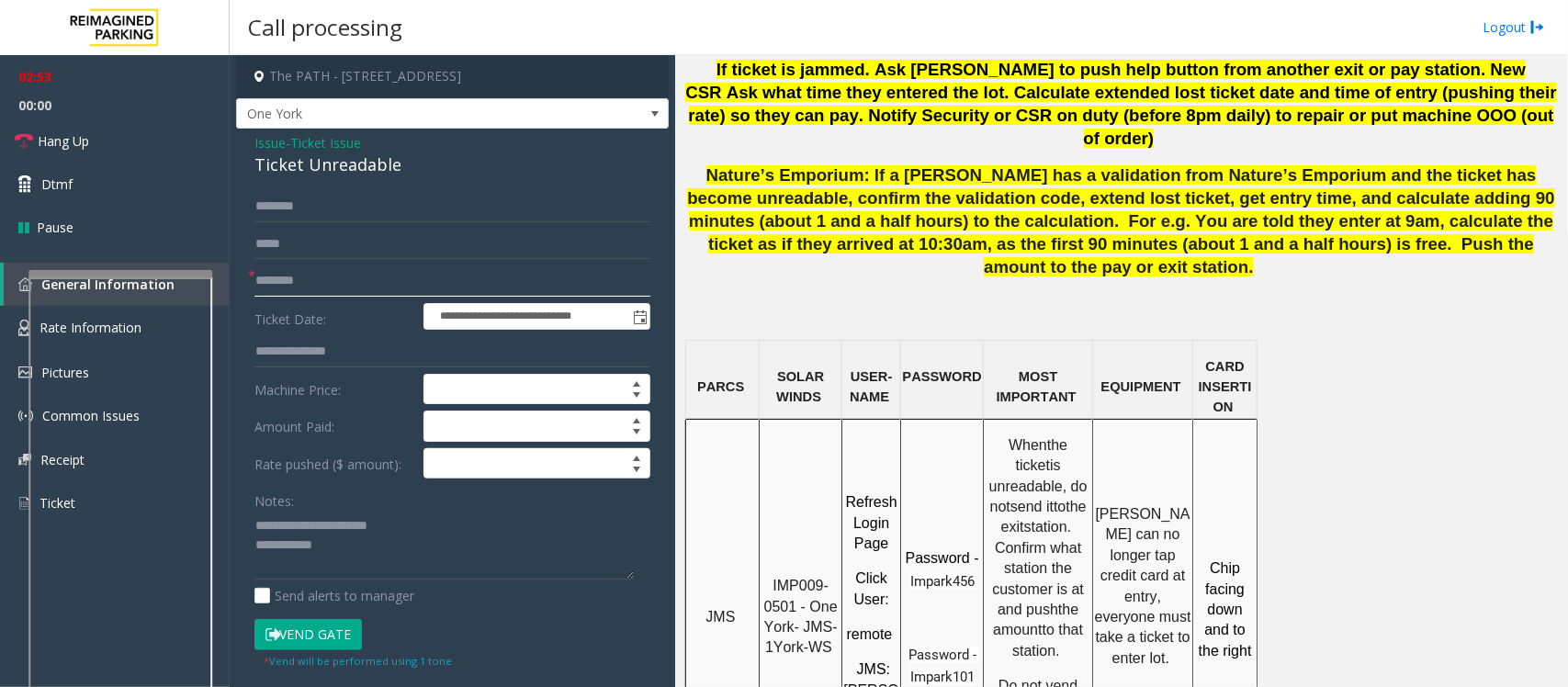 type on "********" 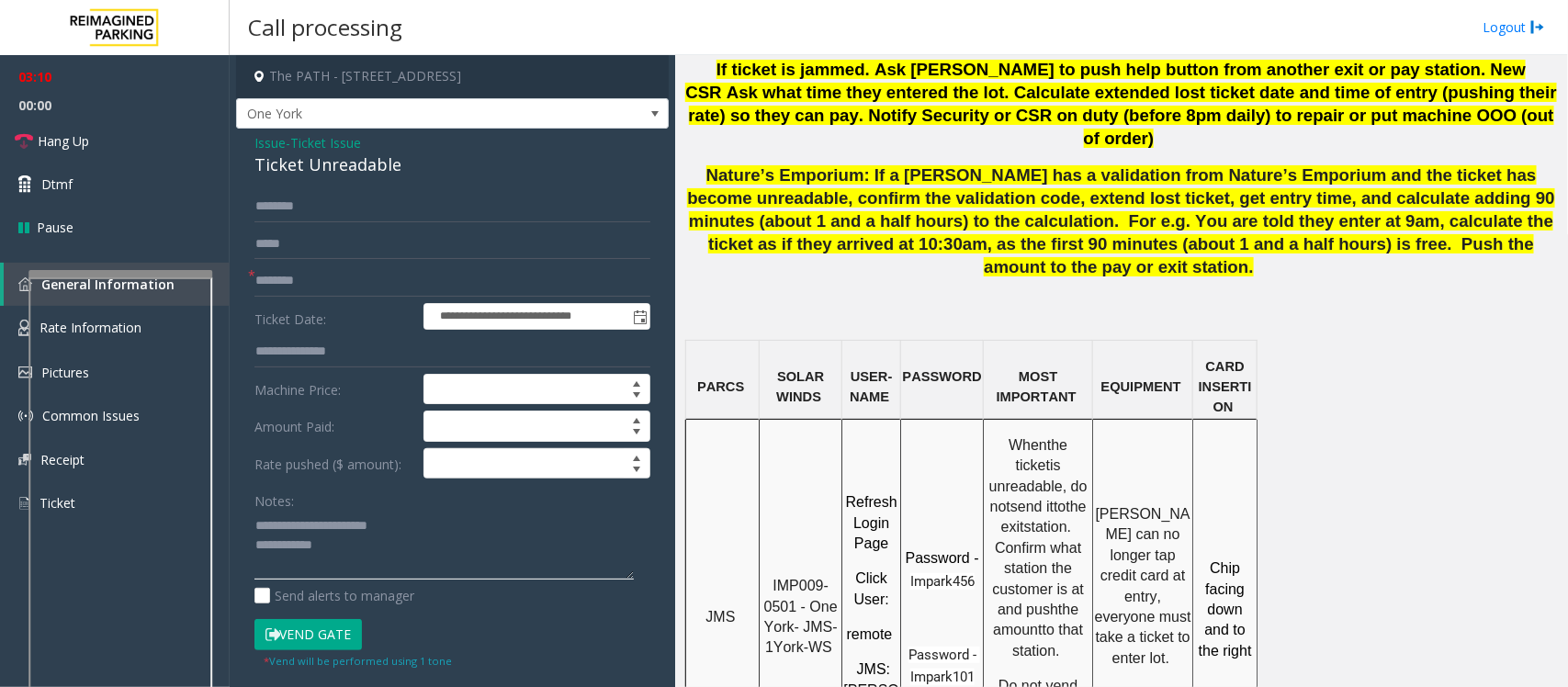 click 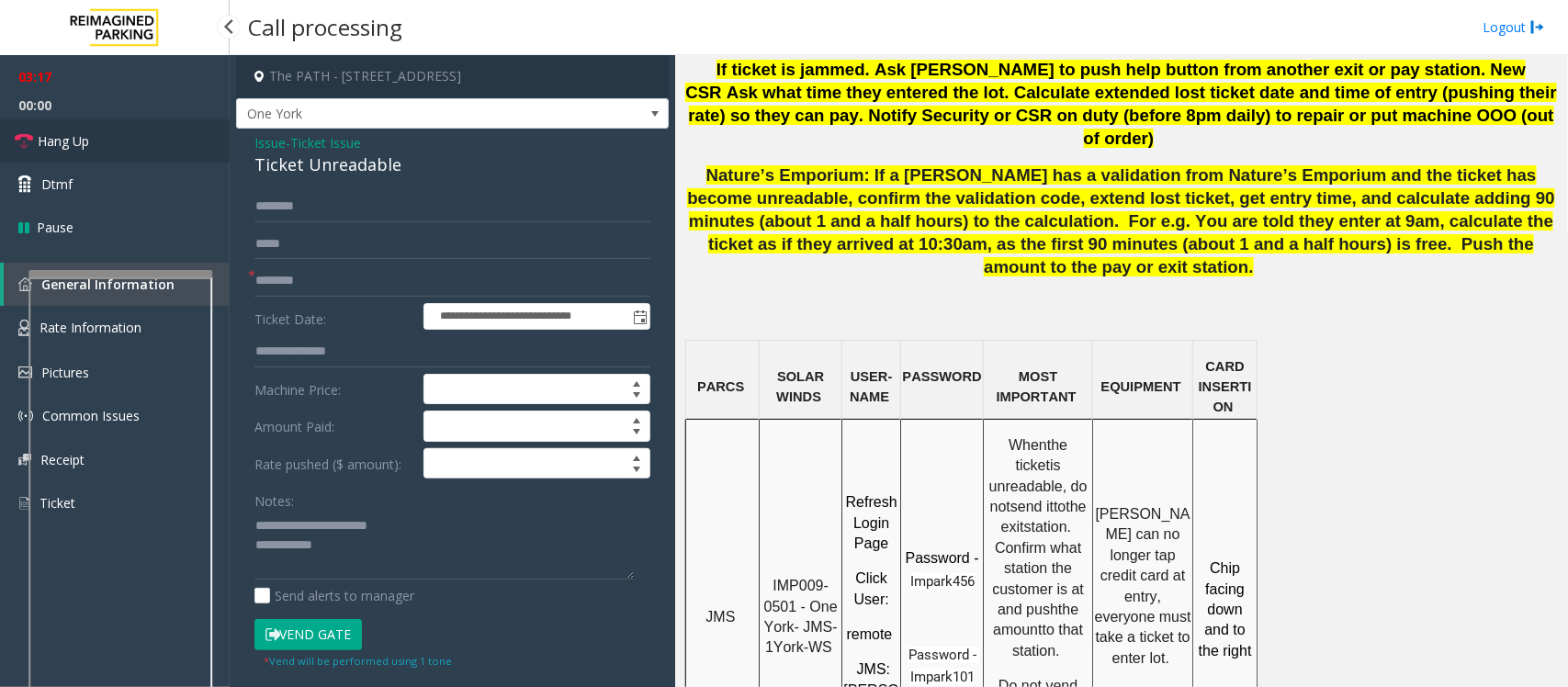 click on "Hang Up" at bounding box center (115, 141) 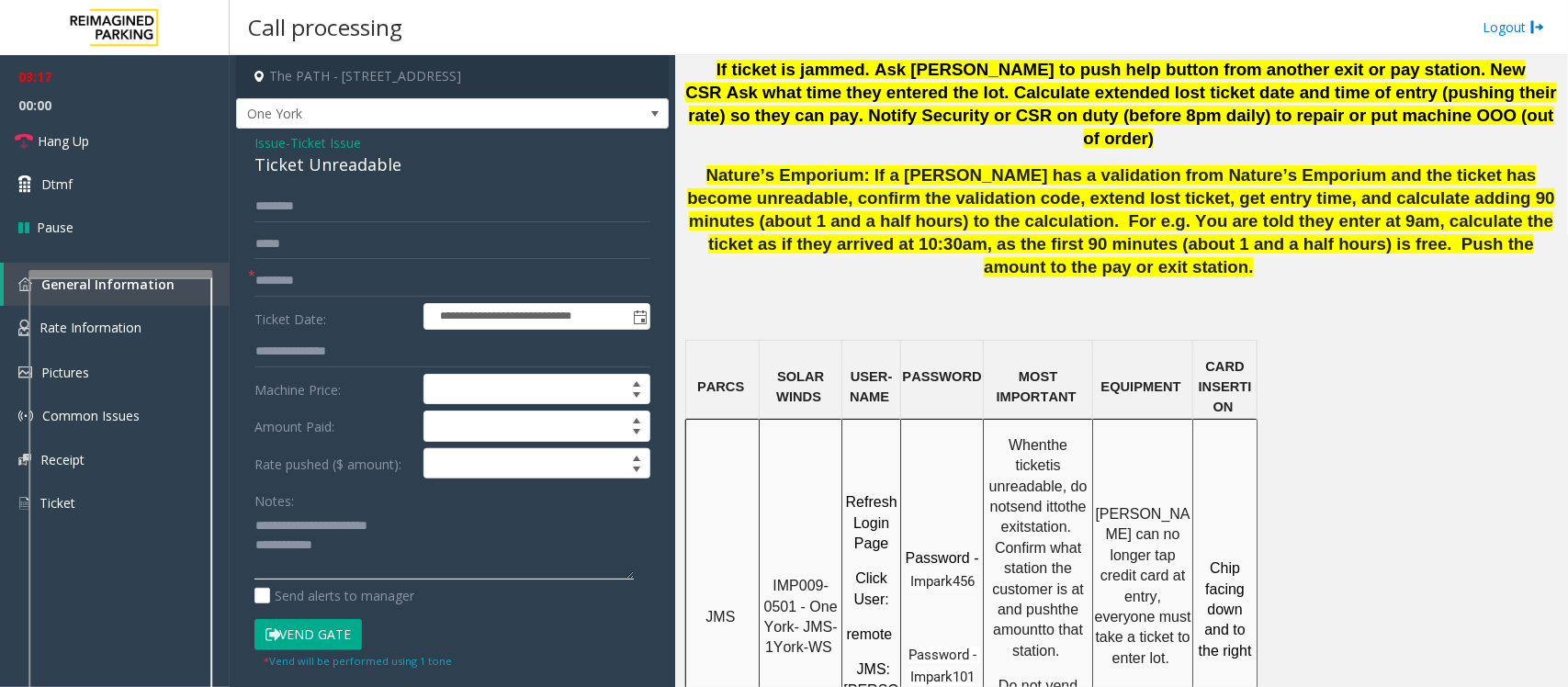 click 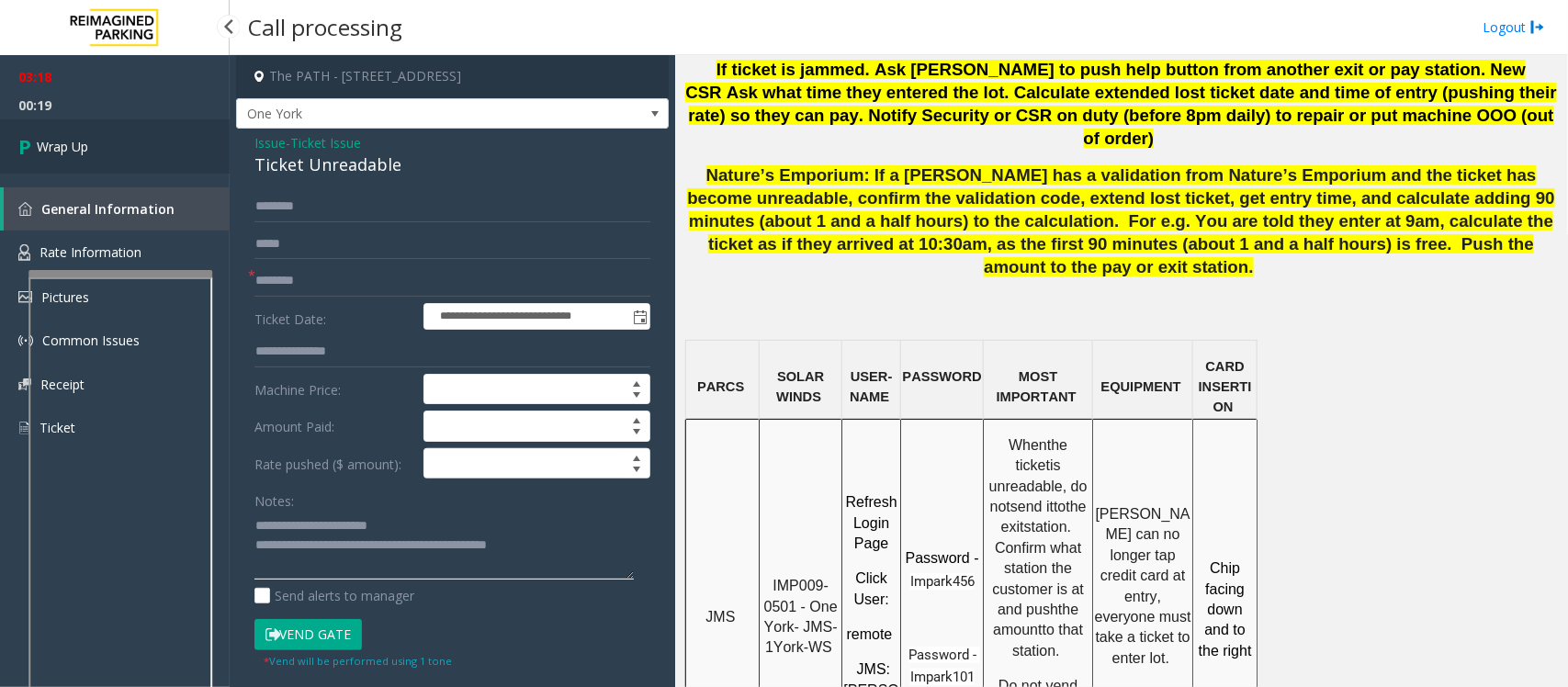 type on "**********" 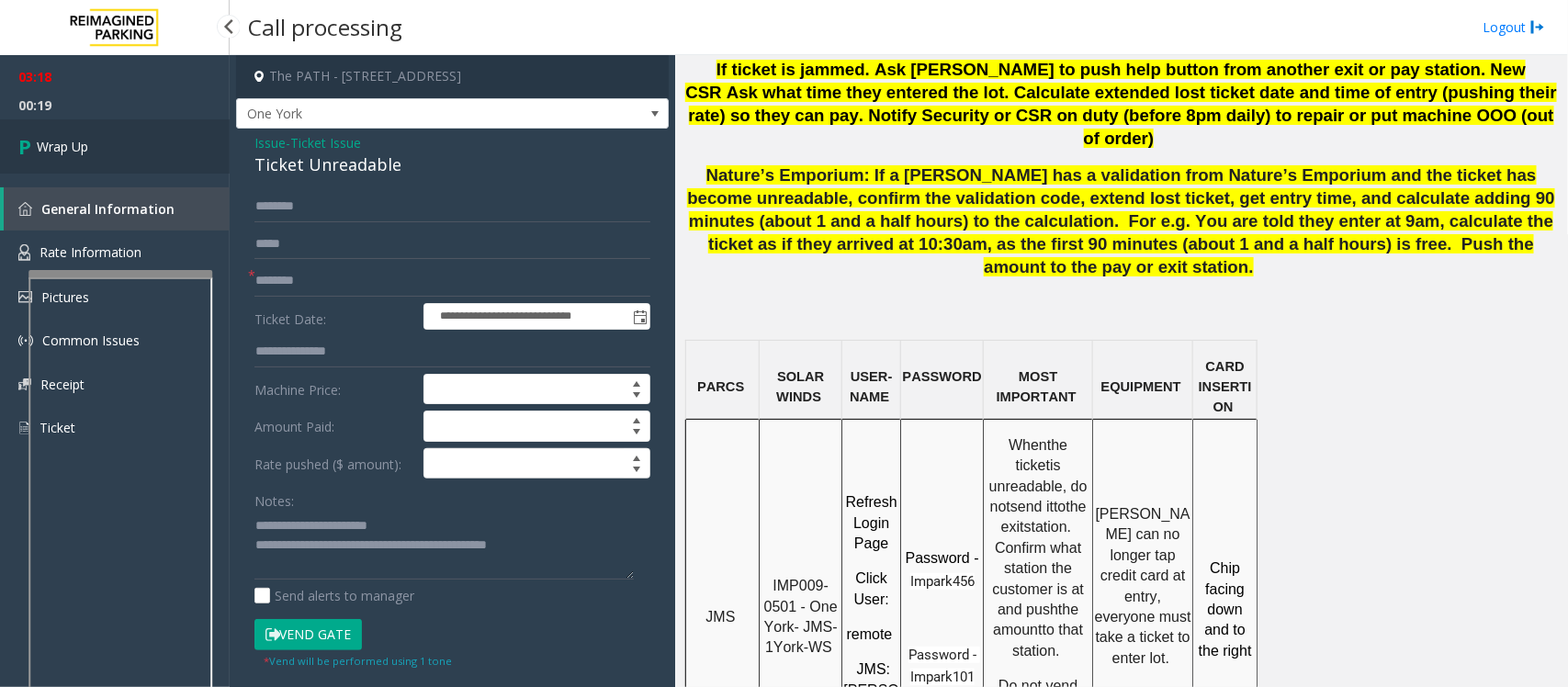 click on "Wrap Up" at bounding box center [115, 146] 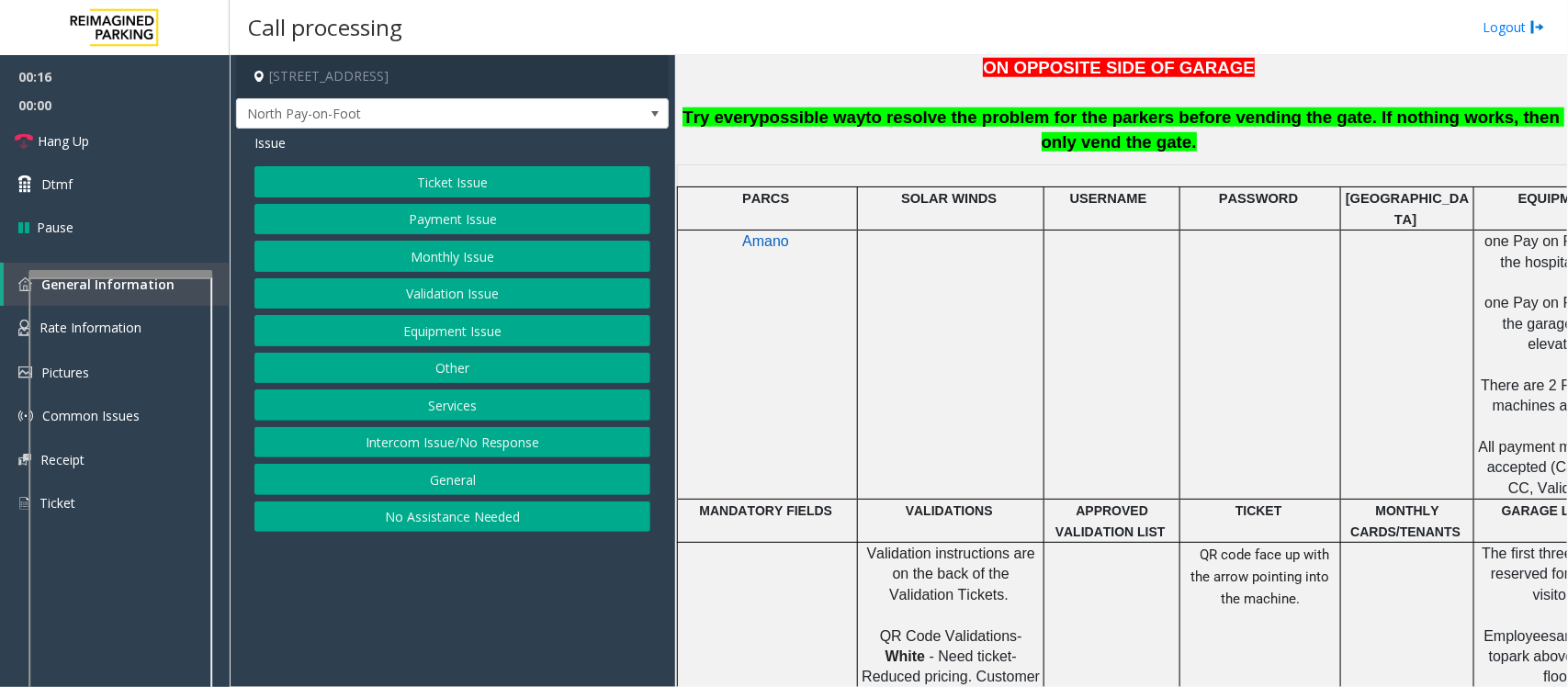 scroll, scrollTop: 804, scrollLeft: 0, axis: vertical 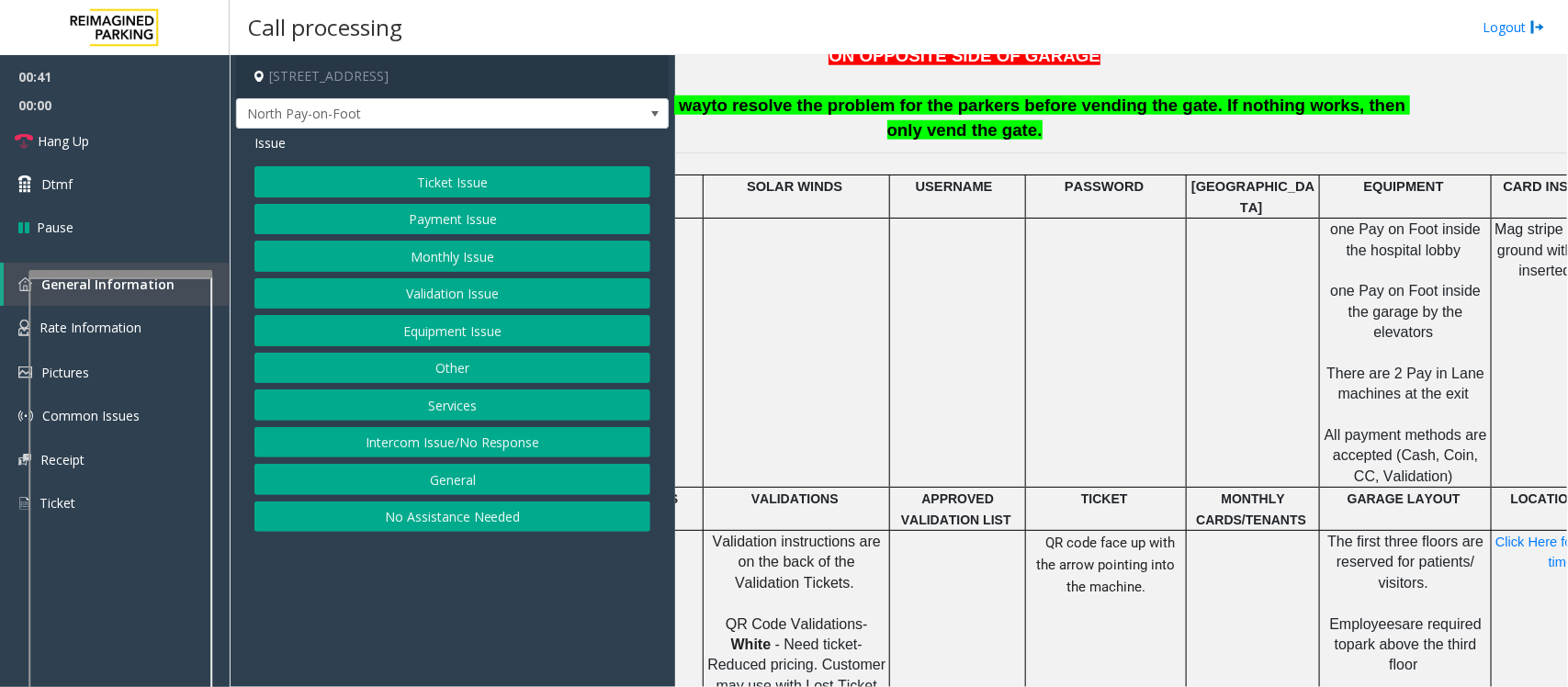 click on "Payment Issue" 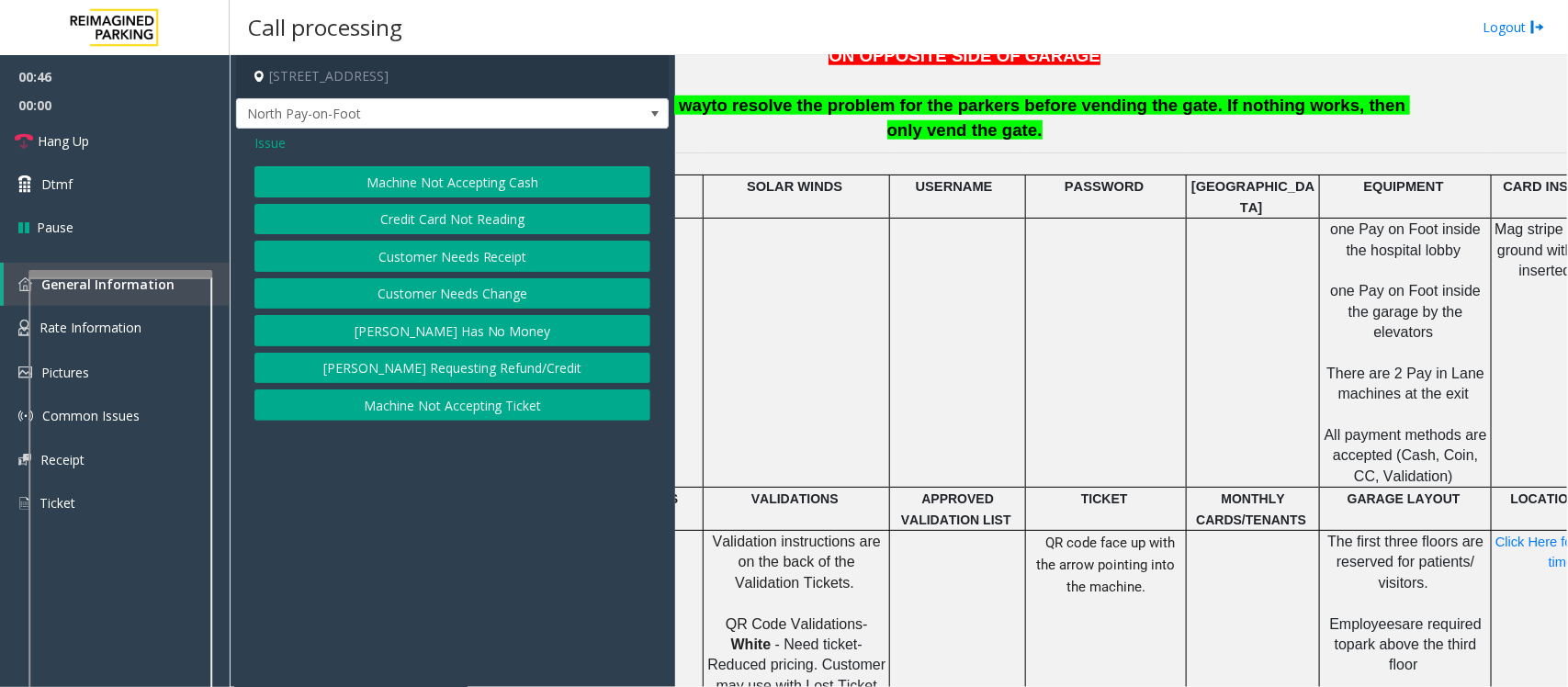 click on "Machine Not Accepting Cash" 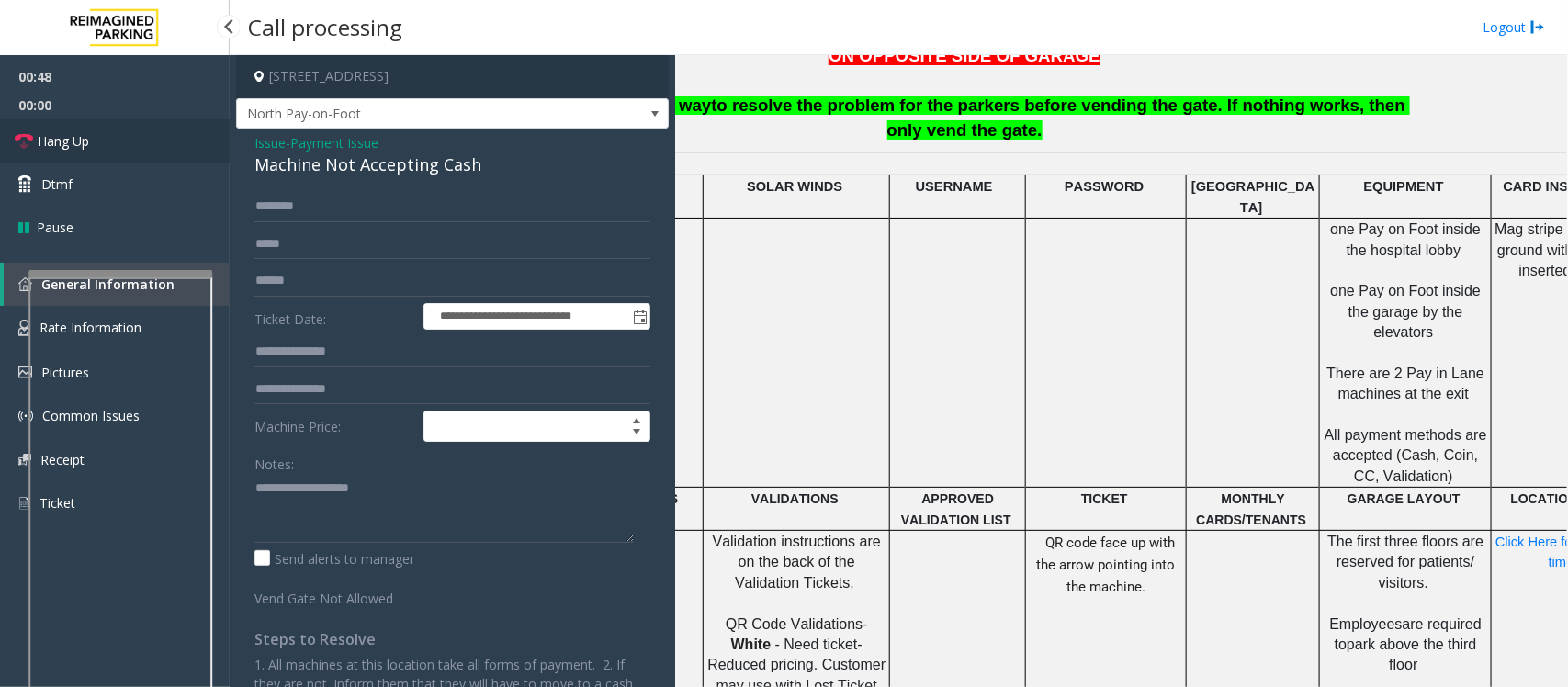 click on "Hang Up" at bounding box center [63, 141] 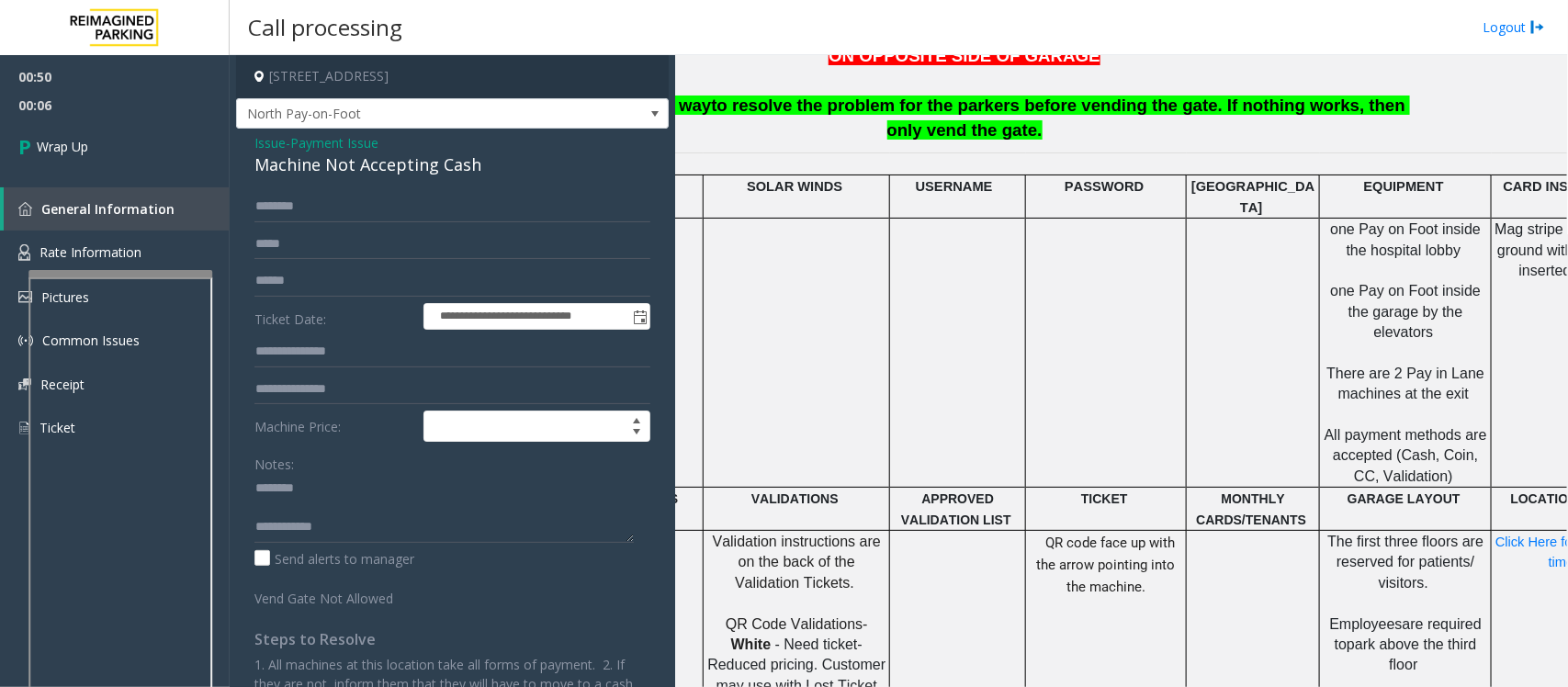 click on "Machine Not Accepting Cash" 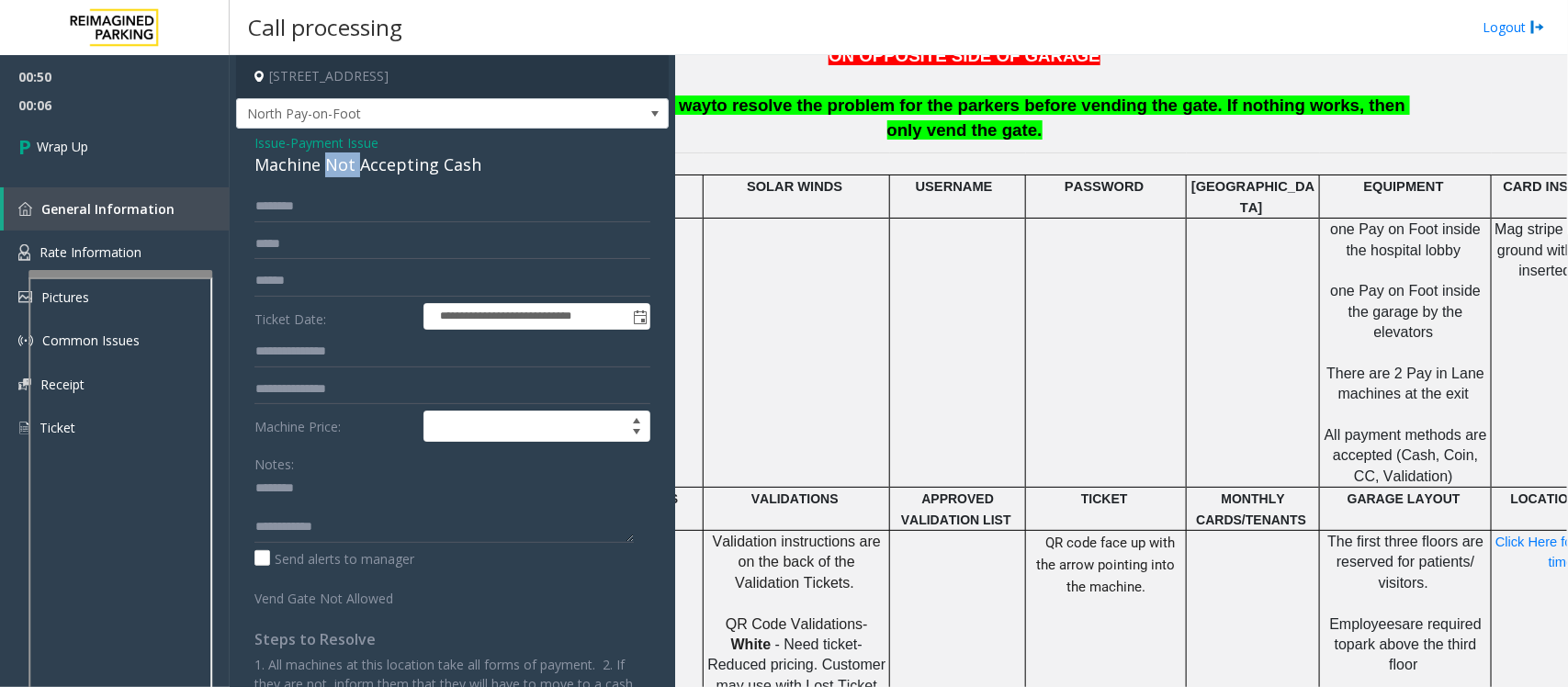 click on "Machine Not Accepting Cash" 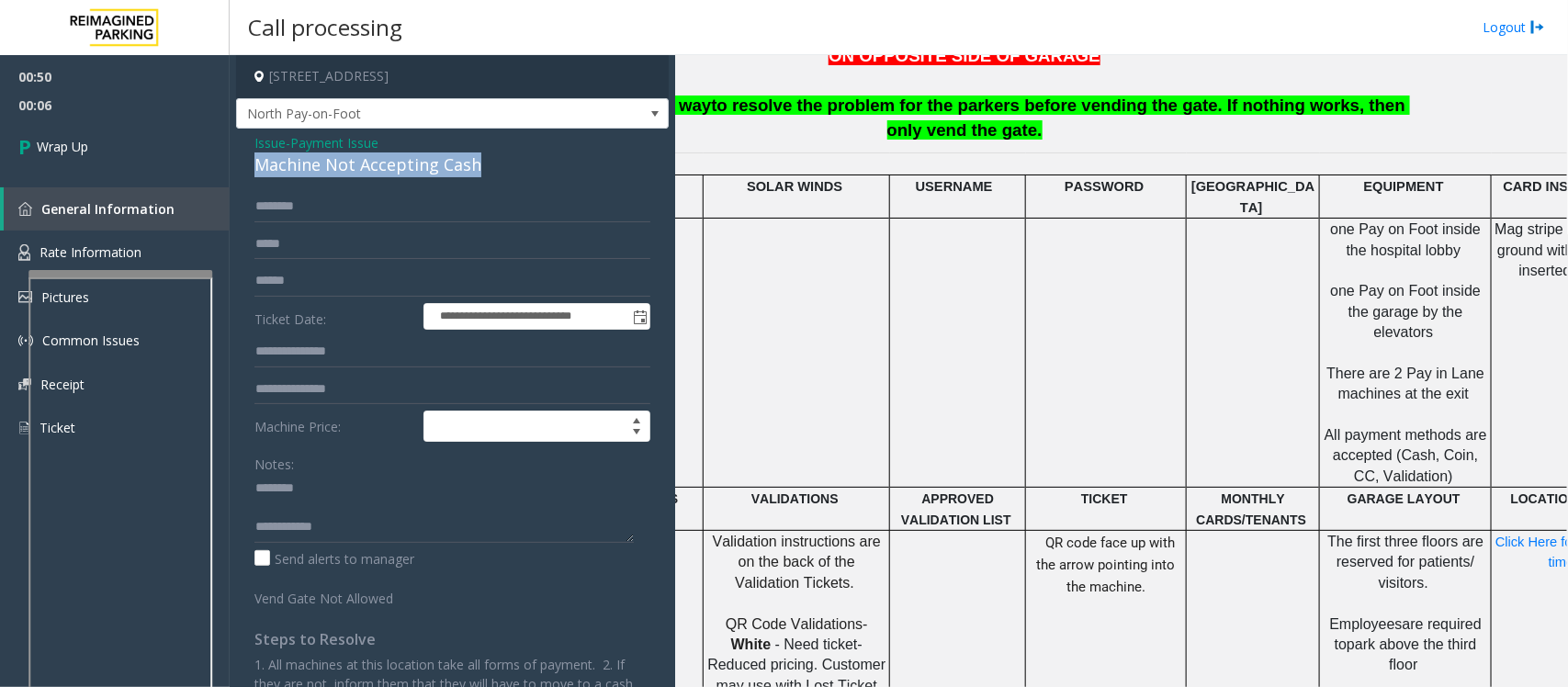 click on "Machine Not Accepting Cash" 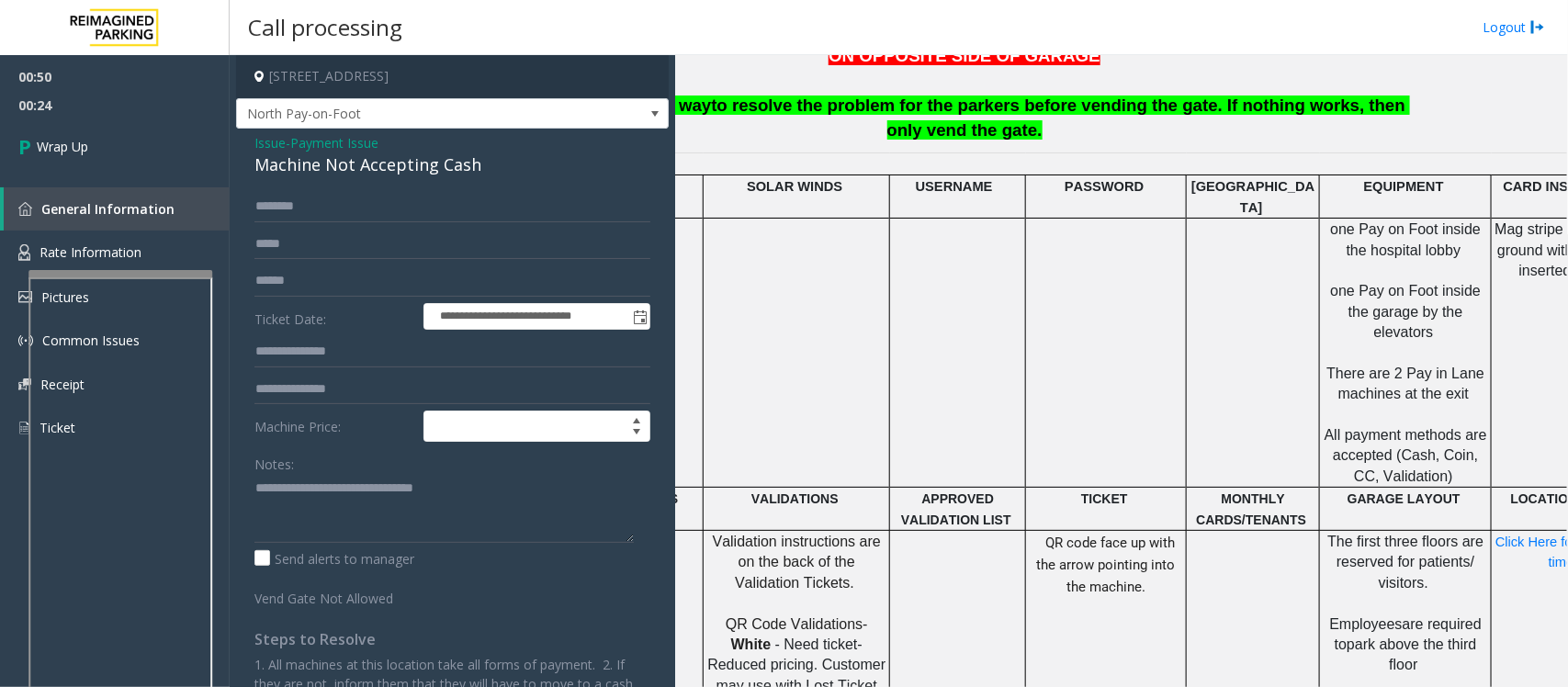 scroll, scrollTop: 19, scrollLeft: 0, axis: vertical 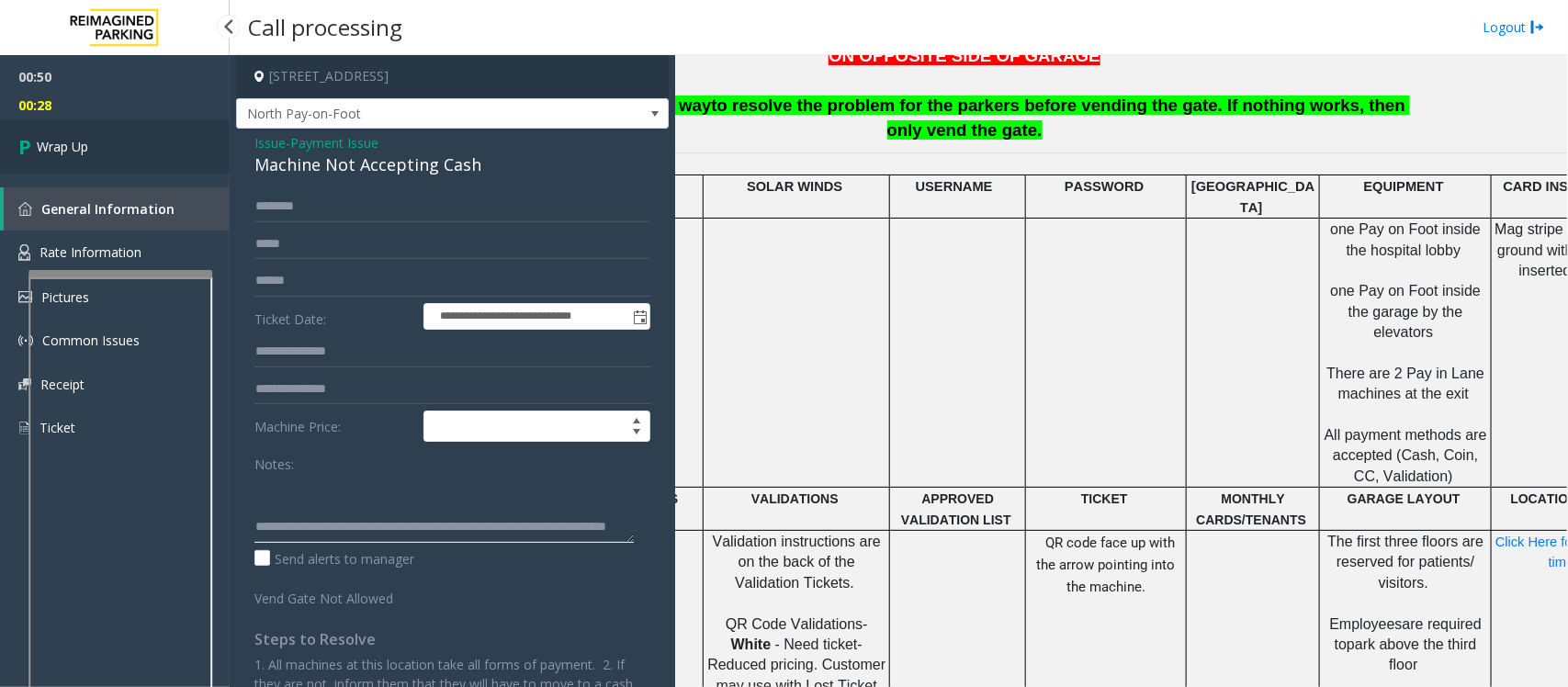 type on "**********" 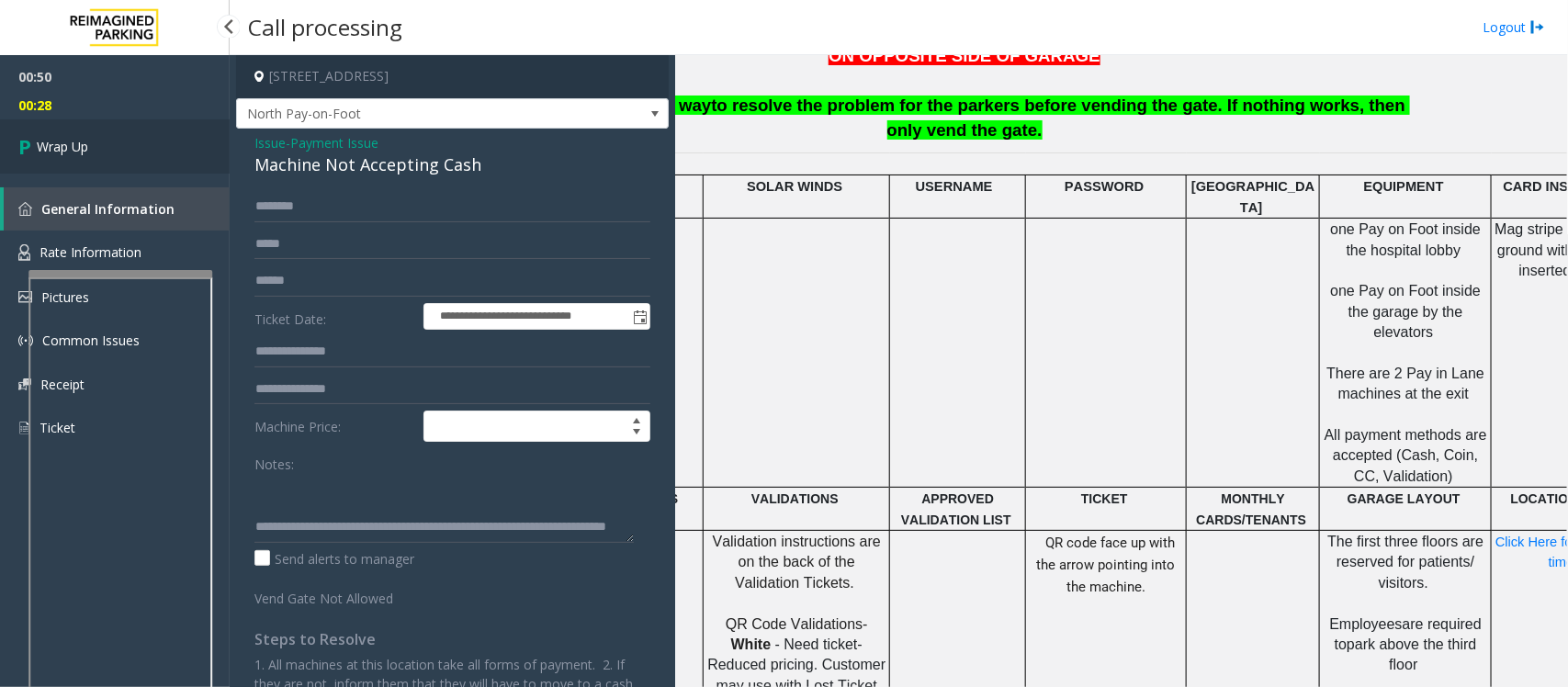 click on "Wrap Up" at bounding box center [62, 146] 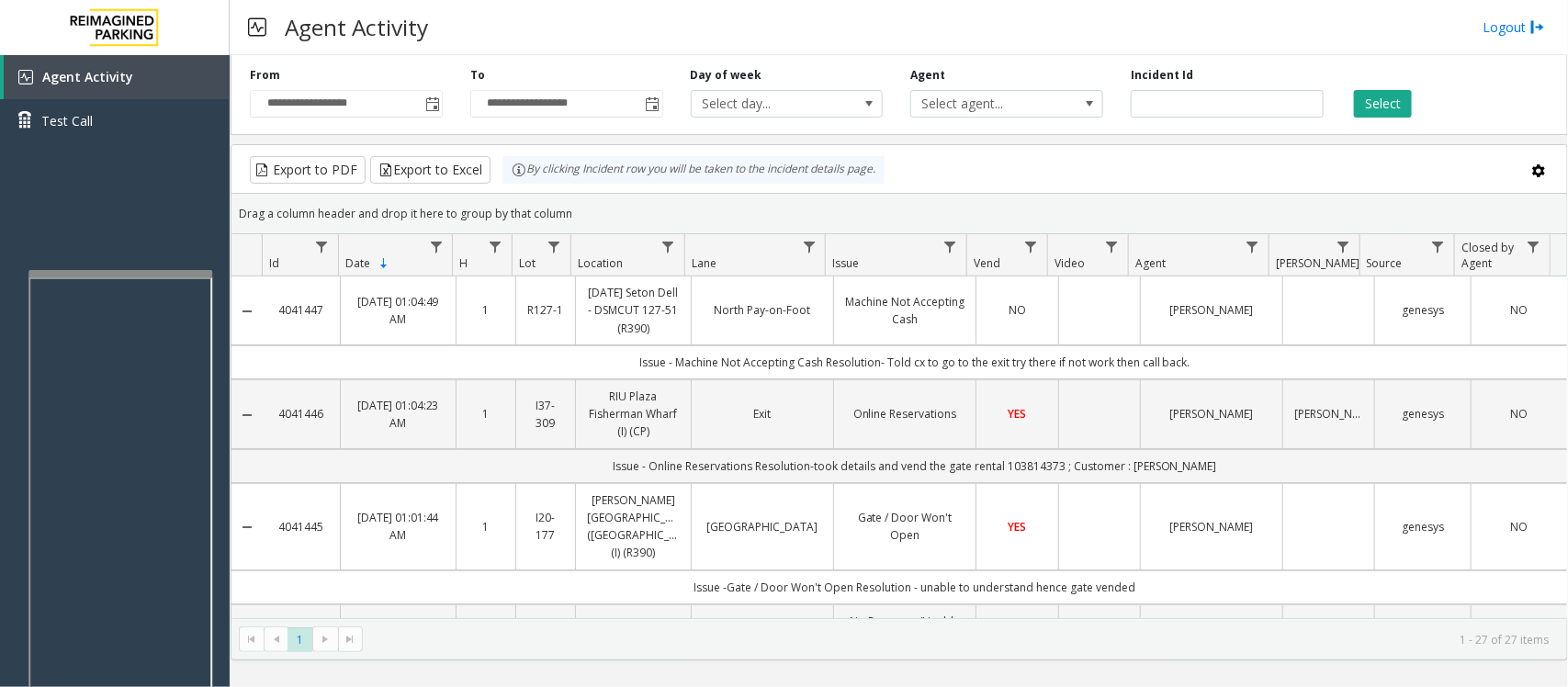 click on "NO" 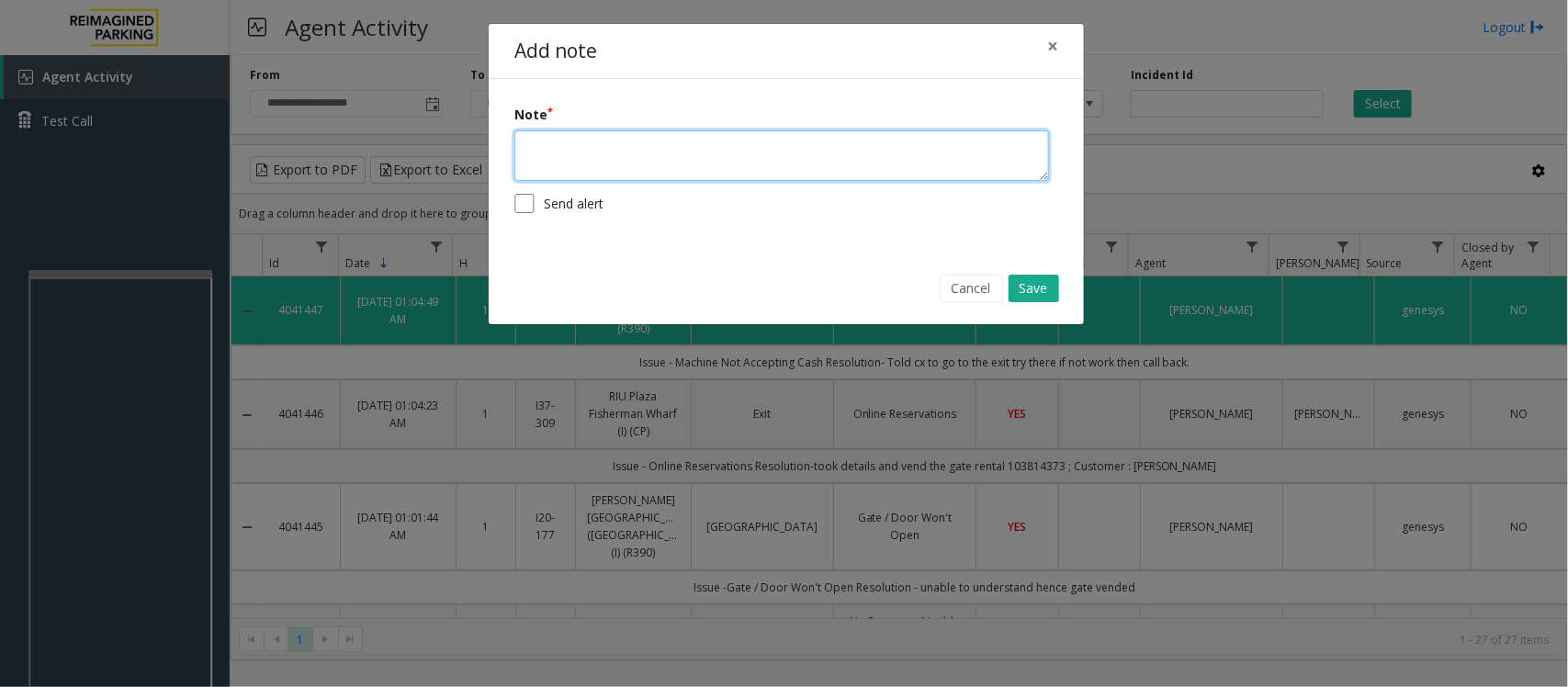 click 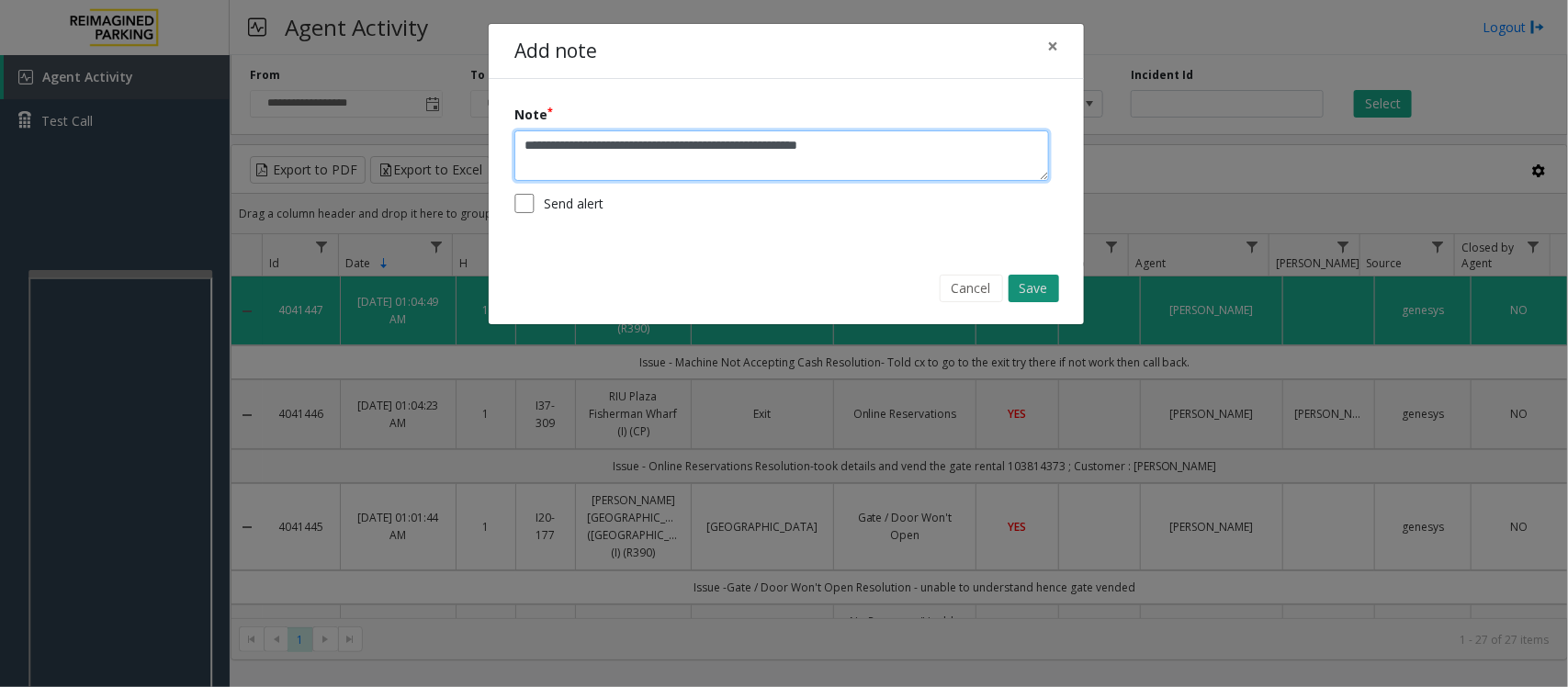 type on "**********" 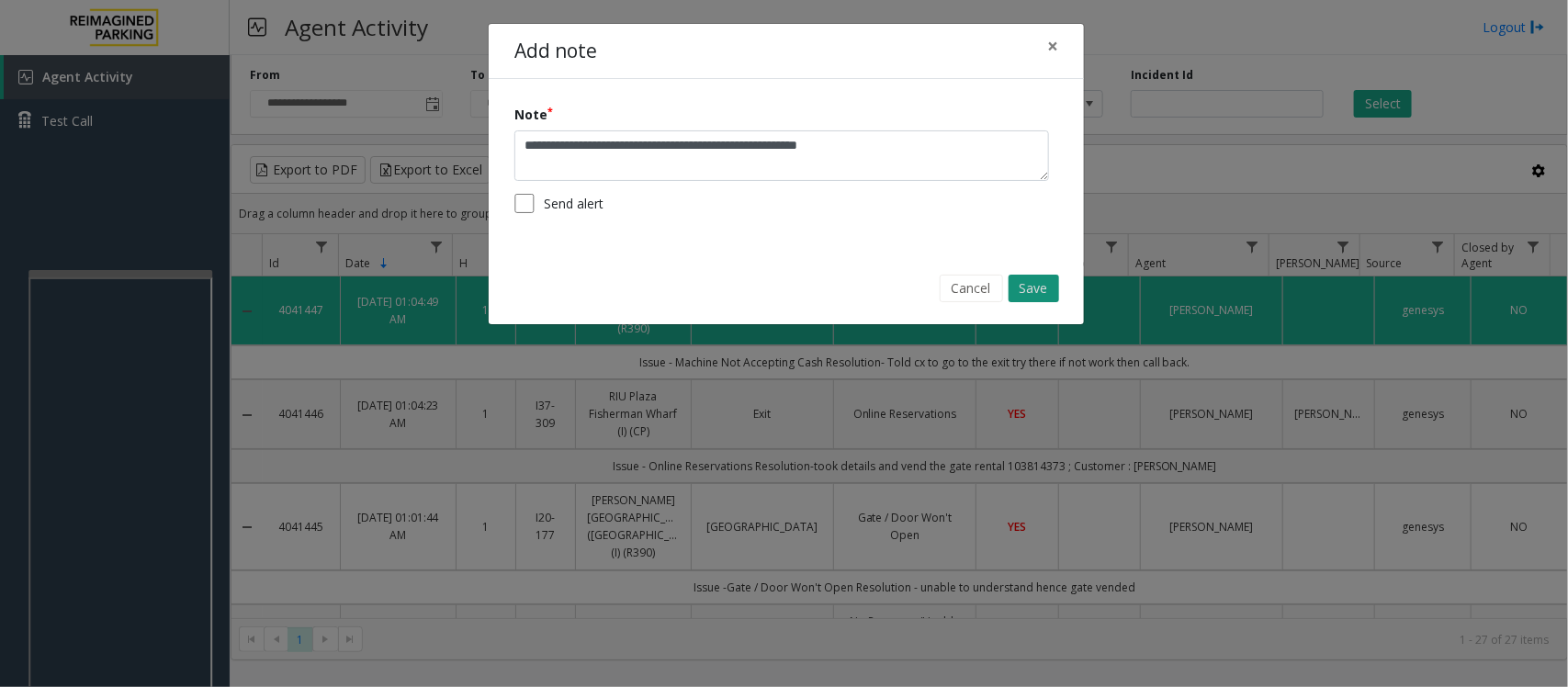 click on "Save" 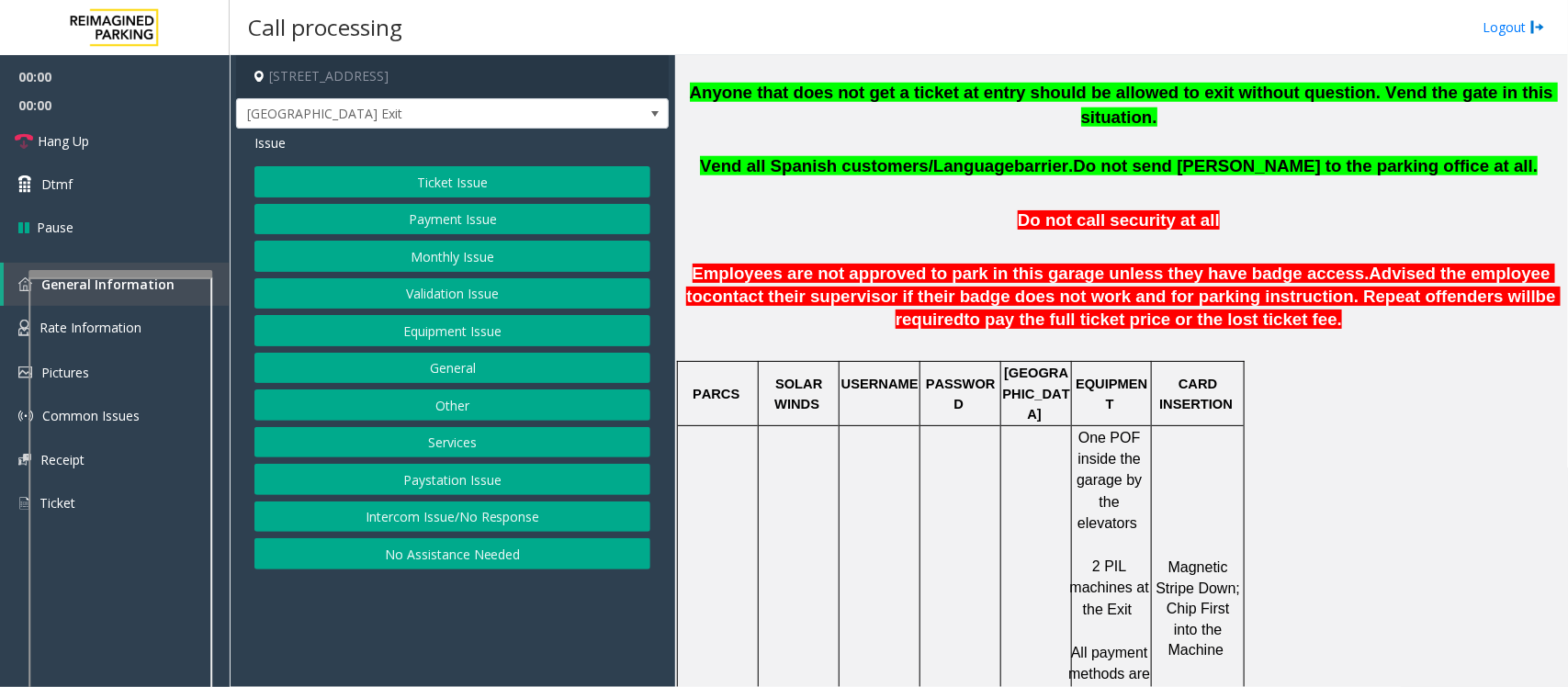 scroll, scrollTop: 804, scrollLeft: 0, axis: vertical 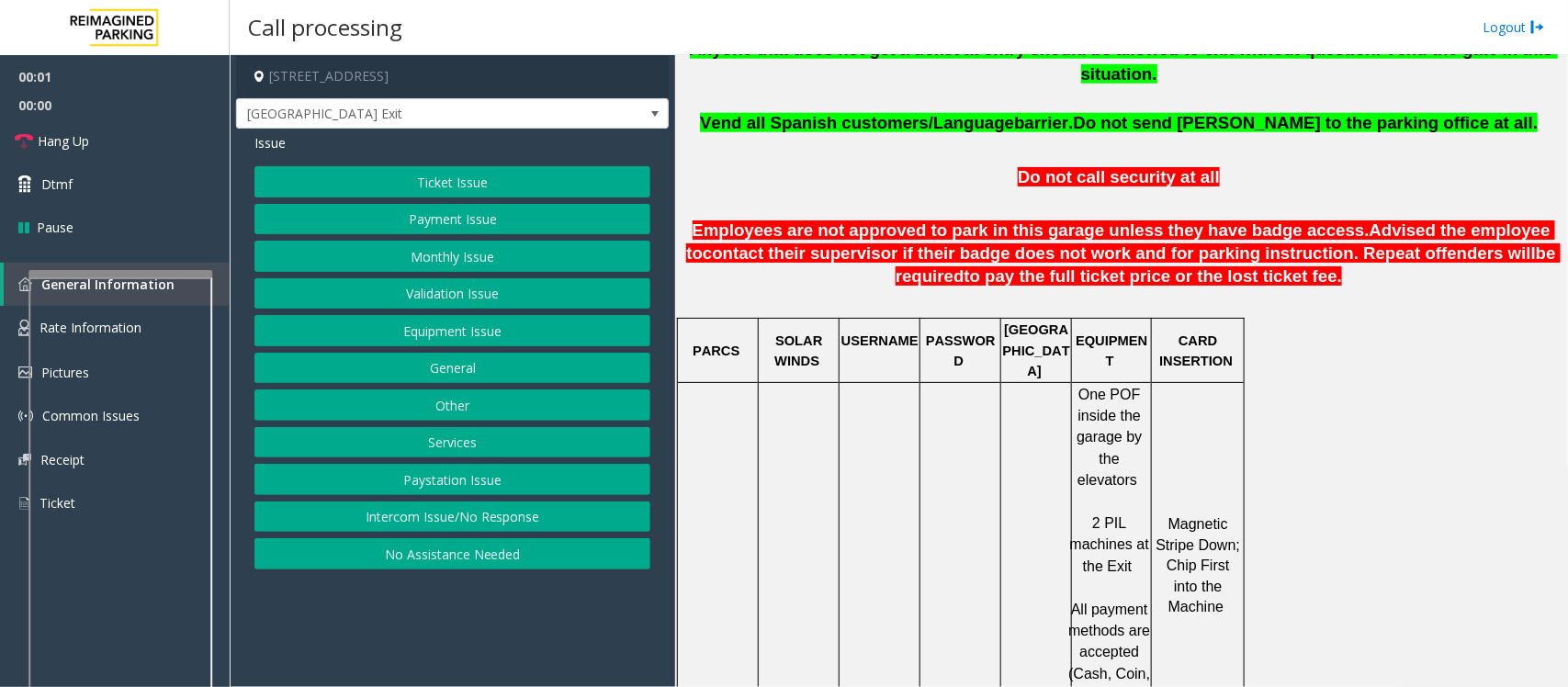 click on "Equipment Issue" 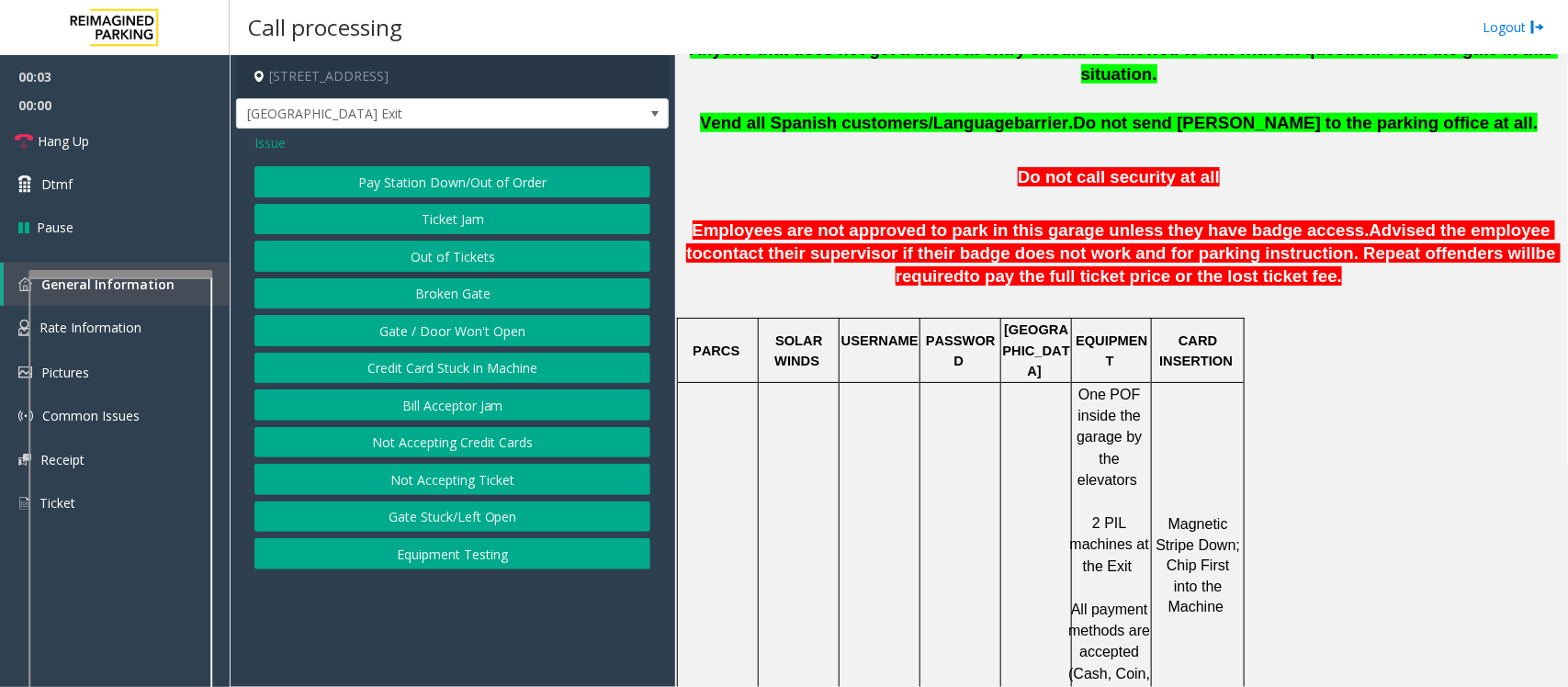 click on "Gate / Door Won't Open" 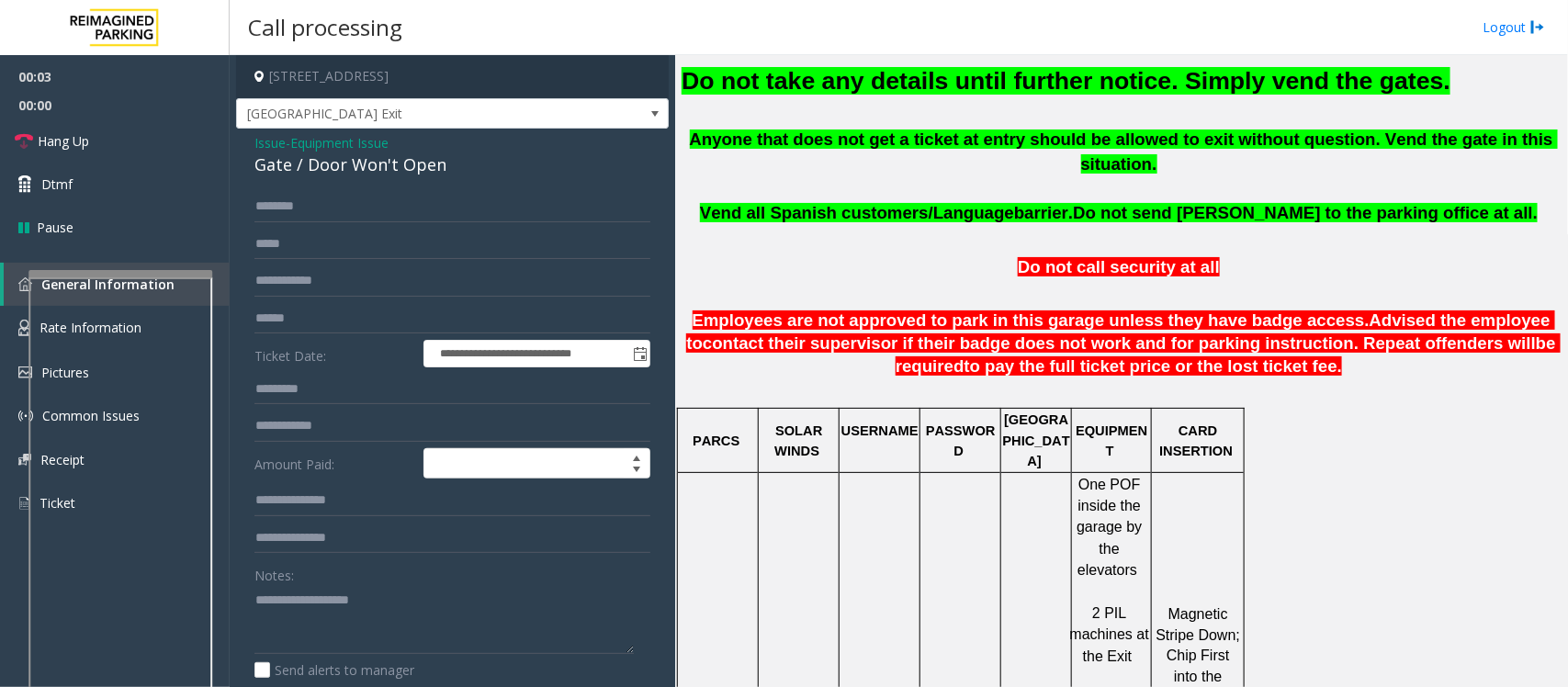 scroll, scrollTop: 689, scrollLeft: 0, axis: vertical 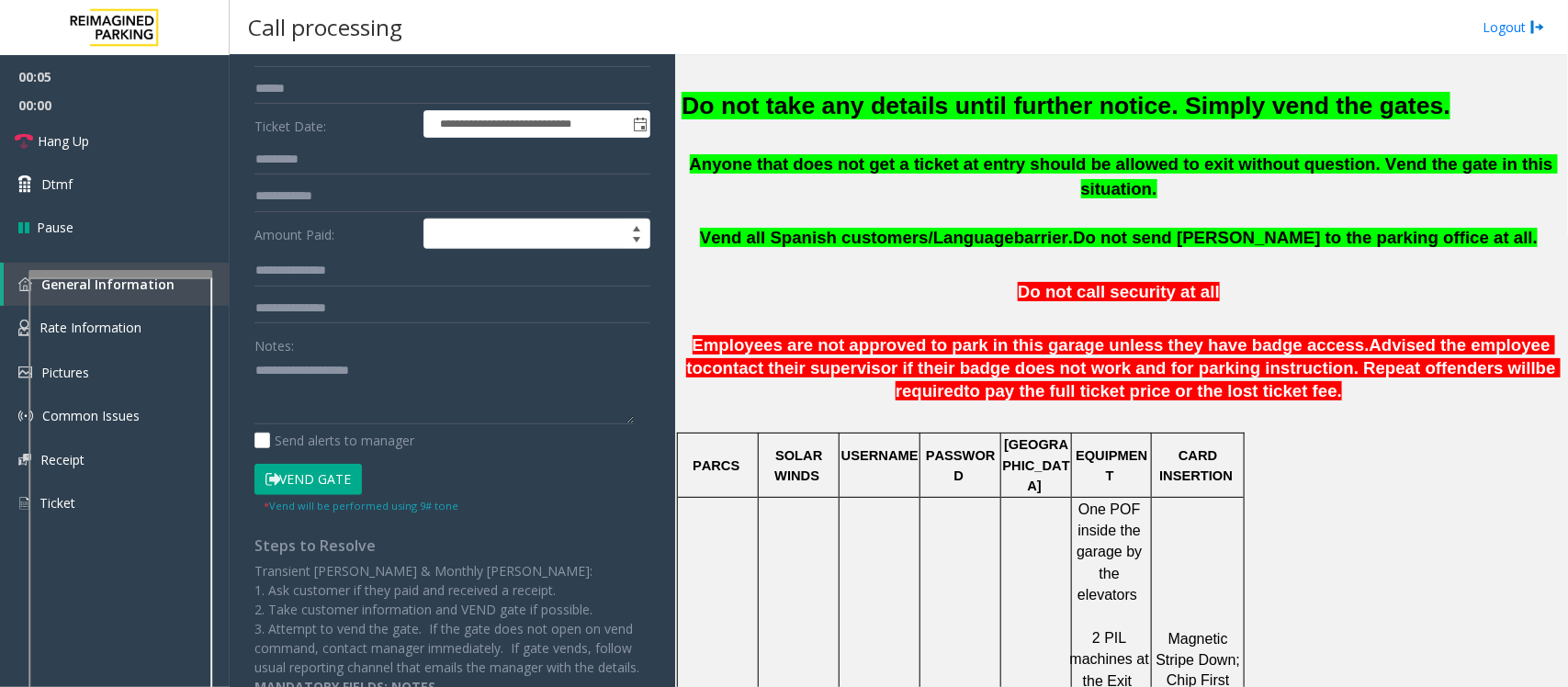 click on "Vend Gate" 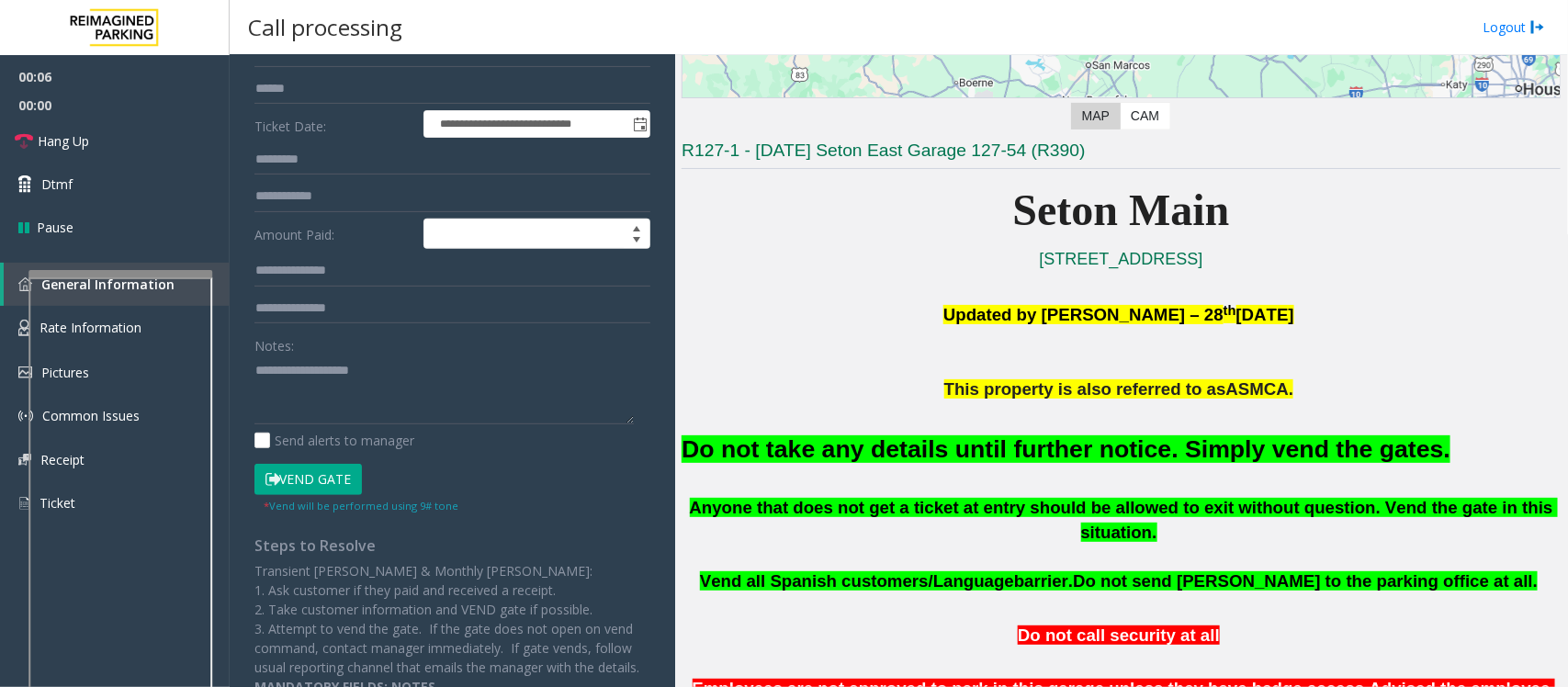 scroll, scrollTop: 344, scrollLeft: 0, axis: vertical 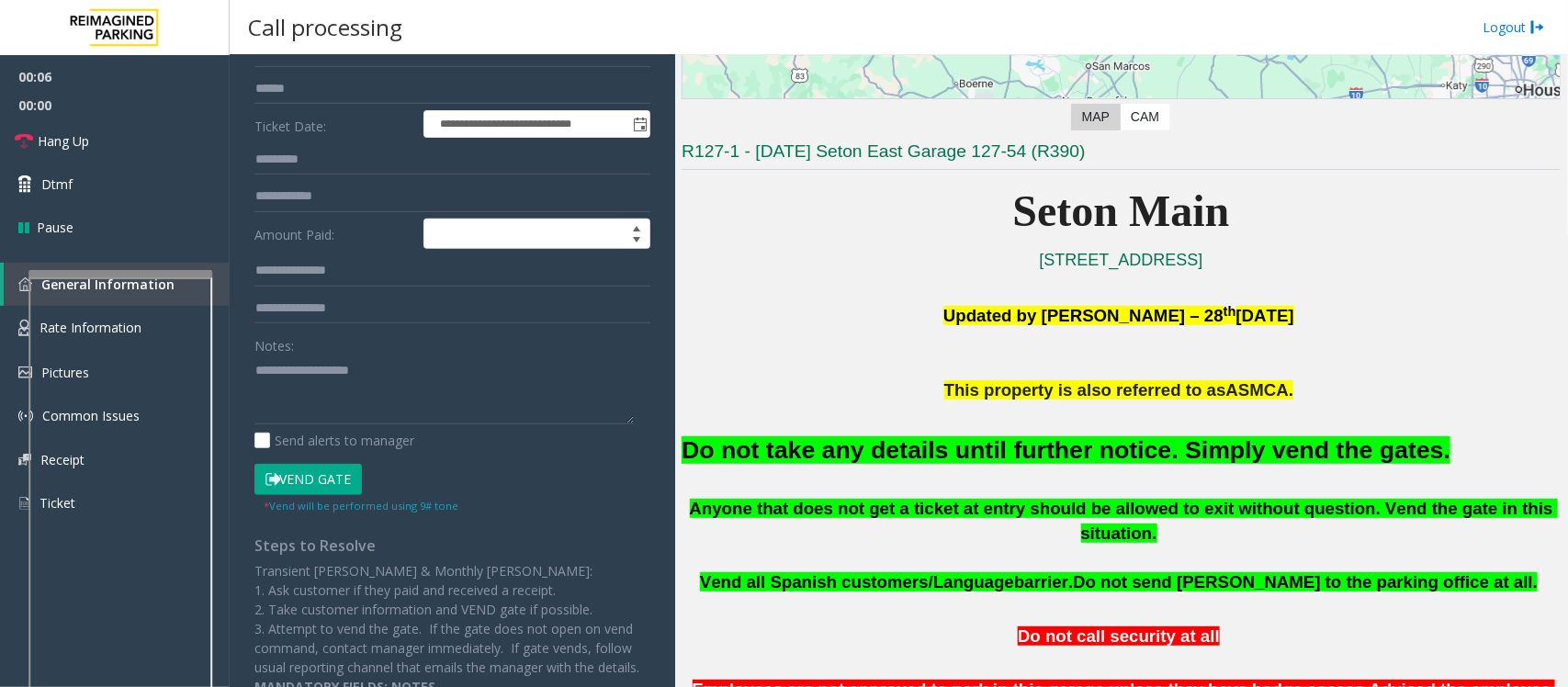 click on "Do not take any details until further notice. Simply vend the gates." 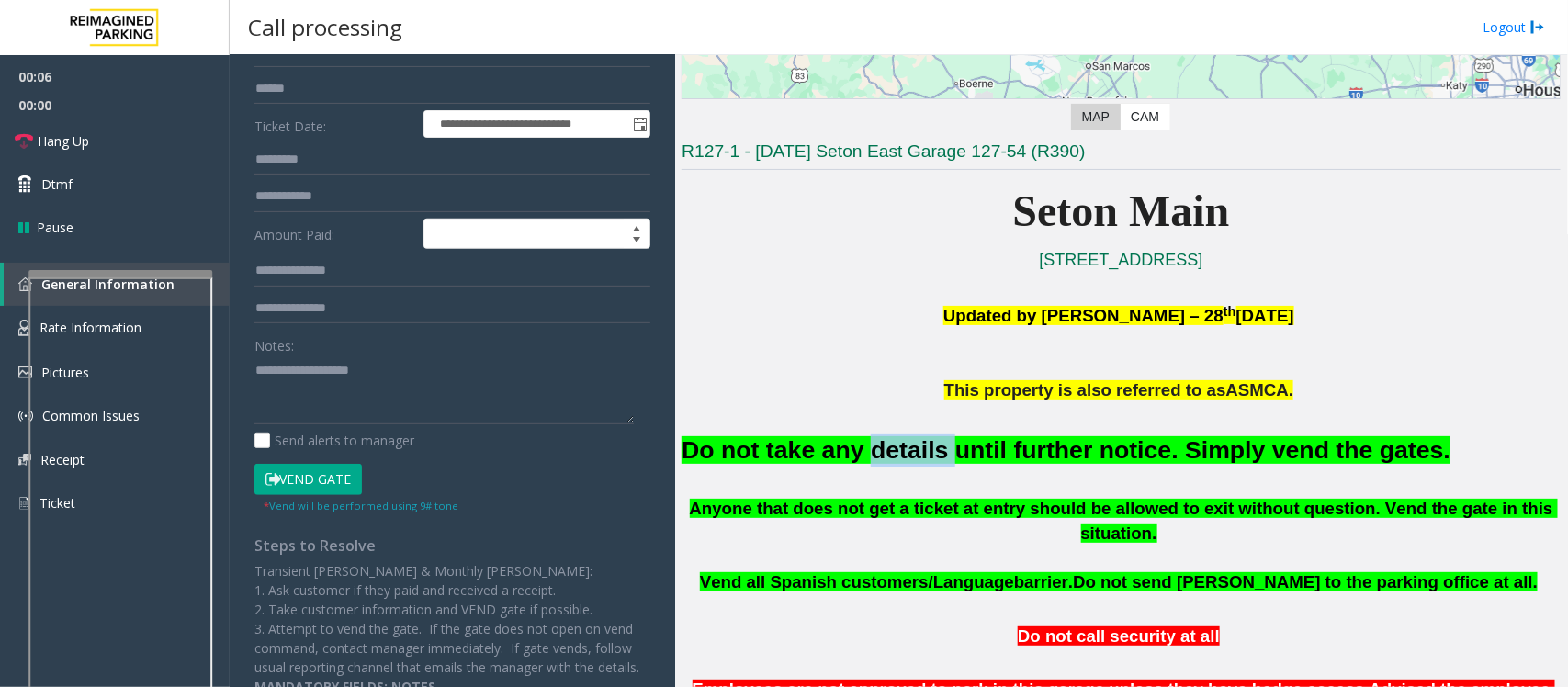 click on "Do not take any details until further notice. Simply vend the gates." 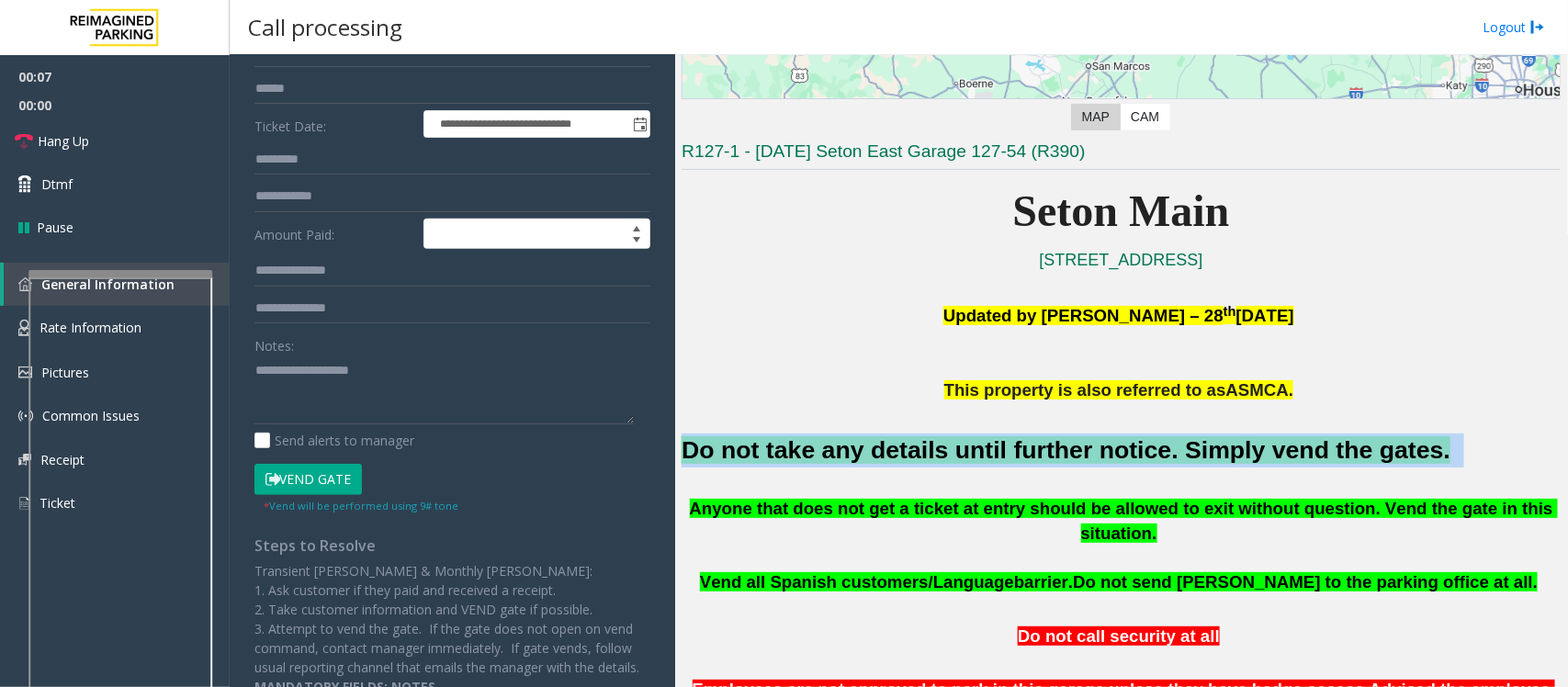 click on "Do not take any details until further notice. Simply vend the gates." 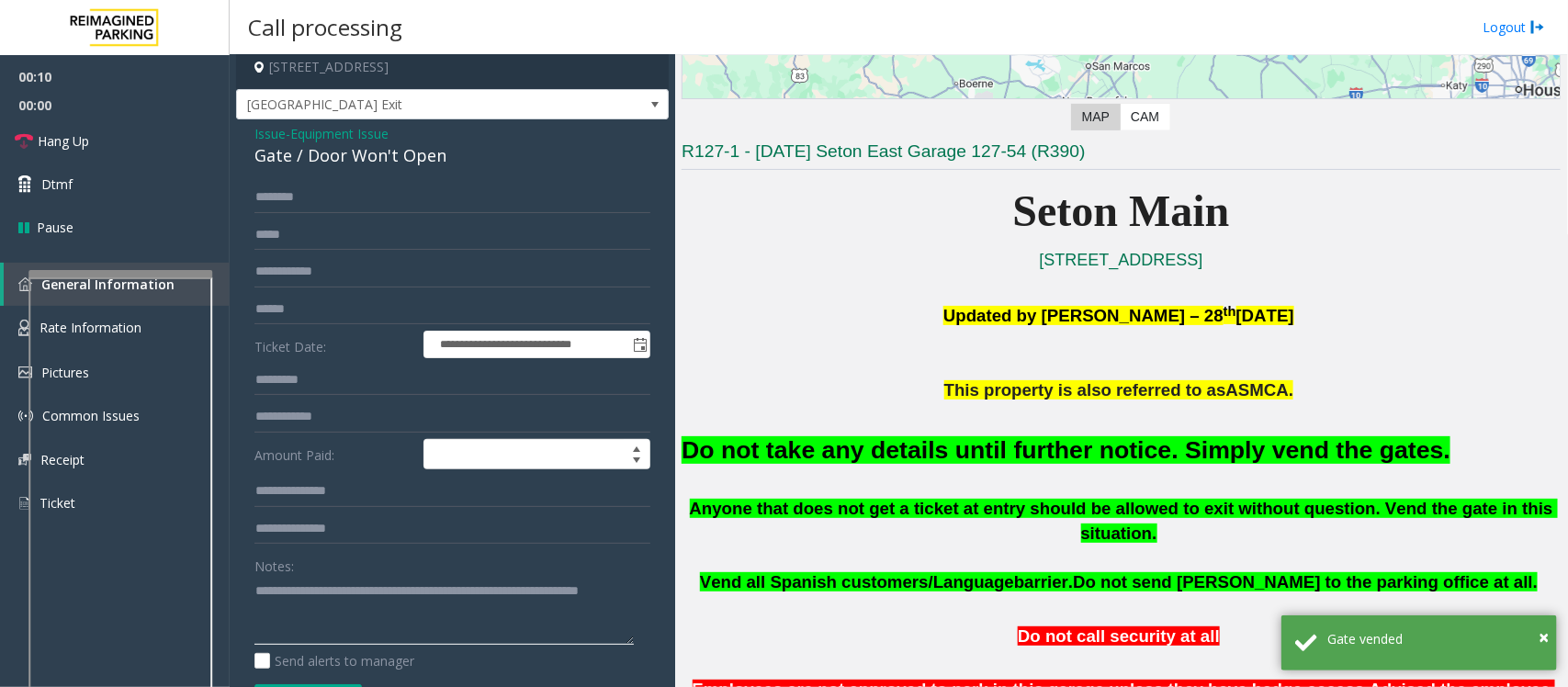 scroll, scrollTop: 0, scrollLeft: 0, axis: both 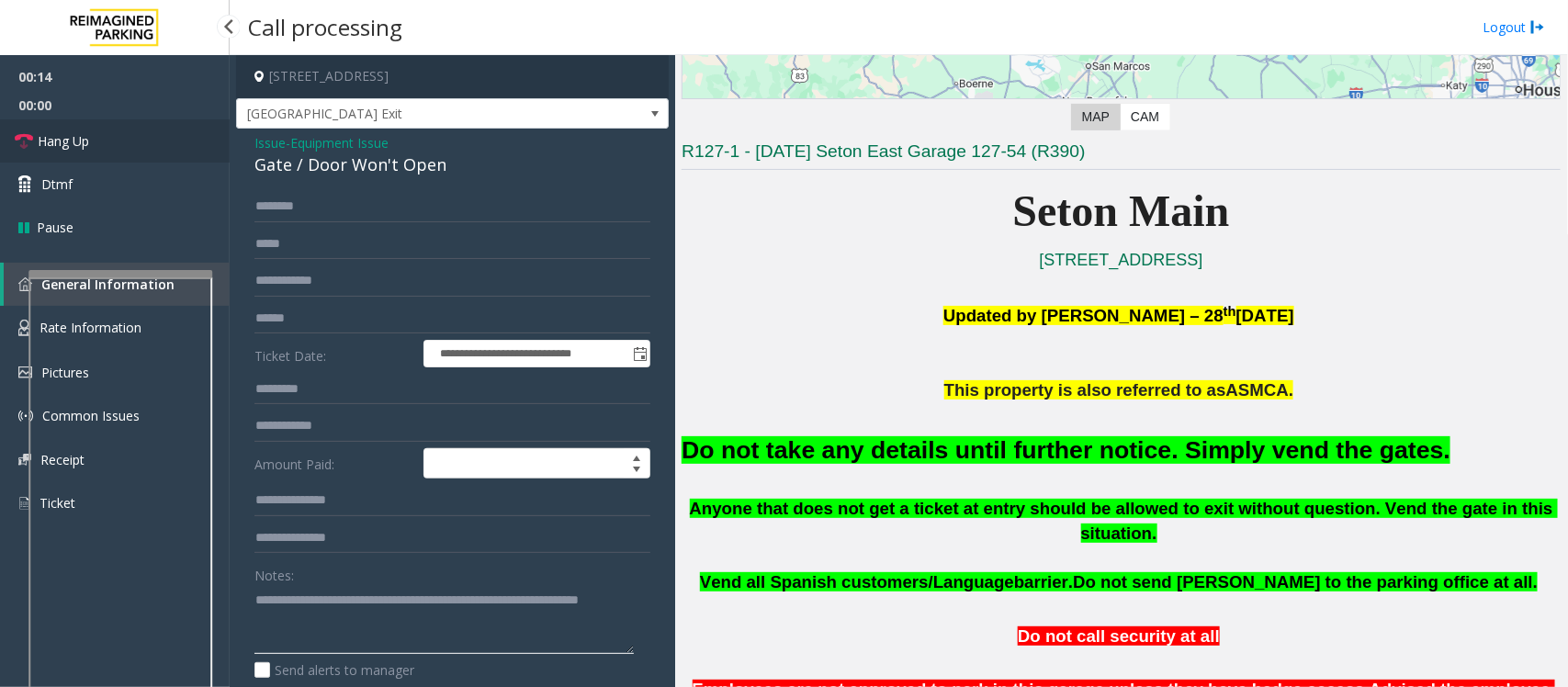 type on "**********" 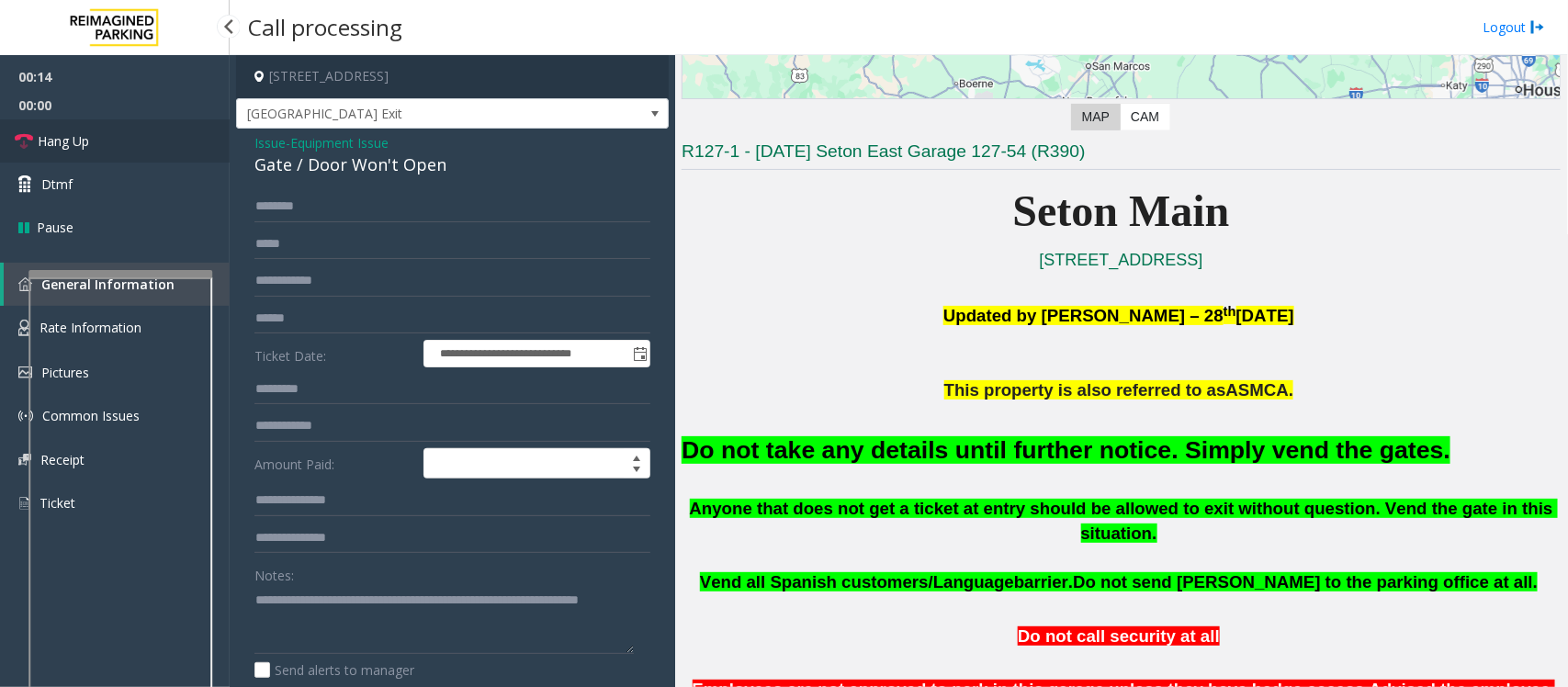 click on "Hang Up" at bounding box center [63, 141] 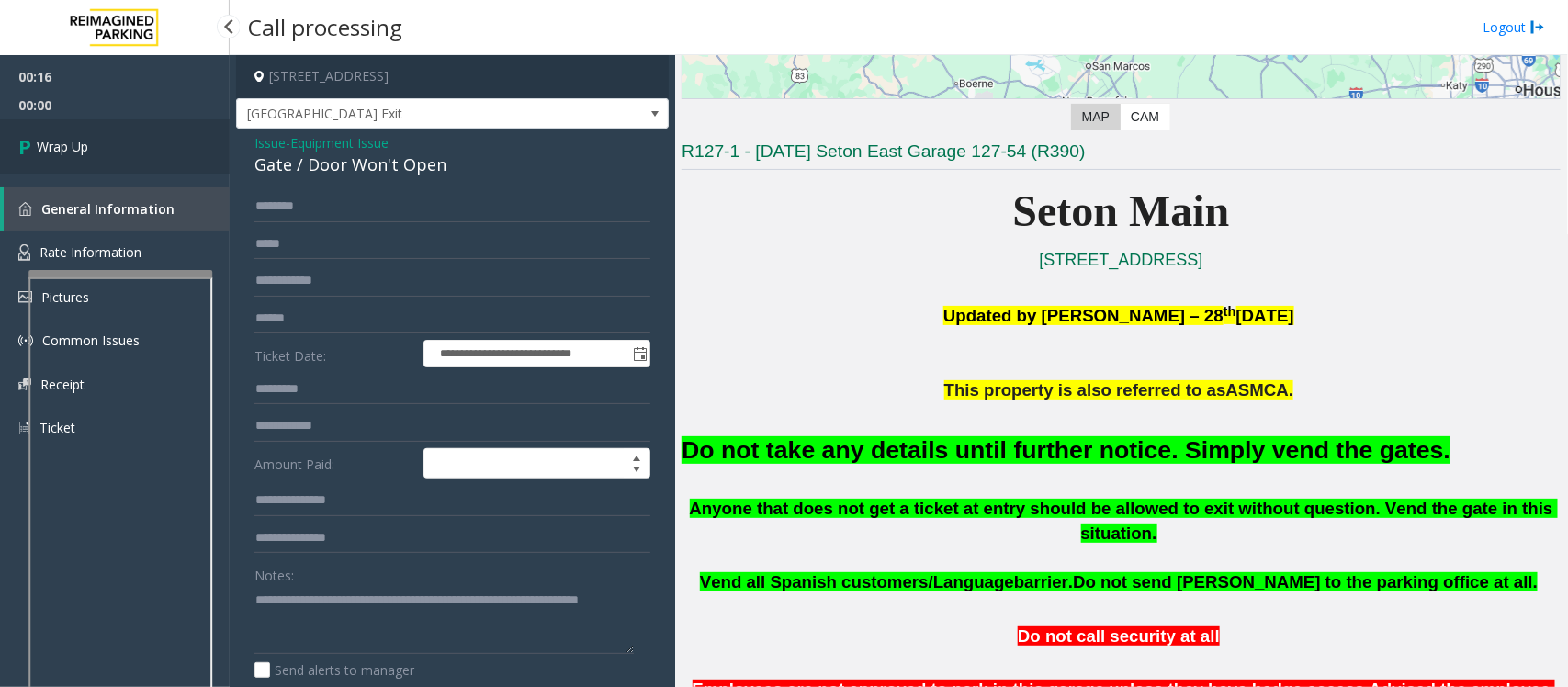 click on "Wrap Up" at bounding box center (62, 146) 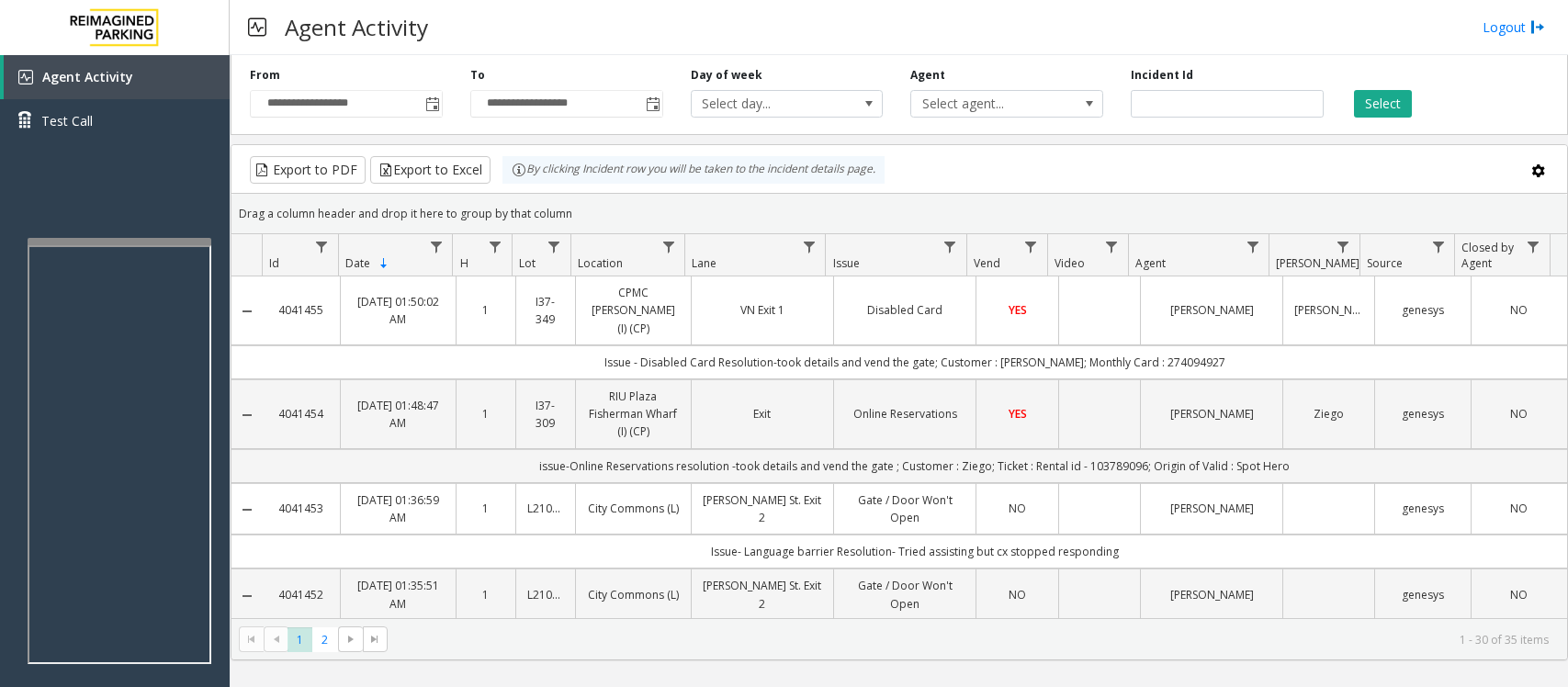 scroll, scrollTop: 0, scrollLeft: 0, axis: both 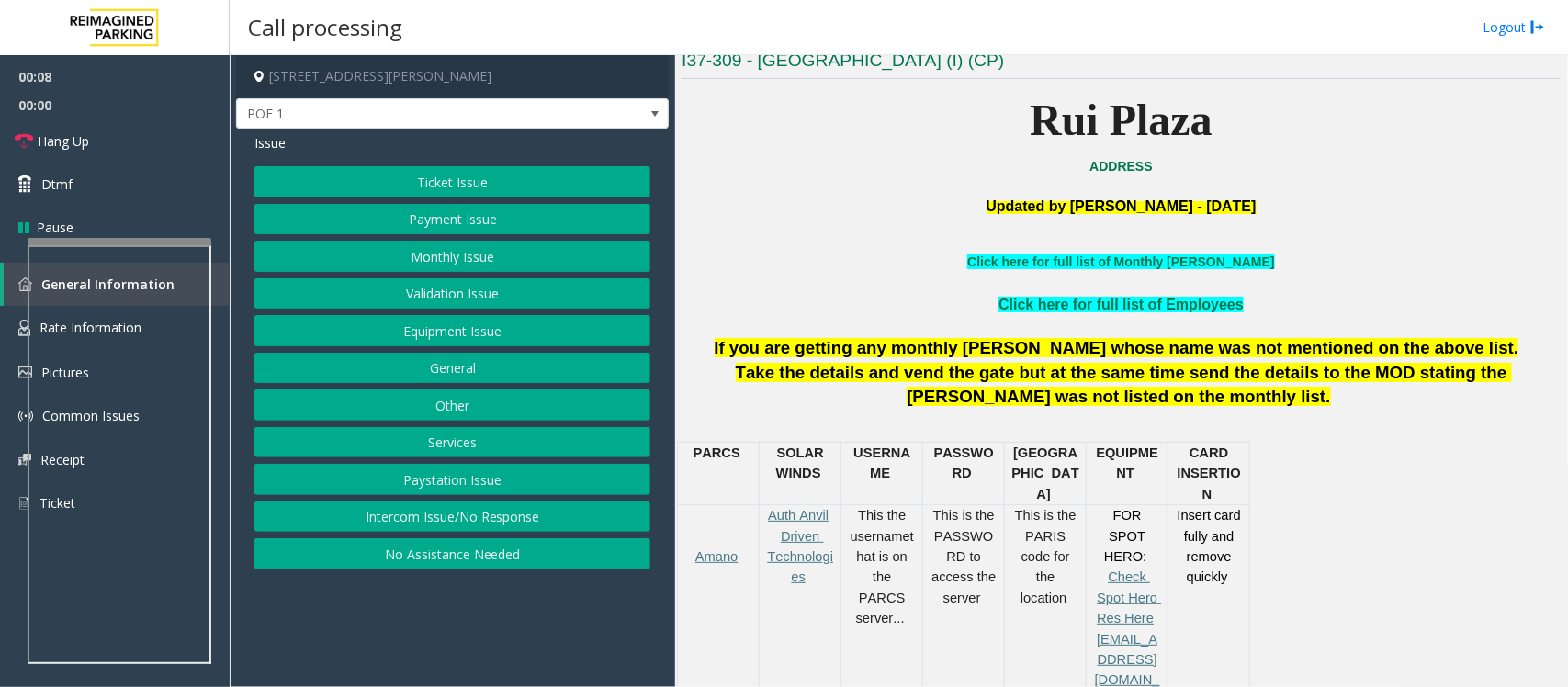 click on "Intercom Issue/No Response" 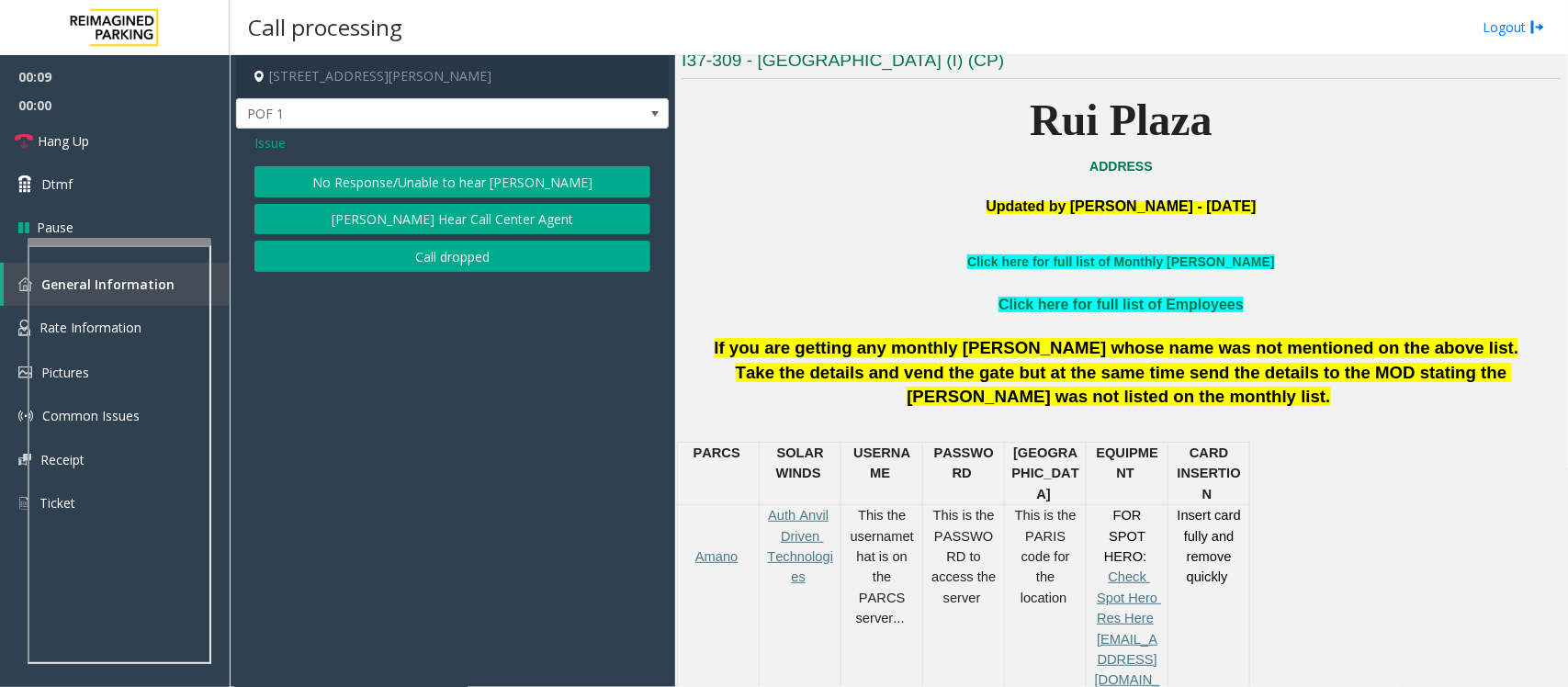 click on "No Response/Unable to hear [PERSON_NAME]" 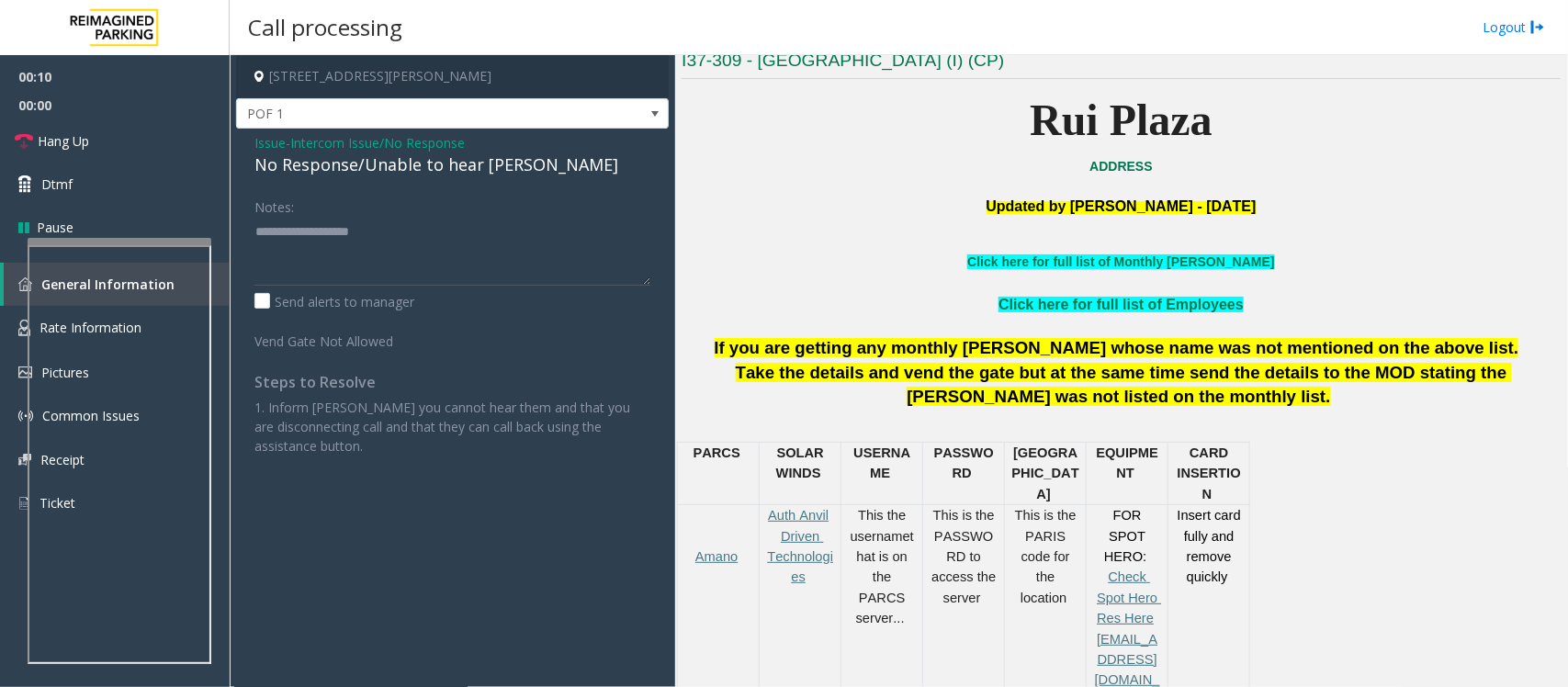 click on "No Response/Unable to hear [PERSON_NAME]" 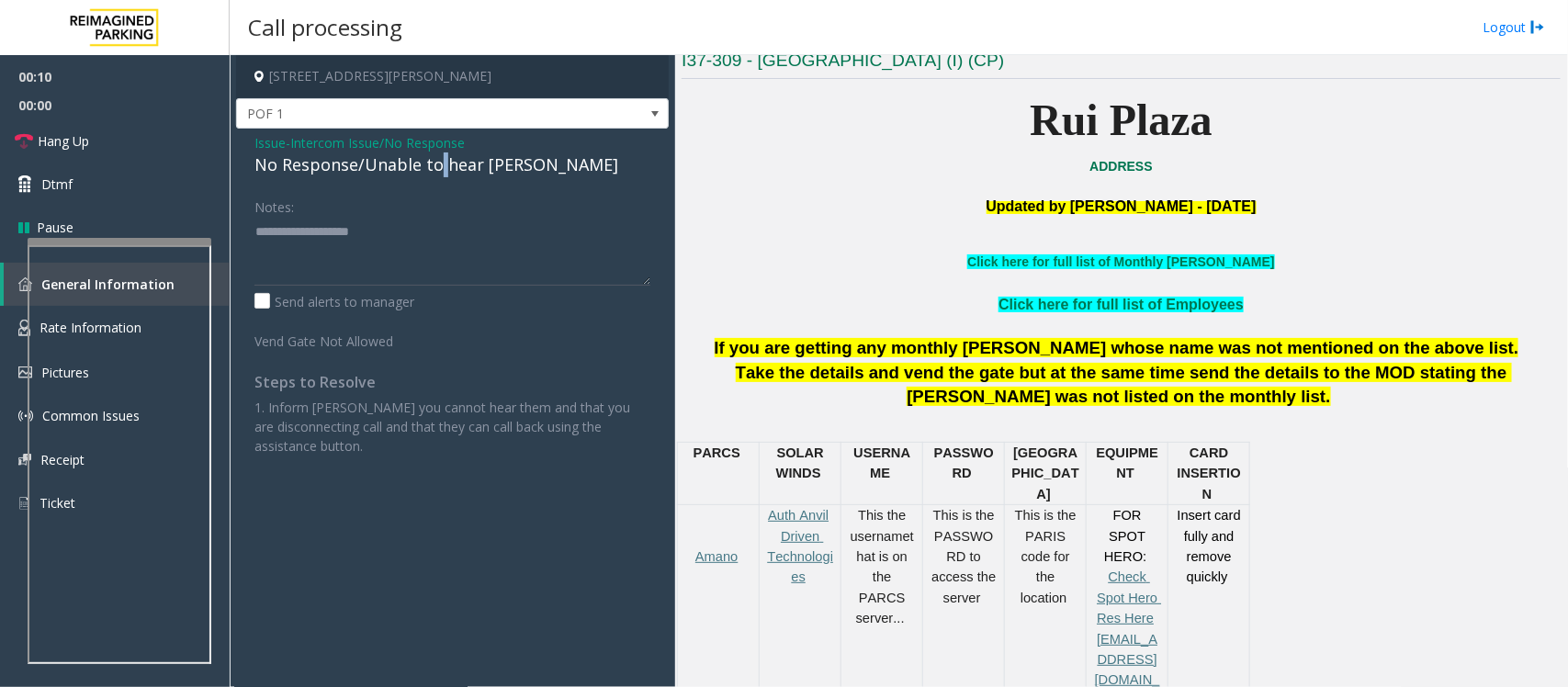 click on "No Response/Unable to hear [PERSON_NAME]" 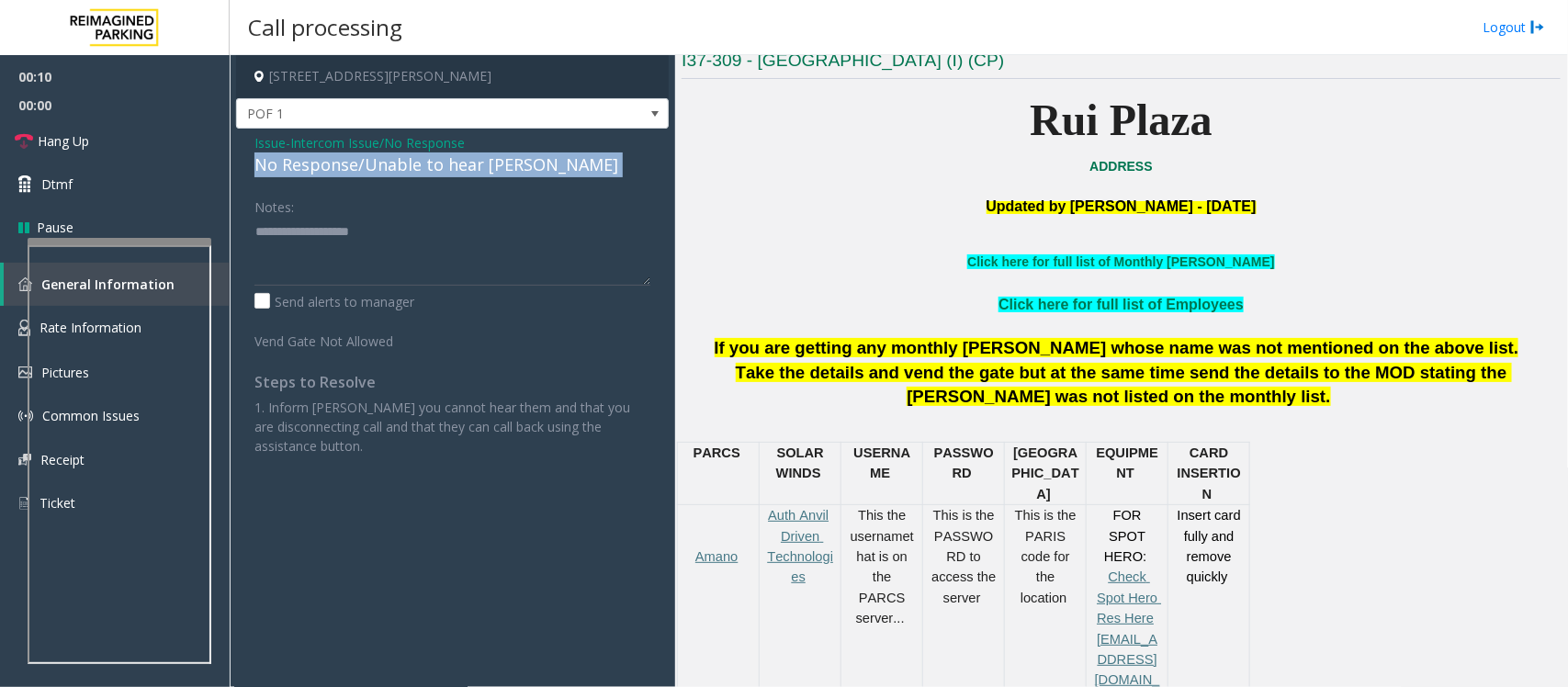click on "No Response/Unable to hear [PERSON_NAME]" 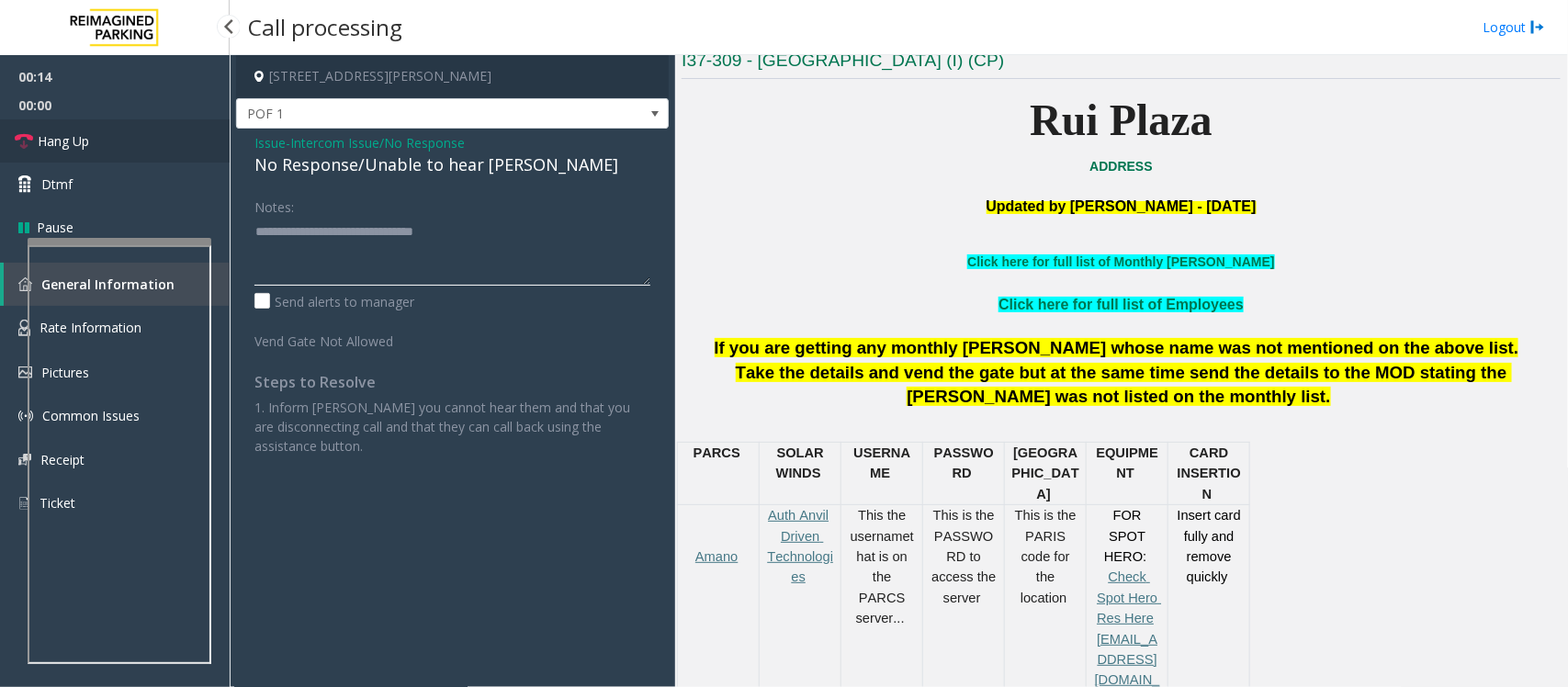 type on "**********" 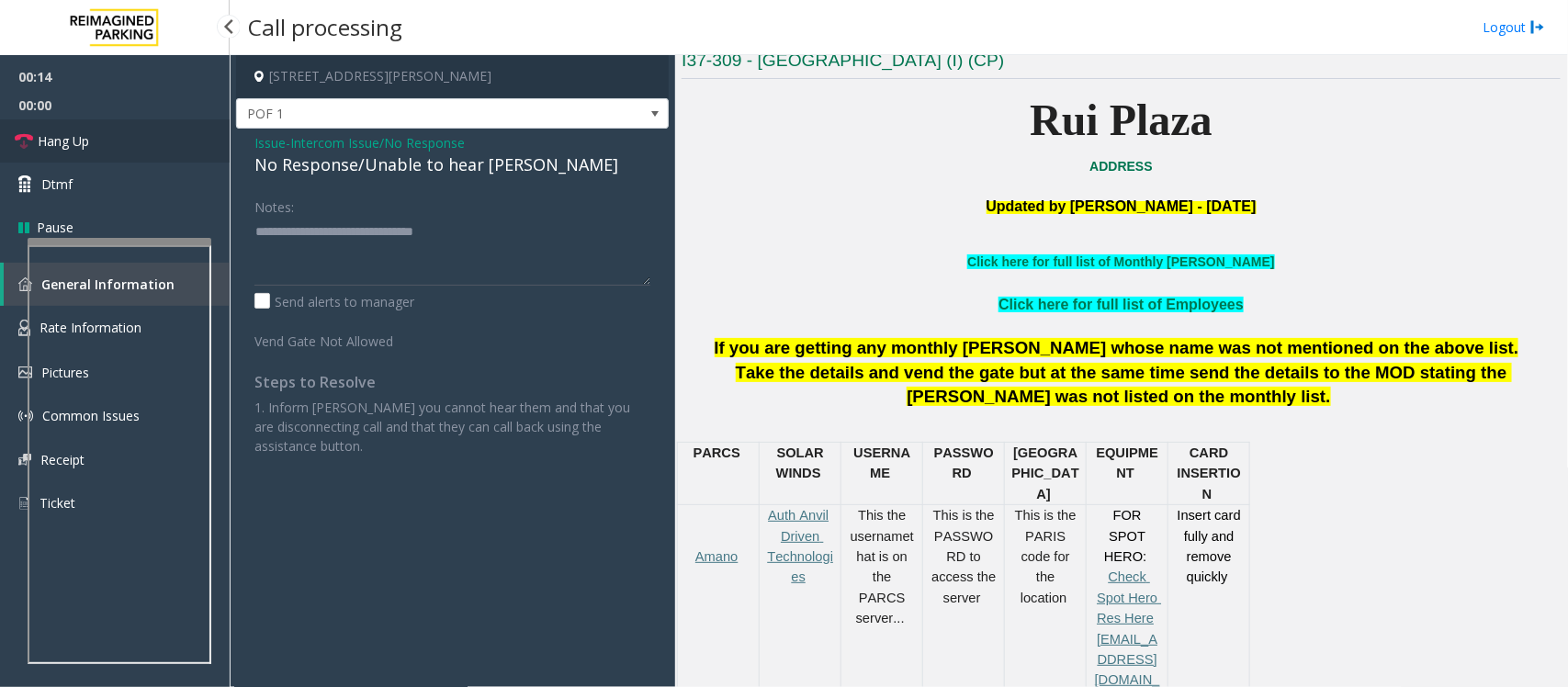 click on "Hang Up" at bounding box center (115, 141) 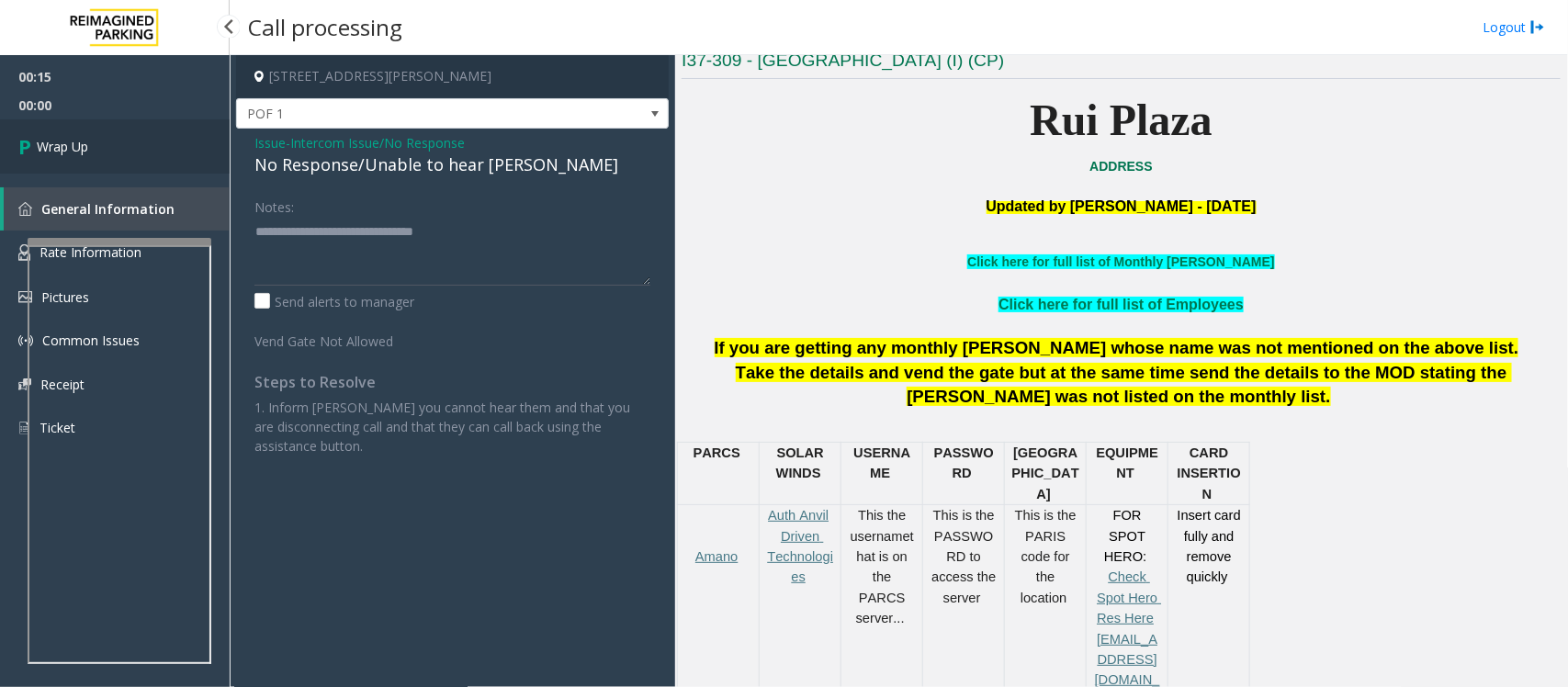 click on "Wrap Up" at bounding box center (115, 146) 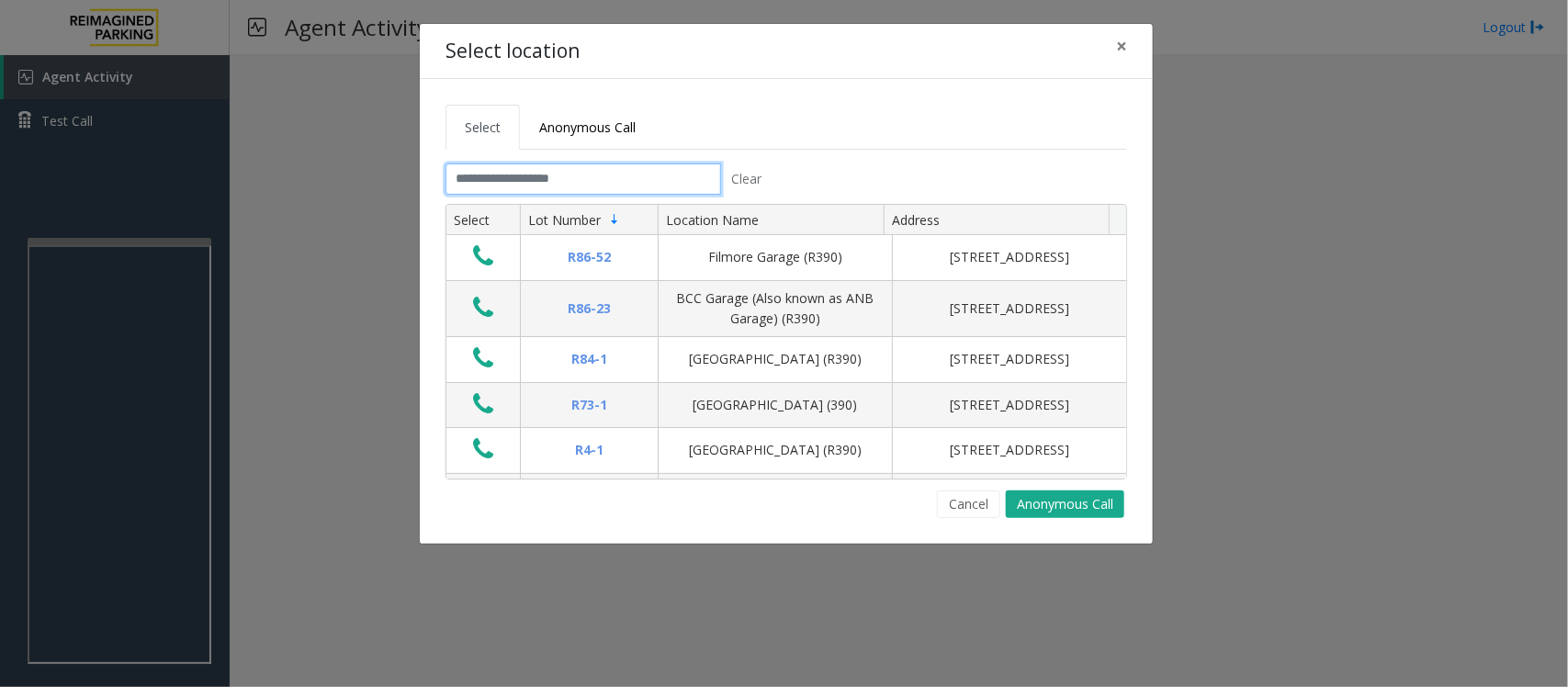 click 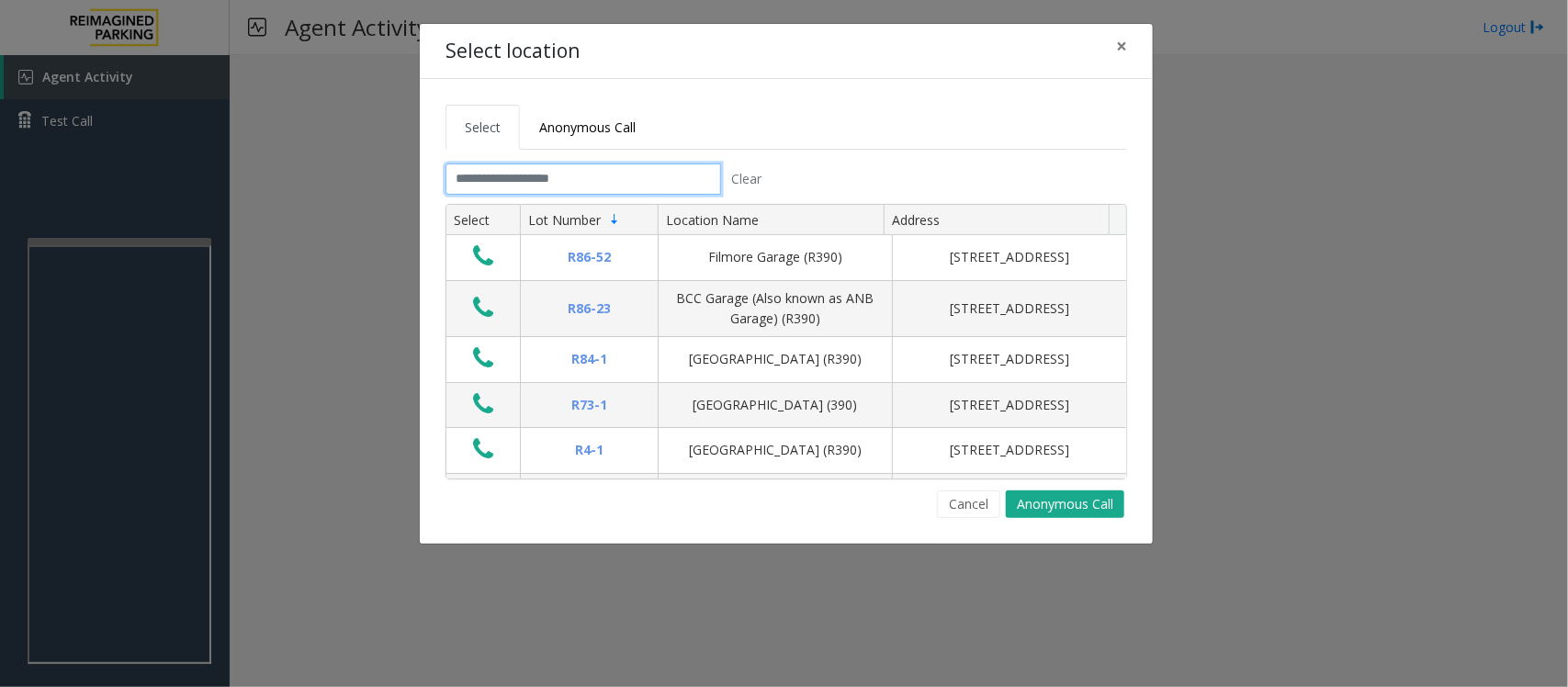 click 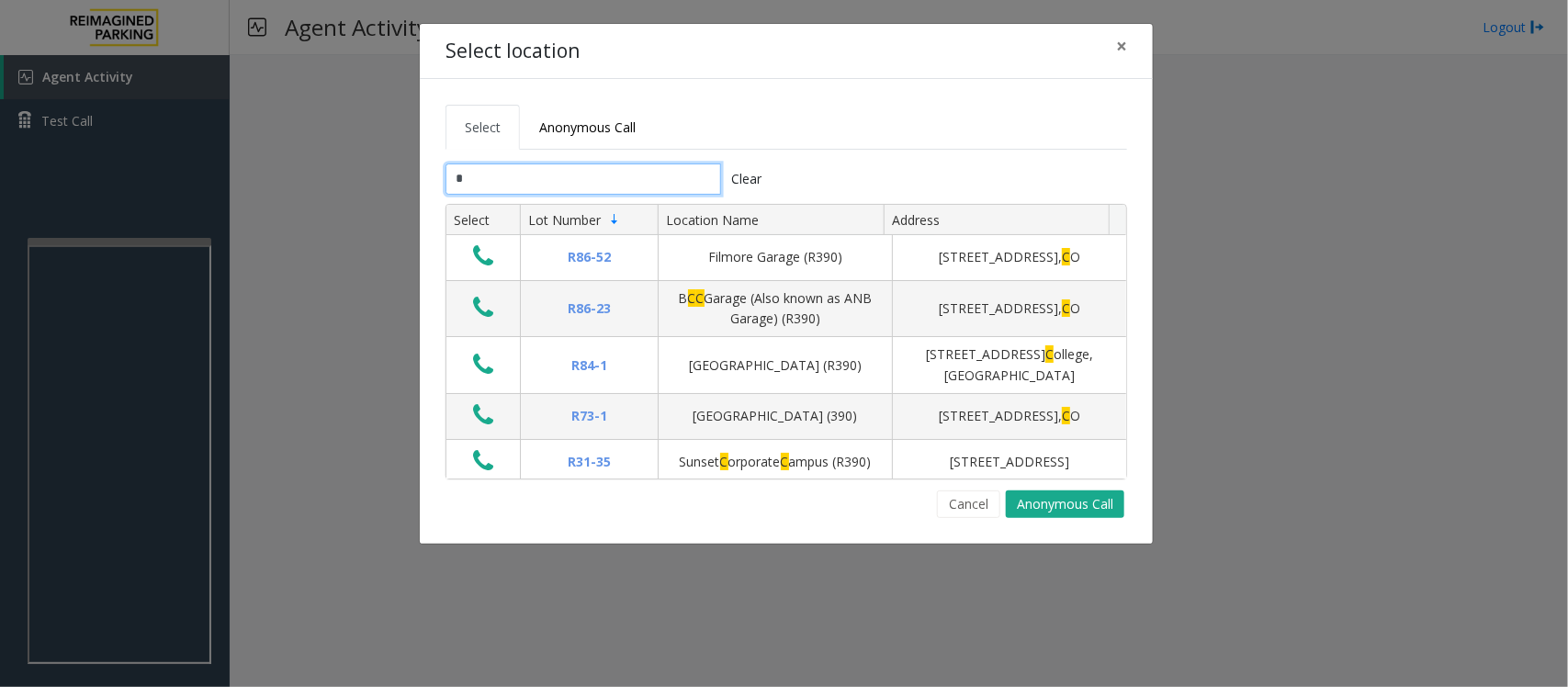 type on "*" 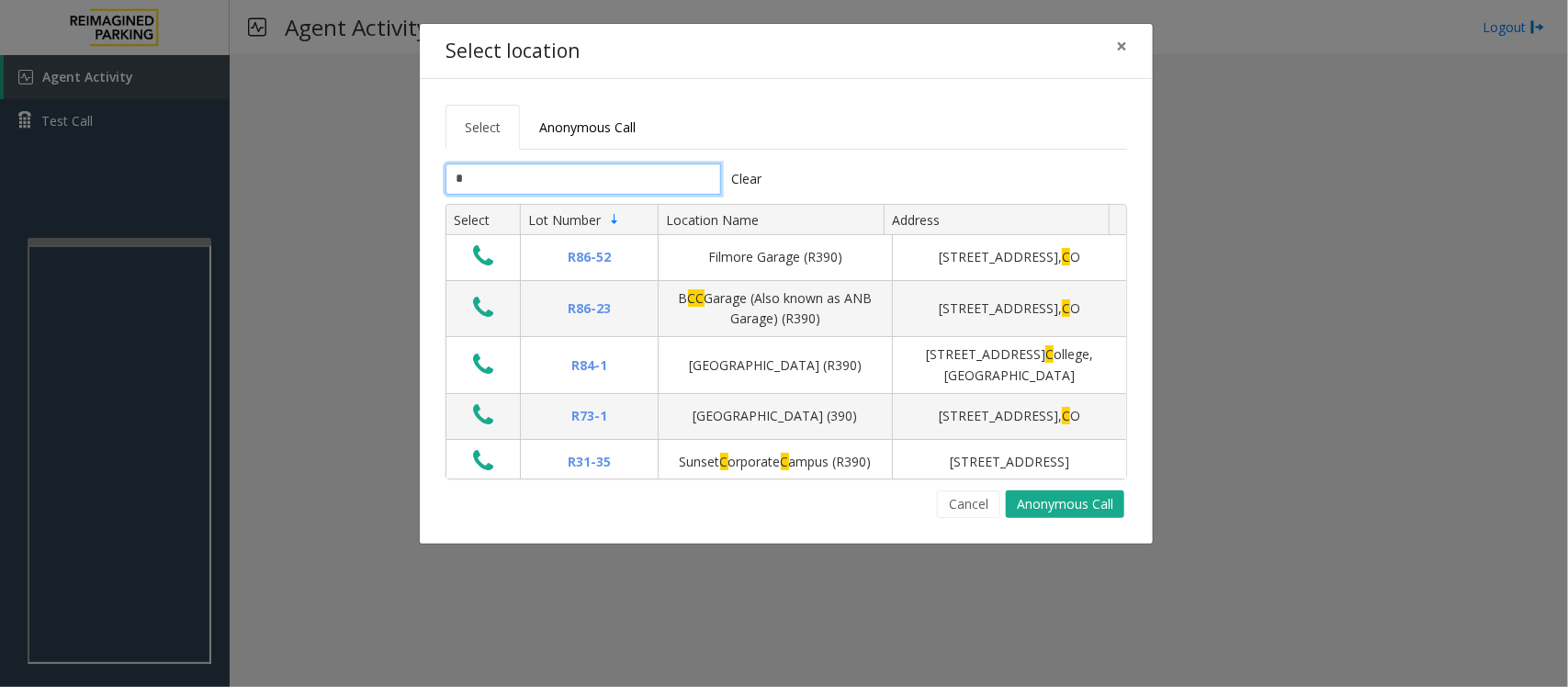 click on "*" 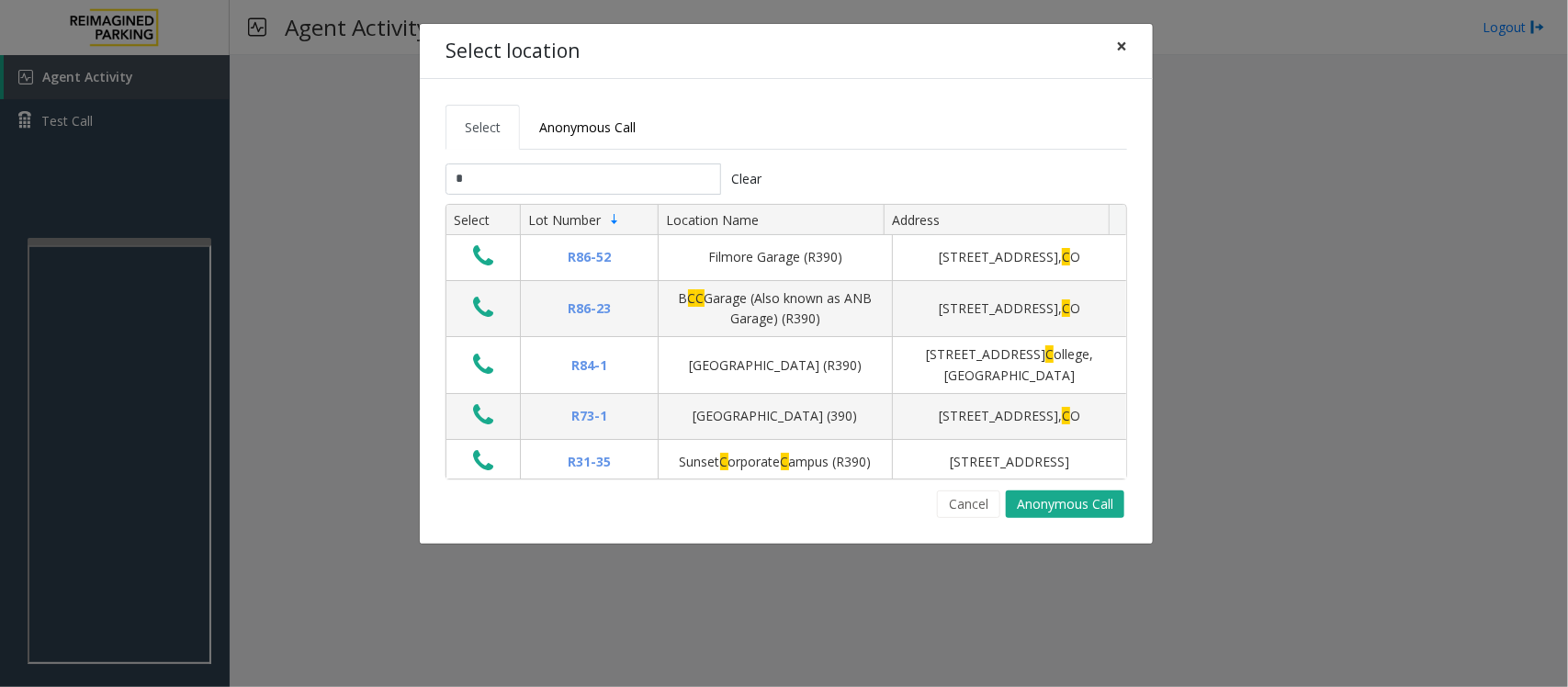 click on "×" 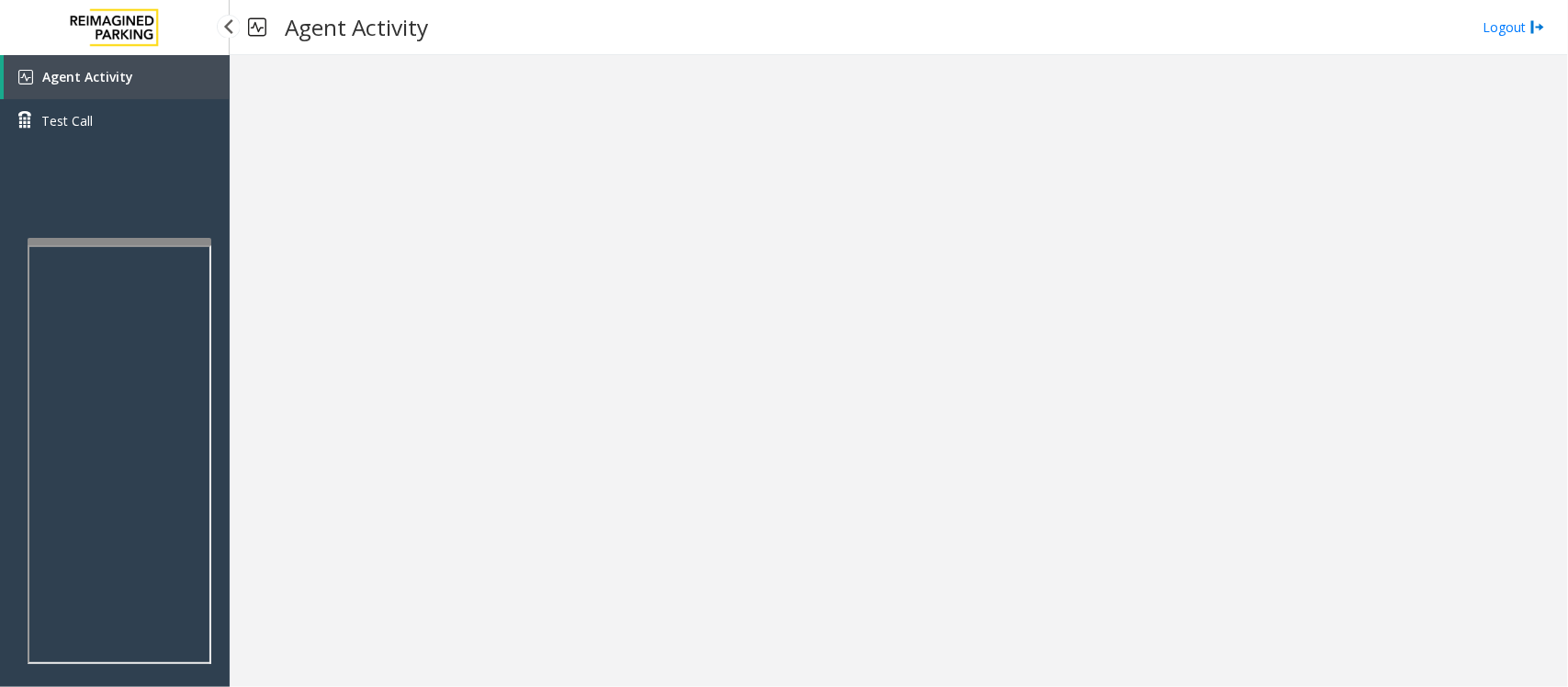 click on "Agent Activity" at bounding box center [87, 76] 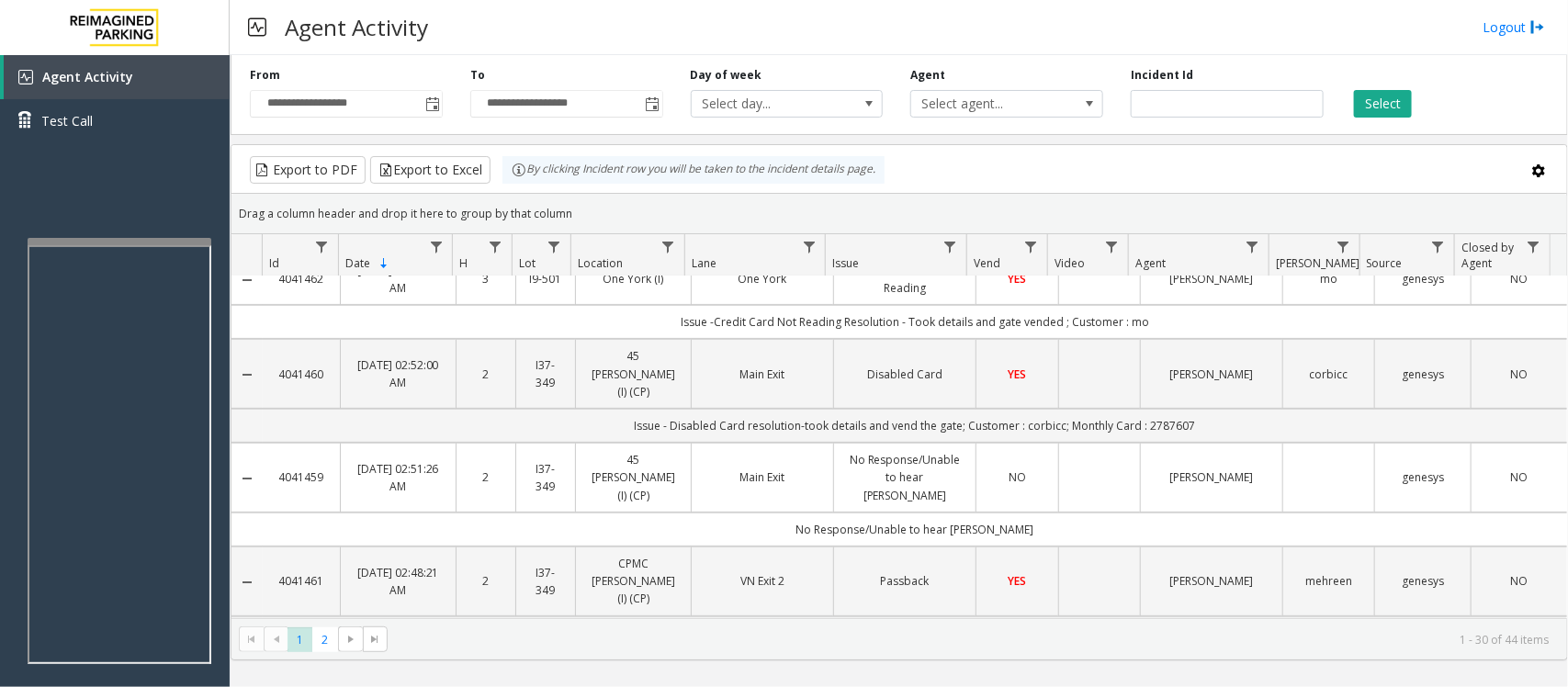 scroll, scrollTop: 0, scrollLeft: 0, axis: both 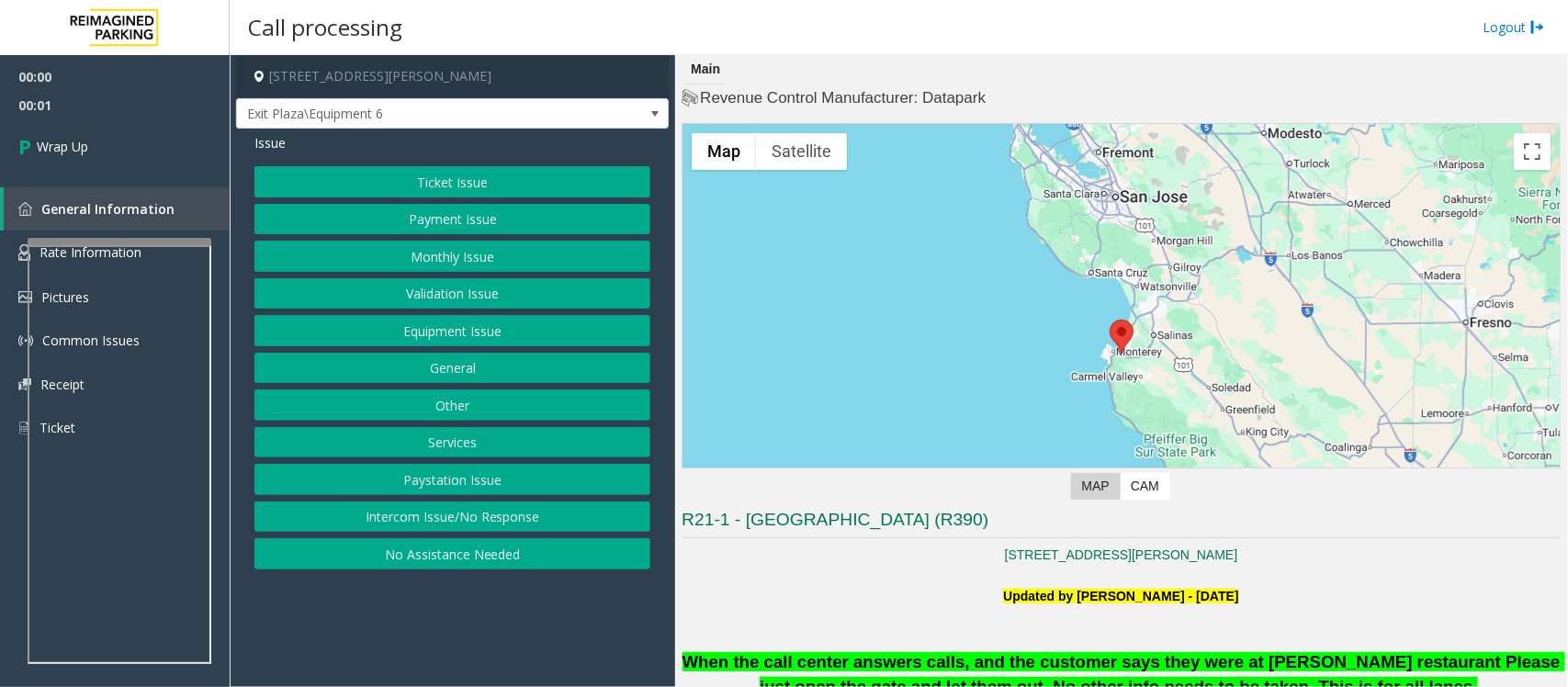 click on "Intercom Issue/No Response" 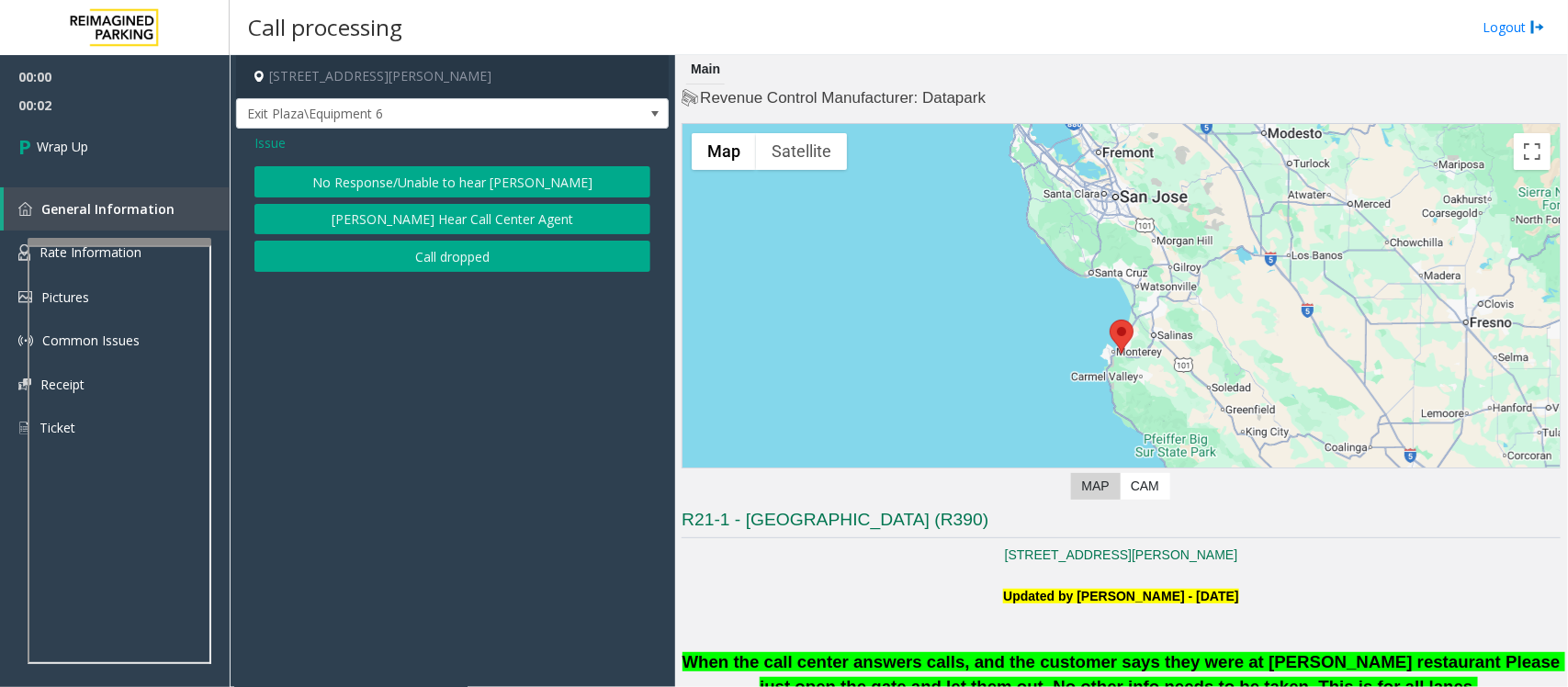 click on "Call dropped" 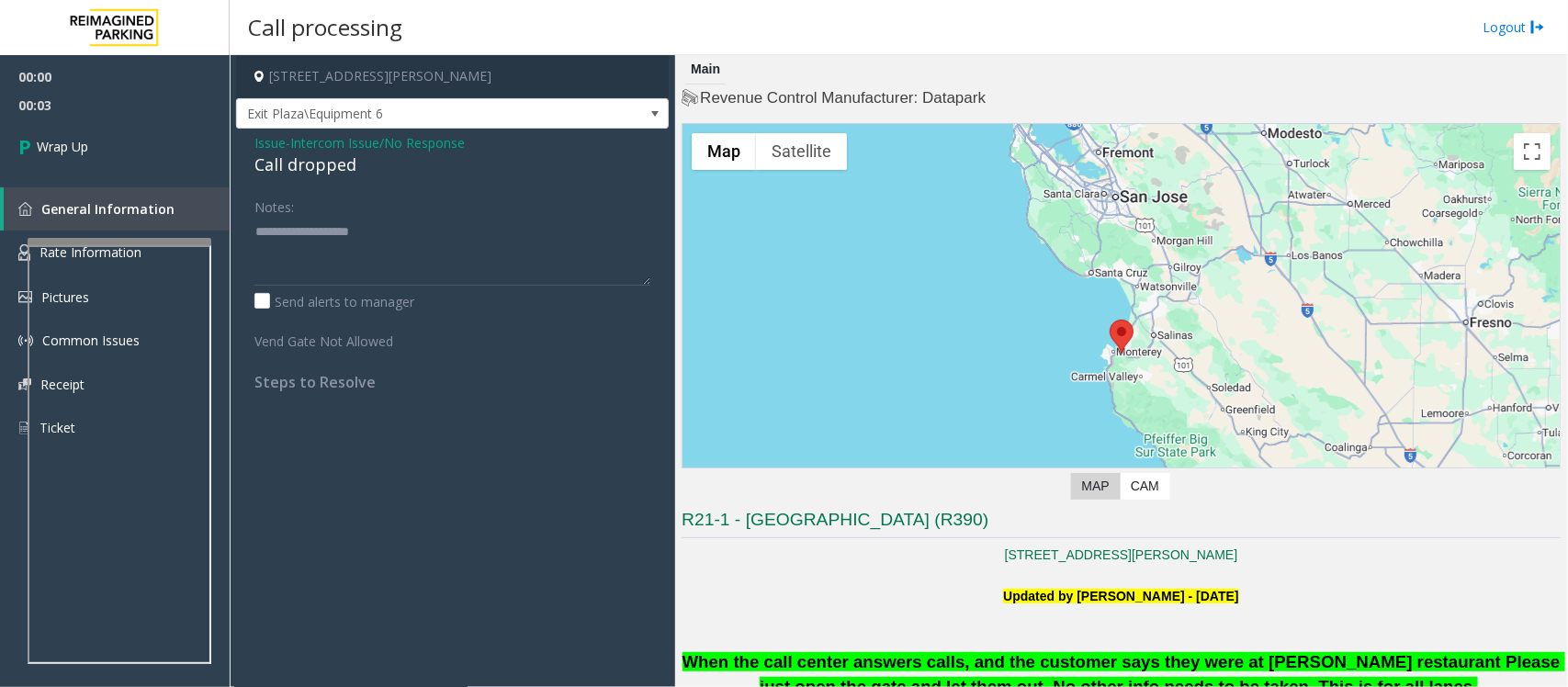 click on "Call dropped" 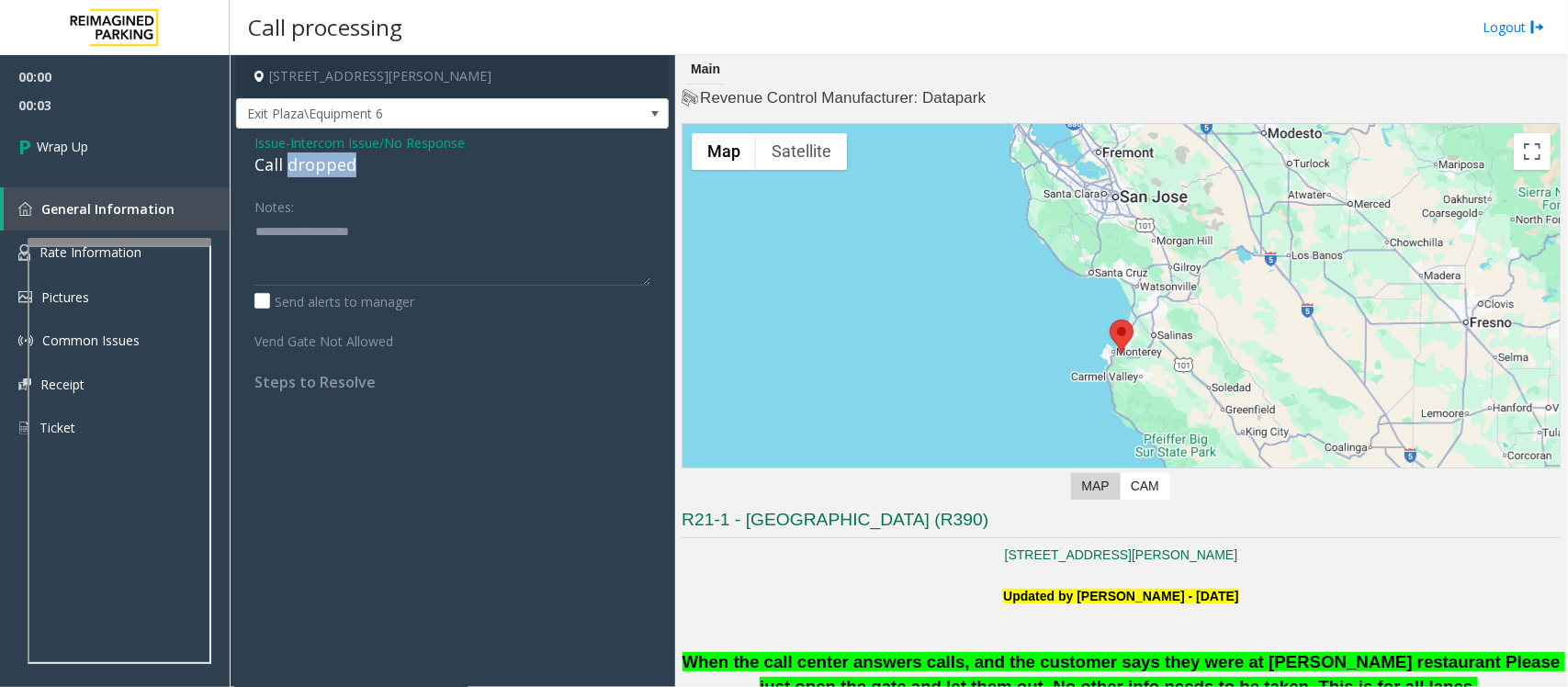 click on "Call dropped" 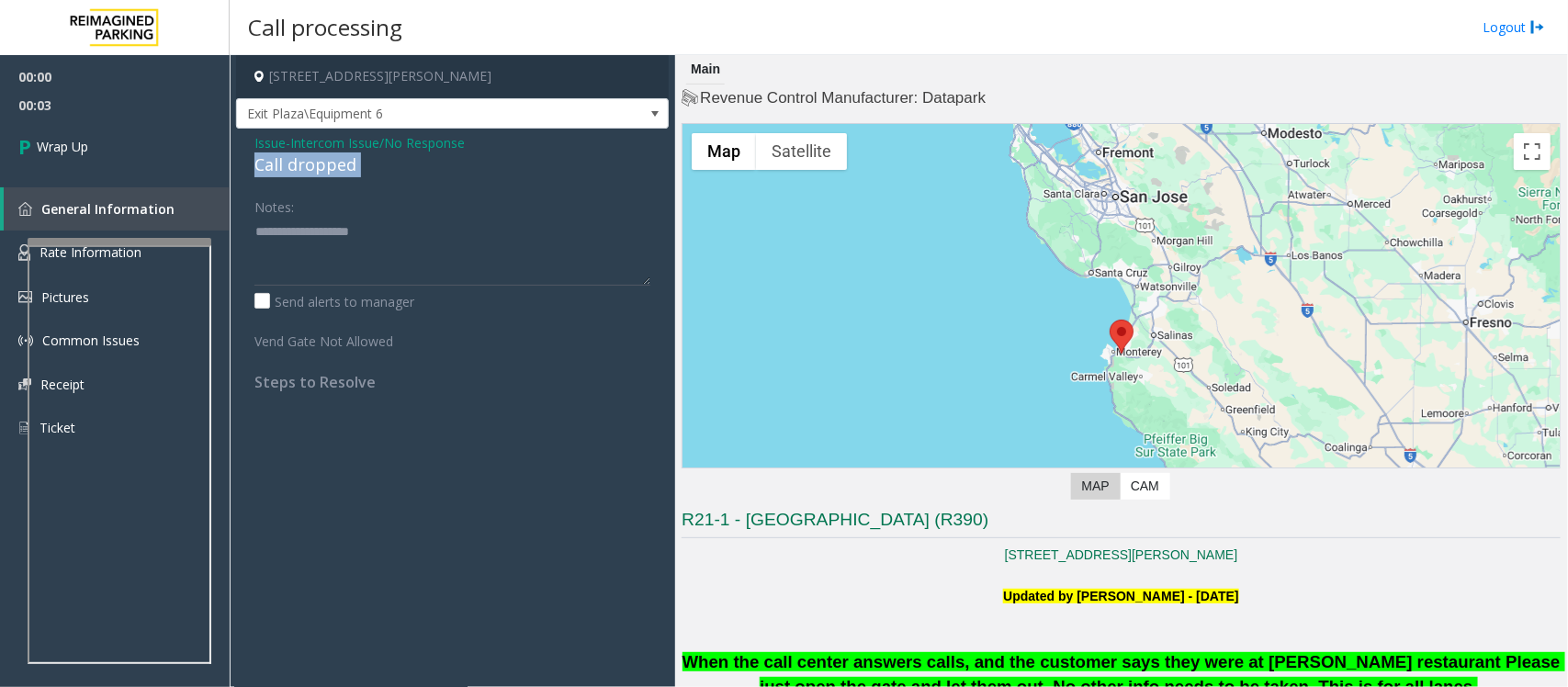 click on "Call dropped" 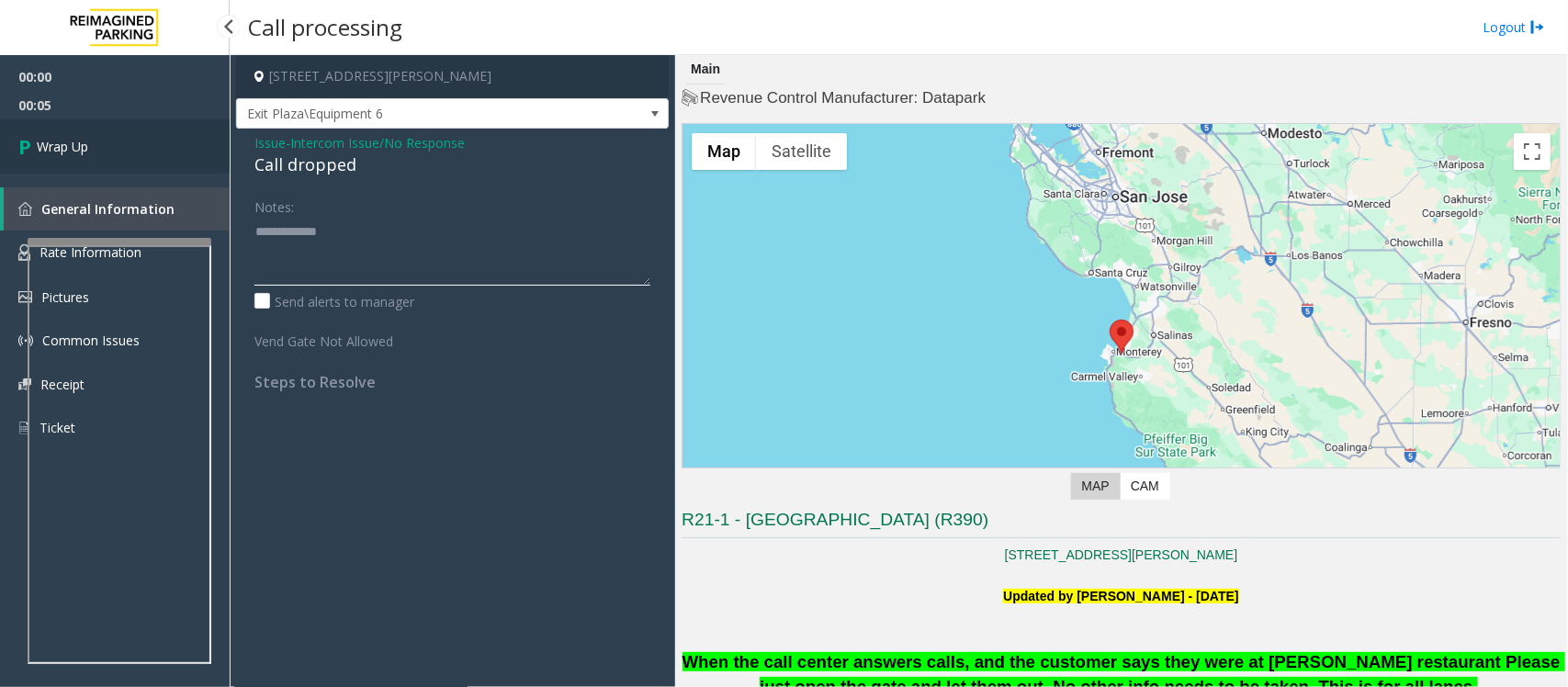 type on "**********" 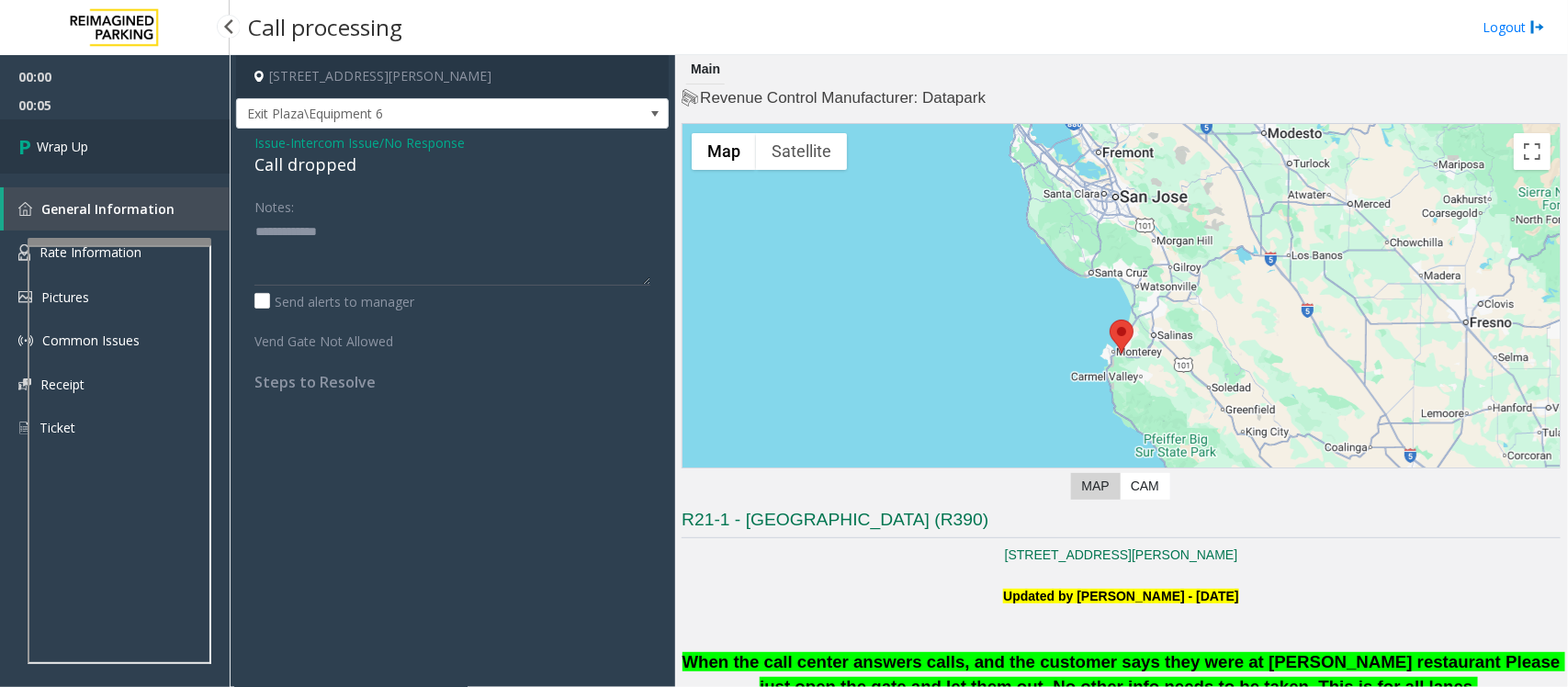 click on "Wrap Up" at bounding box center [115, 146] 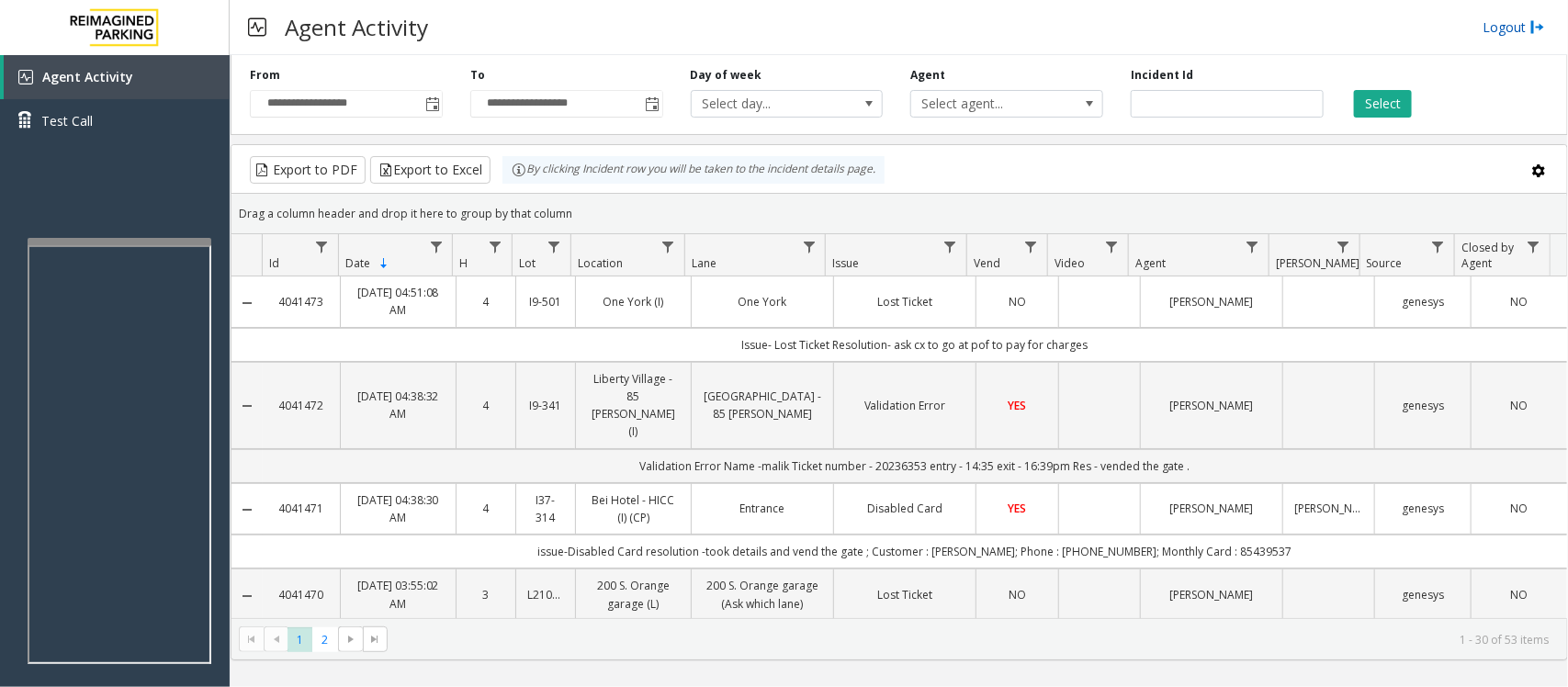 click on "Logout" at bounding box center [1514, 27] 